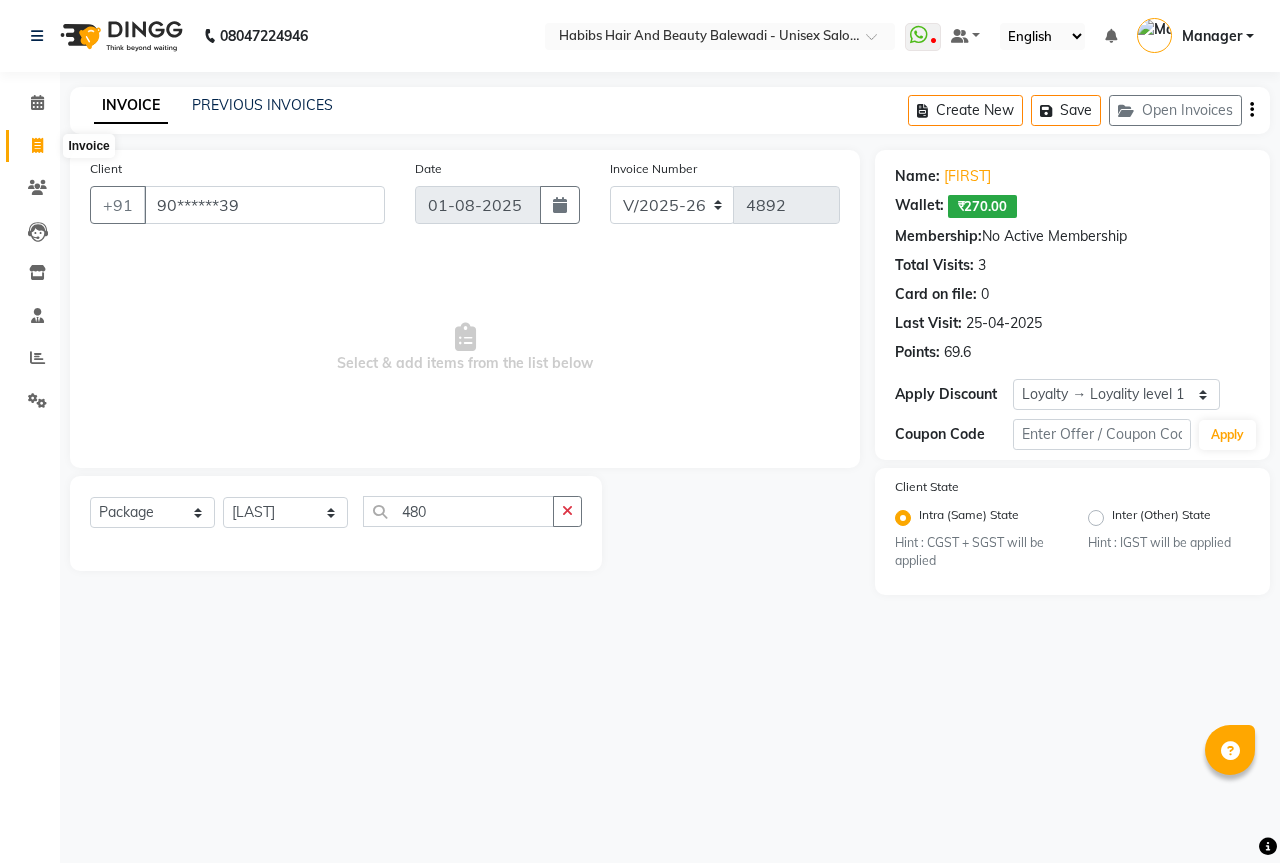 select on "5902" 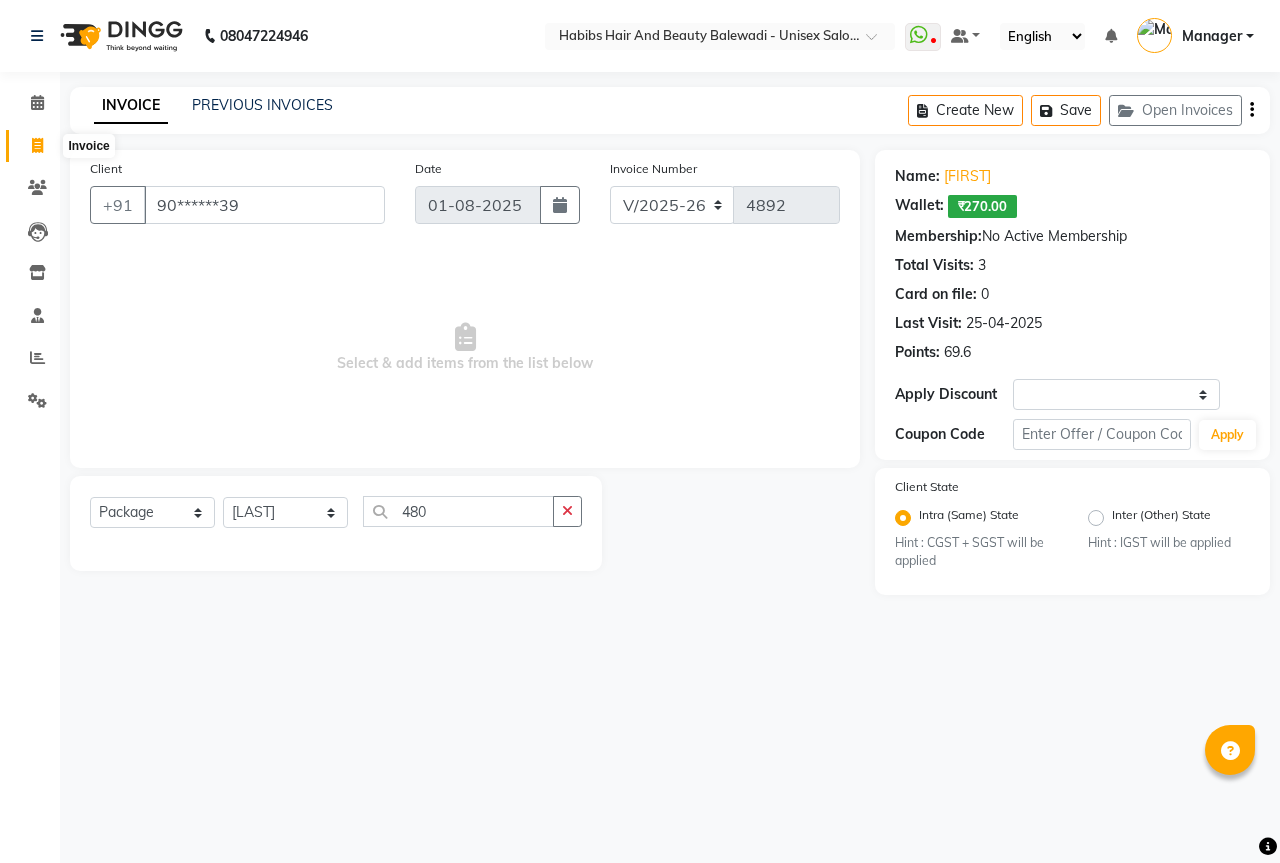 select on "service" 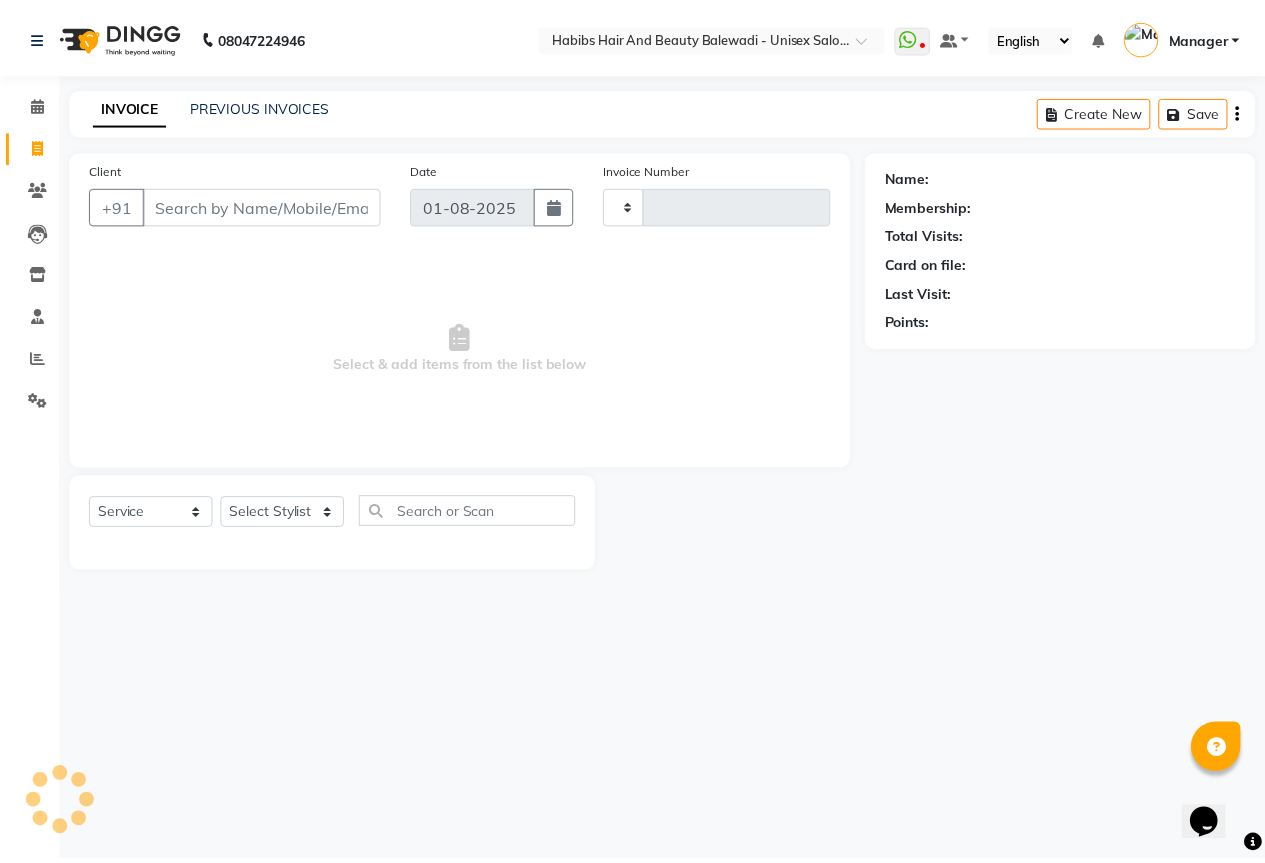 scroll, scrollTop: 0, scrollLeft: 0, axis: both 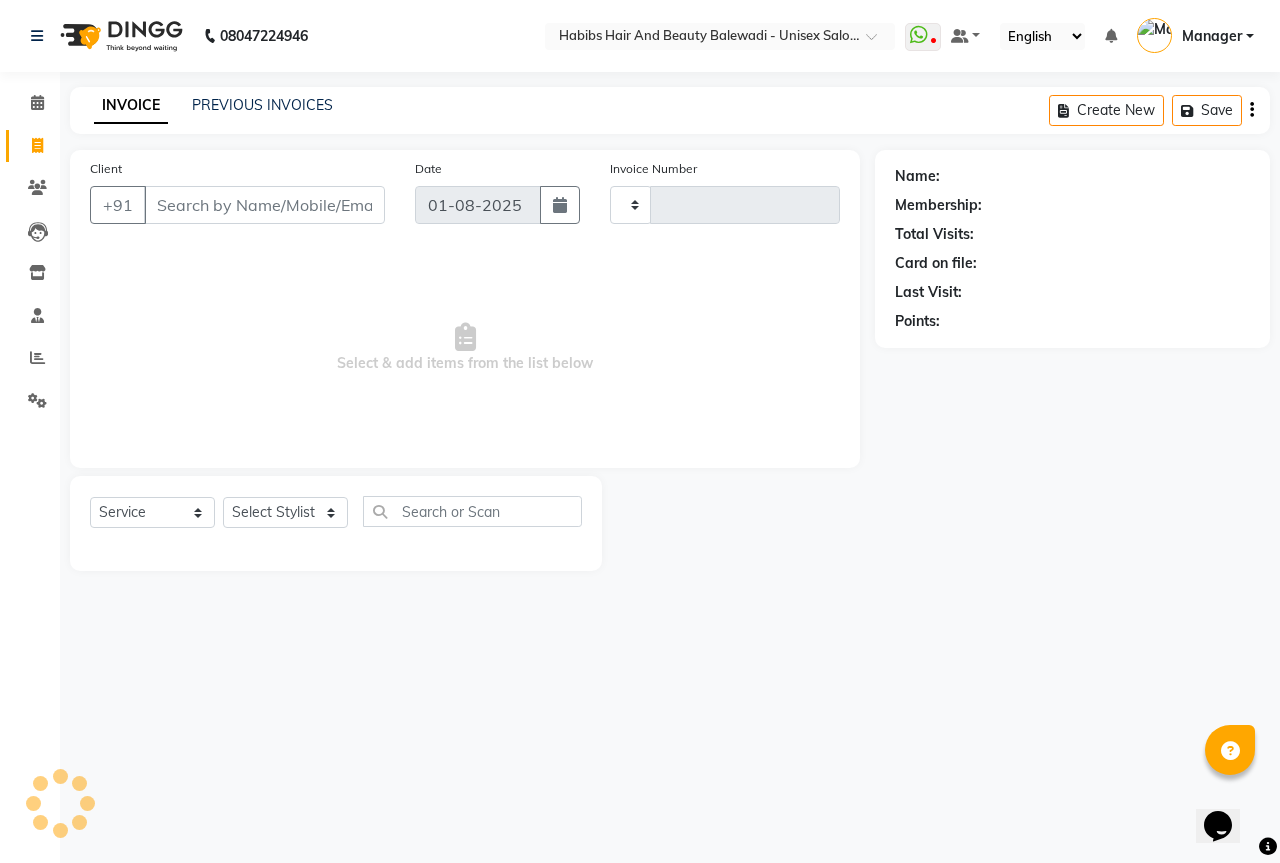 type on "4892" 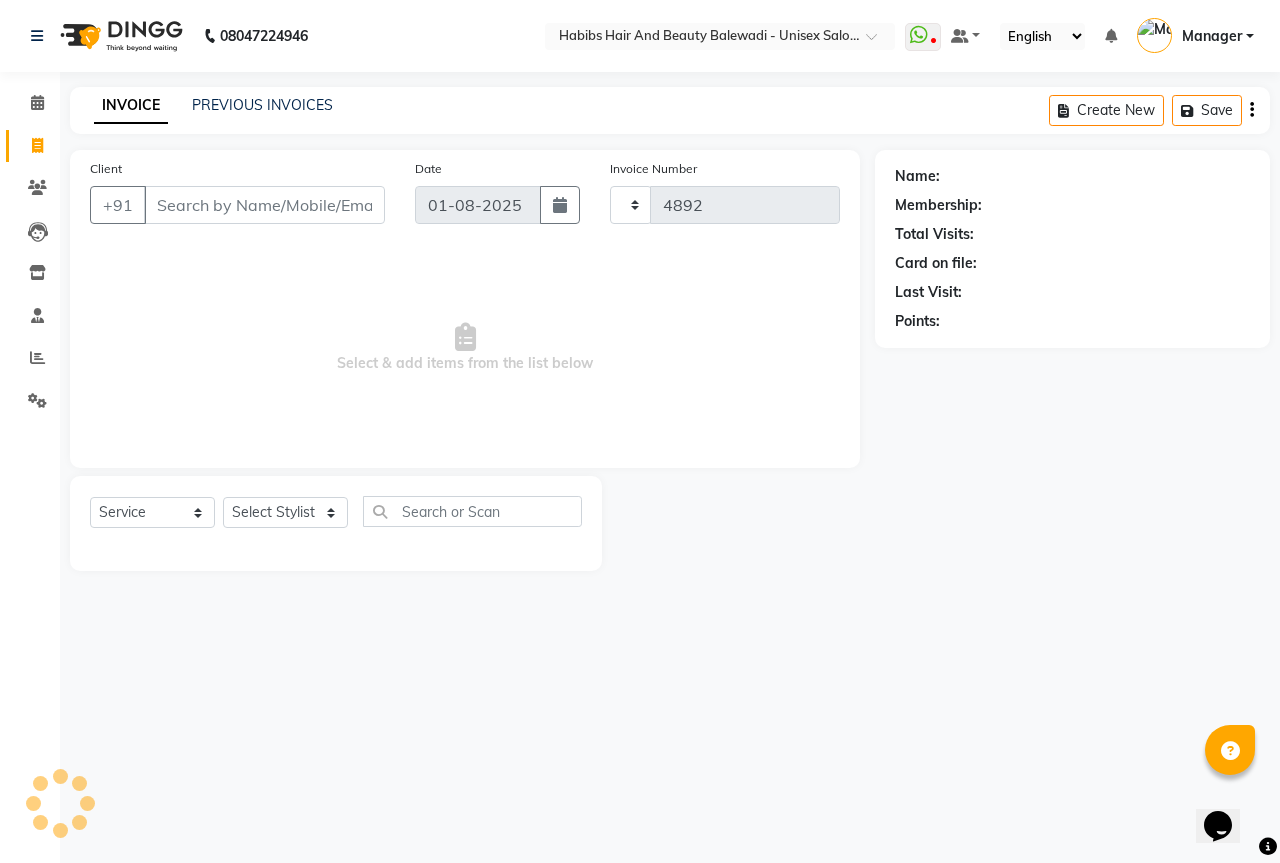 select on "5902" 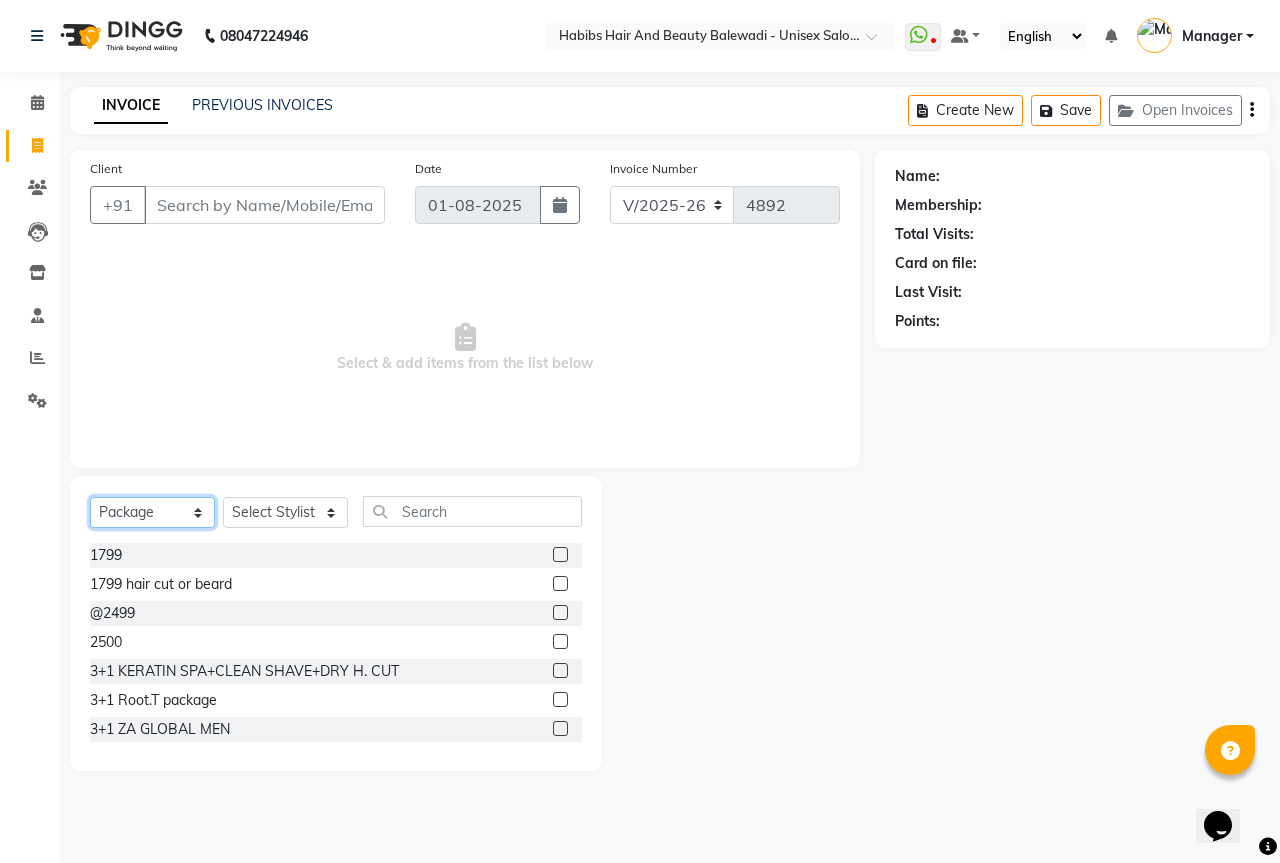 click on "Select  Service  Product  Membership  Package Voucher Prepaid Gift Card" 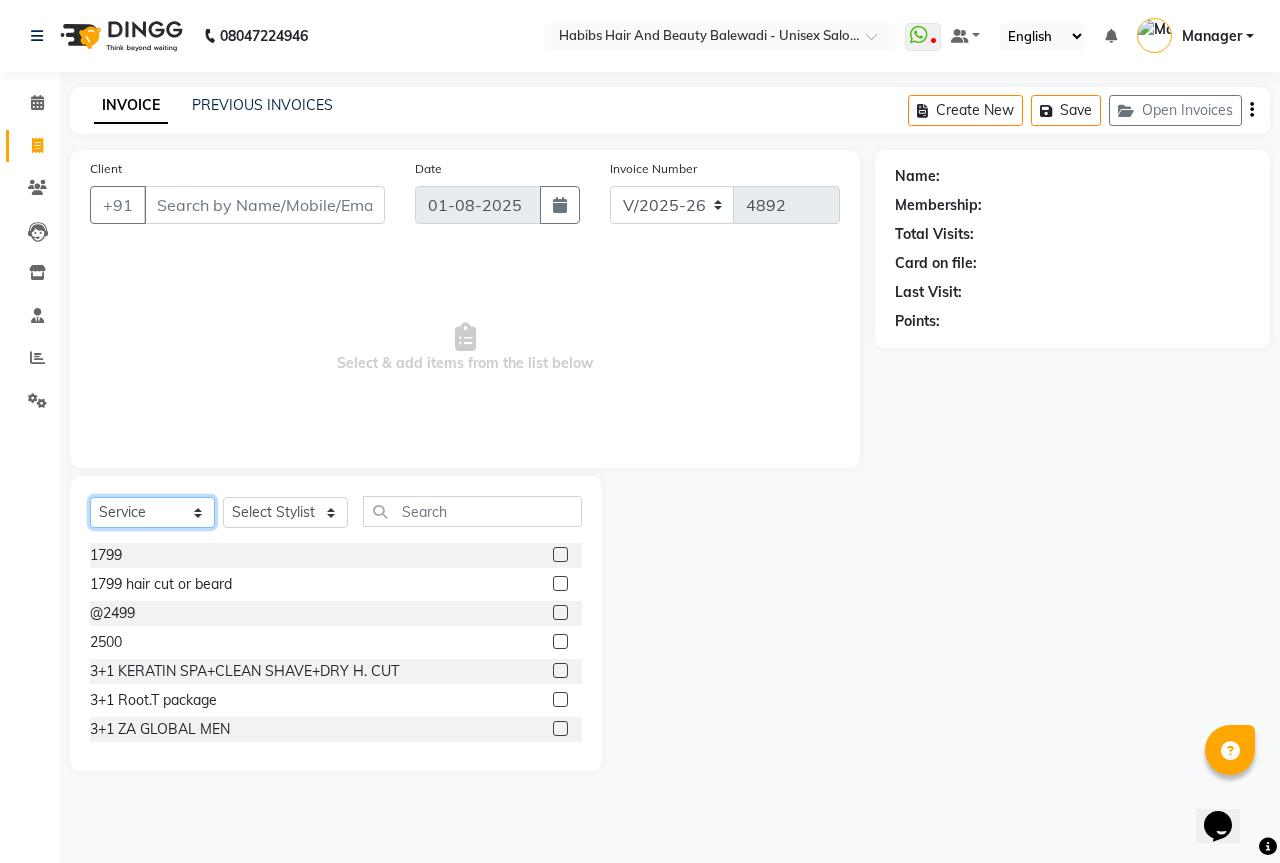 click on "Select  Service  Product  Membership  Package Voucher Prepaid Gift Card" 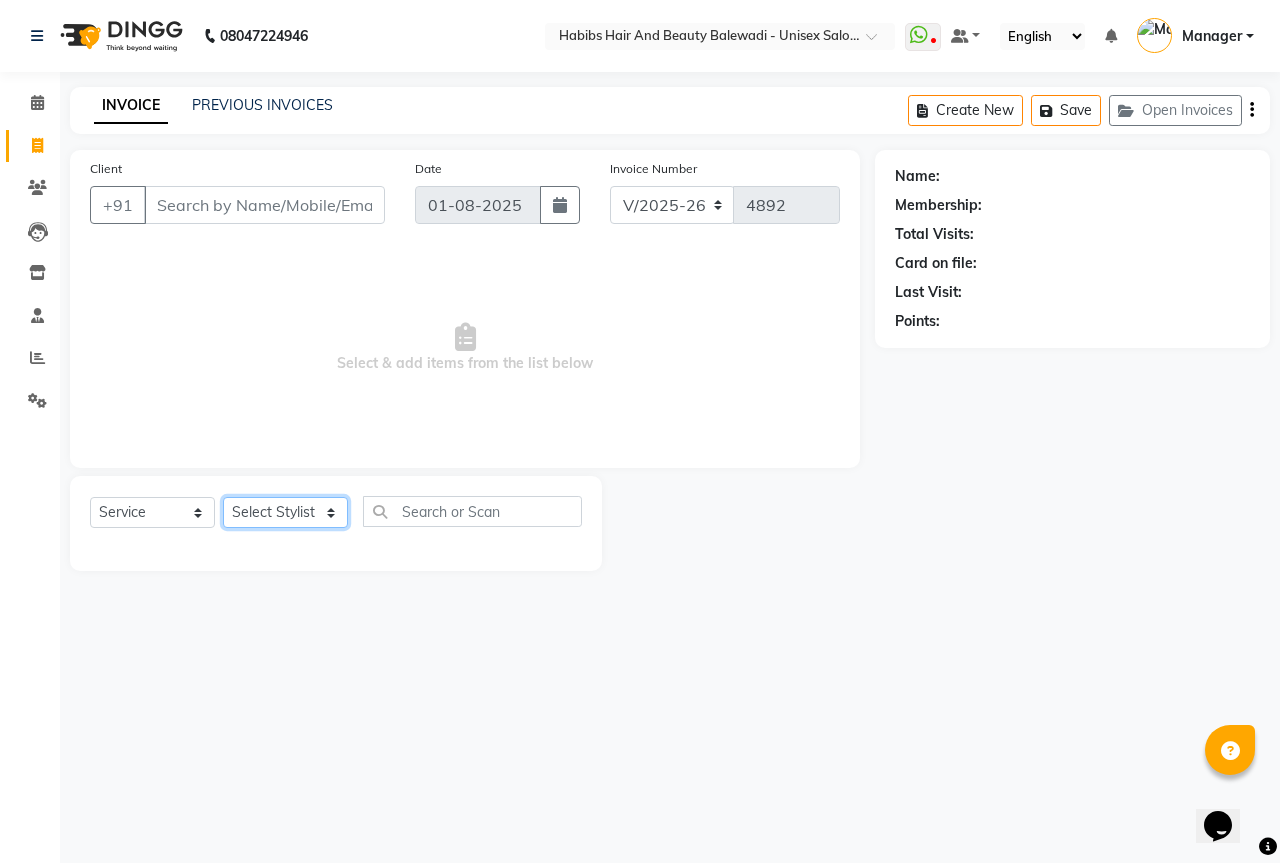 click on "Select Stylist Aarti Akshay Gaikwad Ankita Balmiki Bhagvat Dnyaneshwar Borde Gajanan Ghaytade Govind Wadel HK Manager Sagar Raut Sipra Singh Usha" 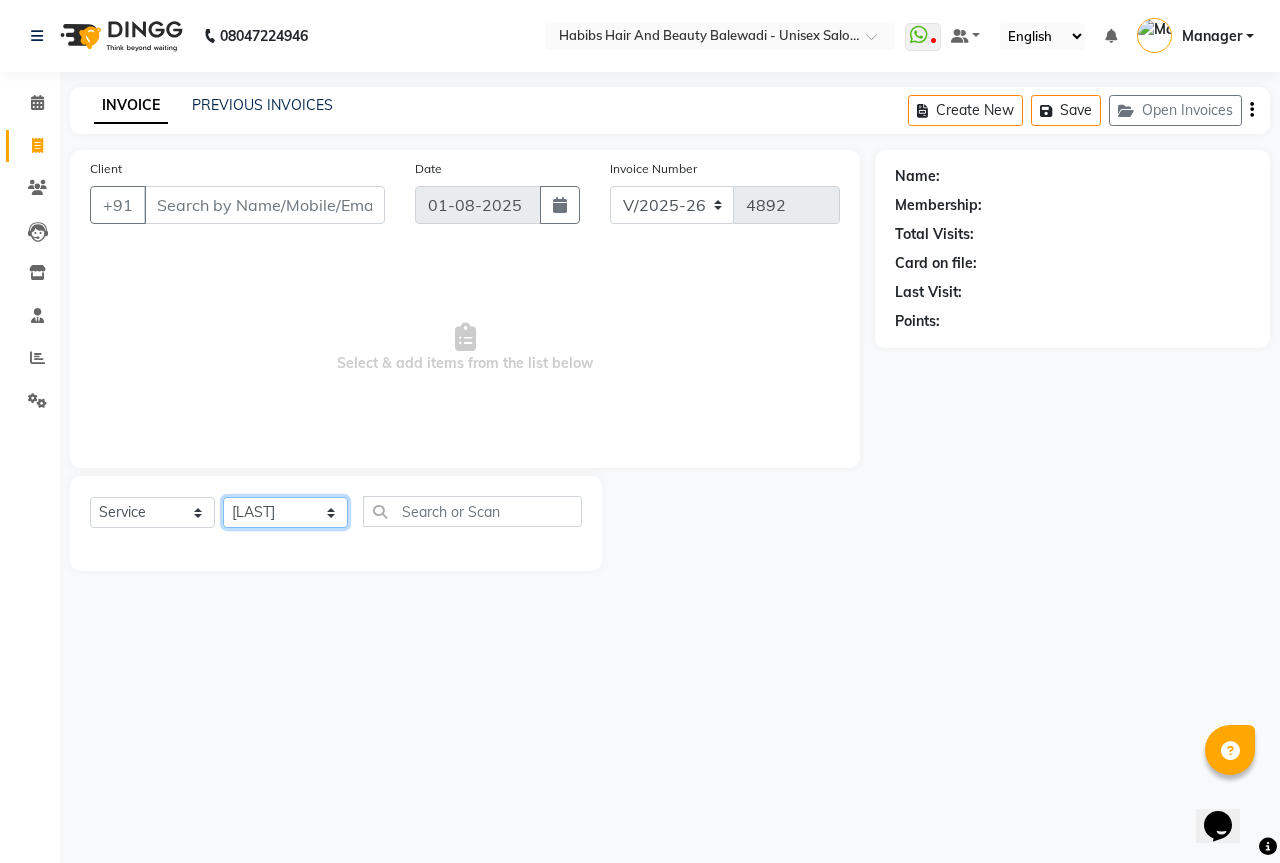 click on "Select Stylist Aarti Akshay Gaikwad Ankita Balmiki Bhagvat Dnyaneshwar Borde Gajanan Ghaytade Govind Wadel HK Manager Sagar Raut Sipra Singh Usha" 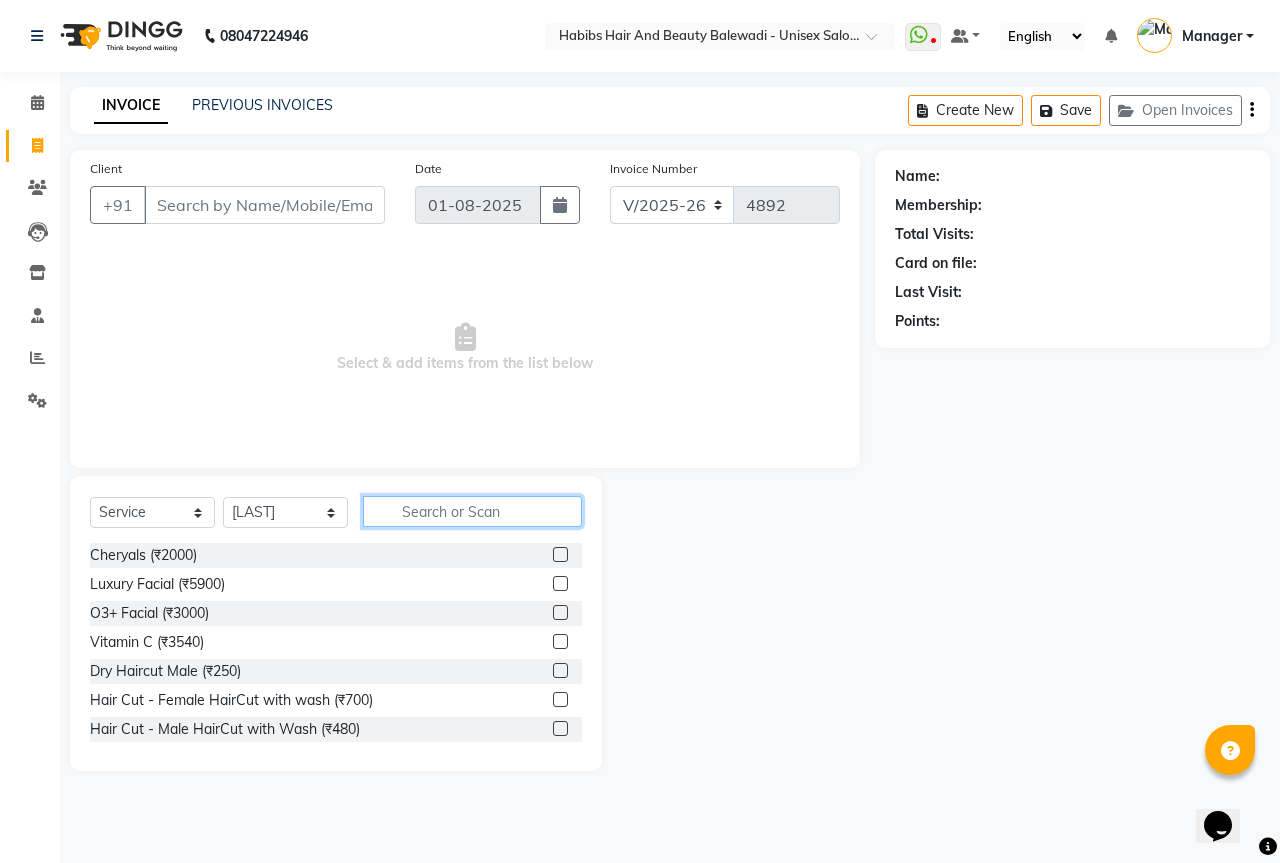 click 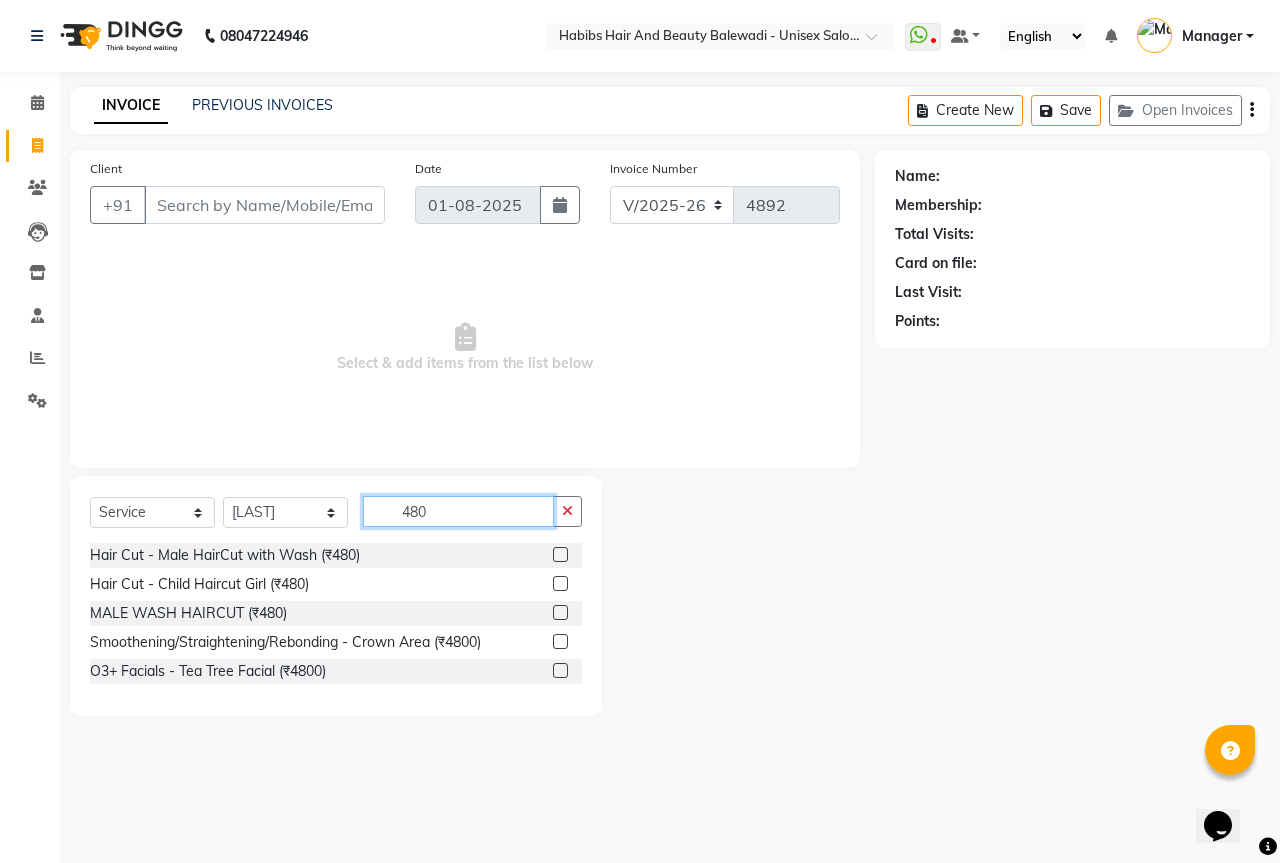 type on "480" 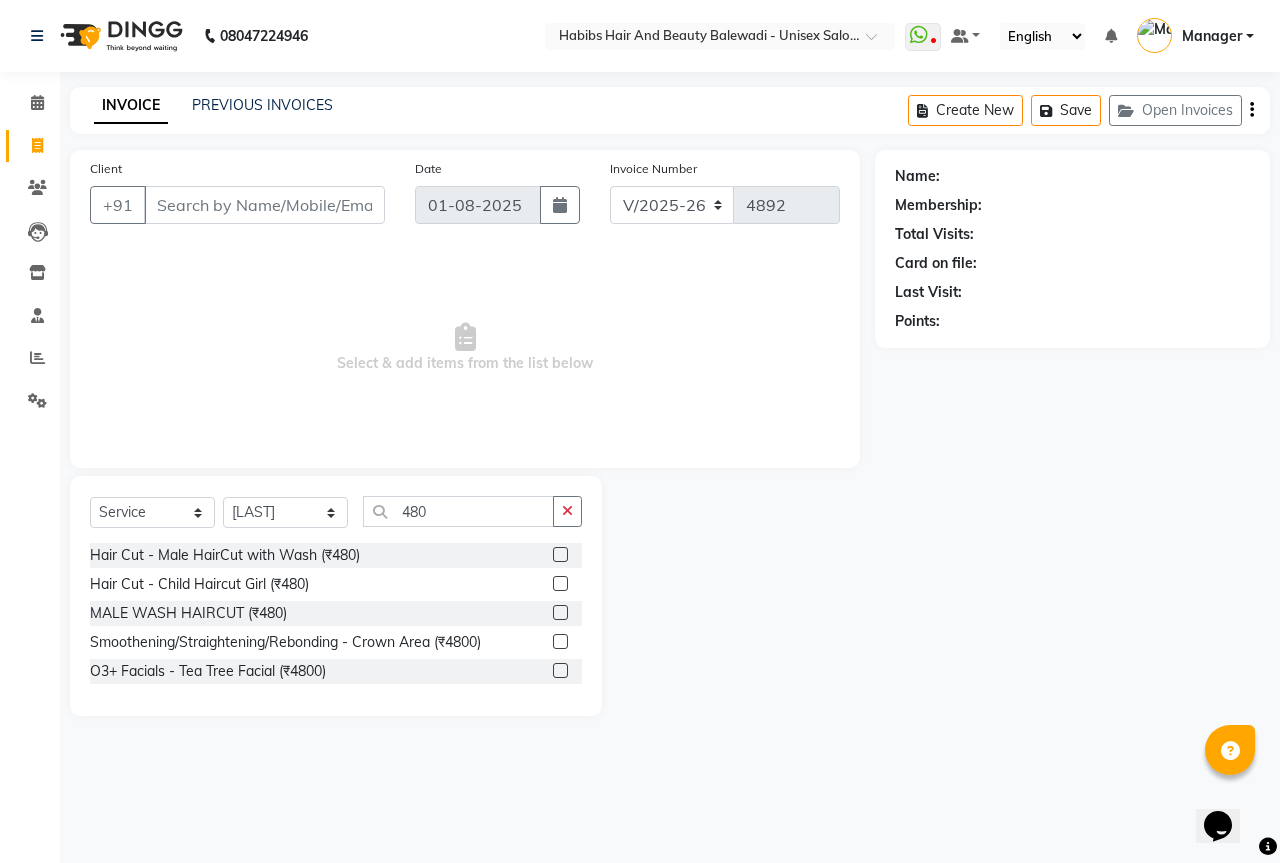 click 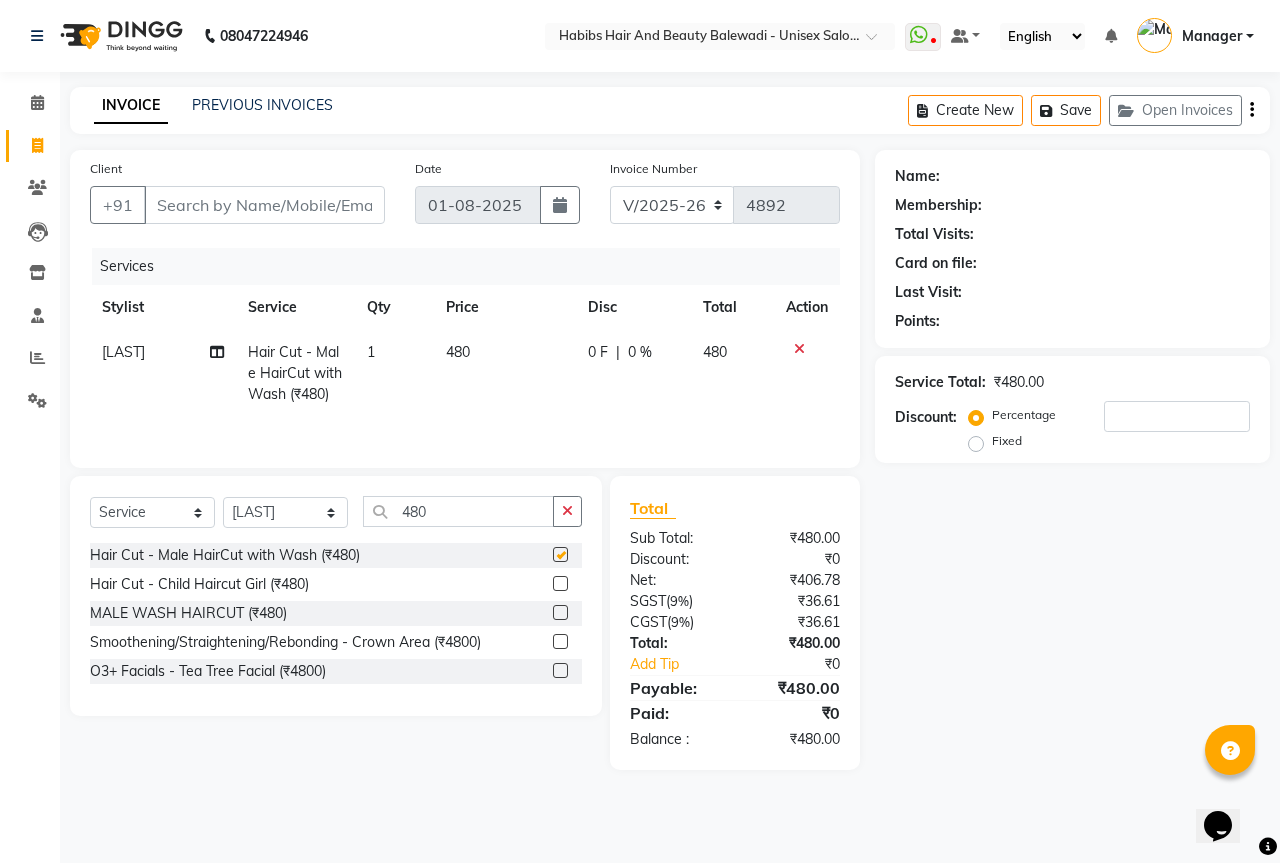 checkbox on "false" 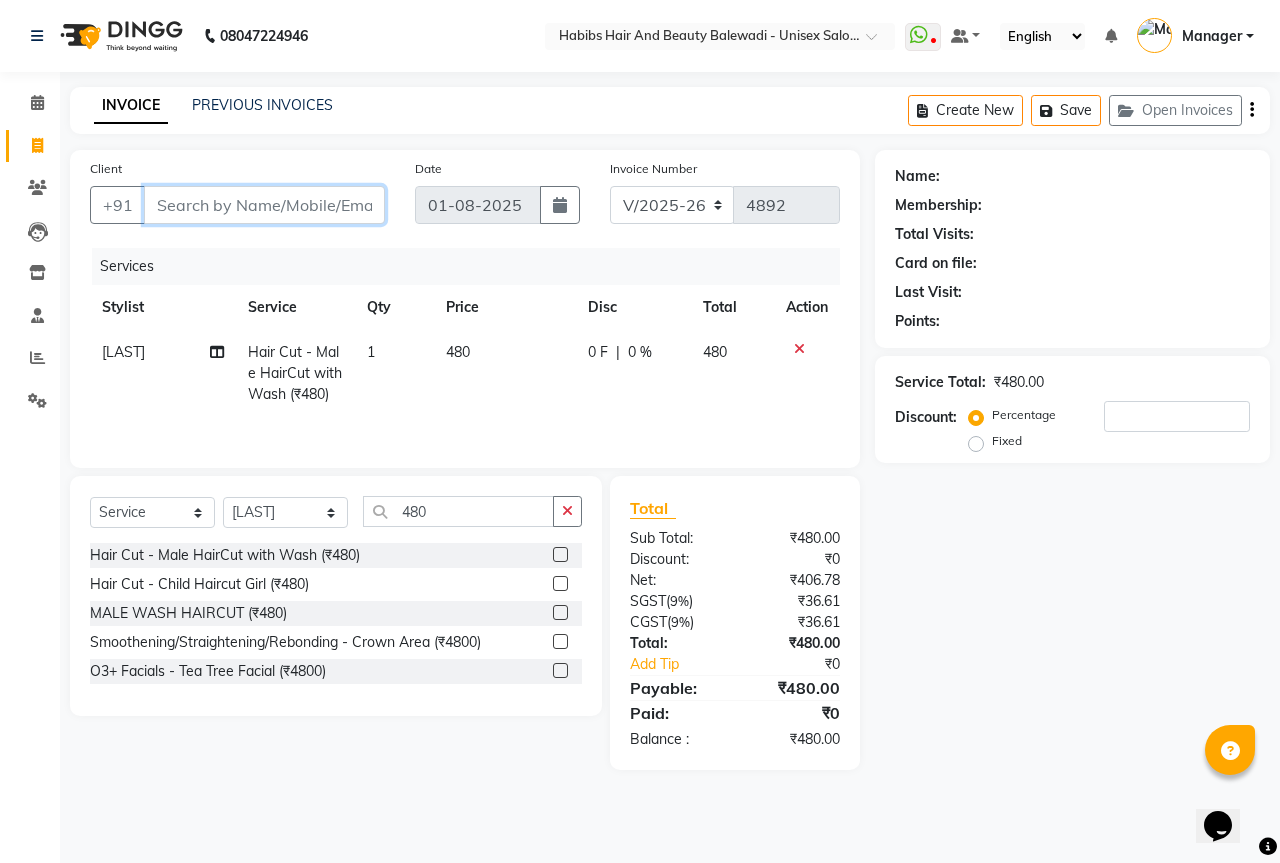 click on "Client" at bounding box center [264, 205] 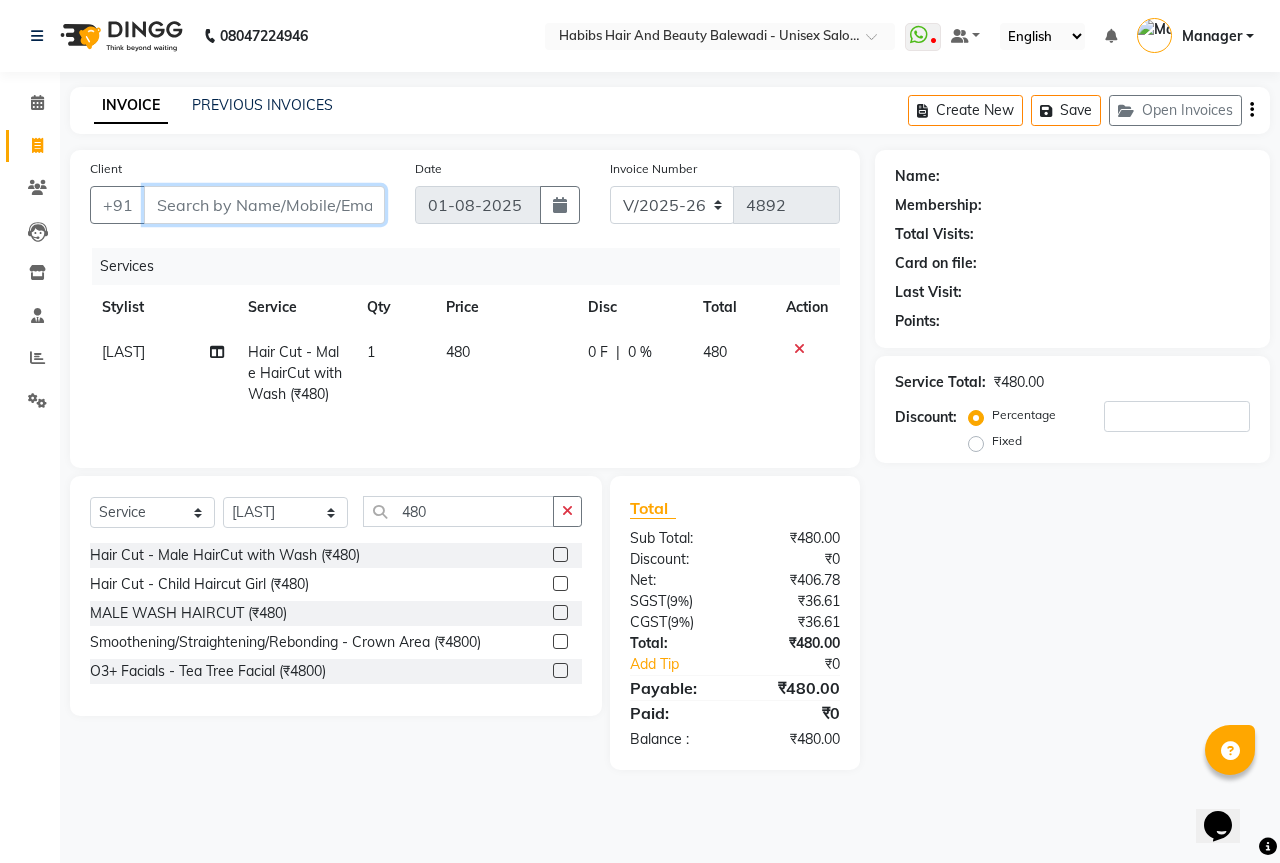 type on "8" 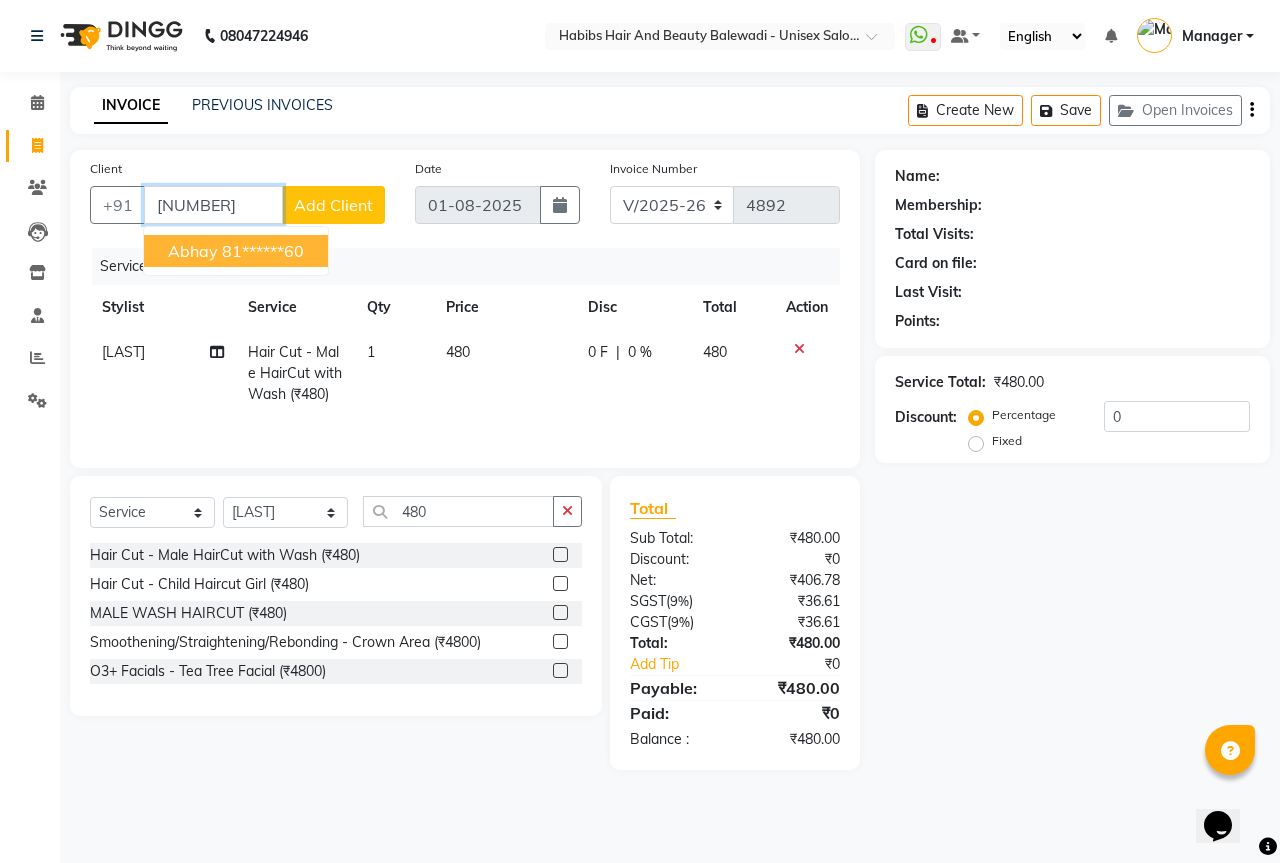 click on "81******60" at bounding box center (263, 251) 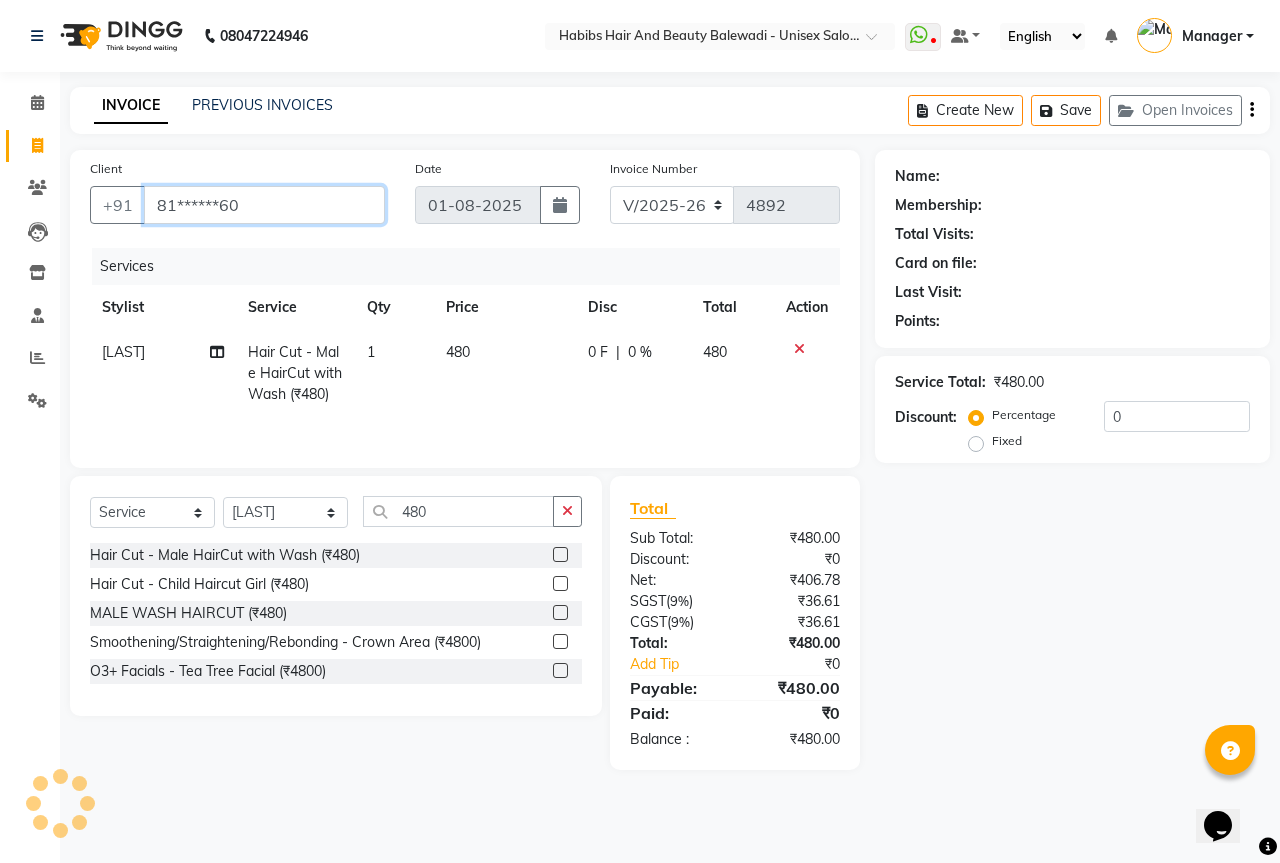 type on "81******60" 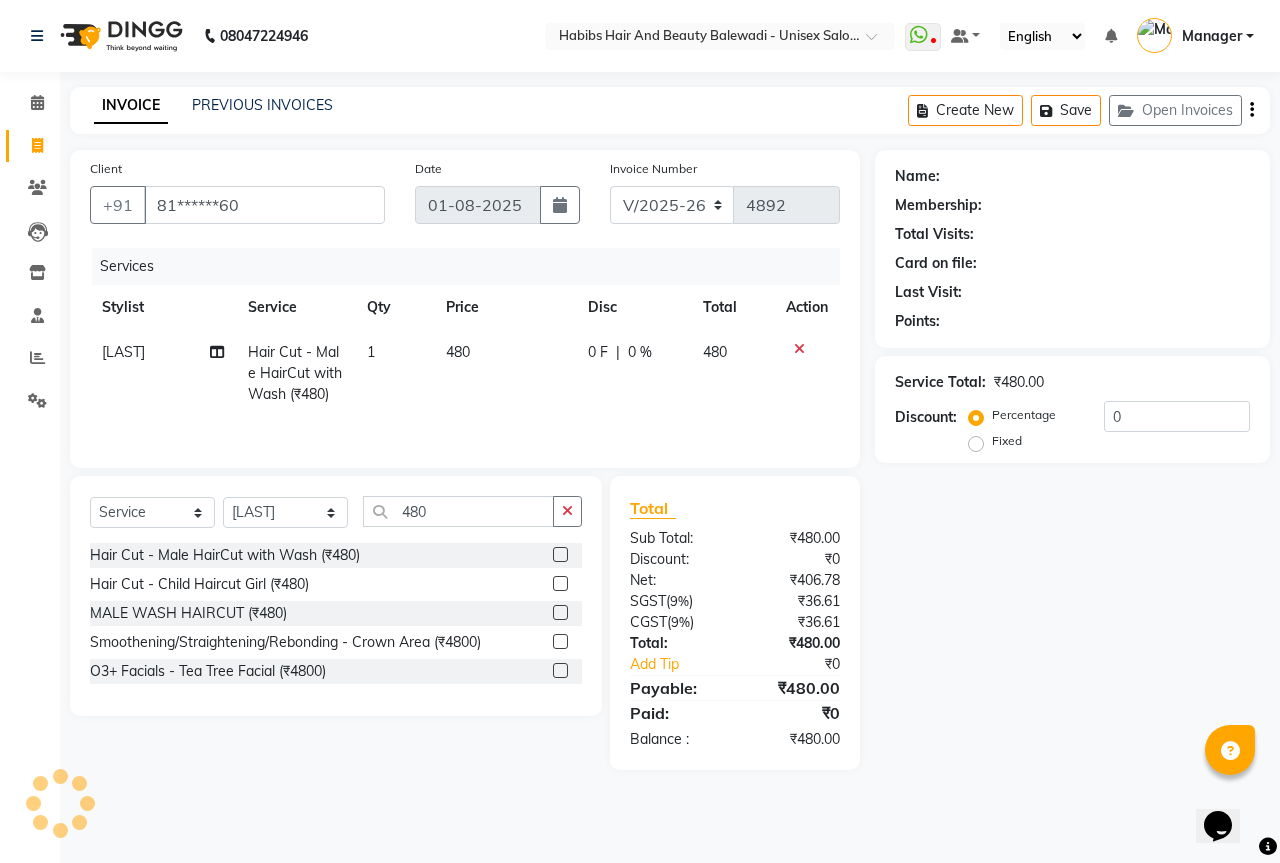 select on "2: Object" 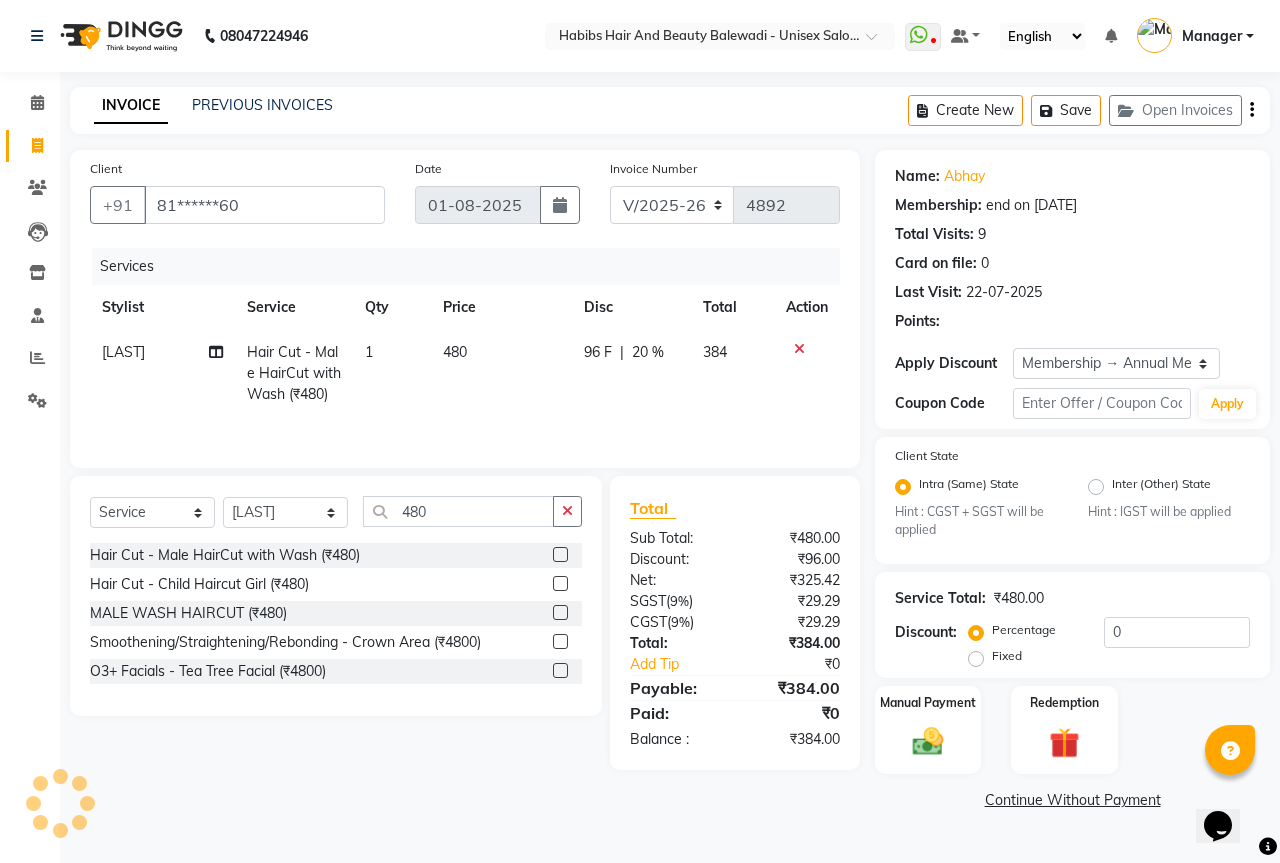 type on "20" 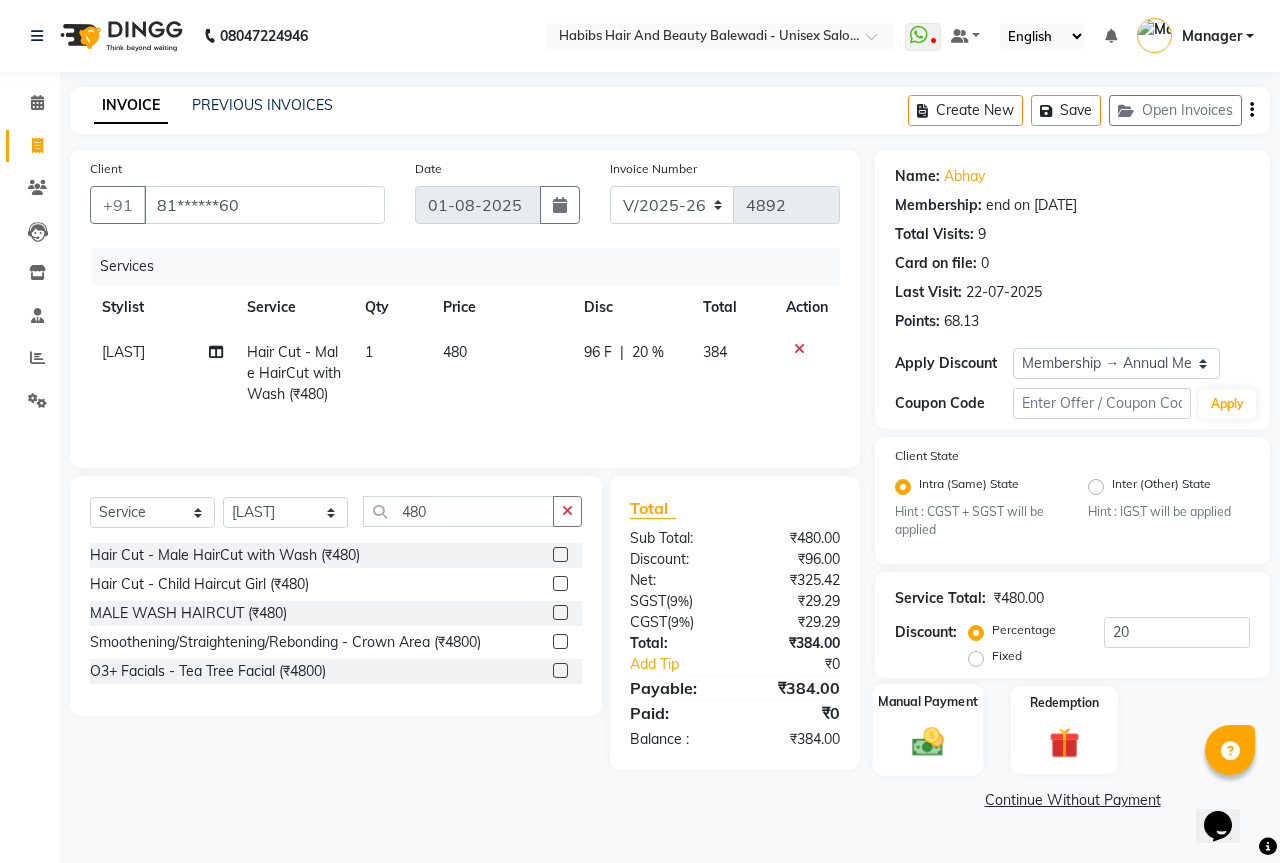 click 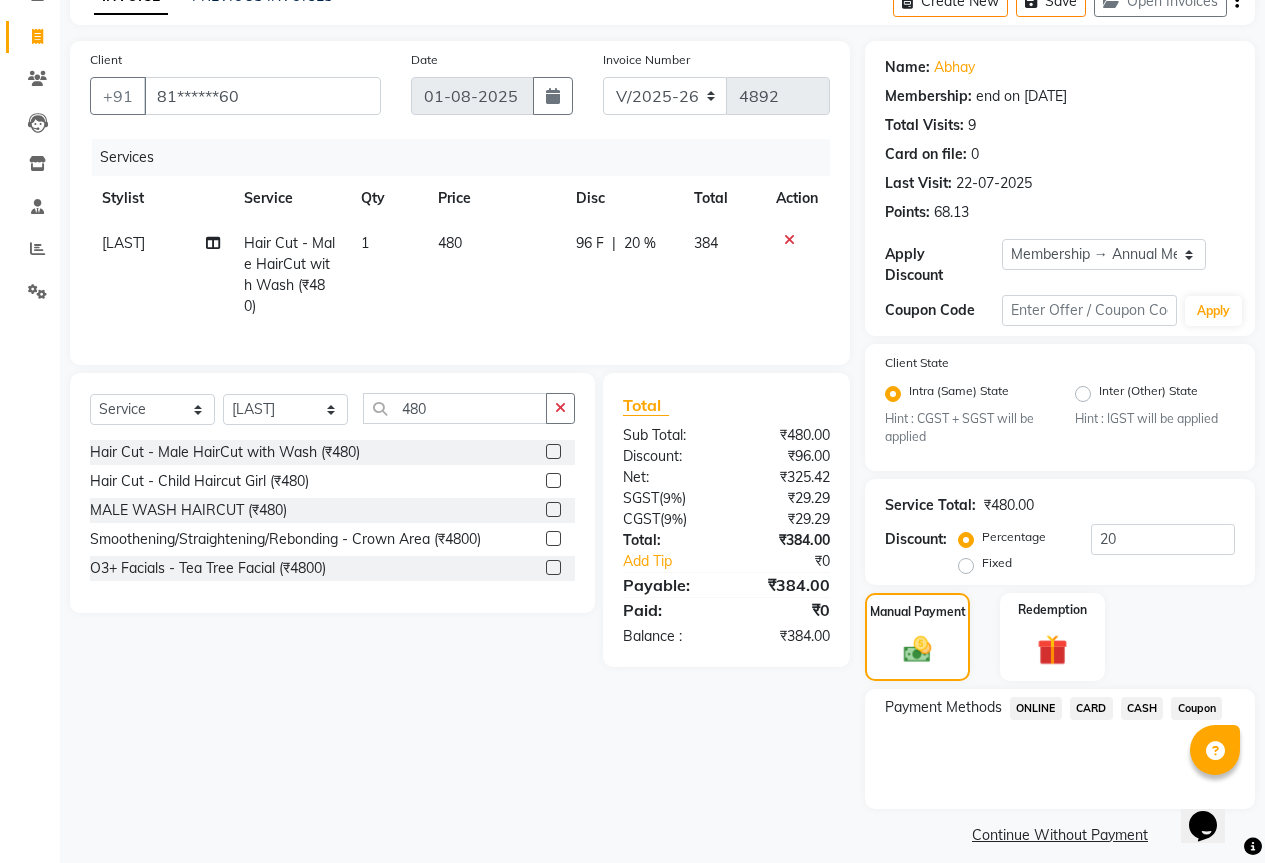 scroll, scrollTop: 110, scrollLeft: 0, axis: vertical 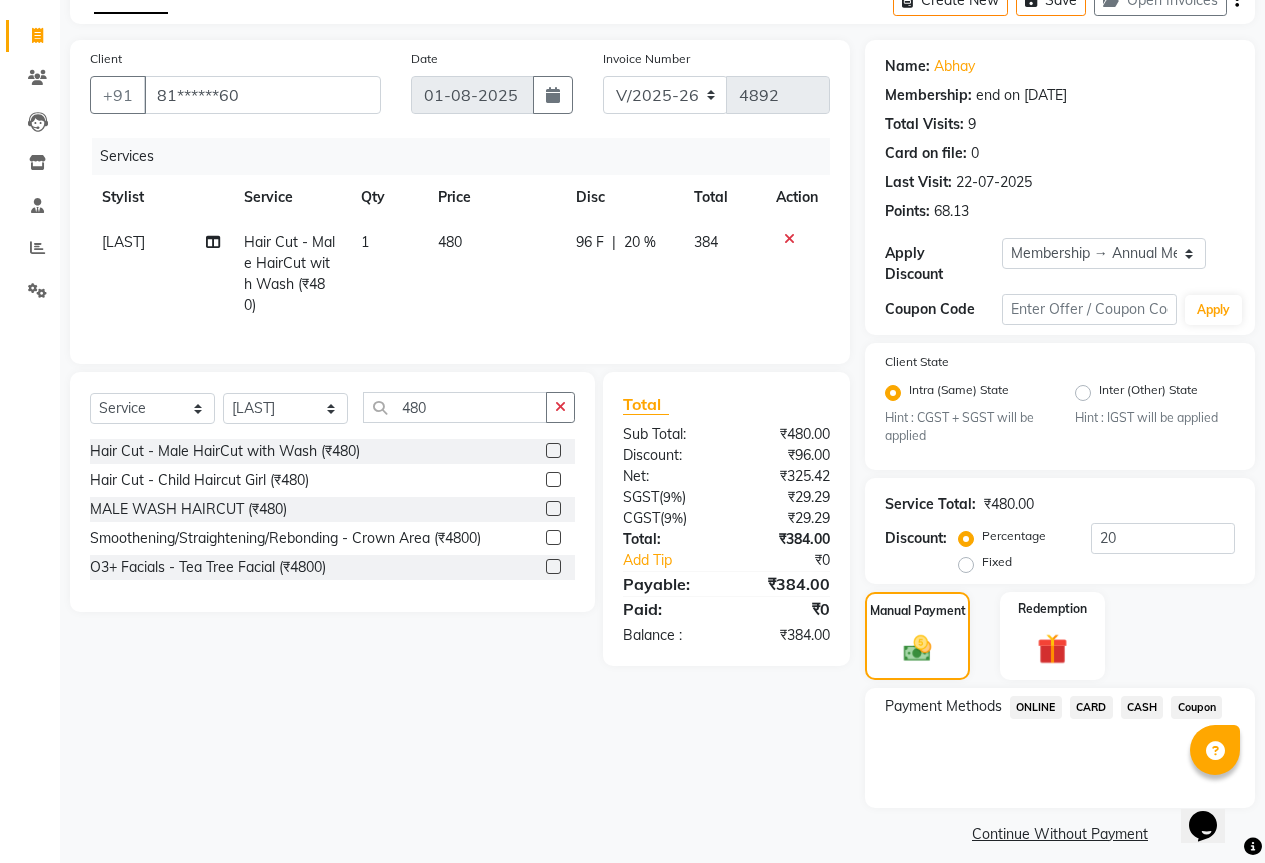 click on "ONLINE" 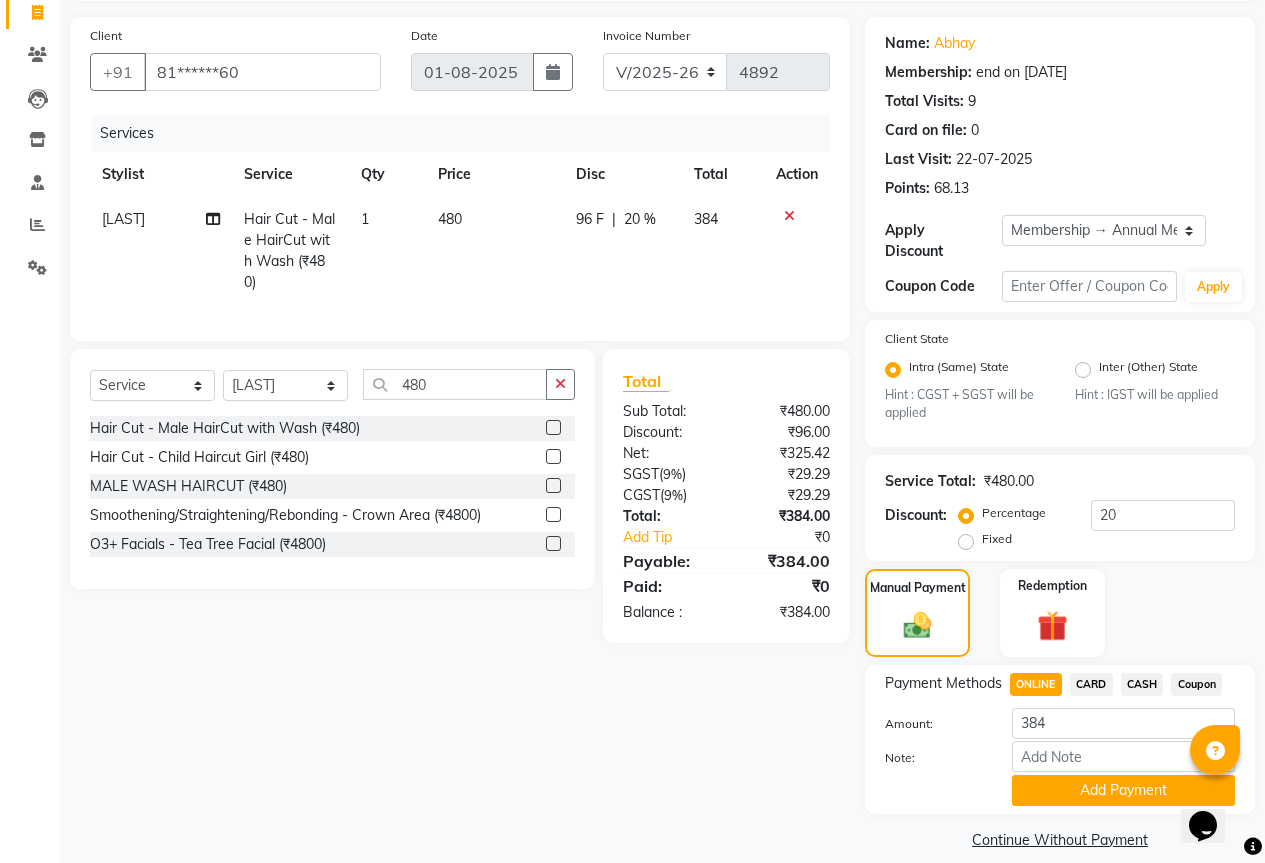 scroll, scrollTop: 139, scrollLeft: 0, axis: vertical 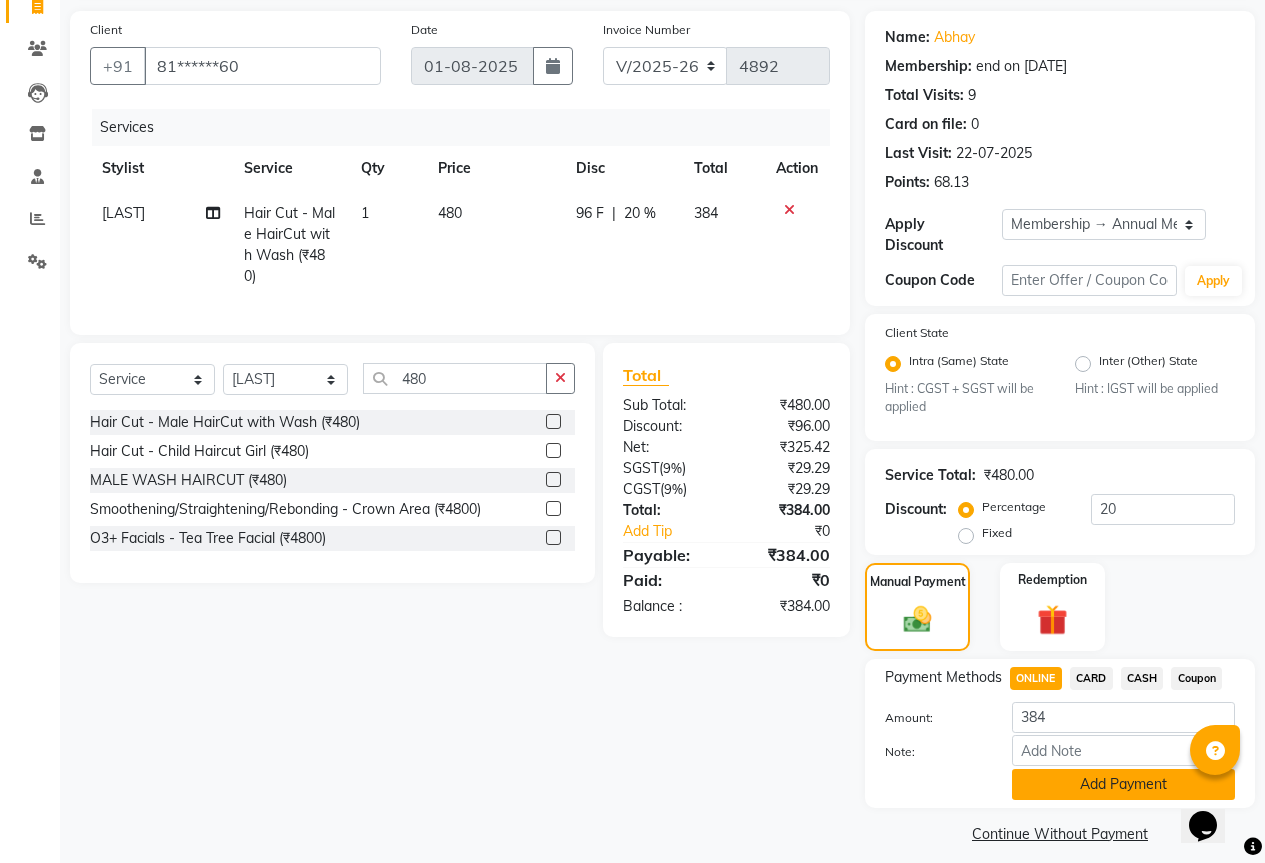 click on "Add Payment" 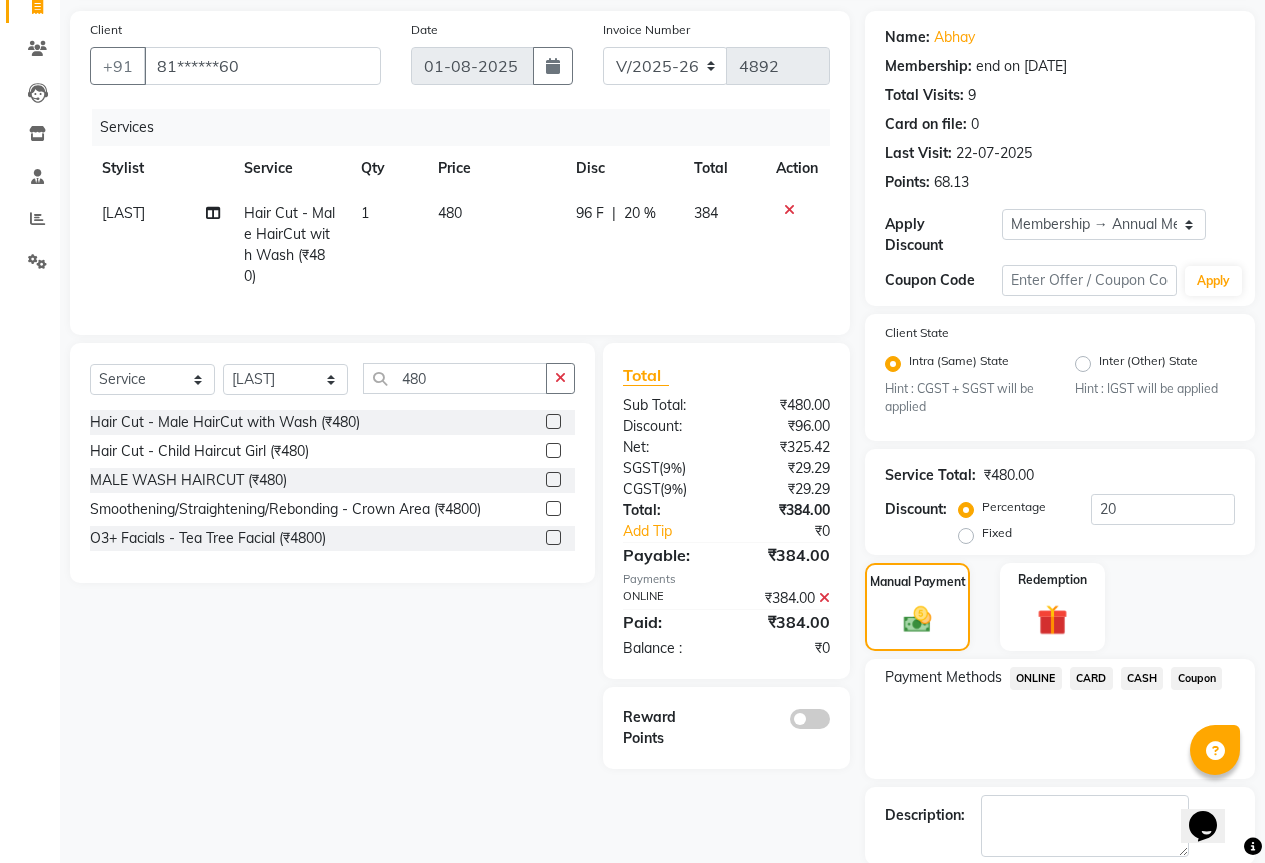 scroll, scrollTop: 223, scrollLeft: 0, axis: vertical 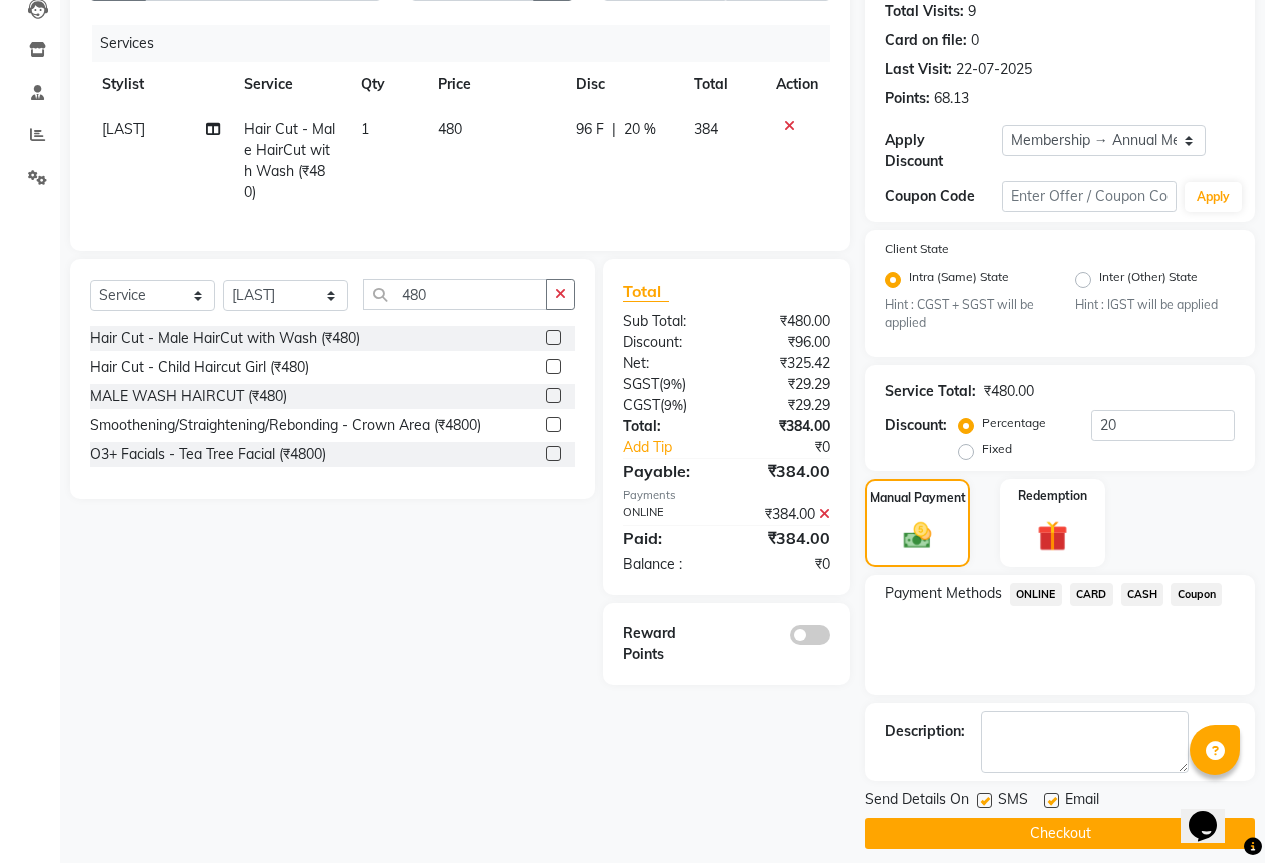 click on "Checkout" 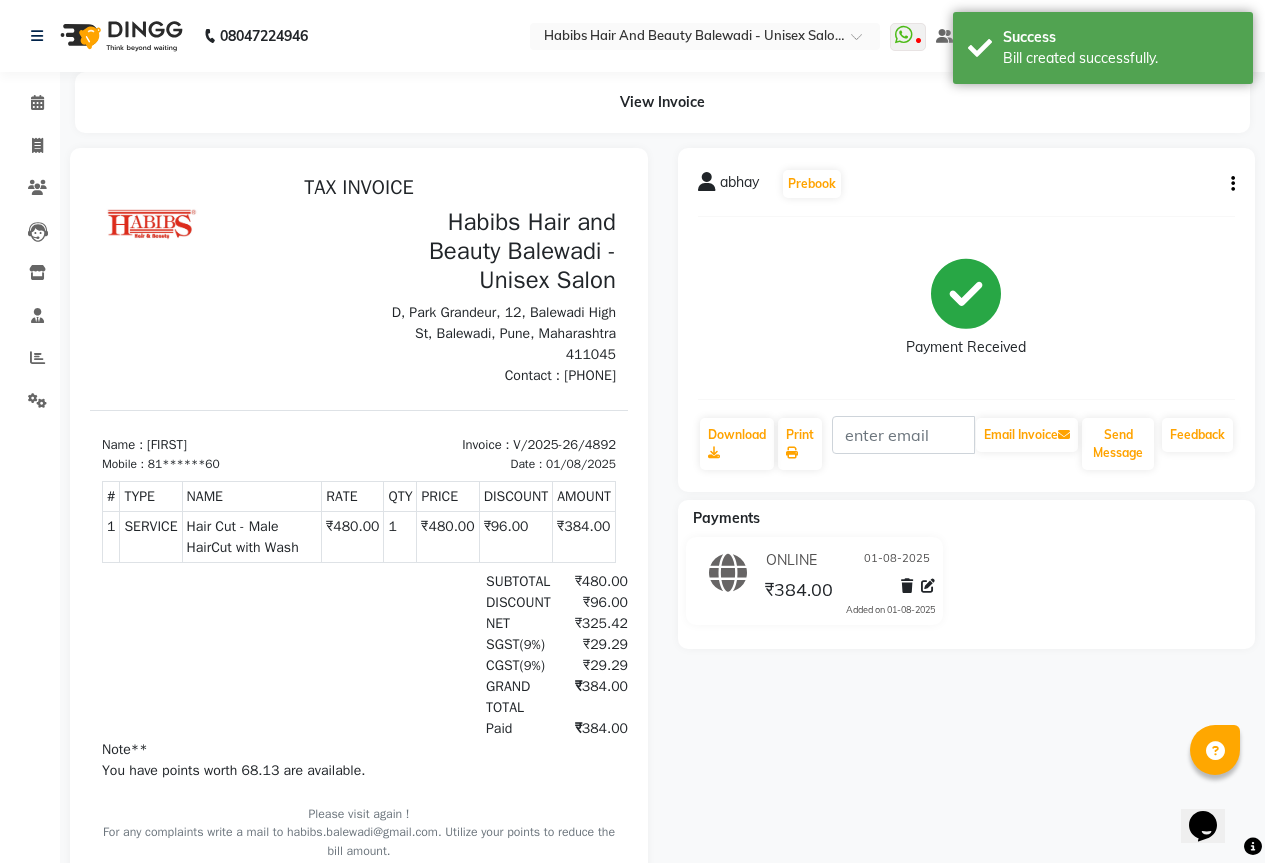 scroll, scrollTop: 0, scrollLeft: 0, axis: both 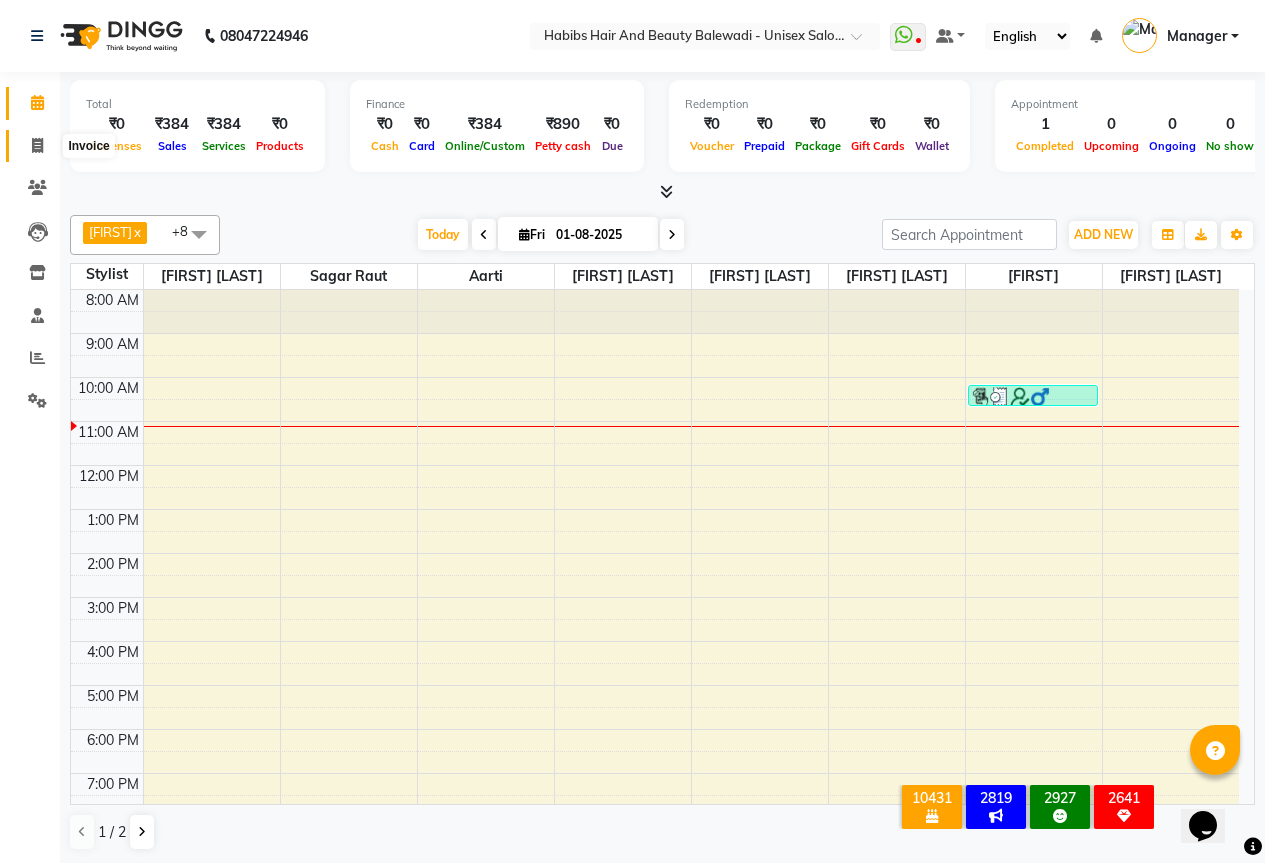 click 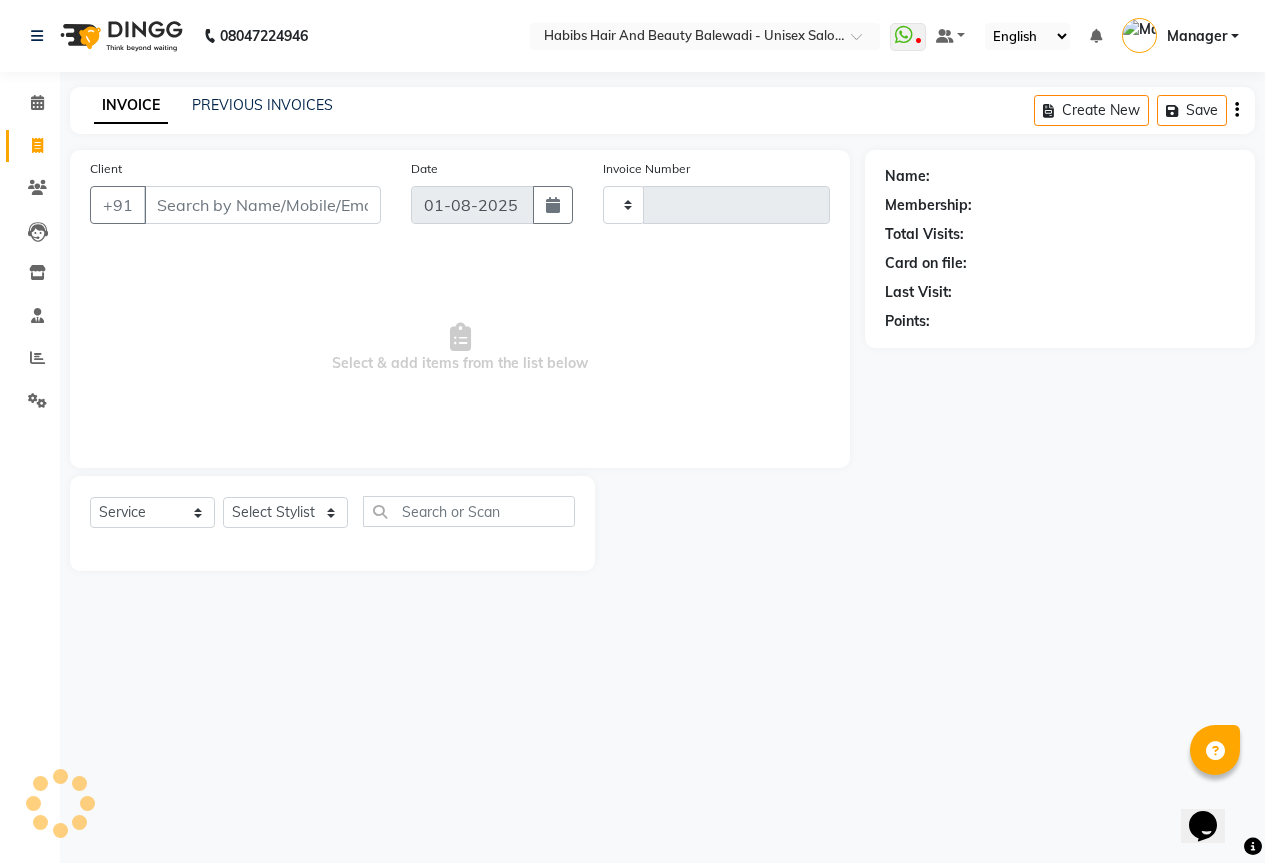 type on "4893" 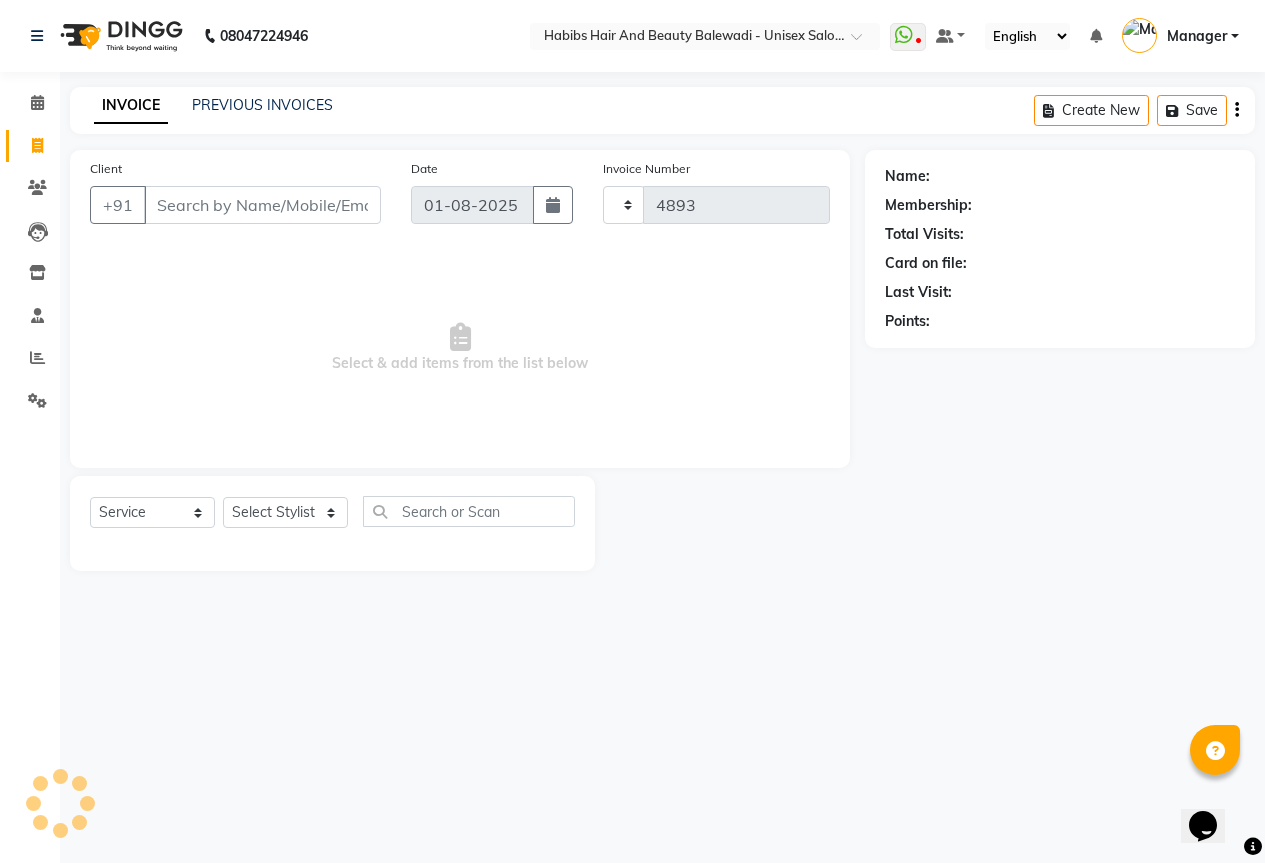 select on "5902" 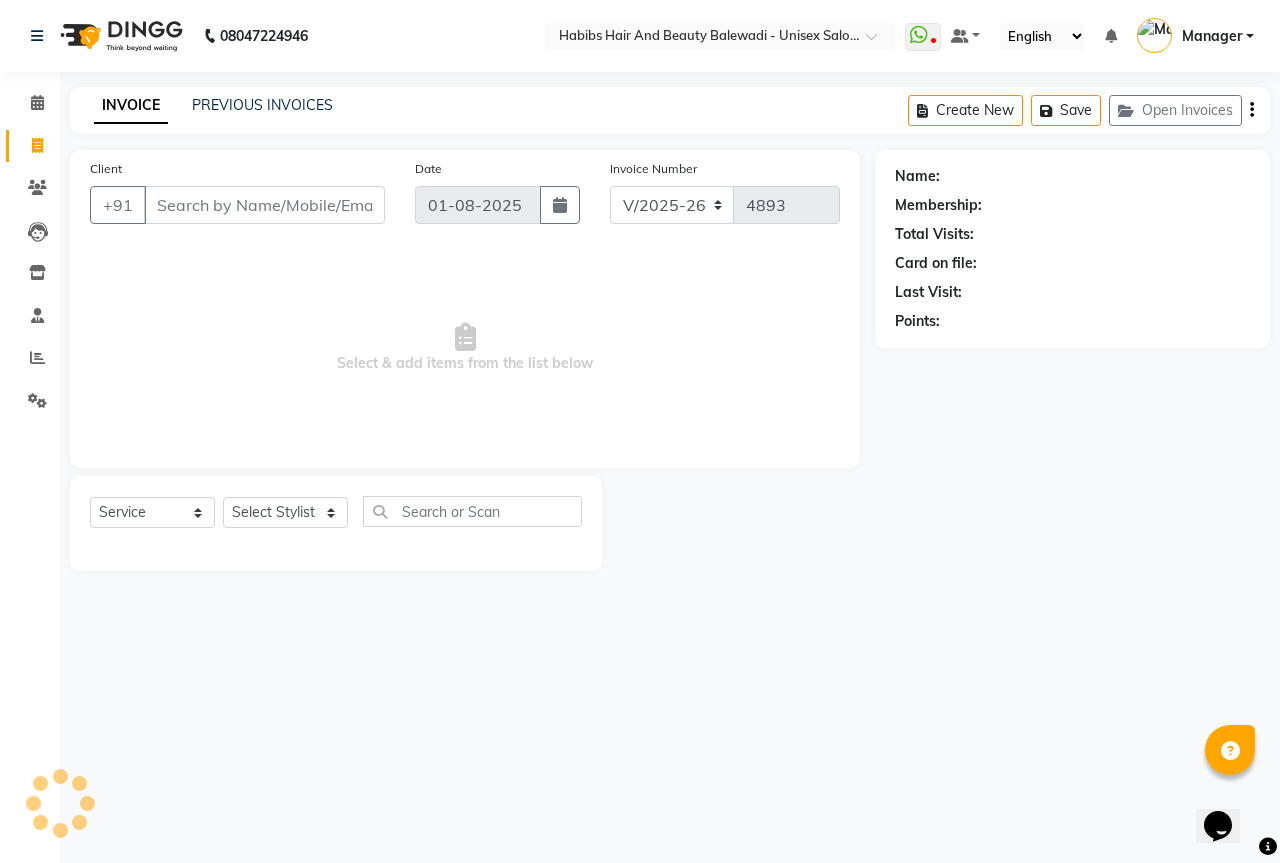 select on "package" 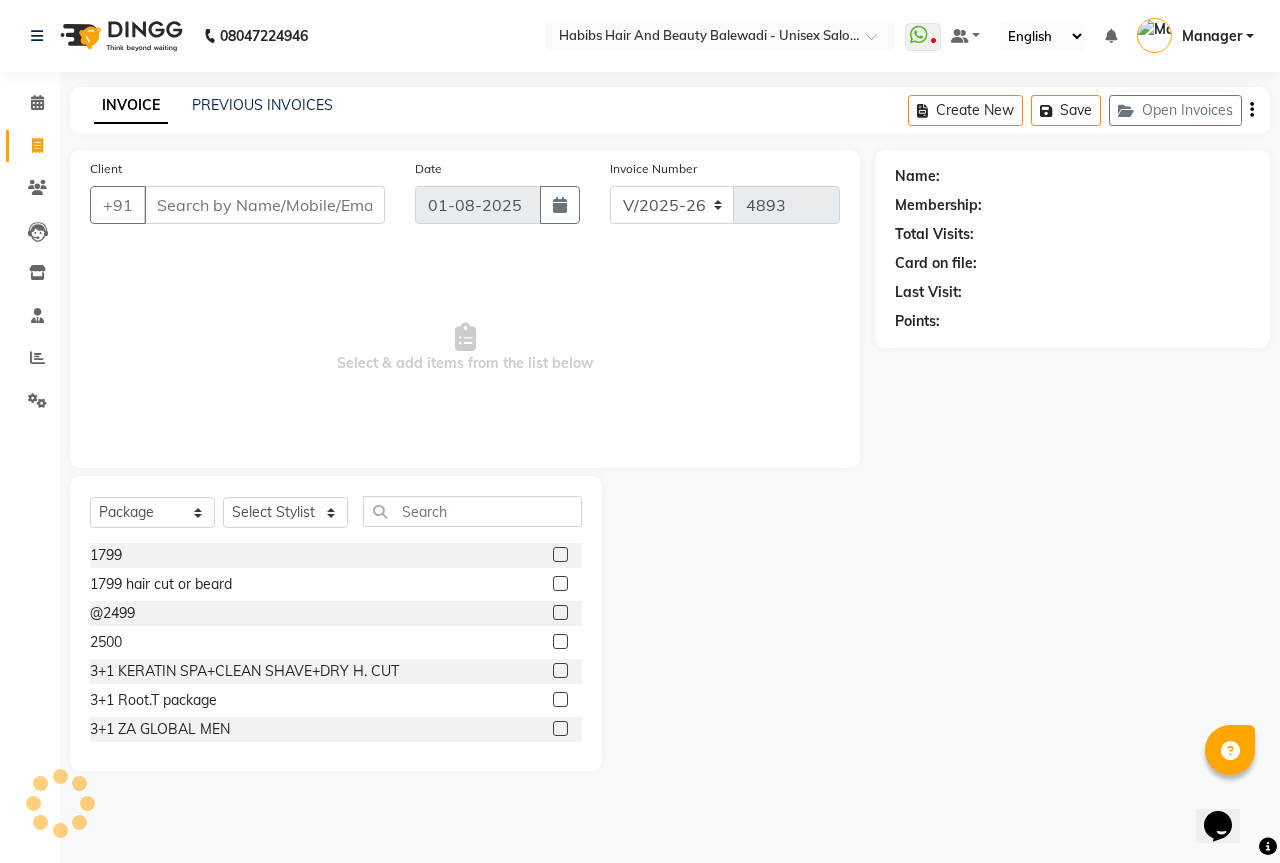 click on "Client" at bounding box center (264, 205) 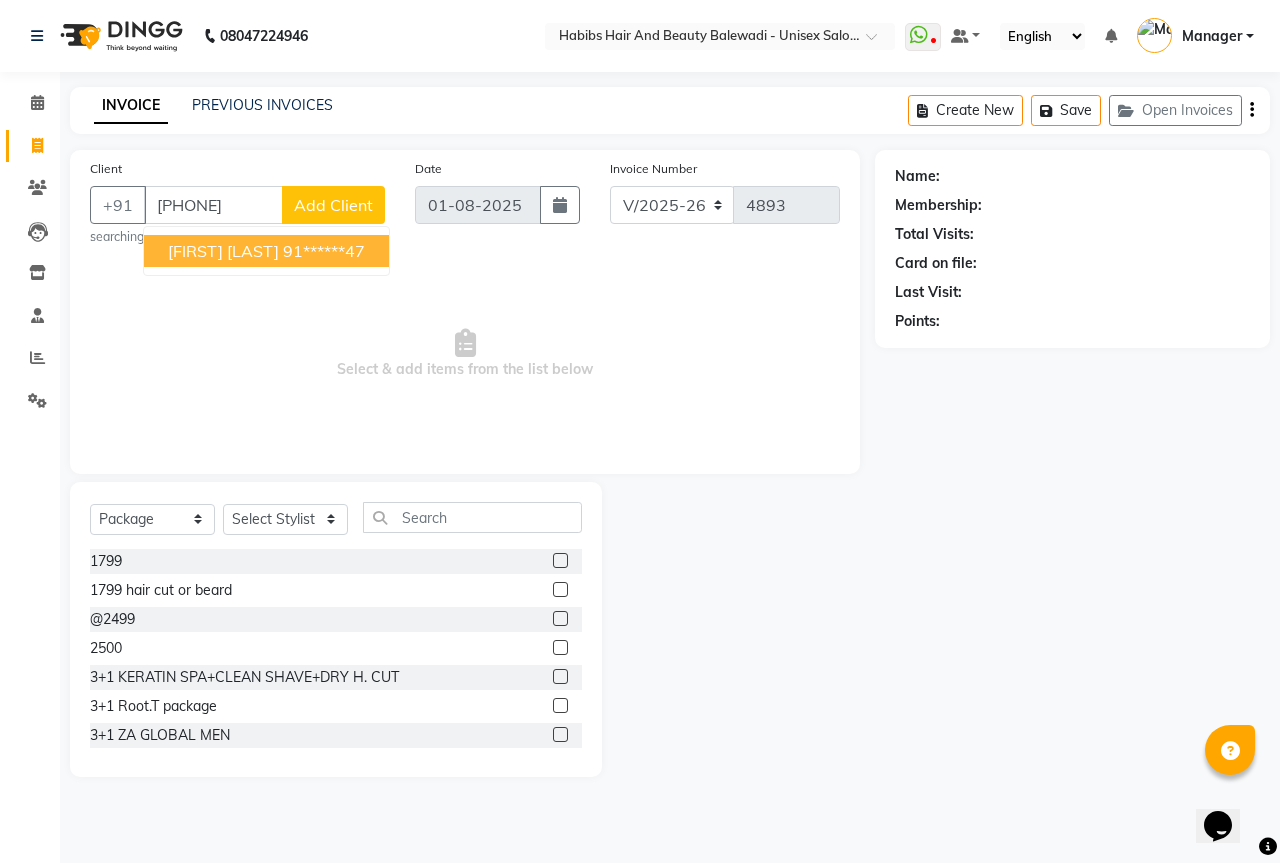 type on "9168144947" 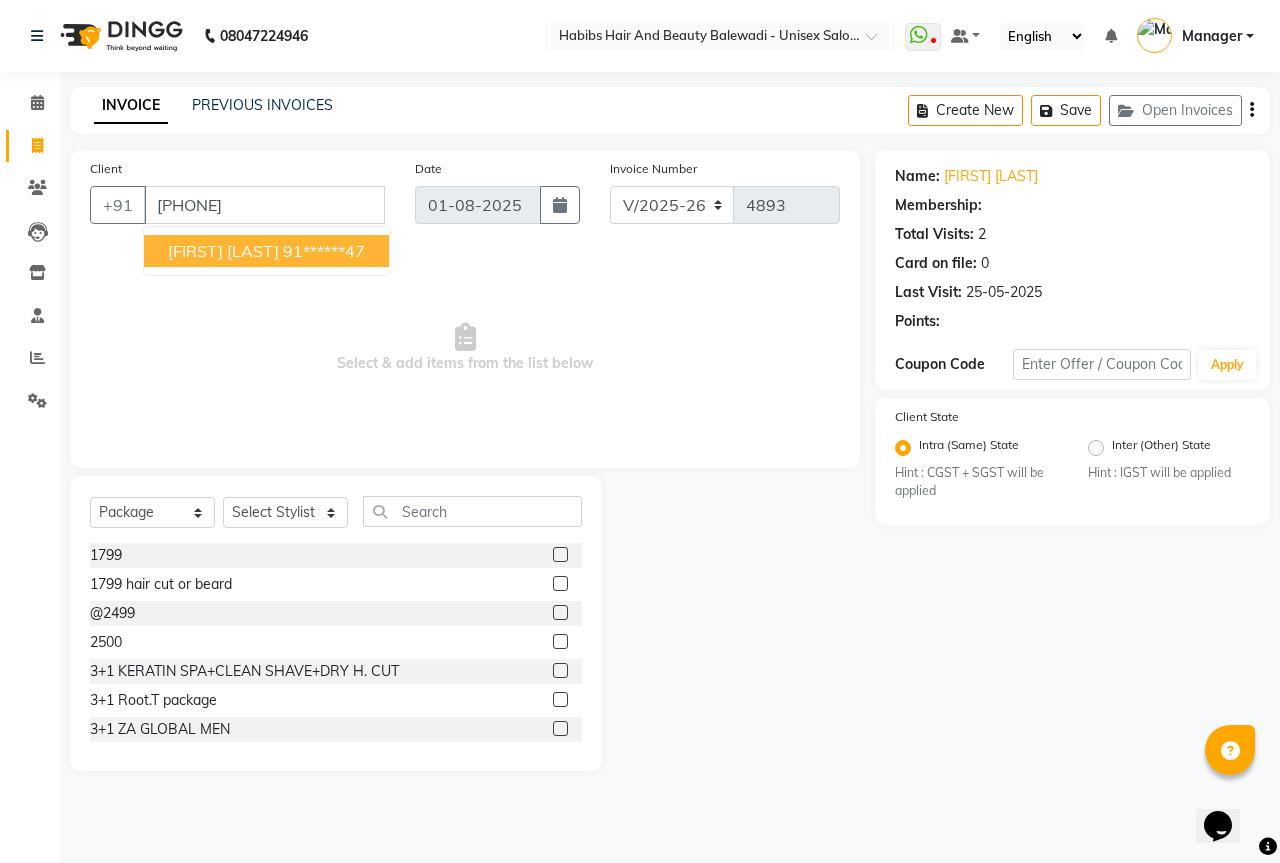 select on "2: Object" 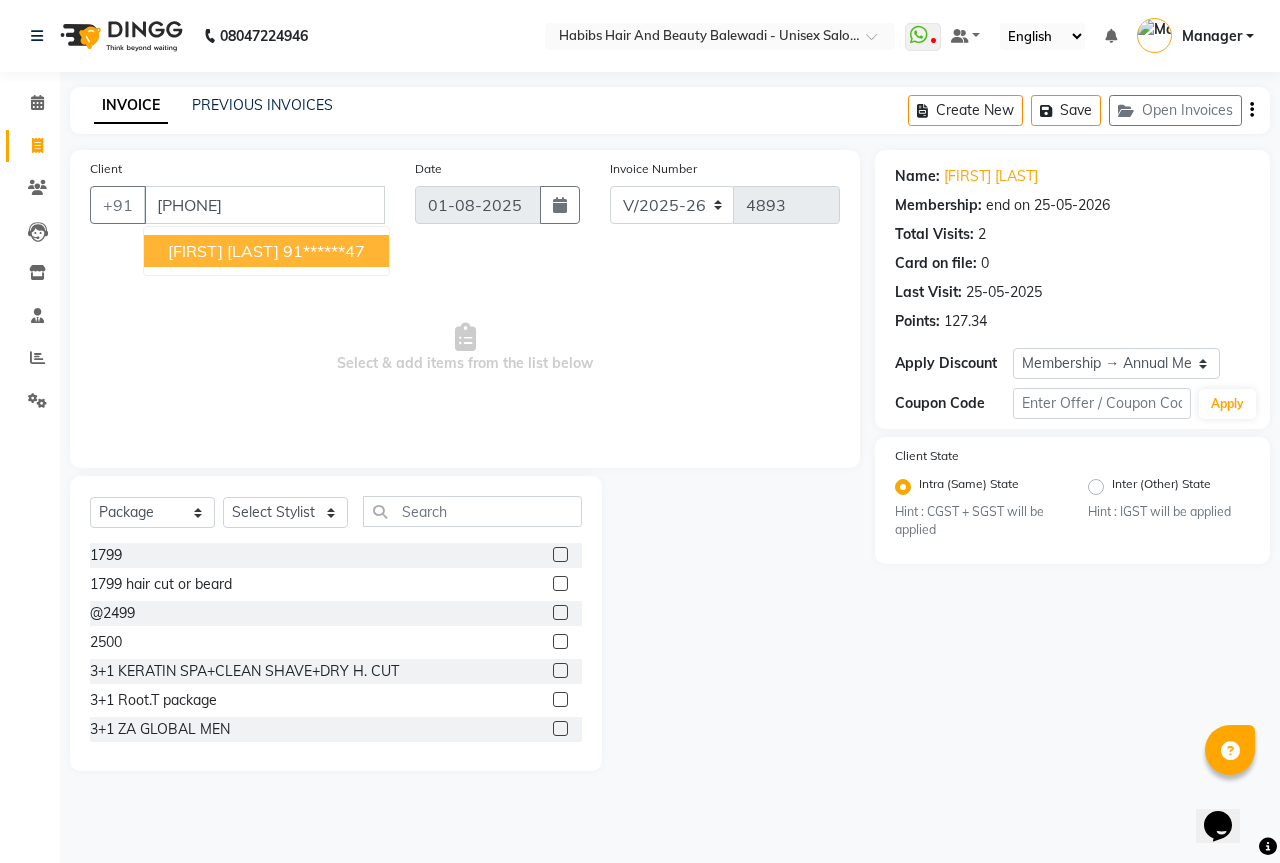 click on "mrigank s" at bounding box center (223, 251) 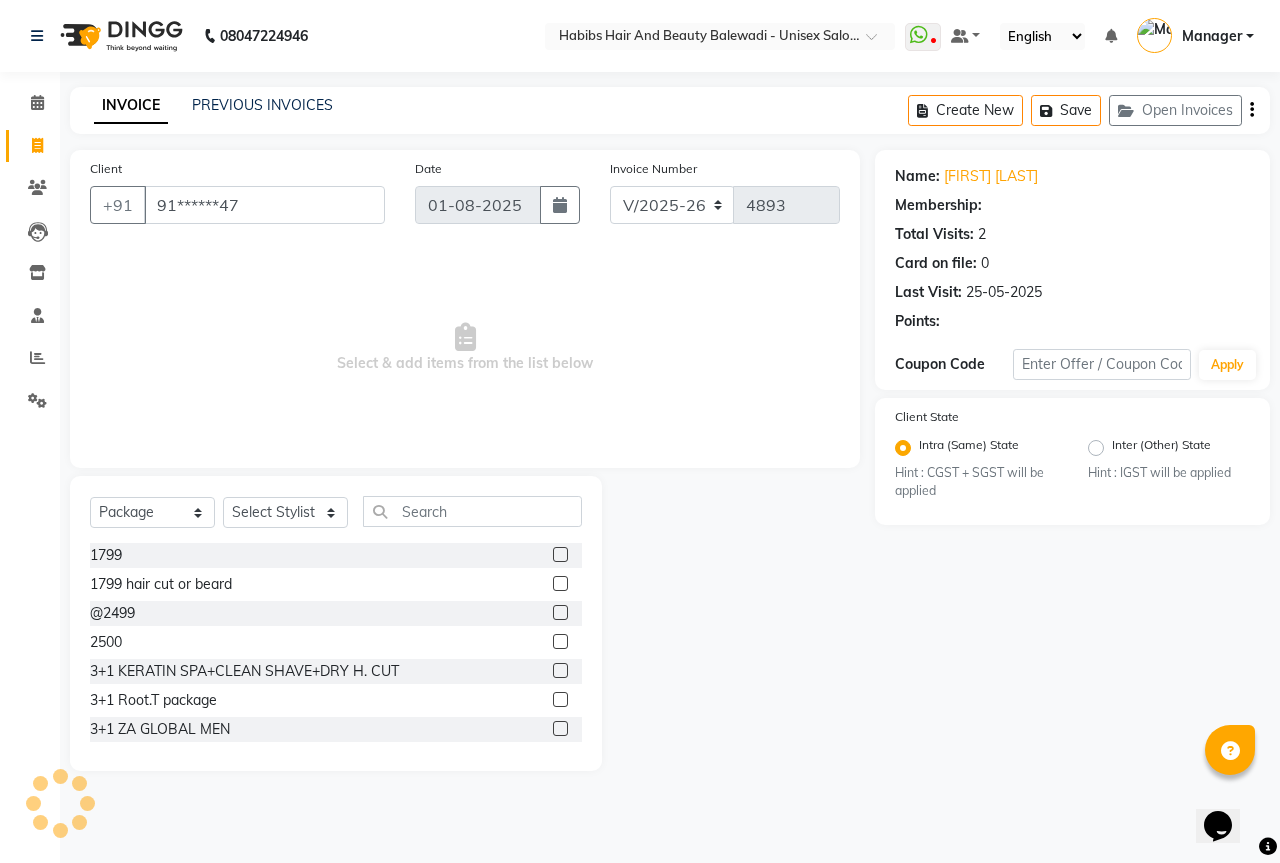 select on "2: Object" 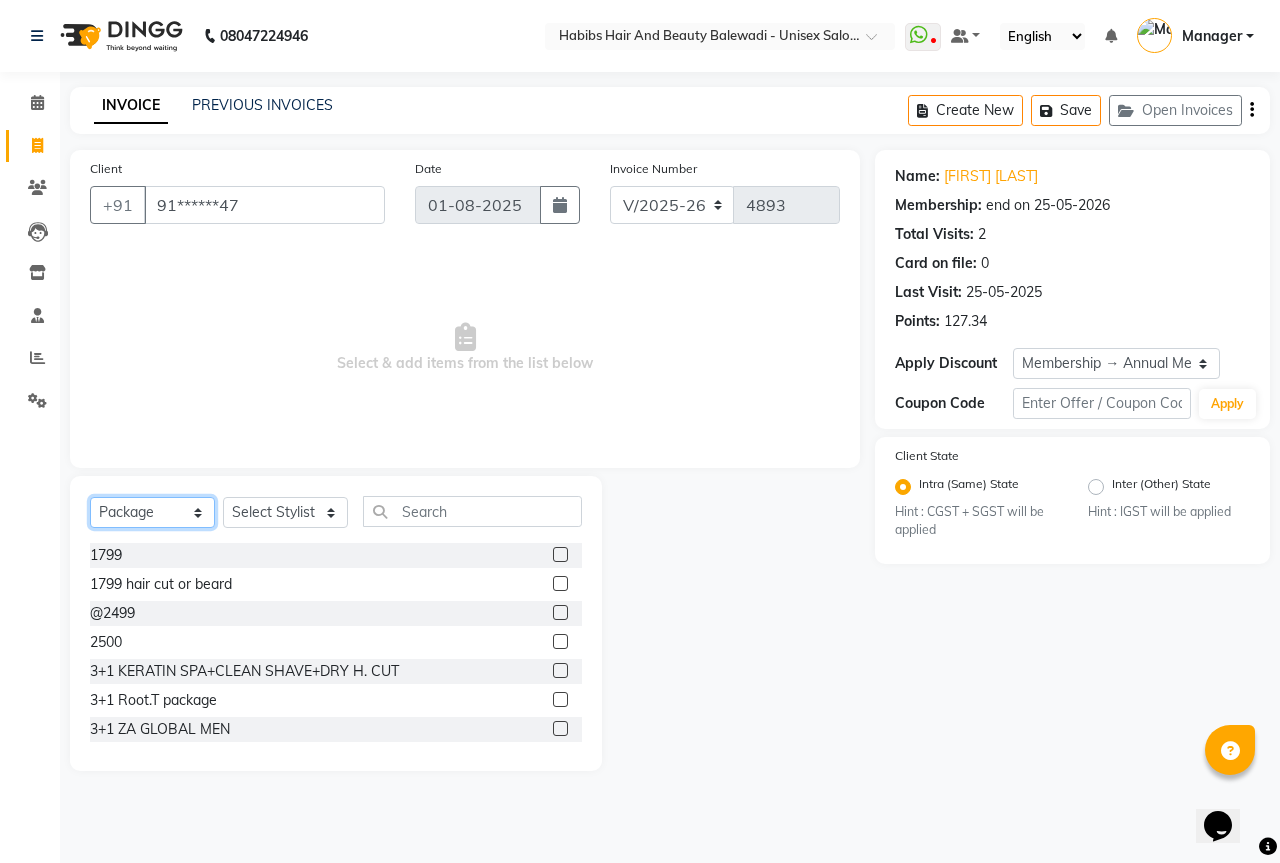 click on "Select  Service  Product  Membership  Package Voucher Prepaid Gift Card" 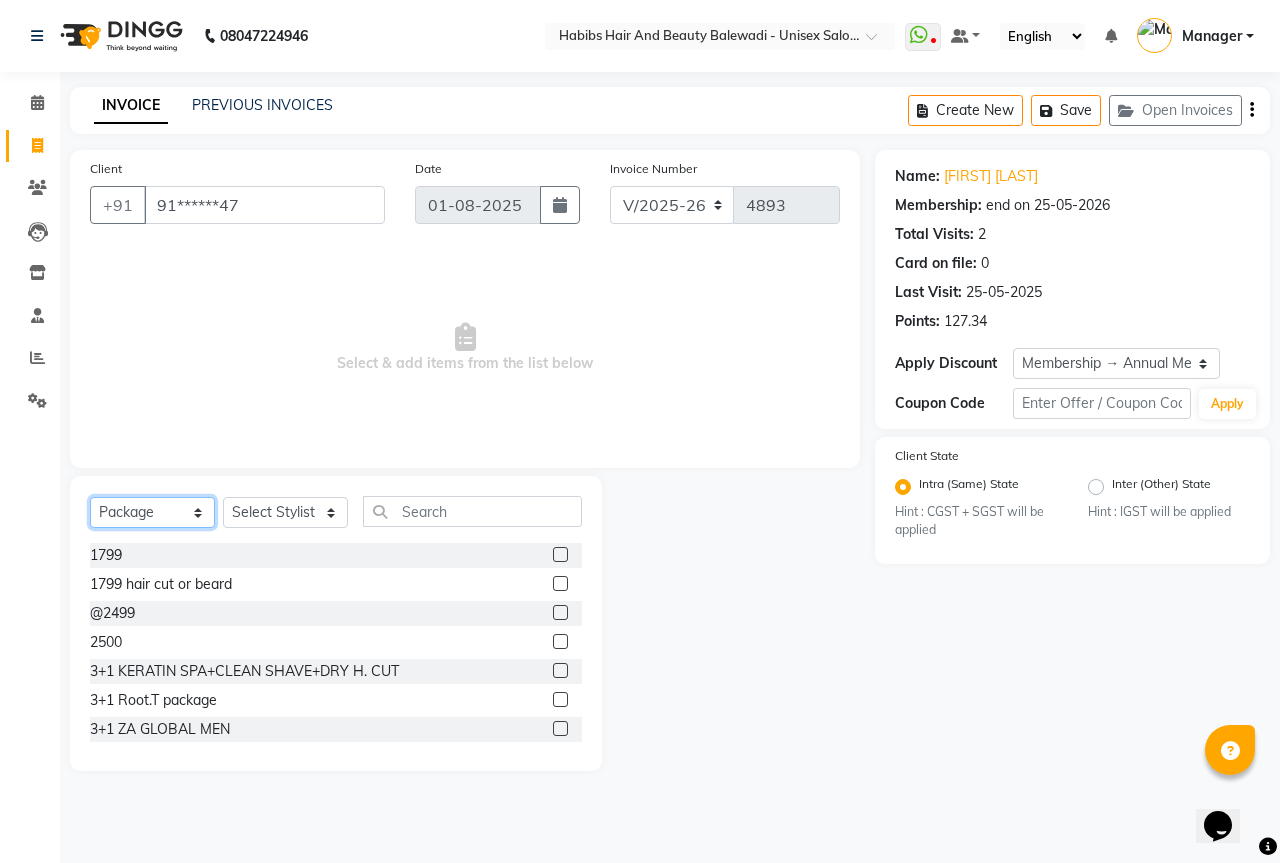 select on "service" 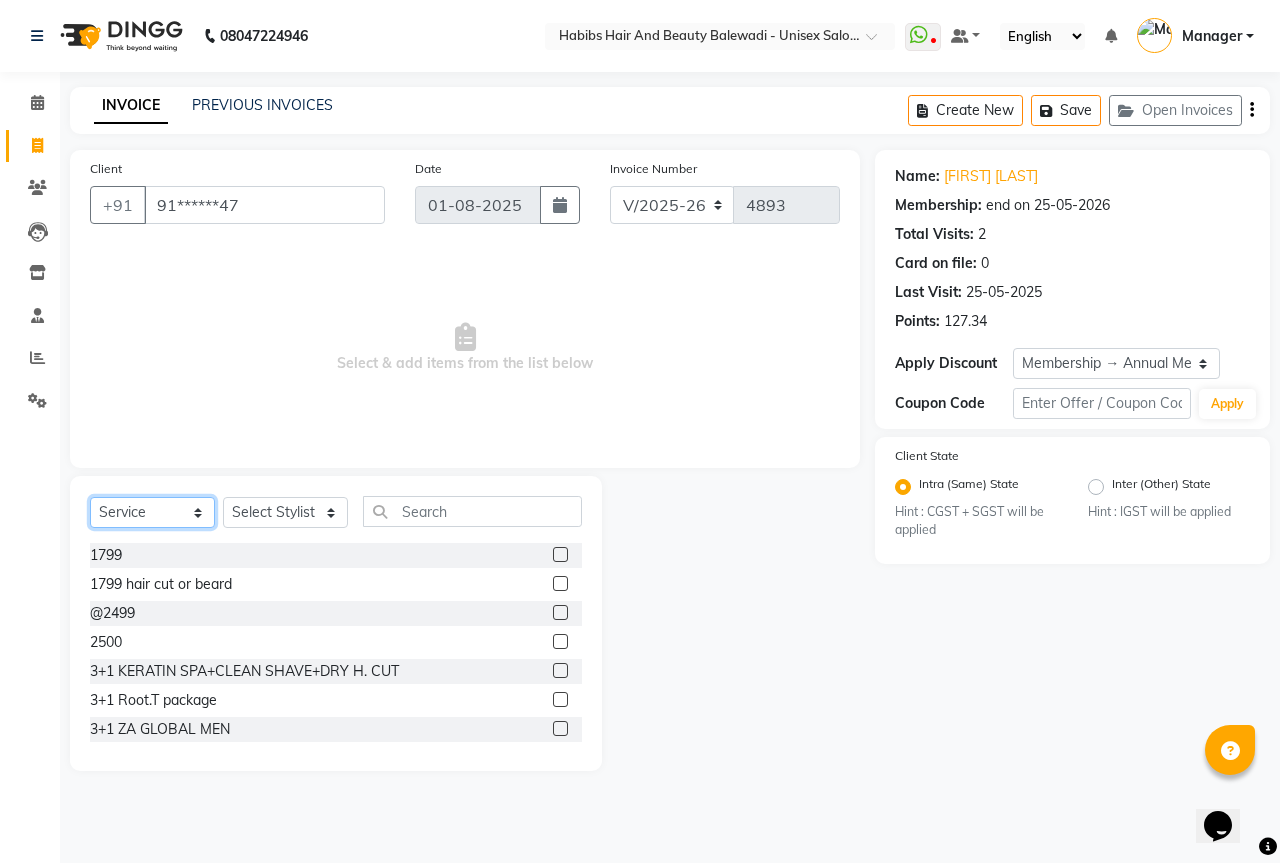 click on "Select  Service  Product  Membership  Package Voucher Prepaid Gift Card" 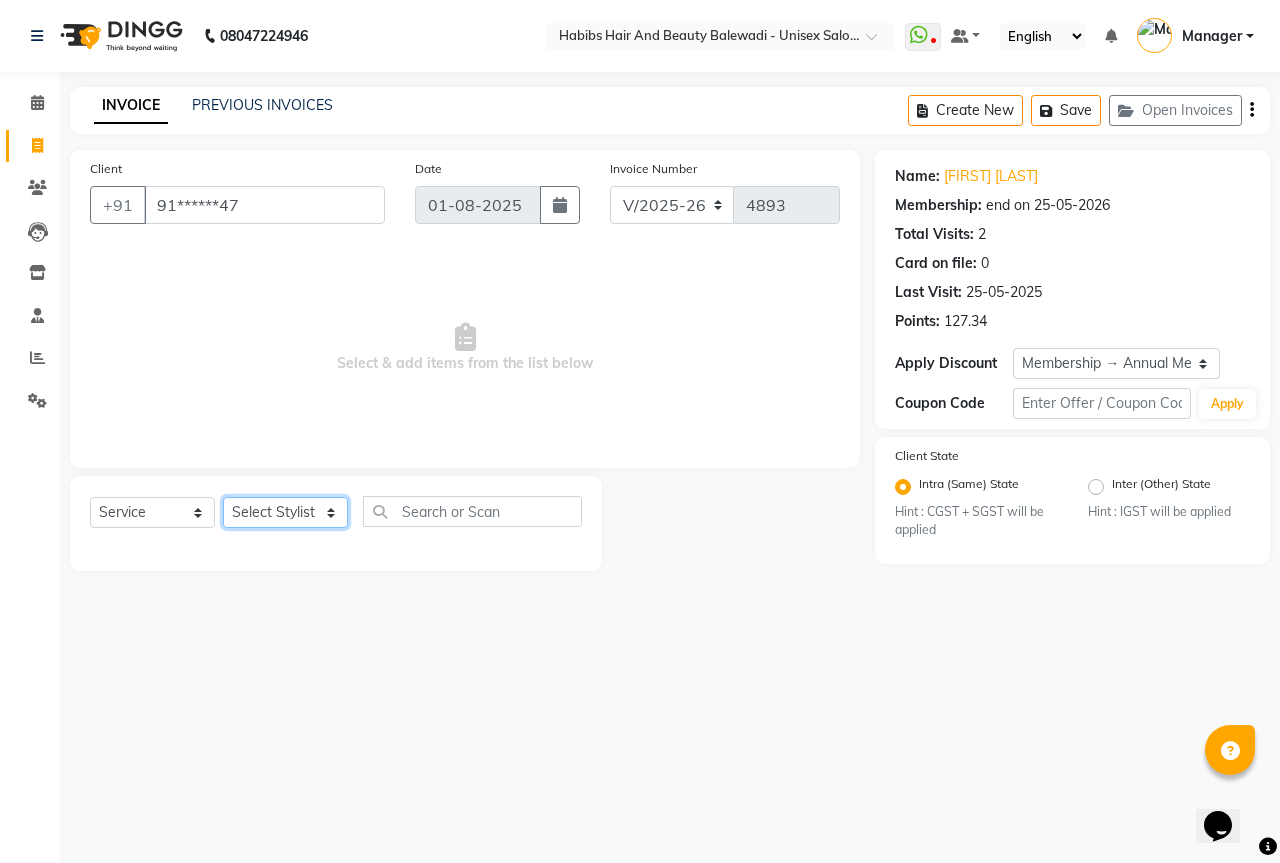 click on "Select Stylist Aarti Akshay Gaikwad Ankita Balmiki Bhagvat Dnyaneshwar Borde Gajanan Ghaytade Govind Wadel HK Manager Sagar Raut Sipra Singh Usha" 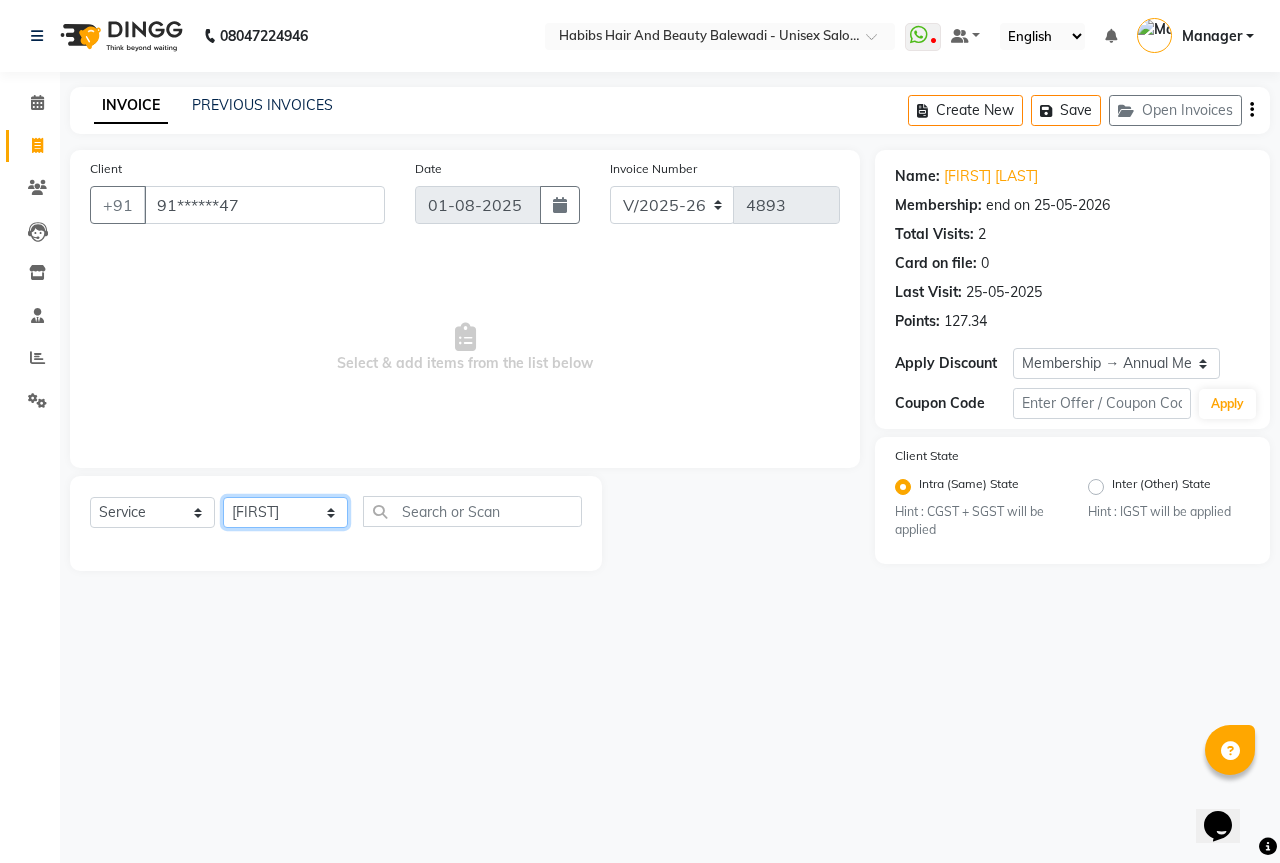 click on "Select Stylist Aarti Akshay Gaikwad Ankita Balmiki Bhagvat Dnyaneshwar Borde Gajanan Ghaytade Govind Wadel HK Manager Sagar Raut Sipra Singh Usha" 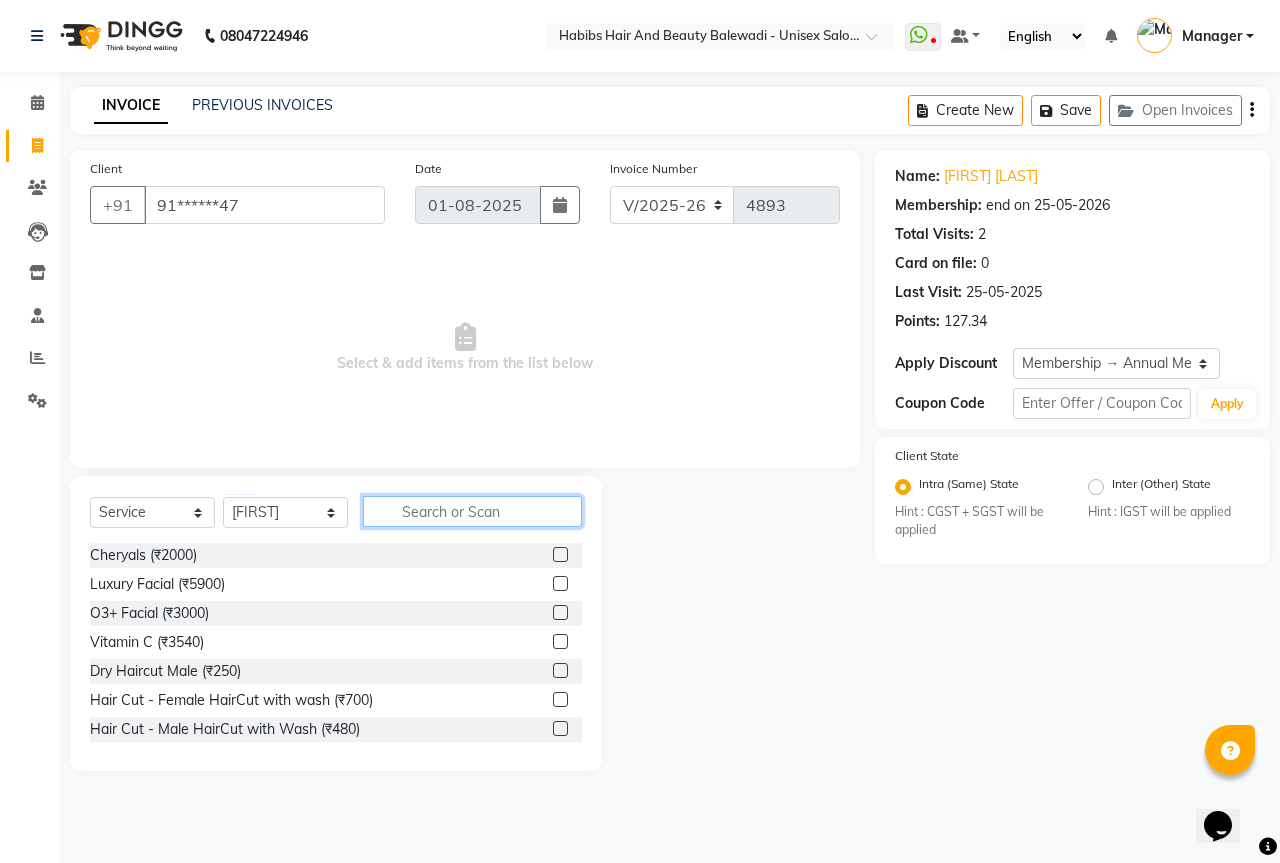 click 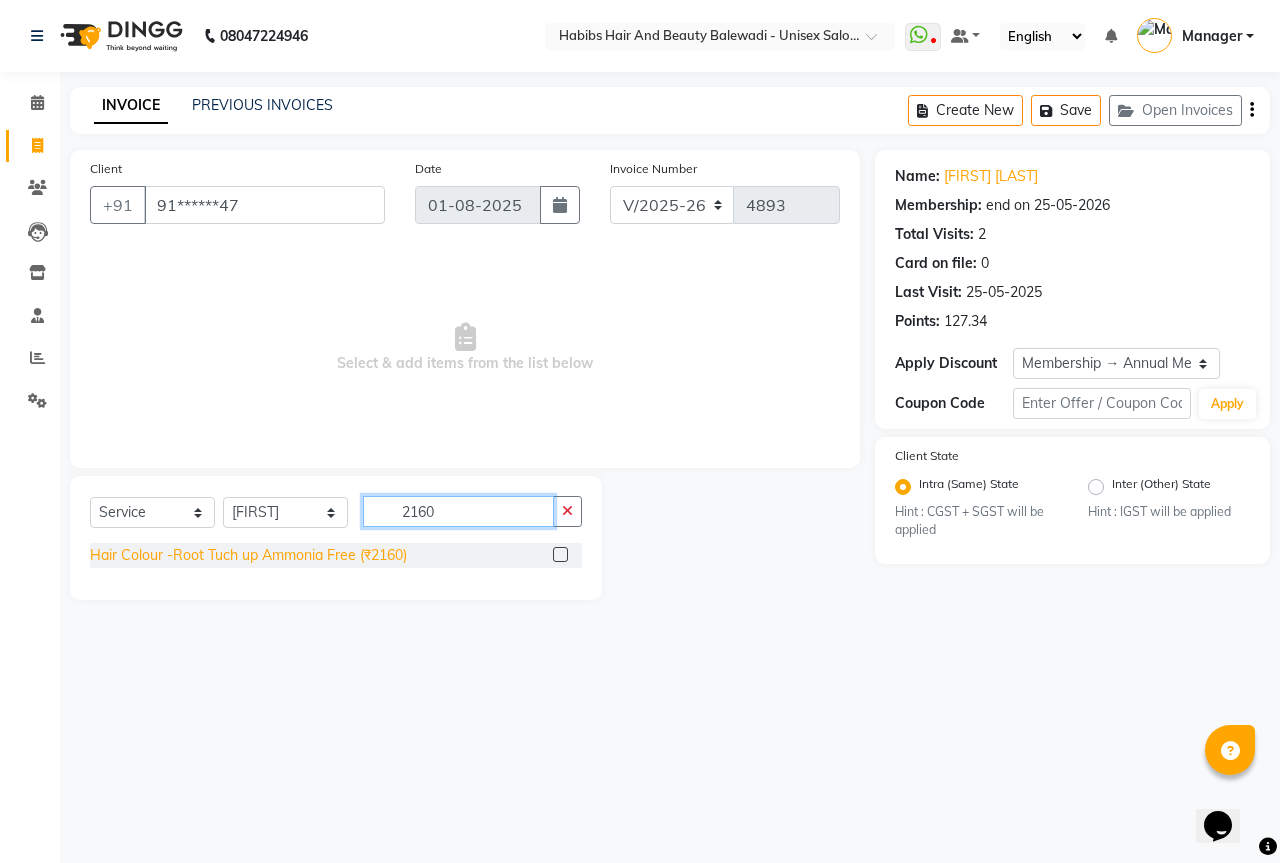 type on "2160" 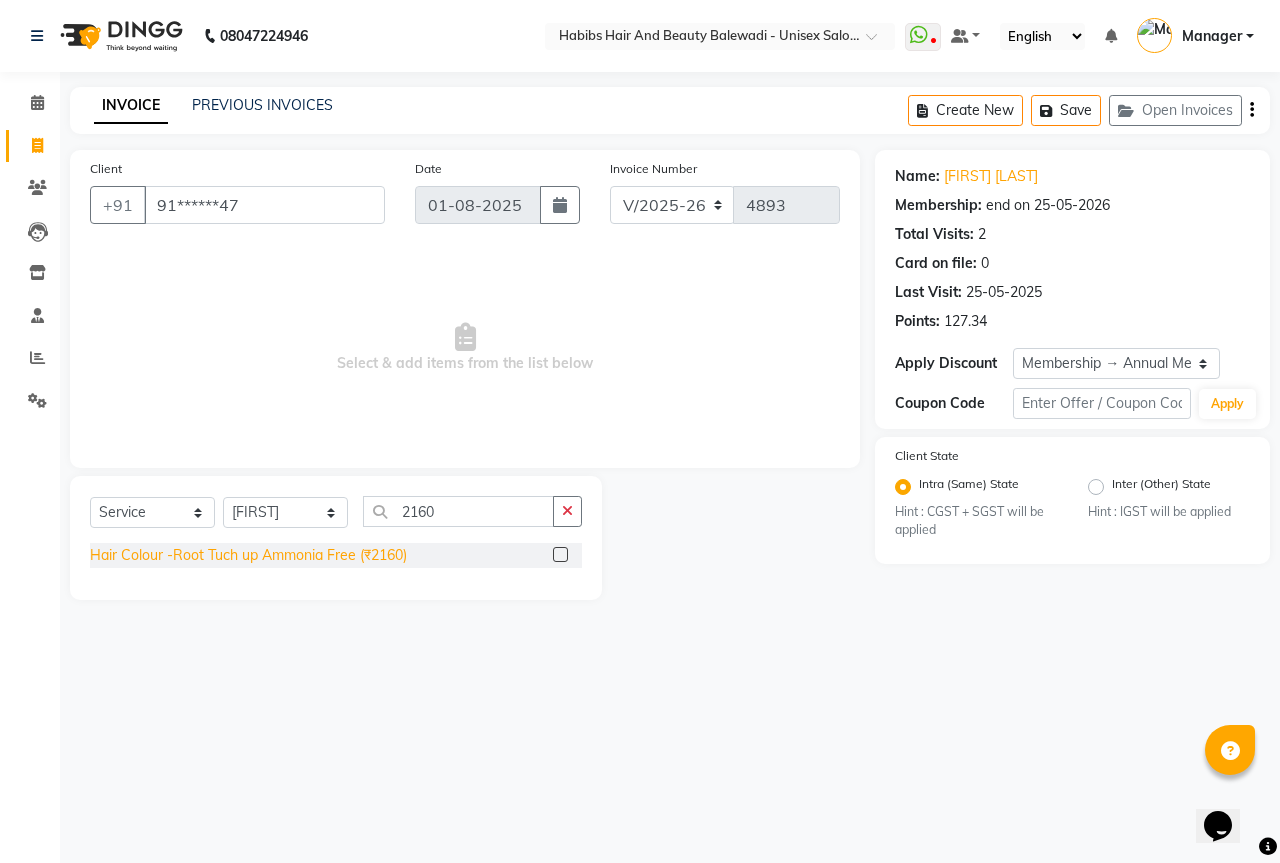 click on "Hair Colour -Root Tuch up Ammonia Free (₹2160)" 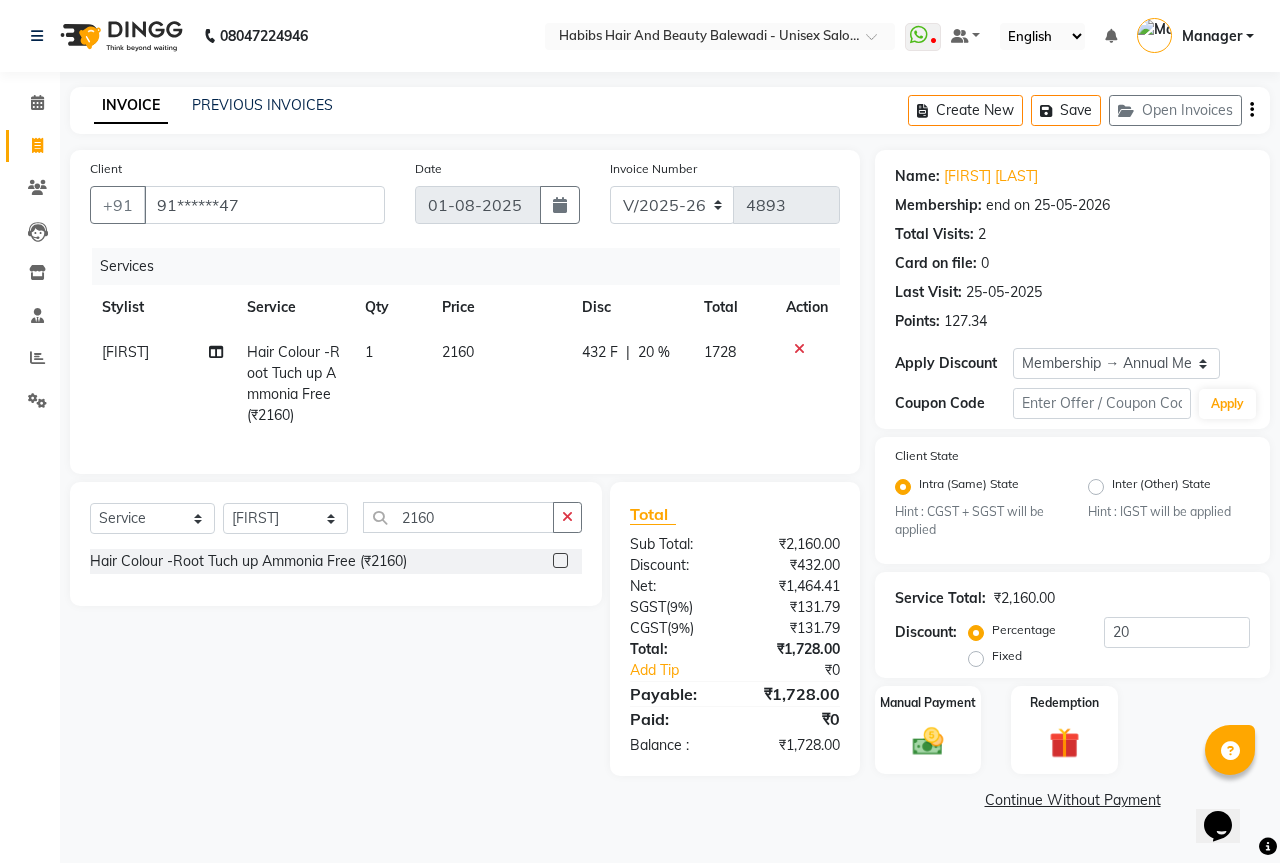 click 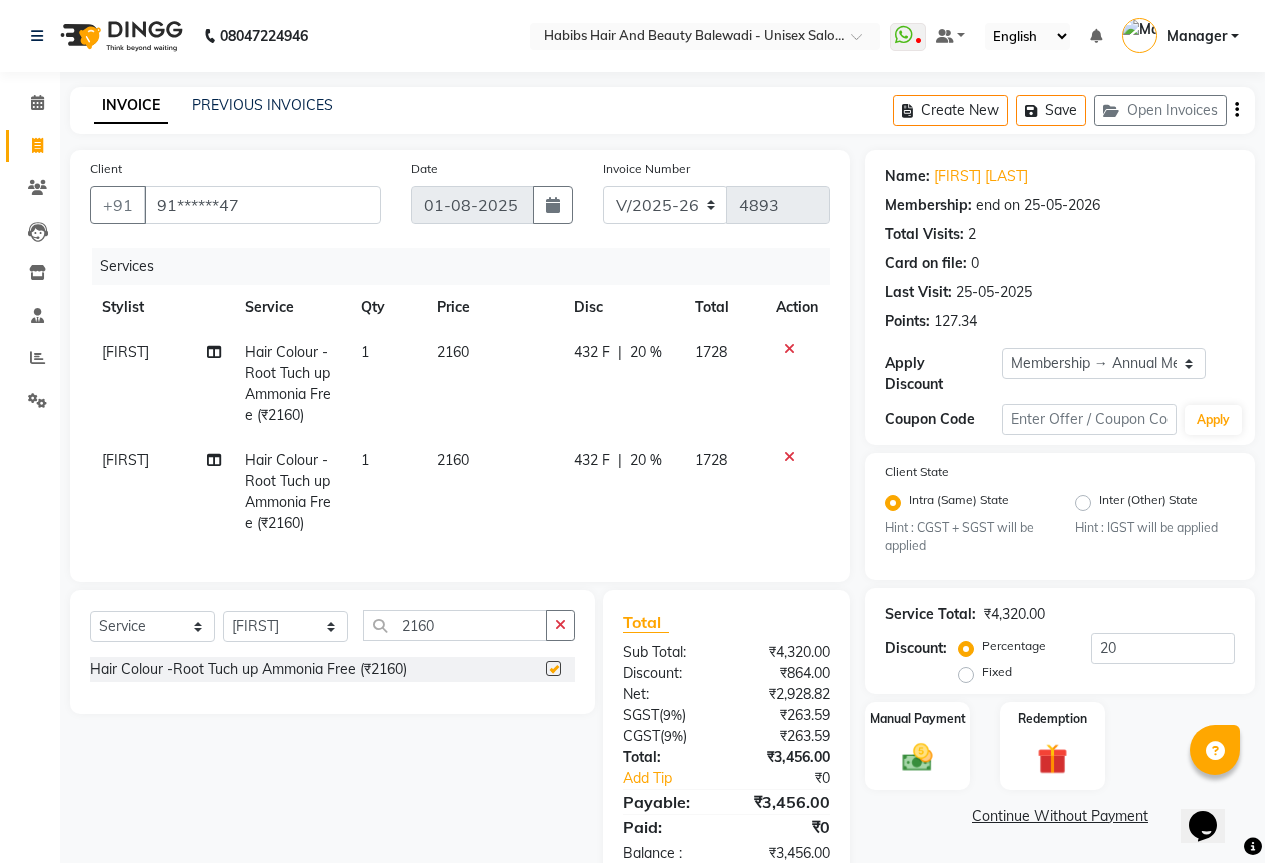 checkbox on "false" 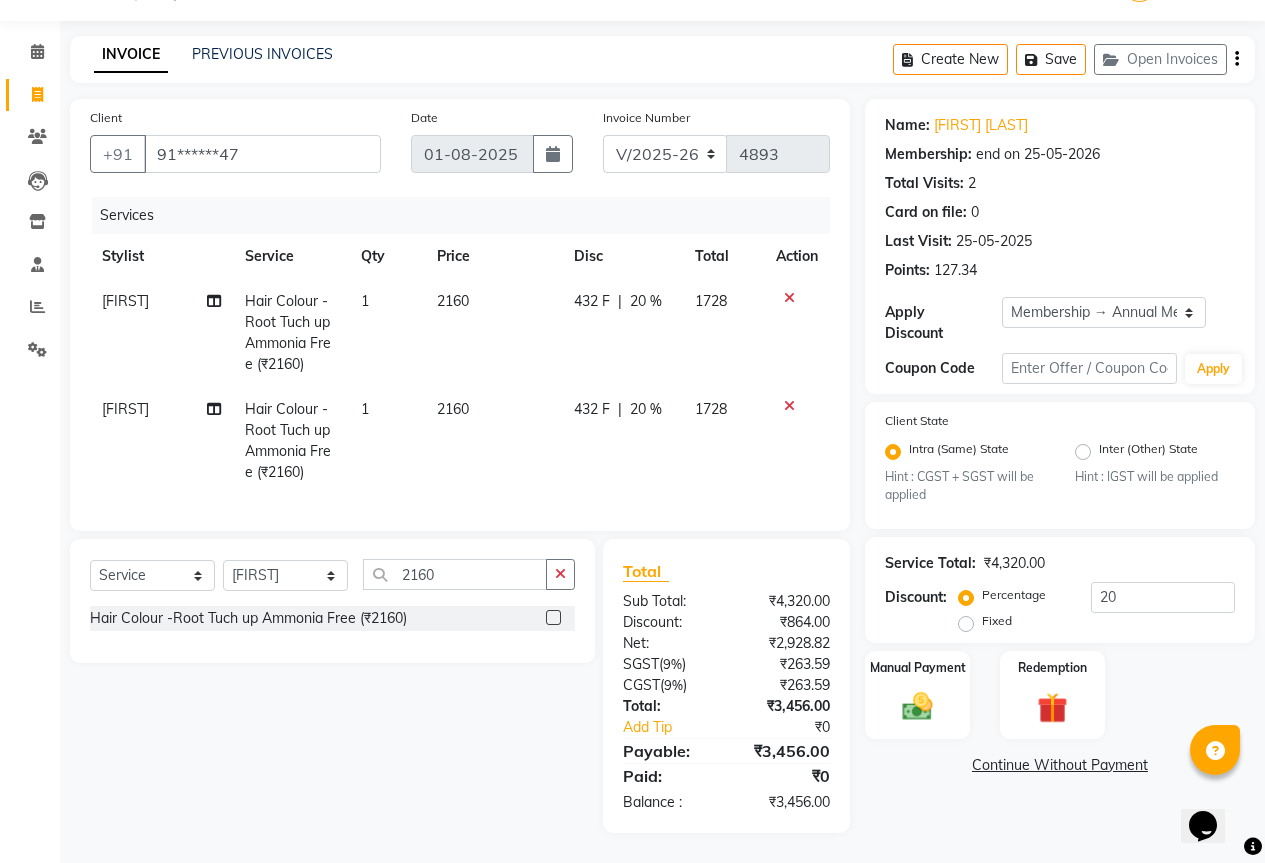 scroll, scrollTop: 66, scrollLeft: 0, axis: vertical 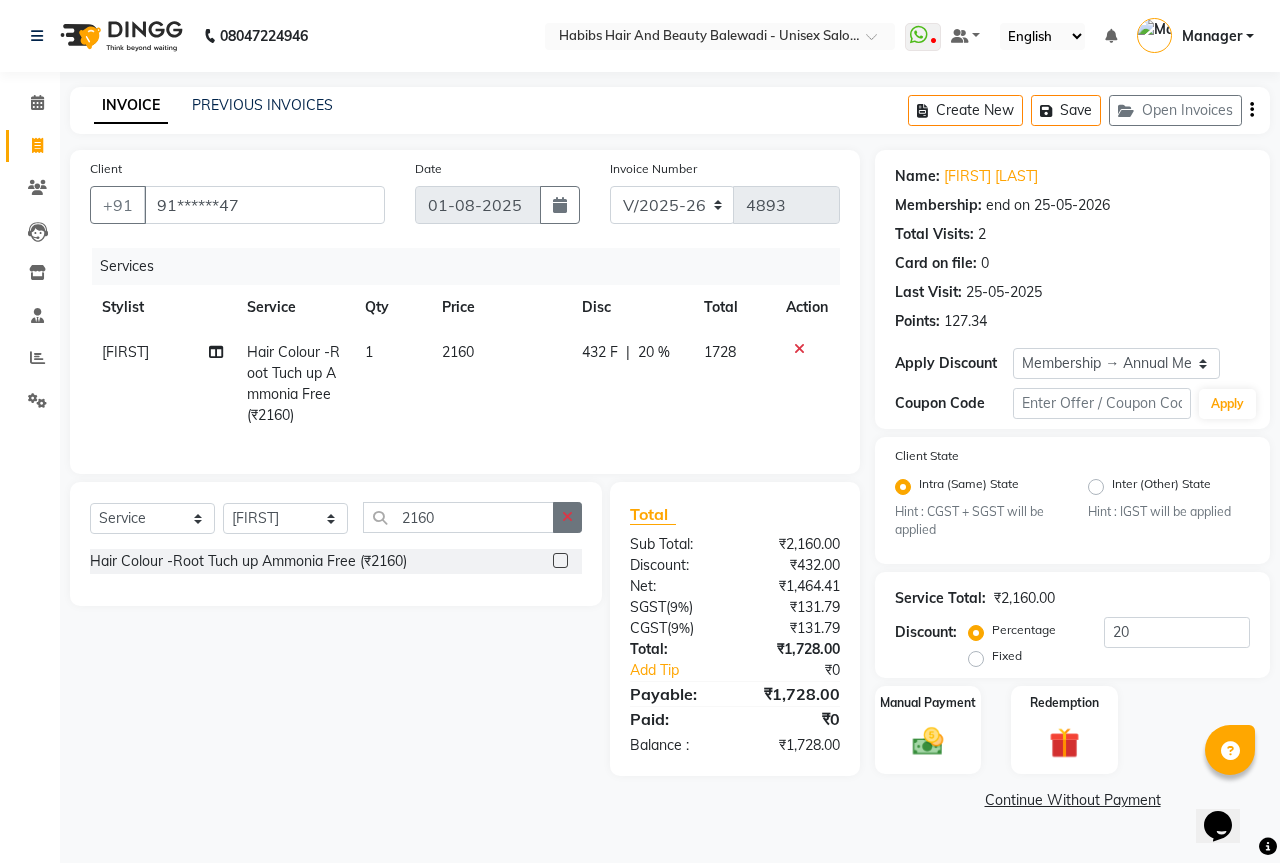 click 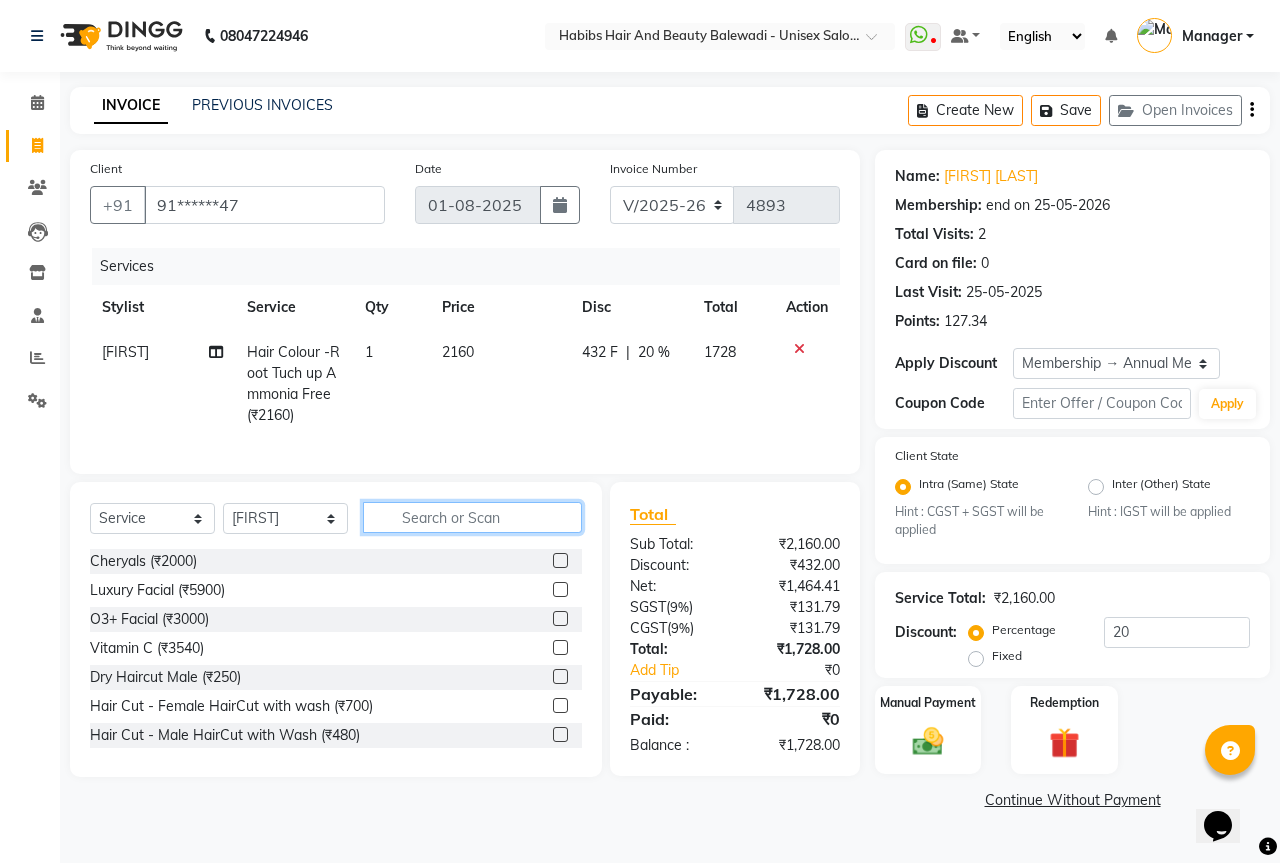 click 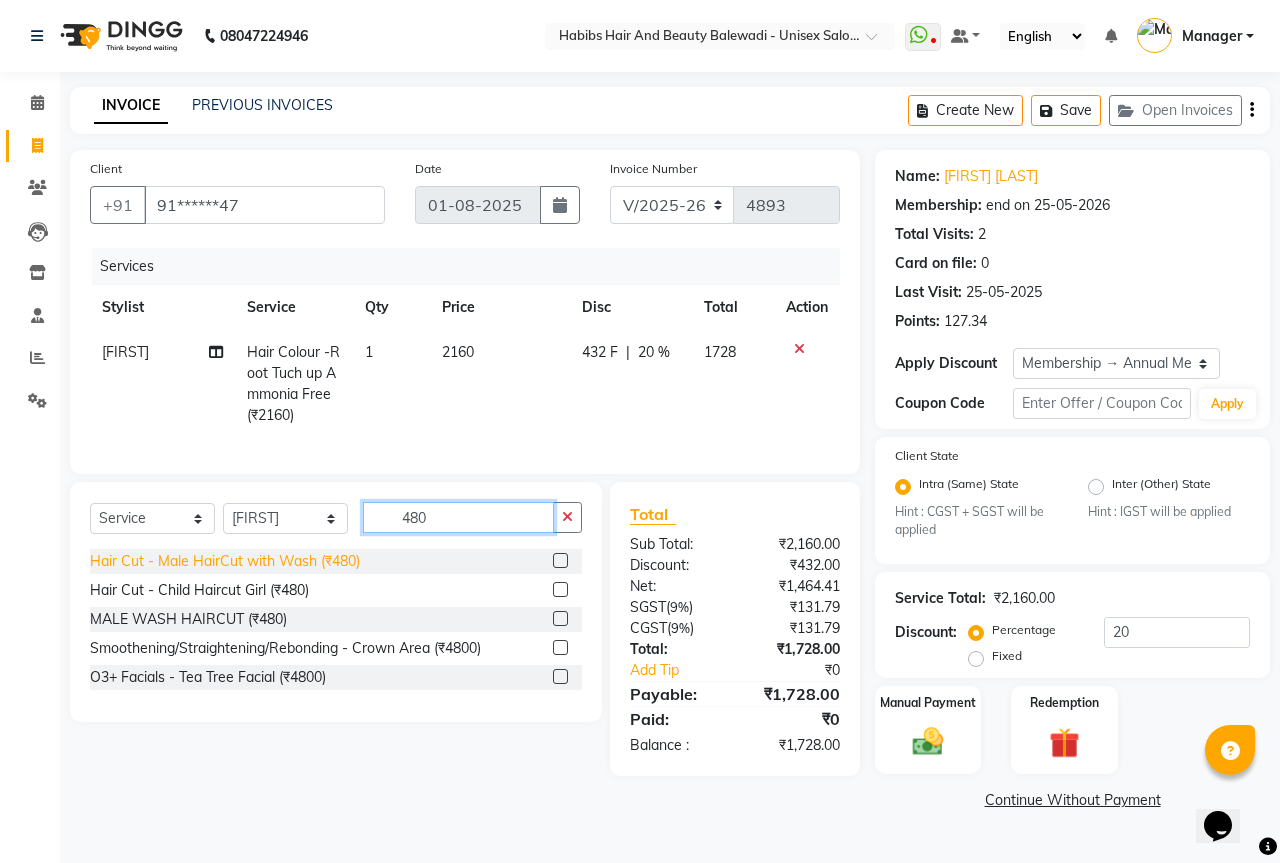 type on "480" 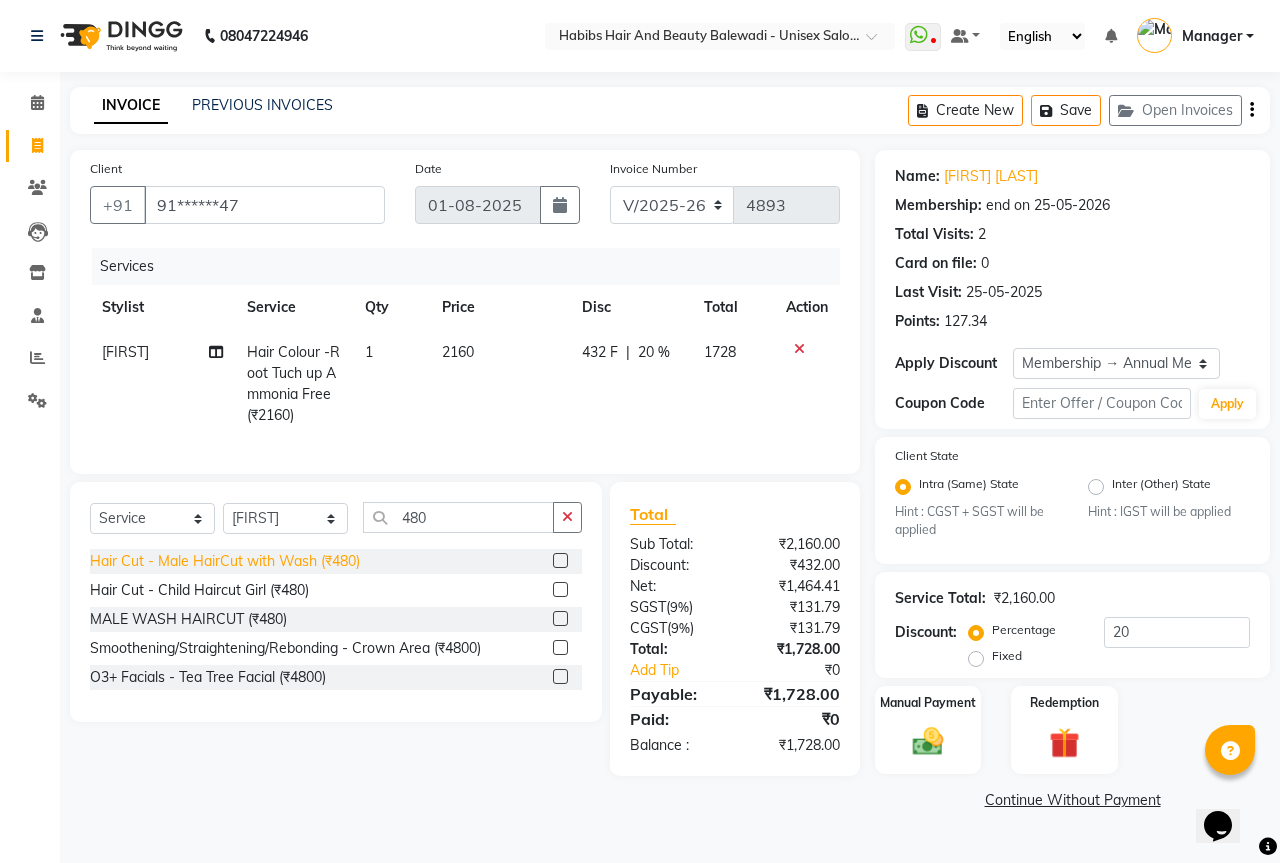 click on "Hair Cut - Male HairCut with Wash (₹480)" 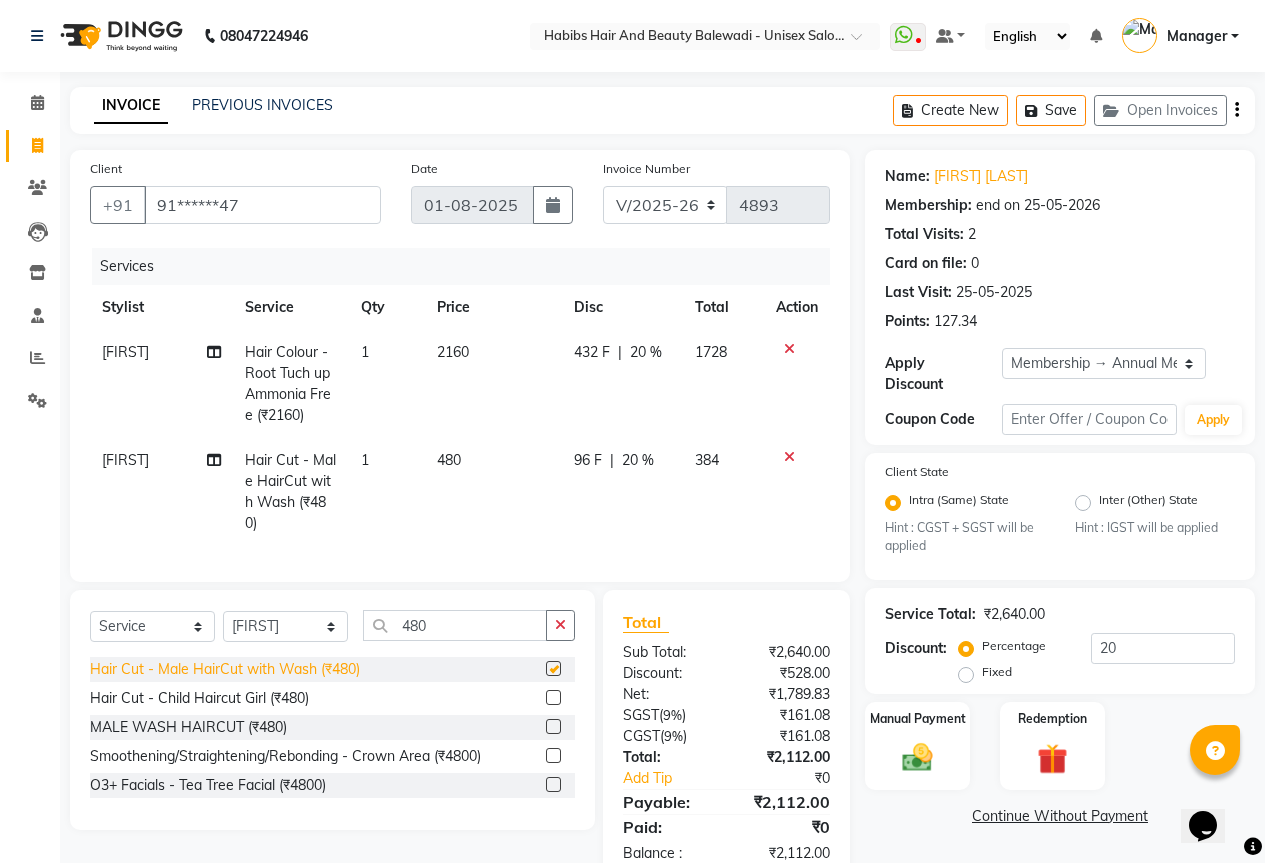 checkbox on "false" 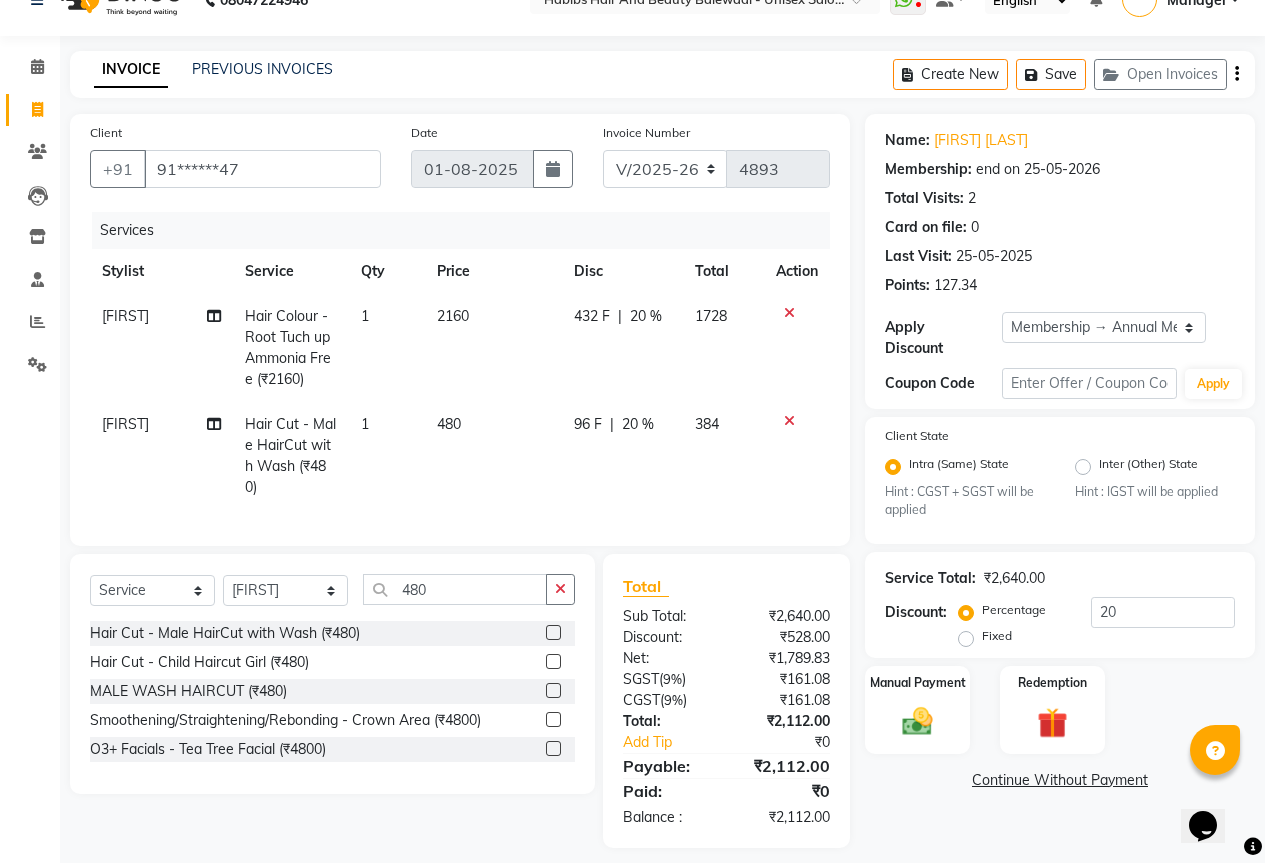 scroll, scrollTop: 66, scrollLeft: 0, axis: vertical 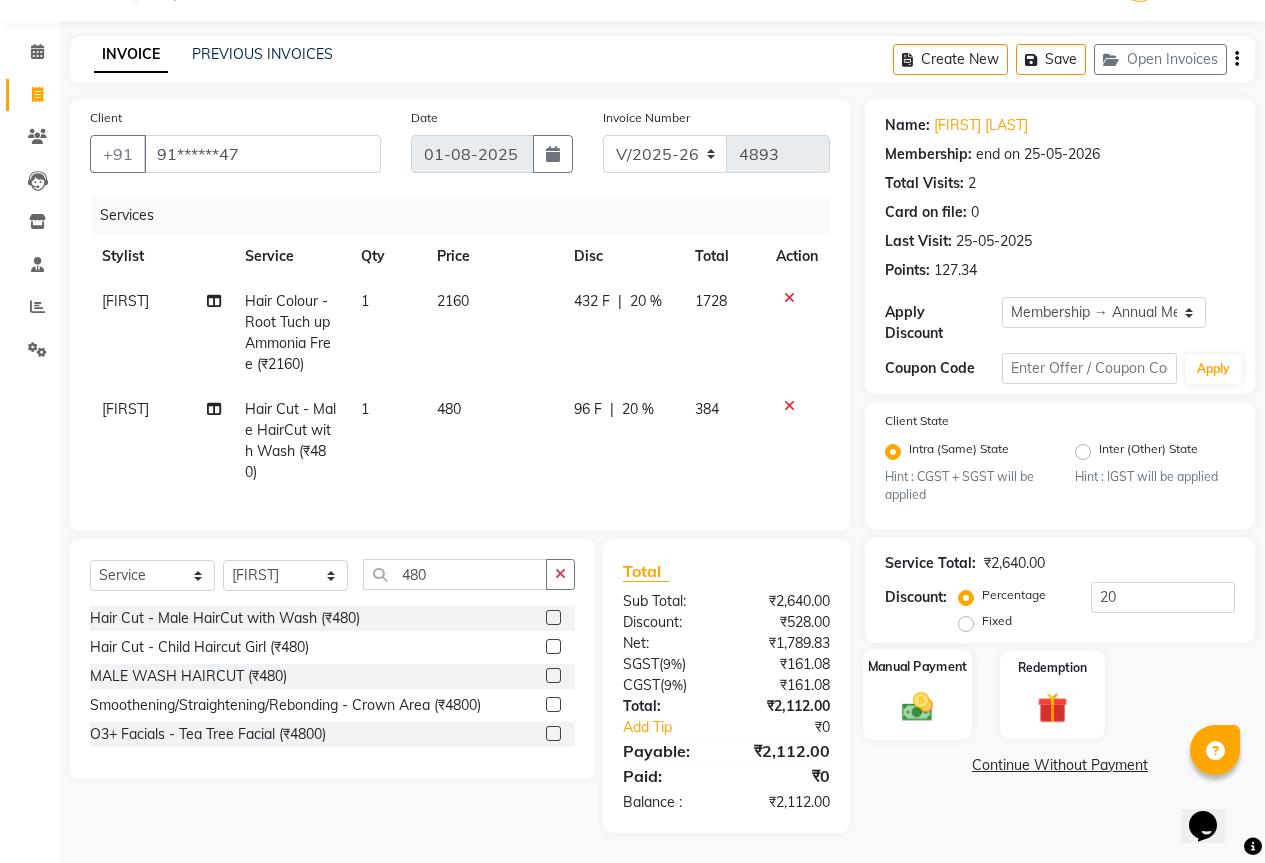 click 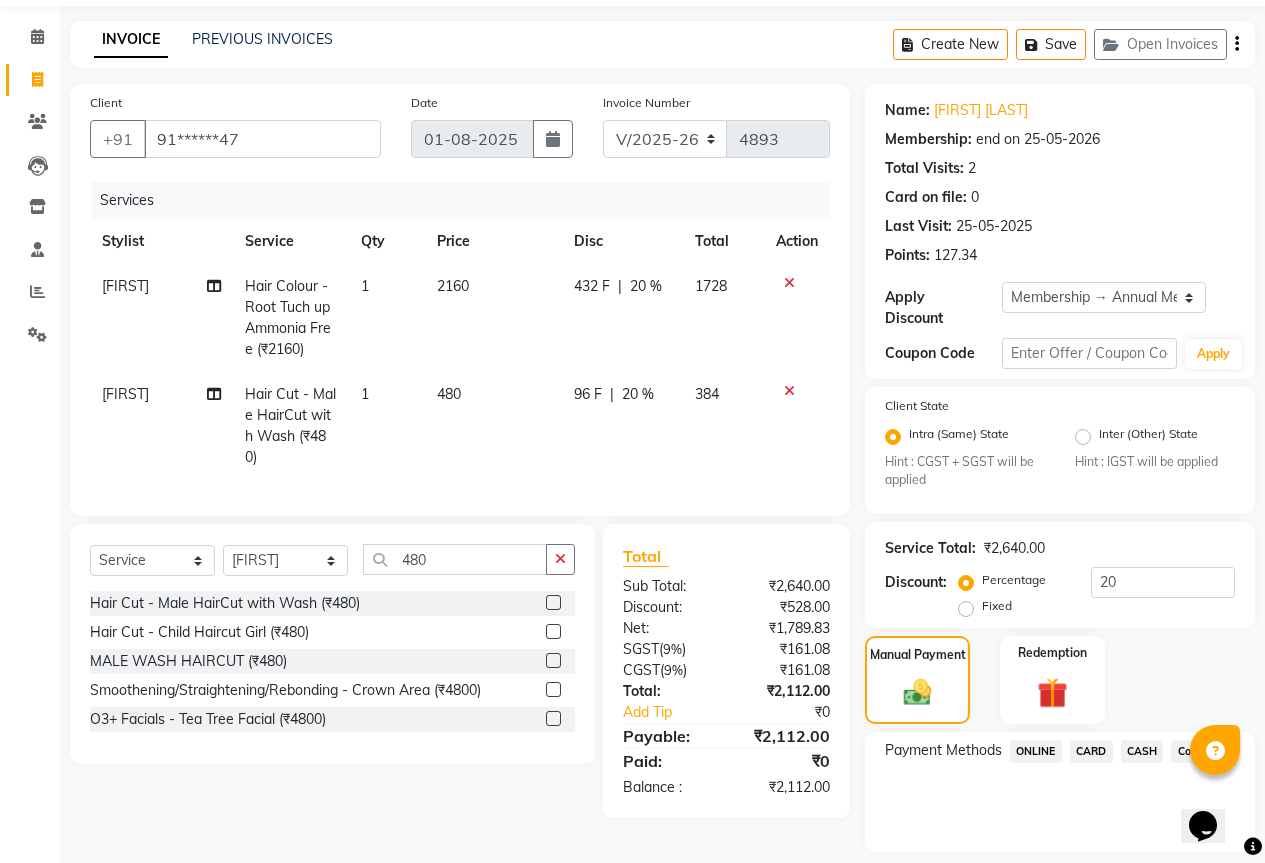 click on "ONLINE" 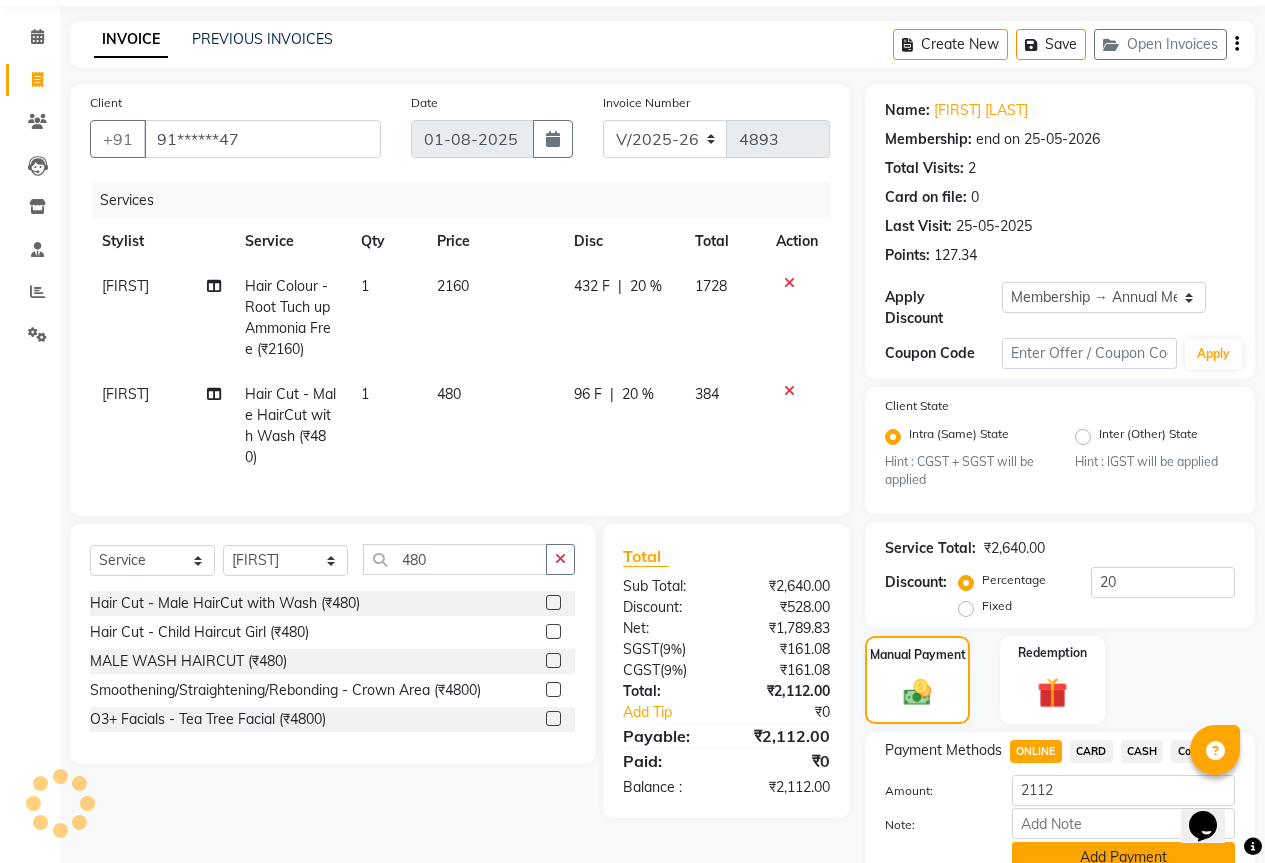 click on "Add Payment" 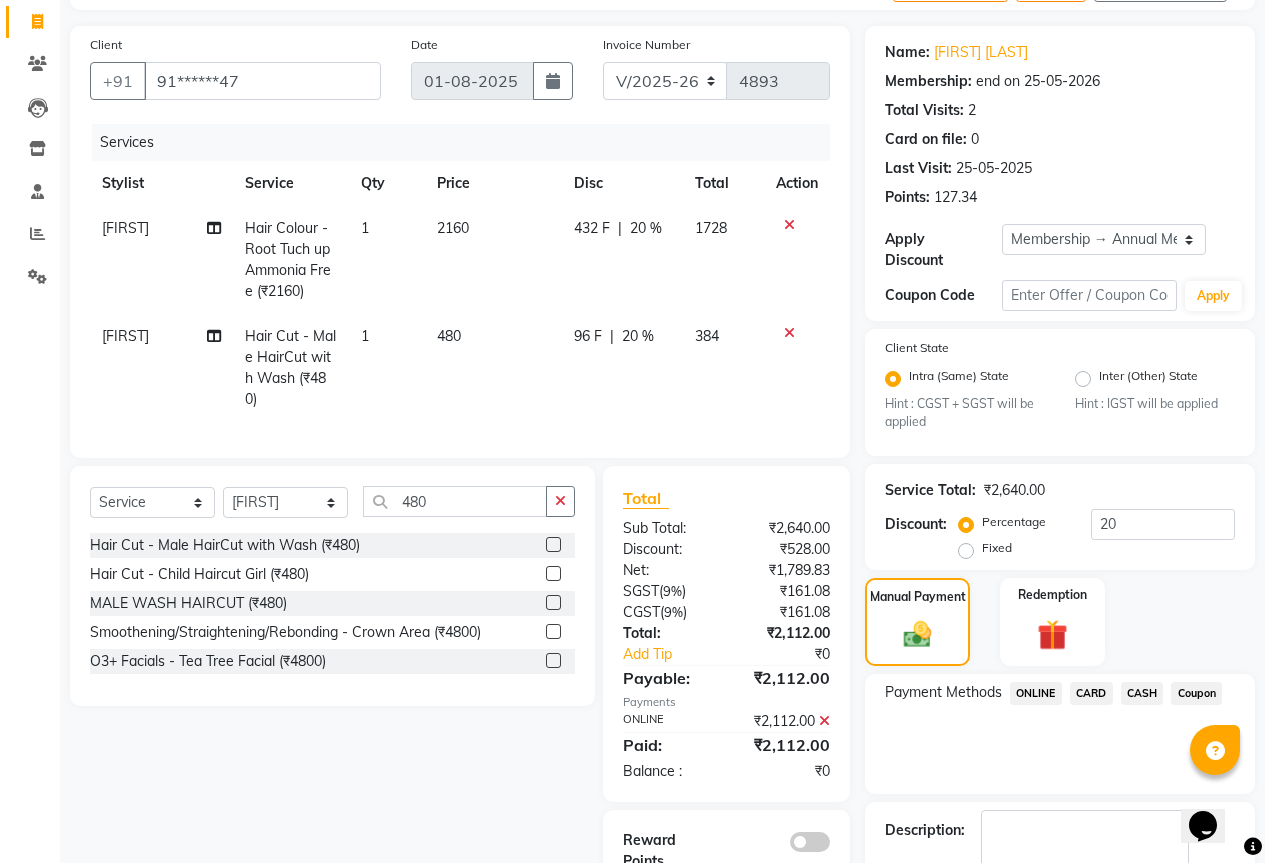 scroll, scrollTop: 223, scrollLeft: 0, axis: vertical 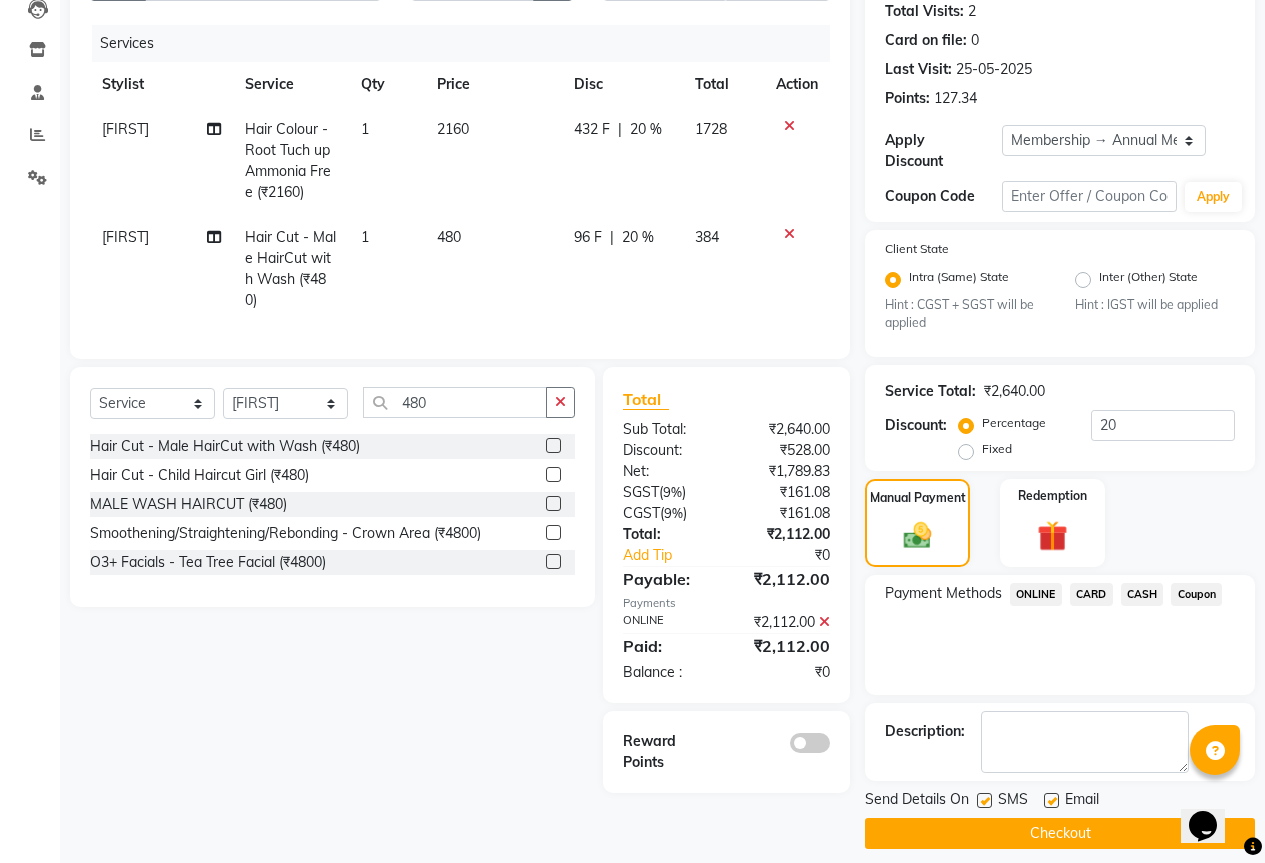 click on "Checkout" 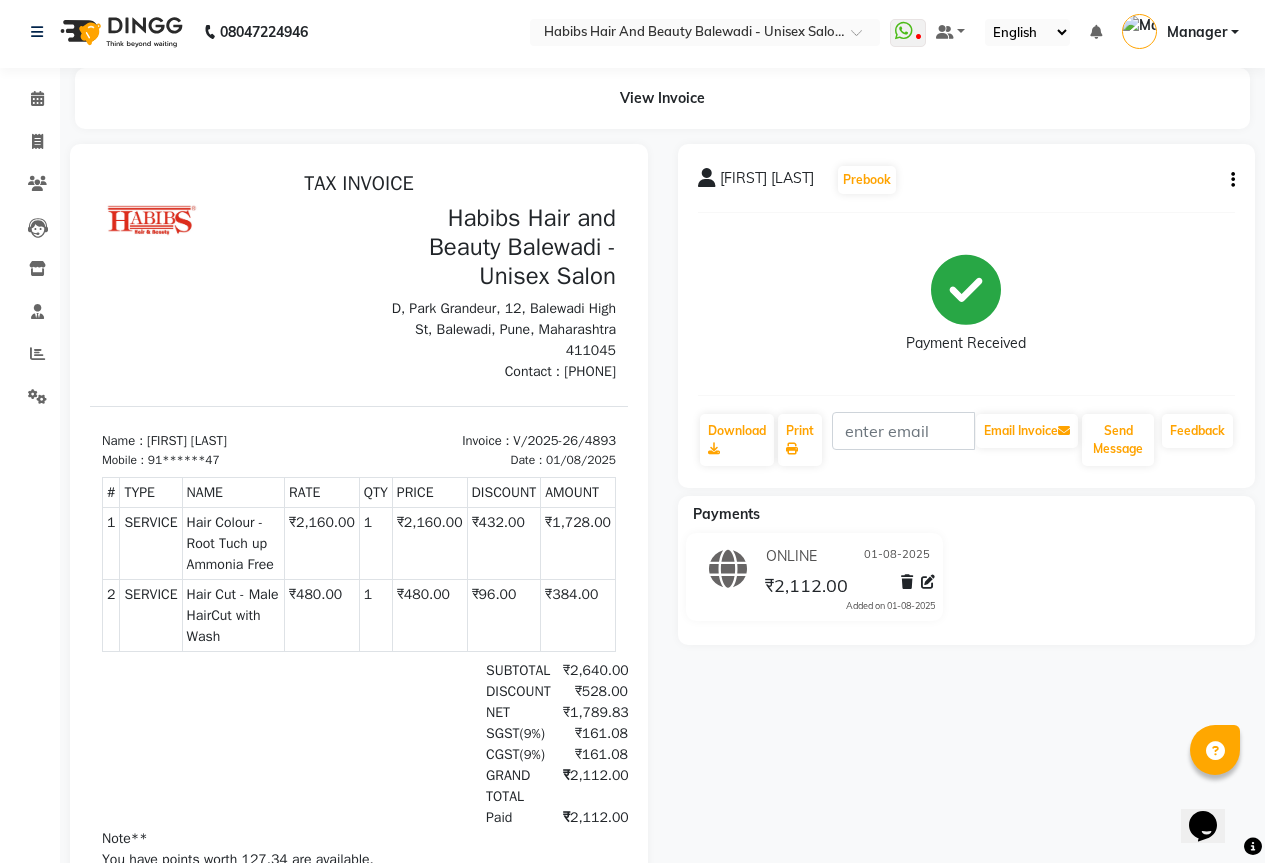 scroll, scrollTop: 0, scrollLeft: 0, axis: both 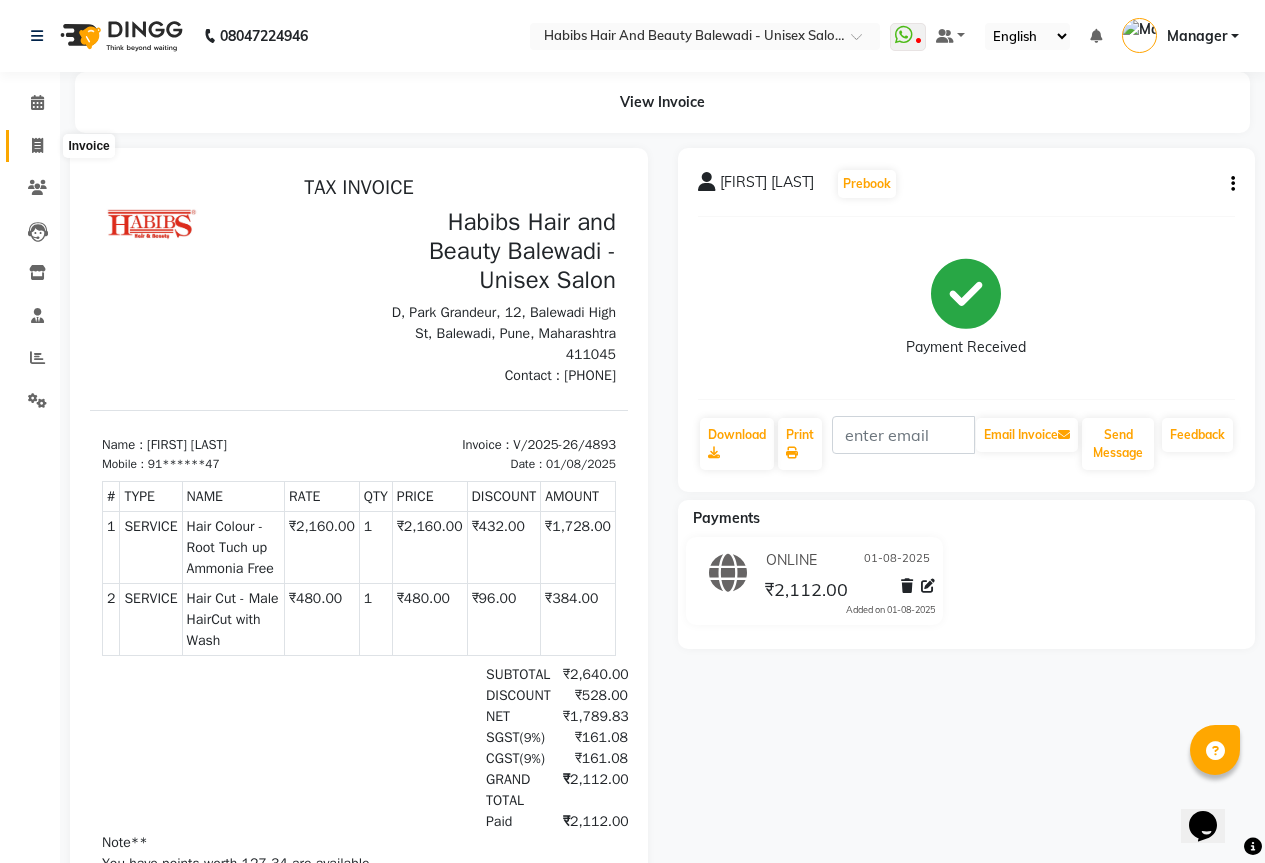 click 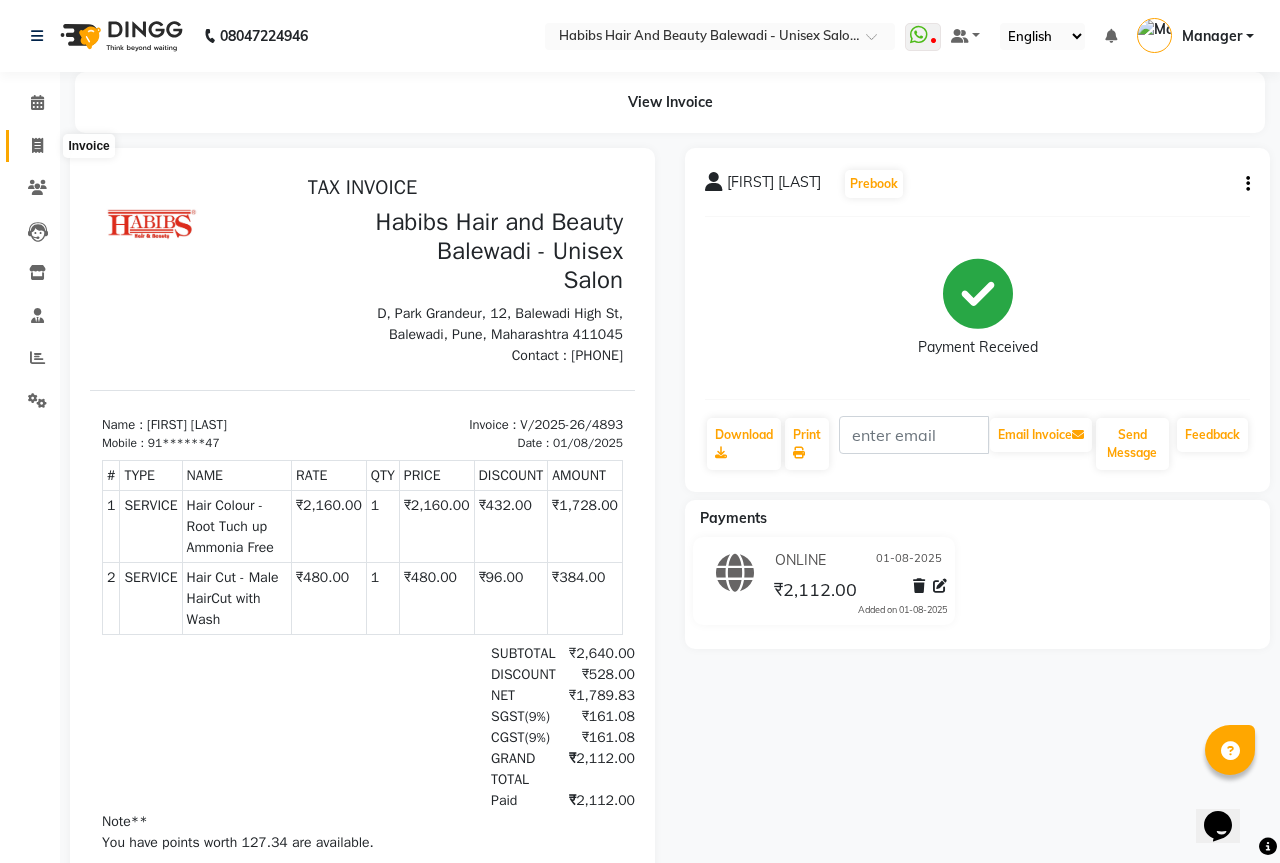 select on "5902" 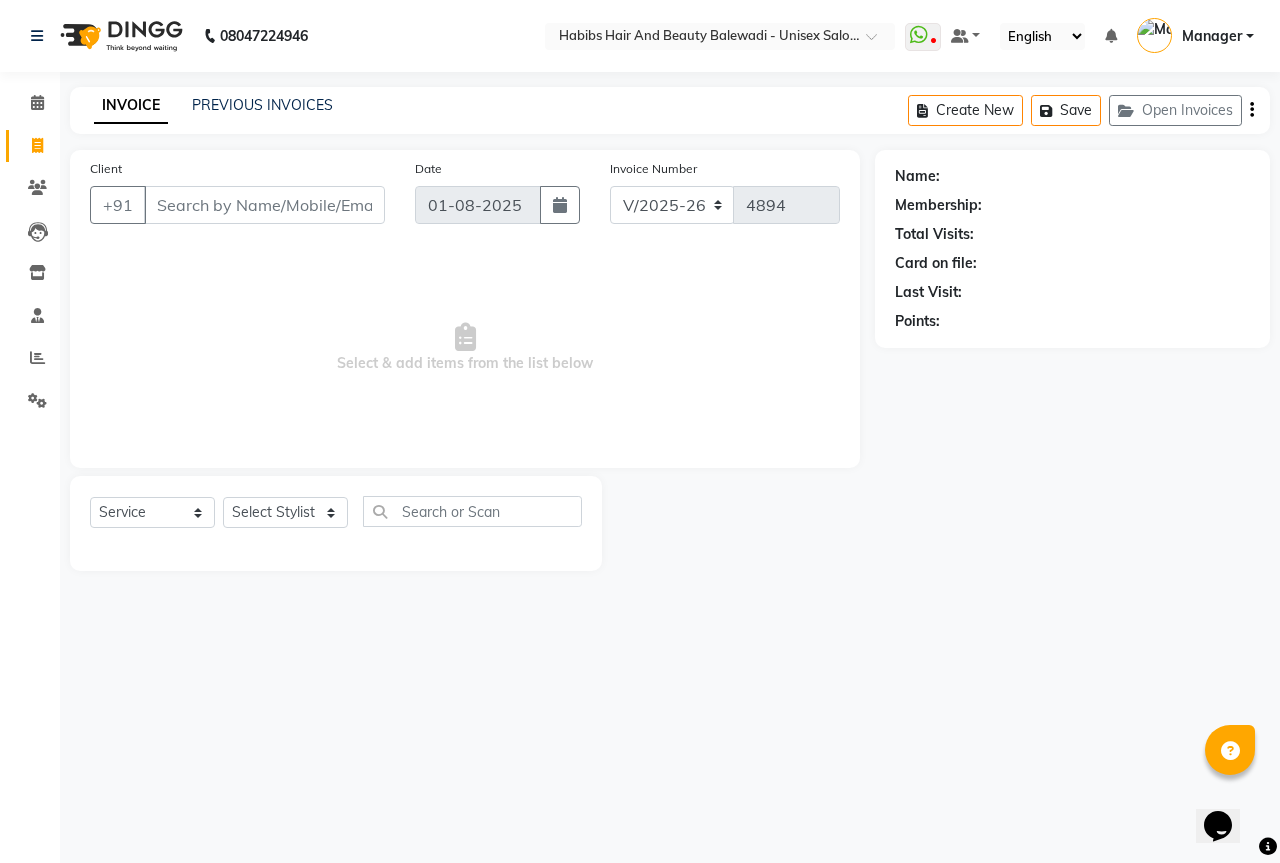 select on "package" 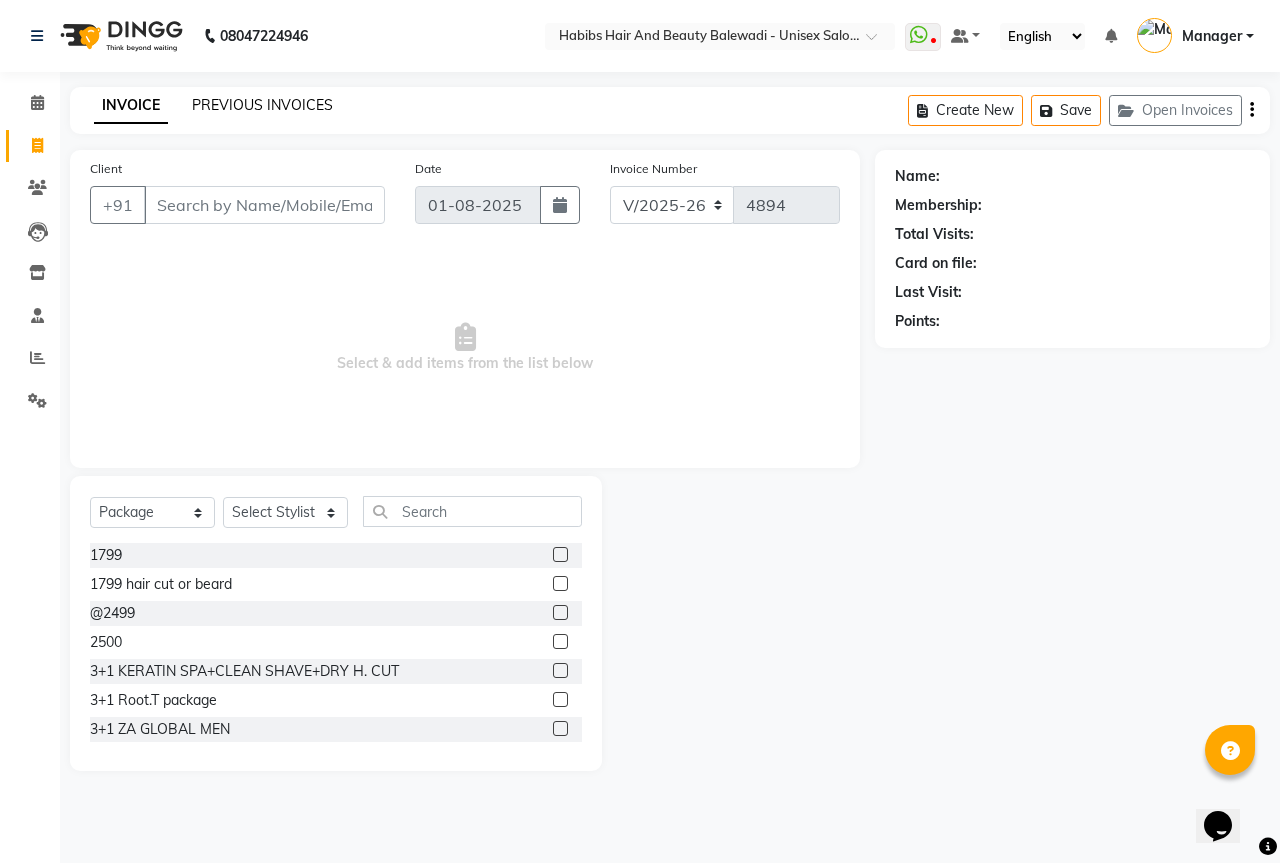click on "PREVIOUS INVOICES" 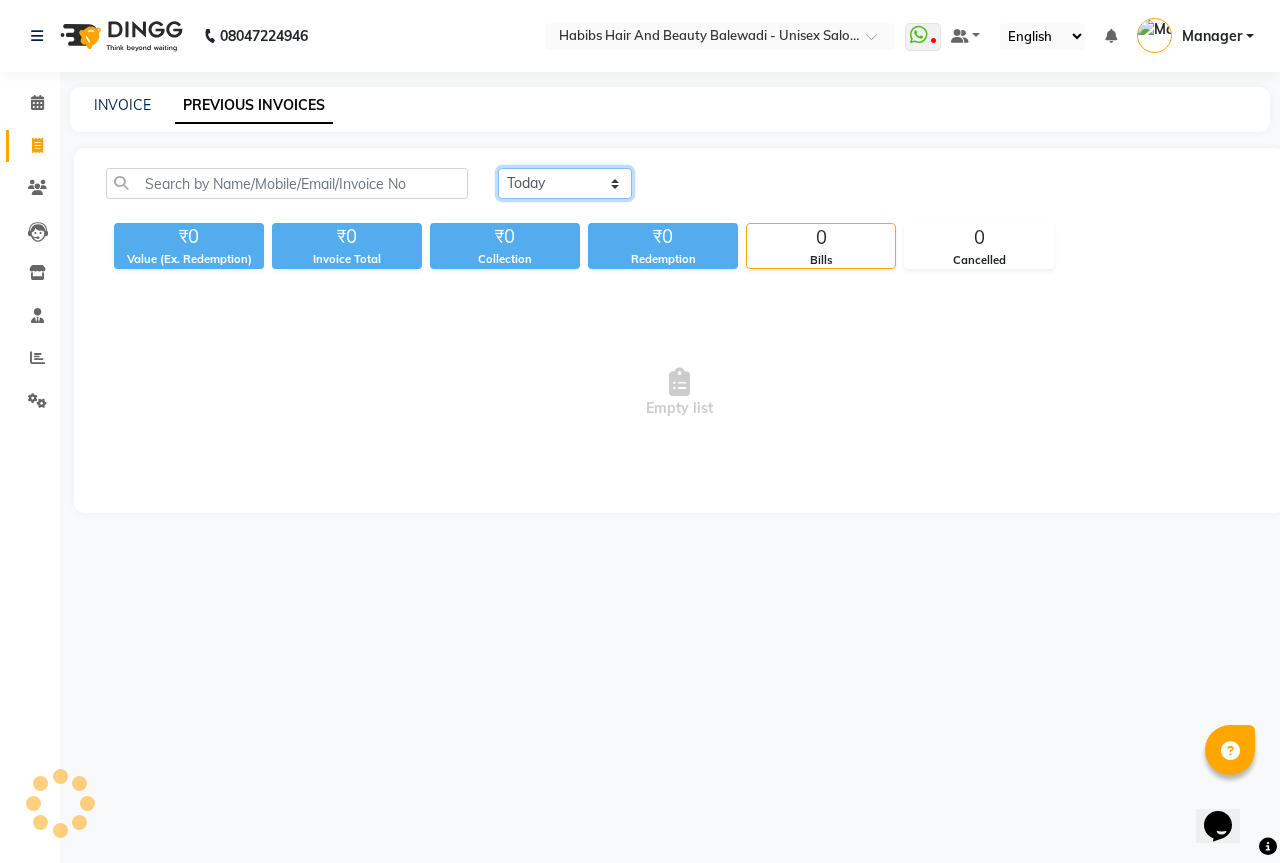 click on "Today Yesterday Custom Range" 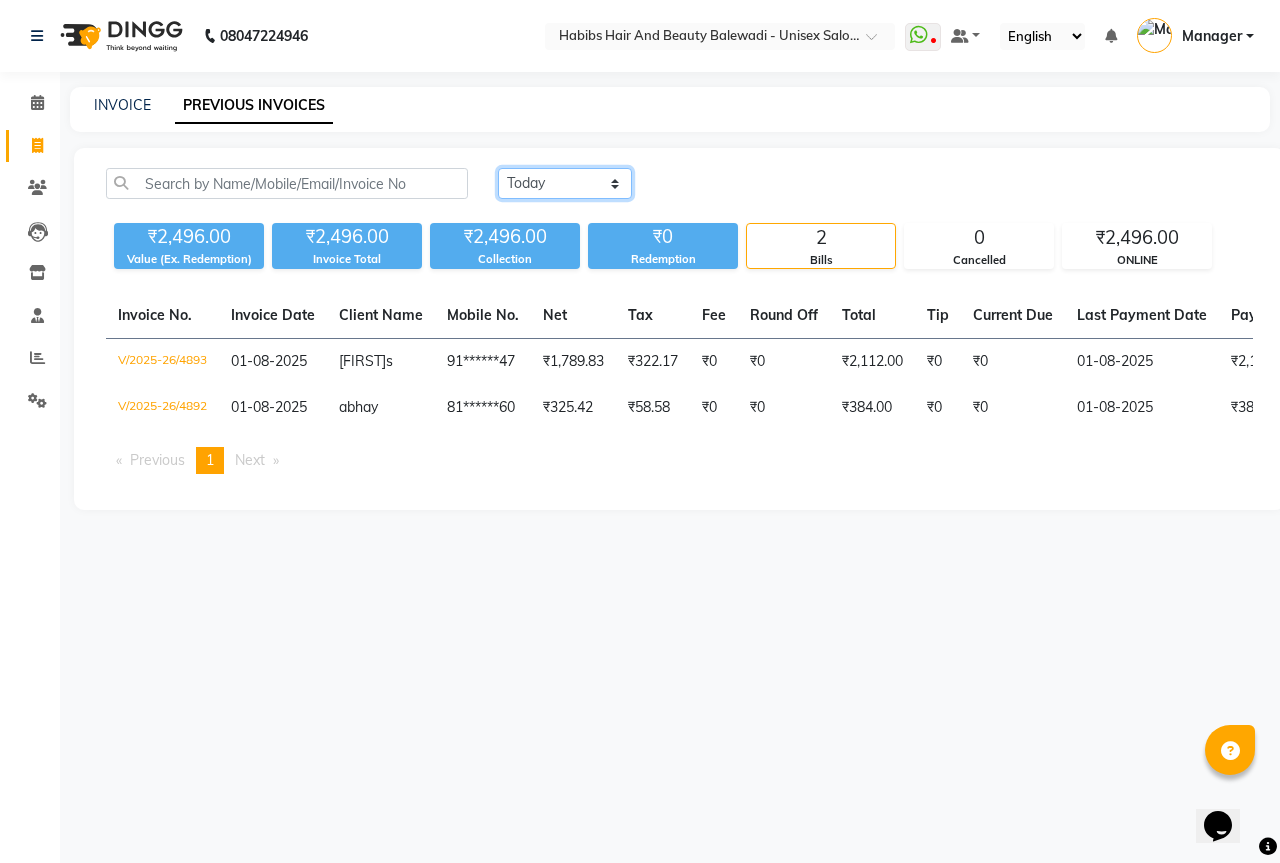 select on "yesterday" 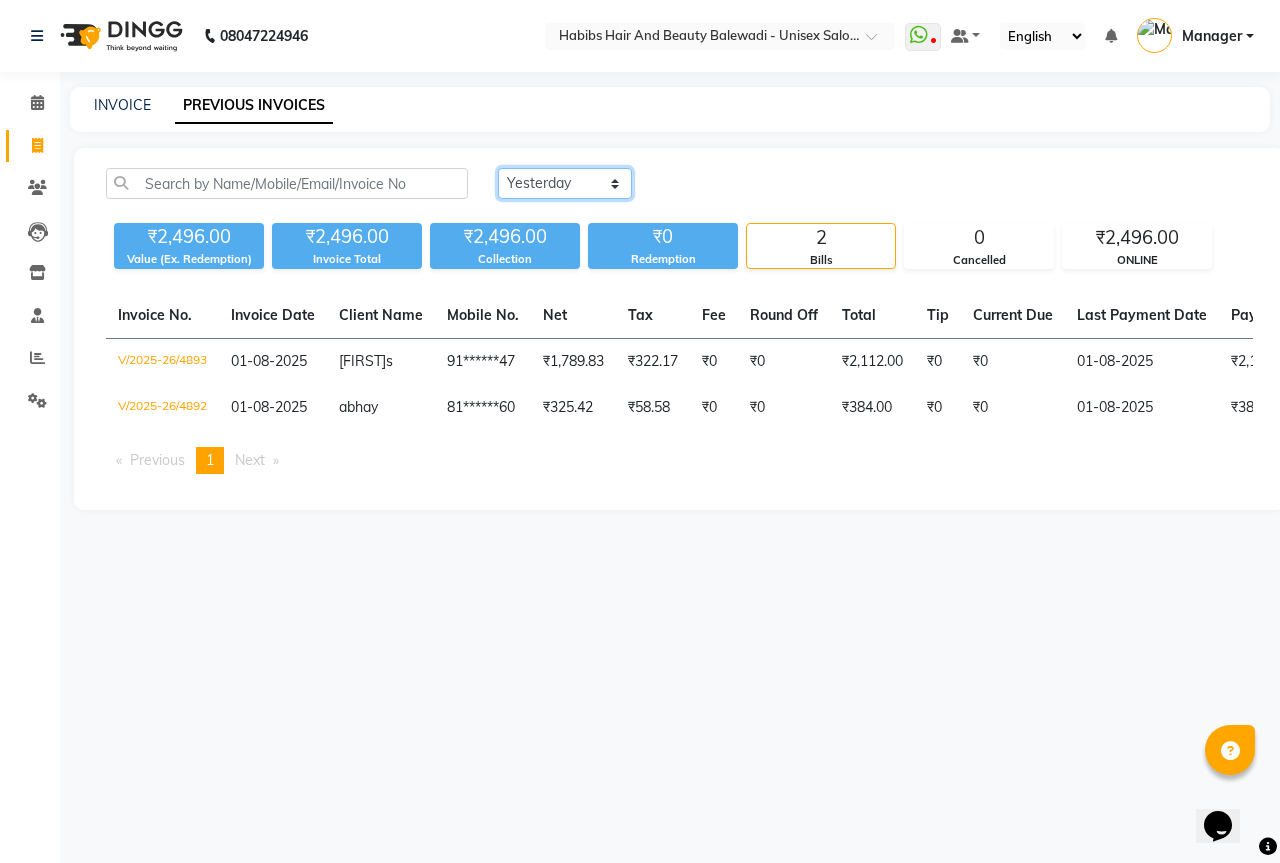 click on "Today Yesterday Custom Range" 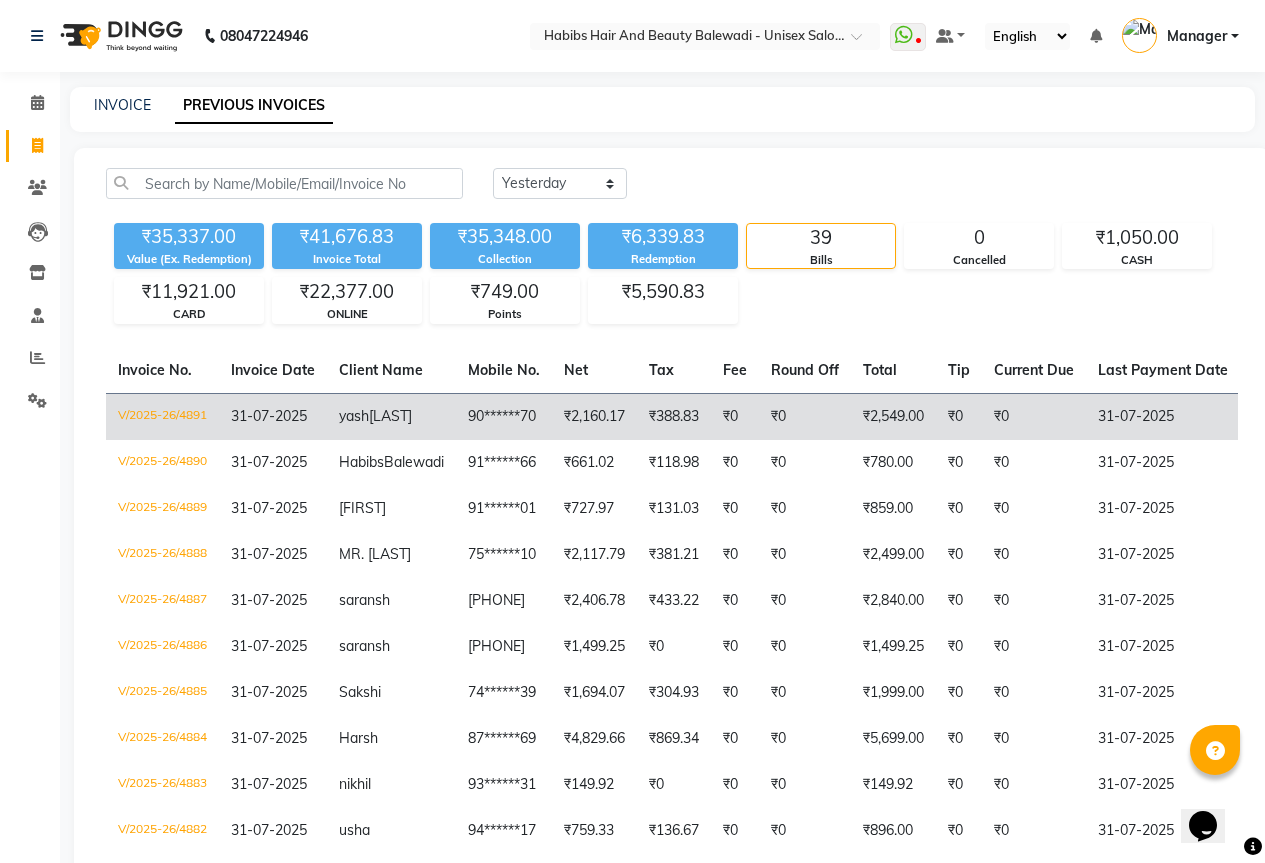 click on "kardile" 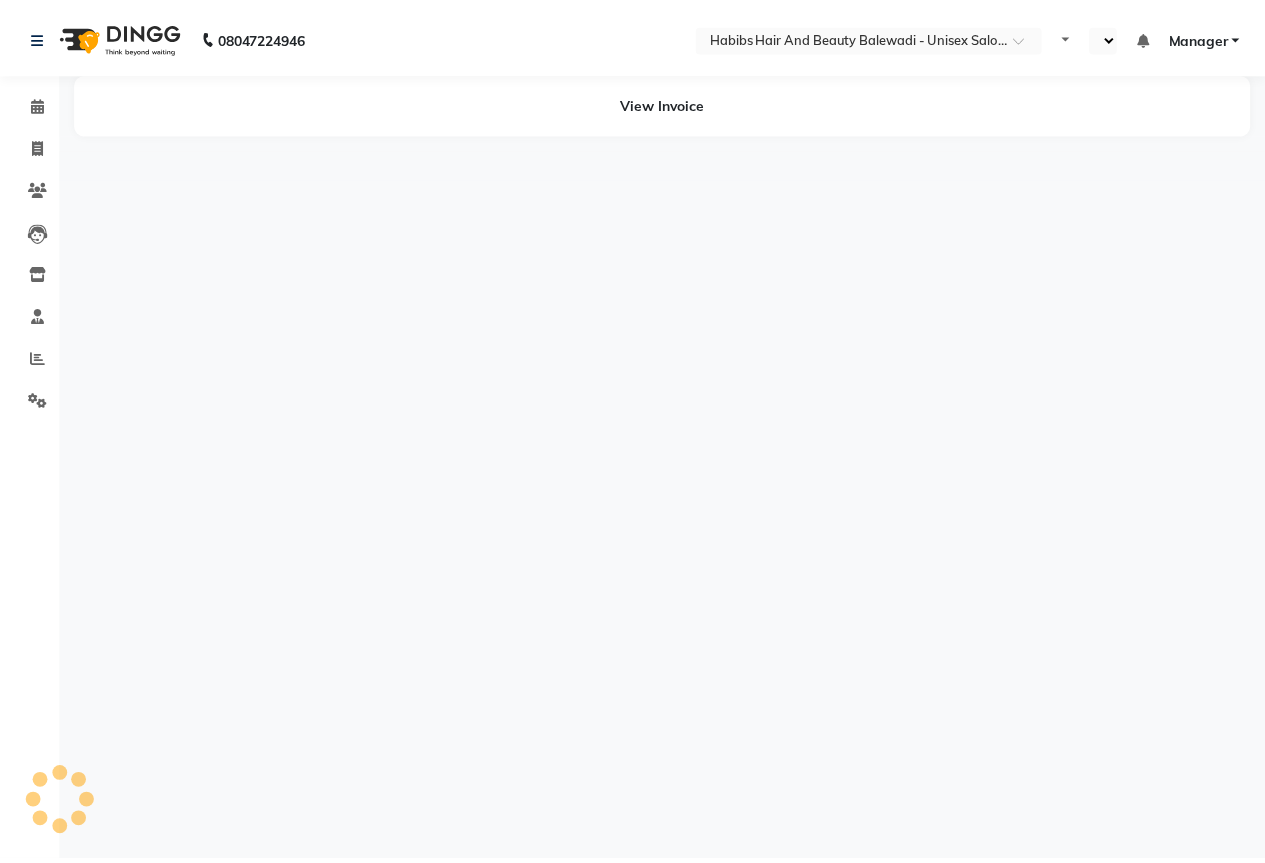 scroll, scrollTop: 0, scrollLeft: 0, axis: both 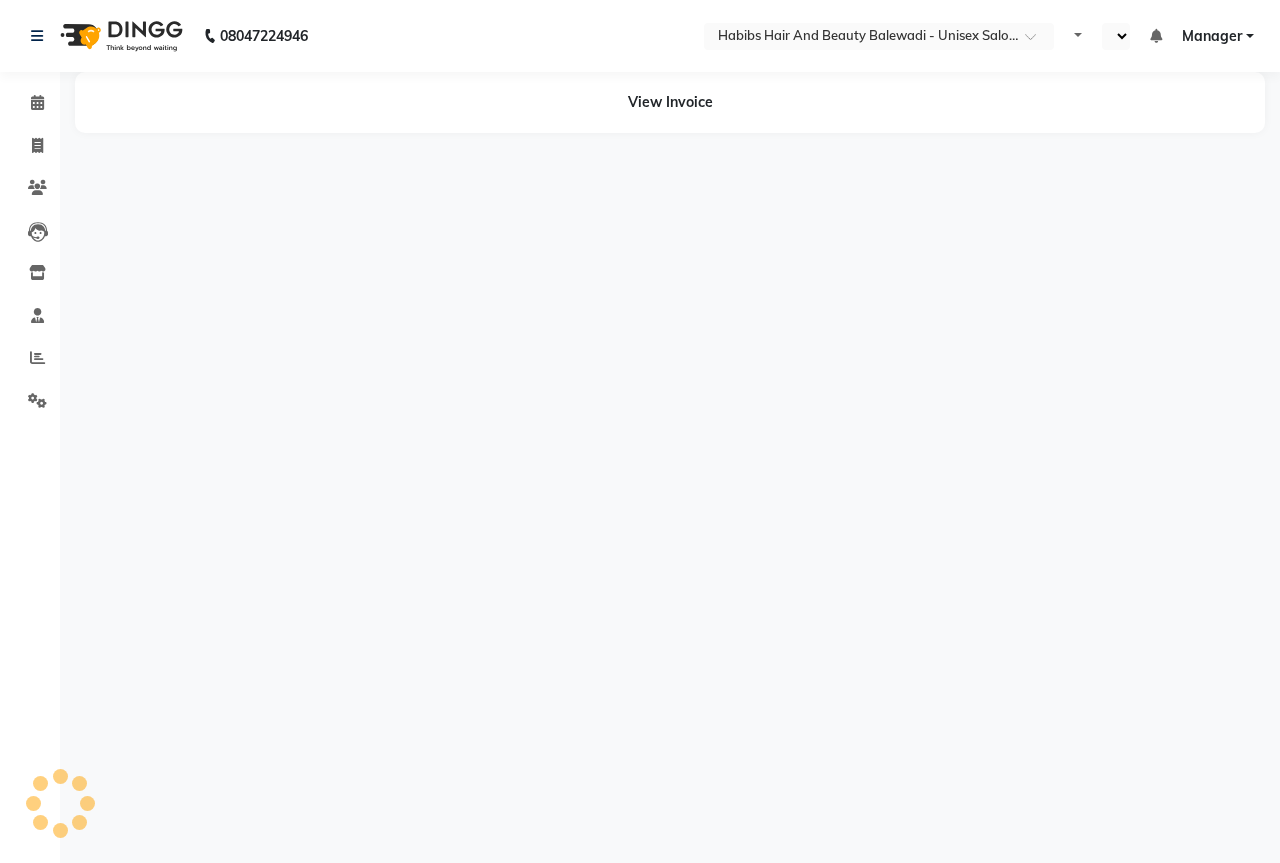 select on "en" 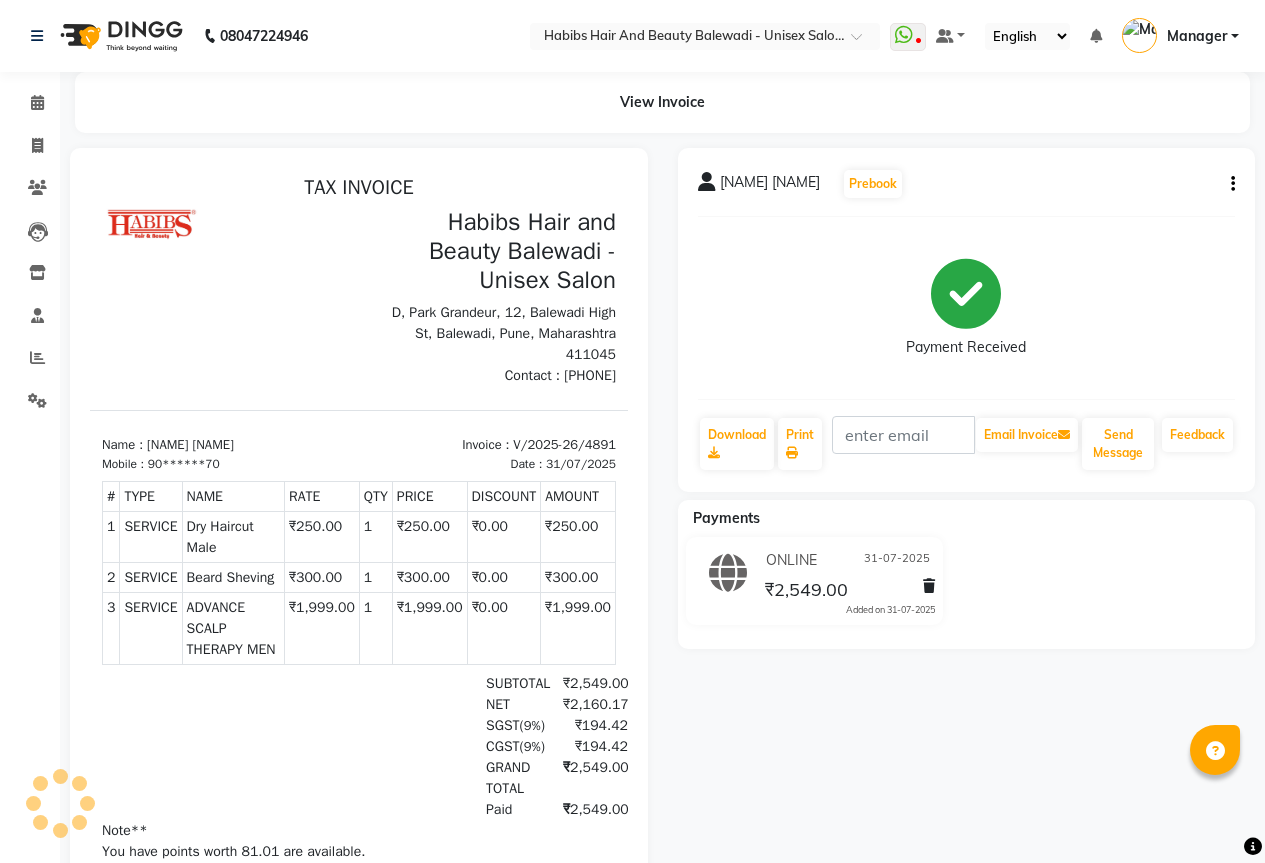 scroll, scrollTop: 0, scrollLeft: 0, axis: both 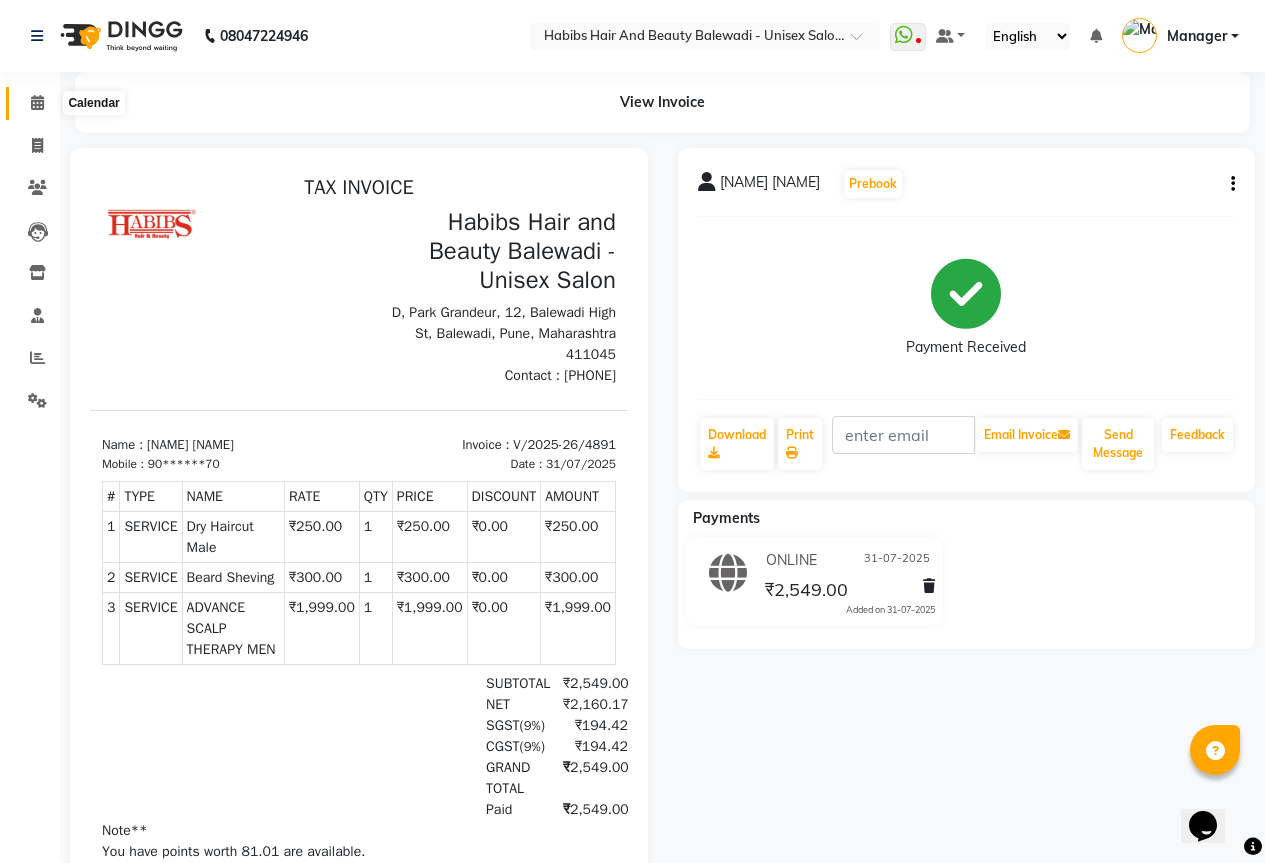 click 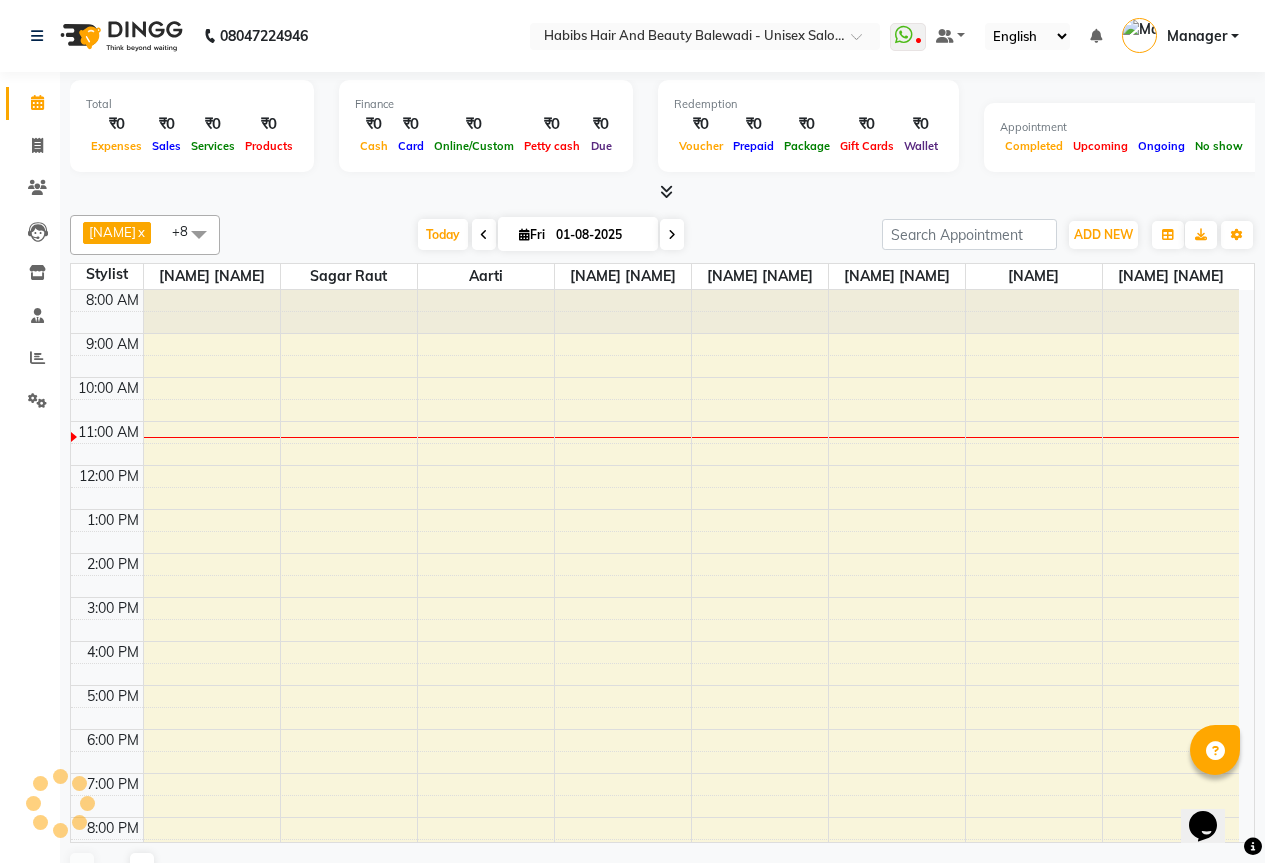 scroll, scrollTop: 0, scrollLeft: 0, axis: both 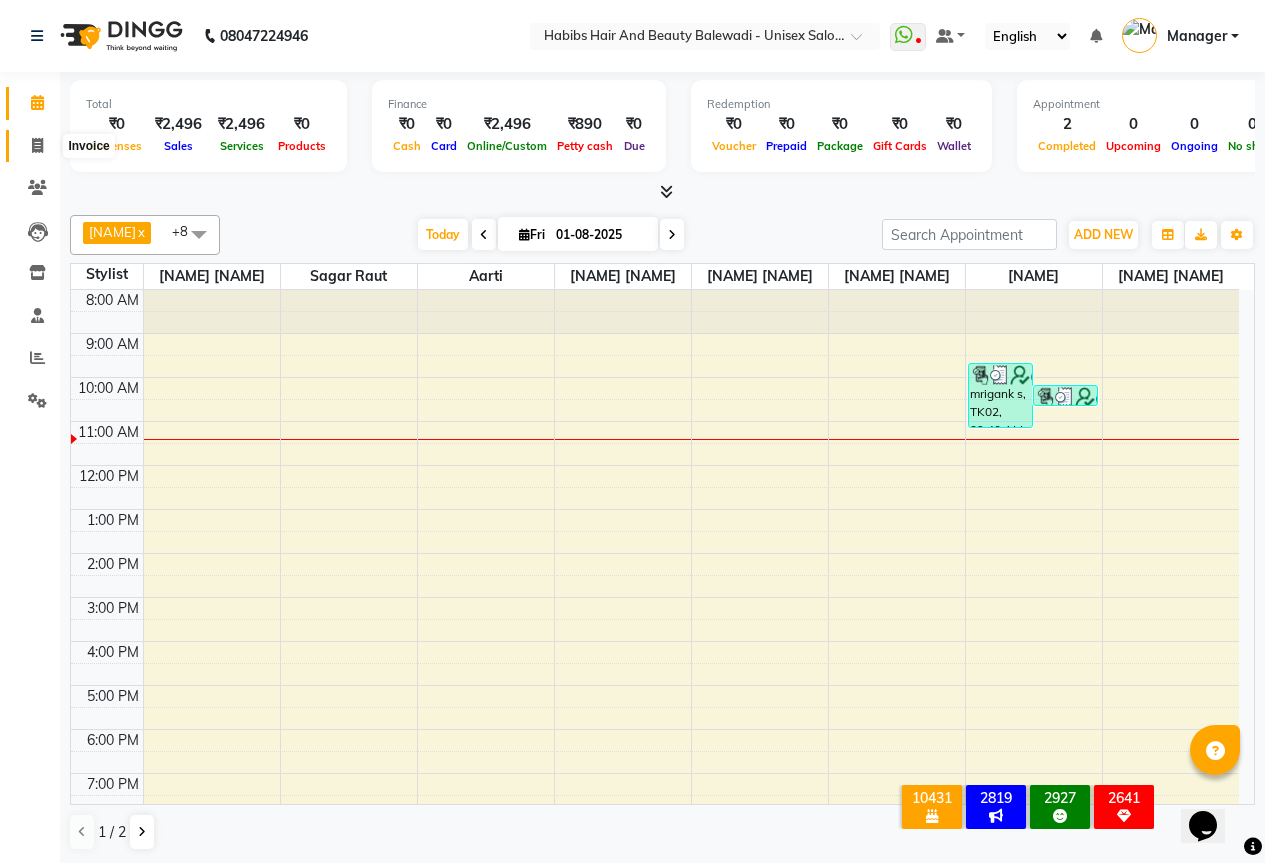 click 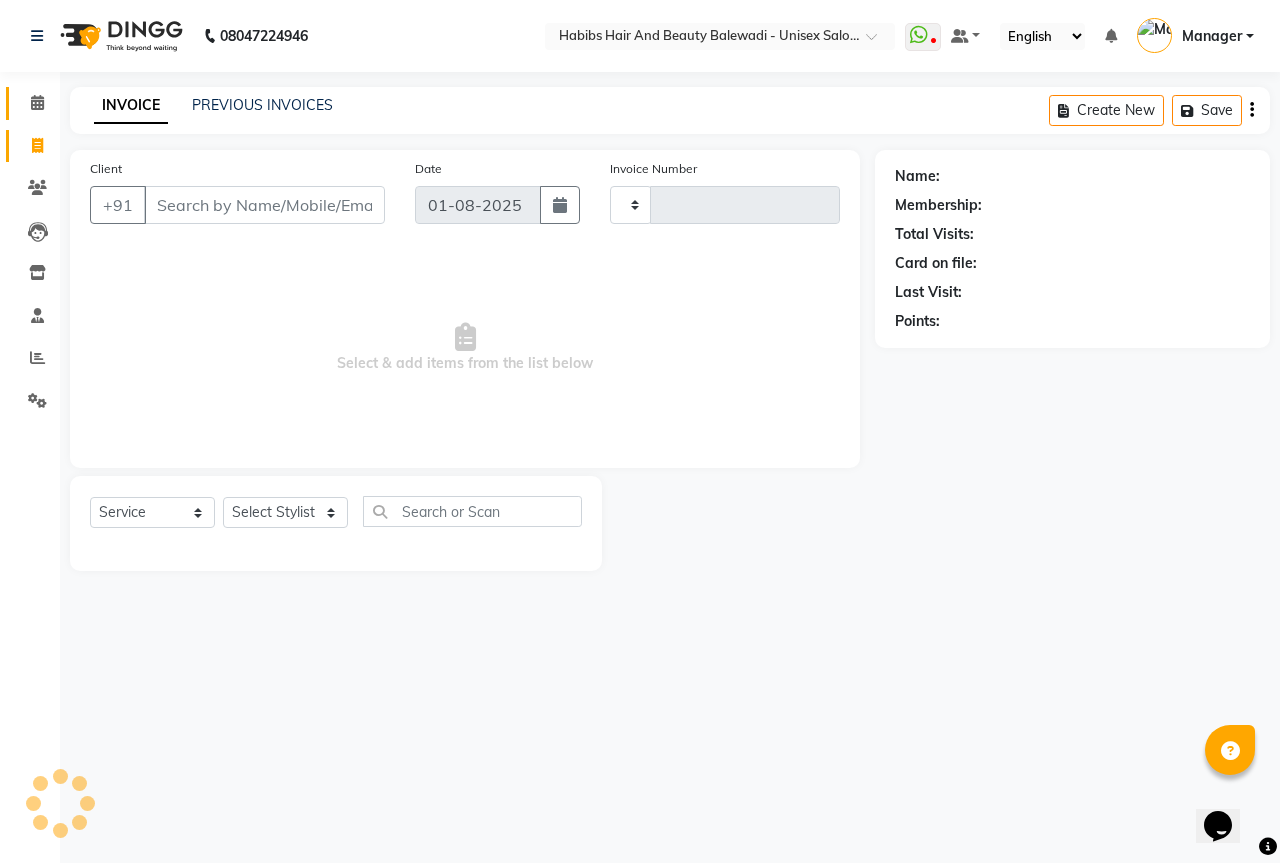 type on "4894" 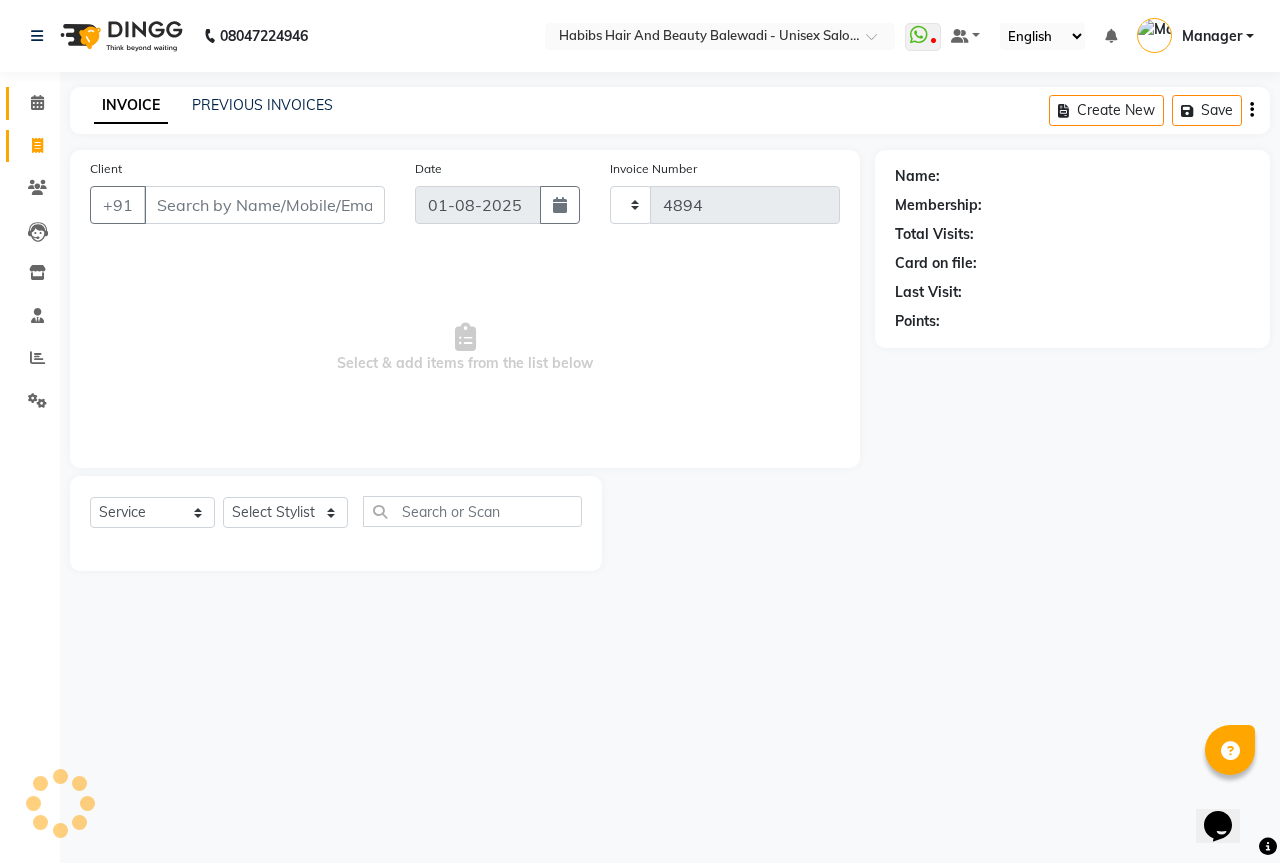select on "5902" 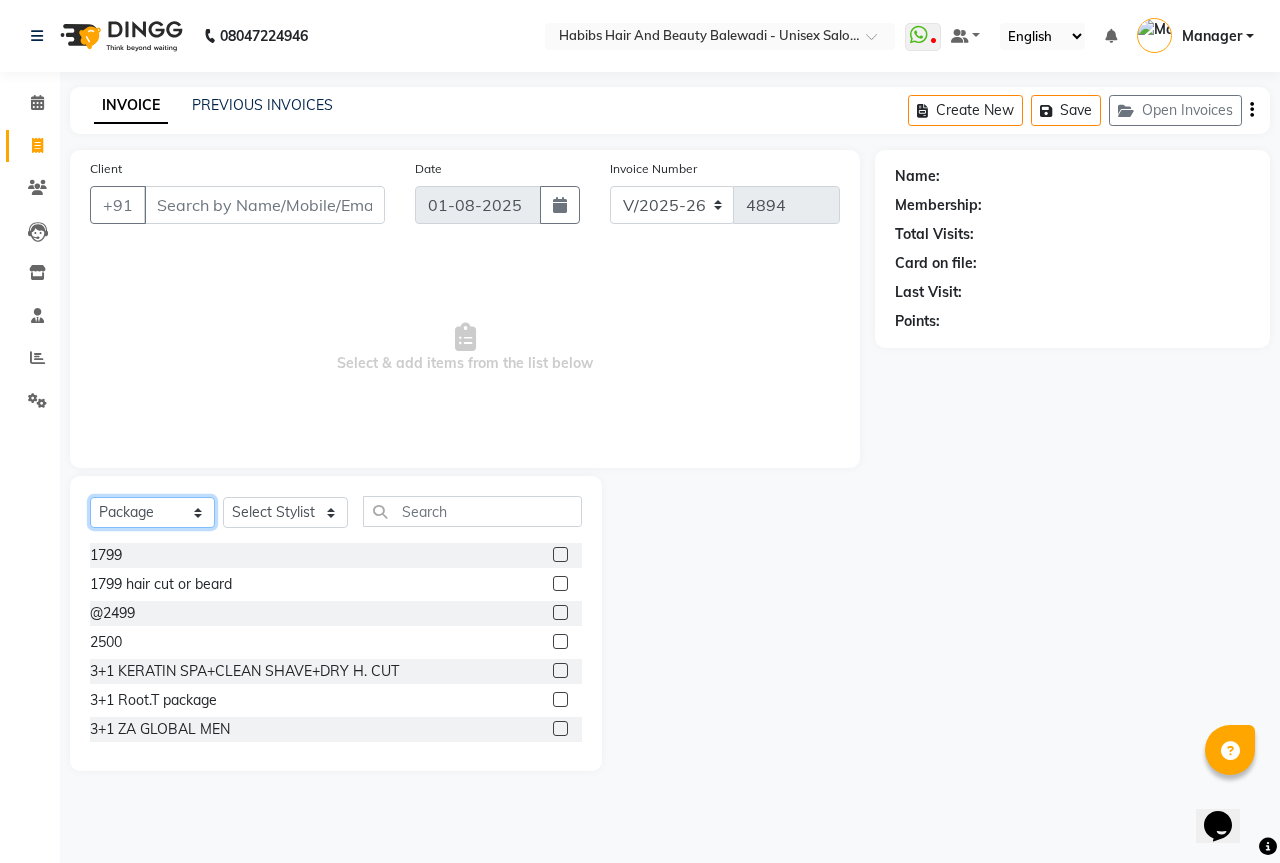 click on "Select  Service  Product  Membership  Package Voucher Prepaid Gift Card" 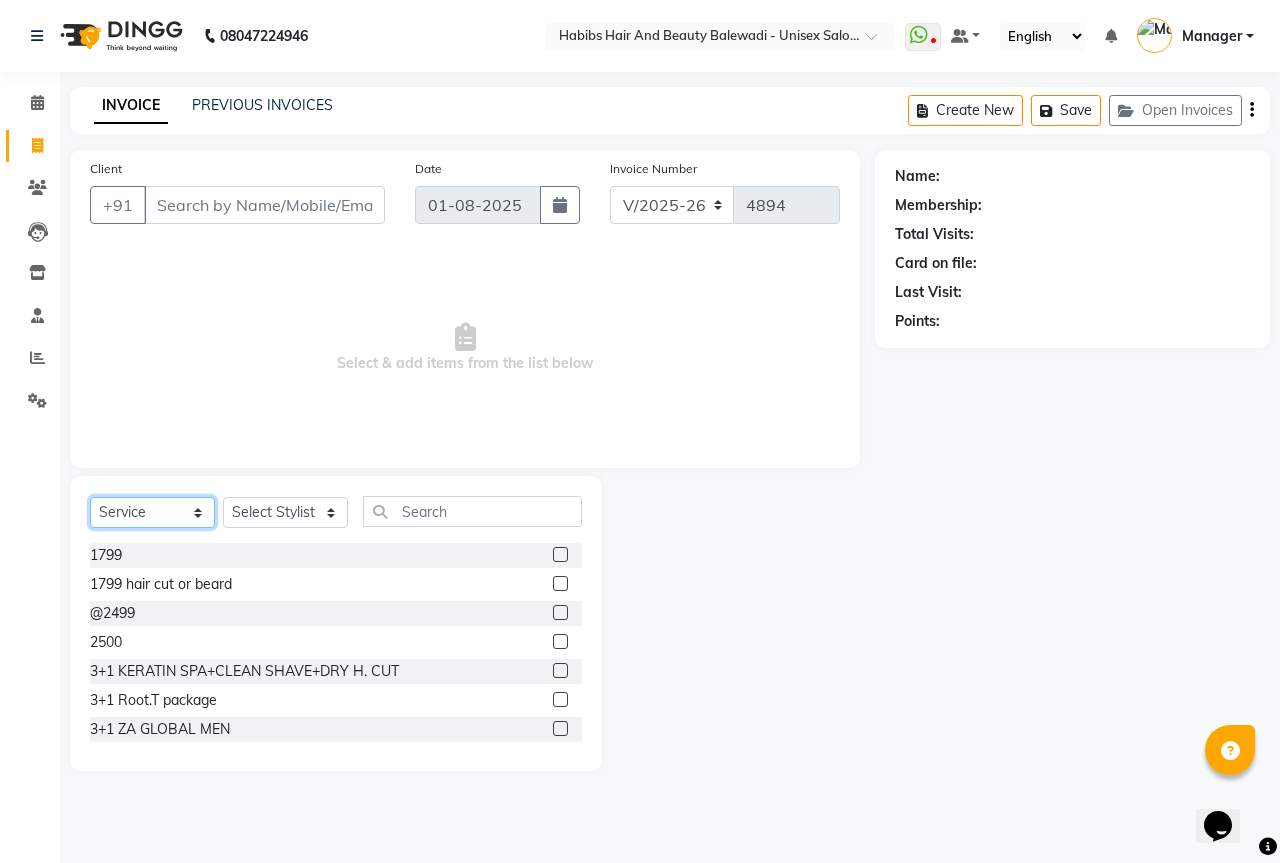 click on "Select  Service  Product  Membership  Package Voucher Prepaid Gift Card" 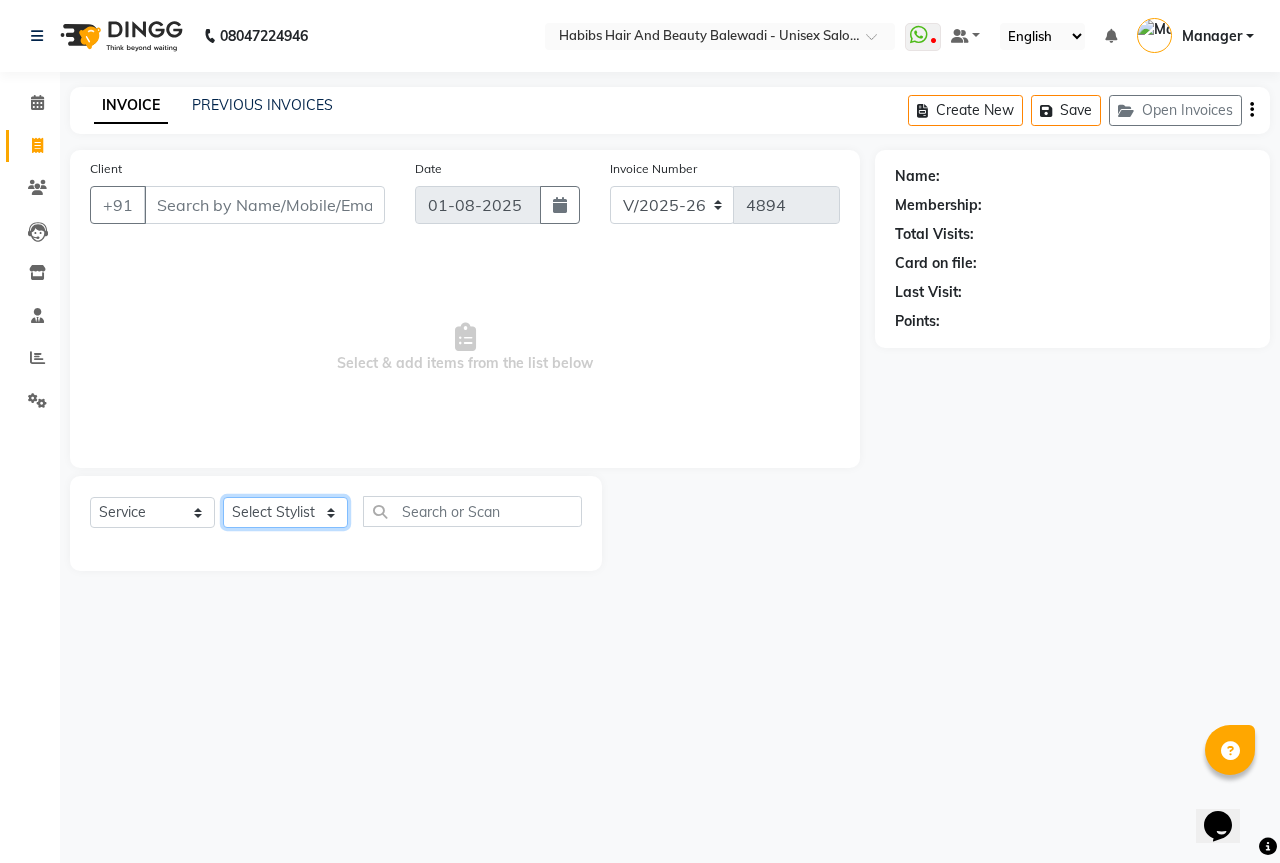 click on "Select Stylist Aarti Akshay Gaikwad Ankita Balmiki Bhagvat Dnyaneshwar Borde Gajanan Ghaytade Govind Wadel HK Manager Sagar Raut Sipra Singh Usha" 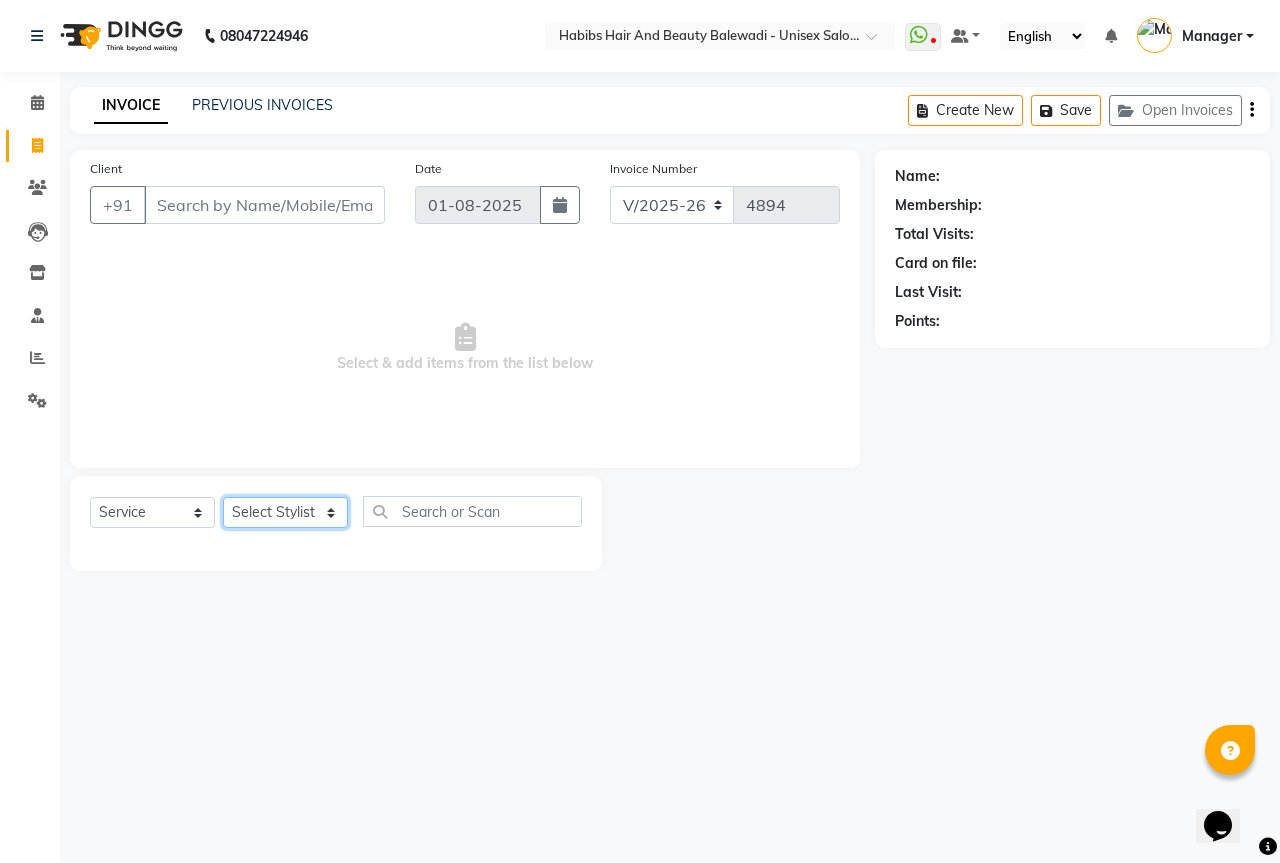 select on "85962" 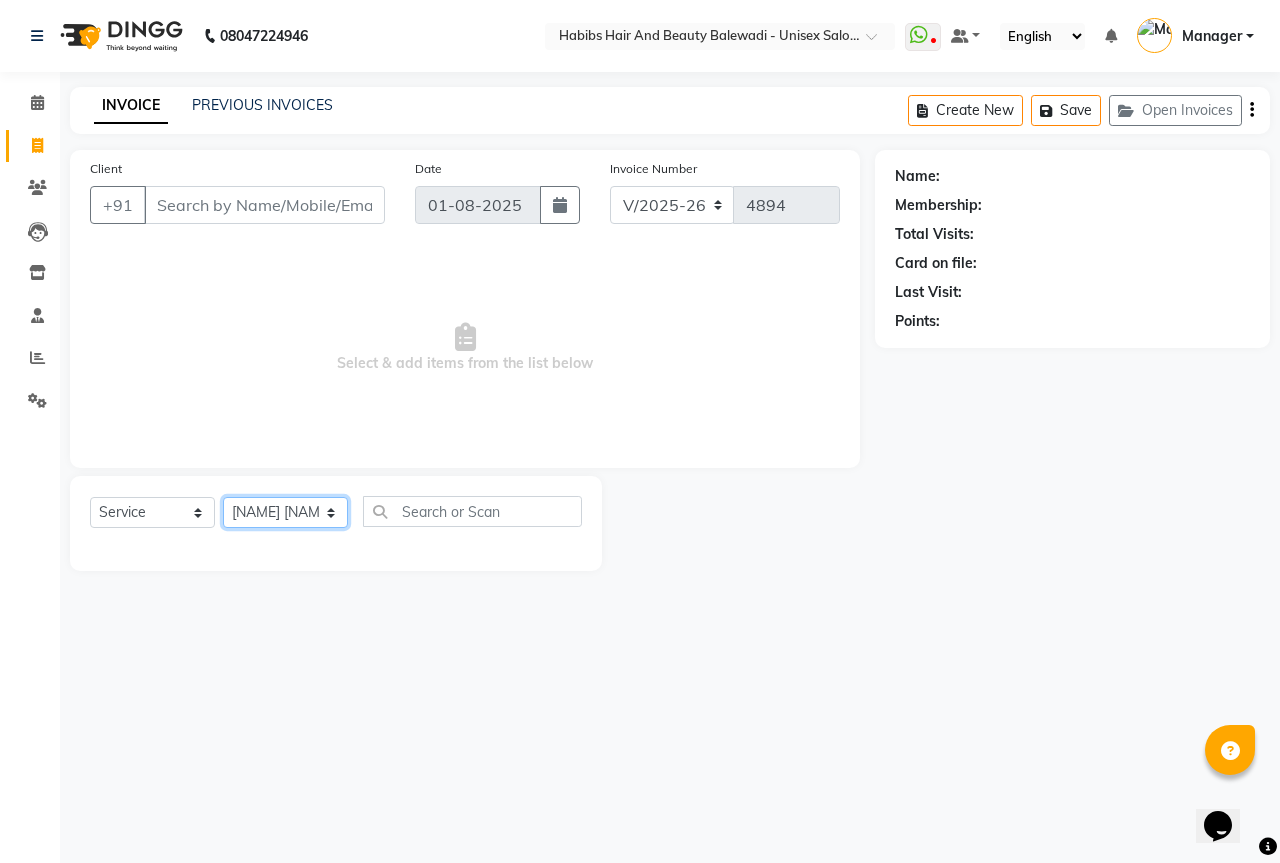 click on "Select Stylist Aarti Akshay Gaikwad Ankita Balmiki Bhagvat Dnyaneshwar Borde Gajanan Ghaytade Govind Wadel HK Manager Sagar Raut Sipra Singh Usha" 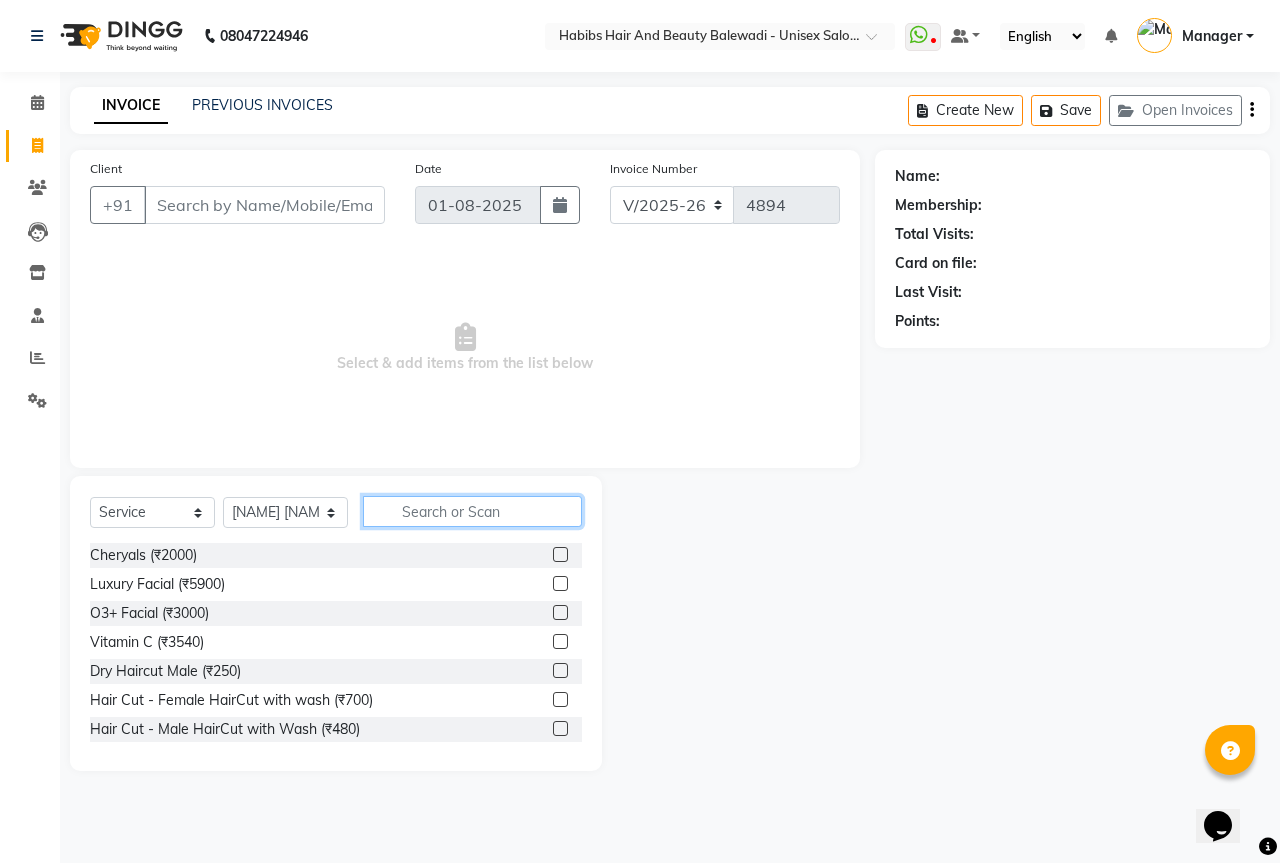 click 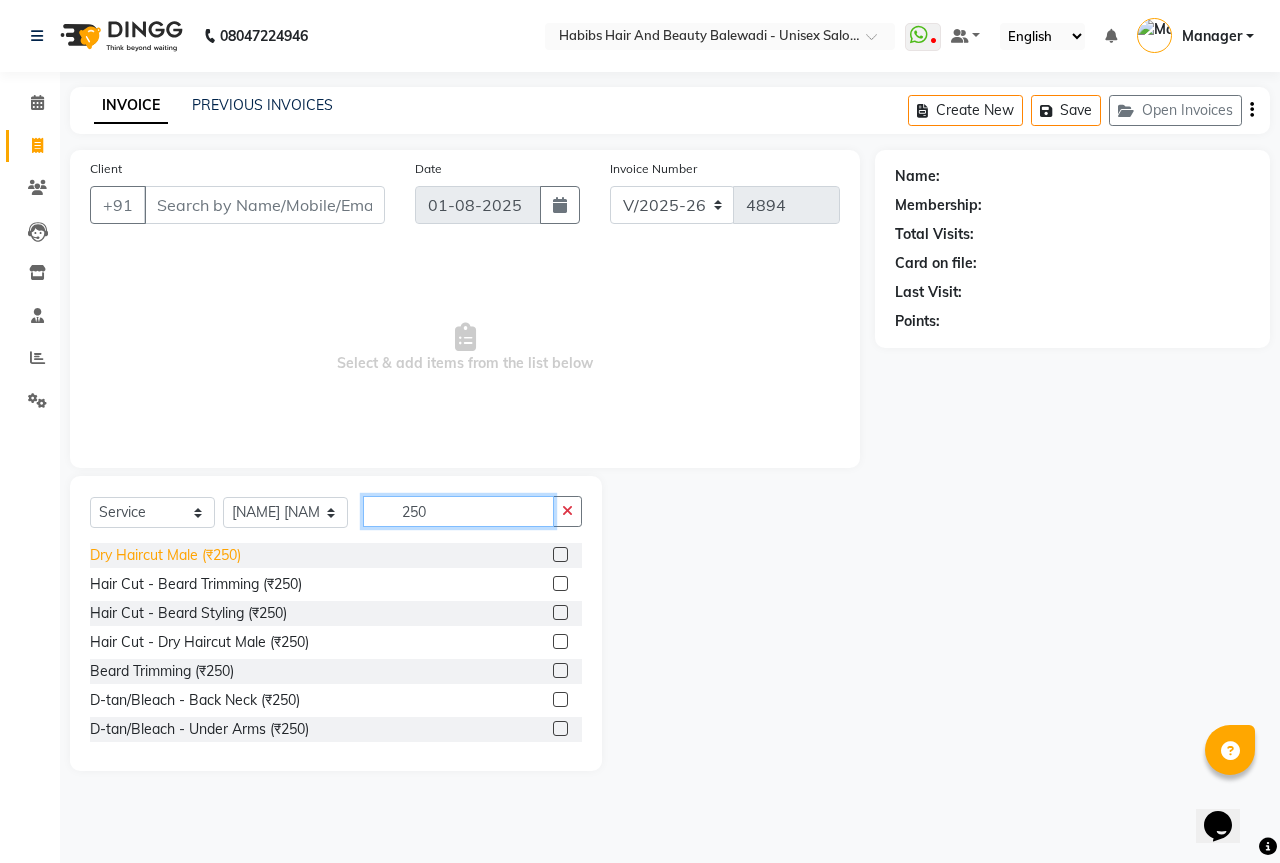 type on "250" 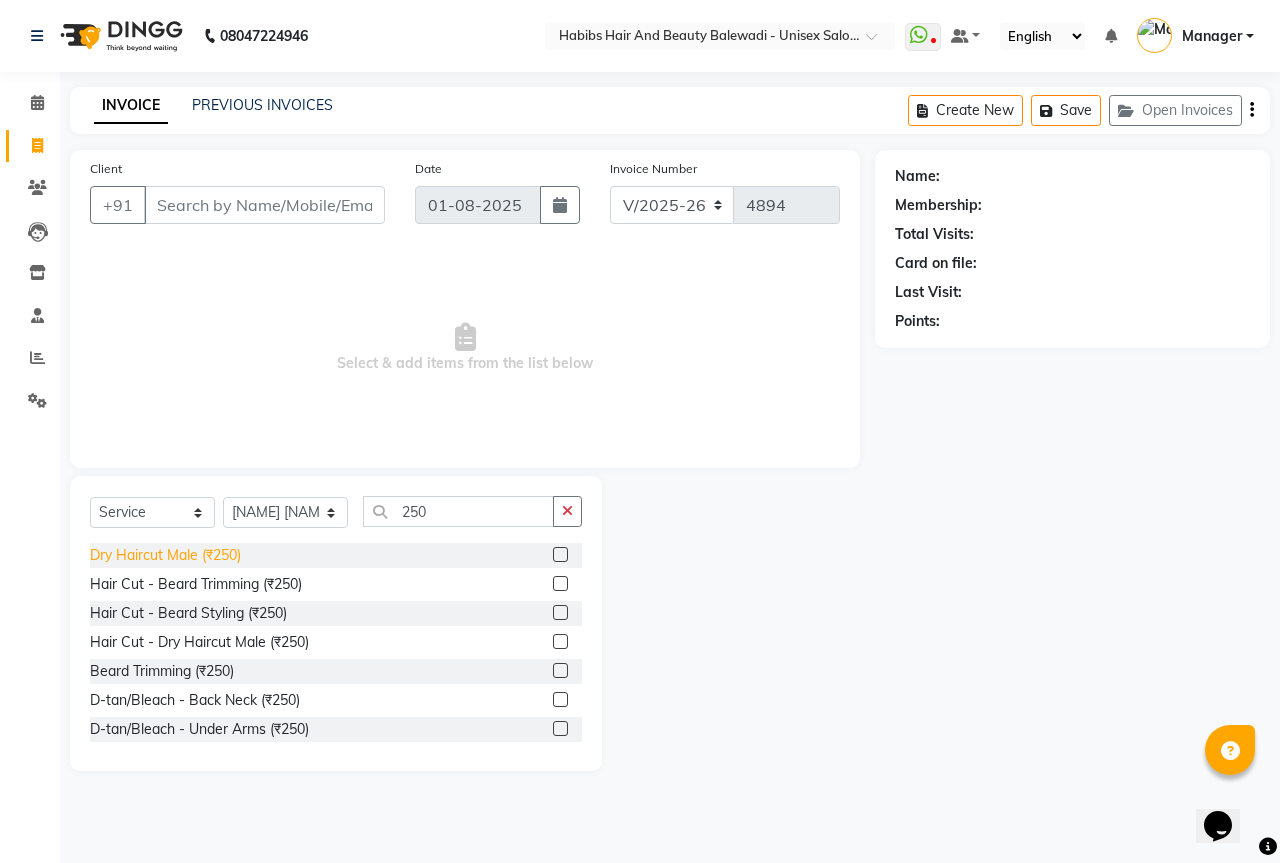 click on "Dry Haircut Male (₹250)" 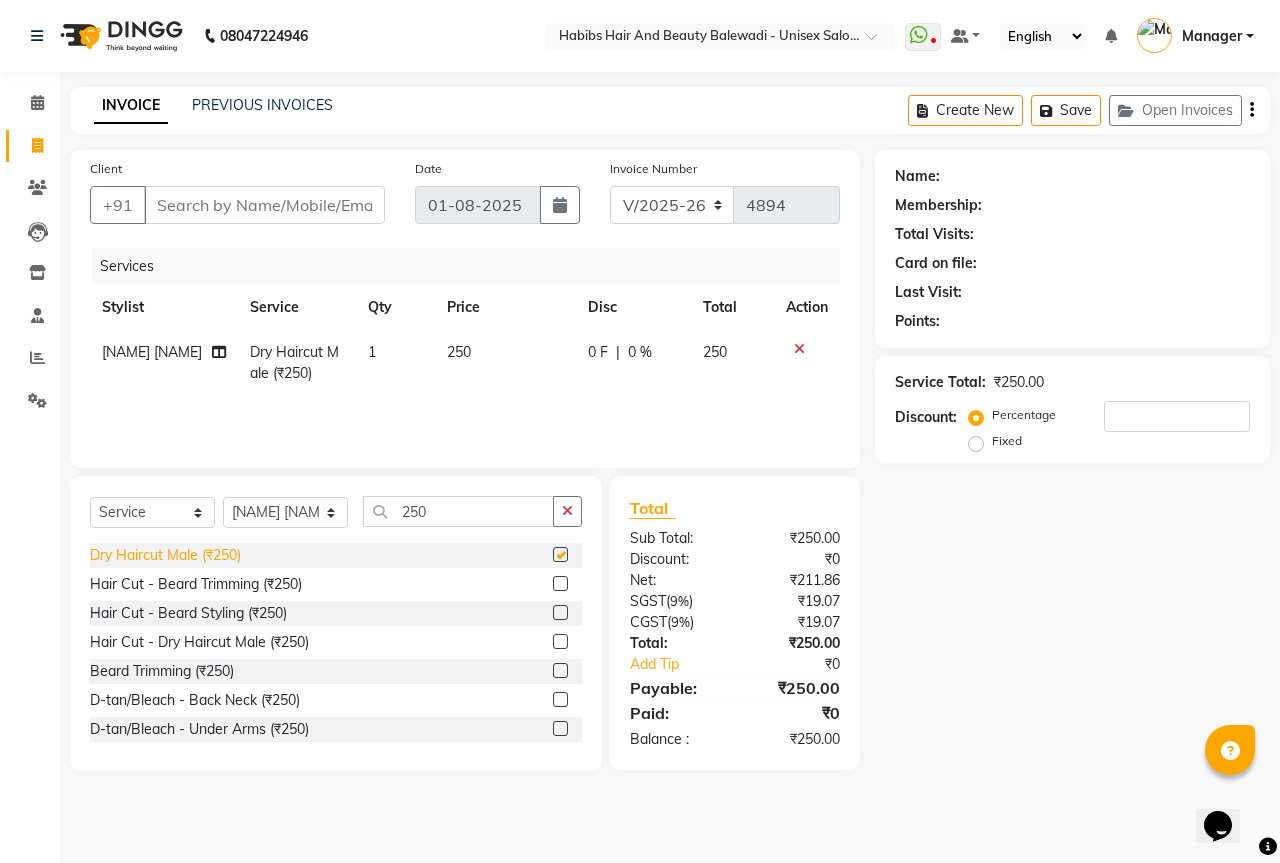 checkbox on "false" 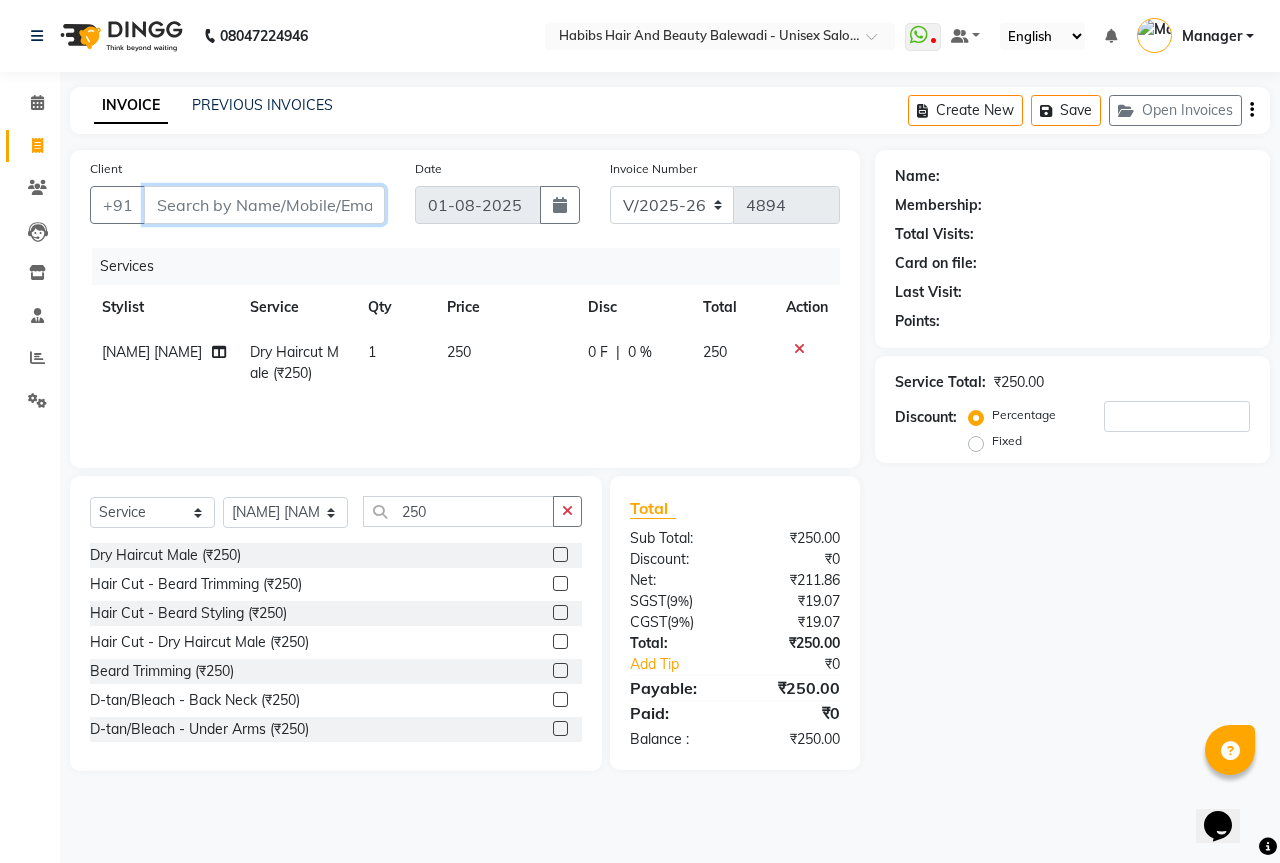 click on "Client" at bounding box center [264, 205] 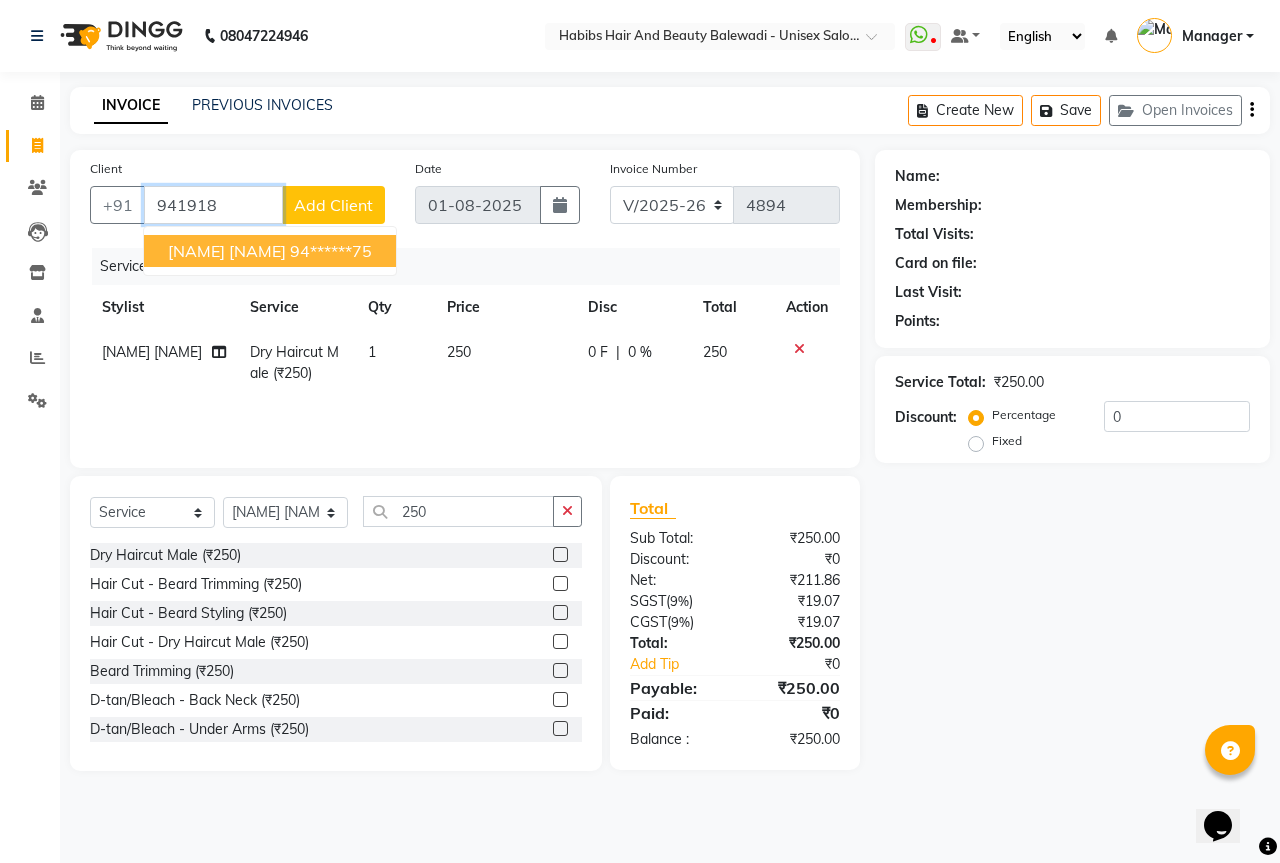 click on "94******75" at bounding box center [331, 251] 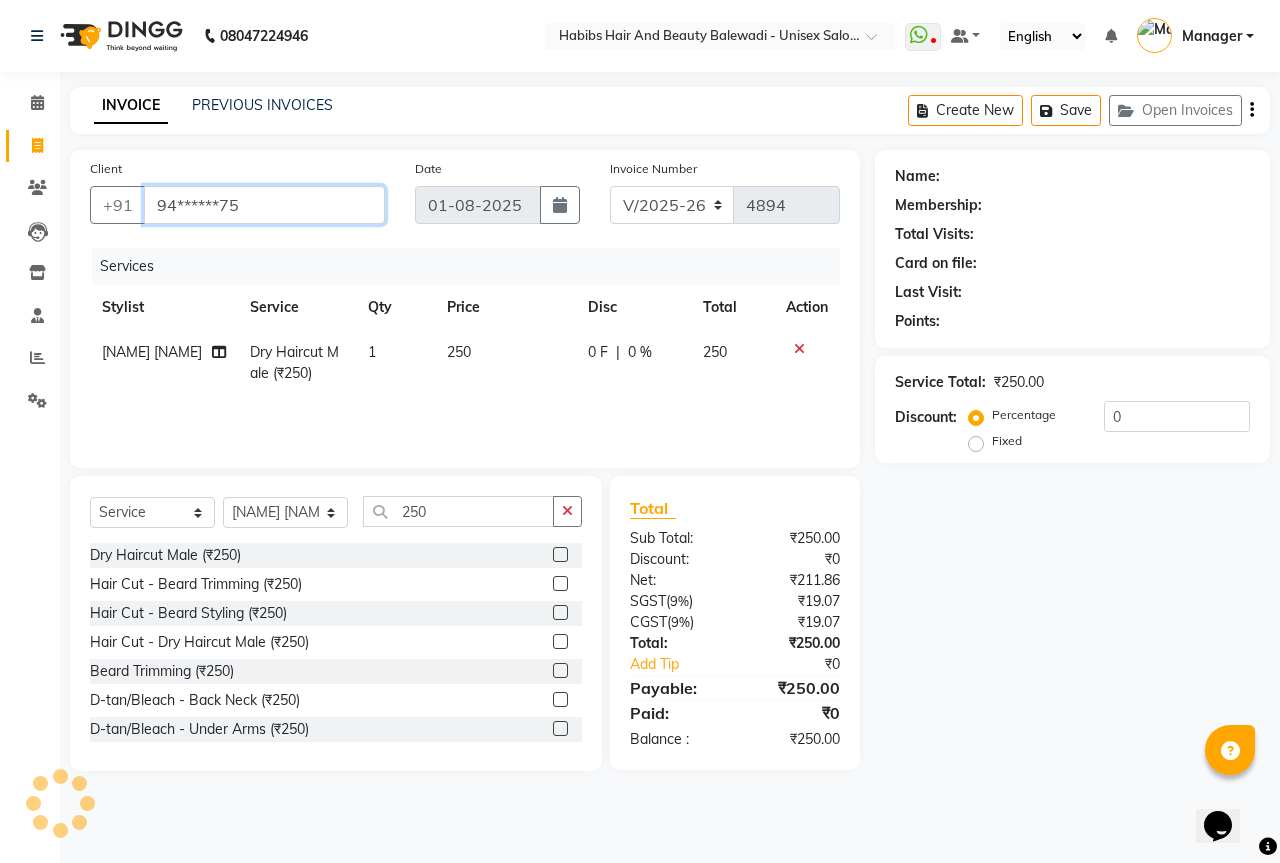 type on "94******75" 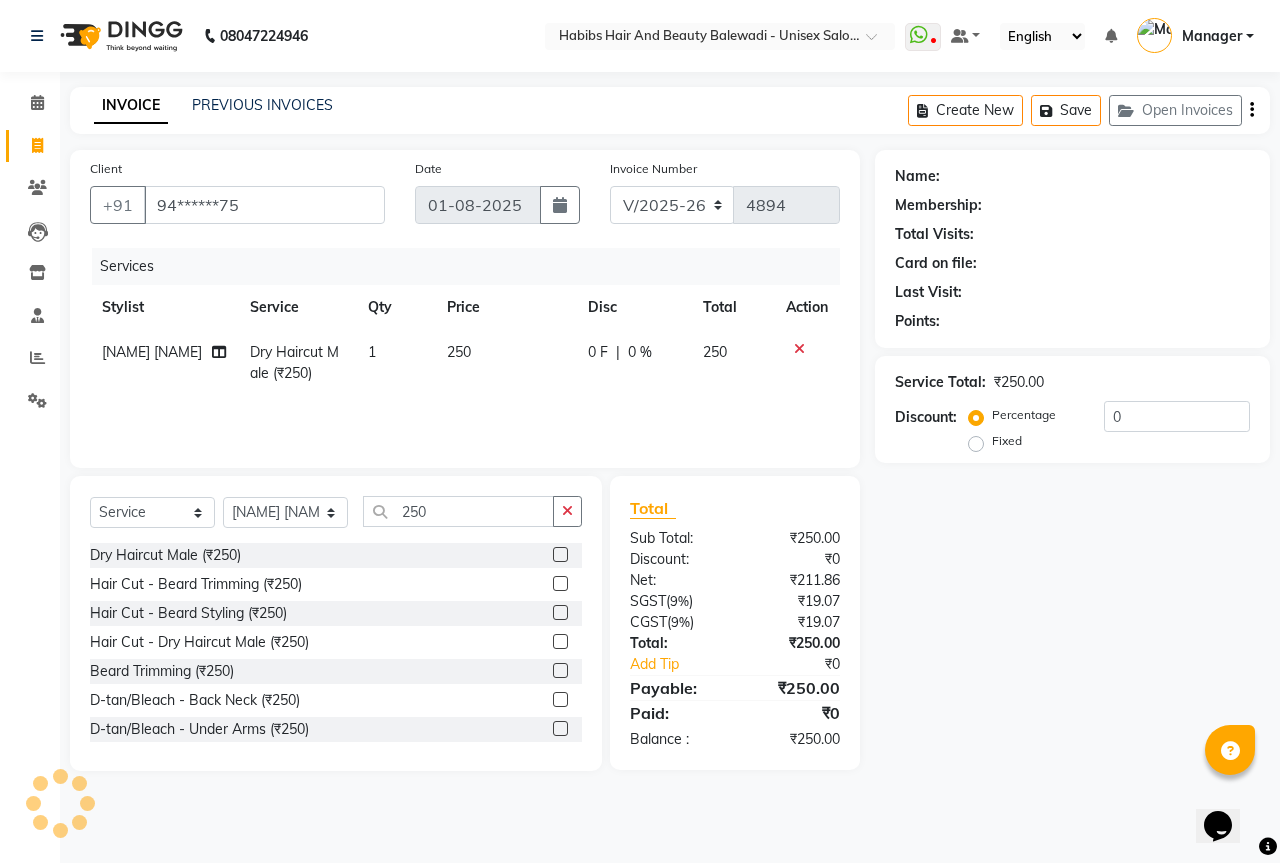 select on "1: Object" 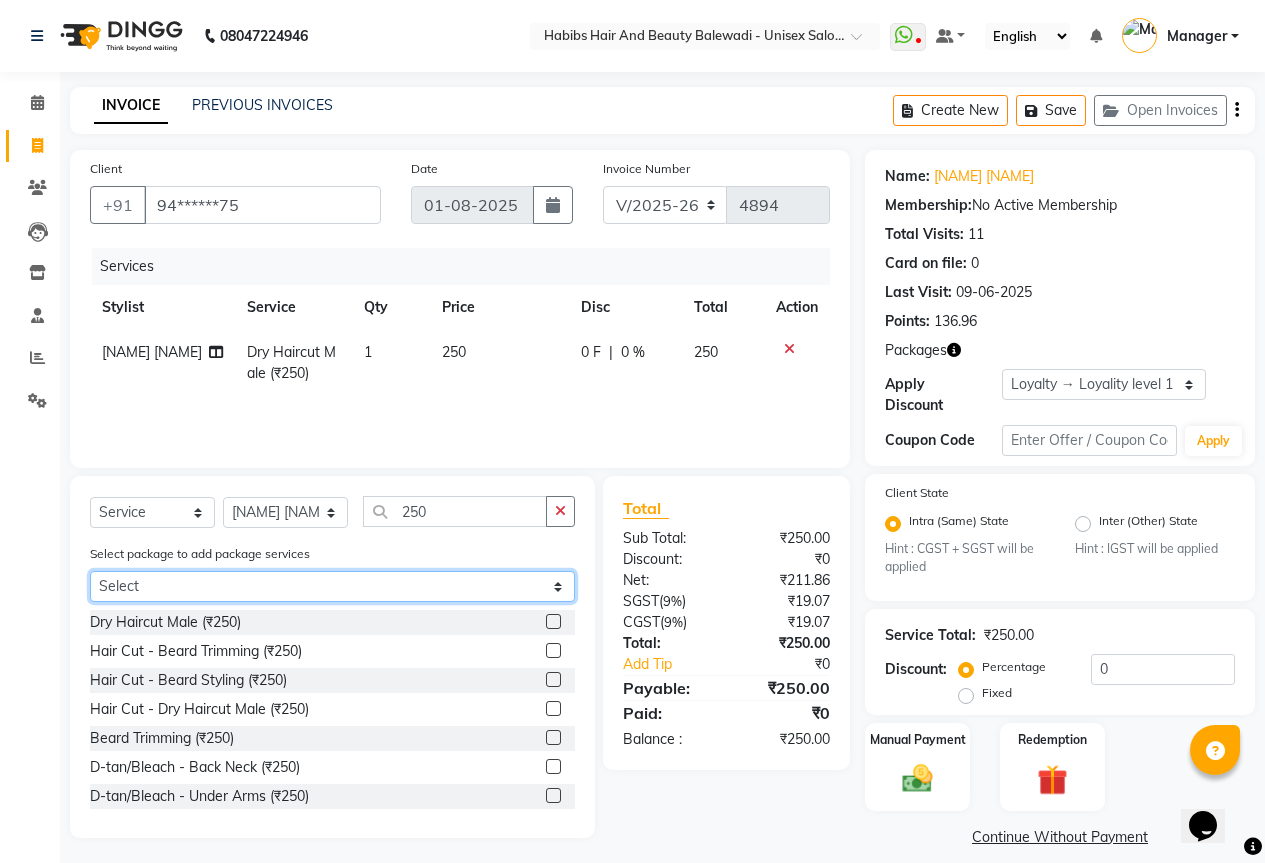 click on "Select 1799 hair cut or beard" 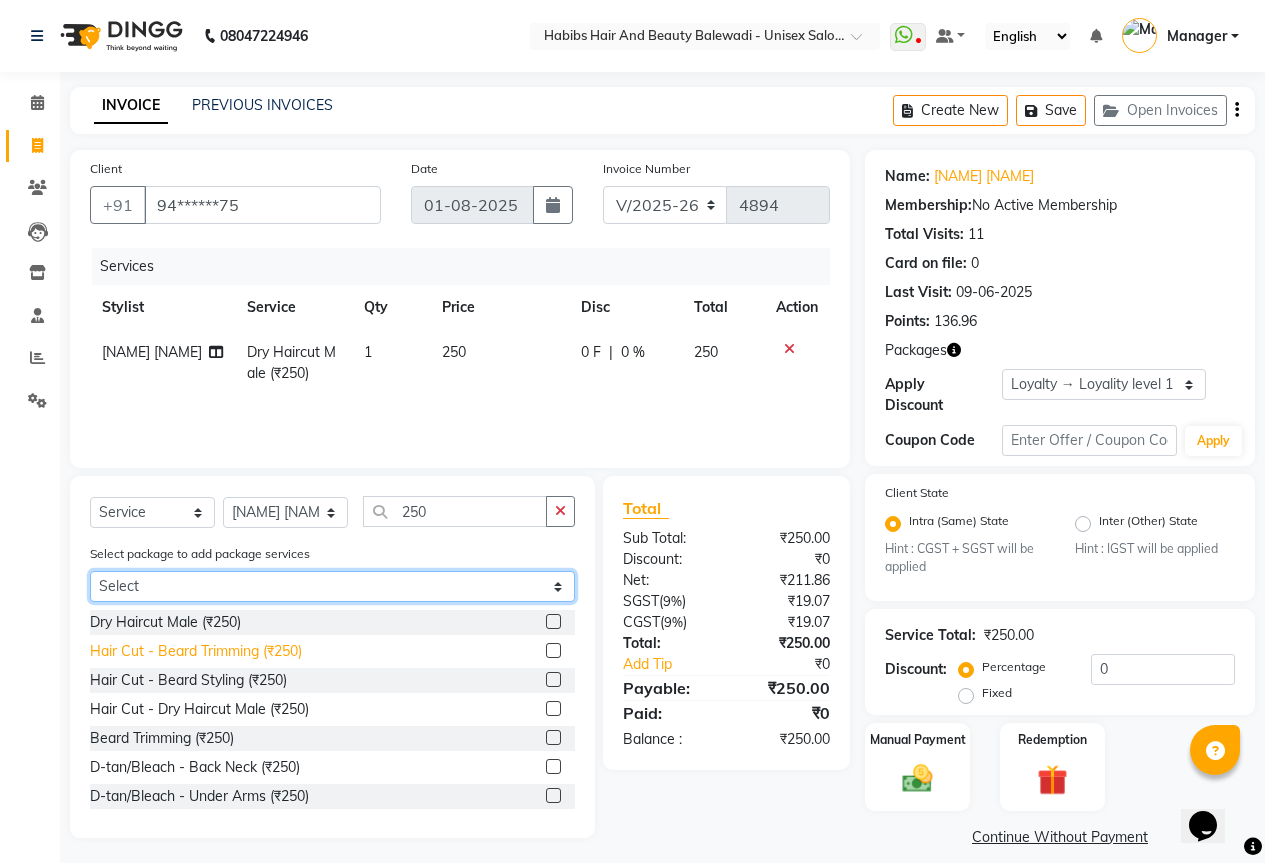 select on "1: Object" 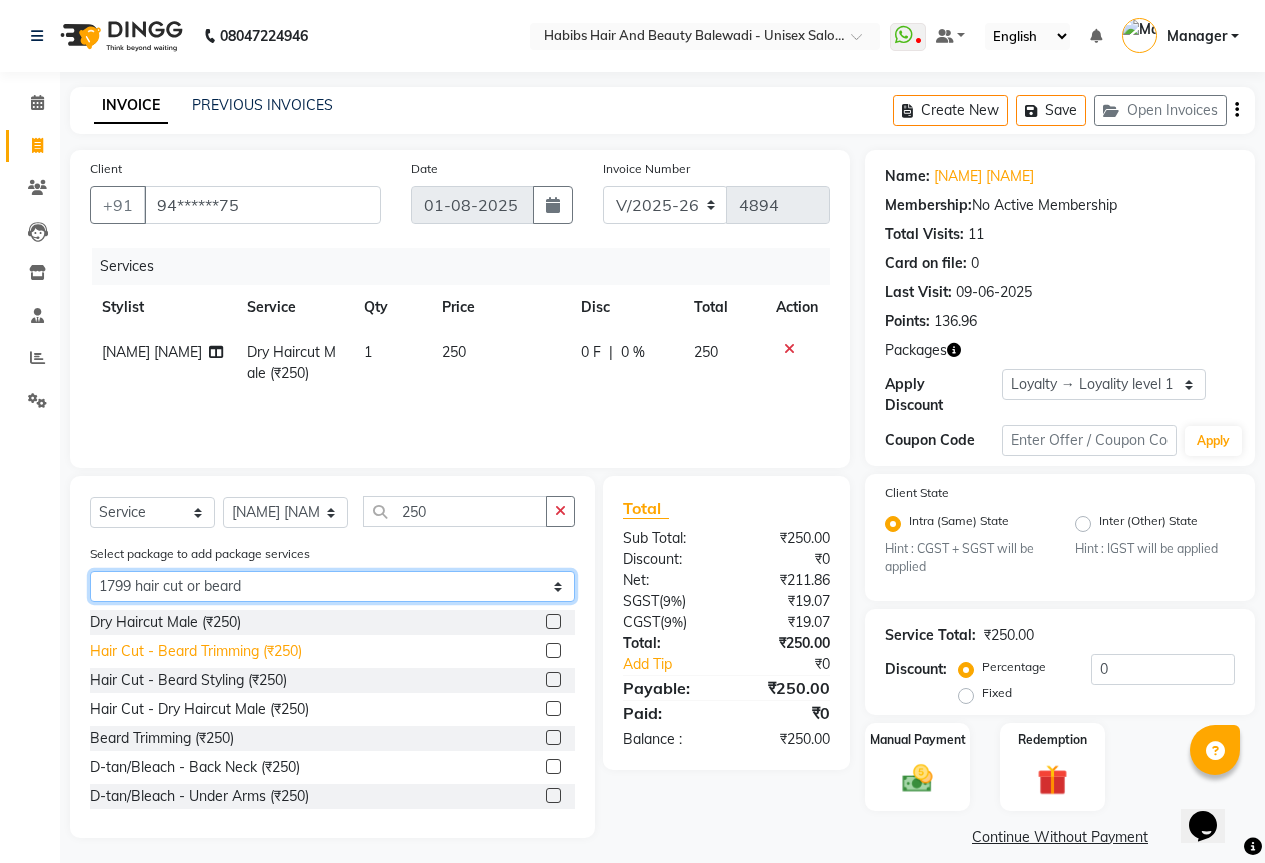 click on "Select 1799 hair cut or beard" 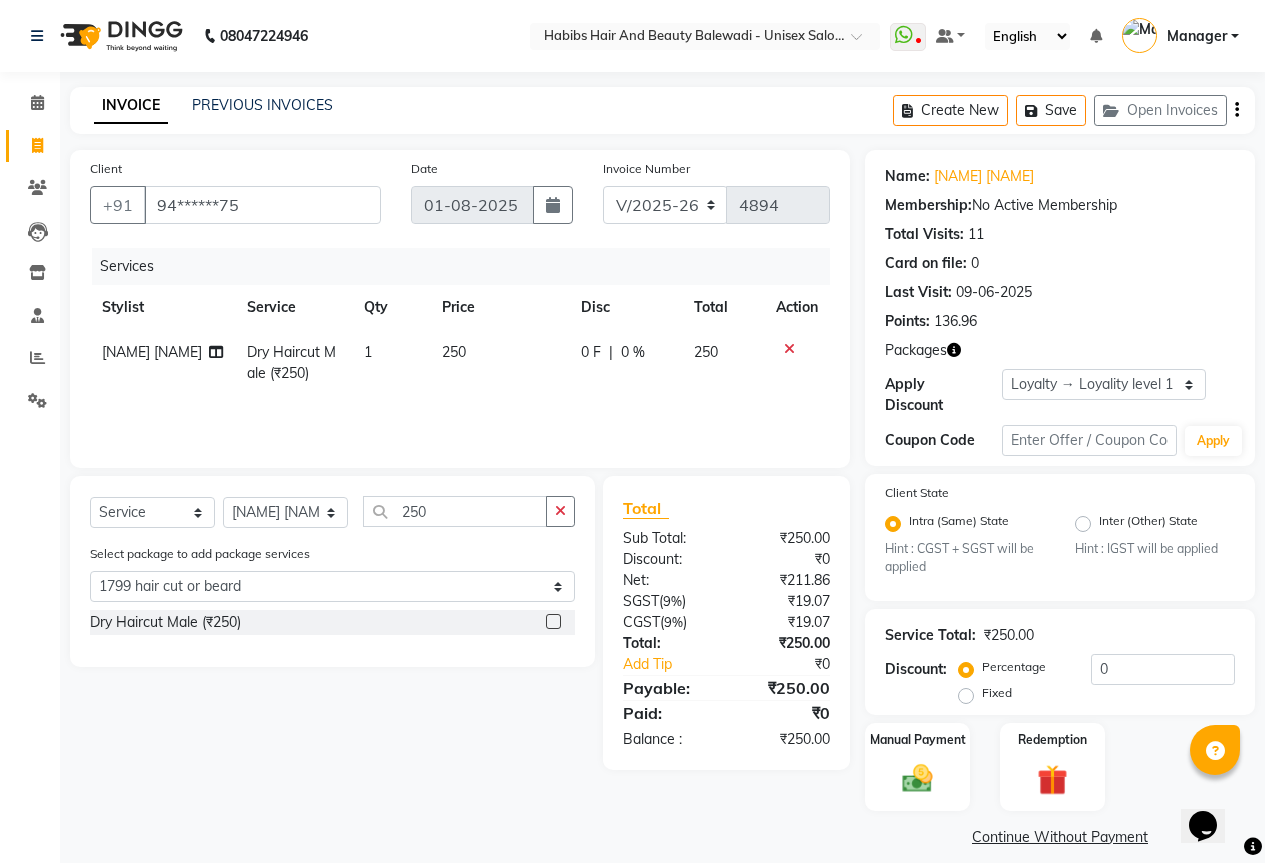 click 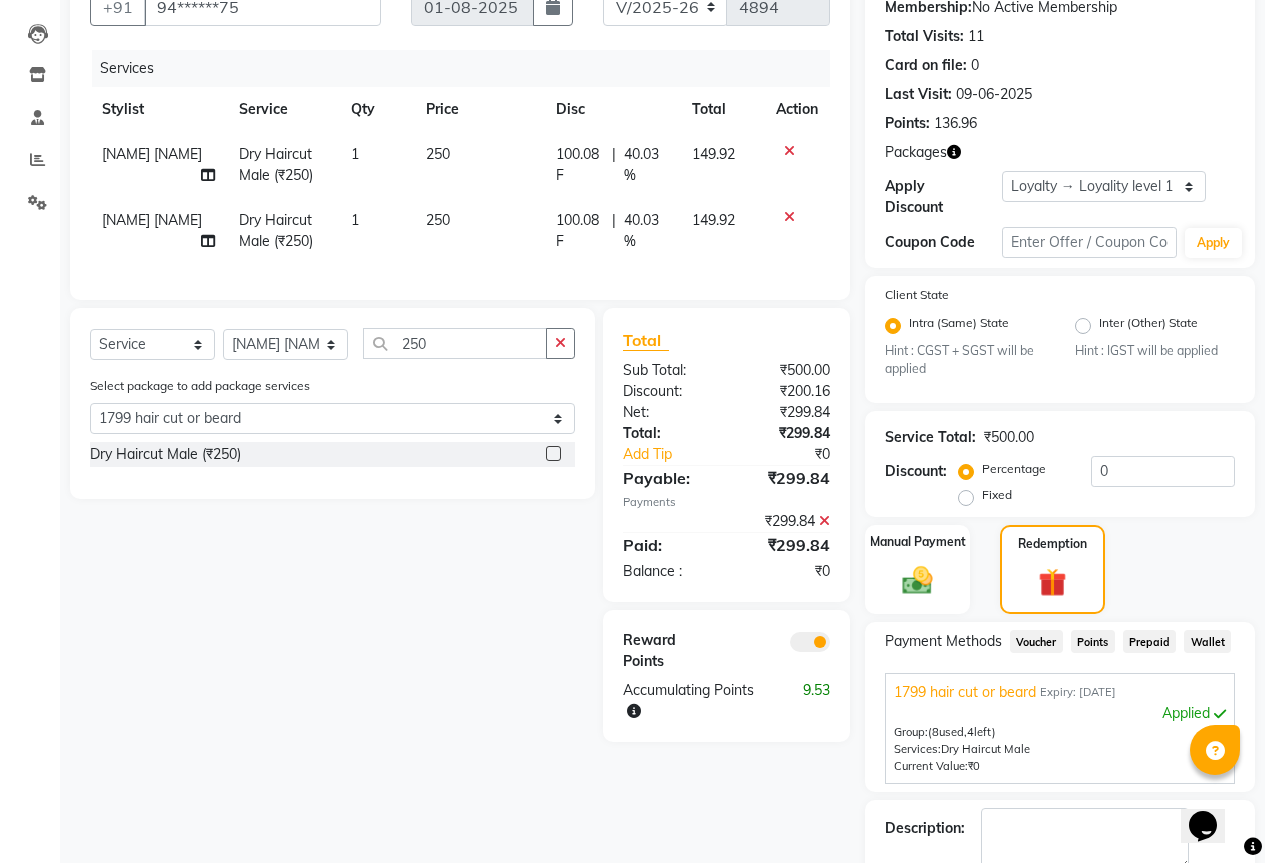 scroll, scrollTop: 200, scrollLeft: 0, axis: vertical 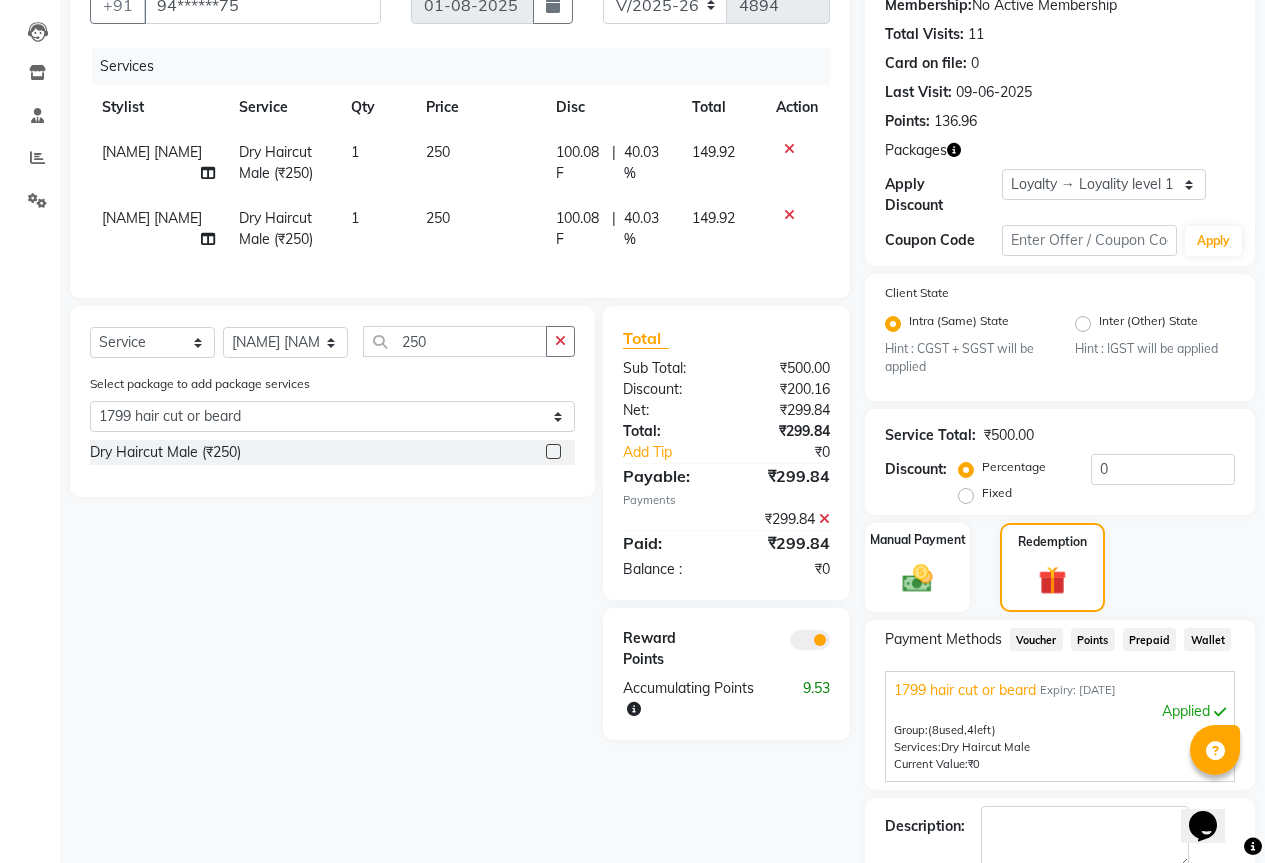 click 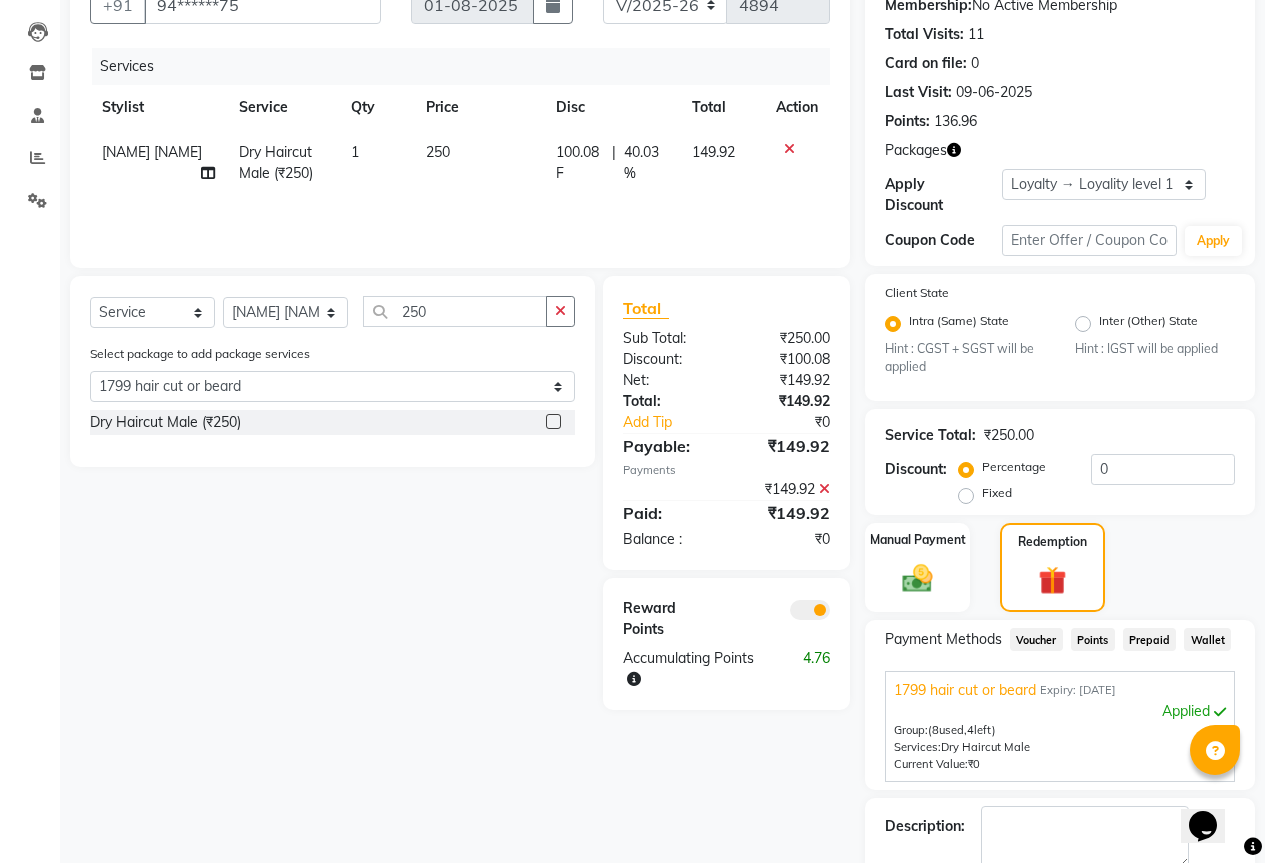 click 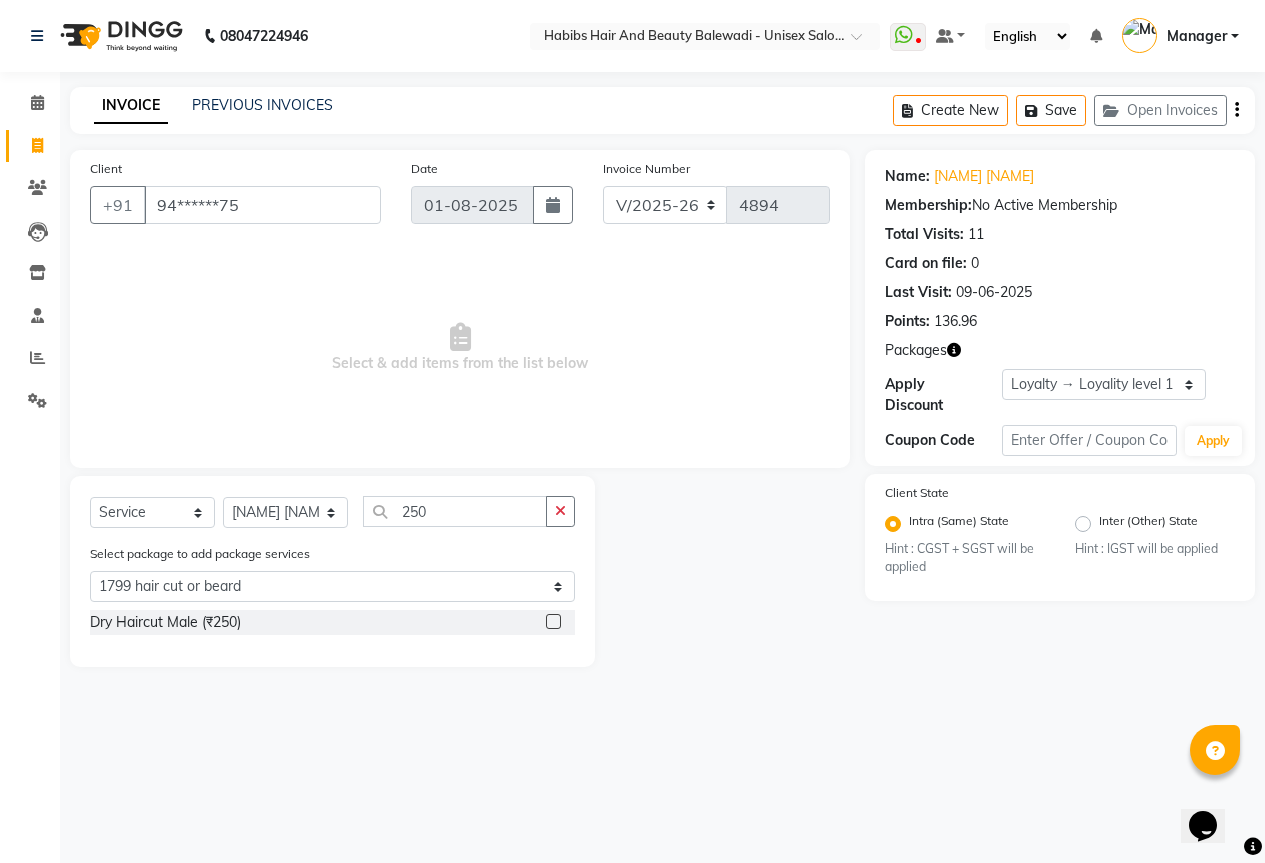 scroll, scrollTop: 0, scrollLeft: 0, axis: both 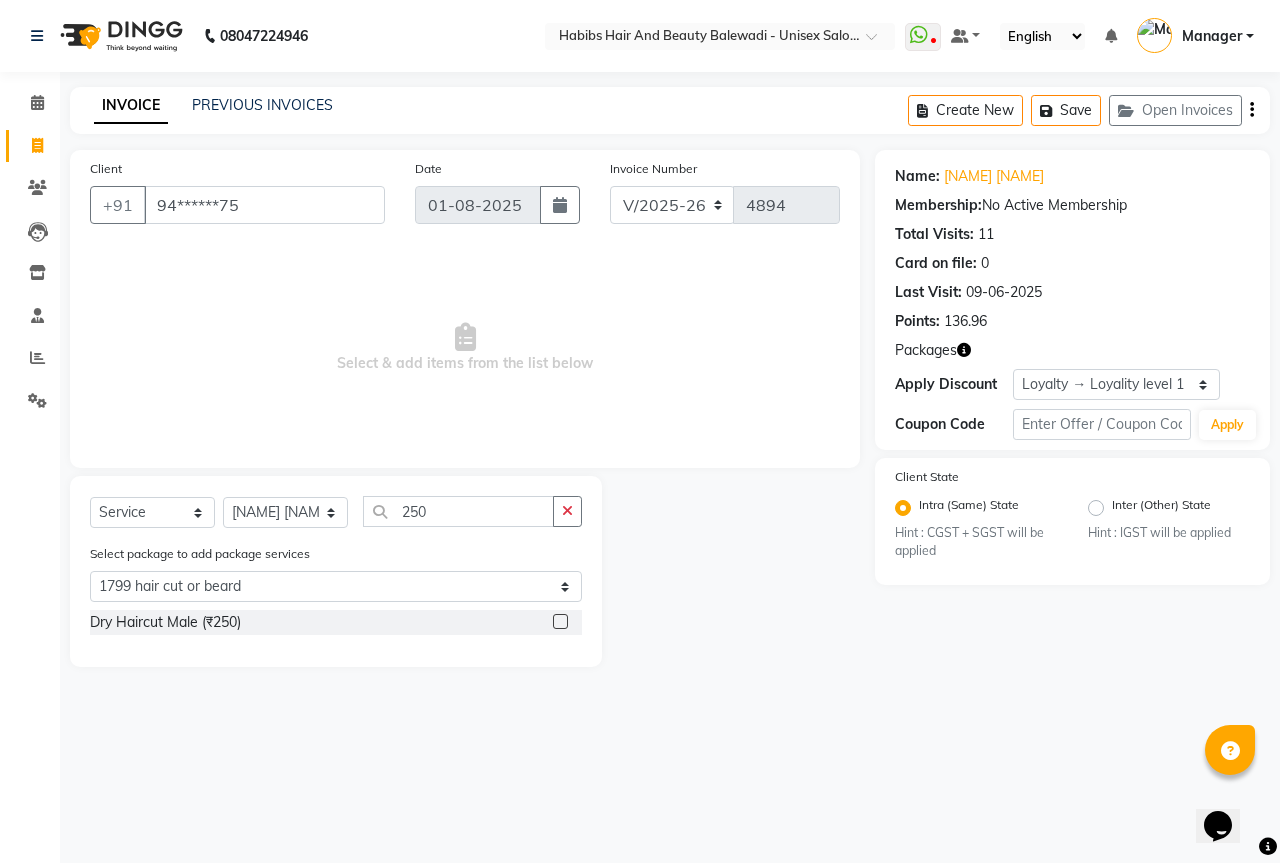 click 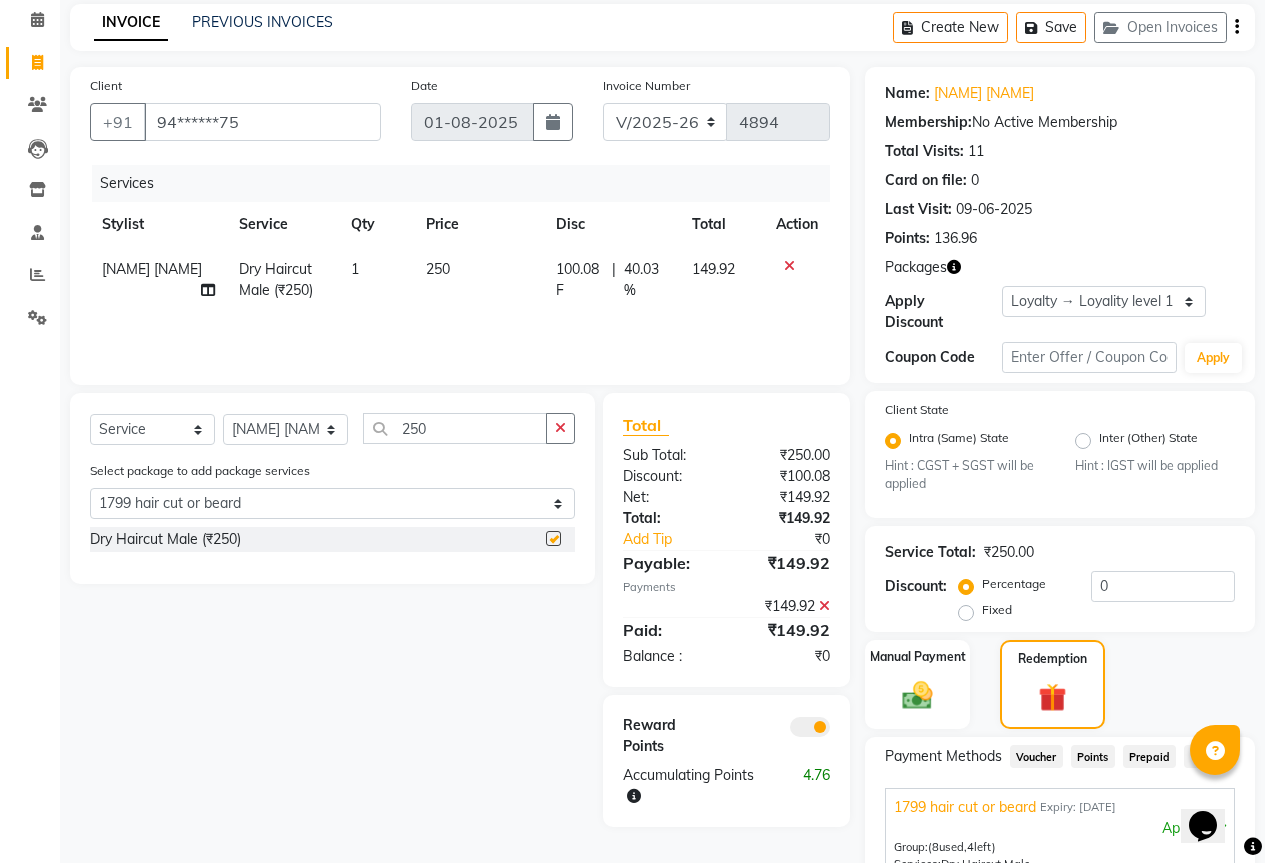 checkbox on "false" 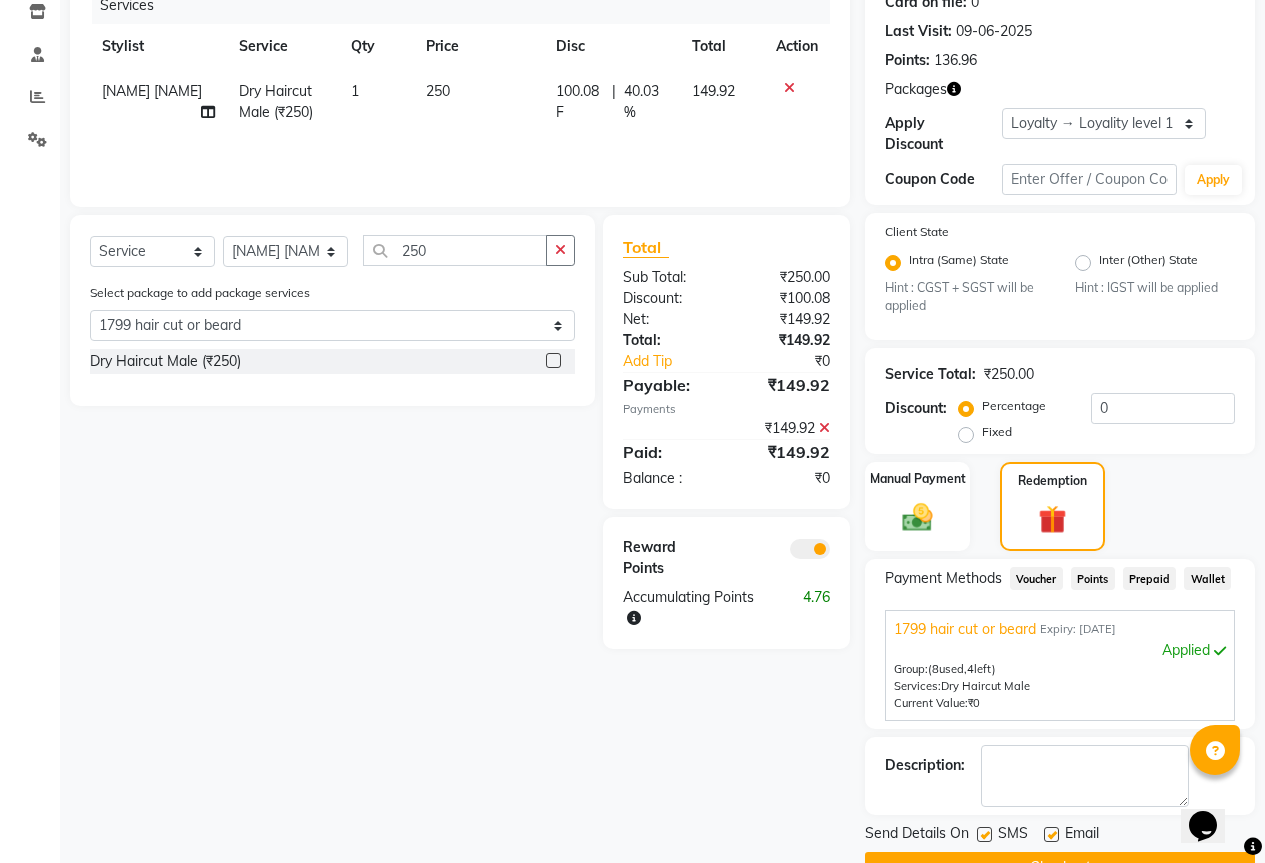 scroll, scrollTop: 295, scrollLeft: 0, axis: vertical 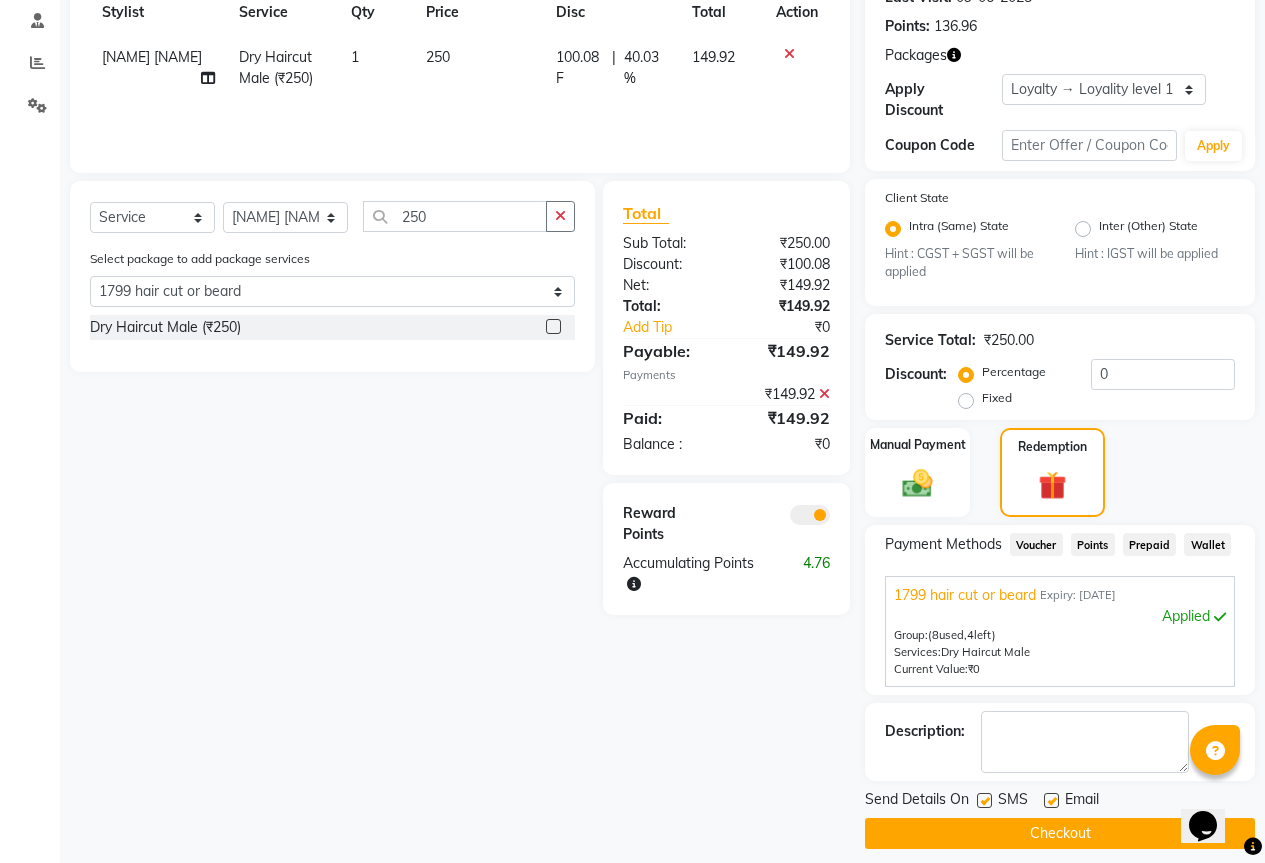 click on "Checkout" 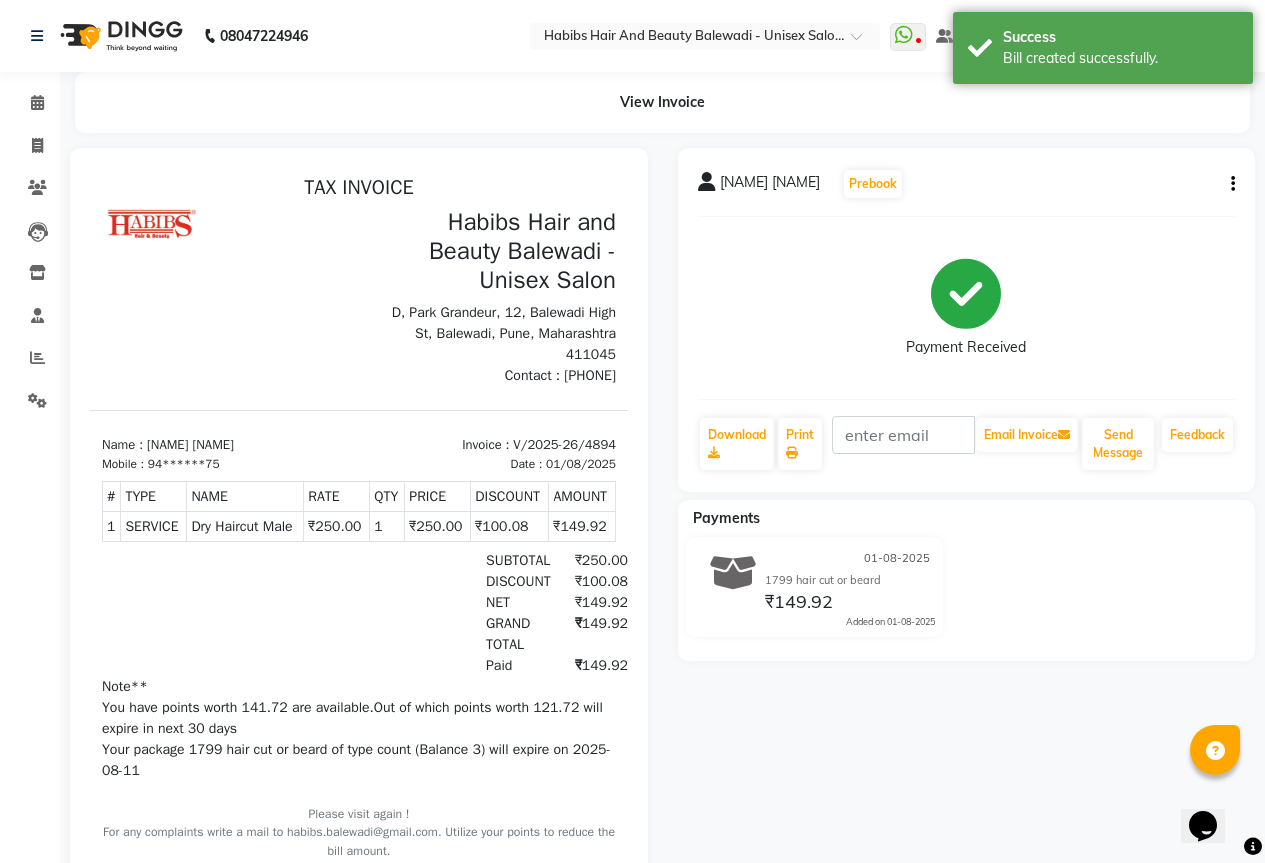 scroll, scrollTop: 0, scrollLeft: 0, axis: both 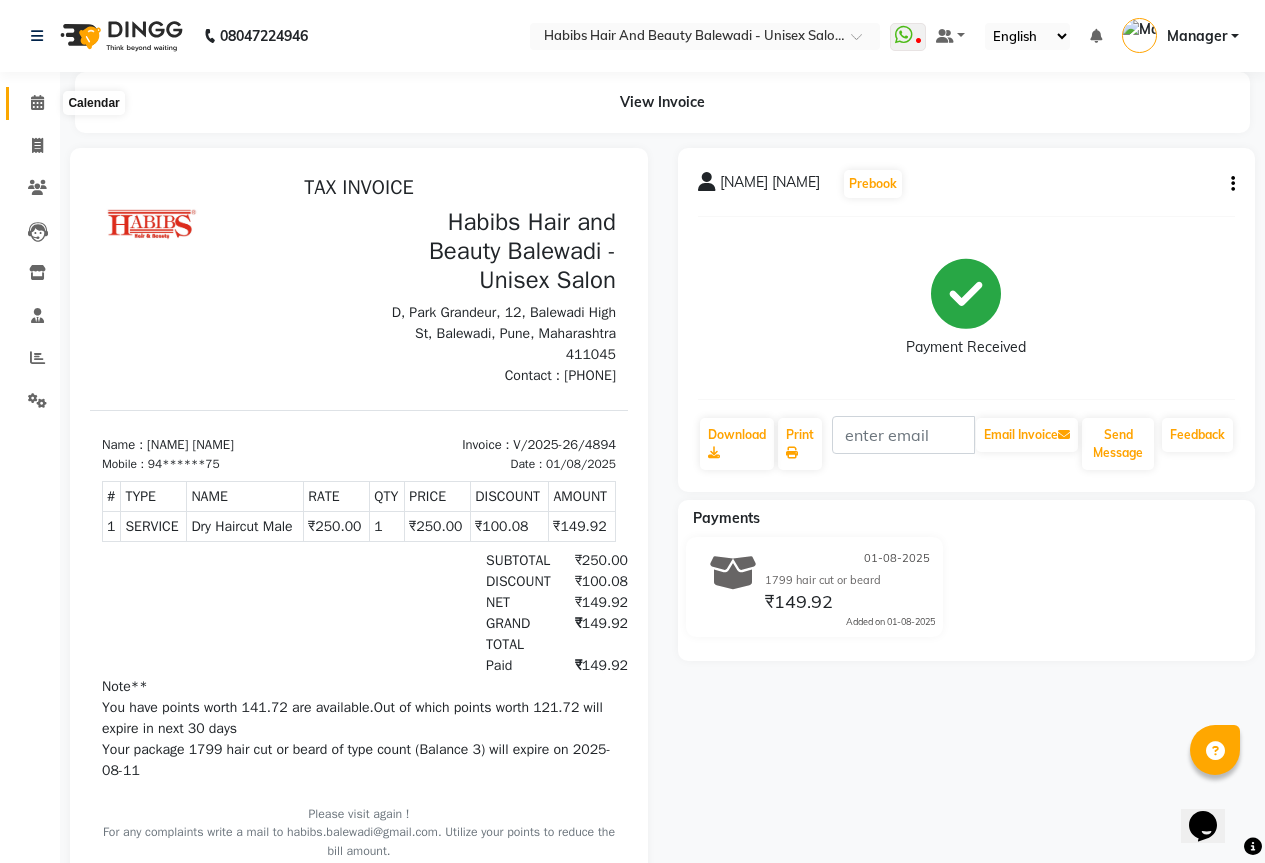 click 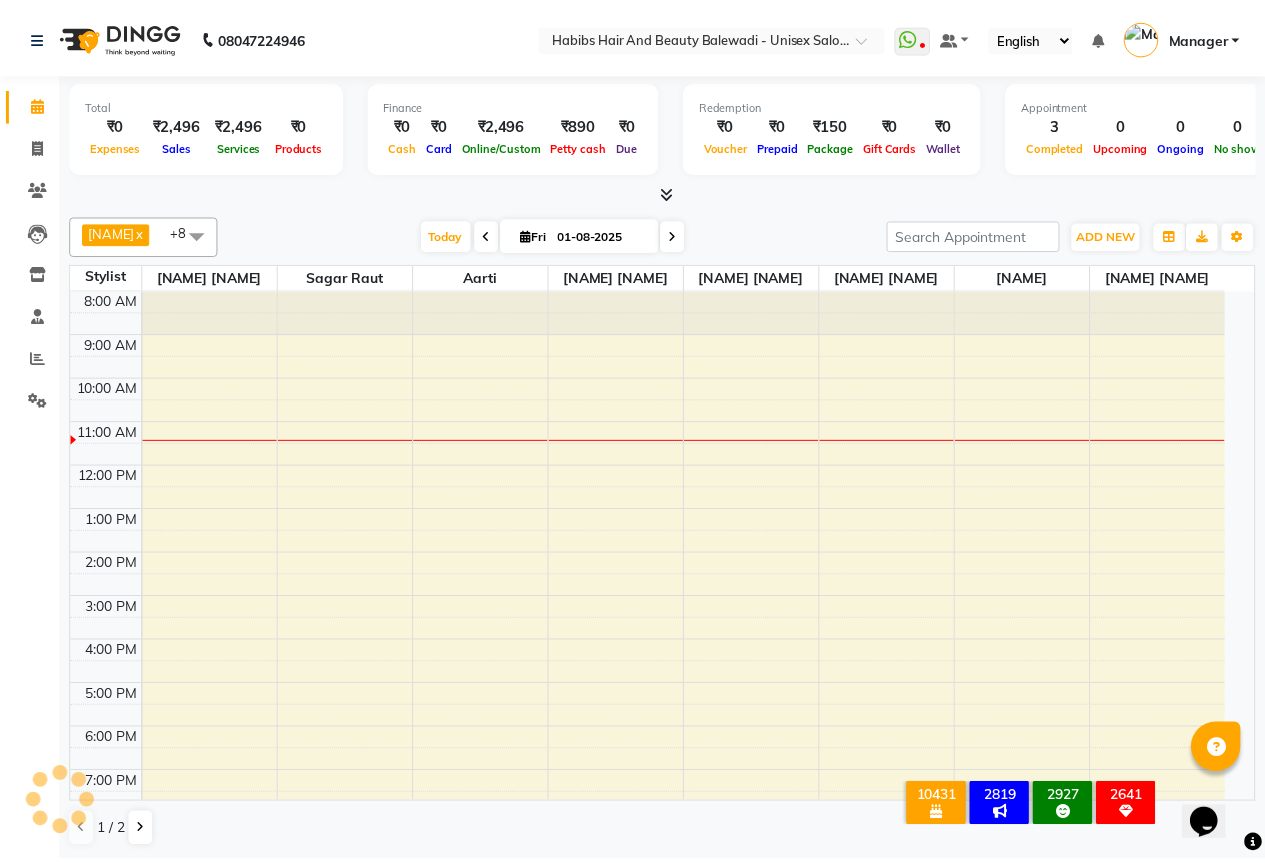 scroll, scrollTop: 128, scrollLeft: 0, axis: vertical 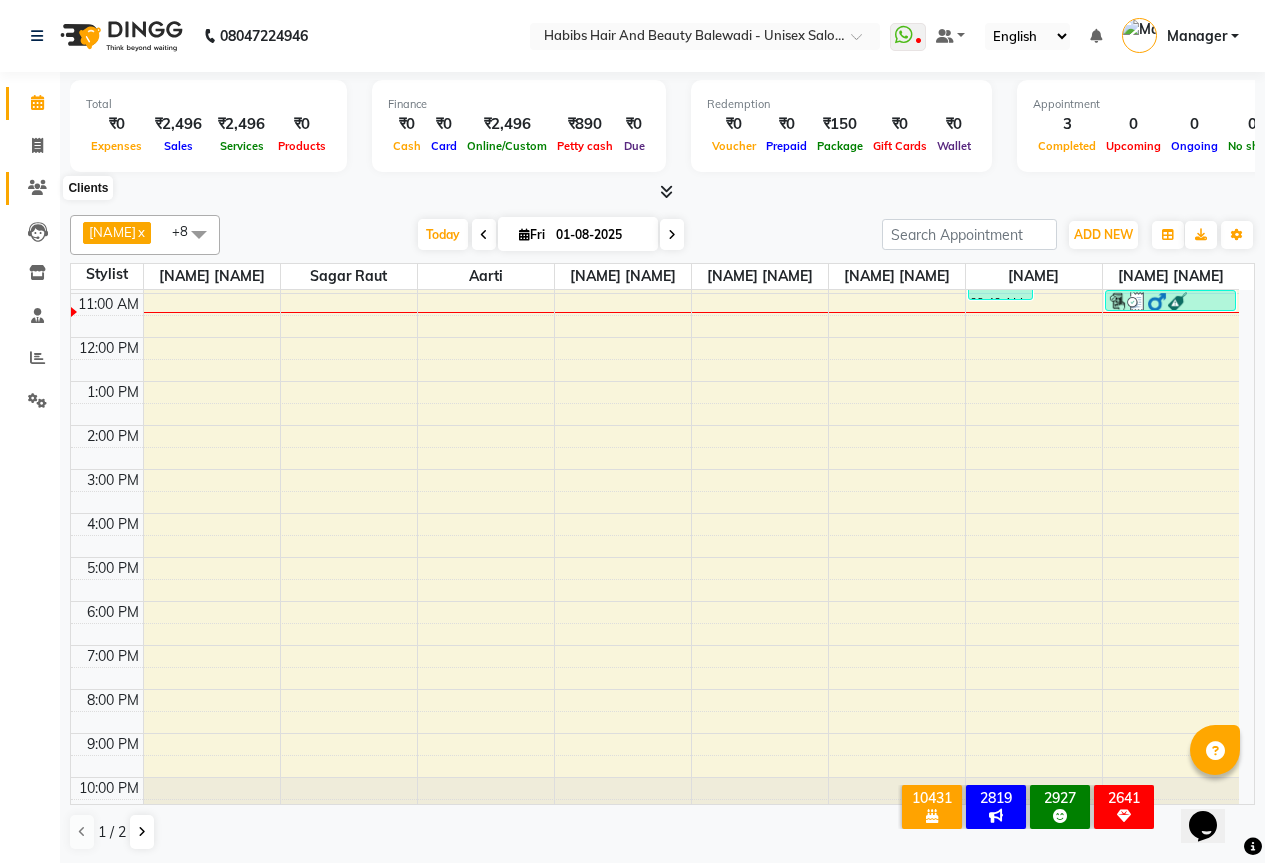 click 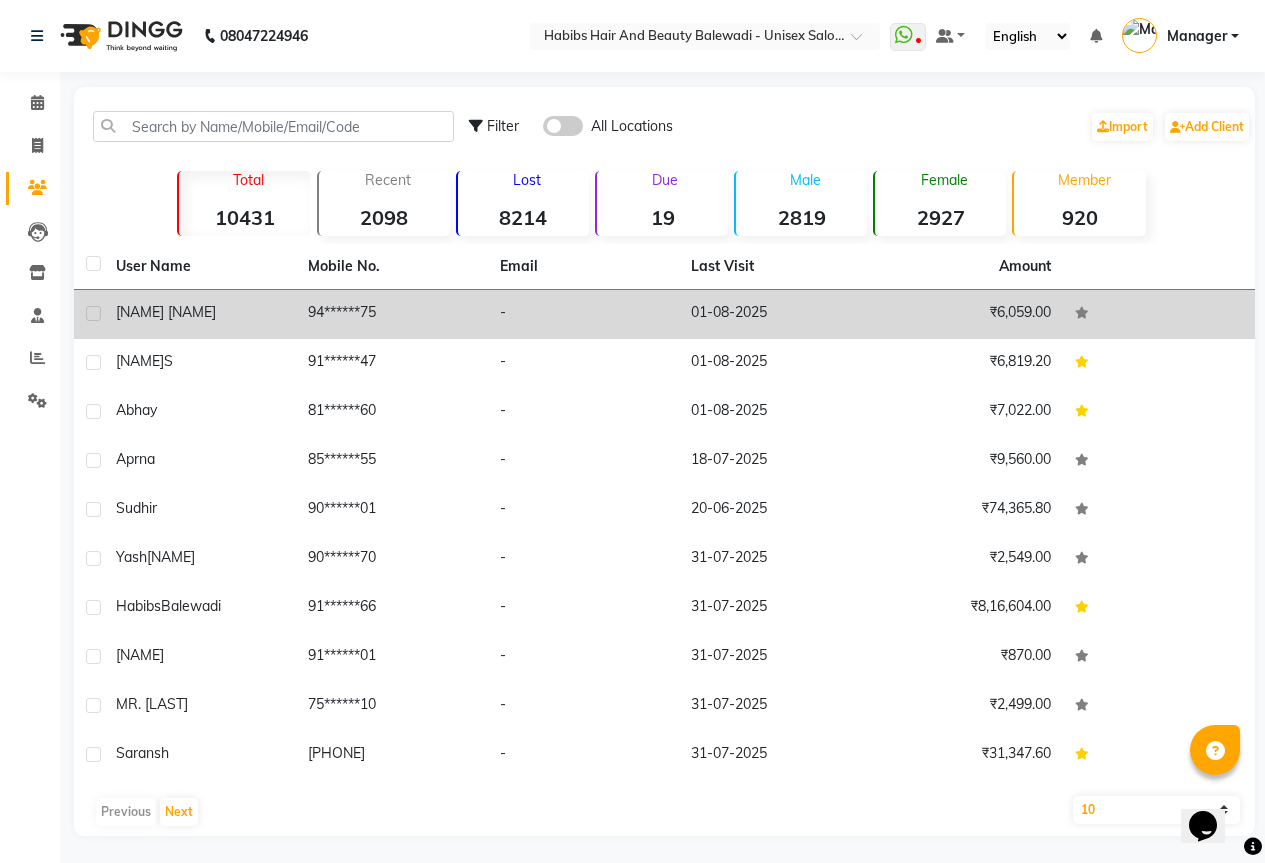 click on "N.M tickoo" 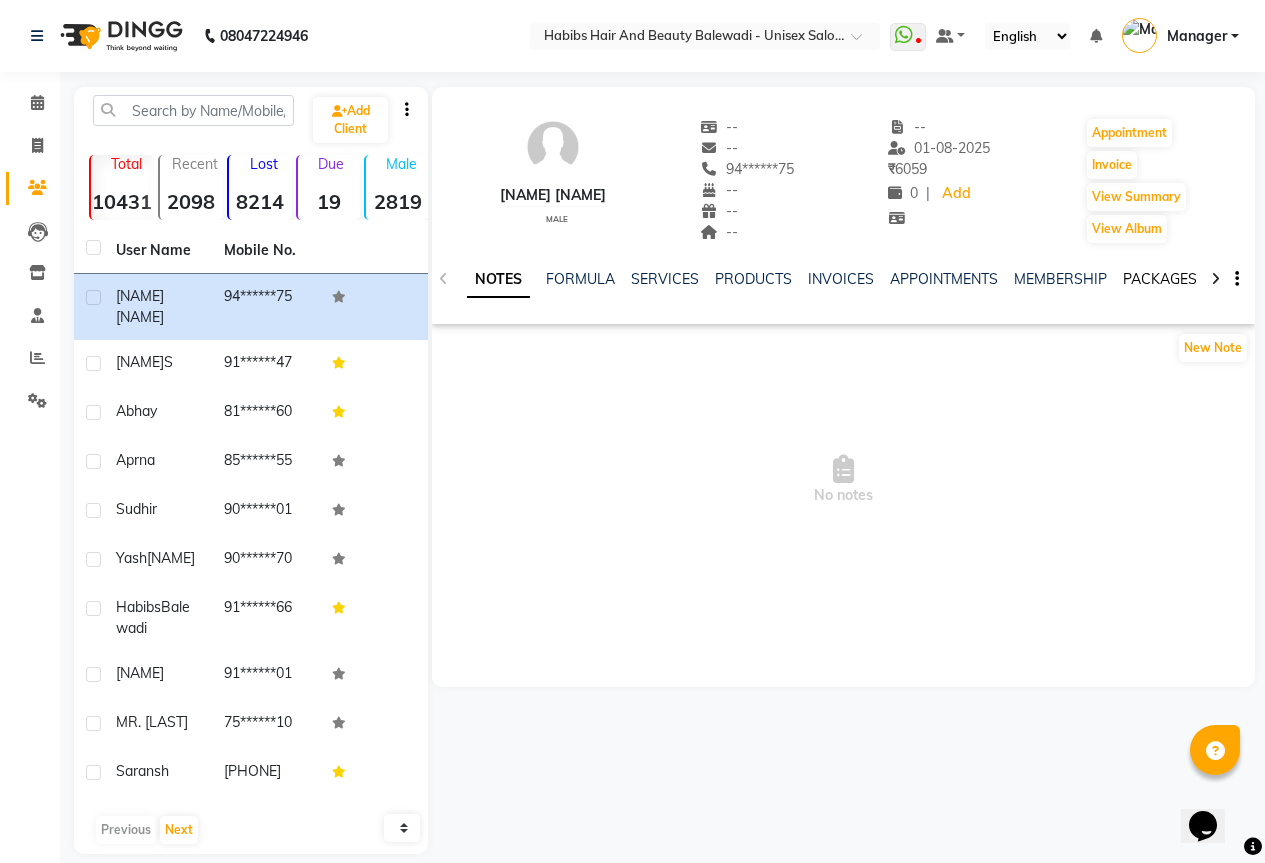 click on "PACKAGES" 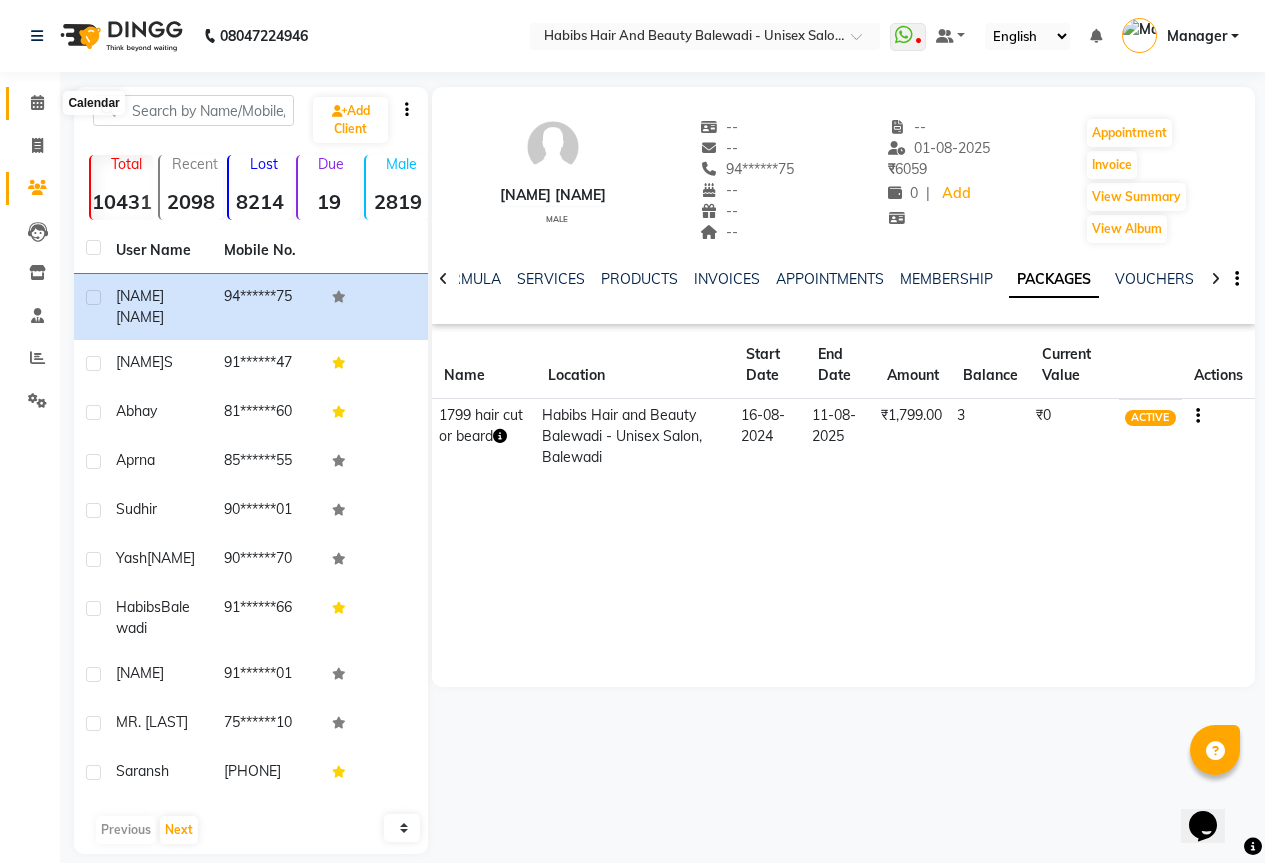 click 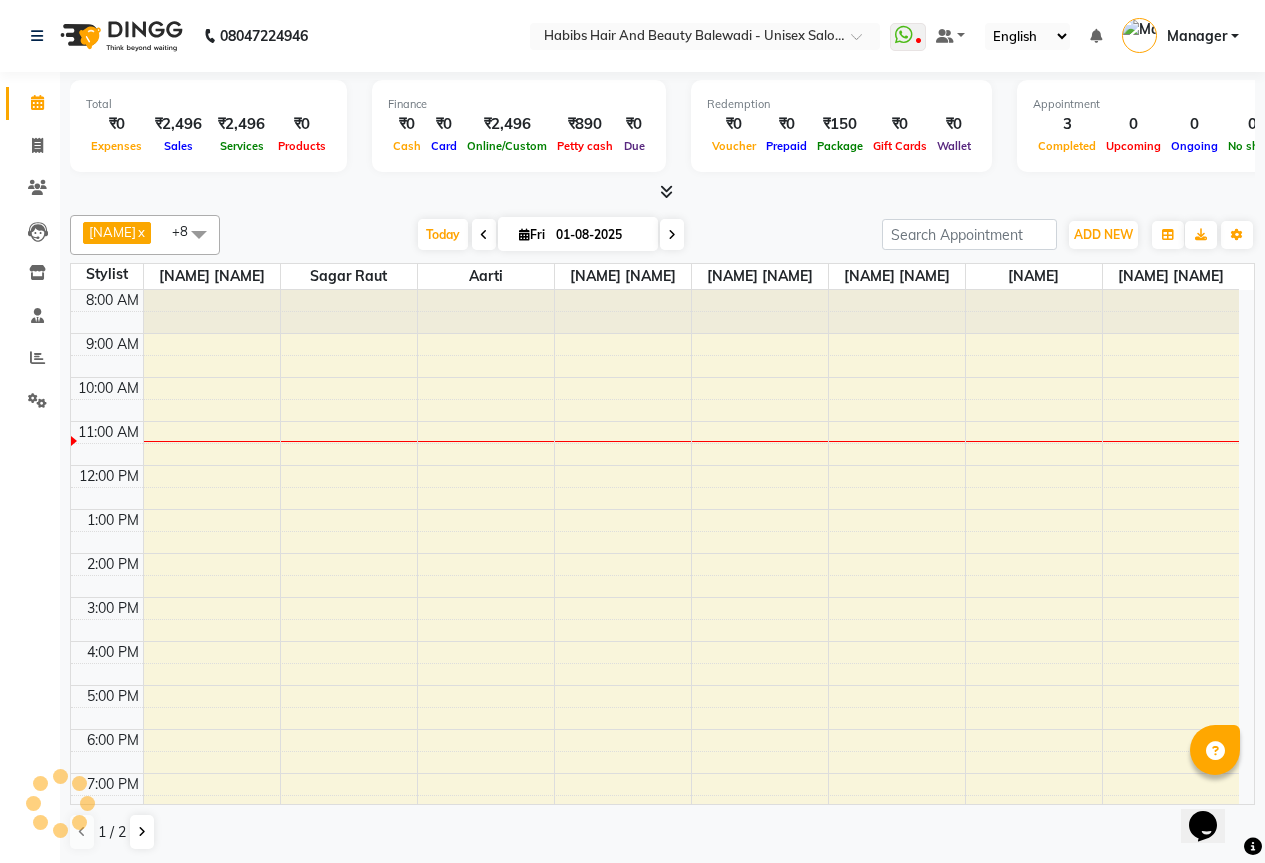 scroll, scrollTop: 0, scrollLeft: 0, axis: both 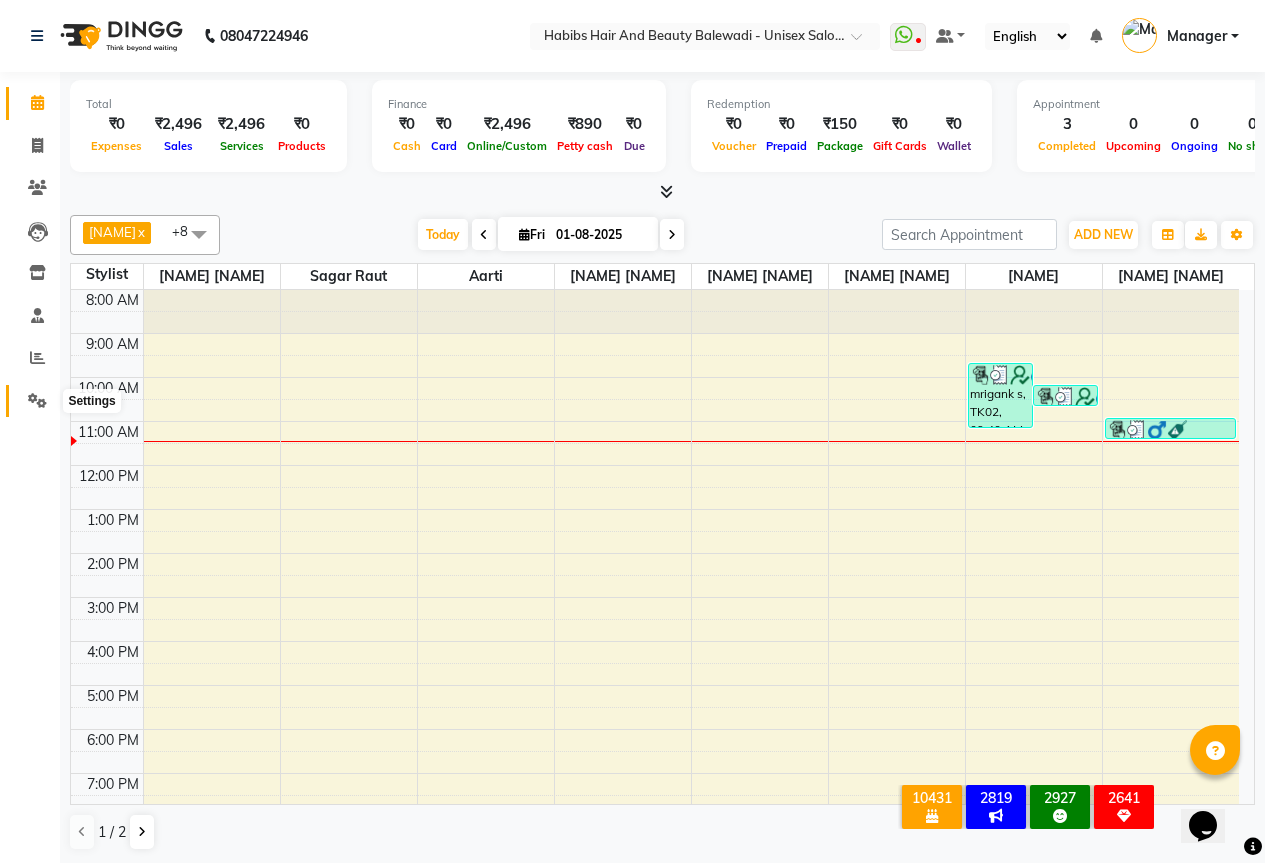 click 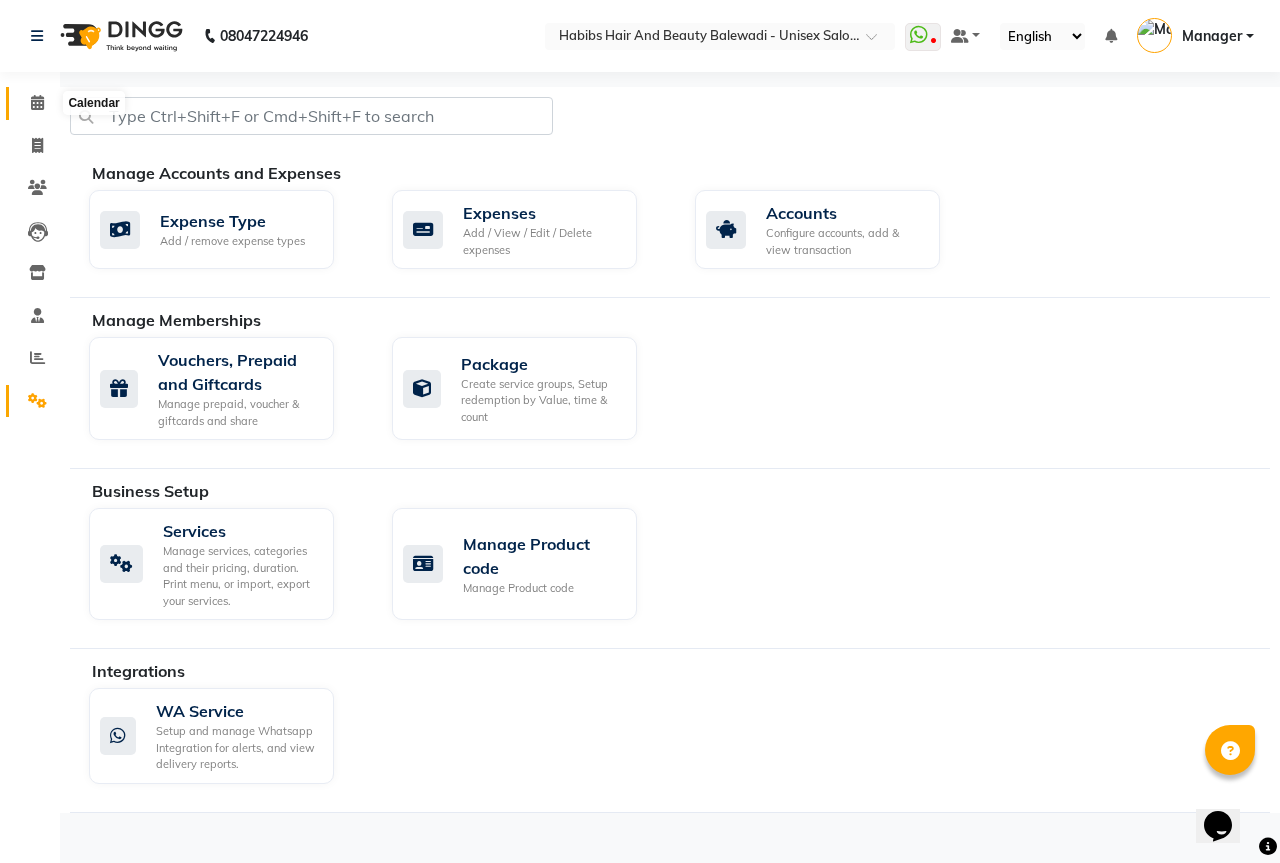 click 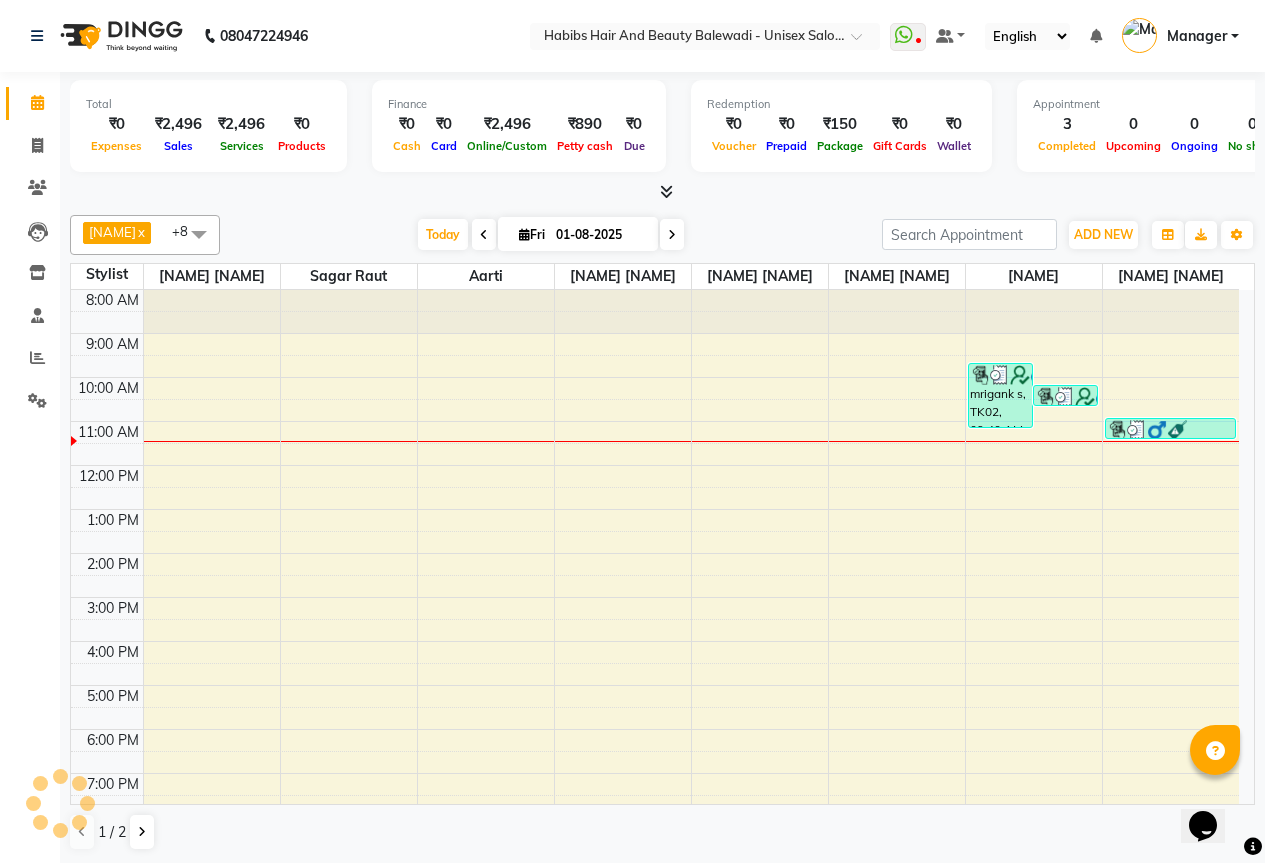 scroll, scrollTop: 0, scrollLeft: 0, axis: both 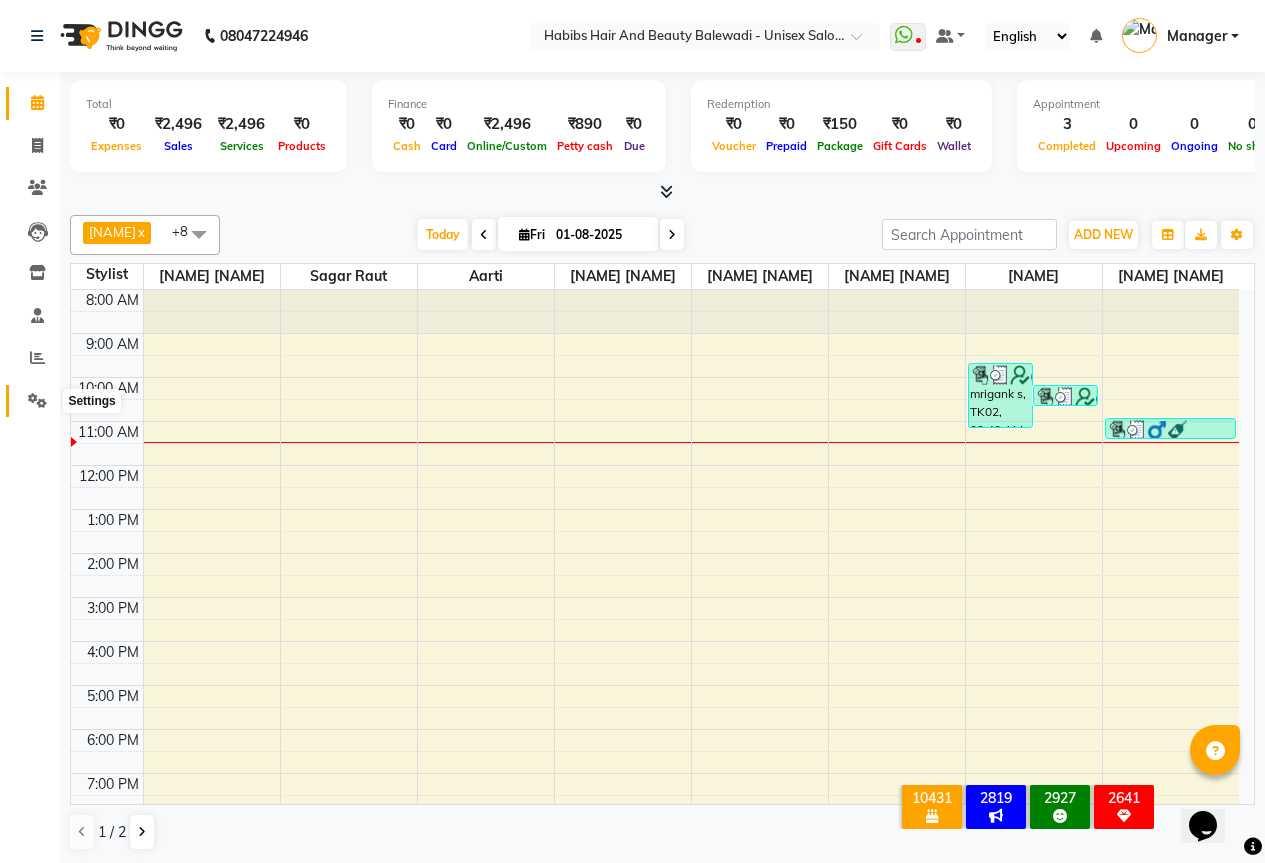 click 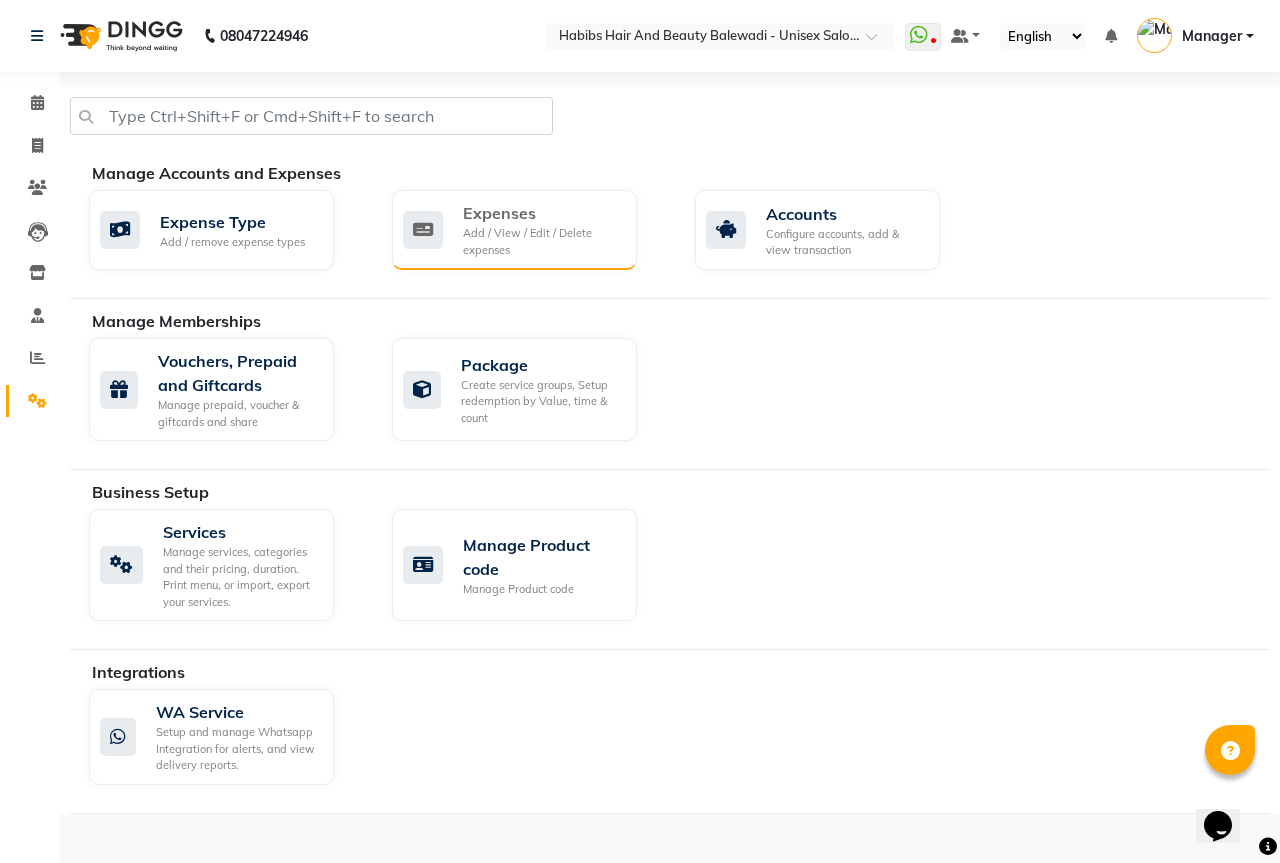 click on "Add / View / Edit / Delete expenses" 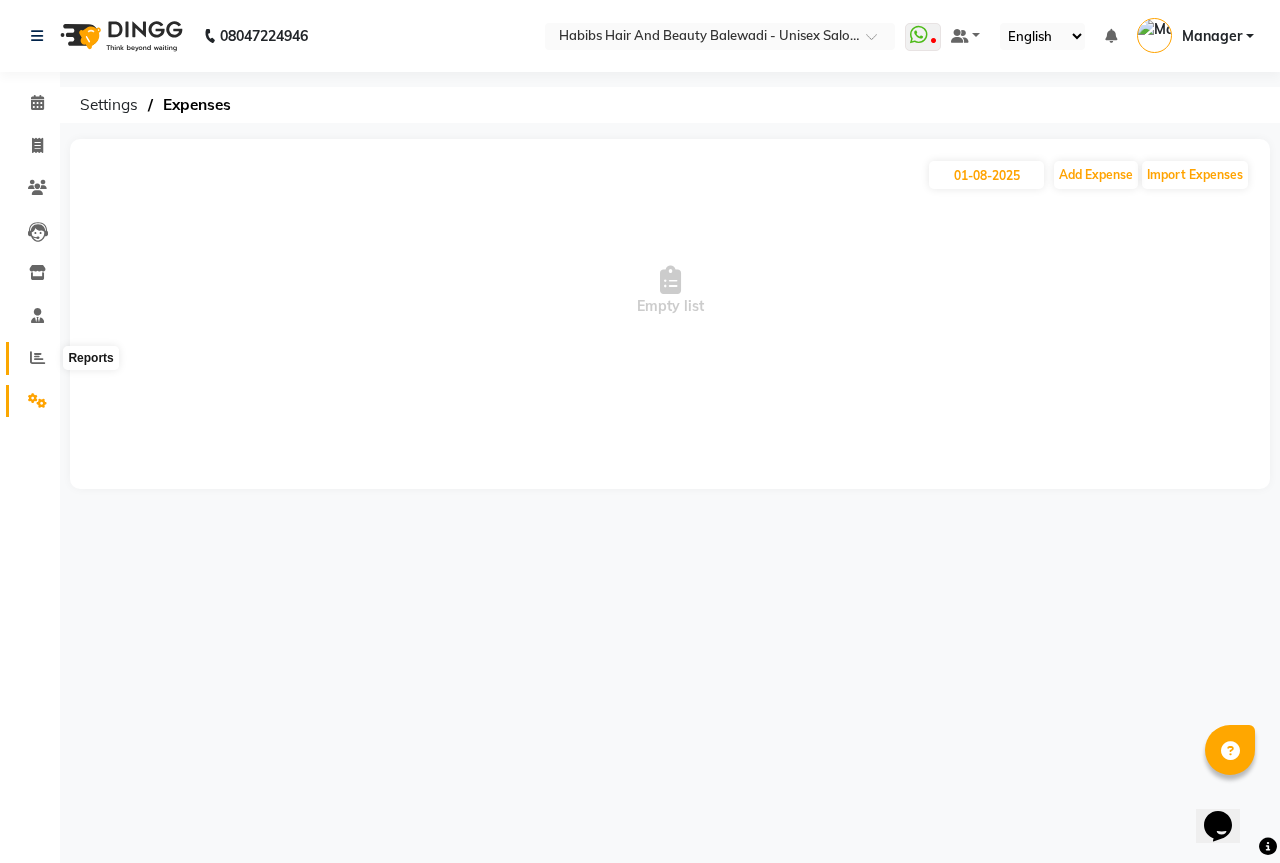 click 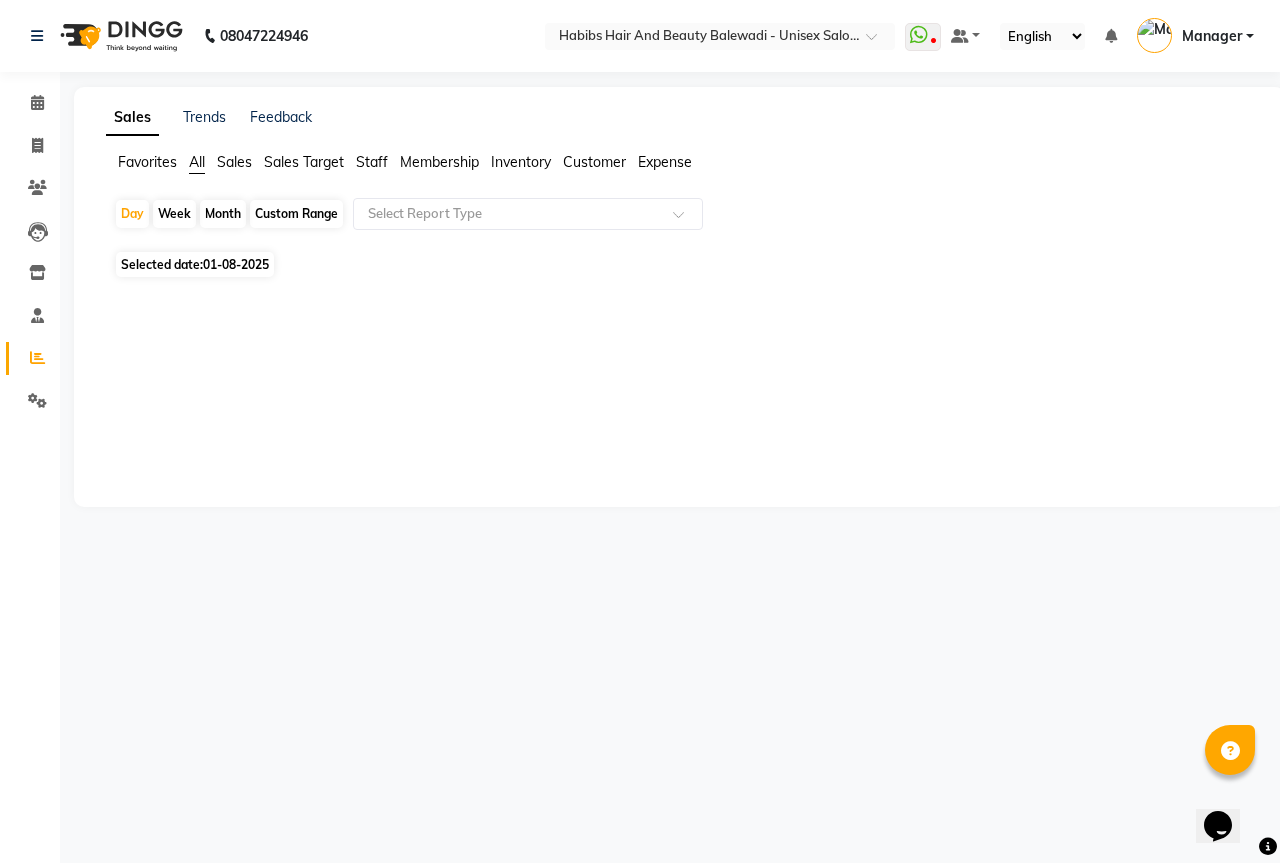 click on "01-08-2025" 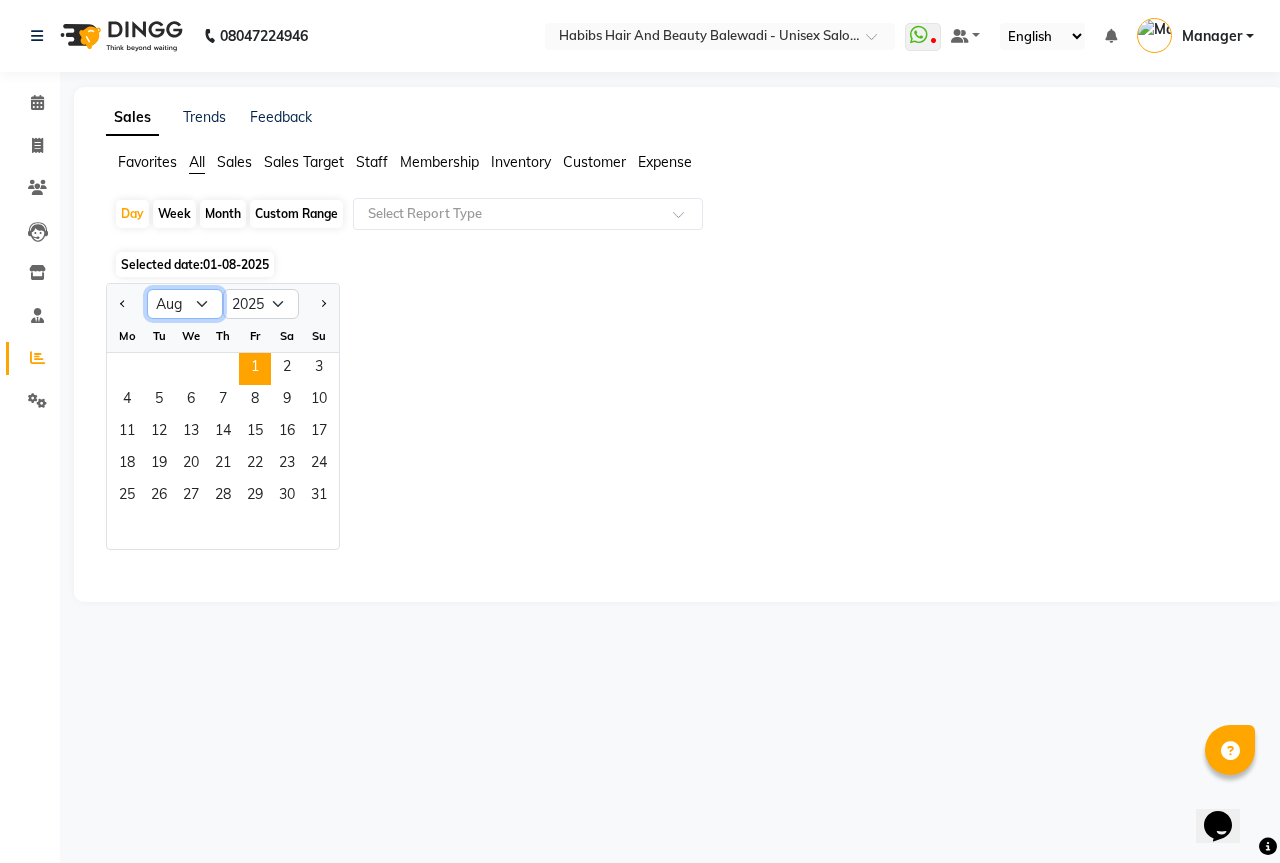 click on "Jan Feb Mar Apr May Jun Jul Aug Sep Oct Nov Dec" 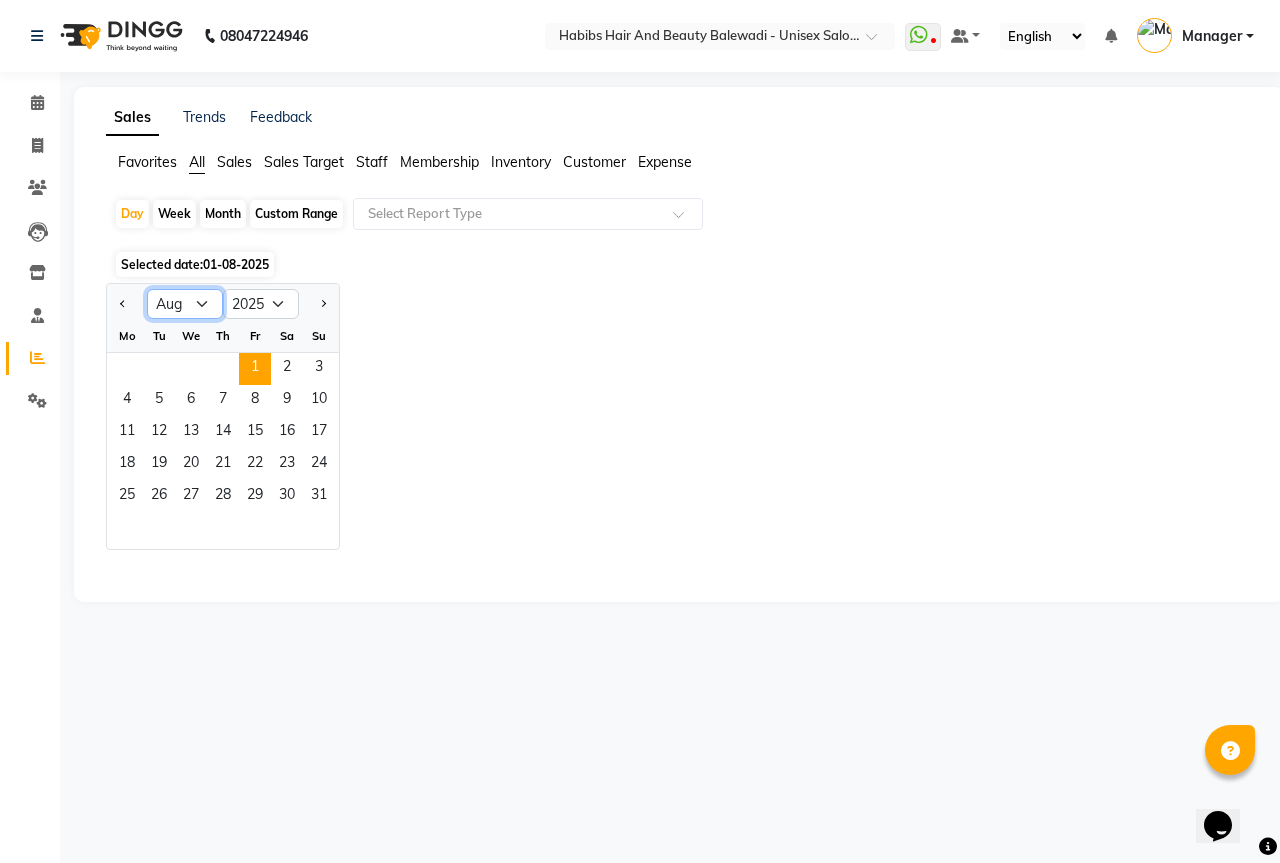 select on "7" 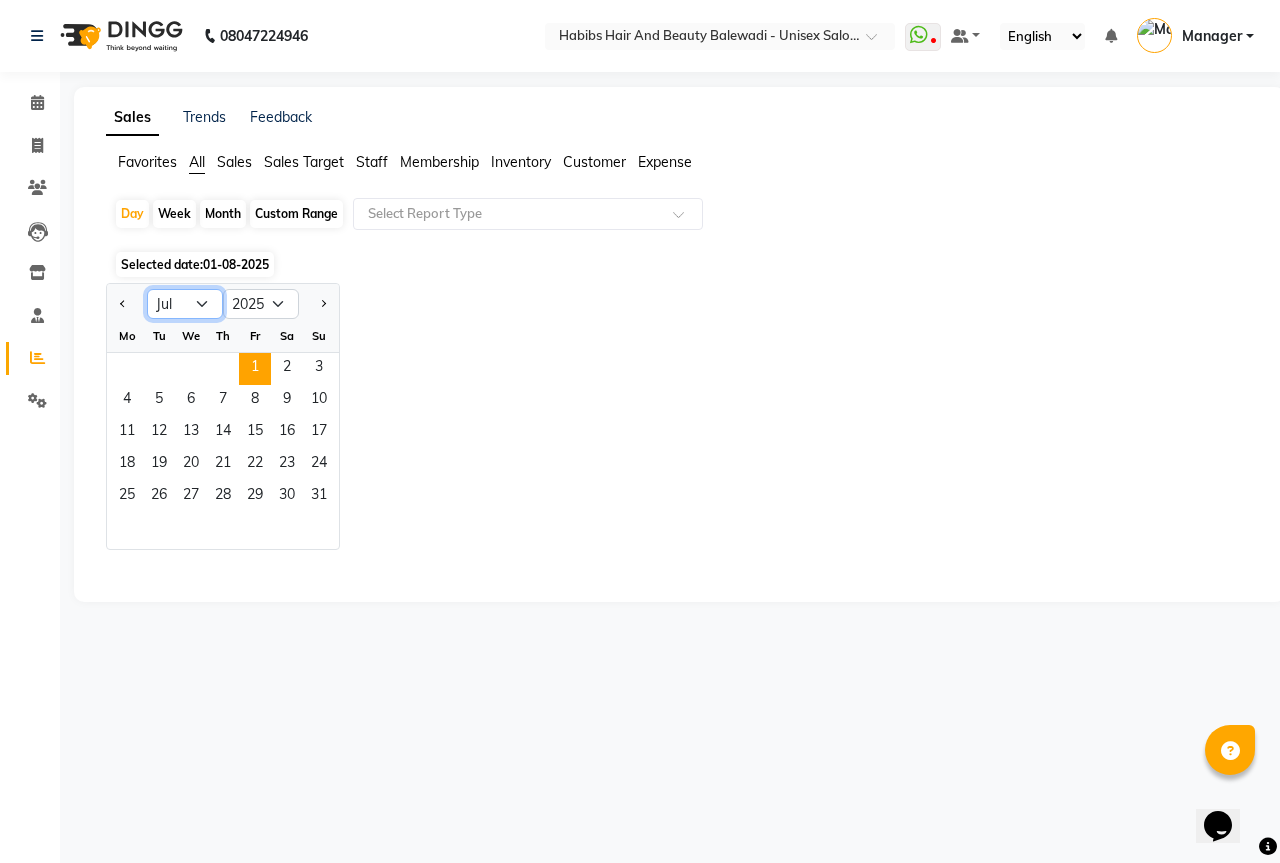 click on "Jan Feb Mar Apr May Jun Jul Aug Sep Oct Nov Dec" 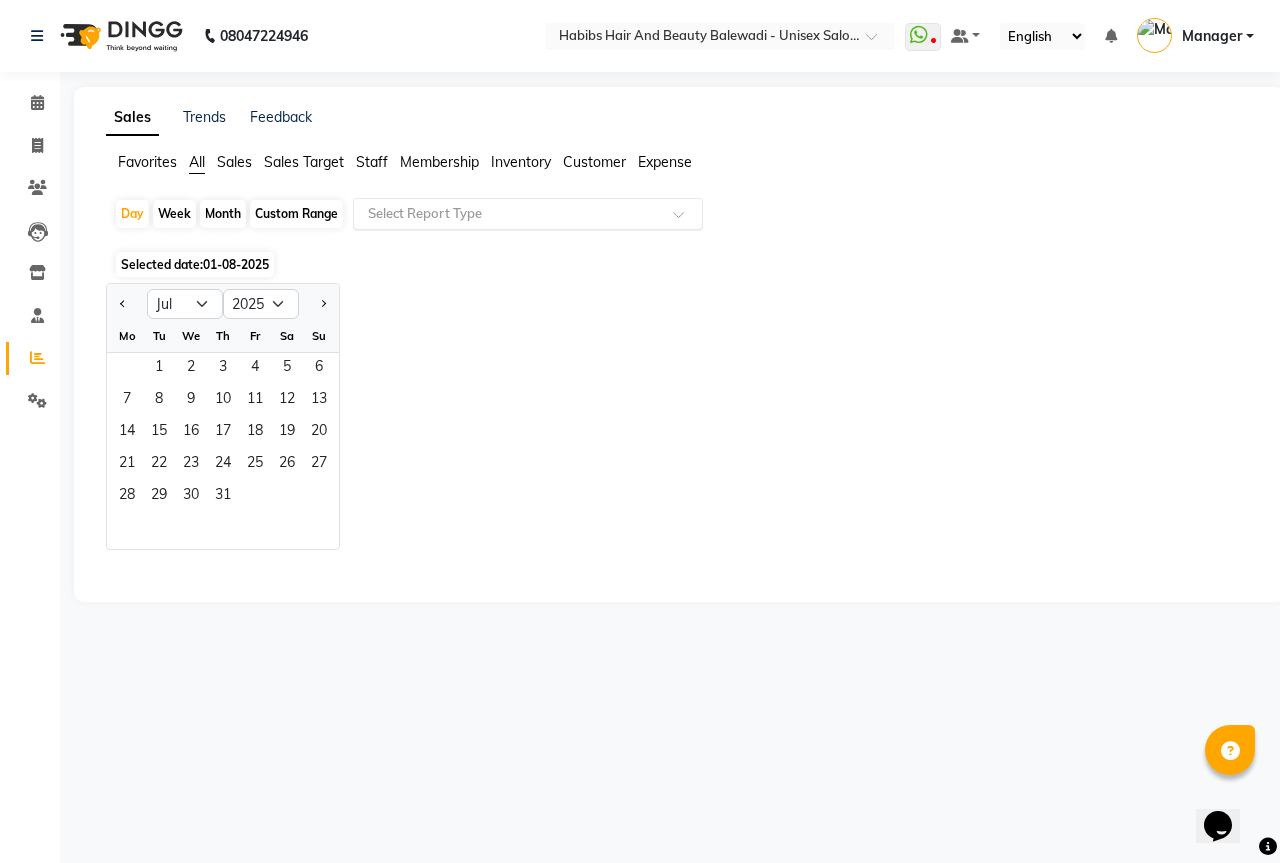 click on "Select Report Type" 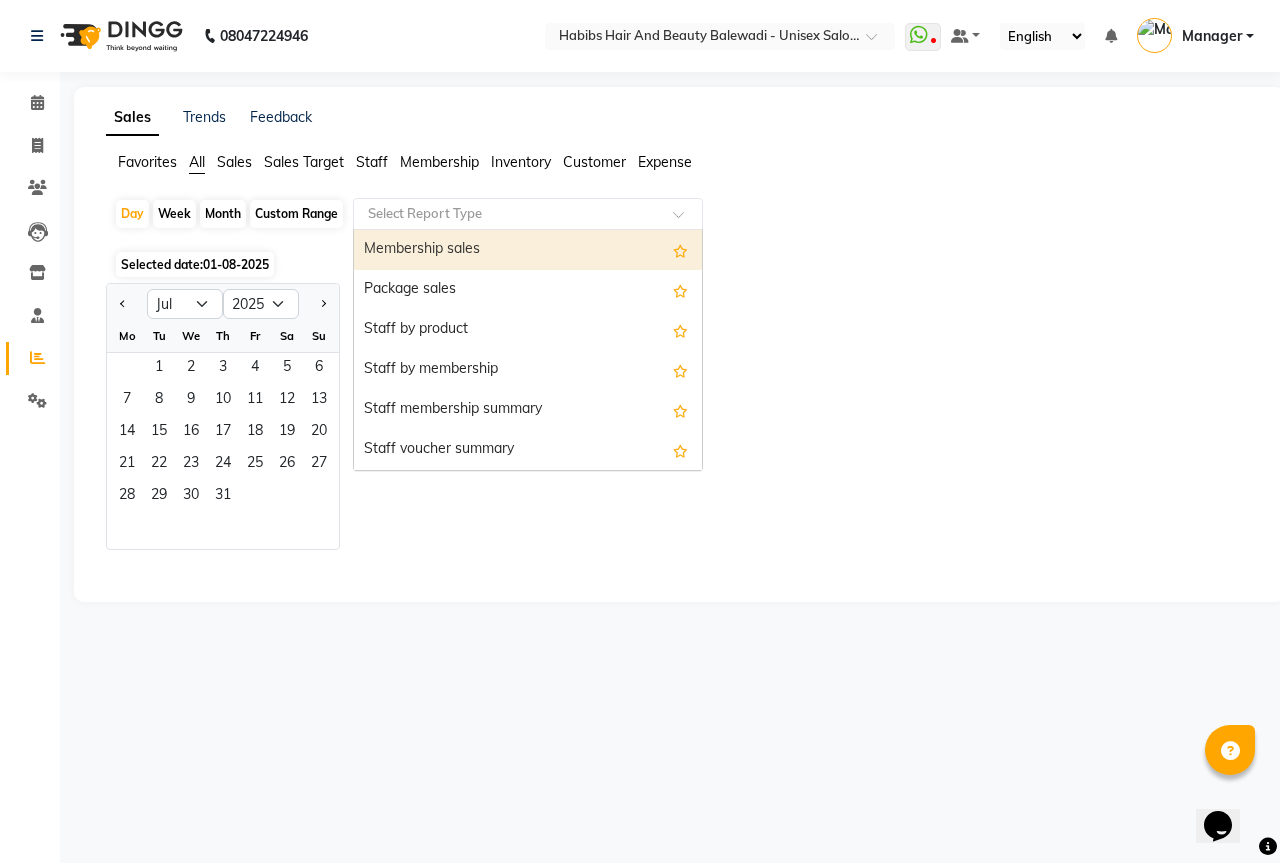 click on "Membership sales" at bounding box center [528, 250] 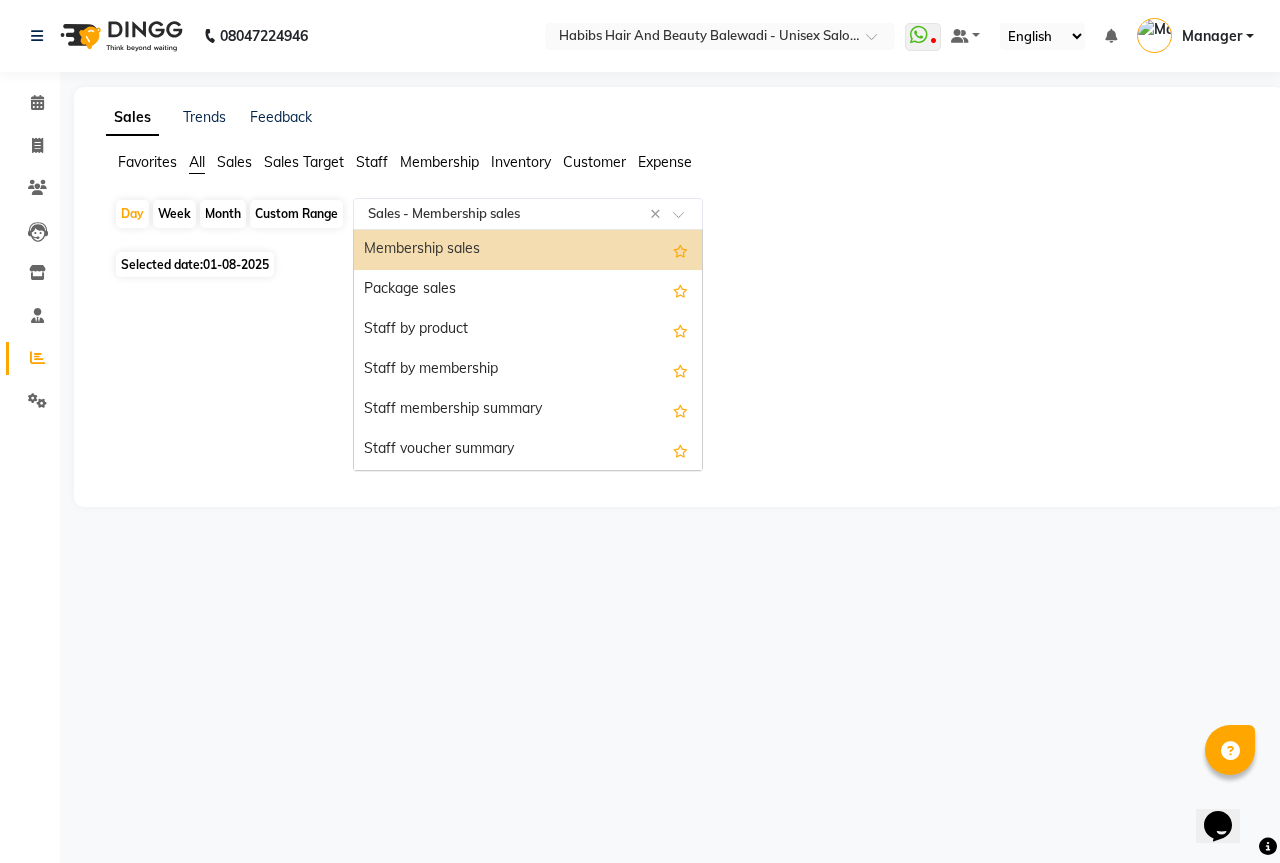 click 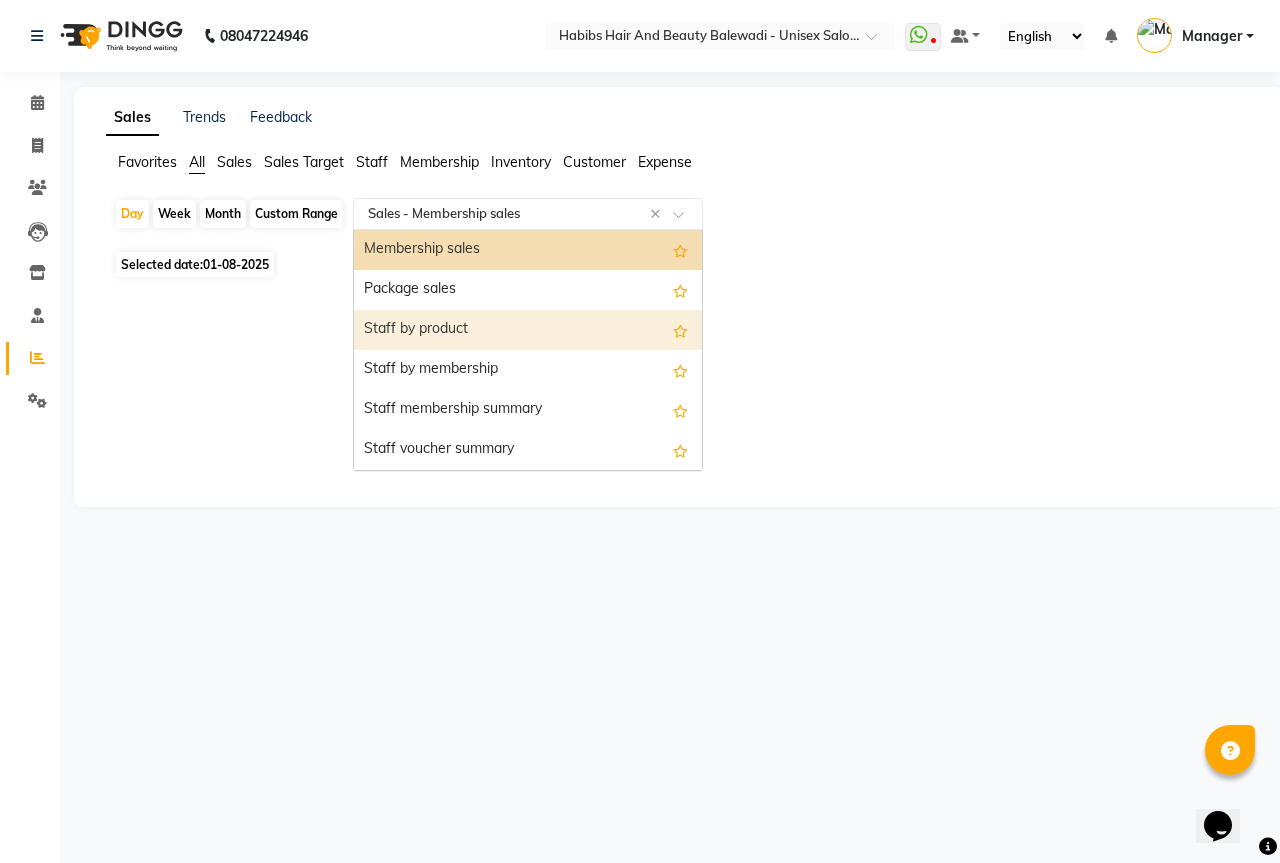 click on "Staff by product" at bounding box center (528, 330) 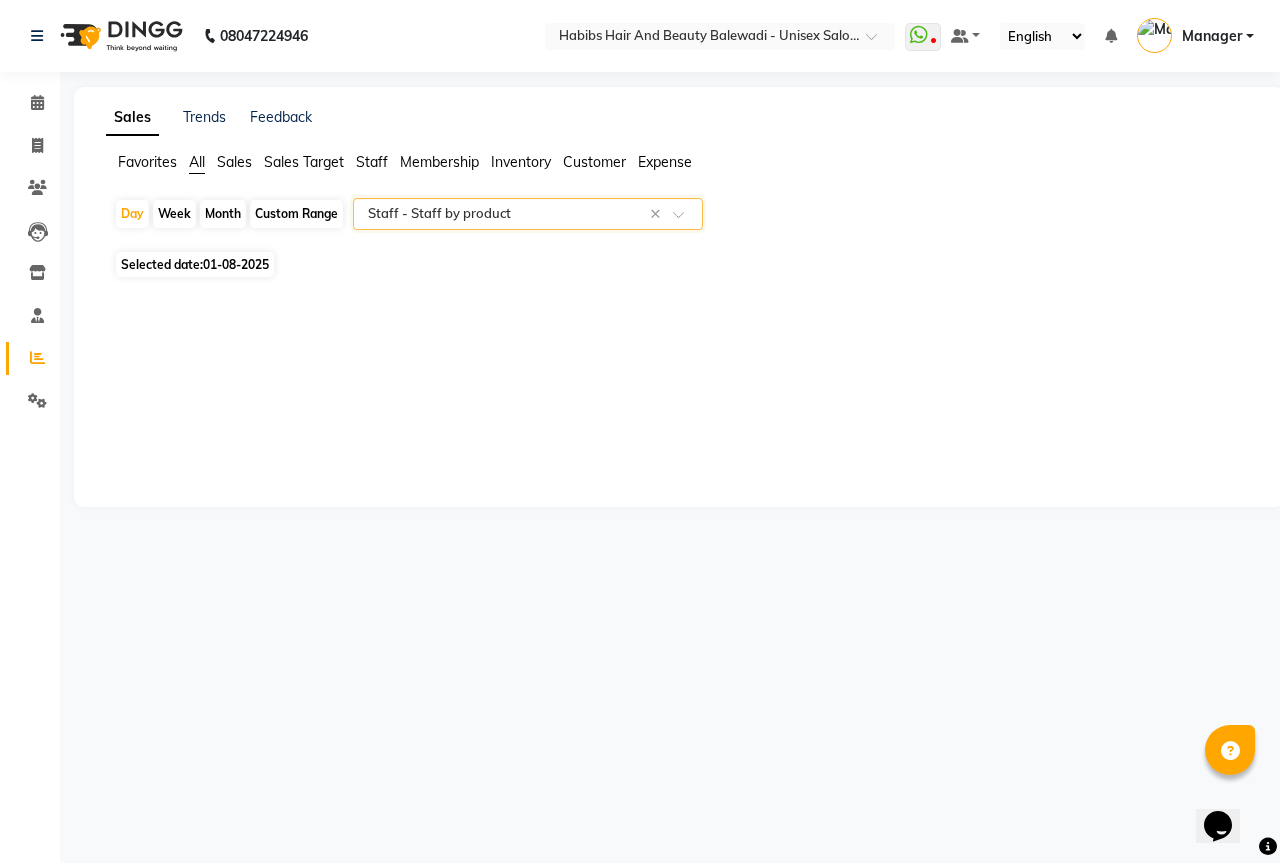 click on "01-08-2025" 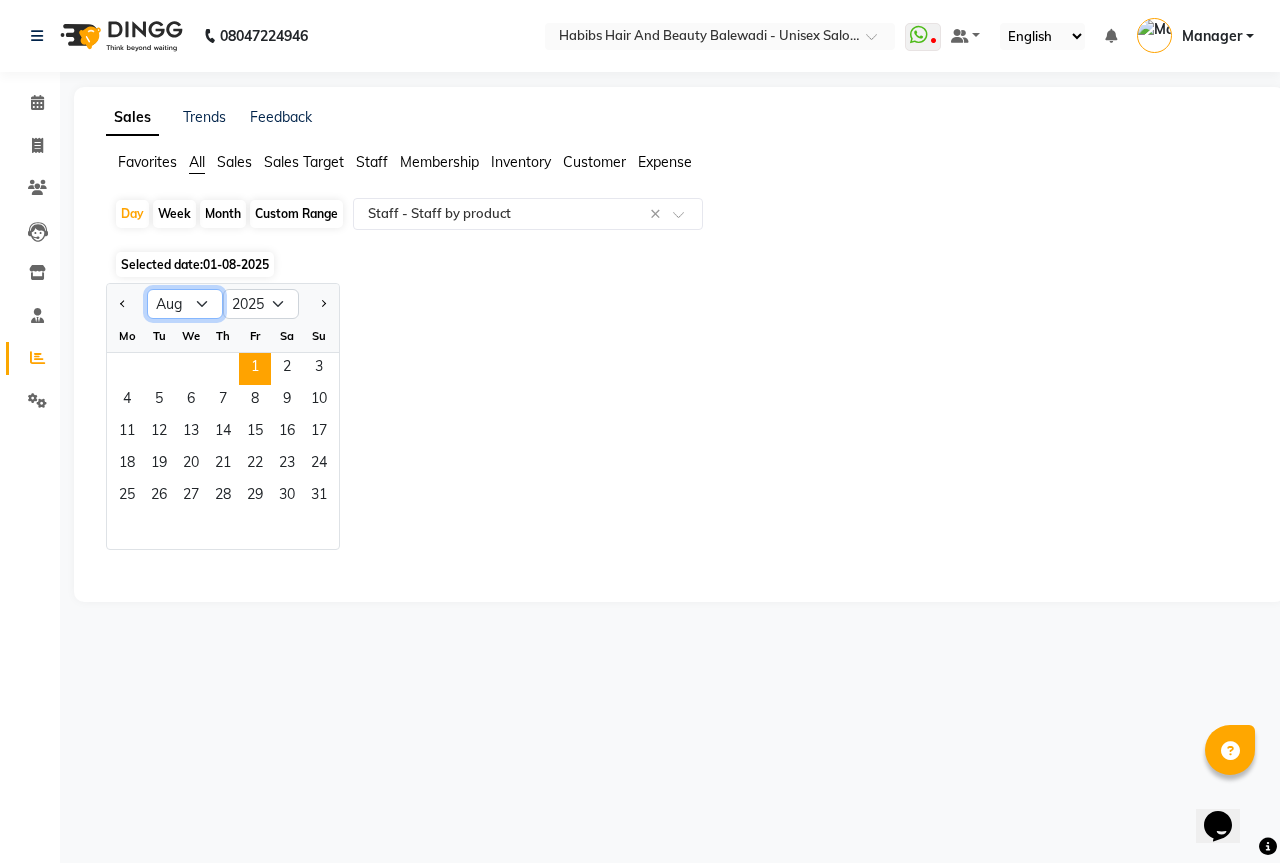 click on "Jan Feb Mar Apr May Jun Jul Aug Sep Oct Nov Dec" 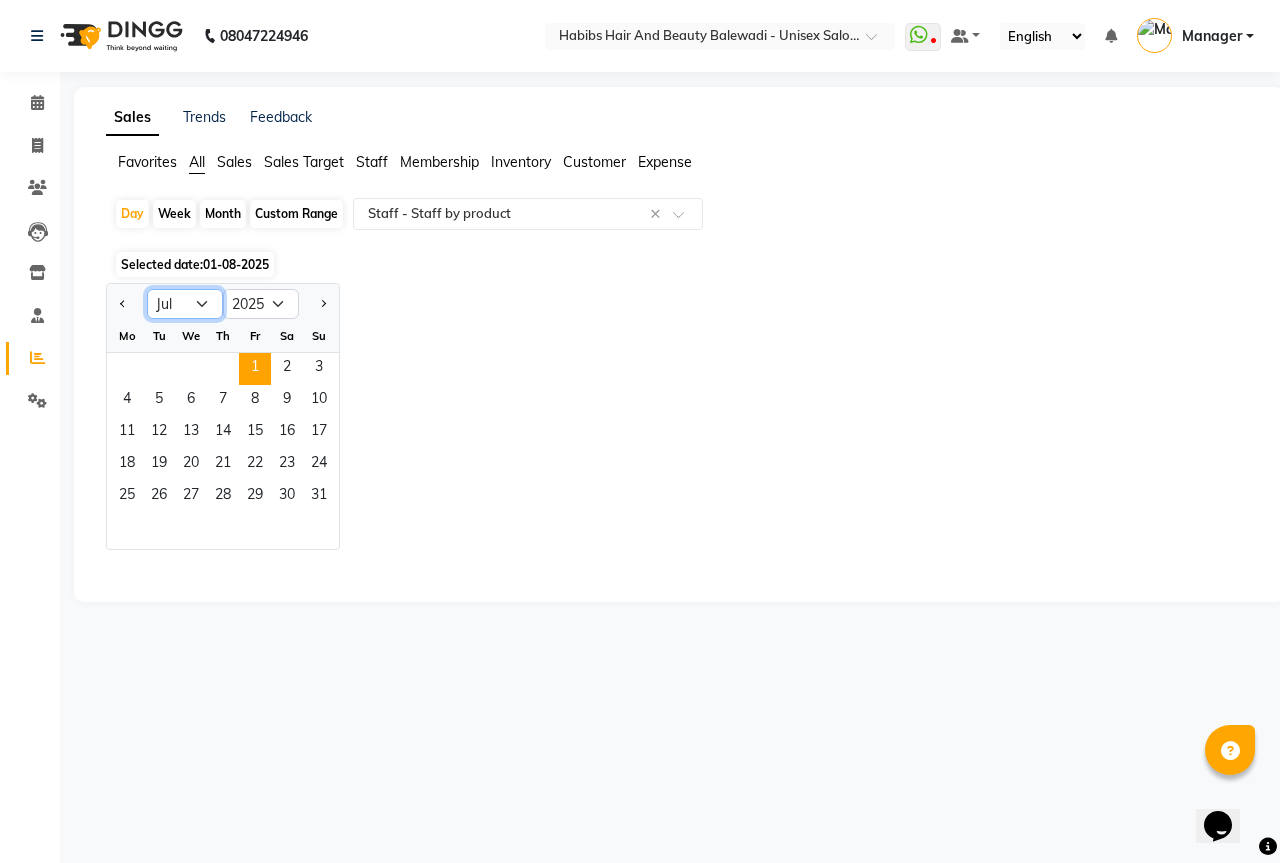 click on "Jan Feb Mar Apr May Jun Jul Aug Sep Oct Nov Dec" 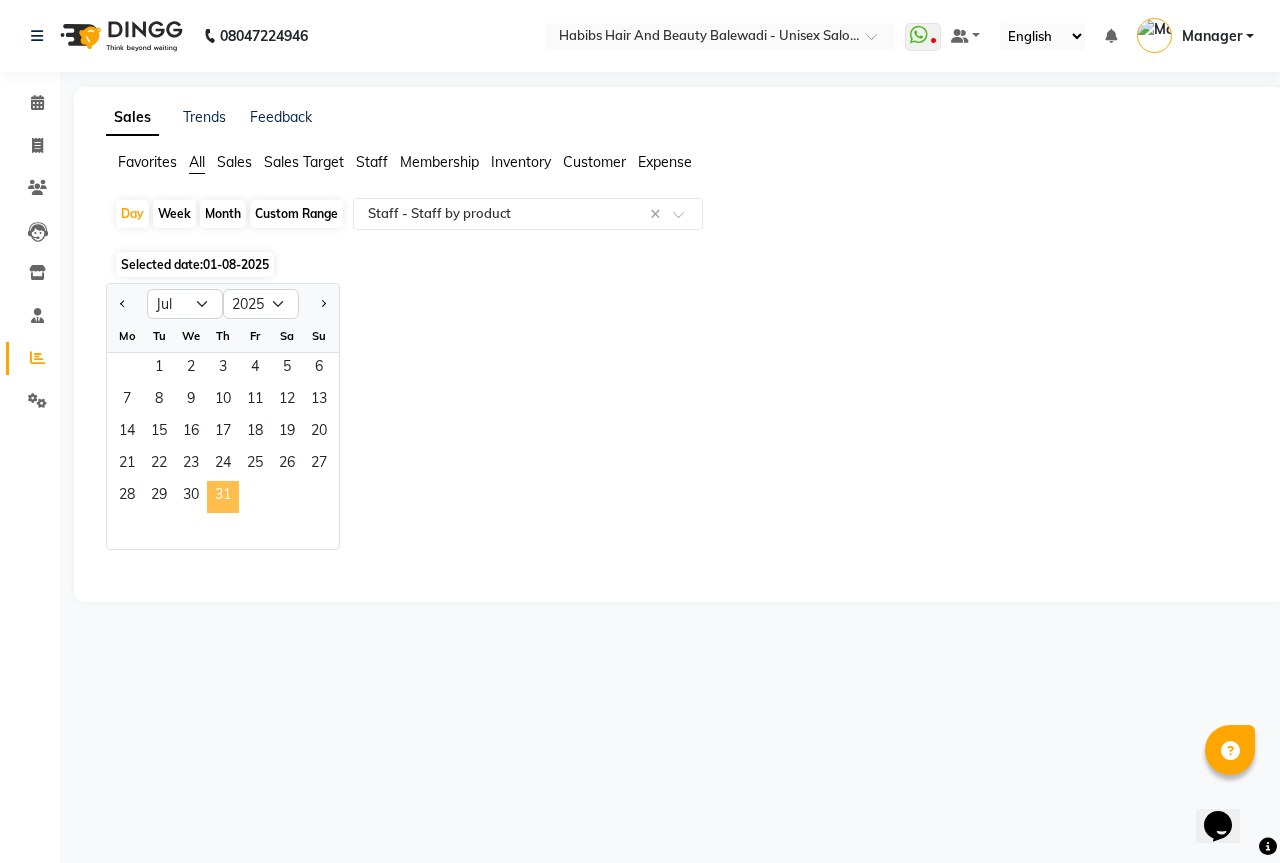 click on "31" 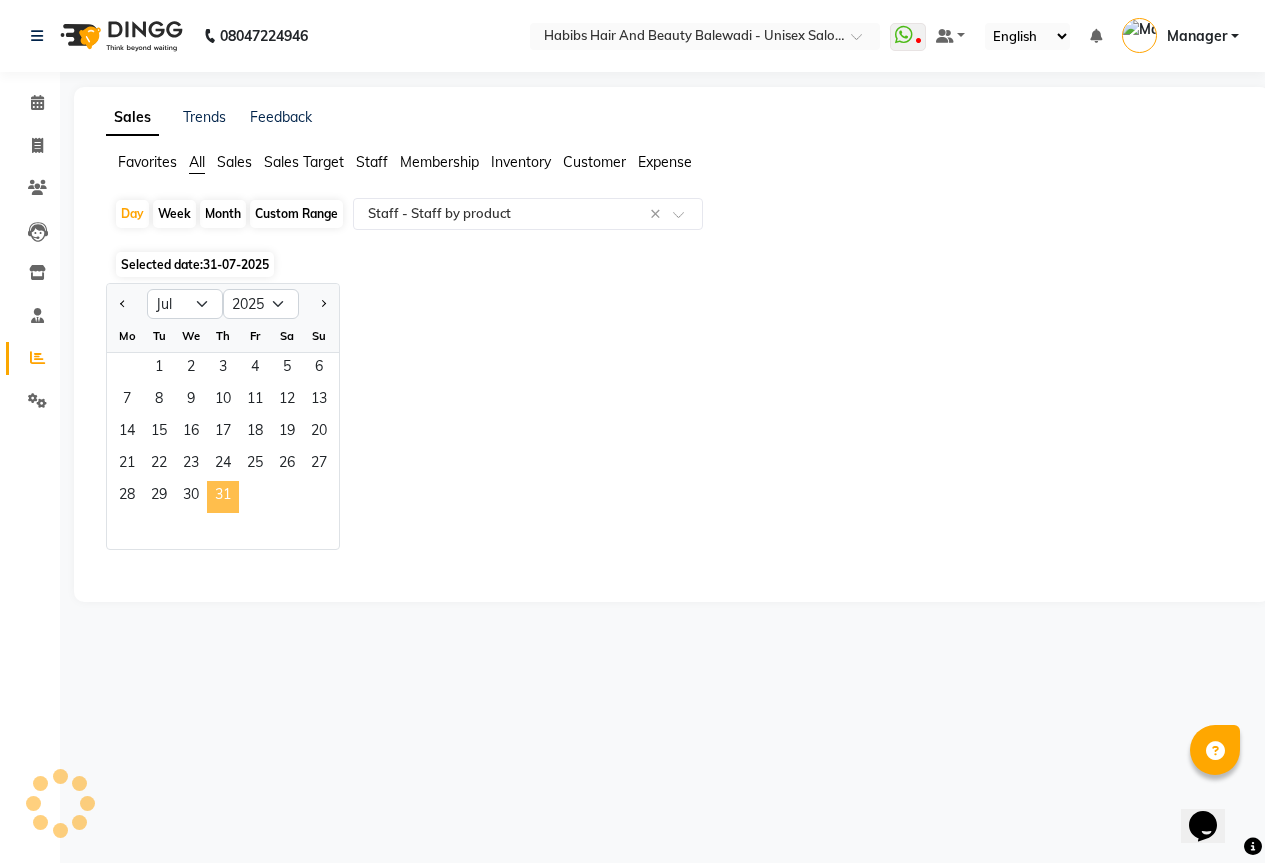 select on "csv" 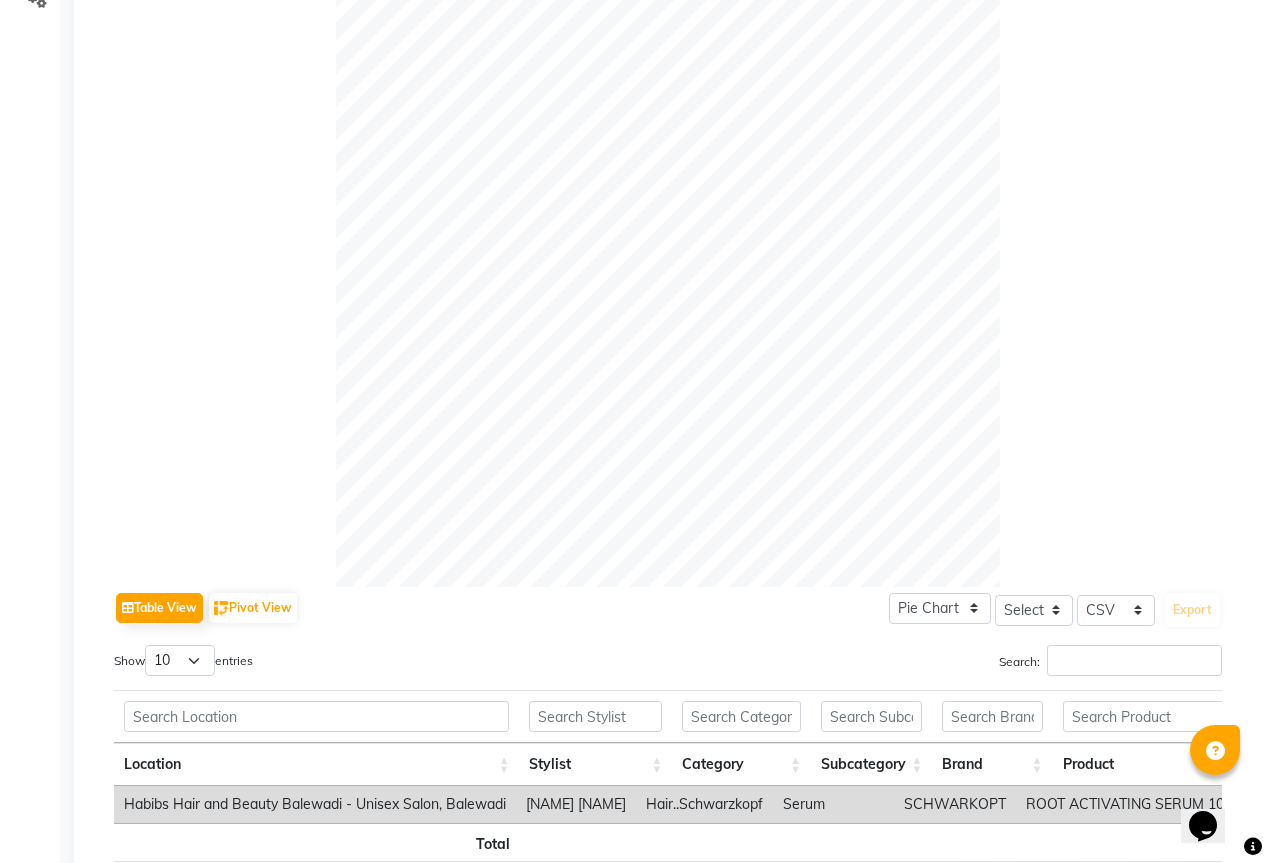 scroll, scrollTop: 541, scrollLeft: 0, axis: vertical 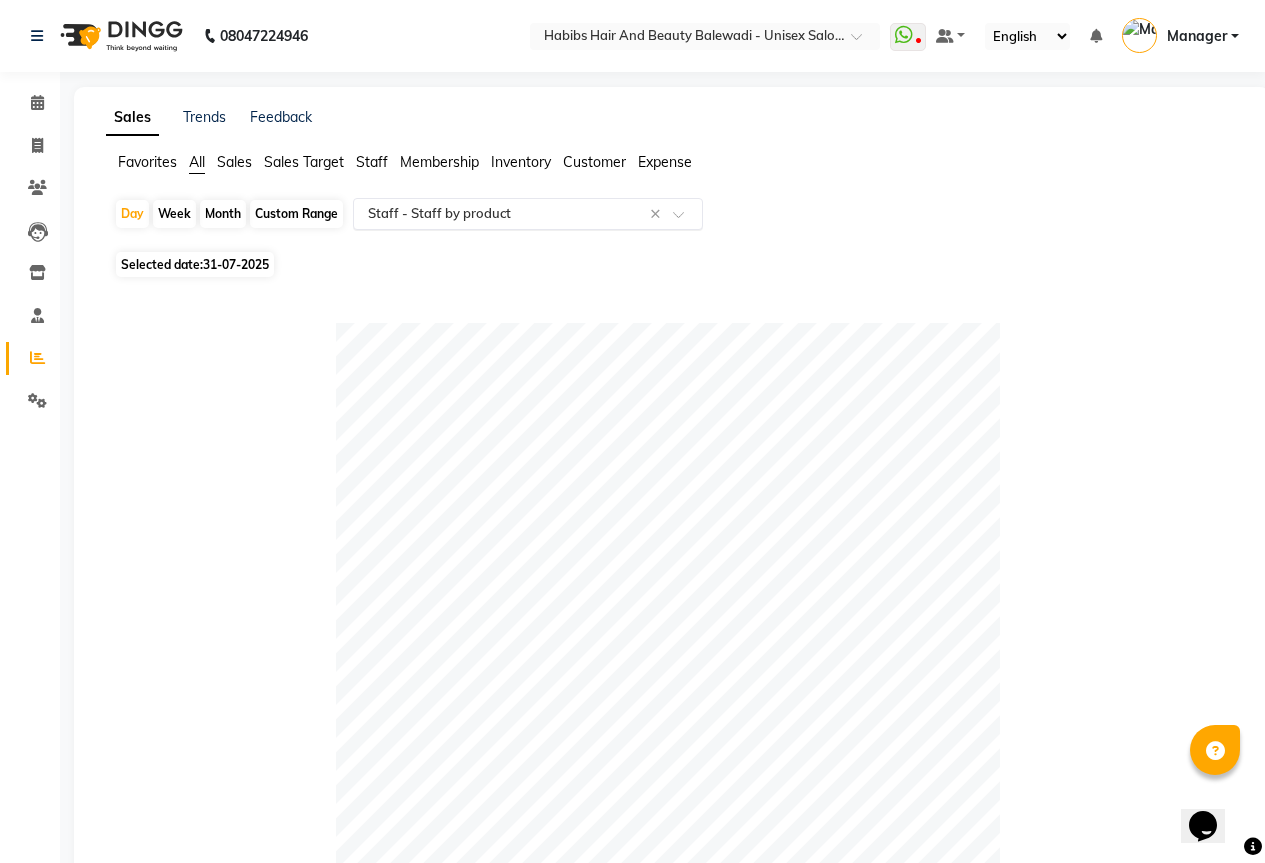 click 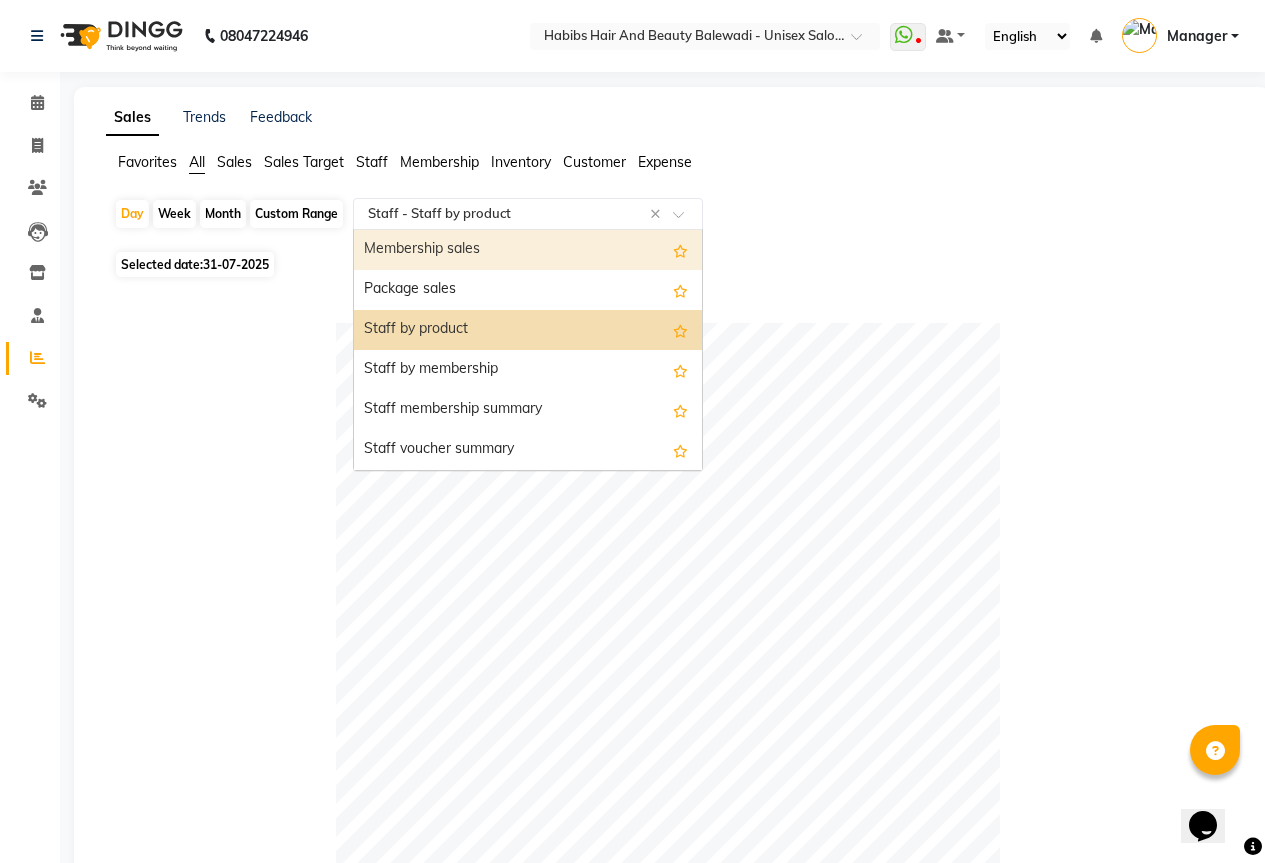 click on "Membership sales" at bounding box center [528, 250] 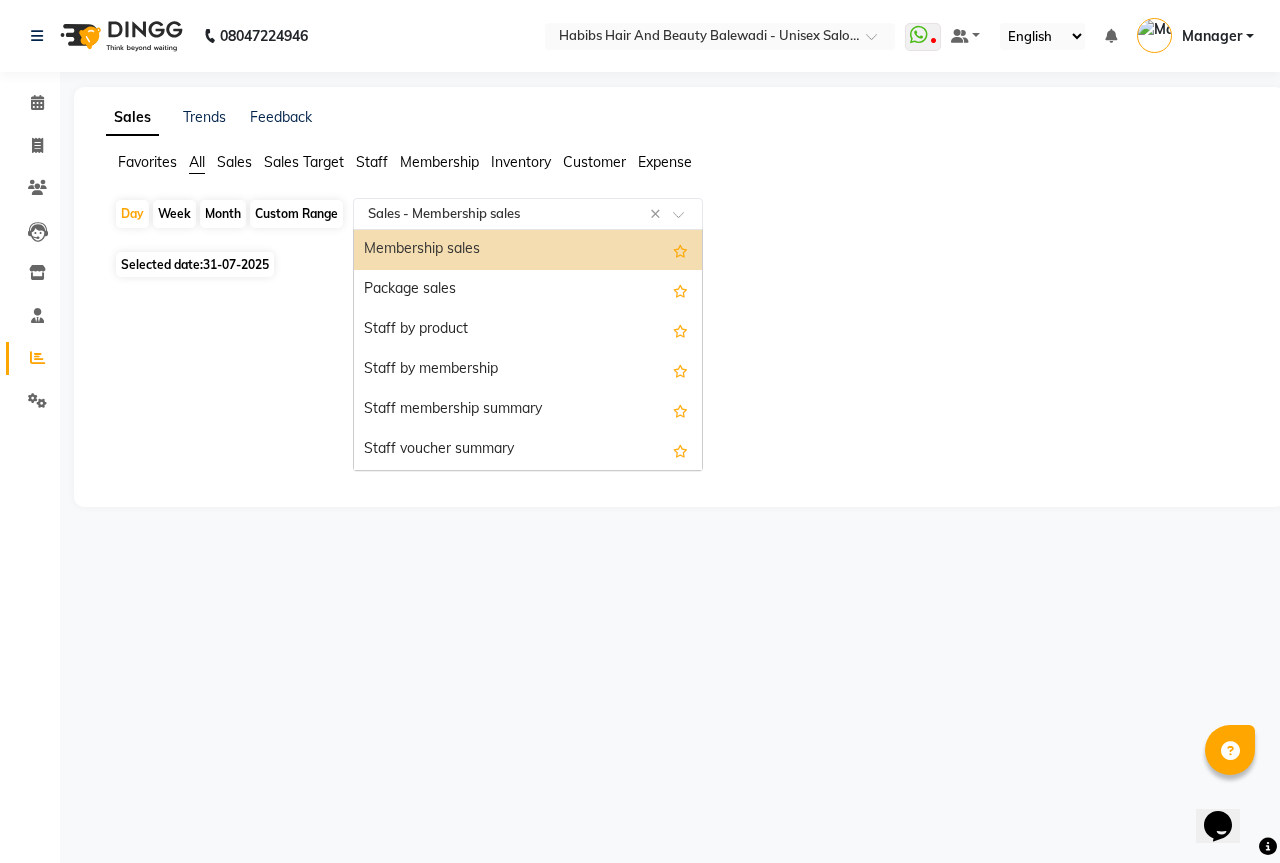 click 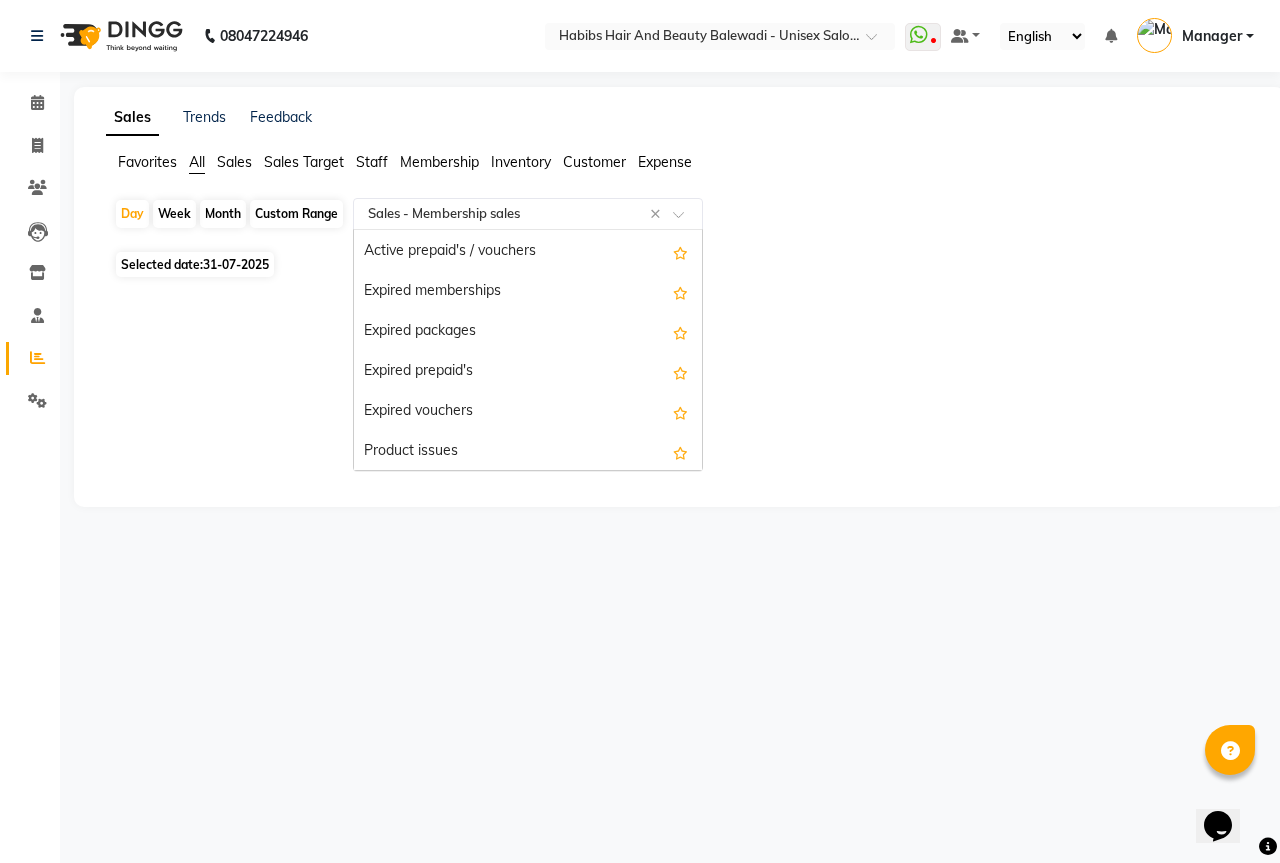 scroll, scrollTop: 600, scrollLeft: 0, axis: vertical 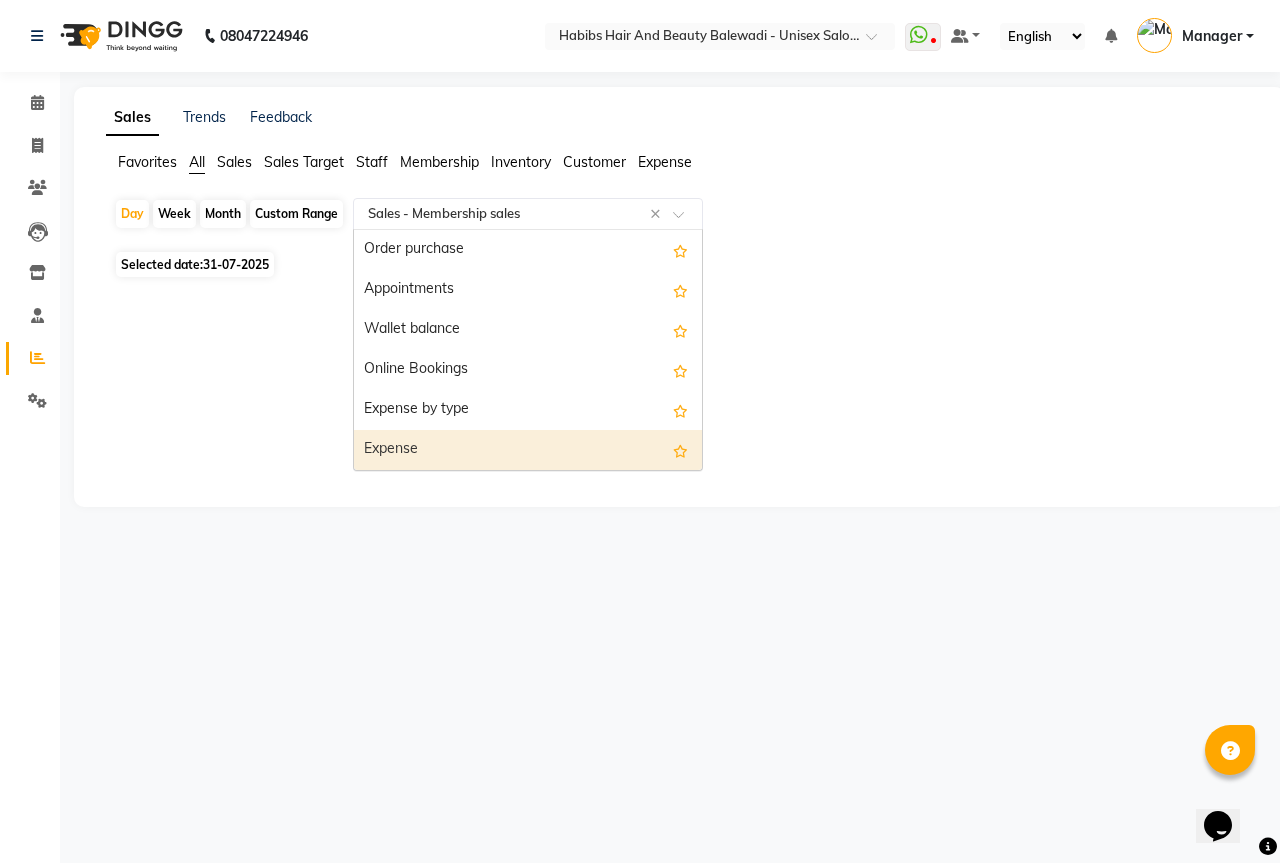 click on "Expense" at bounding box center [528, 450] 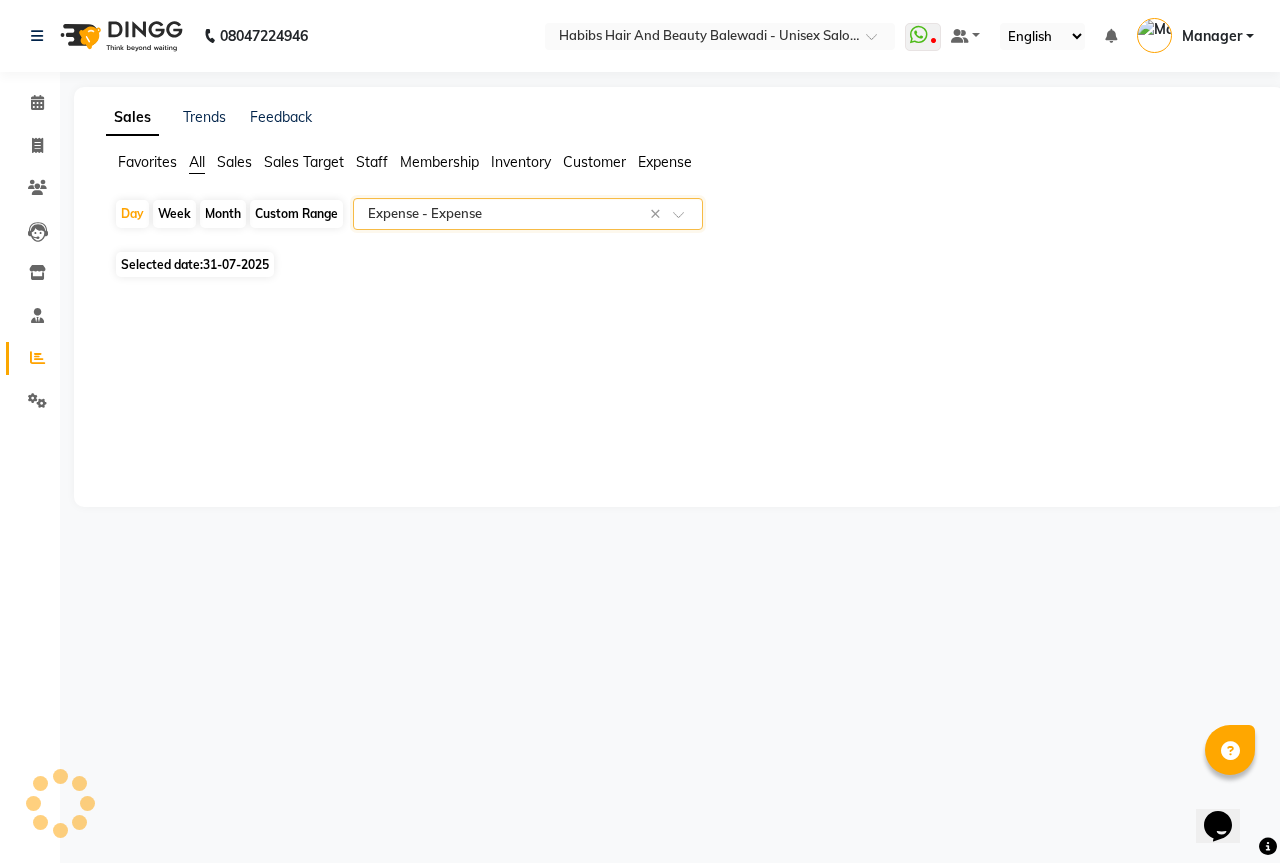 select on "csv" 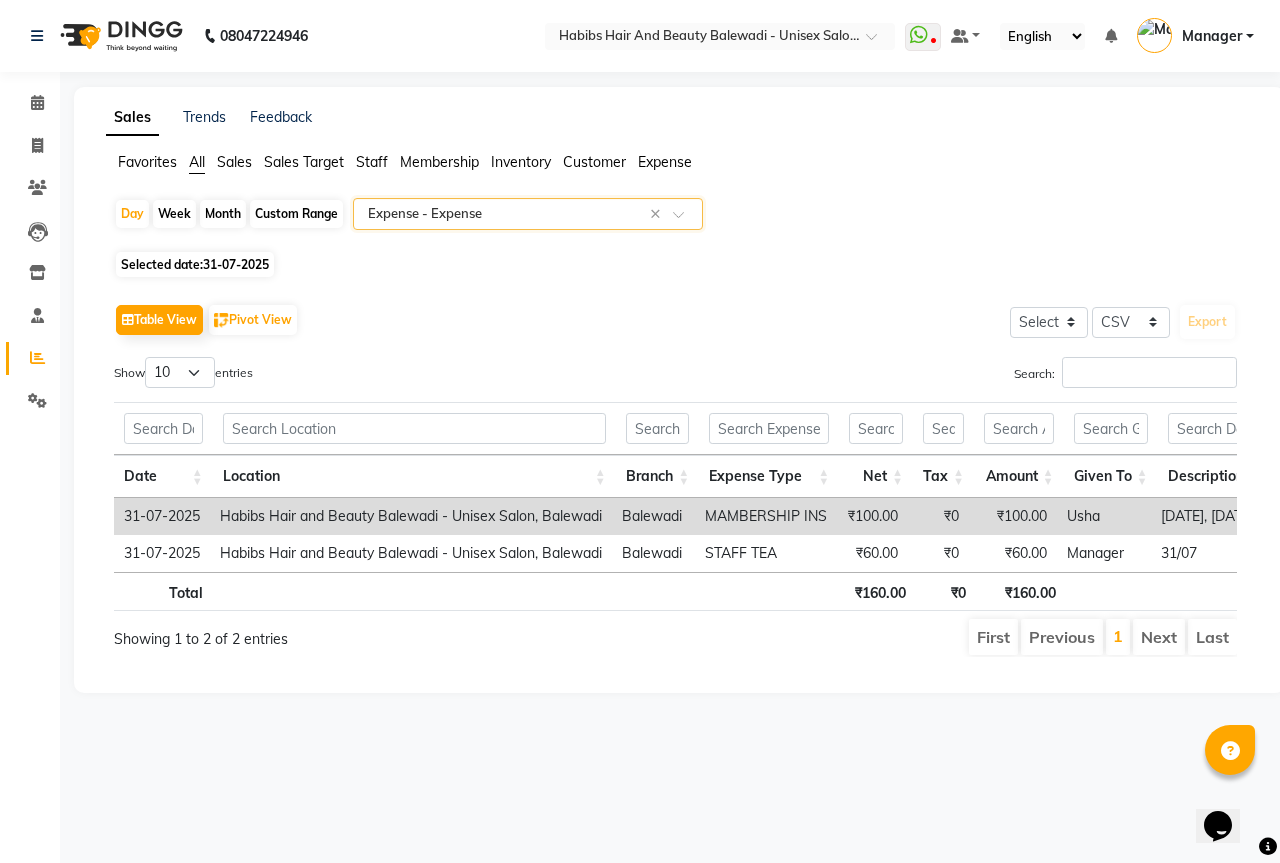 scroll, scrollTop: 0, scrollLeft: 30, axis: horizontal 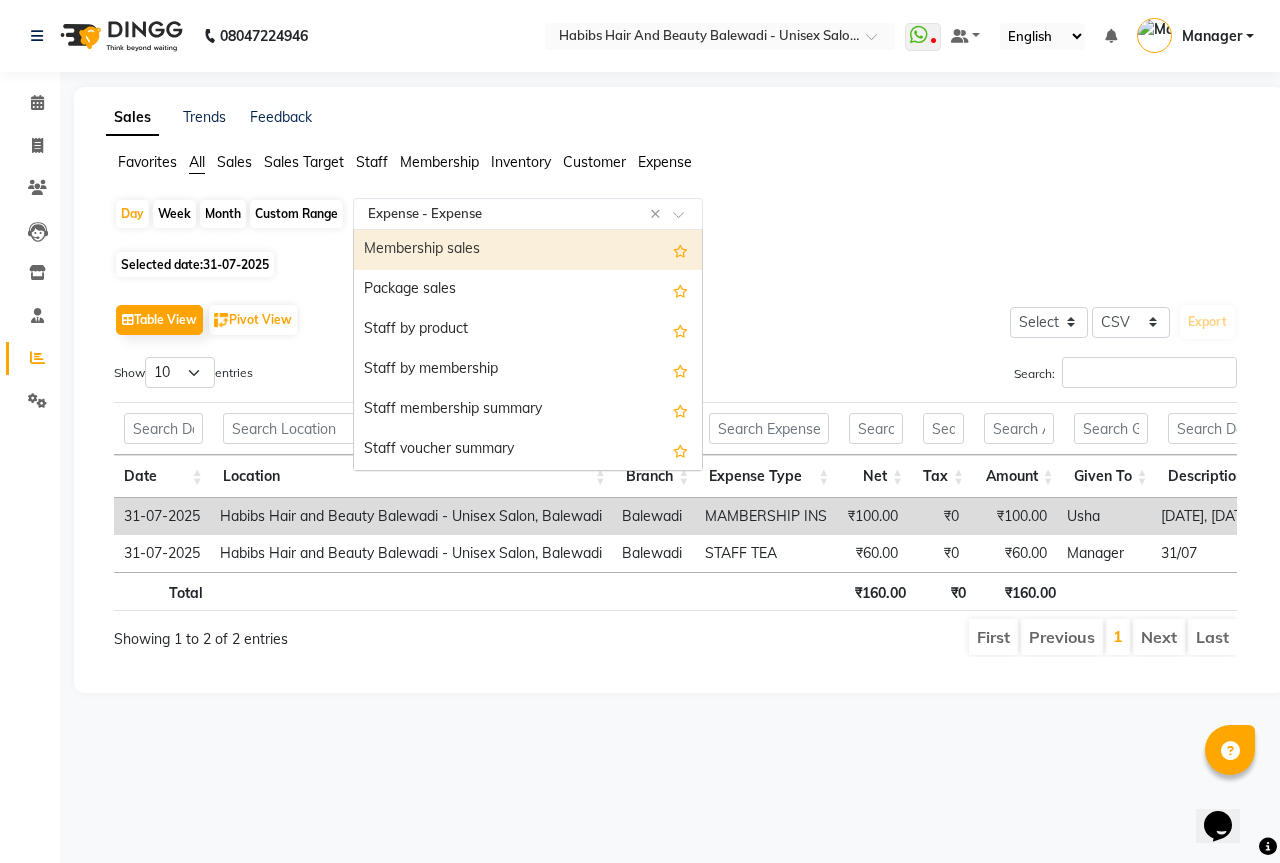 click on "Membership sales" at bounding box center [528, 250] 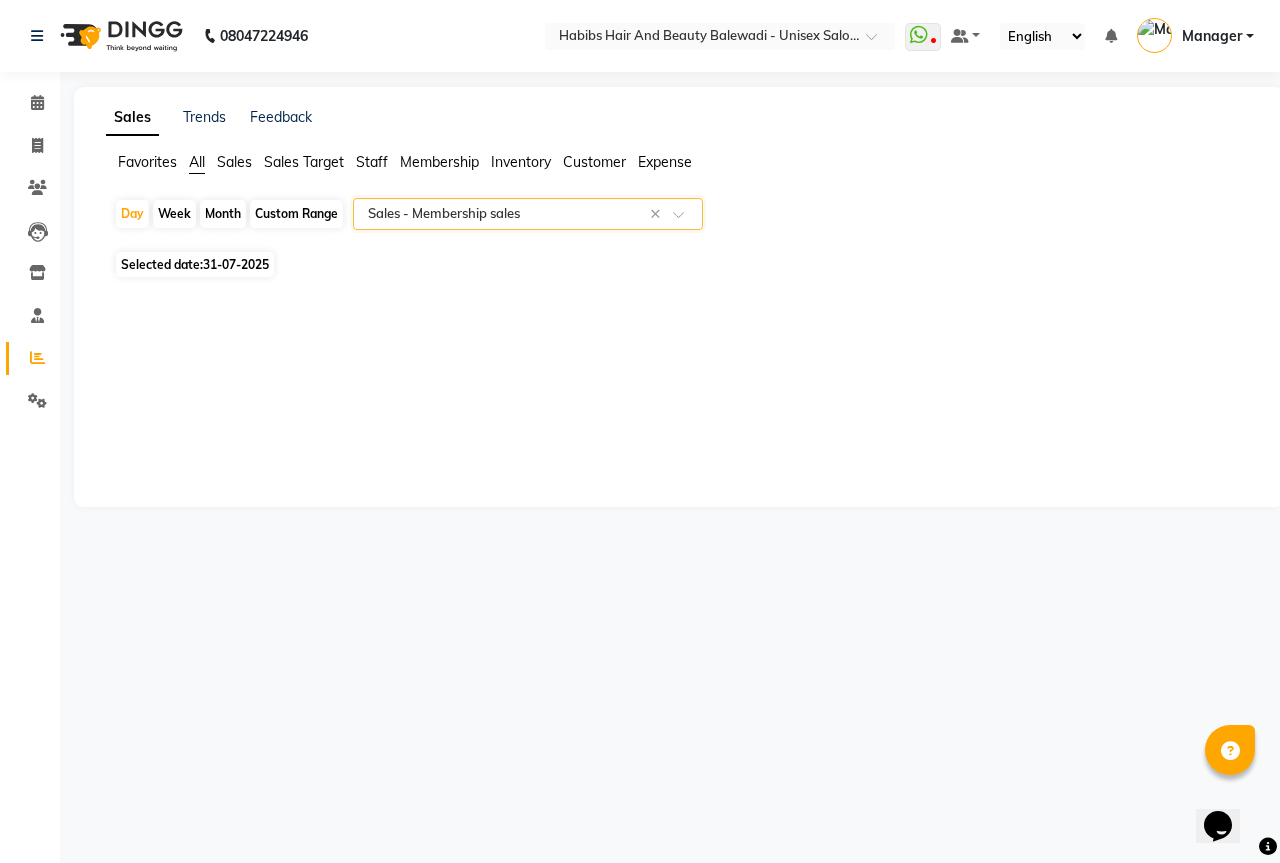 click 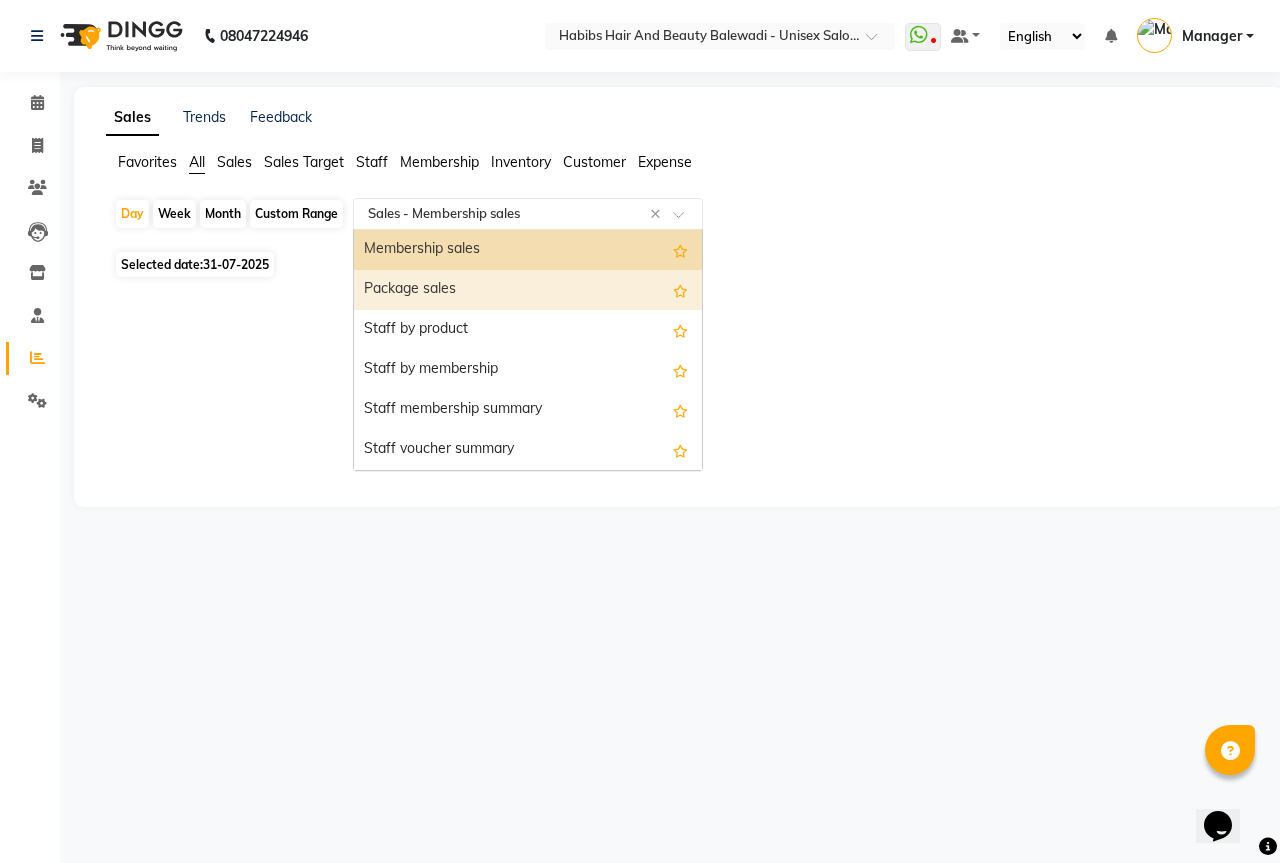 click on "Package sales" at bounding box center [528, 290] 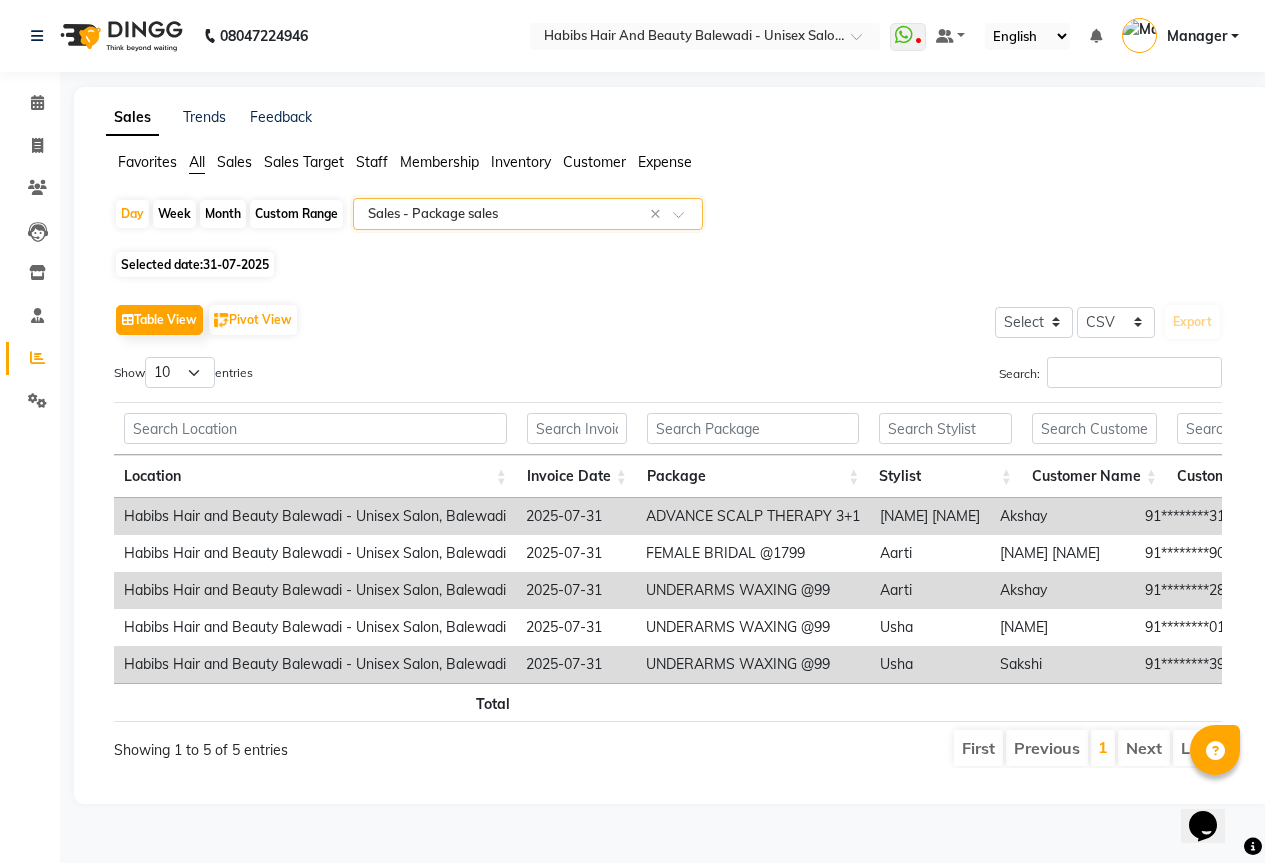 scroll, scrollTop: 0, scrollLeft: 66, axis: horizontal 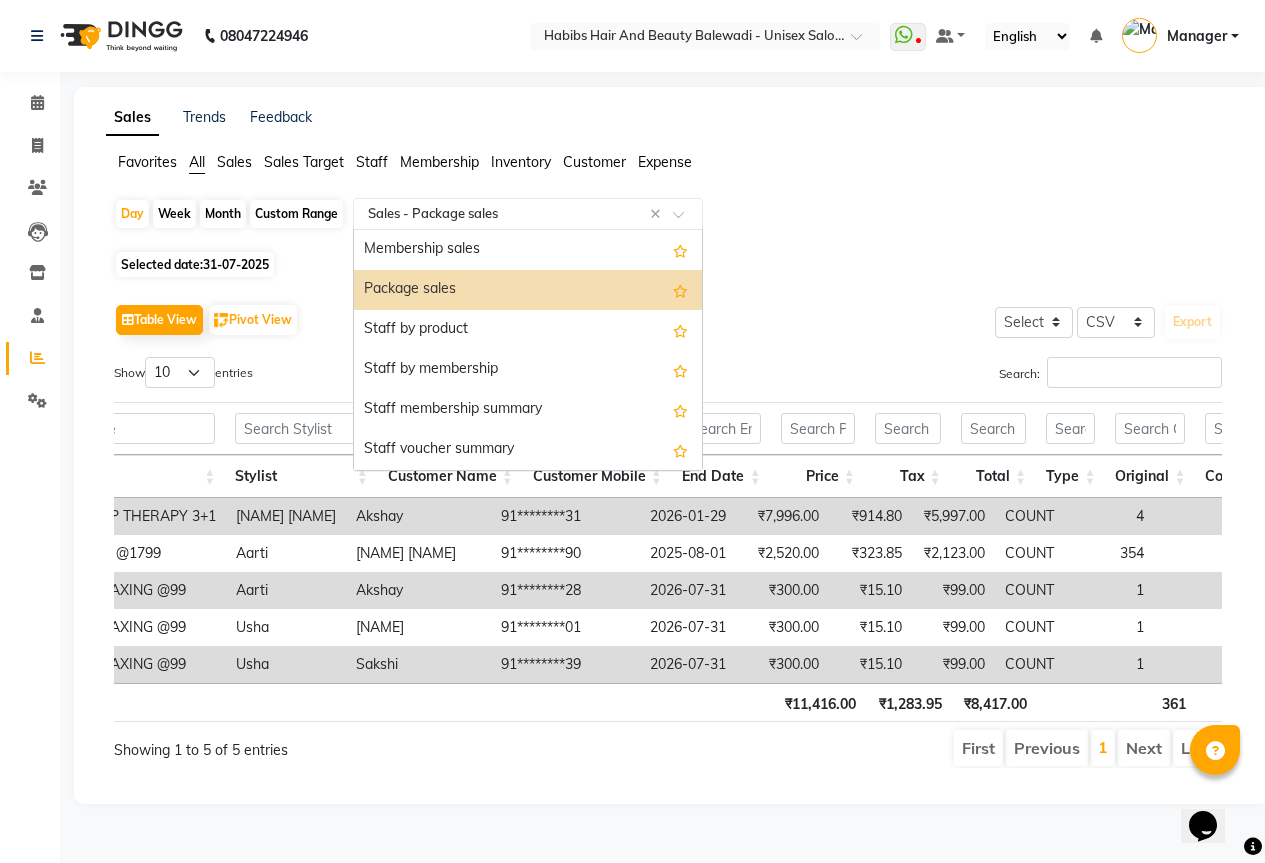 click on "Favorites All Sales Sales Target Staff Membership Inventory Customer Expense" 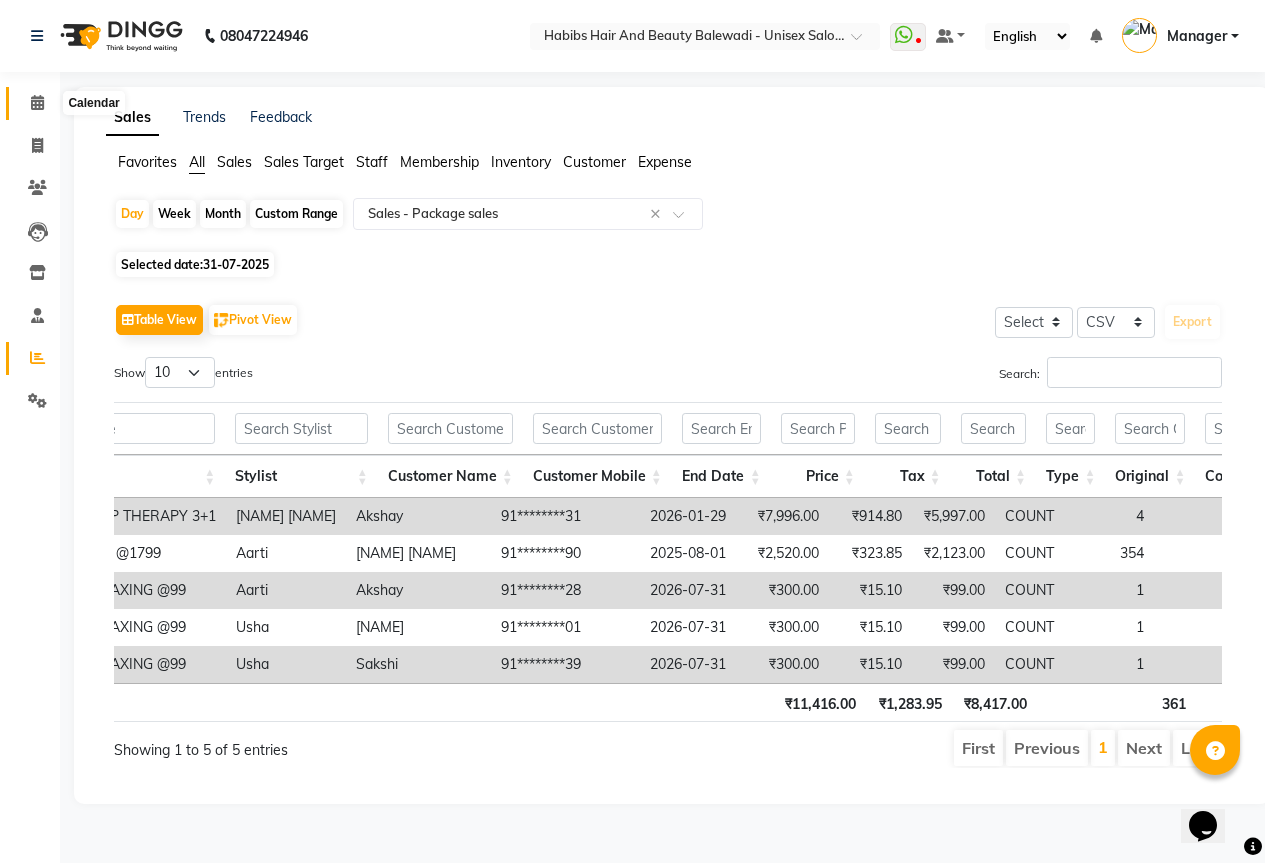 click 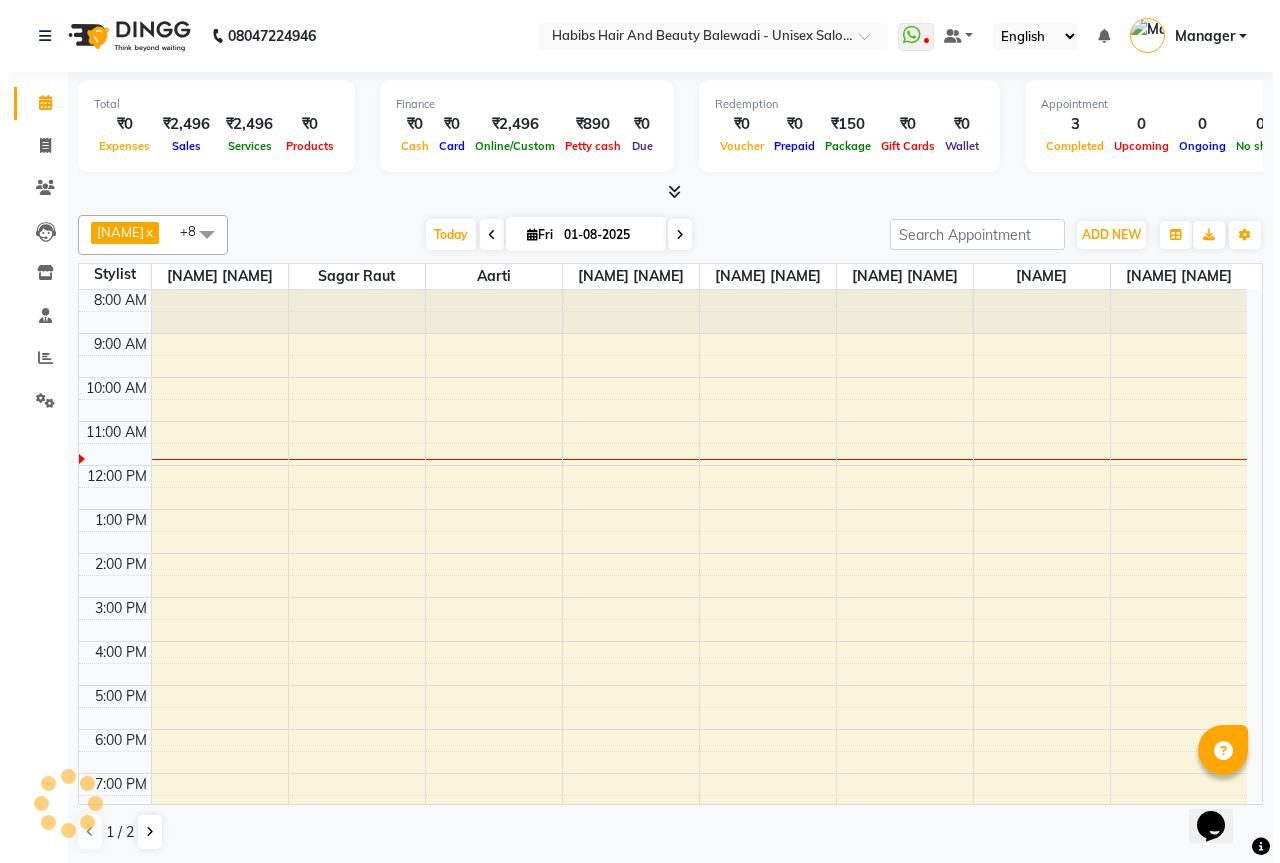 scroll, scrollTop: 128, scrollLeft: 0, axis: vertical 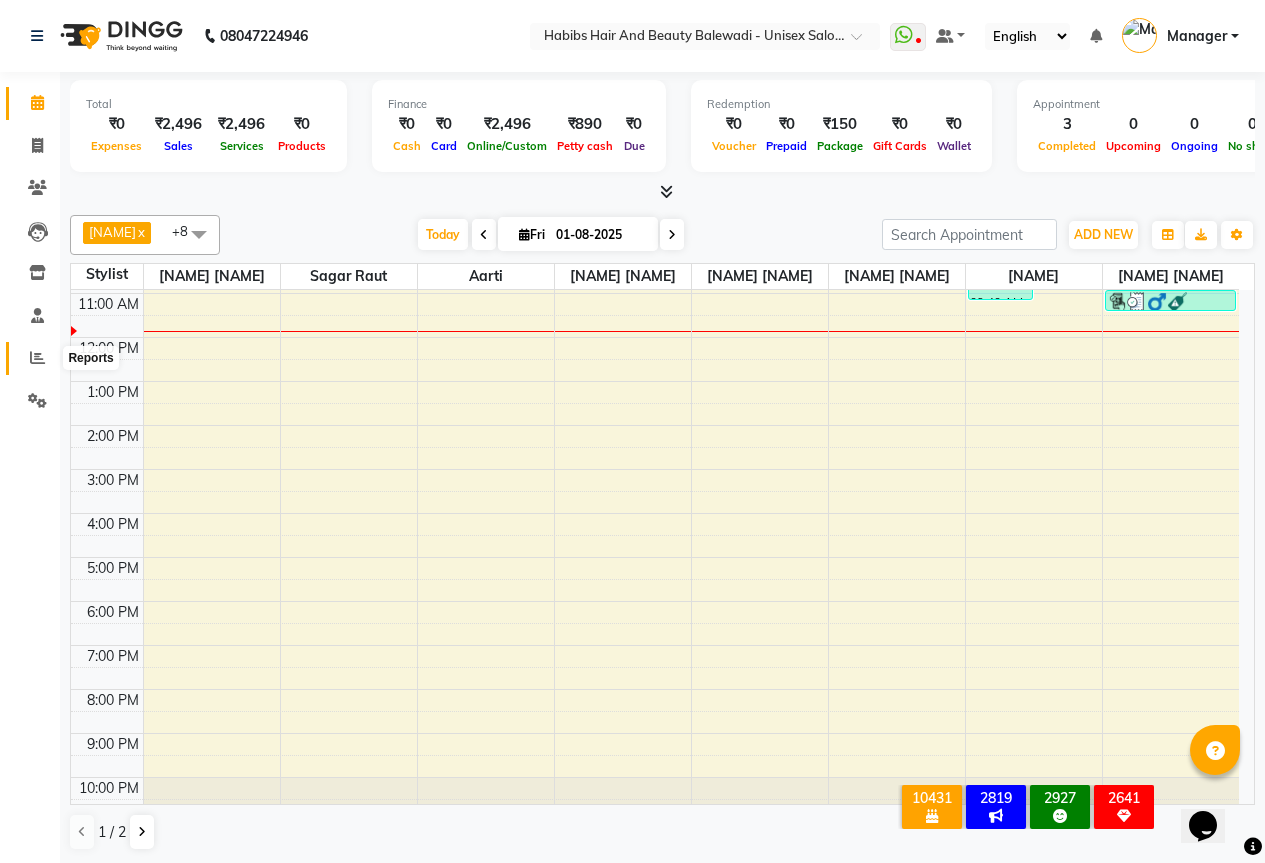 click 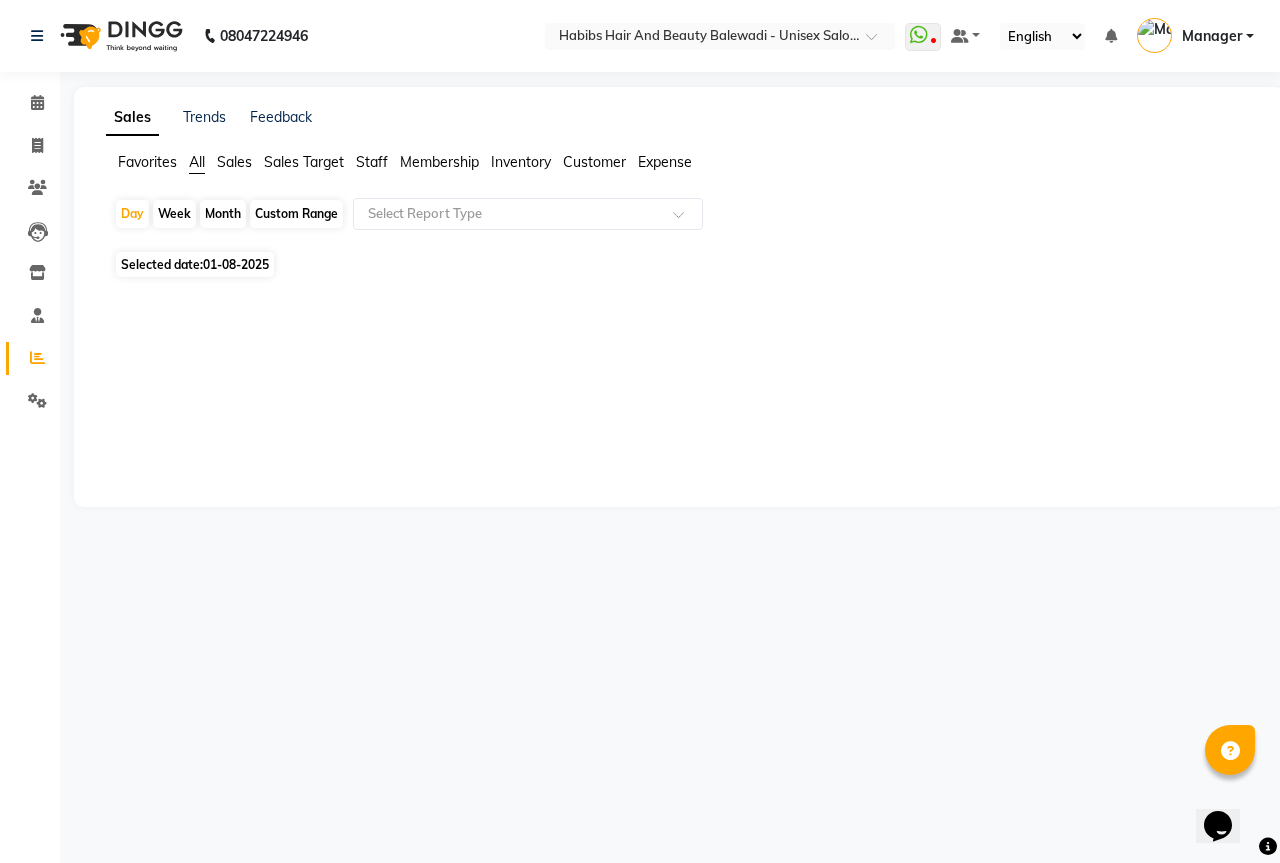 click on "Selected date:  01-08-2025" 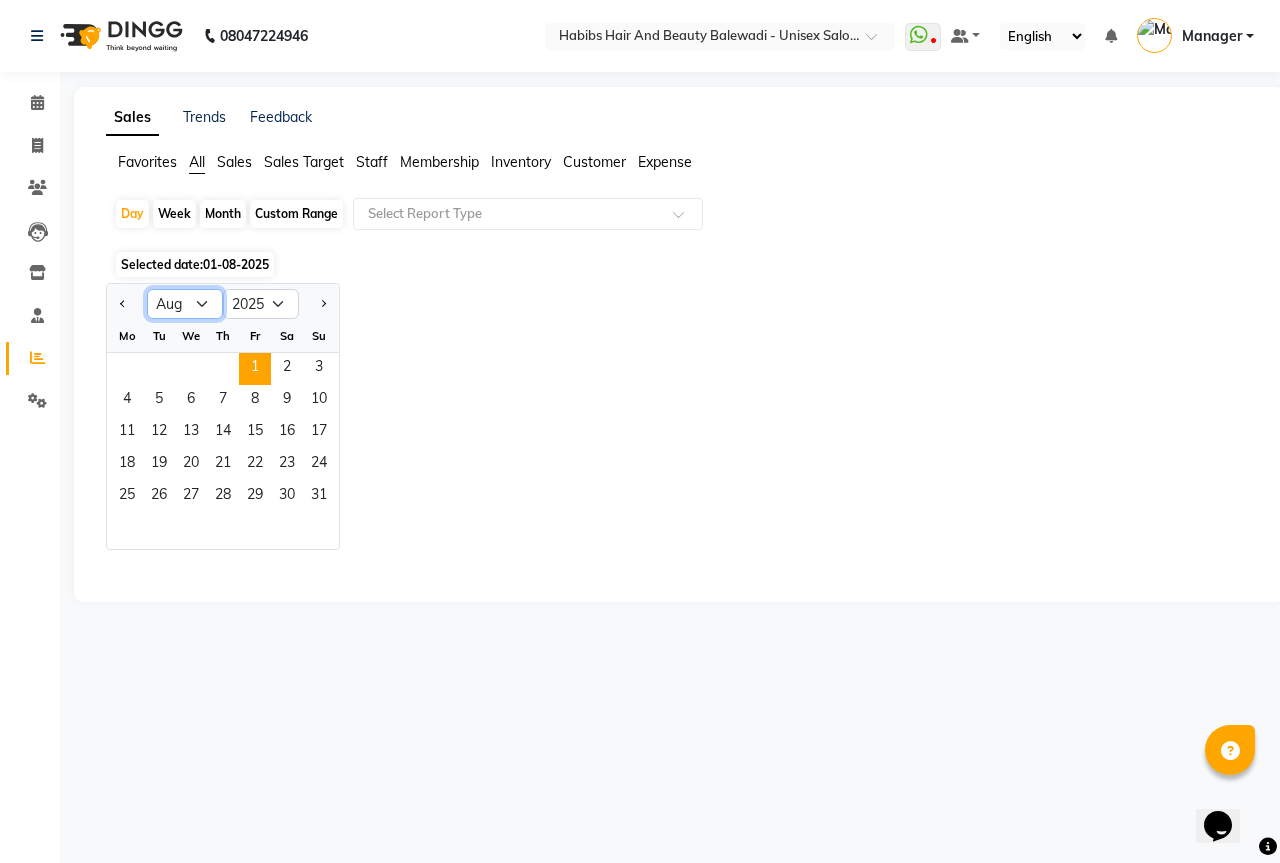 click on "Jan Feb Mar Apr May Jun Jul Aug Sep Oct Nov Dec" 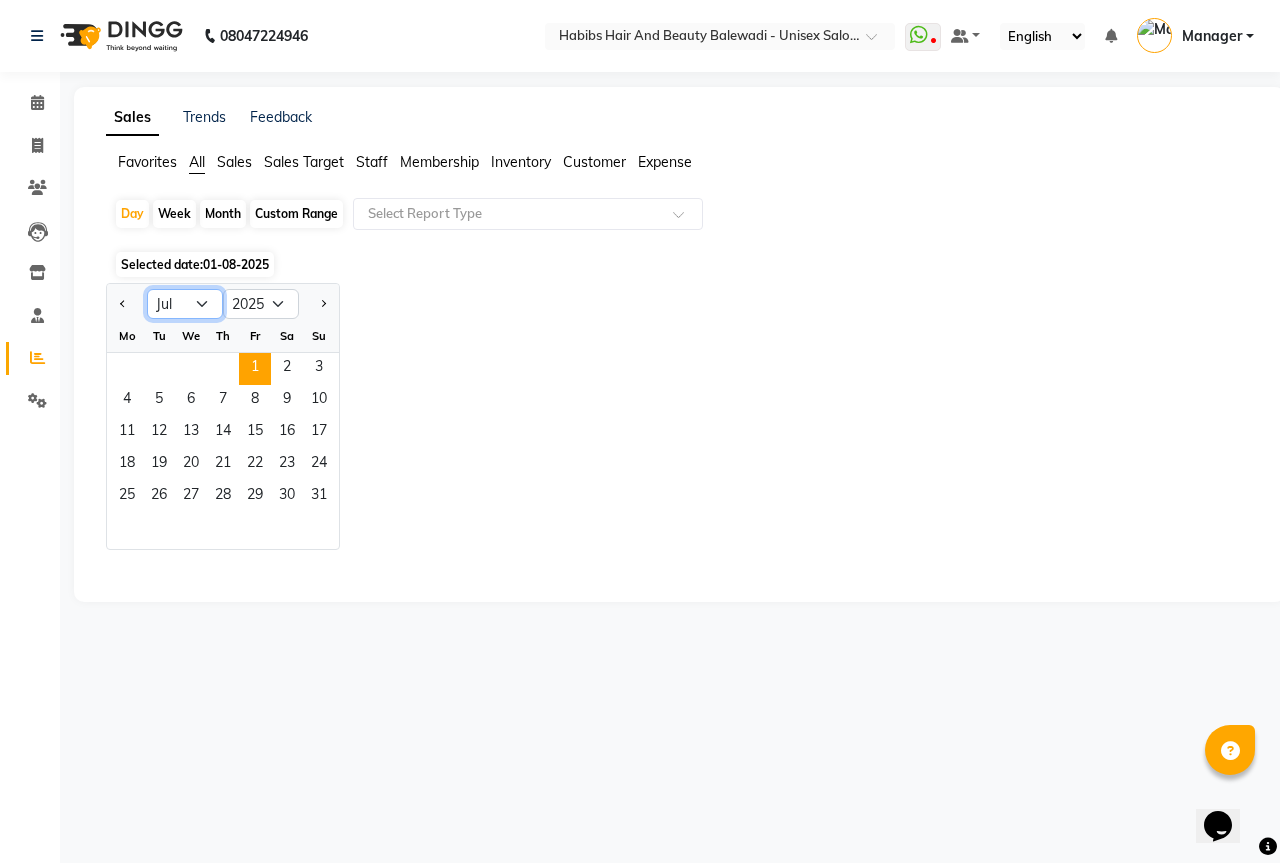 click on "Jan Feb Mar Apr May Jun Jul Aug Sep Oct Nov Dec" 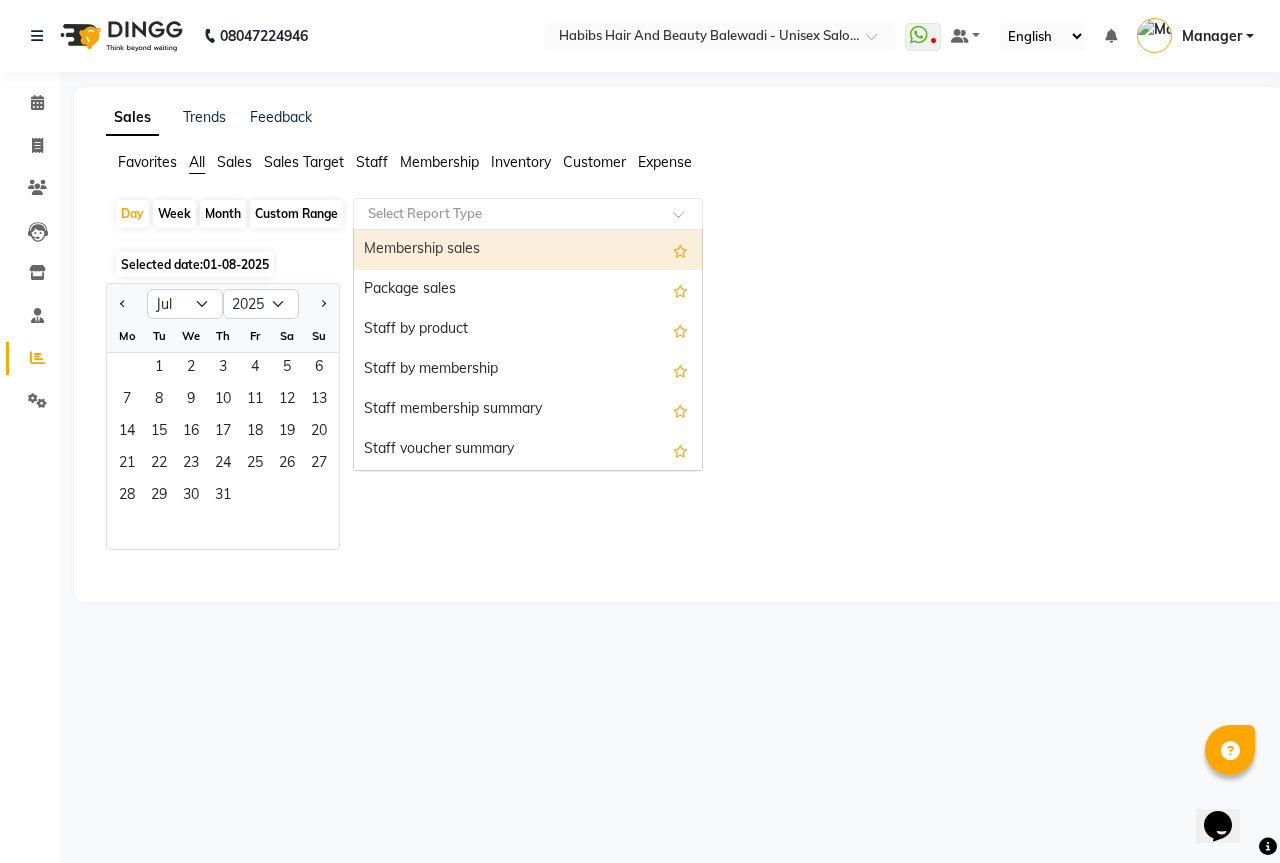 click 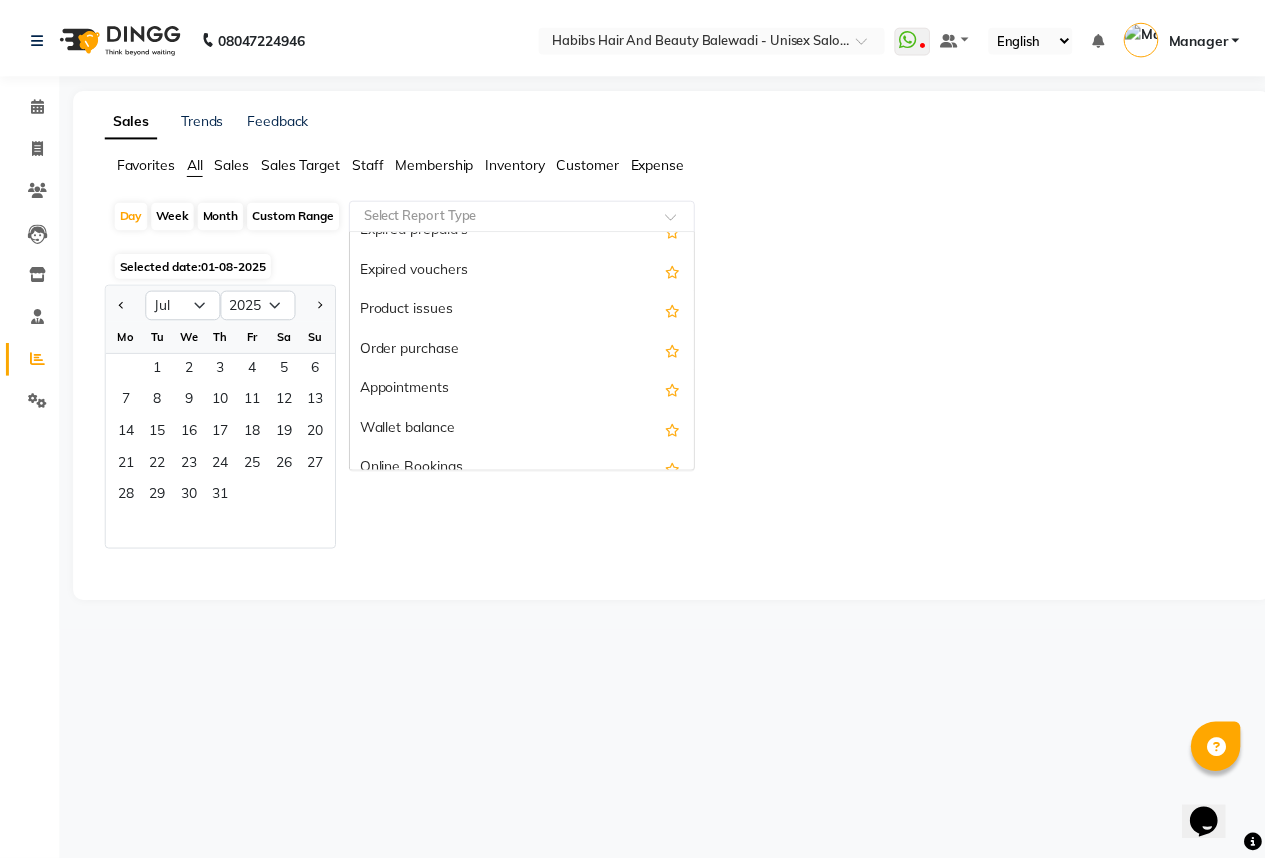 scroll, scrollTop: 559, scrollLeft: 0, axis: vertical 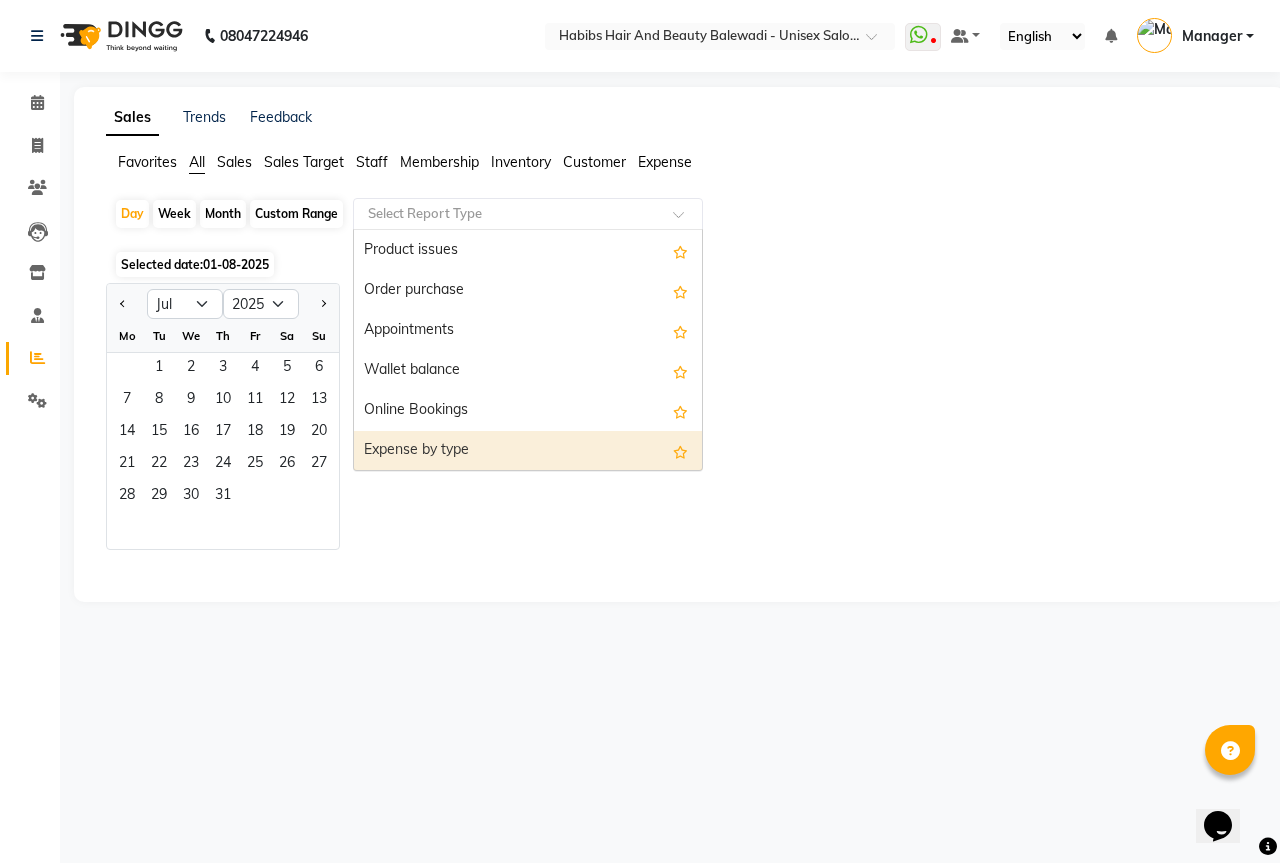 click on "Expense by type" at bounding box center [528, 451] 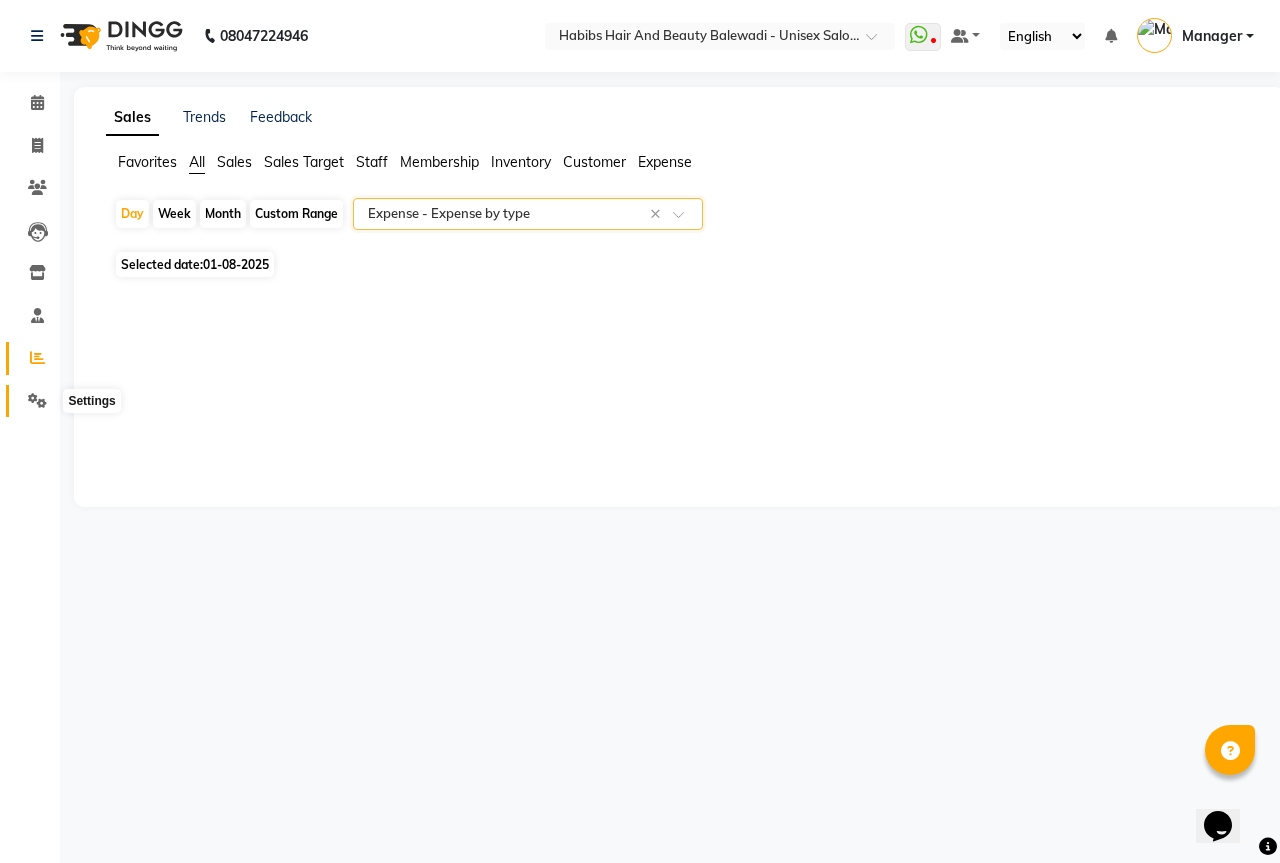 click 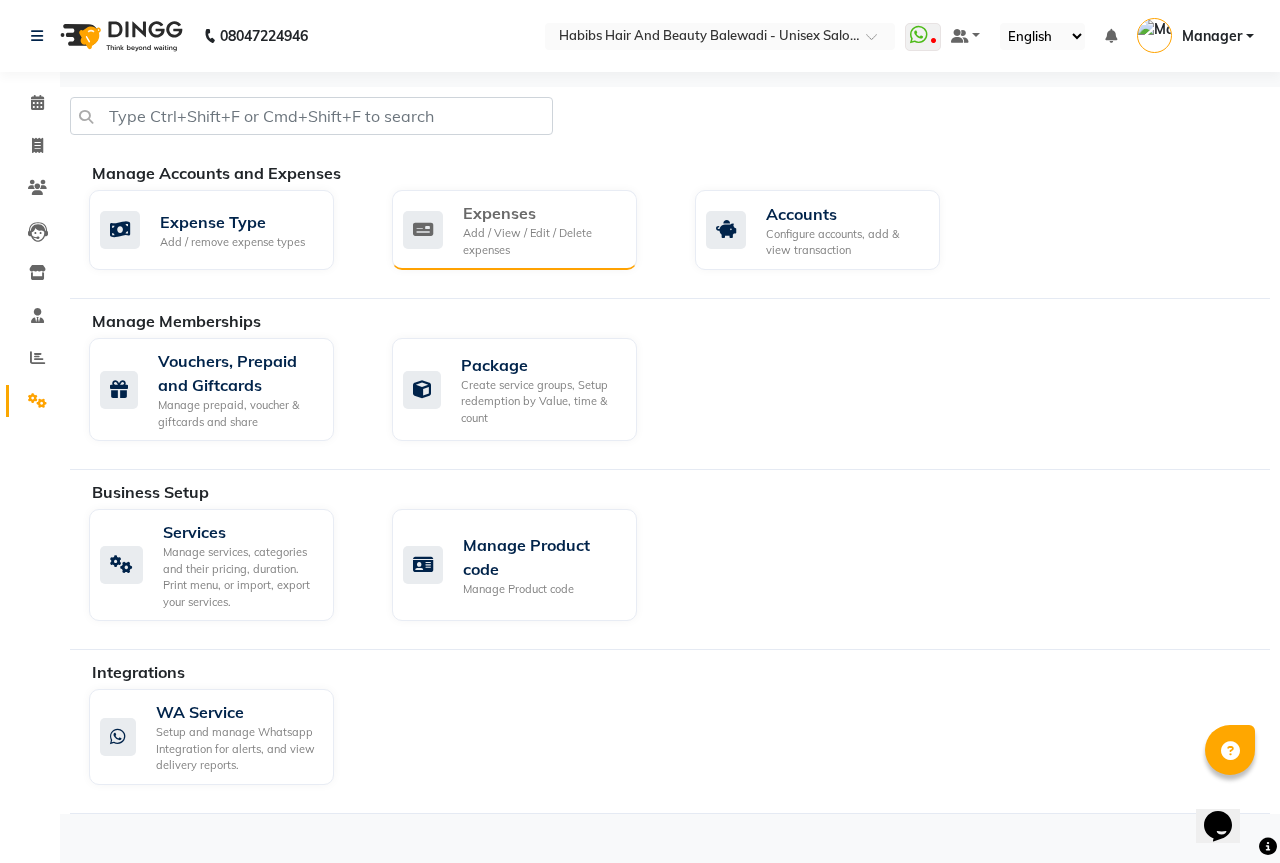 click on "Expenses" 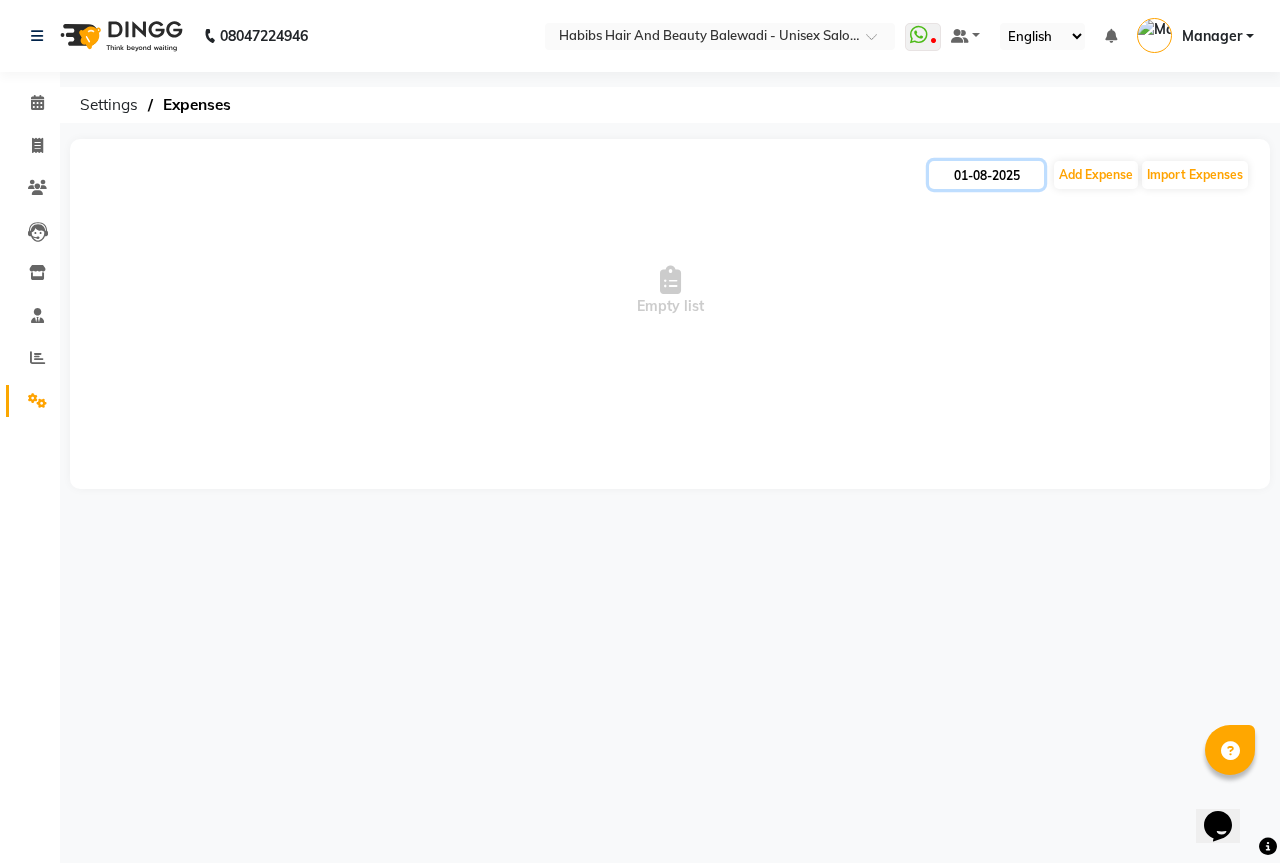 click on "01-08-2025" 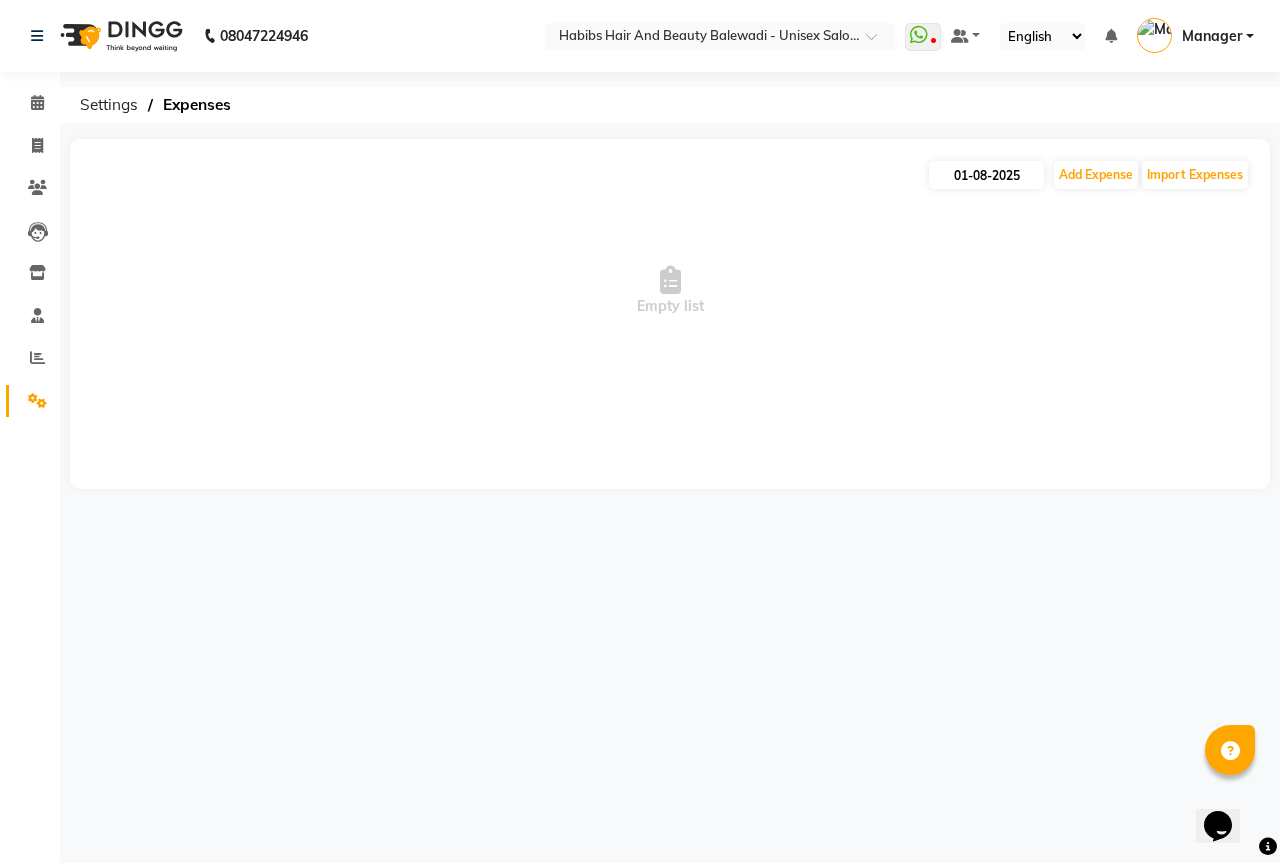 select on "8" 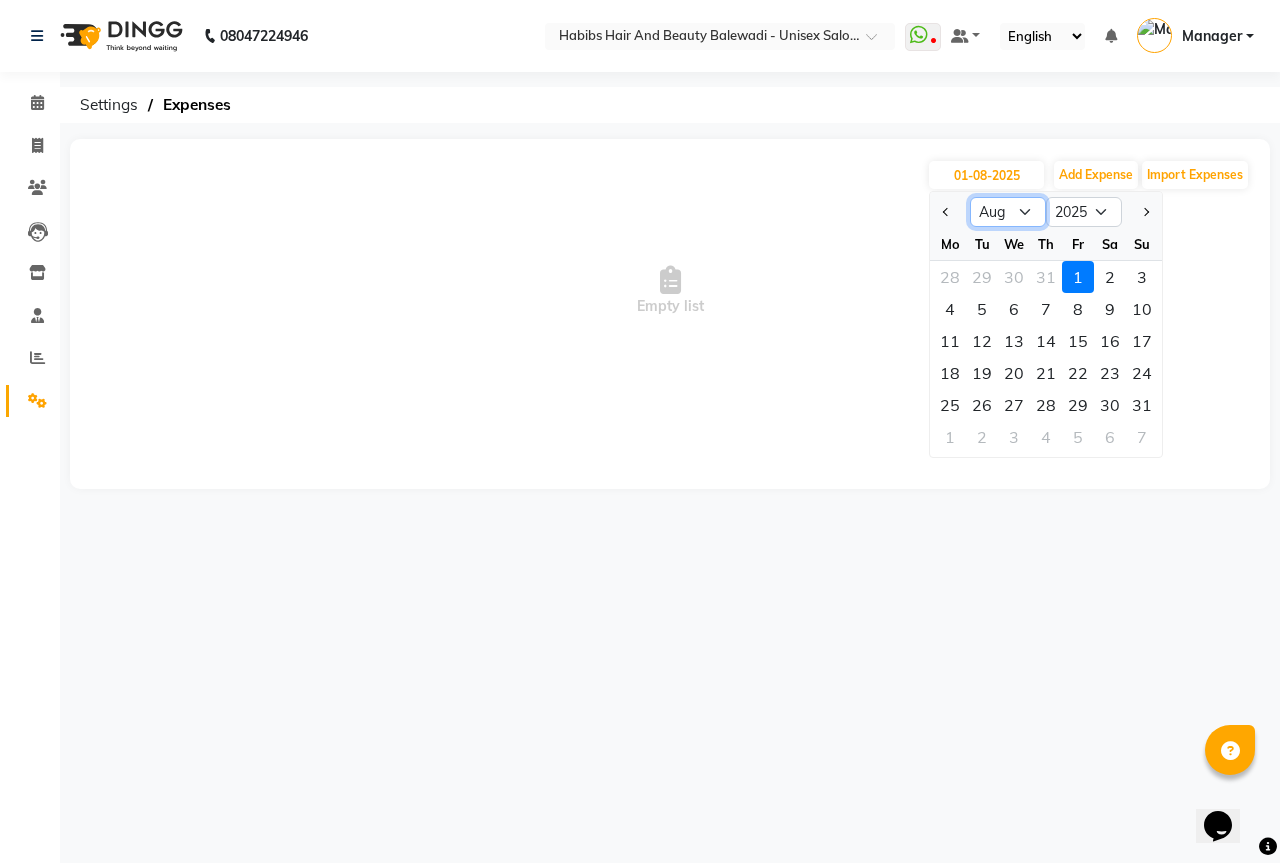 click on "Jan Feb Mar Apr May Jun Jul Aug Sep Oct Nov Dec" 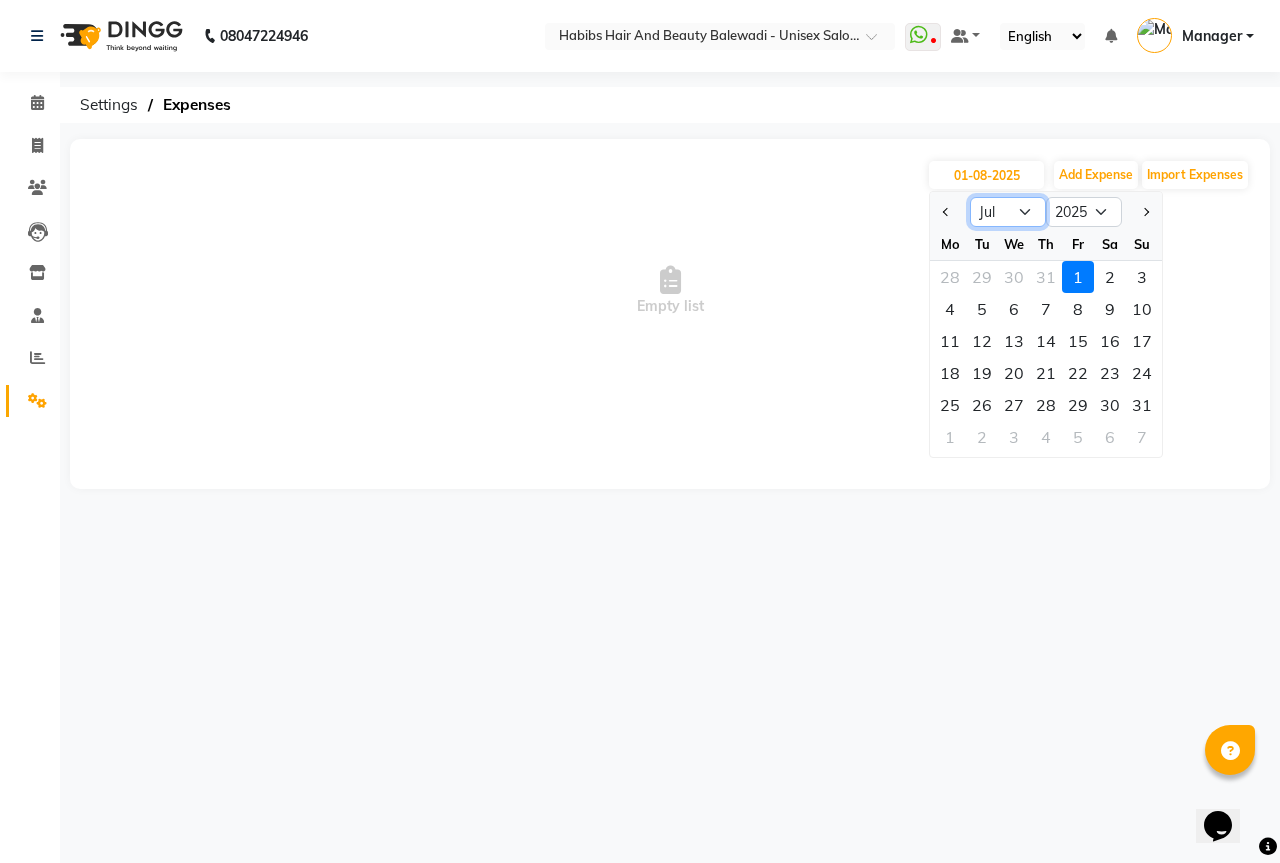 click on "Jan Feb Mar Apr May Jun Jul Aug Sep Oct Nov Dec" 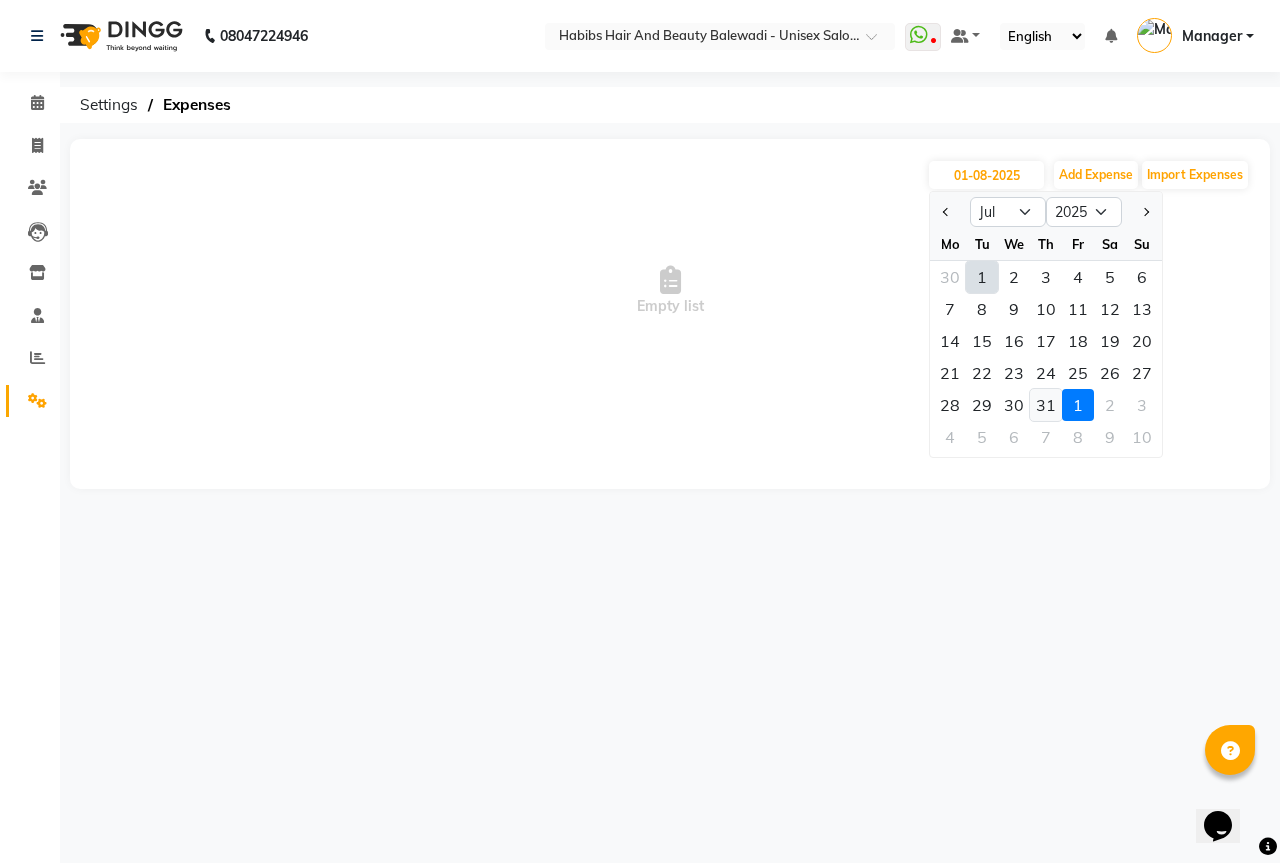 click on "31" 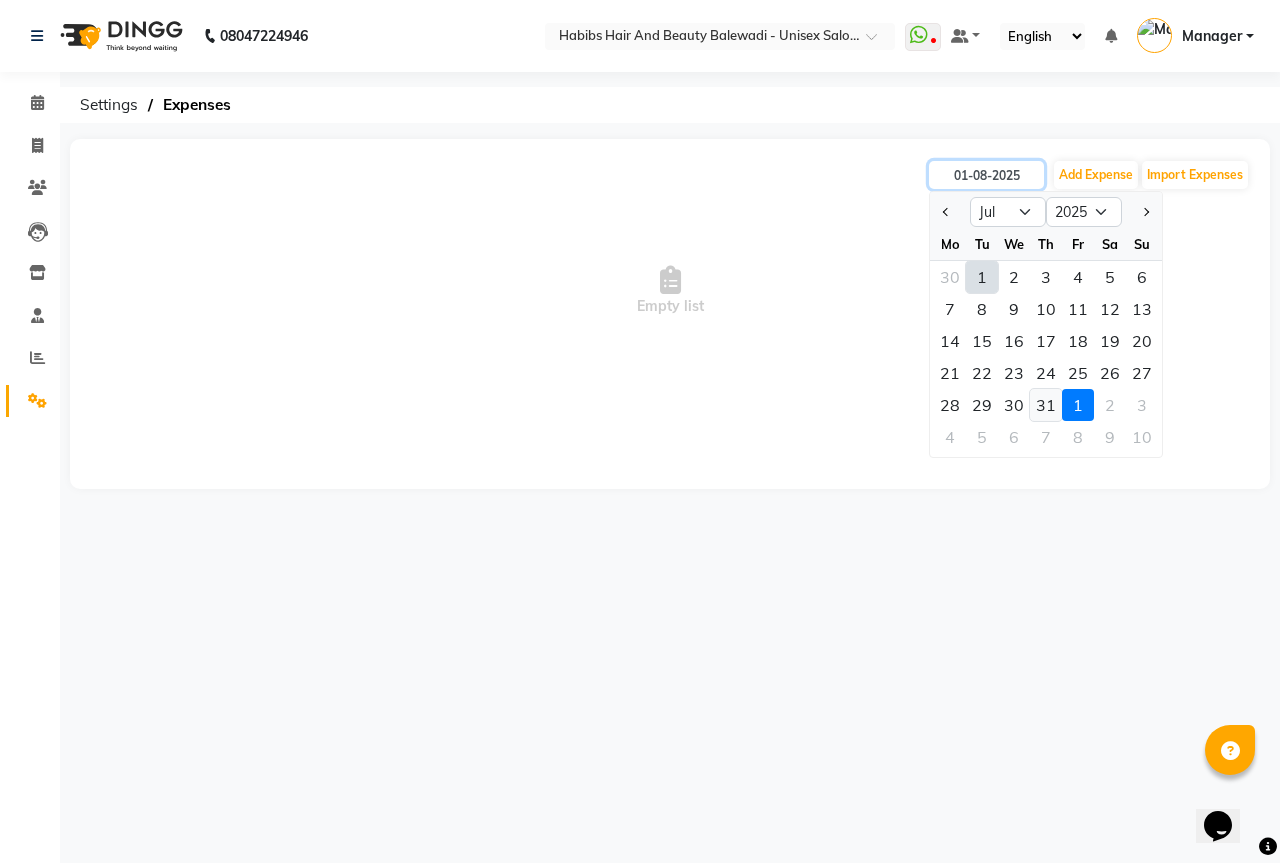 type on "31-07-2025" 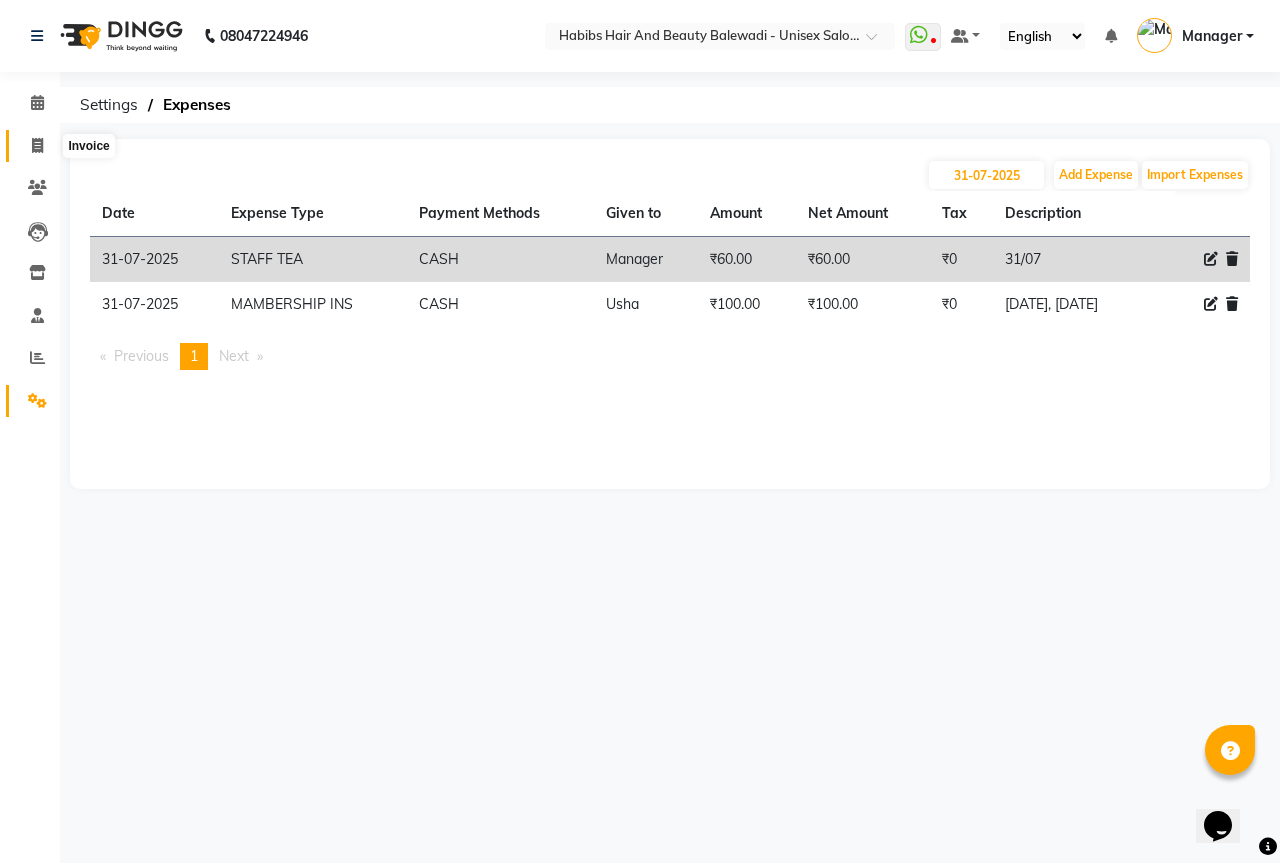 click 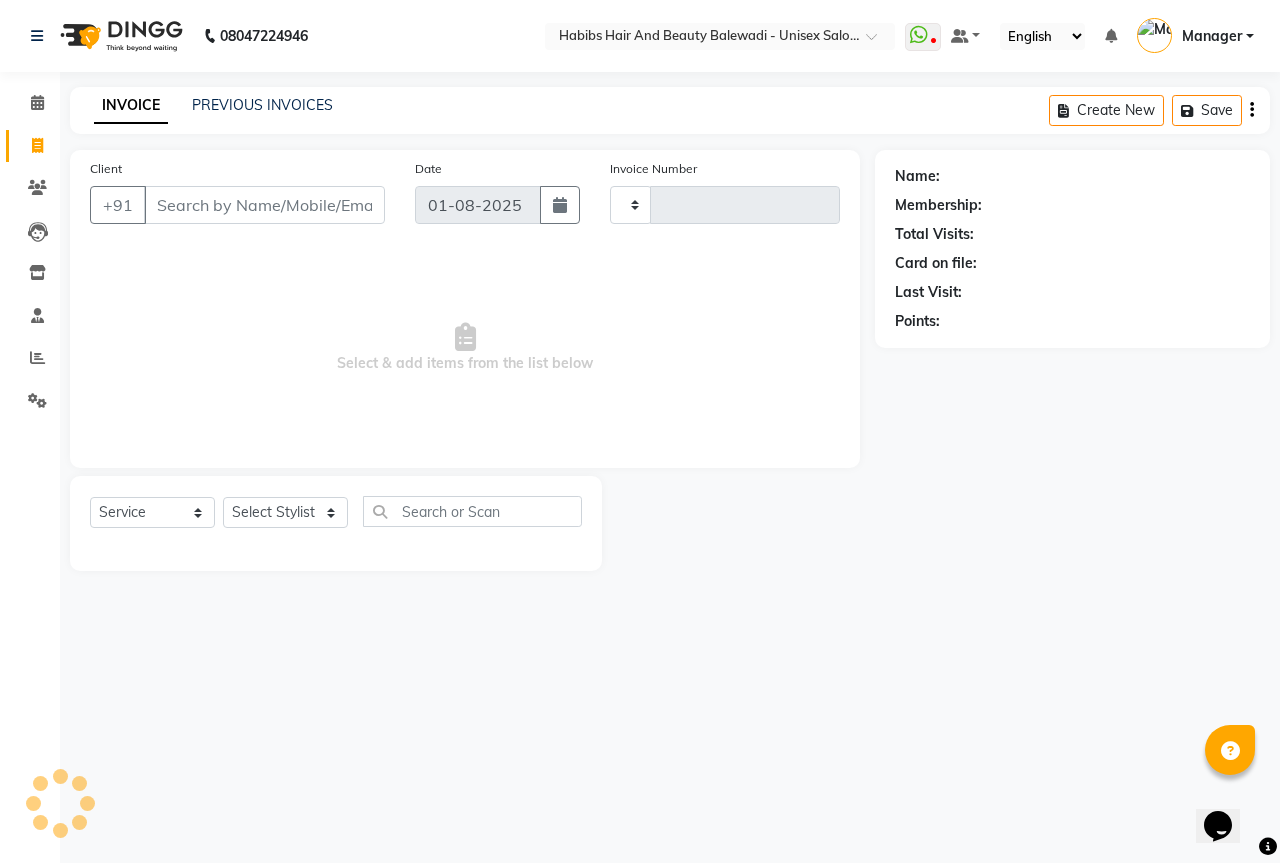 type on "4897" 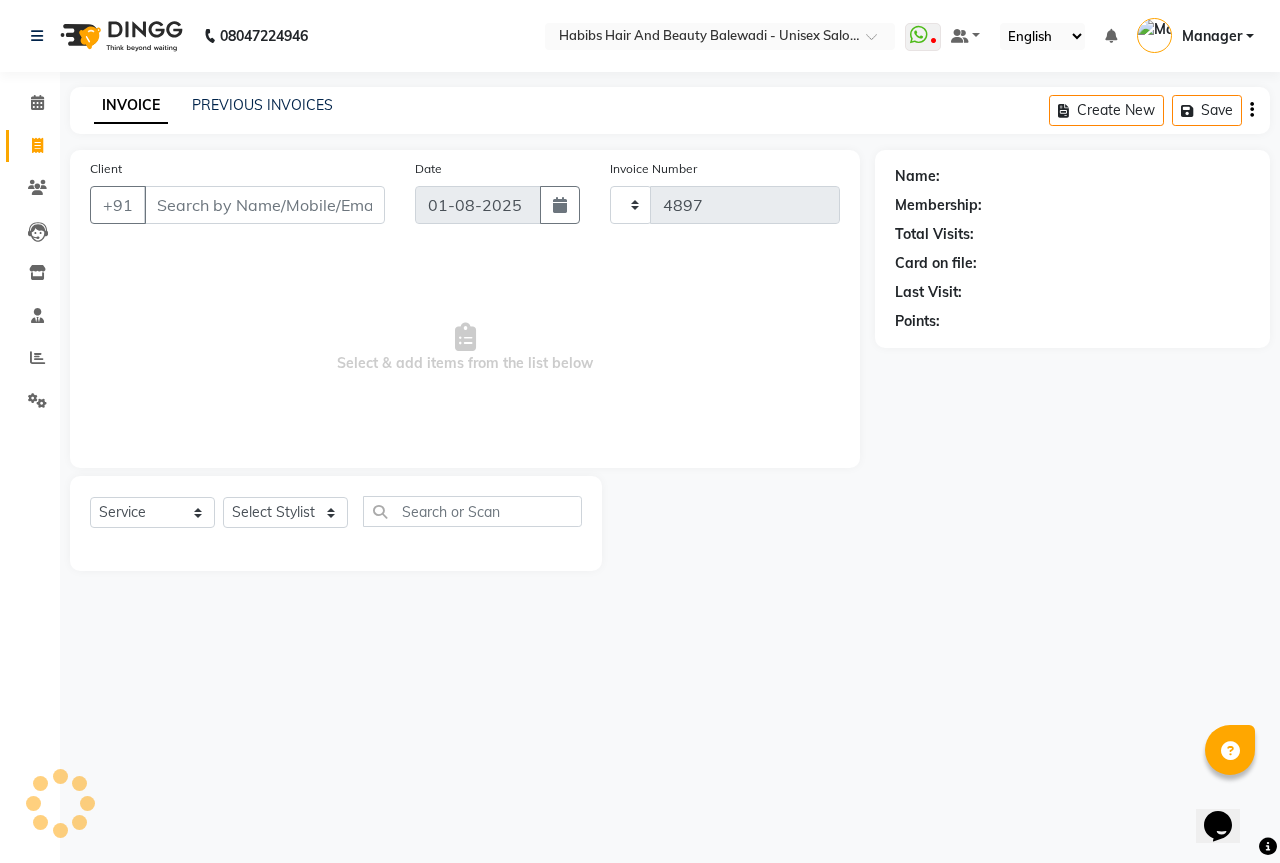 select on "5902" 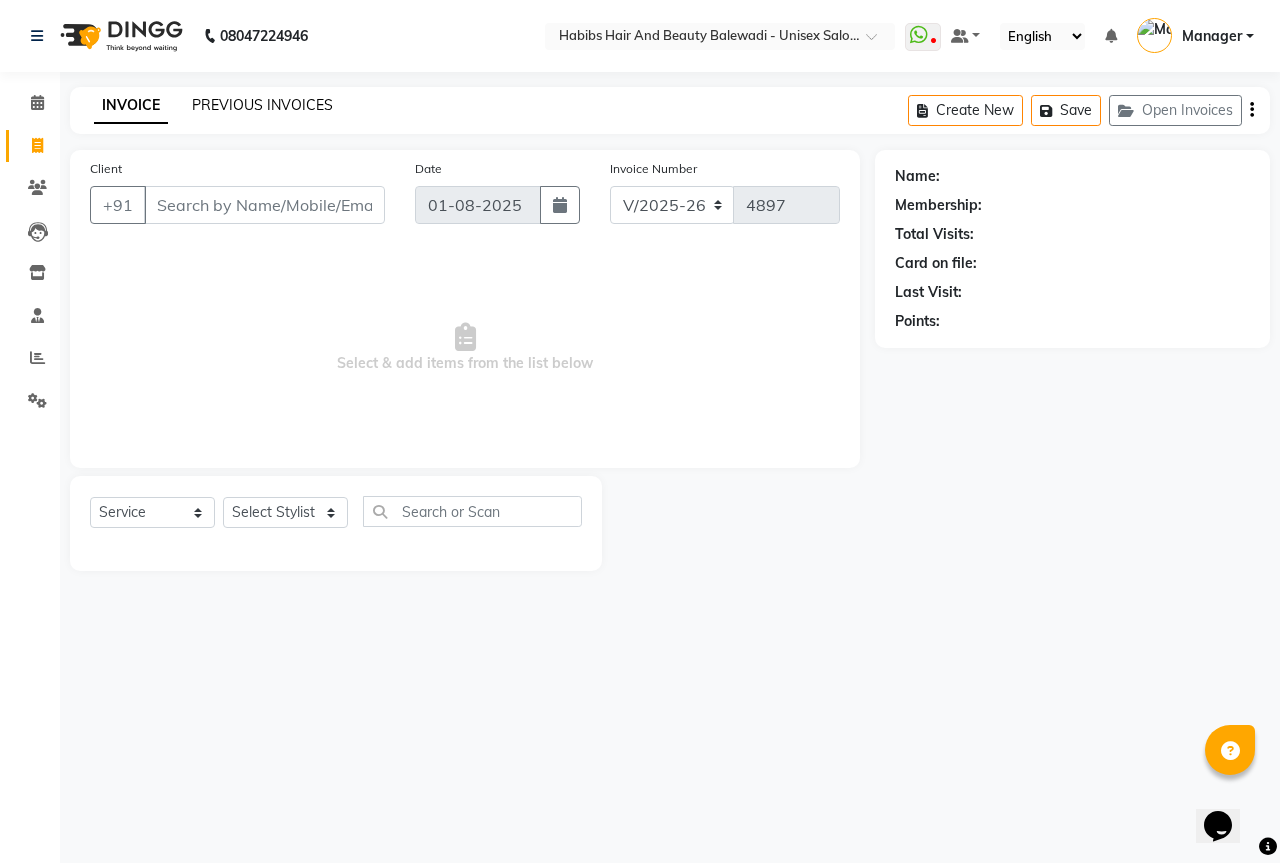 select on "package" 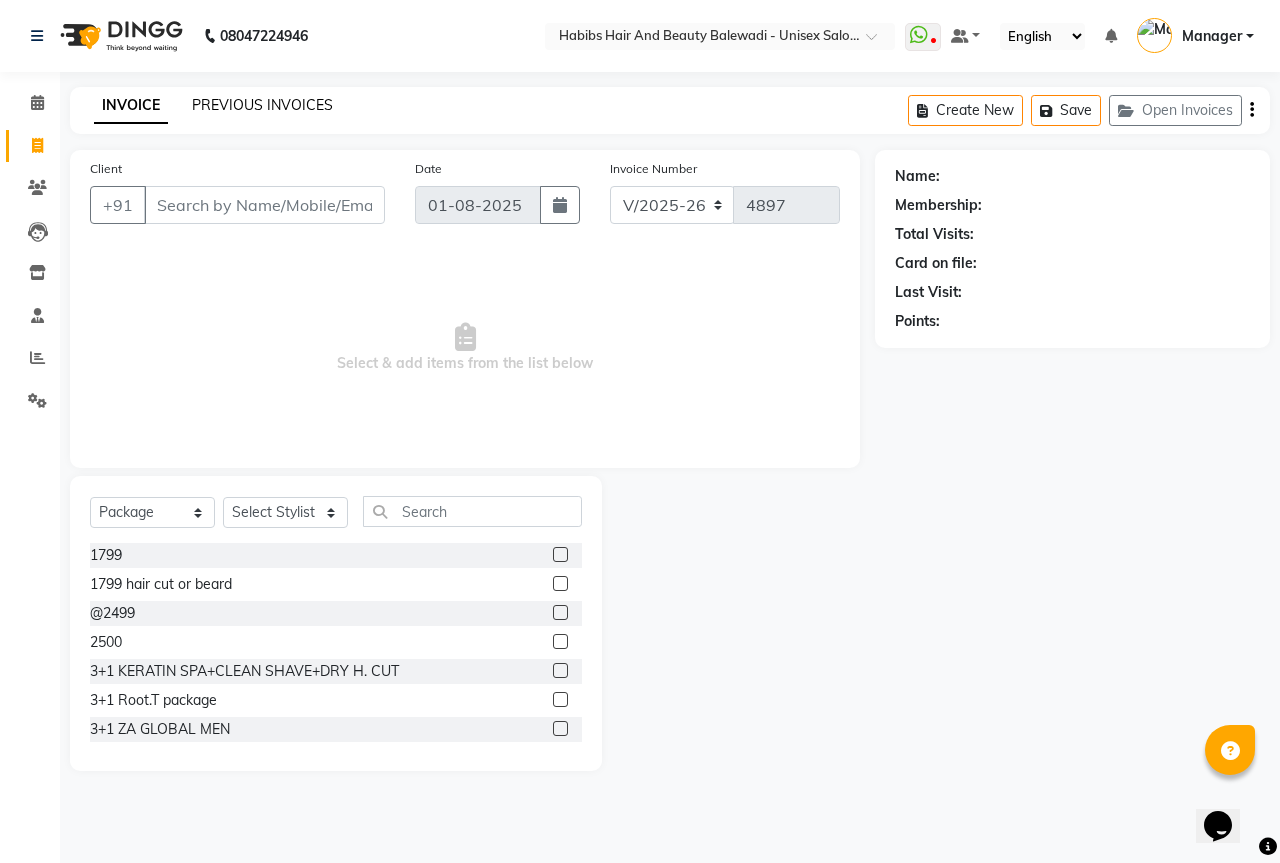 click on "PREVIOUS INVOICES" 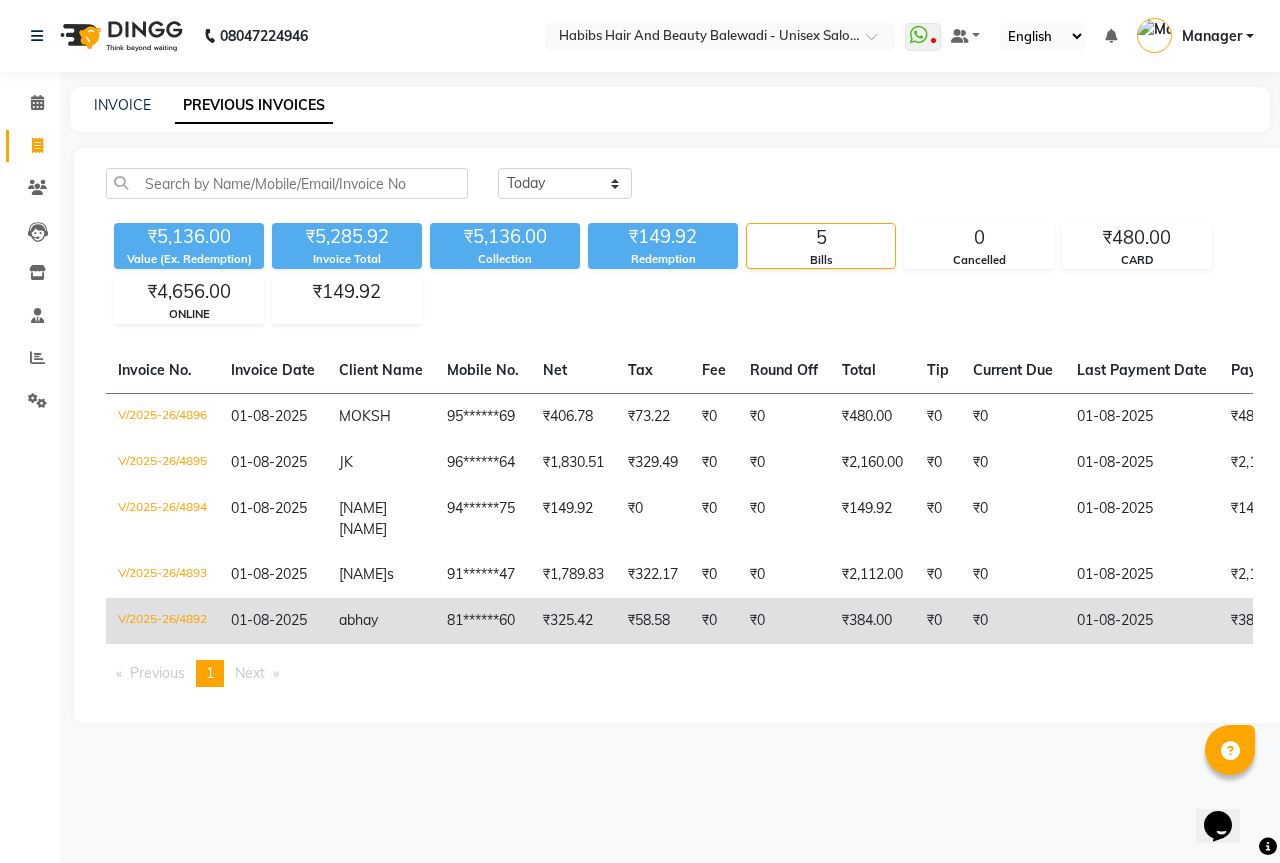 click on "abhay" 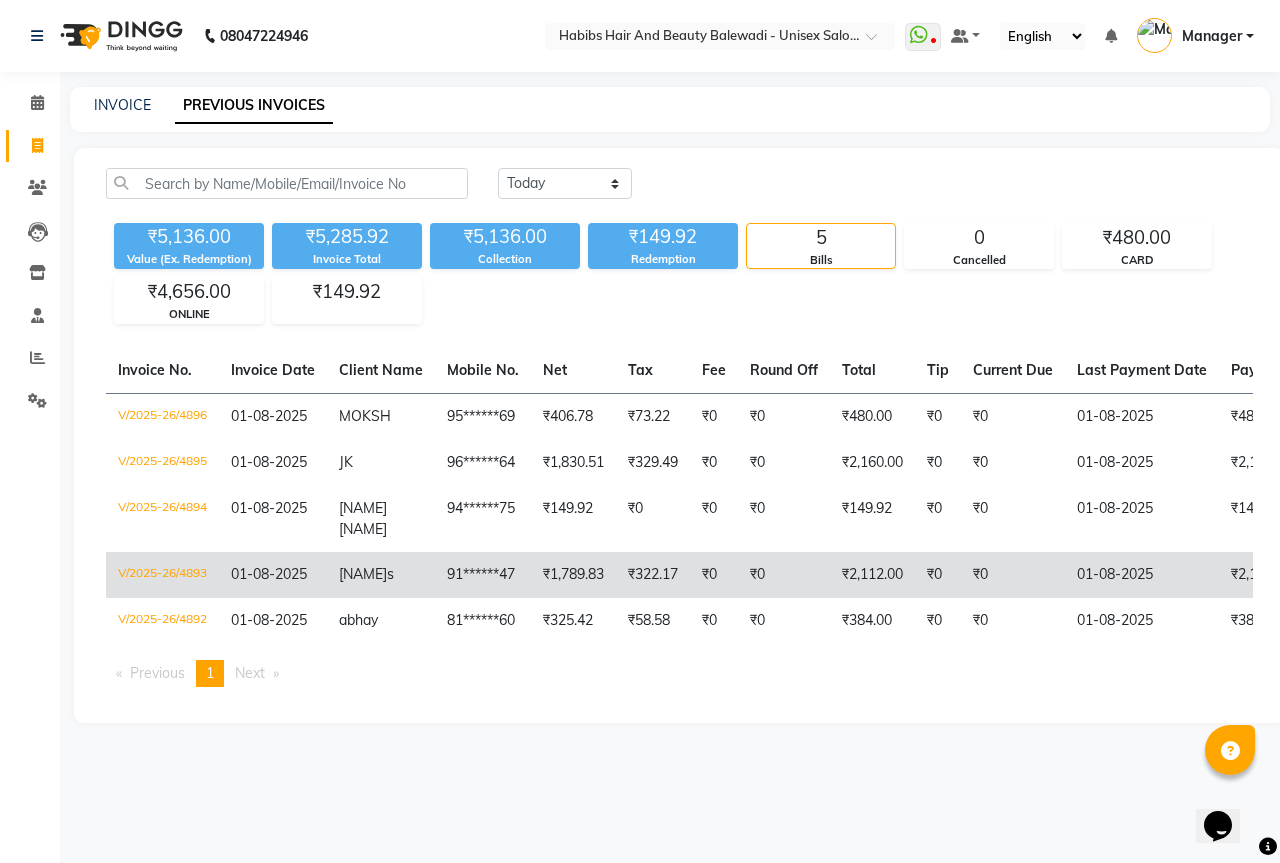 click on "s" 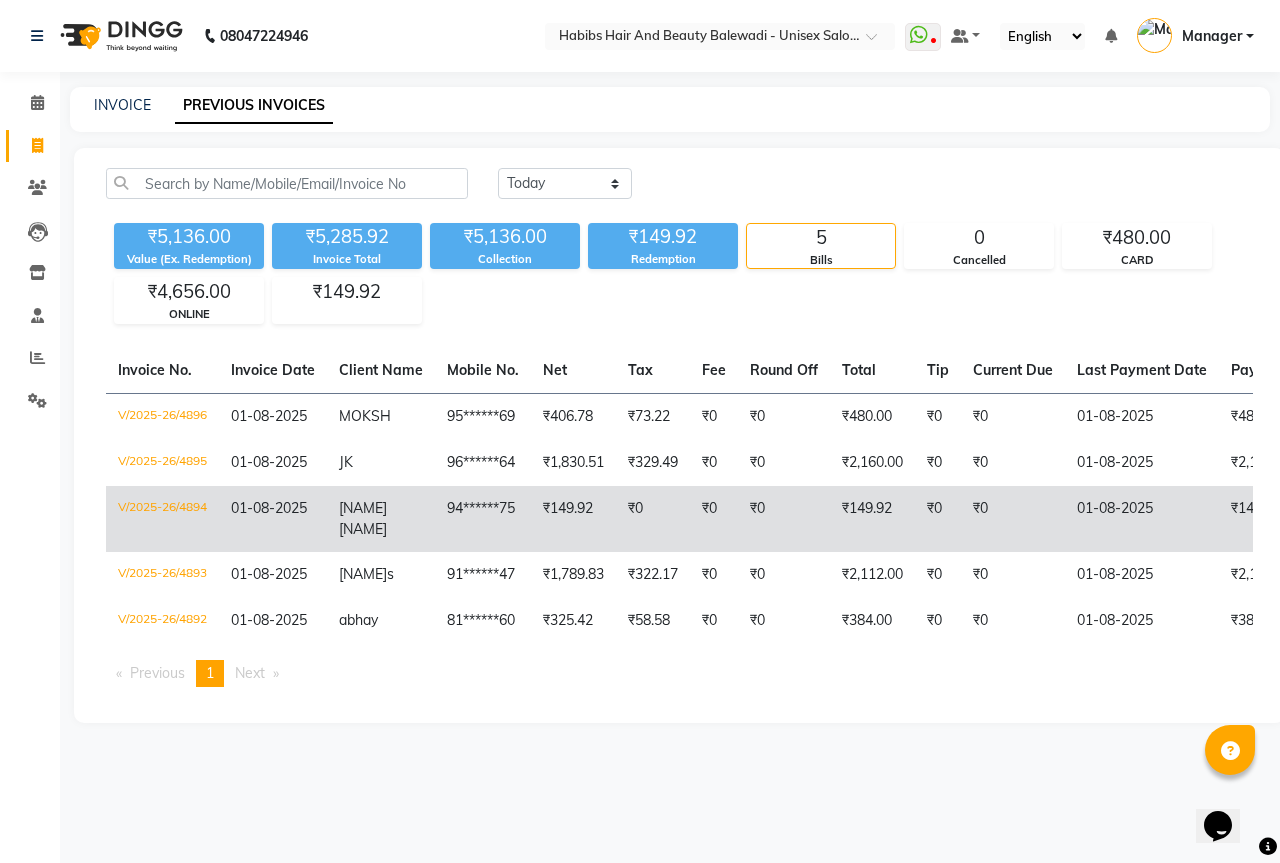 click on "94******75" 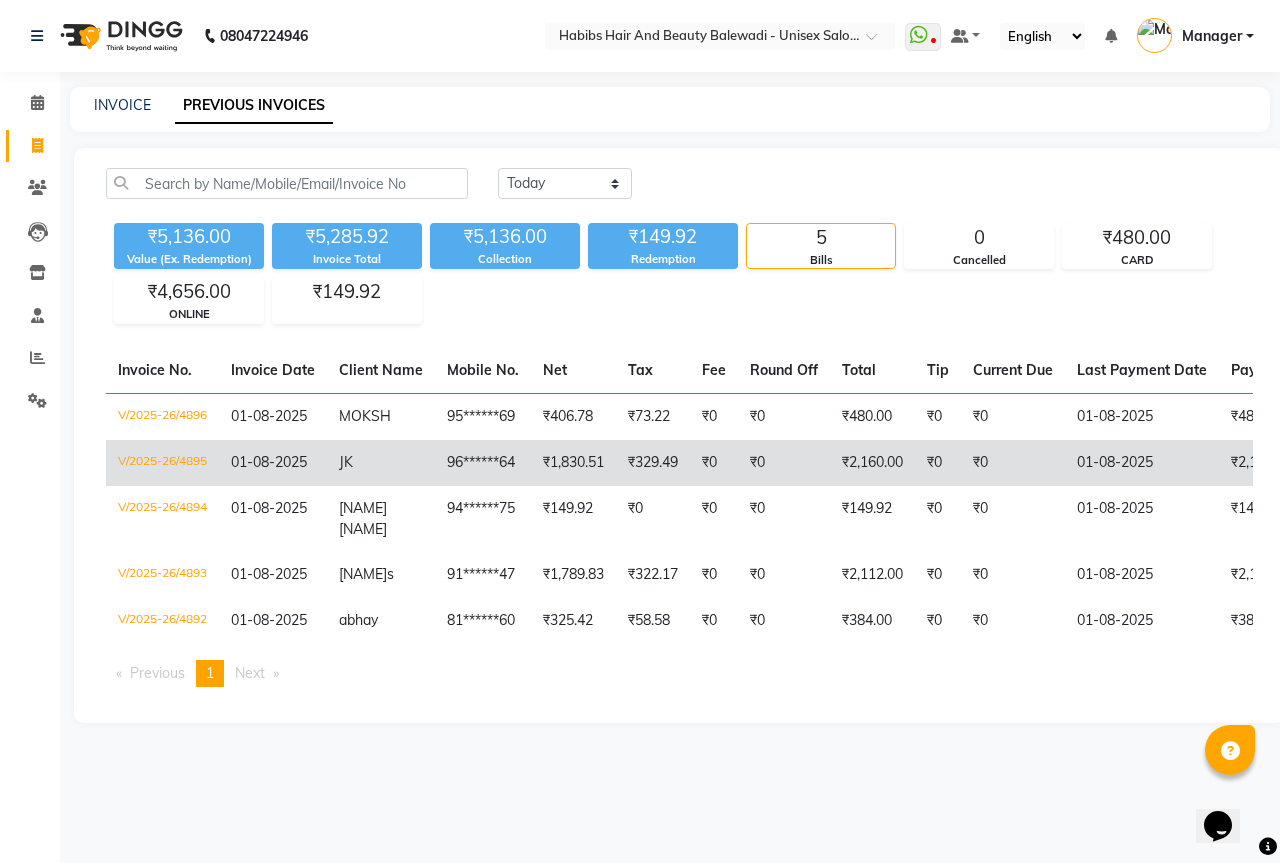 click on "JK" 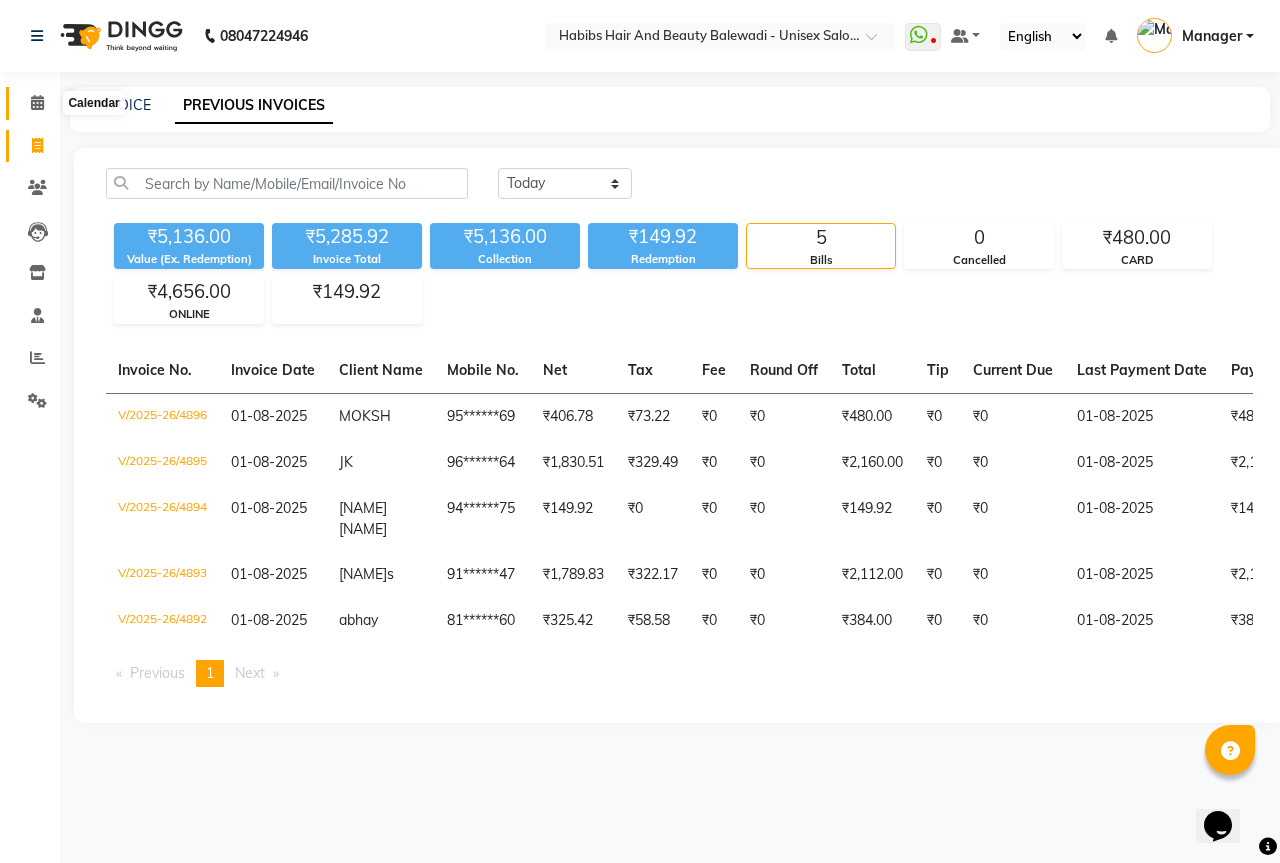 click 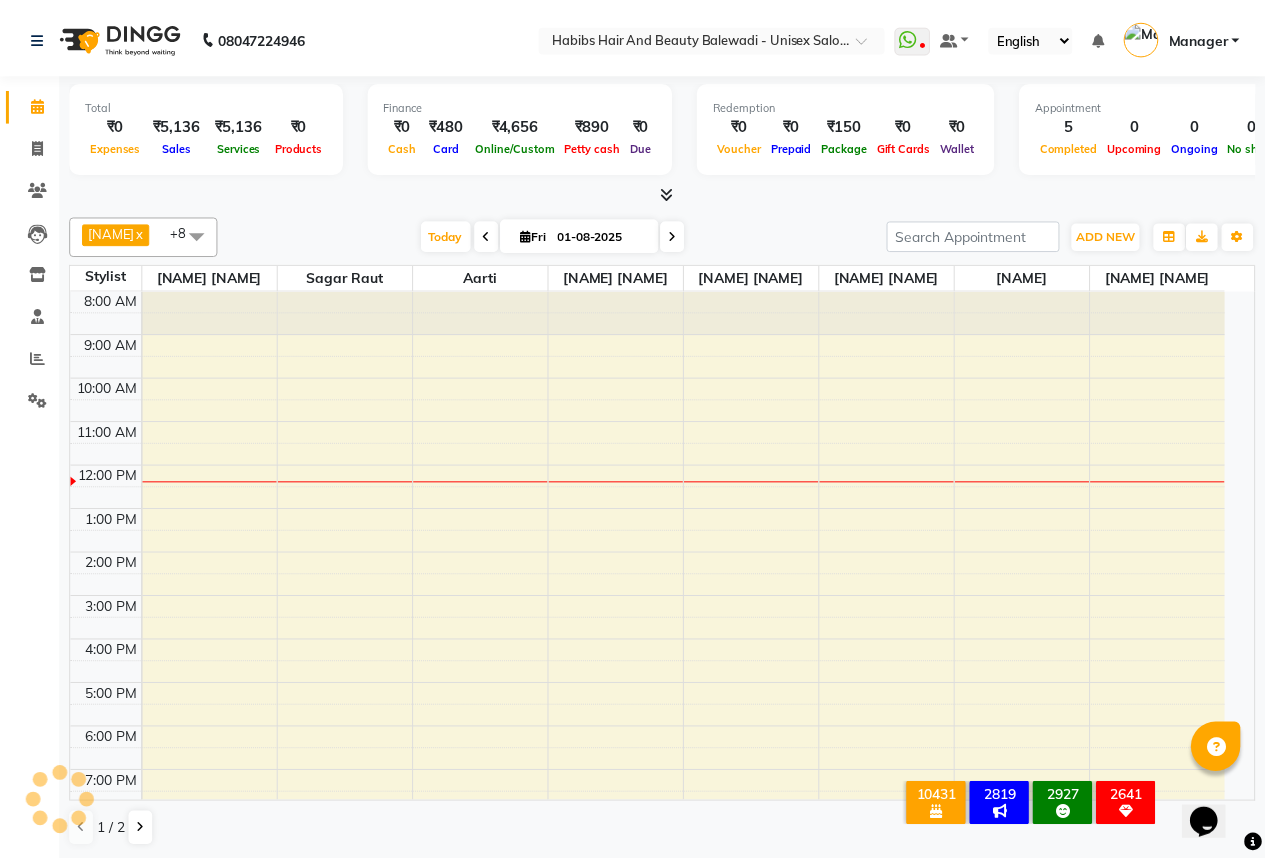 scroll, scrollTop: 0, scrollLeft: 0, axis: both 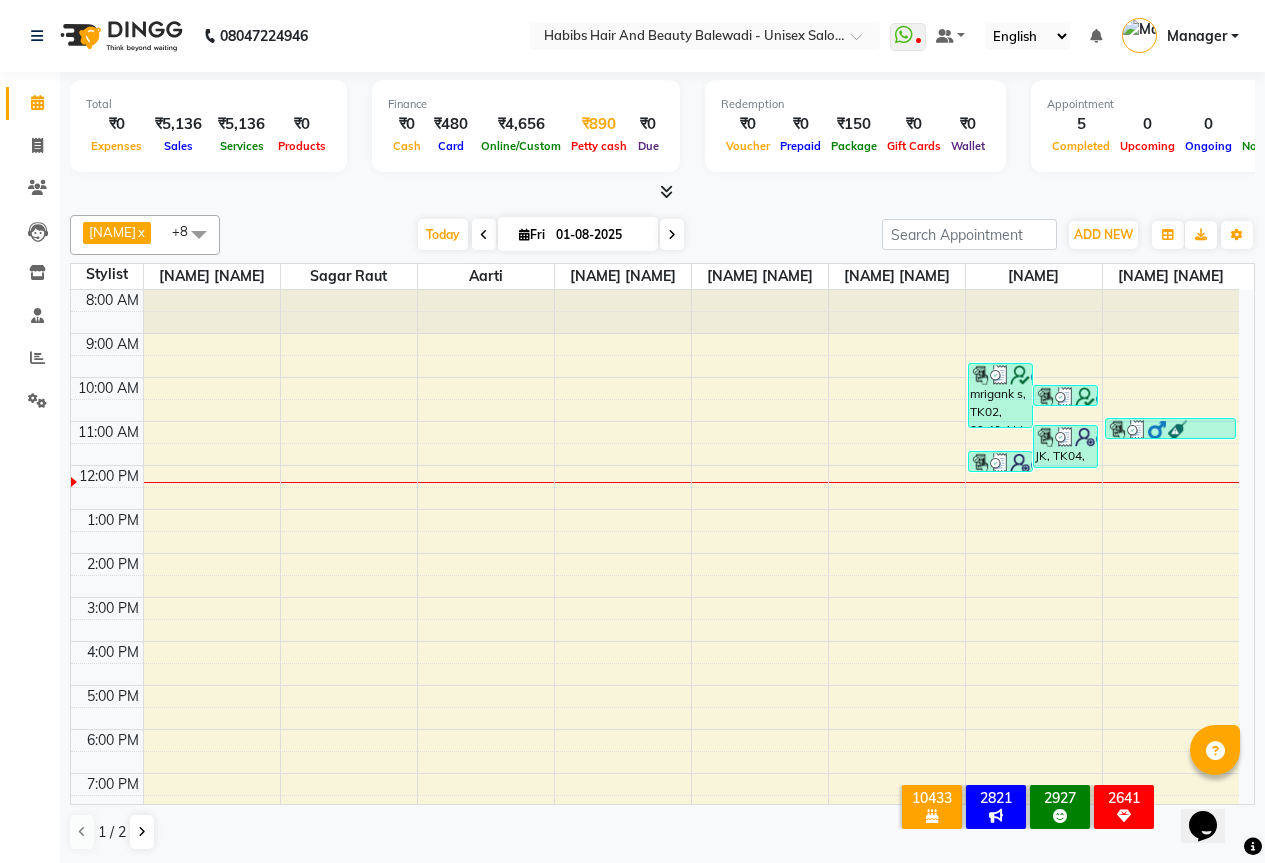 click on "Petty cash" at bounding box center (599, 146) 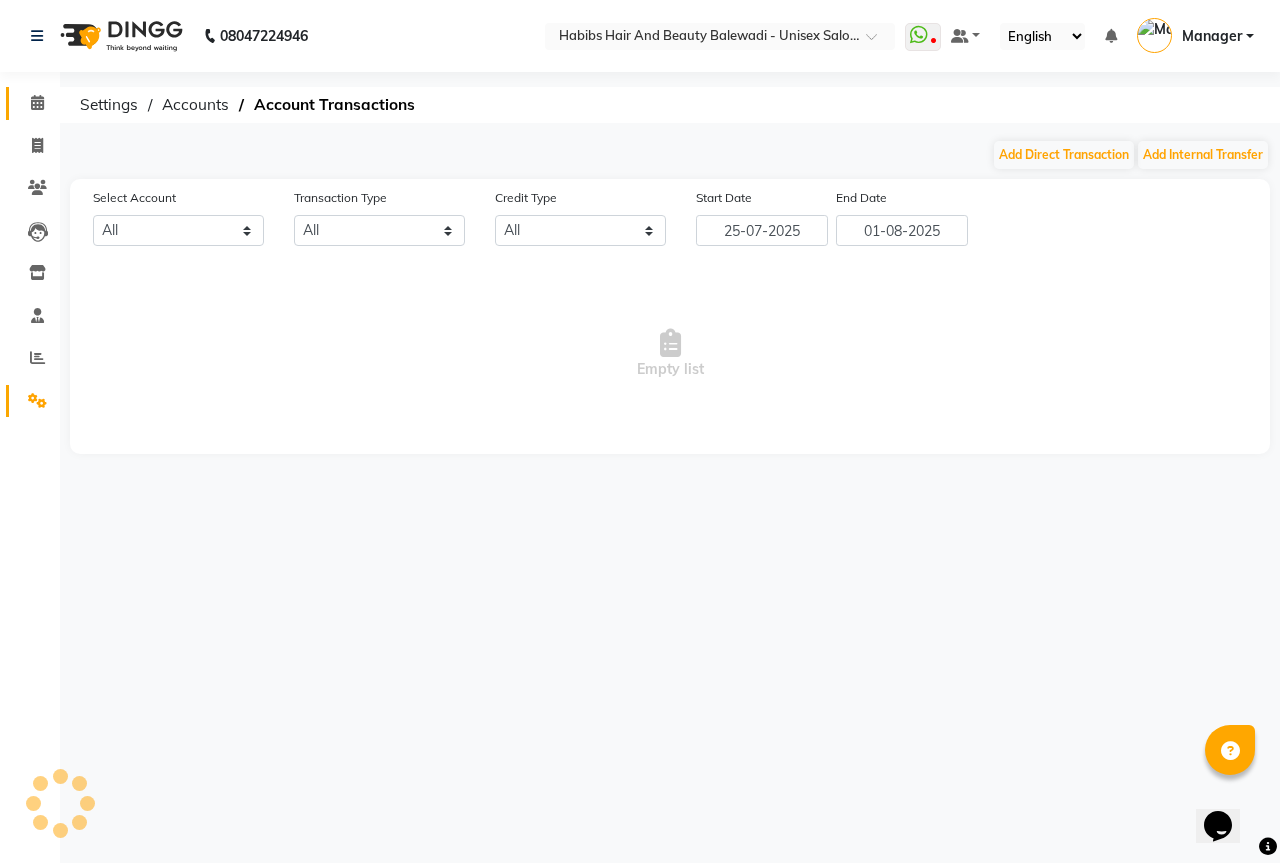 select on "4861" 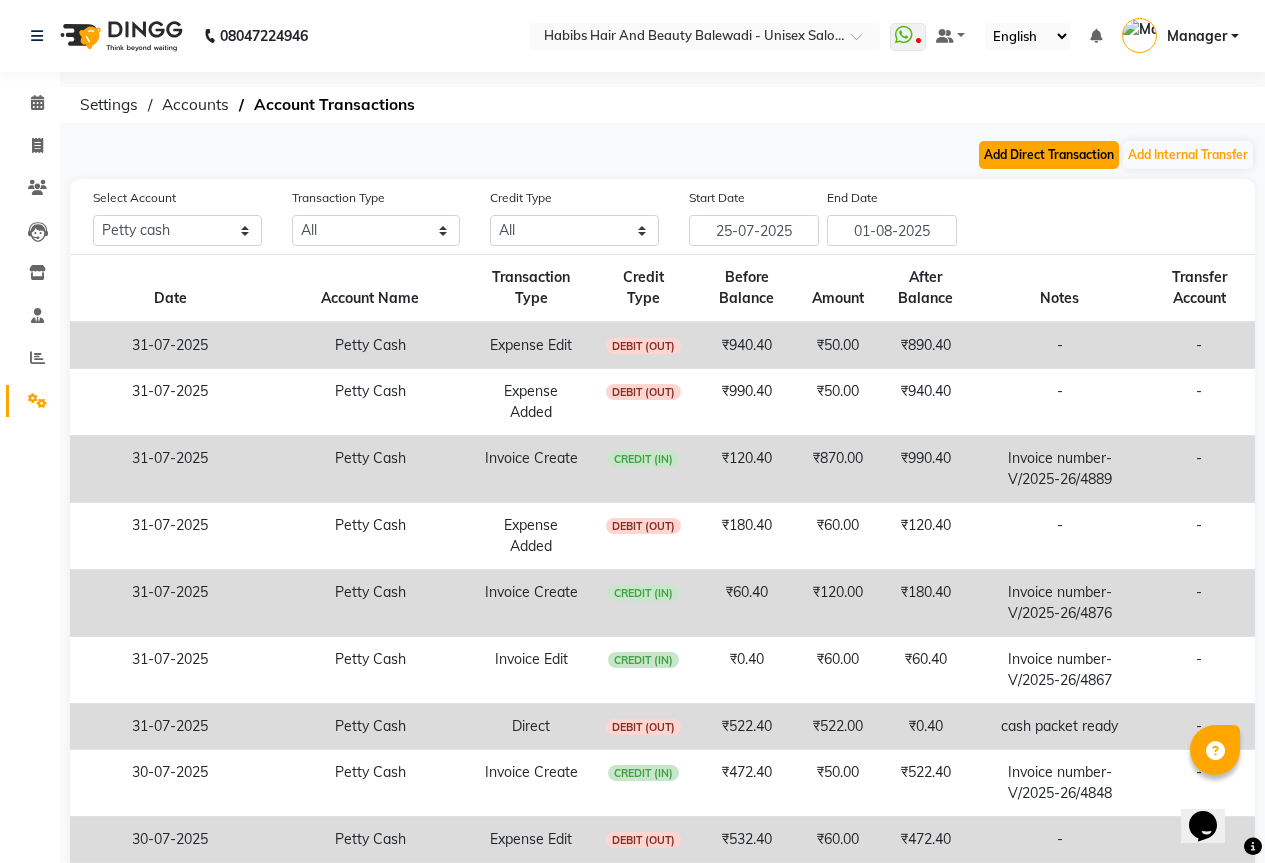 click on "Add Direct Transaction" 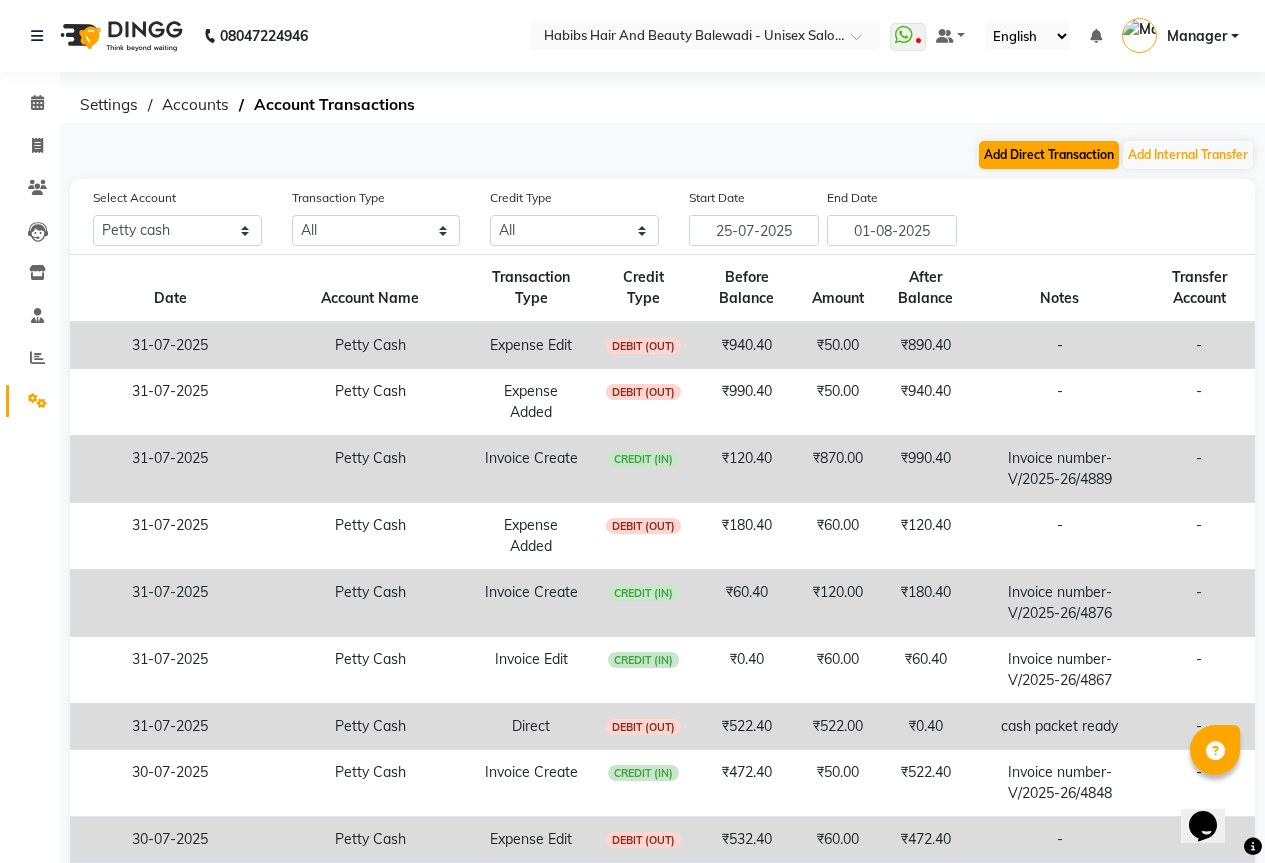 select on "direct" 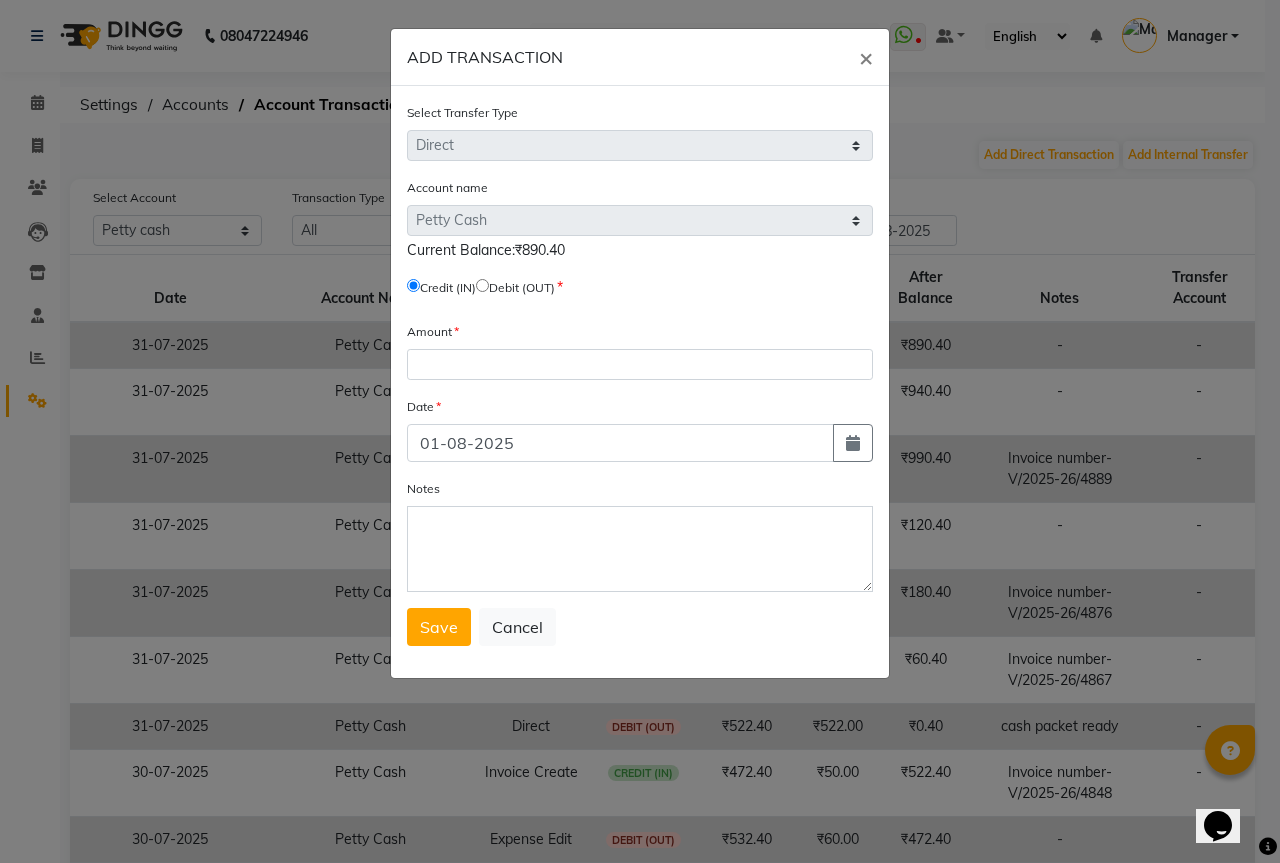 click 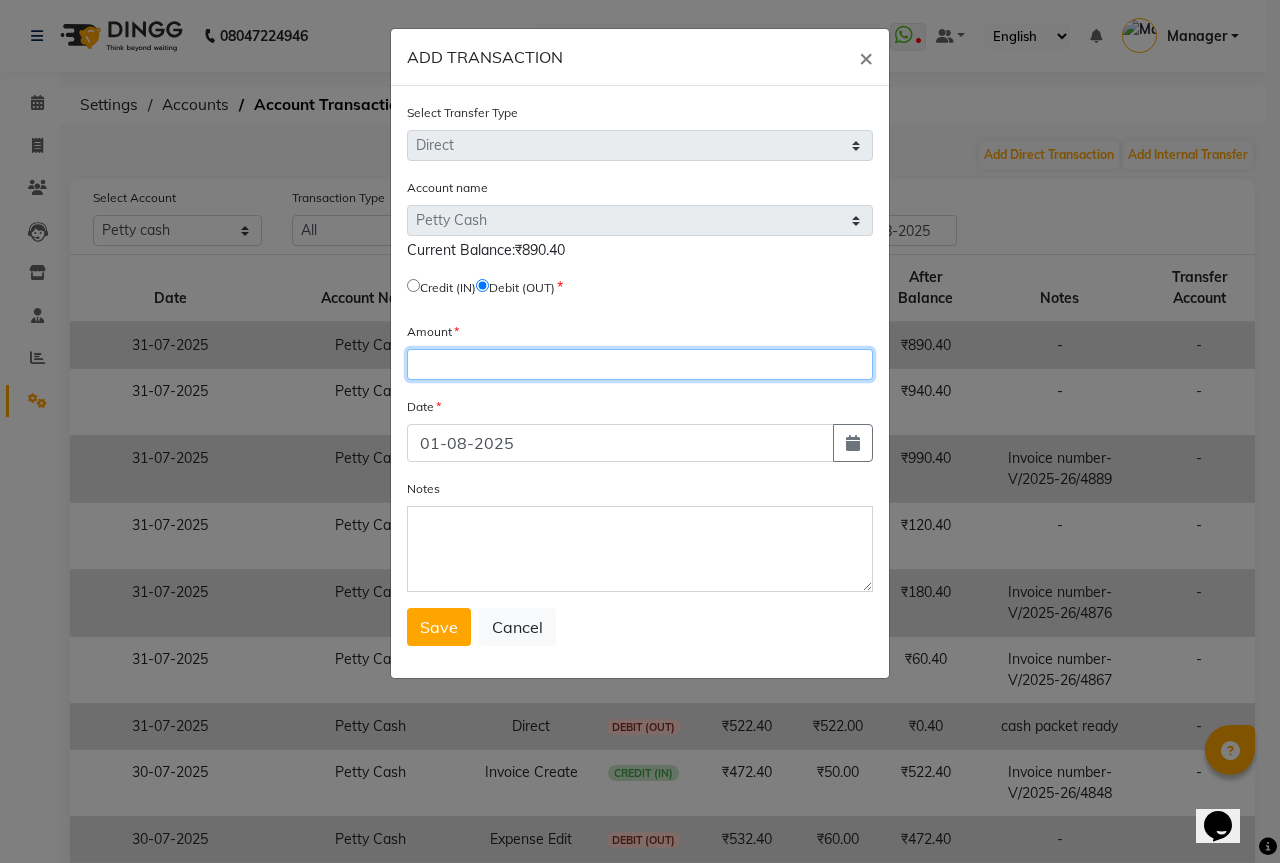 click 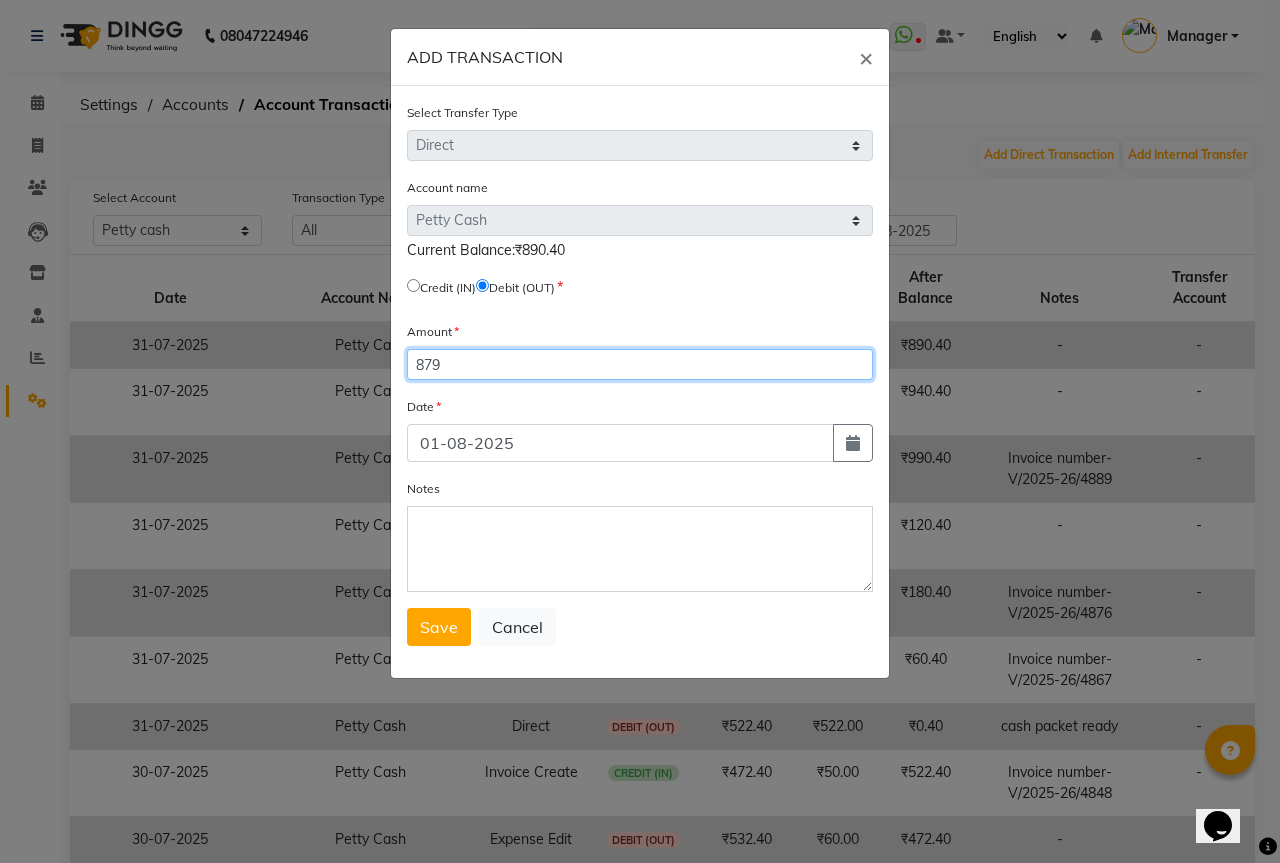 type on "879" 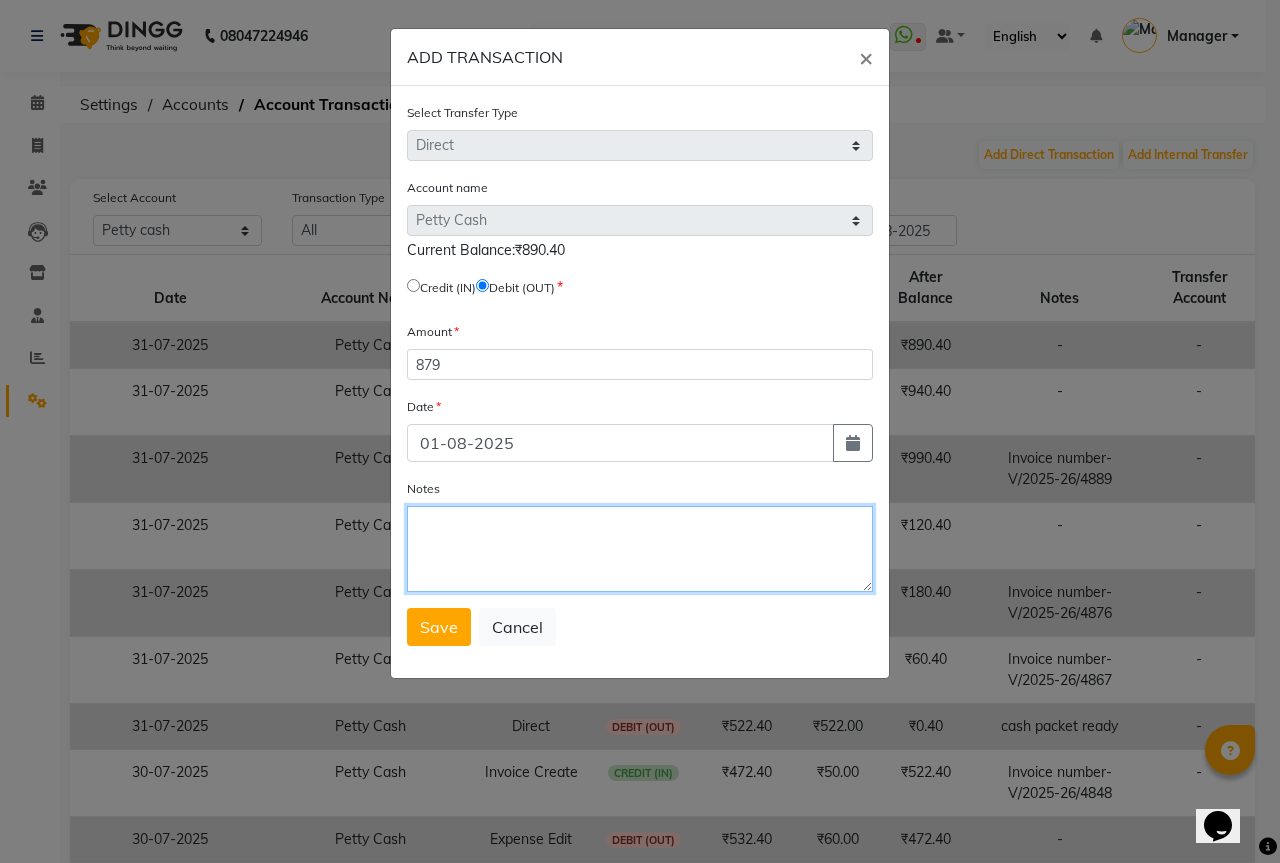 click on "Notes" at bounding box center (640, 549) 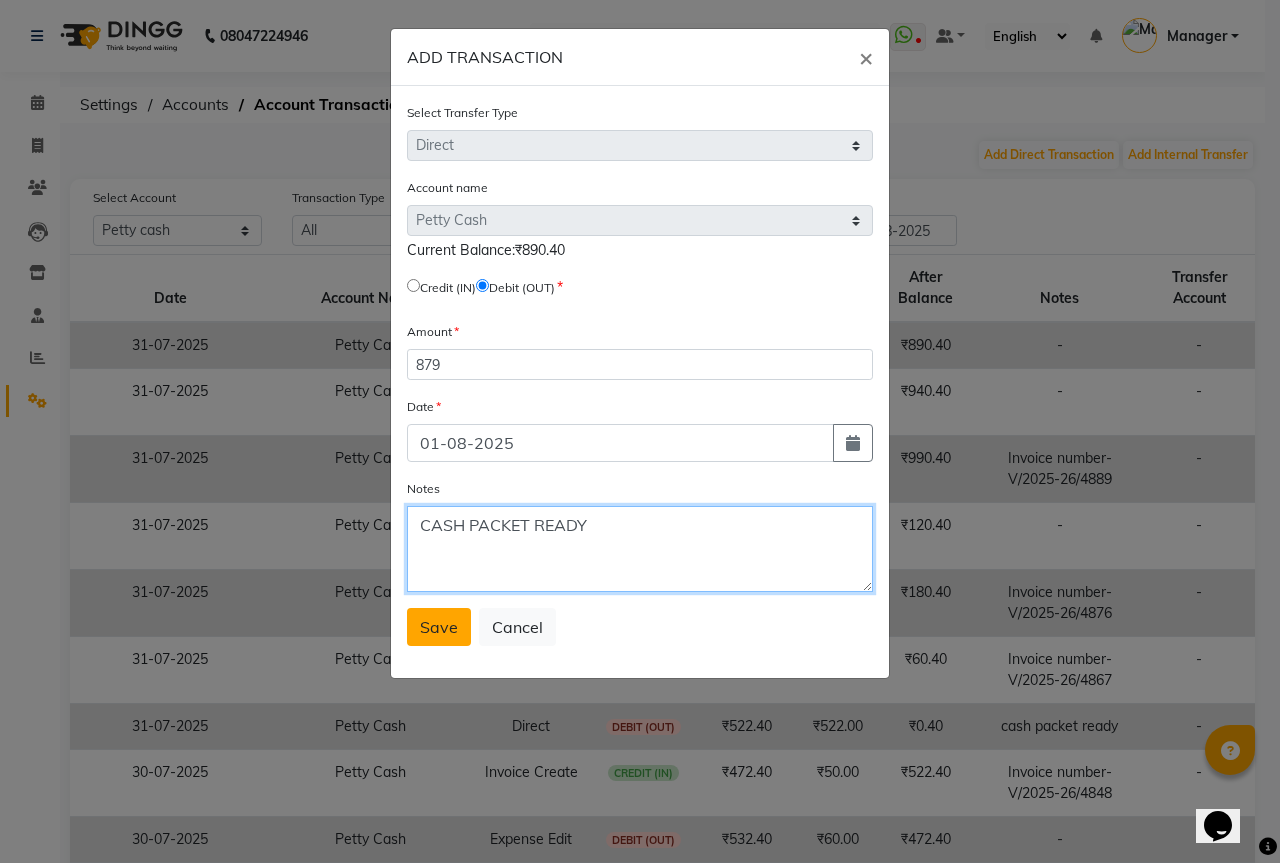 type on "CASH PACKET READY" 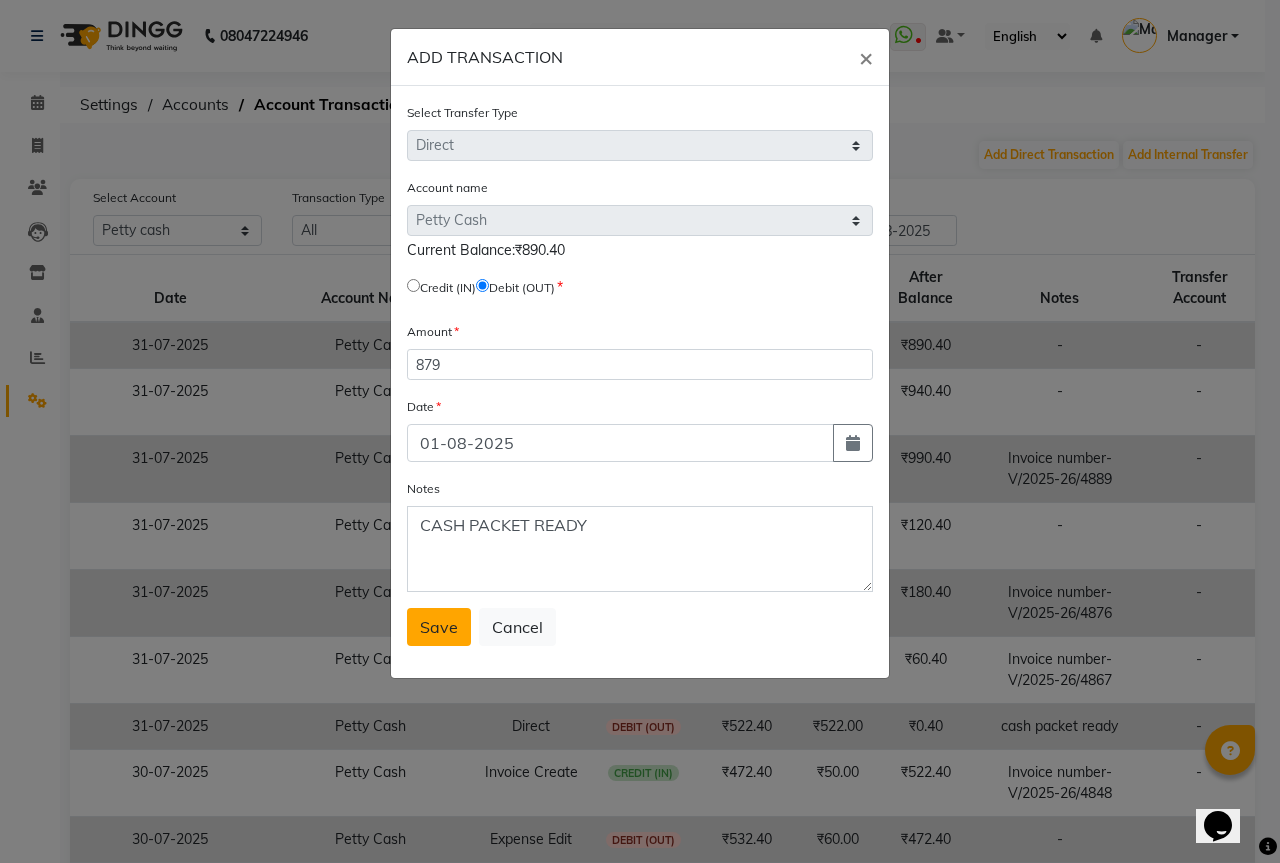 click on "Save" at bounding box center (439, 627) 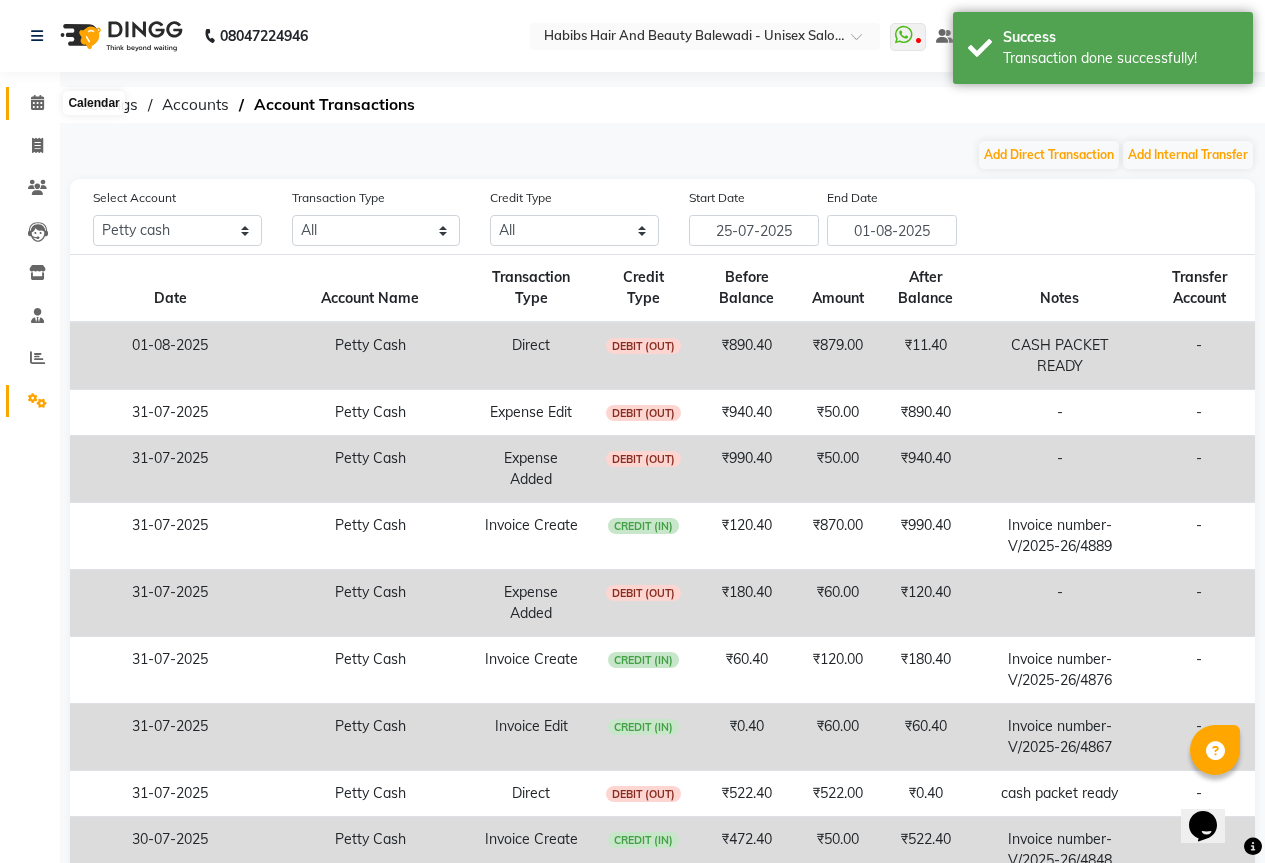 click 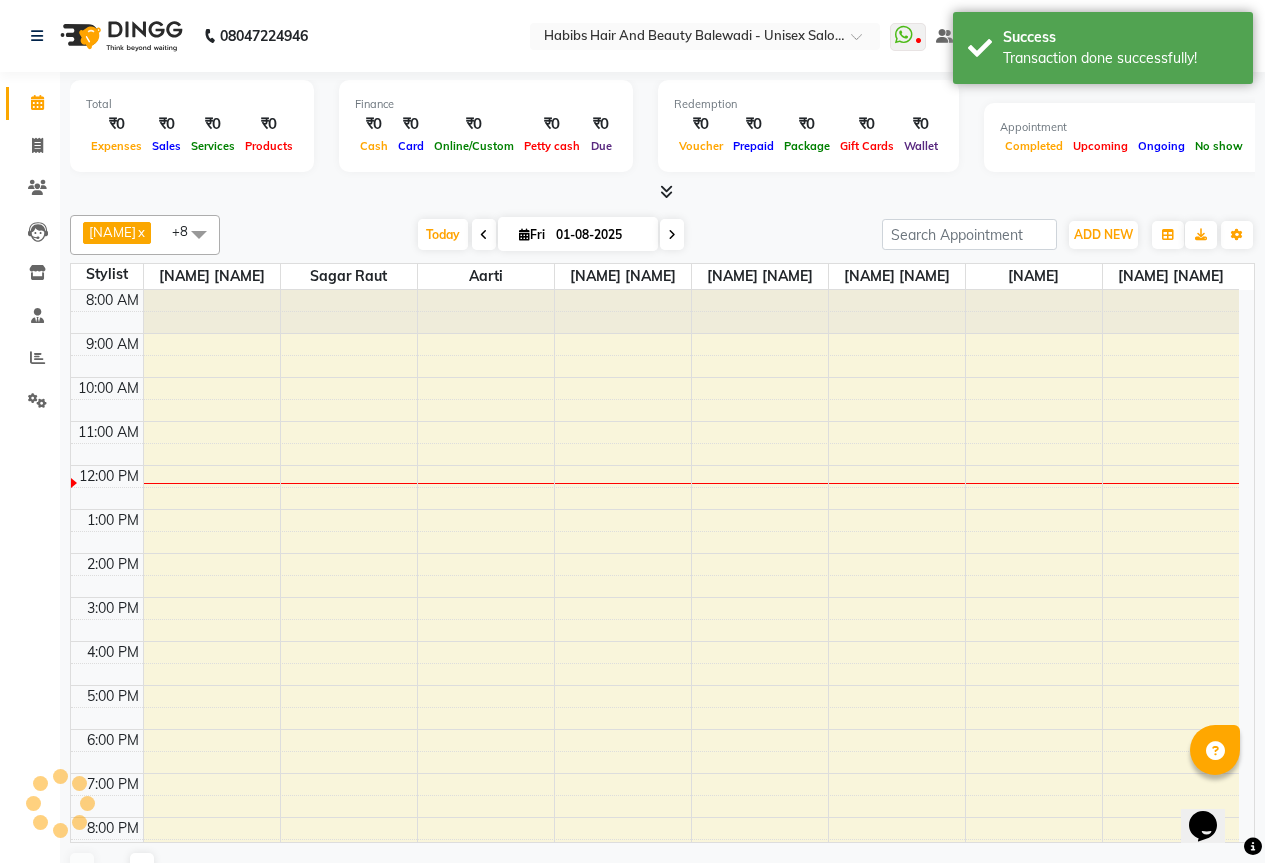 scroll, scrollTop: 0, scrollLeft: 0, axis: both 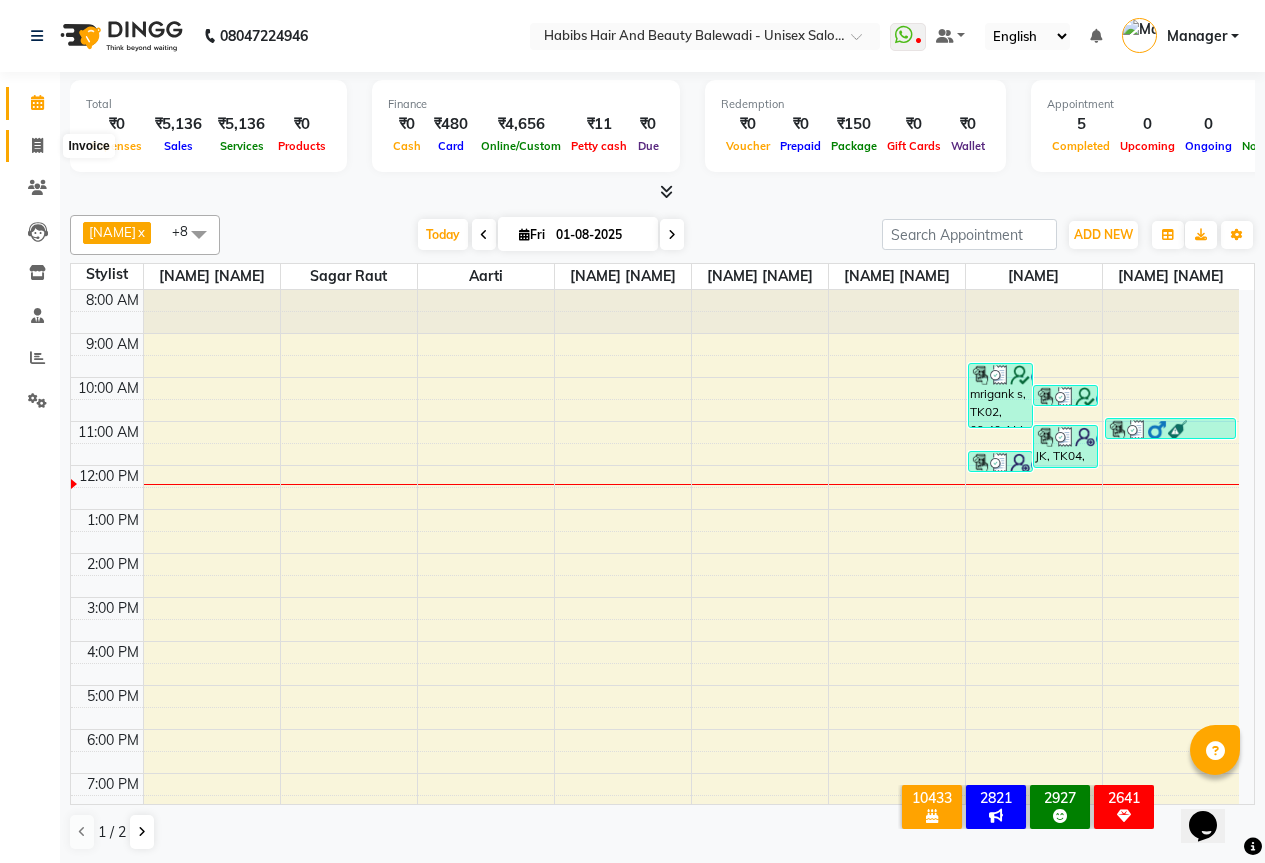click 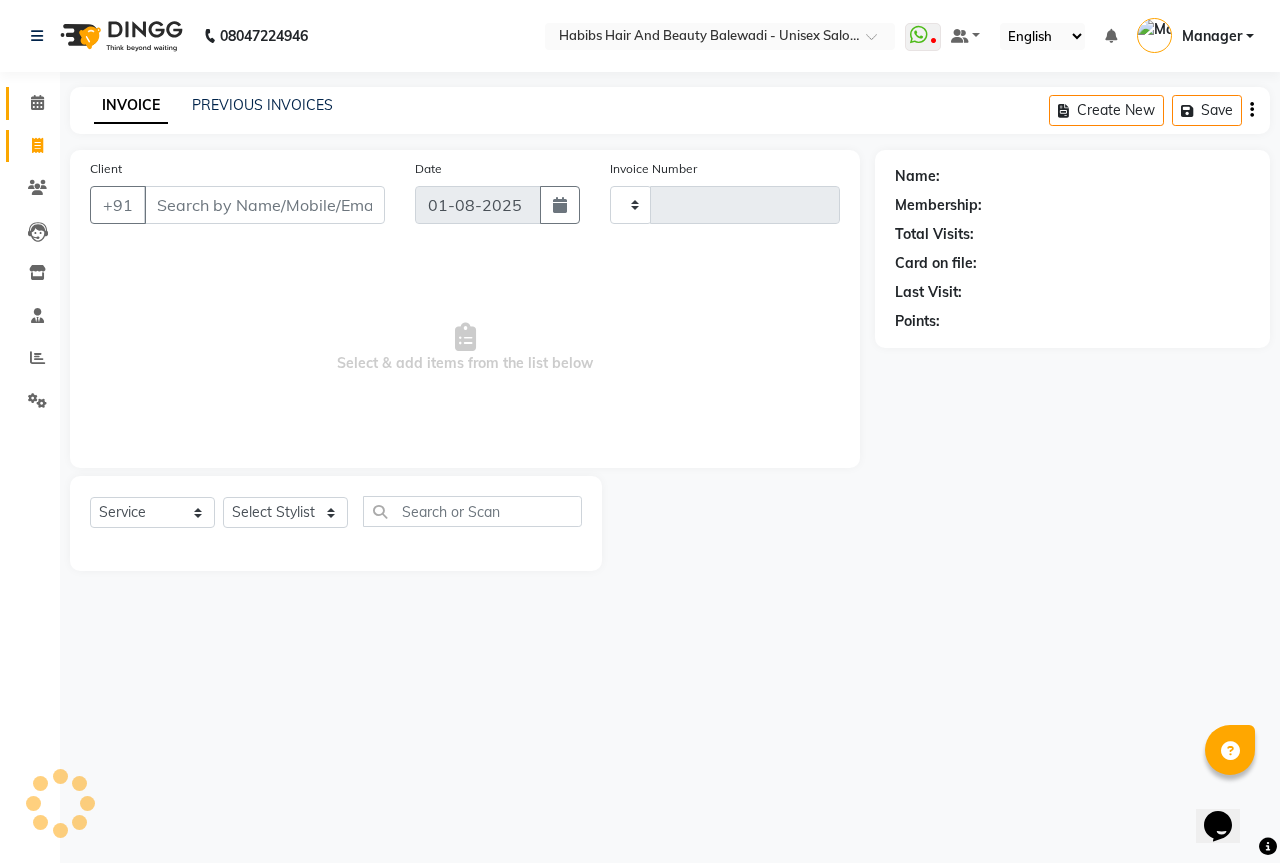 type on "4897" 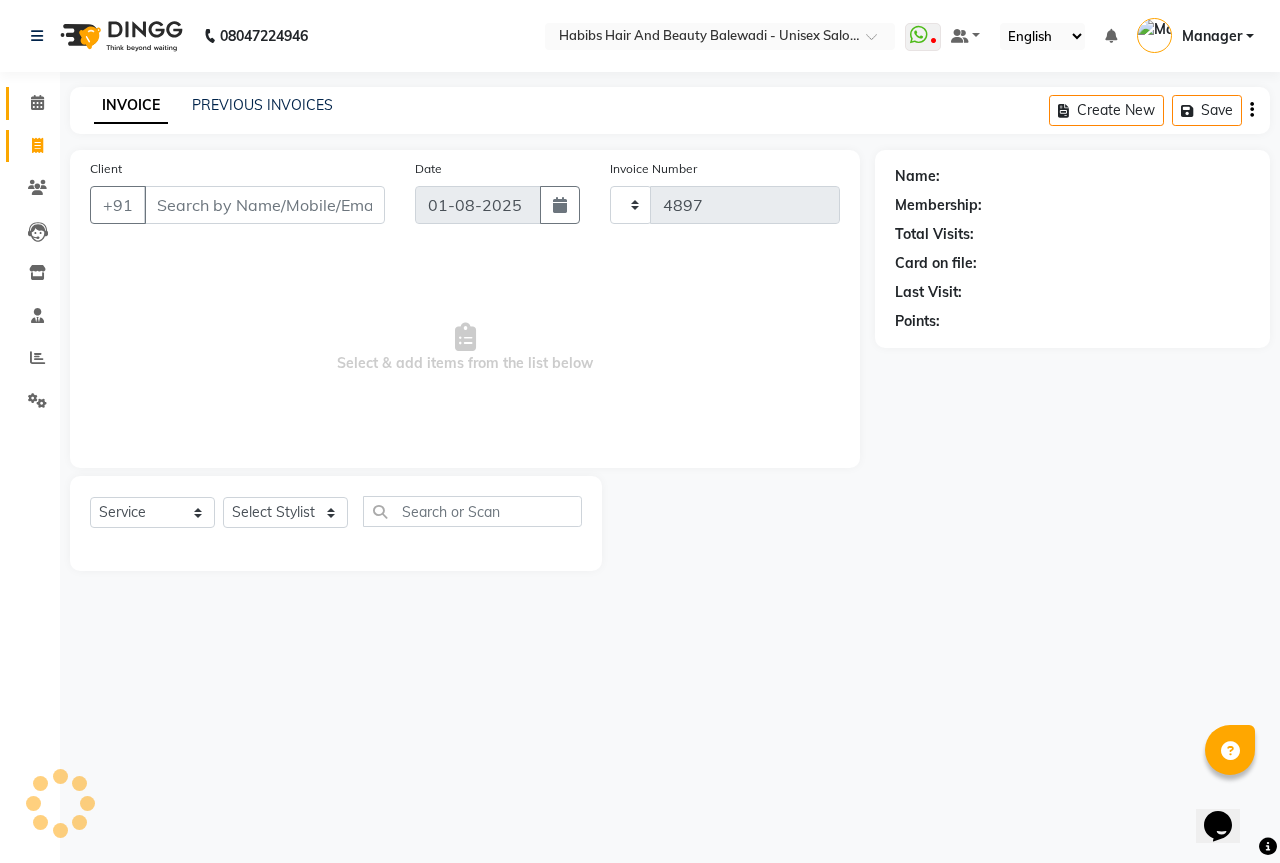 select on "5902" 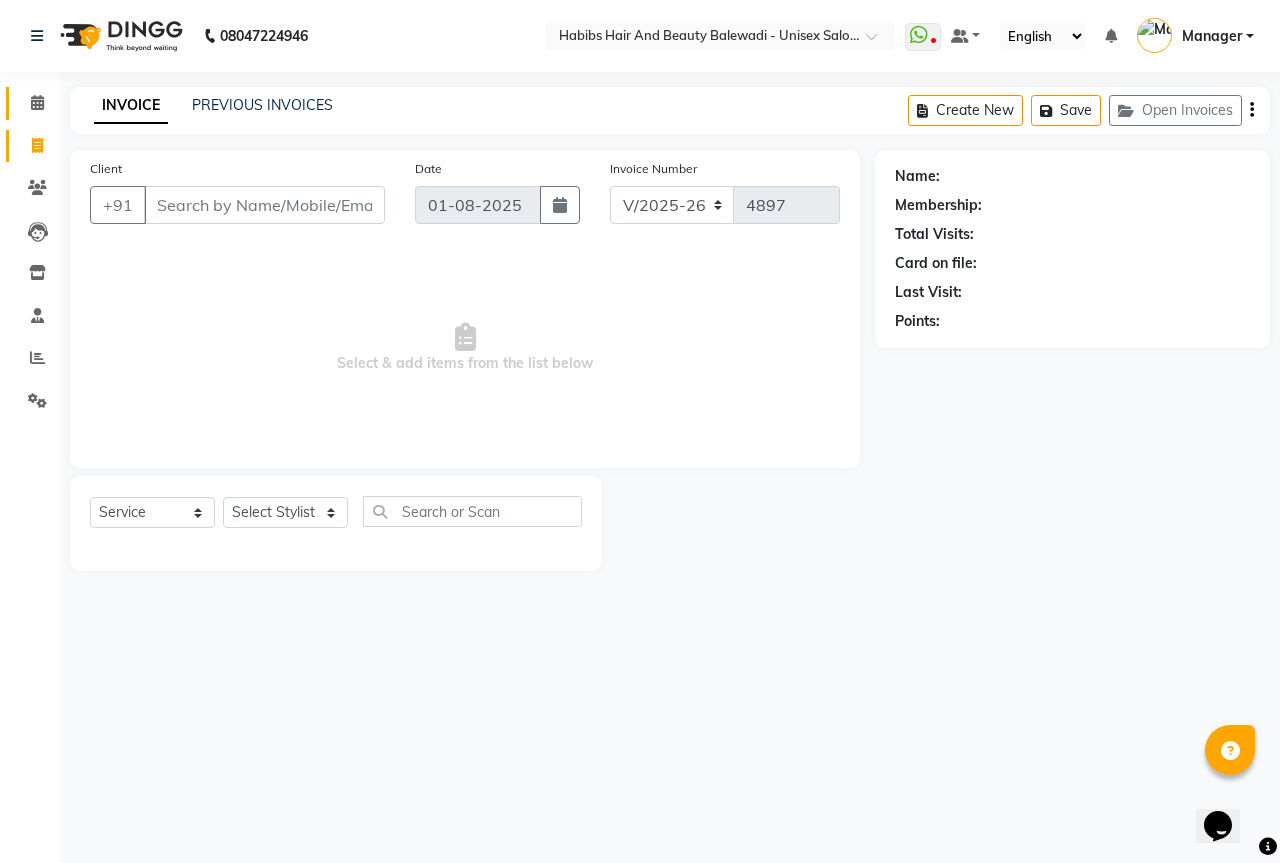 select on "package" 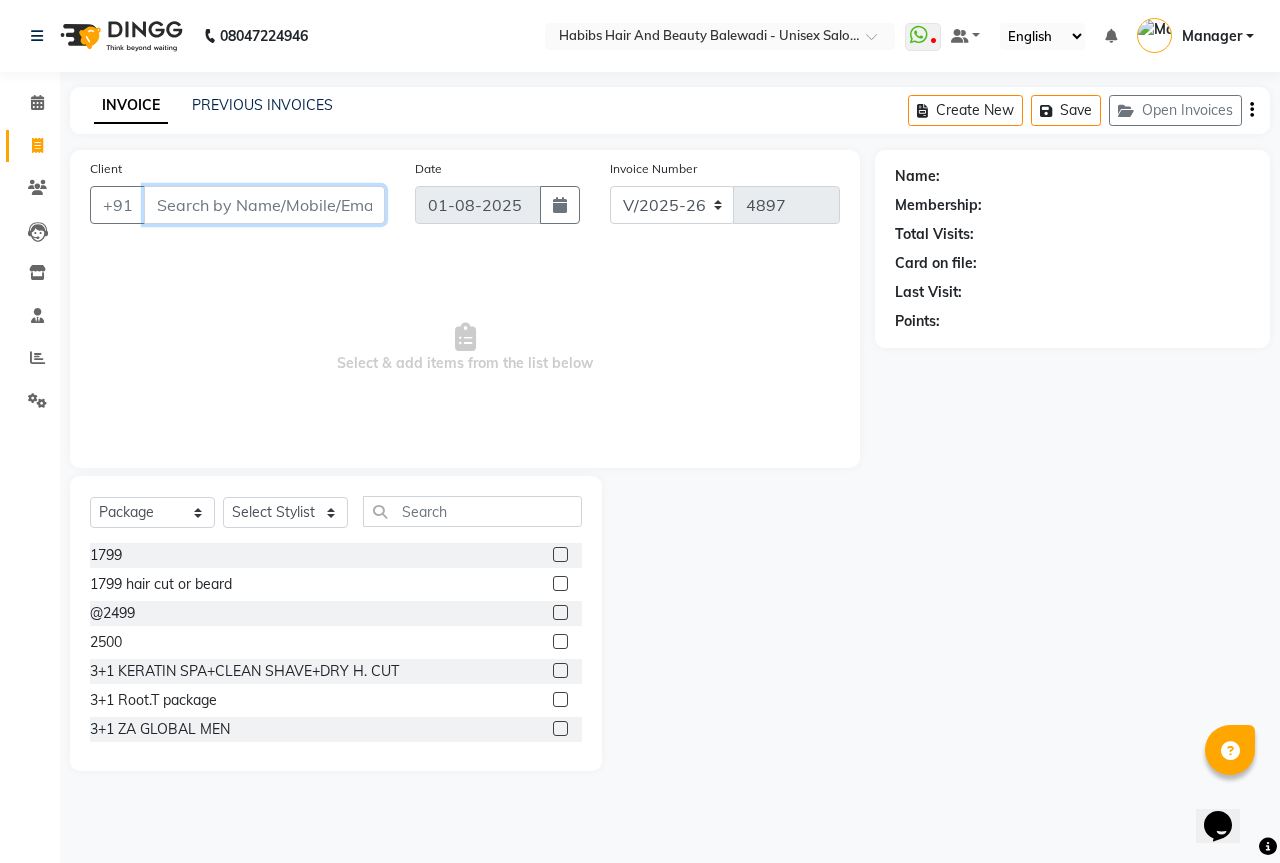click on "Client" at bounding box center (264, 205) 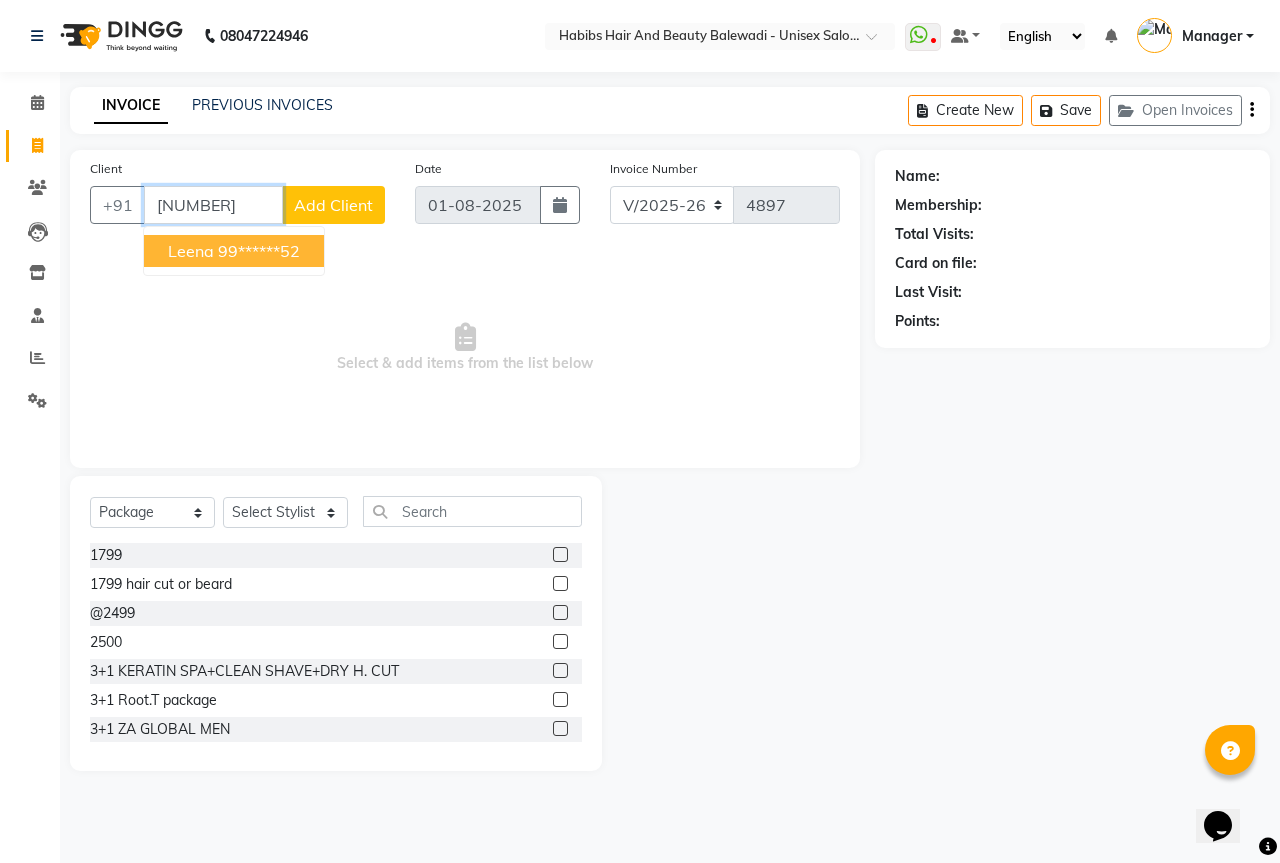 click on "99******52" at bounding box center (259, 251) 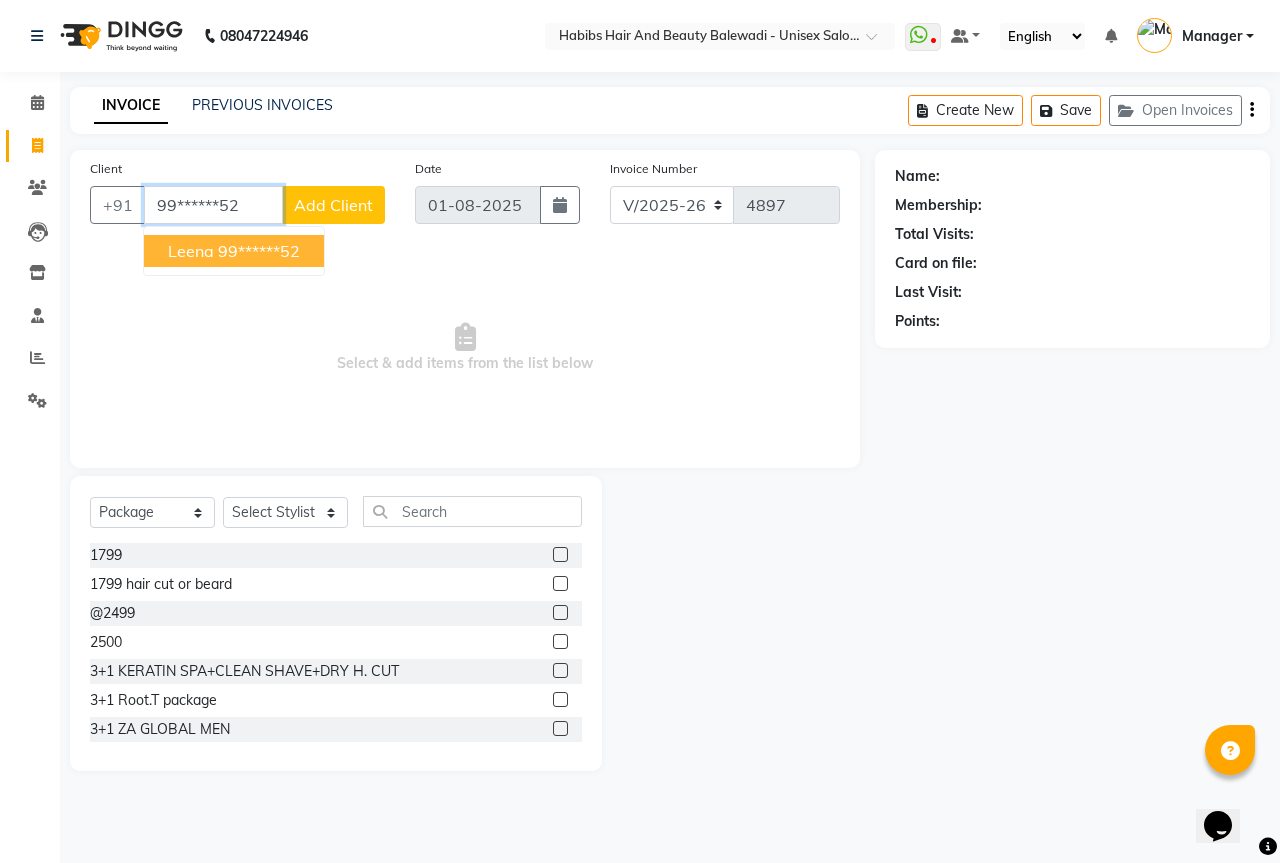 type on "99******52" 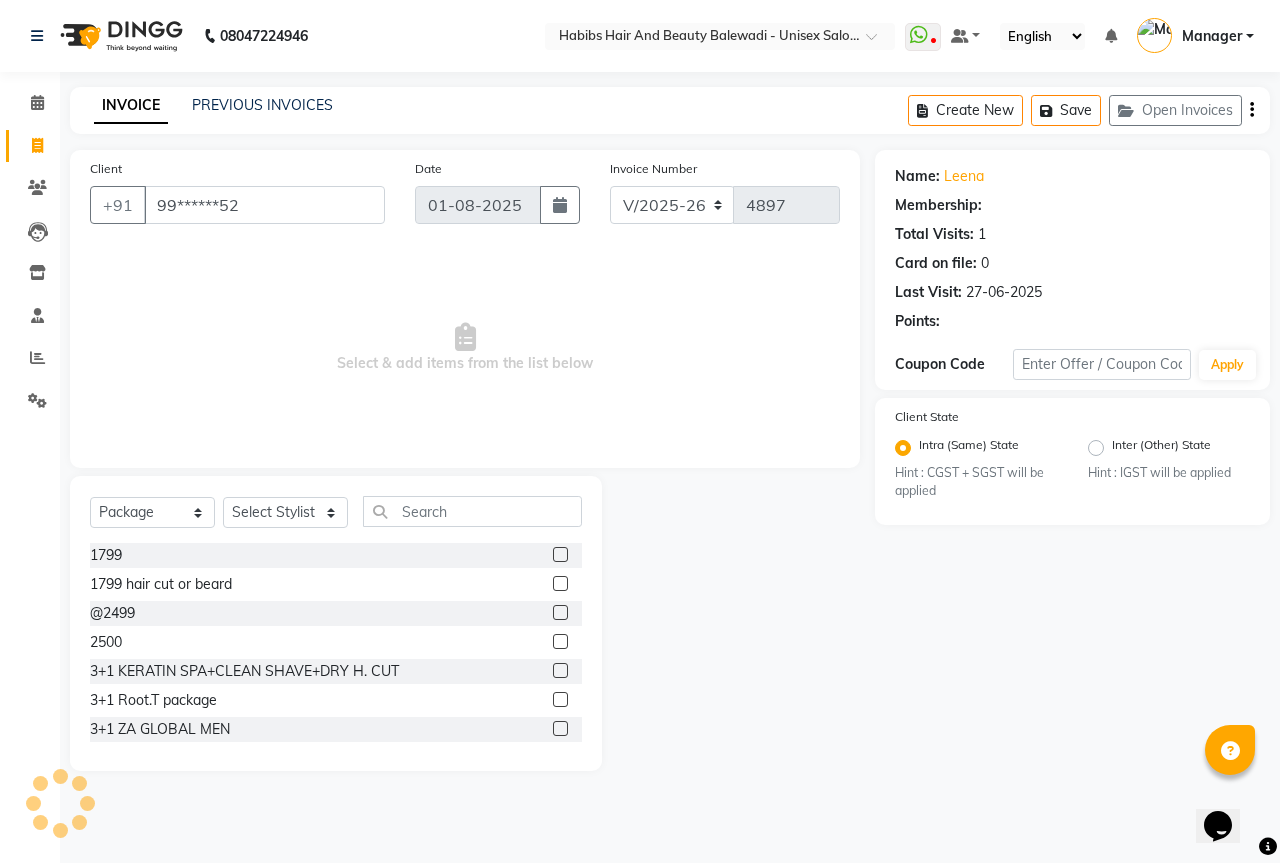 select on "1: Object" 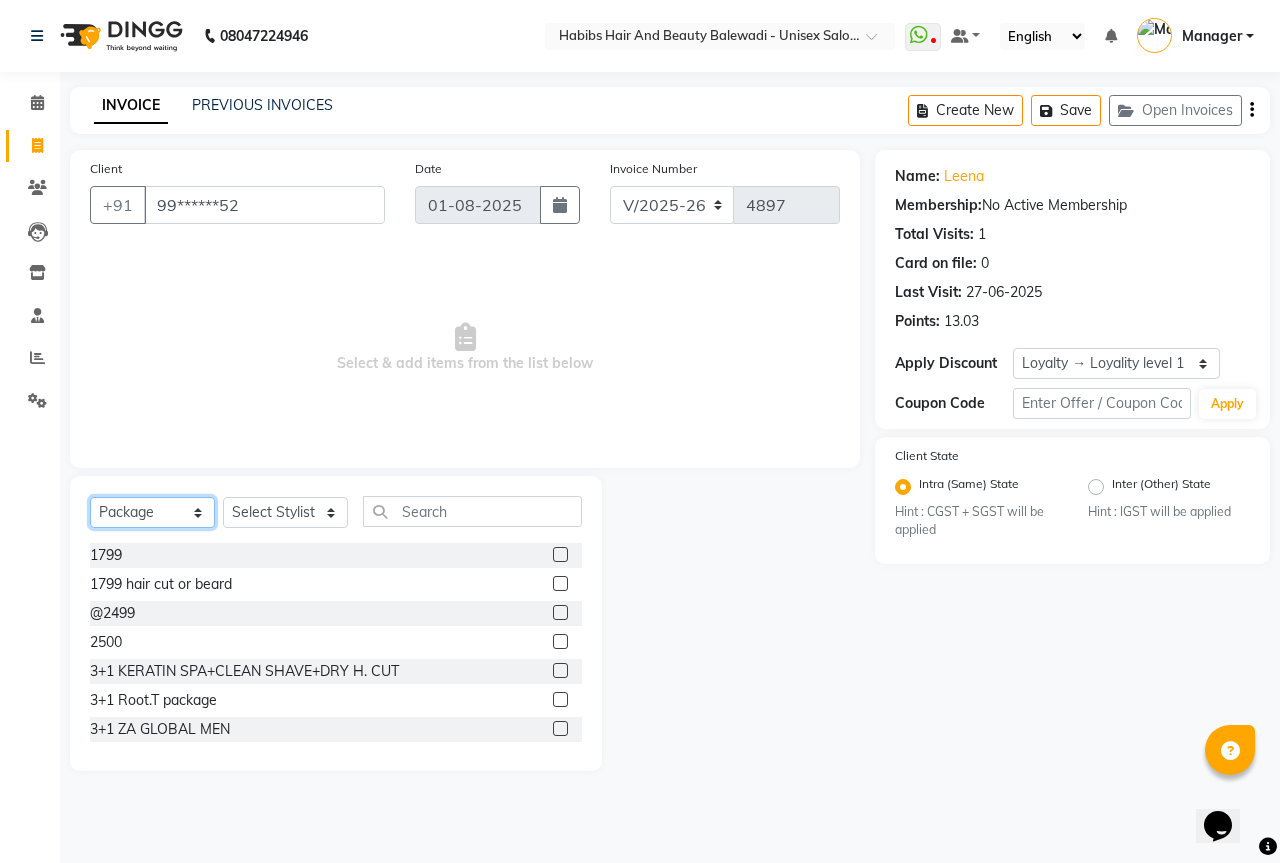 drag, startPoint x: 201, startPoint y: 512, endPoint x: 196, endPoint y: 525, distance: 13.928389 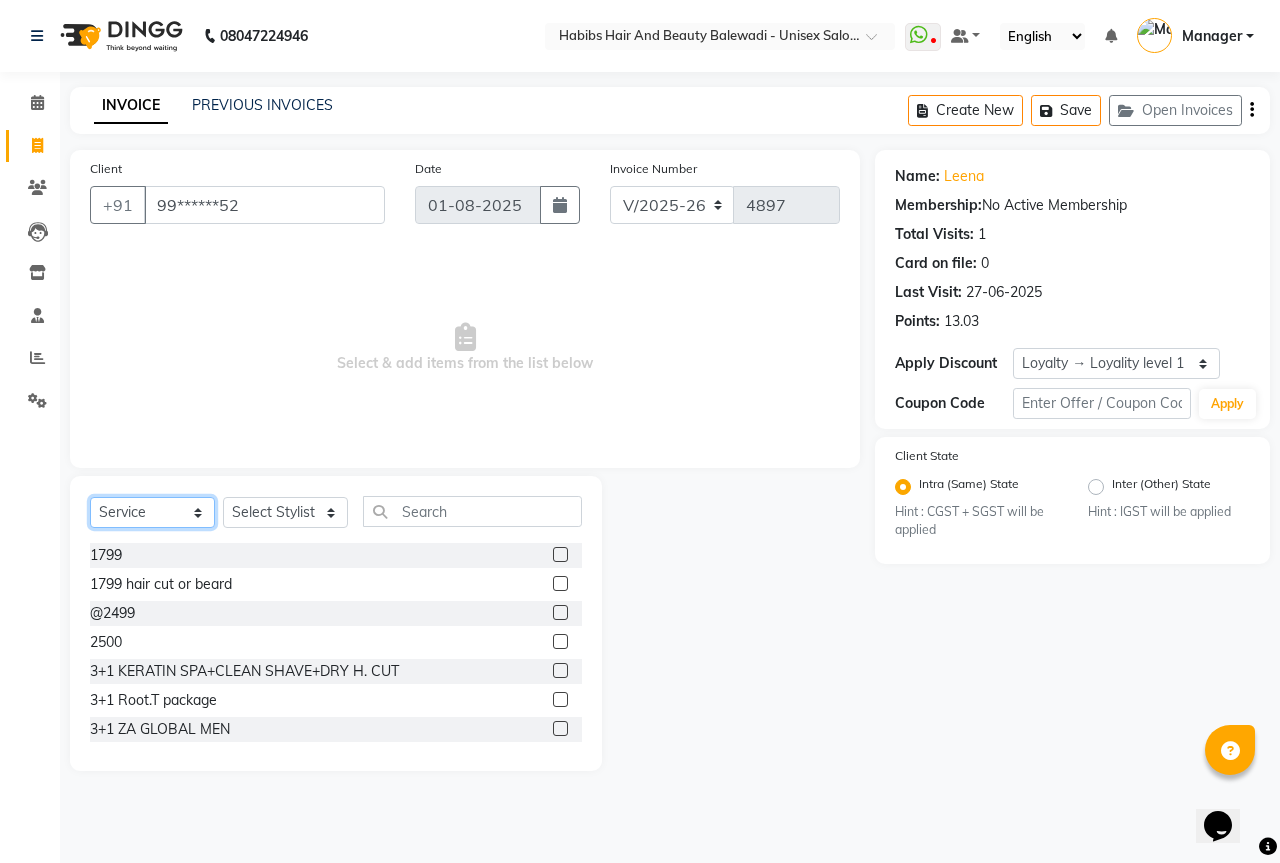 click on "Select  Service  Product  Membership  Package Voucher Prepaid Gift Card" 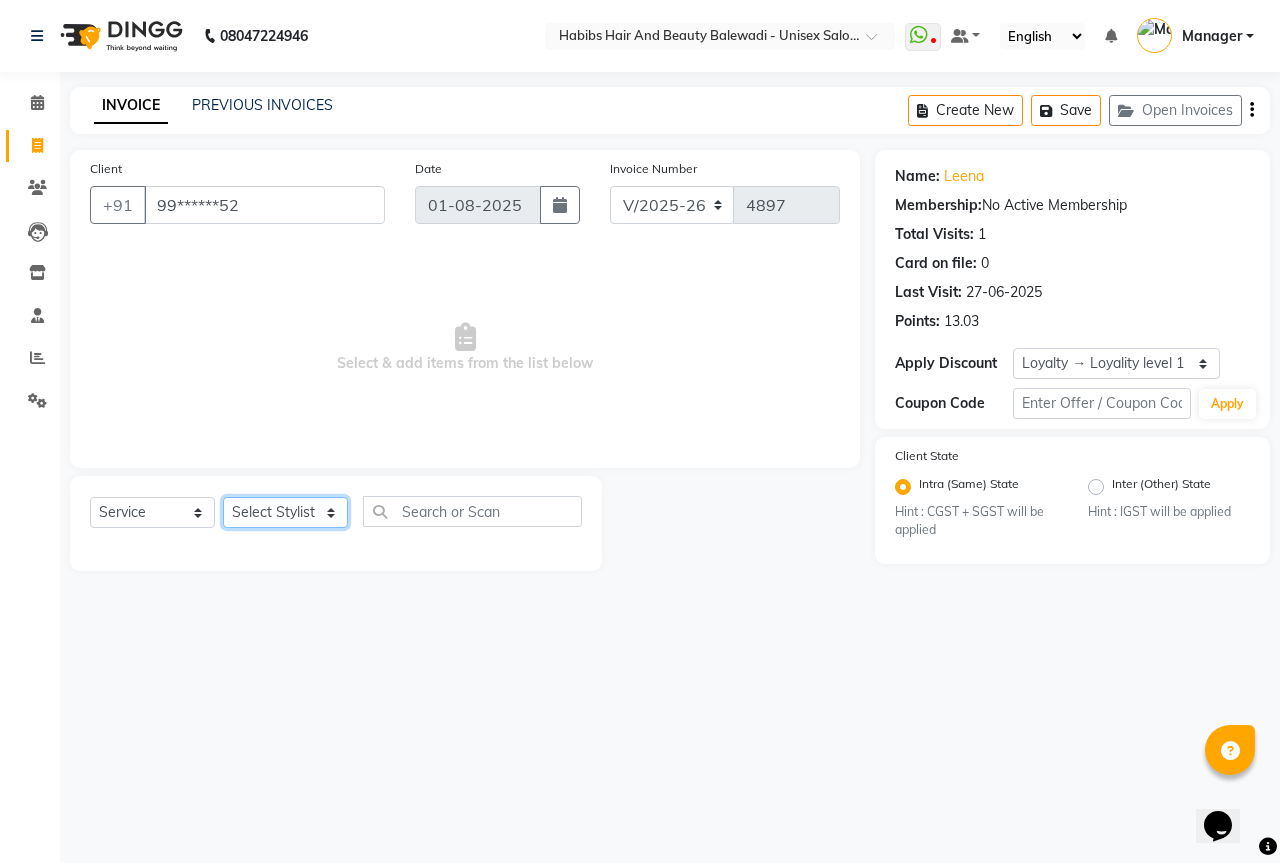 click on "Select Stylist Aarti Akshay Gaikwad Ankita Balmiki Bhagvat Dnyaneshwar Borde Gajanan Ghaytade Govind Wadel HK Manager Sagar Raut Sipra Singh Usha" 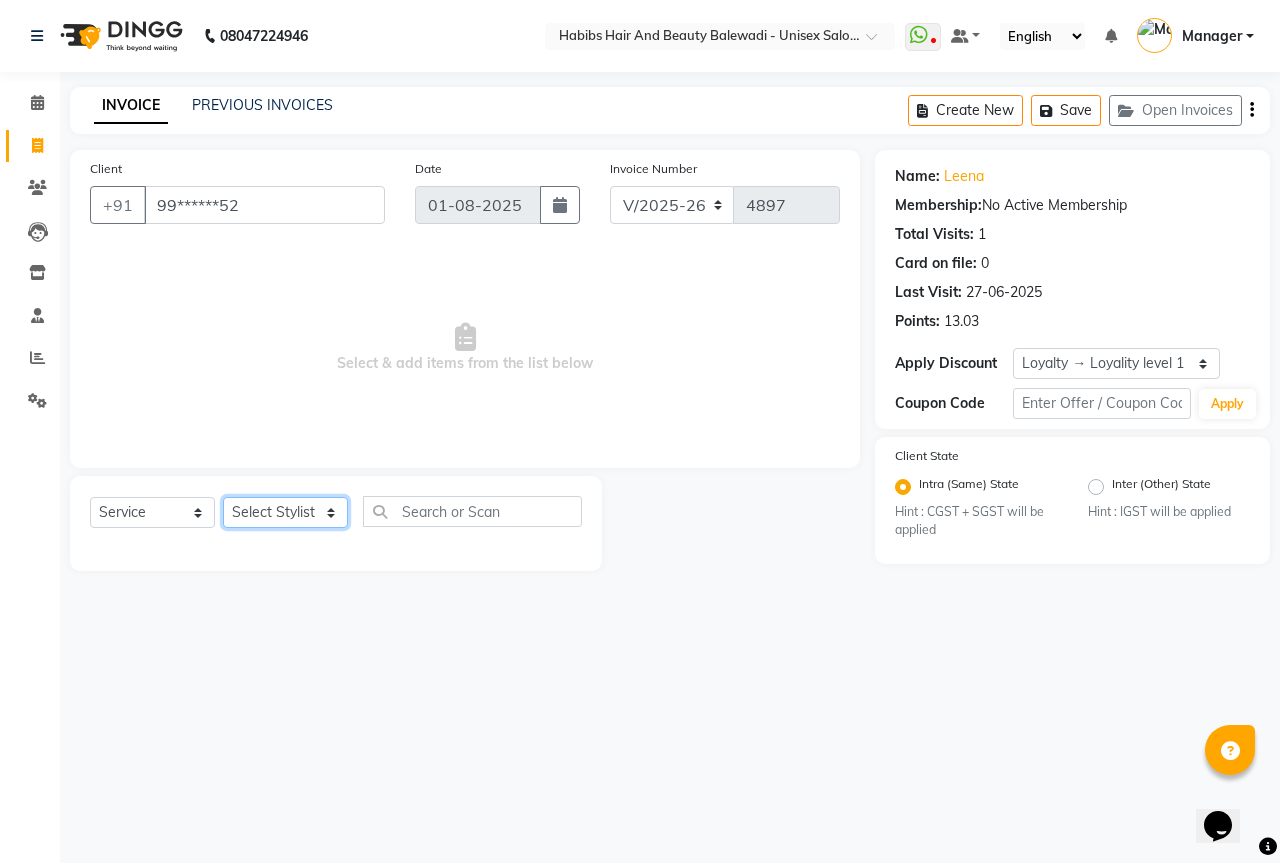 select on "59550" 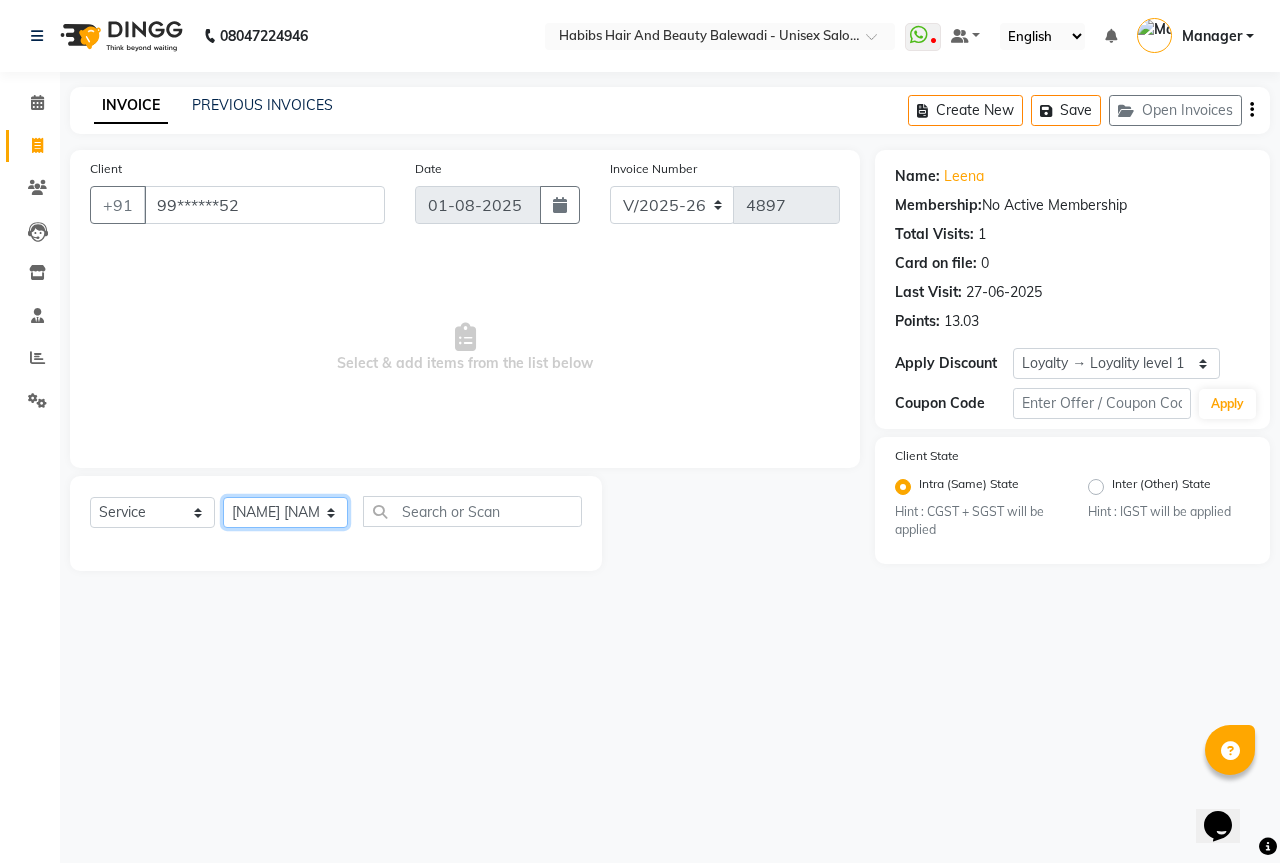 click on "Select Stylist Aarti Akshay Gaikwad Ankita Balmiki Bhagvat Dnyaneshwar Borde Gajanan Ghaytade Govind Wadel HK Manager Sagar Raut Sipra Singh Usha" 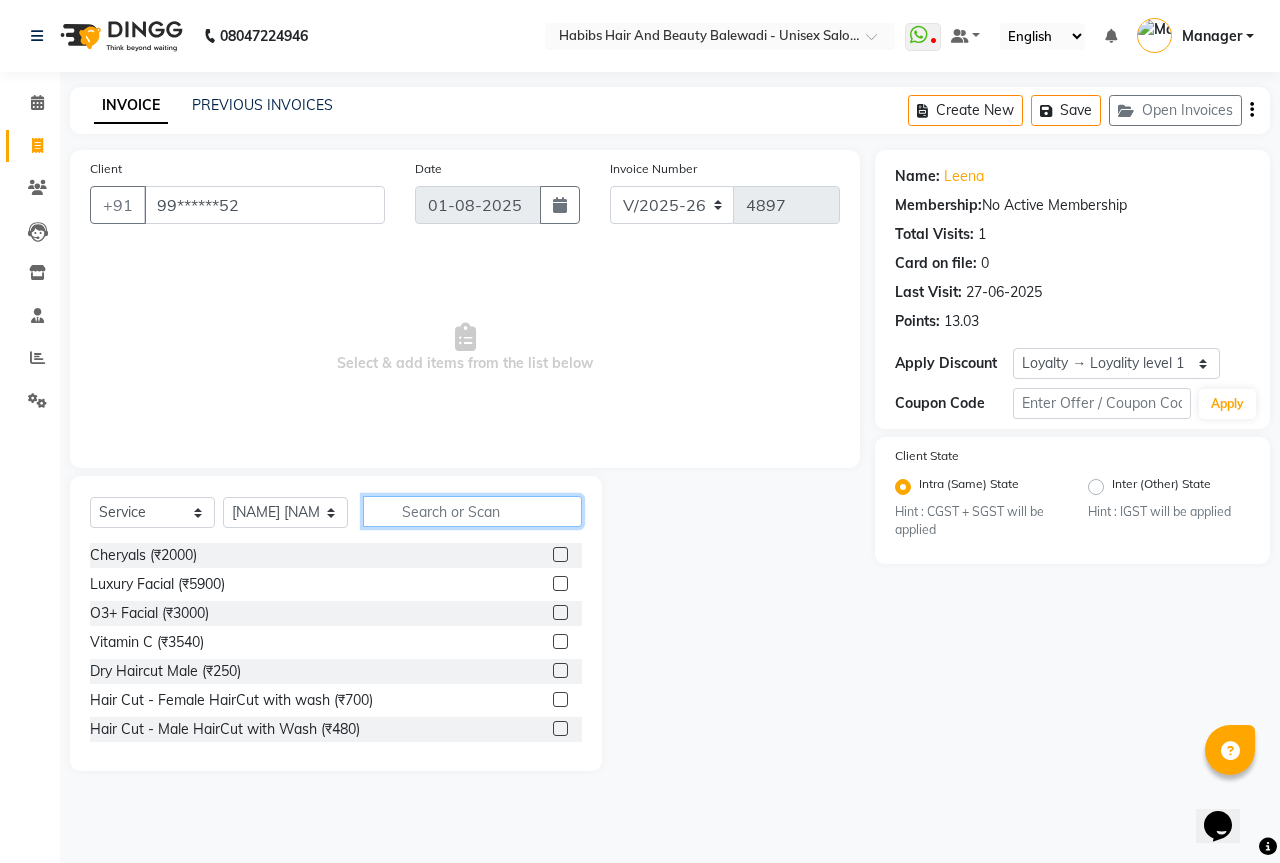 click 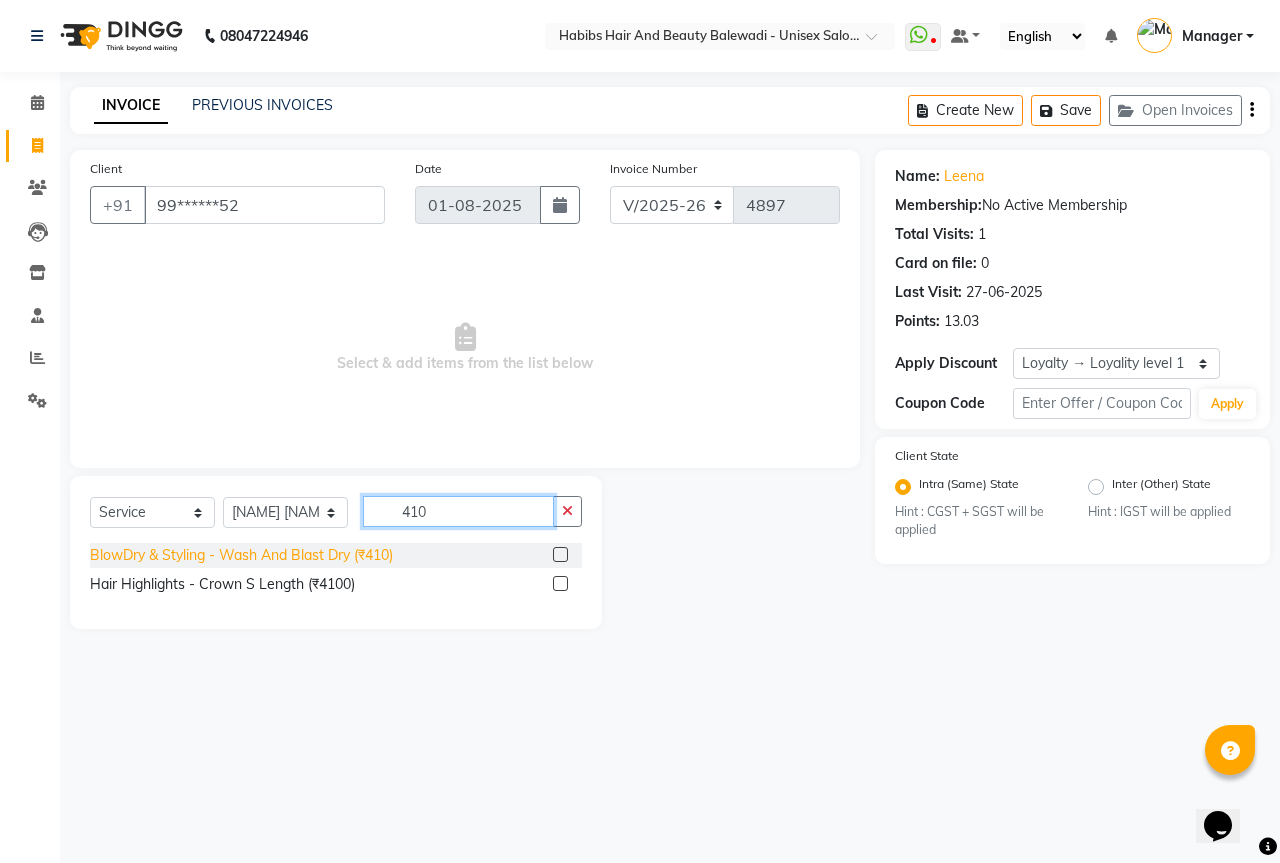 type on "410" 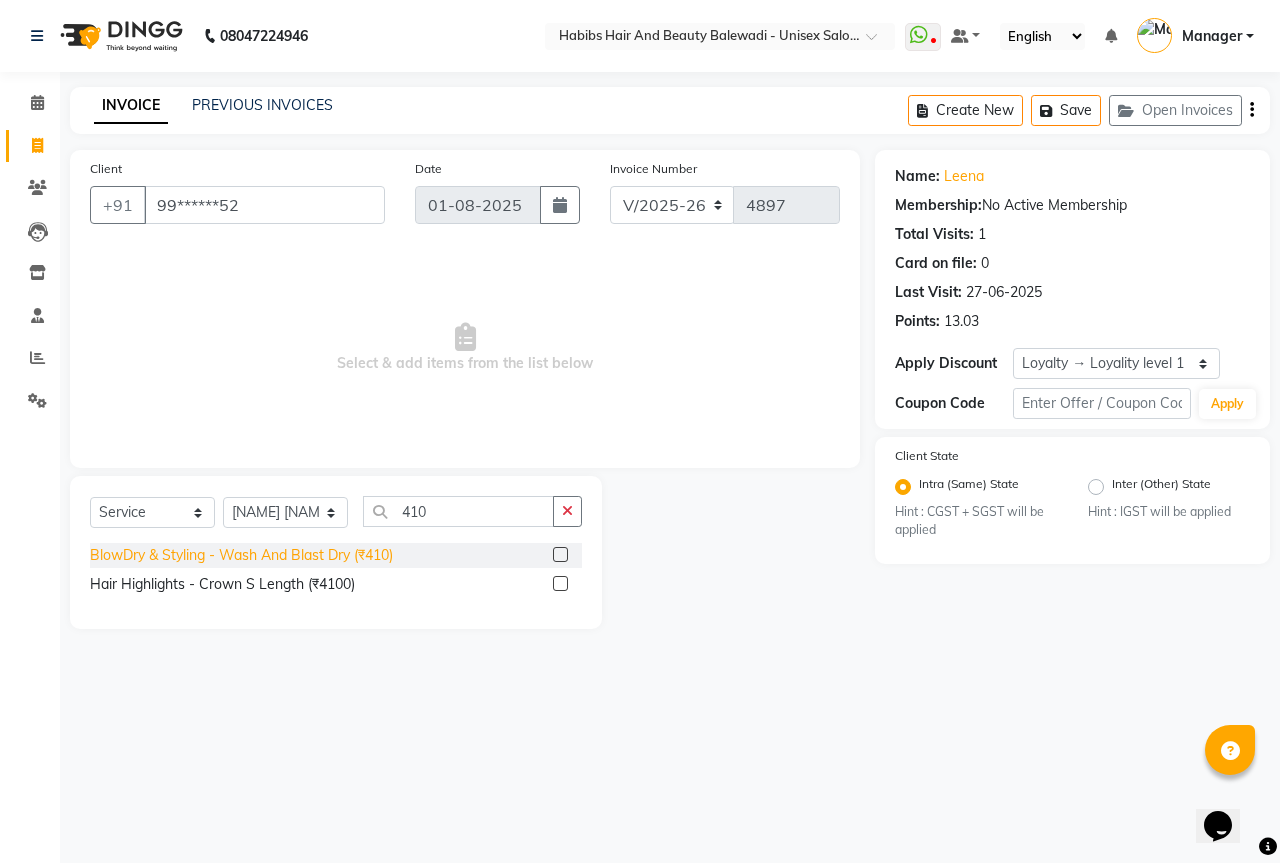 click on "BlowDry & Styling - Wash And Blast Dry (₹410)" 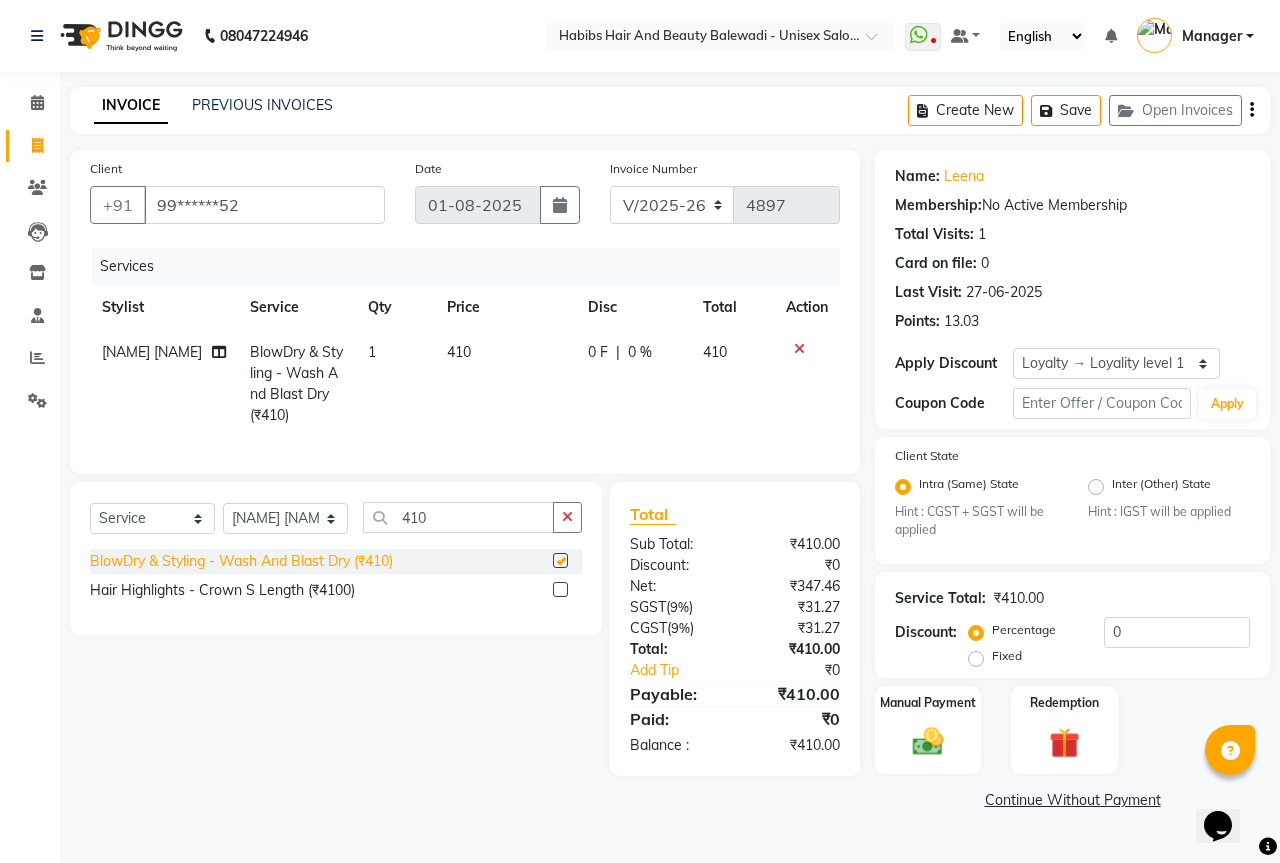 checkbox on "false" 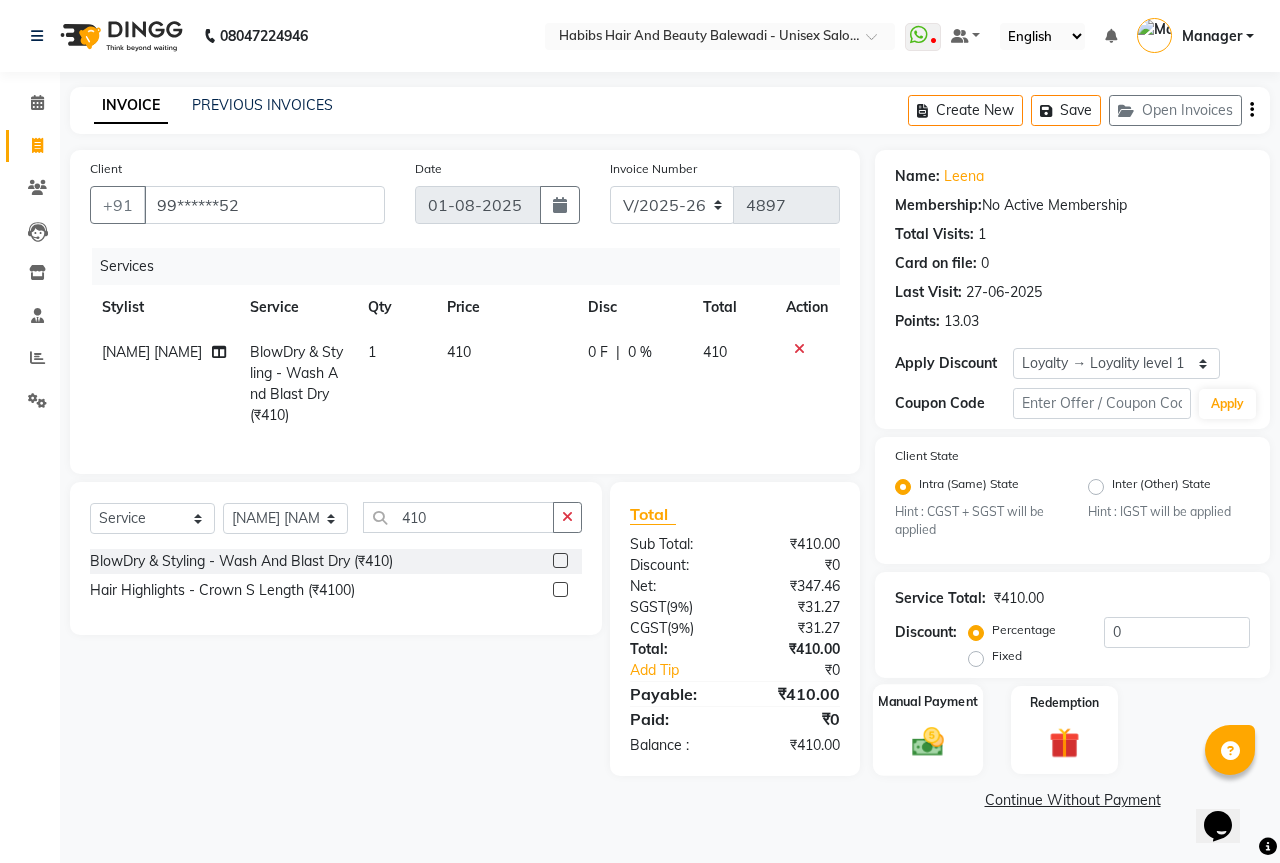 click 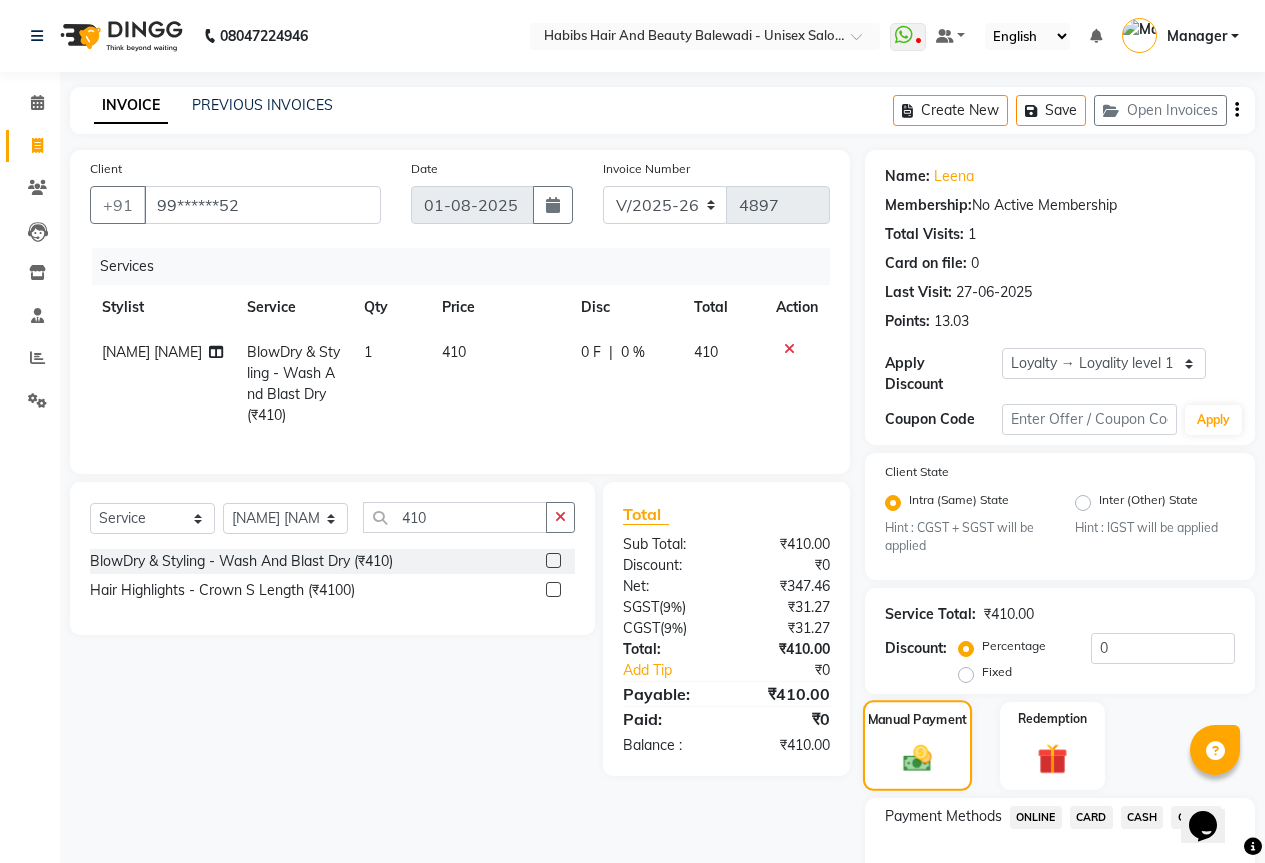 scroll, scrollTop: 110, scrollLeft: 0, axis: vertical 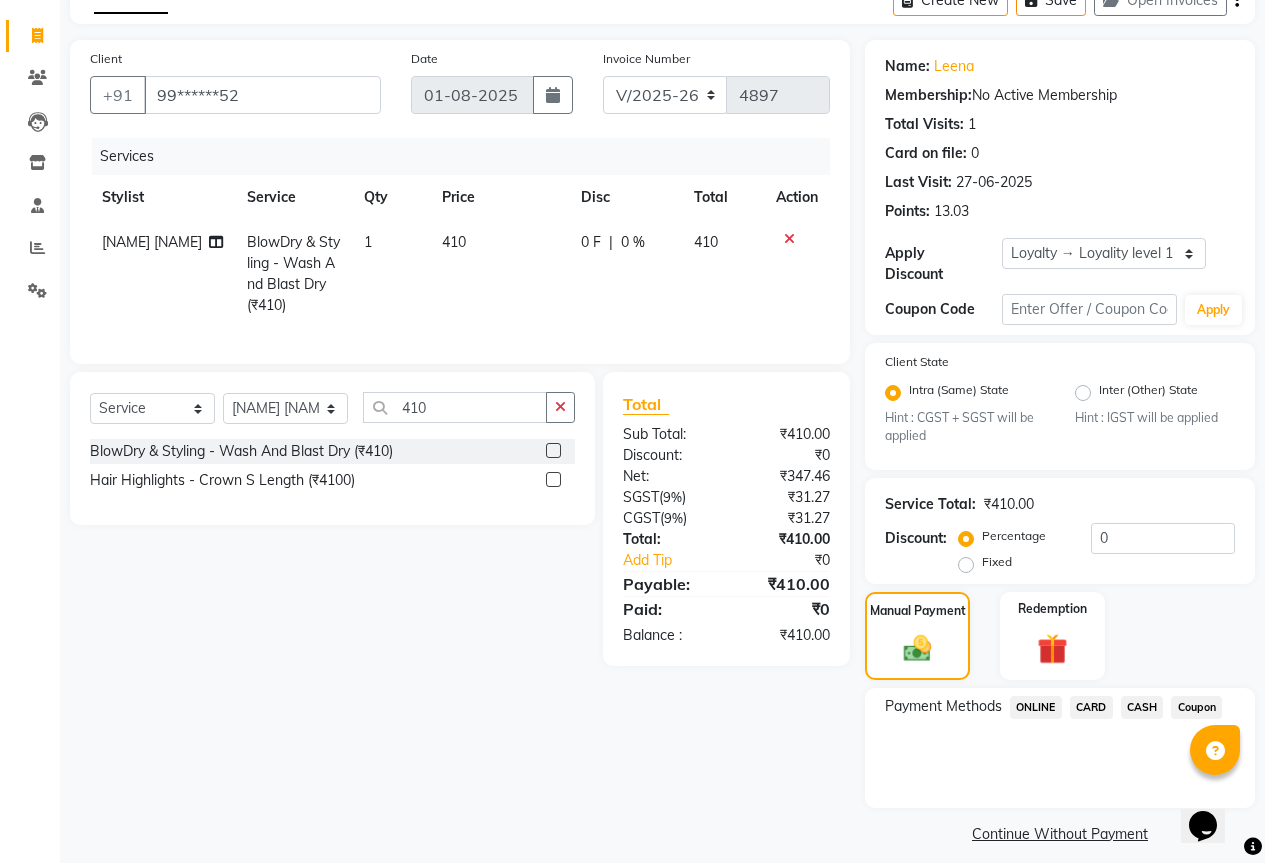 click on "ONLINE" 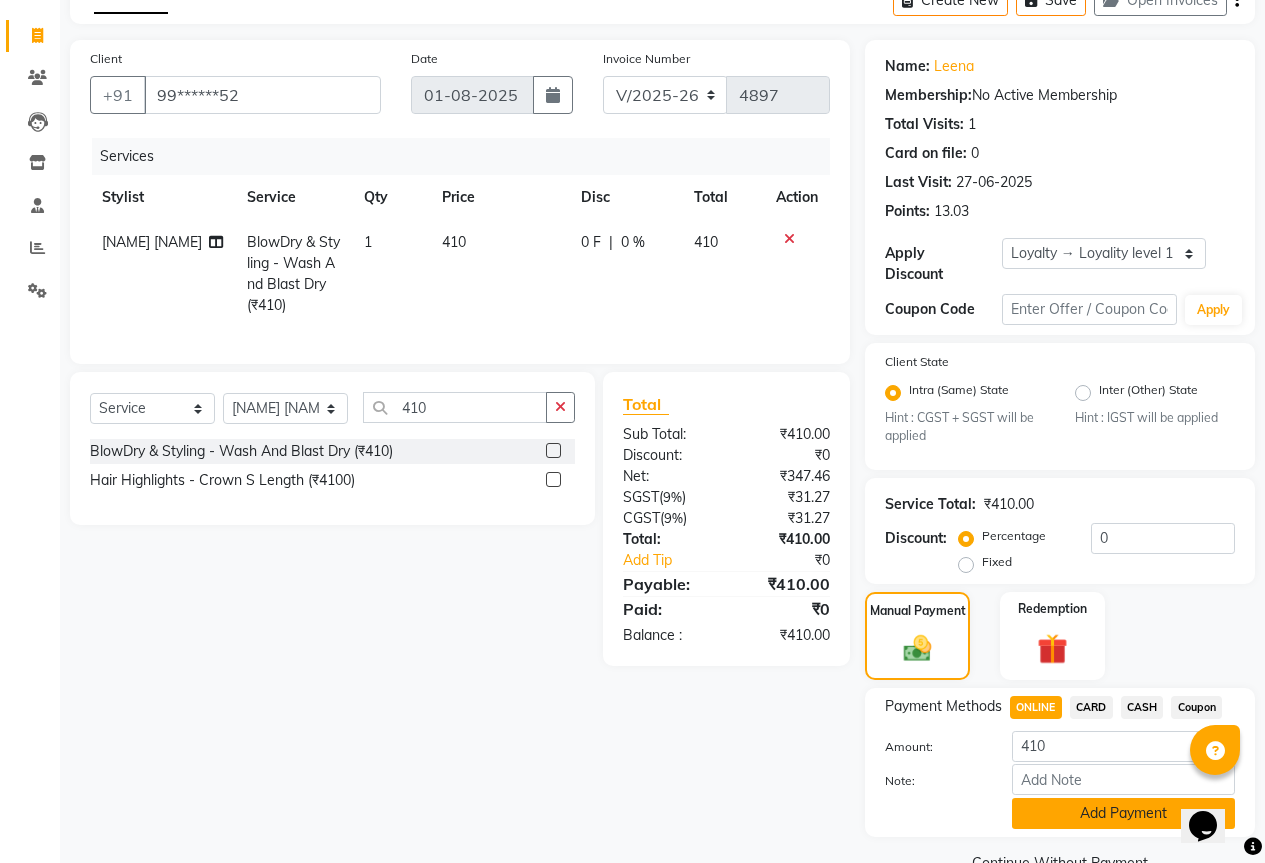 click on "Add Payment" 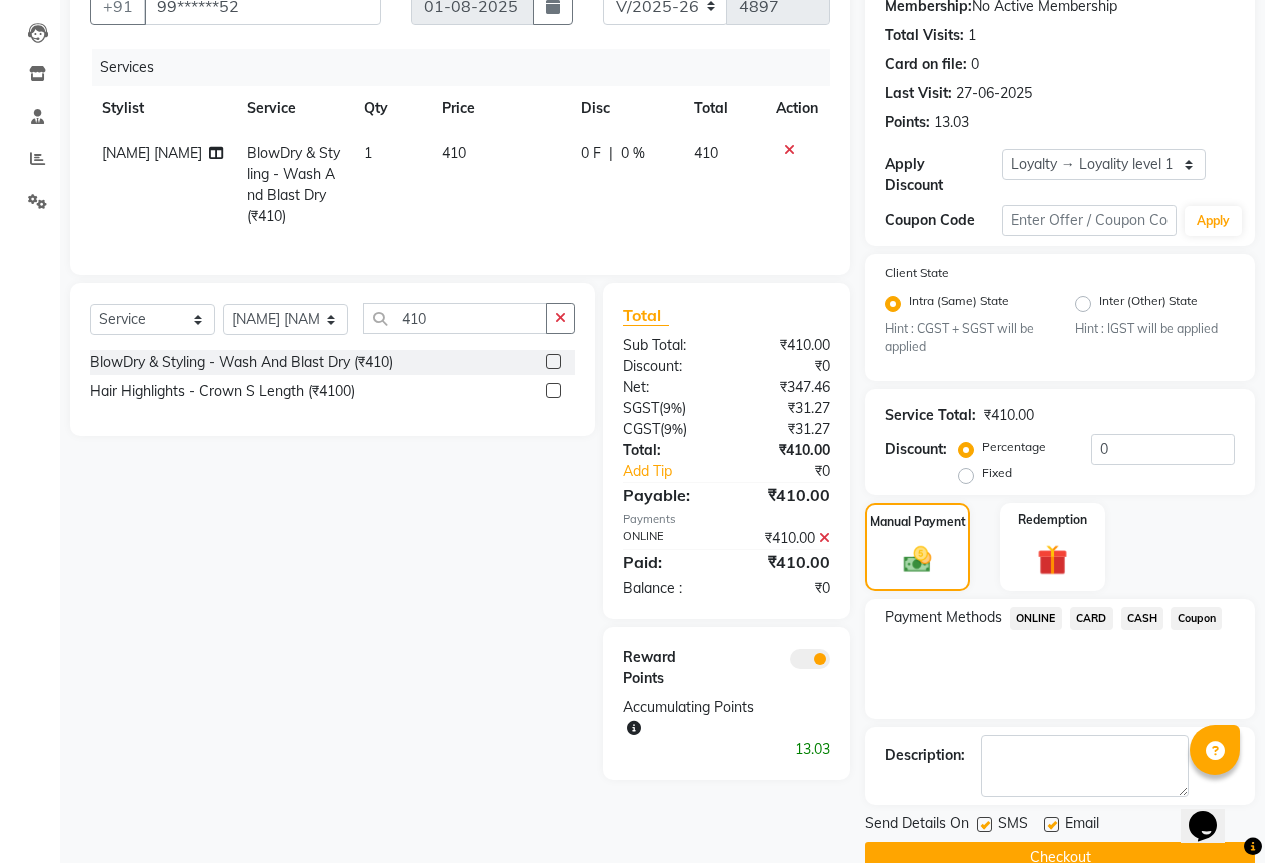 scroll, scrollTop: 223, scrollLeft: 0, axis: vertical 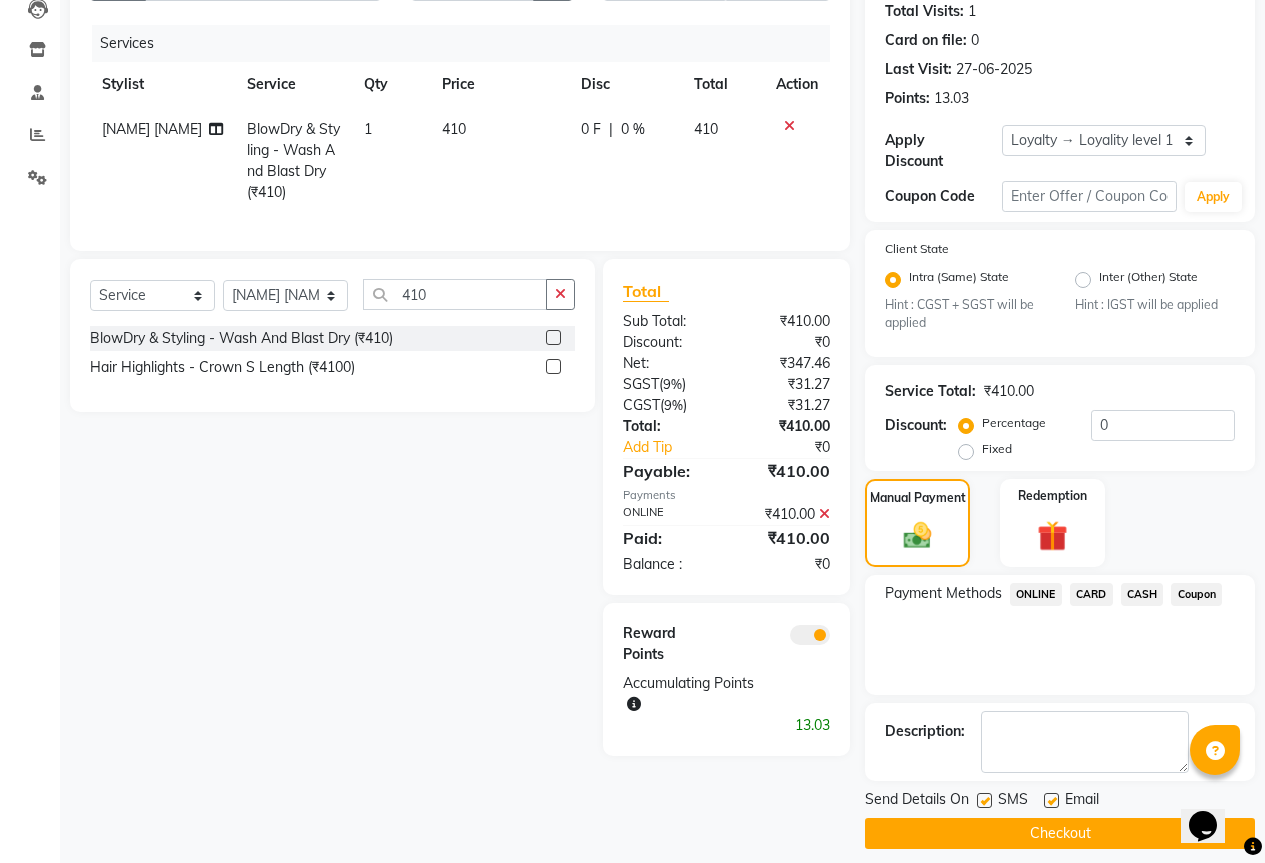 click on "Checkout" 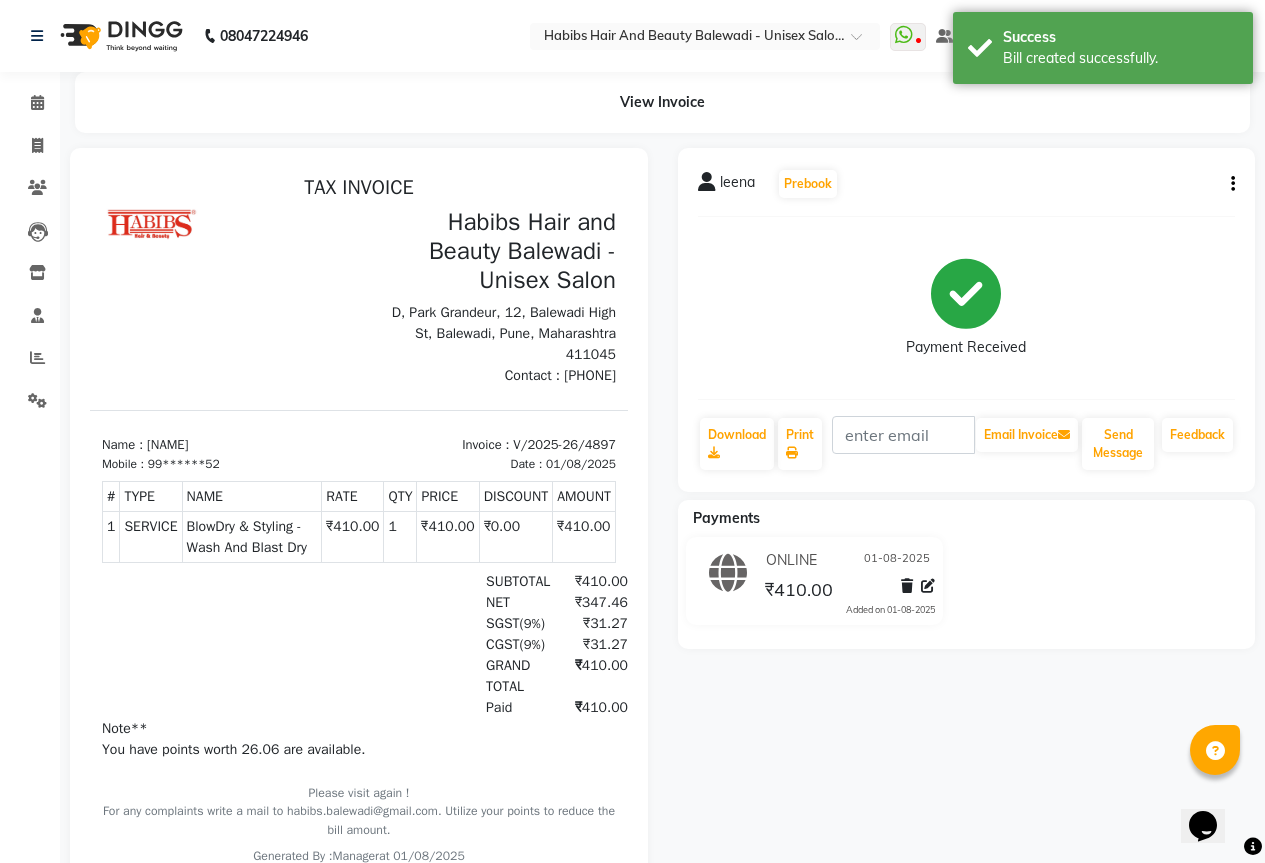 scroll, scrollTop: 0, scrollLeft: 0, axis: both 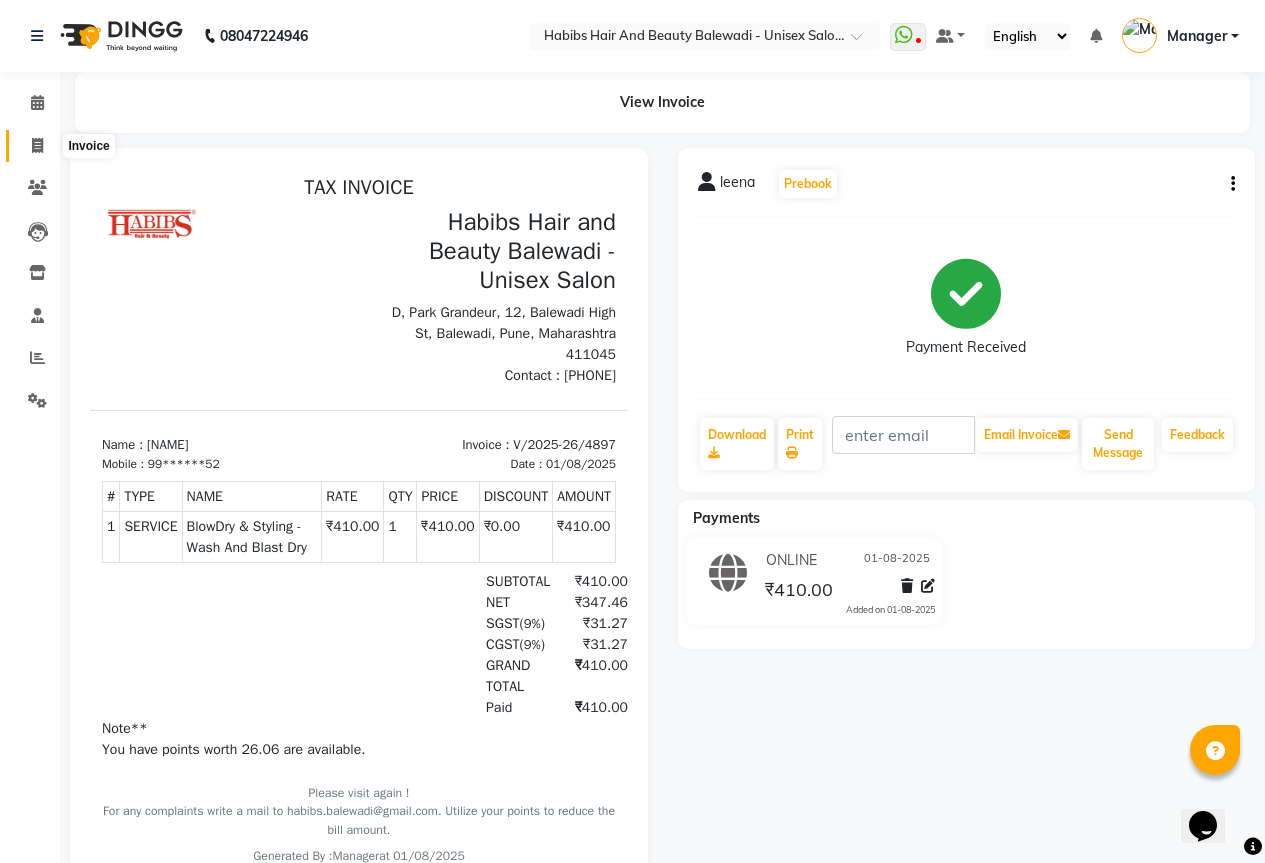 click 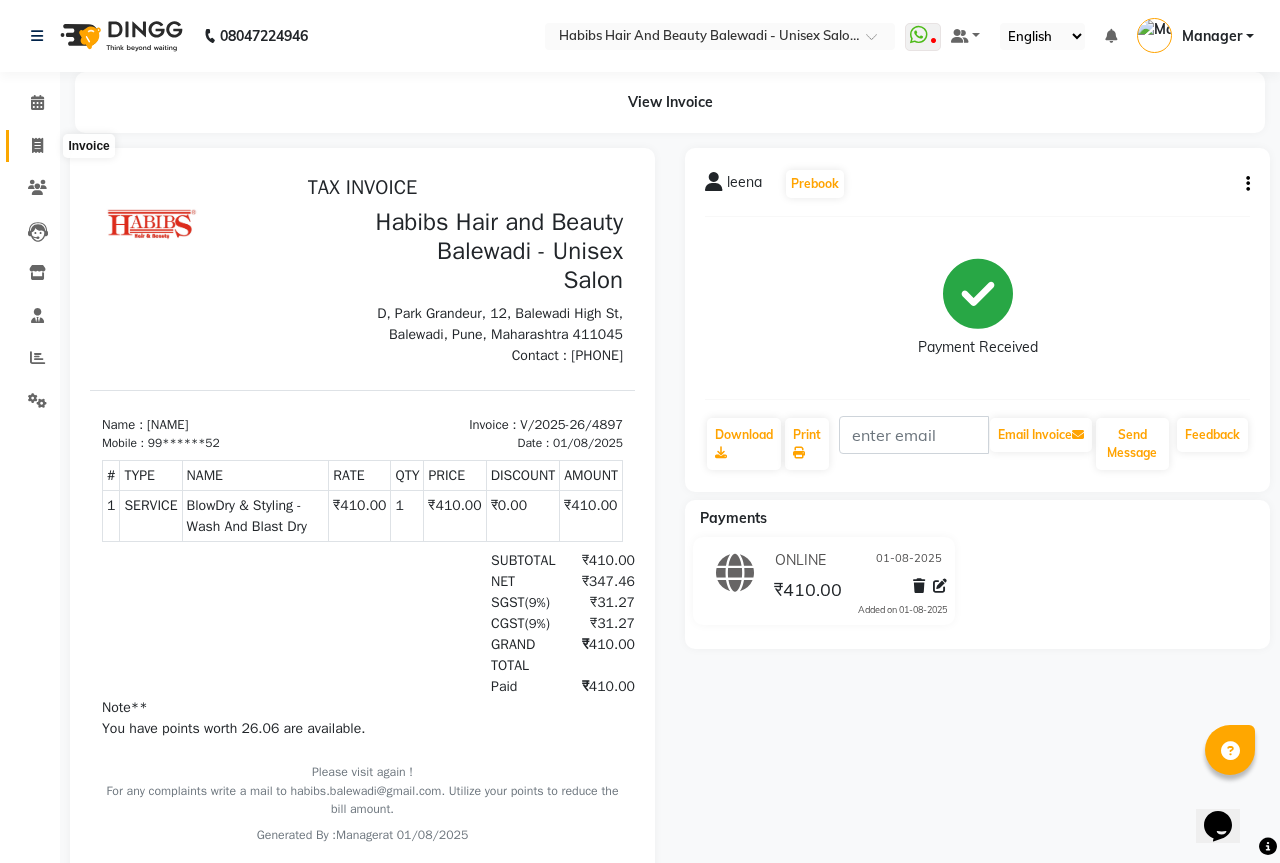 select on "5902" 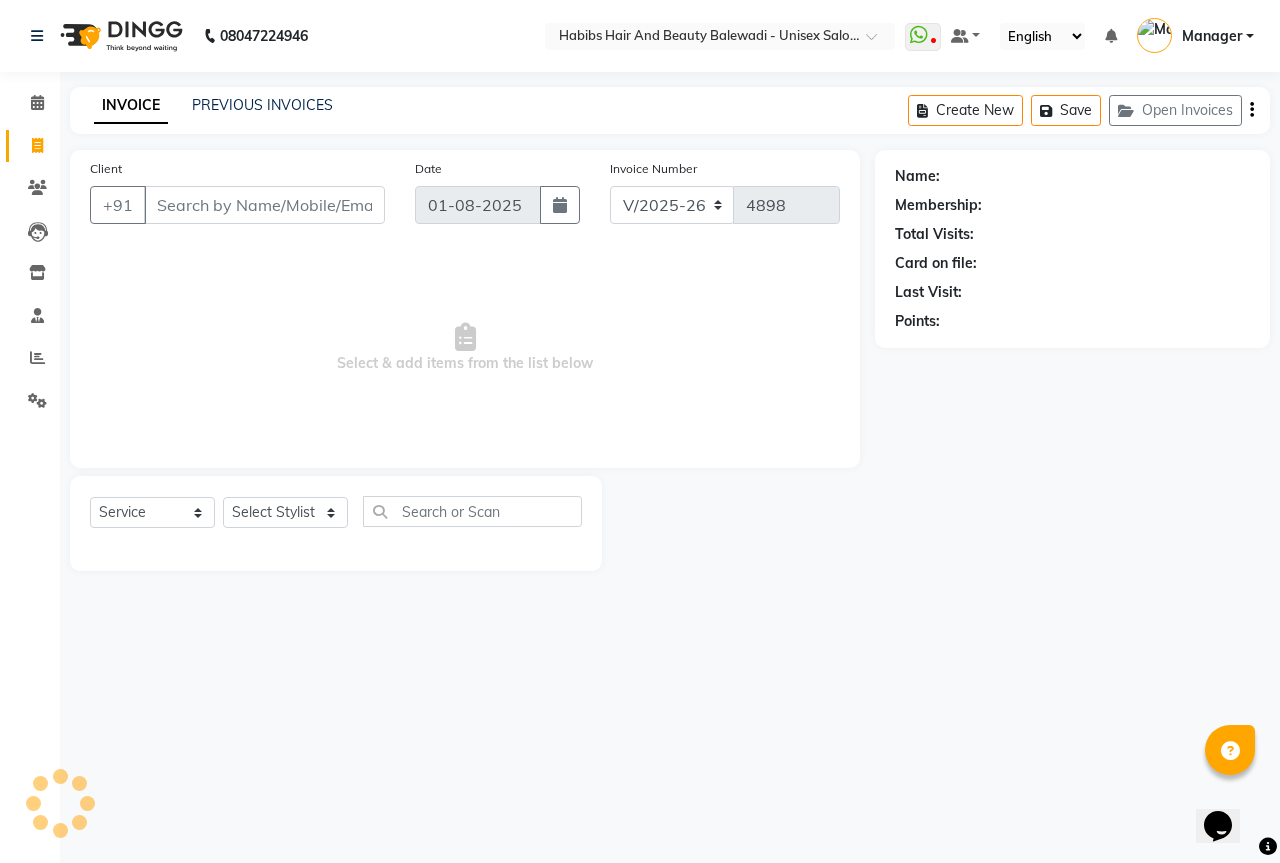 select on "package" 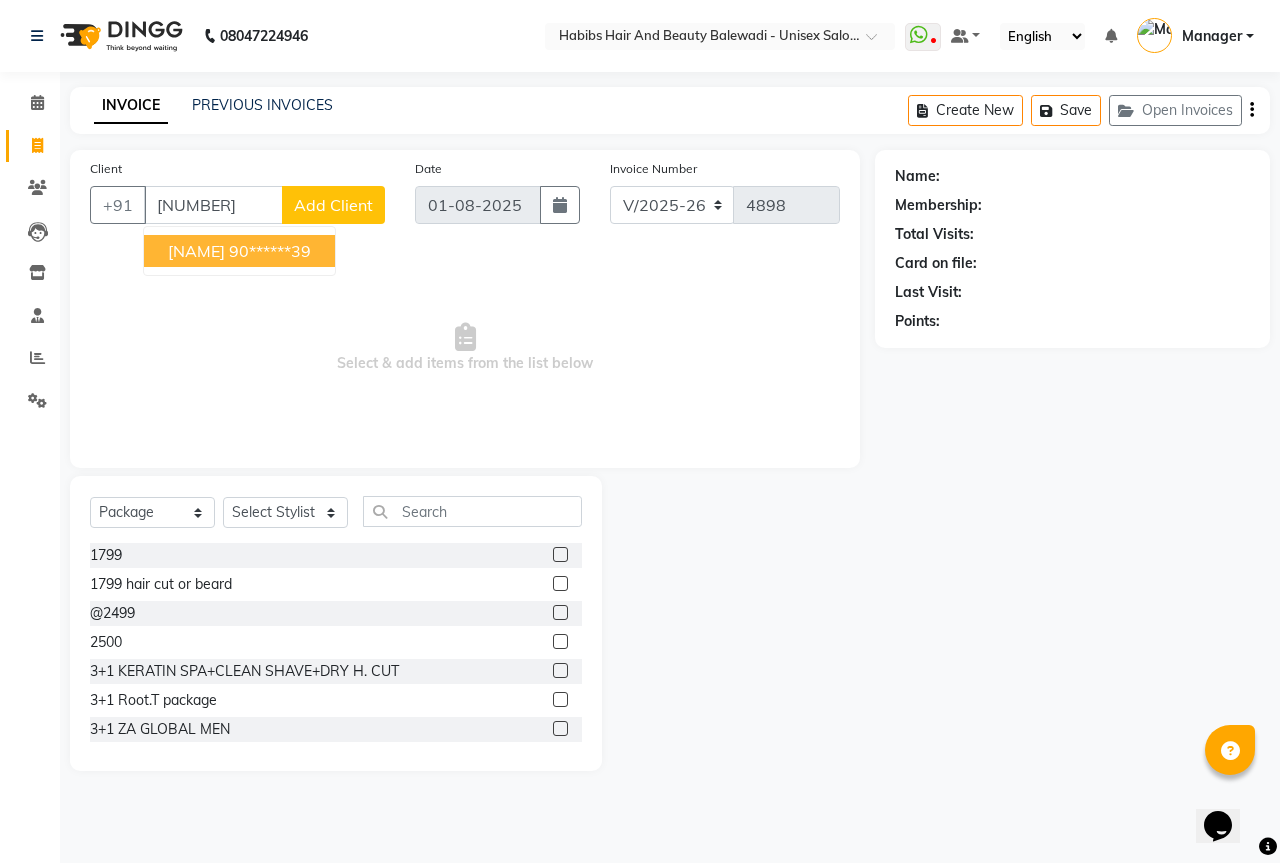 click on "90******39" at bounding box center (270, 251) 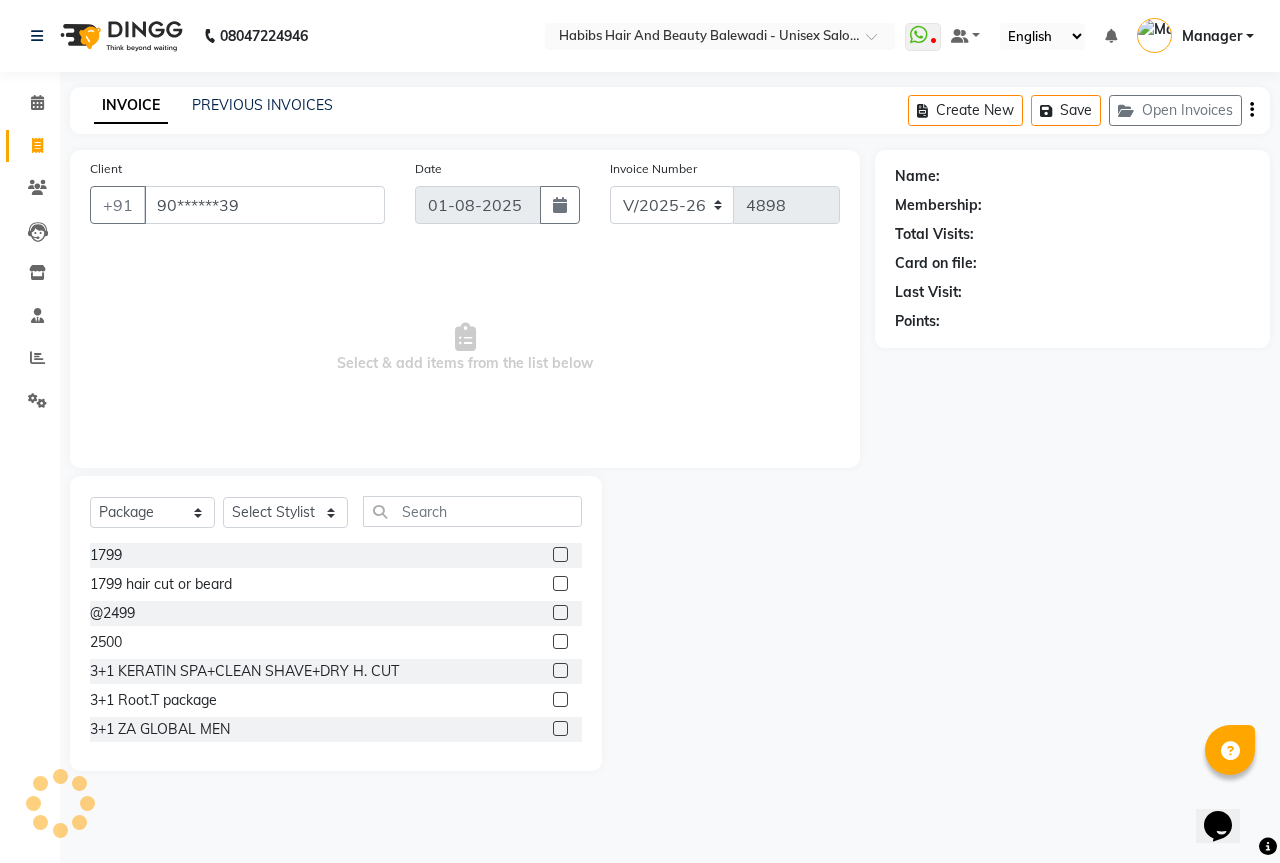 type on "90******39" 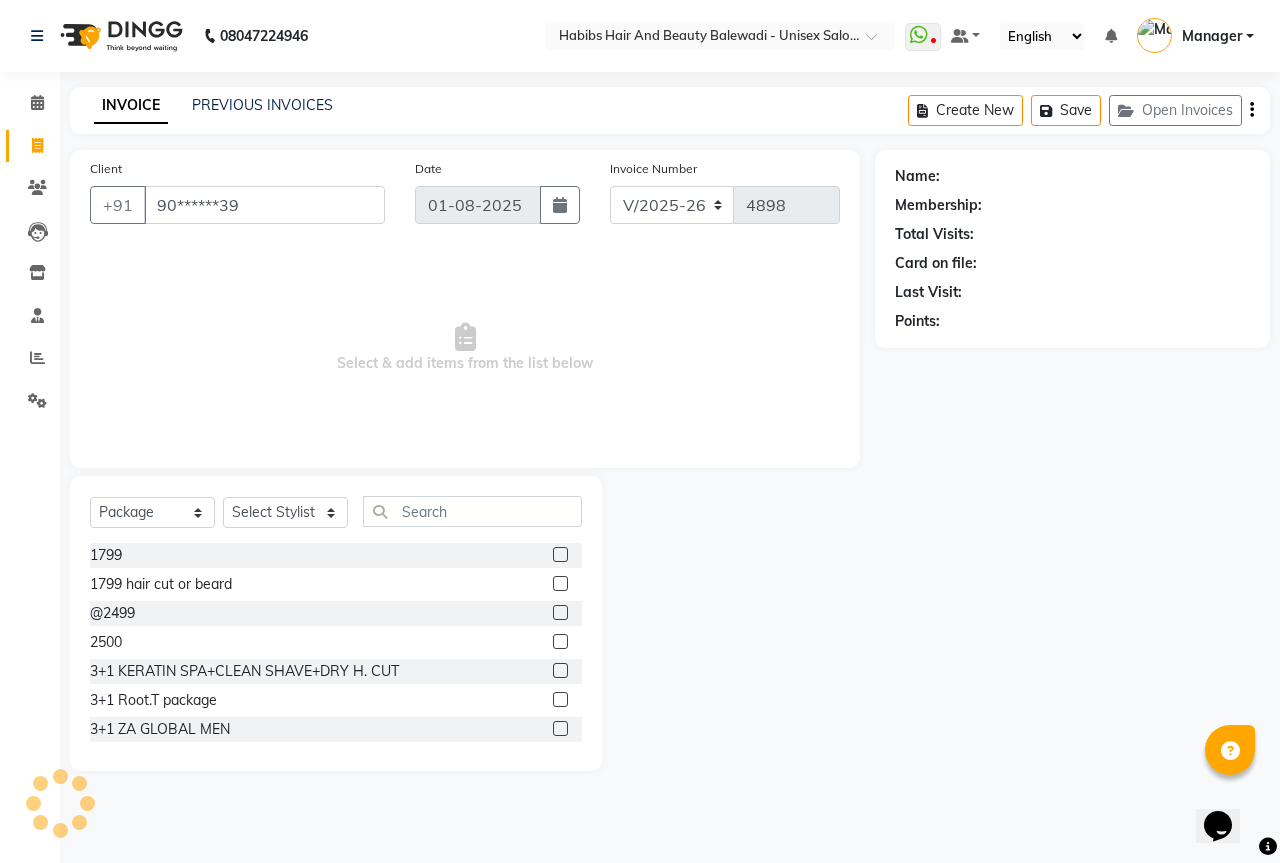 select on "1: Object" 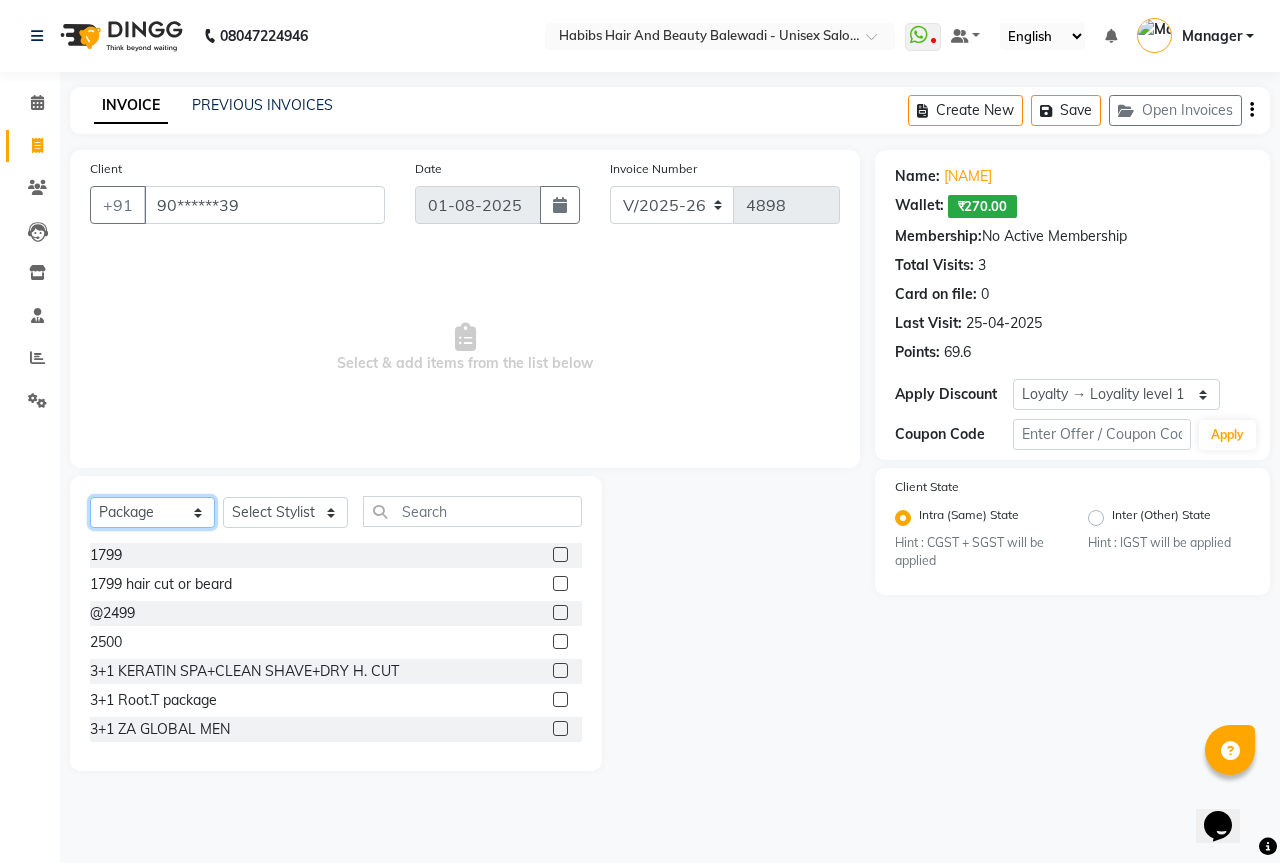 drag, startPoint x: 189, startPoint y: 513, endPoint x: 181, endPoint y: 526, distance: 15.264338 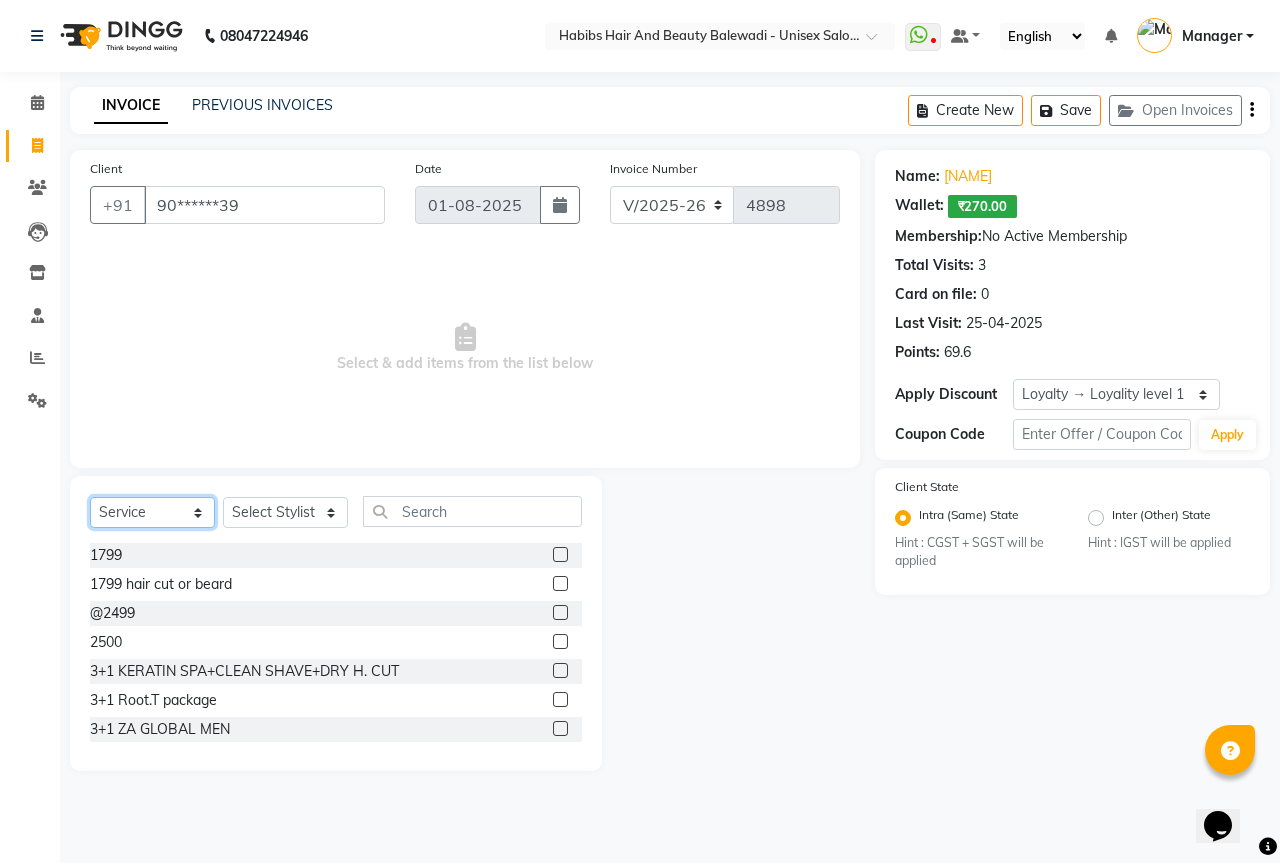 click on "Select  Service  Product  Membership  Package Voucher Prepaid Gift Card" 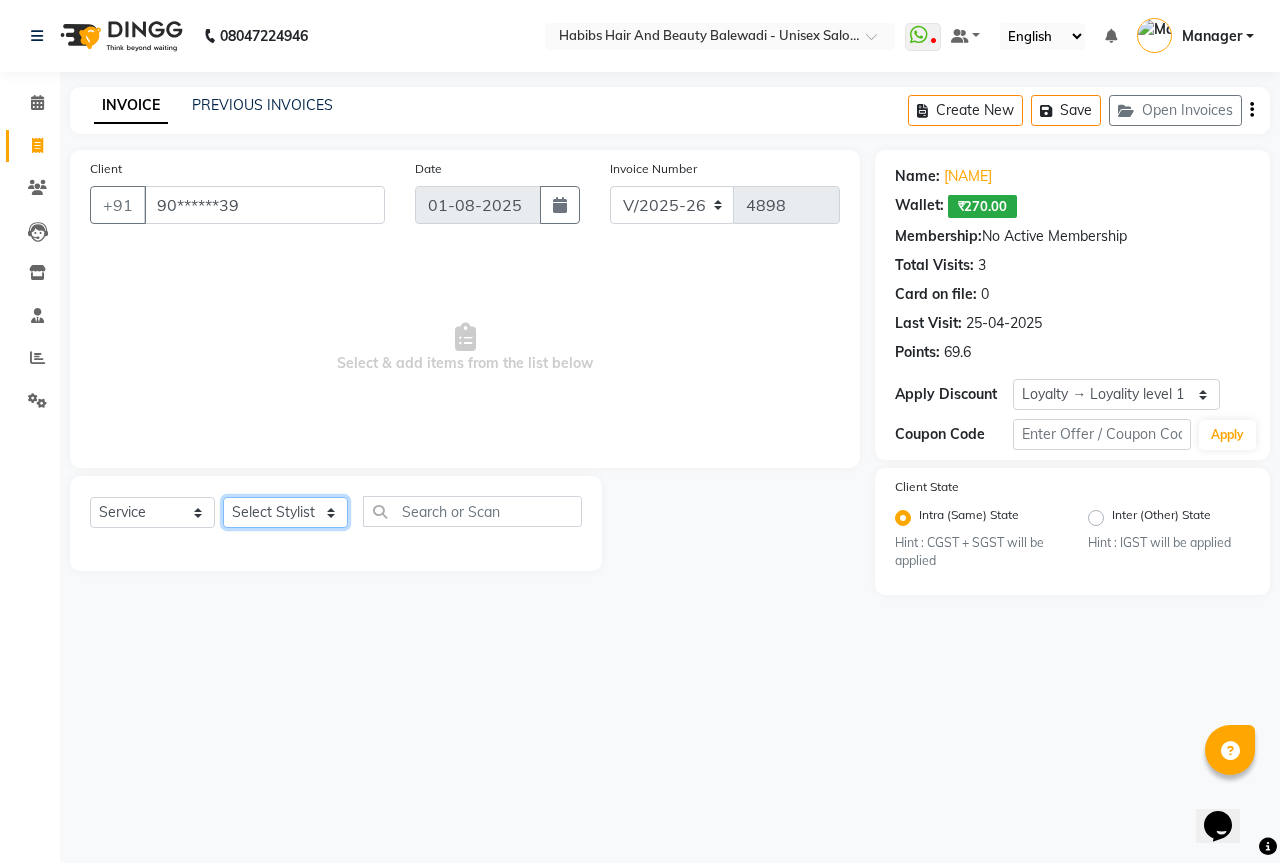 click on "Select Stylist Aarti Akshay Gaikwad Ankita Balmiki Bhagvat Dnyaneshwar Borde Gajanan Ghaytade Govind Wadel HK Manager Sagar Raut Sipra Singh Usha" 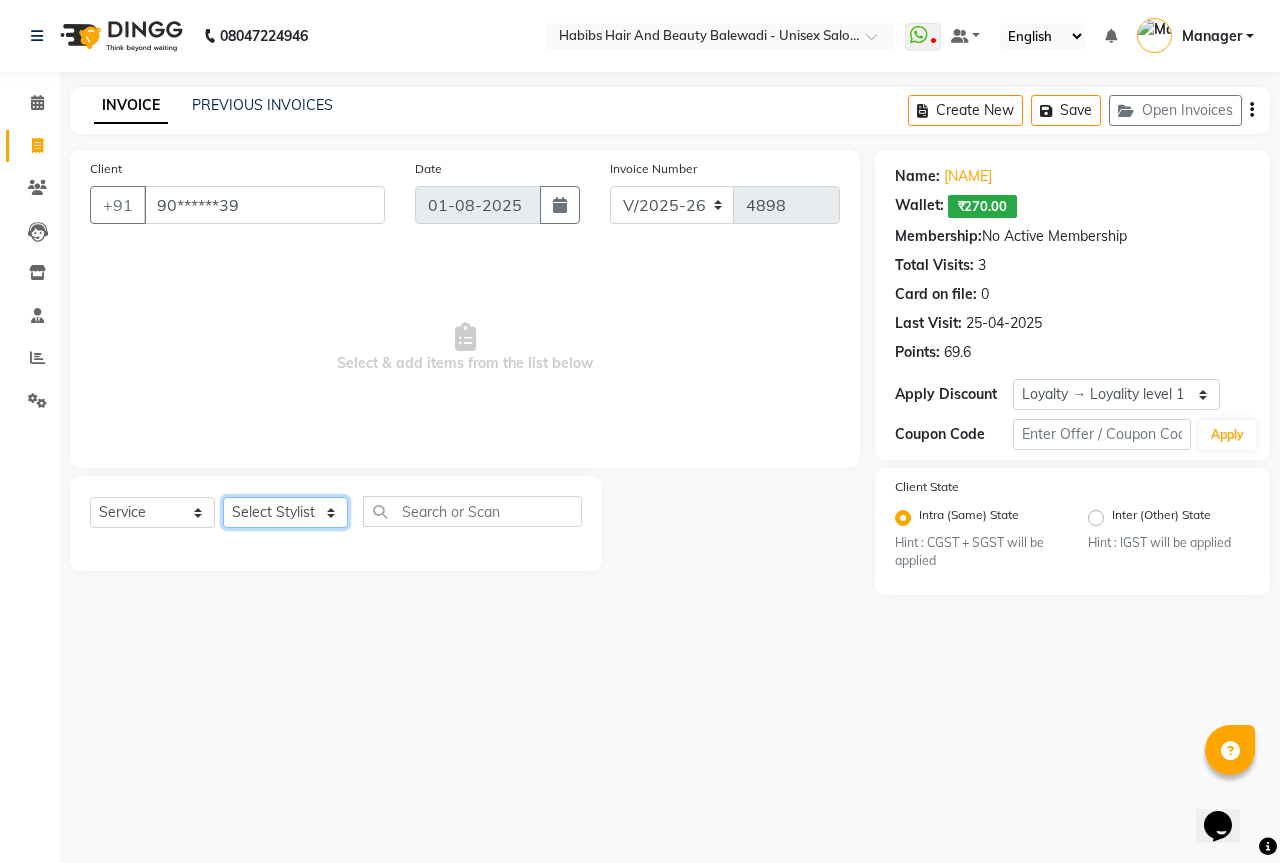 select on "82273" 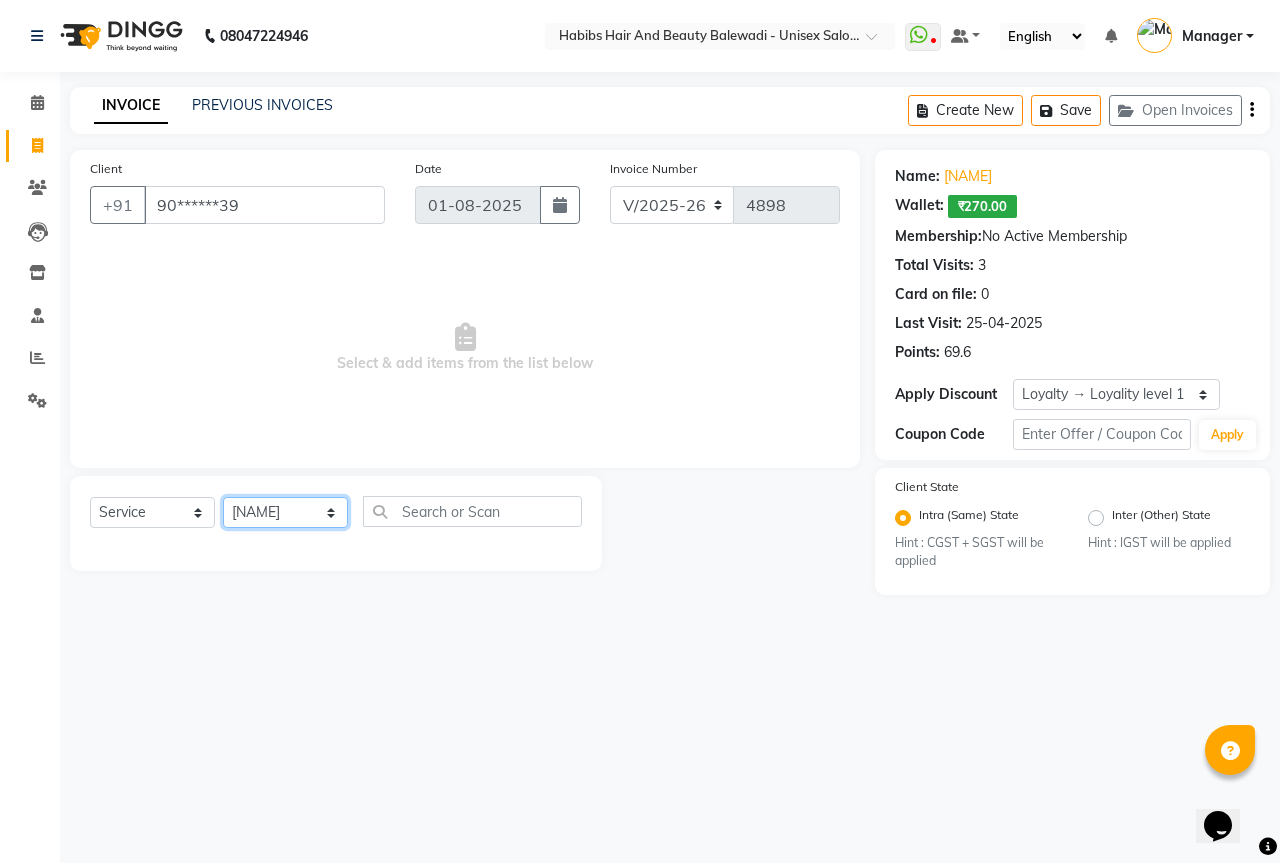 click on "Select Stylist Aarti Akshay Gaikwad Ankita Balmiki Bhagvat Dnyaneshwar Borde Gajanan Ghaytade Govind Wadel HK Manager Sagar Raut Sipra Singh Usha" 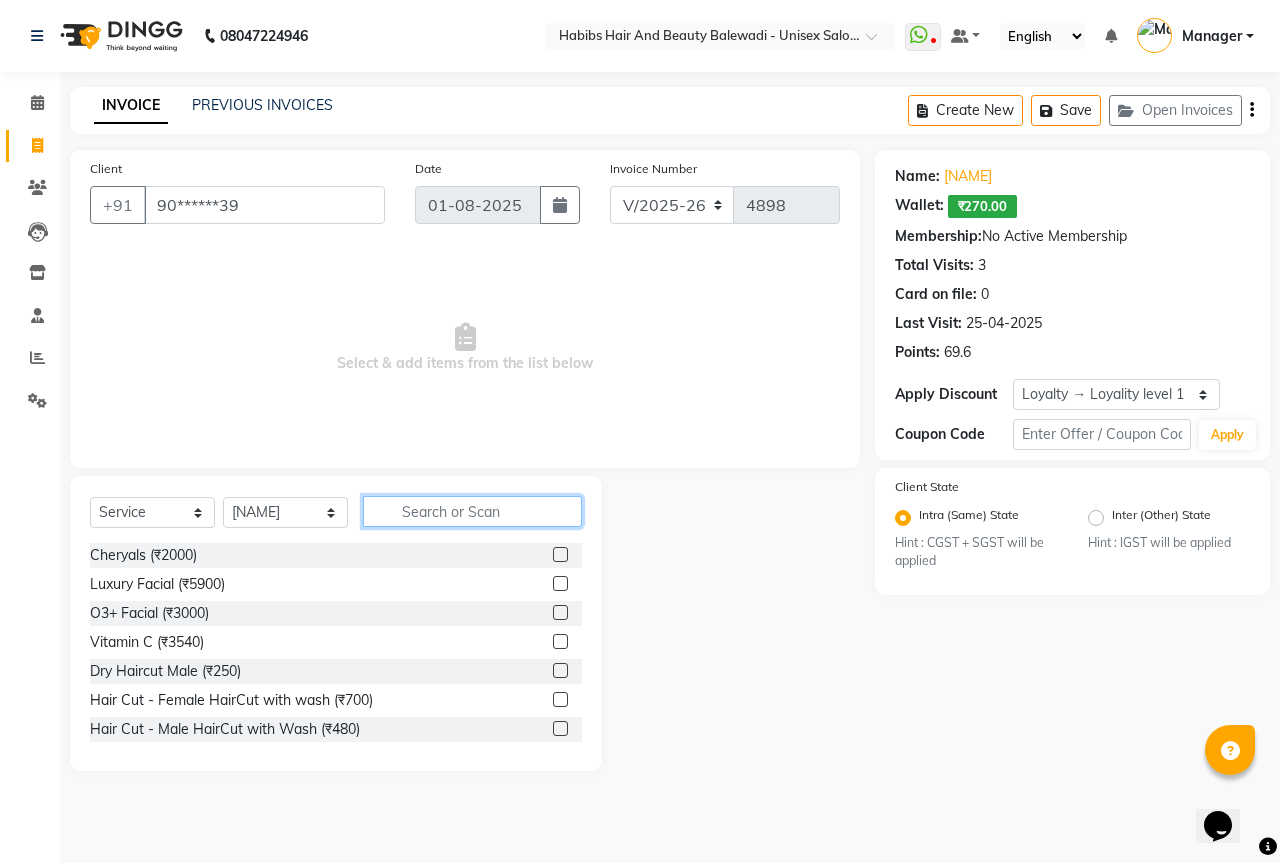 click 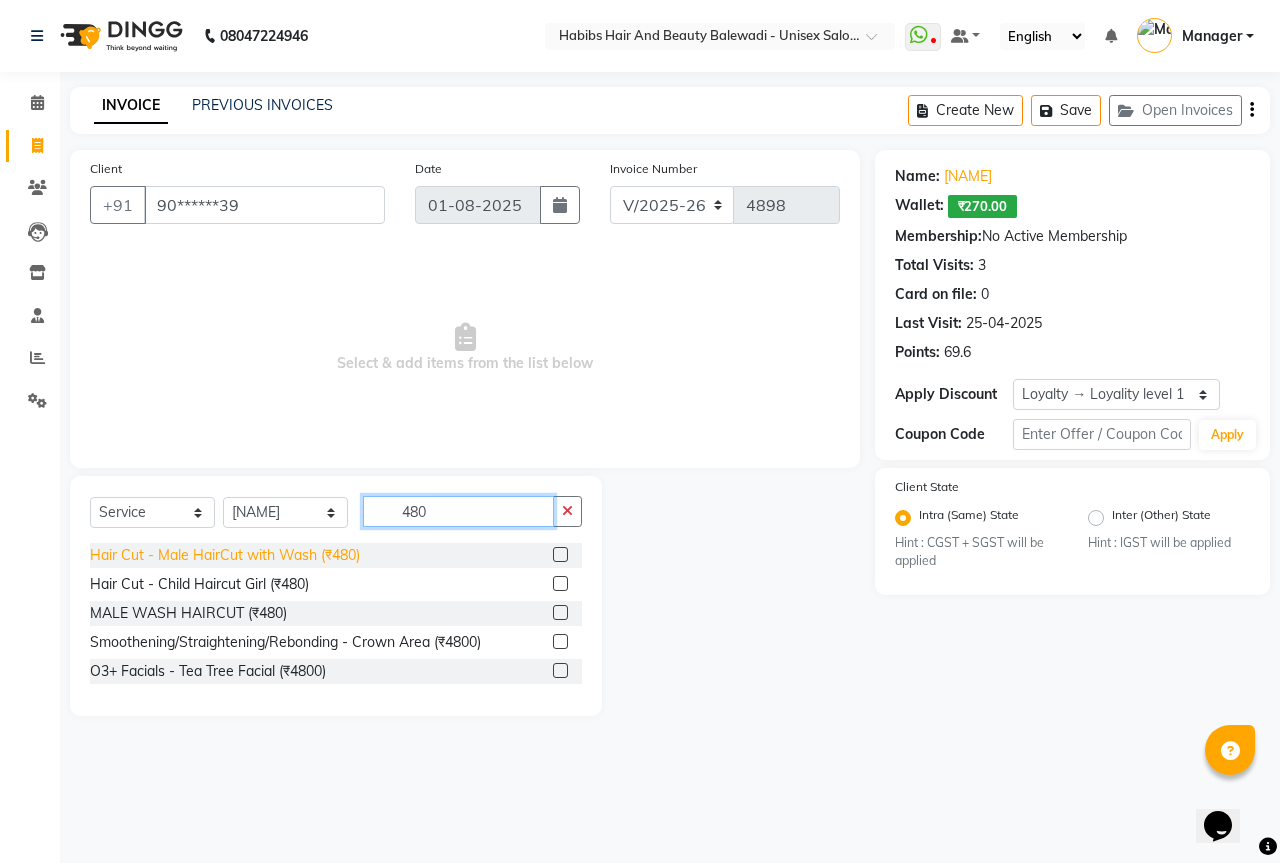type on "480" 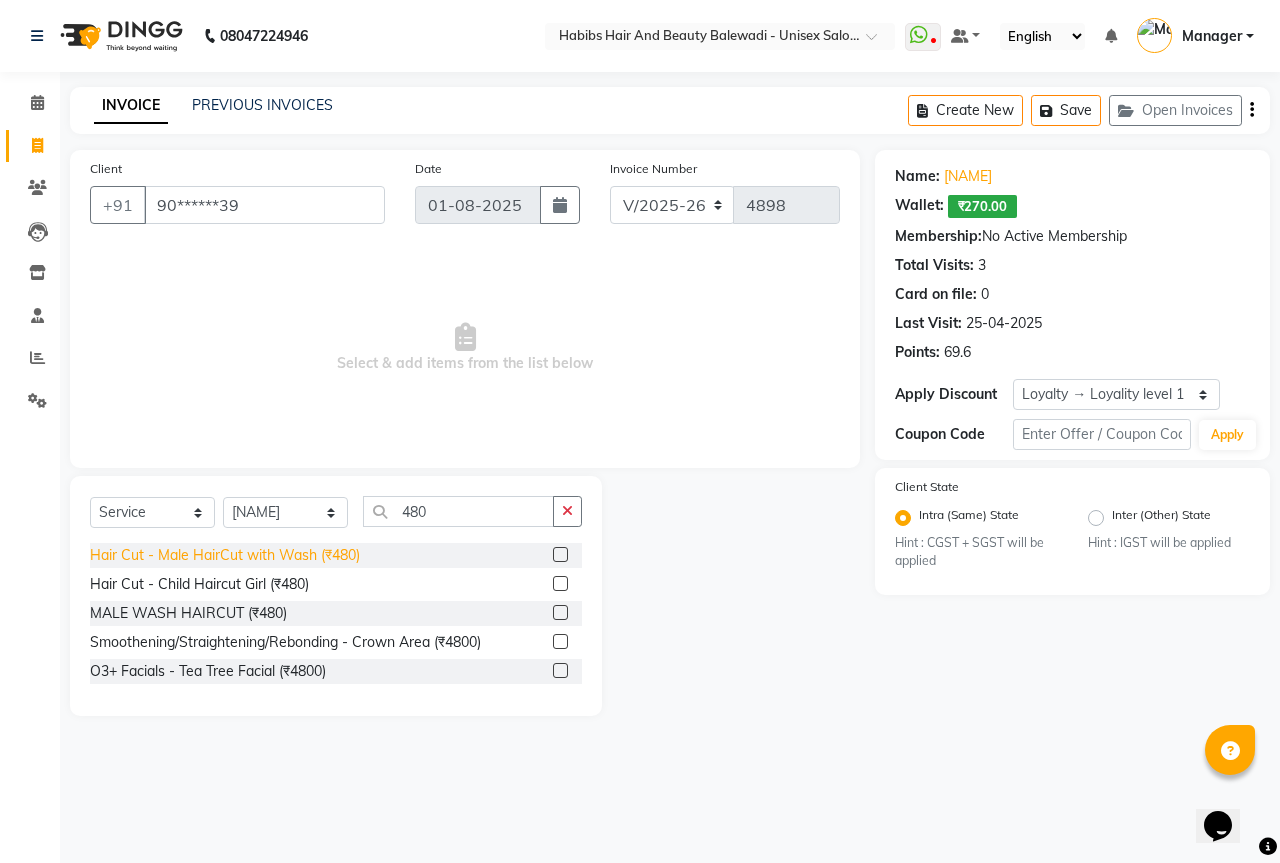 click on "Hair Cut - Male HairCut with Wash (₹480)" 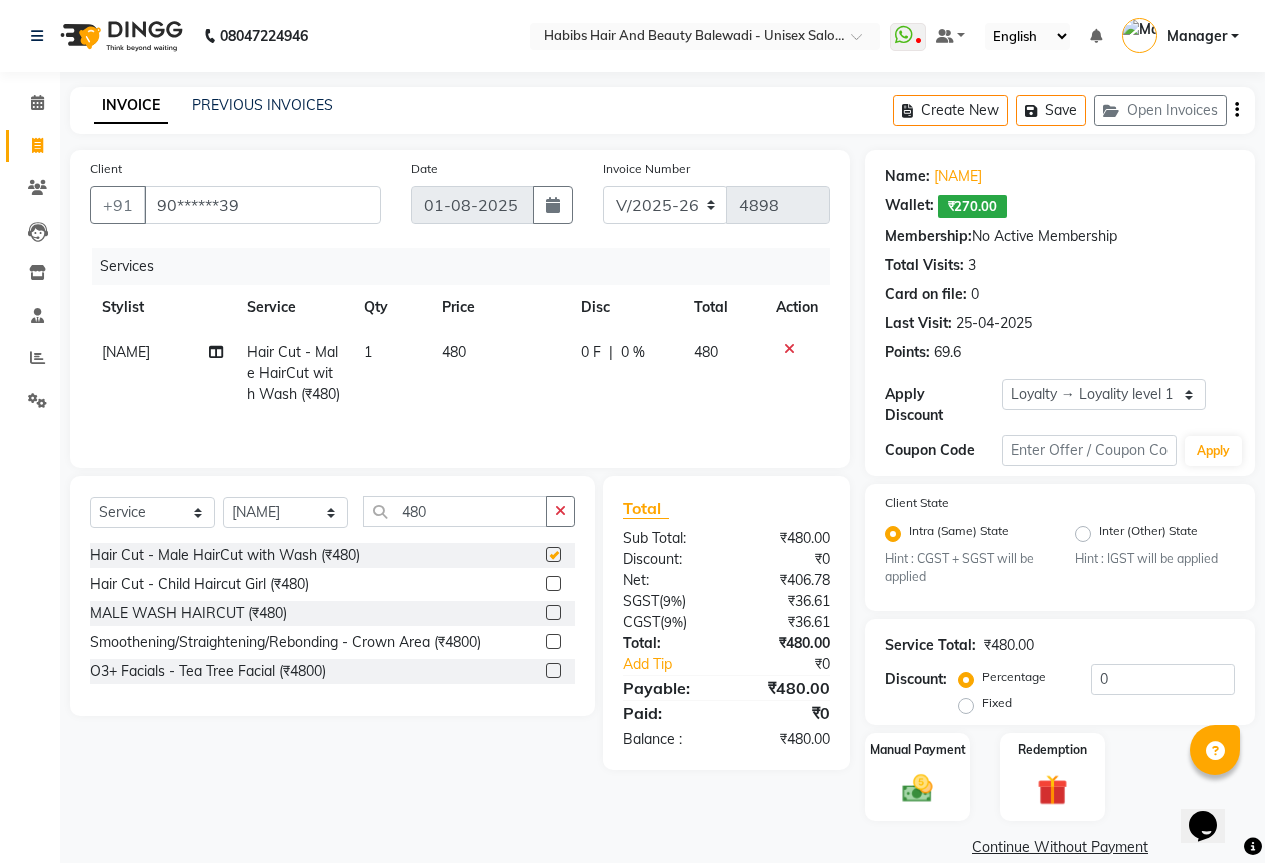 checkbox on "false" 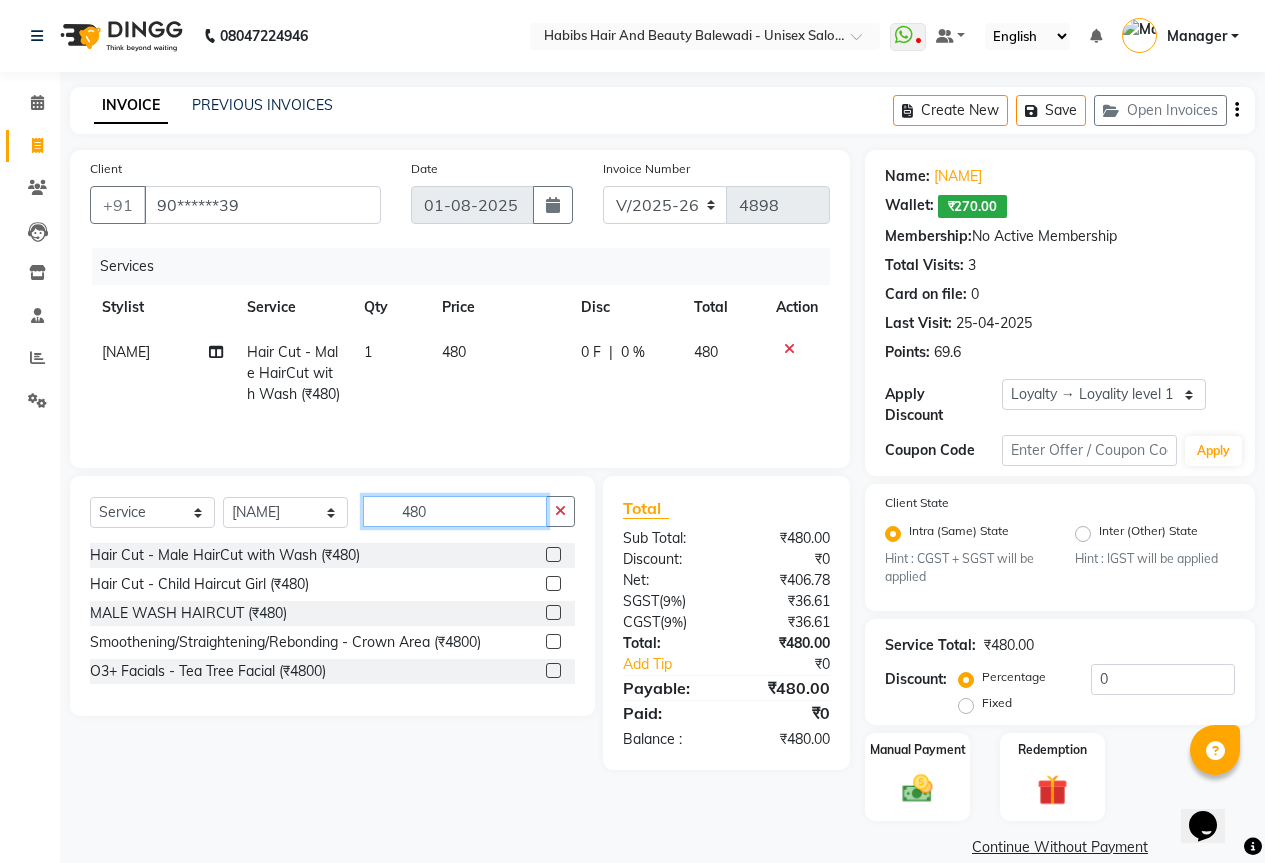 click on "480" 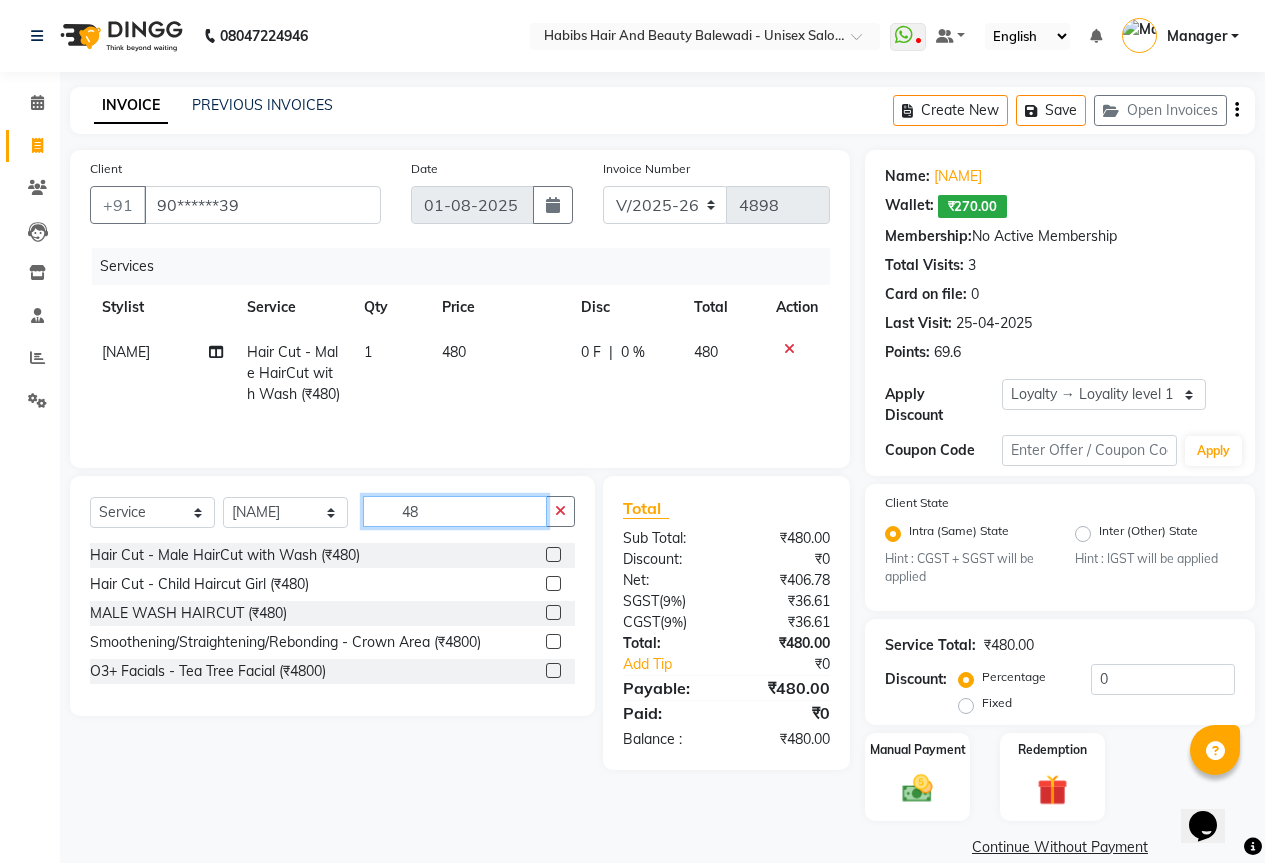 type on "4" 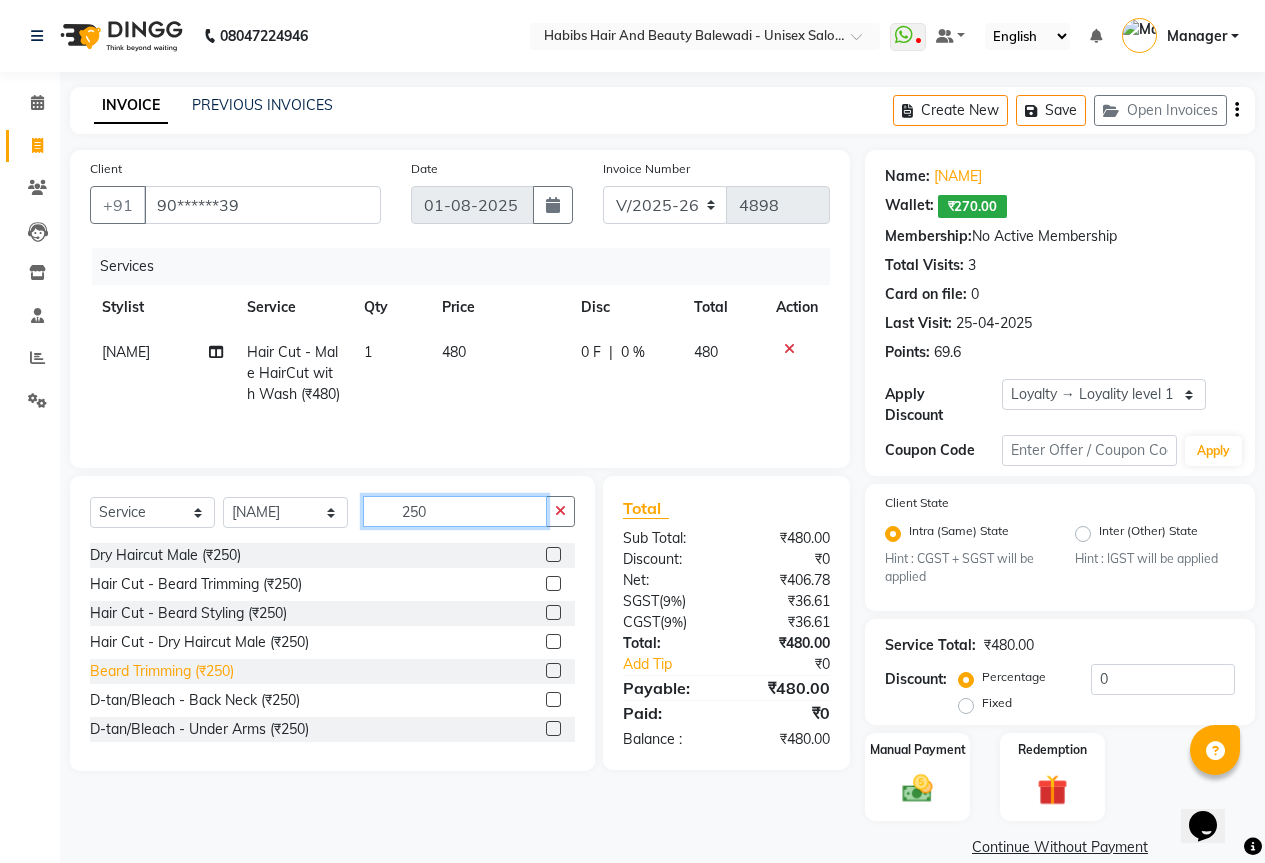 type on "250" 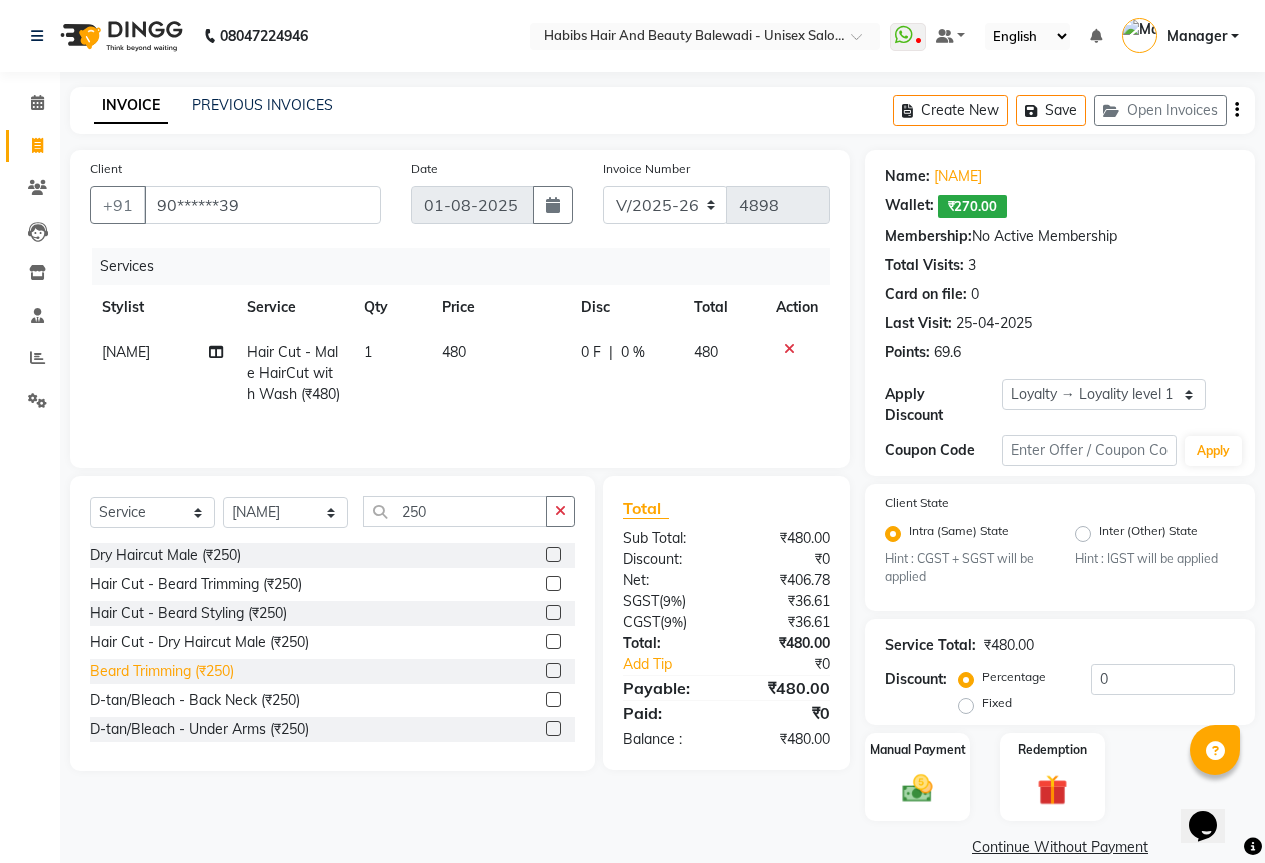 click on "Beard Trimming (₹250)" 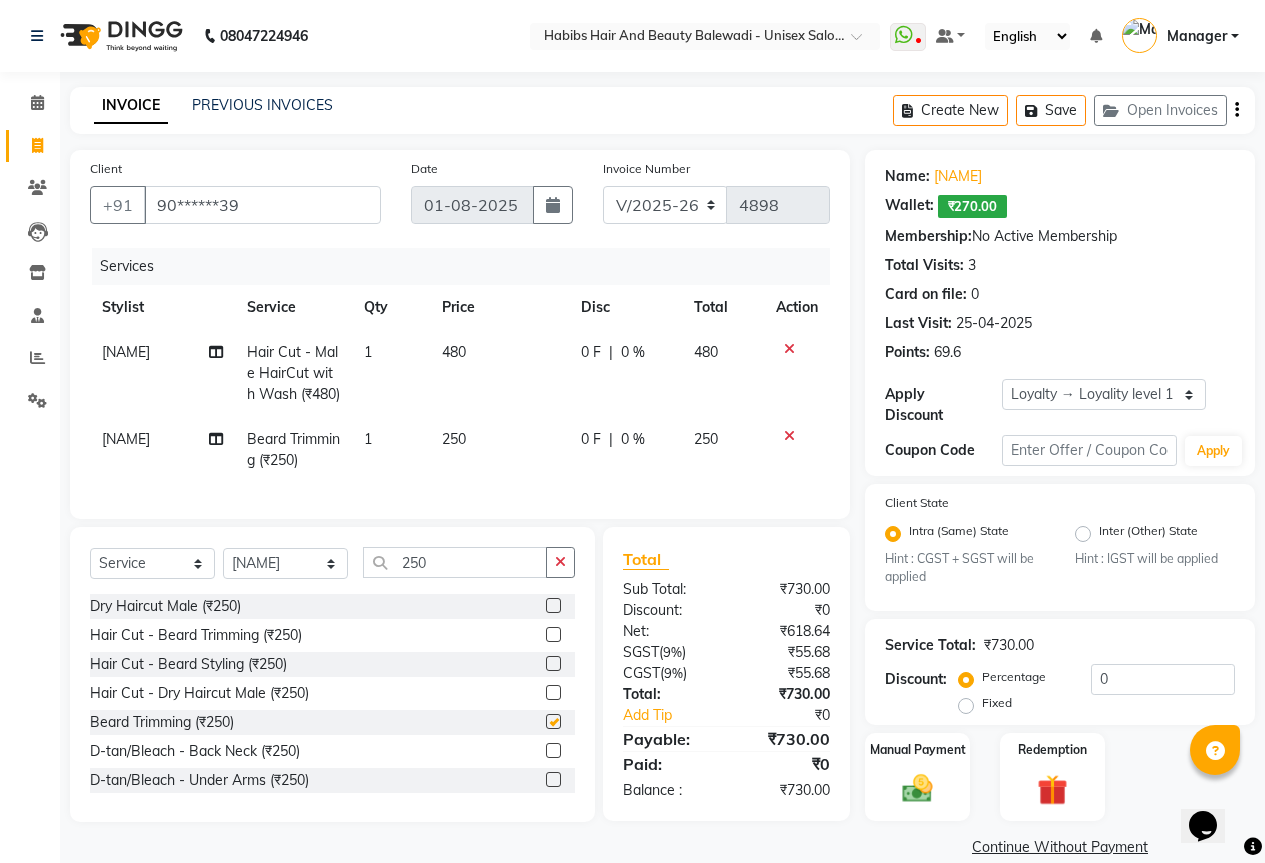 checkbox on "false" 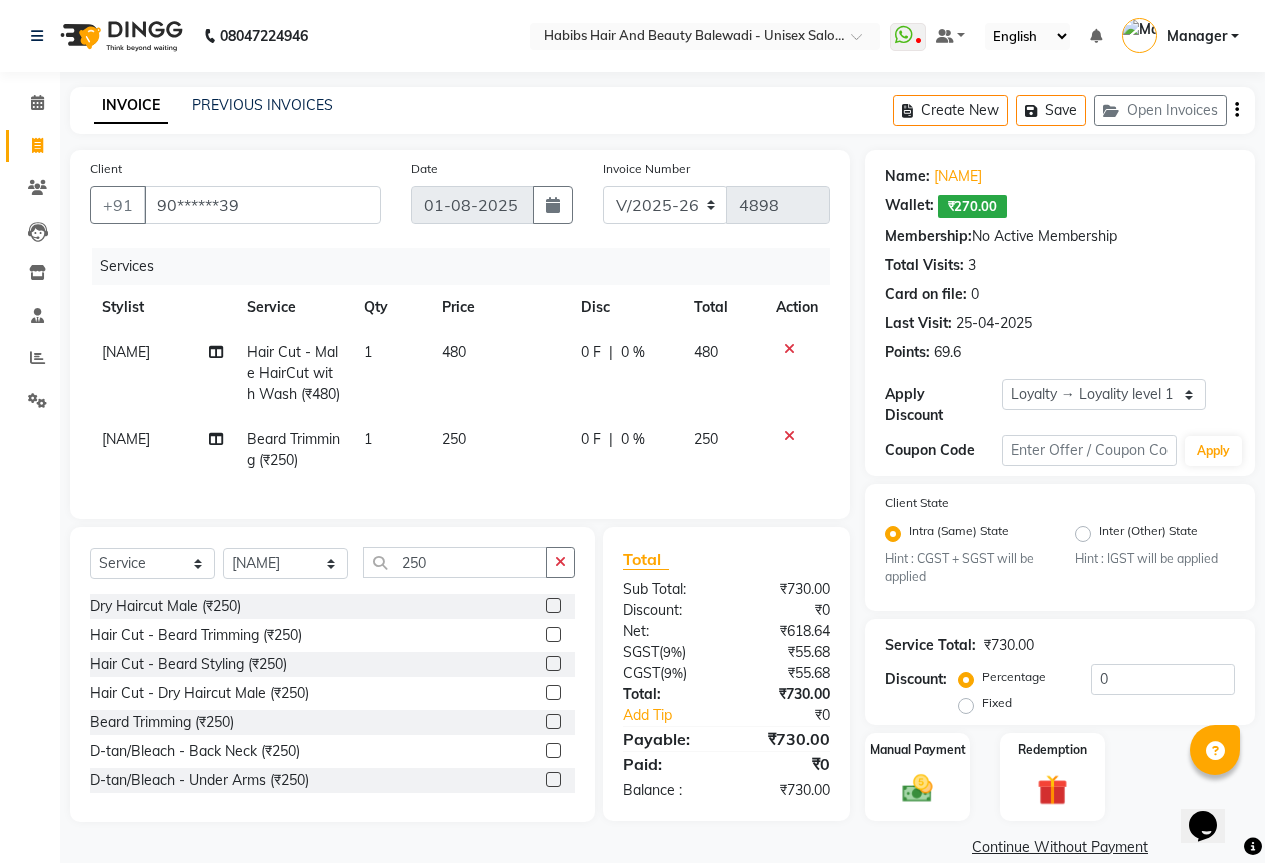 scroll, scrollTop: 25, scrollLeft: 0, axis: vertical 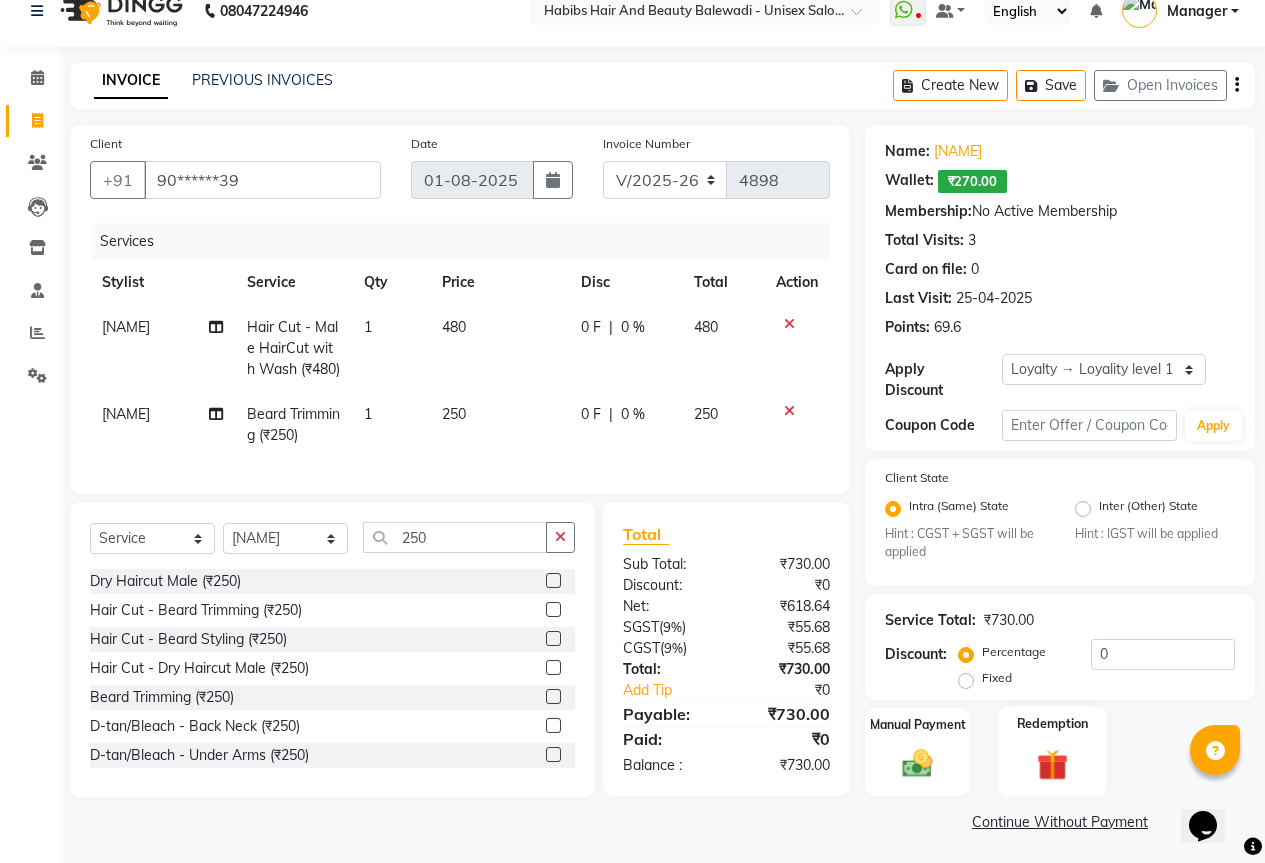 click 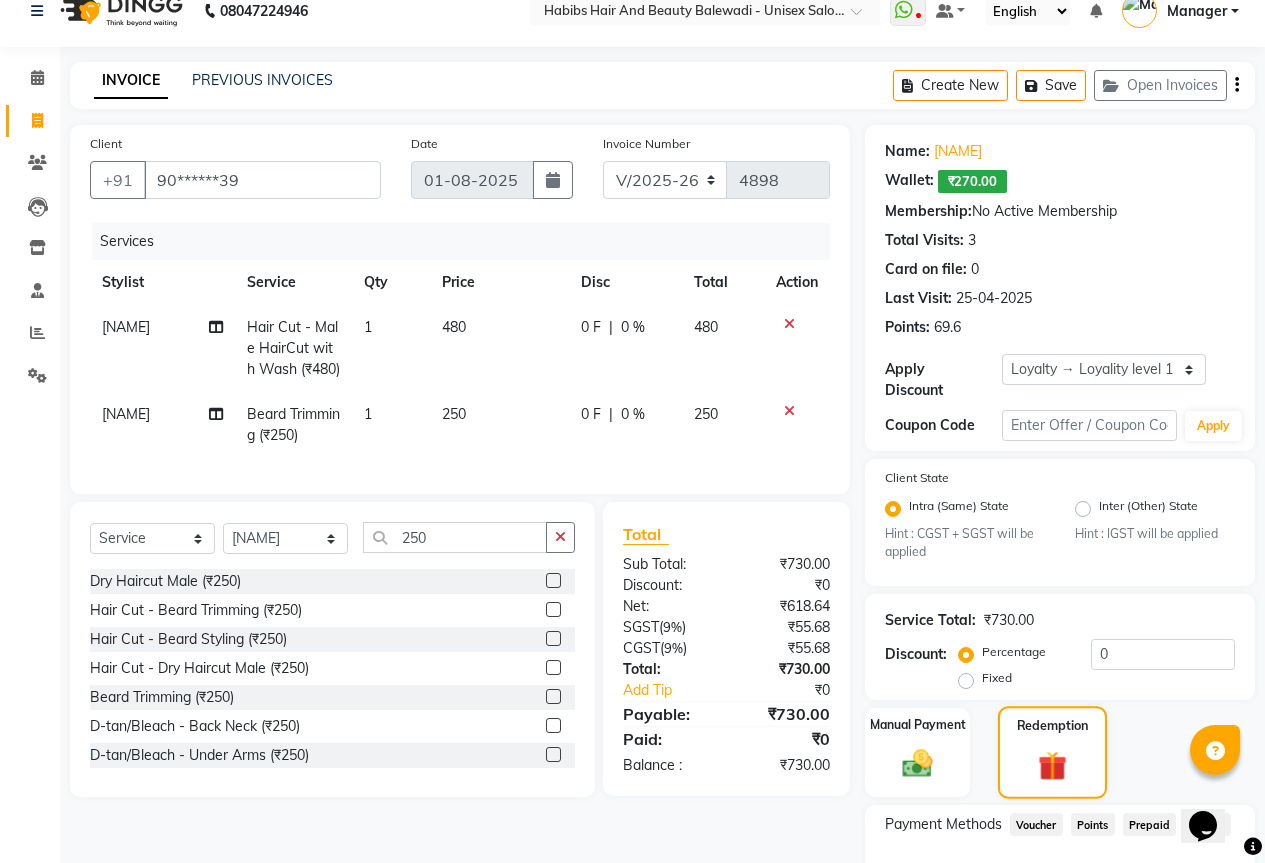 scroll, scrollTop: 142, scrollLeft: 0, axis: vertical 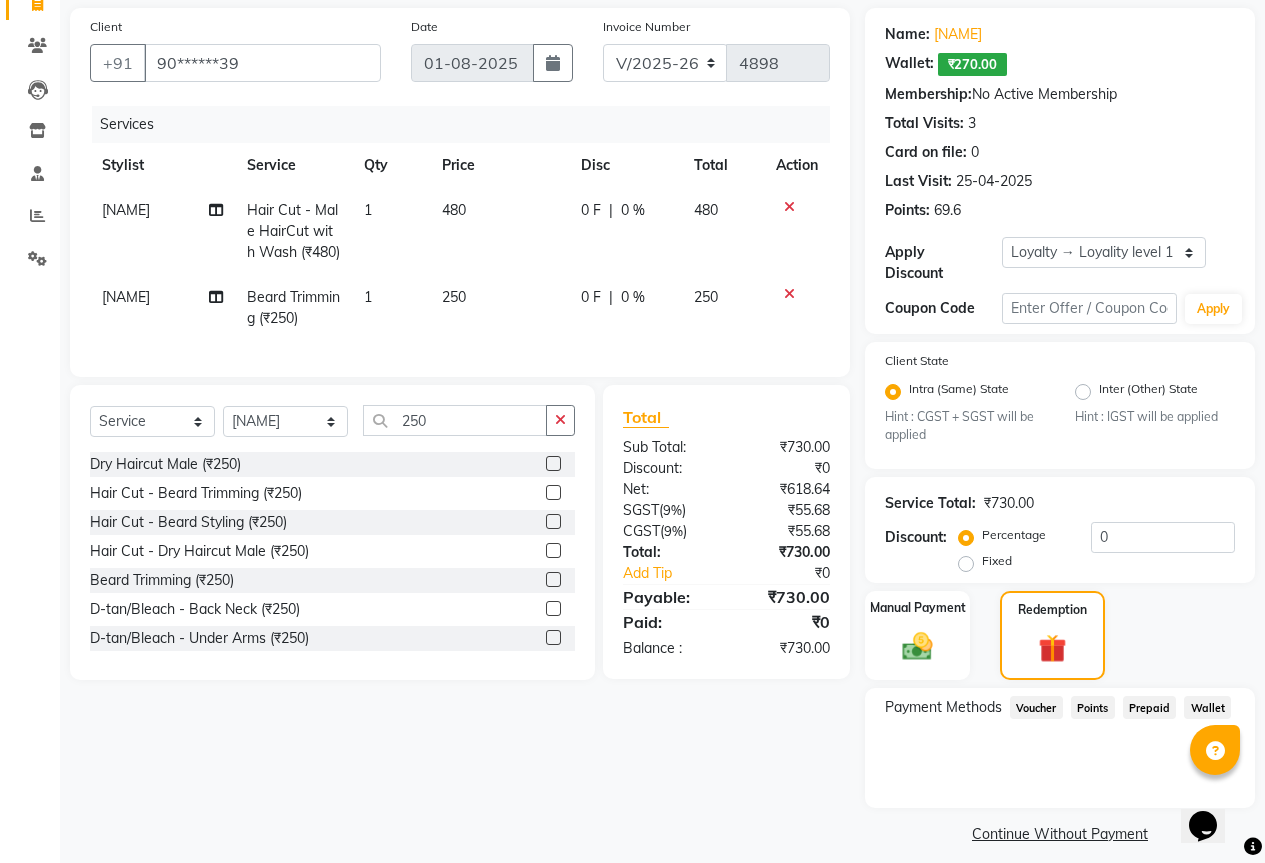 click on "Wallet" 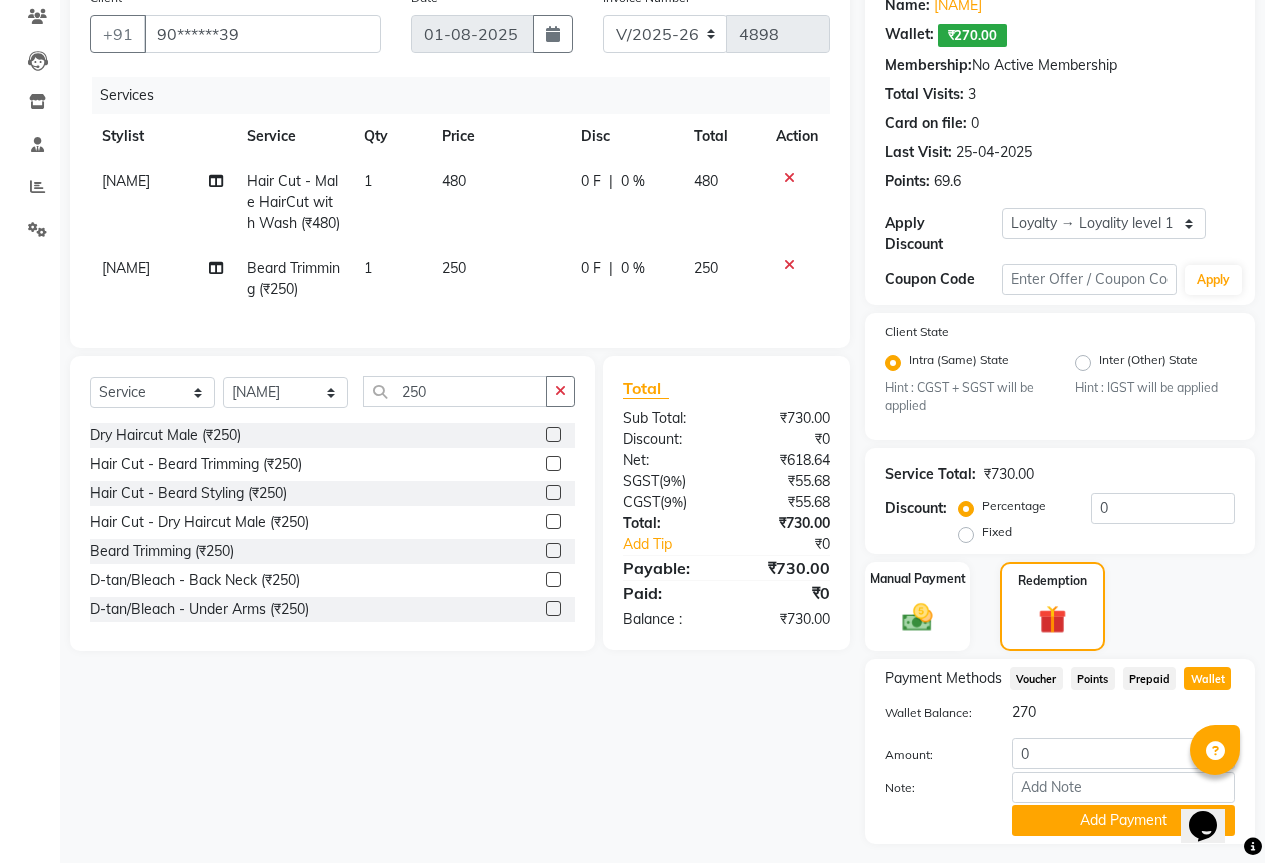 scroll, scrollTop: 207, scrollLeft: 0, axis: vertical 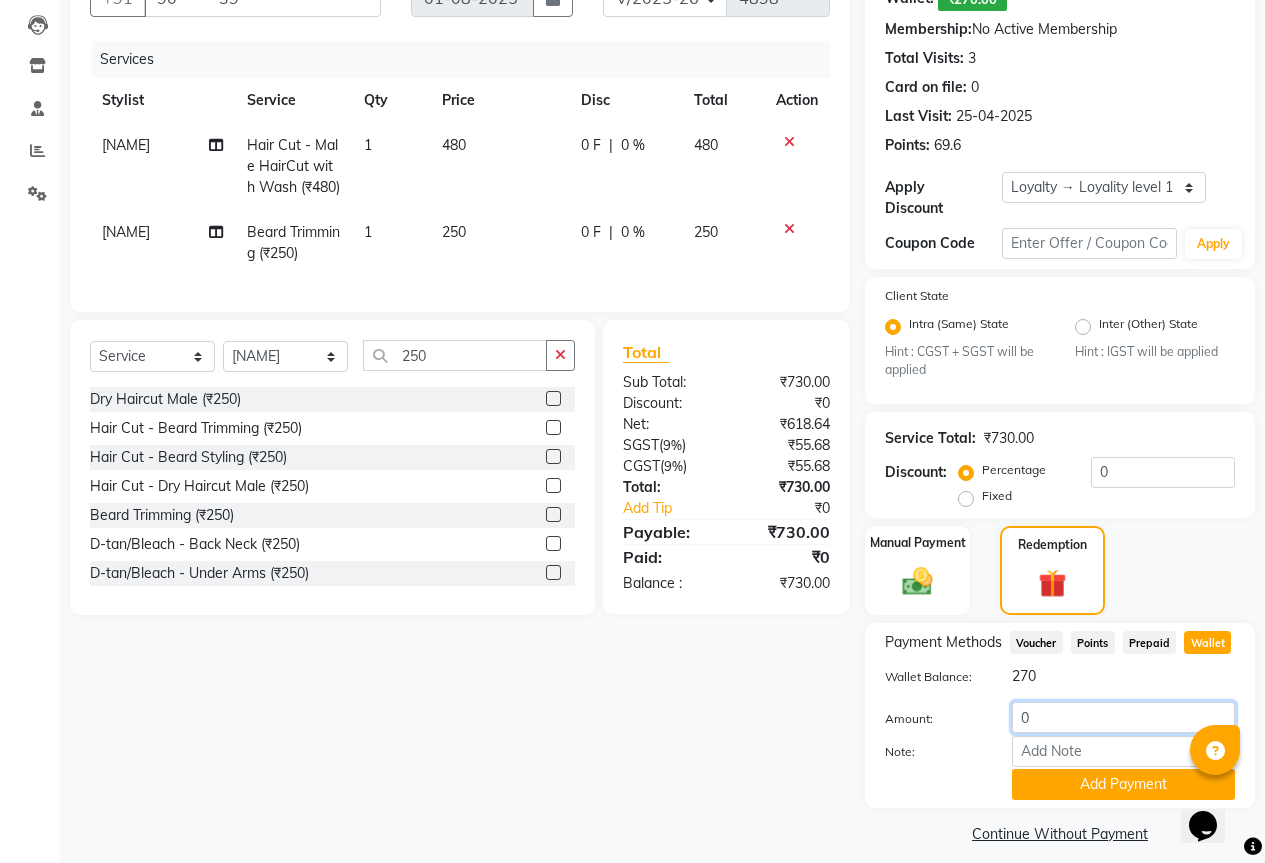click on "0" 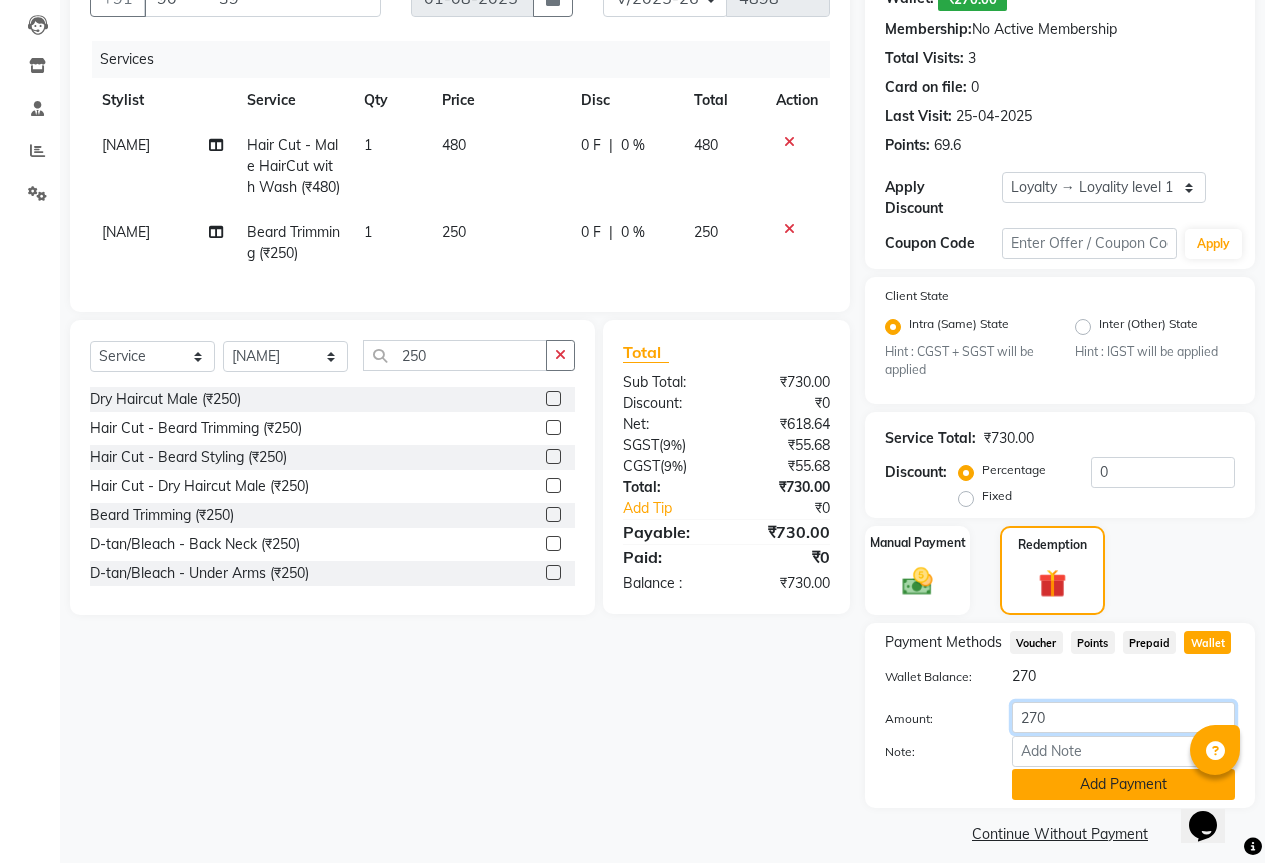 type on "270" 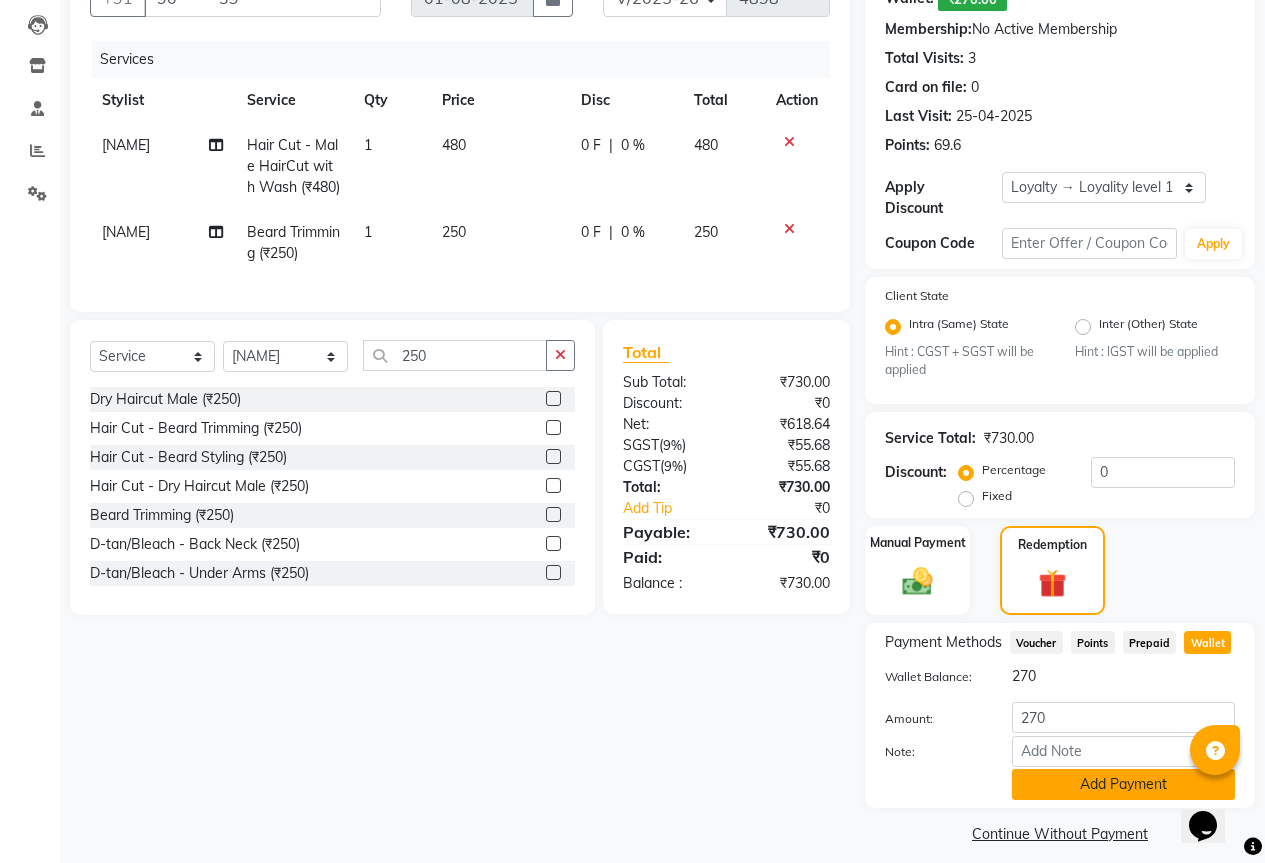 click on "Add Payment" 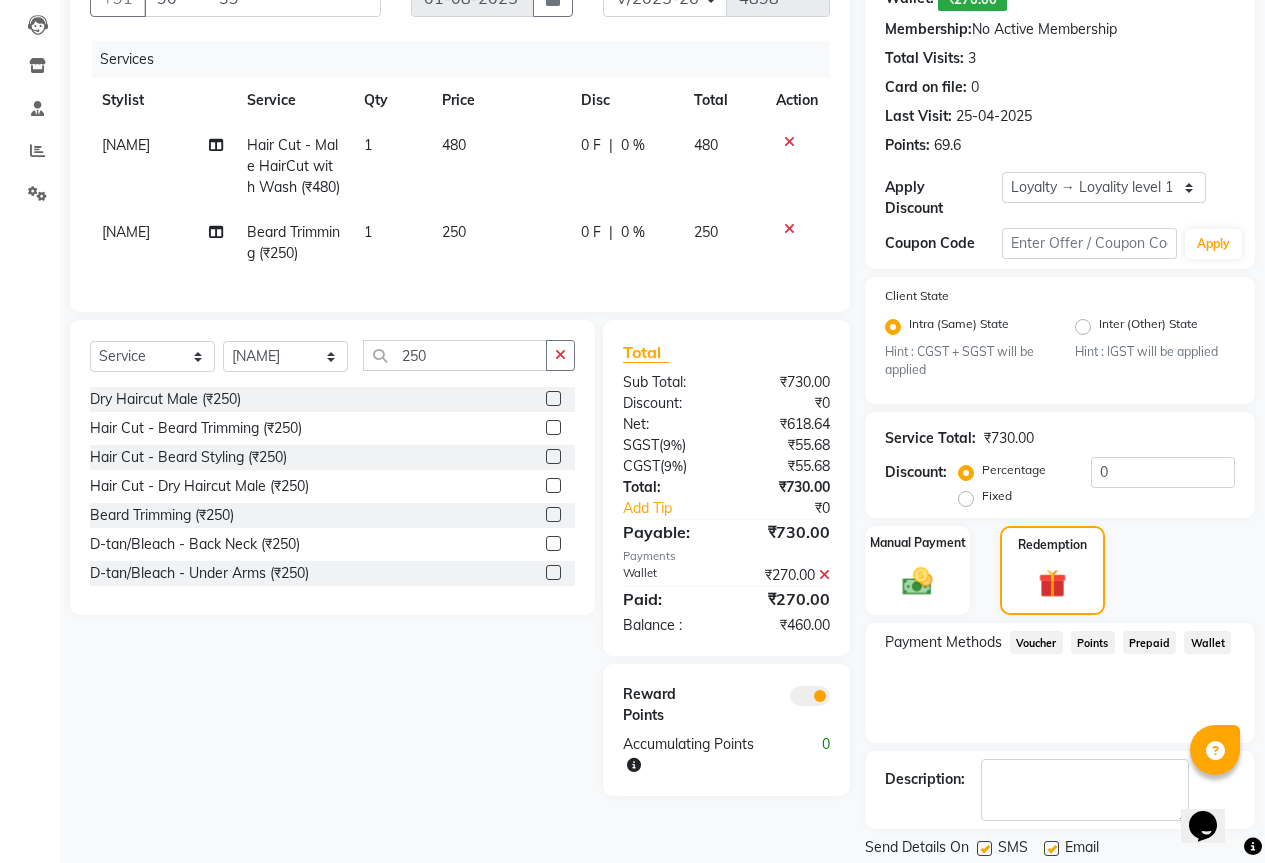 scroll, scrollTop: 255, scrollLeft: 0, axis: vertical 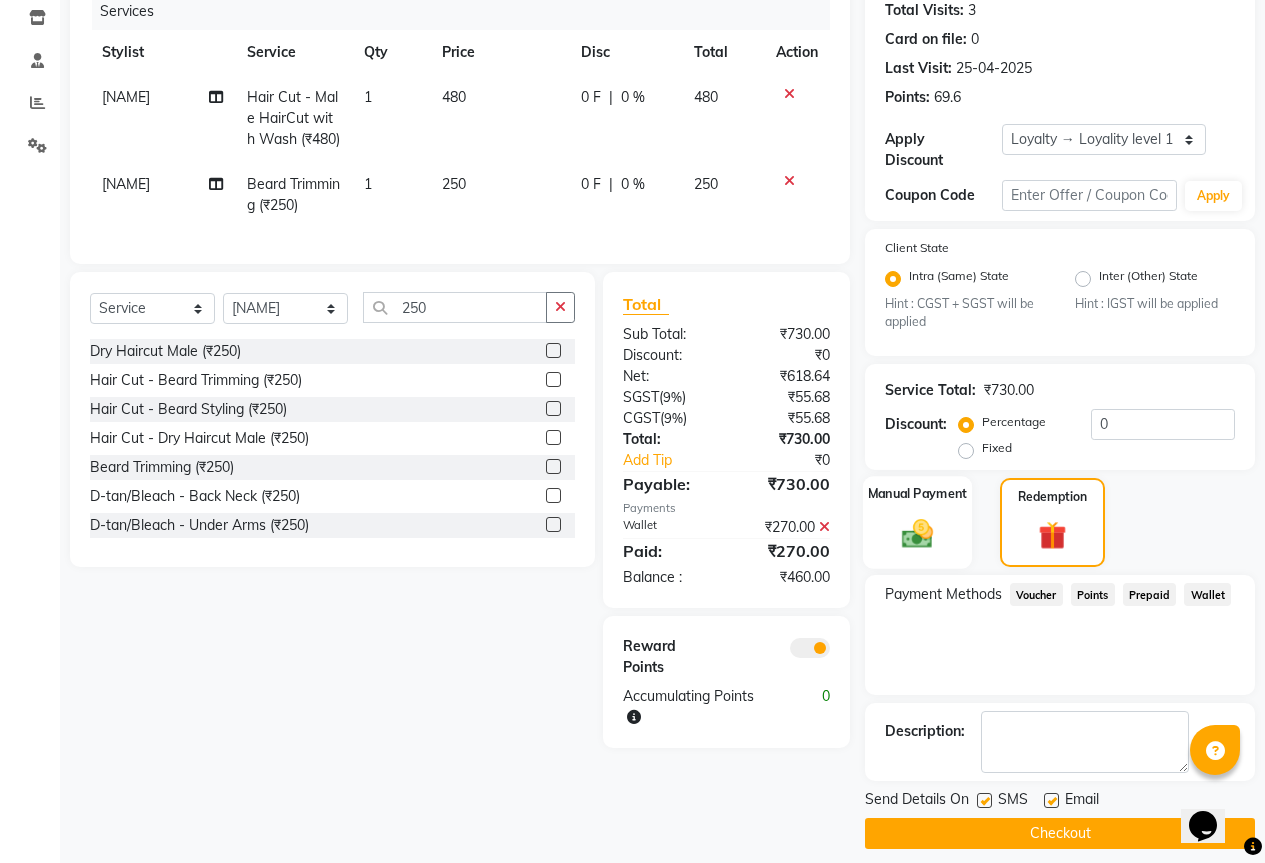 click 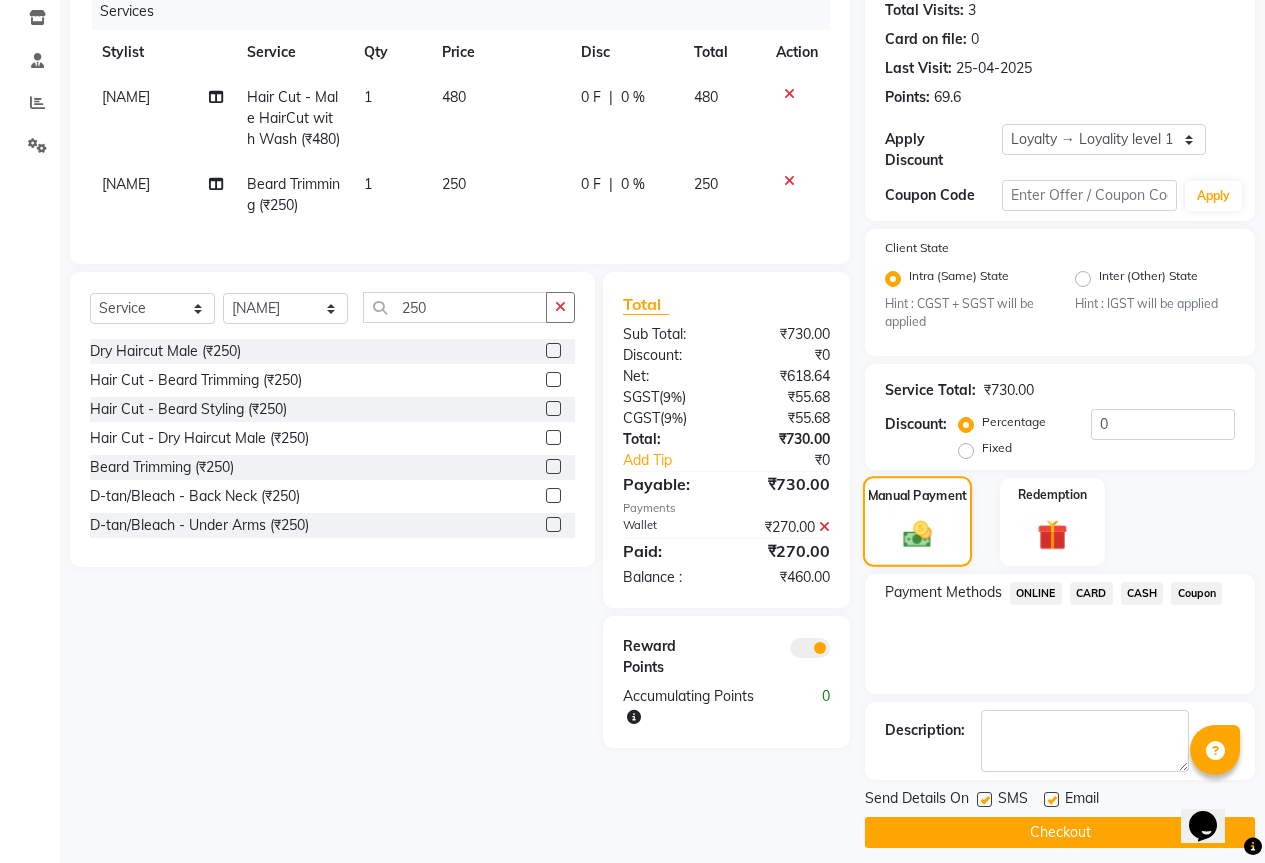 scroll, scrollTop: 254, scrollLeft: 0, axis: vertical 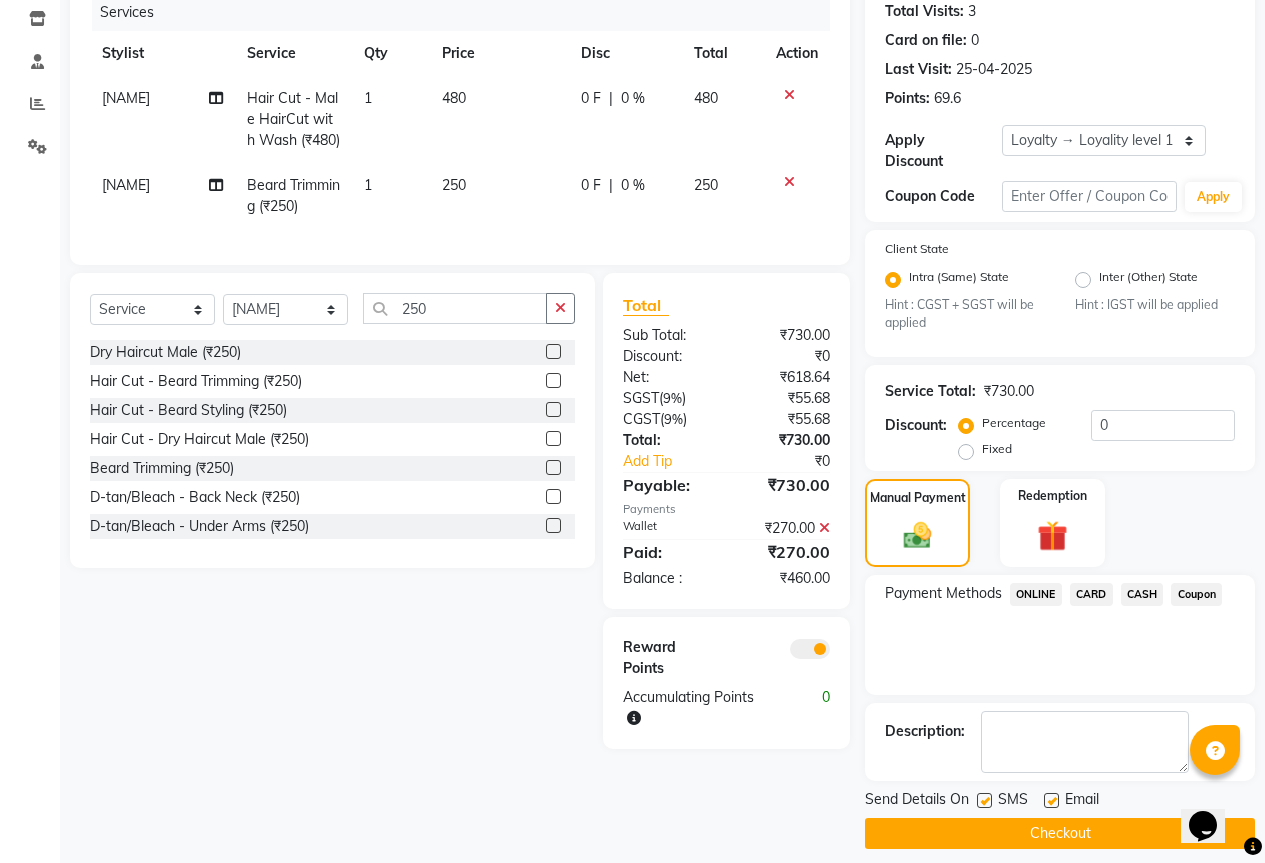 click on "CARD" 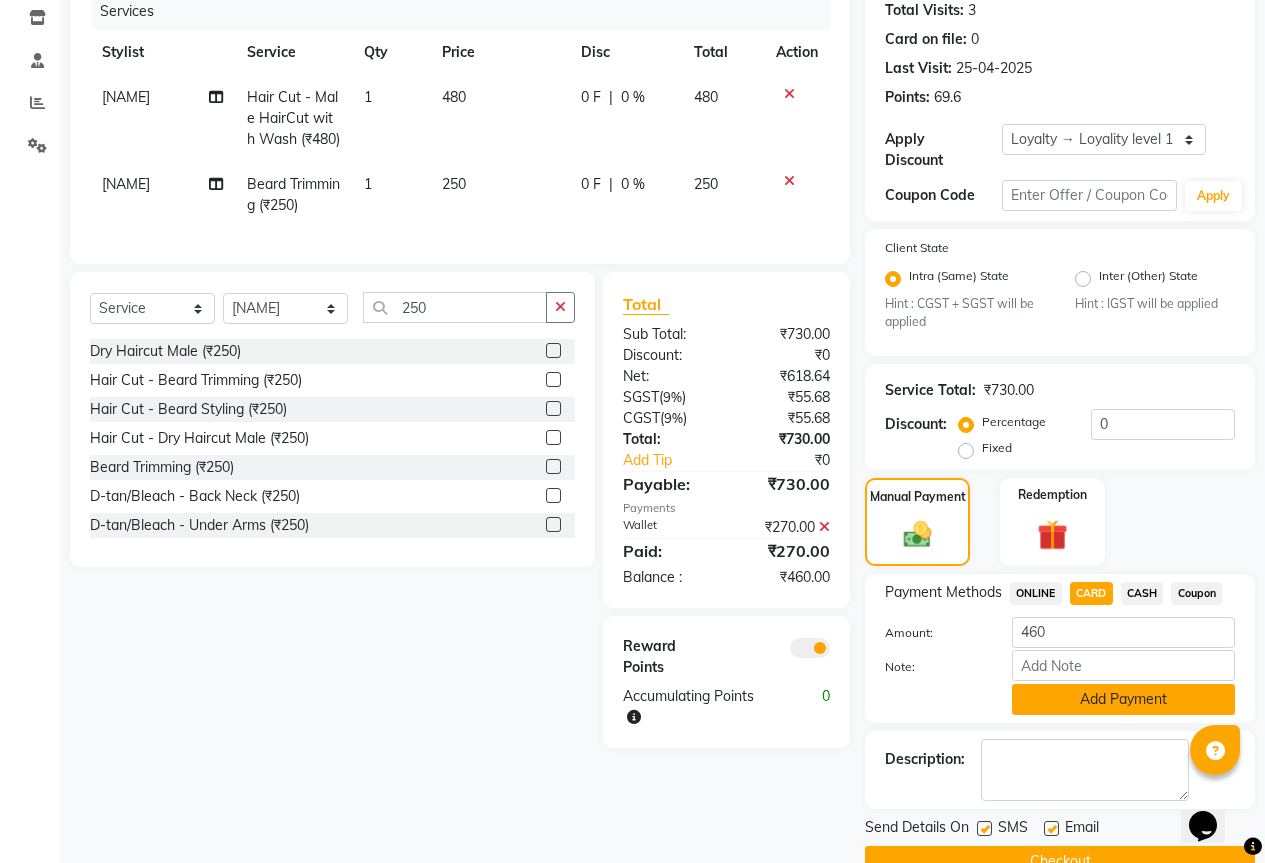 click on "Add Payment" 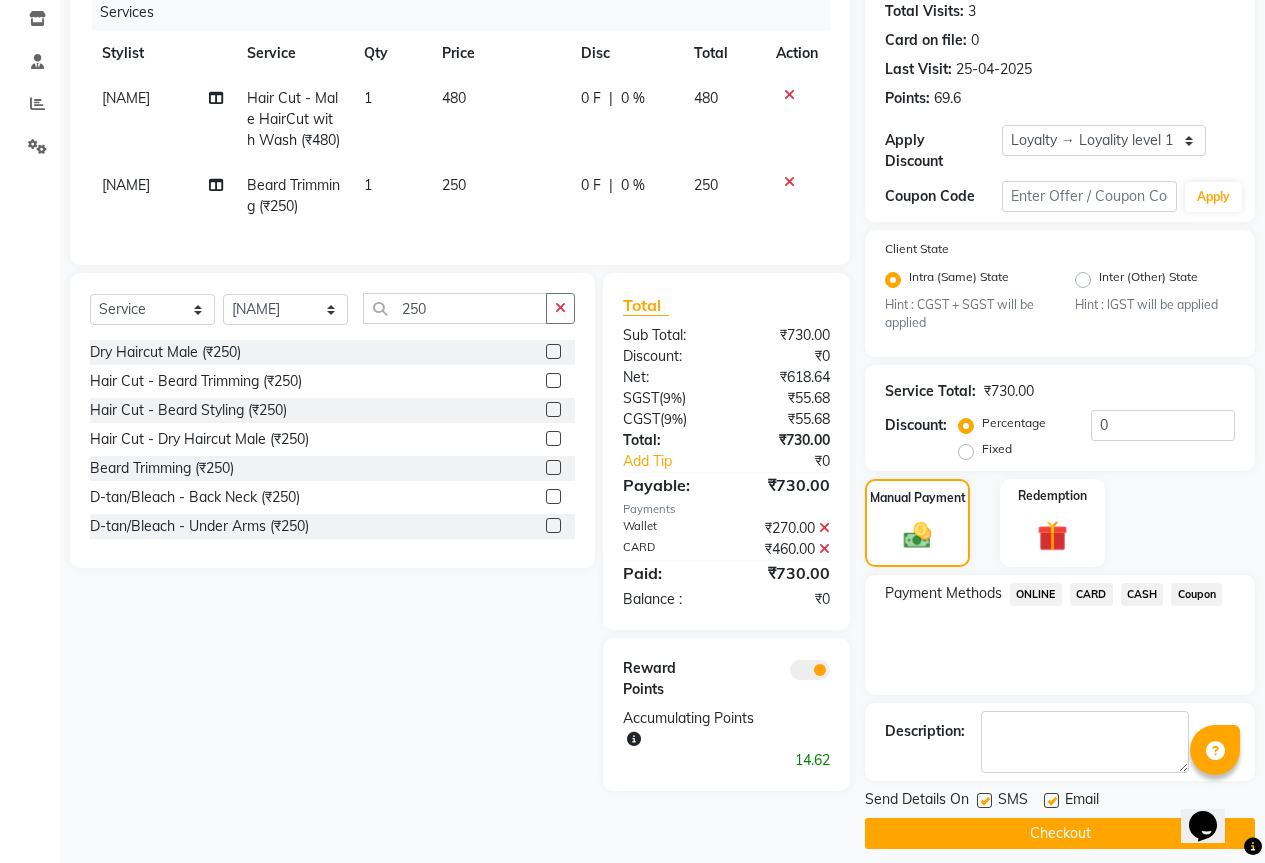 click on "Checkout" 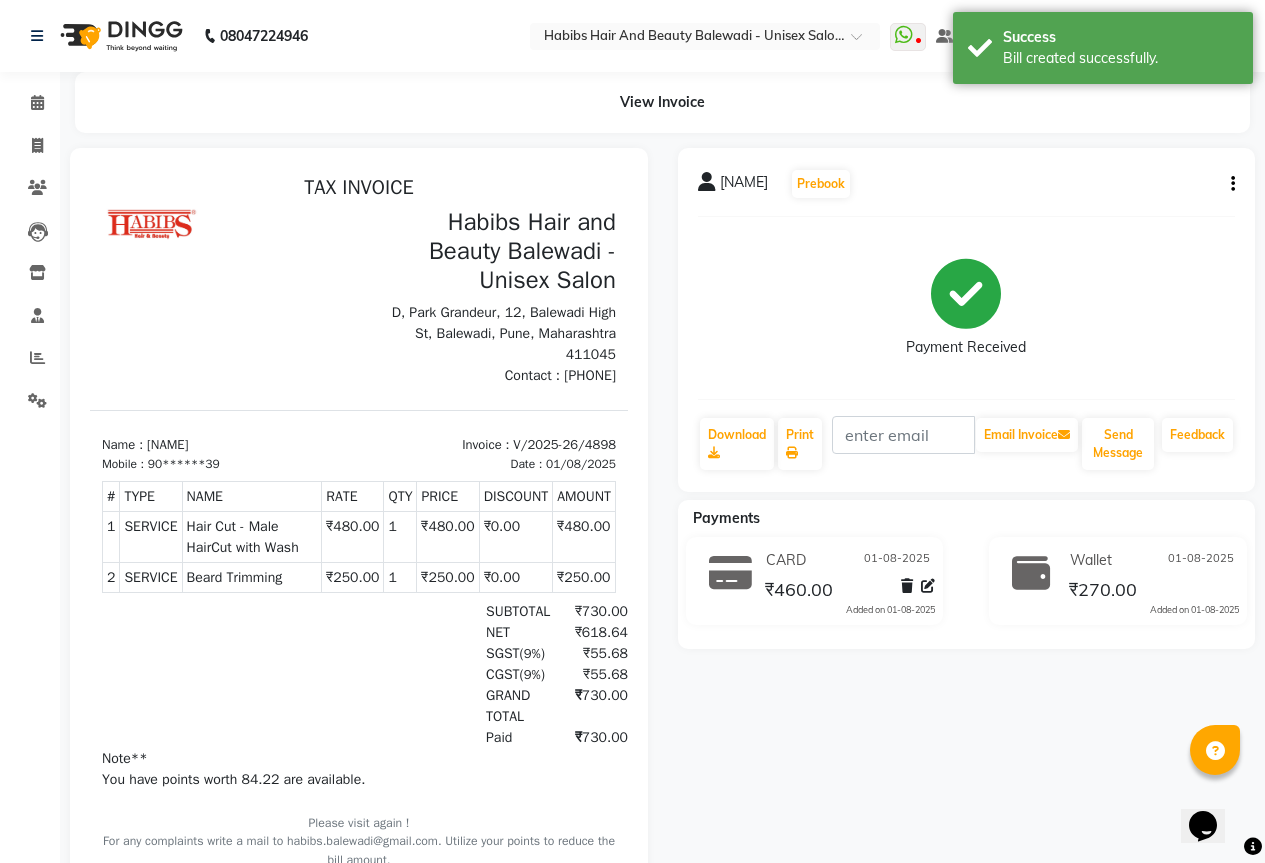 scroll, scrollTop: 0, scrollLeft: 0, axis: both 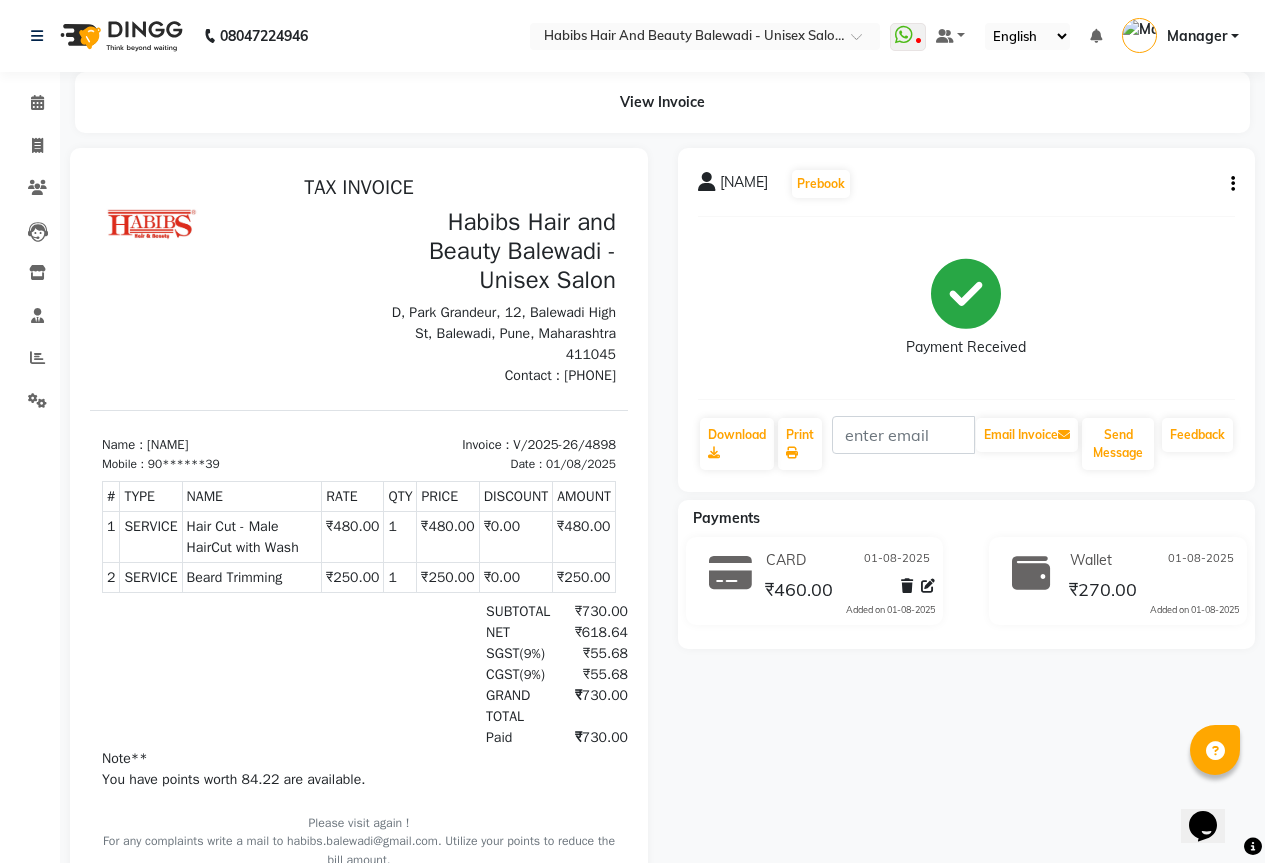 click 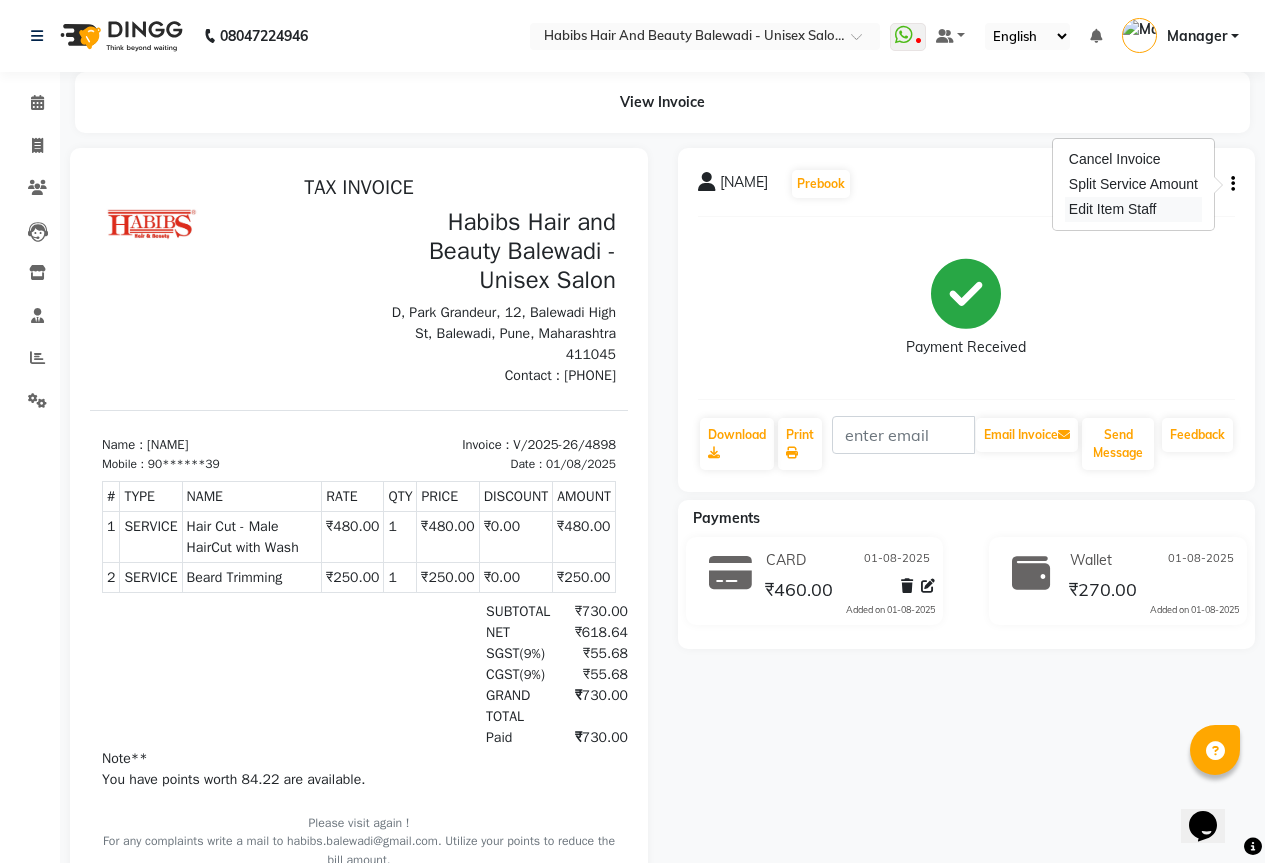 click on "Edit Item Staff" at bounding box center [1133, 209] 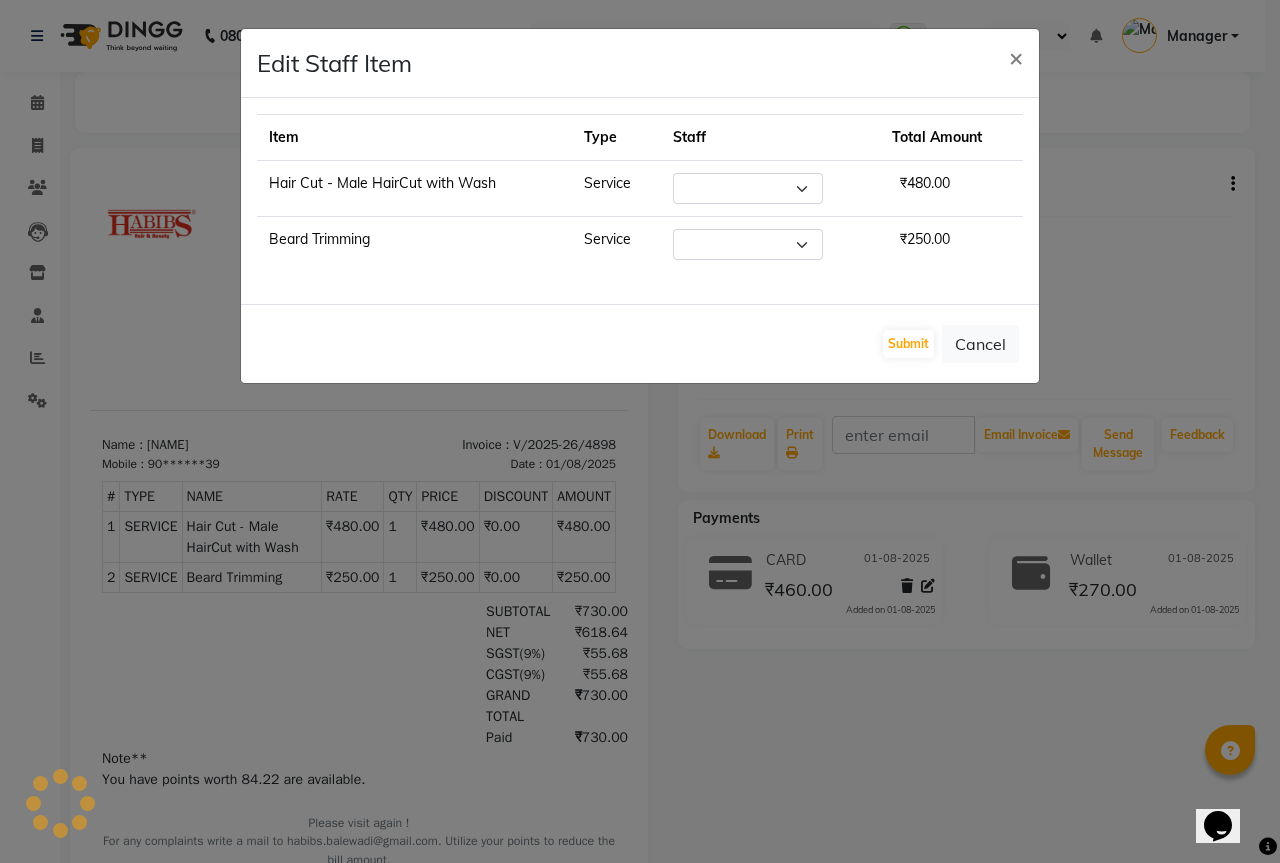 select on "82273" 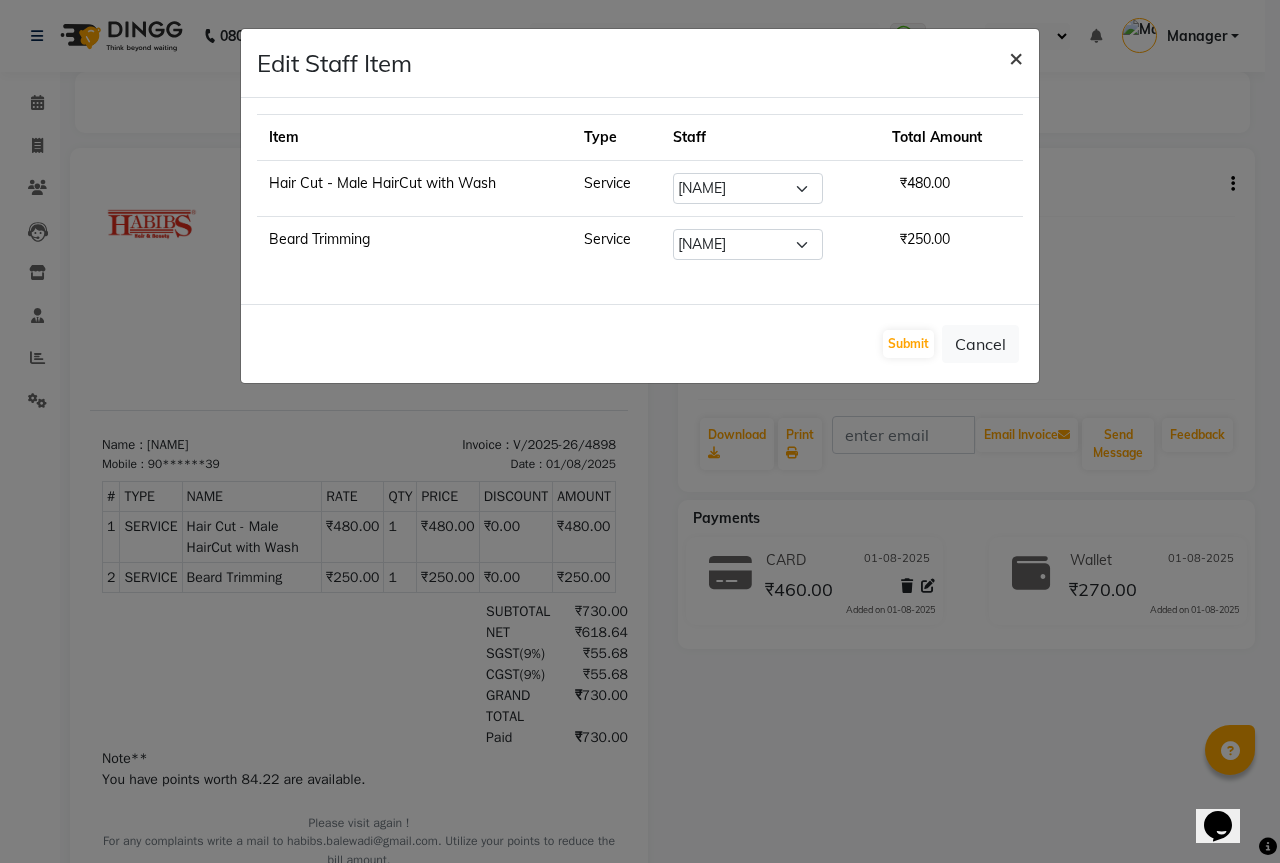 click on "×" 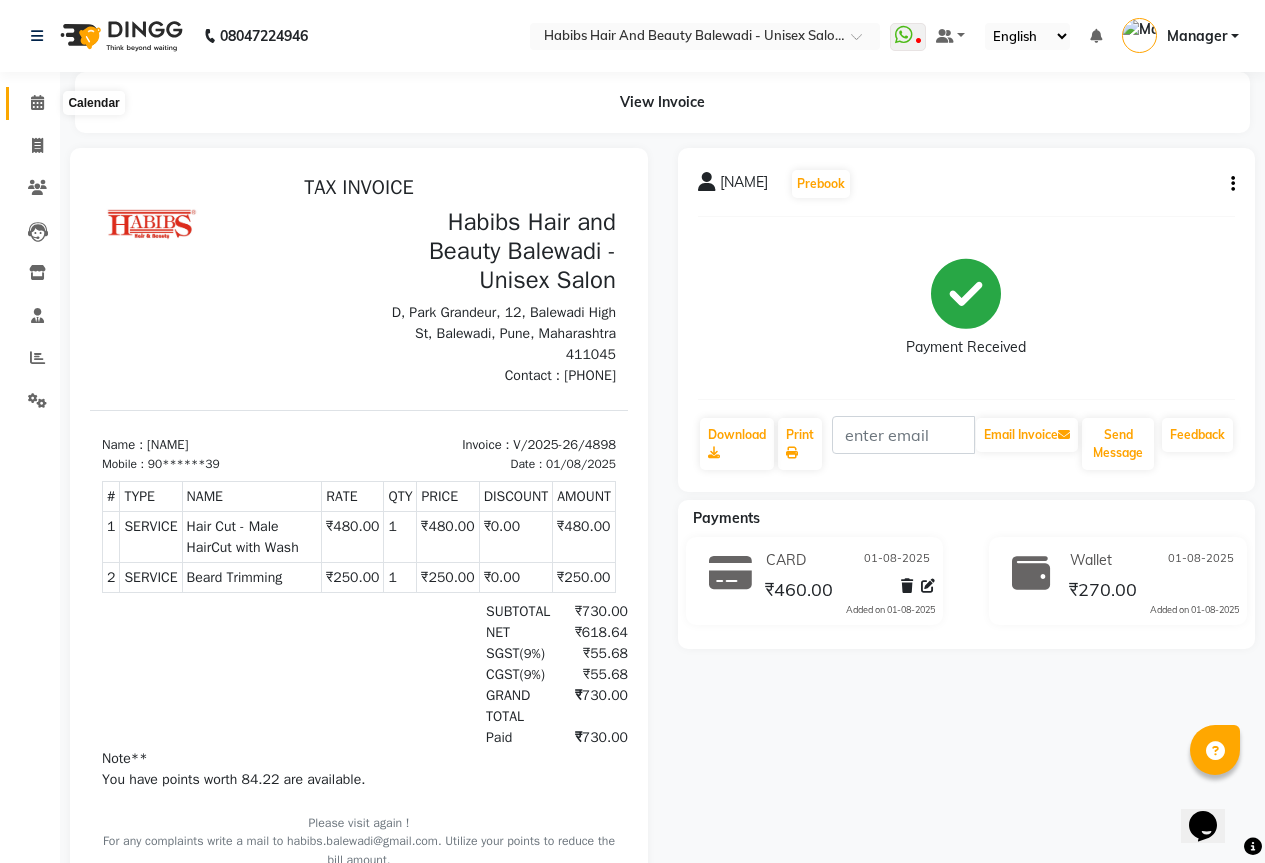click 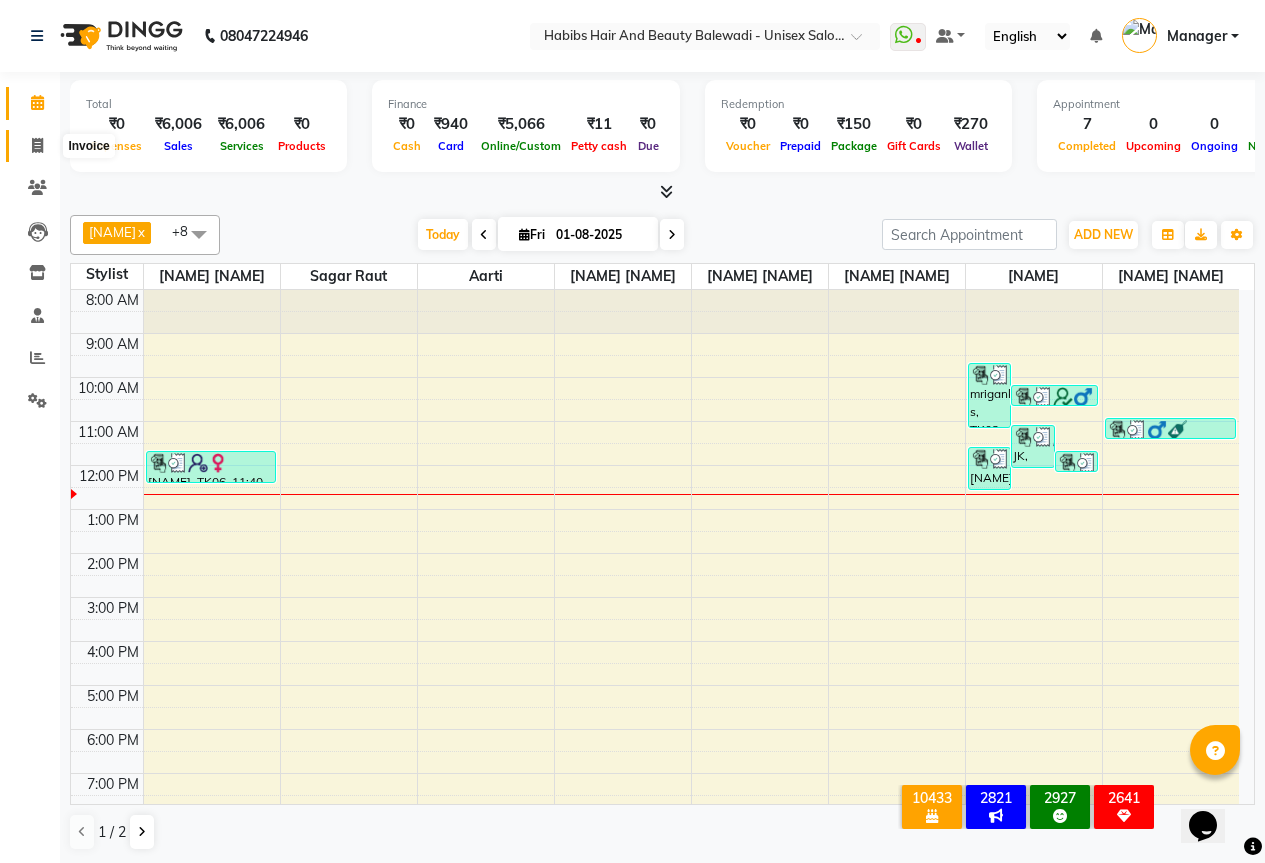 click 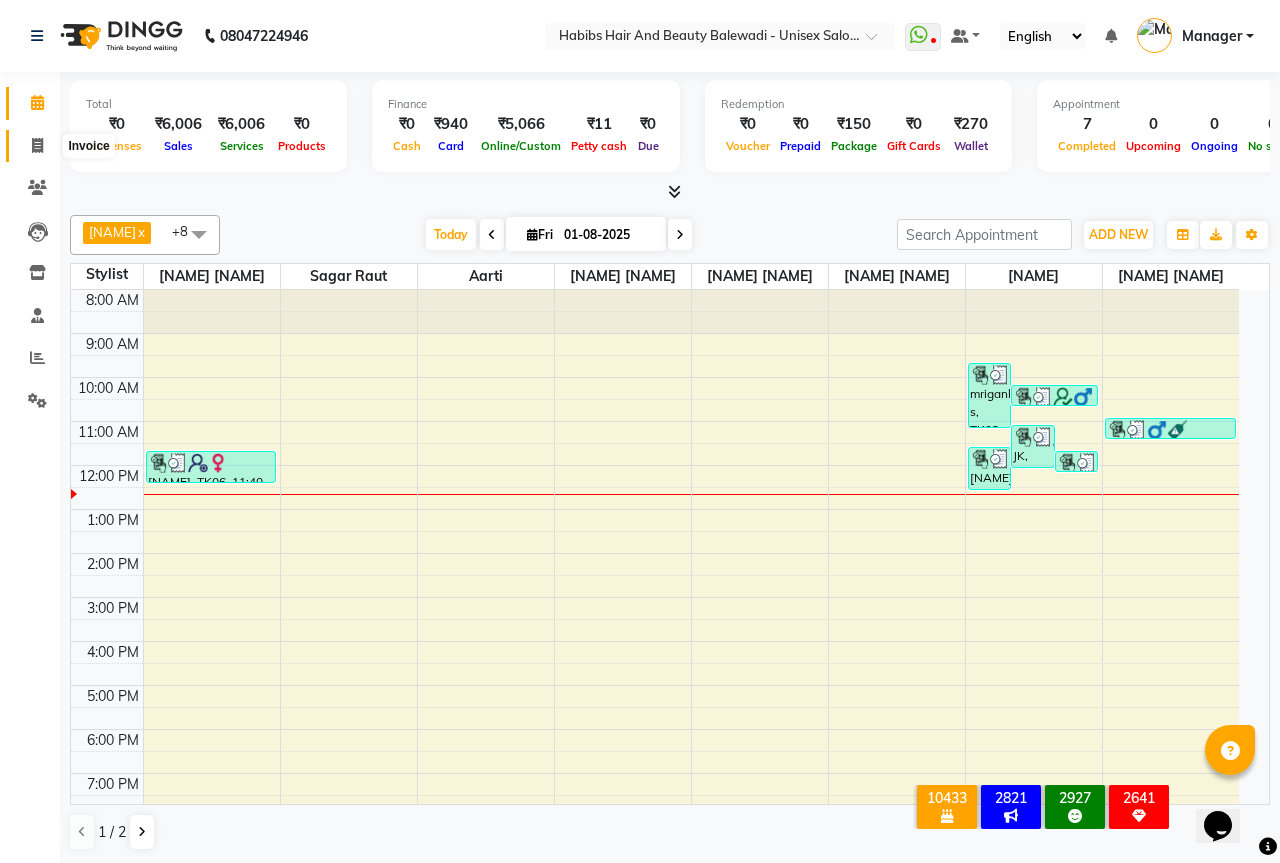 select on "5902" 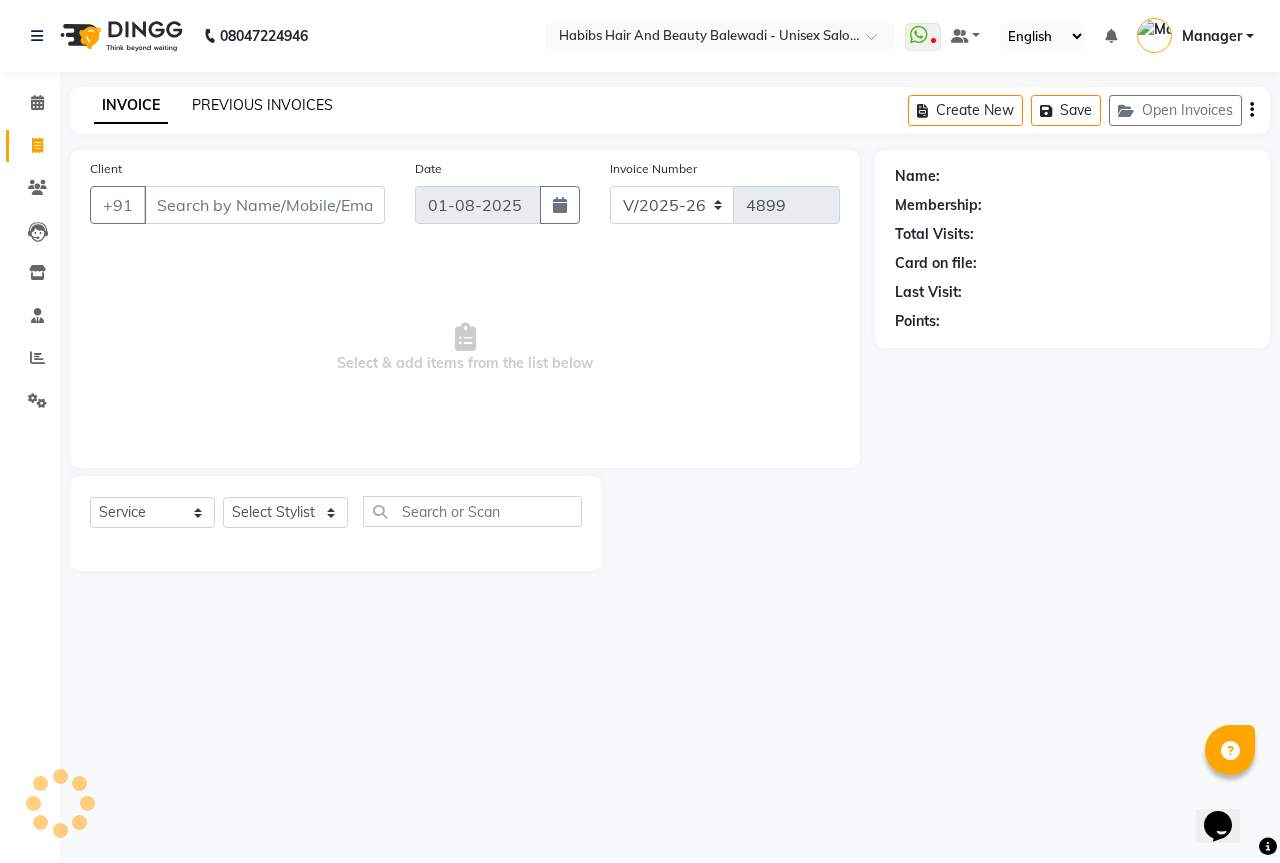click on "PREVIOUS INVOICES" 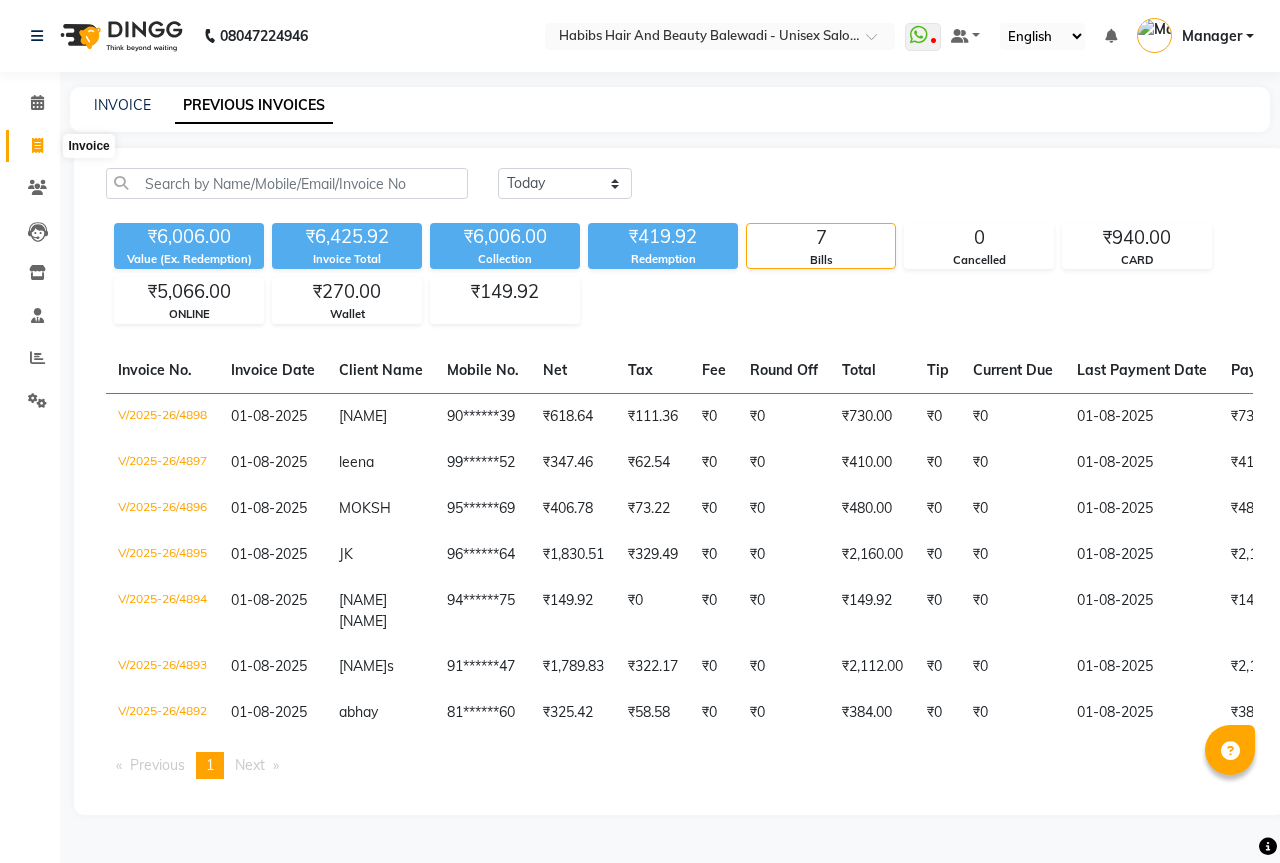 click 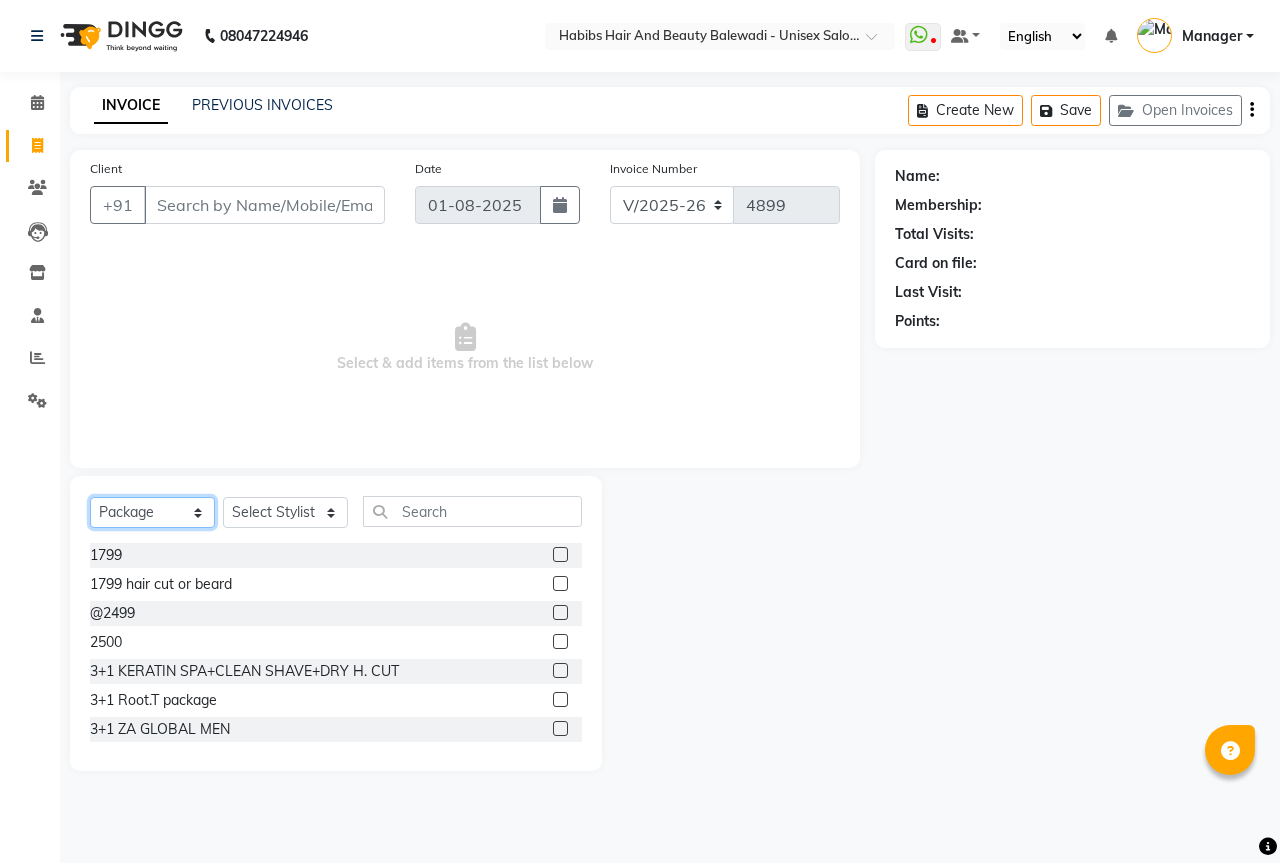 drag, startPoint x: 170, startPoint y: 508, endPoint x: 165, endPoint y: 519, distance: 12.083046 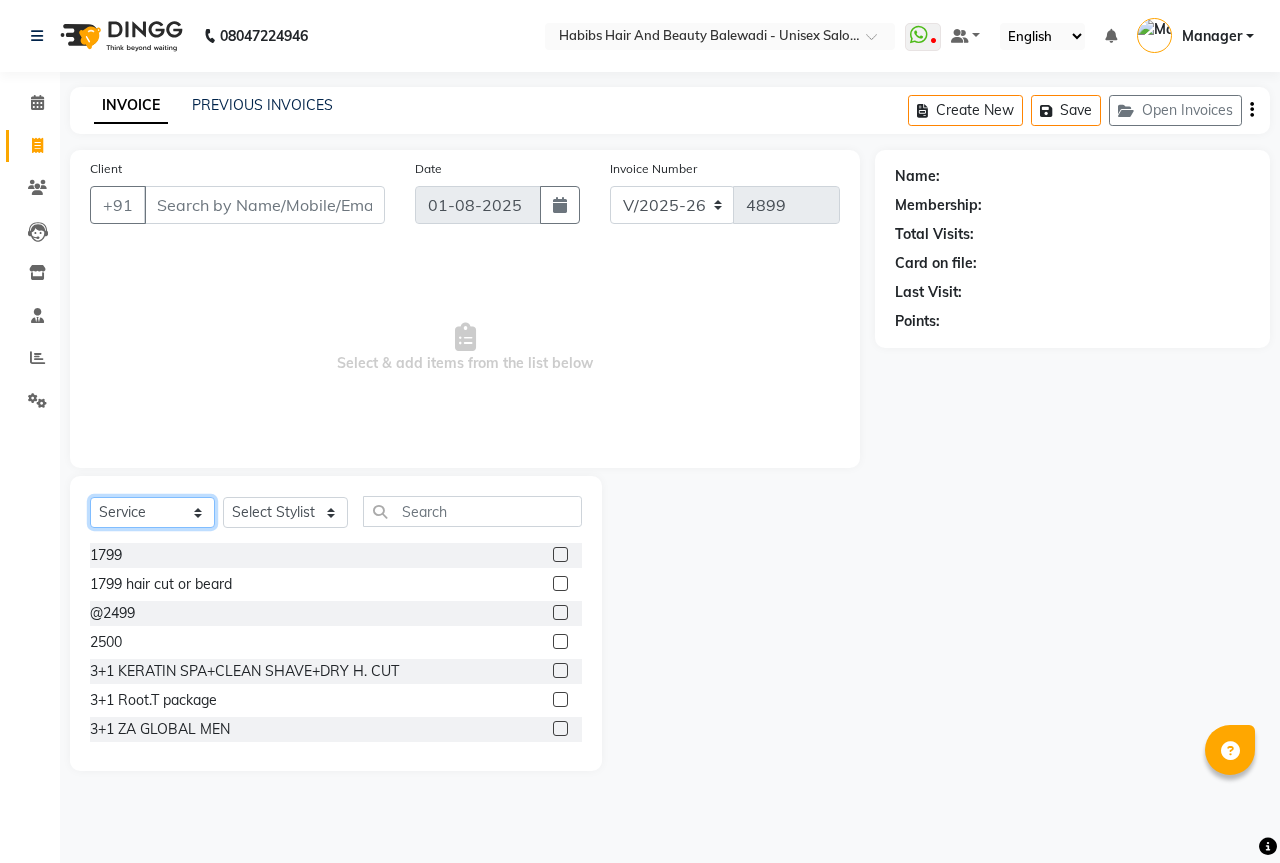 click on "Select  Service  Product  Membership  Package Voucher Prepaid Gift Card" 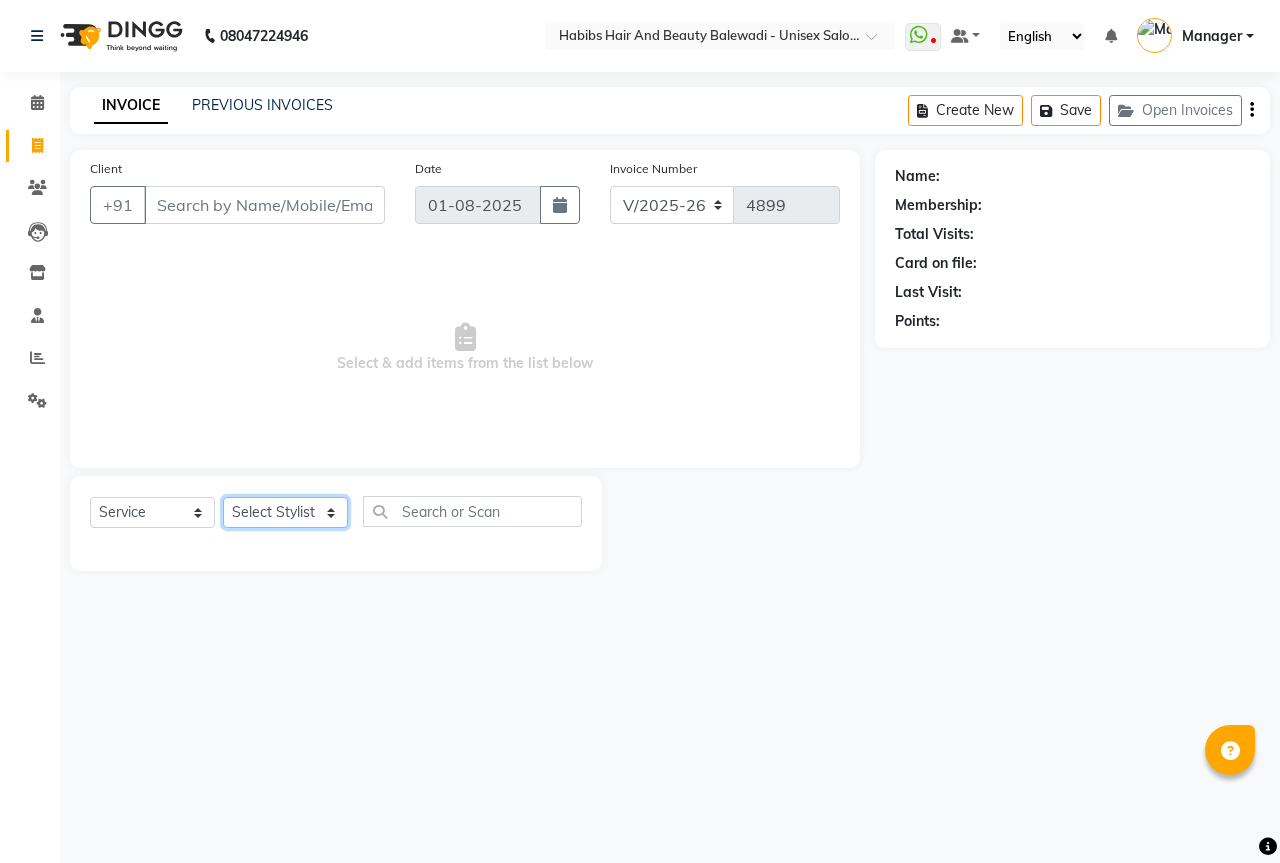 click on "Select Stylist Aarti Akshay Gaikwad Ankita Balmiki Bhagvat Dnyaneshwar Borde Gajanan Ghaytade Govind Wadel HK Manager Sagar Raut Sipra Singh Usha" 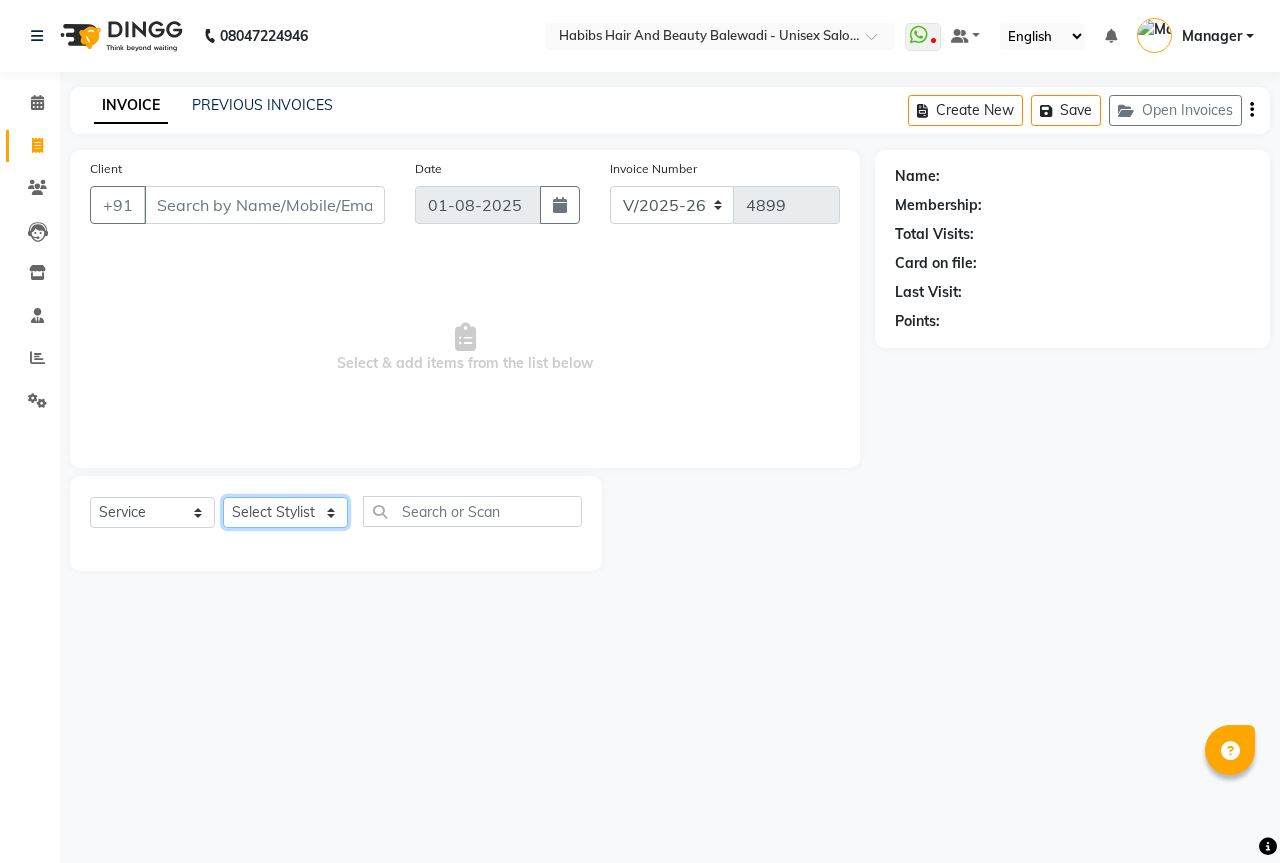 select on "82572" 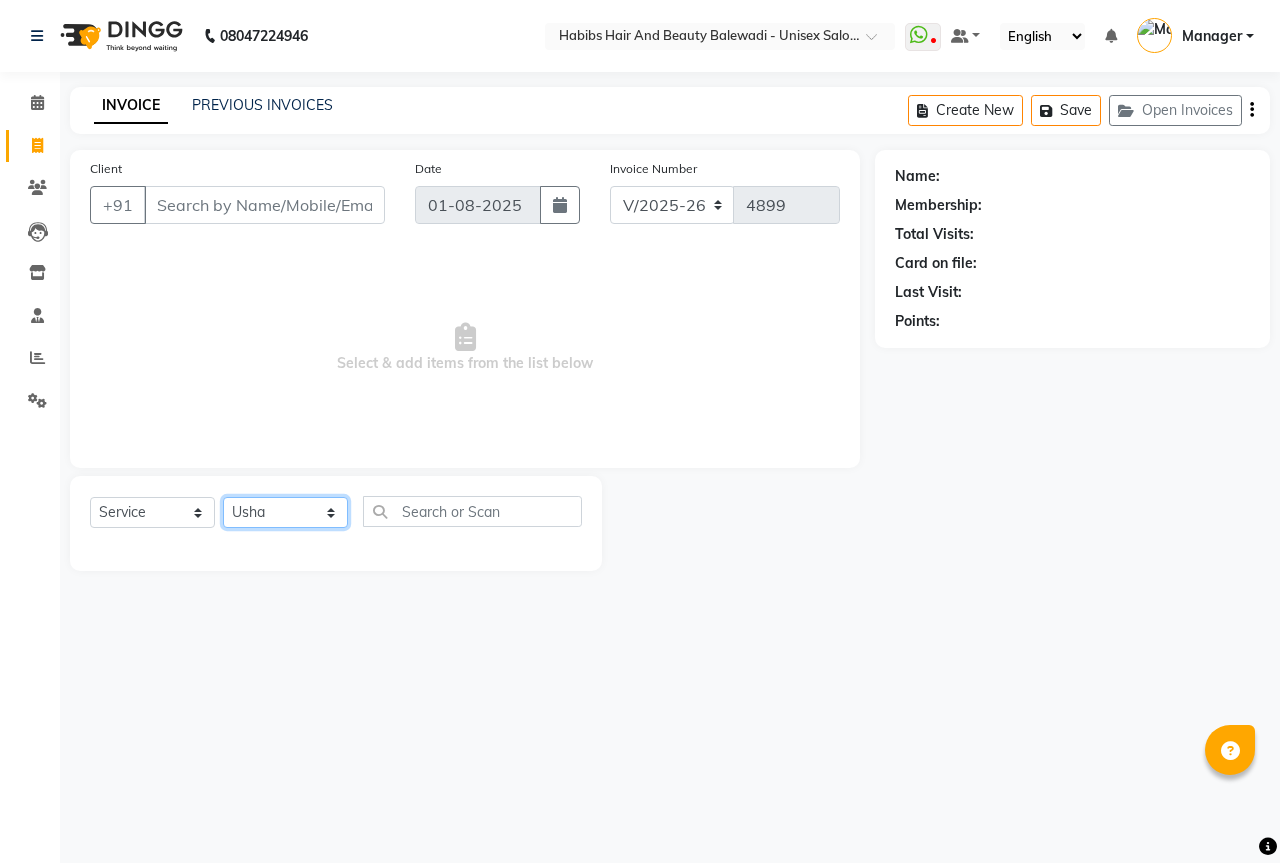 click on "Select Stylist Aarti Akshay Gaikwad Ankita Balmiki Bhagvat Dnyaneshwar Borde Gajanan Ghaytade Govind Wadel HK Manager Sagar Raut Sipra Singh Usha" 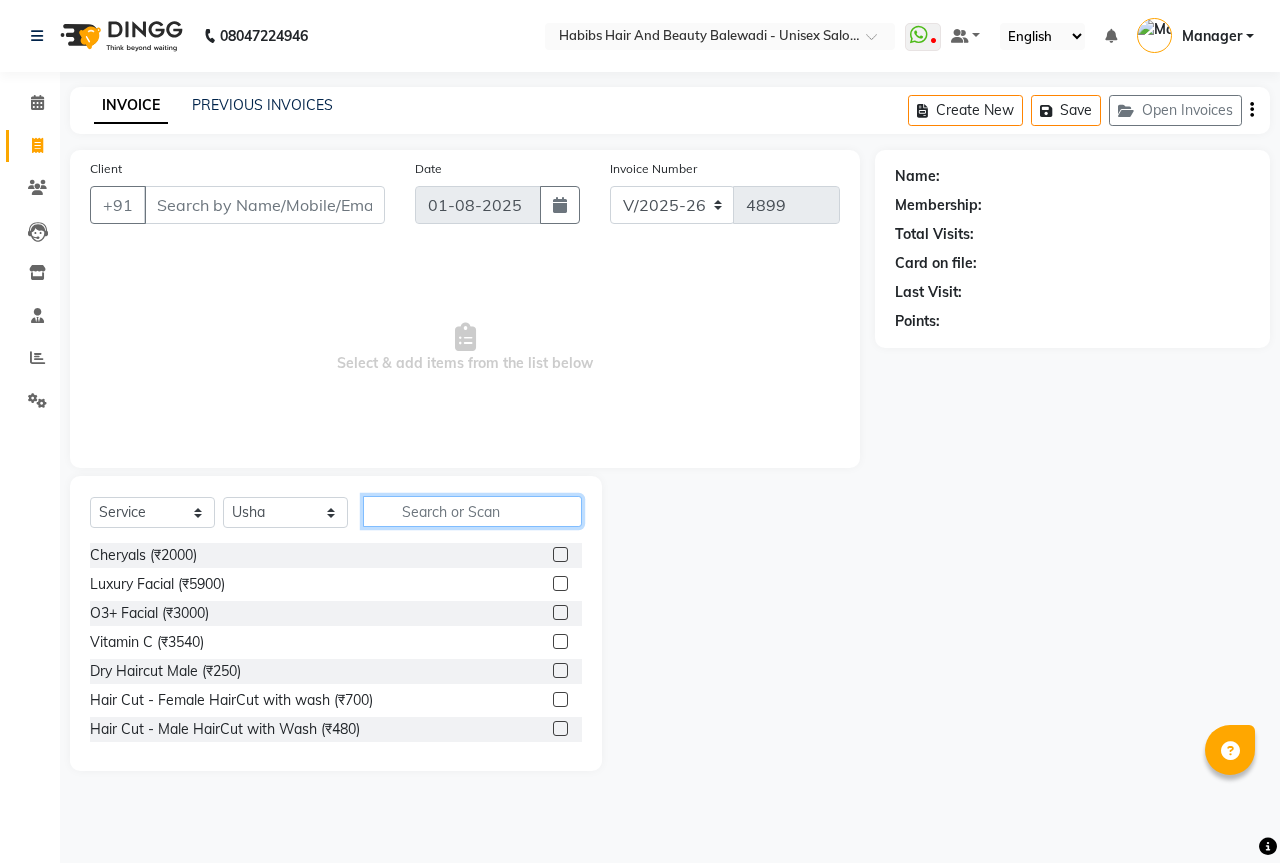 click 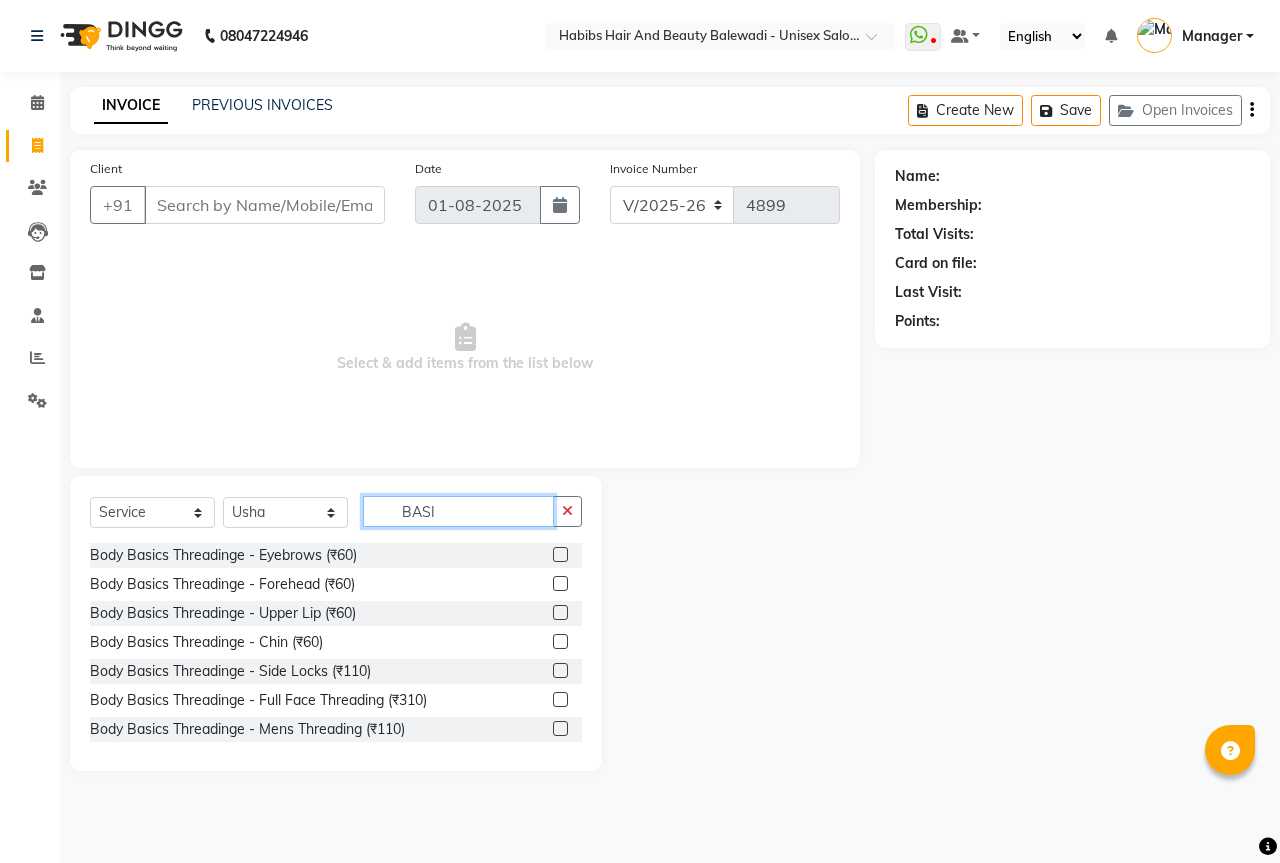 type on "BASI" 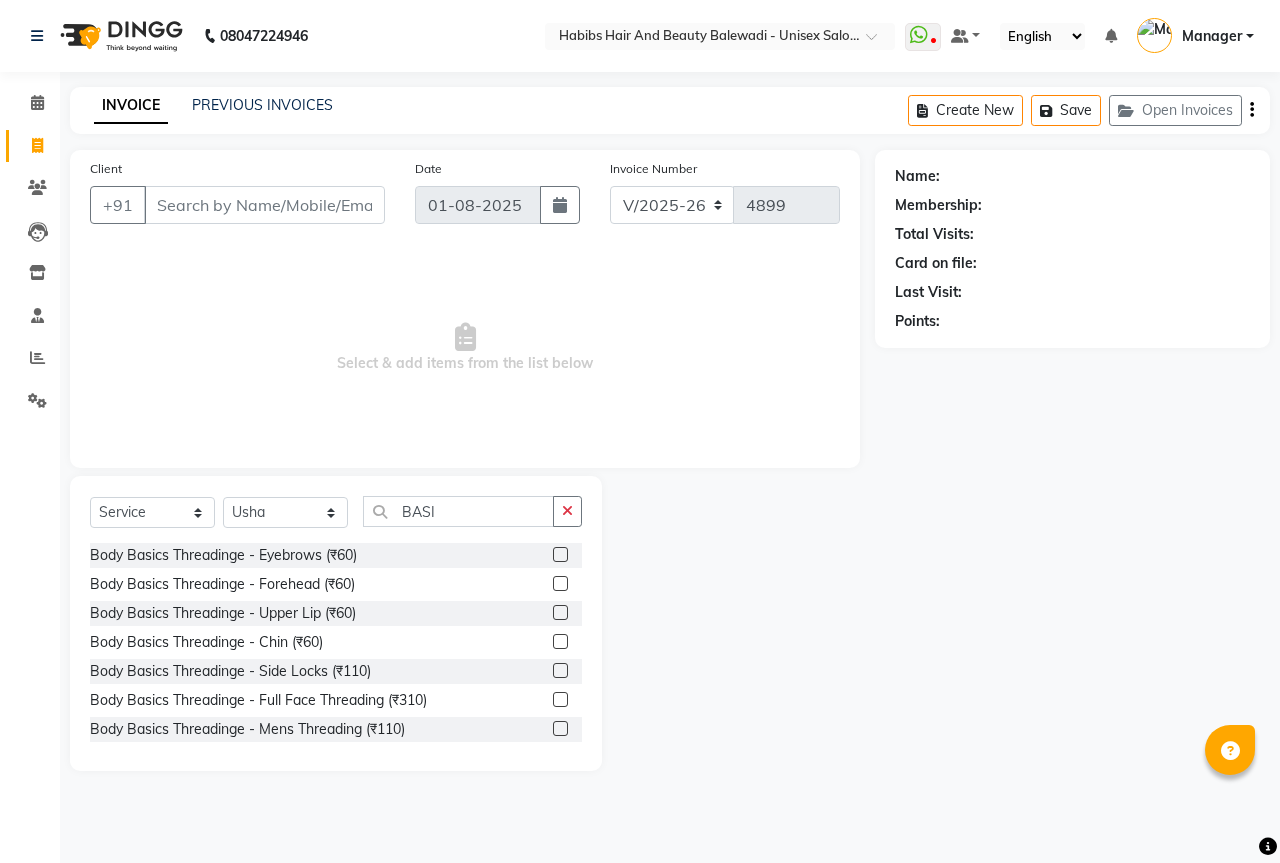 click on "Body Basics Threadinge - Eyebrows (₹60)" 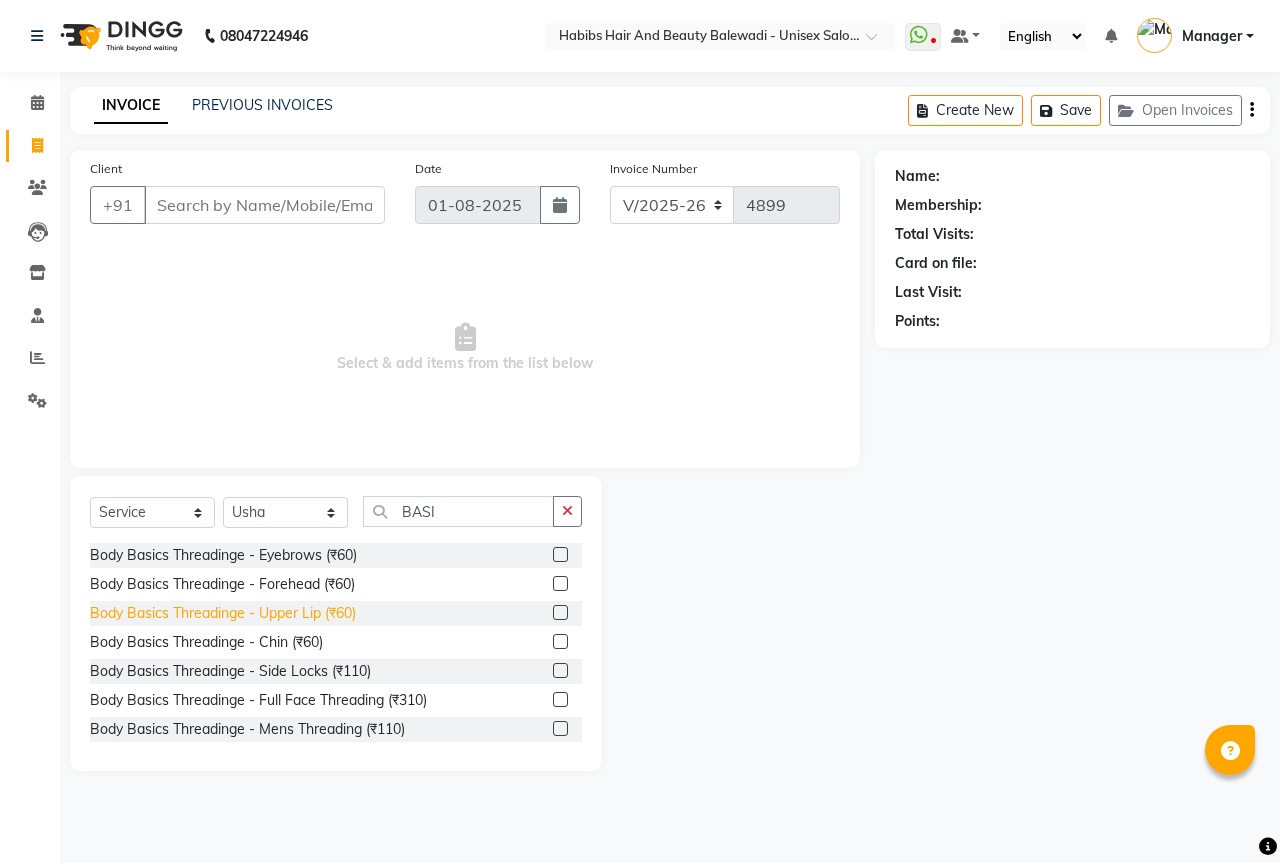 click on "Body Basics Threadinge - Upper Lip (₹60)" 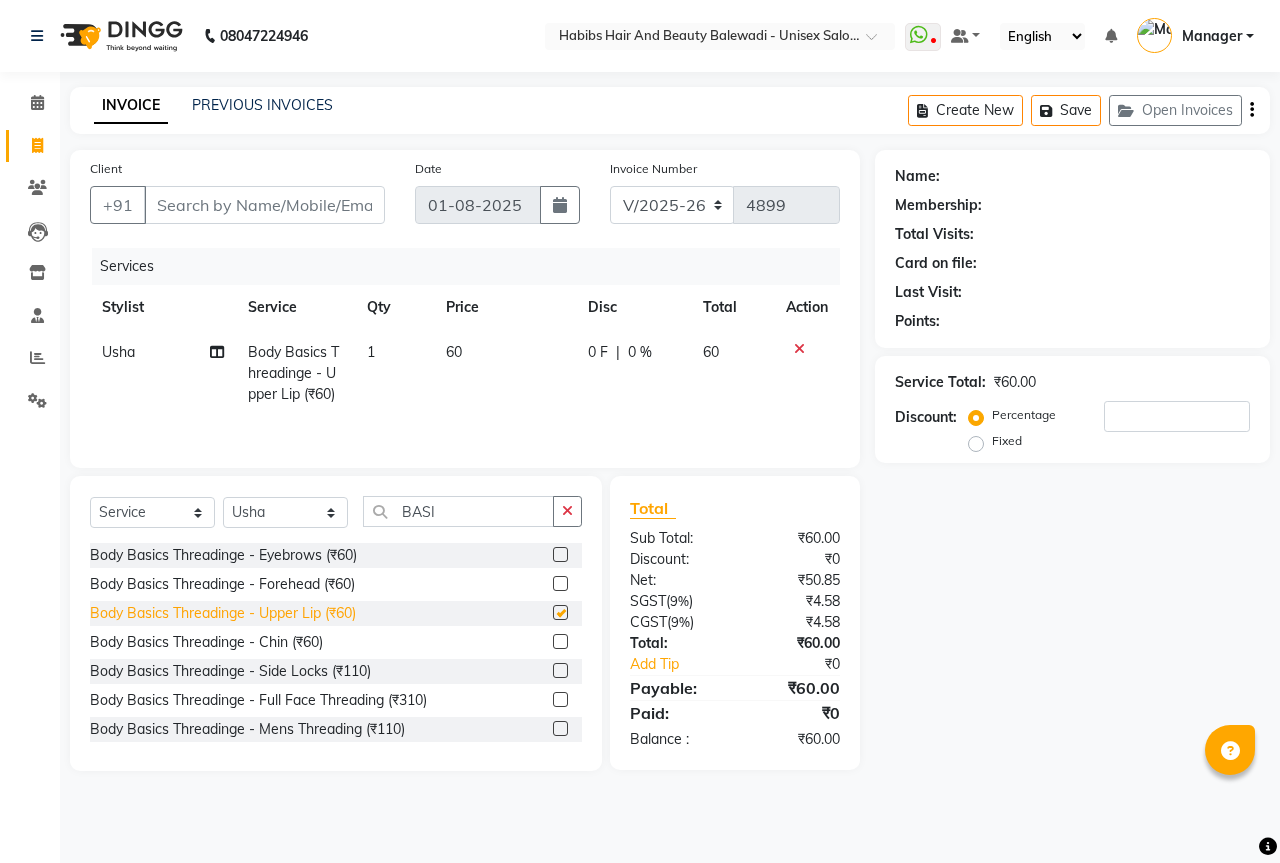 checkbox on "false" 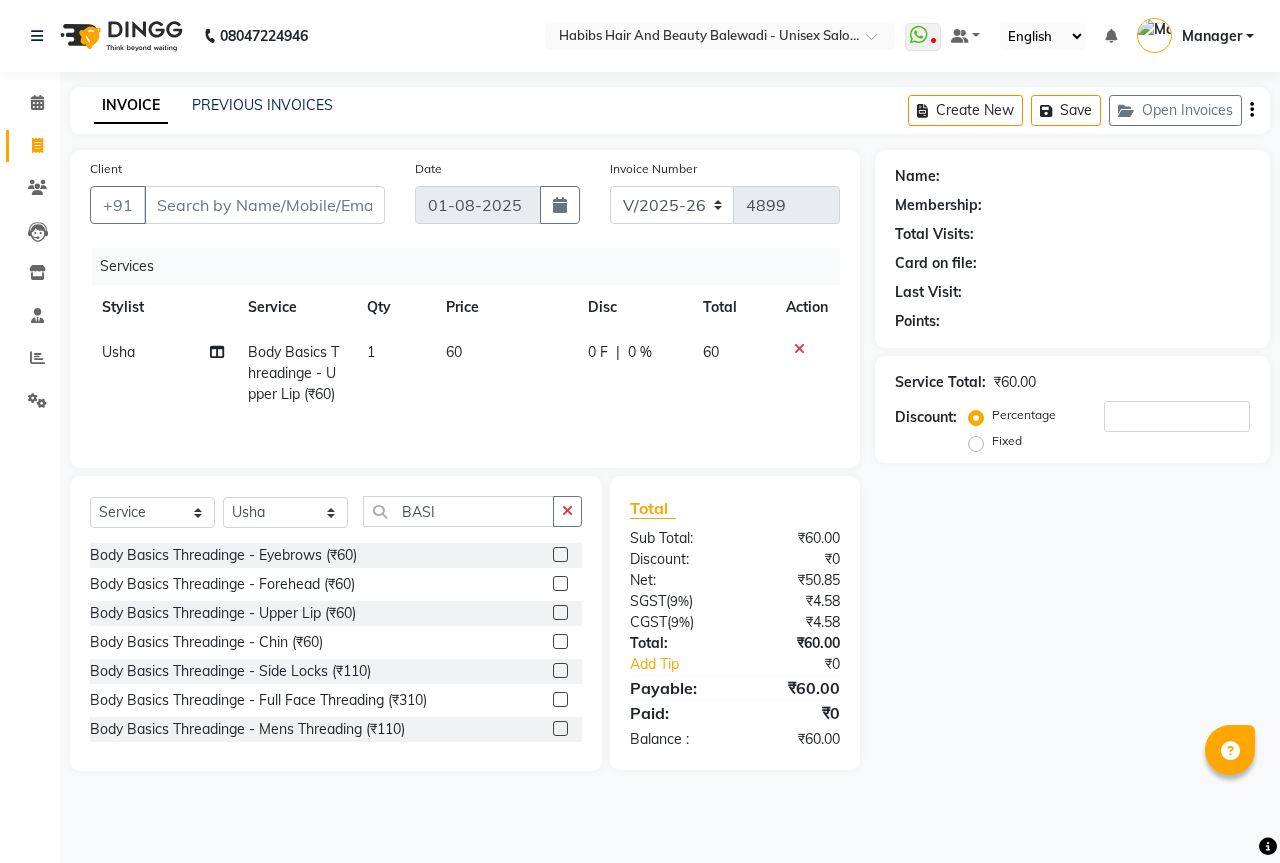click on "Body Basics Threadinge - Eyebrows (₹60)" 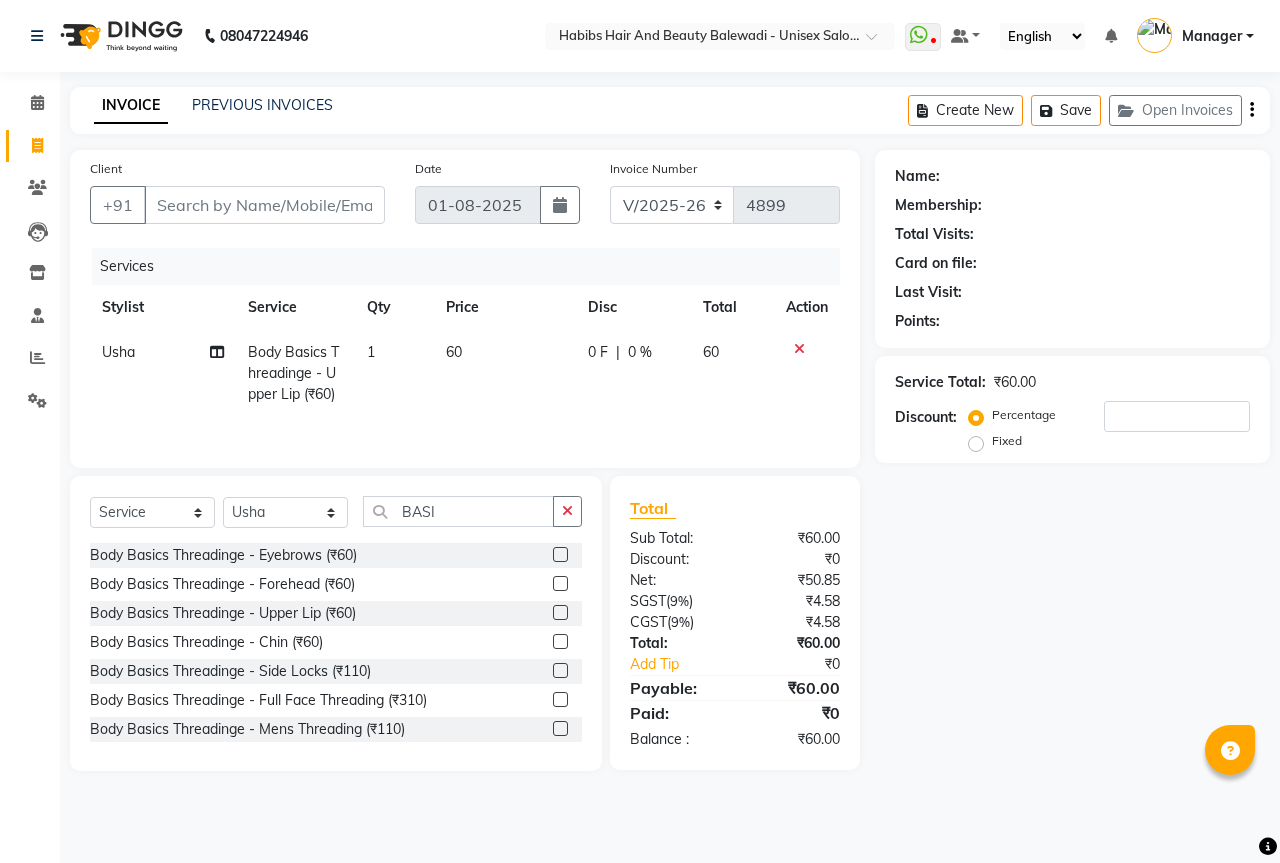click 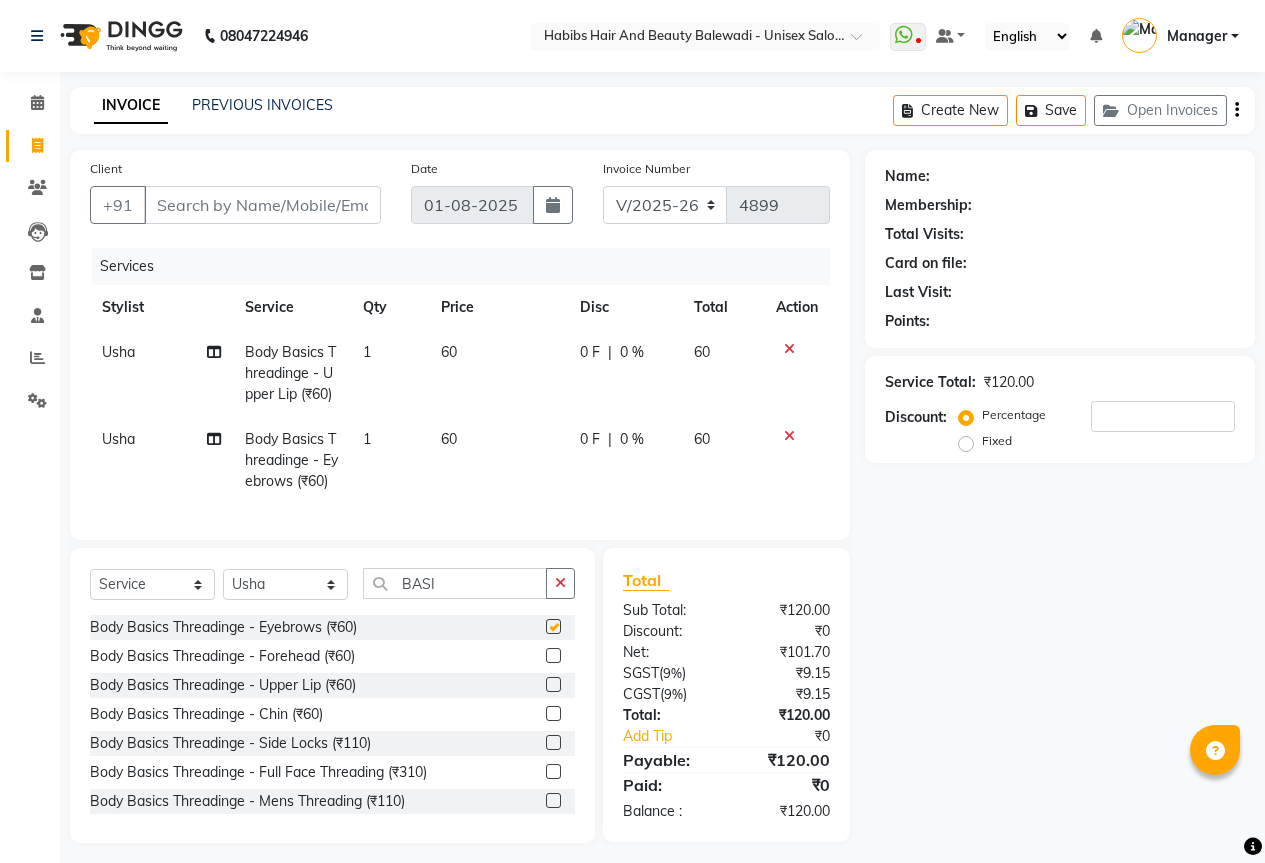 checkbox on "false" 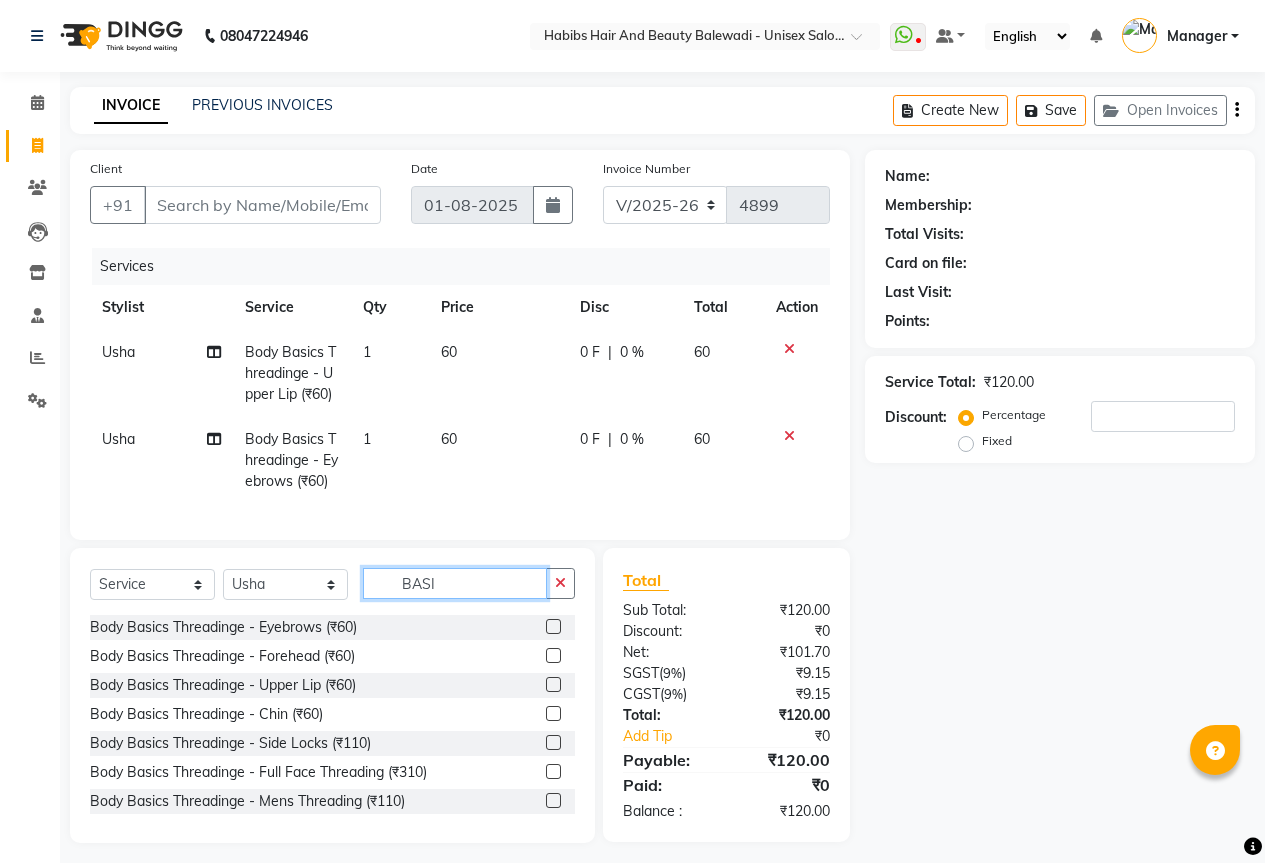 click on "BASI" 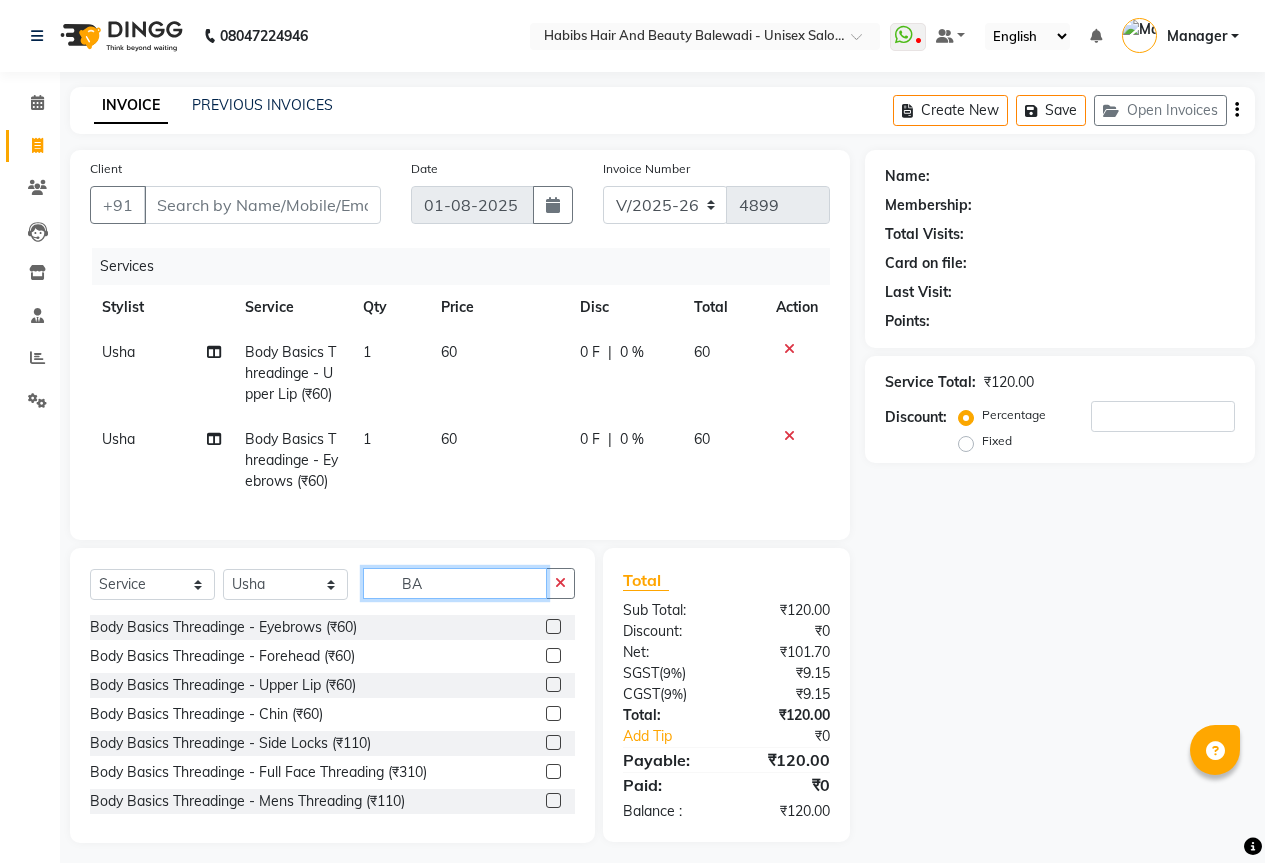 type on "B" 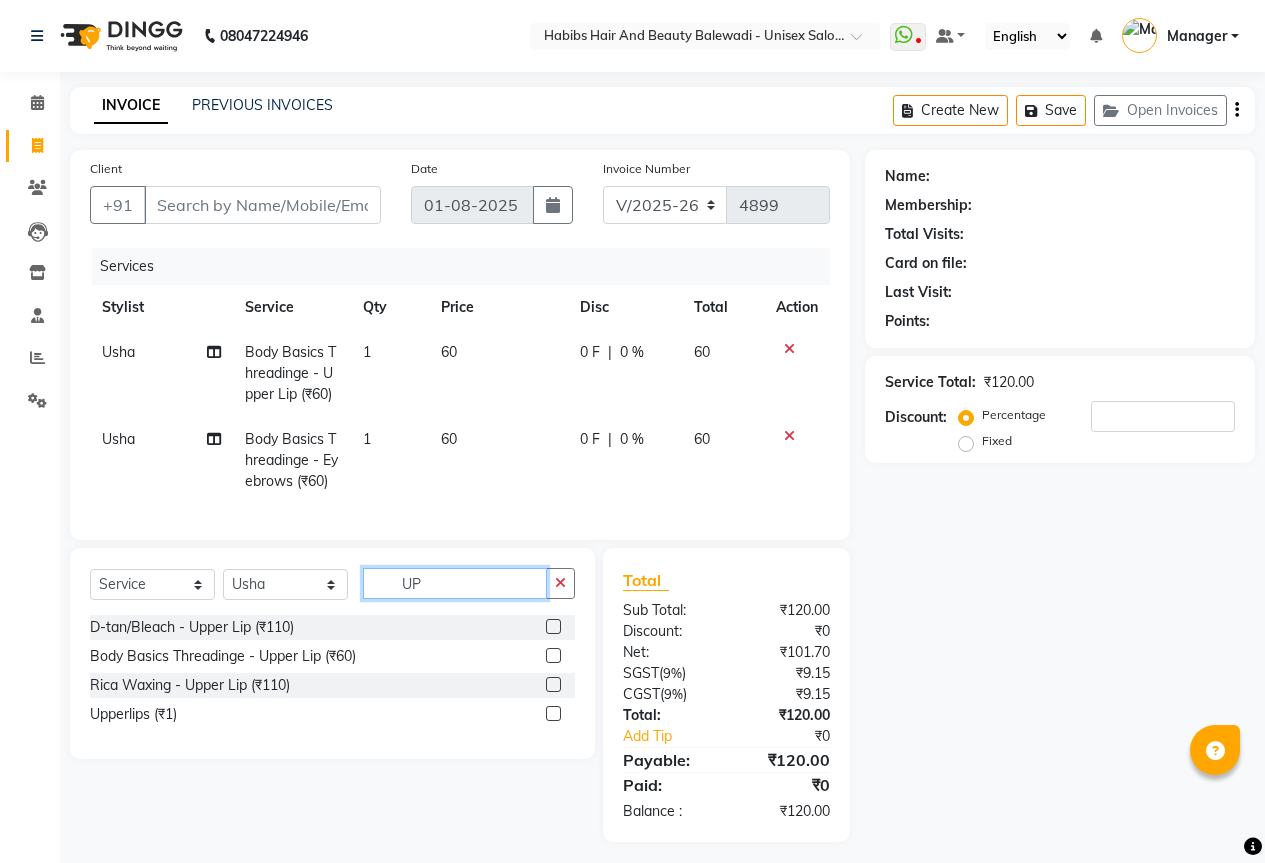type on "U" 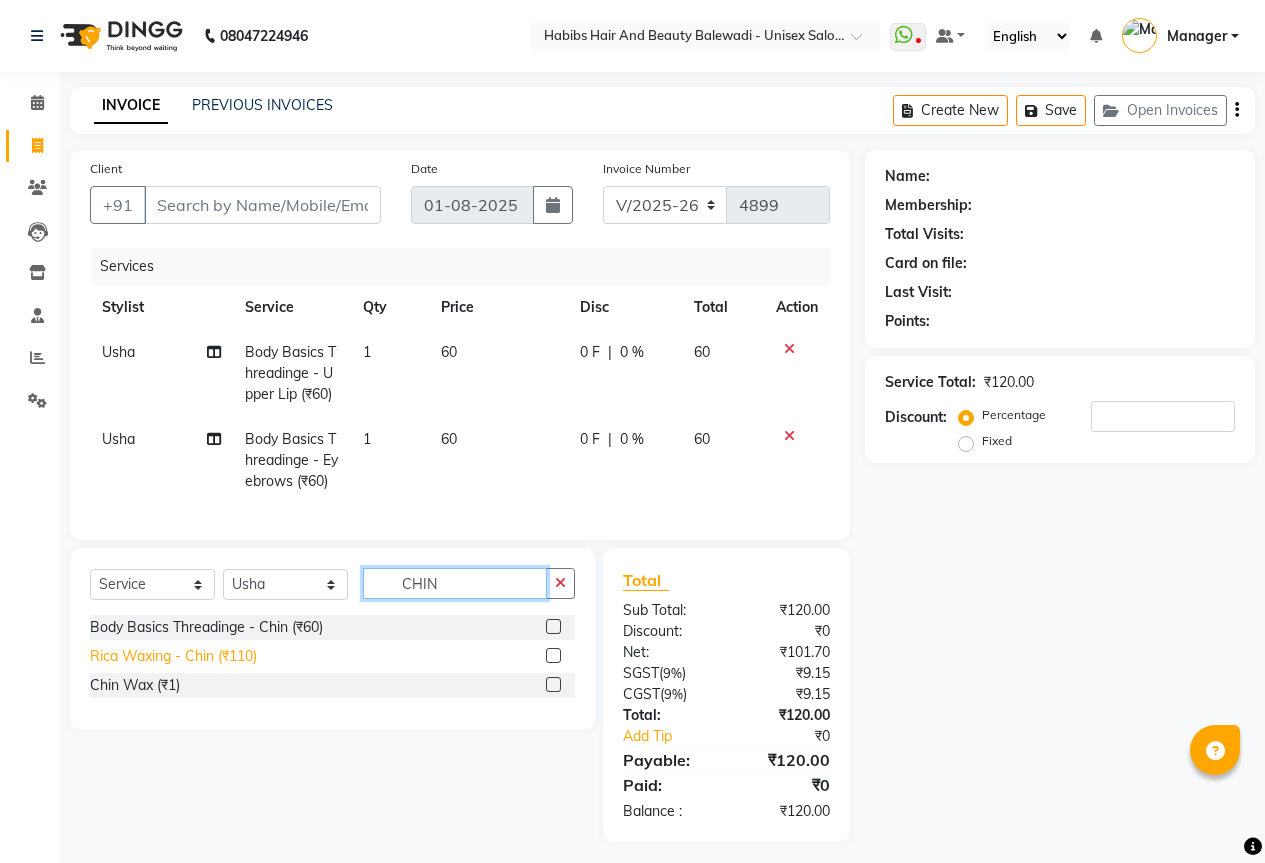 type on "CHIN" 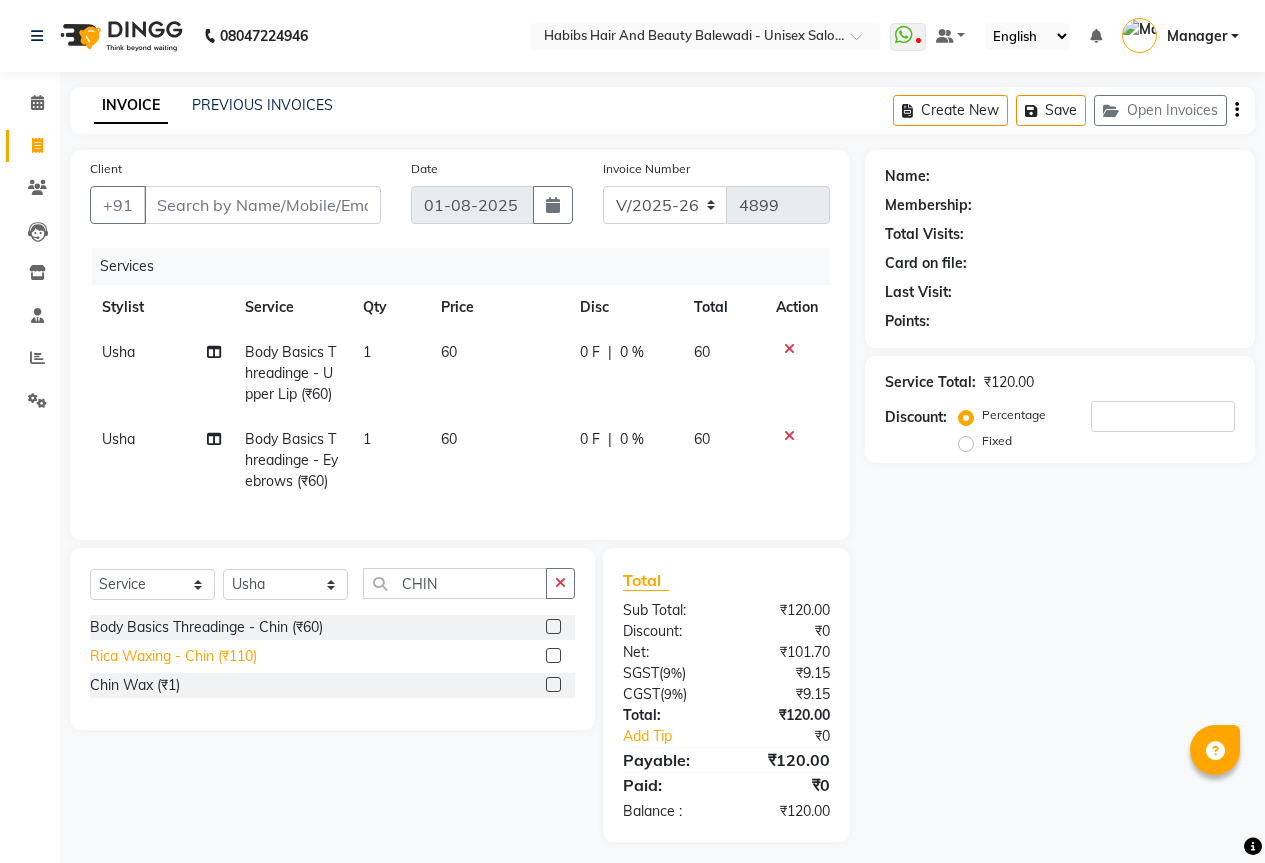 click on "Rica Waxing - Chin (₹110)" 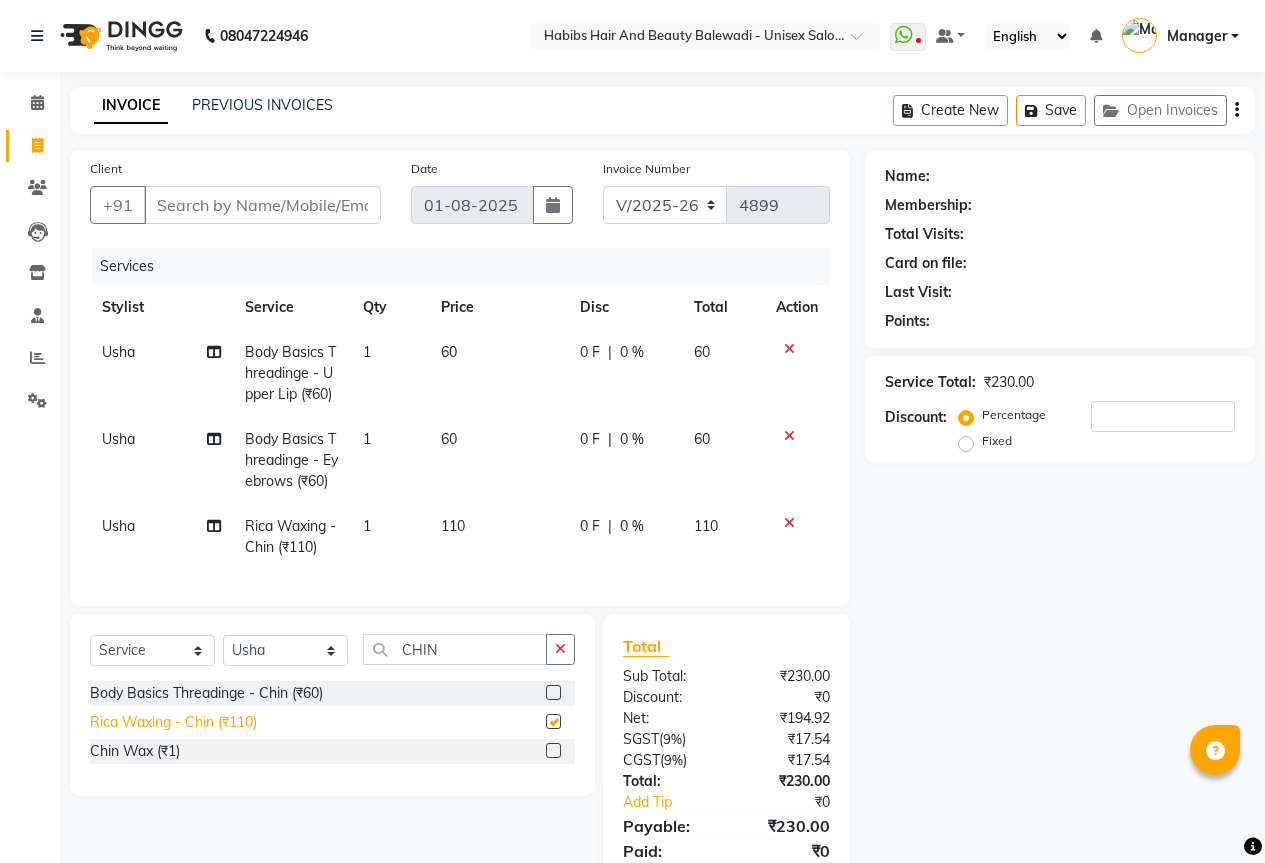 checkbox on "false" 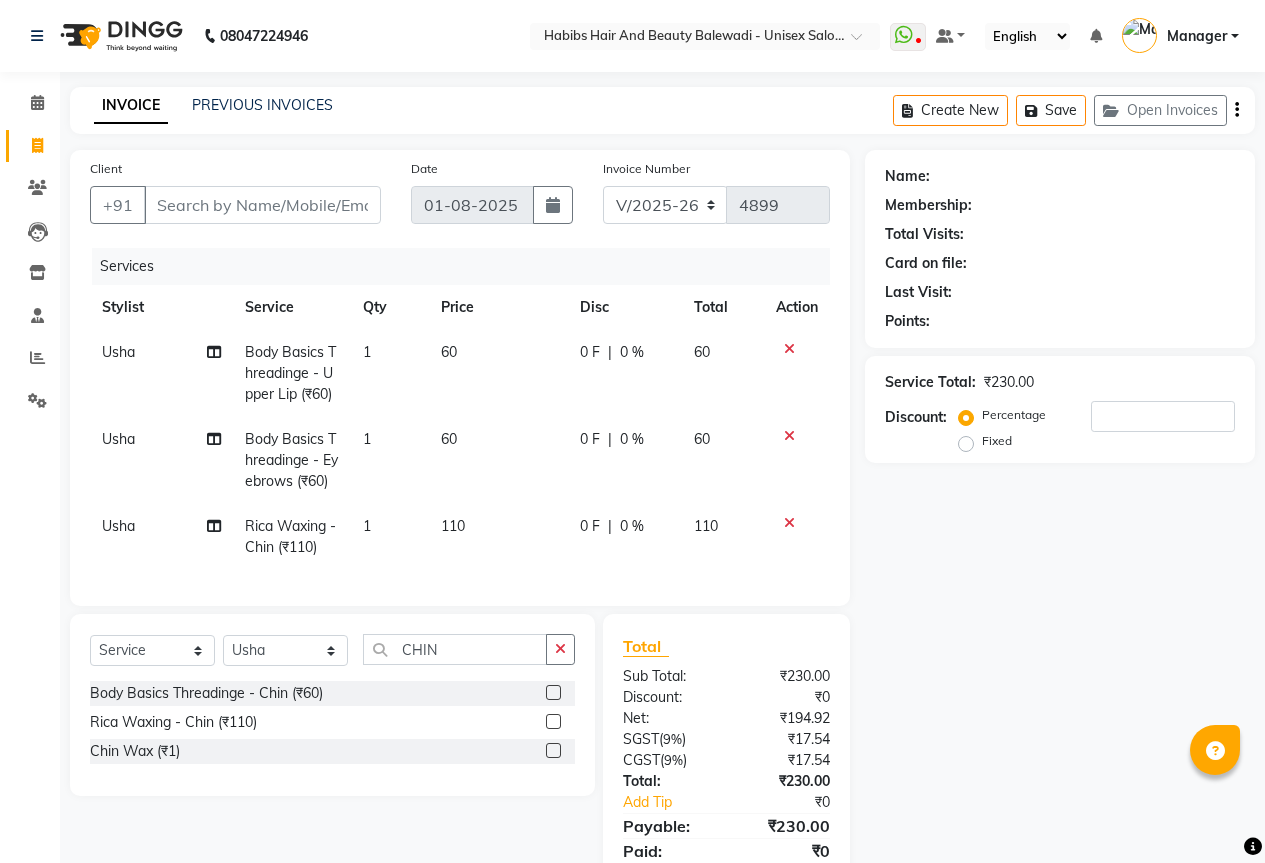 scroll, scrollTop: 90, scrollLeft: 0, axis: vertical 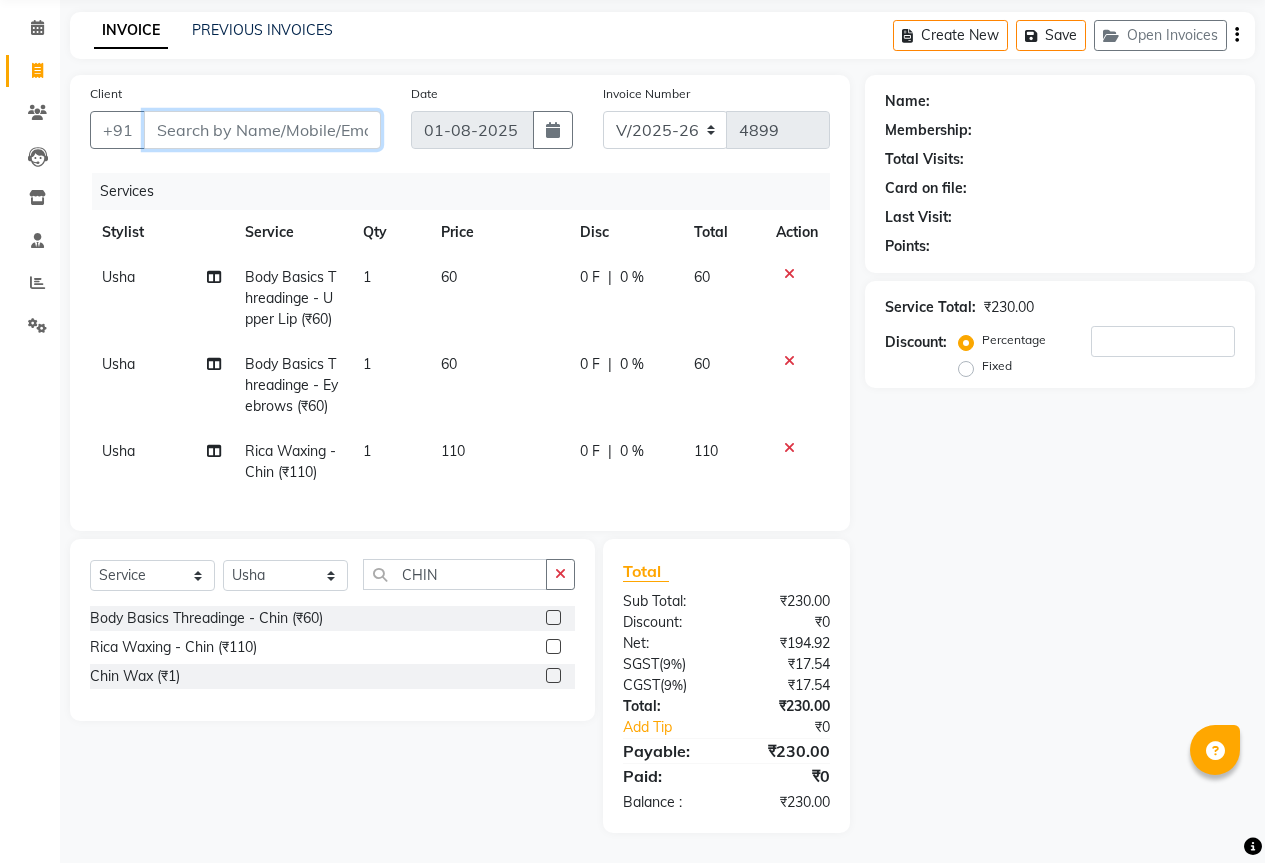 click on "Client" at bounding box center [262, 130] 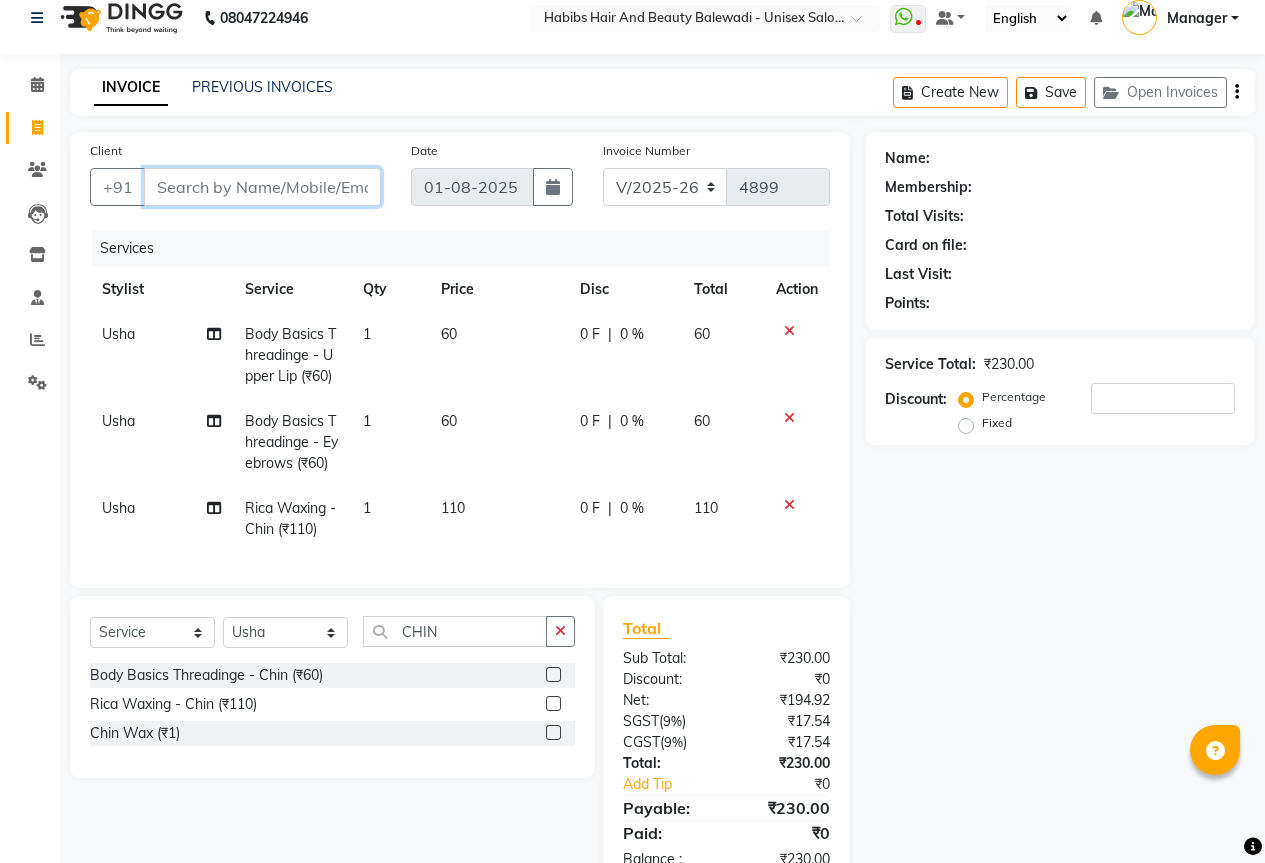 scroll, scrollTop: 0, scrollLeft: 0, axis: both 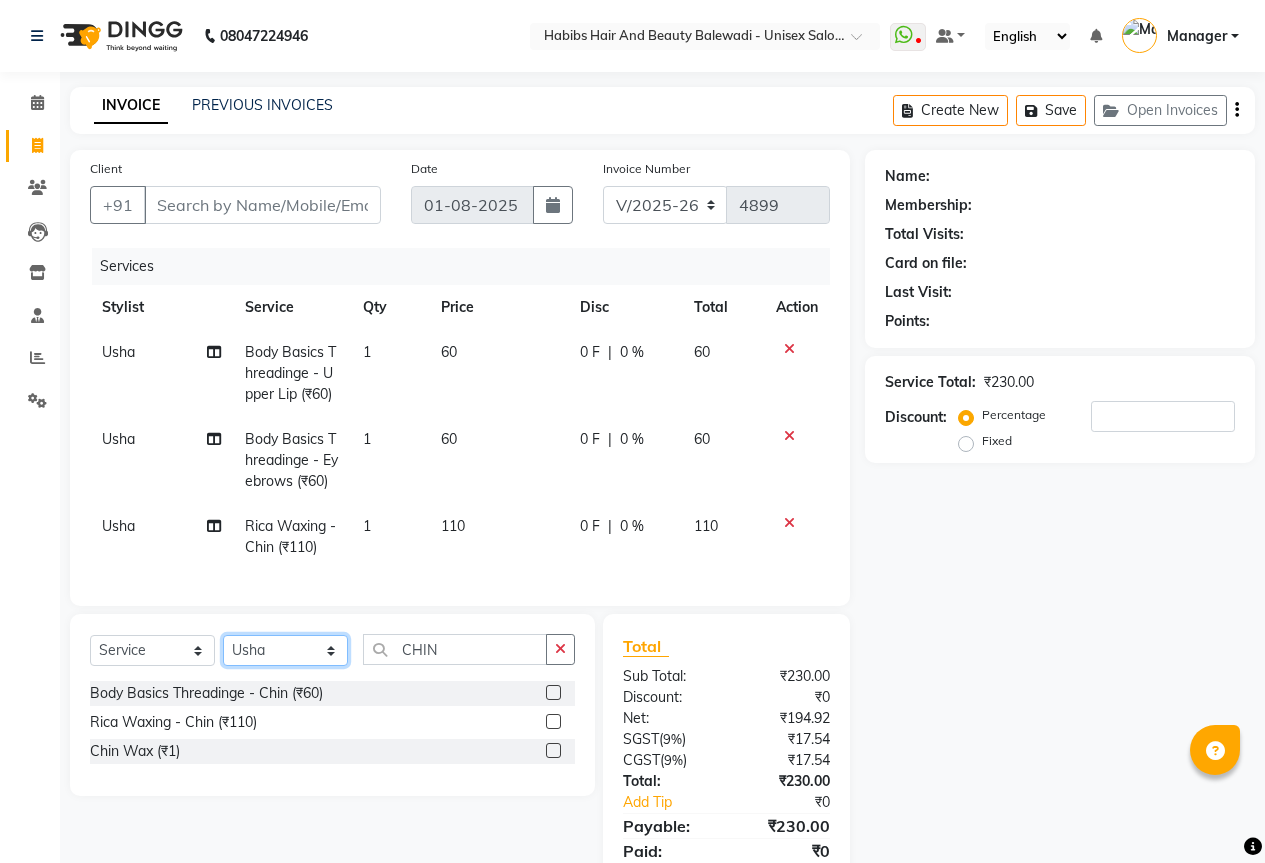 click on "Select Stylist Aarti Akshay Gaikwad Ankita Balmiki Bhagvat Dnyaneshwar Borde Gajanan Ghaytade Govind Wadel HK Manager Sagar Raut Sipra Singh Usha" 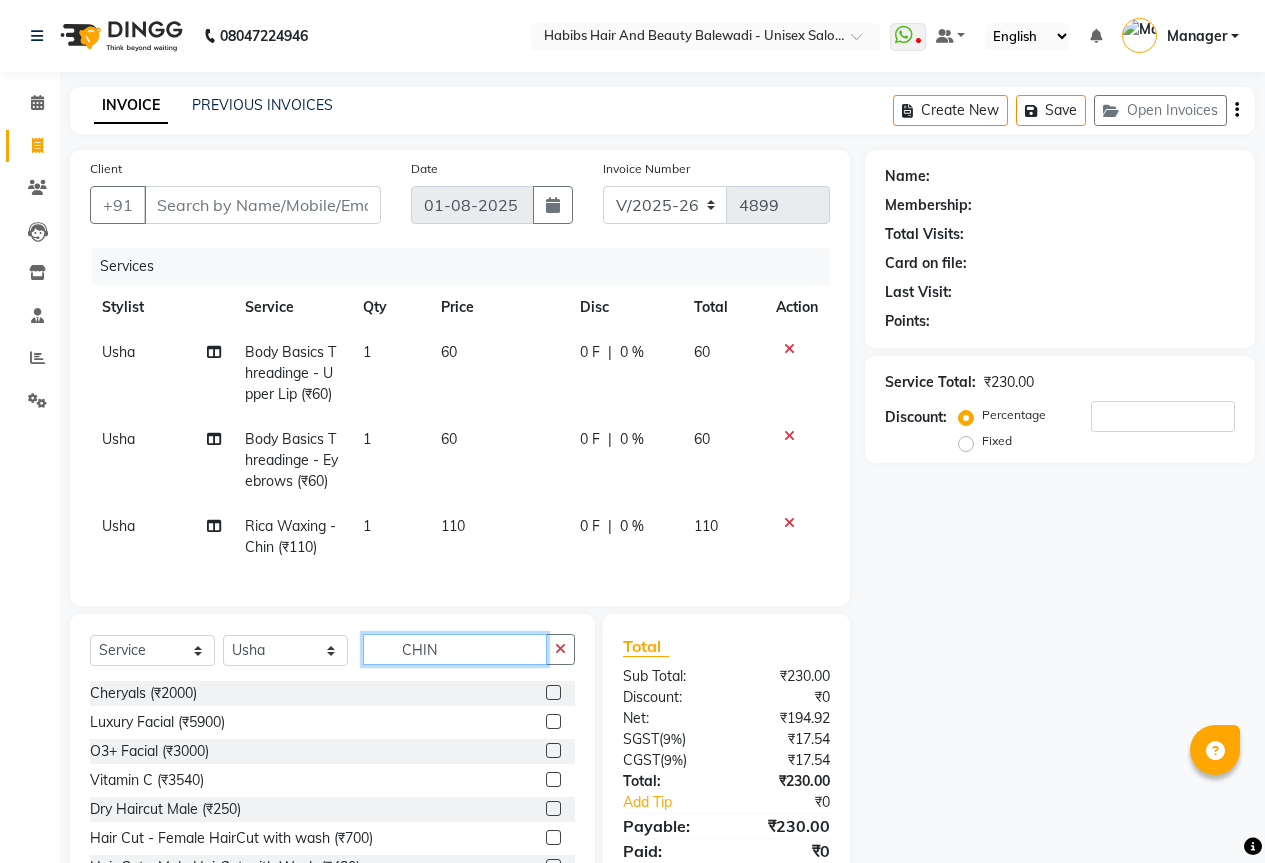 click on "CHIN" 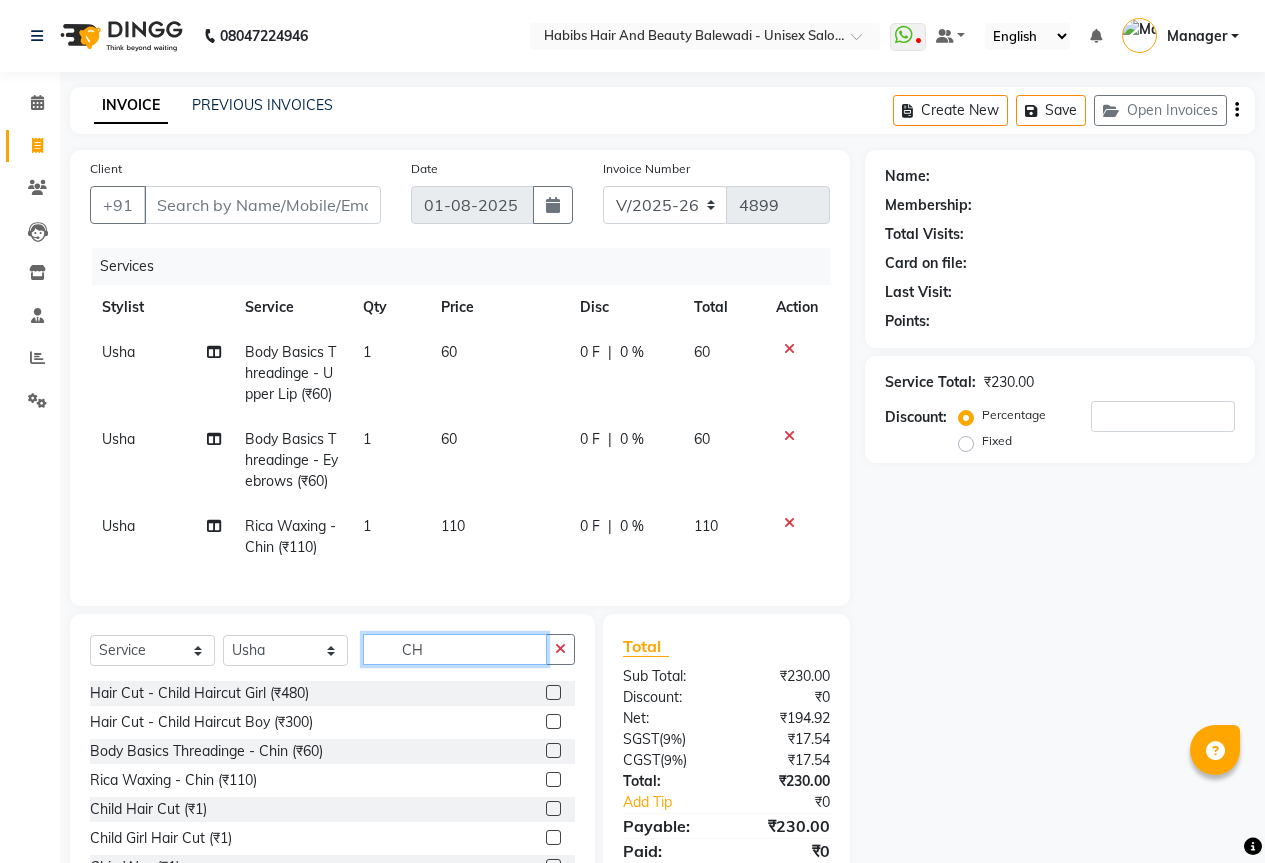 type on "C" 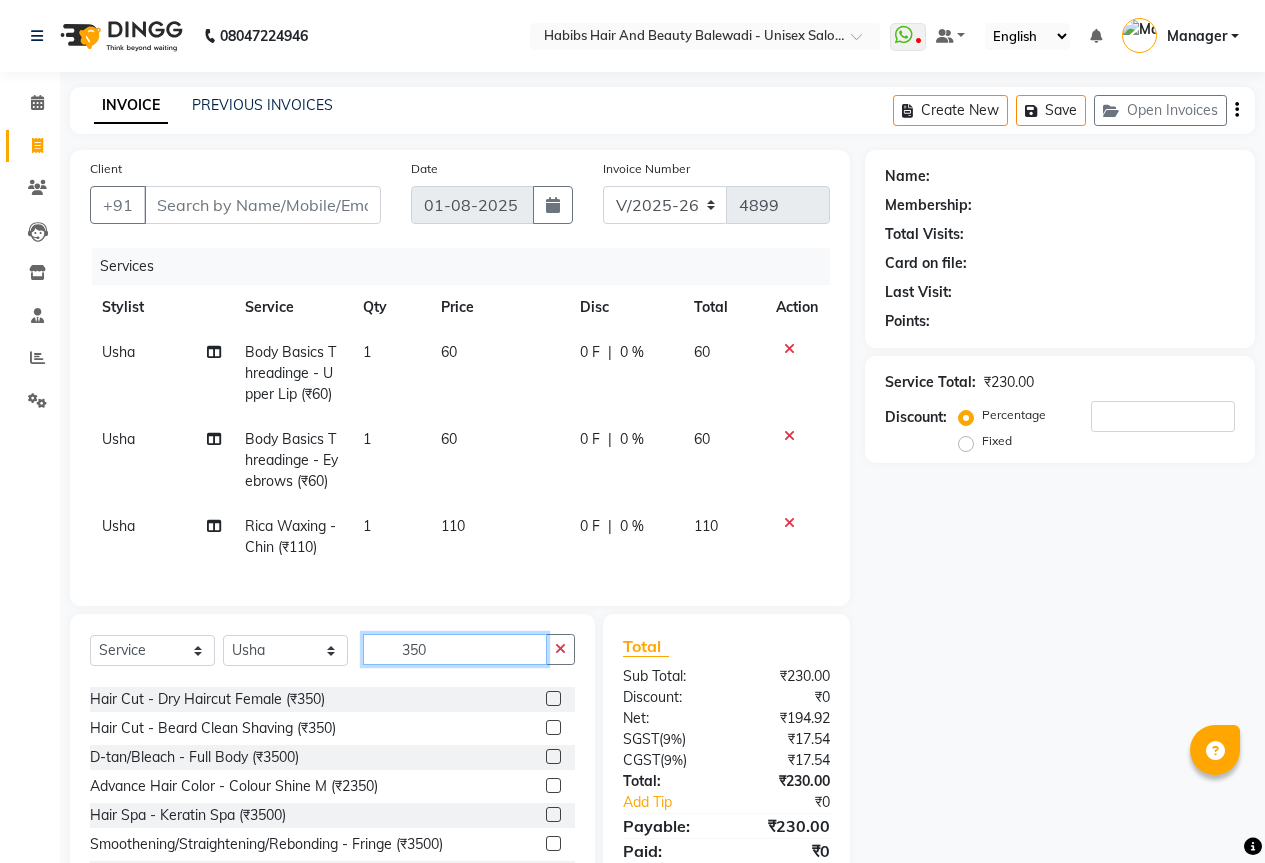 scroll, scrollTop: 100, scrollLeft: 0, axis: vertical 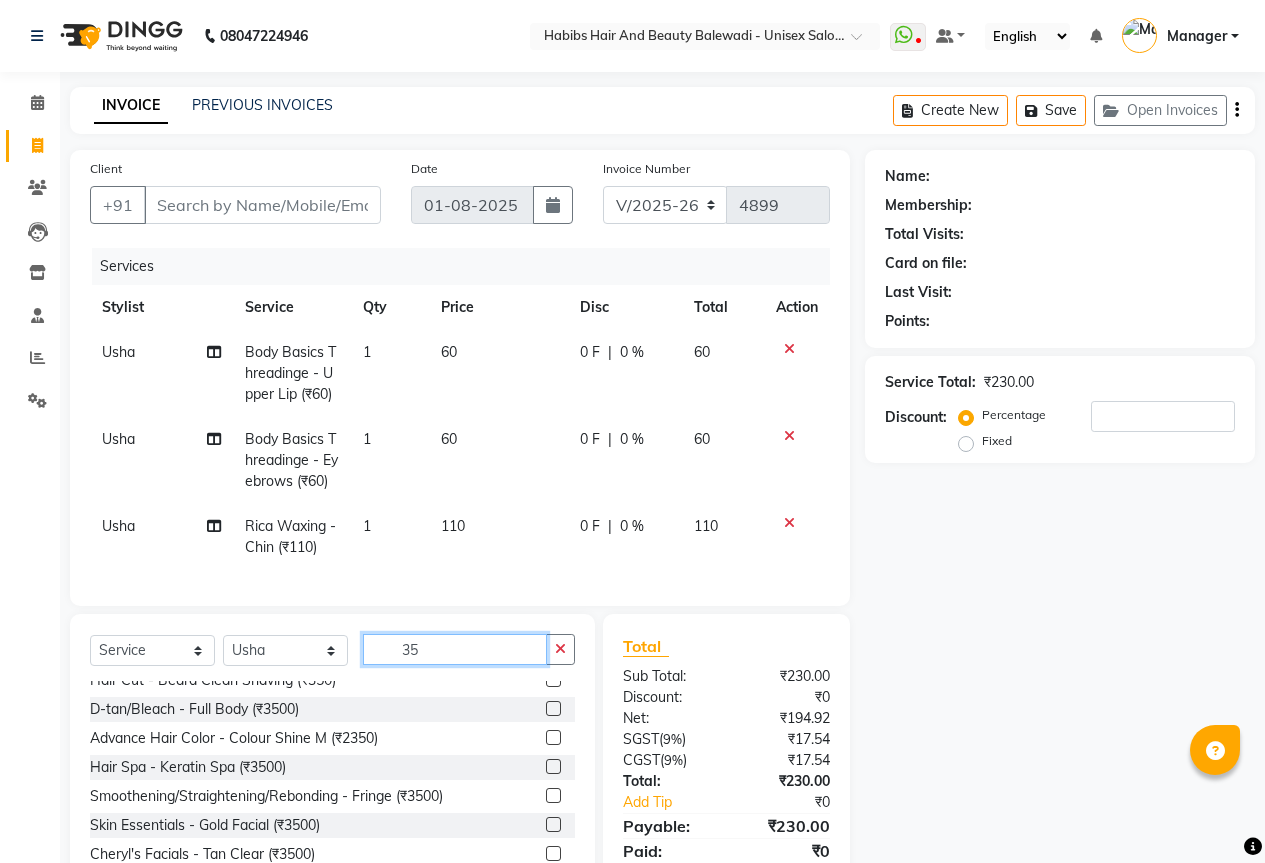 type on "3" 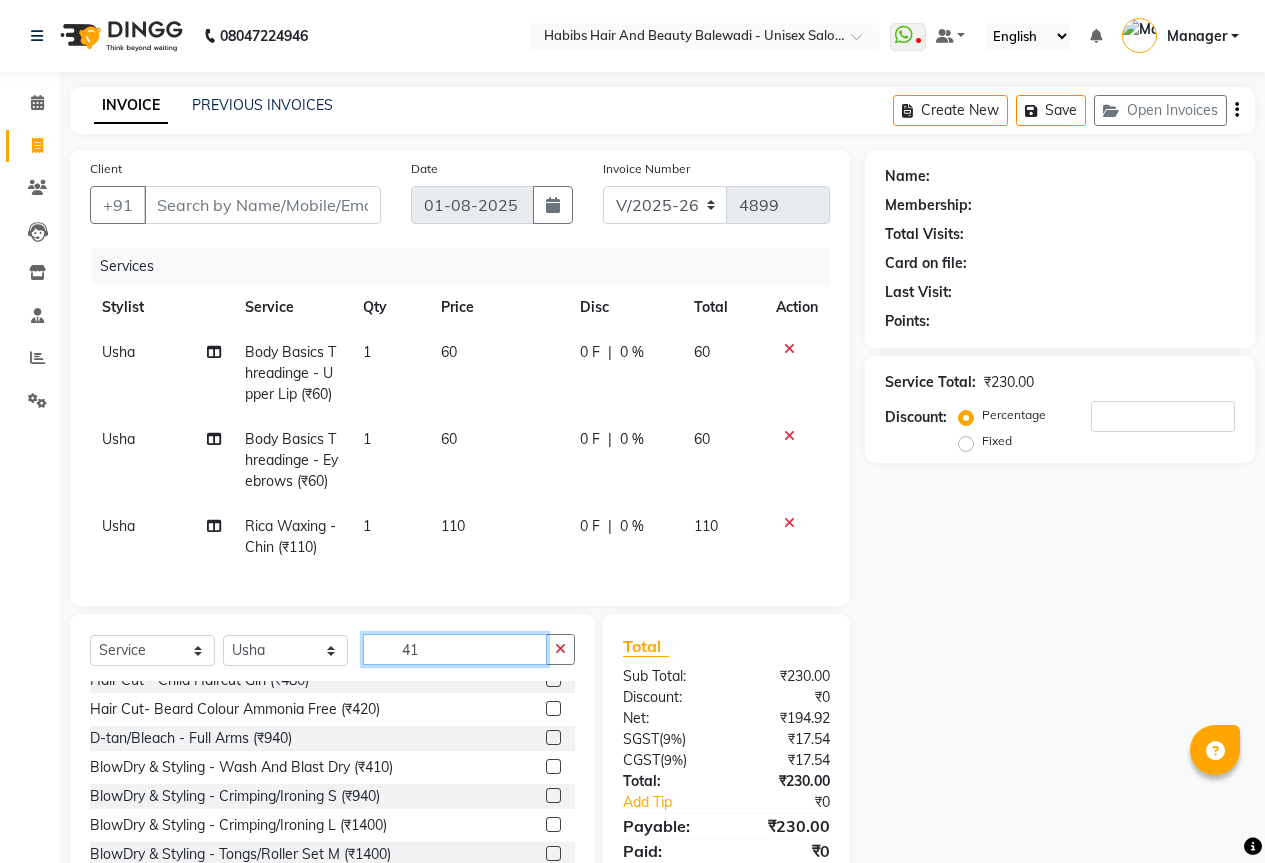 scroll, scrollTop: 0, scrollLeft: 0, axis: both 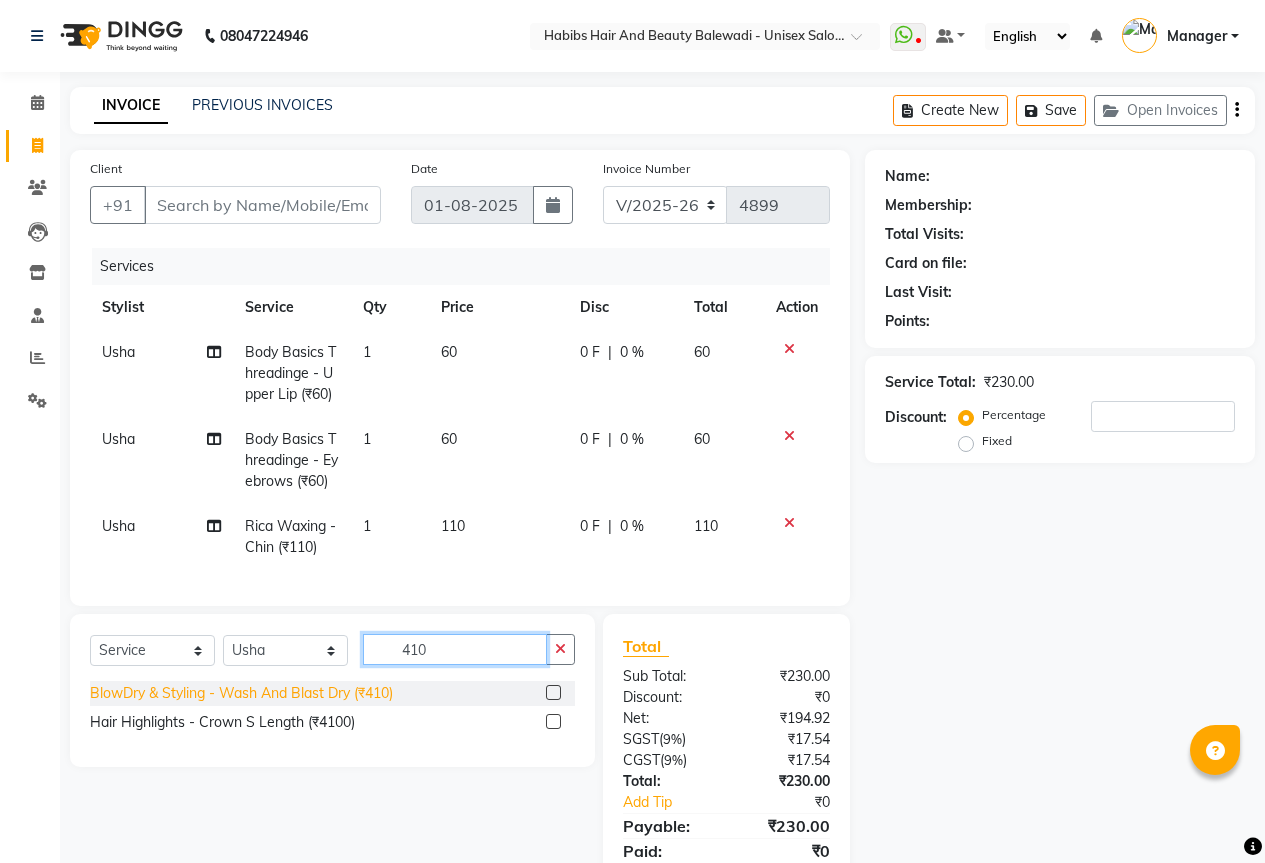 type on "410" 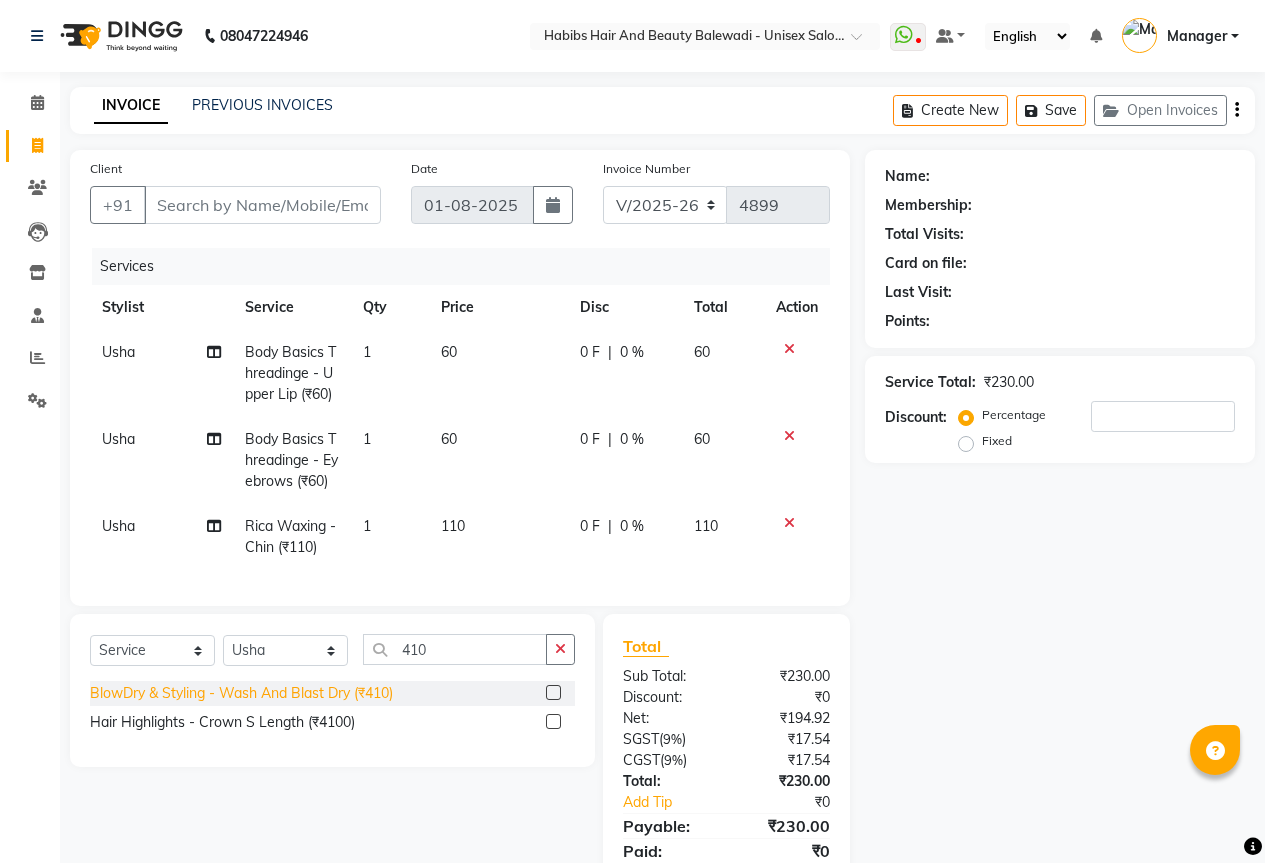 click on "BlowDry & Styling - Wash And Blast Dry (₹410)" 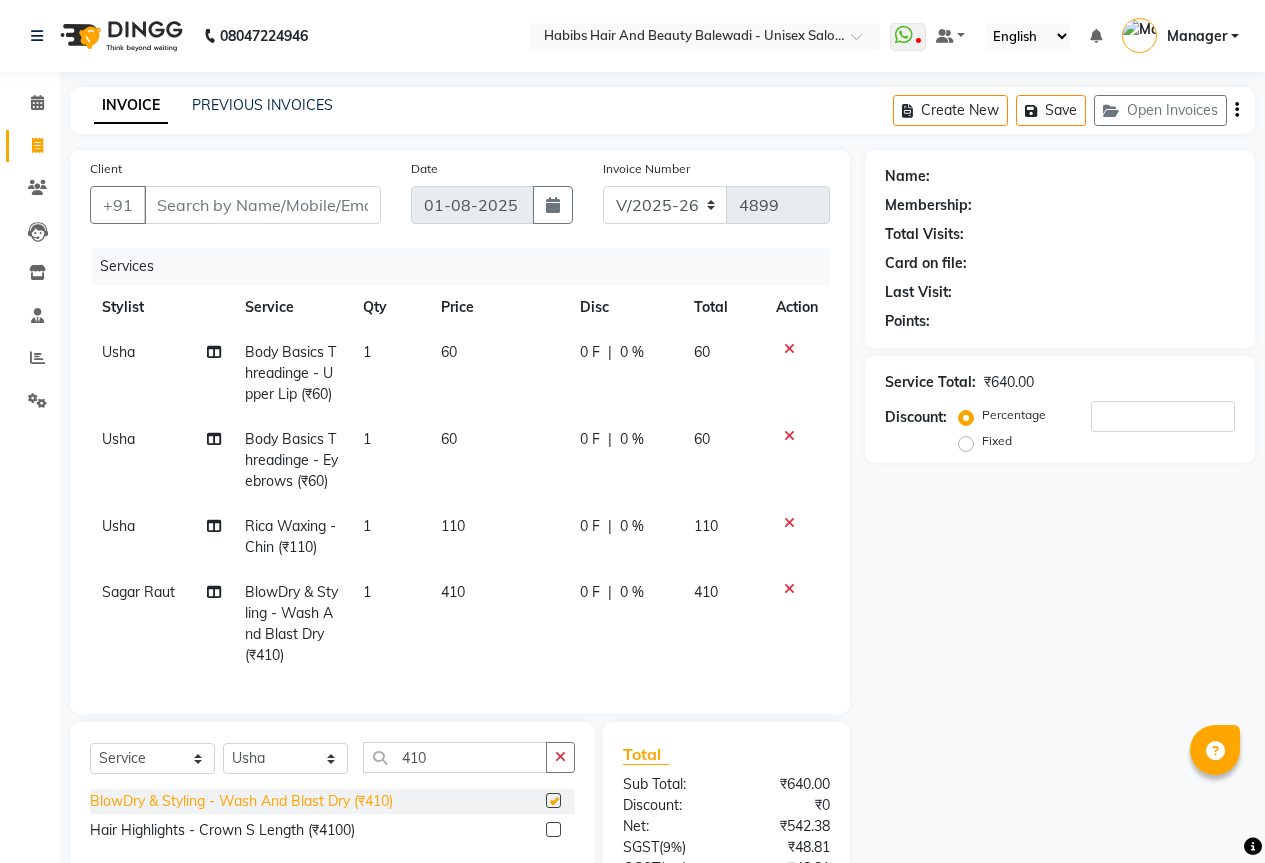 checkbox on "false" 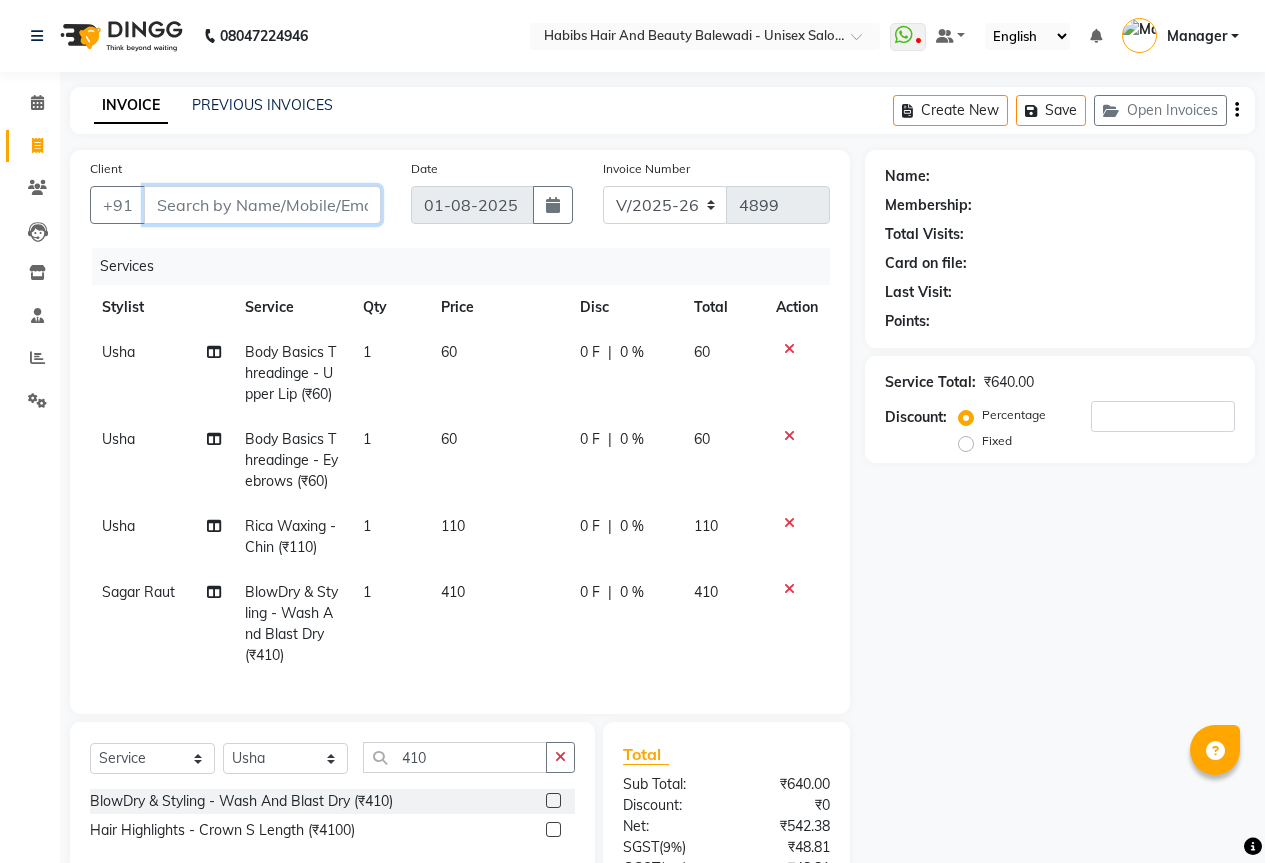 click on "Client" at bounding box center (262, 205) 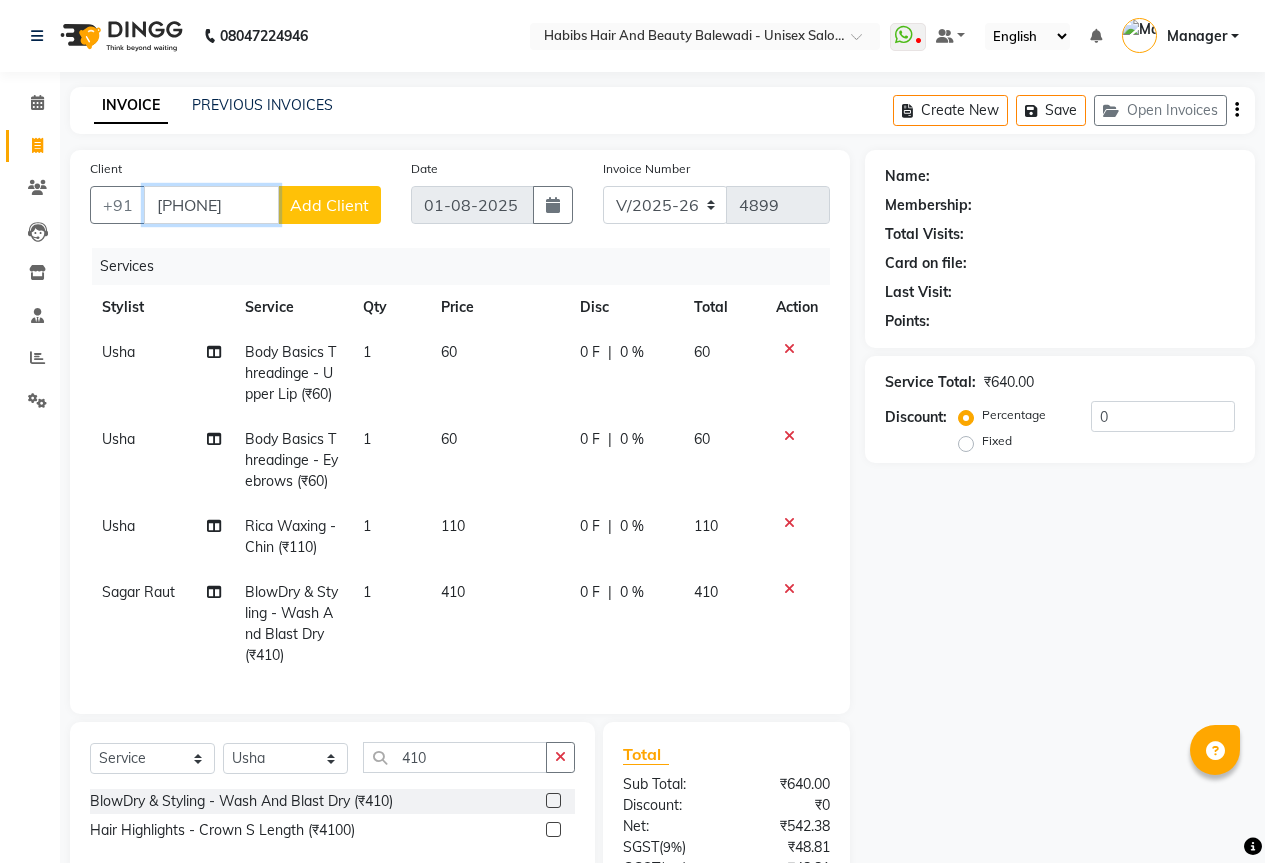 type on "9867102215" 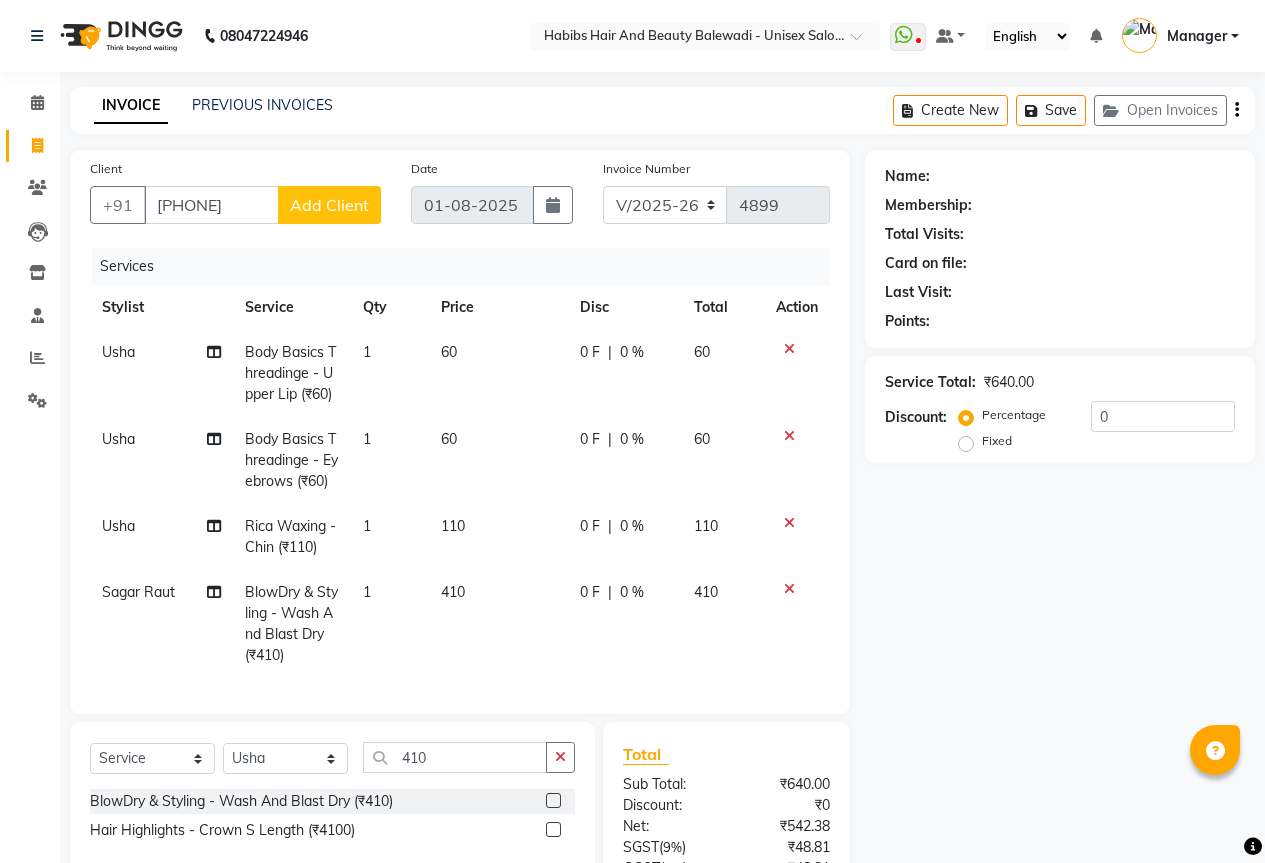 click on "Client +91 9867102215 Add Client" 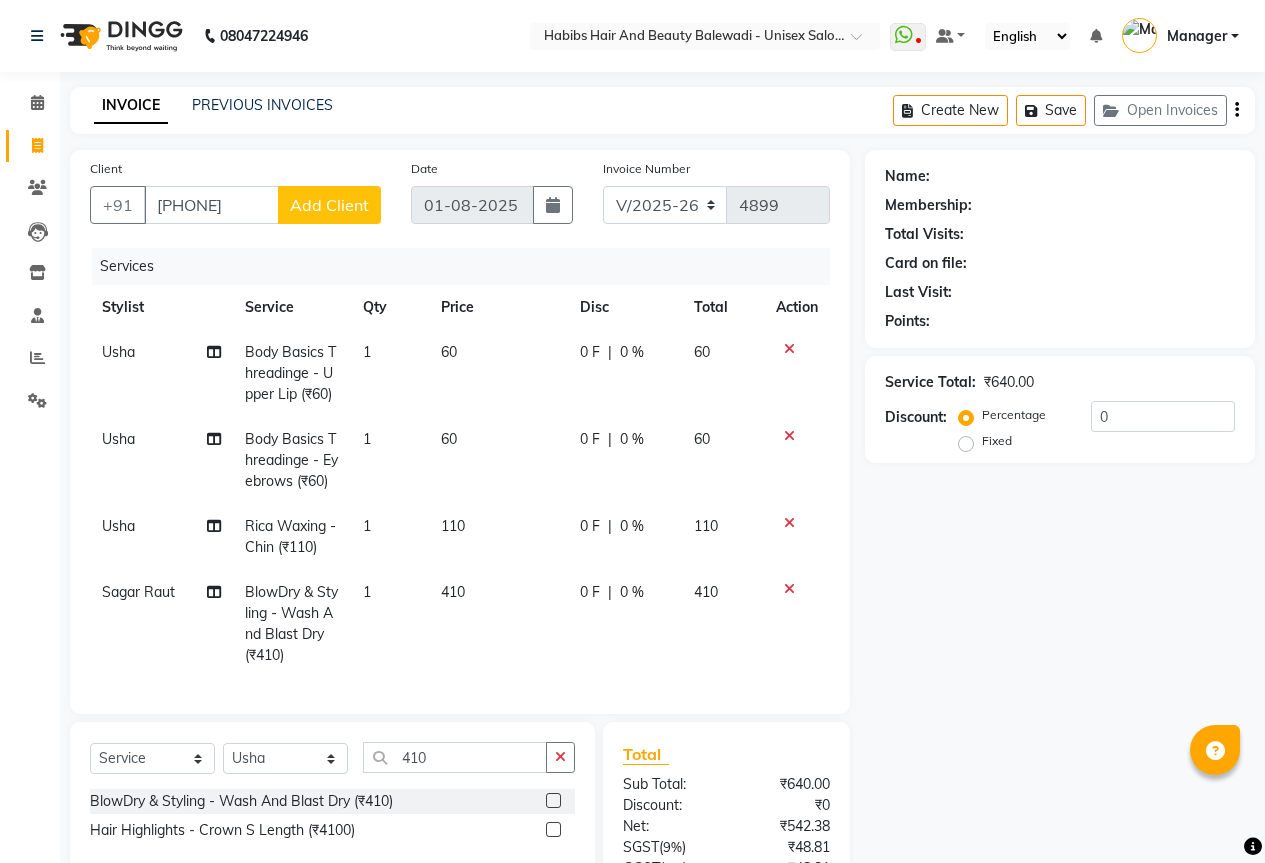 click on "Add Client" 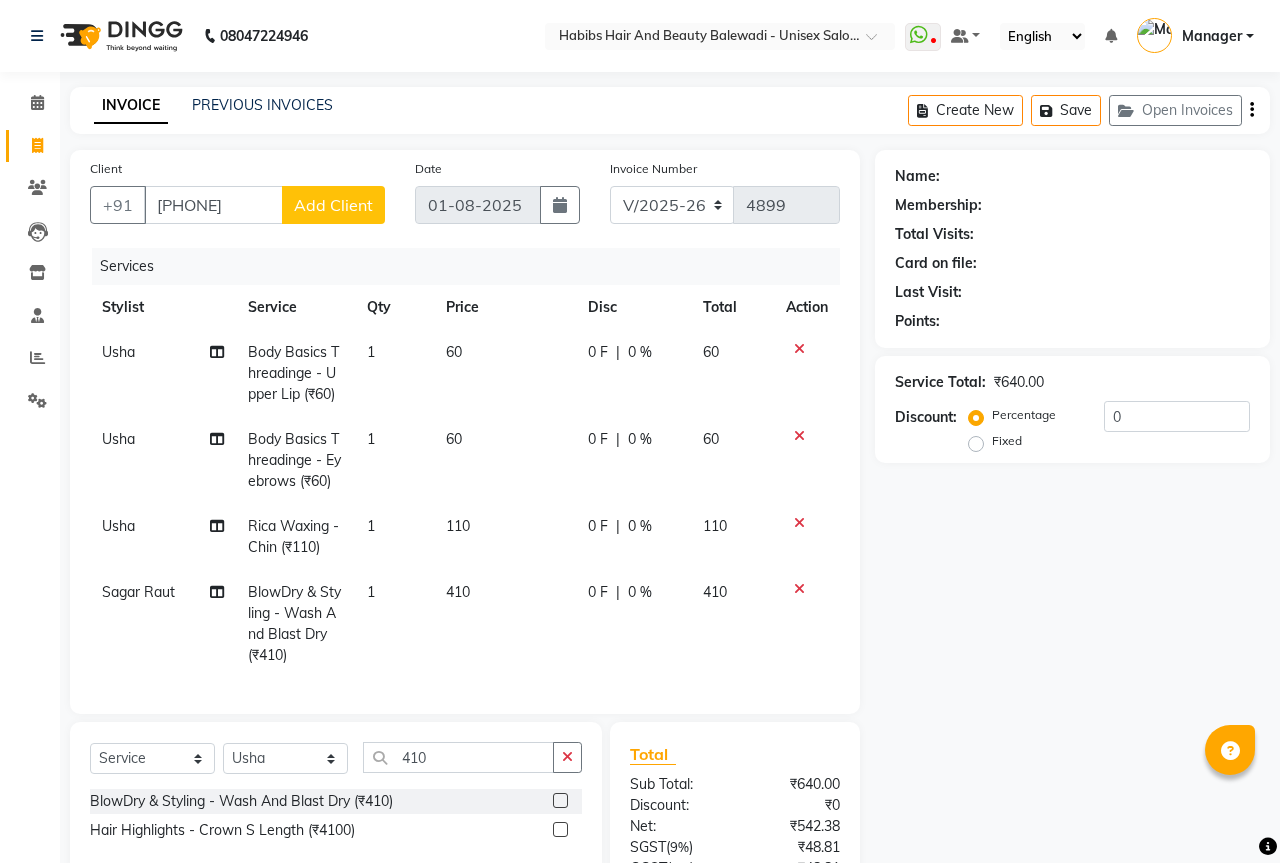 select on "22" 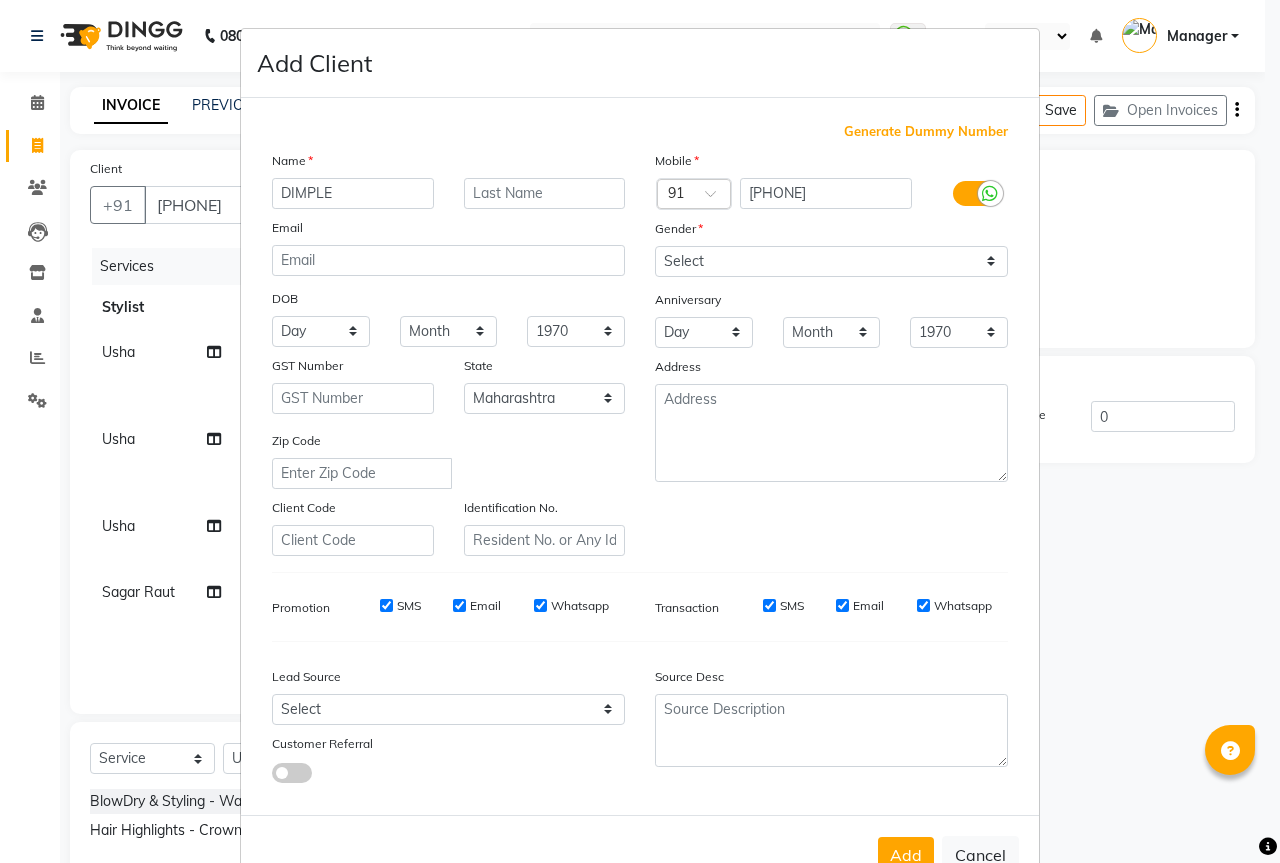 type on "DIMPLE" 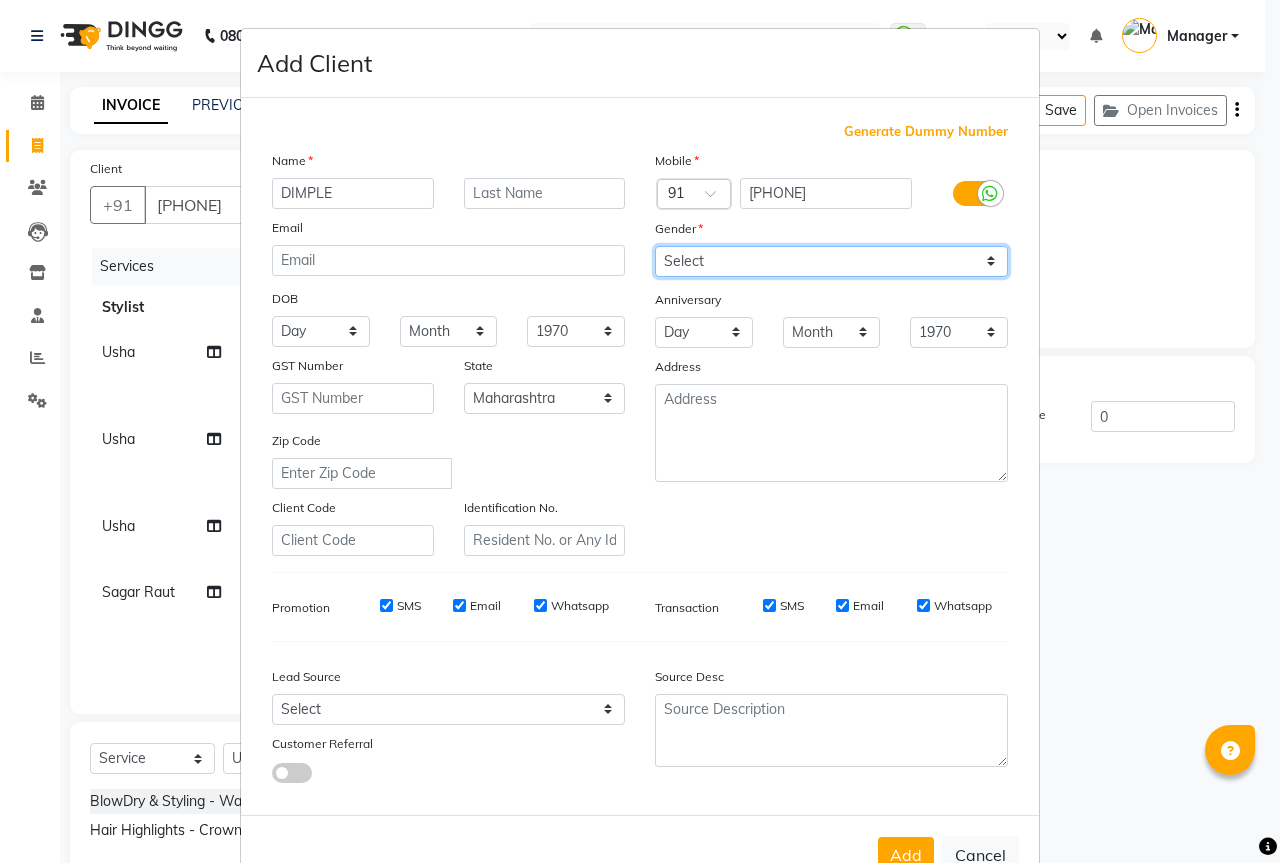 click on "Select Male Female Other Prefer Not To Say" at bounding box center [831, 261] 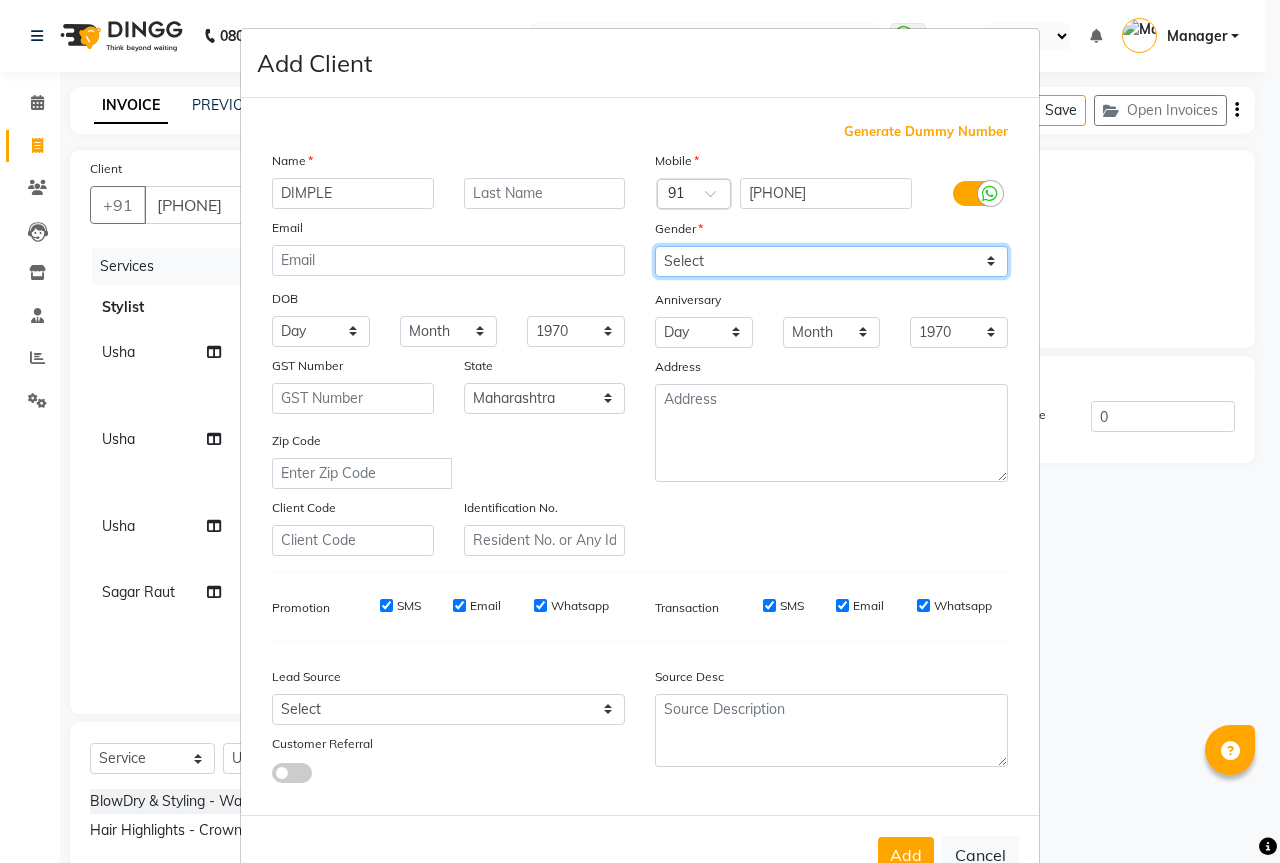 select on "female" 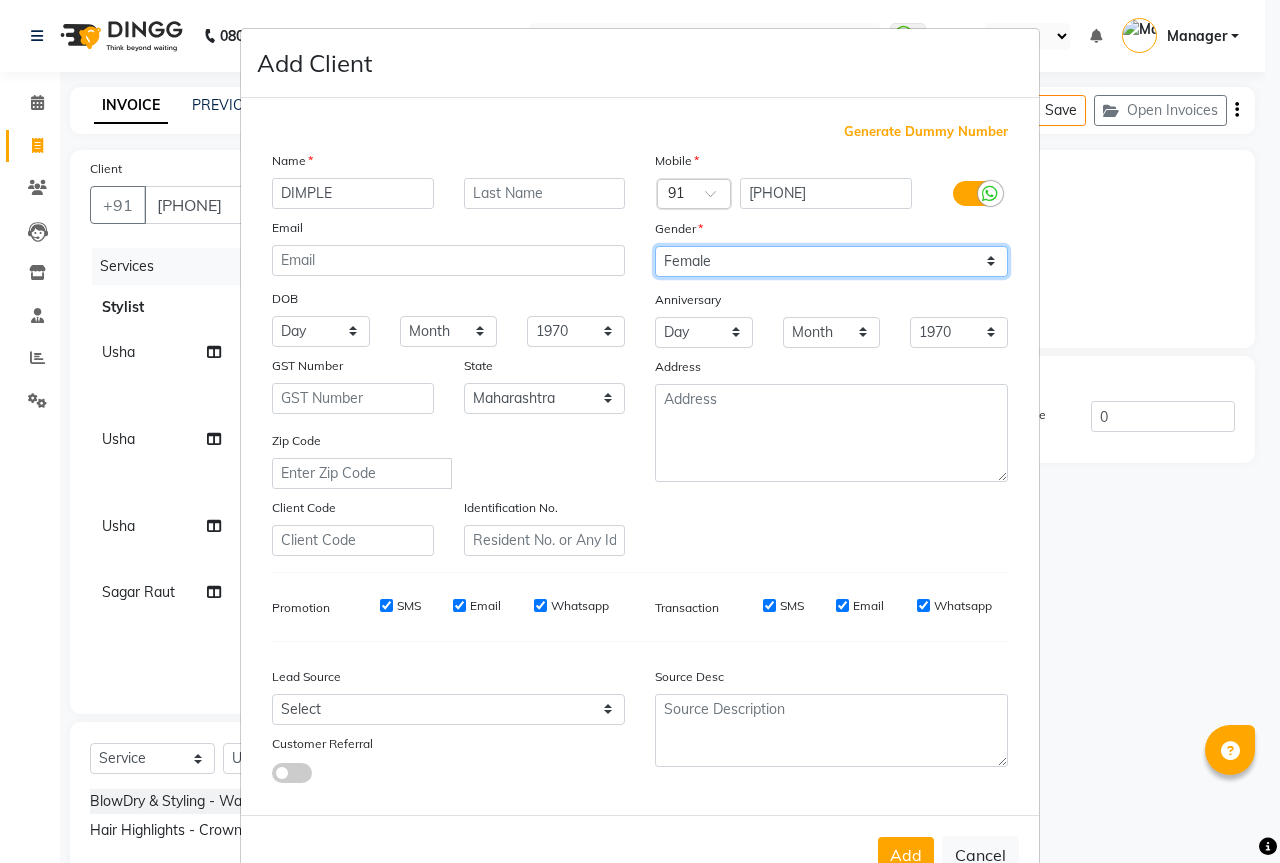 click on "Select Male Female Other Prefer Not To Say" at bounding box center [831, 261] 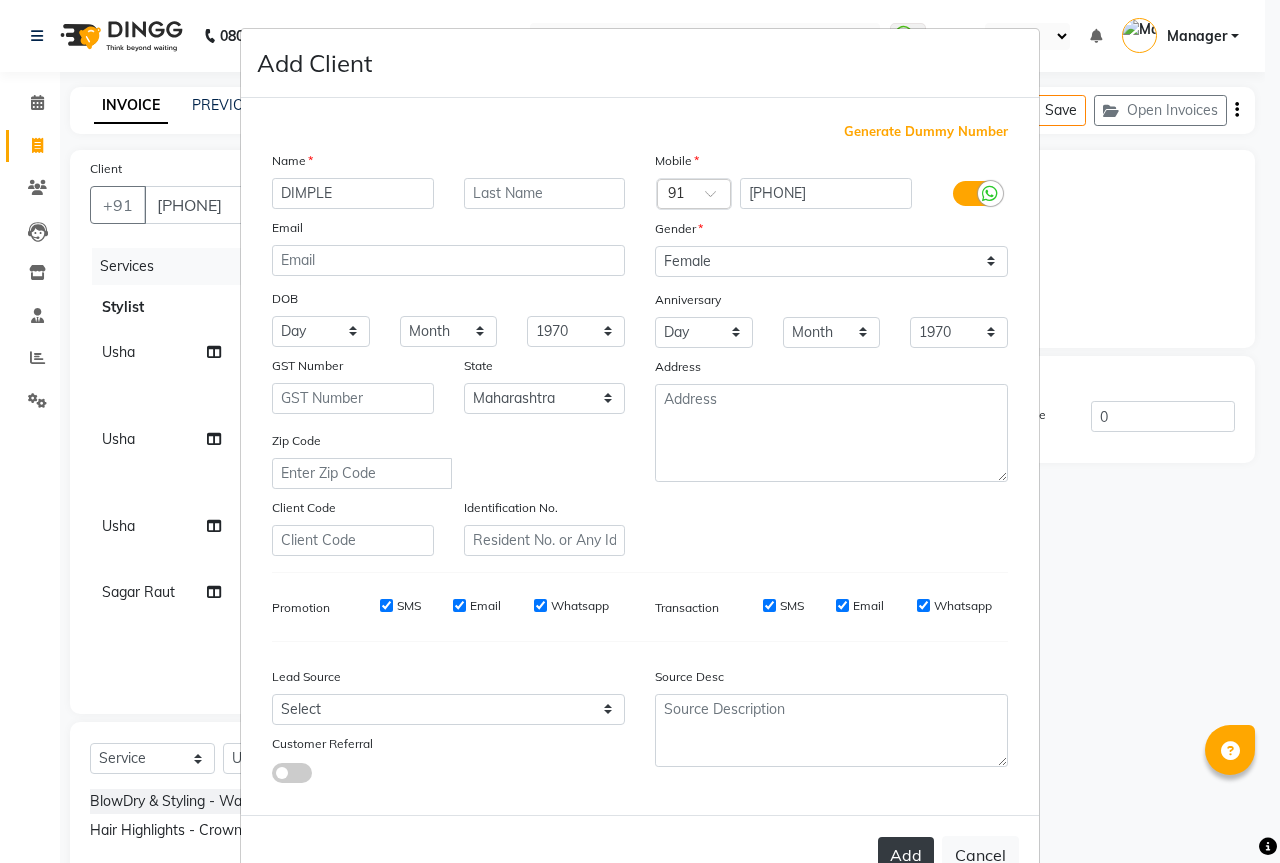 click on "Add" at bounding box center [906, 855] 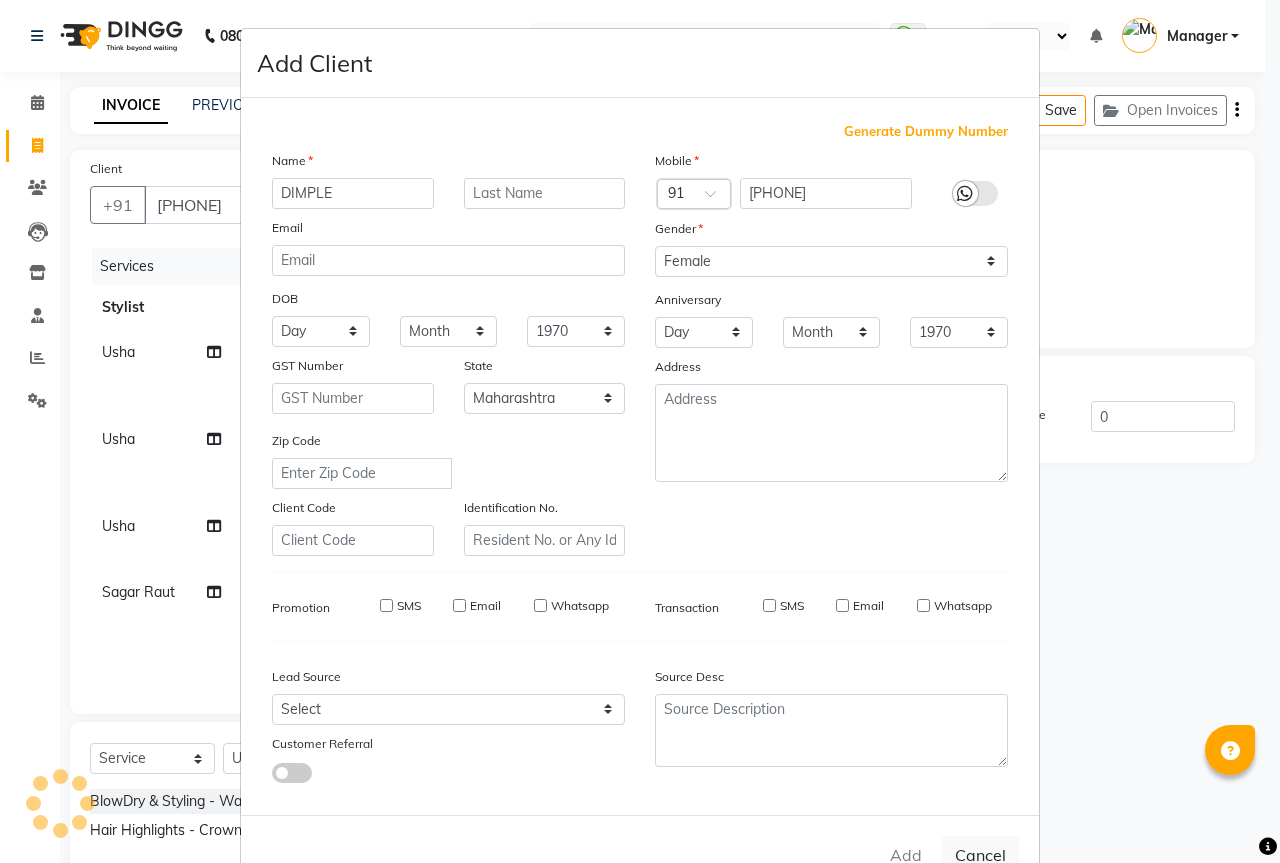 type on "98******15" 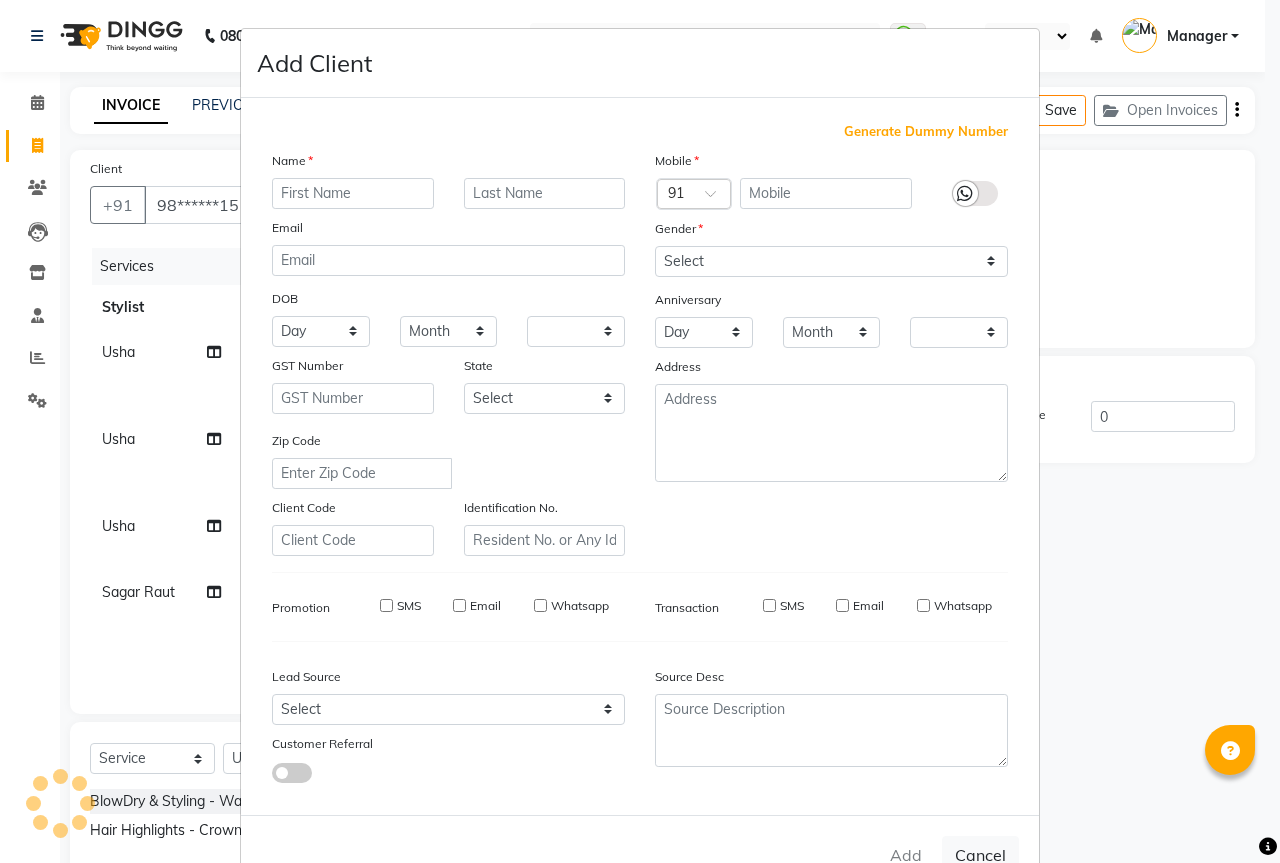 select on "1: Object" 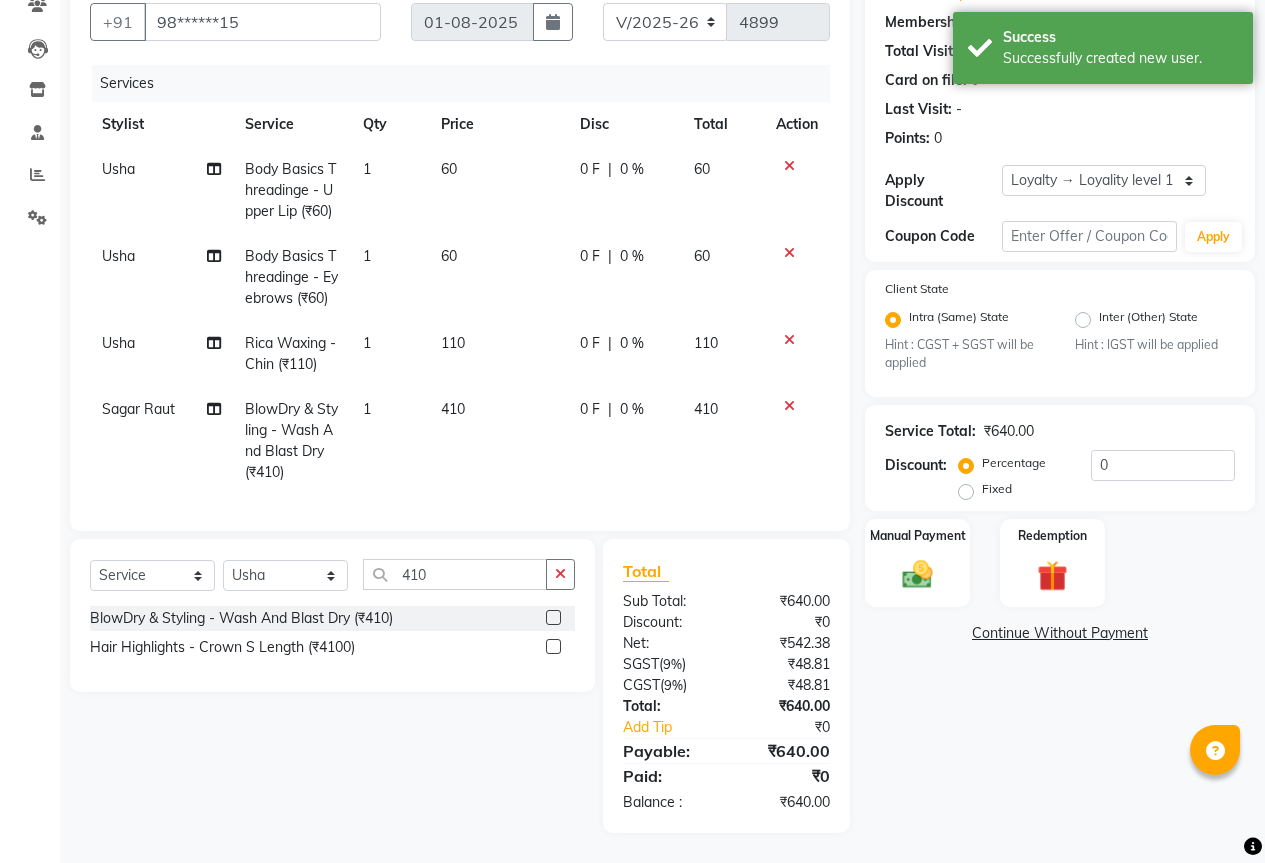 scroll, scrollTop: 198, scrollLeft: 0, axis: vertical 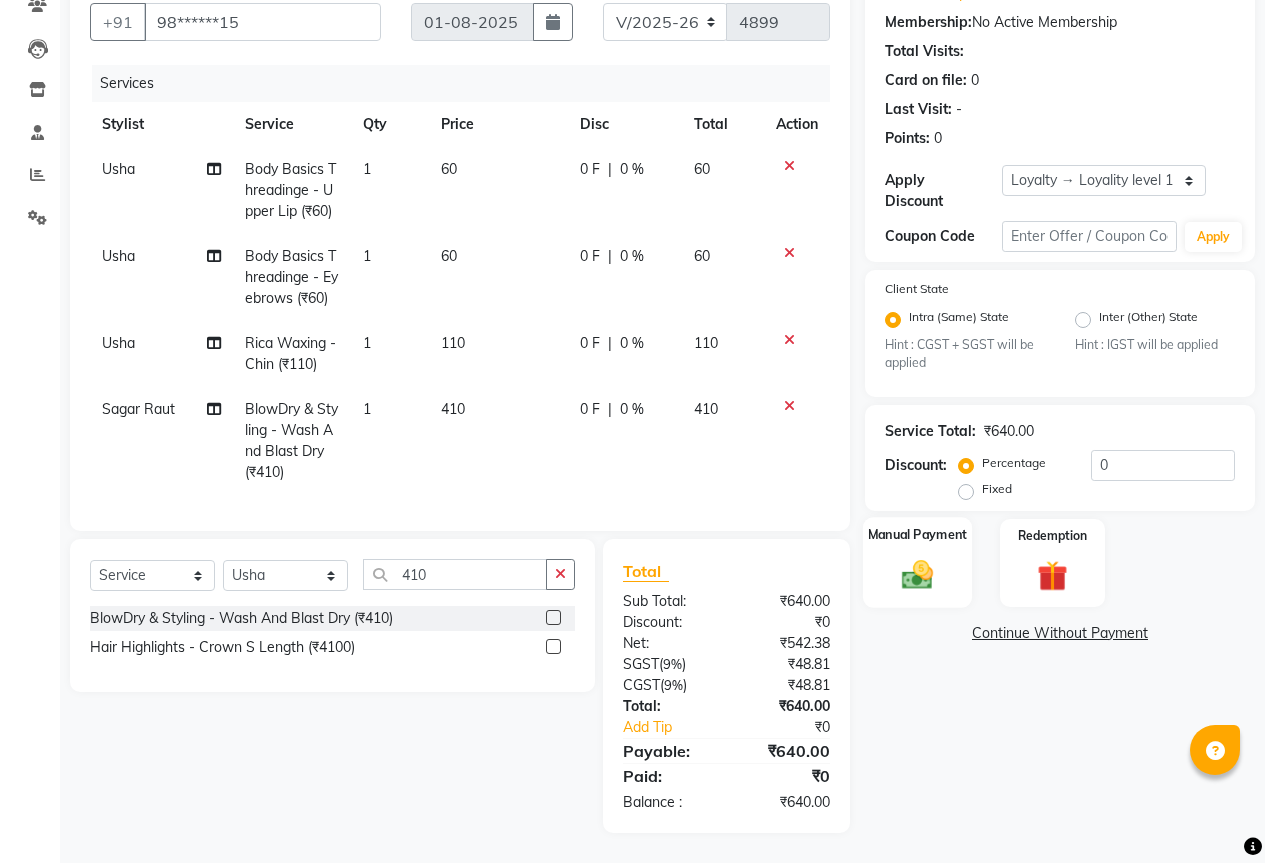 click 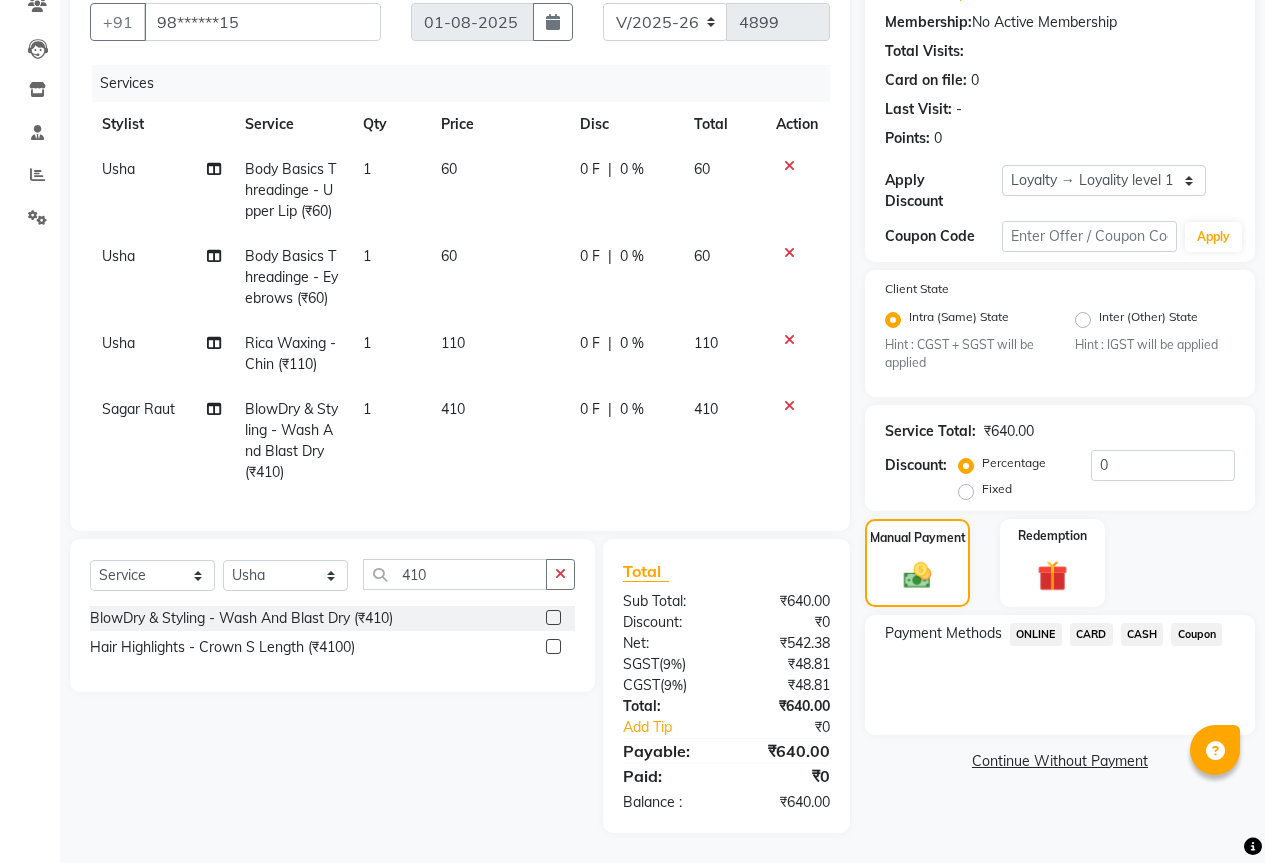 click on "ONLINE" 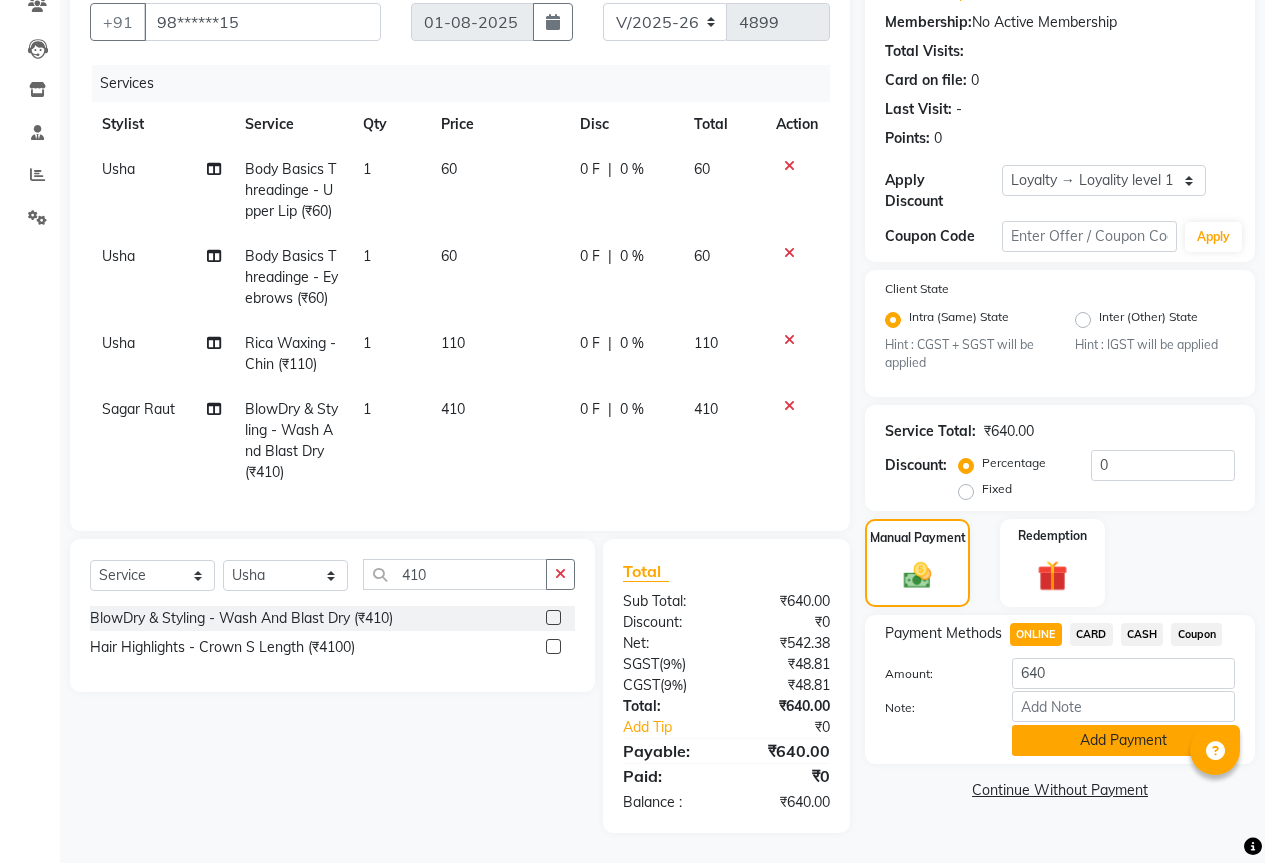 click on "Add Payment" 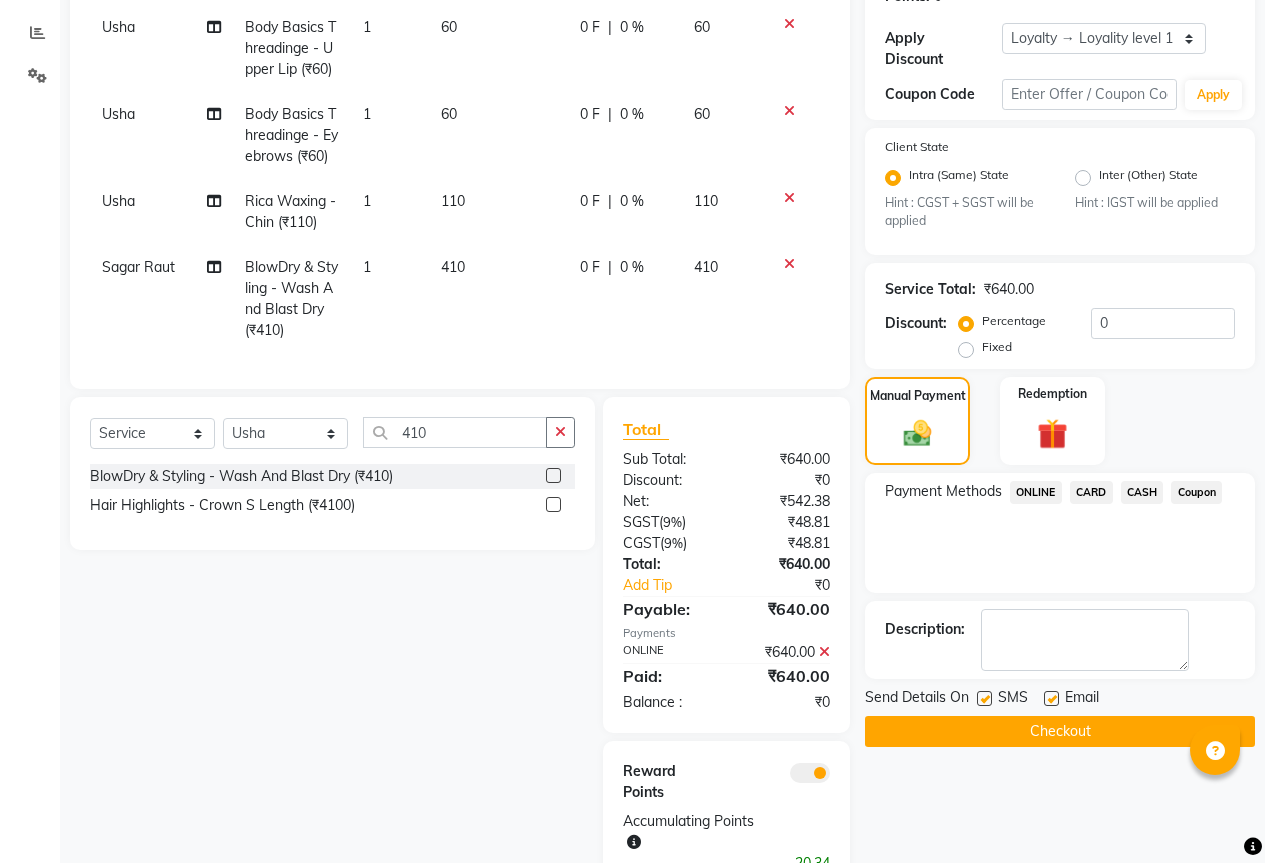 scroll, scrollTop: 401, scrollLeft: 0, axis: vertical 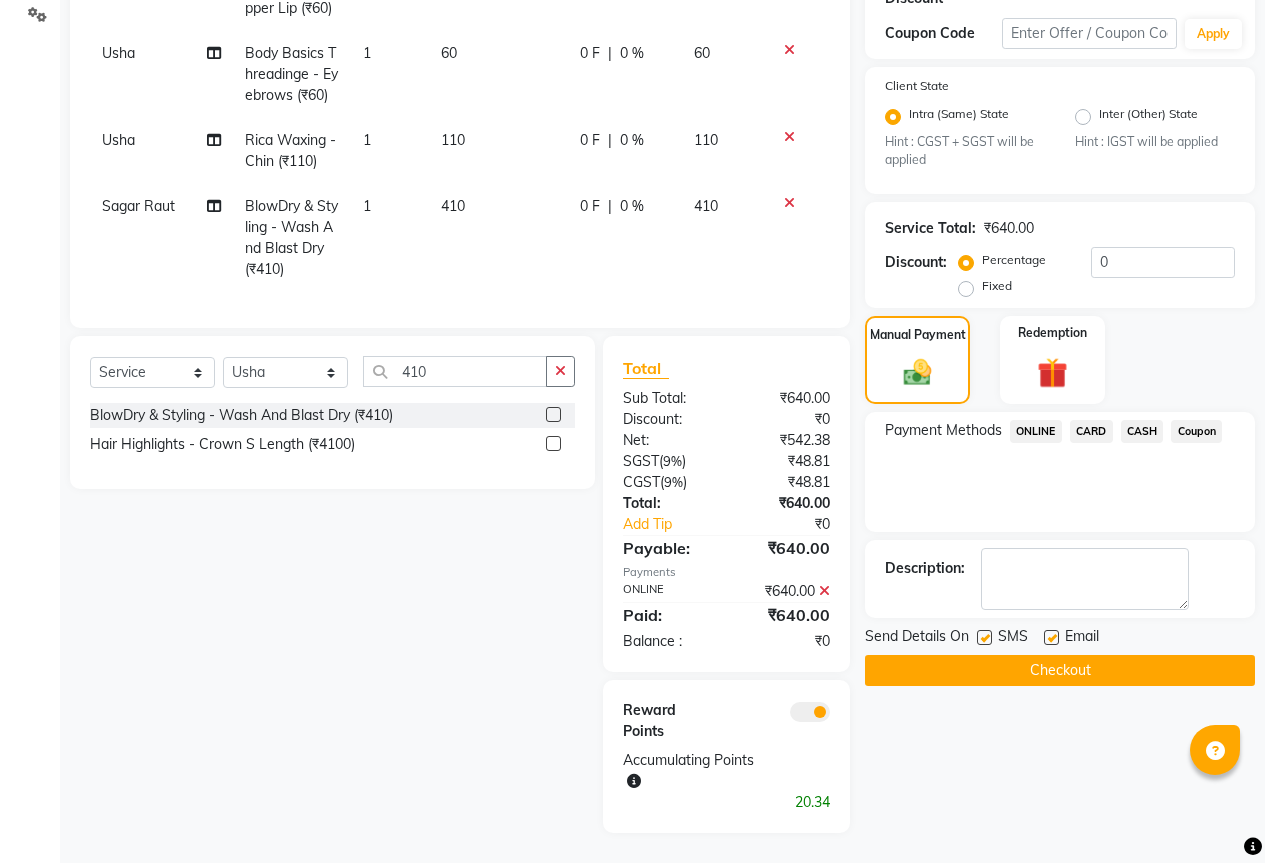 click on "Checkout" 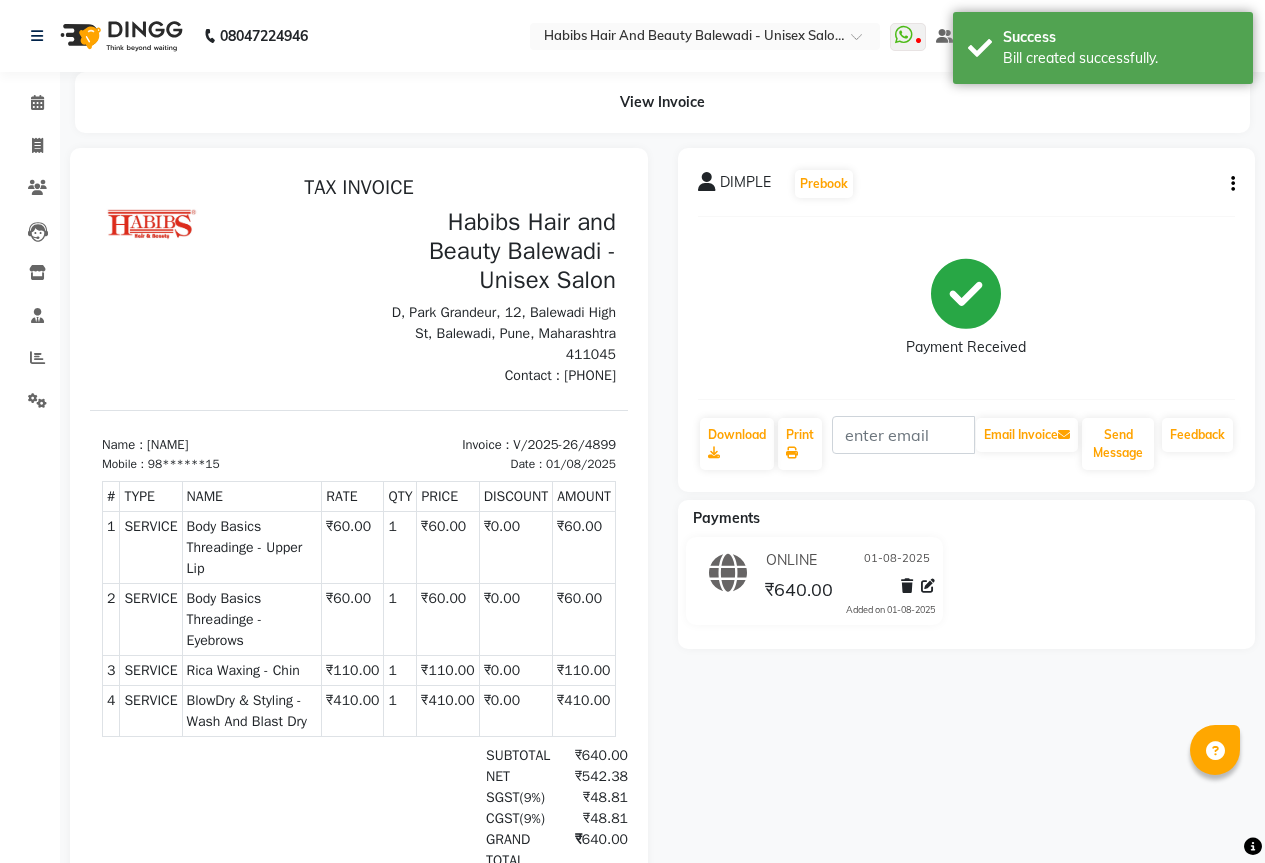 scroll, scrollTop: 0, scrollLeft: 0, axis: both 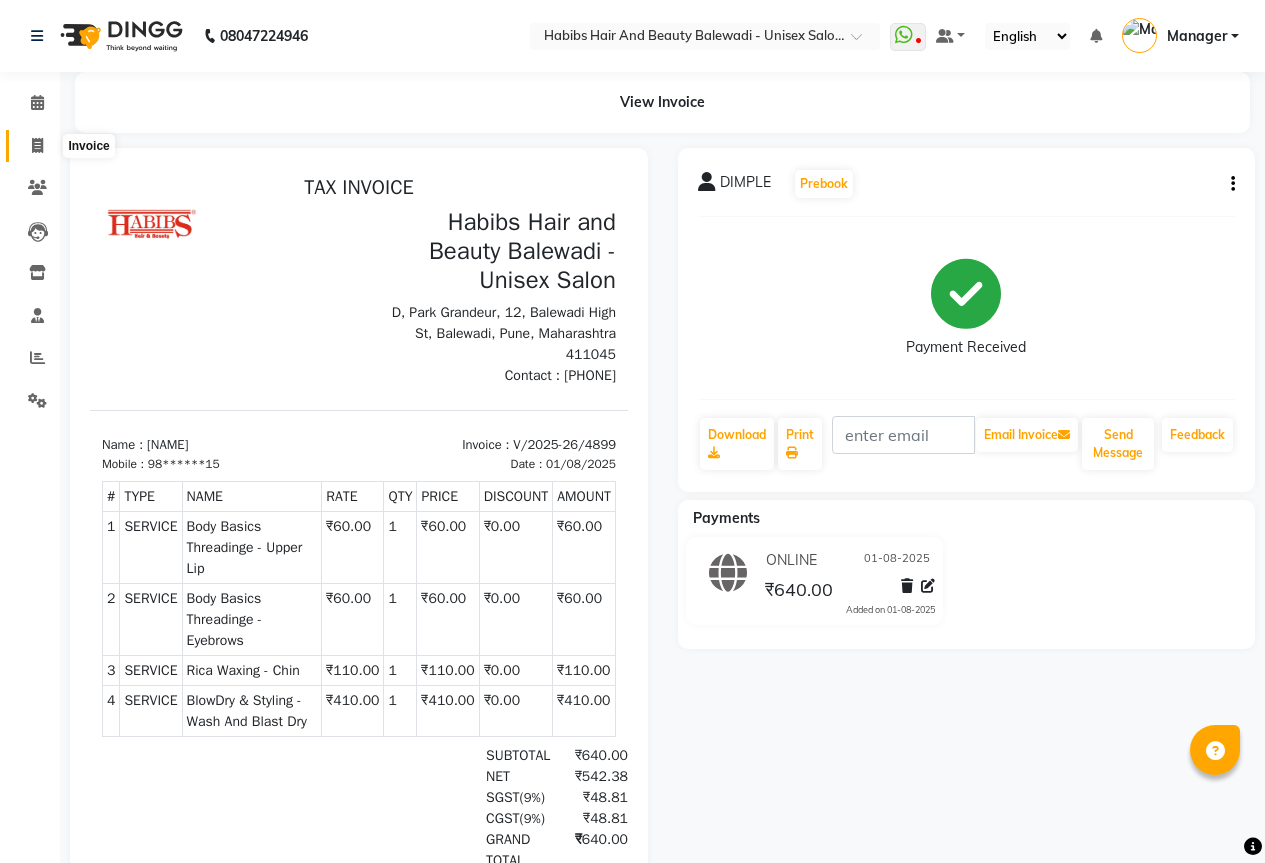 click 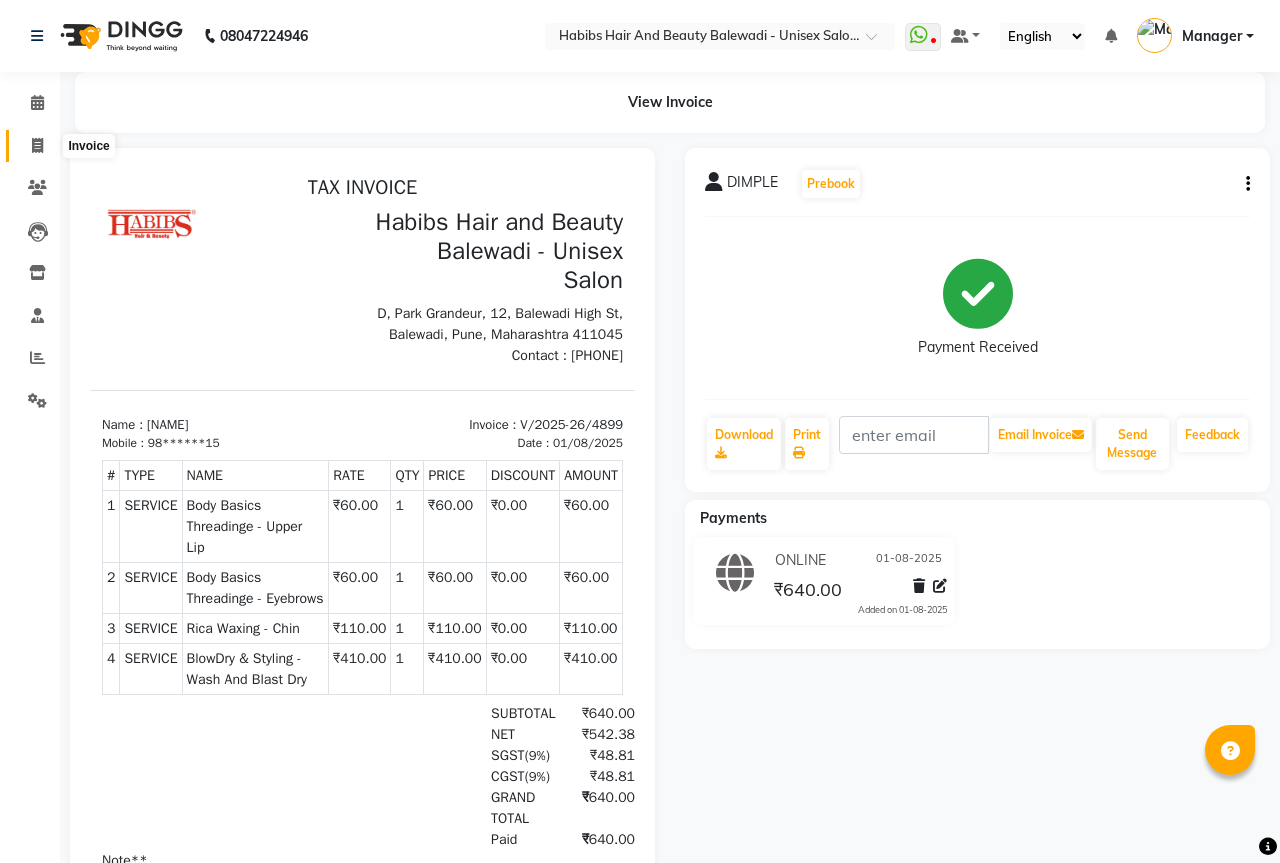 select on "5902" 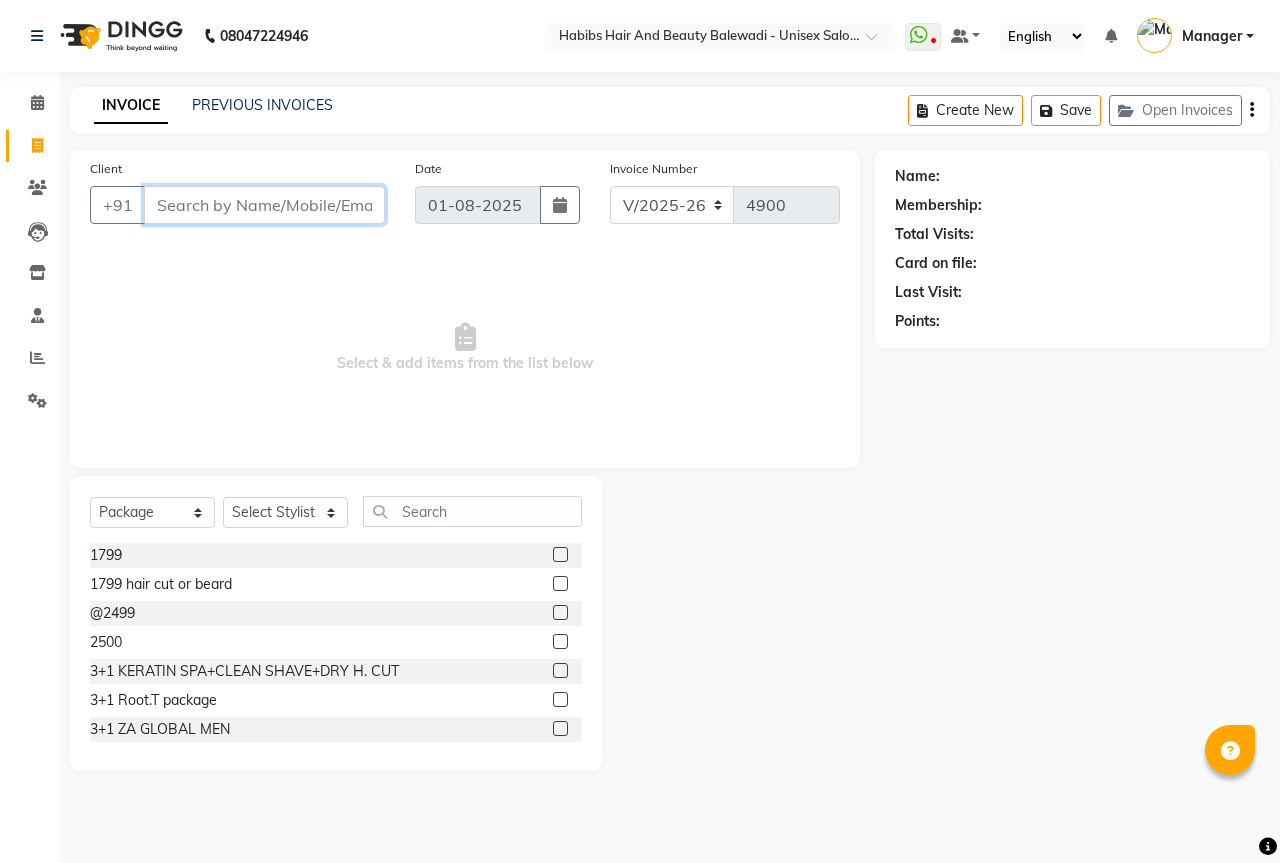 click on "Client" at bounding box center [264, 205] 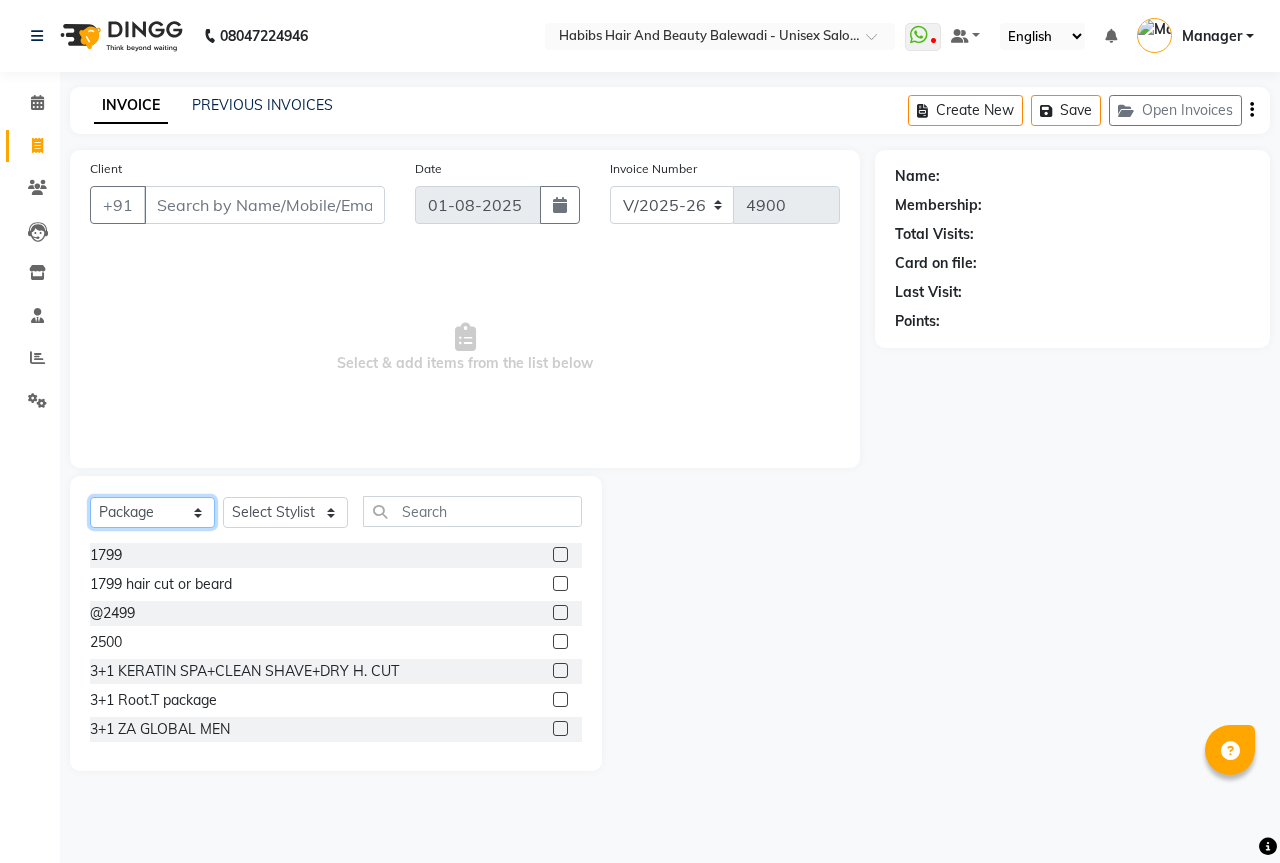 click on "Select  Service  Product  Membership  Package Voucher Prepaid Gift Card" 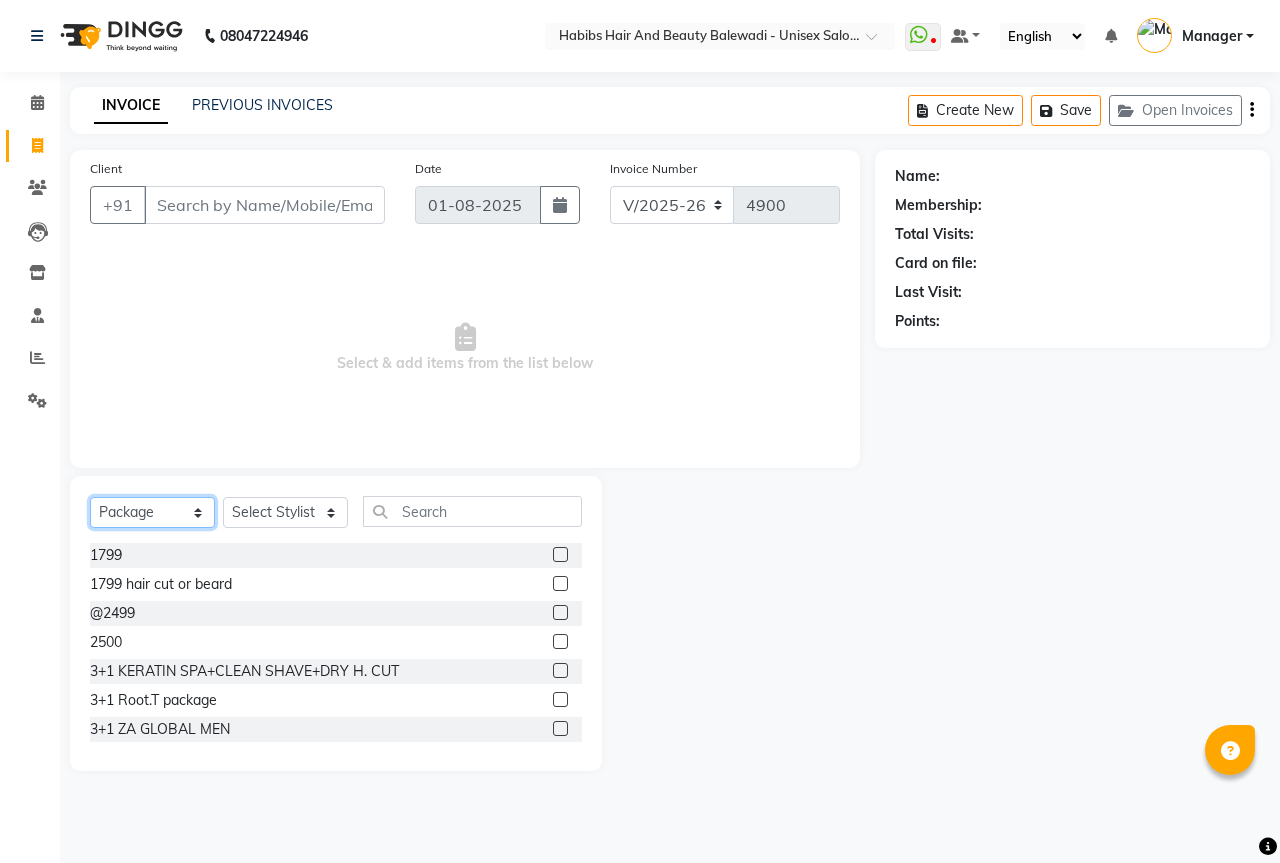 select on "service" 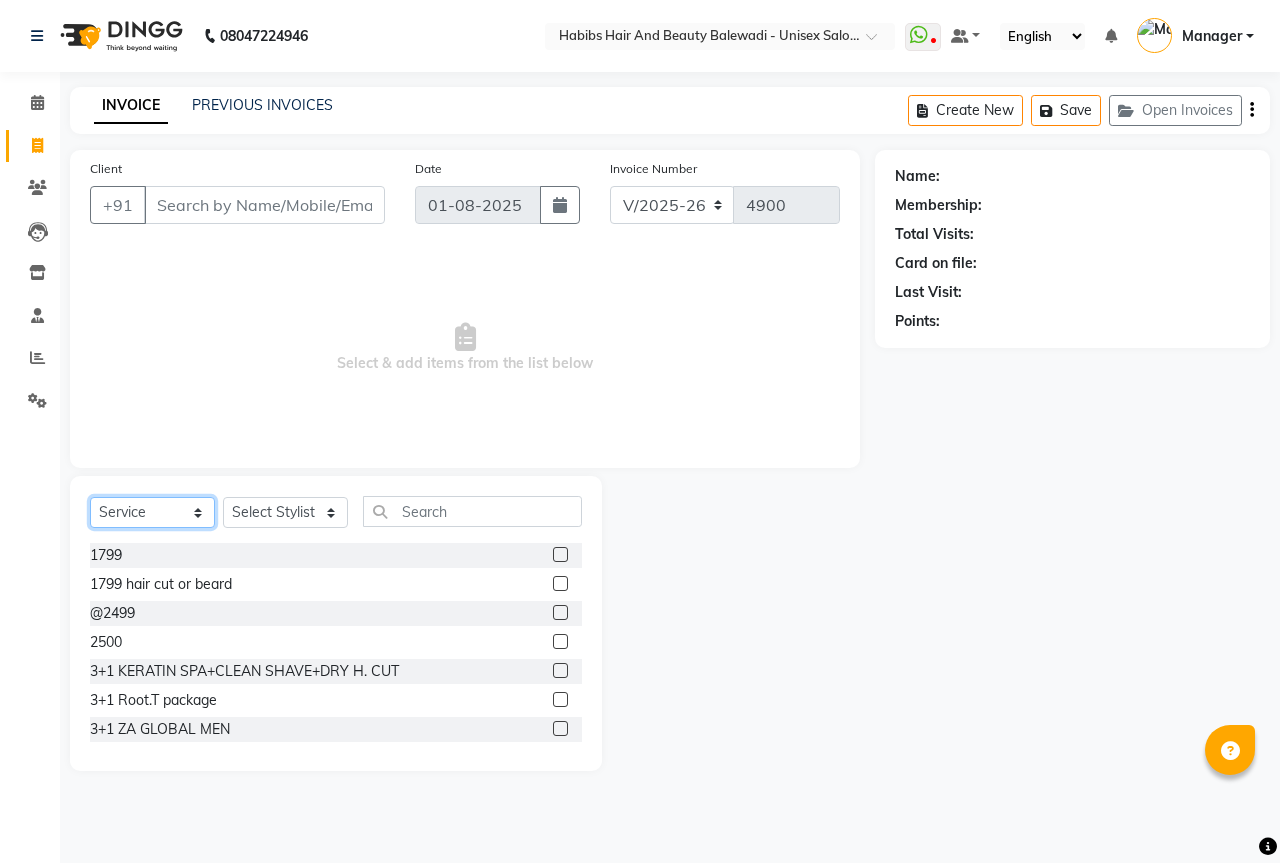 click on "Select  Service  Product  Membership  Package Voucher Prepaid Gift Card" 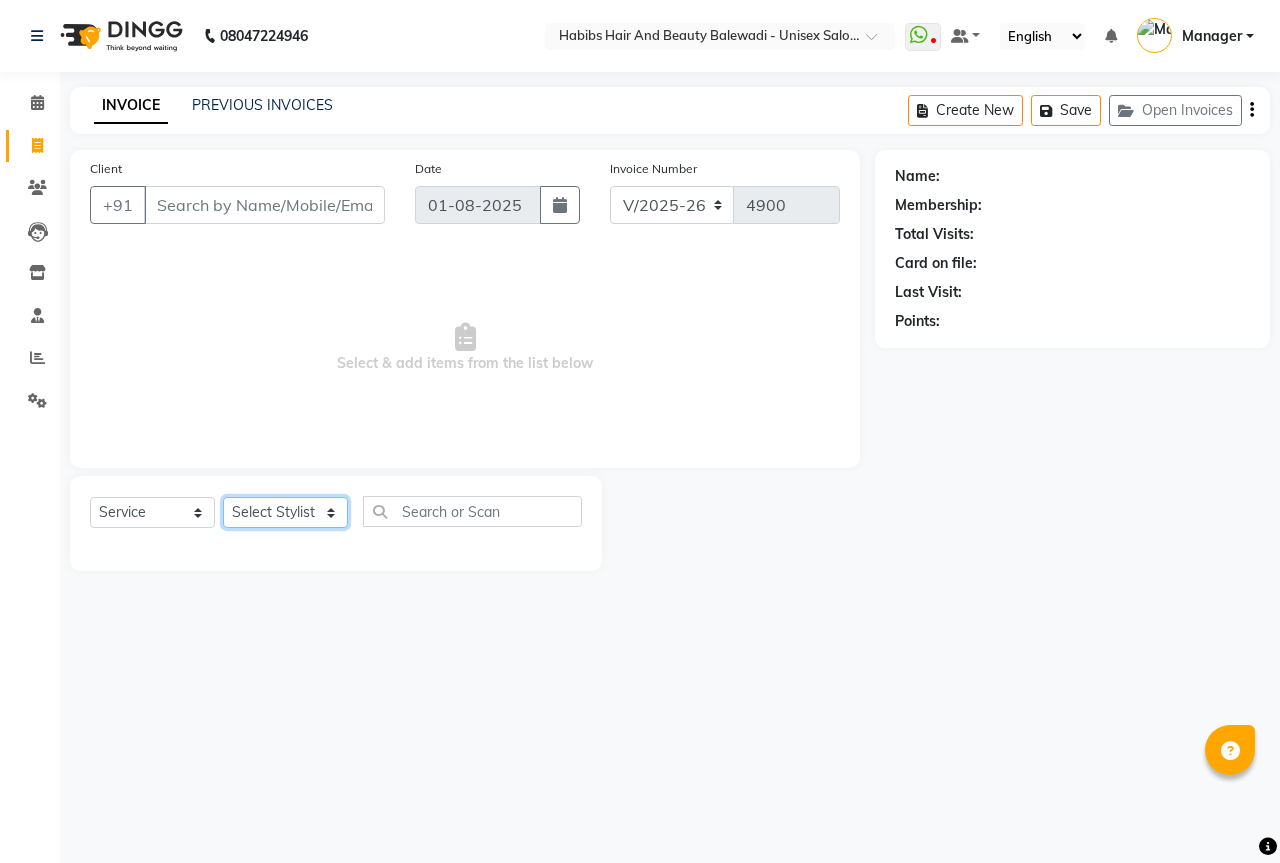 click on "Select Stylist Aarti Akshay Gaikwad Ankita Balmiki Bhagvat Dnyaneshwar Borde Gajanan Ghaytade Govind Wadel HK Manager Sagar Raut Sipra Singh Usha" 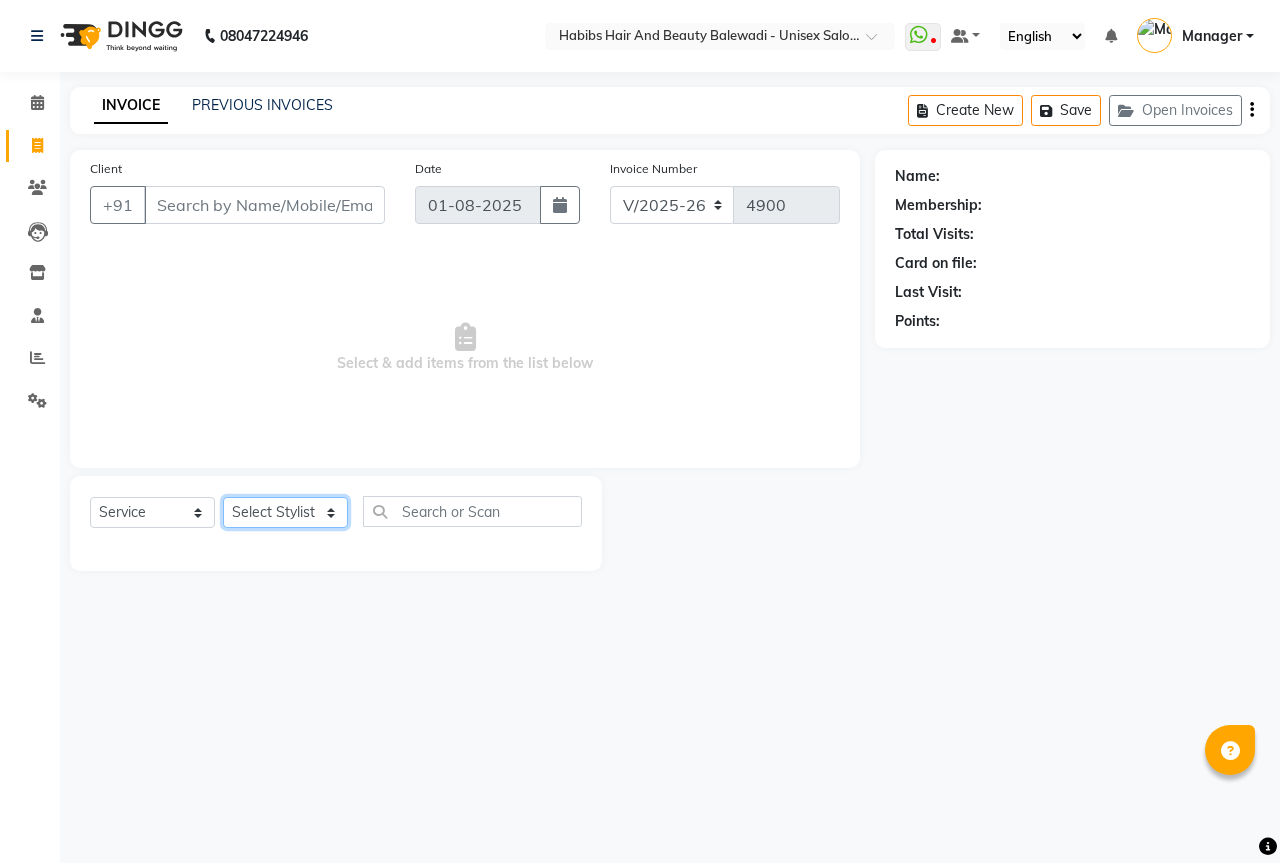 select on "67492" 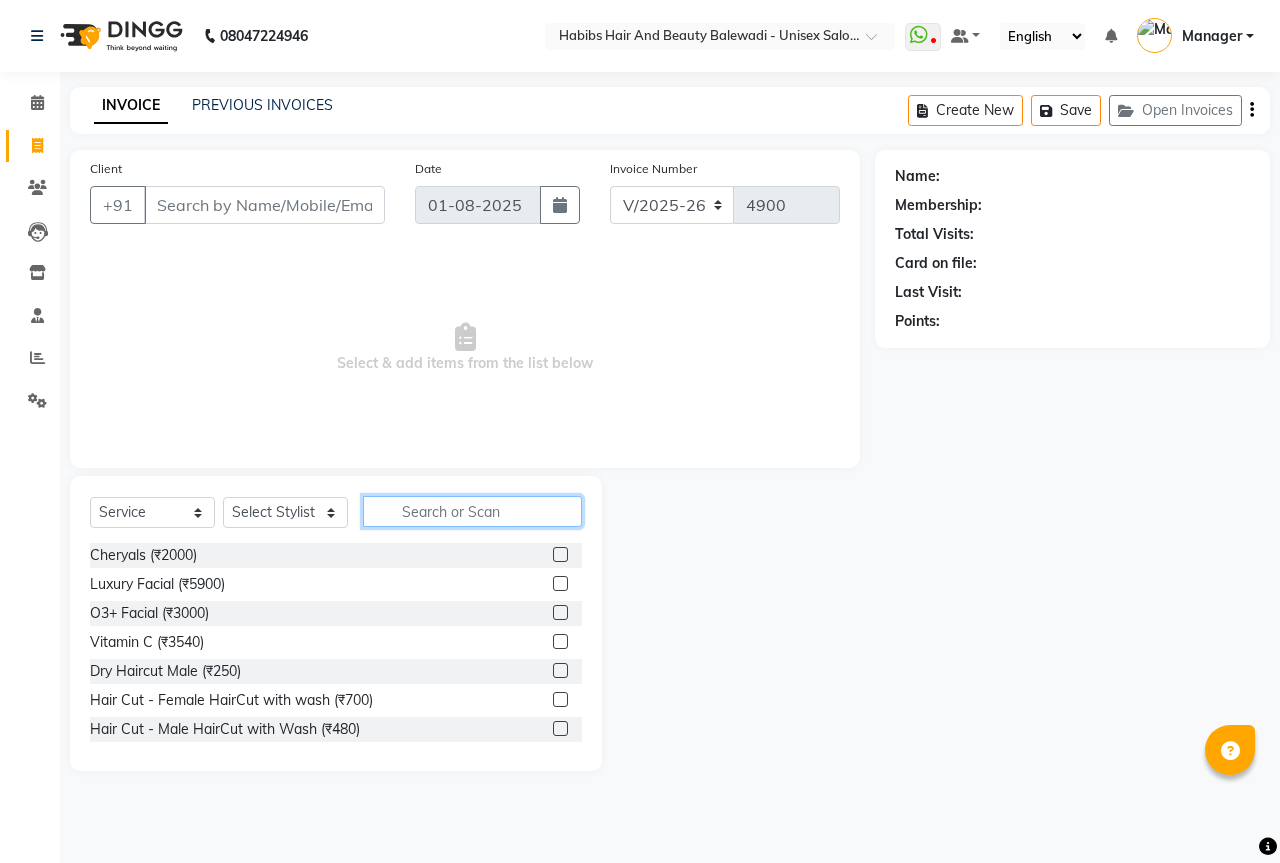 click 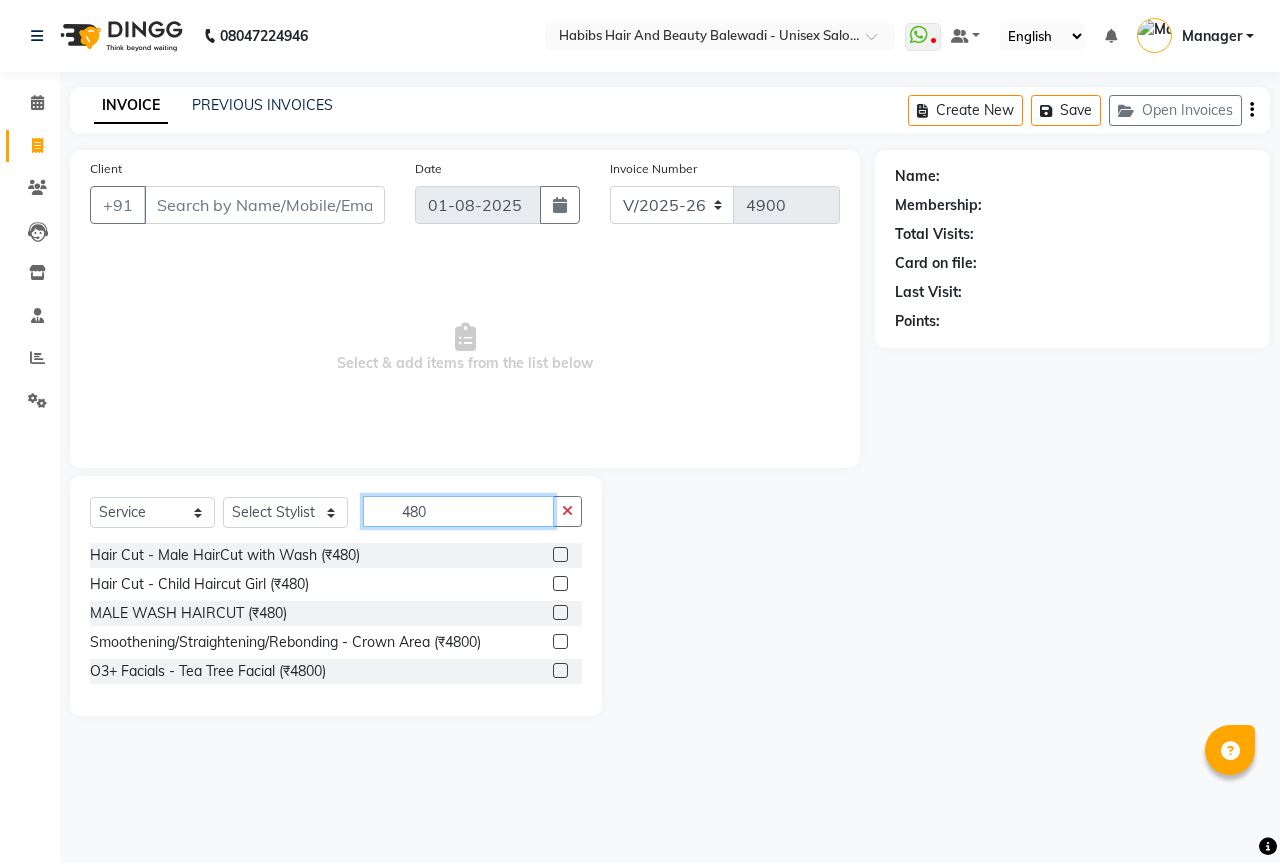 type on "480" 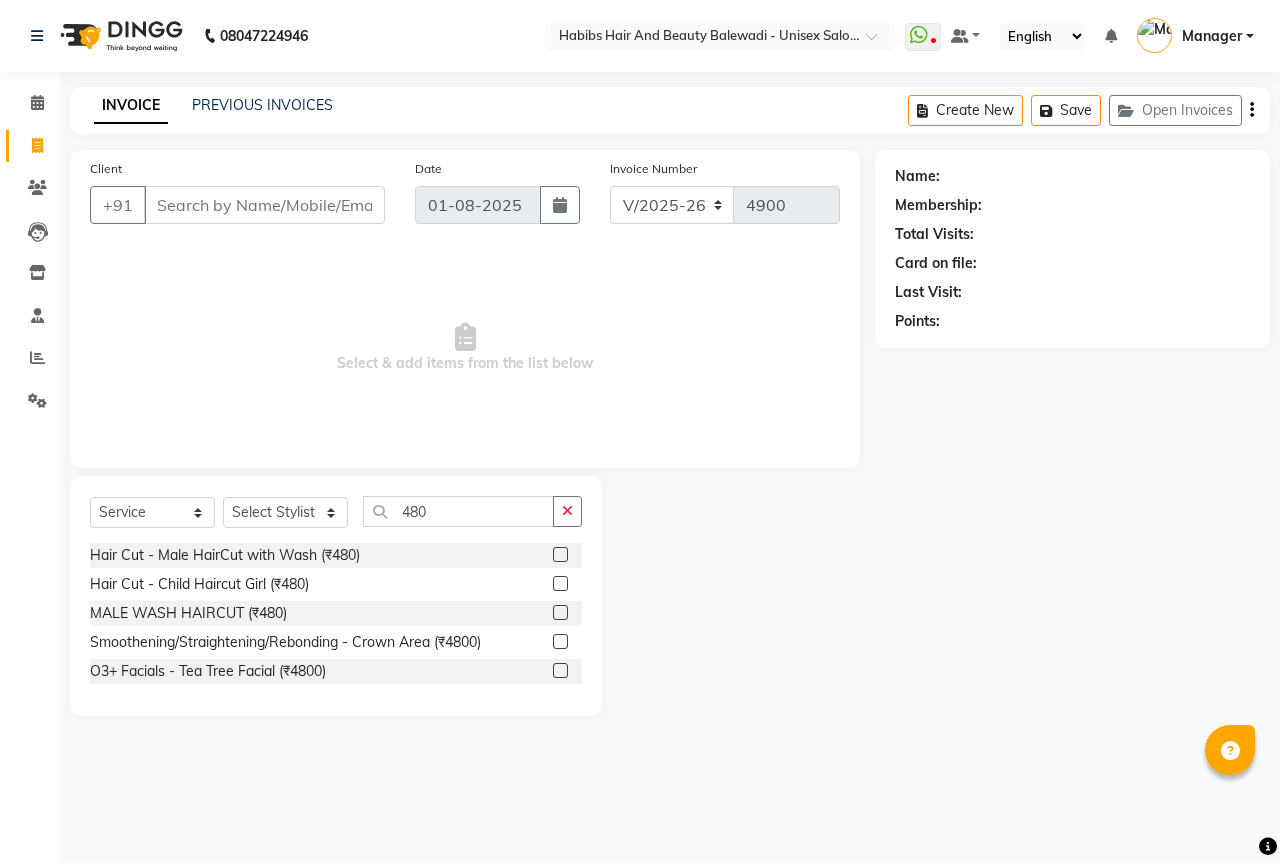 click on "Hair Cut - Male HairCut with Wash (₹480)" 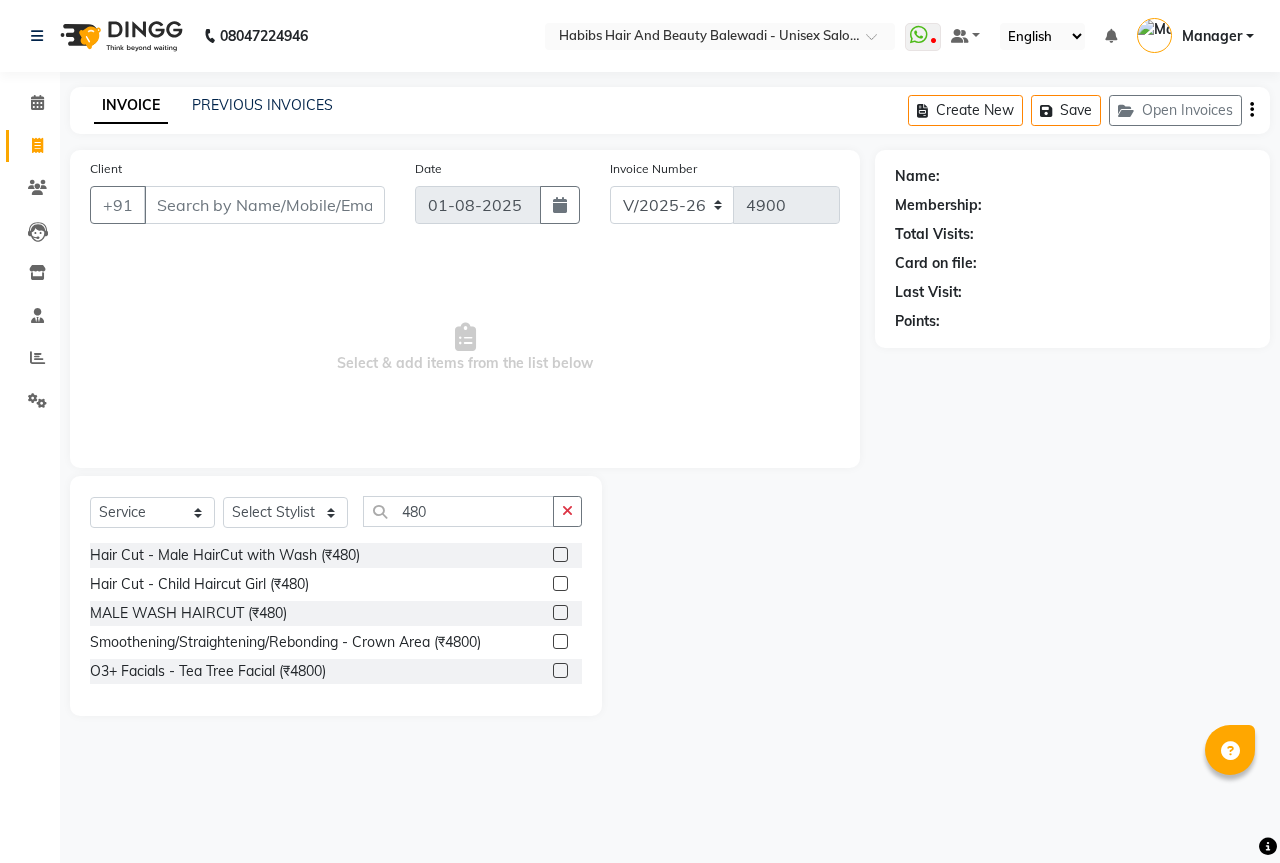 click 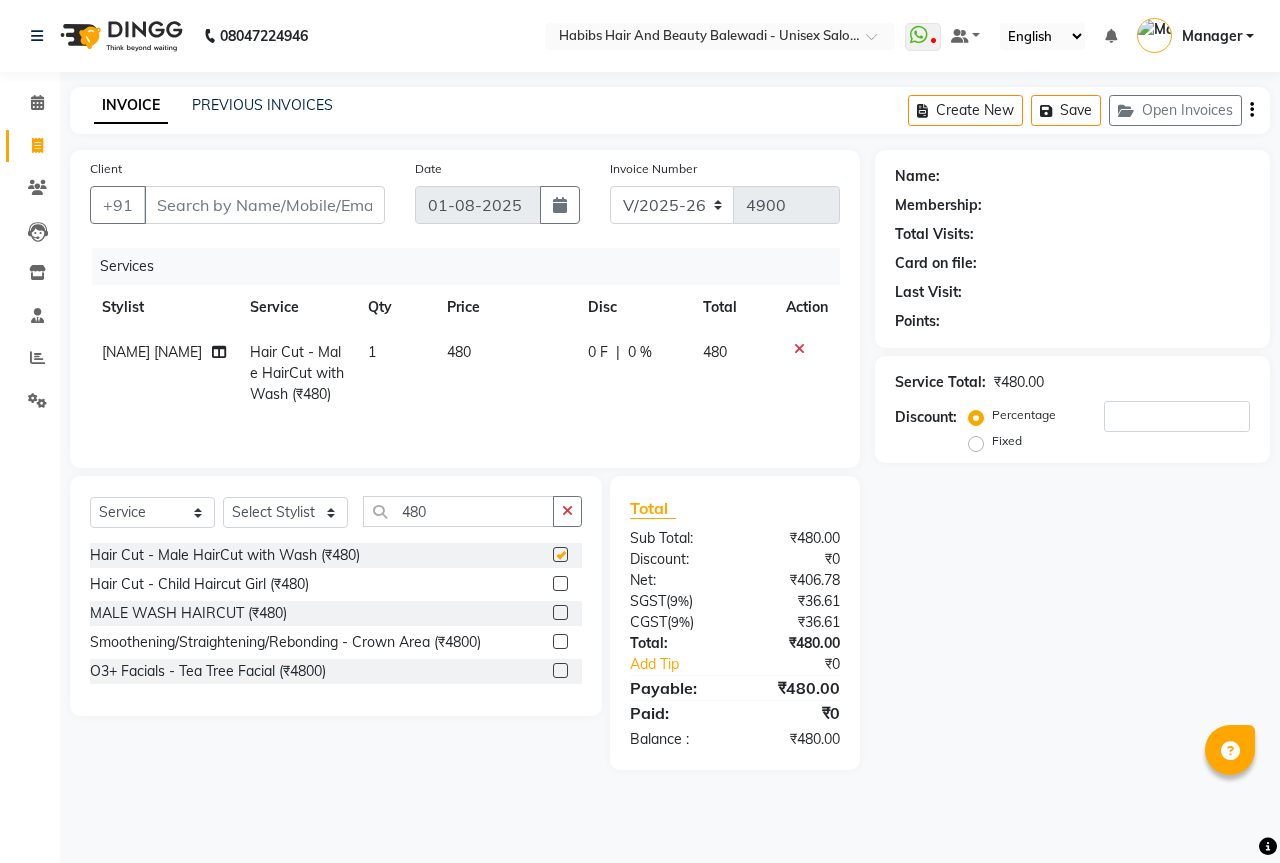 checkbox on "false" 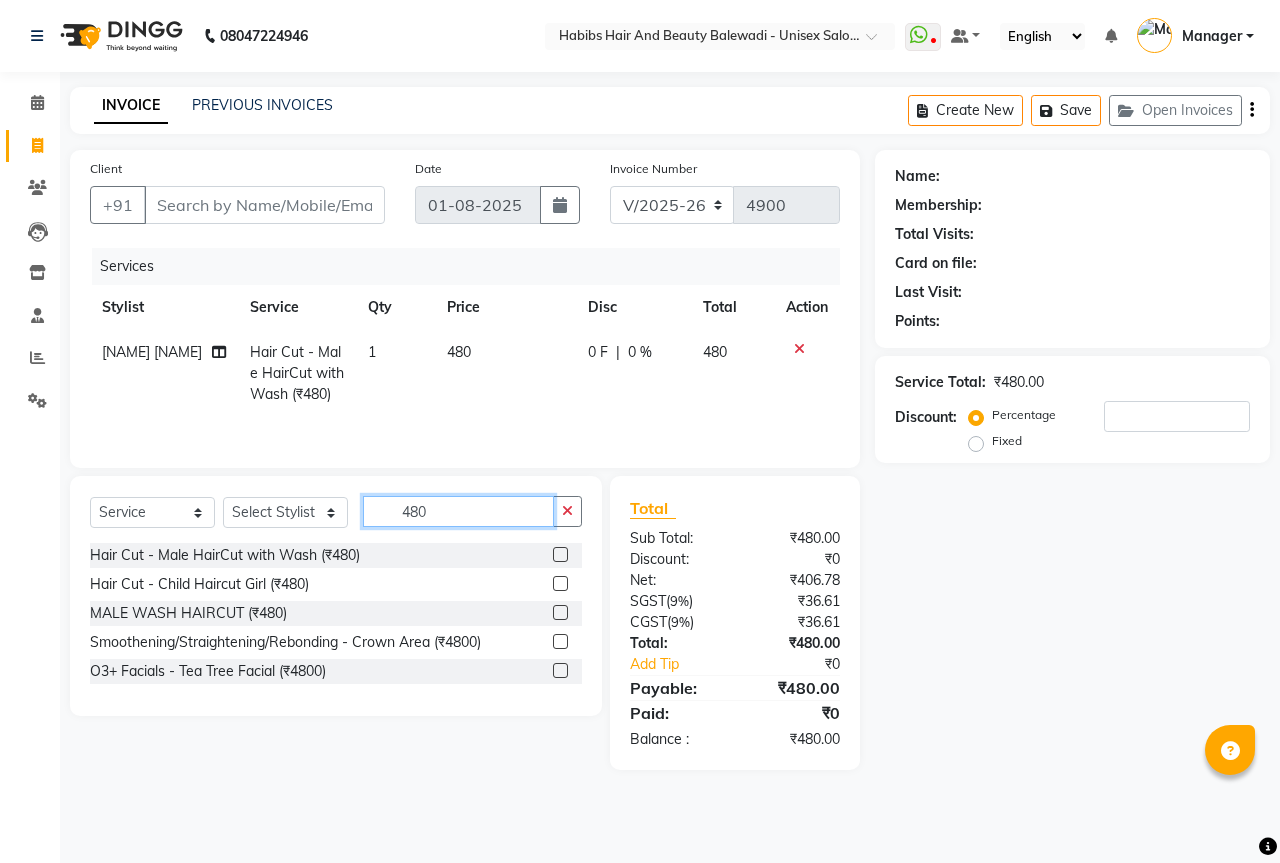 click on "480" 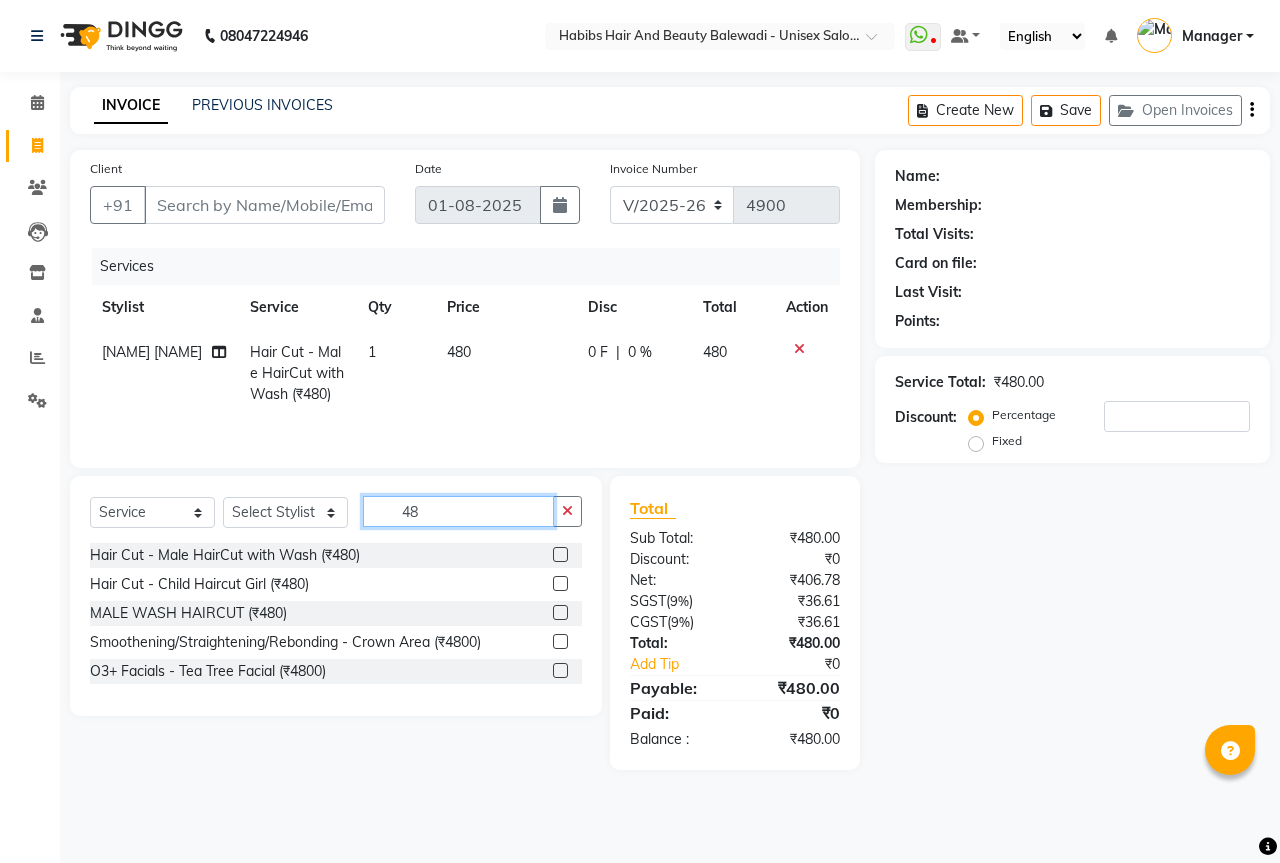 type on "4" 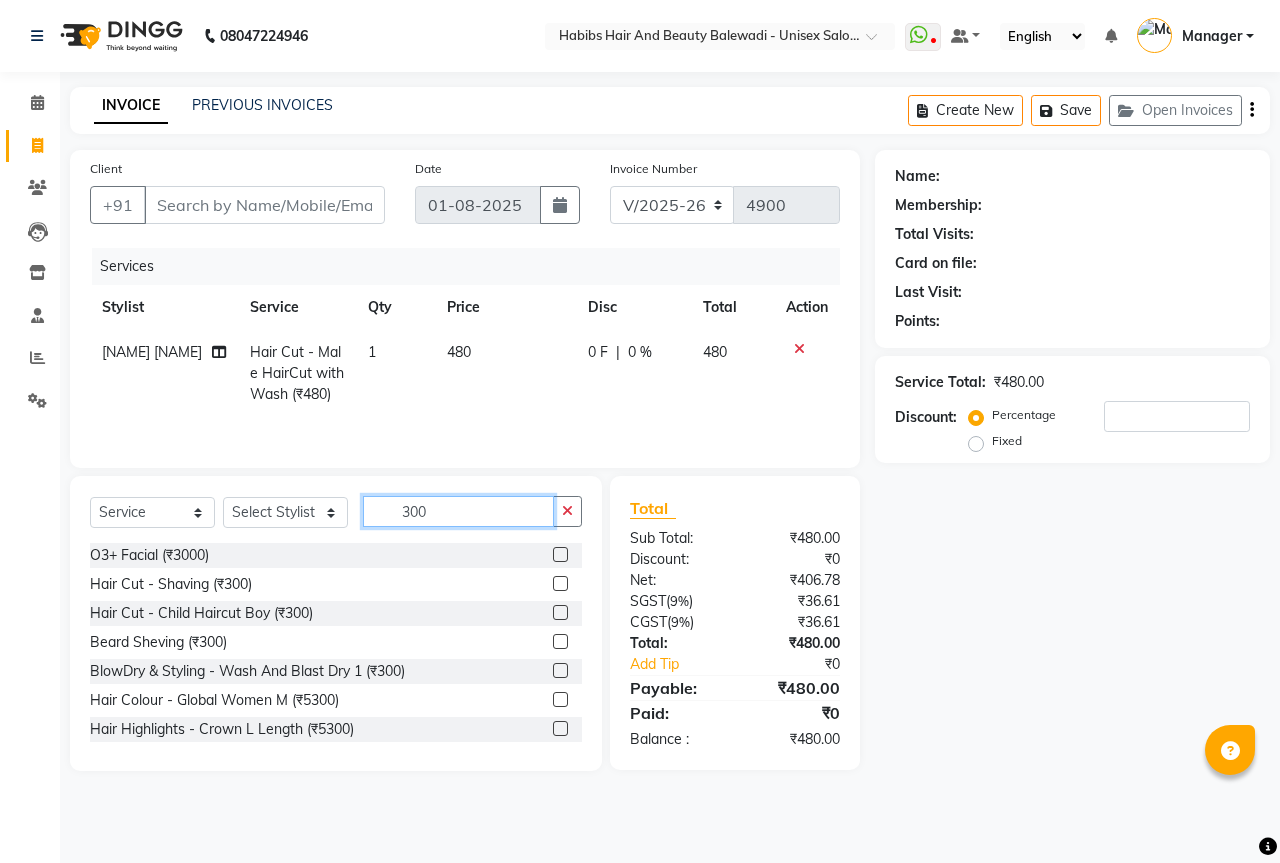 type on "300" 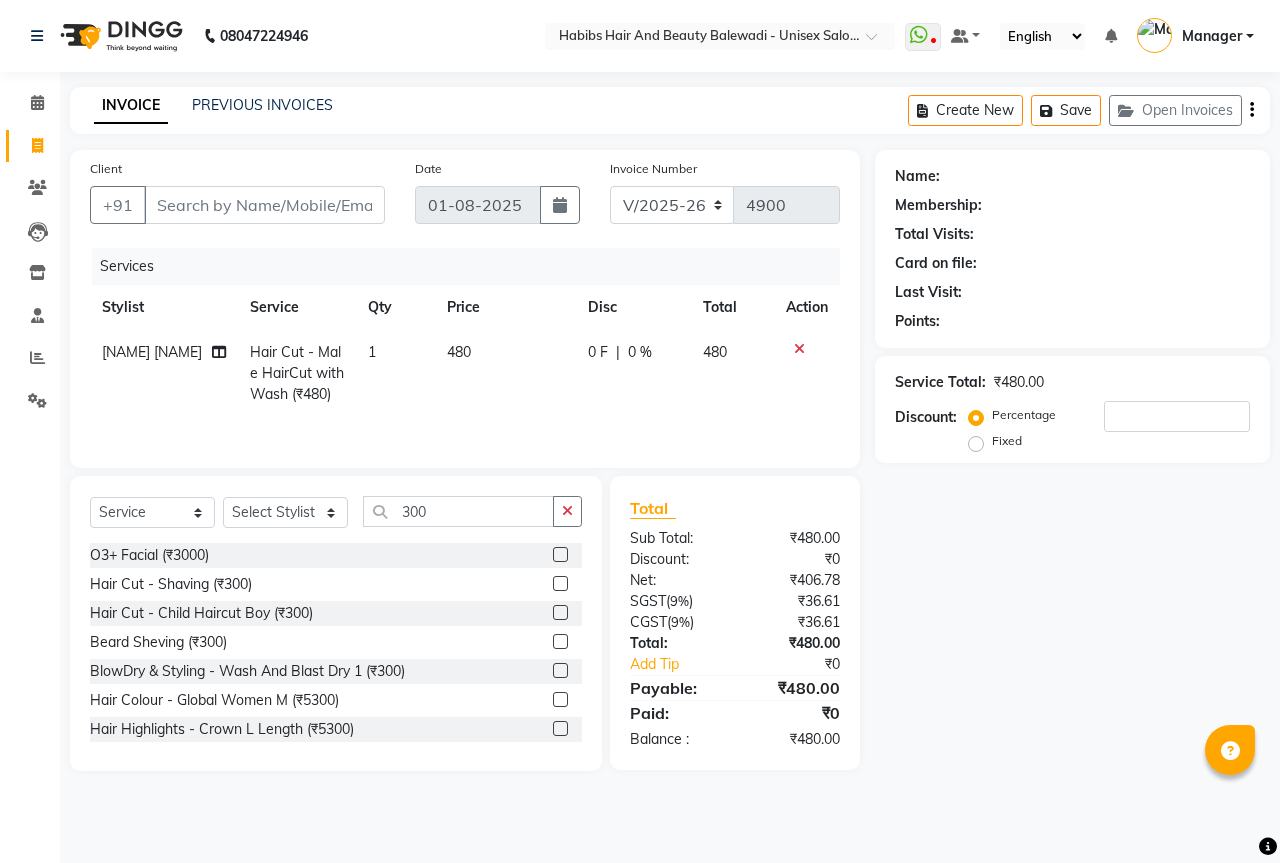 click 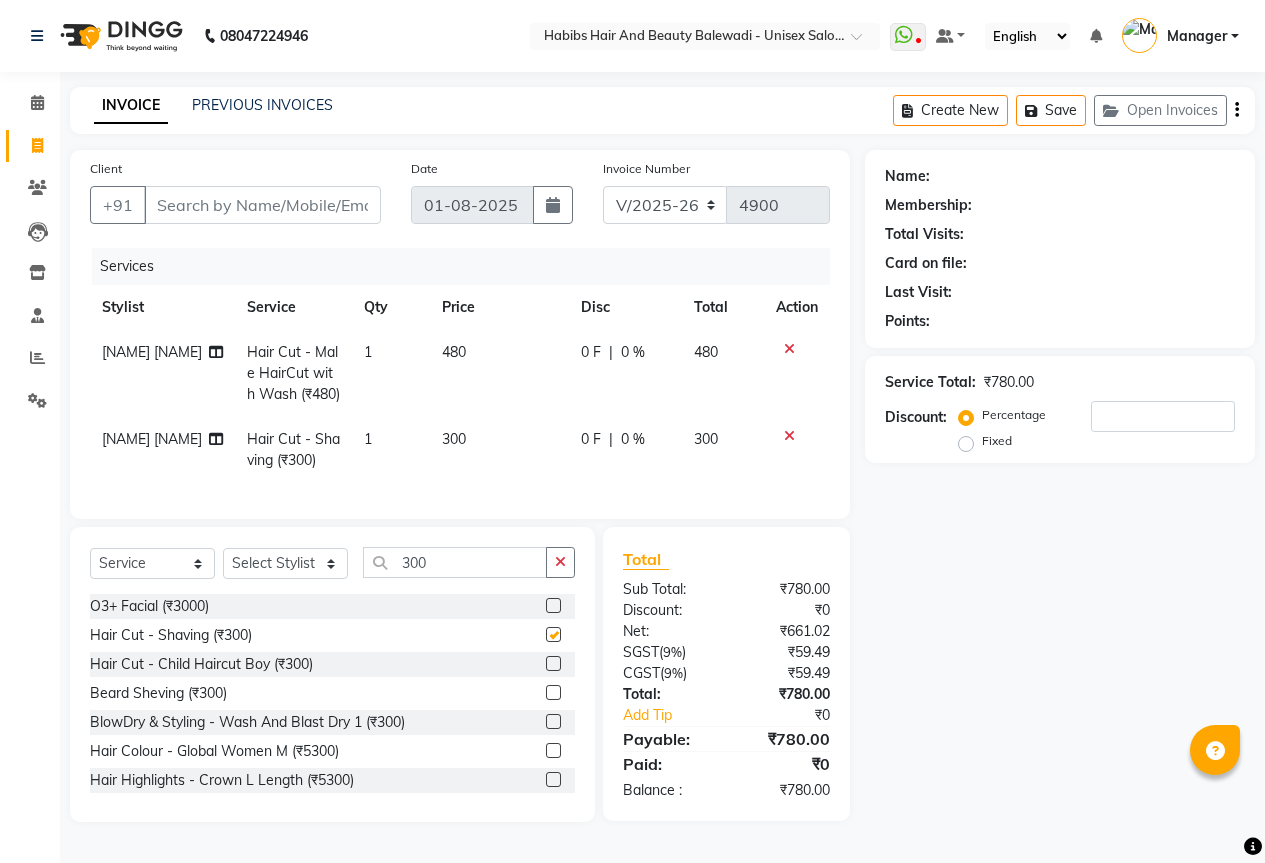 checkbox on "false" 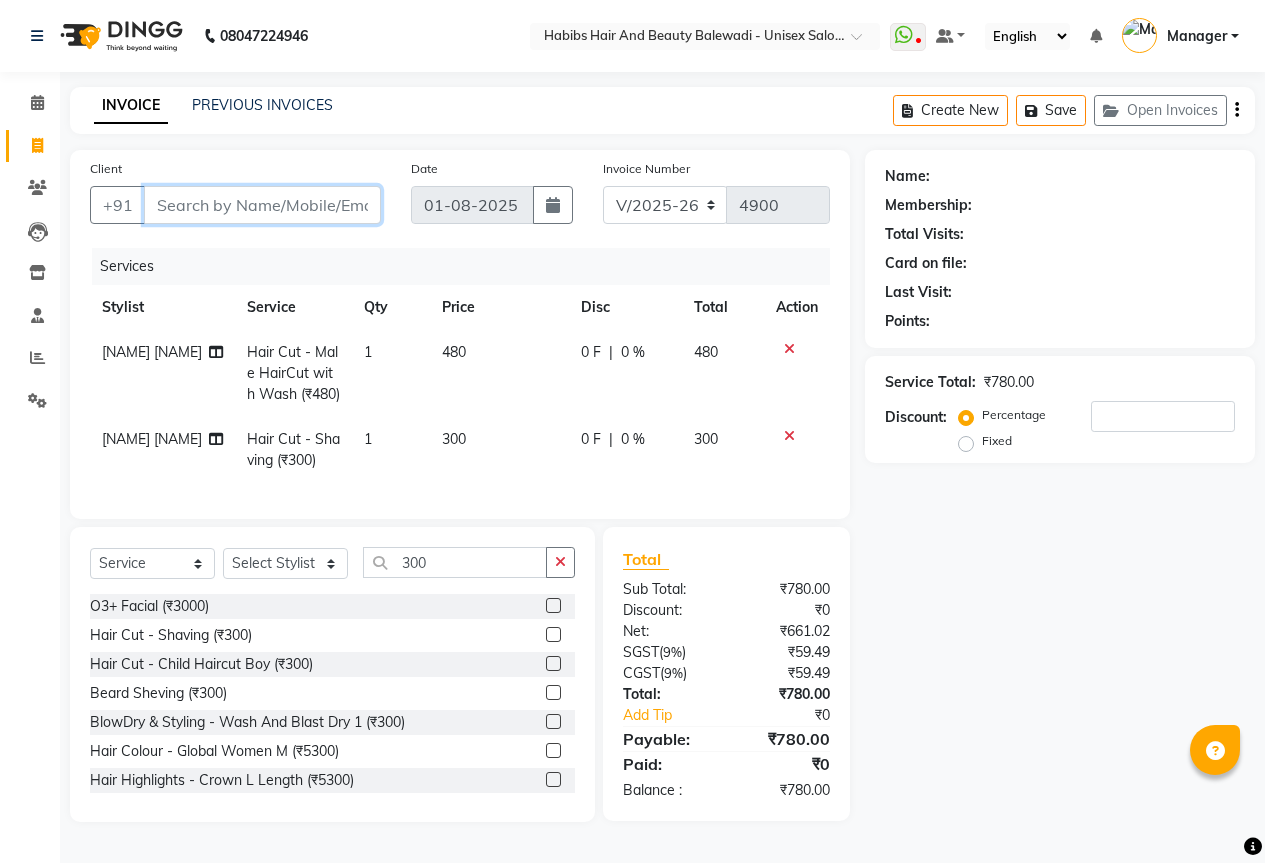click on "Client" at bounding box center (262, 205) 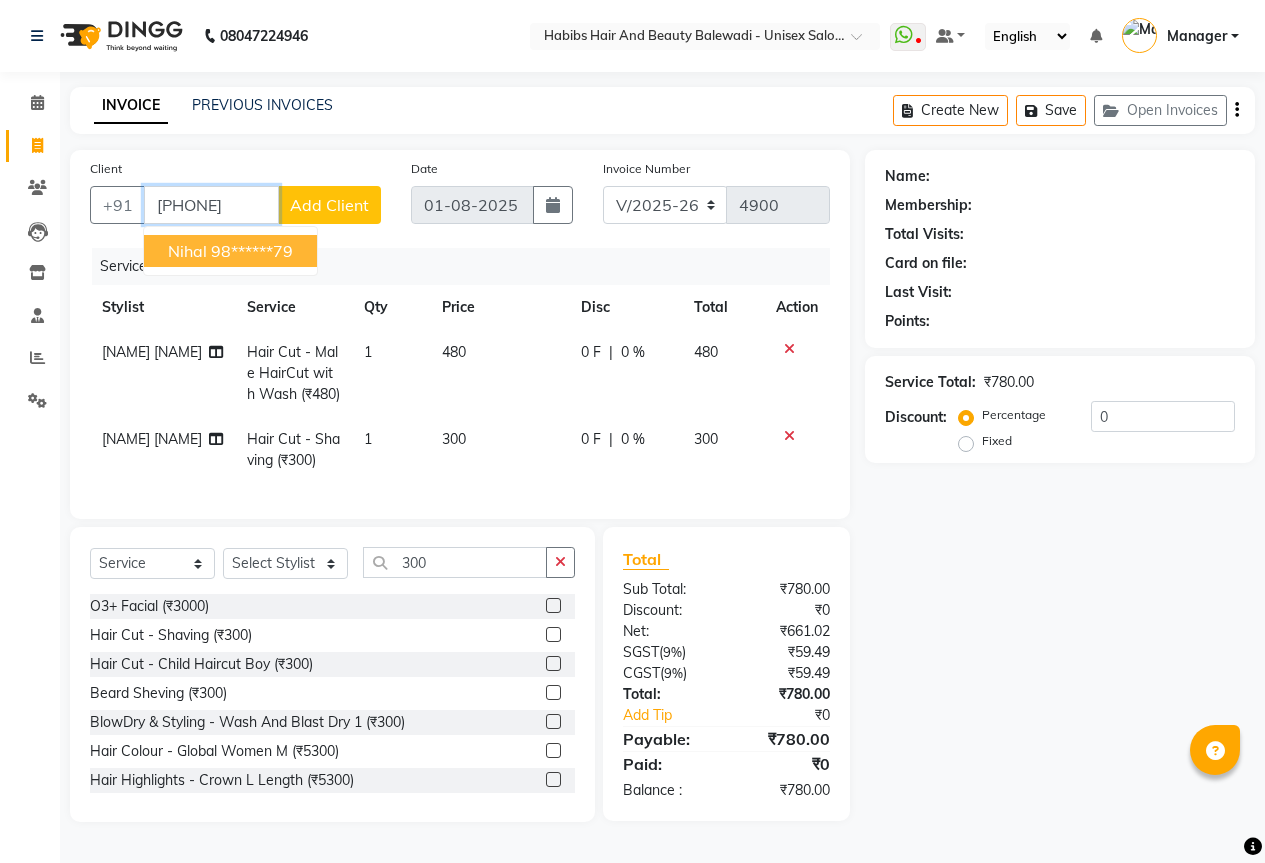 type on "9820979679" 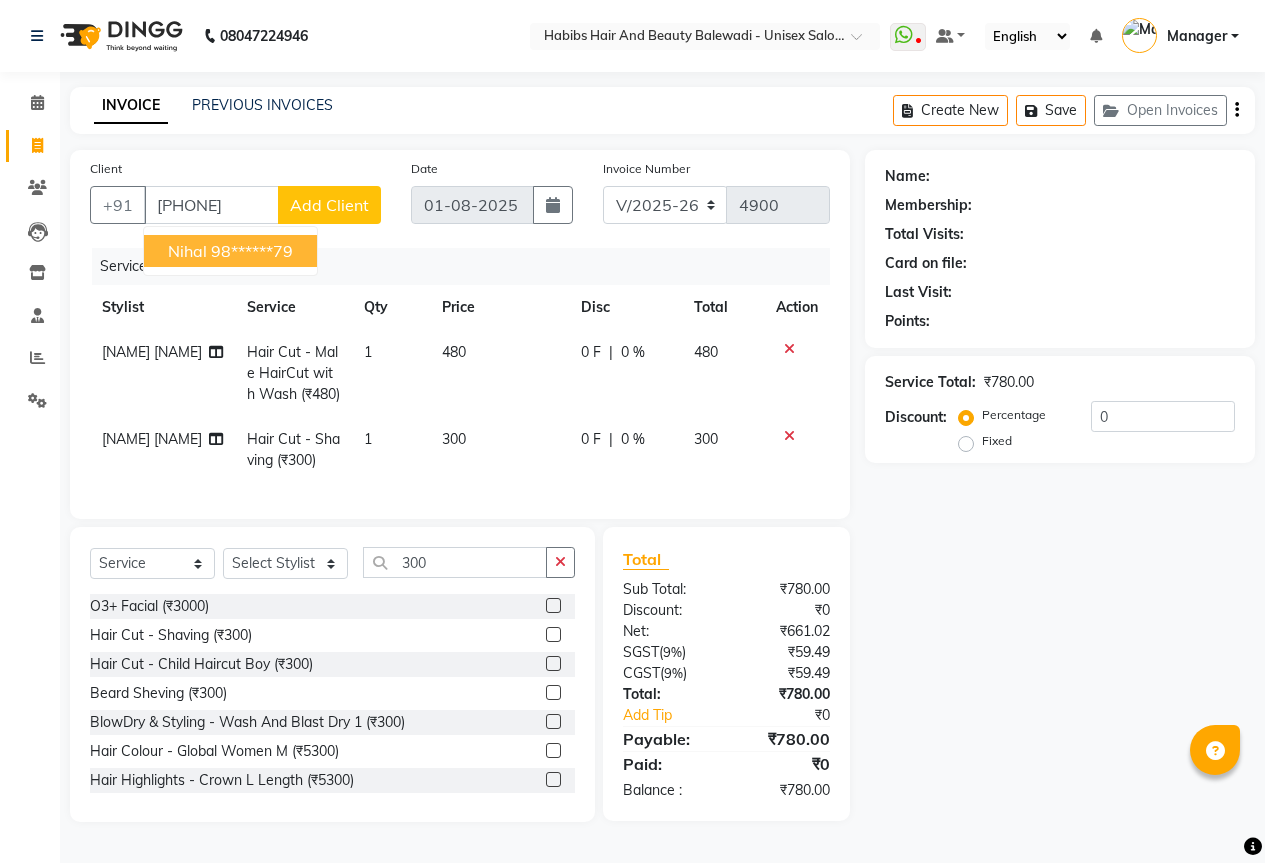 select on "2: Object" 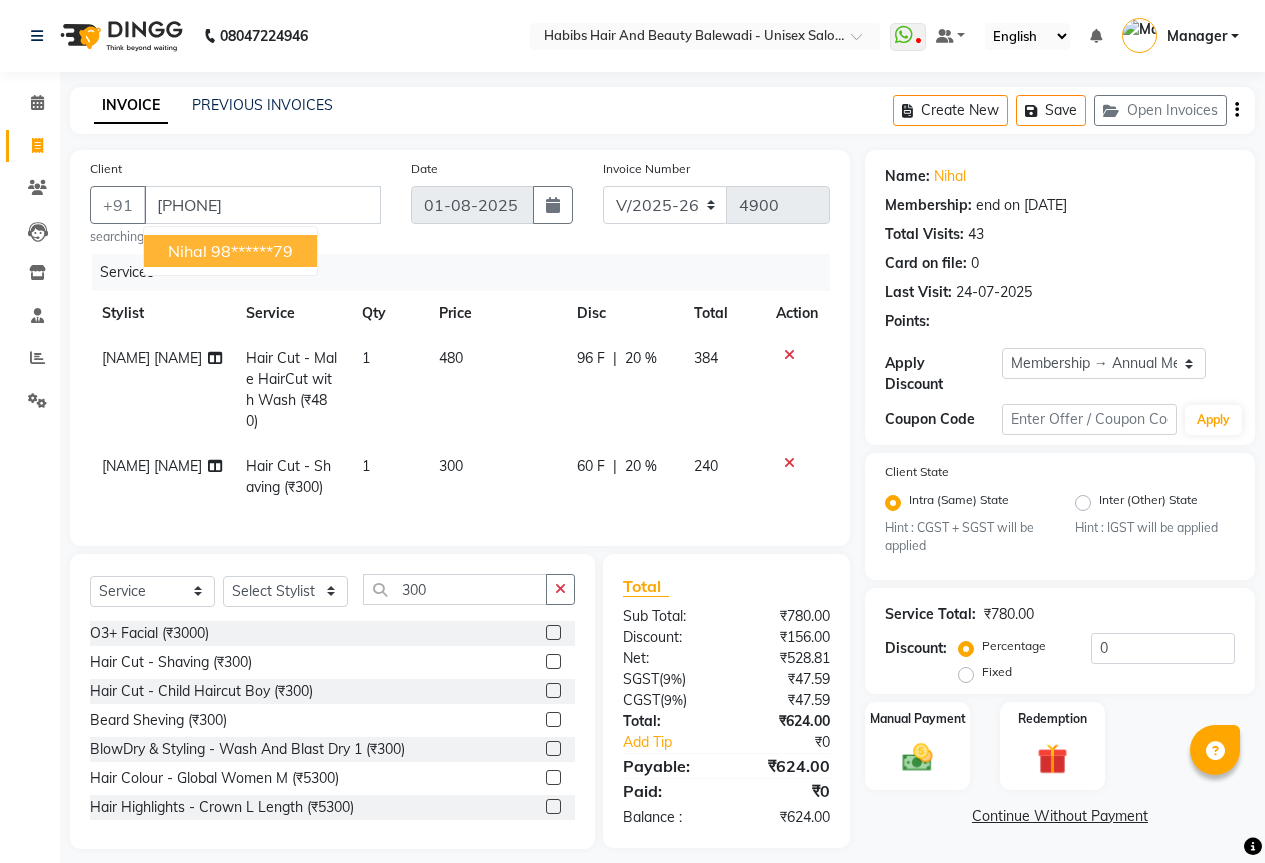 type on "20" 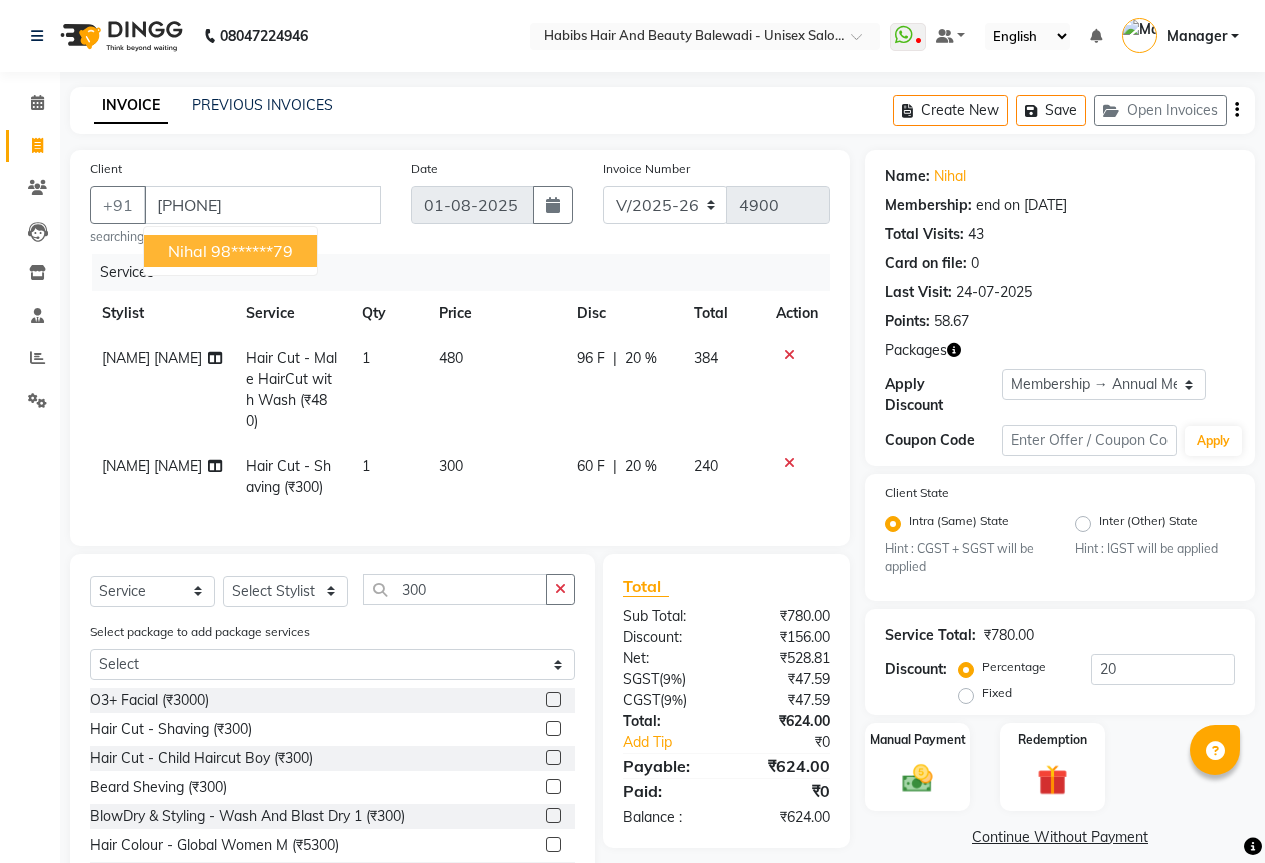 click on "Nihal" at bounding box center [187, 251] 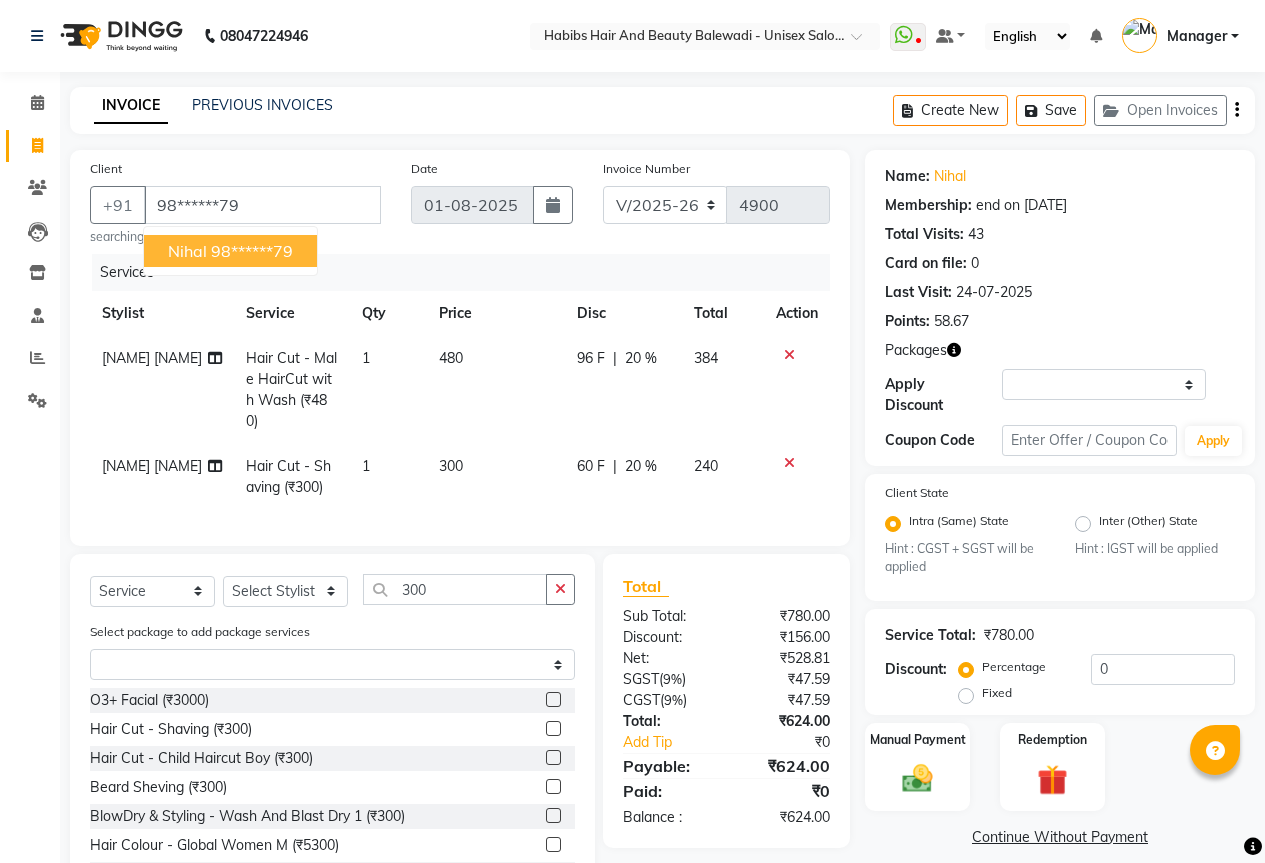 type on "20" 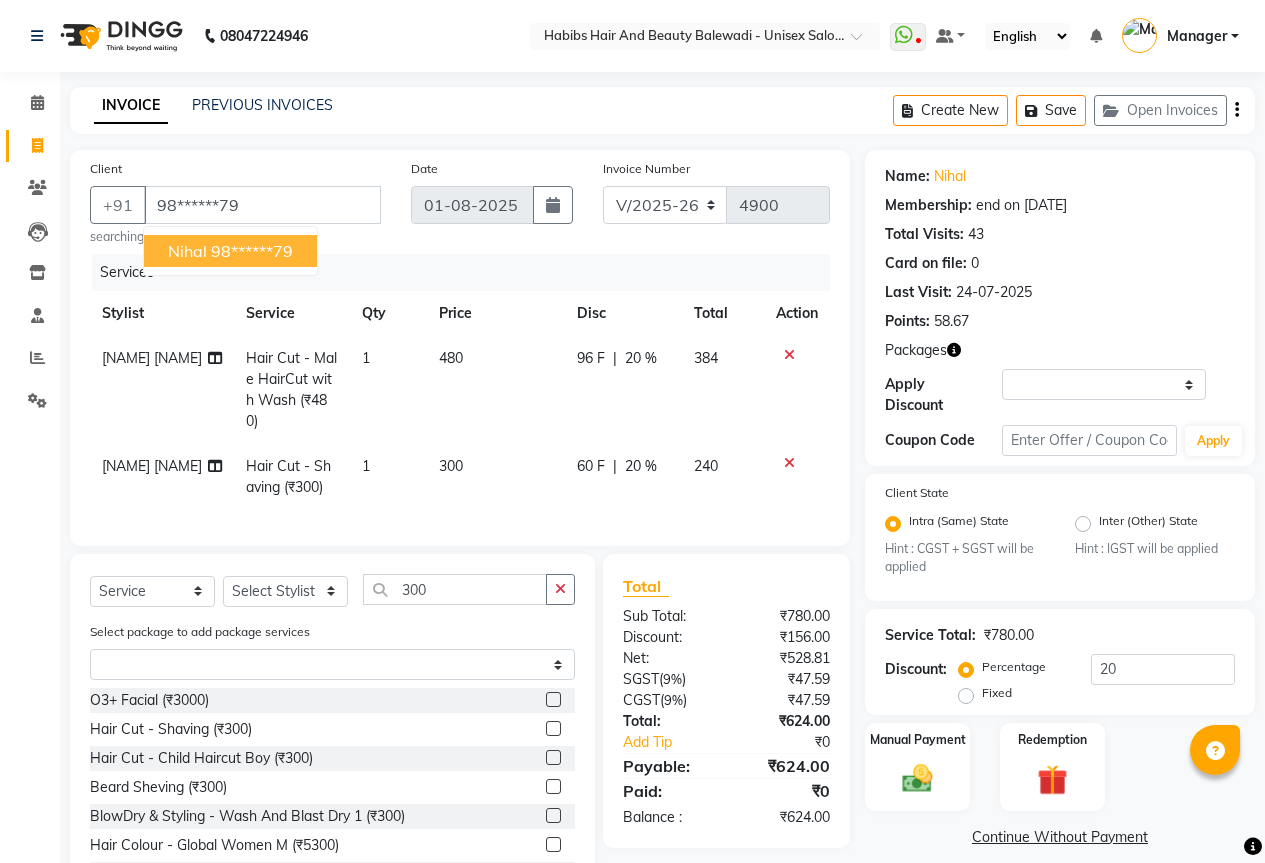 select on "2: Object" 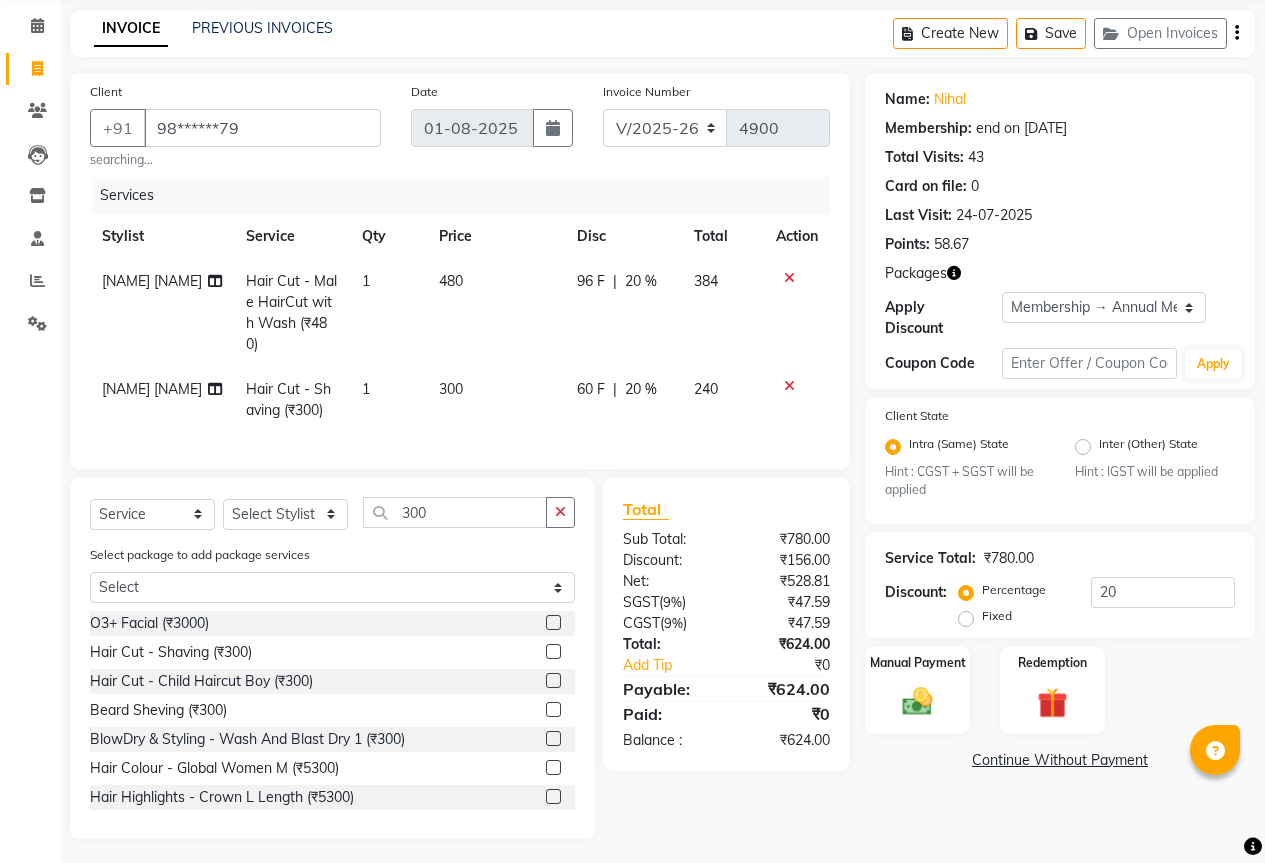 scroll, scrollTop: 98, scrollLeft: 0, axis: vertical 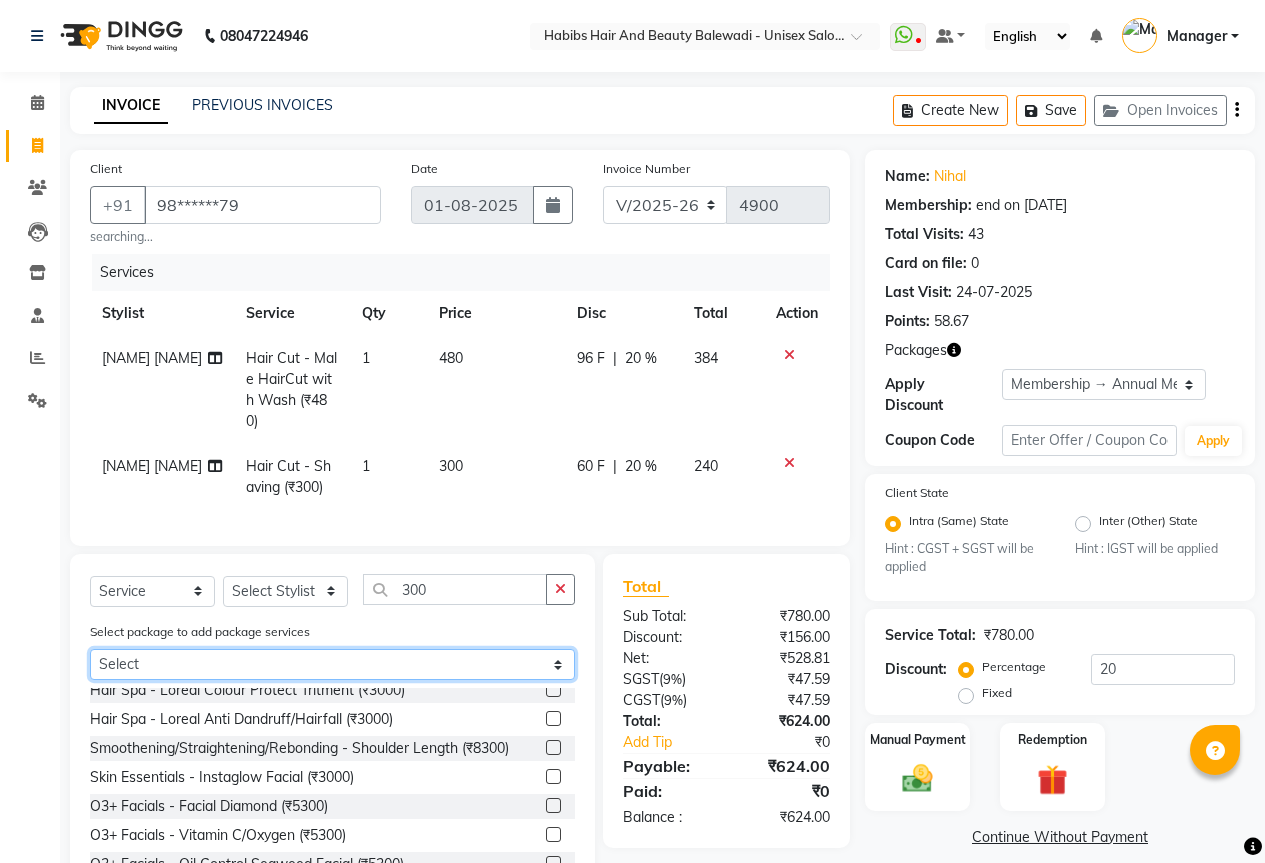 click on "Select UNDERARMS WAXING @99" 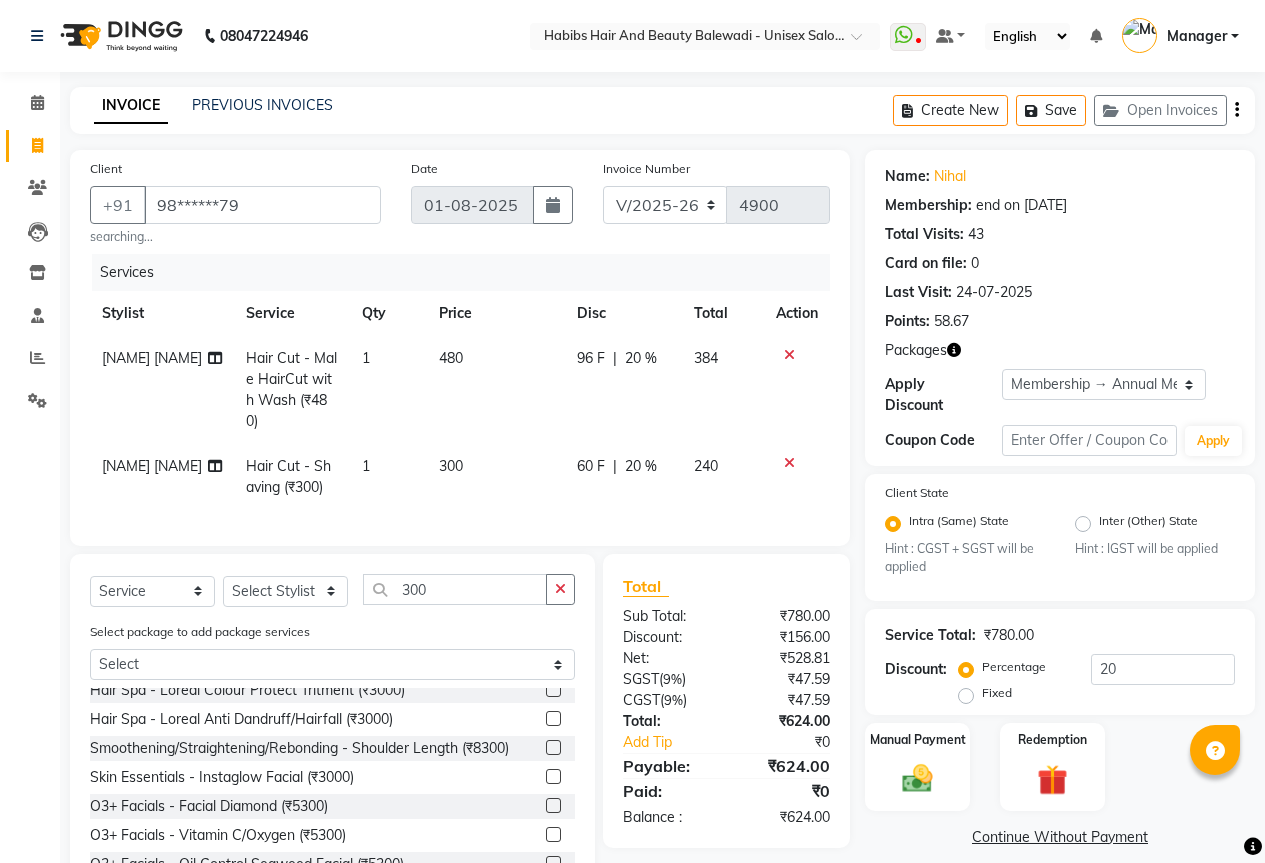 click on "Calendar  Invoice  Clients  Leads   Inventory  Staff  Reports  Settings Completed InProgress Upcoming Dropped Tentative Check-In Confirm Bookings Segments Page Builder" 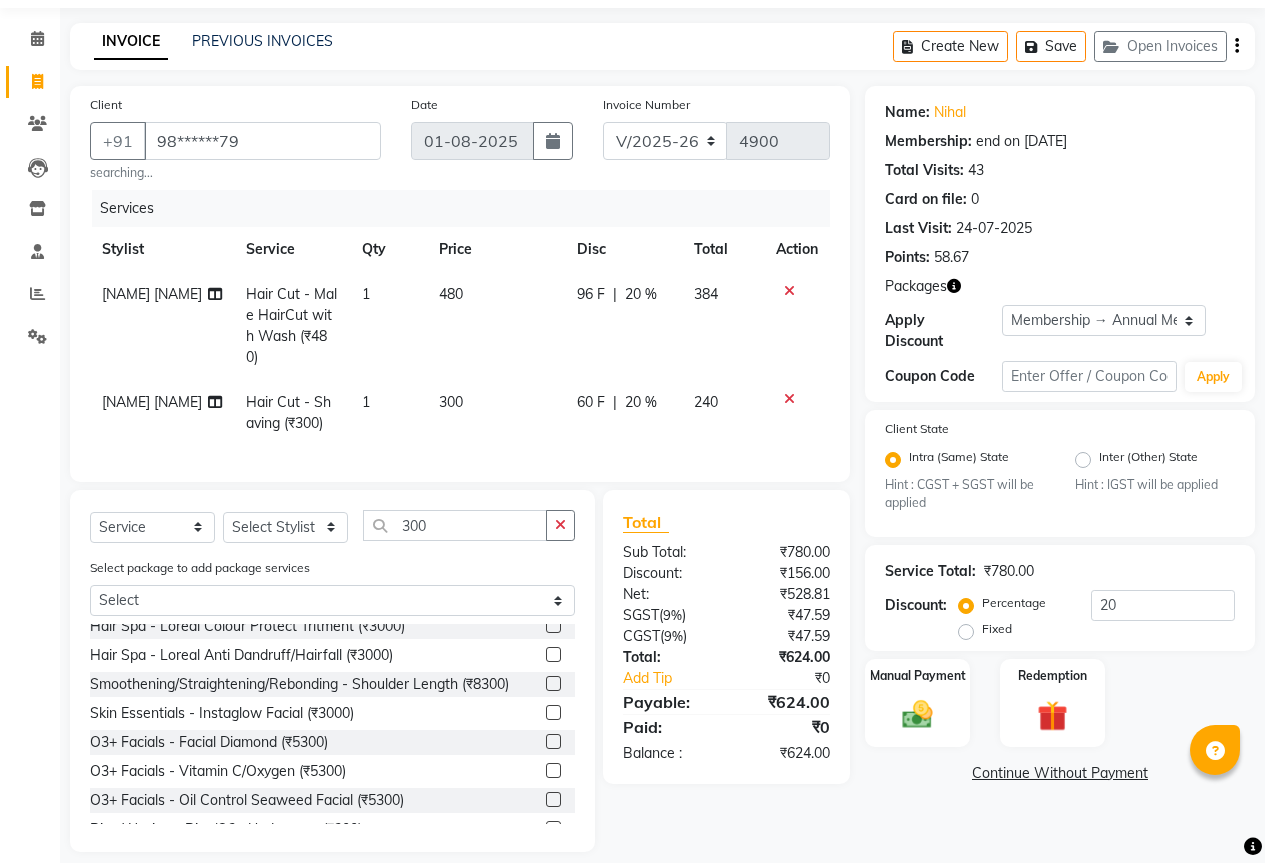 scroll, scrollTop: 98, scrollLeft: 0, axis: vertical 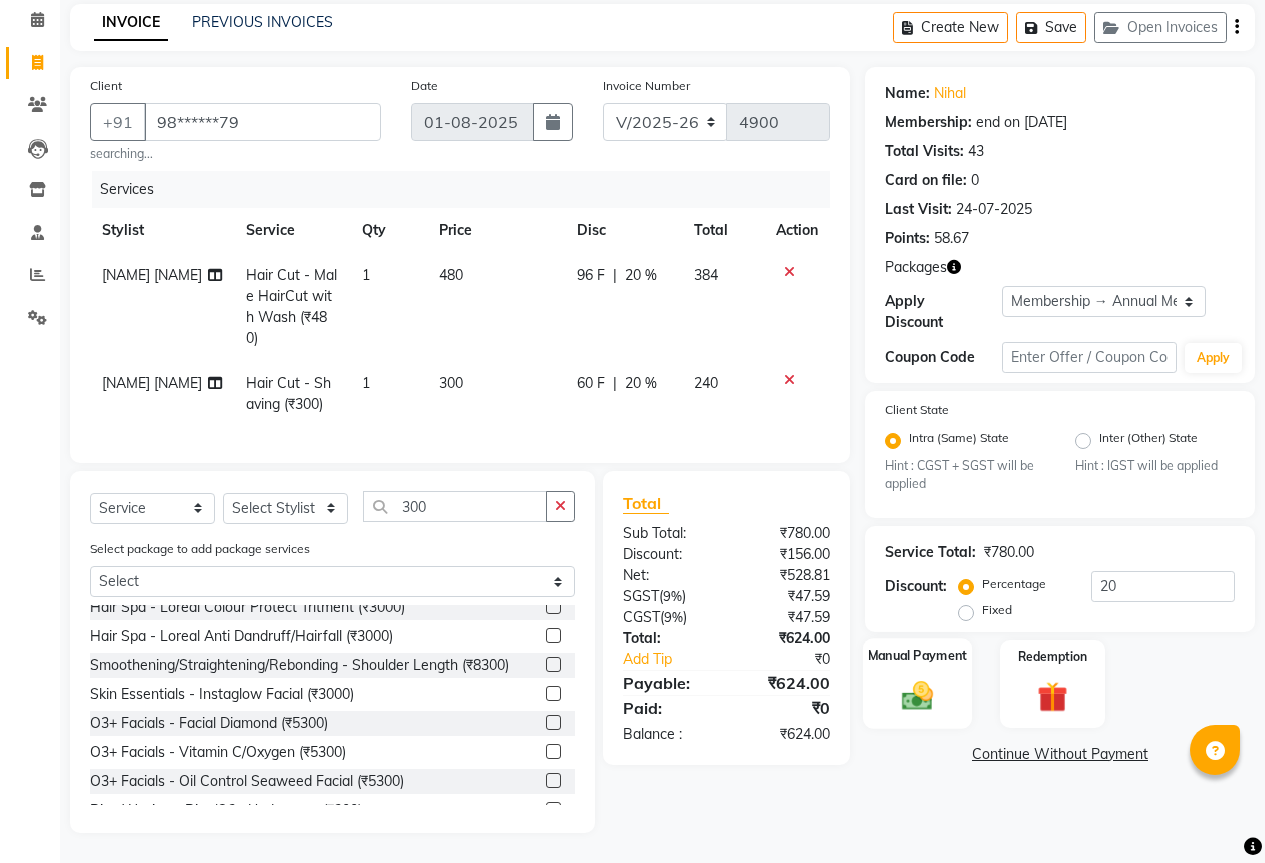 click 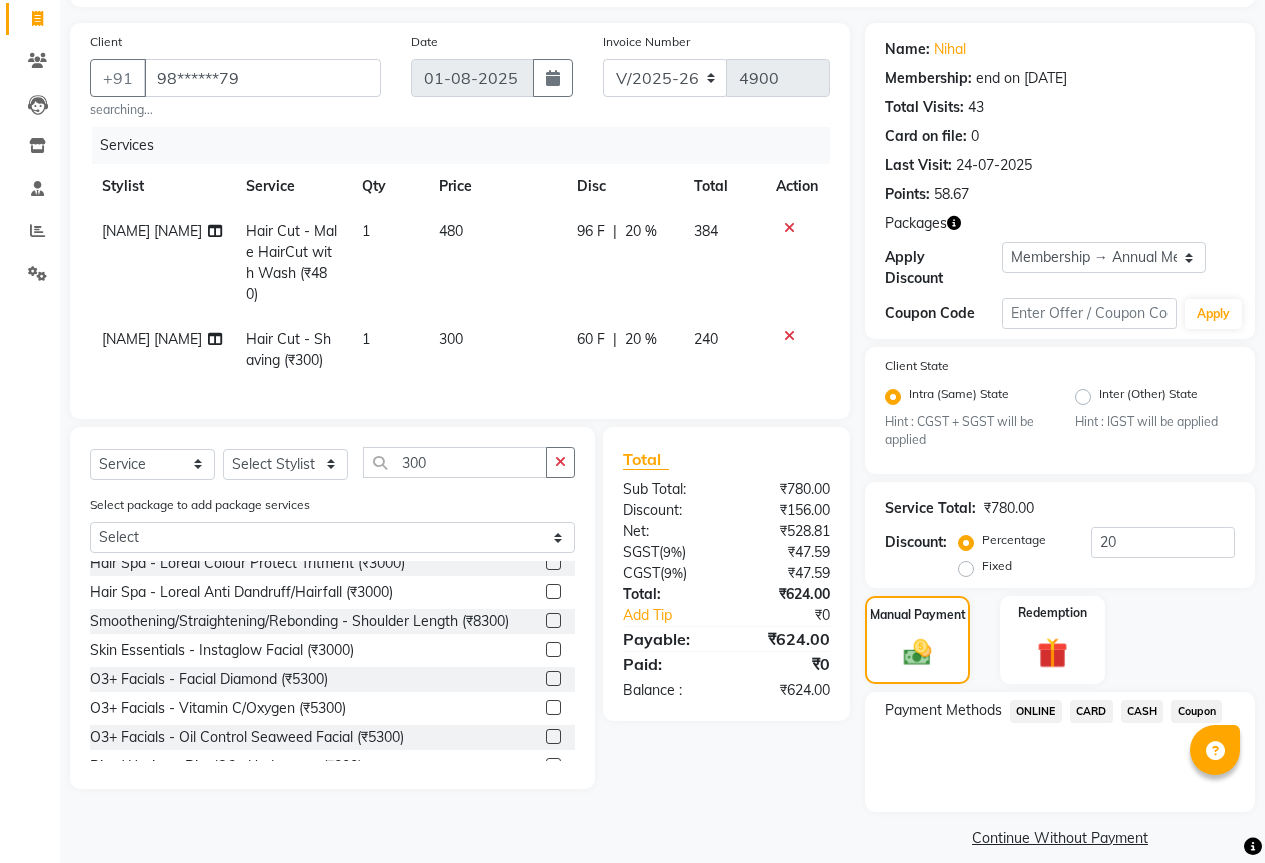 scroll, scrollTop: 131, scrollLeft: 0, axis: vertical 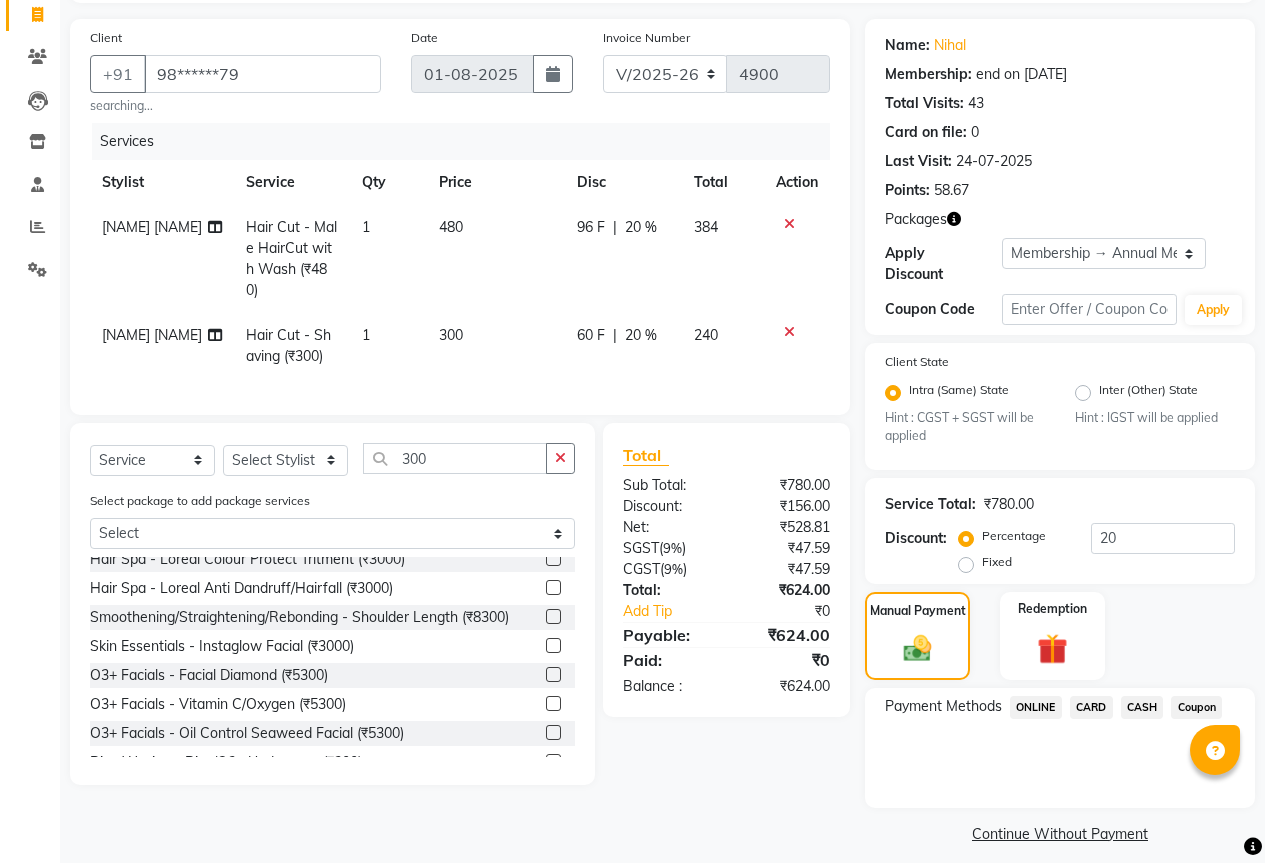 click on "ONLINE" 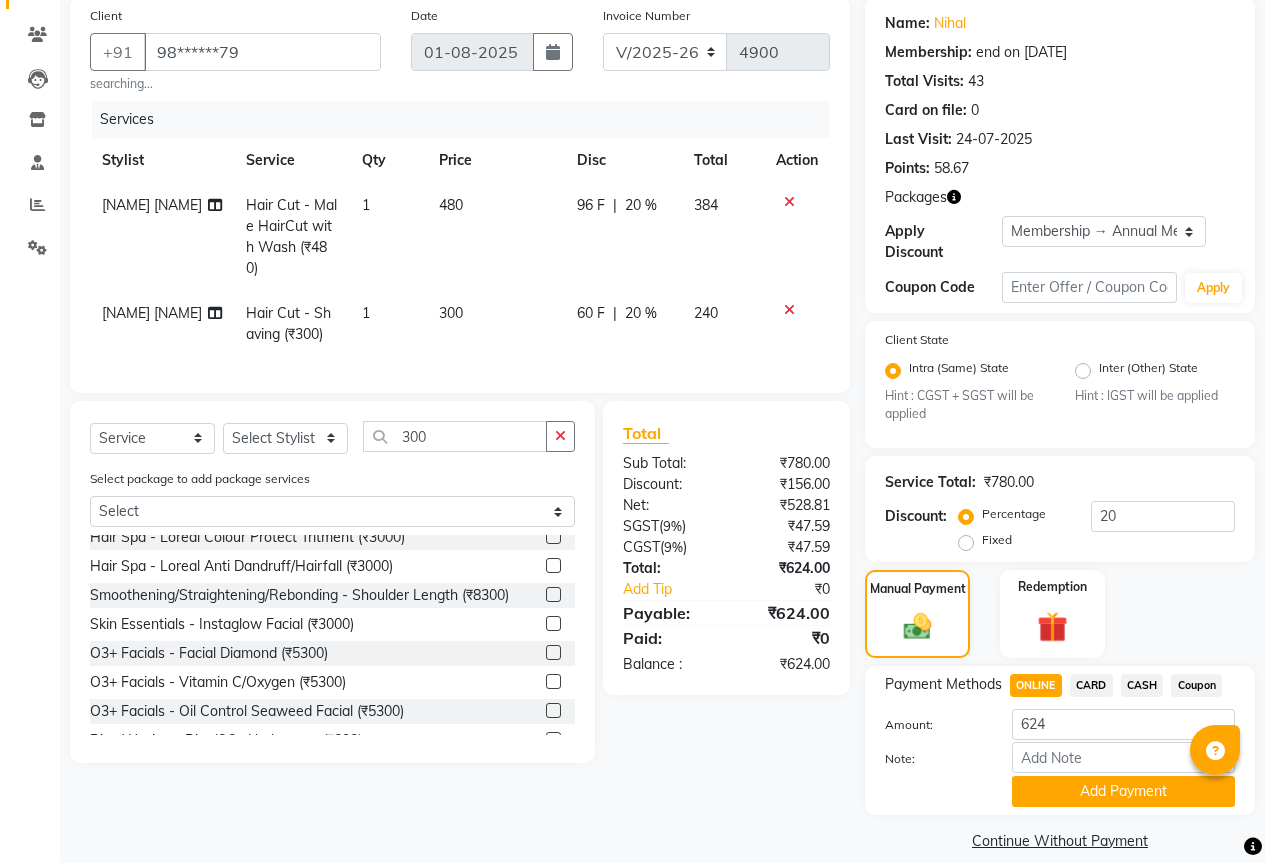 scroll, scrollTop: 160, scrollLeft: 0, axis: vertical 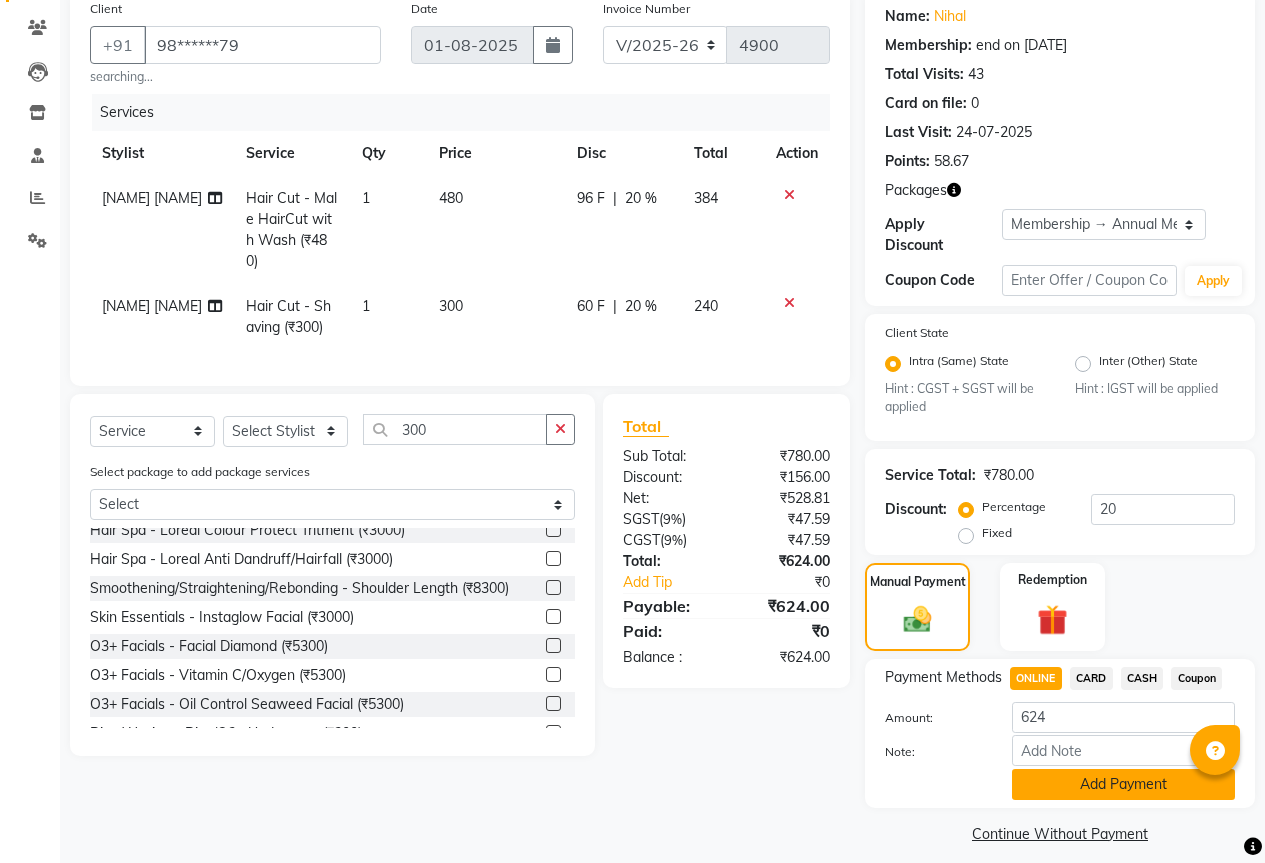 click on "Add Payment" 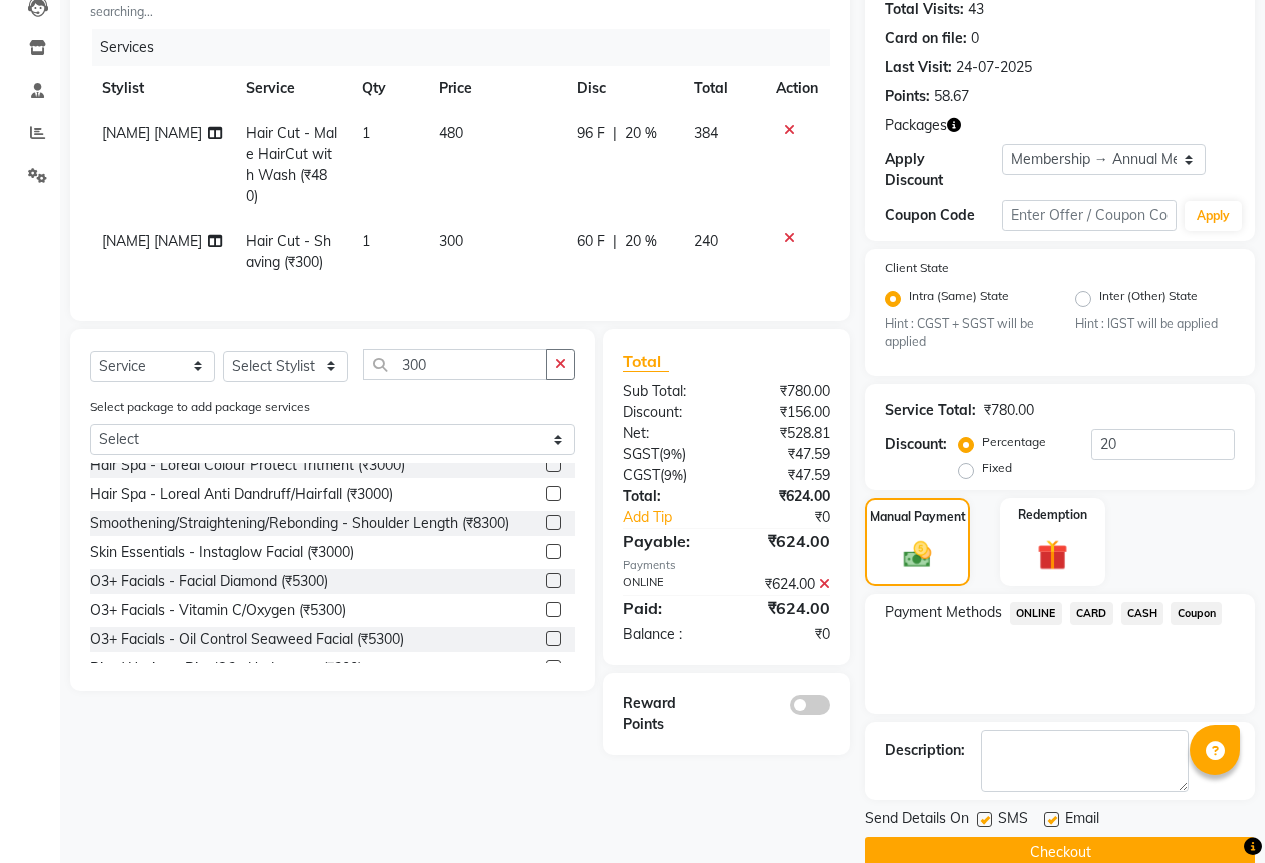 scroll, scrollTop: 244, scrollLeft: 0, axis: vertical 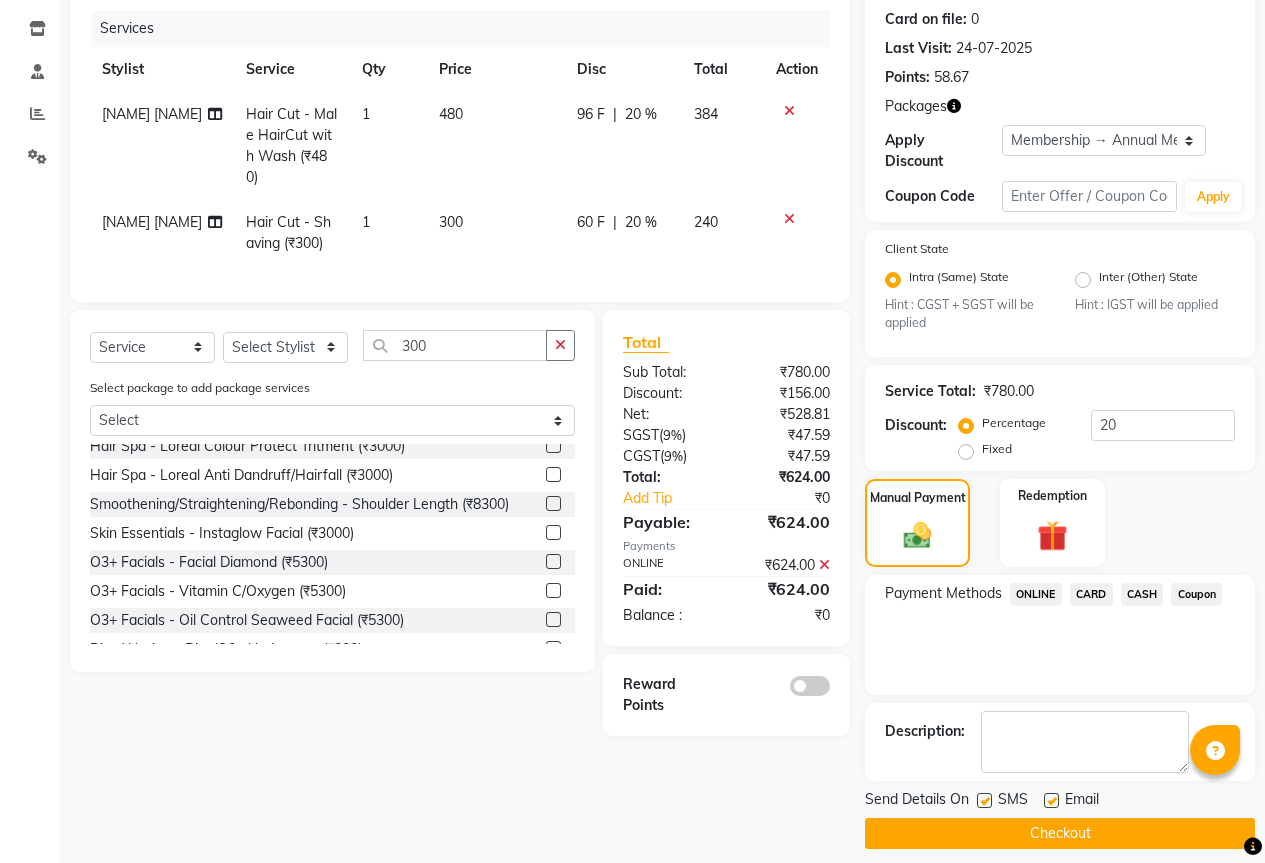 click 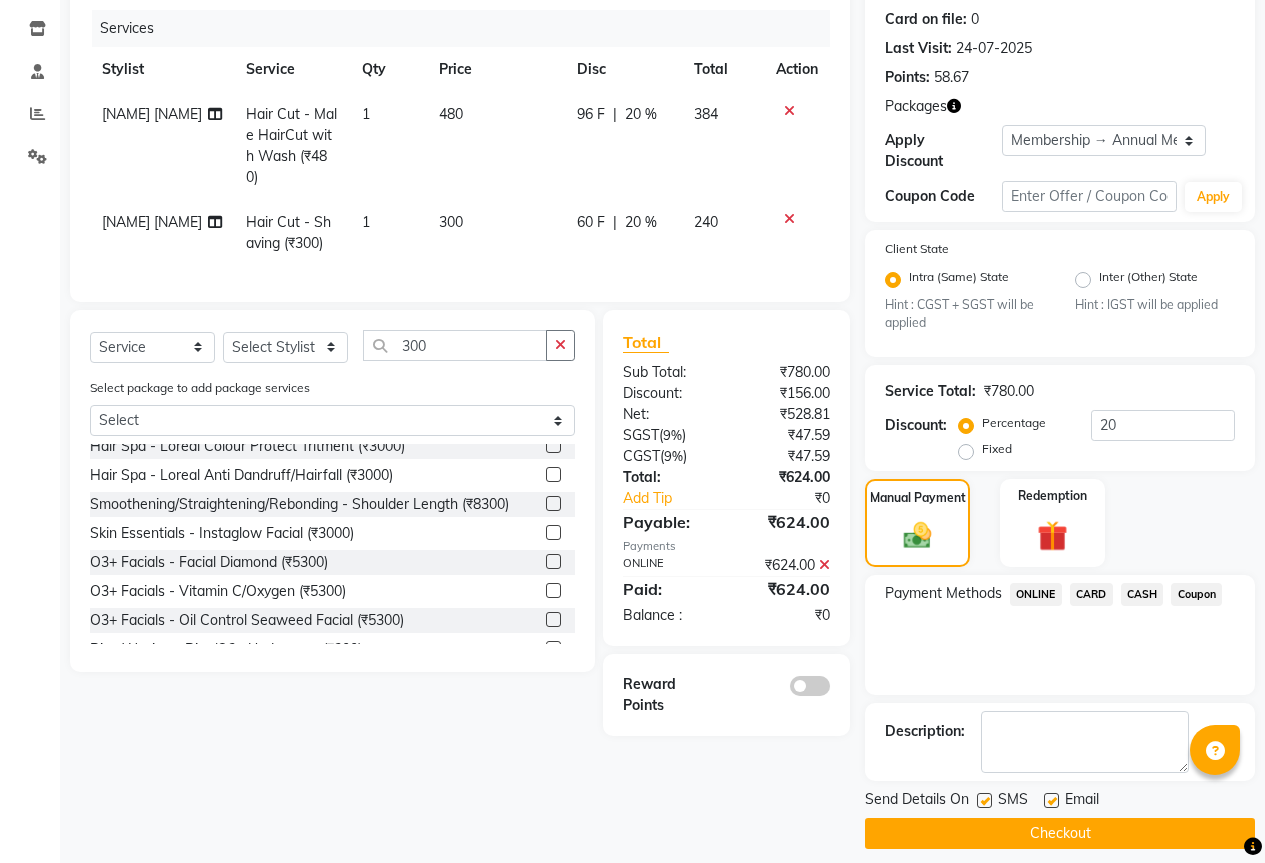 click 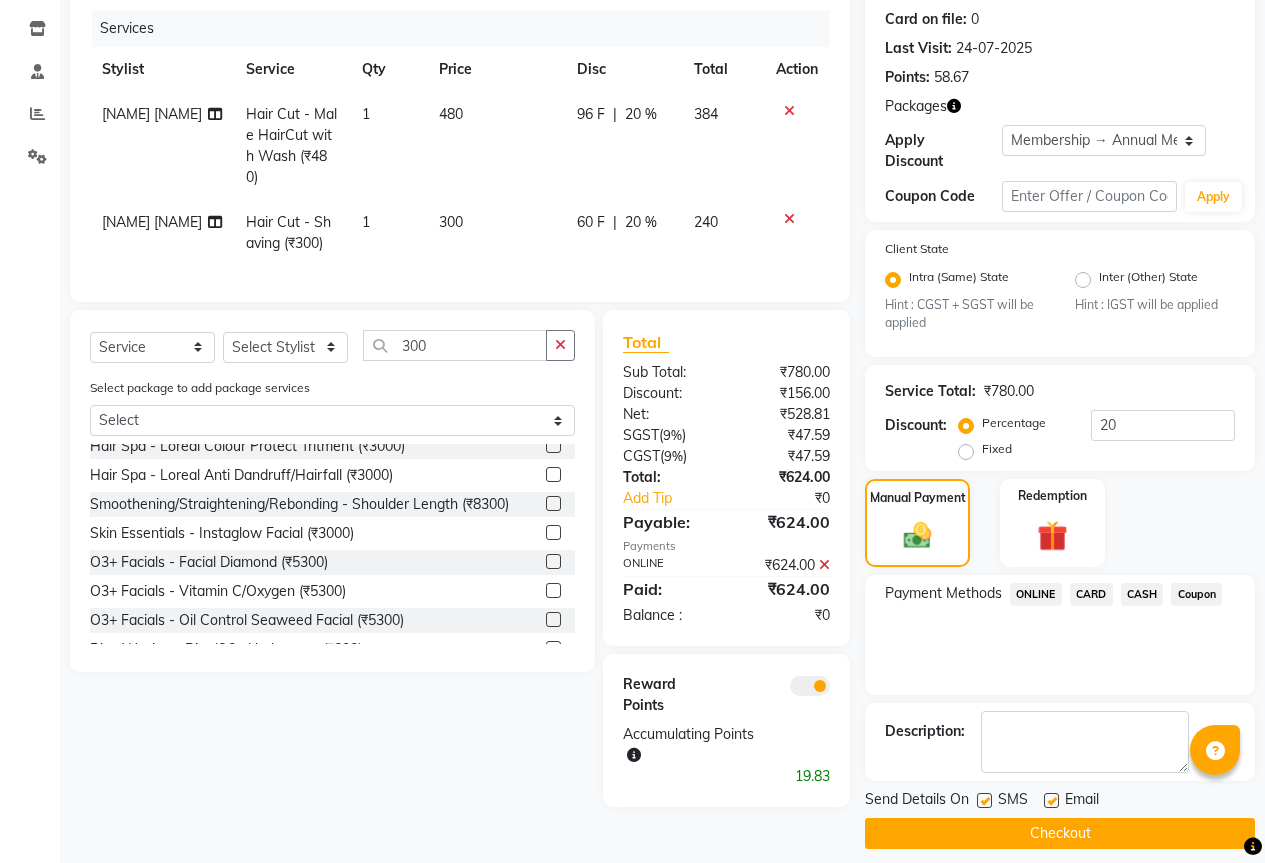 click on "Checkout" 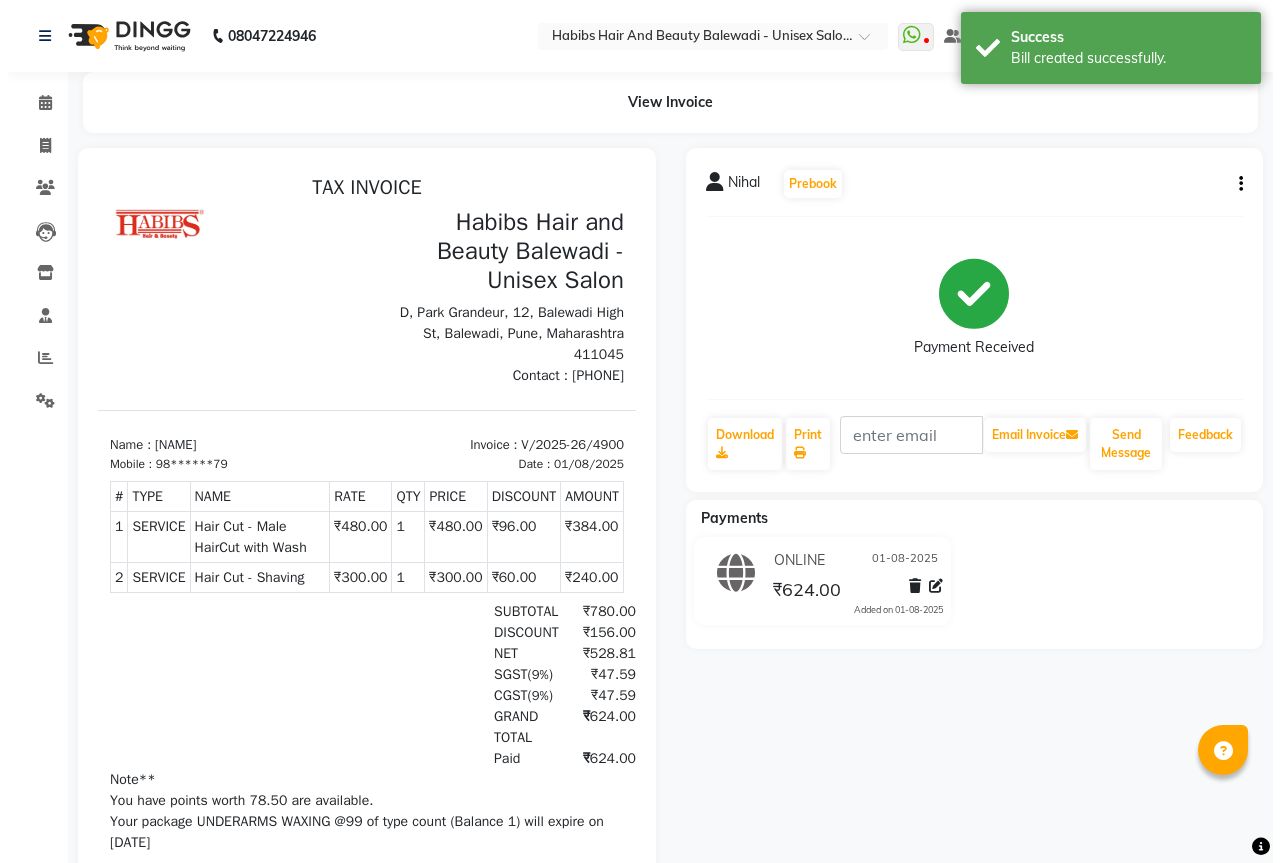 scroll, scrollTop: 37, scrollLeft: 0, axis: vertical 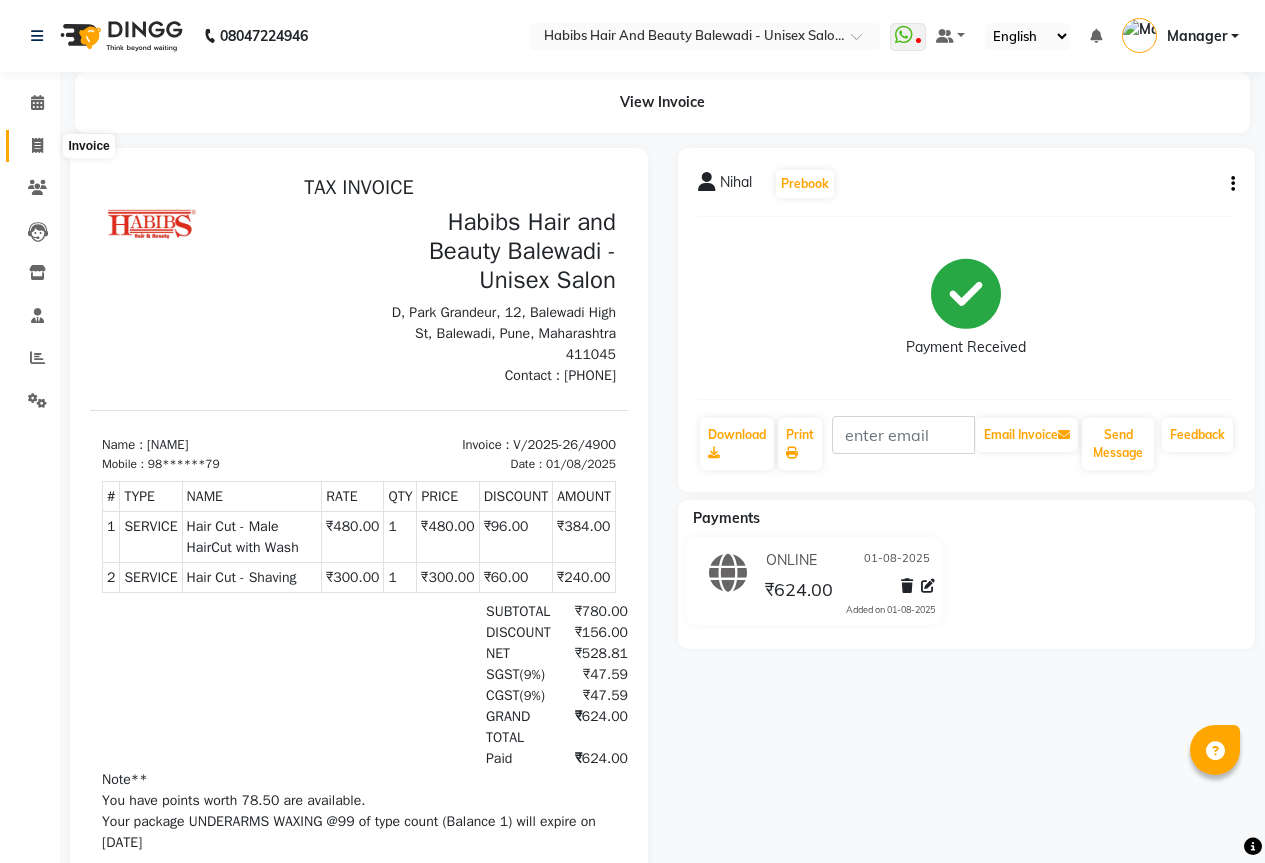 click 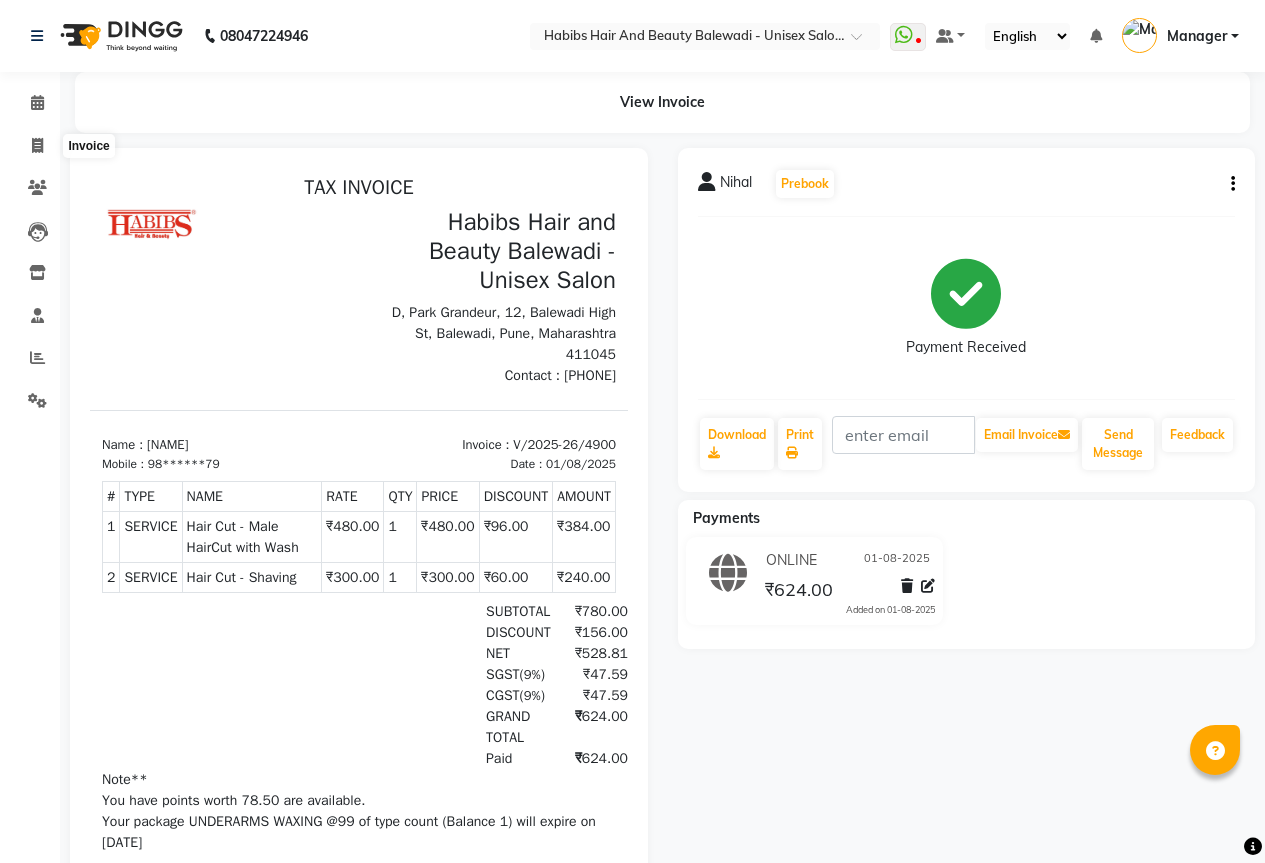 select on "5902" 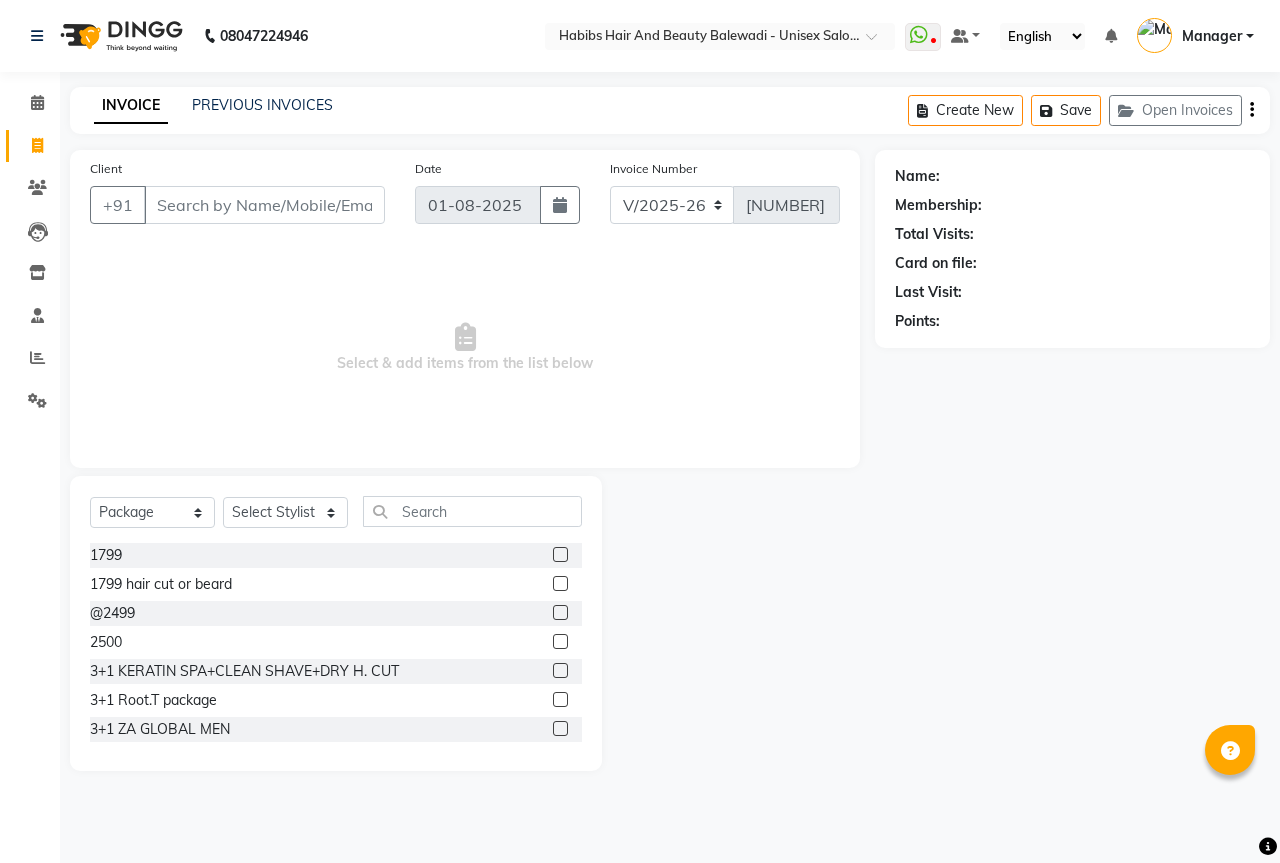 click on "Client" at bounding box center [264, 205] 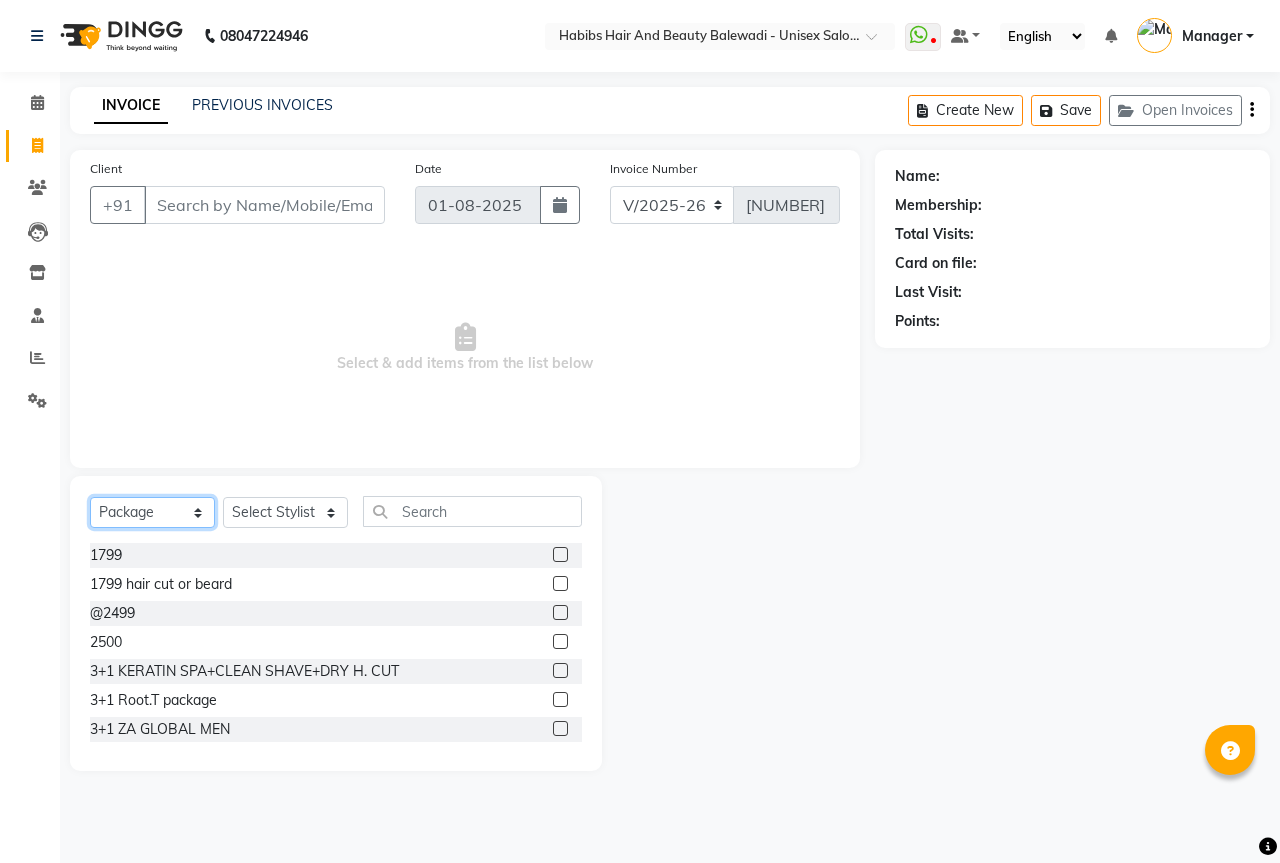 drag, startPoint x: 179, startPoint y: 510, endPoint x: 179, endPoint y: 521, distance: 11 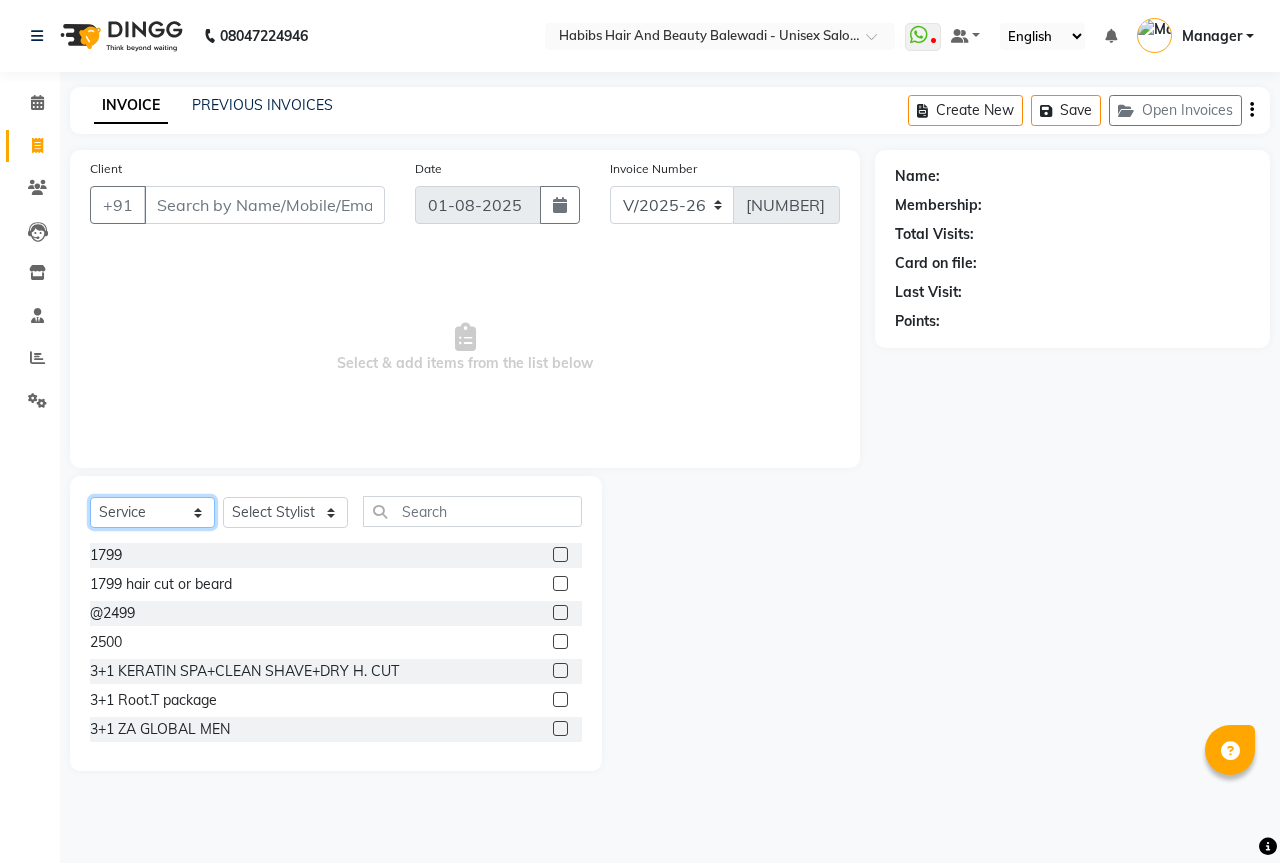 click on "Select  Service  Product  Membership  Package Voucher Prepaid Gift Card" 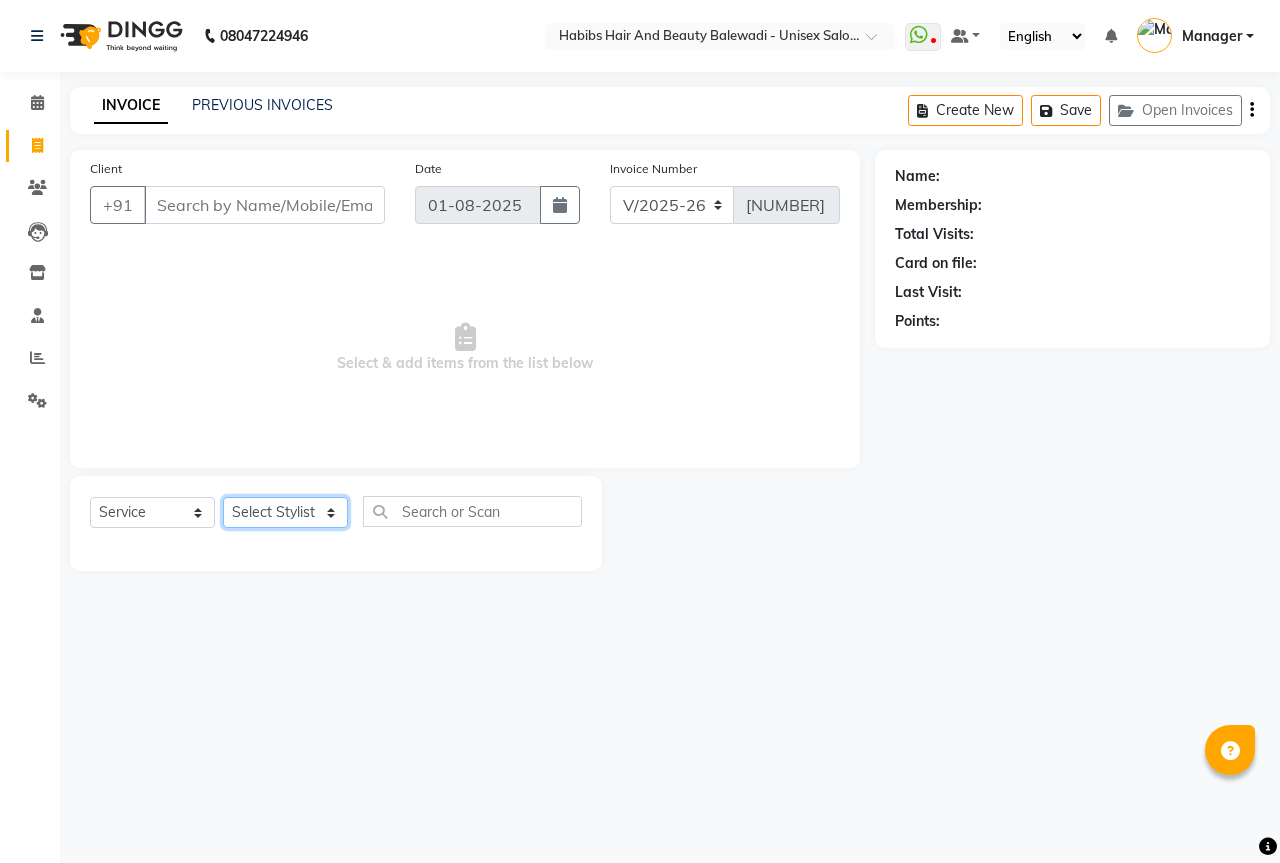 click on "Select Stylist Aarti Akshay Gaikwad Ankita Balmiki Bhagvat Dnyaneshwar Borde Gajanan Ghaytade Govind Wadel HK Manager Sagar Raut Sipra Singh Usha" 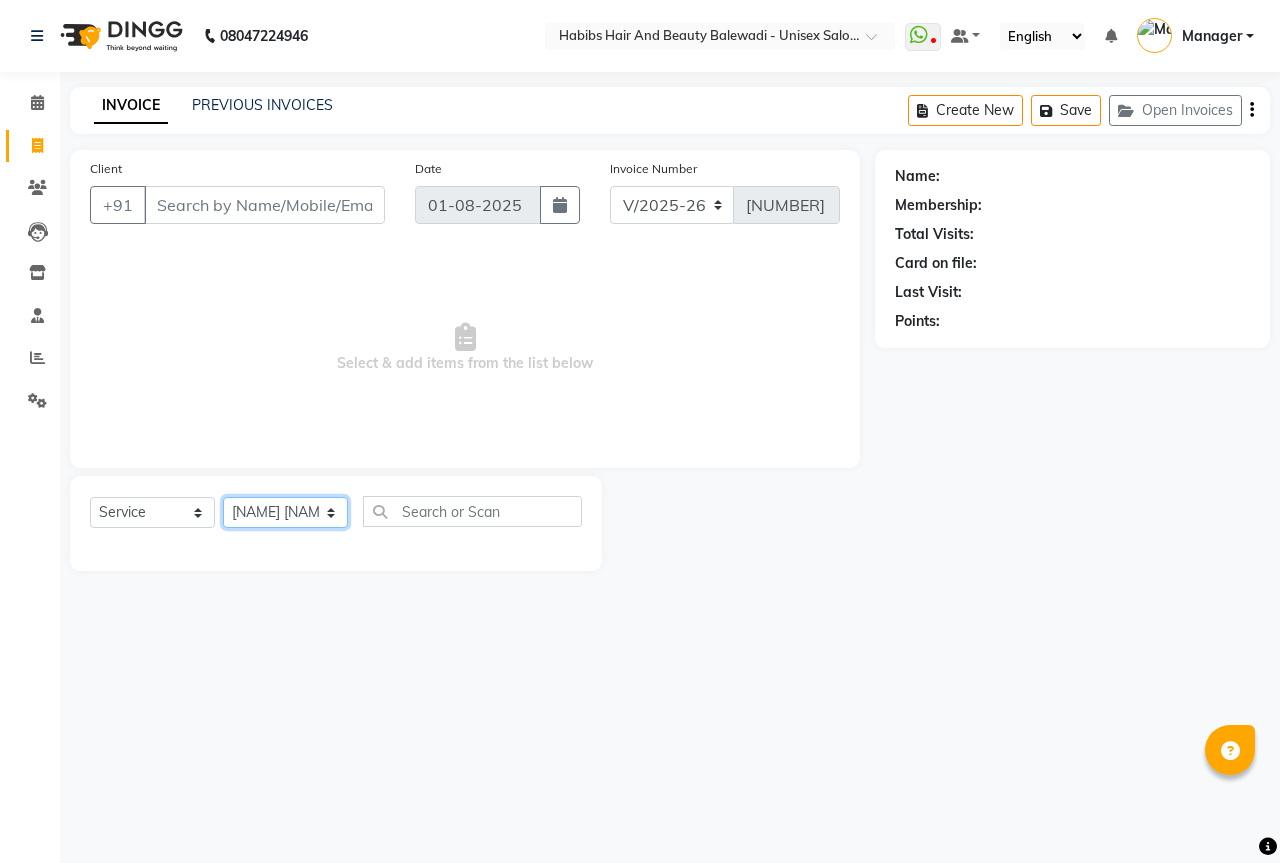 click on "Select Stylist Aarti Akshay Gaikwad Ankita Balmiki Bhagvat Dnyaneshwar Borde Gajanan Ghaytade Govind Wadel HK Manager Sagar Raut Sipra Singh Usha" 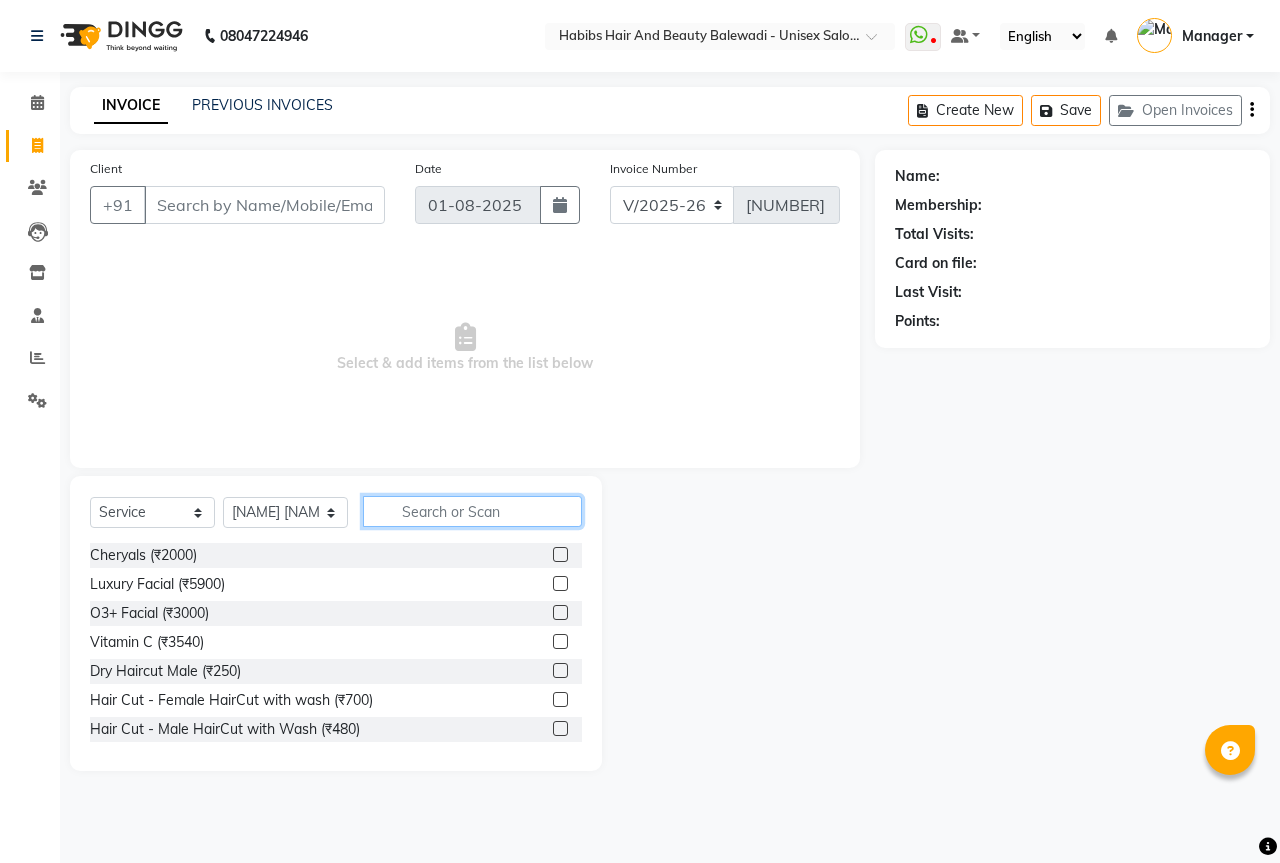 click 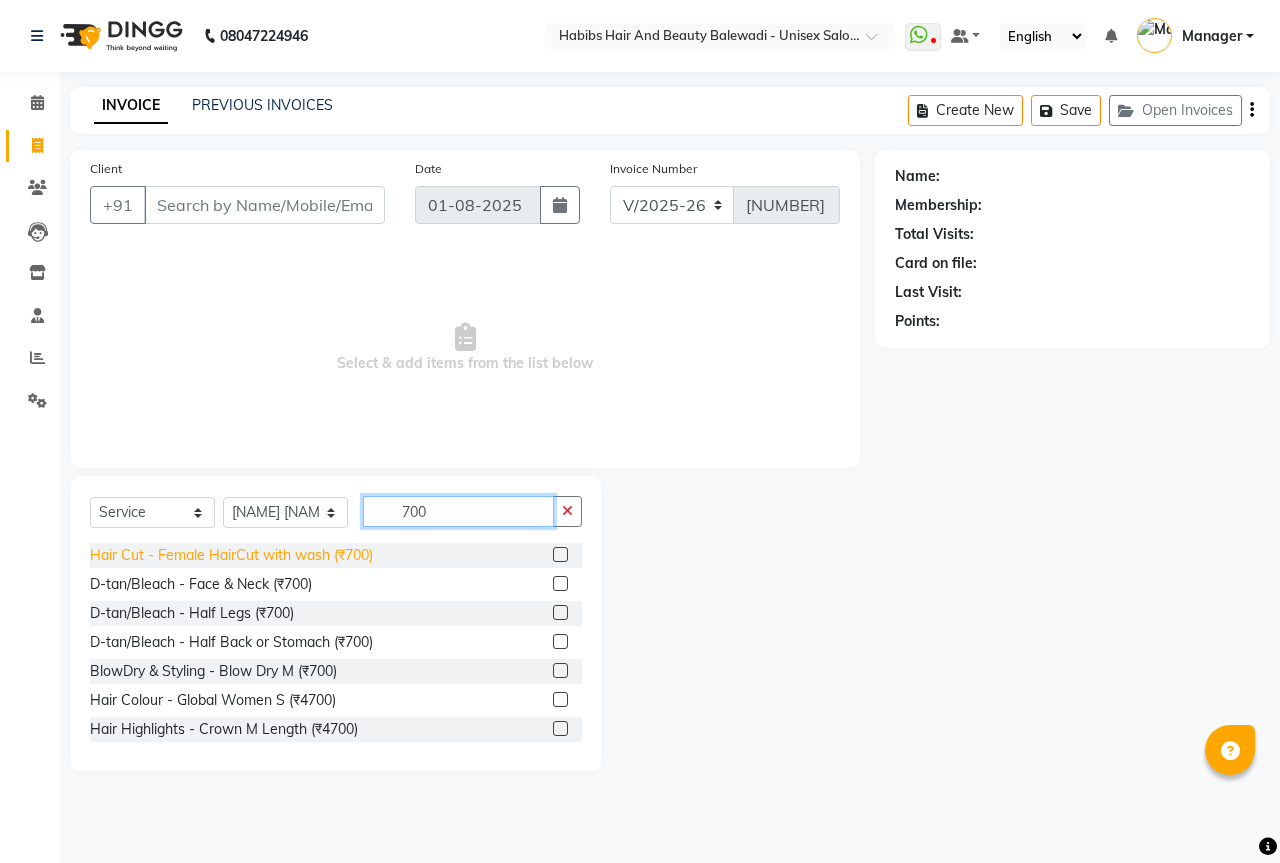 type on "700" 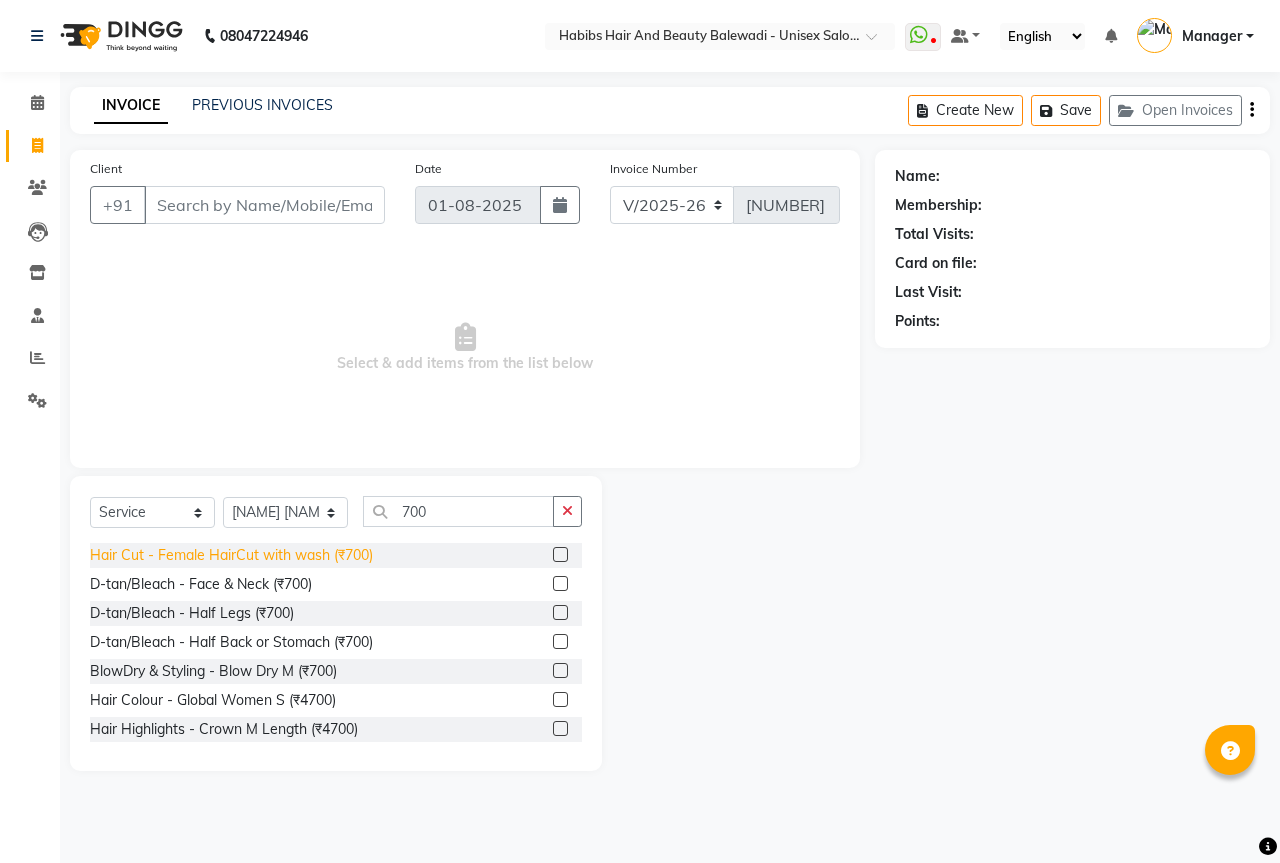 click on "Hair Cut - Female HairCut with wash (₹700)" 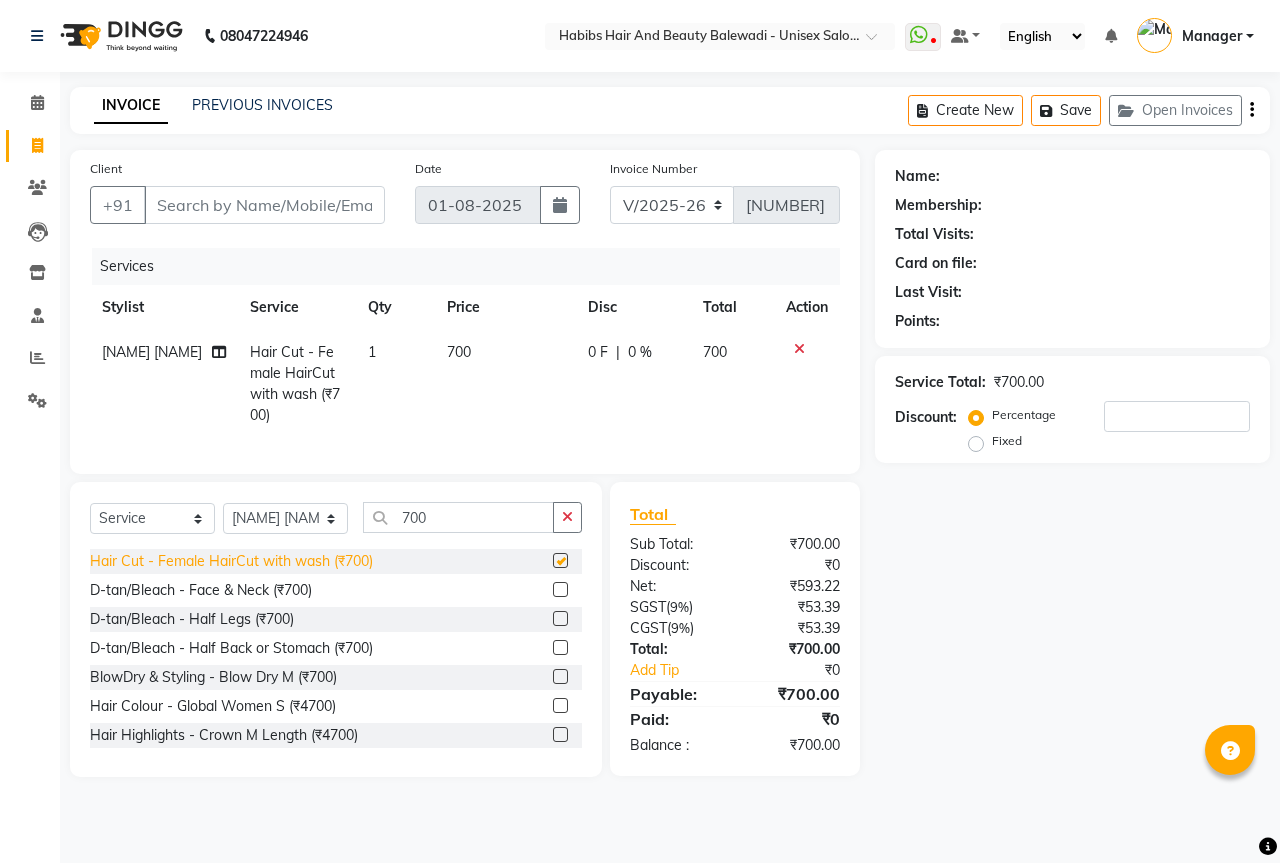 checkbox on "false" 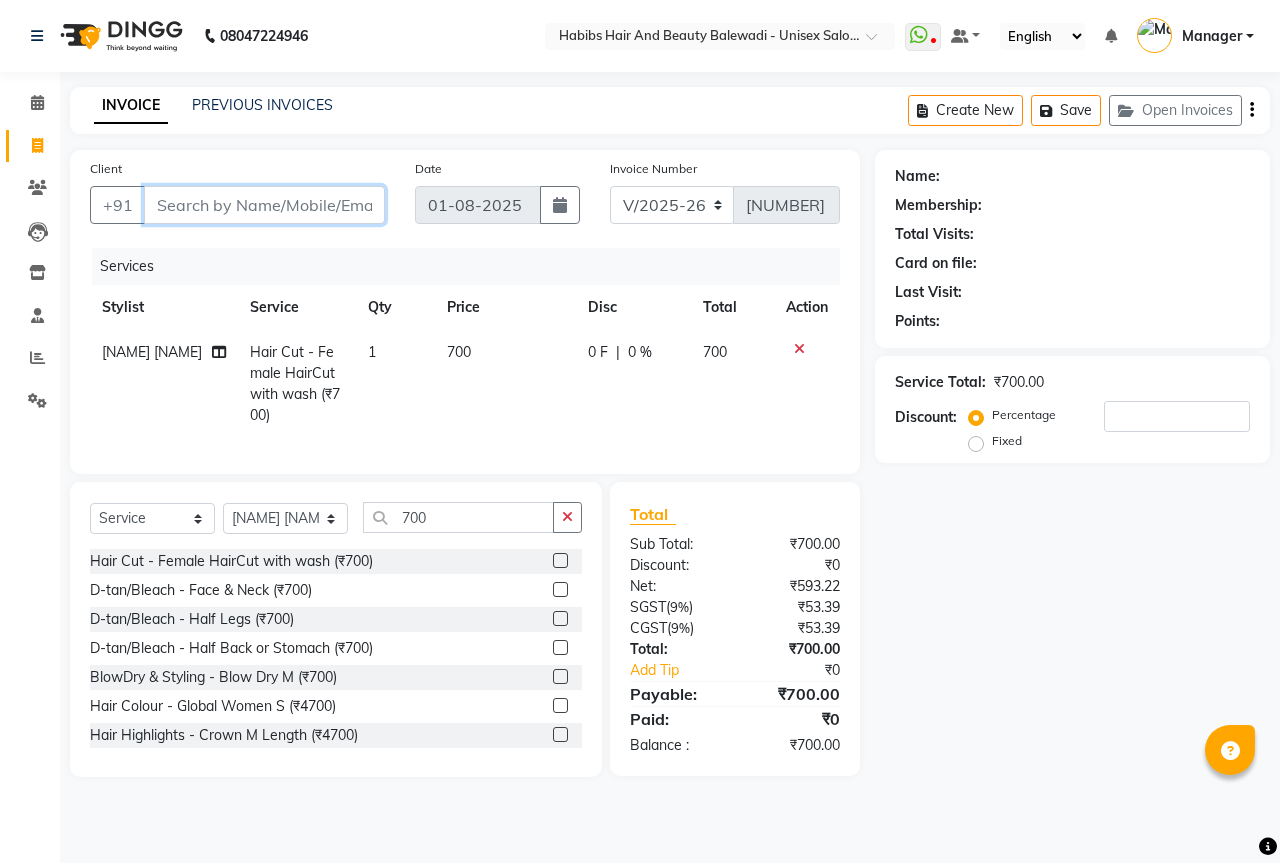 click on "Client" at bounding box center [264, 205] 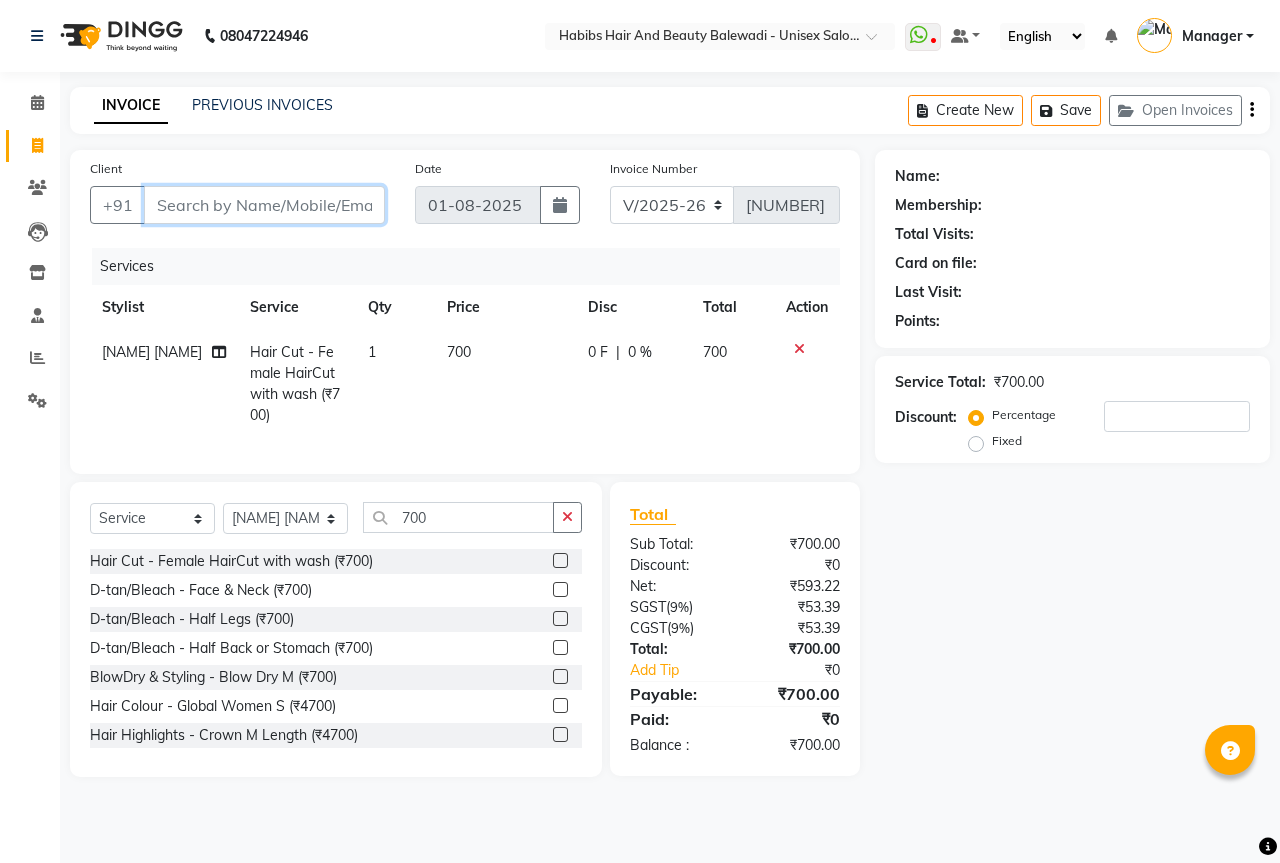 type on "8" 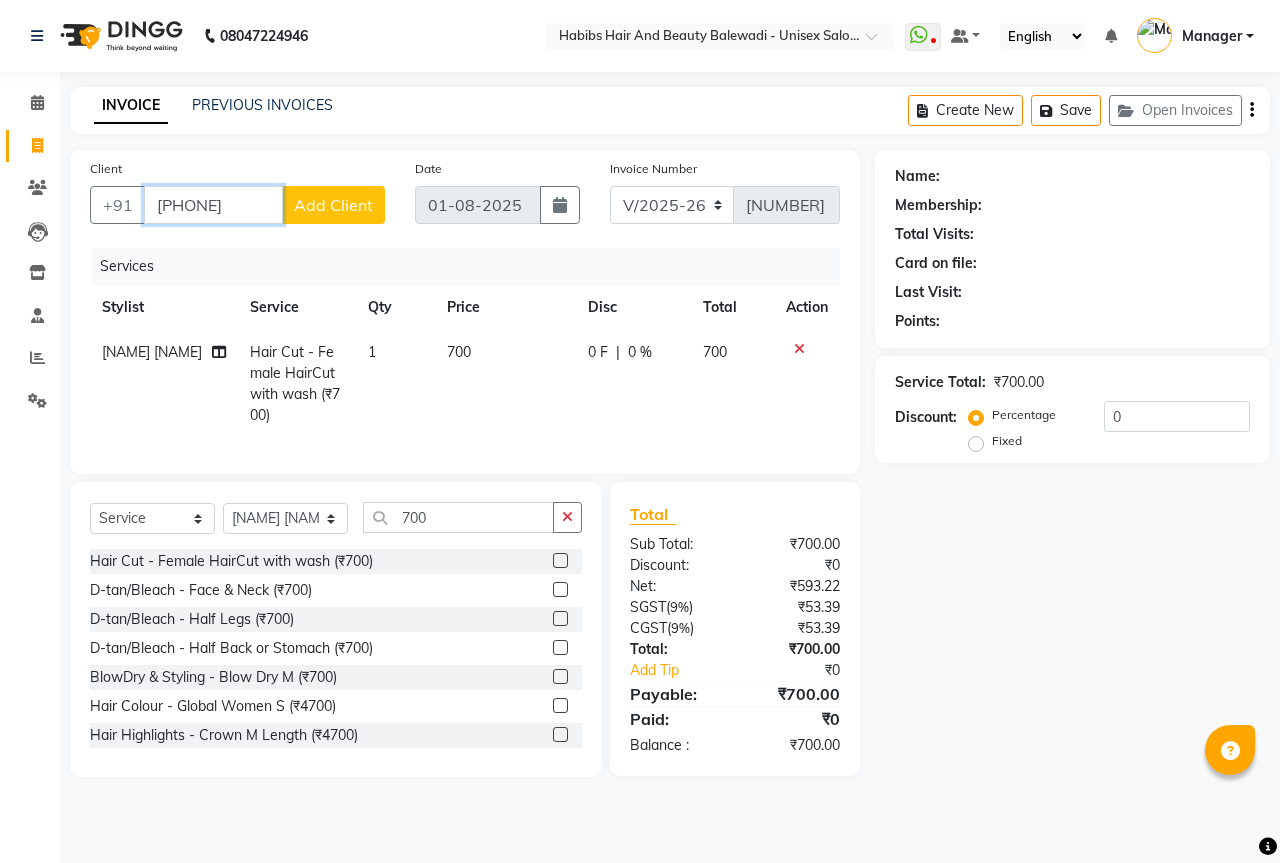 type on "8240571298" 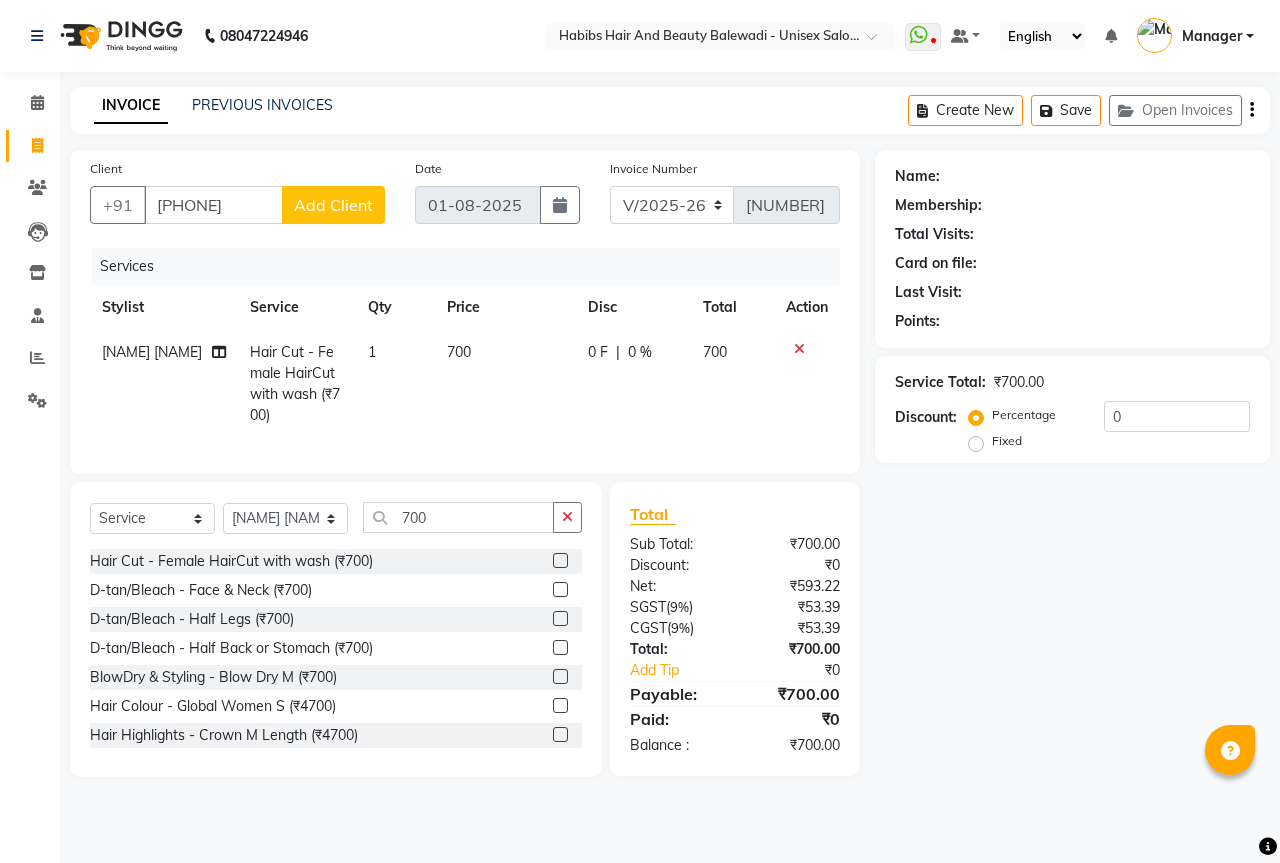 click on "Add Client" 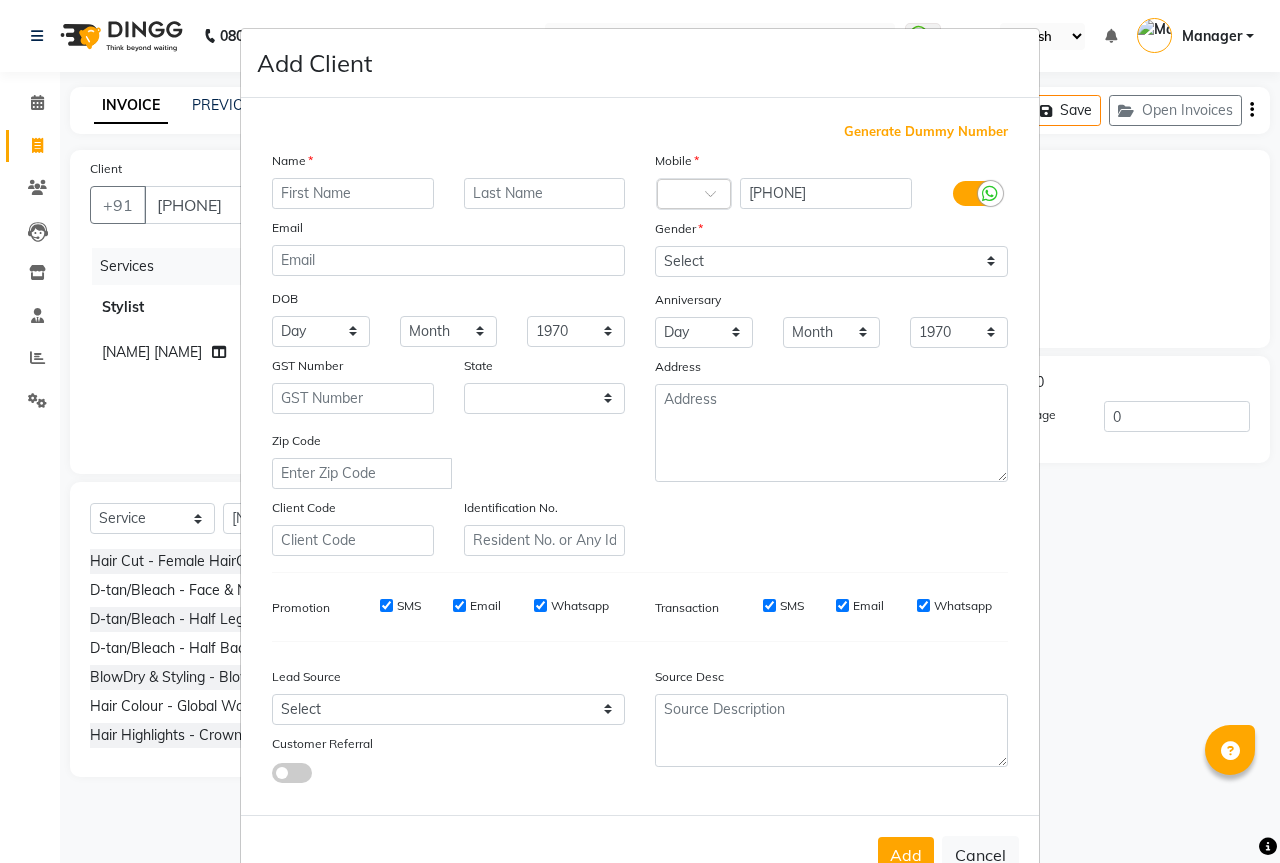 select on "22" 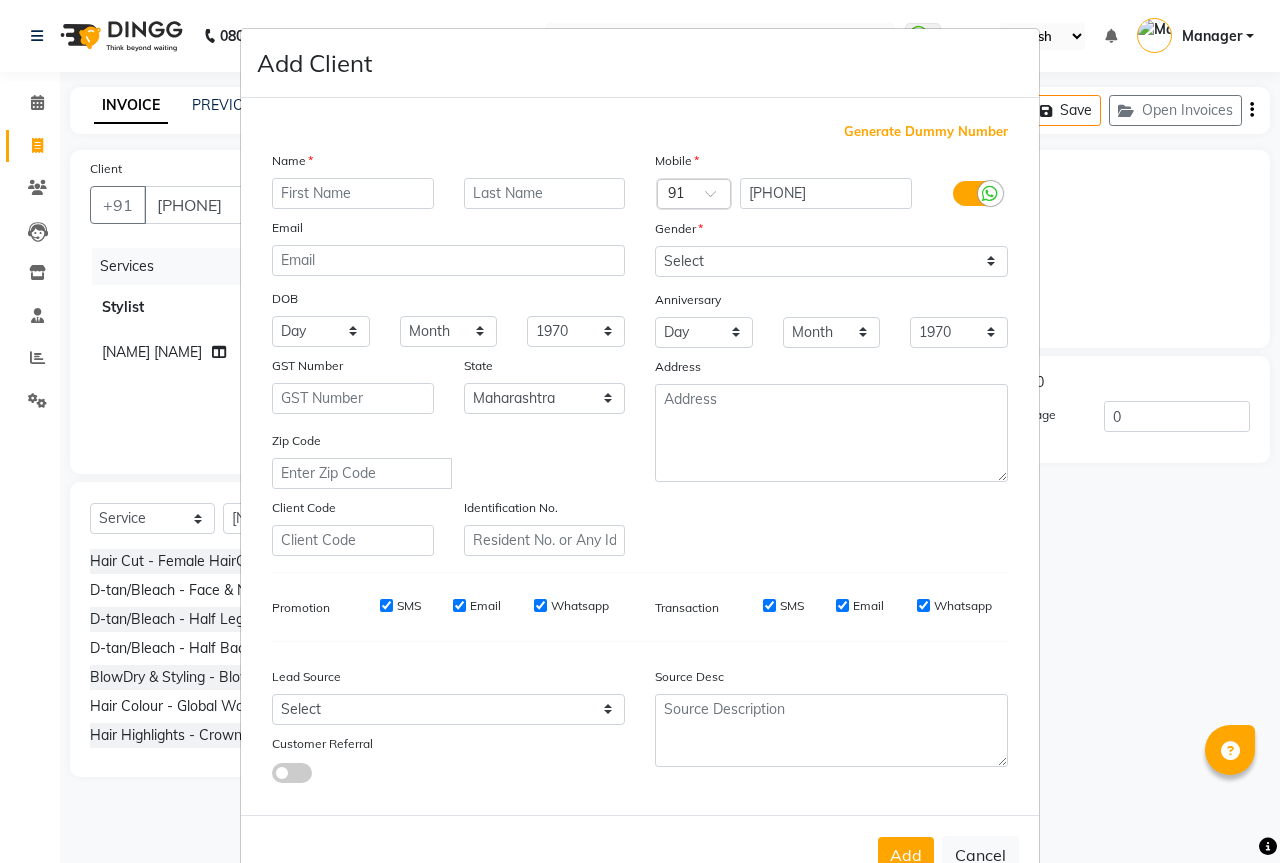type on "A" 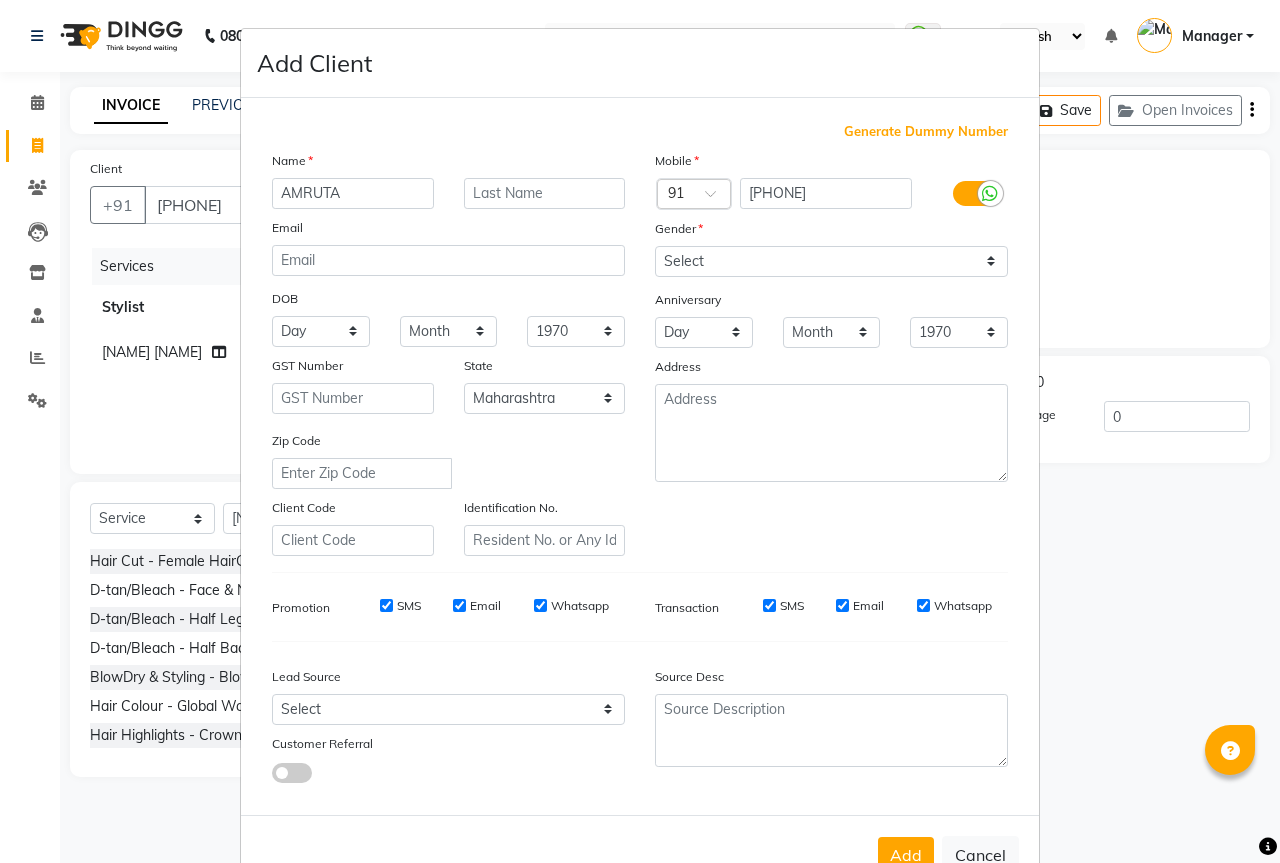 type on "AMRUTA" 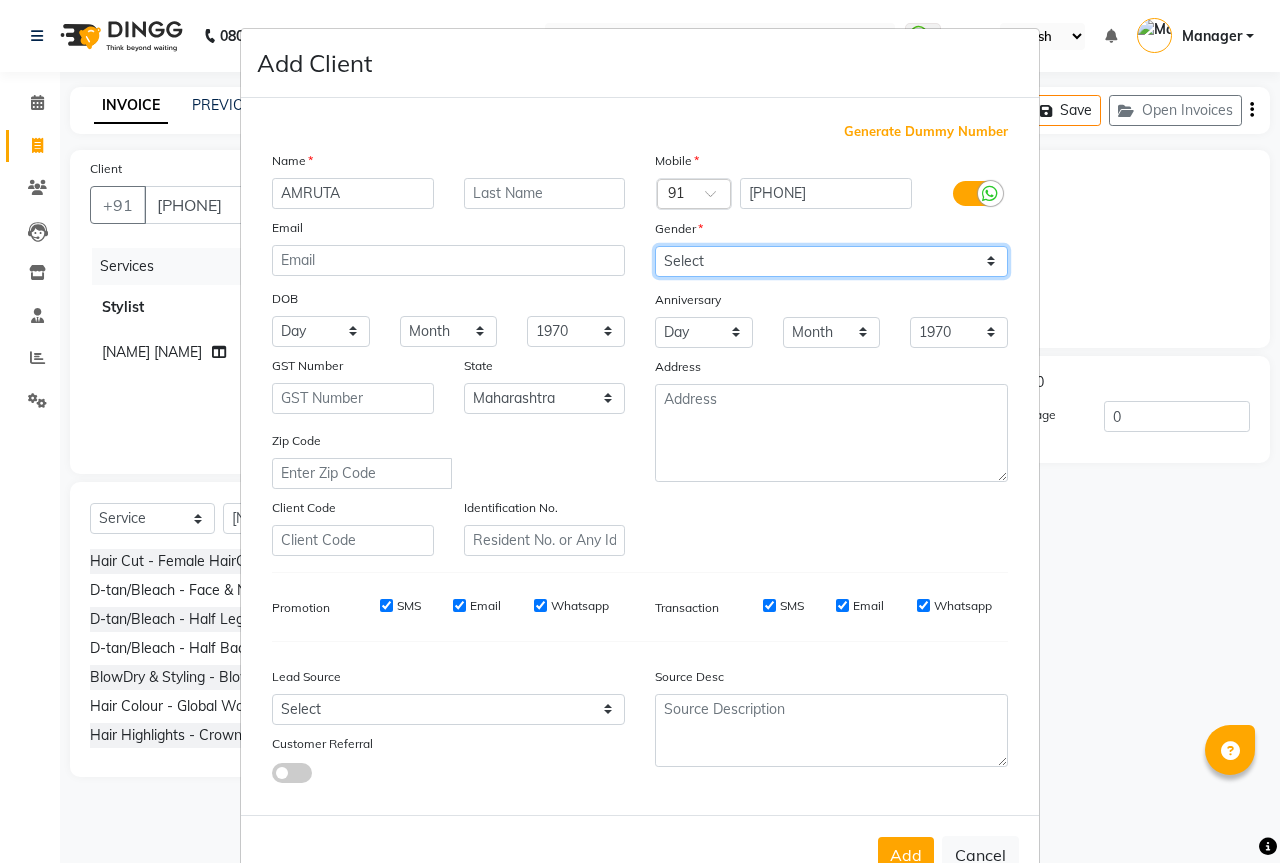 click on "Select Male Female Other Prefer Not To Say" at bounding box center [831, 261] 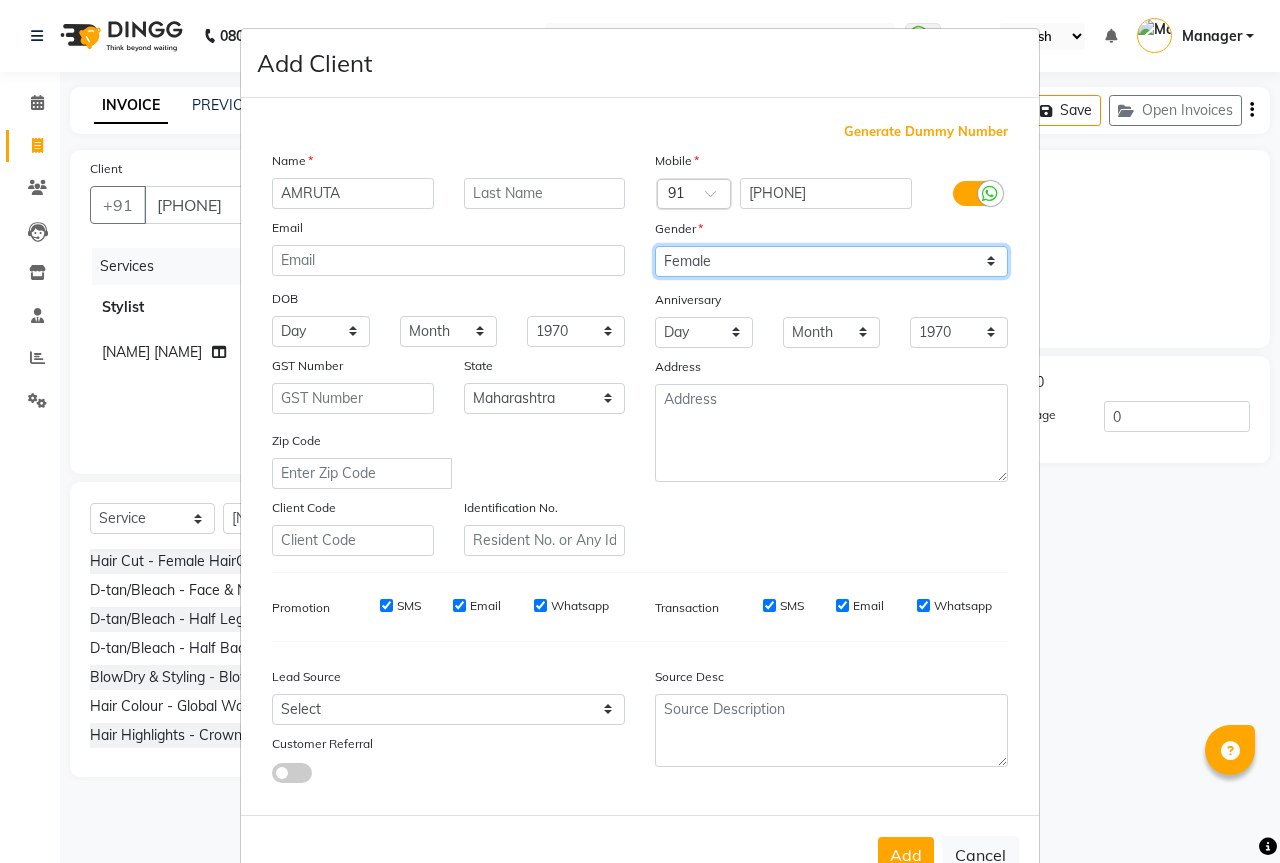 click on "Select Male Female Other Prefer Not To Say" at bounding box center (831, 261) 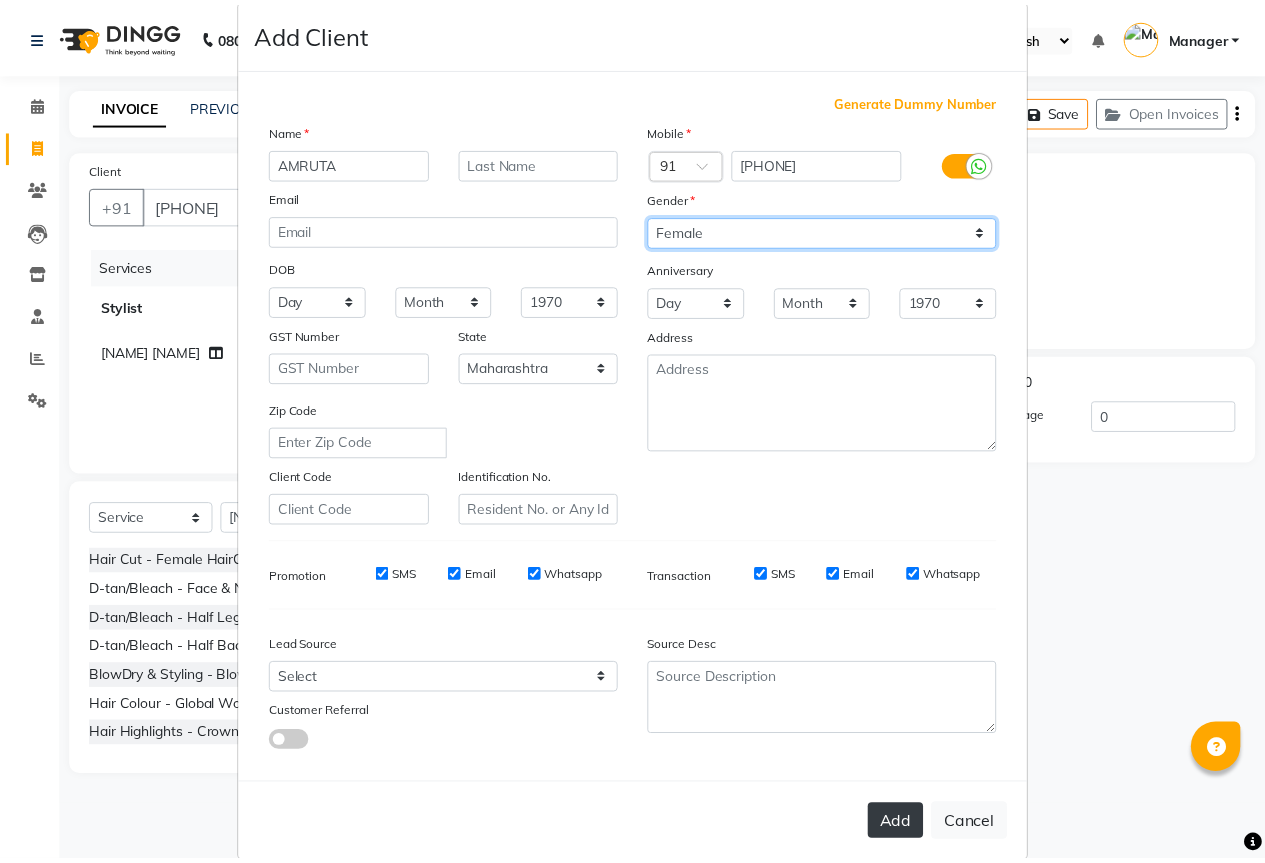 scroll, scrollTop: 60, scrollLeft: 0, axis: vertical 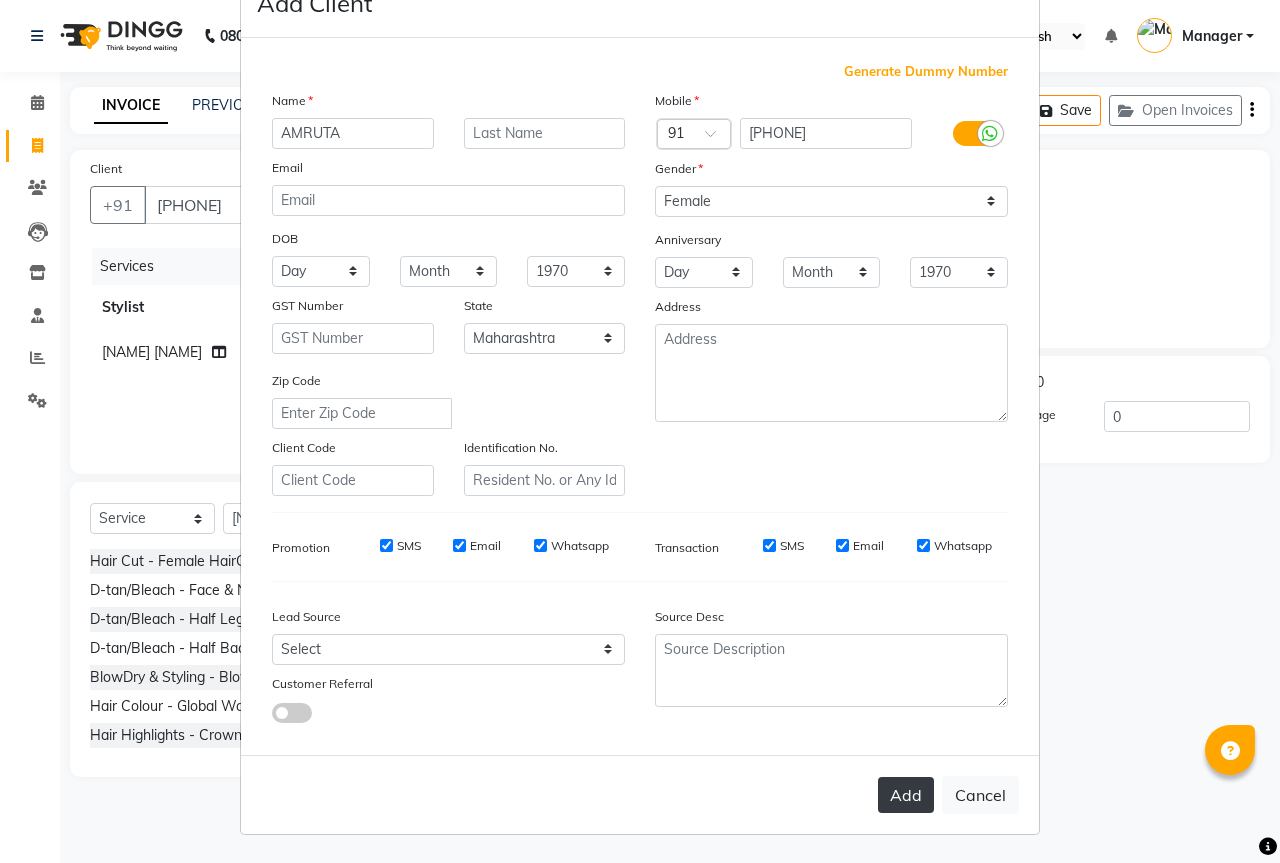 click on "Add" at bounding box center [906, 795] 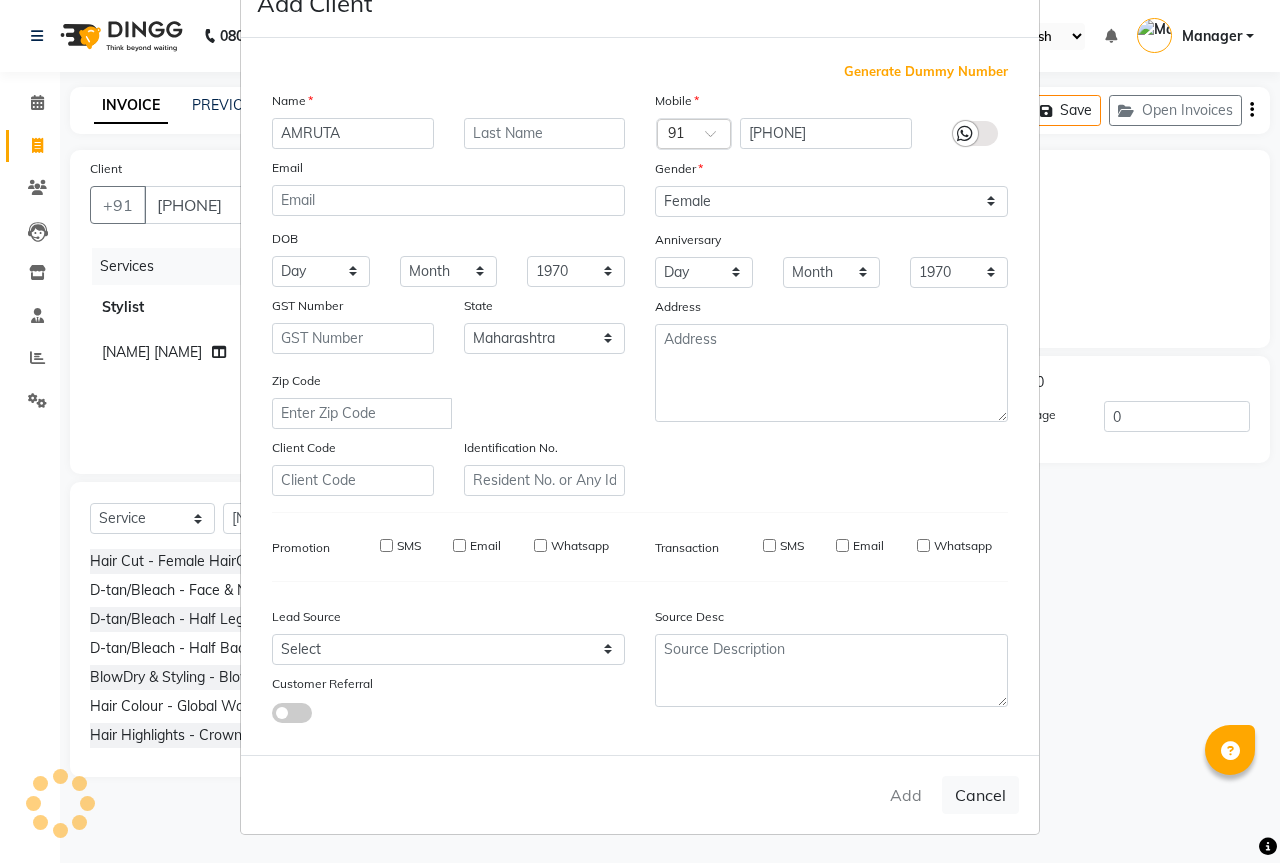 type on "82******98" 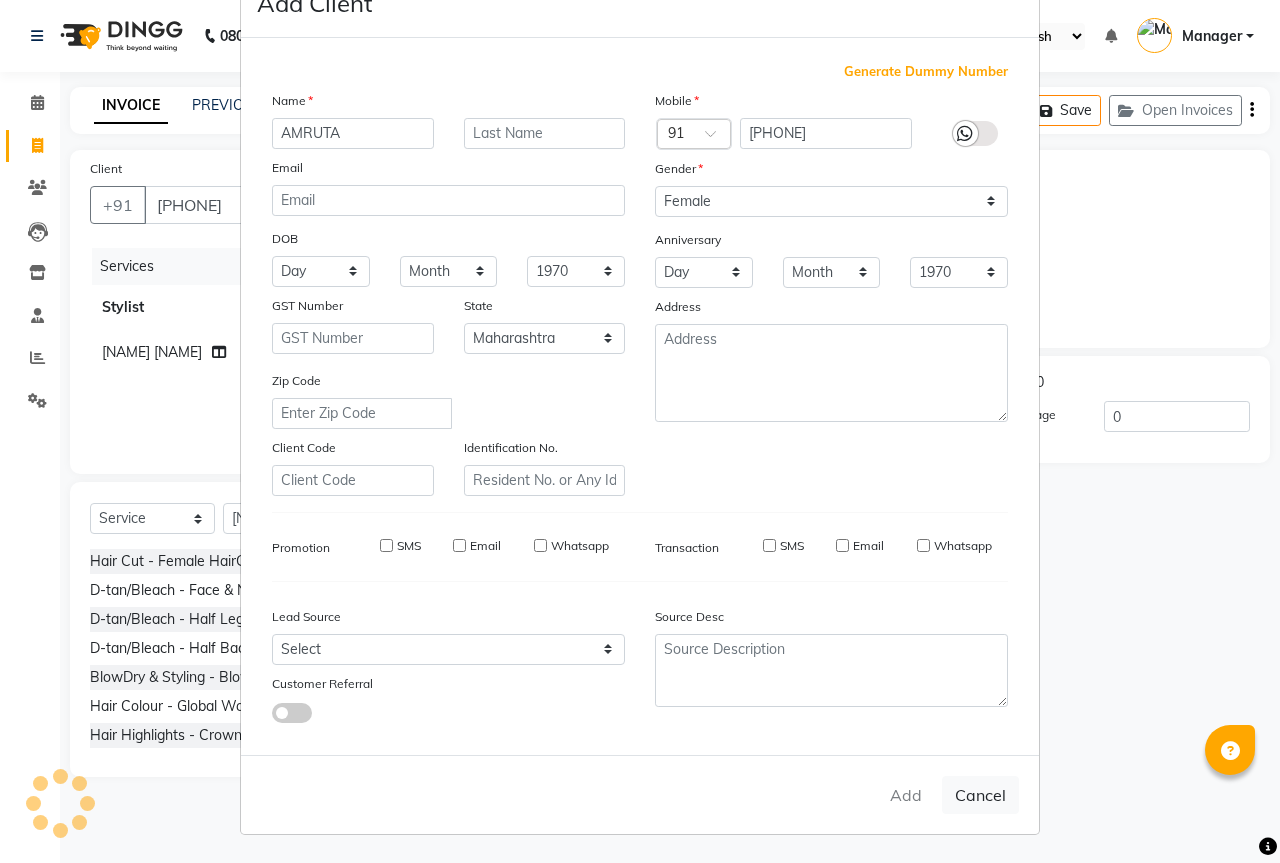 type 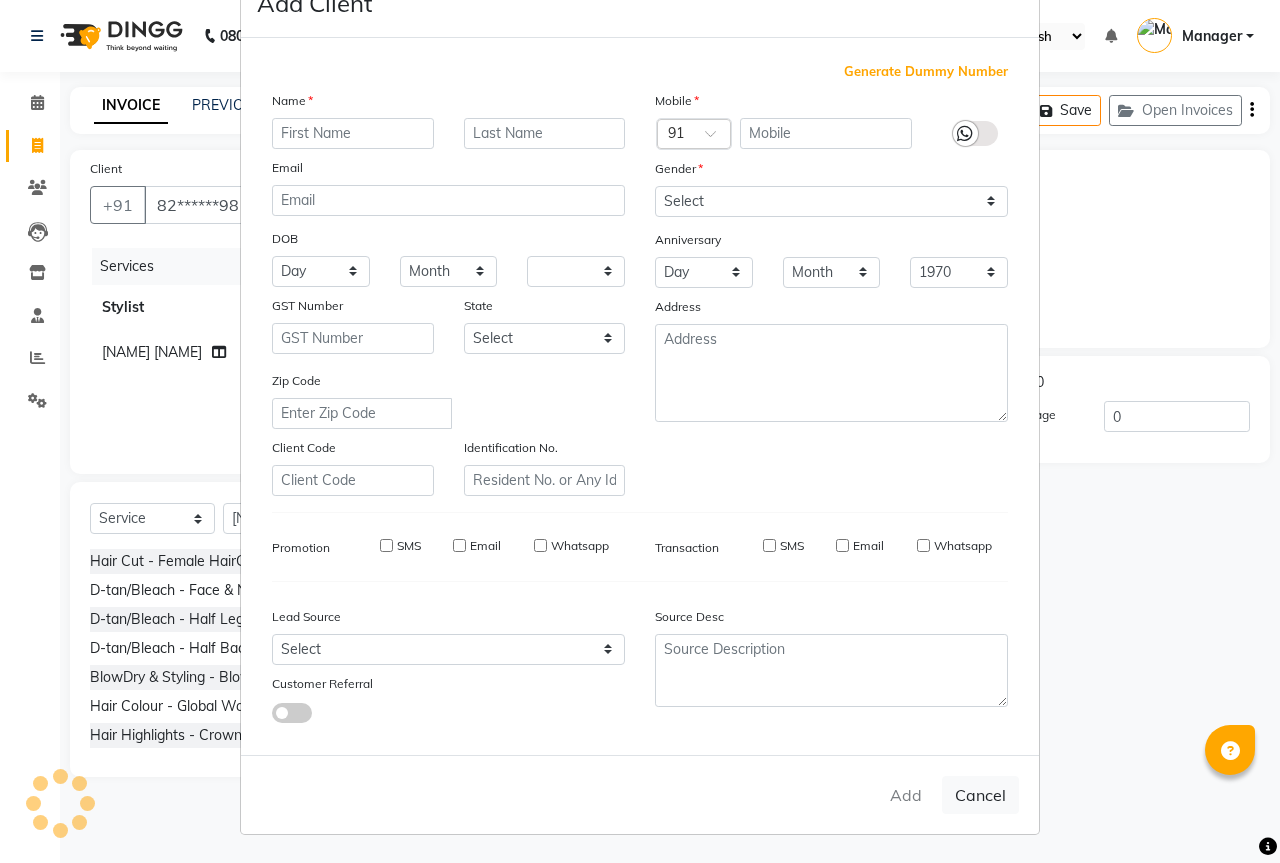 select 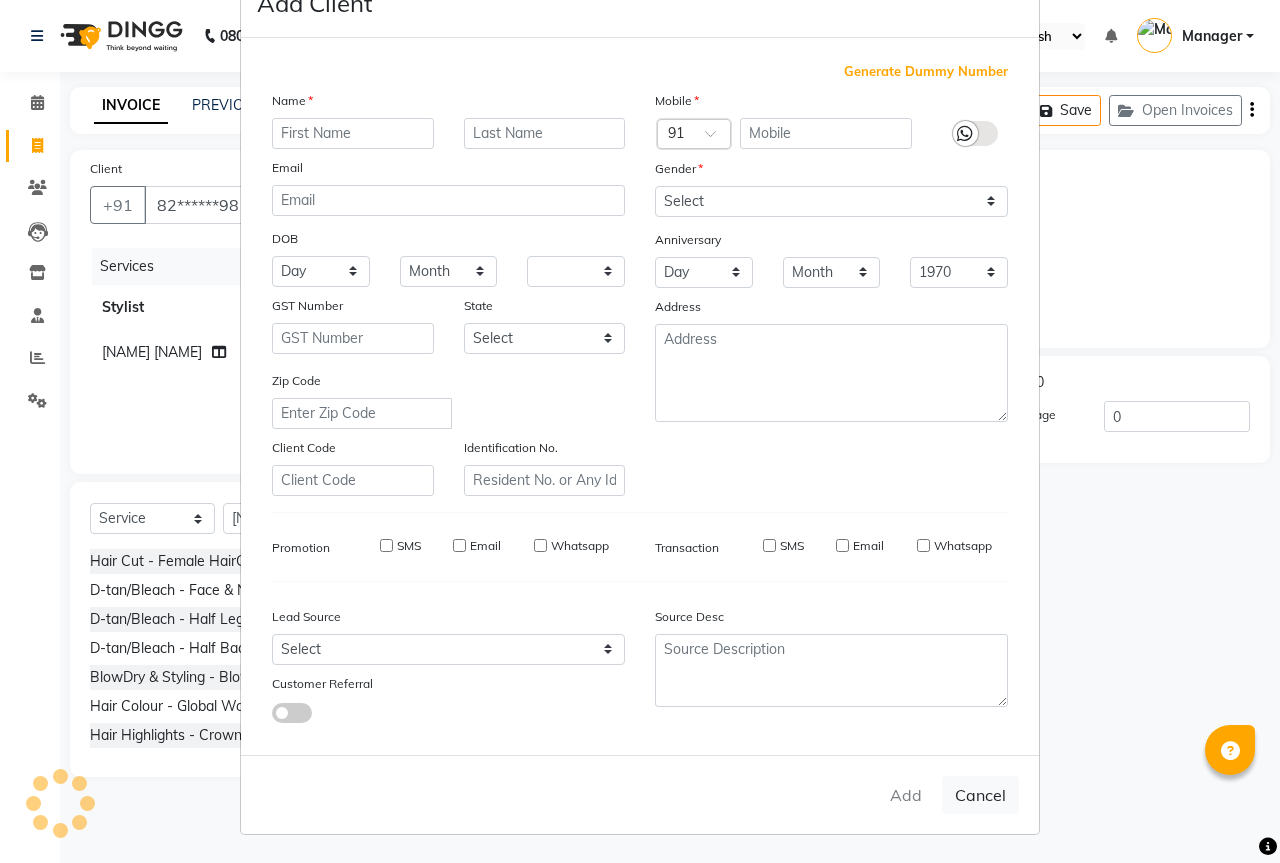 checkbox on "false" 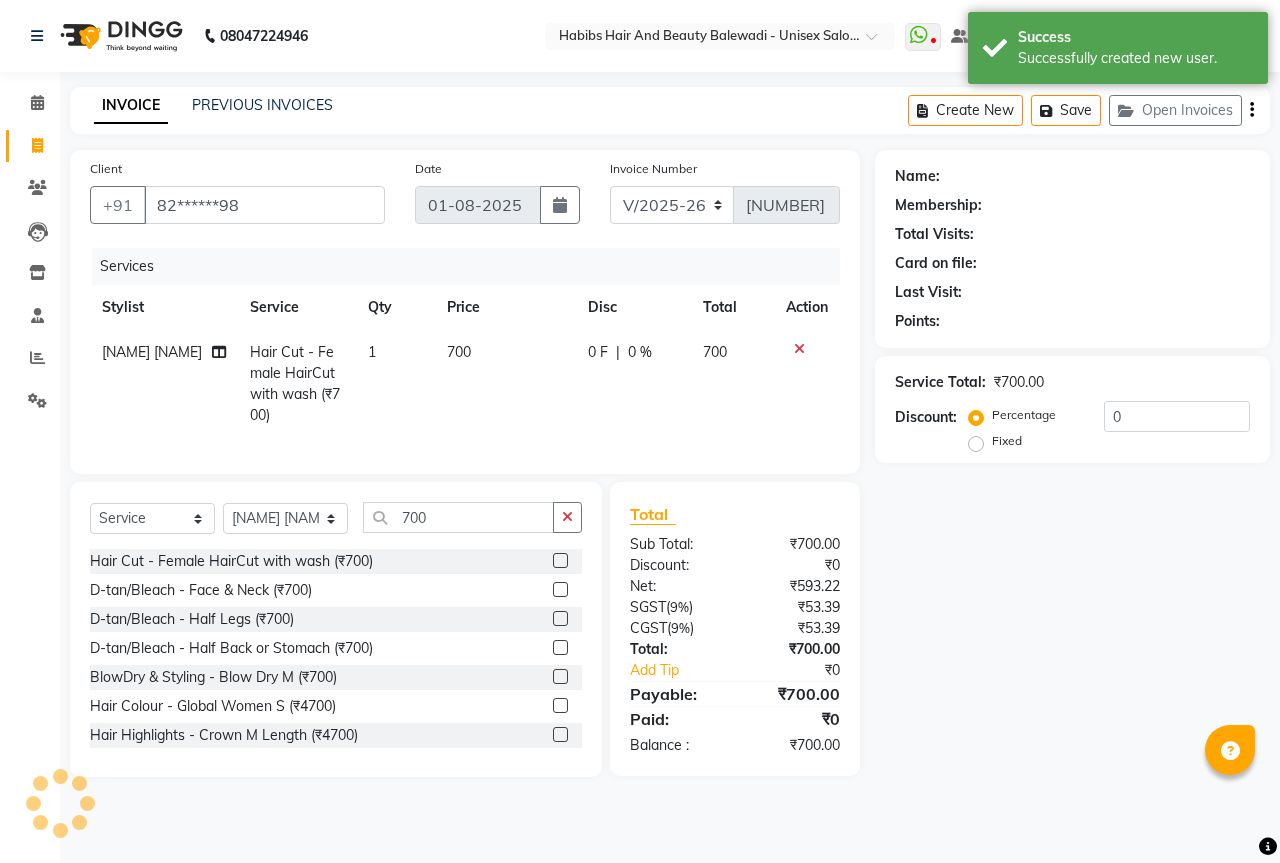select on "1: Object" 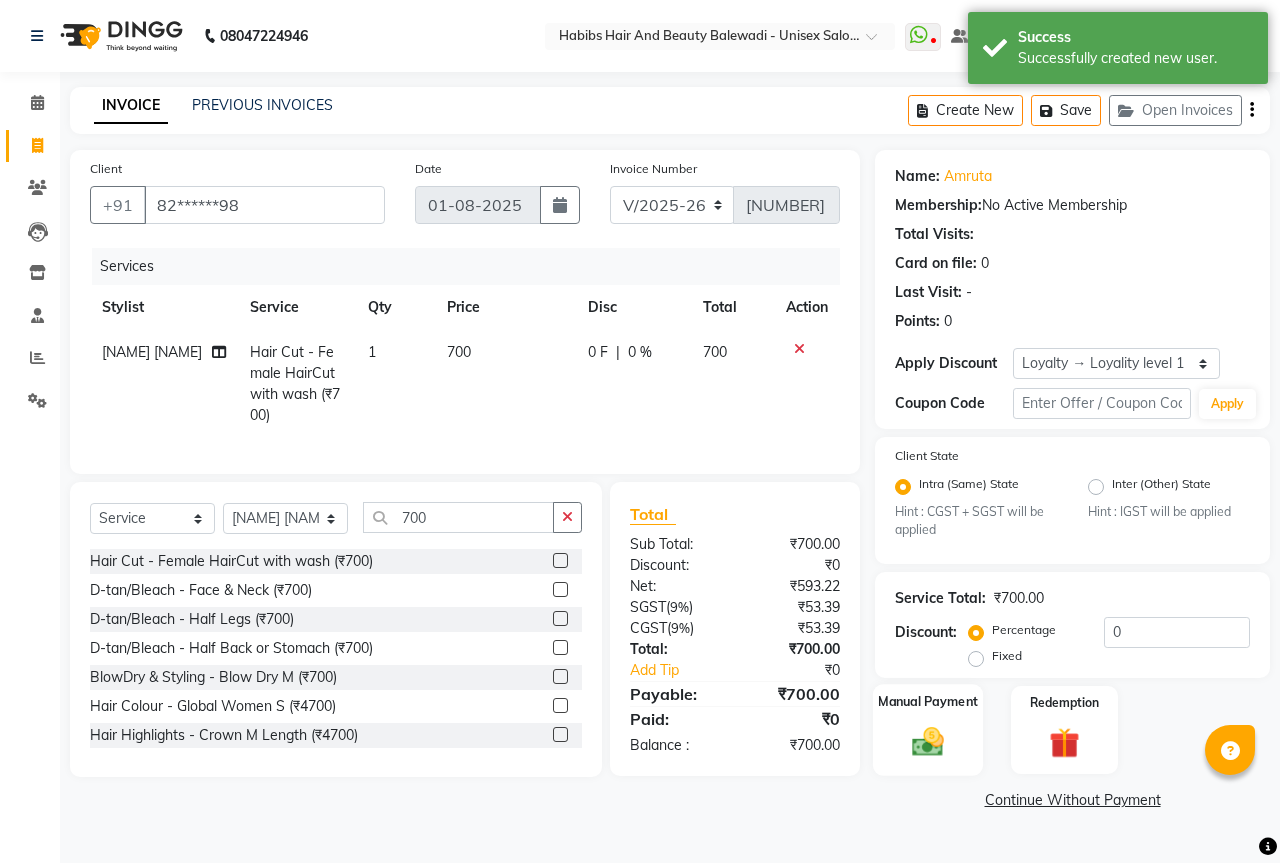 click 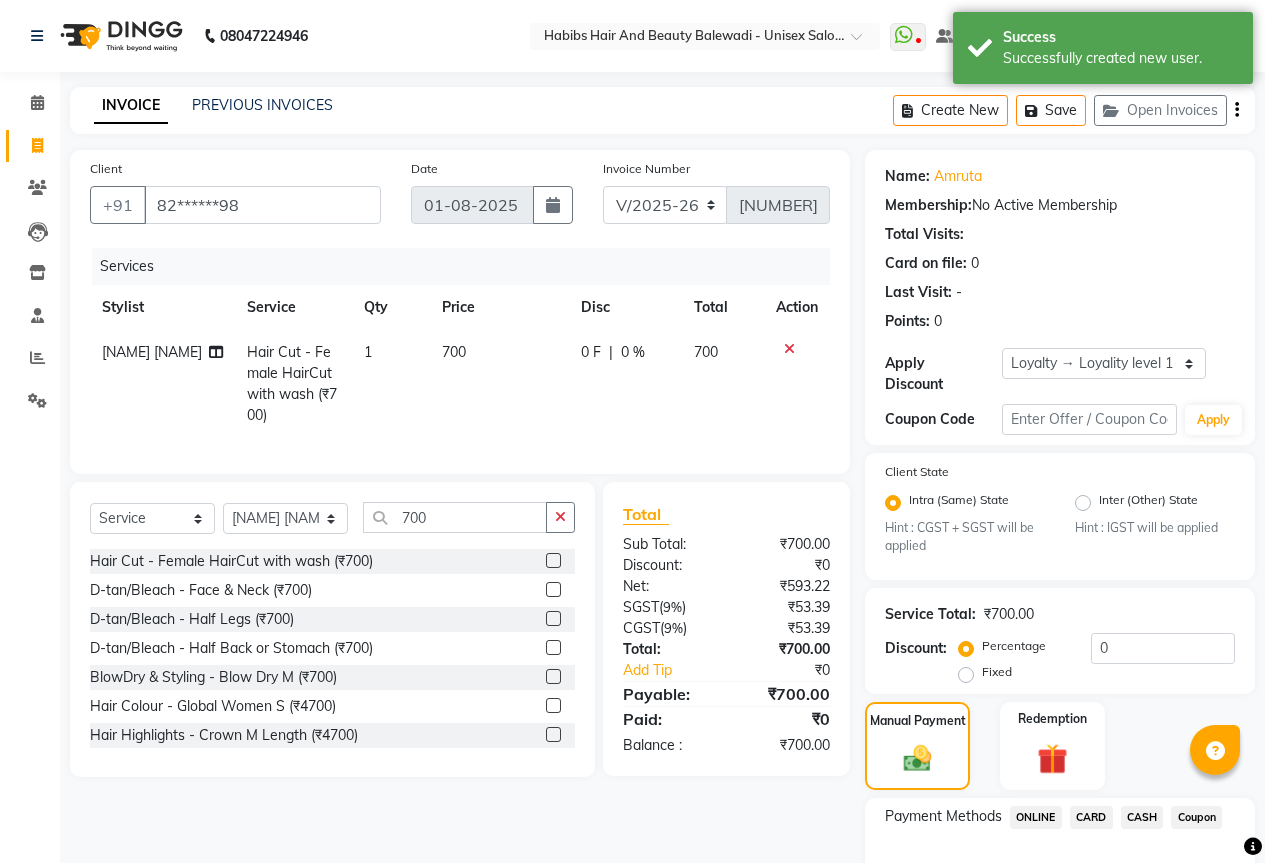 click on "ONLINE" 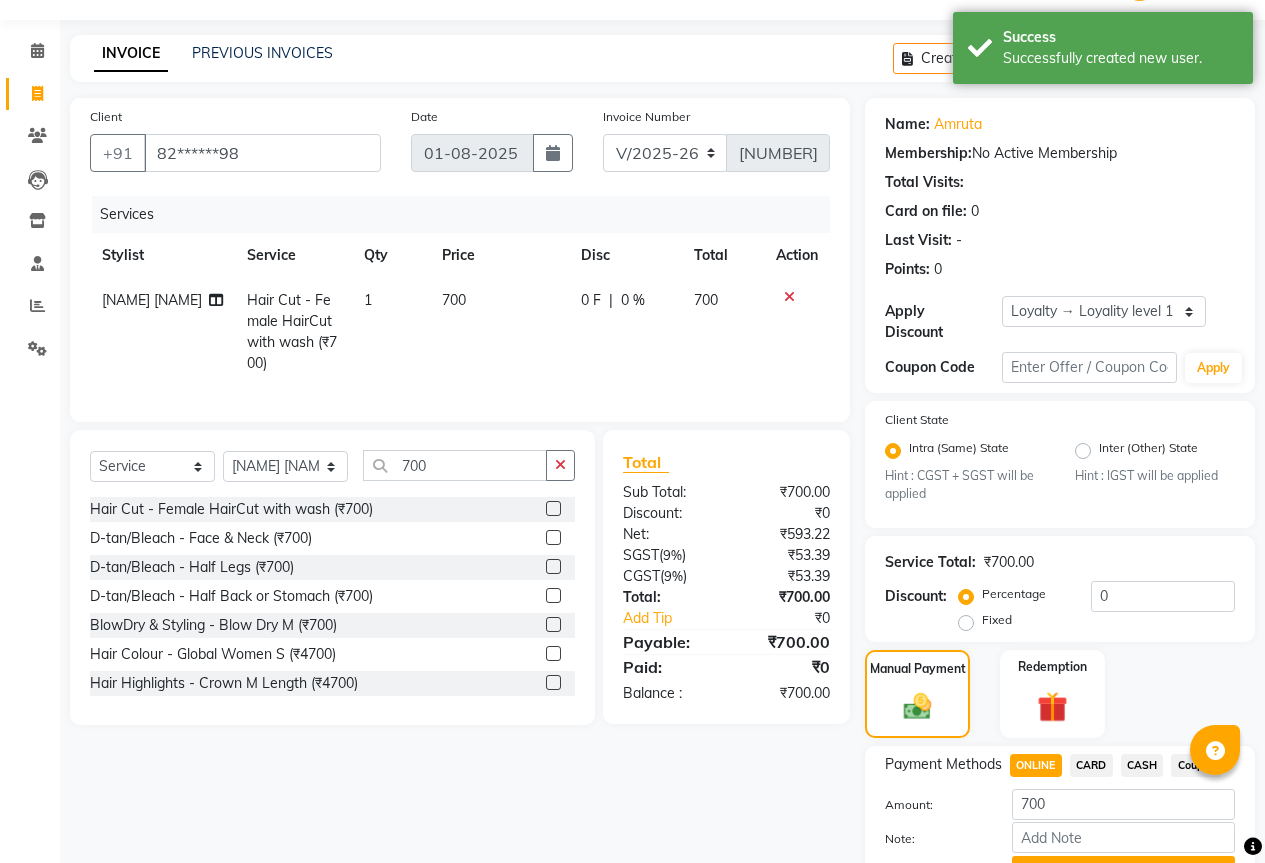 scroll, scrollTop: 139, scrollLeft: 0, axis: vertical 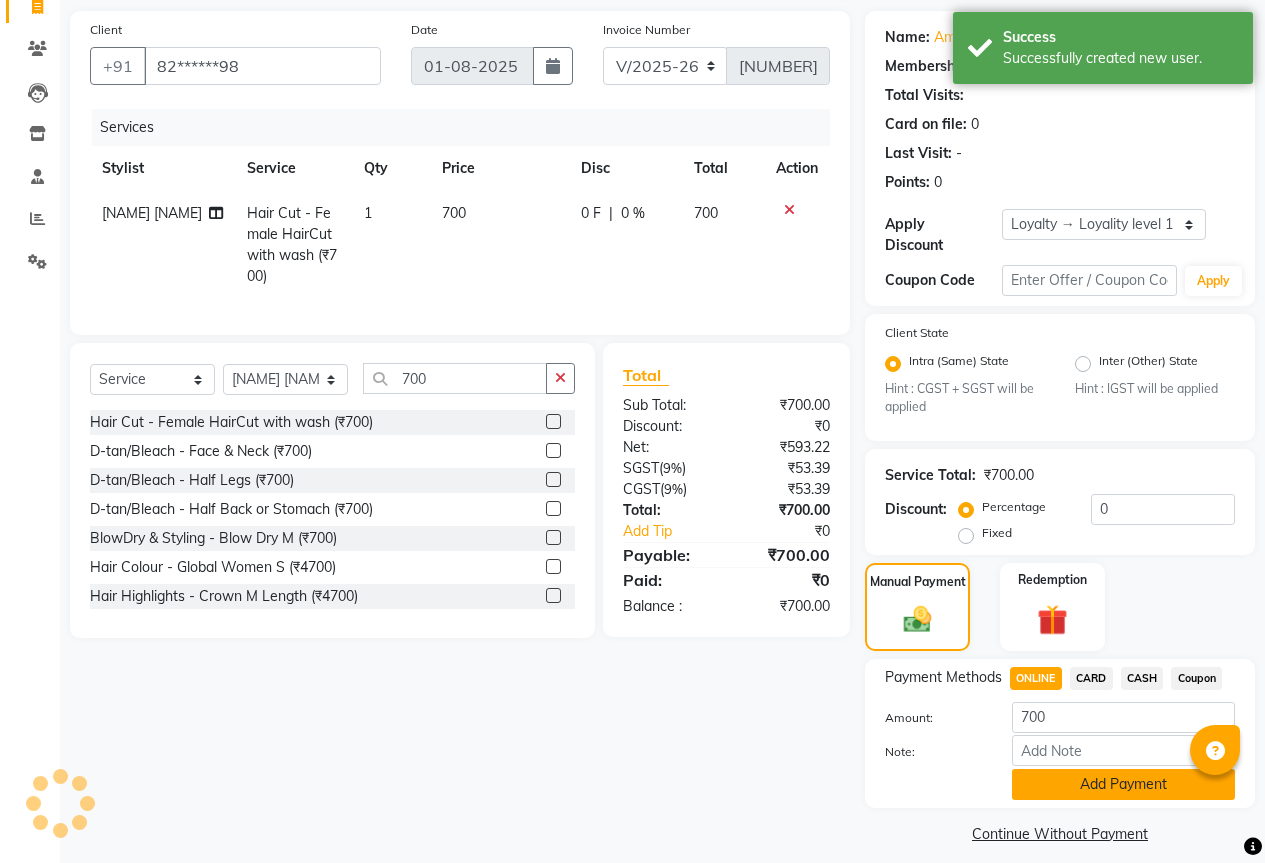 click on "Add Payment" 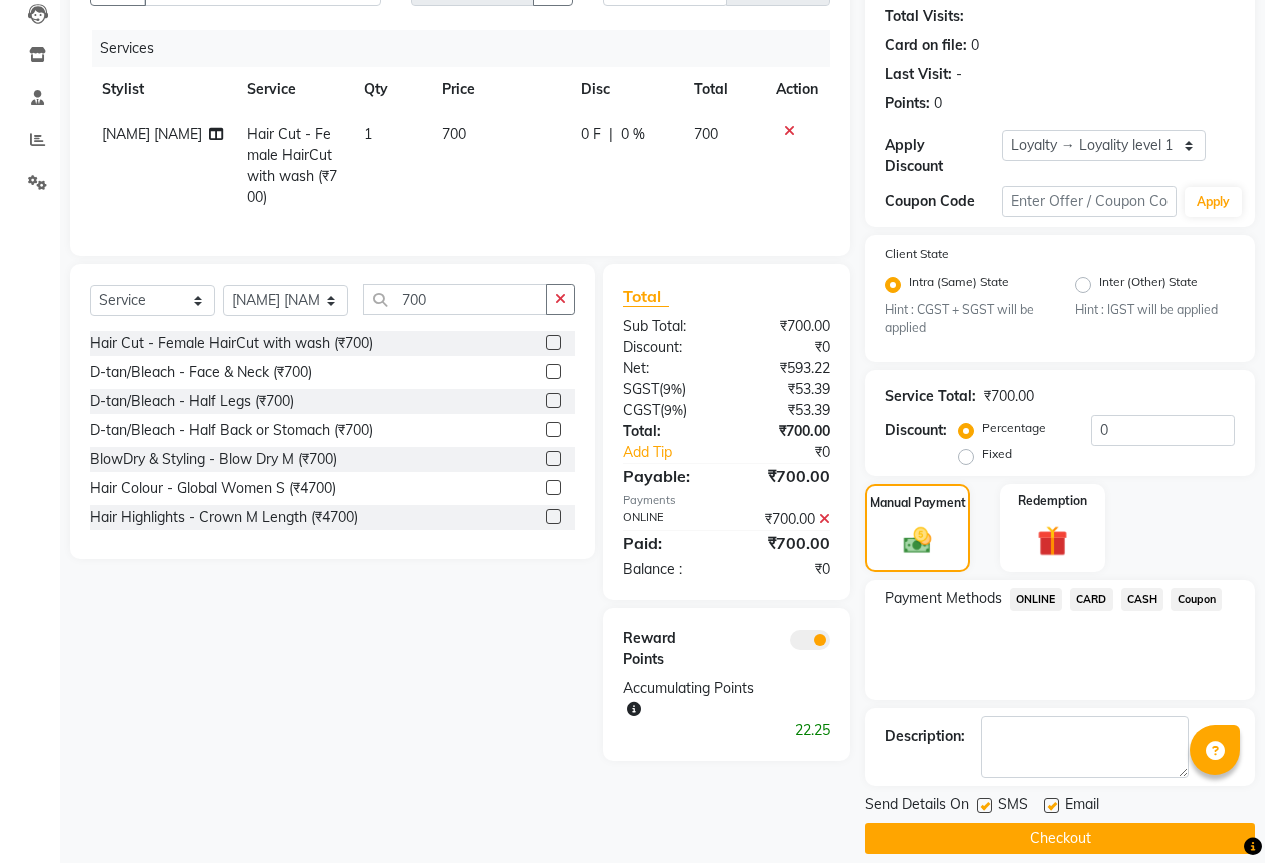 scroll, scrollTop: 223, scrollLeft: 0, axis: vertical 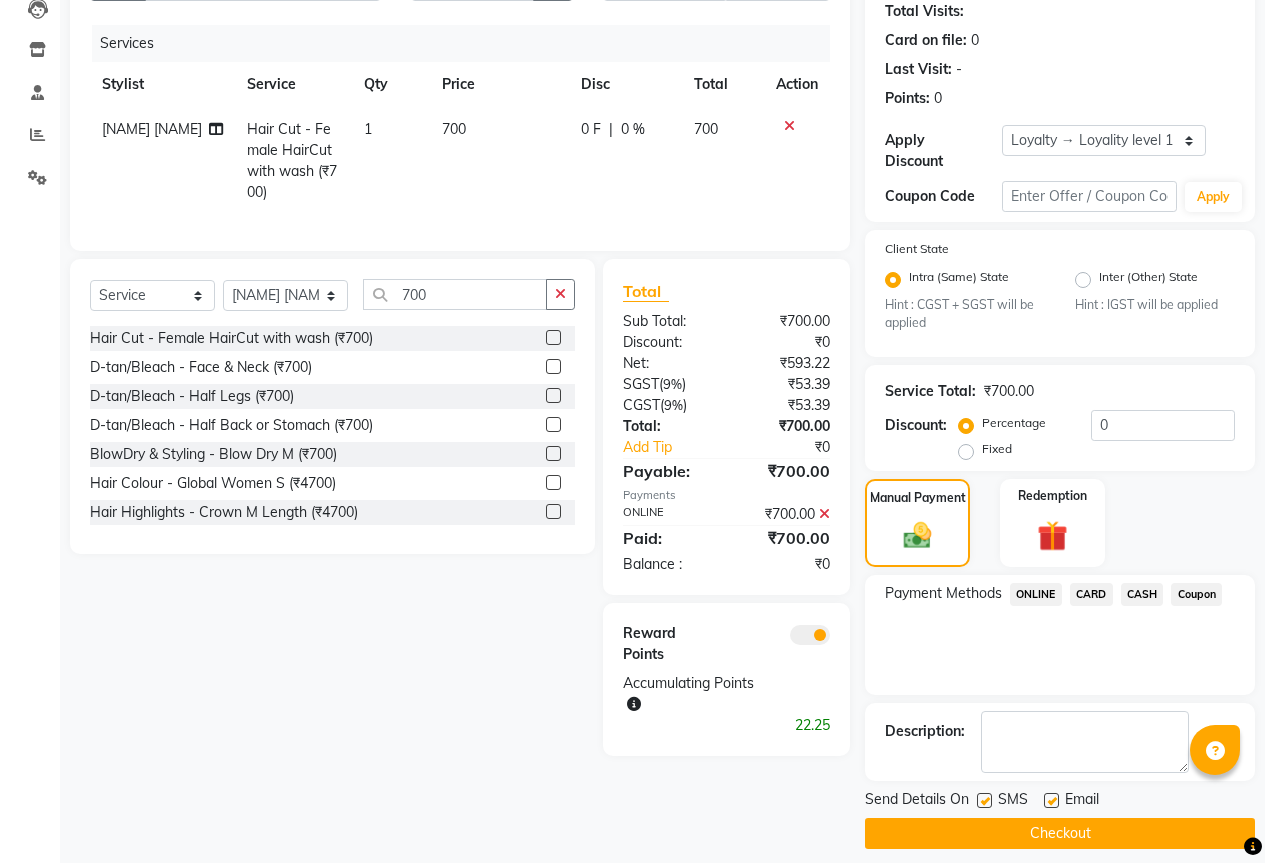 click on "Checkout" 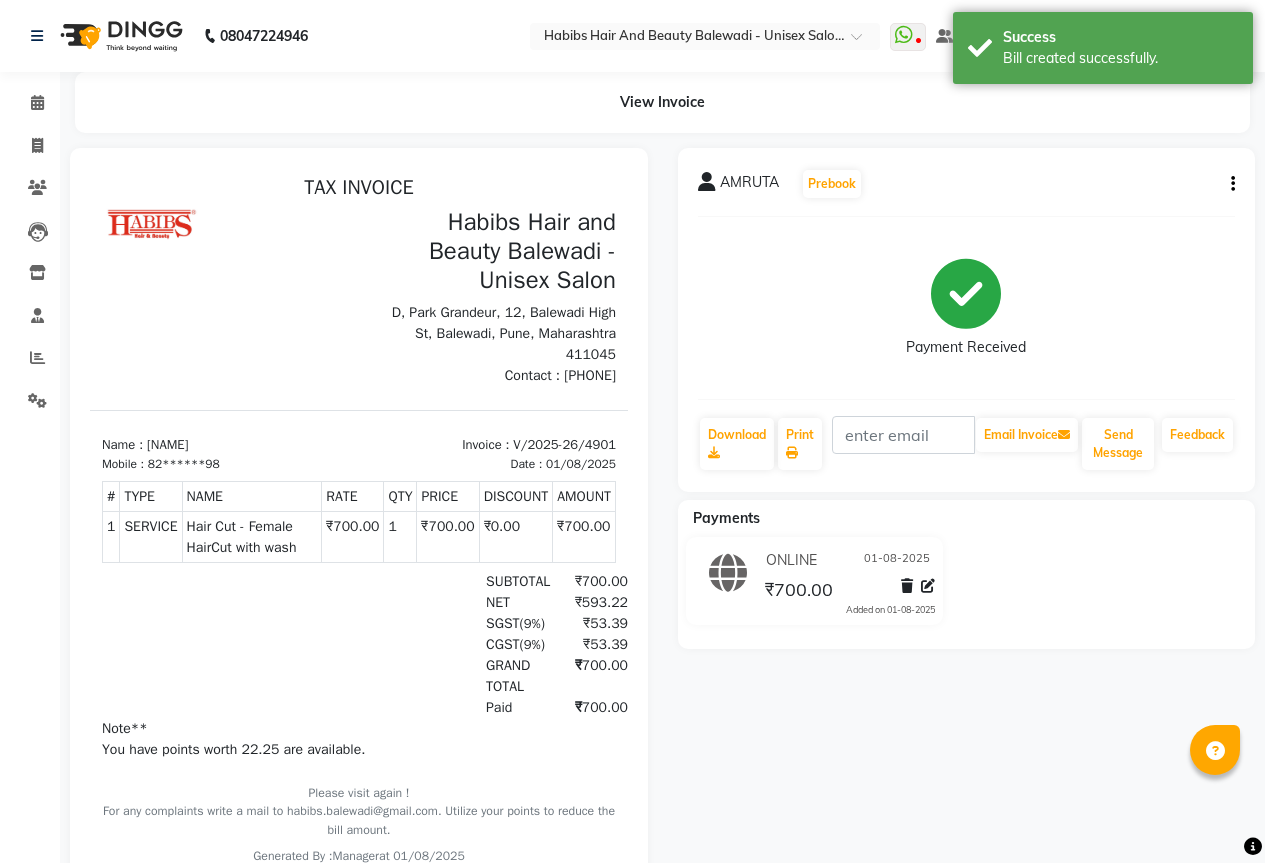 scroll, scrollTop: 0, scrollLeft: 0, axis: both 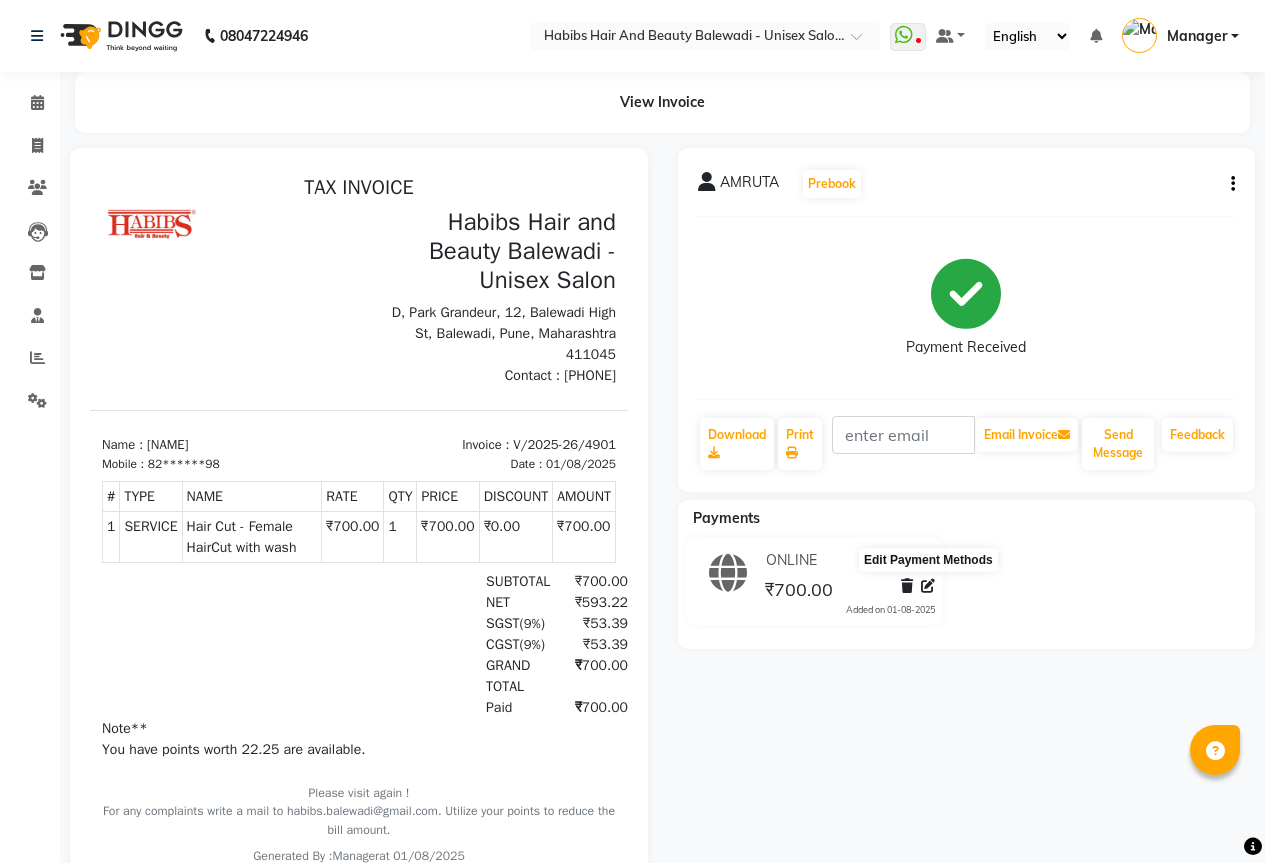 click 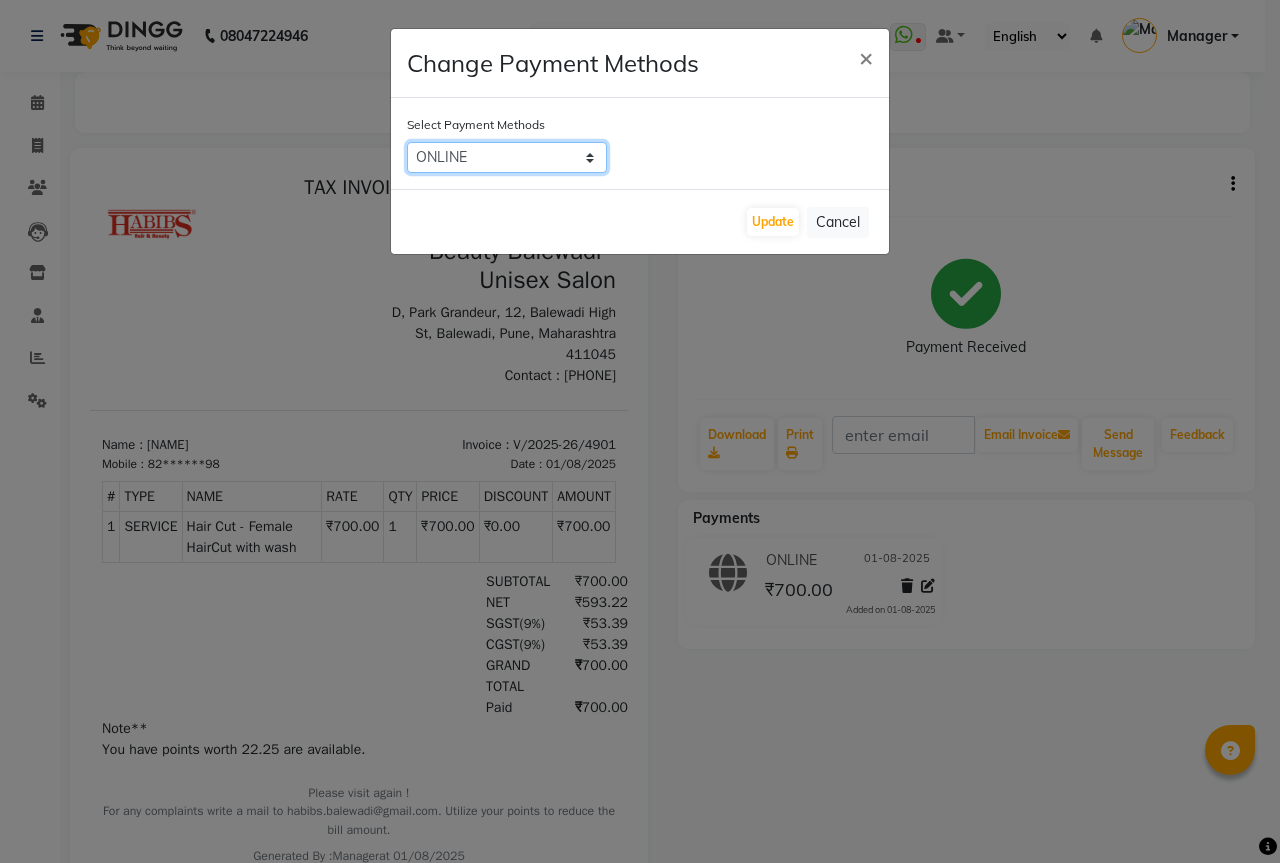 click on "ONLINE   CARD   CASH   Coupon" 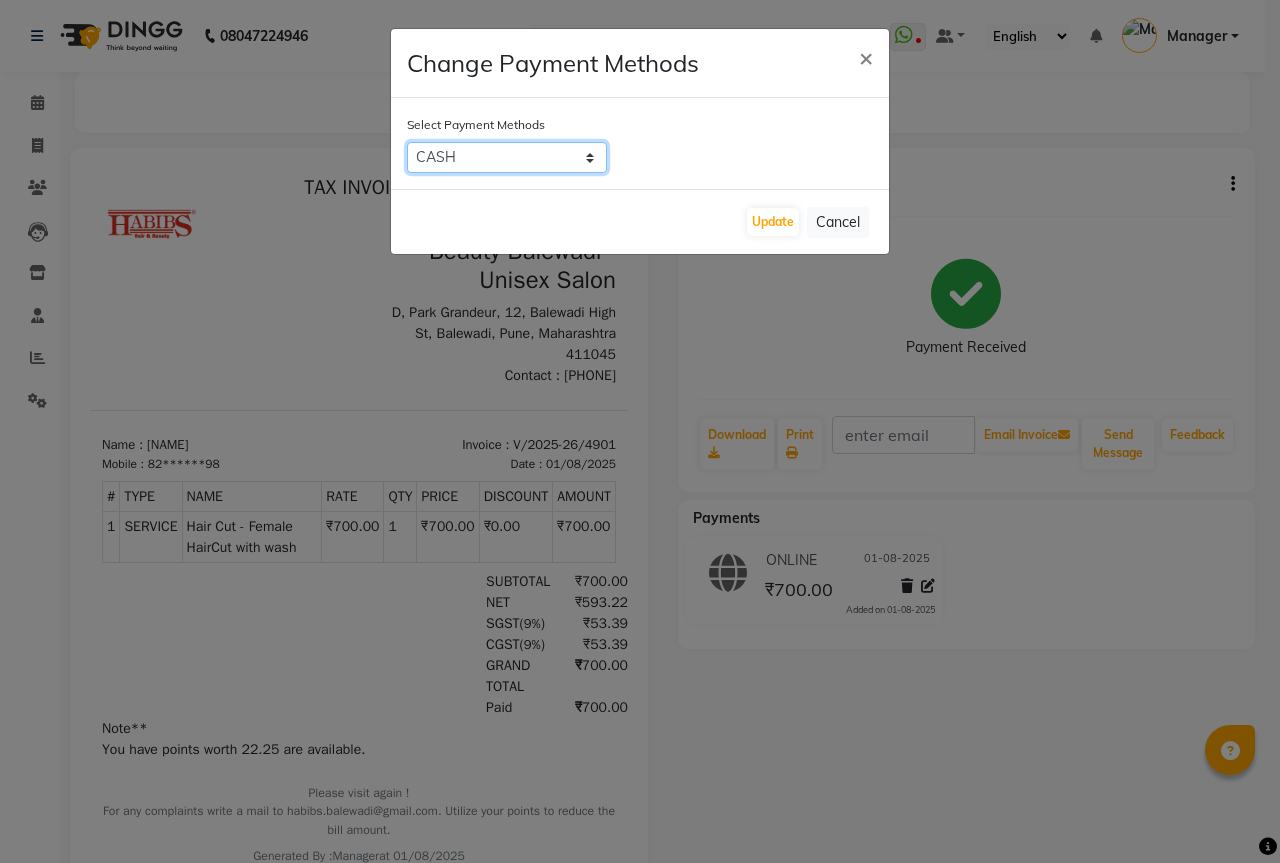 click on "ONLINE   CARD   CASH   Coupon" 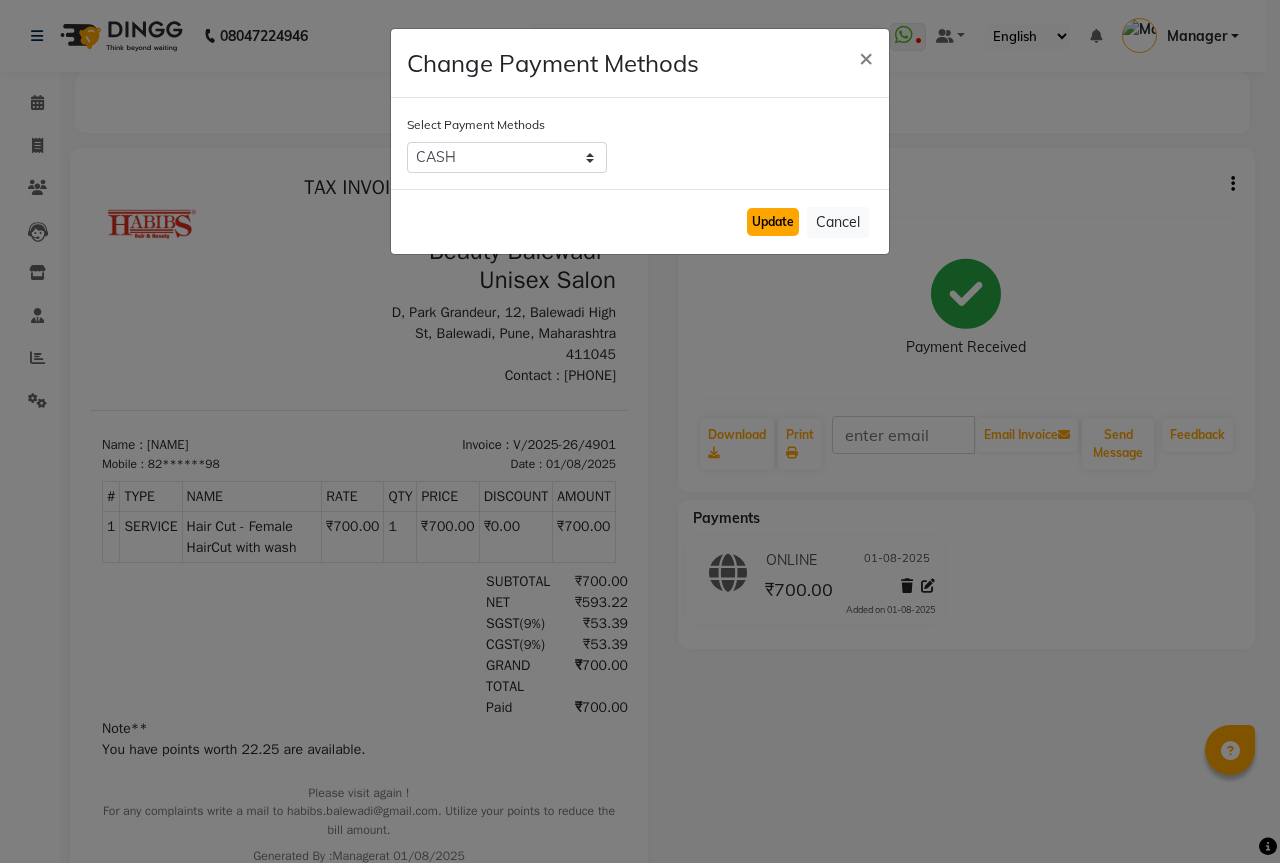 click on "Update" 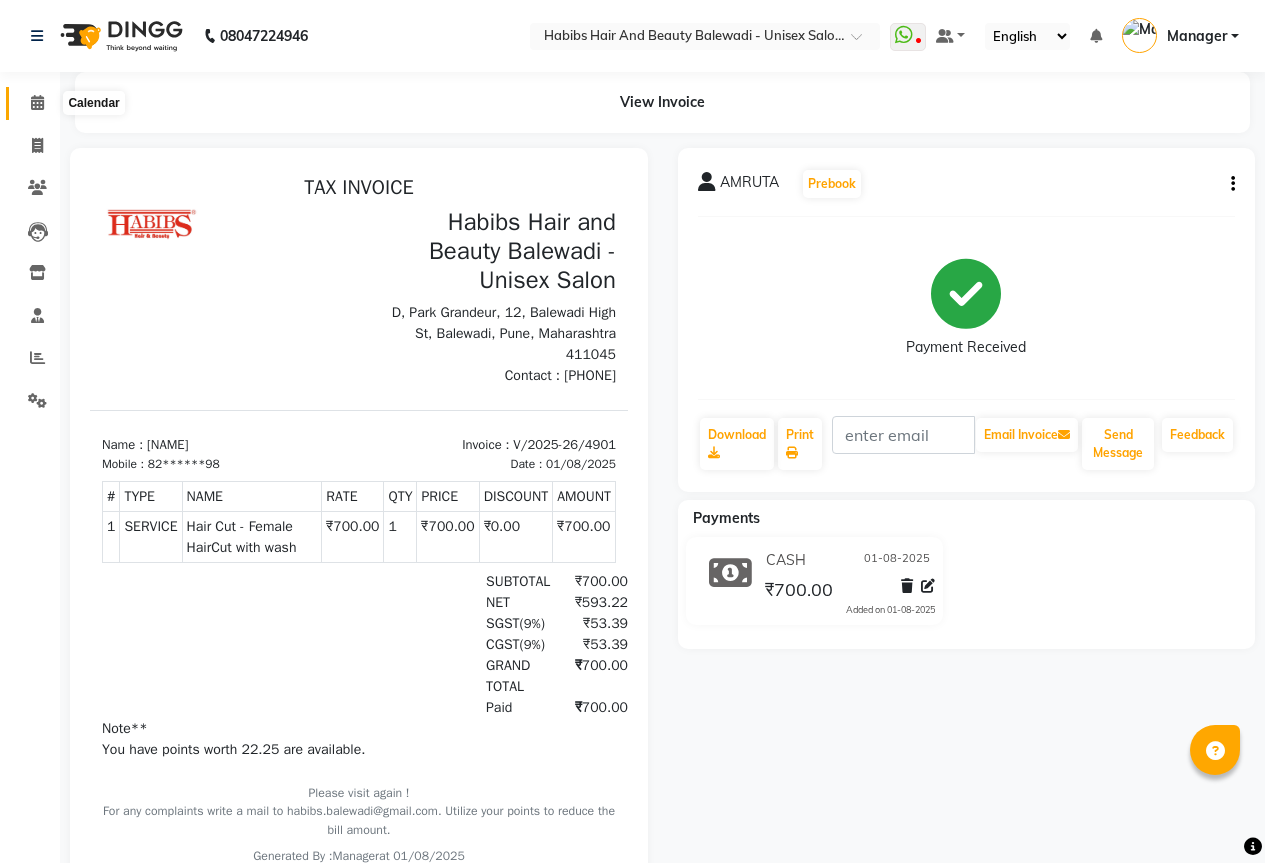 click 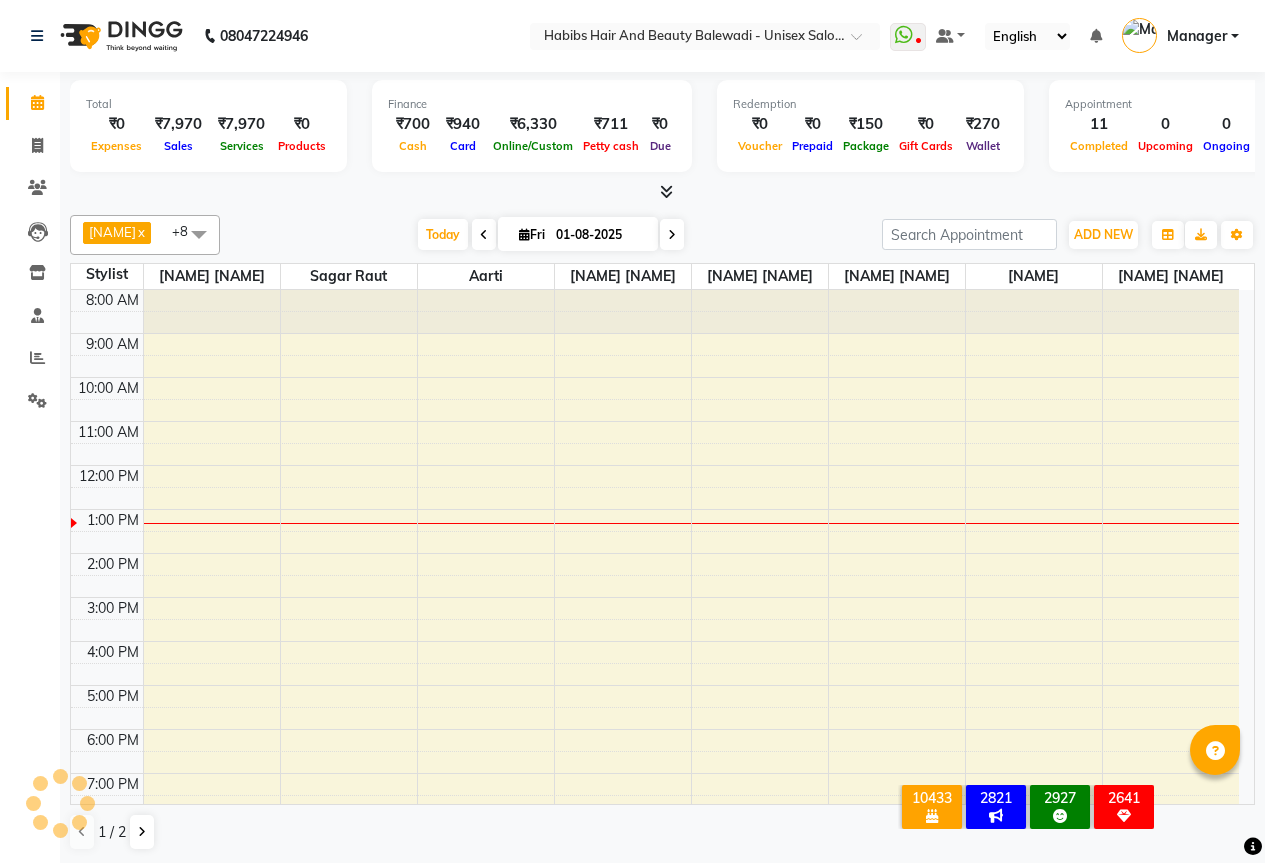 scroll, scrollTop: 0, scrollLeft: 0, axis: both 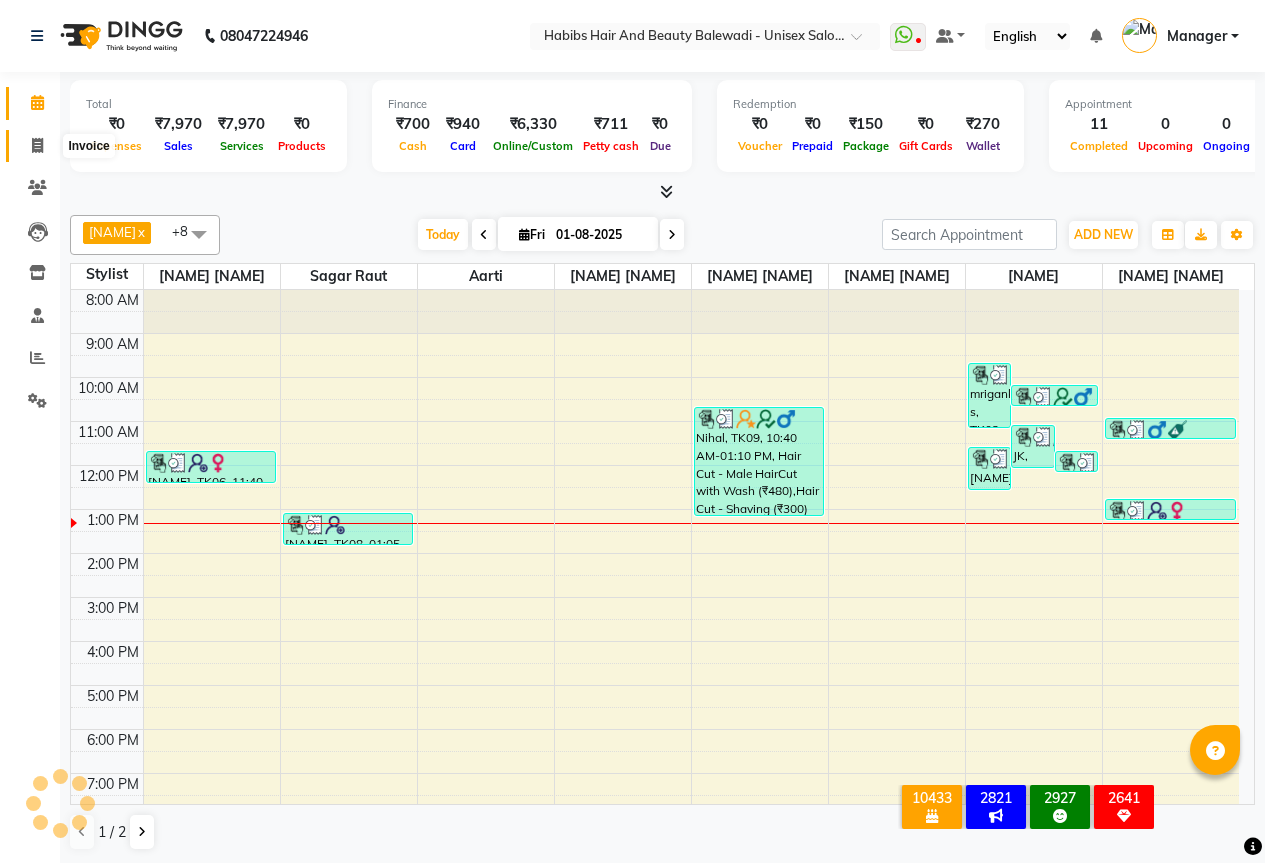 click 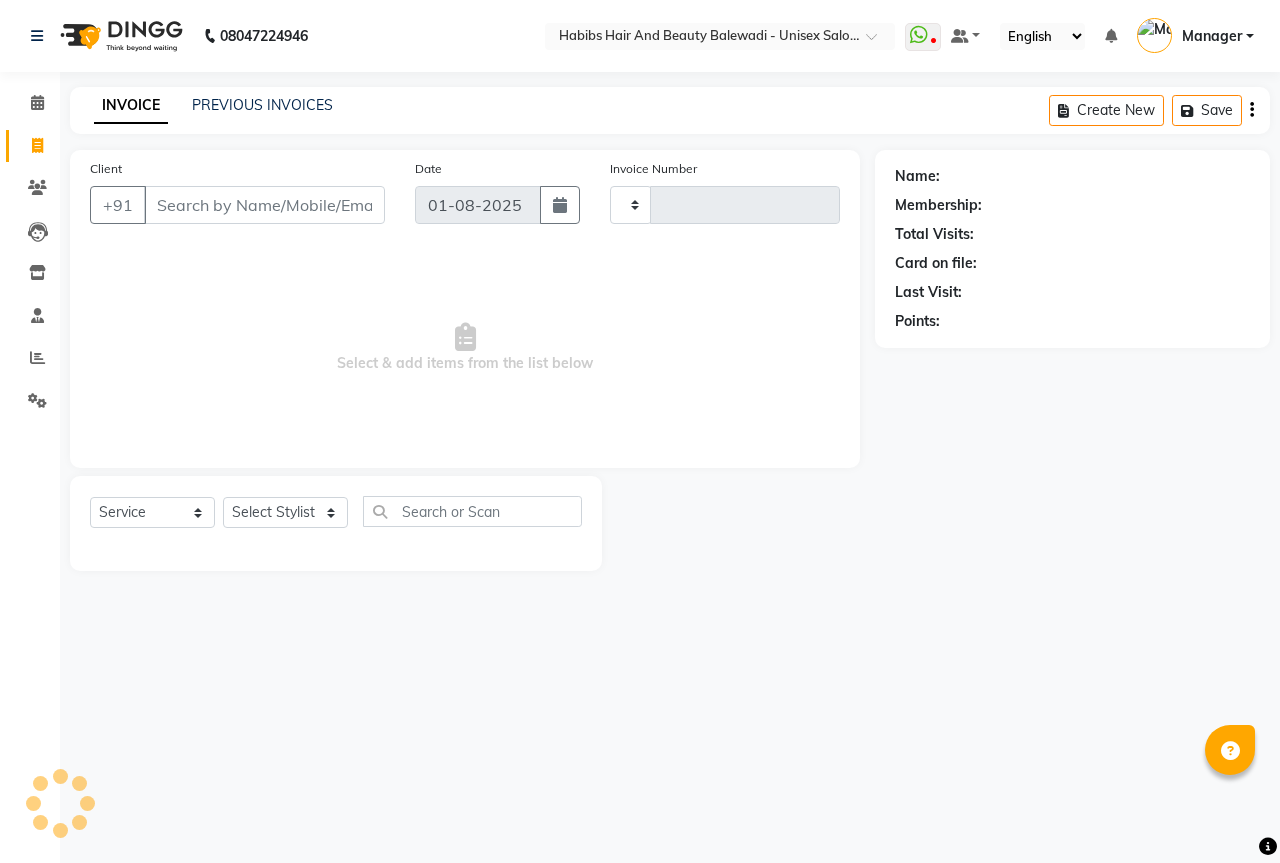 type on "4902" 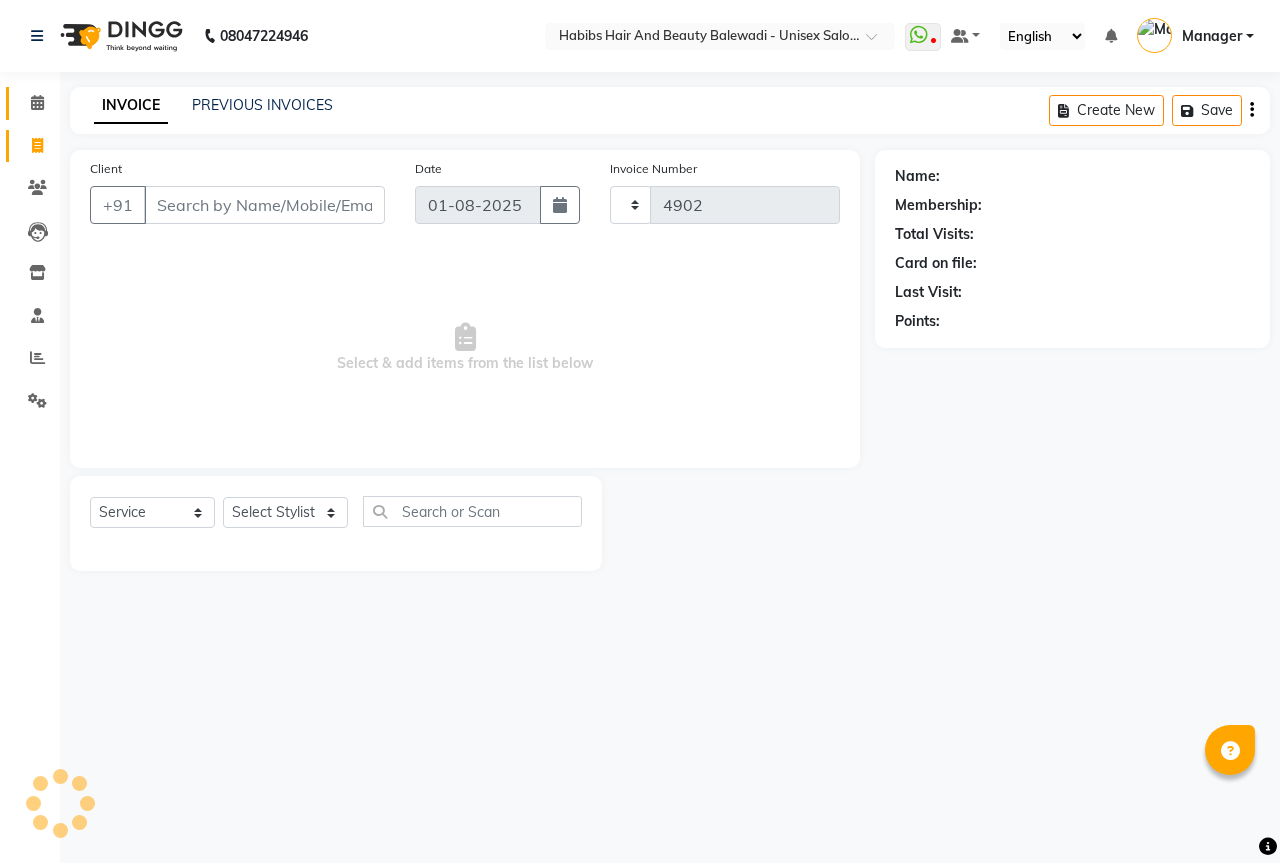 select on "5902" 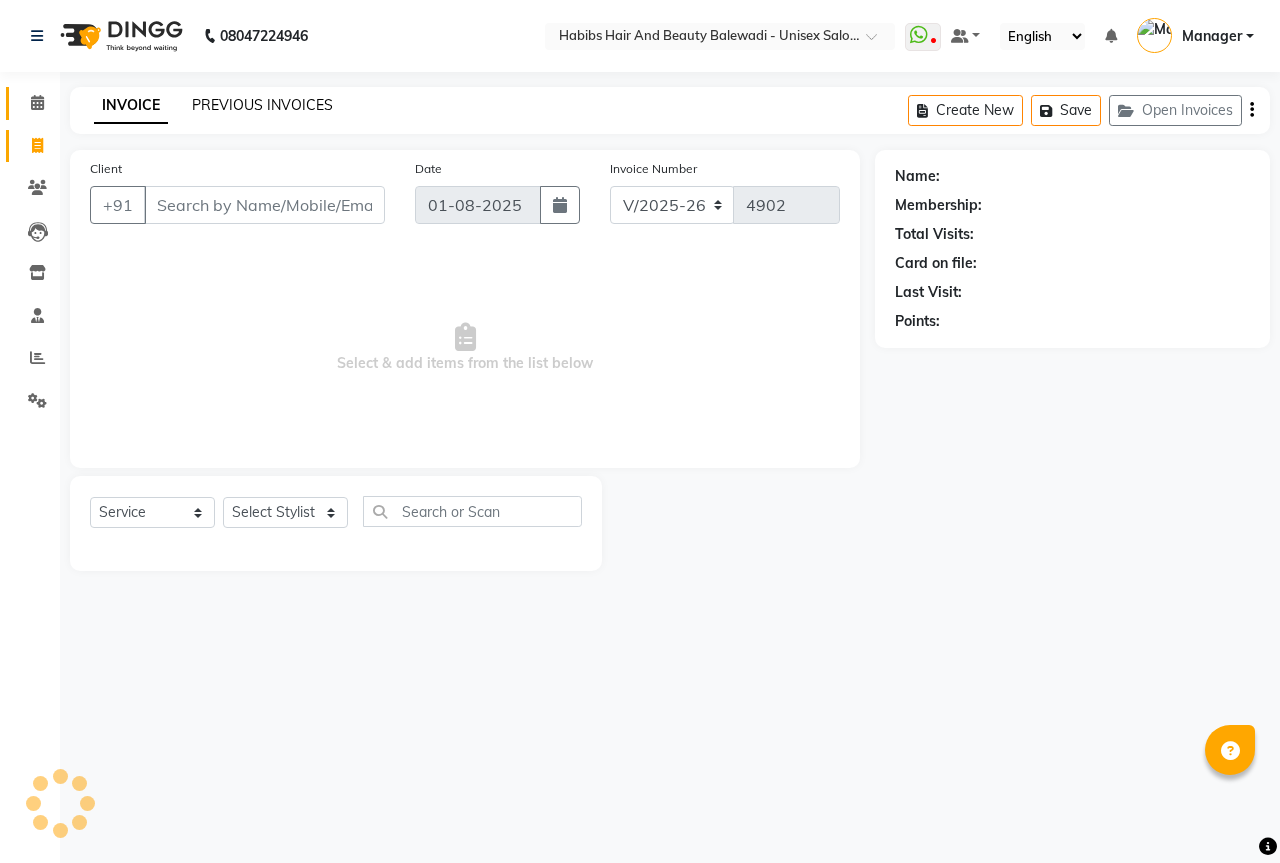 select on "package" 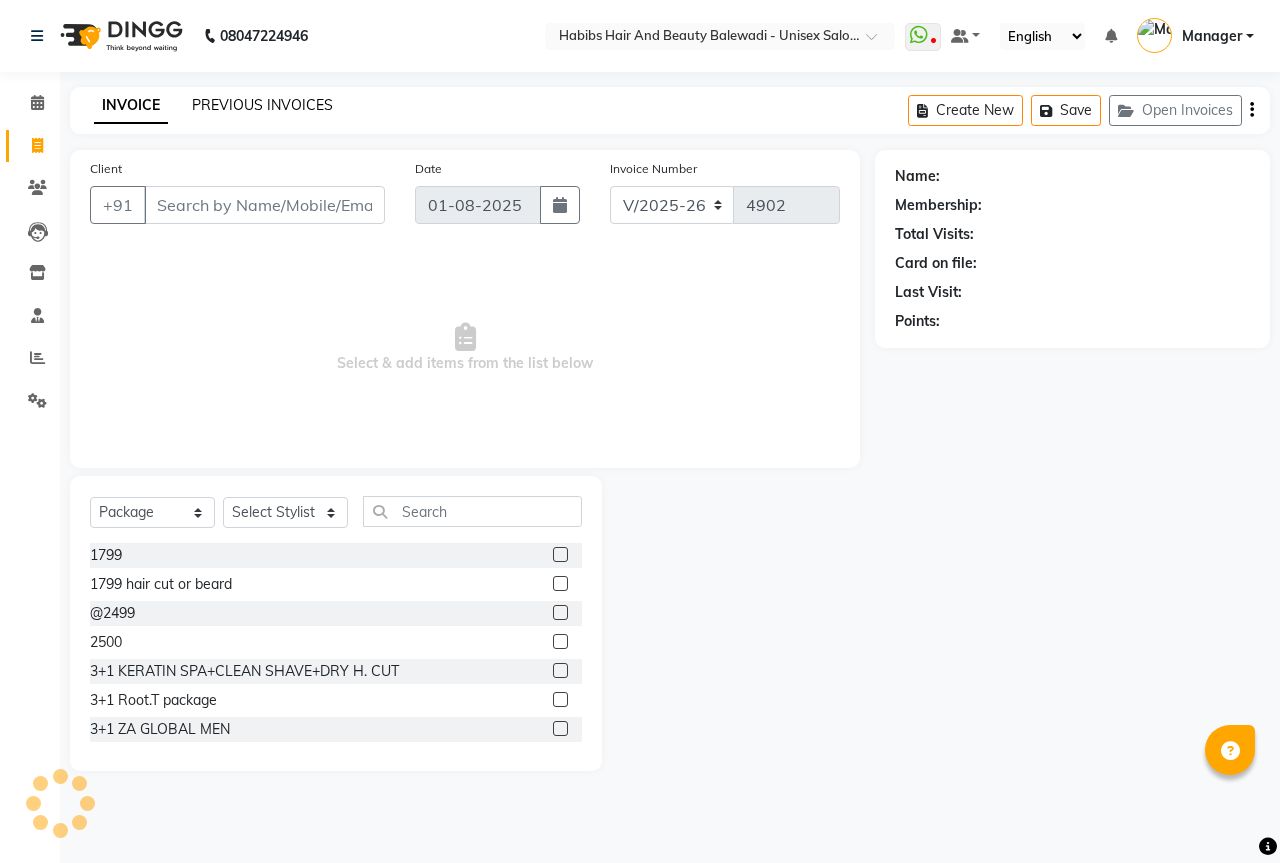 click on "PREVIOUS INVOICES" 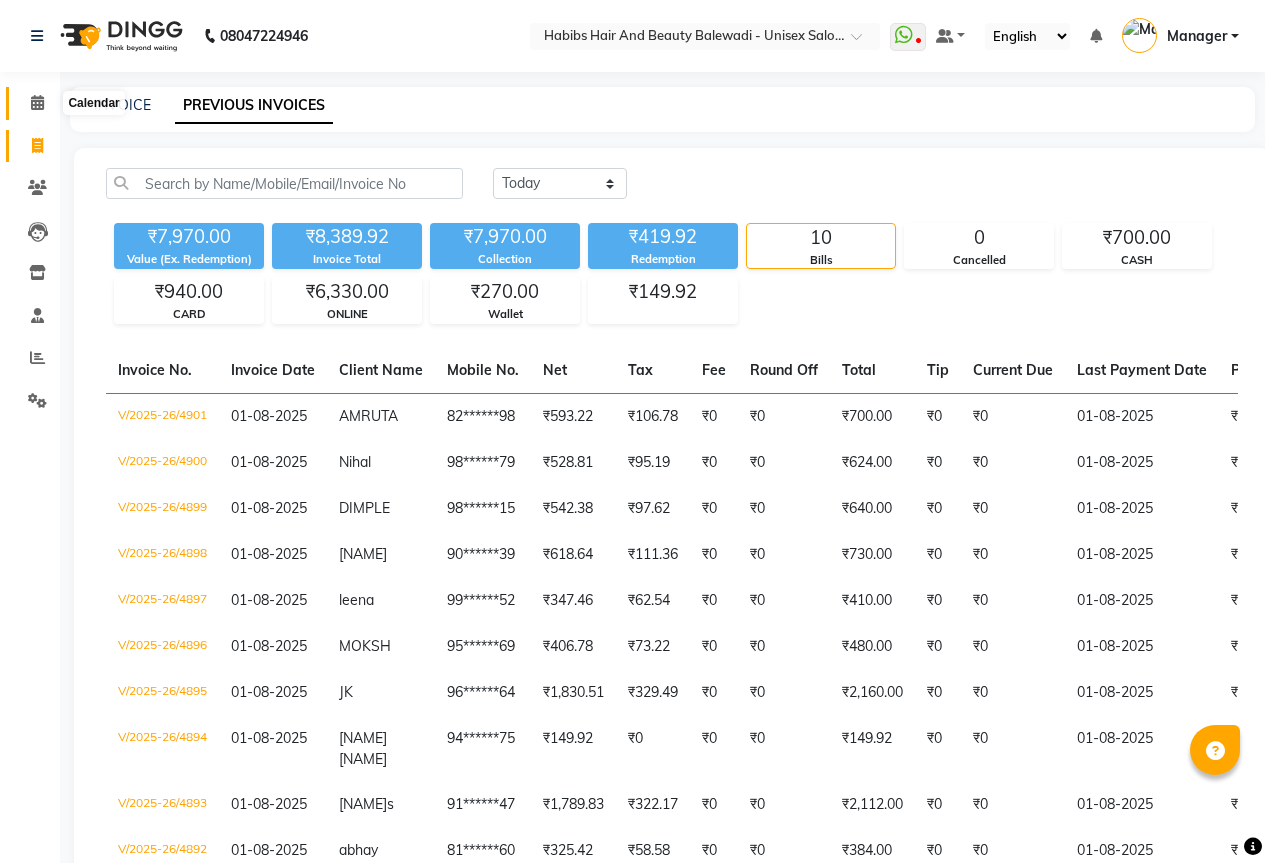 click 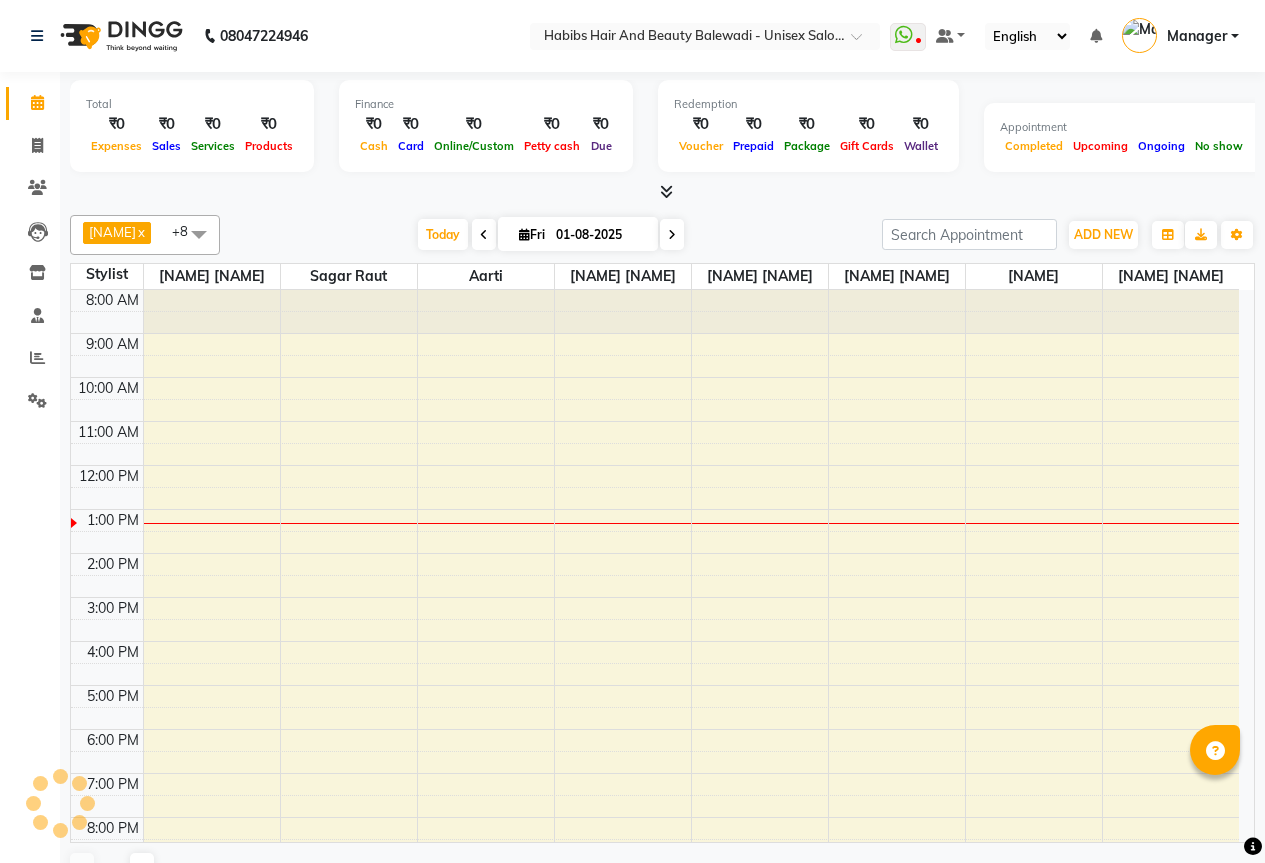 scroll, scrollTop: 0, scrollLeft: 0, axis: both 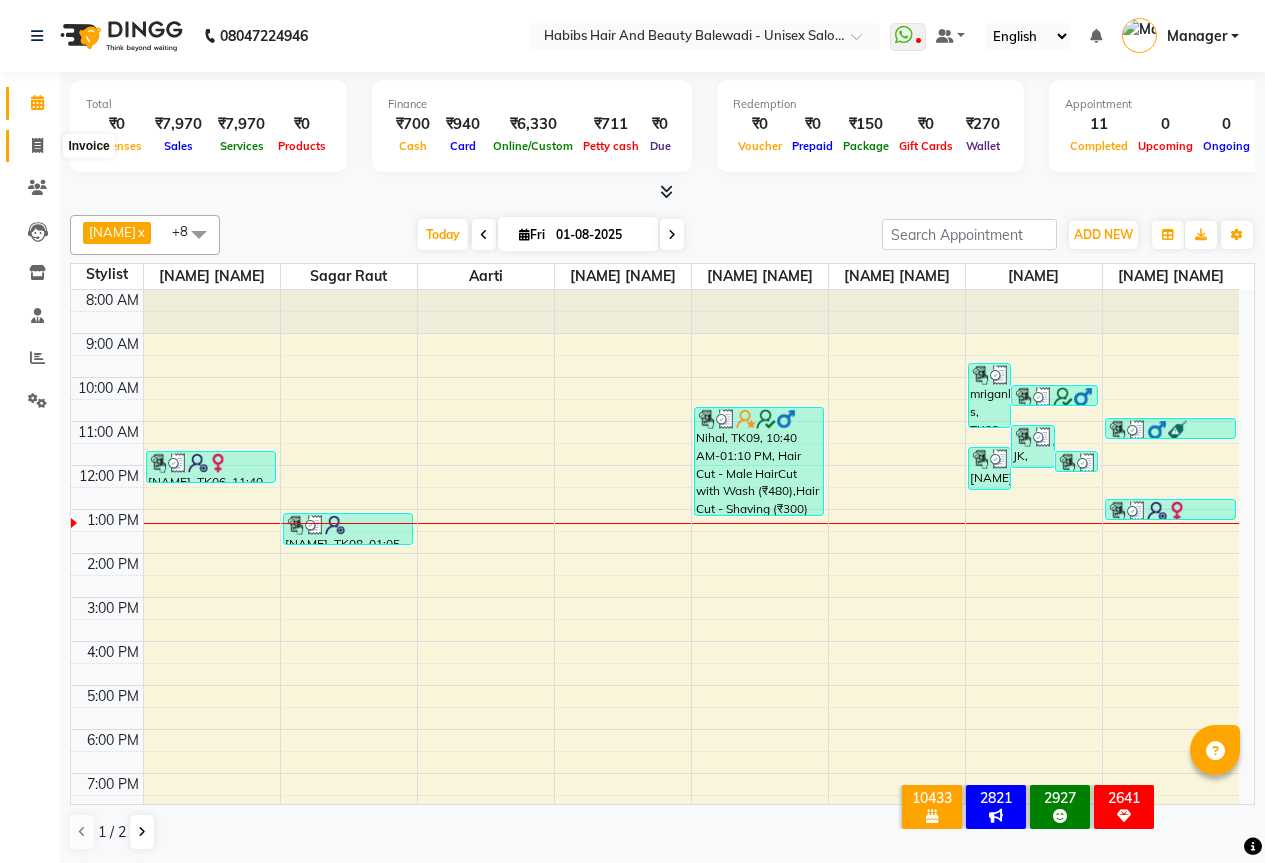click 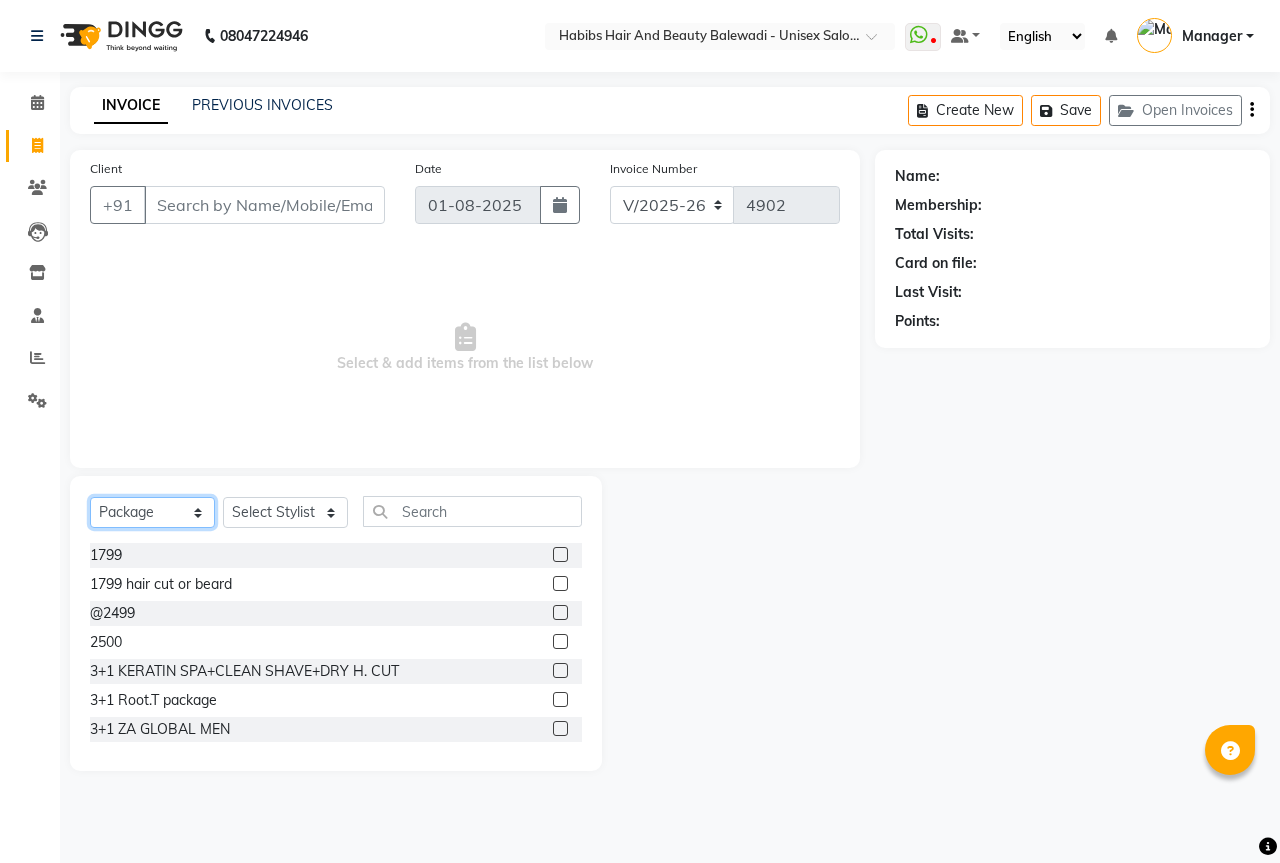 click on "Select  Service  Product  Membership  Package Voucher Prepaid Gift Card" 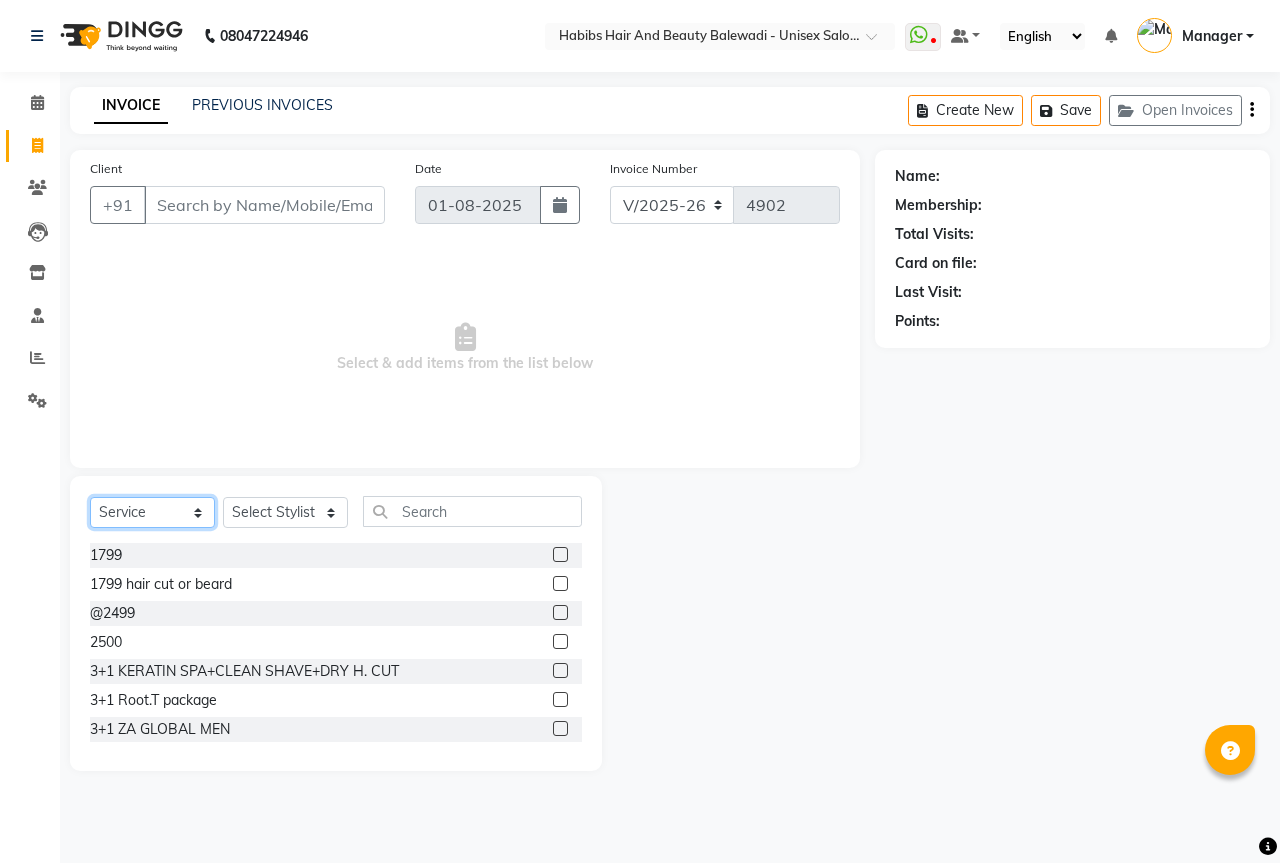 click on "Select  Service  Product  Membership  Package Voucher Prepaid Gift Card" 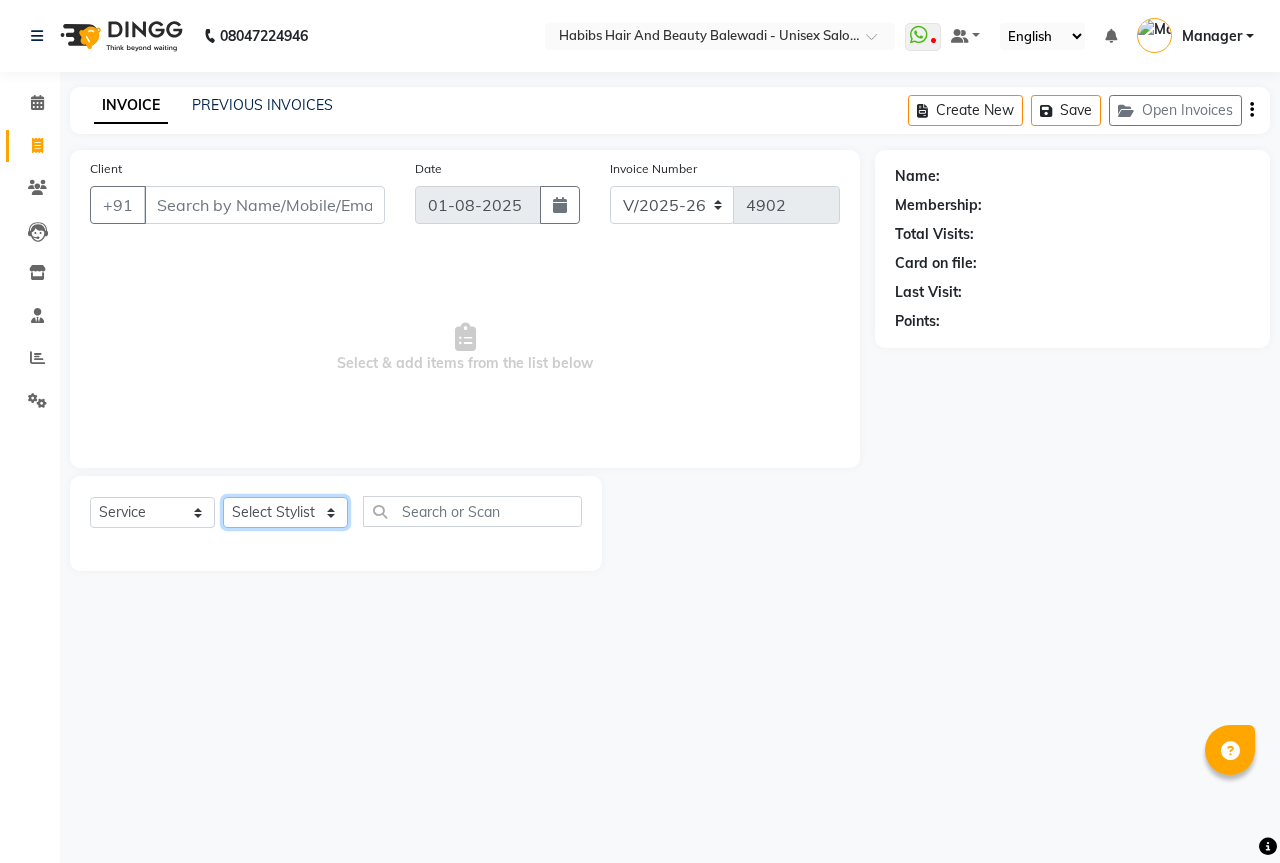 click on "Select Stylist Aarti Akshay Gaikwad Ankita Balmiki Bhagvat Dnyaneshwar Borde Gajanan Ghaytade Govind Wadel HK Manager Sagar Raut Sipra Singh Usha" 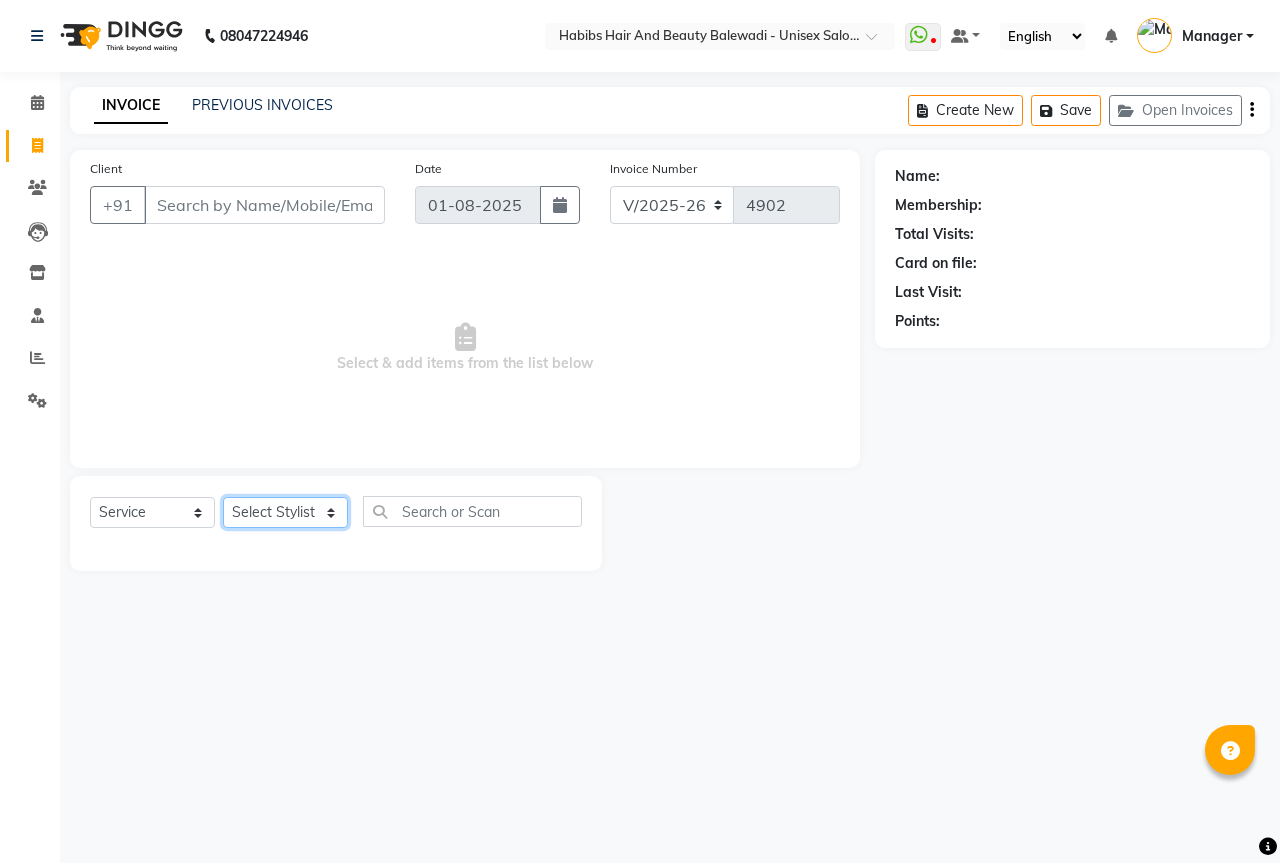 select on "75810" 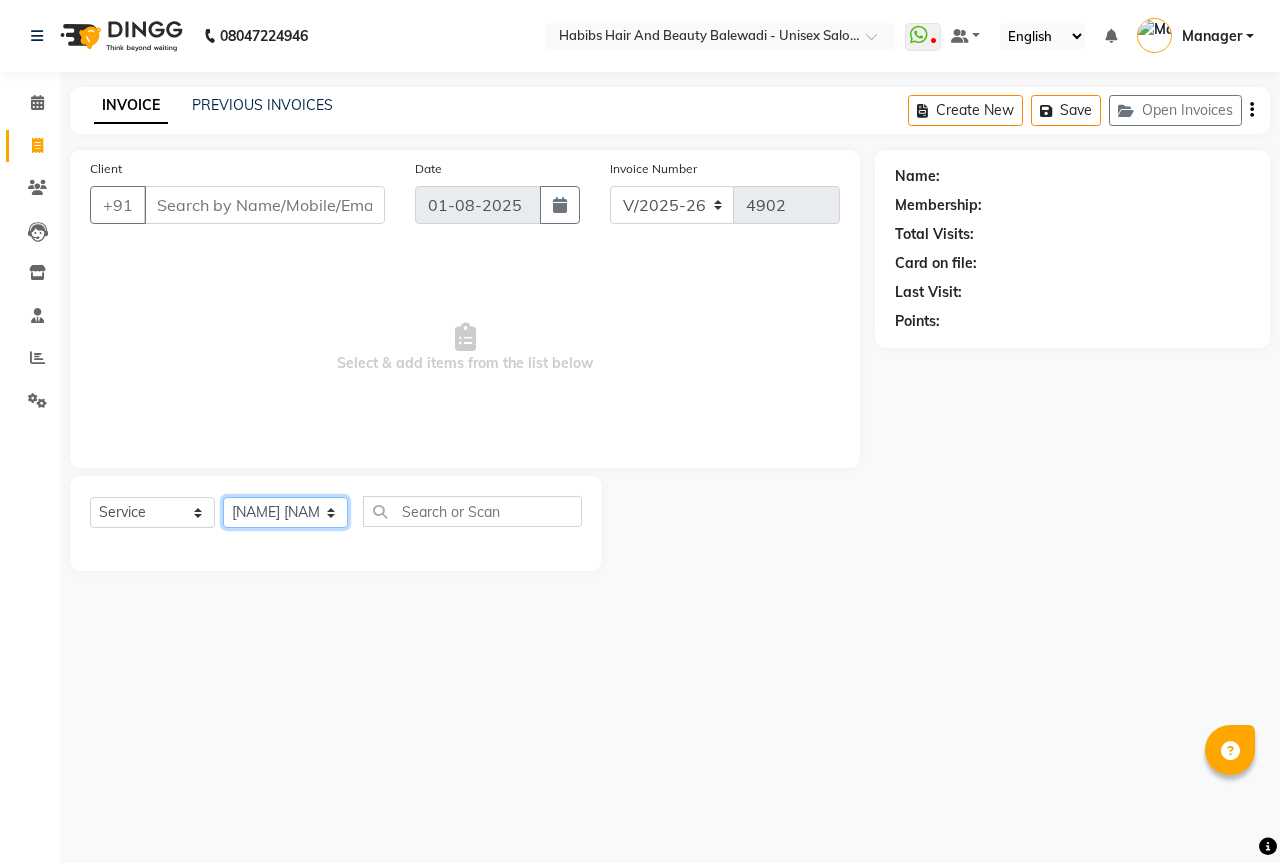 click on "Select Stylist Aarti Akshay Gaikwad Ankita Balmiki Bhagvat Dnyaneshwar Borde Gajanan Ghaytade Govind Wadel HK Manager Sagar Raut Sipra Singh Usha" 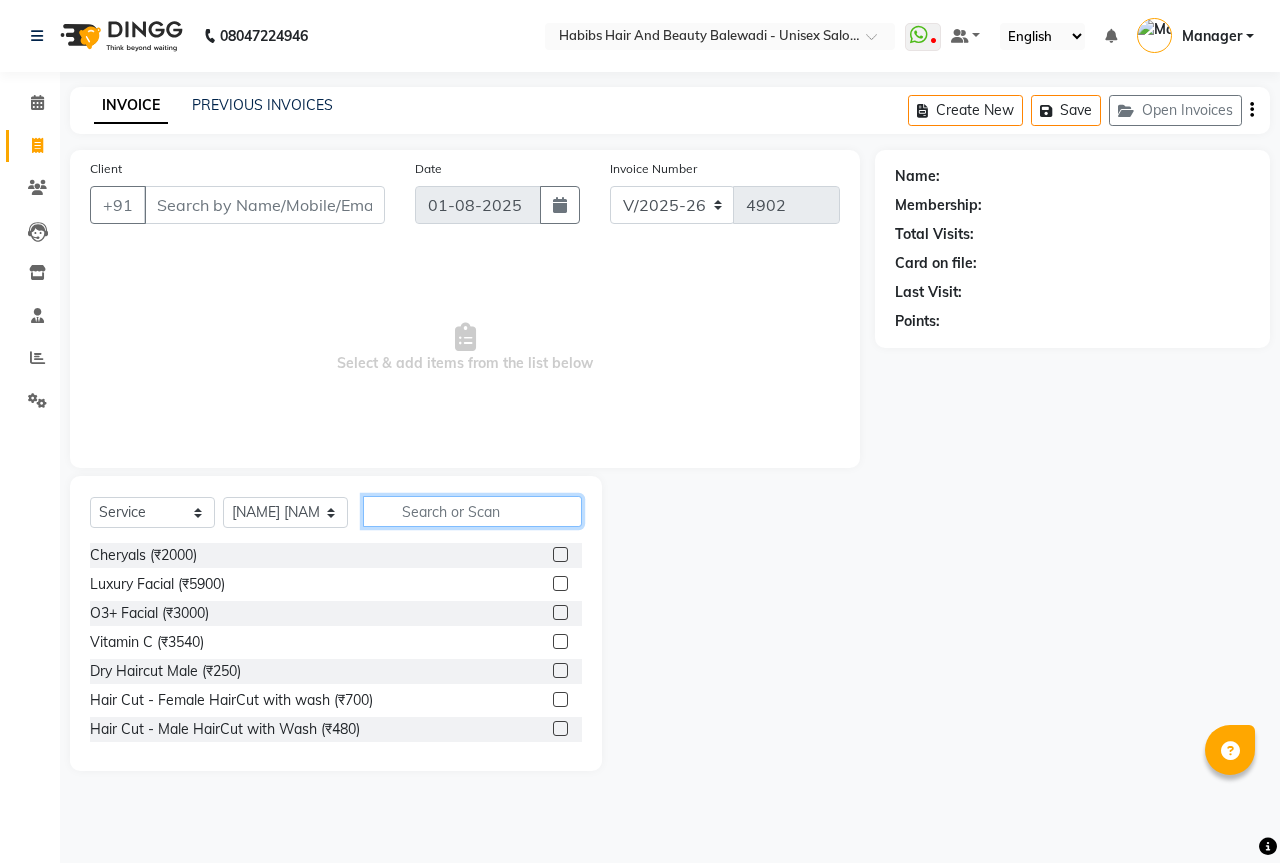click 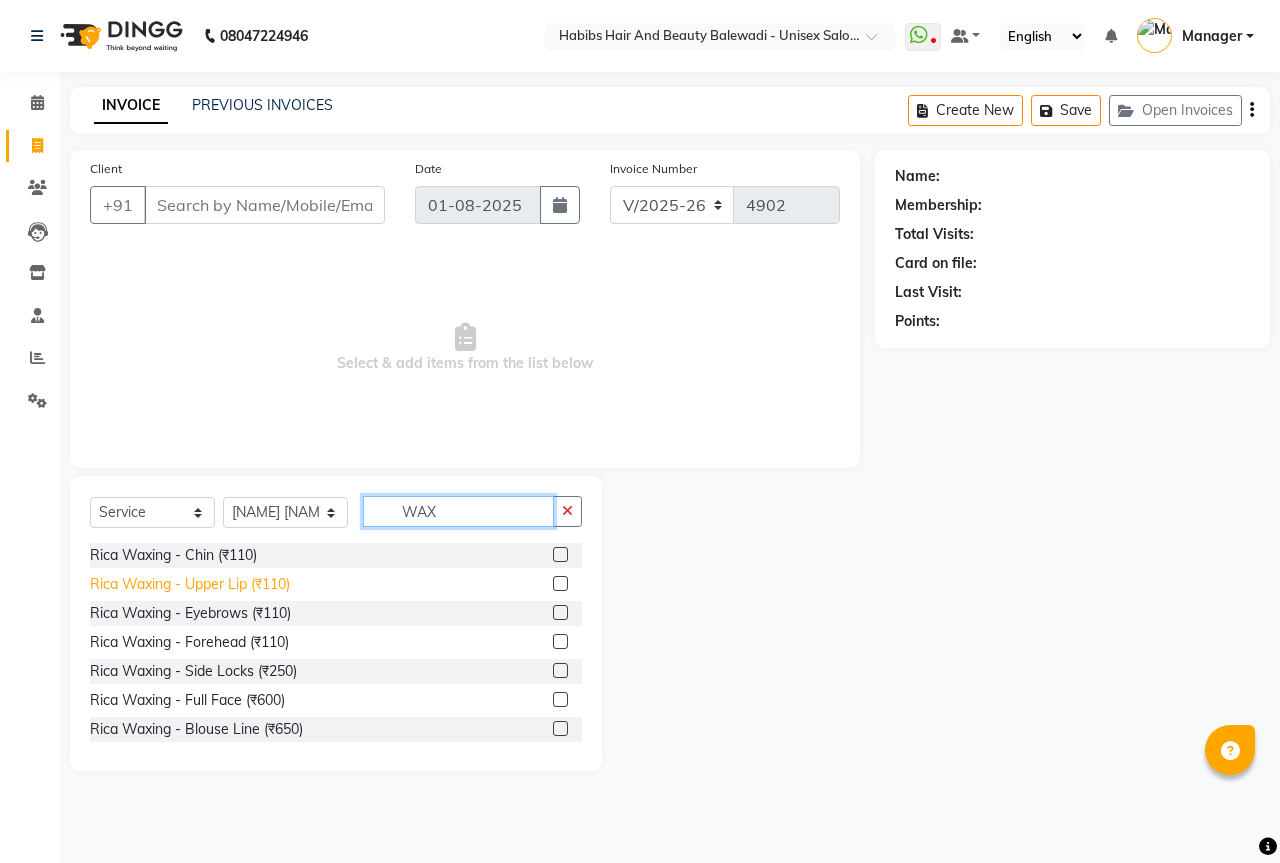 type on "WAX" 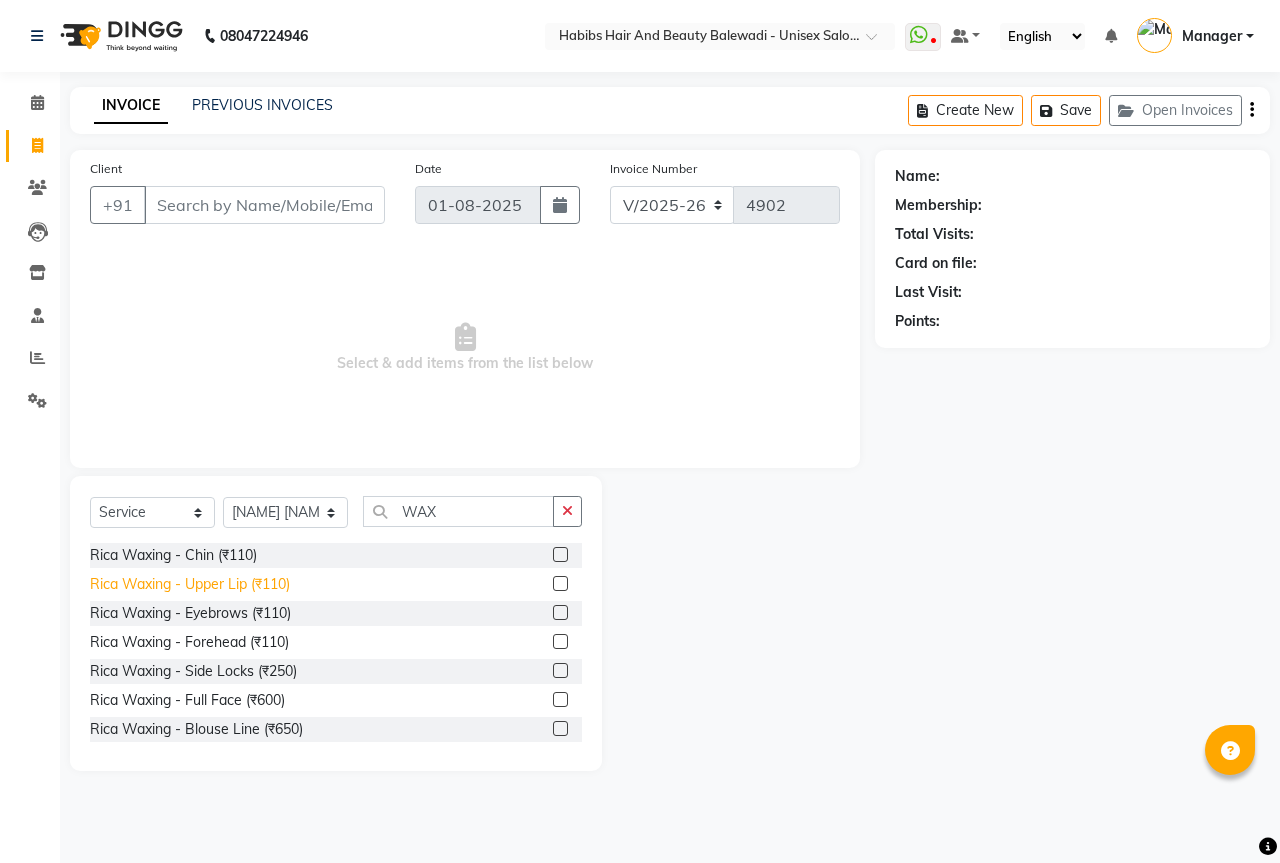 click on "Rica Waxing - Upper Lip (₹110)" 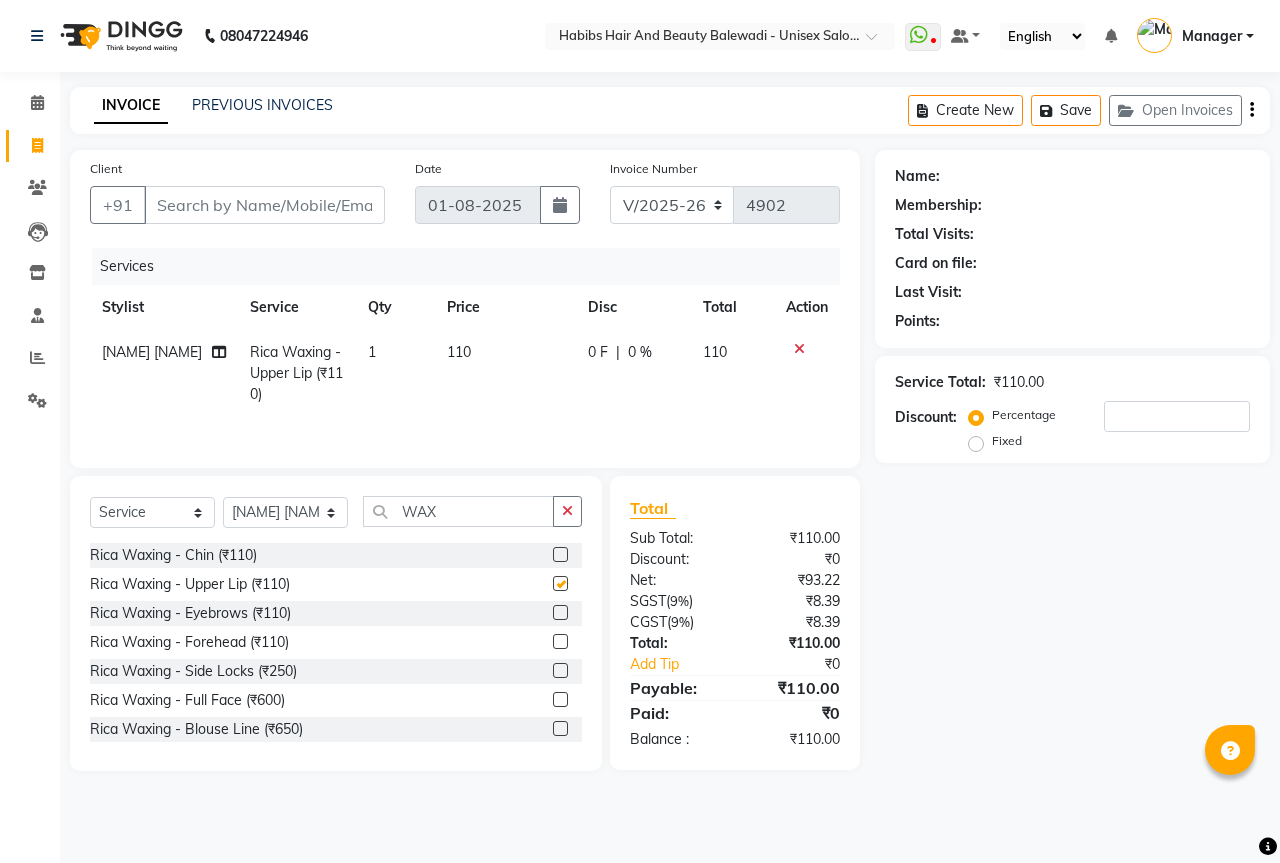 checkbox on "false" 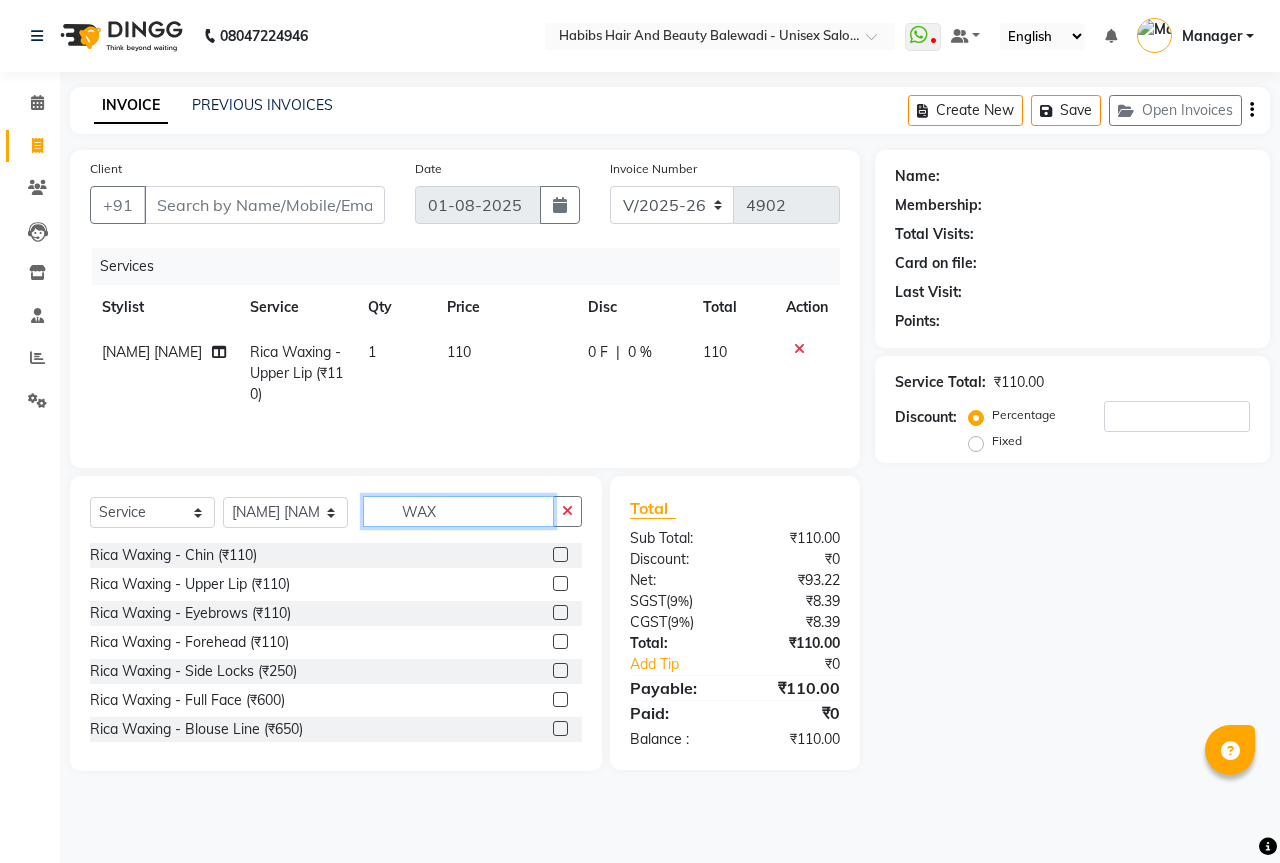 click on "WAX" 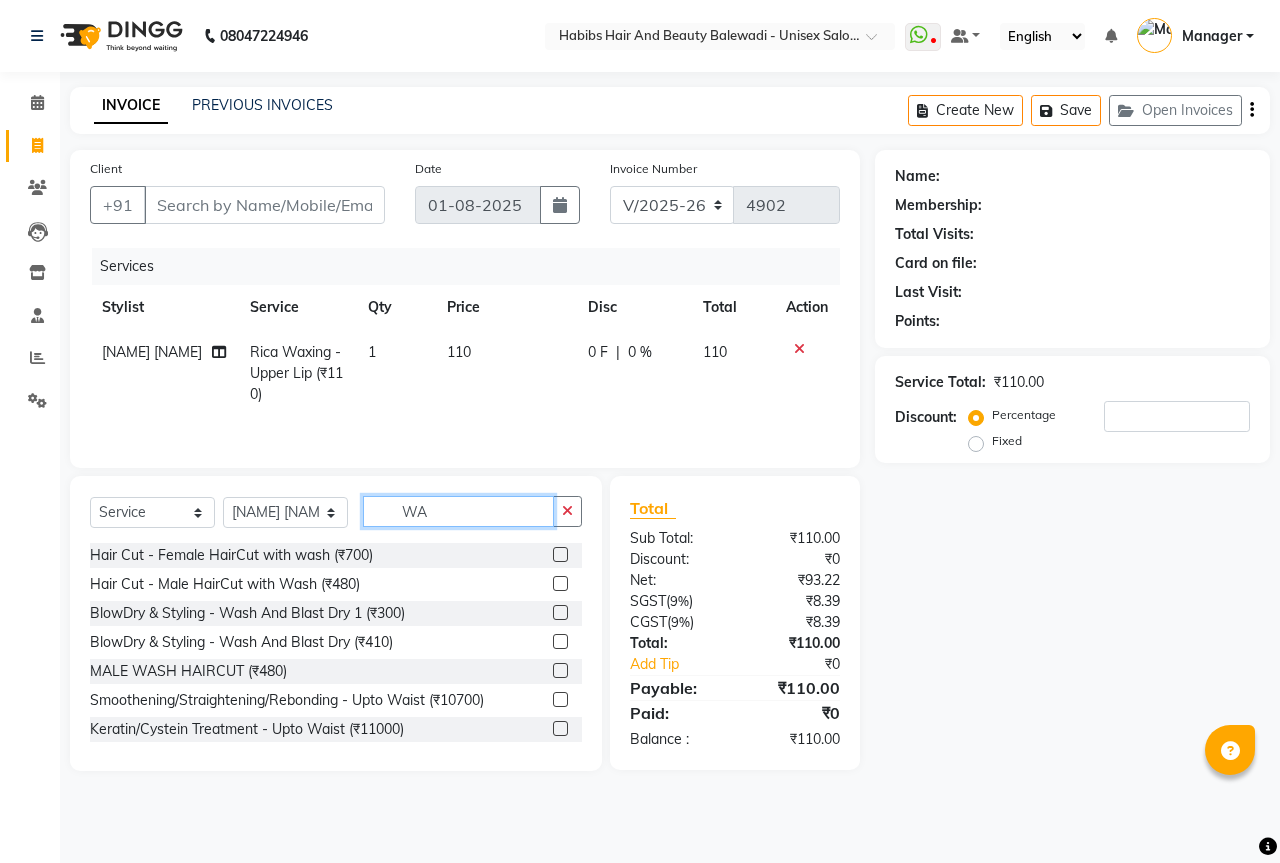 type on "W" 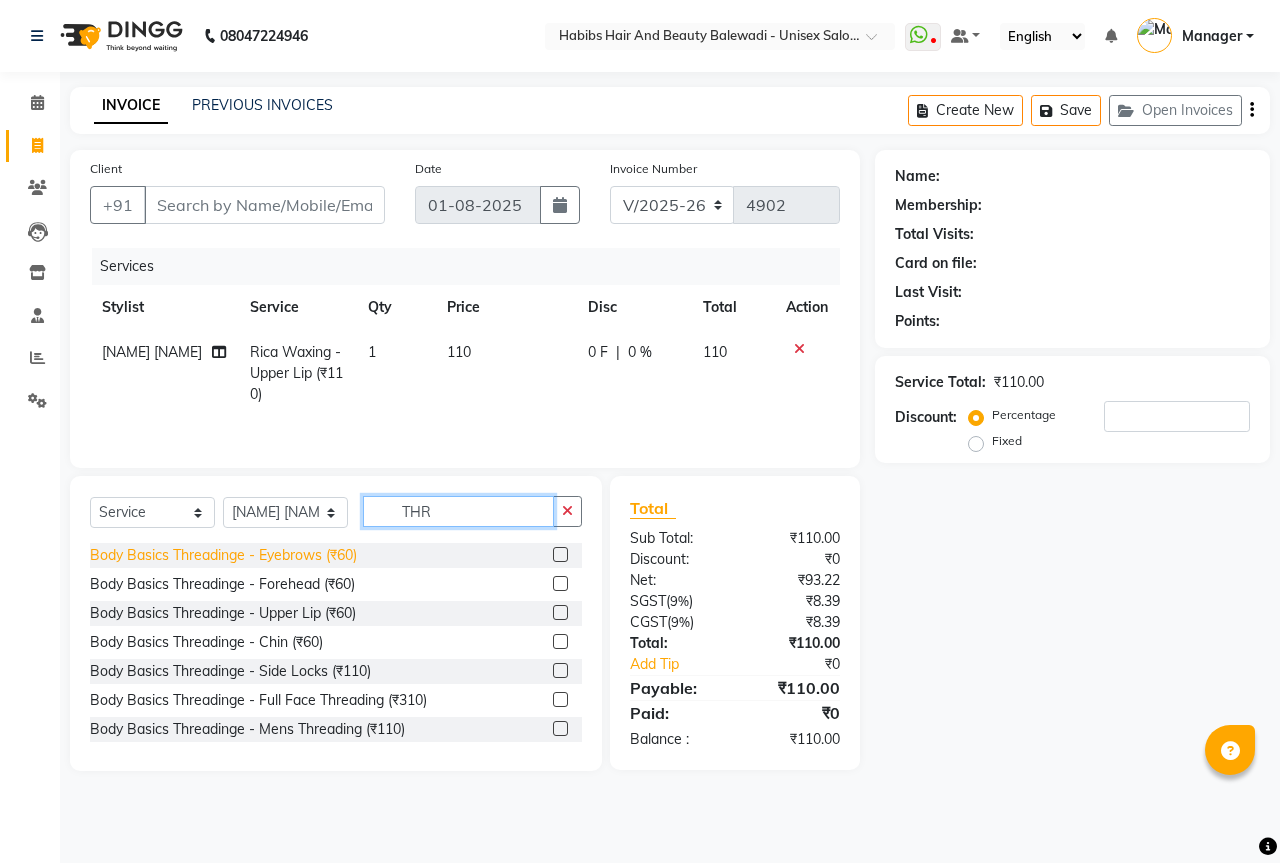type on "THR" 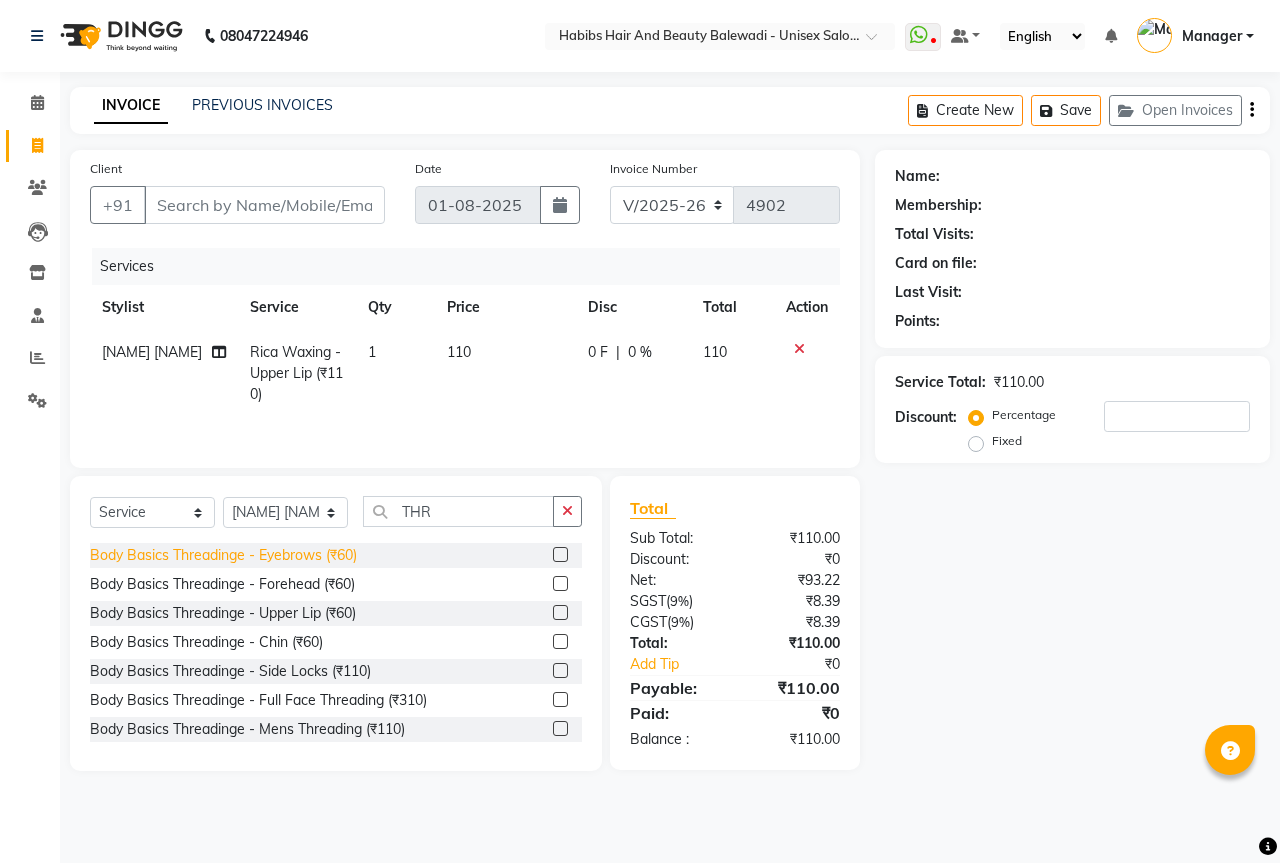 click on "Body Basics Threadinge - Eyebrows (₹60)" 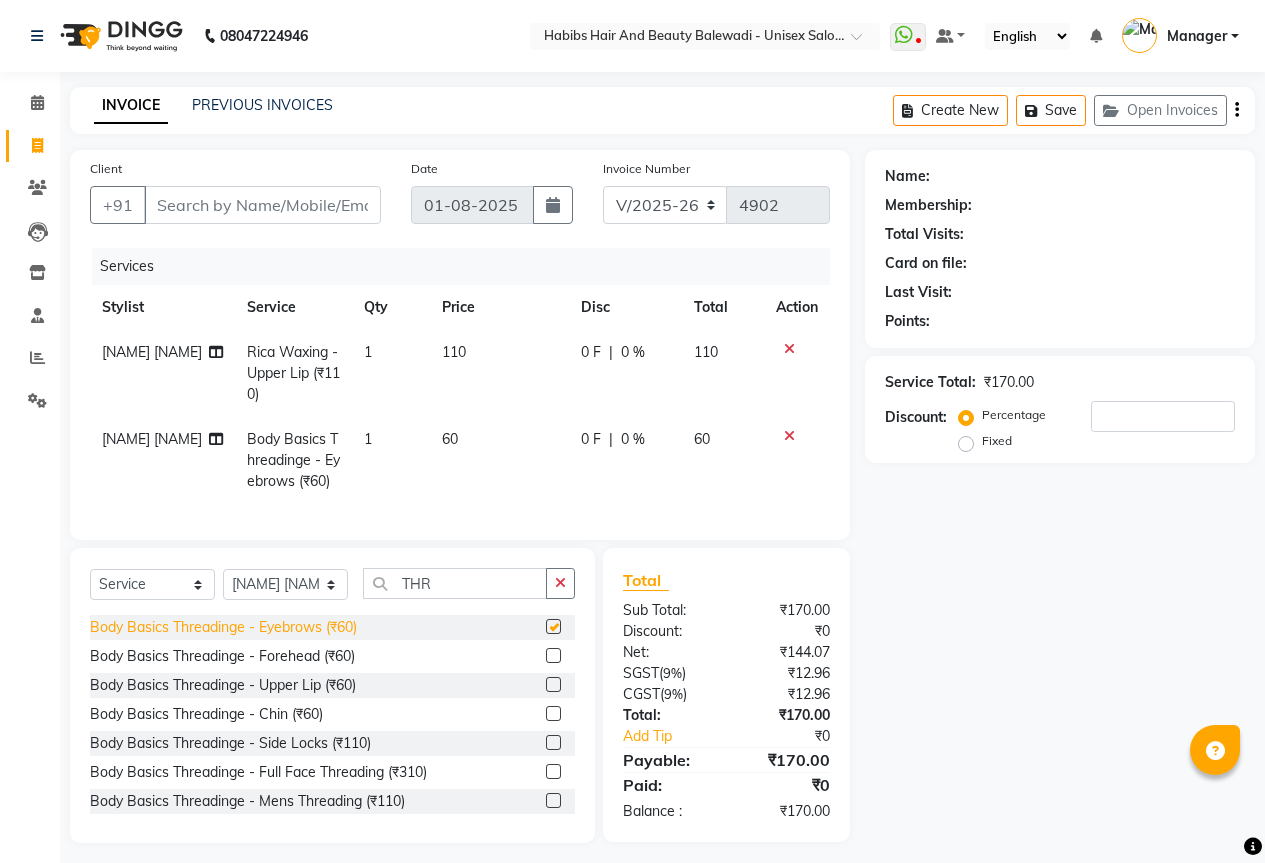 checkbox on "false" 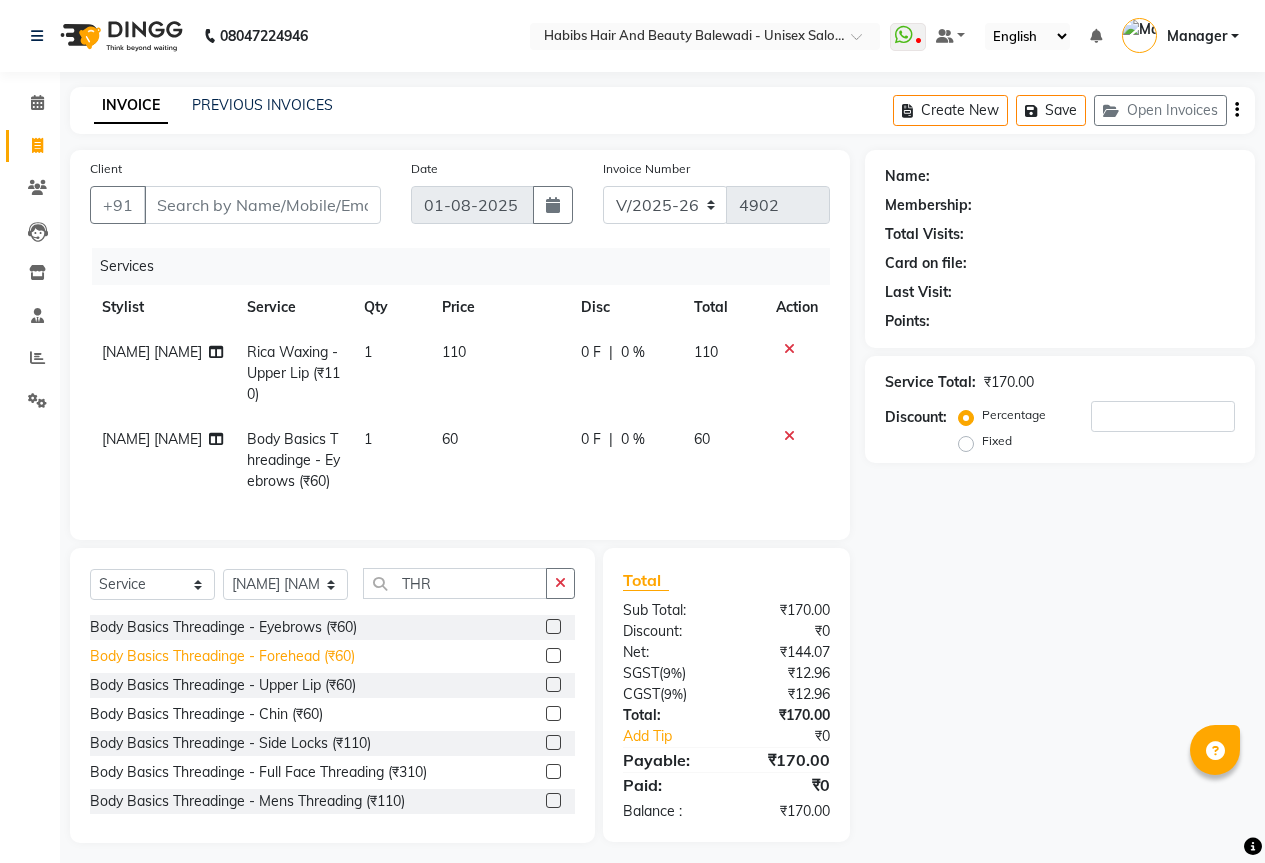 click on "Body Basics Threadinge - Forehead (₹60)" 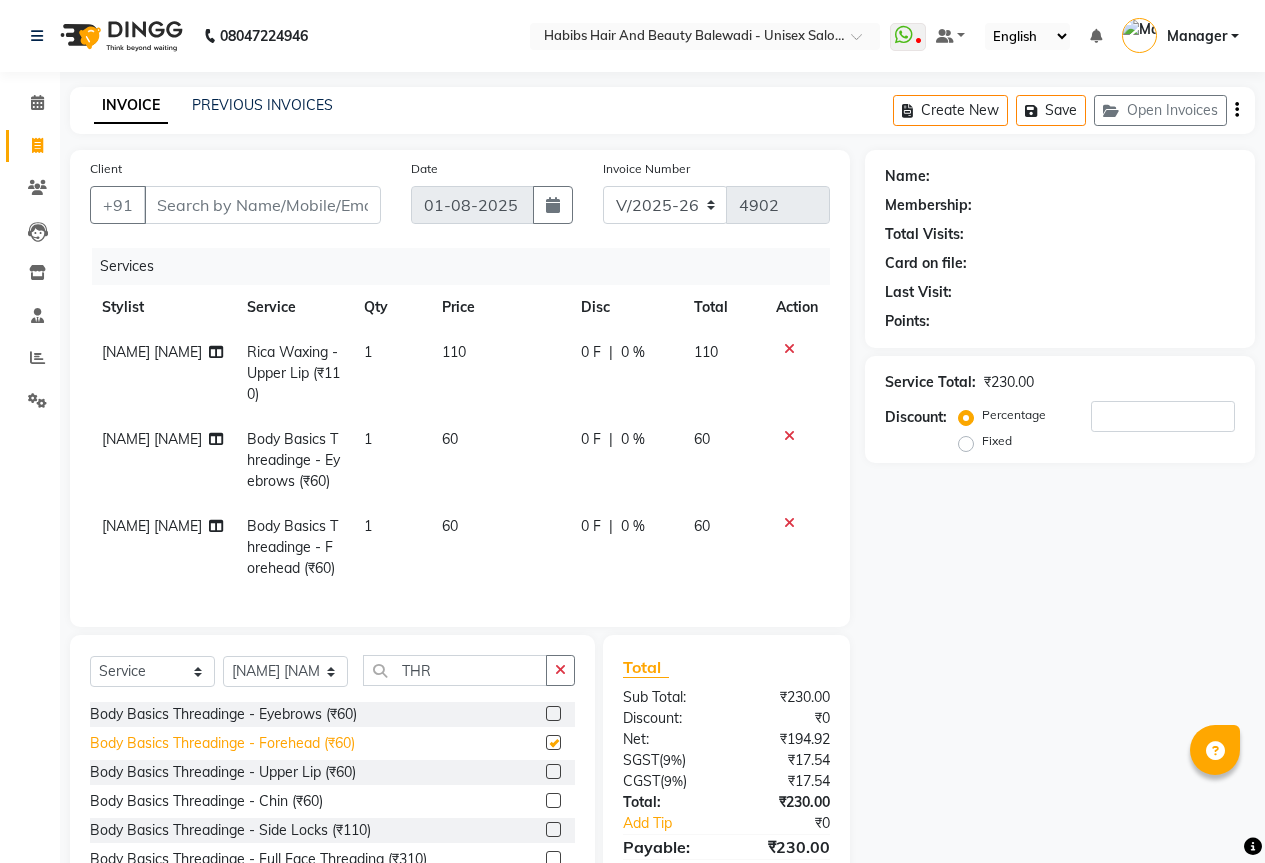 checkbox on "false" 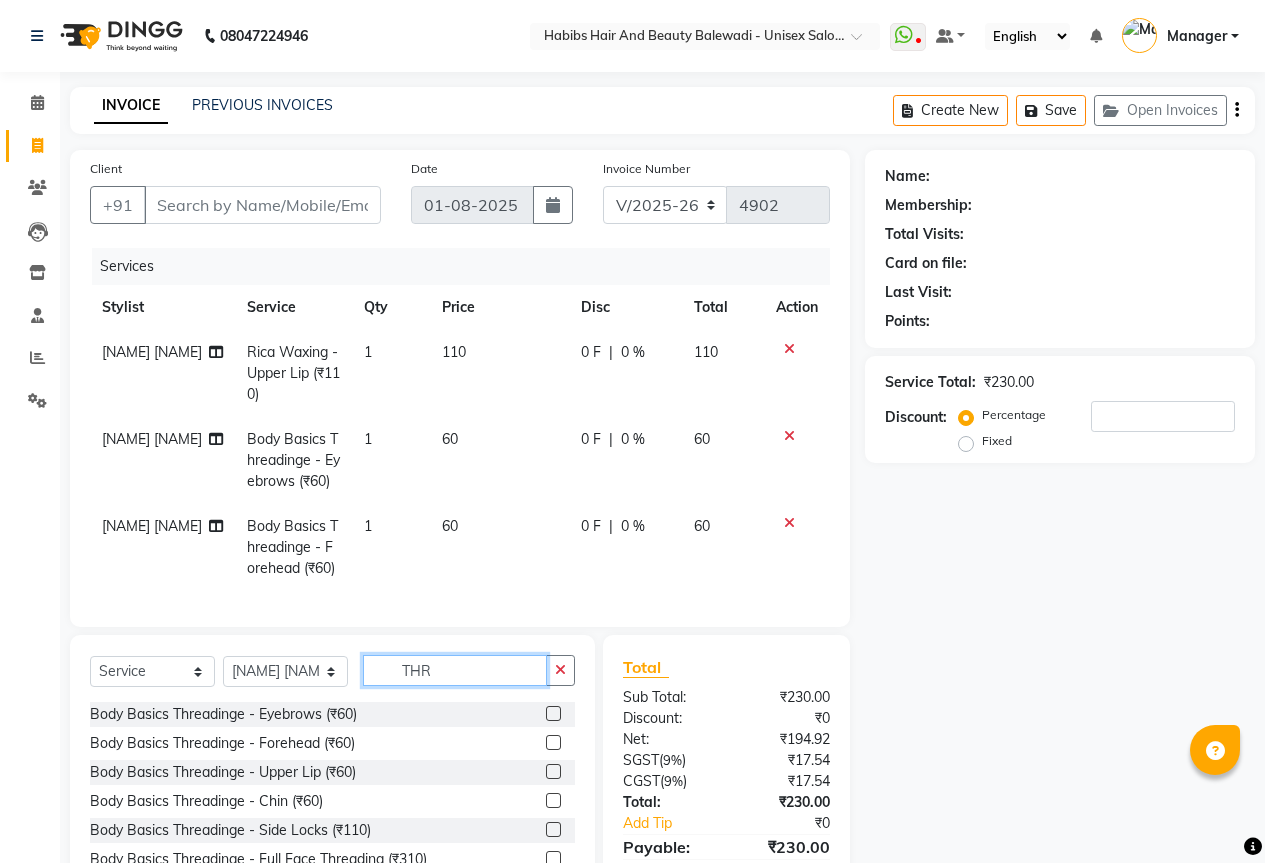 click on "THR" 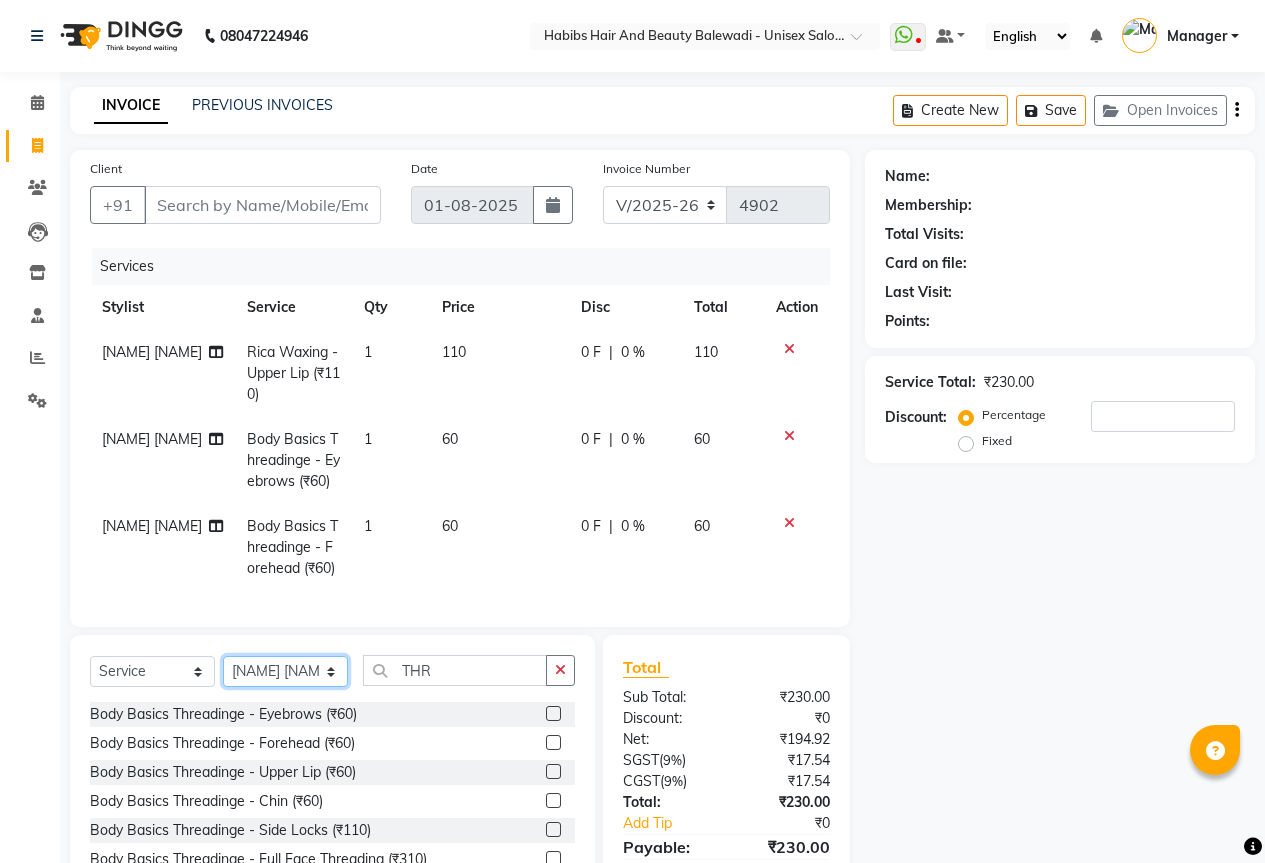 click on "Select Stylist Aarti Akshay Gaikwad Ankita Balmiki Bhagvat Dnyaneshwar Borde Gajanan Ghaytade Govind Wadel HK Manager Sagar Raut Sipra Singh Usha" 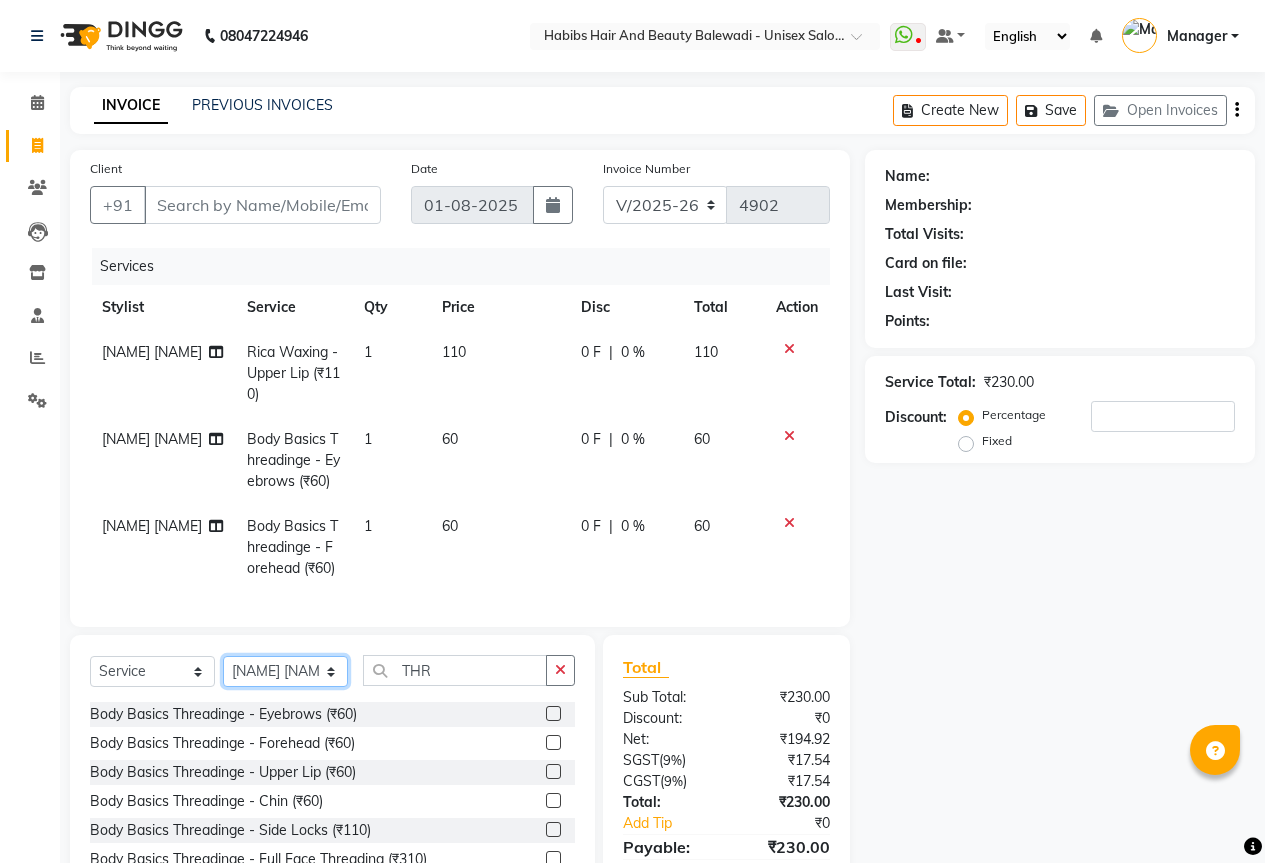 select on "65863" 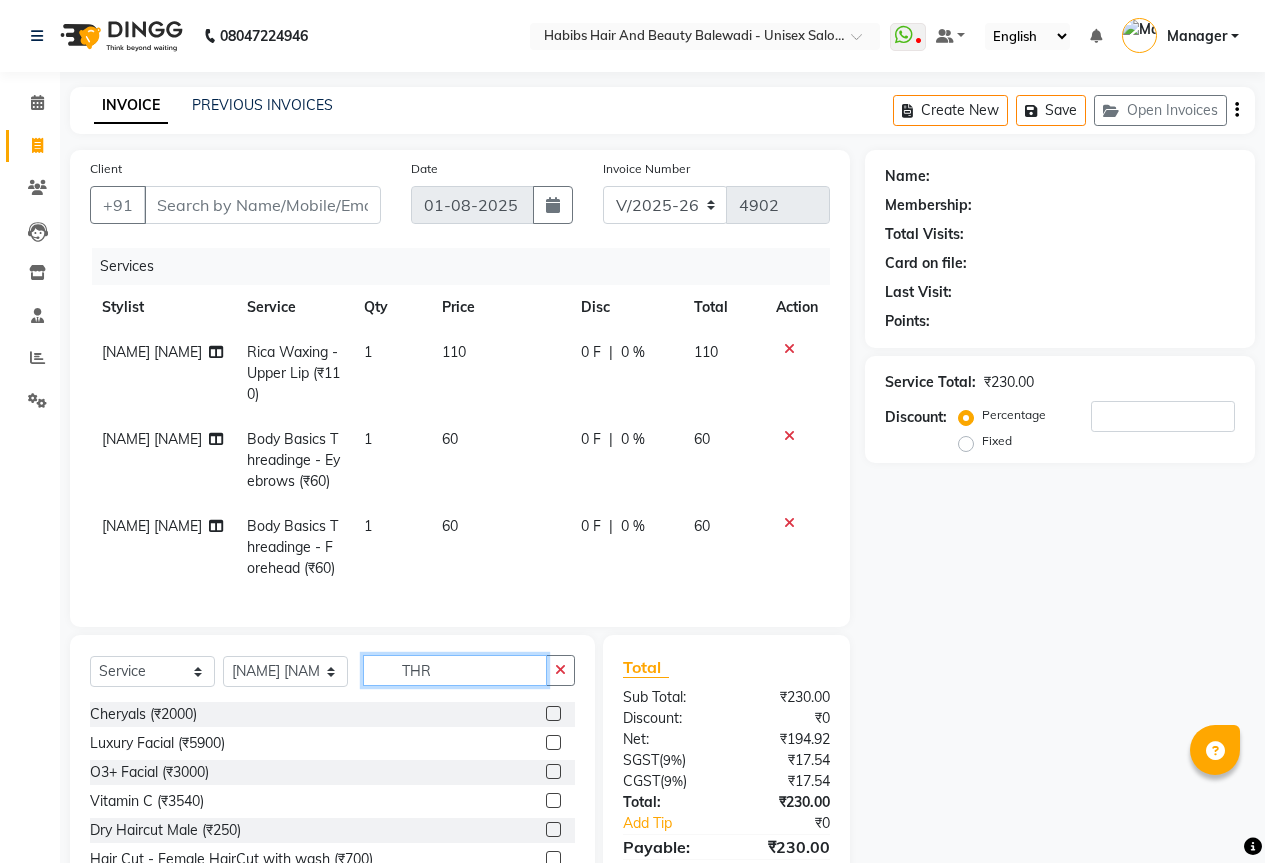 click on "THR" 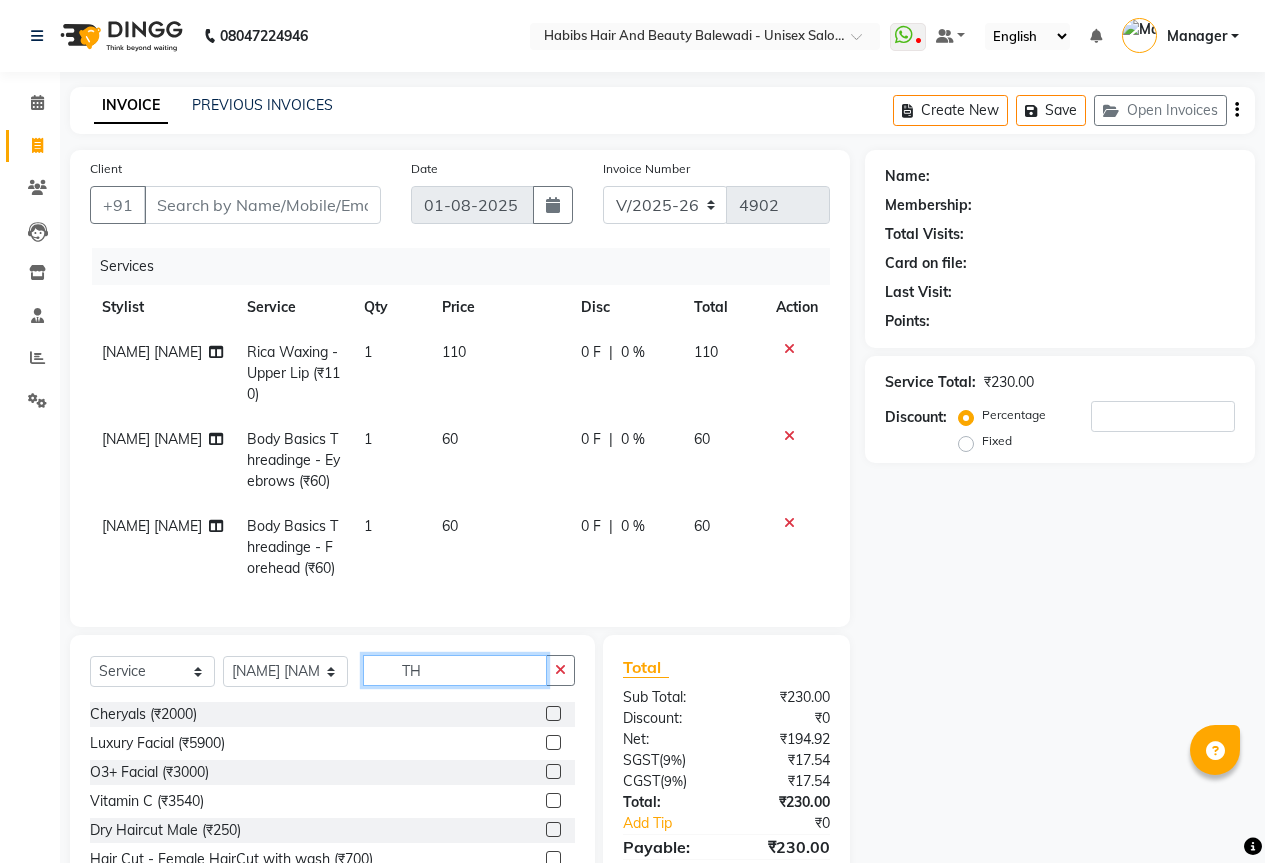 type on "T" 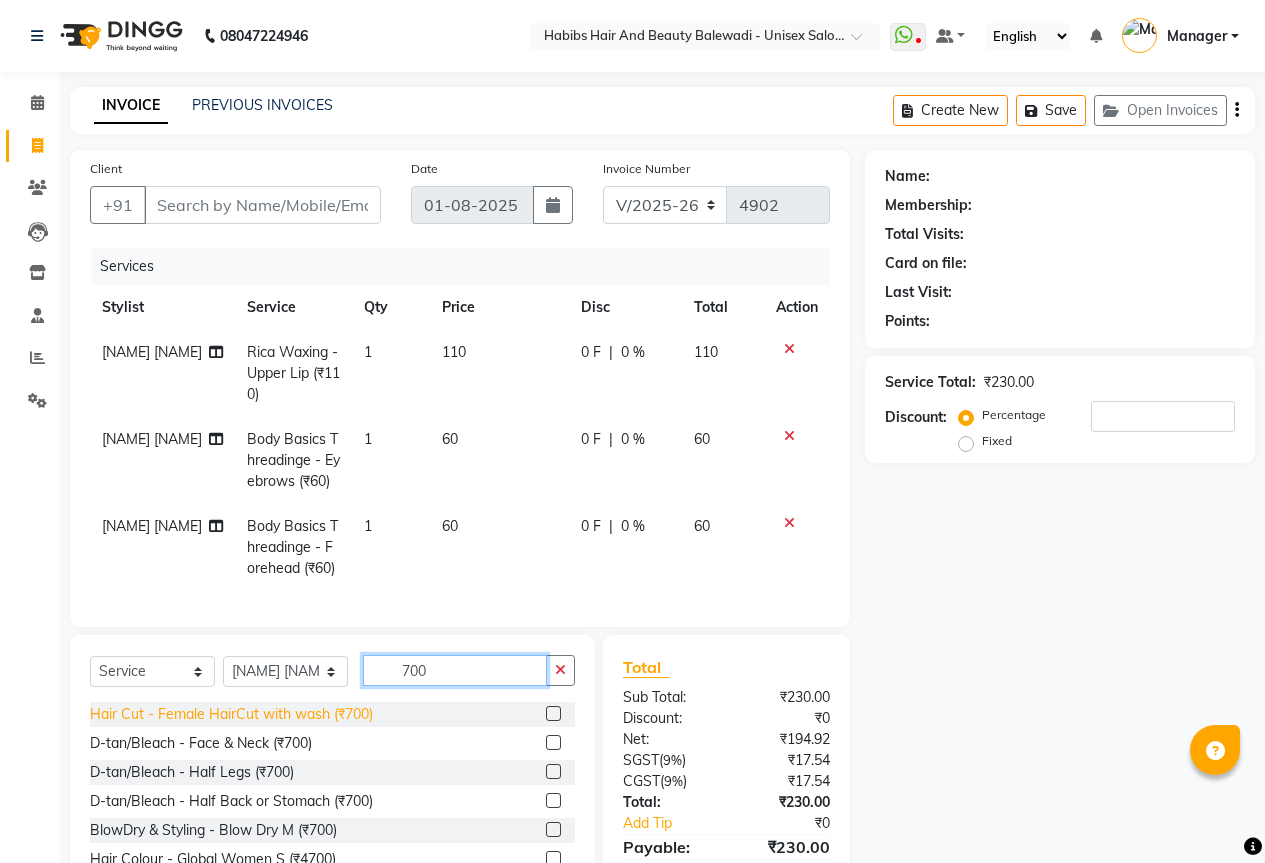 type on "700" 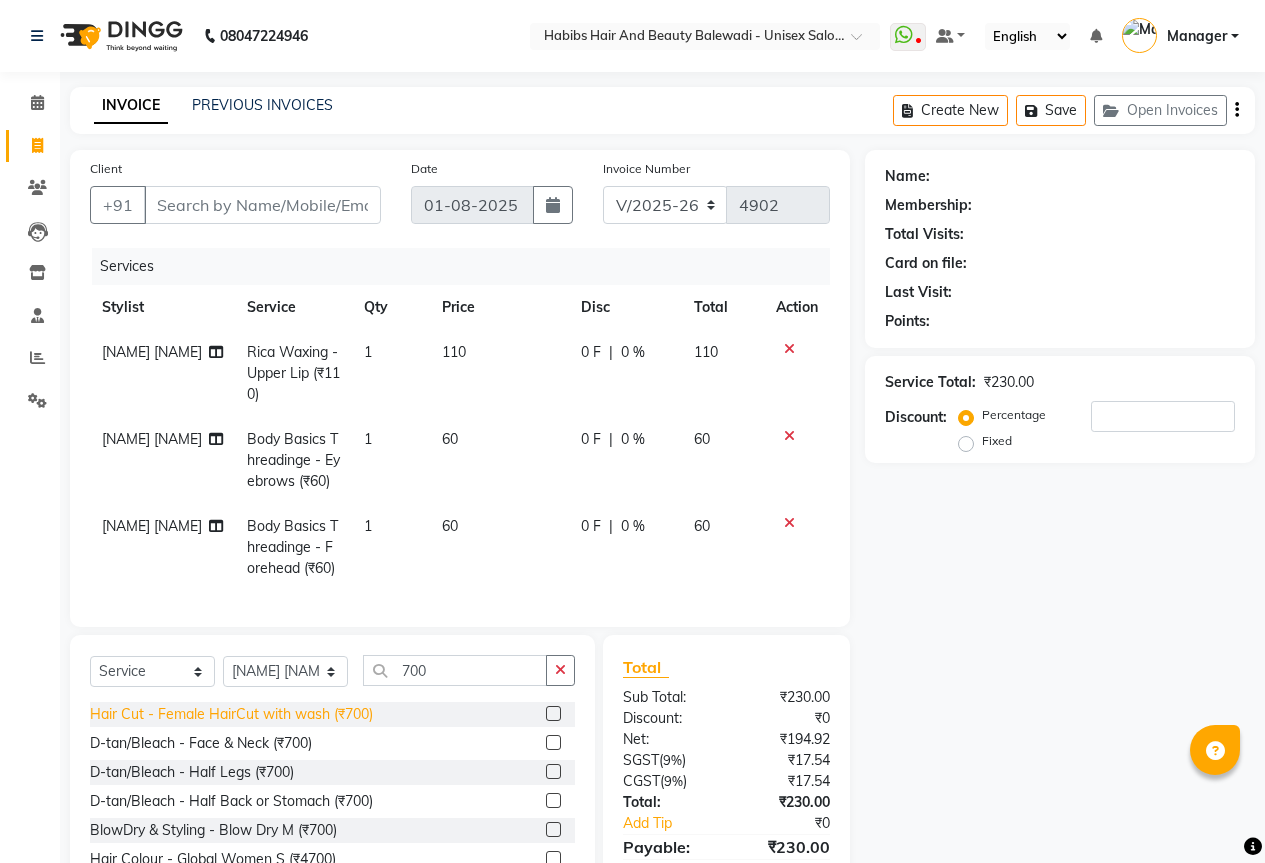 click on "Hair Cut - Female HairCut with wash (₹700)" 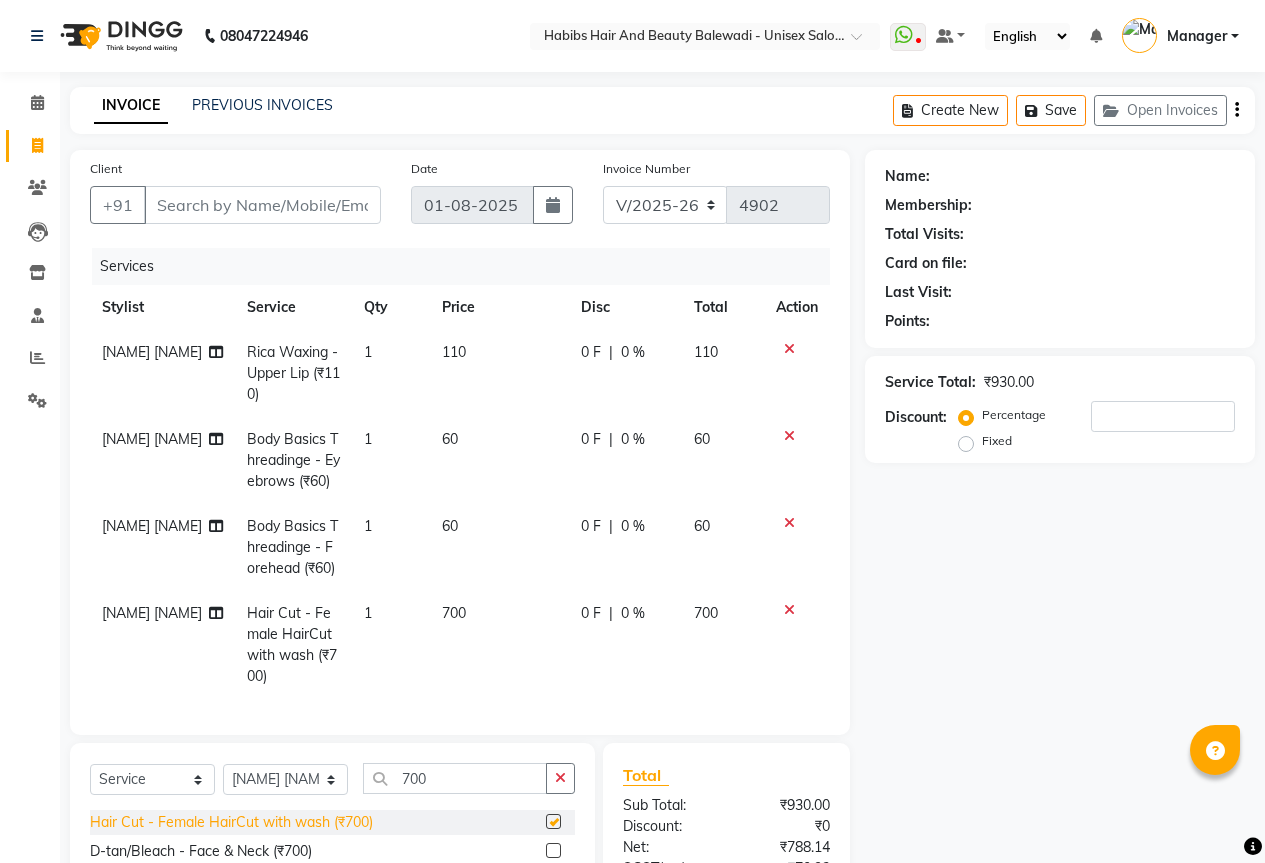 checkbox on "false" 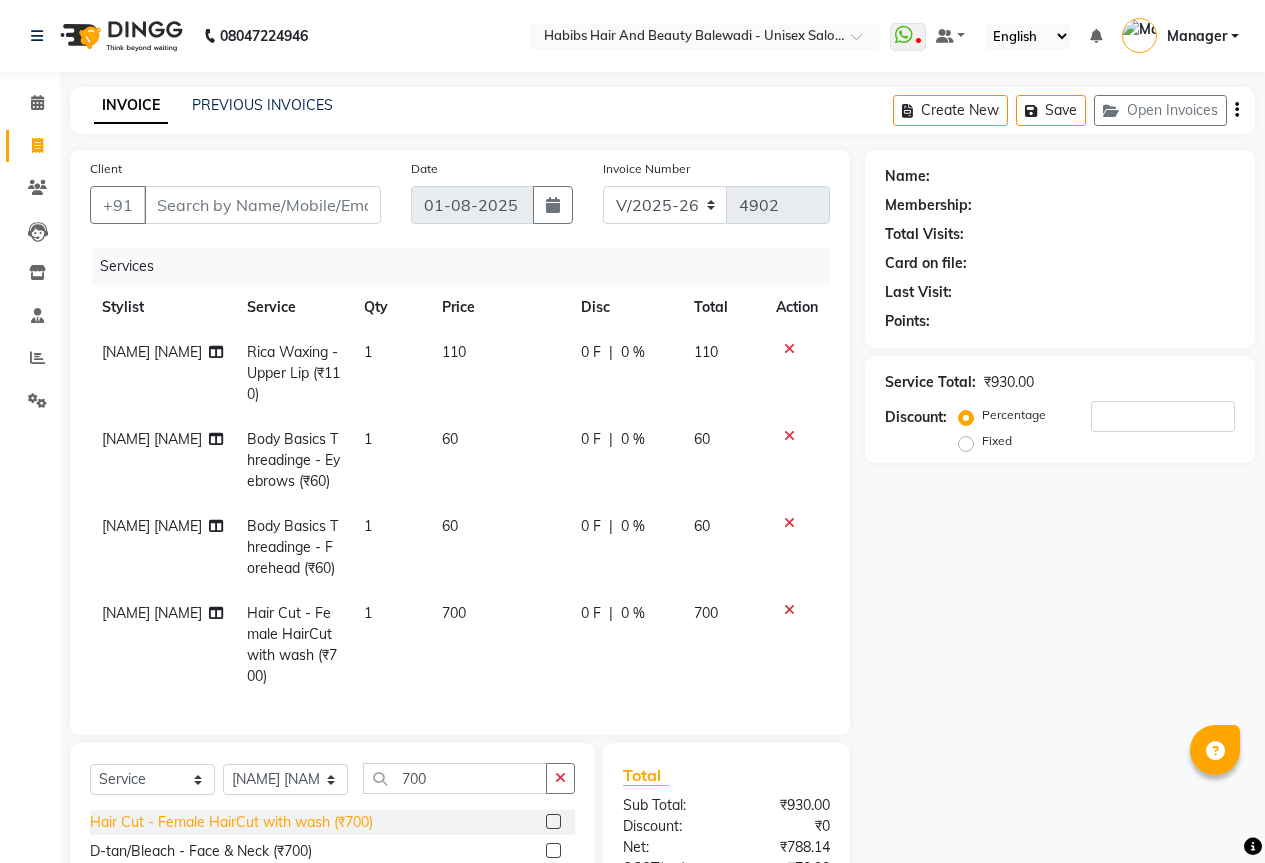 scroll, scrollTop: 100, scrollLeft: 0, axis: vertical 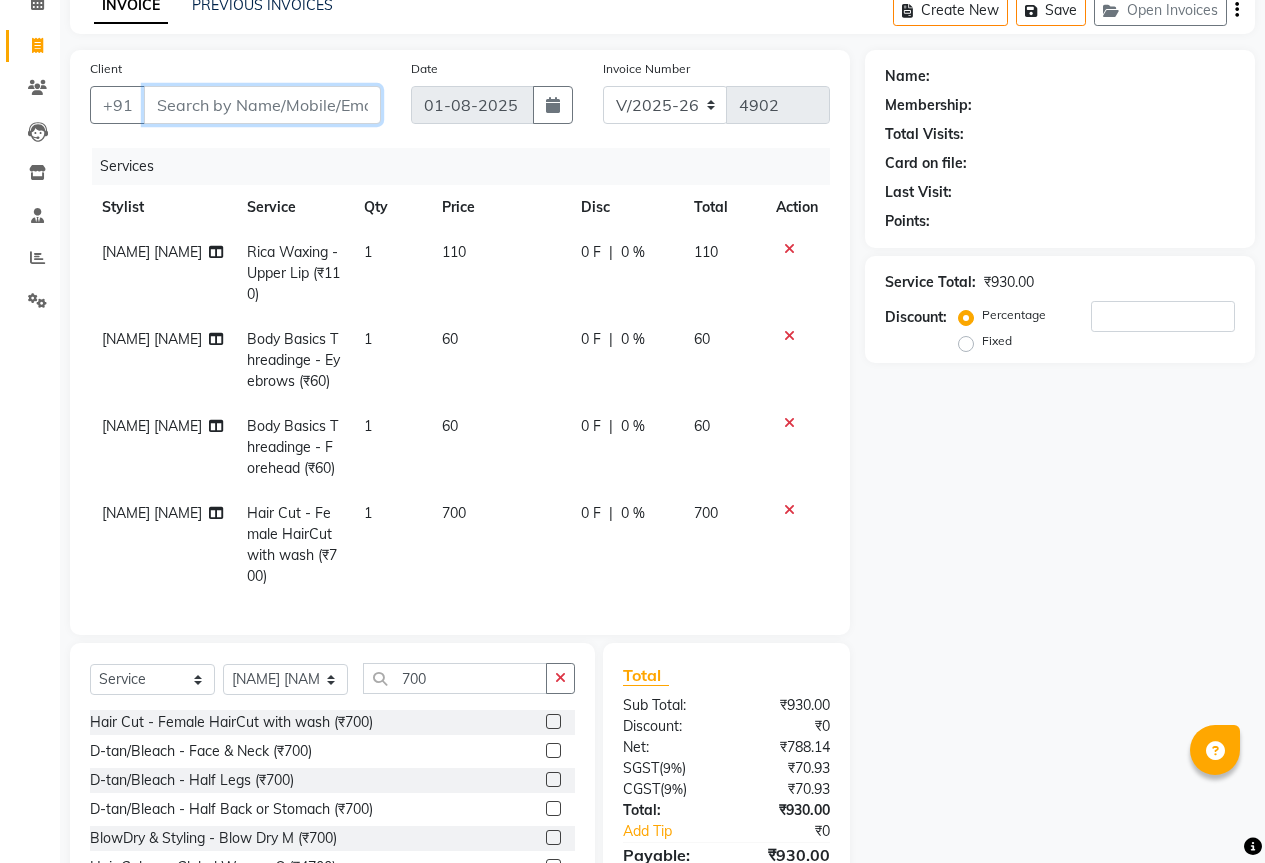click on "Client" at bounding box center (262, 105) 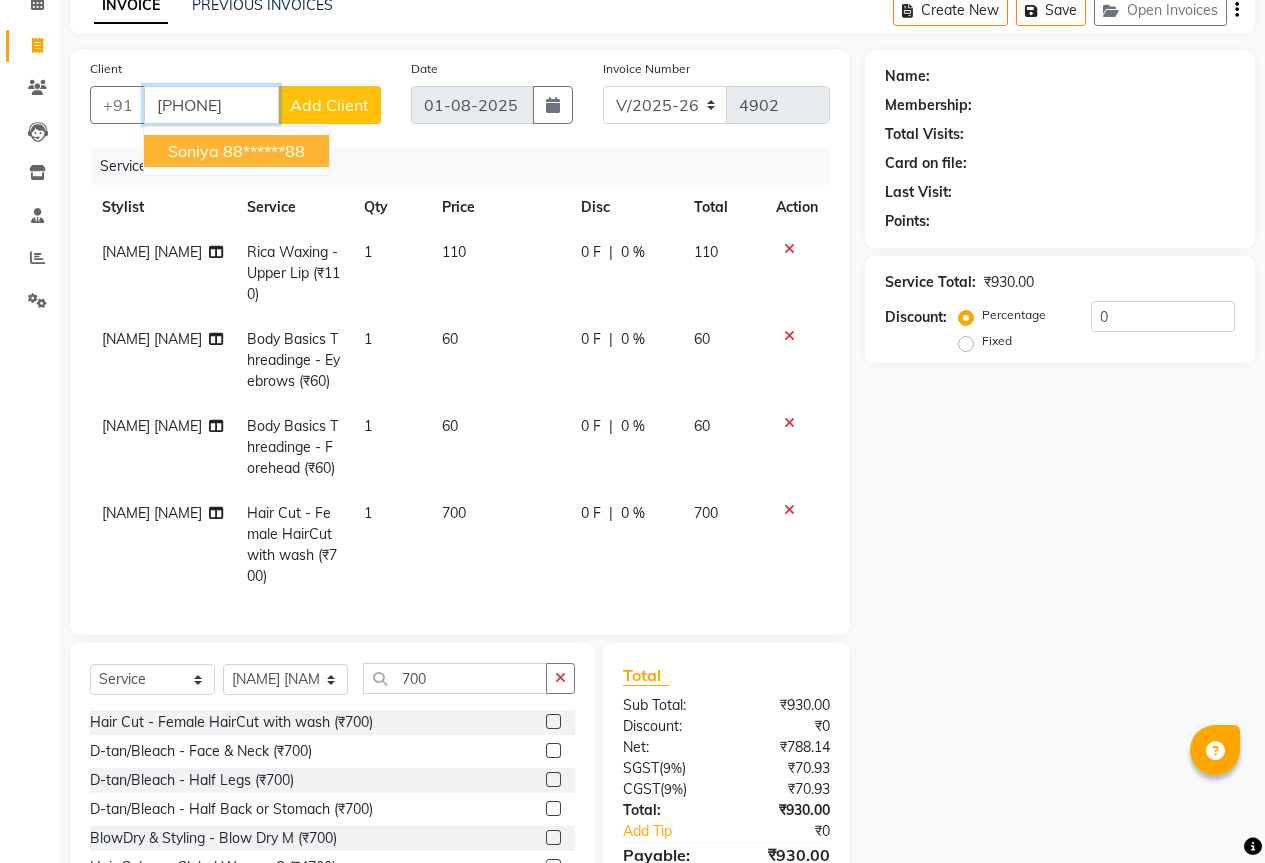 click on "soniya" at bounding box center [193, 151] 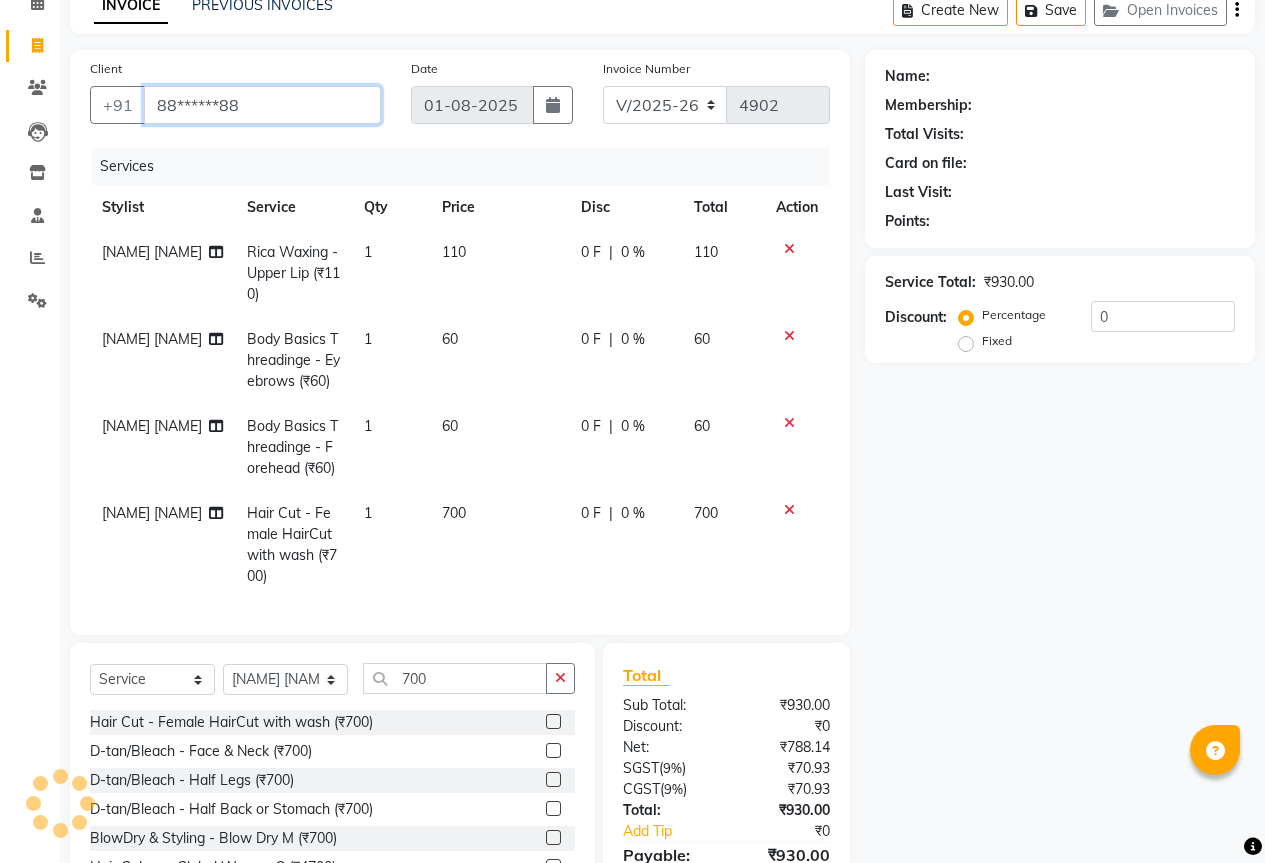 type on "88******88" 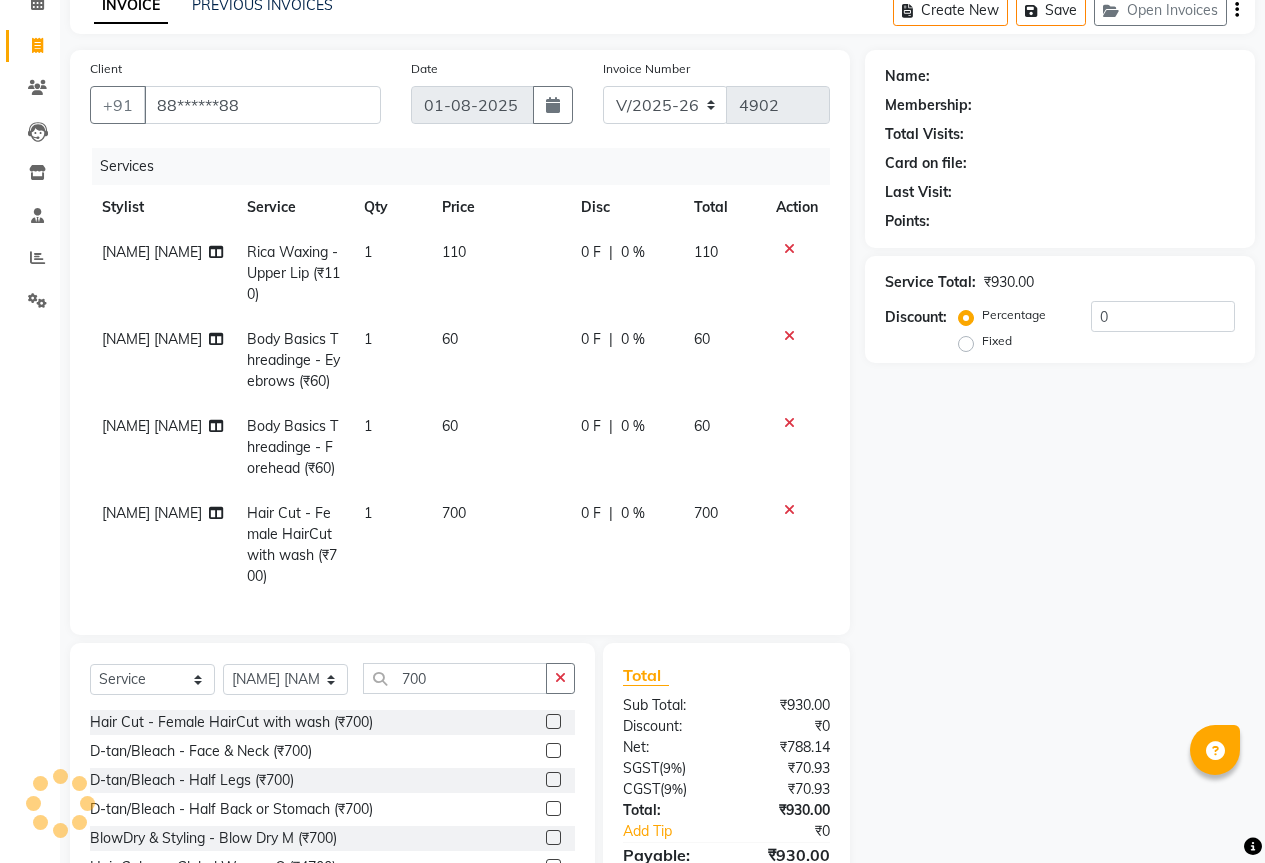 select on "2: Object" 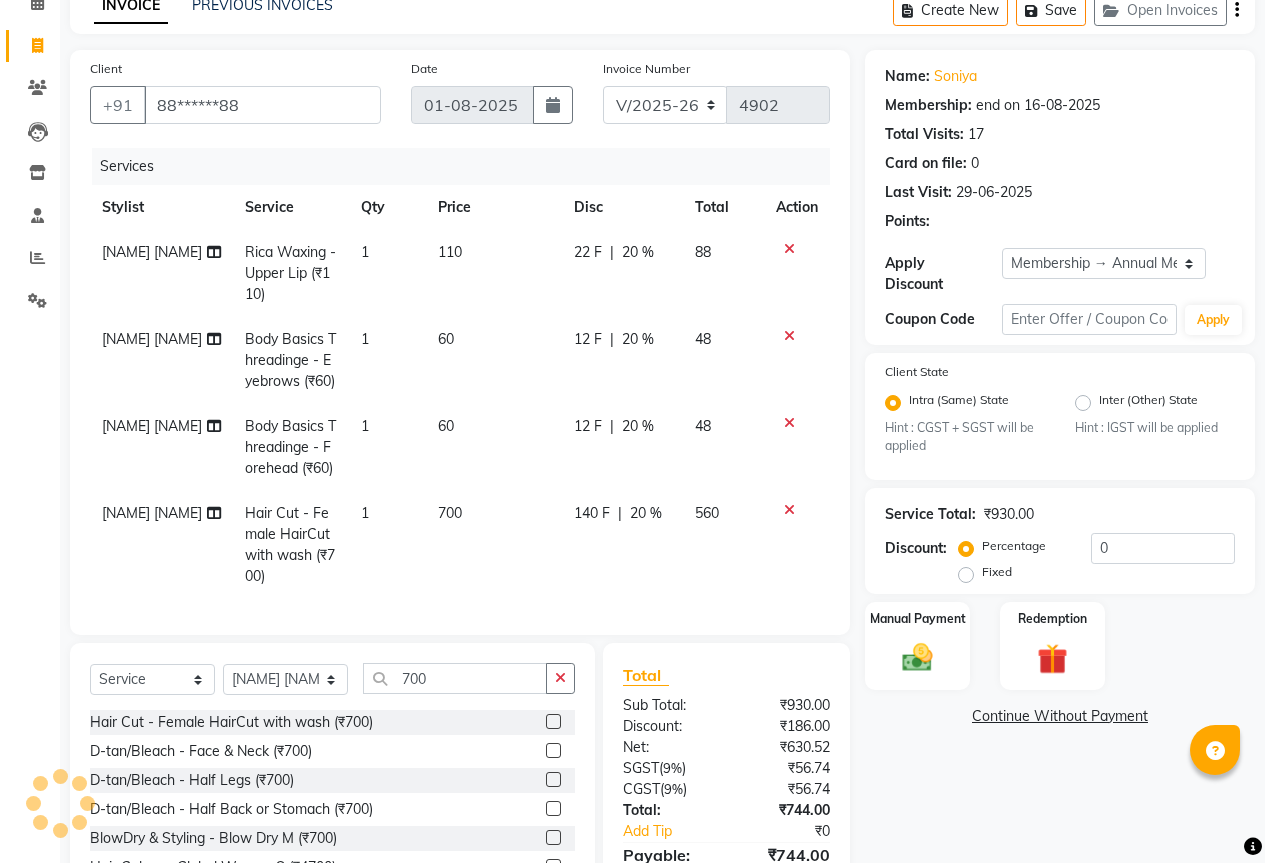 type on "20" 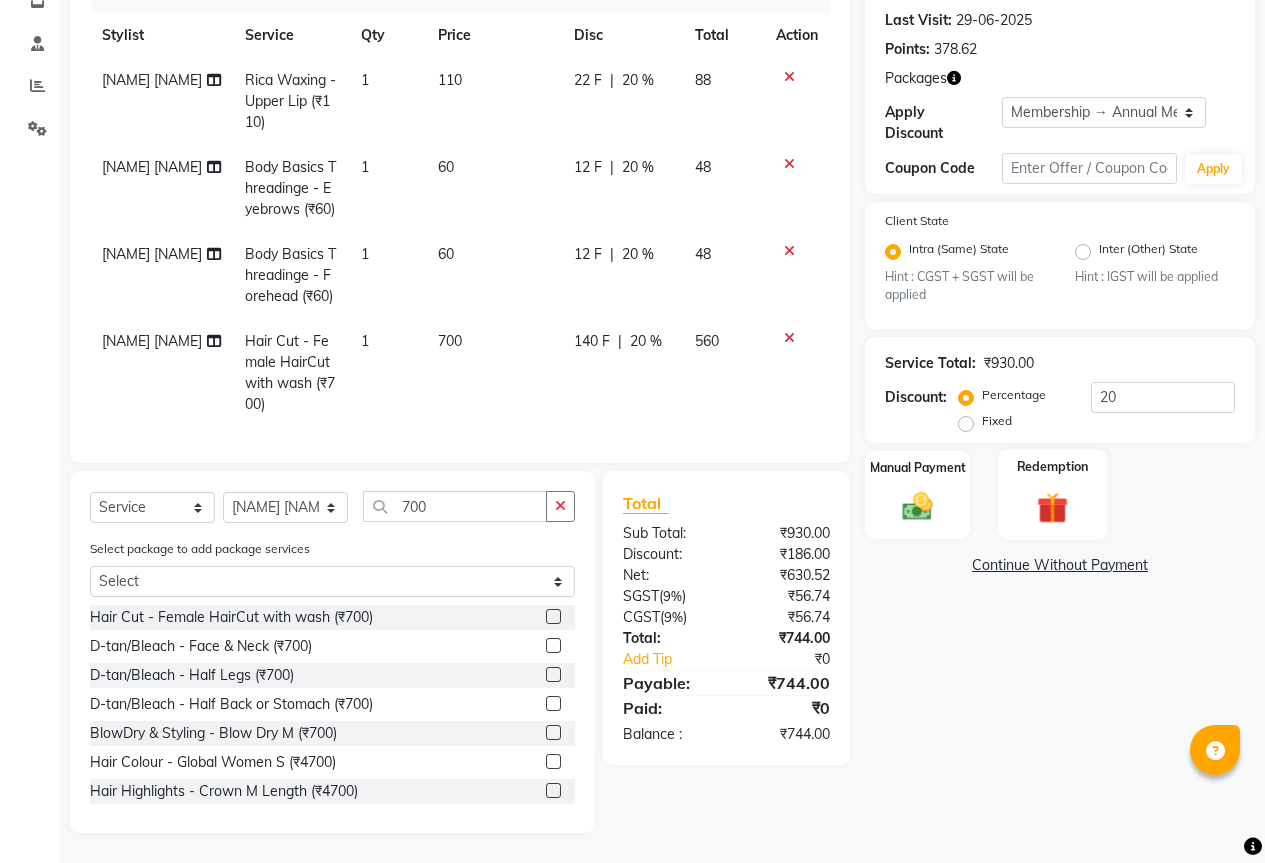 scroll, scrollTop: 305, scrollLeft: 0, axis: vertical 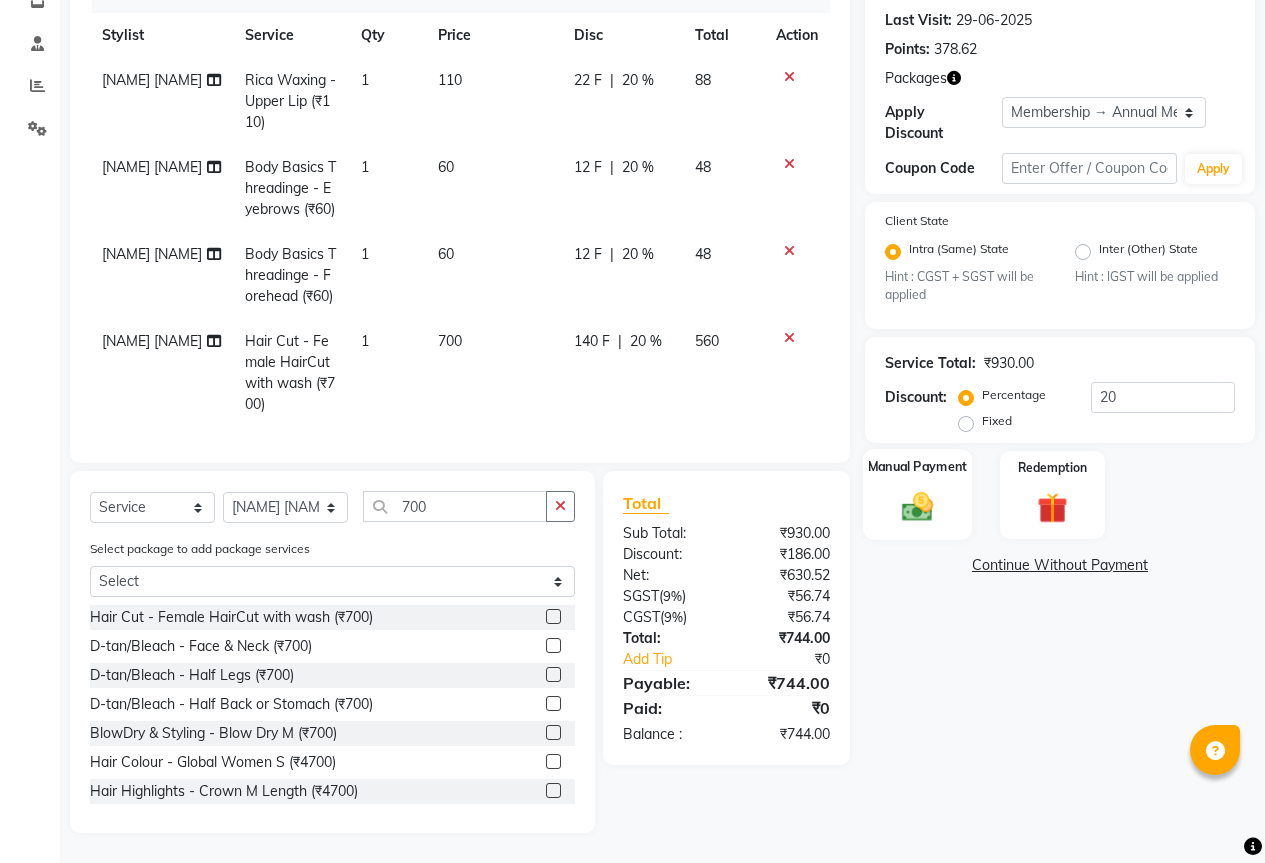 click 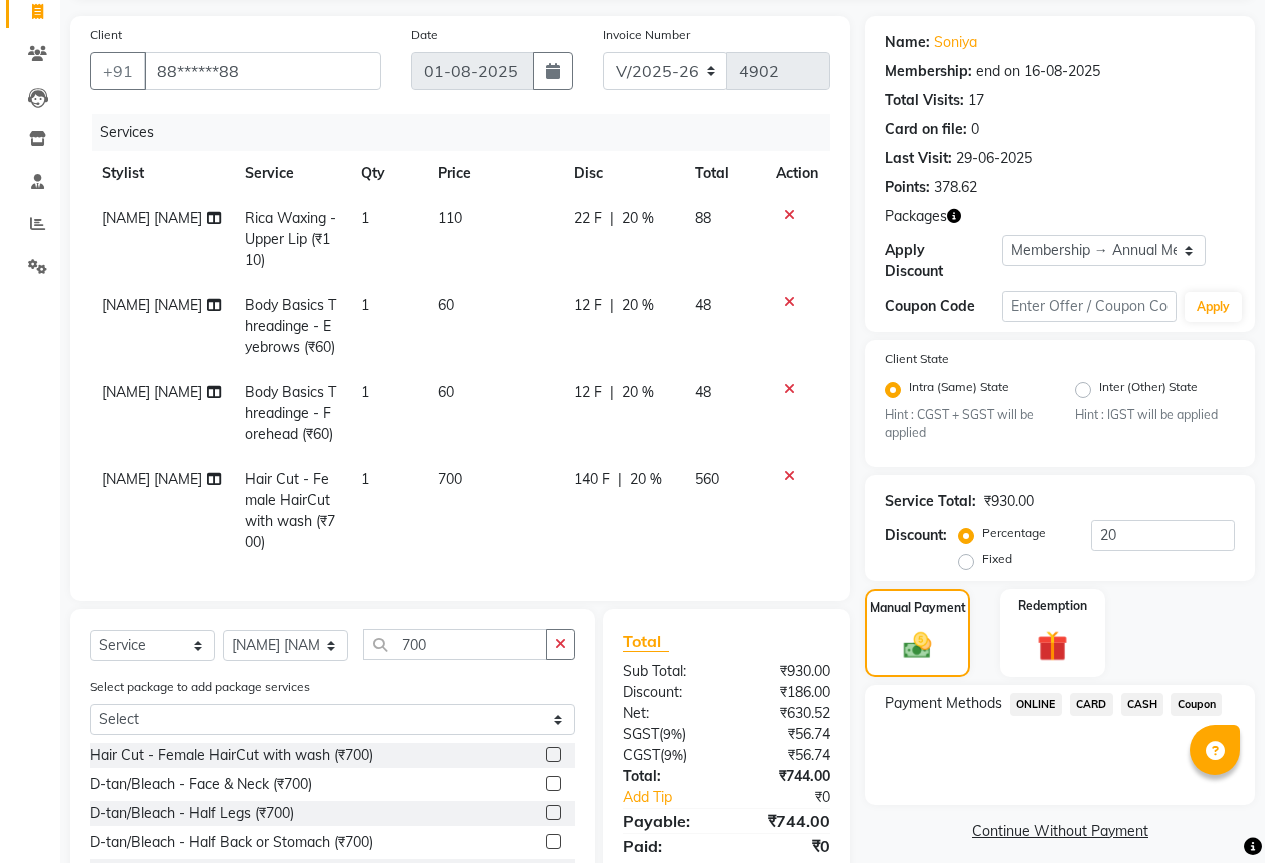 scroll, scrollTop: 105, scrollLeft: 0, axis: vertical 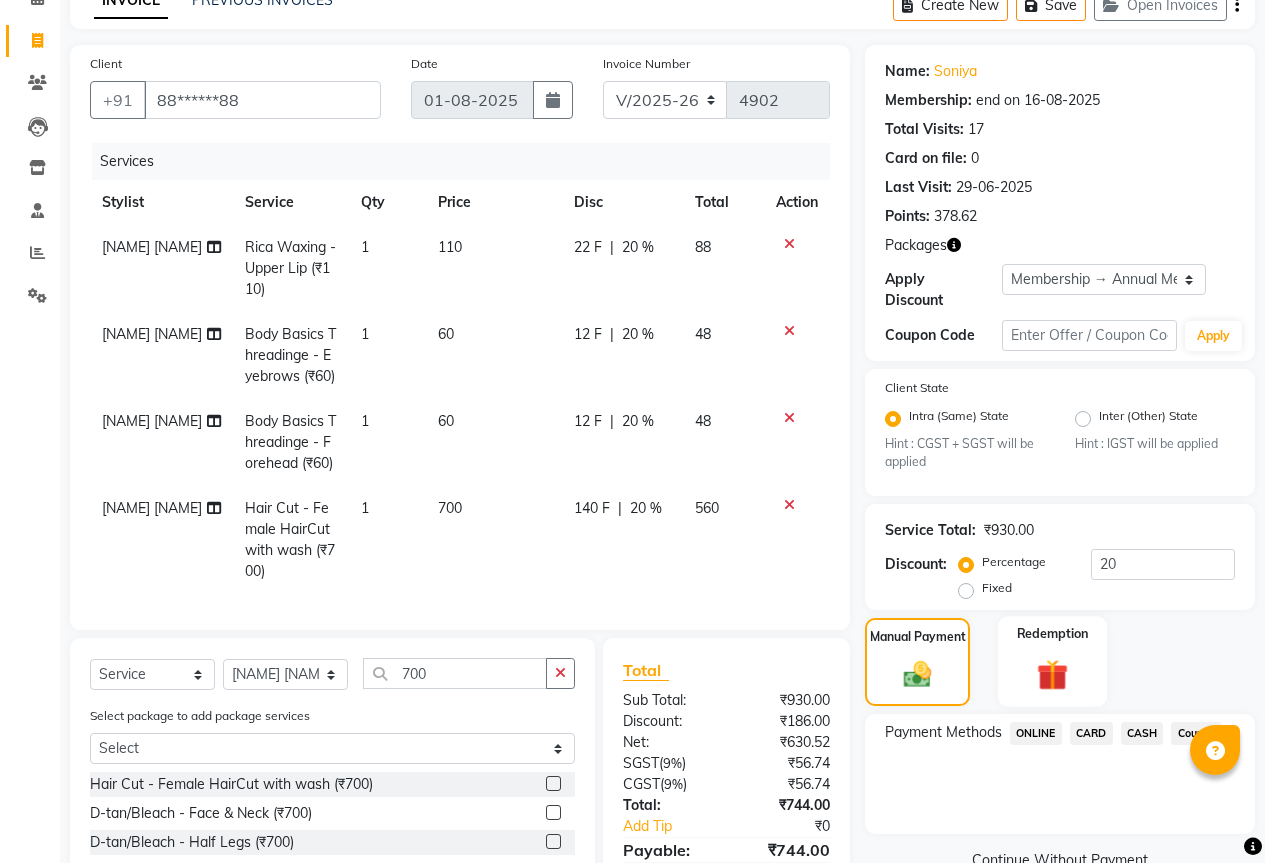 click 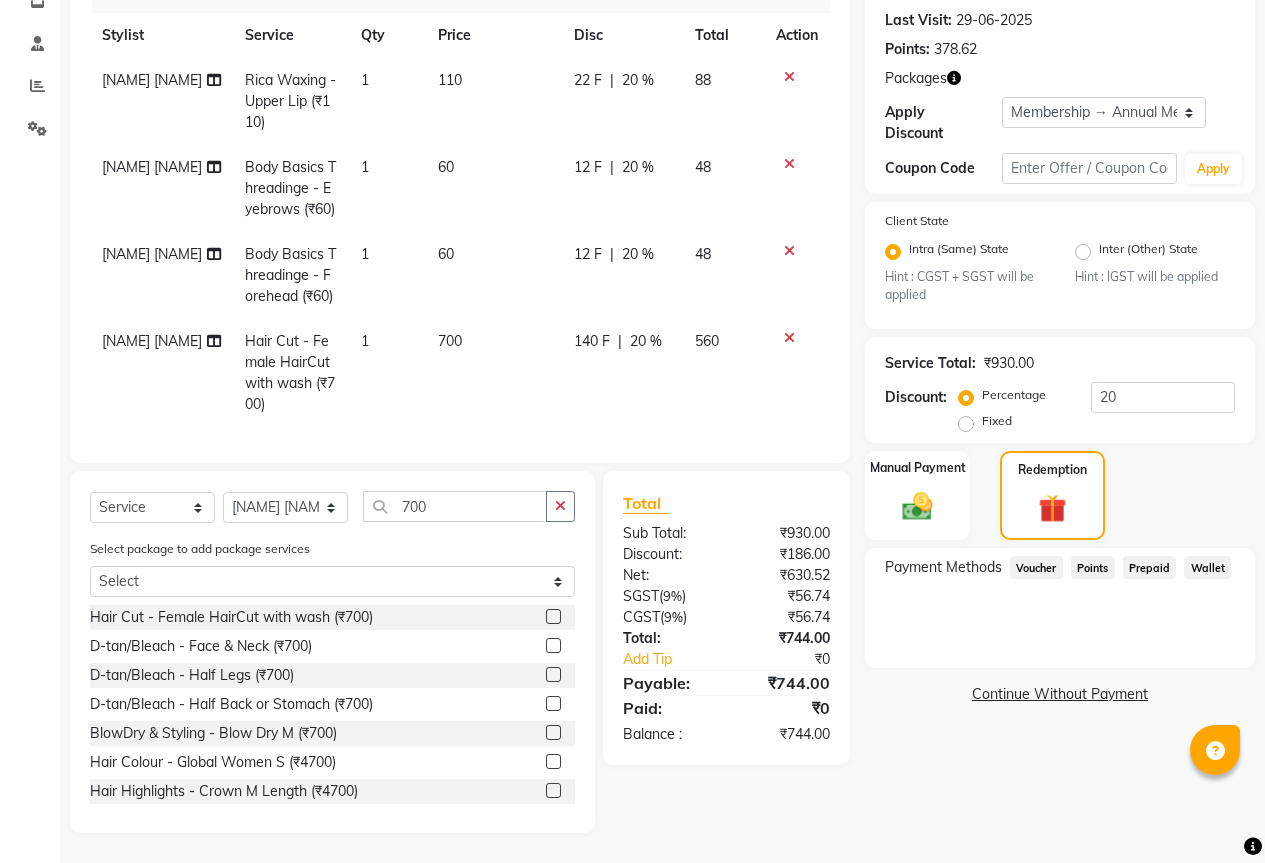 scroll, scrollTop: 305, scrollLeft: 0, axis: vertical 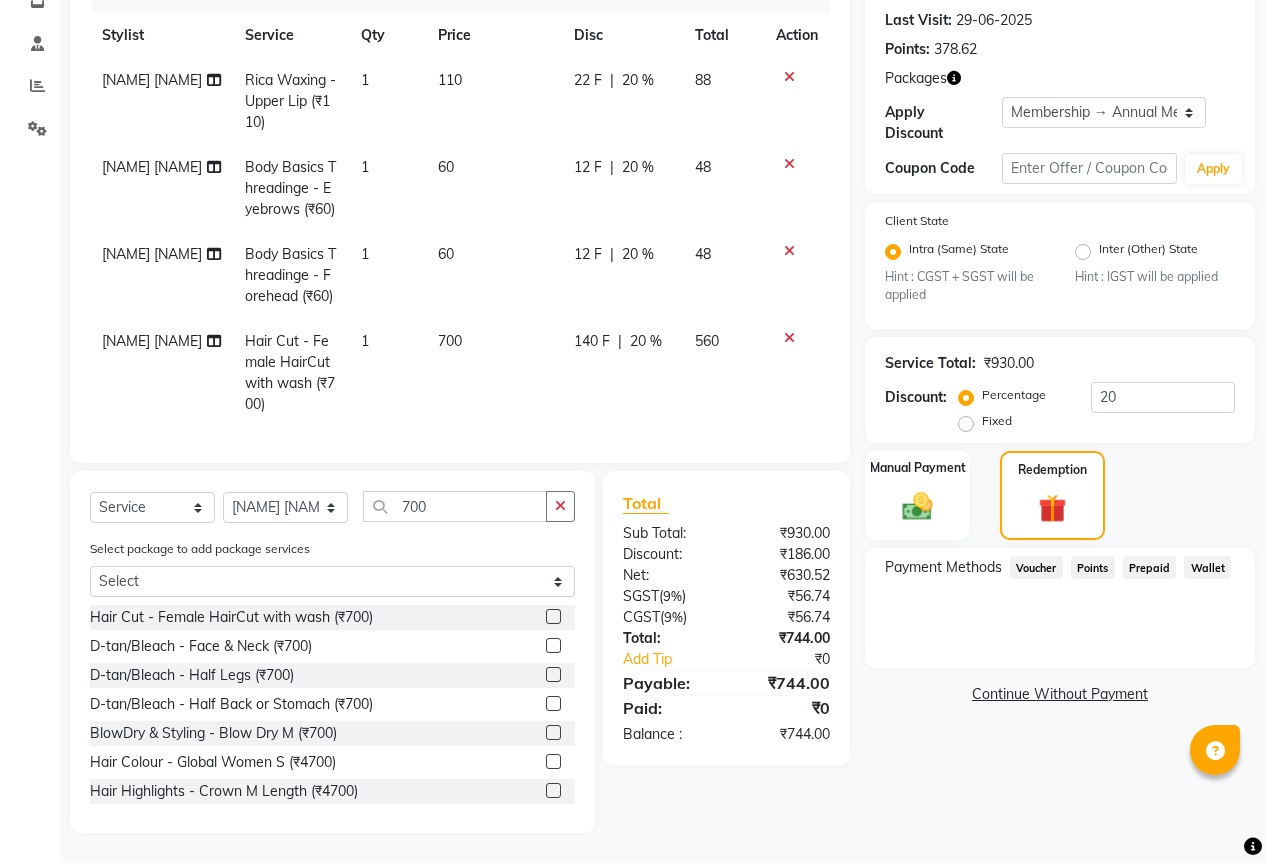 click on "Points" 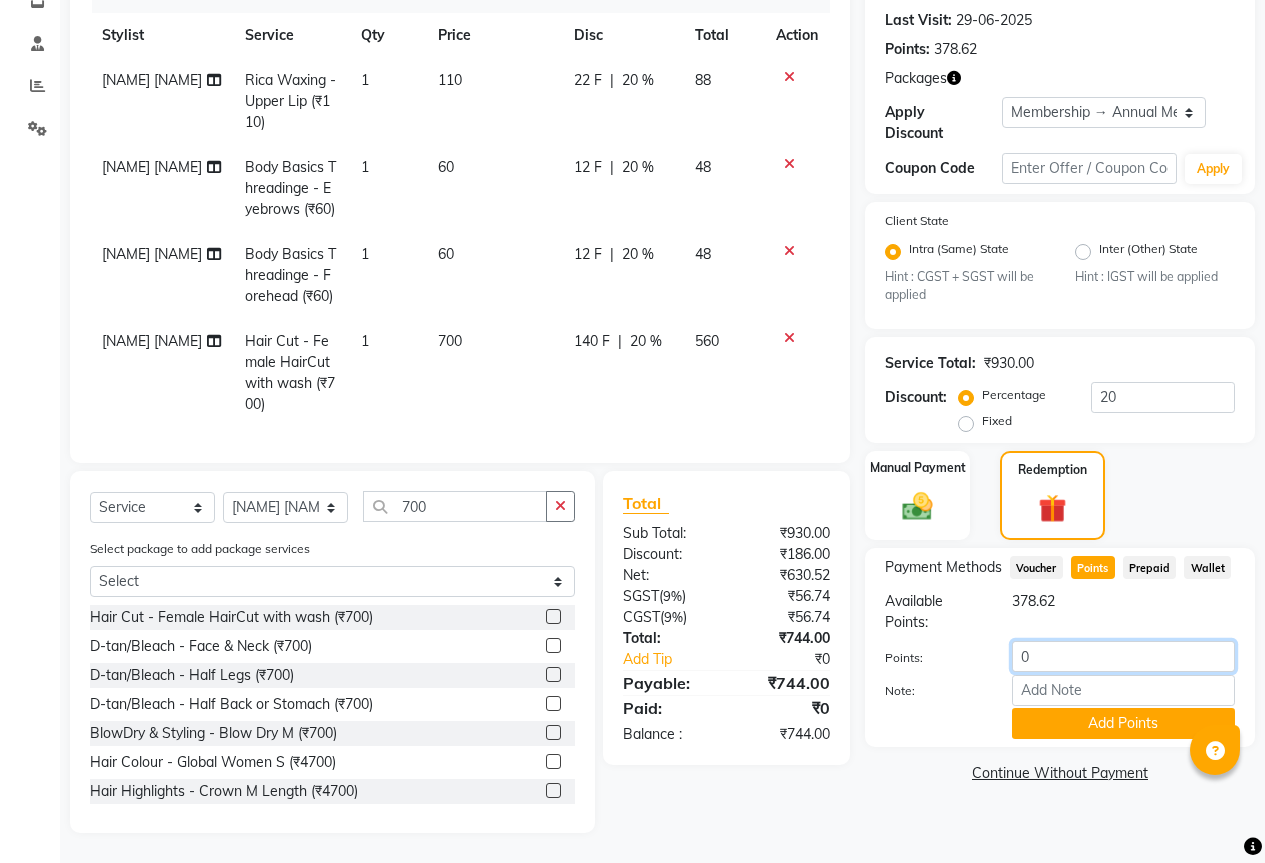 click on "0" 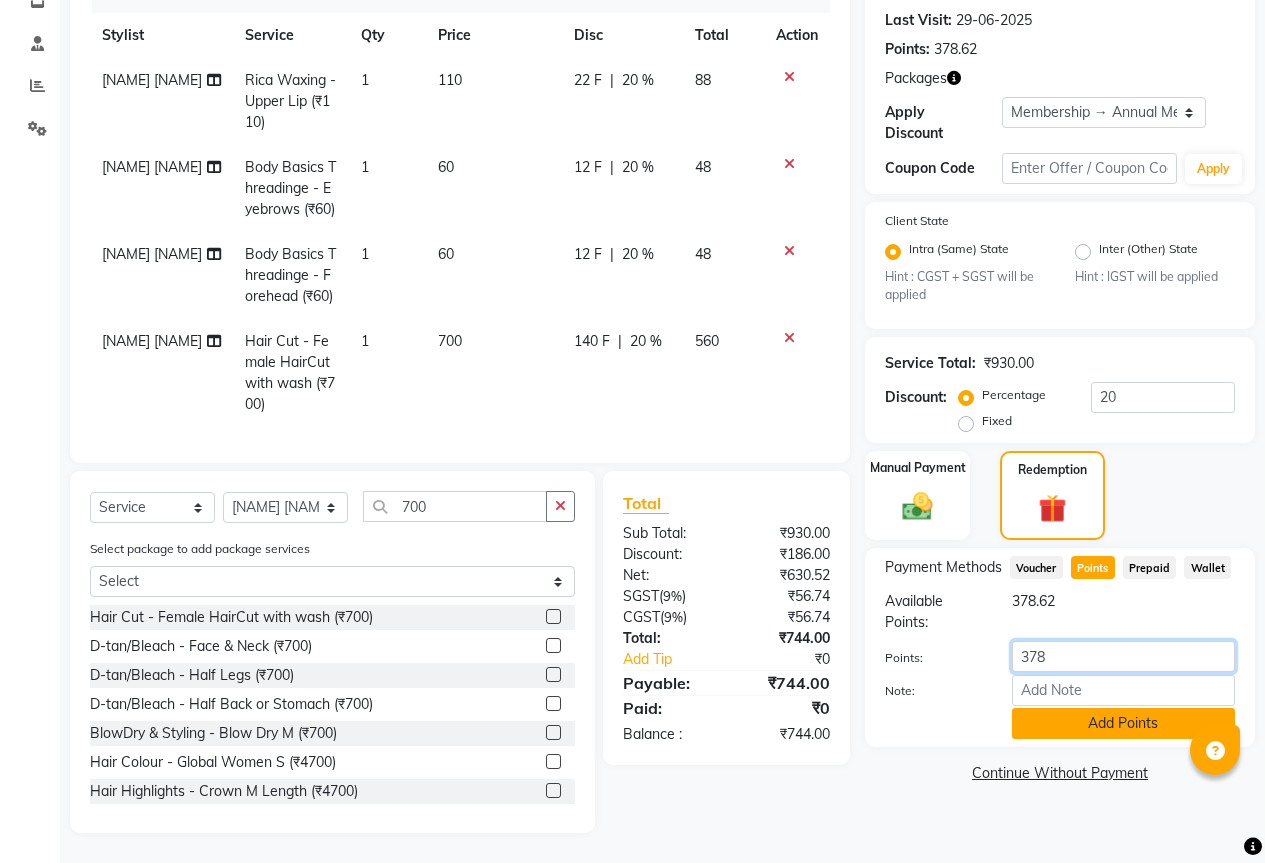 type on "378" 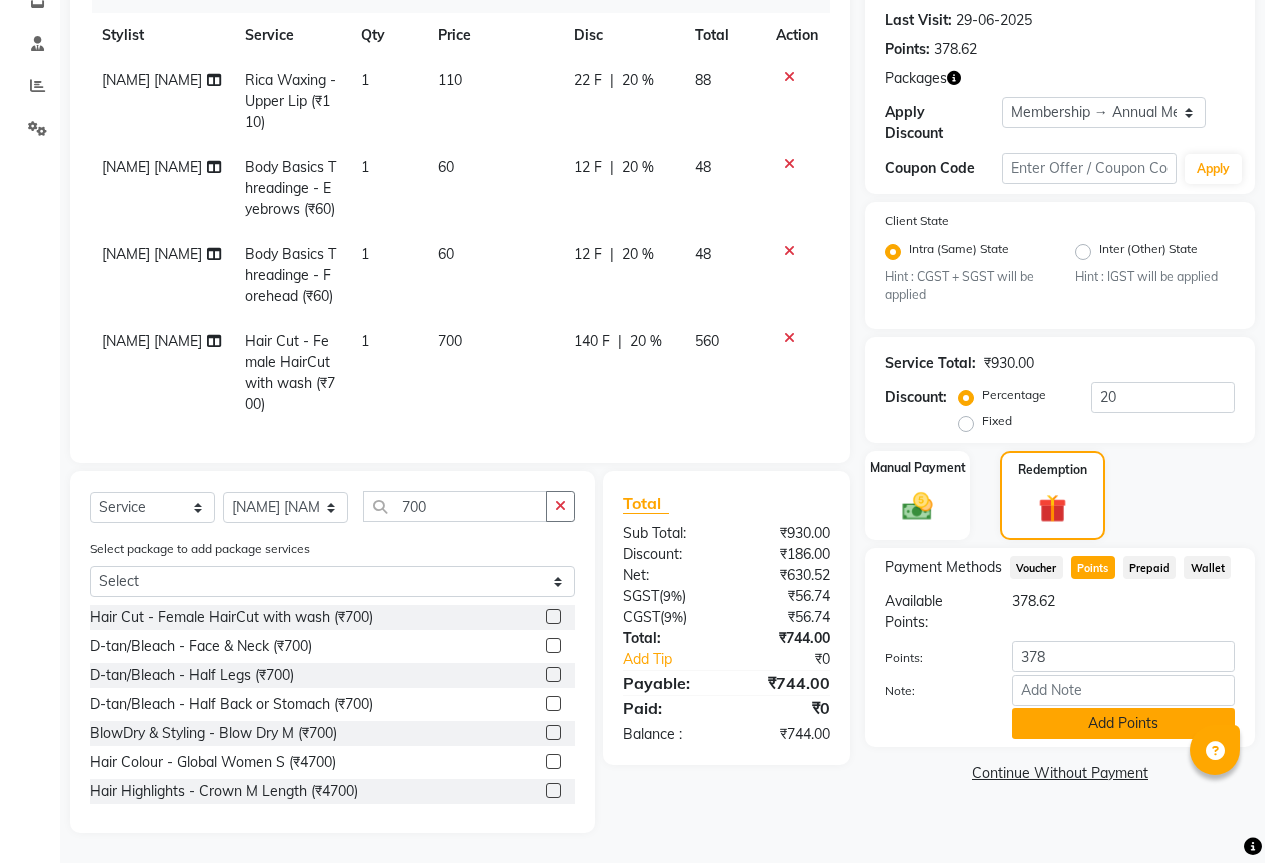 click on "Add Points" 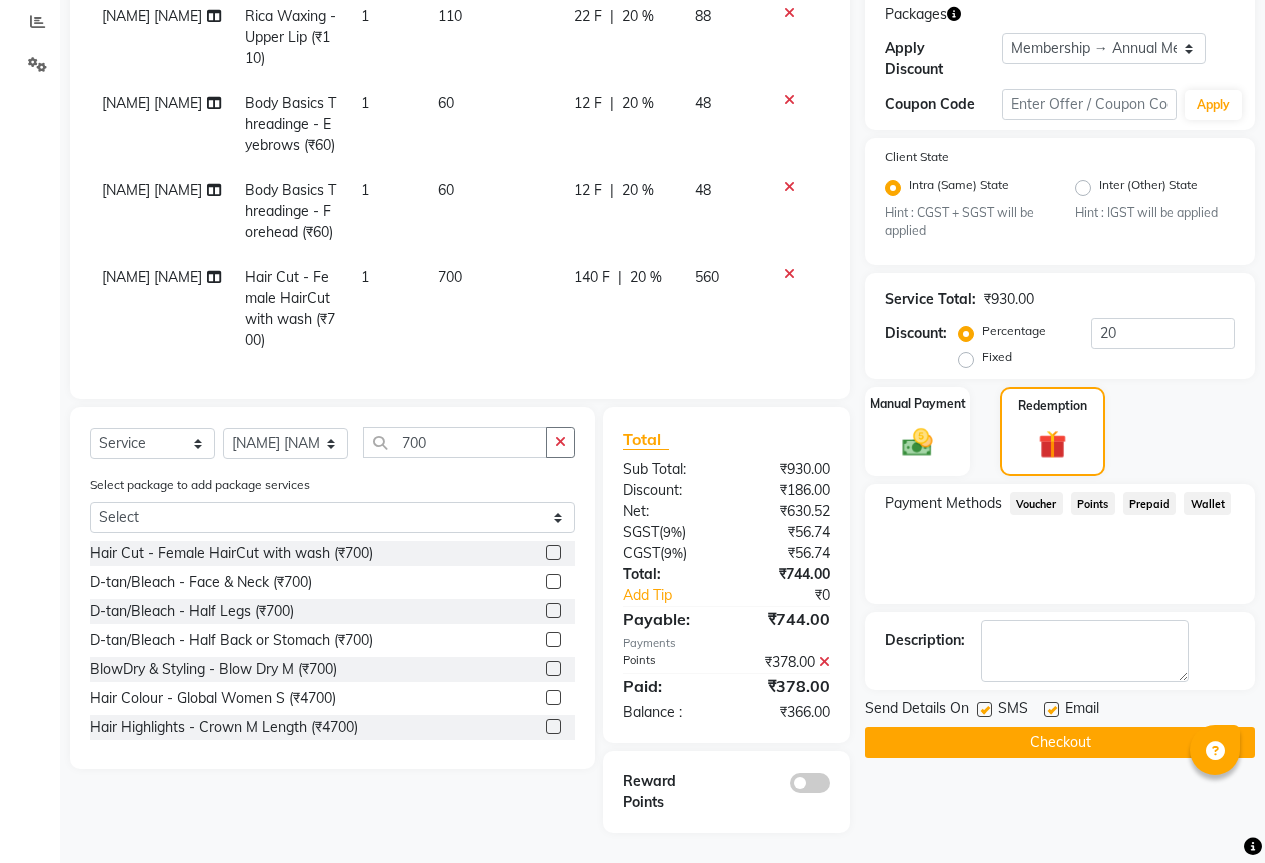 scroll, scrollTop: 369, scrollLeft: 0, axis: vertical 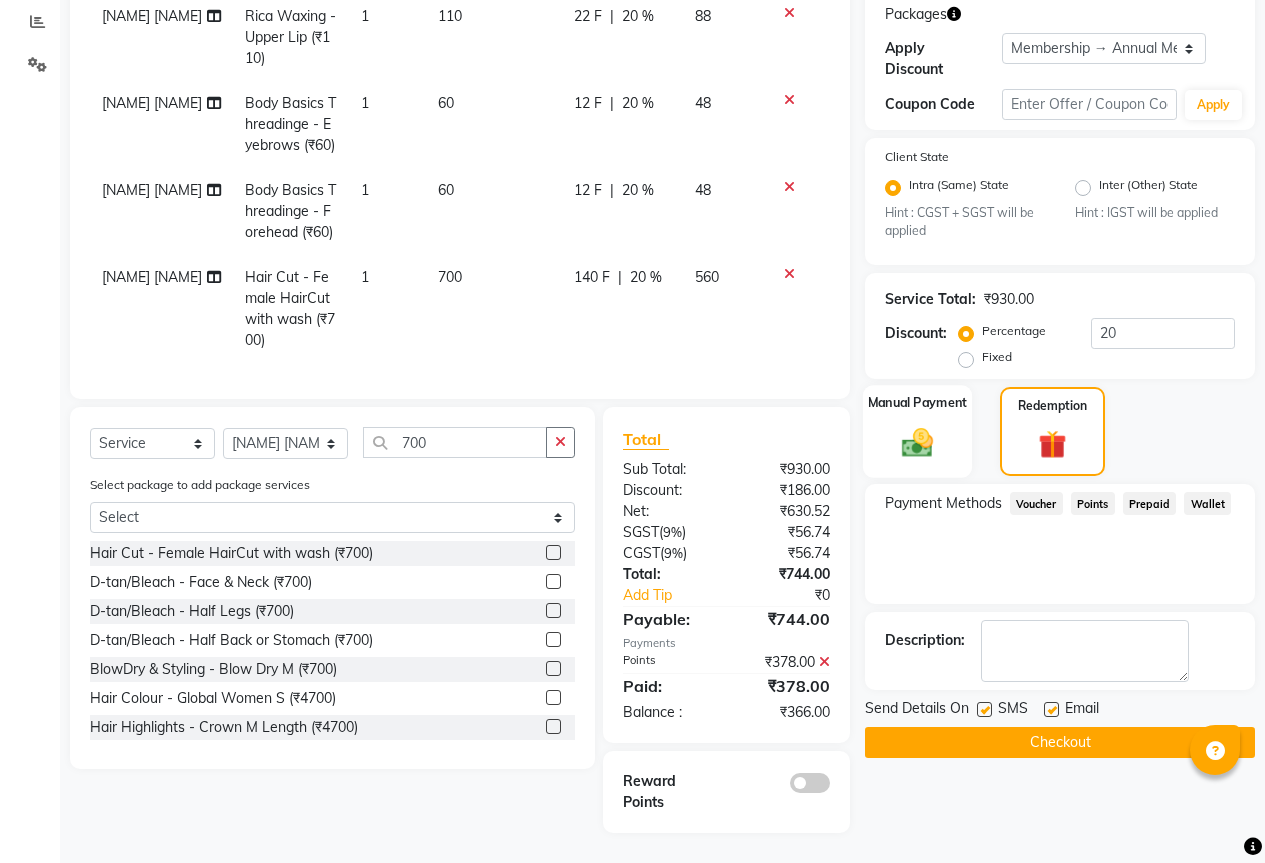 click 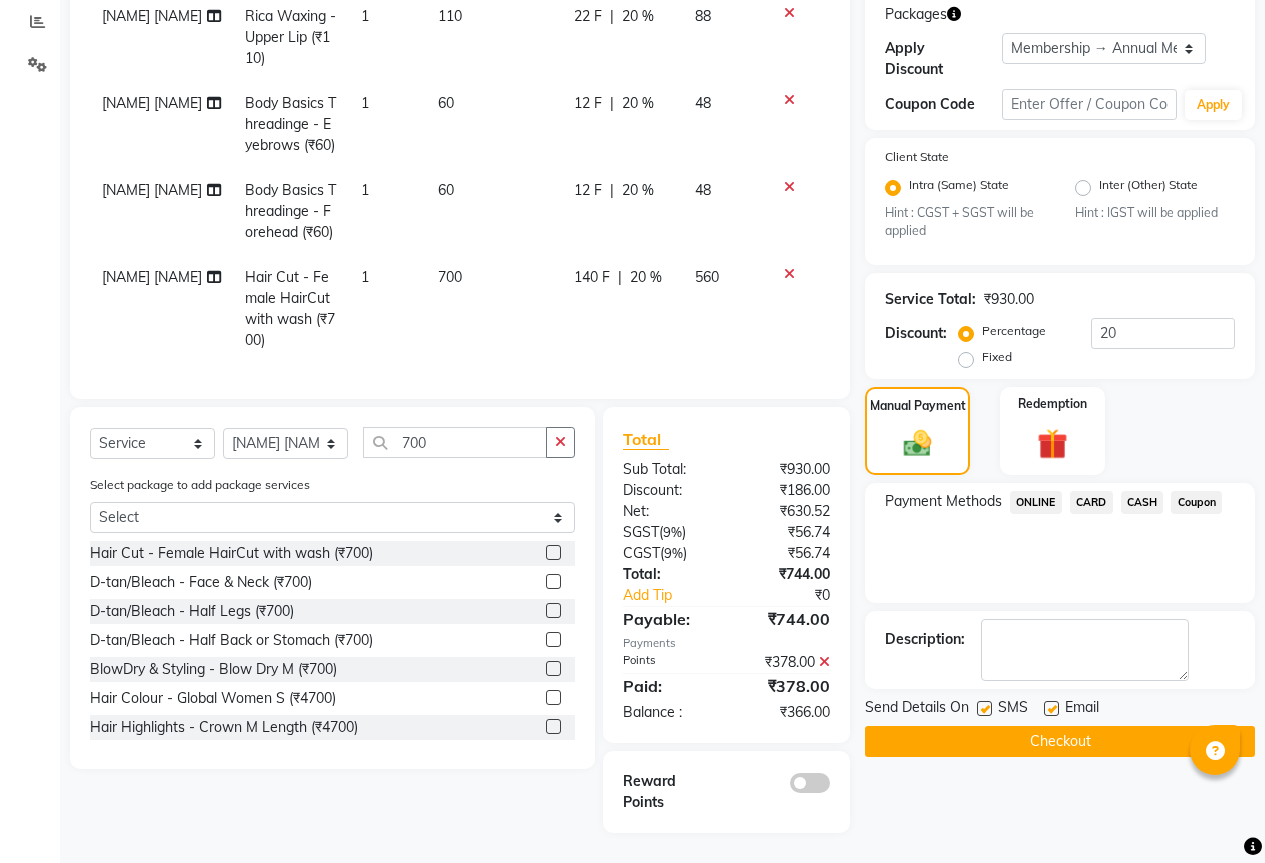 click on "ONLINE" 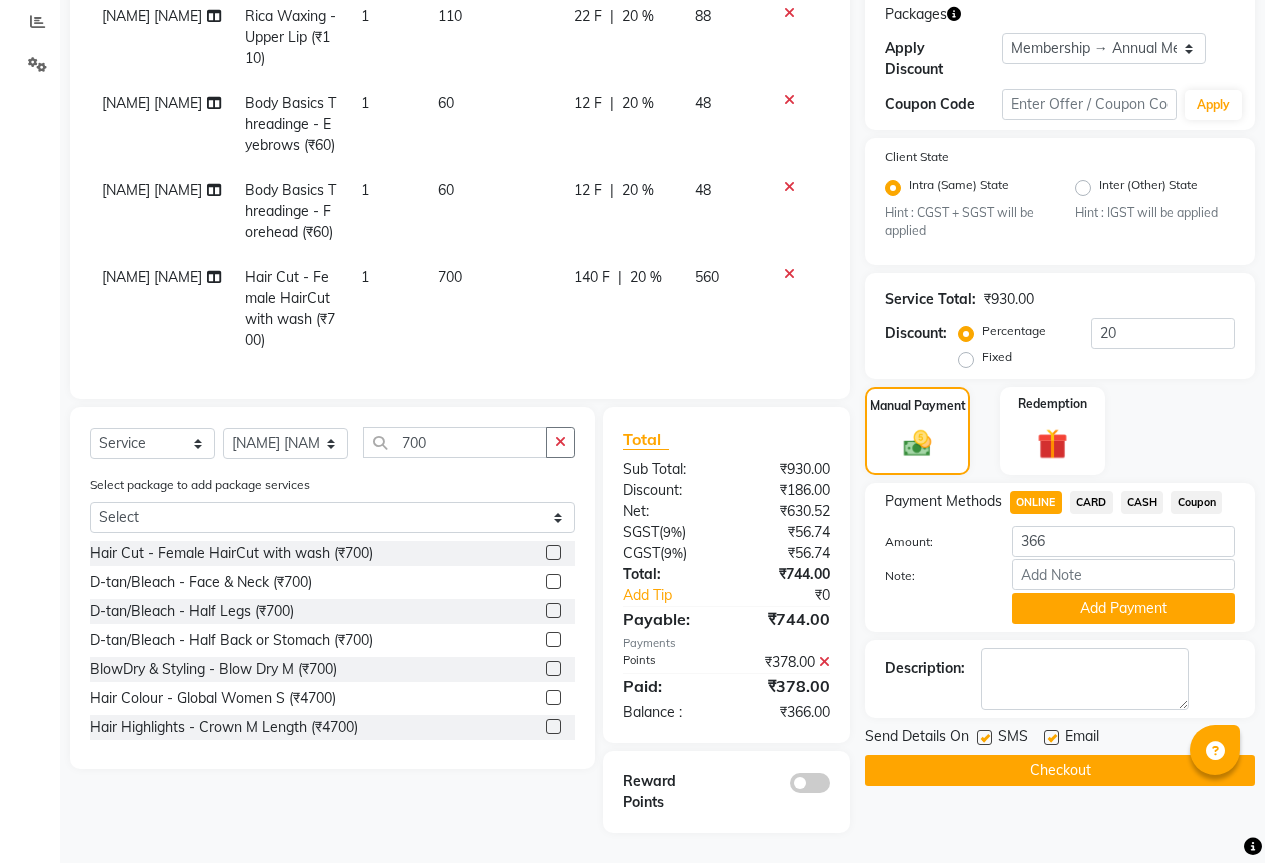 click 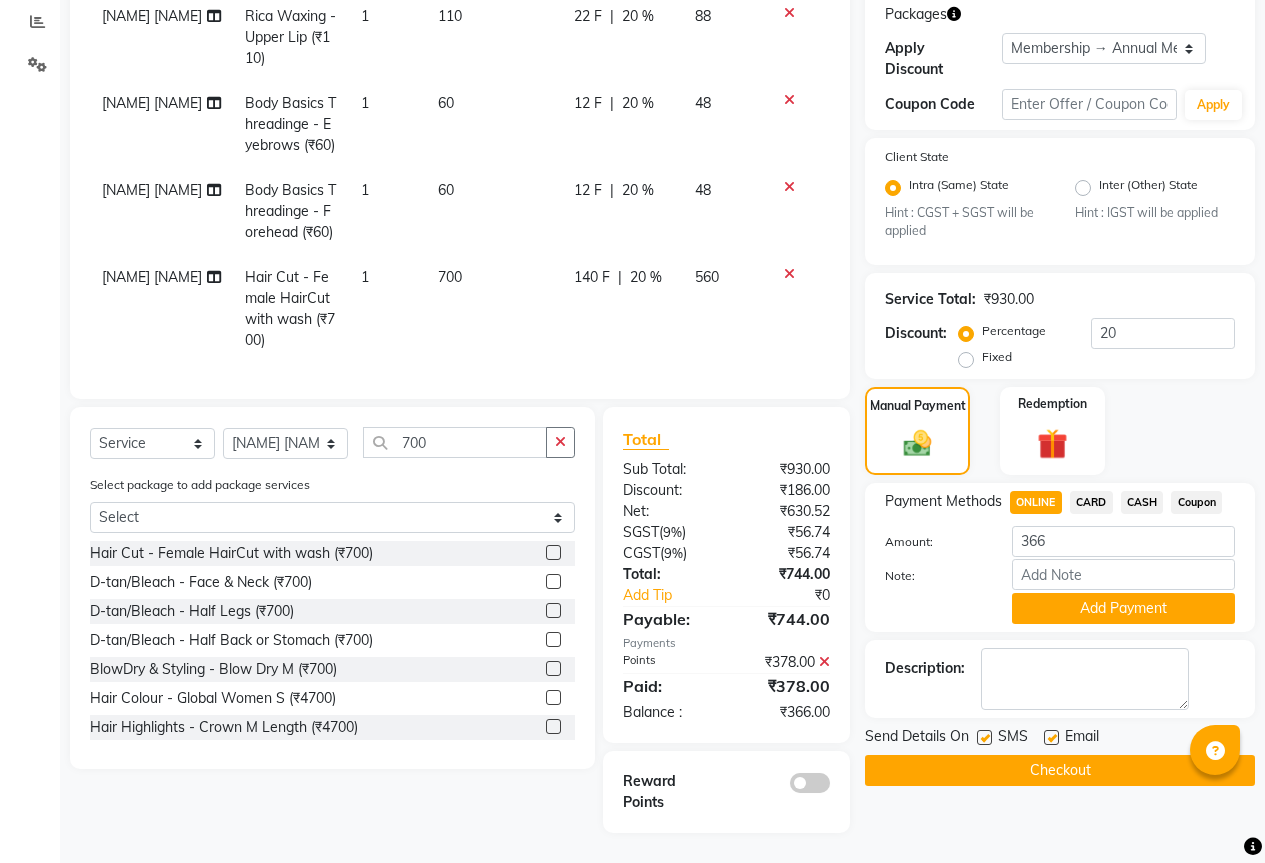 click 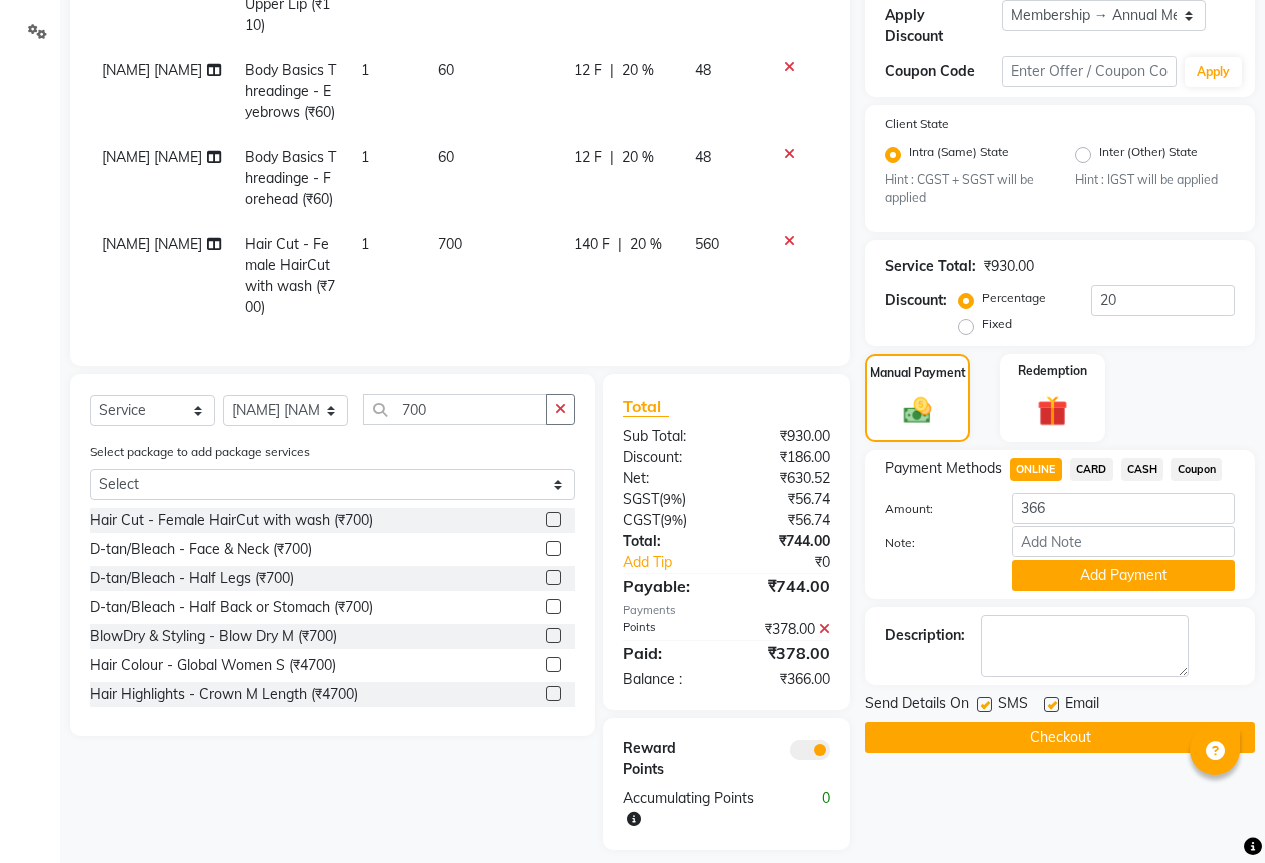 scroll, scrollTop: 419, scrollLeft: 0, axis: vertical 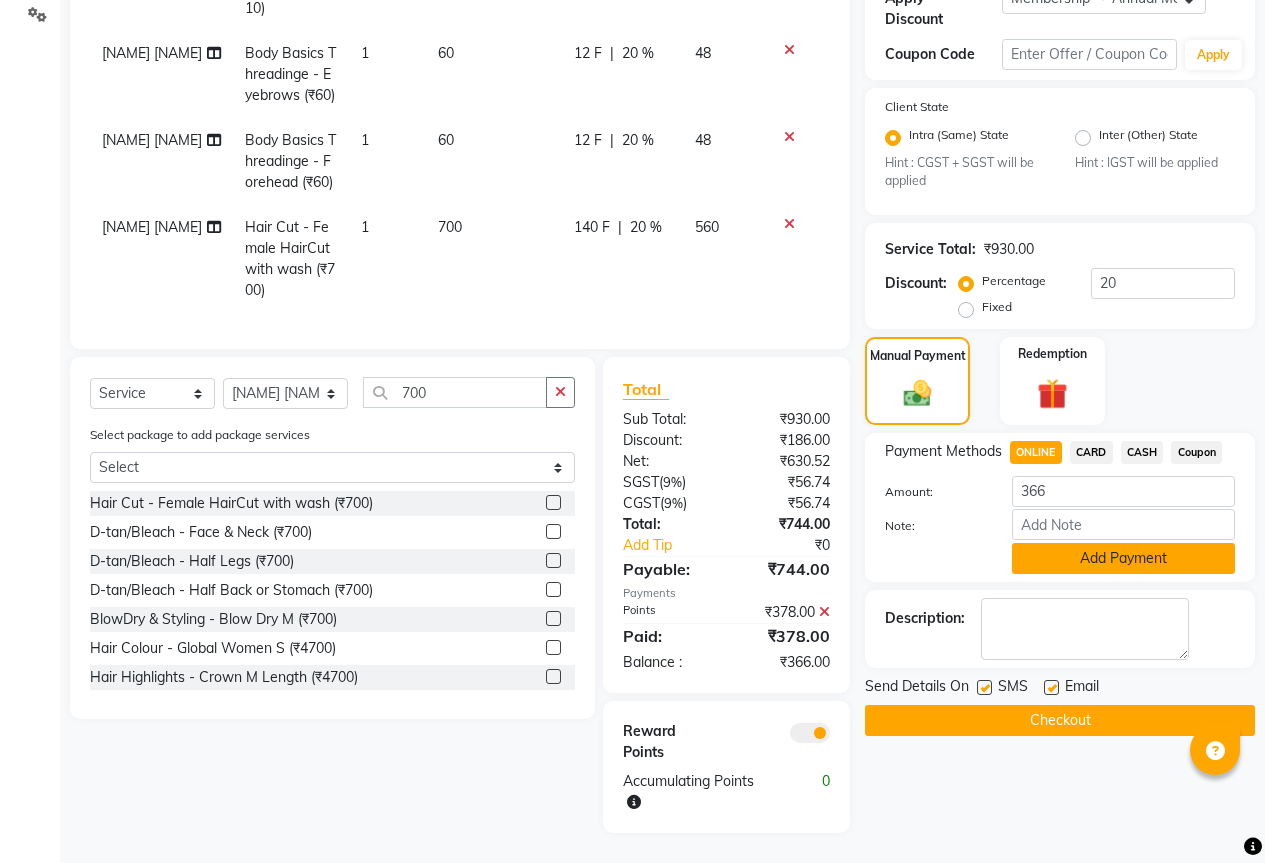 click on "Add Payment" 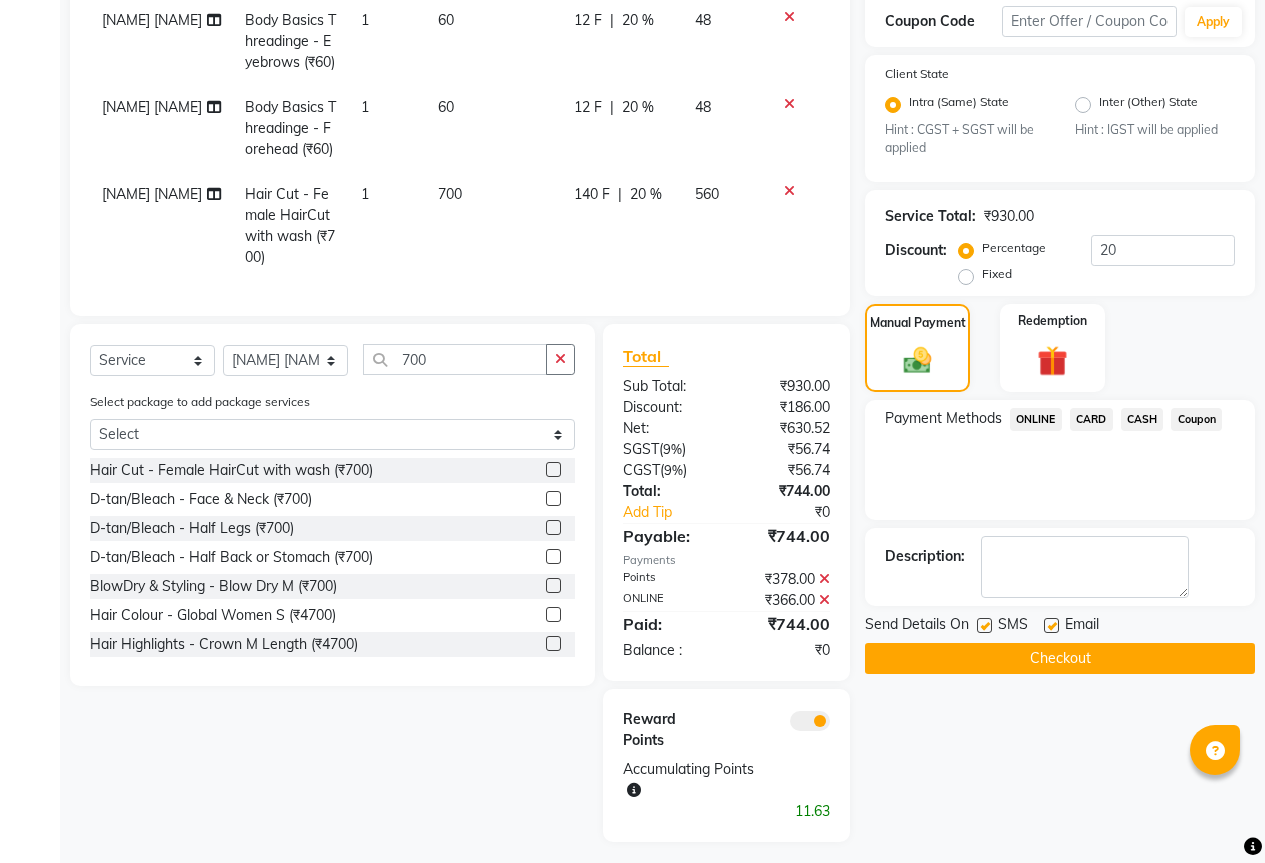 click on "Checkout" 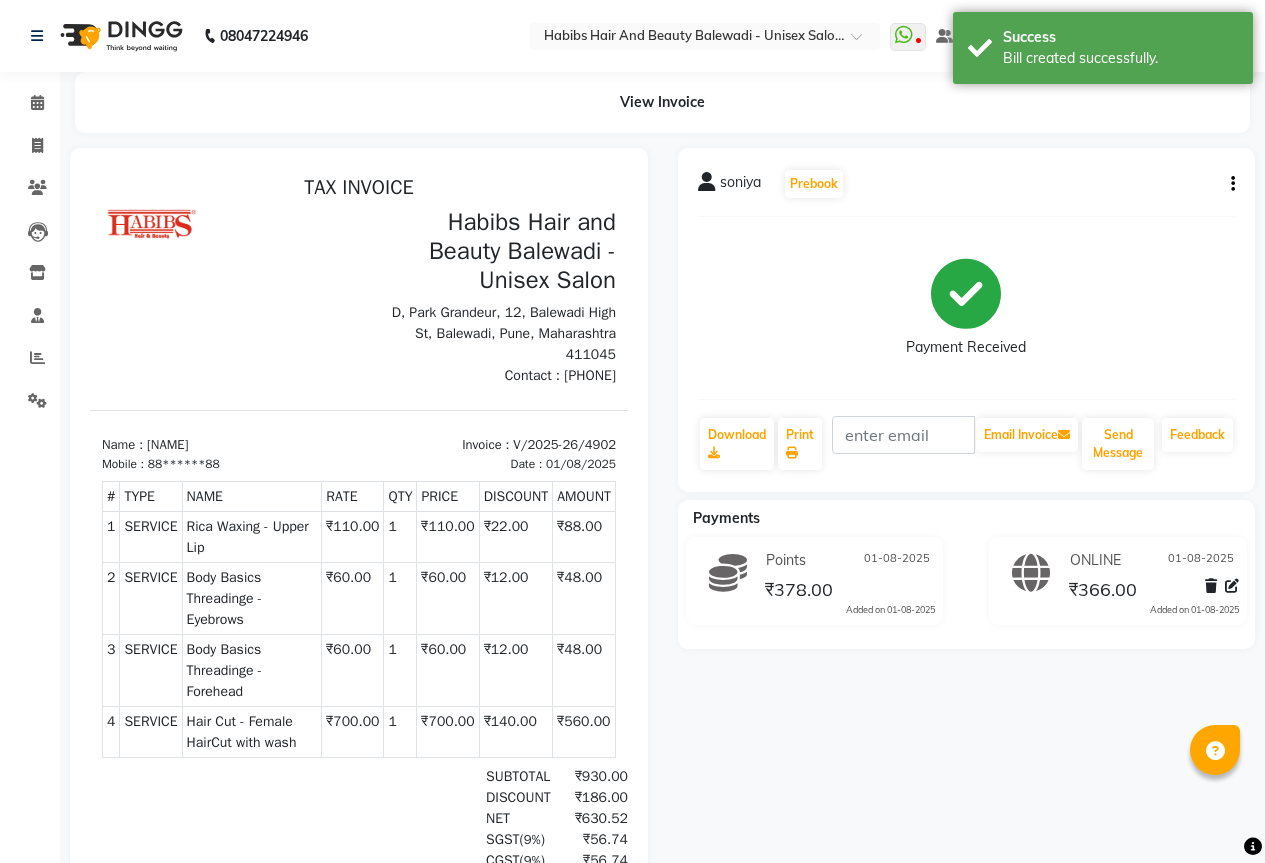 scroll, scrollTop: 0, scrollLeft: 0, axis: both 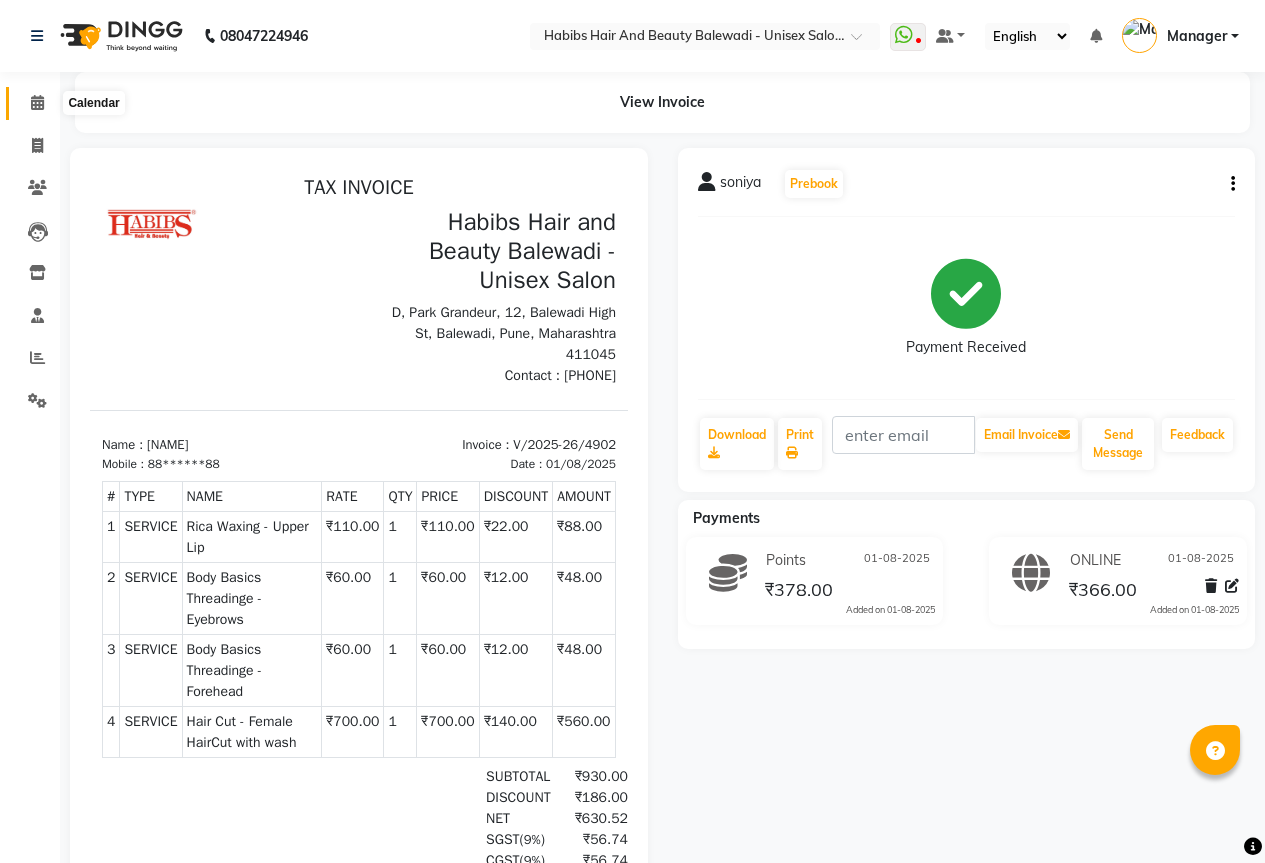click 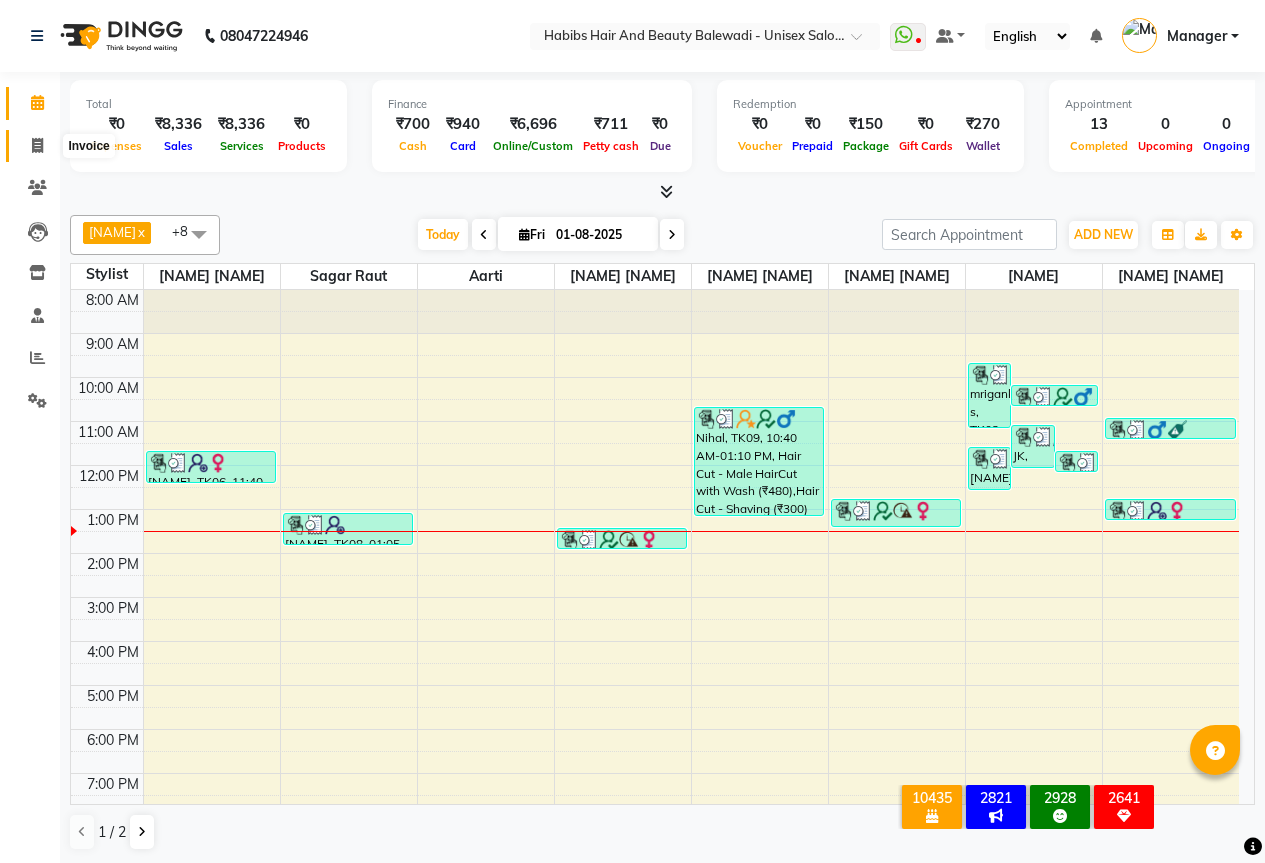 click 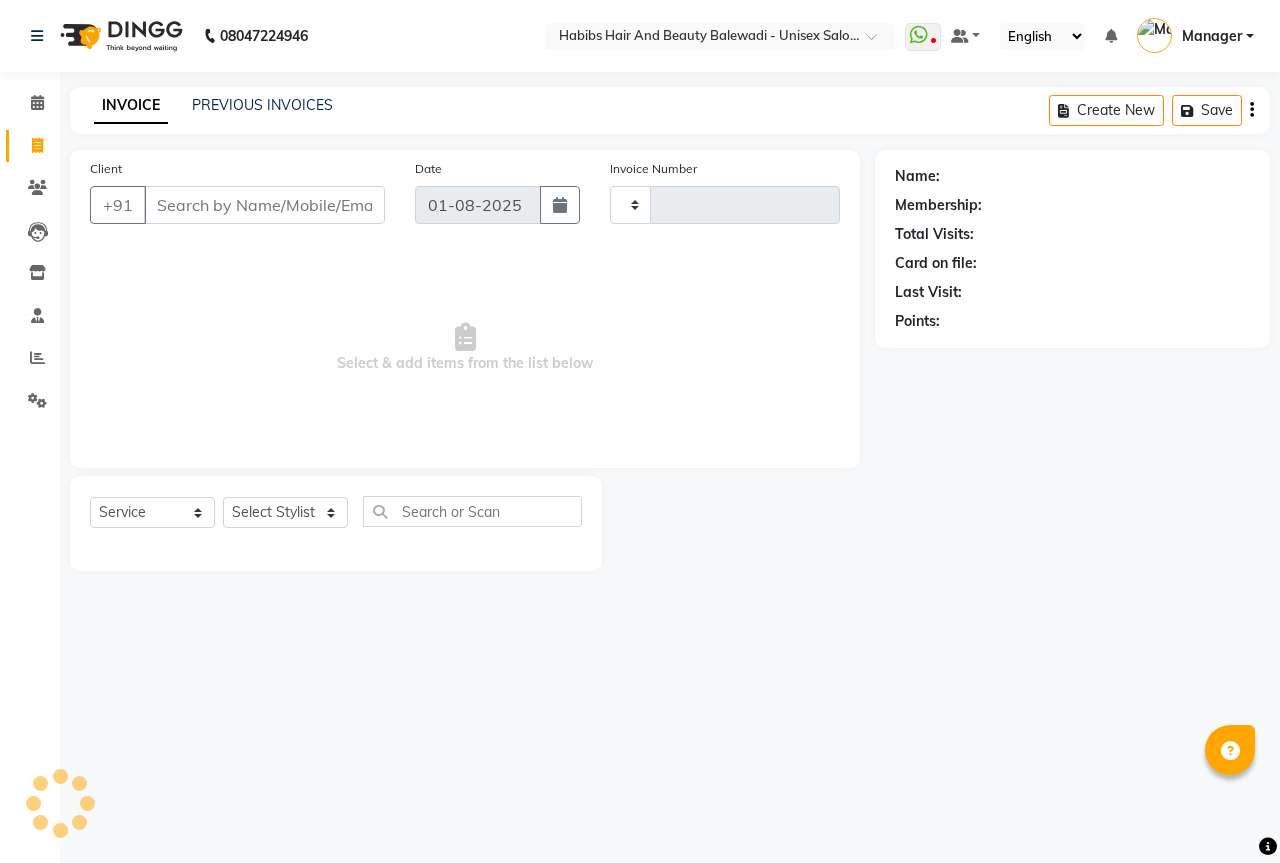type on "4903" 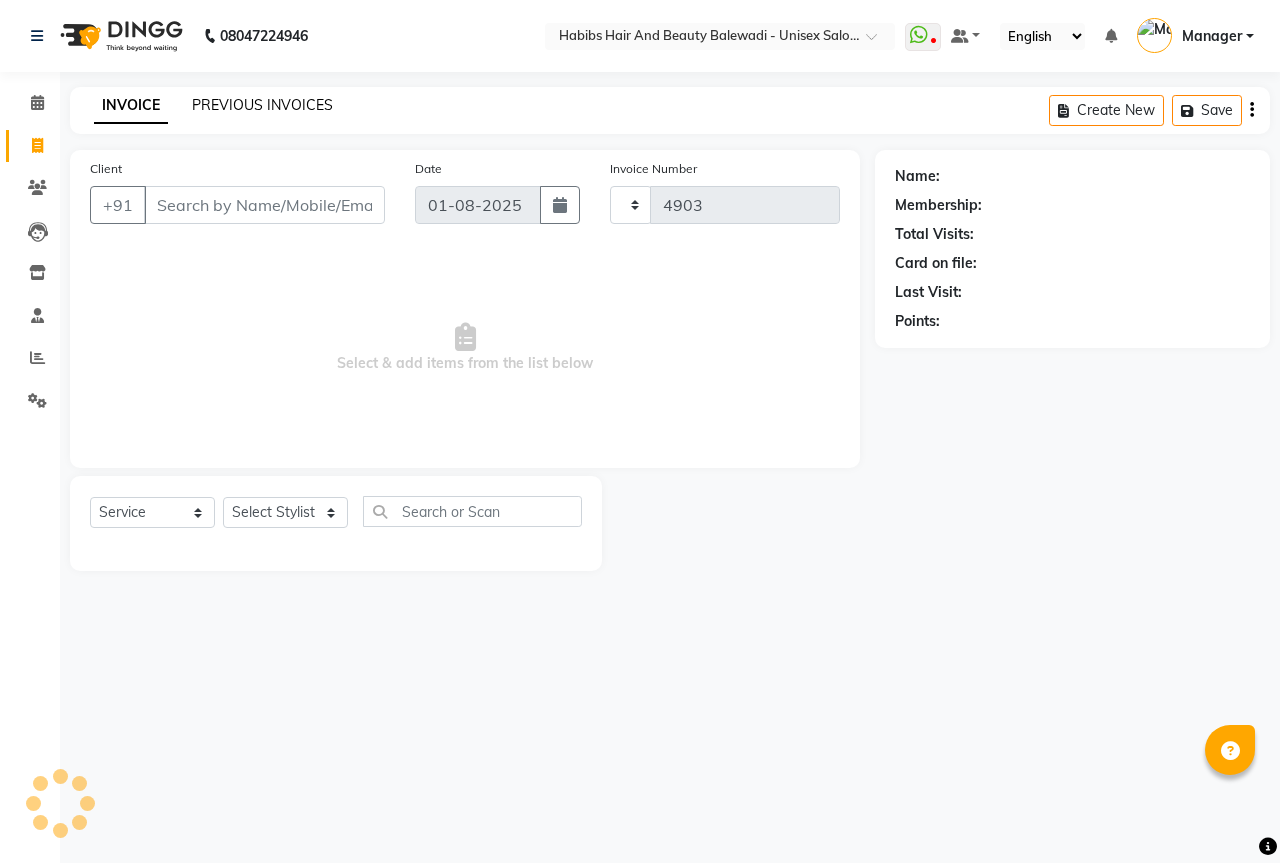 select on "5902" 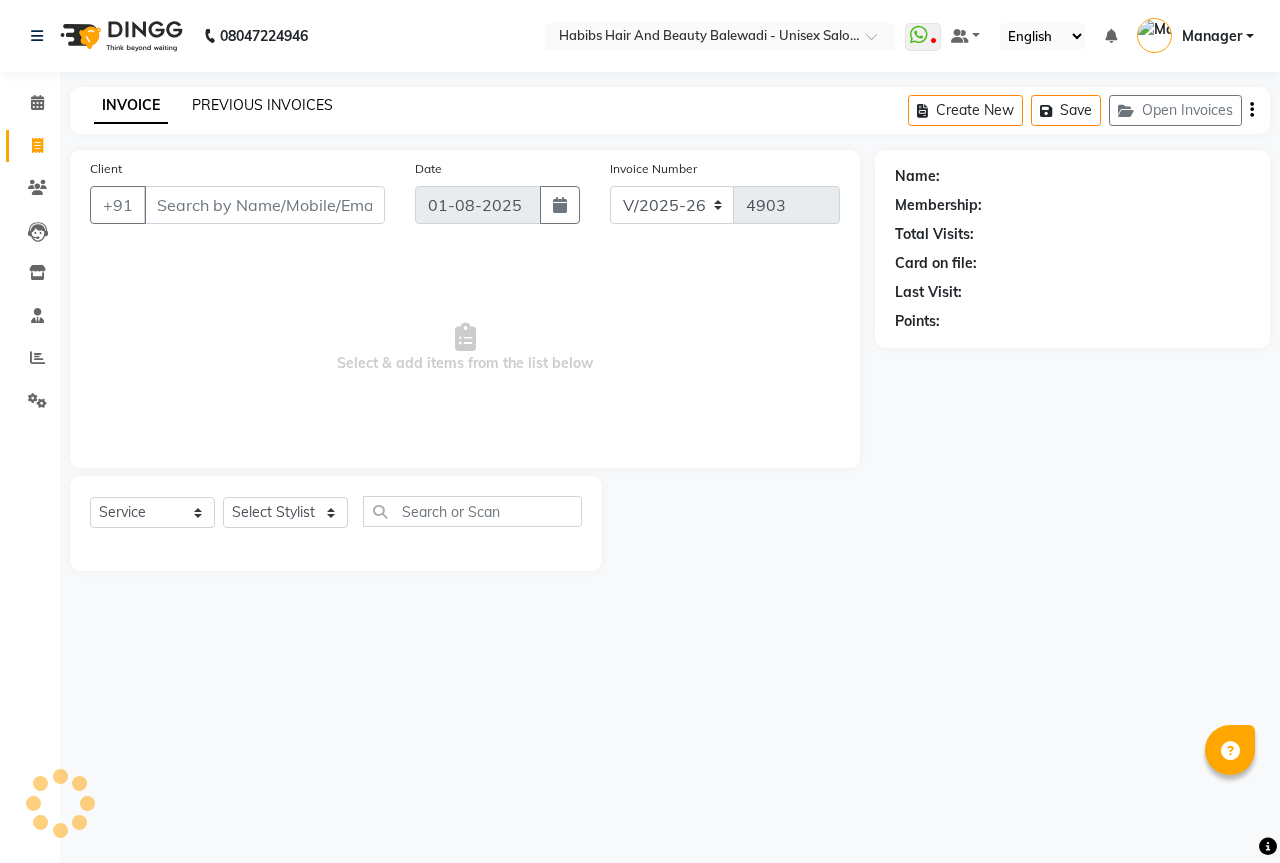 click on "PREVIOUS INVOICES" 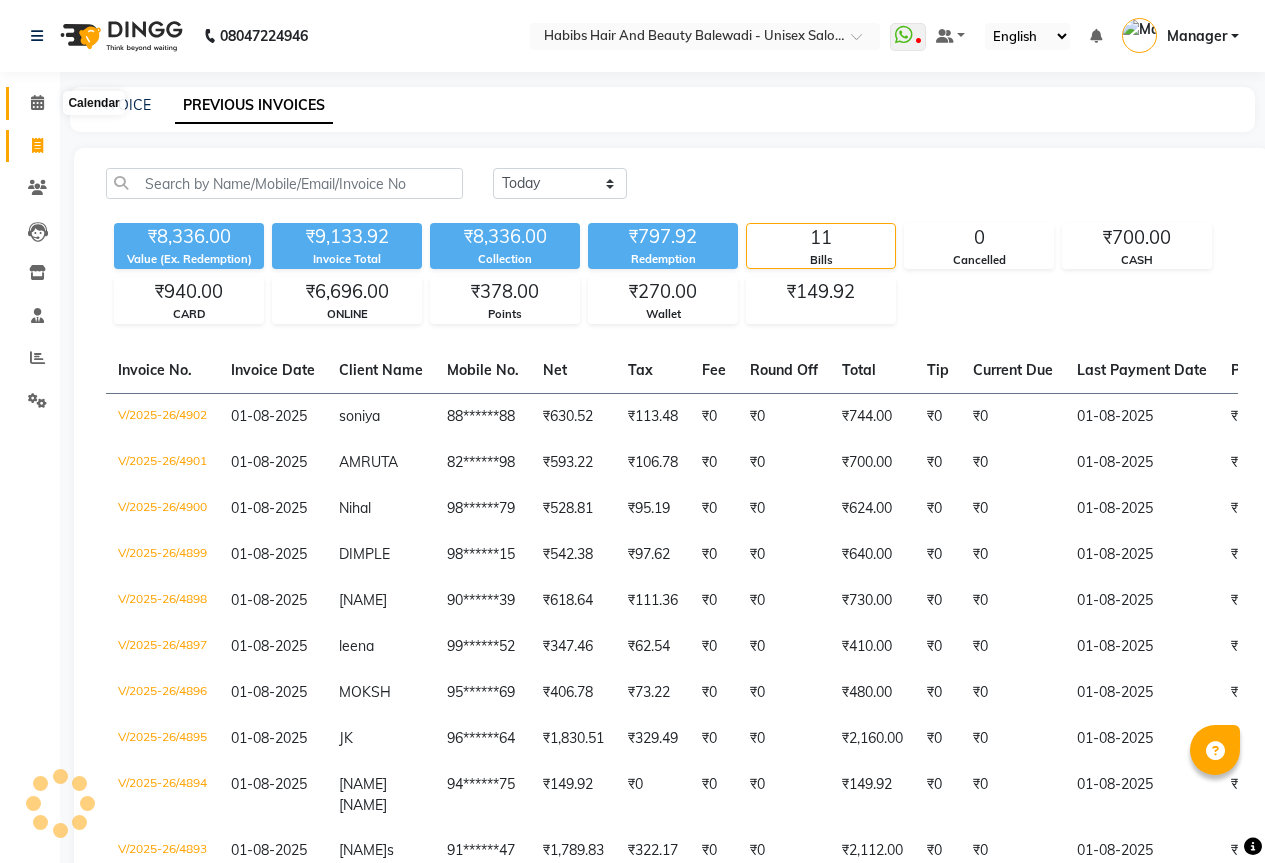 click 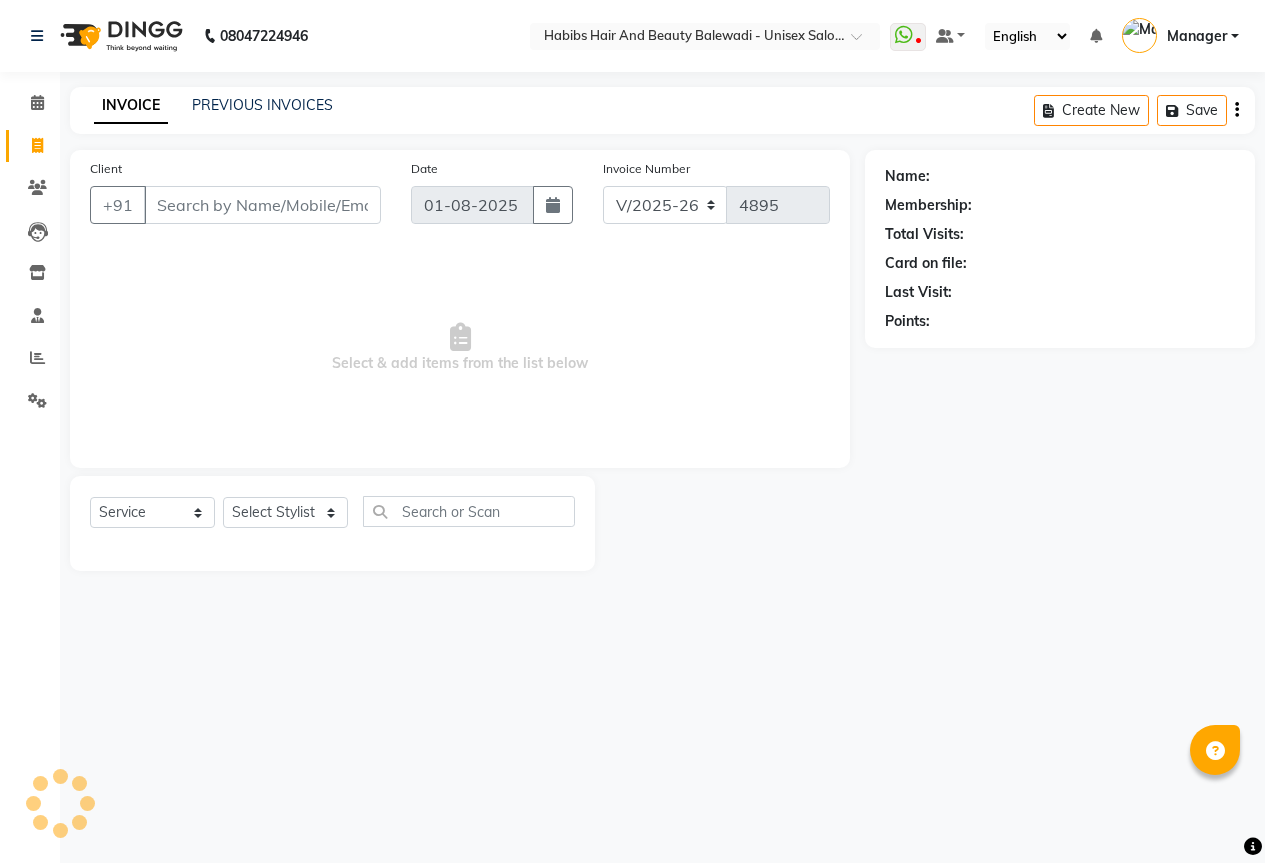 select on "5902" 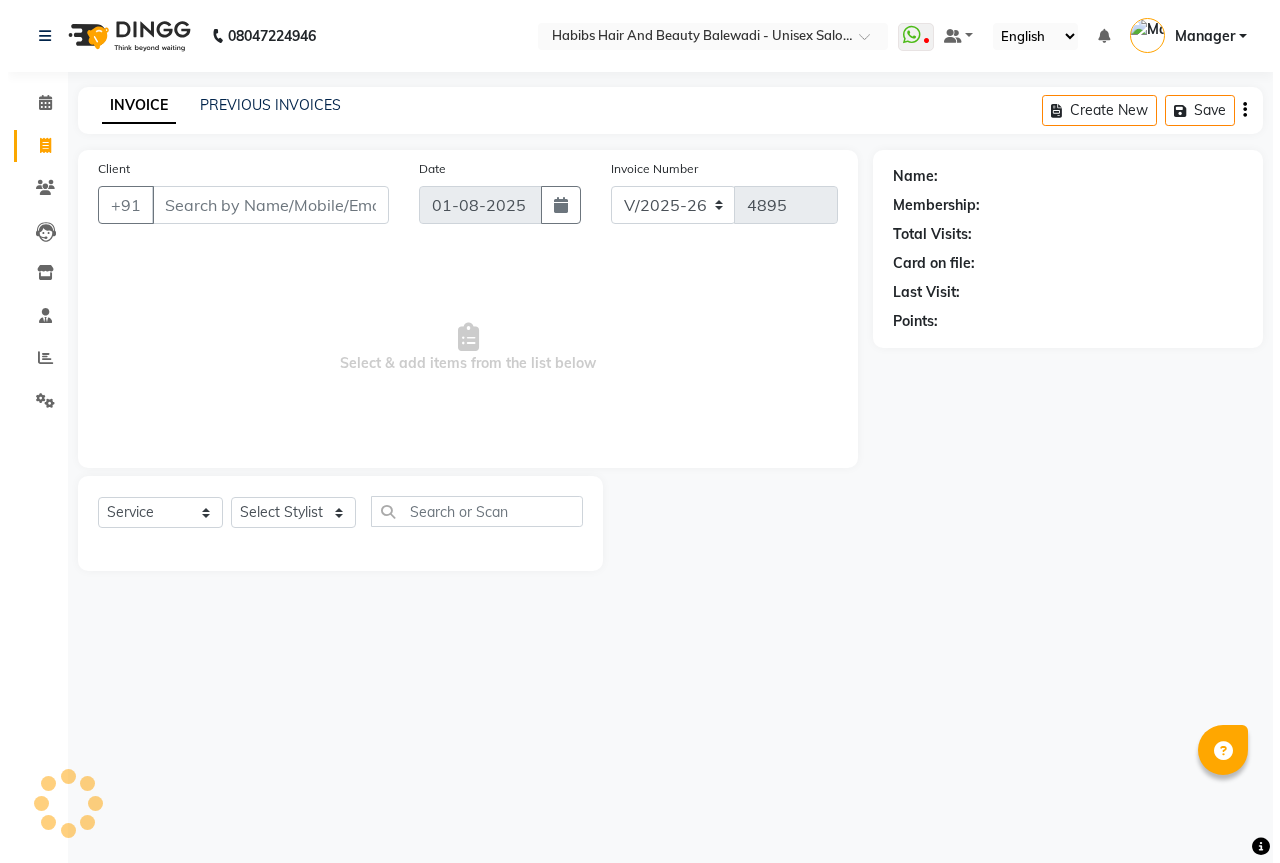scroll, scrollTop: 0, scrollLeft: 0, axis: both 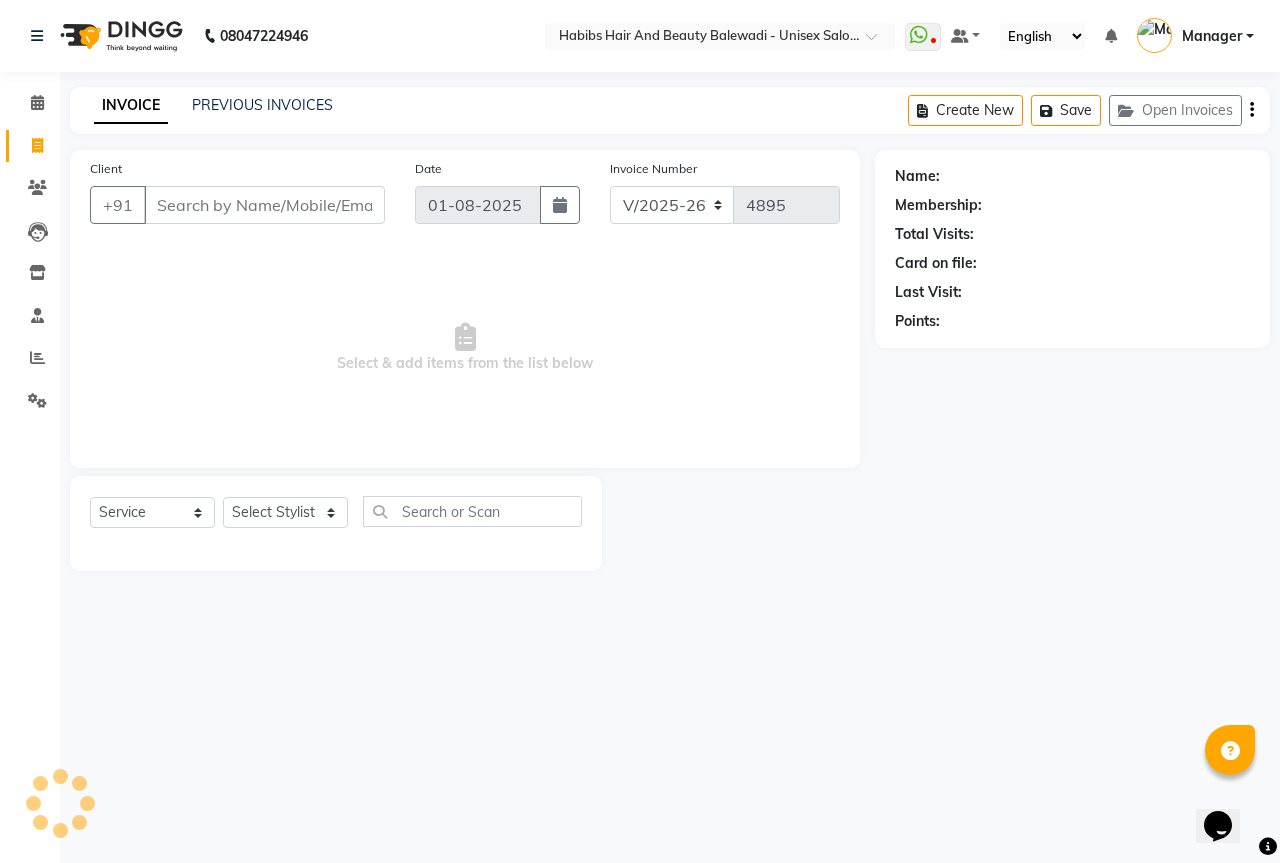 select on "package" 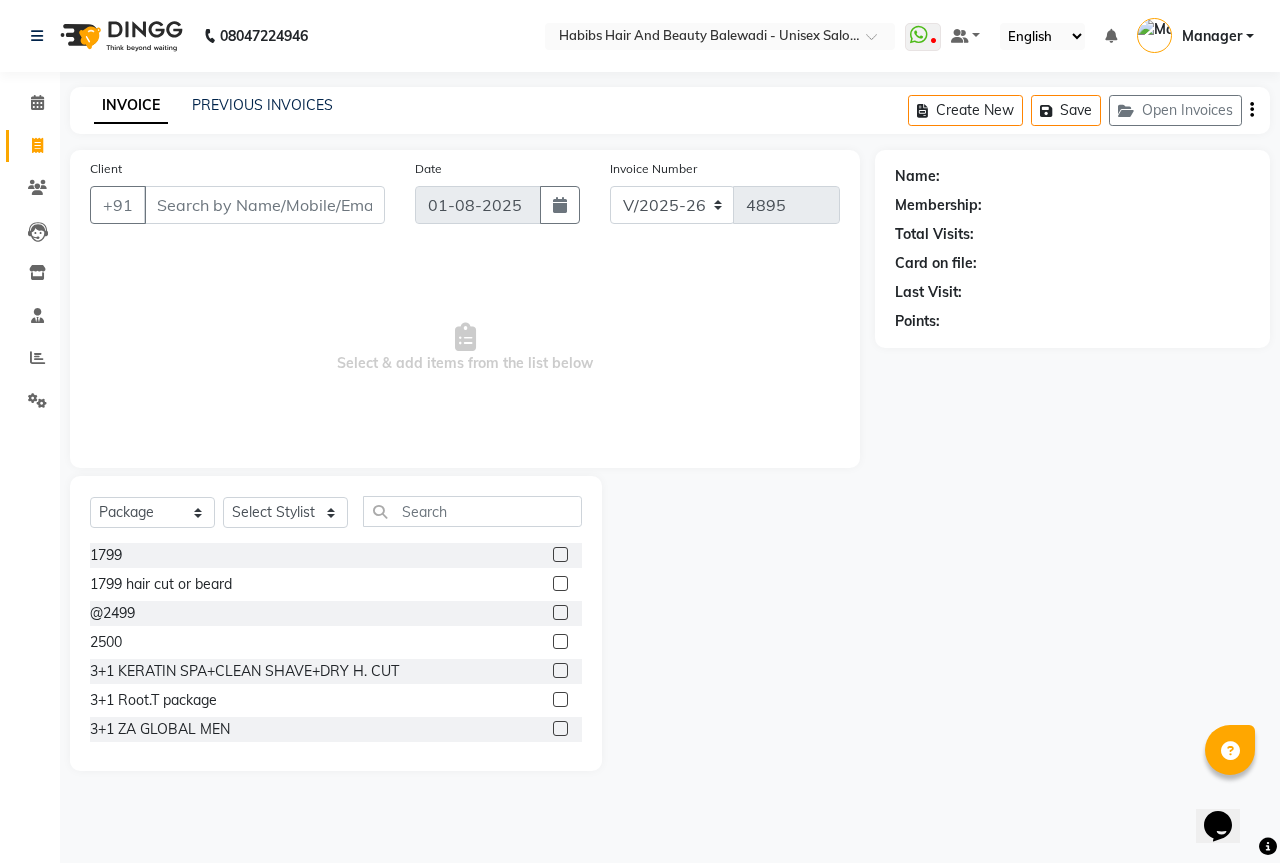 click on "Client" at bounding box center (264, 205) 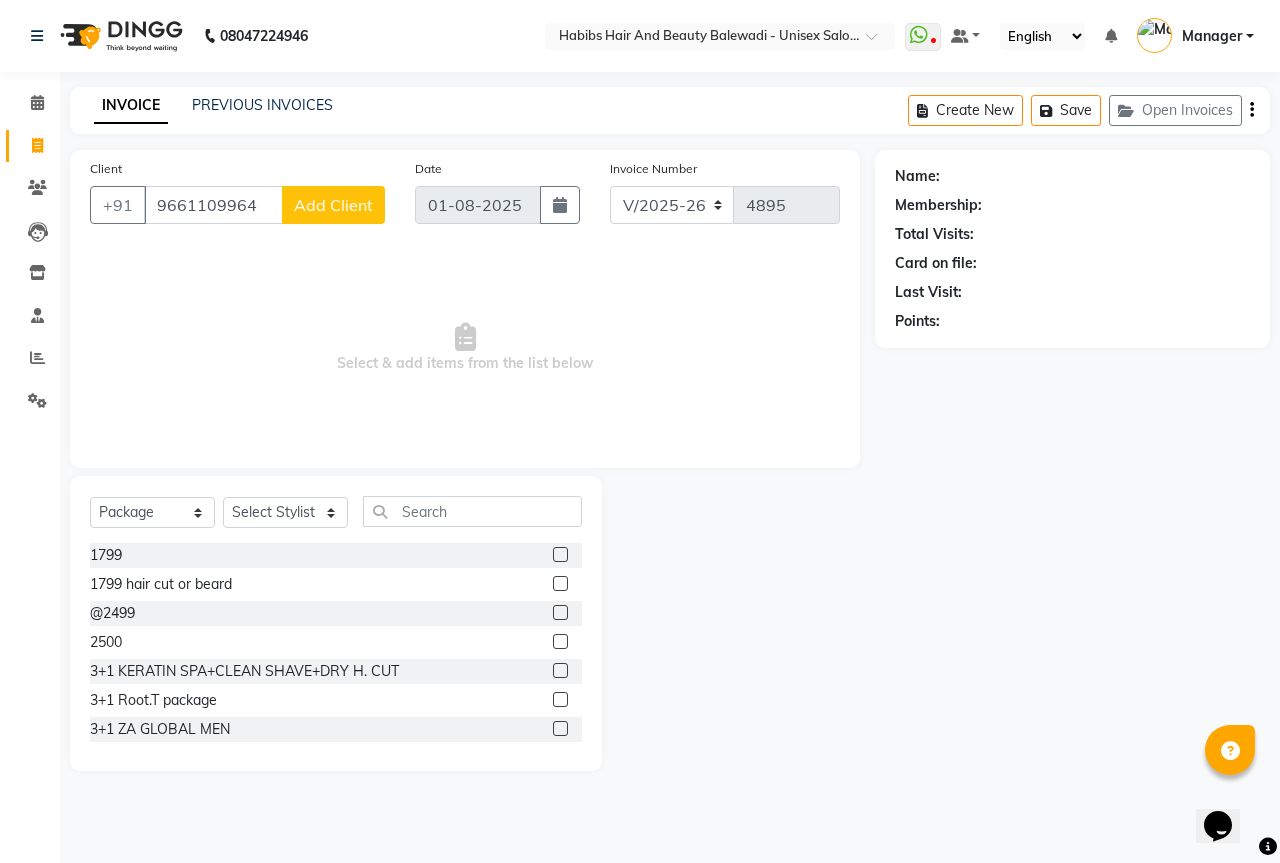 type on "9661109964" 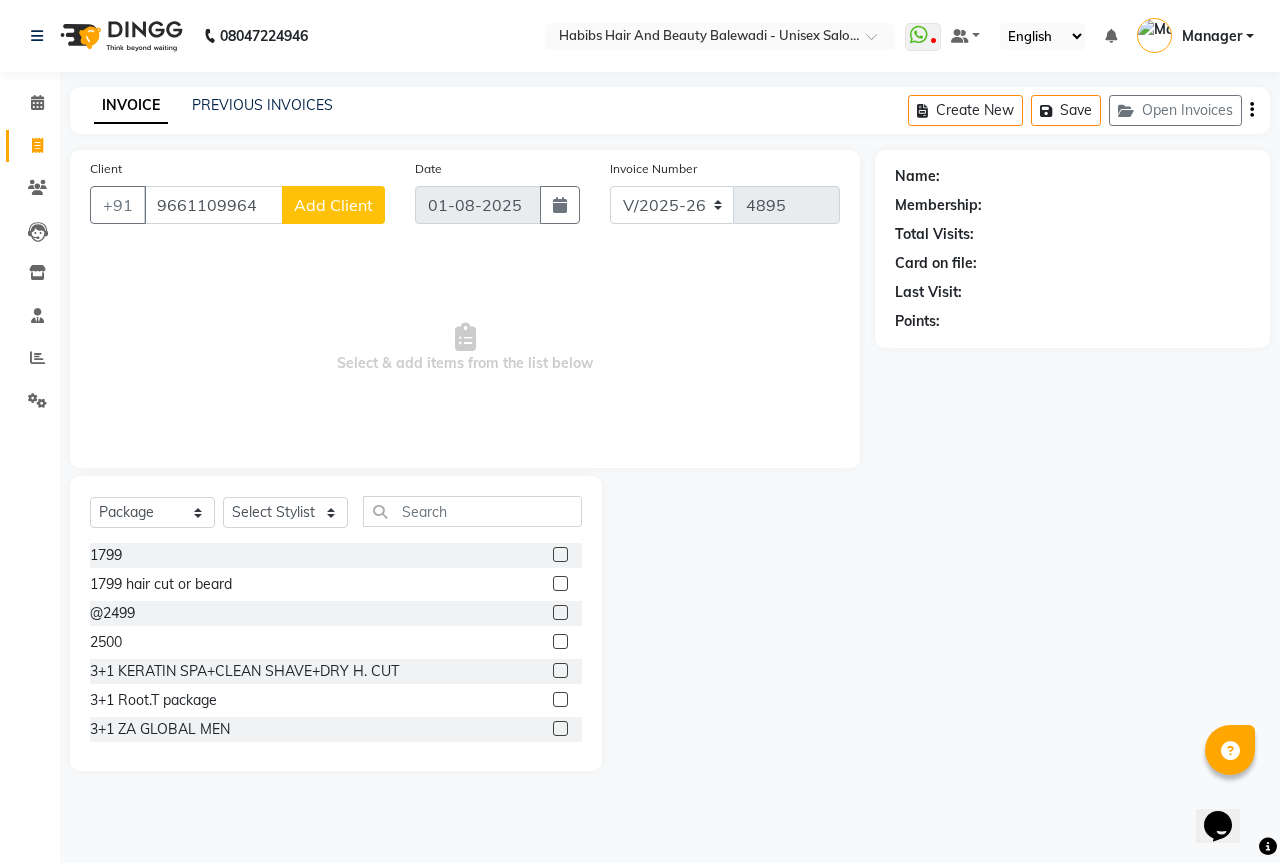 select on "22" 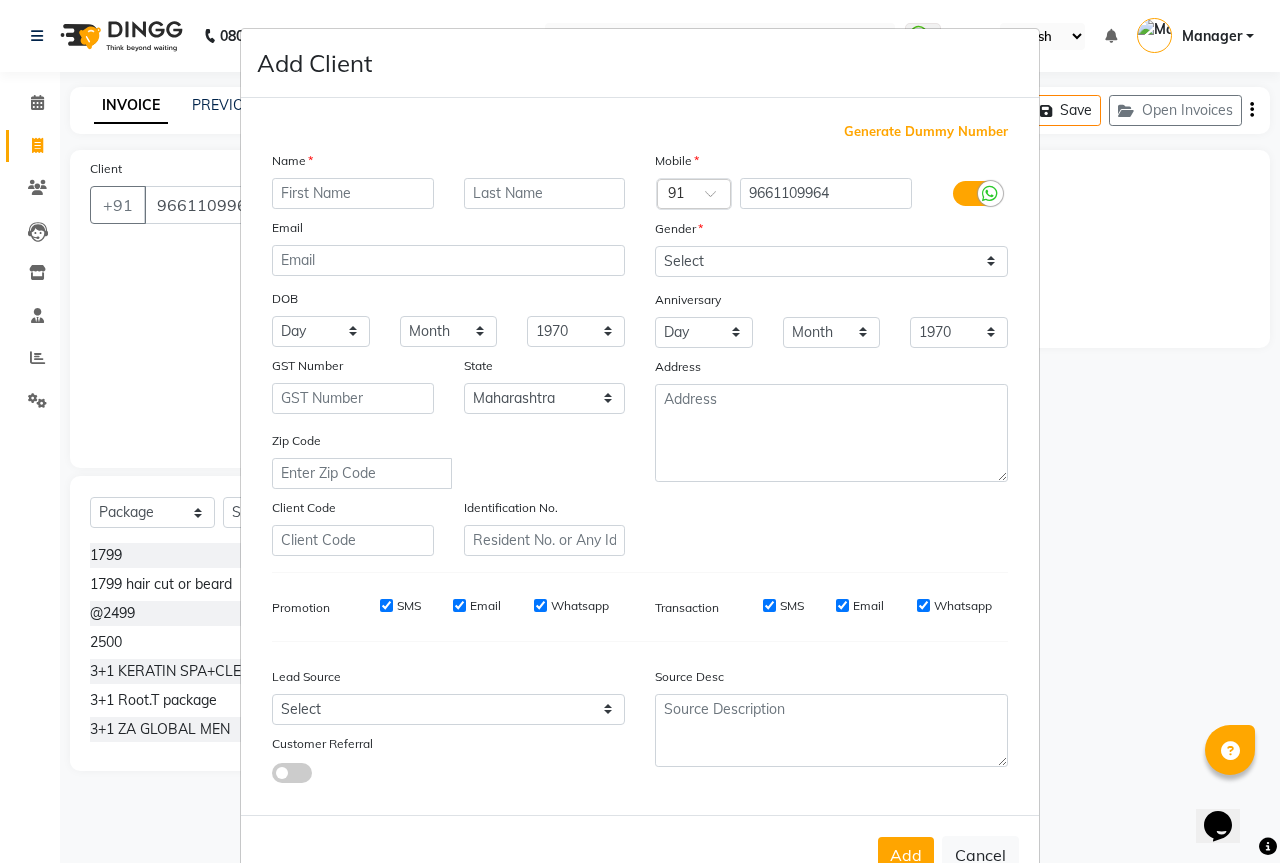 click at bounding box center [353, 193] 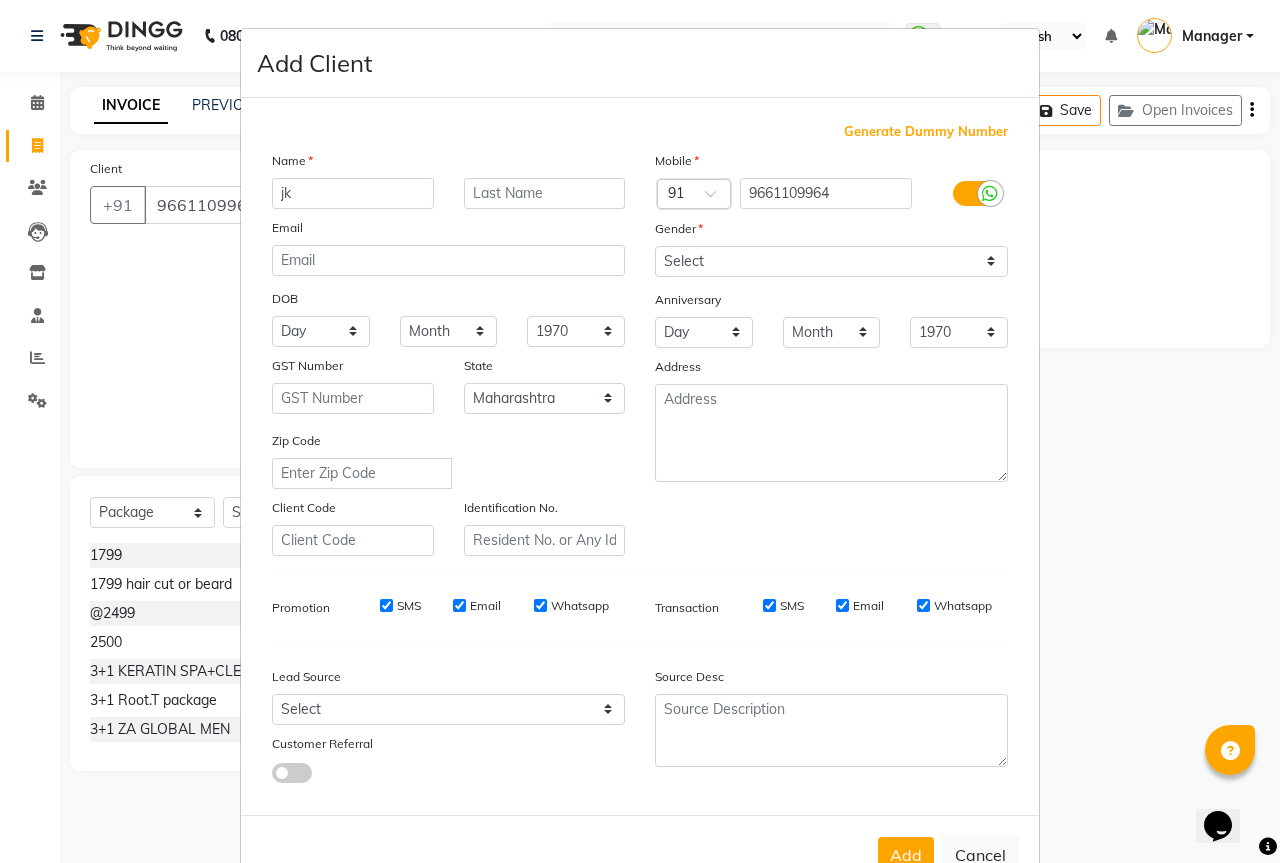 type on "j" 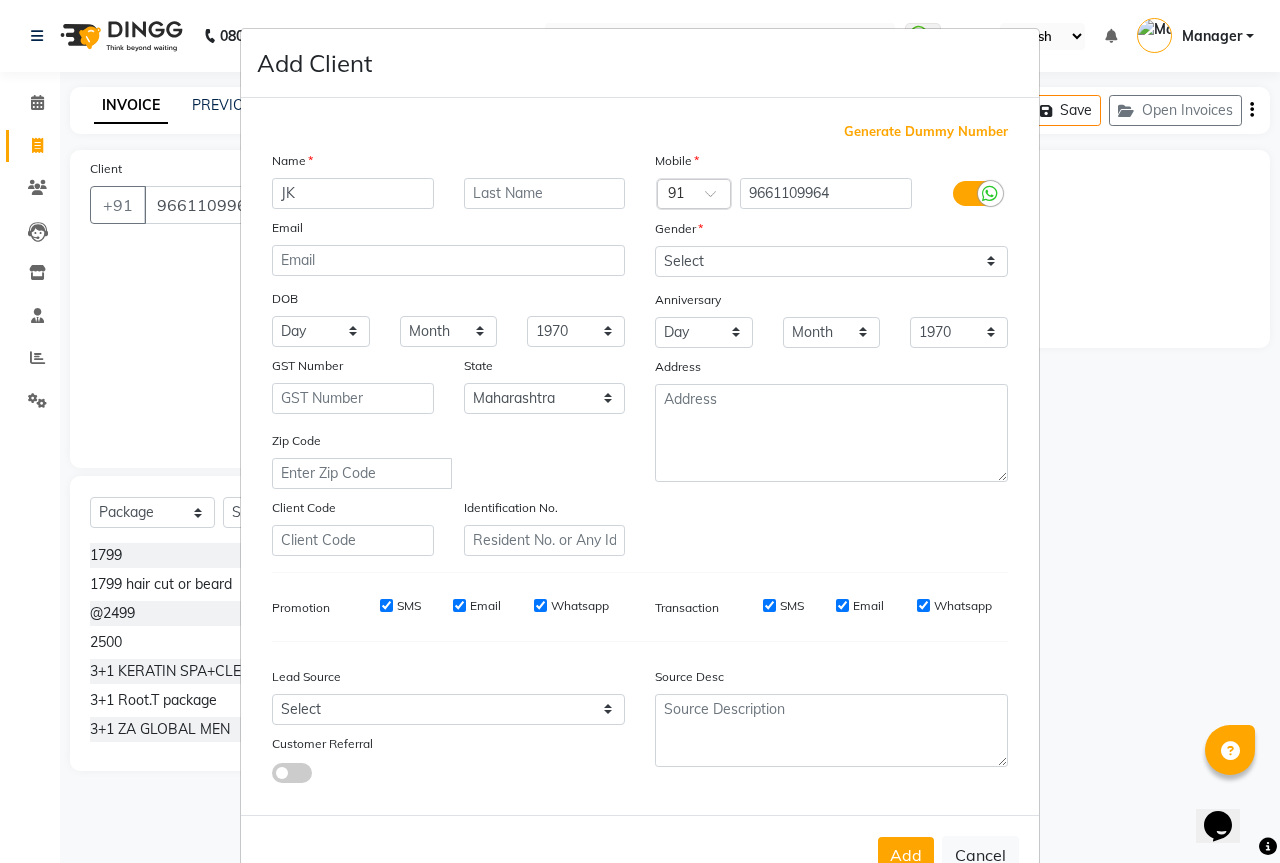 type on "JK" 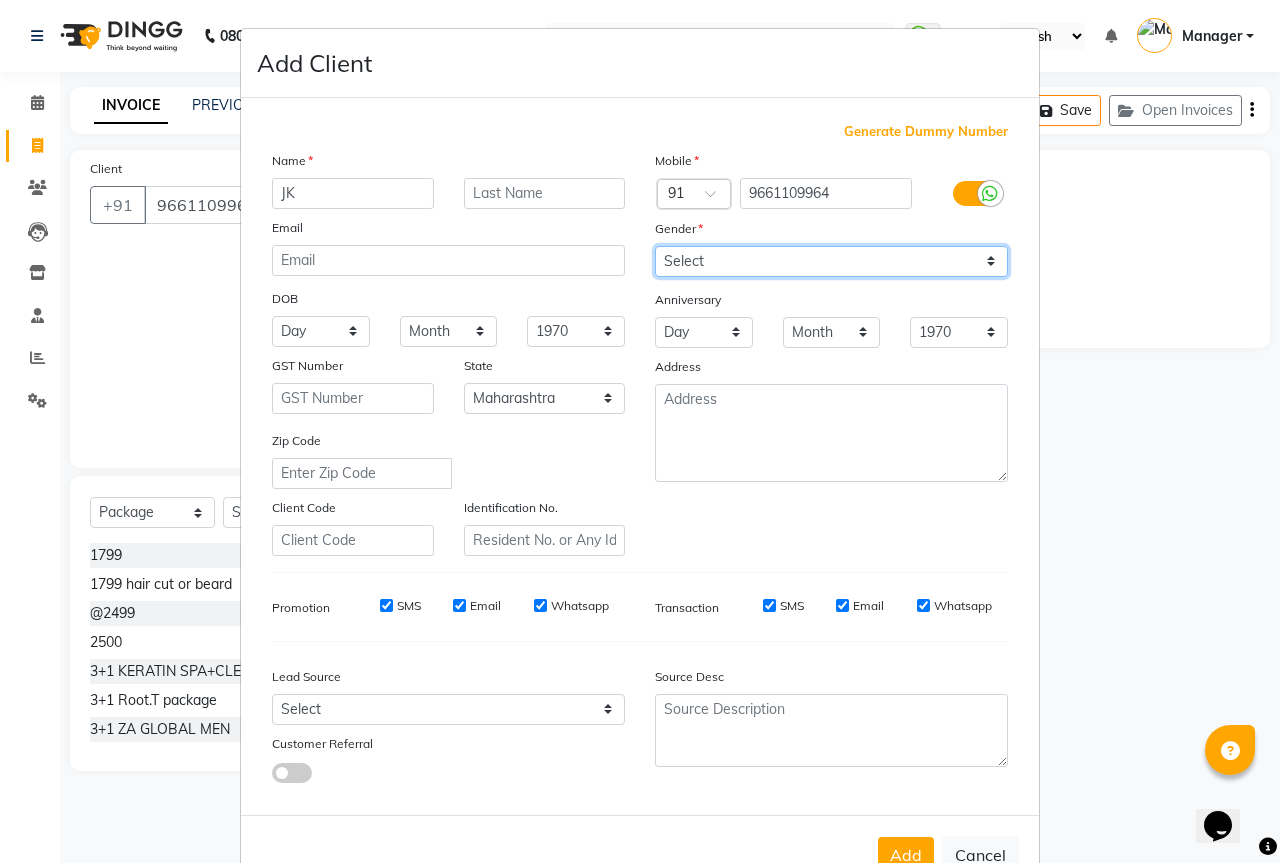 click on "Select Male Female Other Prefer Not To Say" at bounding box center (831, 261) 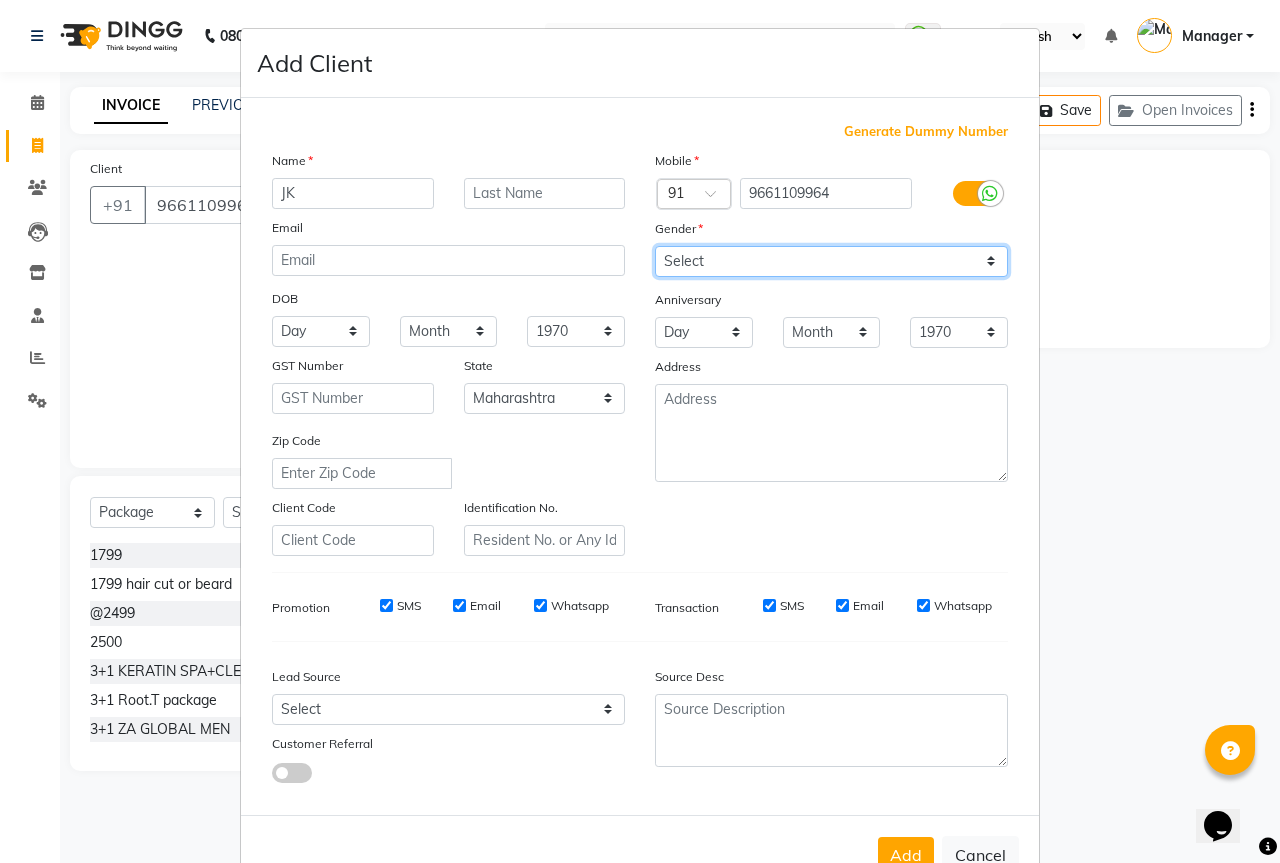 select on "male" 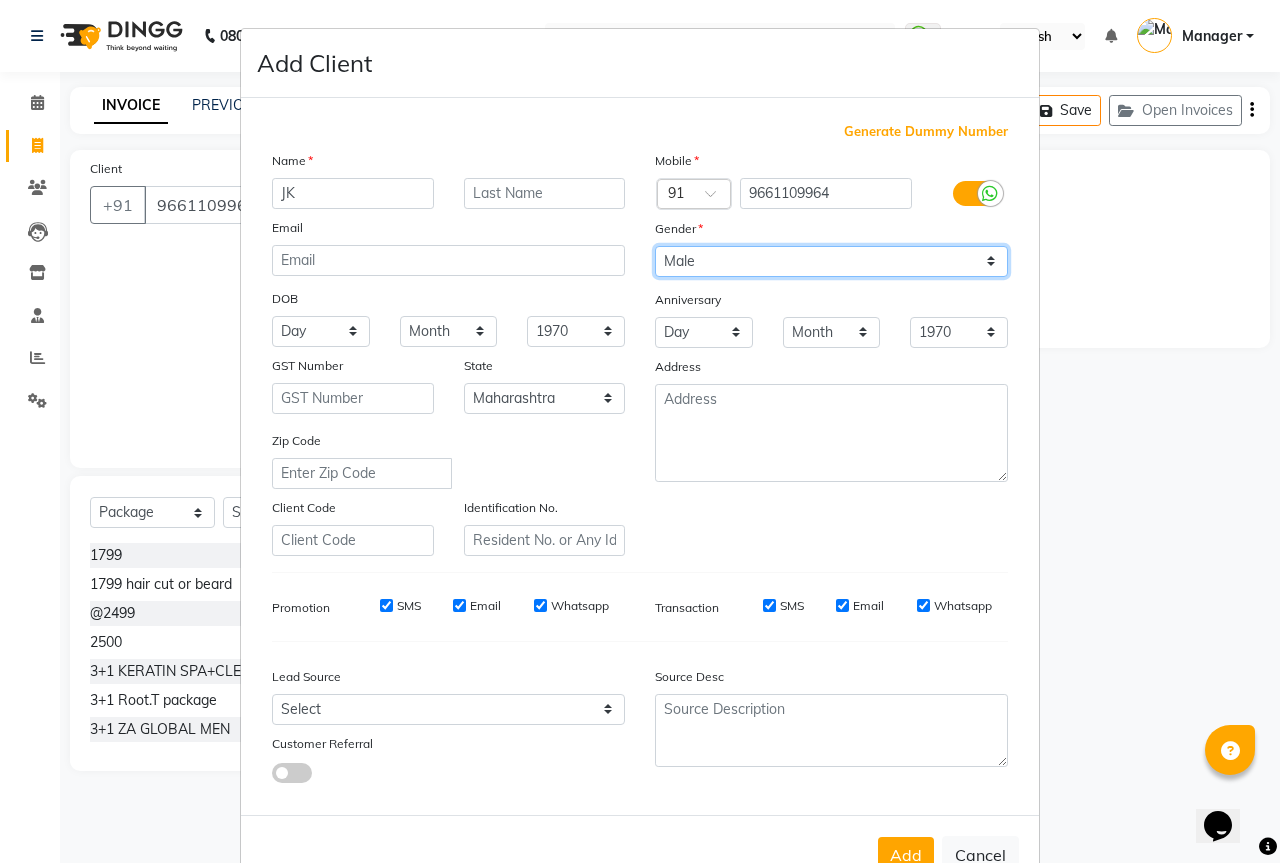 click on "Select Male Female Other Prefer Not To Say" at bounding box center [831, 261] 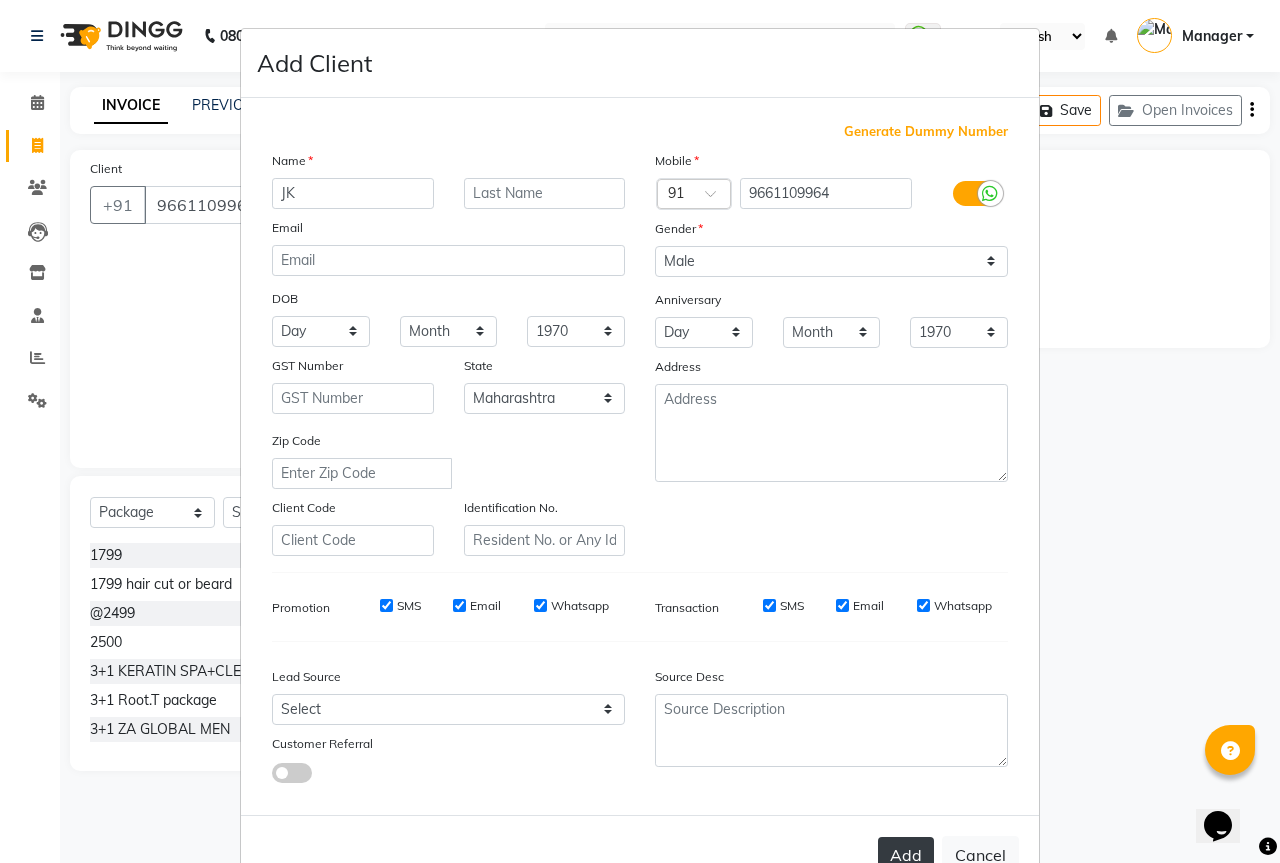 click on "Add" at bounding box center [906, 855] 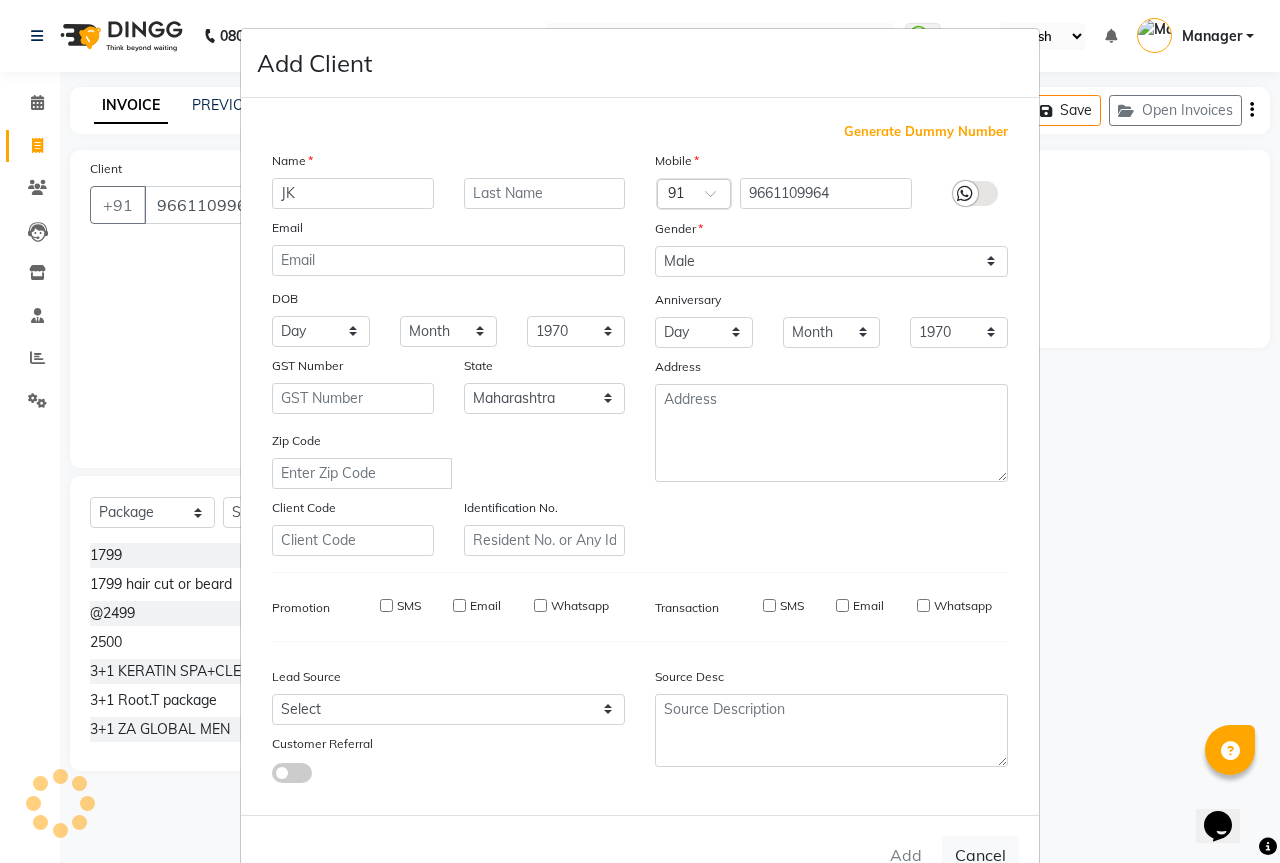 type on "96******64" 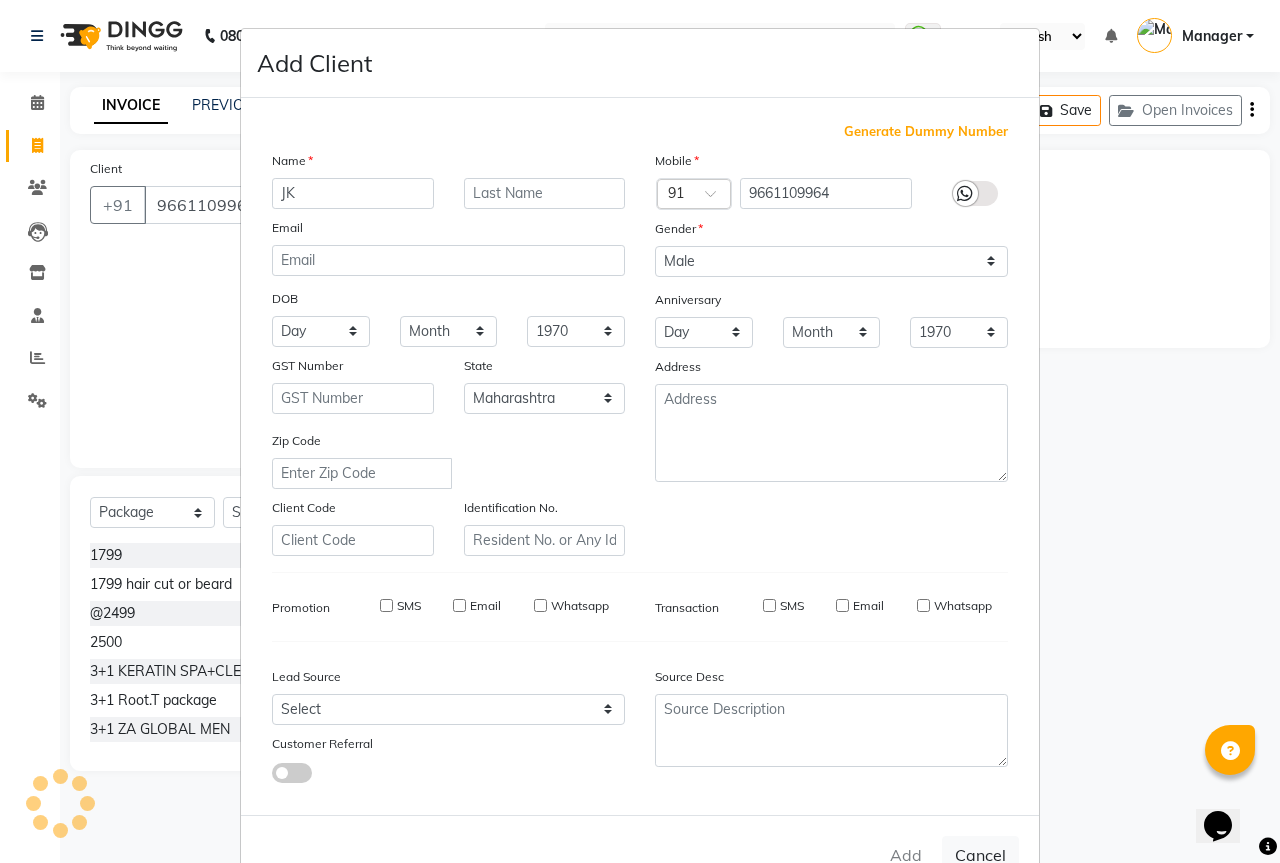 type 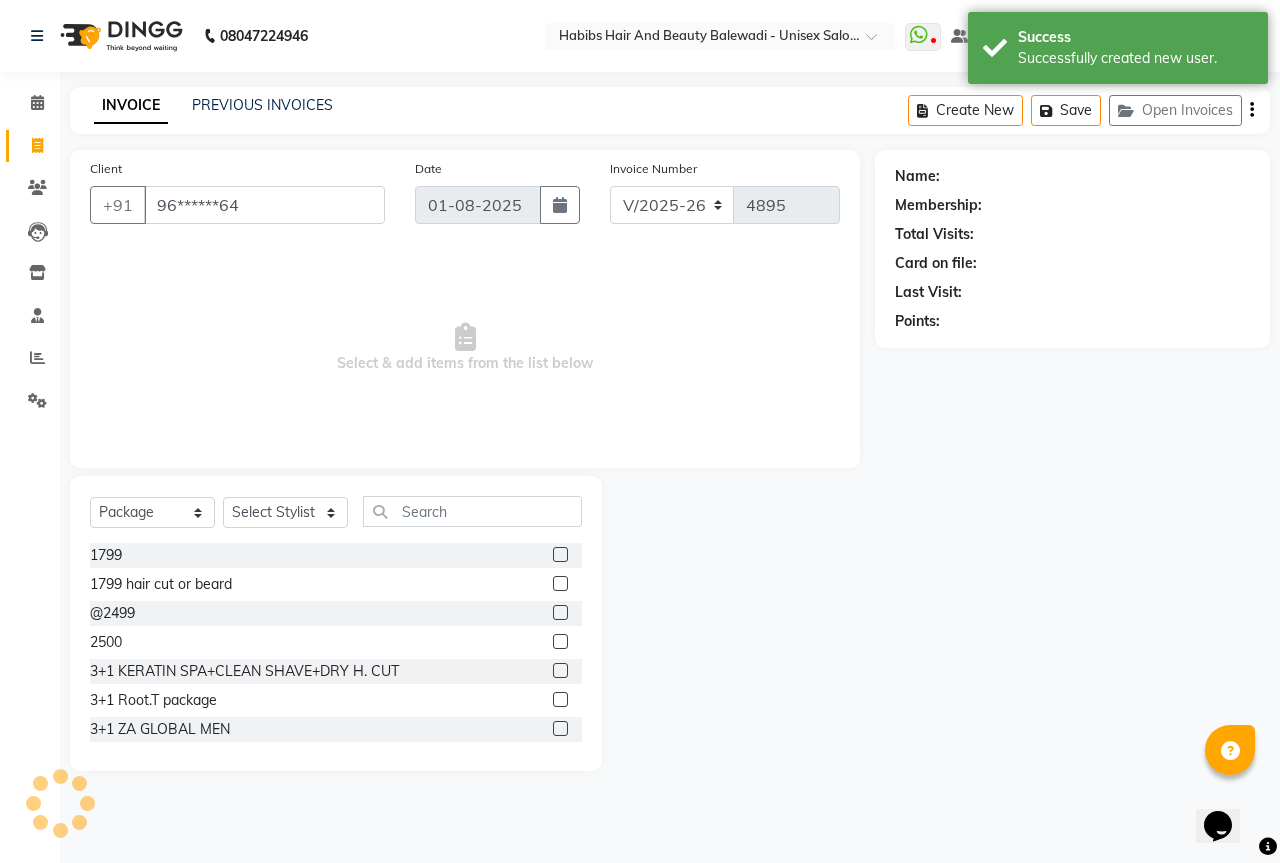 select on "1: Object" 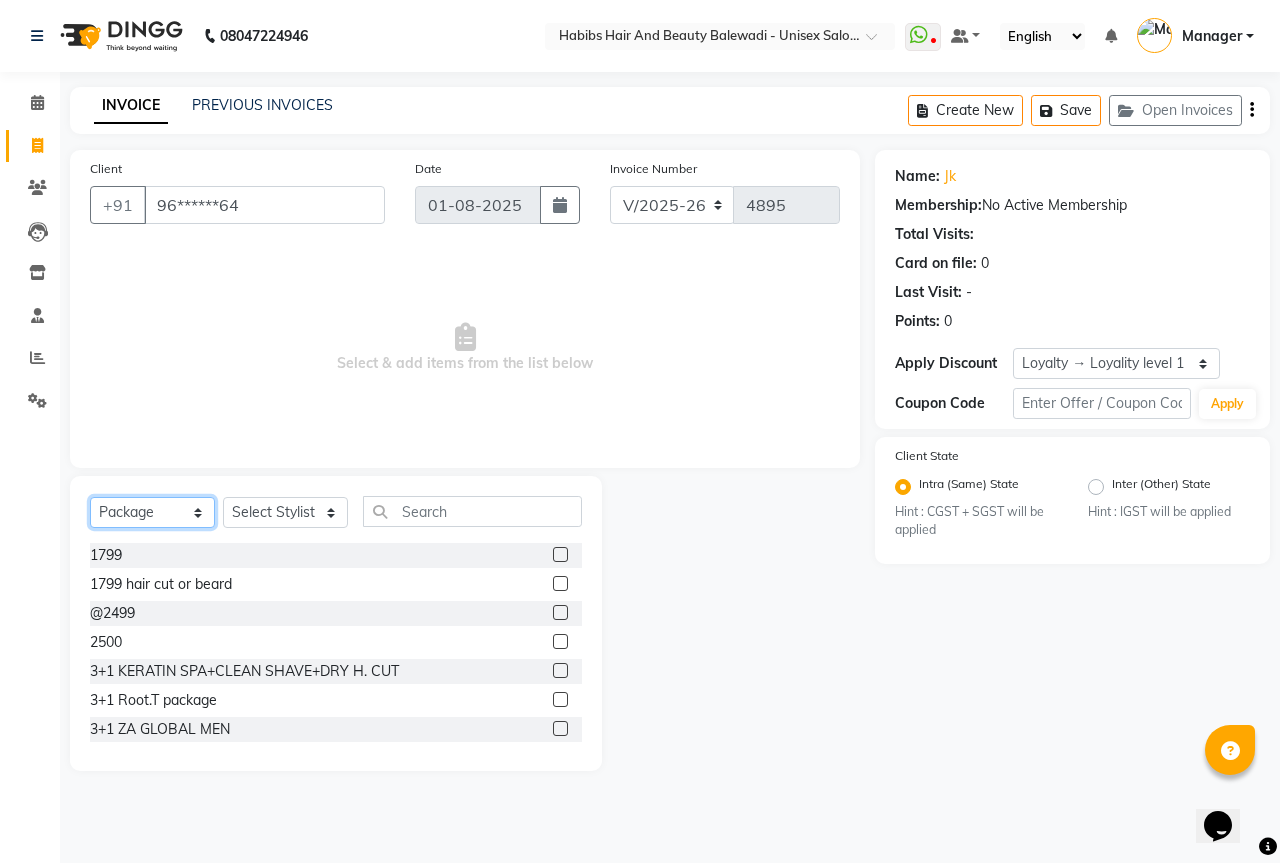 click on "Select  Service  Product  Membership  Package Voucher Prepaid Gift Card" 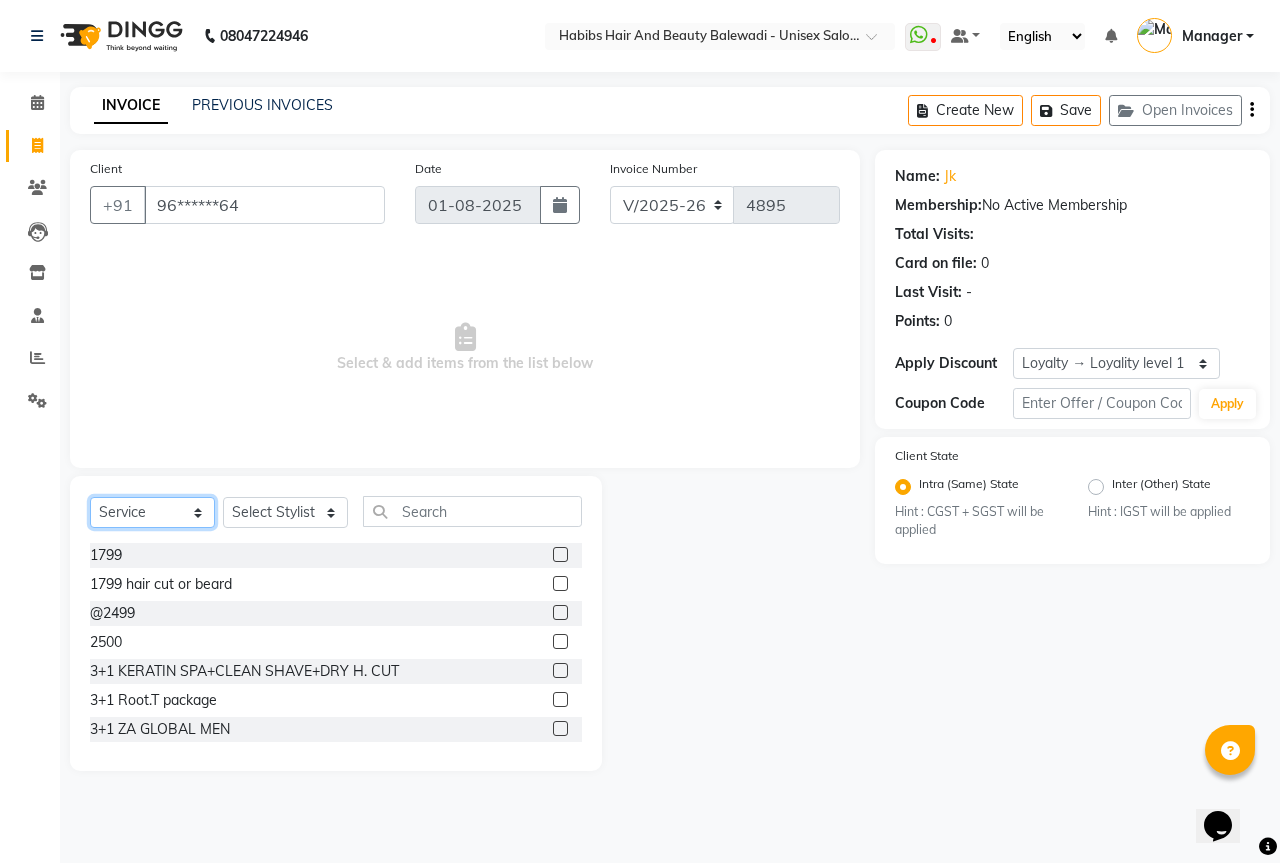 click on "Select  Service  Product  Membership  Package Voucher Prepaid Gift Card" 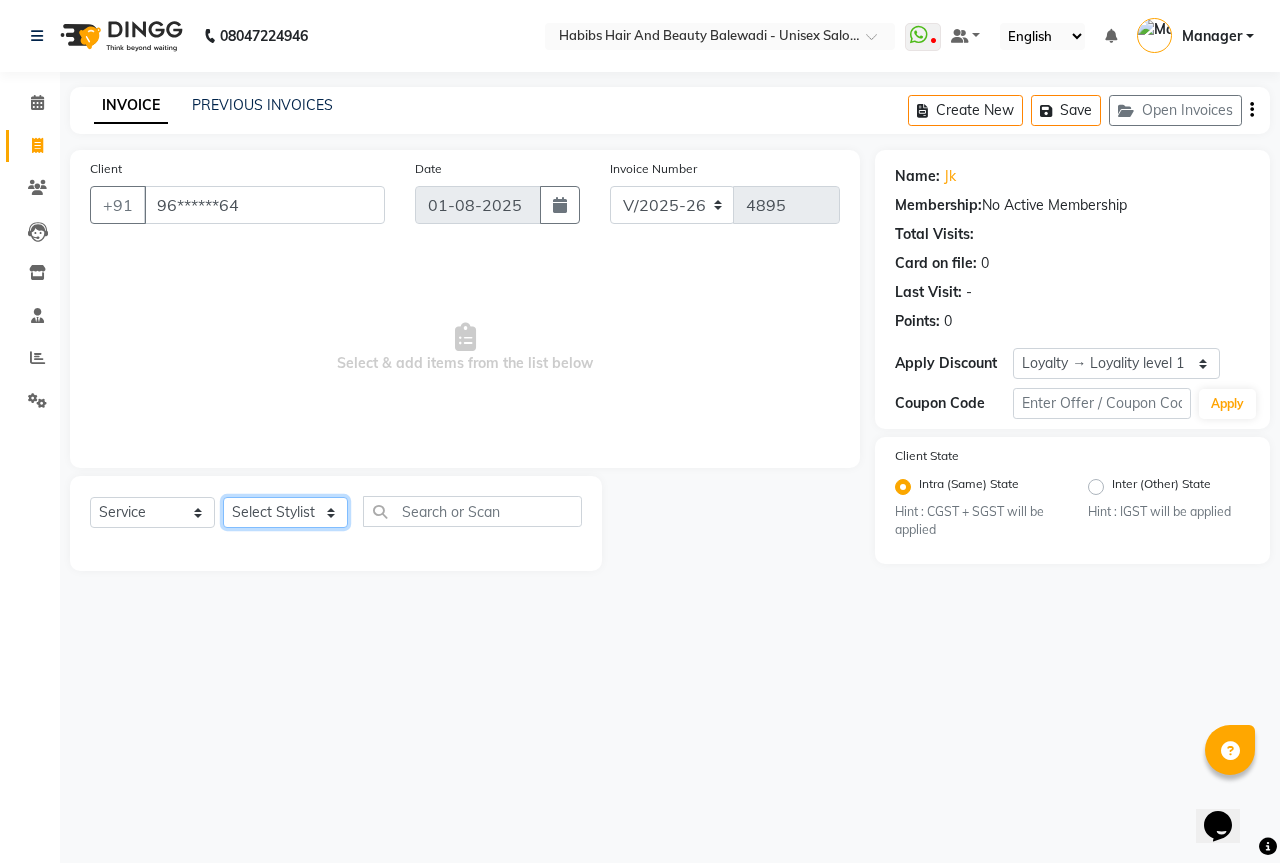 click on "Select Stylist Aarti Akshay Gaikwad Ankita Balmiki Bhagvat Dnyaneshwar Borde Gajanan Ghaytade Govind Wadel HK Manager Sagar Raut Sipra Singh Usha" 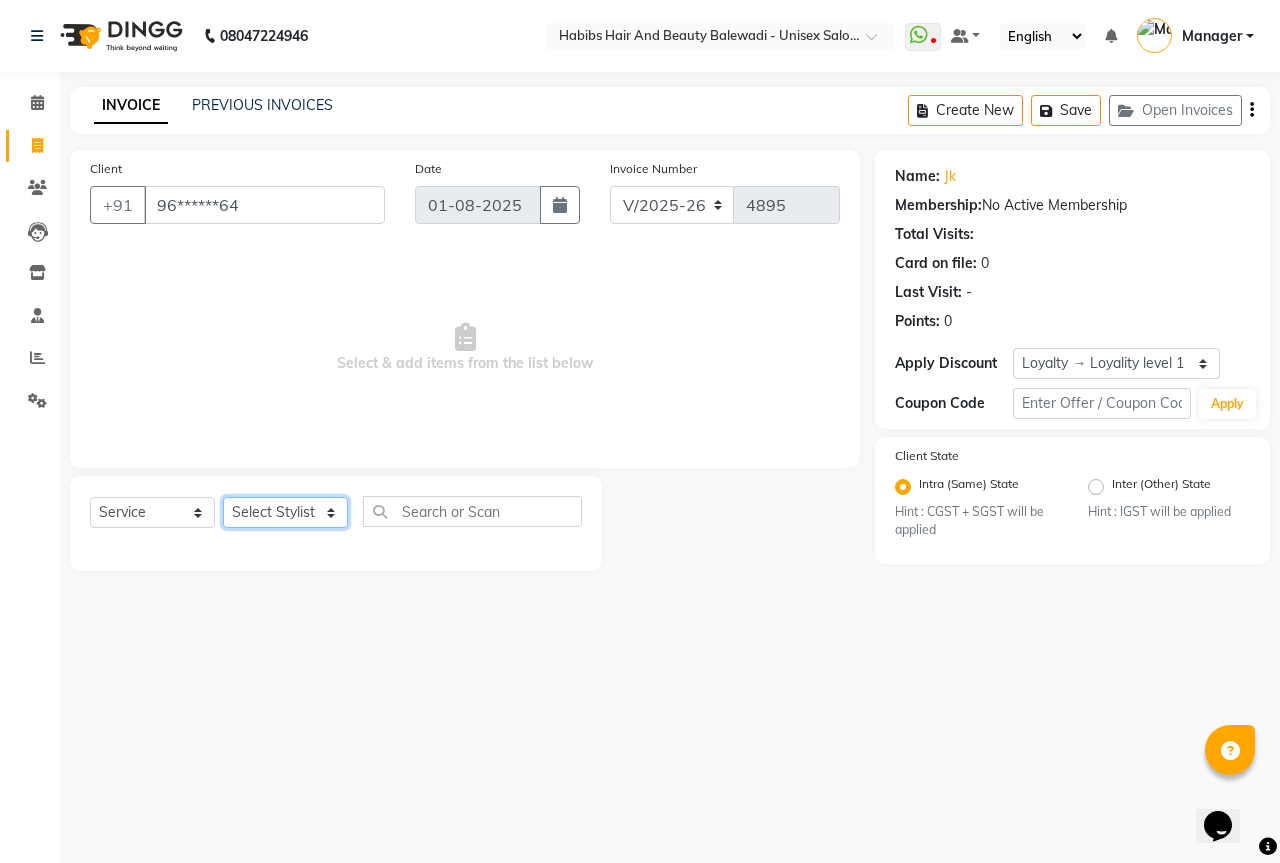 select on "82273" 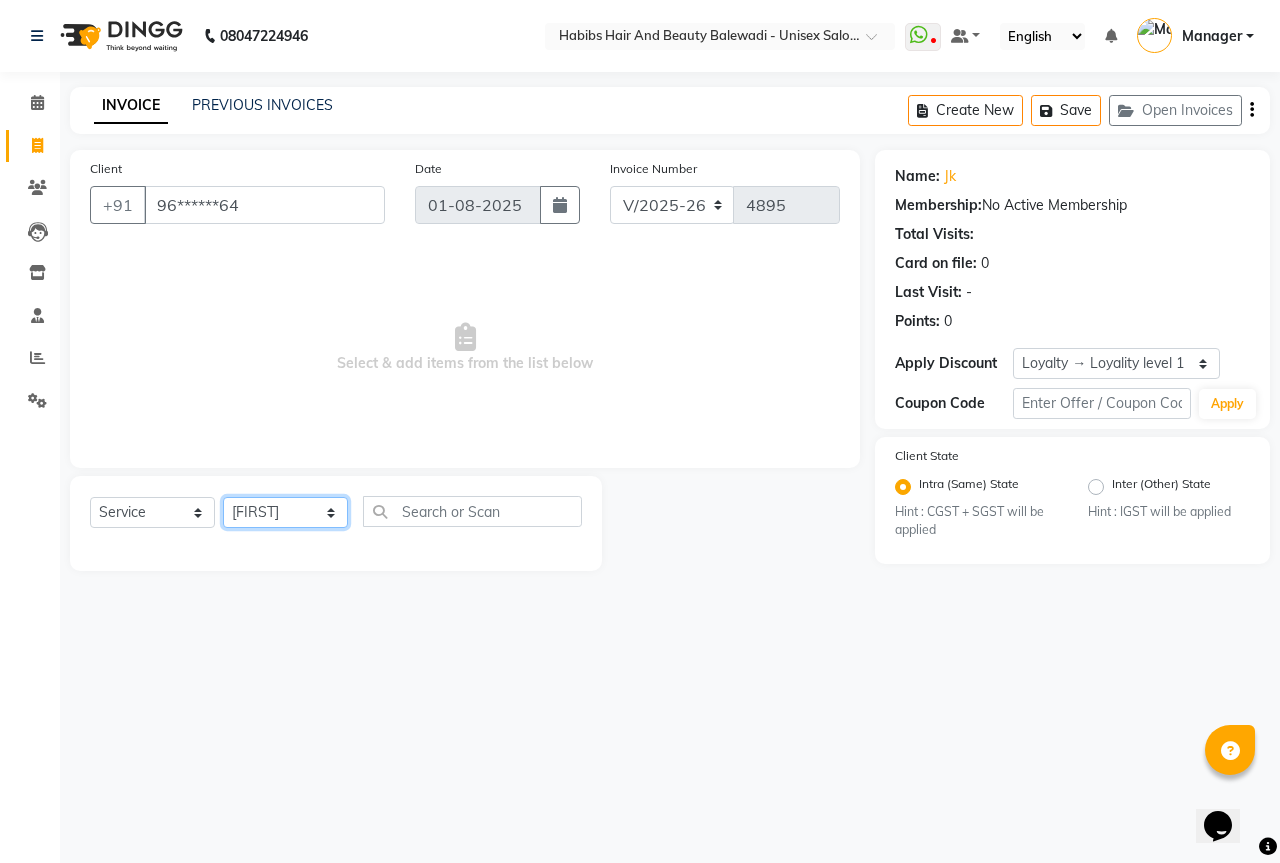click on "Select Stylist Aarti Akshay Gaikwad Ankita Balmiki Bhagvat Dnyaneshwar Borde Gajanan Ghaytade Govind Wadel HK Manager Sagar Raut Sipra Singh Usha" 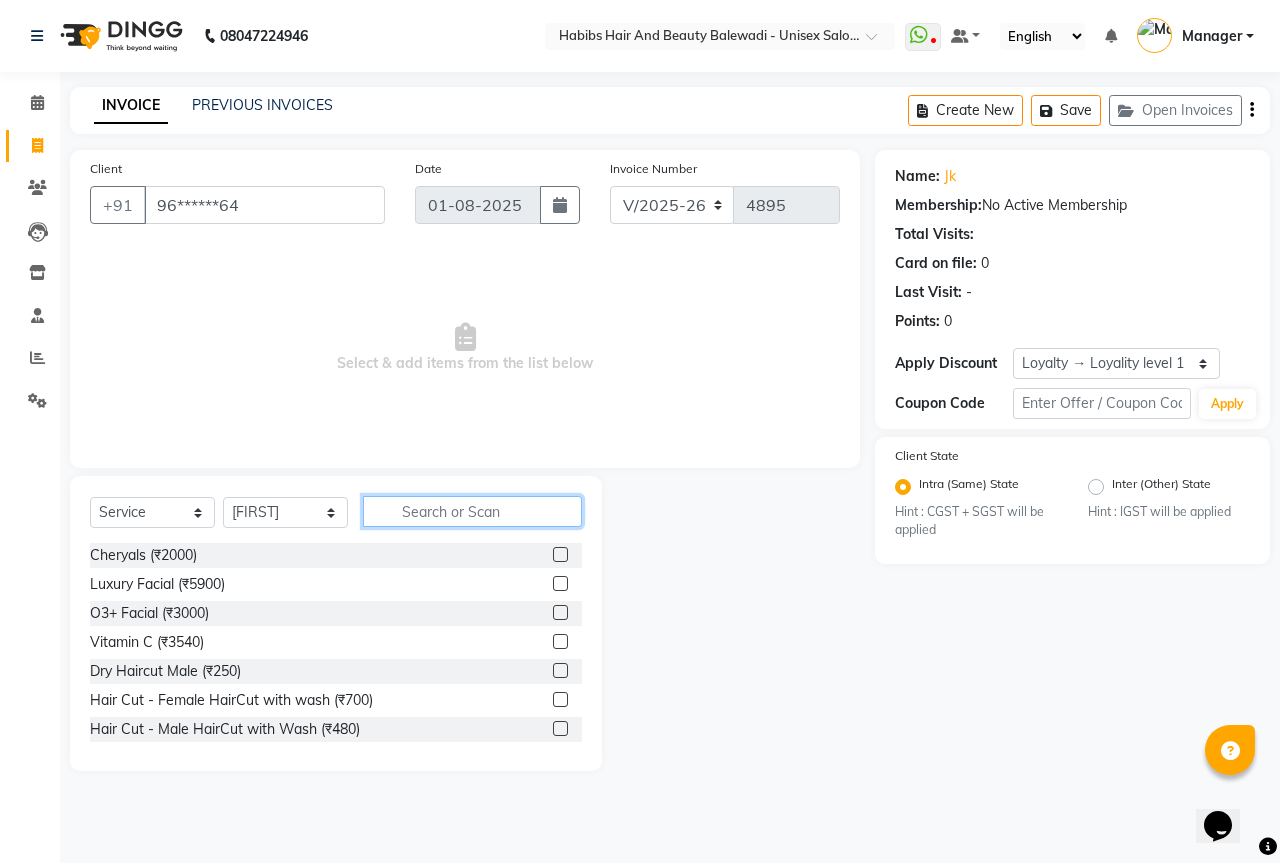 click 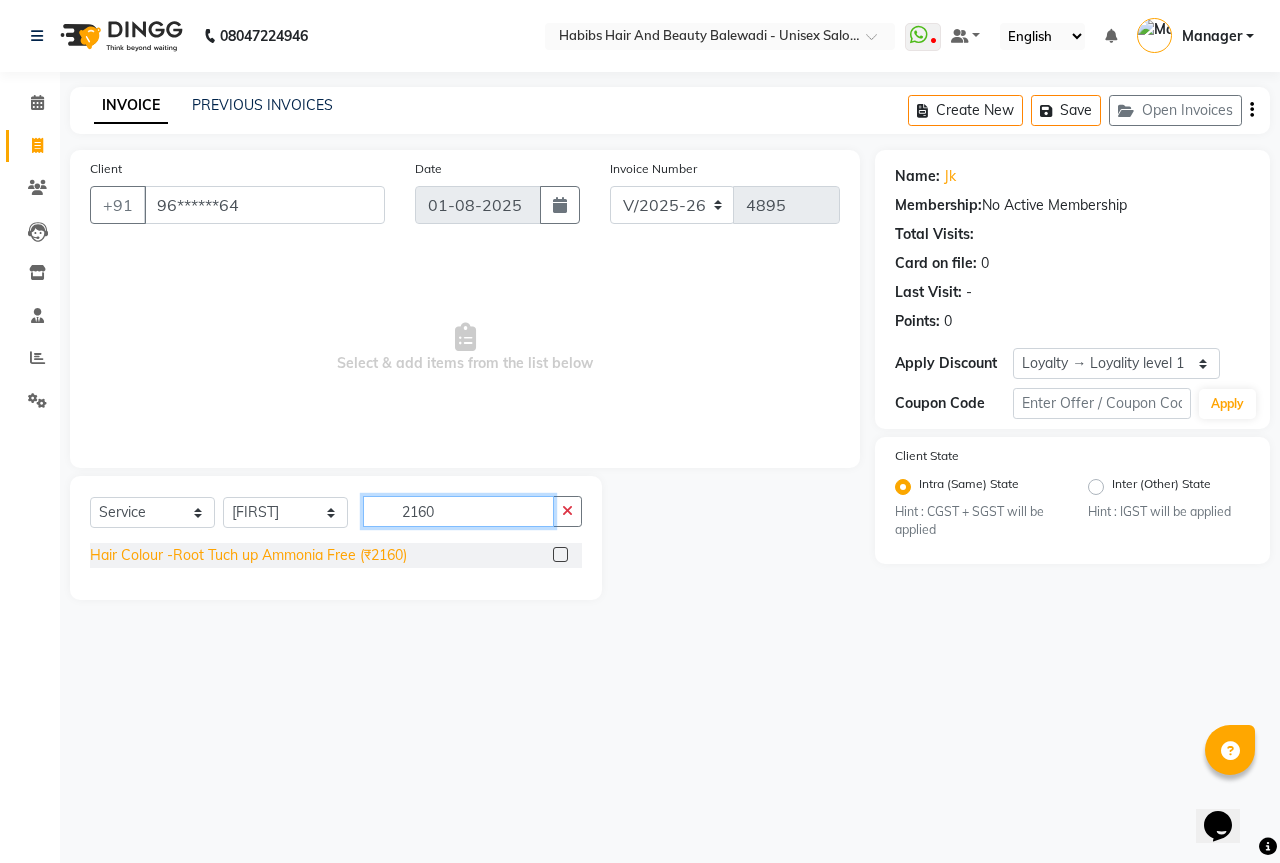 type on "2160" 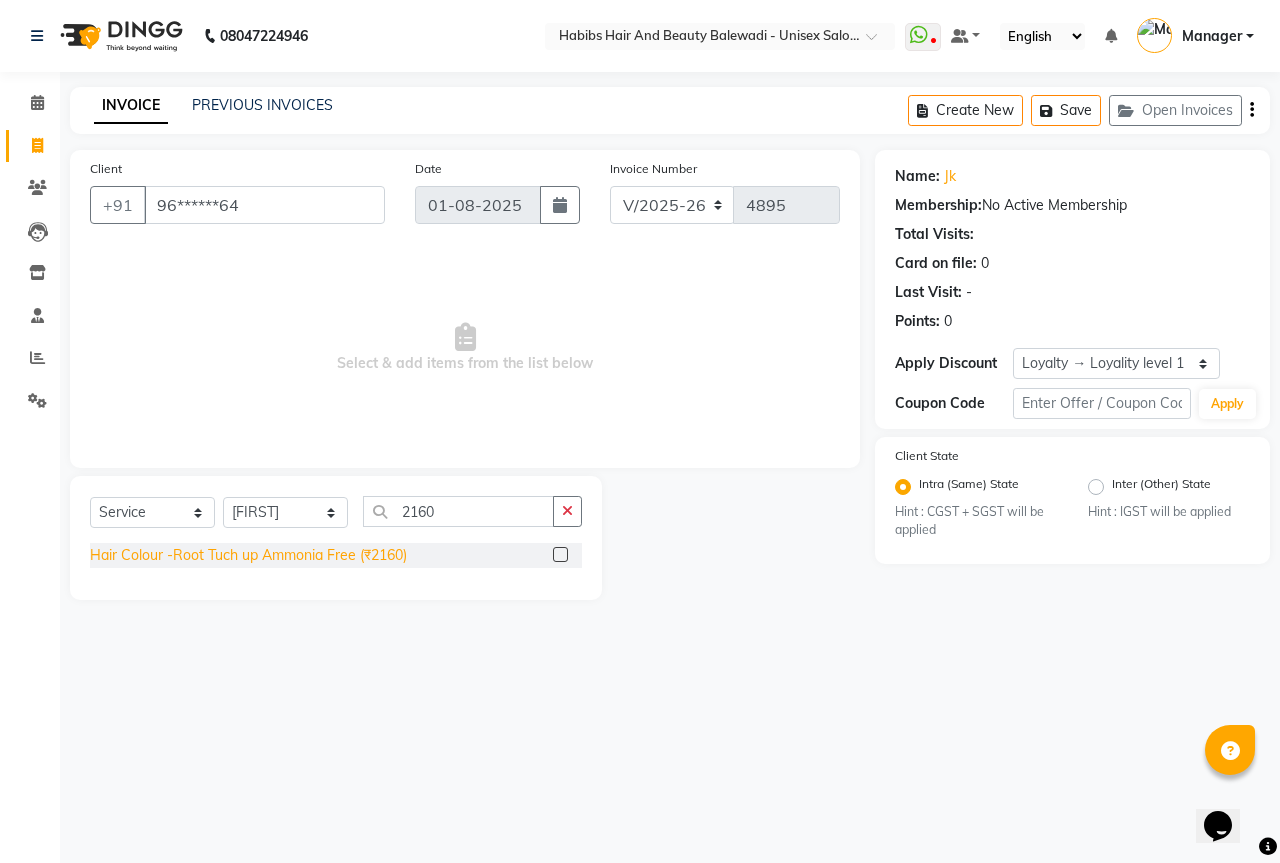 click on "Hair Colour -Root Tuch up Ammonia Free (₹2160)" 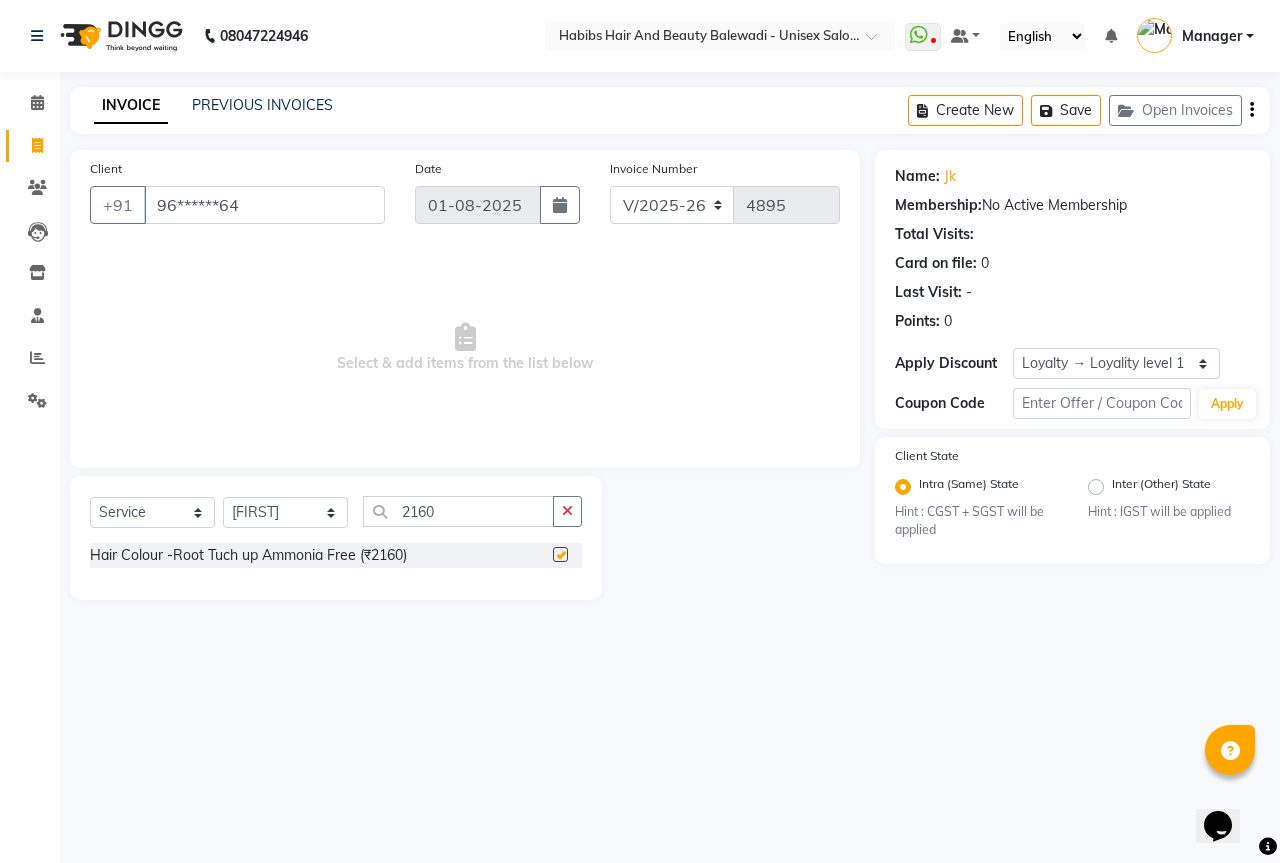 checkbox on "false" 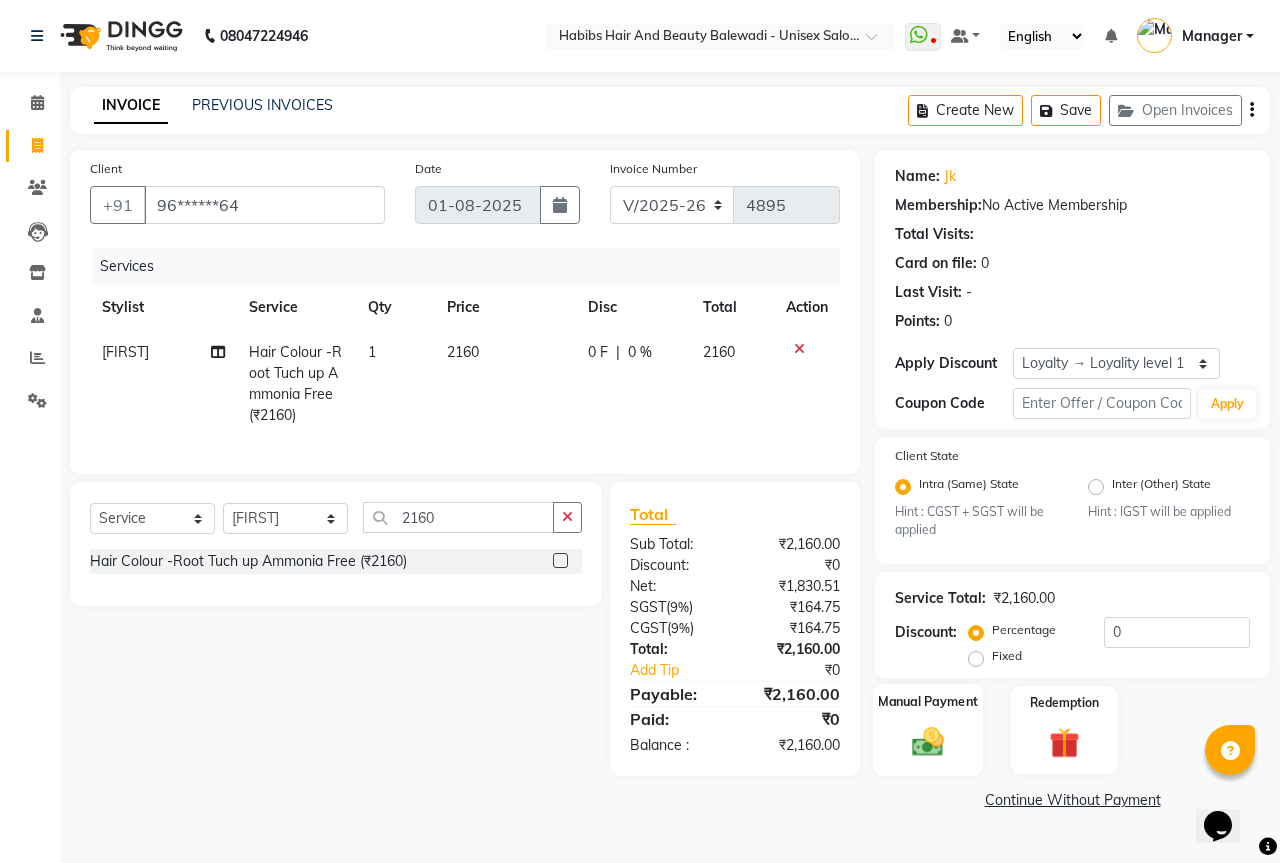 click 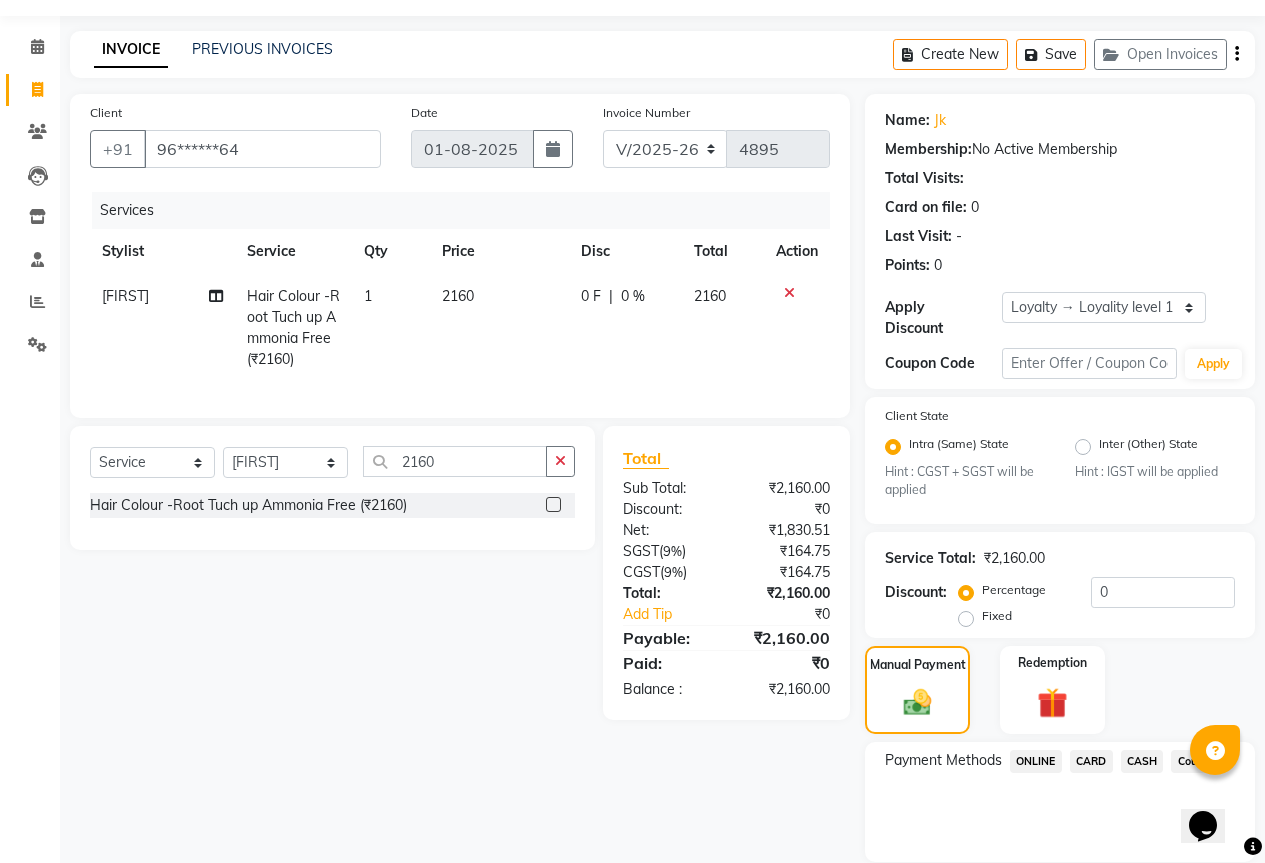 scroll, scrollTop: 110, scrollLeft: 0, axis: vertical 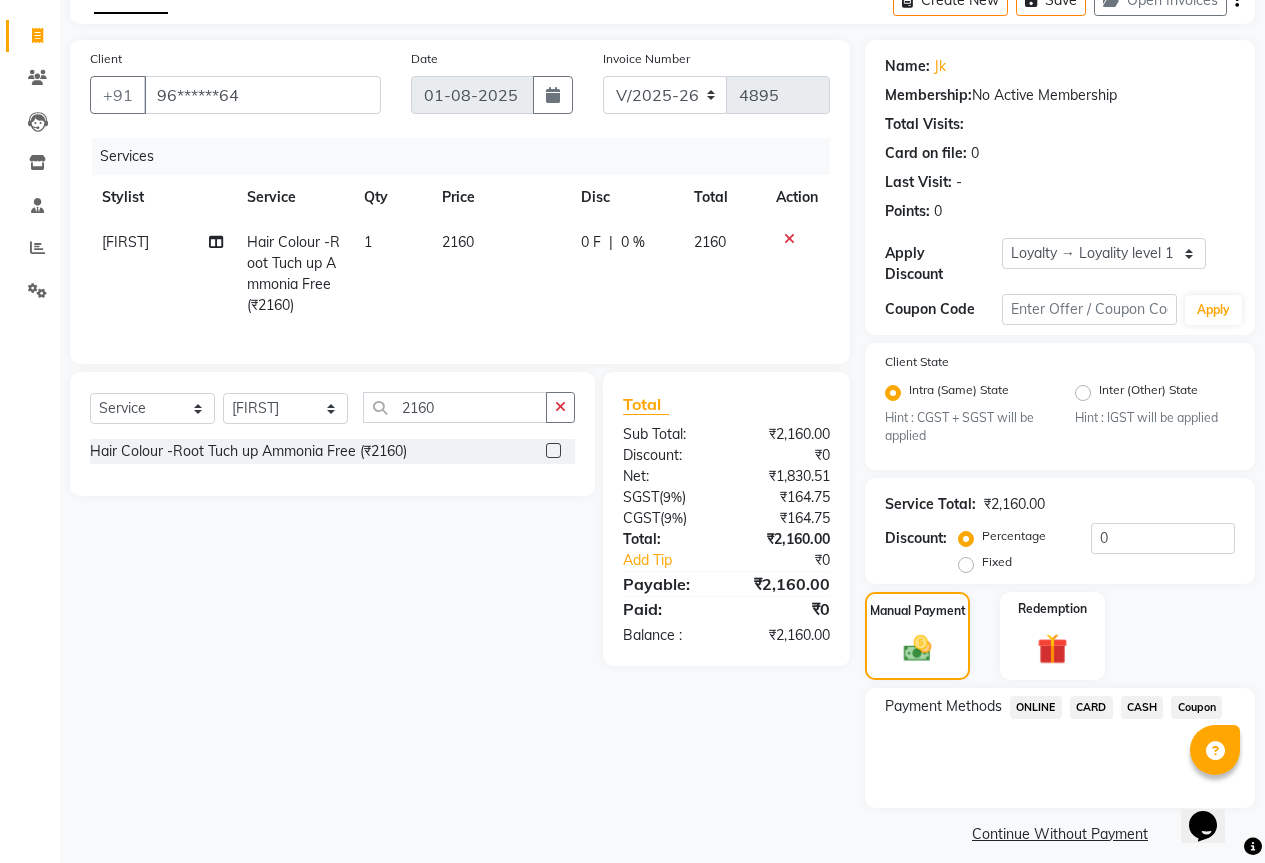 click on "ONLINE" 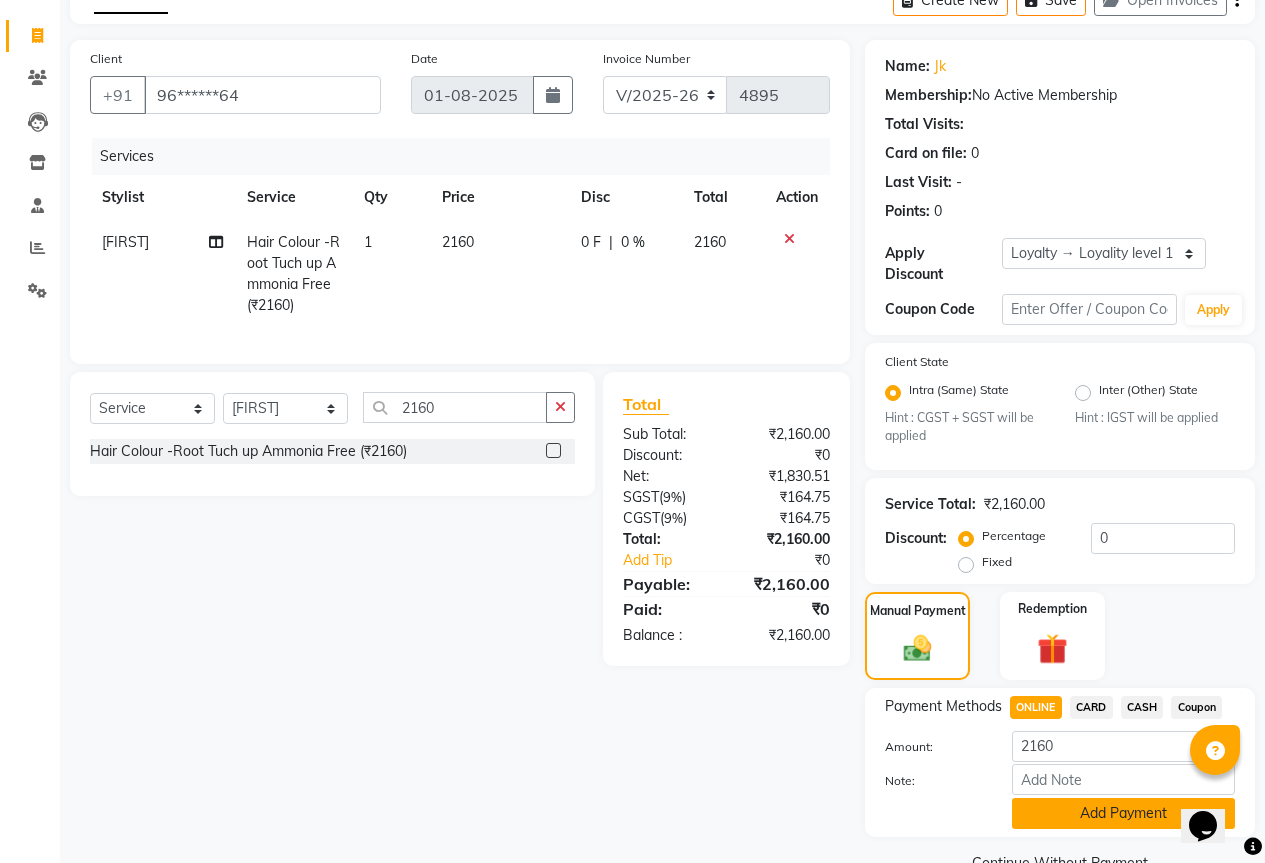 click on "Add Payment" 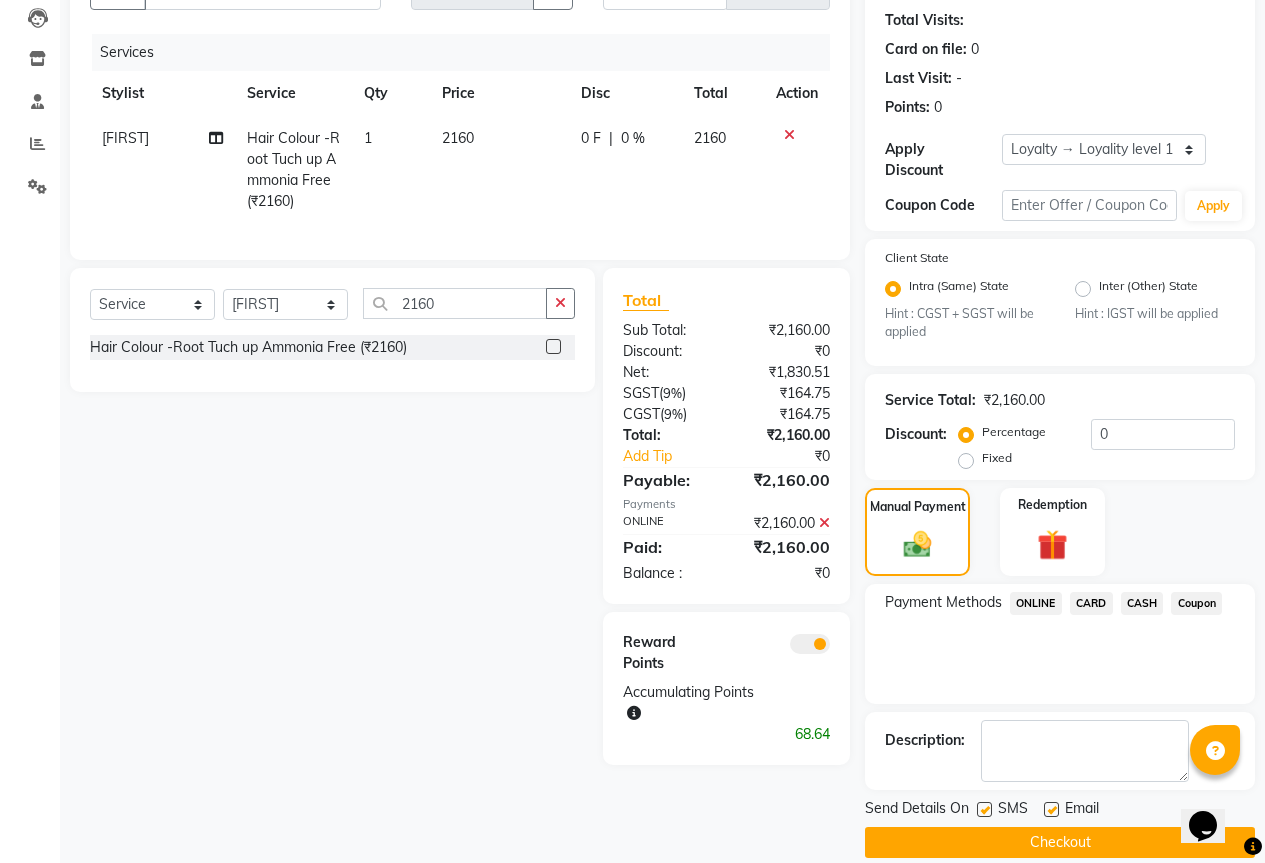 scroll, scrollTop: 223, scrollLeft: 0, axis: vertical 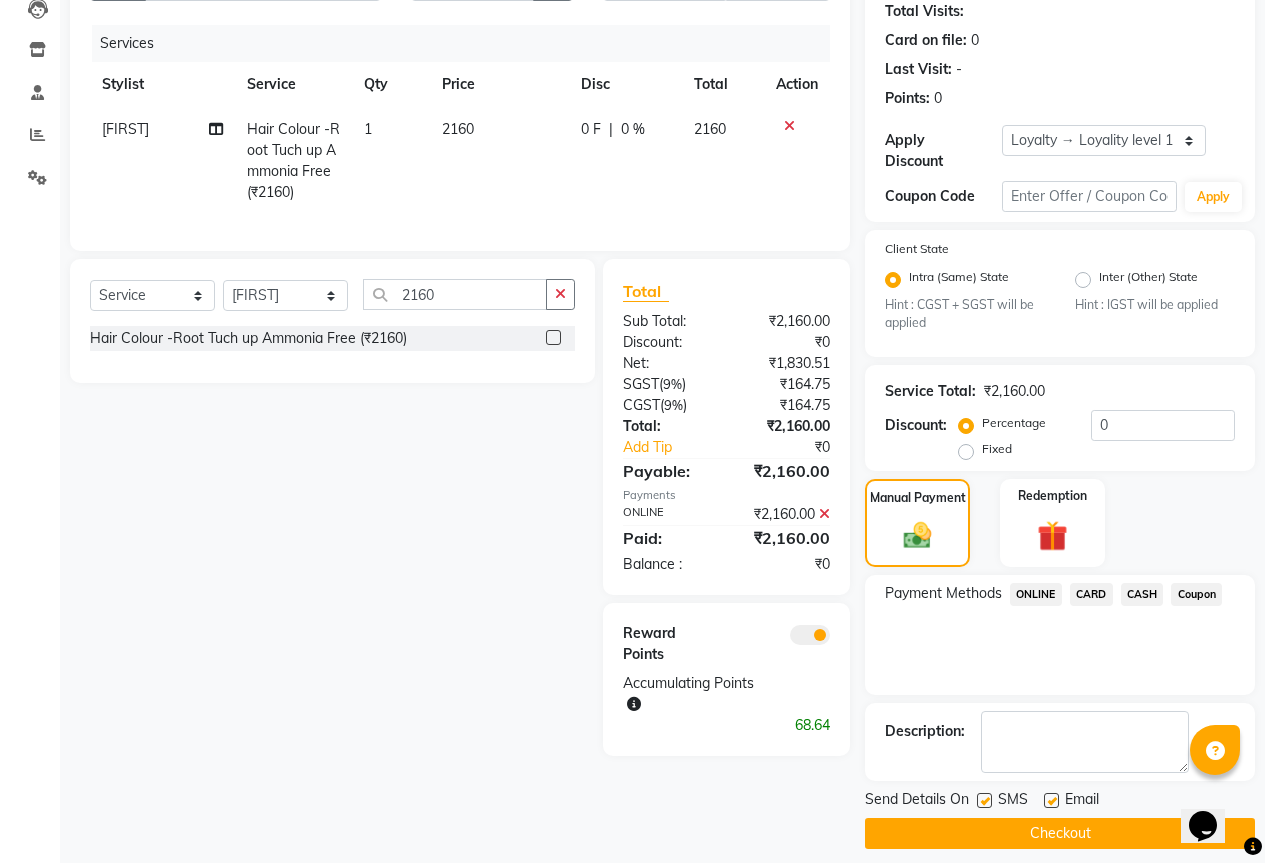 click on "Checkout" 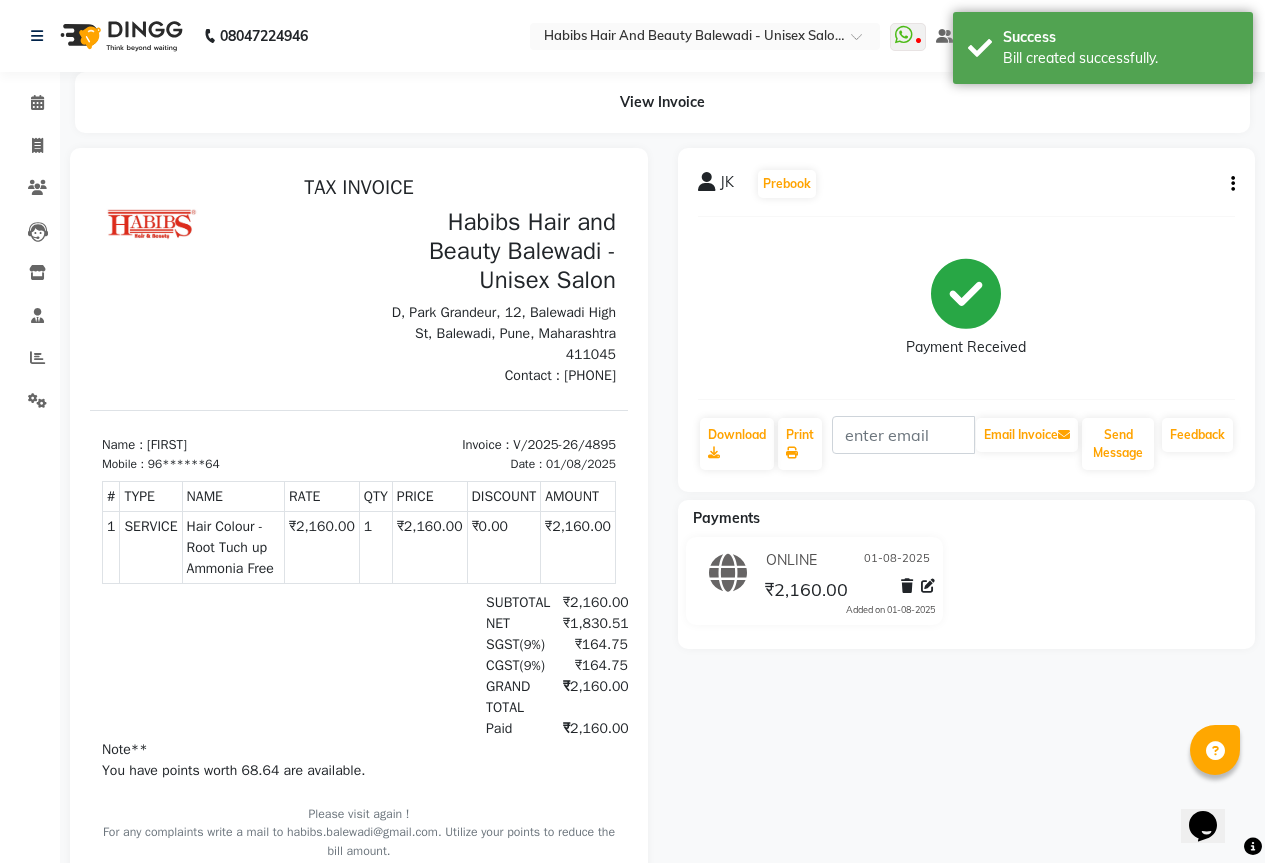 scroll, scrollTop: 0, scrollLeft: 0, axis: both 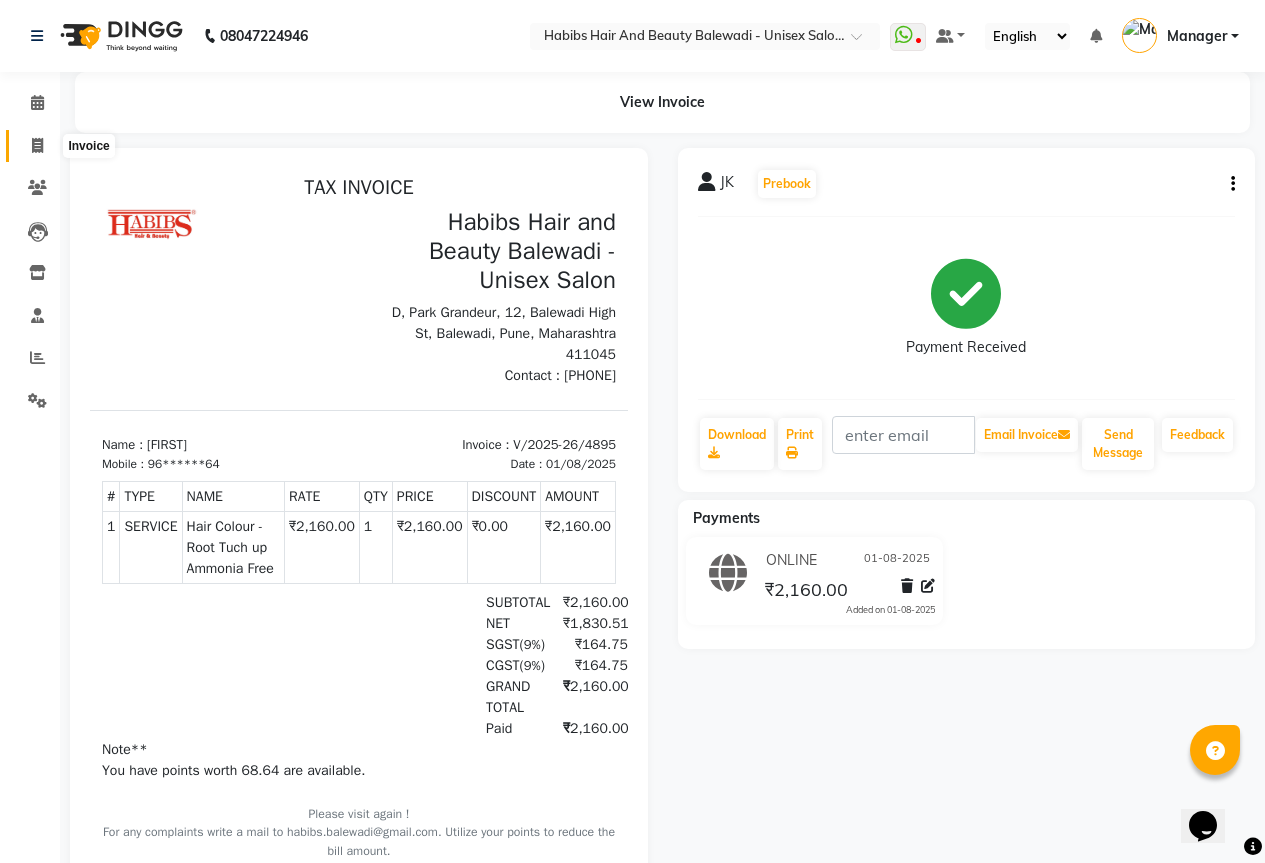 click 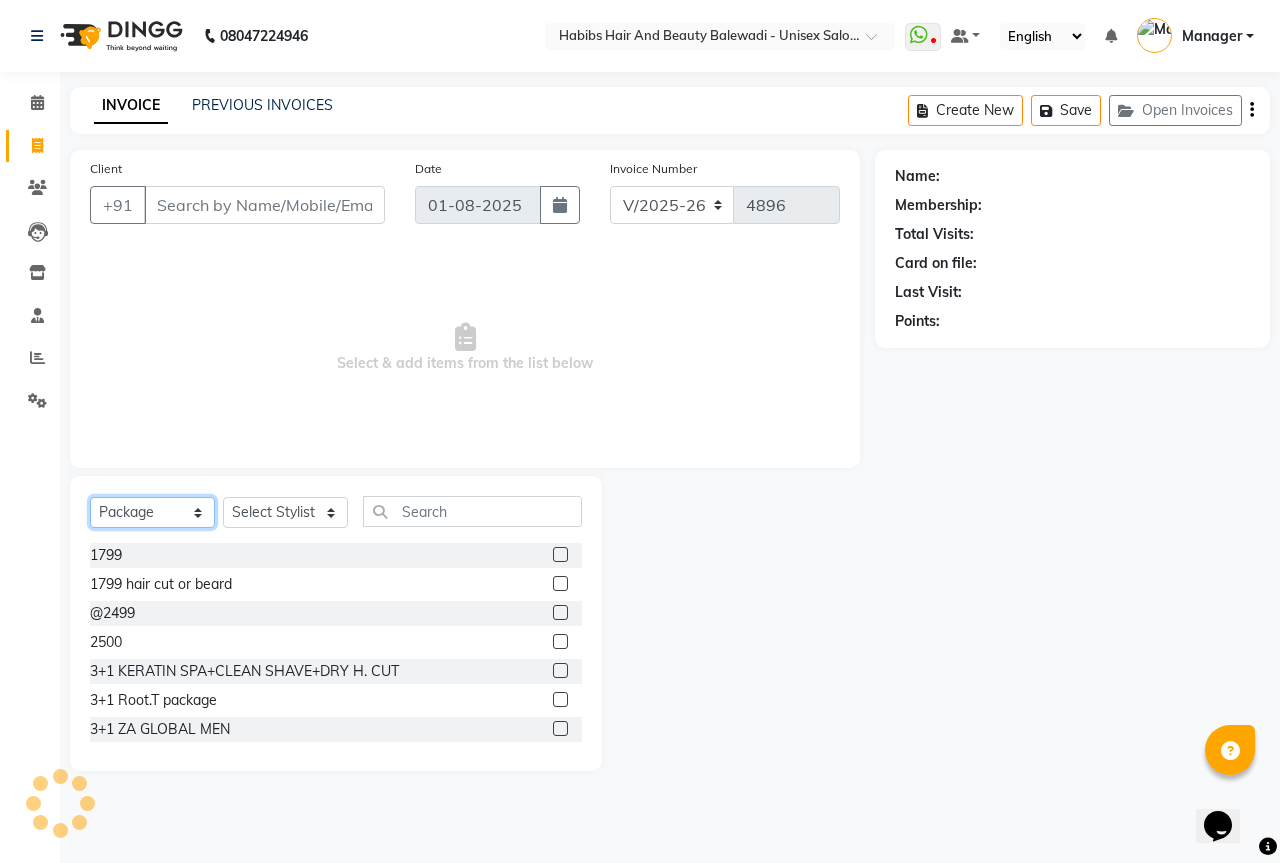 click on "Select  Service  Product  Membership  Package Voucher Prepaid Gift Card" 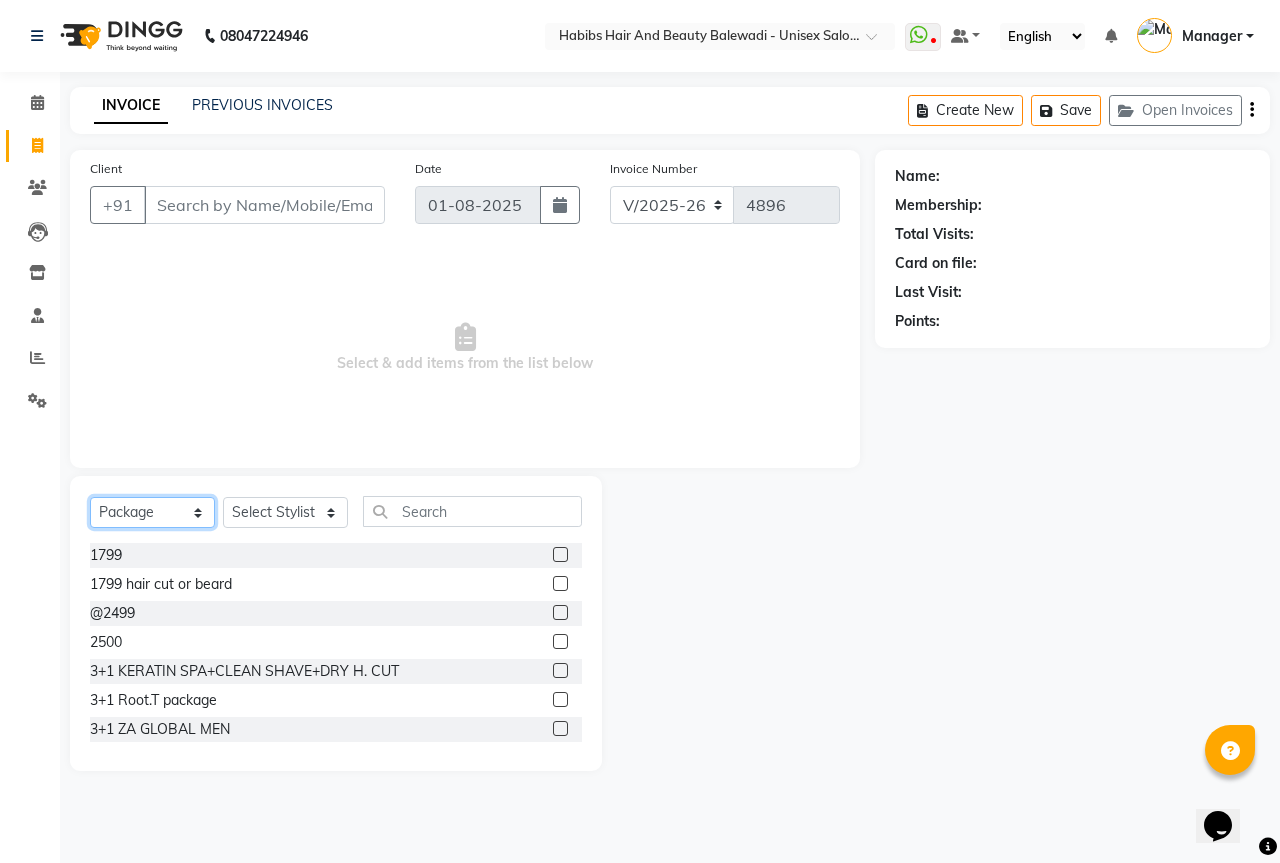 select on "service" 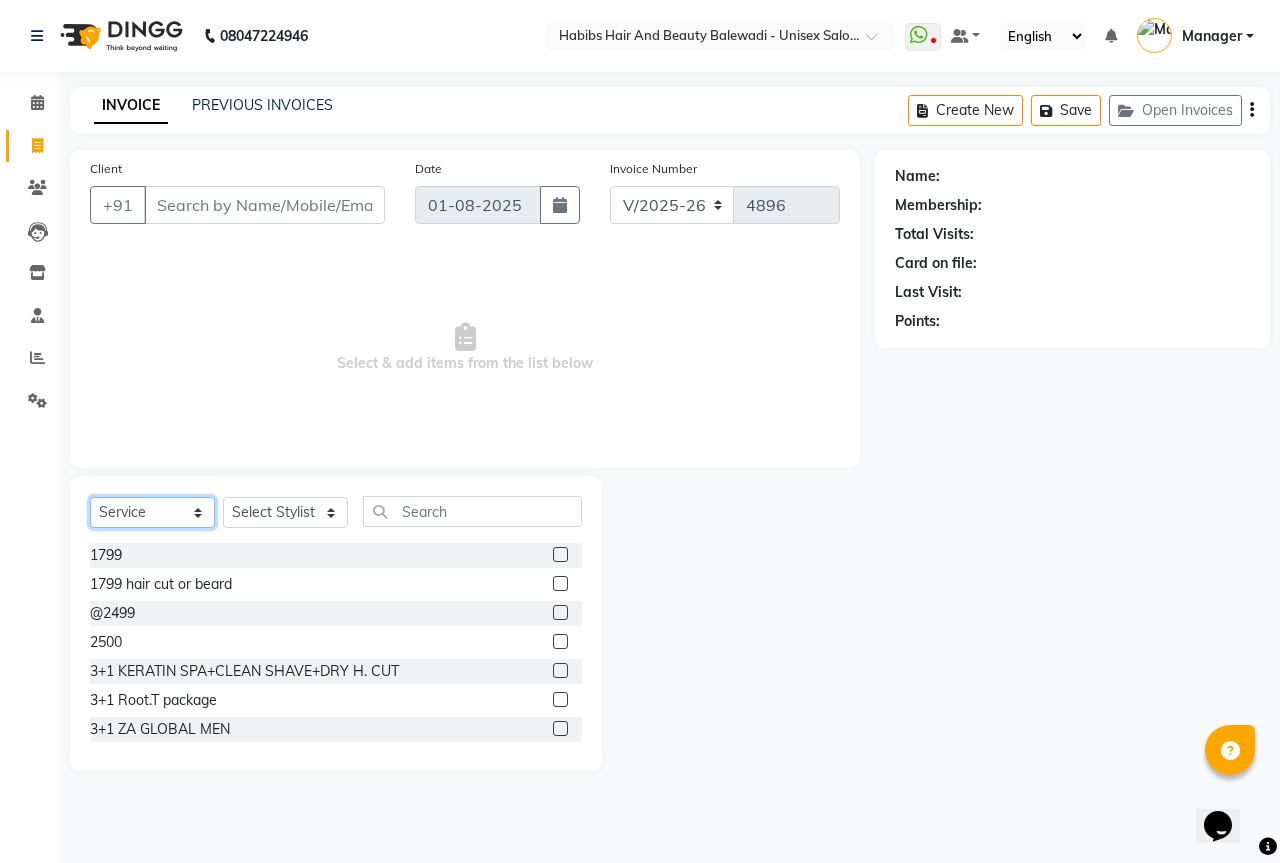 click on "Select  Service  Product  Membership  Package Voucher Prepaid Gift Card" 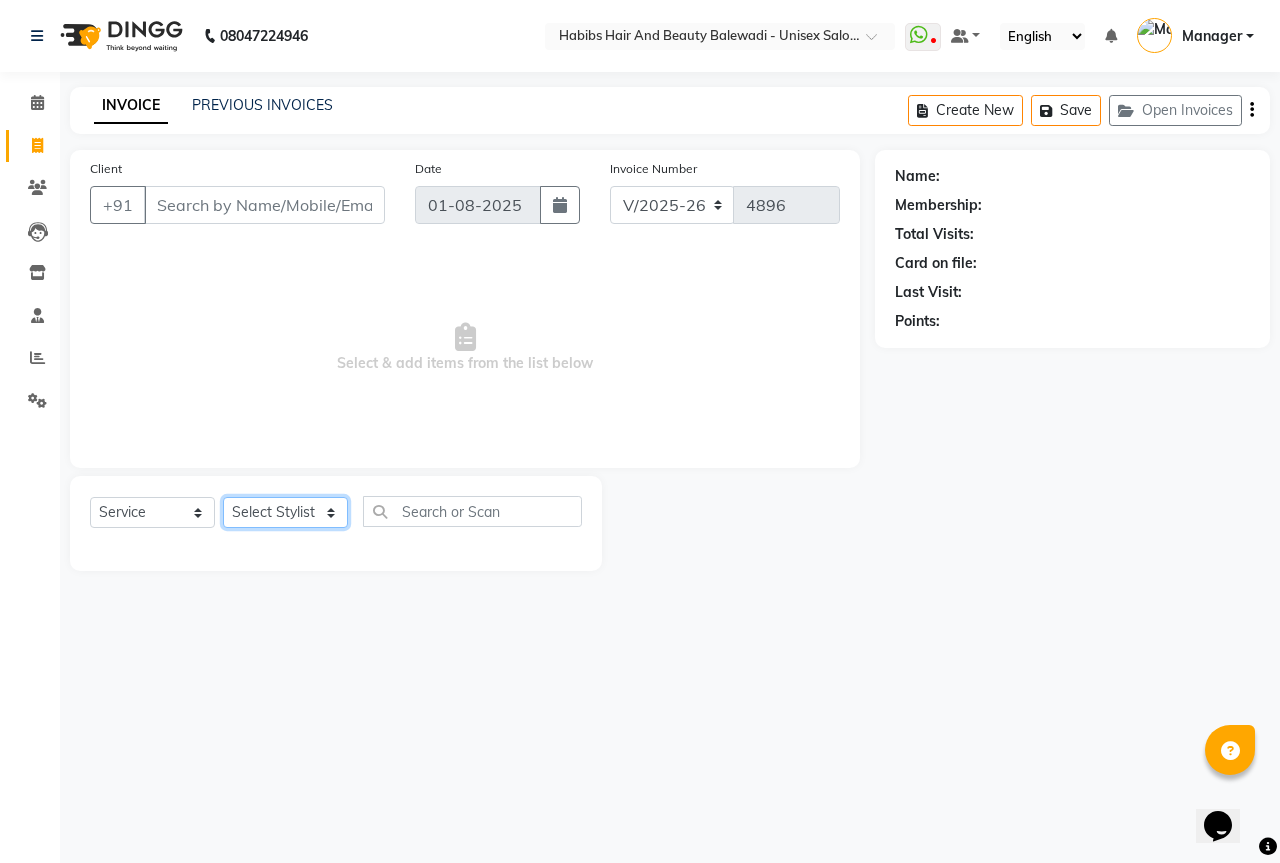 click on "Select Stylist Aarti Akshay Gaikwad Ankita Balmiki Bhagvat Dnyaneshwar Borde Gajanan Ghaytade Govind Wadel HK Manager Sagar Raut Sipra Singh Usha" 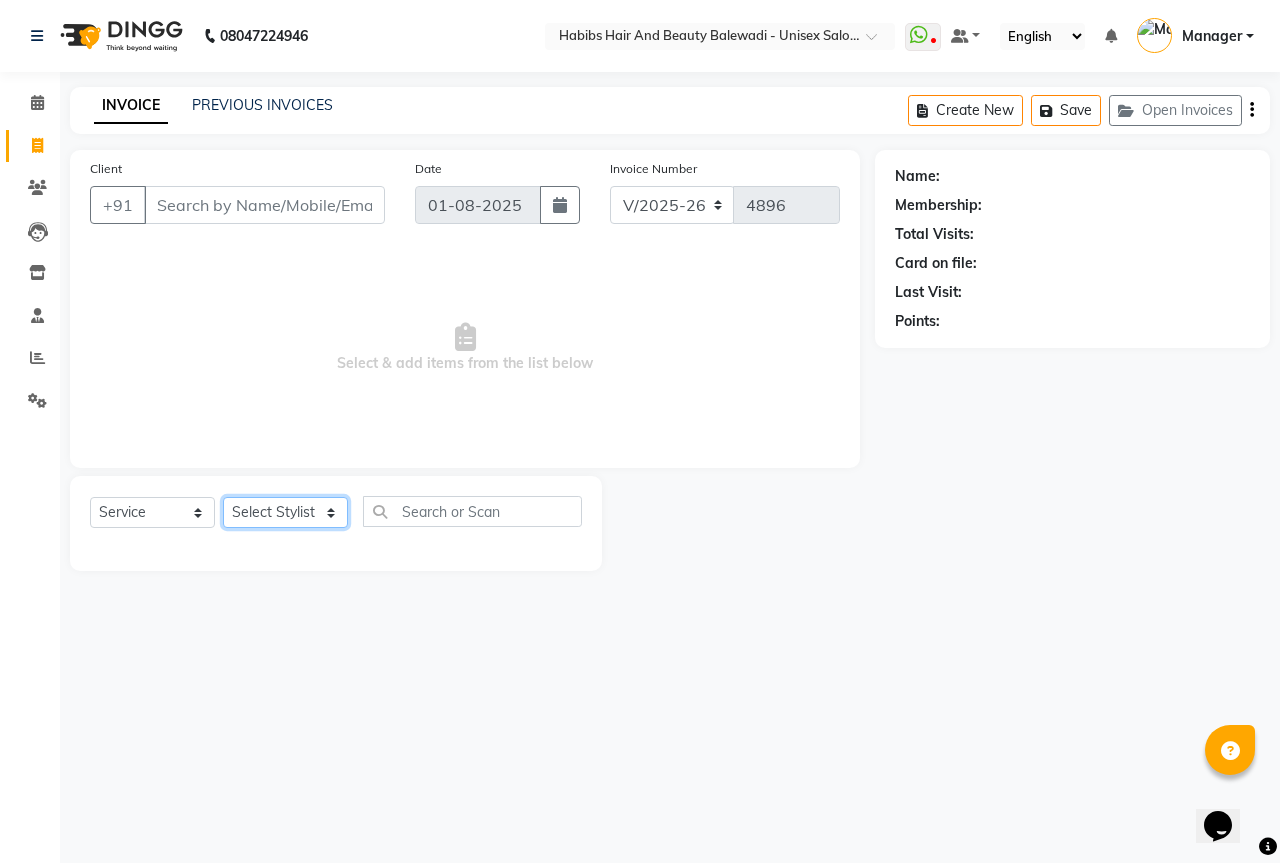 select on "82273" 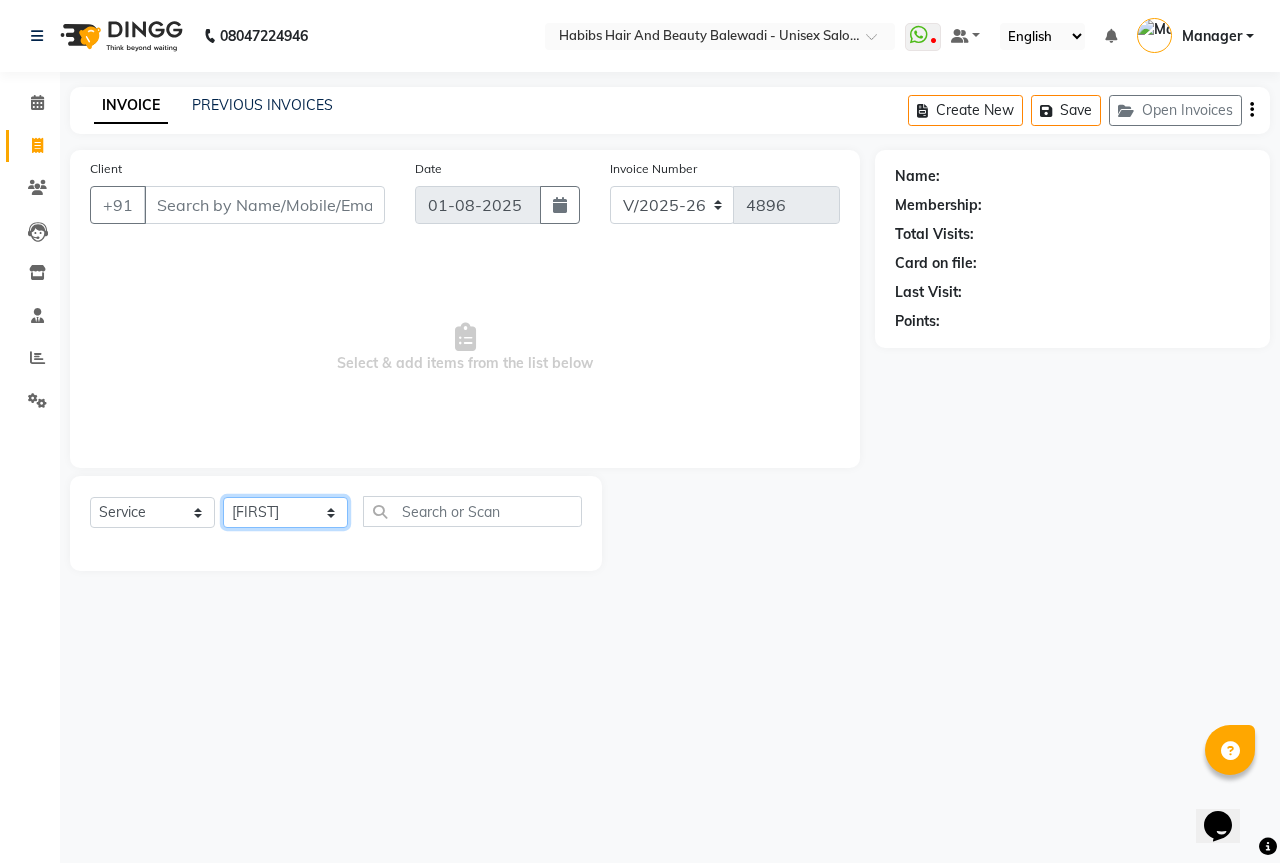 click on "Select Stylist Aarti Akshay Gaikwad Ankita Balmiki Bhagvat Dnyaneshwar Borde Gajanan Ghaytade Govind Wadel HK Manager Sagar Raut Sipra Singh Usha" 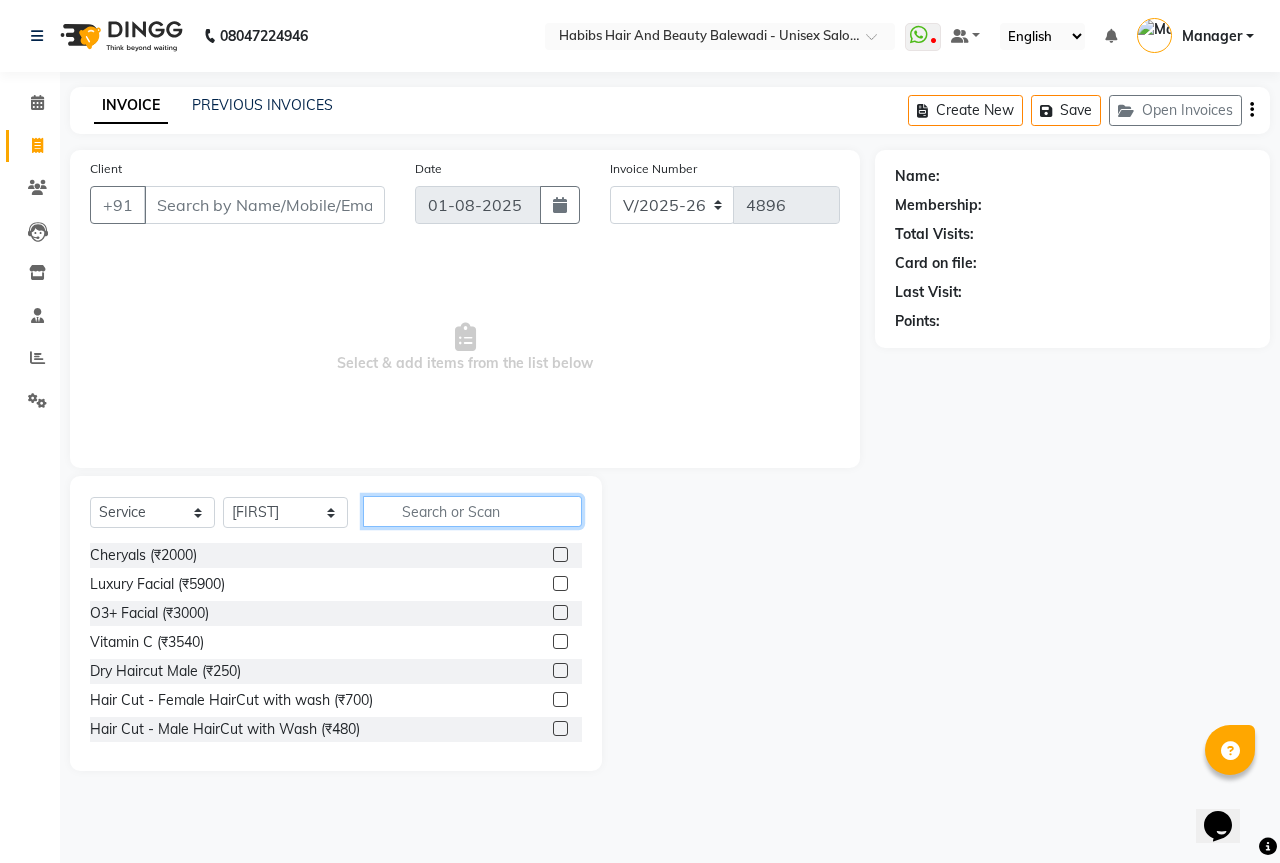 click 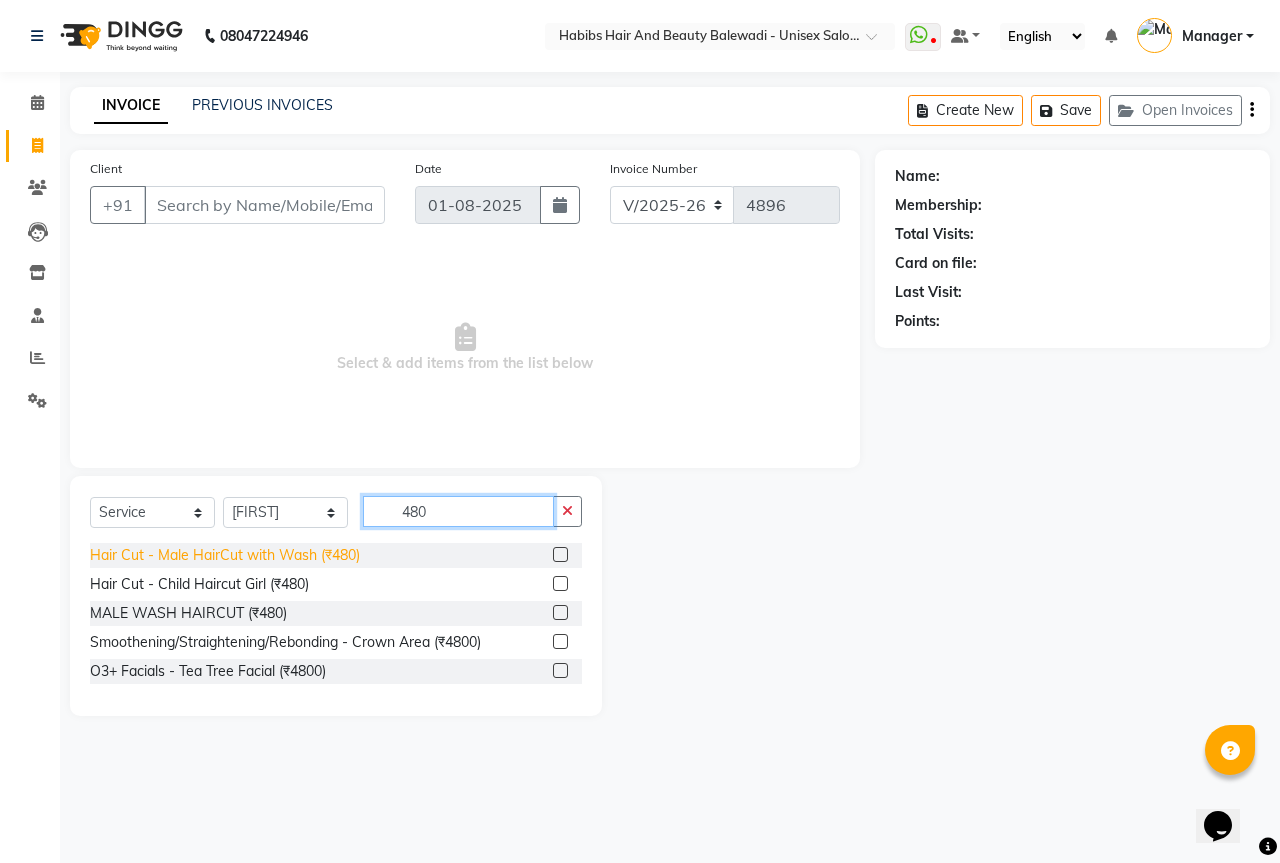 type on "480" 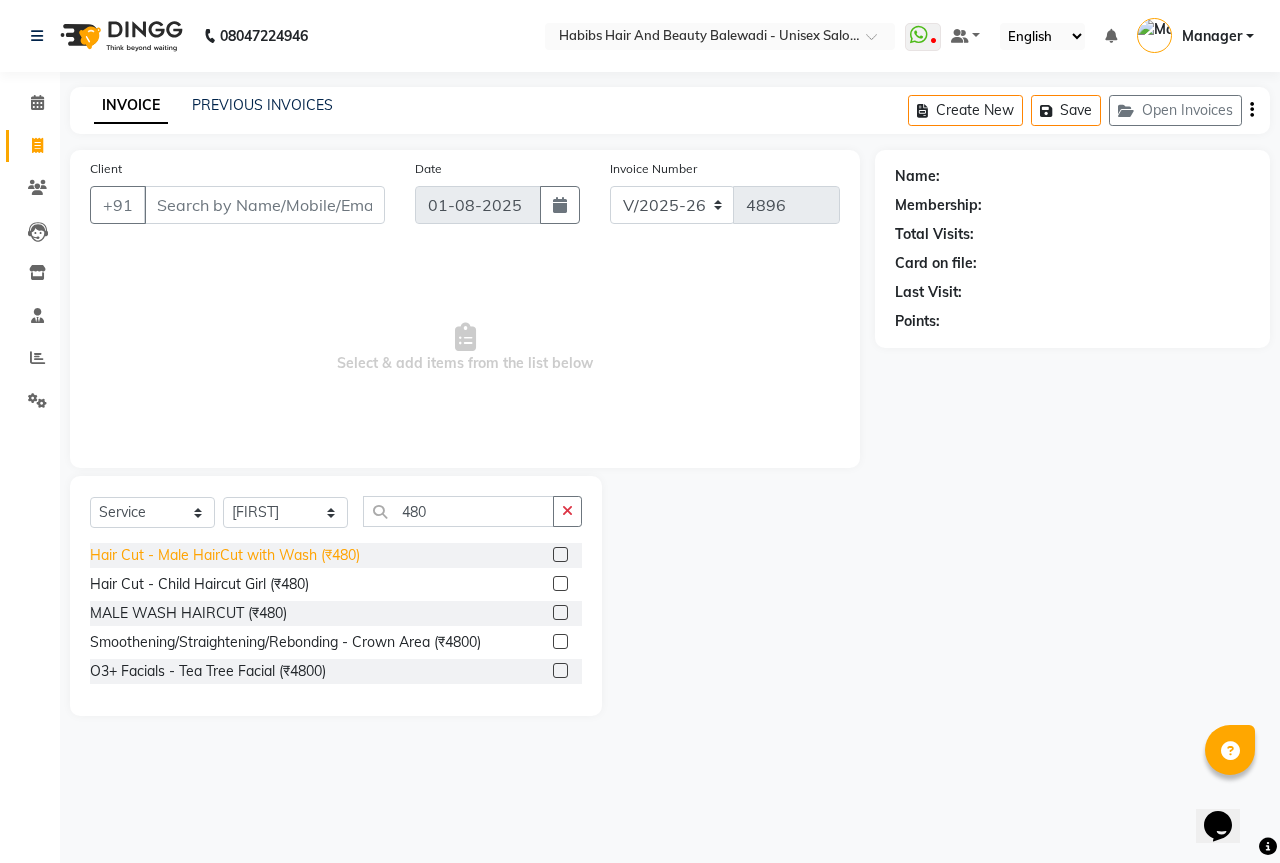 click on "Hair Cut - Male HairCut with Wash (₹480)" 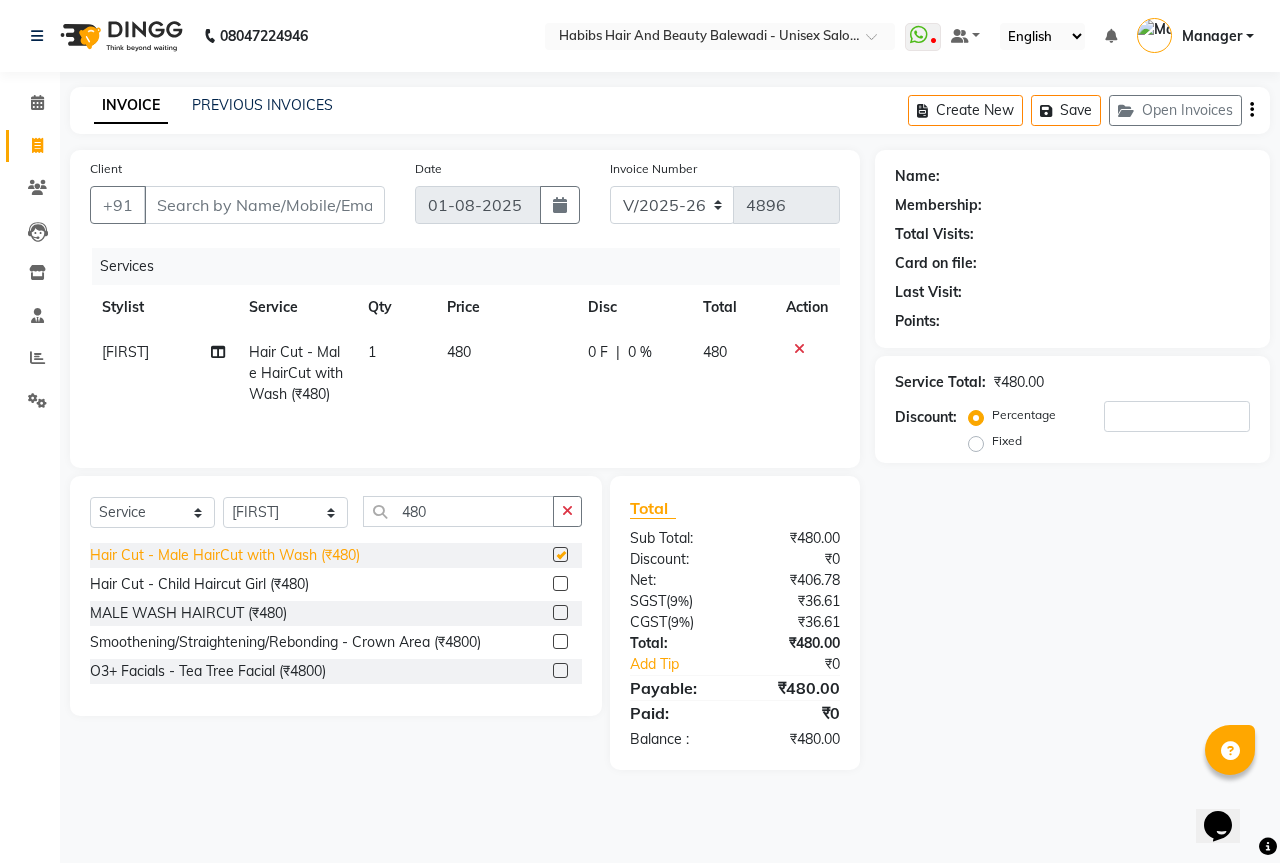 checkbox on "false" 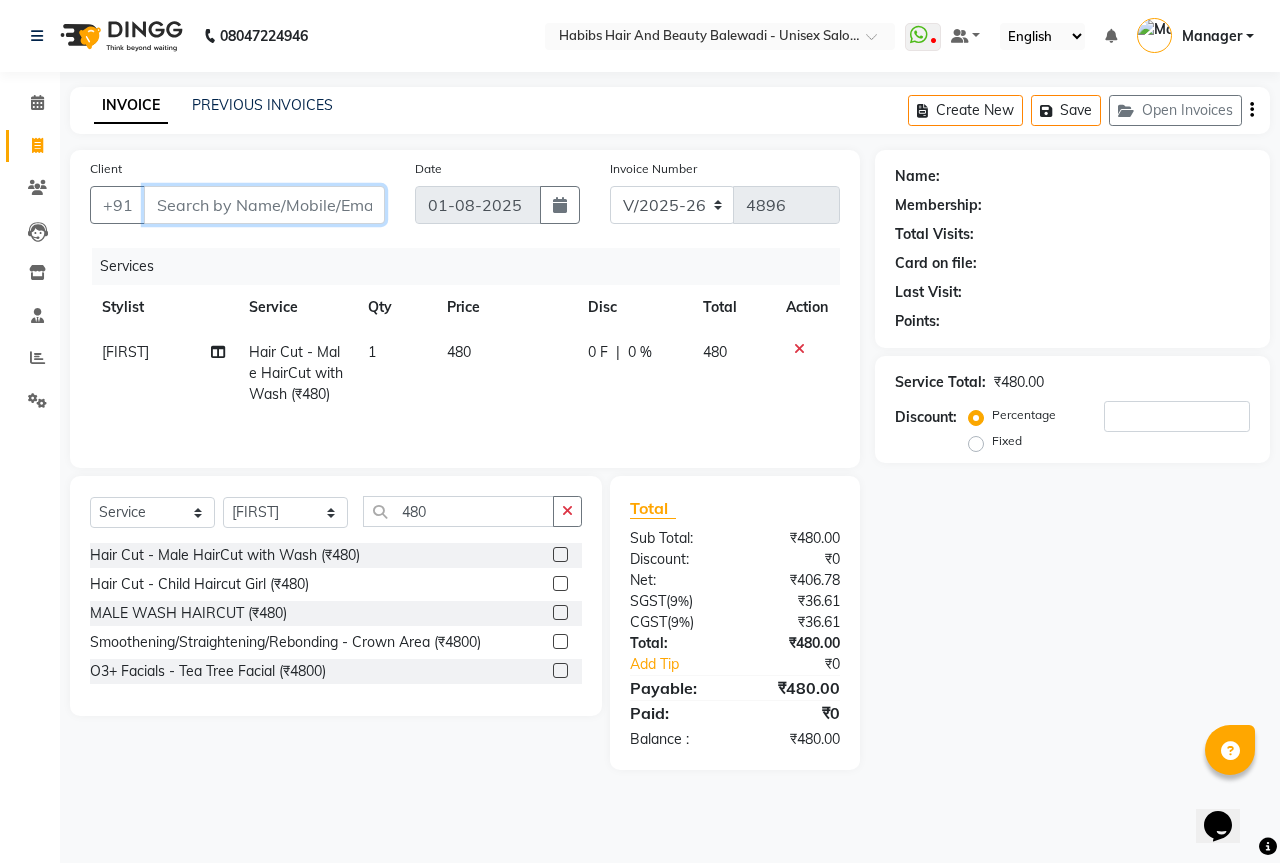 click on "Client" at bounding box center (264, 205) 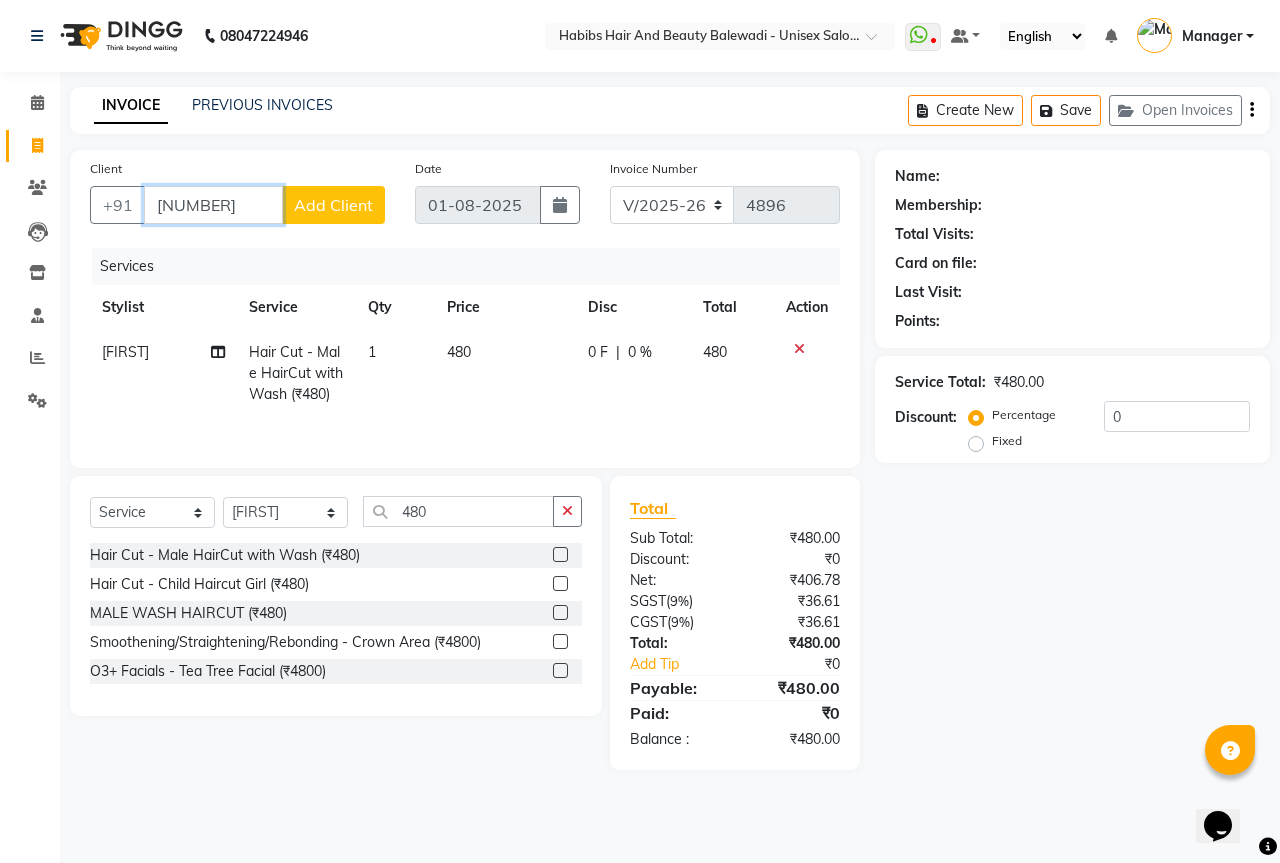 type on "9560511269" 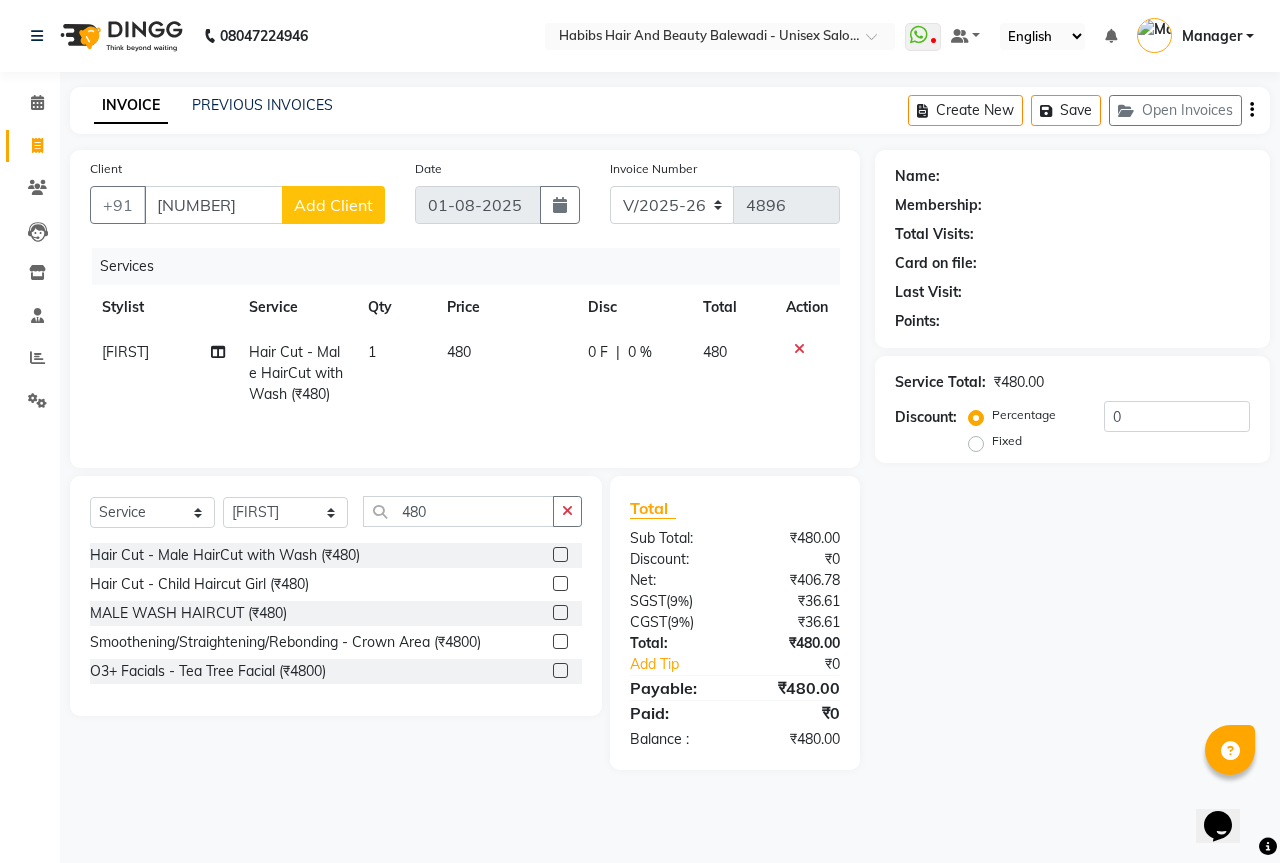 click on "Add Client" 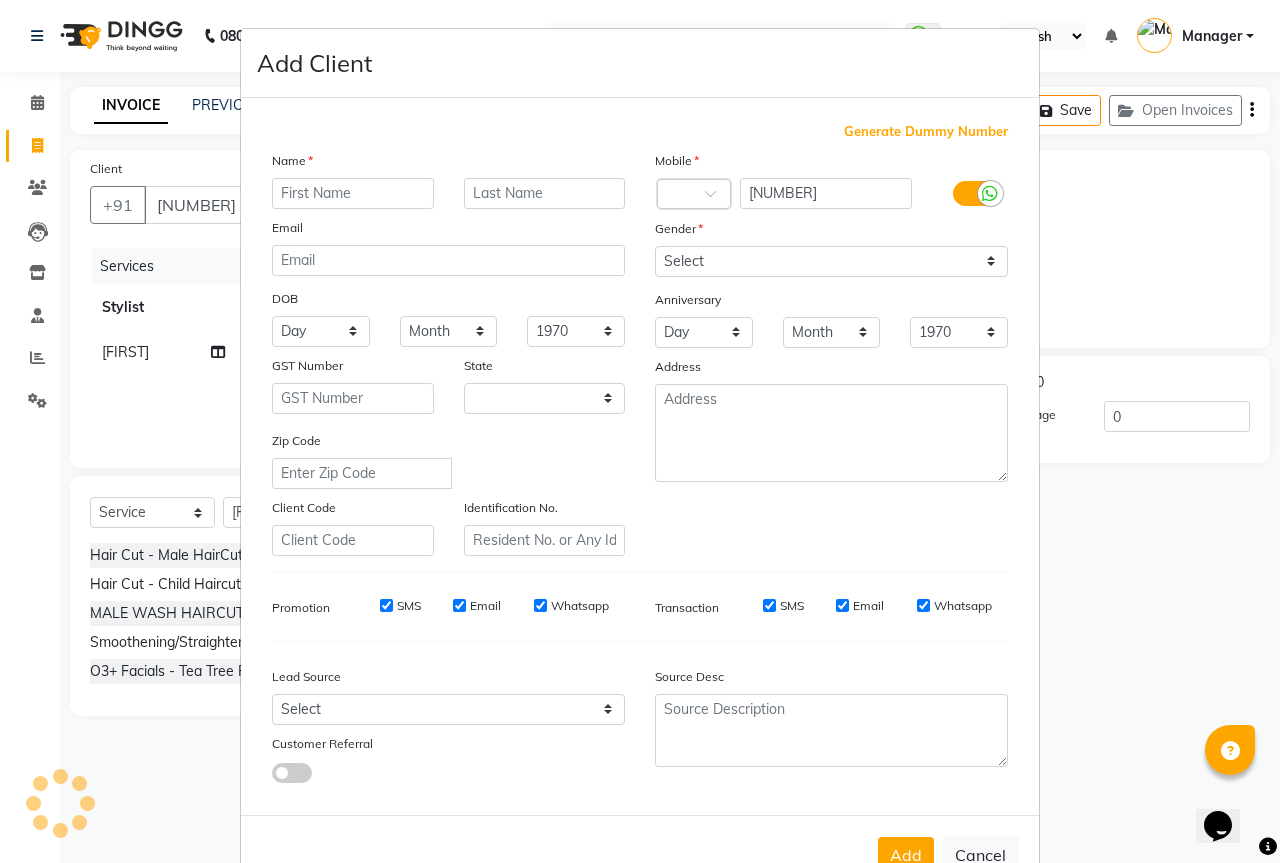 select on "22" 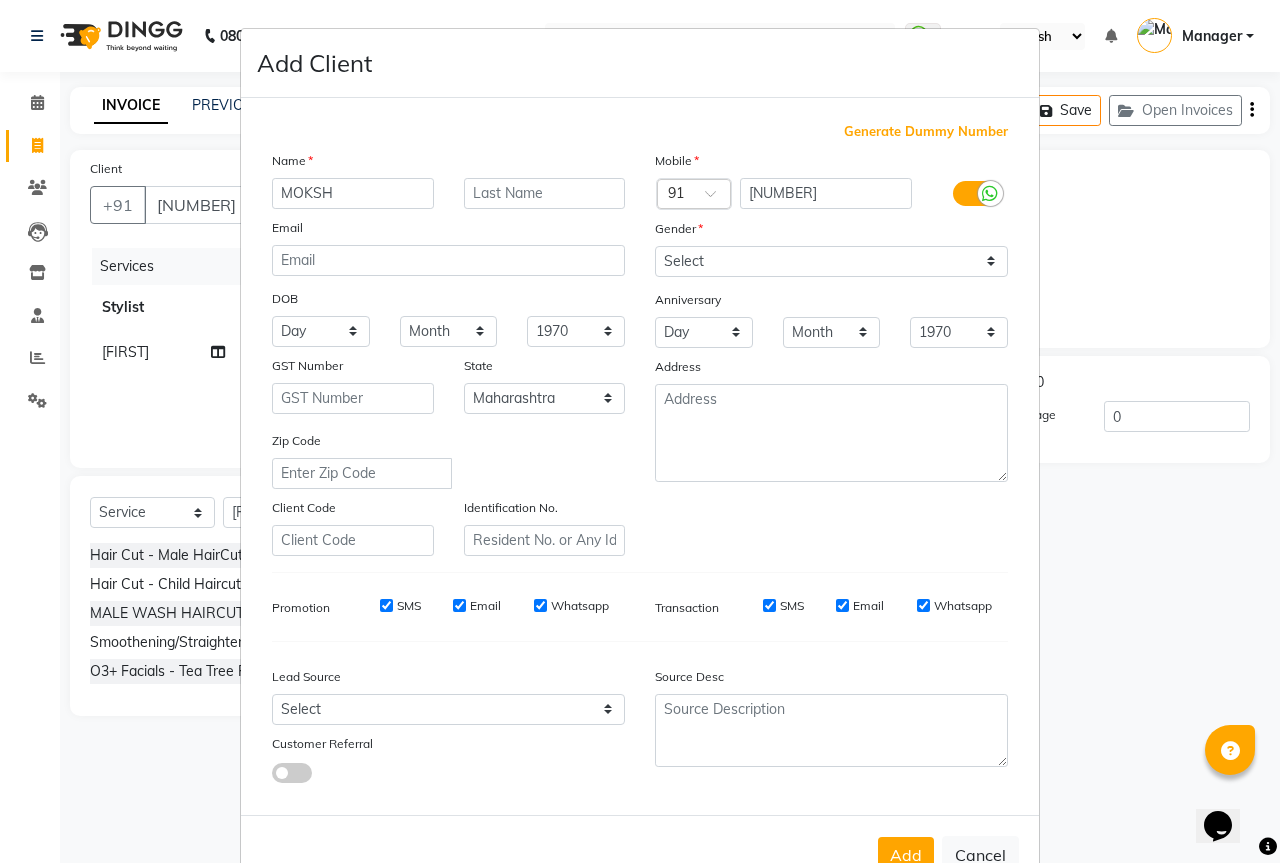 type on "MOKSH" 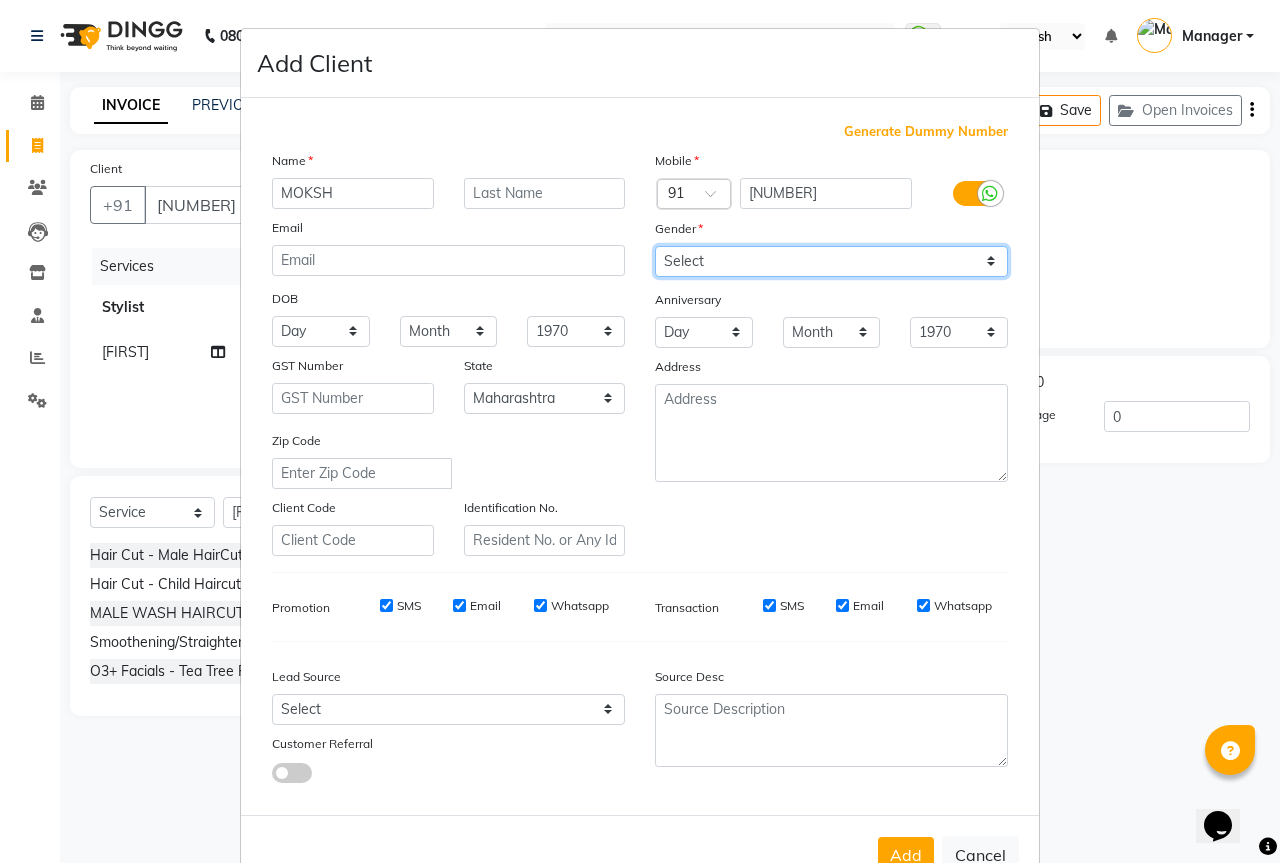 click on "Select Male Female Other Prefer Not To Say" at bounding box center [831, 261] 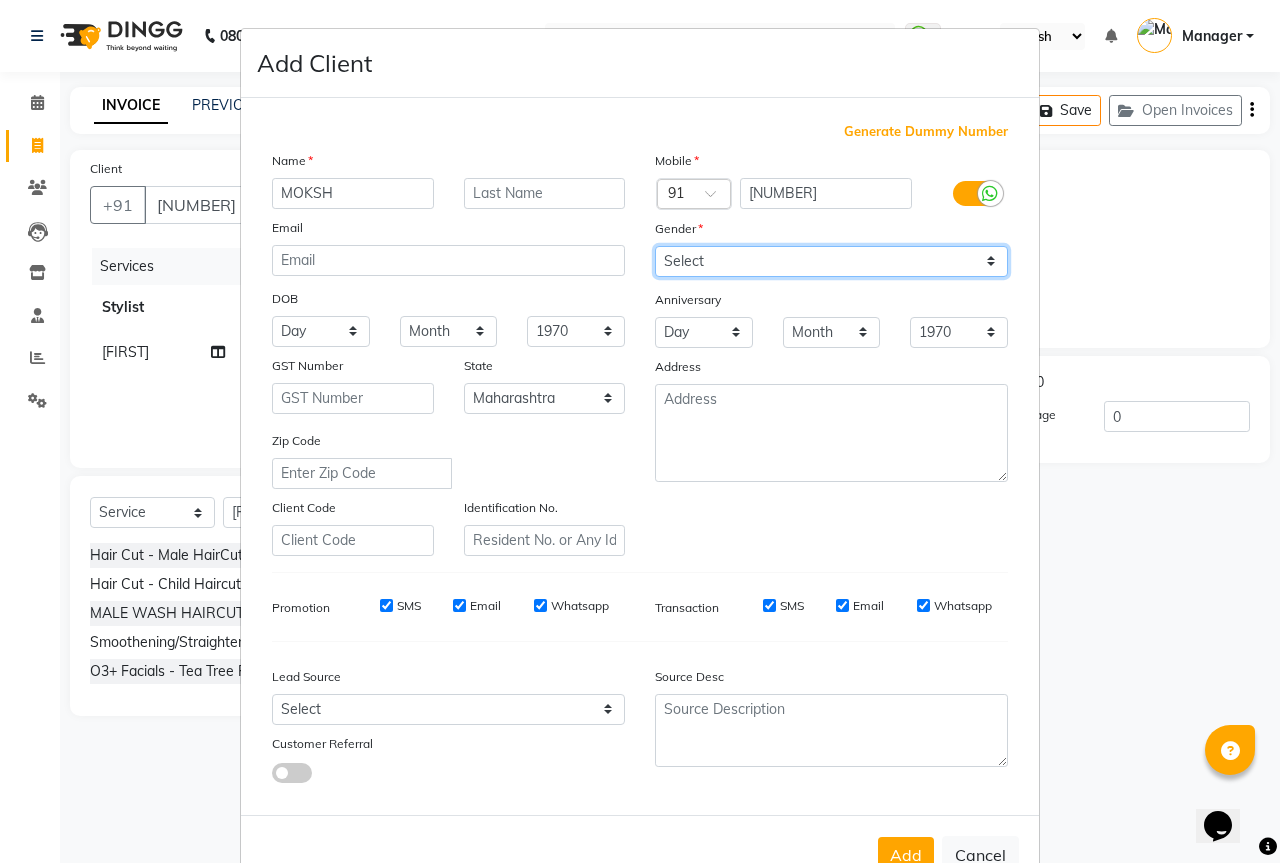 select on "male" 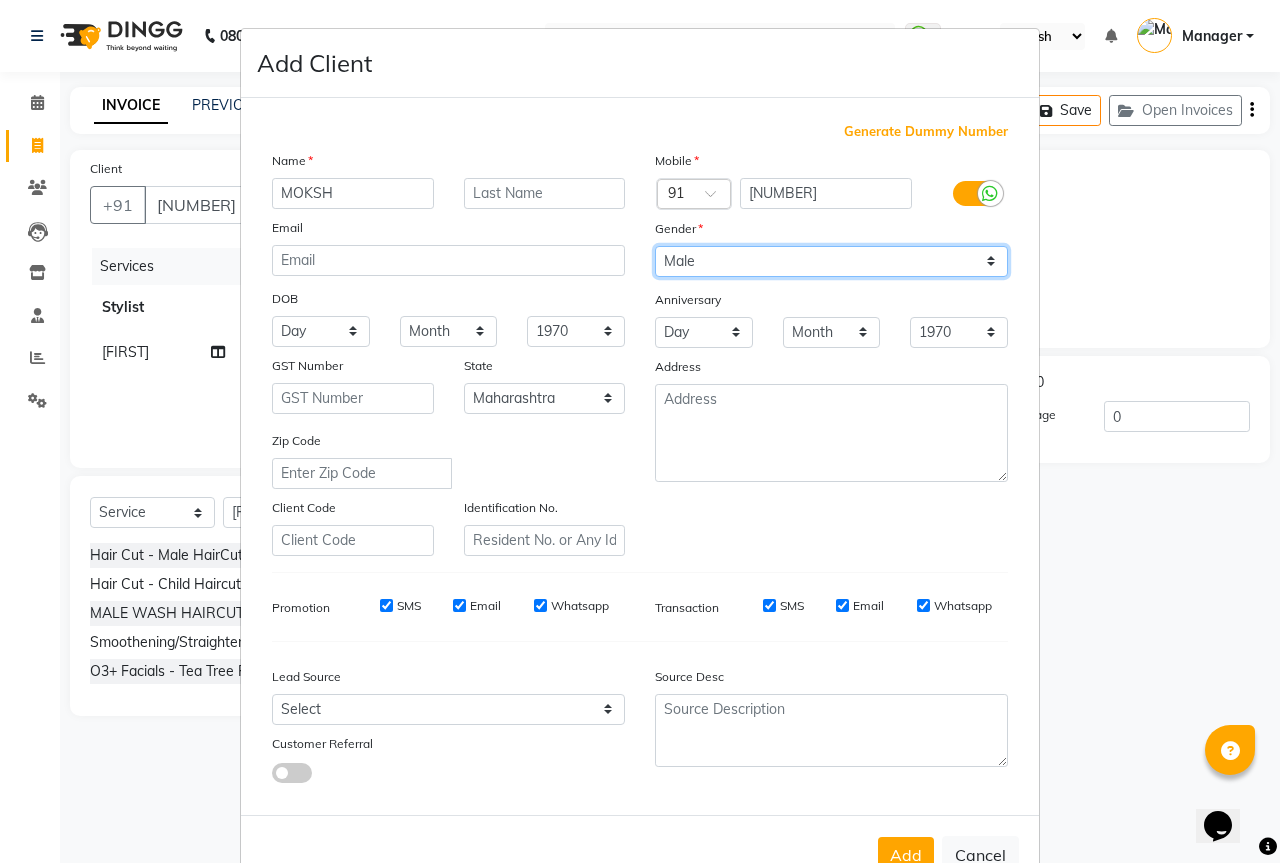click on "Select Male Female Other Prefer Not To Say" at bounding box center [831, 261] 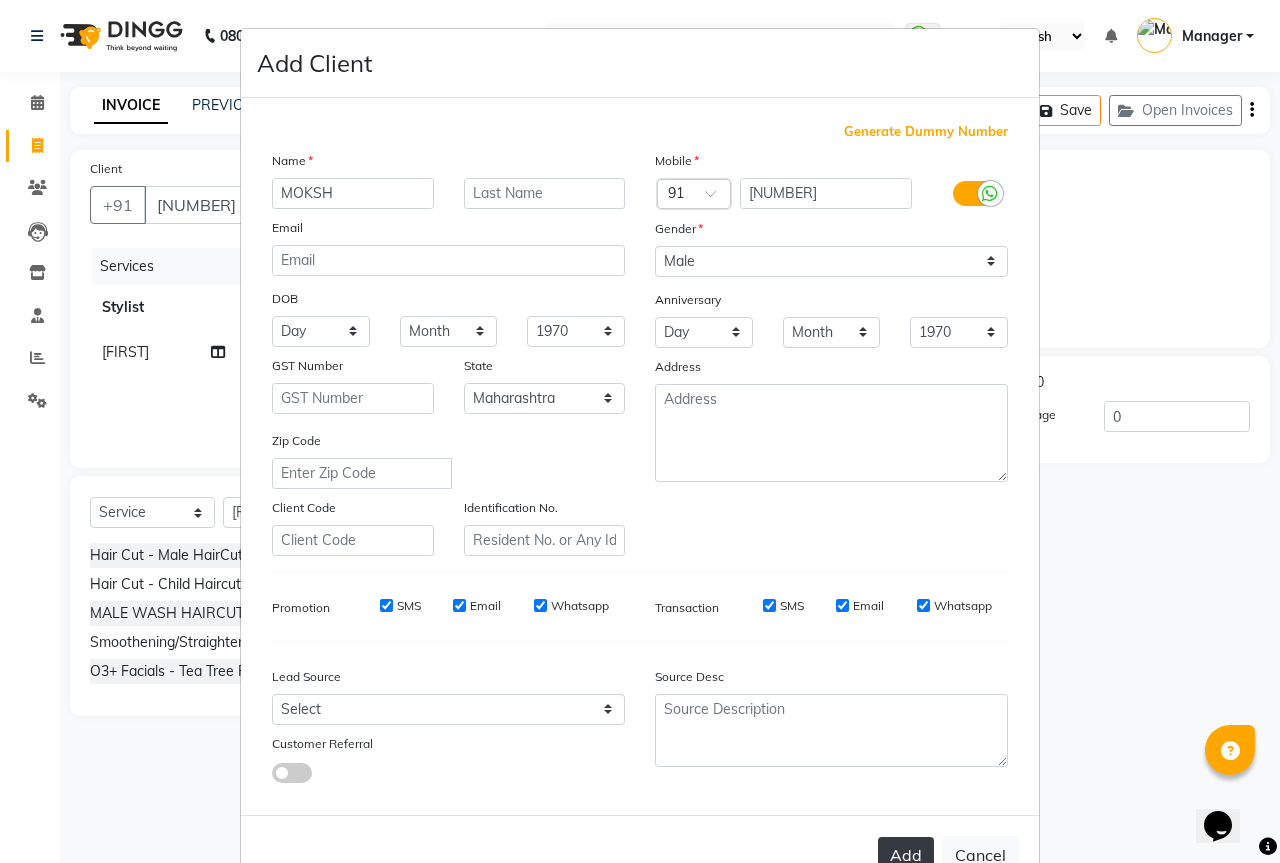 click on "Add" at bounding box center (906, 855) 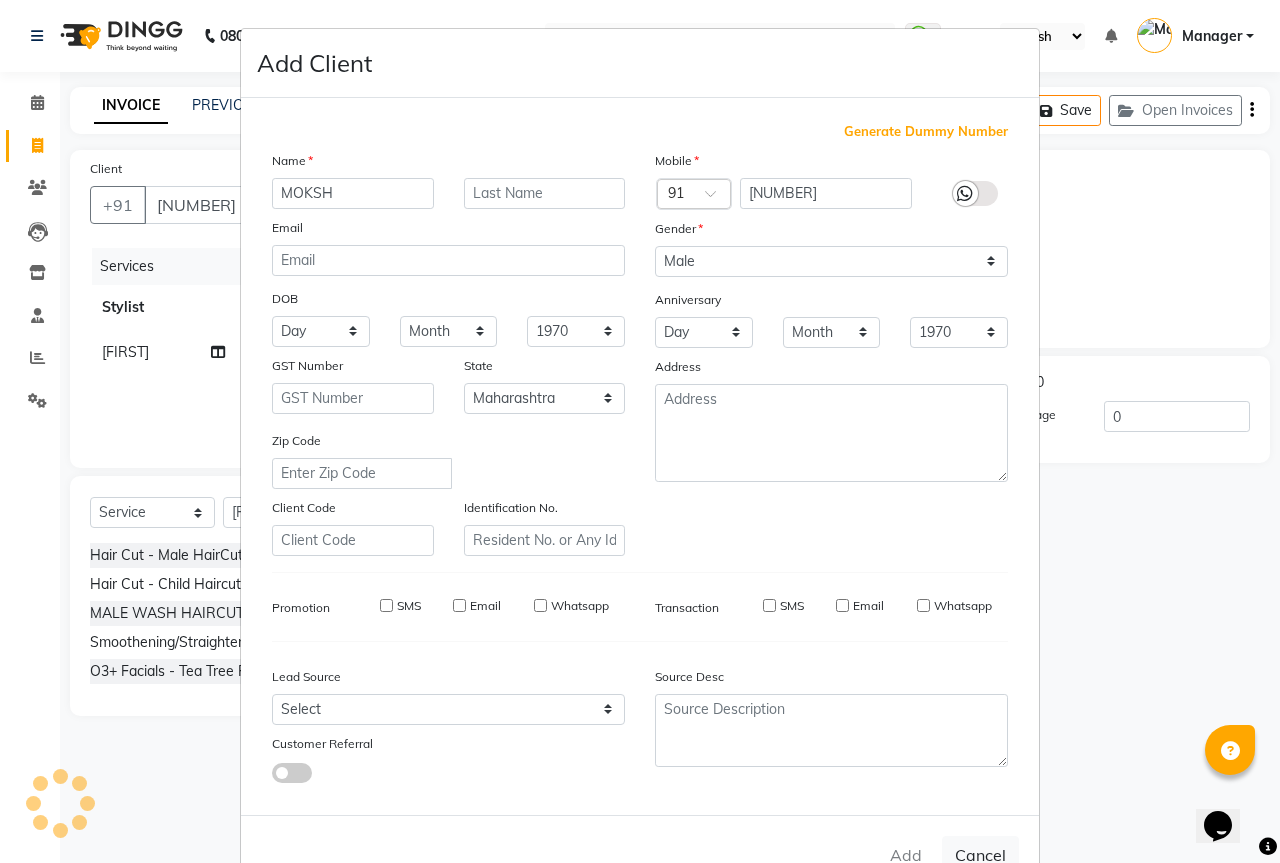 type on "95******69" 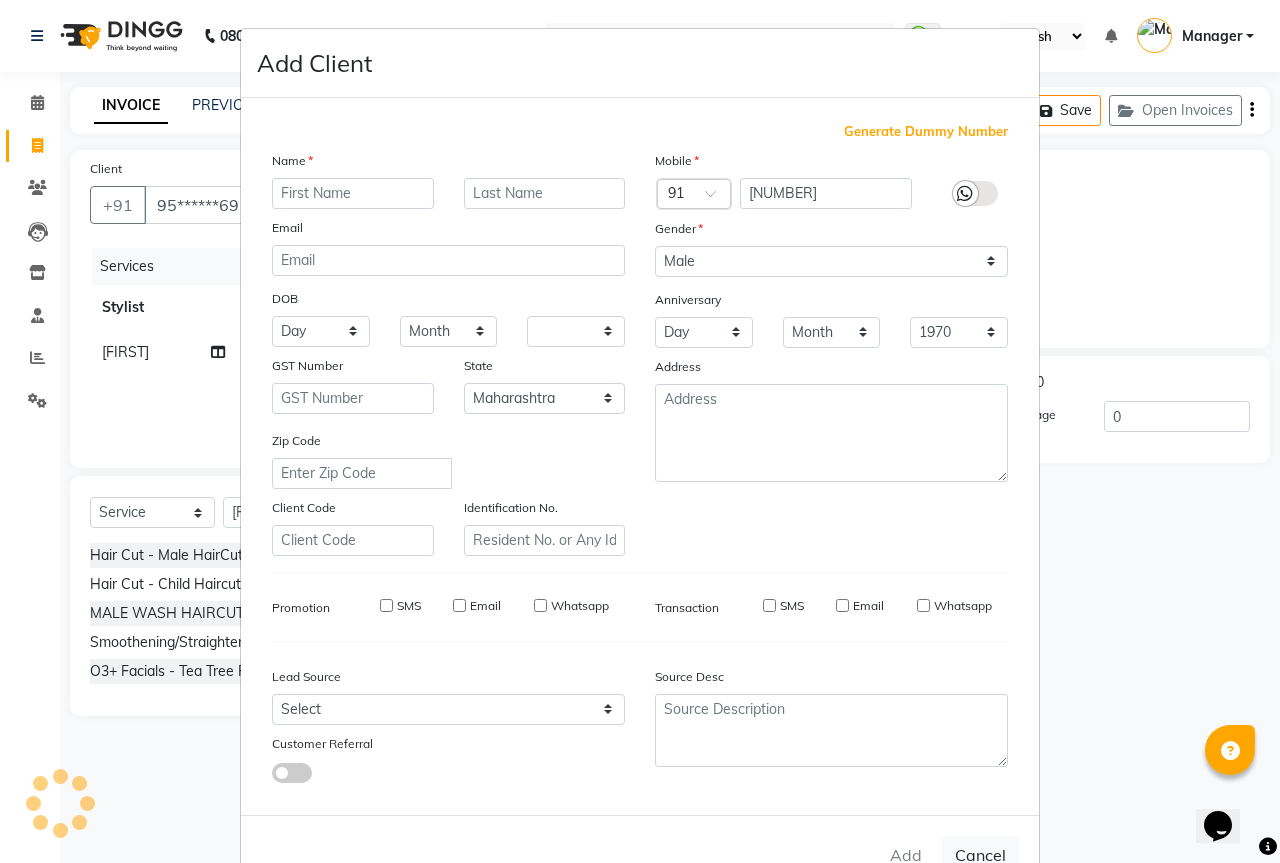select on "null" 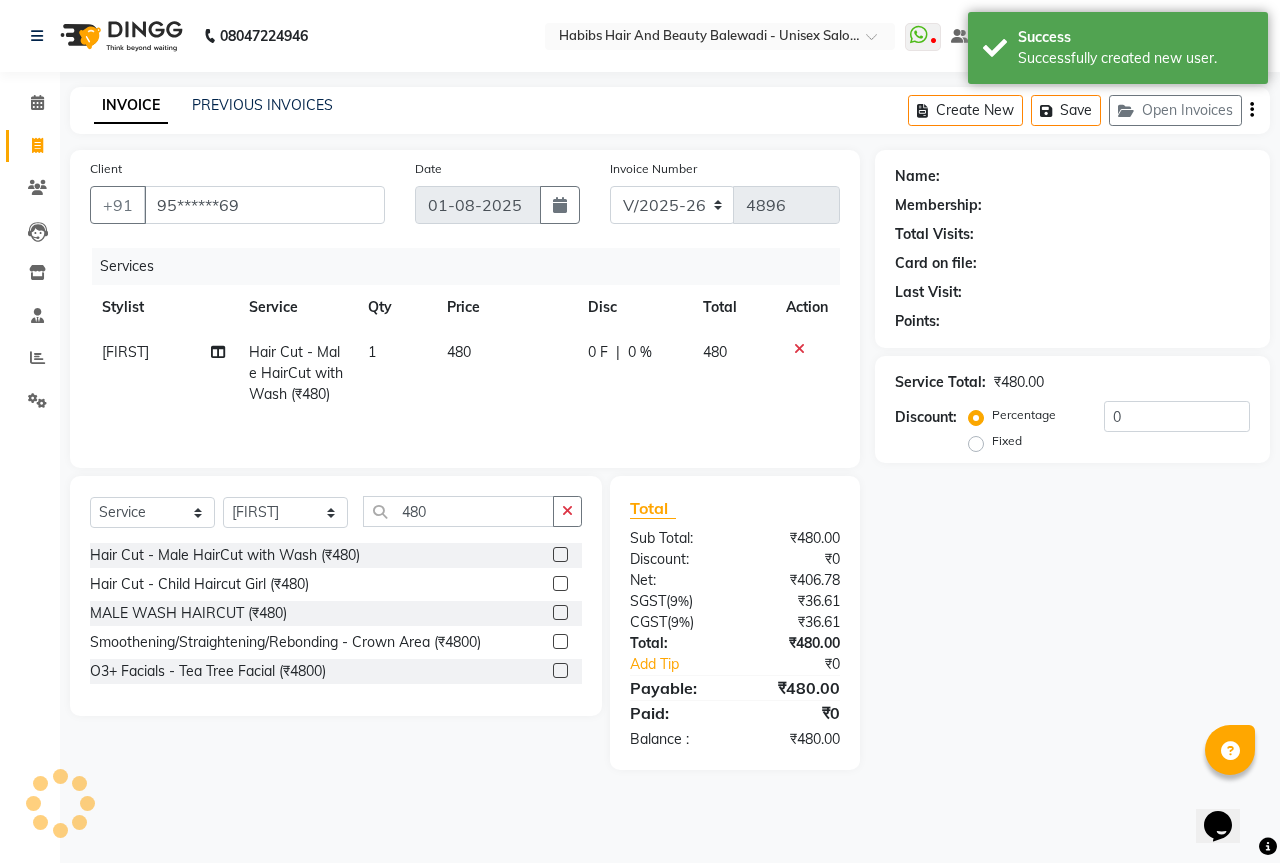 select on "1: Object" 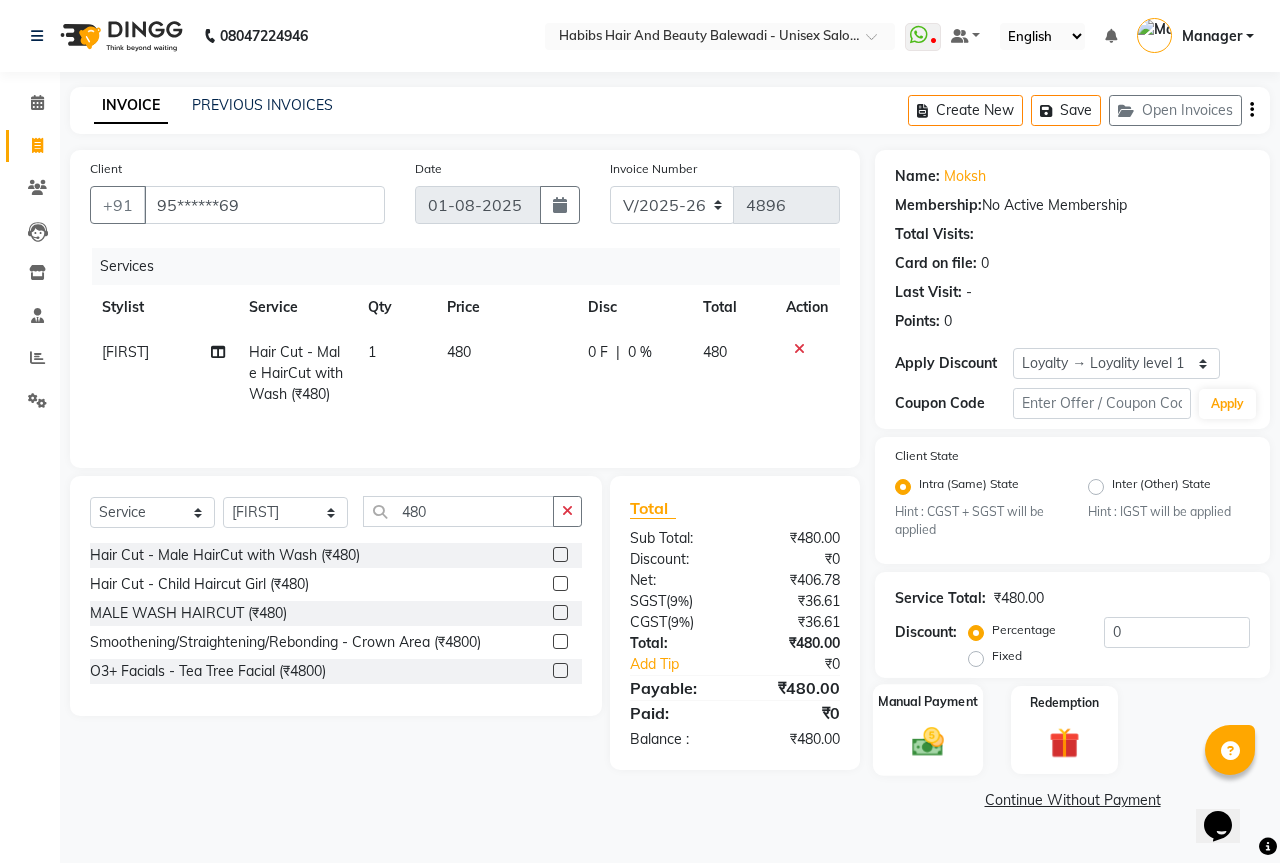 click 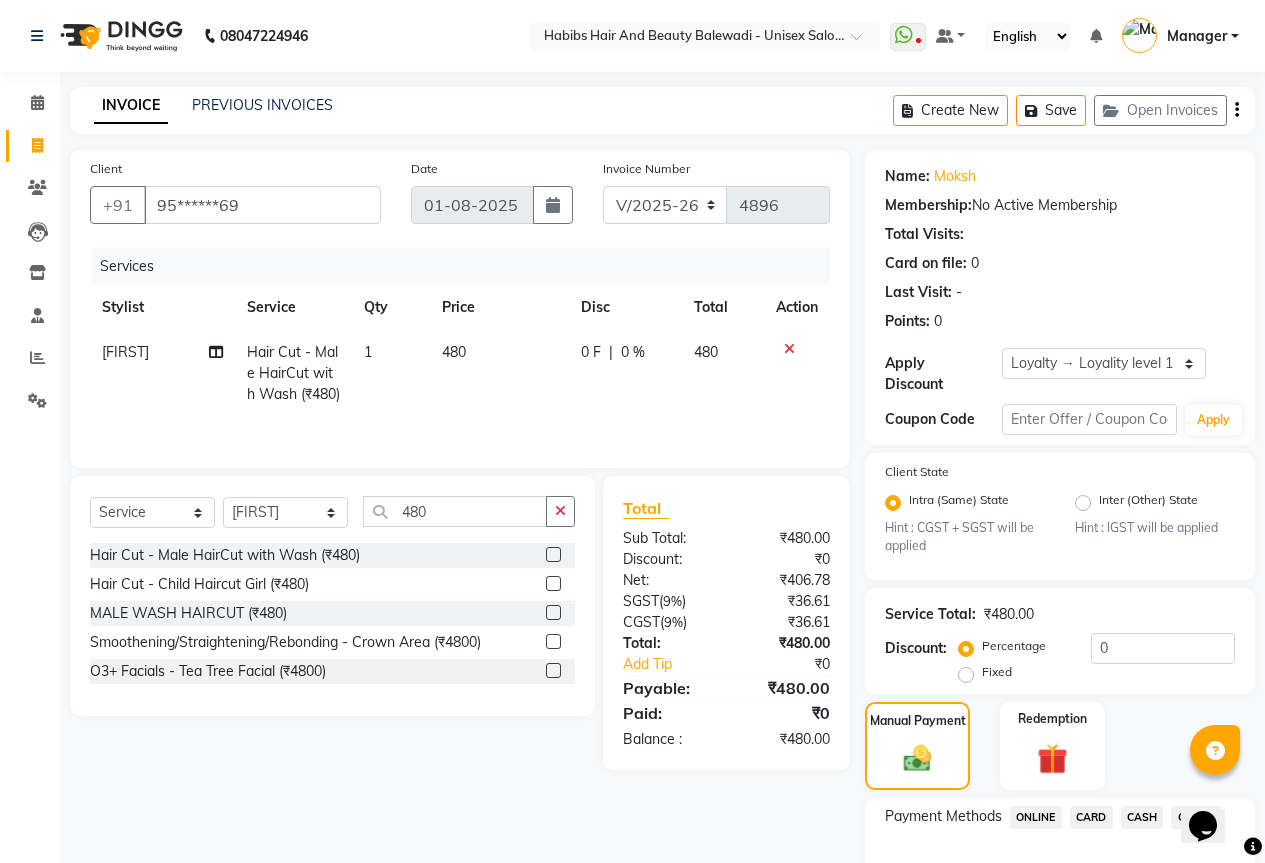 click on "CARD" 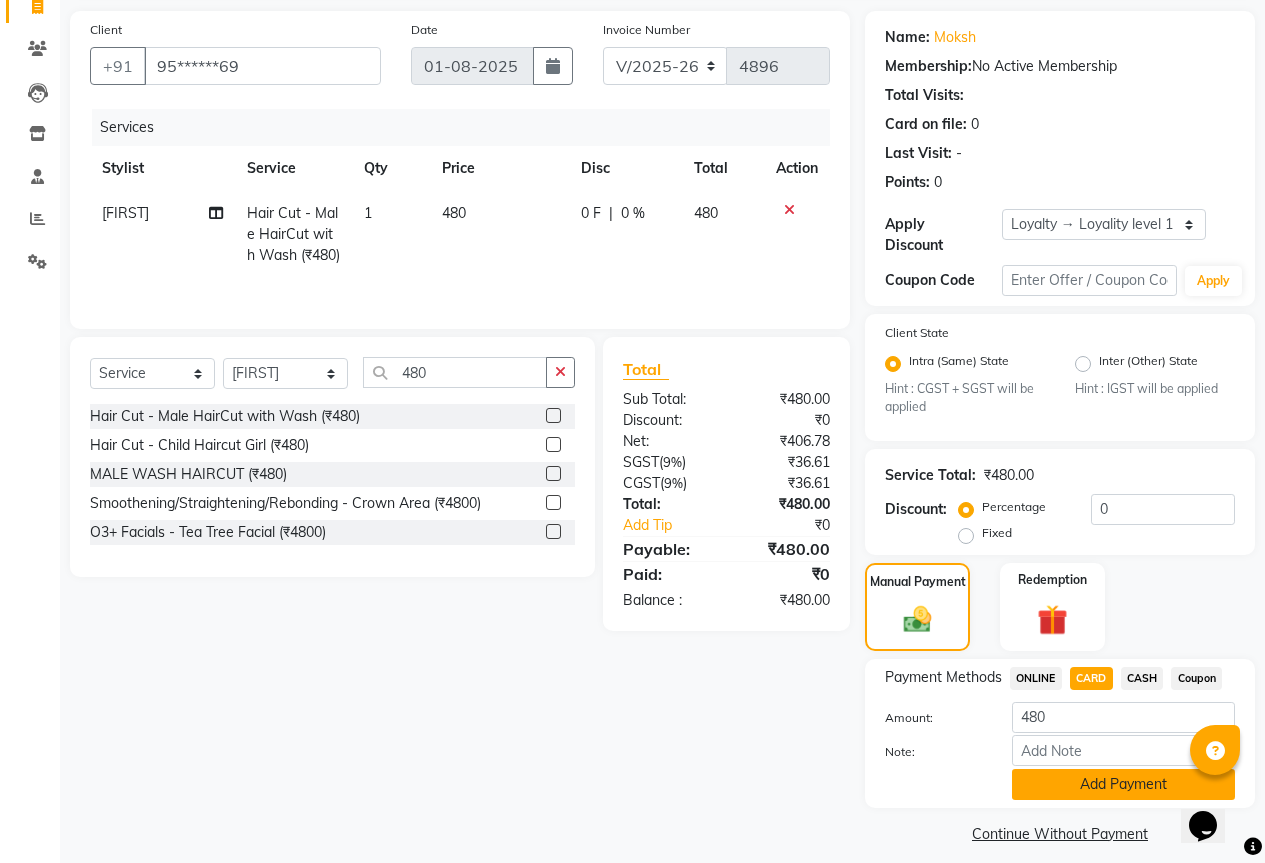click on "Add Payment" 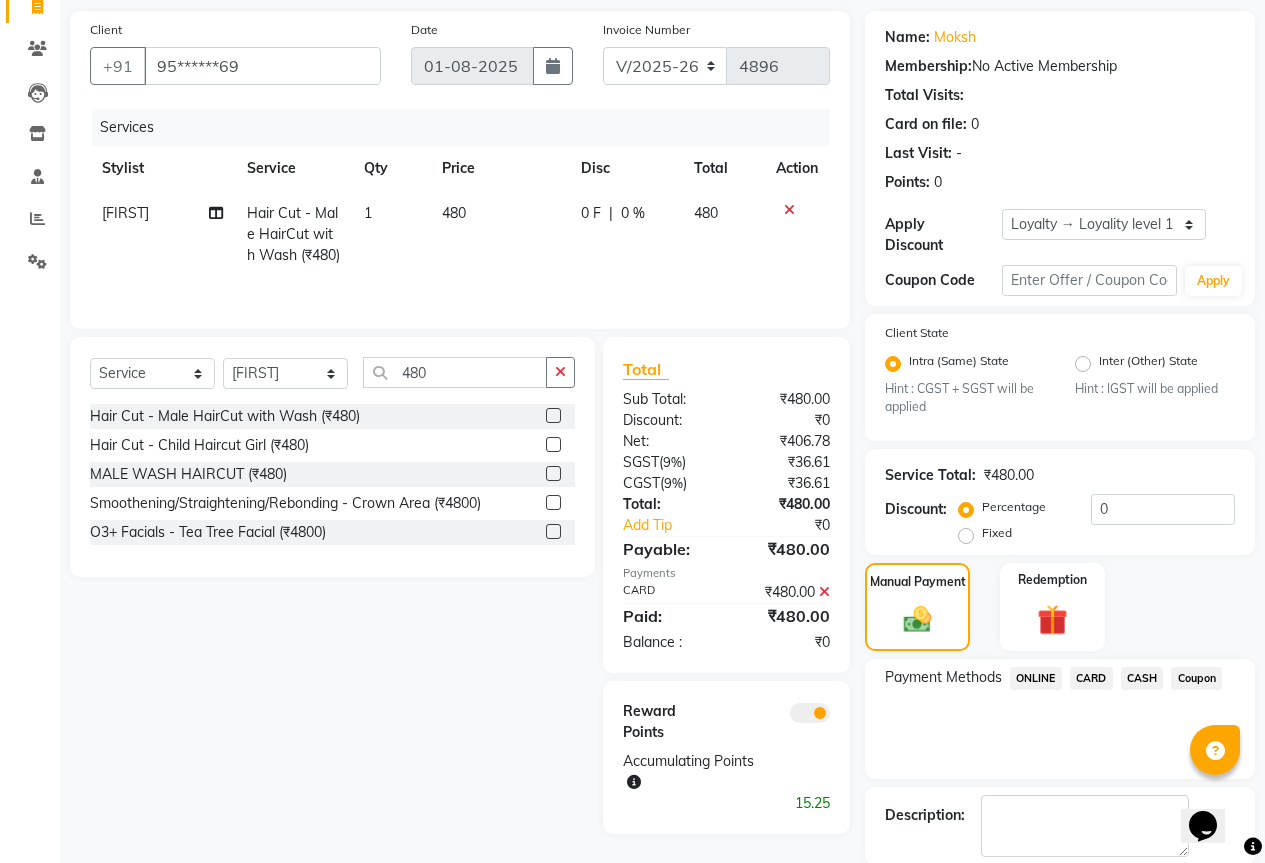 scroll, scrollTop: 223, scrollLeft: 0, axis: vertical 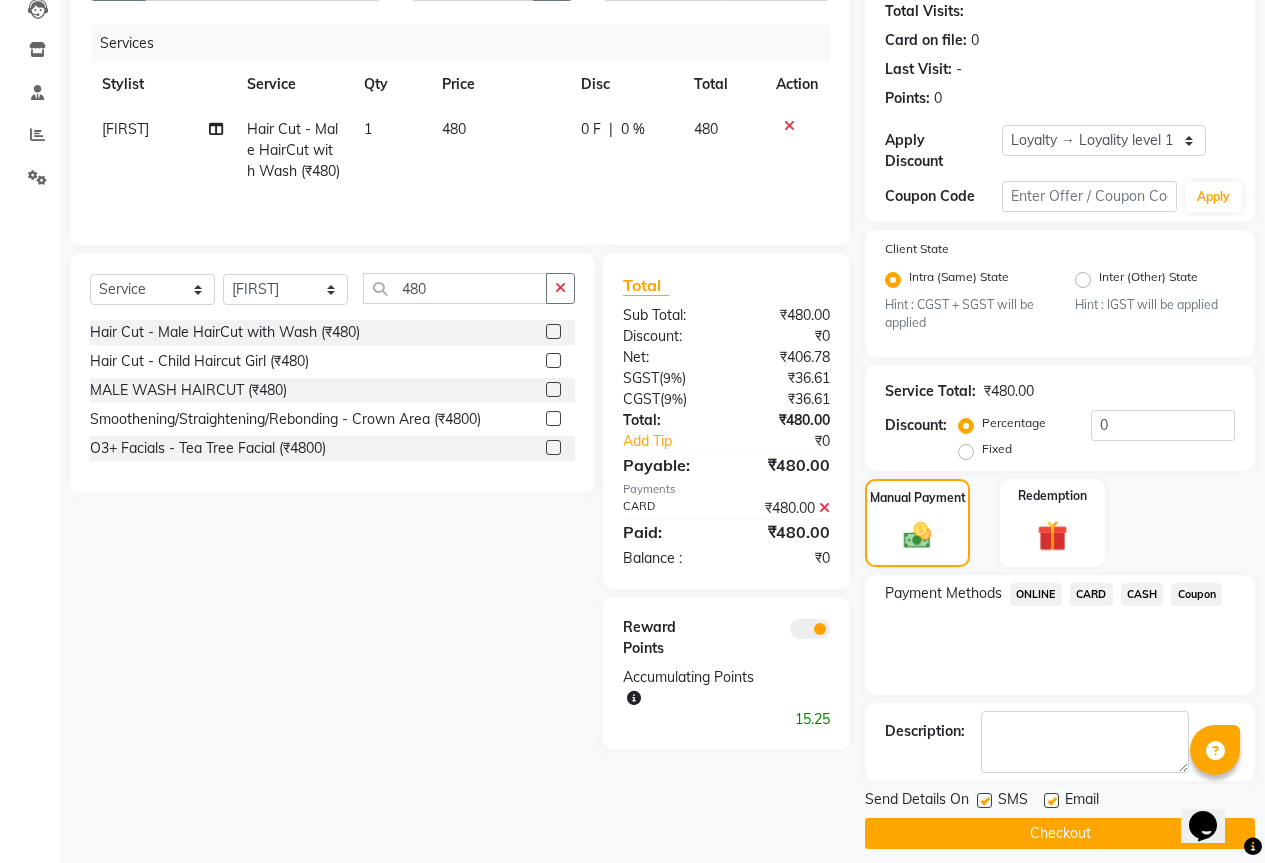 click on "Checkout" 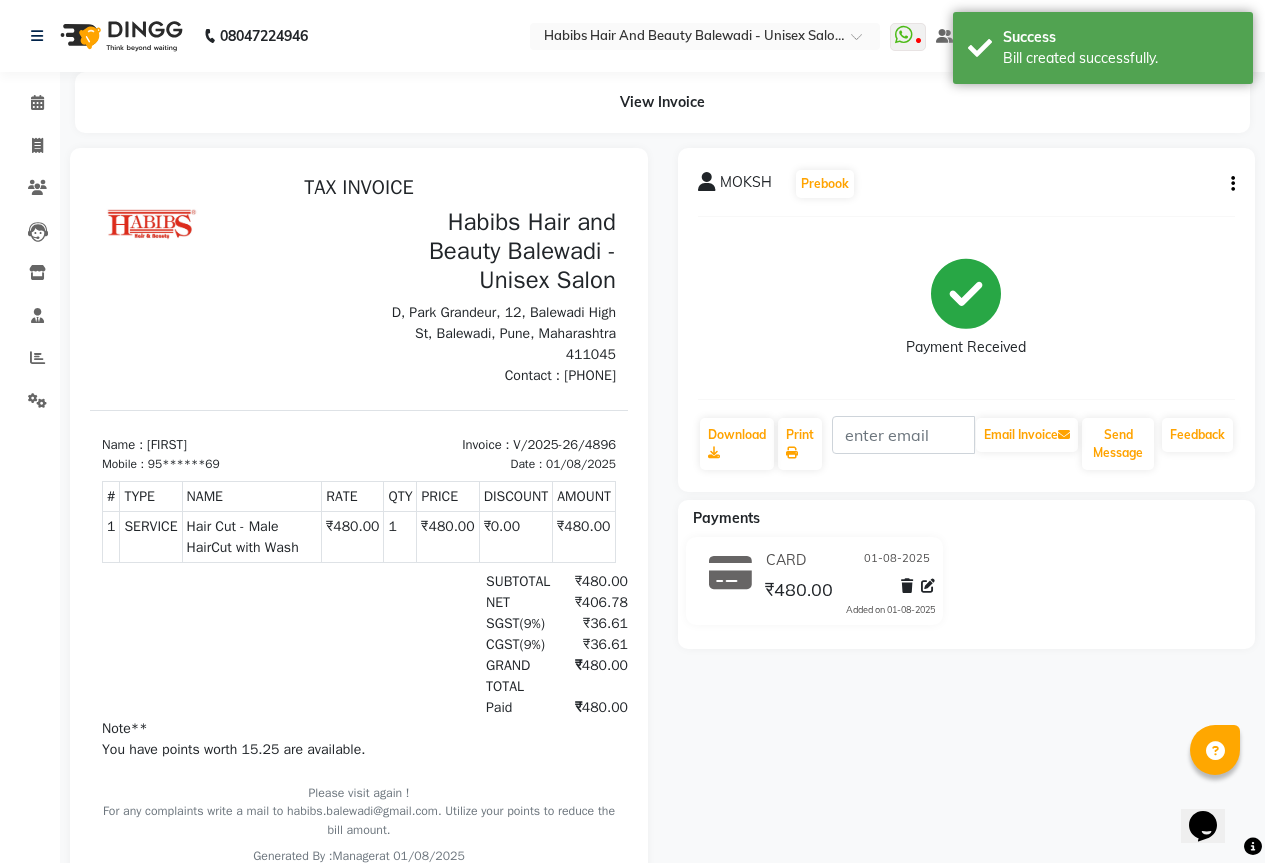 scroll, scrollTop: 0, scrollLeft: 0, axis: both 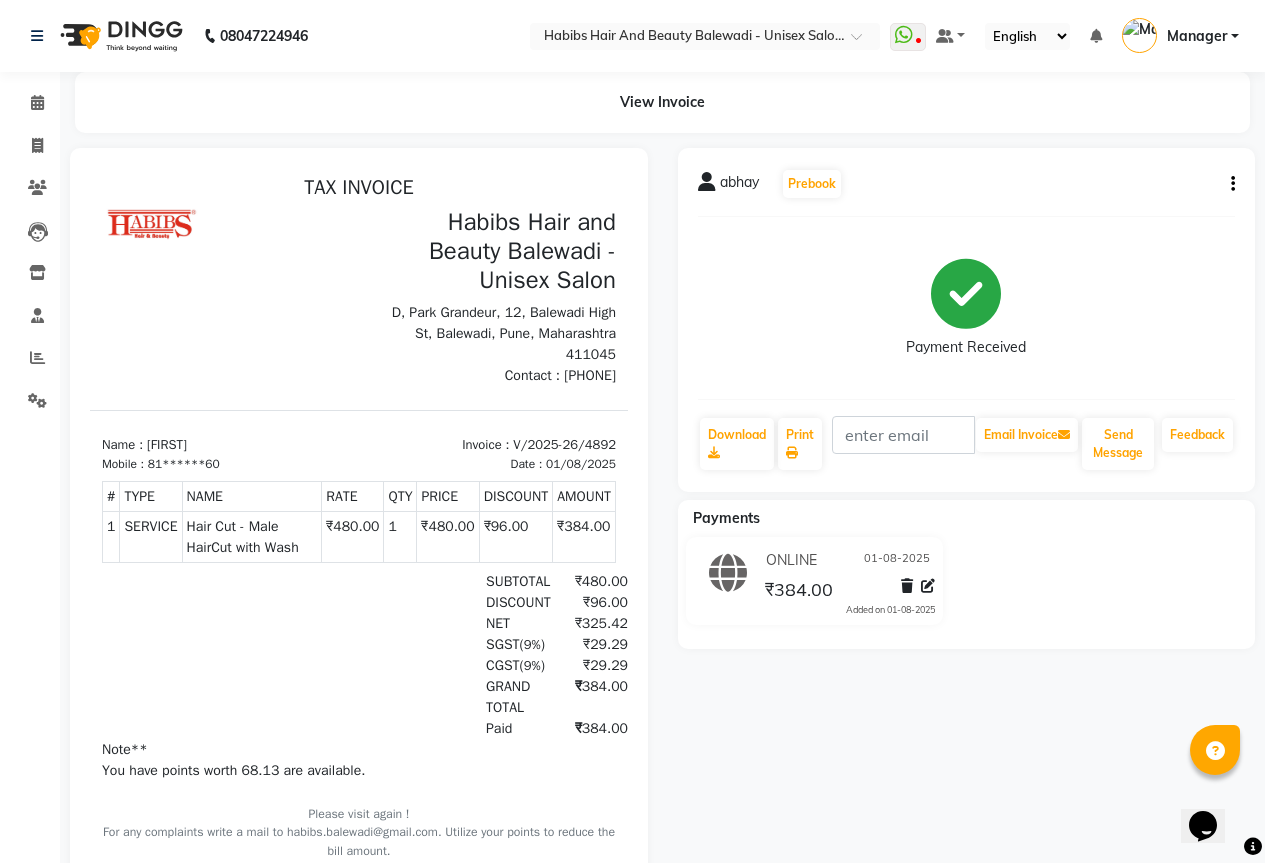 click 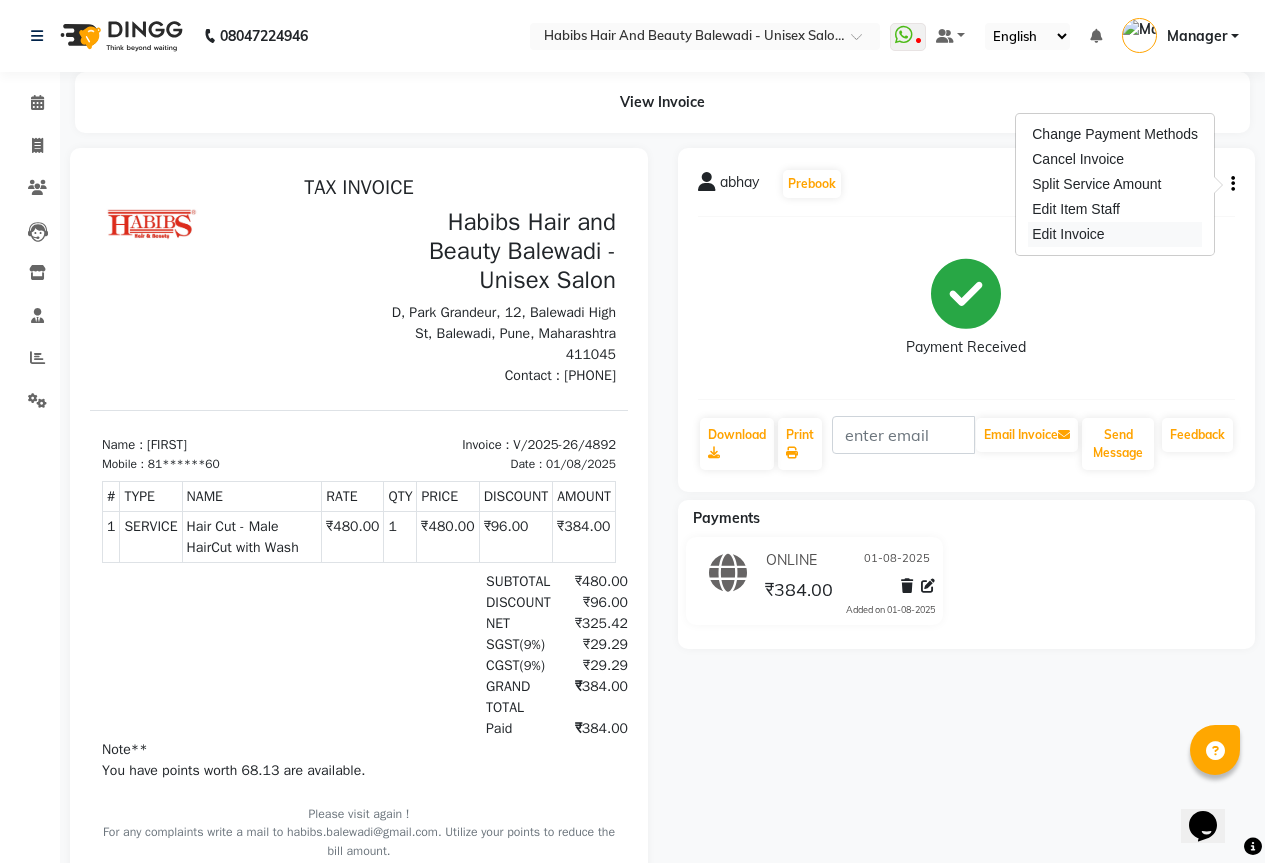 click on "Edit Invoice" at bounding box center [1115, 234] 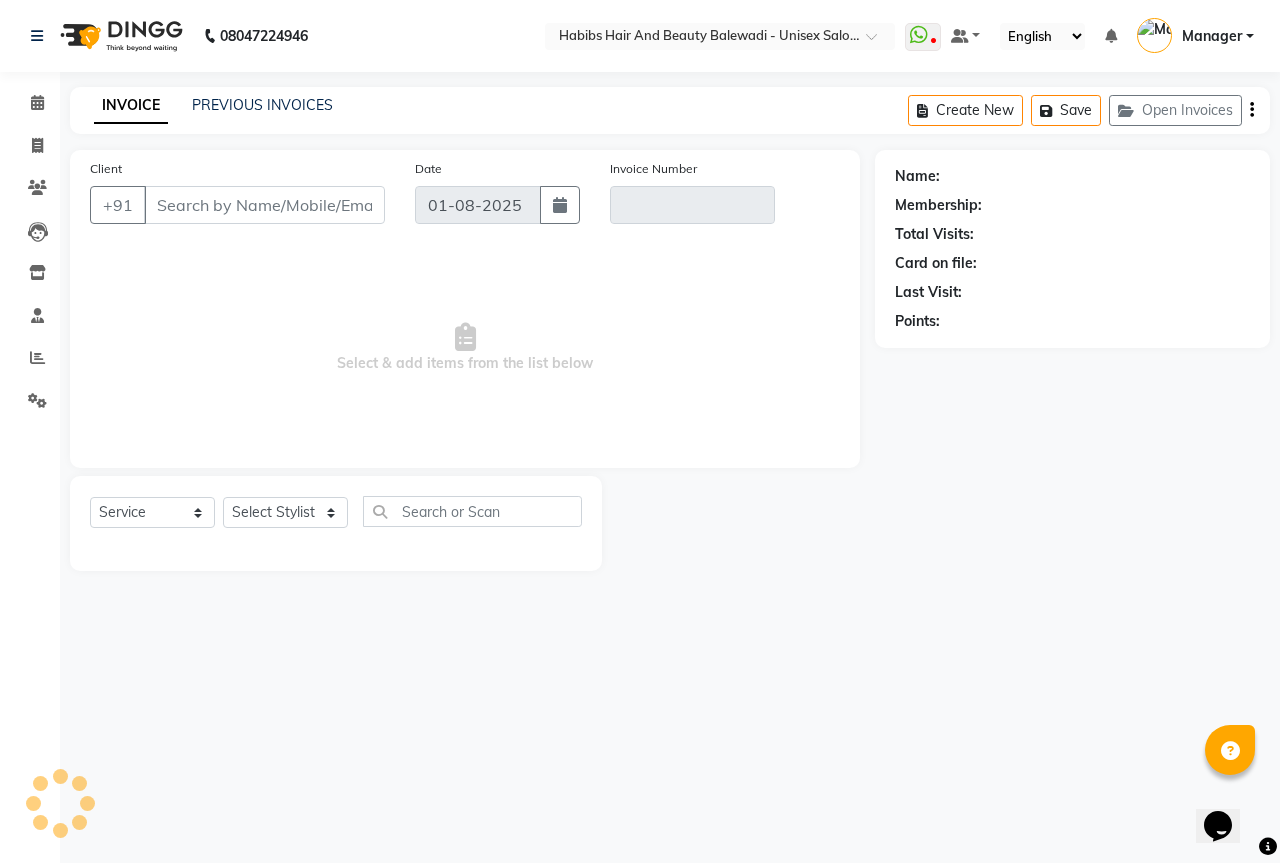 select on "package" 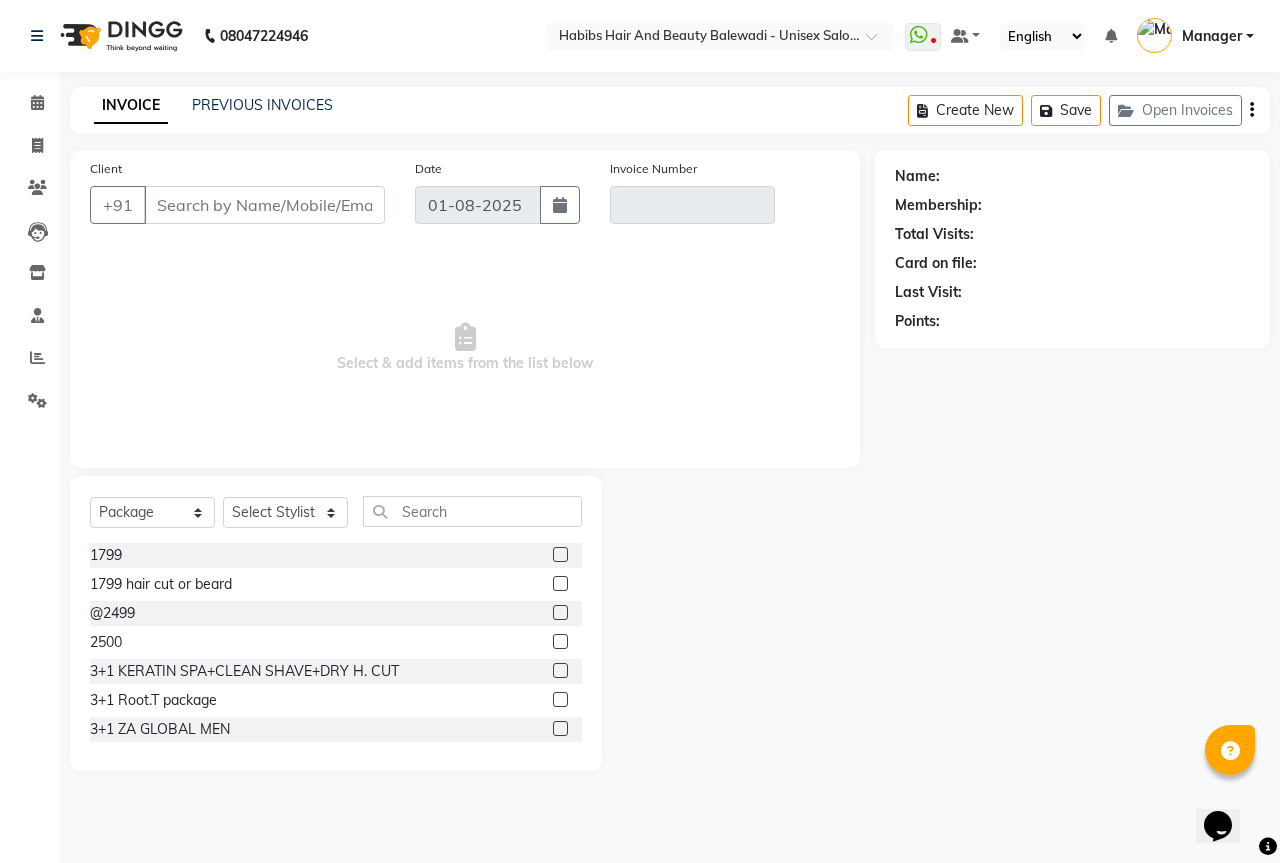 type on "81******60" 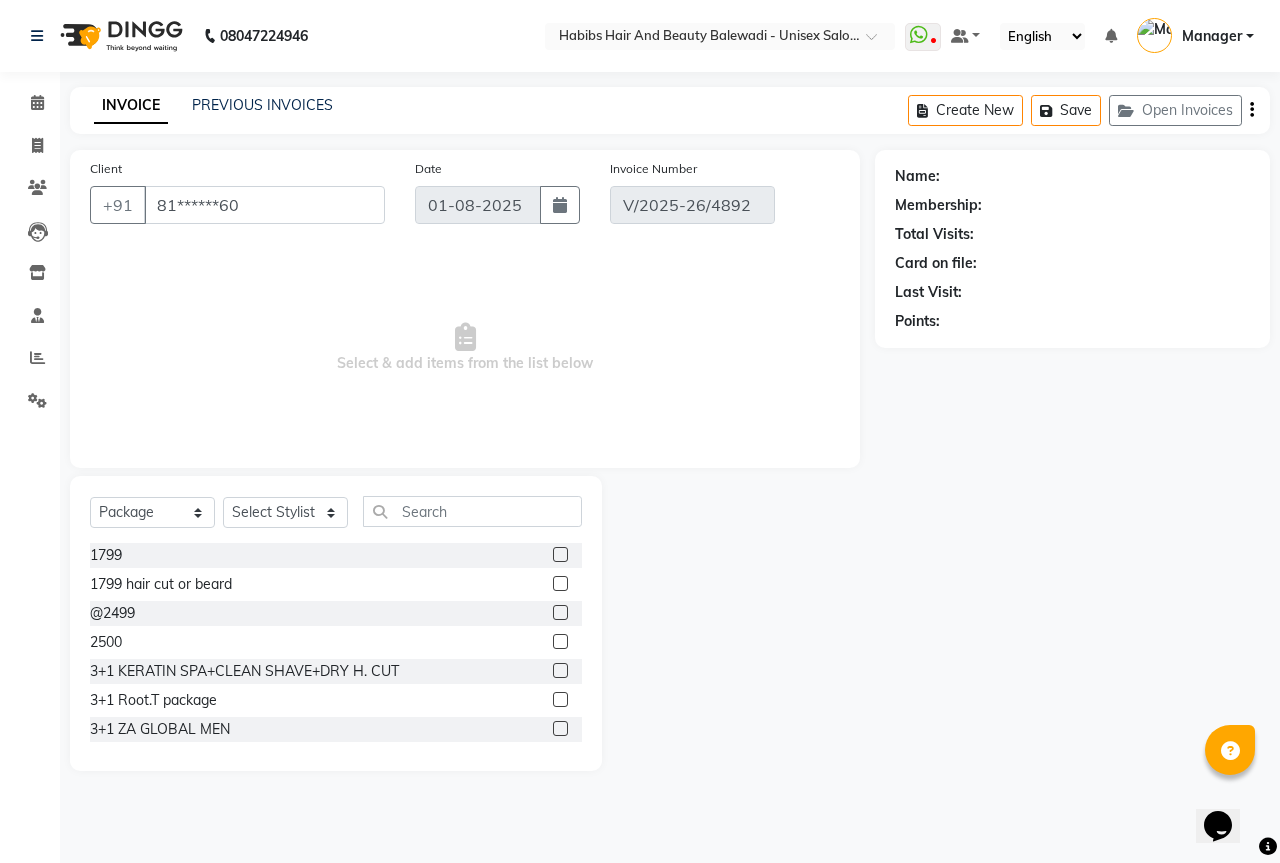 select on "2: Object" 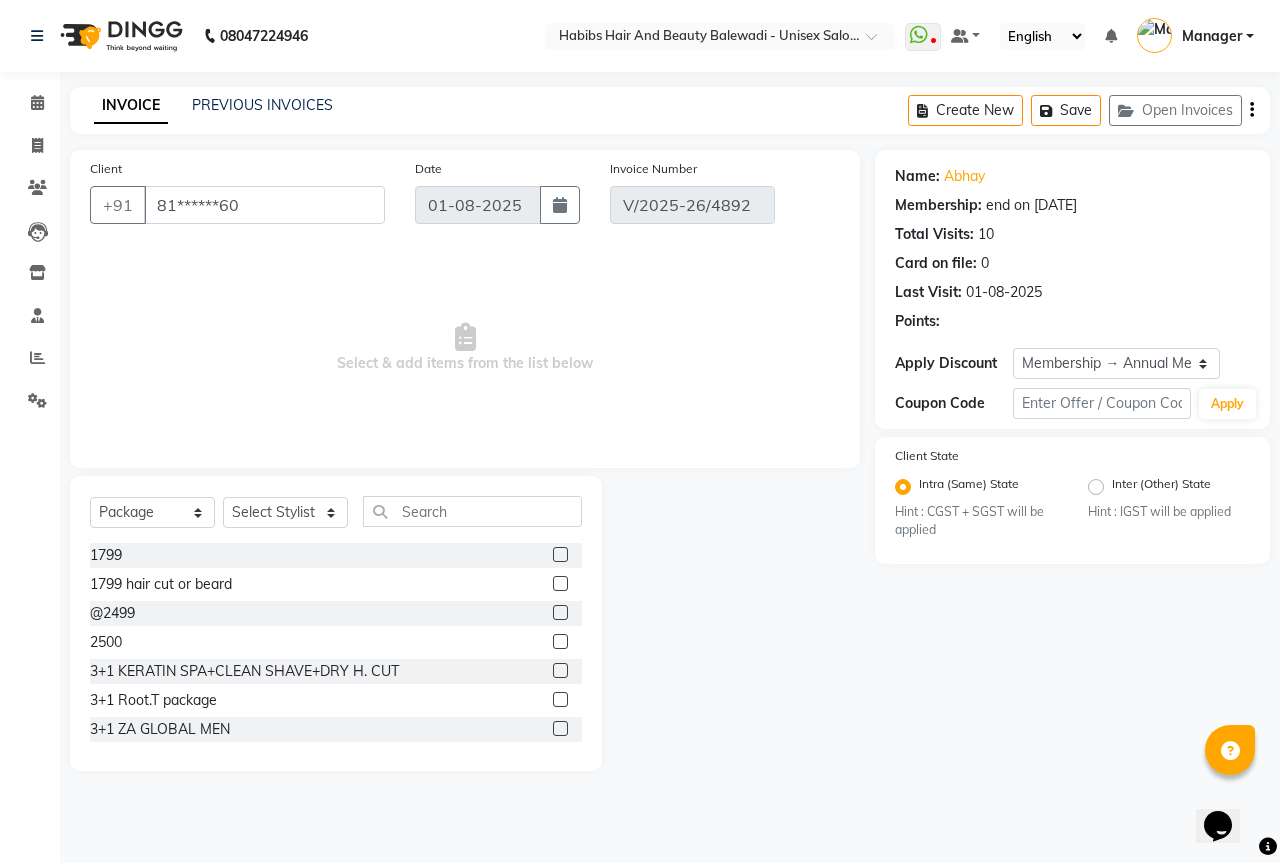 select on "select" 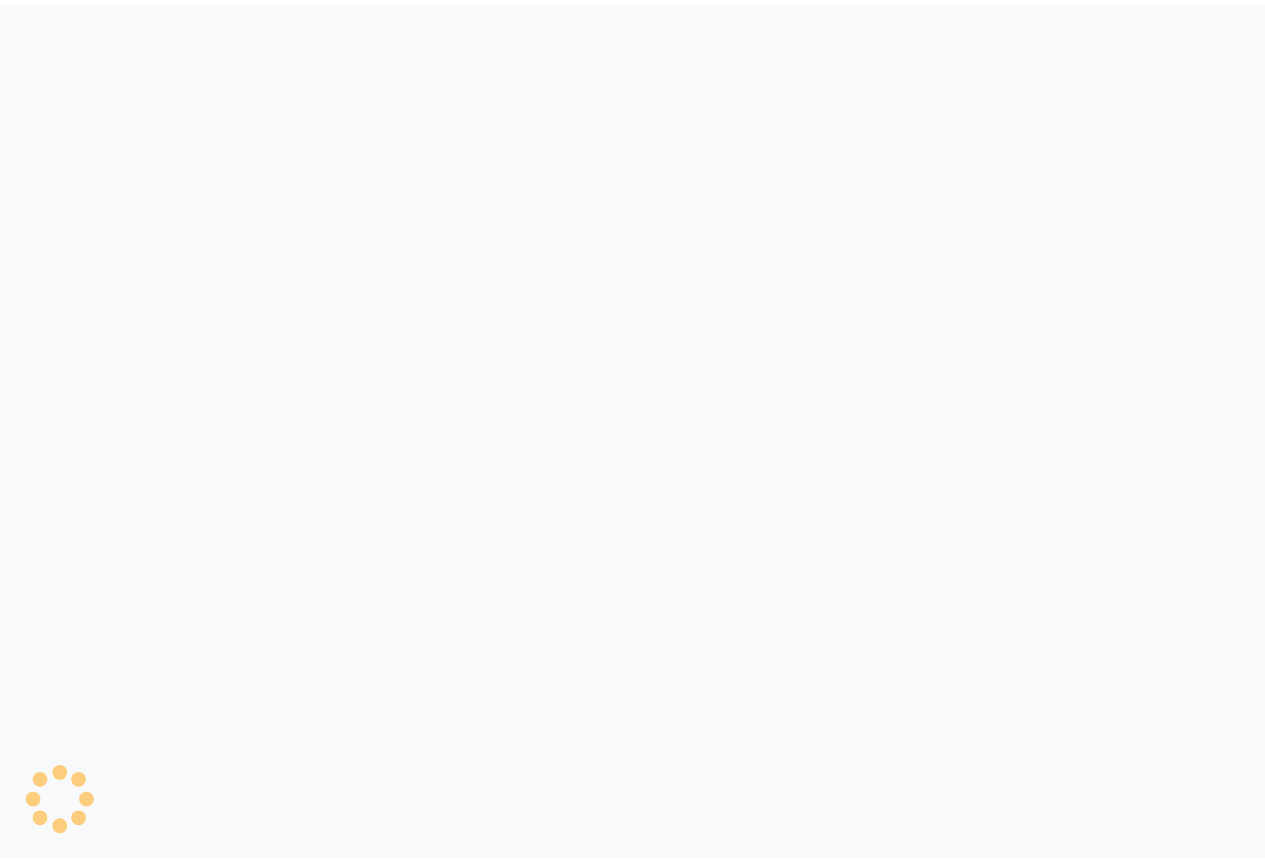 scroll, scrollTop: 0, scrollLeft: 0, axis: both 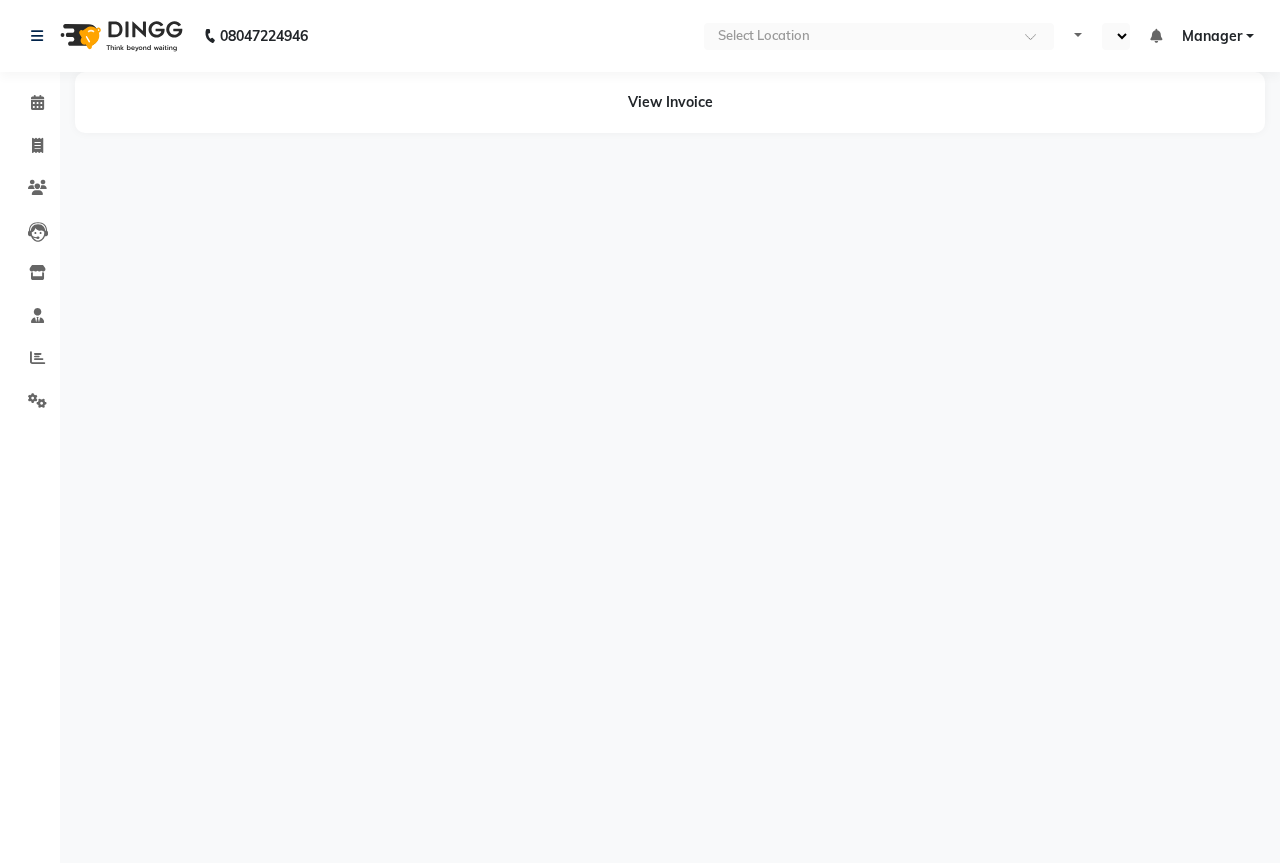 select on "en" 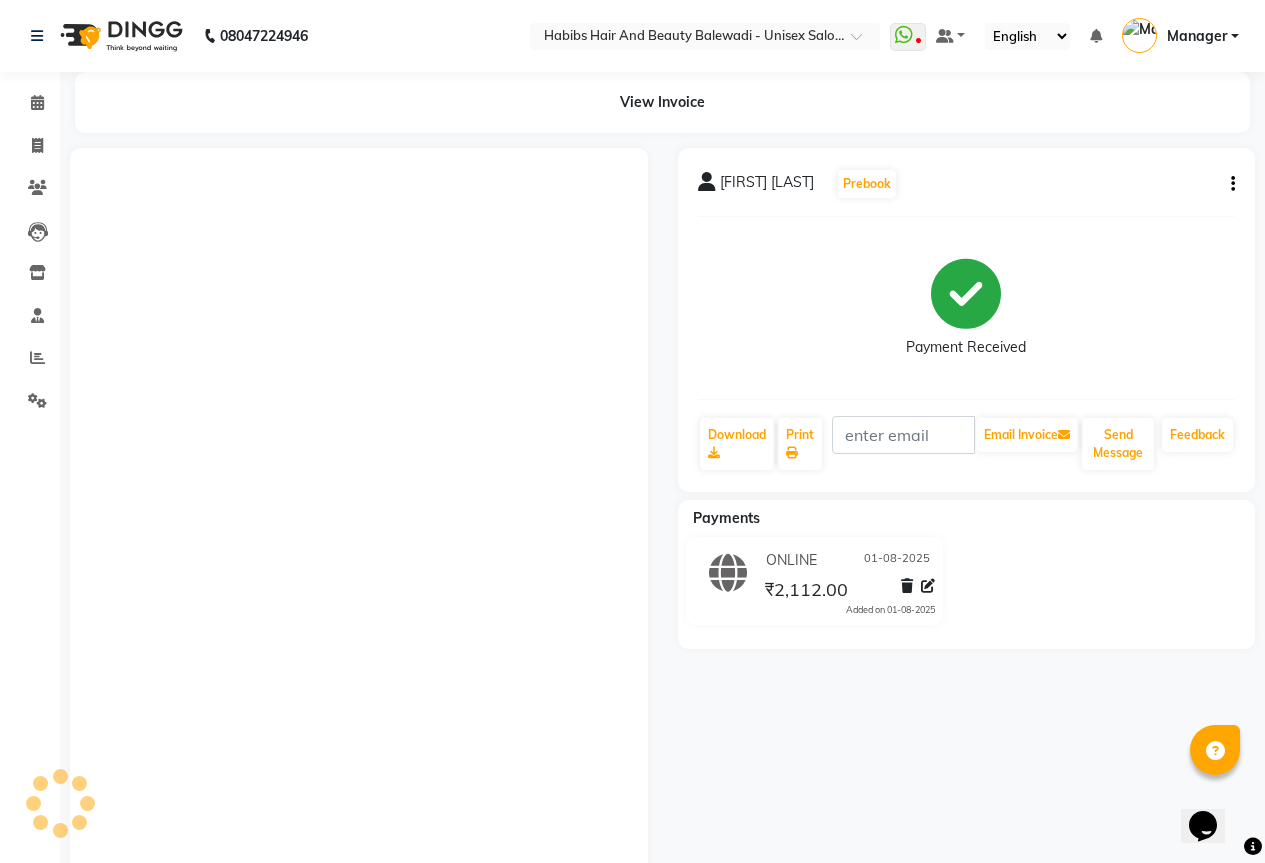 scroll, scrollTop: 0, scrollLeft: 0, axis: both 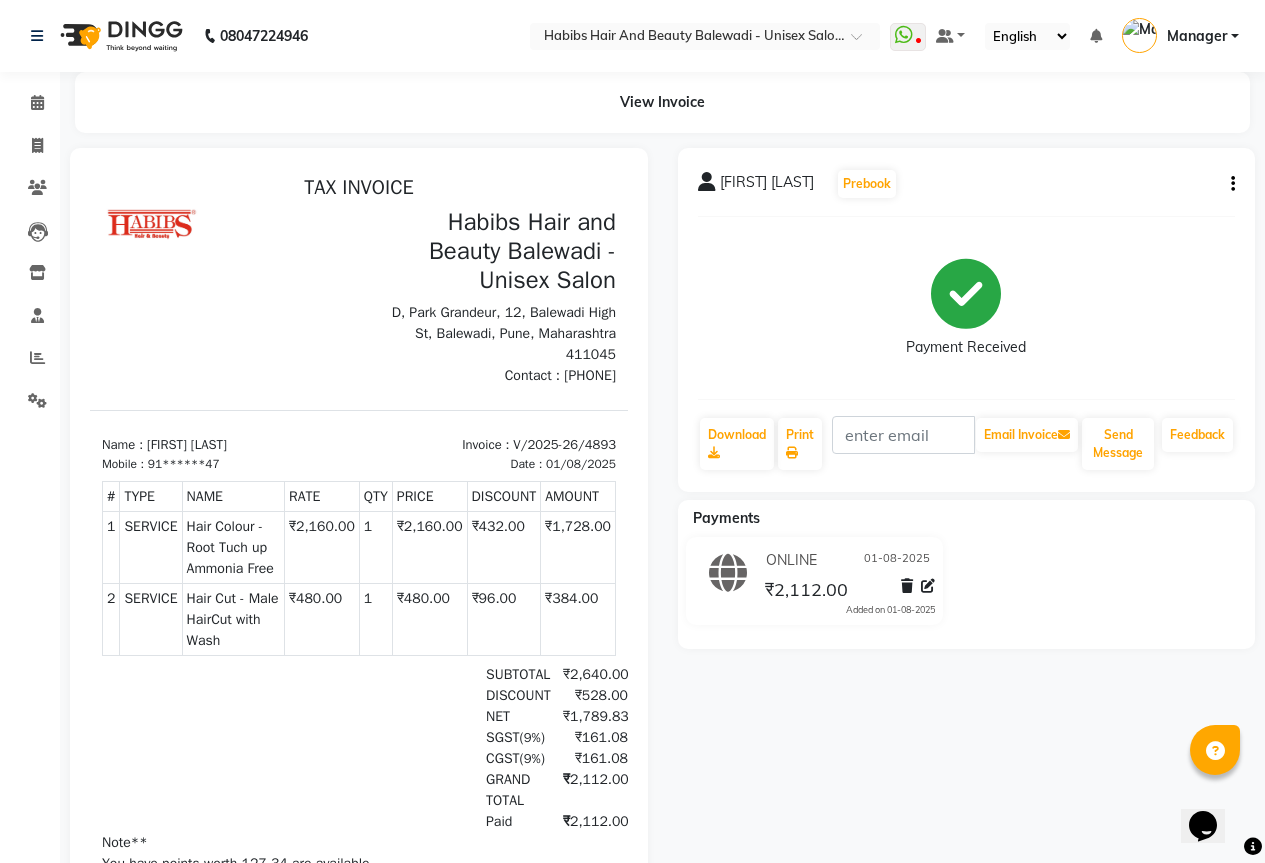 click 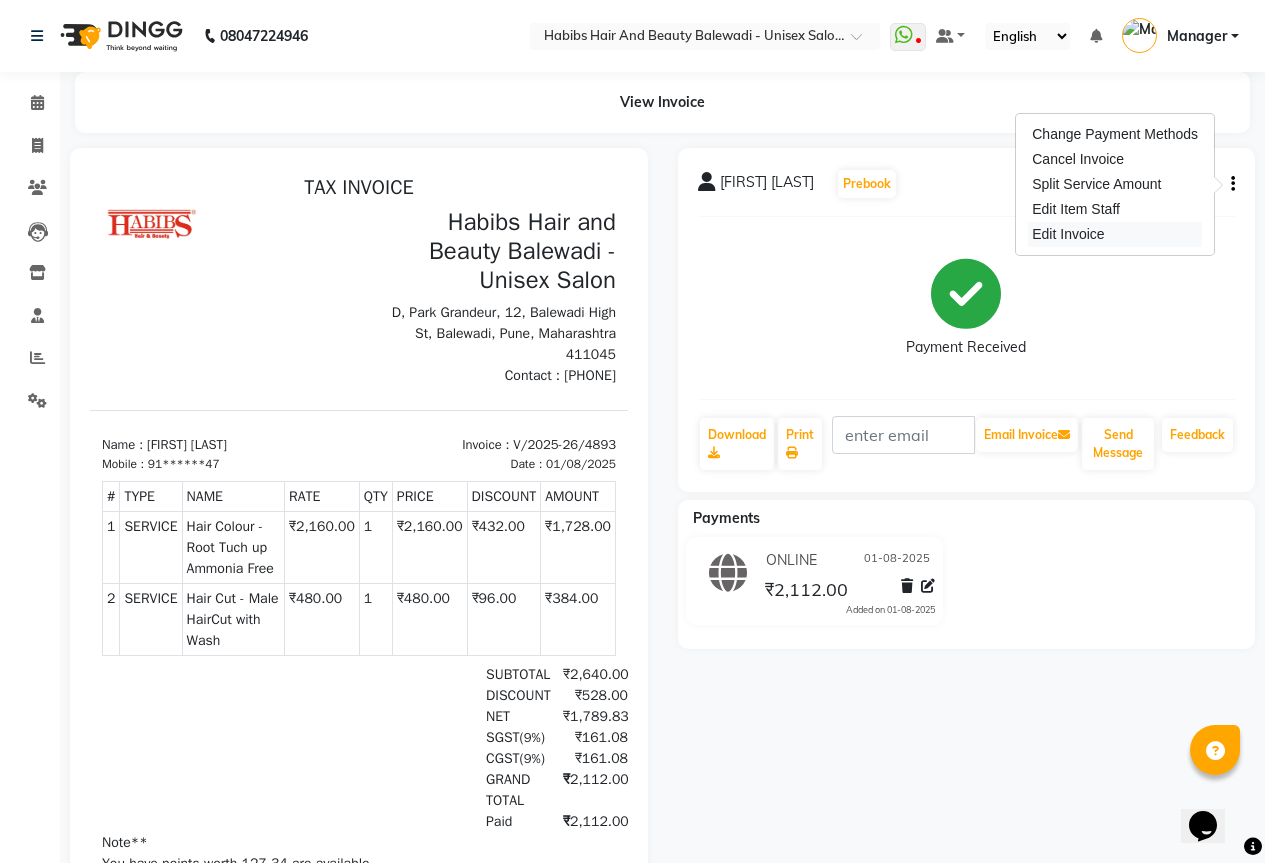click on "Edit Invoice" at bounding box center (1115, 234) 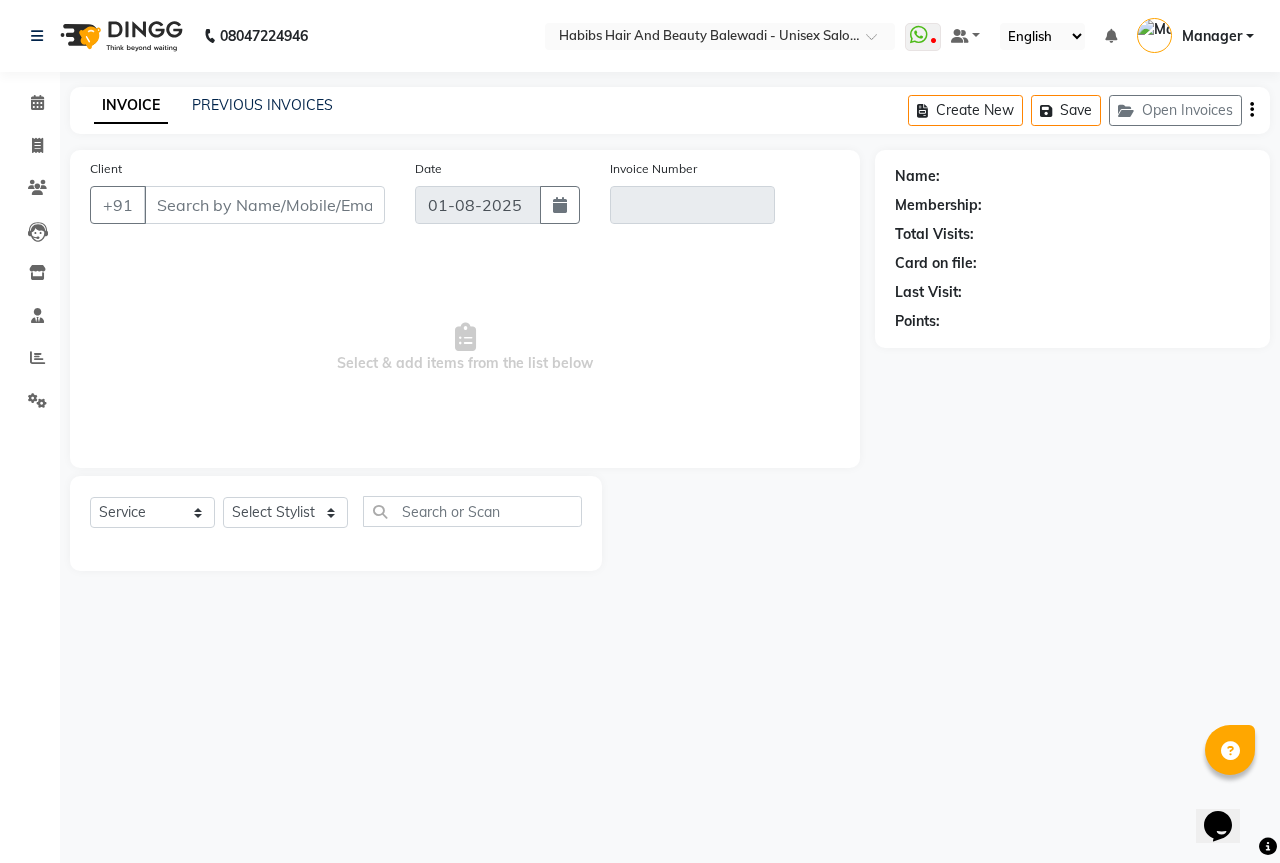 select on "package" 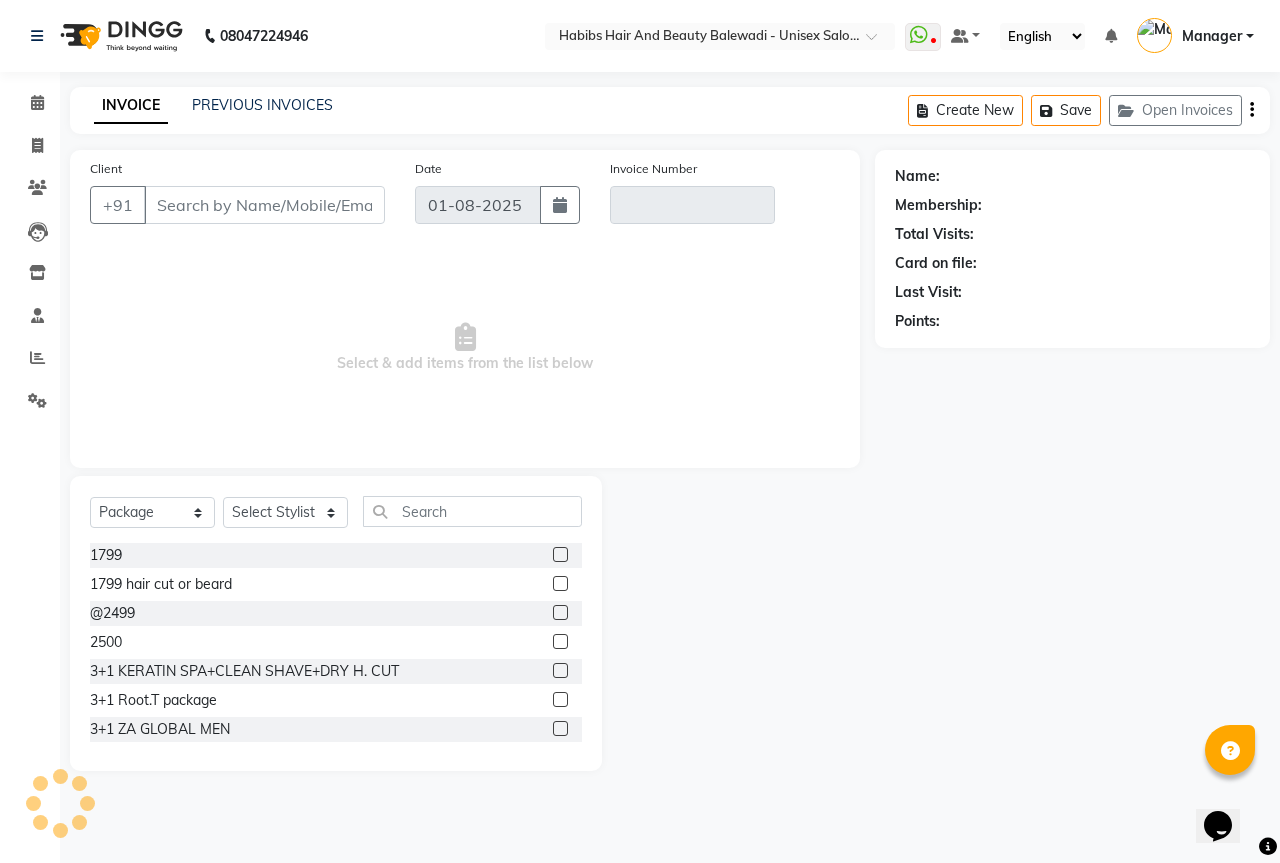 type on "91******47" 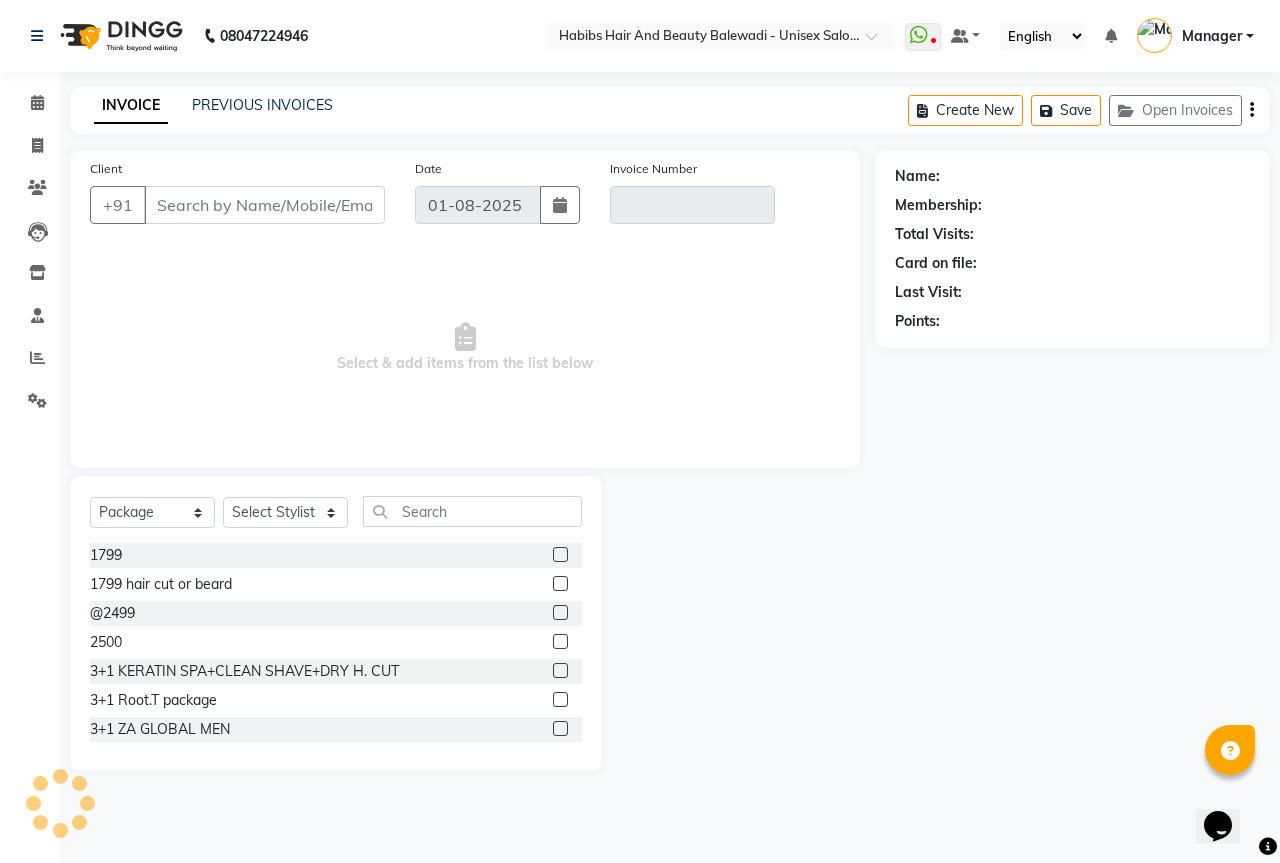 type on "V/2025-26/4893" 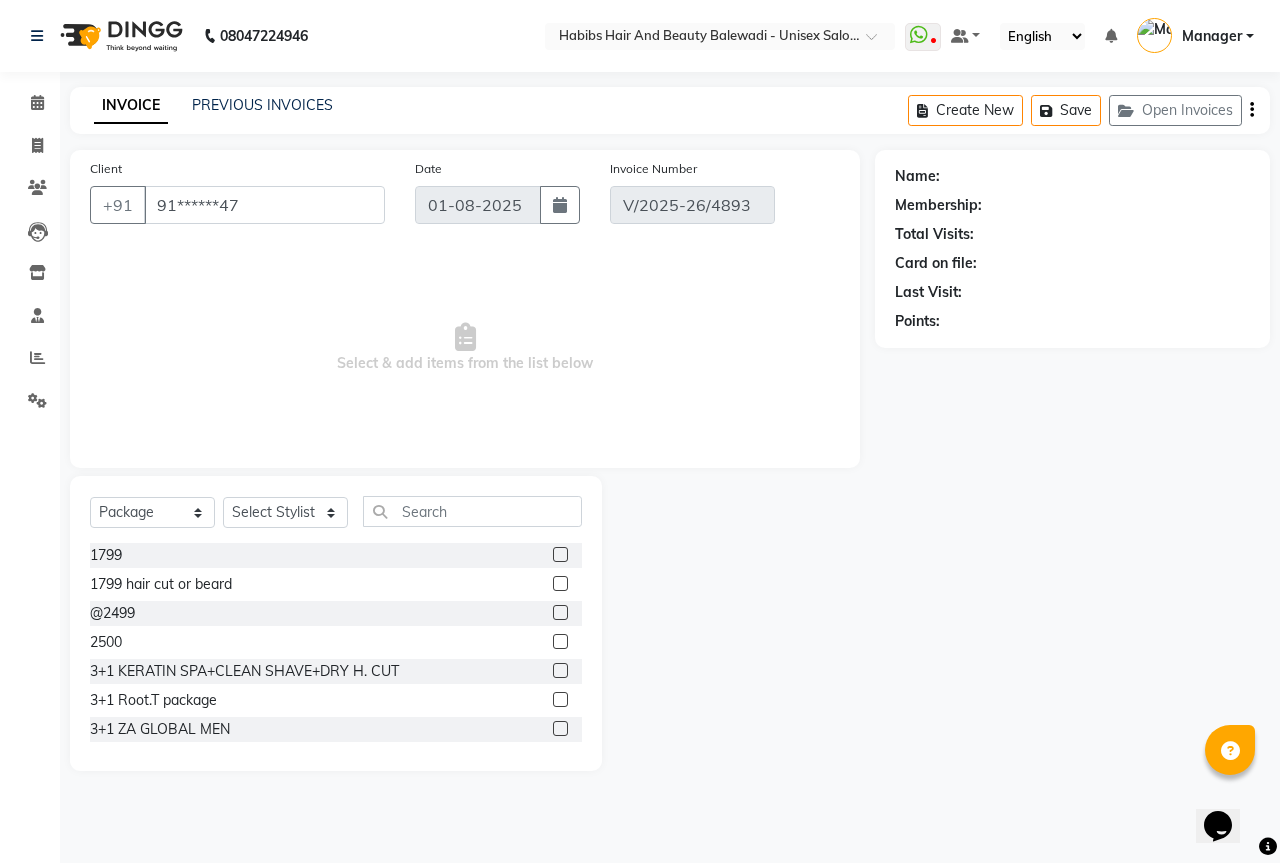 select on "2: Object" 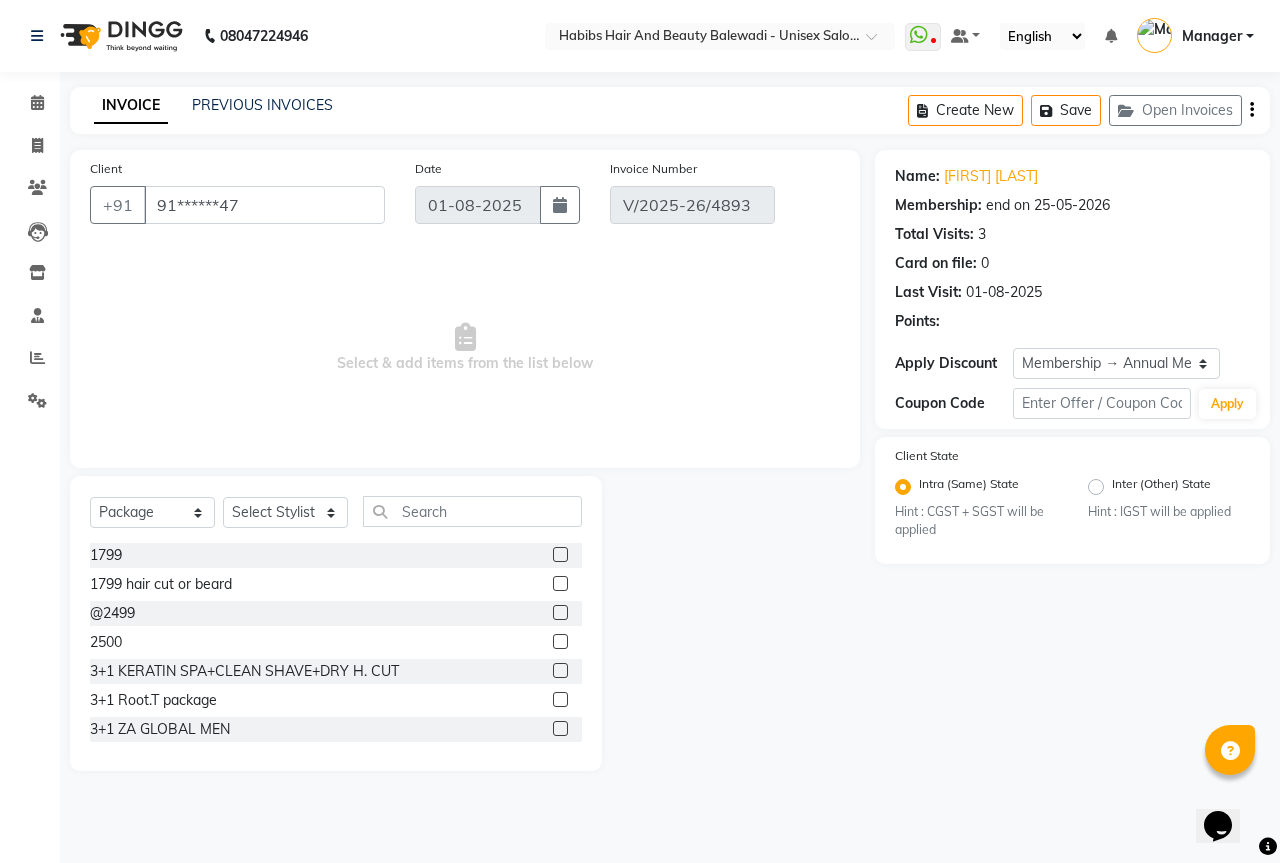 select on "select" 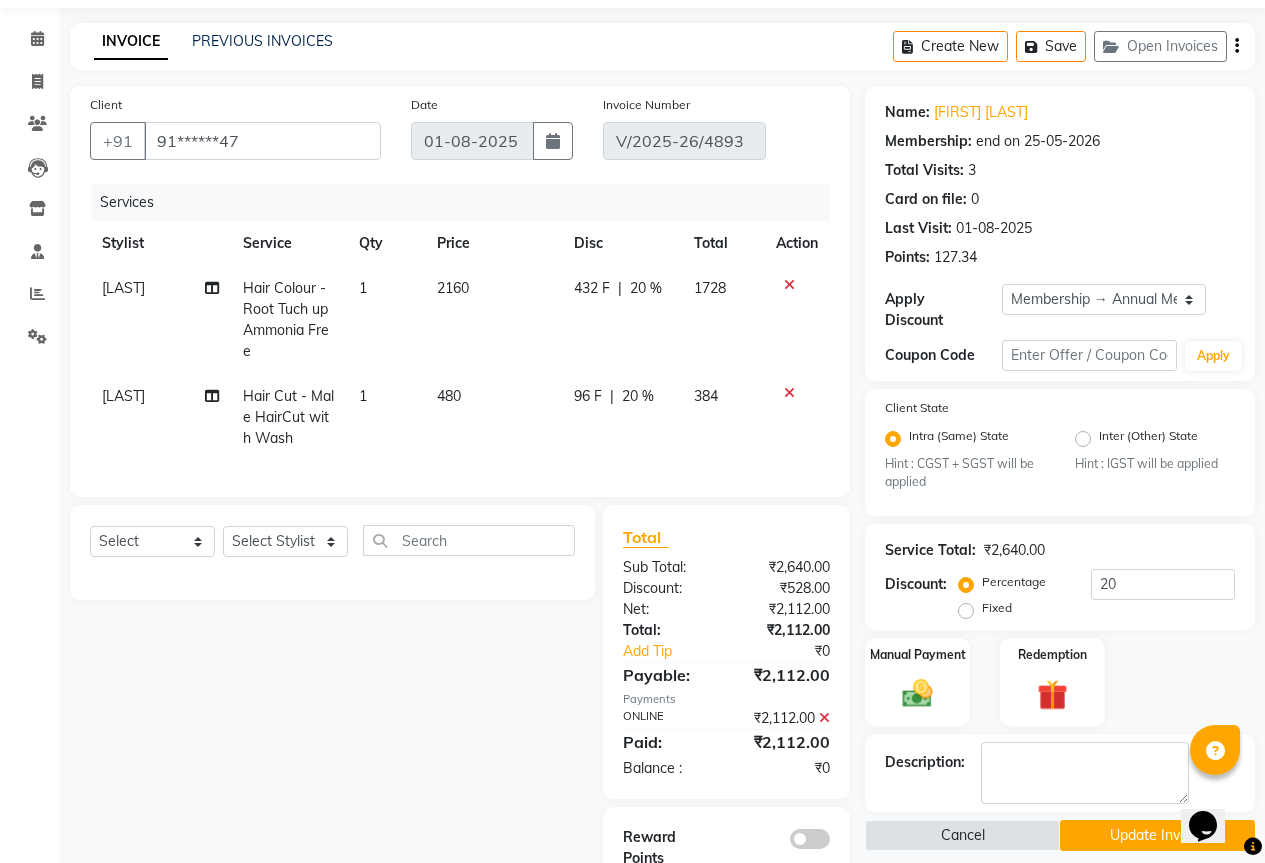 scroll, scrollTop: 135, scrollLeft: 0, axis: vertical 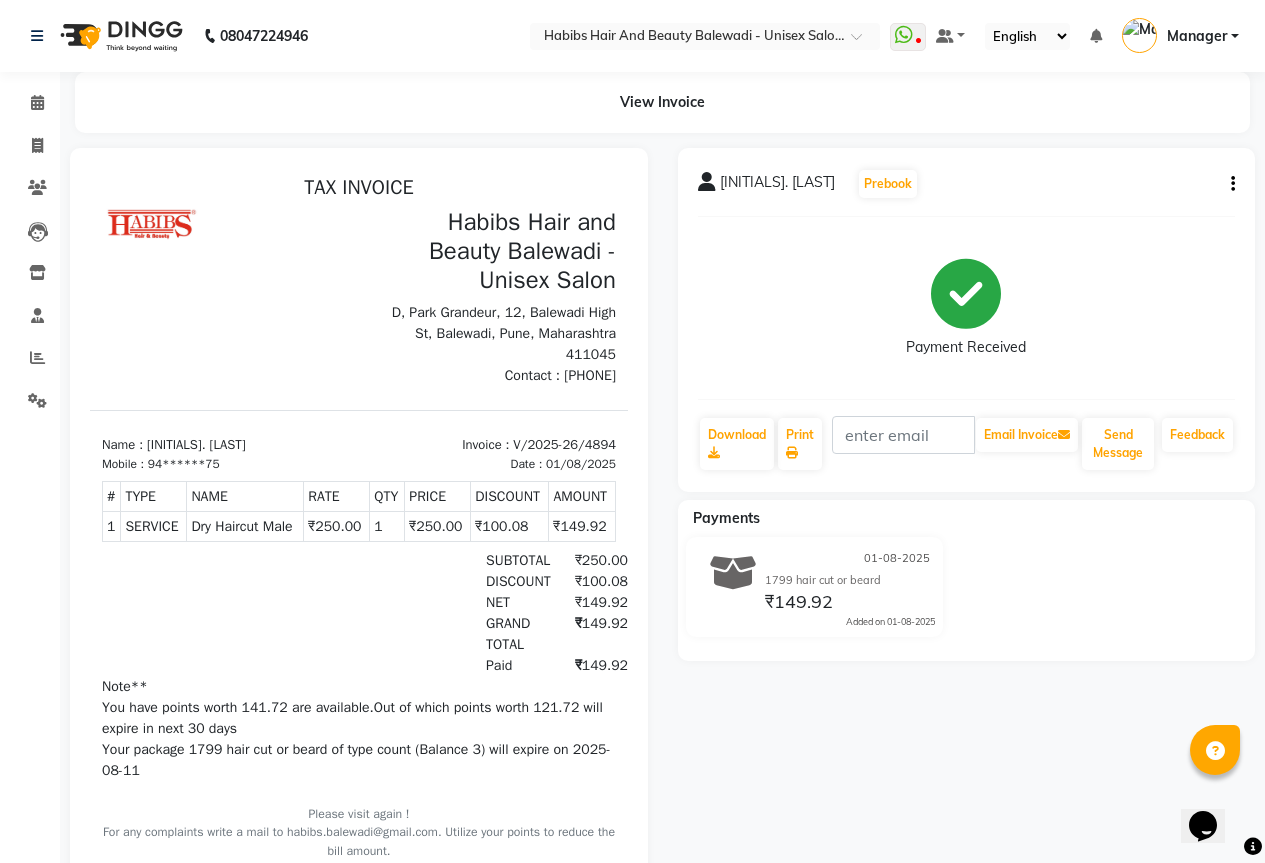 click 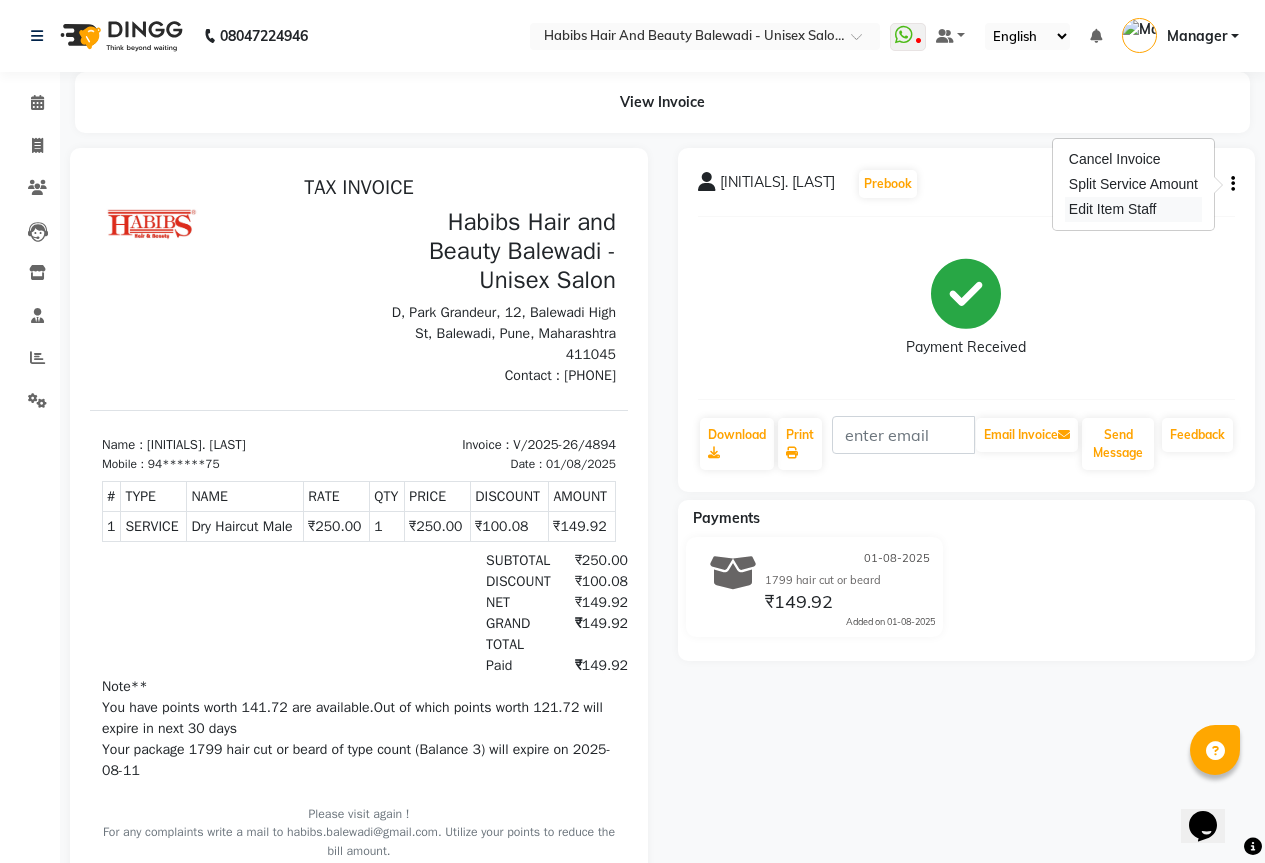 click on "Edit Item Staff" at bounding box center [1133, 209] 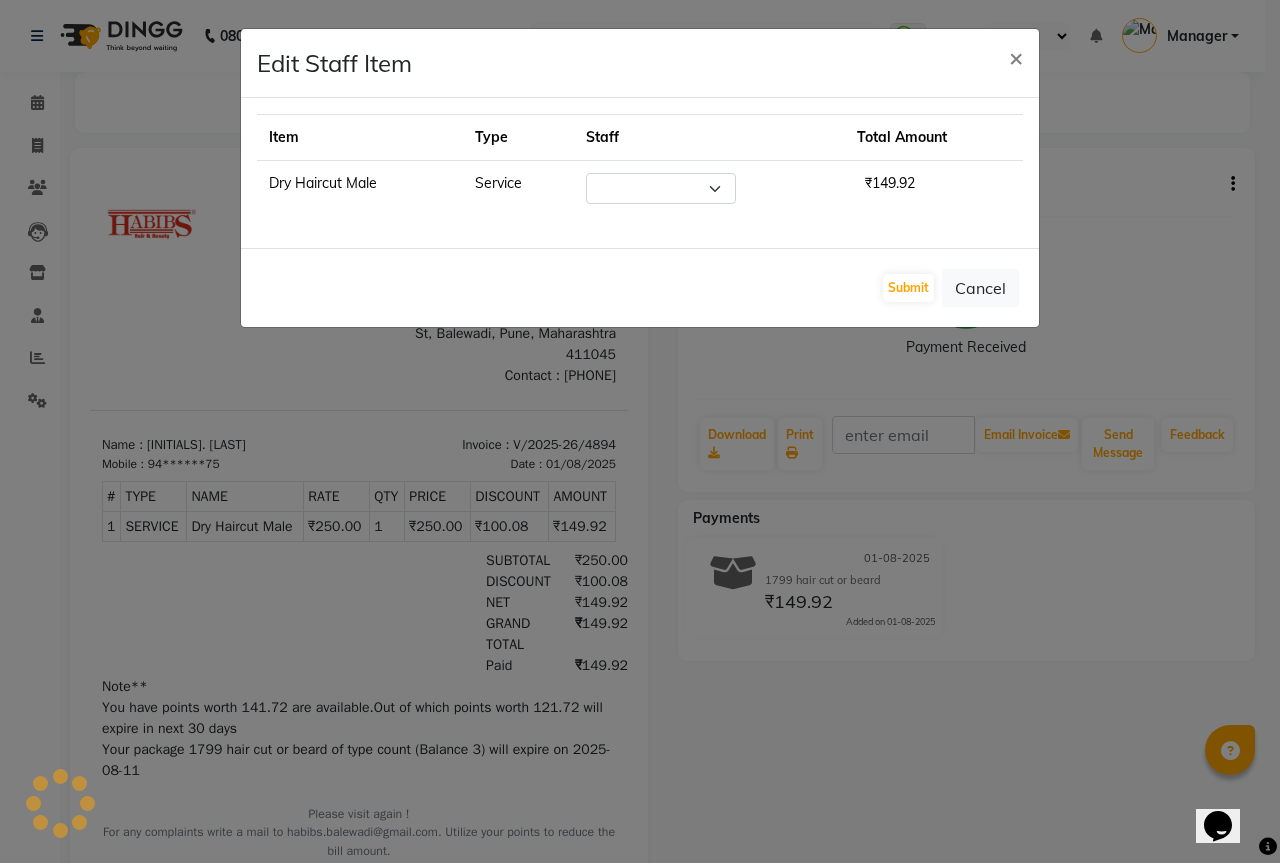 select on "85962" 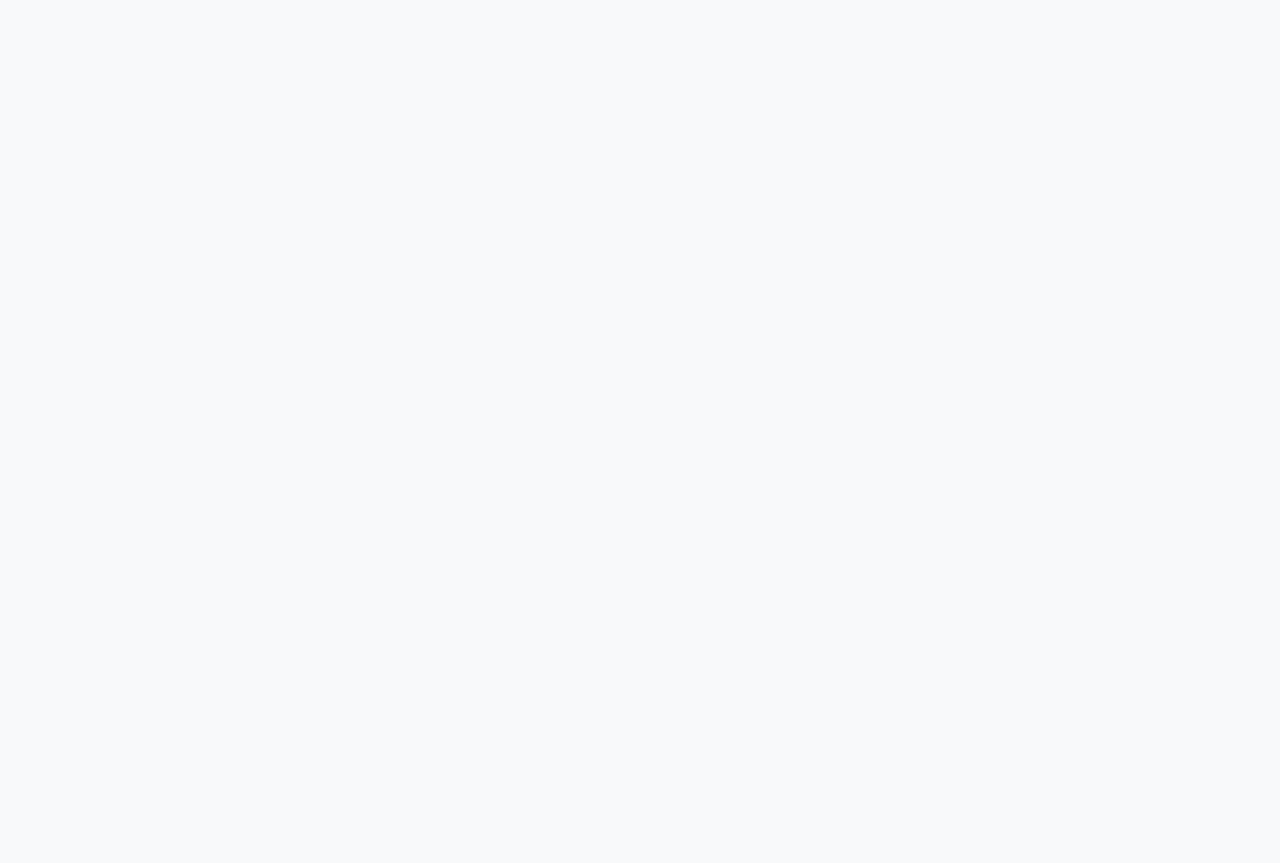 scroll, scrollTop: 0, scrollLeft: 0, axis: both 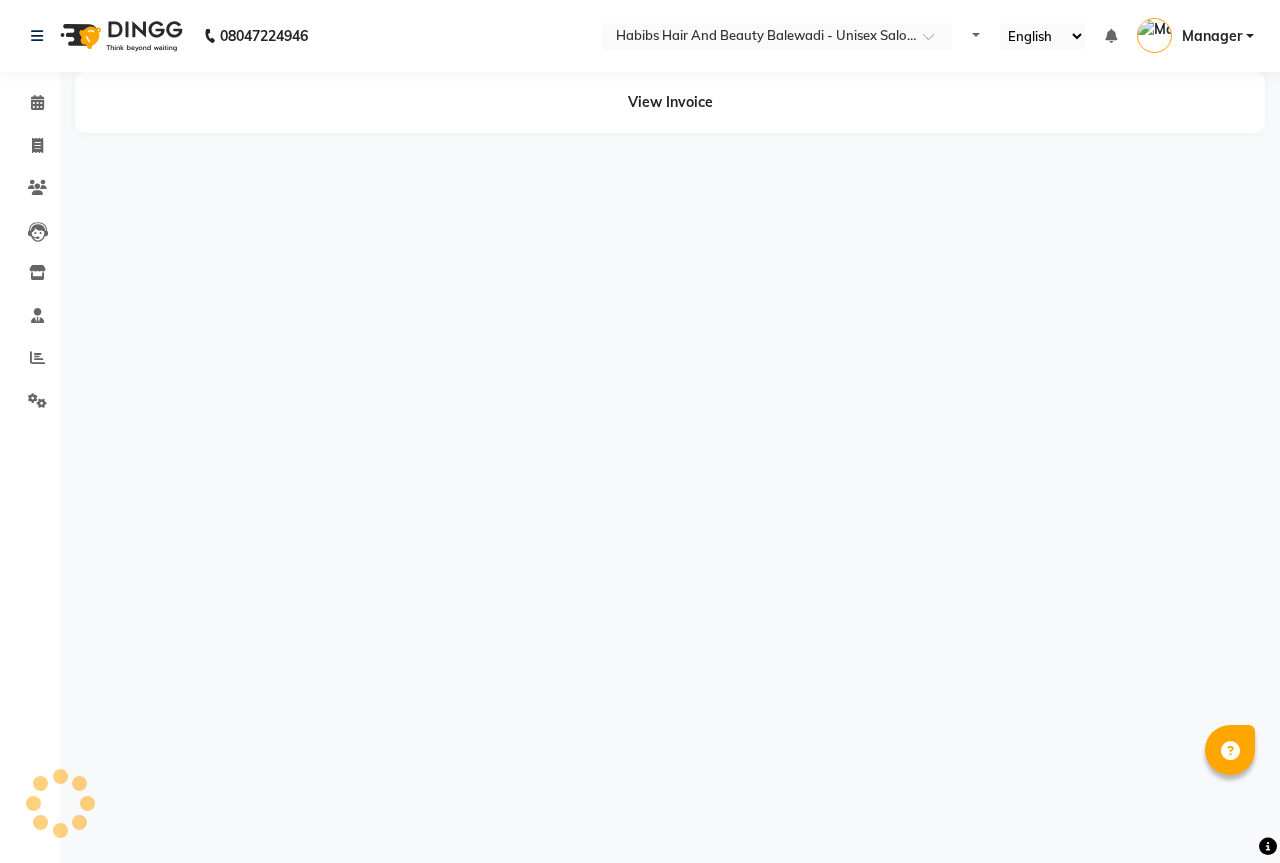 select on "en" 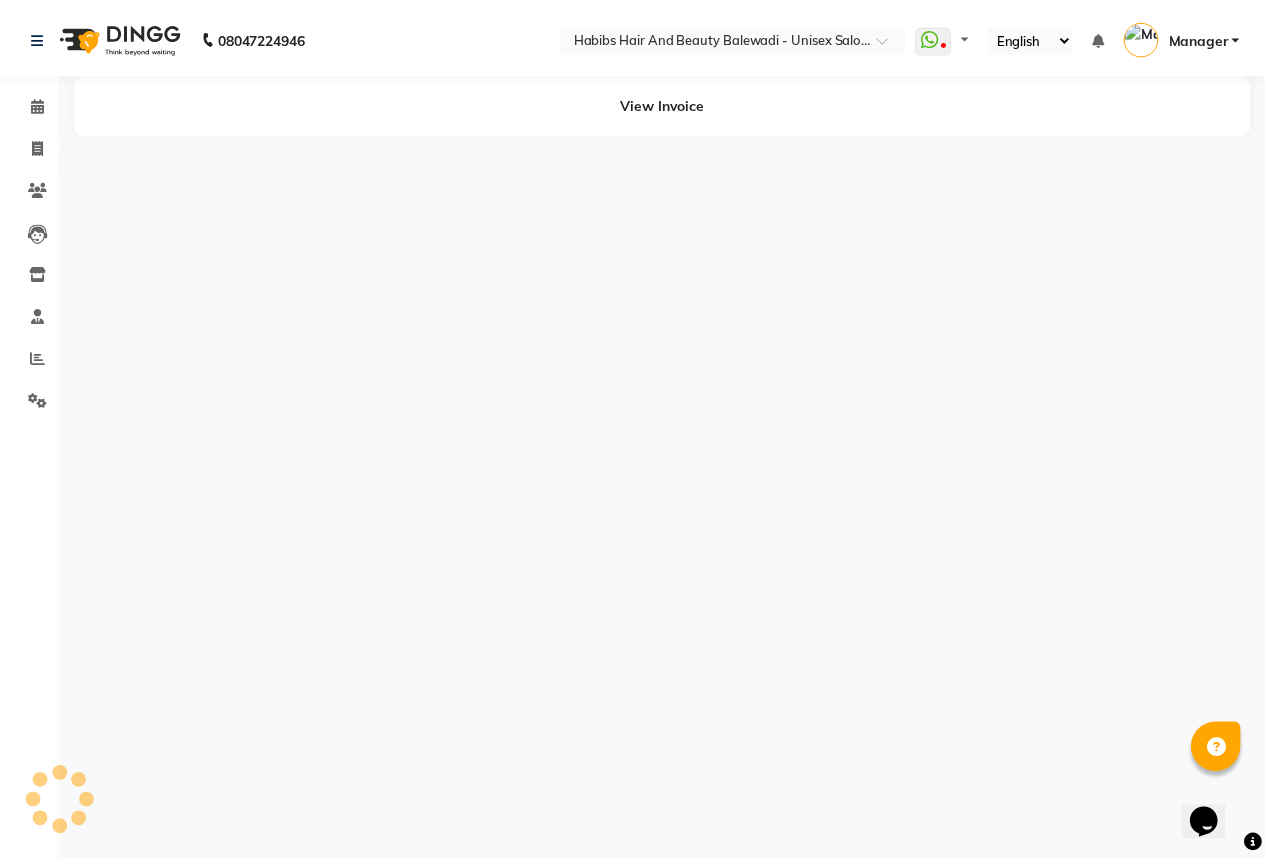 scroll, scrollTop: 0, scrollLeft: 0, axis: both 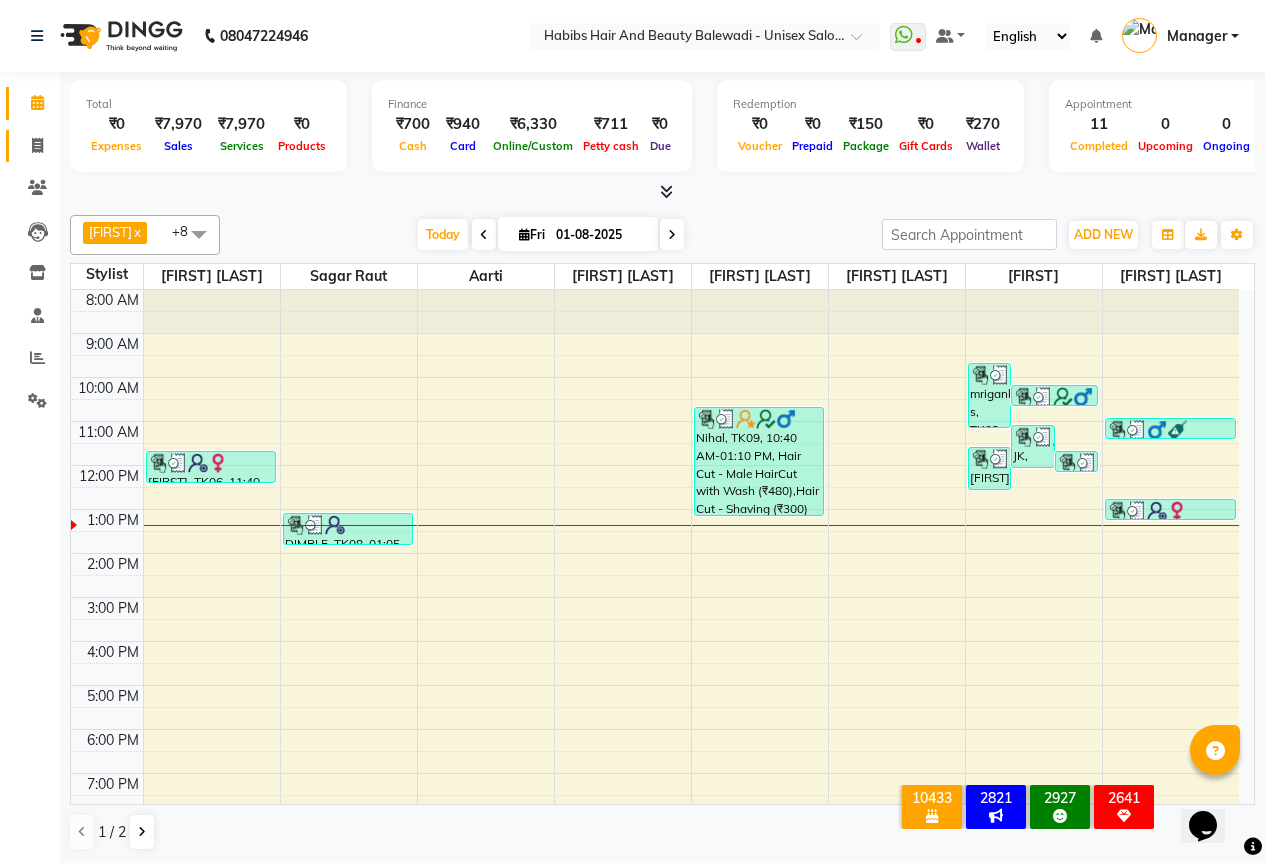 click 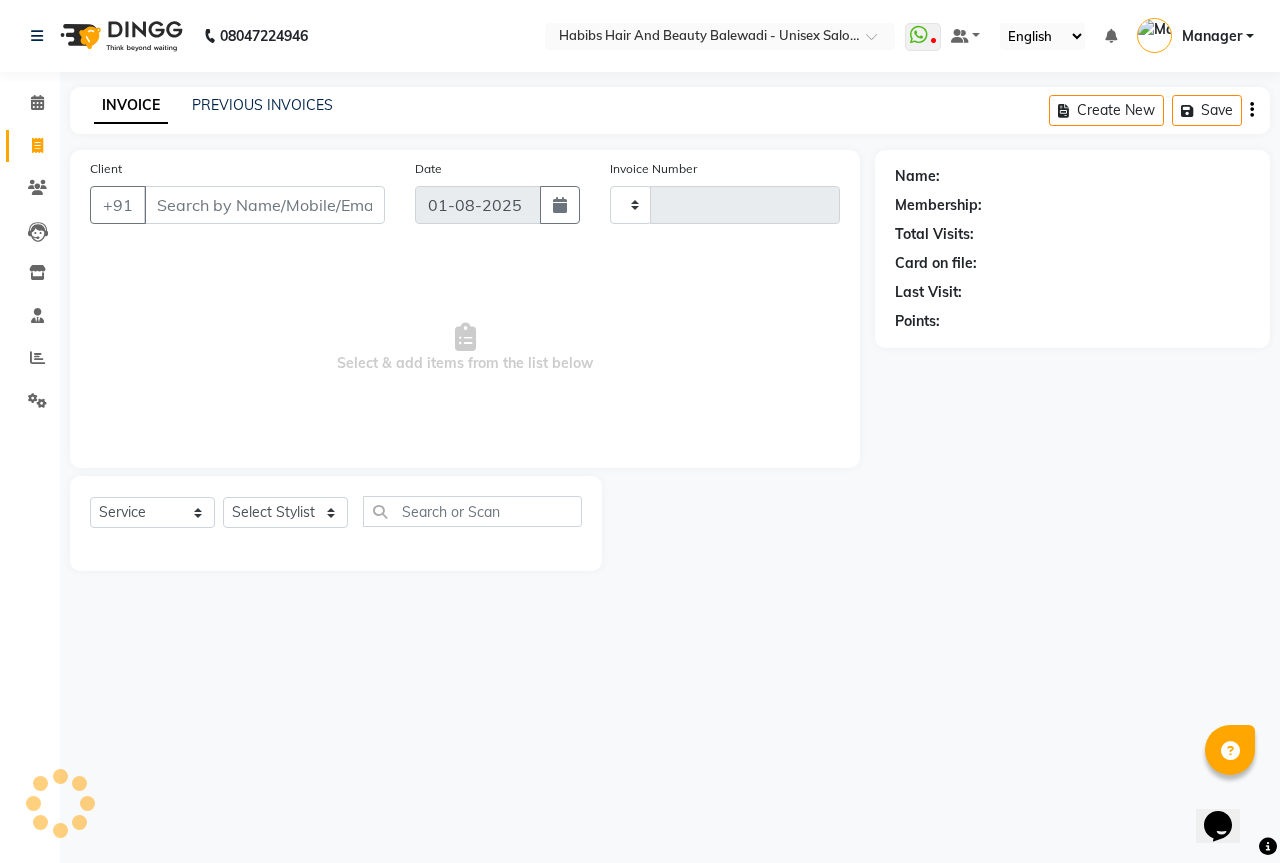 type on "4902" 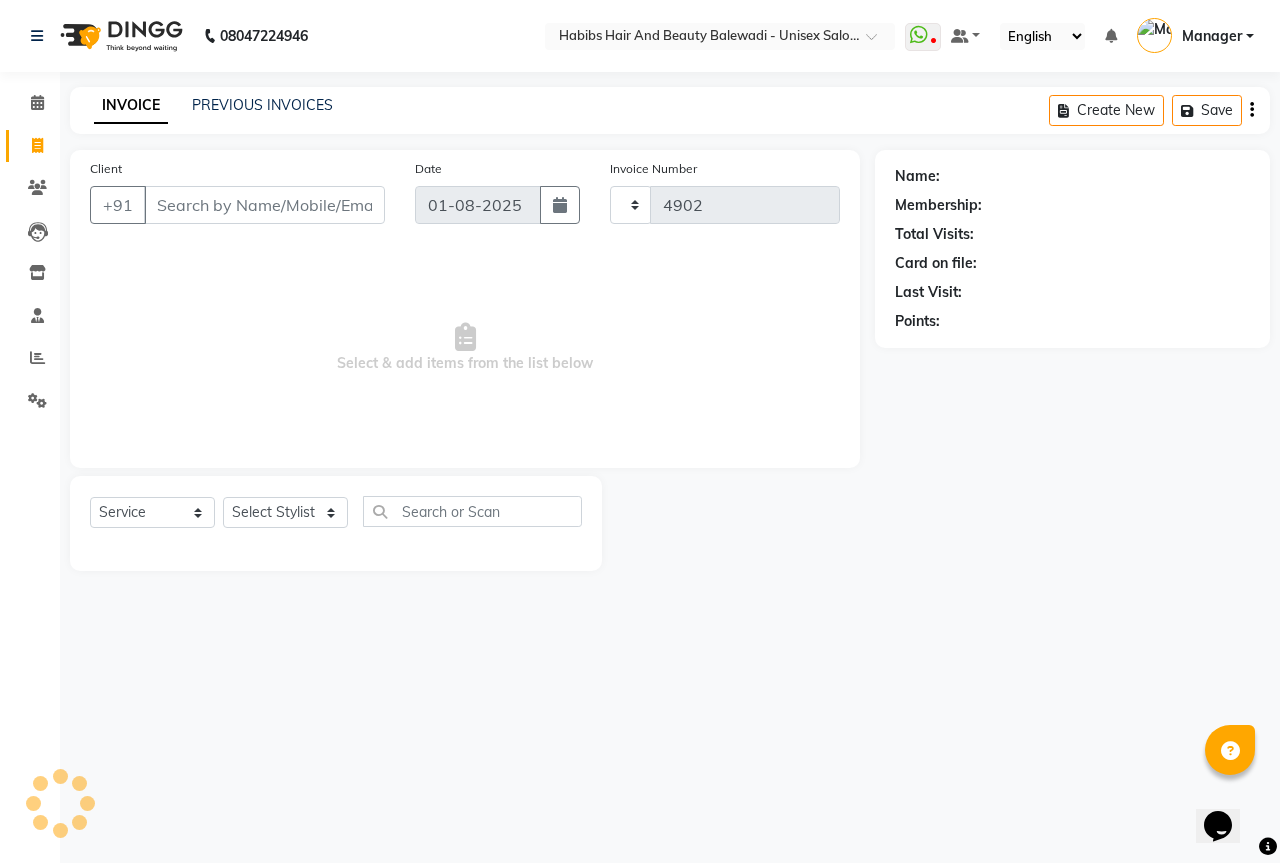 select on "5902" 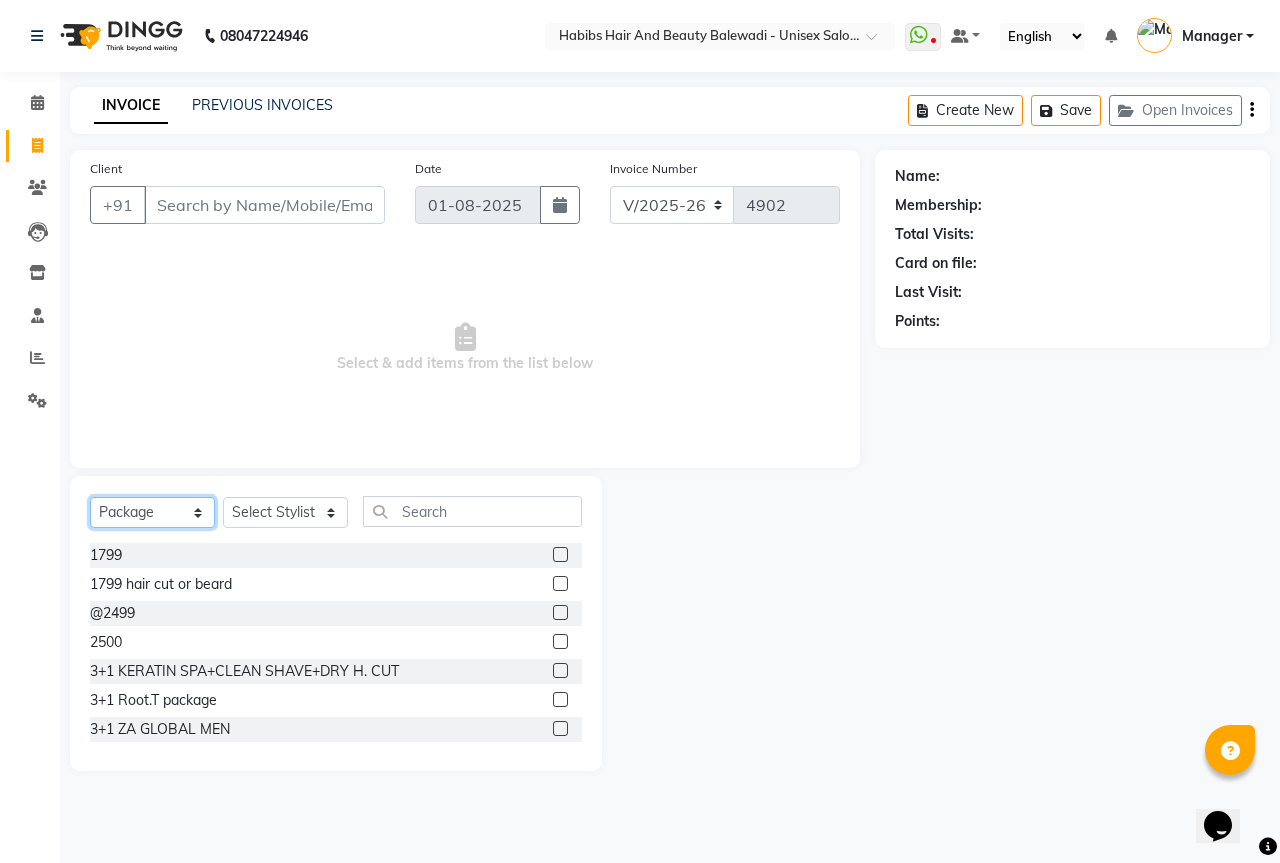 click on "Select  Service  Product  Membership  Package Voucher Prepaid Gift Card" 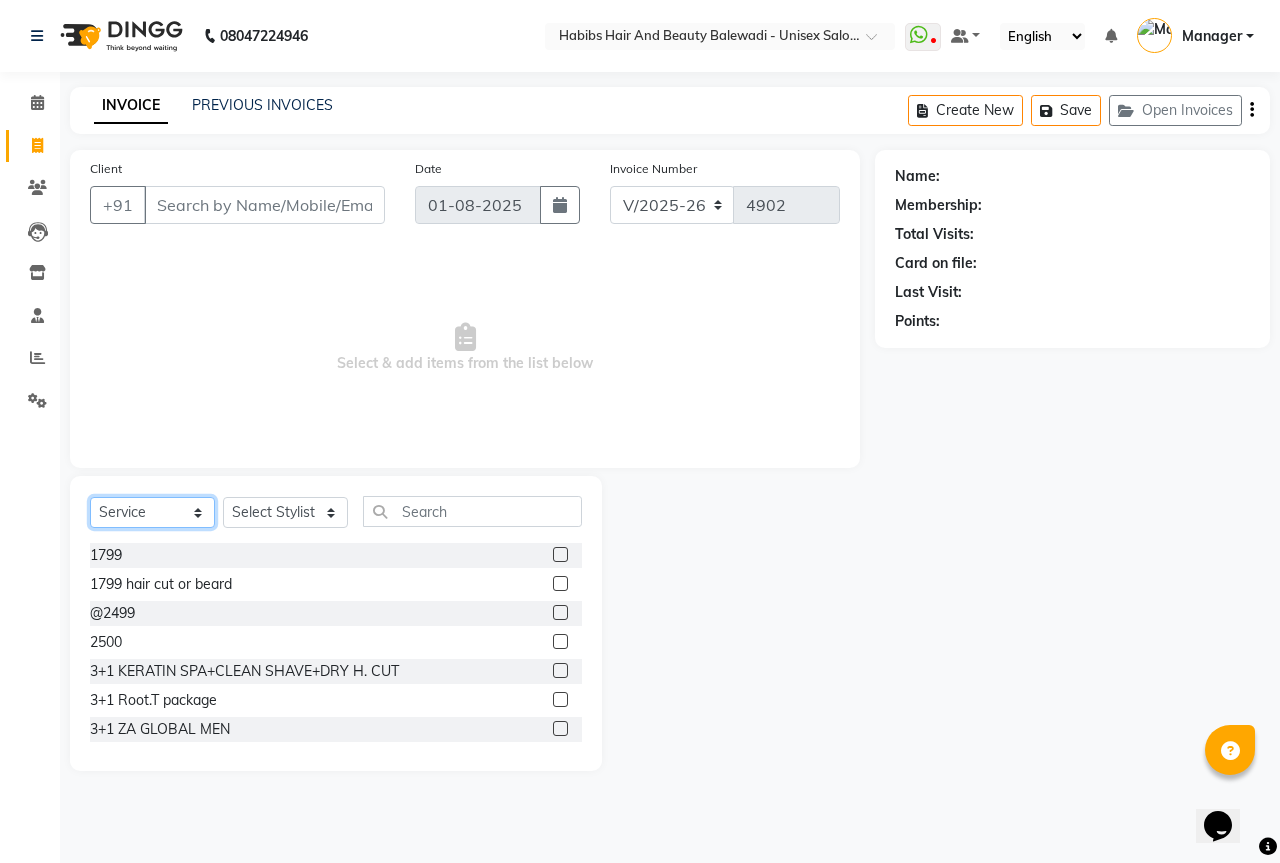click on "Select  Service  Product  Membership  Package Voucher Prepaid Gift Card" 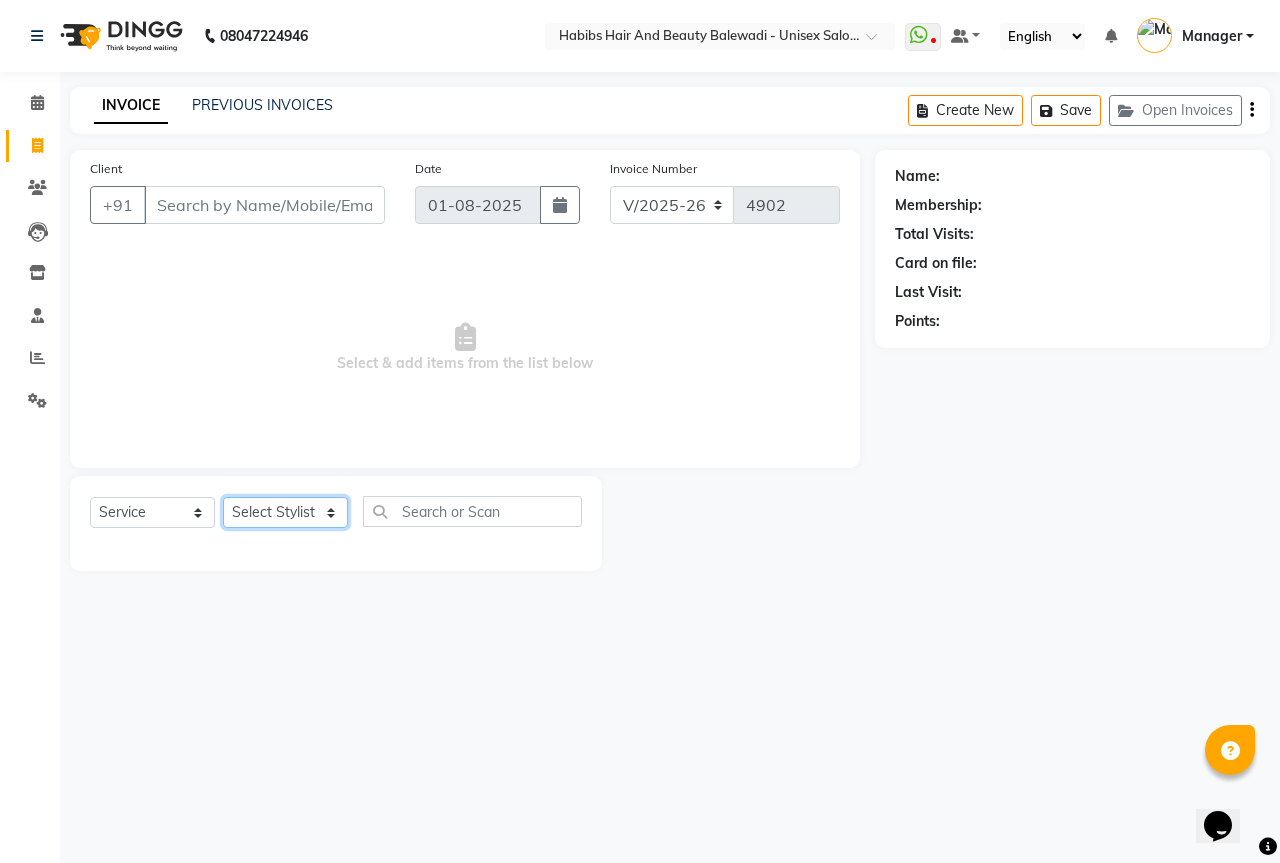 click on "Select Stylist Aarti Akshay Gaikwad Ankita Balmiki Bhagvat Dnyaneshwar Borde Gajanan Ghaytade Govind Wadel HK Manager Sagar Raut Sipra Singh Usha" 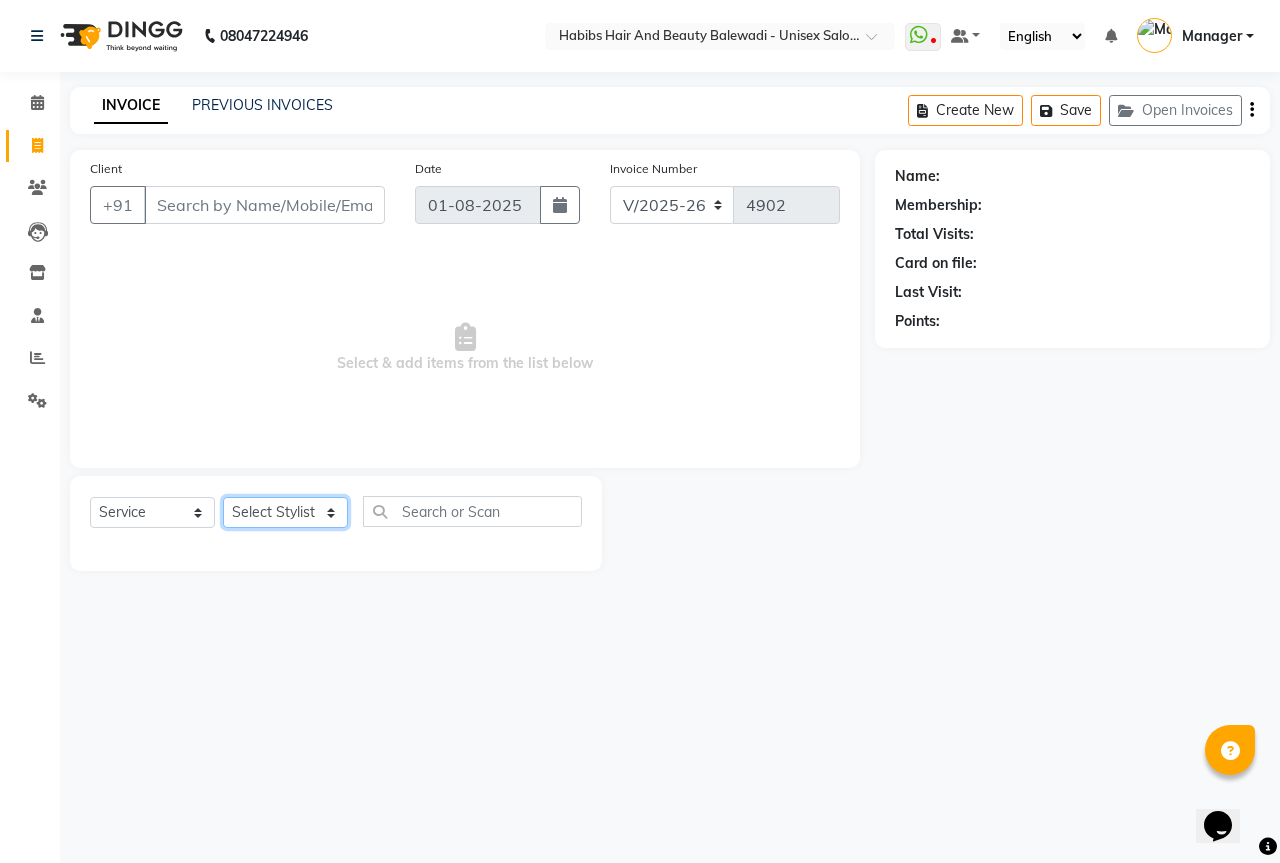 select on "85962" 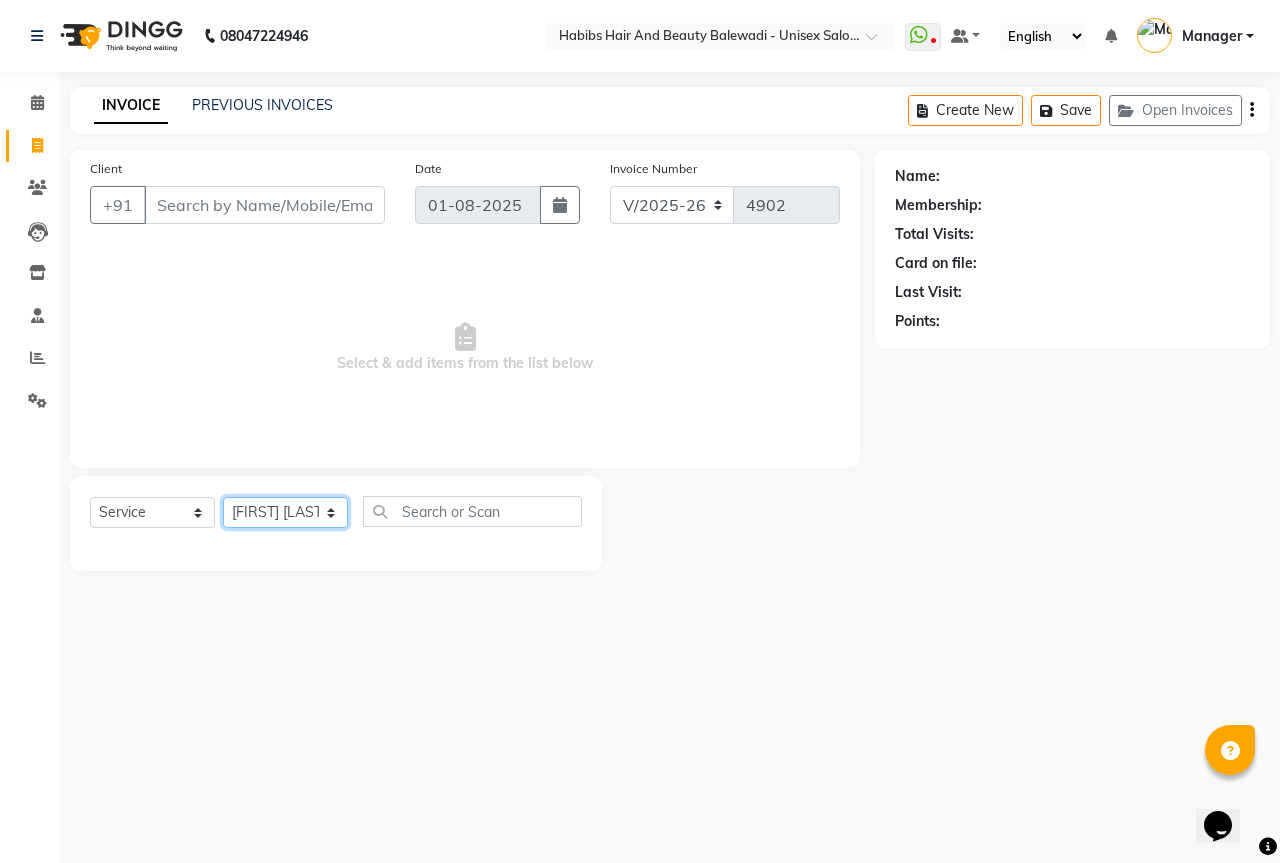 click on "Select Stylist Aarti Akshay Gaikwad Ankita Balmiki Bhagvat Dnyaneshwar Borde Gajanan Ghaytade Govind Wadel HK Manager Sagar Raut Sipra Singh Usha" 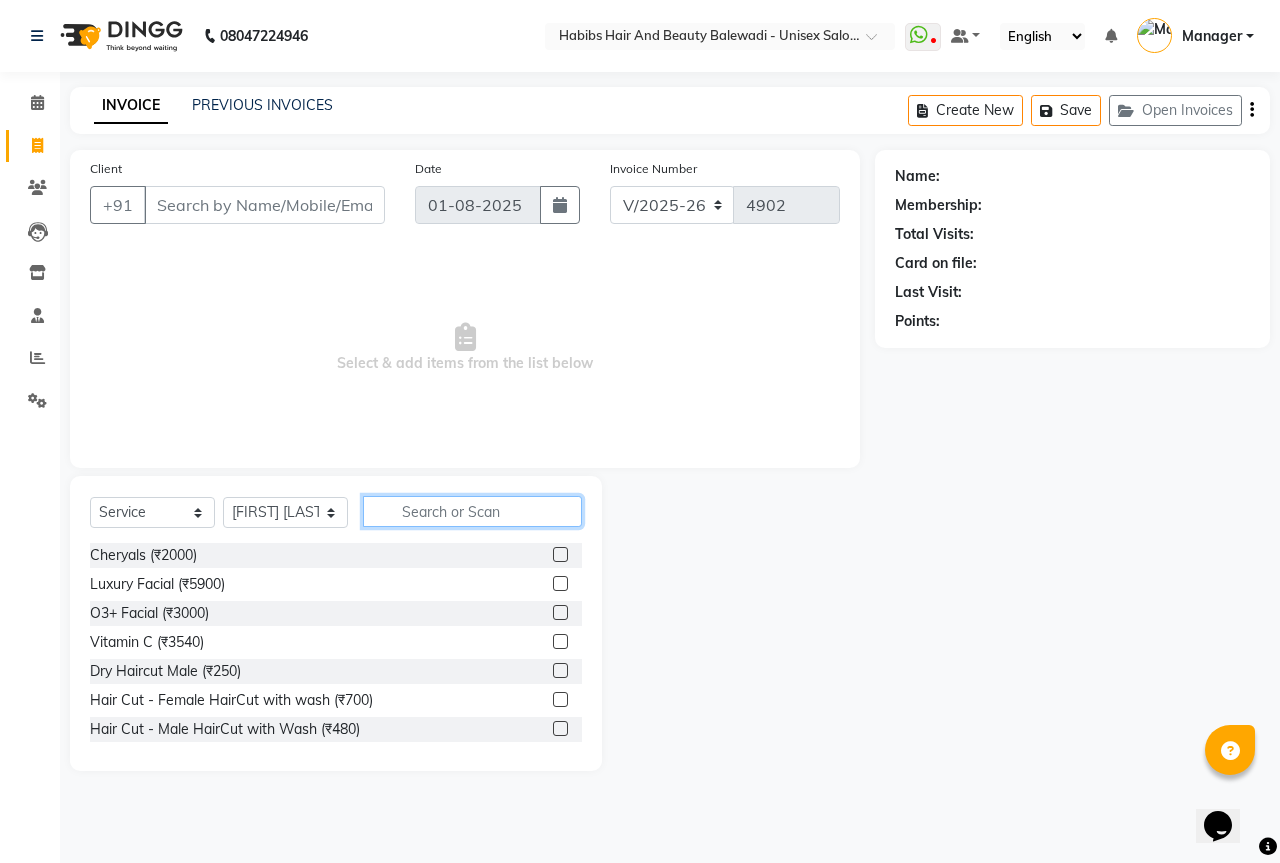 click 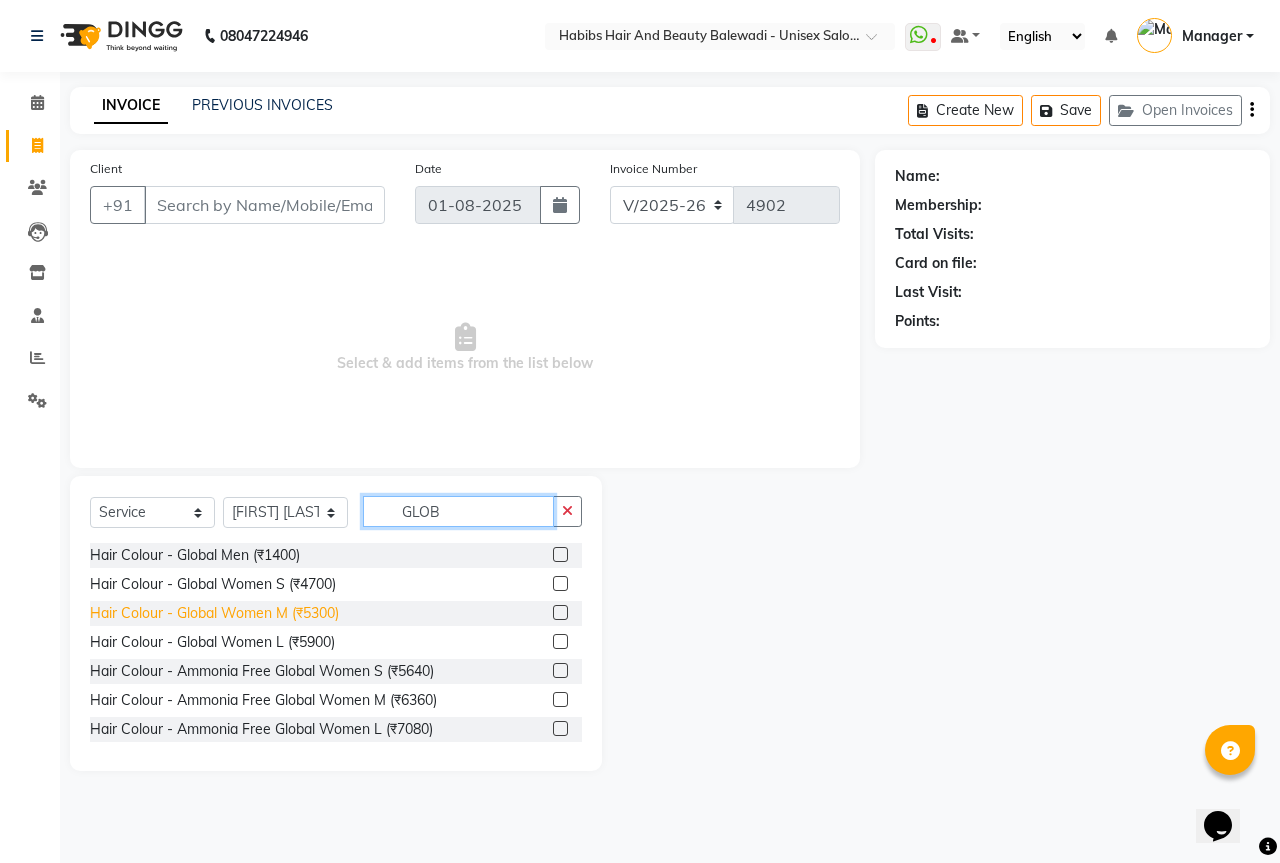 type on "GLOB" 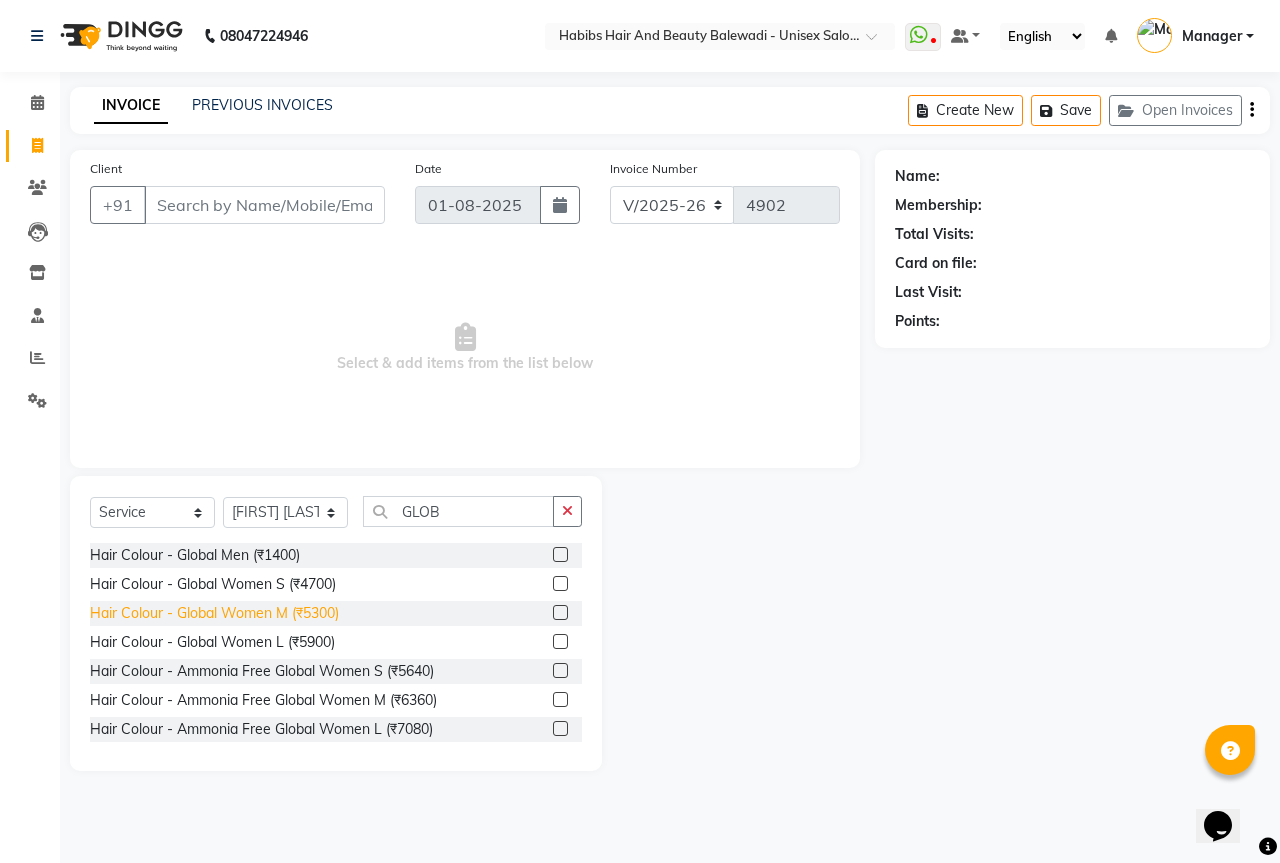 click on "Hair Colour - Global Women M (₹5300)" 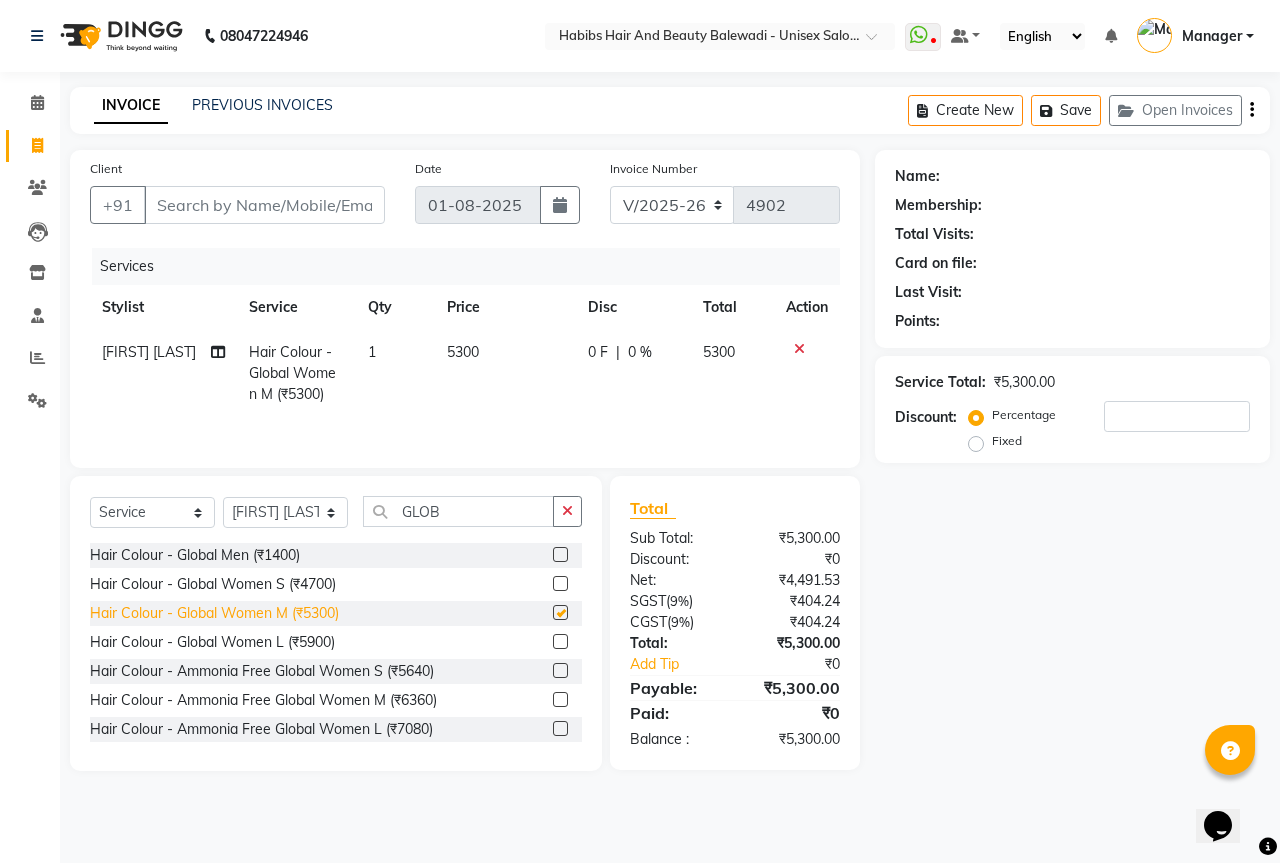 checkbox on "false" 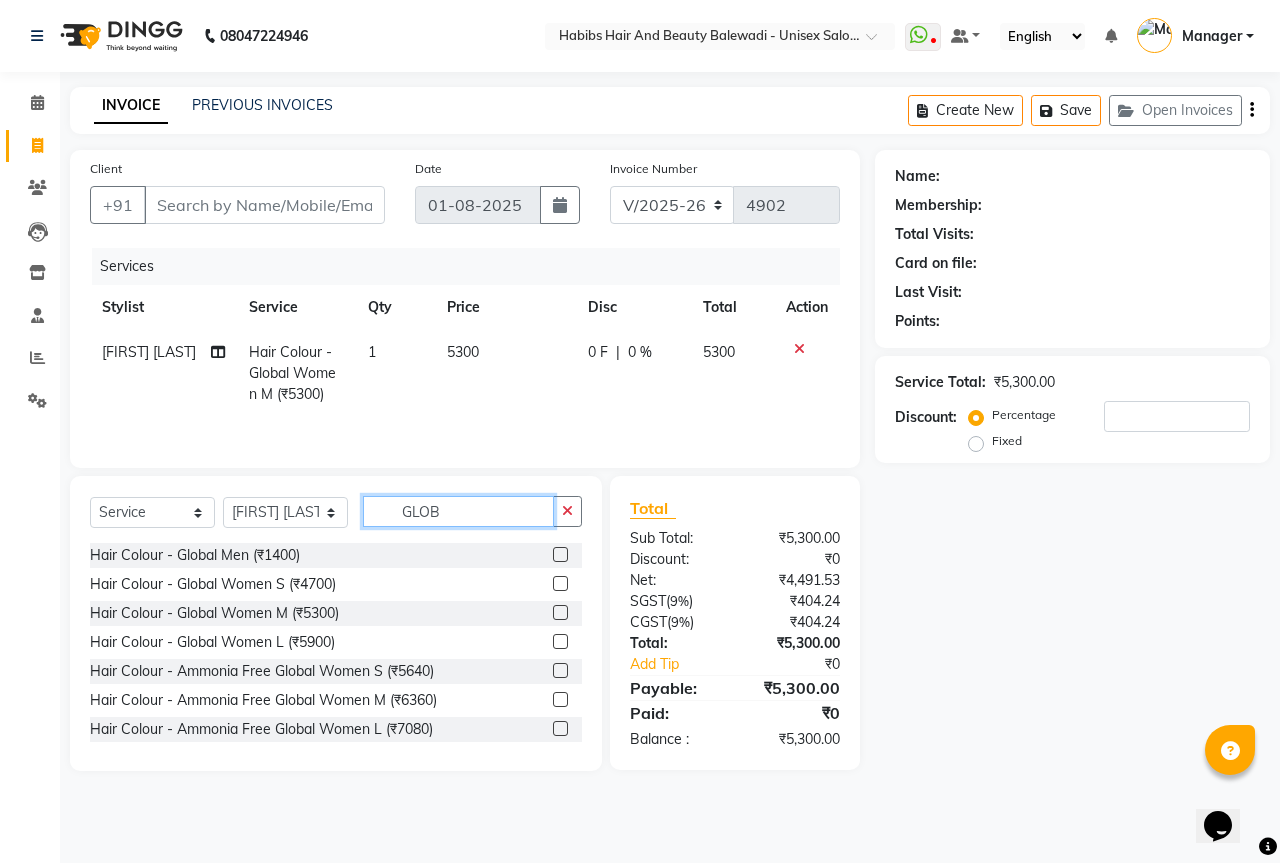 click on "GLOB" 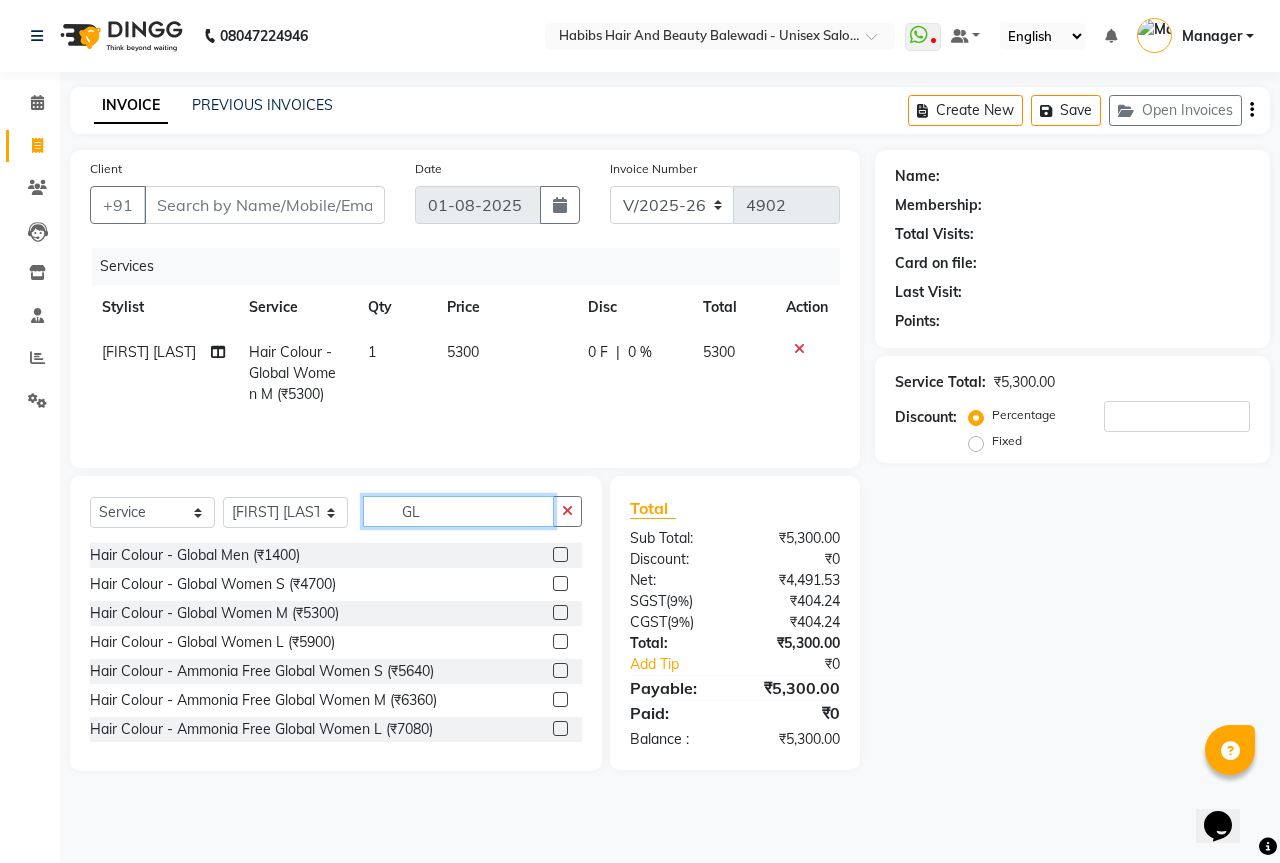 type on "G" 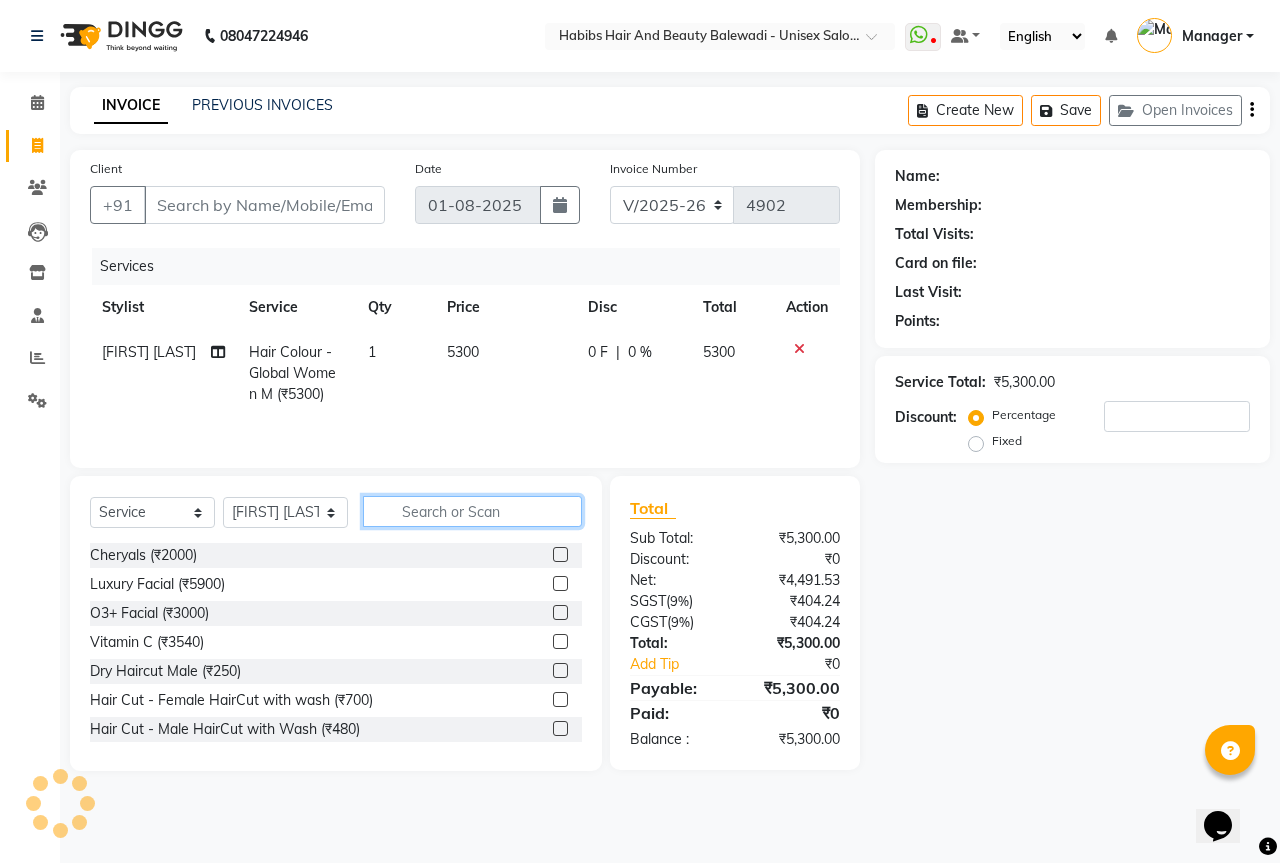 type 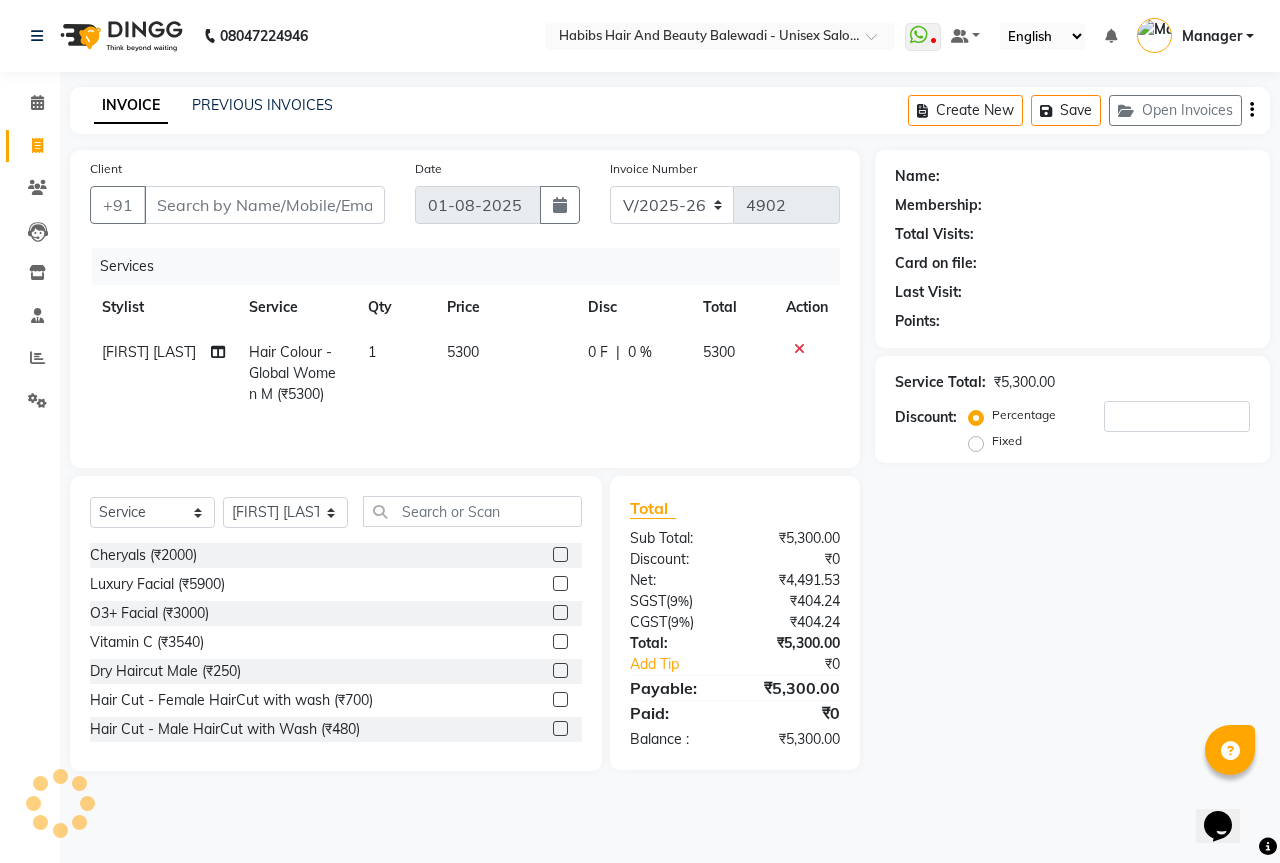 click on "Select  Service  Product  Membership  Package Voucher Prepaid Gift Card  Select Stylist Aarti Akshay Gaikwad Ankita Balmiki Bhagvat Dnyaneshwar Borde Gajanan Ghaytade Govind Wadel HK Manager Sagar Raut Sipra Singh Usha" 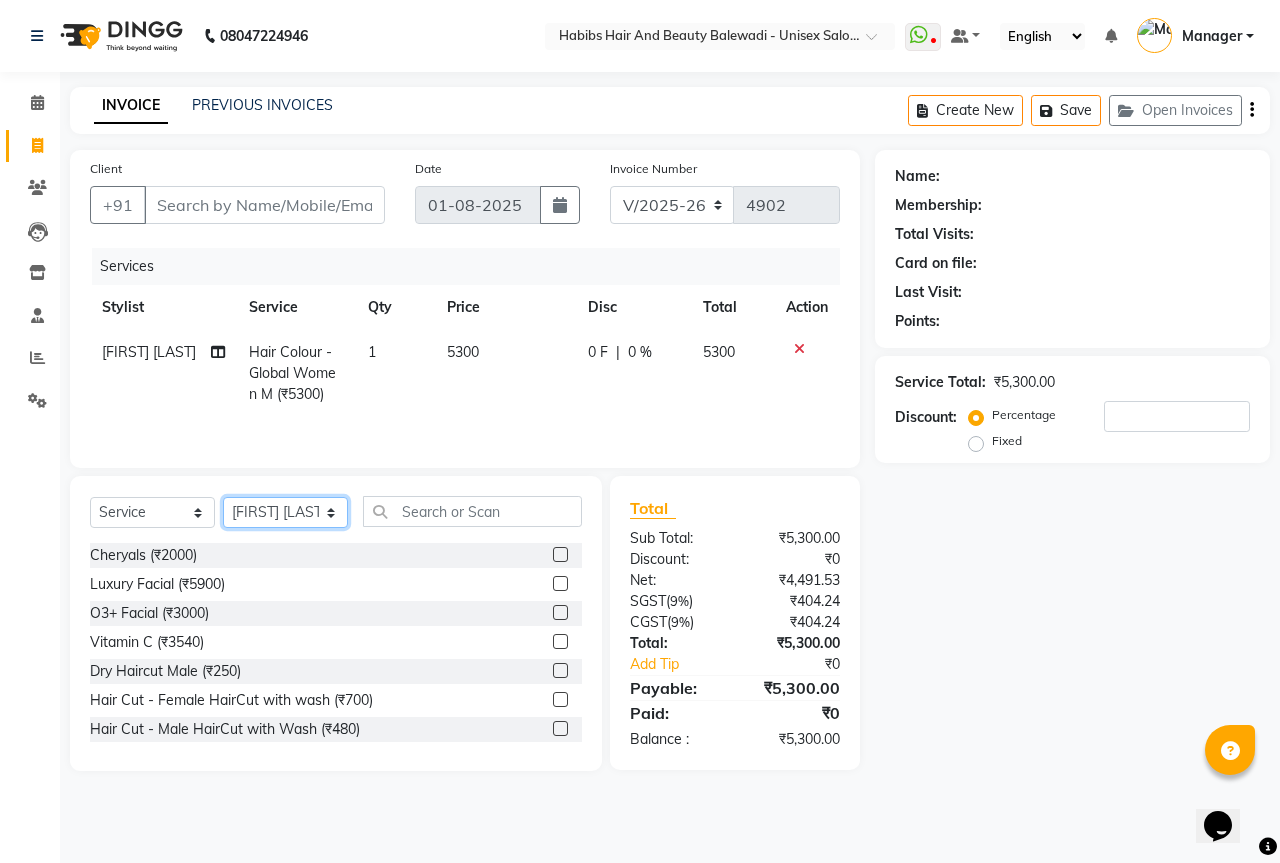 click on "Select Stylist Aarti Akshay Gaikwad Ankita Balmiki Bhagvat Dnyaneshwar Borde Gajanan Ghaytade Govind Wadel HK Manager Sagar Raut Sipra Singh Usha" 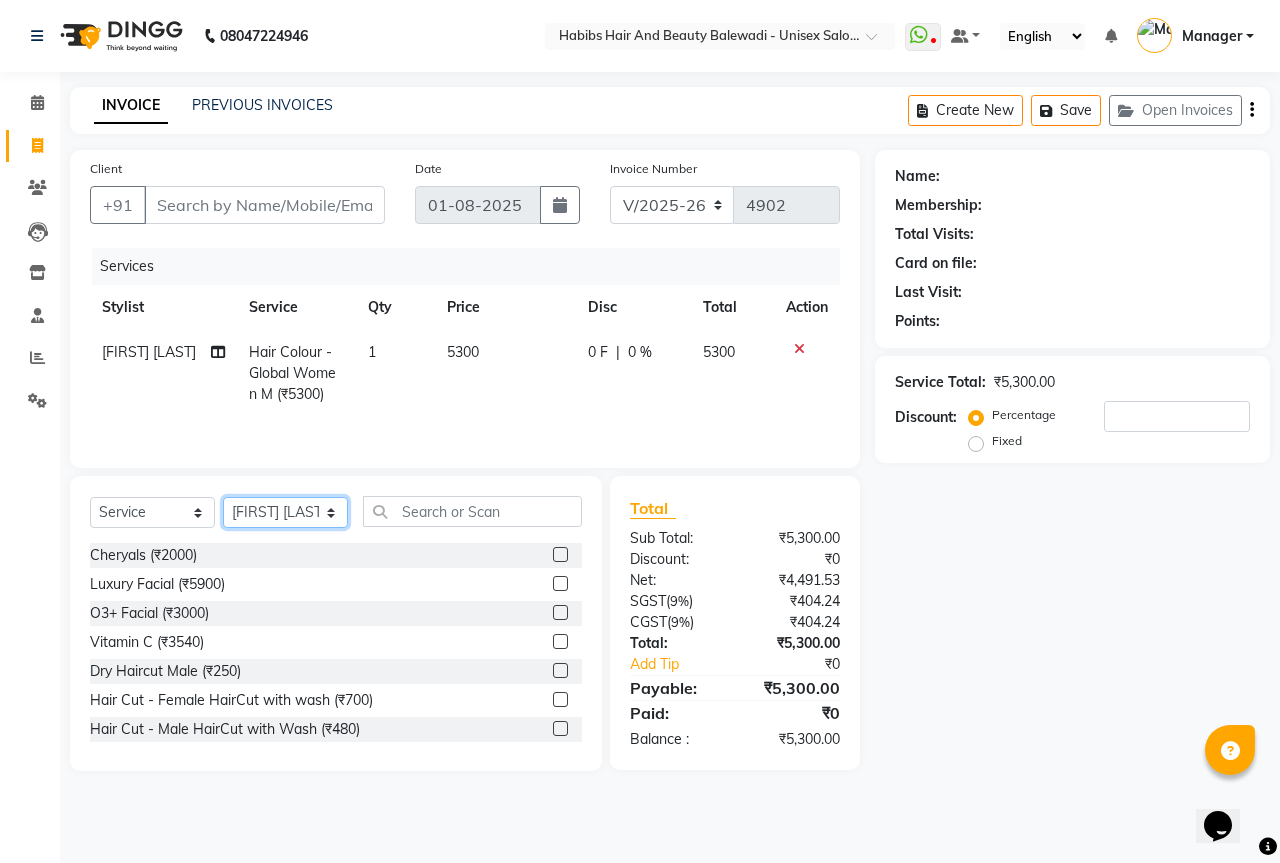 select on "65598" 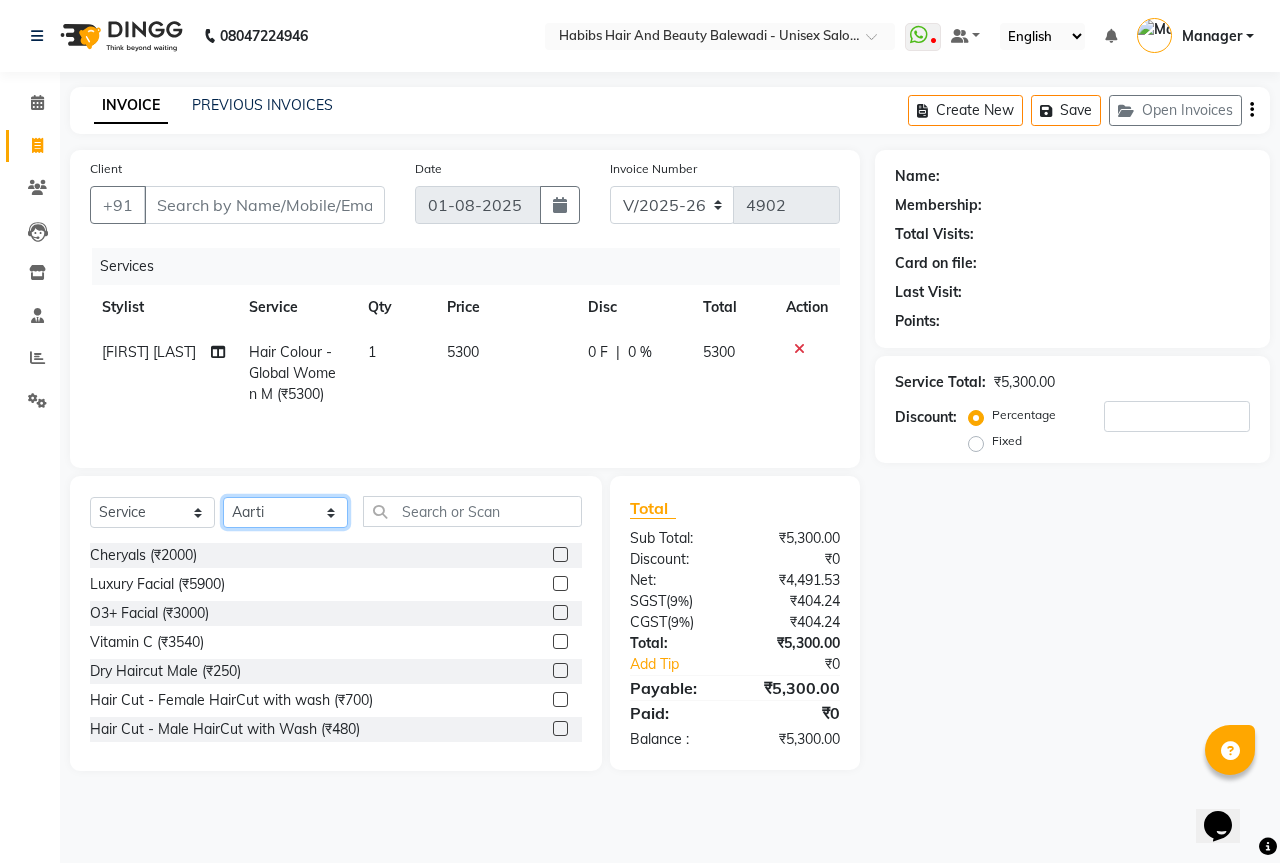 click on "Select Stylist Aarti Akshay Gaikwad Ankita Balmiki Bhagvat Dnyaneshwar Borde Gajanan Ghaytade Govind Wadel HK Manager Sagar Raut Sipra Singh Usha" 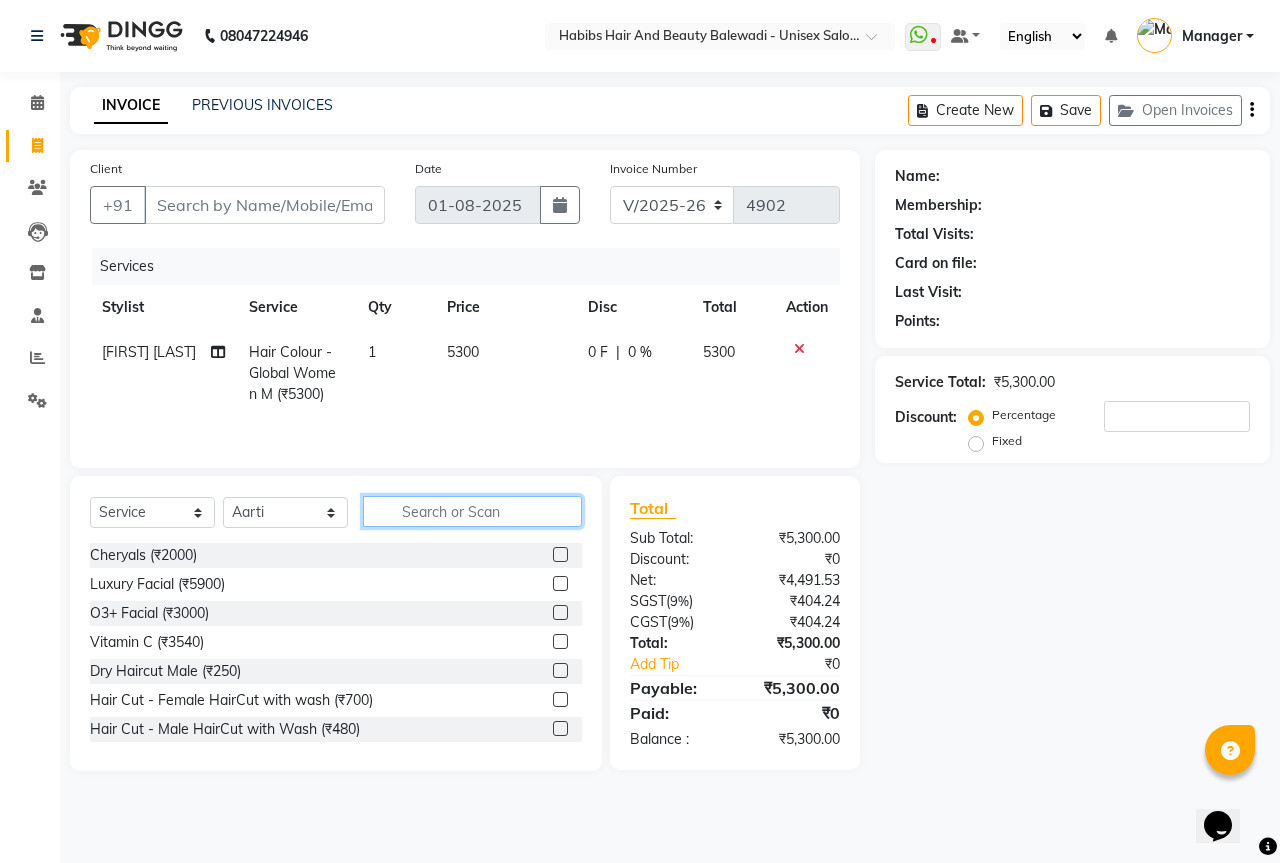 click 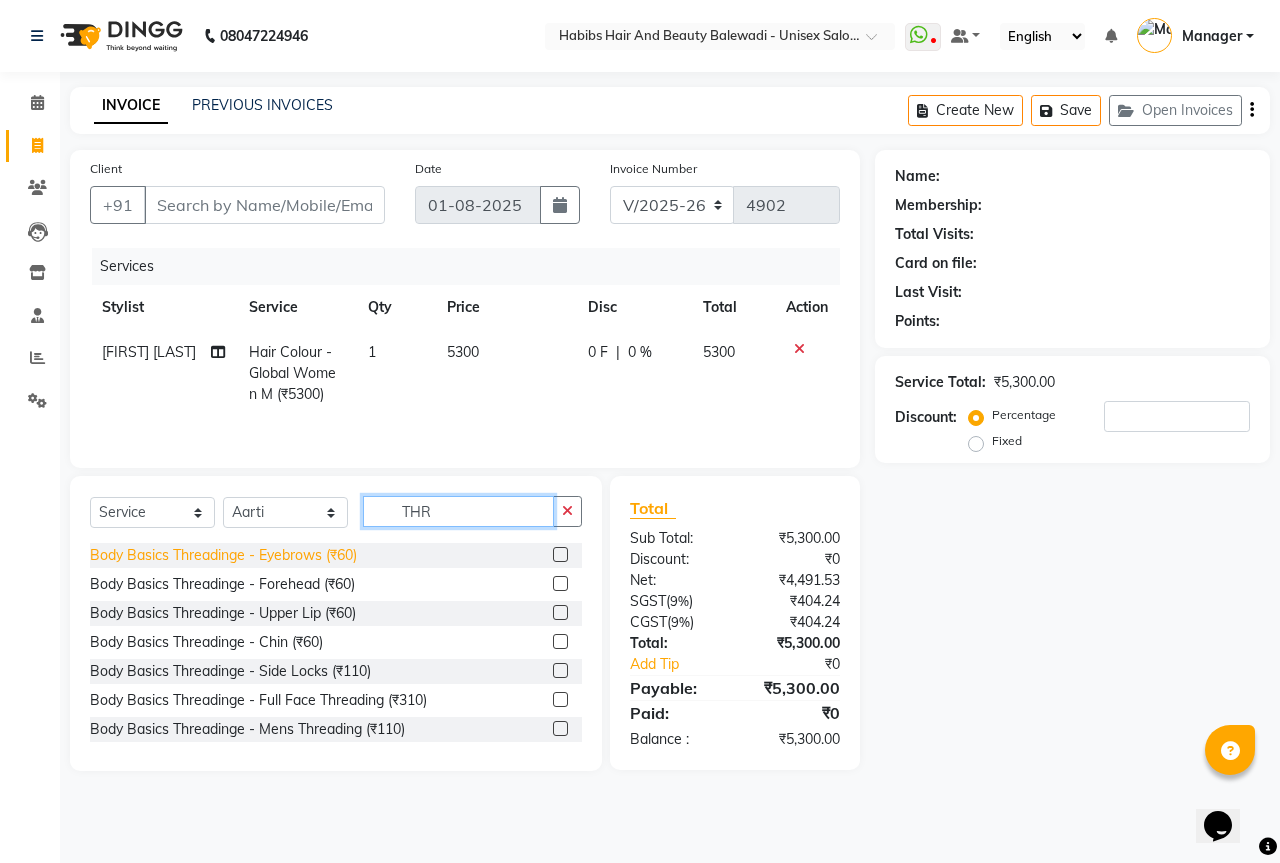 type on "THR" 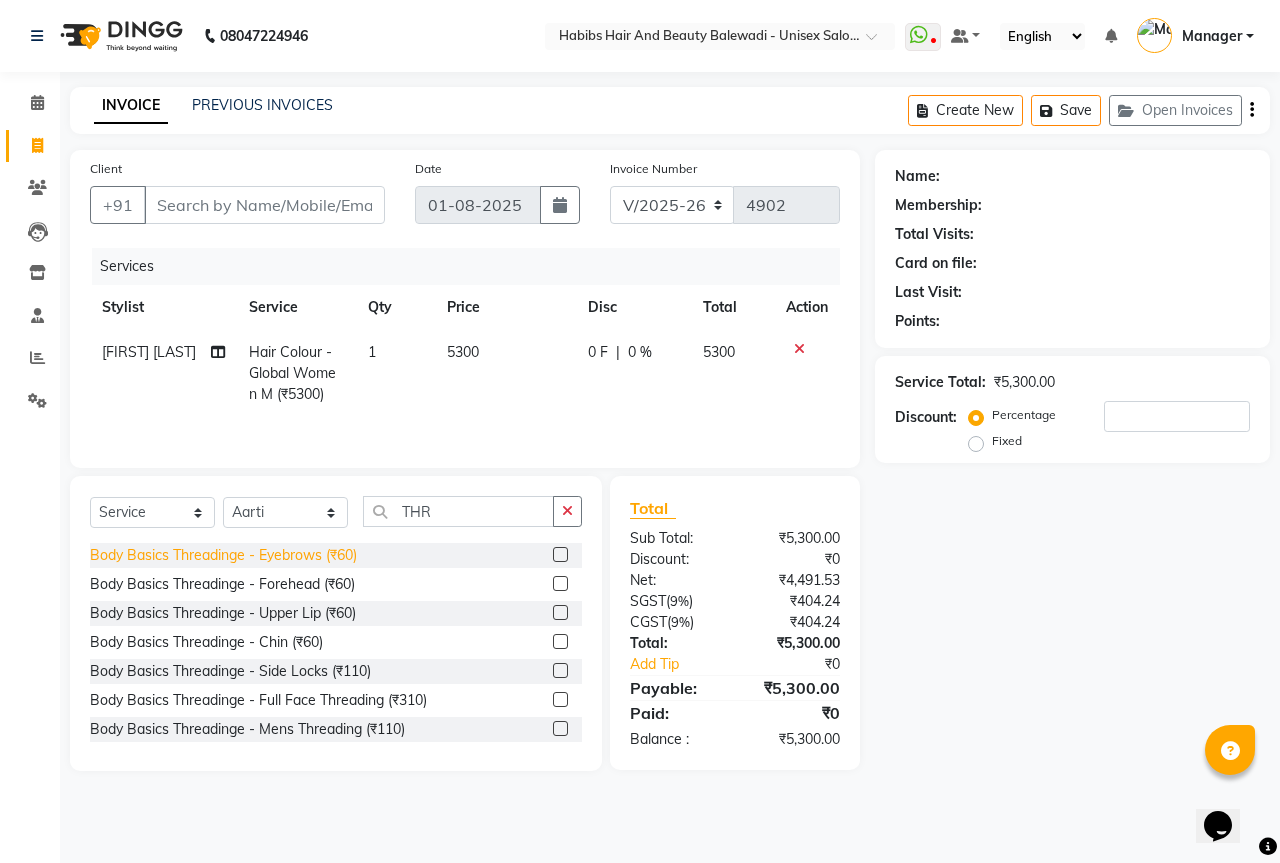 click on "Body Basics Threadinge - Eyebrows (₹60)" 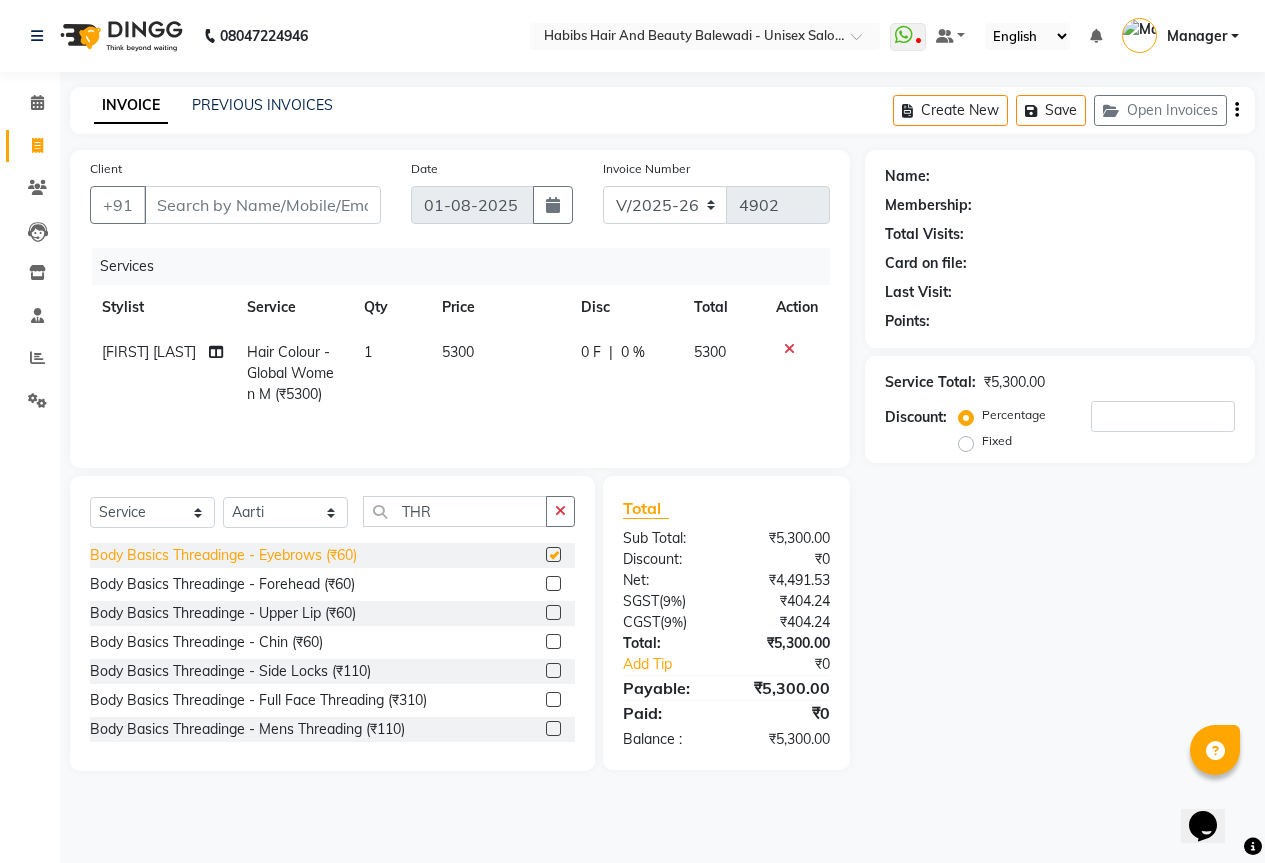 checkbox on "false" 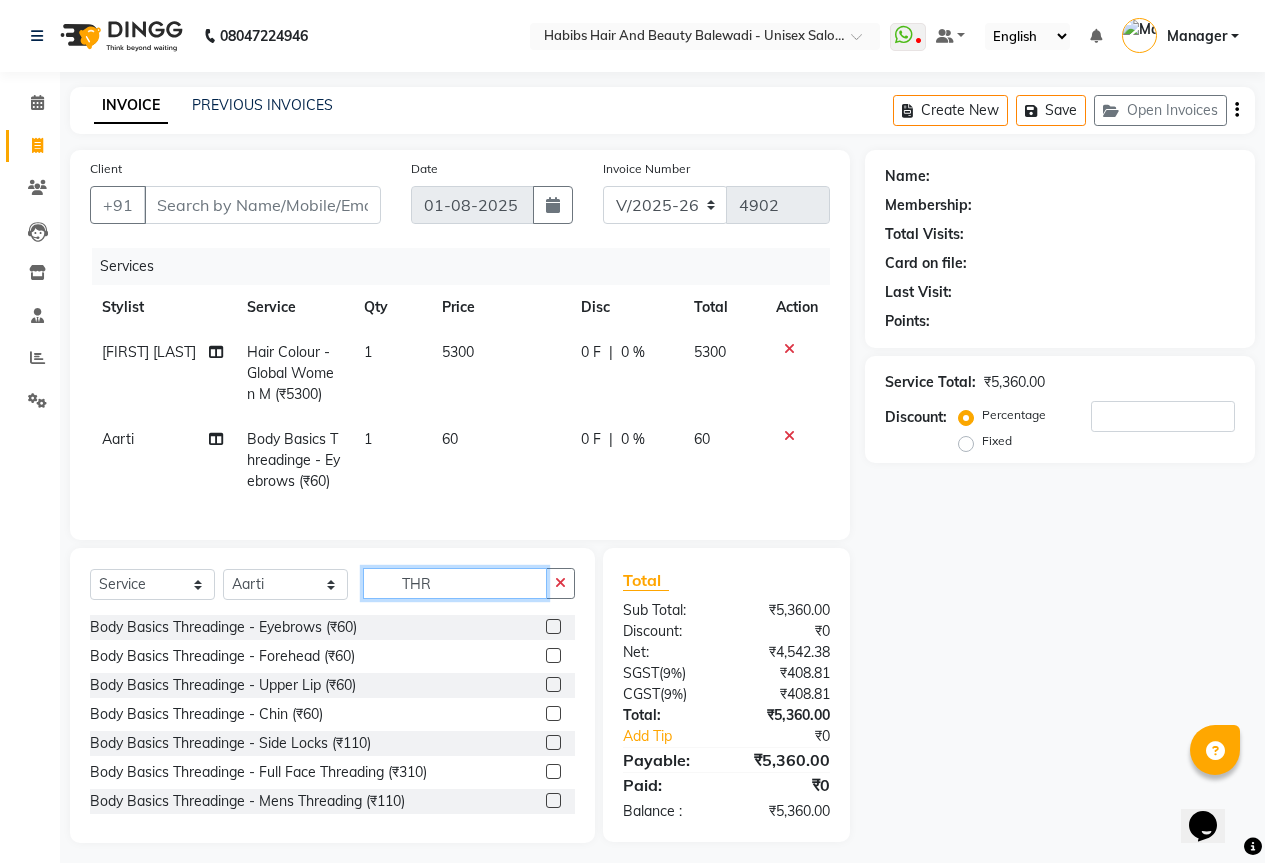 click on "THR" 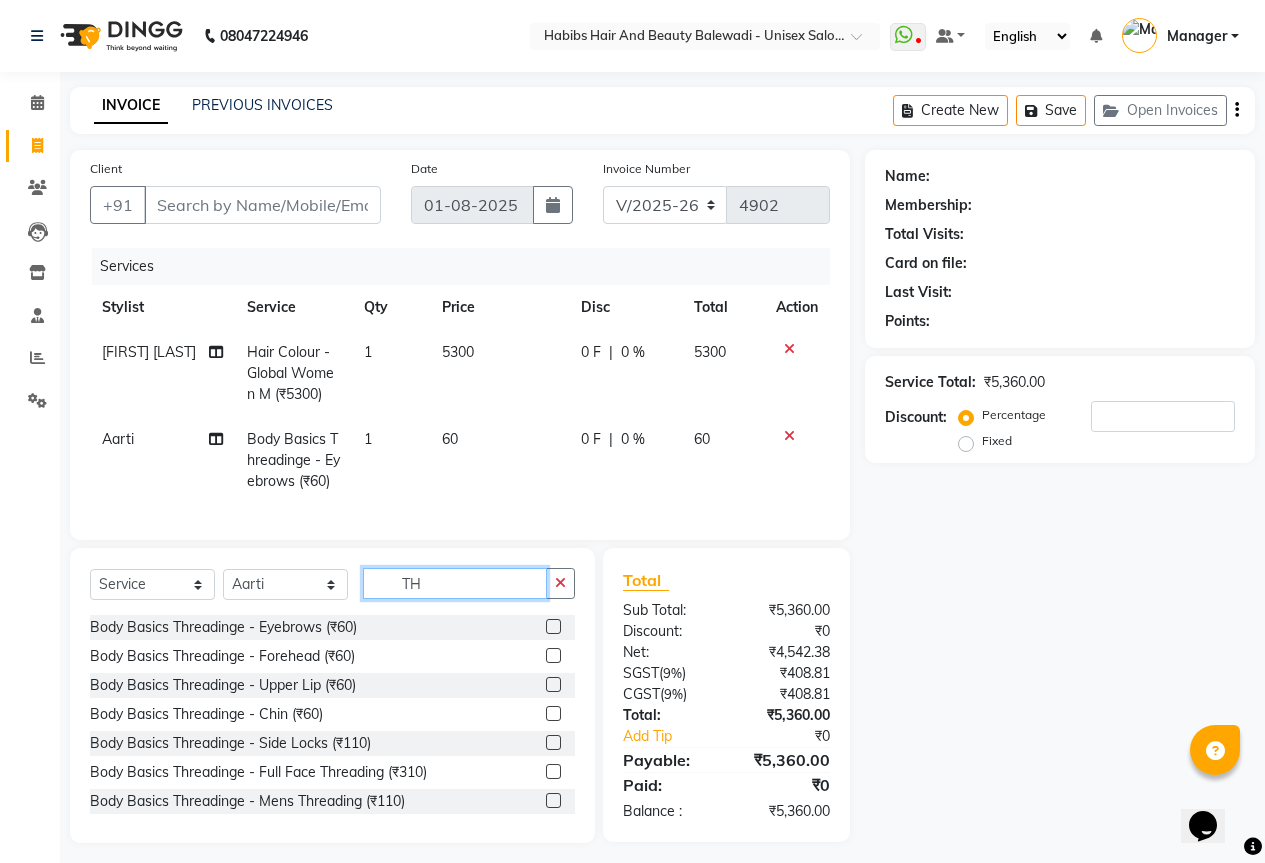 type on "T" 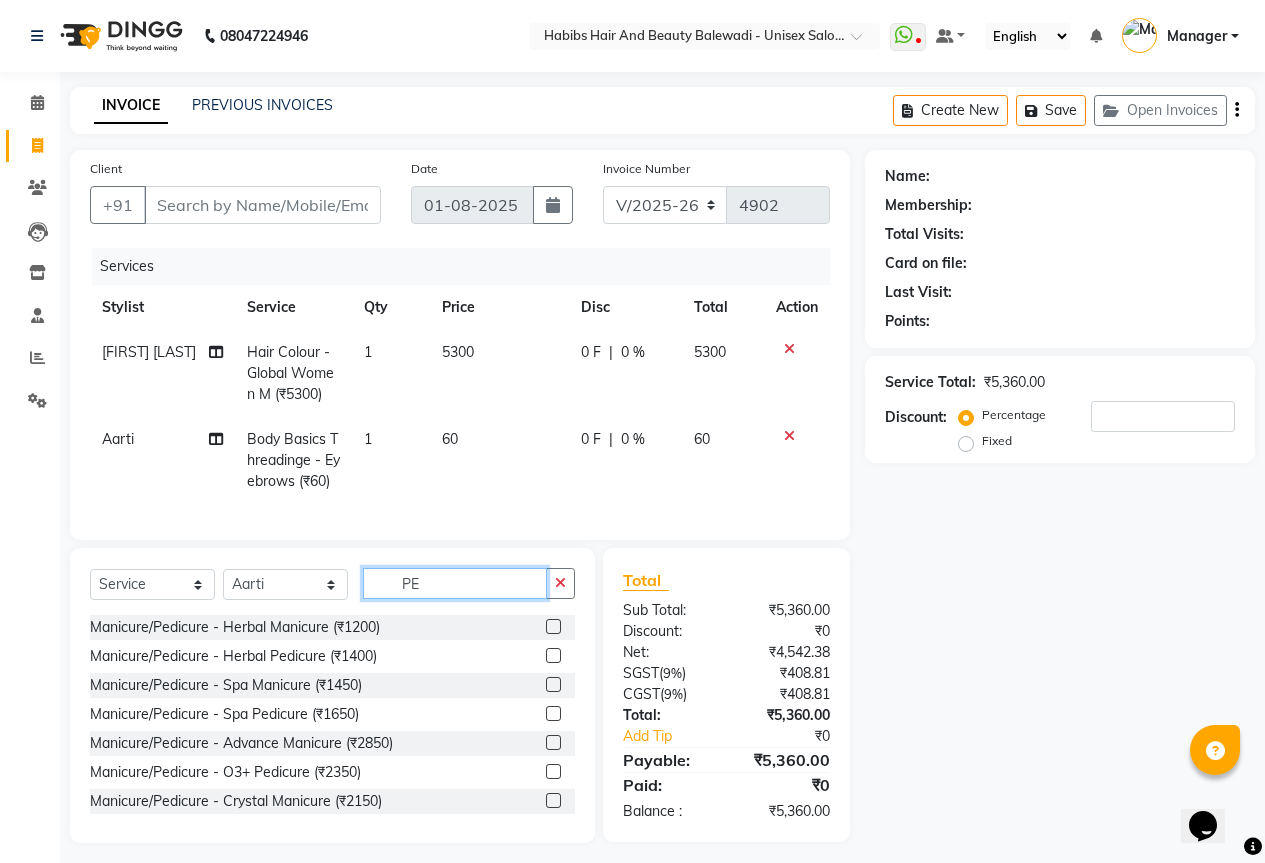 type on "P" 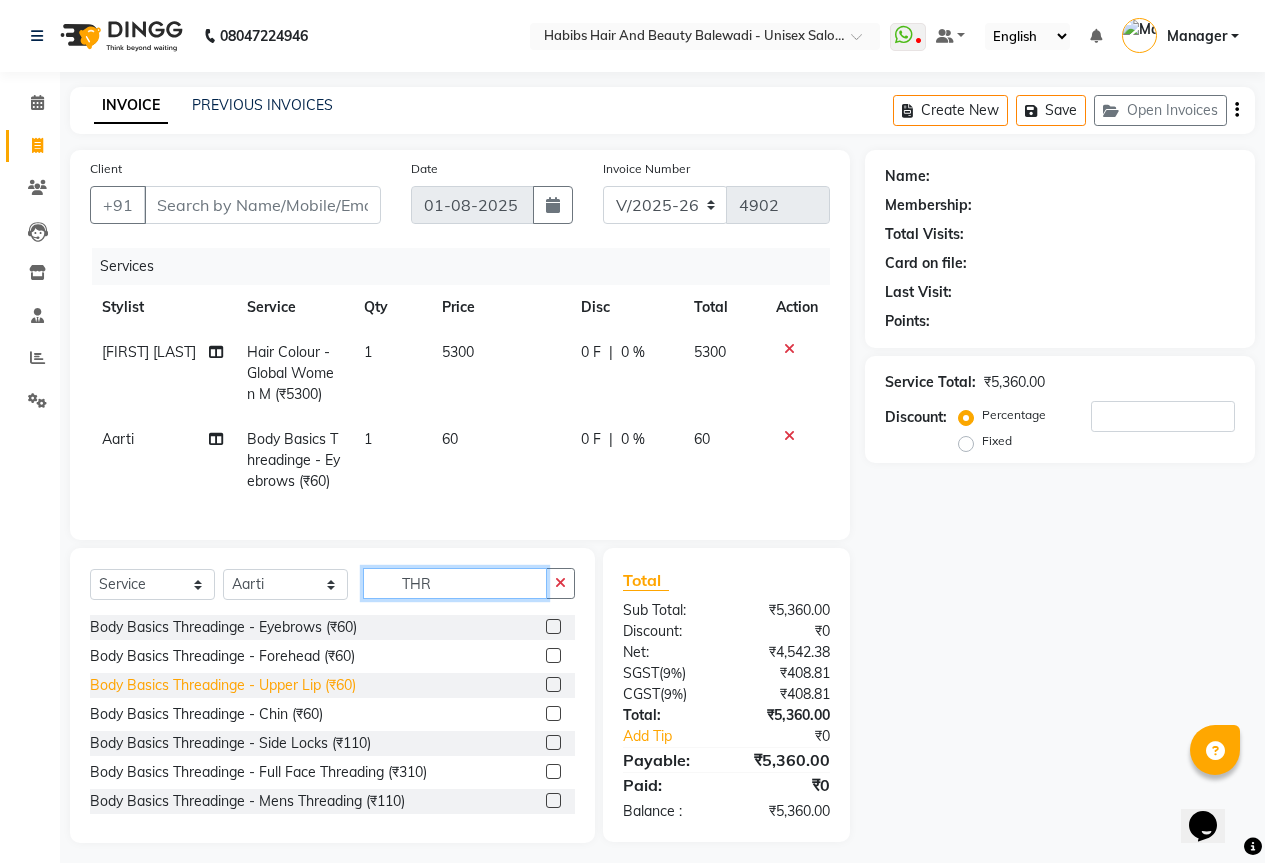 type on "THR" 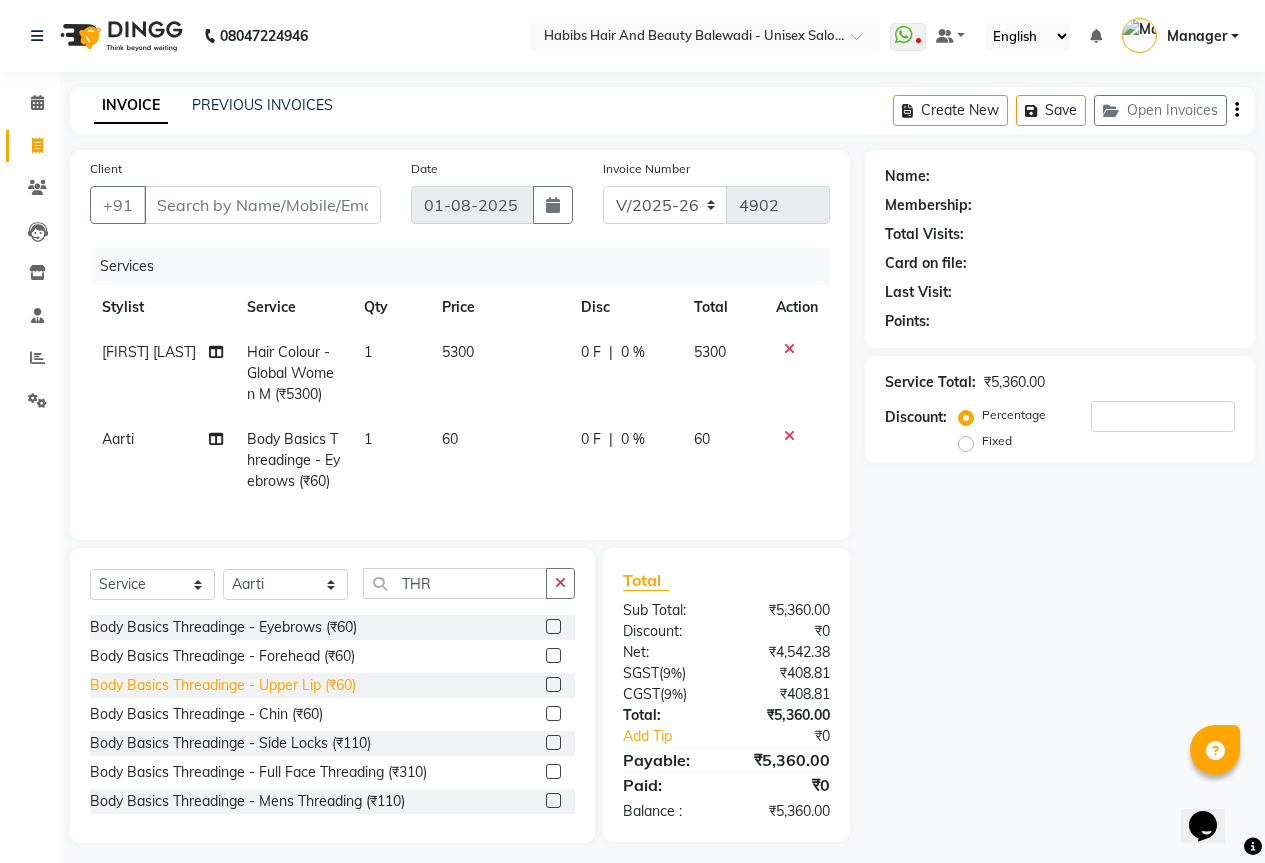 click on "Body Basics Threadinge - Upper Lip (₹60)" 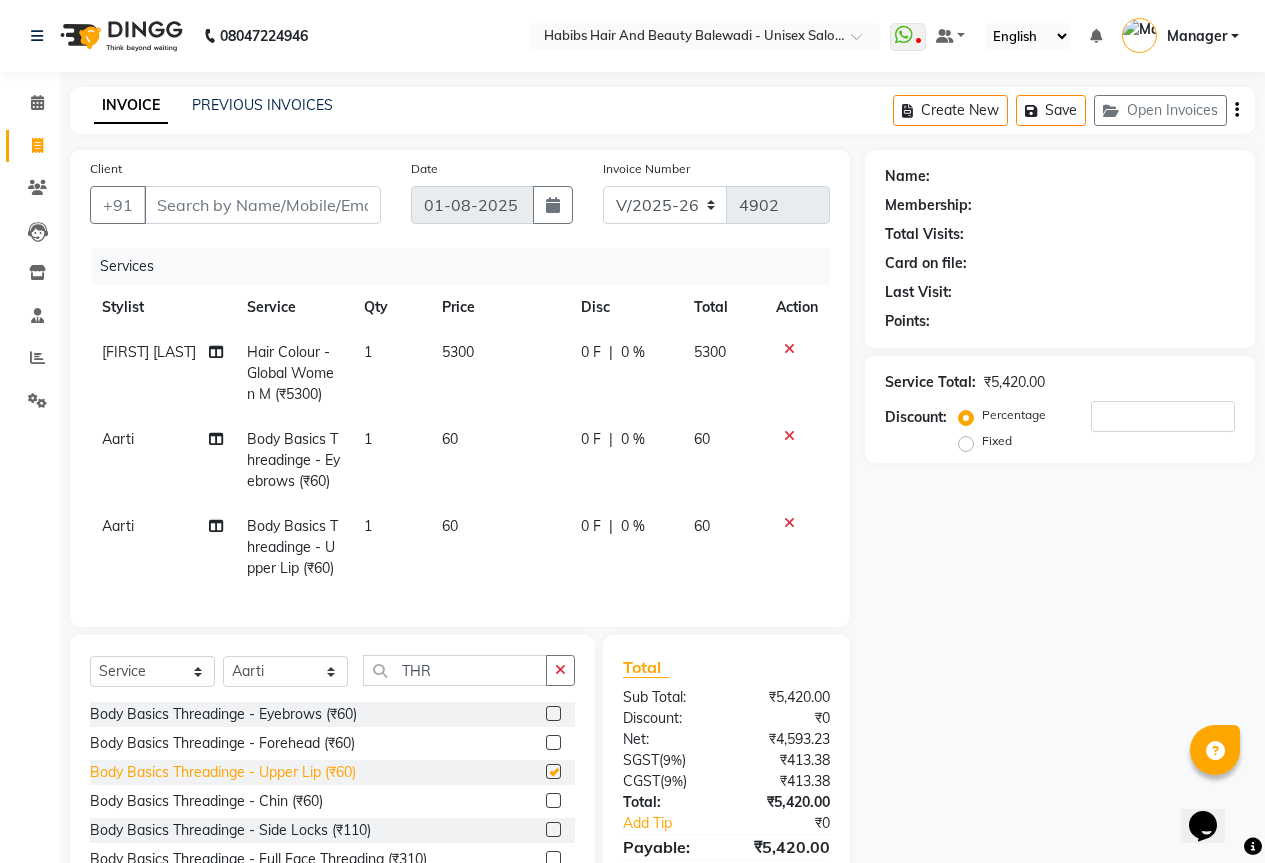 checkbox on "false" 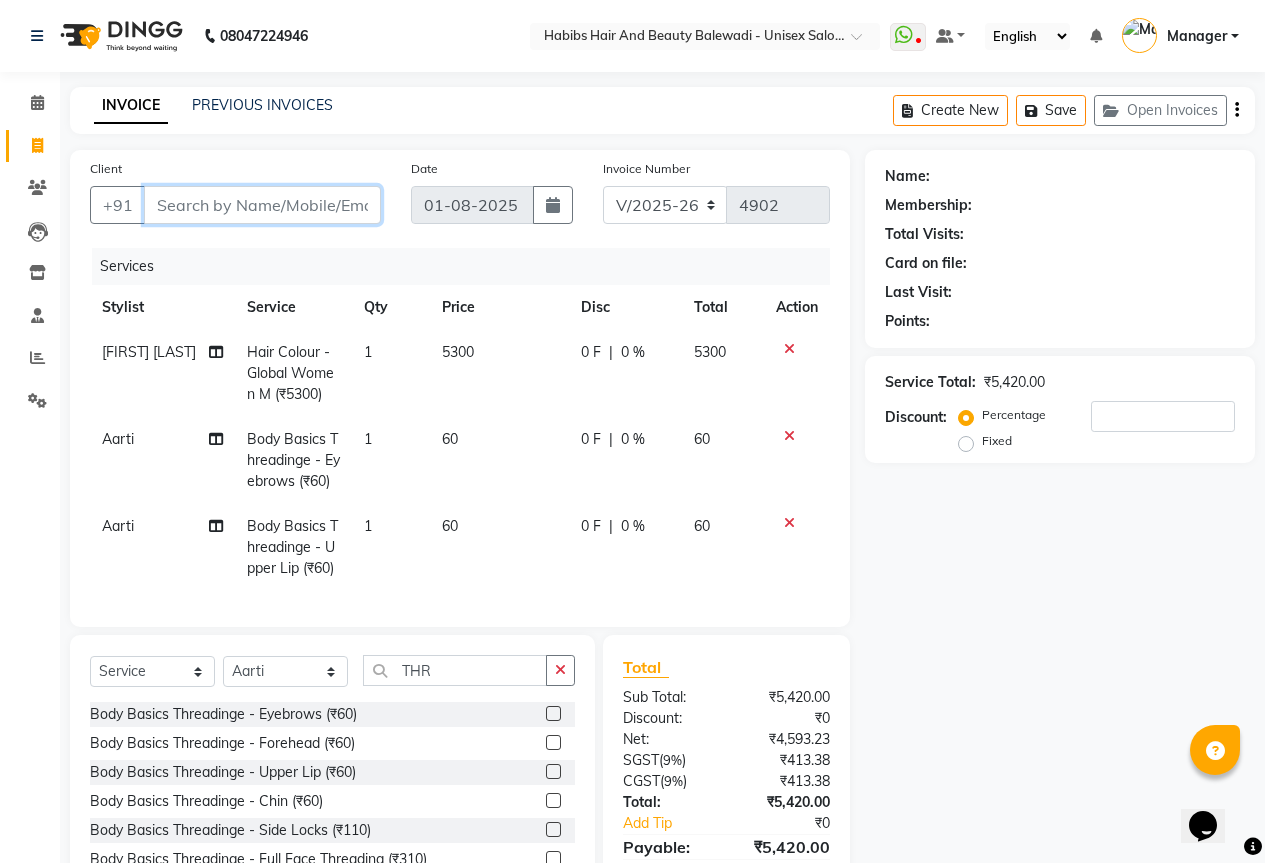 click on "Client" at bounding box center (262, 205) 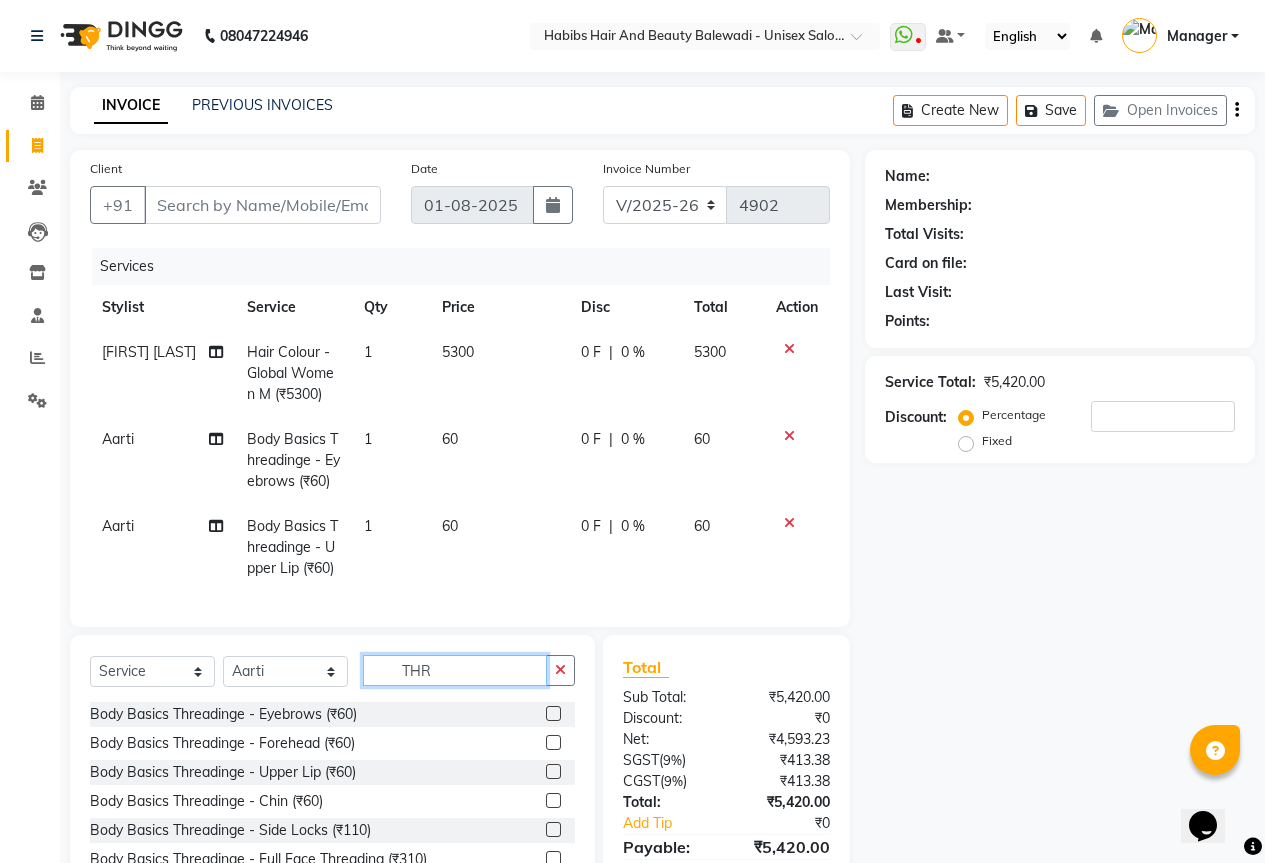 click on "THR" 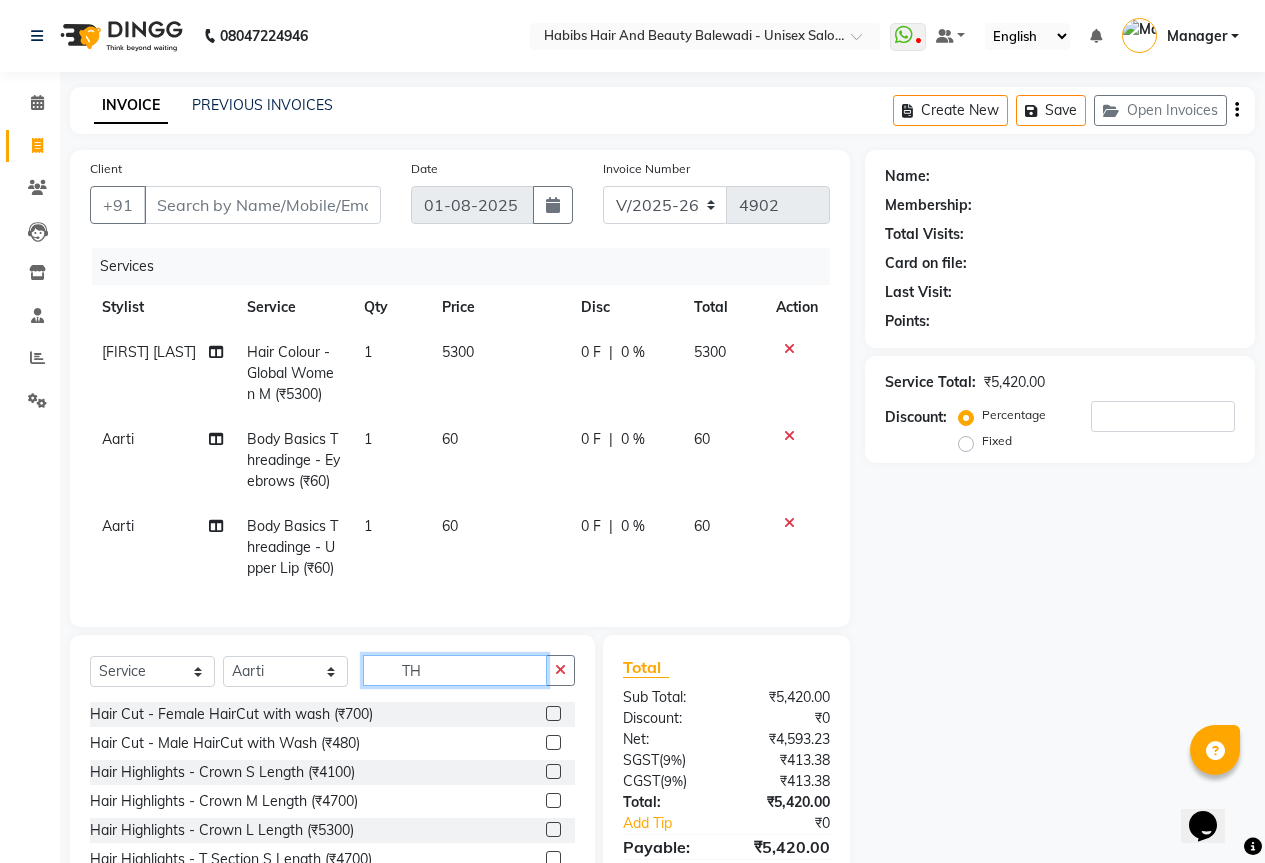 type on "T" 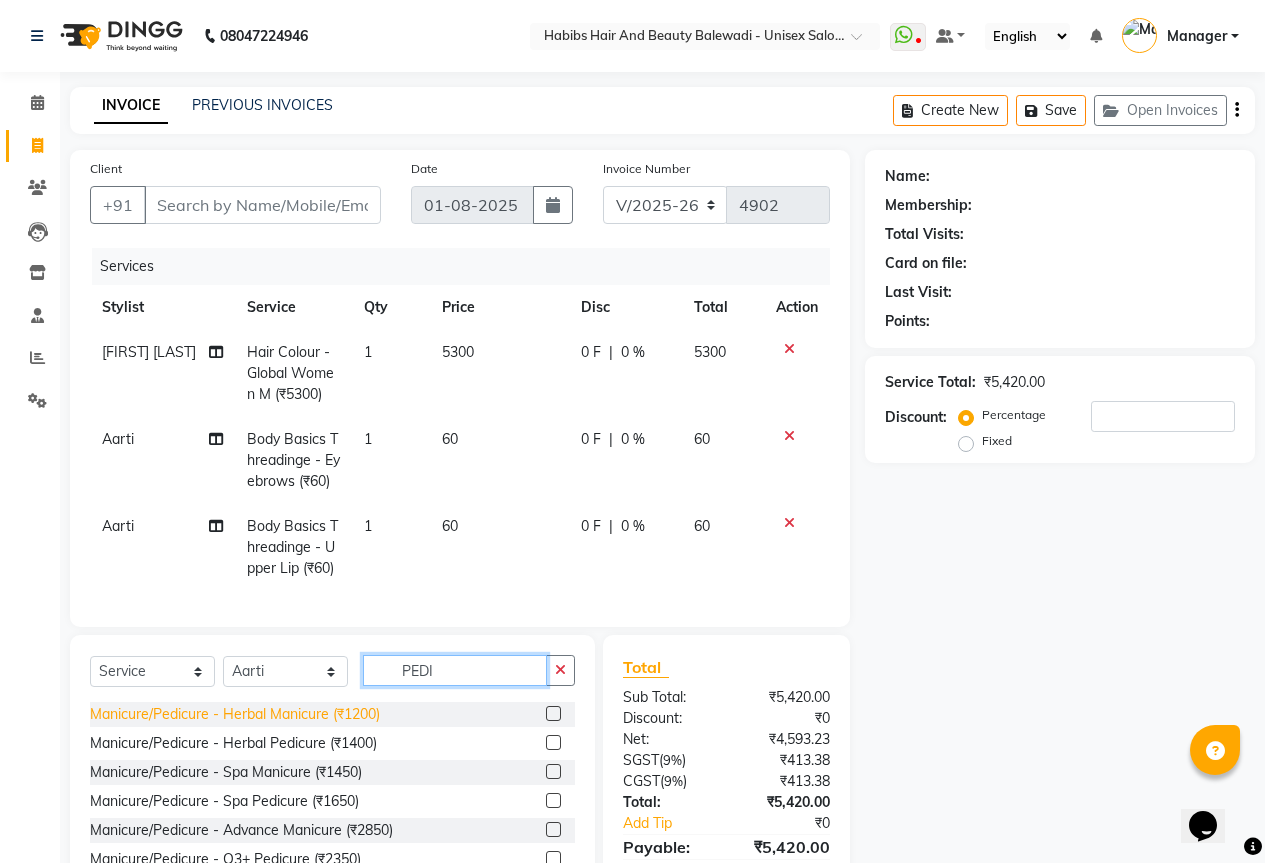type on "PEDI" 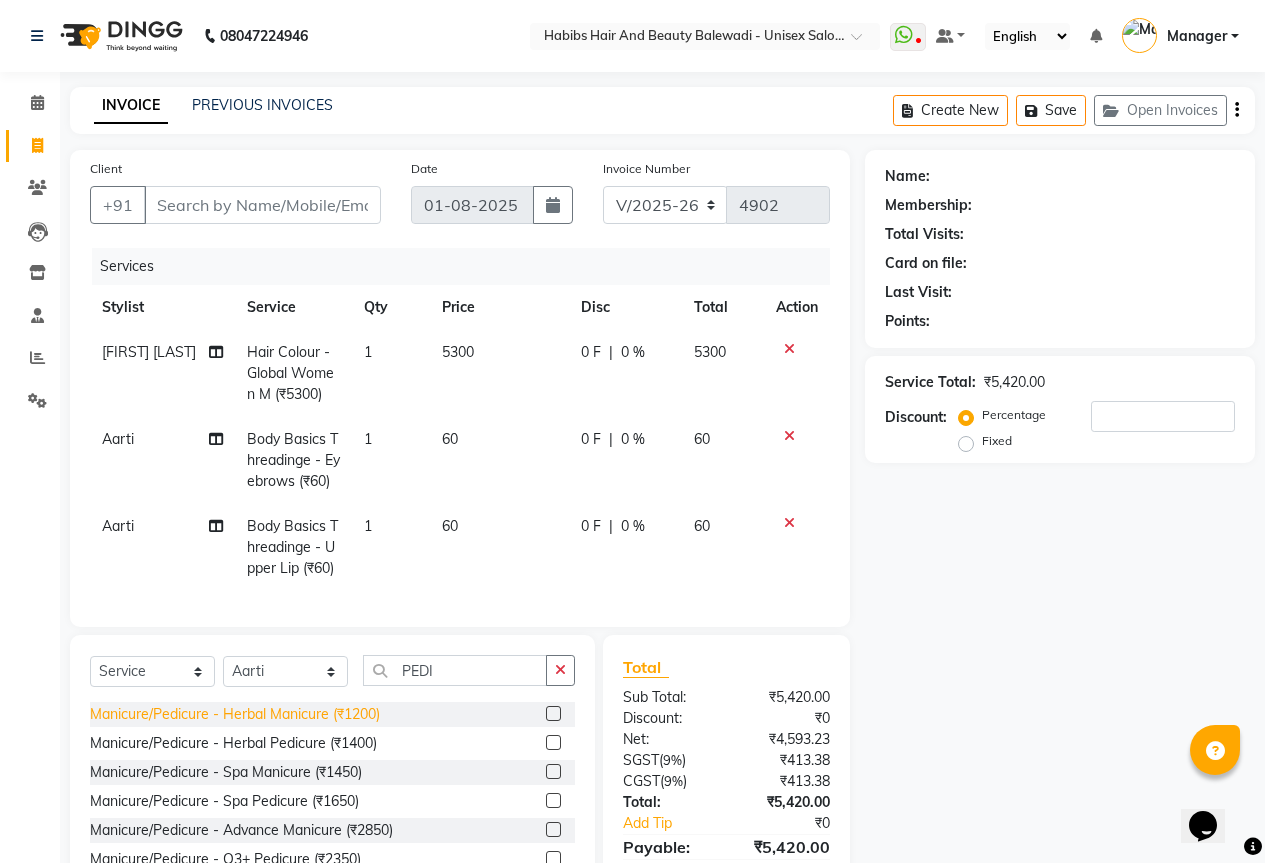 click on "Manicure/Pedicure - Herbal Manicure (₹1200)" 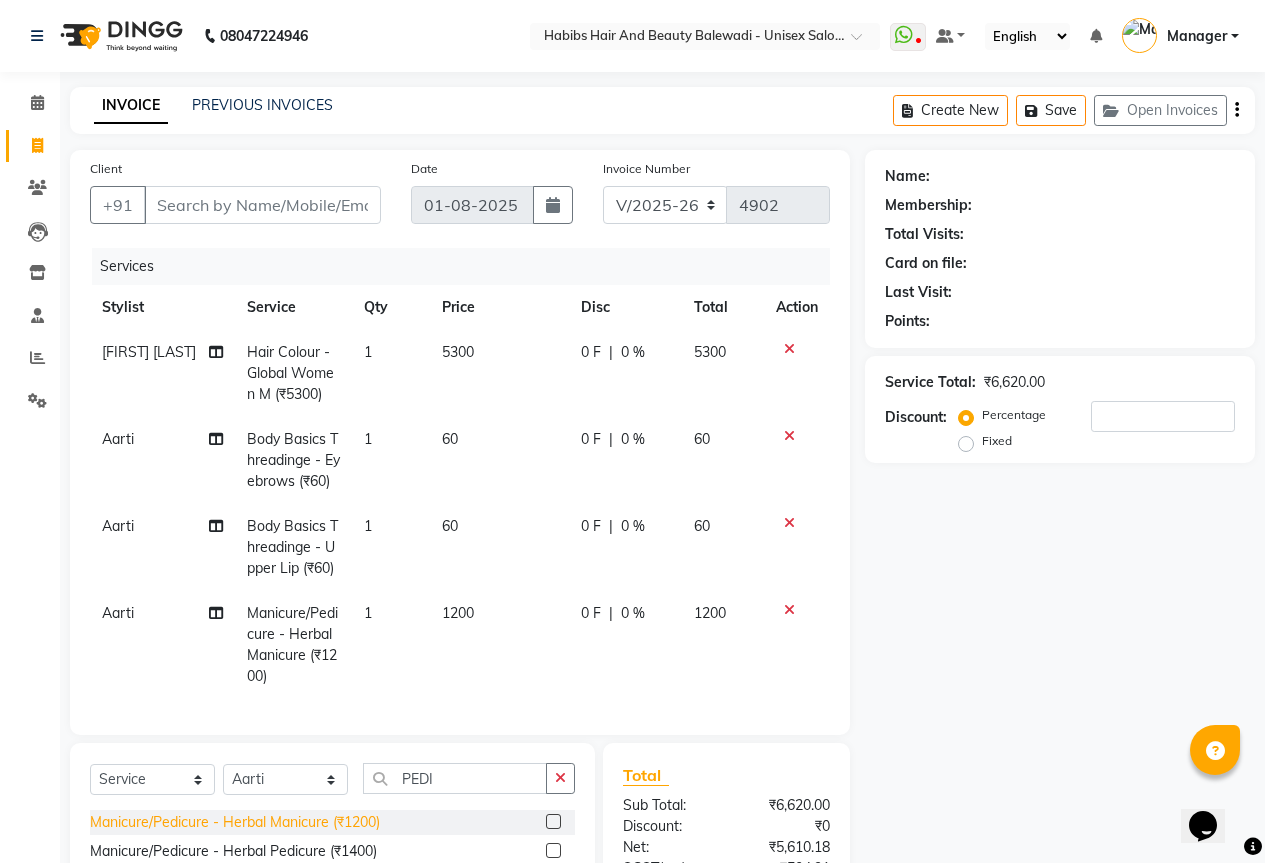 click on "Manicure/Pedicure - Herbal Manicure (₹1200)" 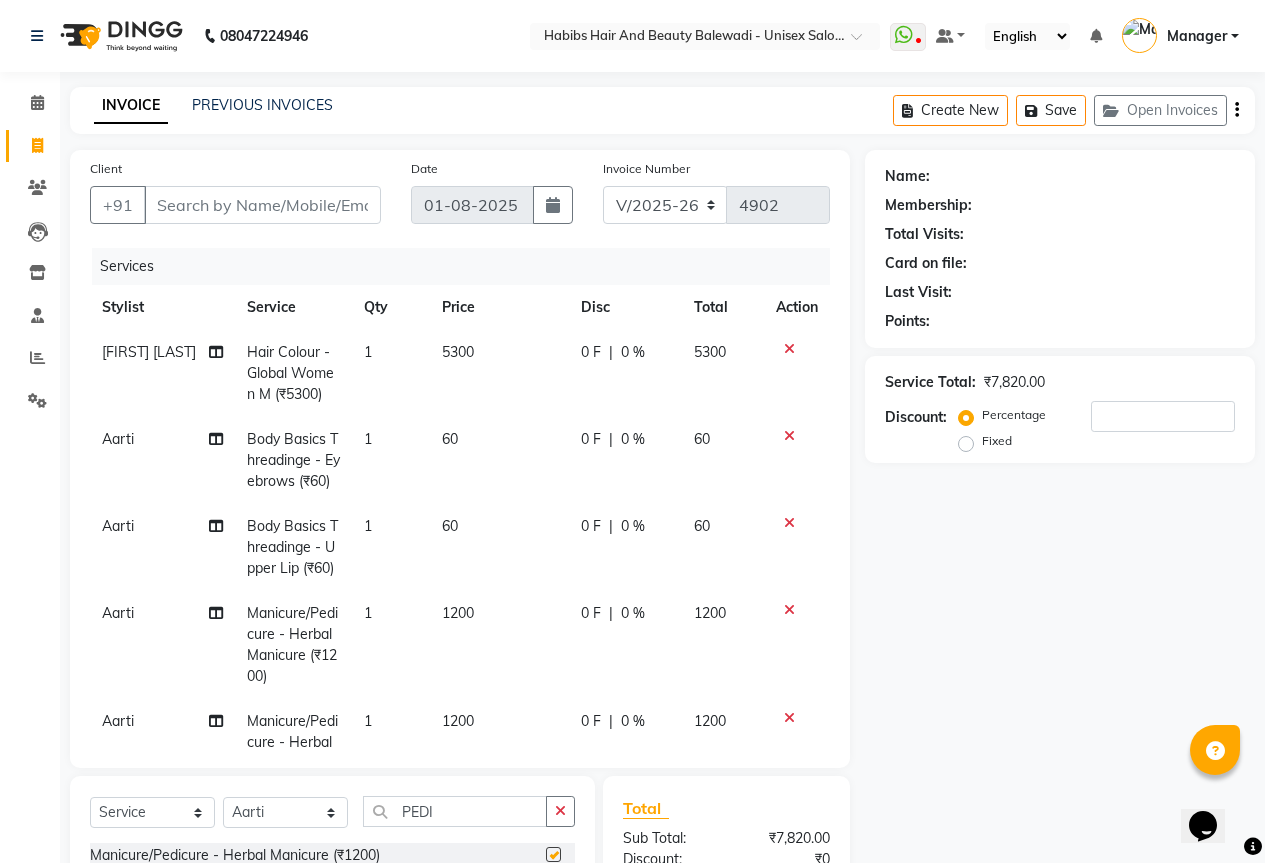 checkbox on "false" 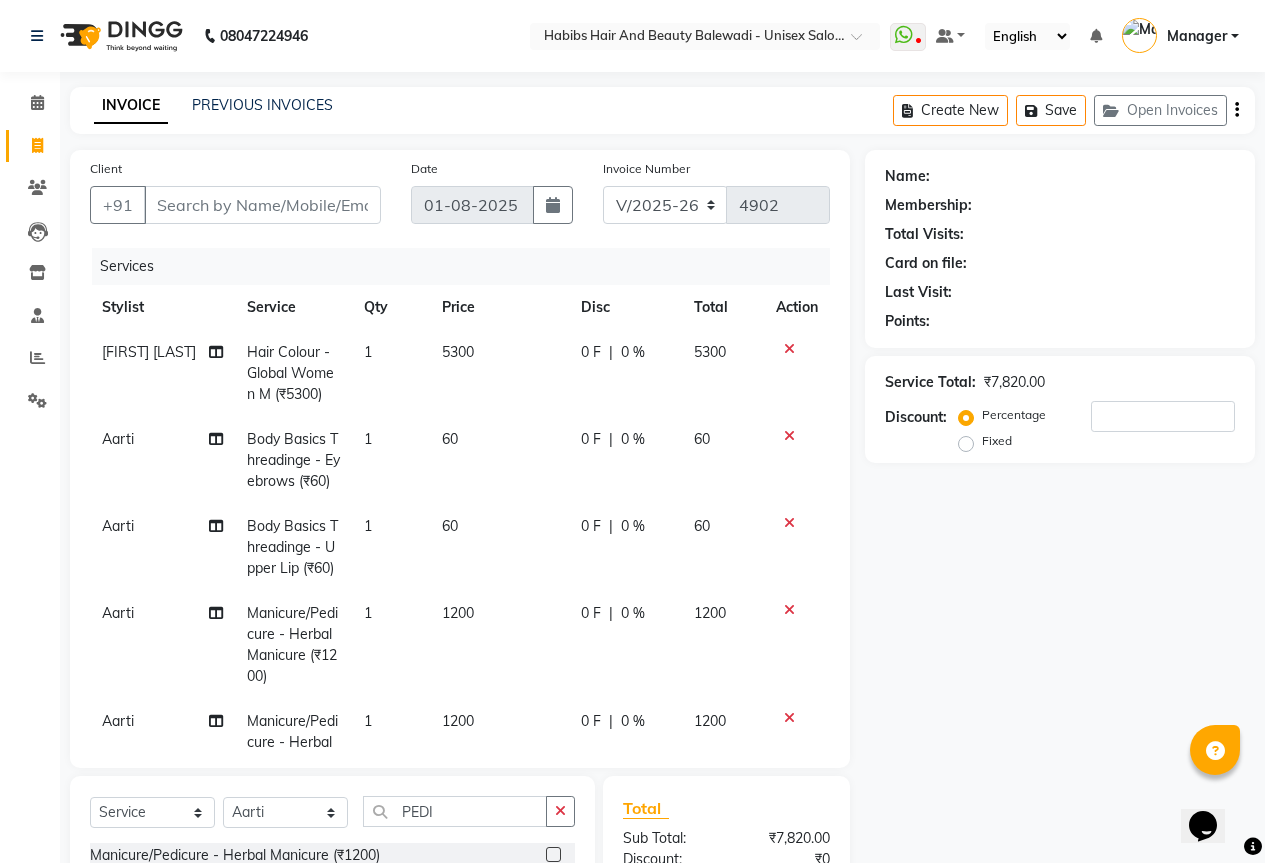 scroll, scrollTop: 132, scrollLeft: 0, axis: vertical 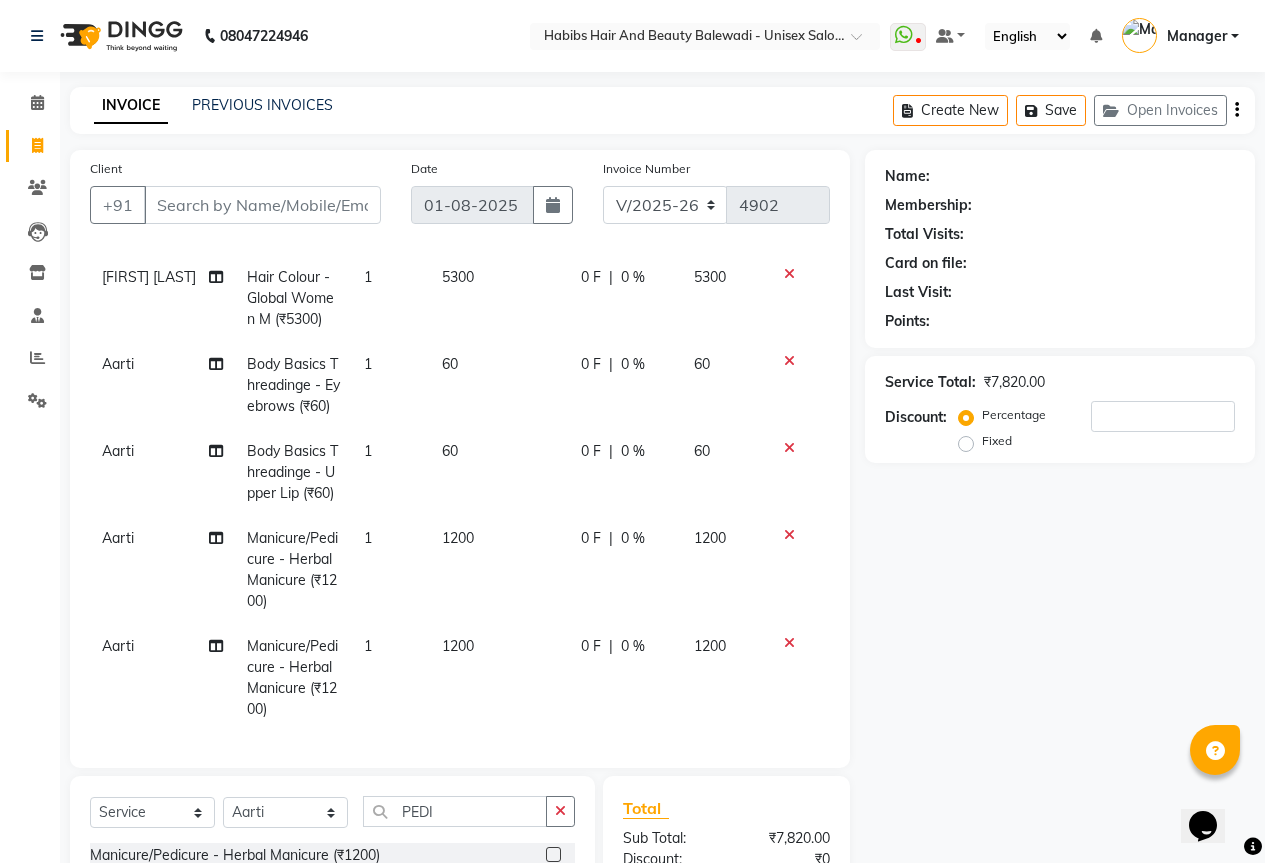 click on "1200" 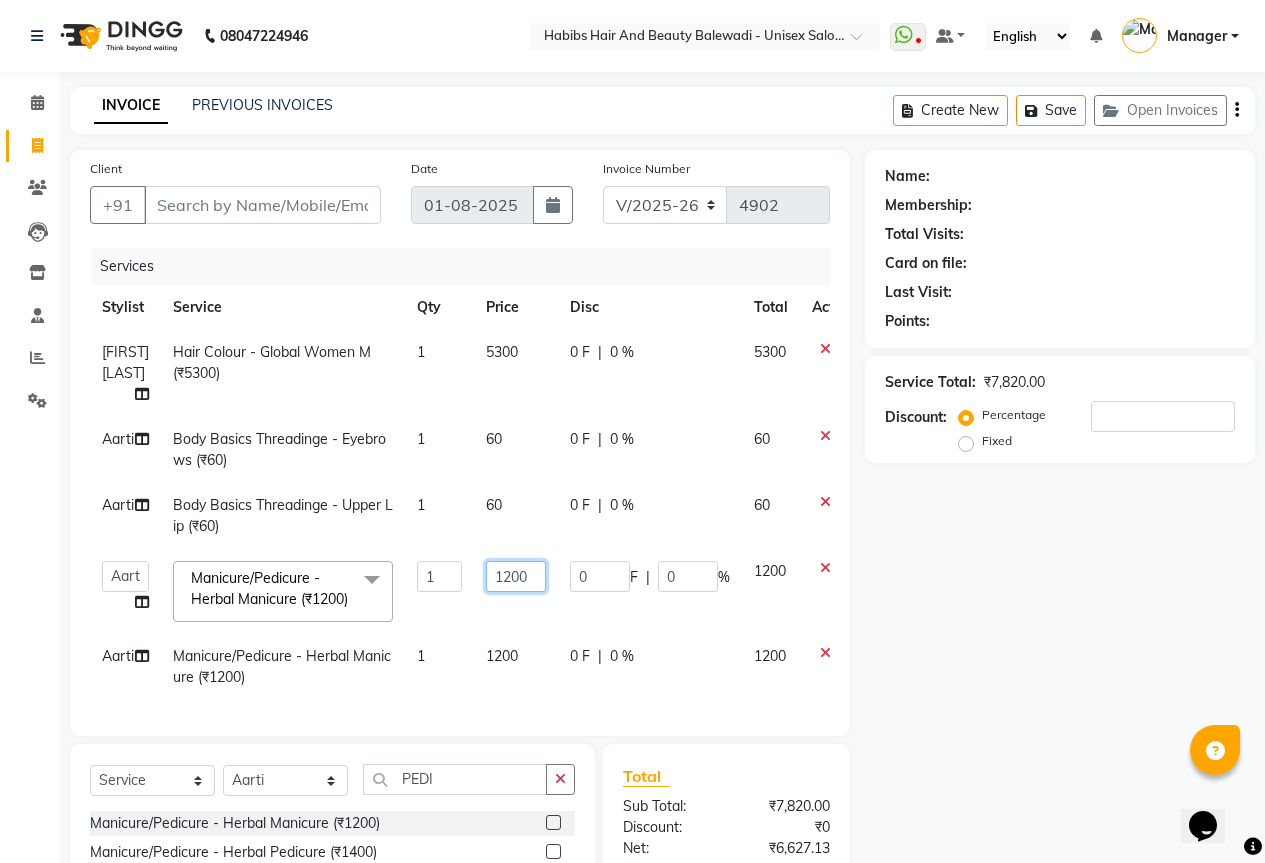 click on "1200" 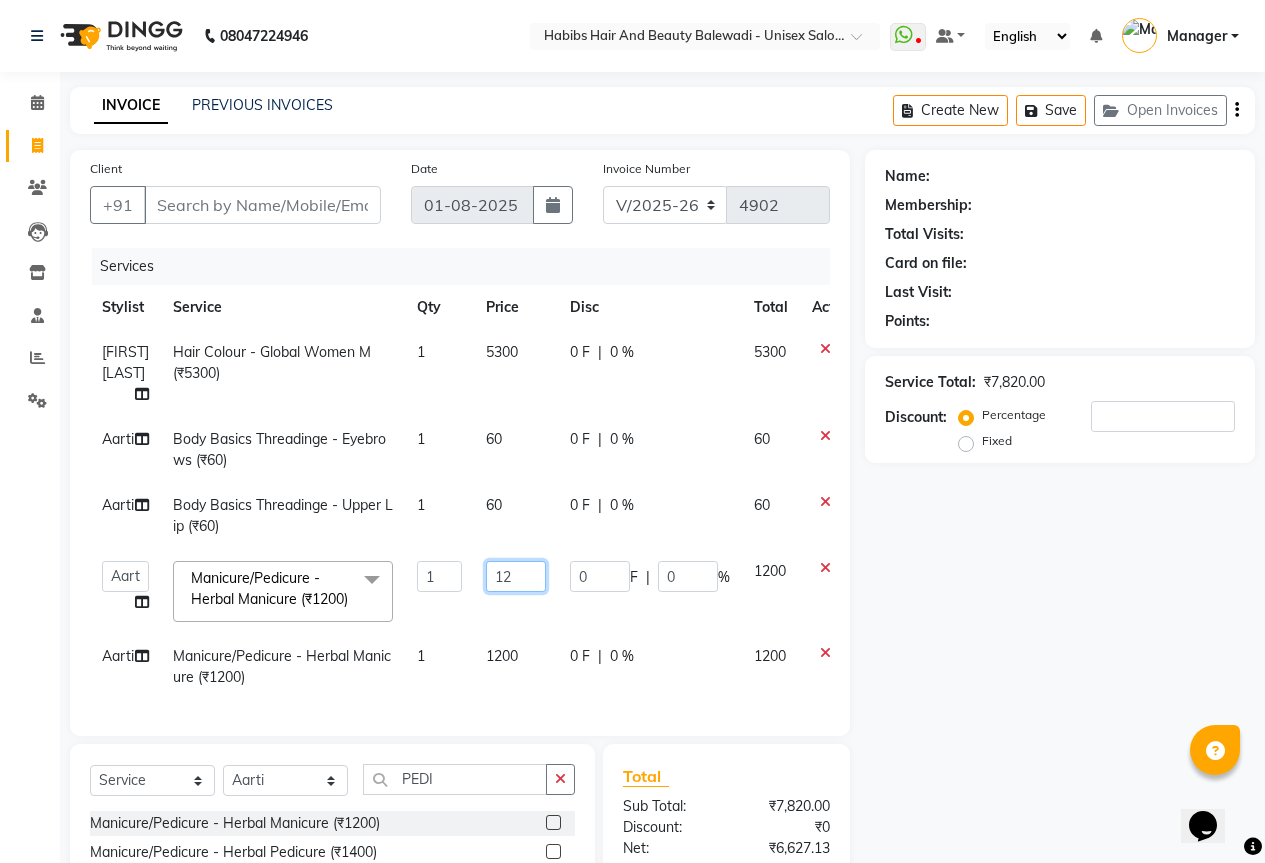 type on "1" 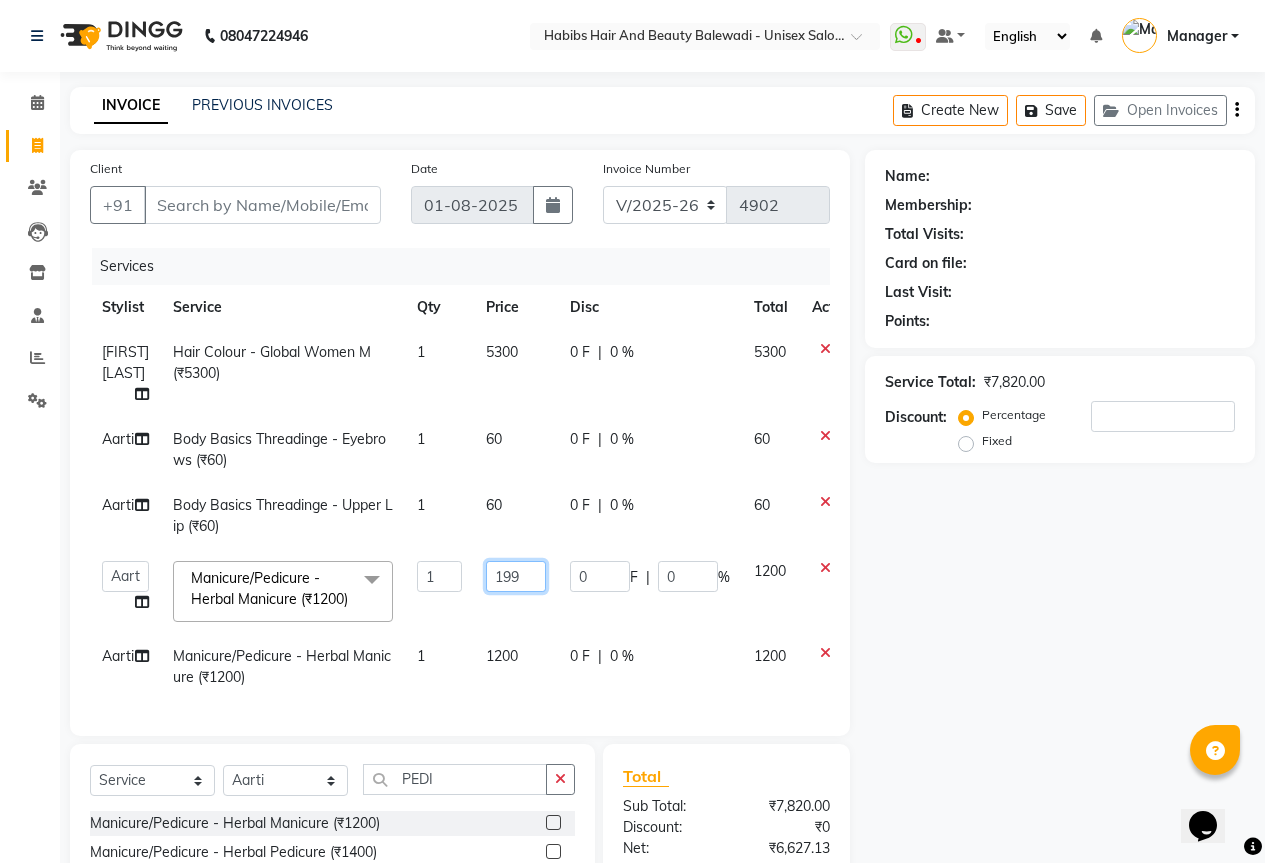 type on "1999" 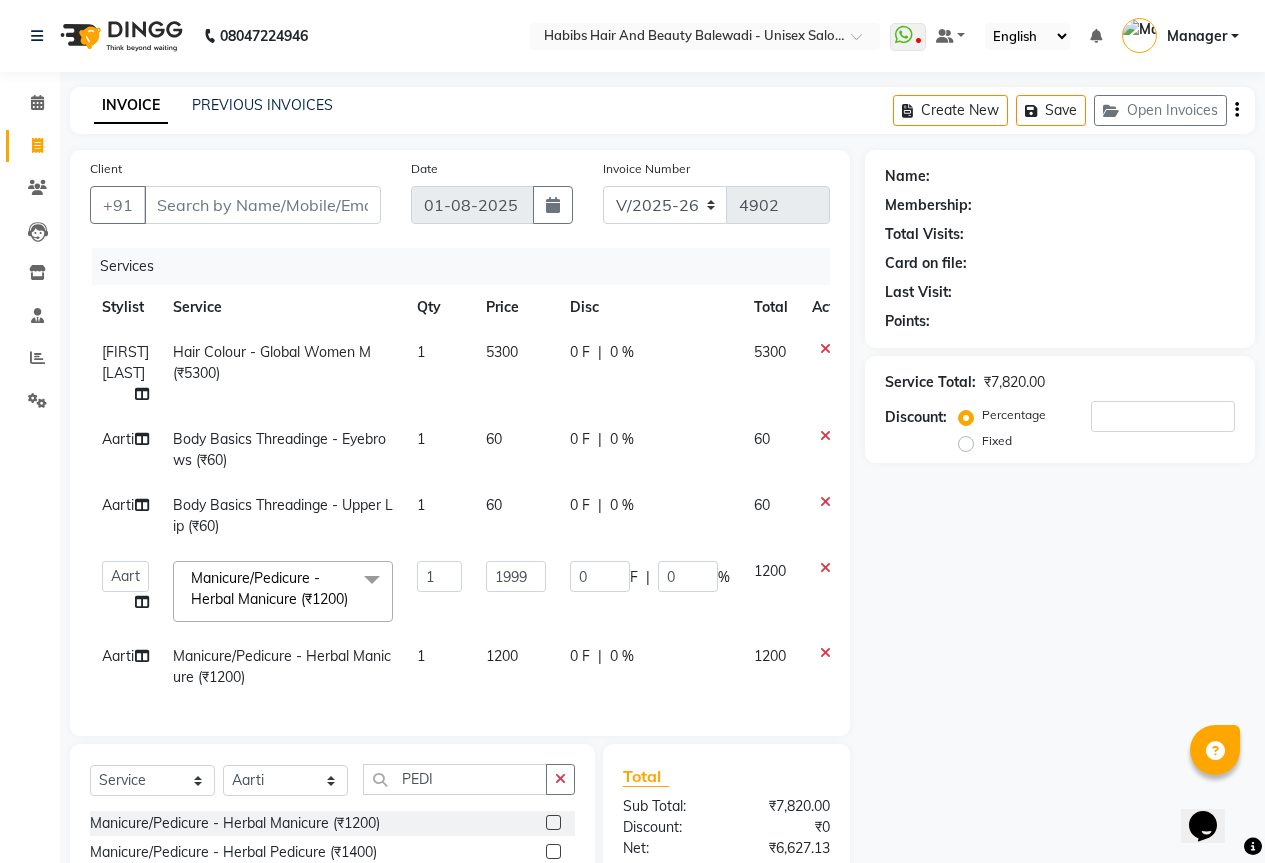 click on "Gajanan Ghaytade Hair Colour - Global Women M (₹5300) 1 5300 0 F | 0 % 5300 Aarti Body Basics Threadinge - Eyebrows (₹60) 1 60 0 F | 0 % 60 Aarti Body Basics Threadinge - Upper Lip (₹60) 1 60 0 F | 0 % 60  Aarti   Akshay Gaikwad   Ankita Balmiki   Bhagvat   Dnyaneshwar Borde   Gajanan Ghaytade   Govind Wadel   HK   Manager   Sagar Raut   Sipra Singh   Usha  Manicure/Pedicure - Herbal Manicure (₹1200)  x Cheryals (₹2000) Luxury Facial (₹5900) O3+ Facial (₹3000) Vitamin C (₹3540) Dry Haircut Male (₹250) Hair Cut - Female HairCut with wash (₹700) Hair Cut - Male HairCut with Wash (₹480) Hair Cut - Female Advanced Haircut (₹950) Hair Cut - Fringe Haircut (₹350) Hair Cut - Beard Trimming (₹250) Hair Cut - Shaving (₹300) Hair Cut - Beard Colour (₹350) Hair Cut - Beard Styling (₹250) Hair Cut - Child  Haircut Girl (₹480) Hair Cut - Child Haircut Boy (₹300) Hair Cut - Dry Haircut Female (₹350) Hair Cut - Dry Haircut Male (₹250) Hair Cut - Beard Clean Shaving (₹350) 1 1999" 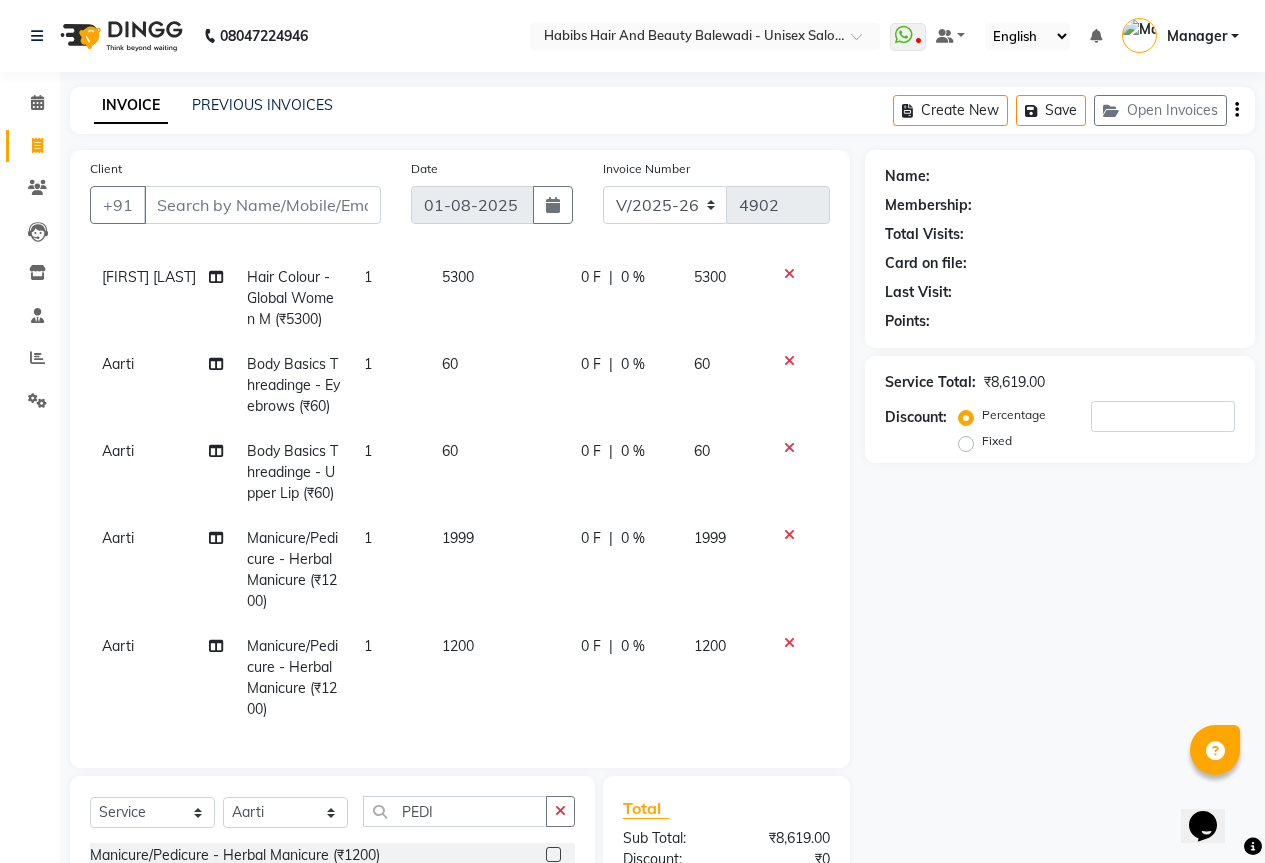 click on "1200" 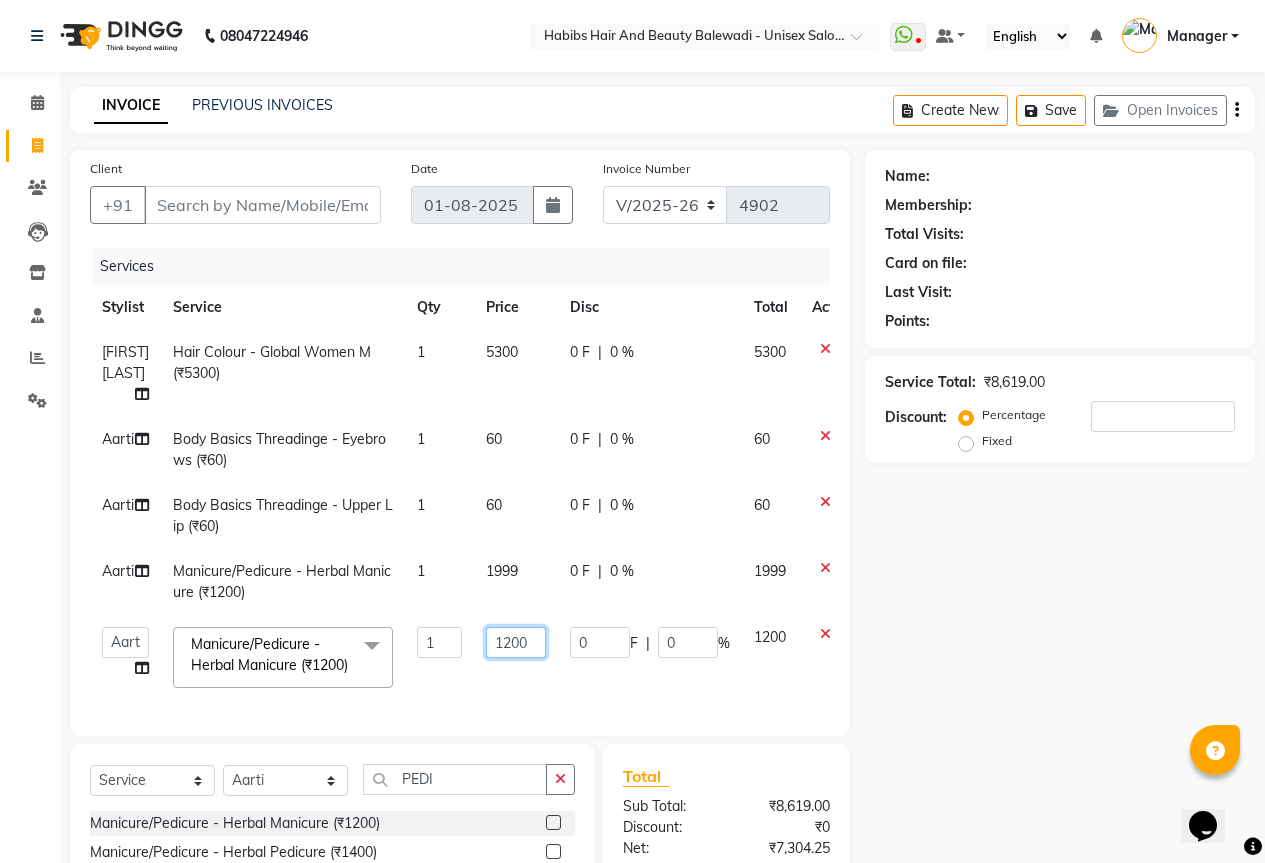 click on "1200" 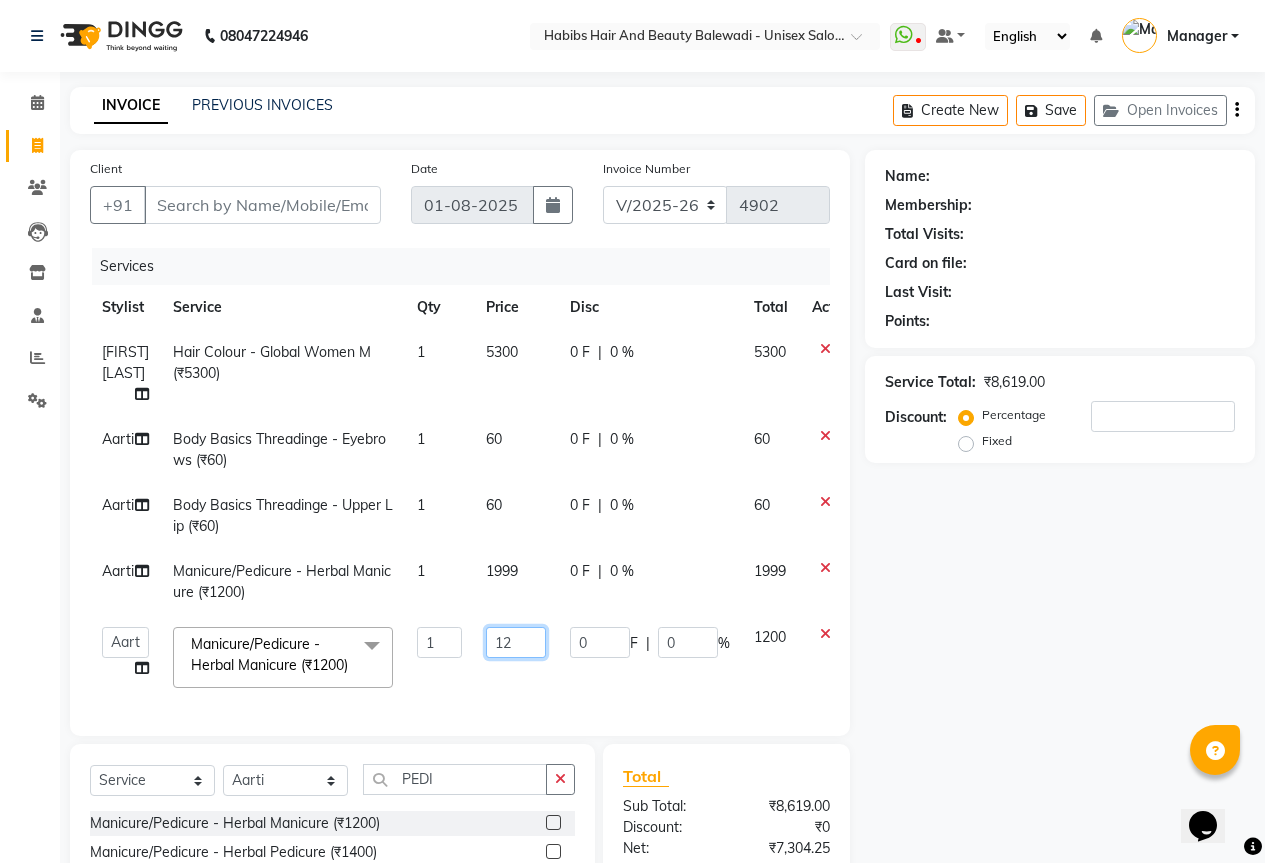 type on "1" 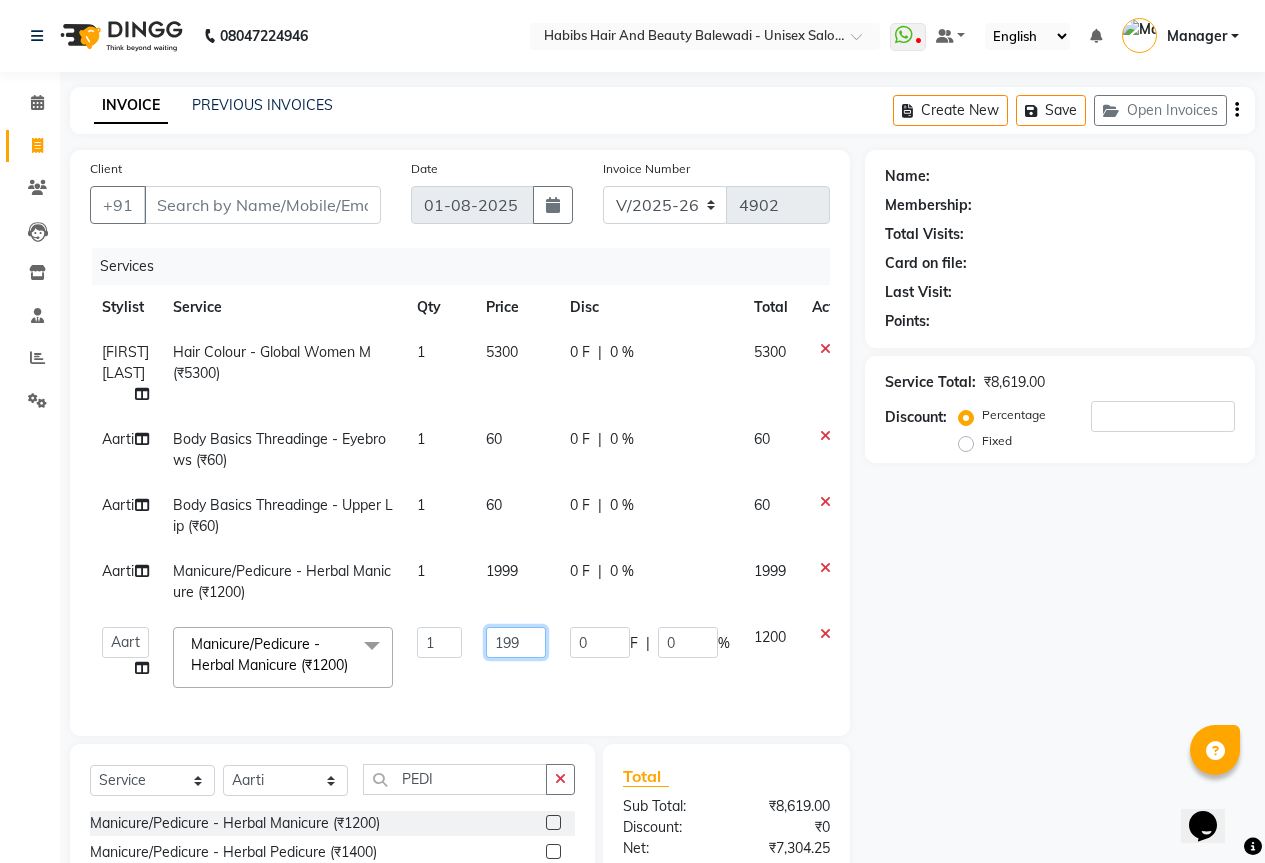 type on "1999" 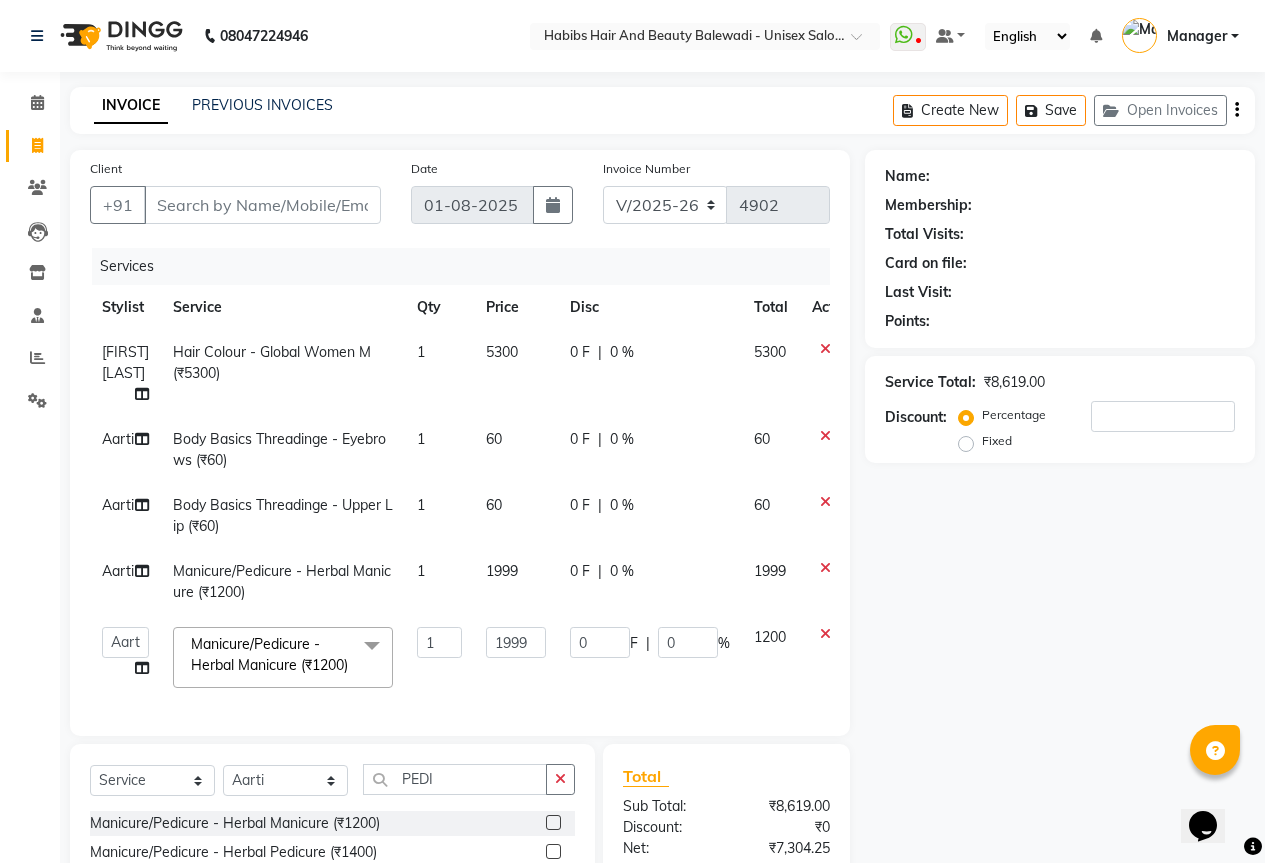 click on "Gajanan Ghaytade Hair Colour - Global Women M (₹5300) 1 5300 0 F | 0 % 5300 Aarti Body Basics Threadinge - Eyebrows (₹60) 1 60 0 F | 0 % 60 Aarti Body Basics Threadinge - Upper Lip (₹60) 1 60 0 F | 0 % 60 Aarti Manicure/Pedicure - Herbal Manicure (₹1200) 1 1999 0 F | 0 % 1999  Aarti   Akshay Gaikwad   Ankita Balmiki   Bhagvat   Dnyaneshwar Borde   Gajanan Ghaytade   Govind Wadel   HK   Manager   Sagar Raut   Sipra Singh   Usha  Manicure/Pedicure - Herbal Manicure (₹1200)  x Cheryals (₹2000) Luxury Facial (₹5900) O3+ Facial (₹3000) Vitamin C (₹3540) Dry Haircut Male (₹250) Hair Cut - Female HairCut with wash (₹700) Hair Cut - Male HairCut with Wash (₹480) Hair Cut - Female Advanced Haircut (₹950) Hair Cut - Fringe Haircut (₹350) Hair Cut - Beard Trimming (₹250) Hair Cut - Shaving (₹300) Hair Cut - Beard Colour (₹350) Hair Cut - Beard Styling (₹250) Hair Cut - Child  Haircut Girl (₹480) Hair Cut - Child Haircut Boy (₹300) Hair Cut - Dry Haircut Female (₹350) 1 1999 0 F" 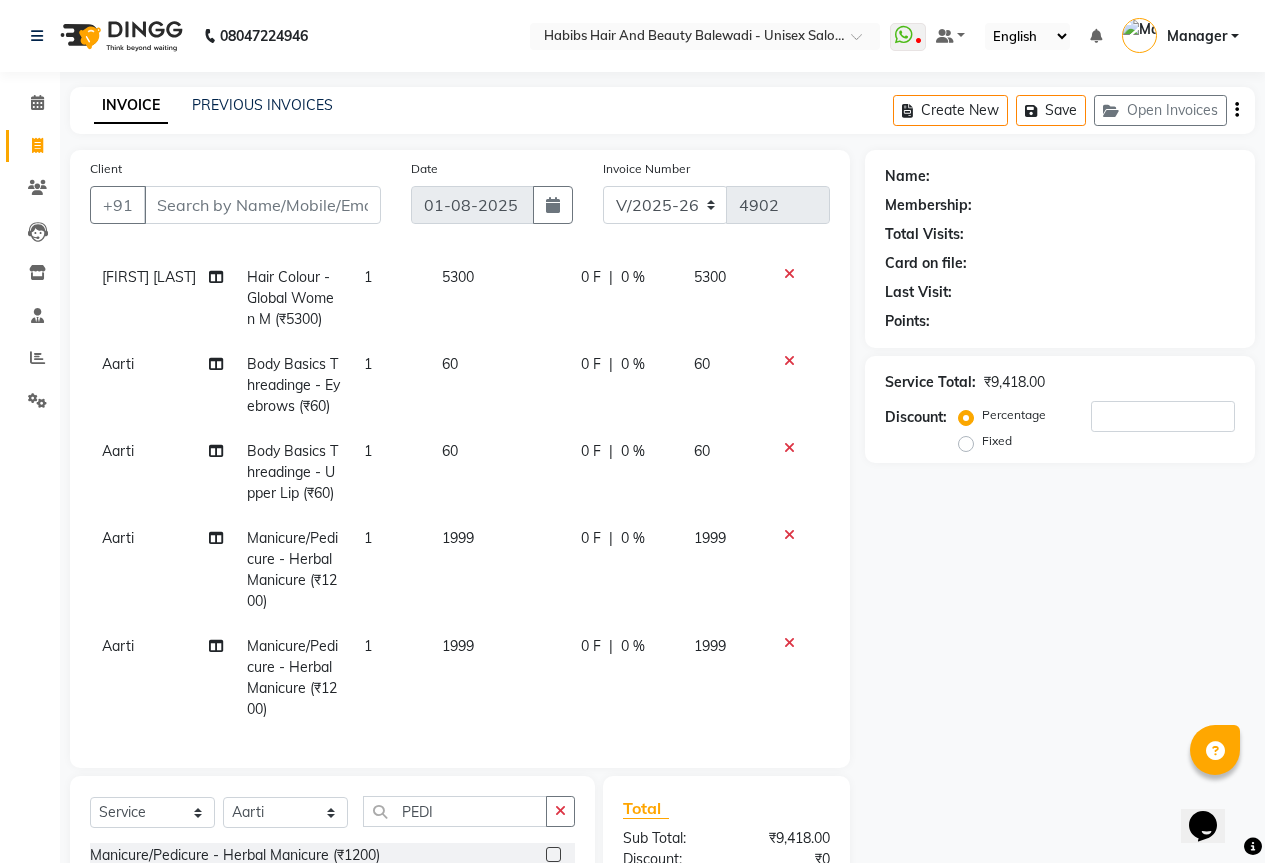 scroll, scrollTop: 132, scrollLeft: 0, axis: vertical 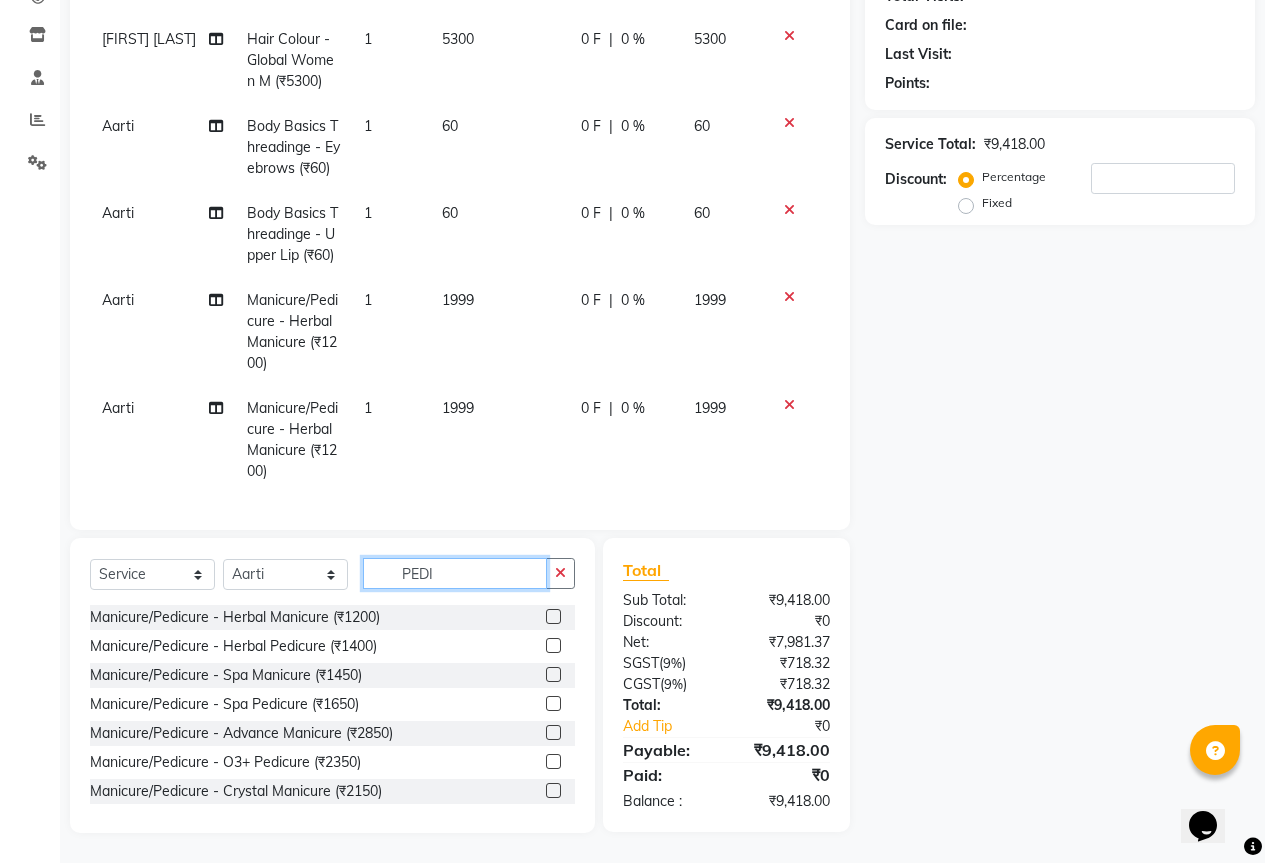 click on "PEDI" 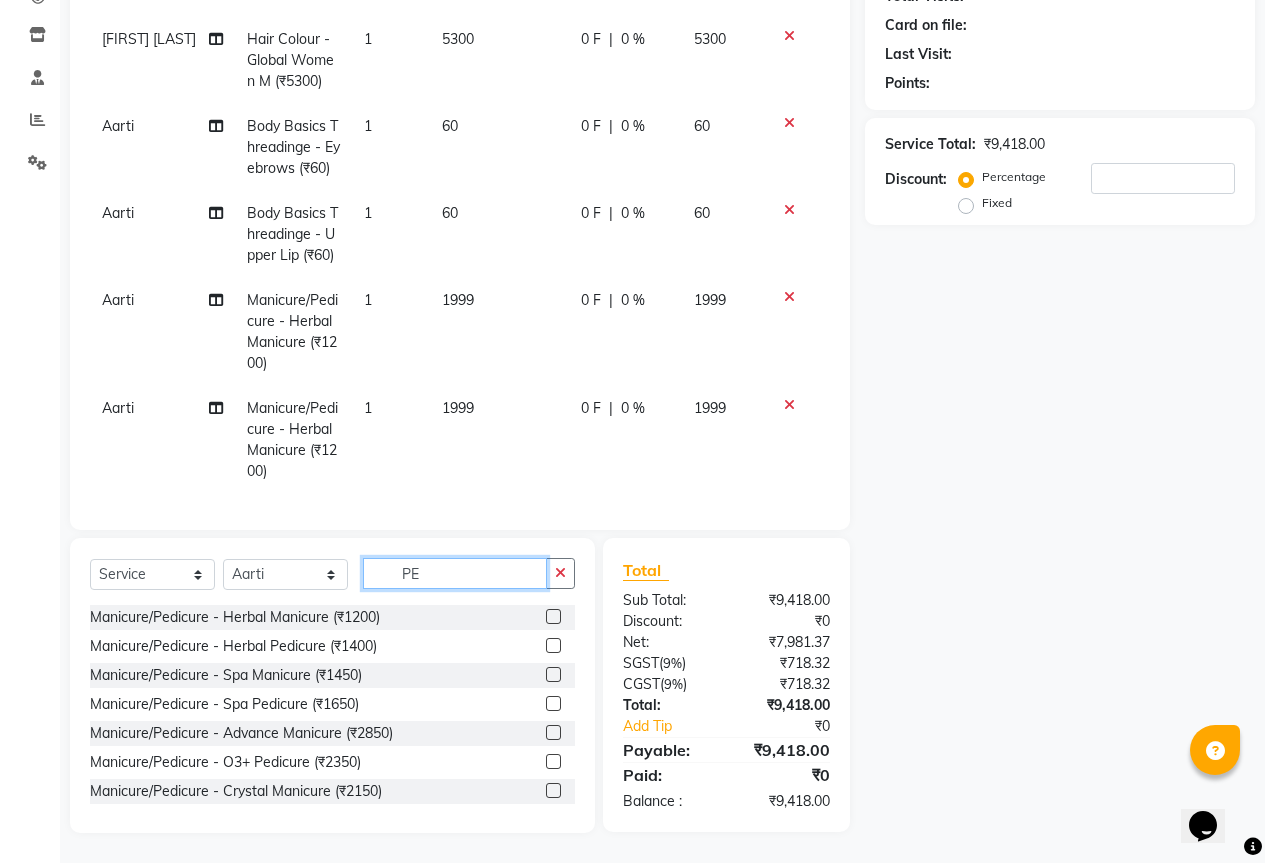 type on "P" 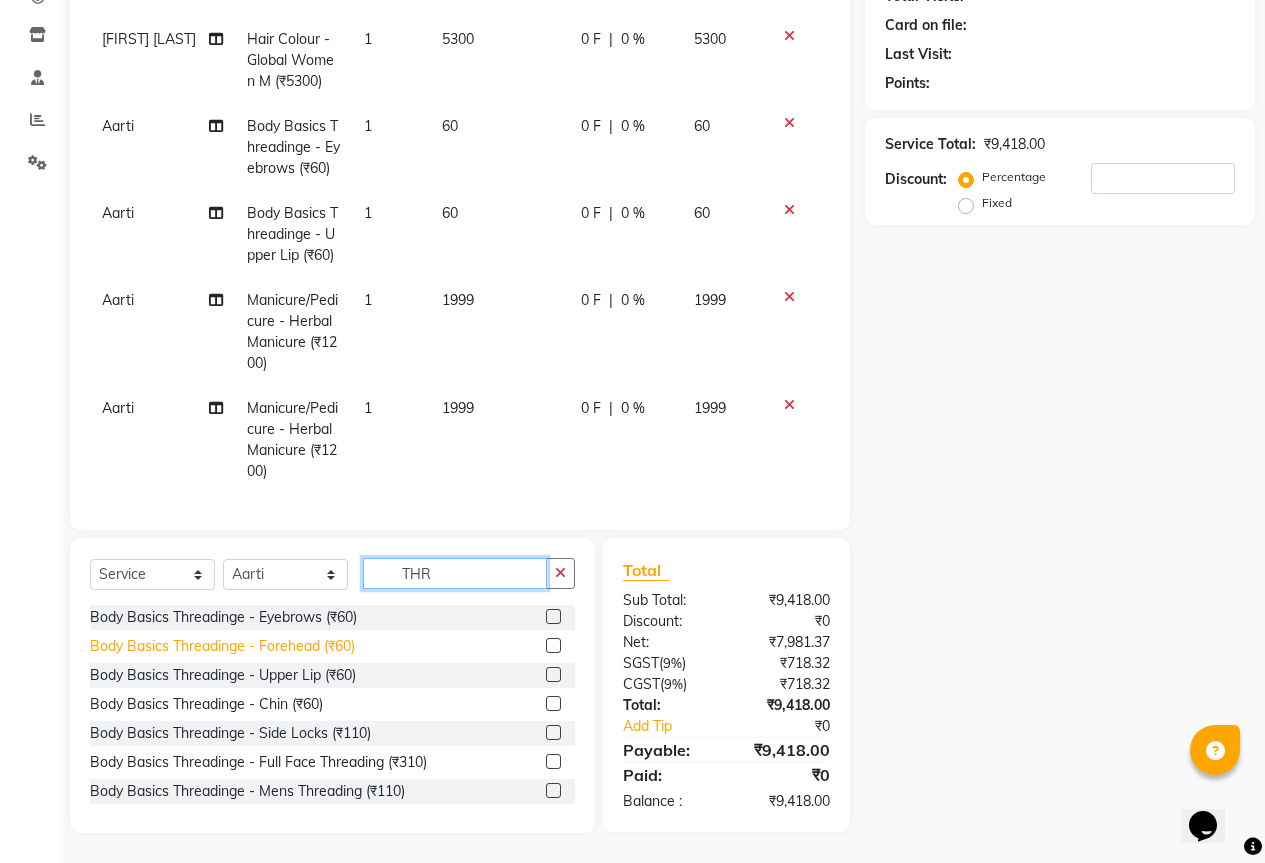 type on "THR" 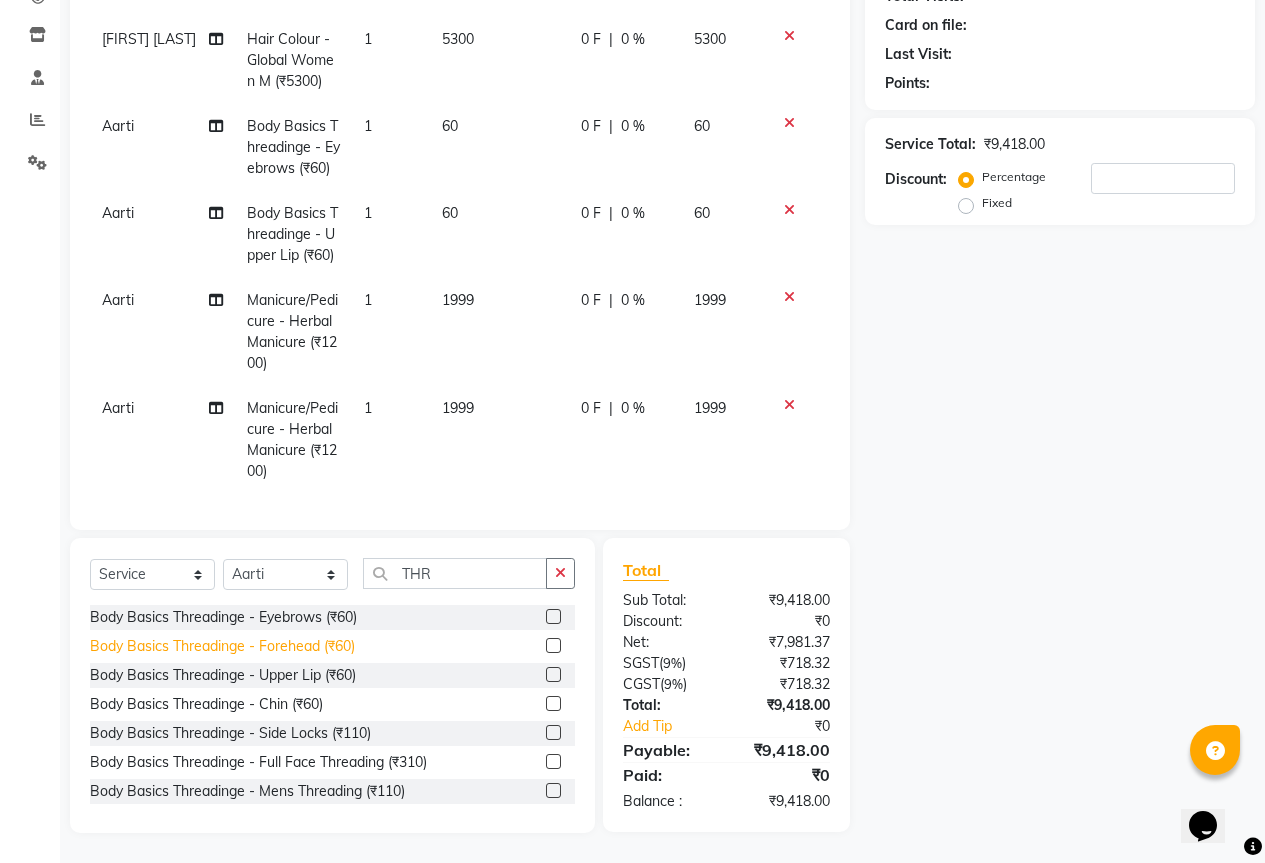 click on "Body Basics Threadinge - Forehead (₹60)" 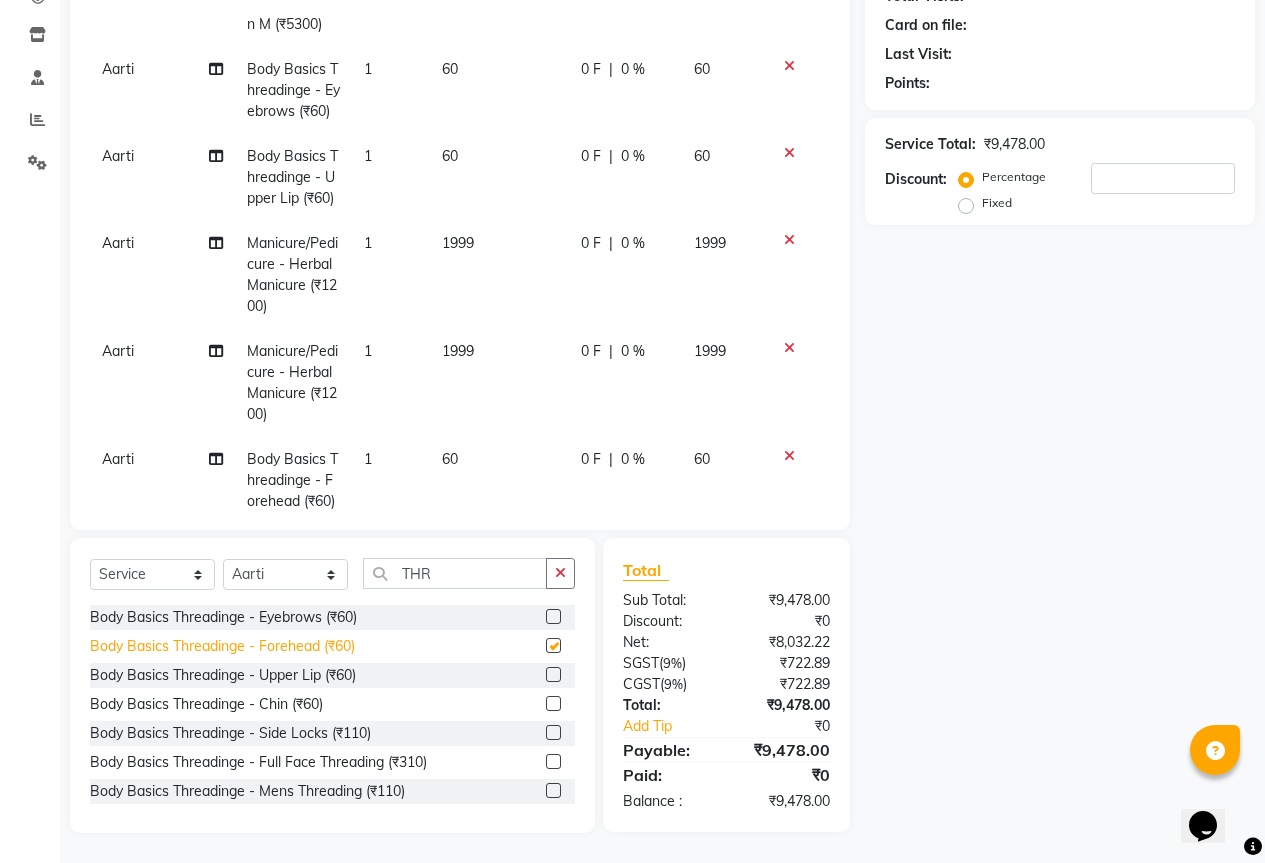 checkbox on "false" 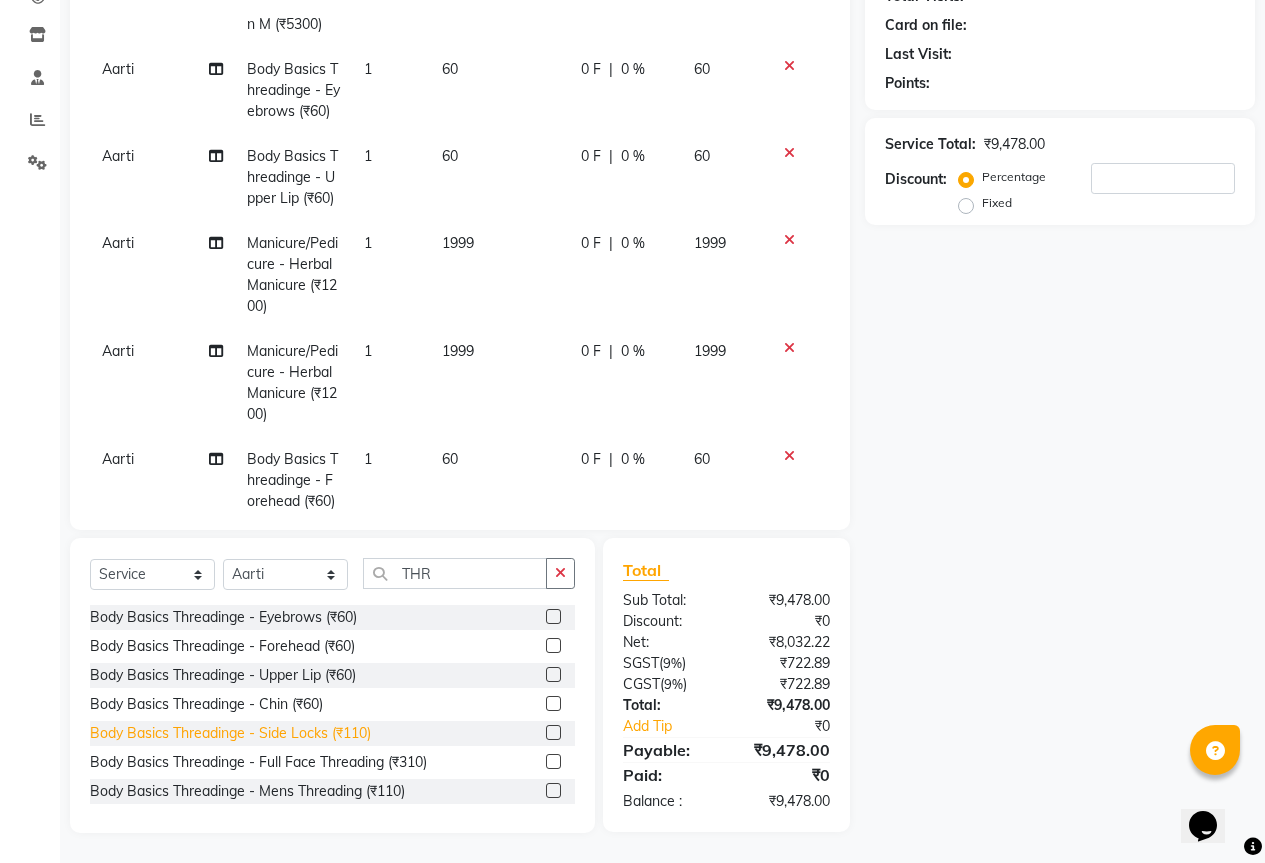 click on "Body Basics Threadinge - Side Locks (₹110)" 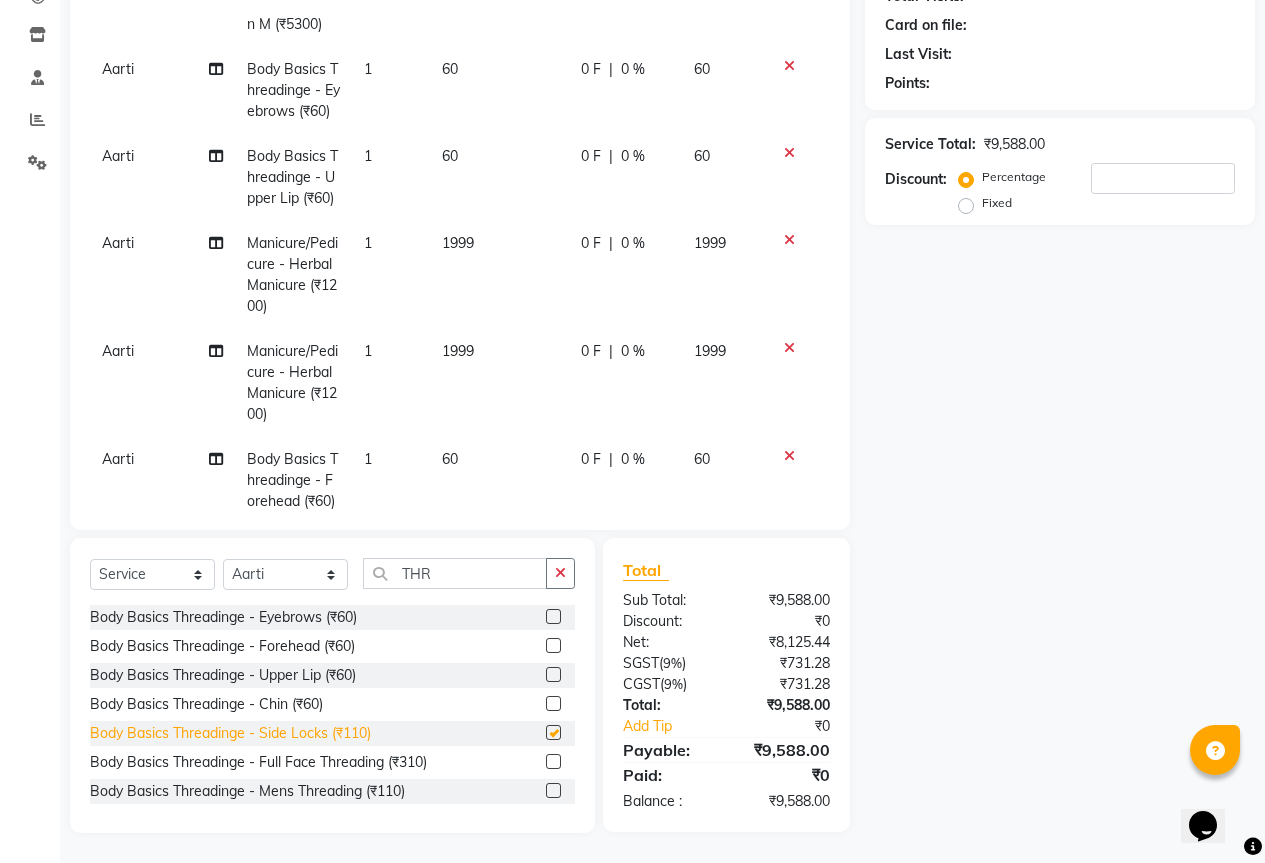 checkbox on "false" 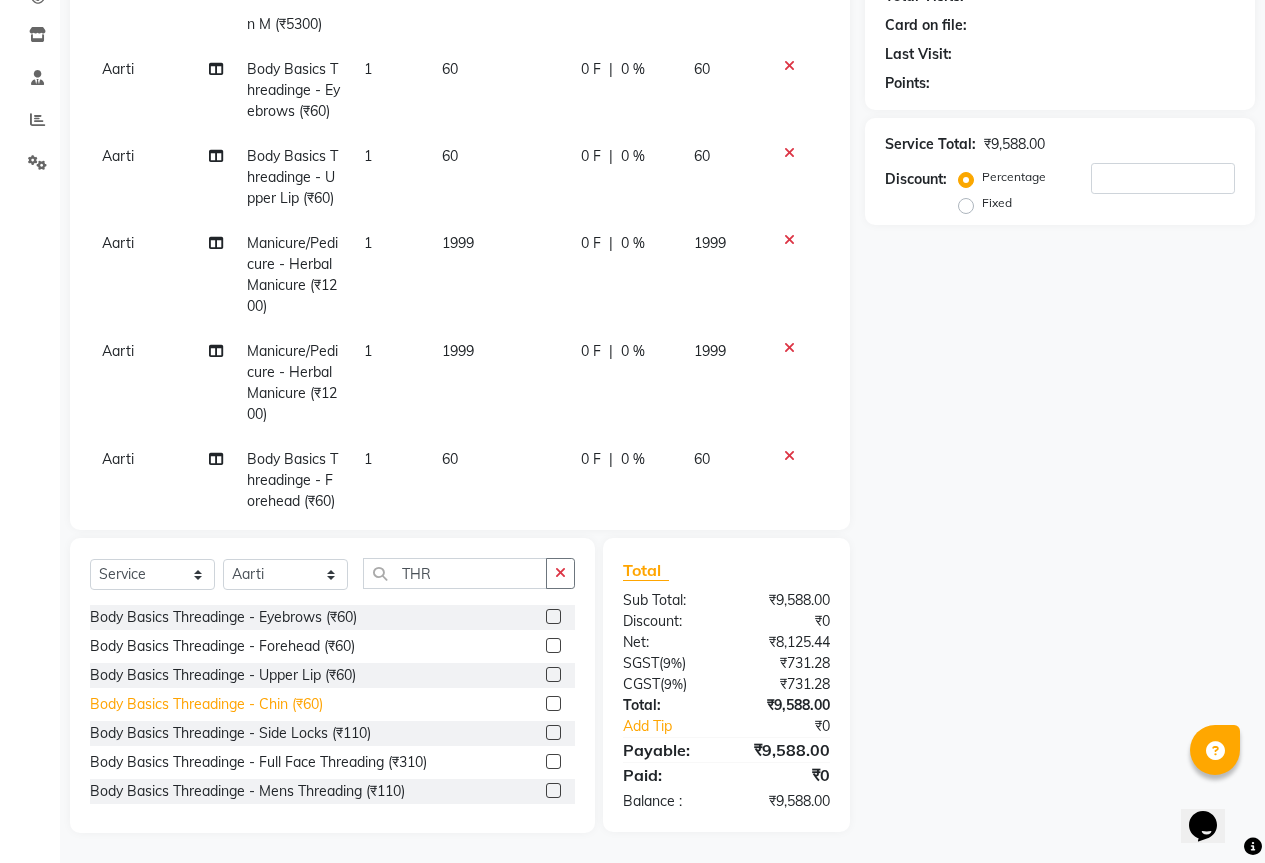 click on "Body Basics Threadinge - Chin (₹60)" 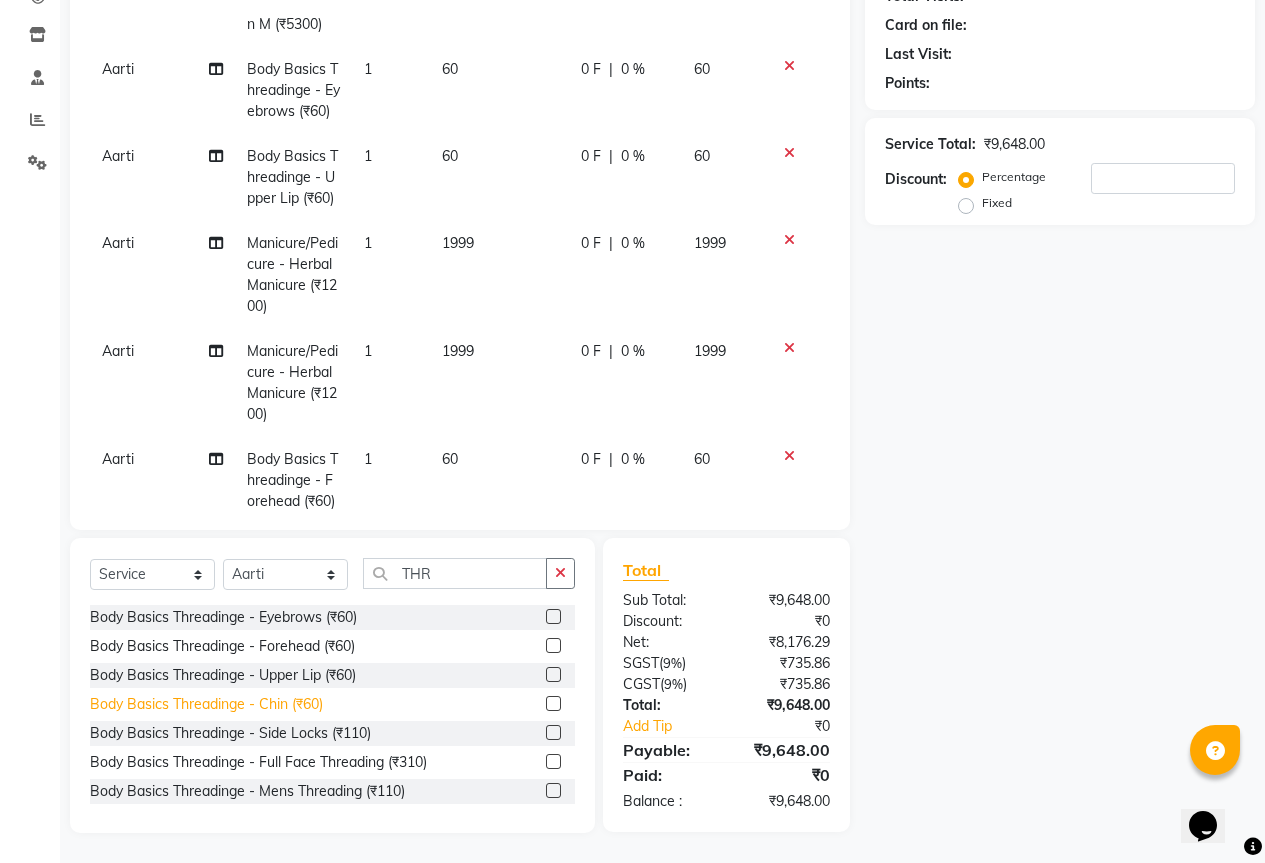 click on "Body Basics Threadinge - Chin (₹60)" 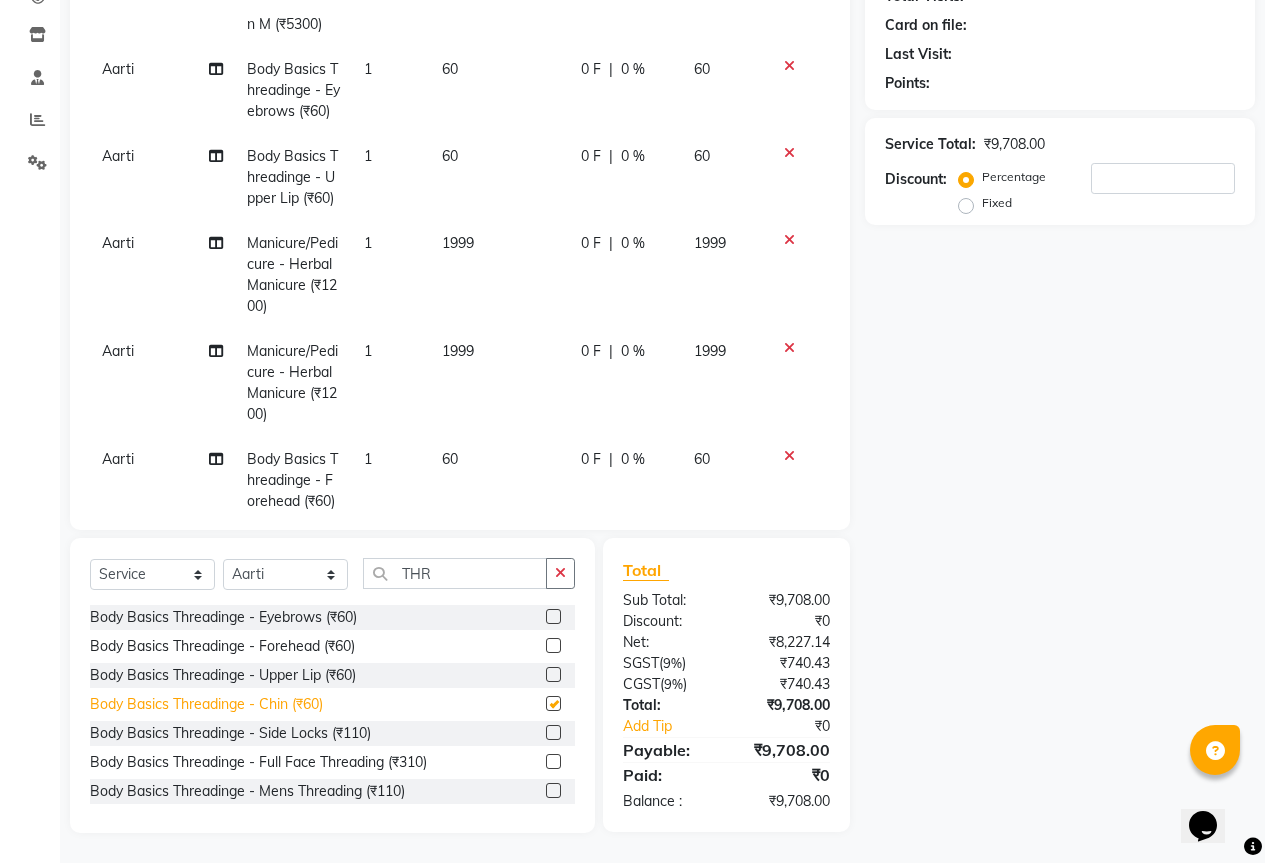 checkbox on "false" 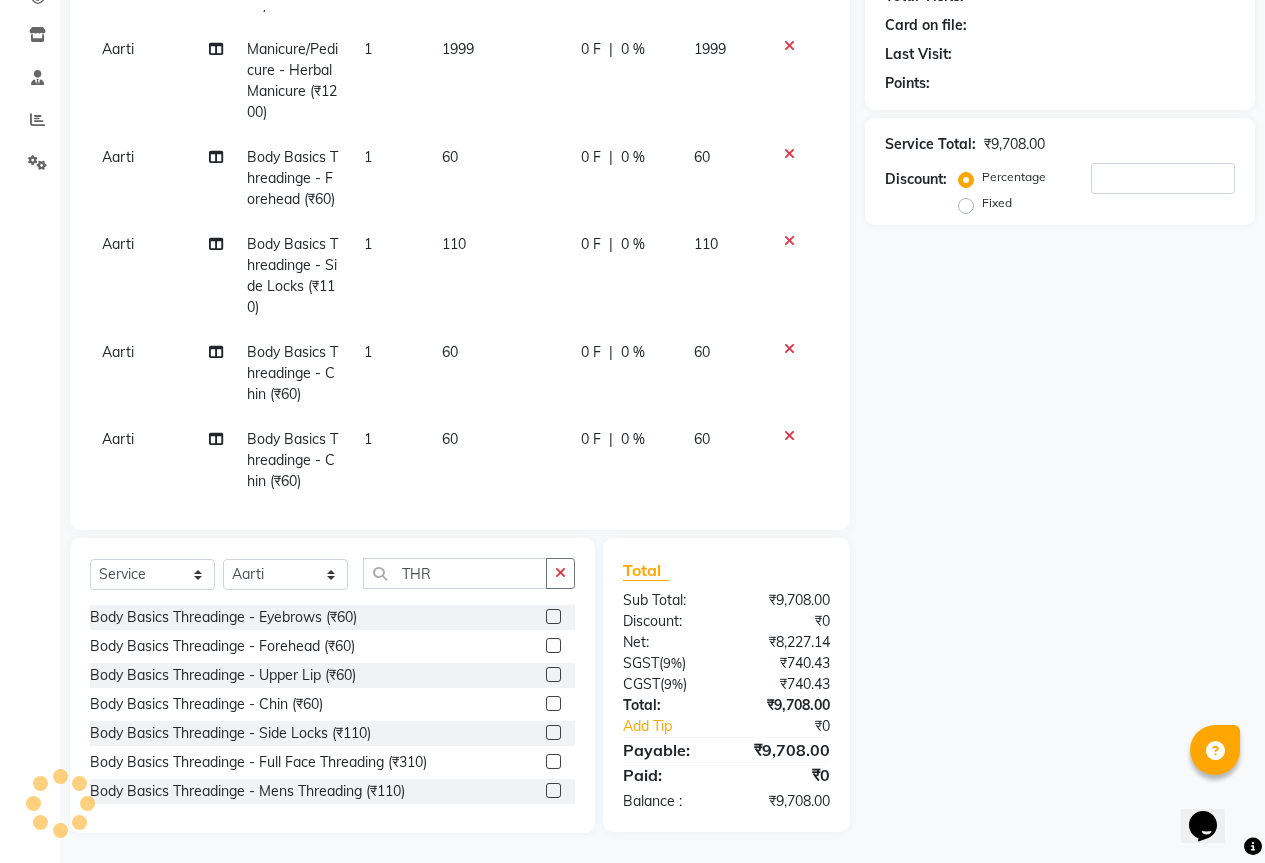 scroll, scrollTop: 0, scrollLeft: 0, axis: both 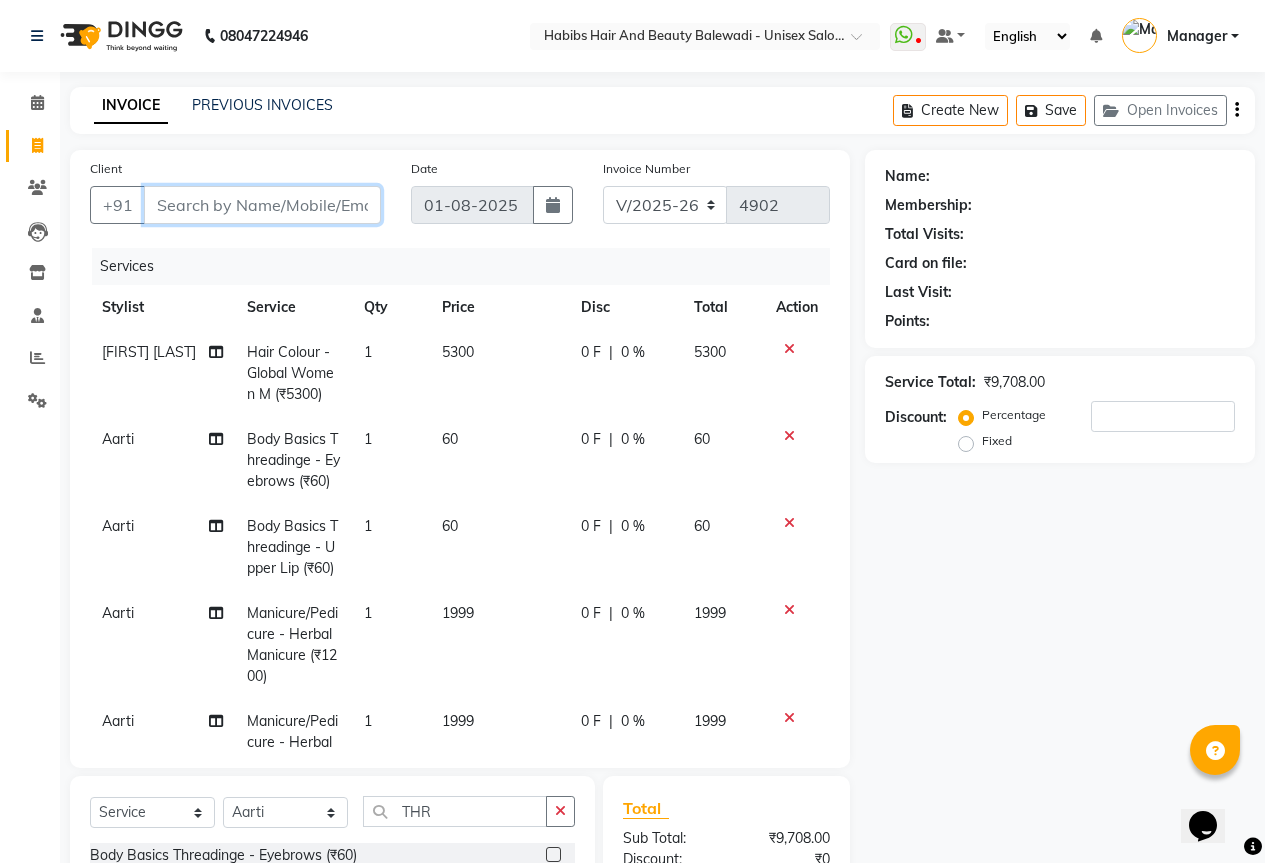 click on "Client" at bounding box center [262, 205] 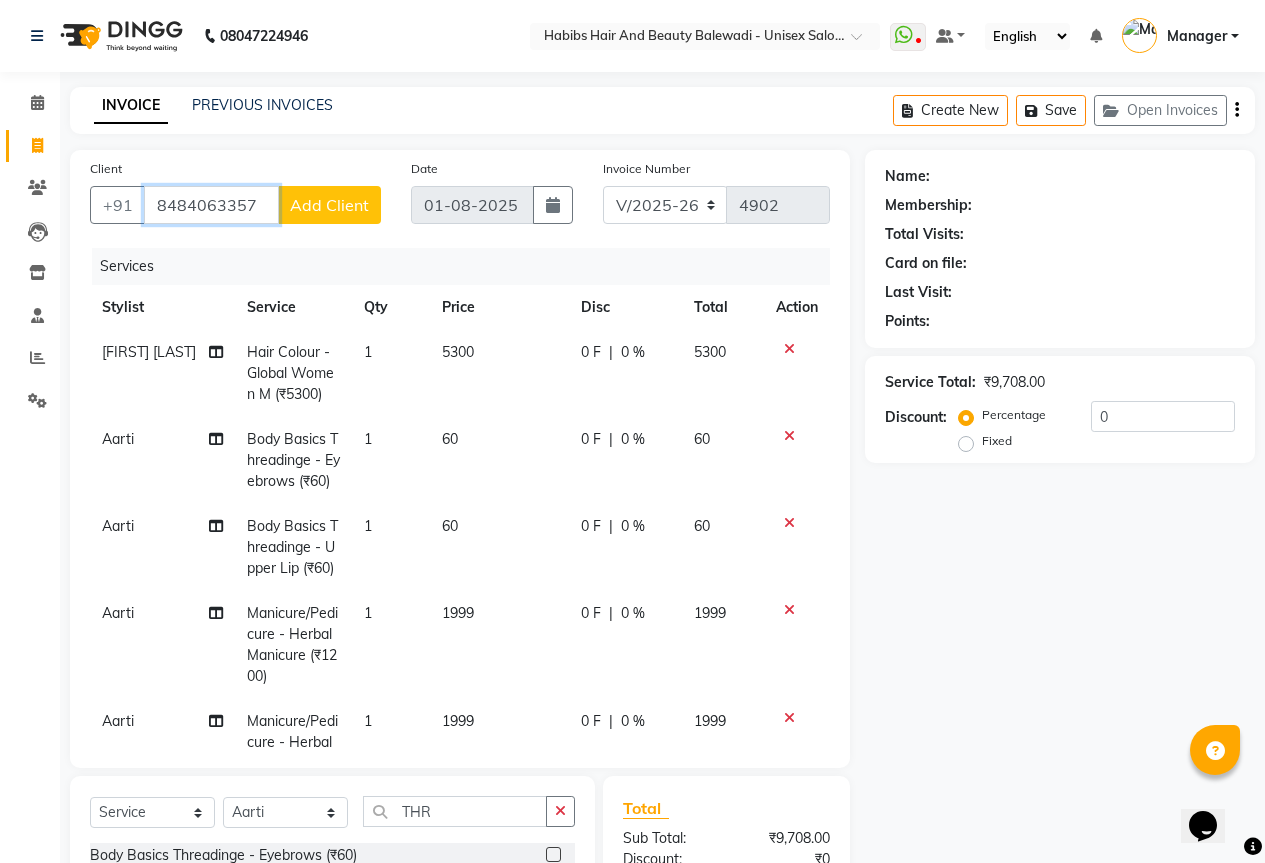 type on "8484063357" 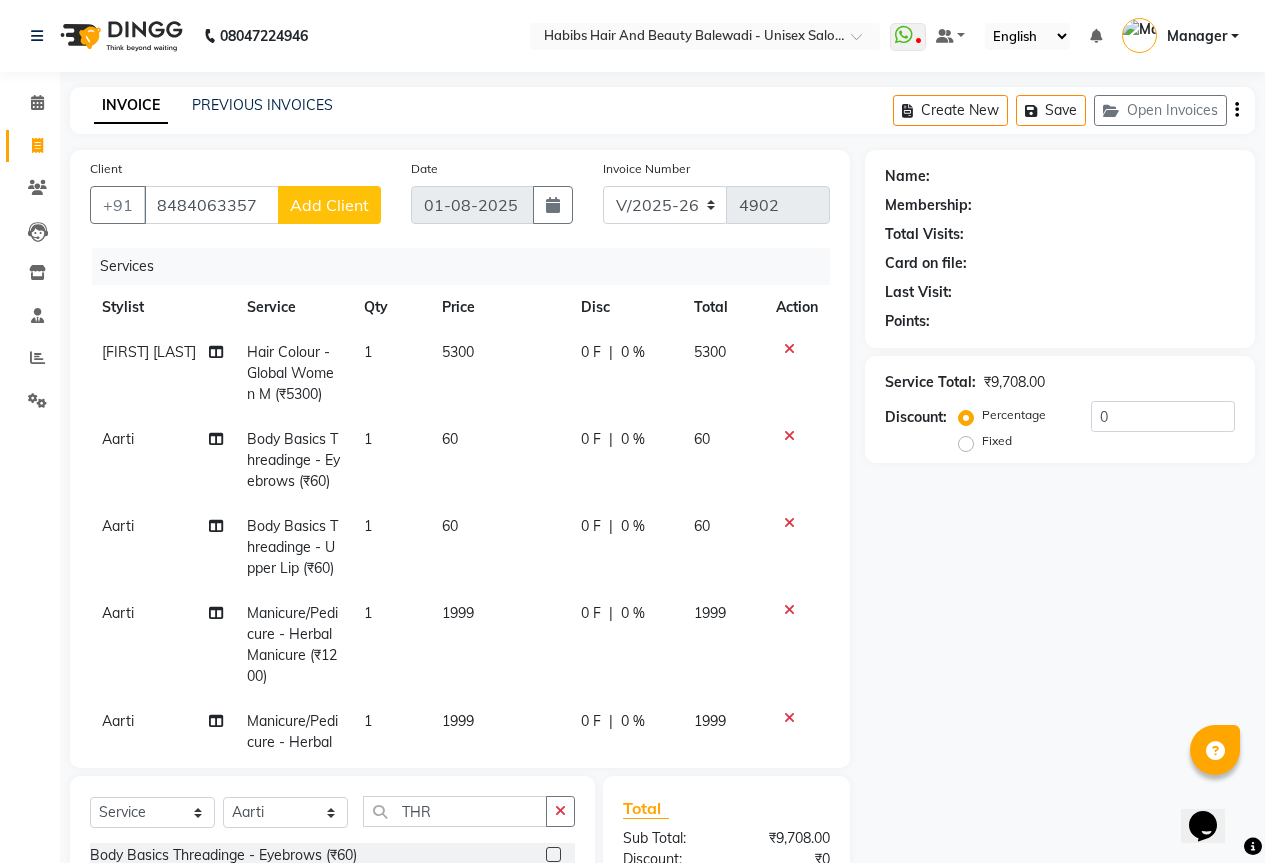 click on "Add Client" 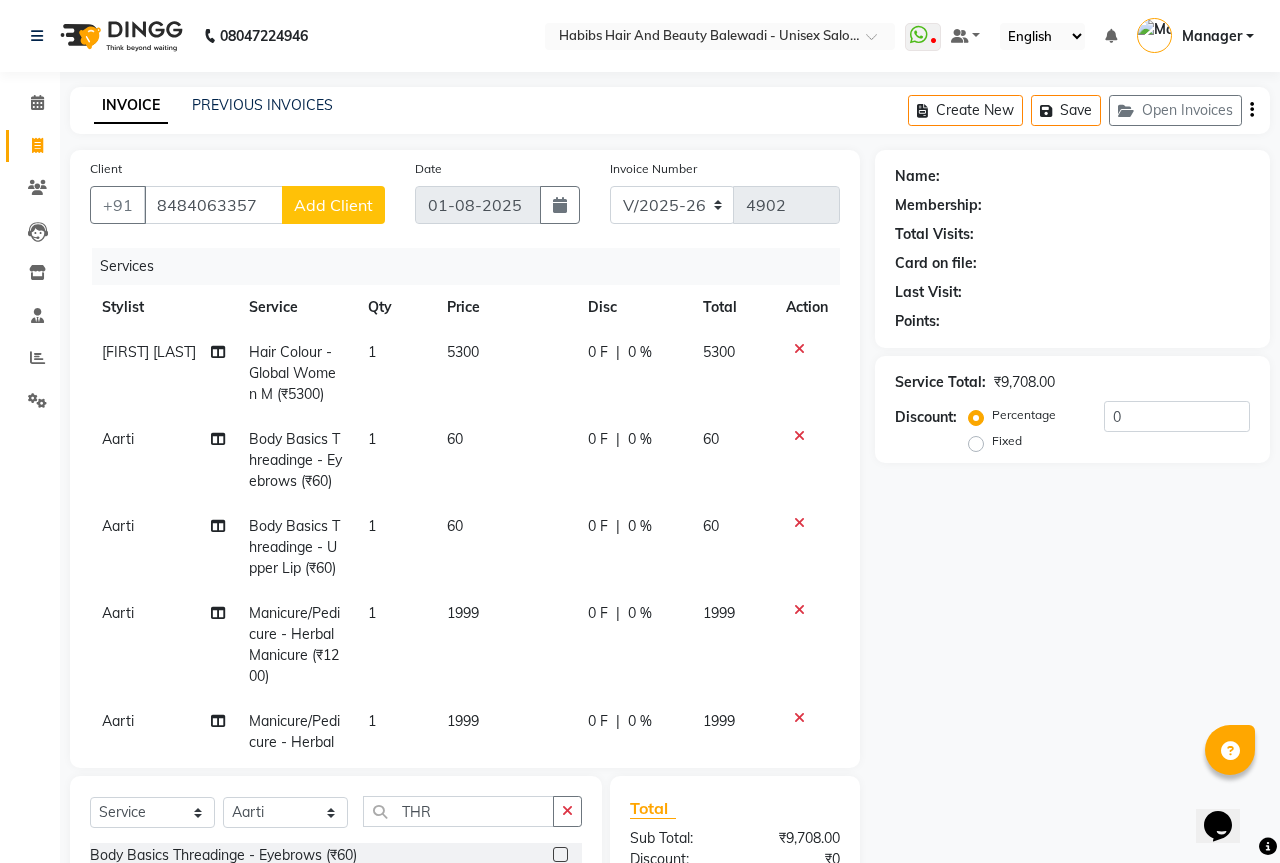 select 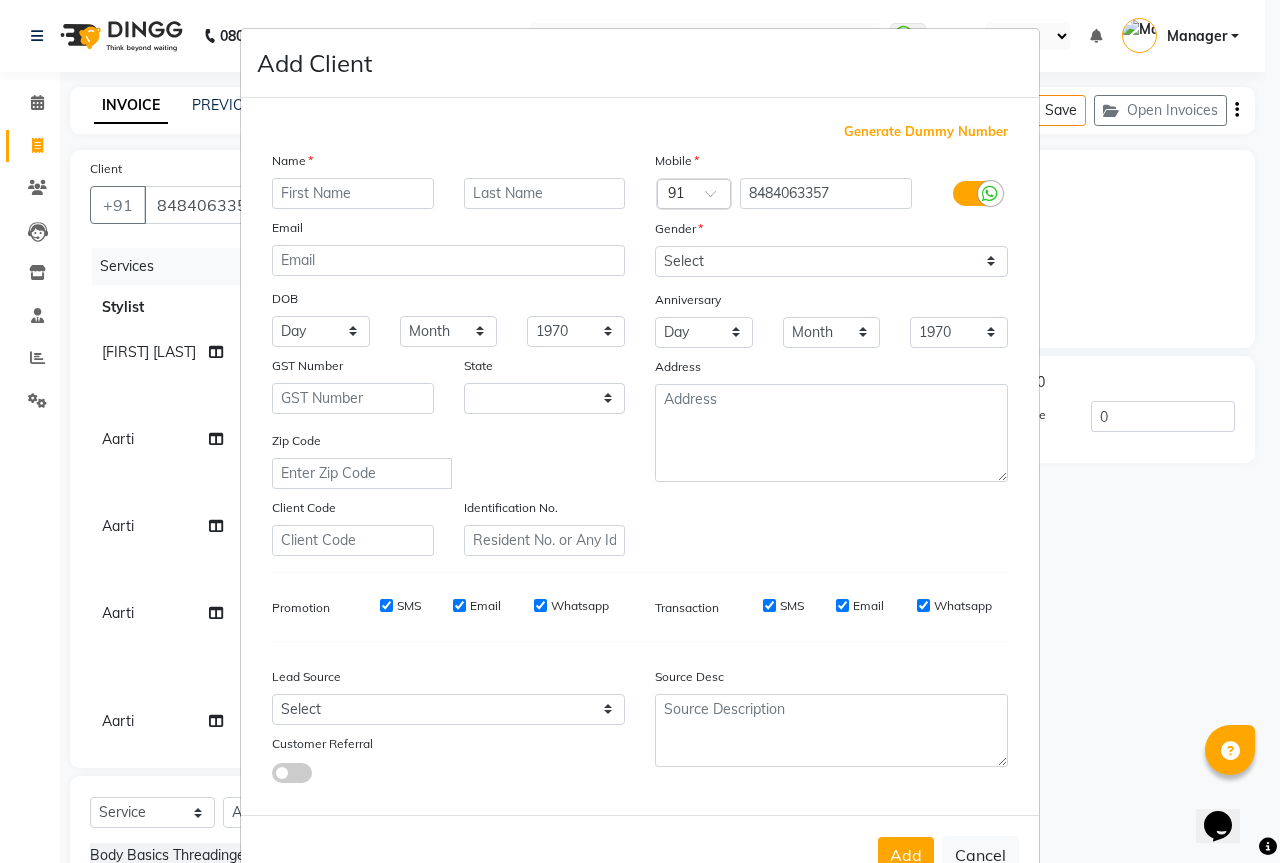 click at bounding box center (353, 193) 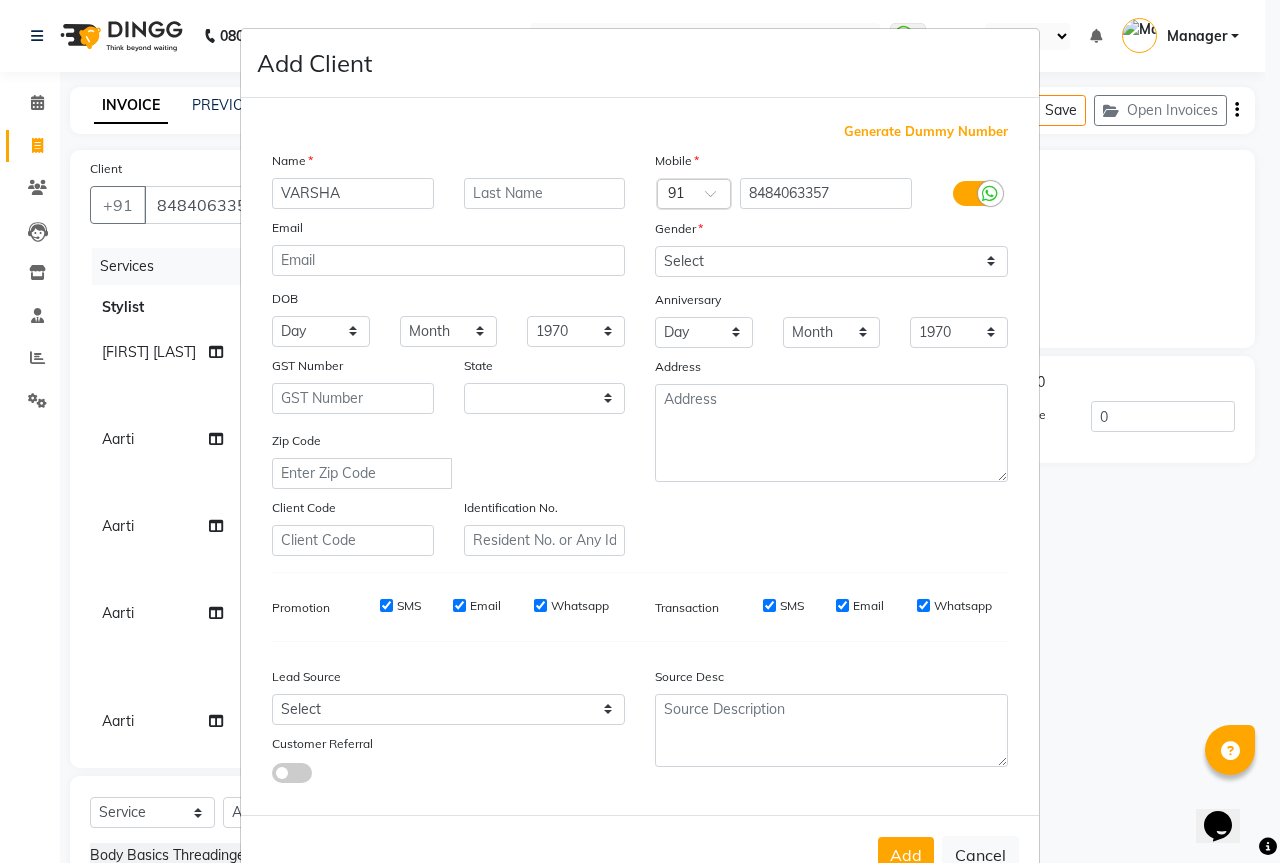type on "VARSHA" 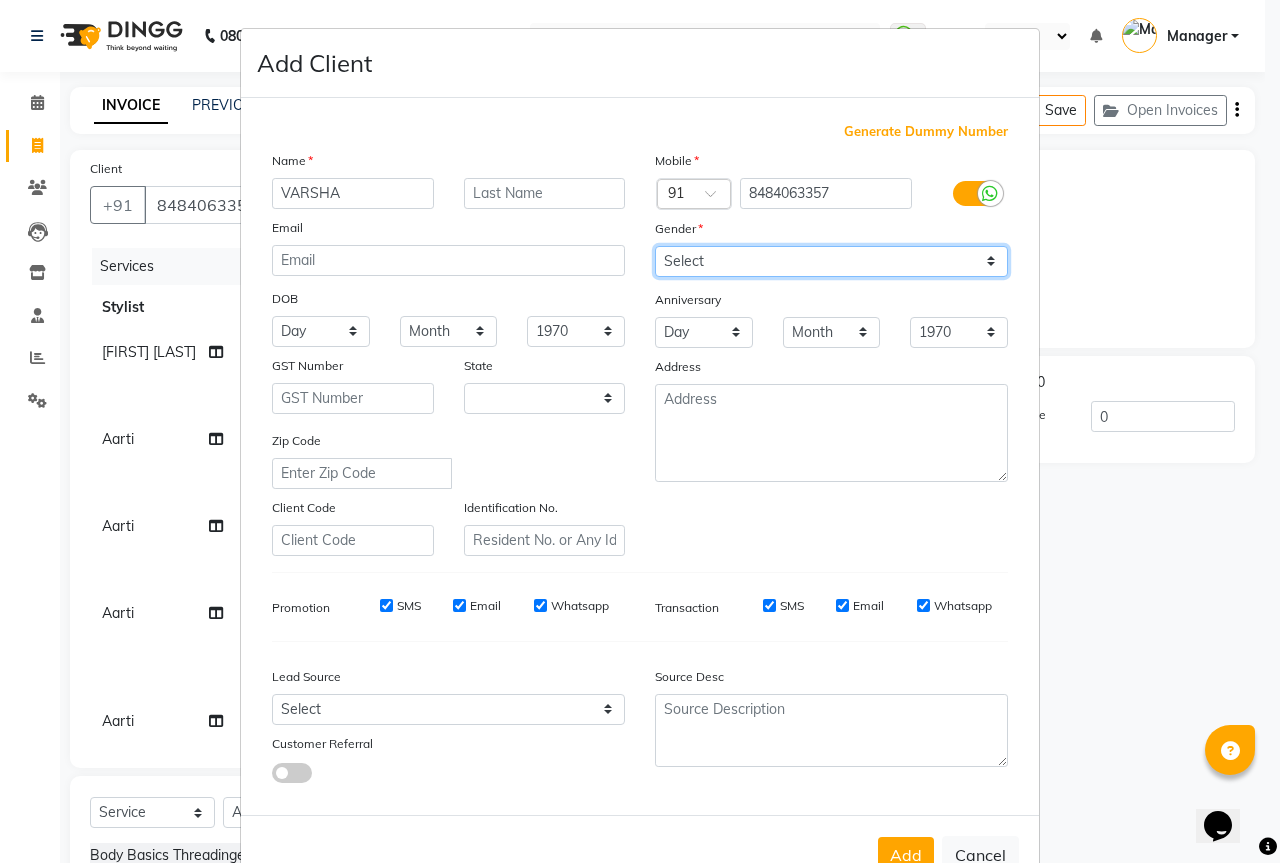 click on "Select Male Female Other Prefer Not To Say" at bounding box center [831, 261] 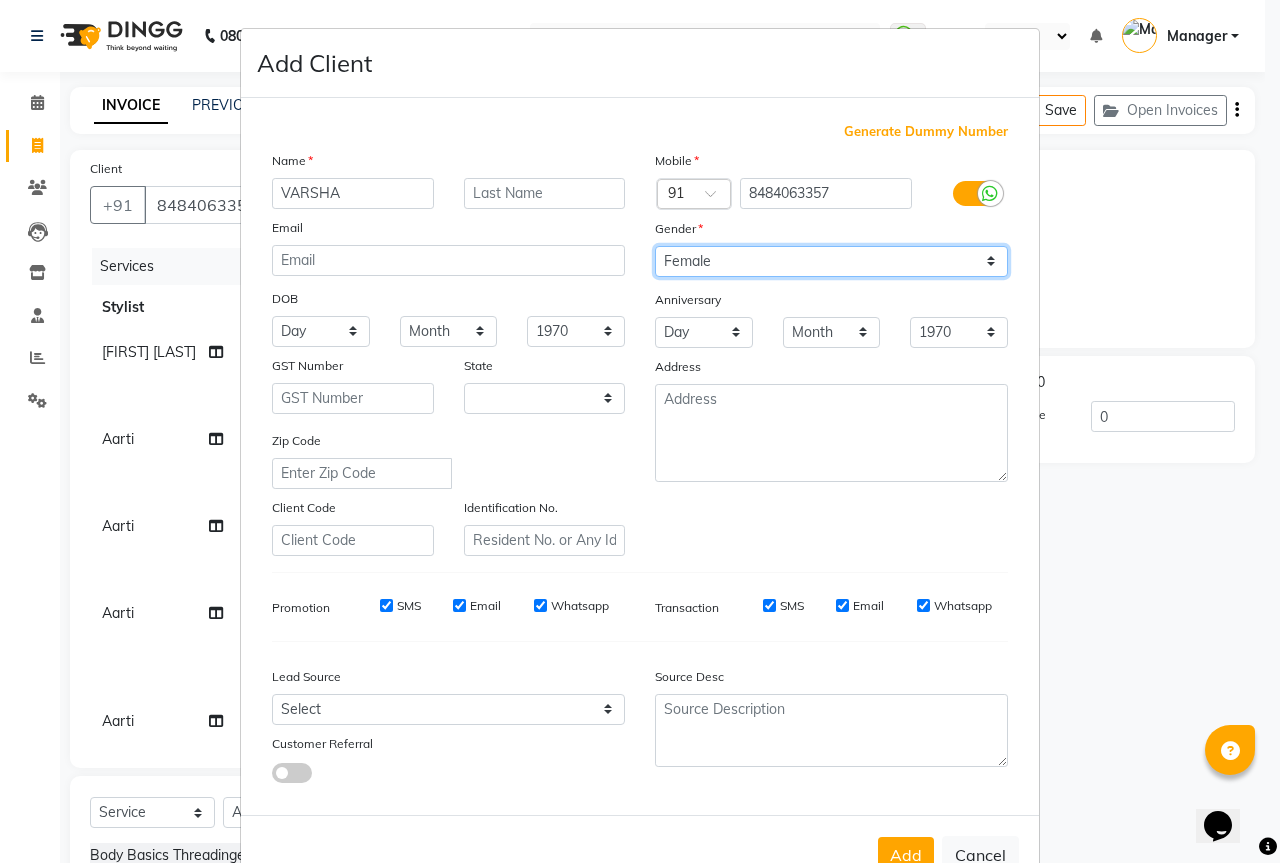 click on "Select Male Female Other Prefer Not To Say" at bounding box center (831, 261) 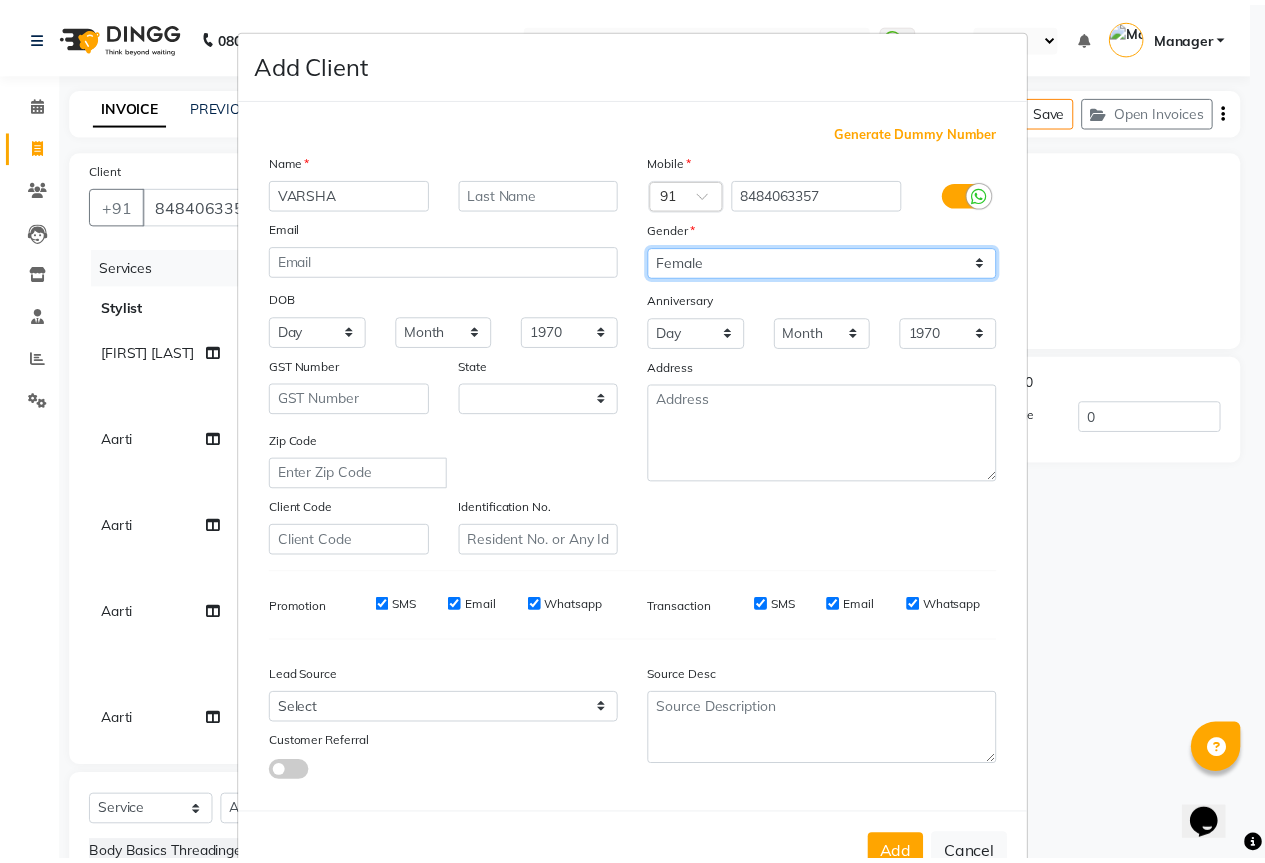scroll, scrollTop: 60, scrollLeft: 0, axis: vertical 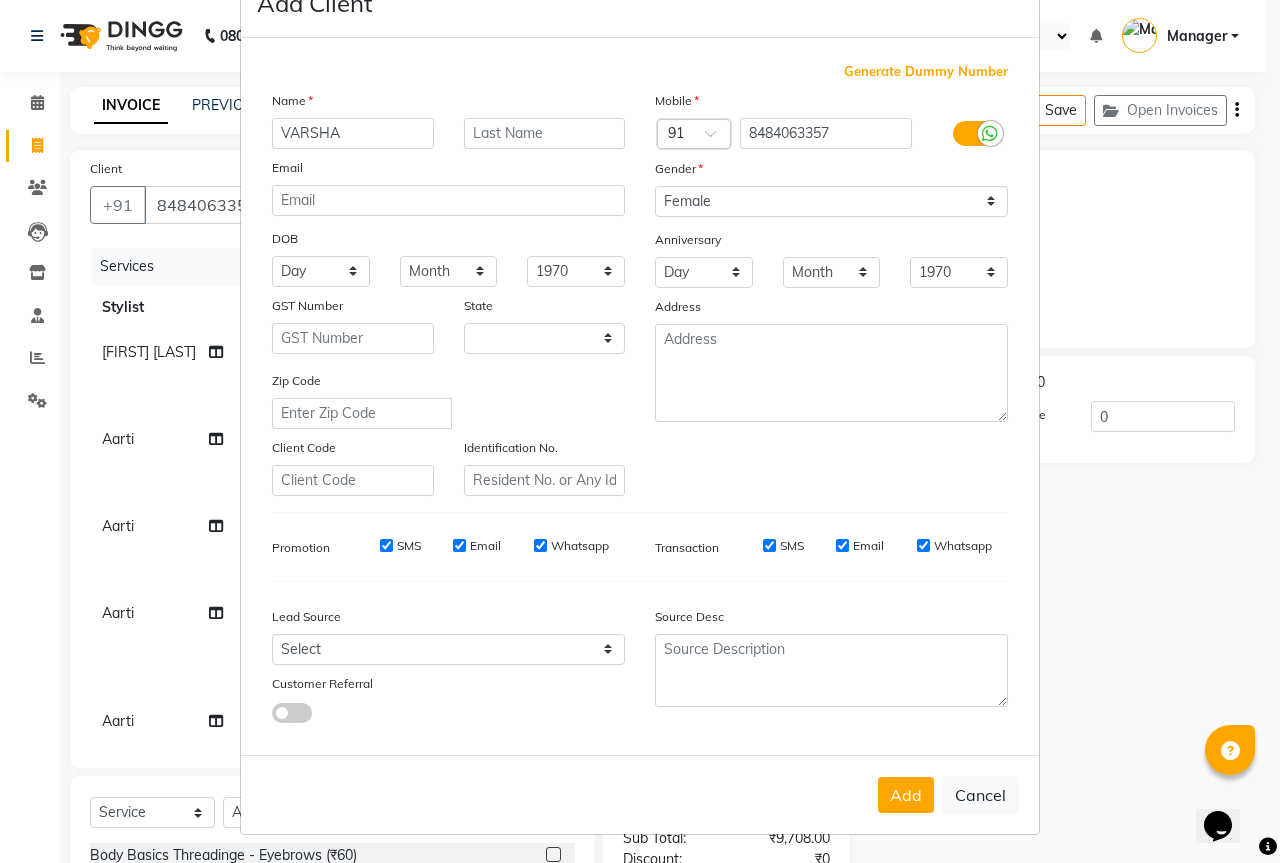click on "Add" at bounding box center [906, 795] 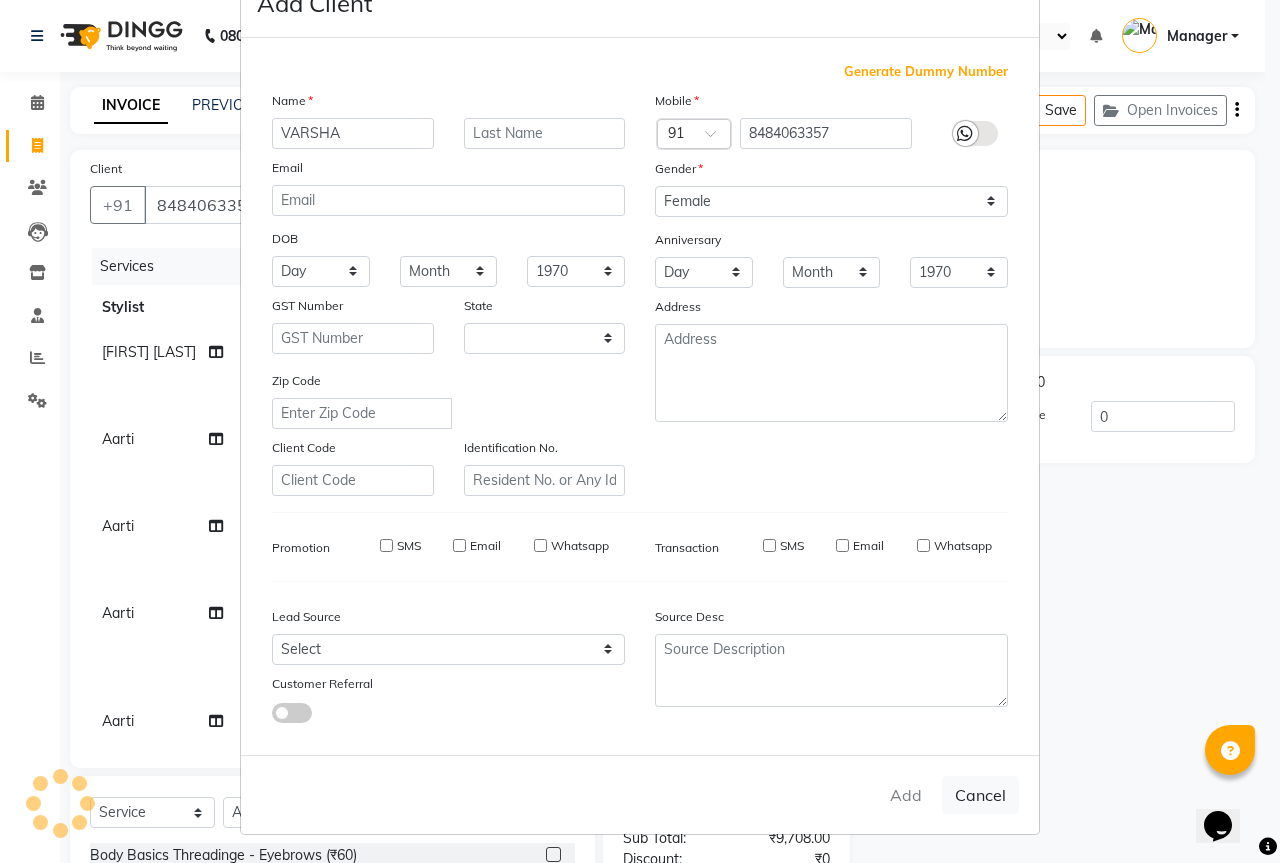type on "84******57" 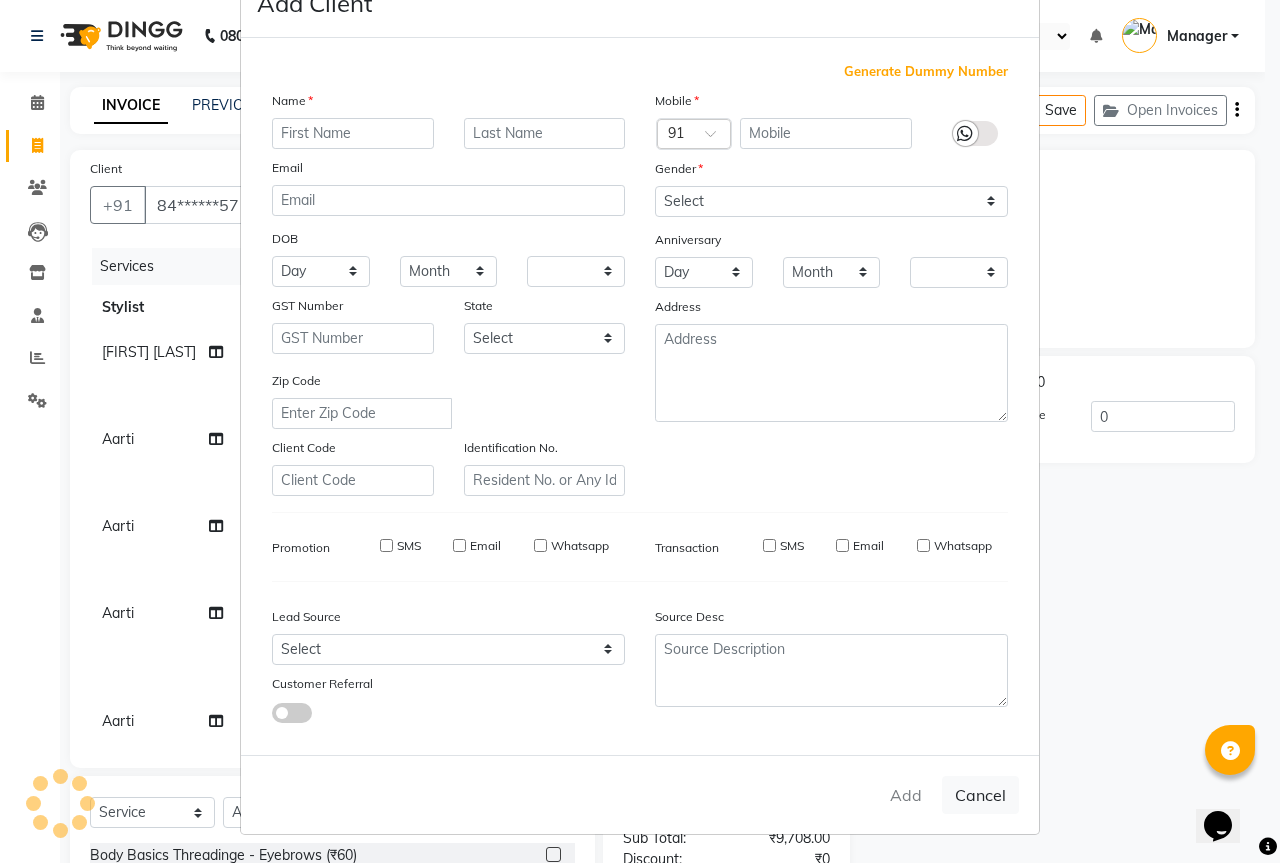 checkbox on "false" 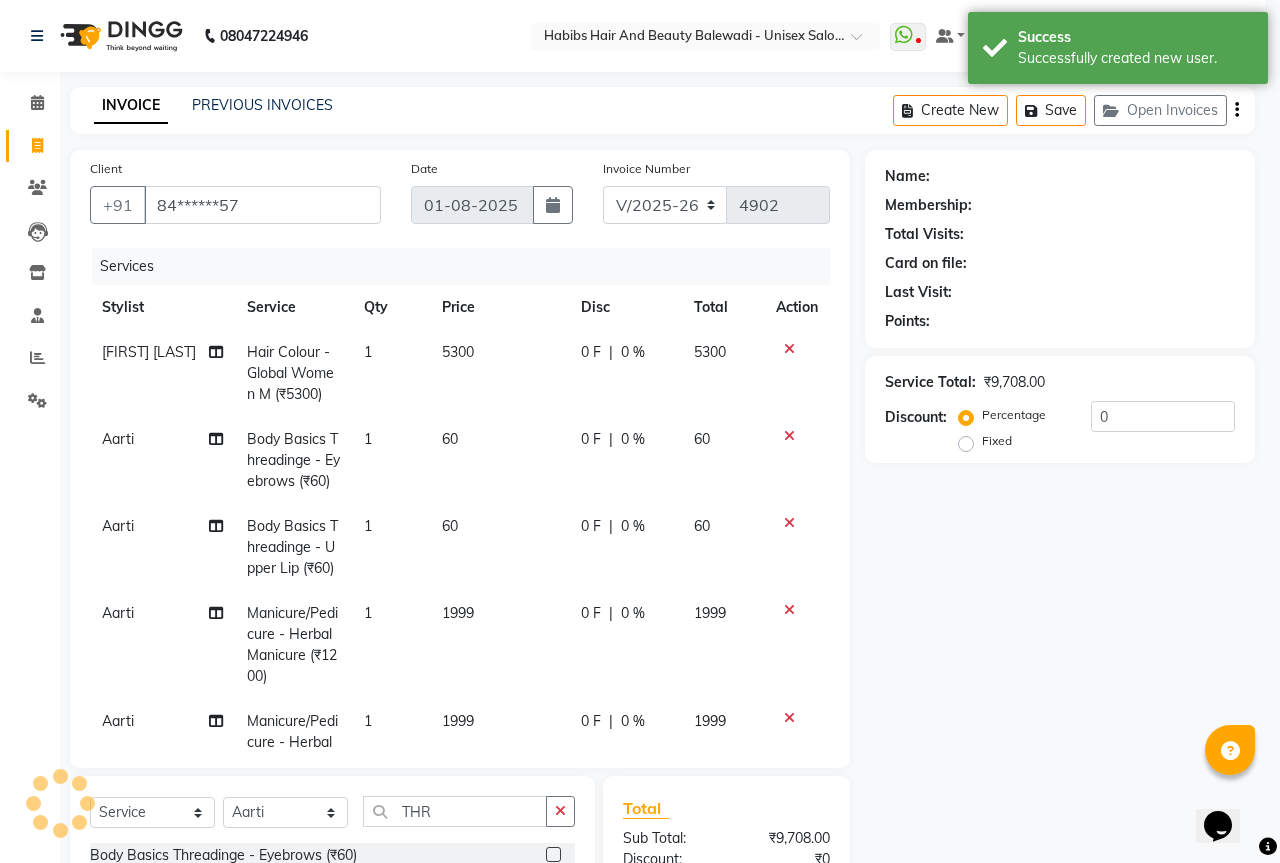 select on "1: Object" 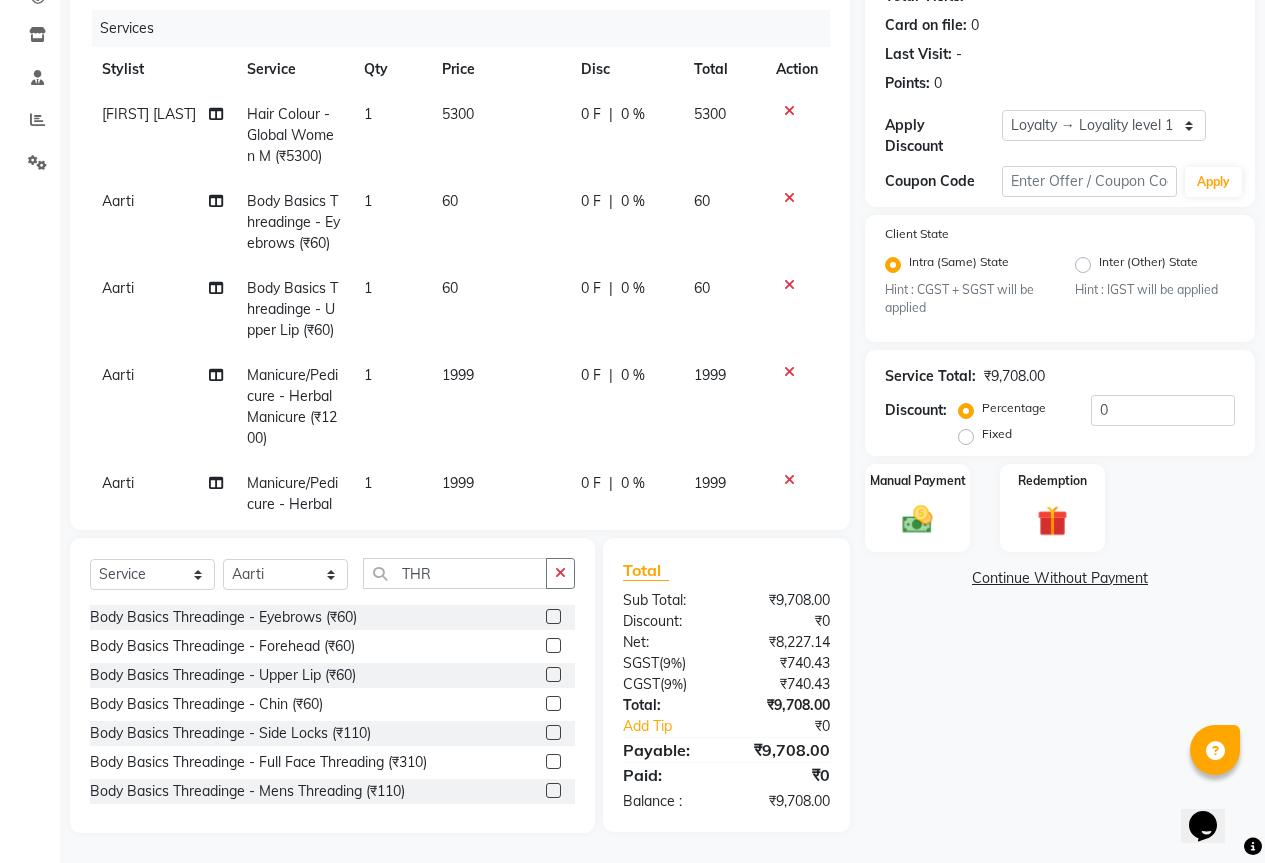 scroll, scrollTop: 0, scrollLeft: 0, axis: both 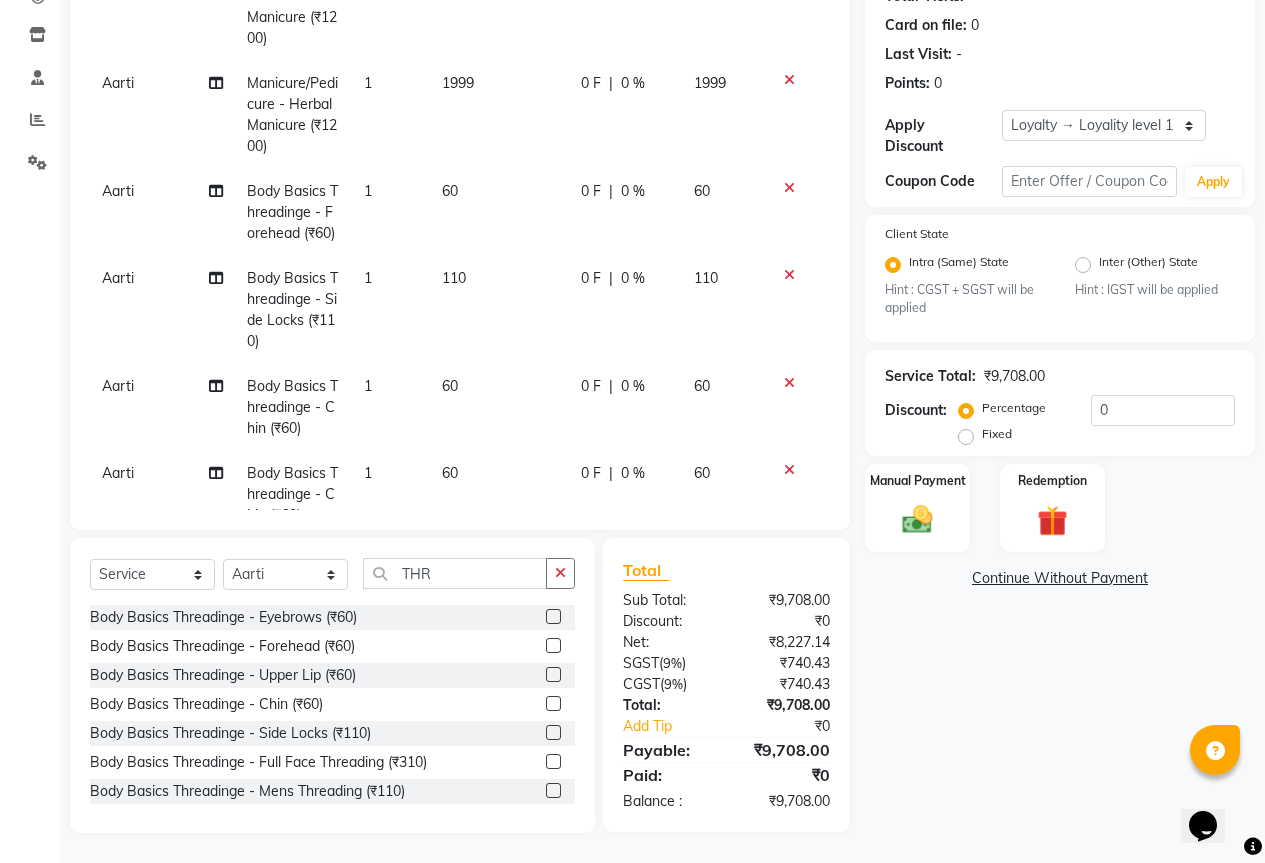 click on "Manual Payment" 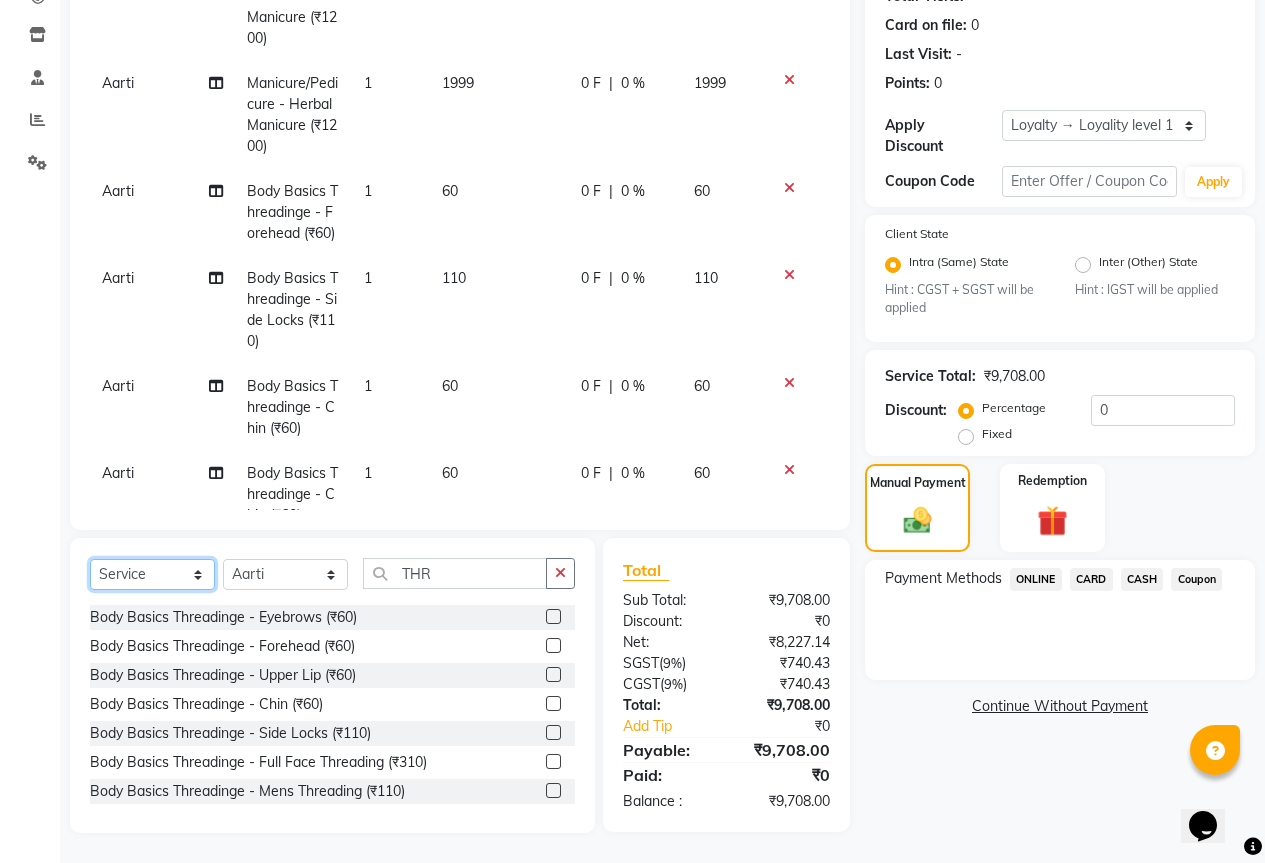 click on "Select  Service  Product  Membership  Package Voucher Prepaid Gift Card" 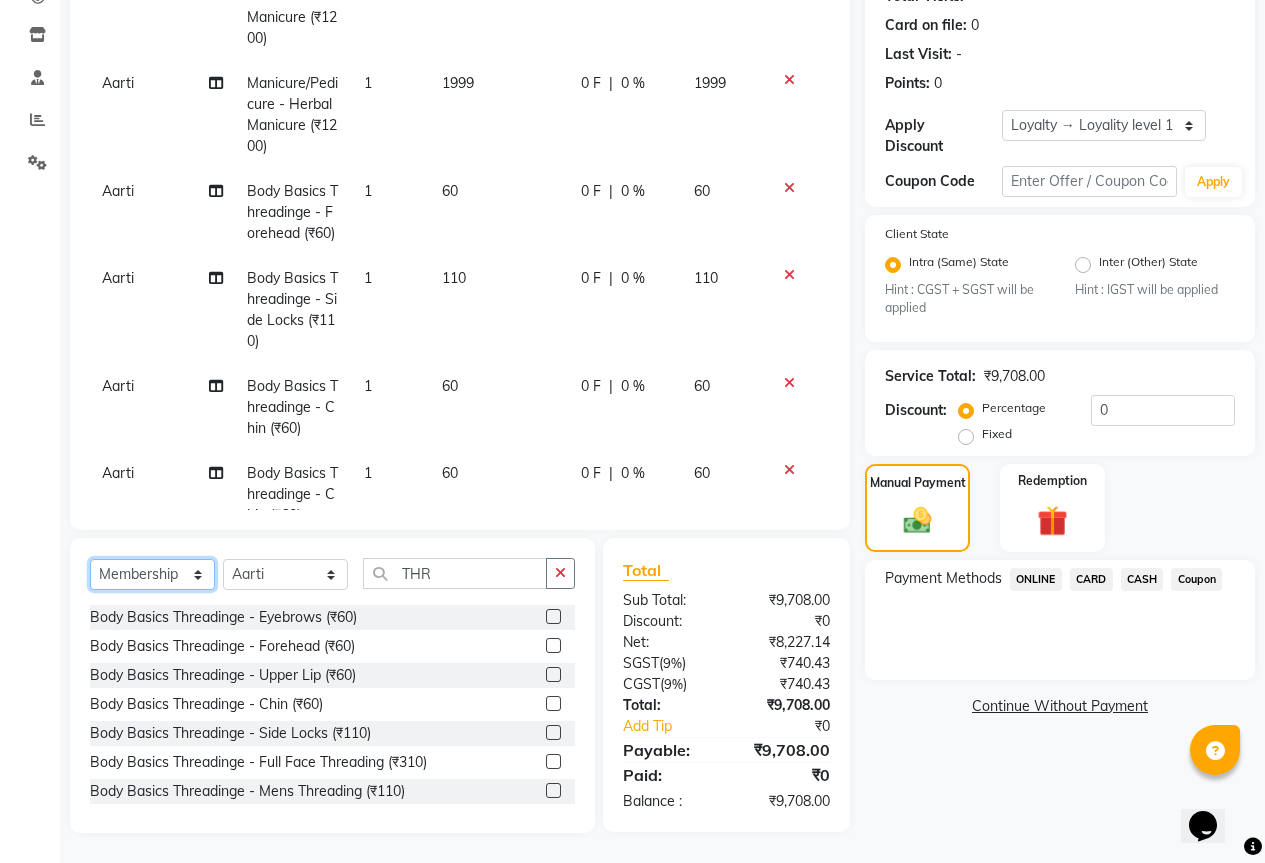 click on "Select  Service  Product  Membership  Package Voucher Prepaid Gift Card" 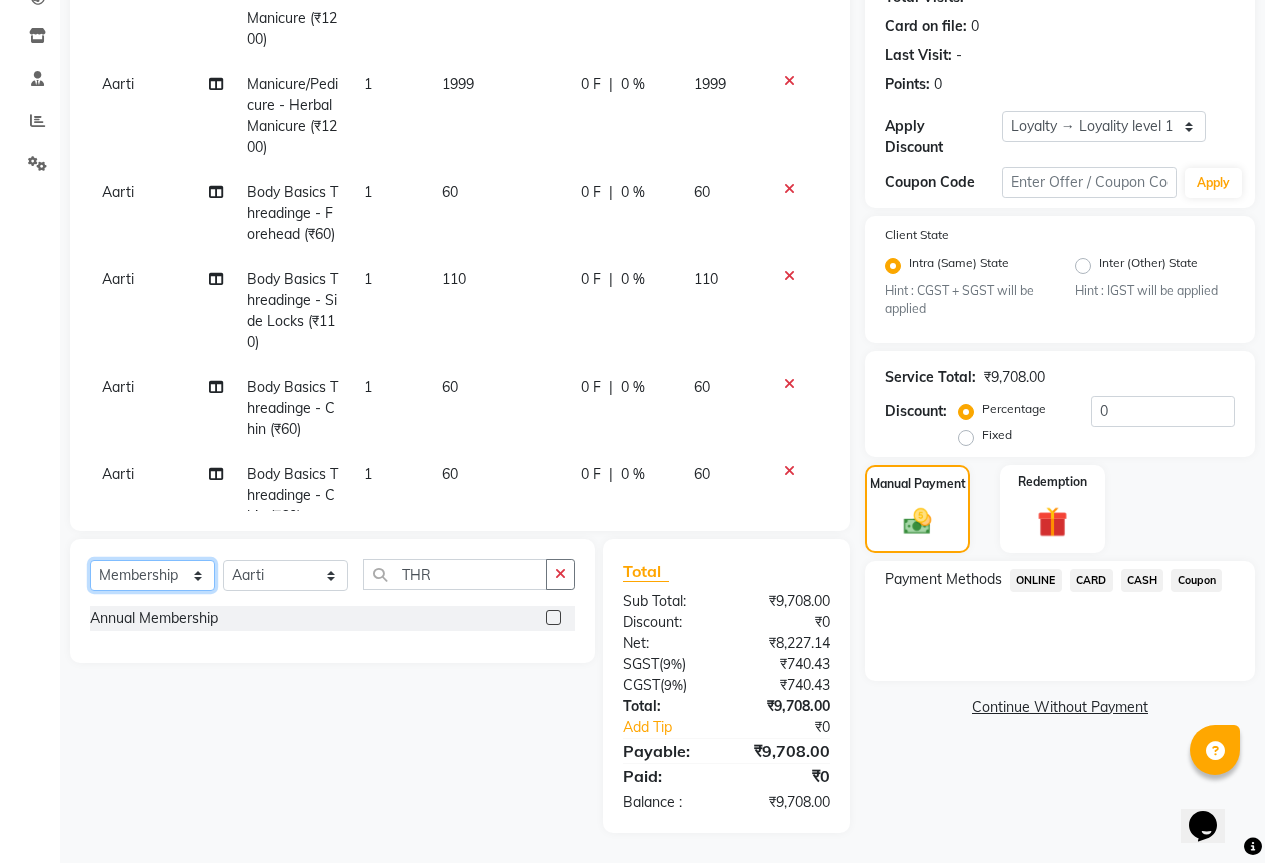 scroll, scrollTop: 237, scrollLeft: 0, axis: vertical 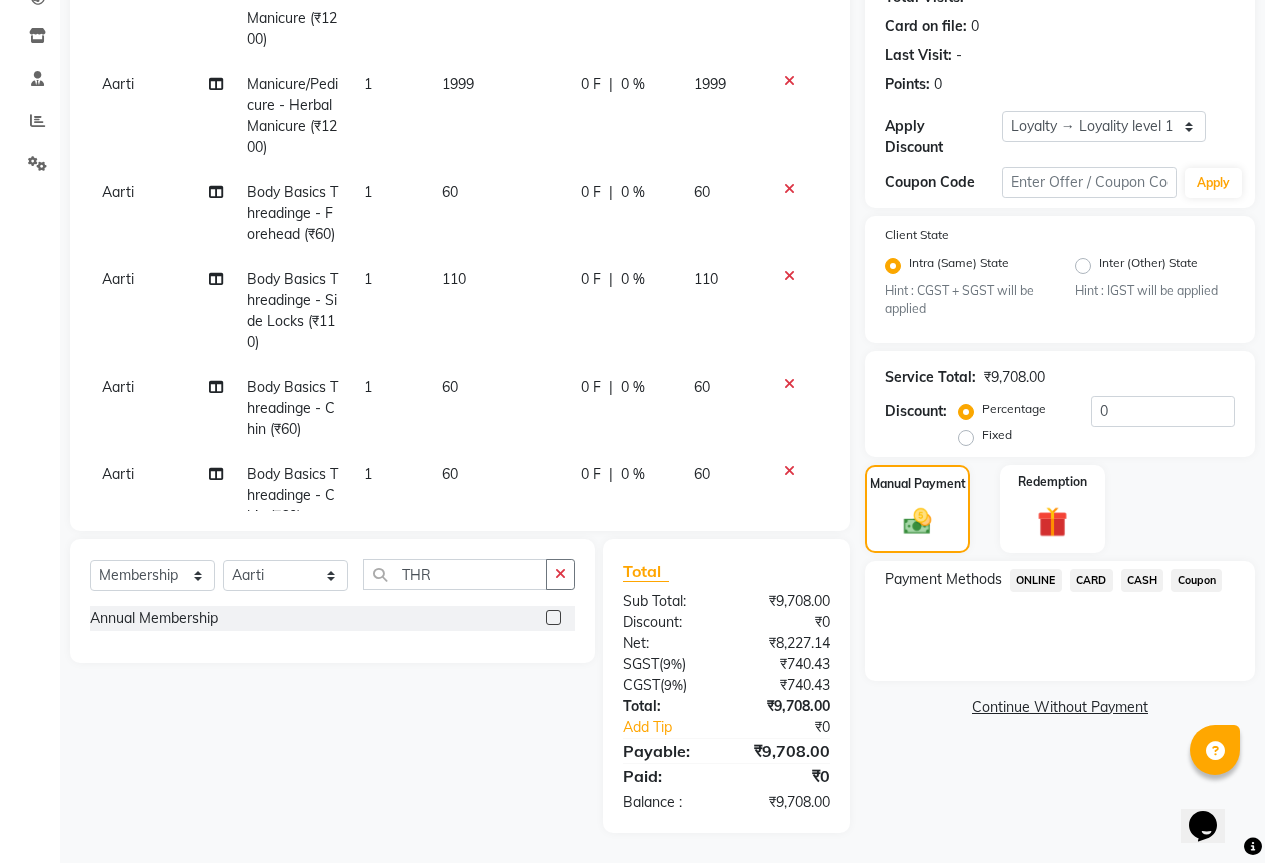 click 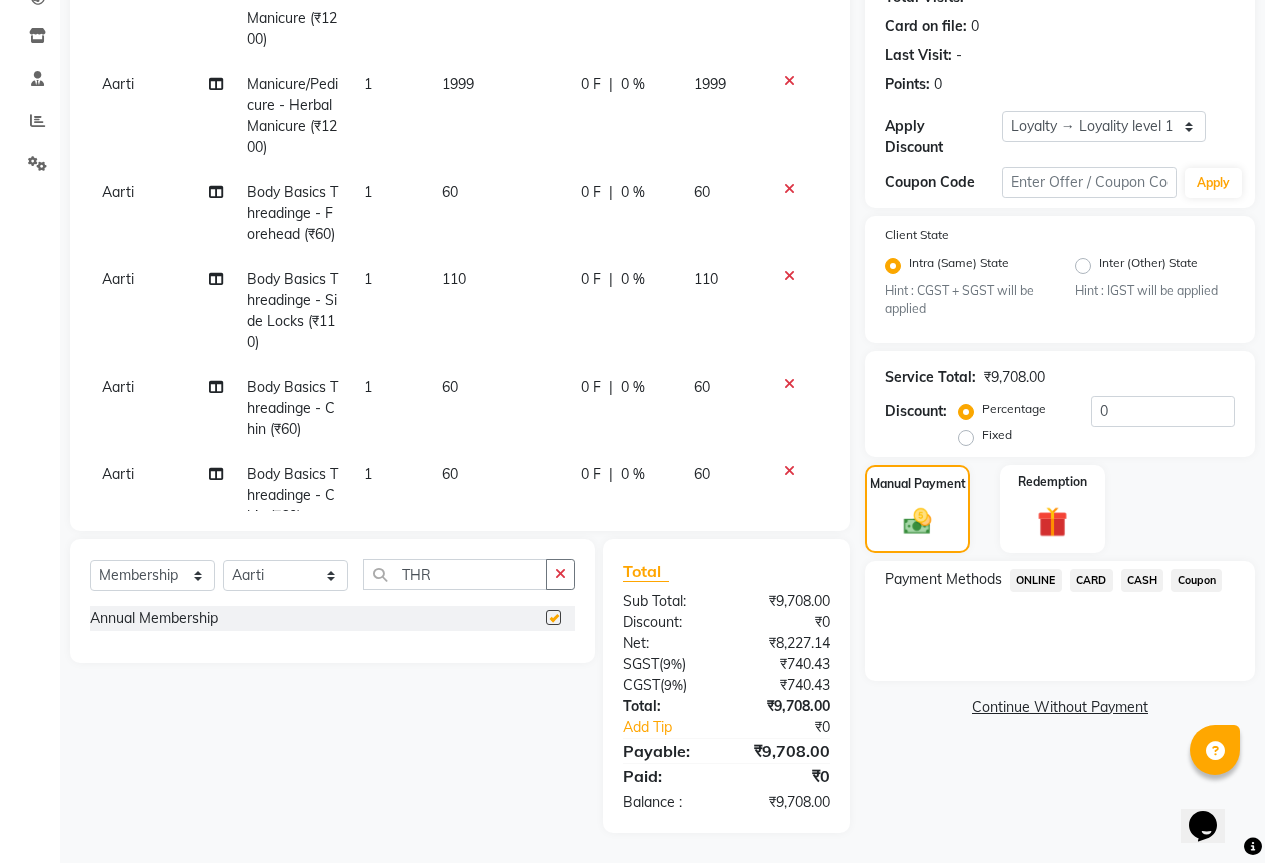 select on "select" 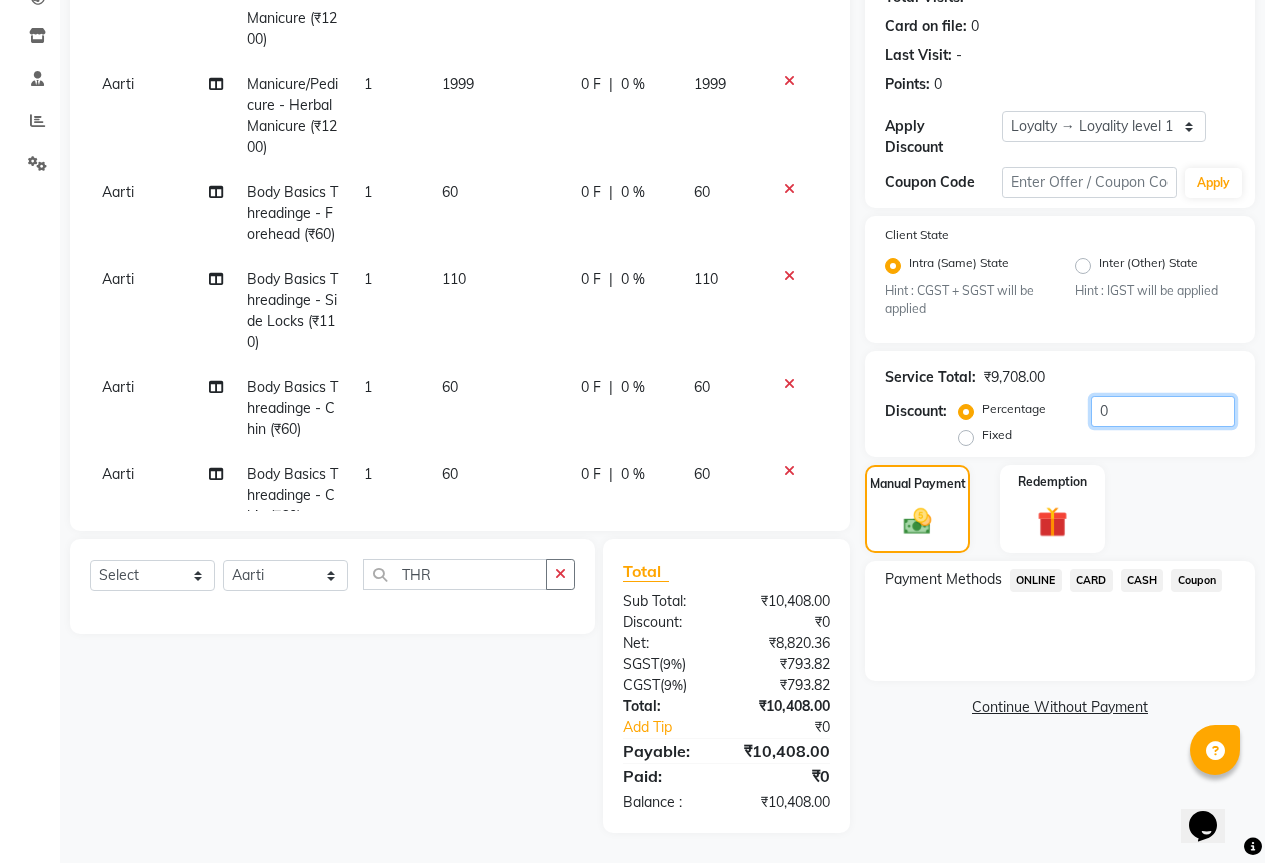 click on "0" 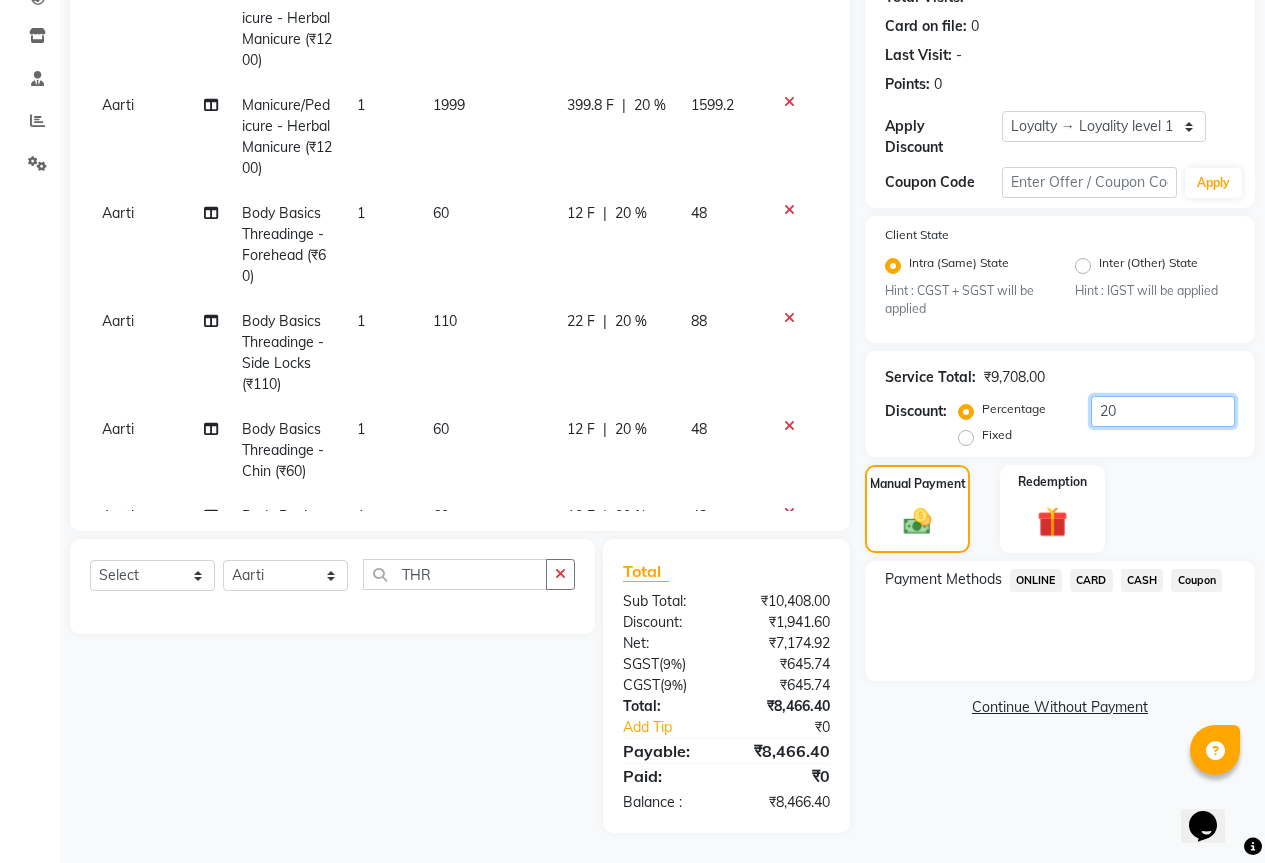 scroll, scrollTop: 400, scrollLeft: 0, axis: vertical 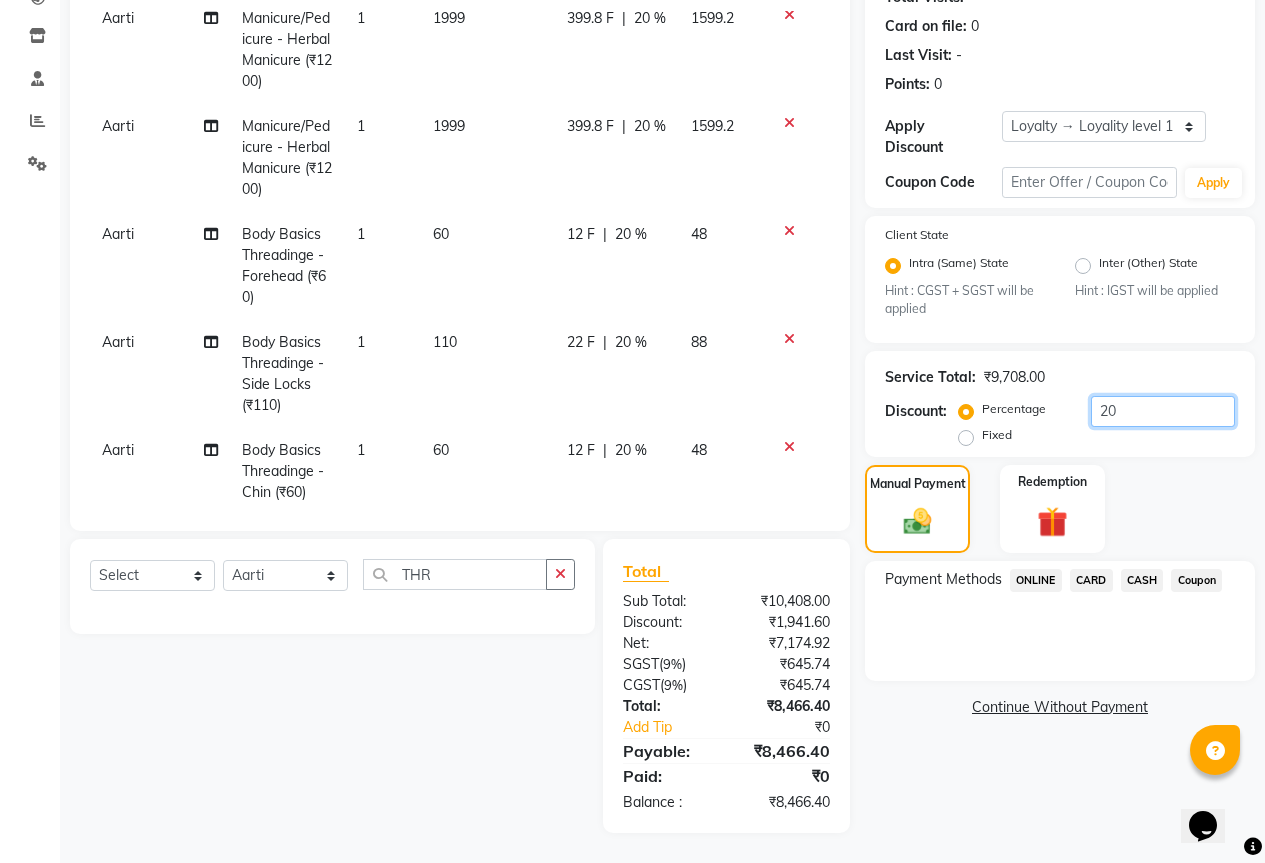 type on "20" 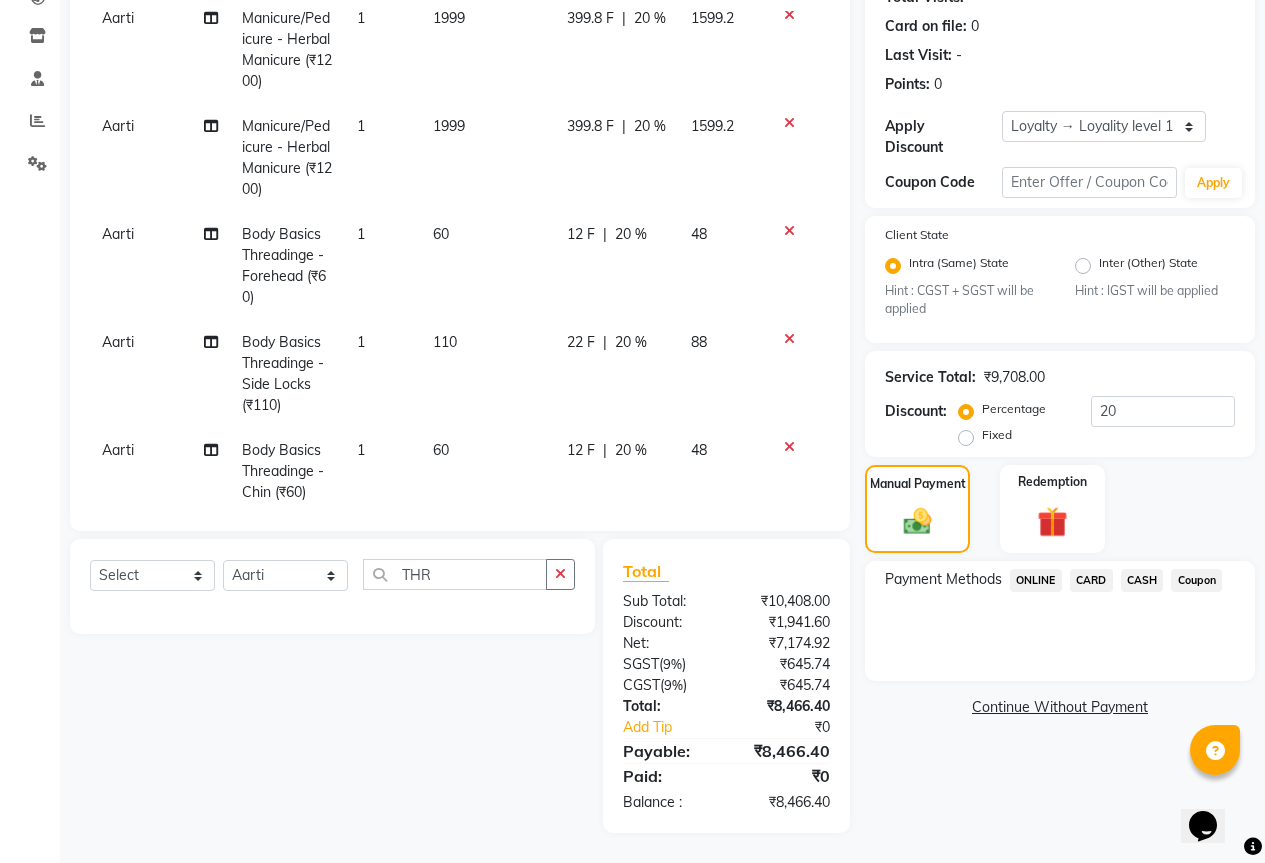 click on "ONLINE" 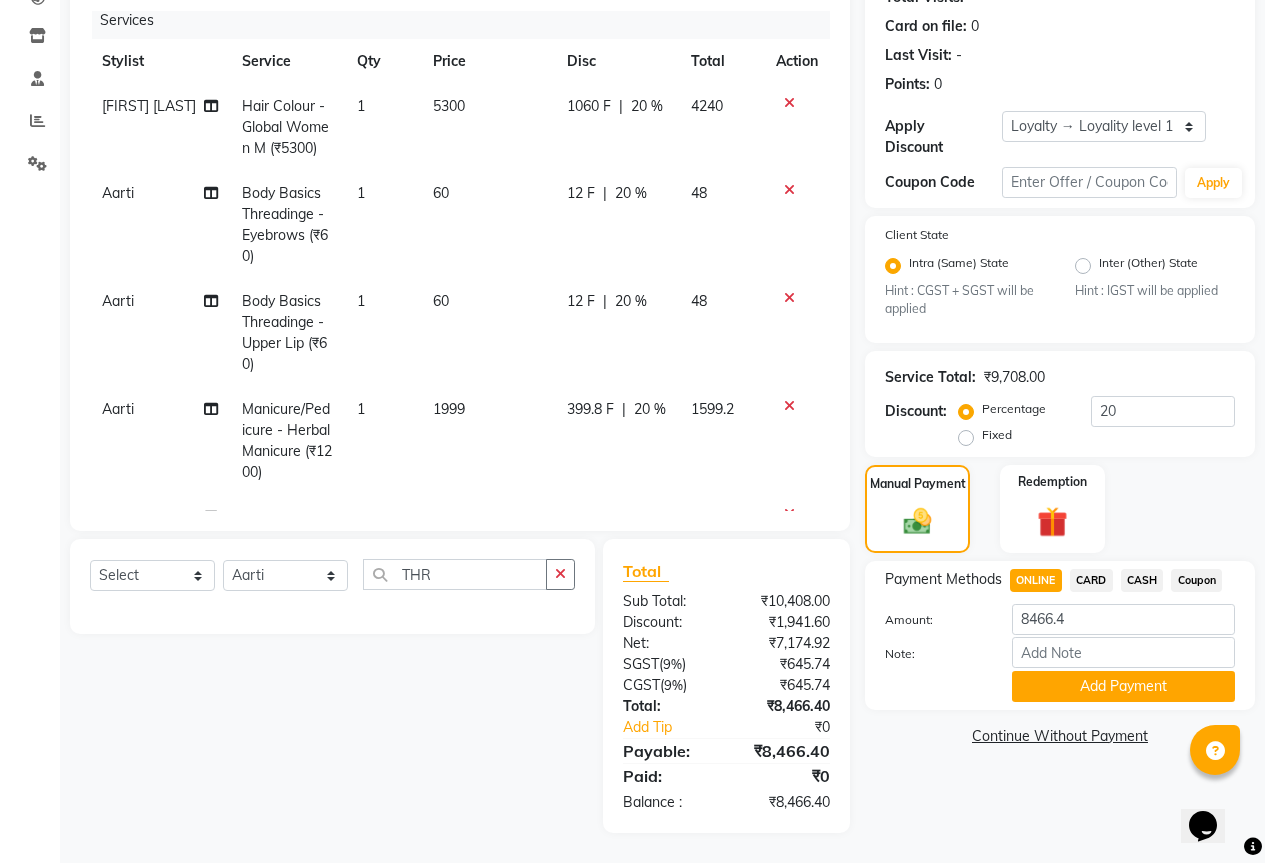 scroll, scrollTop: 0, scrollLeft: 0, axis: both 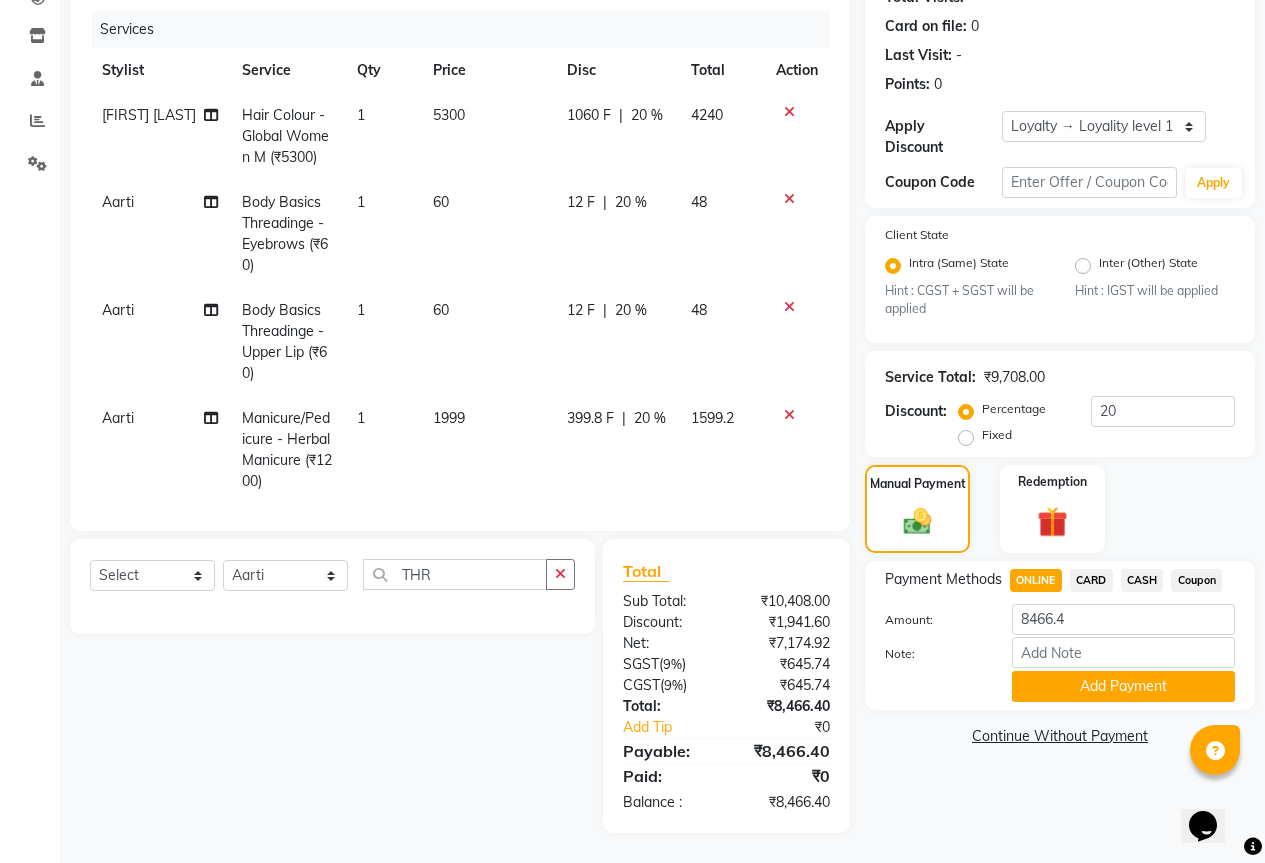 click on "CARD" 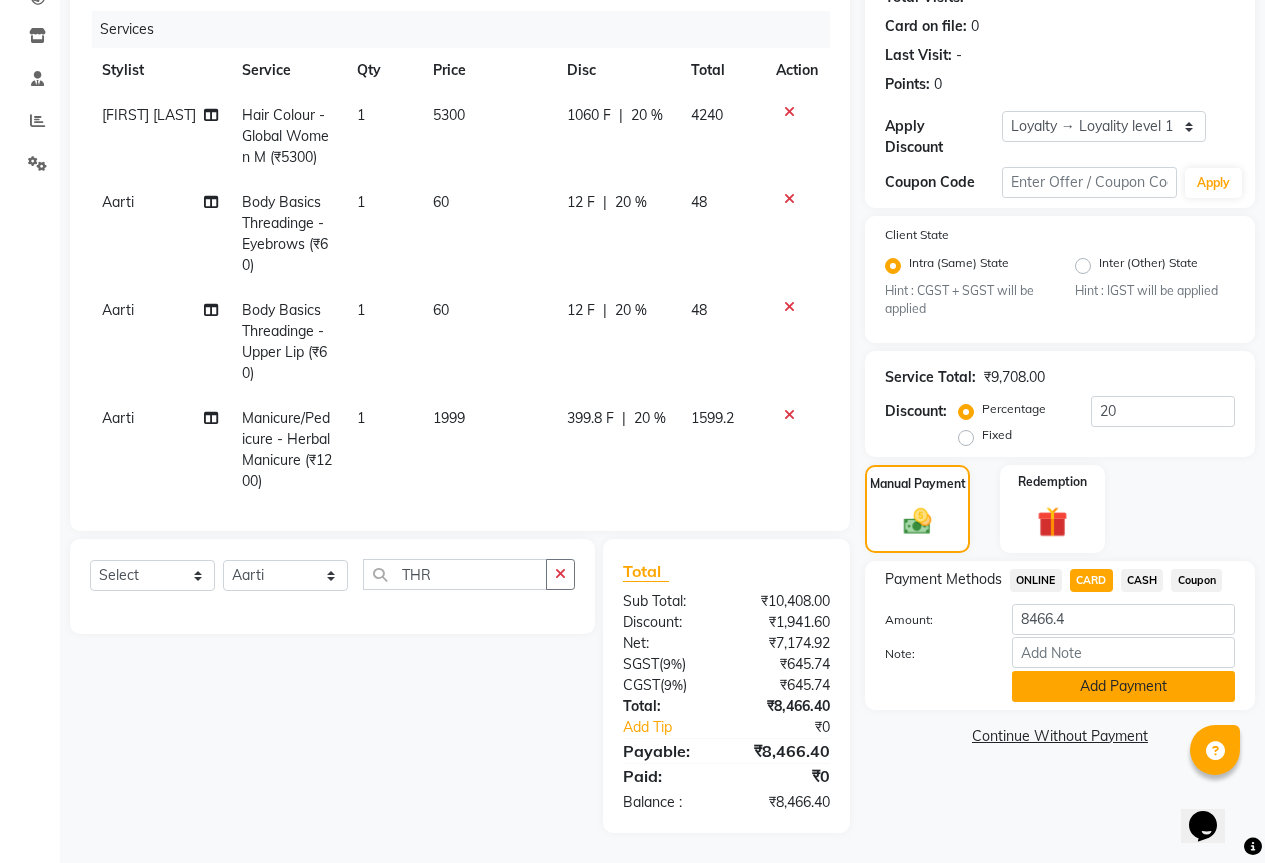 click on "Add Payment" 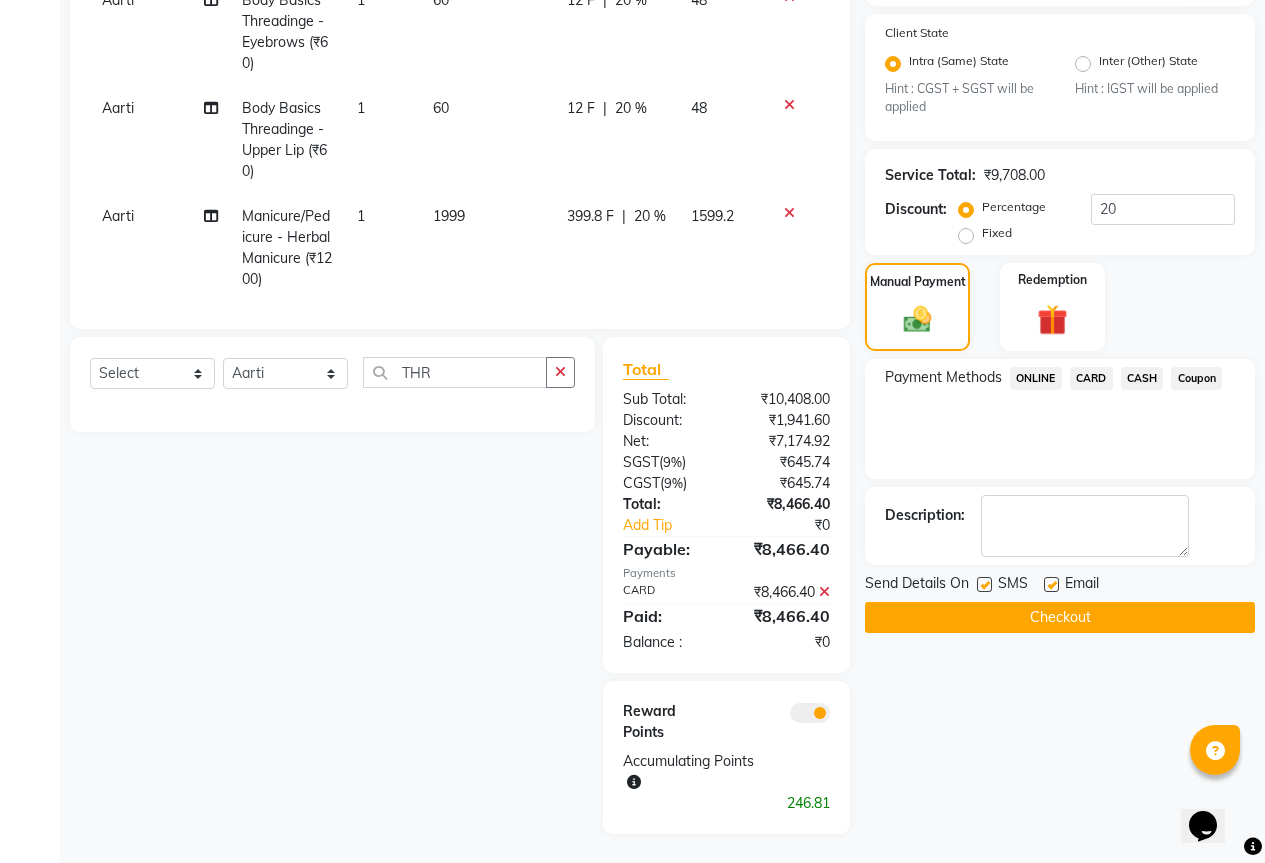 scroll, scrollTop: 440, scrollLeft: 0, axis: vertical 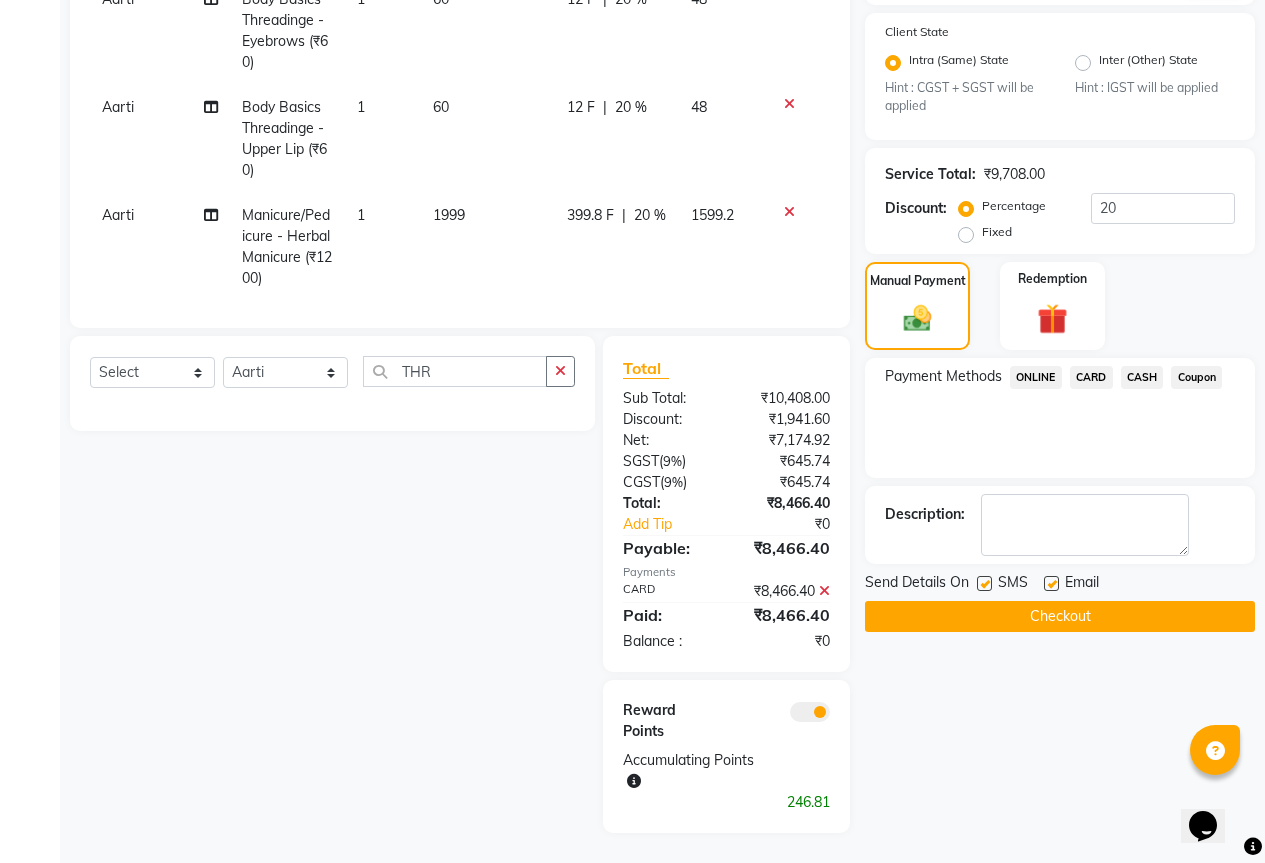 click on "Checkout" 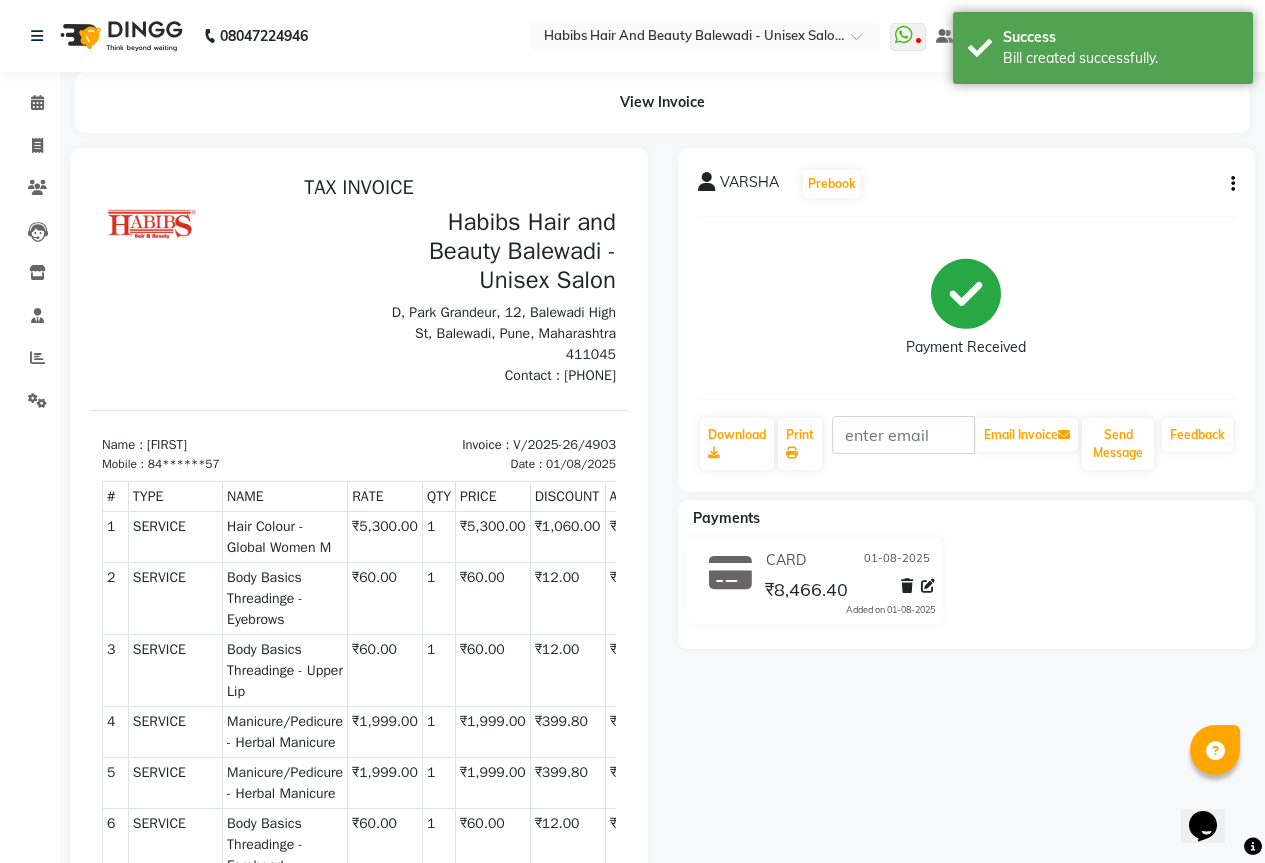 scroll, scrollTop: 0, scrollLeft: 0, axis: both 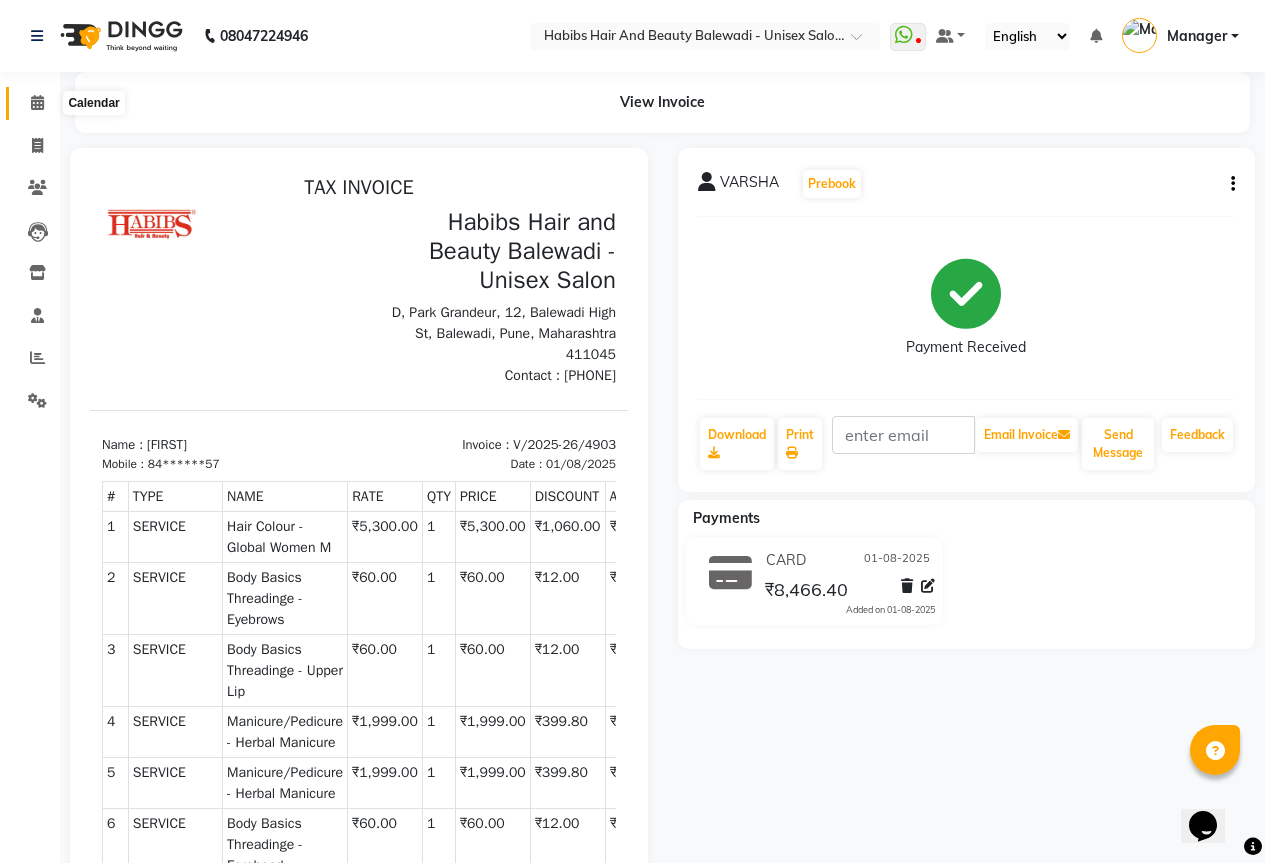 click 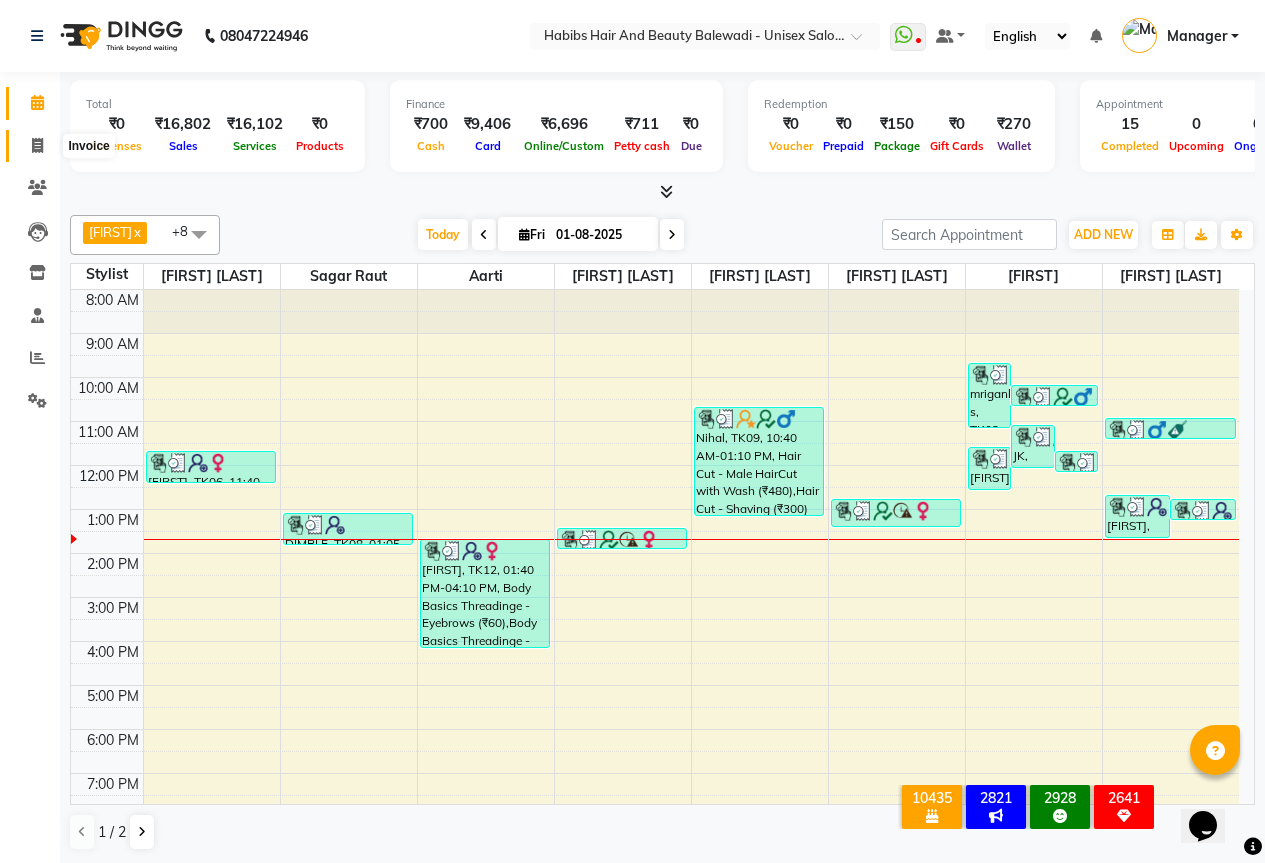 click 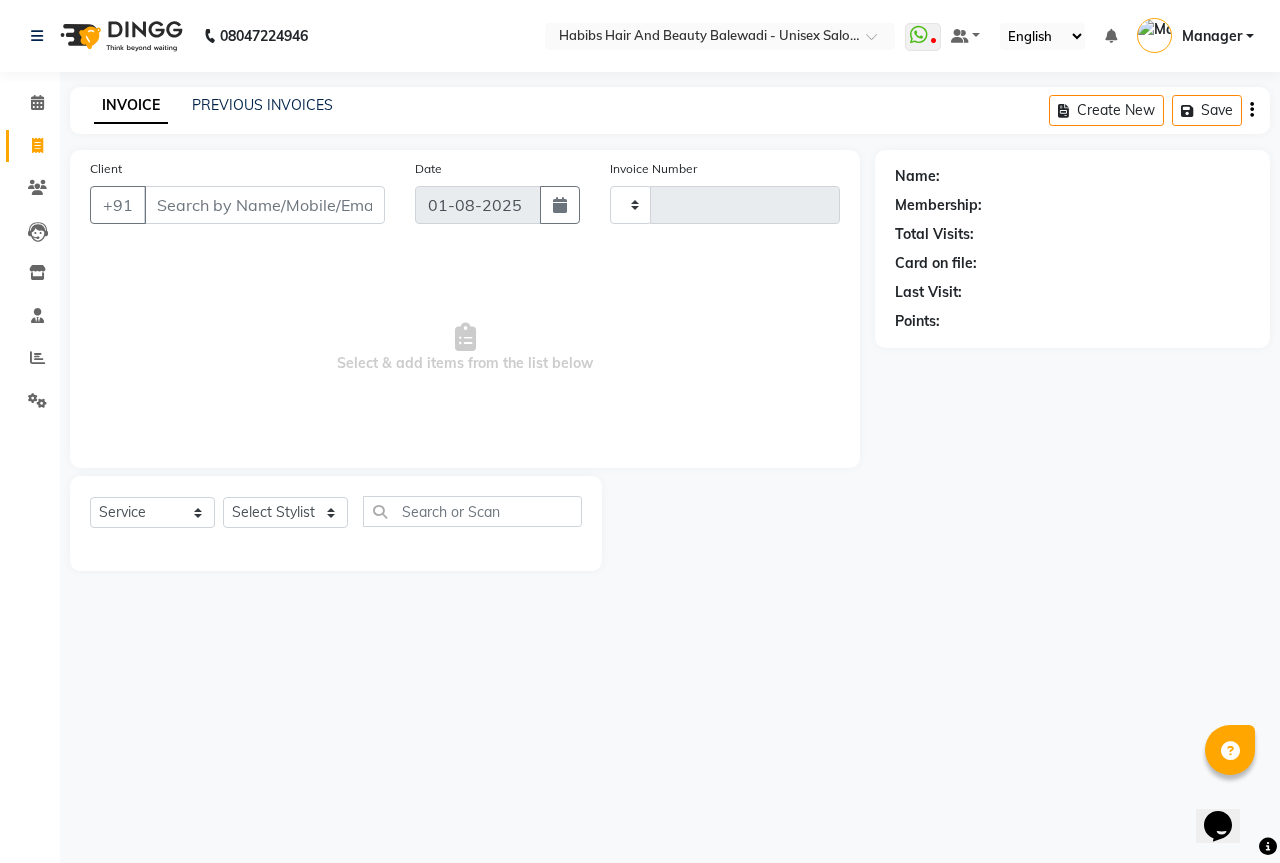 type on "4904" 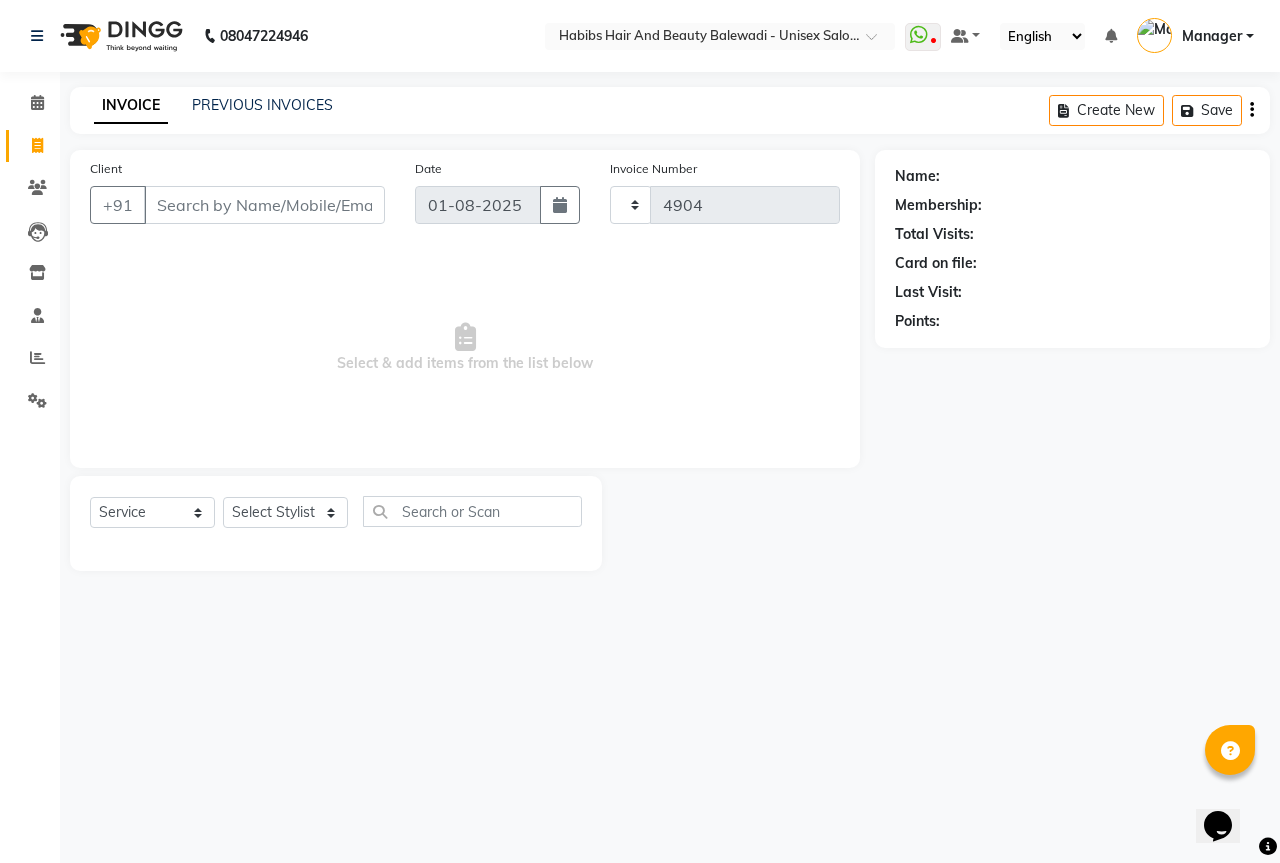 select on "5902" 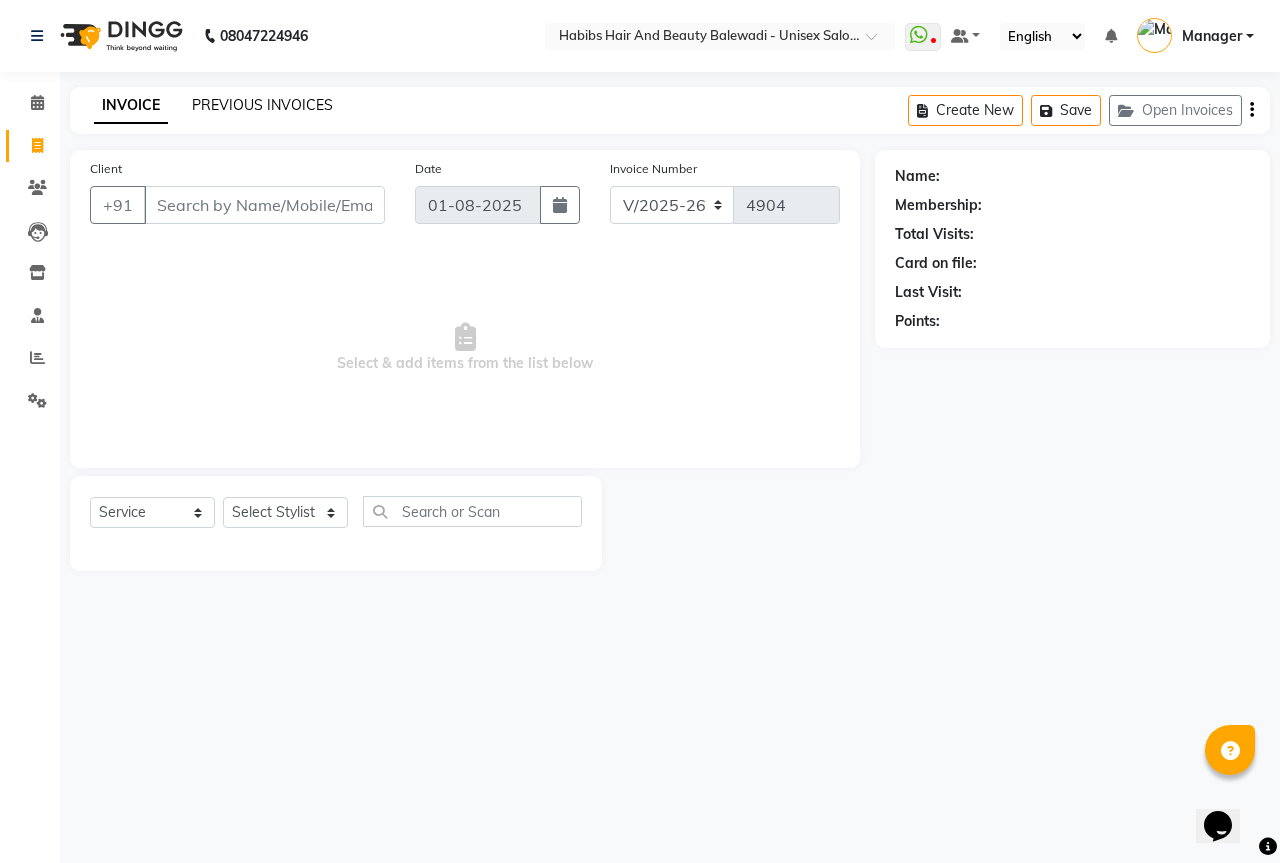click on "PREVIOUS INVOICES" 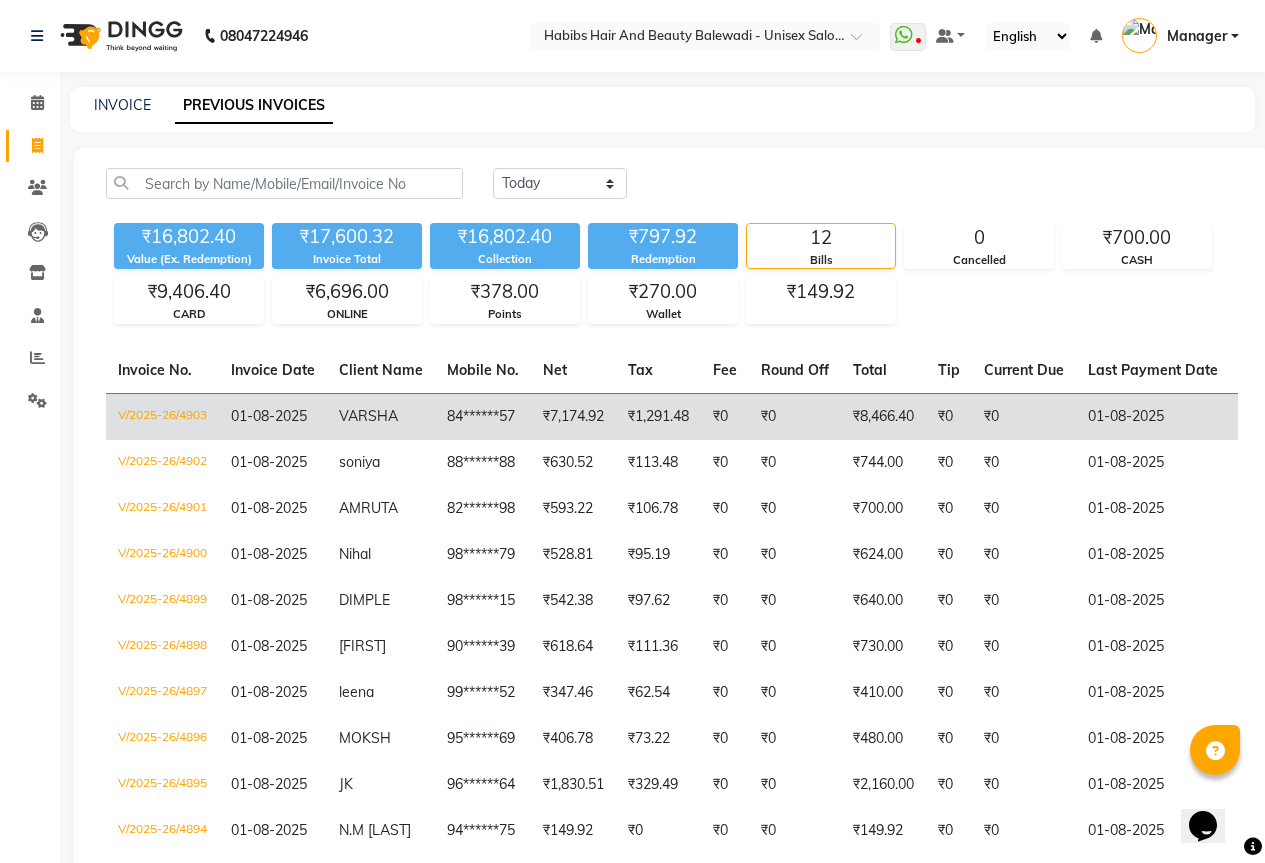 click on "₹8,466.40" 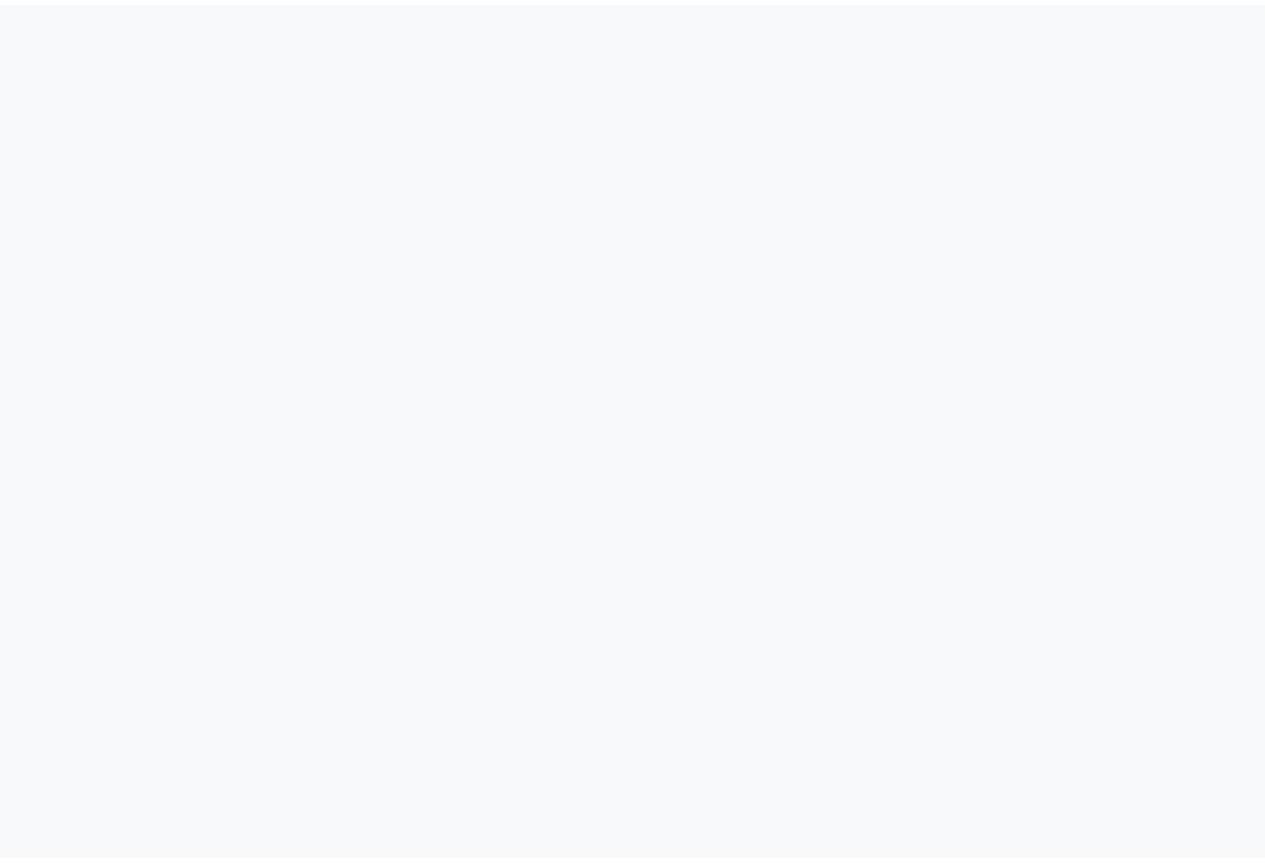 scroll, scrollTop: 0, scrollLeft: 0, axis: both 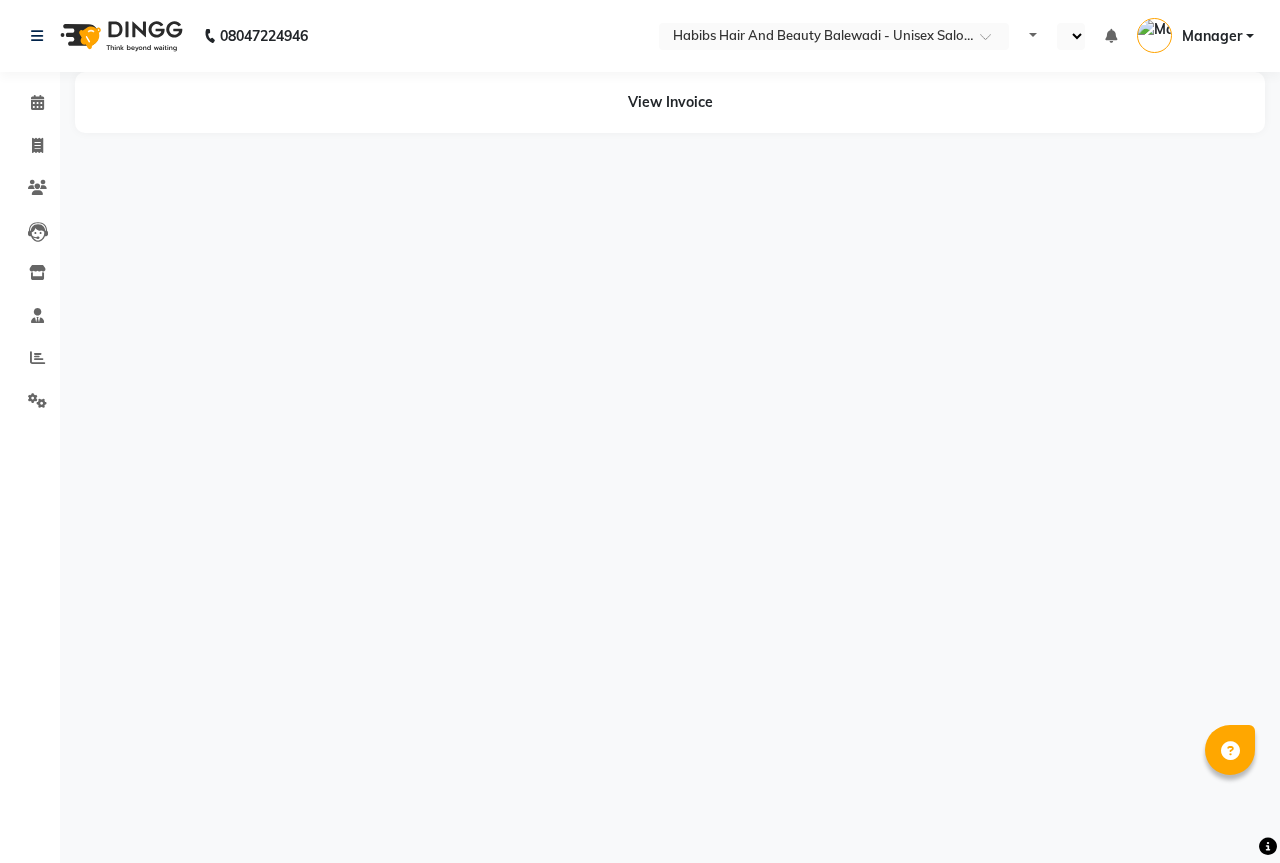 select on "en" 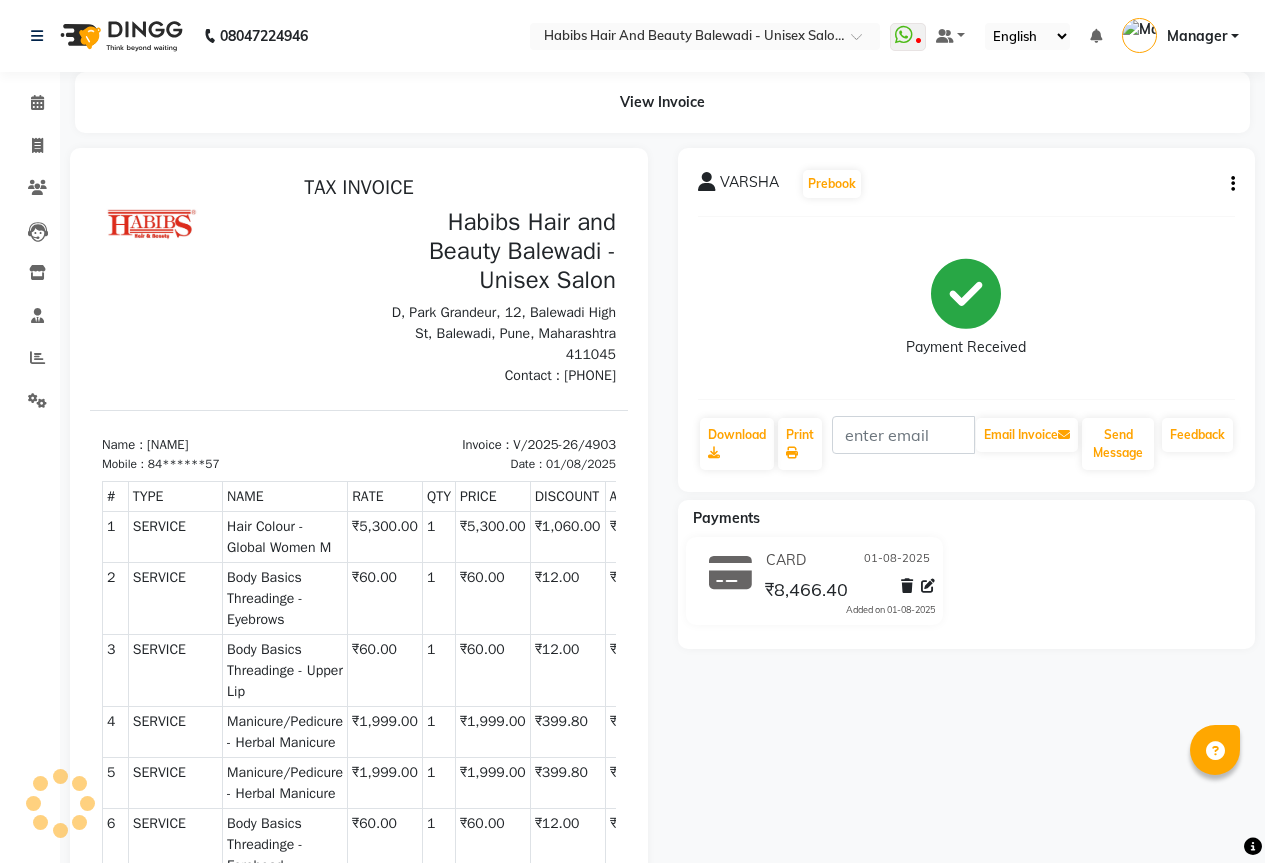 scroll, scrollTop: 0, scrollLeft: 0, axis: both 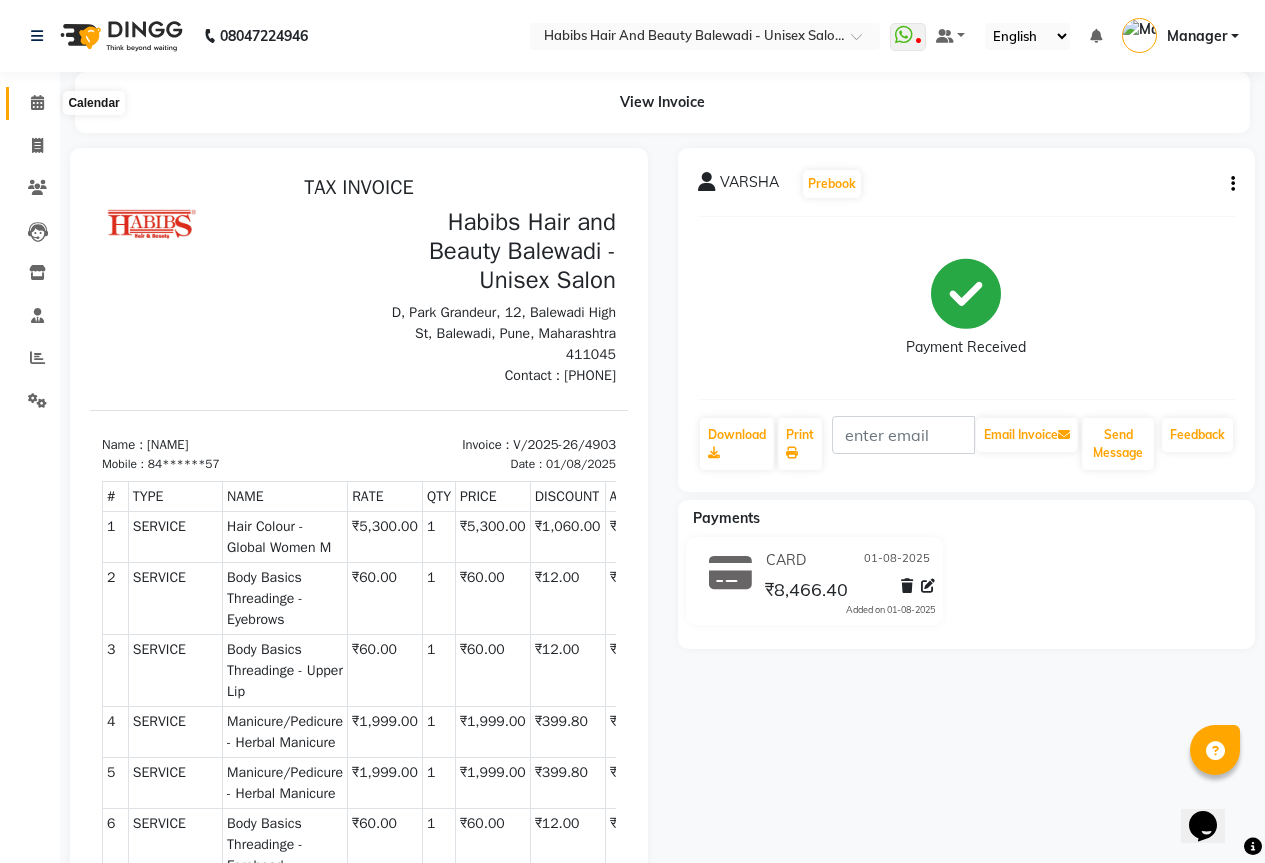 click 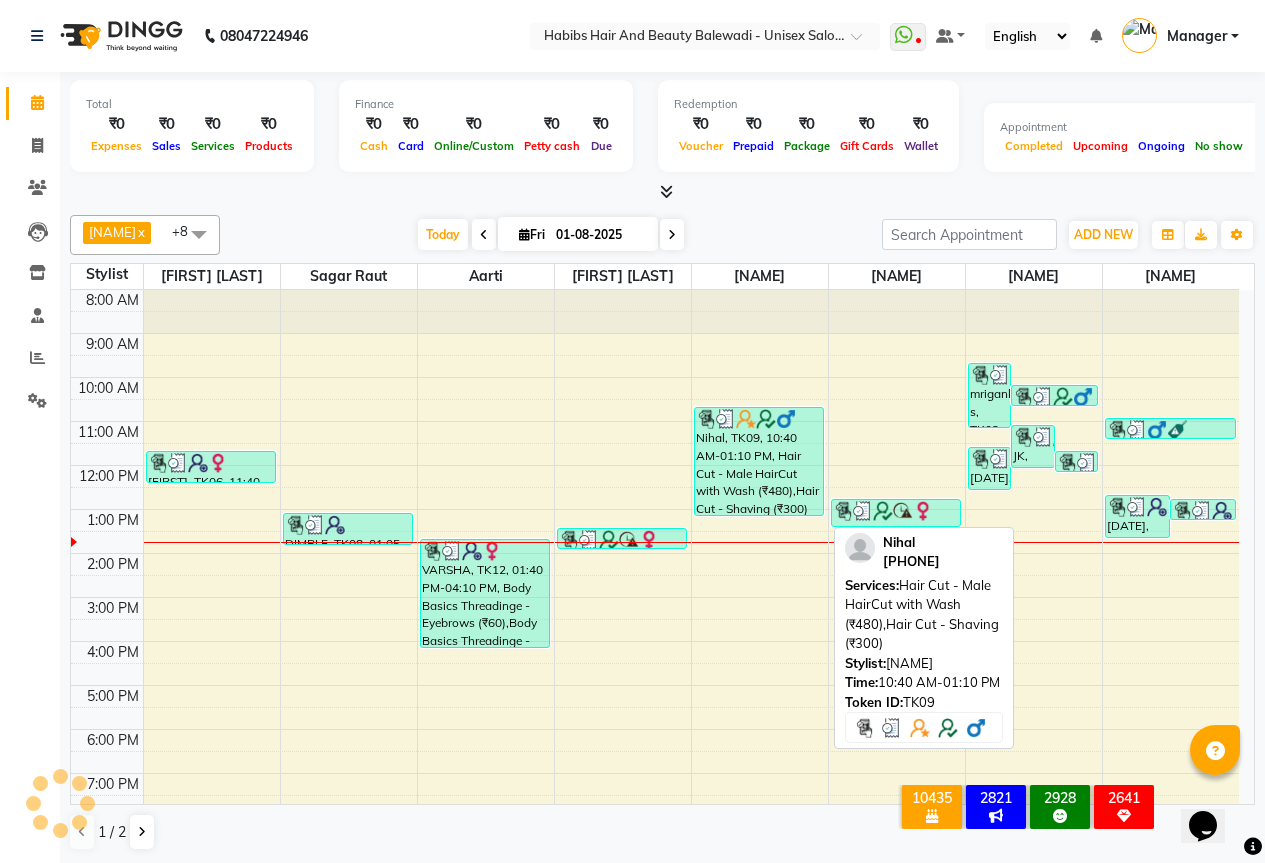 scroll, scrollTop: 166, scrollLeft: 0, axis: vertical 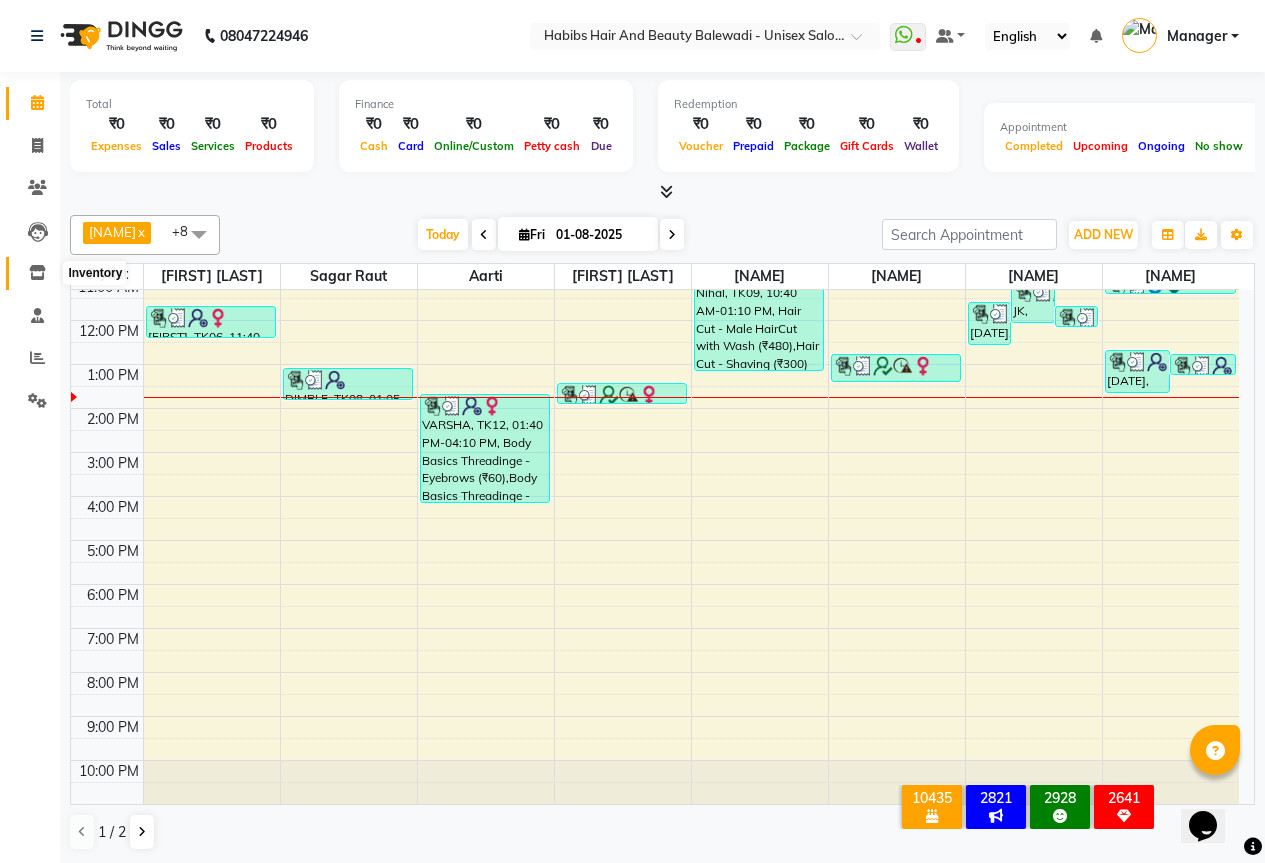 click 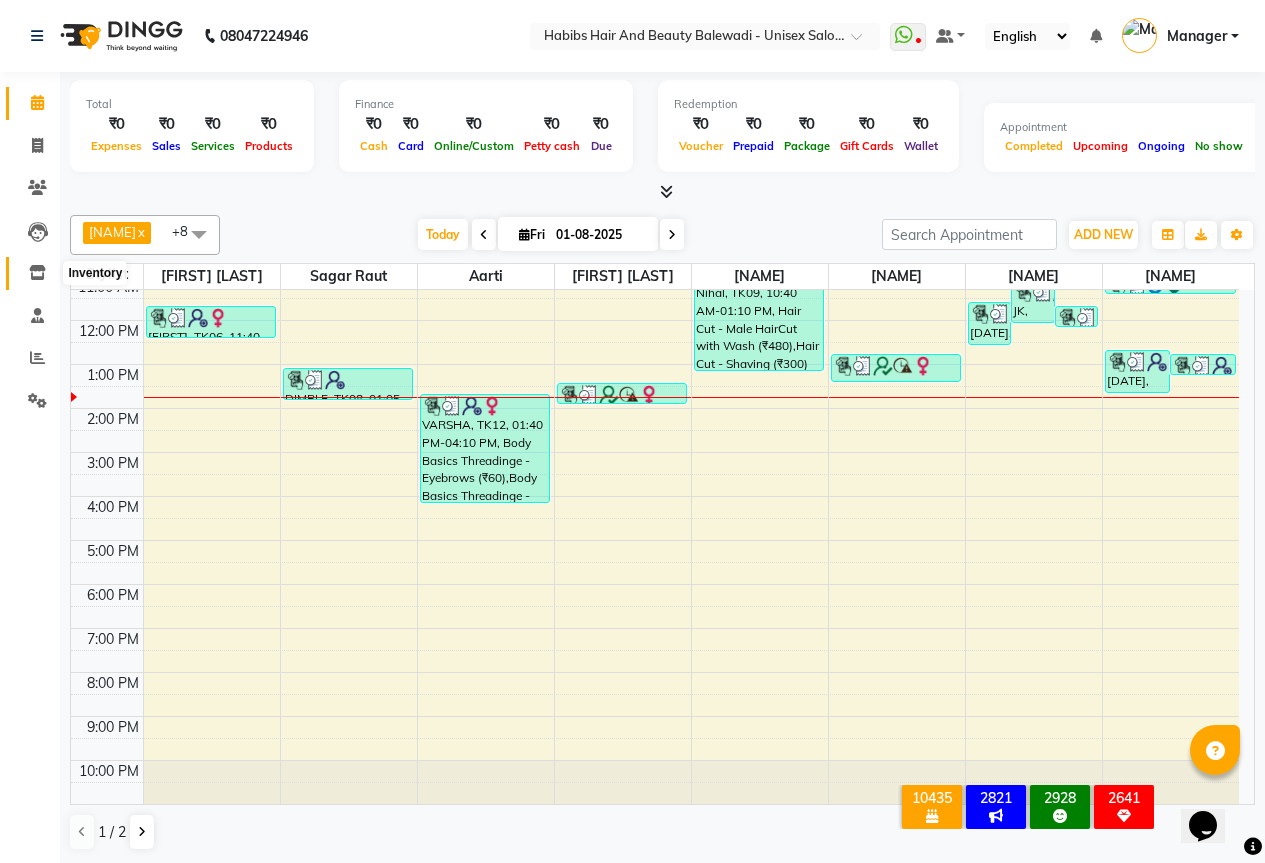 select 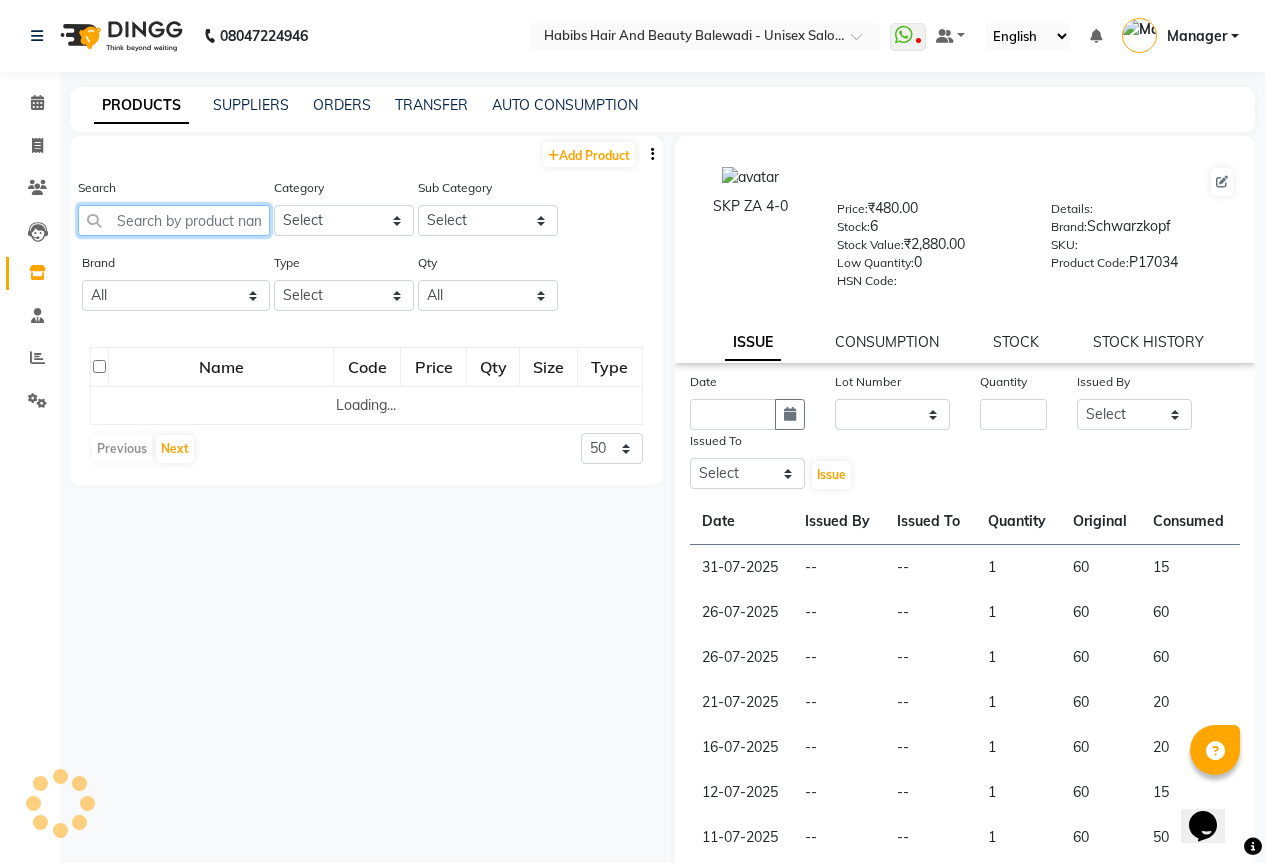 click 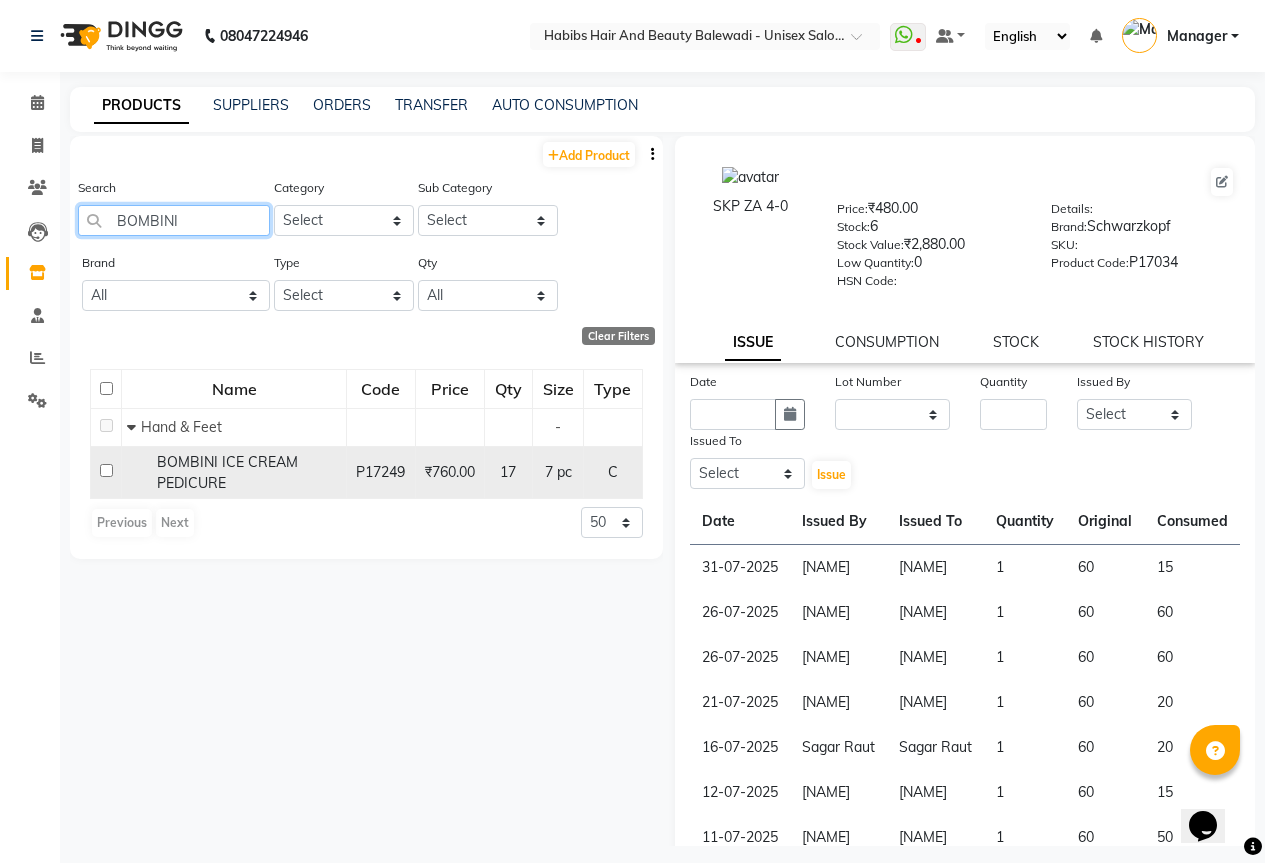 type on "BOMBINI" 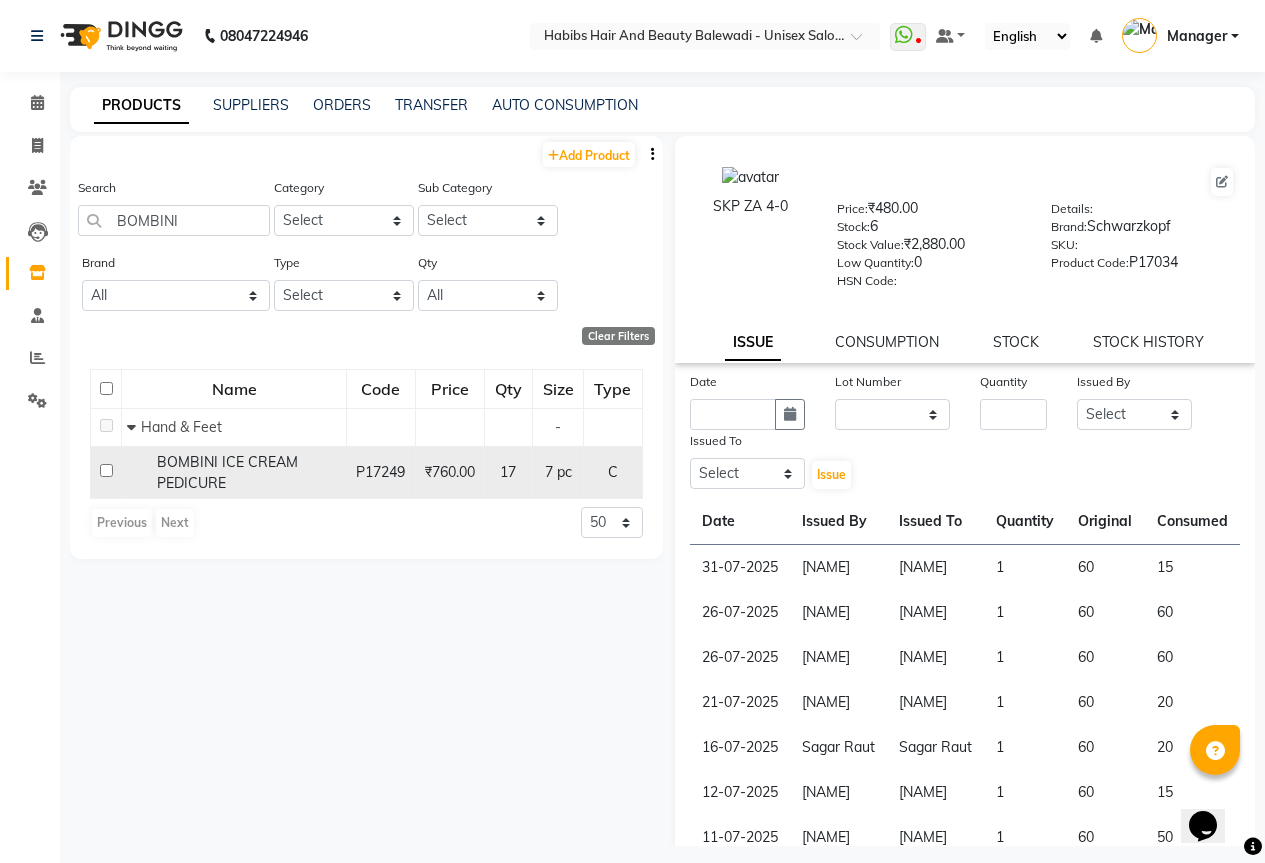 click 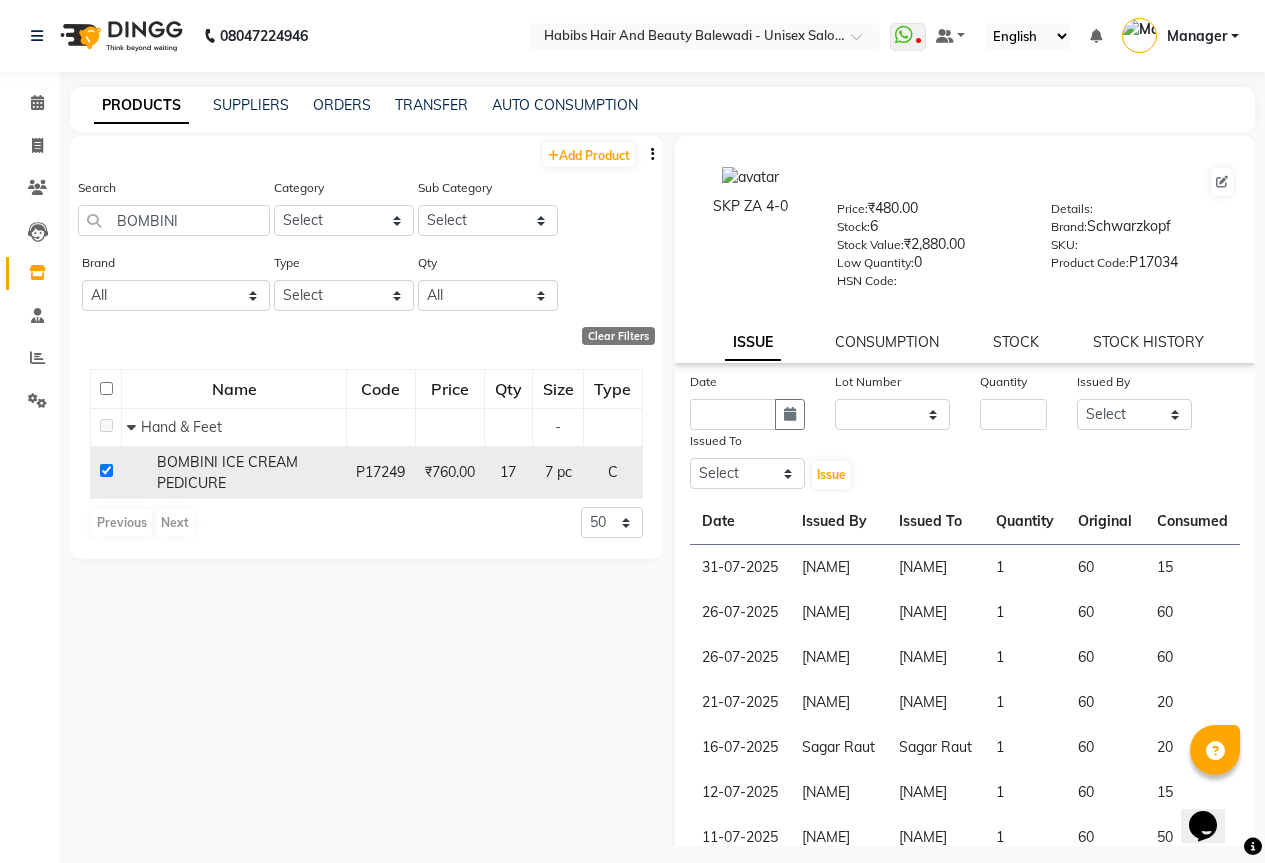checkbox on "true" 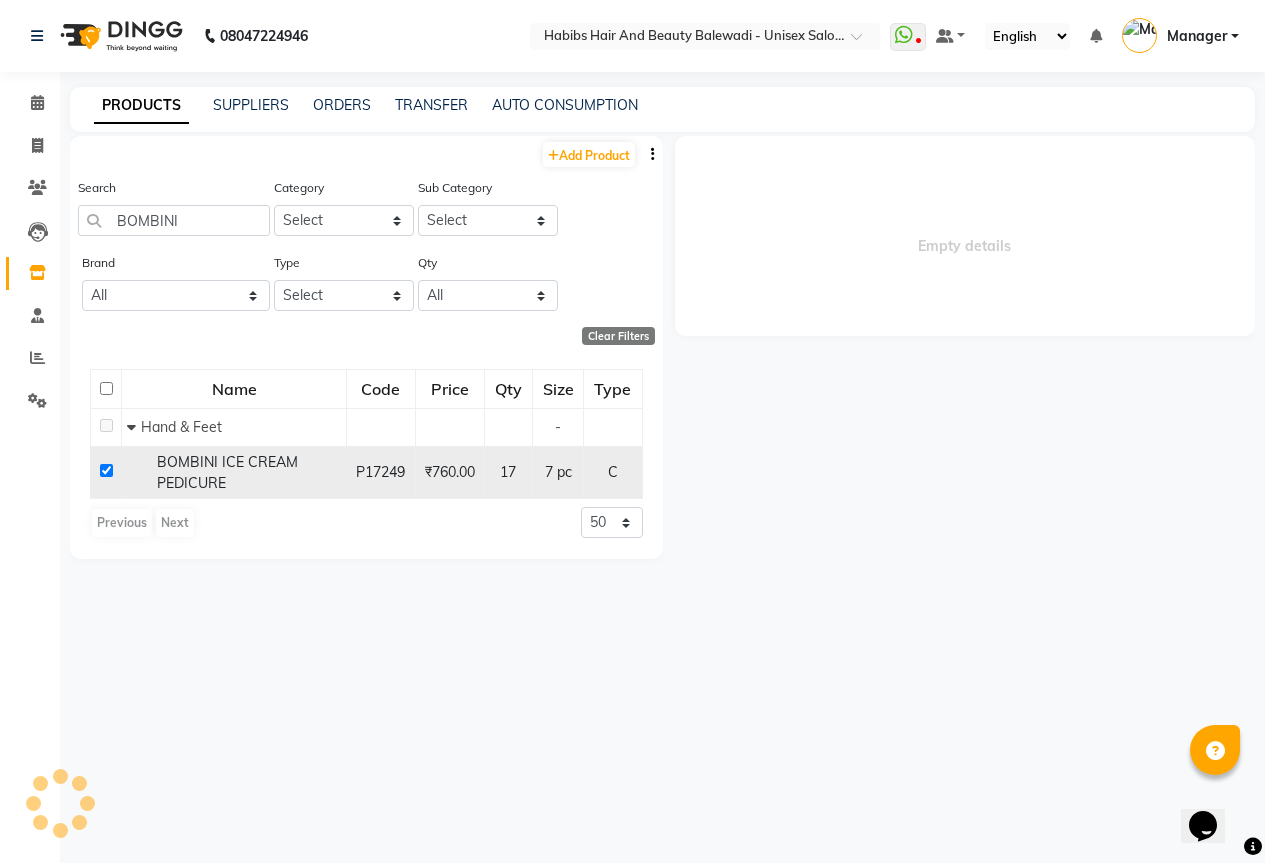 select 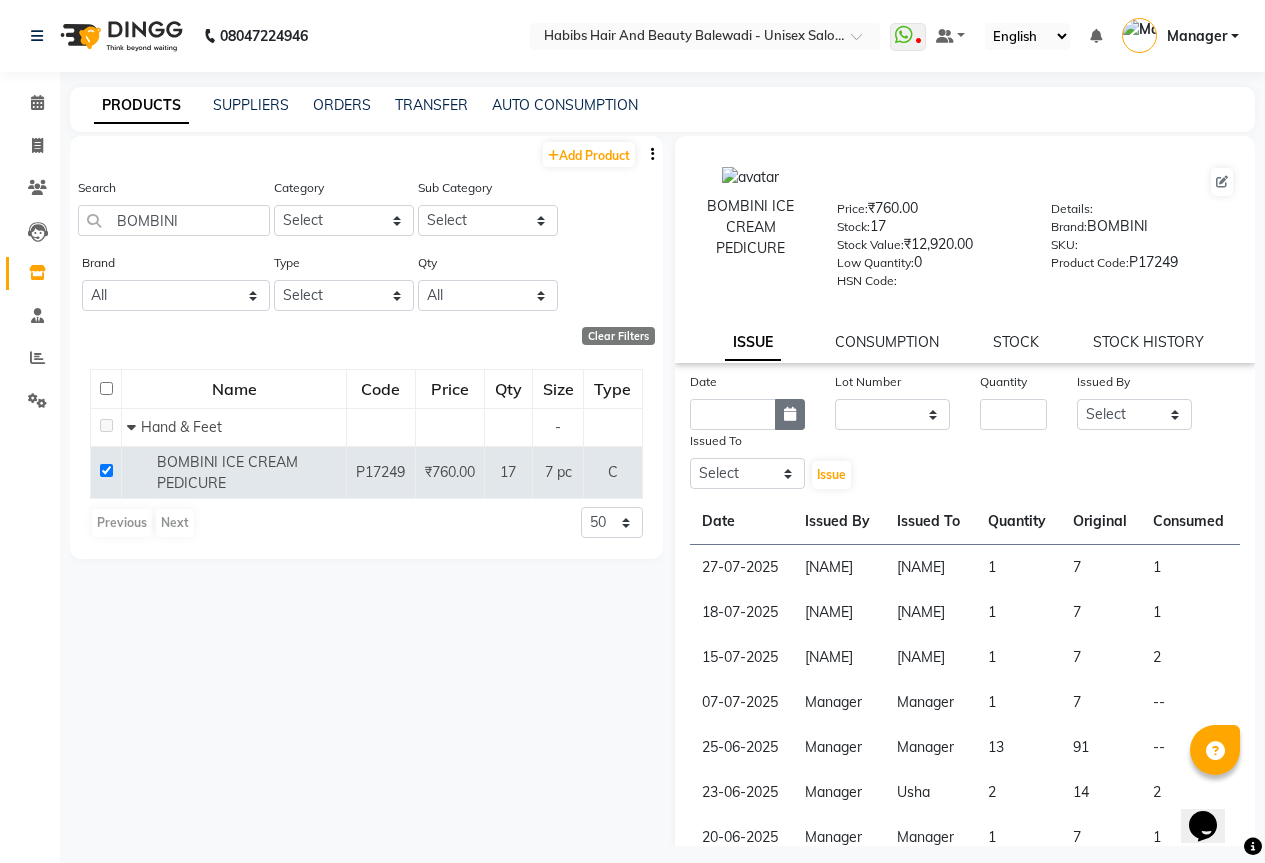 click 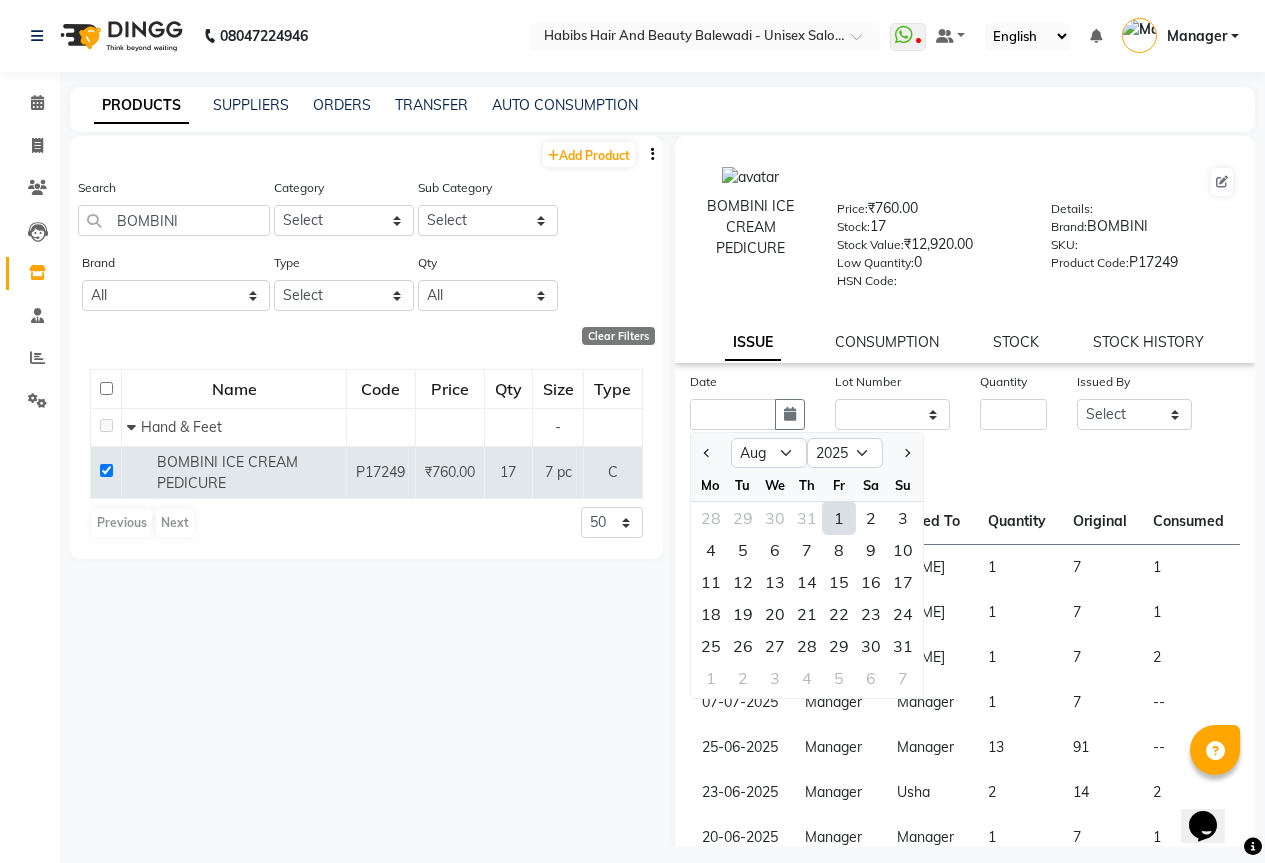 click on "1" 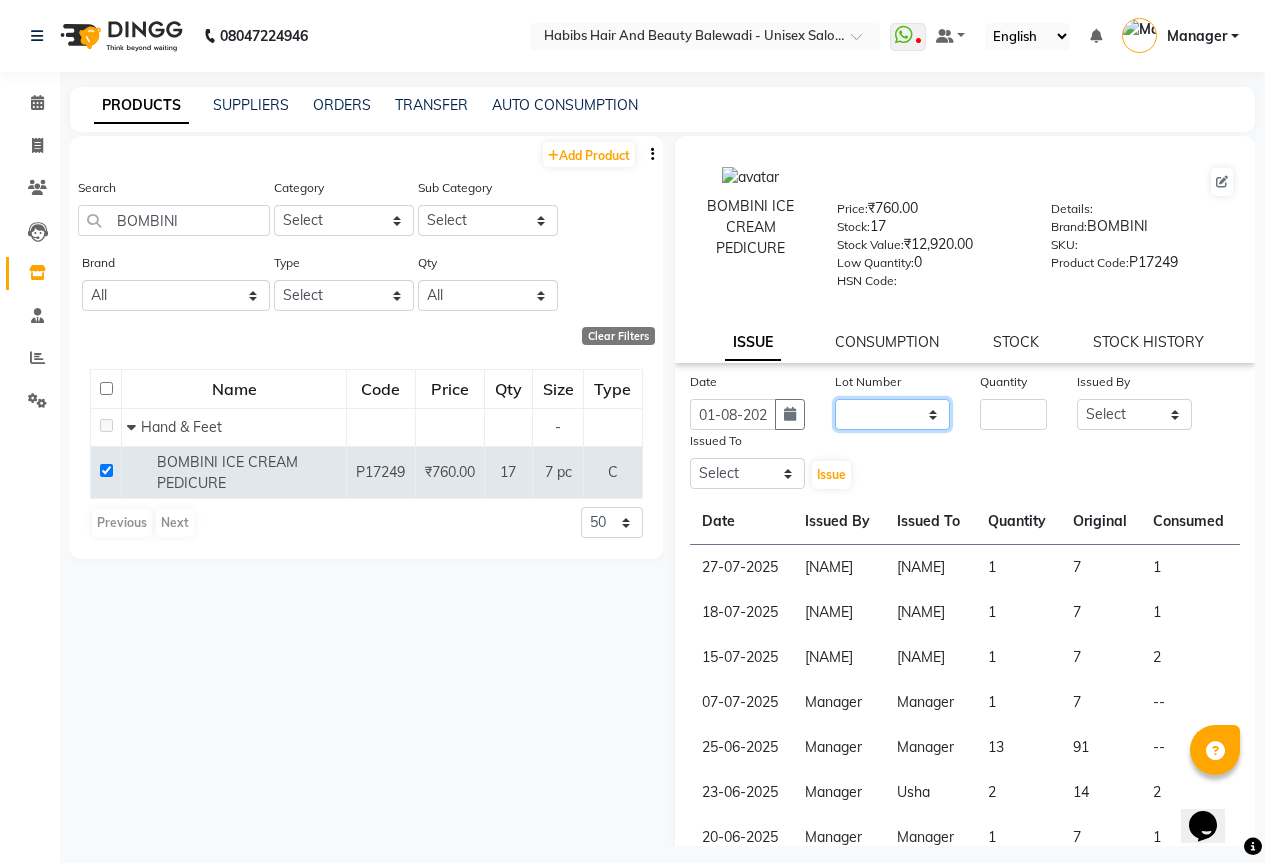 click on "None" 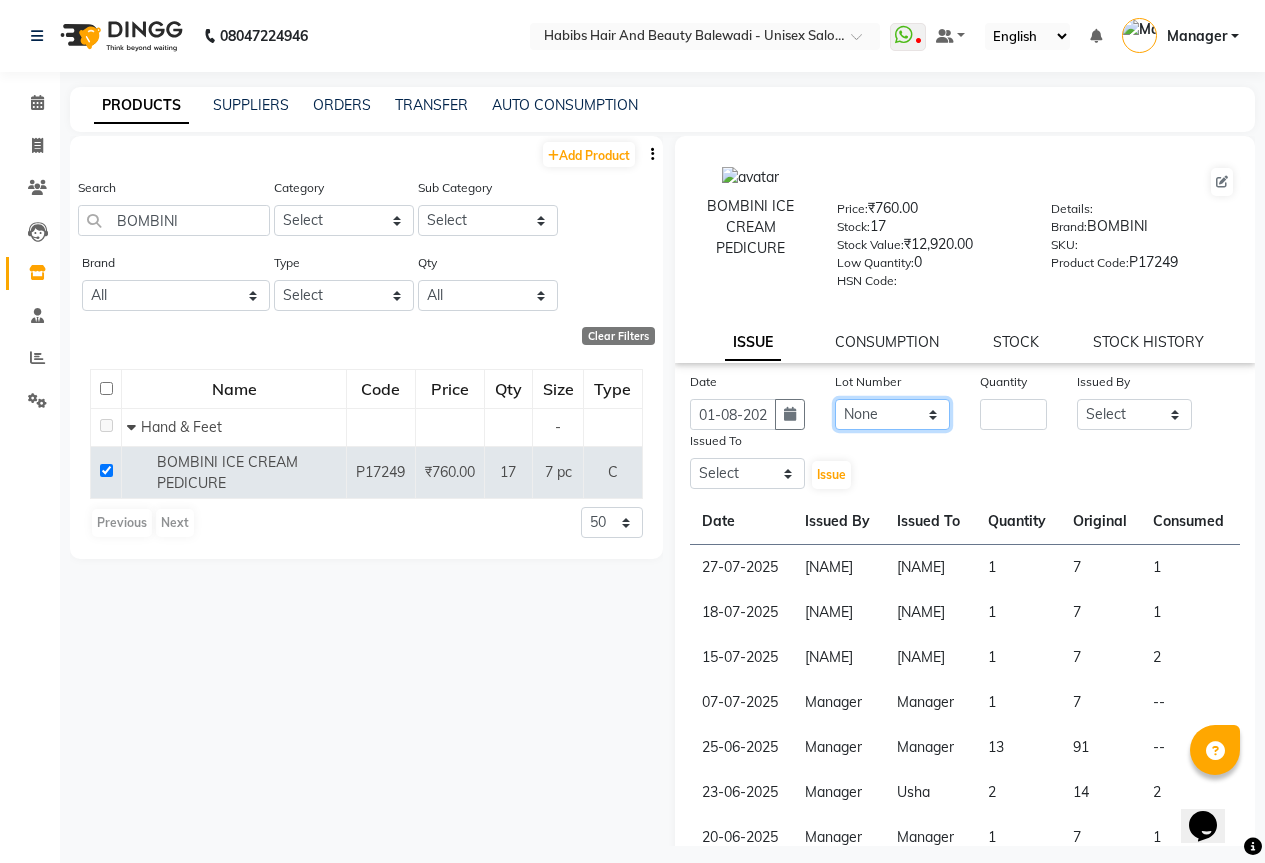 click on "None" 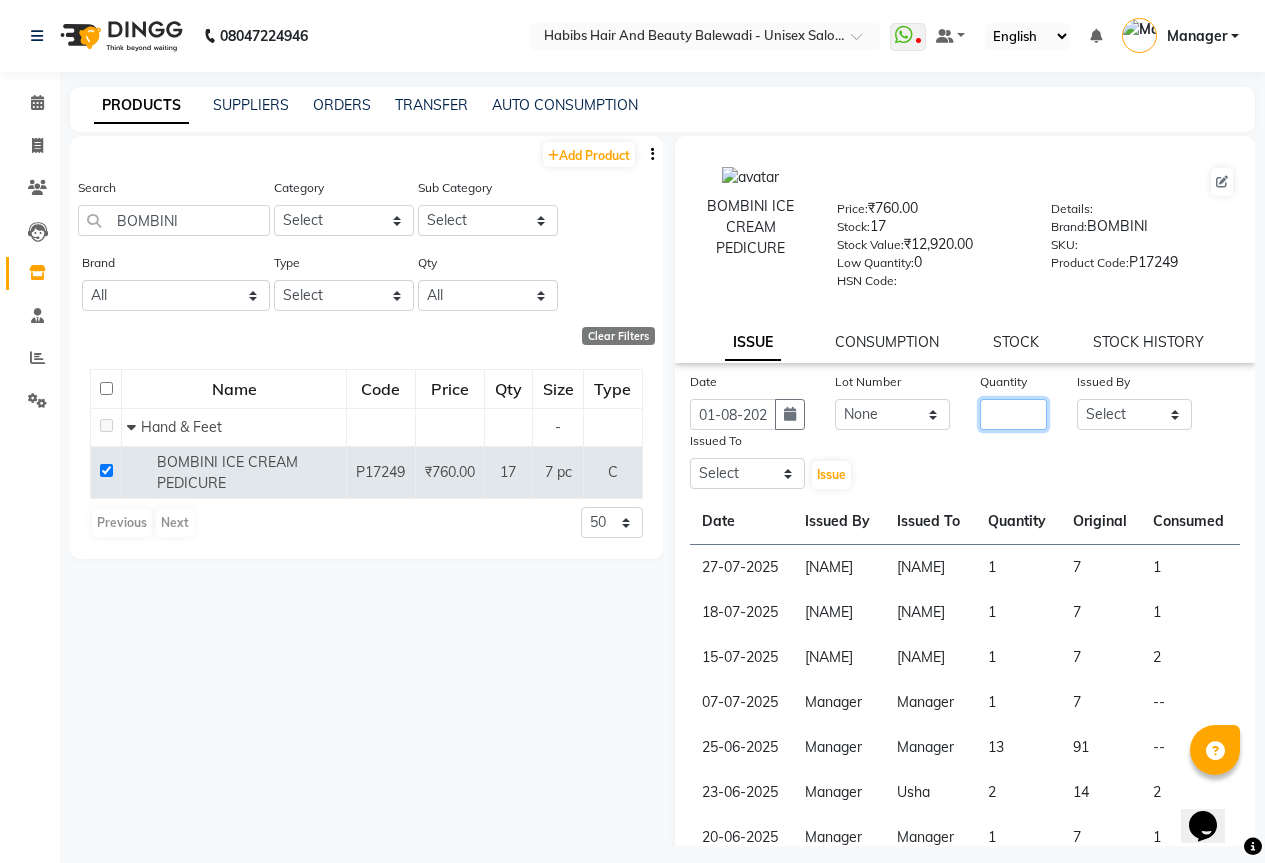 click 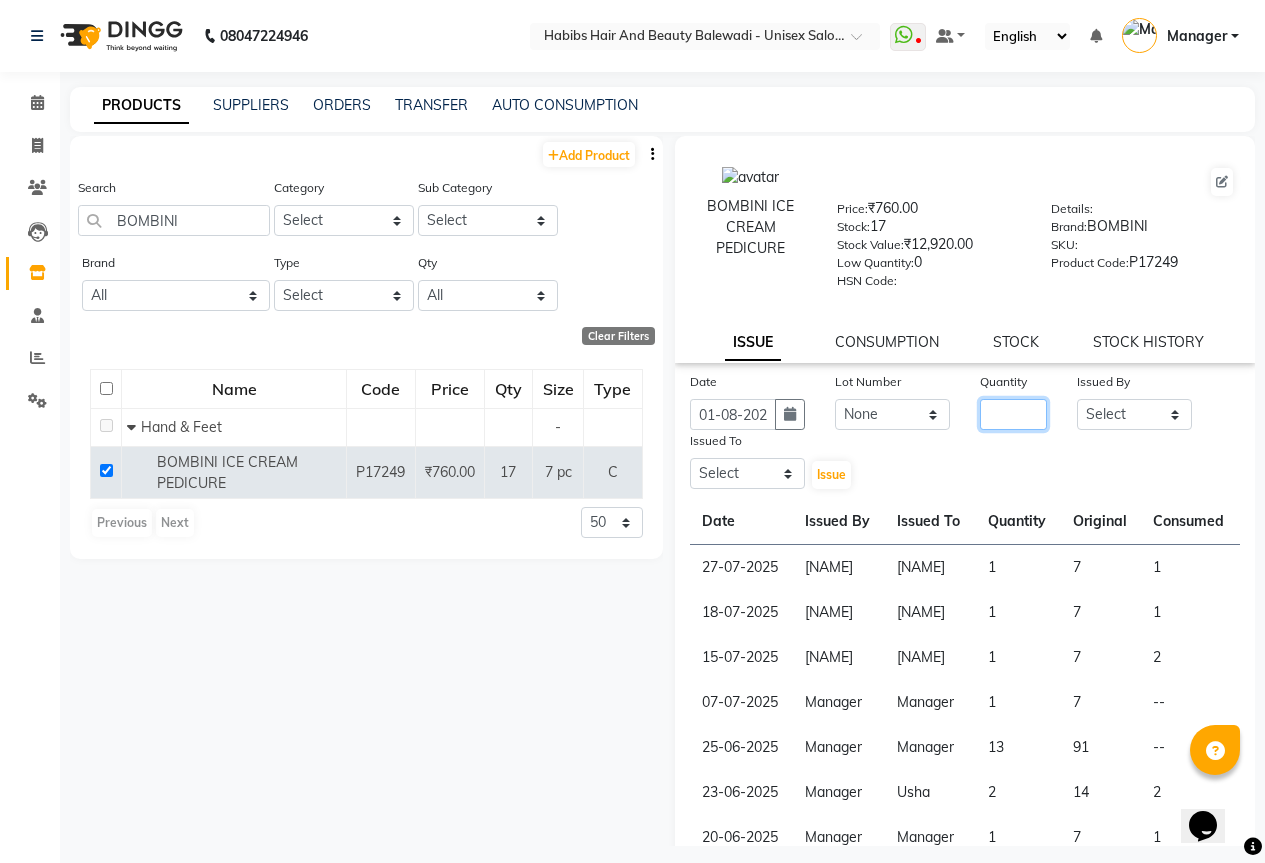 type on "2" 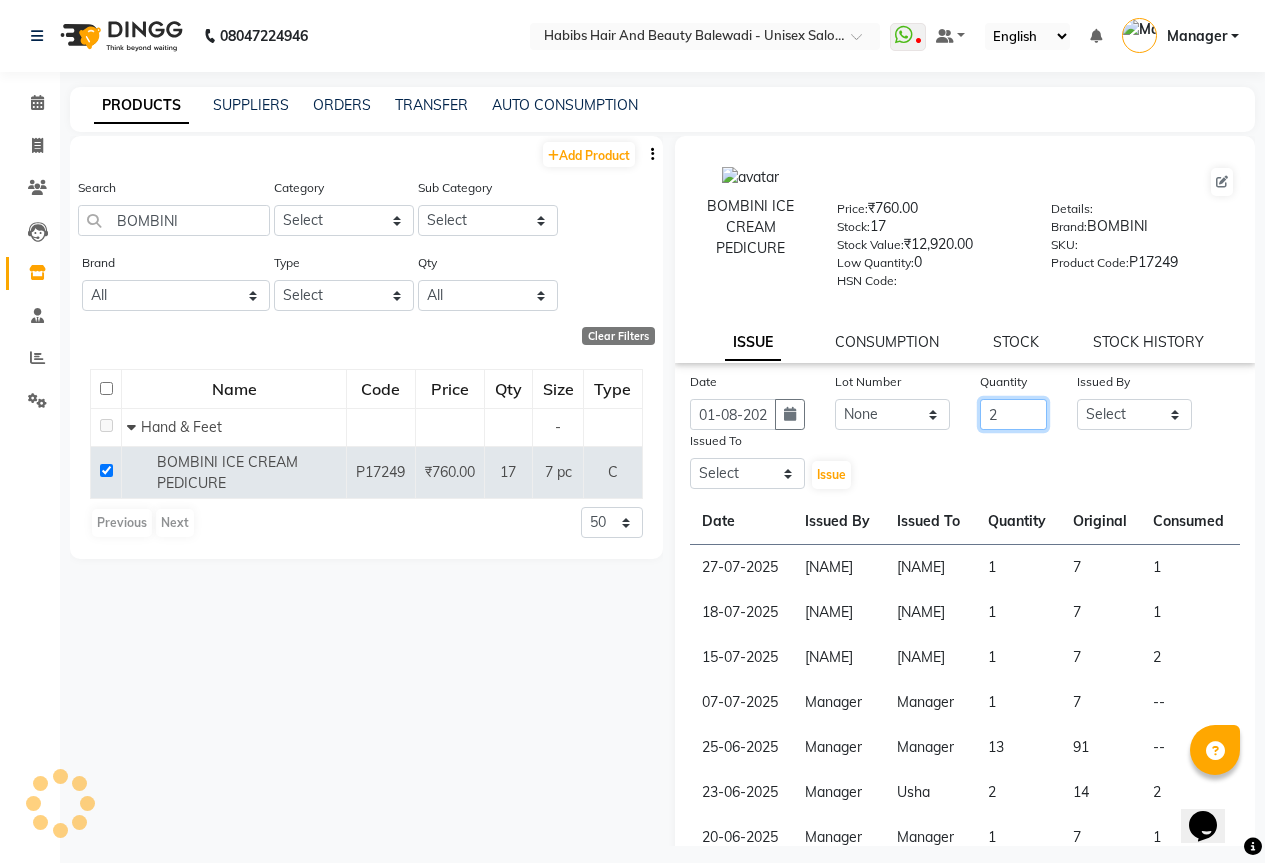 type on "2" 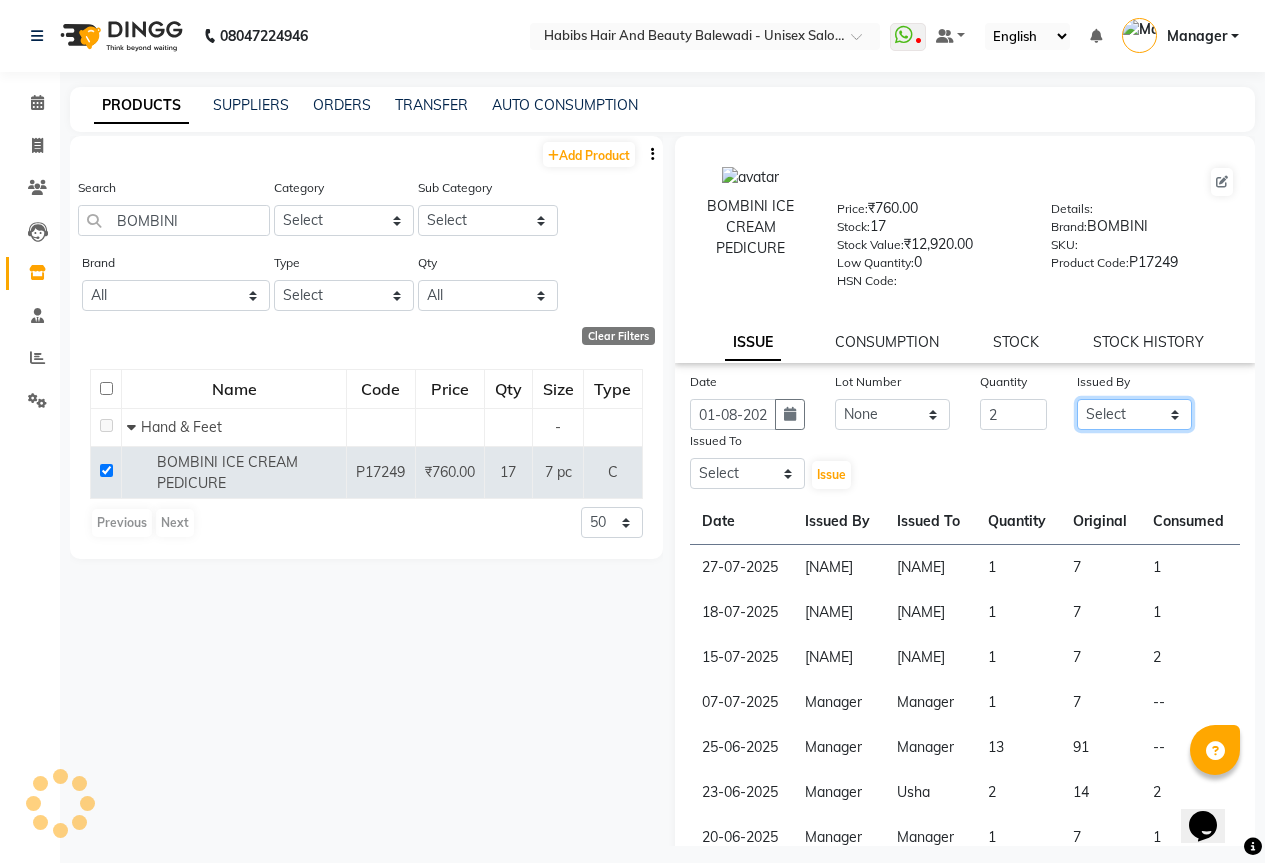 click on "Select Aarti Akshay Gaikwad Ankita Balmiki Bhagvat Dnyaneshwar Borde Gajanan Ghaytade Govind Wadel HK Manager Sagar Raut Sipra Singh Usha" 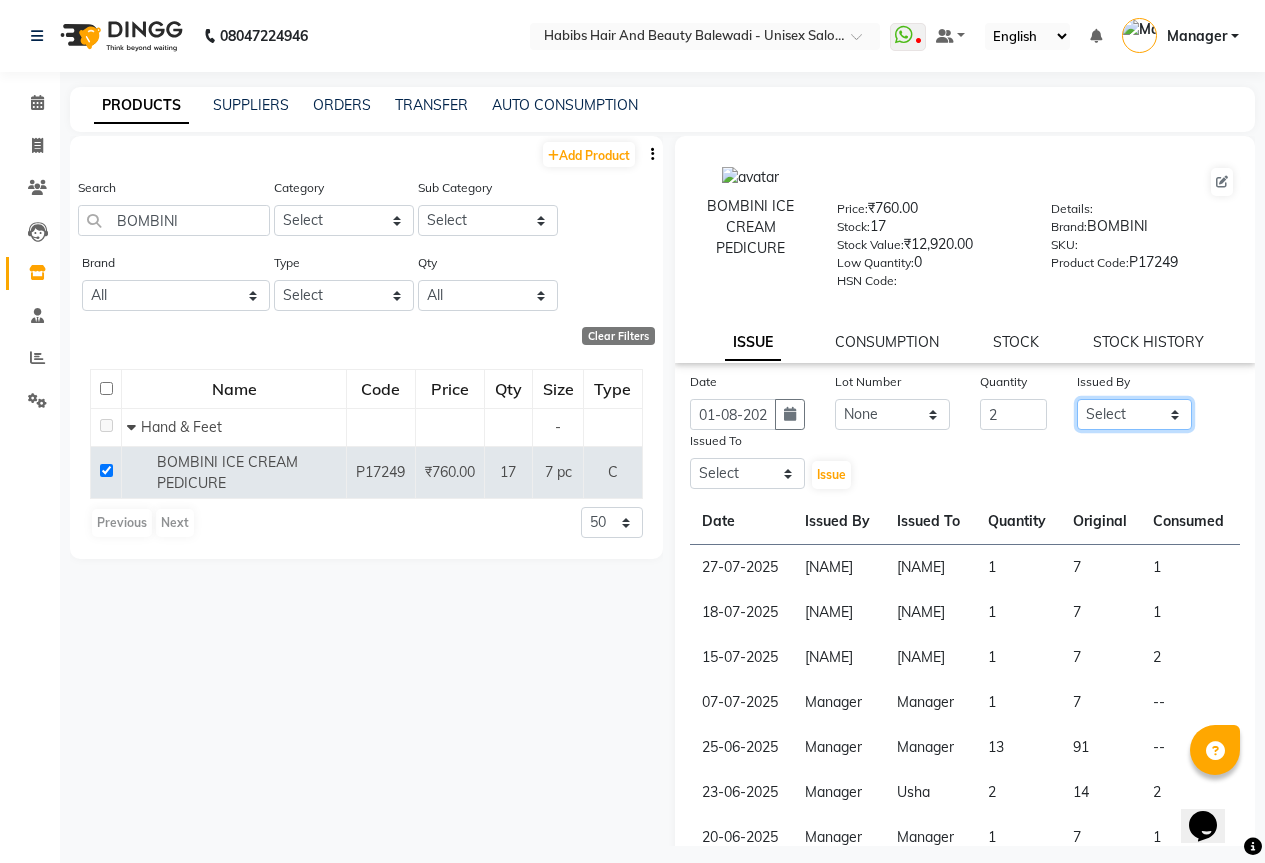 select on "55250" 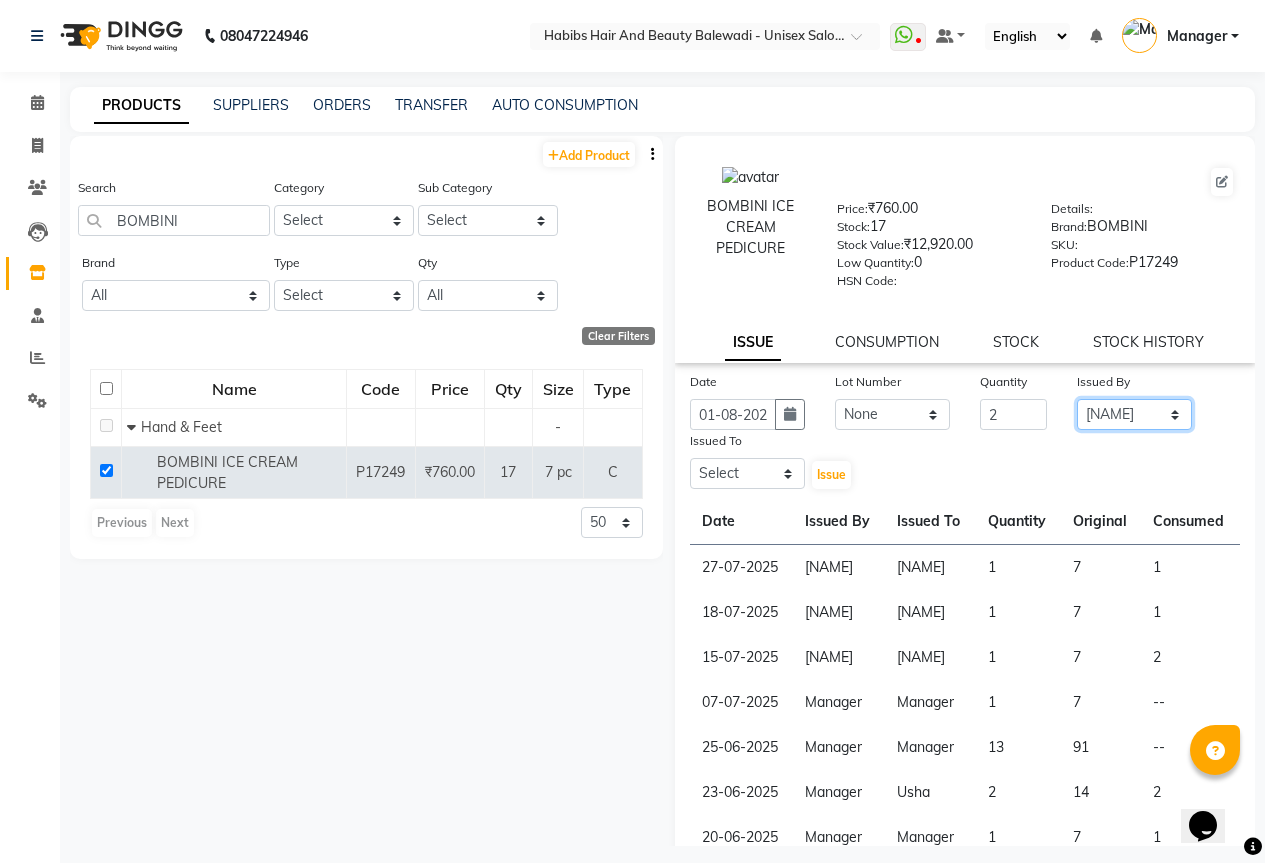 click on "Select Aarti Akshay Gaikwad Ankita Balmiki Bhagvat Dnyaneshwar Borde Gajanan Ghaytade Govind Wadel HK Manager Sagar Raut Sipra Singh Usha" 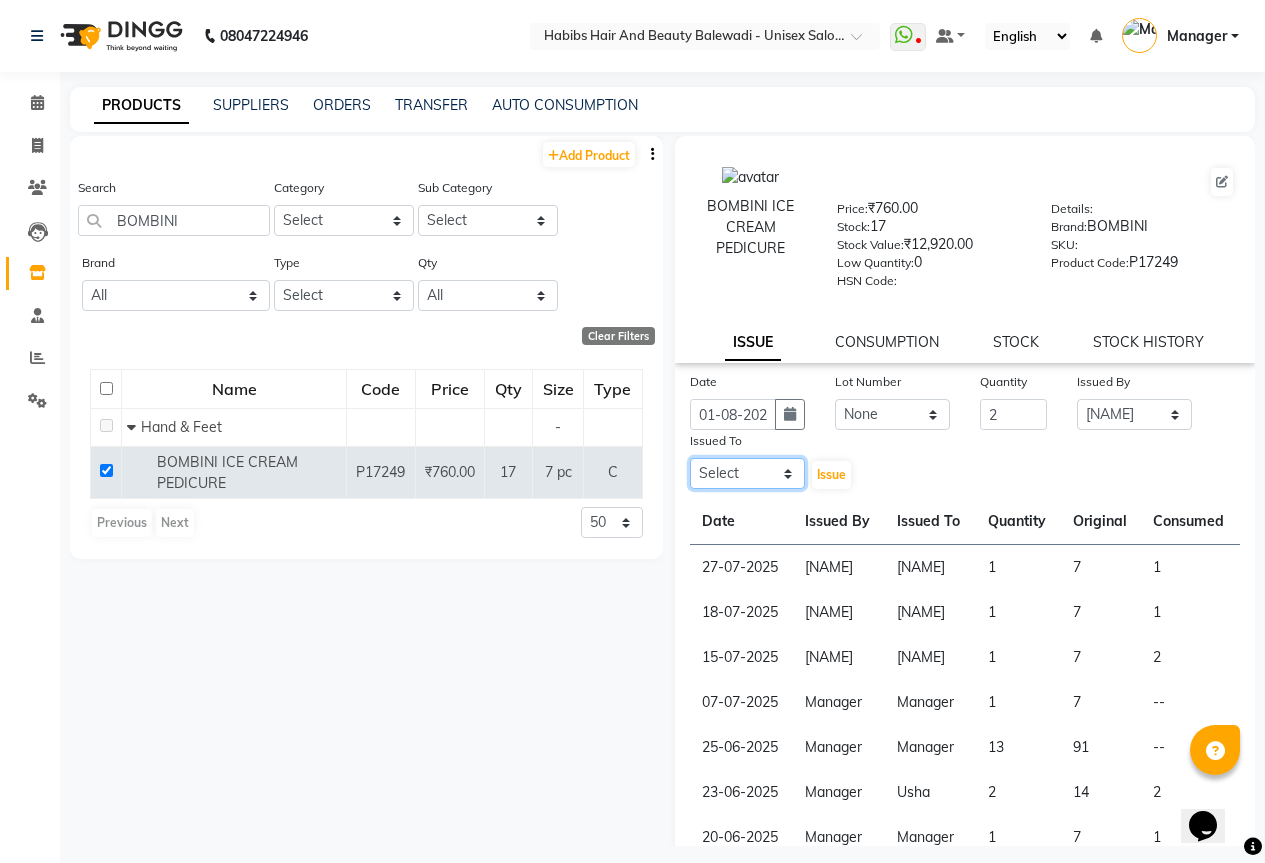 click on "Select Aarti Akshay Gaikwad Ankita Balmiki Bhagvat Dnyaneshwar Borde Gajanan Ghaytade Govind Wadel HK Manager Sagar Raut Sipra Singh Usha" 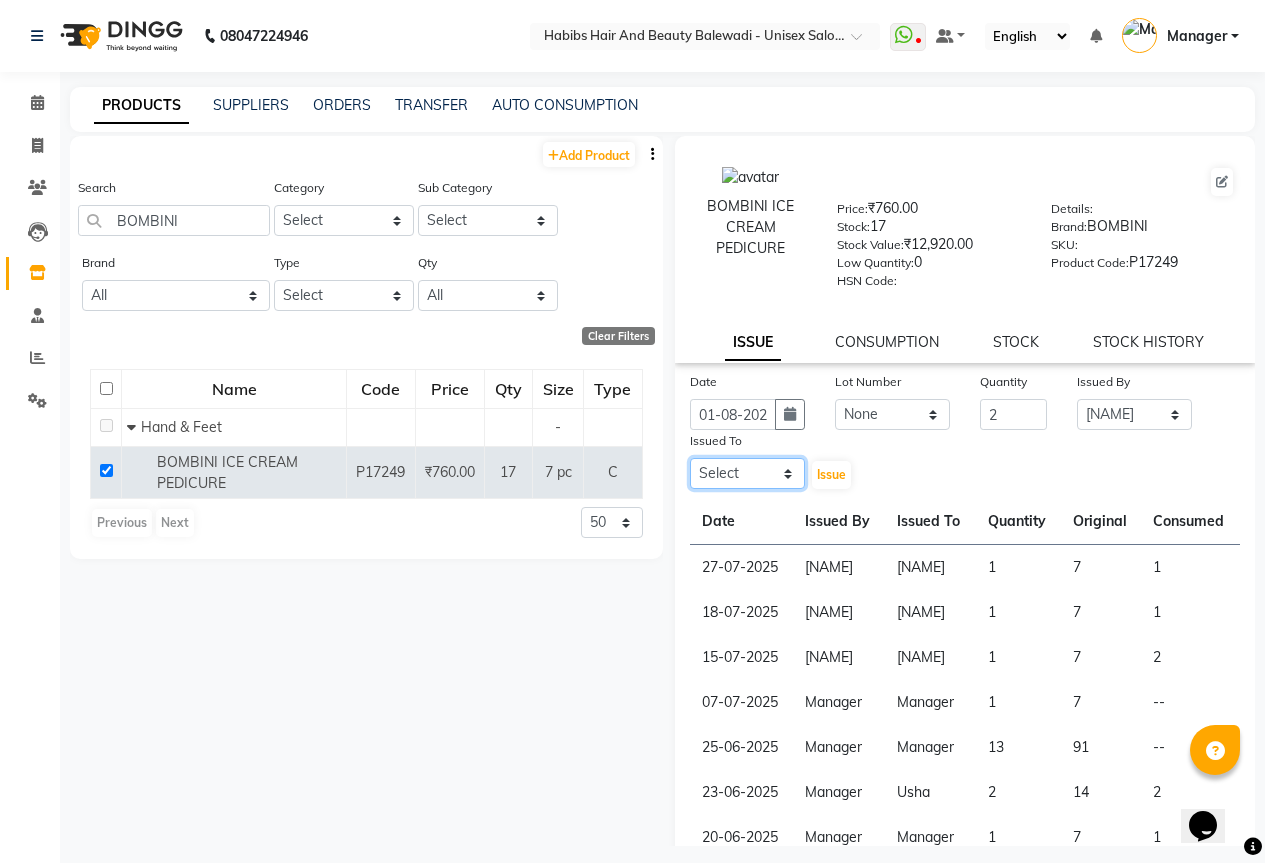 select on "55250" 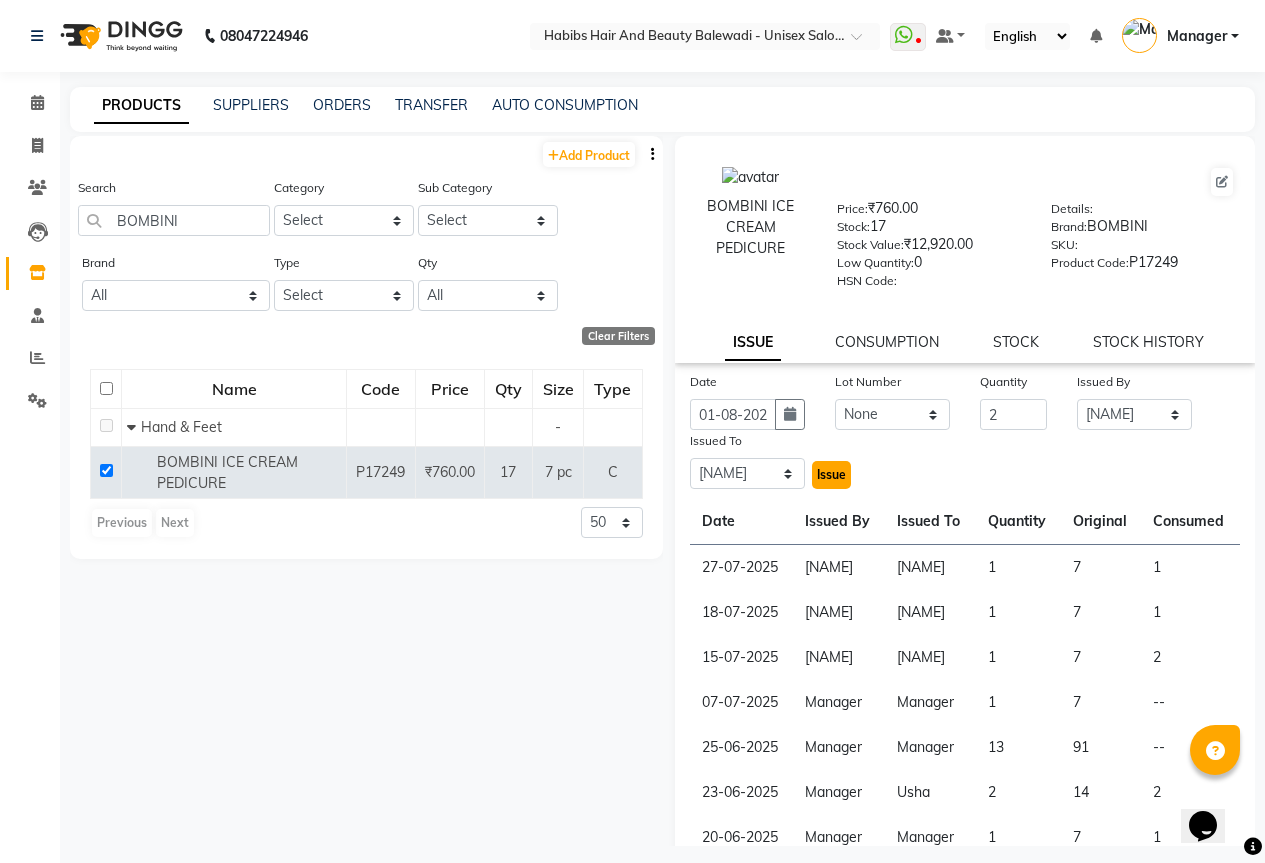 click on "Issue" 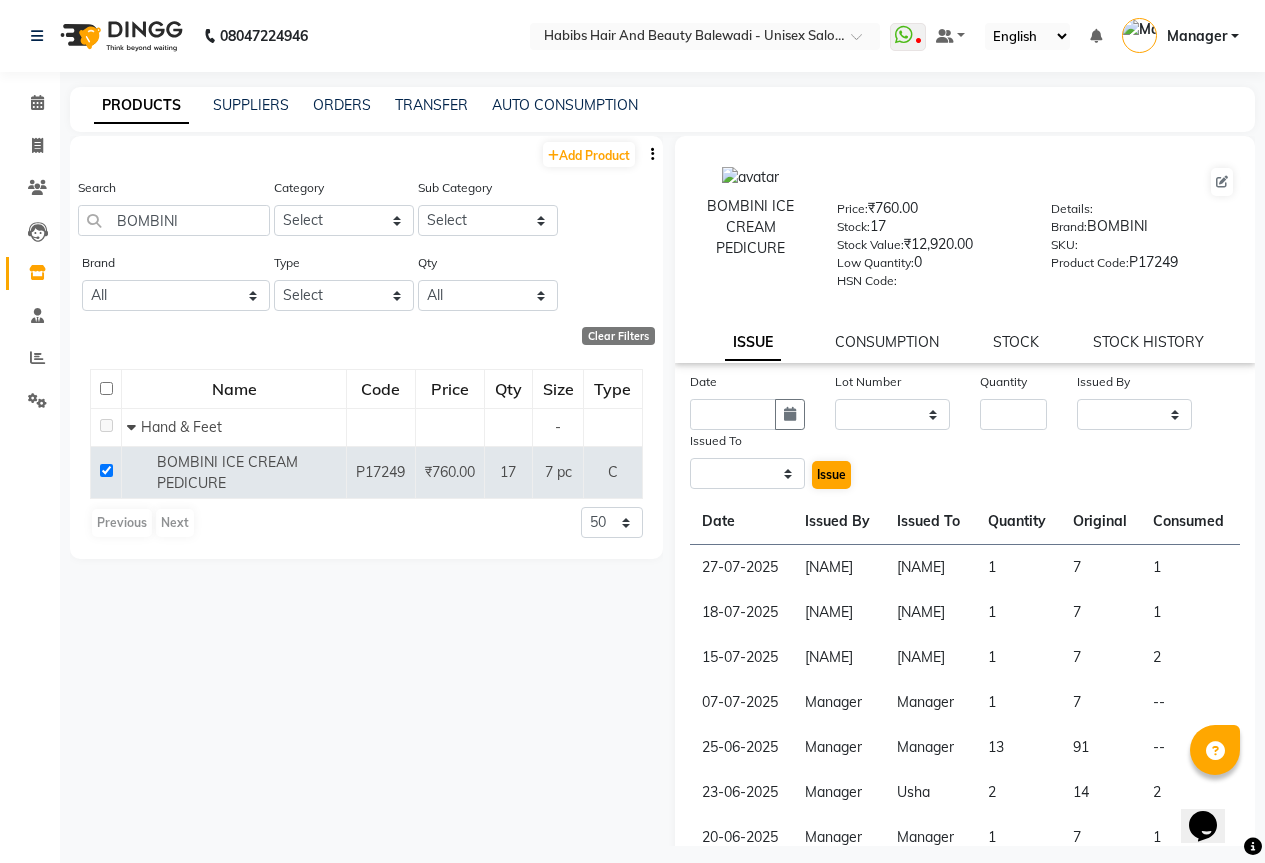 select 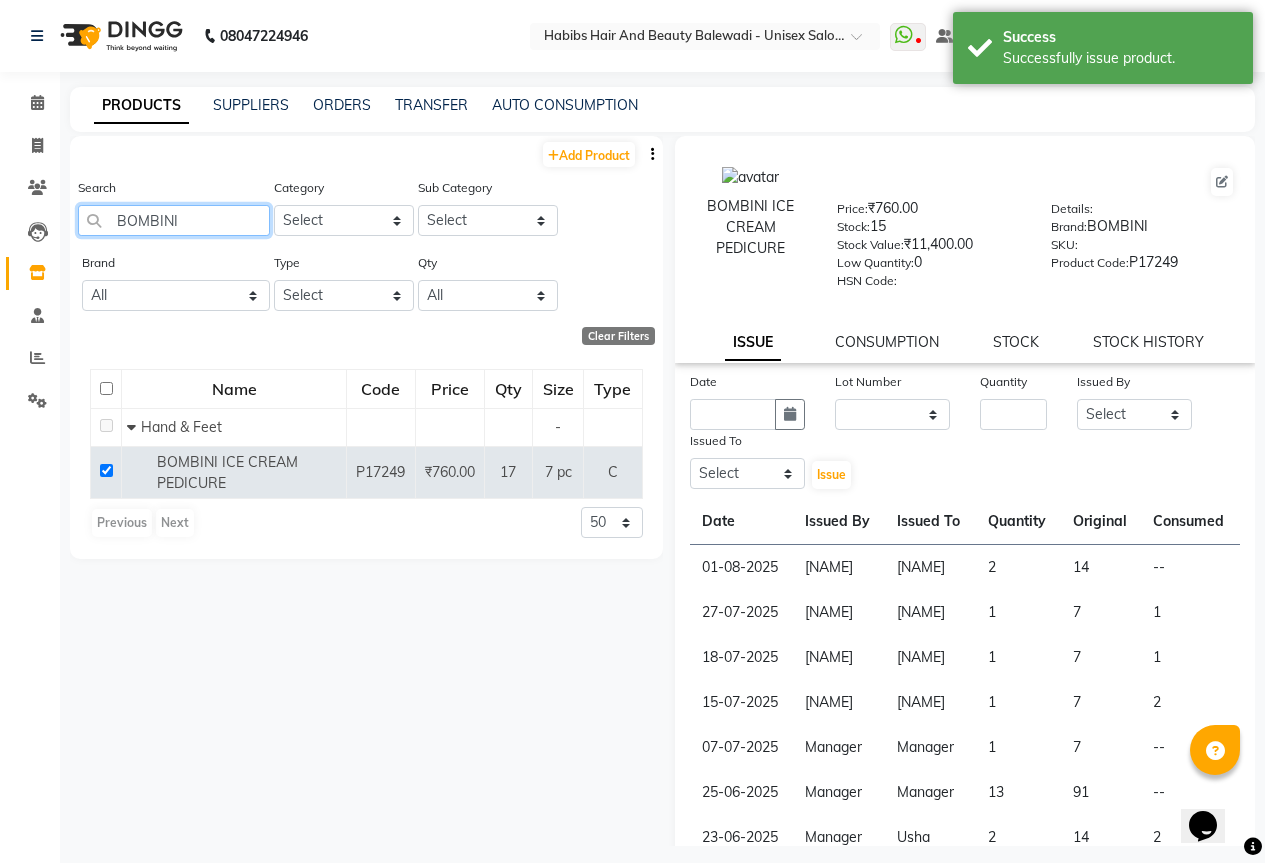 click on "BOMBINI" 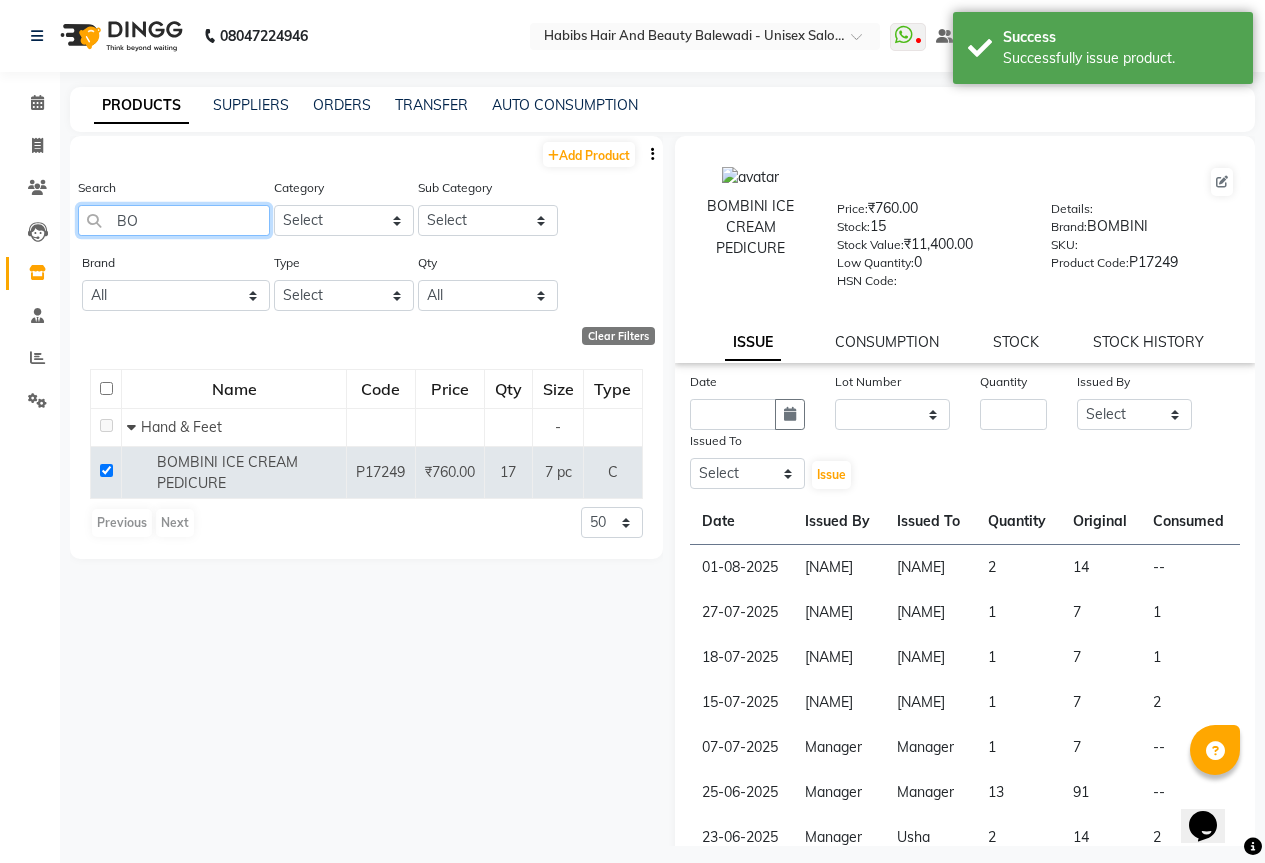 type on "B" 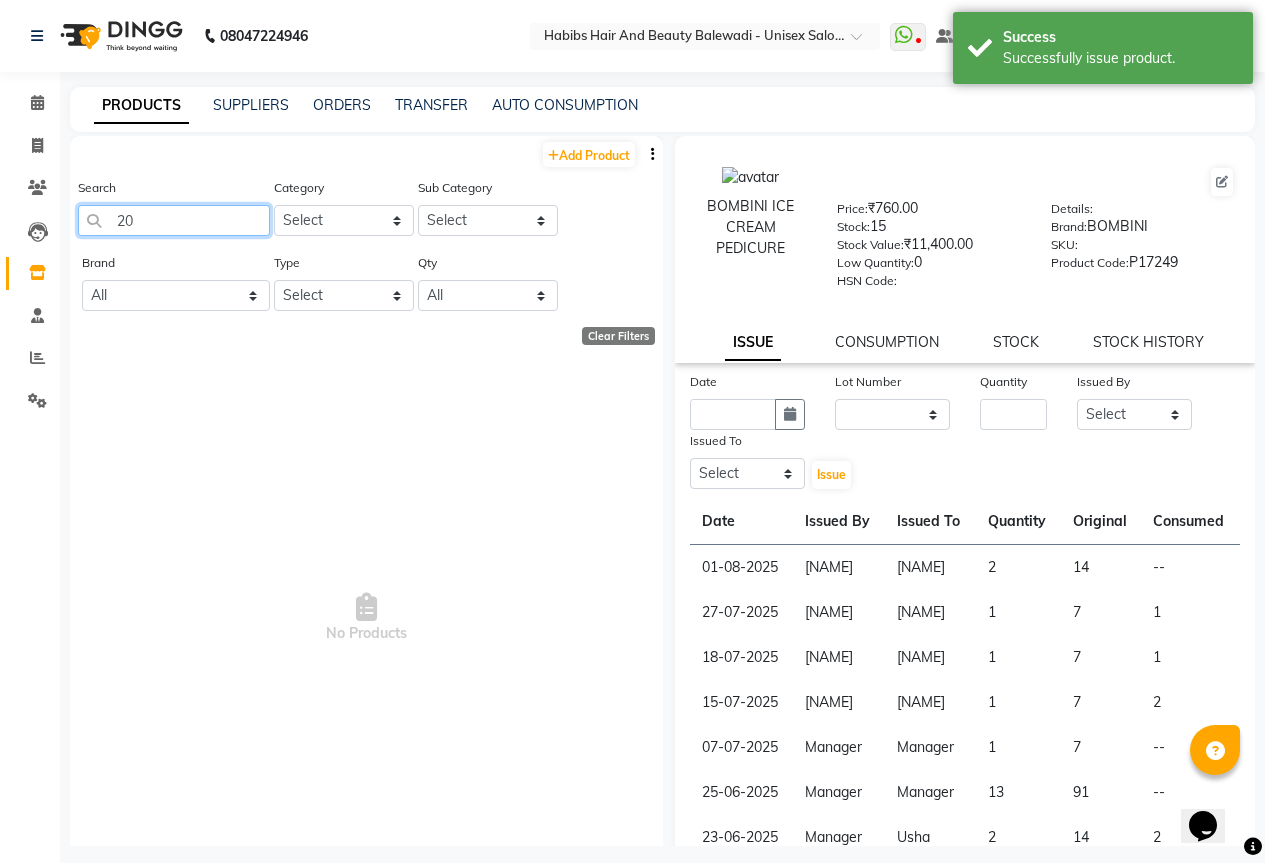 type on "2" 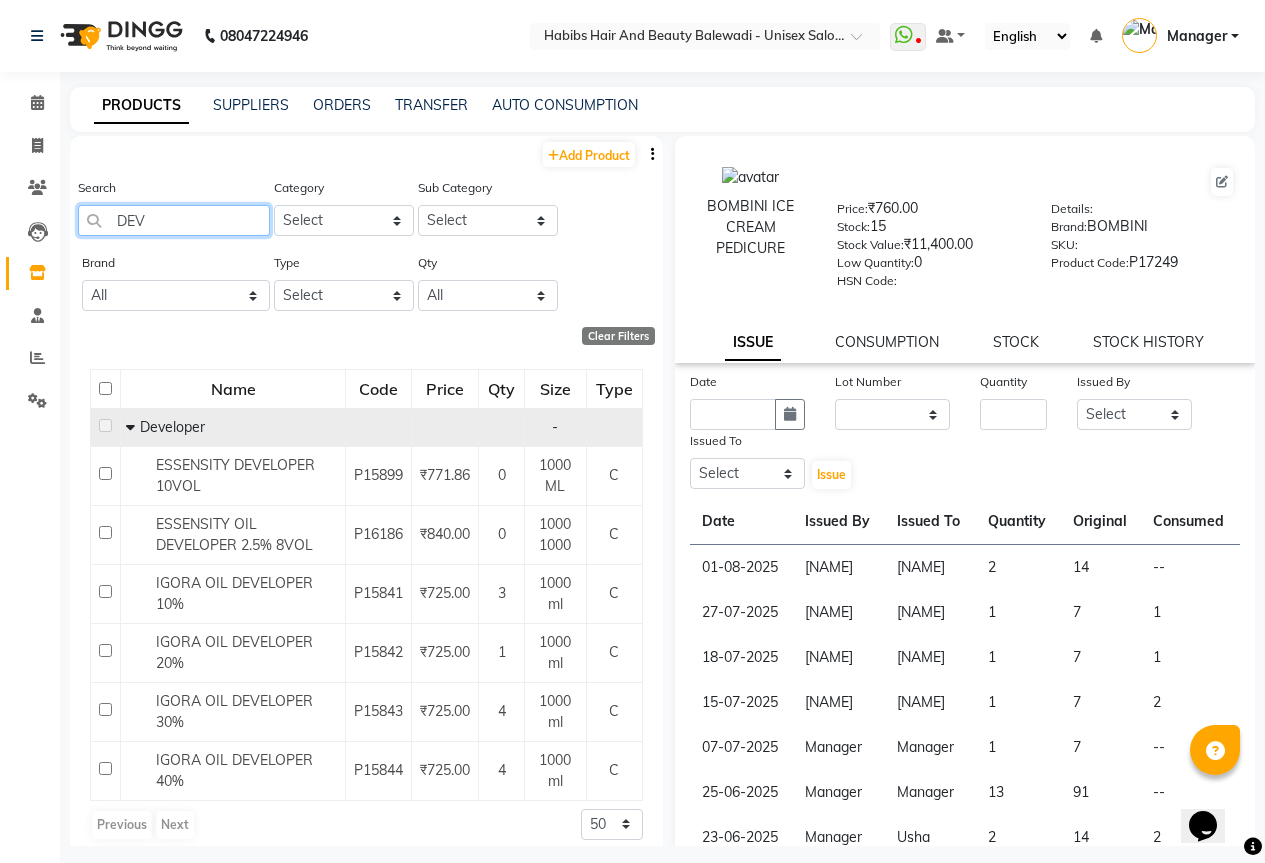 type on "DEV" 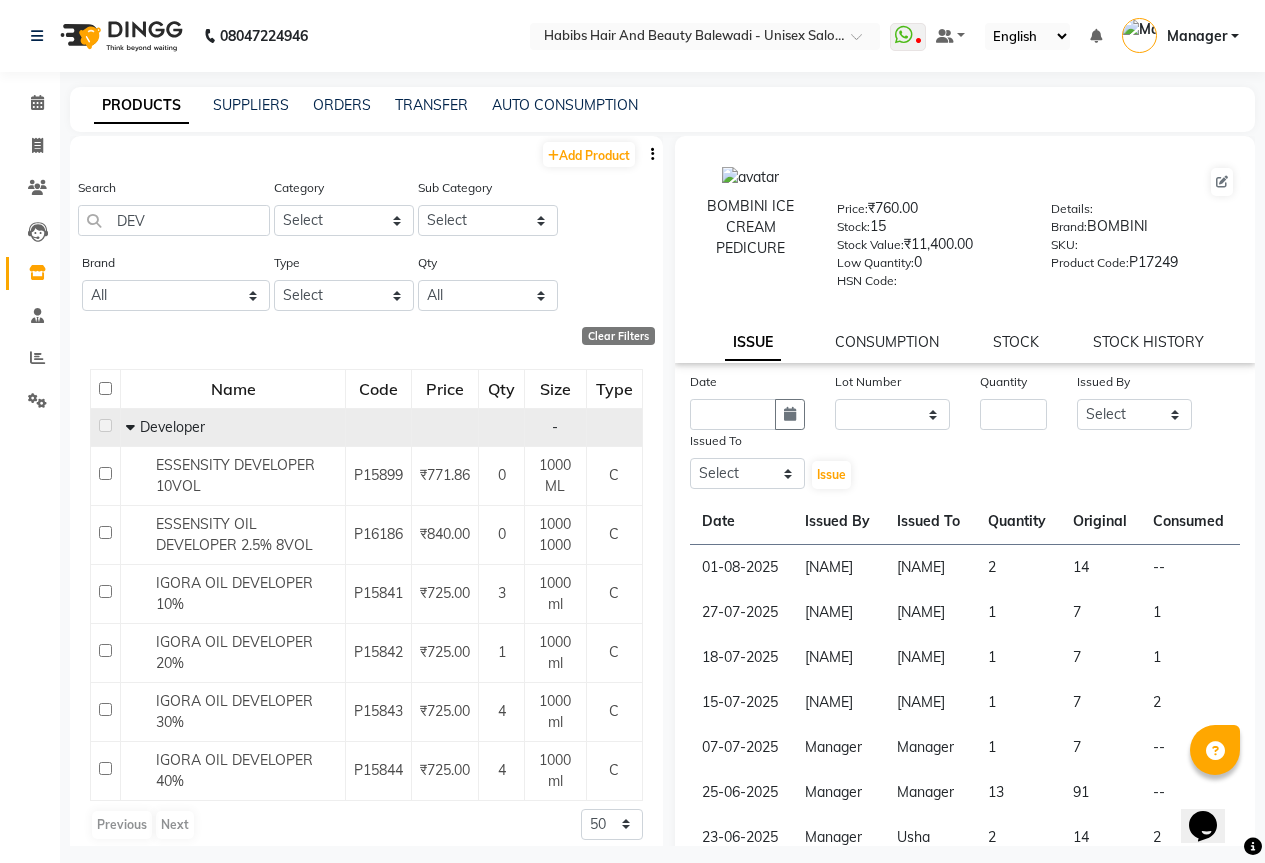 click 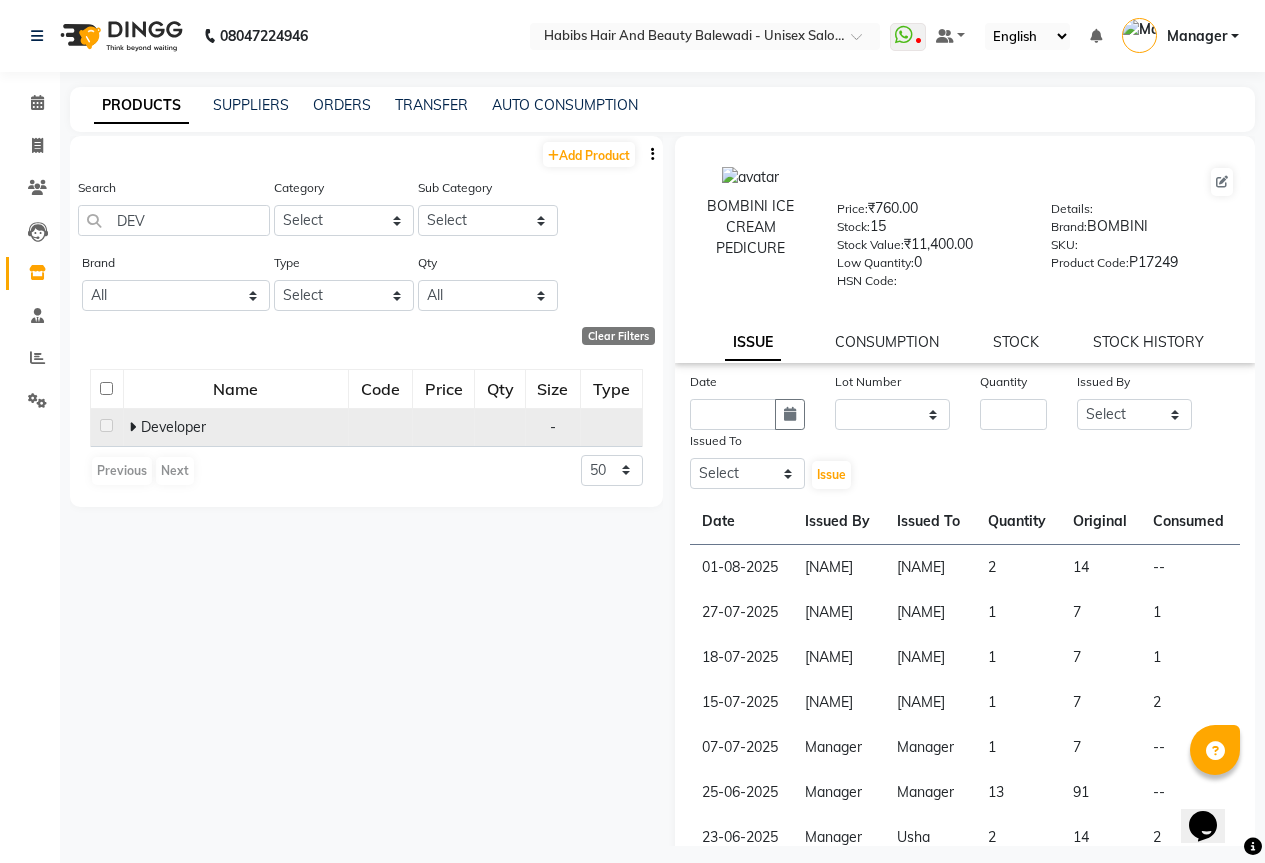 click 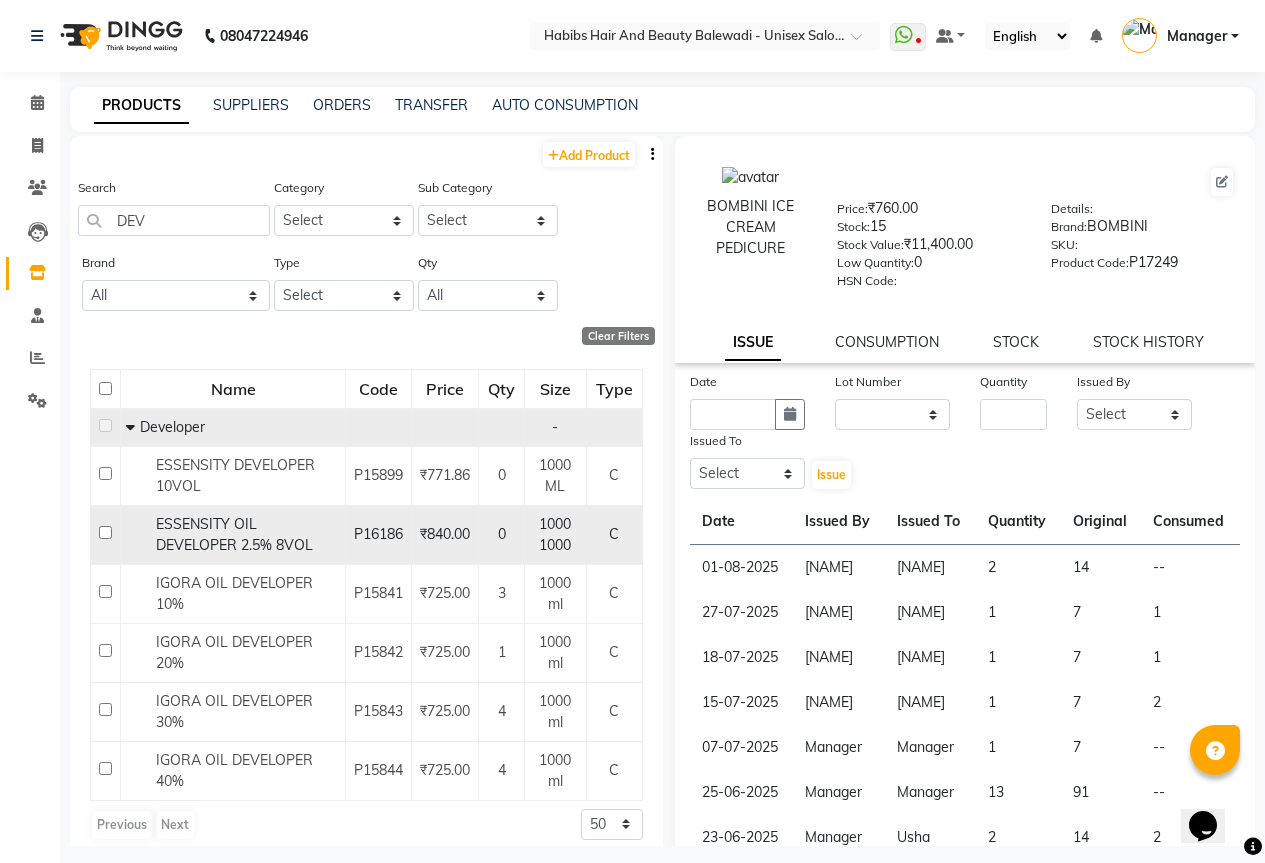 scroll, scrollTop: 15, scrollLeft: 0, axis: vertical 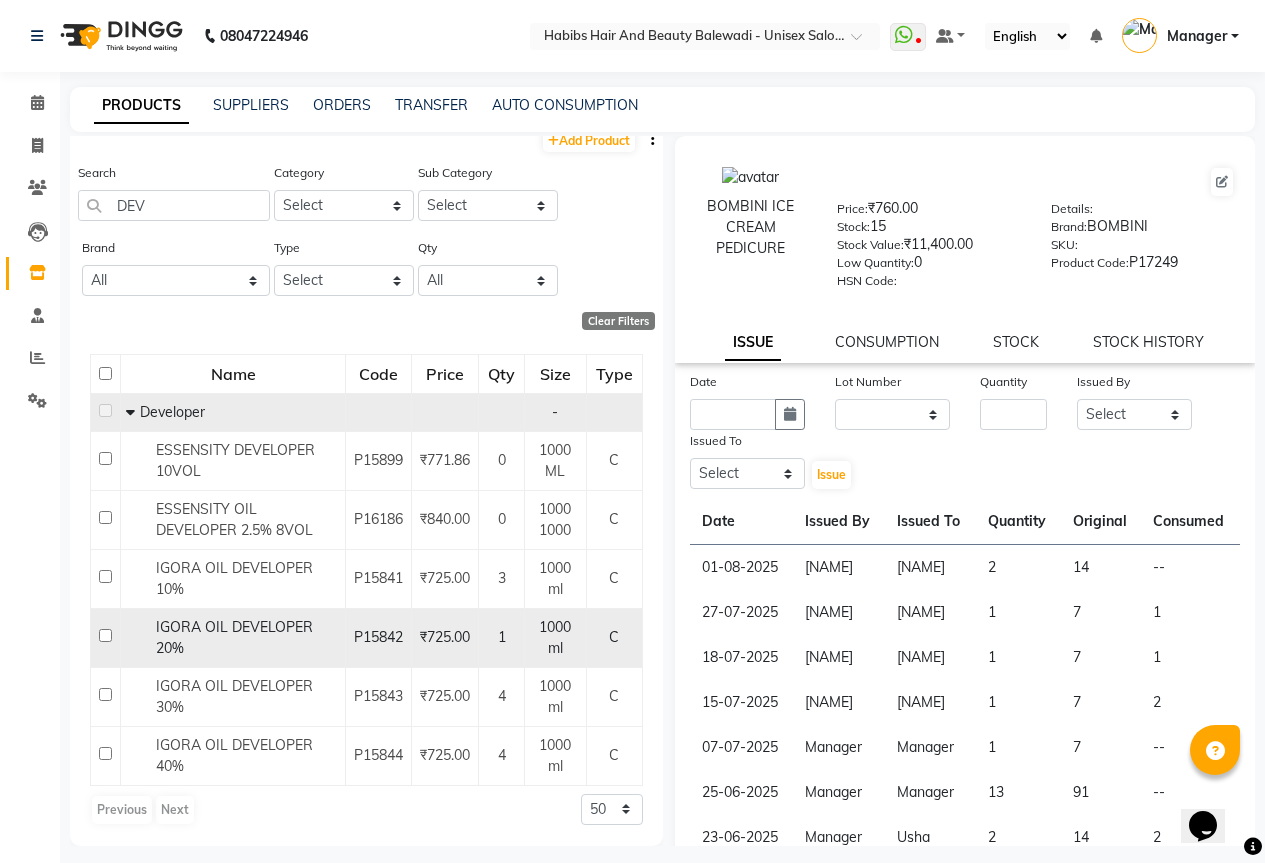 click 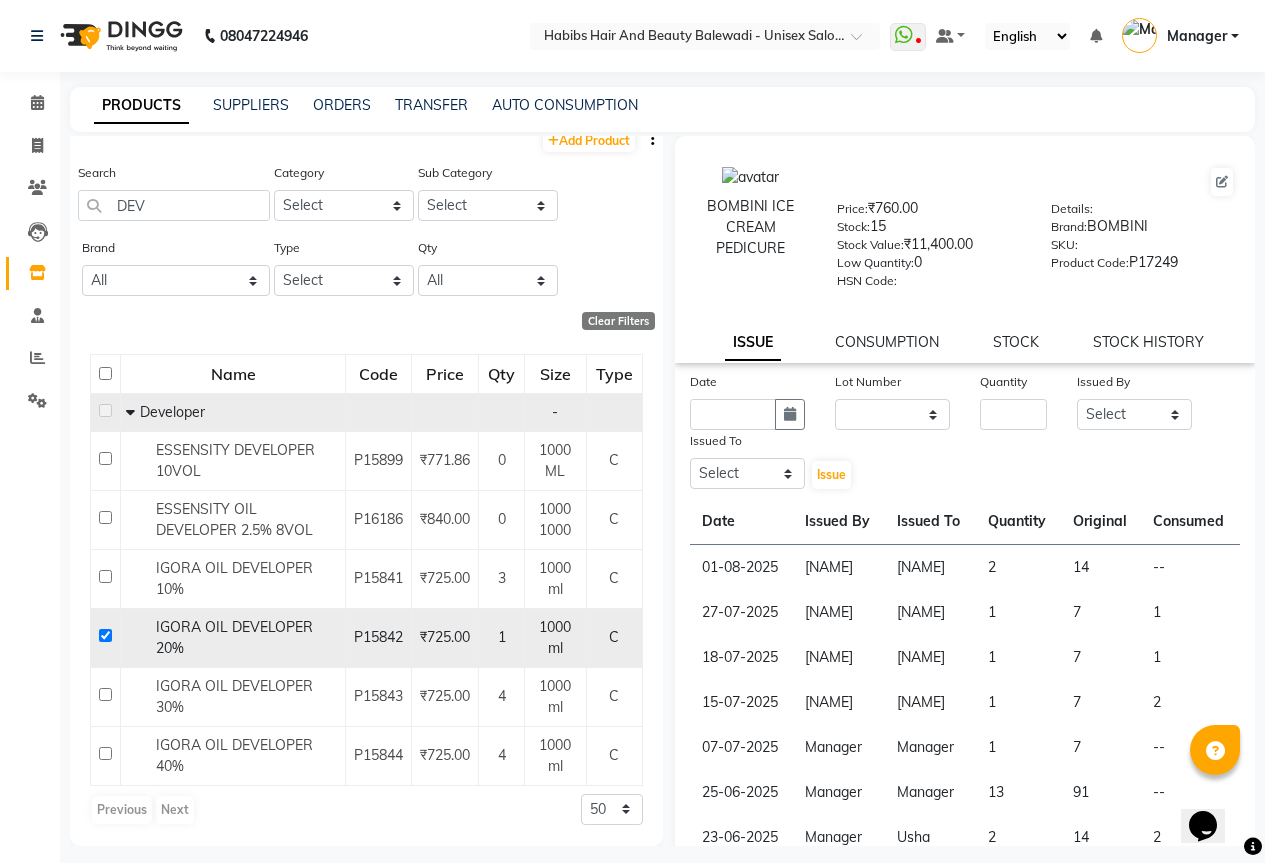 checkbox on "true" 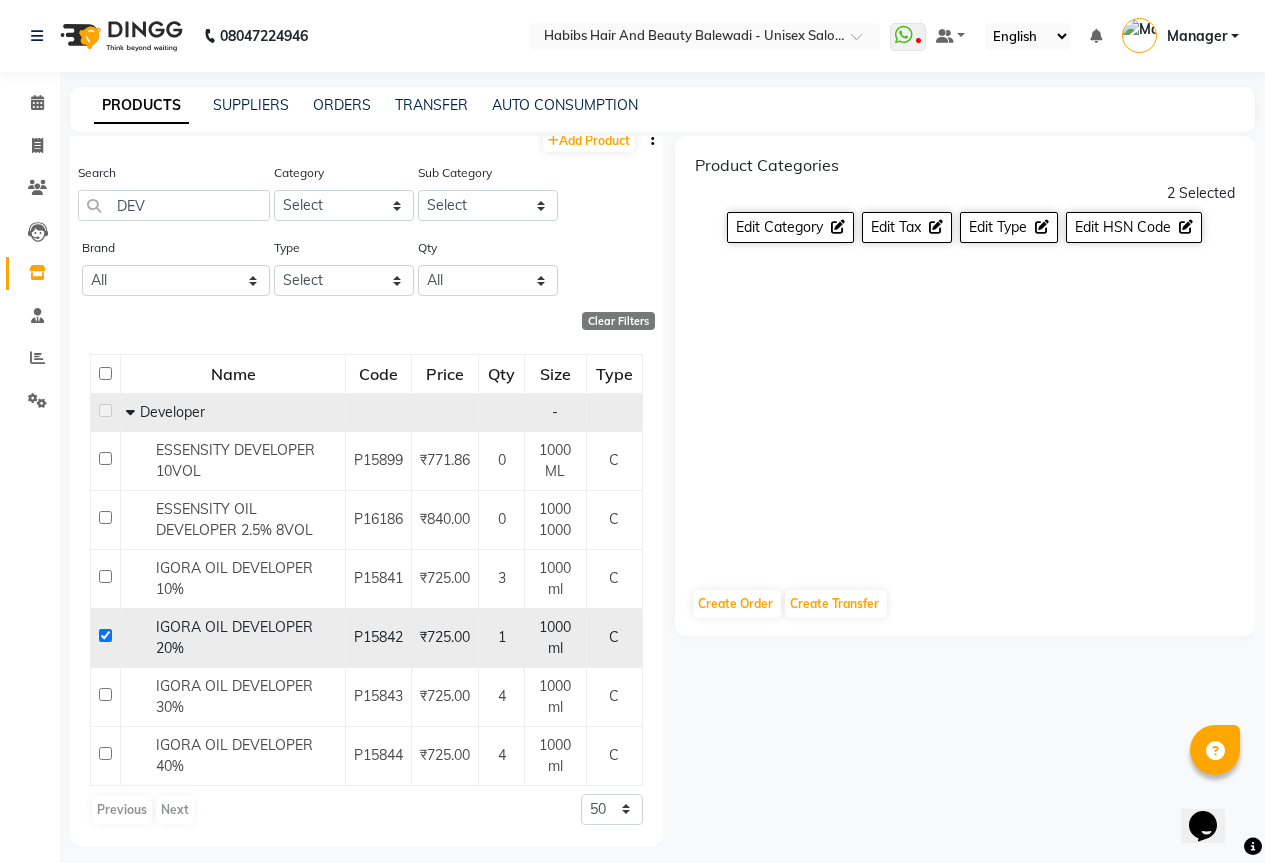 click on "IGORA OIL DEVELOPER 20%" 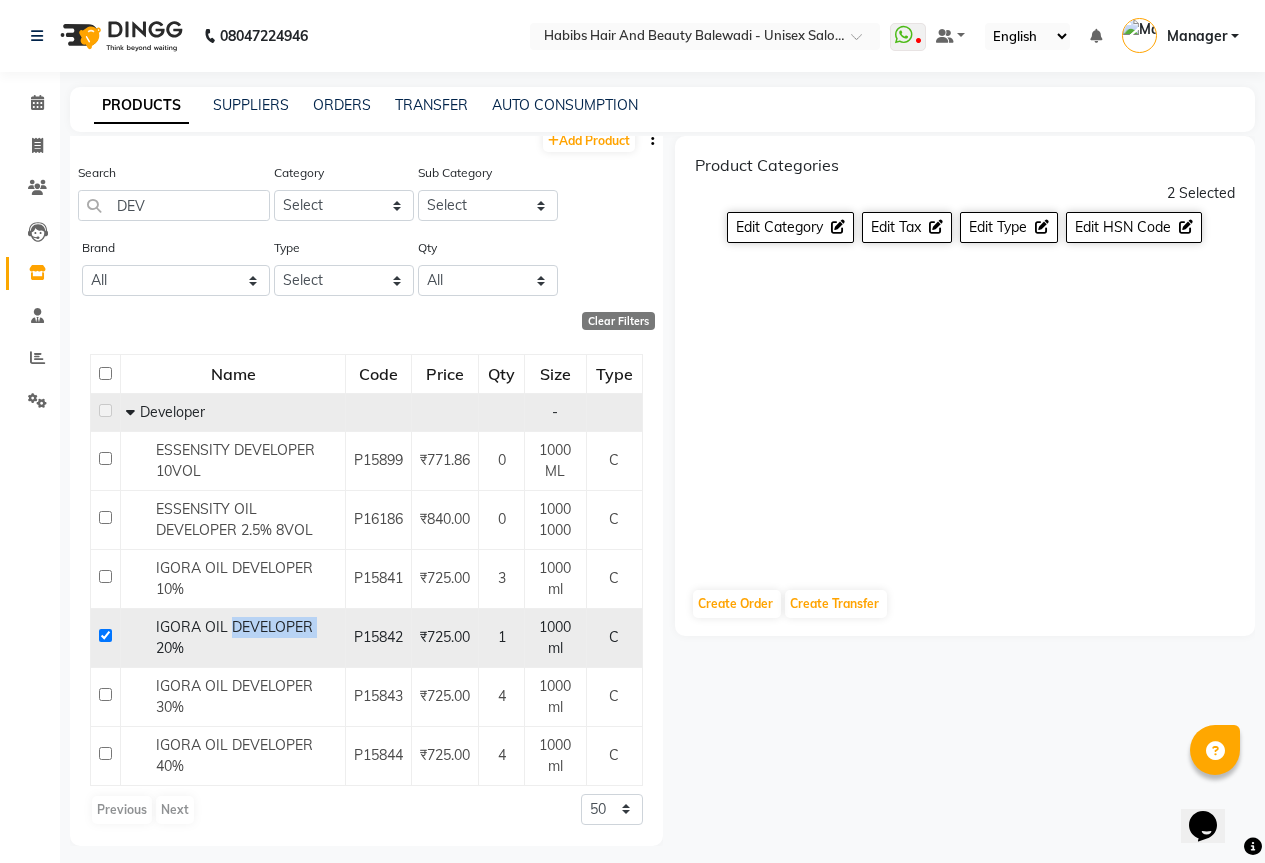 click on "IGORA OIL DEVELOPER 20%" 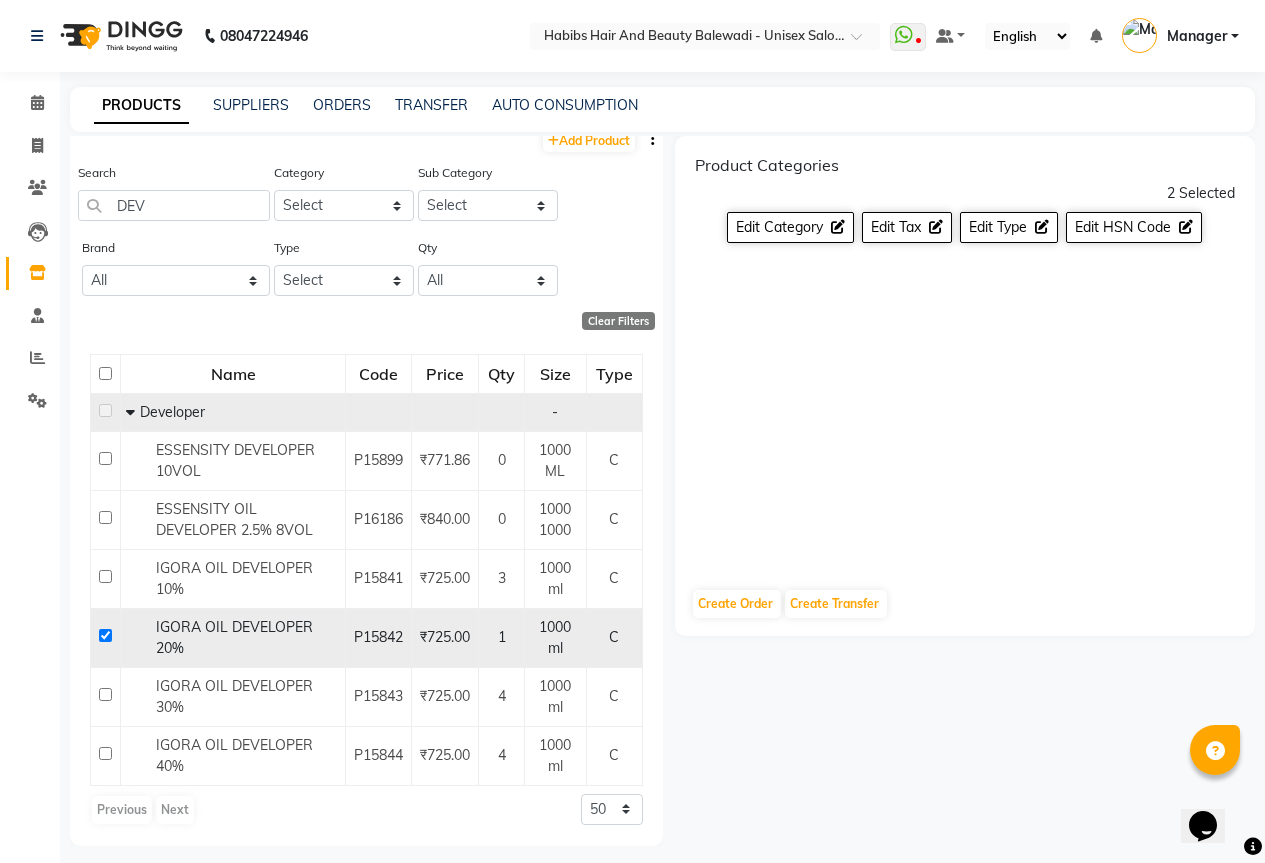 click on "IGORA OIL DEVELOPER 20%" 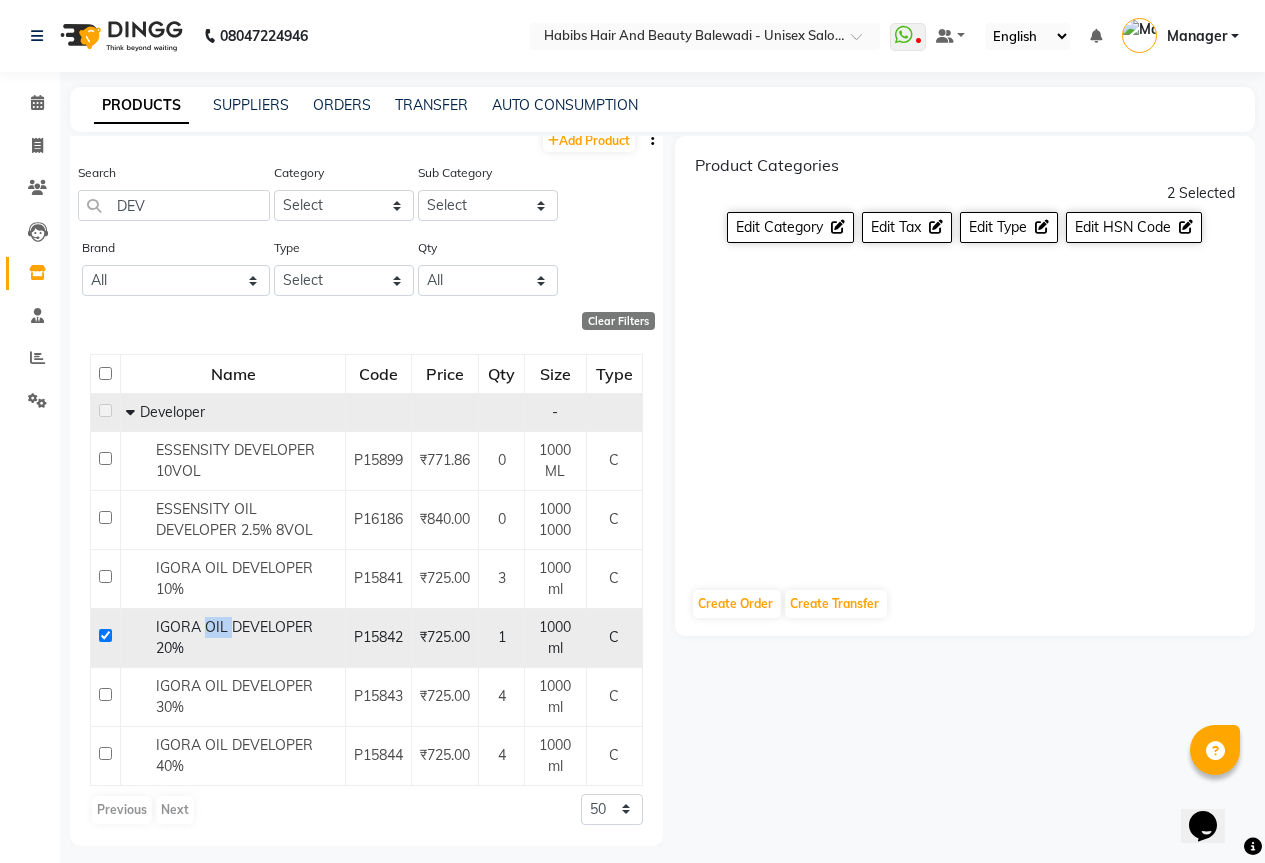 click on "IGORA OIL DEVELOPER 20%" 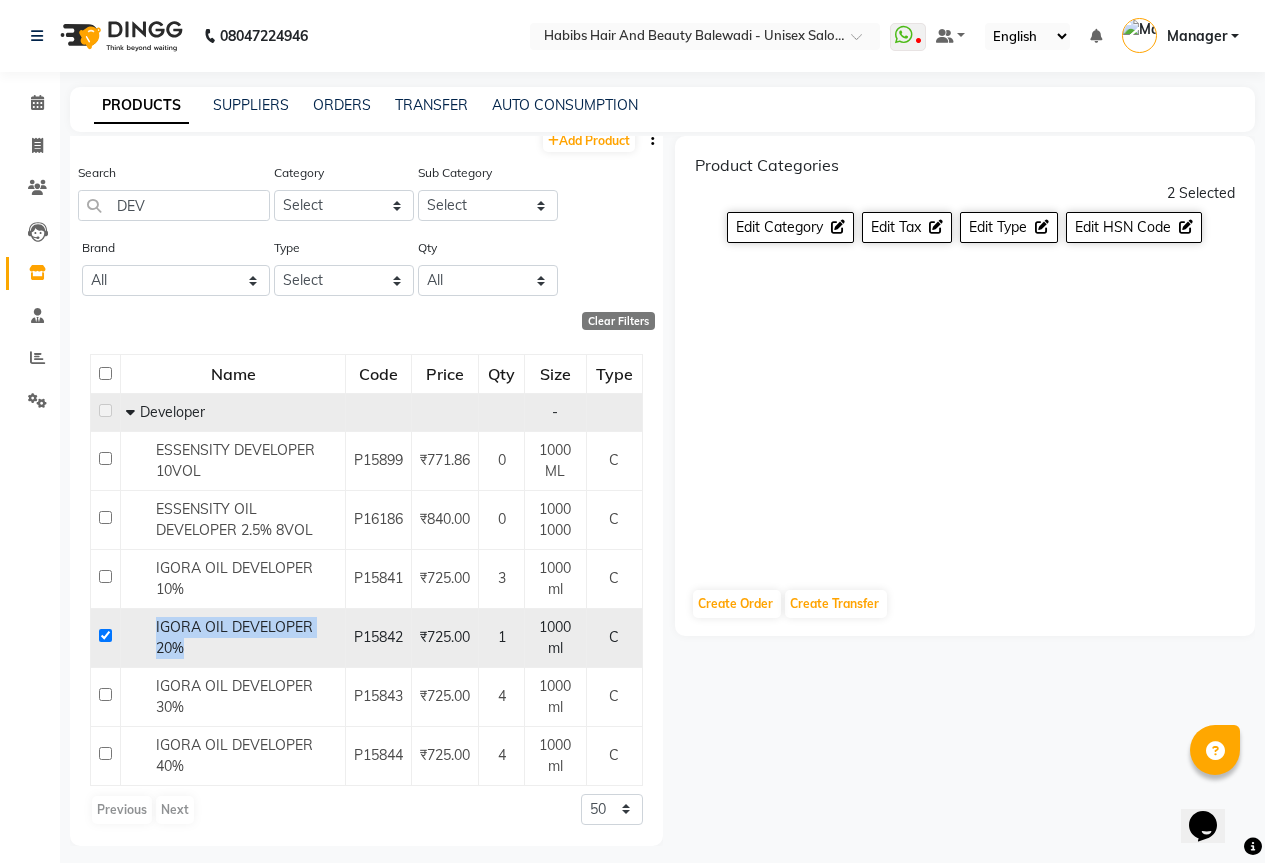 click on "IGORA OIL DEVELOPER 20%" 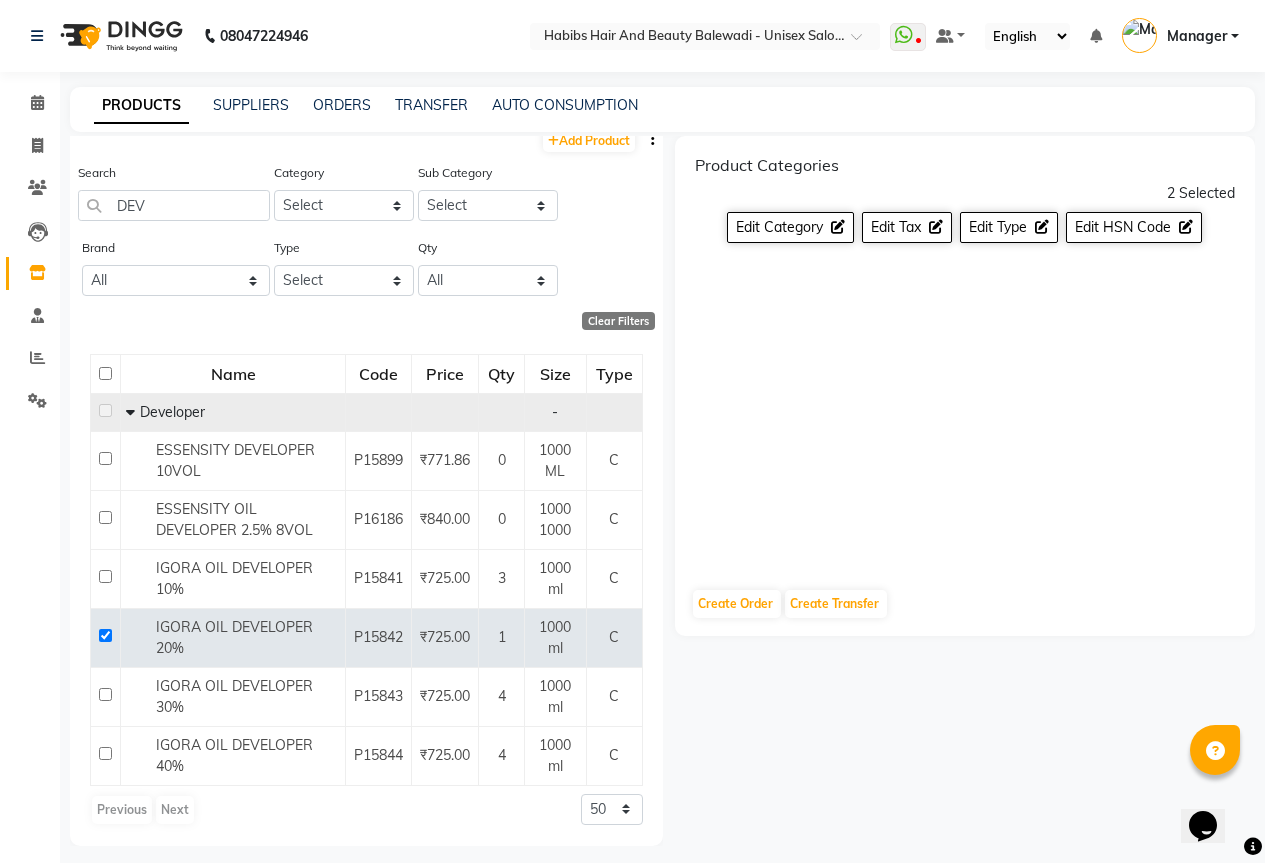 click 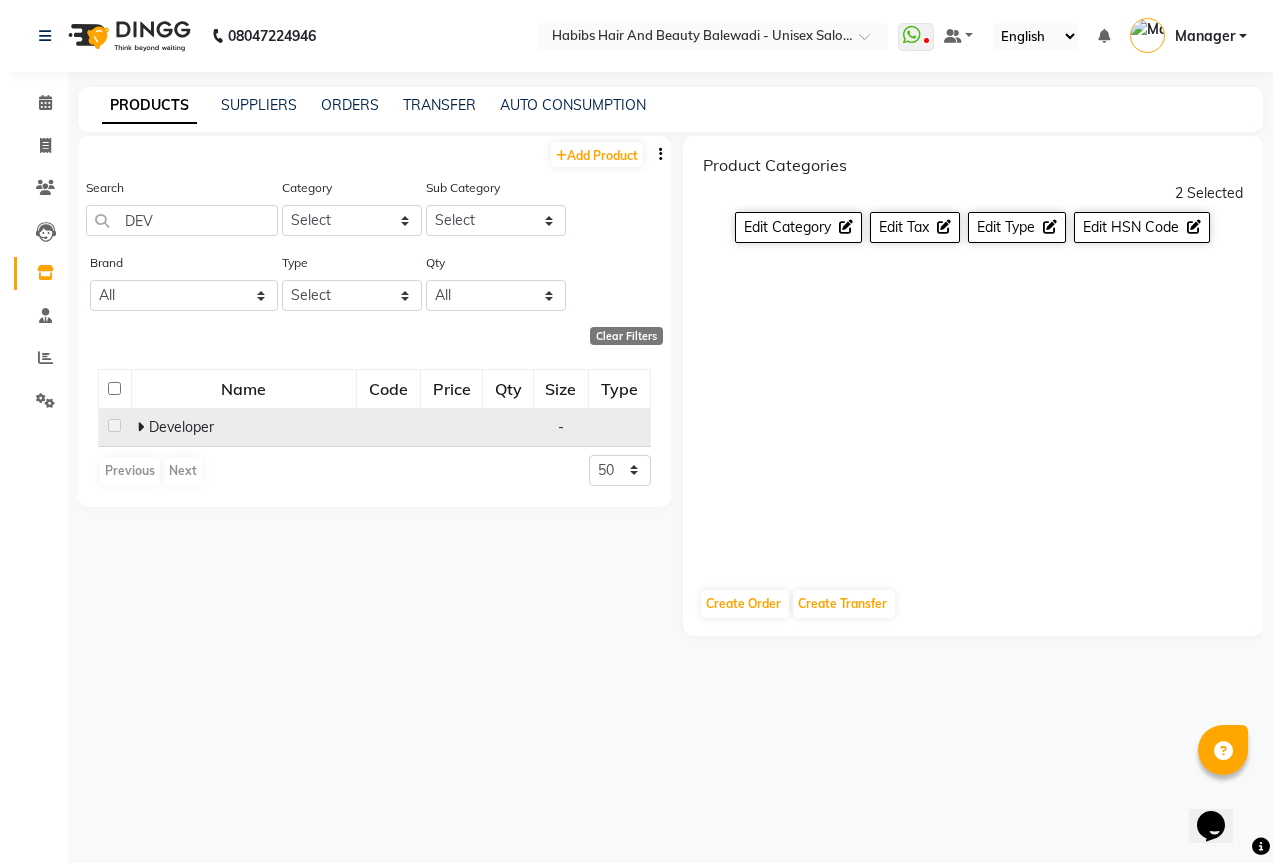 scroll, scrollTop: 0, scrollLeft: 0, axis: both 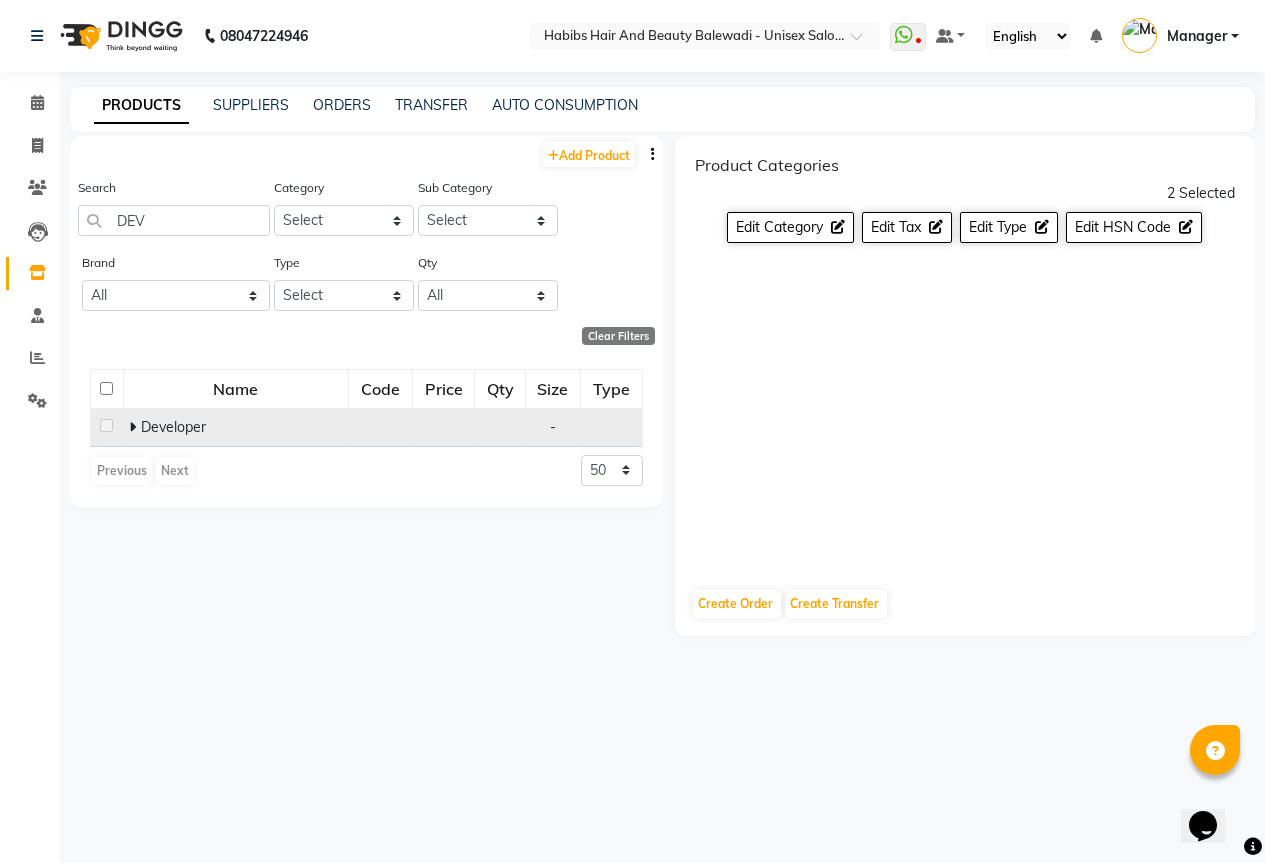 click 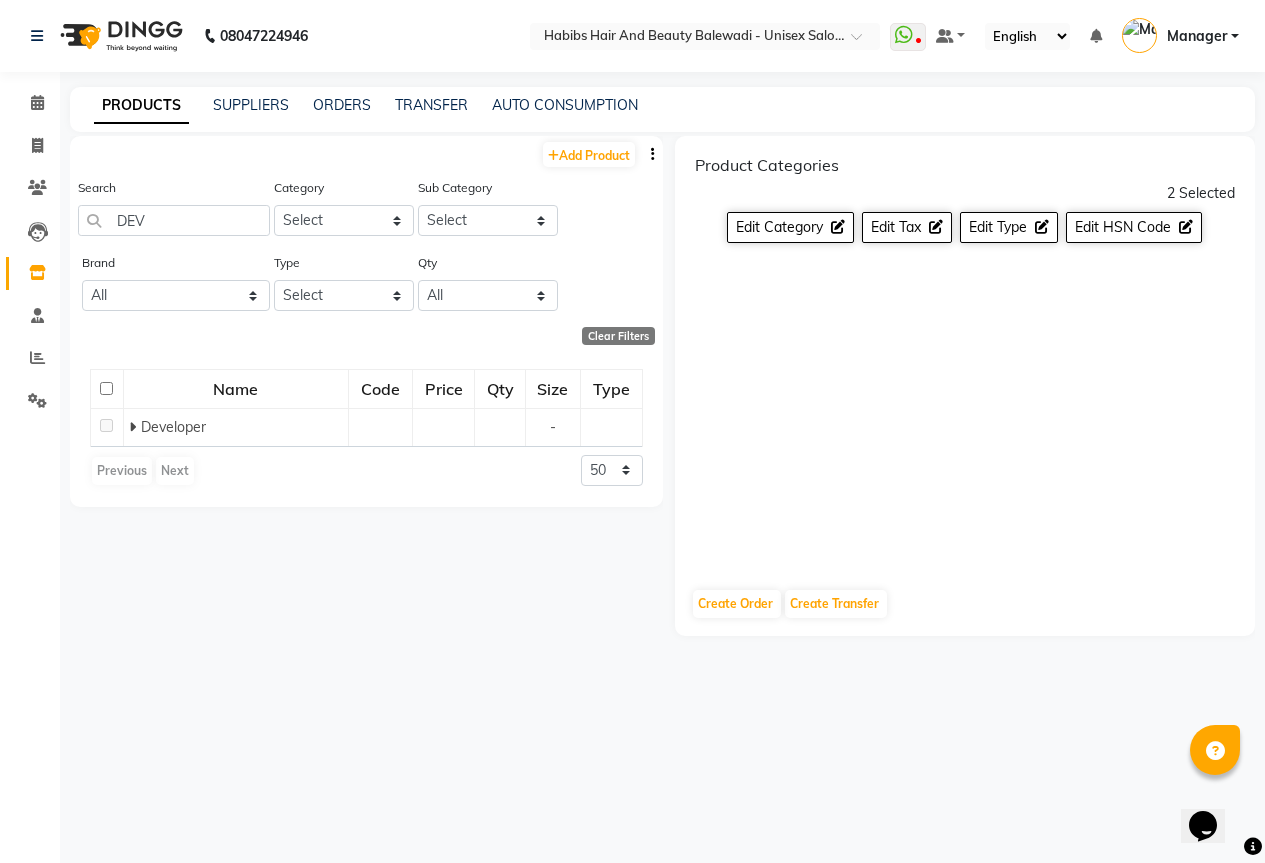 click 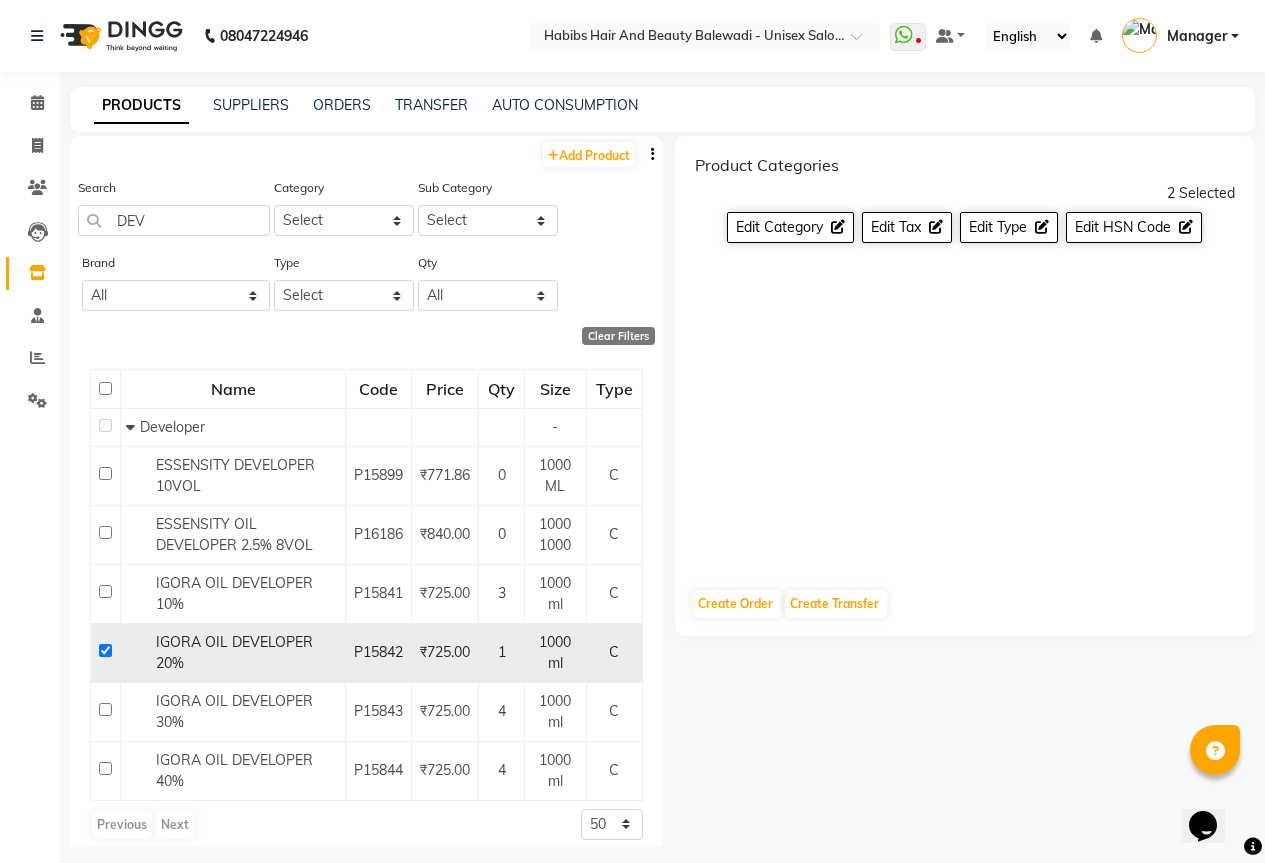 click on "IGORA OIL DEVELOPER 20%" 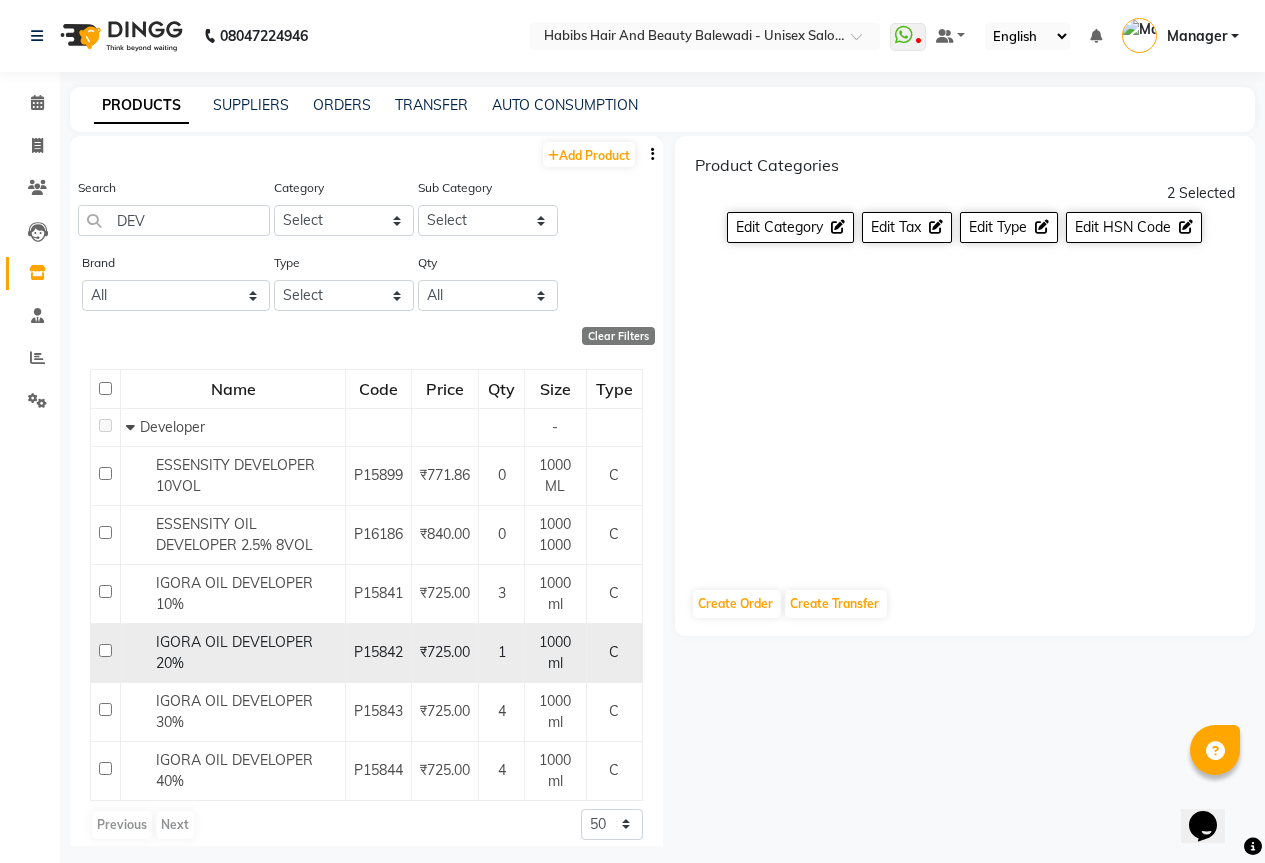 checkbox on "false" 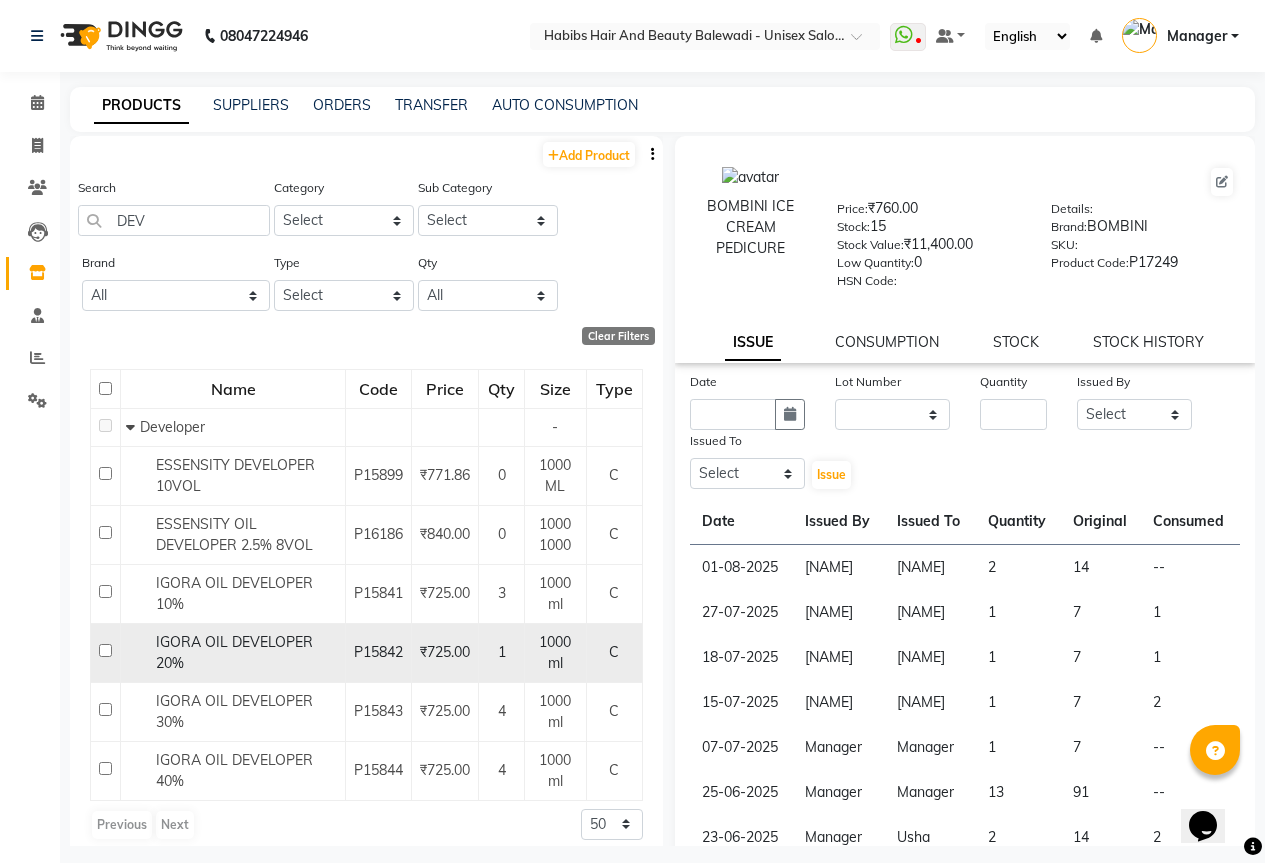 click 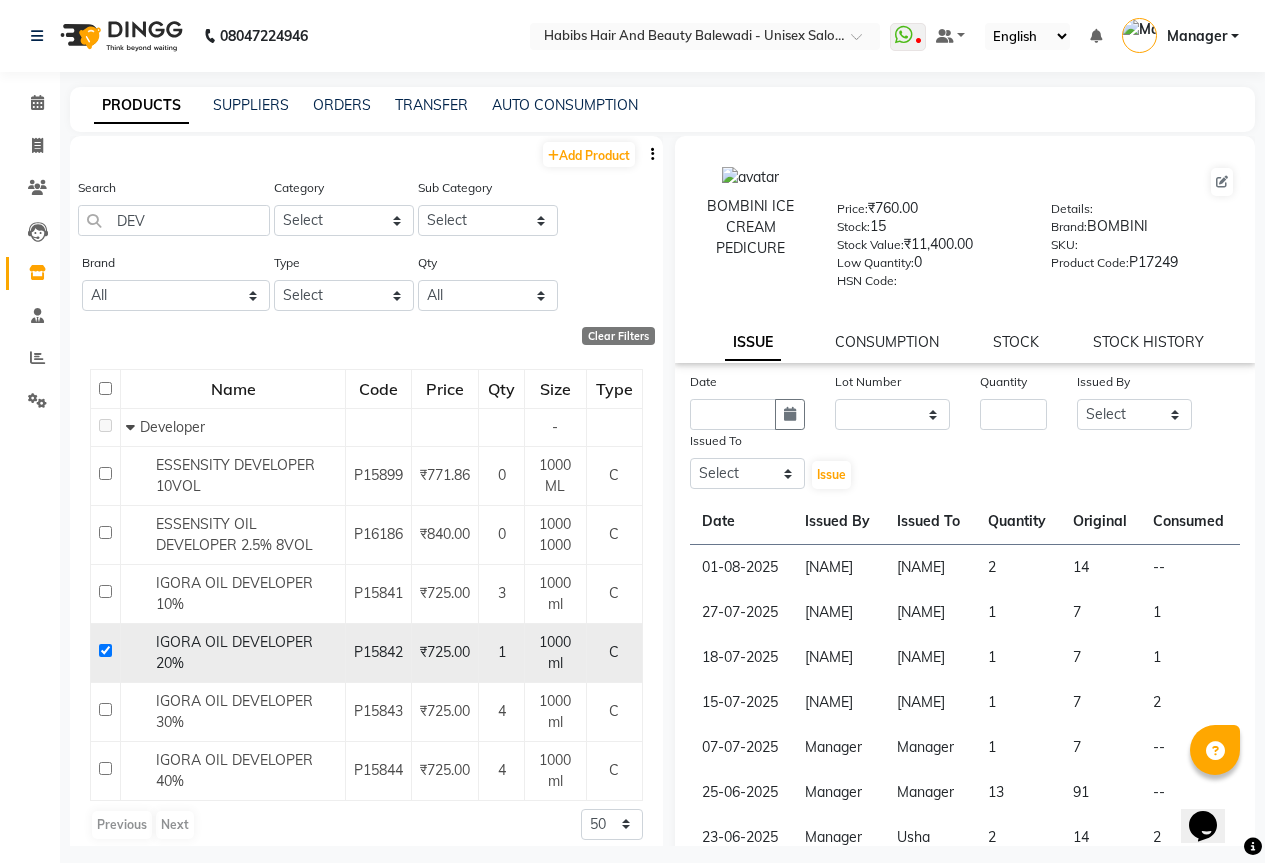 checkbox on "true" 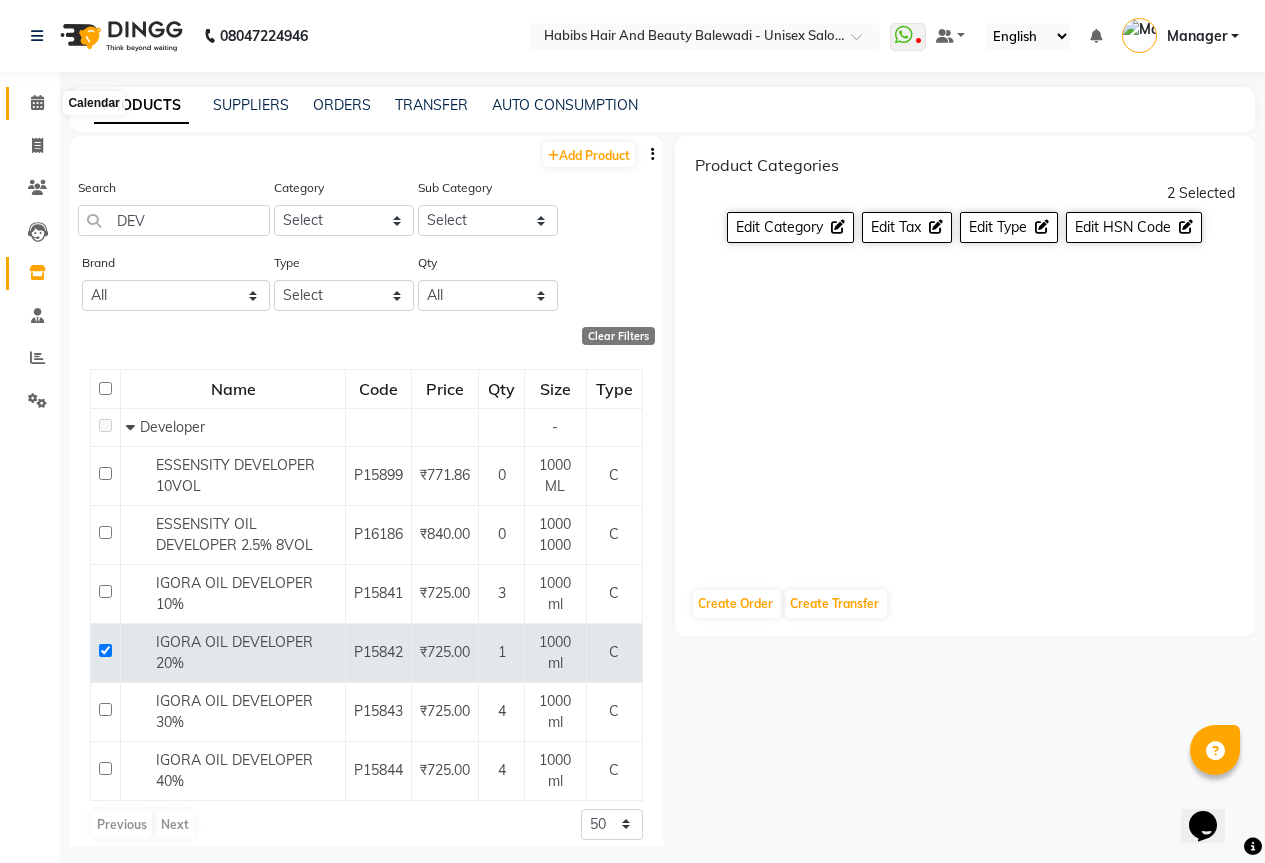 click 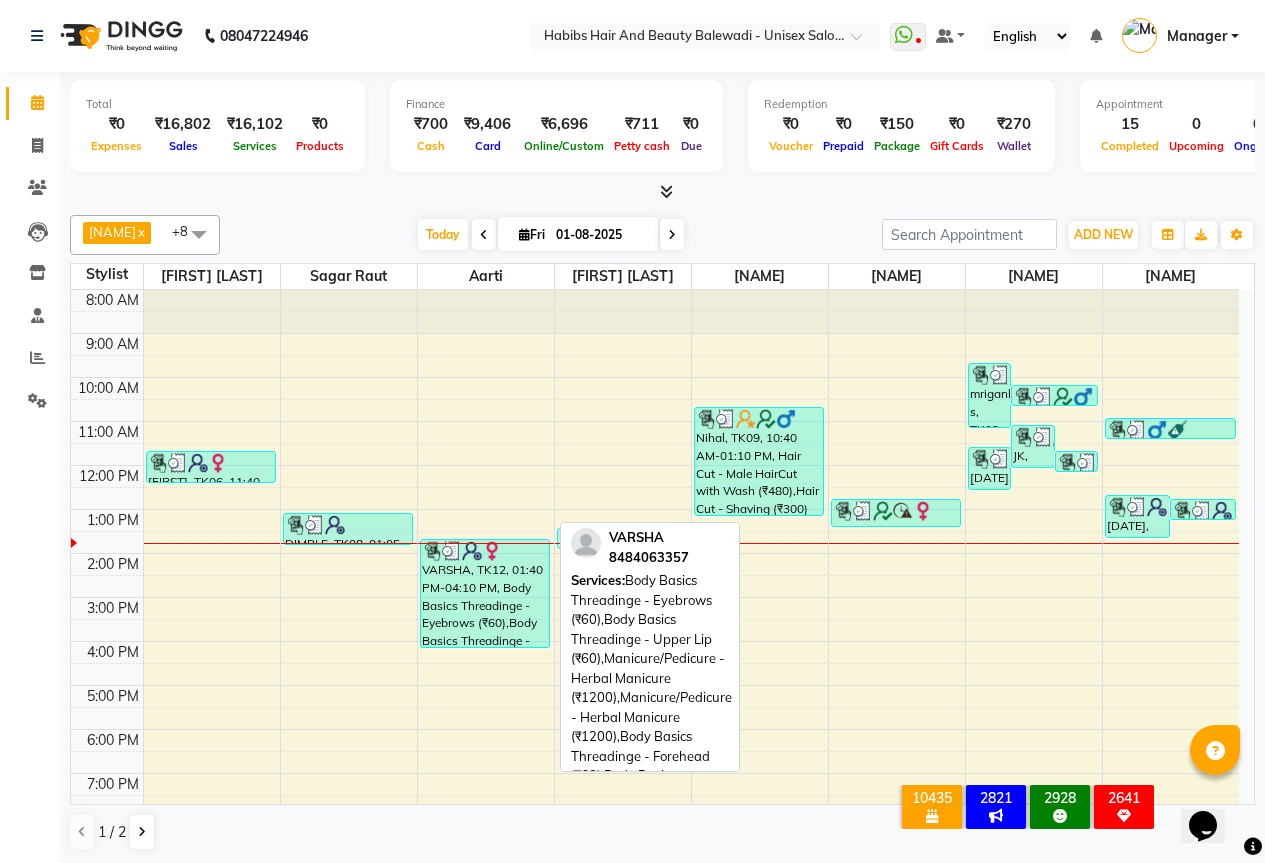 click on "VARSHA, TK12, 01:40 PM-04:10 PM, Body Basics Threadinge - Eyebrows (₹60),Body Basics Threadinge - Upper Lip (₹60),Manicure/Pedicure - Herbal Manicure (₹1200),Manicure/Pedicure - Herbal Manicure (₹1200),Body Basics Threadinge - Forehead (₹60),Body Basics Threadinge - Side Locks (₹110),Body Basics Threadinge - Chin (₹60),Body Basics Threadinge - Chin (₹60)" at bounding box center [485, 593] 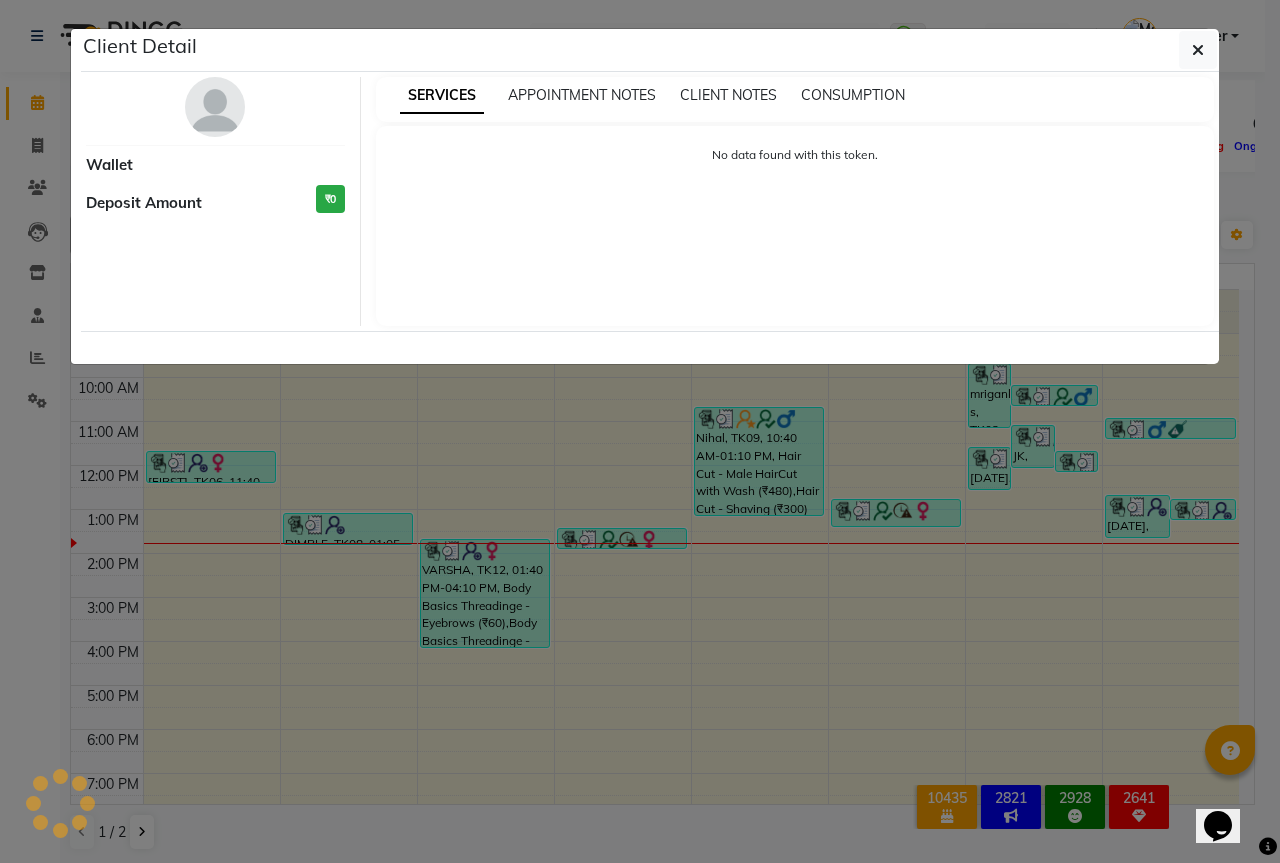select on "3" 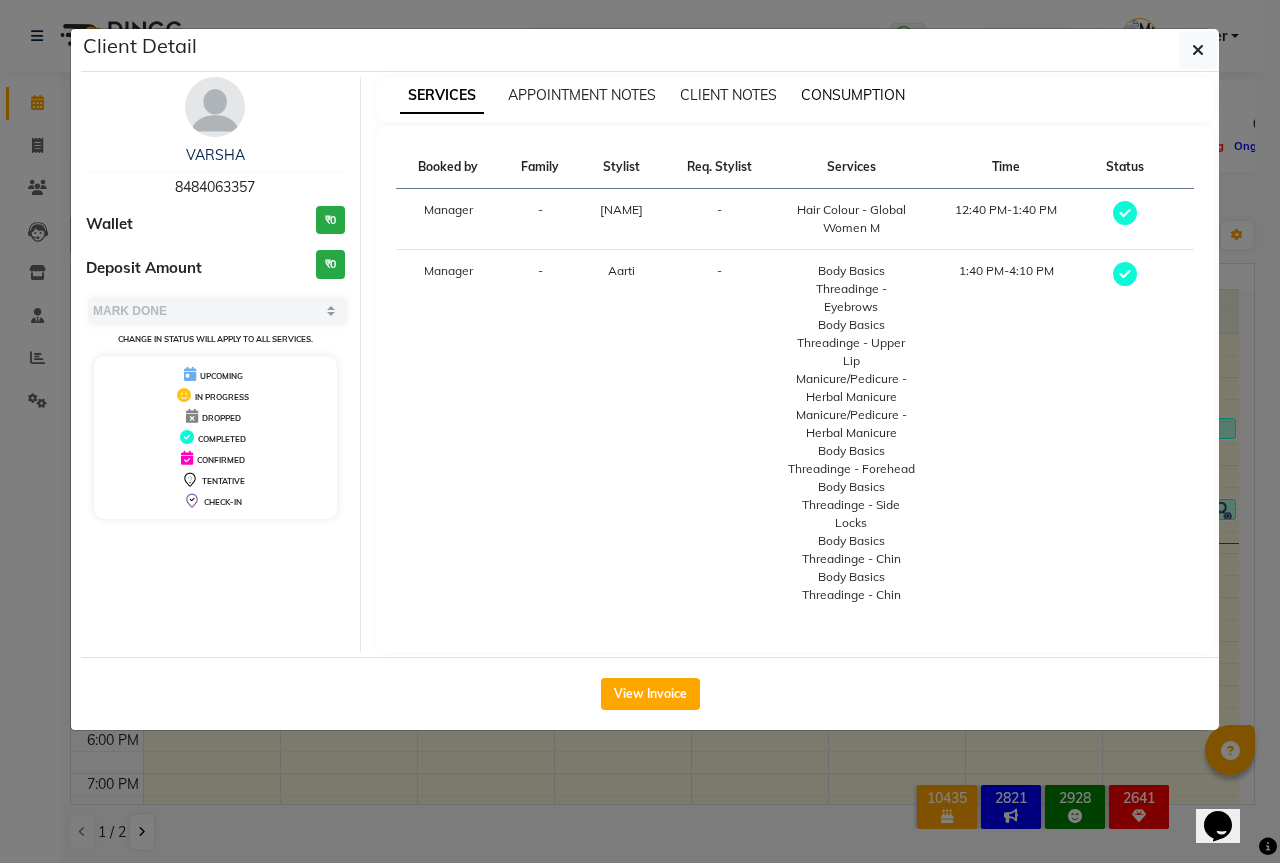 click on "CONSUMPTION" at bounding box center [853, 95] 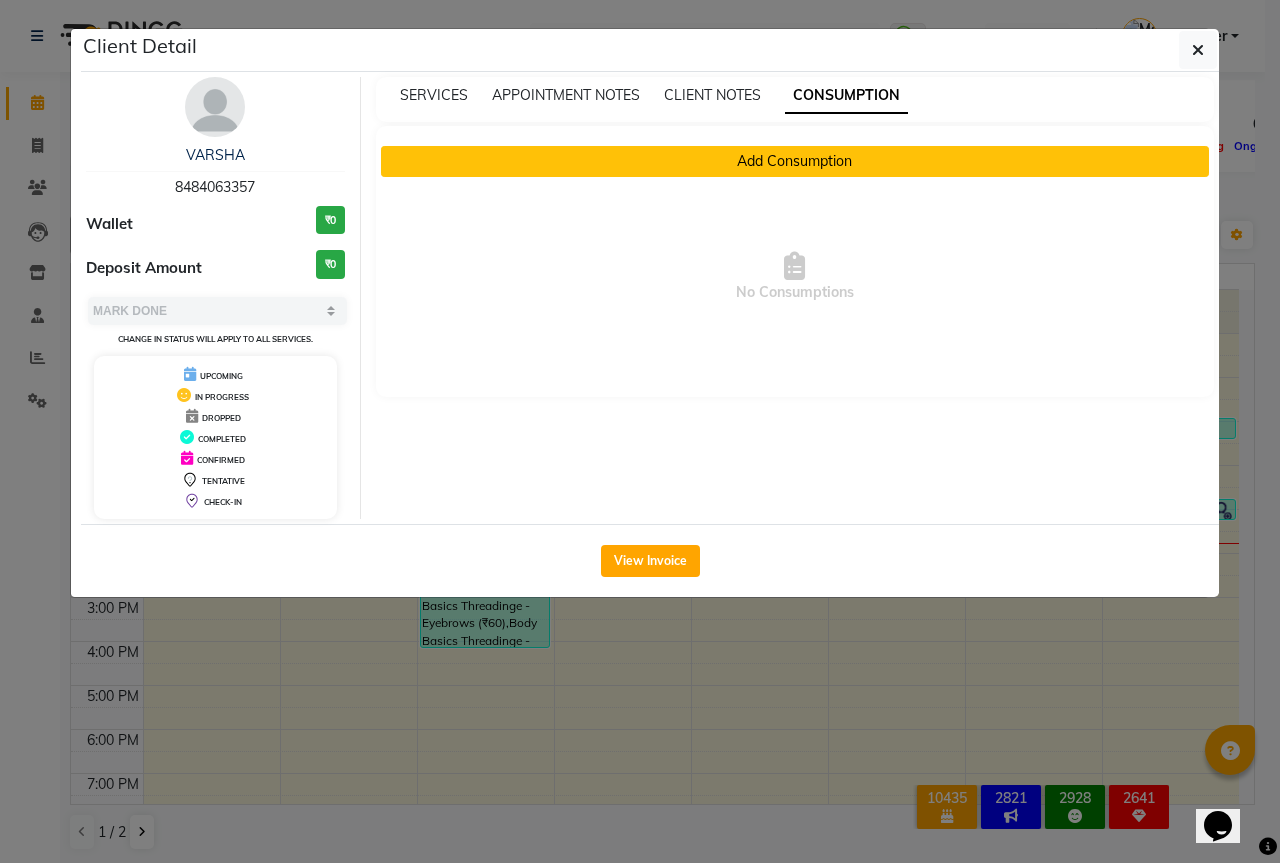 click on "Add Consumption" at bounding box center [795, 161] 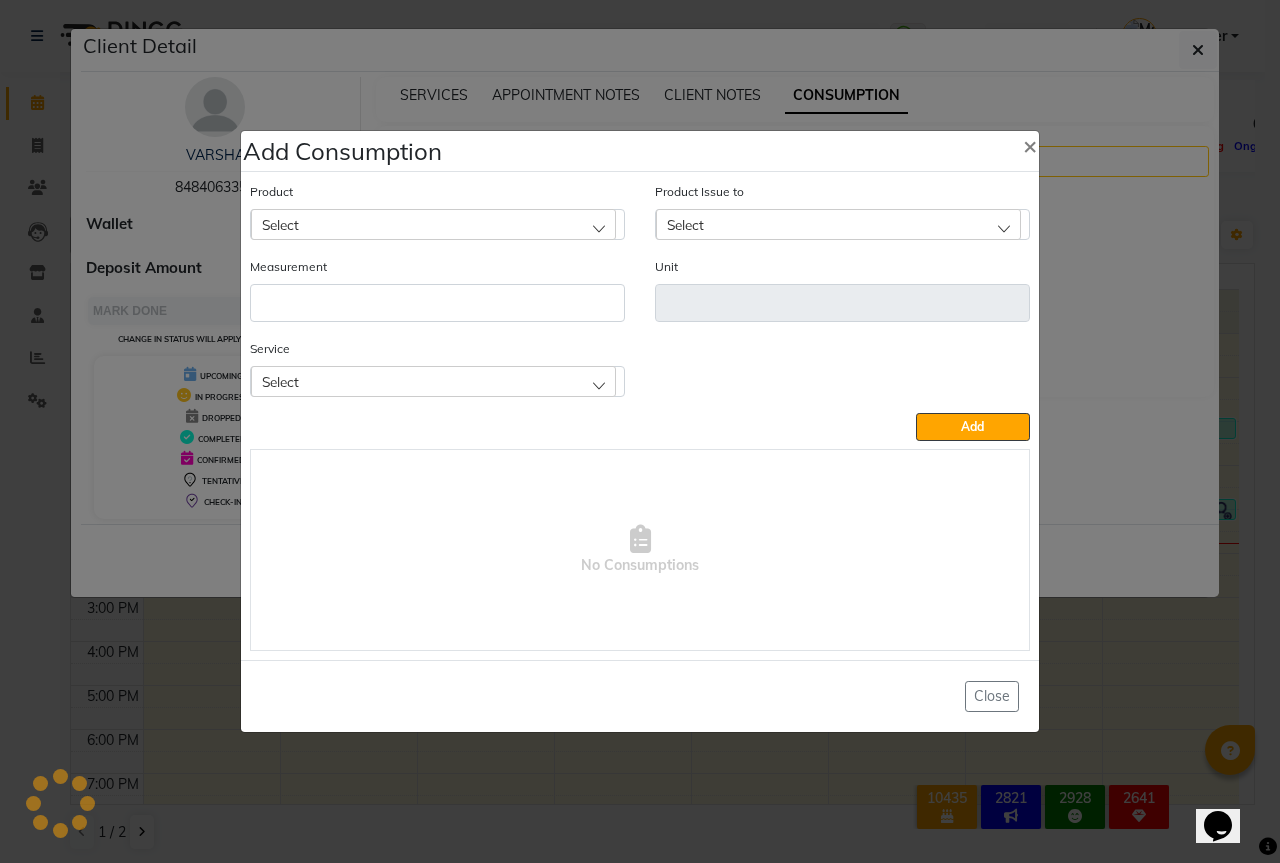 click on "Select" 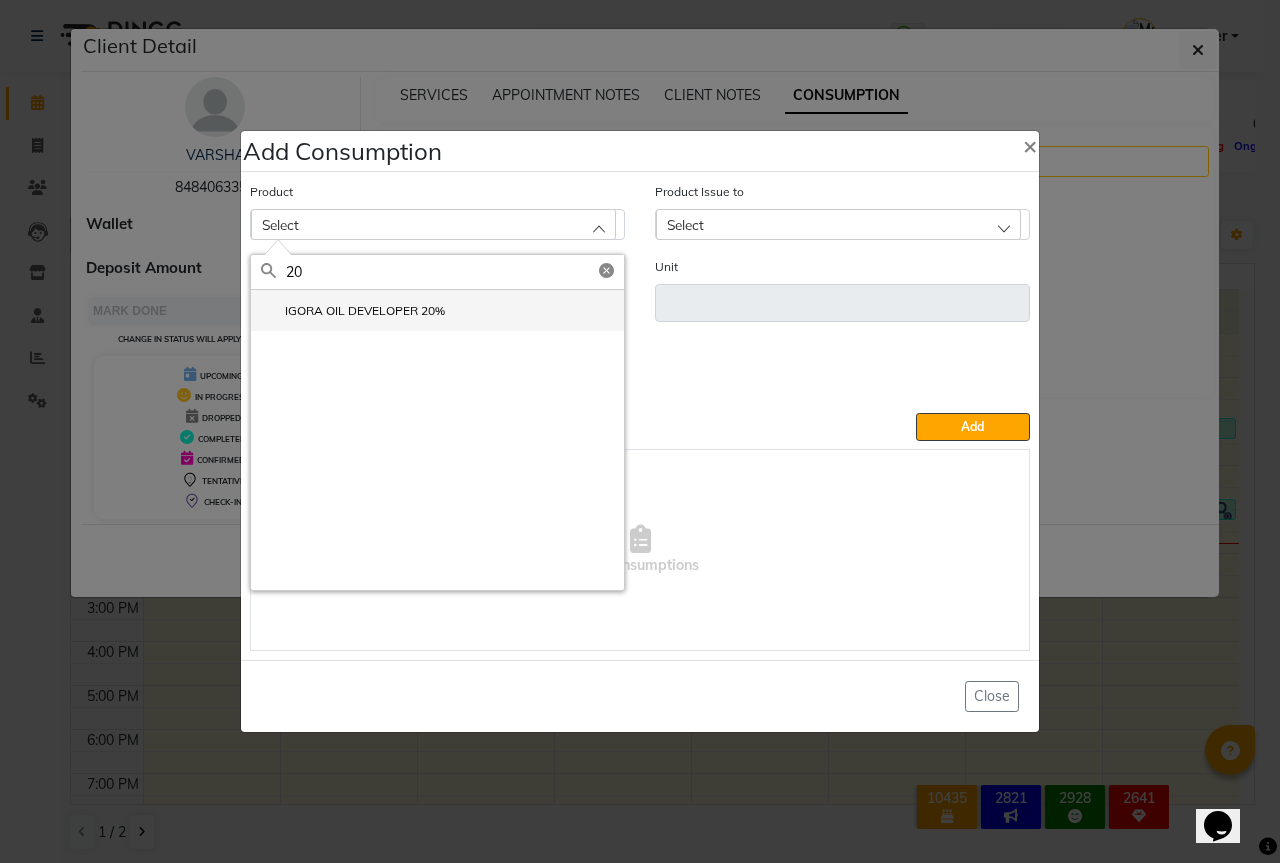 type on "20" 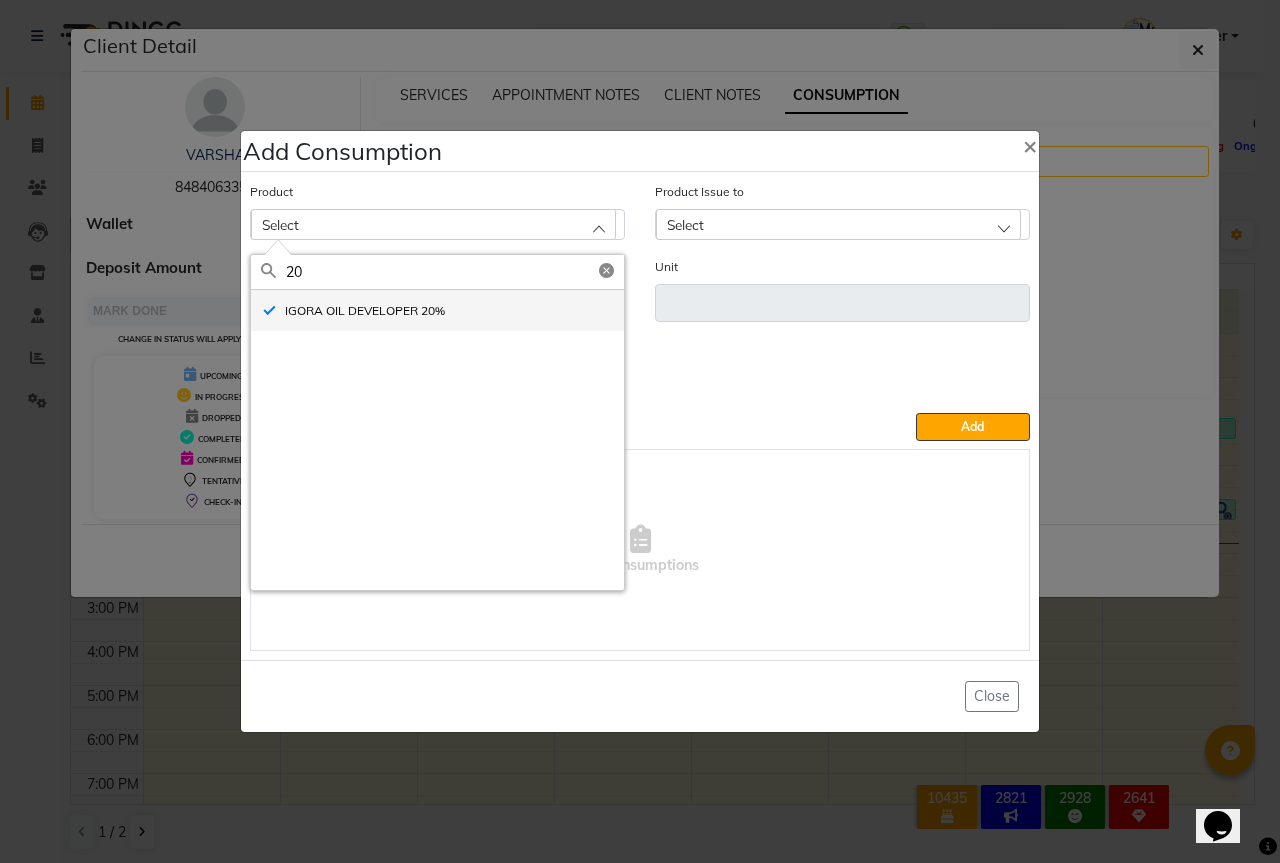 type on "ml" 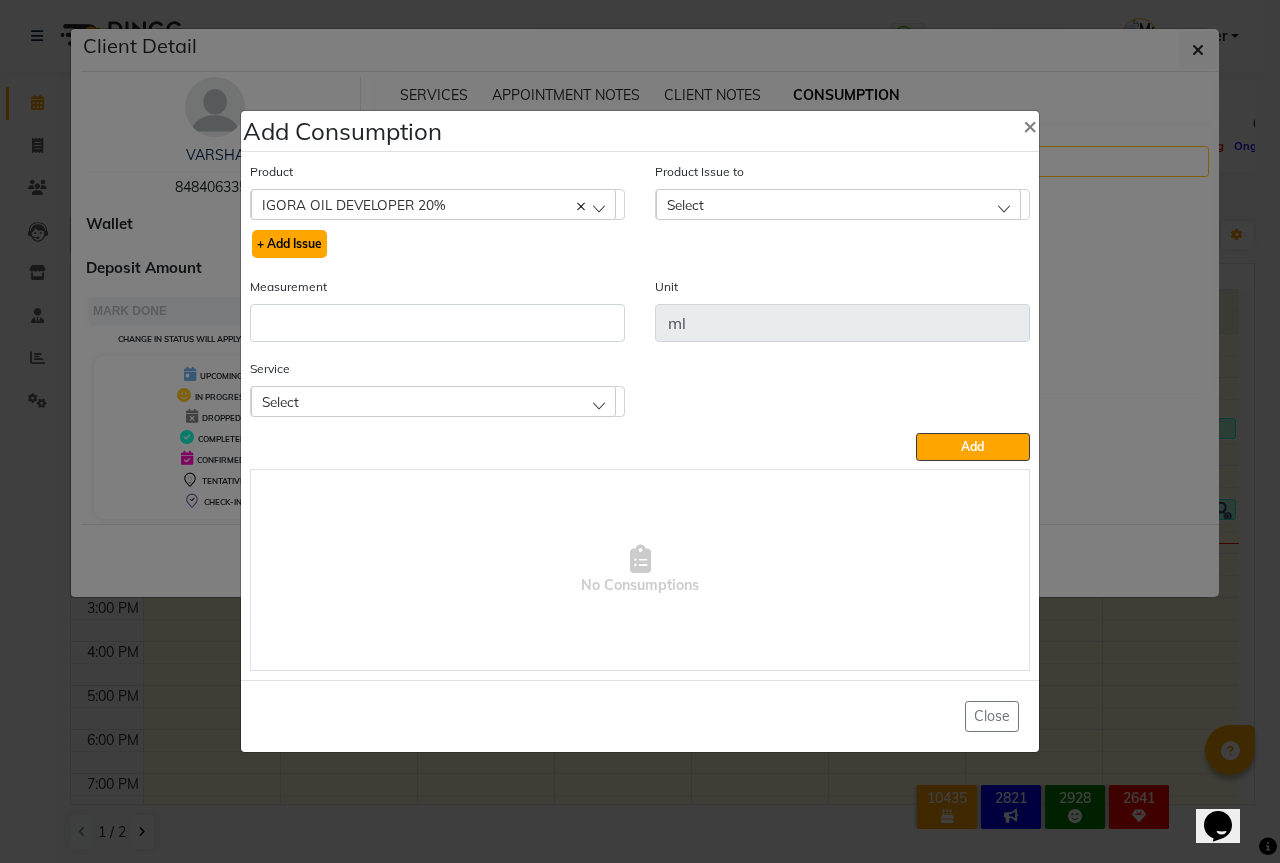 click on "+ Add Issue" 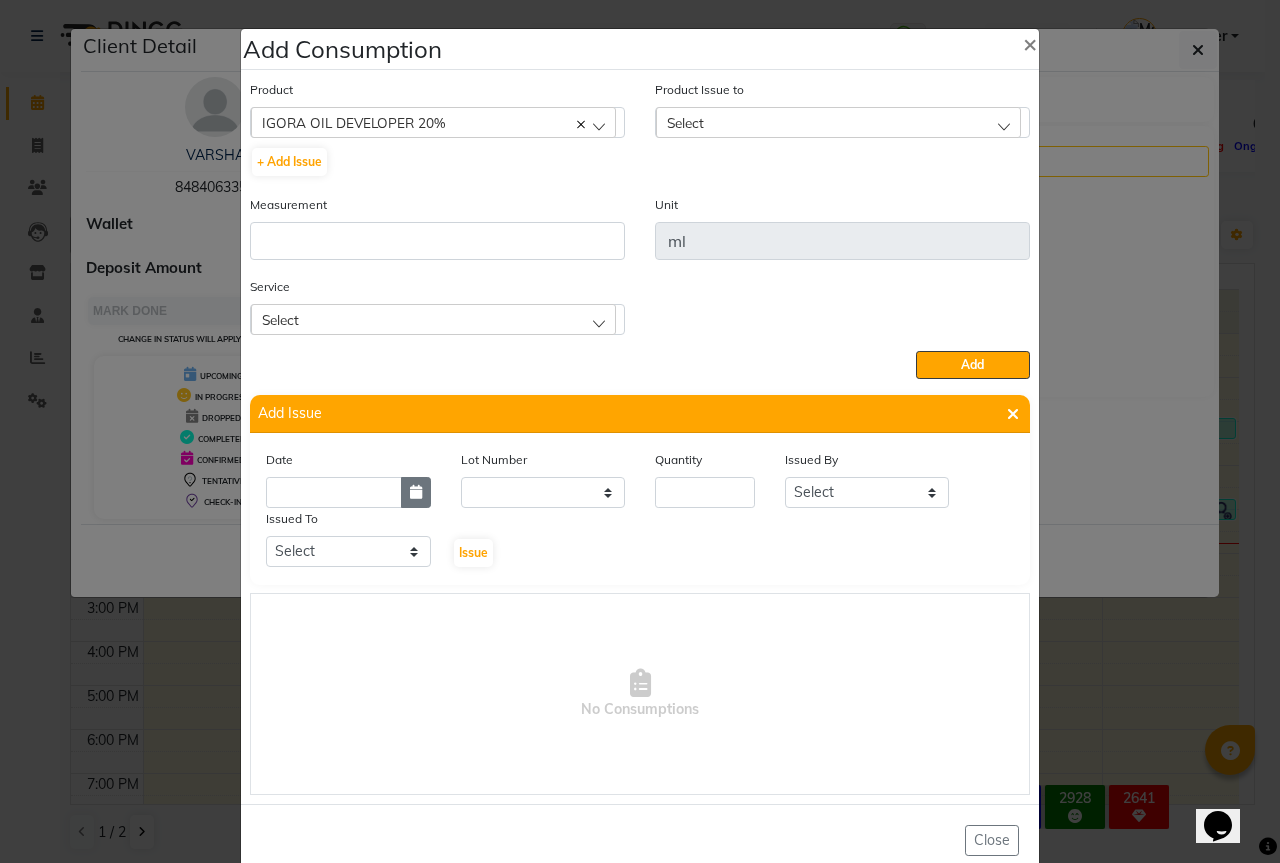 click 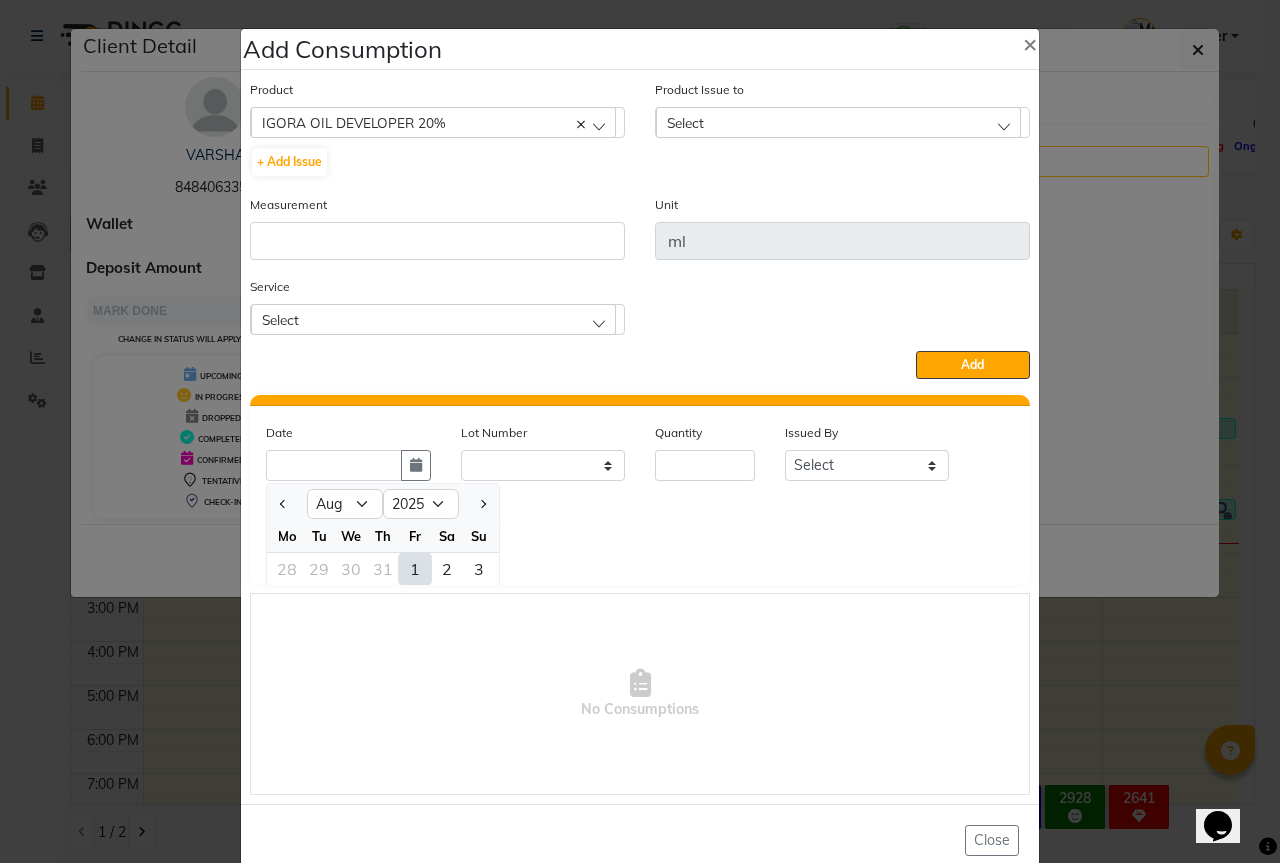 click on "1" 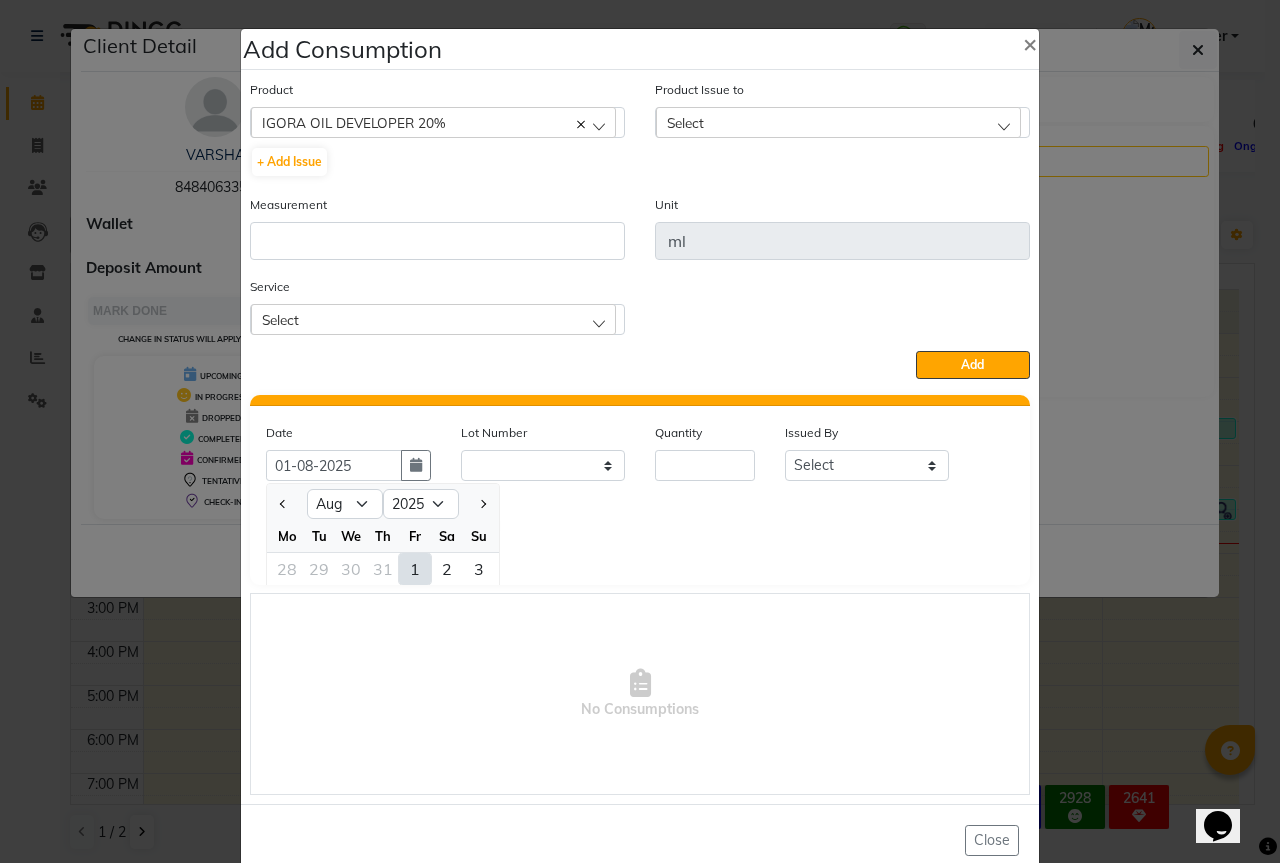 scroll, scrollTop: 0, scrollLeft: 0, axis: both 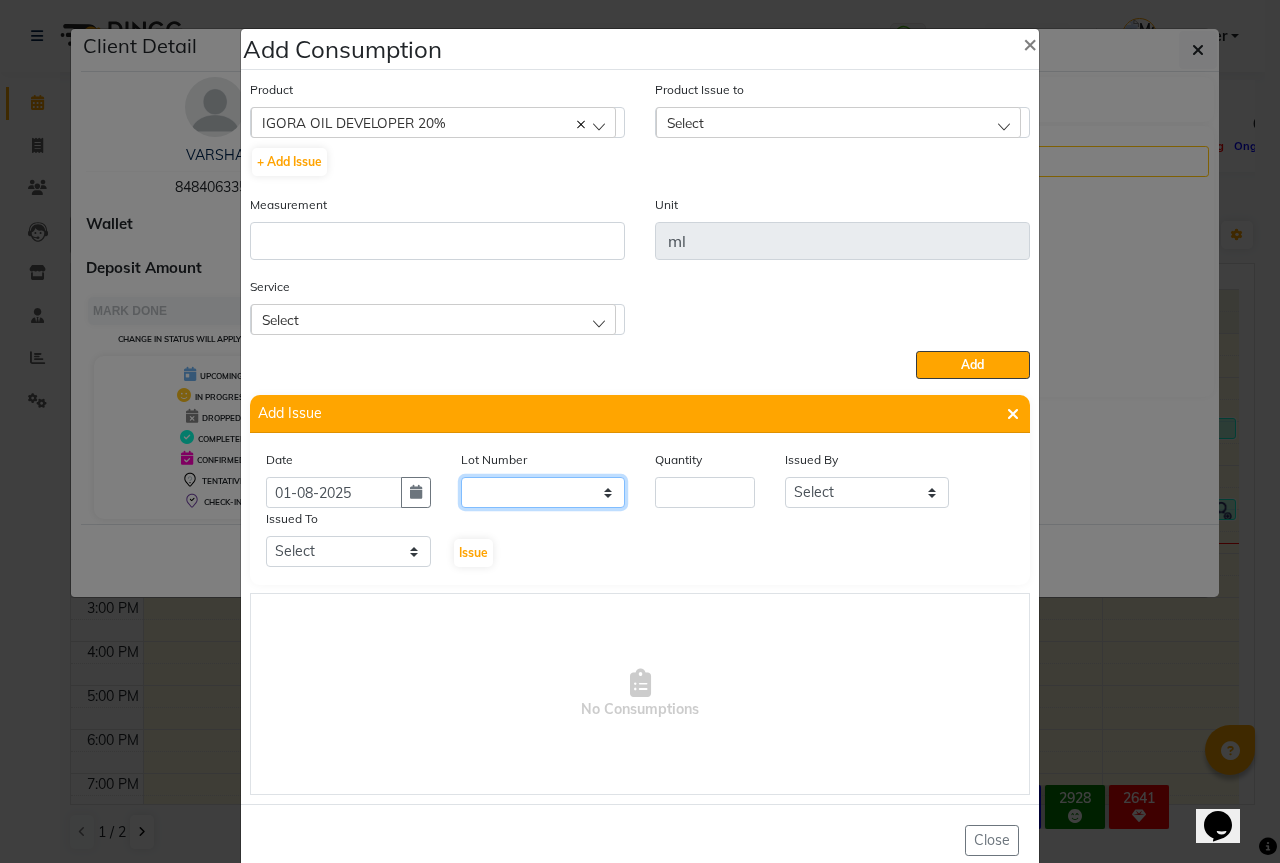 click on "None" 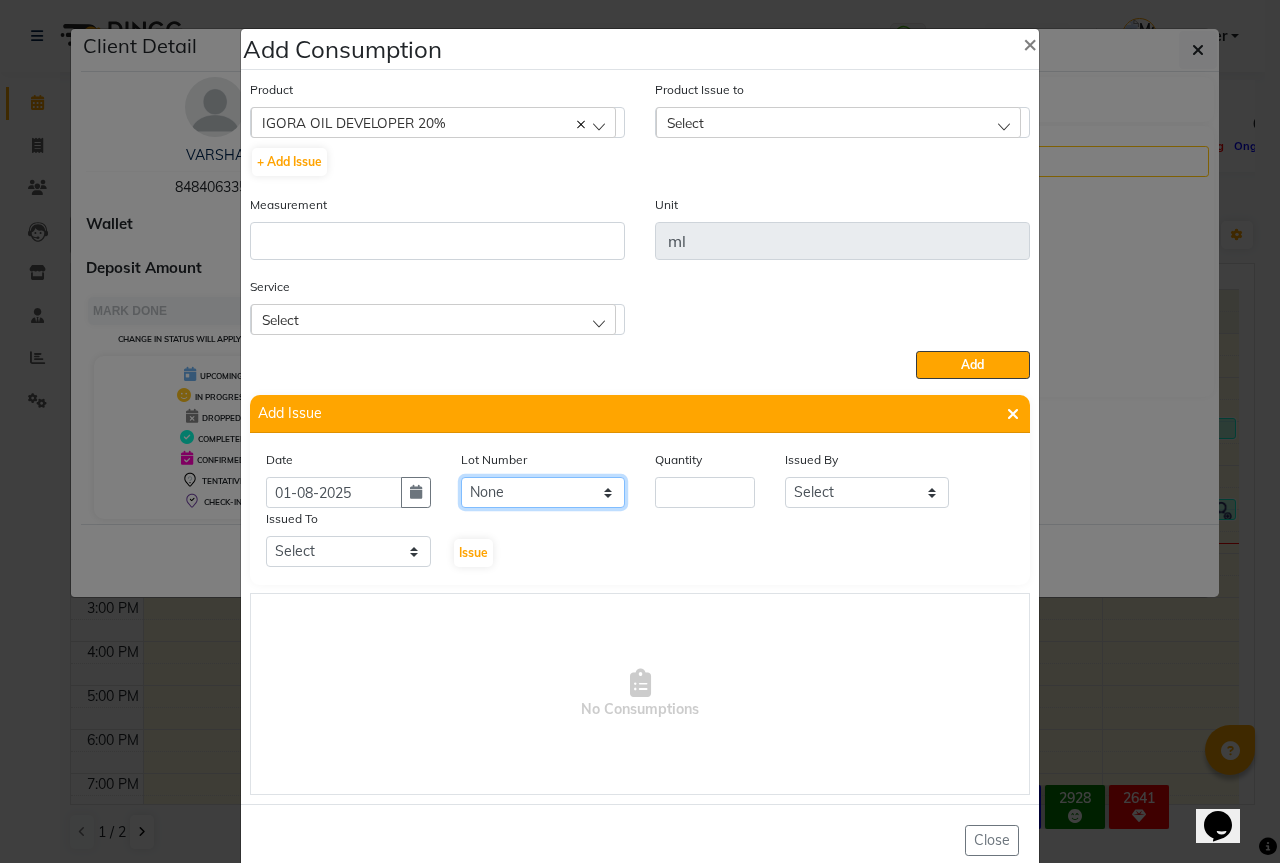 click on "None" 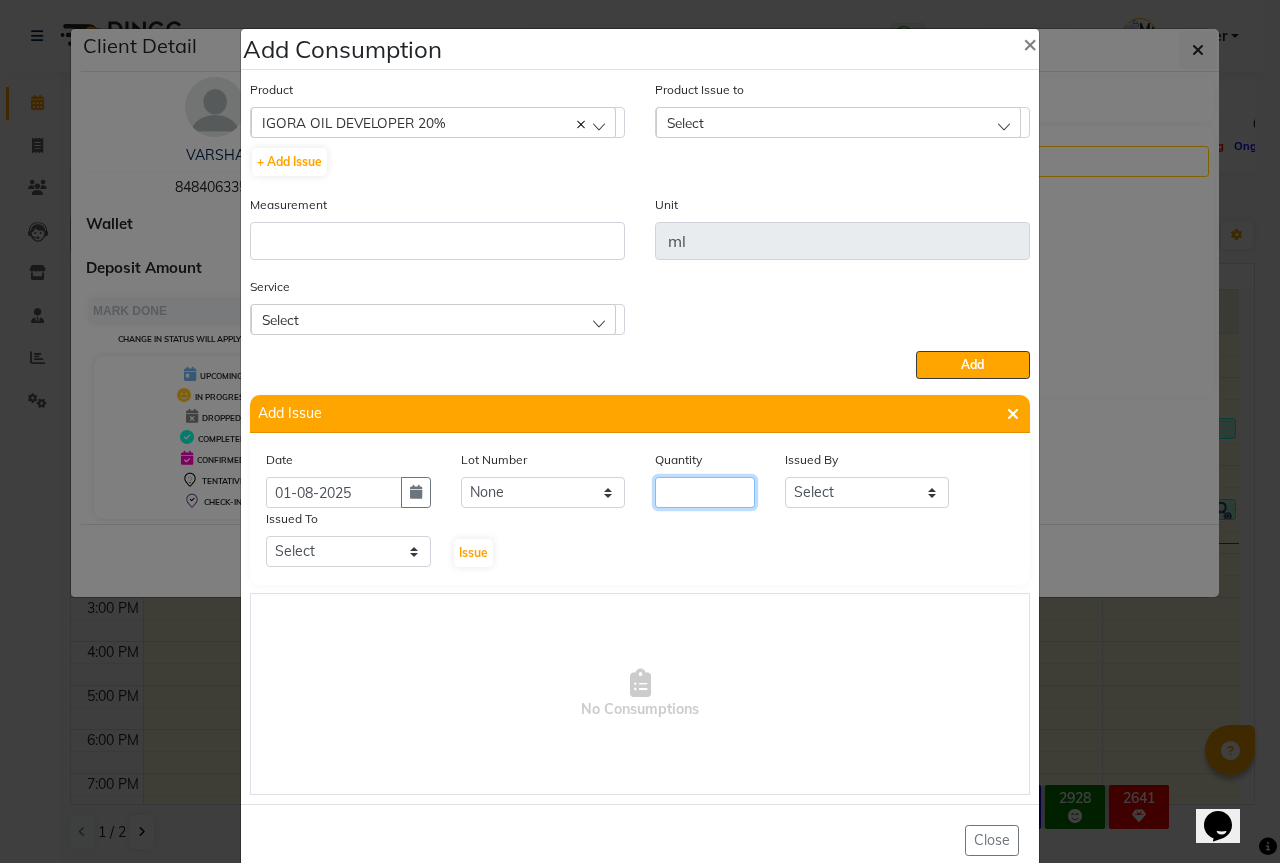 click 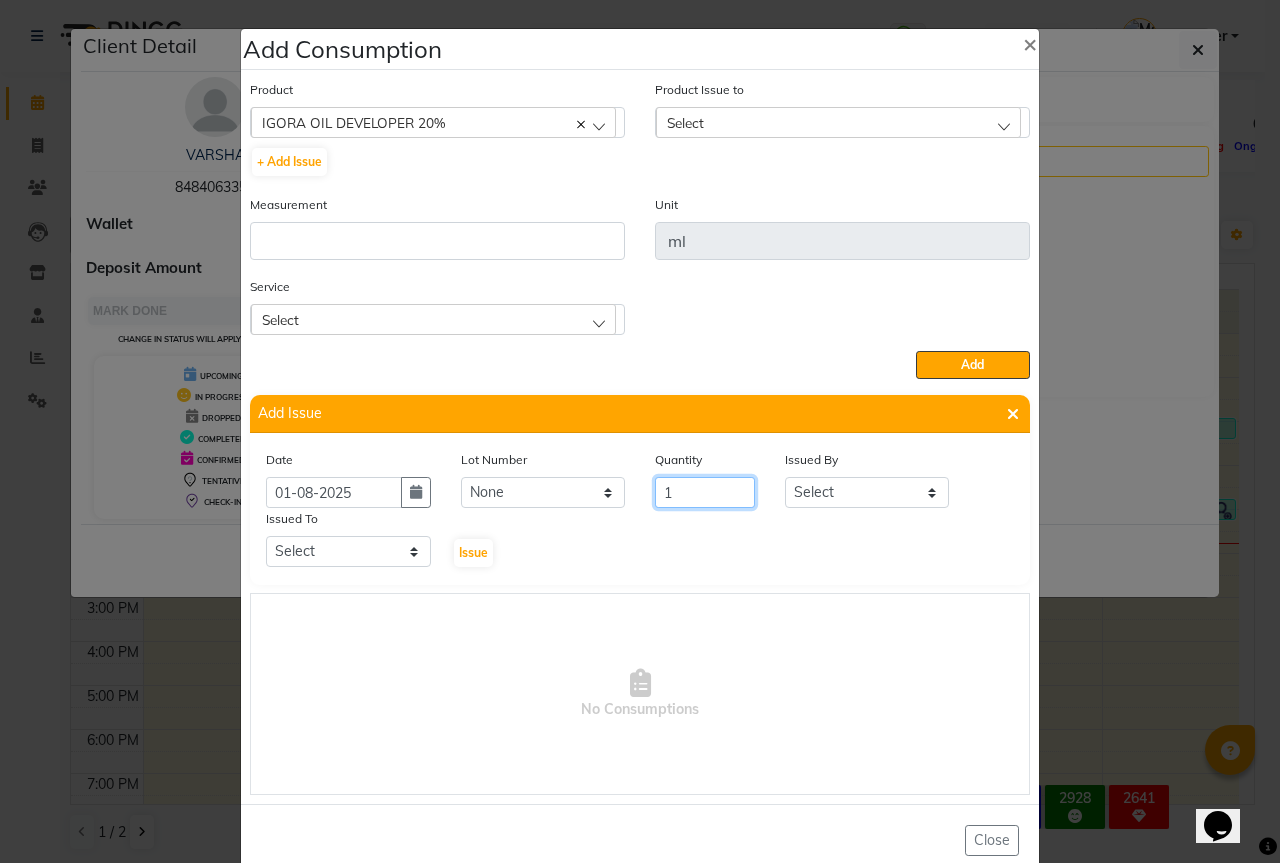 type on "1" 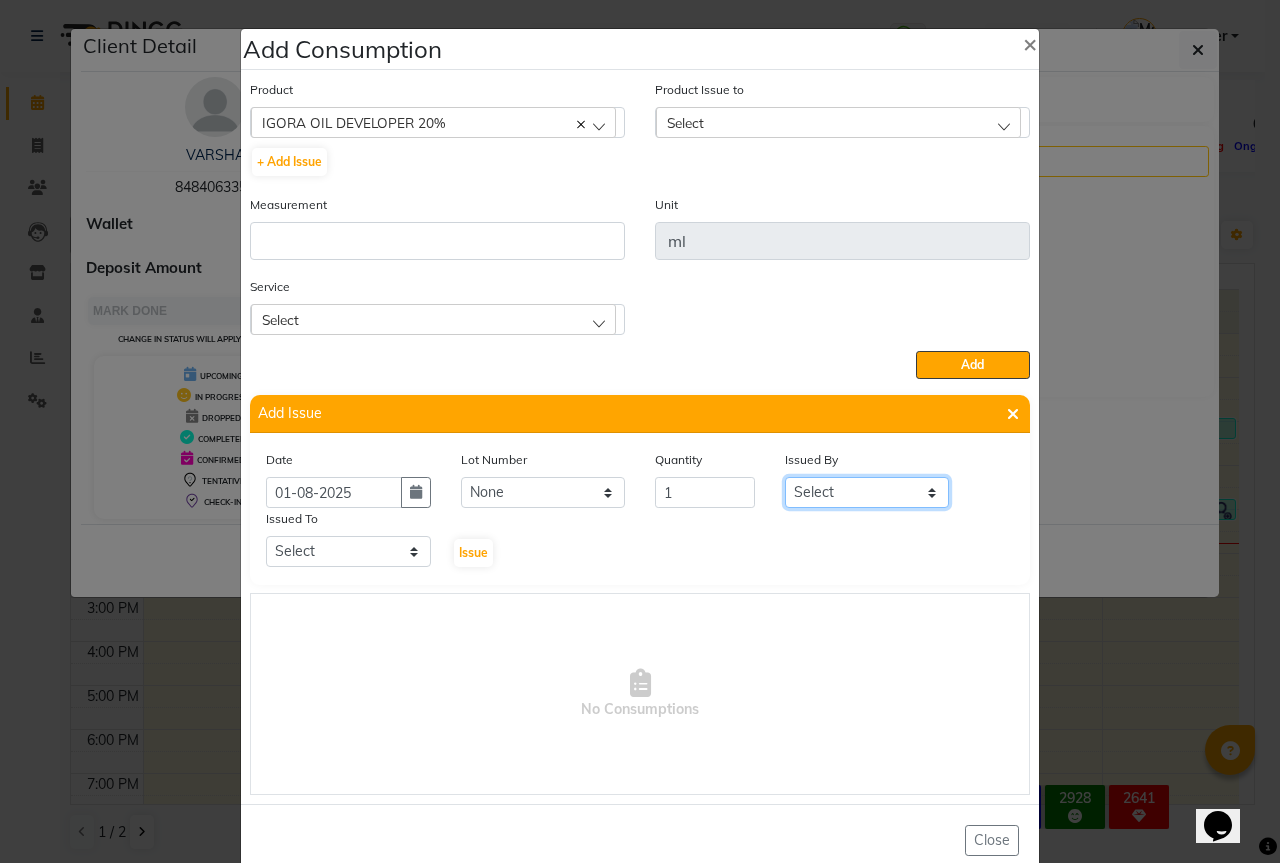 click on "Select Aarti Akshay Gaikwad Ankita Balmiki Bhagvat Dnyaneshwar Borde Gajanan Ghaytade Govind Wadel HK Sagar Raut Sipra Singh Usha" 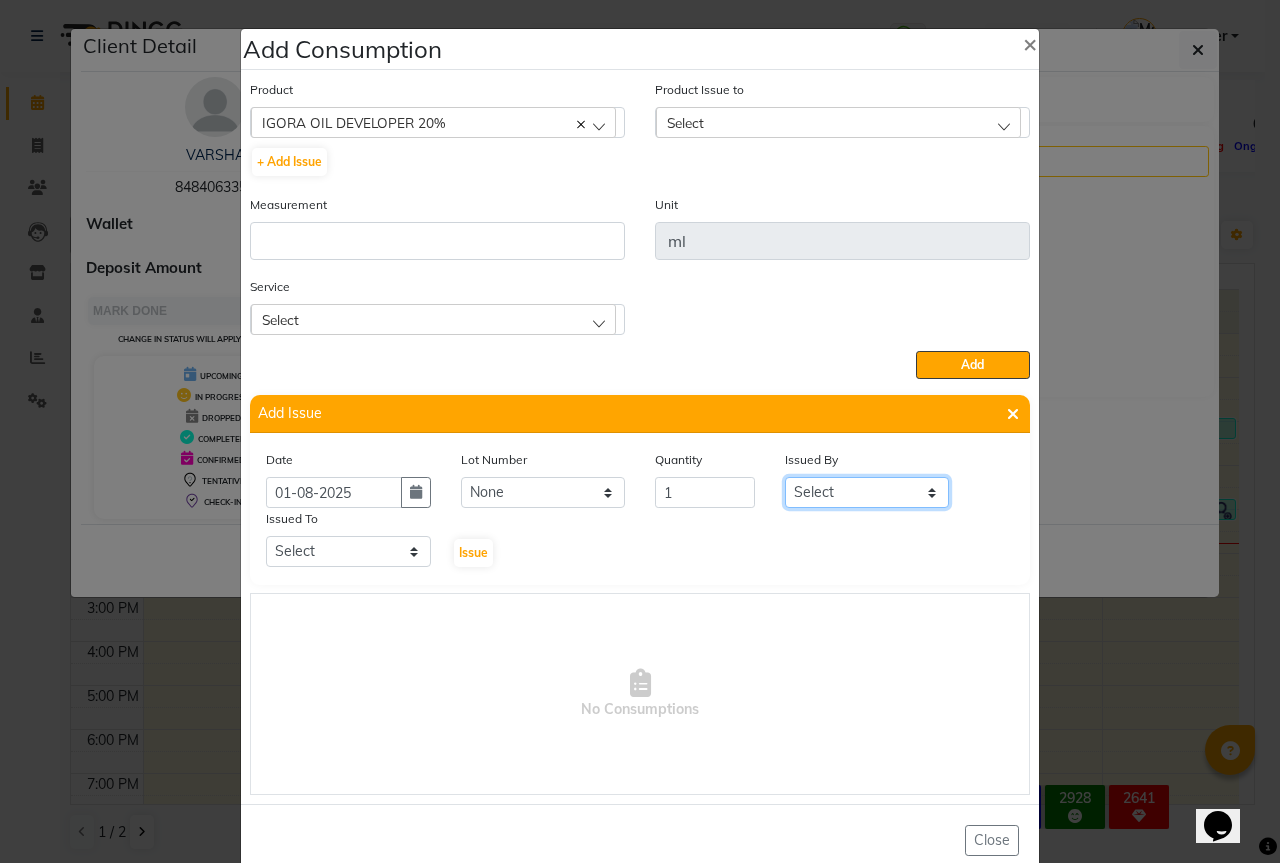 select on "55250" 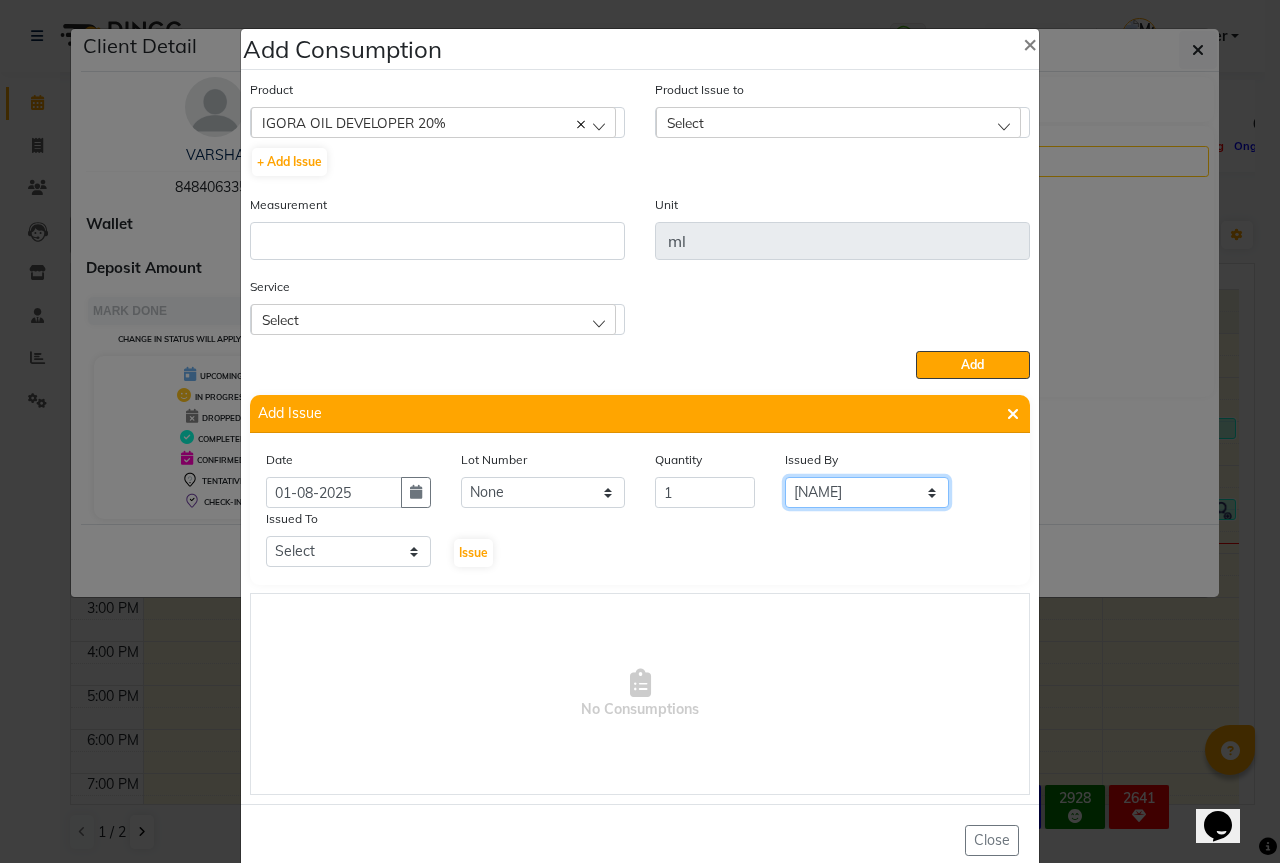 click on "Select Aarti Akshay Gaikwad Ankita Balmiki Bhagvat Dnyaneshwar Borde Gajanan Ghaytade Govind Wadel HK Sagar Raut Sipra Singh Usha" 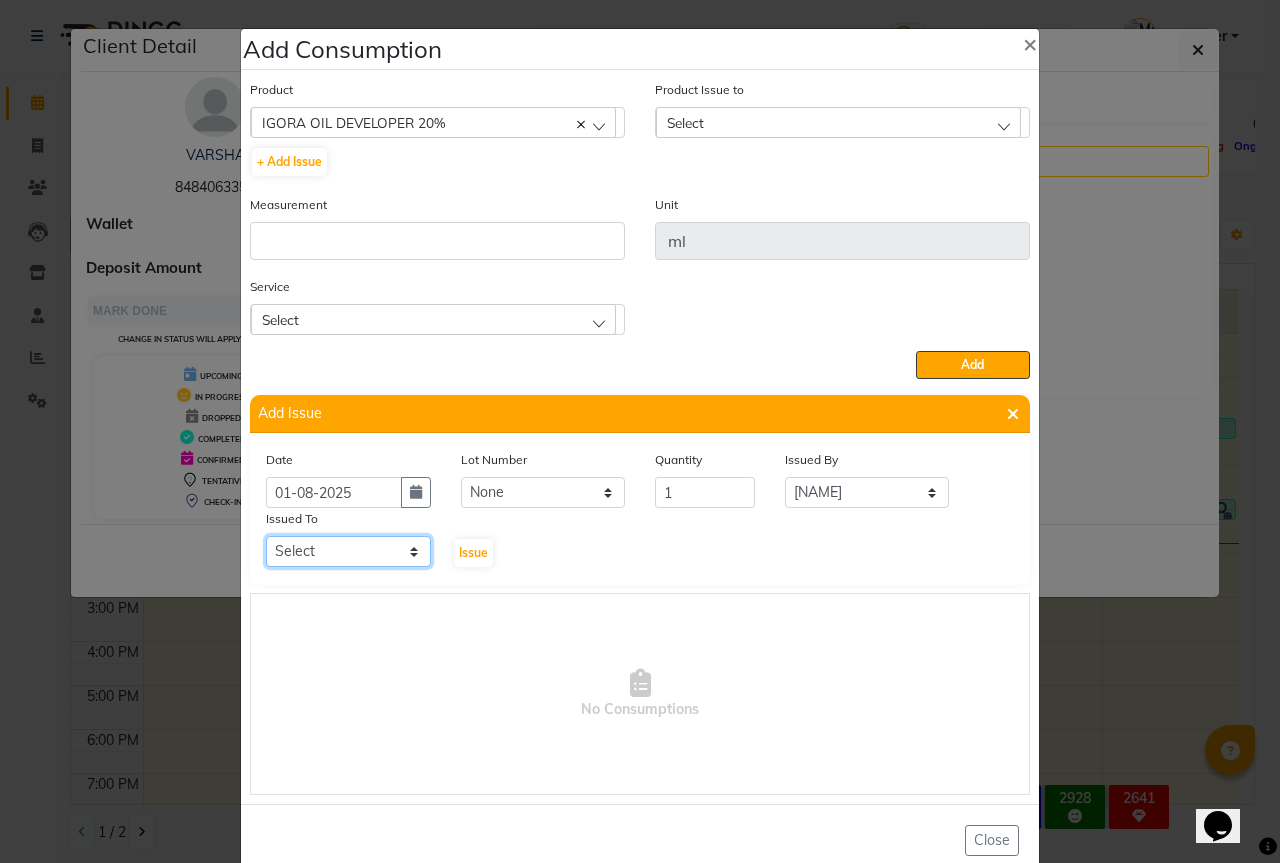 click on "Select Aarti Akshay Gaikwad Ankita Balmiki Bhagvat Dnyaneshwar Borde Gajanan Ghaytade Govind Wadel HK Sagar Raut Sipra Singh Usha" 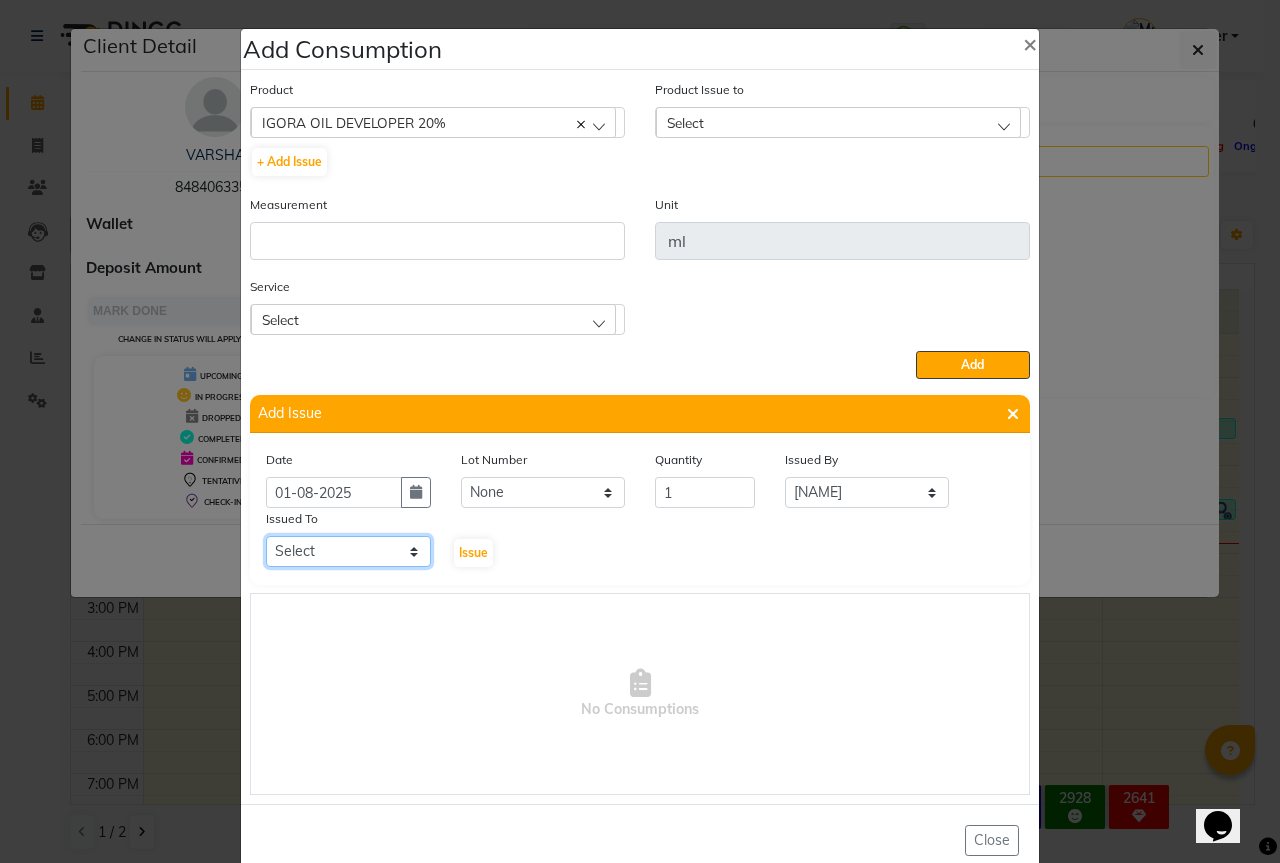 select on "55250" 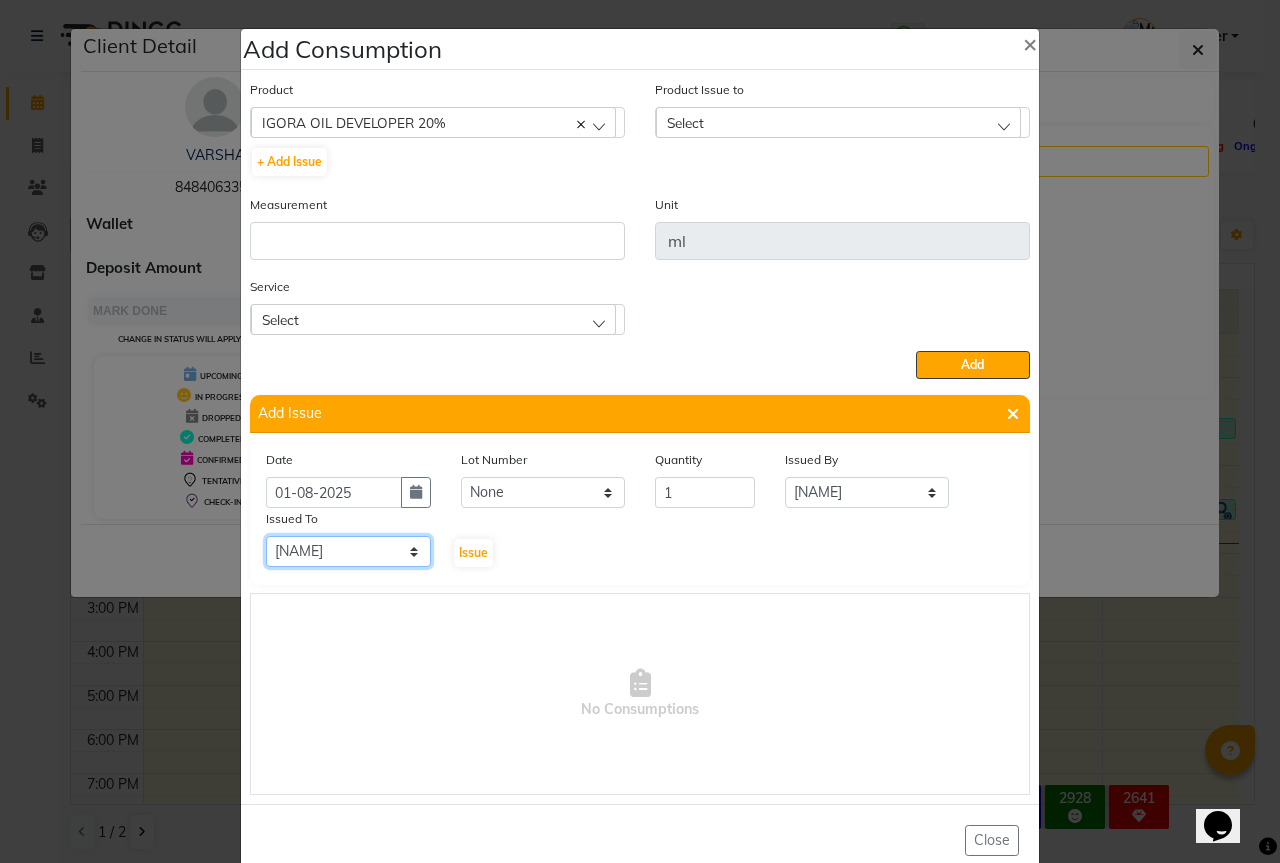 click on "Select Aarti Akshay Gaikwad Ankita Balmiki Bhagvat Dnyaneshwar Borde Gajanan Ghaytade Govind Wadel HK Sagar Raut Sipra Singh Usha" 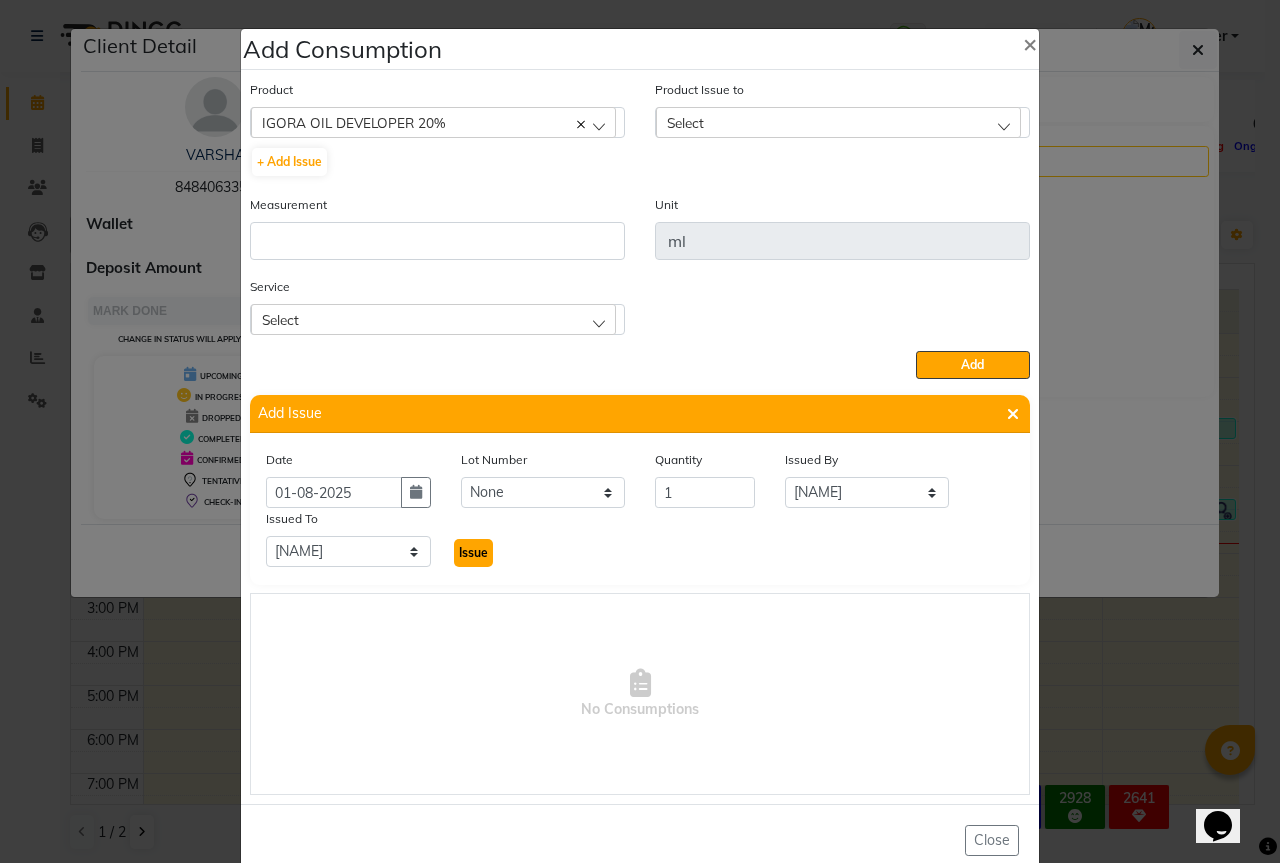 click on "Issue" 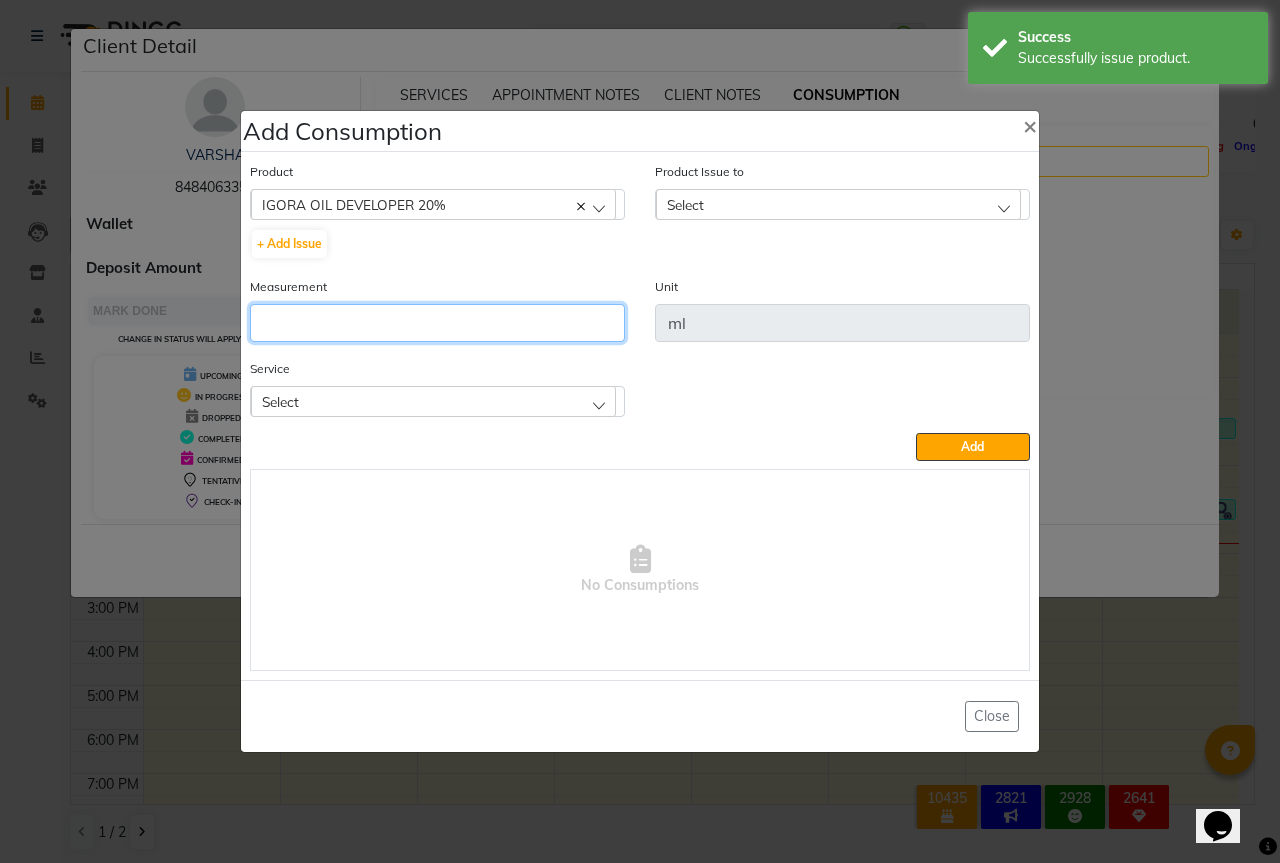 click 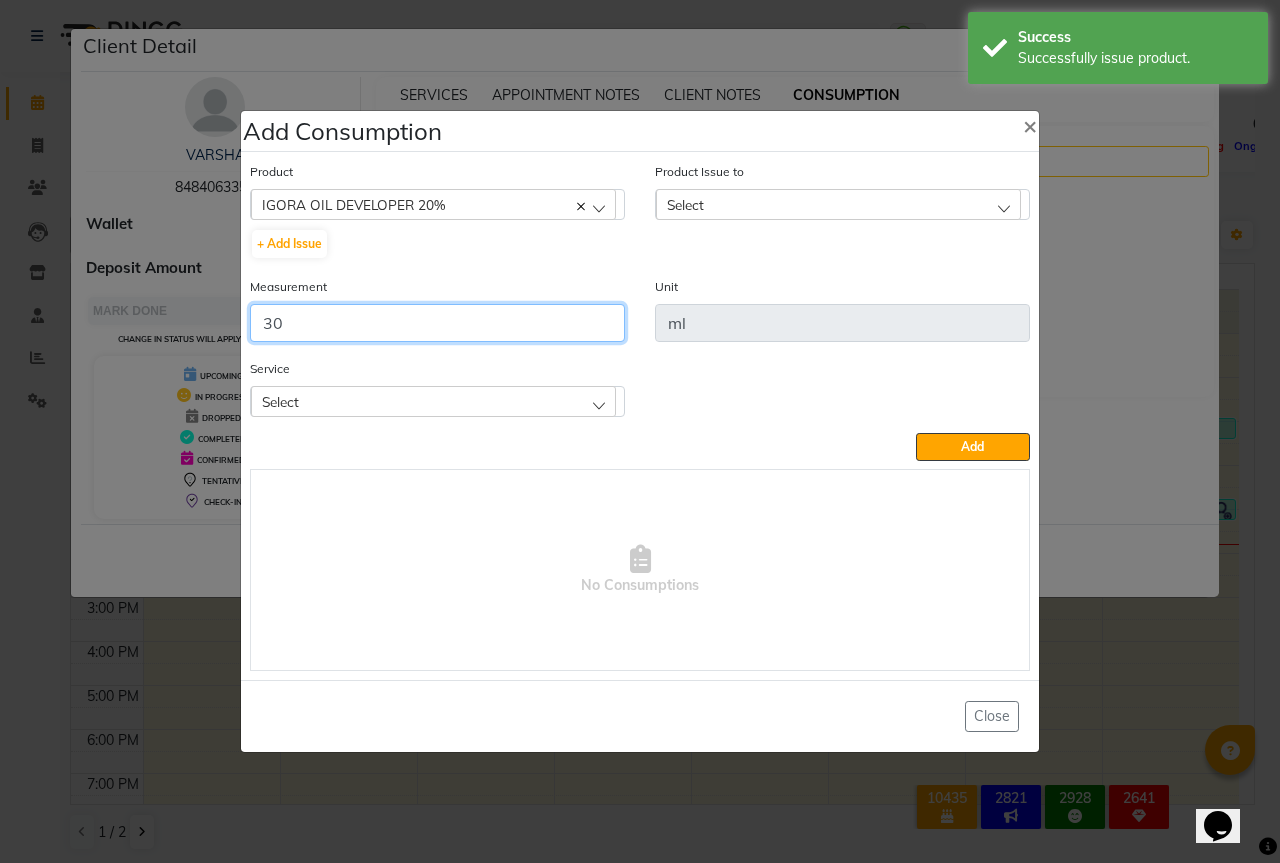 type on "30" 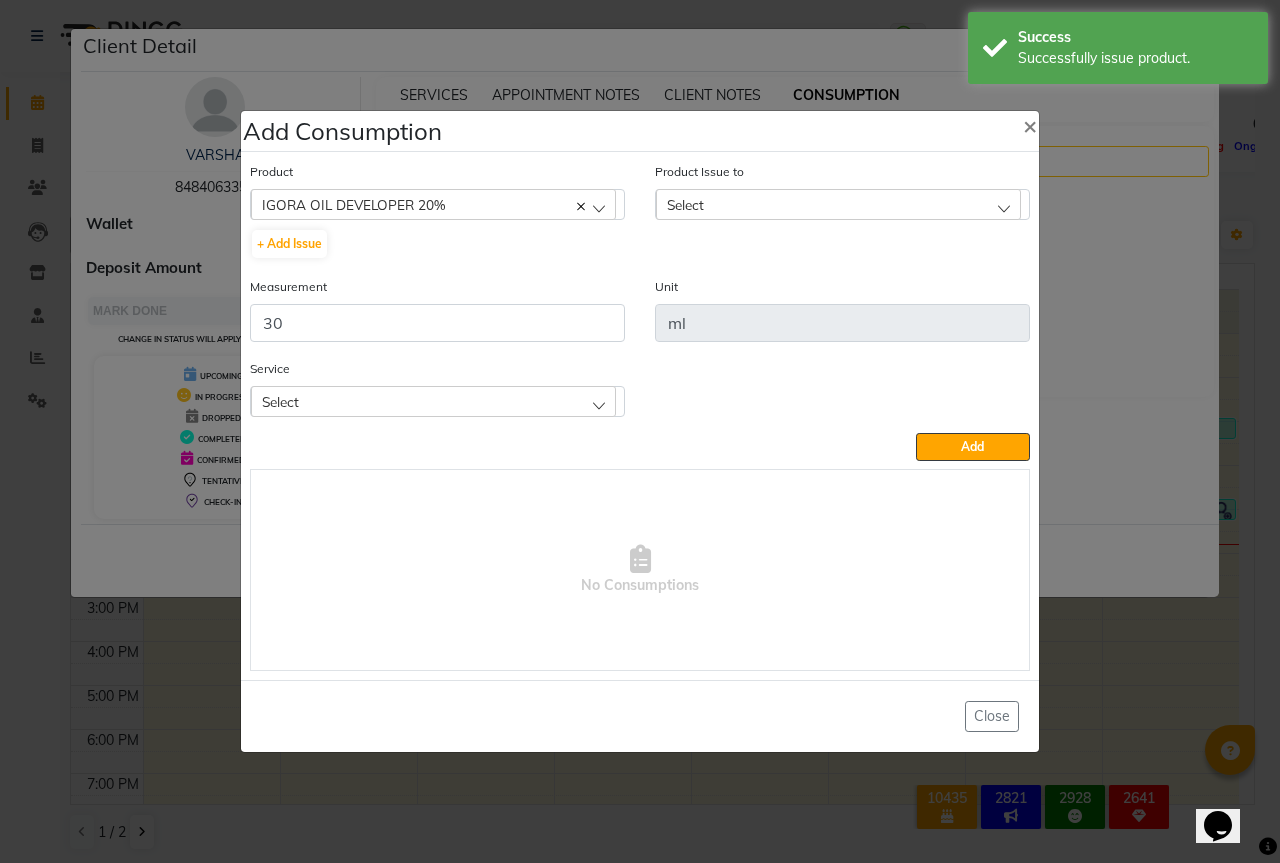 click on "Select" 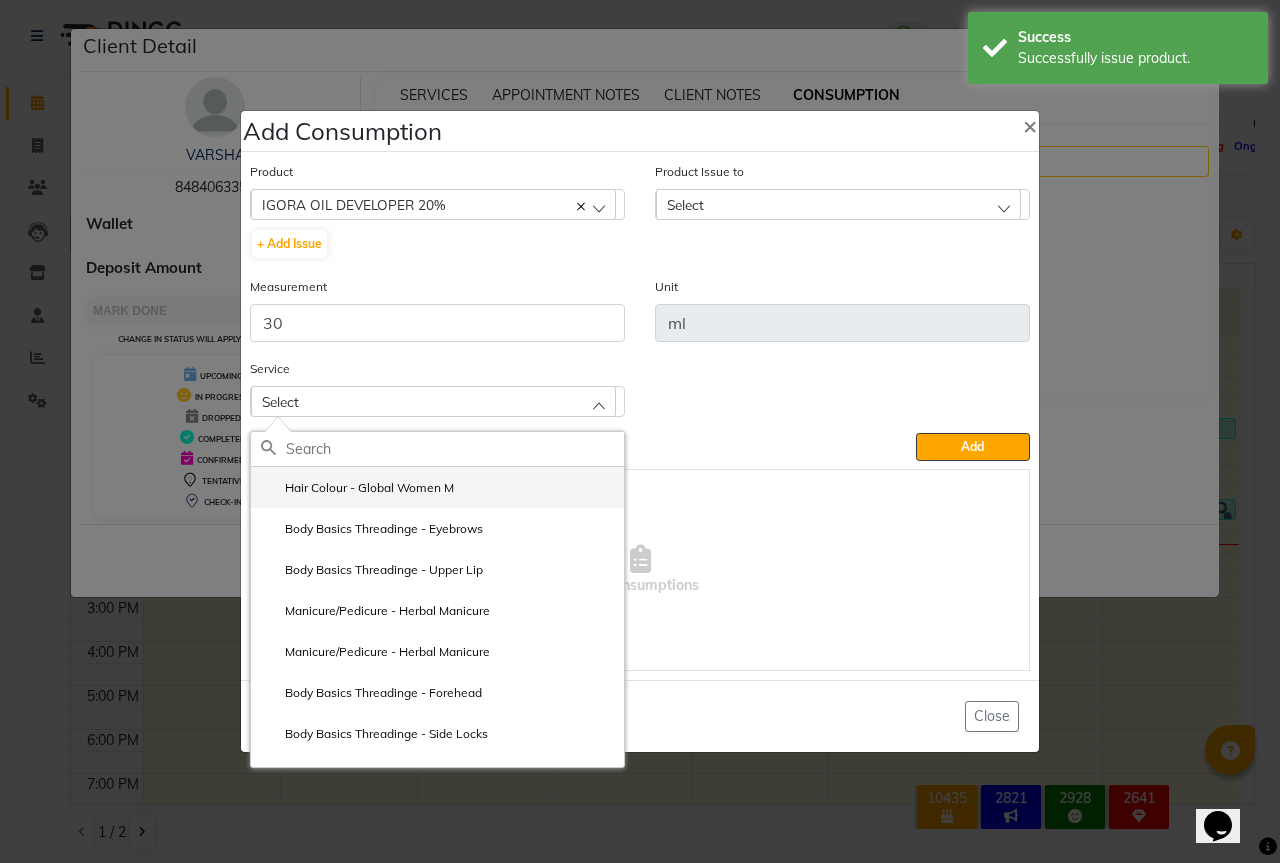 click on "Hair Colour - Global Women M" 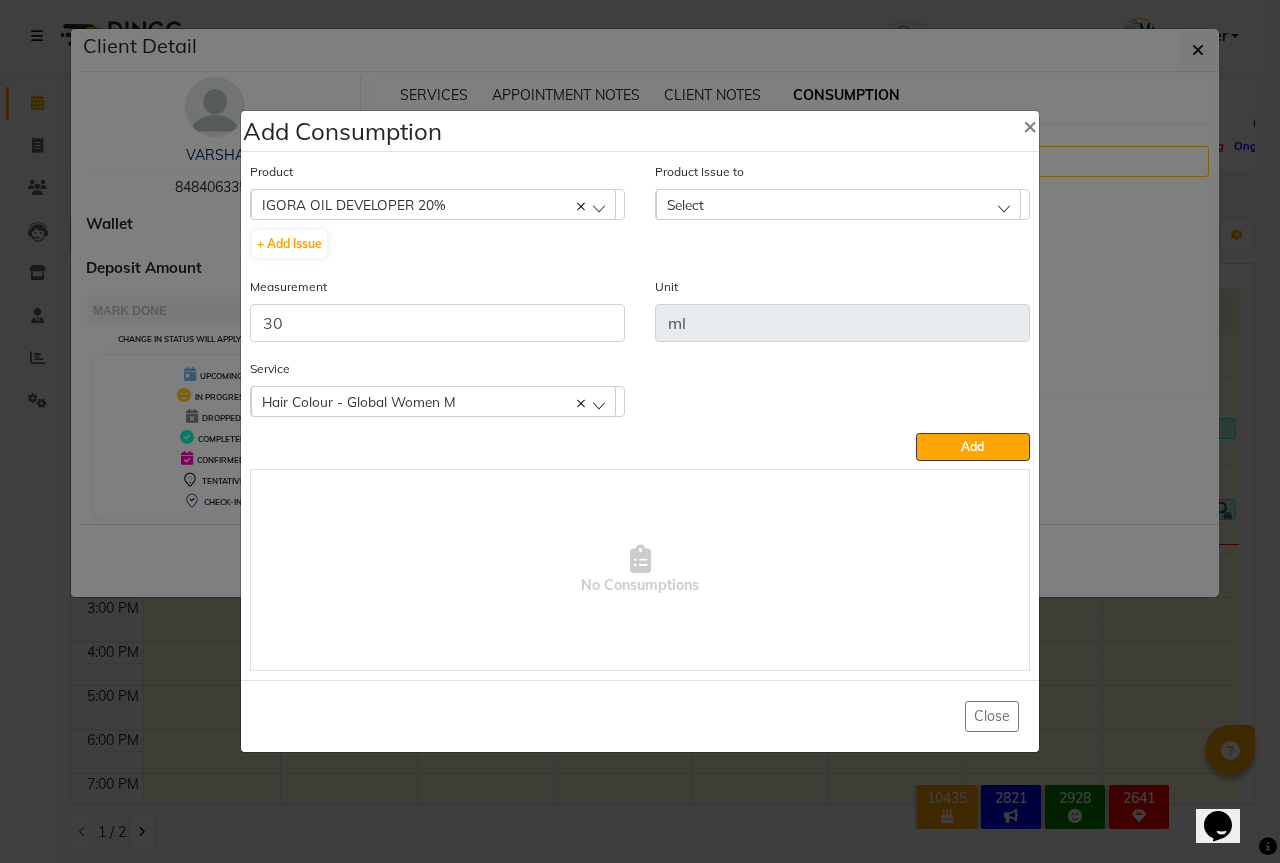 click on "Select" 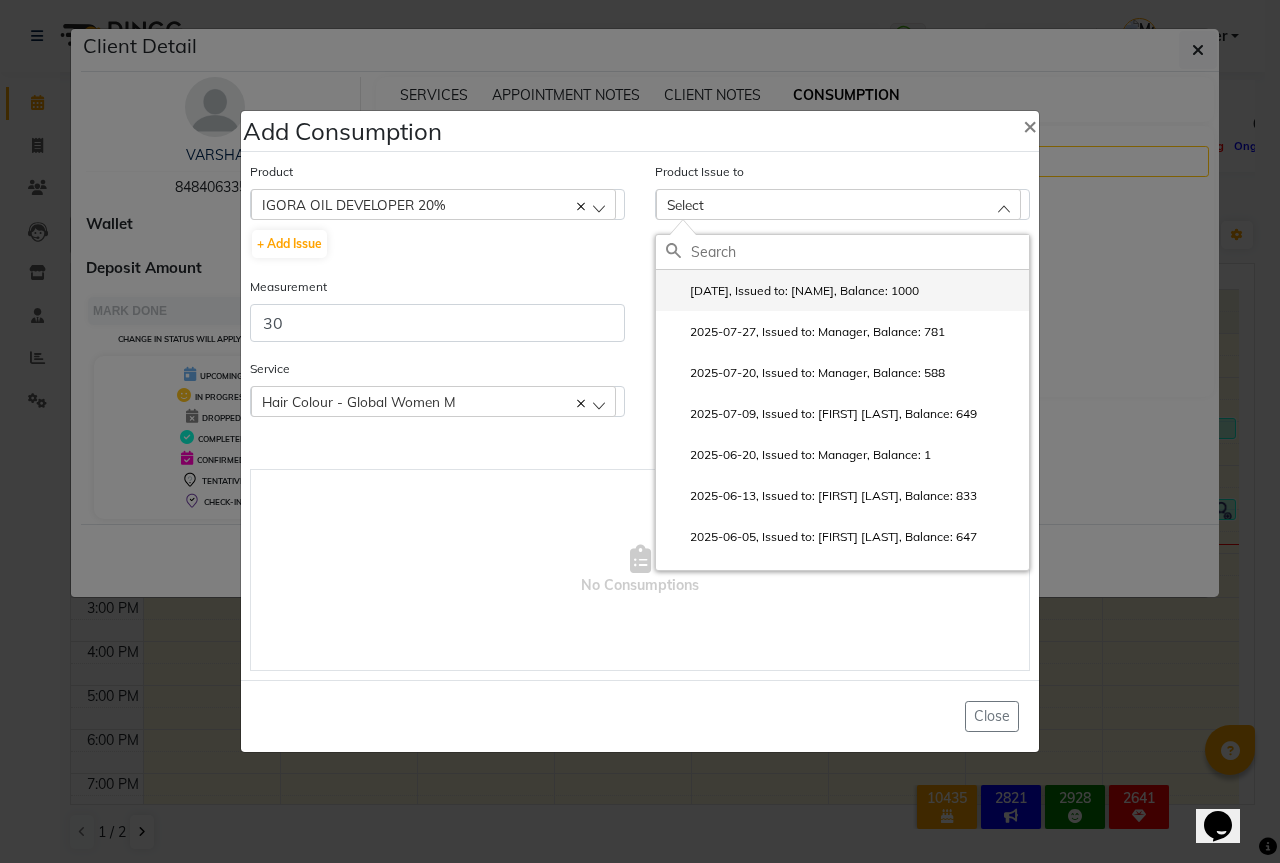 click on "2025-08-01, Issued to: Sipra Singh, Balance: 1000" 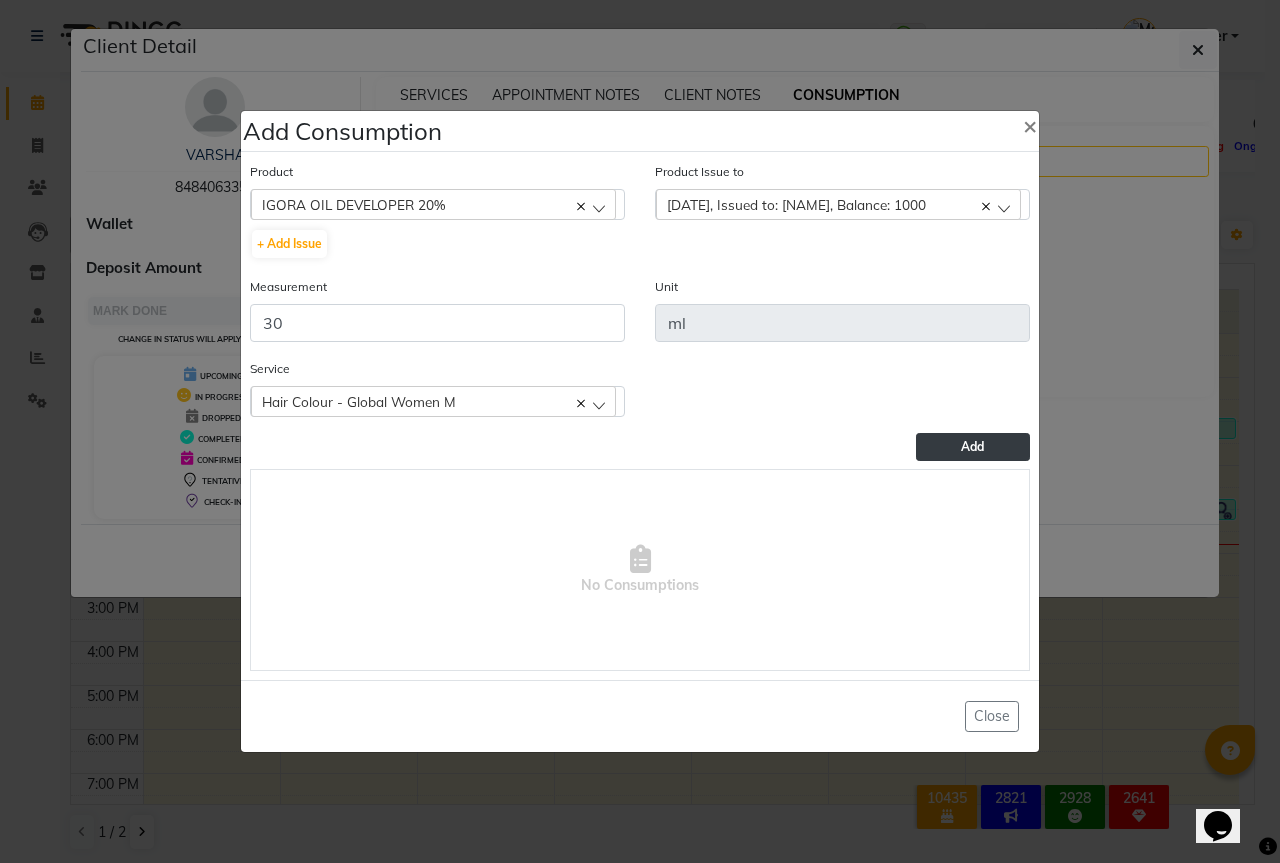 click on "Add" 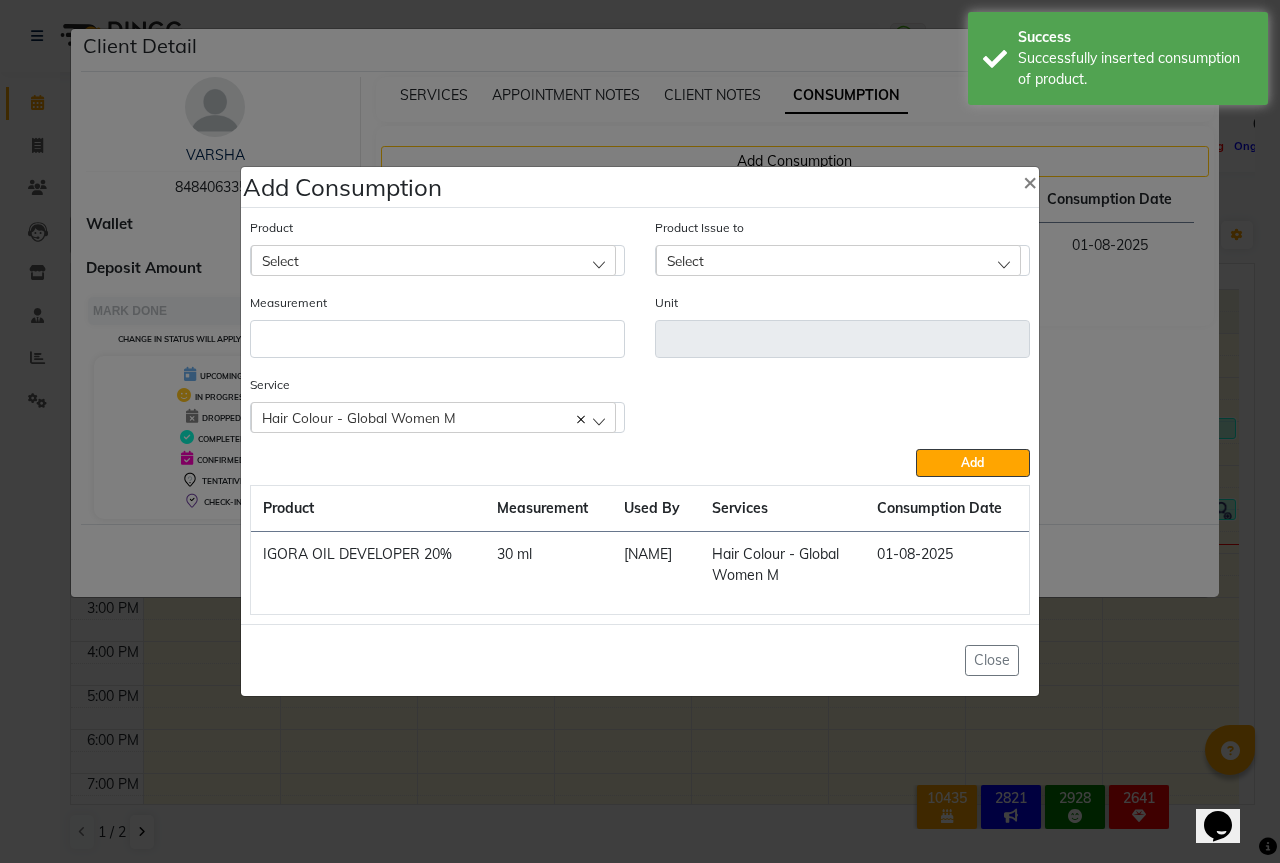 click on "Select" 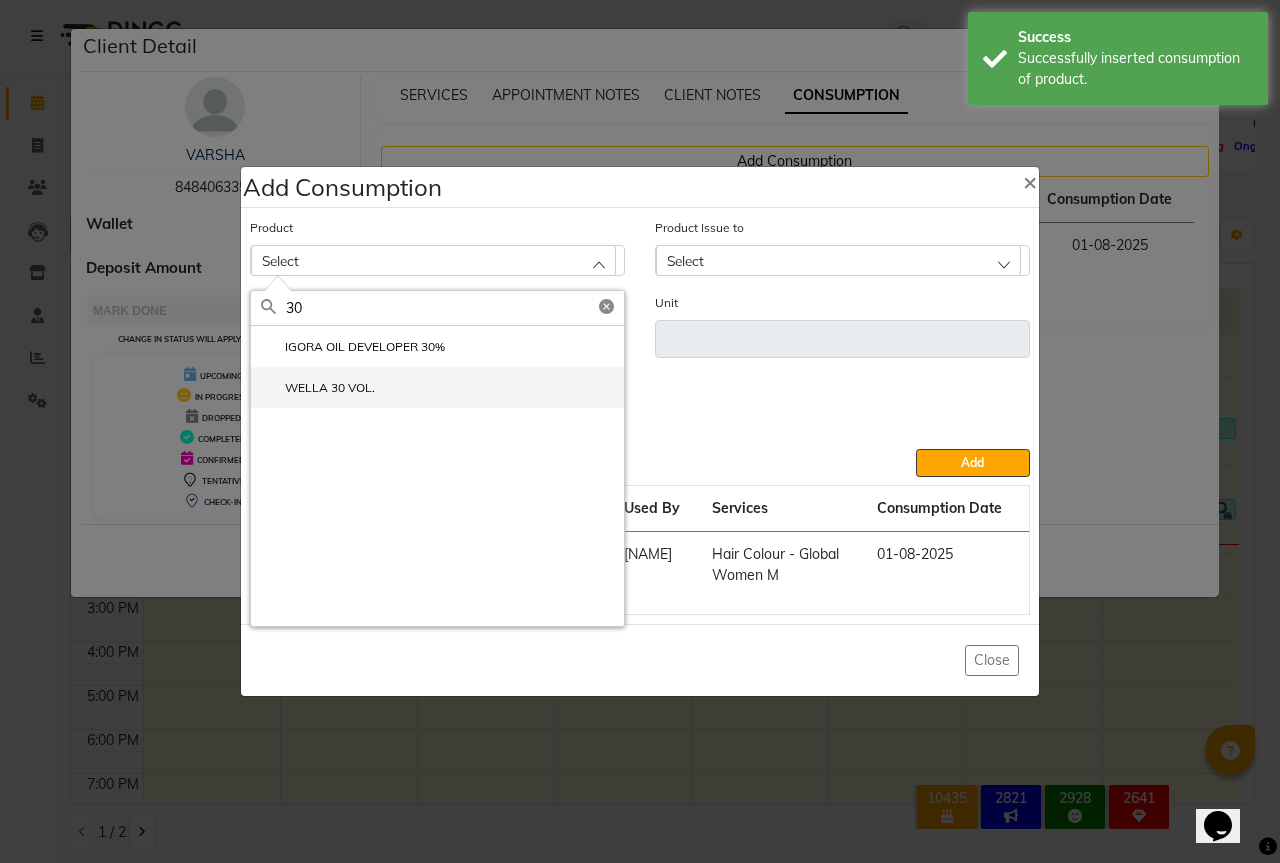type on "30" 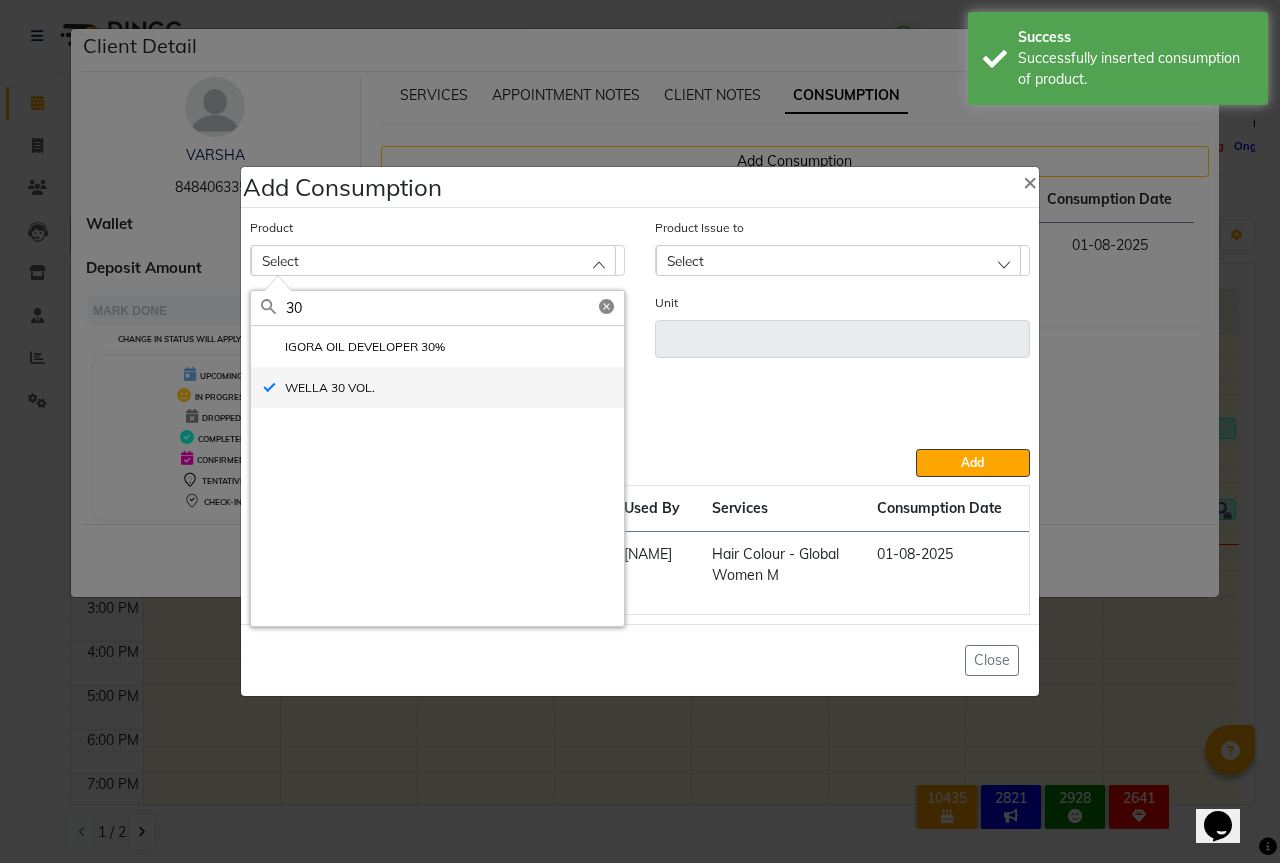 type 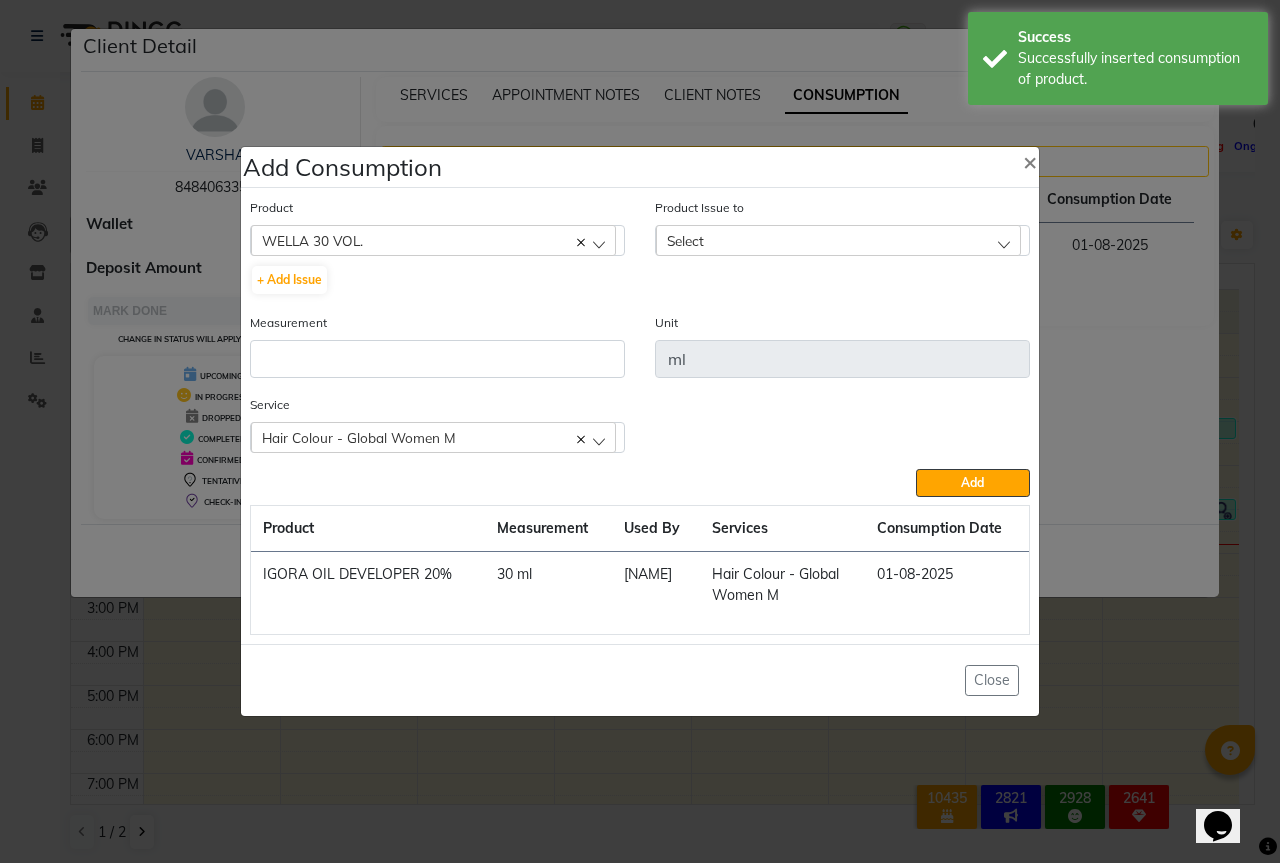 click on "WELLA 30 VOL." 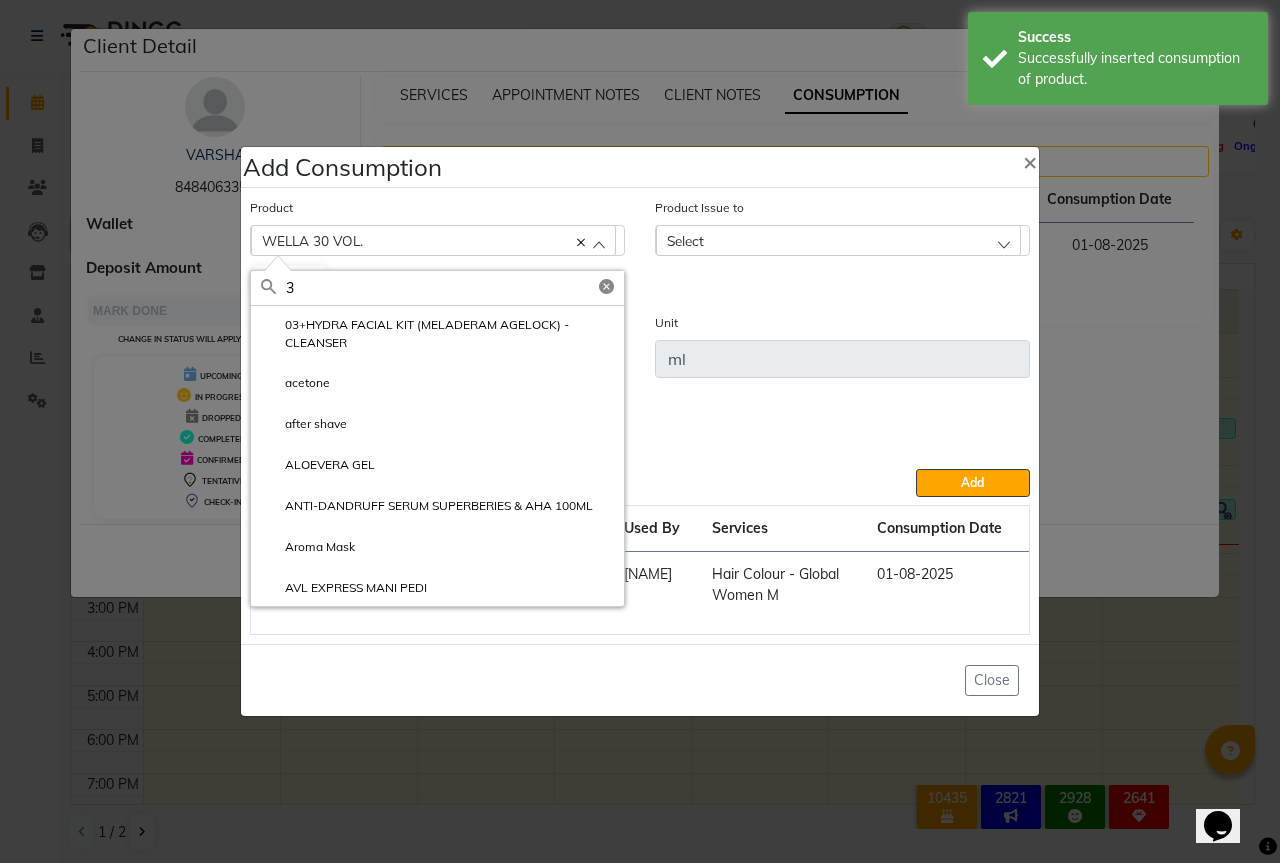 type on "30" 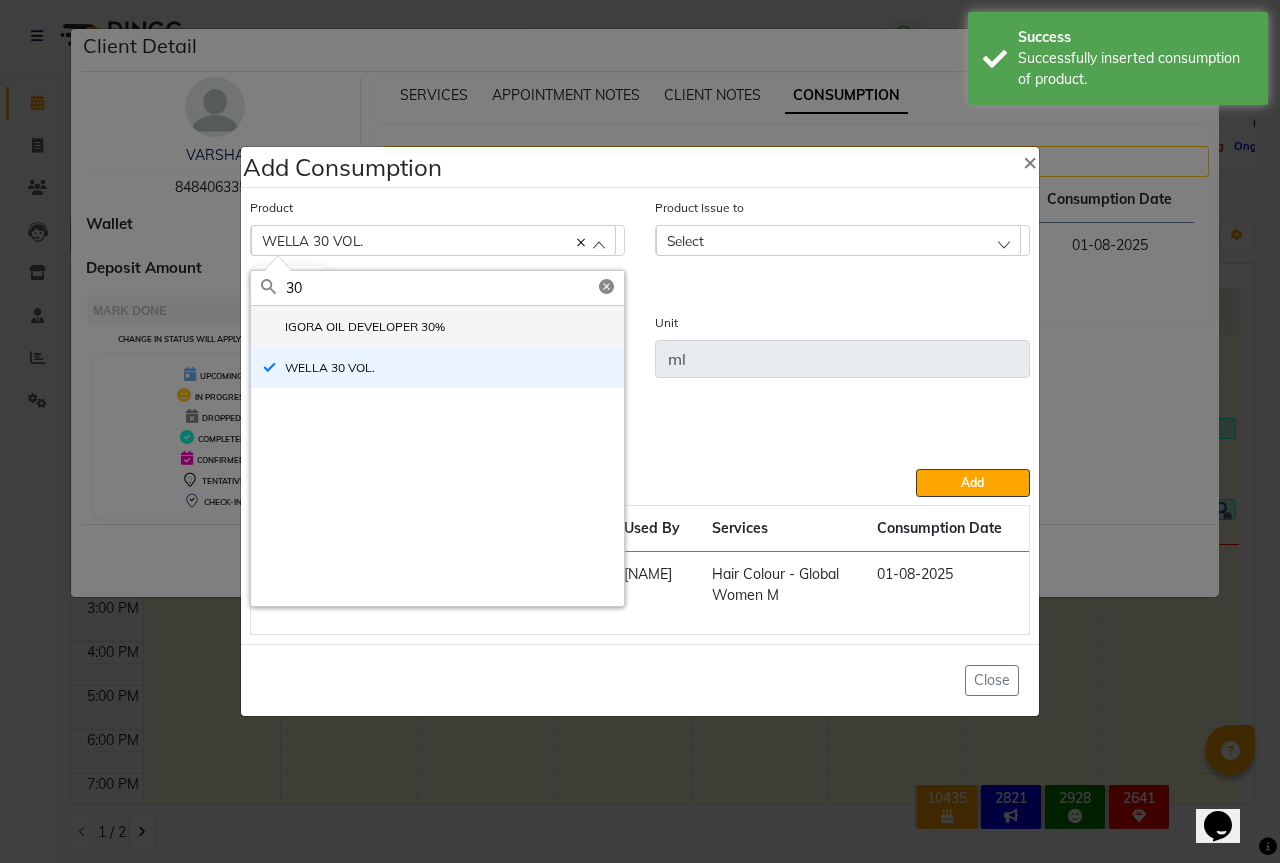 click on "IGORA OIL DEVELOPER 30%" 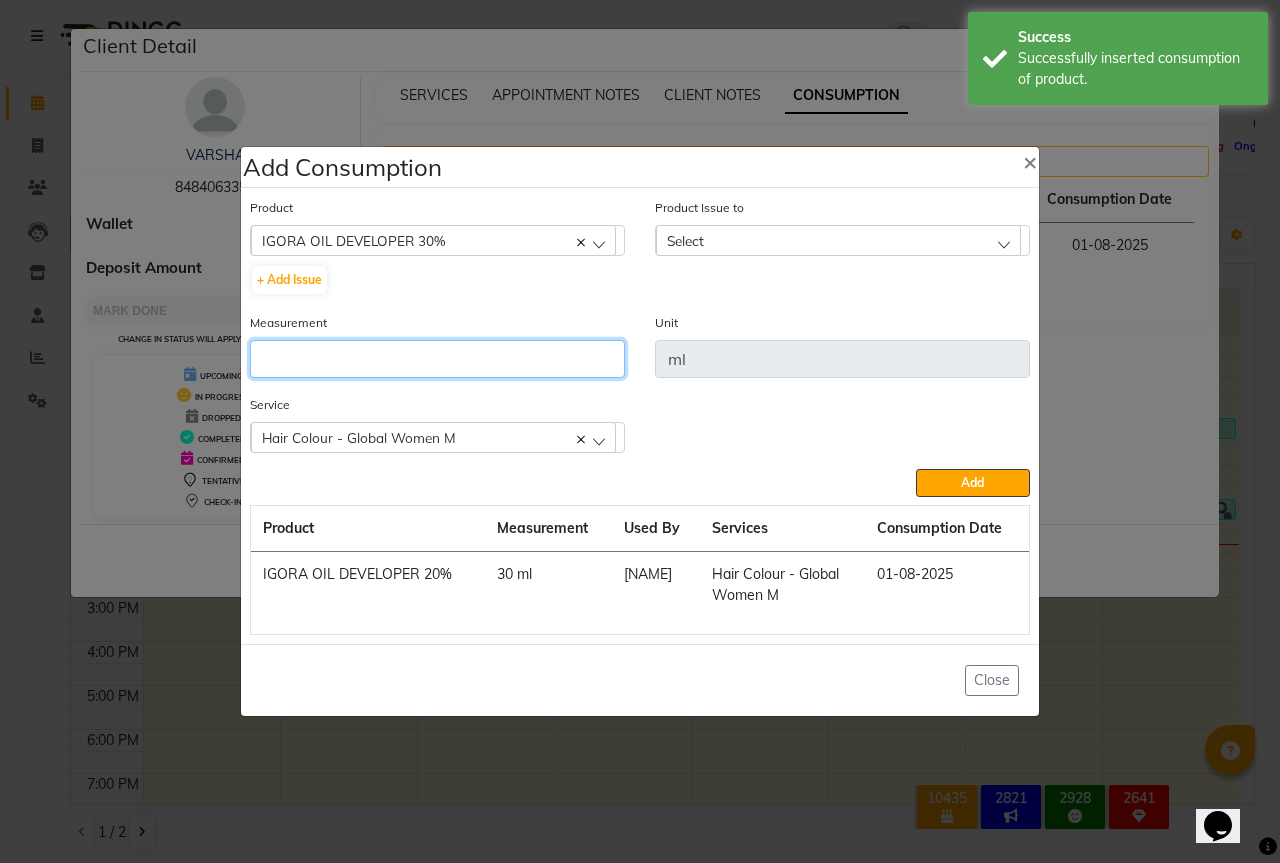 click 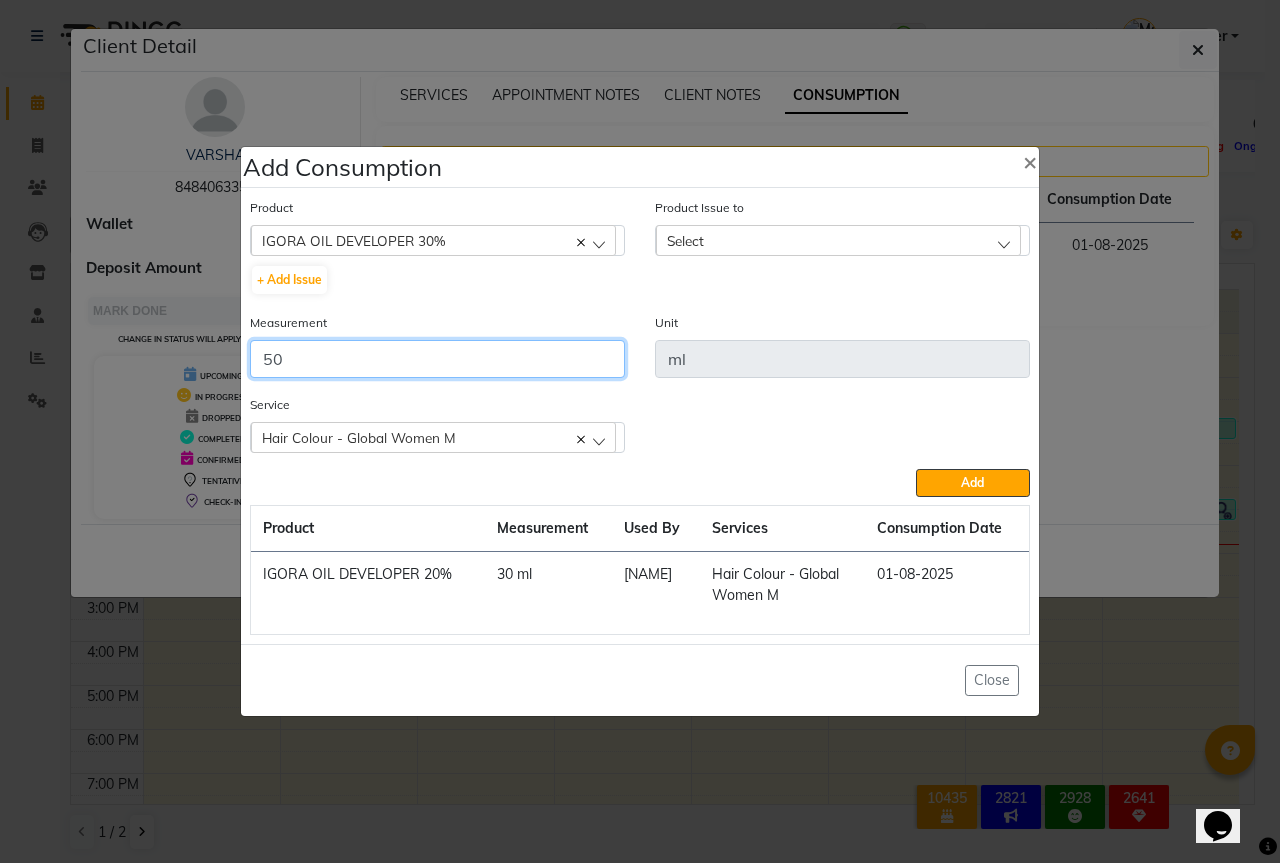 type on "50" 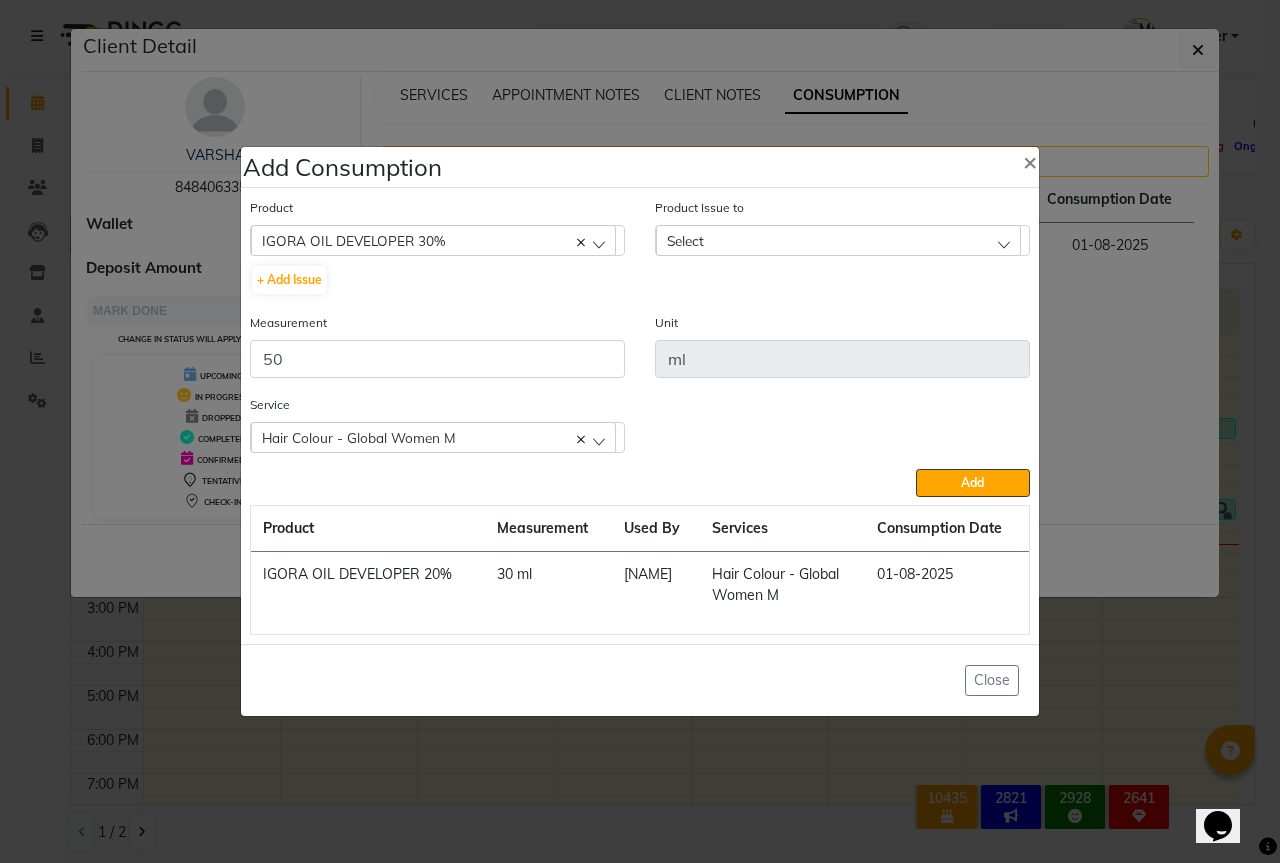 click on "Select" 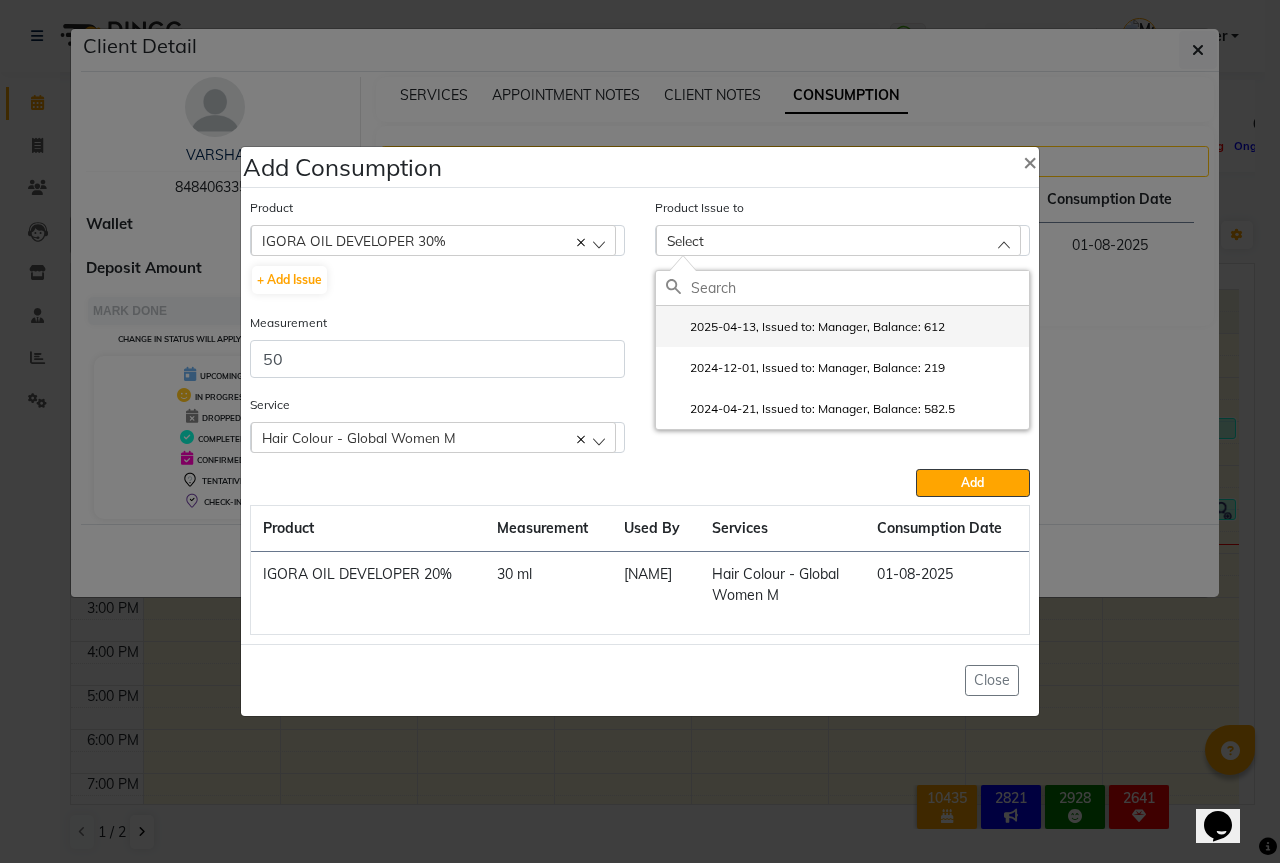 click on "2025-04-13, Issued to: Manager, Balance: 612" 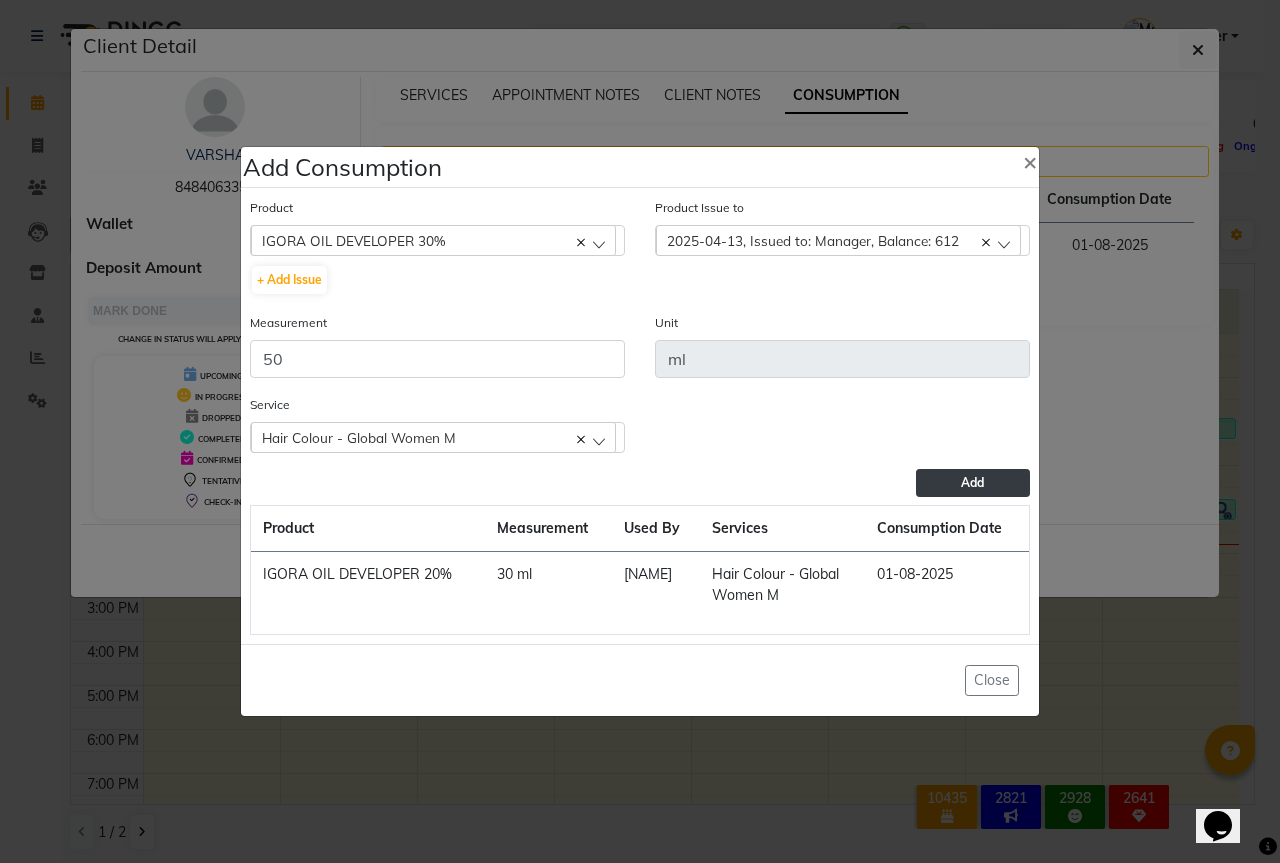 click on "Add" 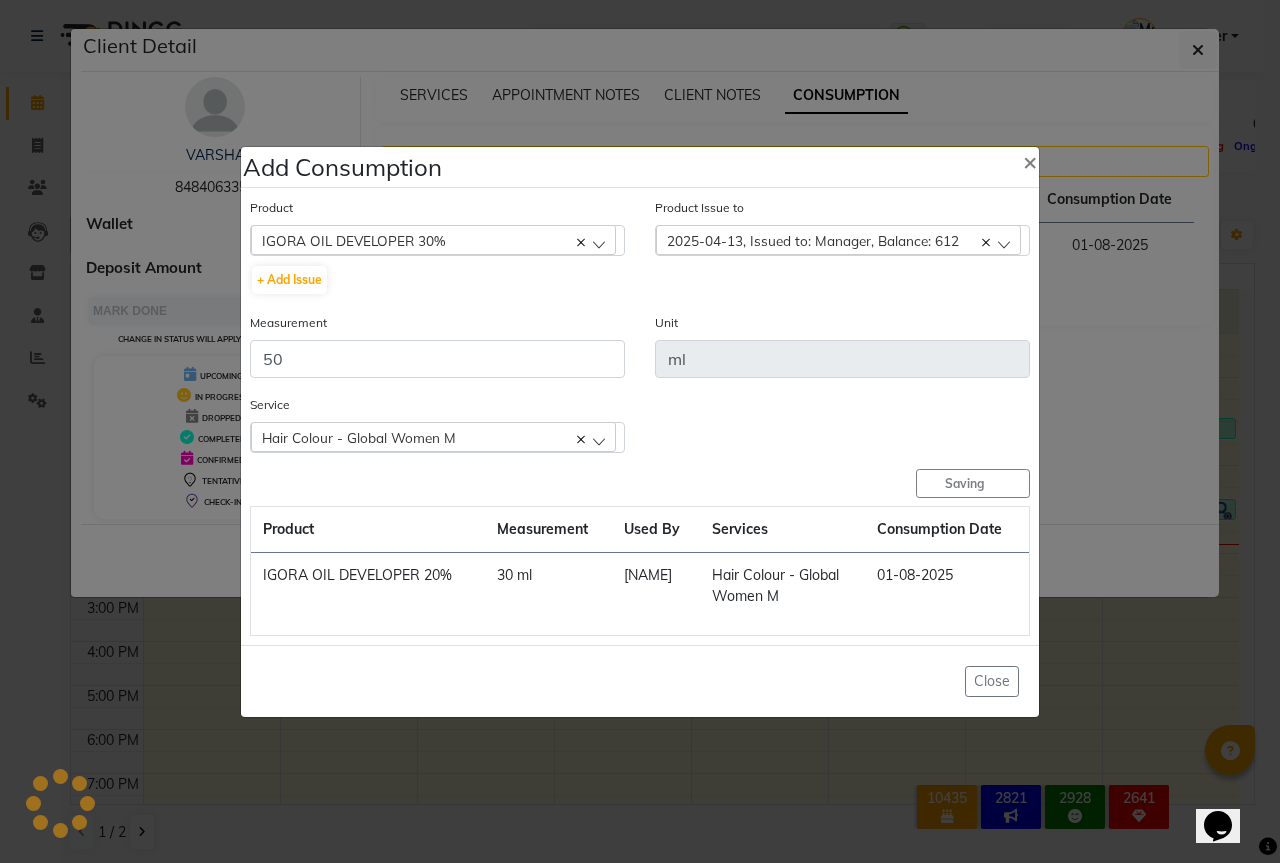 type 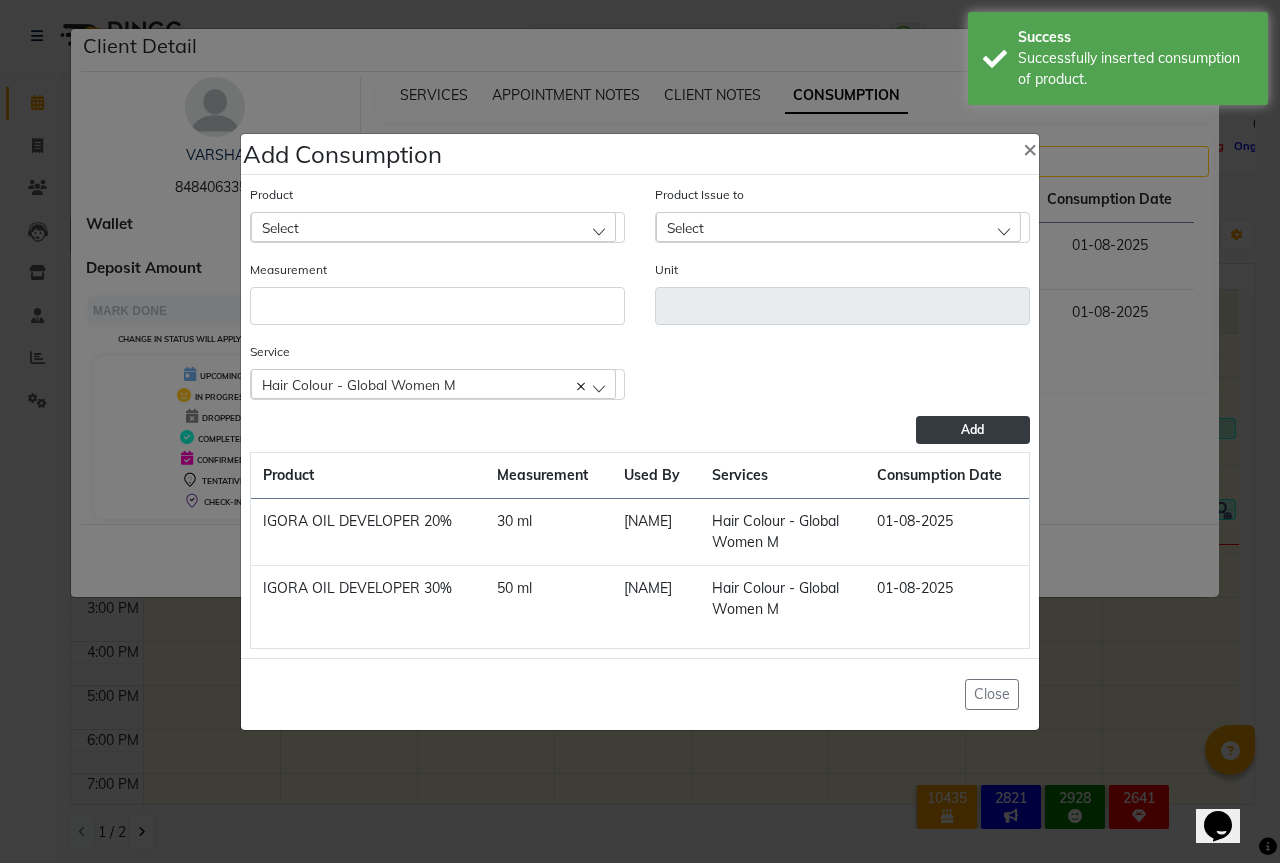click on "Select" 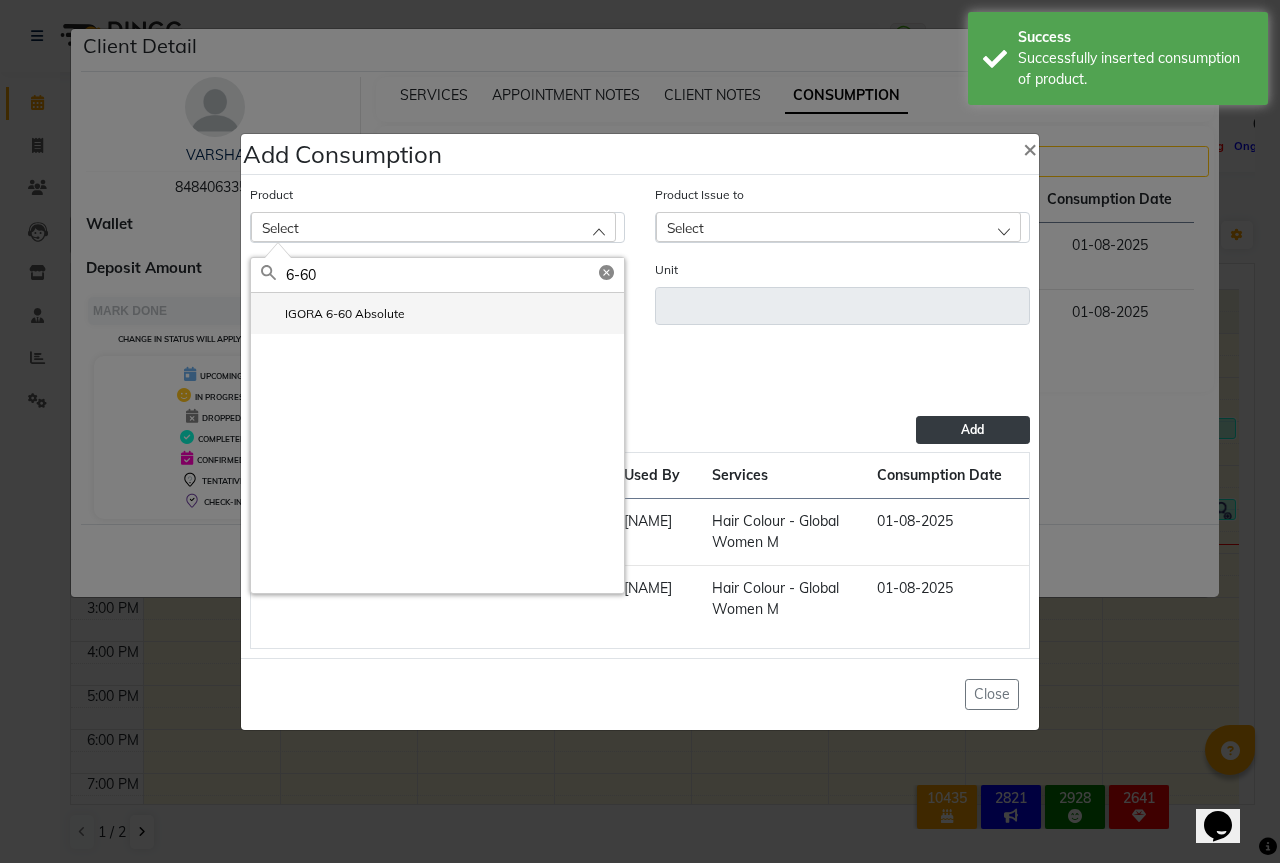 type on "6-60" 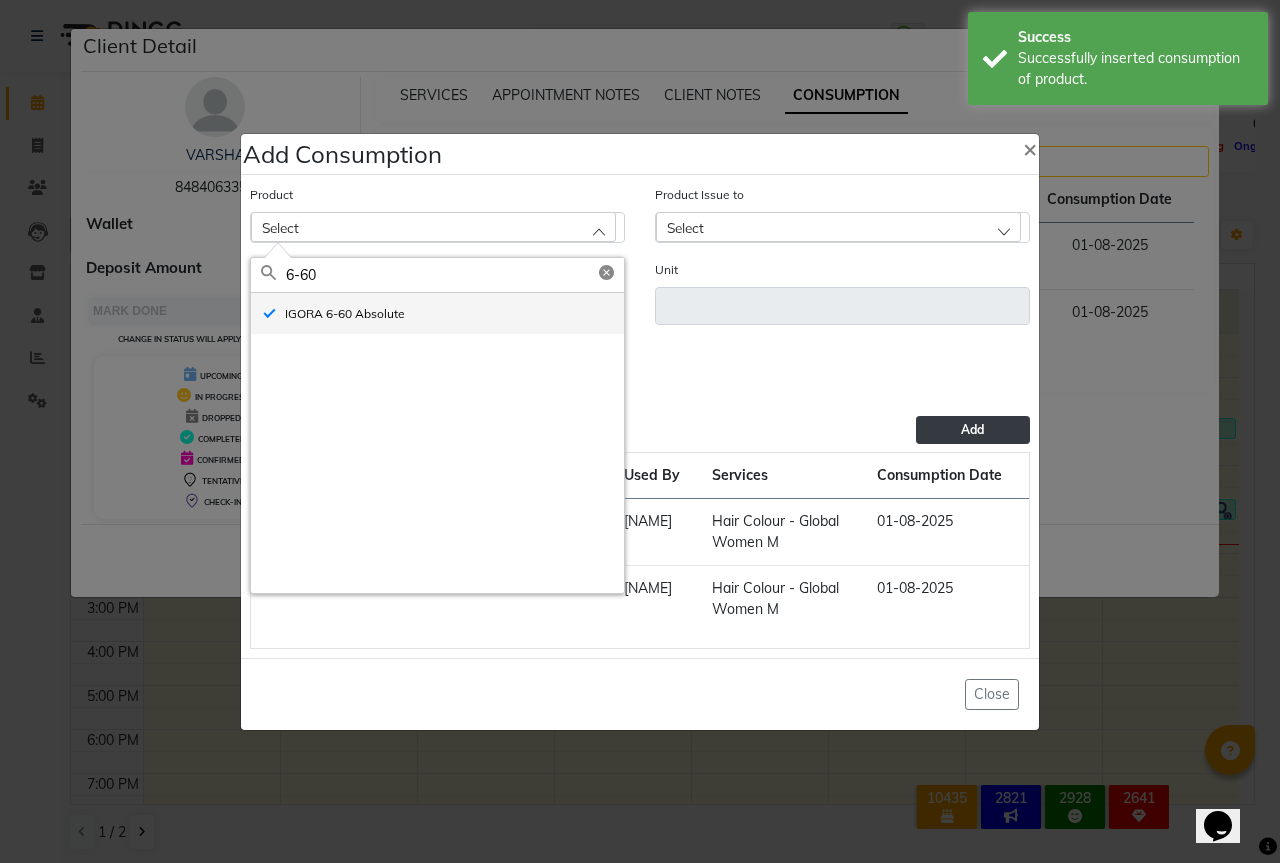 type on "ML" 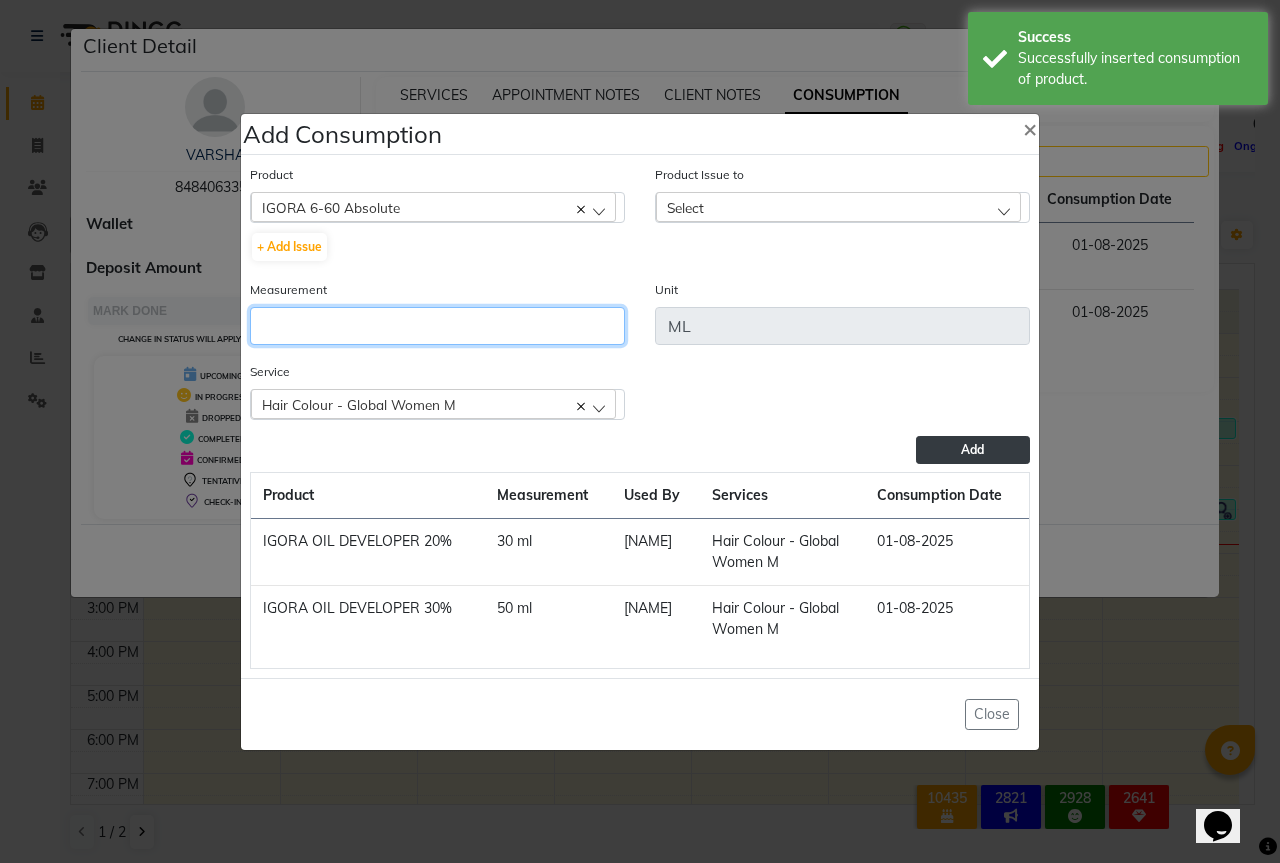 click 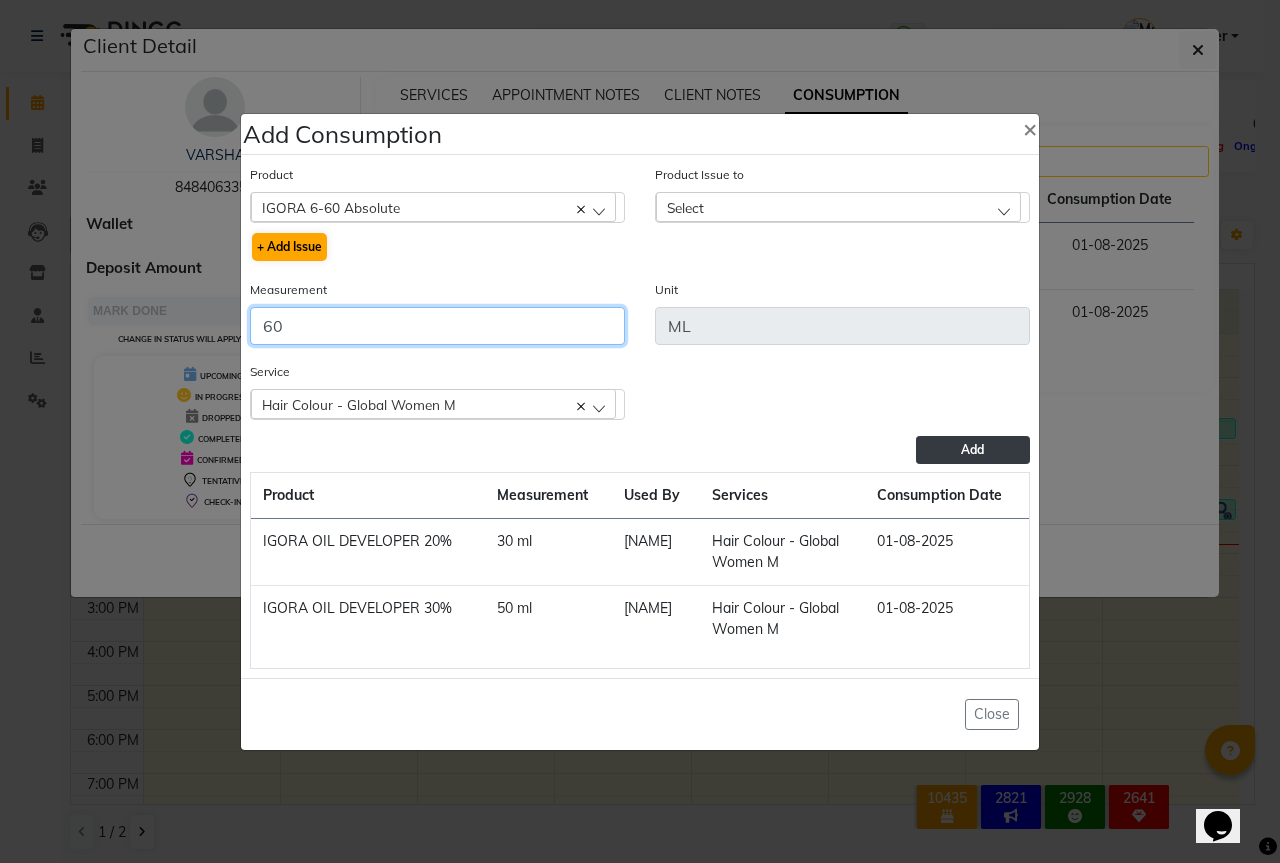 type on "60" 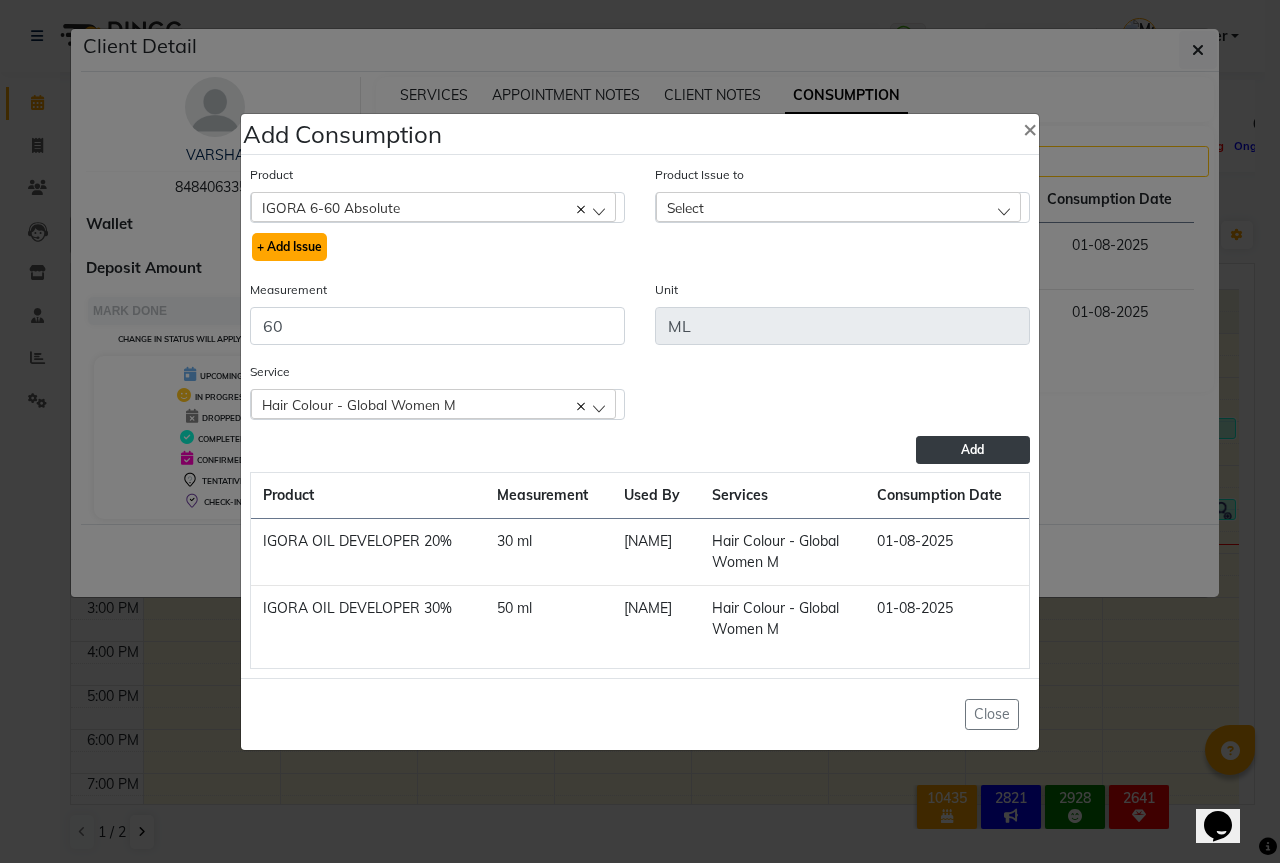 click on "+ Add Issue" 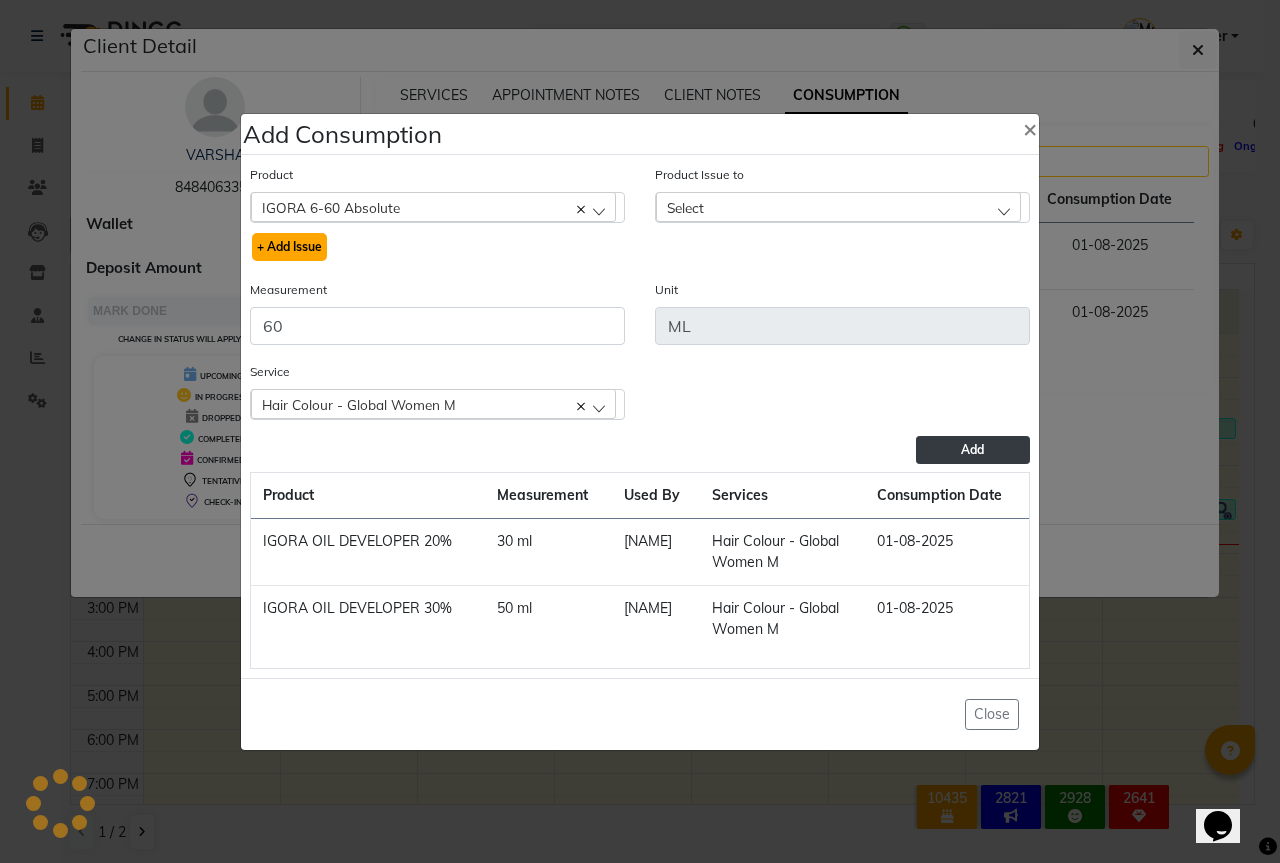 select 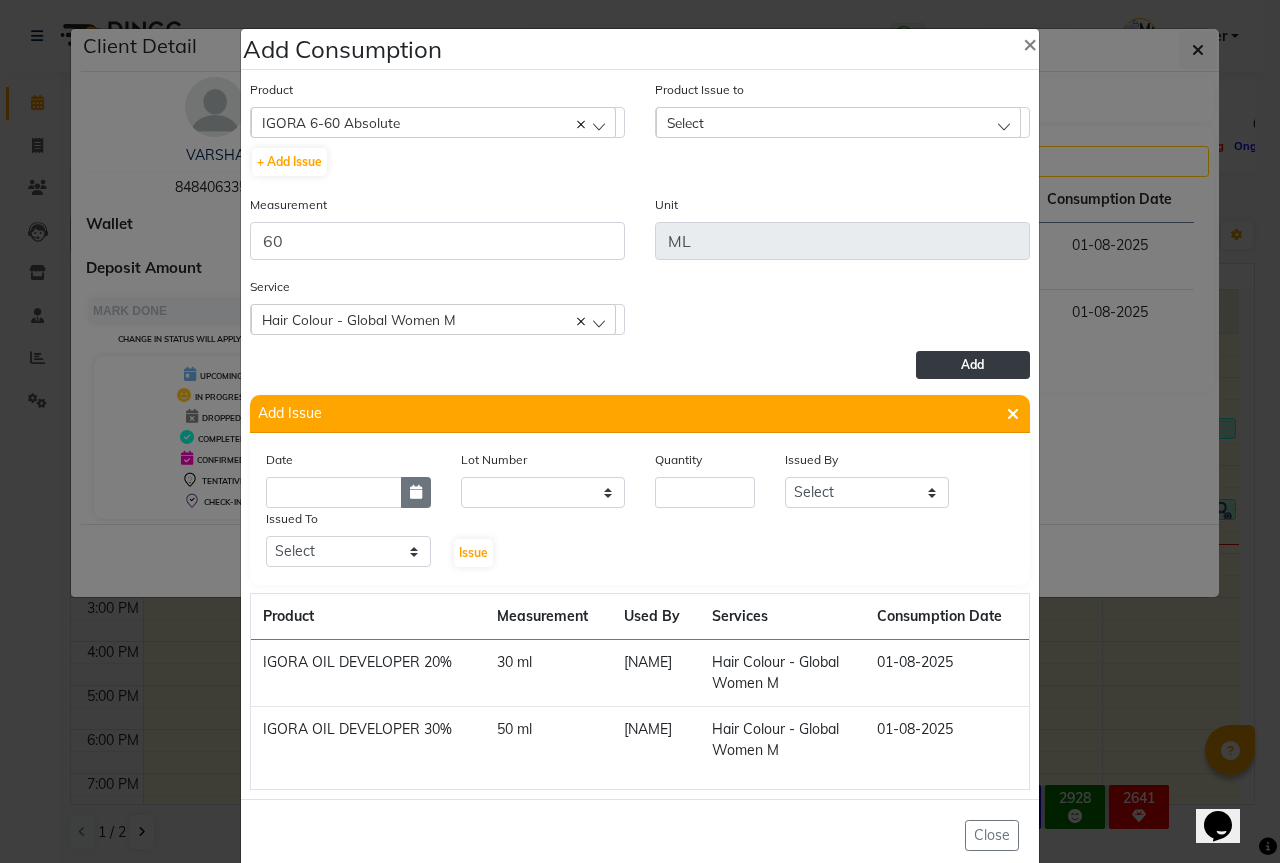 click 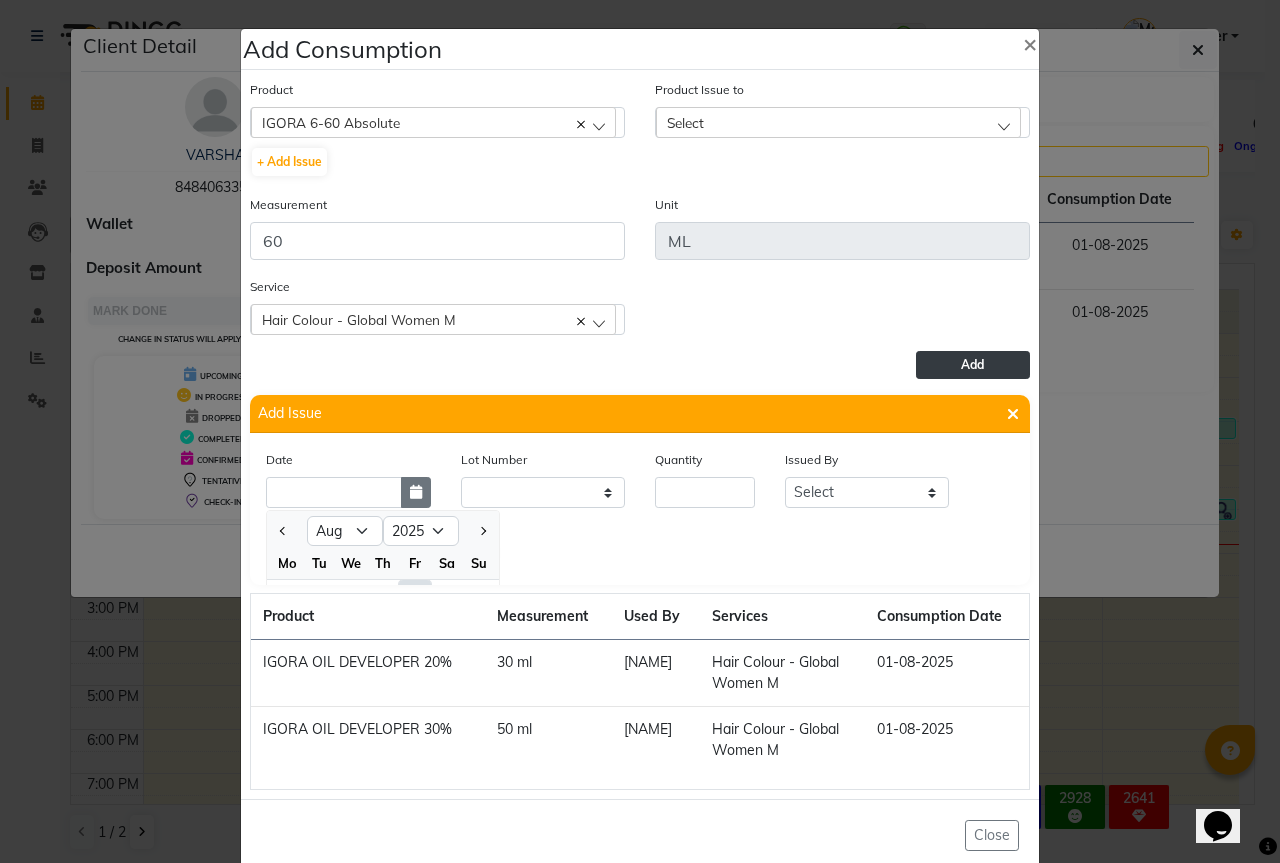 scroll, scrollTop: 27, scrollLeft: 0, axis: vertical 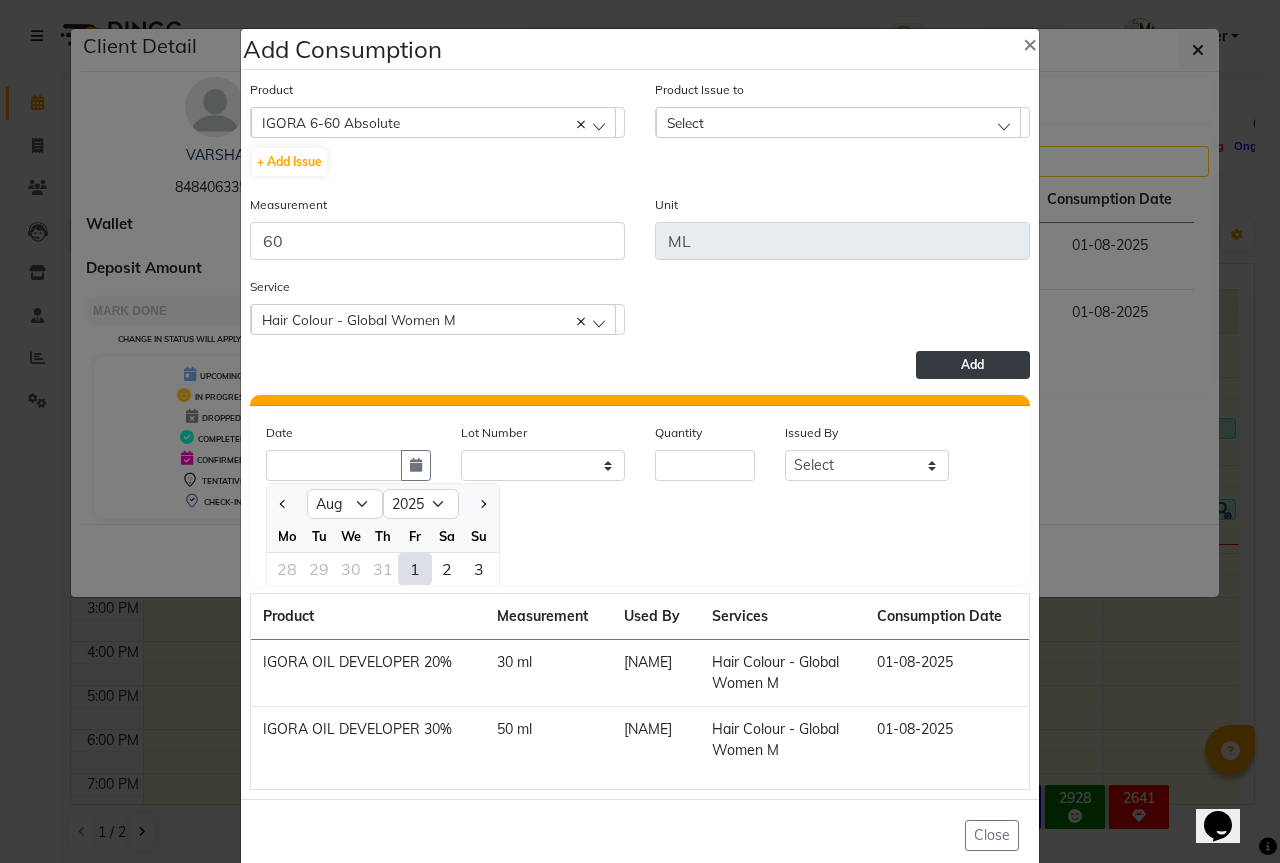 click on "1" 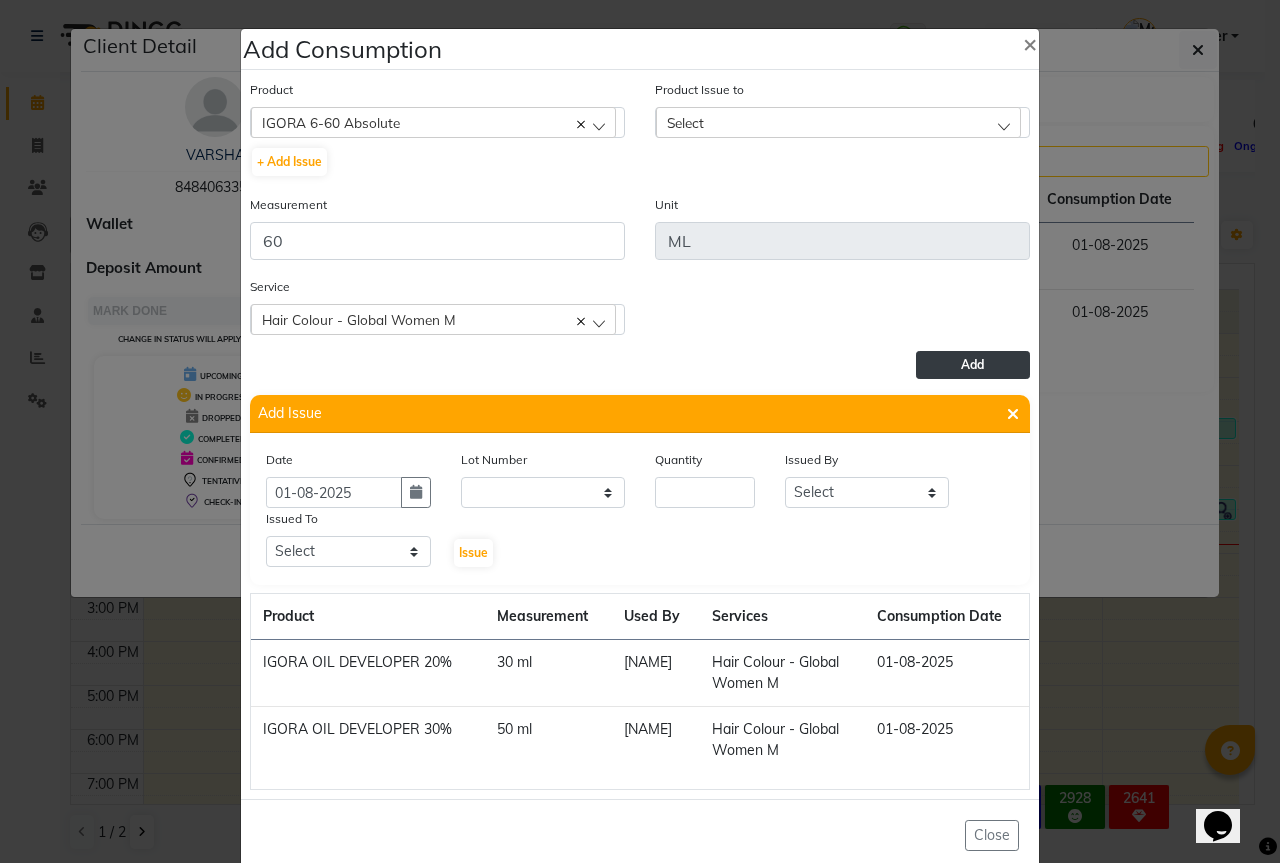 scroll, scrollTop: 0, scrollLeft: 0, axis: both 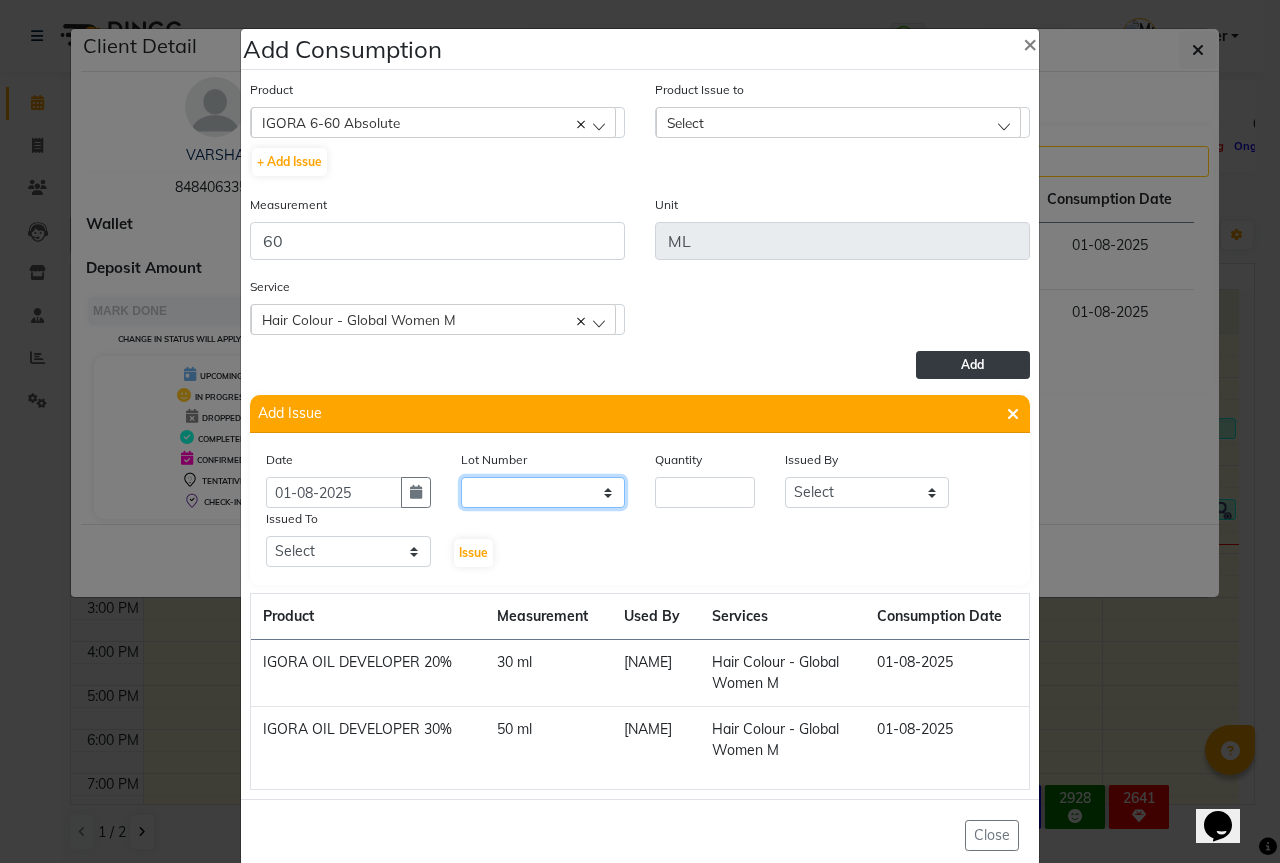 click on "None" 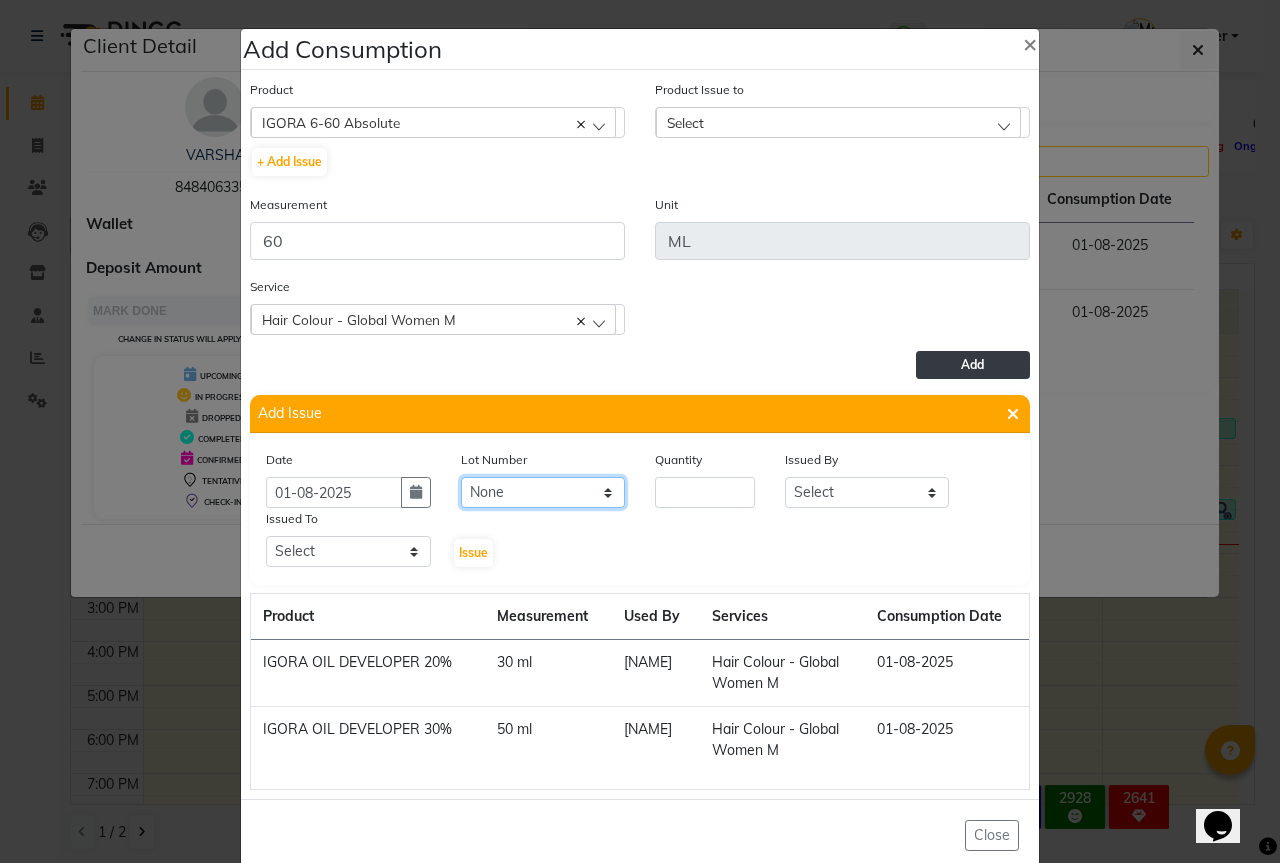 click on "None" 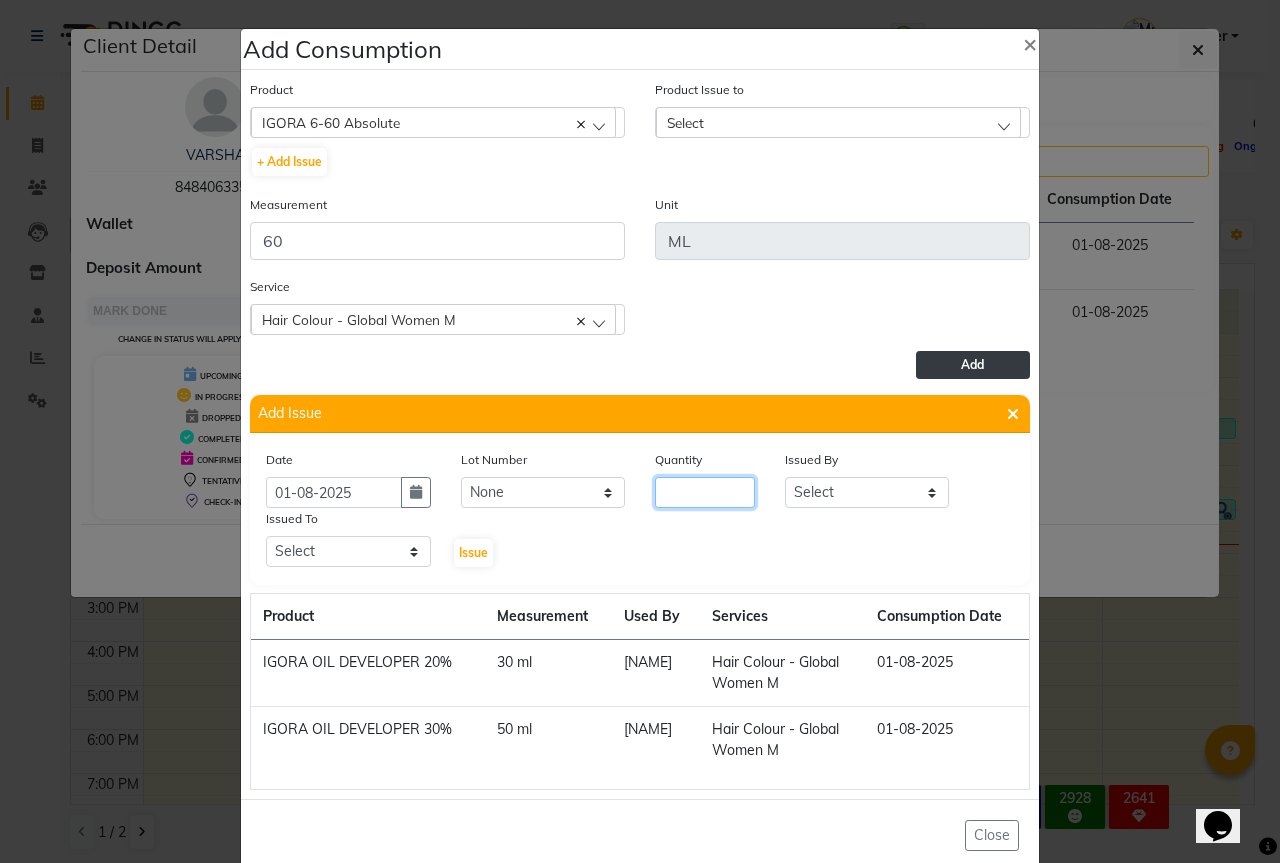 click 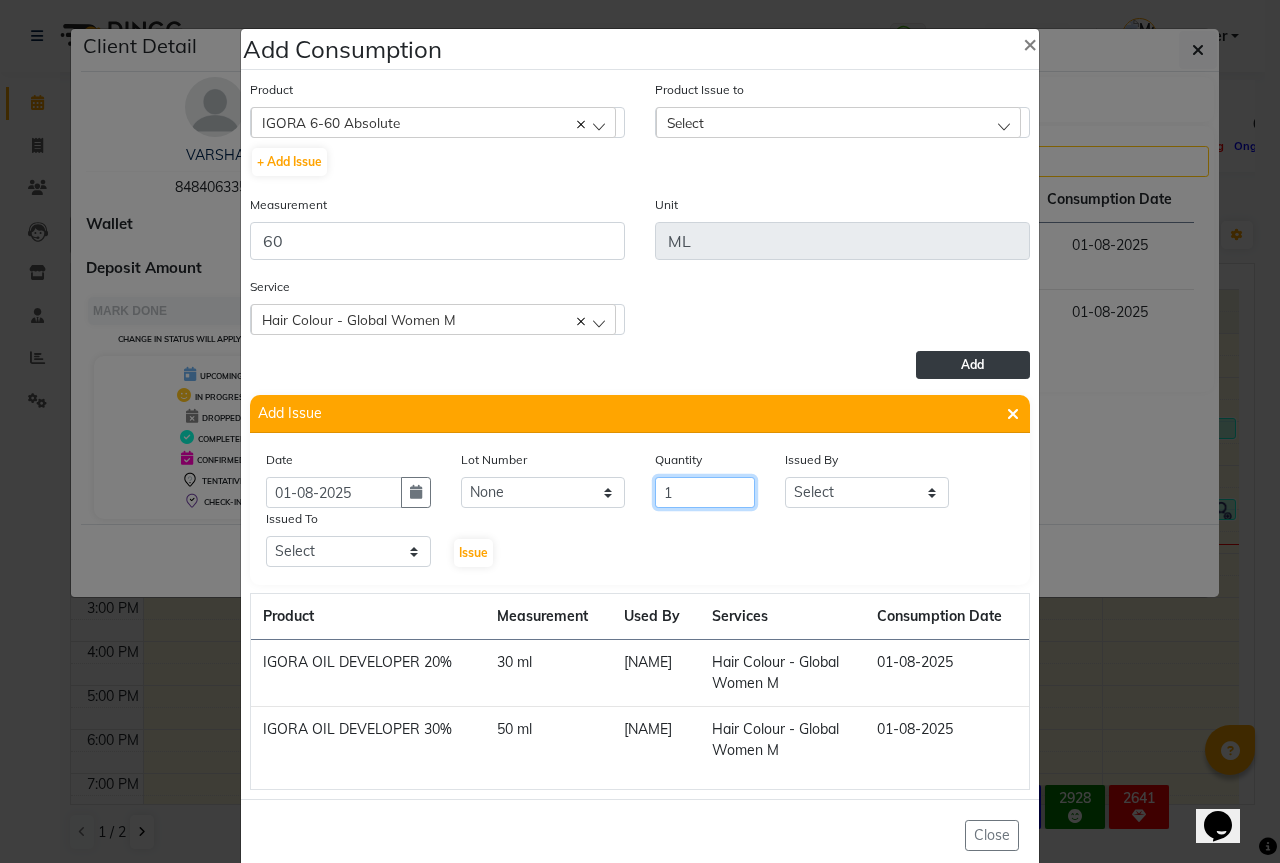 type on "1" 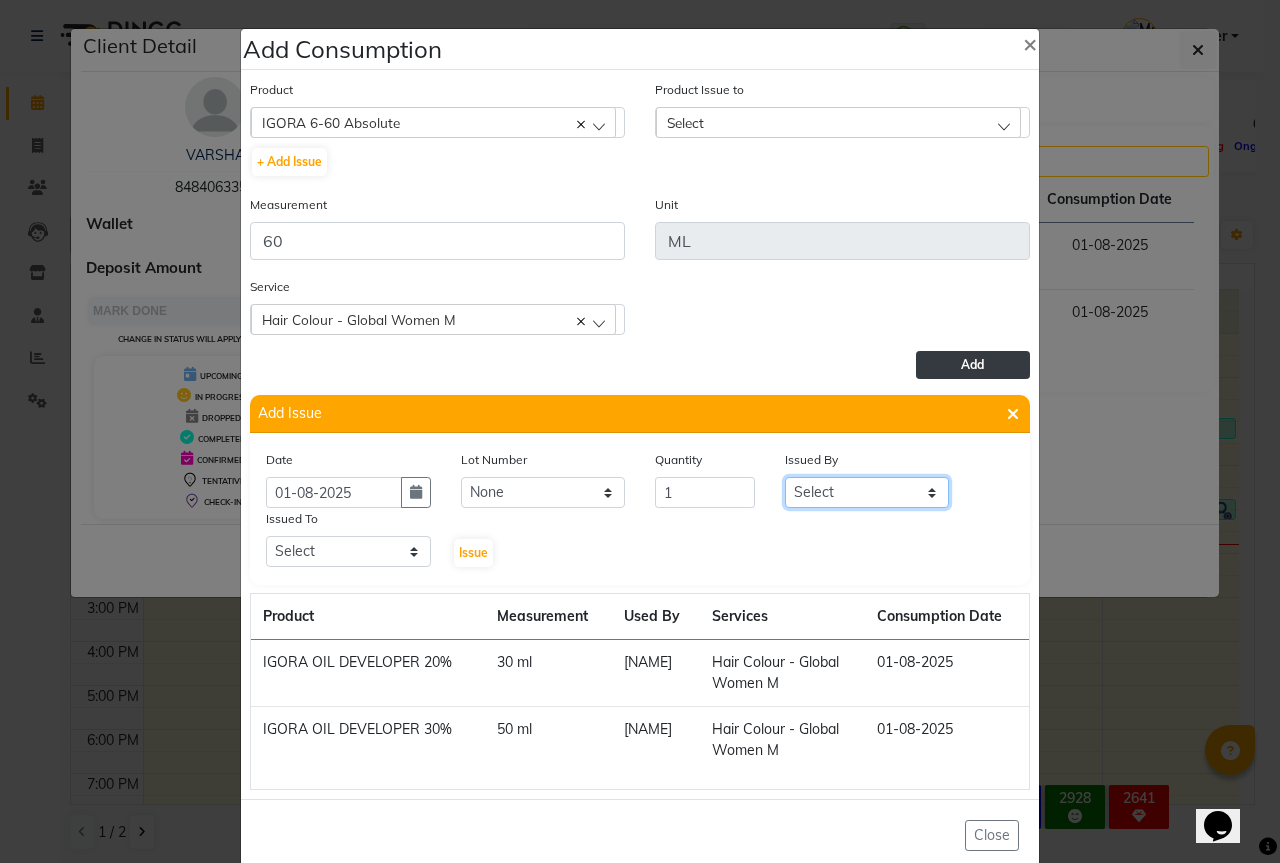 click on "Select Aarti Akshay Gaikwad Ankita Balmiki Bhagvat Dnyaneshwar Borde Gajanan Ghaytade Govind Wadel HK Sagar Raut Sipra Singh Usha" 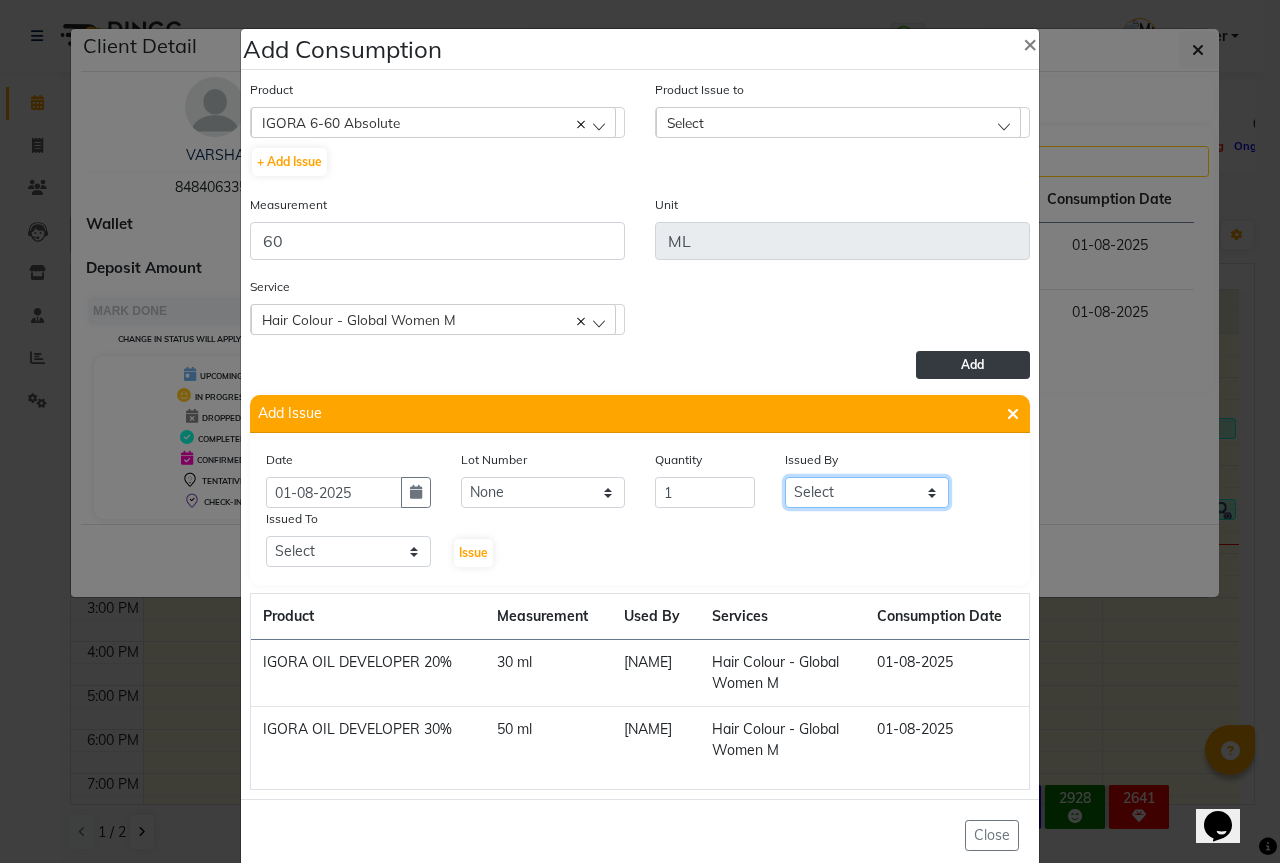 select on "55250" 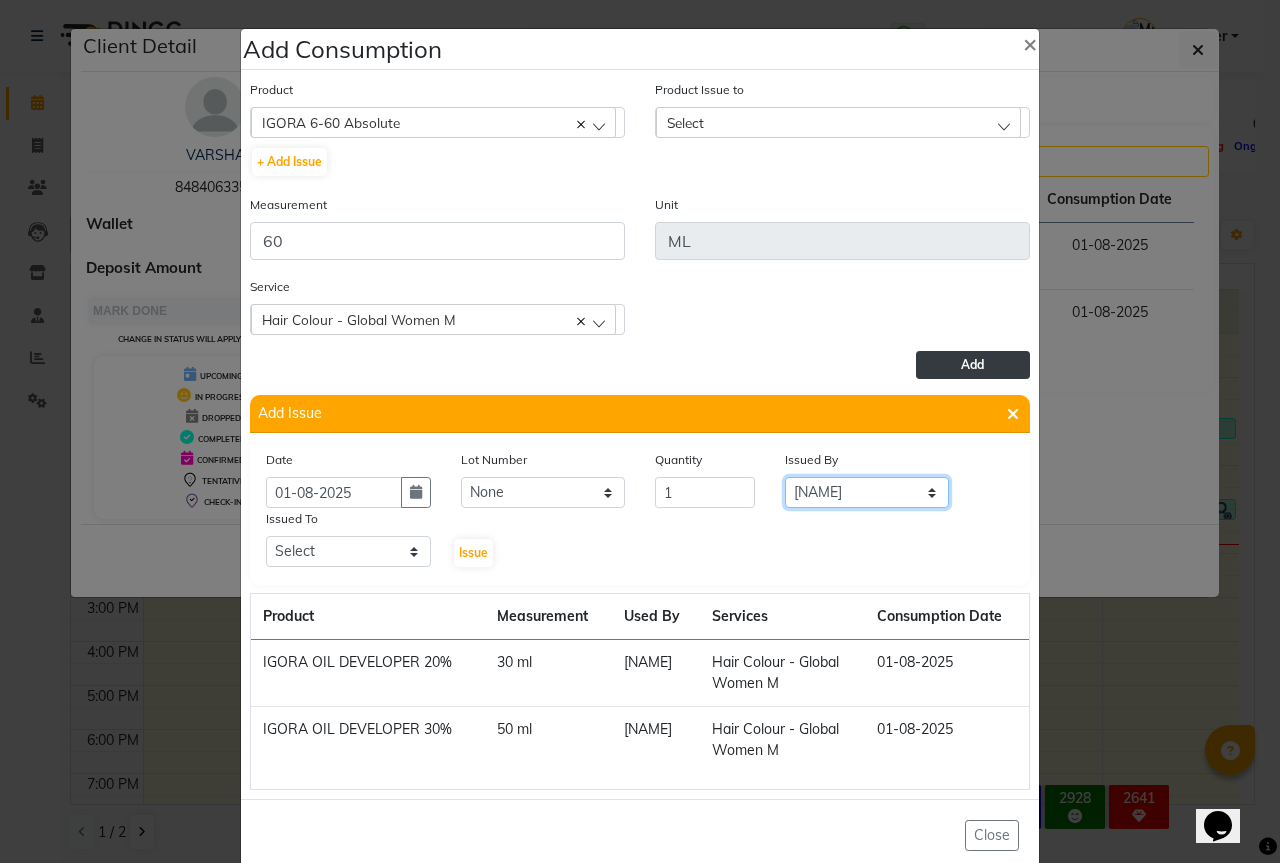 click on "Select Aarti Akshay Gaikwad Ankita Balmiki Bhagvat Dnyaneshwar Borde Gajanan Ghaytade Govind Wadel HK Sagar Raut Sipra Singh Usha" 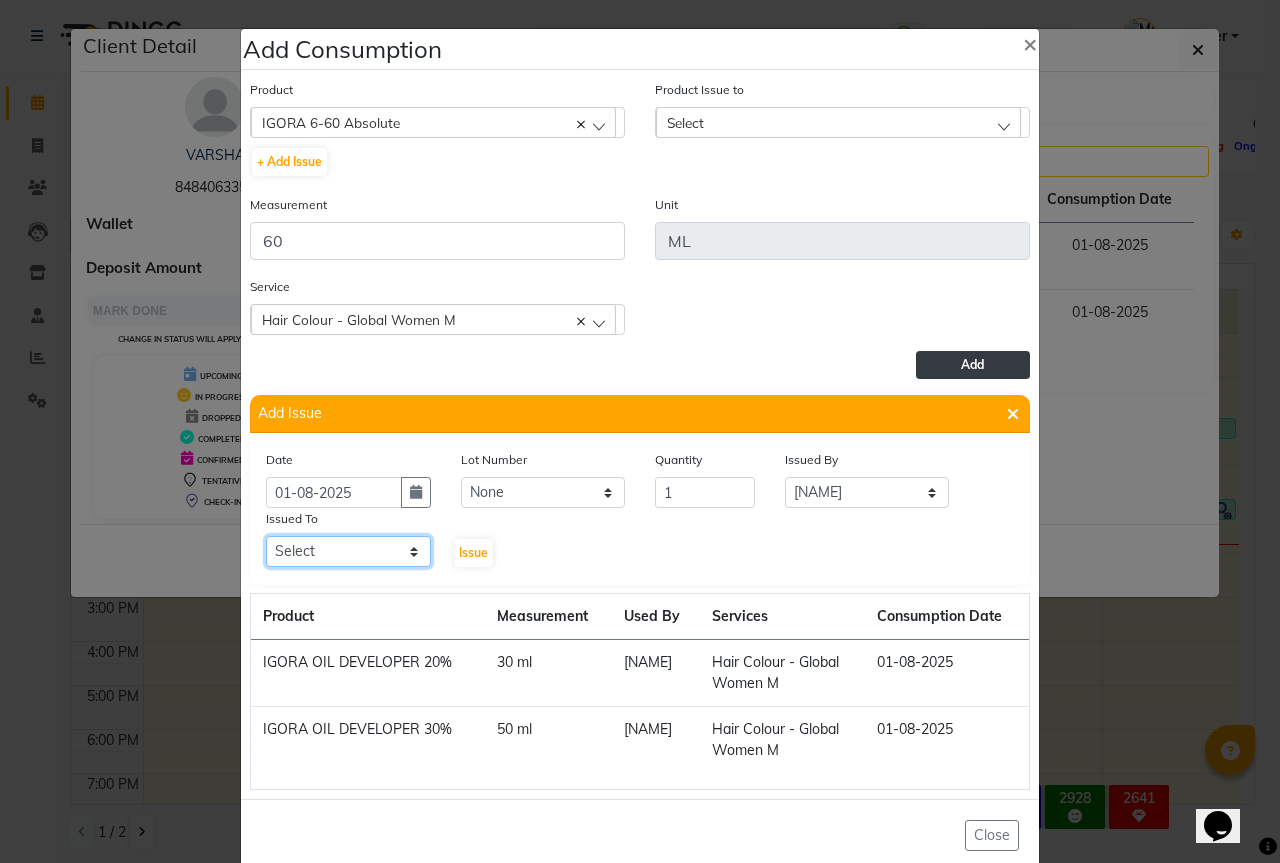 click on "Select Aarti Akshay Gaikwad Ankita Balmiki Bhagvat Dnyaneshwar Borde Gajanan Ghaytade Govind Wadel HK Sagar Raut Sipra Singh Usha" 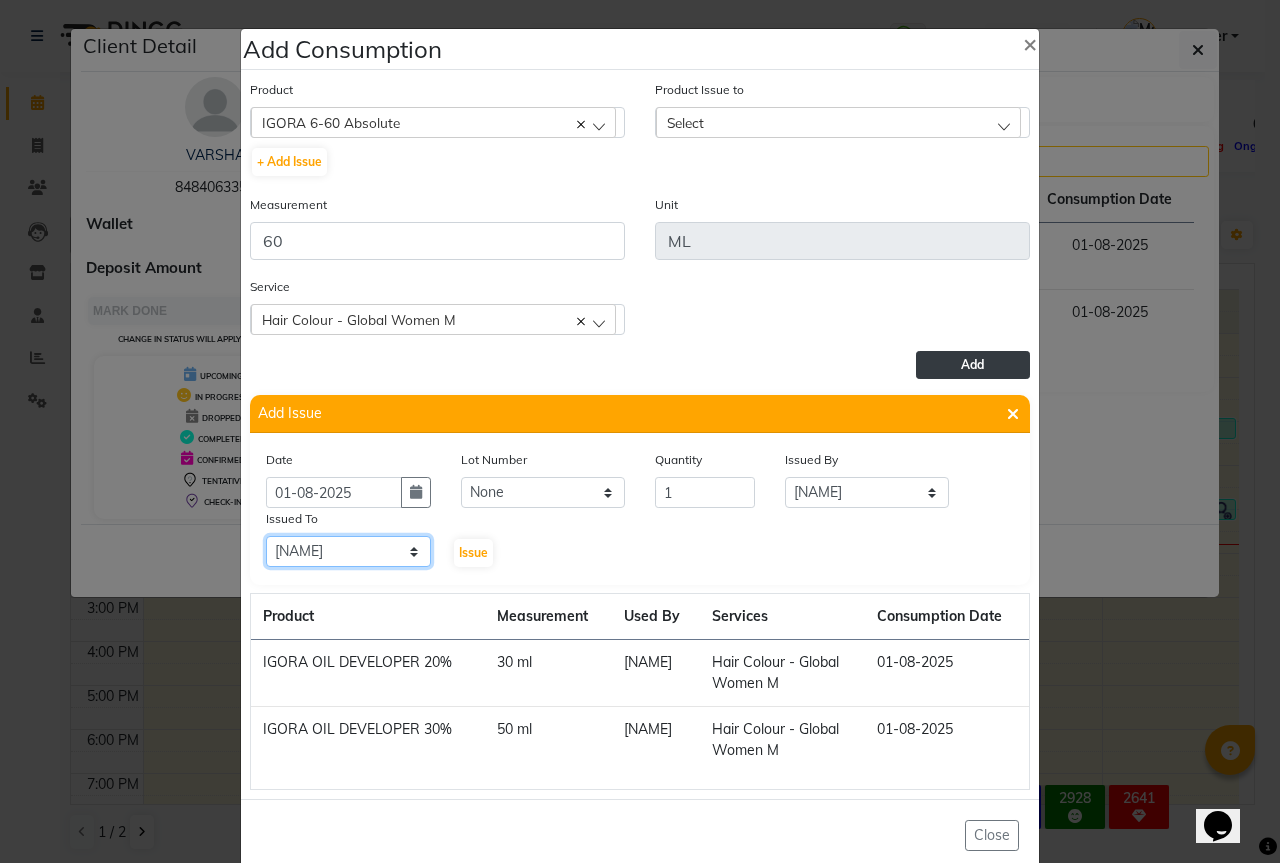 click on "Select Aarti Akshay Gaikwad Ankita Balmiki Bhagvat Dnyaneshwar Borde Gajanan Ghaytade Govind Wadel HK Sagar Raut Sipra Singh Usha" 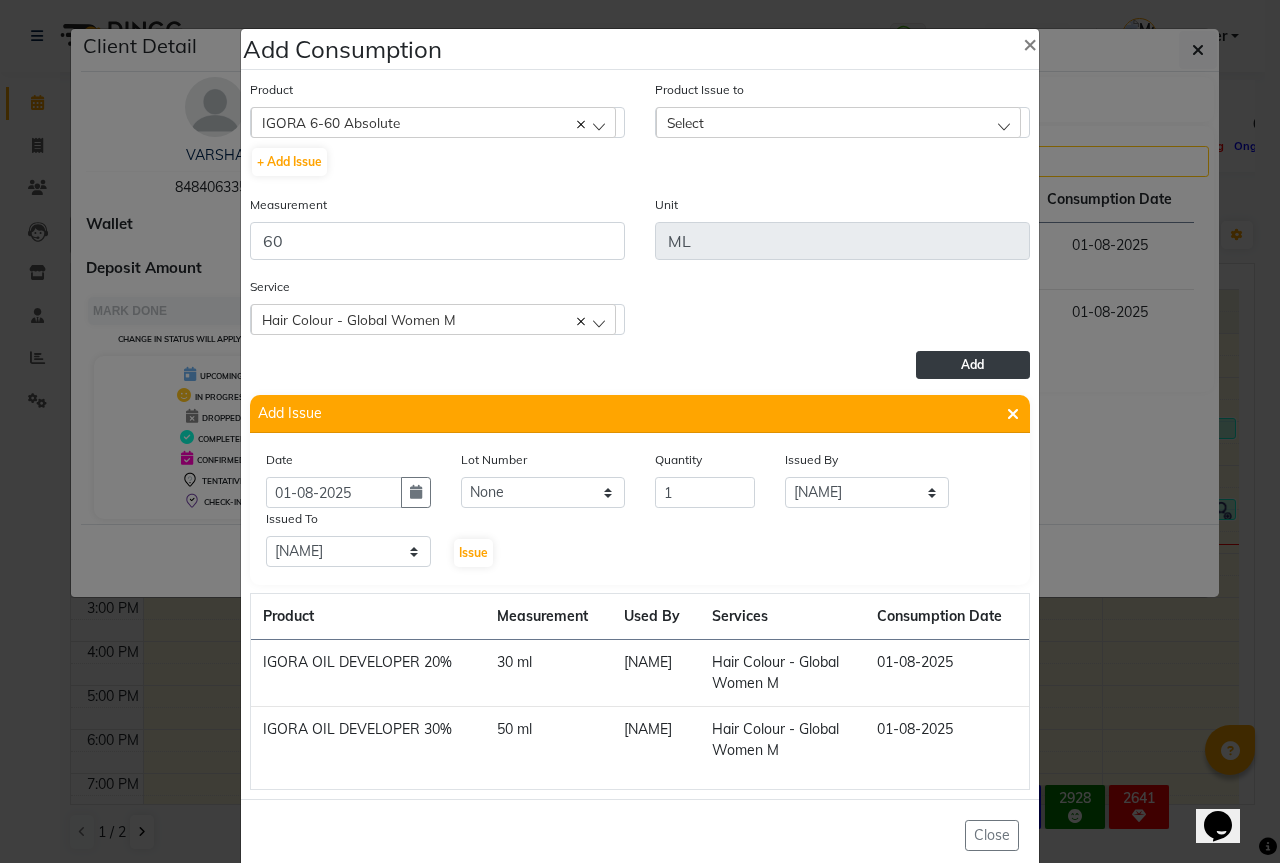 click on "Issue" 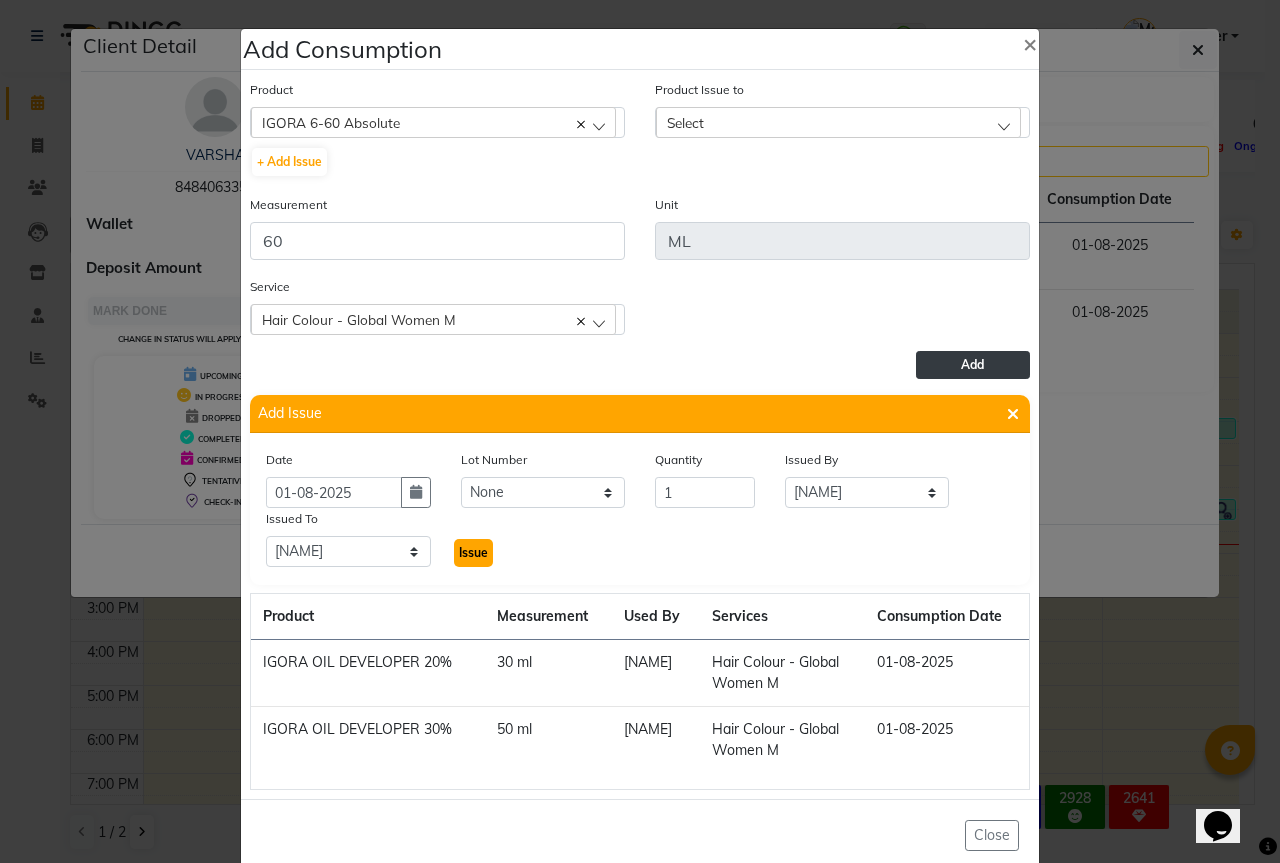 click on "Issue" 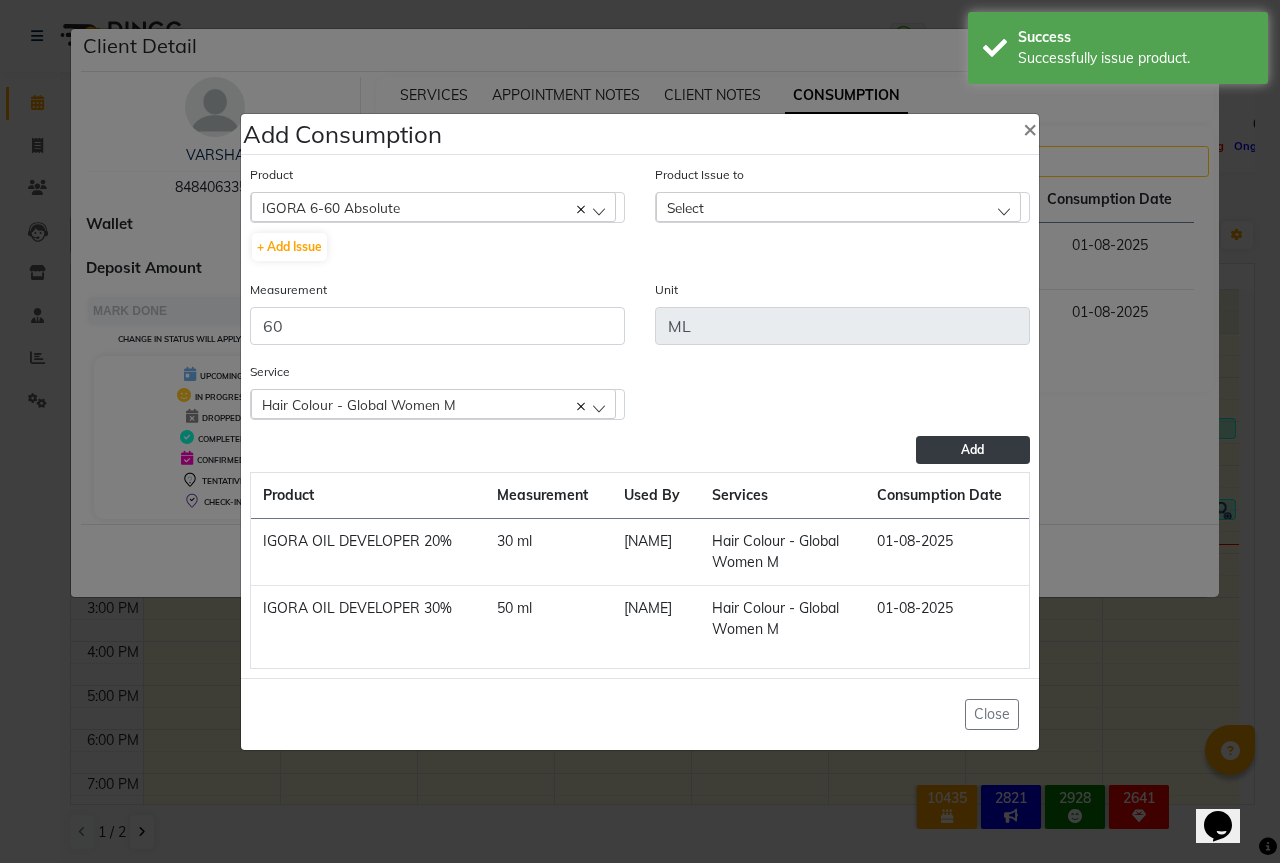 click on "Select" 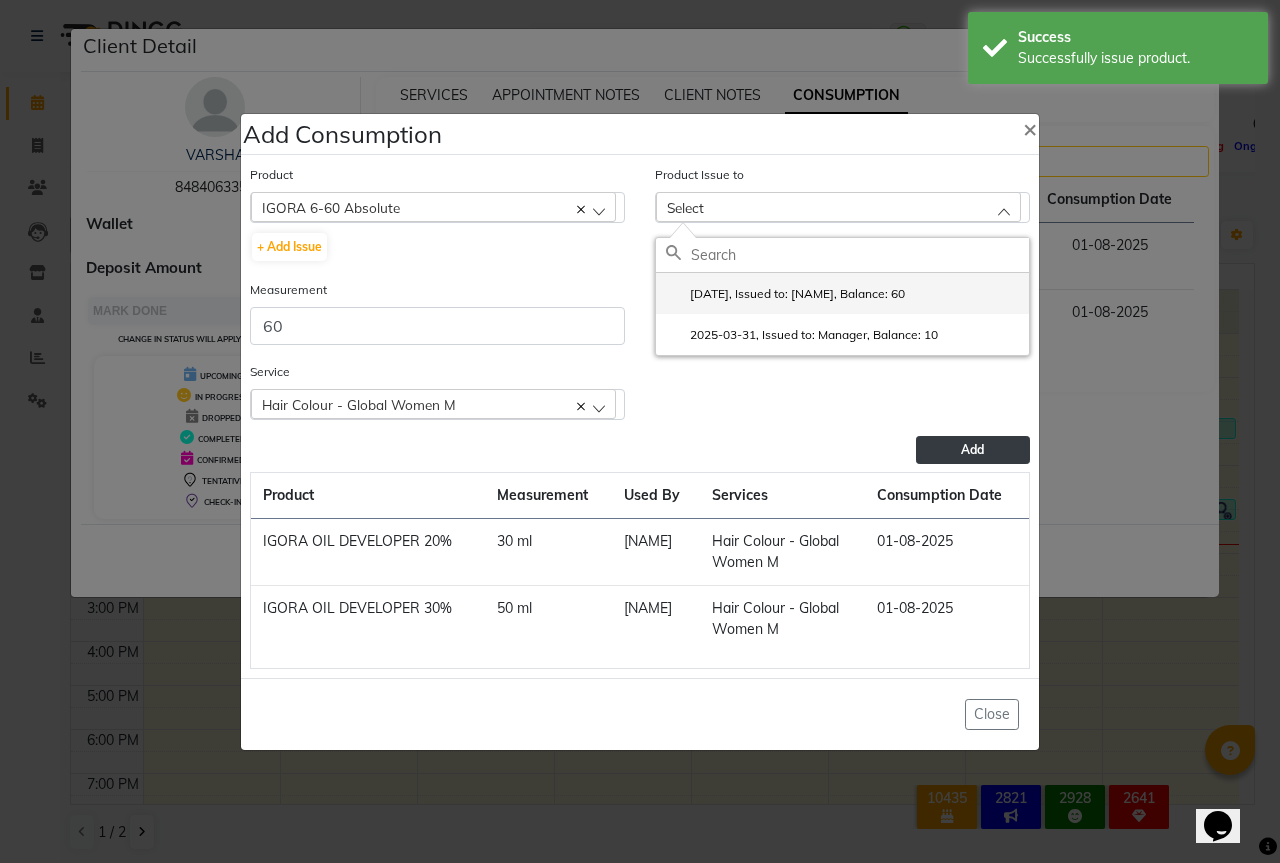 click on "2025-08-01, Issued to: Sipra Singh, Balance: 60" 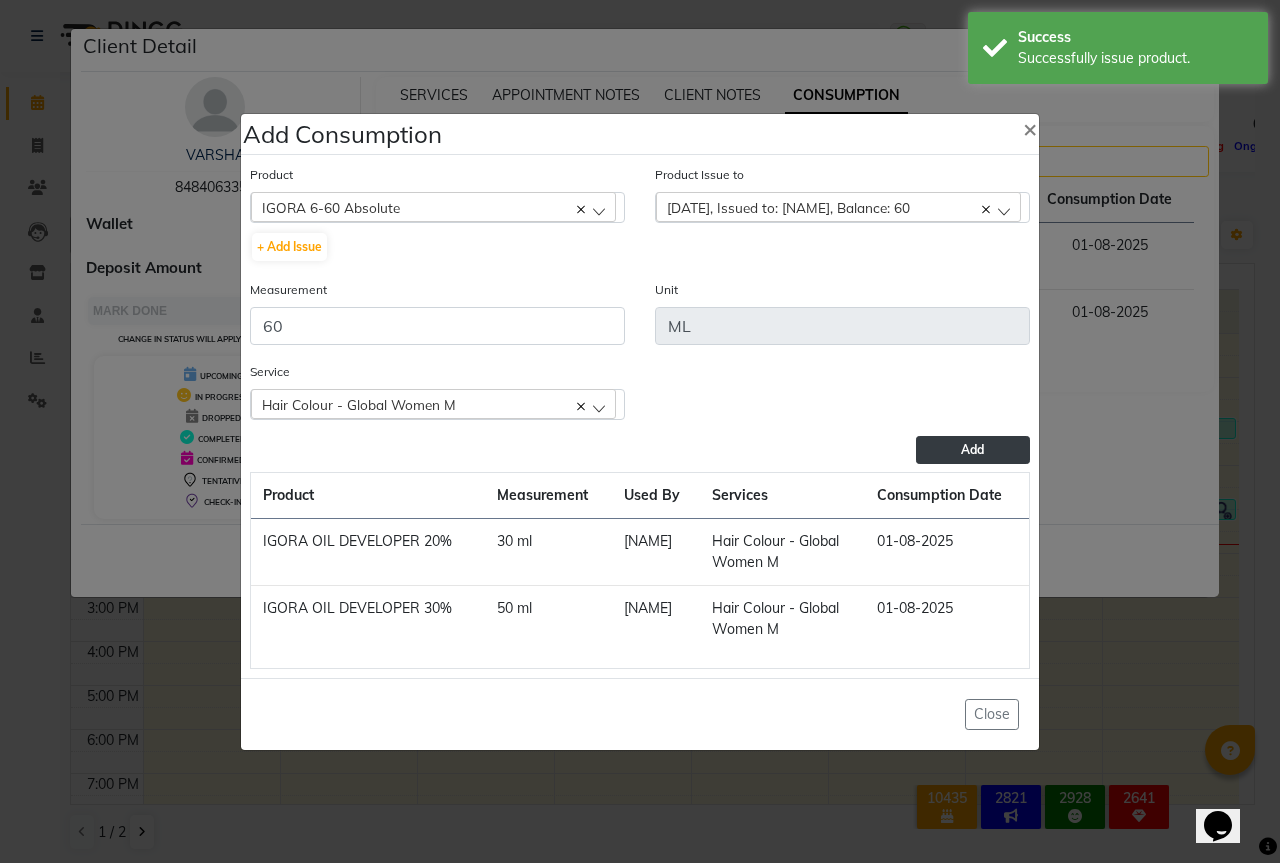 click on "Add" 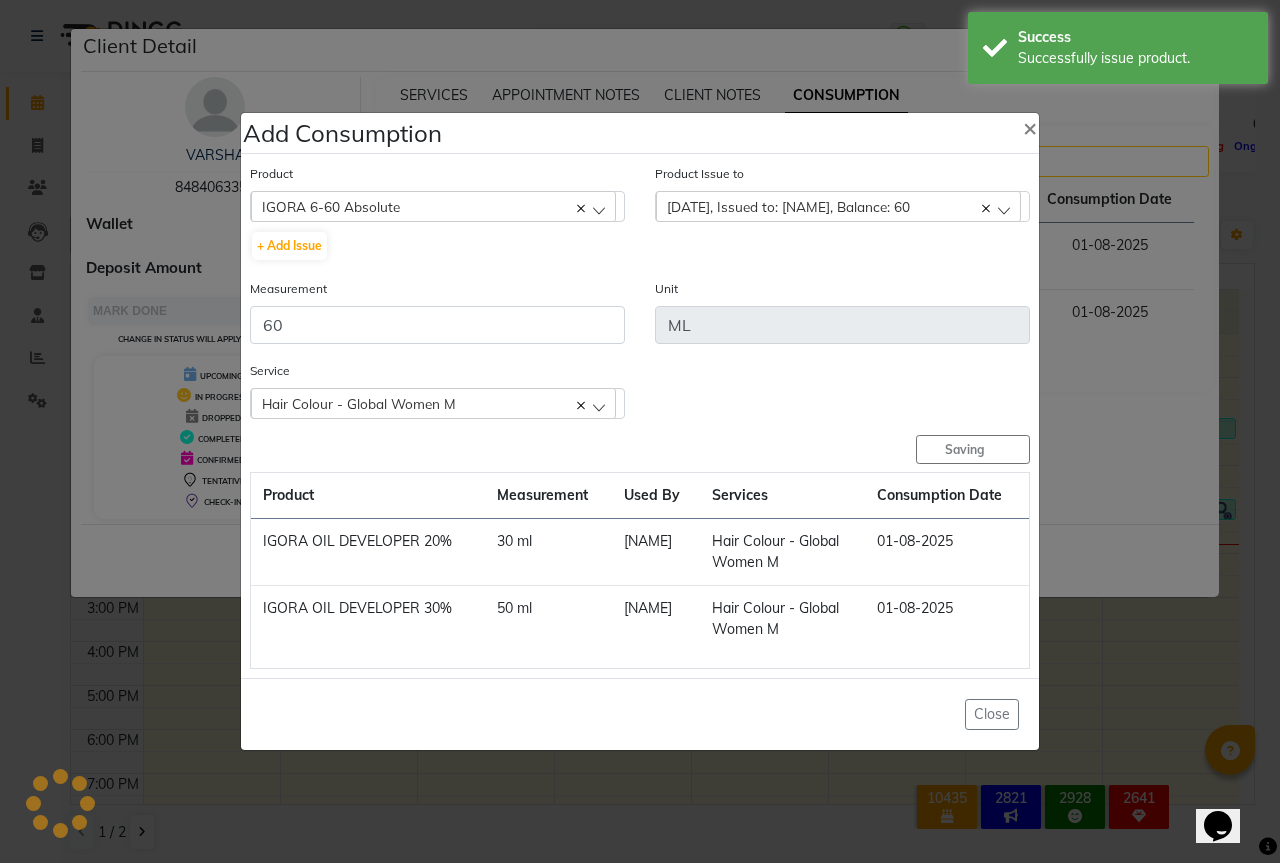 type 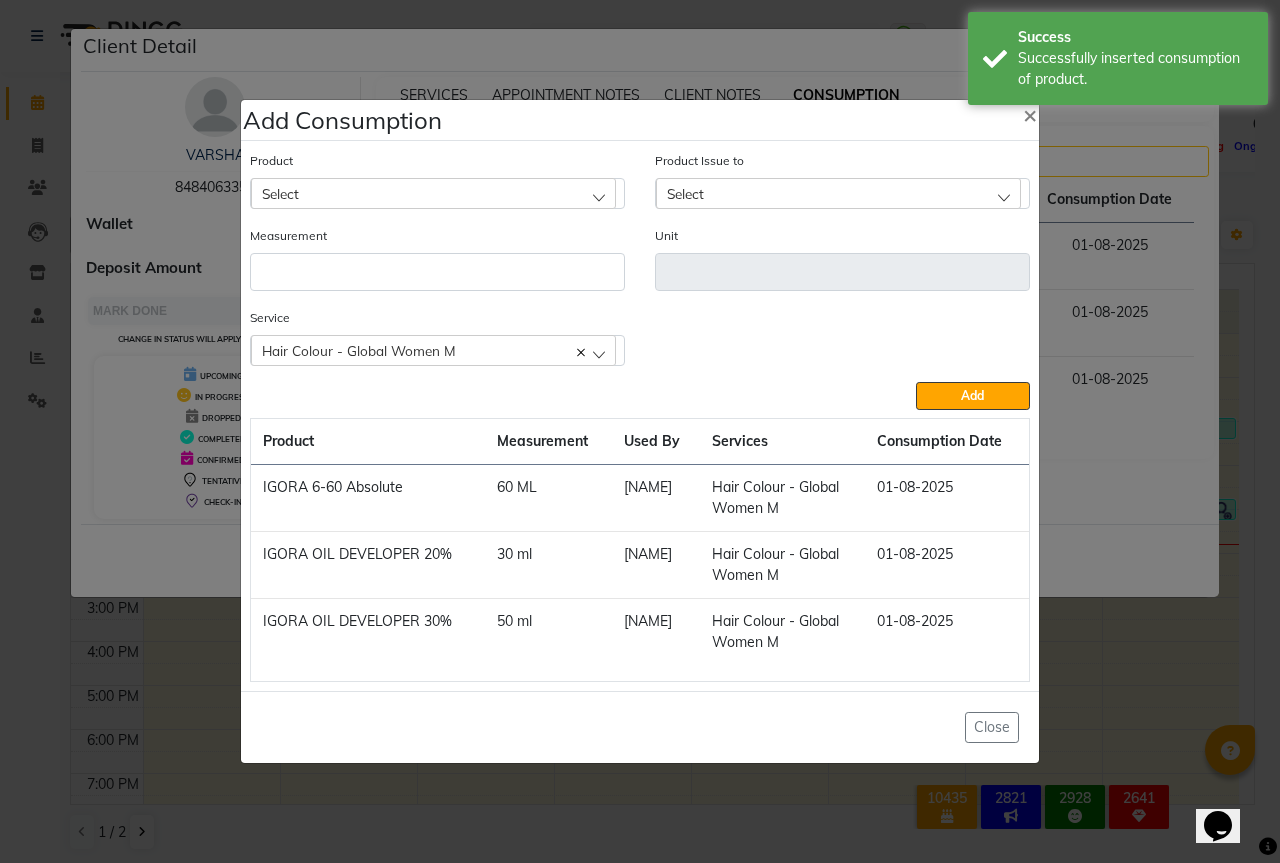 click on "Select" 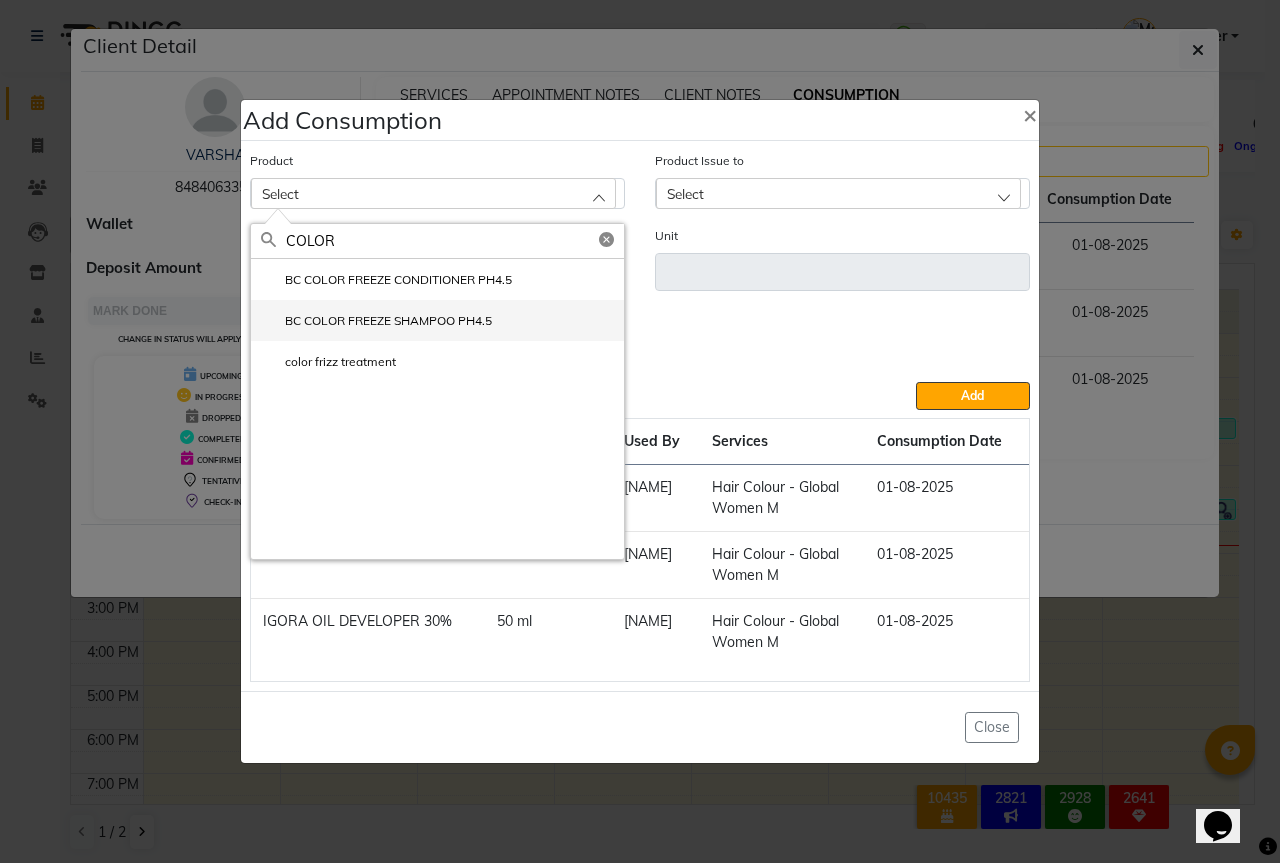 type on "COLOR" 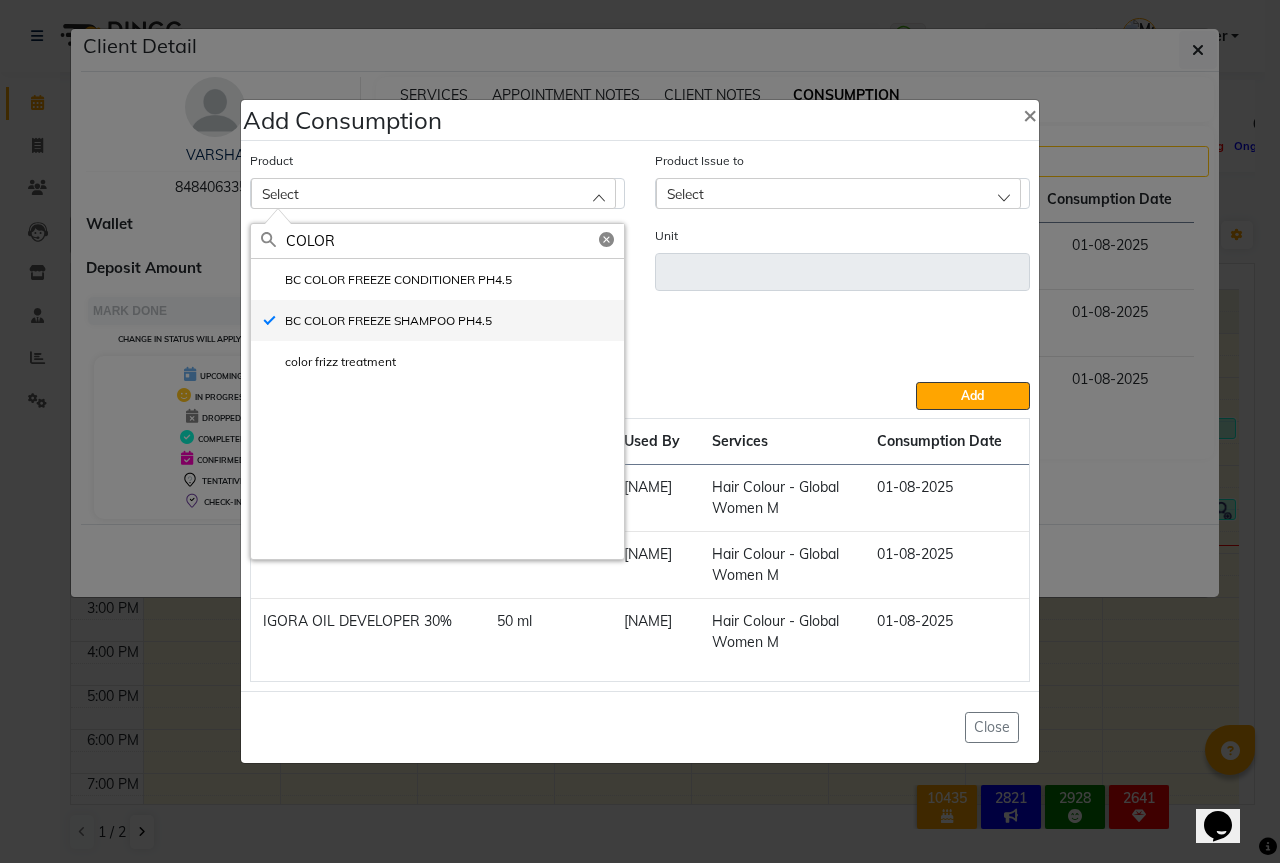 type on "ml" 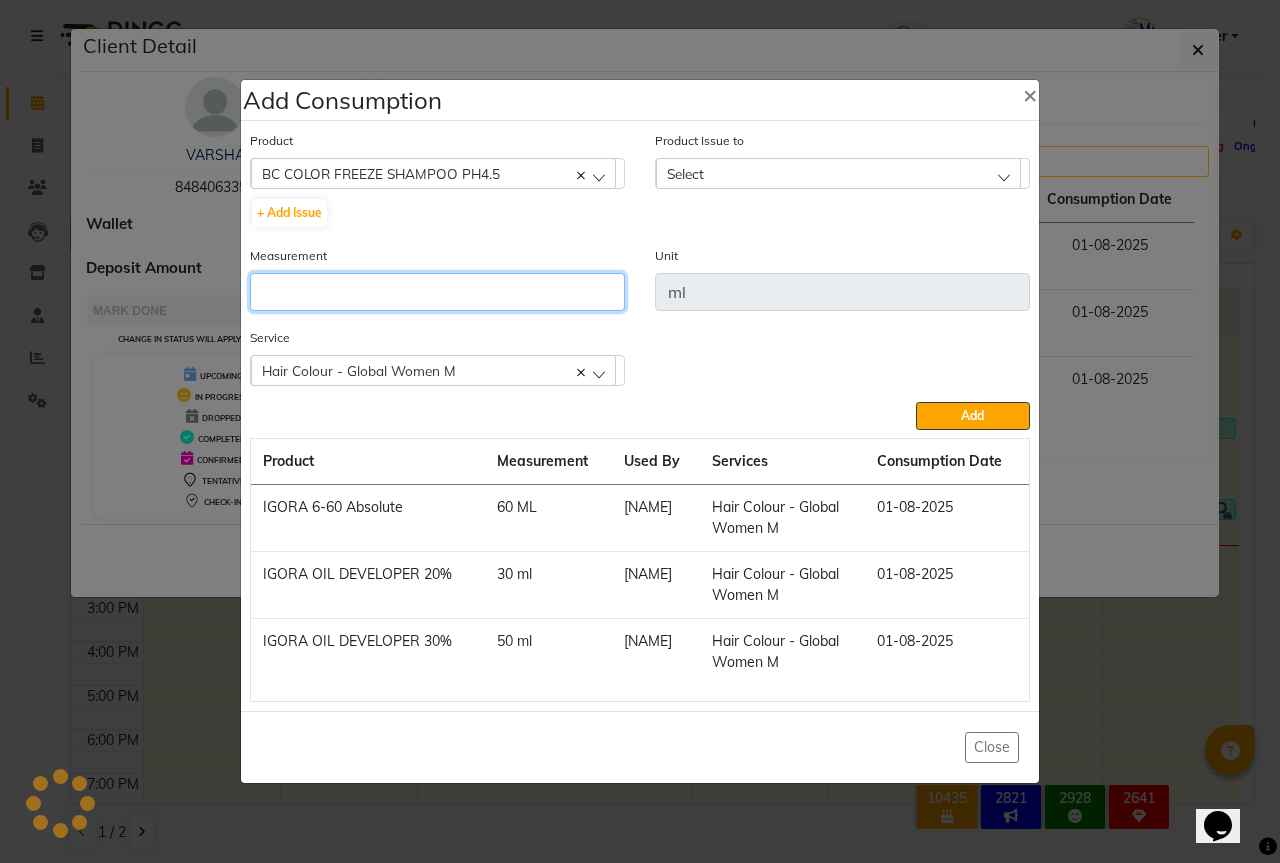 click 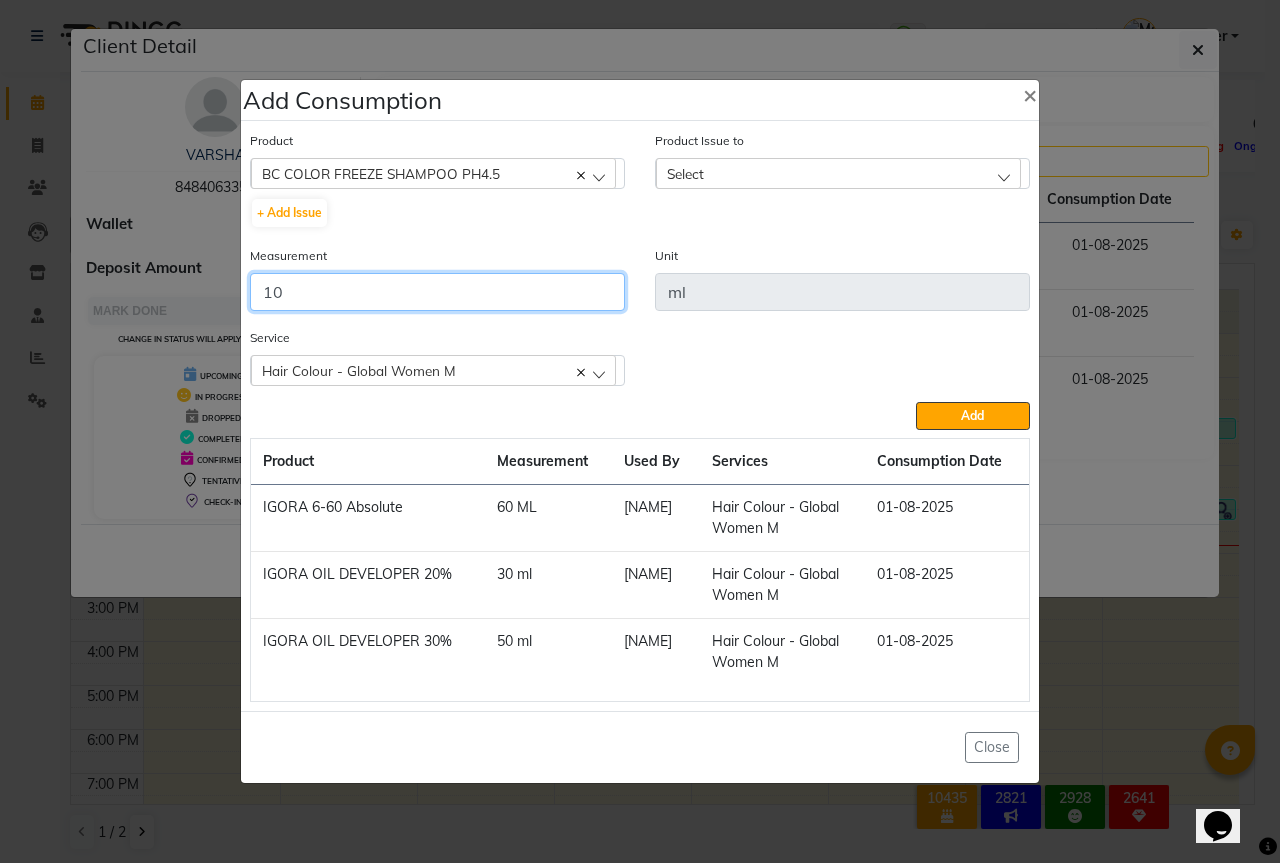 type on "10" 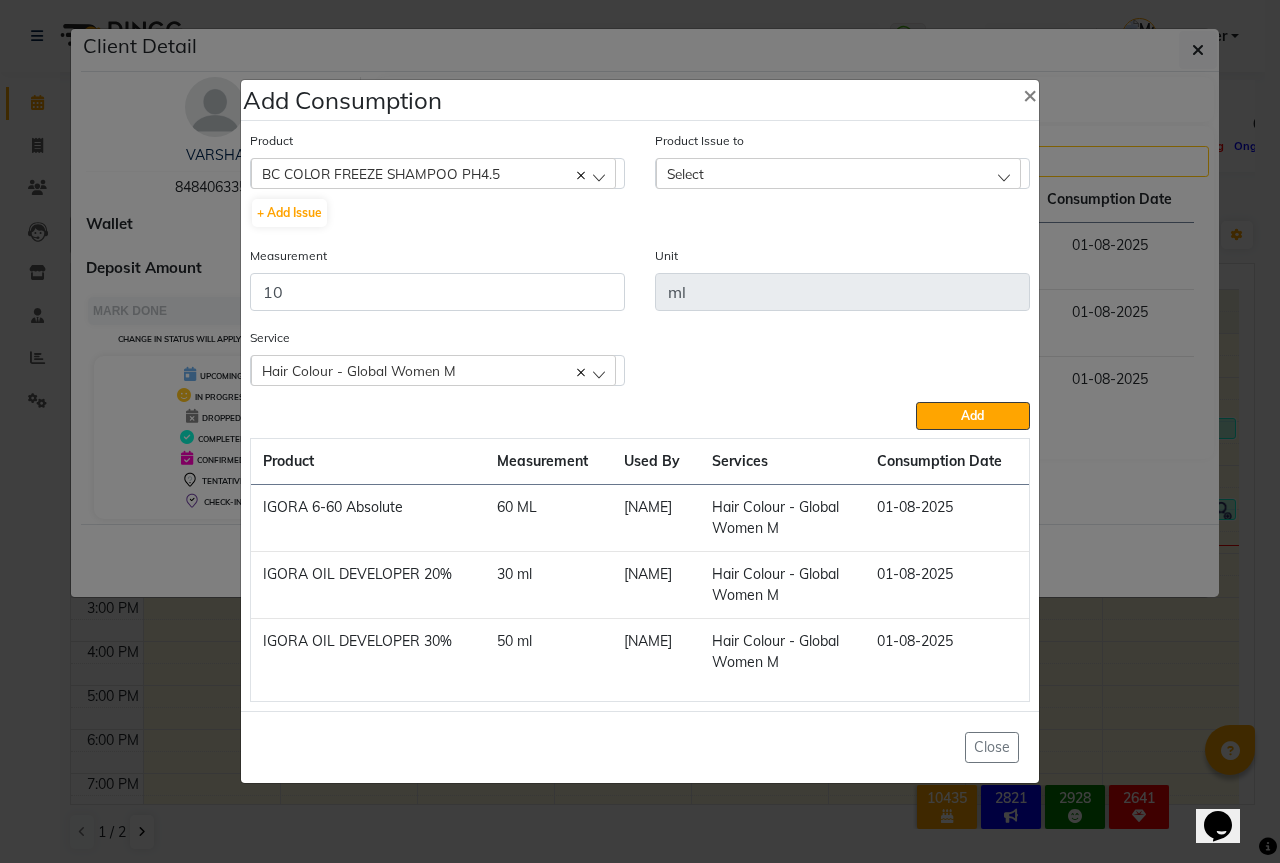 click on "Select" 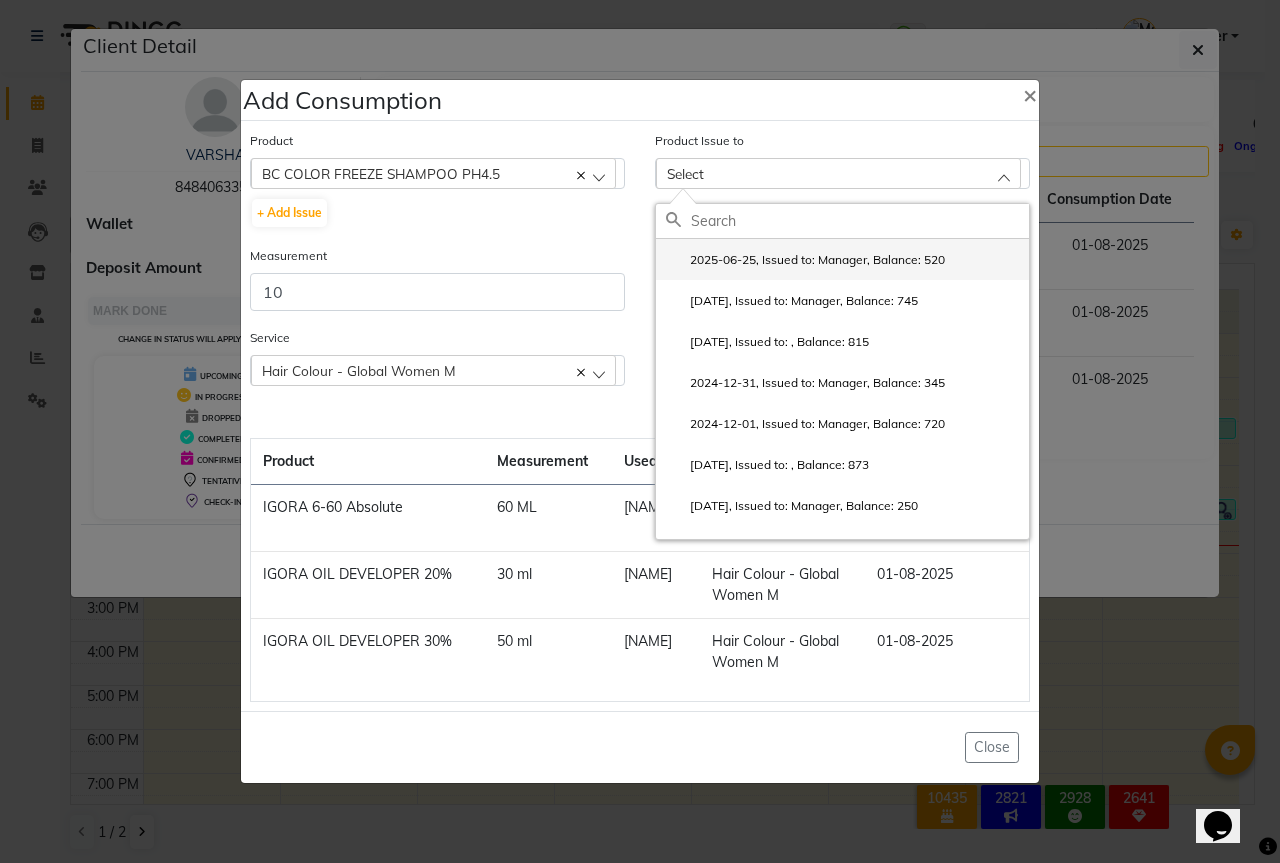 click on "2025-06-25, Issued to: Manager, Balance: 520" 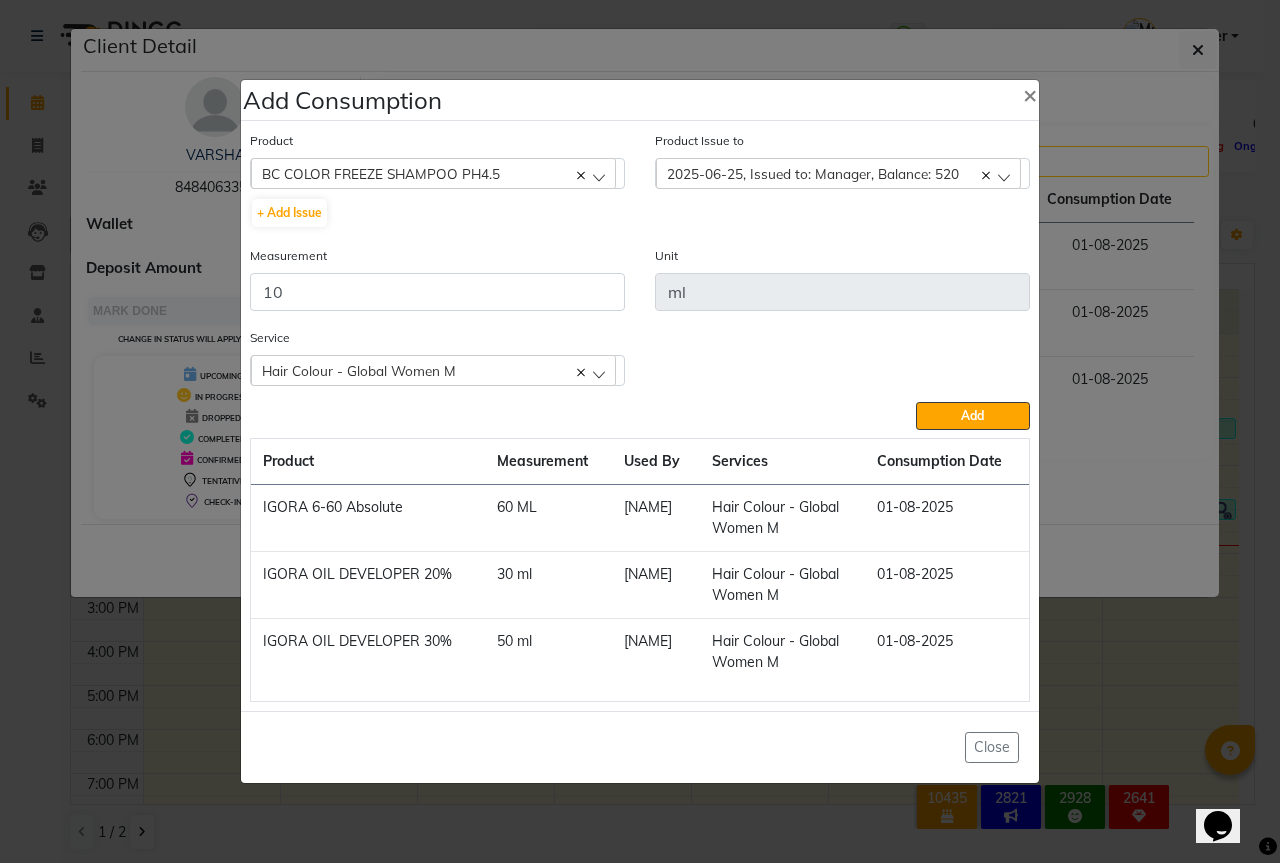 click on "Add" 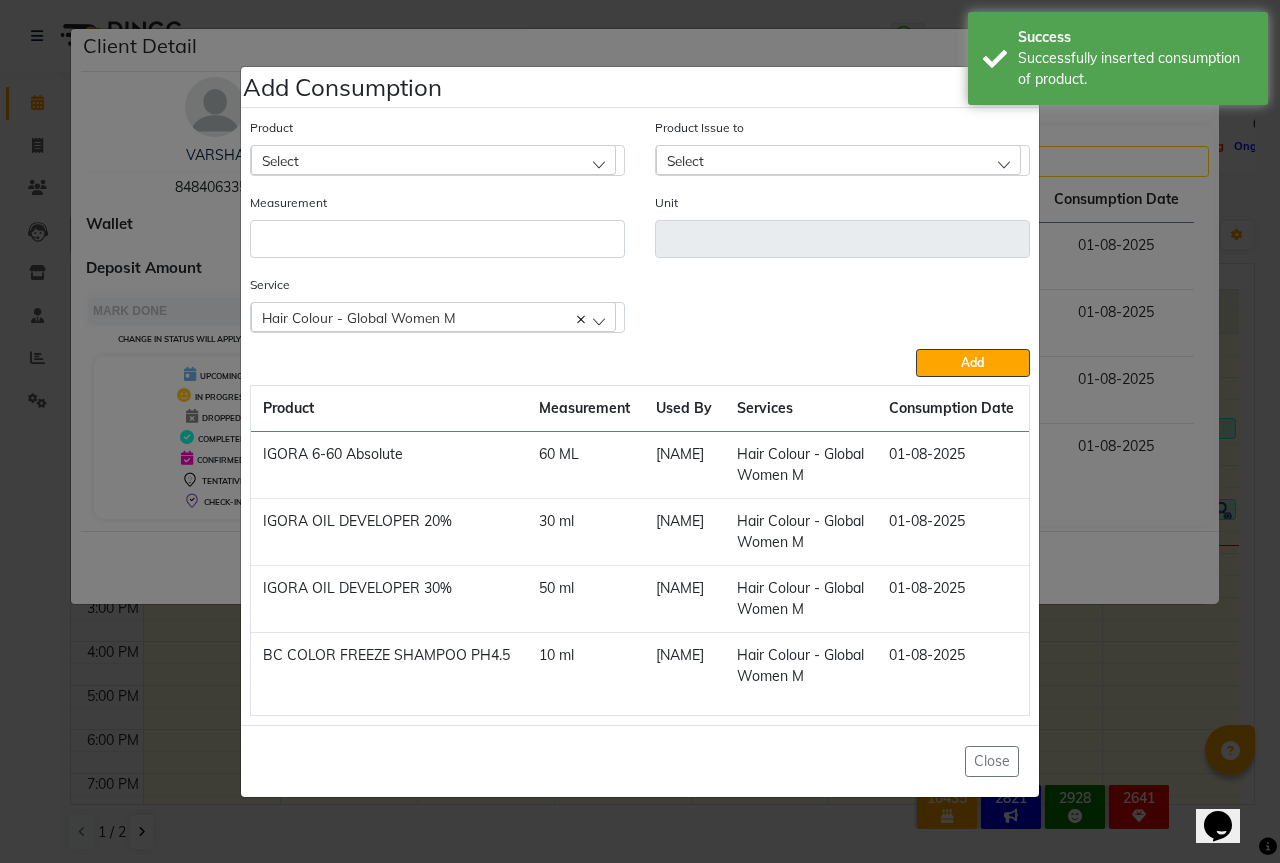 click on "Select" 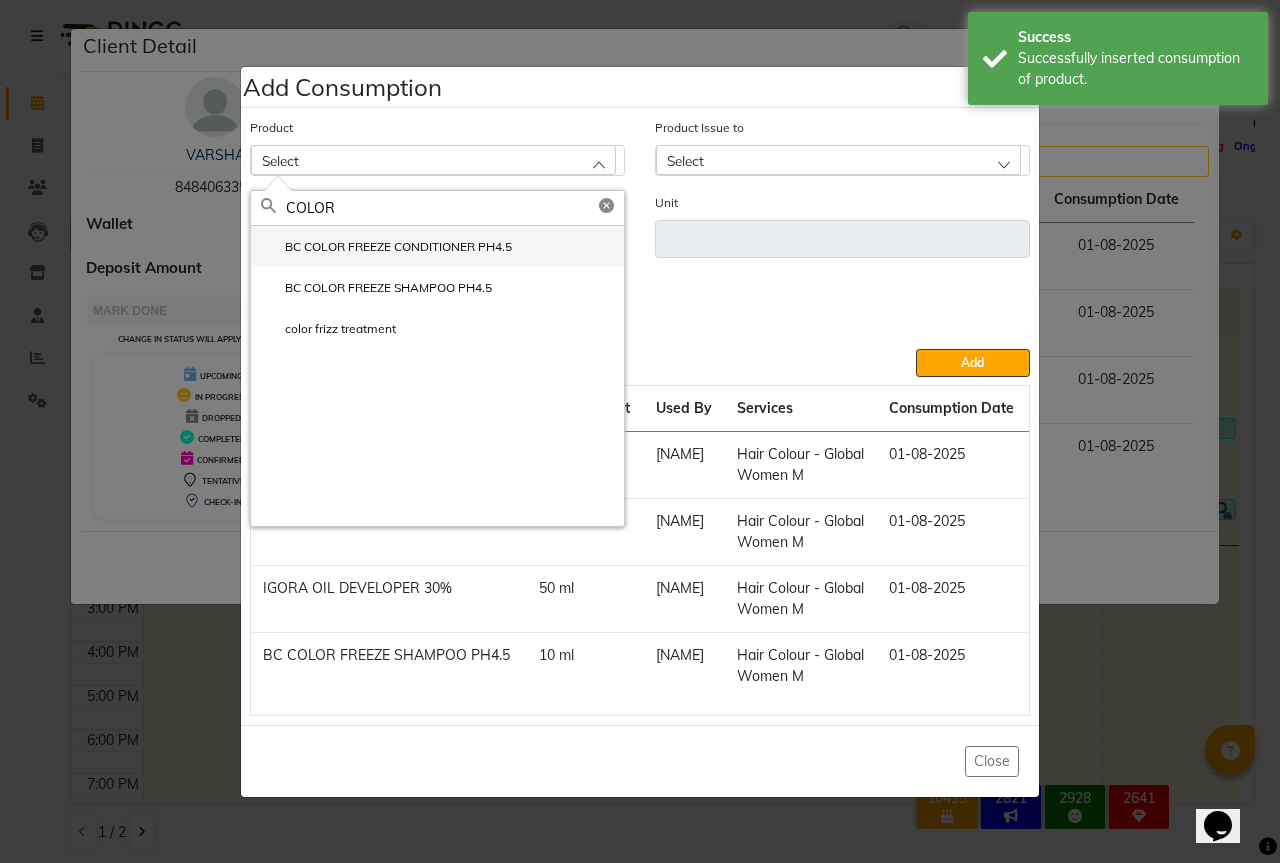 type on "COLOR" 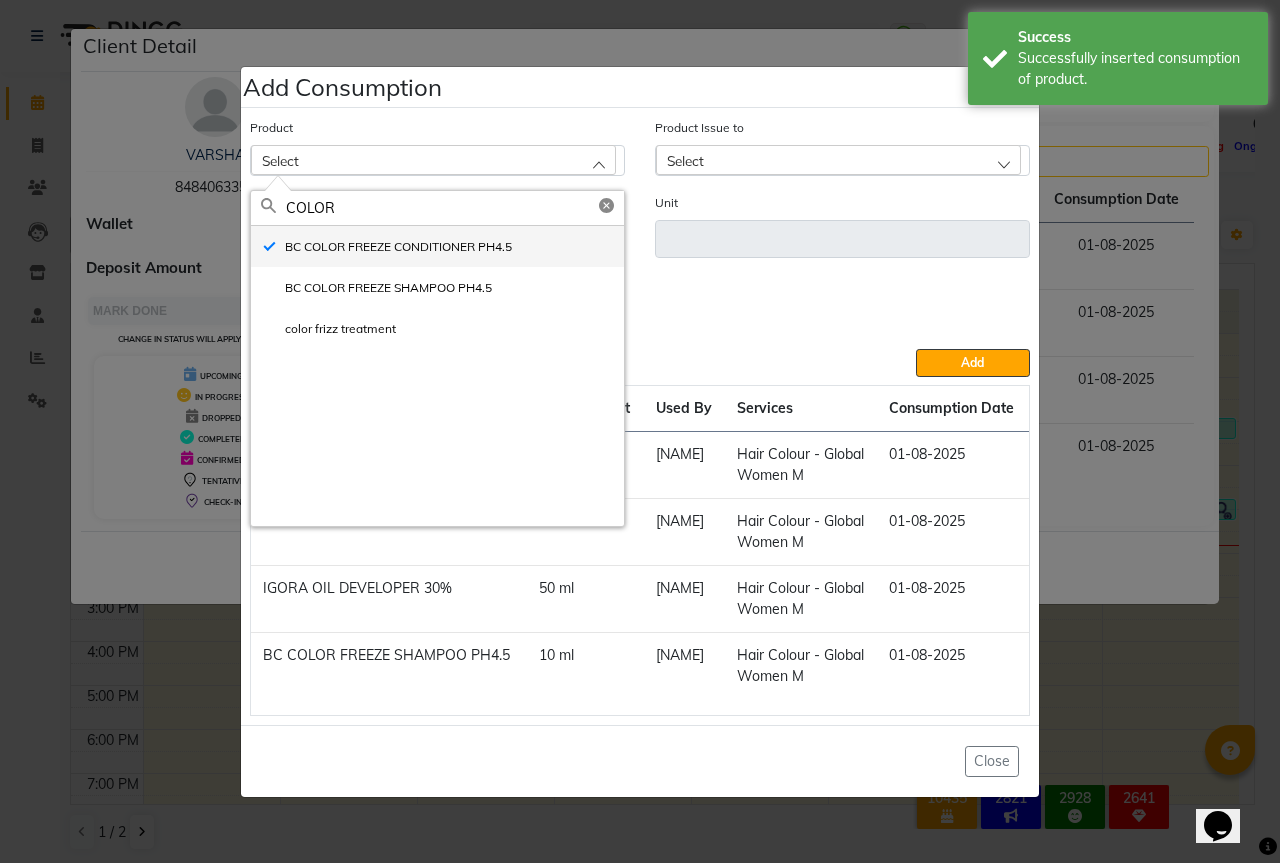 type 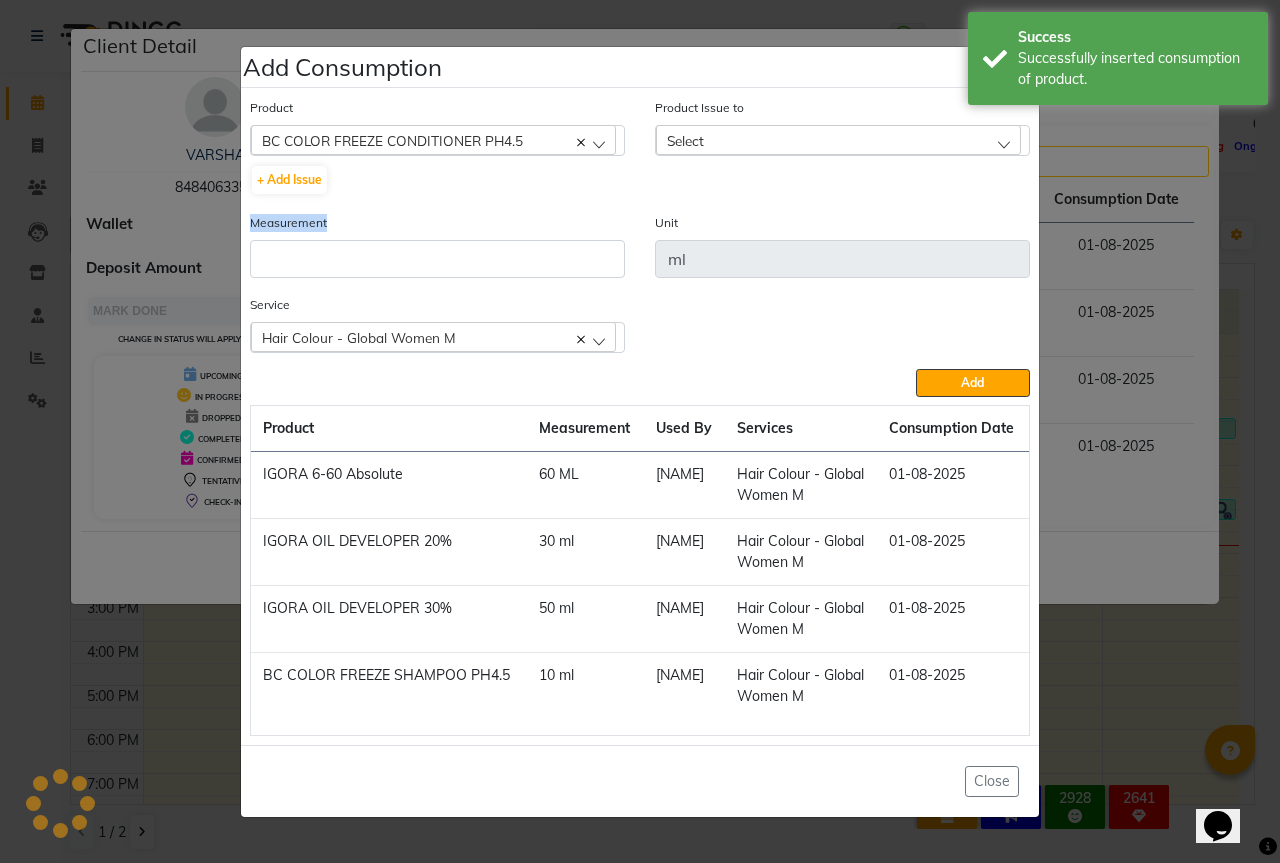 click on "Measurement" 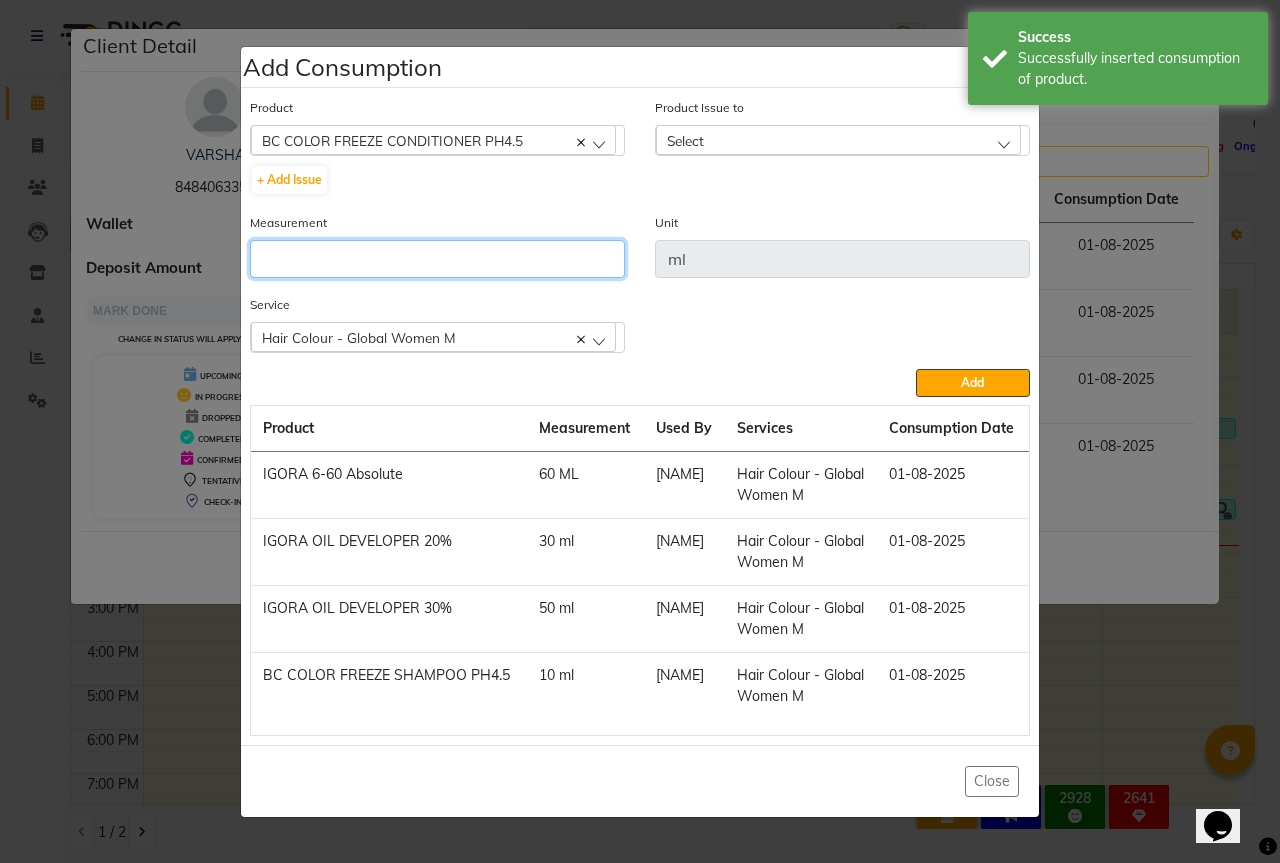 click 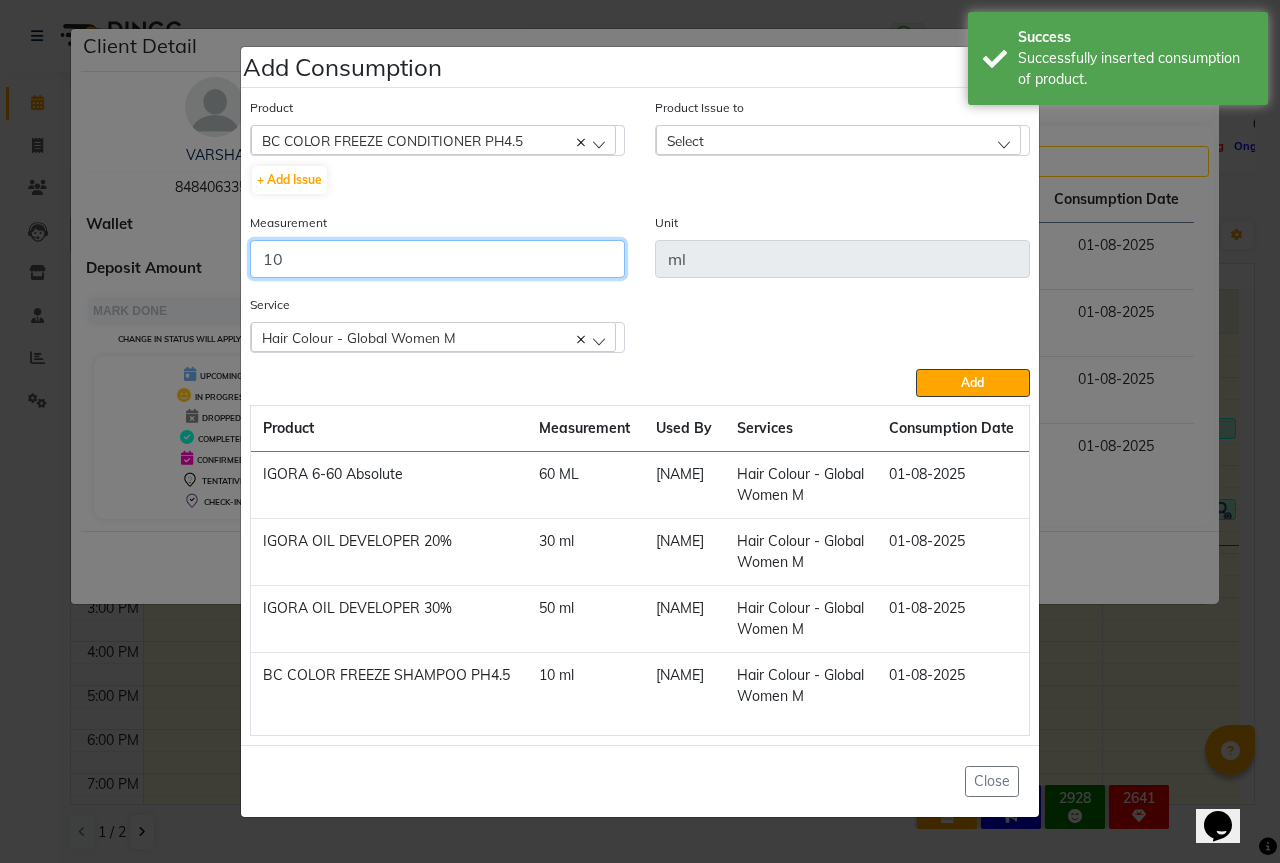 type on "10" 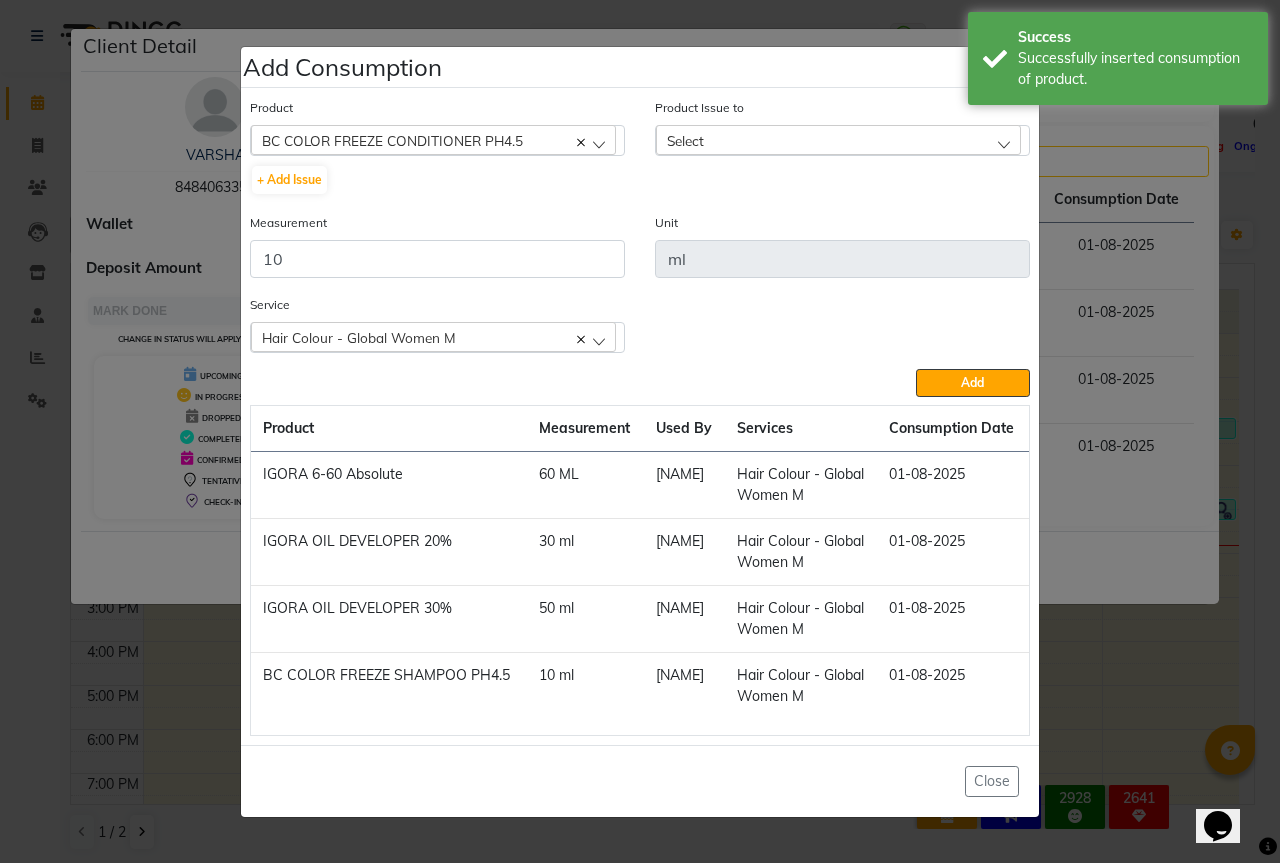 click on "Select" 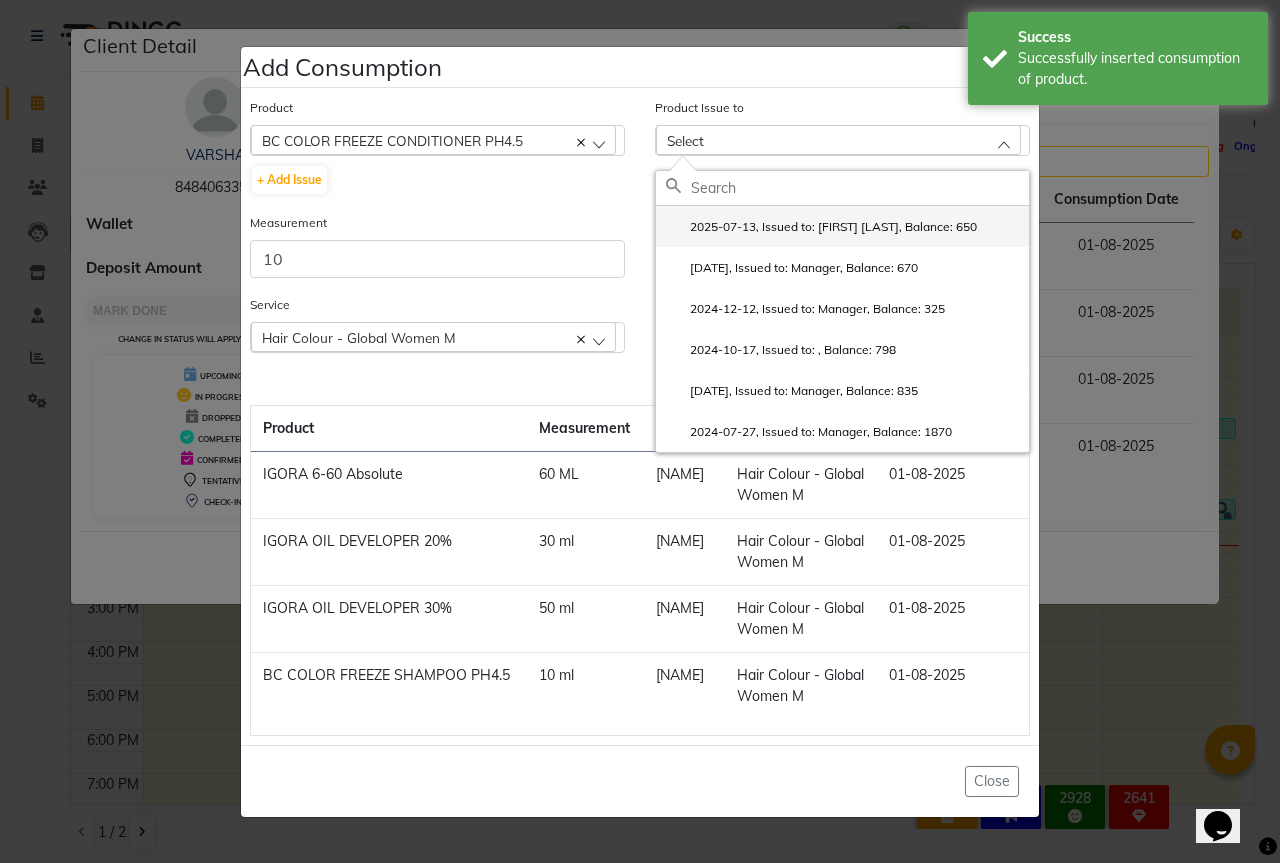 click on "2025-07-13, Issued to: Sipra Singh, Balance: 650" 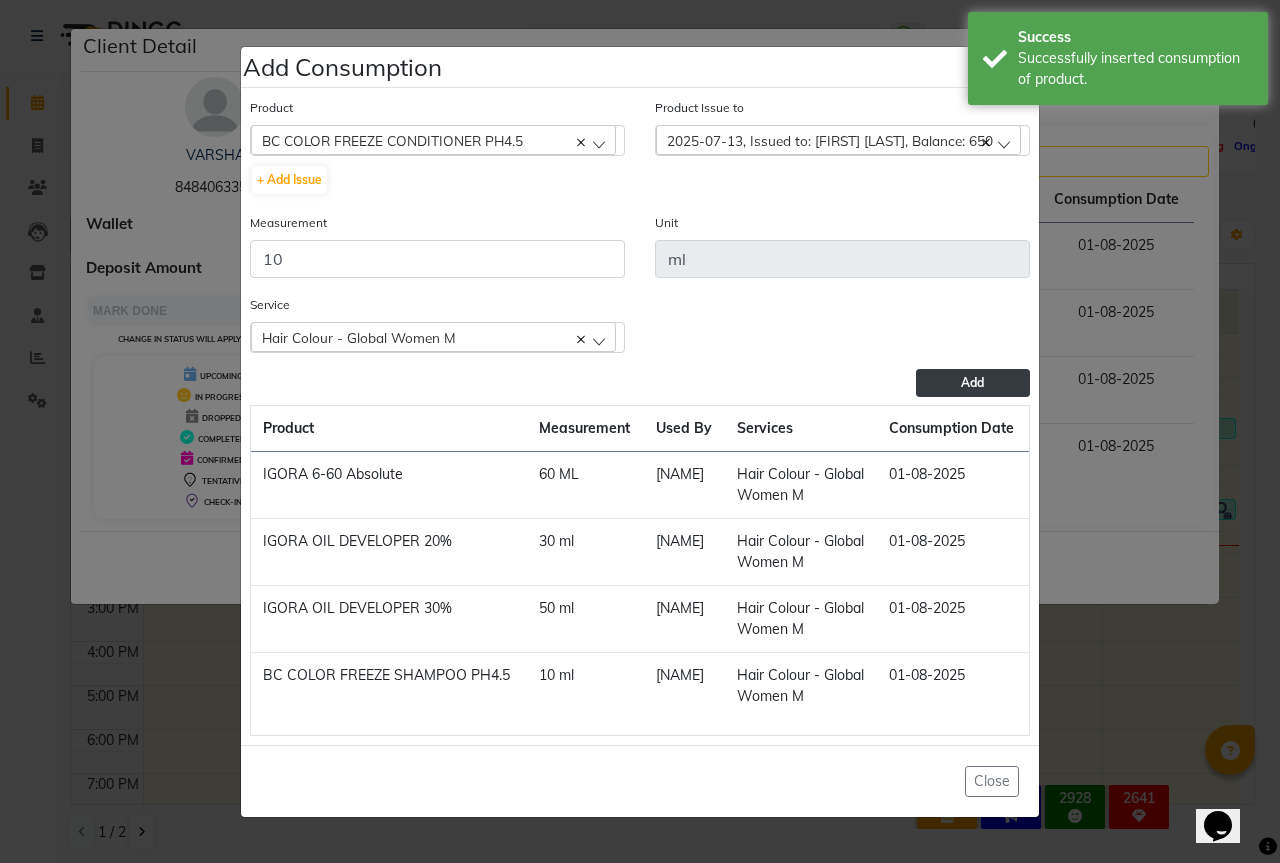 click on "Add" 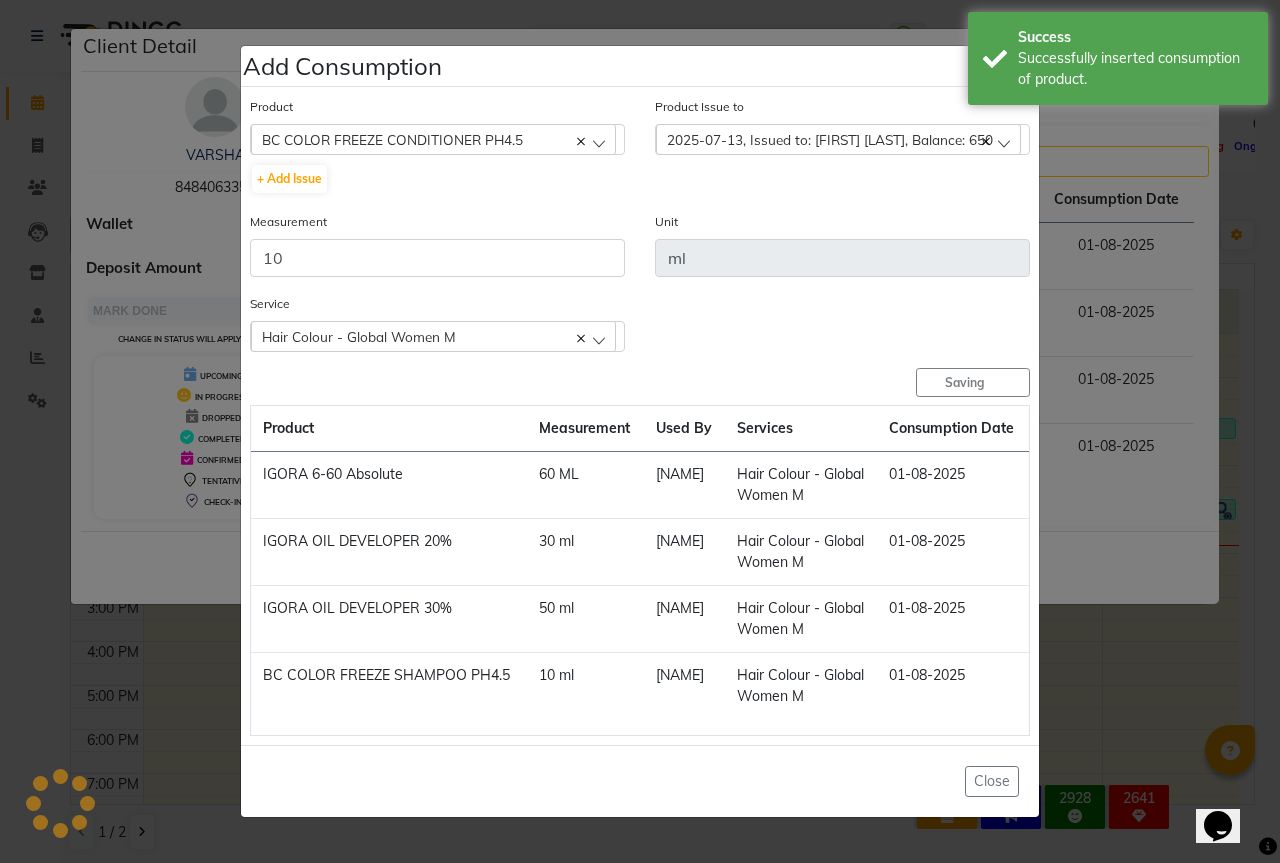 type 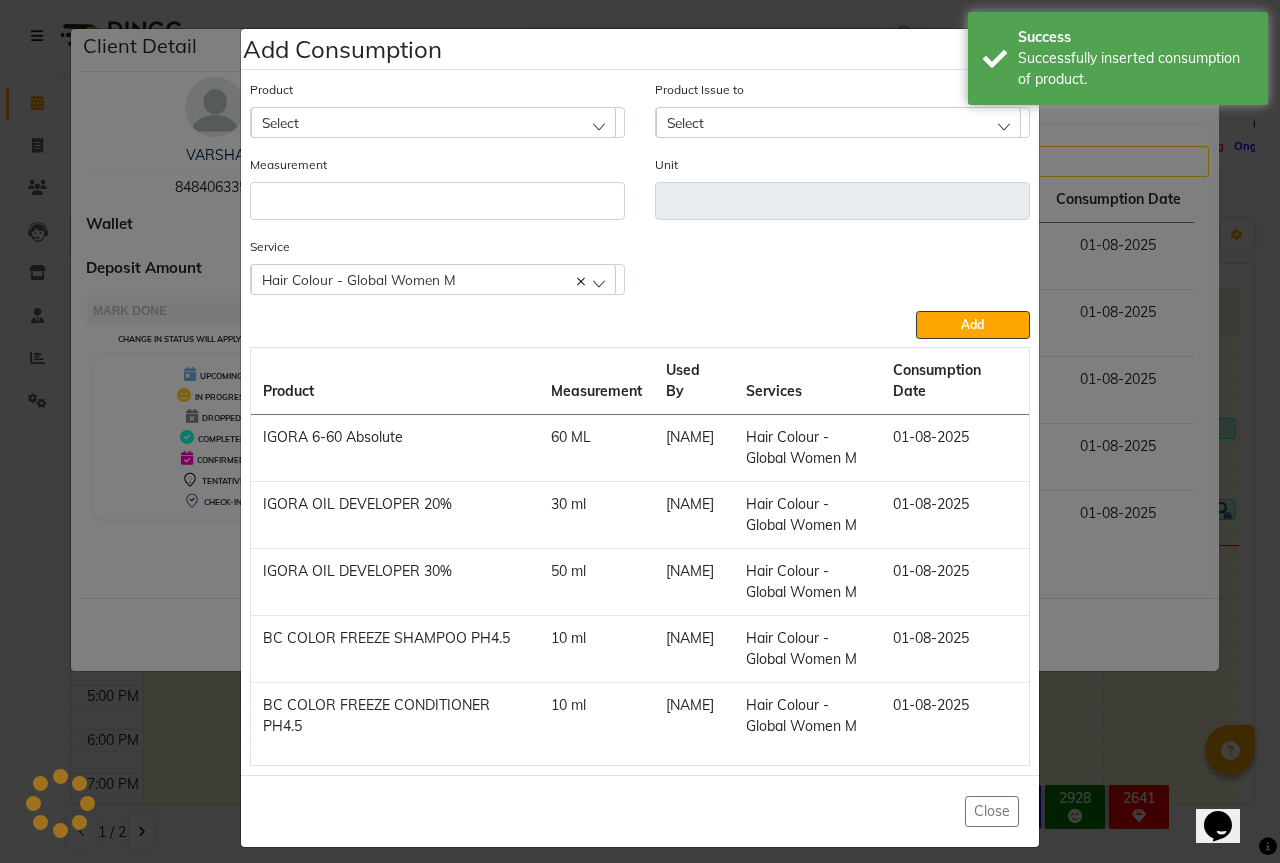 click on "Select" 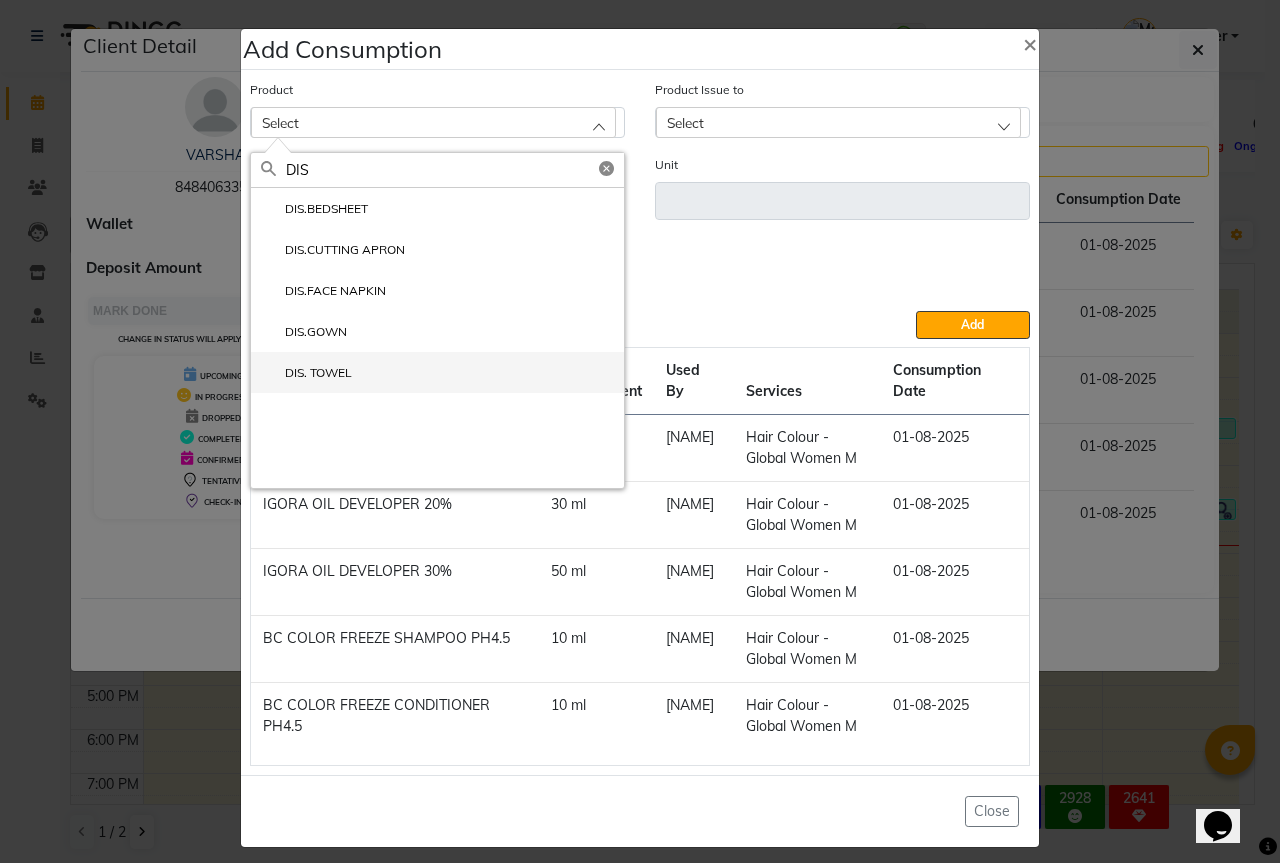 type on "DIS" 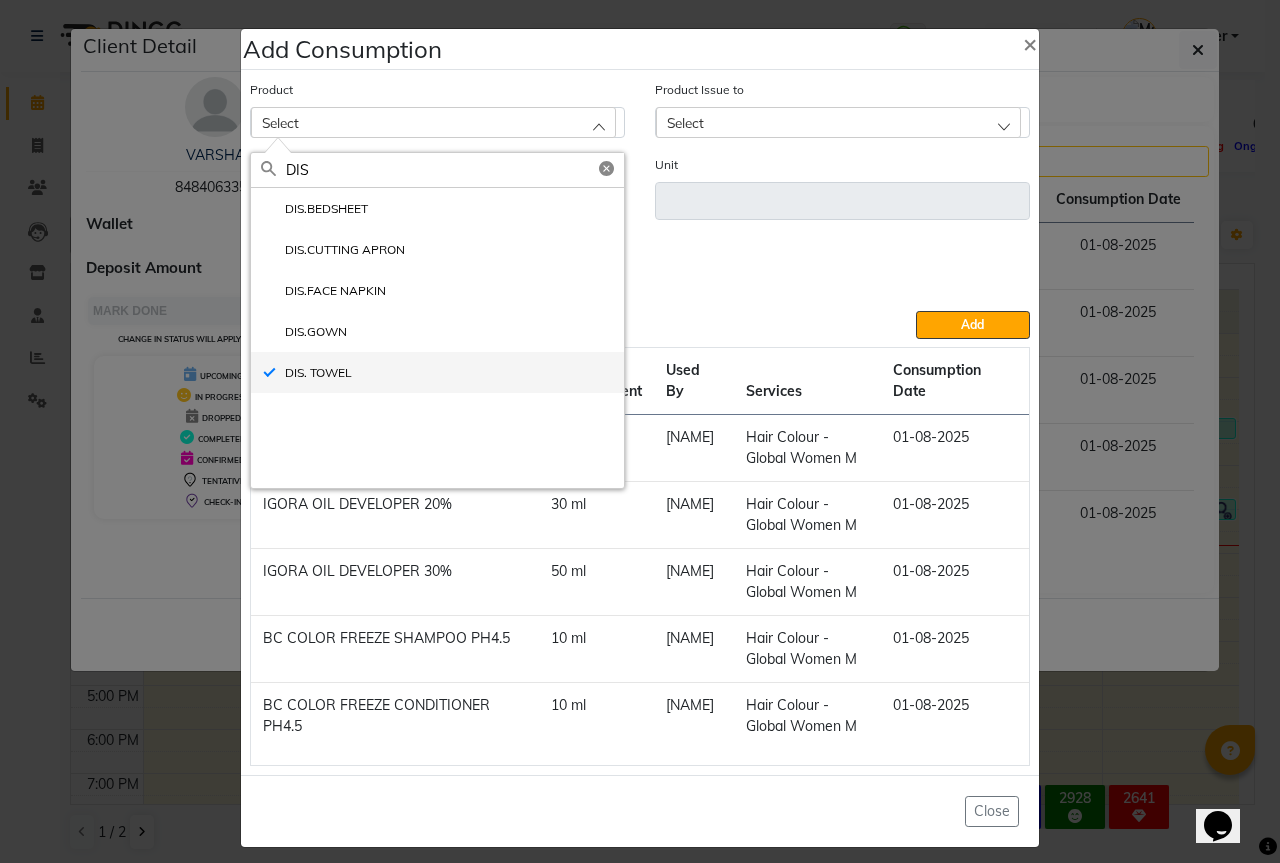 type on "PCS" 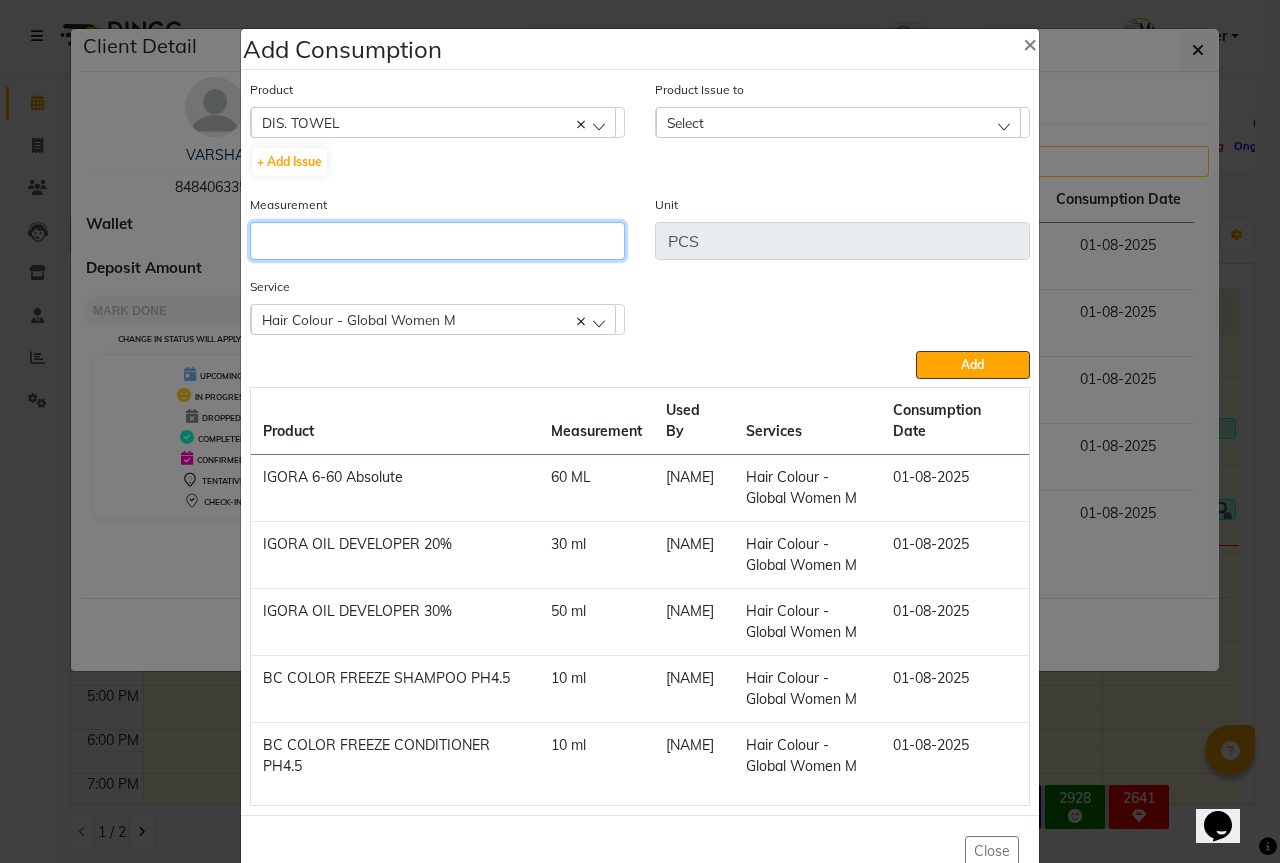 click 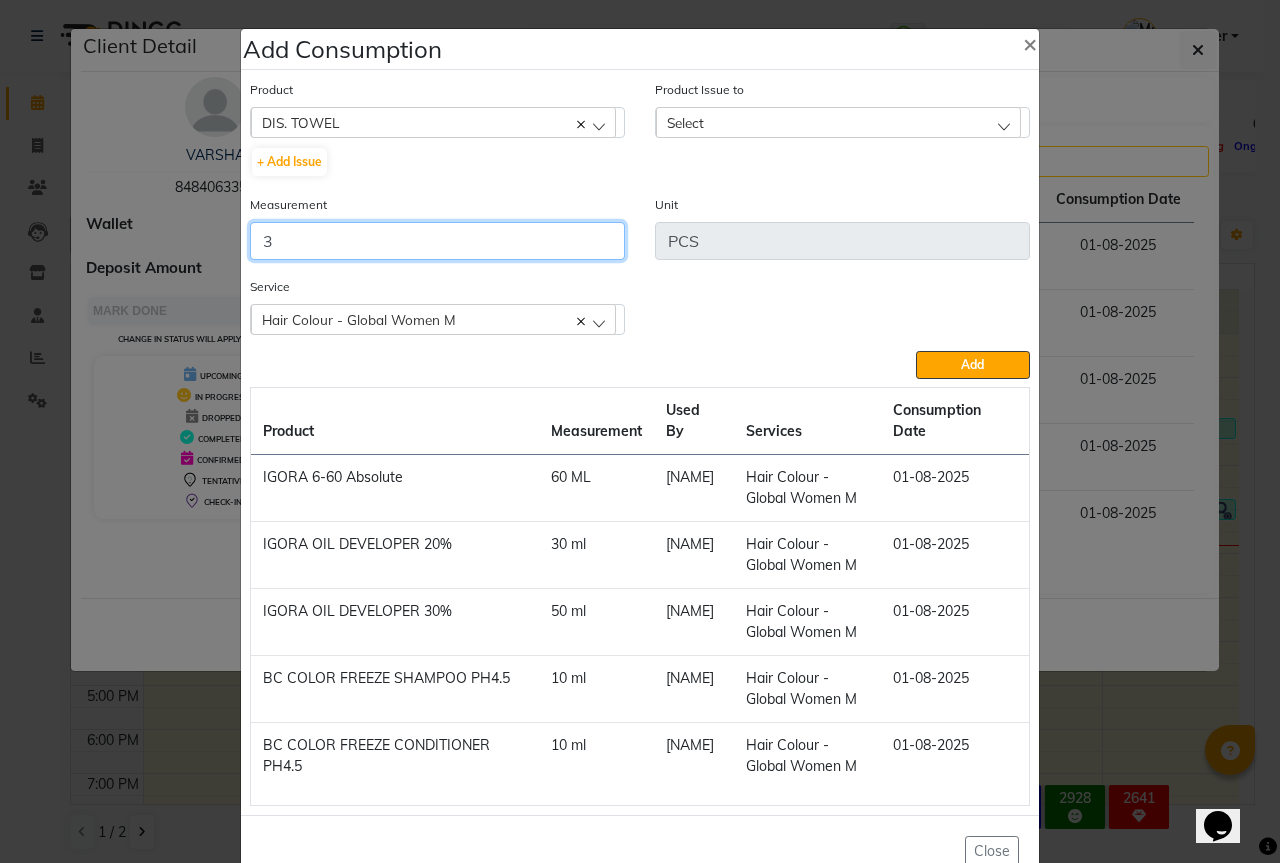 type on "3" 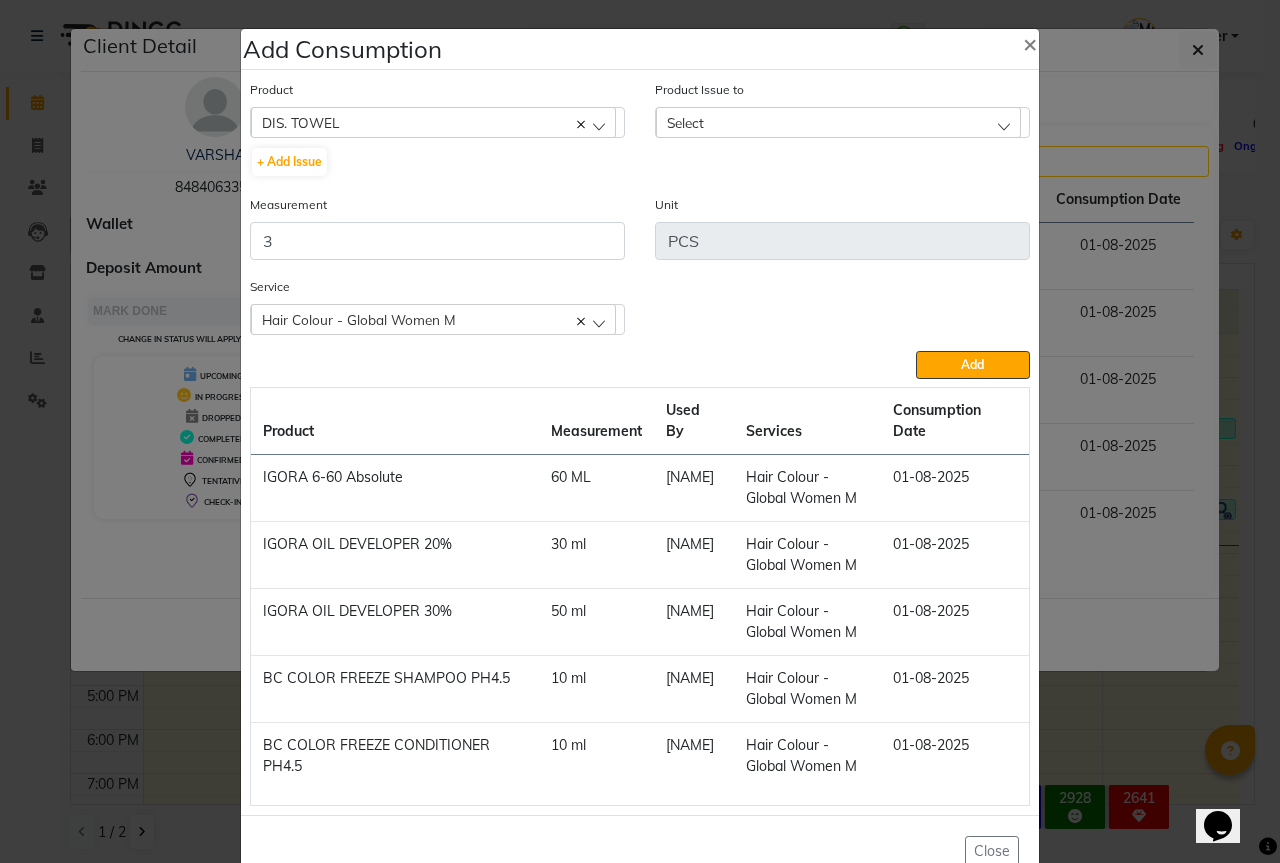 click on "Select" 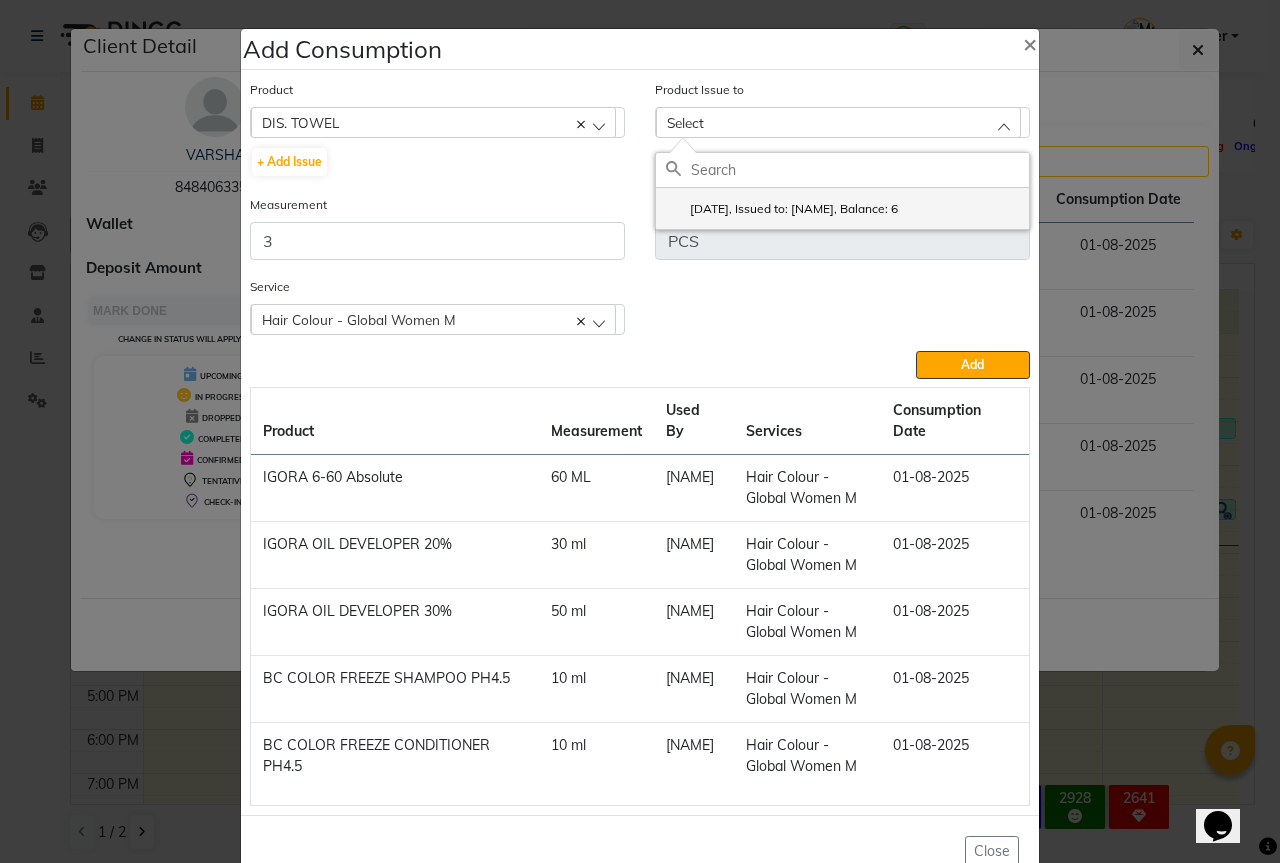 click on "2025-07-28, Issued to: Sipra Singh, Balance: 6" 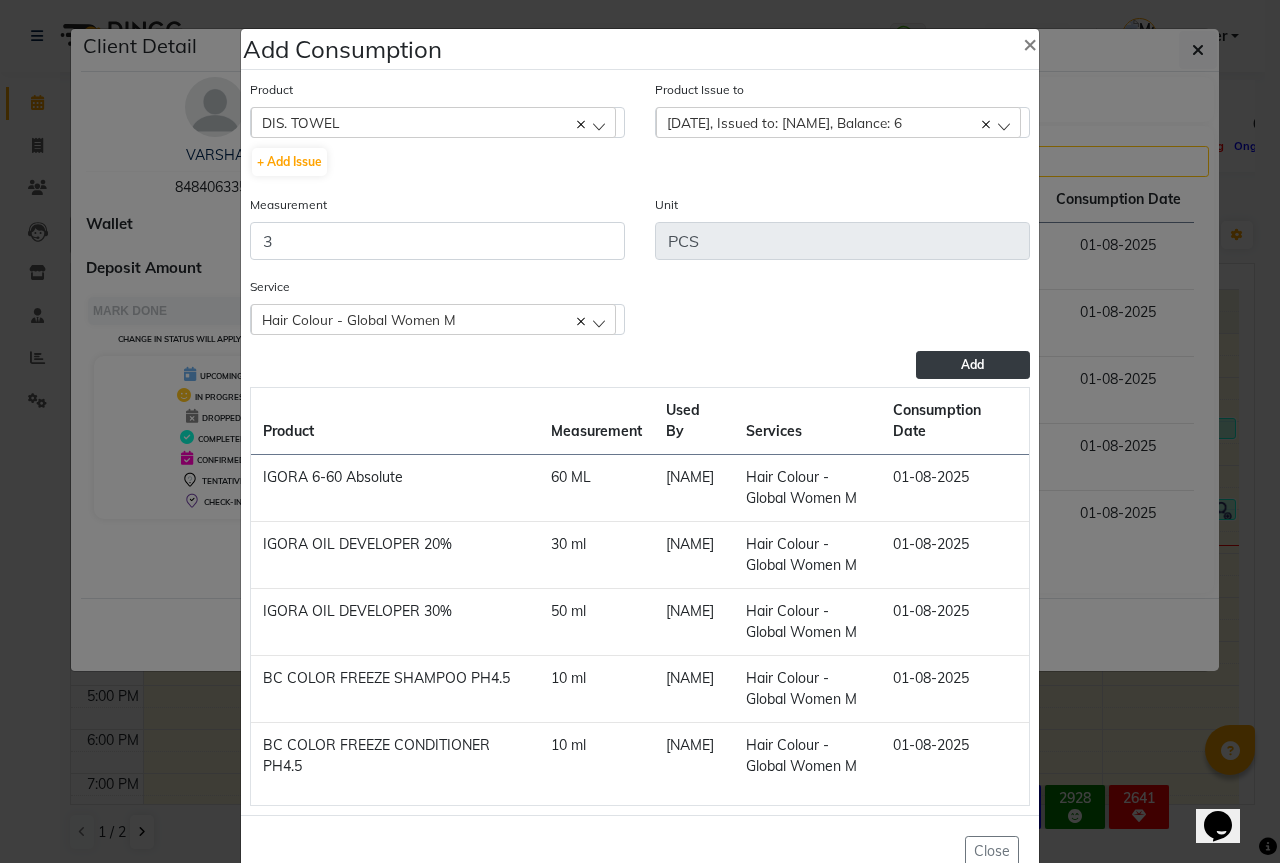 click on "Add" 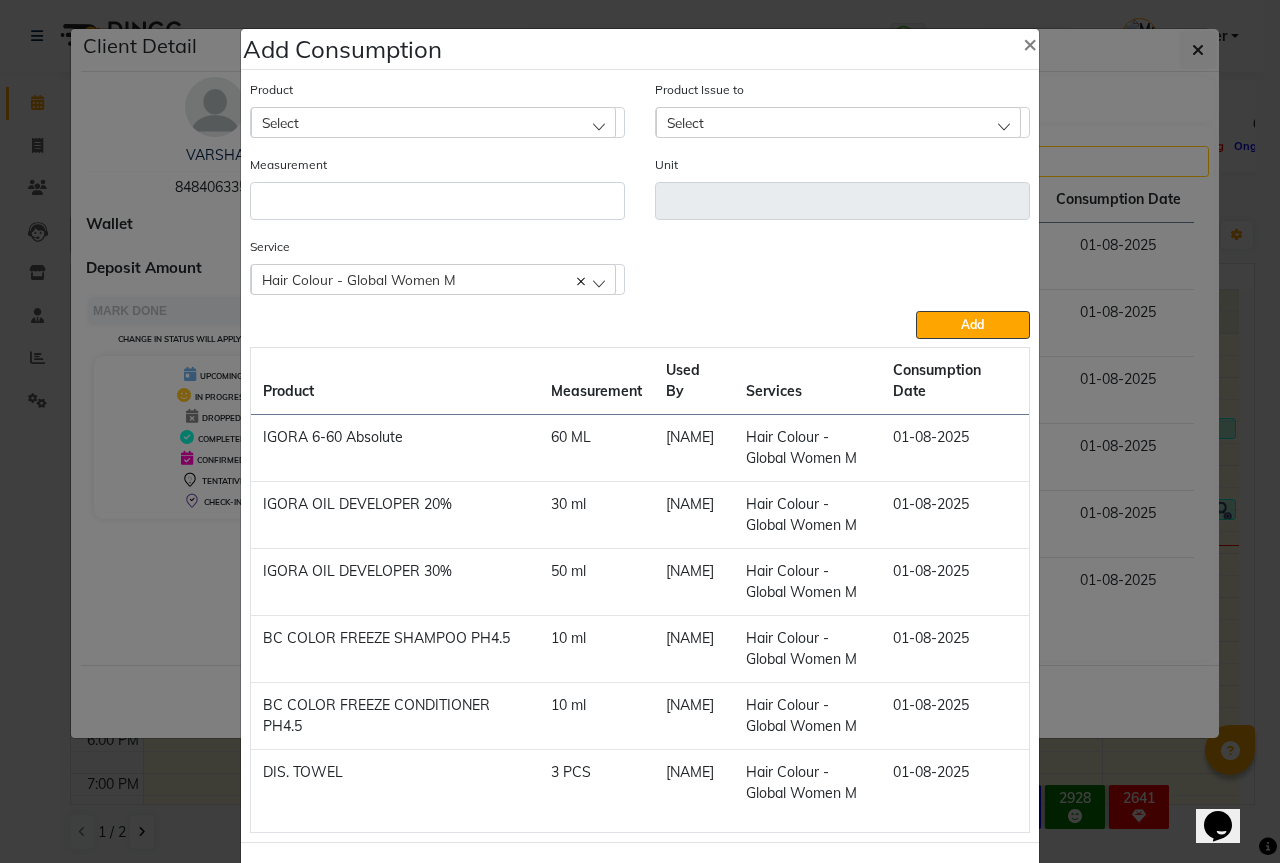 click on "Select" 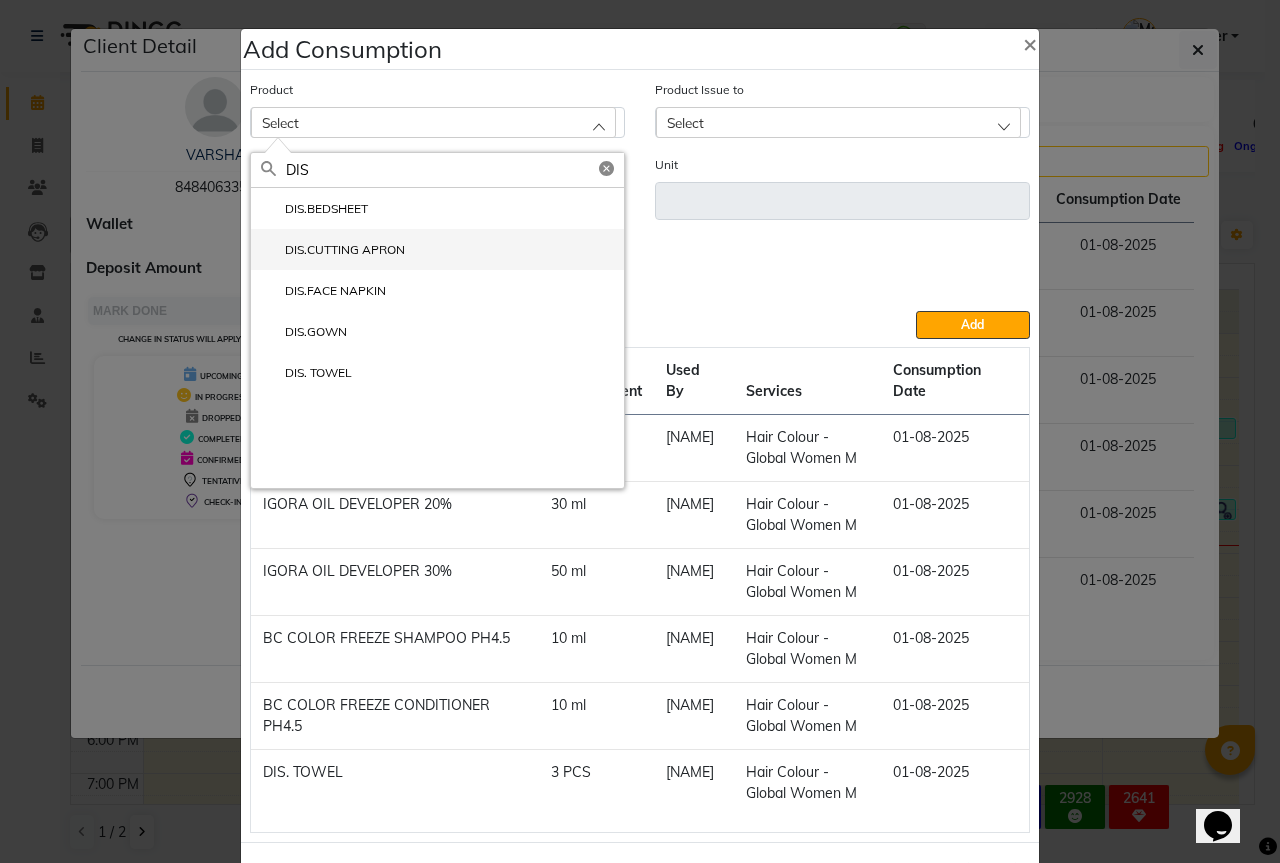 type on "DIS" 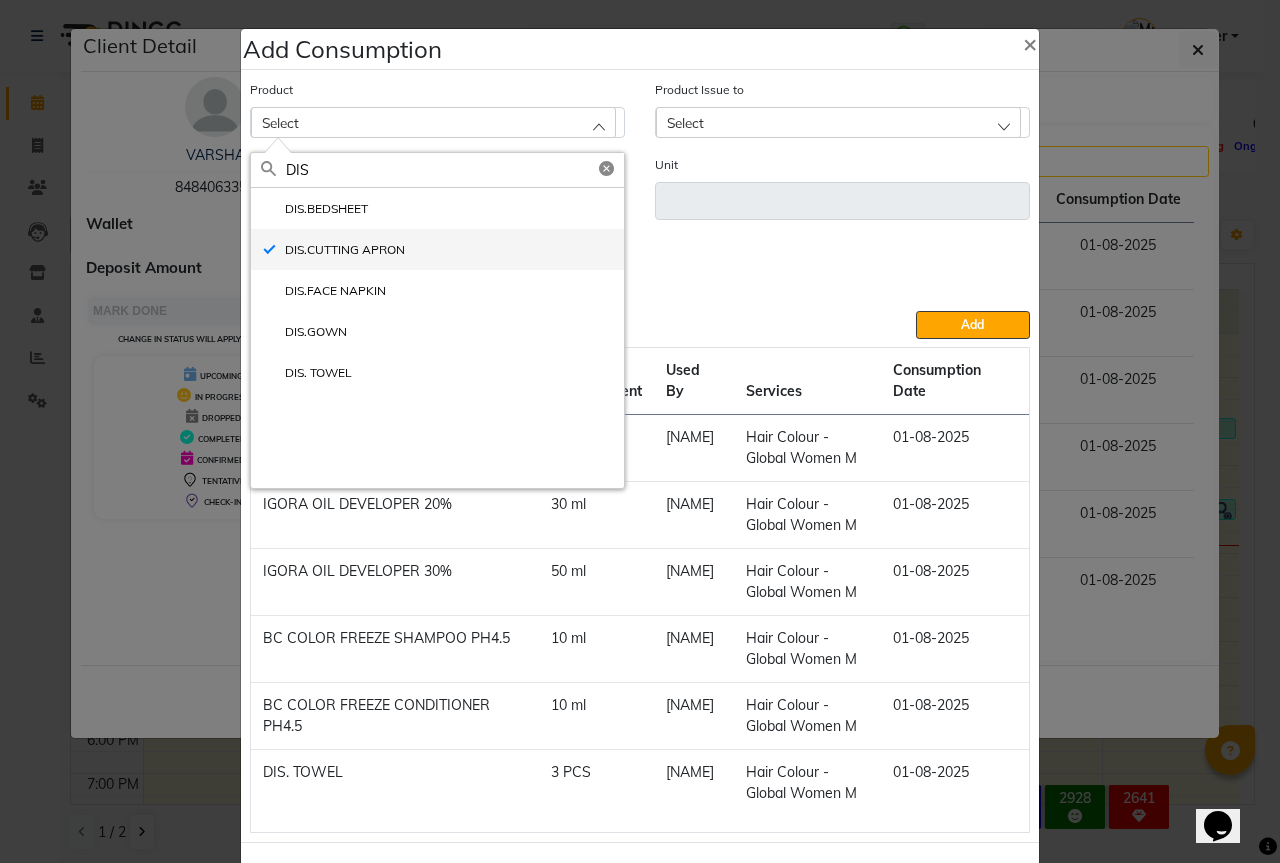 type 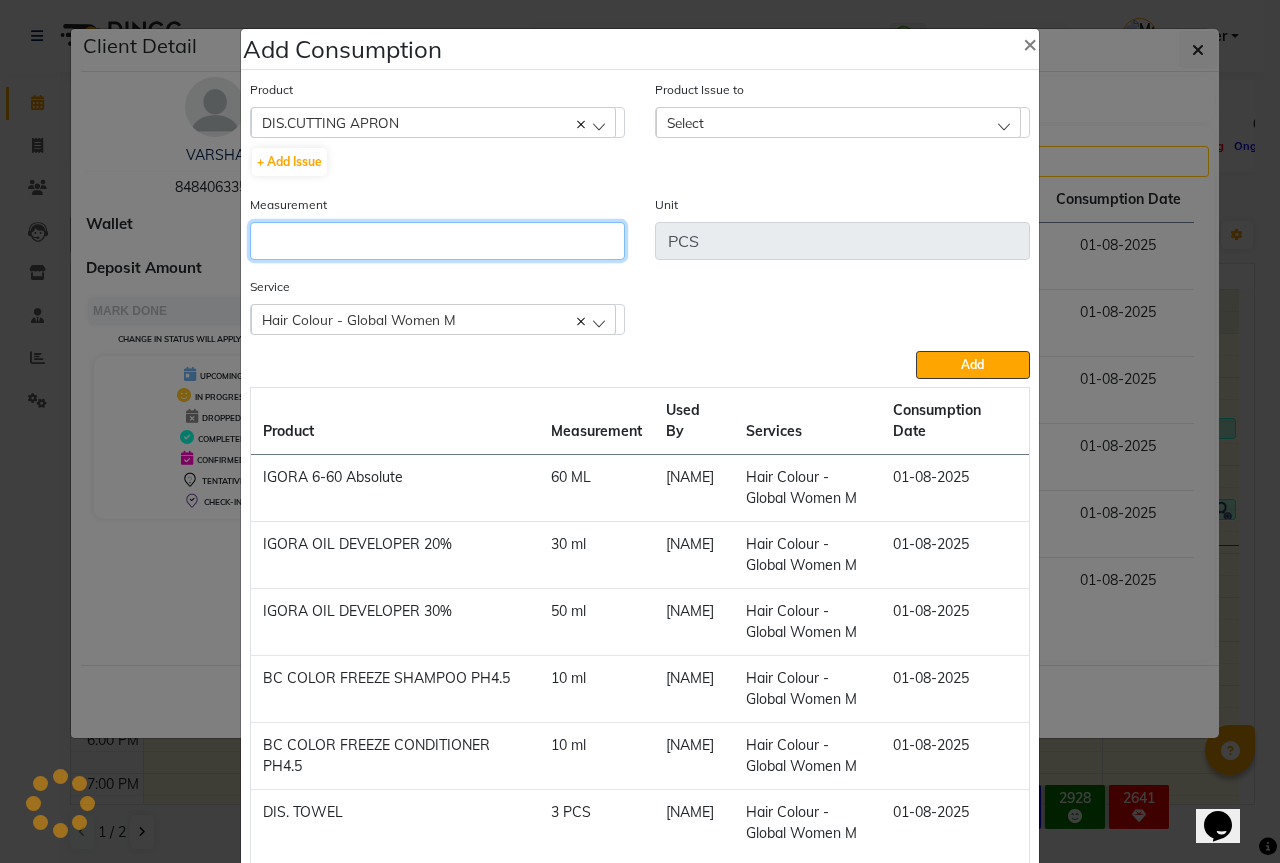 click 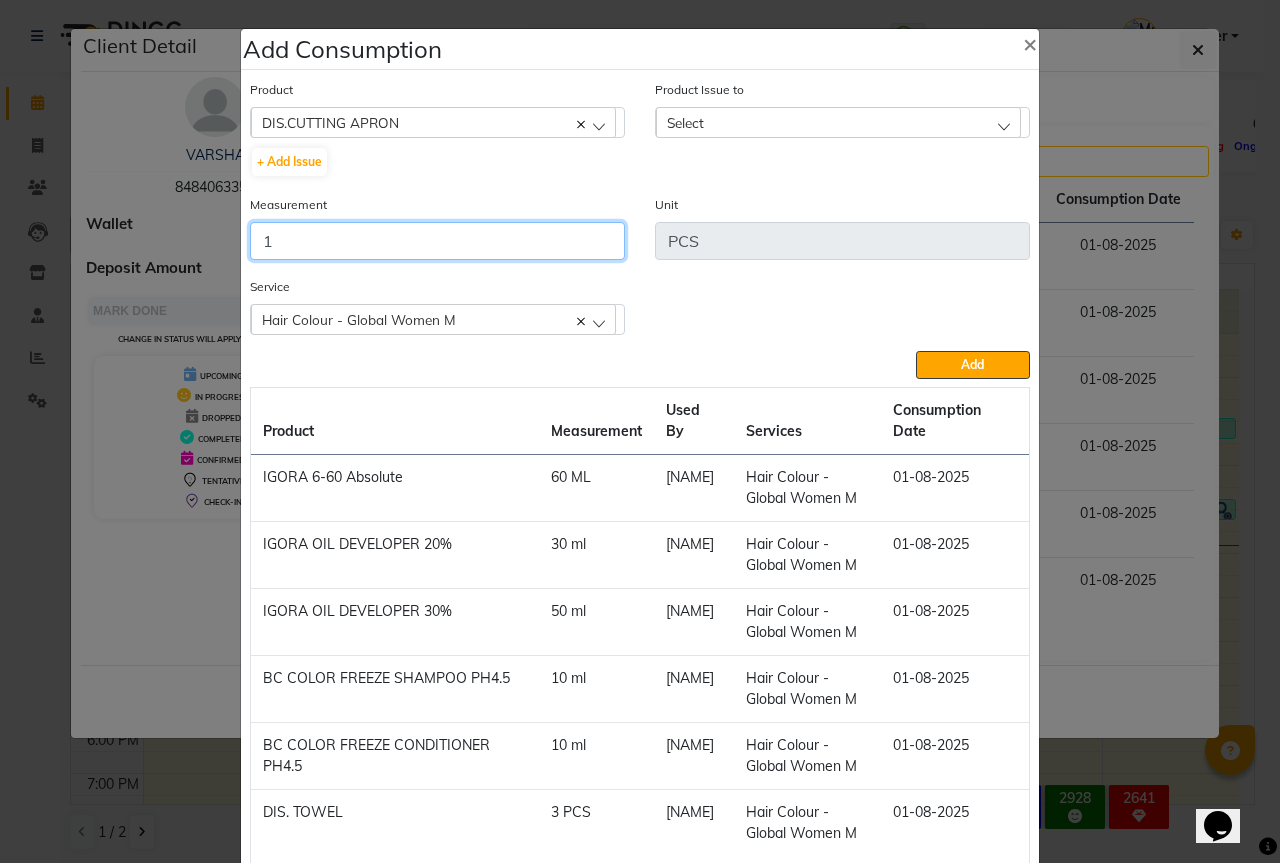type on "1" 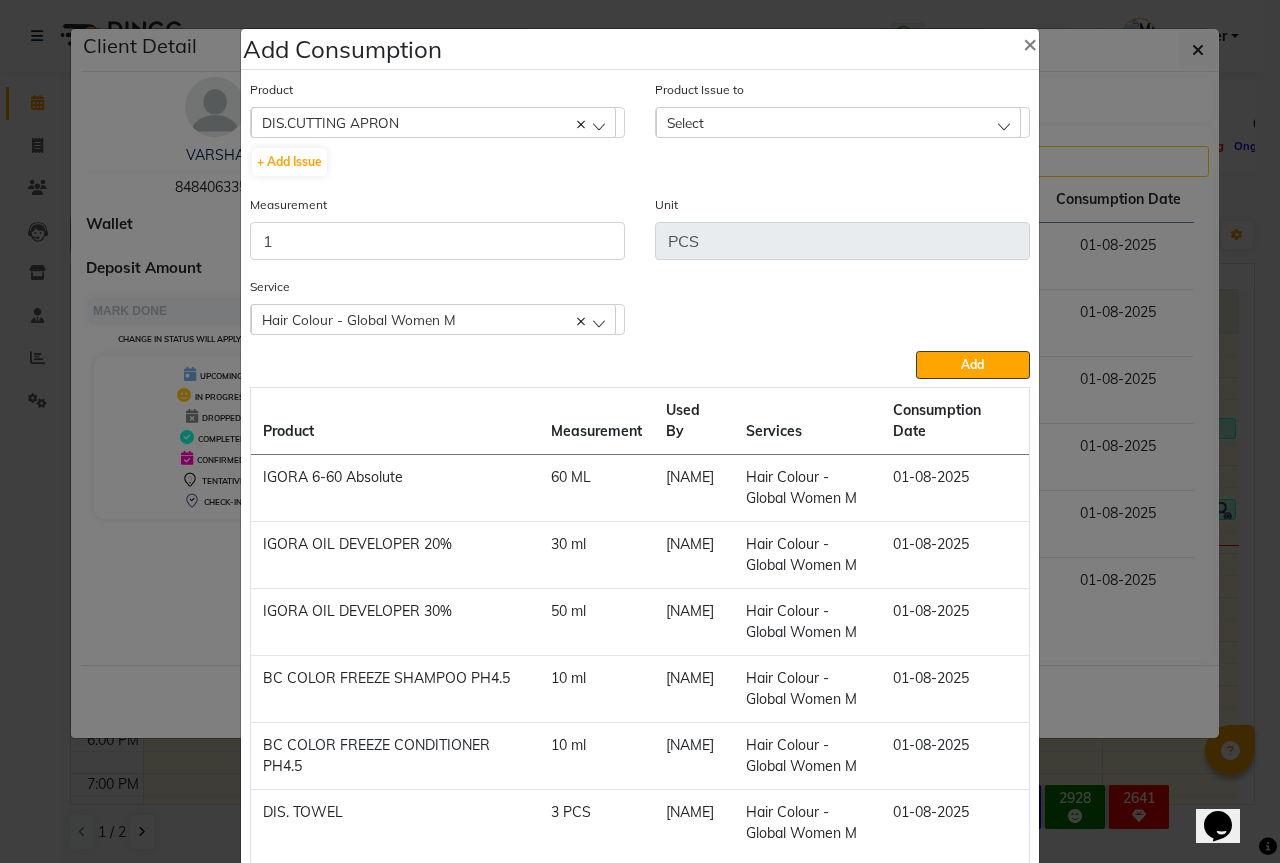 click on "Select" 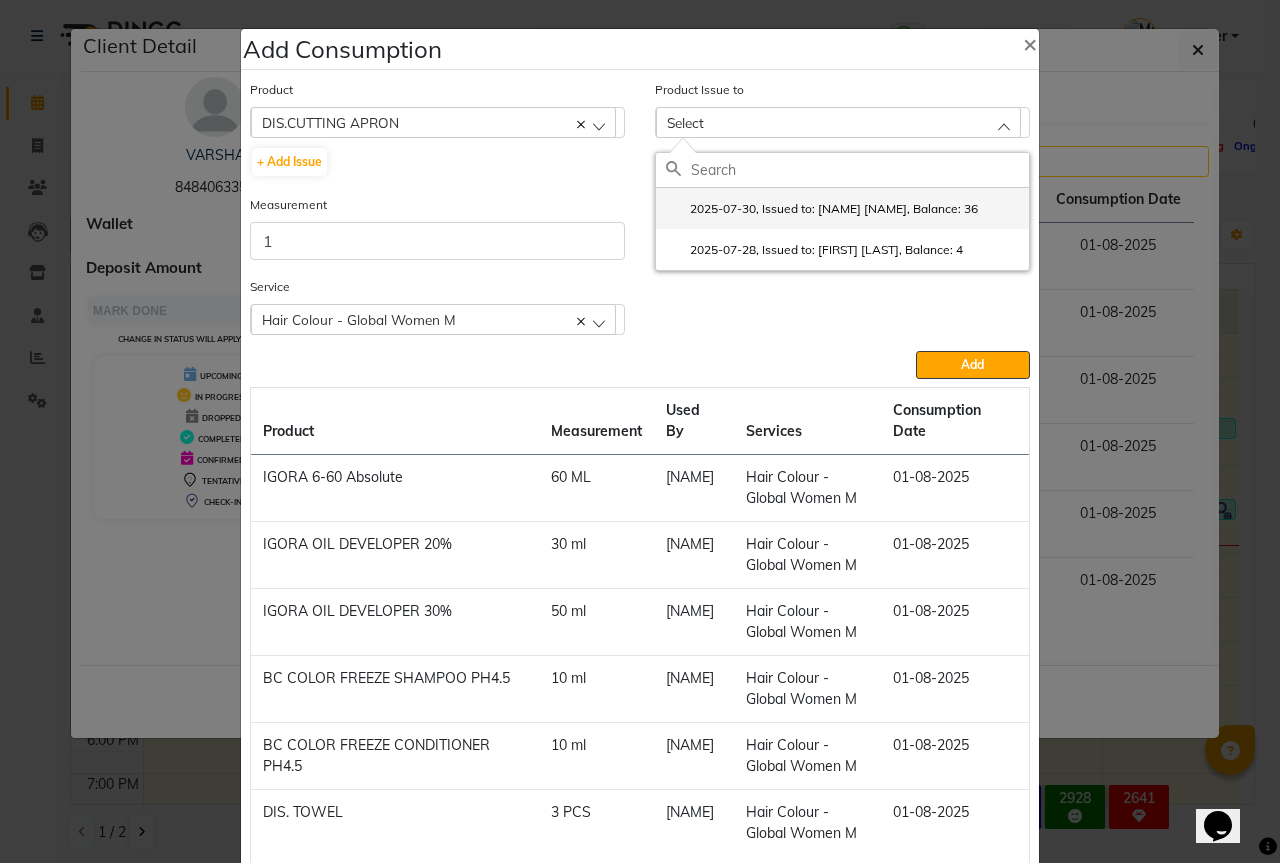 click on "2025-07-30, Issued to: Sipra Singh, Balance: 36" 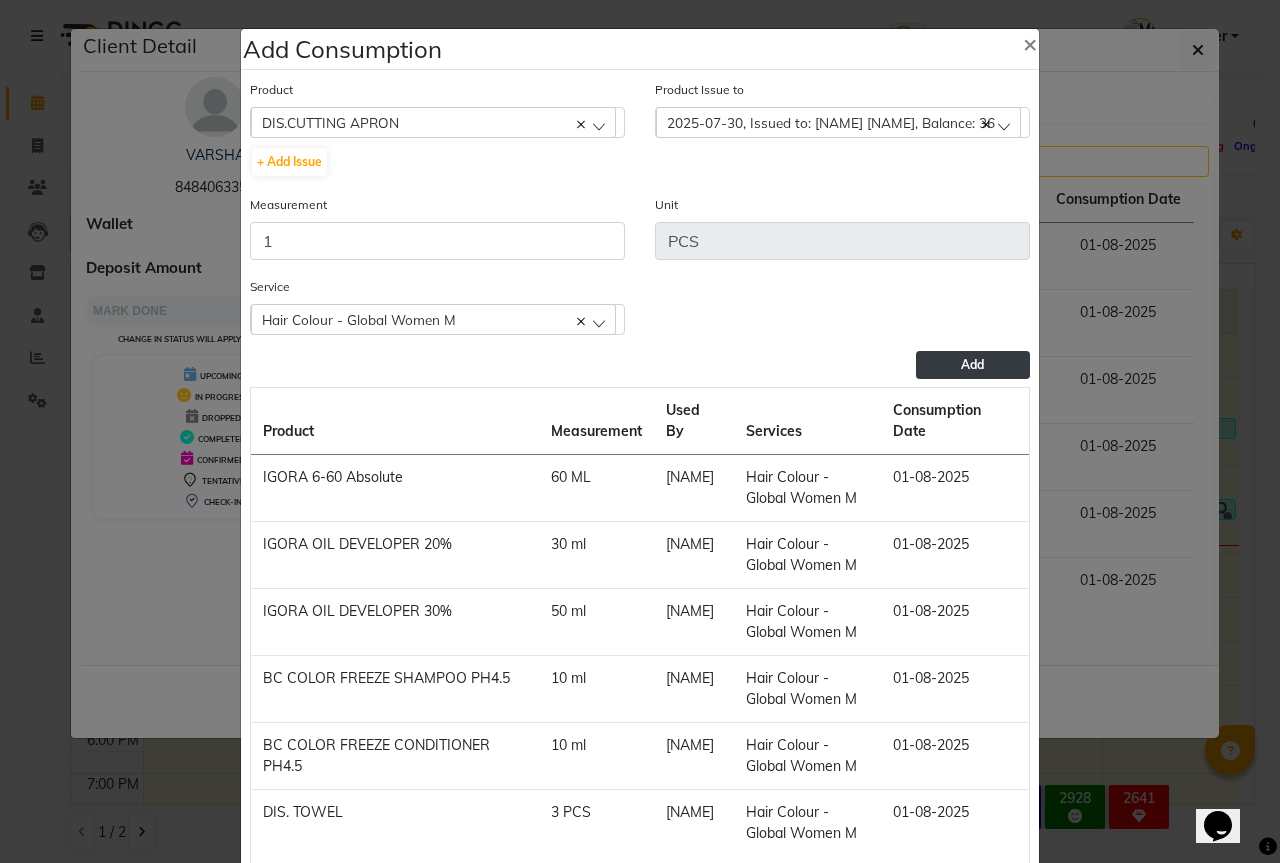 click on "Add" 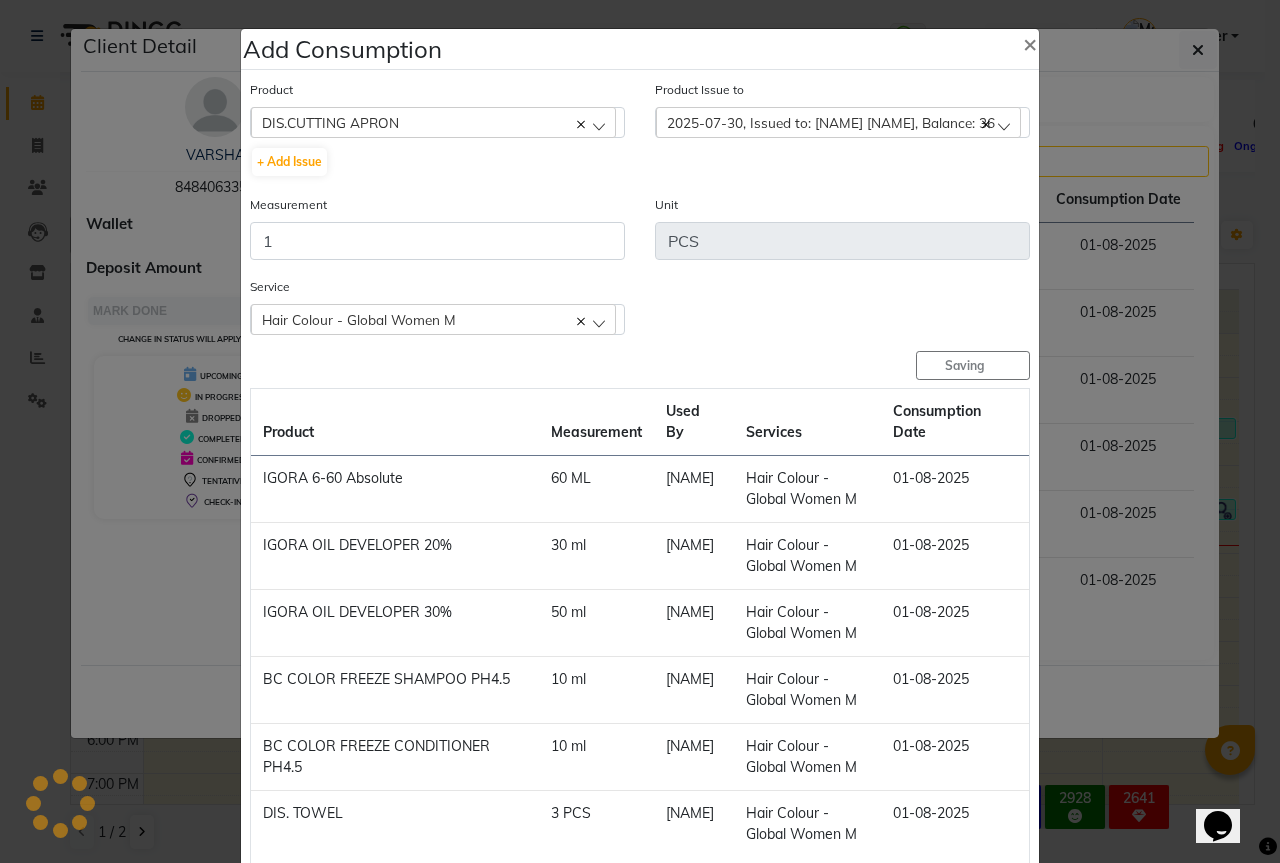 type 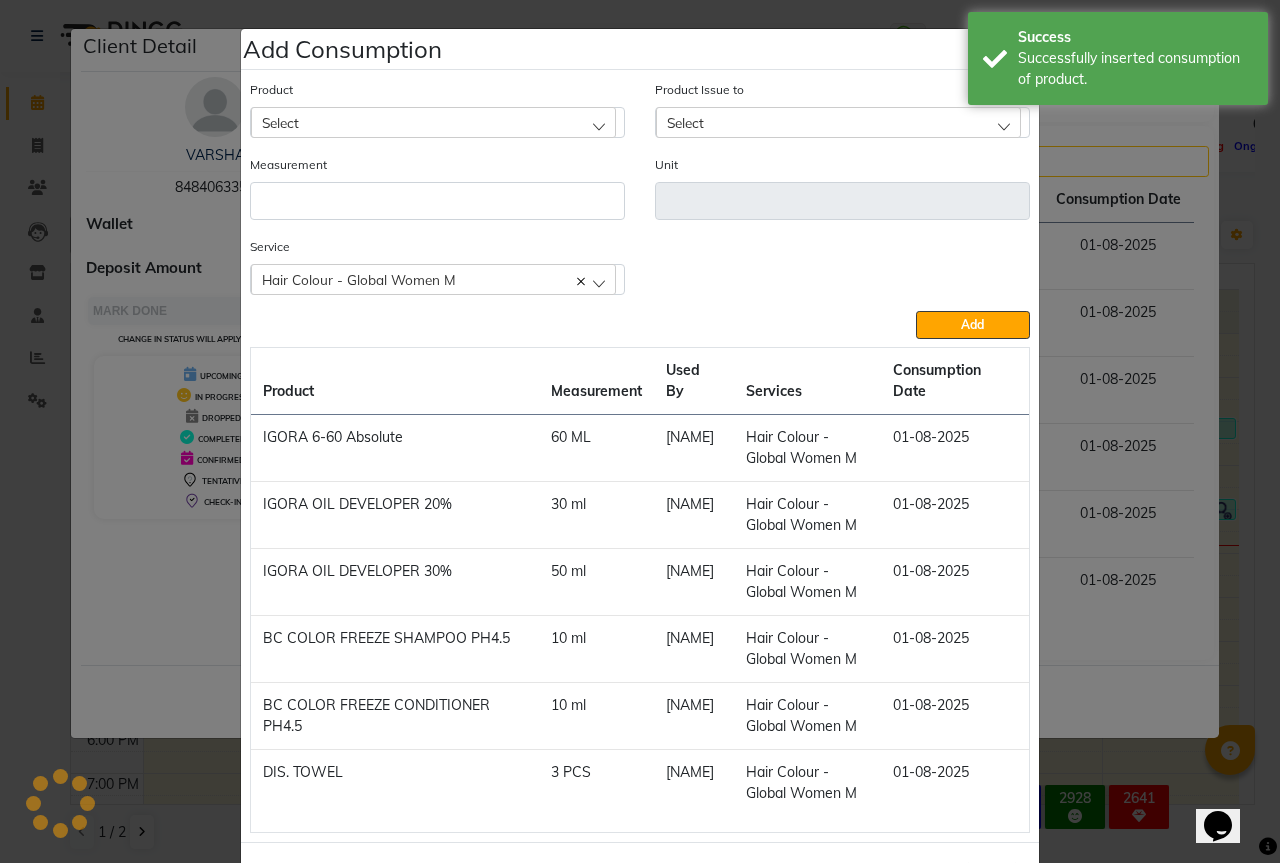 click on "Select" 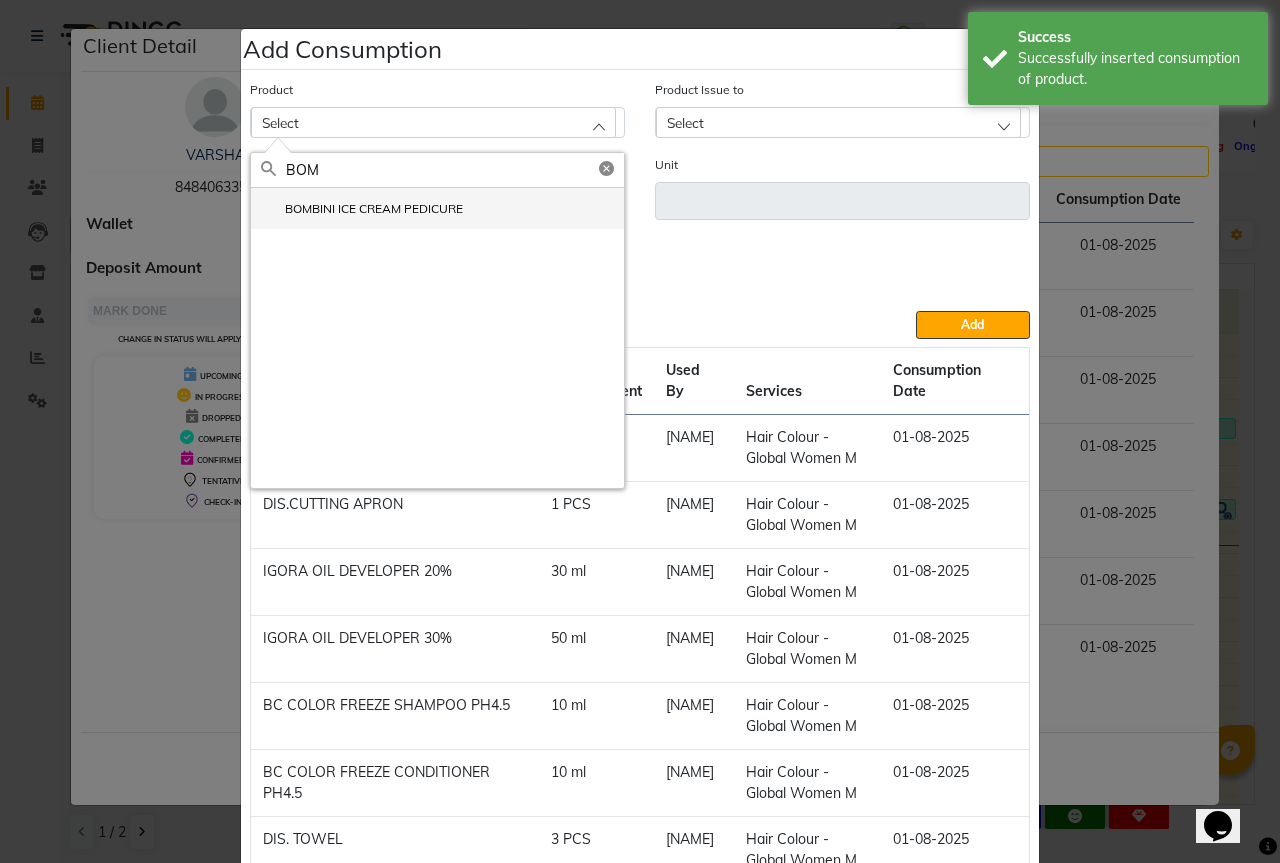 type on "BOM" 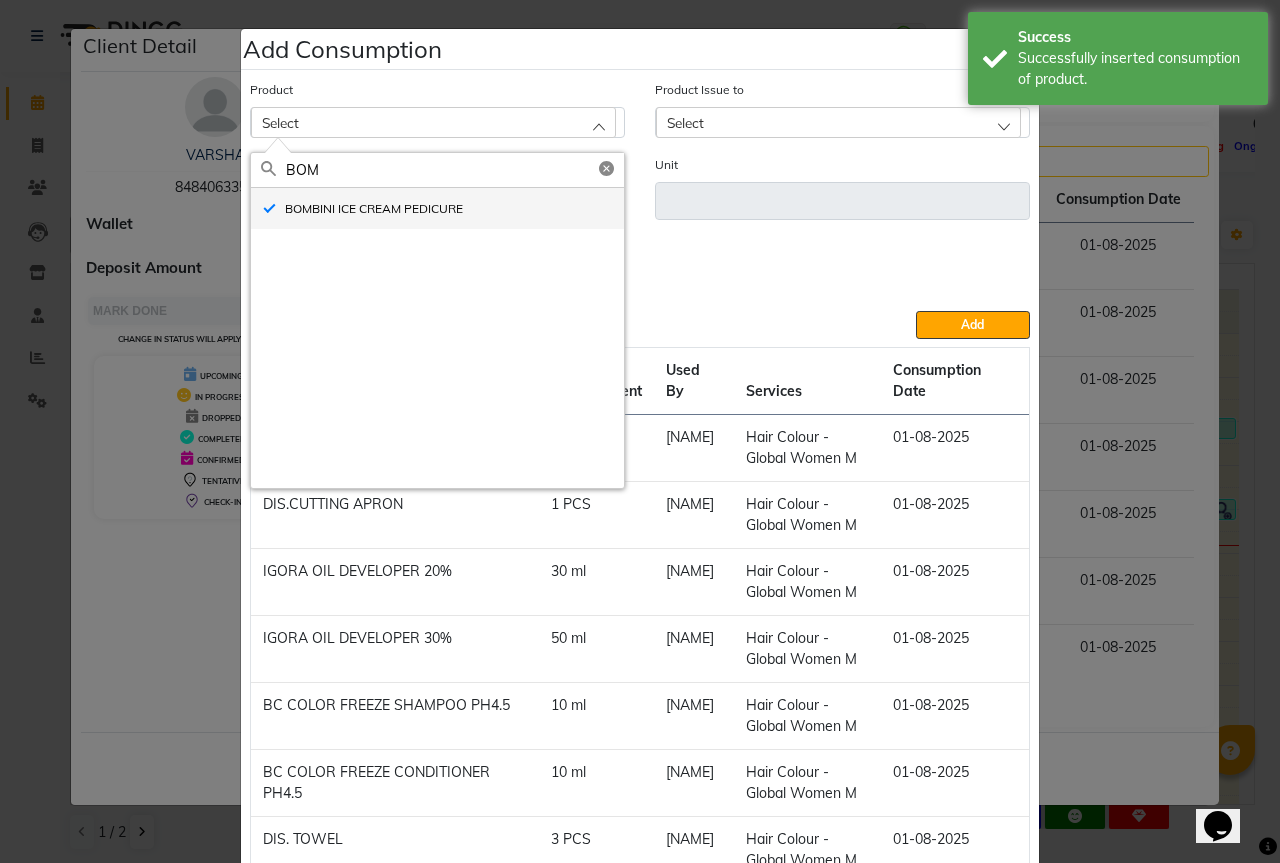 type on "pc" 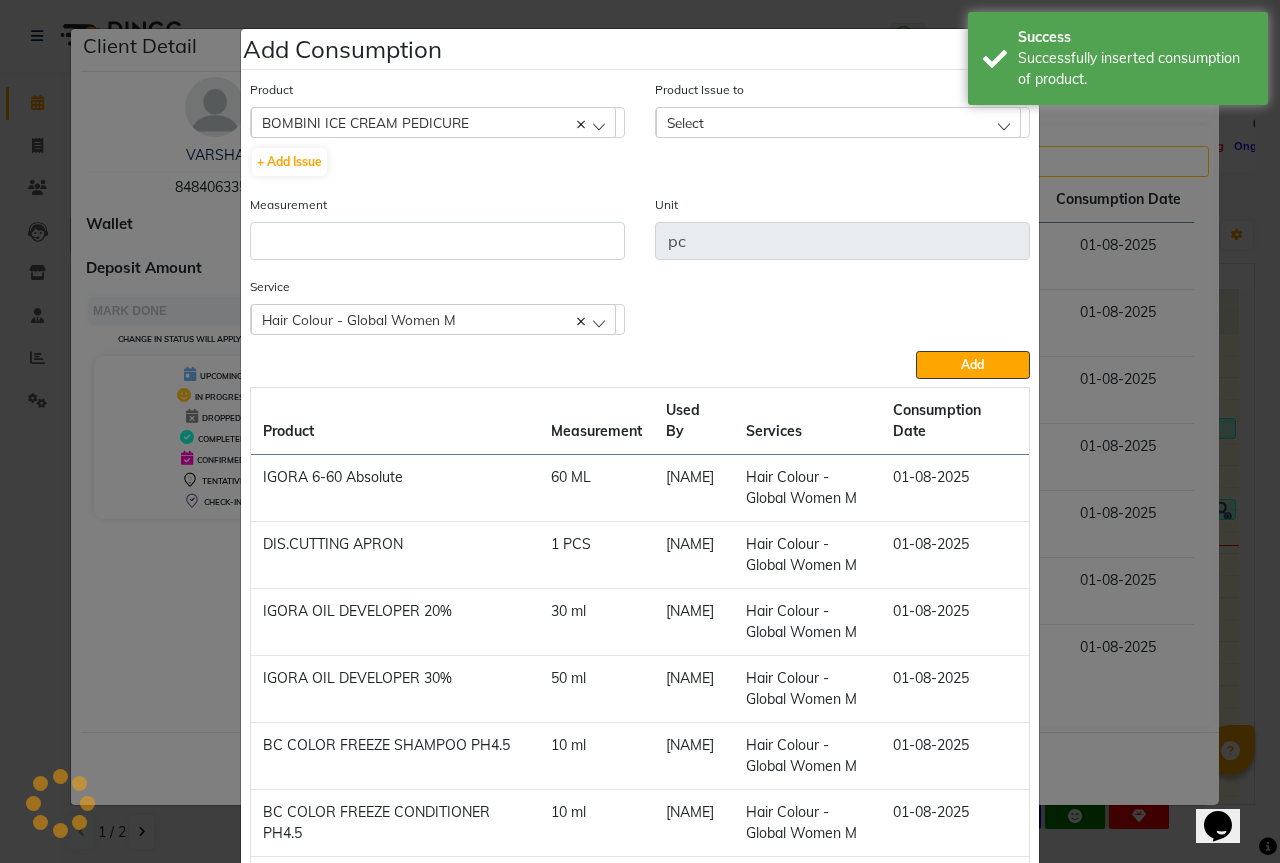 click on "Measurement" 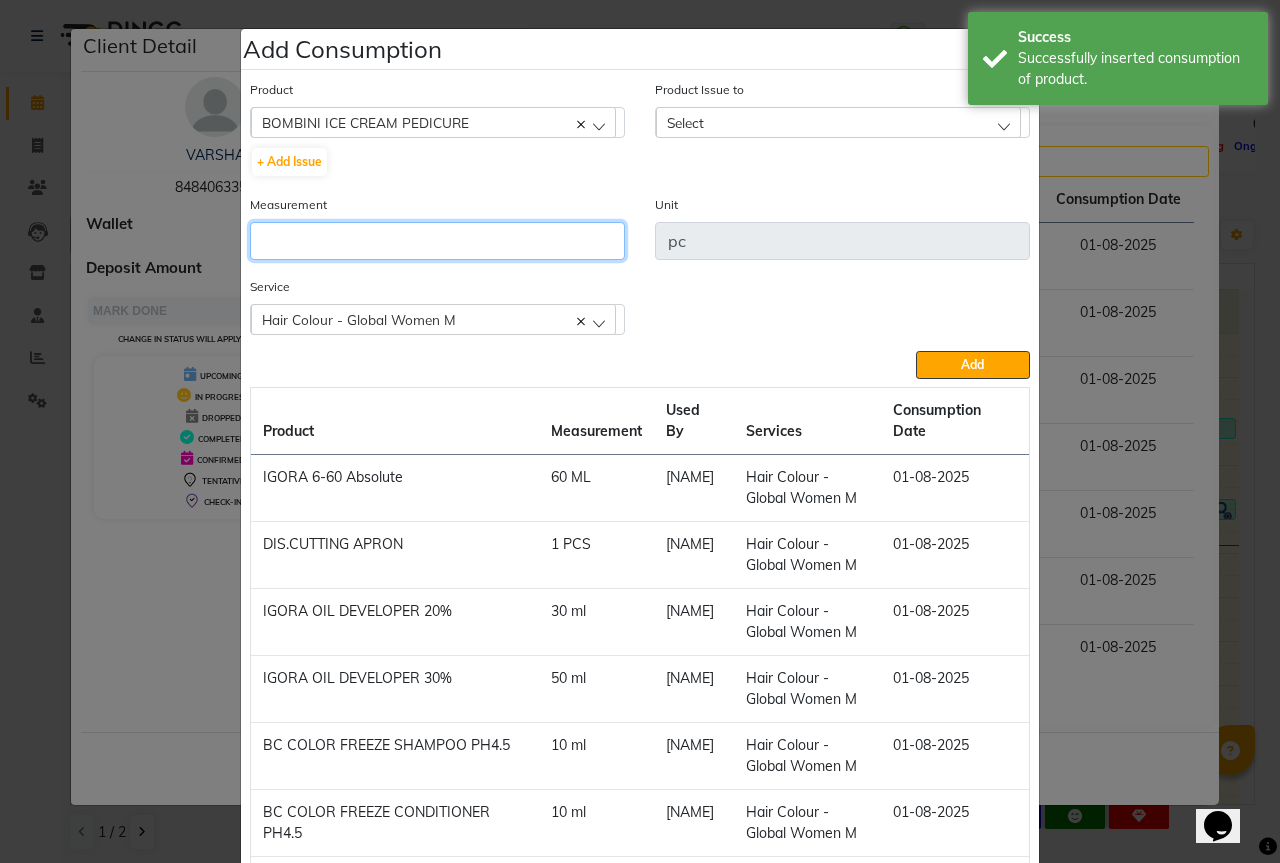 click 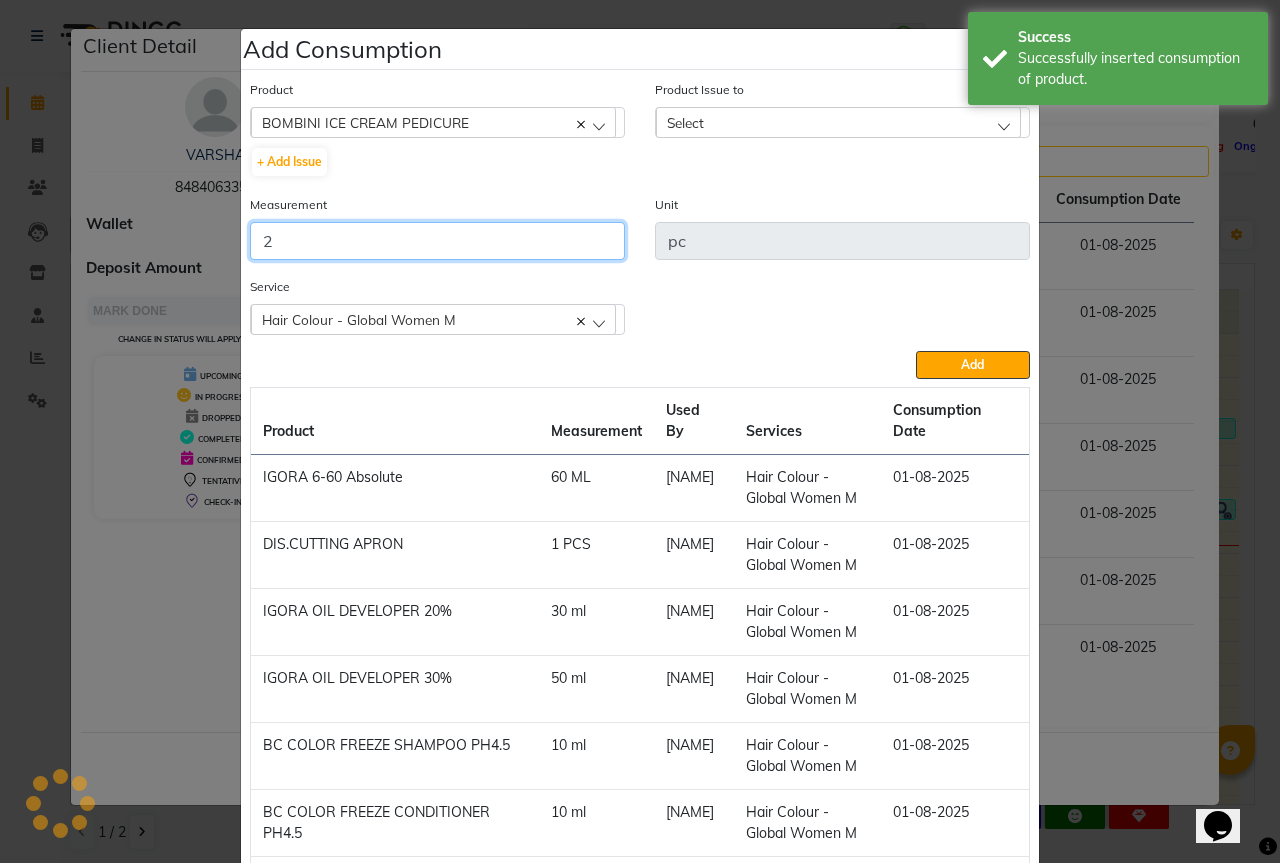 type on "2" 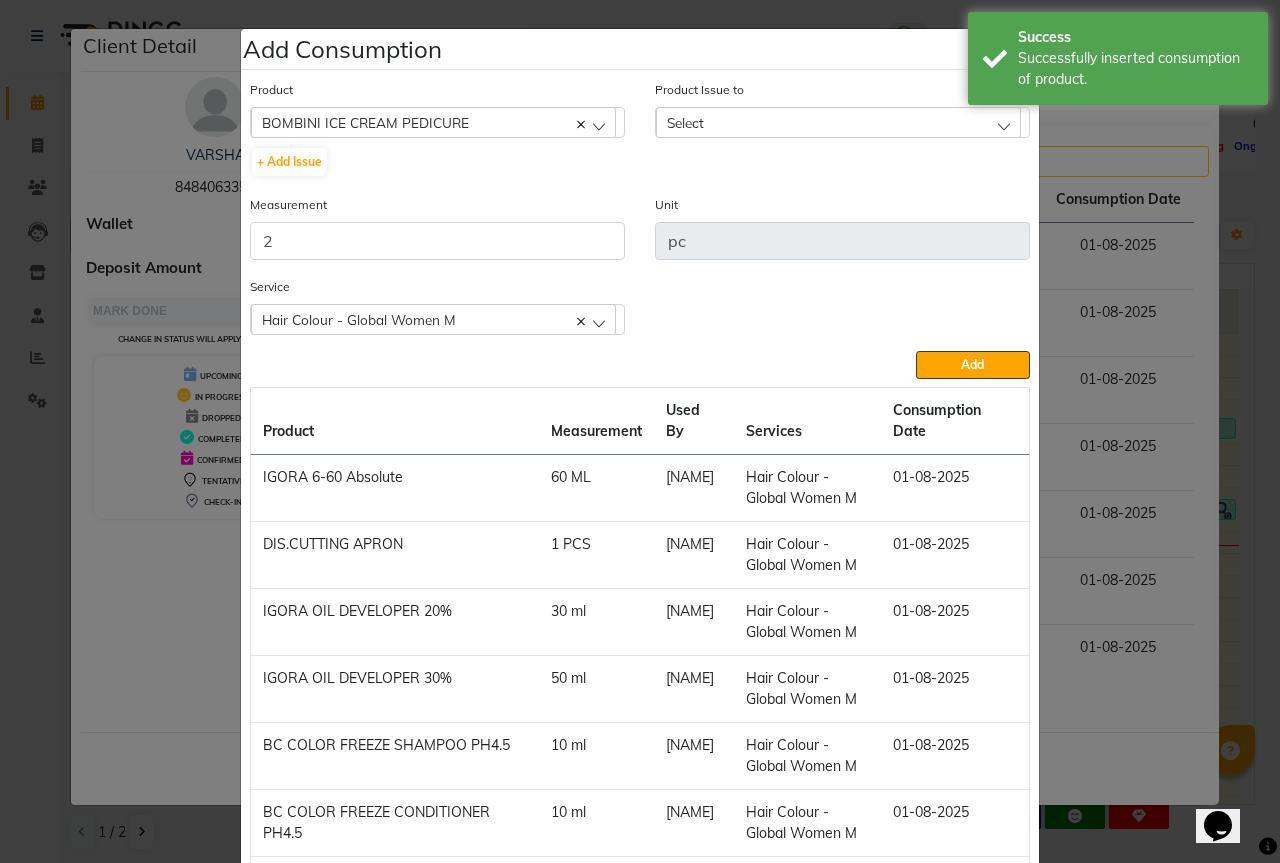 click on "Select" 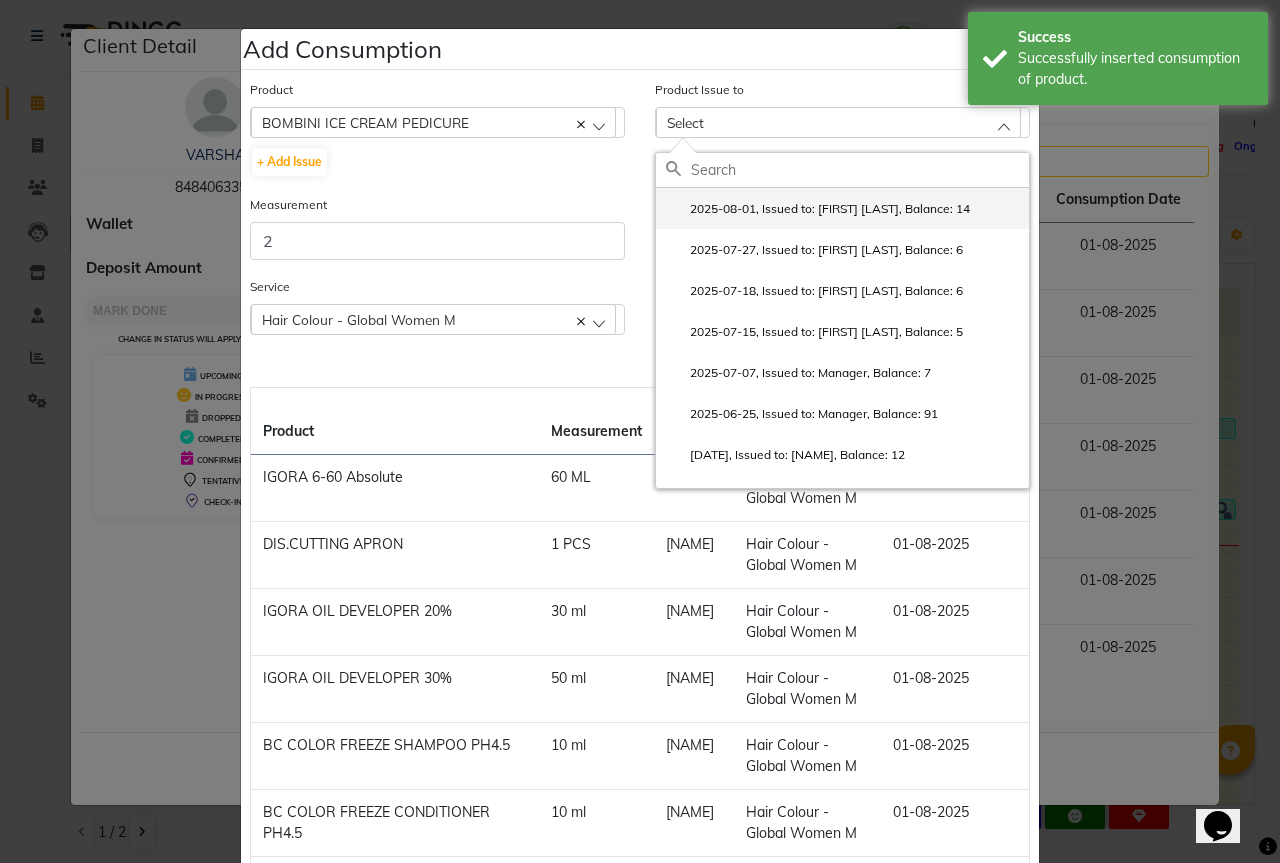 click on "2025-08-01, Issued to: Sipra Singh, Balance: 14" 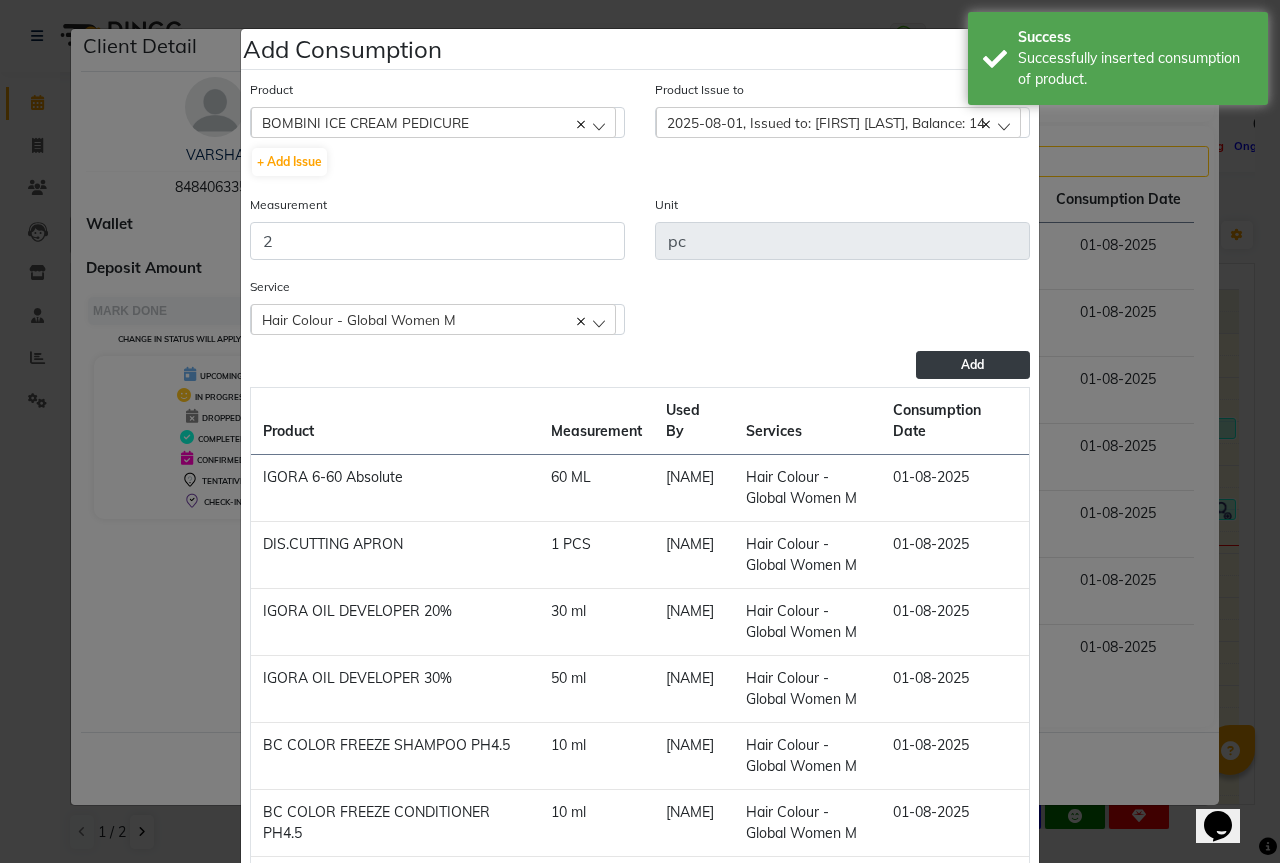 click on "Add" 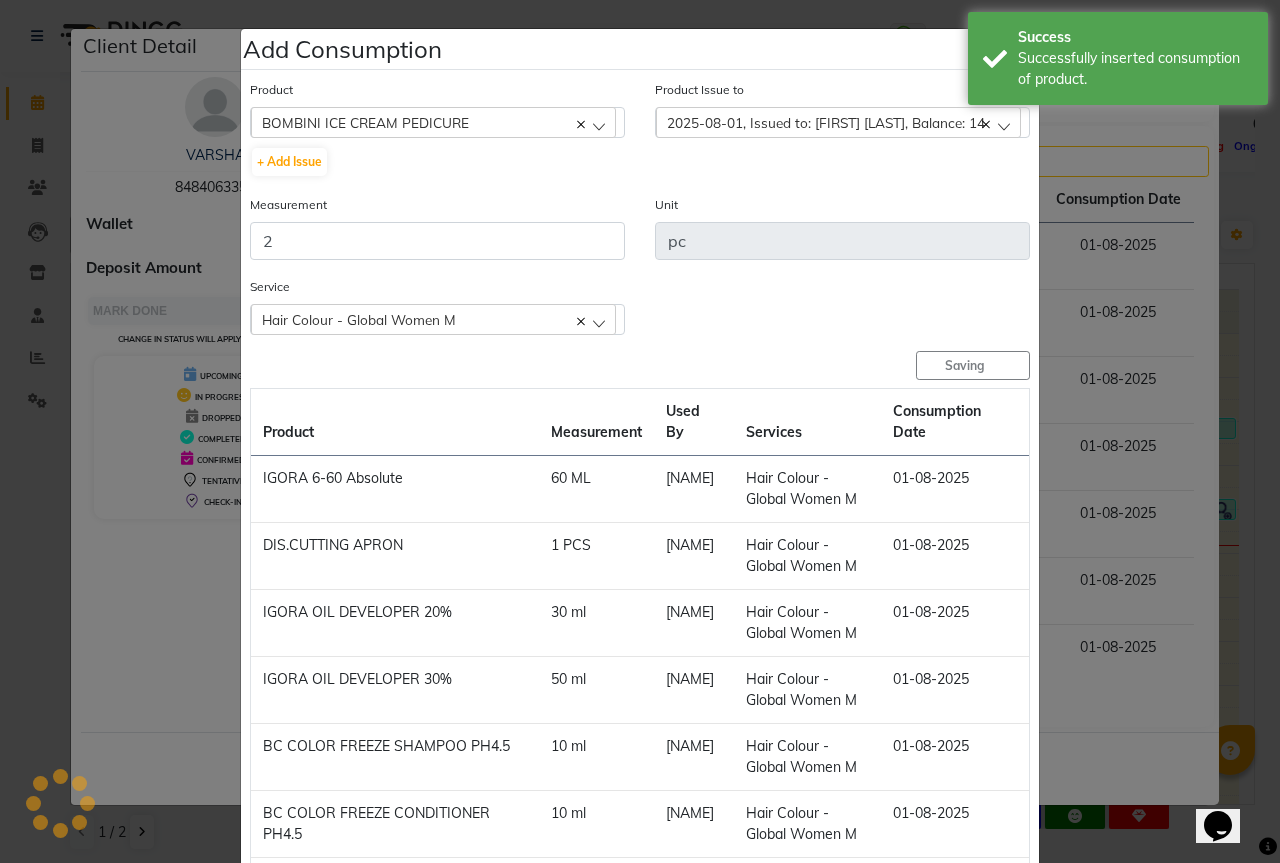 type 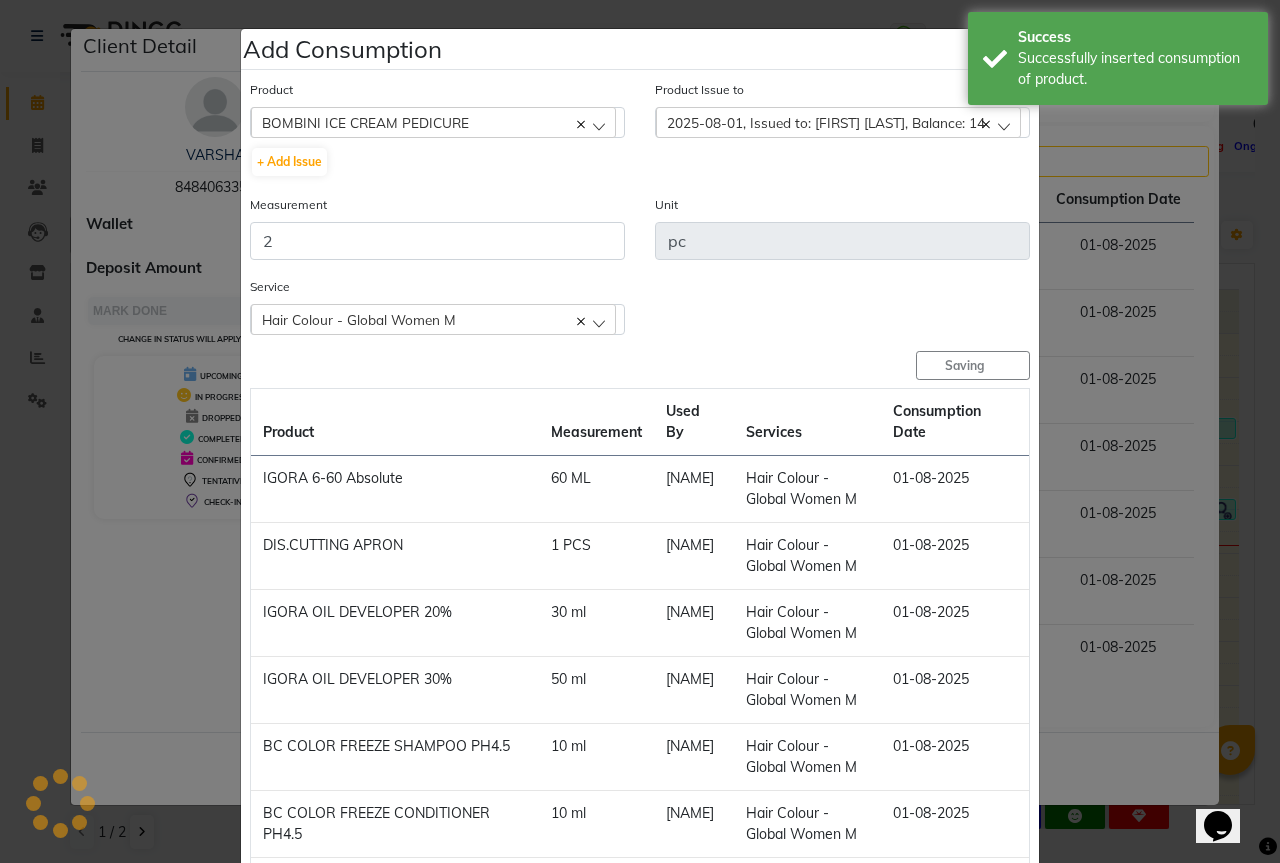 type 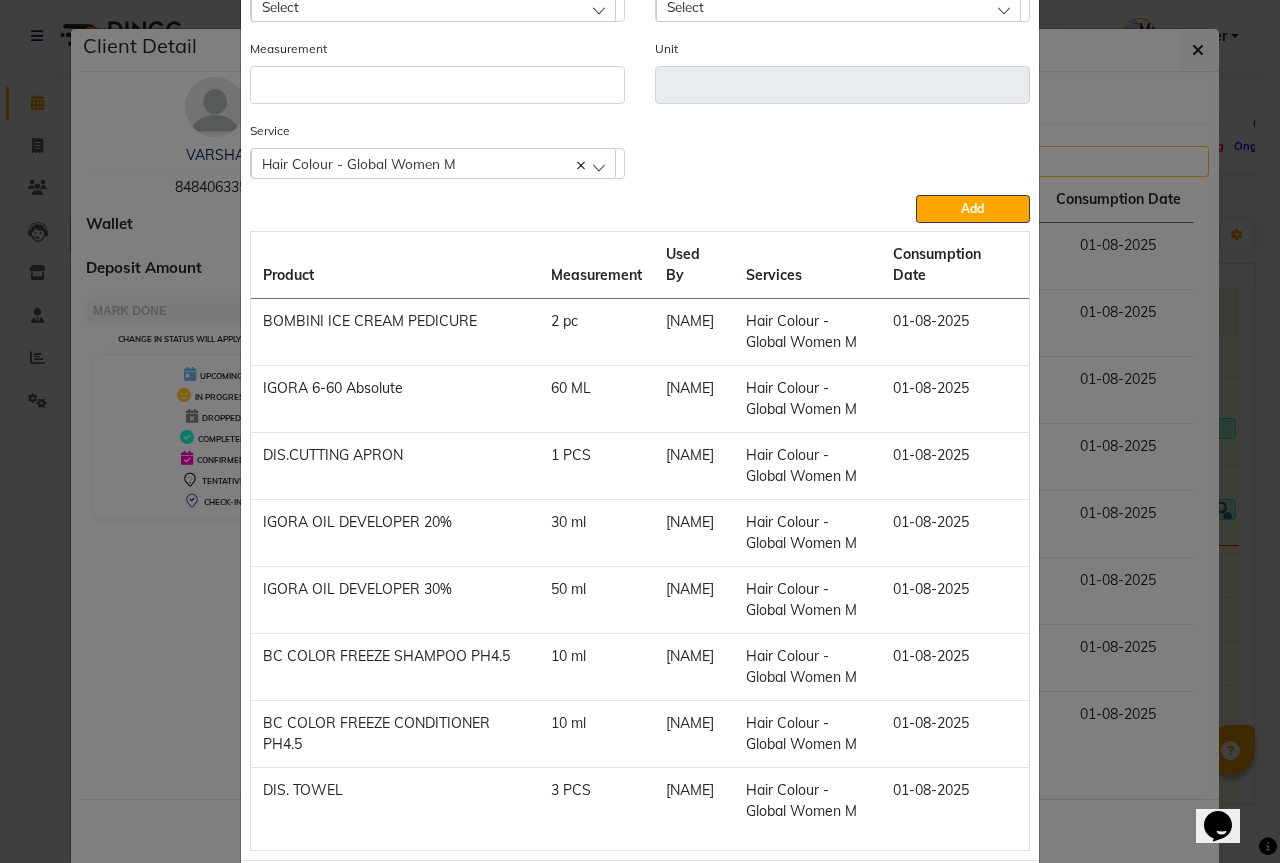 scroll, scrollTop: 300, scrollLeft: 0, axis: vertical 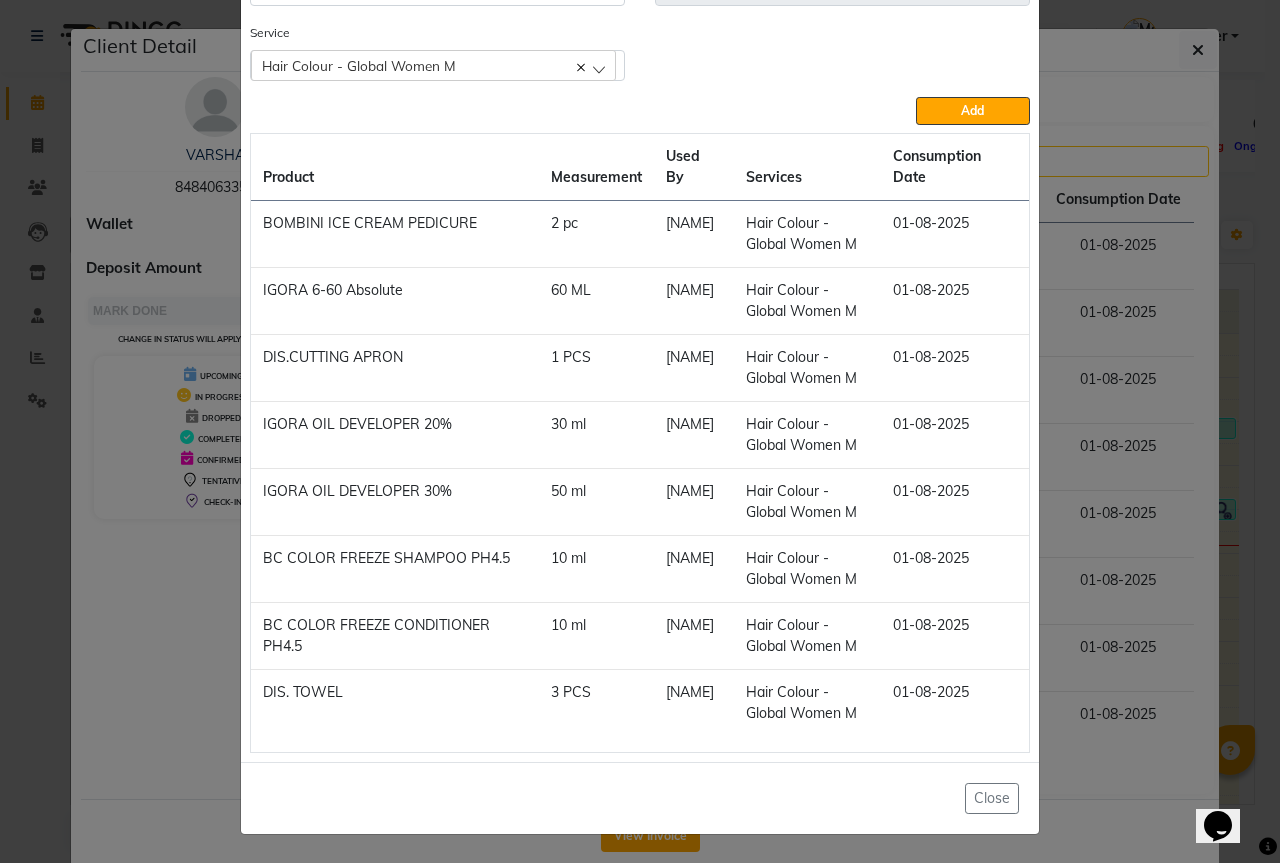 click on "Add Consumption × Product Select 03+HYDRA FACIAL KIT (MELADERAM AGELOCK) - CLEANSER Product Issue to Select 2025-08-01, Issued to: Sipra Singh, Balance: 14 2025-07-27, Issued to: Sipra Singh, Balance: 6 2025-07-18, Issued to: Sipra Singh, Balance: 6 2025-07-15, Issued to: Sipra Singh, Balance: 5 2025-07-07, Issued to: Manager, Balance: 7 2025-06-25, Issued to: Manager, Balance: 91 2025-06-23, Issued to: Usha, Balance: 12 2025-06-20, Issued to: Manager, Balance: 6 2025-06-14, Issued to: Usha, Balance: 6 2025-06-12, Issued to: Manager, Balance: 7 2025-06-11, Issued to: Aarti, Balance: 5 2025-06-03, Issued to: Aarti, Balance: 5 2025-05-28, Issued to: Ankita Balmiki, Balance: 6 2025-05-23, Issued to: Manager, Balance: 12 2025-05-21, Issued to: Manager, Balance: 6 2025-05-21, Issued to: Manager, Balance: 7 2025-05-17, Issued to: Manager, Balance: 5 2025-05-17, Issued to: Manager, Balance: 6 2025-05-09, Issued to: Manager, Balance: 6 2025-05-05, Issued to: Manager, Balance: 12 Measurement Unit Service  Add   2 pc" 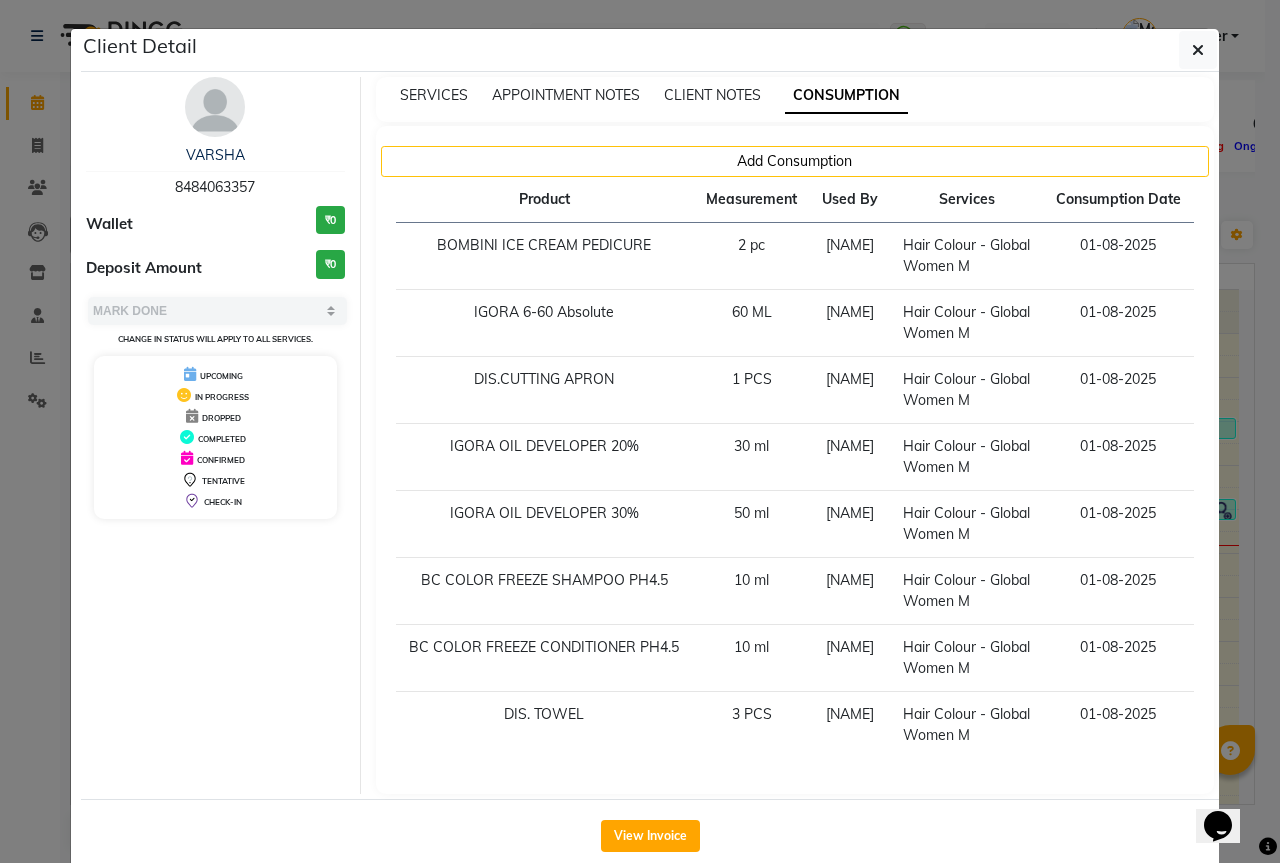 click on "Client Detail  VARSHA    8484063357 Wallet ₹0 Deposit Amount  ₹0  Select MARK DONE UPCOMING Change in status will apply to all services. UPCOMING IN PROGRESS DROPPED COMPLETED CONFIRMED TENTATIVE CHECK-IN SERVICES APPOINTMENT NOTES CLIENT NOTES CONSUMPTION Add Consumption Product Measurement Used By Services Consumption Date  BOMBINI ICE CREAM PEDICURE   2 pc   Gajanan Ghaytade   Hair Colour - Global Women M   01-08-2025   IGORA 6-60 Absolute   60 ML   Gajanan Ghaytade   Hair Colour - Global Women M   01-08-2025   DIS.CUTTING APRON   1 PCS   Gajanan Ghaytade   Hair Colour - Global Women M   01-08-2025   IGORA OIL DEVELOPER 20%   30 ml   Gajanan Ghaytade   Hair Colour - Global Women M   01-08-2025   IGORA OIL DEVELOPER 30%   50 ml   Gajanan Ghaytade   Hair Colour - Global Women M   01-08-2025   BC COLOR FREEZE SHAMPOO PH4.5   10 ml   Gajanan Ghaytade   Hair Colour - Global Women M   01-08-2025   BC COLOR FREEZE CONDITIONER PH4.5   10 ml   Gajanan Ghaytade   Hair Colour - Global Women M   01-08-2025" 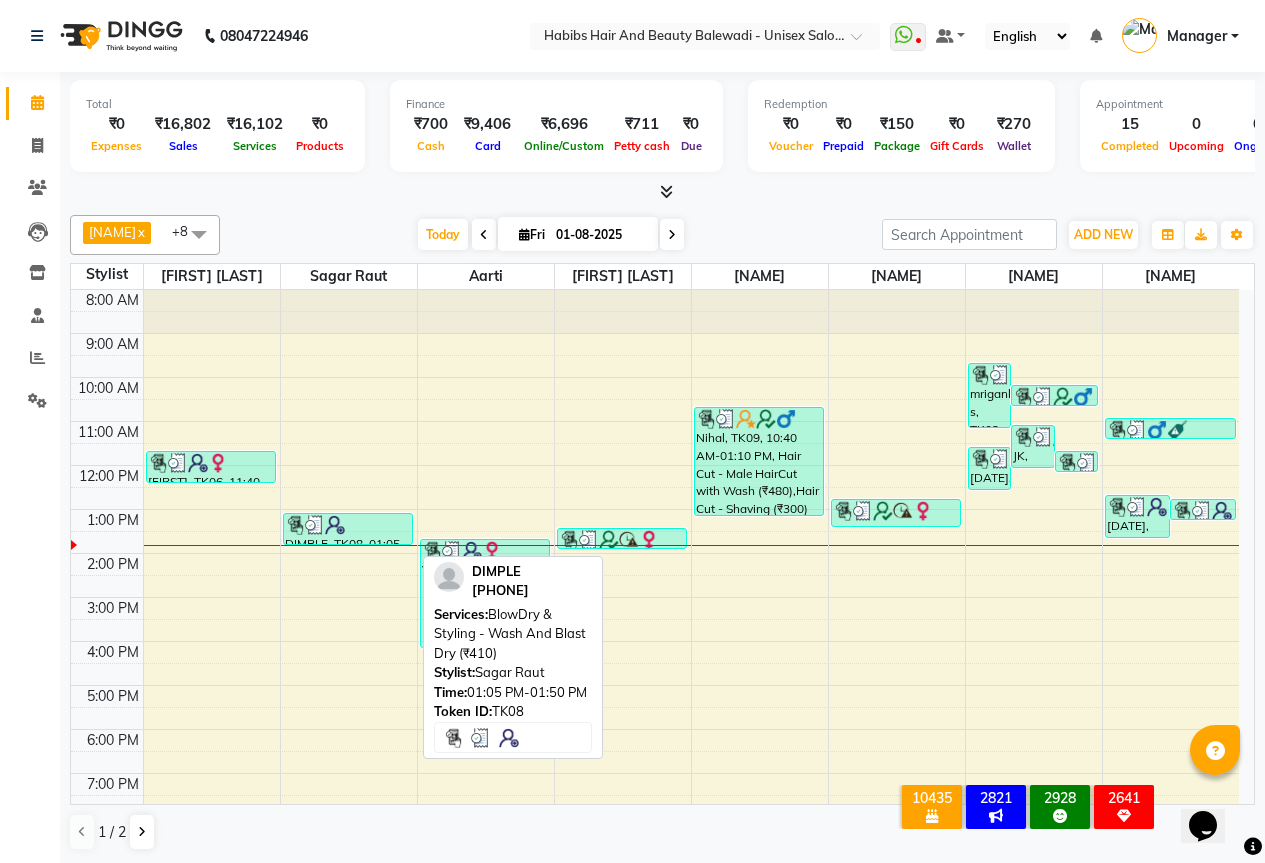 click at bounding box center [348, 525] 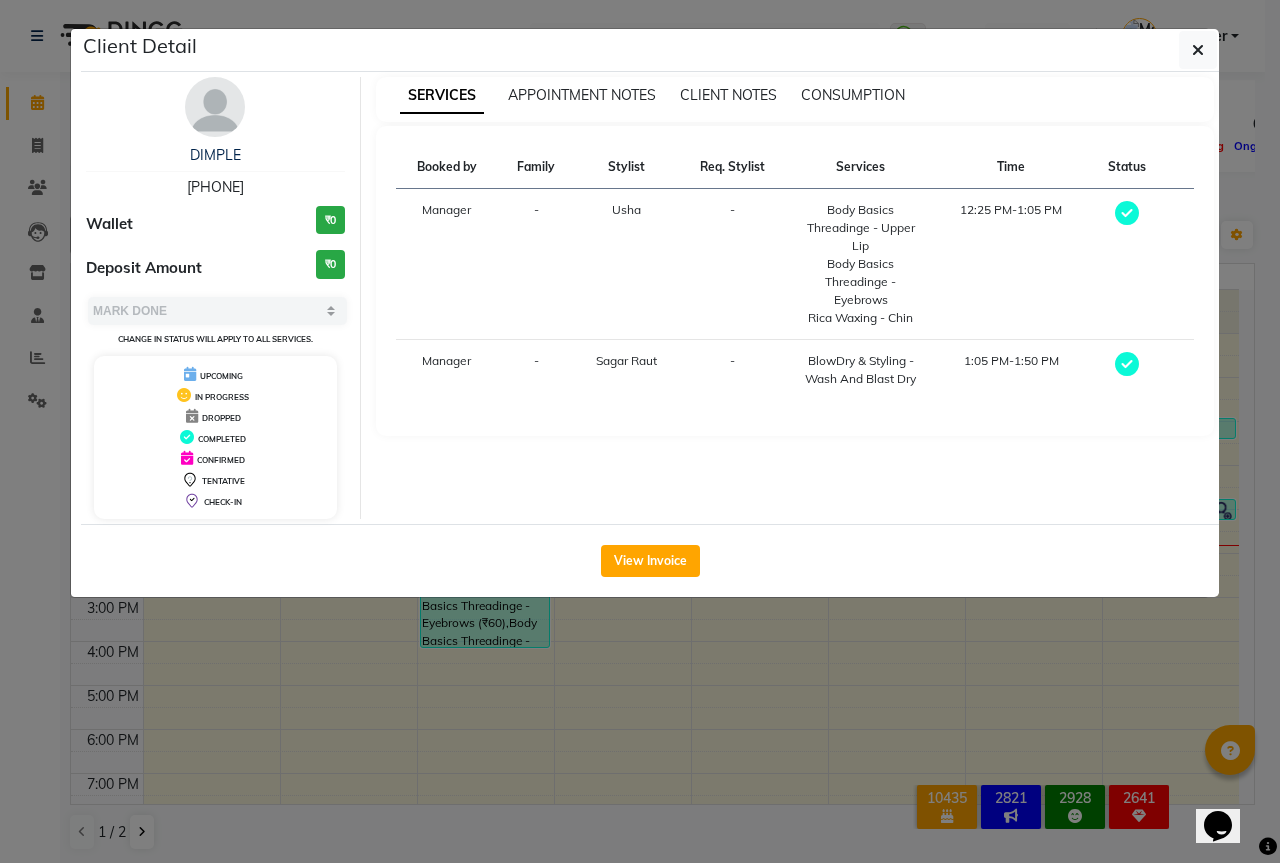 click on "DIMPLE    9867102215 Wallet ₹0 Deposit Amount  ₹0  Select MARK DONE UPCOMING Change in status will apply to all services. UPCOMING IN PROGRESS DROPPED COMPLETED CONFIRMED TENTATIVE CHECK-IN SERVICES APPOINTMENT NOTES CLIENT NOTES CONSUMPTION Booked by Family Stylist Req. Stylist Services Time Status  Manager  - Usha -  Body Basics Threadinge - Upper Lip   Body Basics Threadinge - Eyebrows   Rica Waxing - Chin   12:25 PM-1:05 PM   Manager  - Sagar Raut -  BlowDry & Styling - Wash And Blast Dry   1:05 PM-1:50 PM" at bounding box center (650, 298) 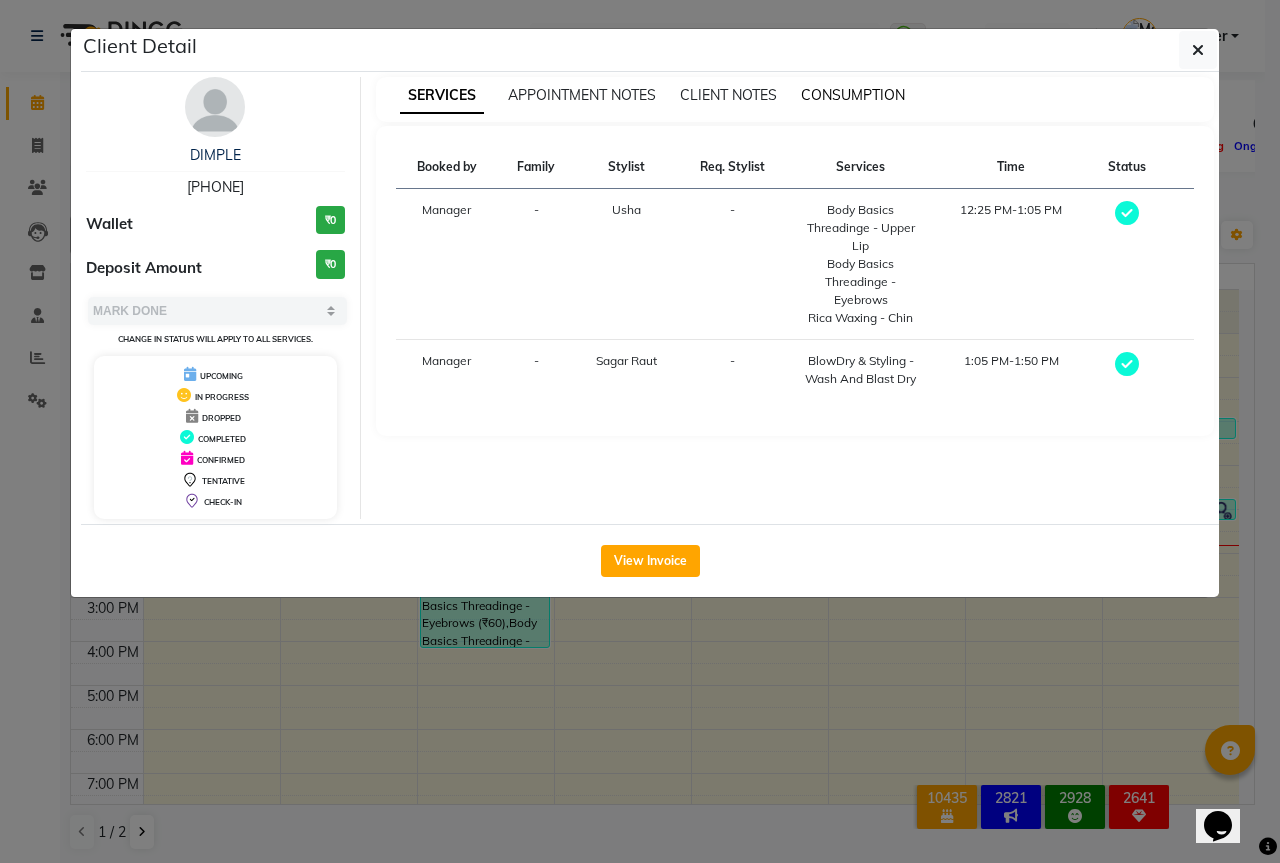 click on "CONSUMPTION" at bounding box center (853, 95) 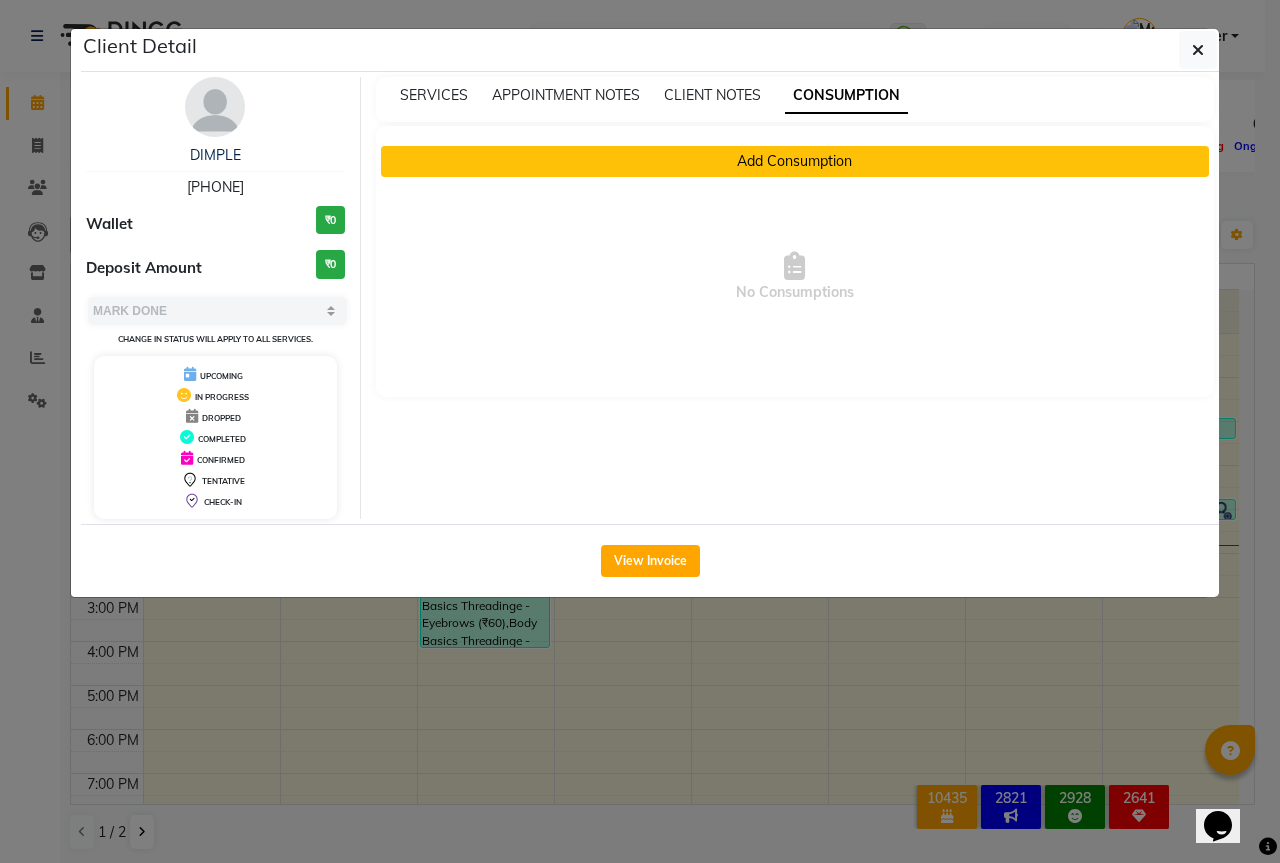 click on "Add Consumption" at bounding box center [795, 161] 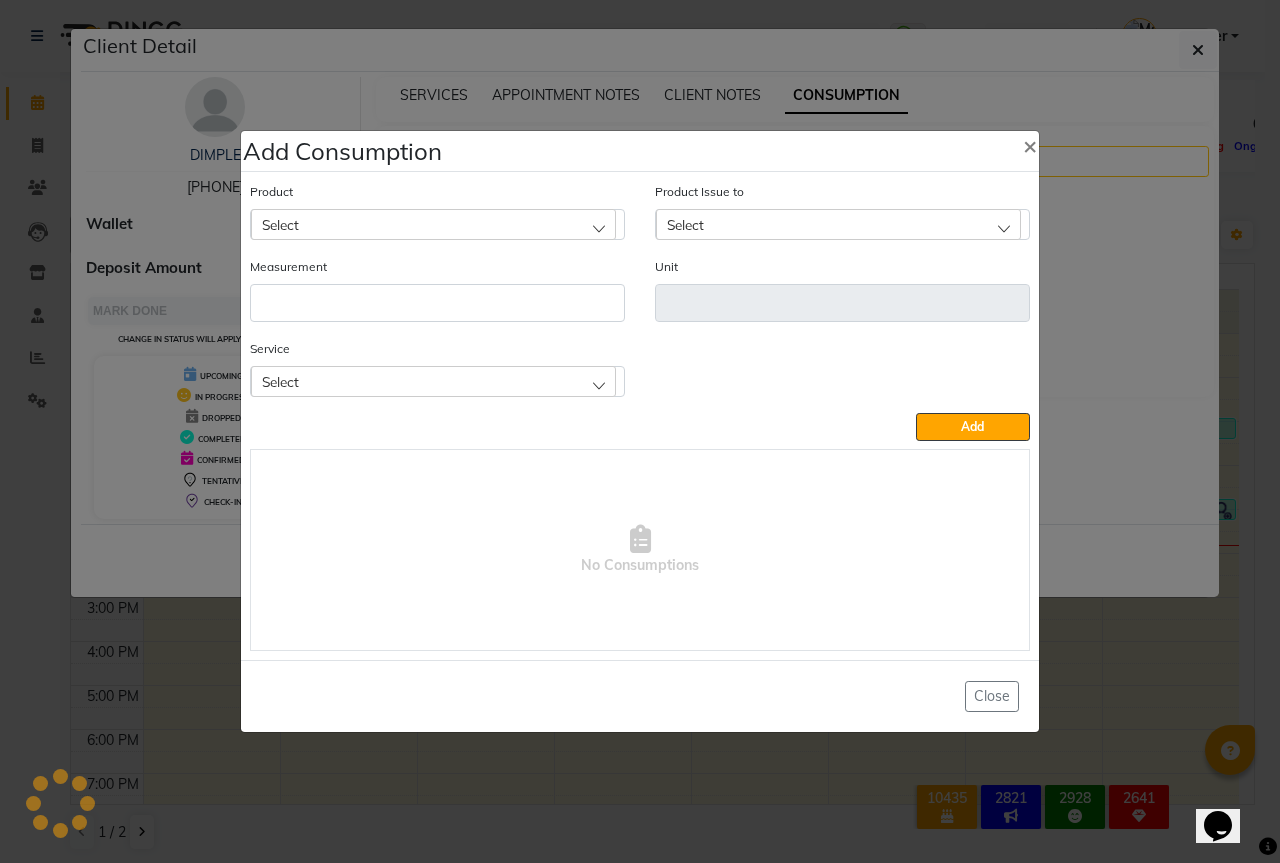 click on "Select" 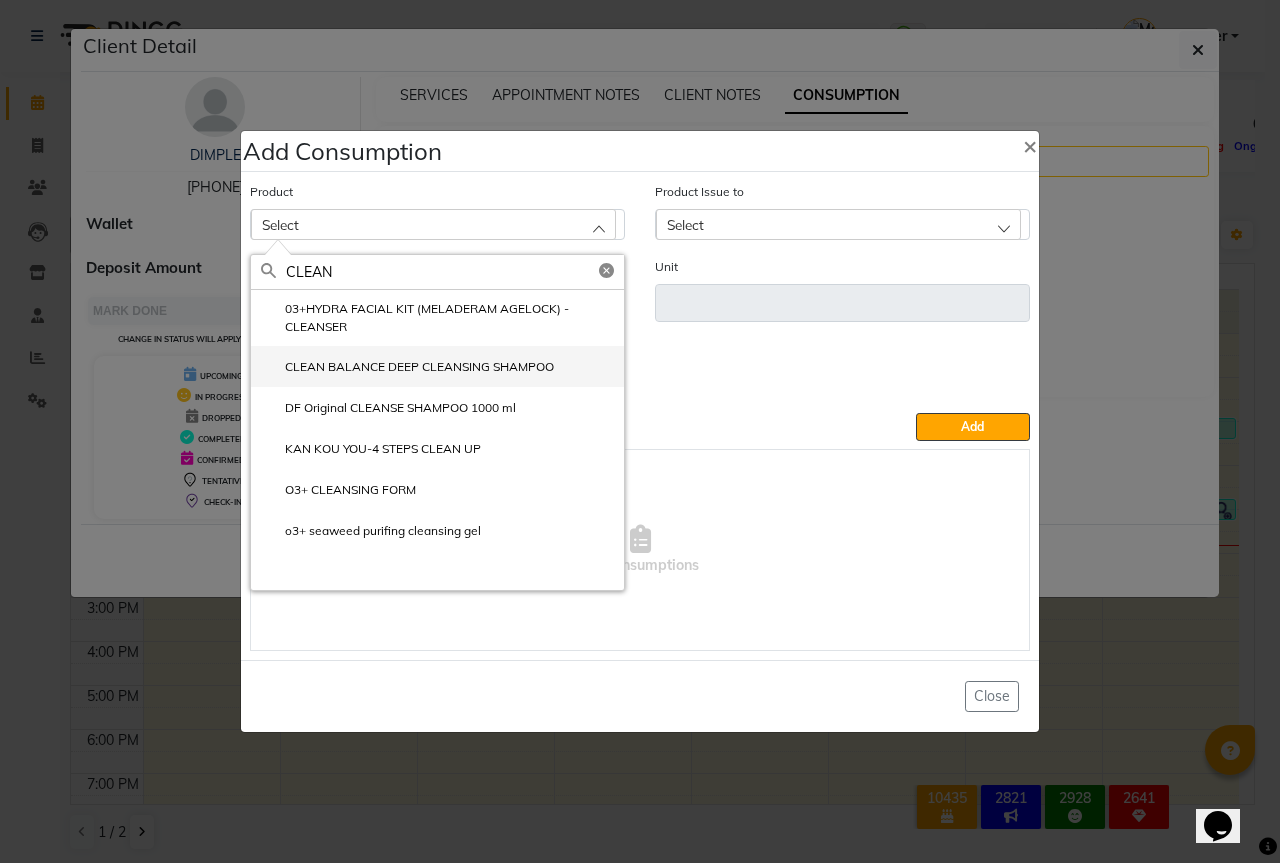 type on "CLEAN" 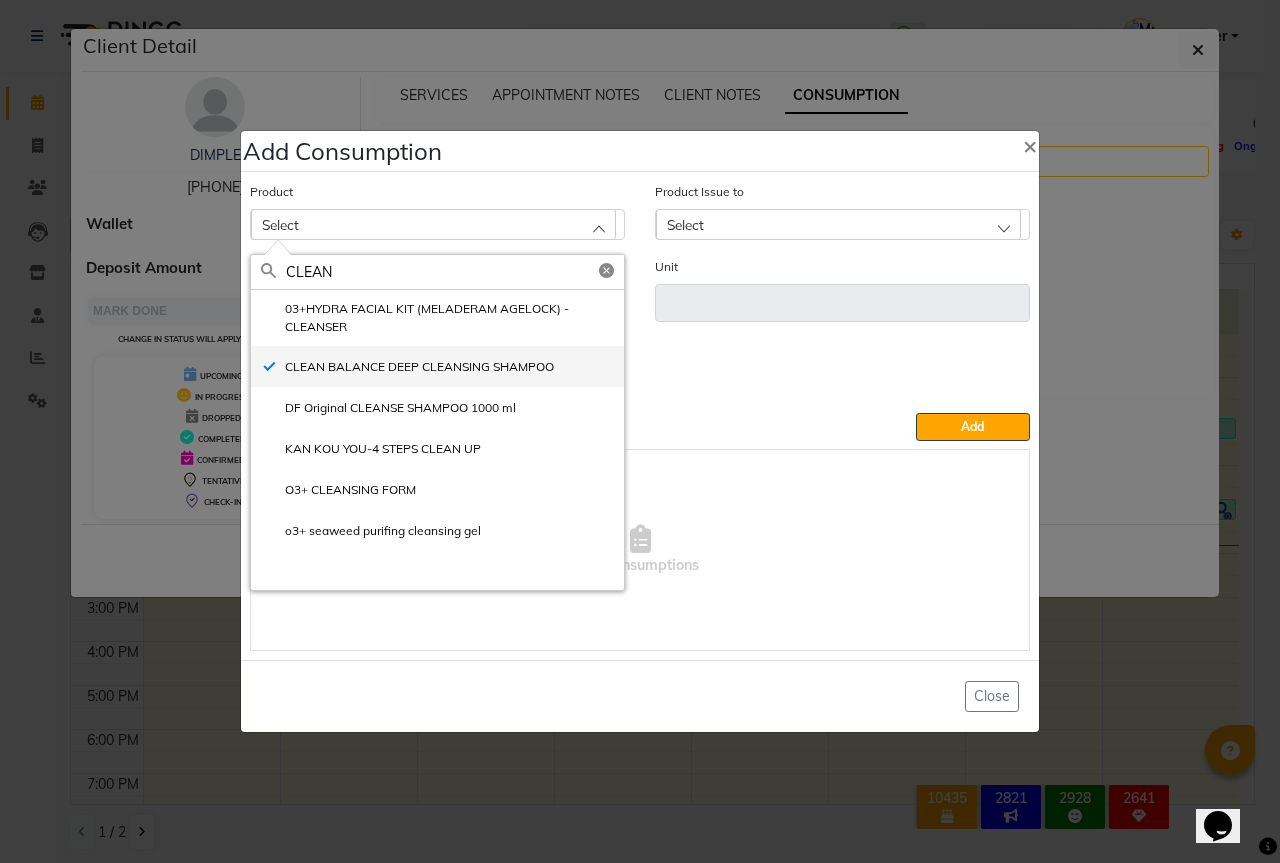 type on "ml" 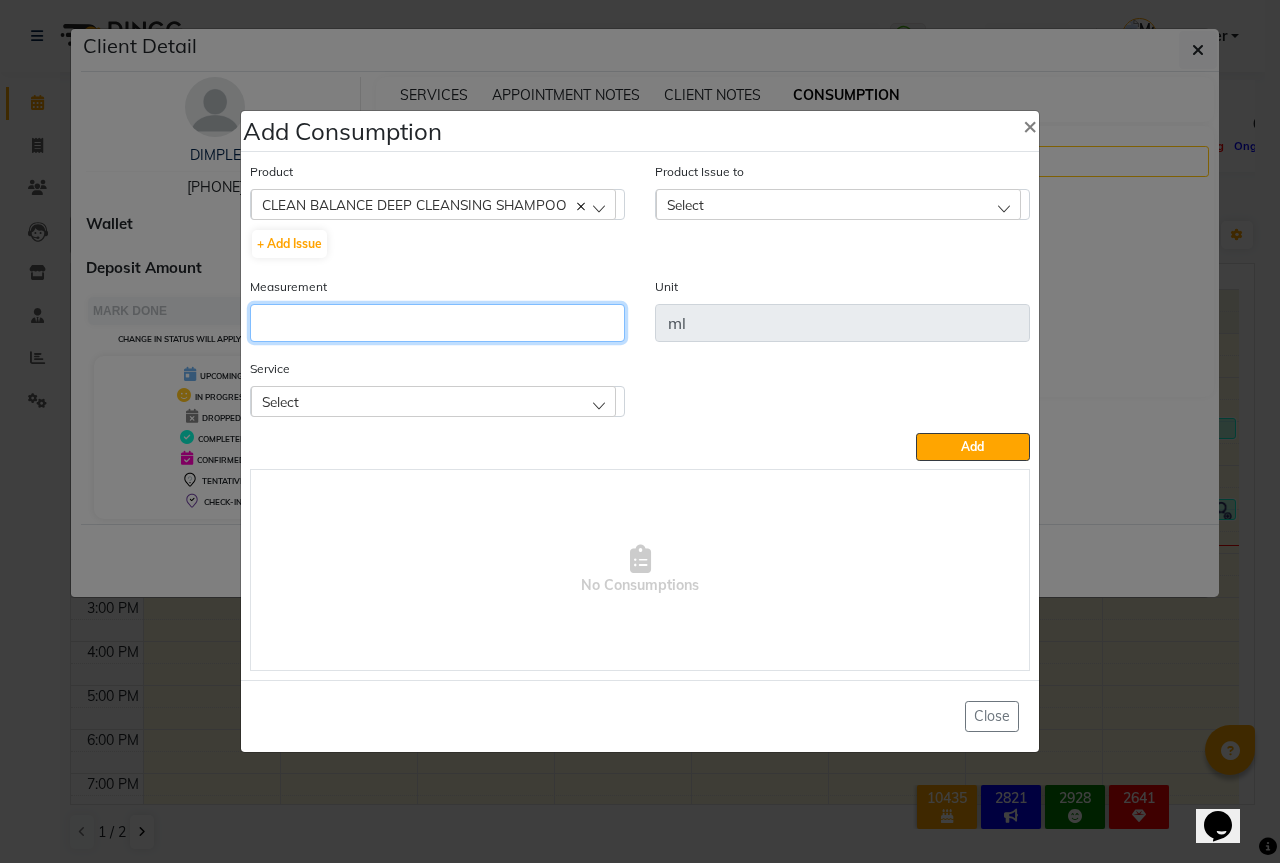 click 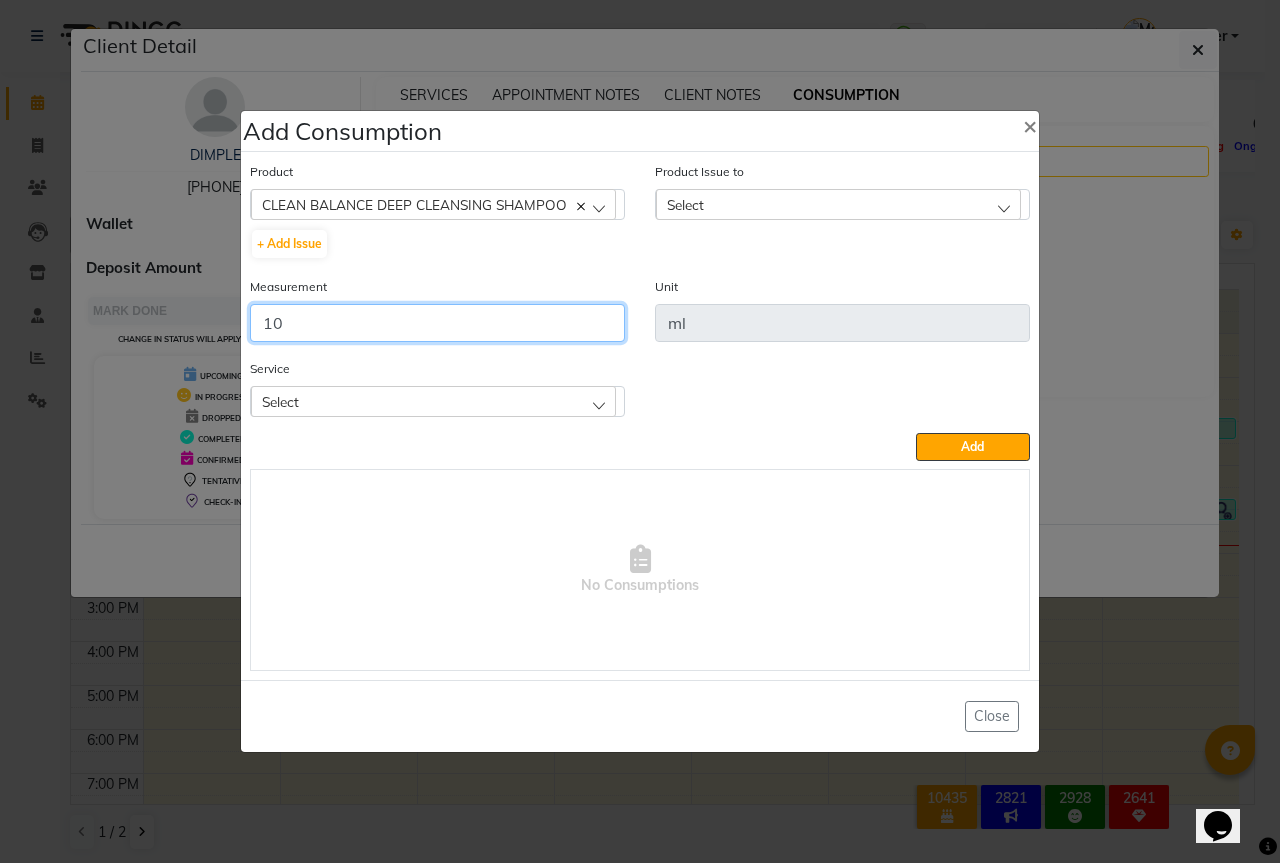 type on "10" 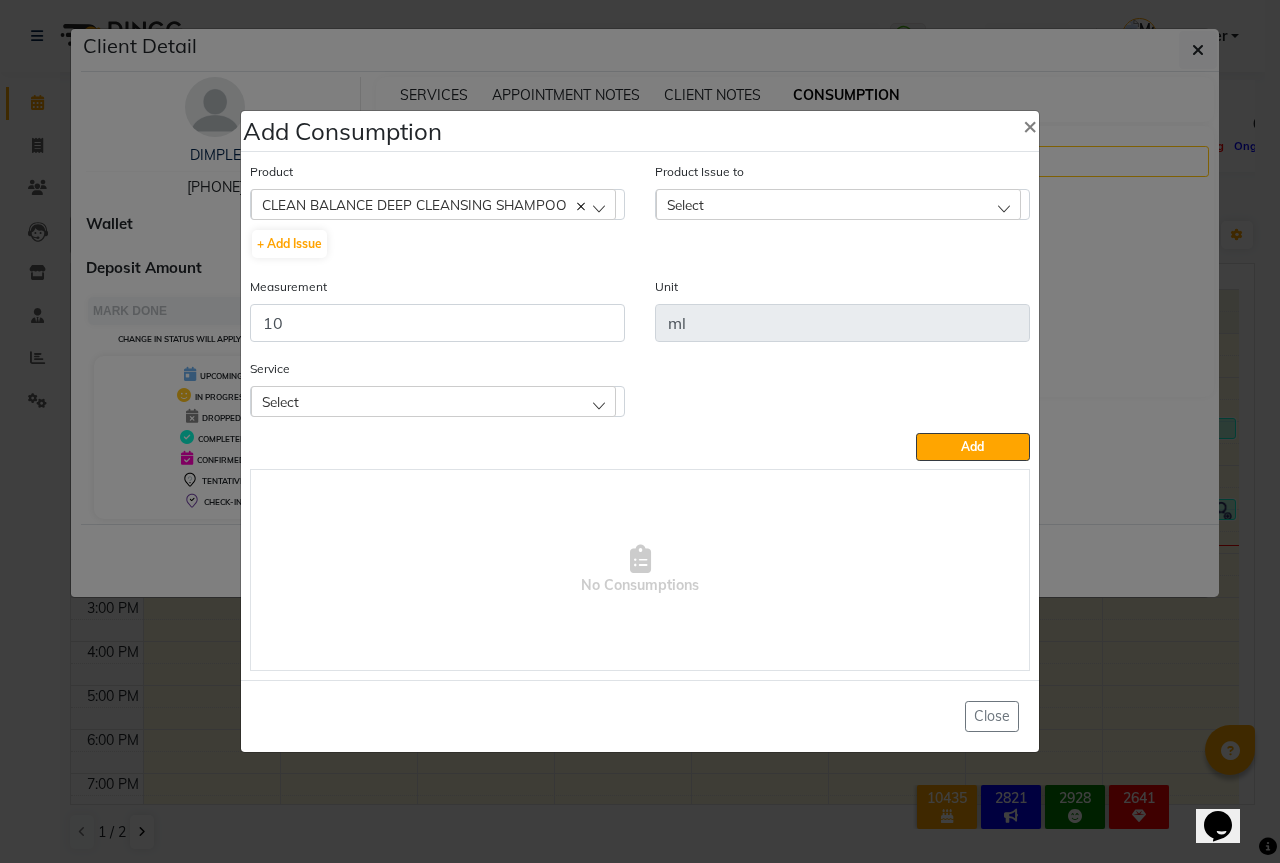 click on "Select" 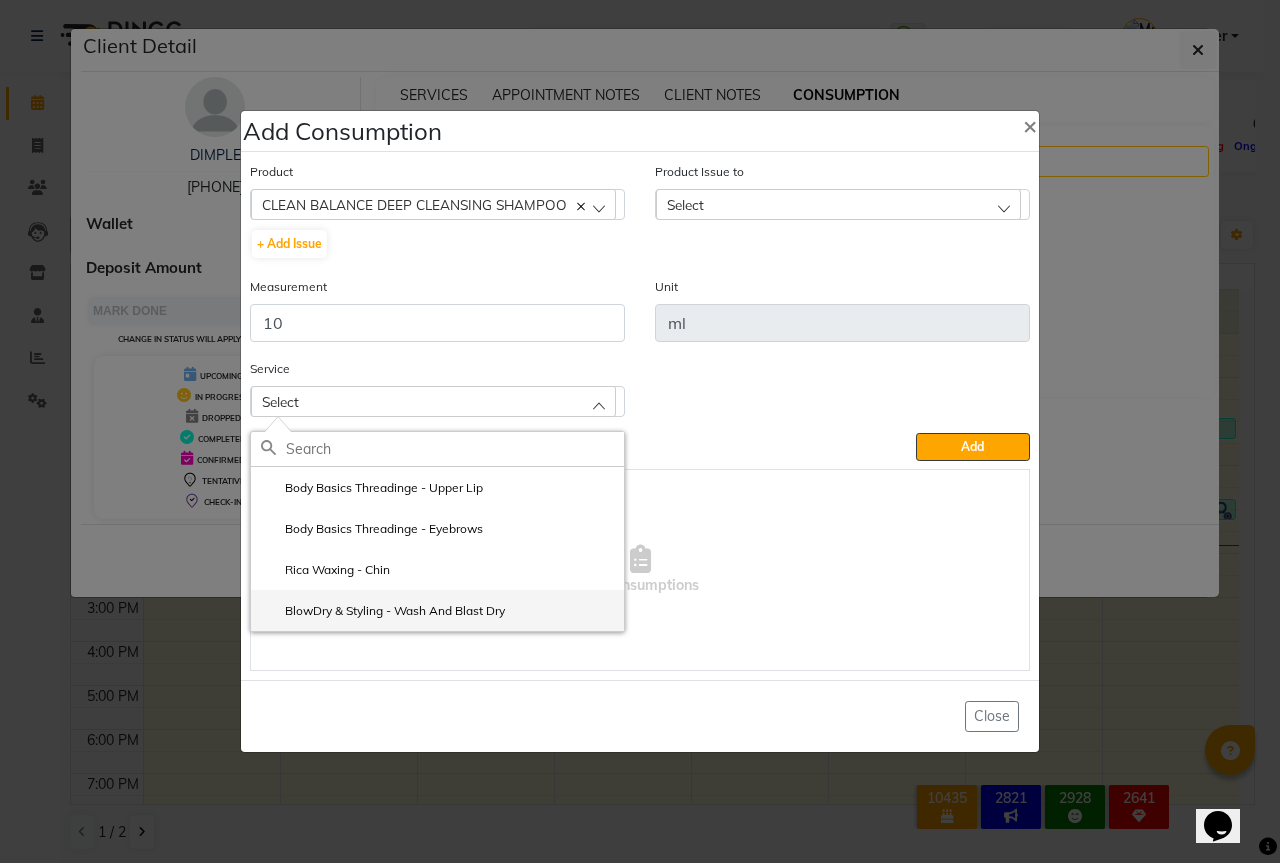 click on "BlowDry & Styling - Wash And Blast Dry" 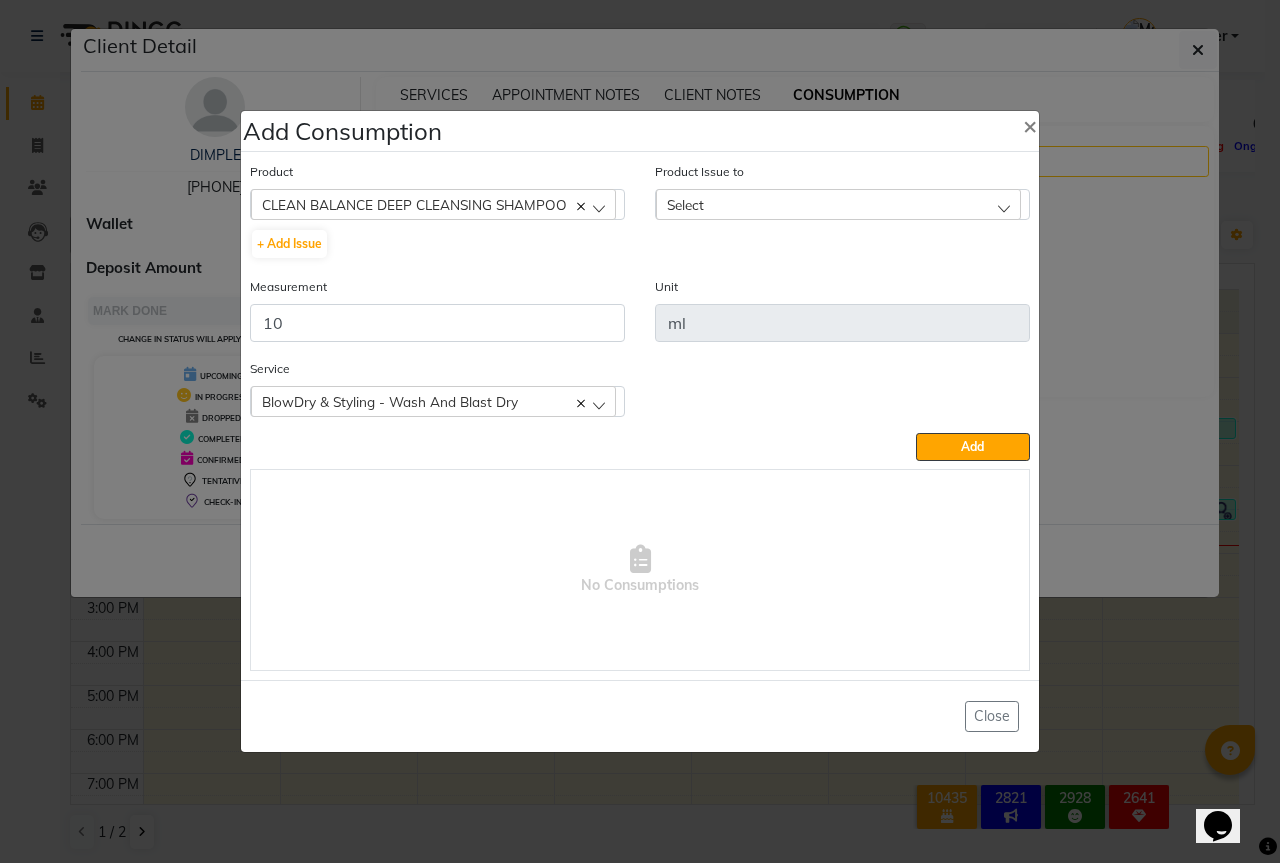 click on "Select" 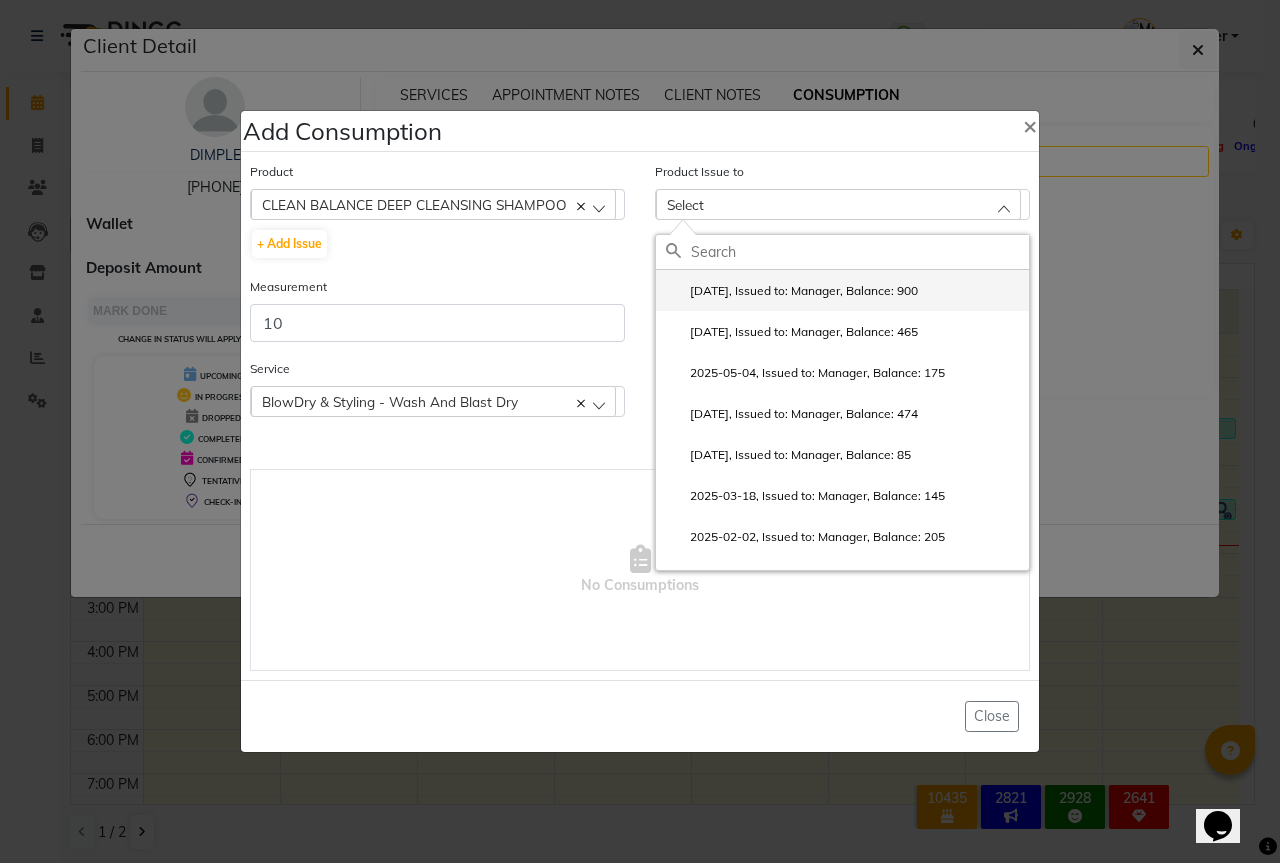 click on "2025-07-30, Issued to: Manager, Balance: 900" 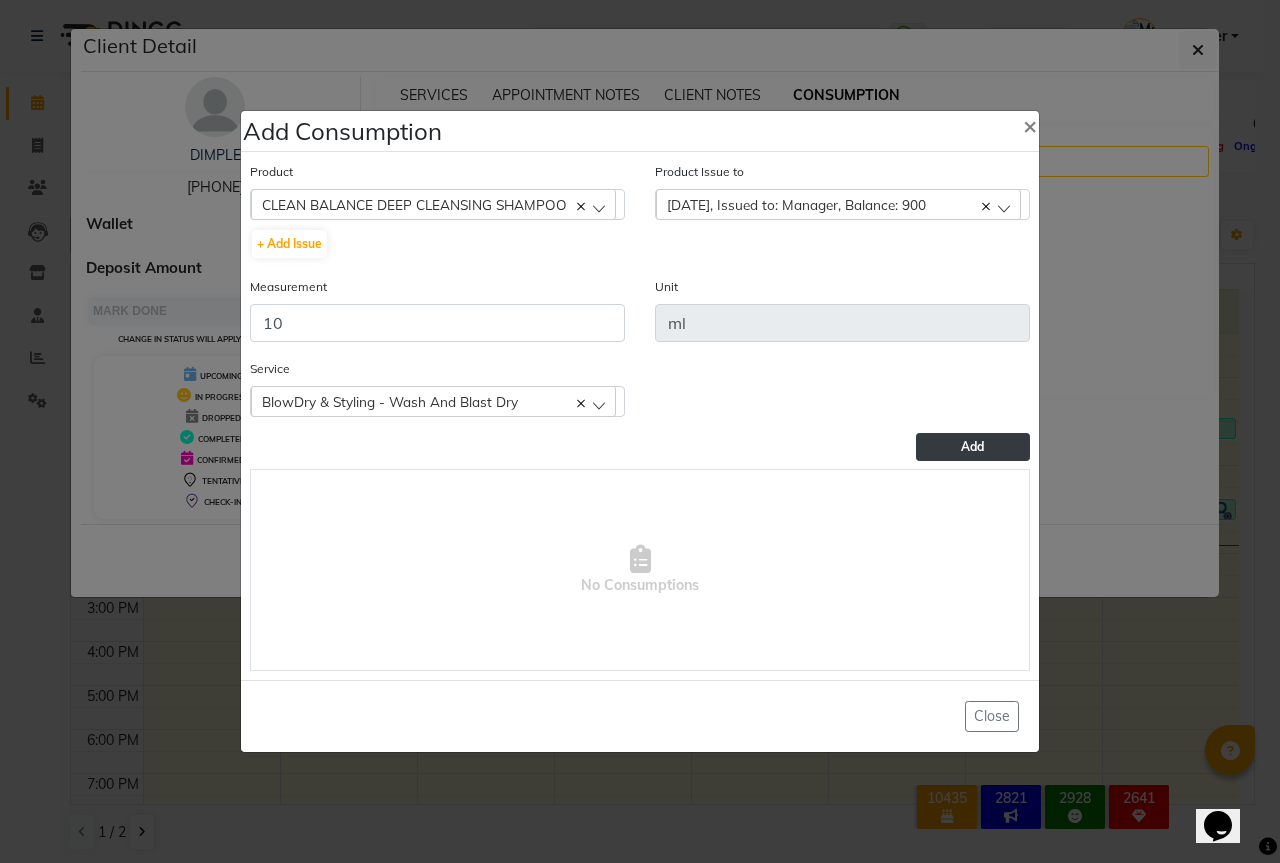 click on "Add" 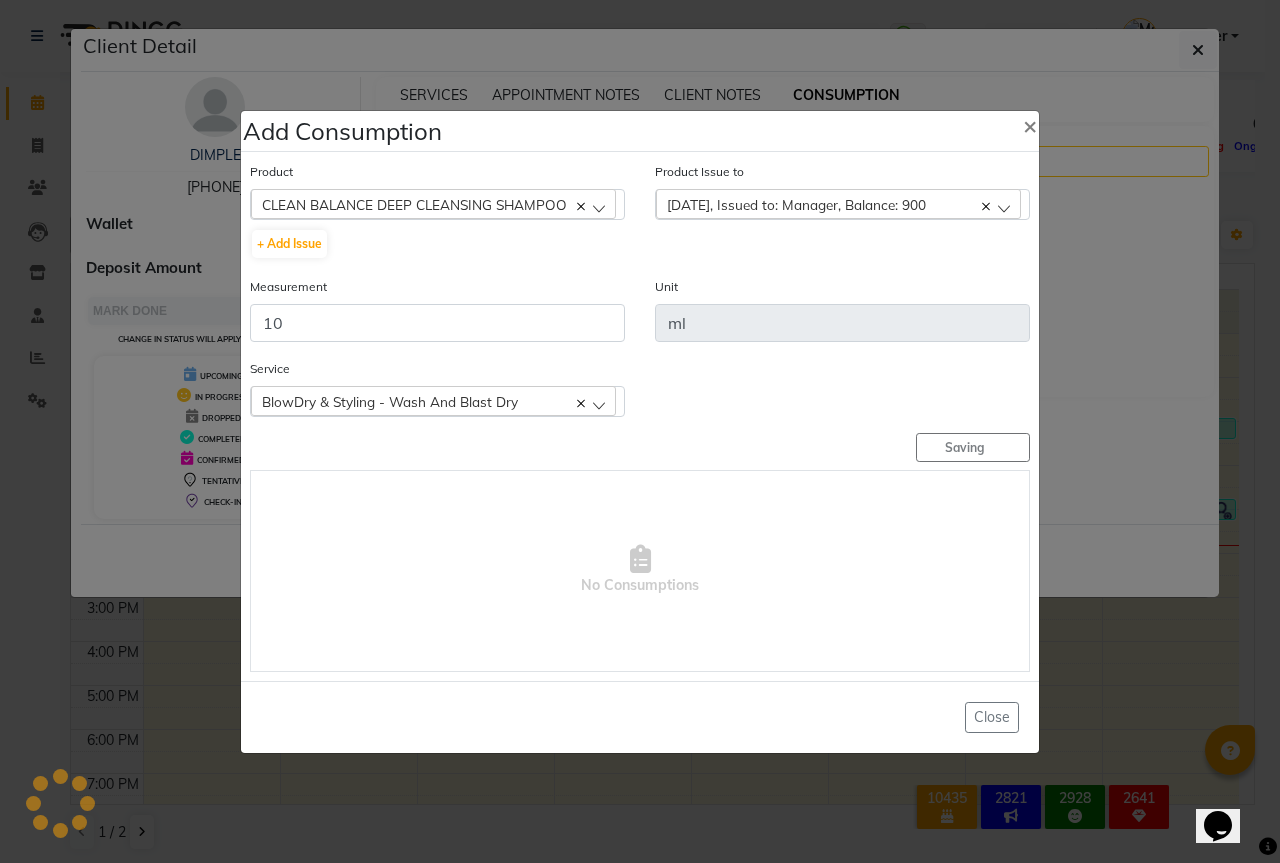 type 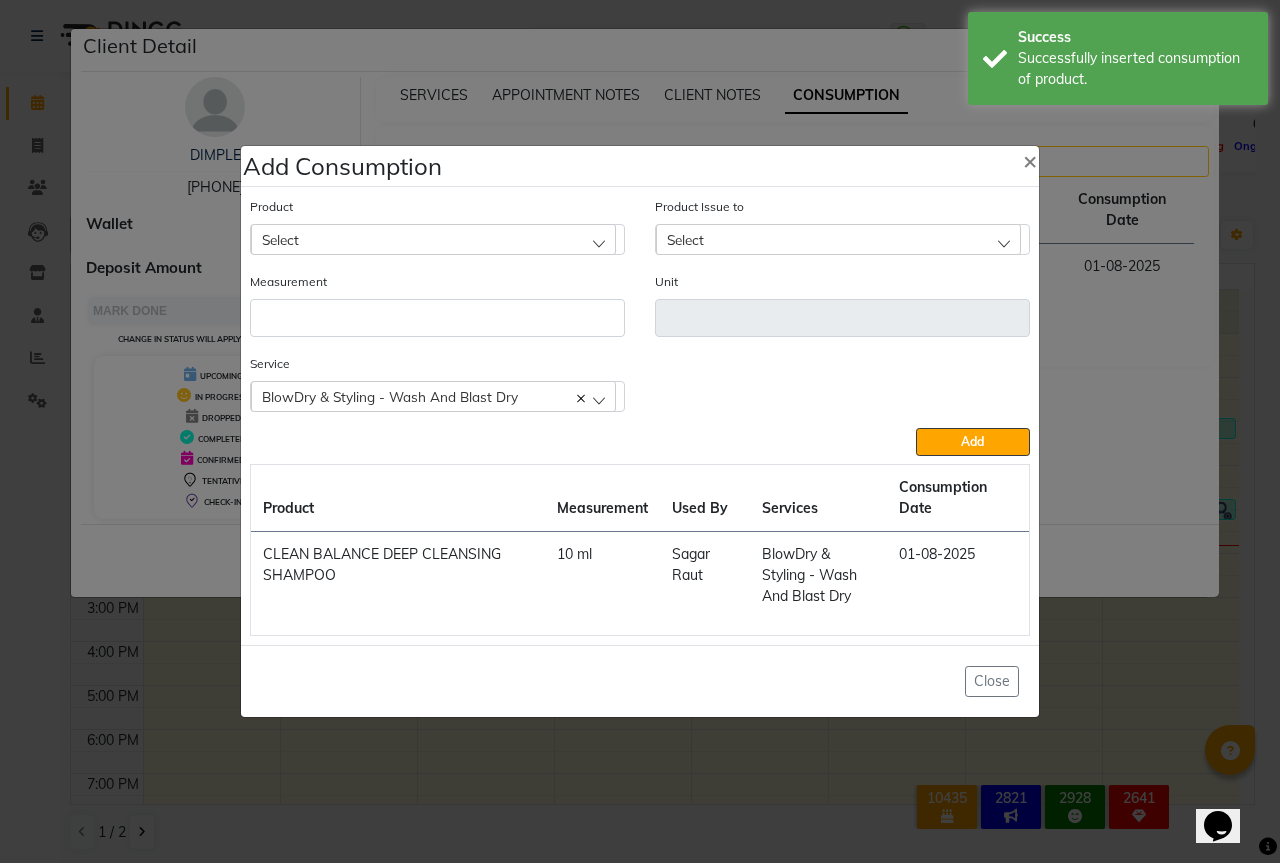 click on "Select" 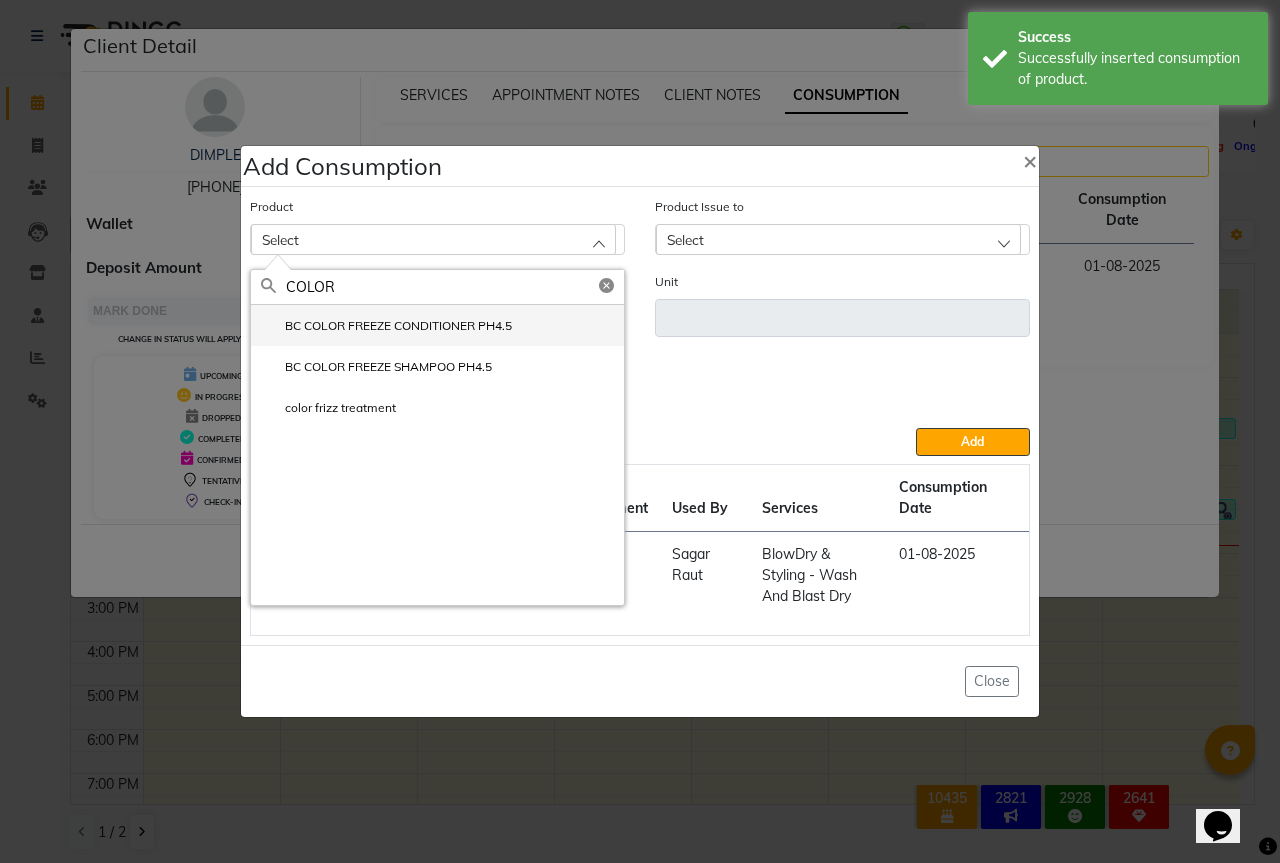 type on "COLOR" 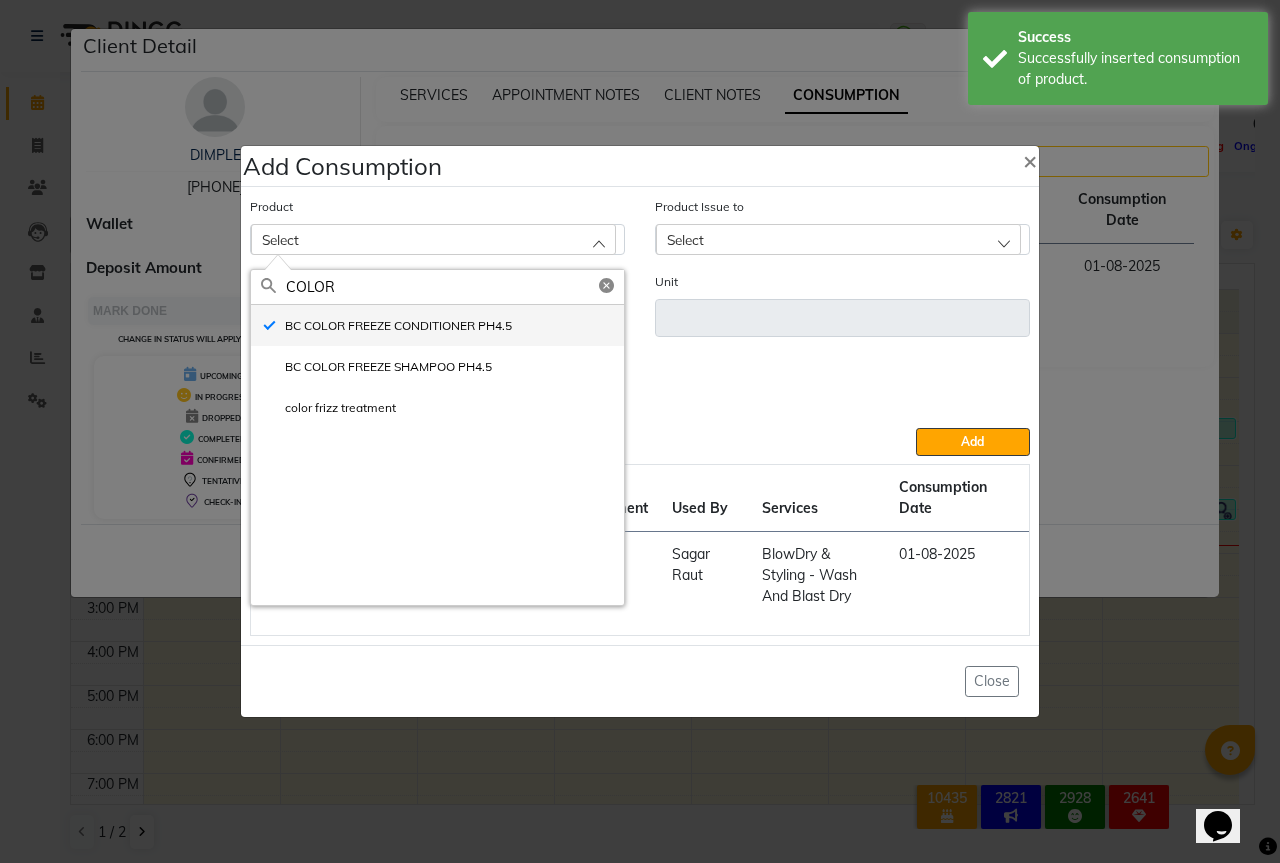 type on "ml" 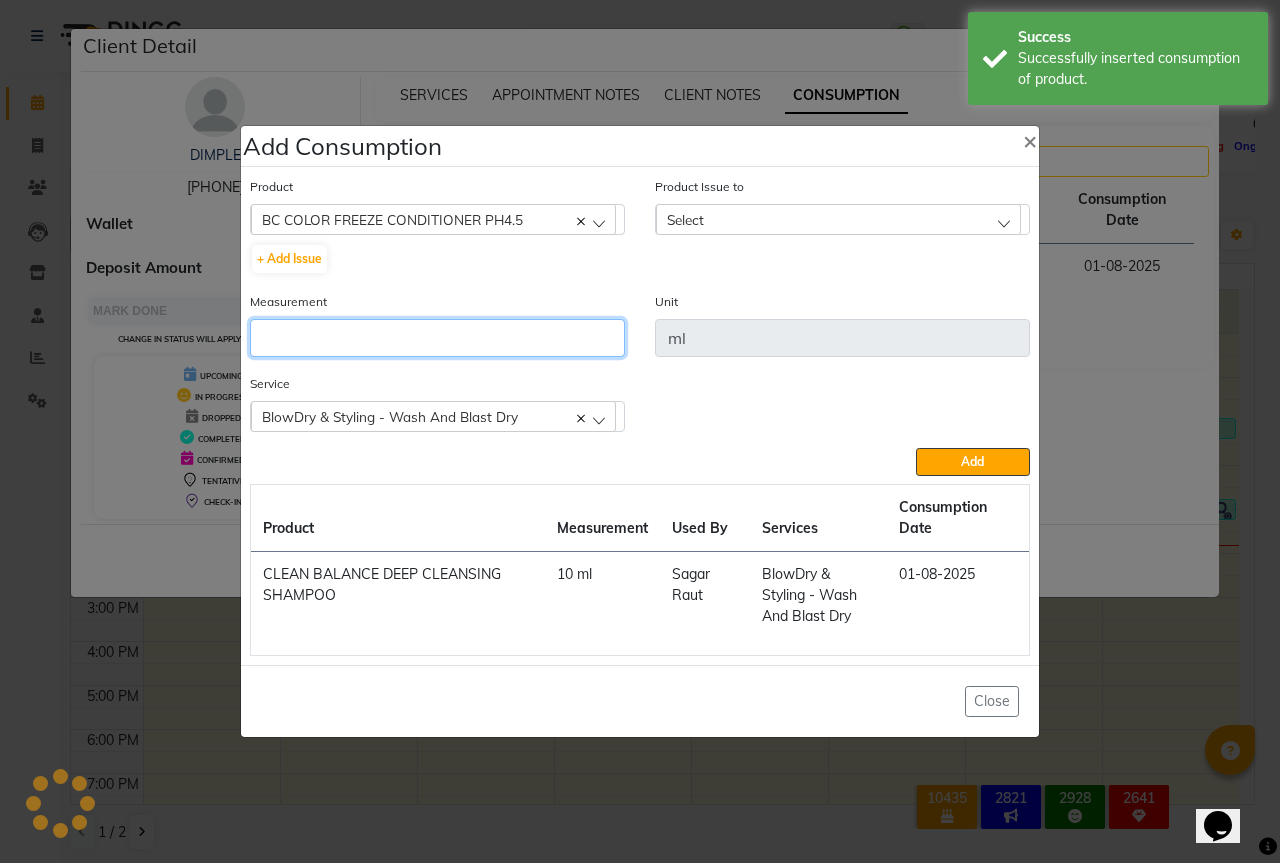 click 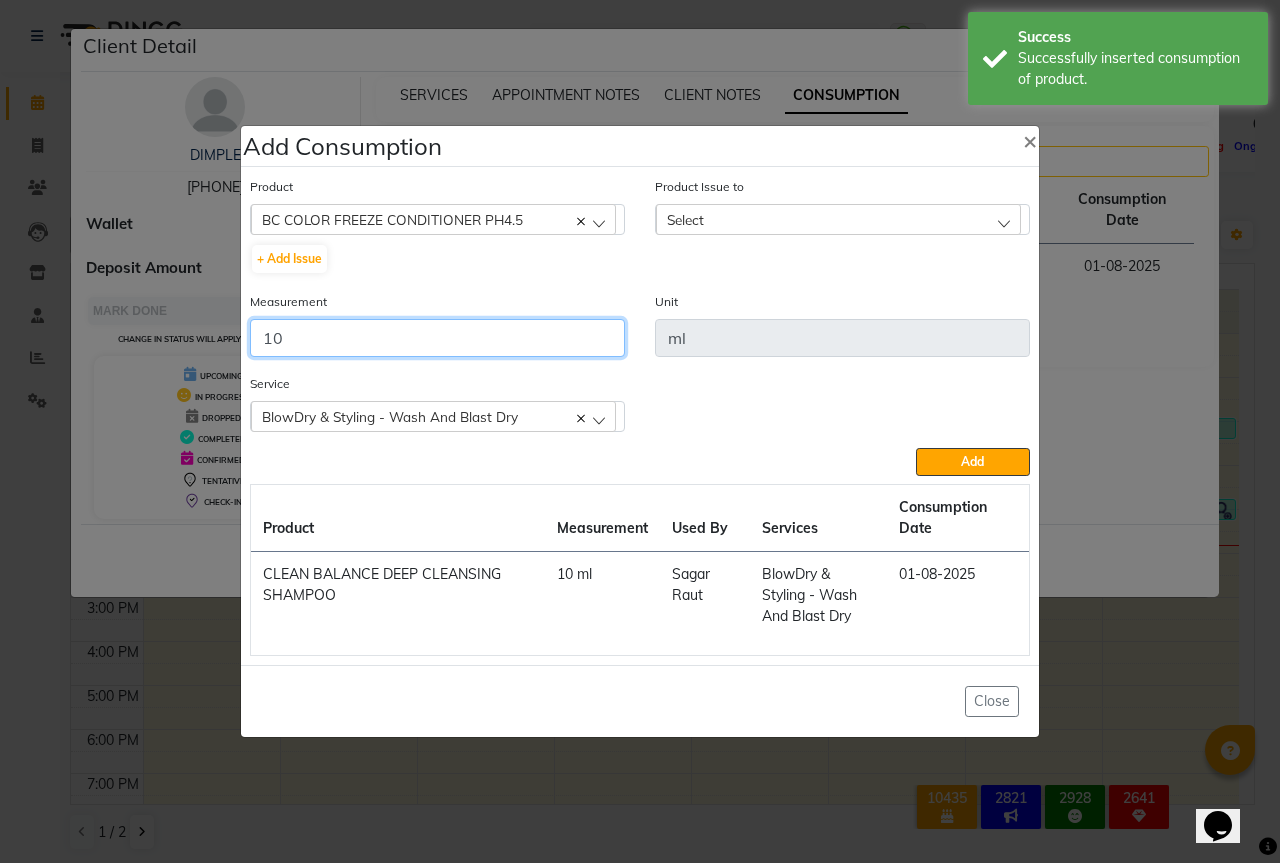 type on "10" 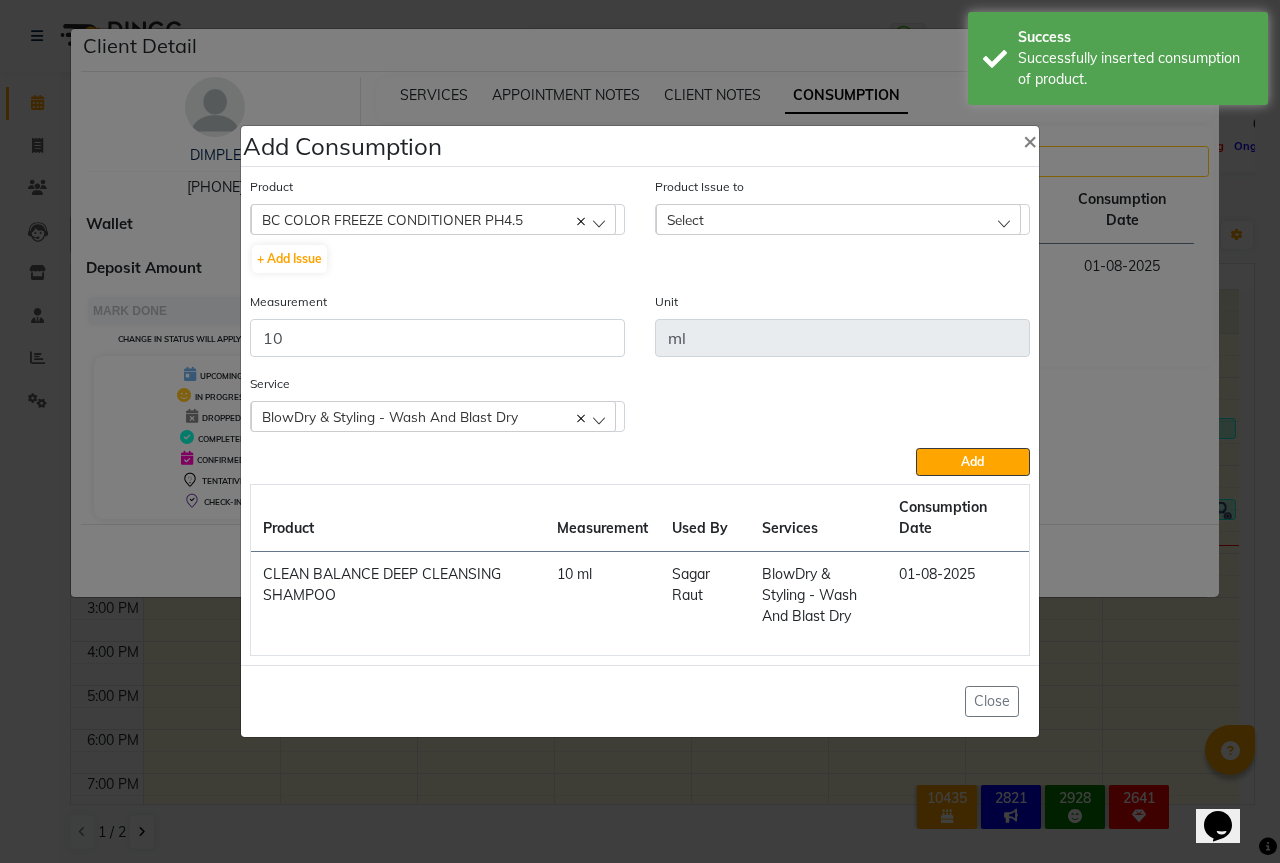 click on "Select" 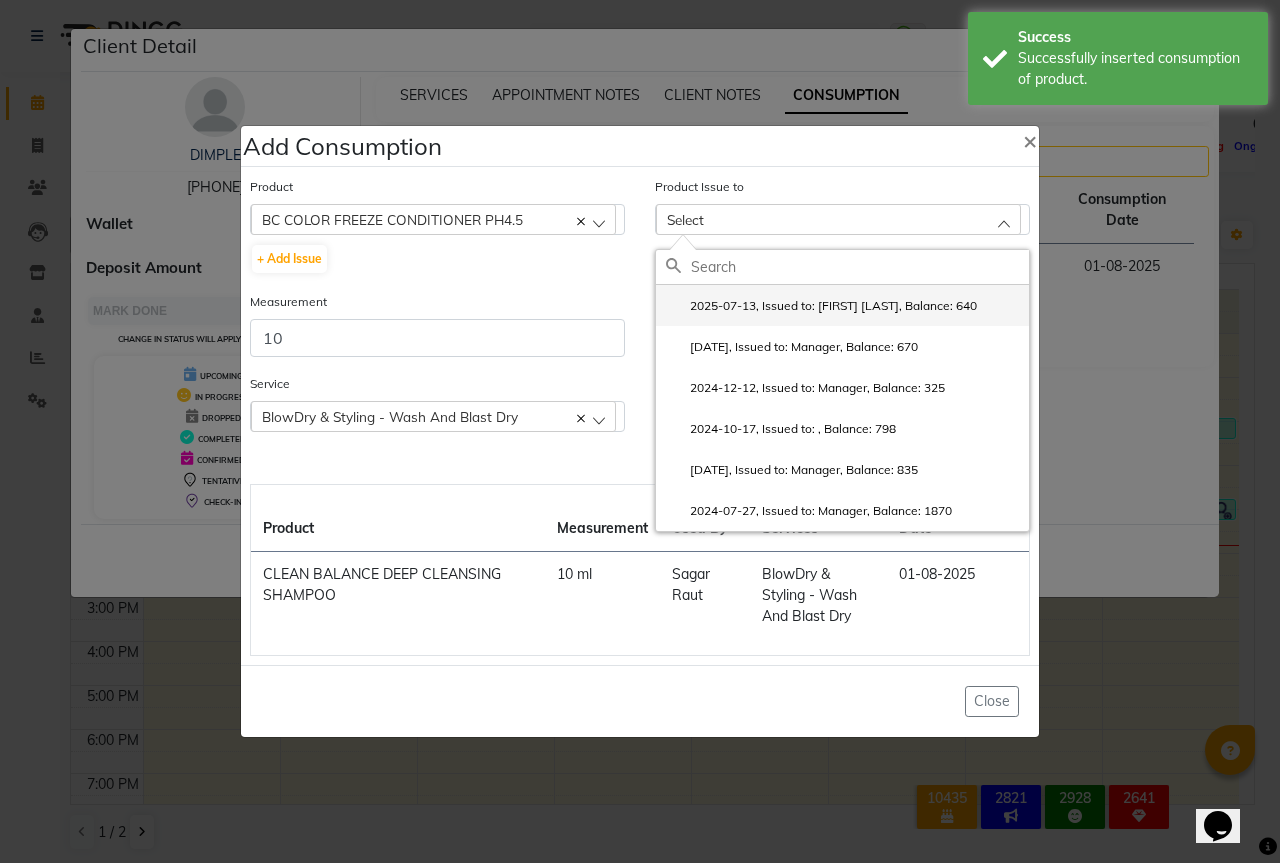click on "2025-07-13, Issued to: Sipra Singh, Balance: 640" 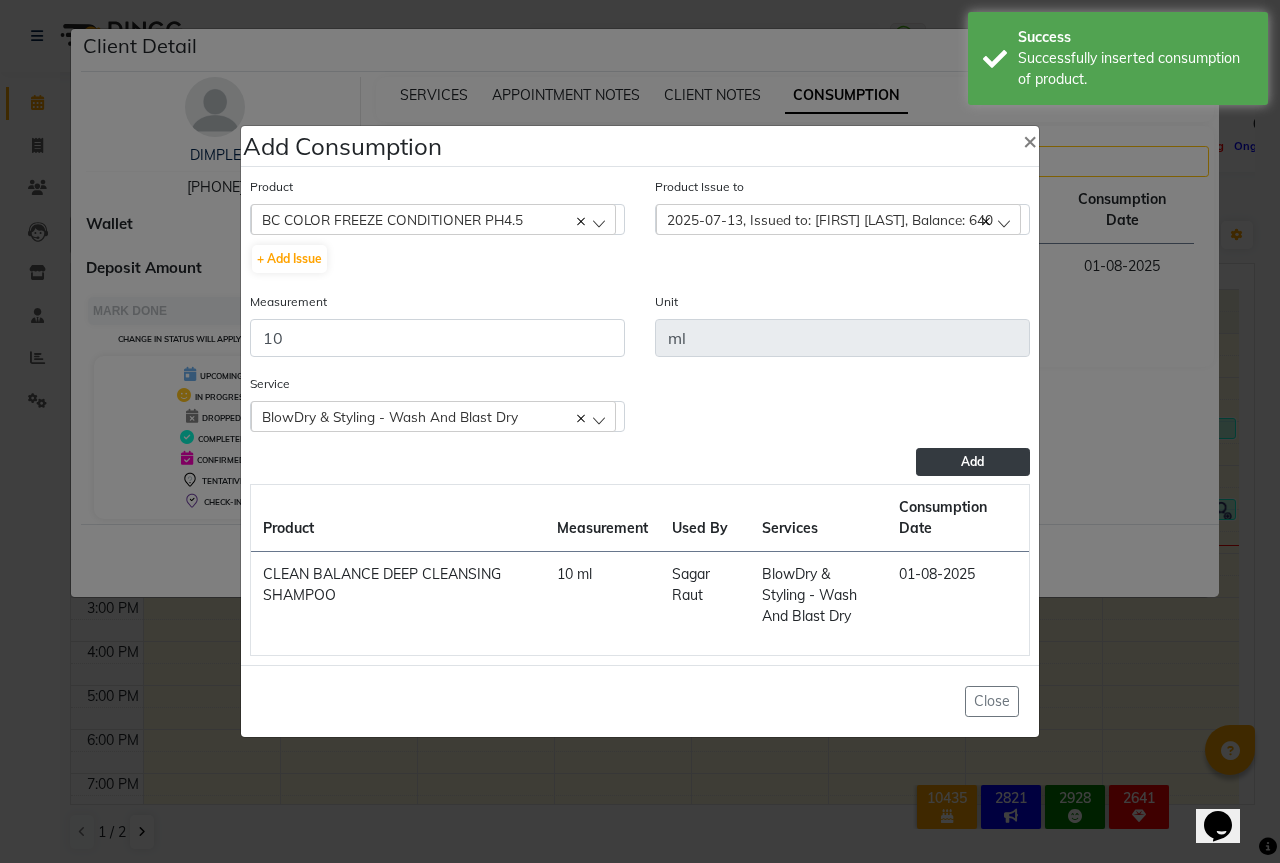 click on "Add" 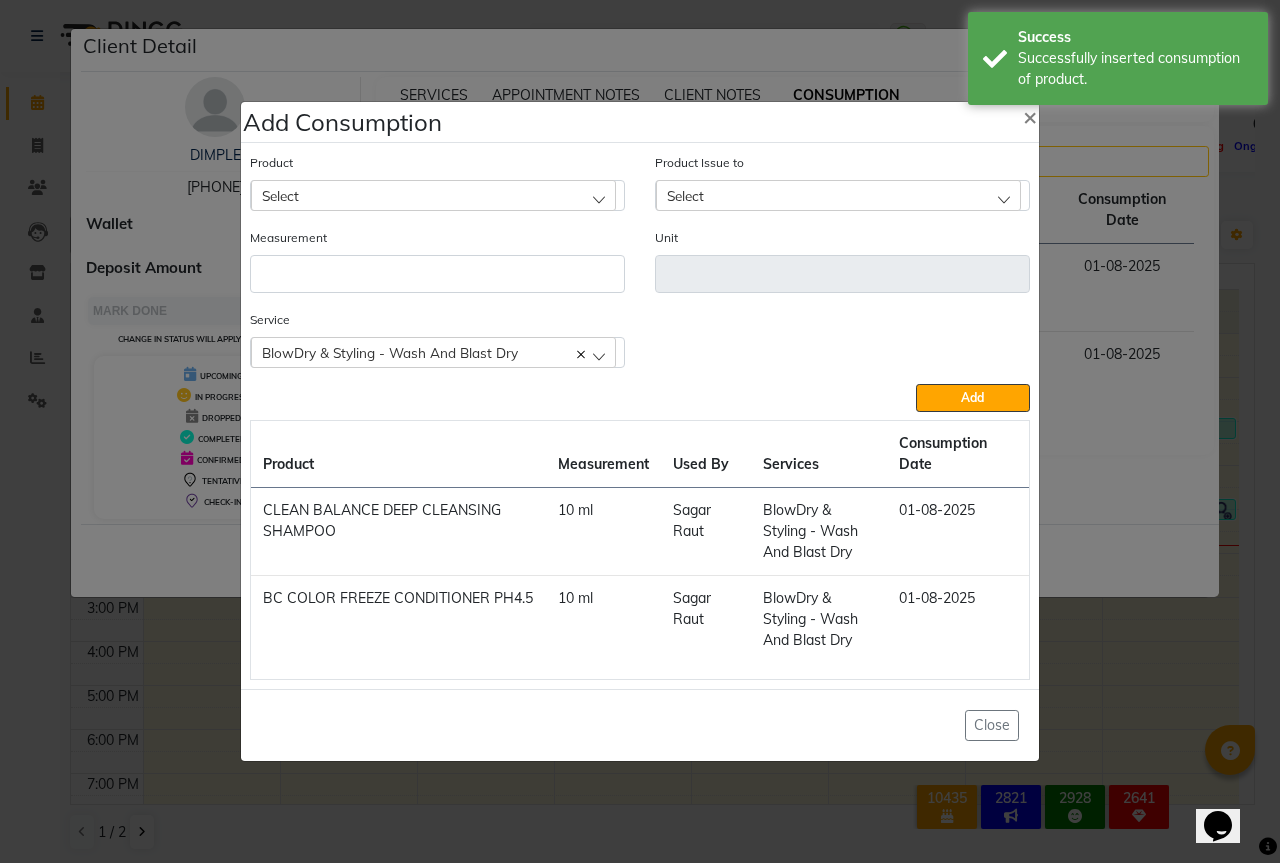 click on "Select" 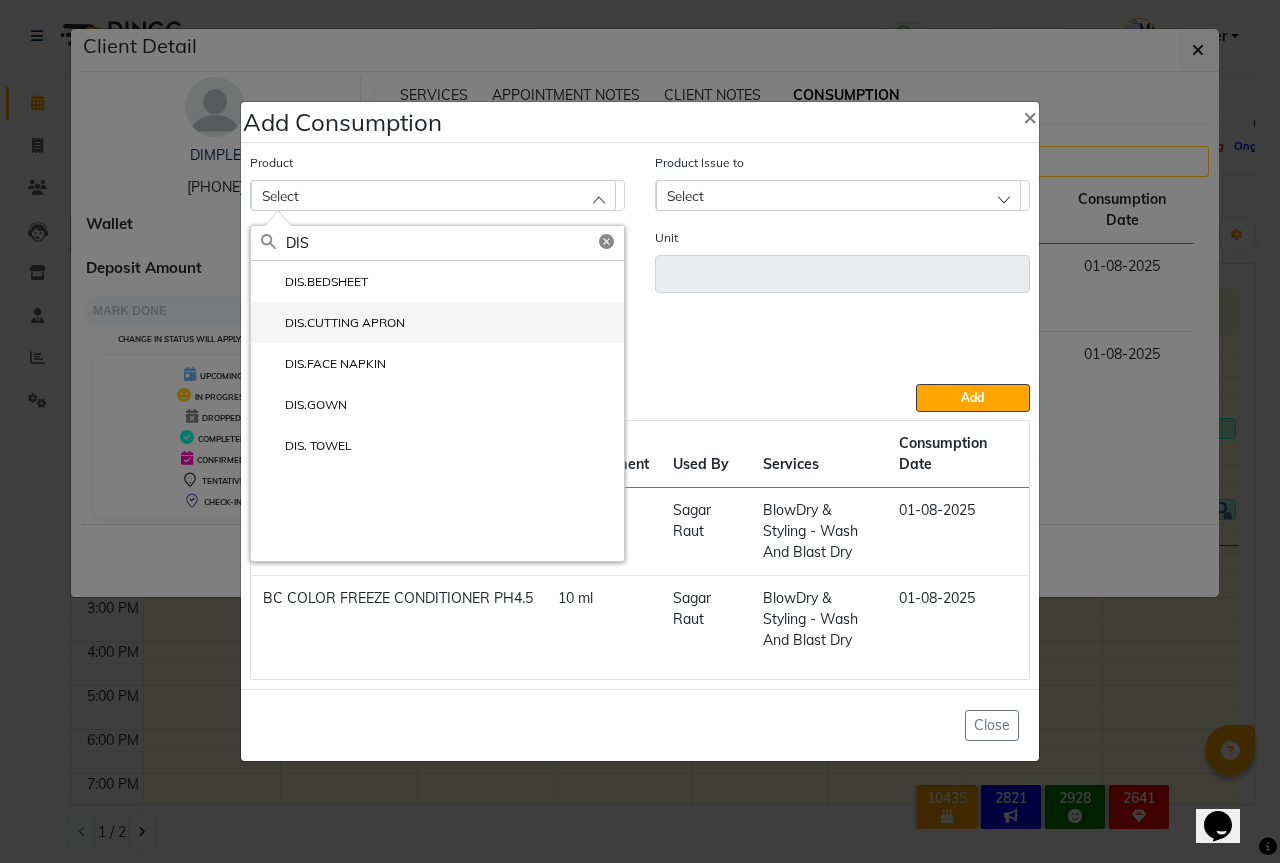 type on "DIS" 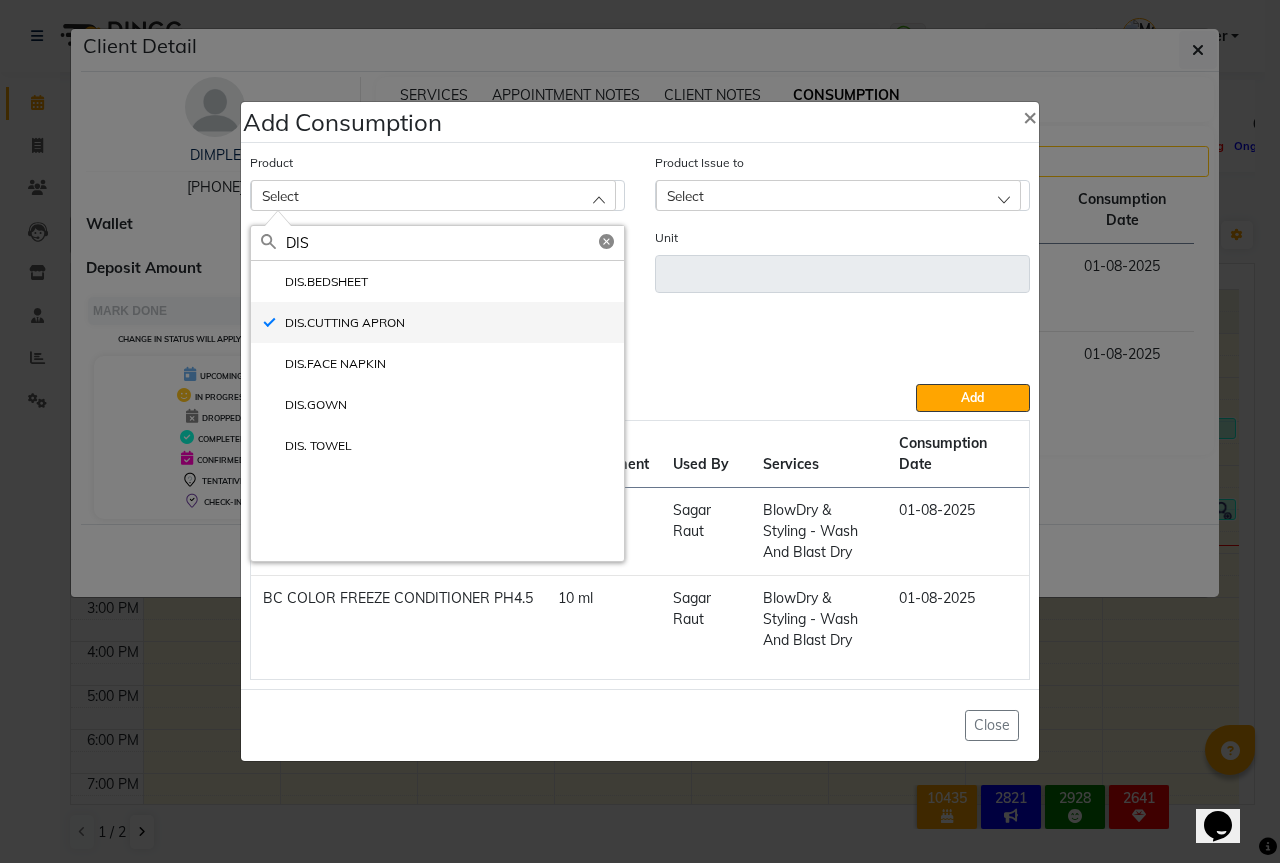 type on "PCS" 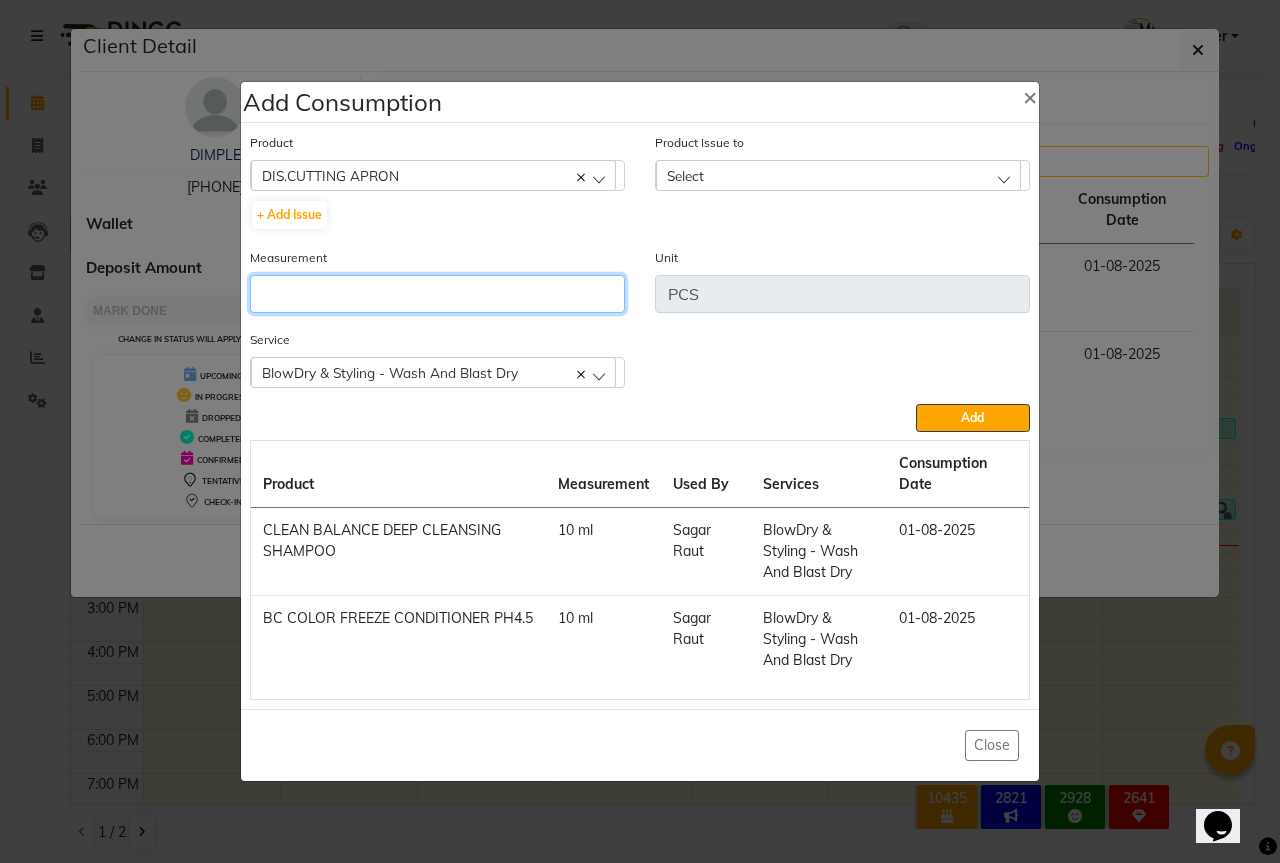 click 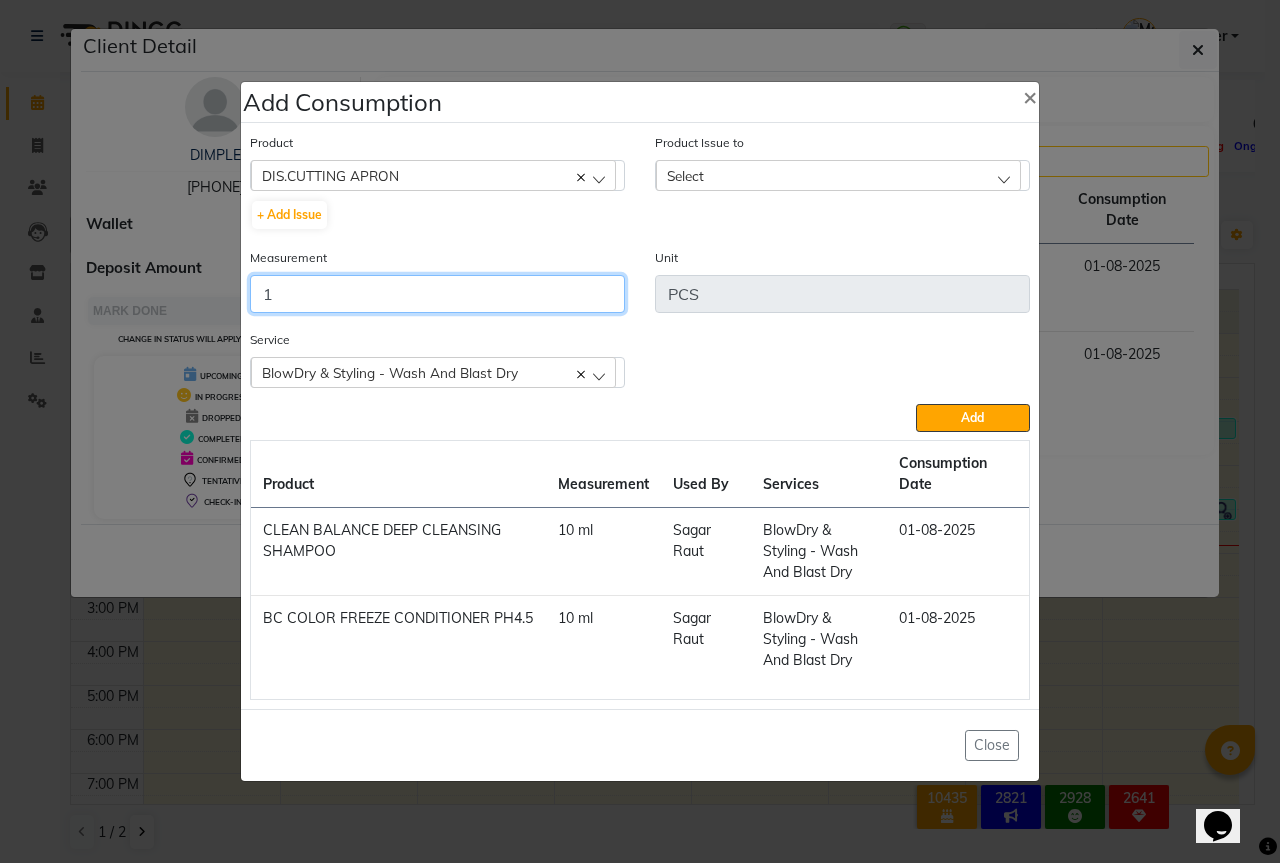 type on "1" 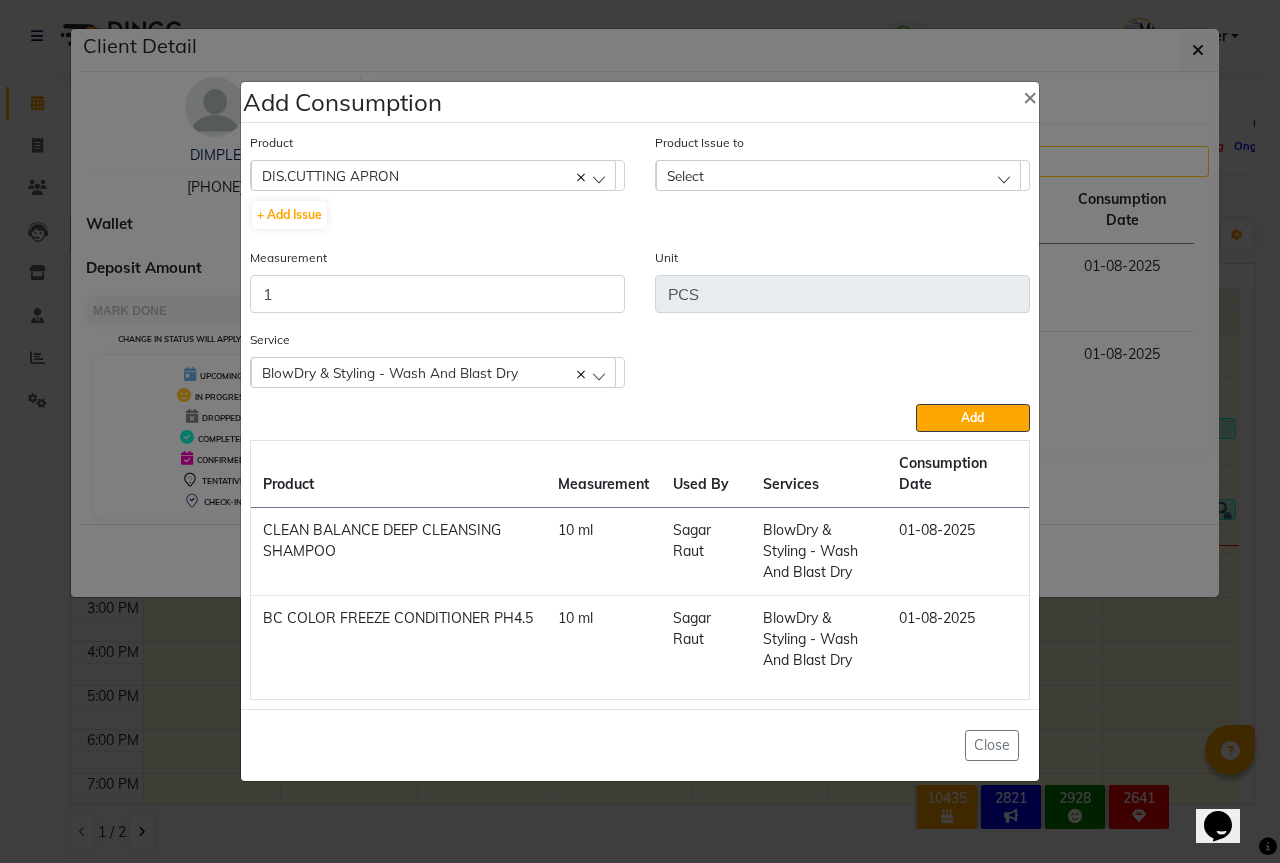click on "Select" 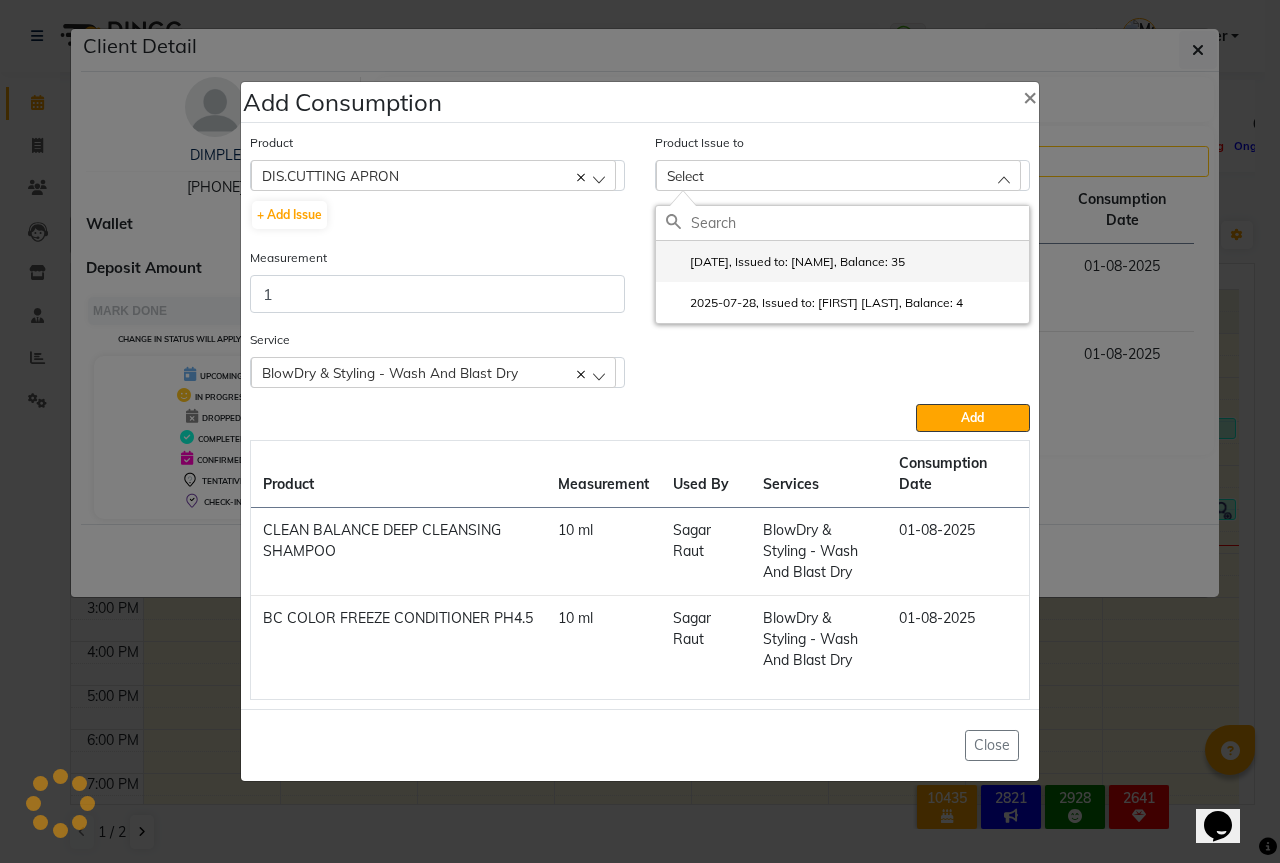 click on "2025-07-30, Issued to: Sipra Singh, Balance: 35" 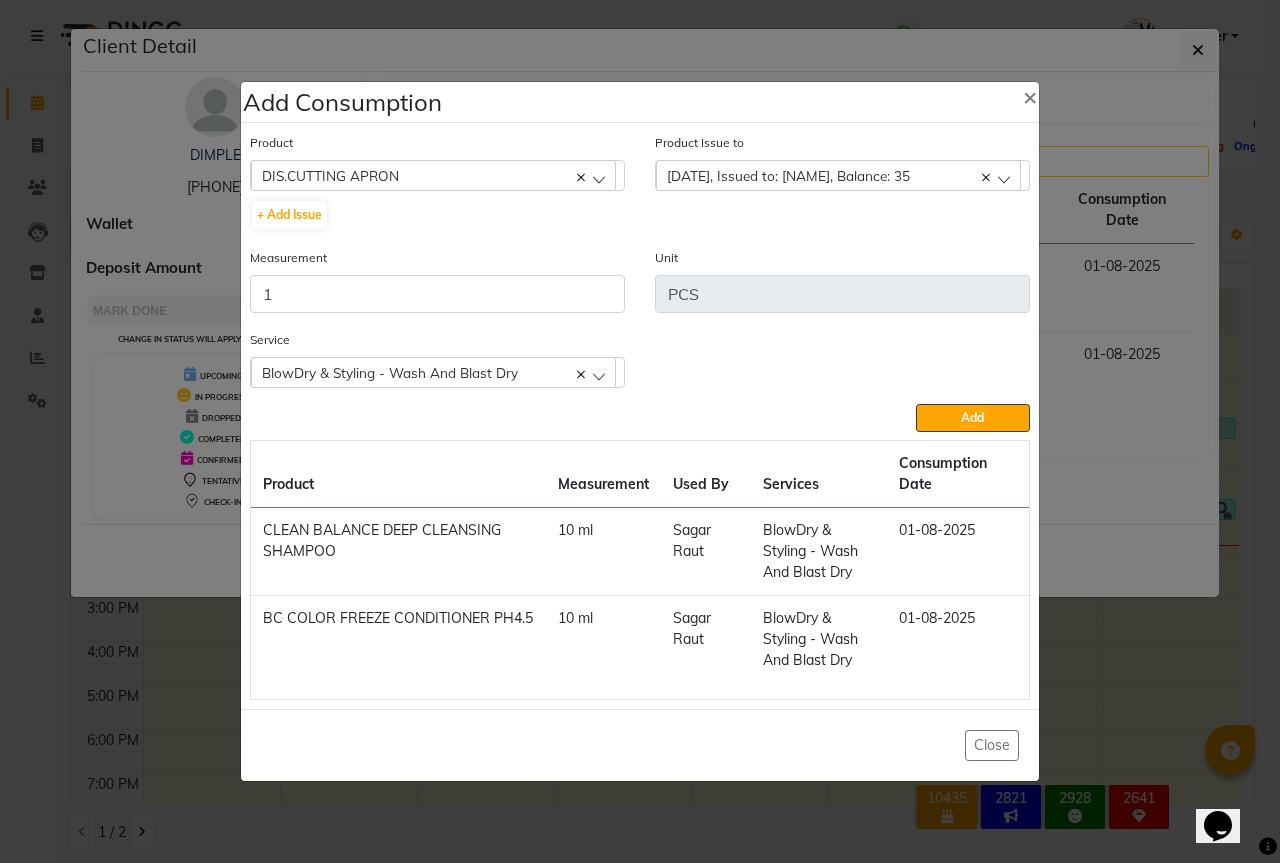 click on "Service   BlowDry & Styling - Wash And Blast Dry  Body Basics Threadinge - Upper Lip  Body Basics Threadinge - Eyebrows  Rica Waxing - Chin  BlowDry & Styling - Wash And Blast Dry" 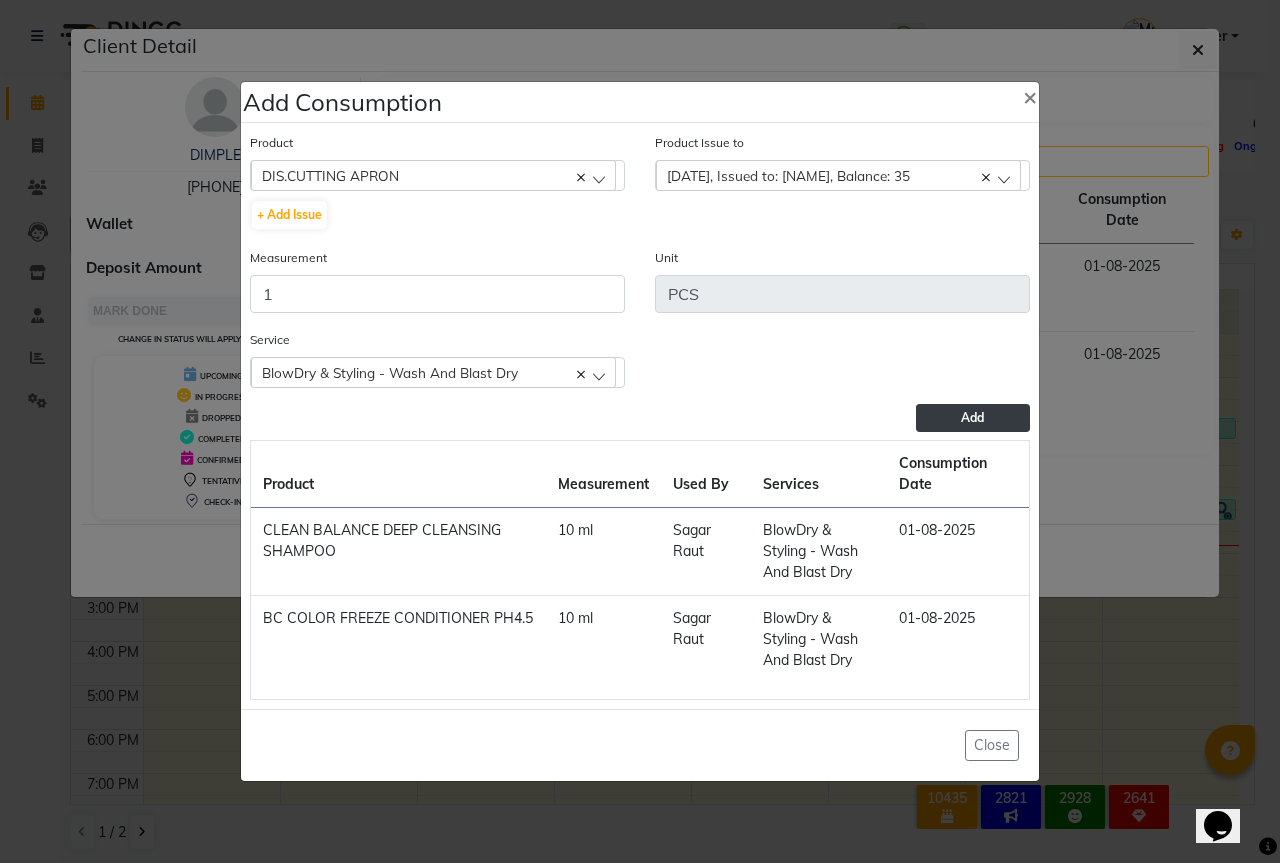 click on "Add" 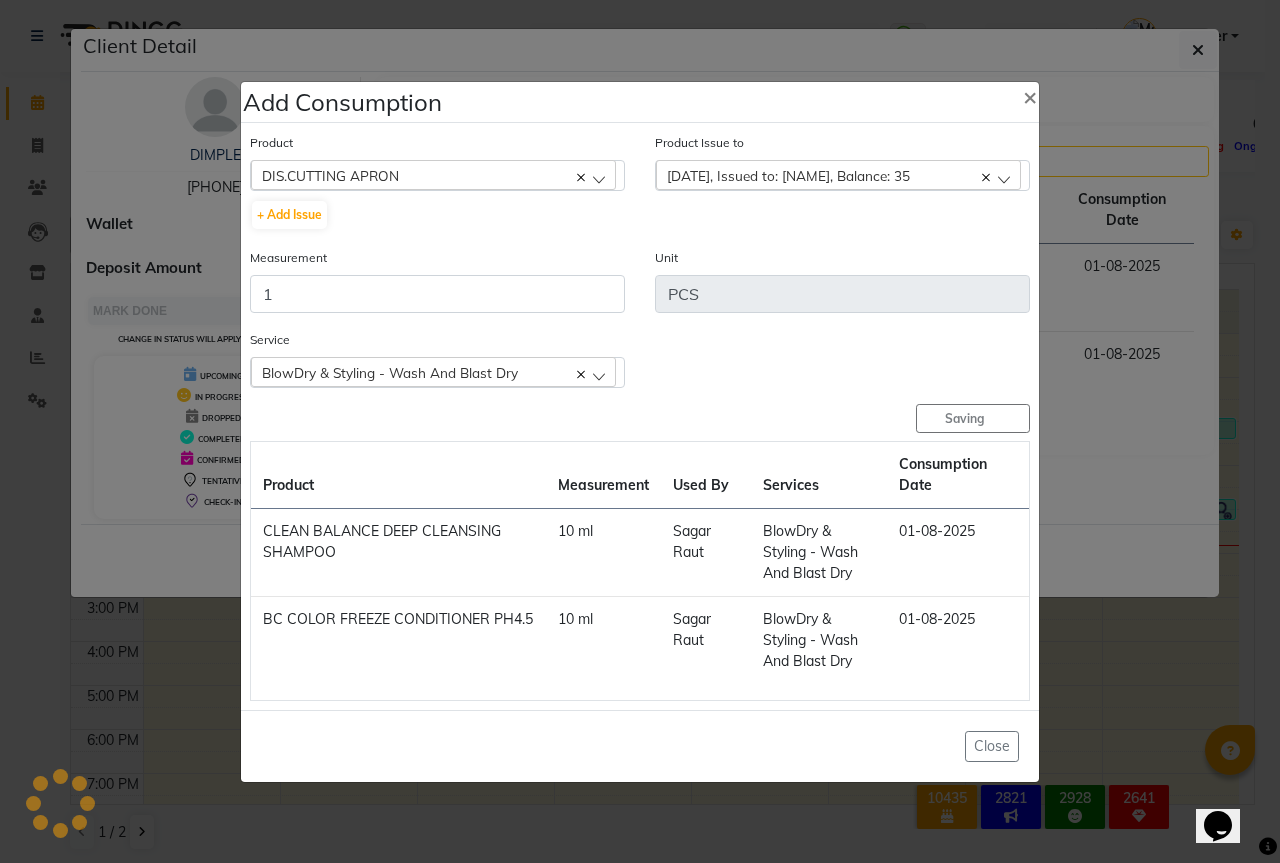 type 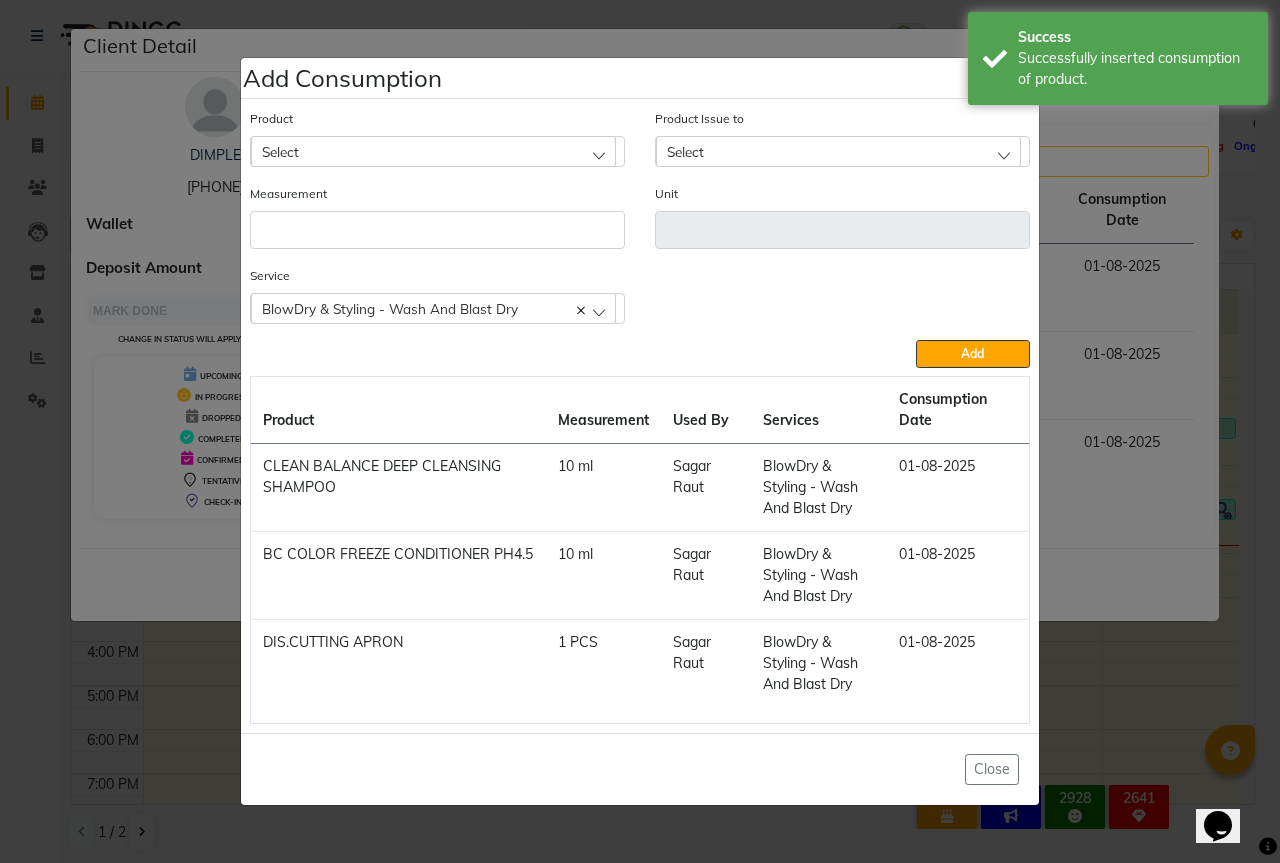click on "Select" 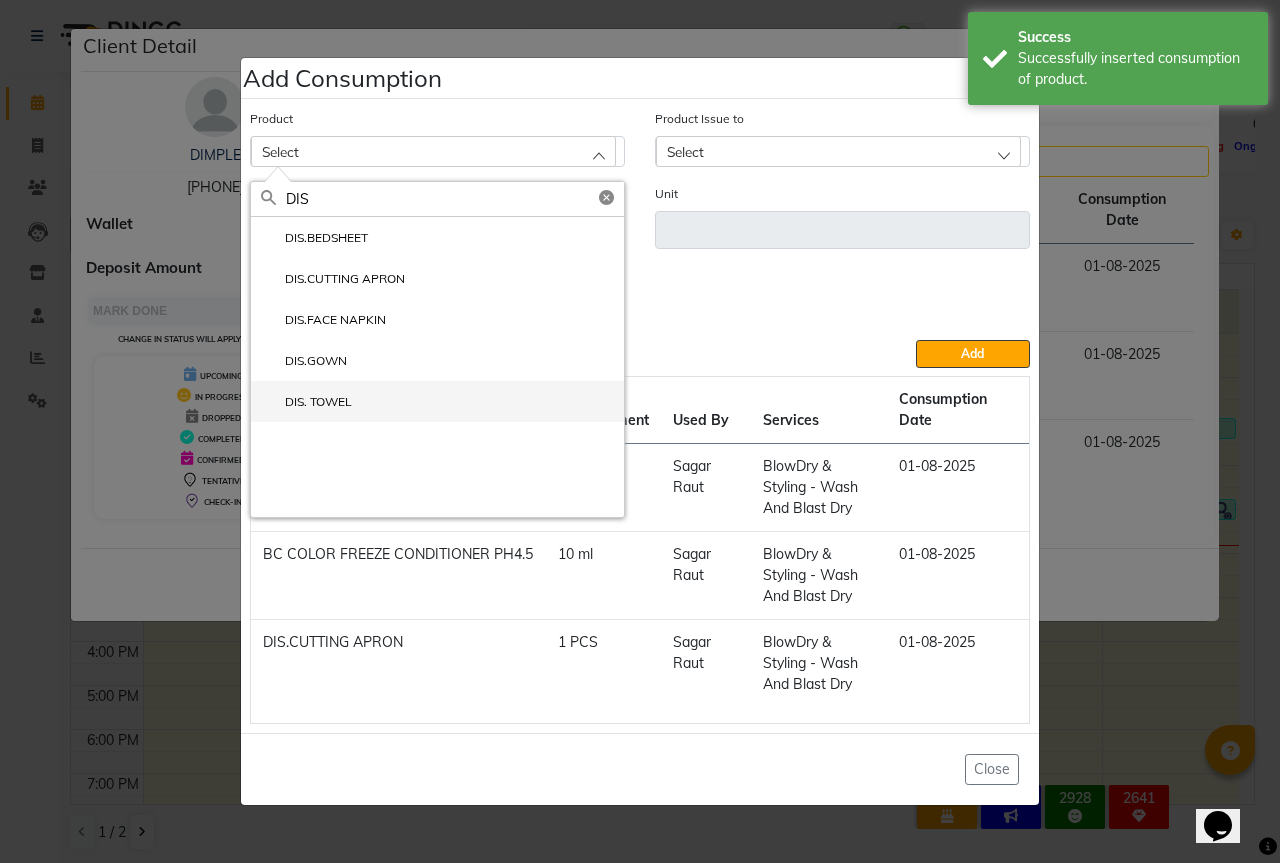 type on "DIS" 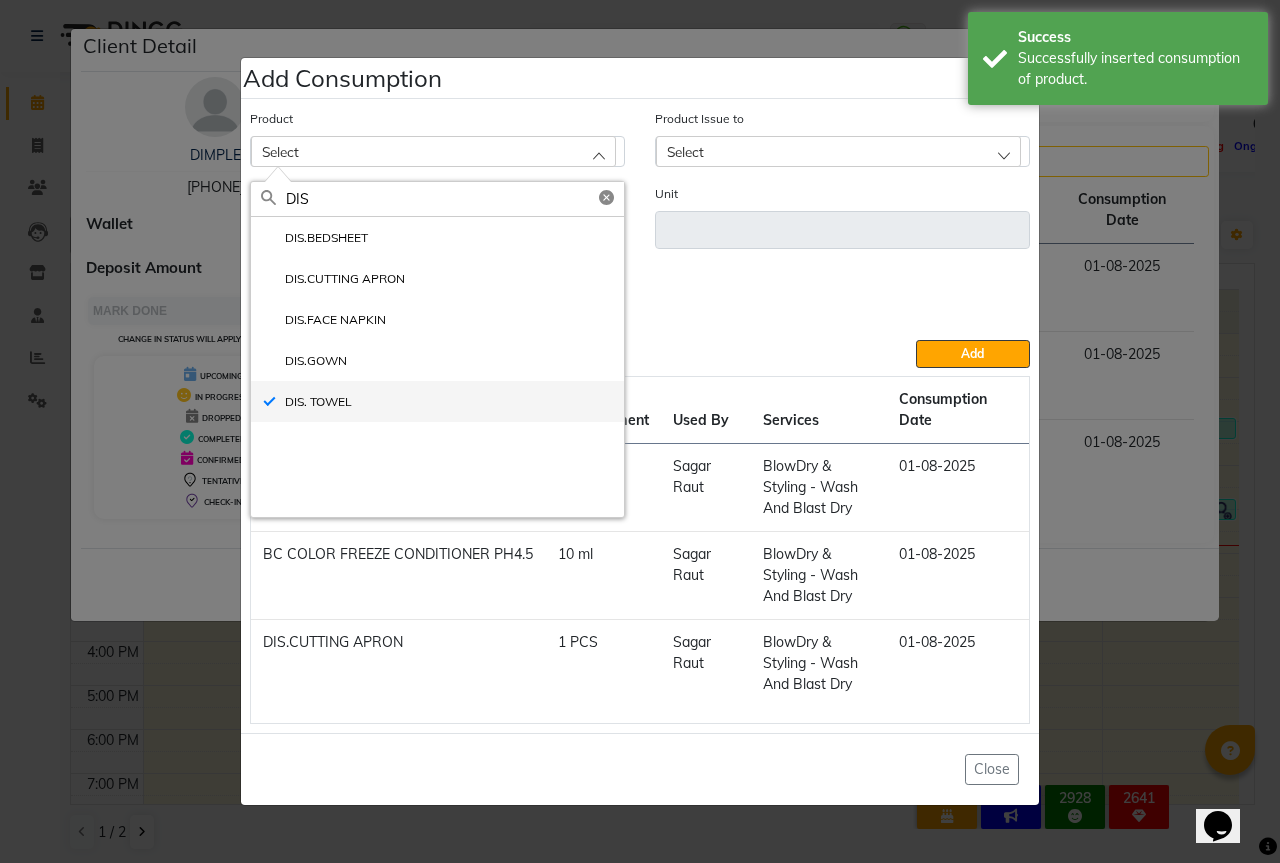 type on "PCS" 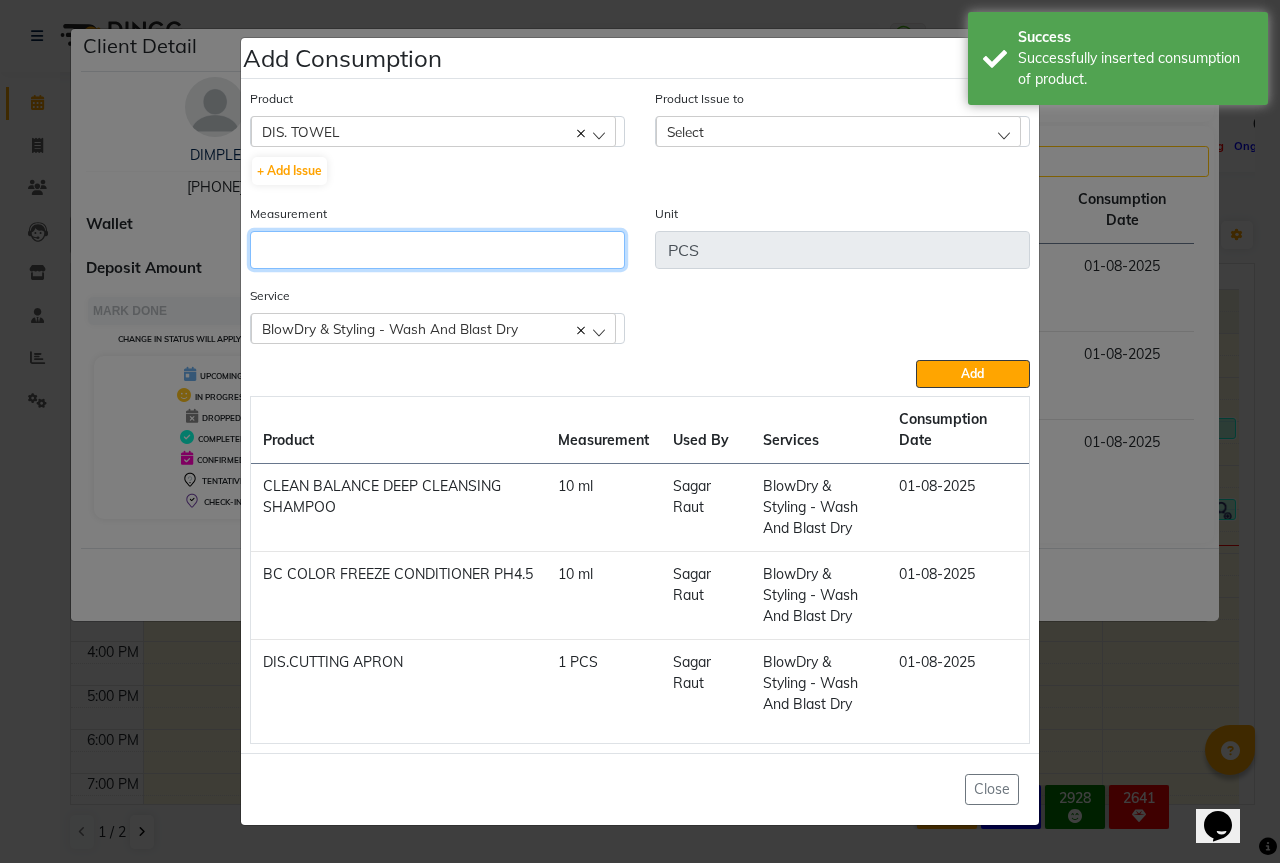 click 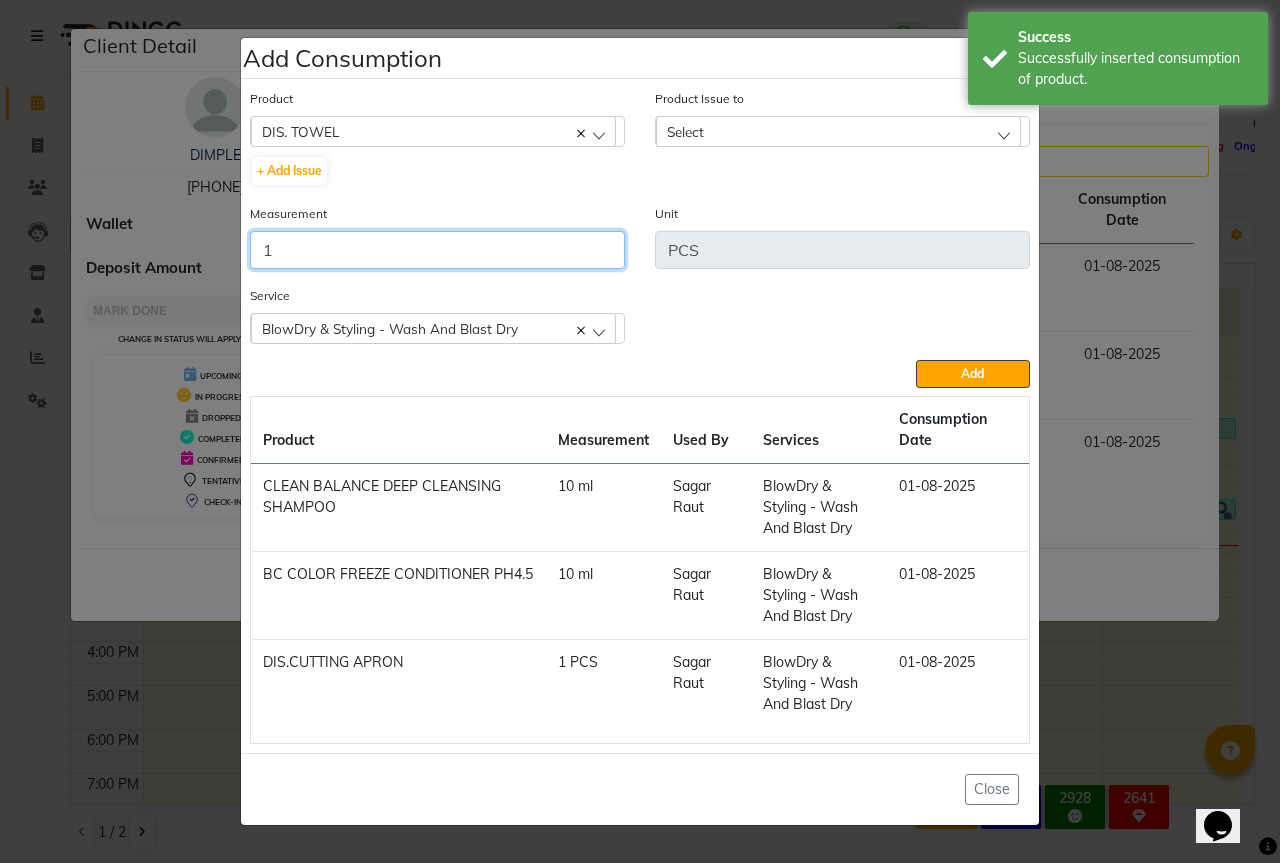 type on "1" 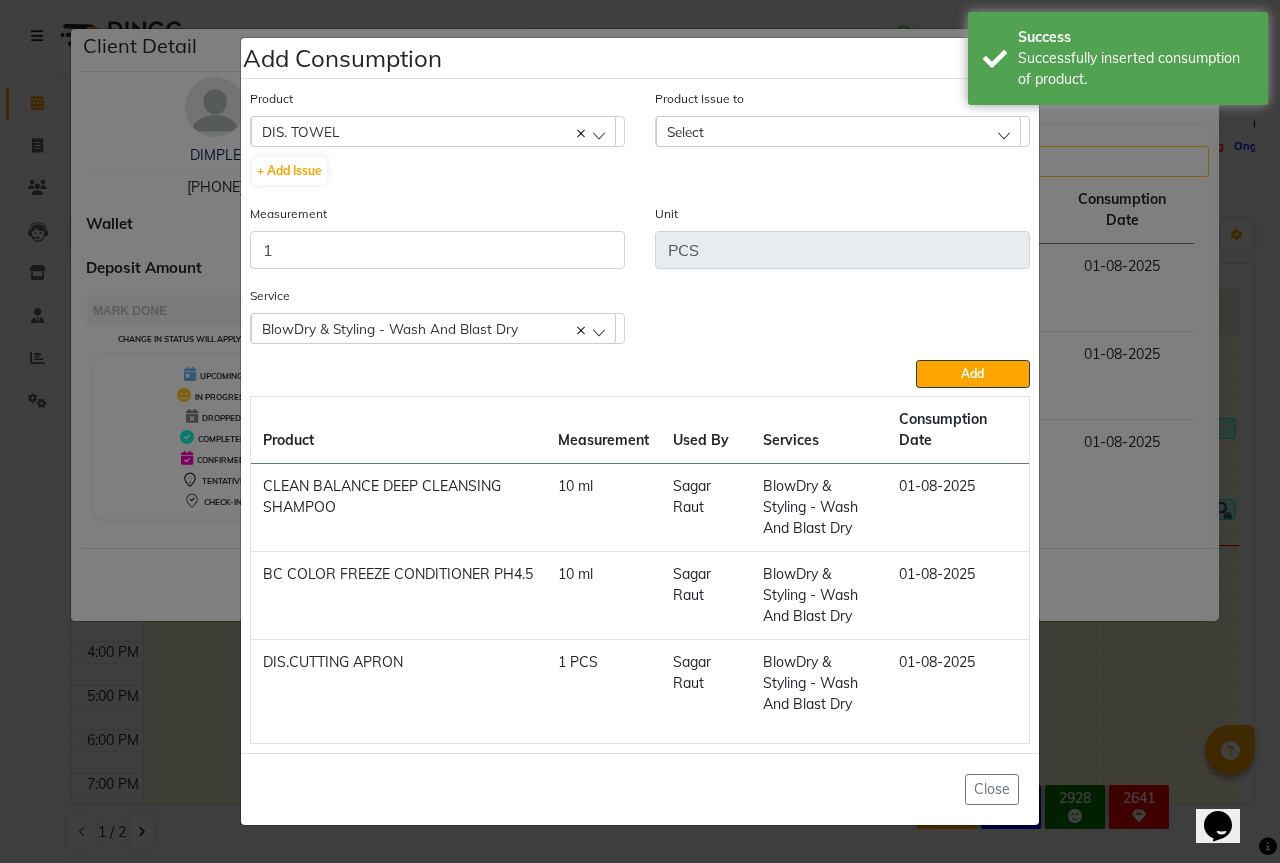 click on "Select" 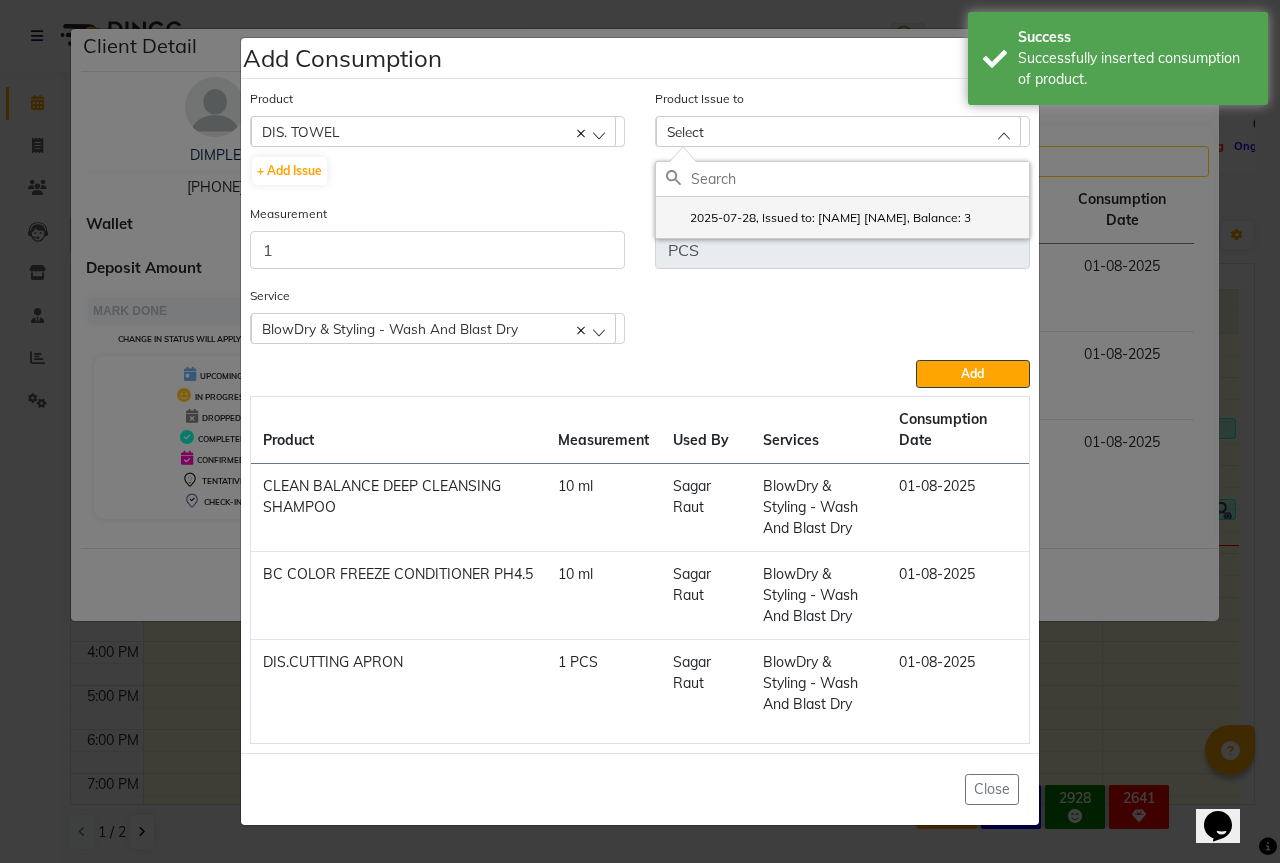 click on "2025-07-28, Issued to: Sipra Singh, Balance: 3" 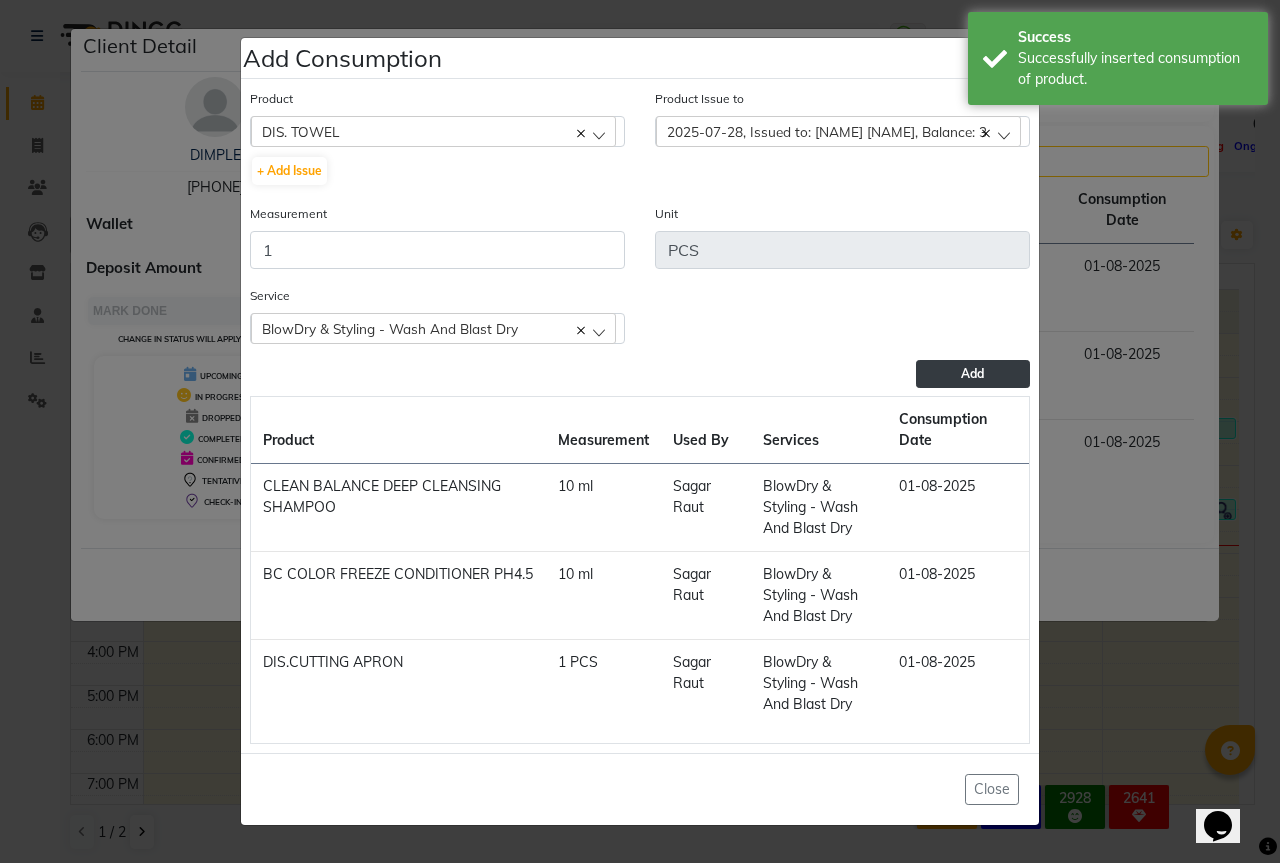 click on "Add" 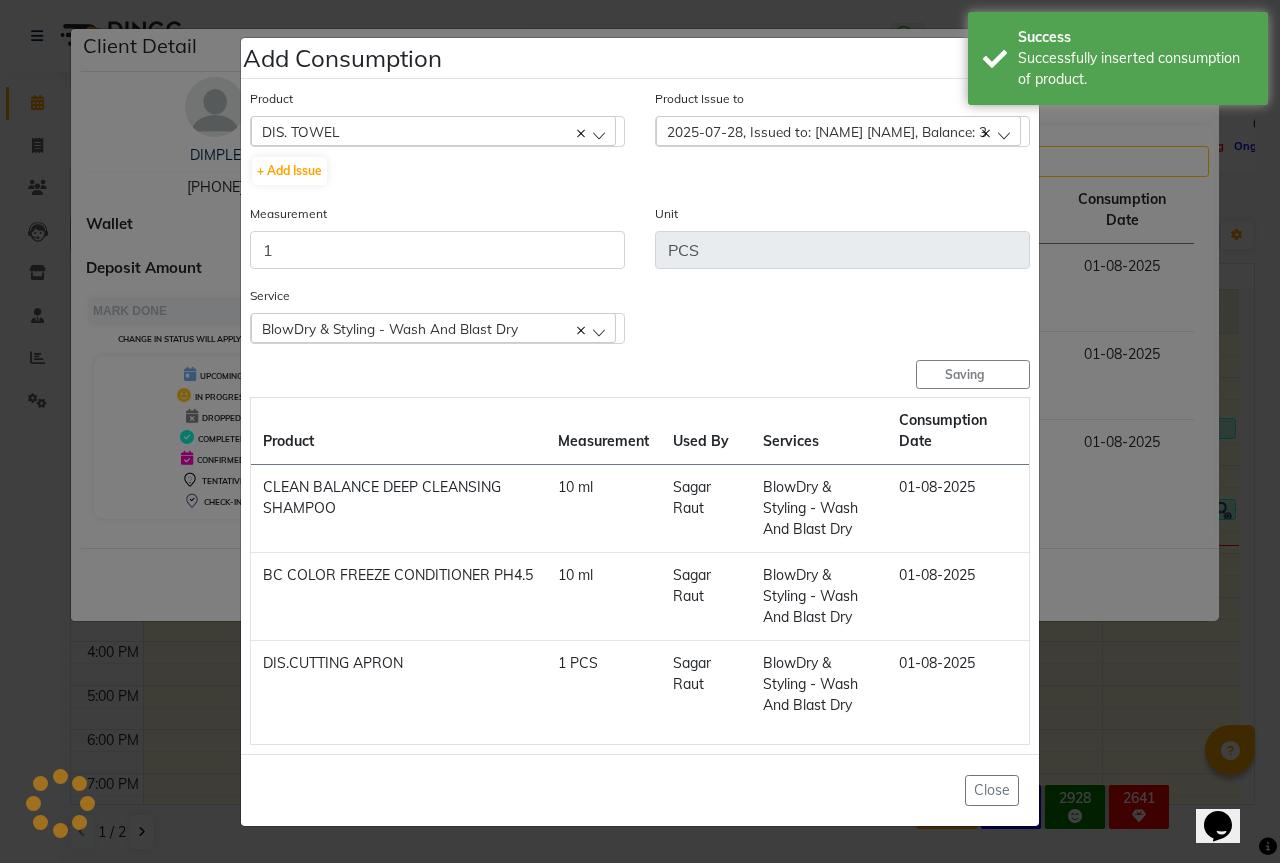 type 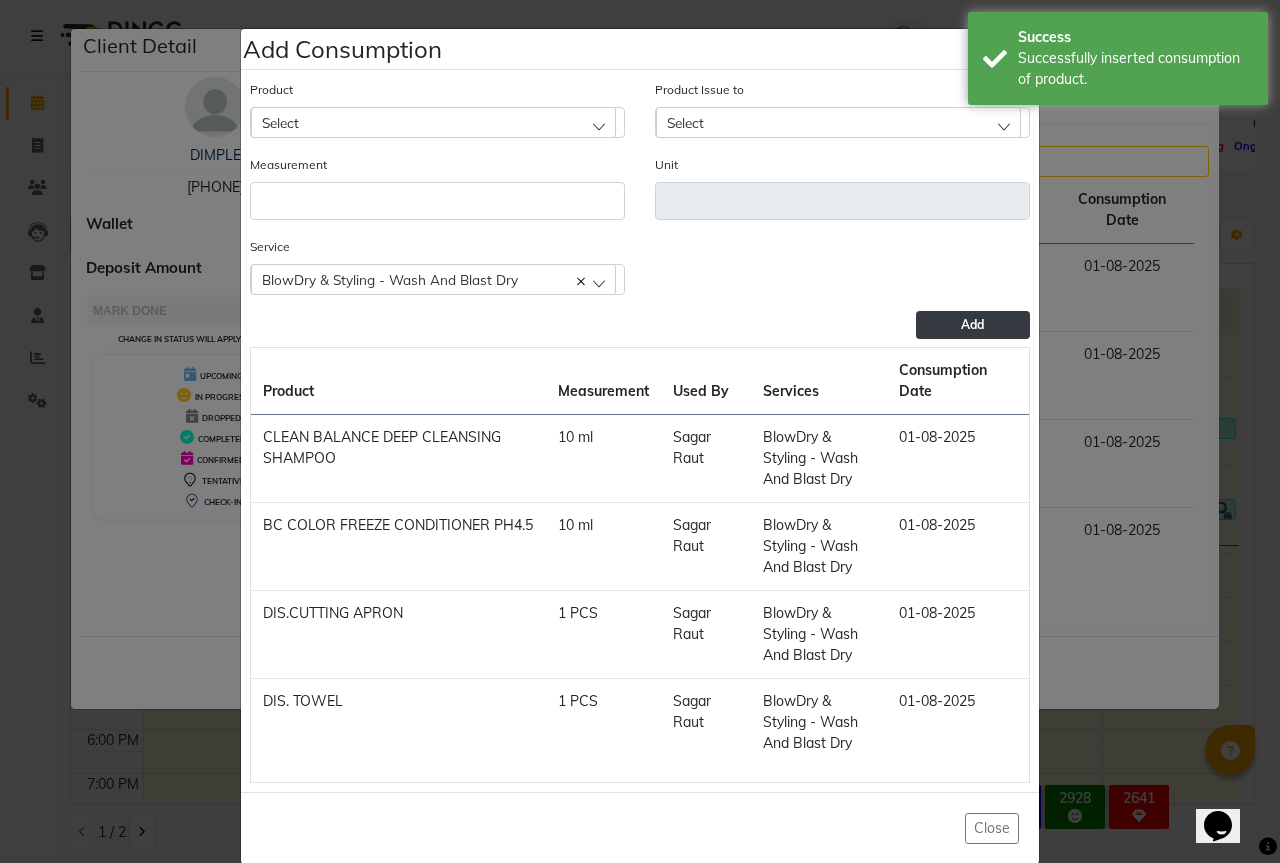 click on "Select" 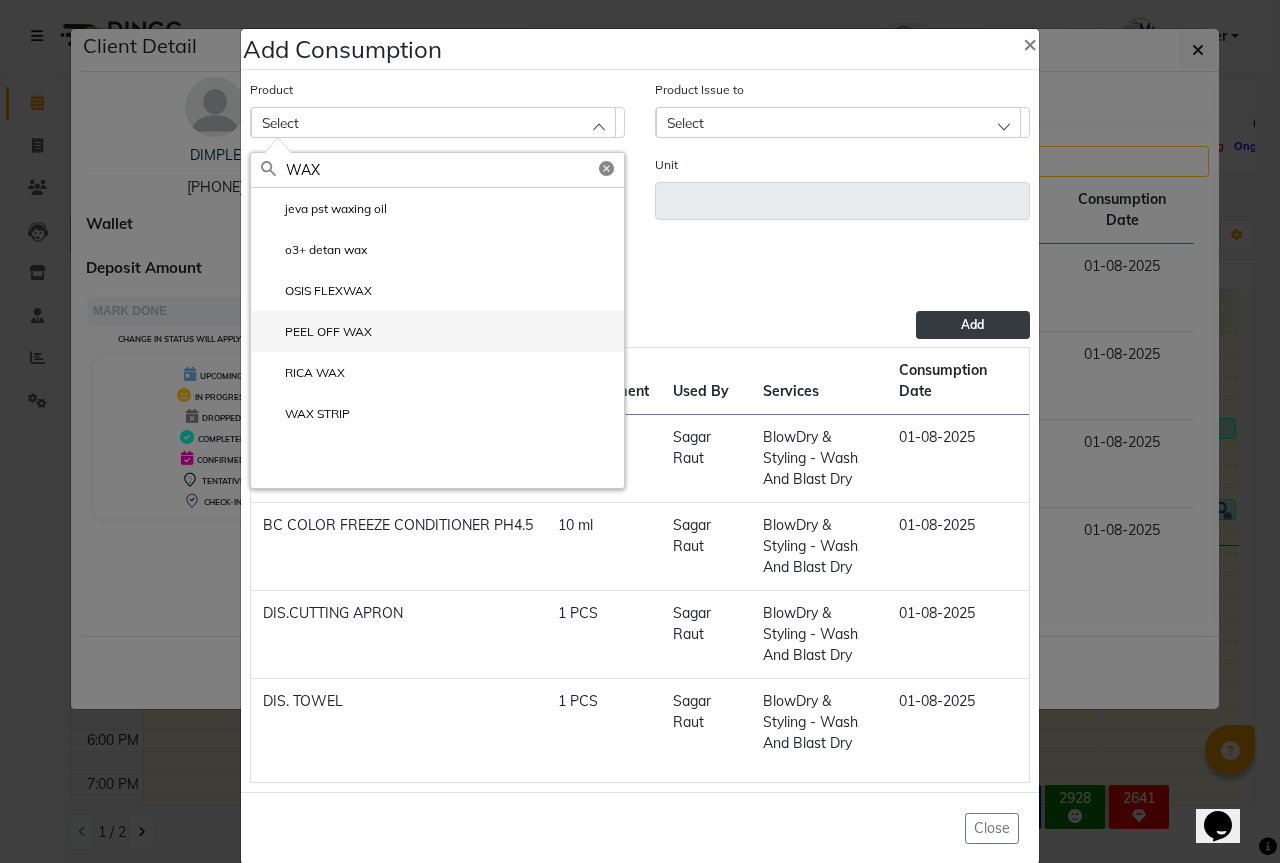 type on "WAX" 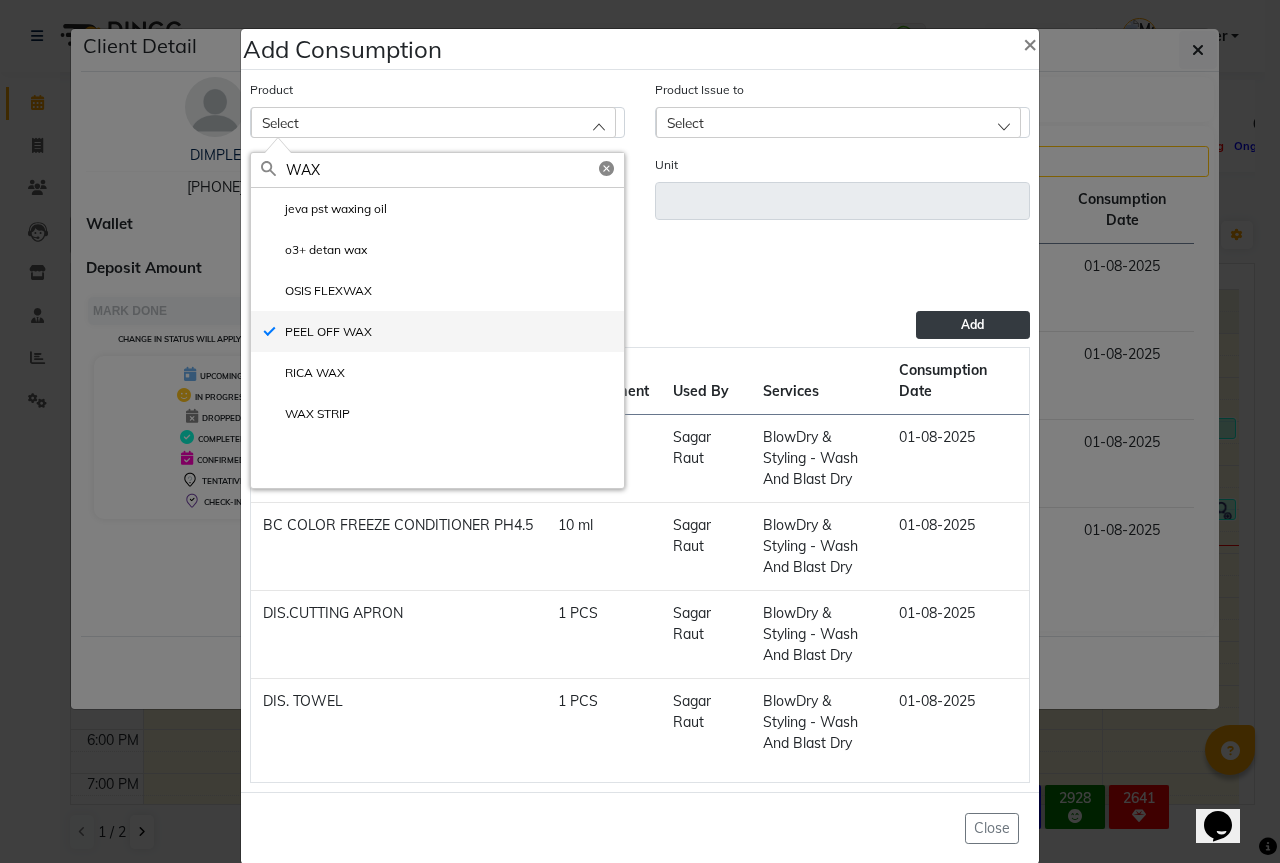 type on "GM" 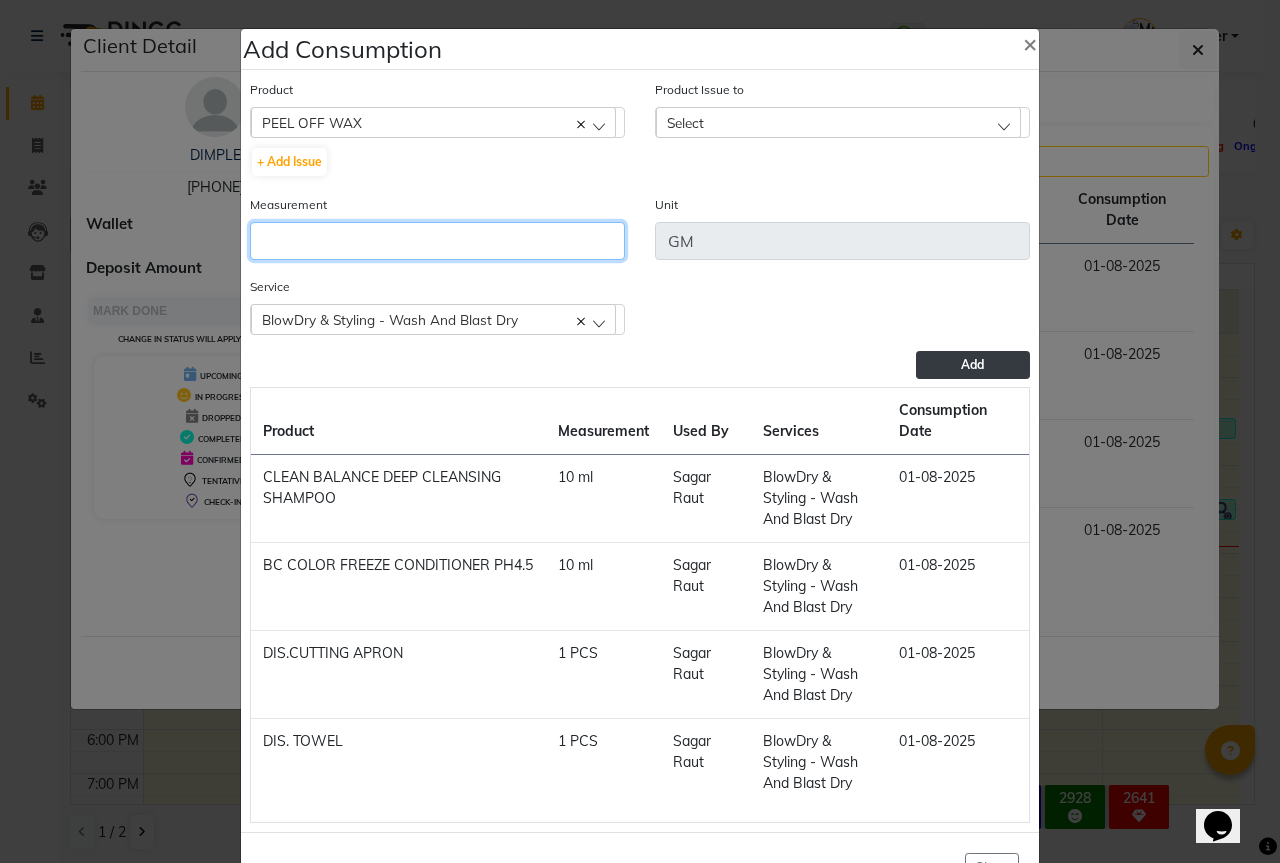 click 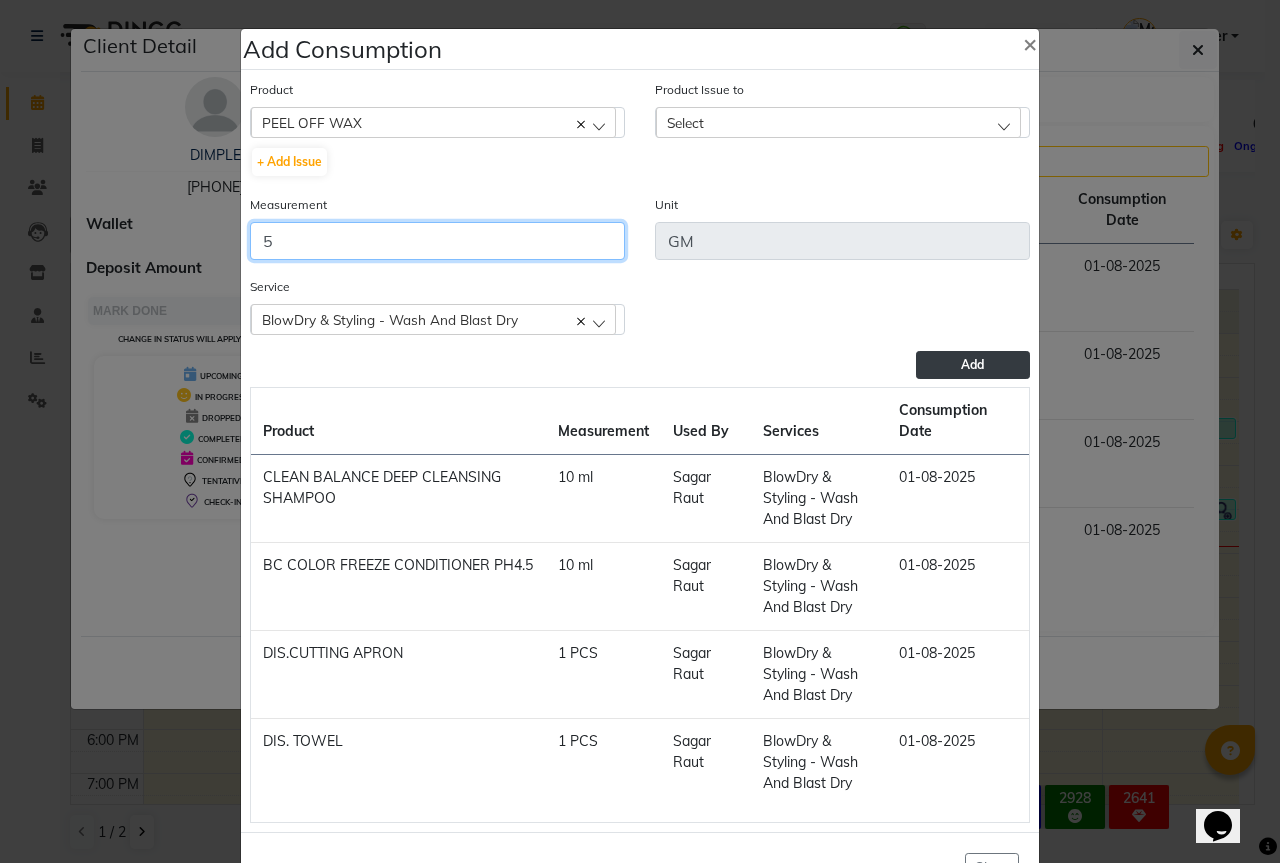 type on "5" 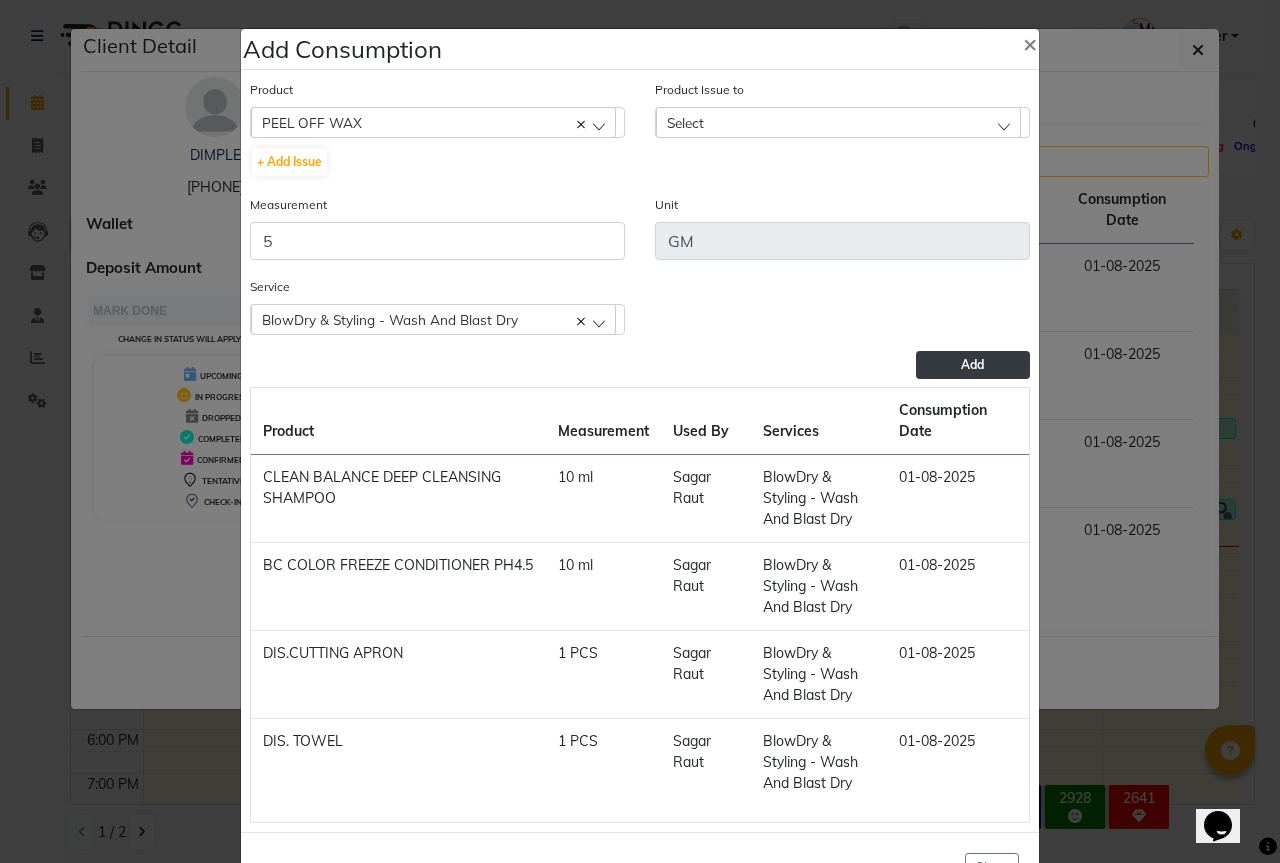 click on "Select" 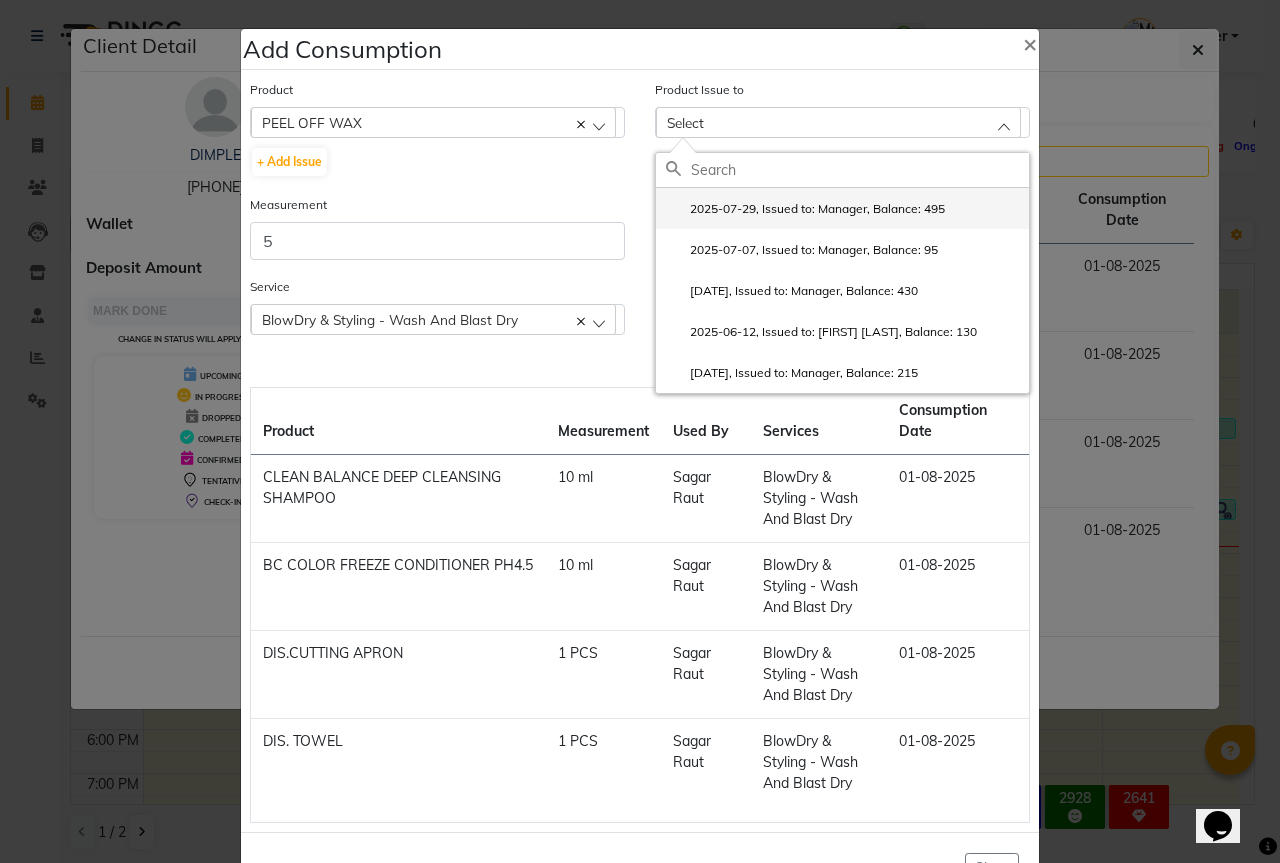 click on "2025-07-29, Issued to: Manager, Balance: 495" 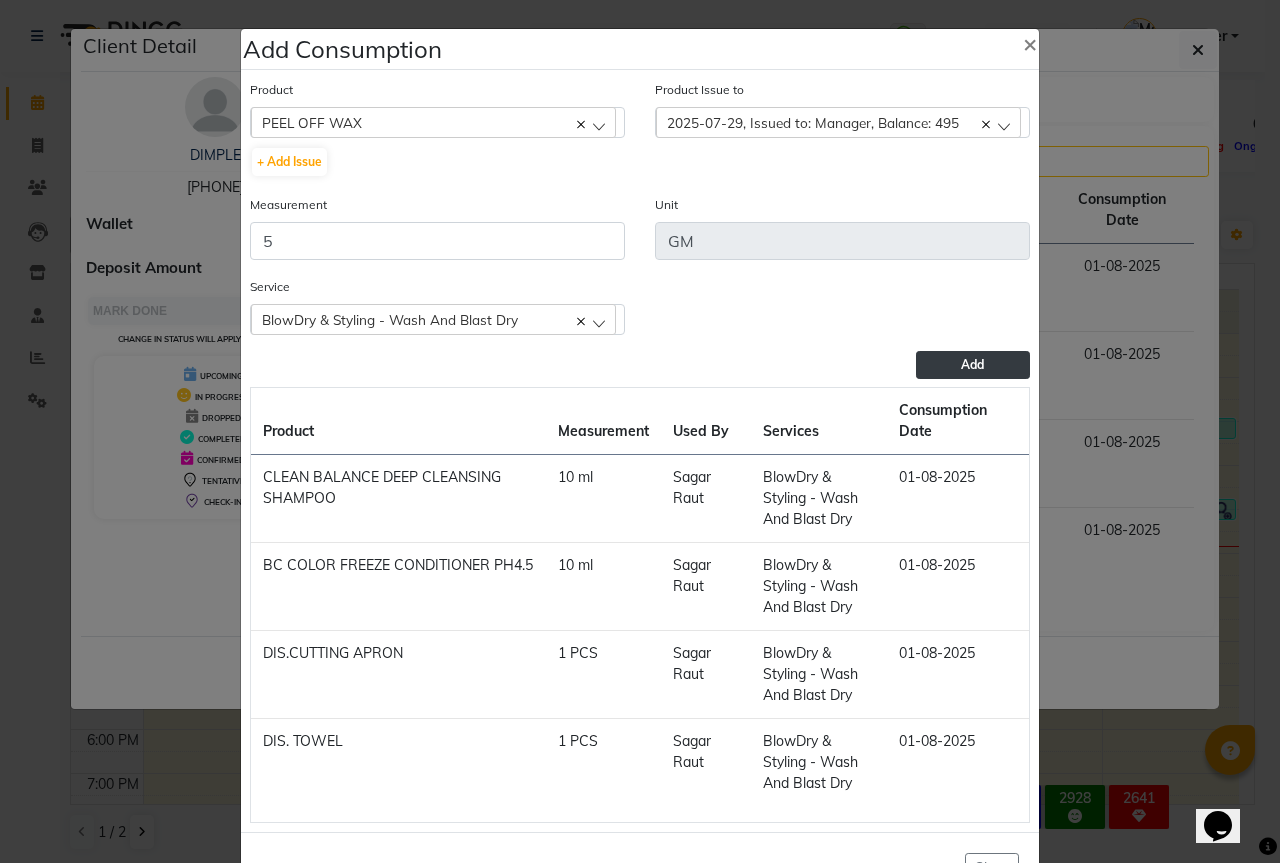click on "Add" 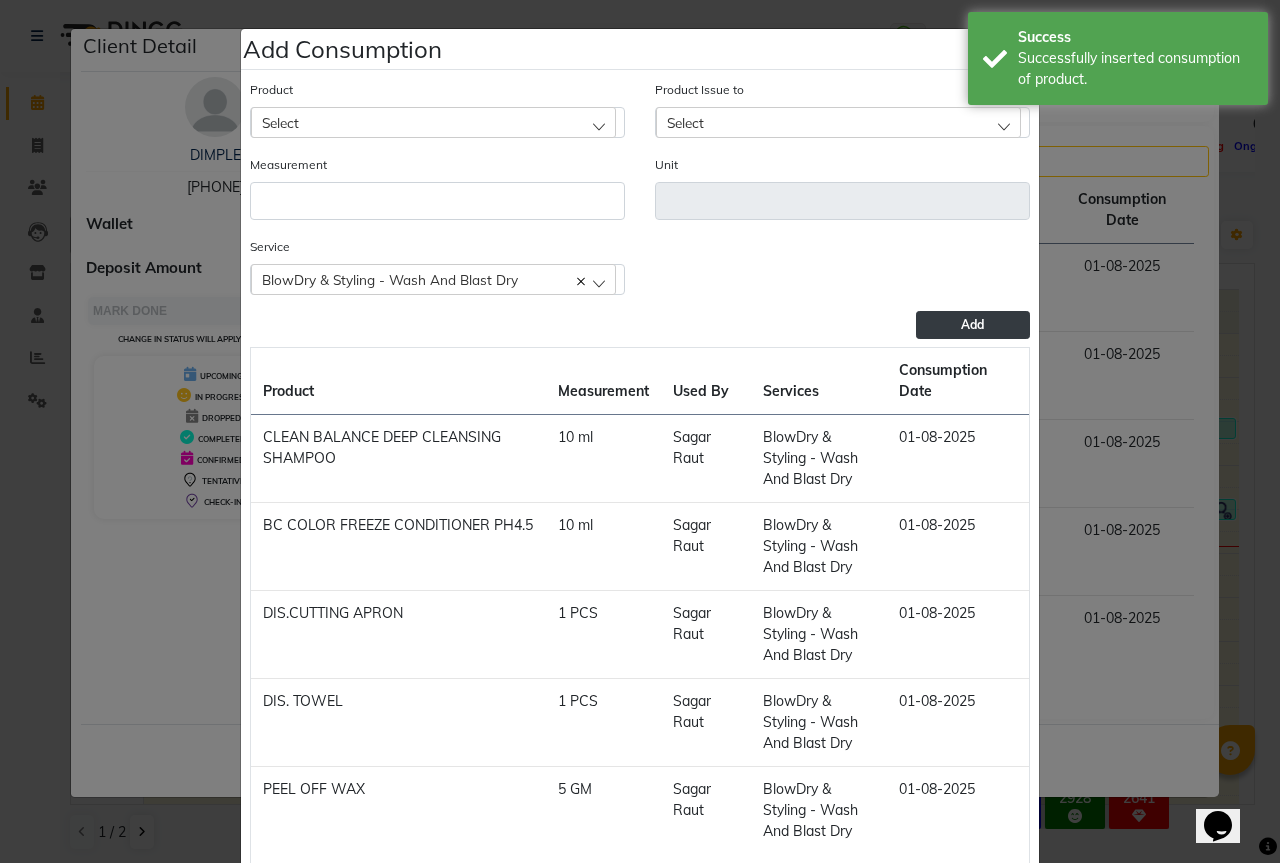 click on "Add Consumption × Product Select 03+HYDRA FACIAL KIT (MELADERAM AGELOCK) - CLEANSER Product Issue to Select 2025-07-29, Issued to: Manager, Balance: 495 2025-07-07, Issued to: Manager, Balance: 95 2025-06-30, Issued to: Manager, Balance: 430 2025-06-12, Issued to: Ankita Balmiki, Balance: 130 2025-02-25, Issued to: Manager, Balance: 215 Measurement Unit Service   BlowDry & Styling - Wash And Blast Dry  Body Basics Threadinge - Upper Lip  Body Basics Threadinge - Eyebrows  Rica Waxing - Chin  BlowDry & Styling - Wash And Blast Dry  Add  Product Measurement Used By Services Consumption Date  CLEAN BALANCE DEEP CLEANSING SHAMPOO   10 ml   Sagar Raut    BlowDry & Styling - Wash And Blast Dry   01-08-2025   BC COLOR FREEZE CONDITIONER PH4.5   10 ml   Sagar Raut    BlowDry & Styling - Wash And Blast Dry   01-08-2025   DIS.CUTTING APRON   1 PCS   Sagar Raut    BlowDry & Styling - Wash And Blast Dry   01-08-2025   DIS. TOWEL    1 PCS   Sagar Raut    BlowDry & Styling - Wash And Blast Dry   01-08-2025   PEEL OFF WAX" 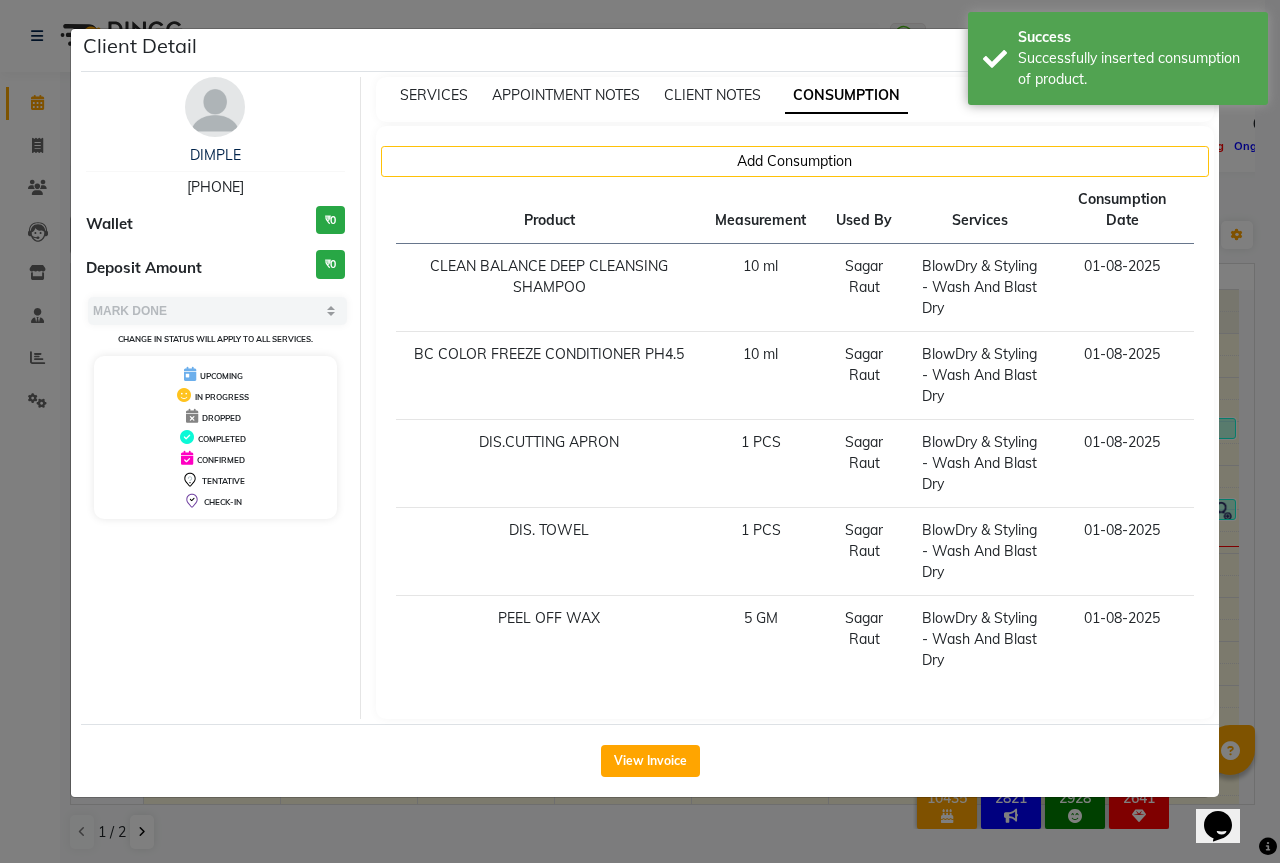 click on "Client Detail  DIMPLE    9867102215 Wallet ₹0 Deposit Amount  ₹0  Select MARK DONE UPCOMING Change in status will apply to all services. UPCOMING IN PROGRESS DROPPED COMPLETED CONFIRMED TENTATIVE CHECK-IN SERVICES APPOINTMENT NOTES CLIENT NOTES CONSUMPTION Add Consumption Product Measurement Used By Services Consumption Date  CLEAN BALANCE DEEP CLEANSING SHAMPOO   10 ml   Sagar Raut    BlowDry & Styling - Wash And Blast Dry   01-08-2025   BC COLOR FREEZE CONDITIONER PH4.5   10 ml   Sagar Raut    BlowDry & Styling - Wash And Blast Dry   01-08-2025   DIS.CUTTING APRON   1 PCS   Sagar Raut    BlowDry & Styling - Wash And Blast Dry   01-08-2025   DIS. TOWEL    1 PCS   Sagar Raut    BlowDry & Styling - Wash And Blast Dry   01-08-2025   PEEL OFF WAX   5 GM   Sagar Raut    BlowDry & Styling - Wash And Blast Dry   01-08-2025   View Invoice" 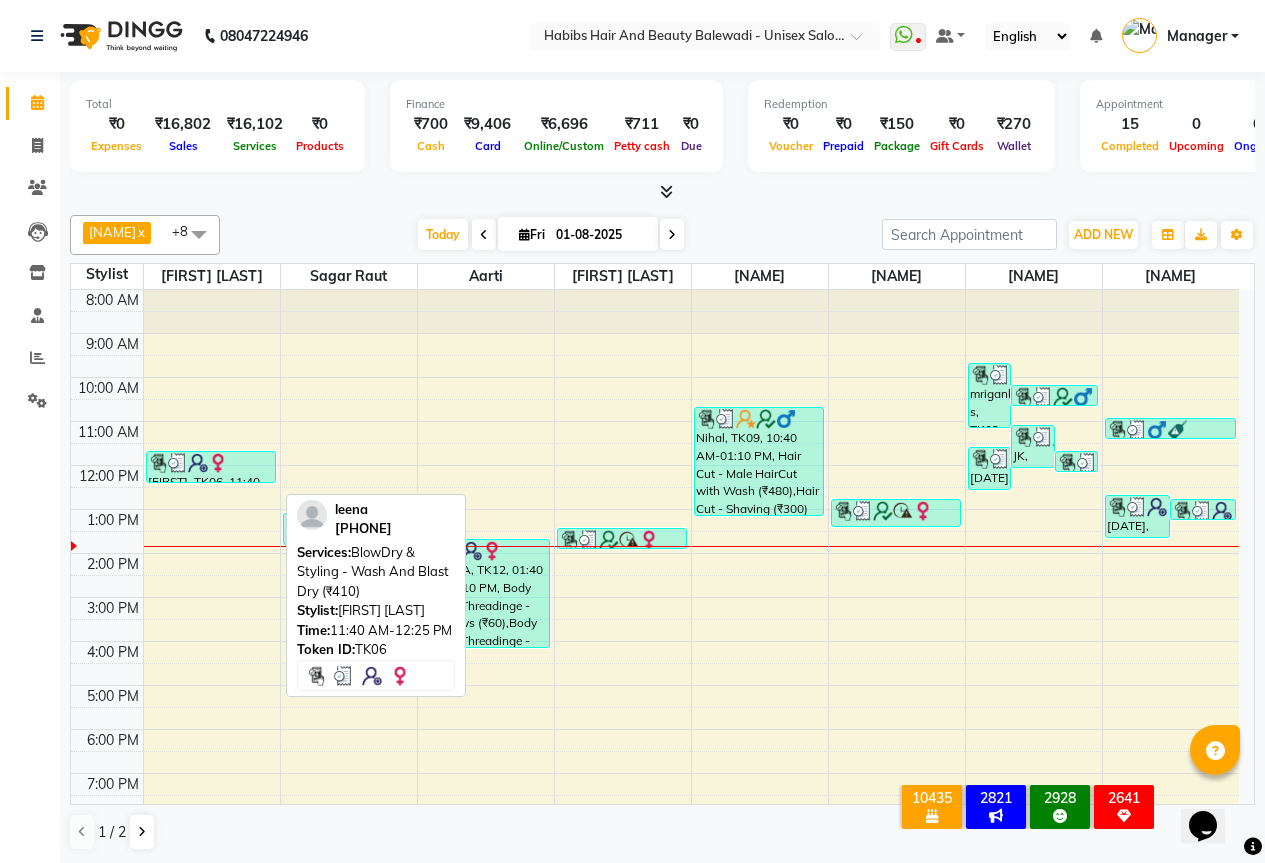 click at bounding box center [178, 463] 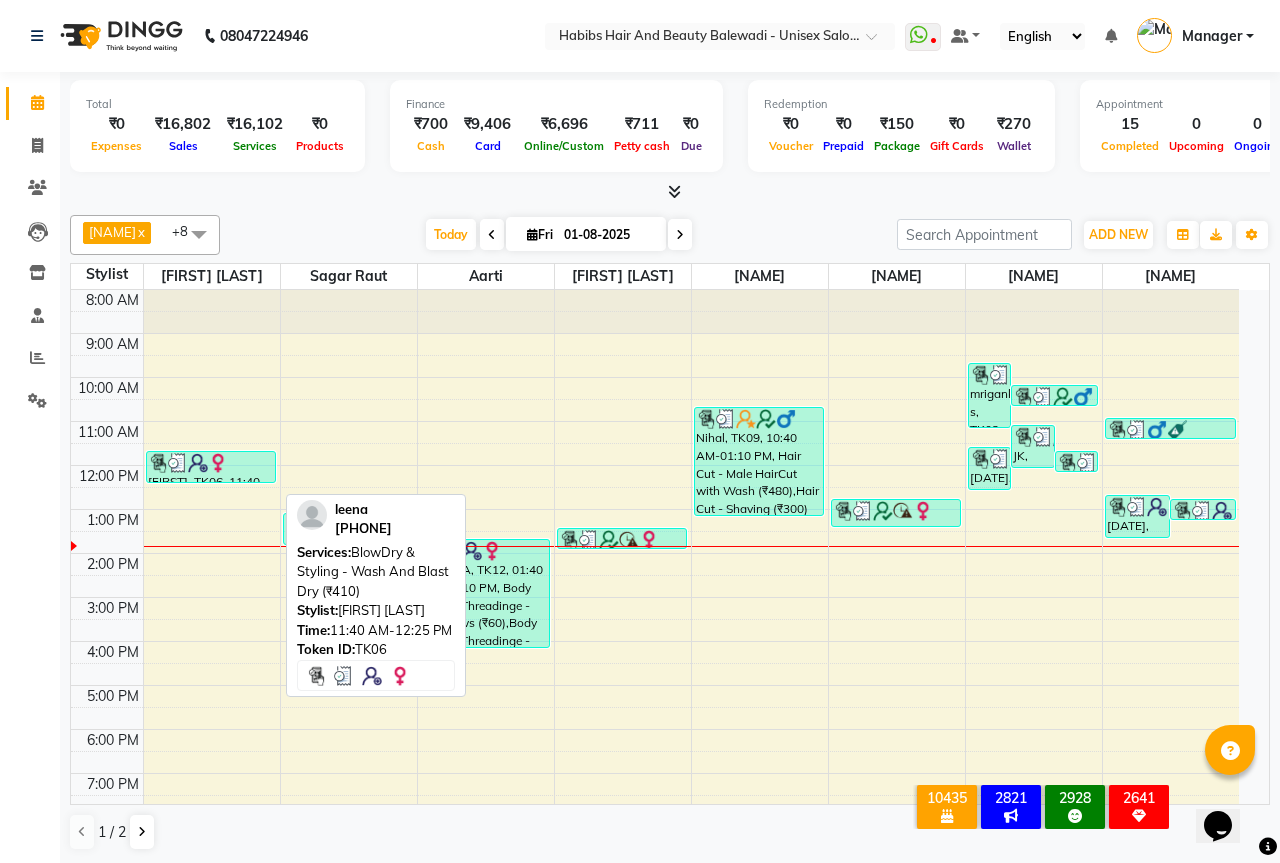 select on "3" 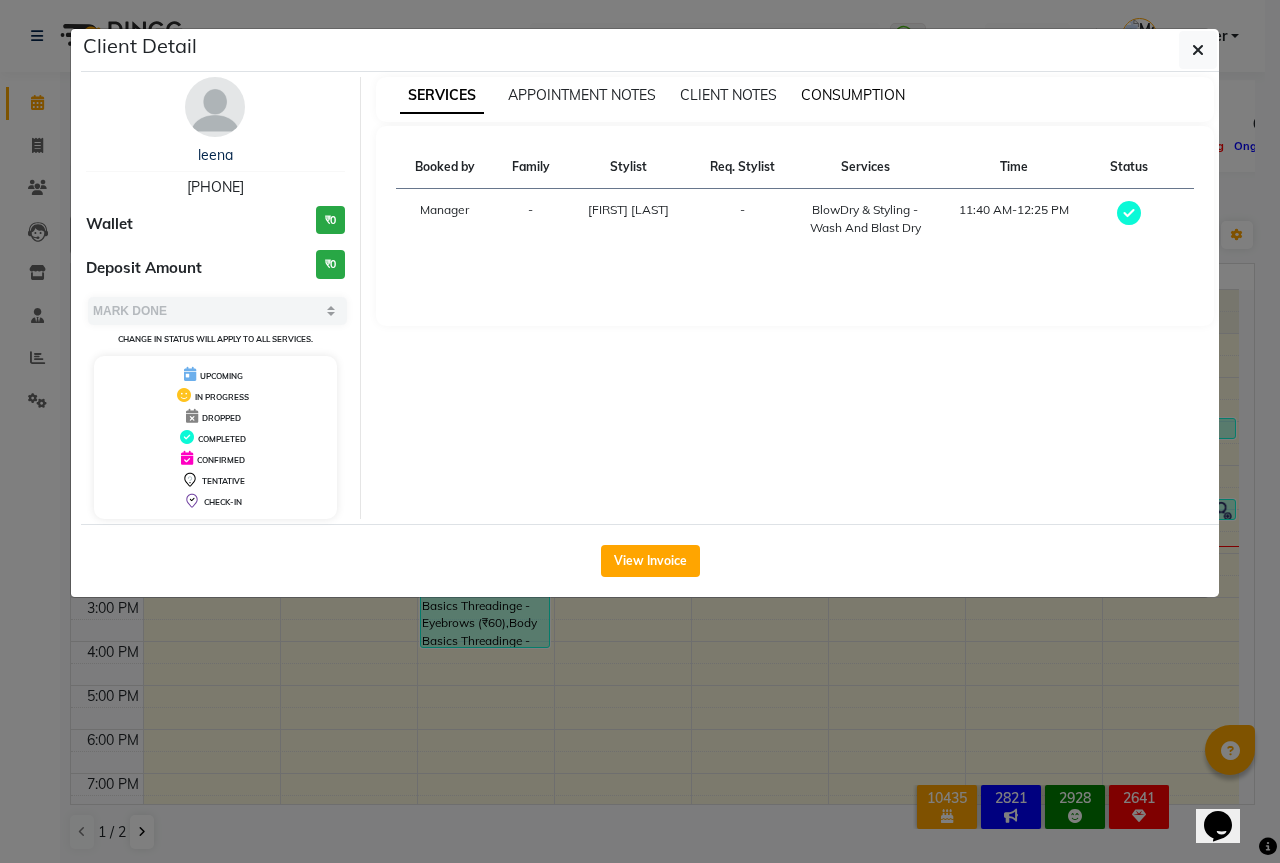 click on "CONSUMPTION" at bounding box center [853, 95] 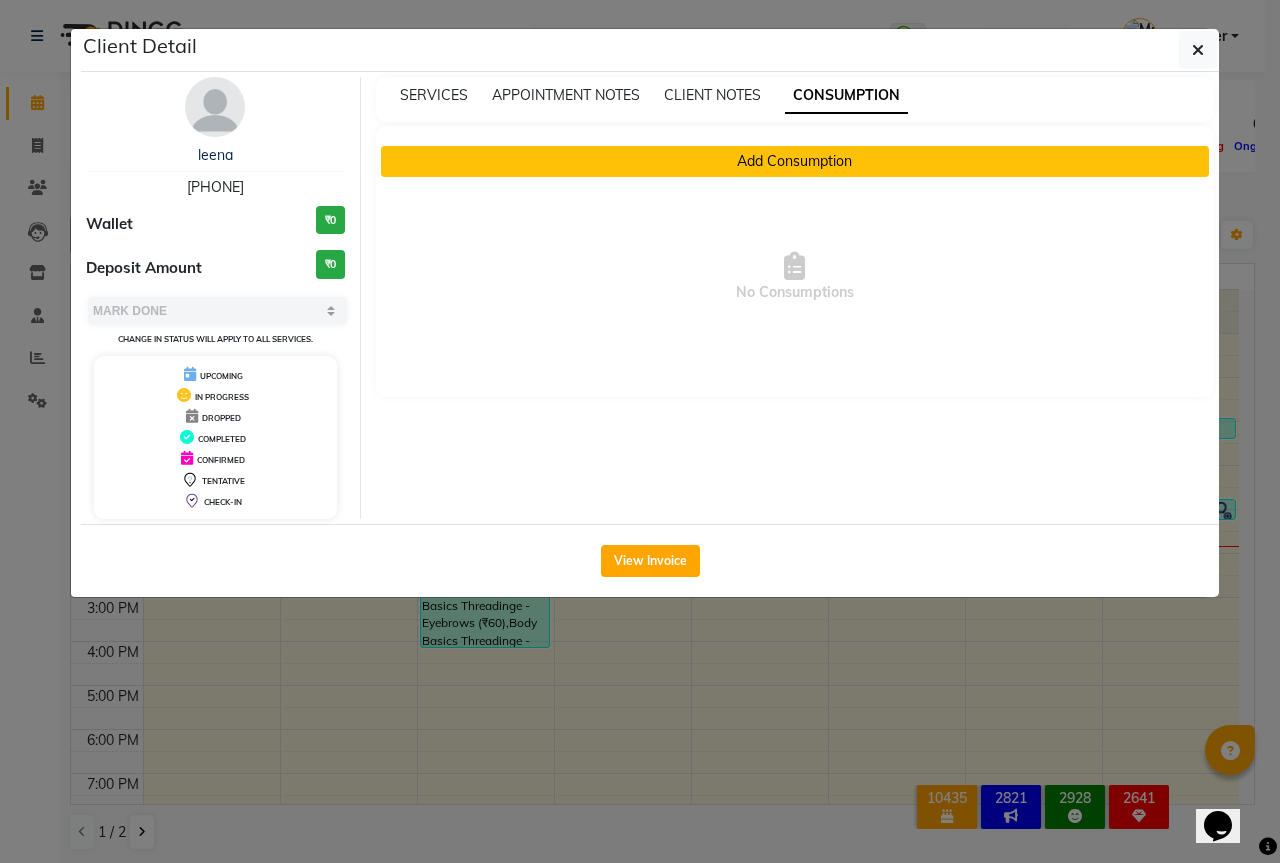 click on "Add Consumption" at bounding box center [795, 161] 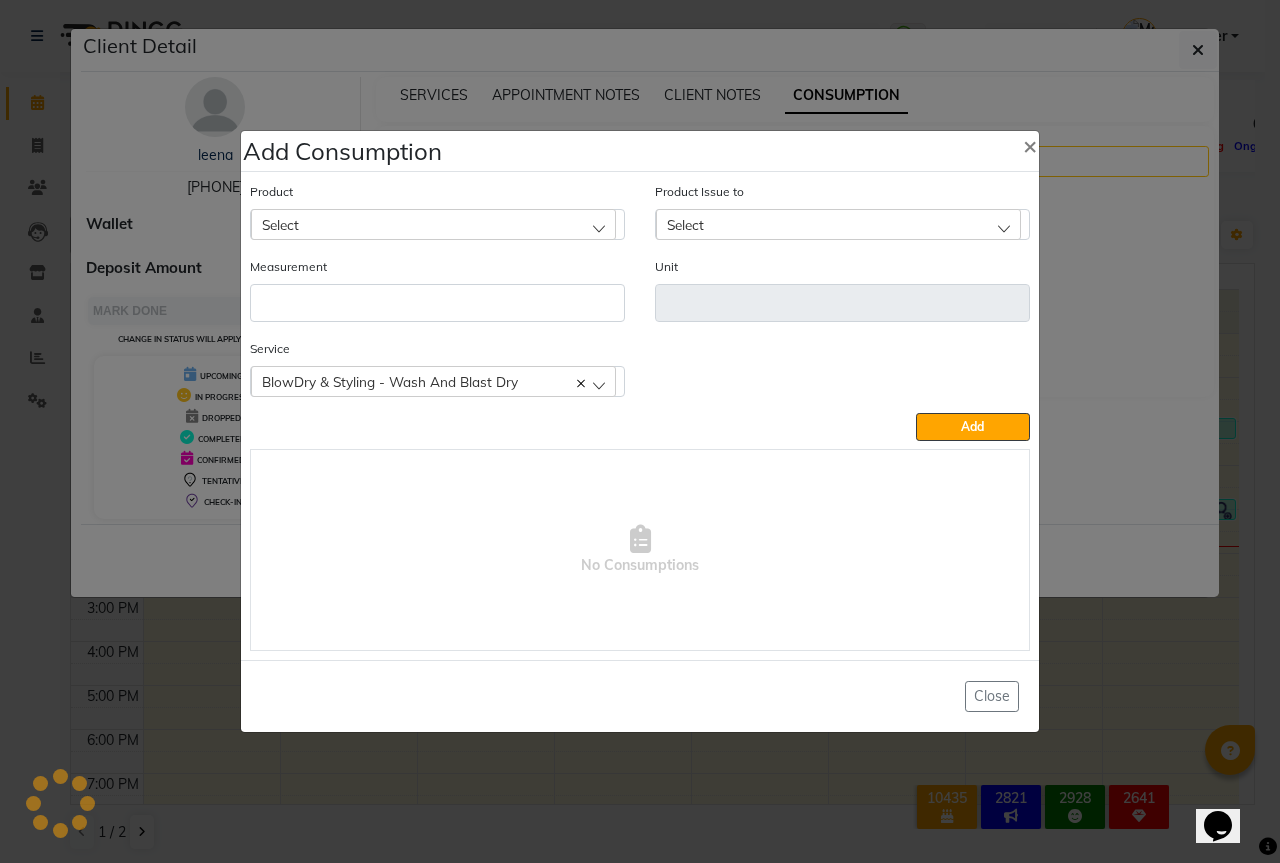 click on "Select" 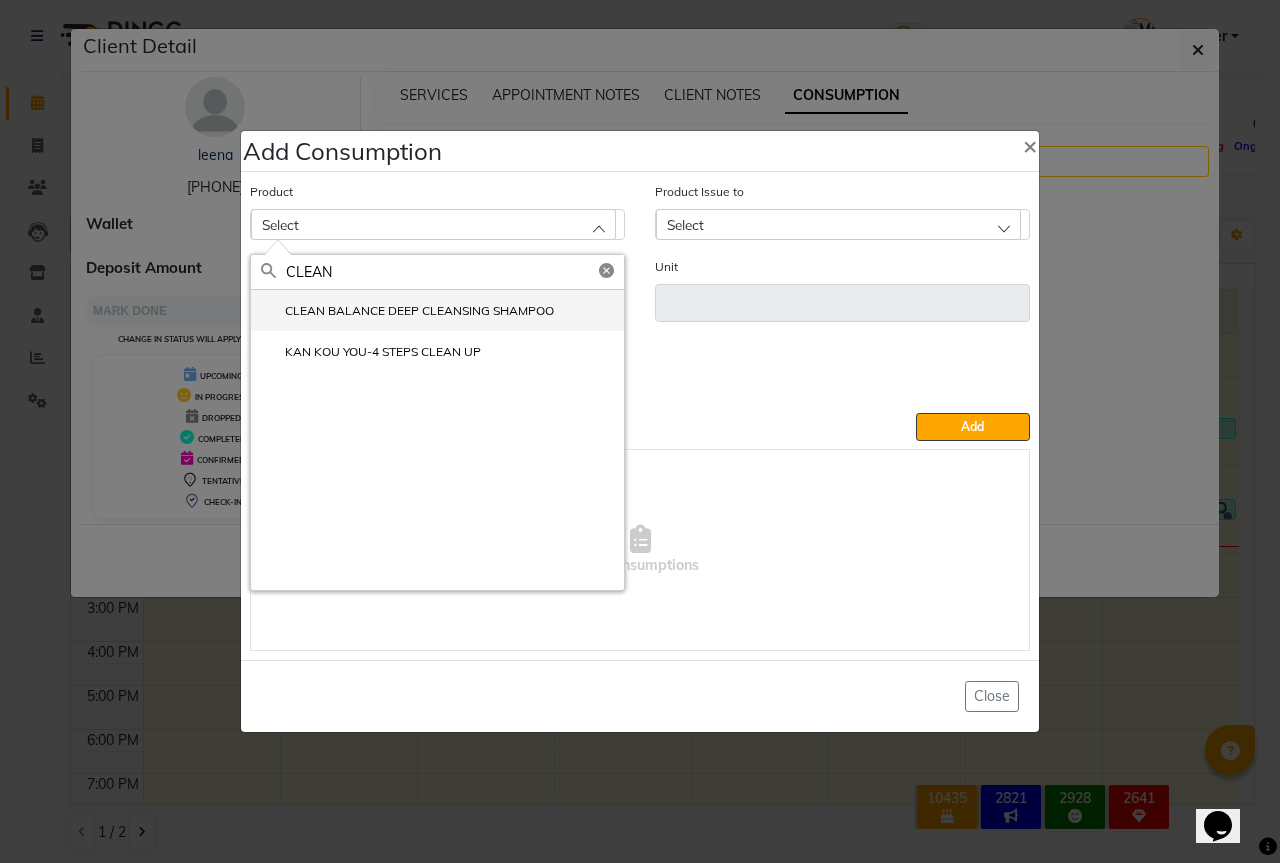 type on "CLEAN" 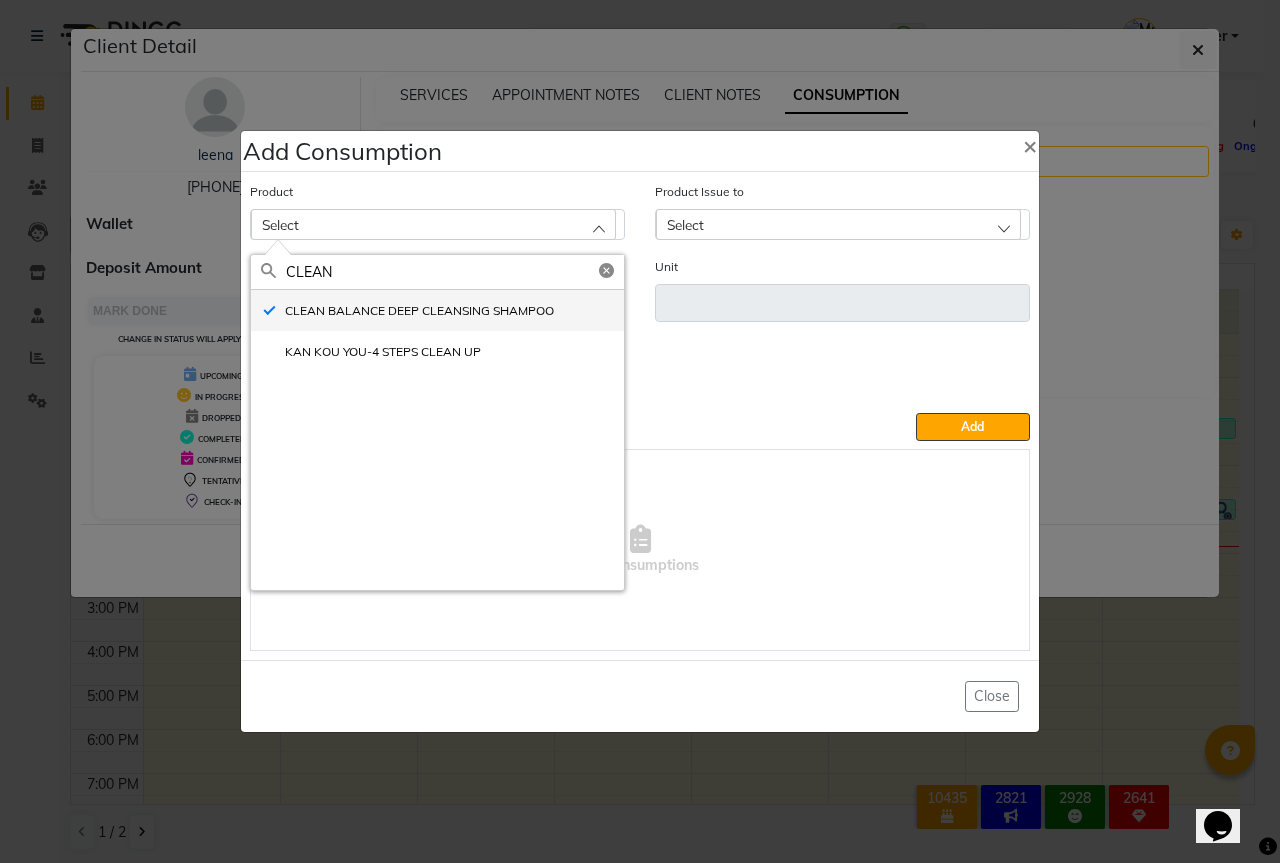 type on "ml" 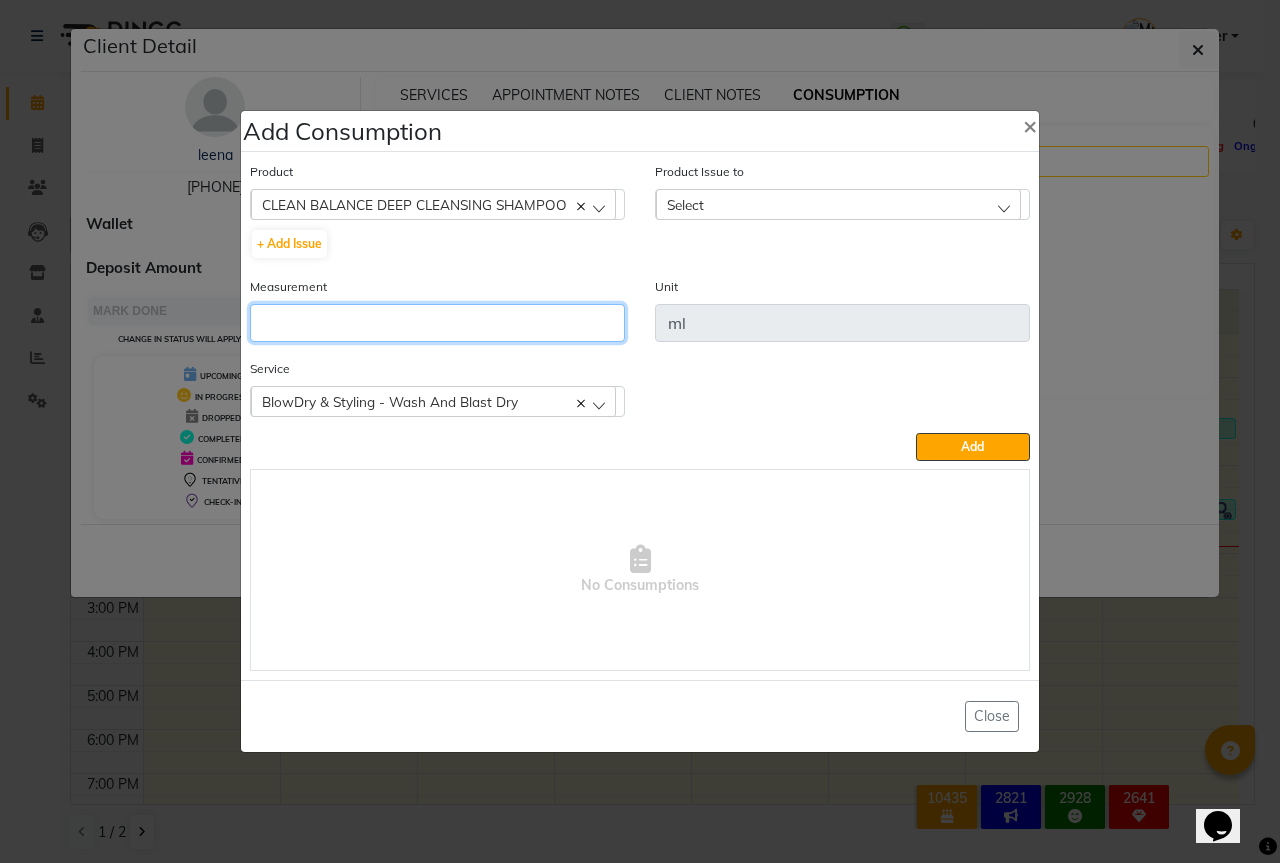 click 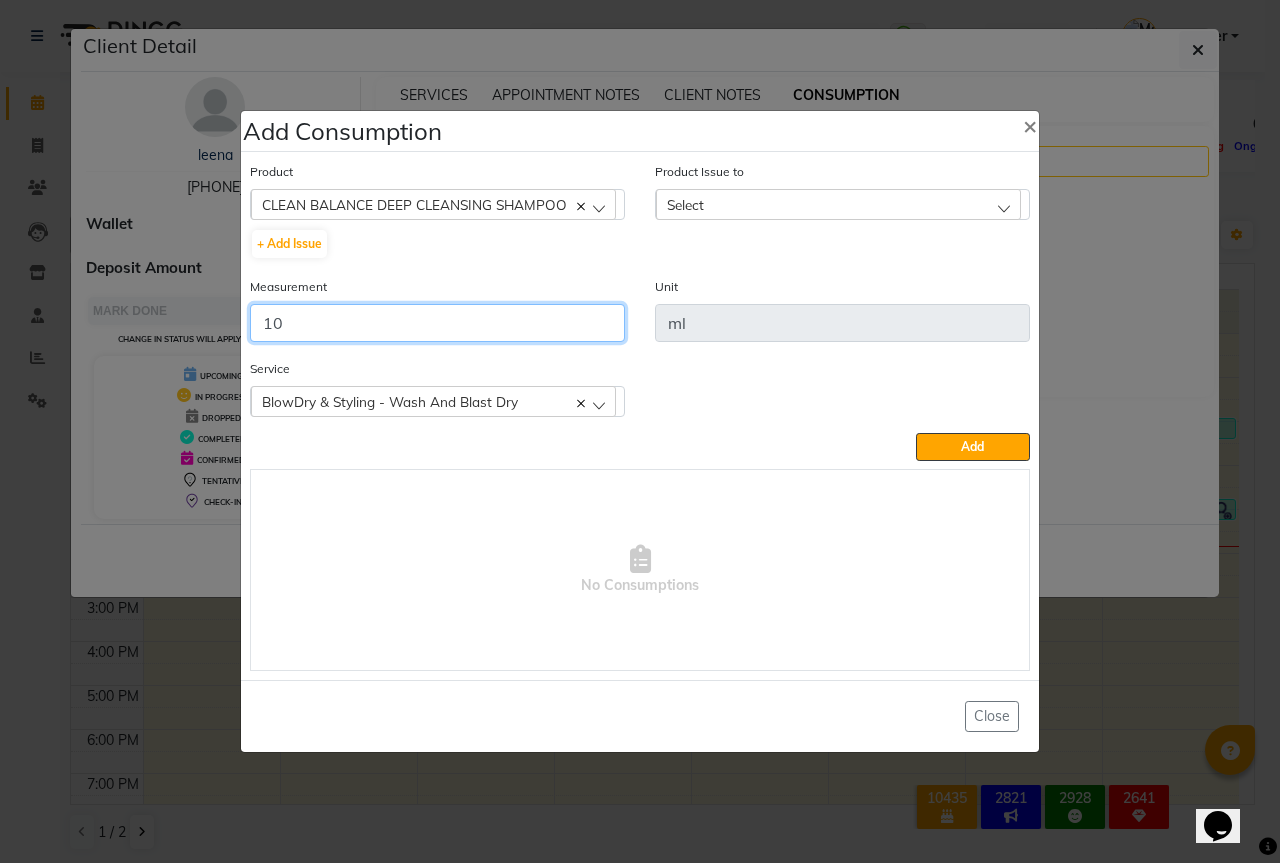 type on "10" 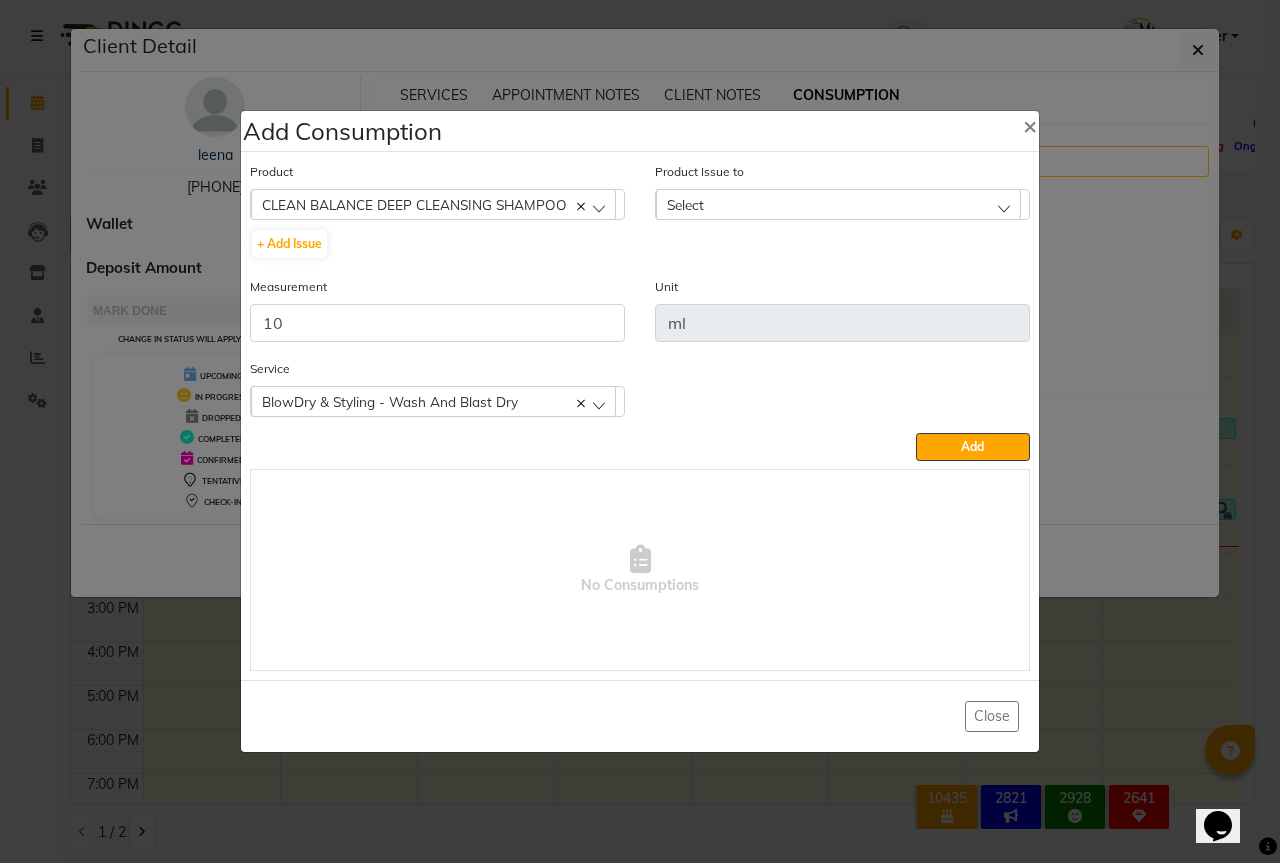 click on "Select" 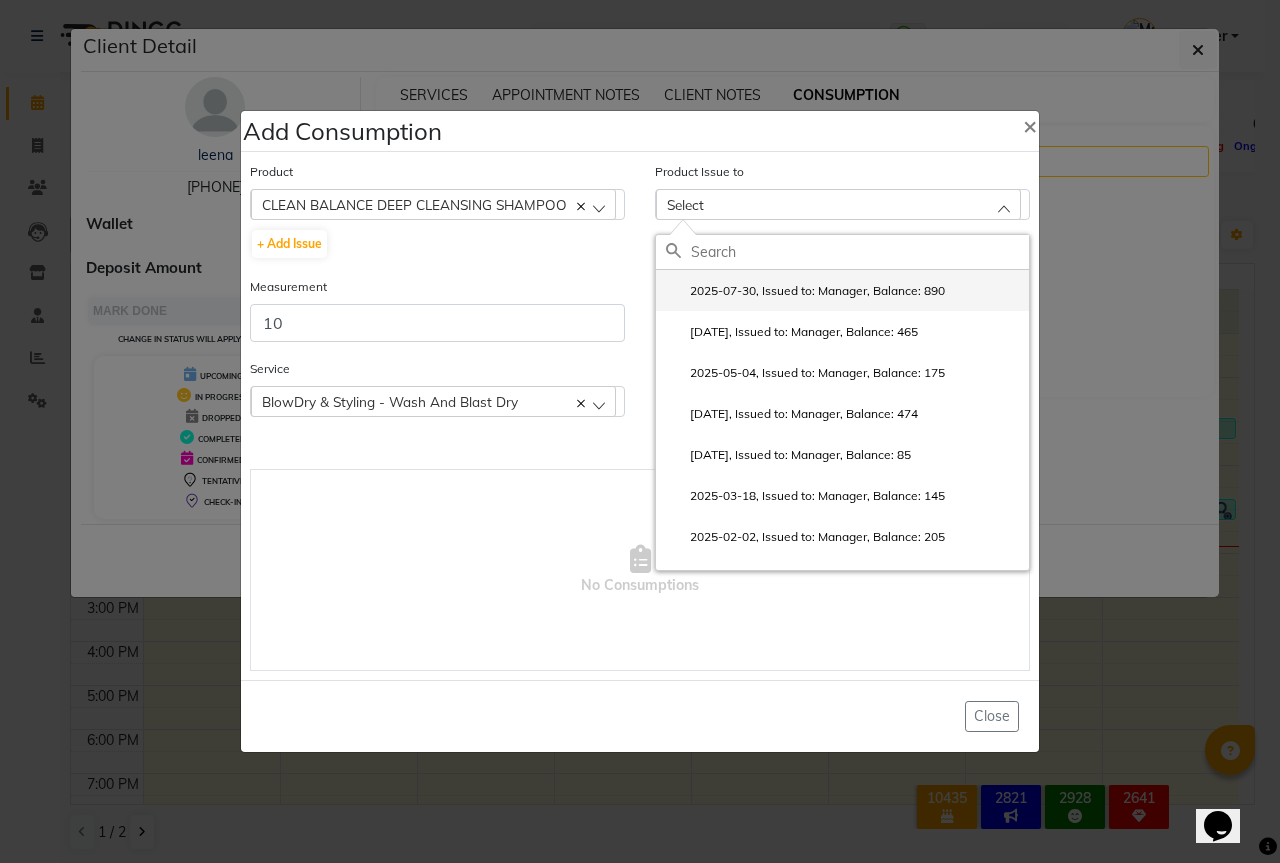 click on "2025-07-30, Issued to: Manager, Balance: 890" 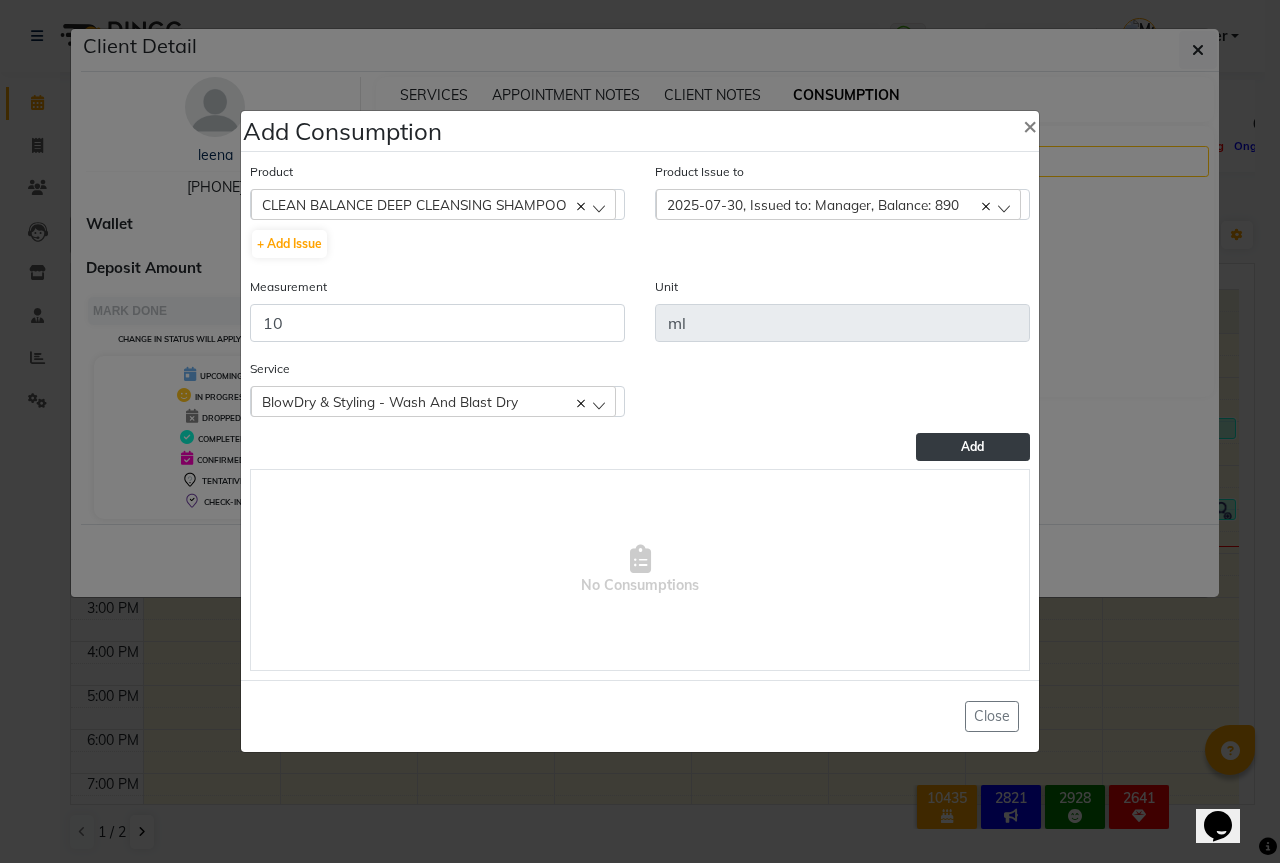 click on "Add" 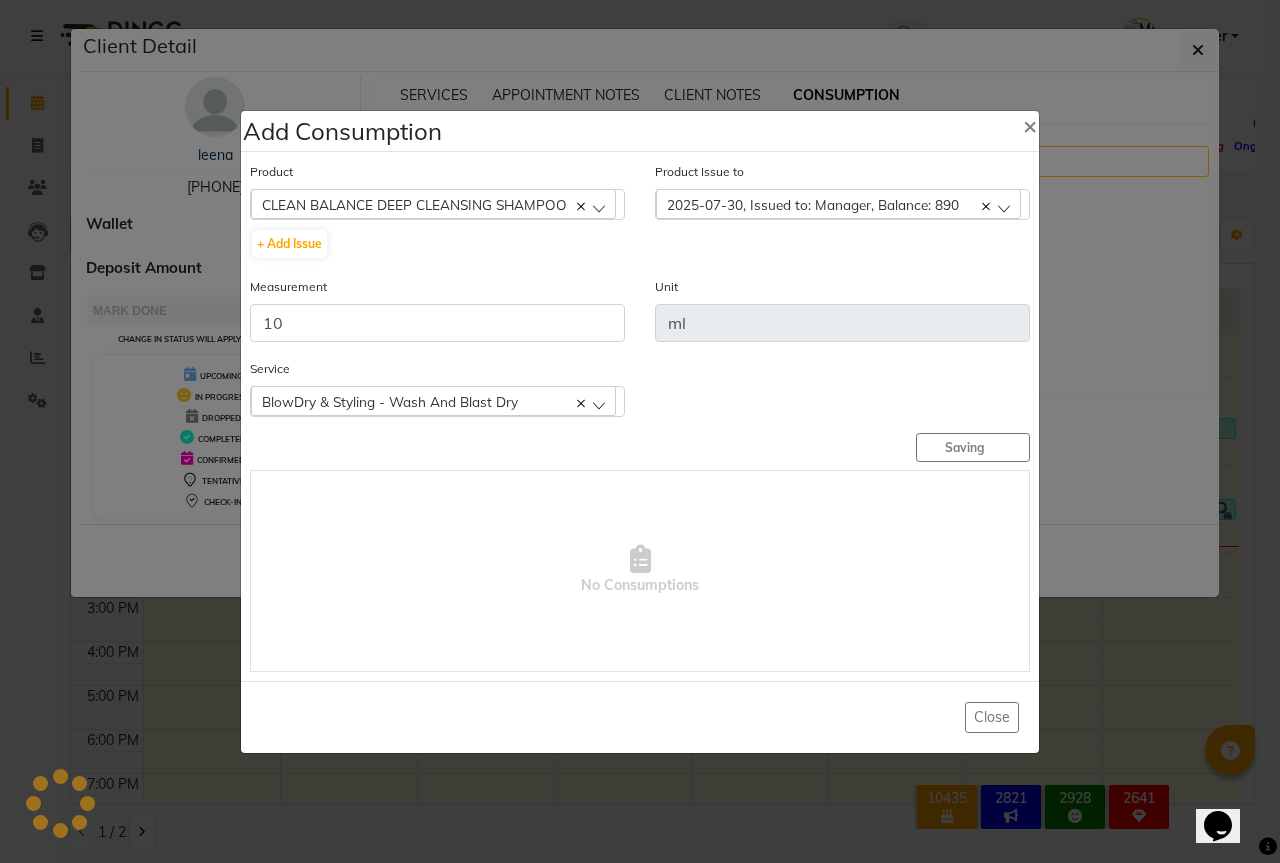 type 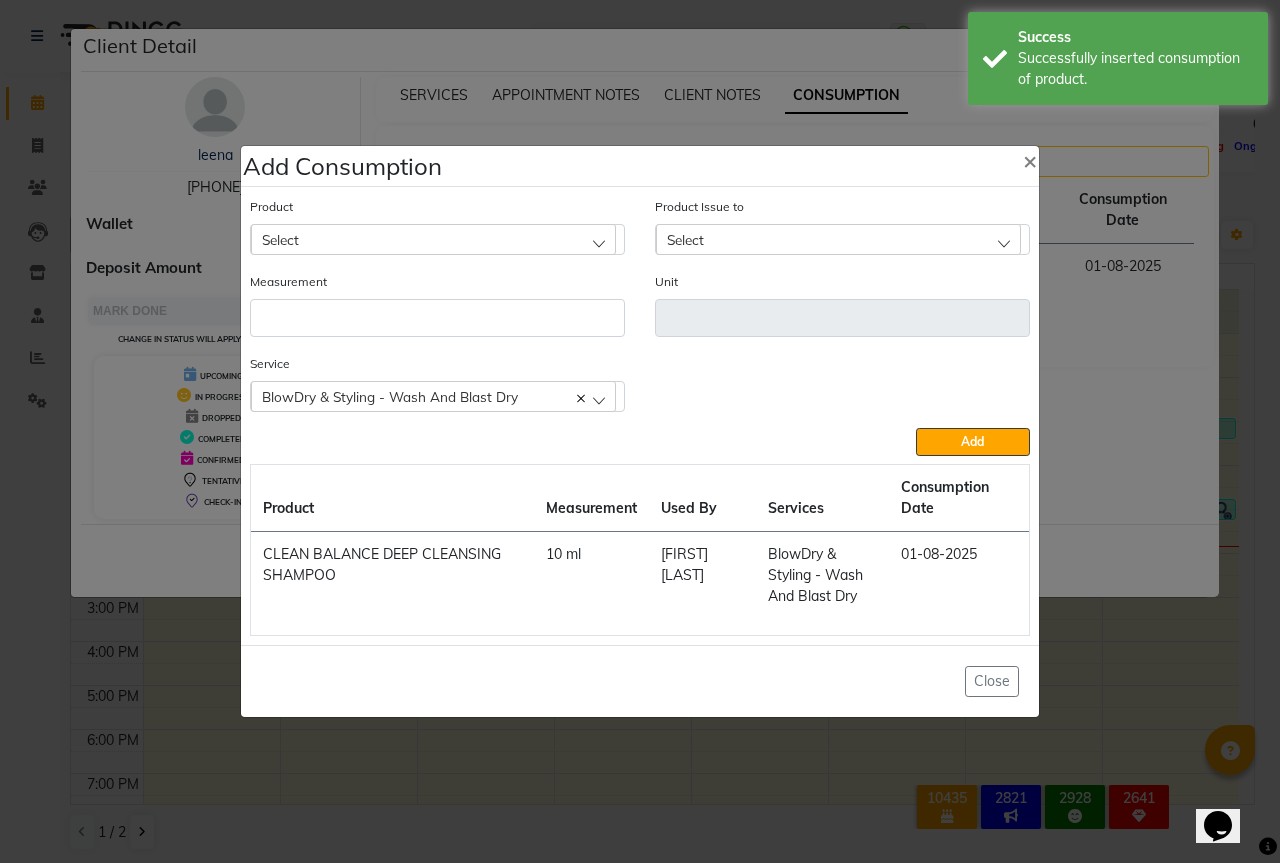 click on "Select" 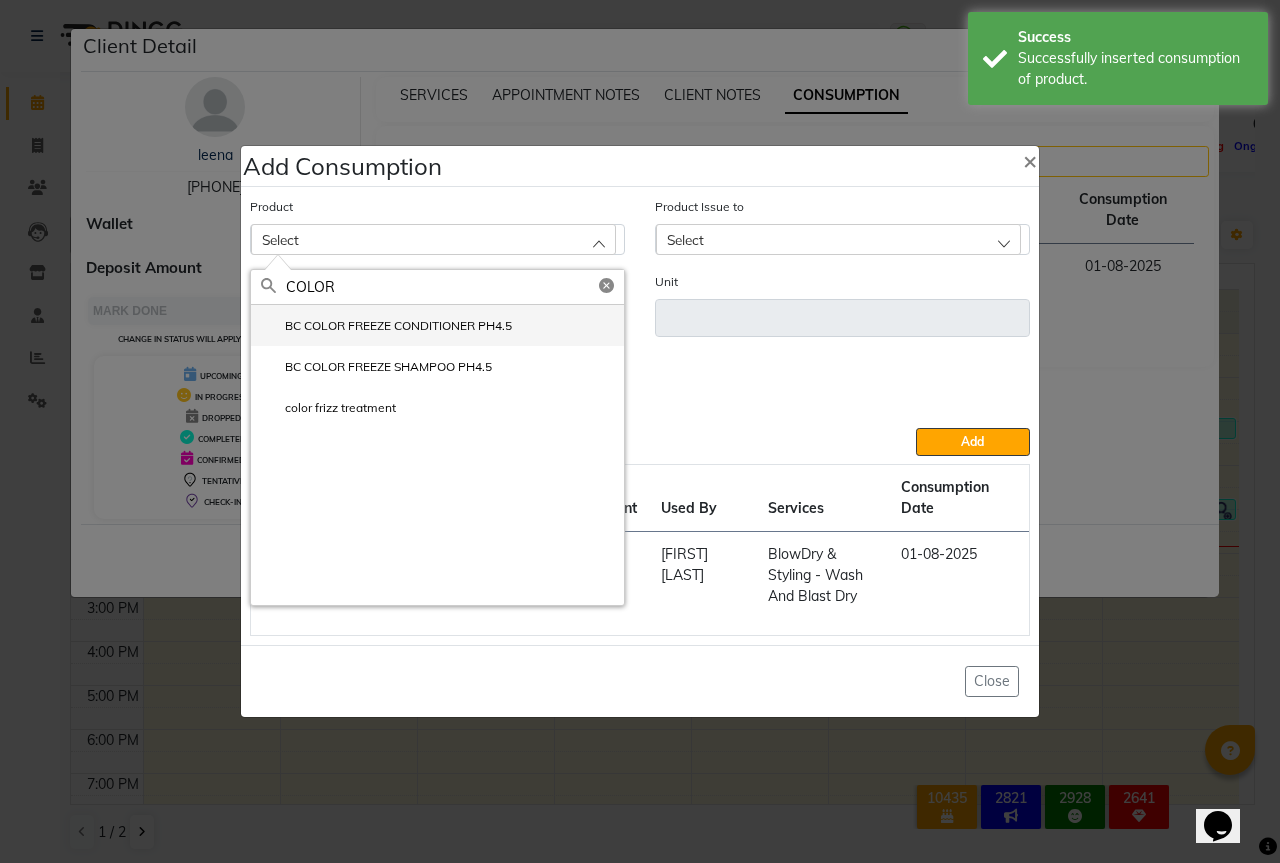 type on "COLOR" 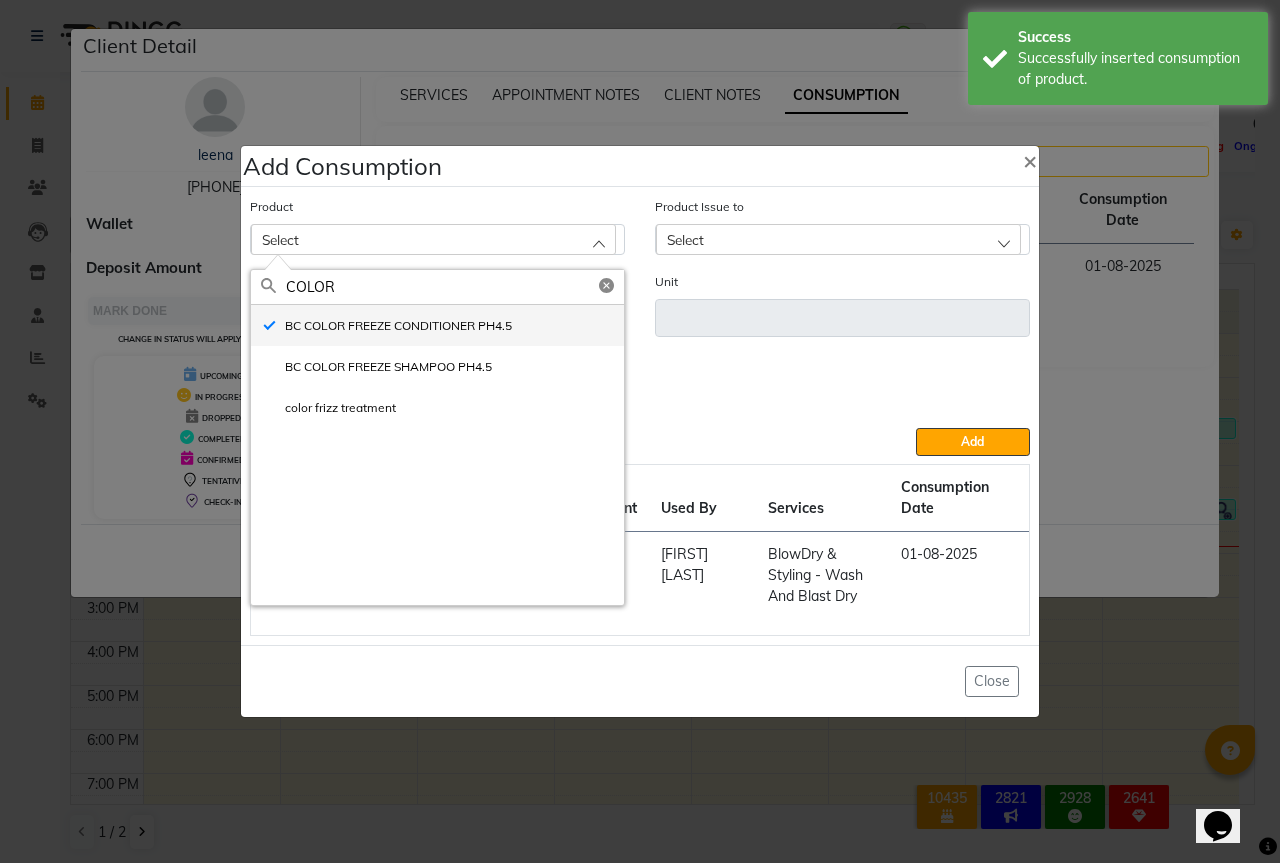type on "ml" 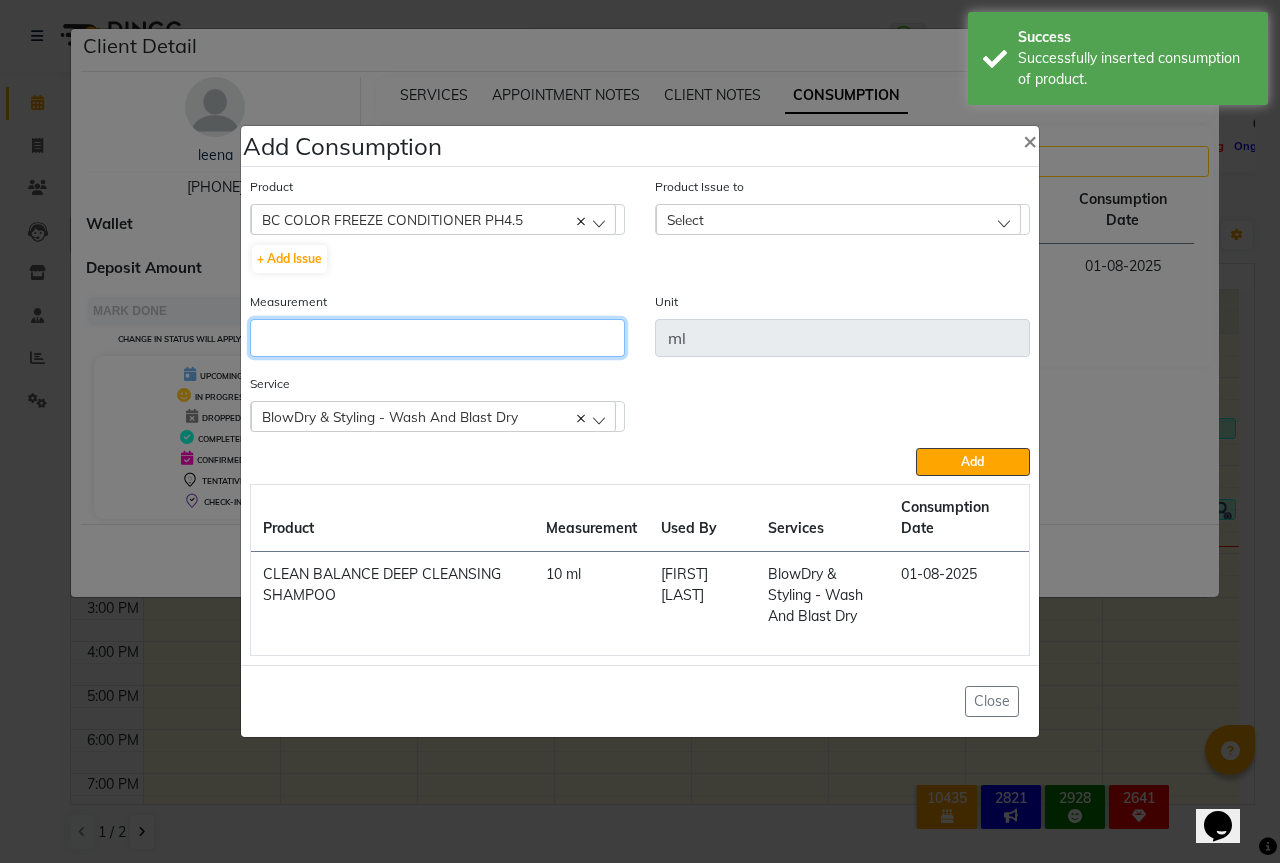 click 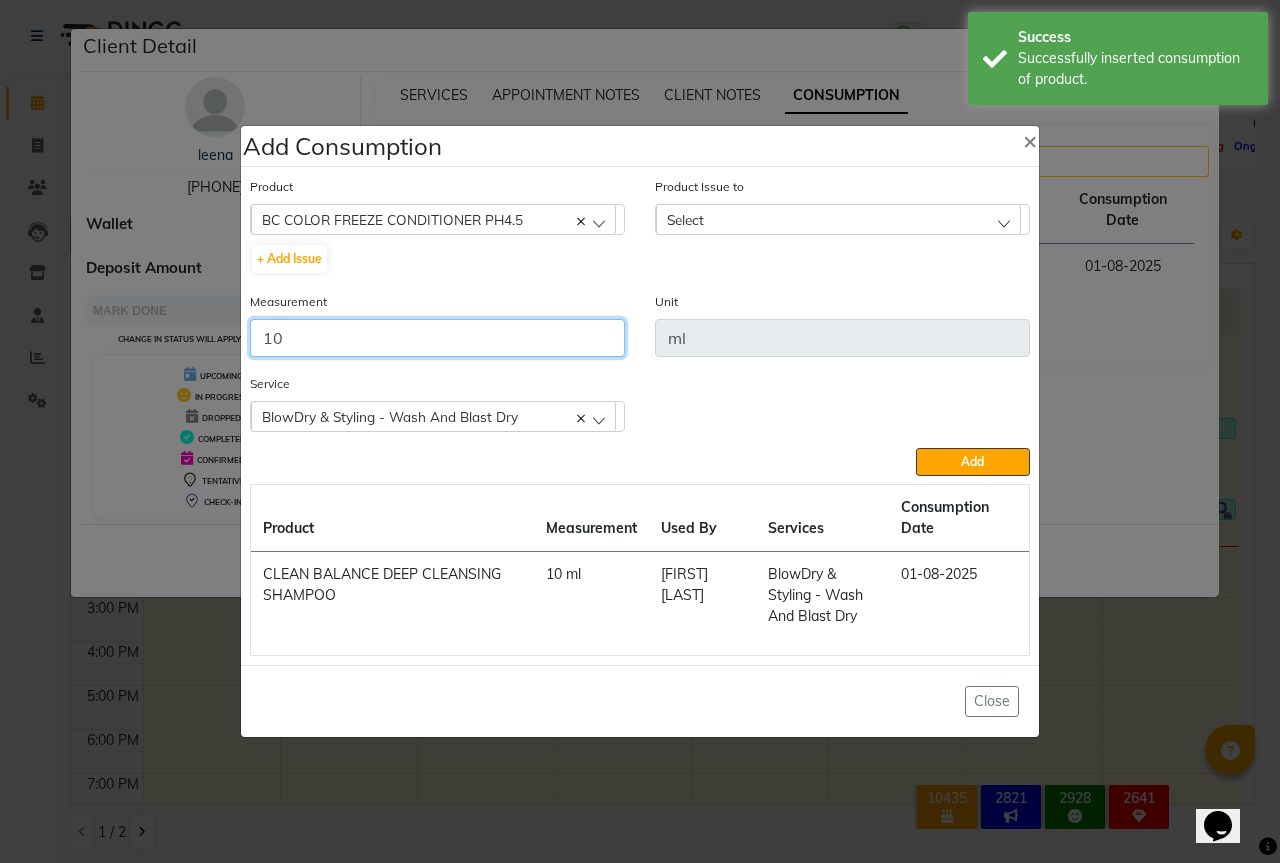 type on "10" 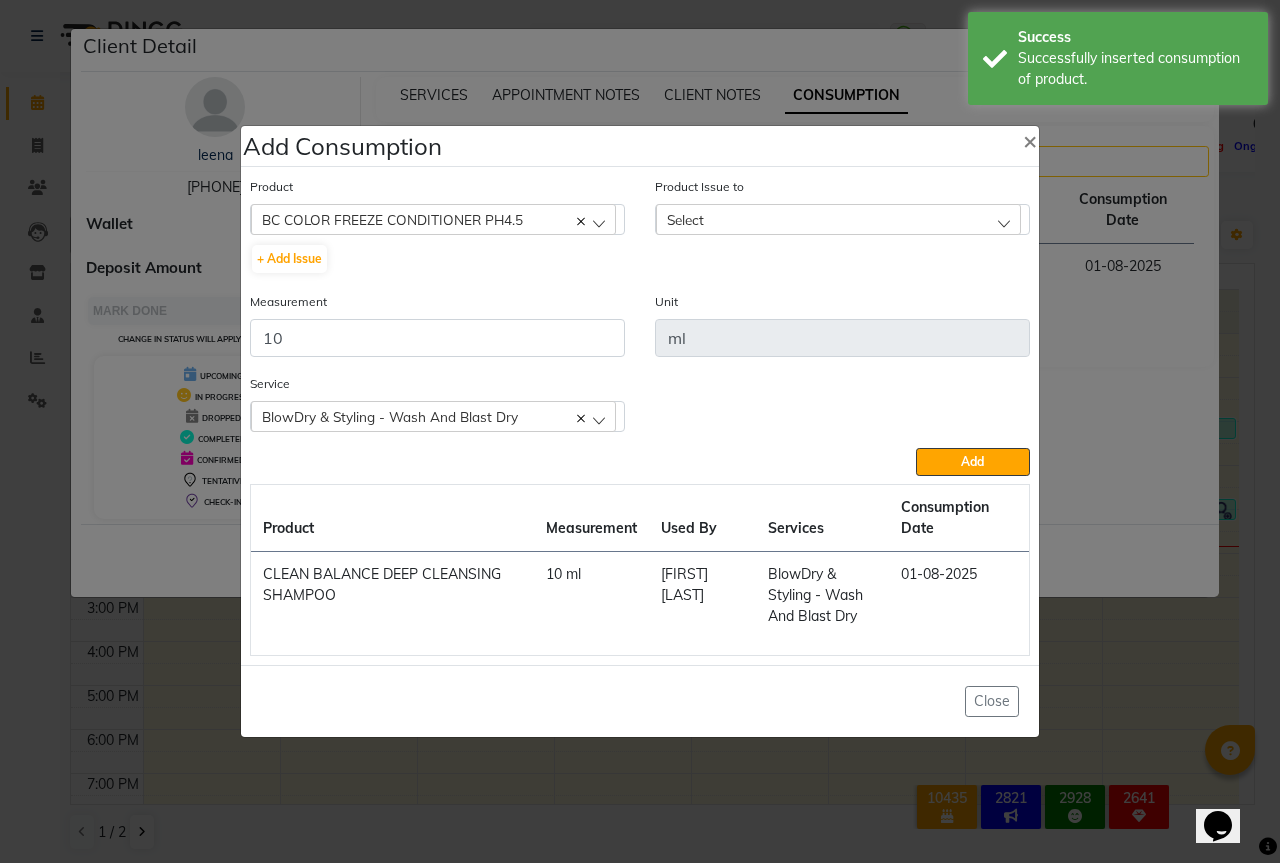 click on "Select" 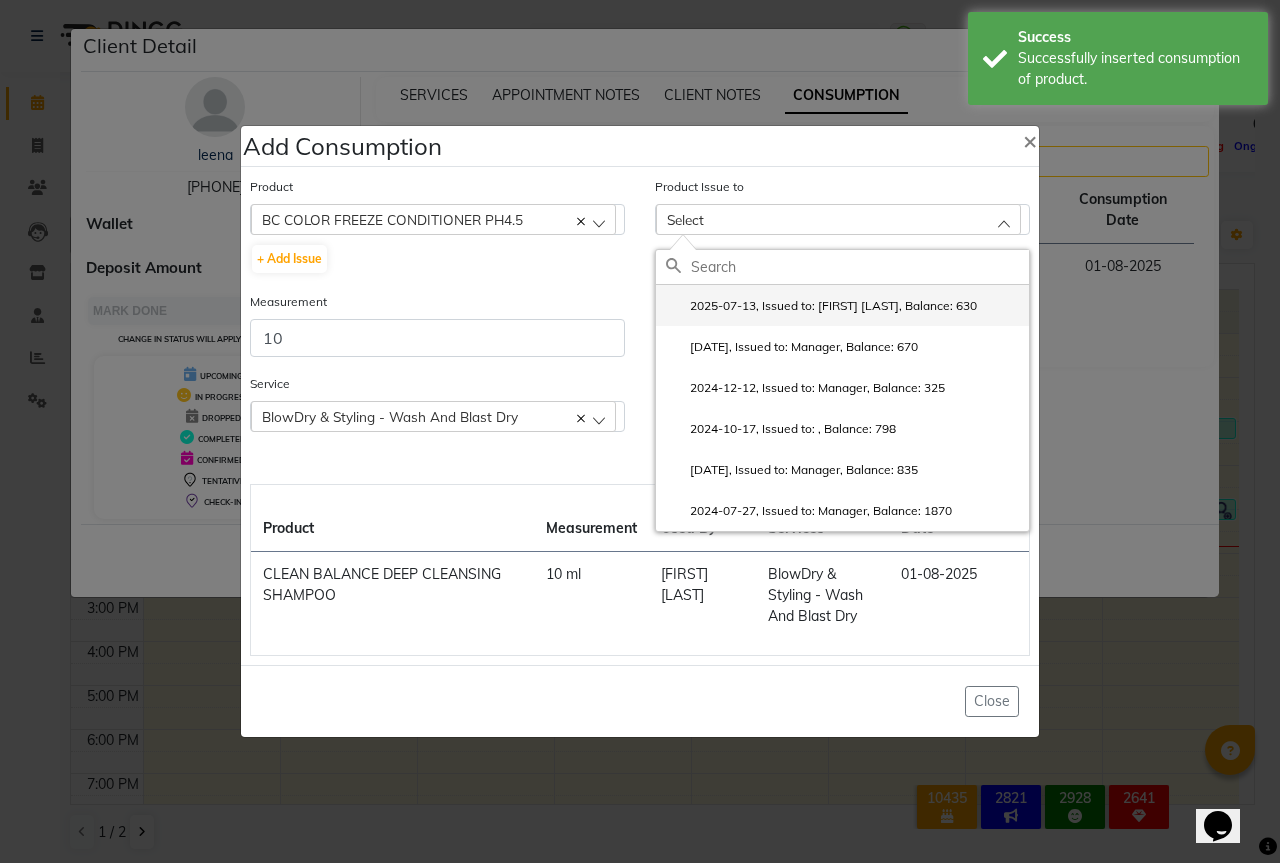 click on "2025-07-13, Issued to: Sipra Singh, Balance: 630" 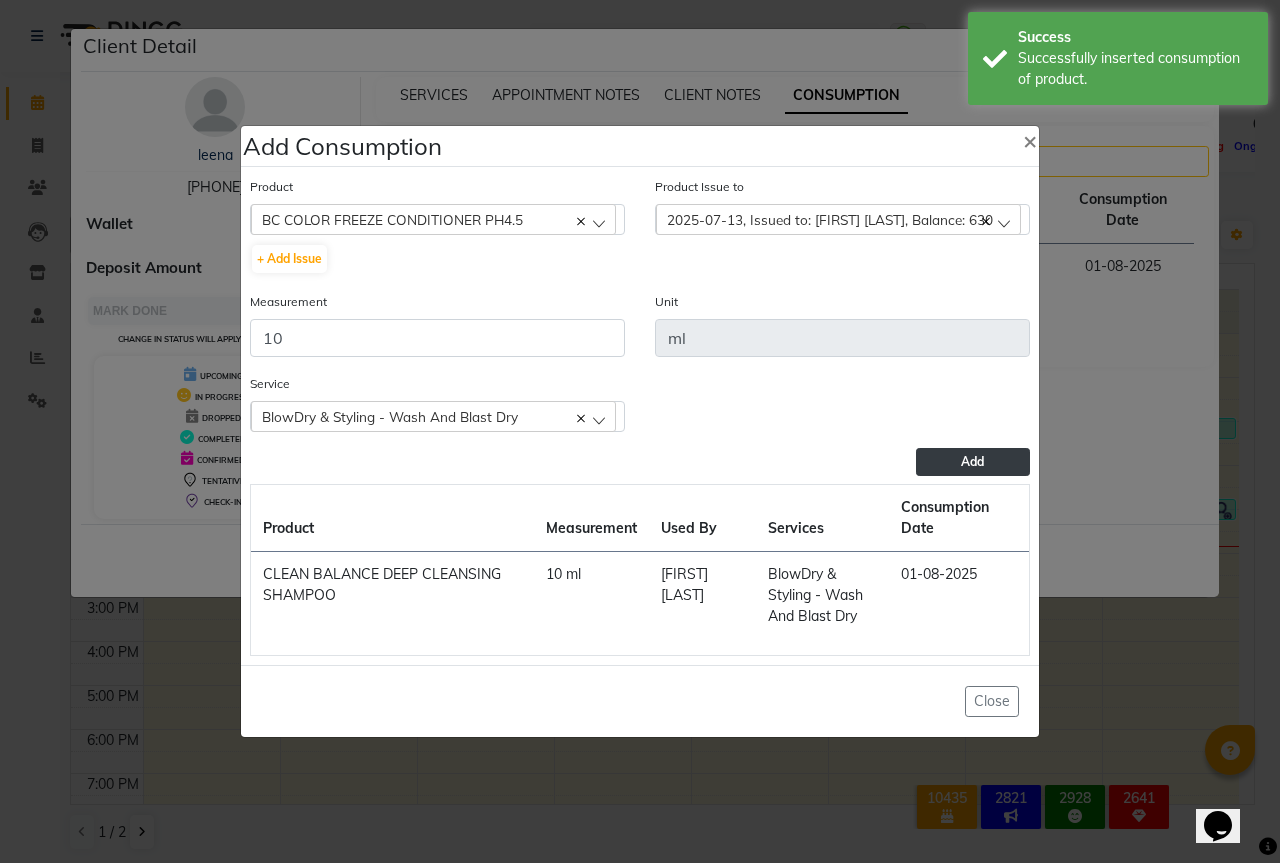 click on "Add" 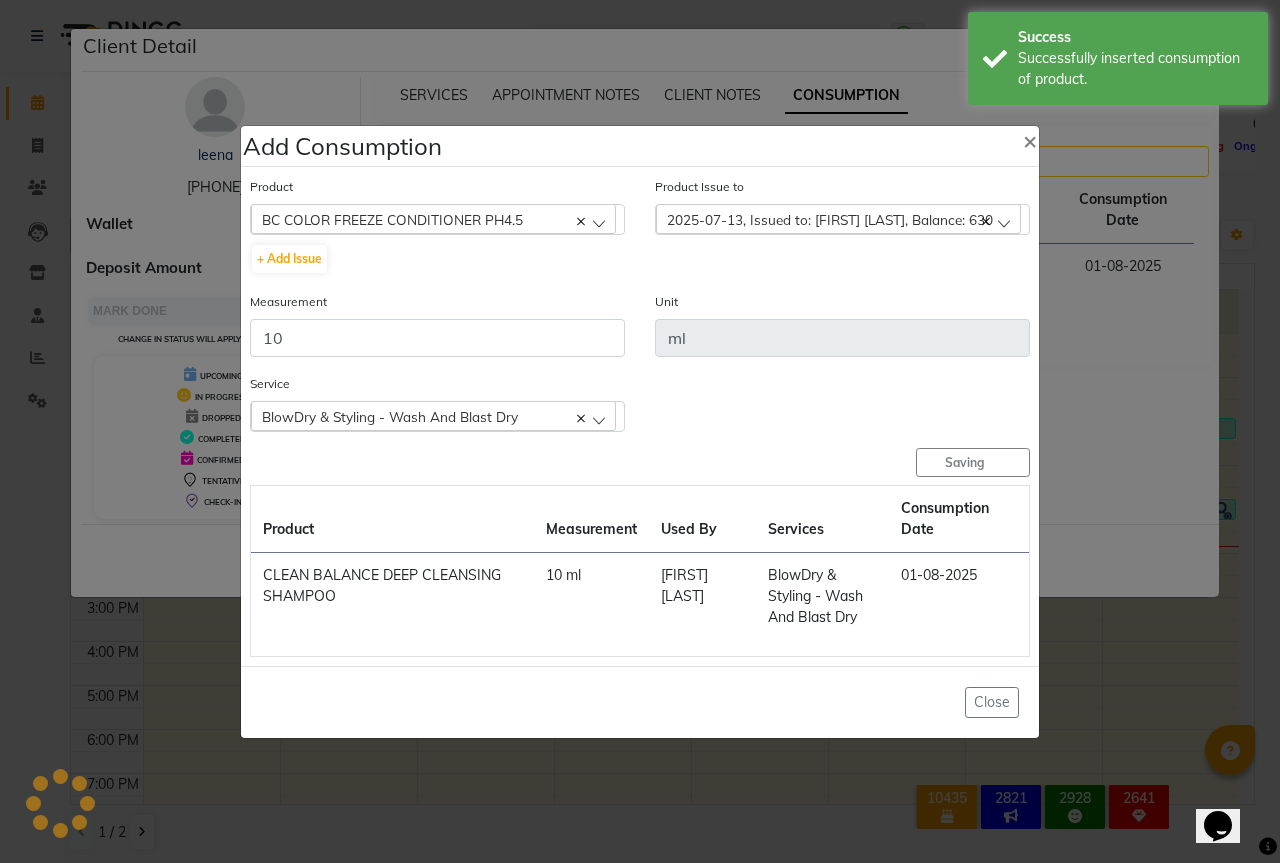 type 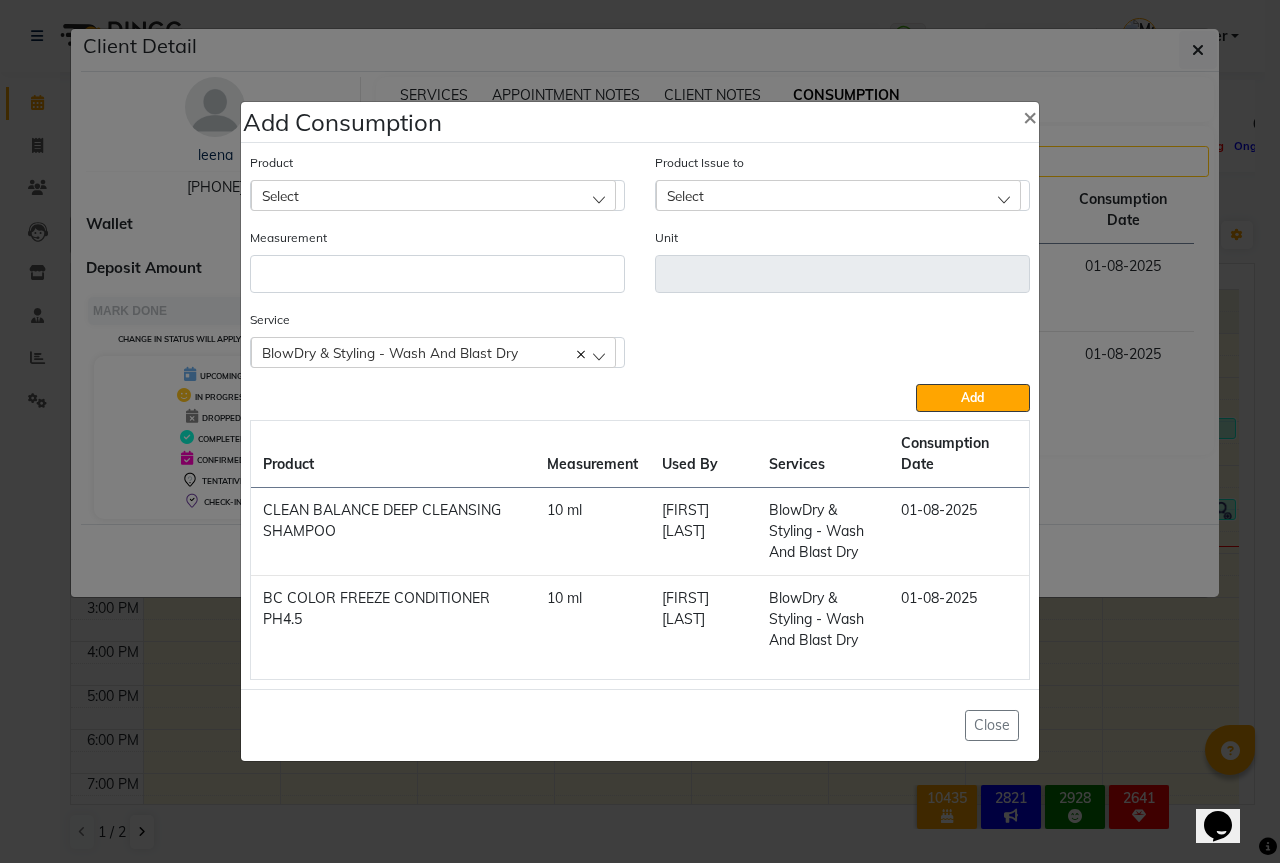 click on "Product Select 03+HYDRA FACIAL KIT (MELADERAM AGELOCK) - CLEANSER" 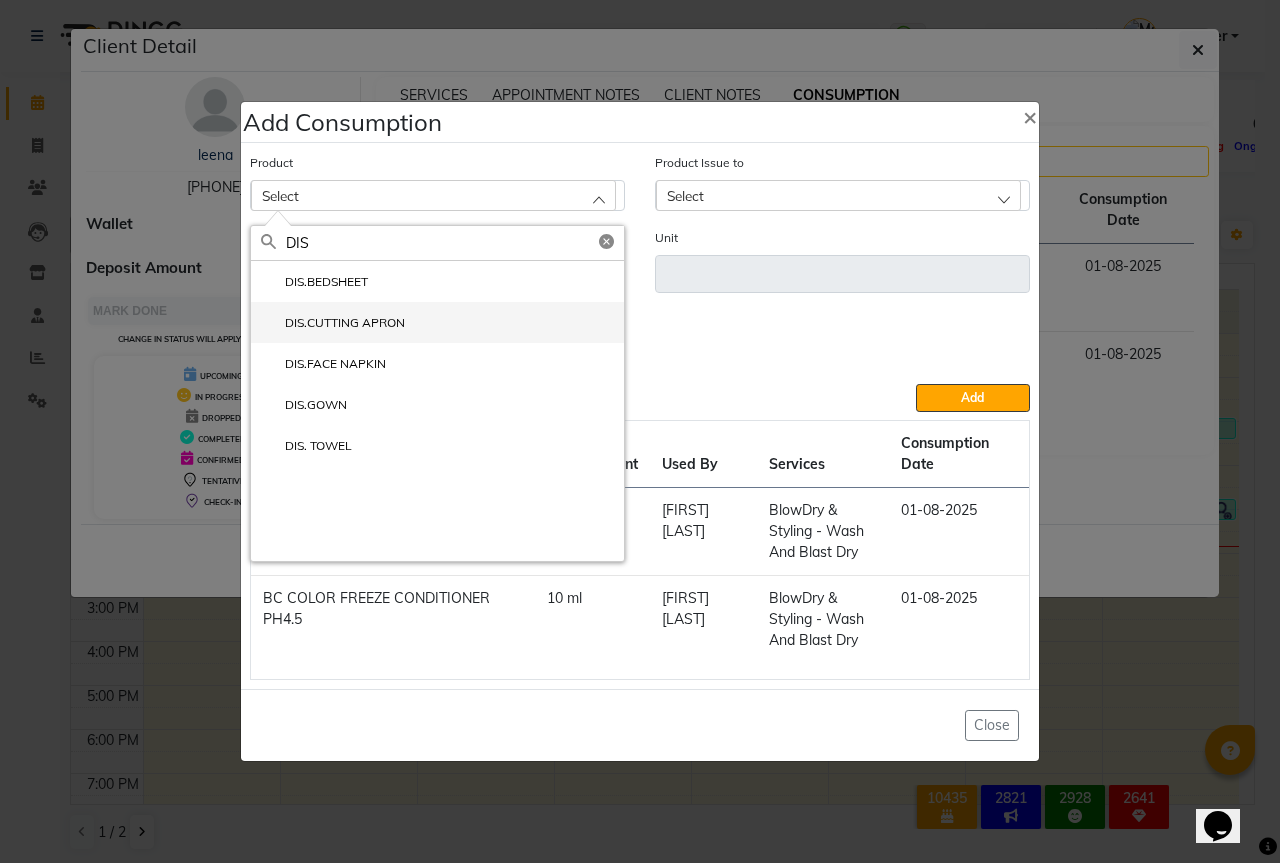 type on "DIS" 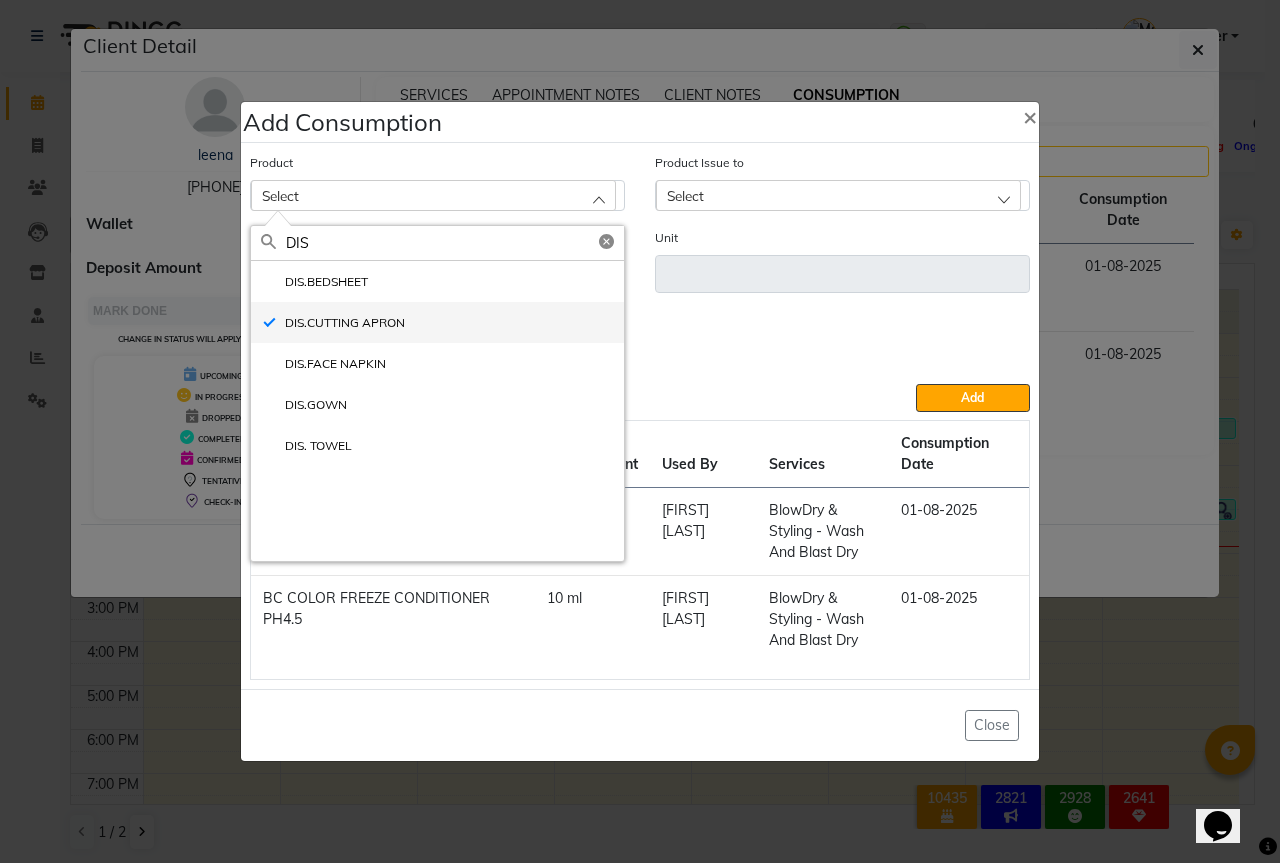 type on "PCS" 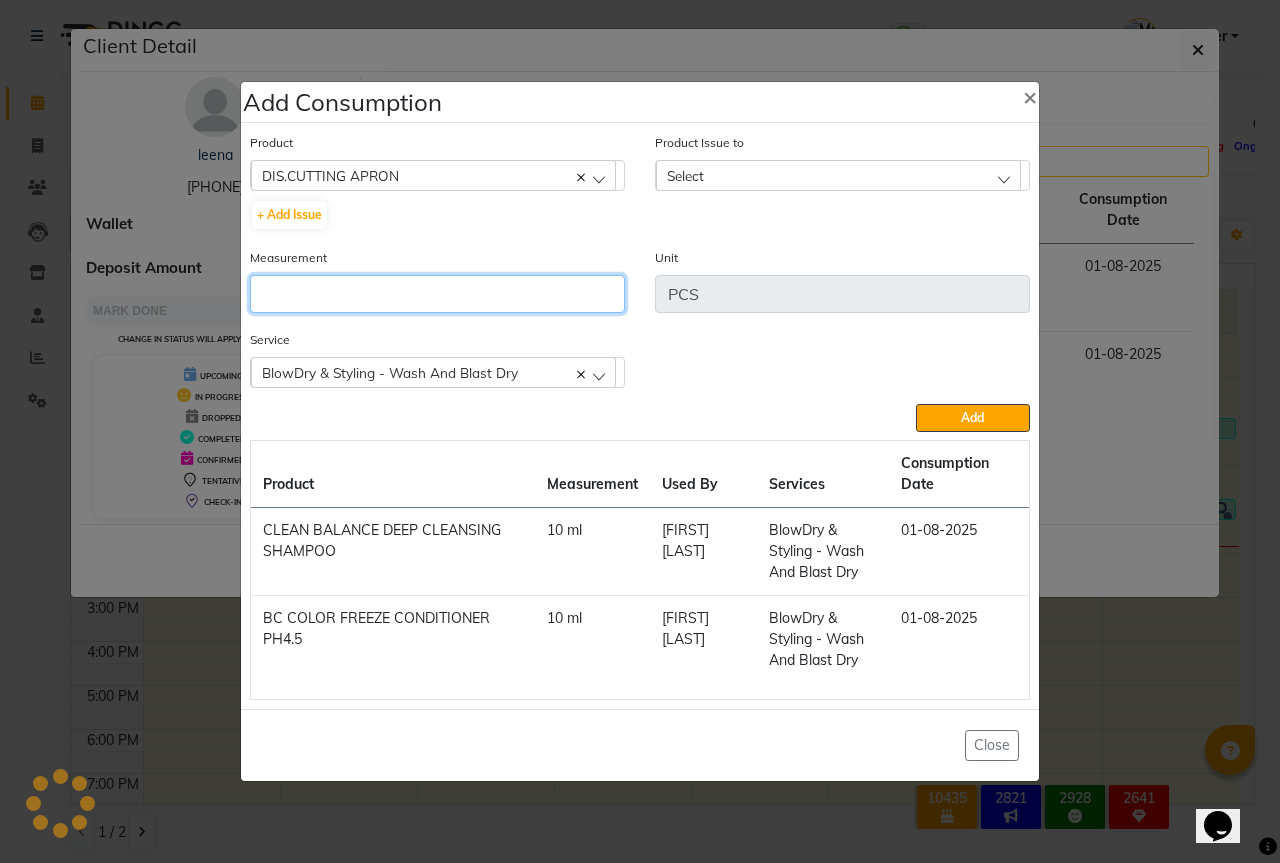 click 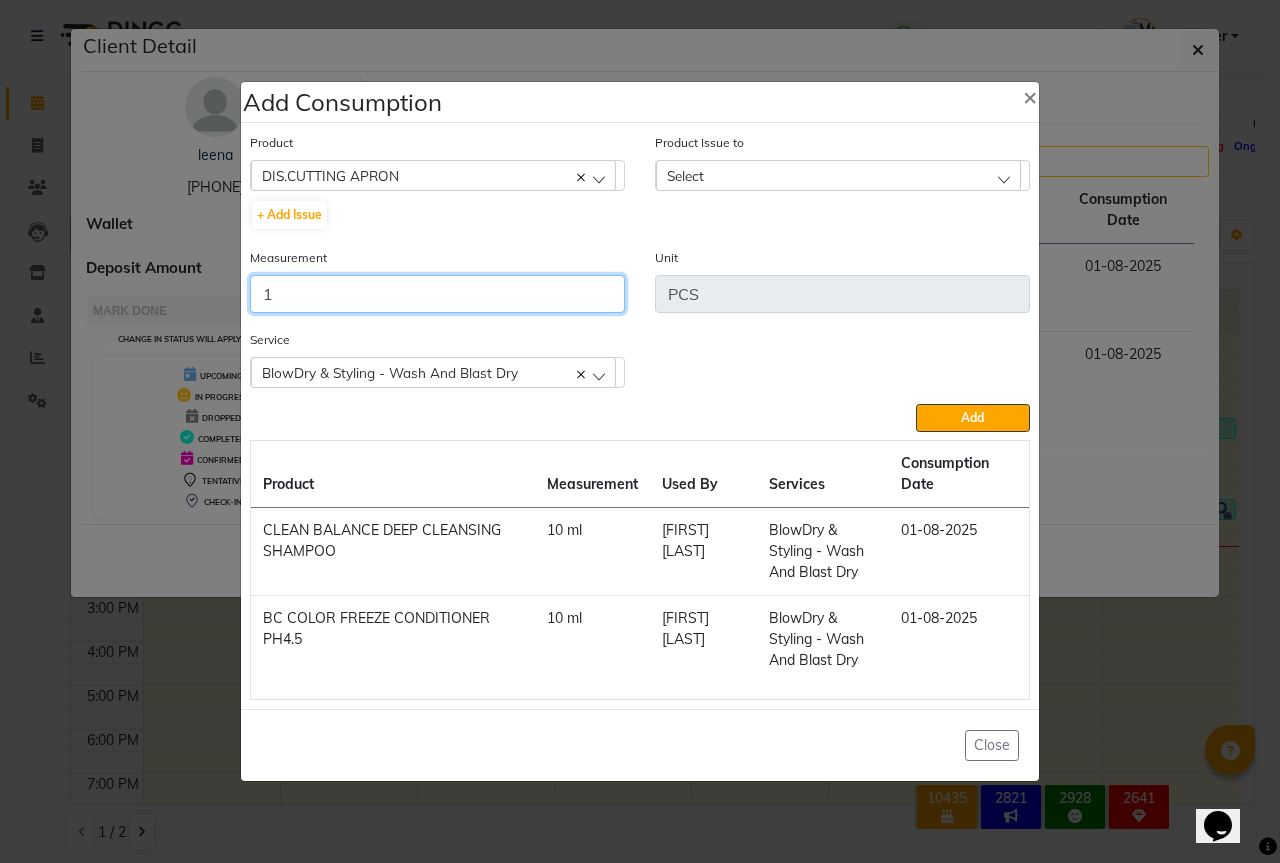 type on "1" 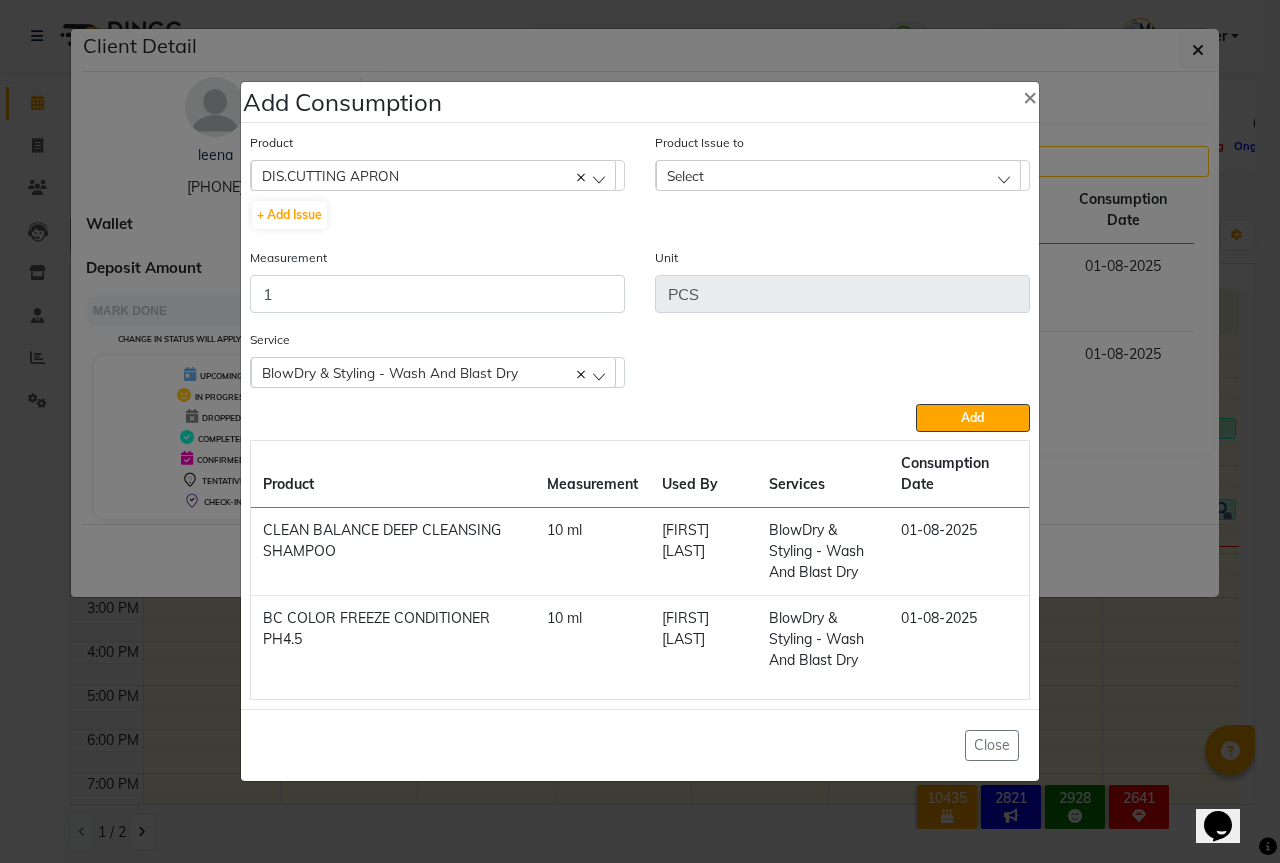click on "Select" 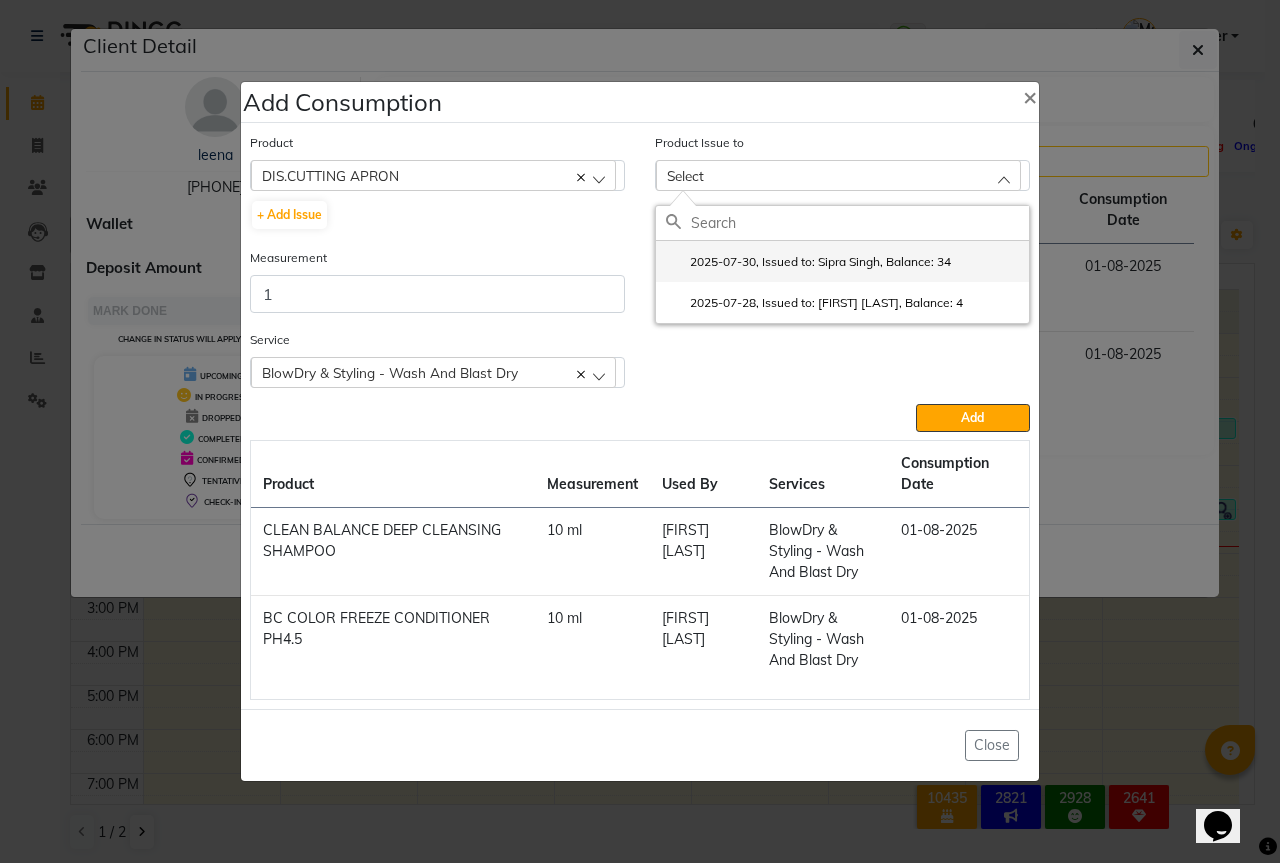 click on "2025-07-30, Issued to: Sipra Singh, Balance: 34" 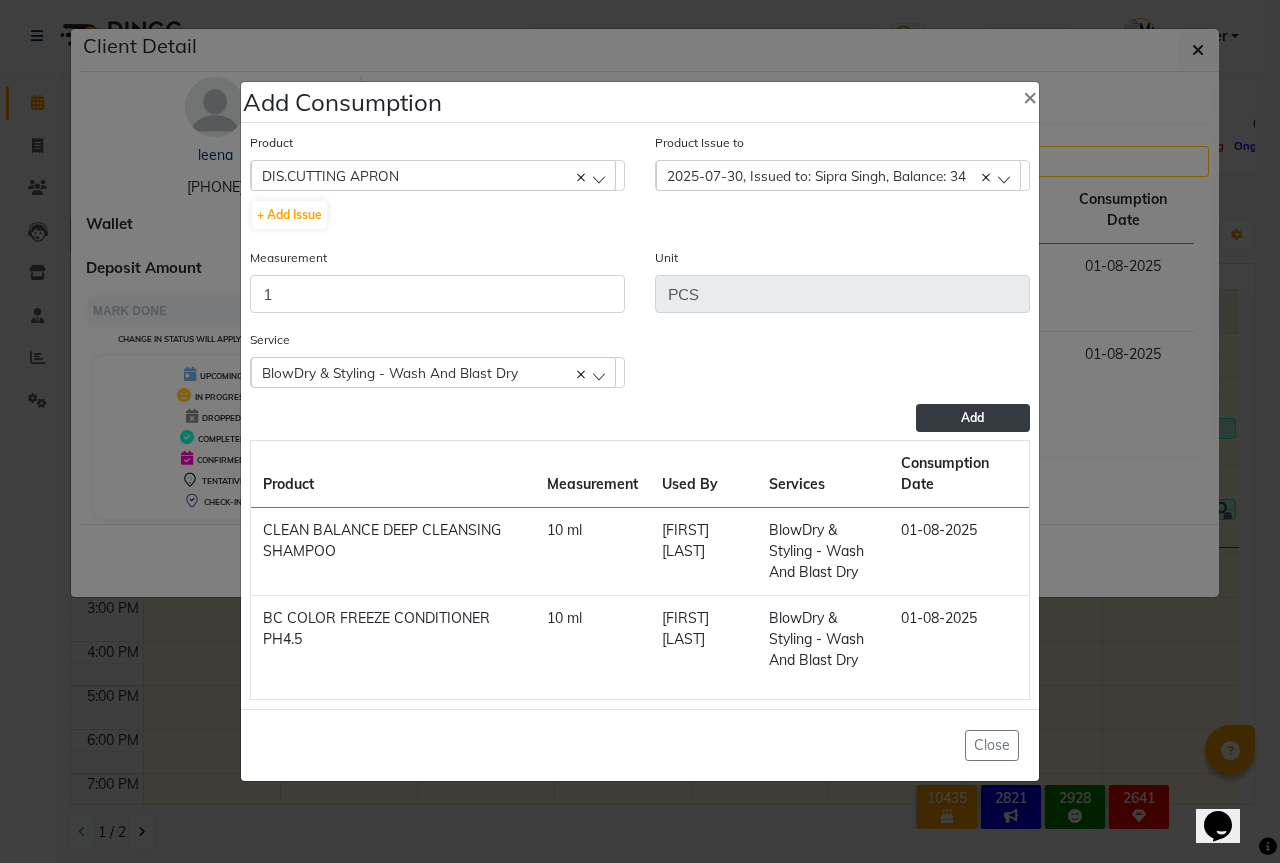 click on "Add" 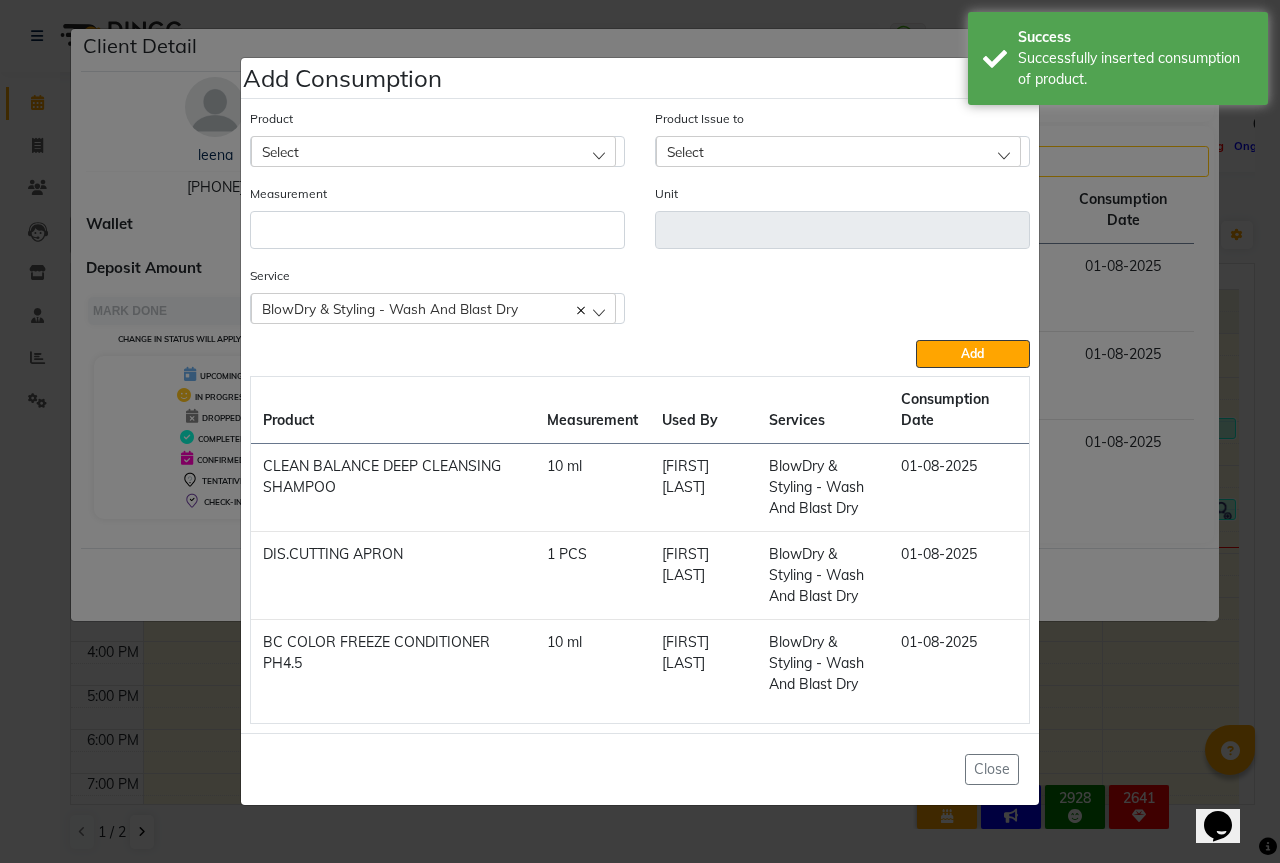 click on "Select" 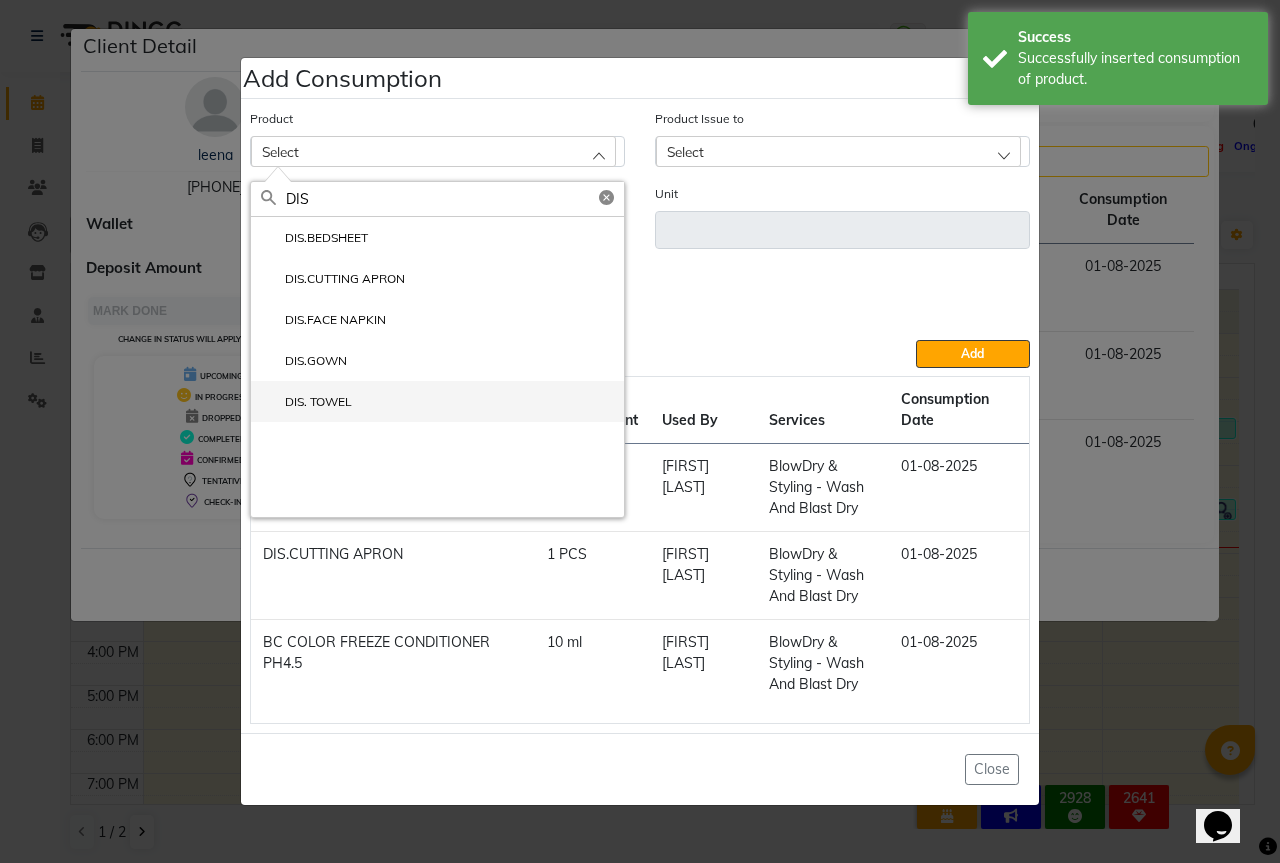 type on "DIS" 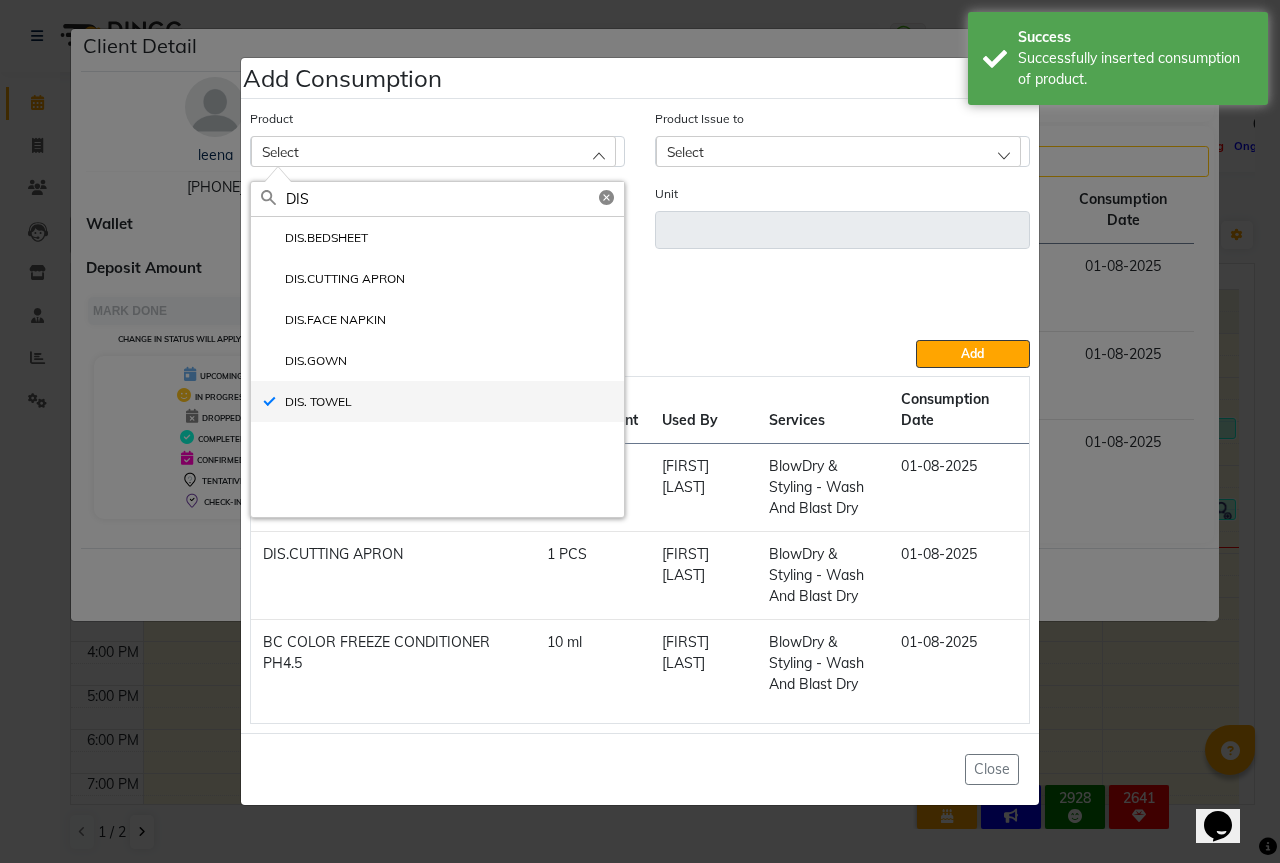 type on "PCS" 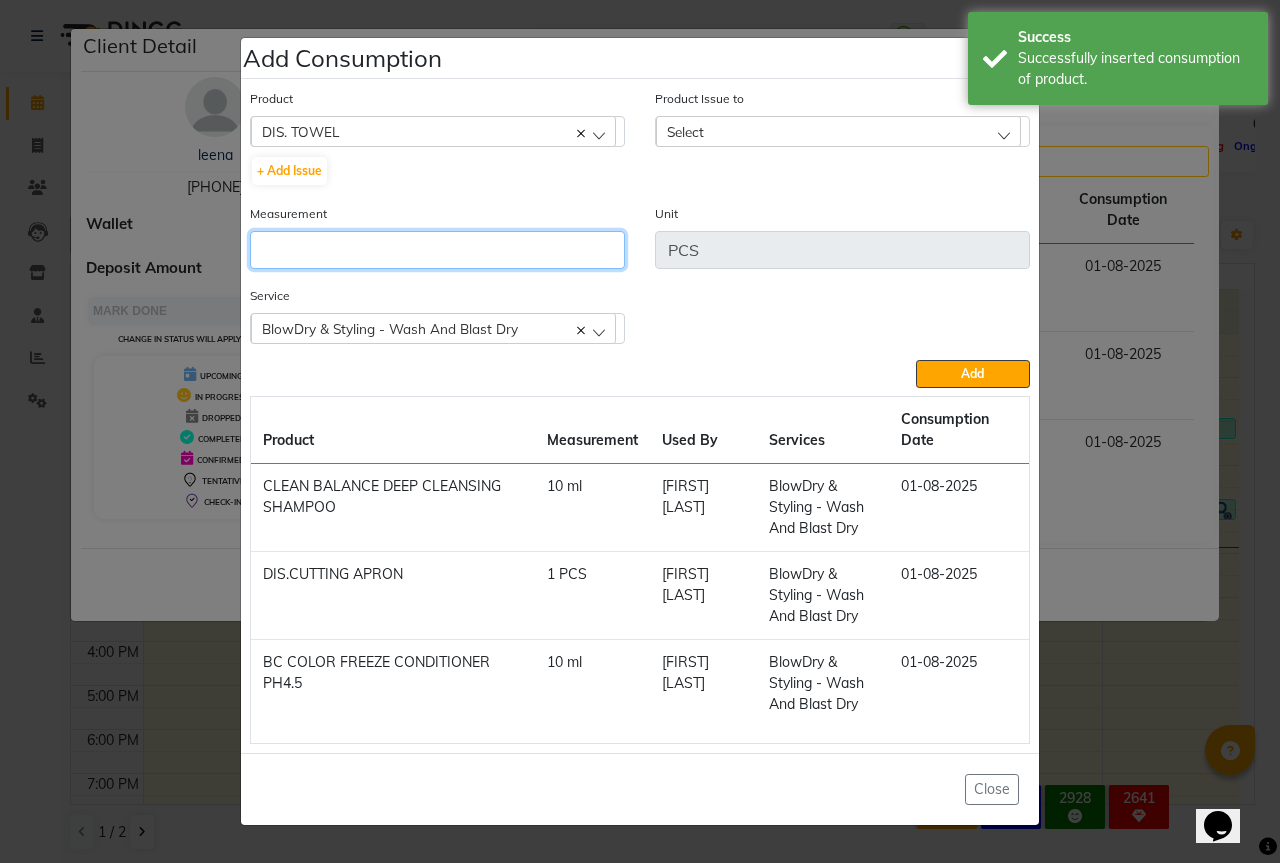 click 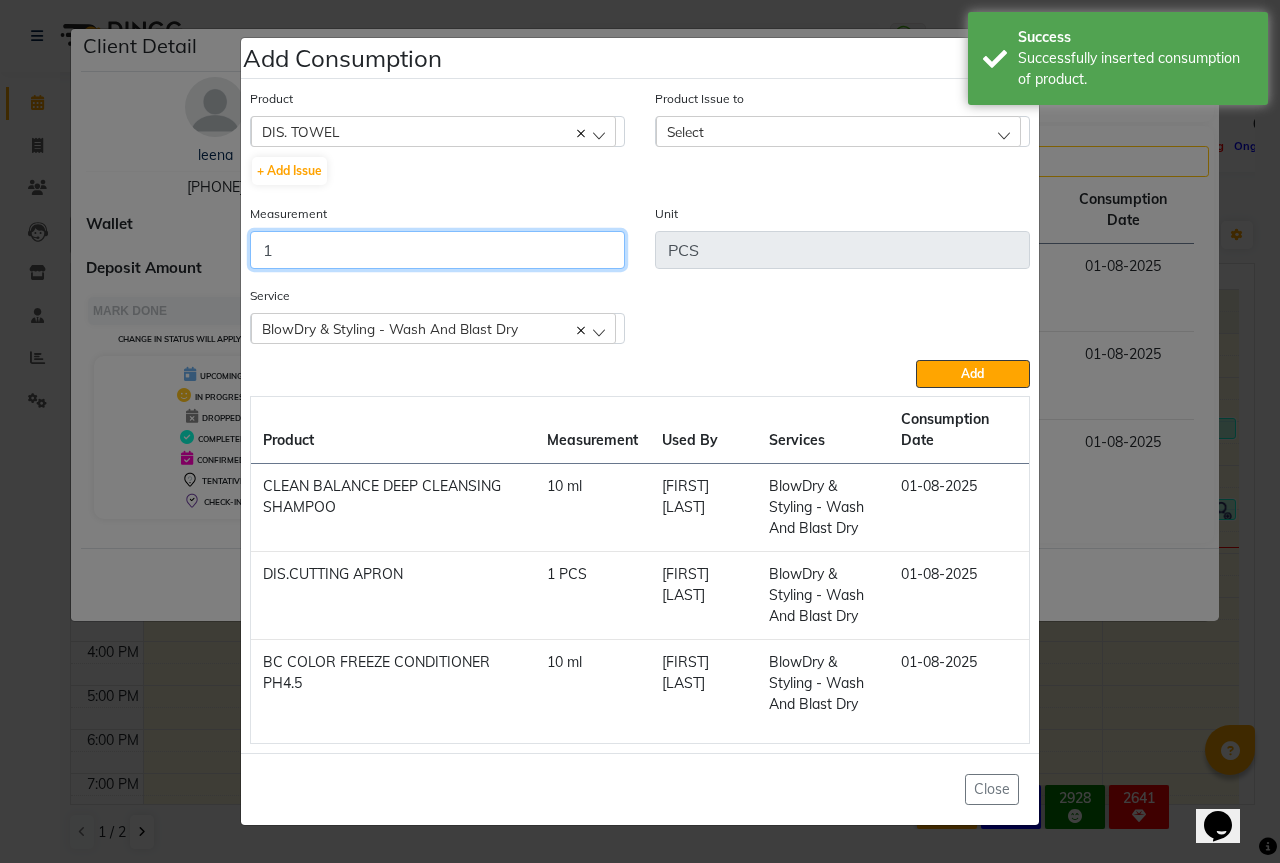 type on "1" 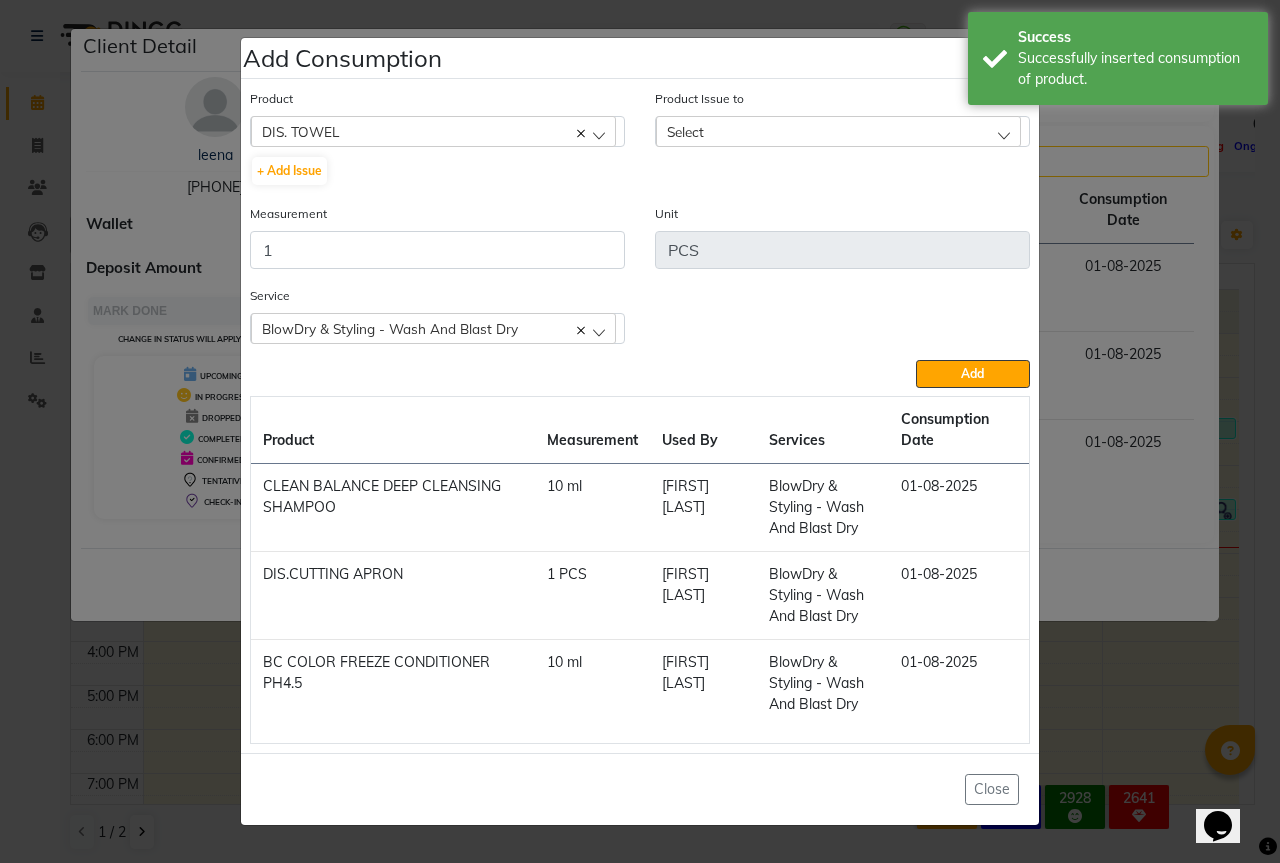 click on "Select" 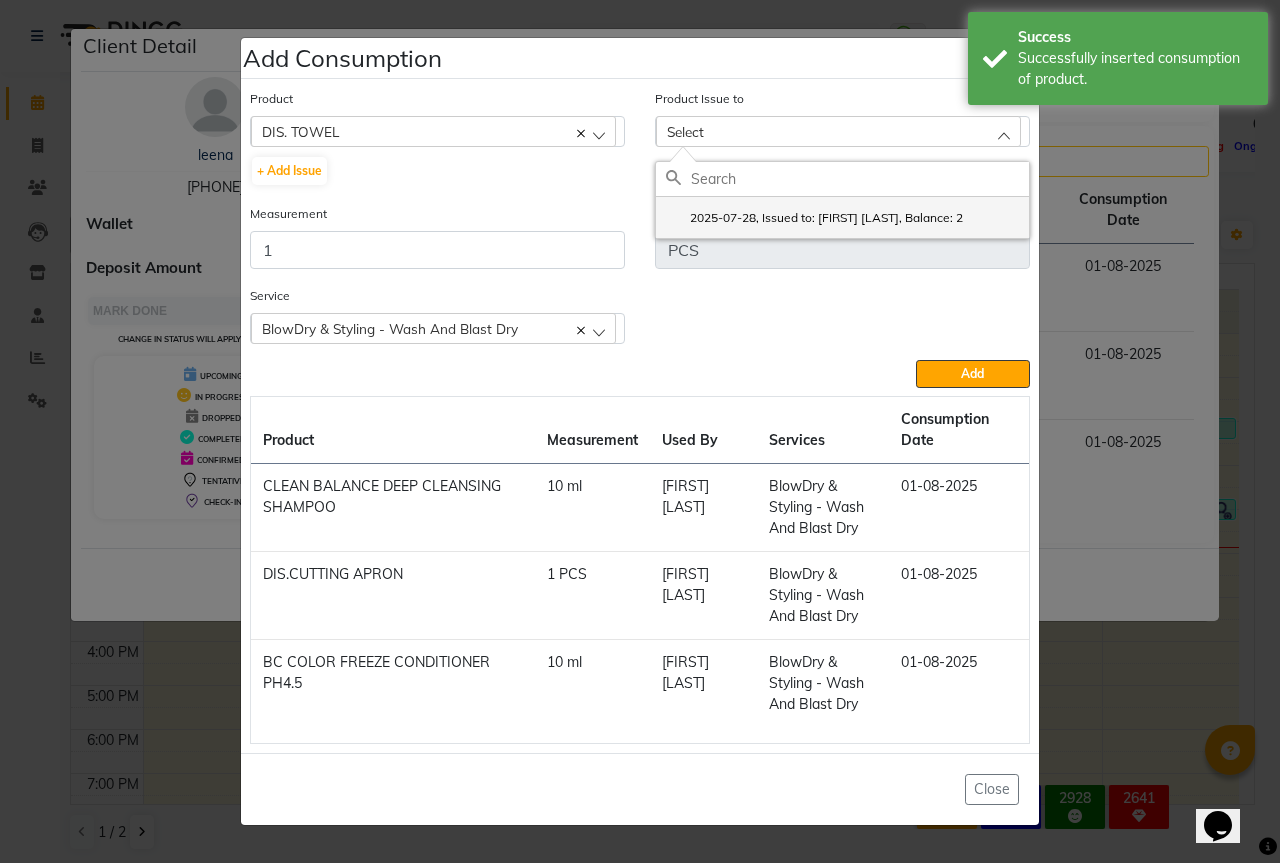 click on "2025-07-28, Issued to: Sipra Singh, Balance: 2" 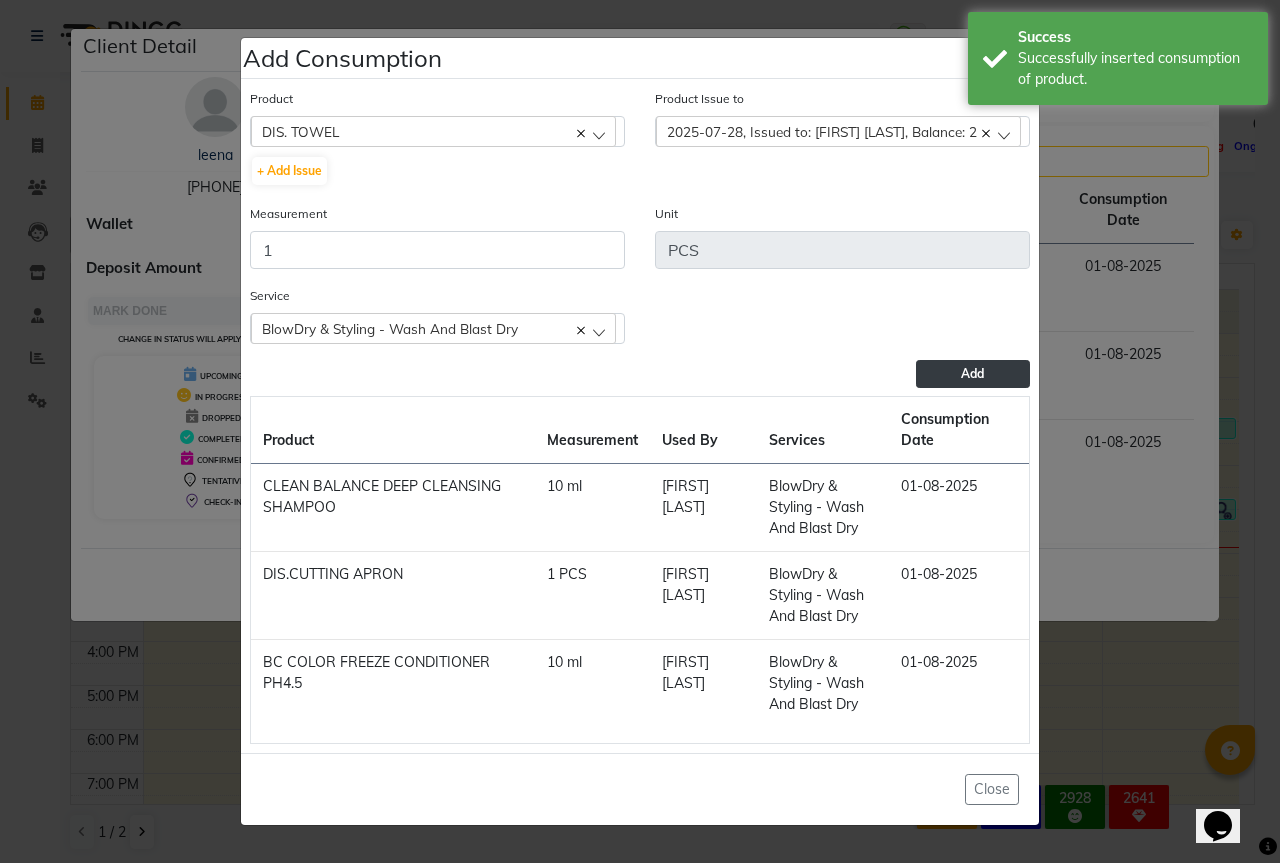 click on "Add" 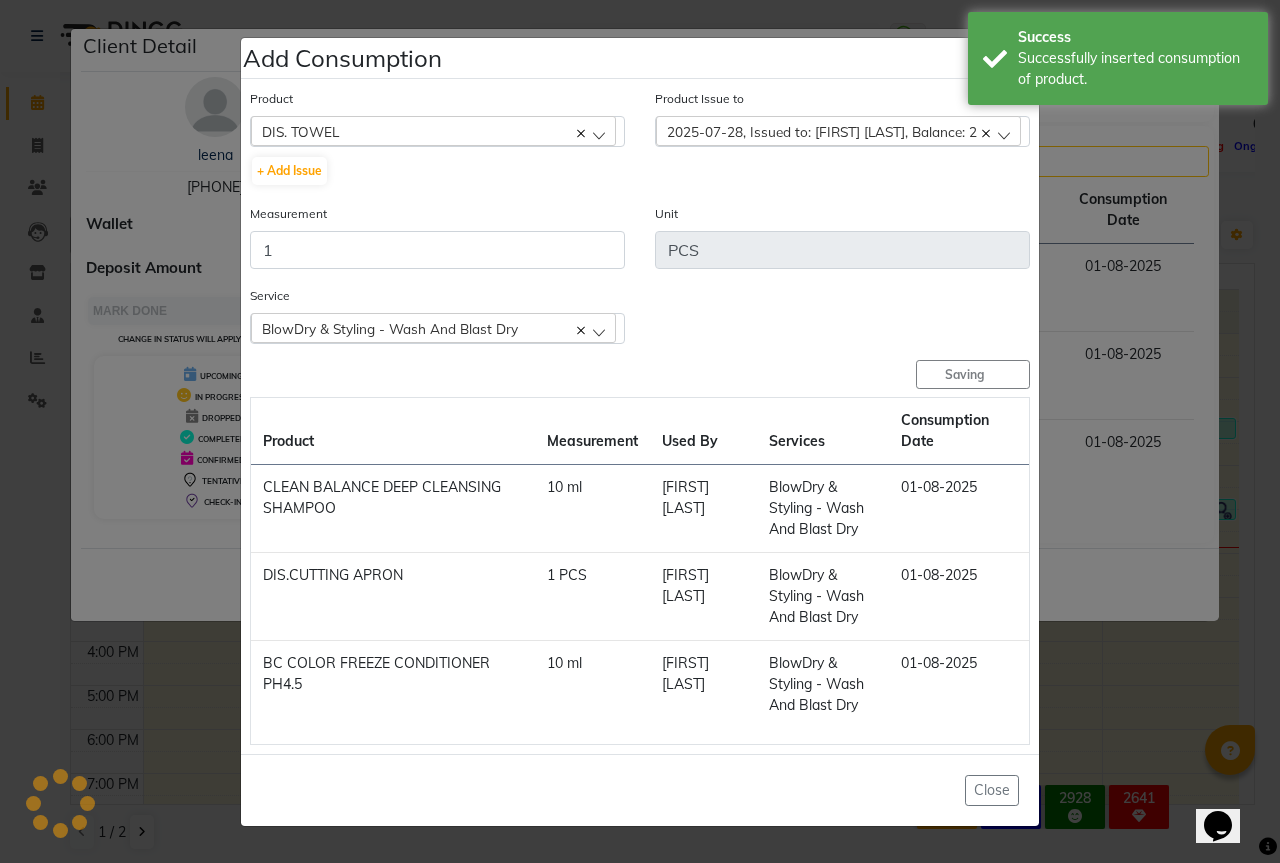 type 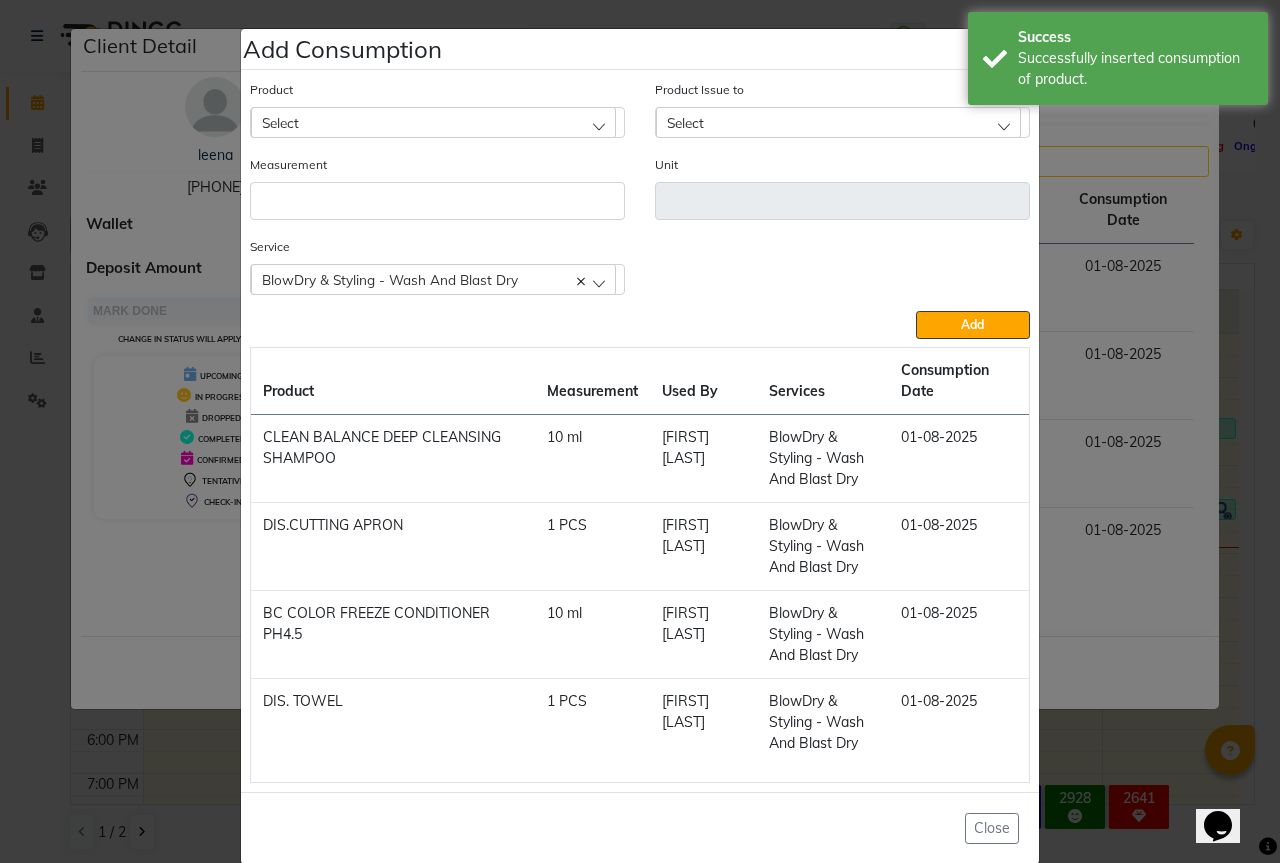 click on "Add Consumption × Product Select 03+HYDRA FACIAL KIT (MELADERAM AGELOCK) - CLEANSER Product Issue to Select 2025-07-28, Issued to: Sipra Singh, Balance: 2 Measurement Unit Service  BlowDry & Styling - Wash And Blast Dry  BlowDry & Styling - Wash And Blast Dry  Add  Product Measurement Used By Services Consumption Date  CLEAN BALANCE DEEP CLEANSING SHAMPOO   10 ml   Govind Wadel   BlowDry & Styling - Wash And Blast Dry   01-08-2025   DIS.CUTTING APRON   1 PCS   Govind Wadel   BlowDry & Styling - Wash And Blast Dry   01-08-2025   BC COLOR FREEZE CONDITIONER PH4.5   10 ml   Govind Wadel   BlowDry & Styling - Wash And Blast Dry   01-08-2025   DIS. TOWEL    1 PCS   Govind Wadel   BlowDry & Styling - Wash And Blast Dry   01-08-2025   Close" 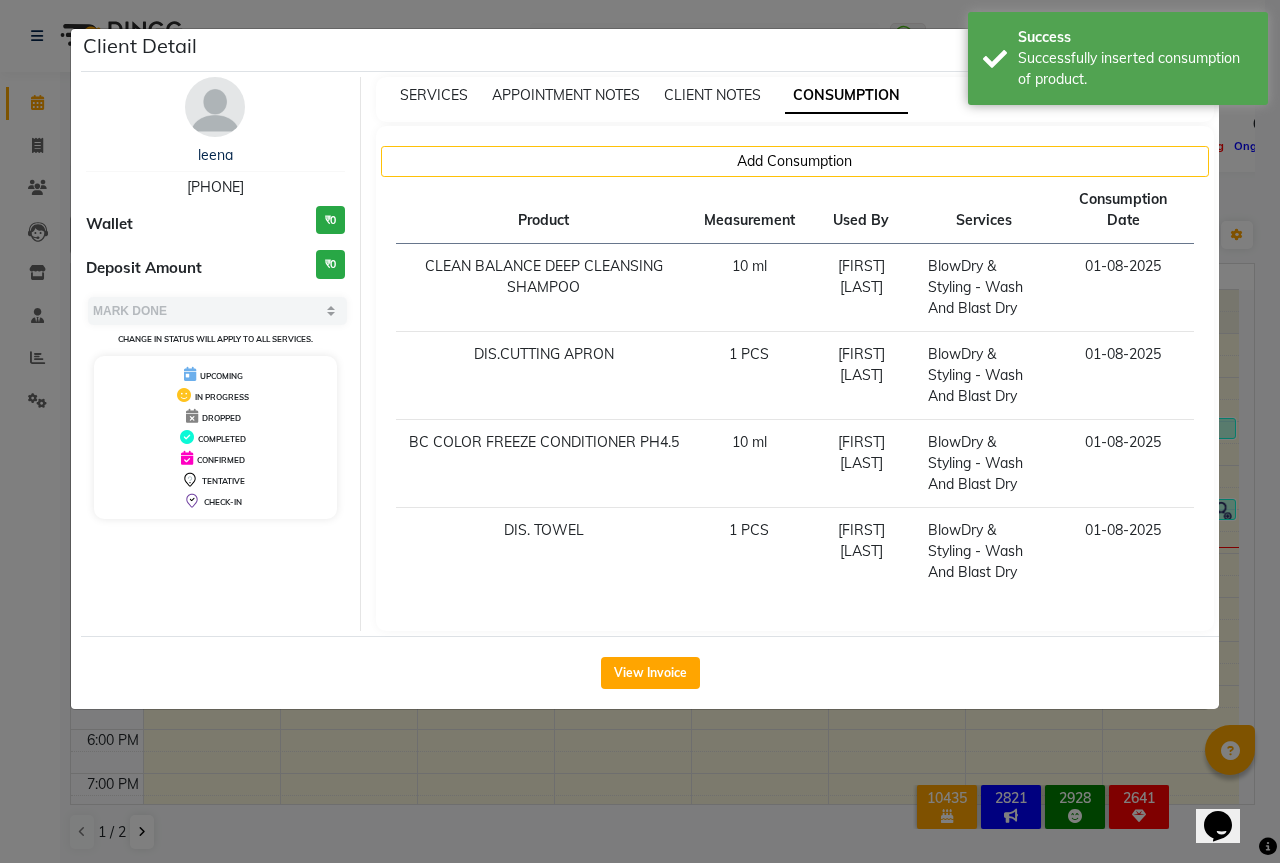 click on "Client Detail  leena    9922419252 Wallet ₹0 Deposit Amount  ₹0  Select MARK DONE UPCOMING Change in status will apply to all services. UPCOMING IN PROGRESS DROPPED COMPLETED CONFIRMED TENTATIVE CHECK-IN SERVICES APPOINTMENT NOTES CLIENT NOTES CONSUMPTION Add Consumption Product Measurement Used By Services Consumption Date  CLEAN BALANCE DEEP CLEANSING SHAMPOO   10 ml   Govind Wadel   BlowDry & Styling - Wash And Blast Dry   01-08-2025   DIS.CUTTING APRON   1 PCS   Govind Wadel   BlowDry & Styling - Wash And Blast Dry   01-08-2025   BC COLOR FREEZE CONDITIONER PH4.5   10 ml   Govind Wadel   BlowDry & Styling - Wash And Blast Dry   01-08-2025   DIS. TOWEL    1 PCS   Govind Wadel   BlowDry & Styling - Wash And Blast Dry   01-08-2025   View Invoice" 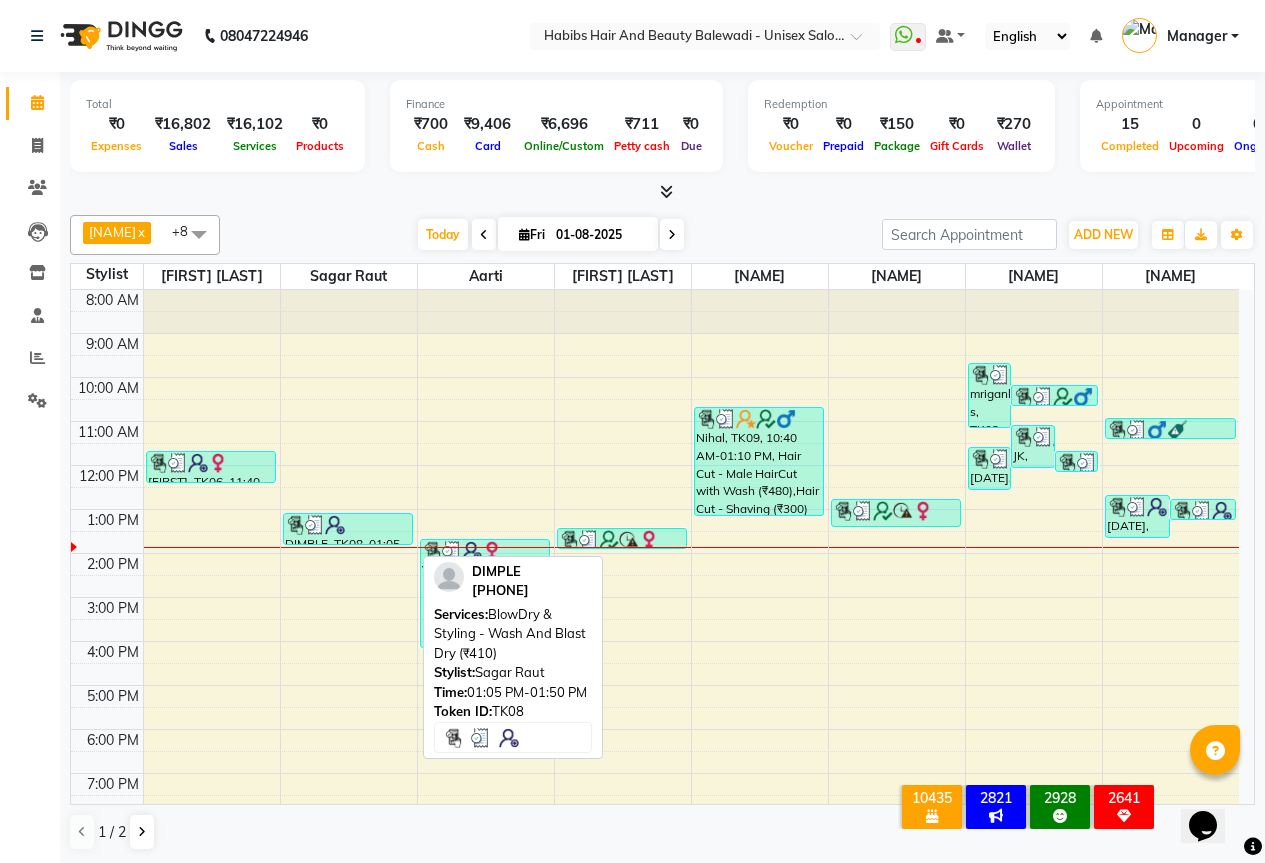 click on "DIMPLE, TK08, 01:05 PM-01:50 PM, BlowDry & Styling - Wash And Blast Dry (₹410)" at bounding box center (348, 529) 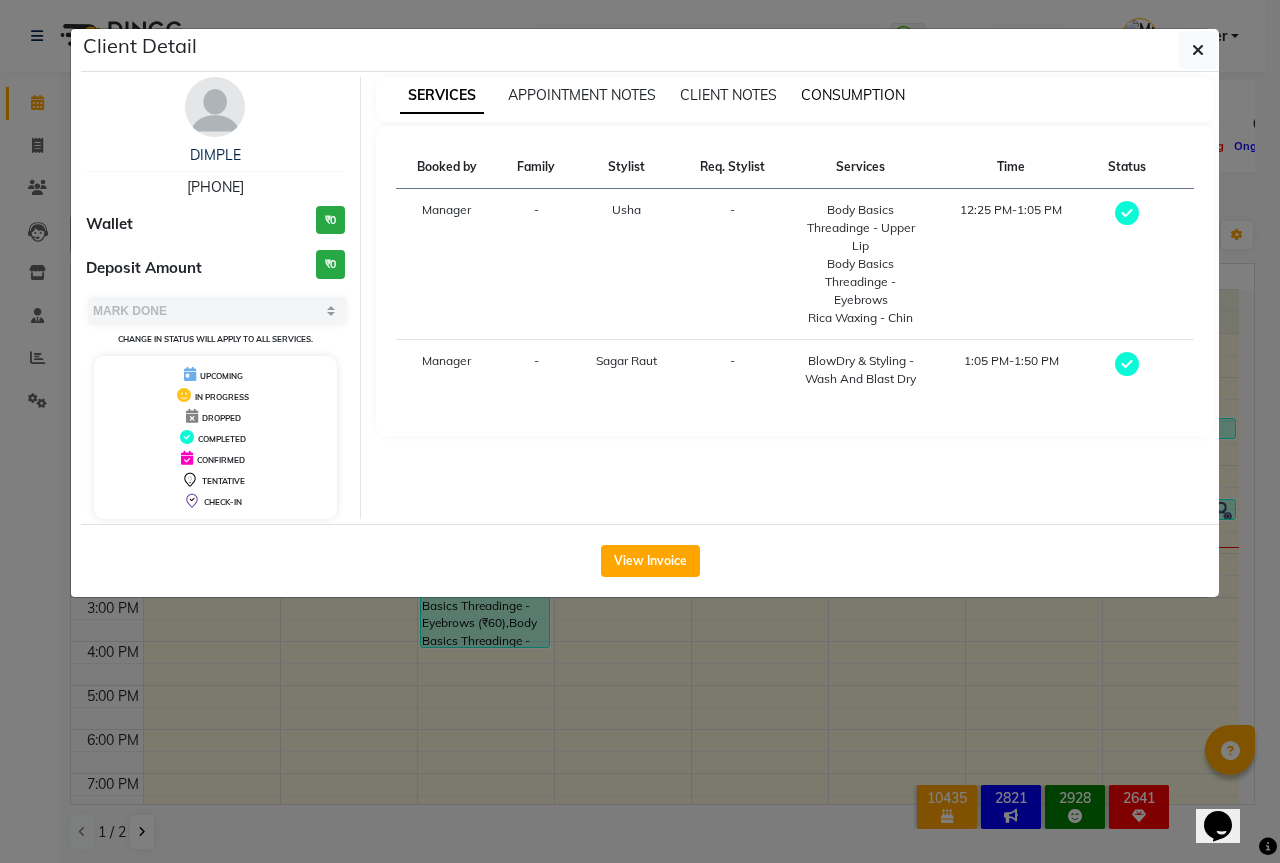 click on "CONSUMPTION" at bounding box center [853, 95] 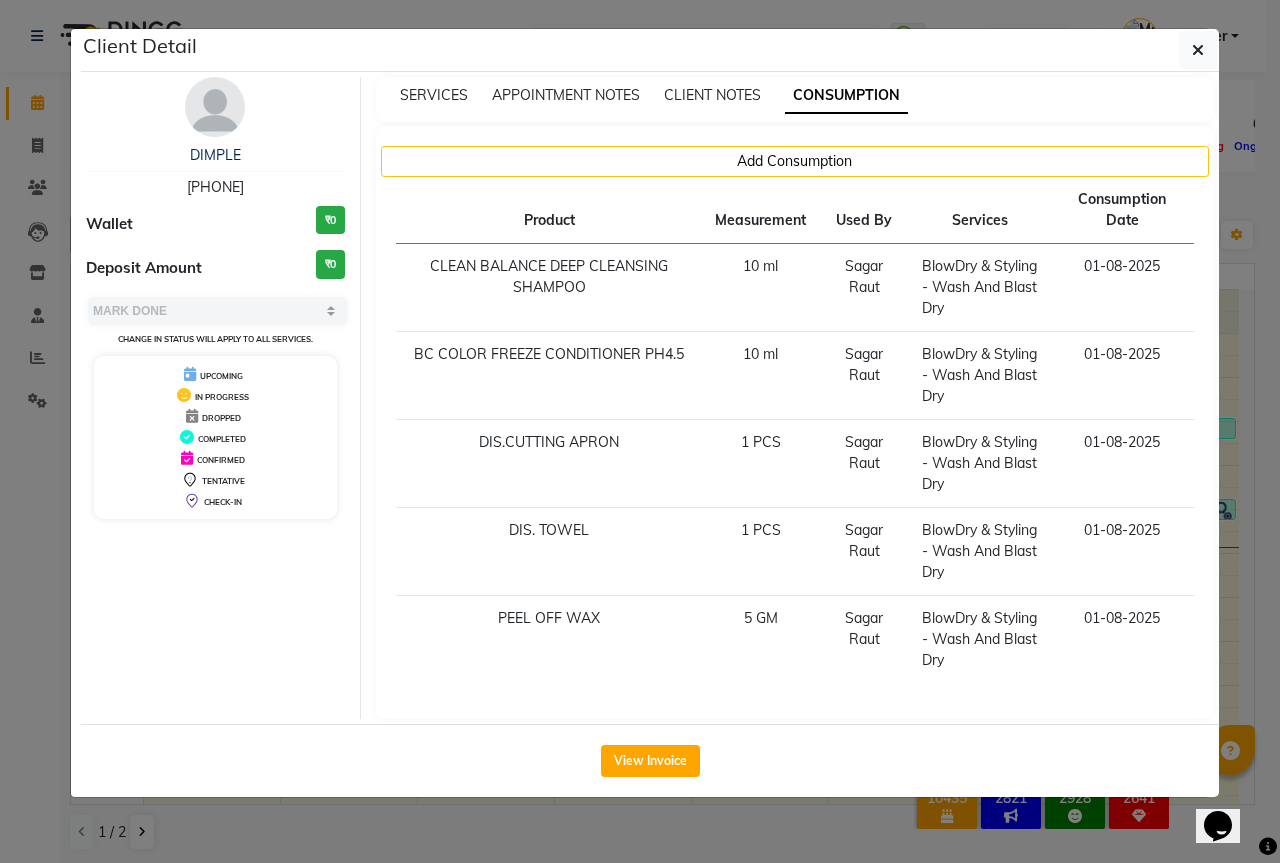 click on "Client Detail  DIMPLE    9867102215 Wallet ₹0 Deposit Amount  ₹0  Select MARK DONE UPCOMING Change in status will apply to all services. UPCOMING IN PROGRESS DROPPED COMPLETED CONFIRMED TENTATIVE CHECK-IN SERVICES APPOINTMENT NOTES CLIENT NOTES CONSUMPTION Add Consumption Product Measurement Used By Services Consumption Date  CLEAN BALANCE DEEP CLEANSING SHAMPOO   10 ml   Sagar Raut    BlowDry & Styling - Wash And Blast Dry   01-08-2025   BC COLOR FREEZE CONDITIONER PH4.5   10 ml   Sagar Raut    BlowDry & Styling - Wash And Blast Dry   01-08-2025   DIS.CUTTING APRON   1 PCS   Sagar Raut    BlowDry & Styling - Wash And Blast Dry   01-08-2025   DIS. TOWEL    1 PCS   Sagar Raut    BlowDry & Styling - Wash And Blast Dry   01-08-2025   PEEL OFF WAX   5 GM   Sagar Raut    BlowDry & Styling - Wash And Blast Dry   01-08-2025   View Invoice" 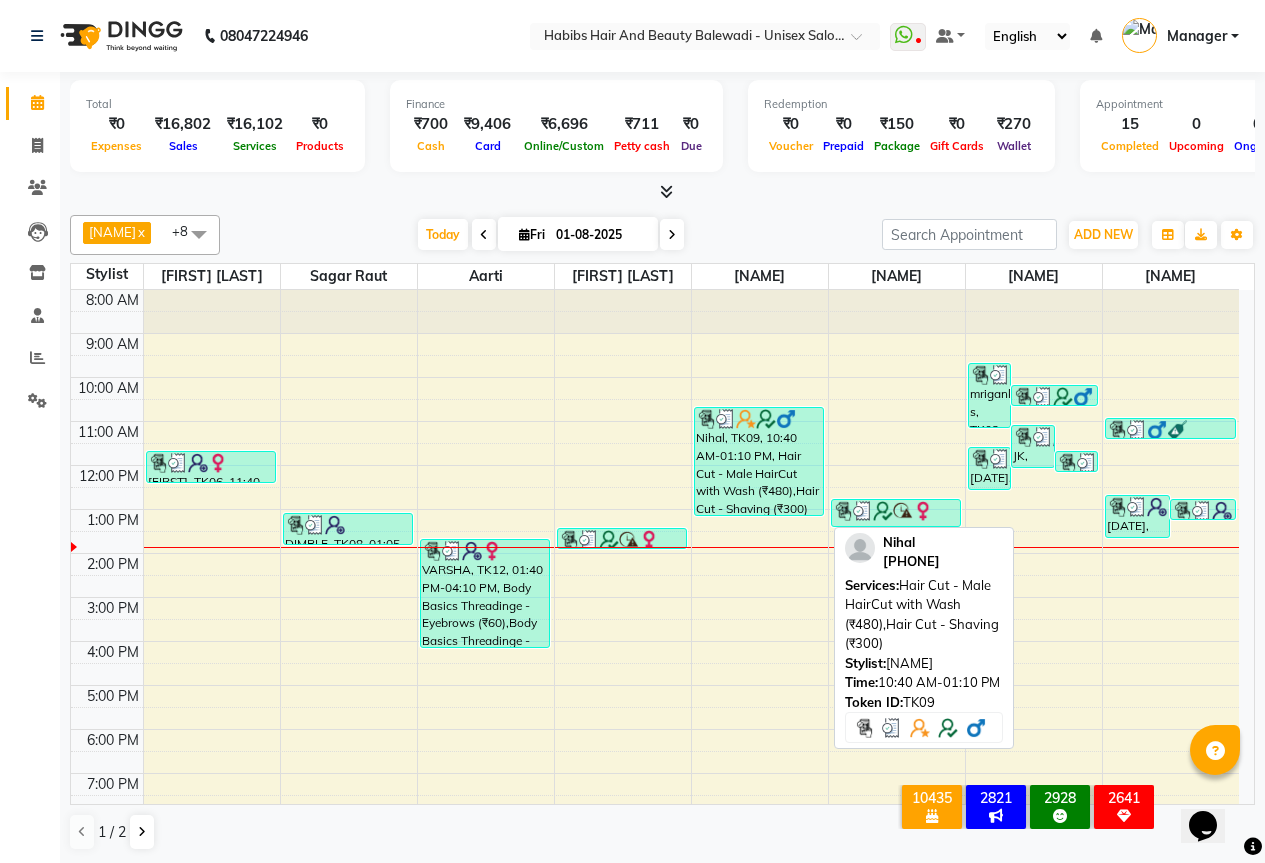 click on "Nihal, TK09, 10:40 AM-01:10 PM, Hair Cut - Male HairCut with Wash (₹480),Hair Cut - Shaving (₹300)" at bounding box center [759, 461] 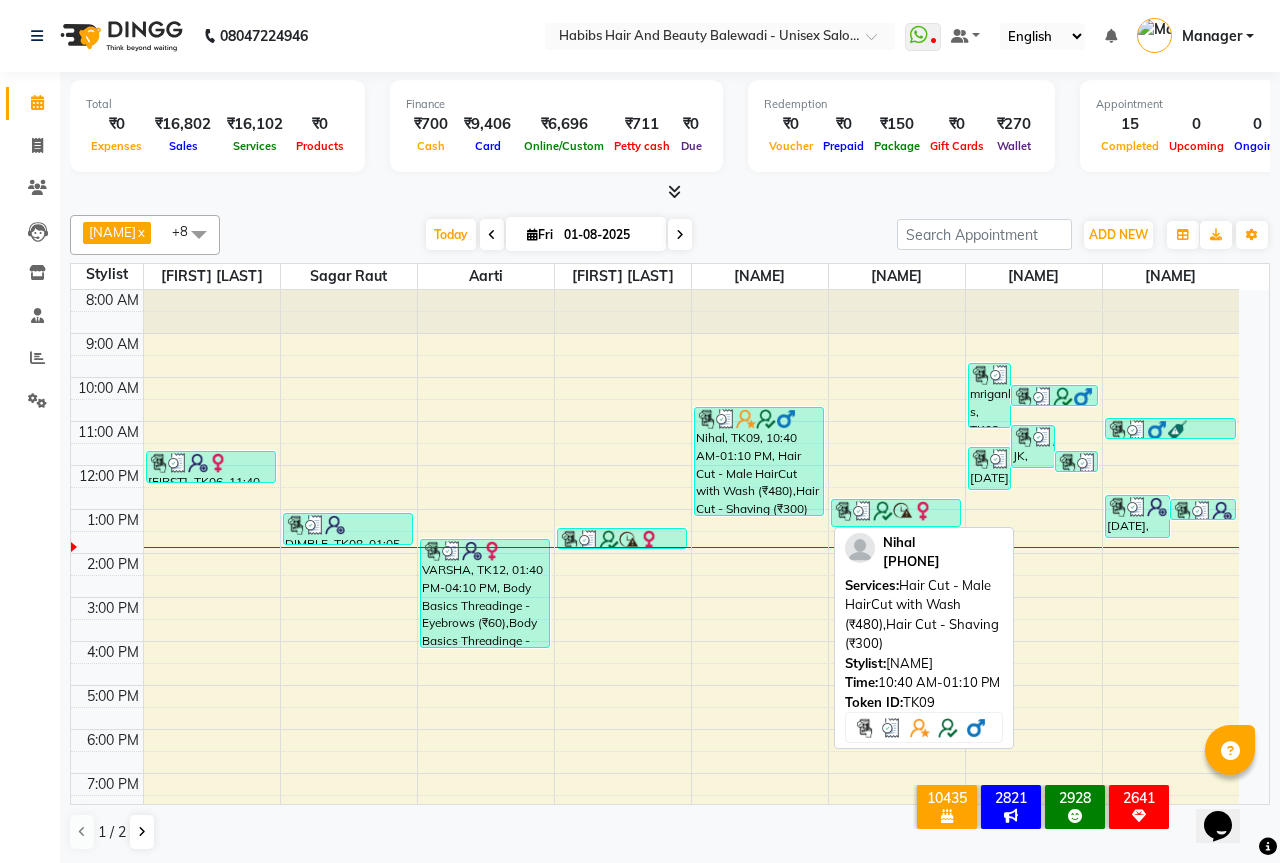 select on "3" 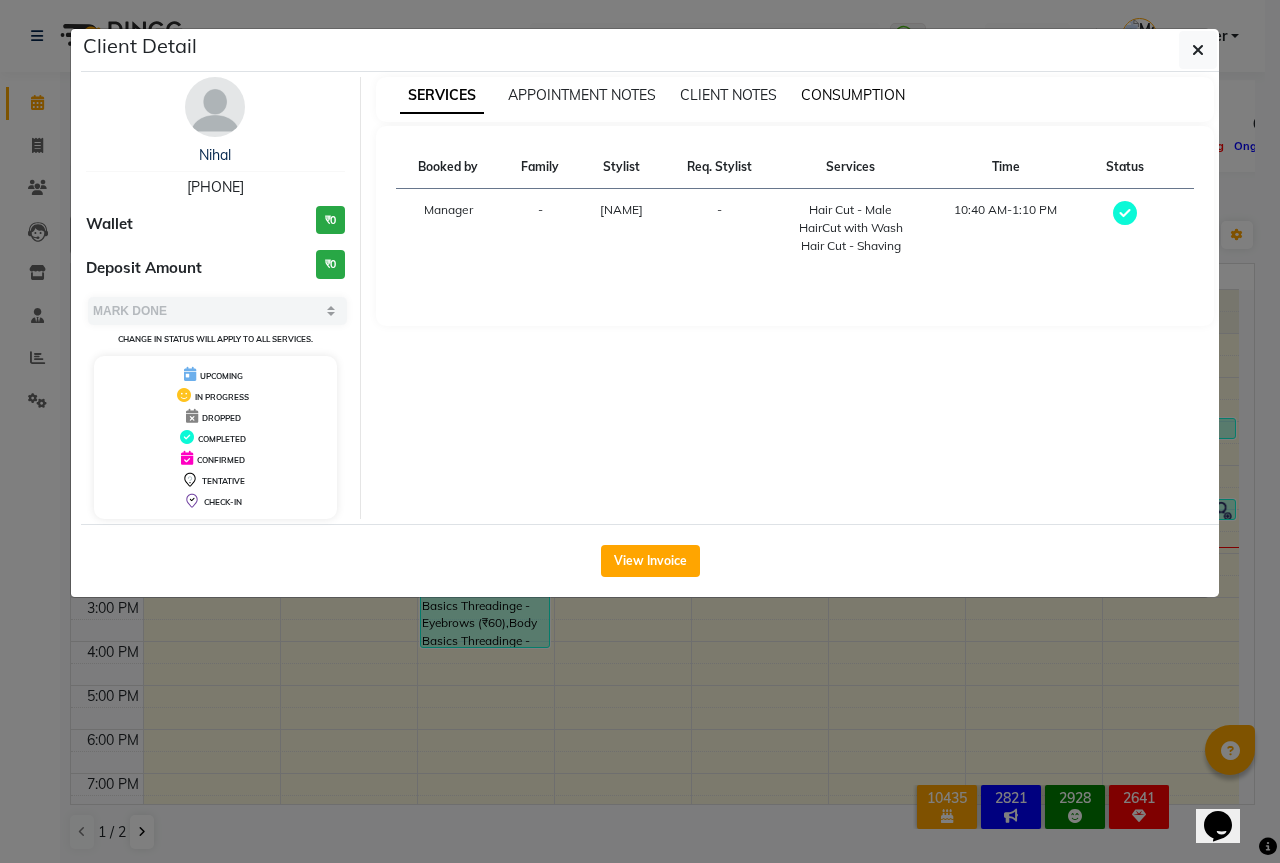 click on "CONSUMPTION" at bounding box center (853, 95) 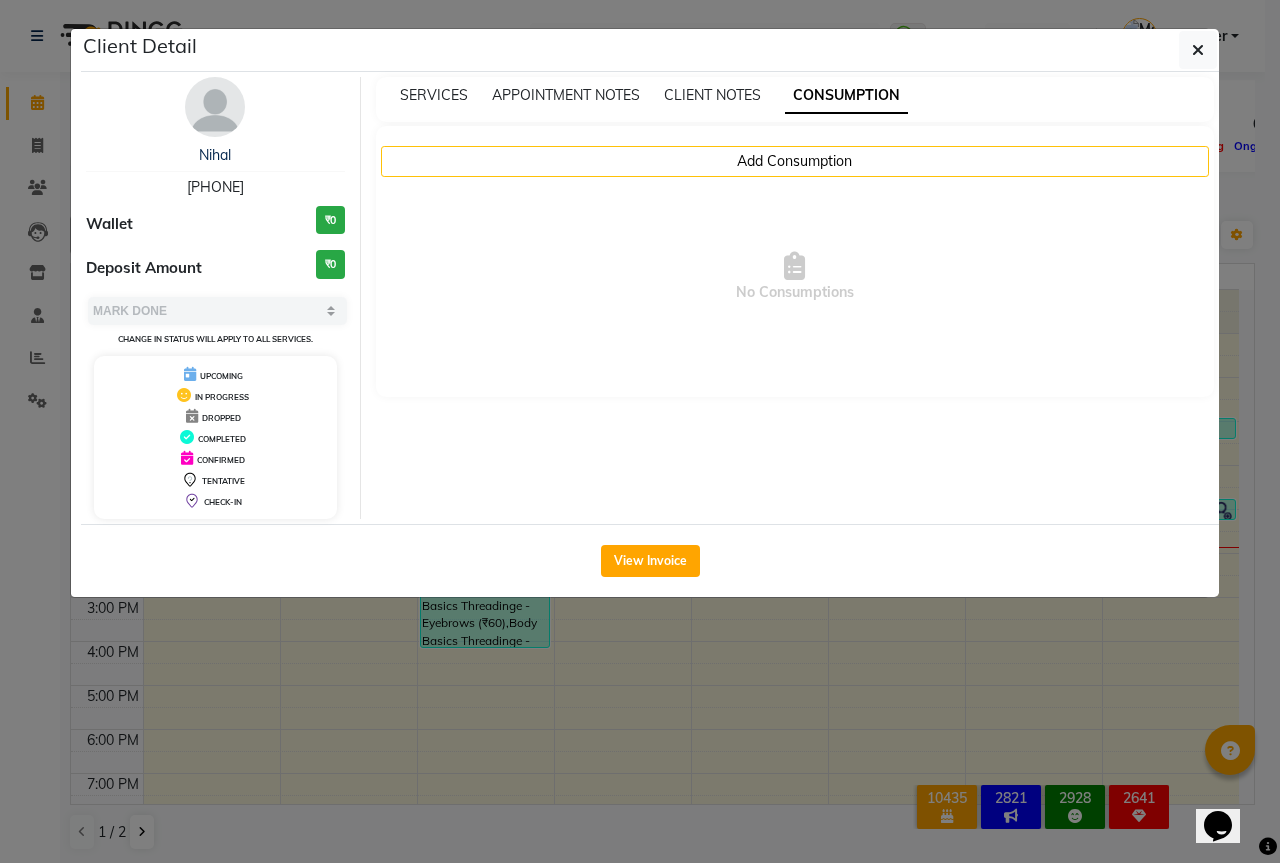click on "No Consumptions" at bounding box center [795, 277] 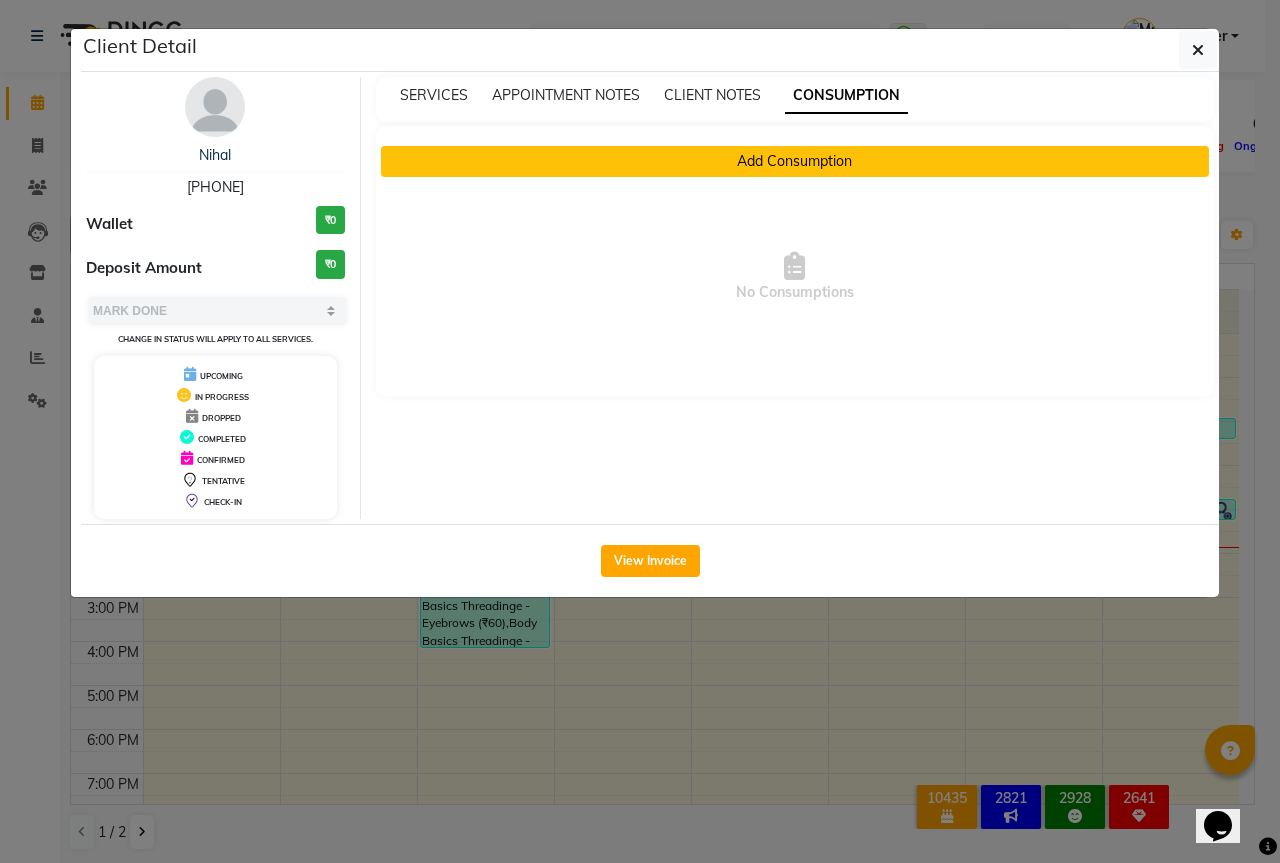 click on "Add Consumption" at bounding box center (795, 161) 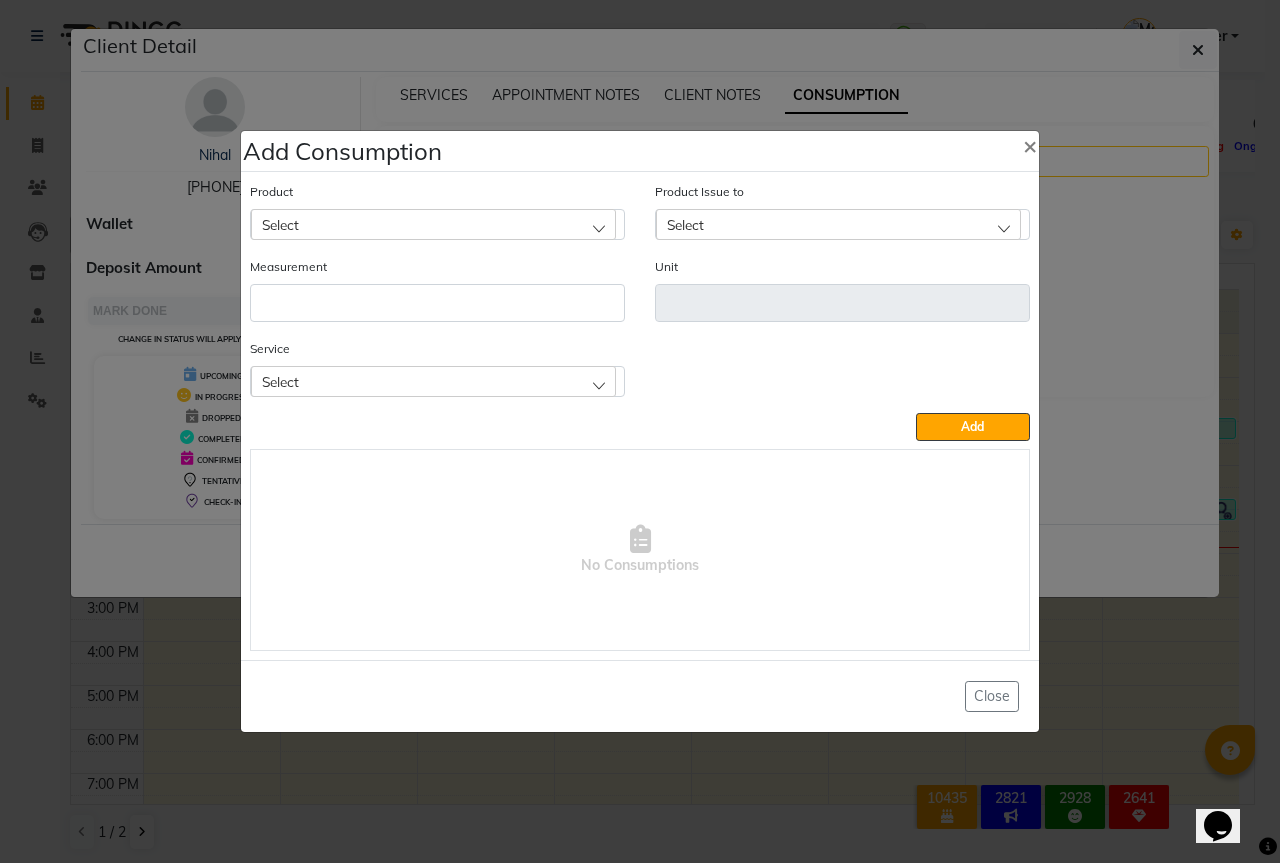 click on "Select" 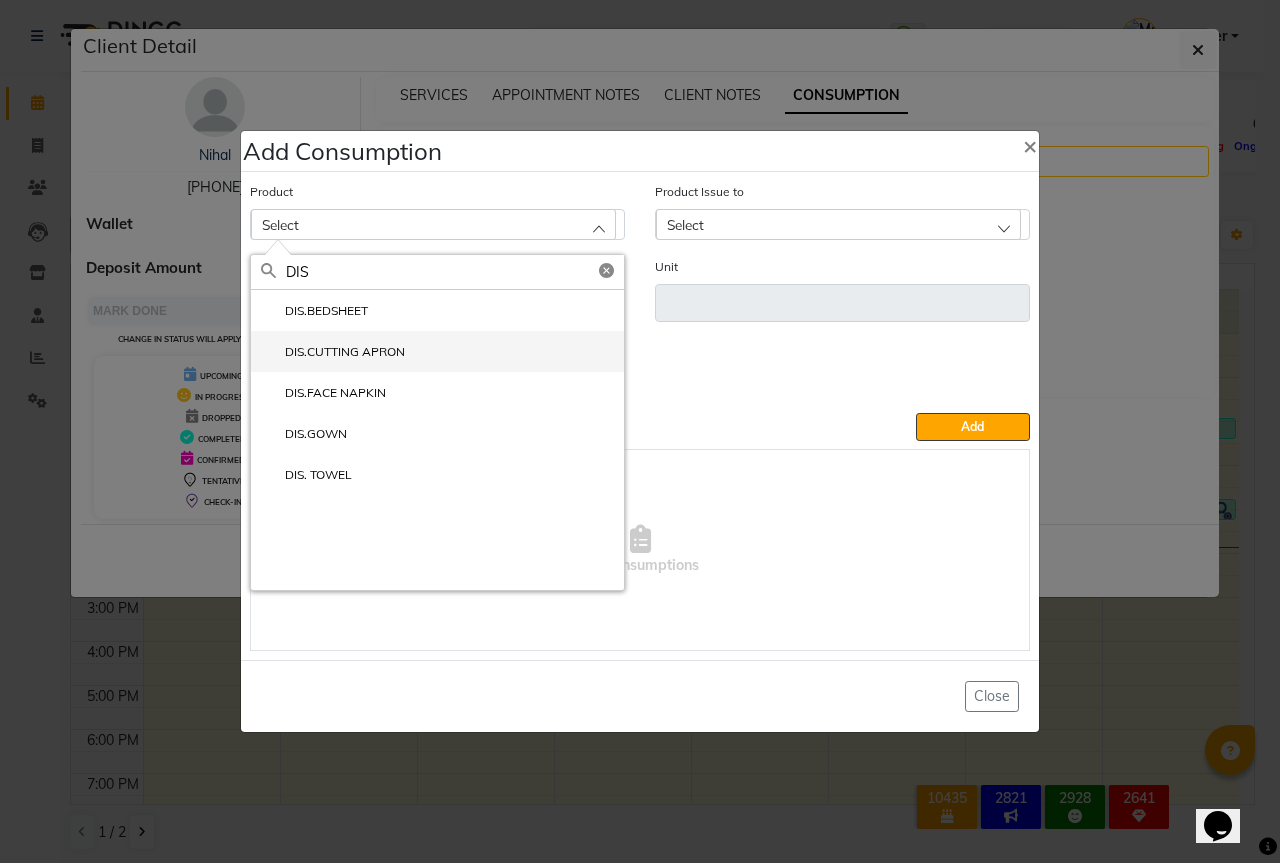 type on "DIS" 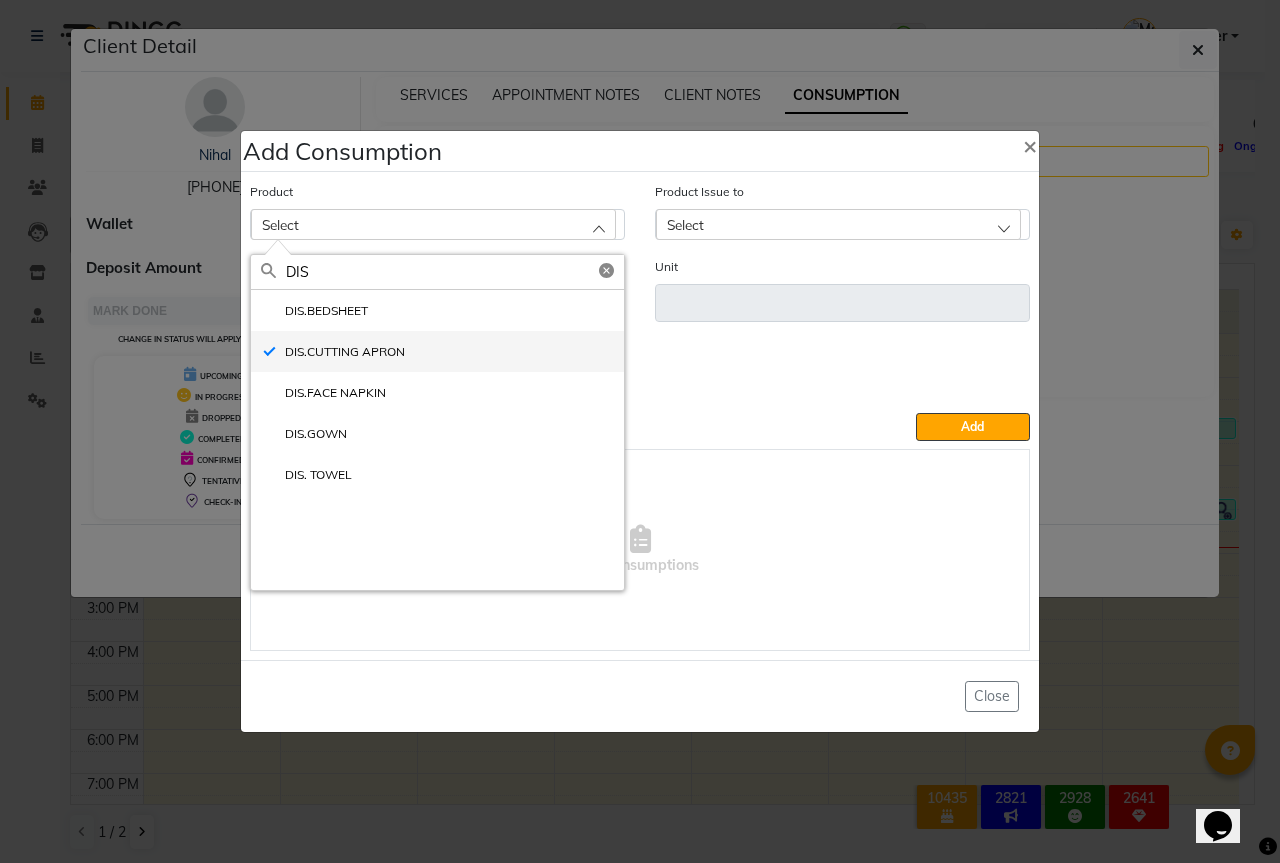 type on "PCS" 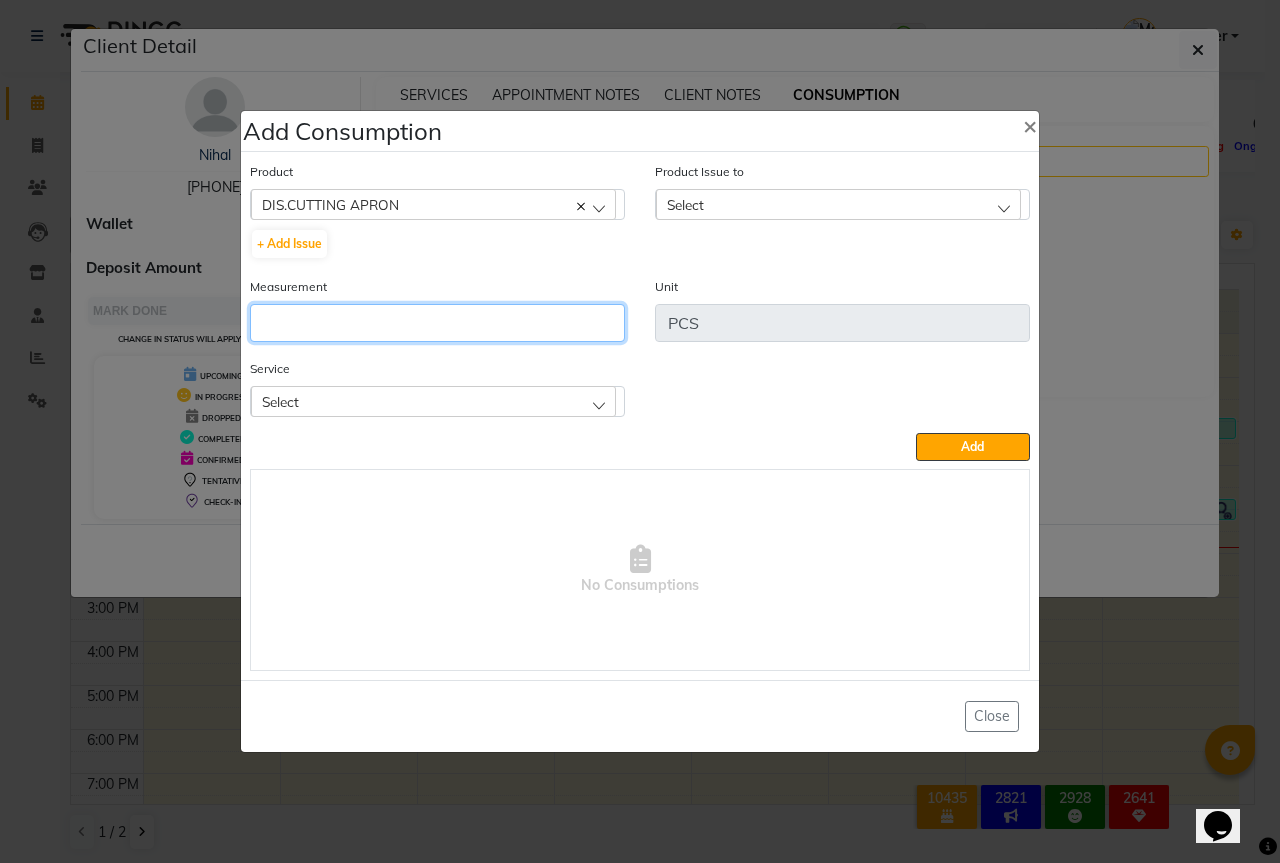 click 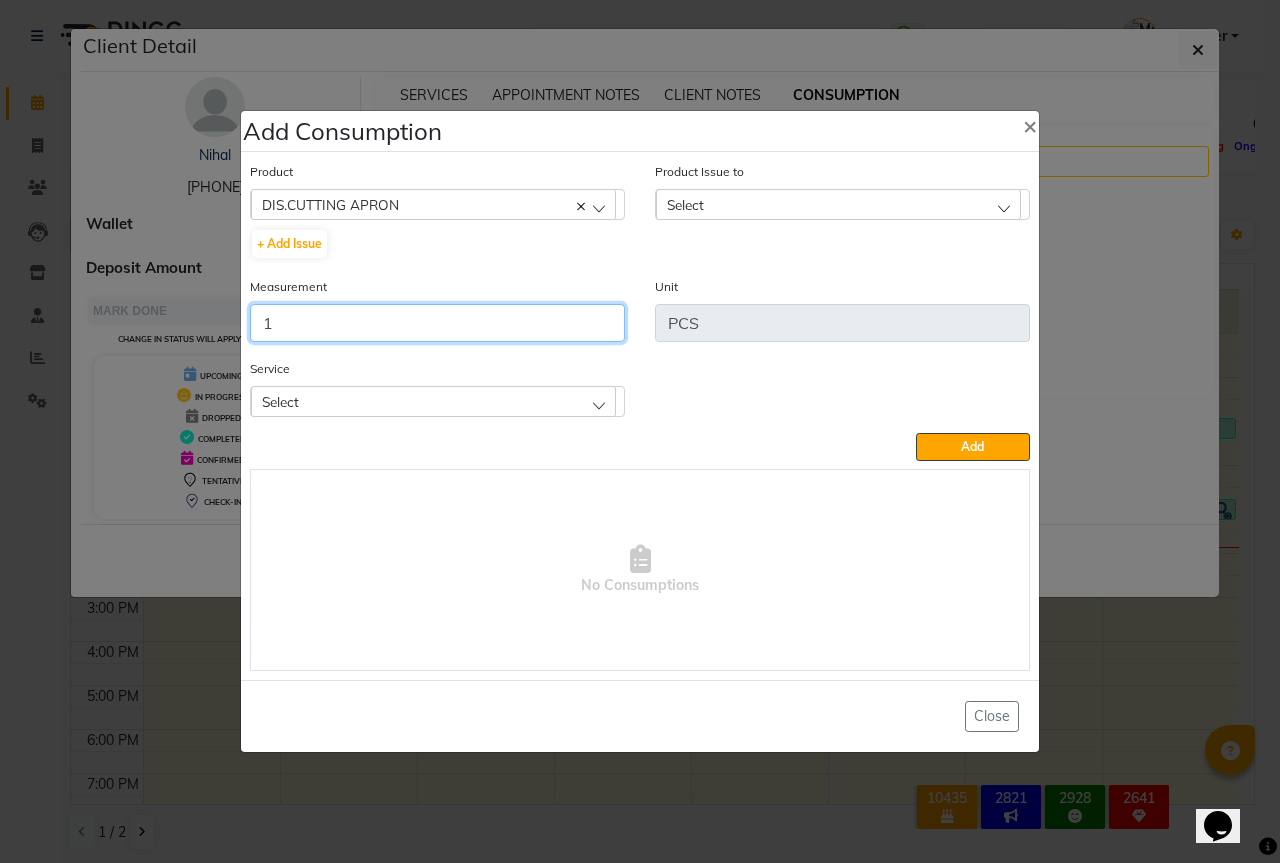 type on "1" 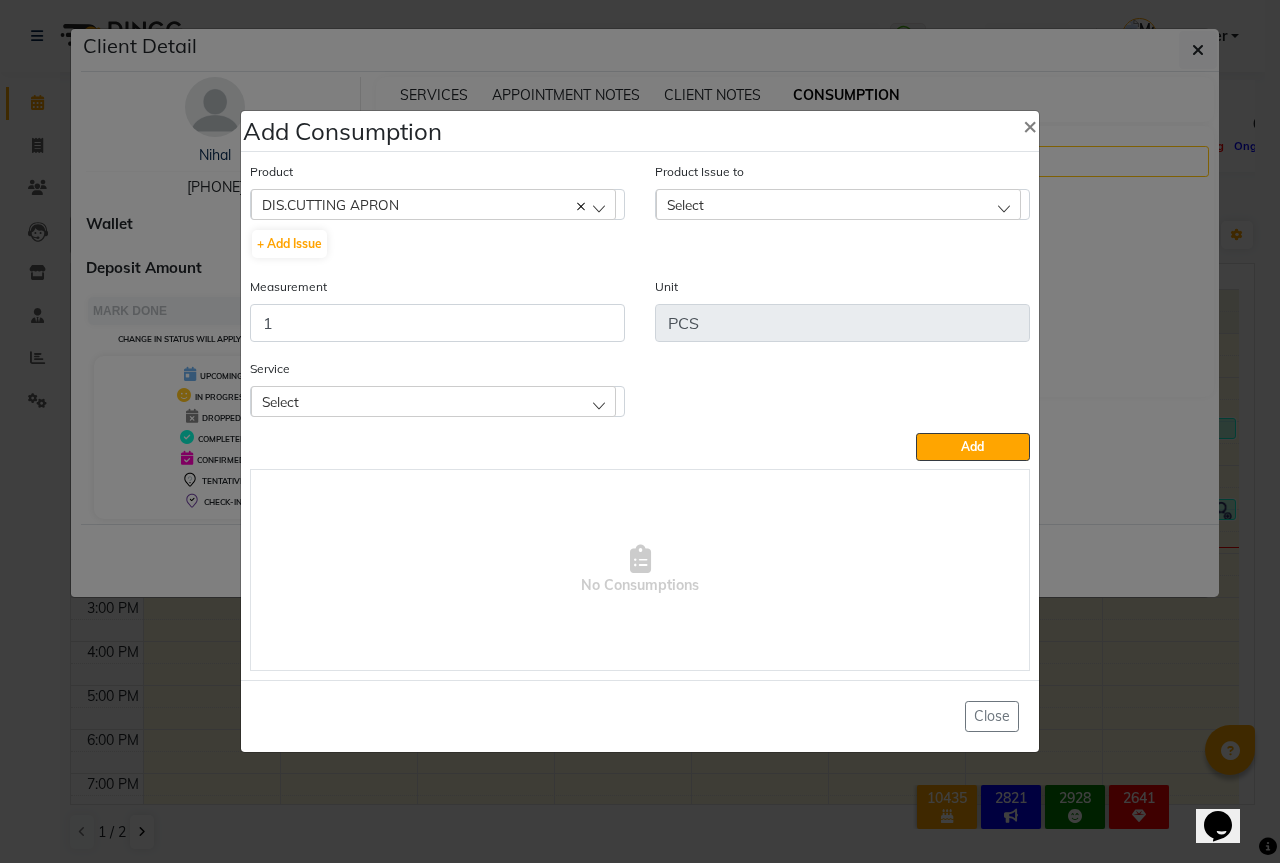 click on "Service Select Hair Cut - Male HairCut with Wash  Hair Cut - Shaving" 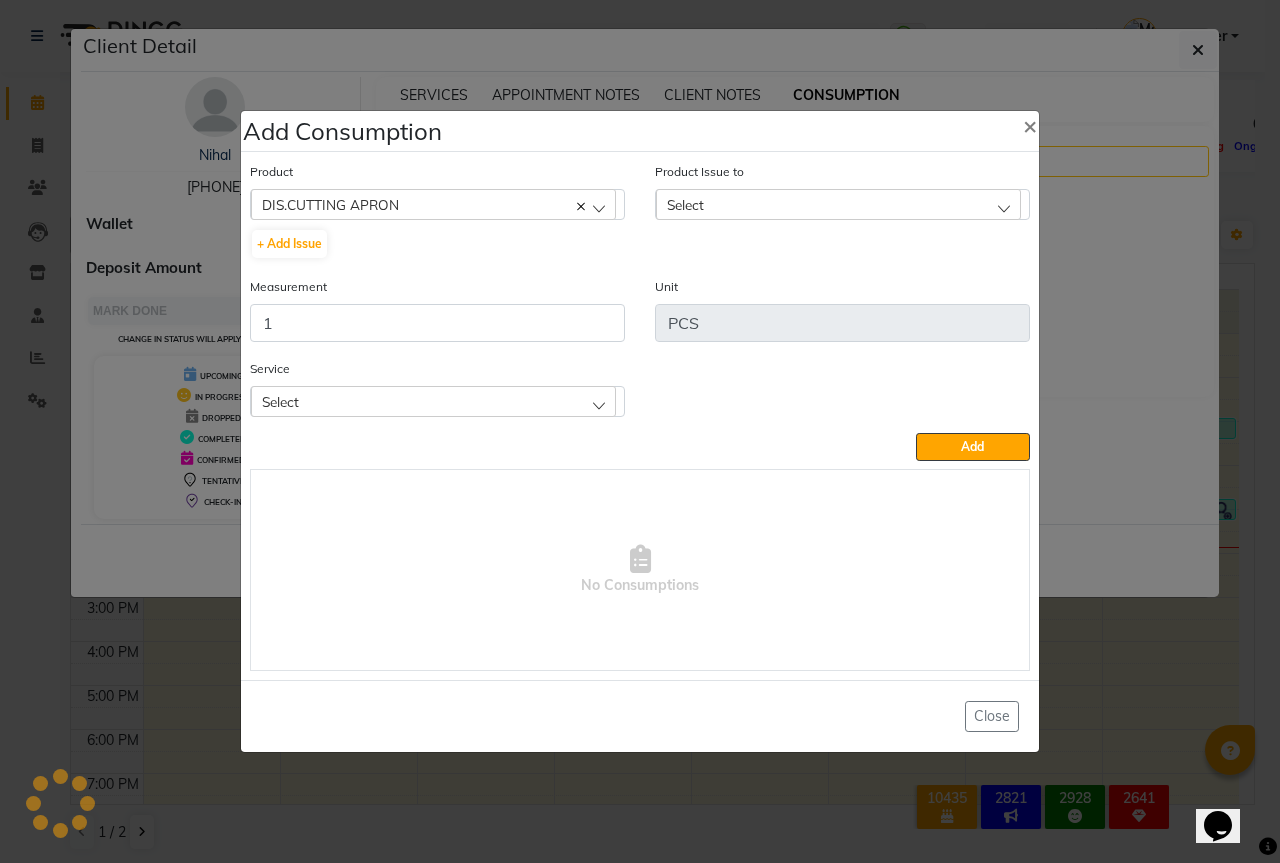 click on "Select" 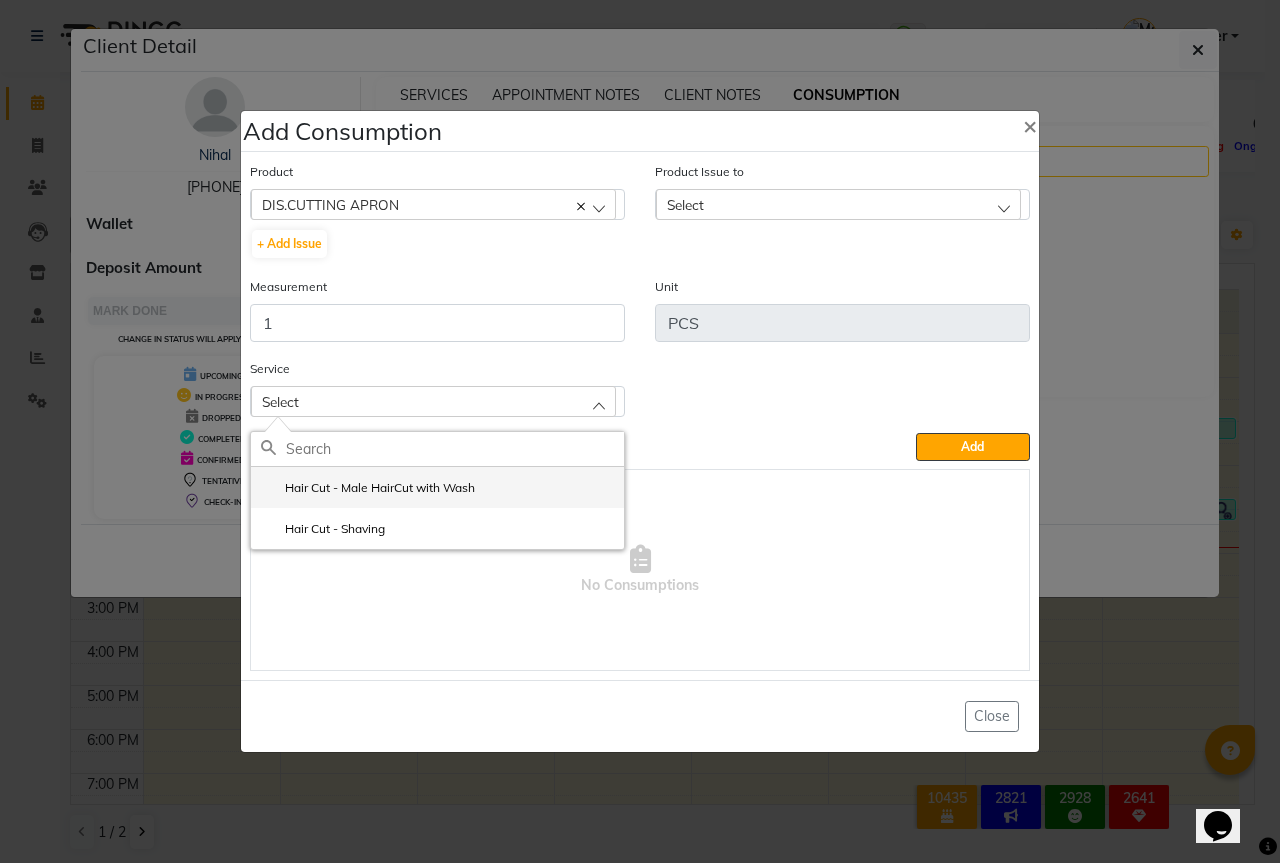 click on "Hair Cut - Male HairCut with Wash" 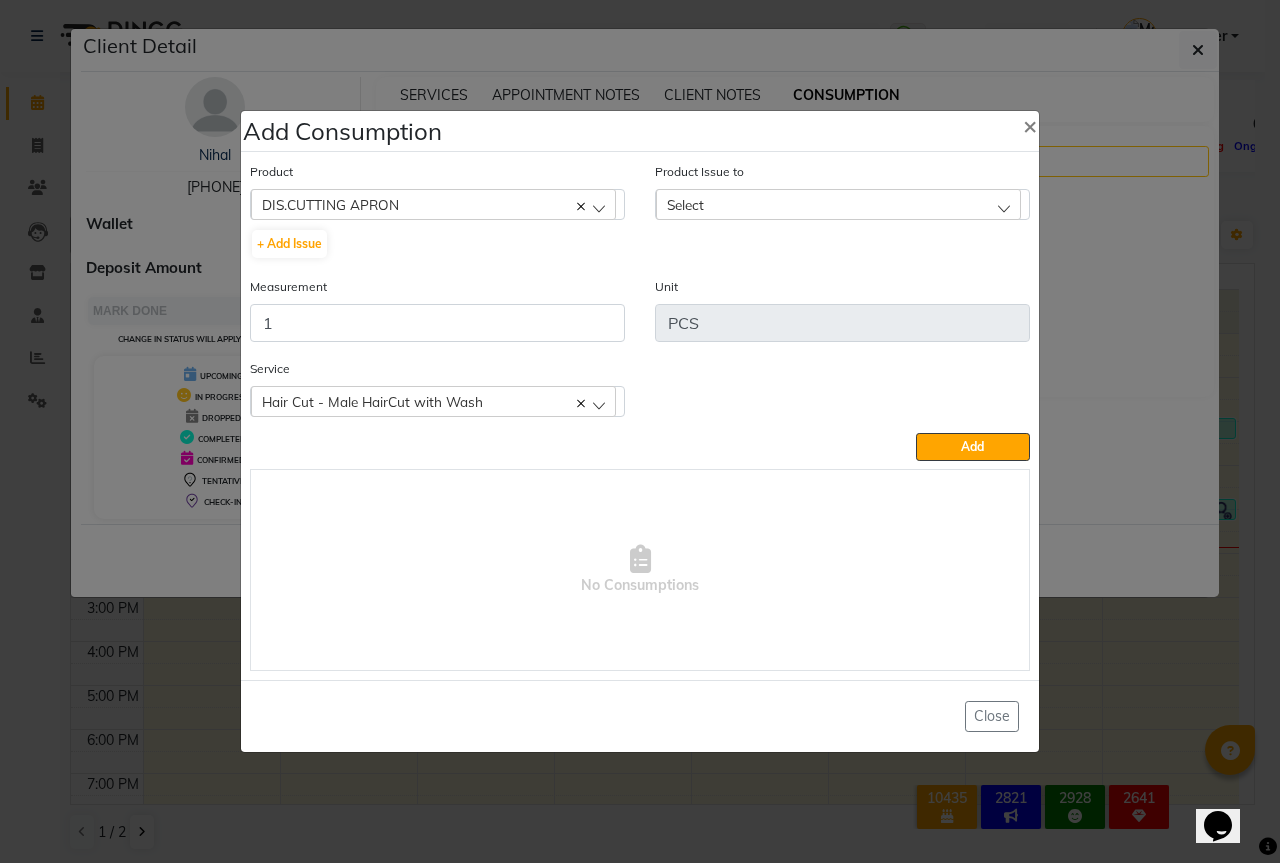 click on "Select" 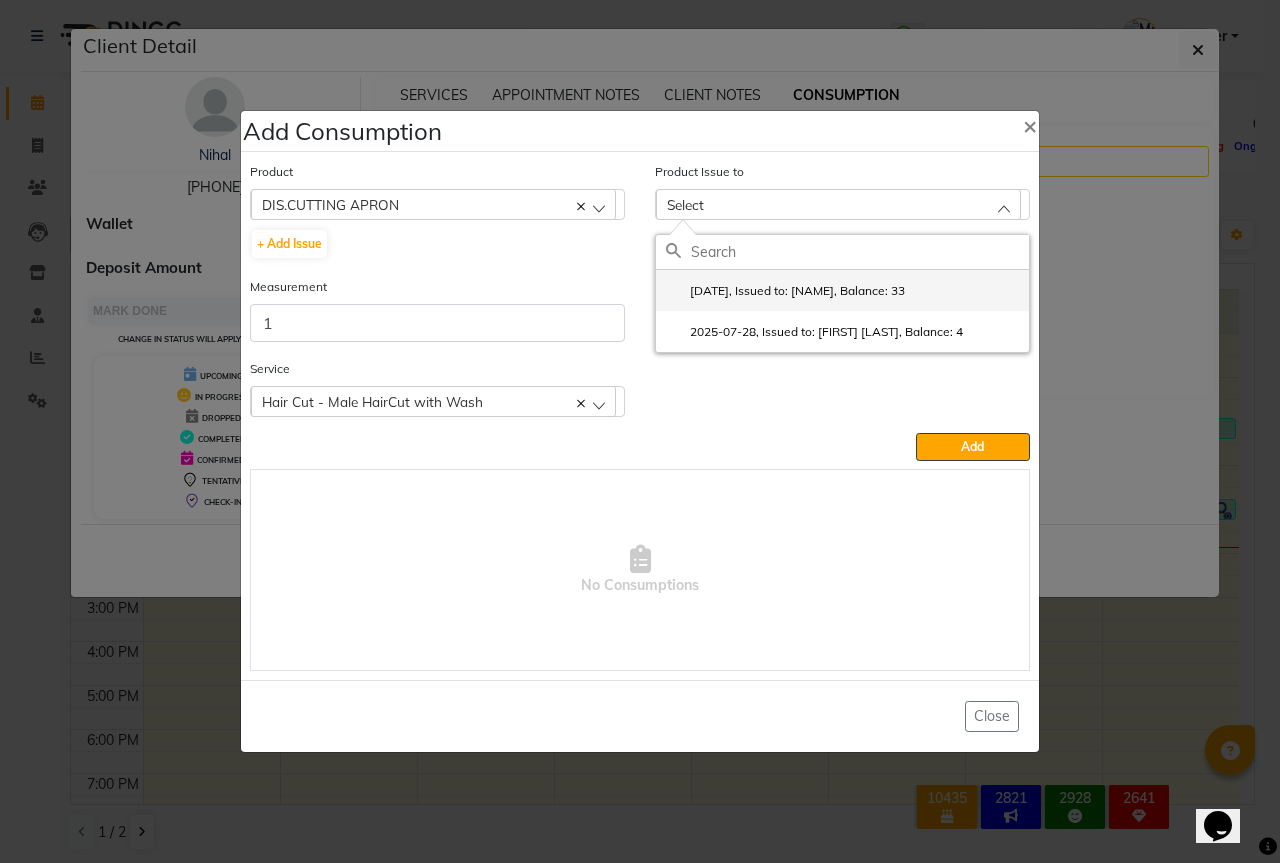 click on "2025-07-30, Issued to: Sipra Singh, Balance: 33" 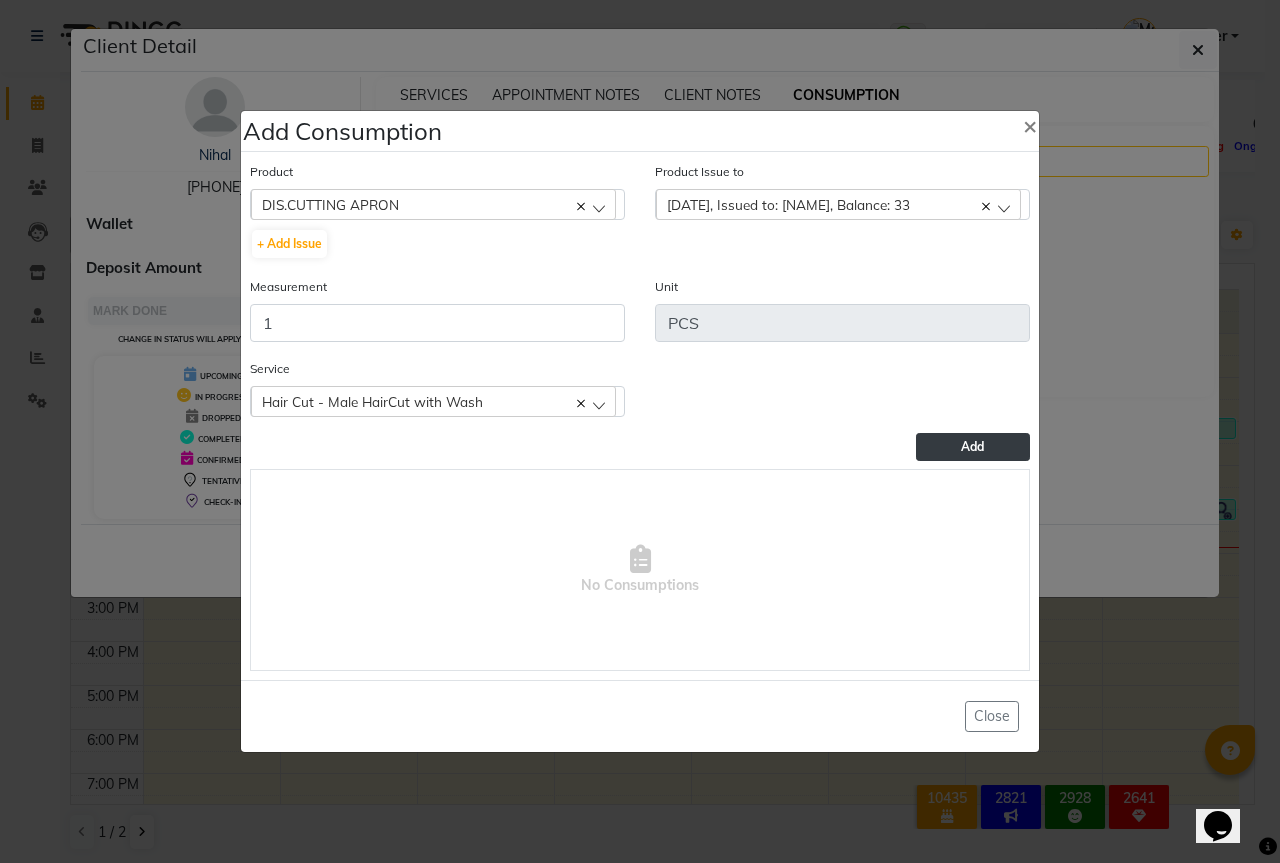 click on "Add" 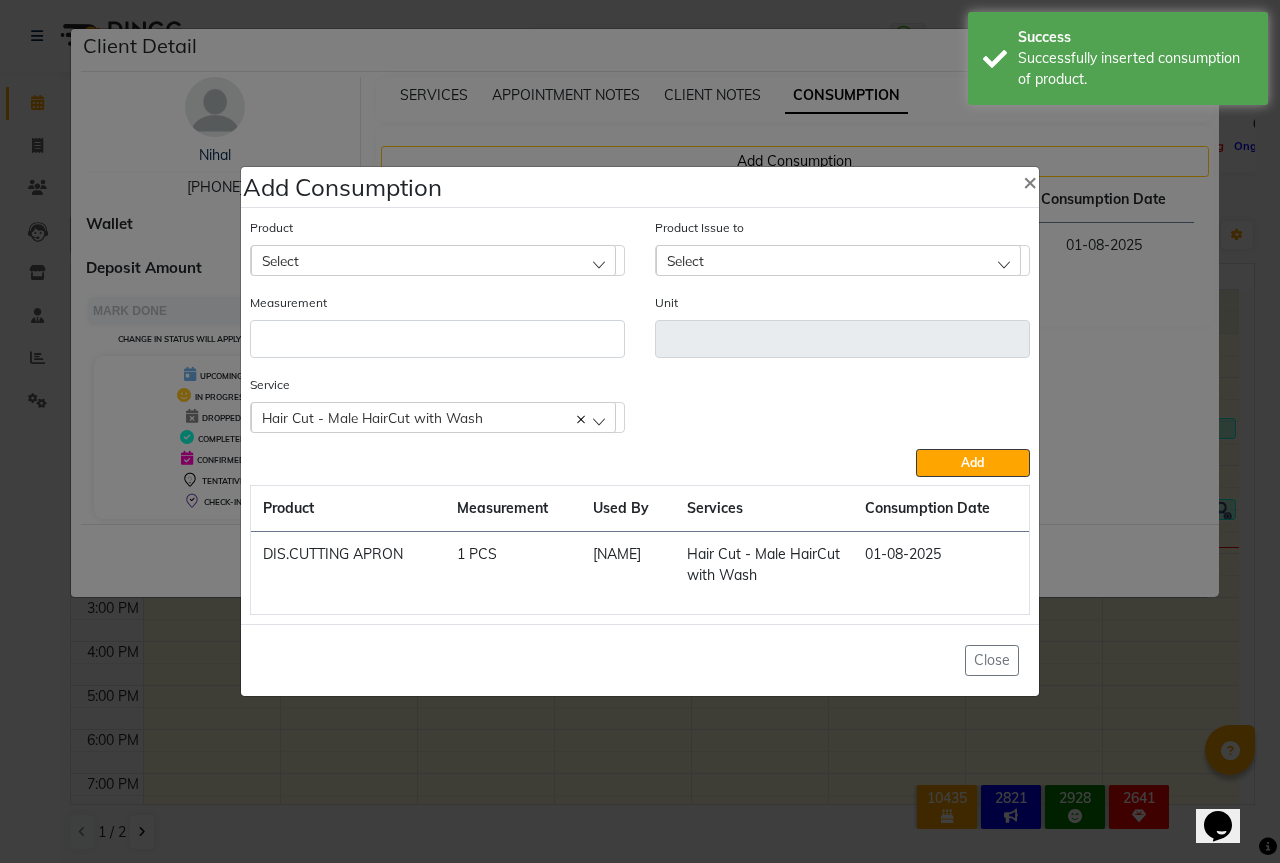 click on "Add Consumption × Product Select 03+HYDRA FACIAL KIT (MELADERAM AGELOCK) - CLEANSER Product Issue to Select 2025-07-30, Issued to: Sipra Singh, Balance: 33 2025-07-28, Issued to: Sipra Singh, Balance: 4 Measurement Unit Service  Hair Cut - Male HairCut with Wash  Hair Cut - Male HairCut with Wash  Hair Cut - Shaving  Add  Product Measurement Used By Services Consumption Date  DIS.CUTTING APRON   1 PCS   Dnyaneshwar Borde   Hair Cut - Male HairCut with Wash   01-08-2025   Close" 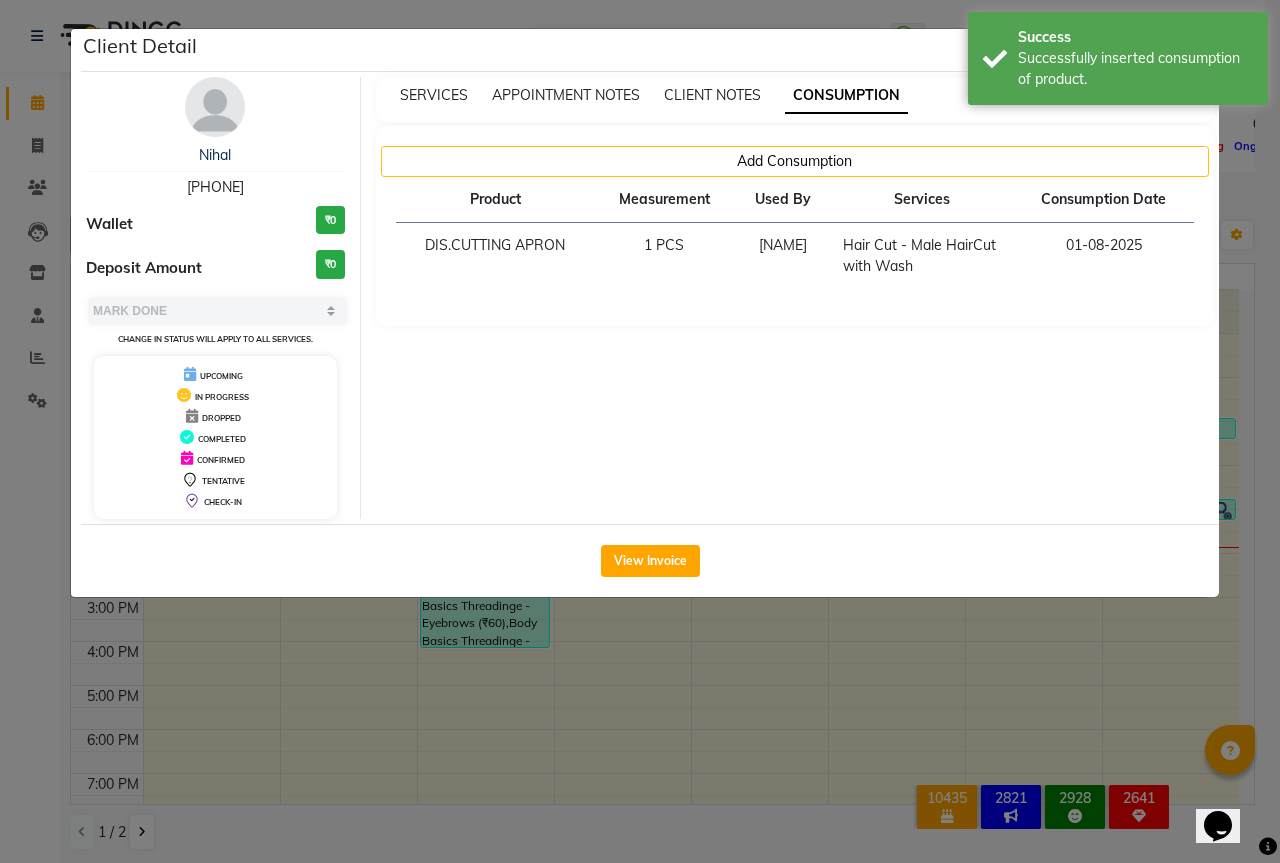 click on "Client Detail  Nihal    9820979679 Wallet ₹0 Deposit Amount  ₹0  Select MARK DONE UPCOMING Change in status will apply to all services. UPCOMING IN PROGRESS DROPPED COMPLETED CONFIRMED TENTATIVE CHECK-IN SERVICES APPOINTMENT NOTES CLIENT NOTES CONSUMPTION Add Consumption Product Measurement Used By Services Consumption Date  DIS.CUTTING APRON   1 PCS   Dnyaneshwar Borde   Hair Cut - Male HairCut with Wash   01-08-2025   View Invoice" 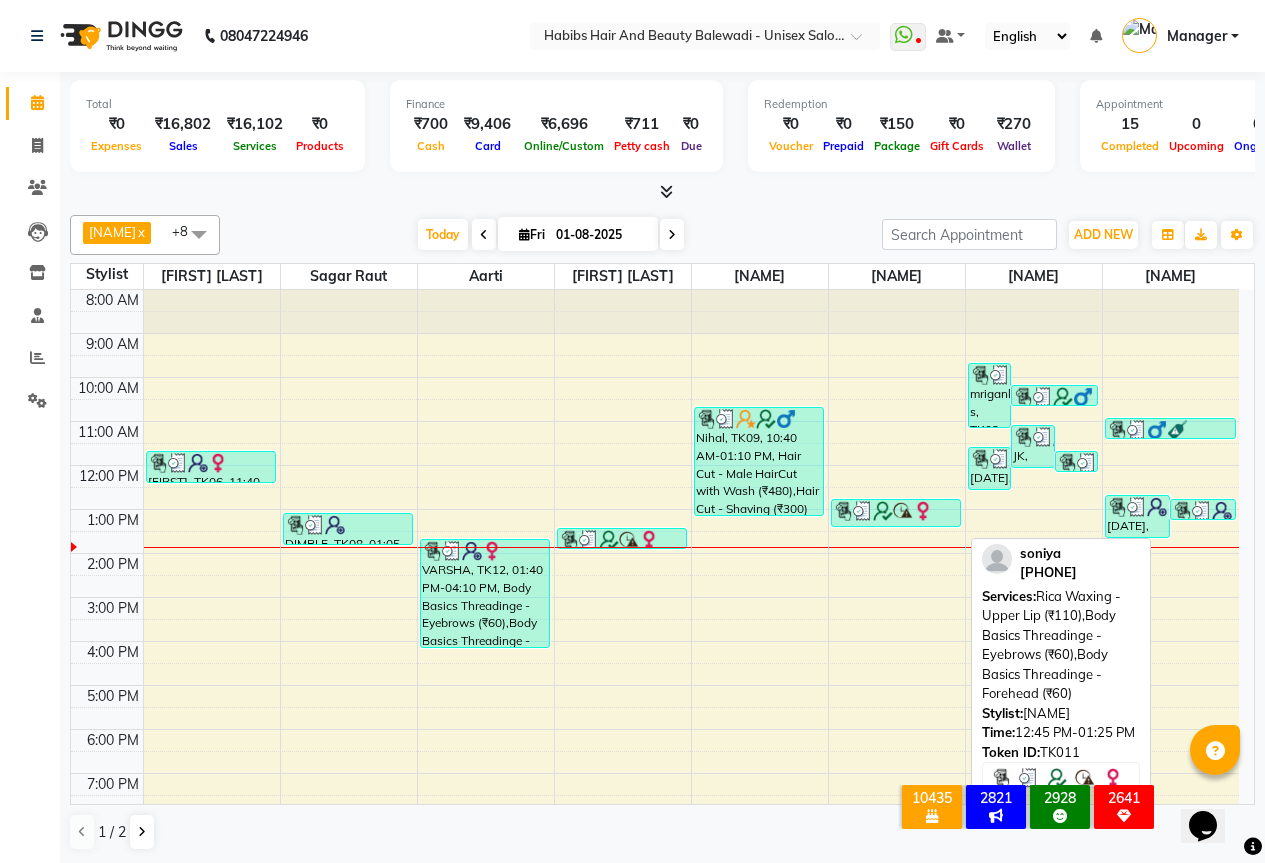 click at bounding box center (923, 511) 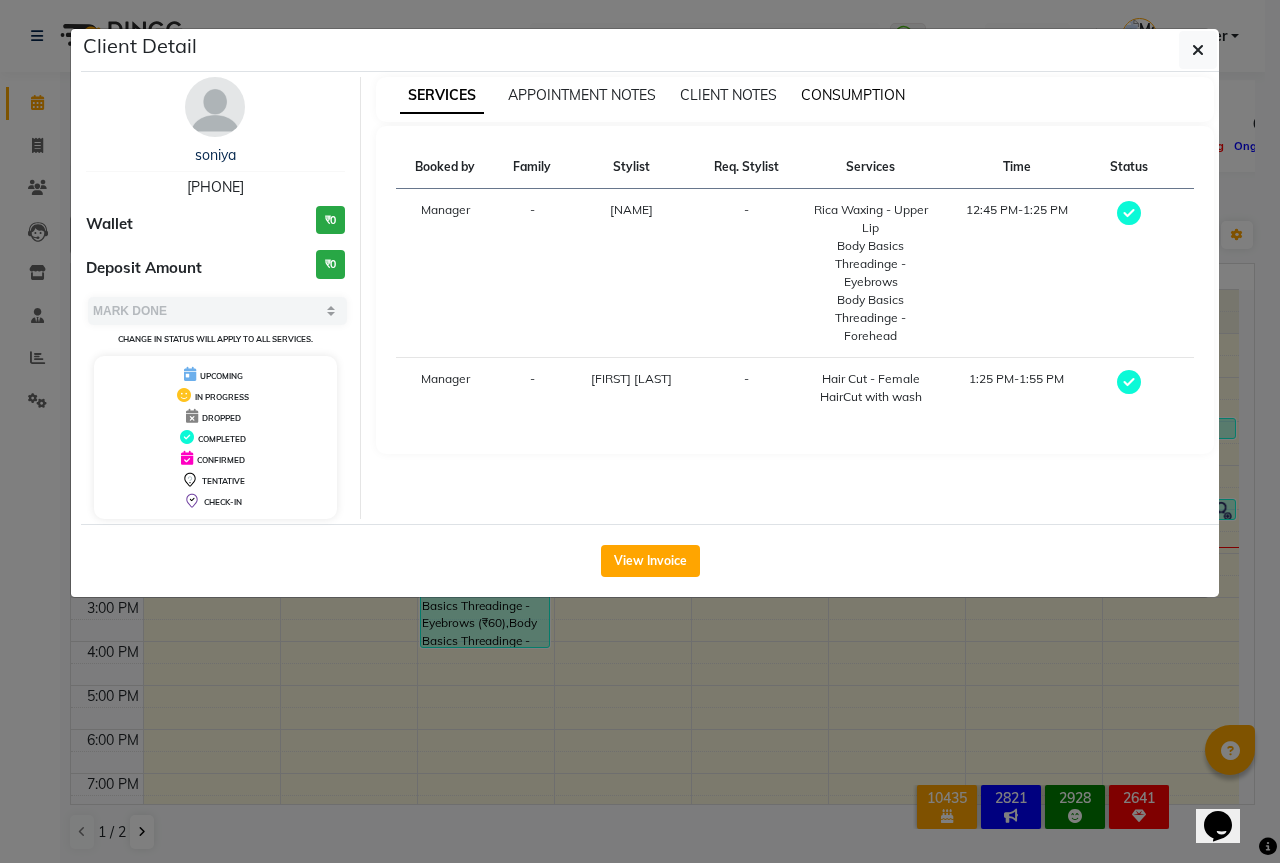 click on "CONSUMPTION" at bounding box center (853, 95) 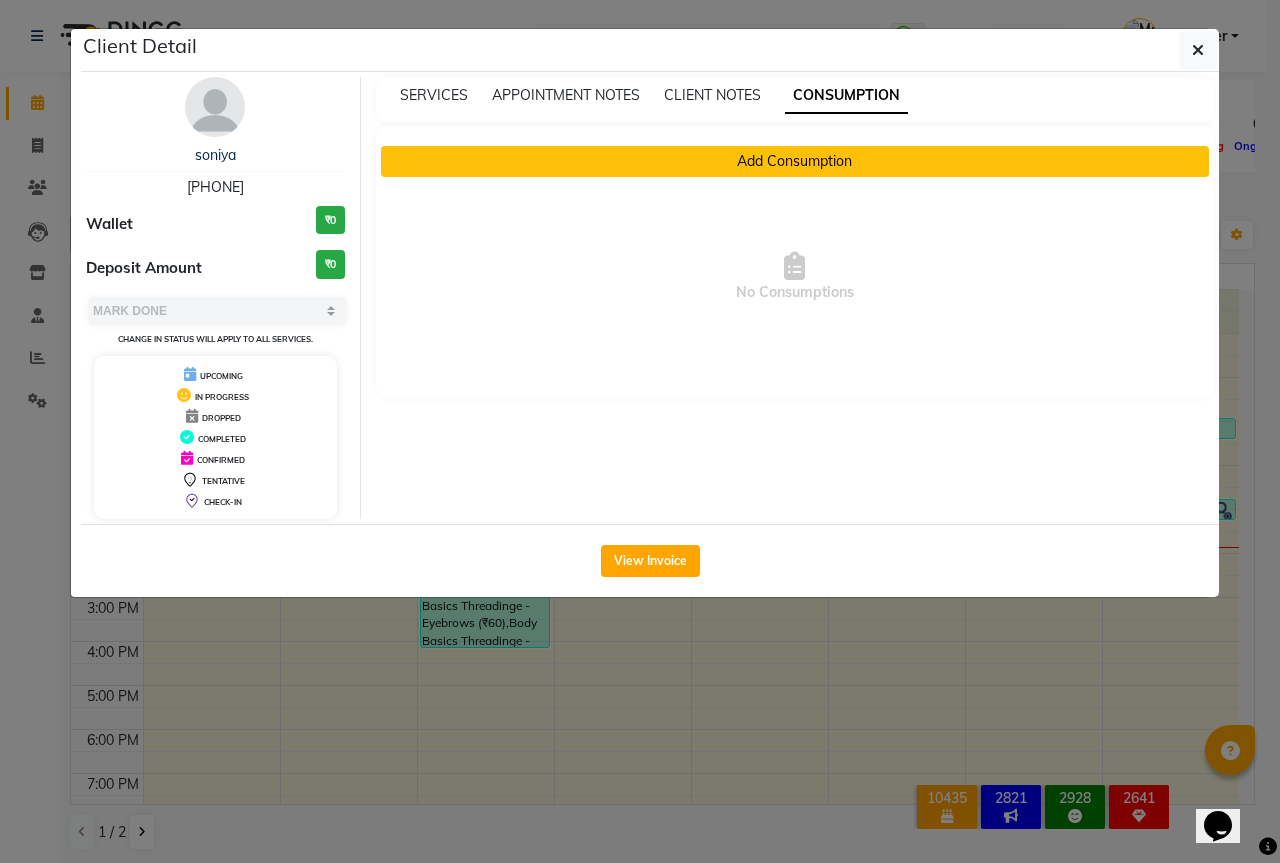 click on "Add Consumption" at bounding box center (795, 161) 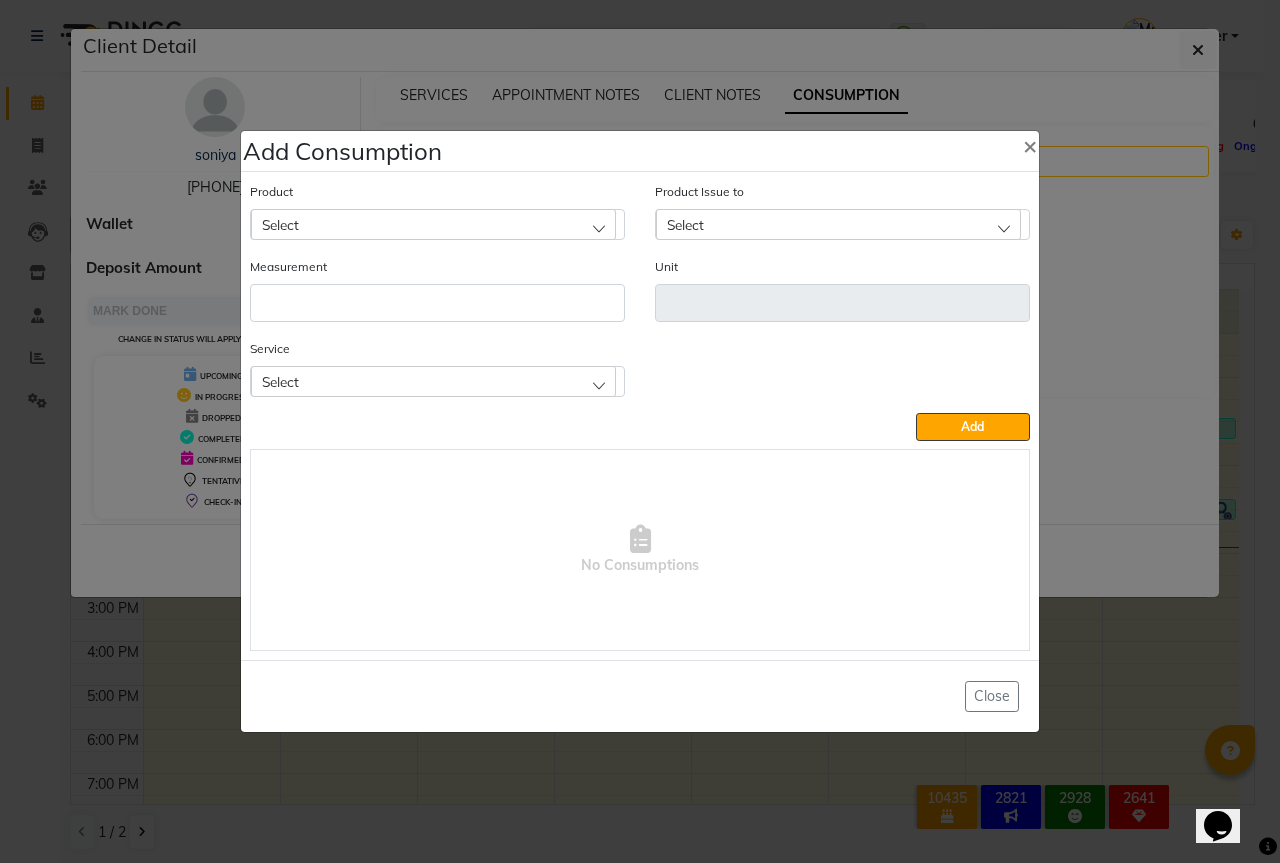 click on "Select" 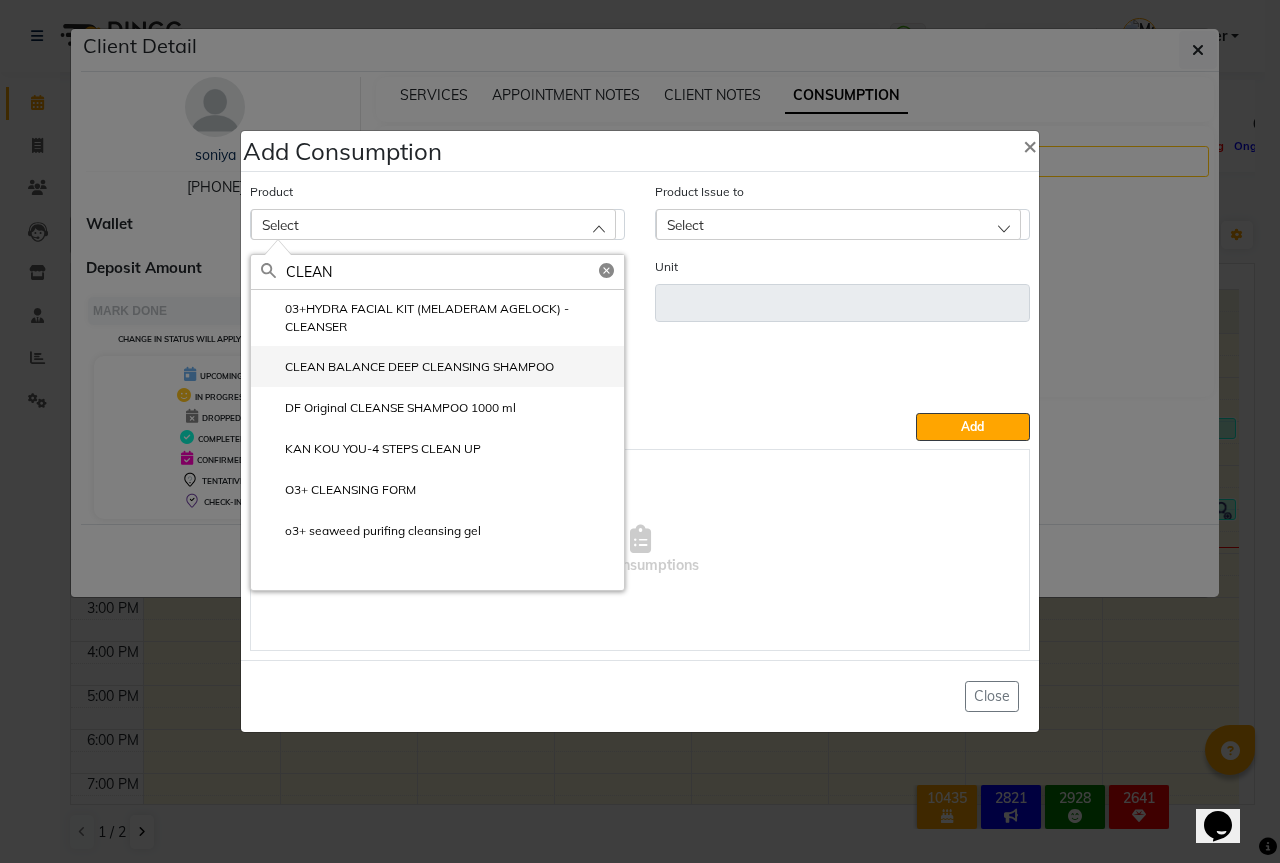 type on "CLEAN" 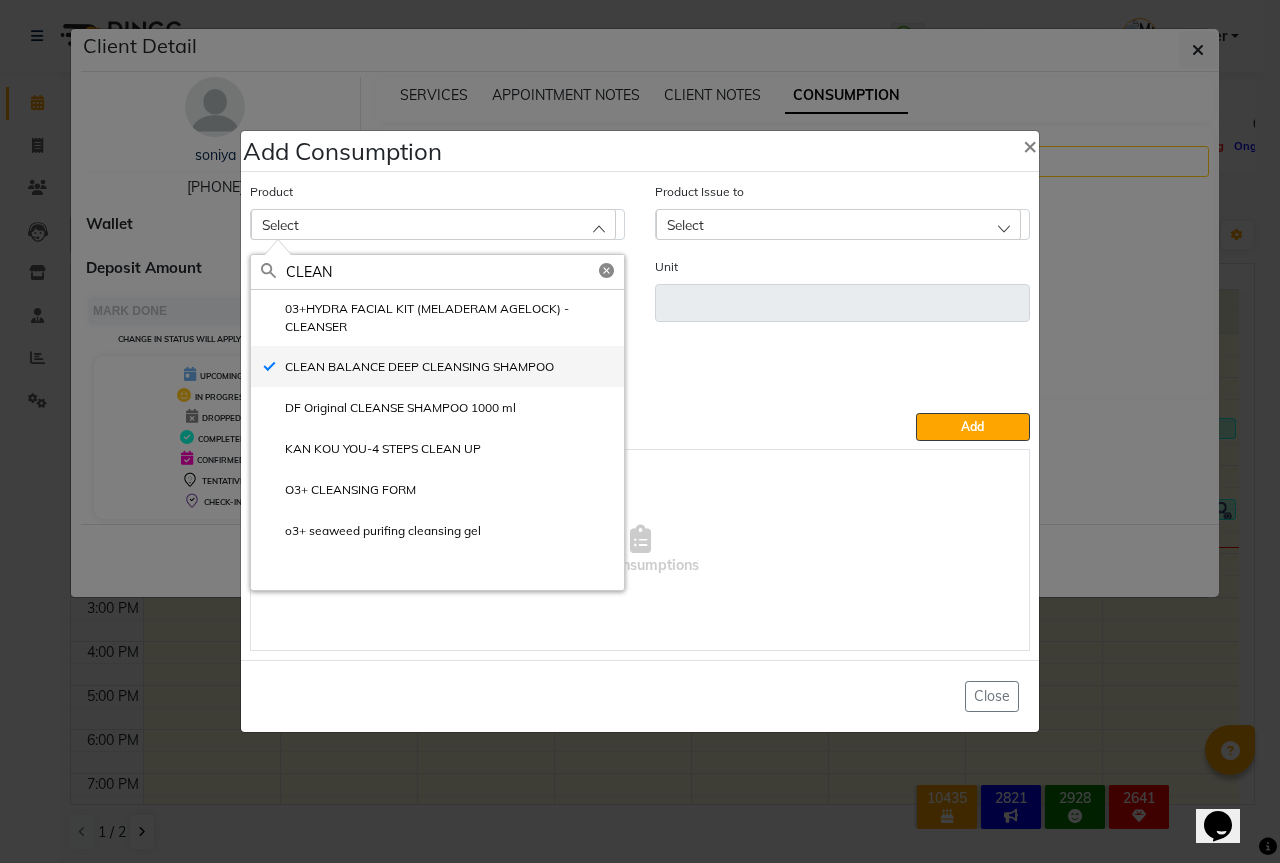 type on "ml" 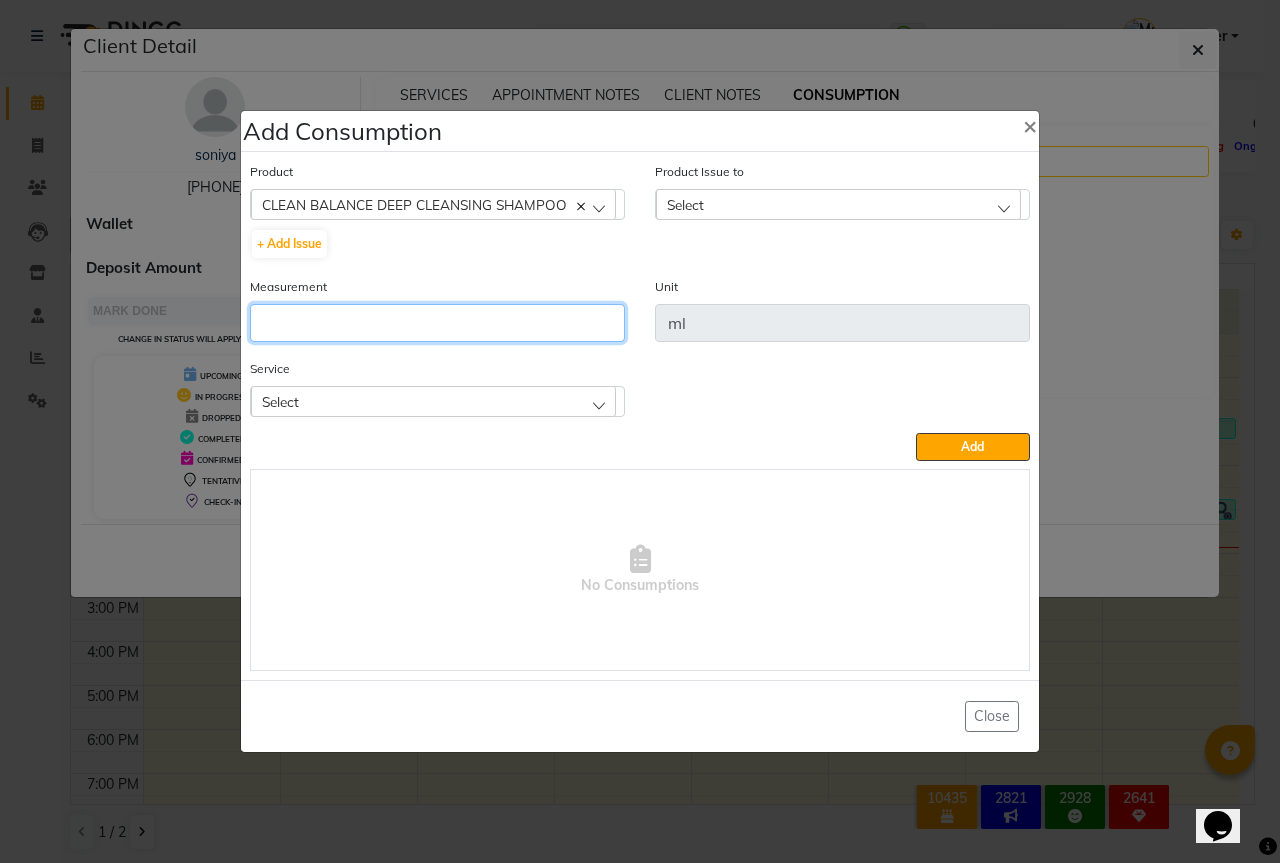 click 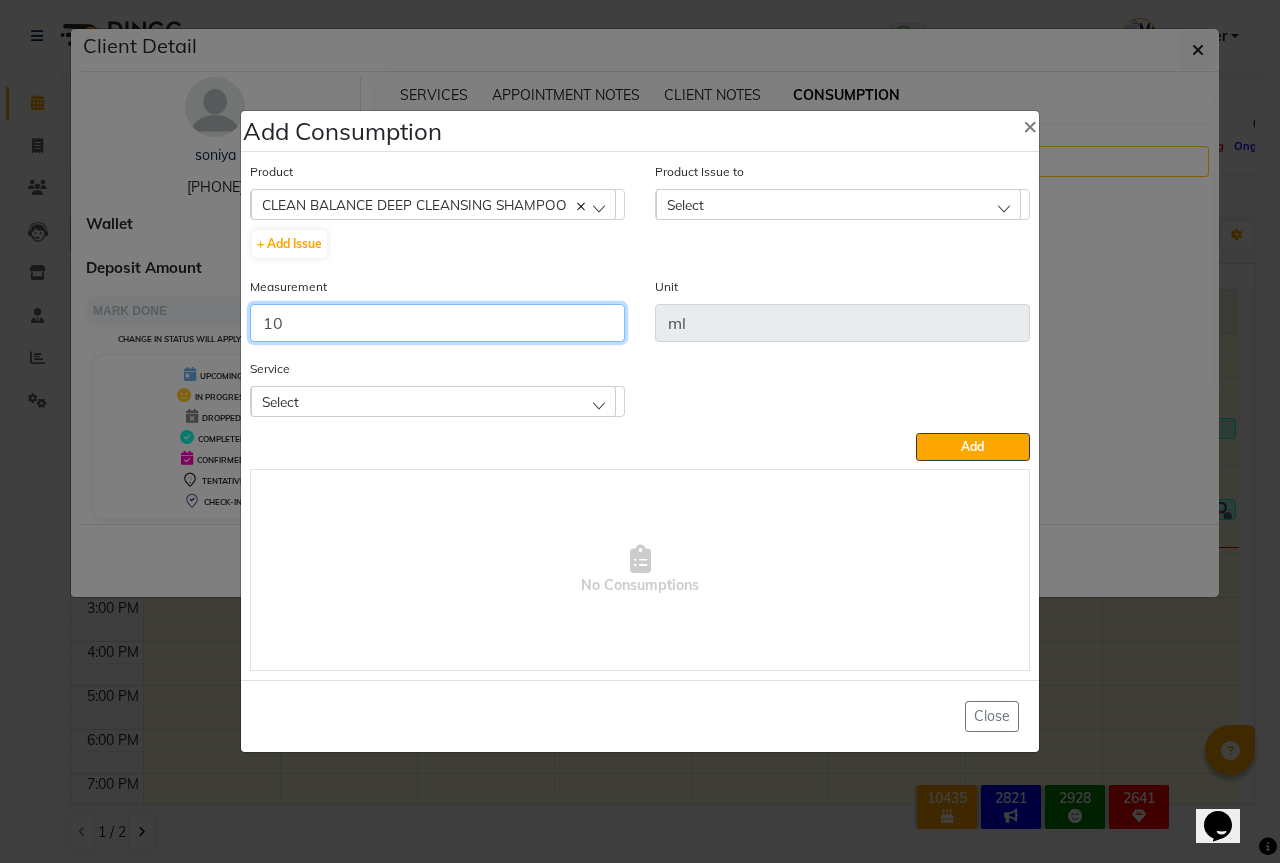 type on "10" 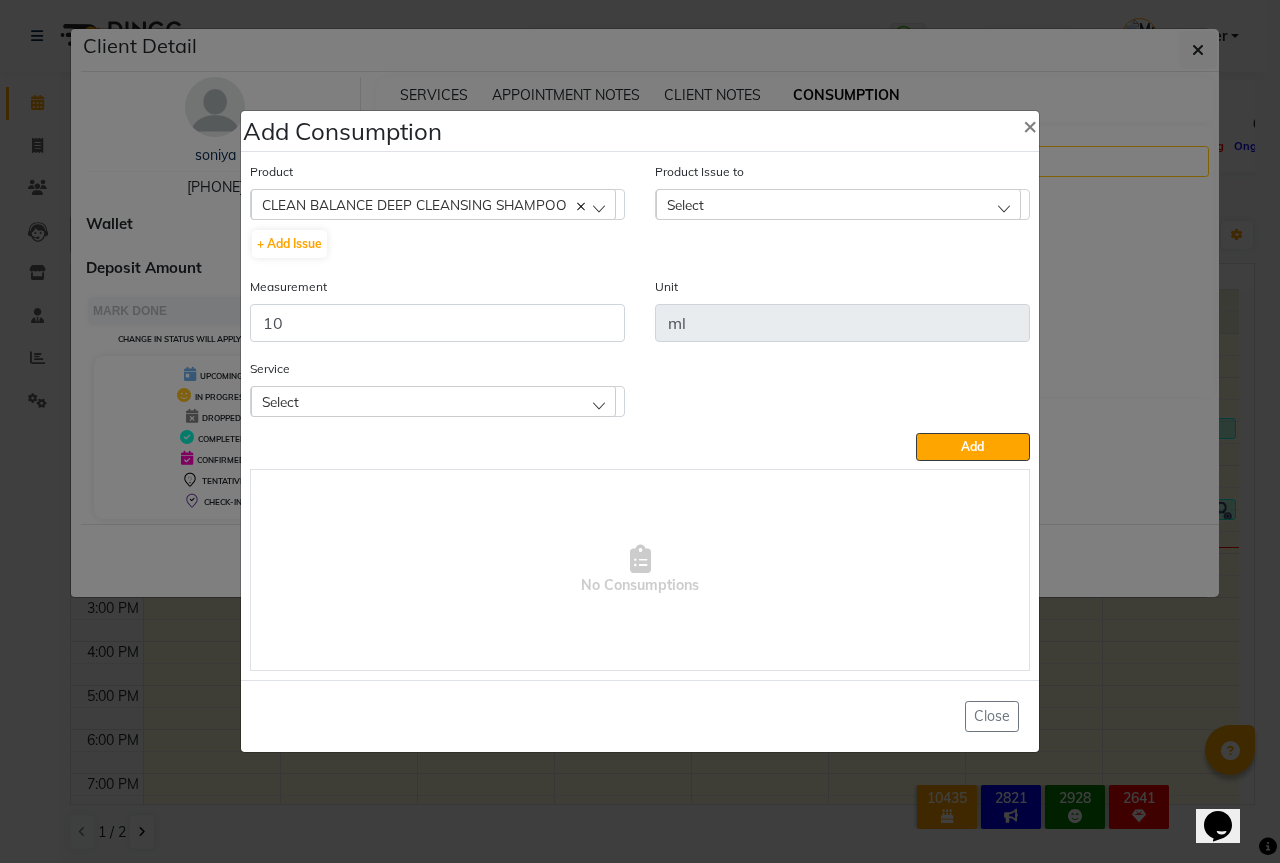 click on "Select" 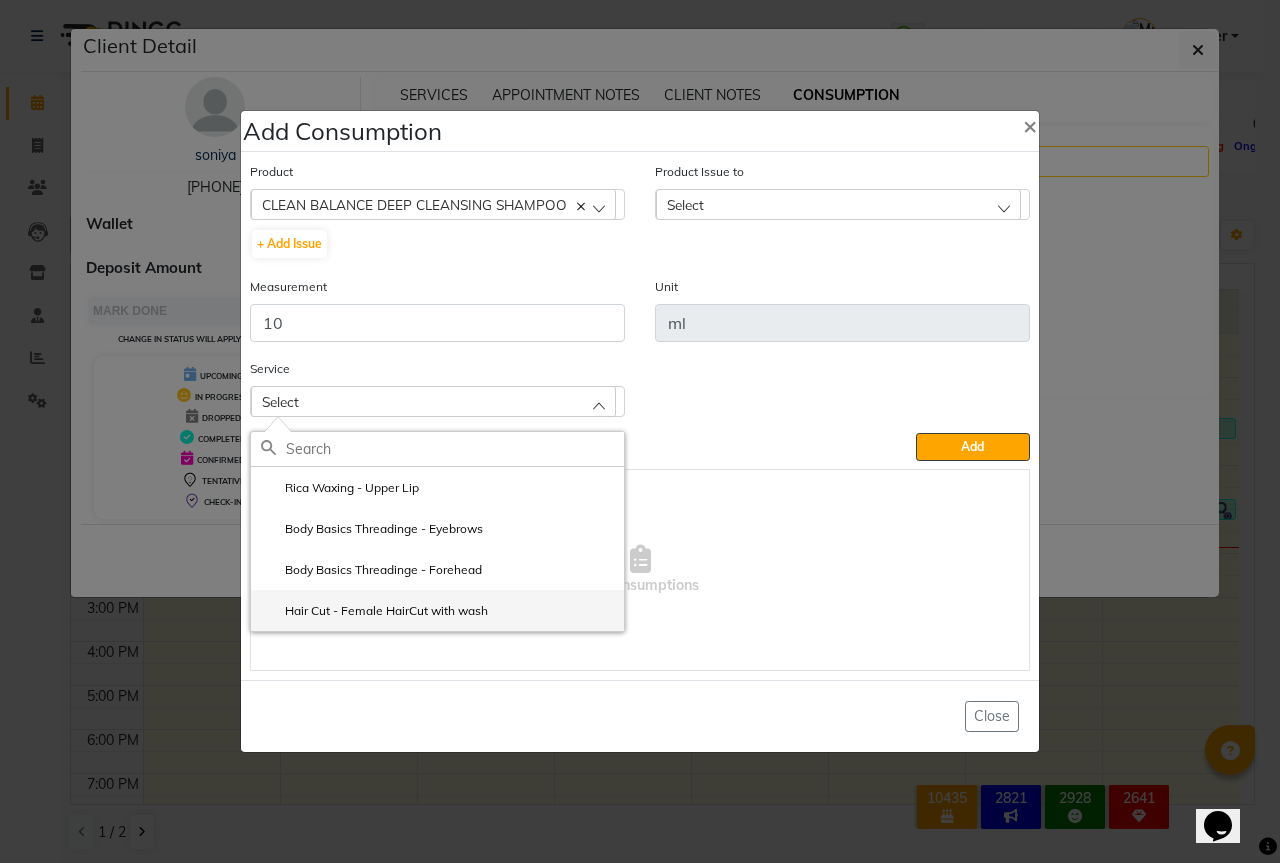 click on "Hair Cut - Female HairCut with wash" 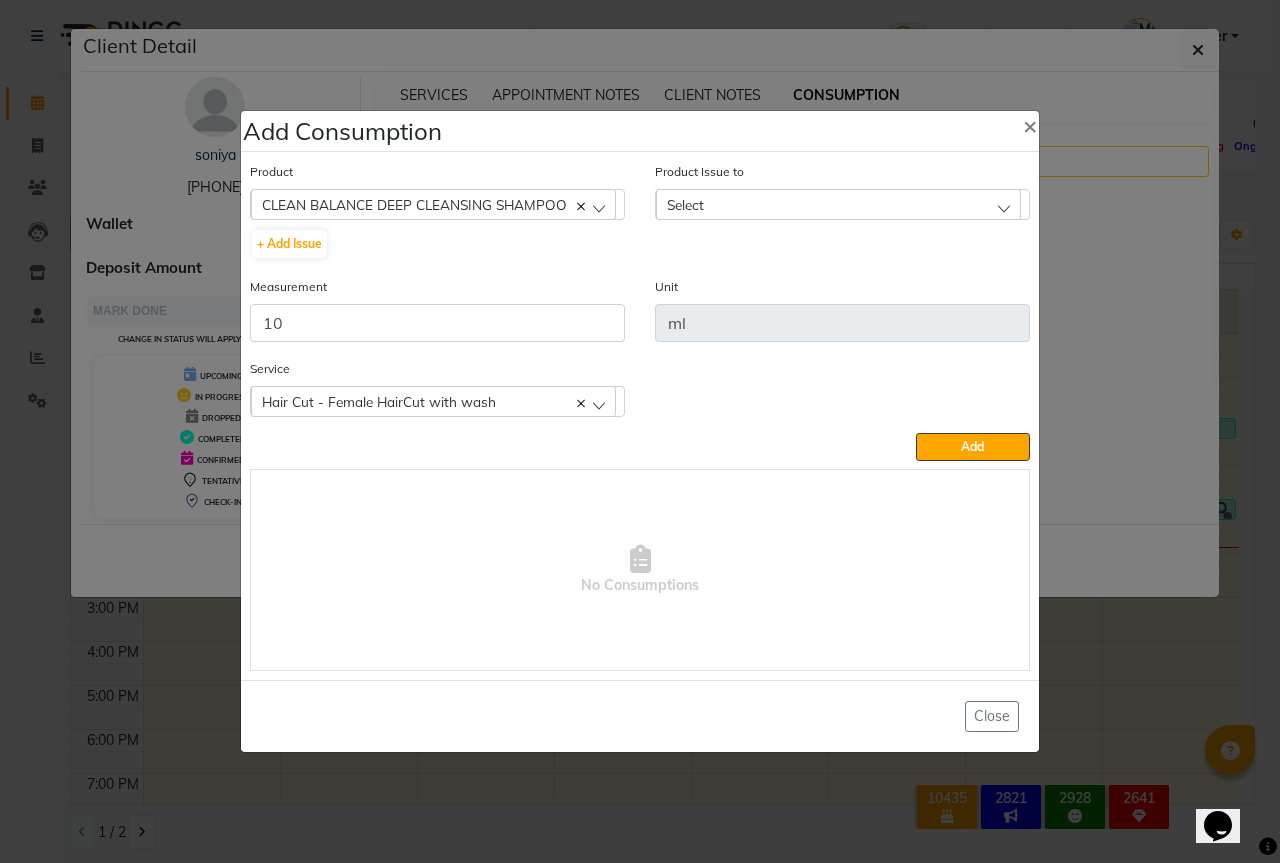 click on "Select" 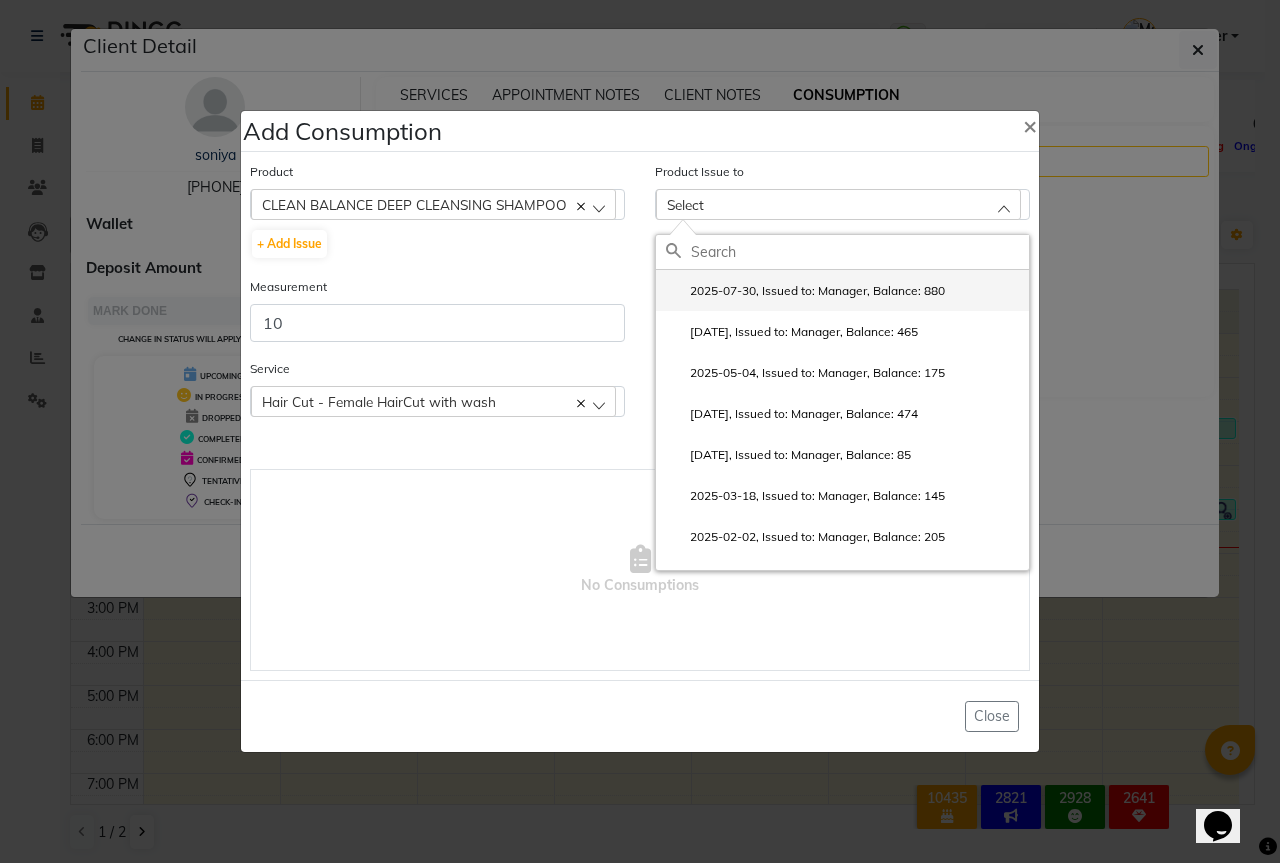 click on "2025-07-30, Issued to: Manager, Balance: 880" 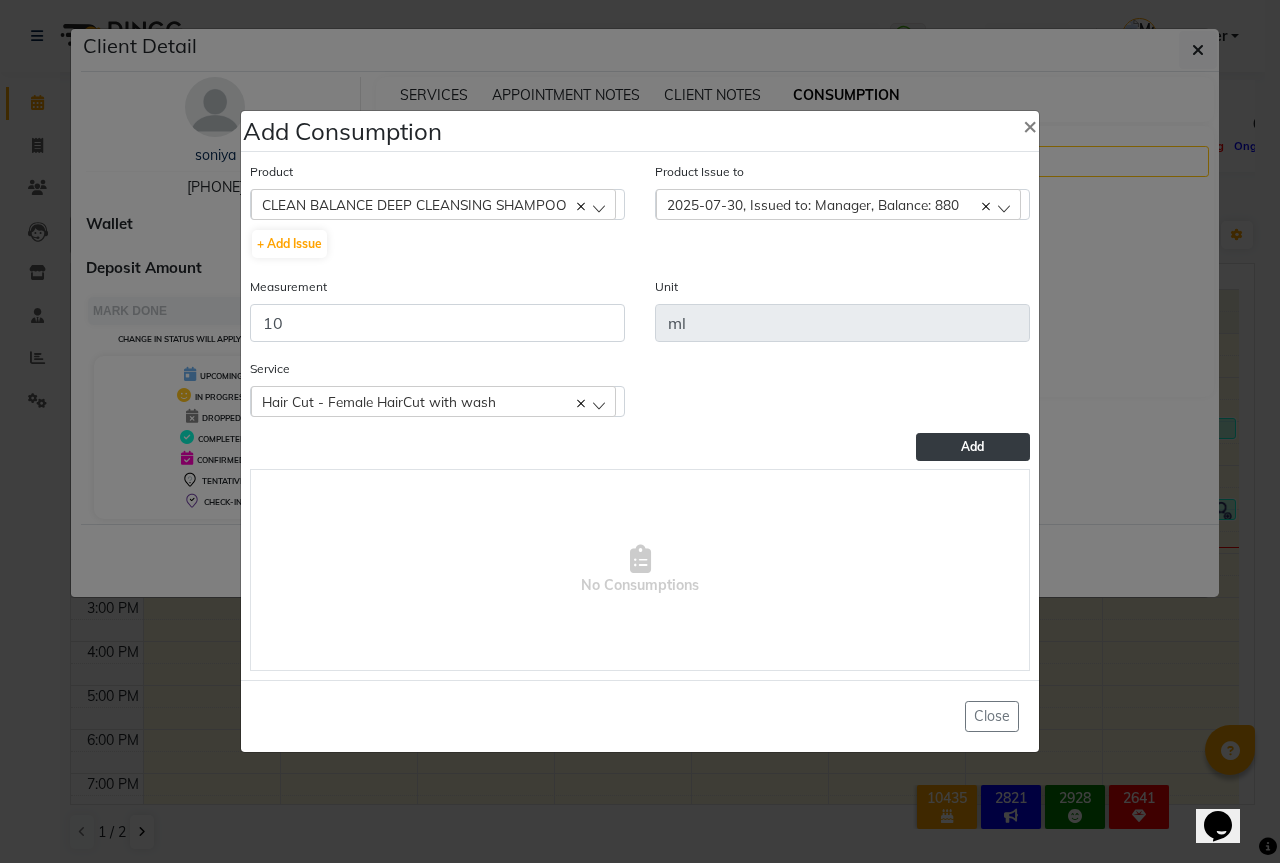 click on "Add" 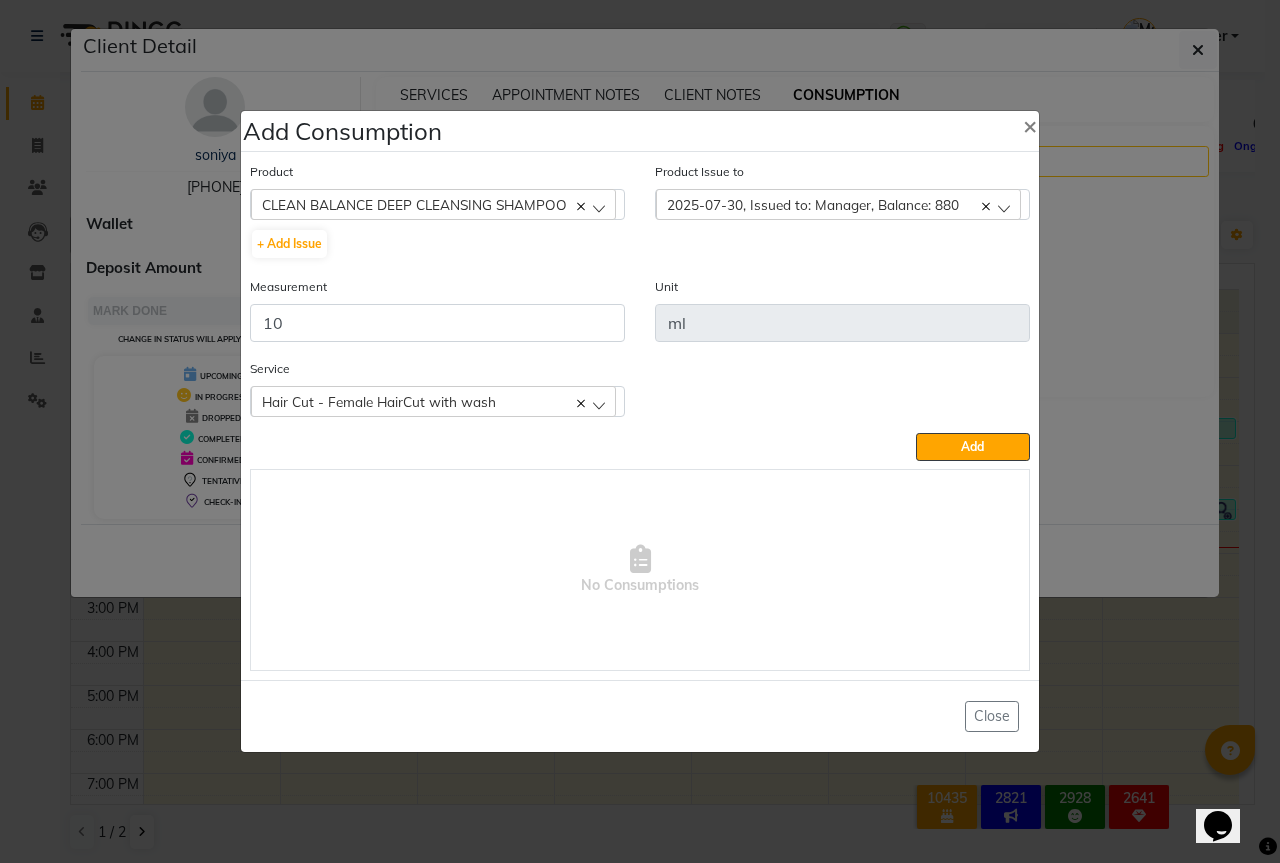 type 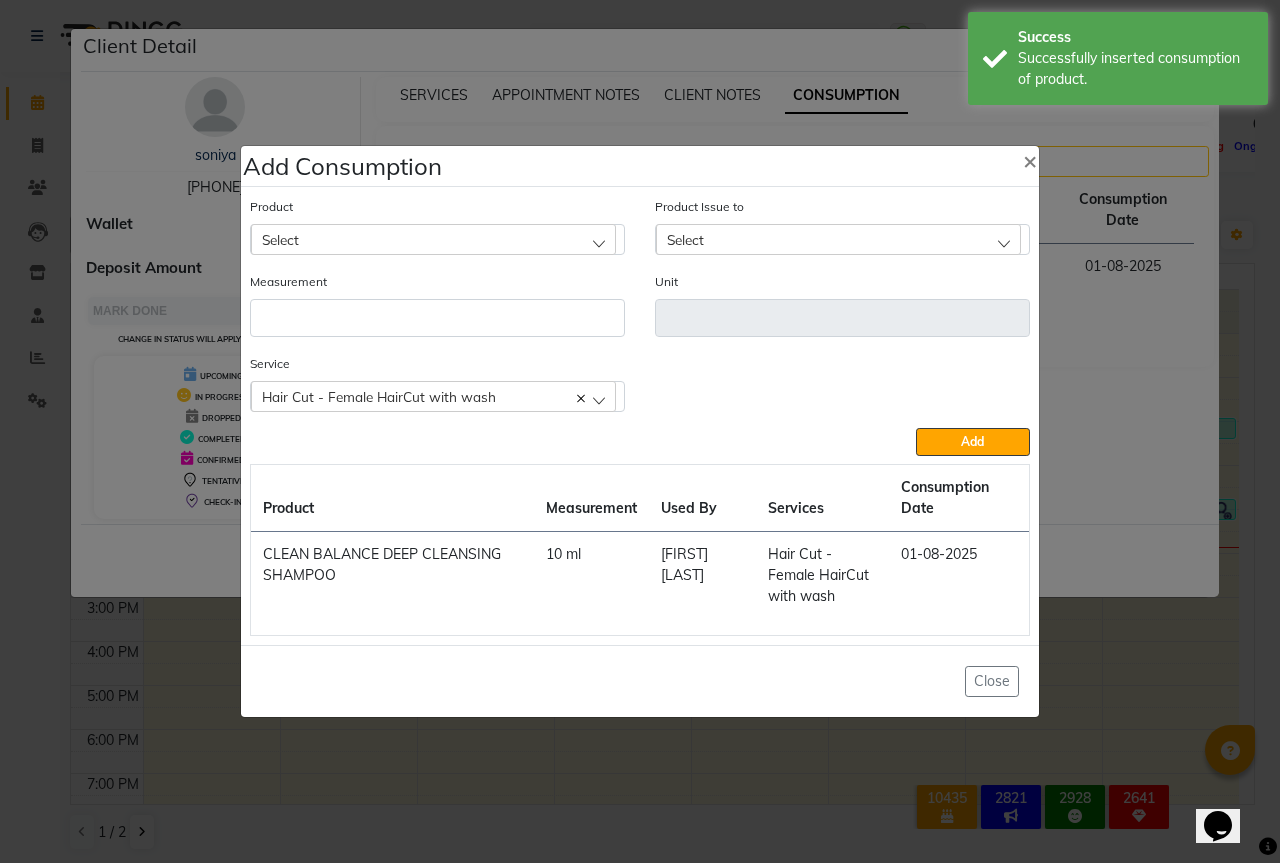 click on "Select" 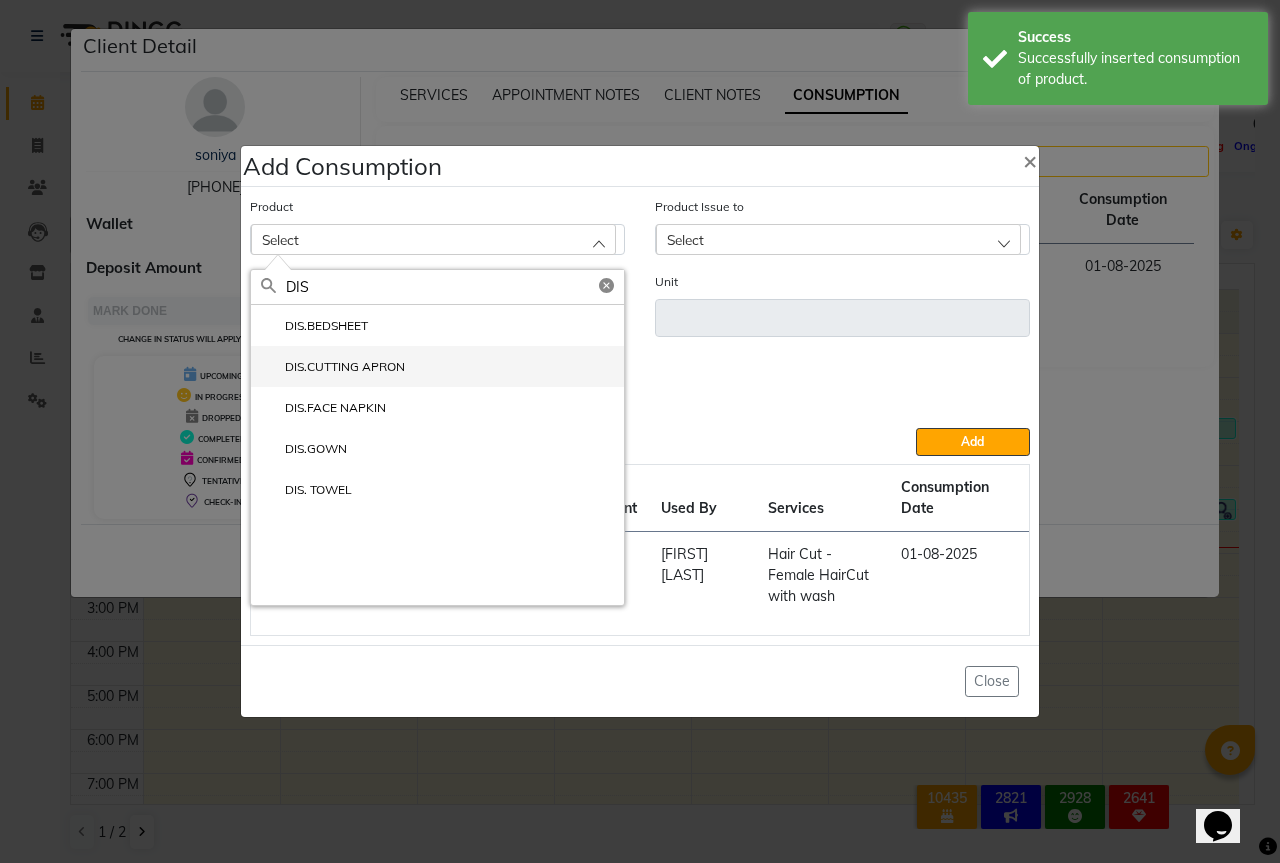 type on "DIS" 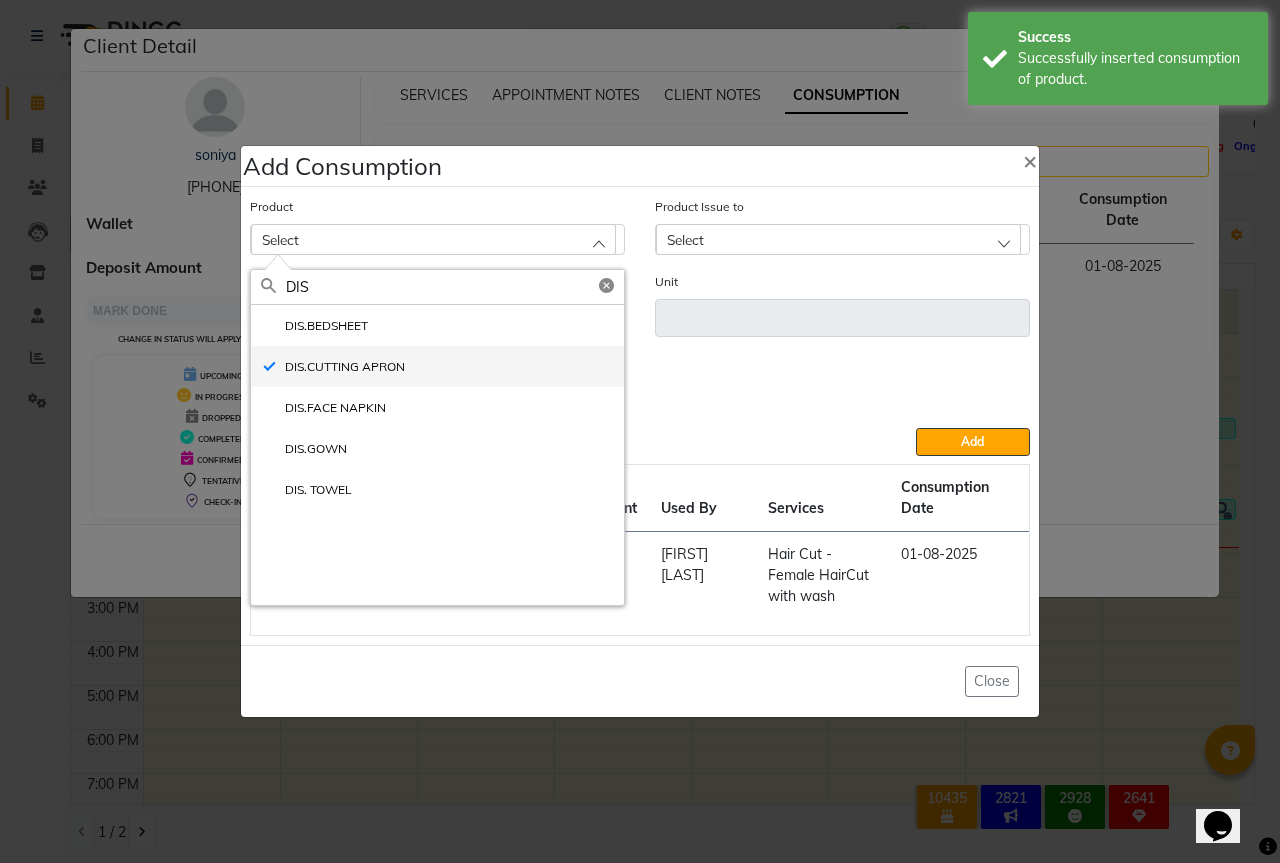 type on "PCS" 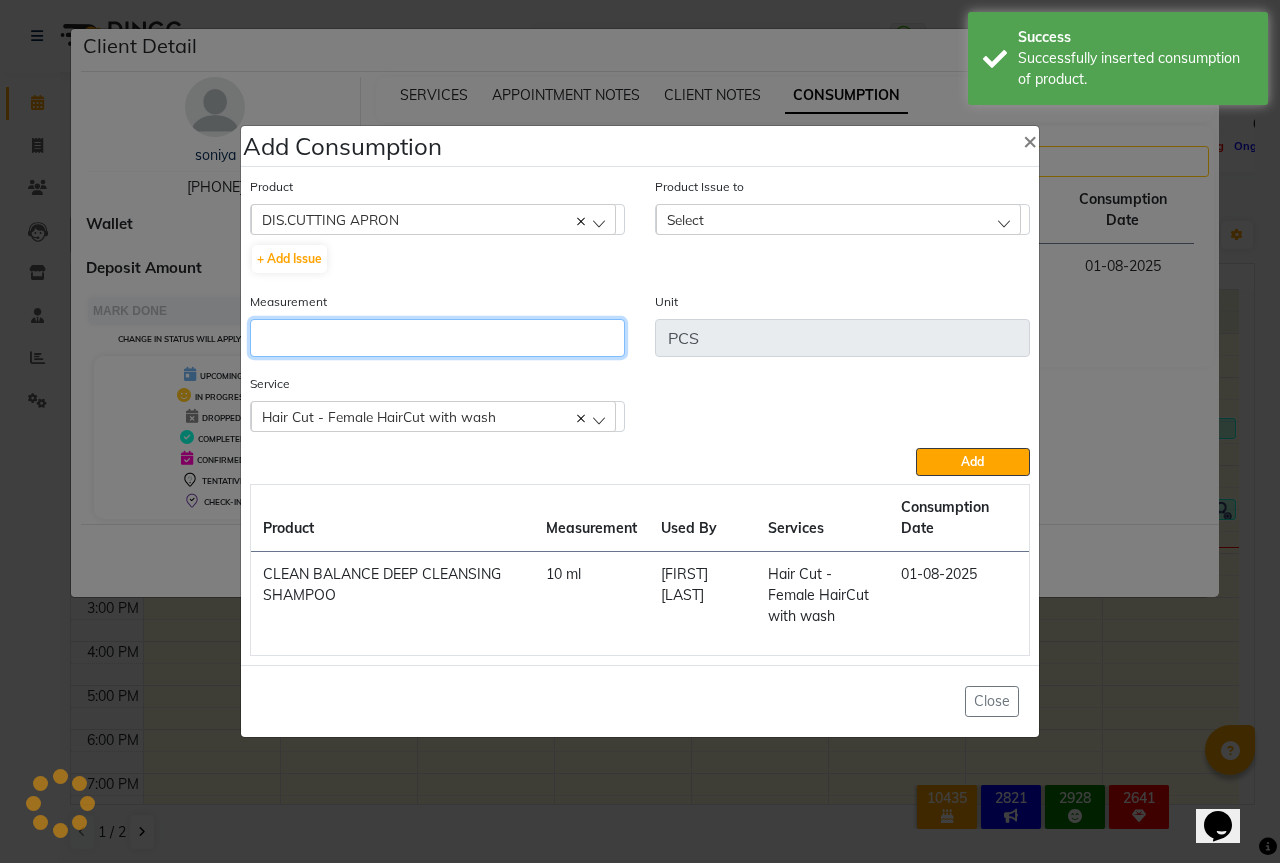 click 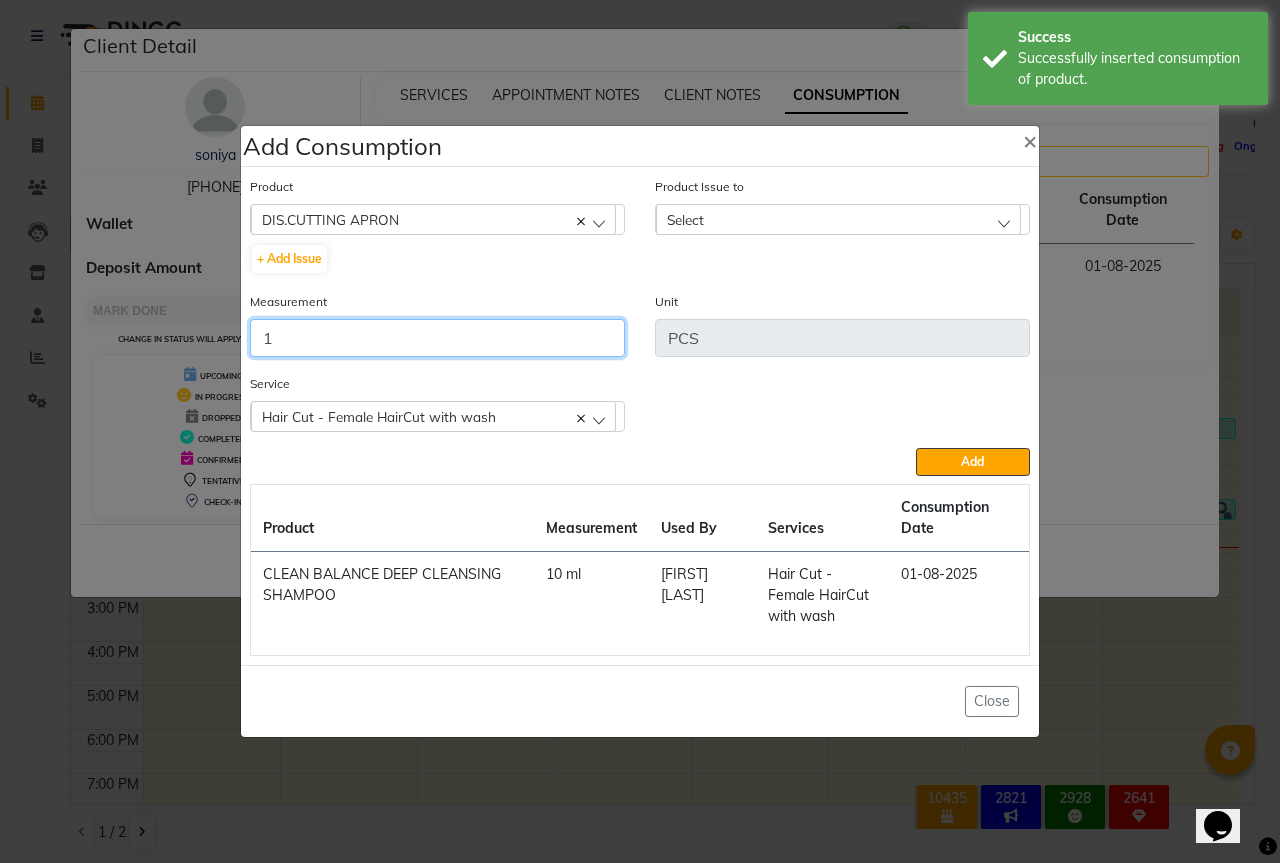 type on "1" 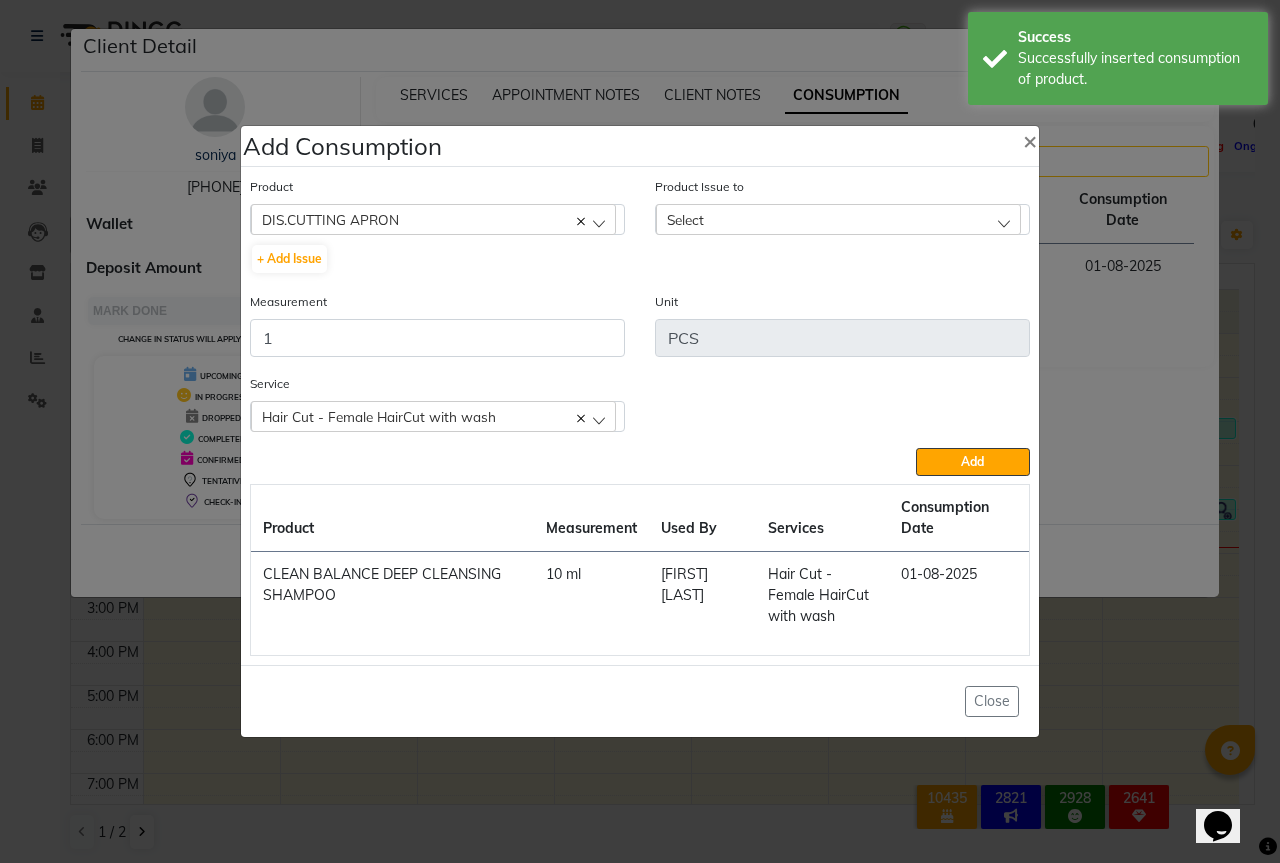 click on "Select" 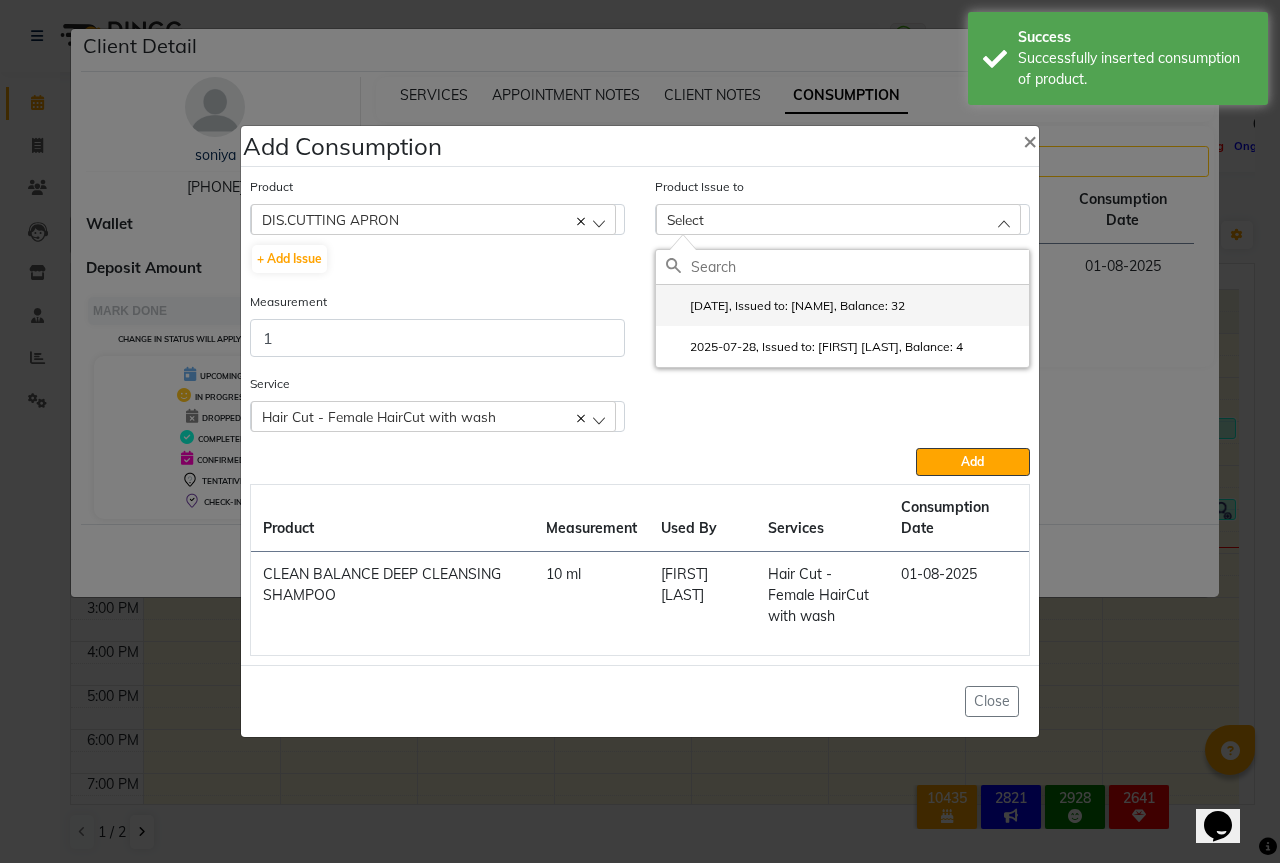click on "2025-07-30, Issued to: Sipra Singh, Balance: 32" 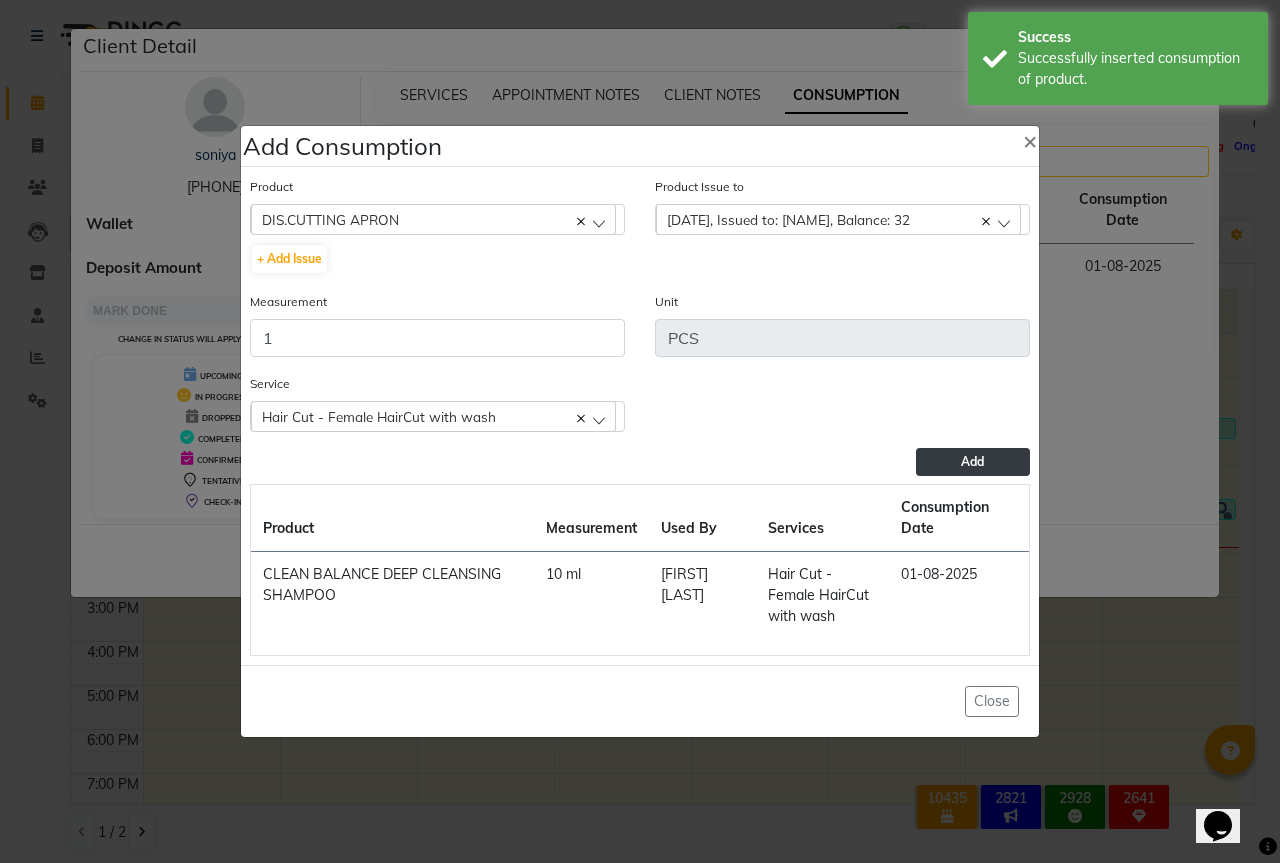 click on "Add" 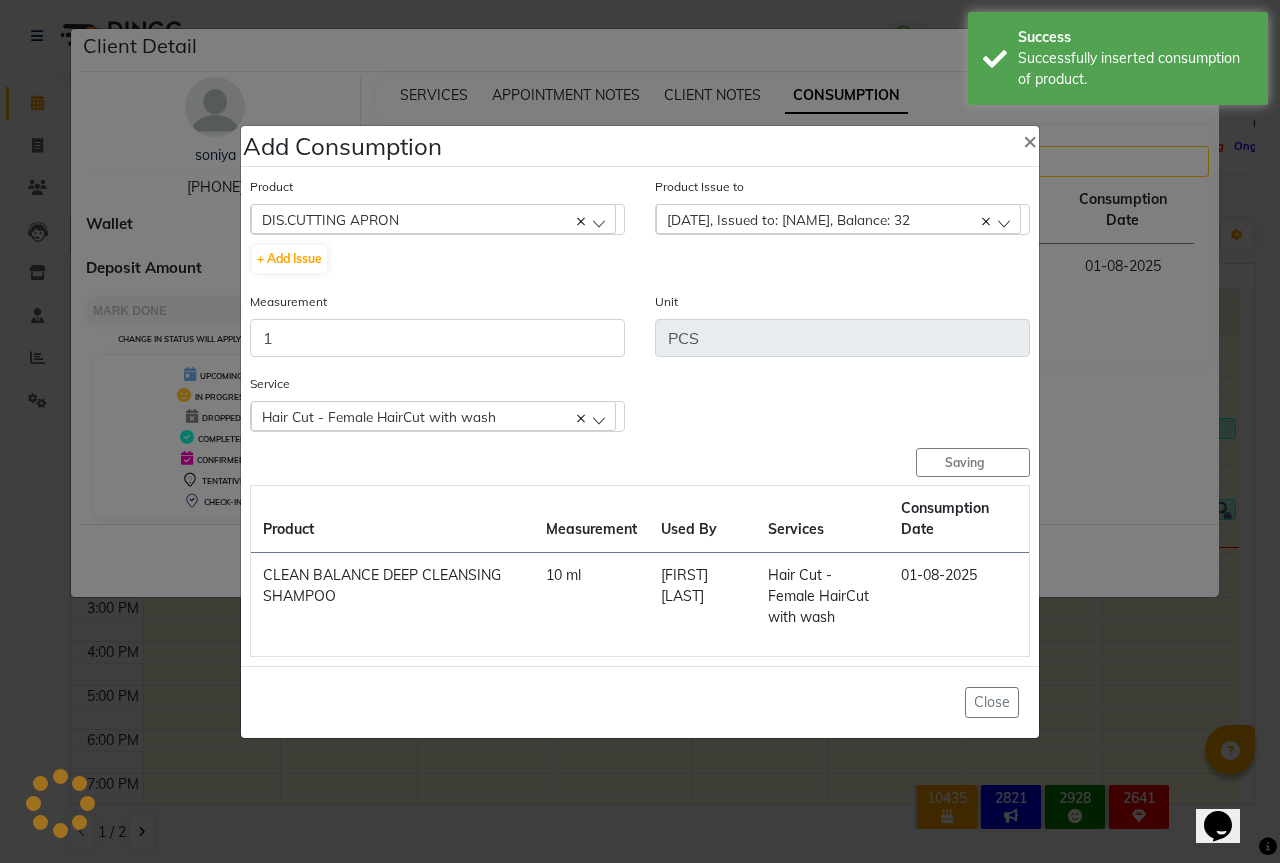 type 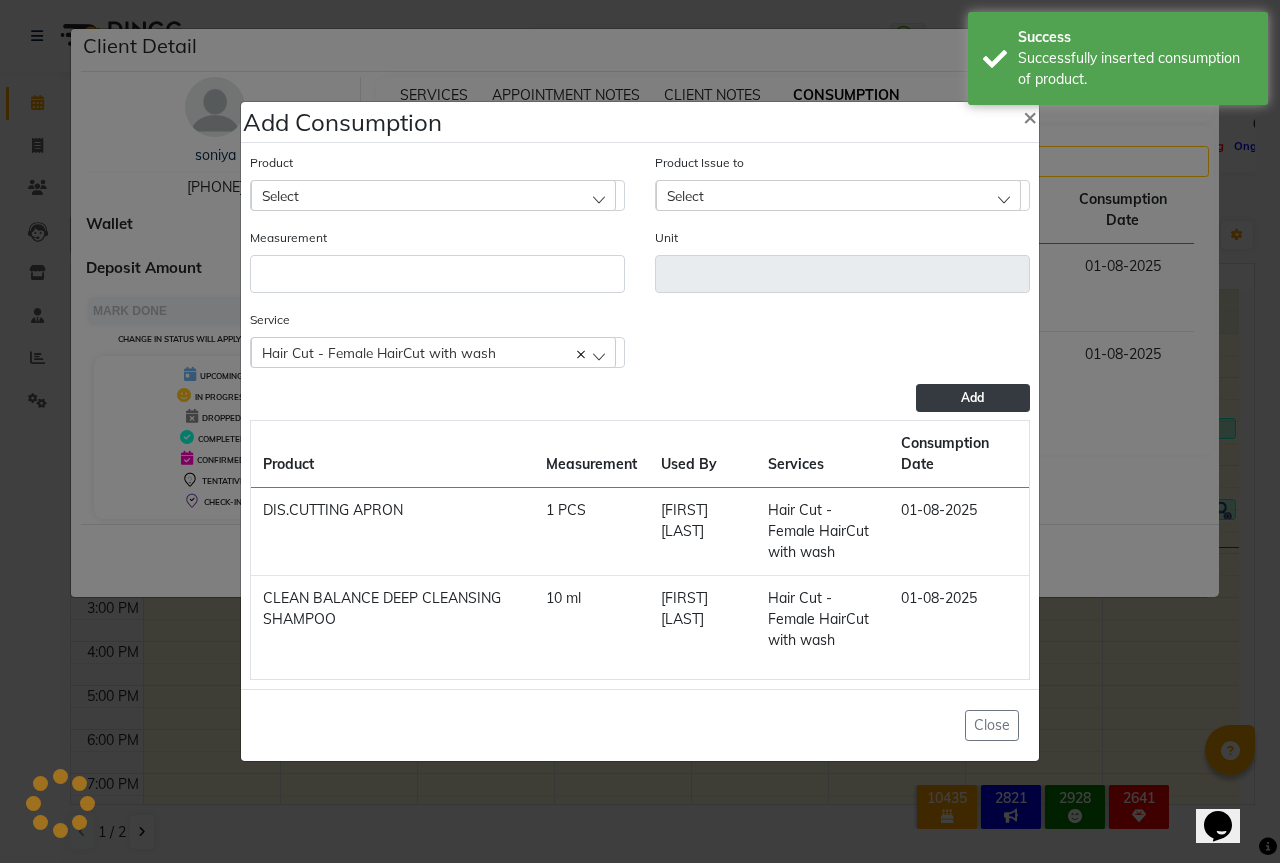 click on "Measurement" 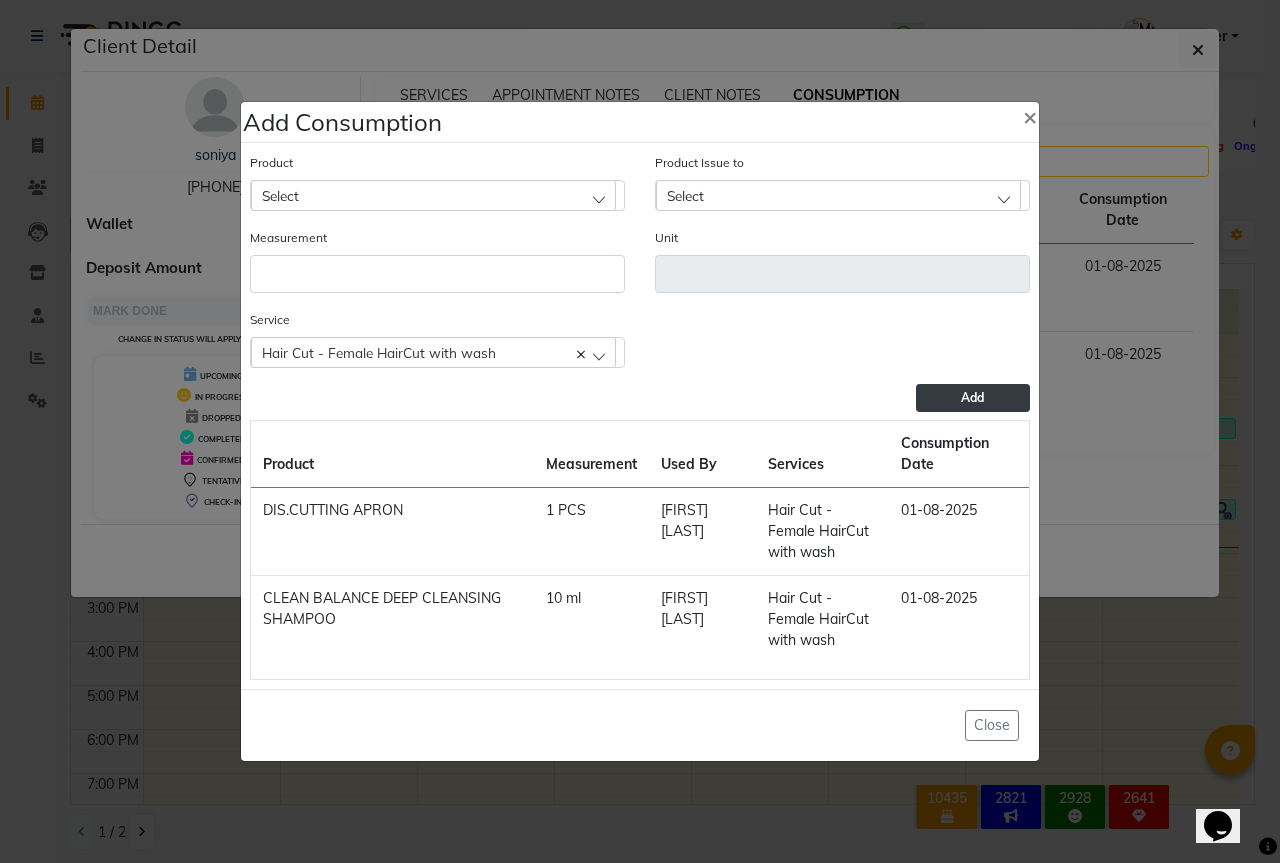 click on "Select" 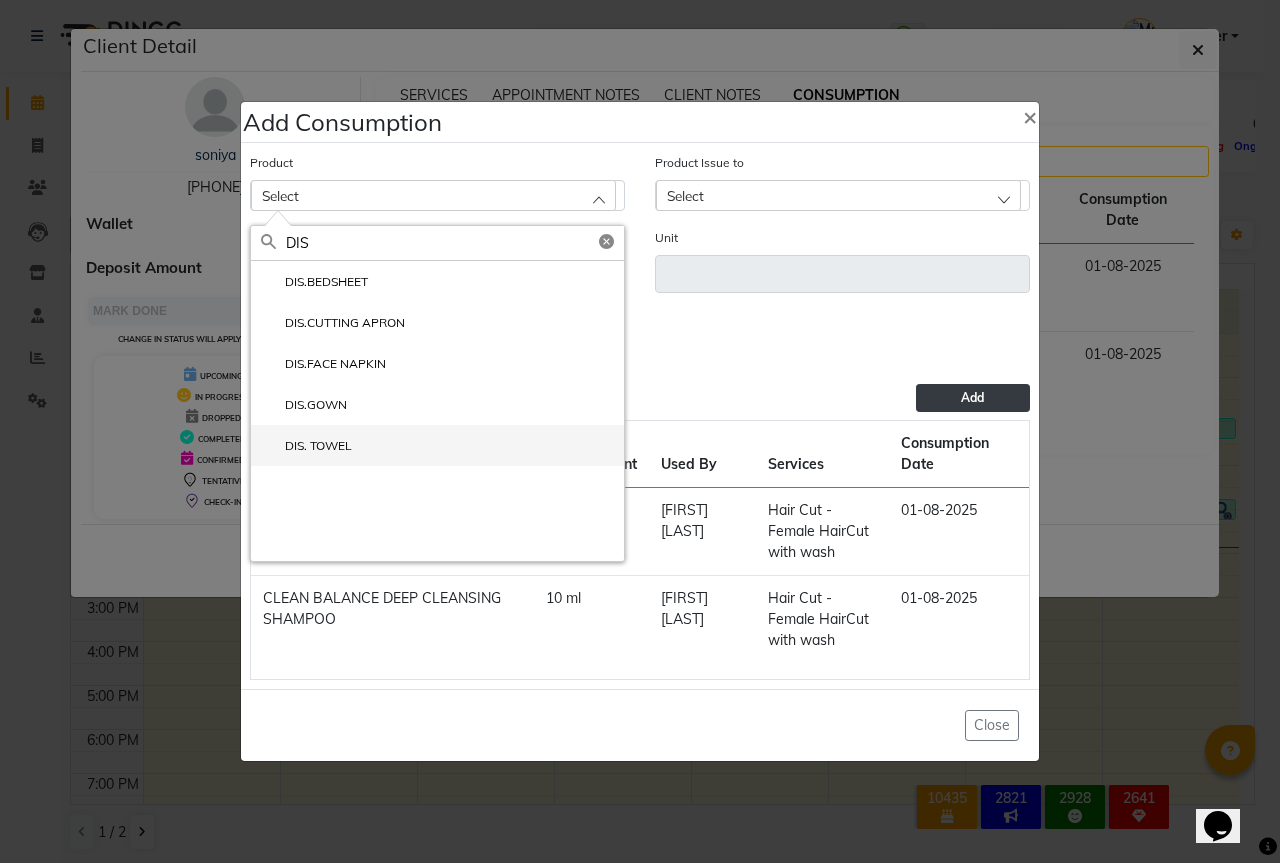 type on "DIS" 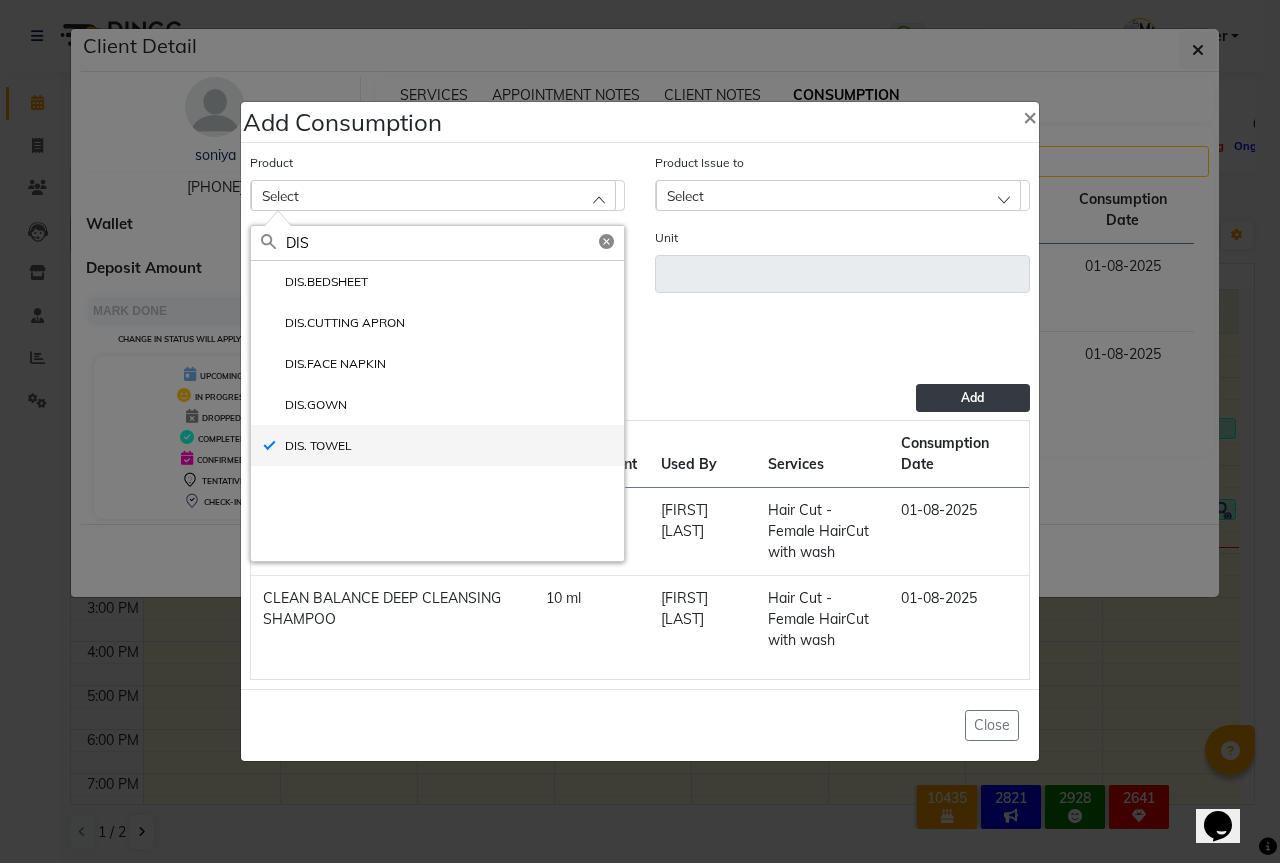 type on "PCS" 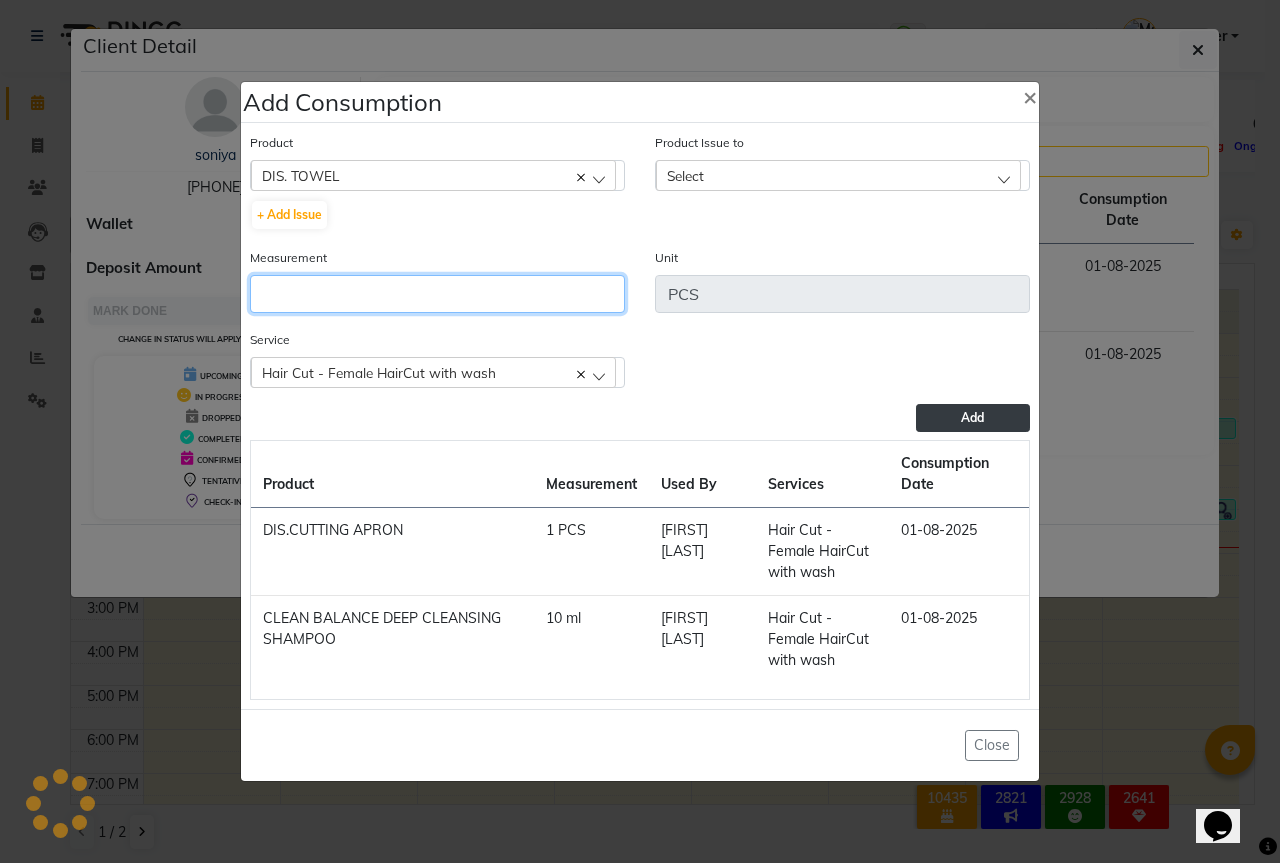 click 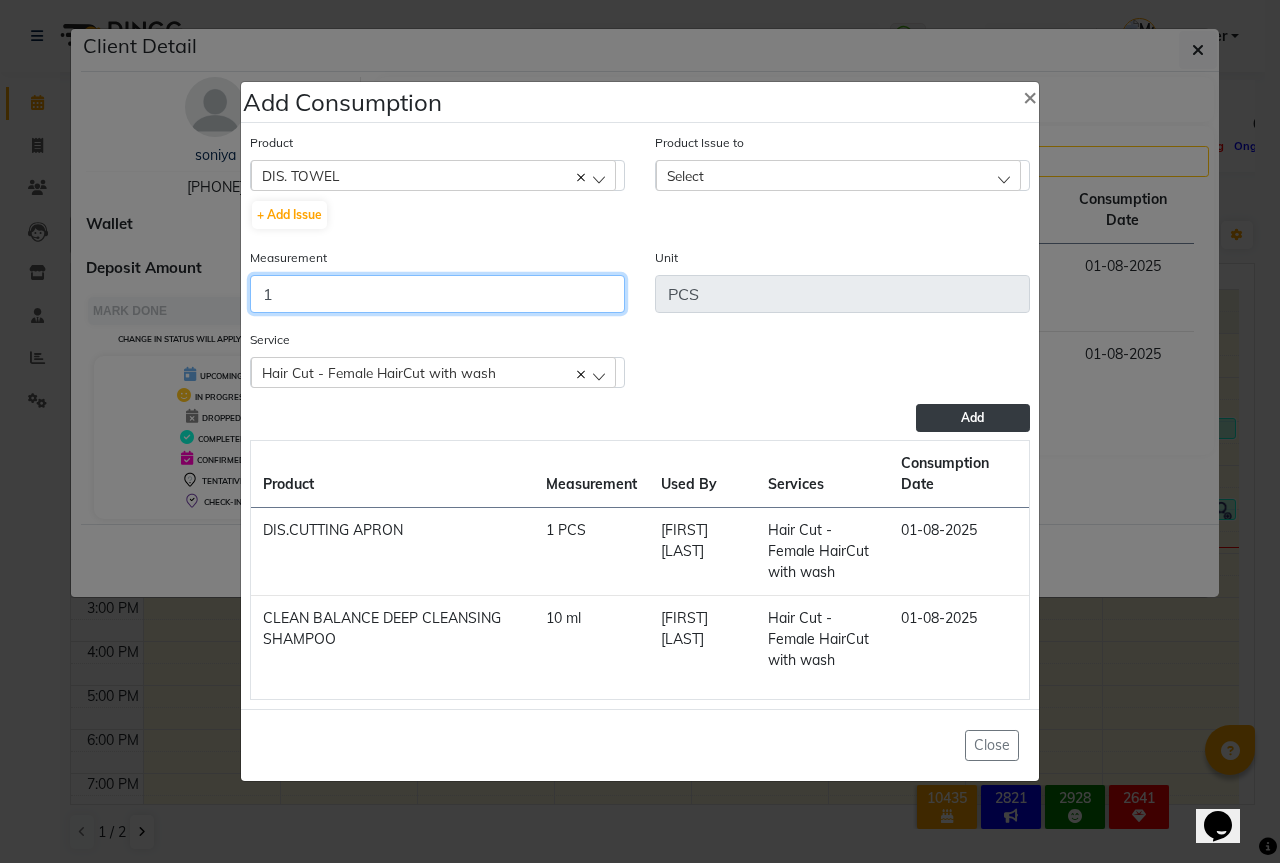 type on "1" 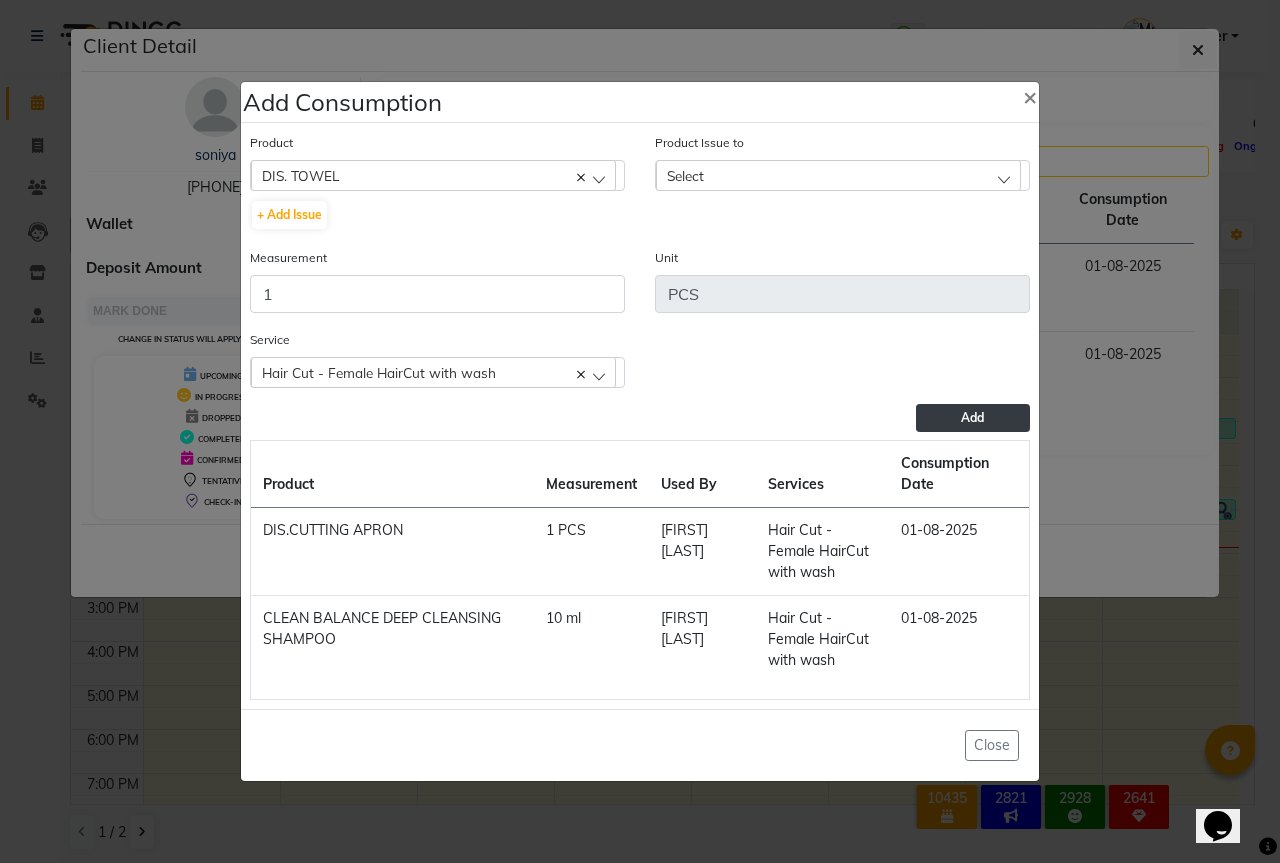 click on "Select" 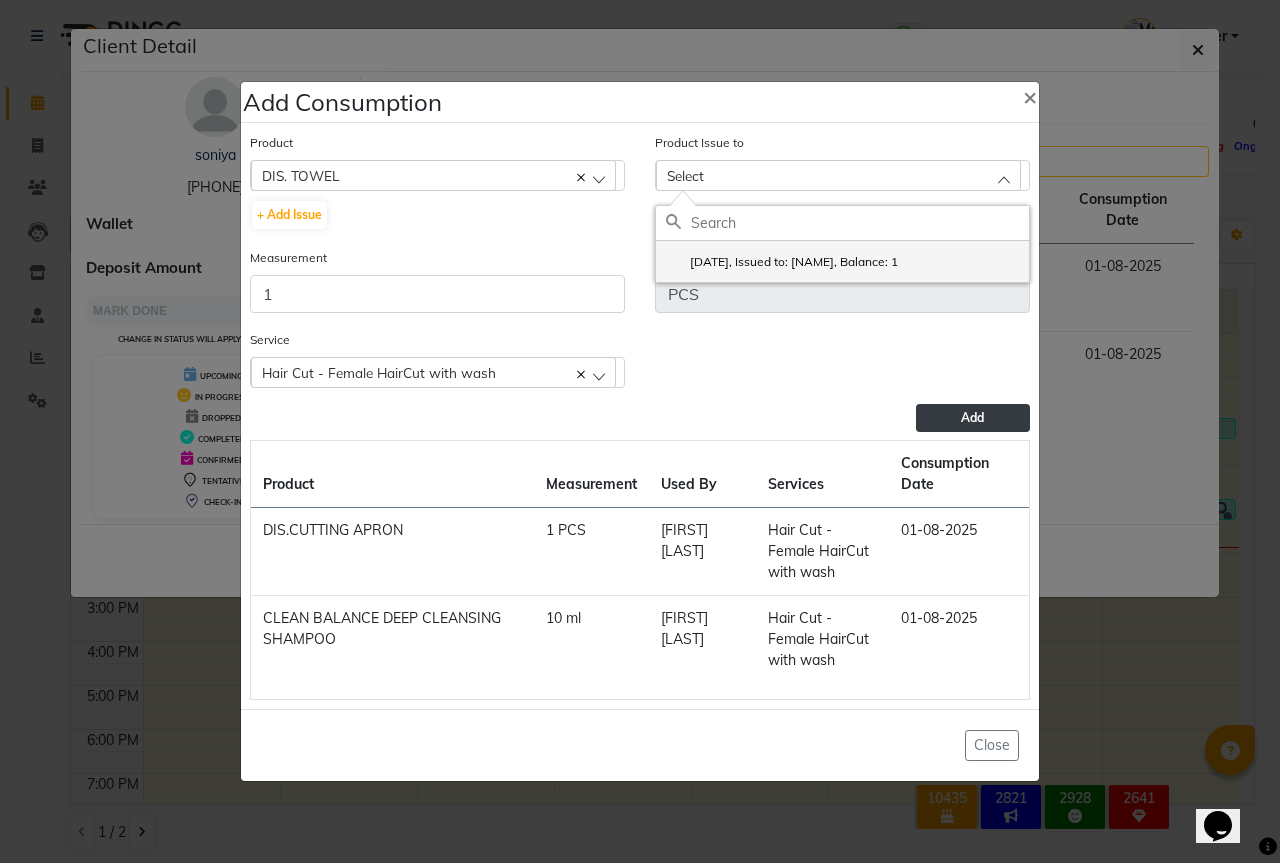 click on "2025-07-28, Issued to: Sipra Singh, Balance: 1" 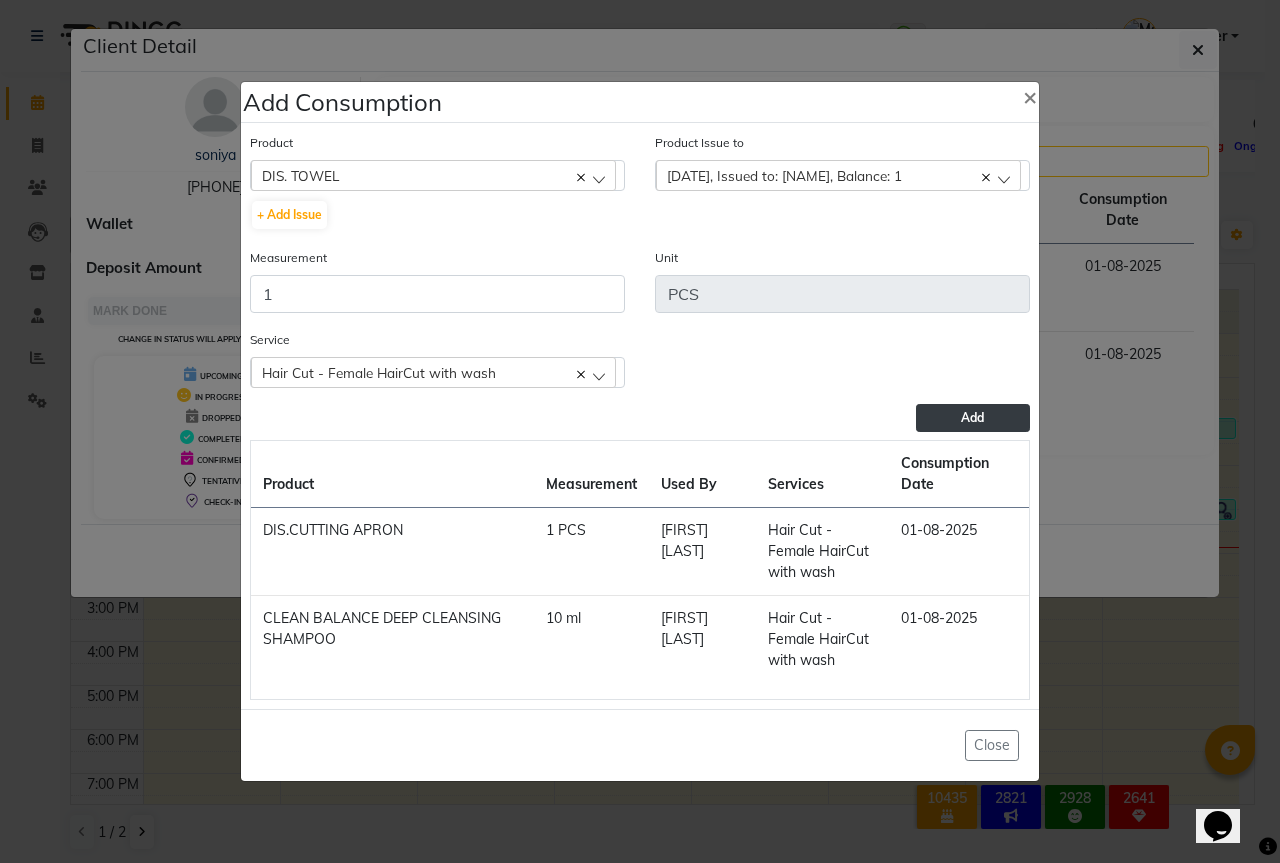 click on "Add" 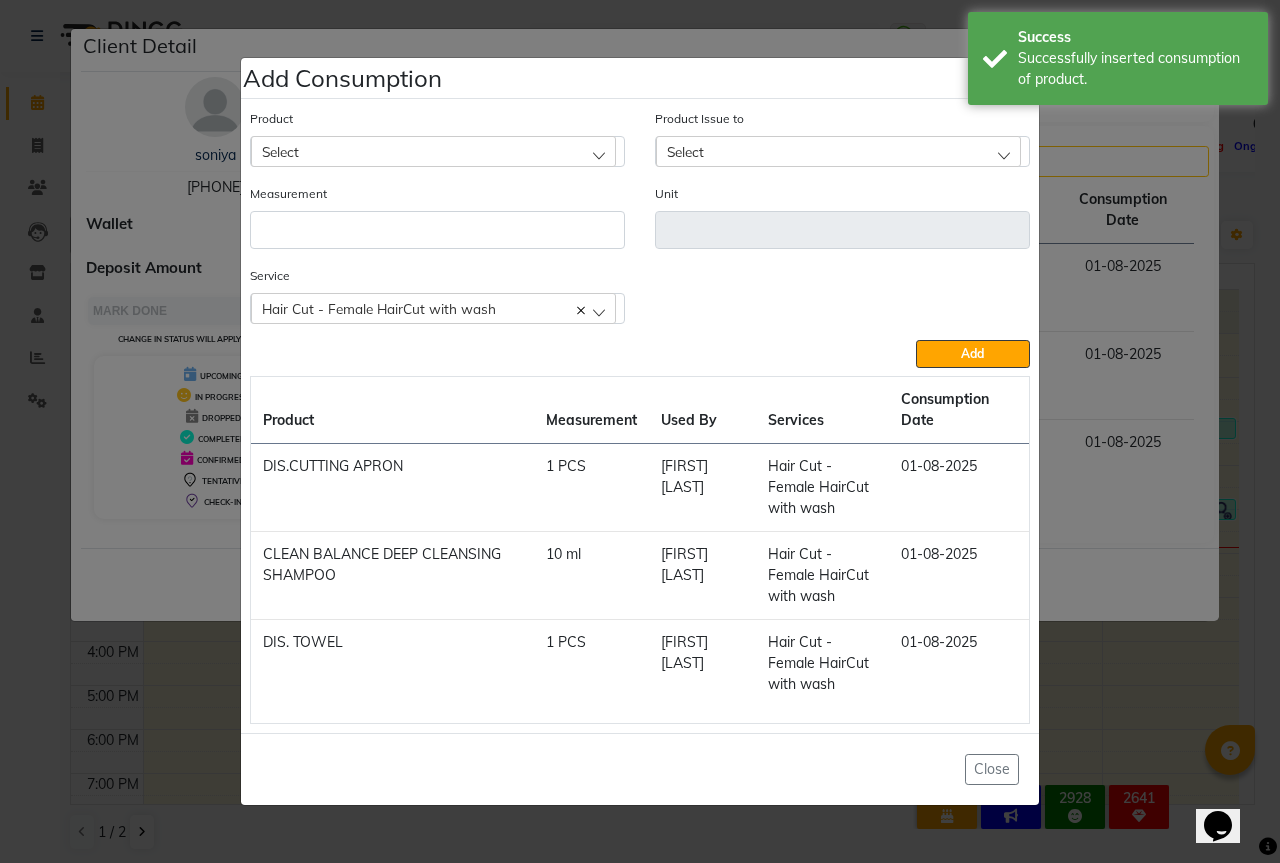 click on "Select" 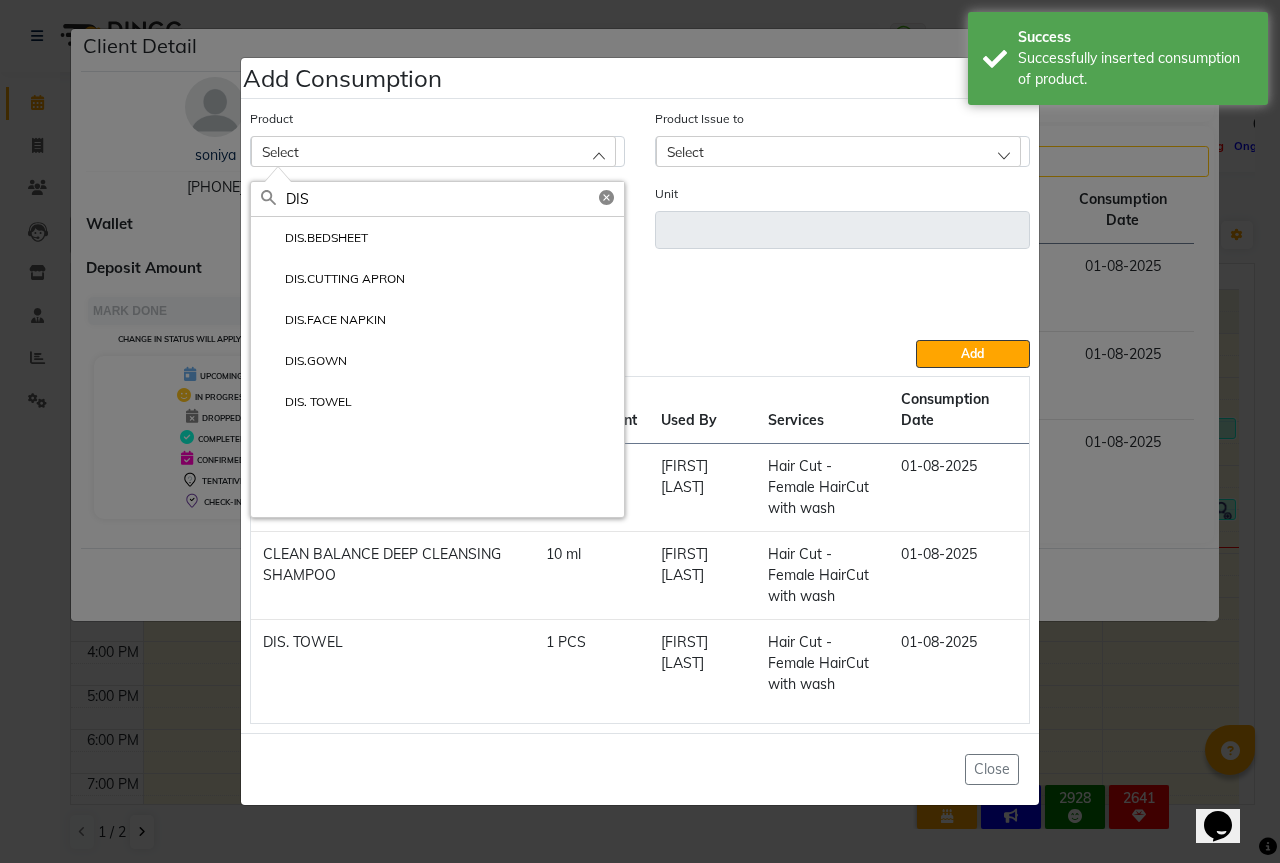 type on "DIS" 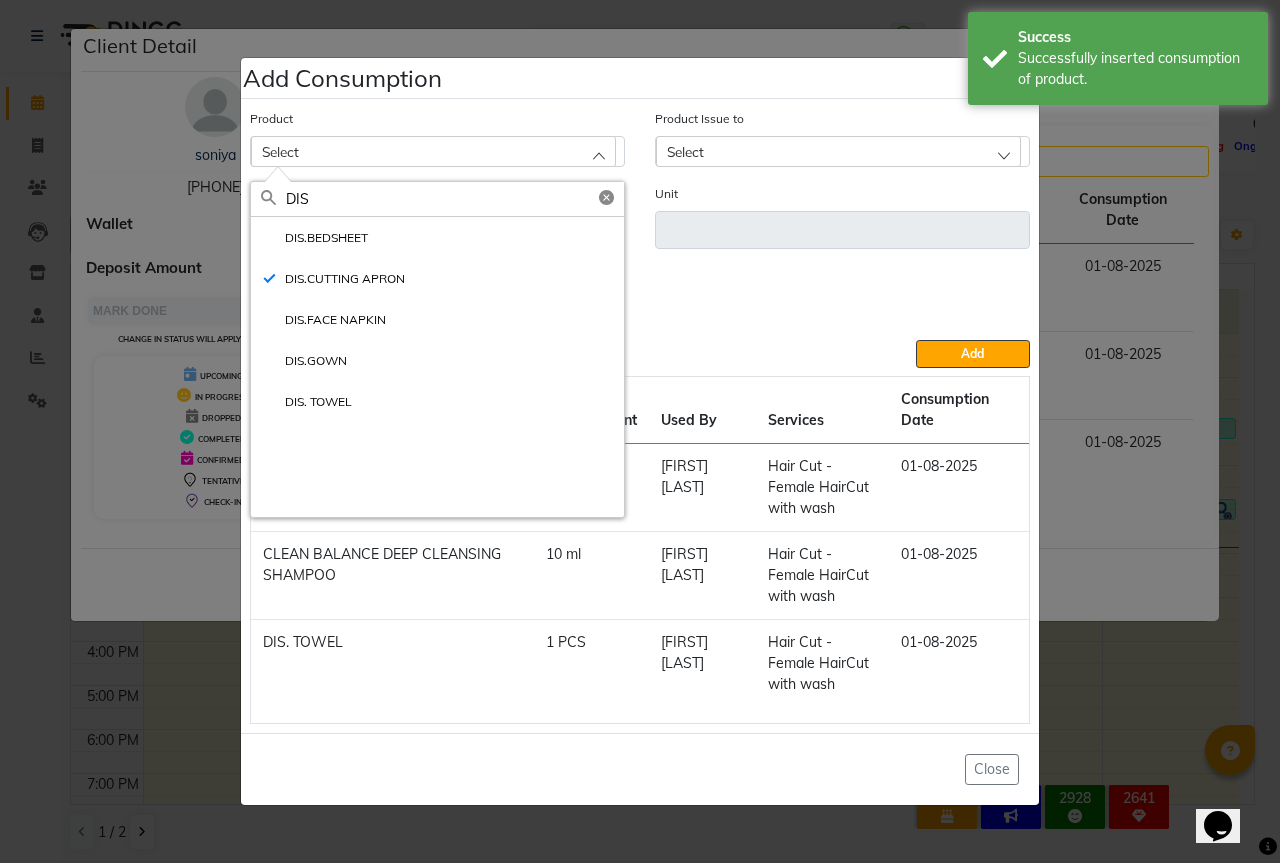 type on "PCS" 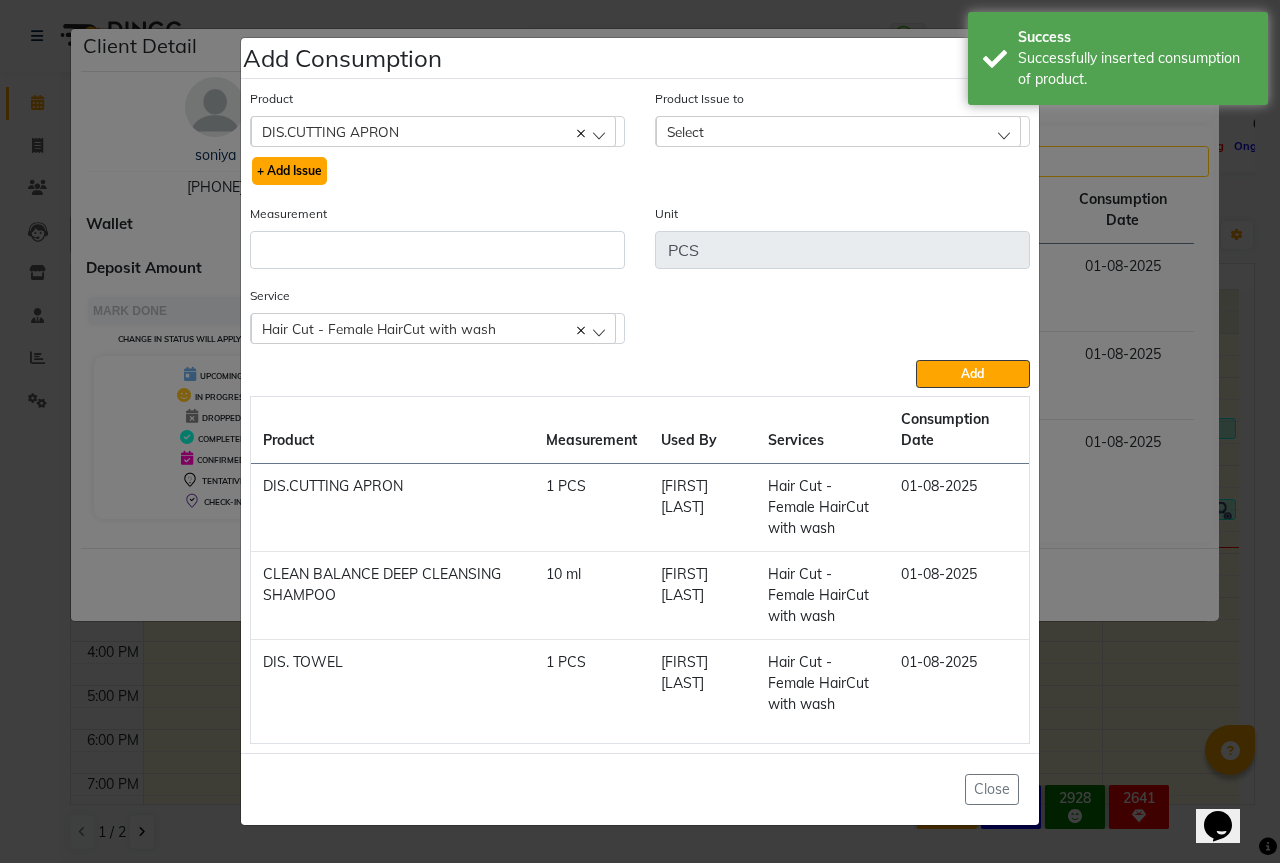click on "+ Add Issue" 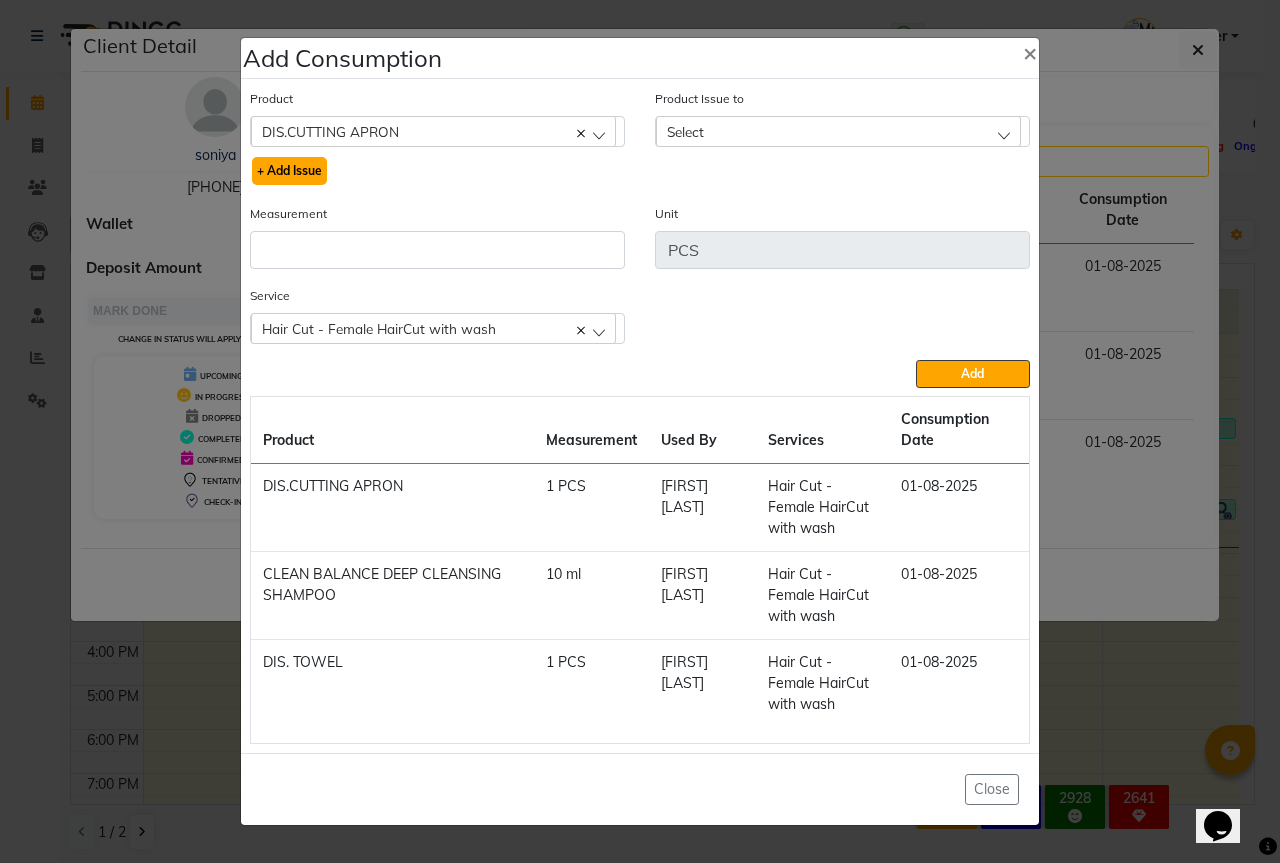 click on "+ Add Issue" 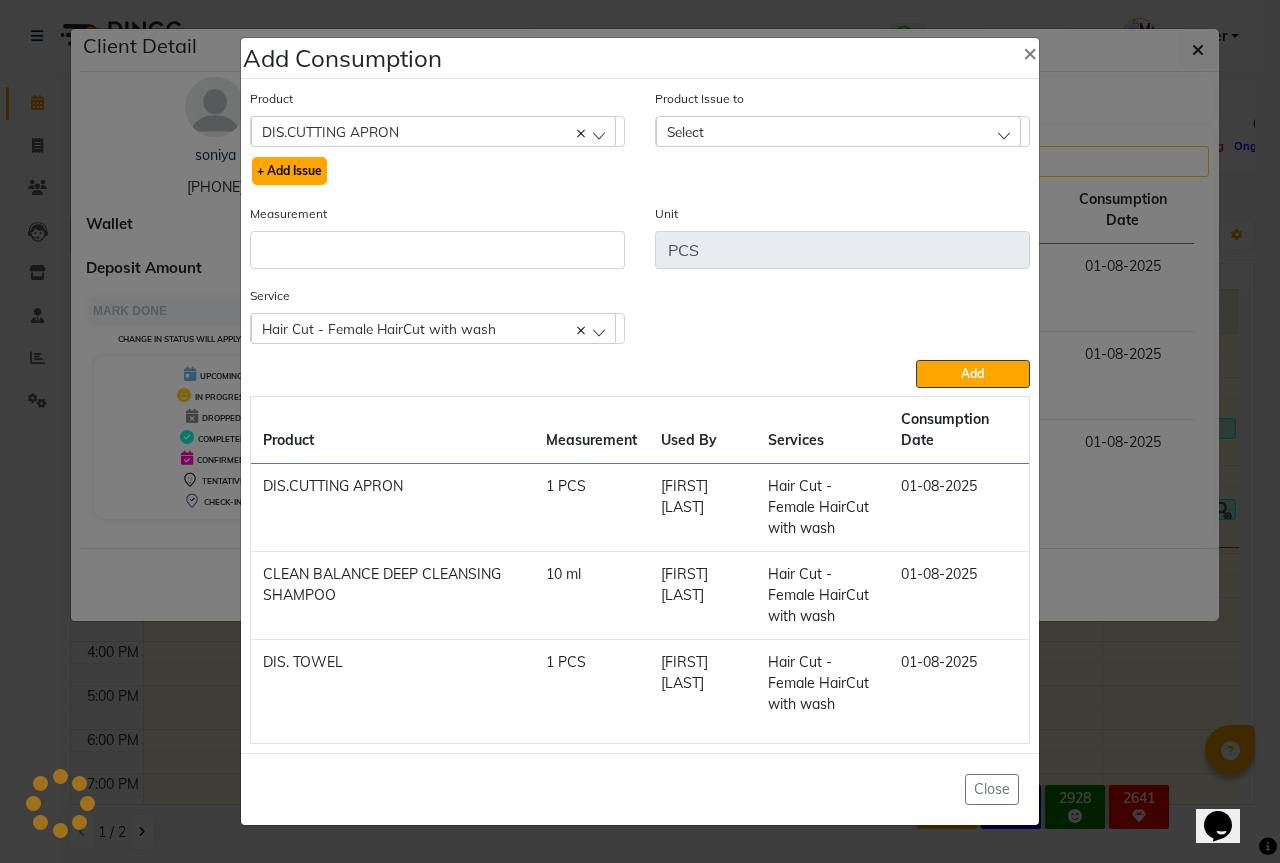 select 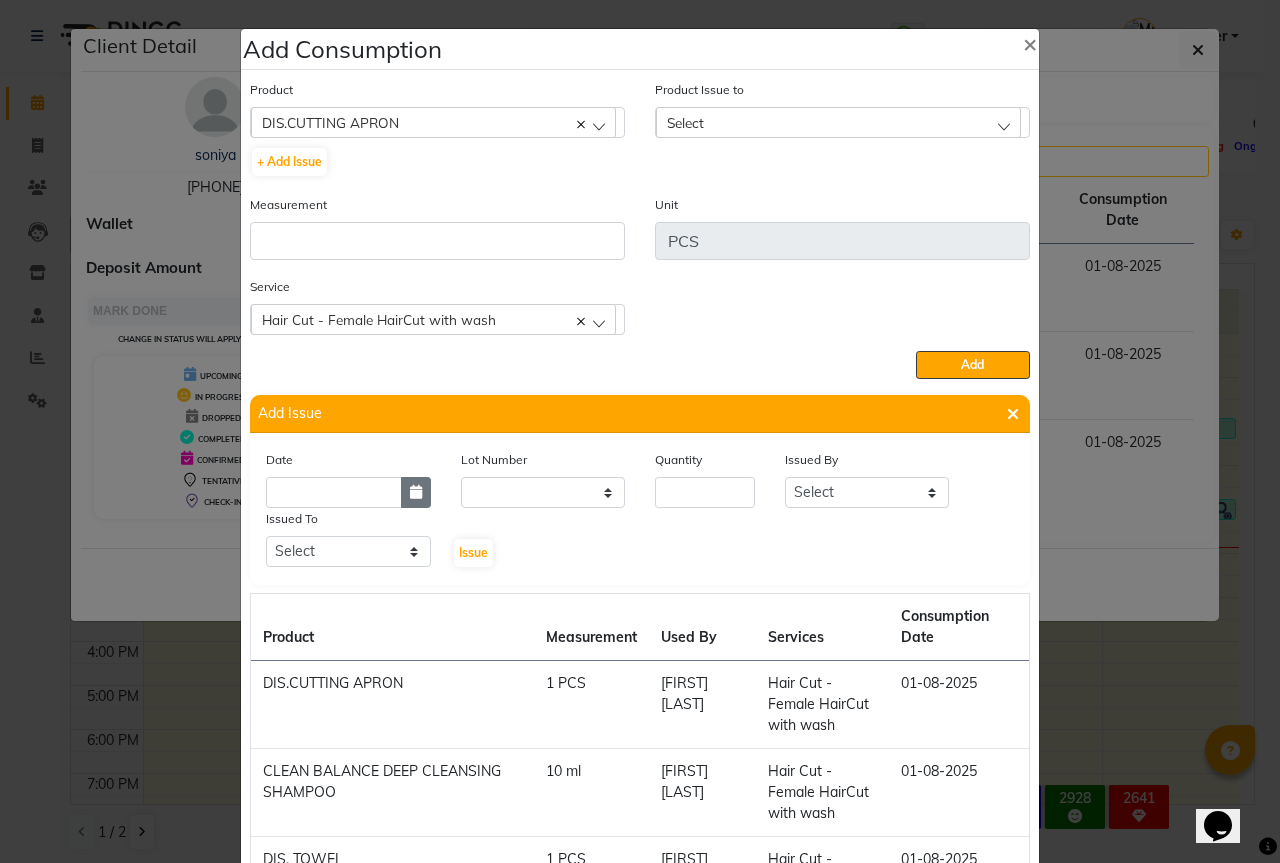 click 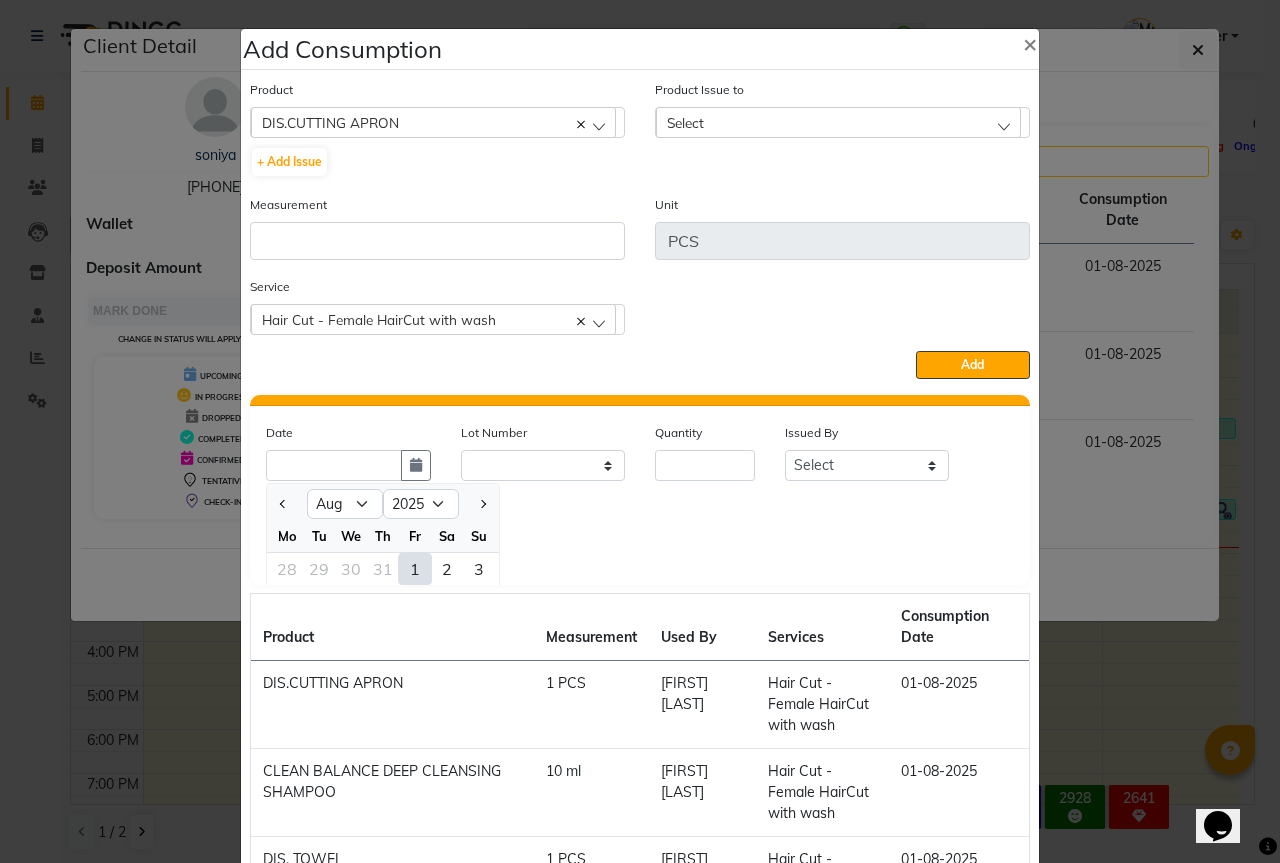 click on "1" 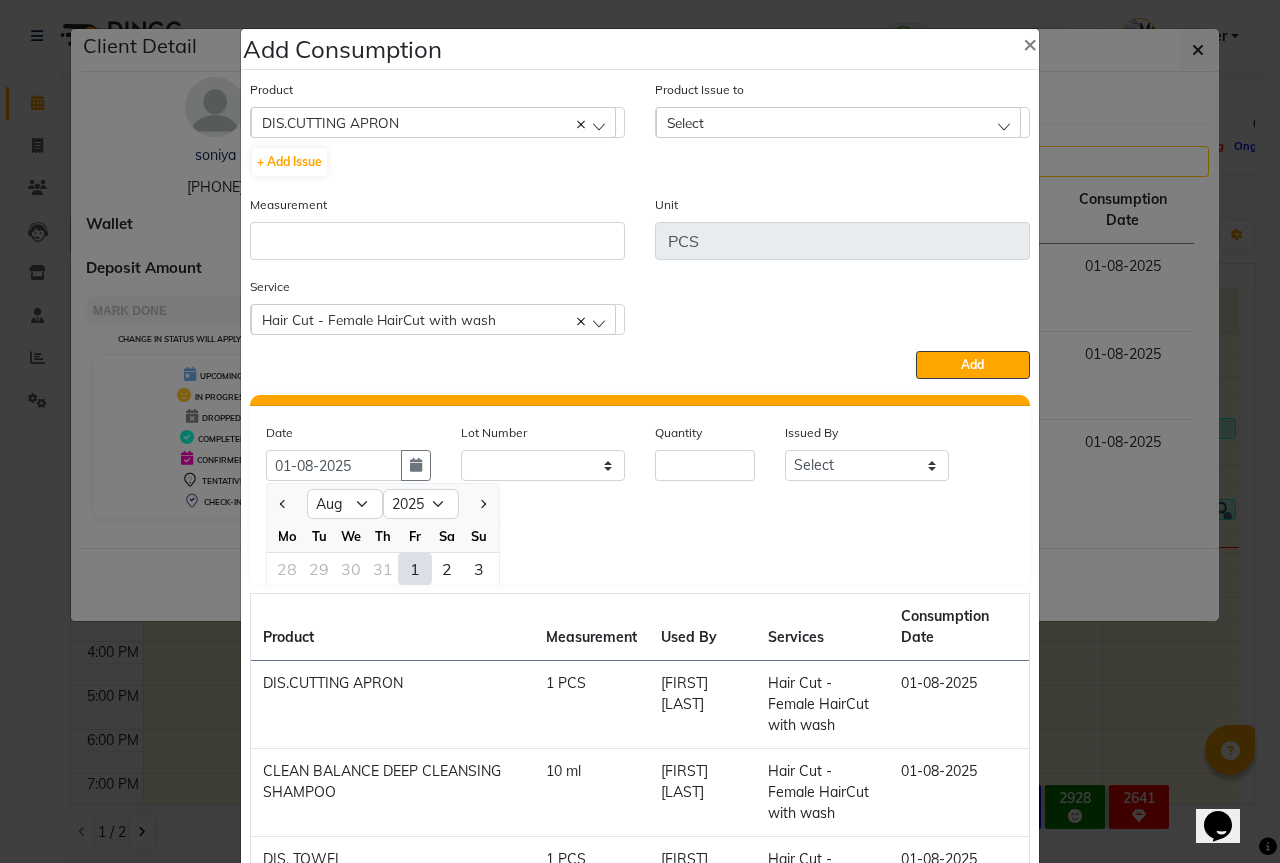 scroll, scrollTop: 0, scrollLeft: 0, axis: both 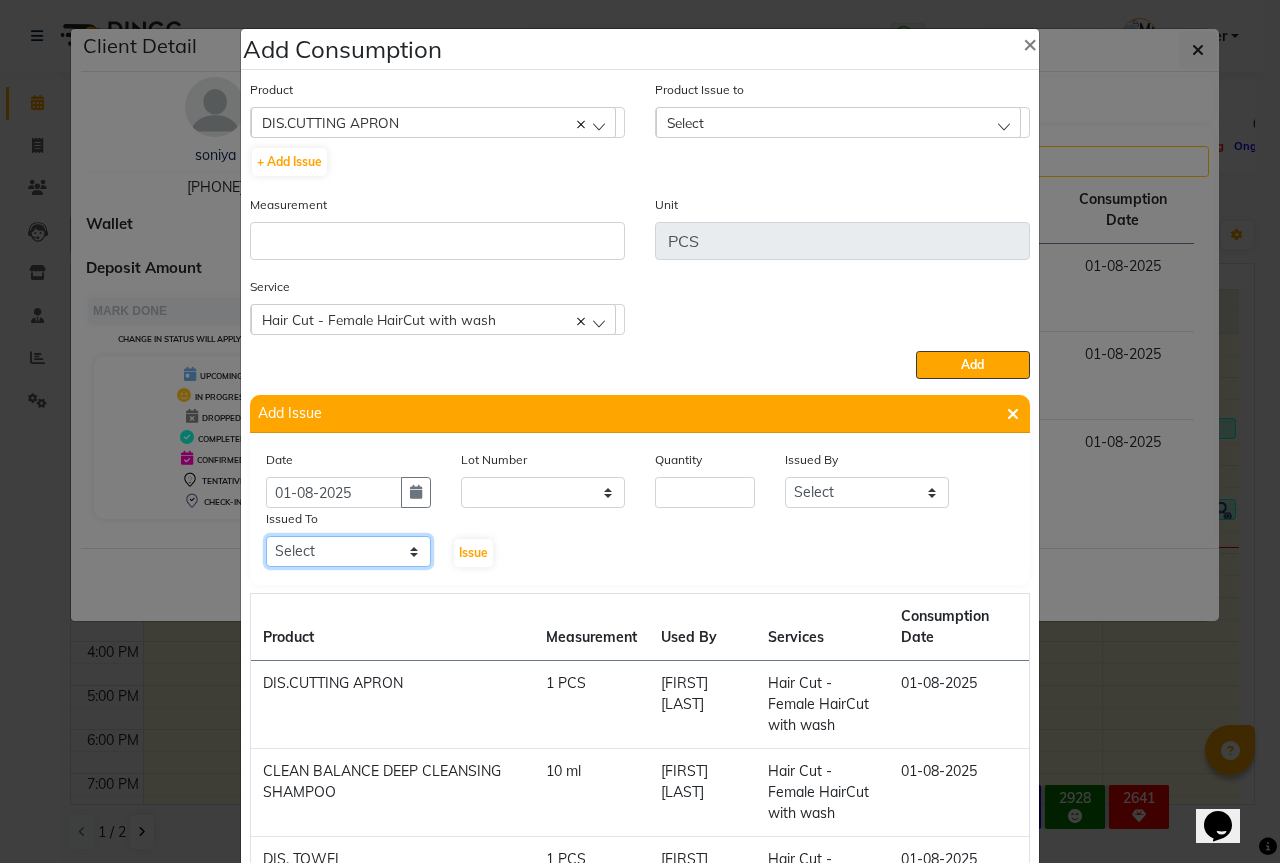 click on "Select Aarti Akshay Gaikwad Ankita Balmiki Bhagvat Dnyaneshwar Borde Gajanan Ghaytade Govind Wadel HK Sagar Raut Sipra Singh Usha" 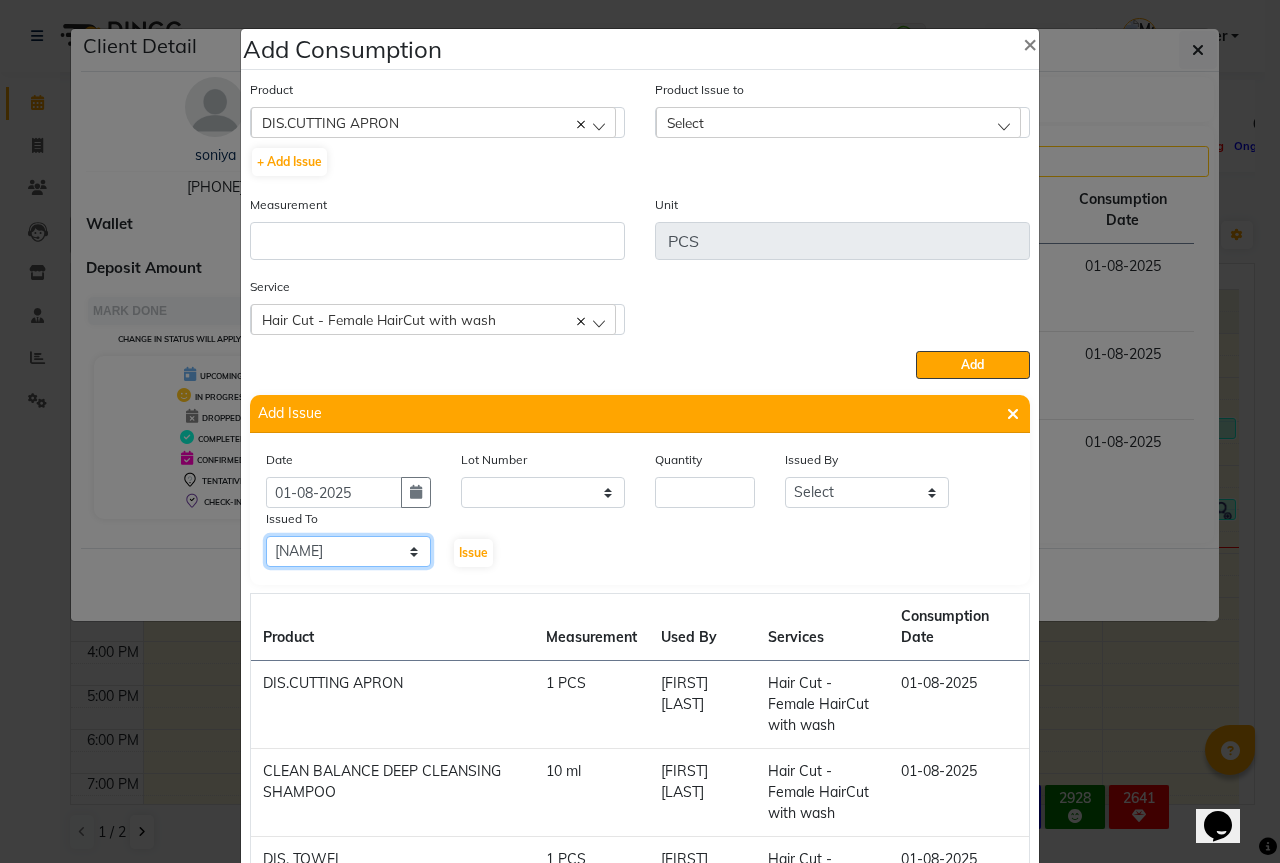 click on "Select Aarti Akshay Gaikwad Ankita Balmiki Bhagvat Dnyaneshwar Borde Gajanan Ghaytade Govind Wadel HK Sagar Raut Sipra Singh Usha" 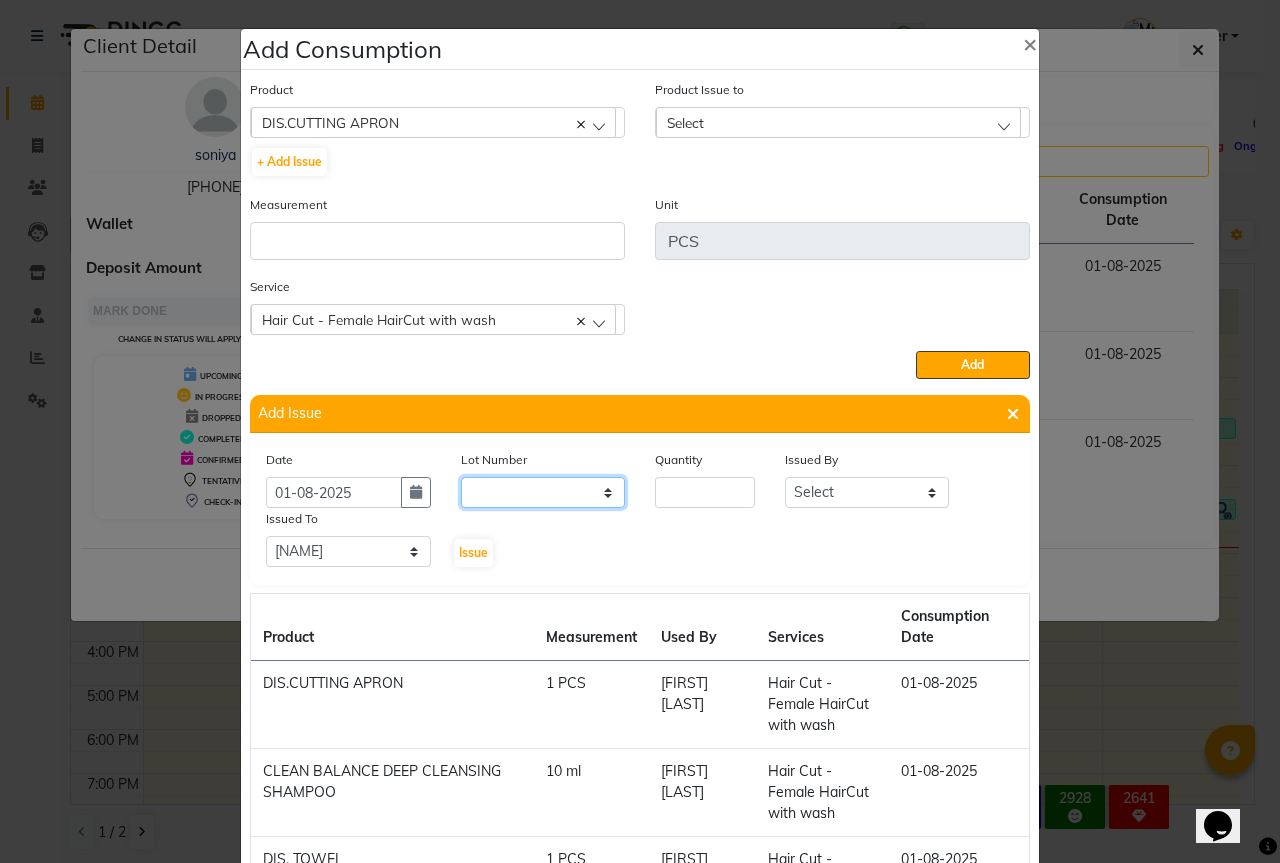 click on "None" 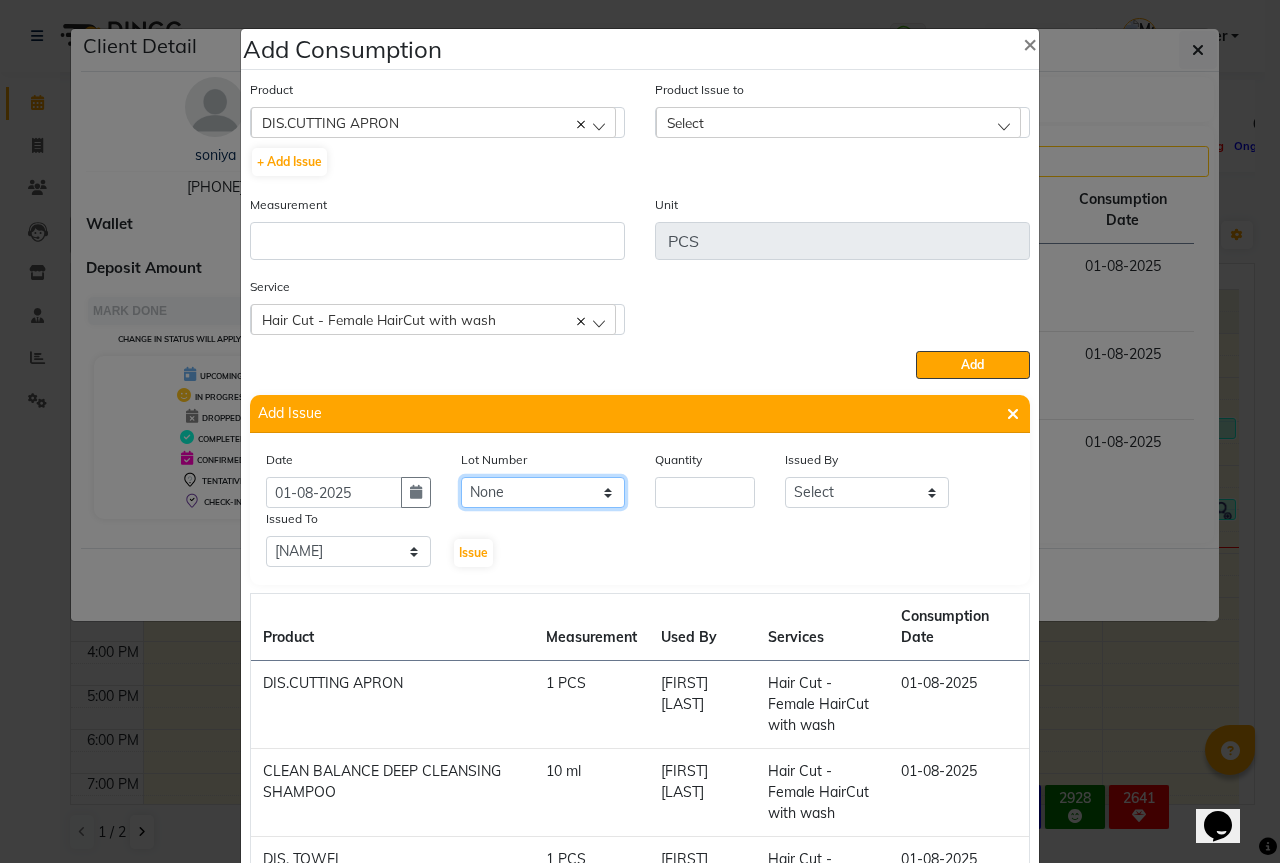 click on "None" 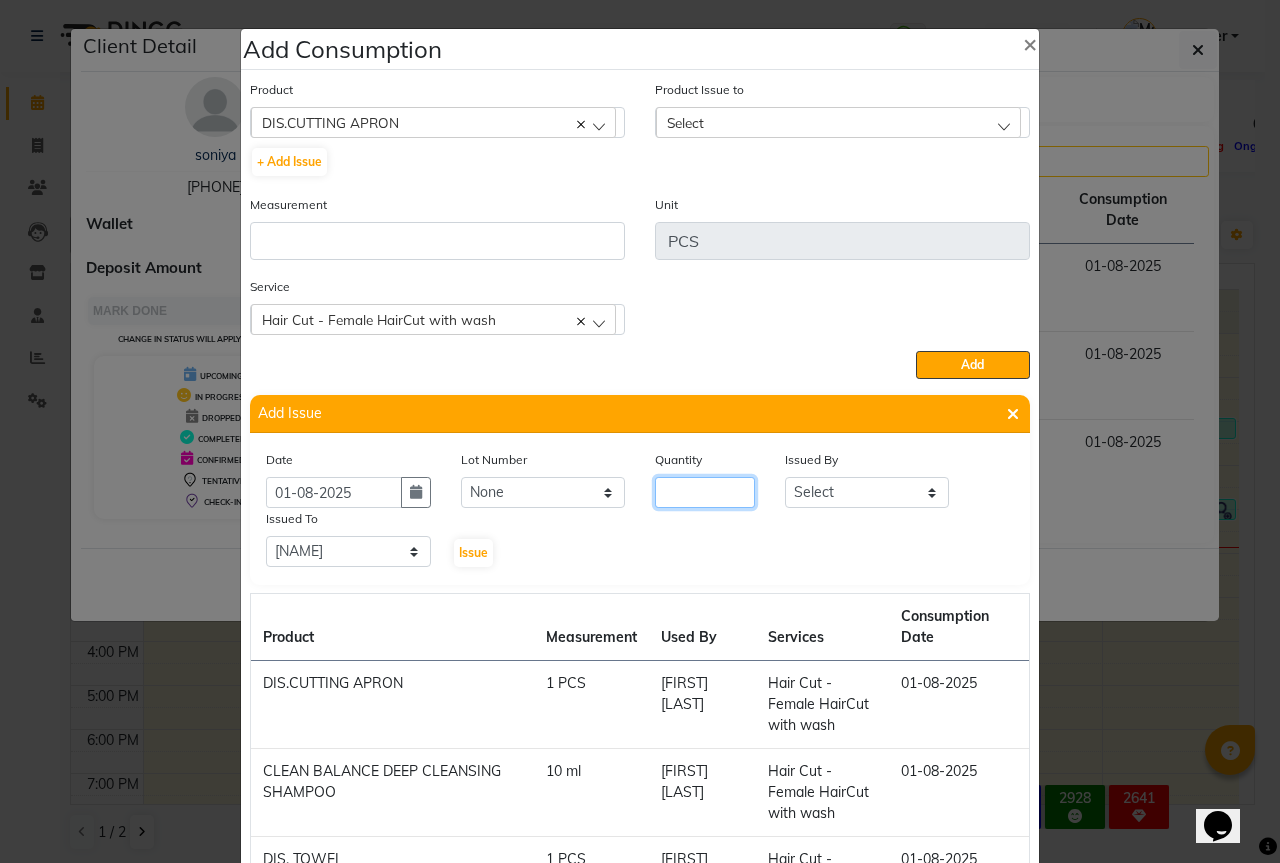 click 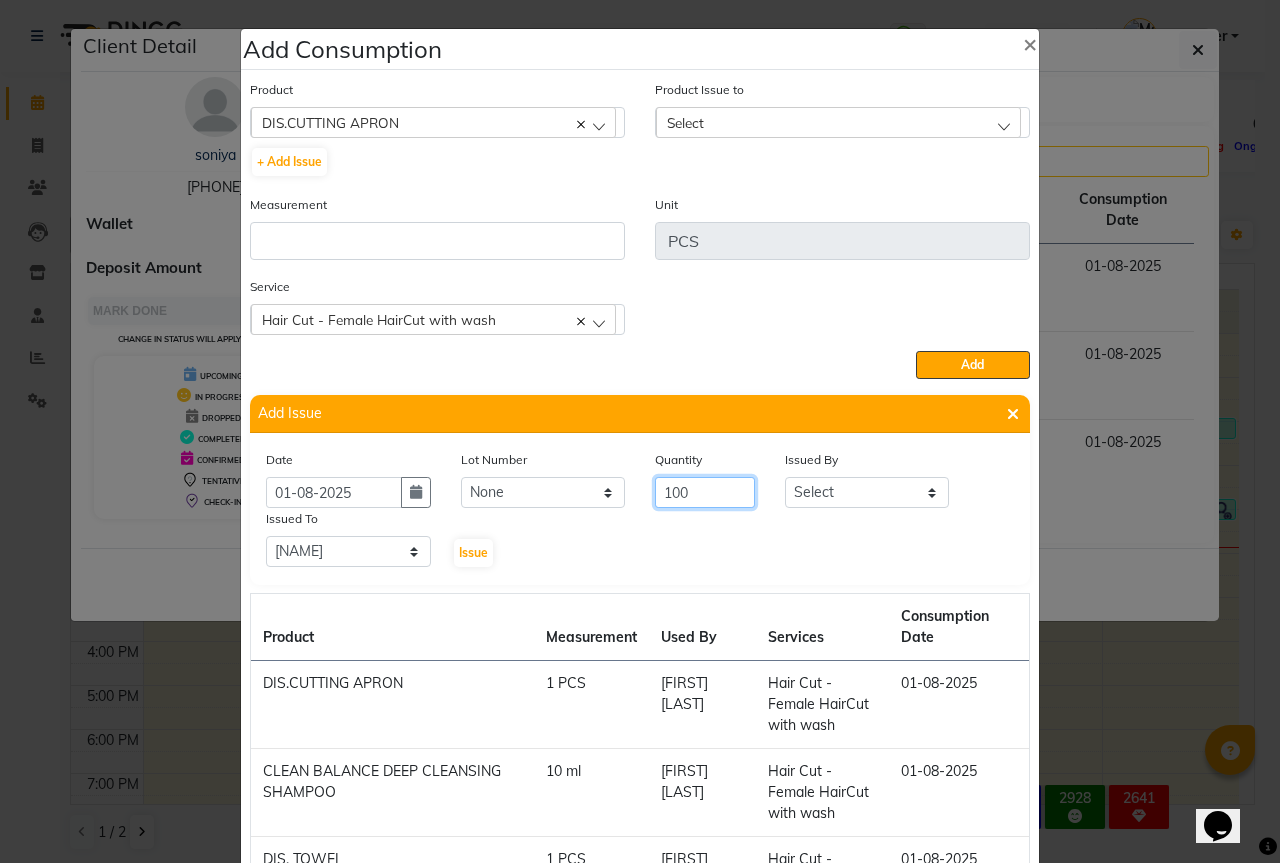 type on "100" 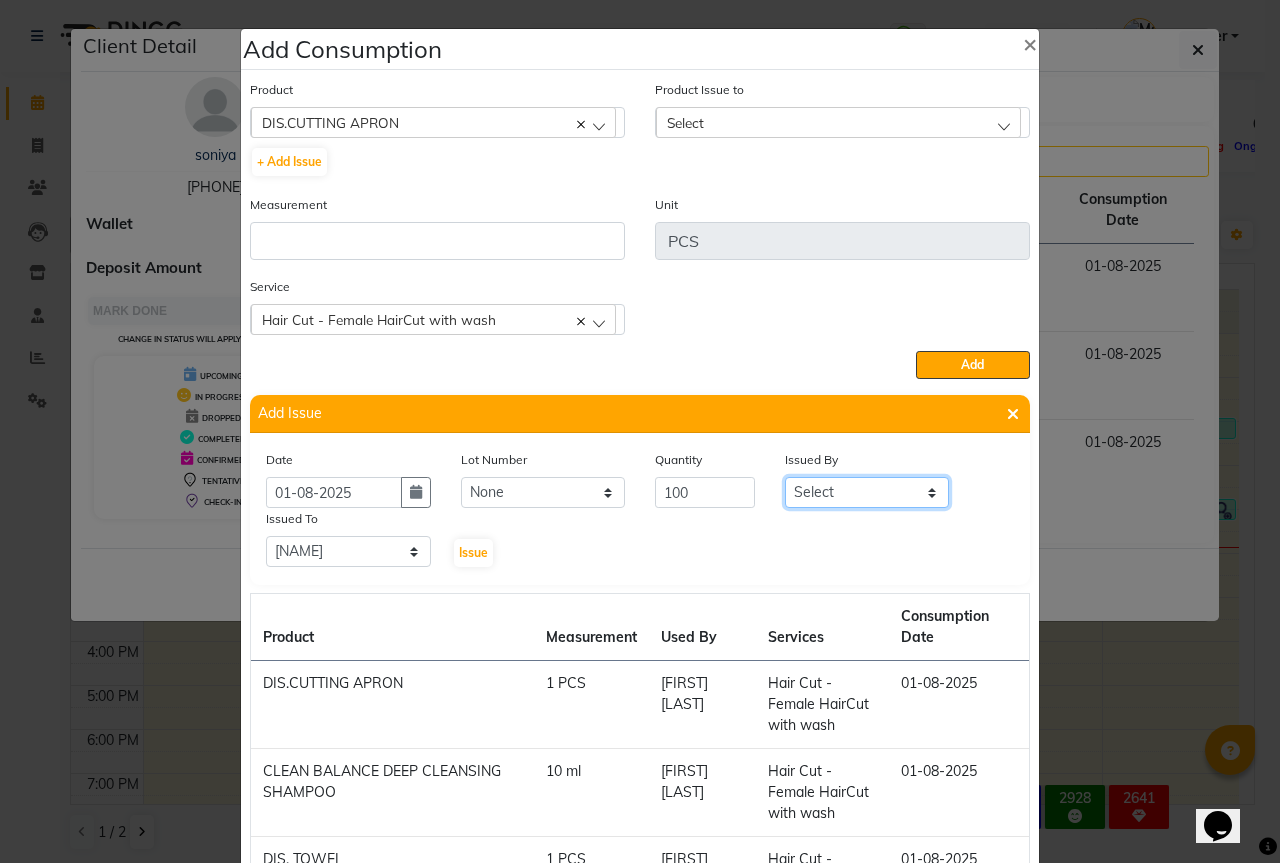 click on "Select Aarti Akshay Gaikwad Ankita Balmiki Bhagvat Dnyaneshwar Borde Gajanan Ghaytade Govind Wadel HK Sagar Raut Sipra Singh Usha" 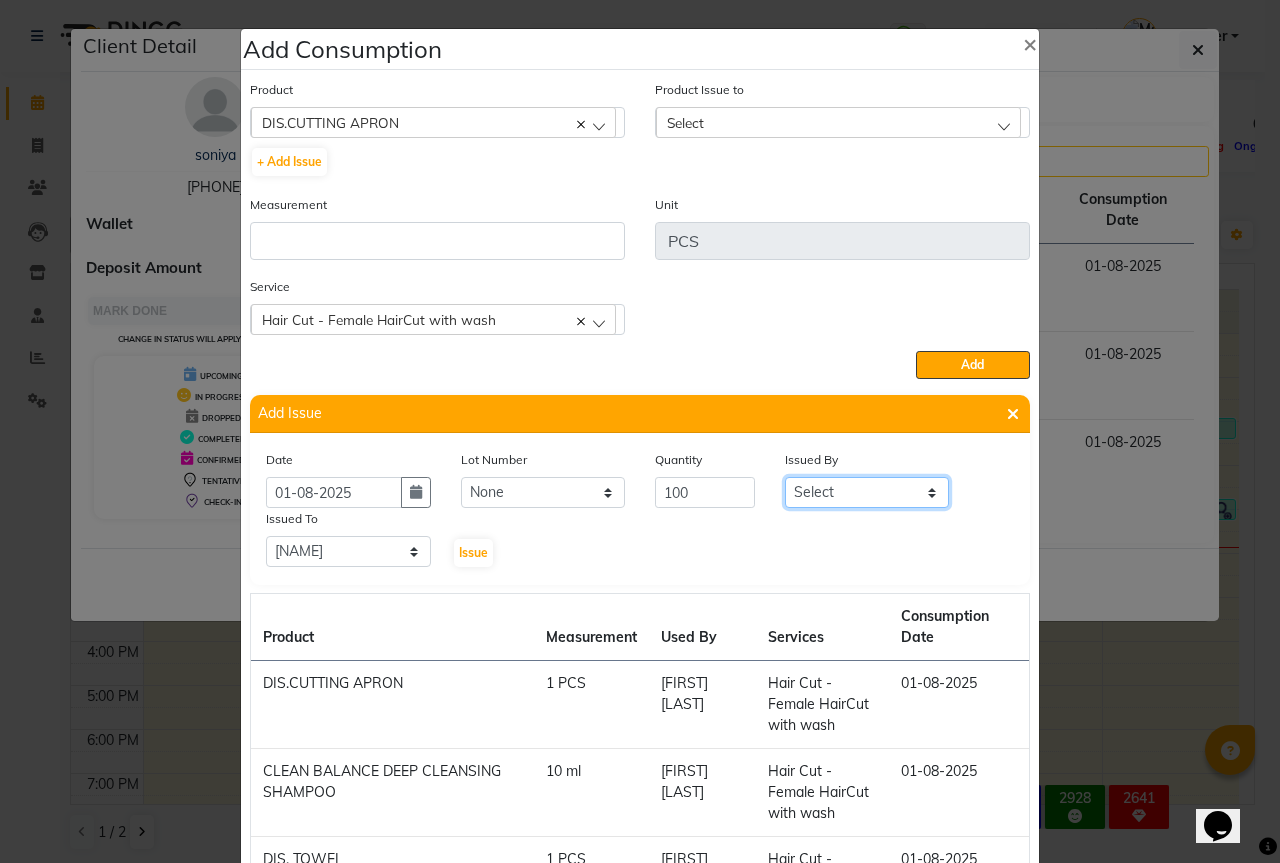 select on "55250" 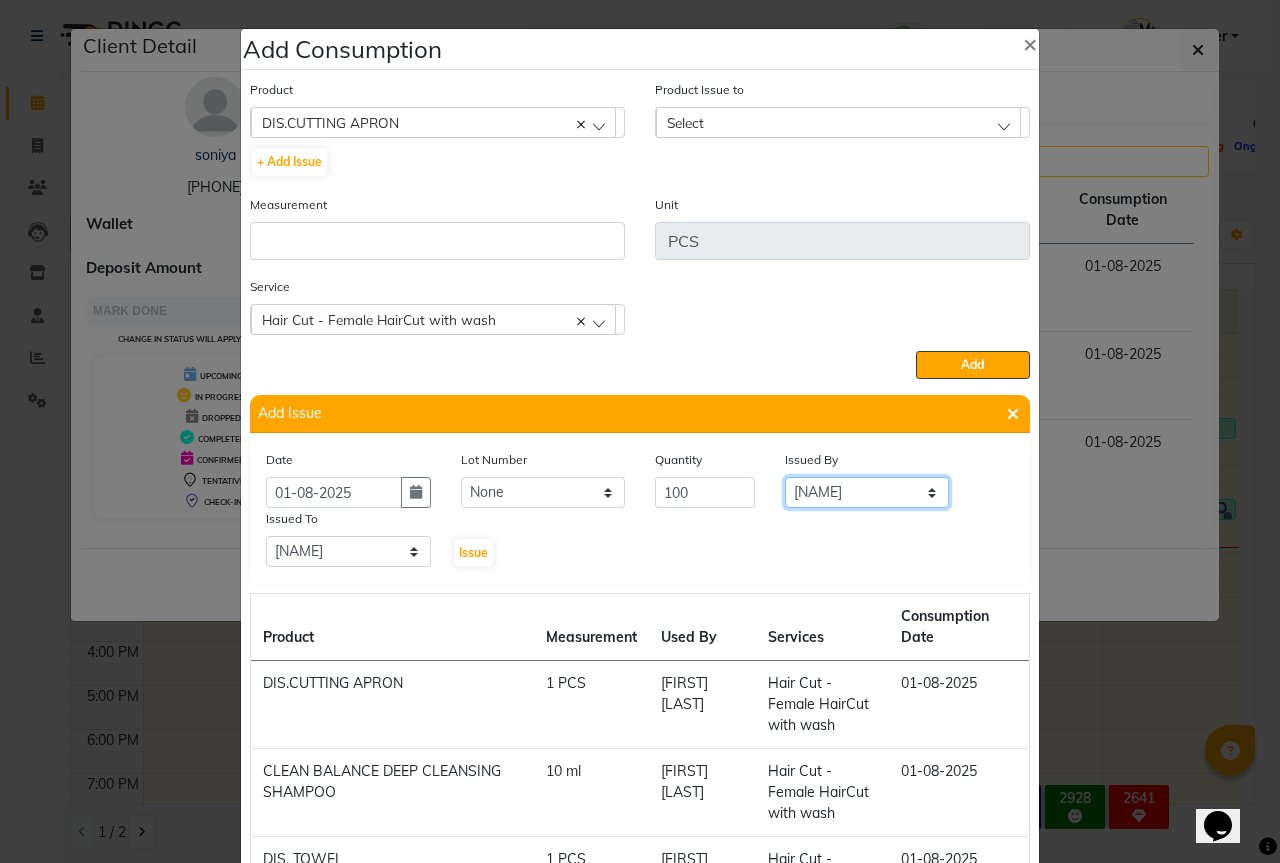 click on "Select Aarti Akshay Gaikwad Ankita Balmiki Bhagvat Dnyaneshwar Borde Gajanan Ghaytade Govind Wadel HK Sagar Raut Sipra Singh Usha" 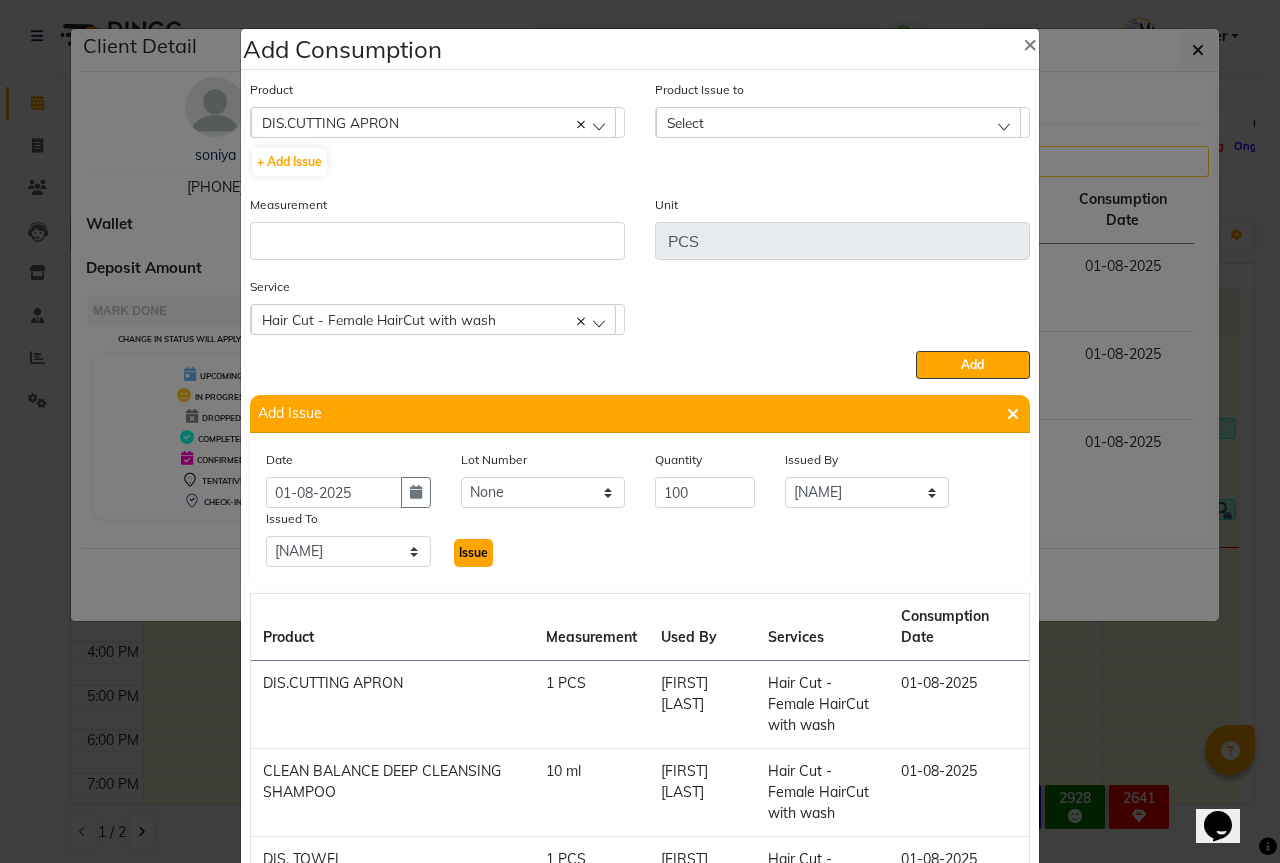 click on "Issue" 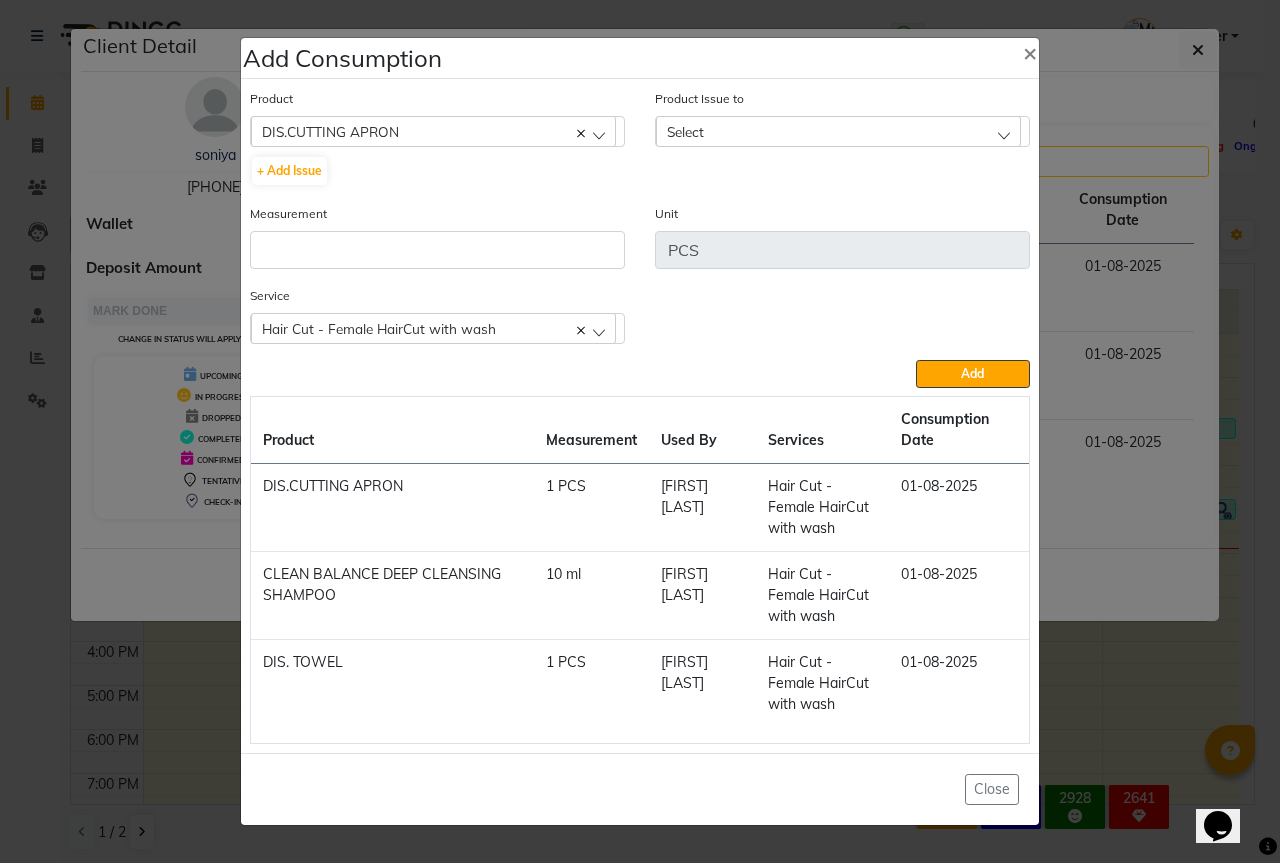 click on "Select" 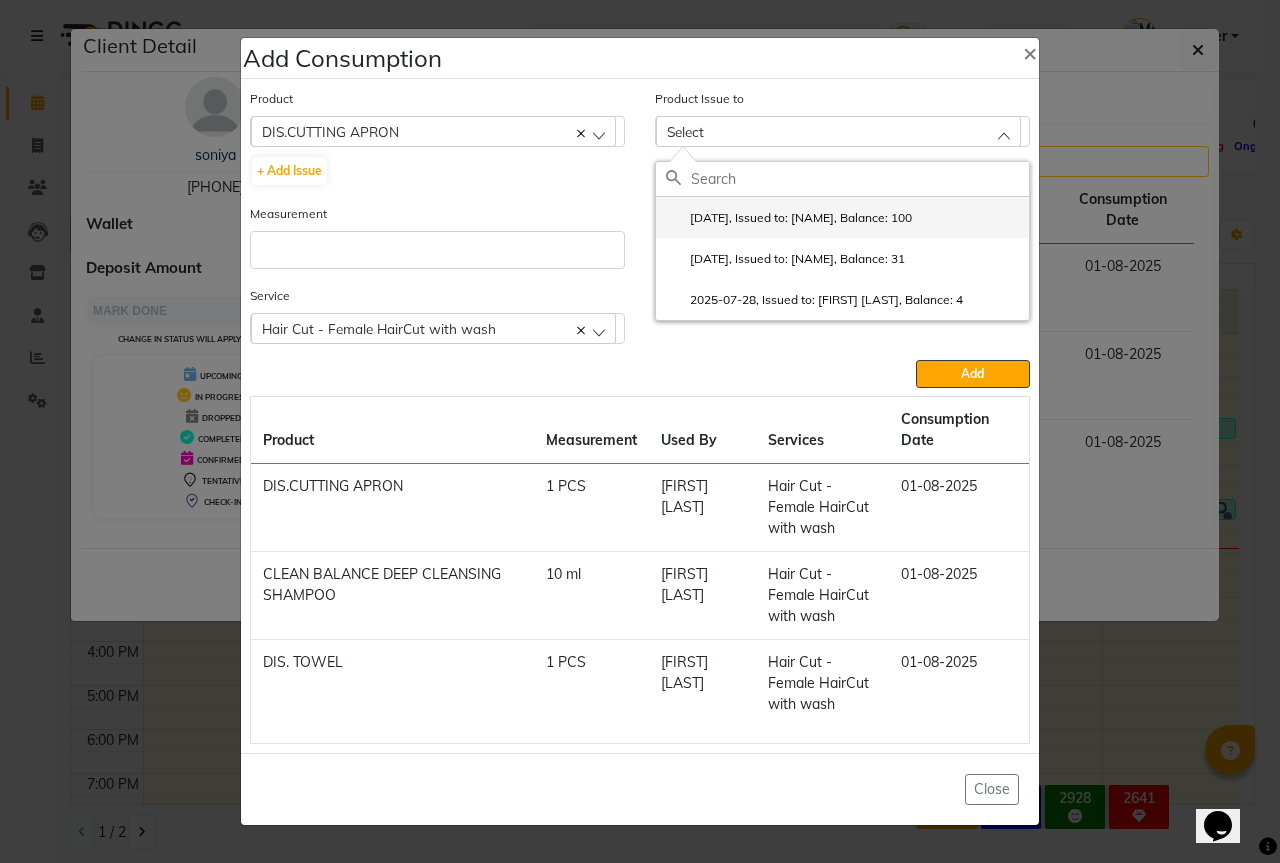 click on "2025-08-01, Issued to: Sipra Singh, Balance: 100" 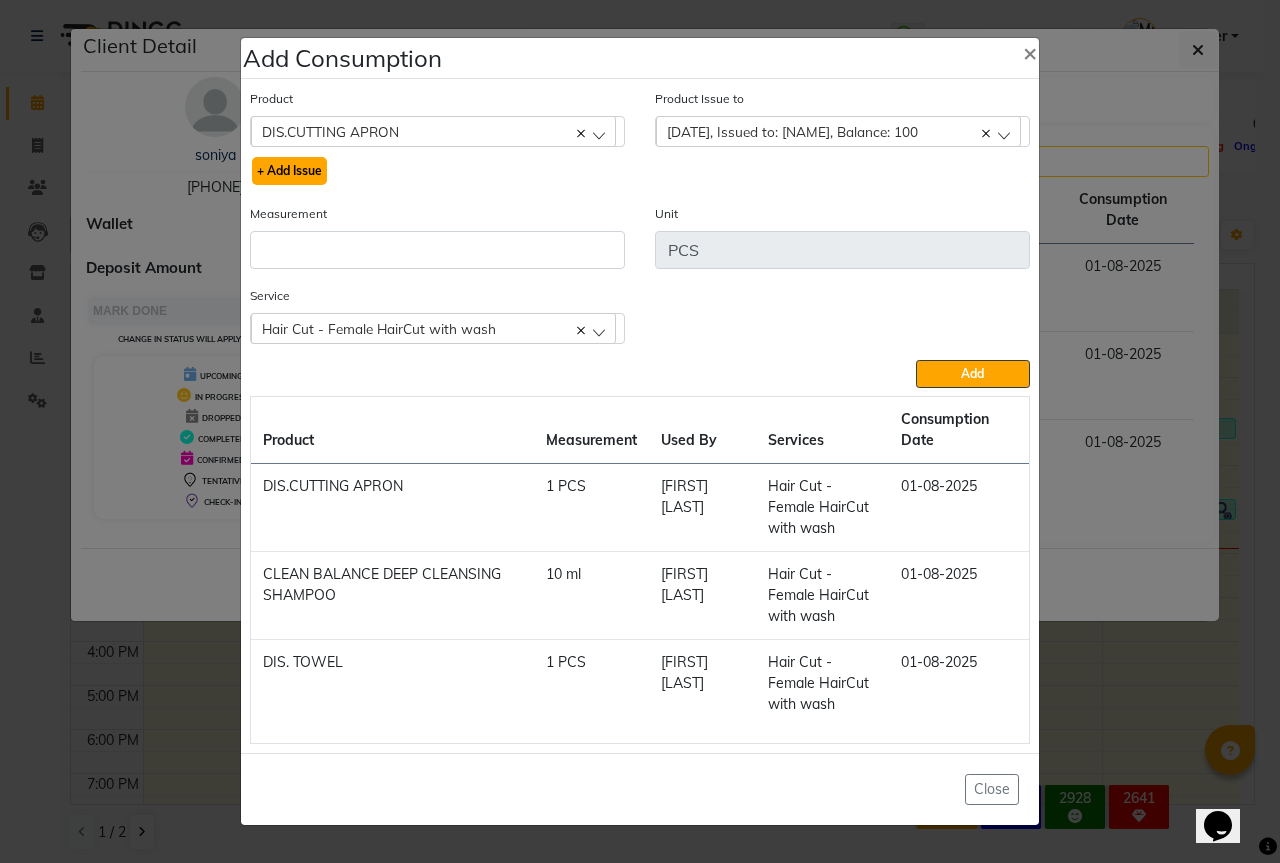 click on "+ Add Issue" 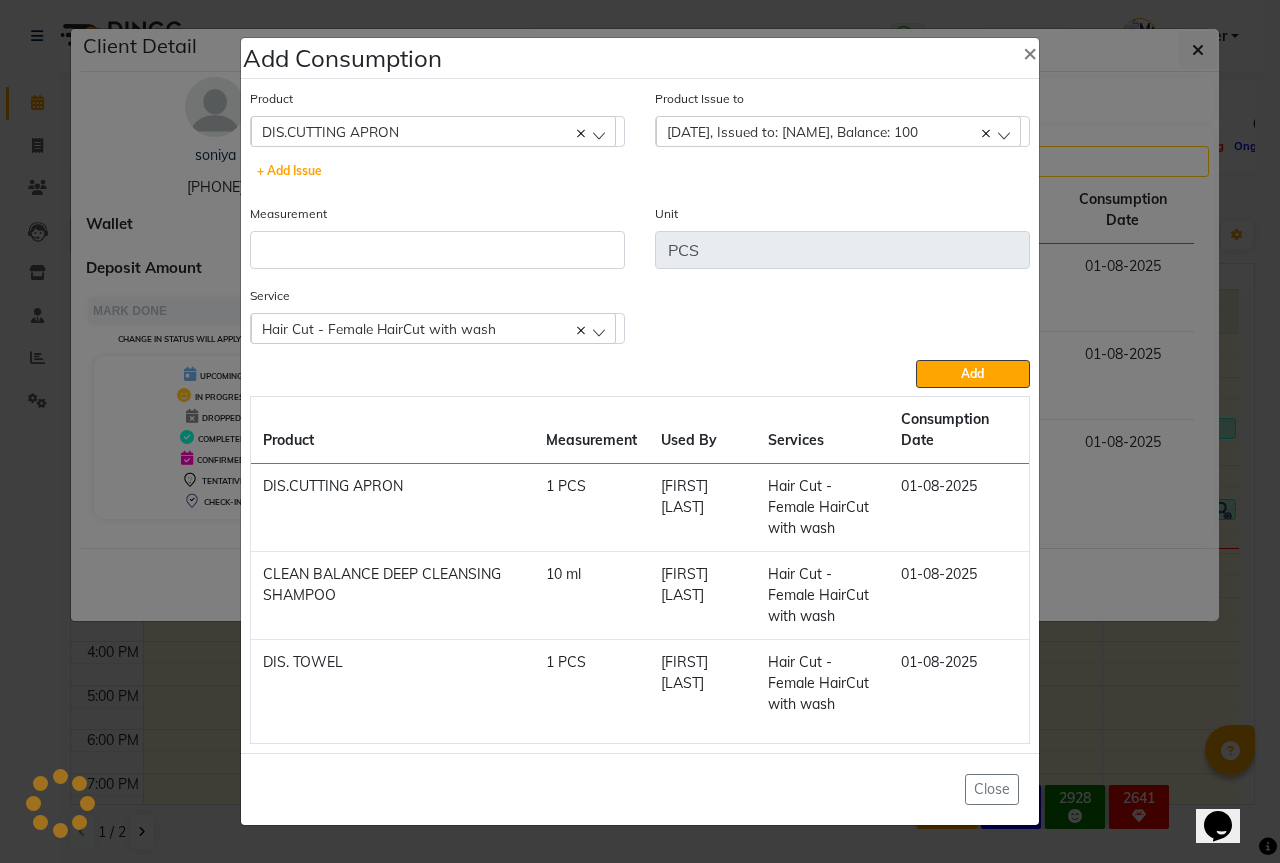 select 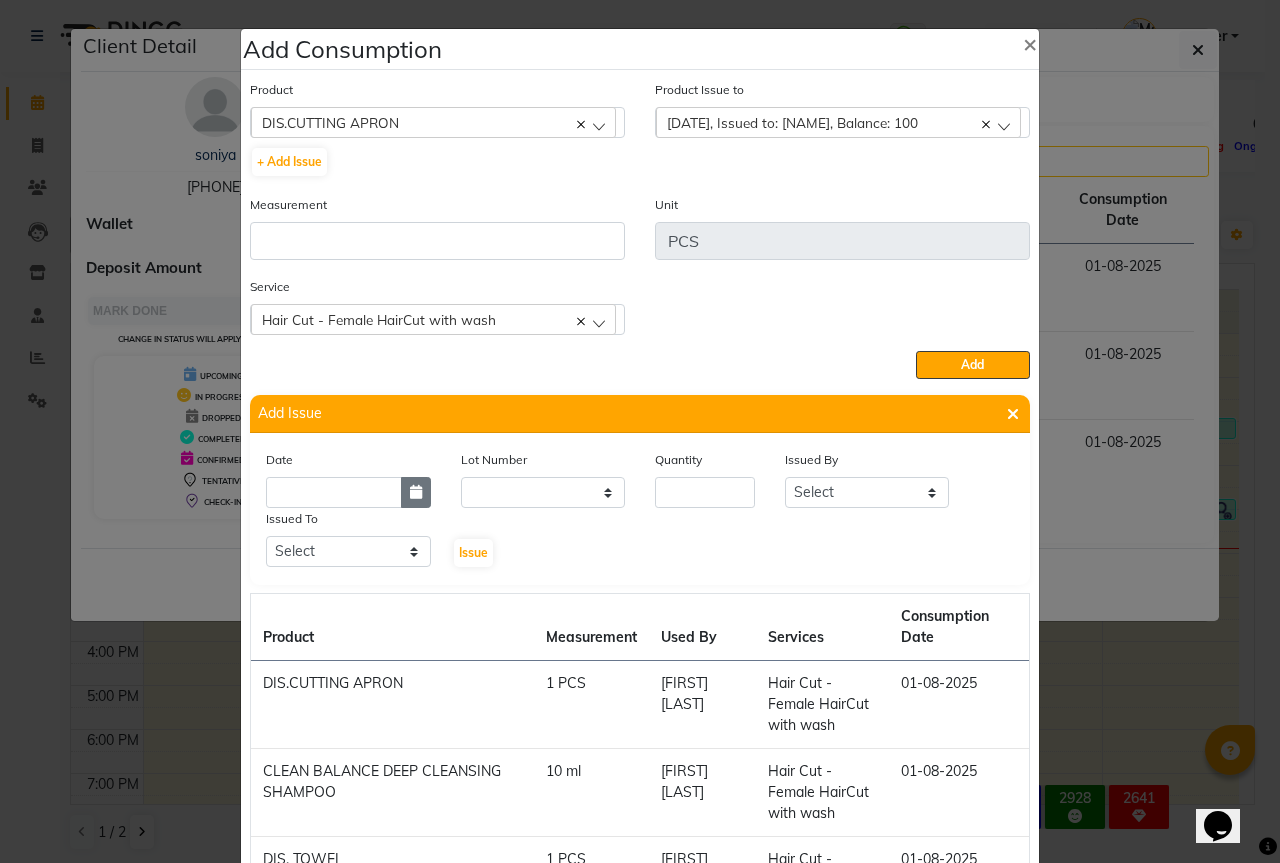 click 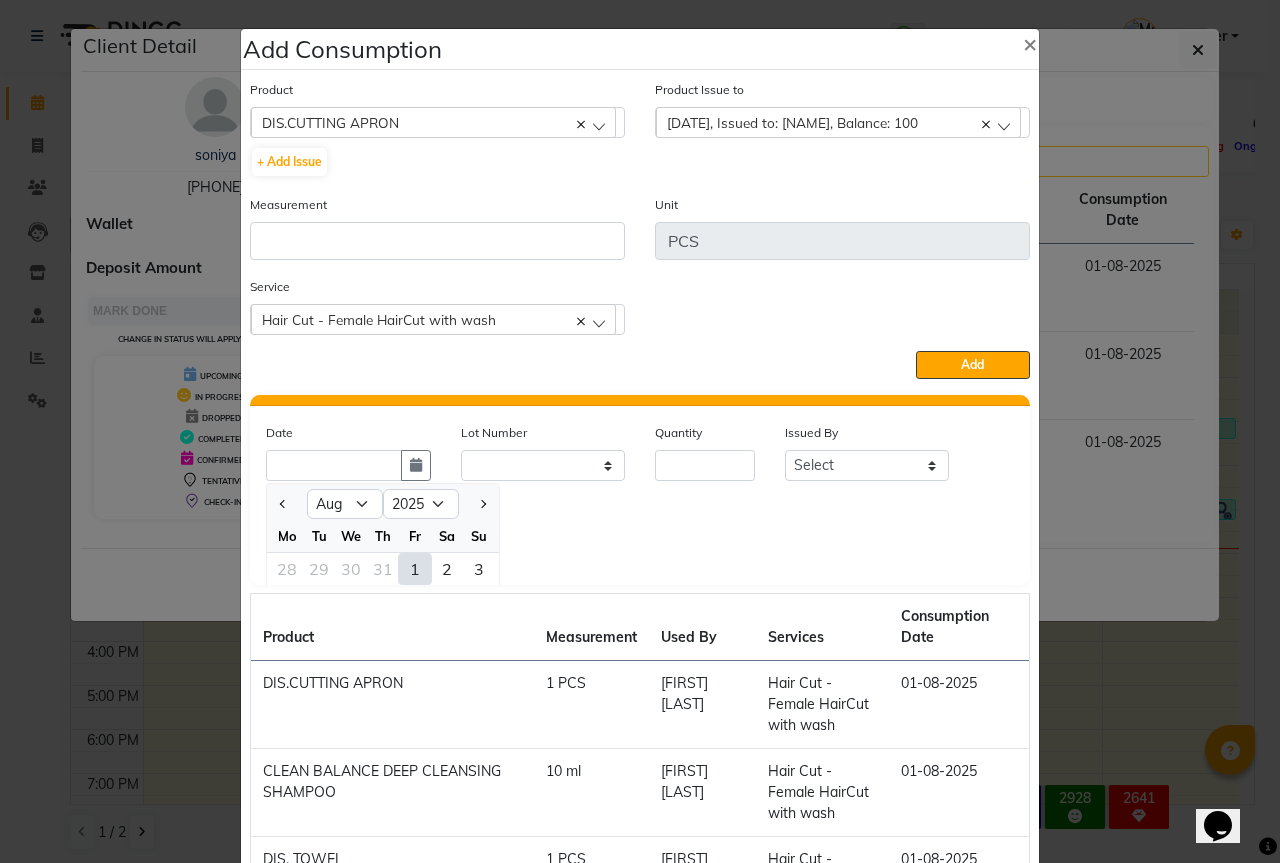 click on "1" 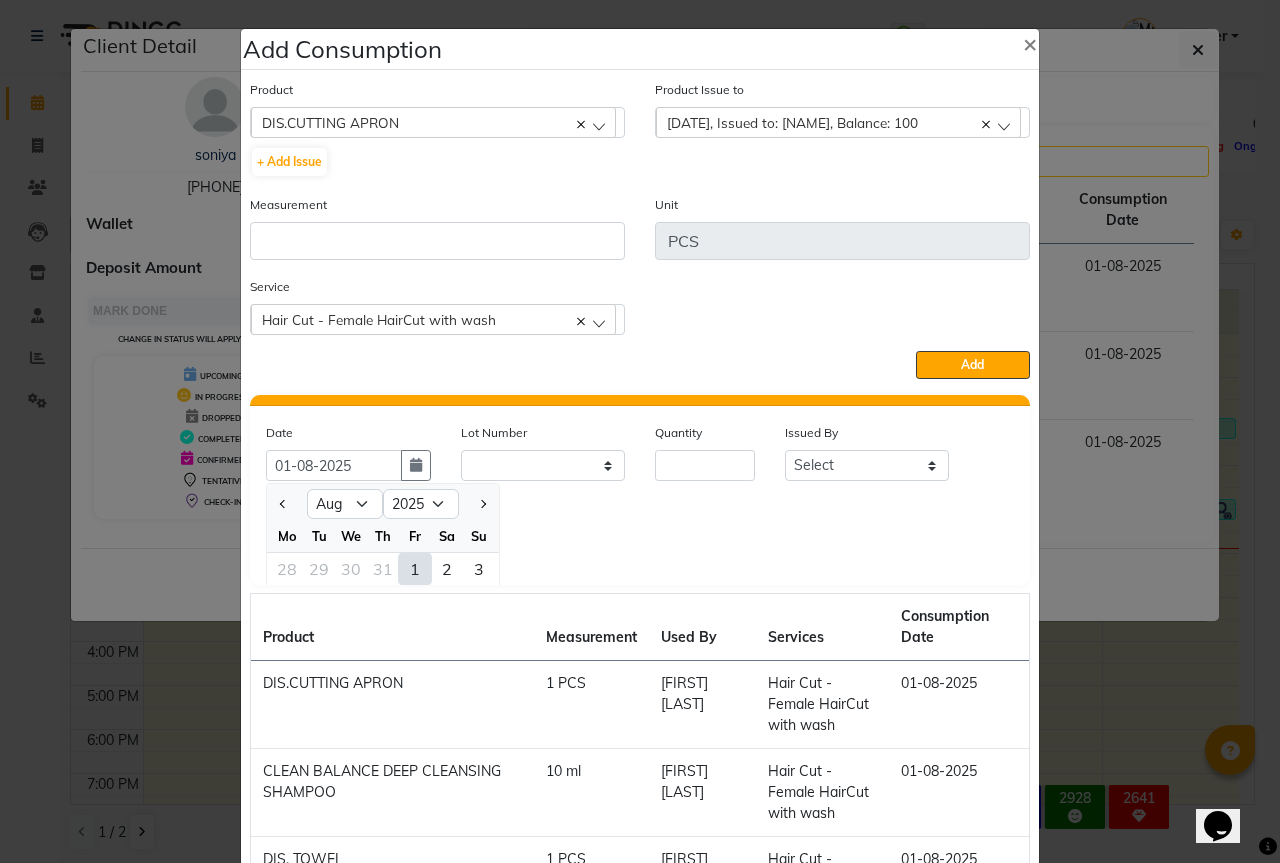 scroll, scrollTop: 0, scrollLeft: 0, axis: both 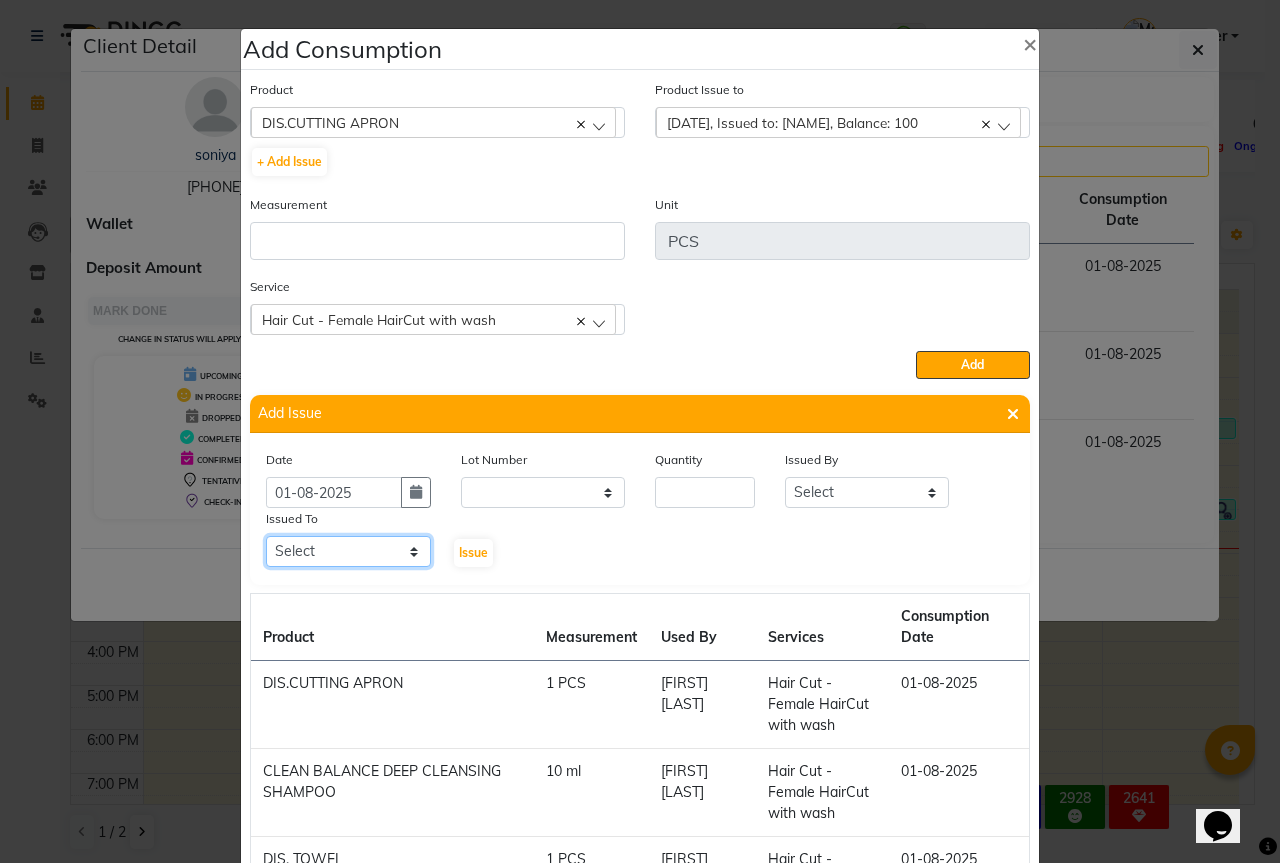 click on "Select Aarti Akshay Gaikwad Ankita Balmiki Bhagvat Dnyaneshwar Borde Gajanan Ghaytade Govind Wadel HK Sagar Raut Sipra Singh Usha" 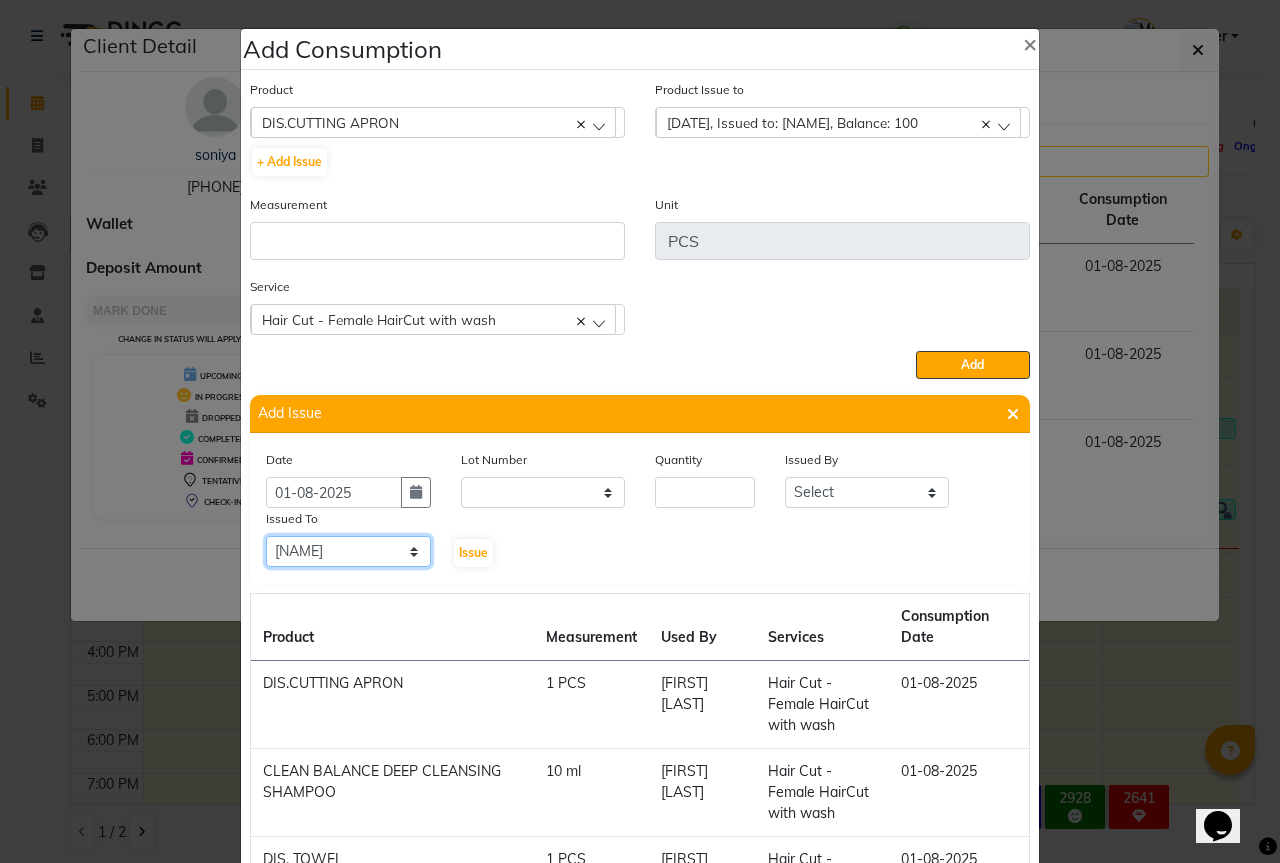 click on "Select Aarti Akshay Gaikwad Ankita Balmiki Bhagvat Dnyaneshwar Borde Gajanan Ghaytade Govind Wadel HK Sagar Raut Sipra Singh Usha" 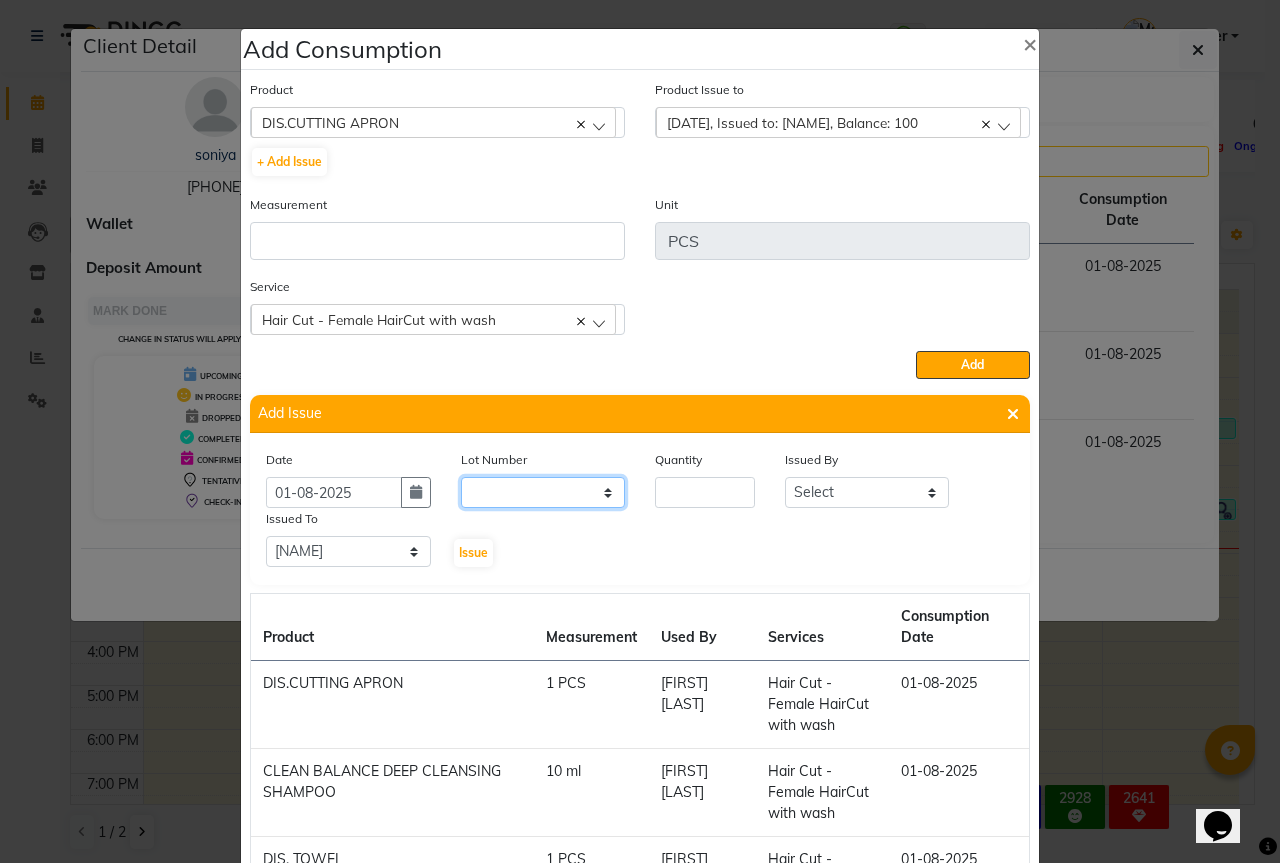 click on "None" 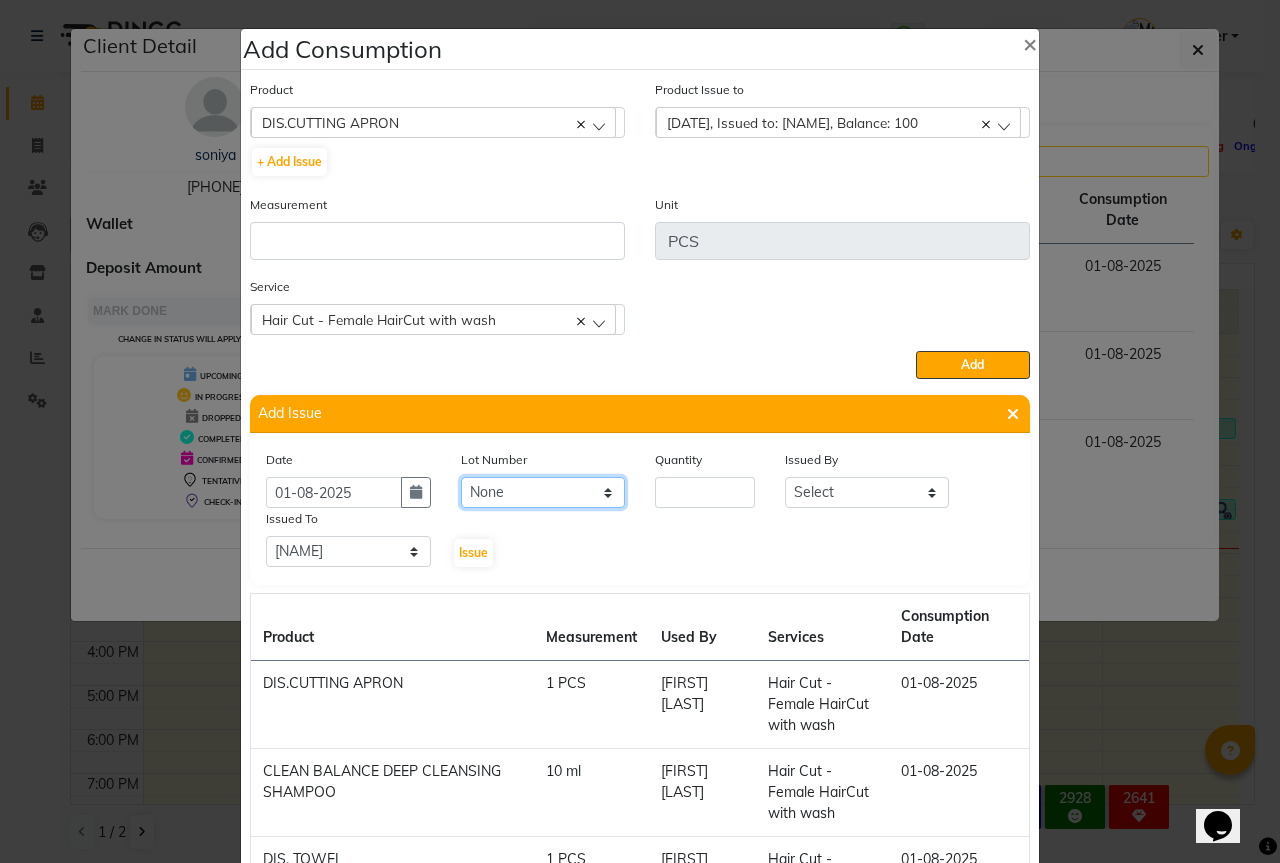 click on "None" 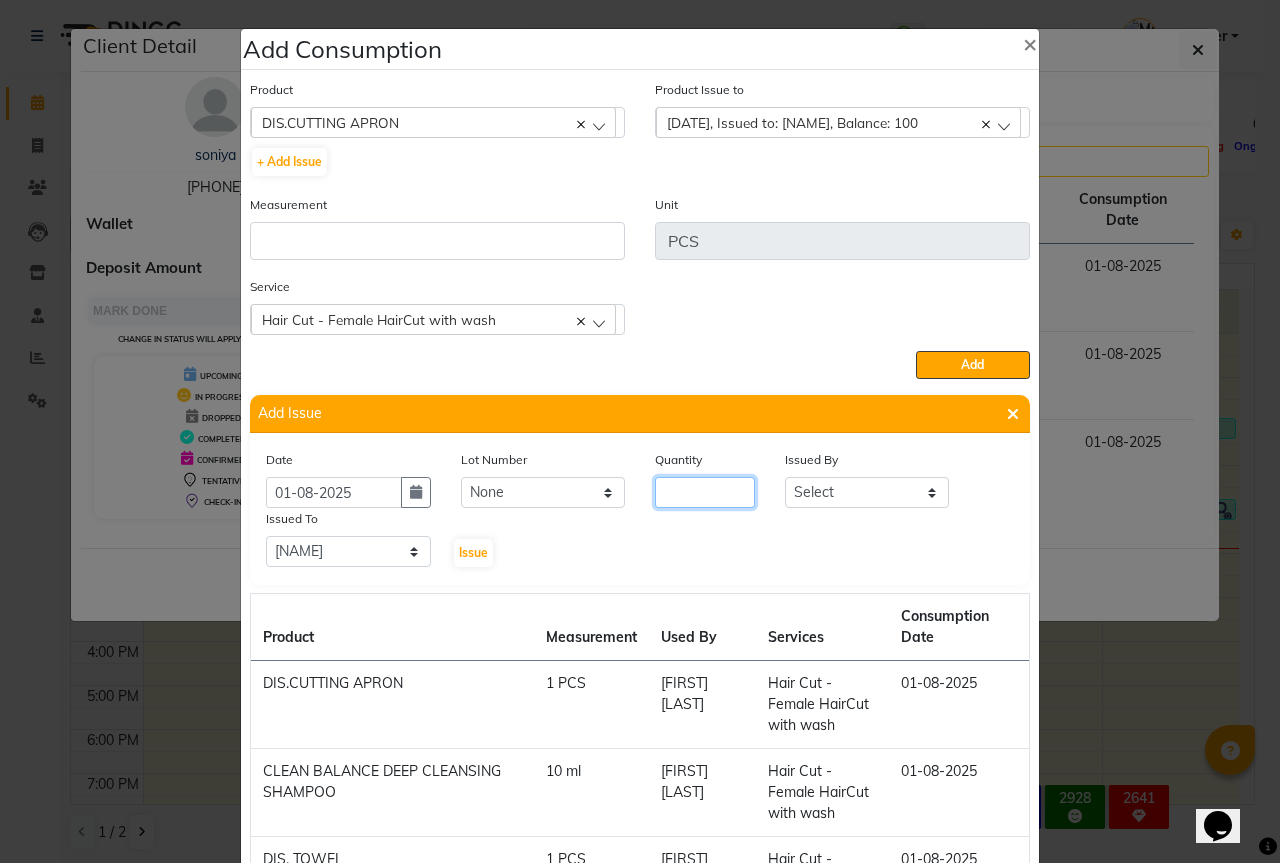 click 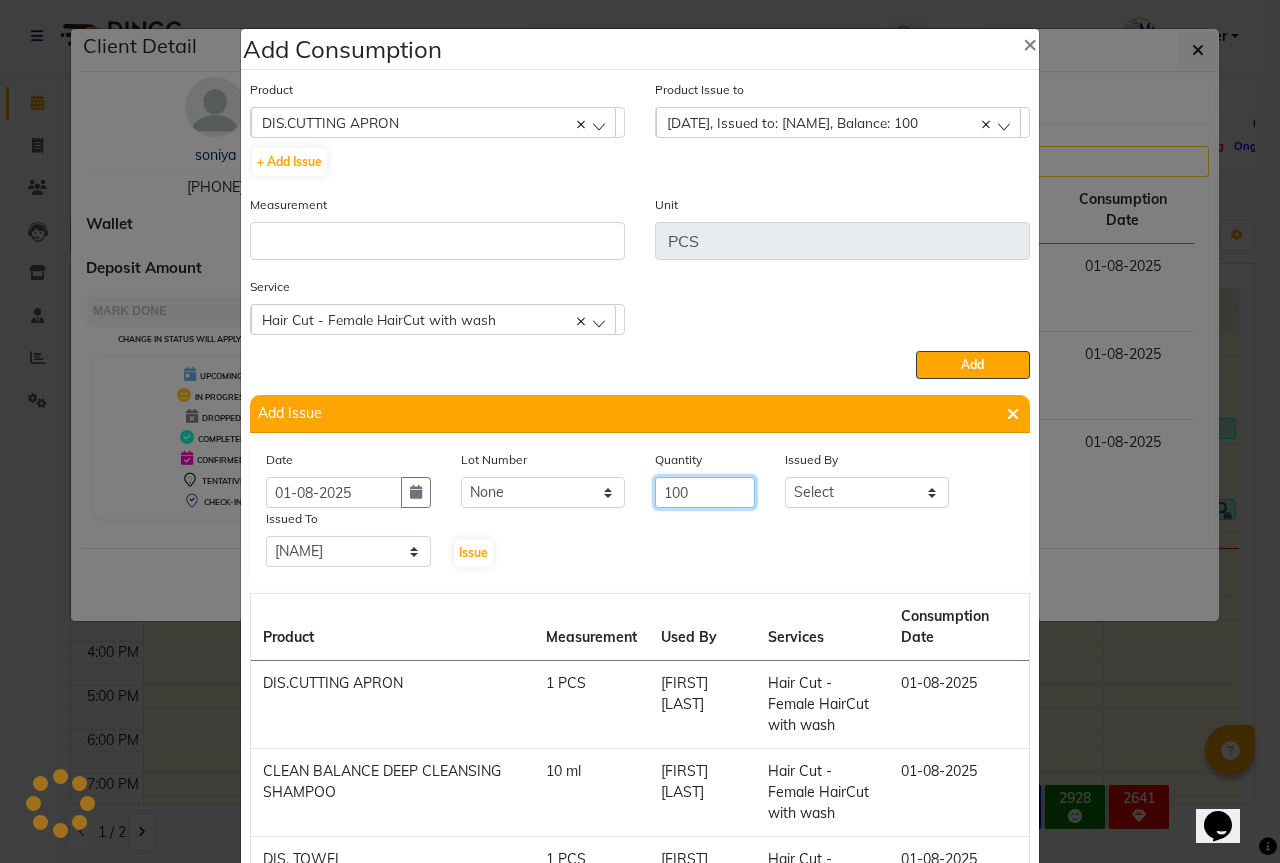 type on "100" 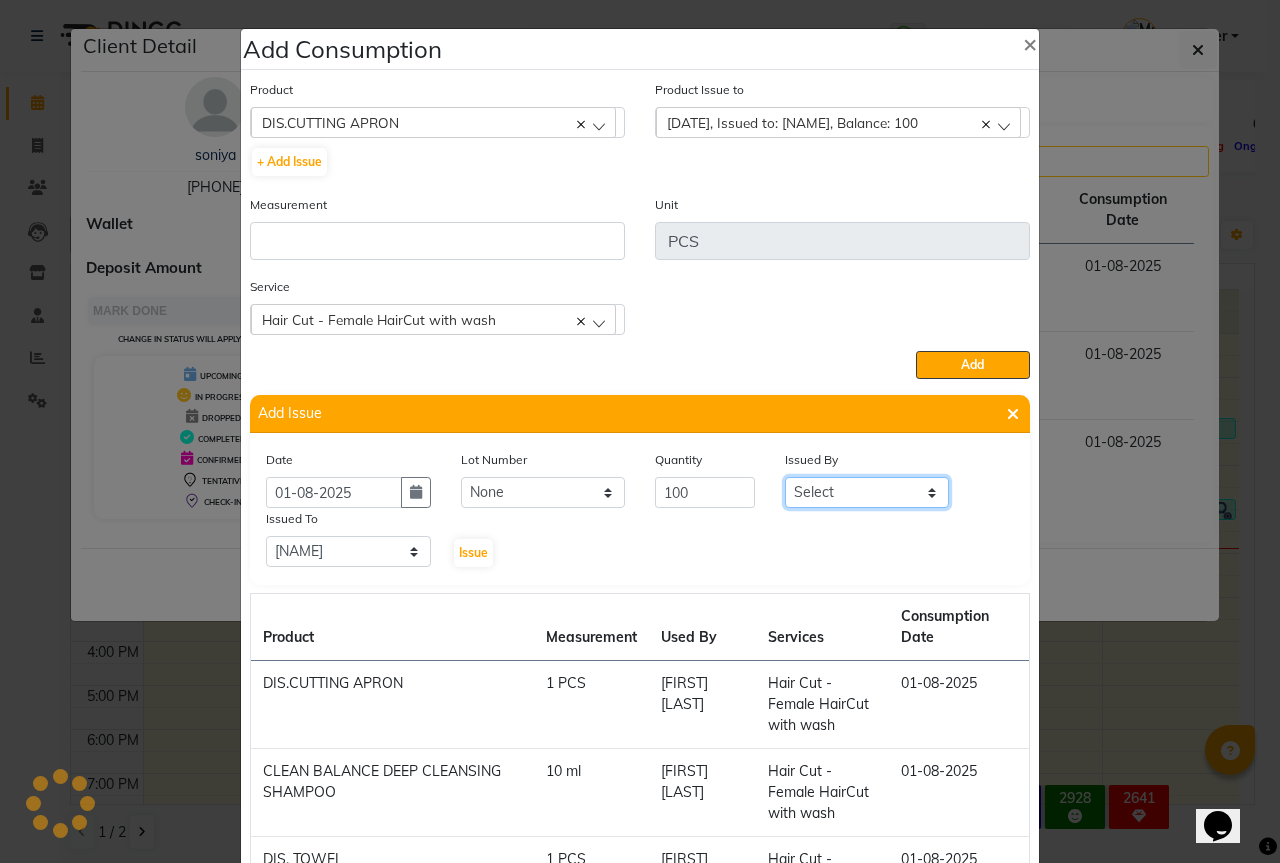 click on "Select Aarti Akshay Gaikwad Ankita Balmiki Bhagvat Dnyaneshwar Borde Gajanan Ghaytade Govind Wadel HK Sagar Raut Sipra Singh Usha" 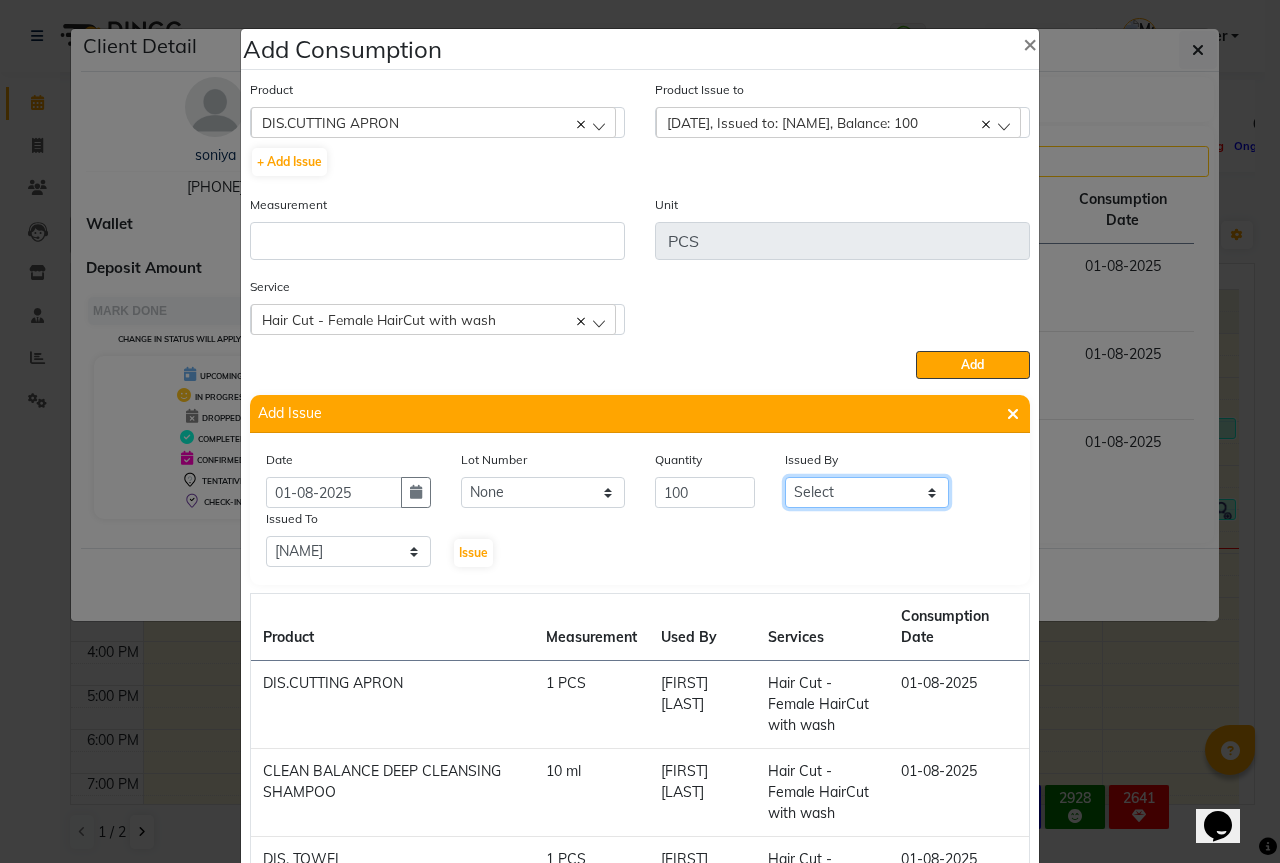 select on "55250" 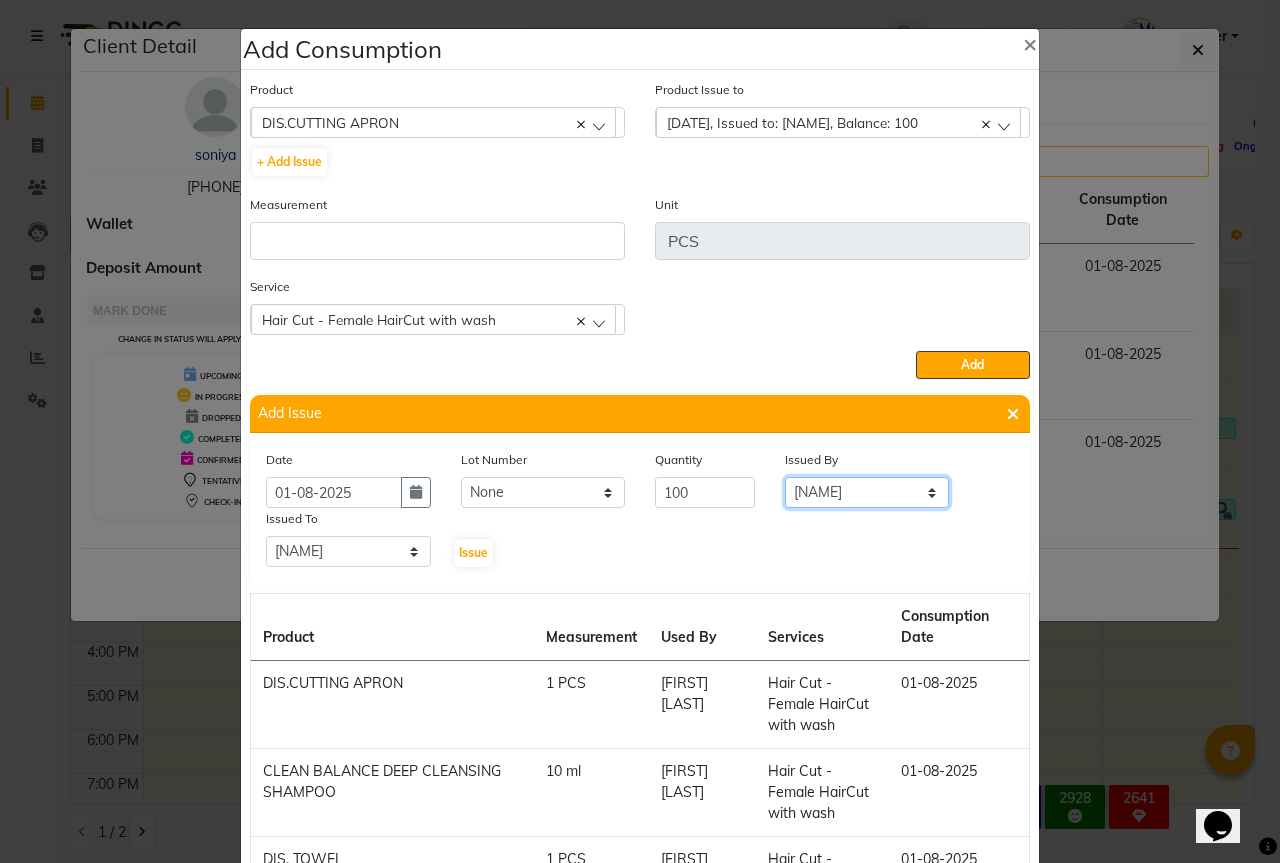 click on "Select Aarti Akshay Gaikwad Ankita Balmiki Bhagvat Dnyaneshwar Borde Gajanan Ghaytade Govind Wadel HK Sagar Raut Sipra Singh Usha" 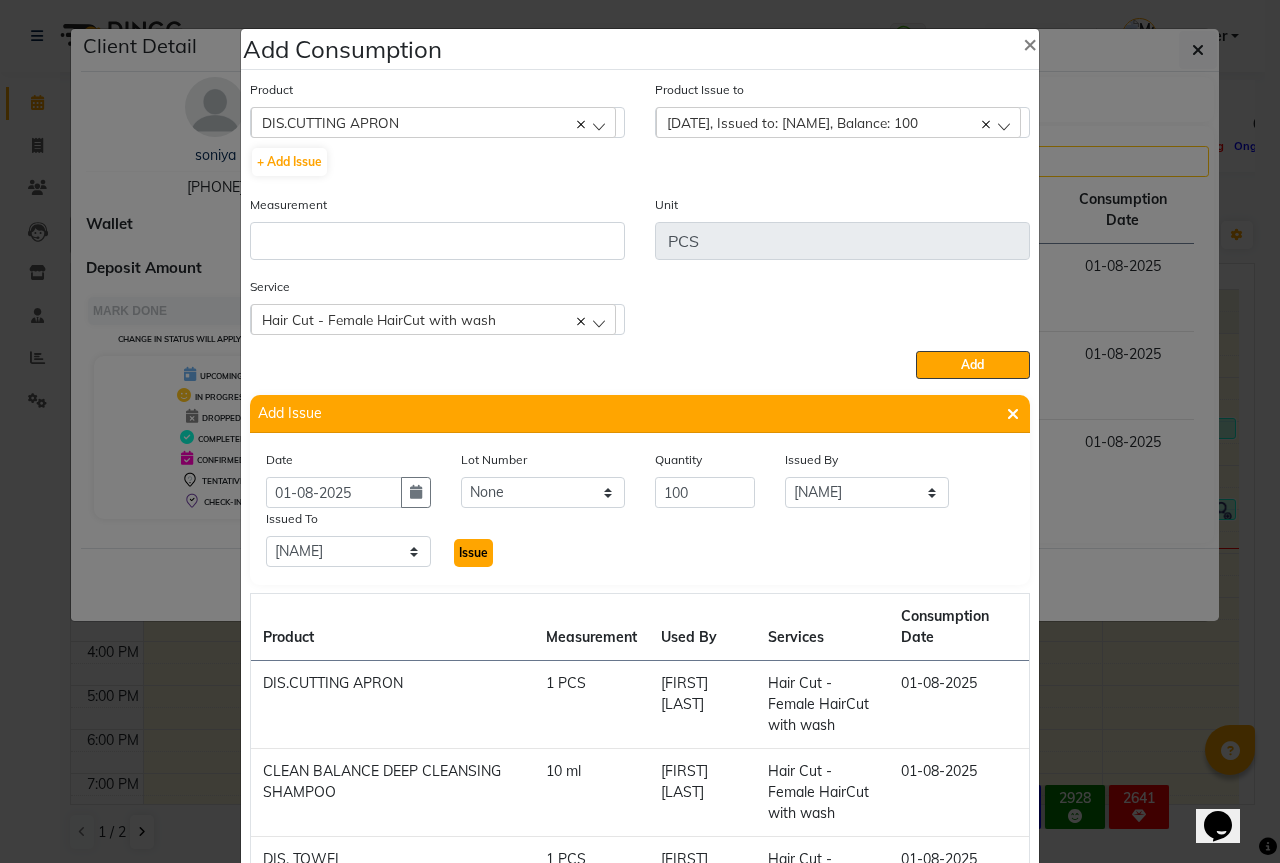 click on "Issue" 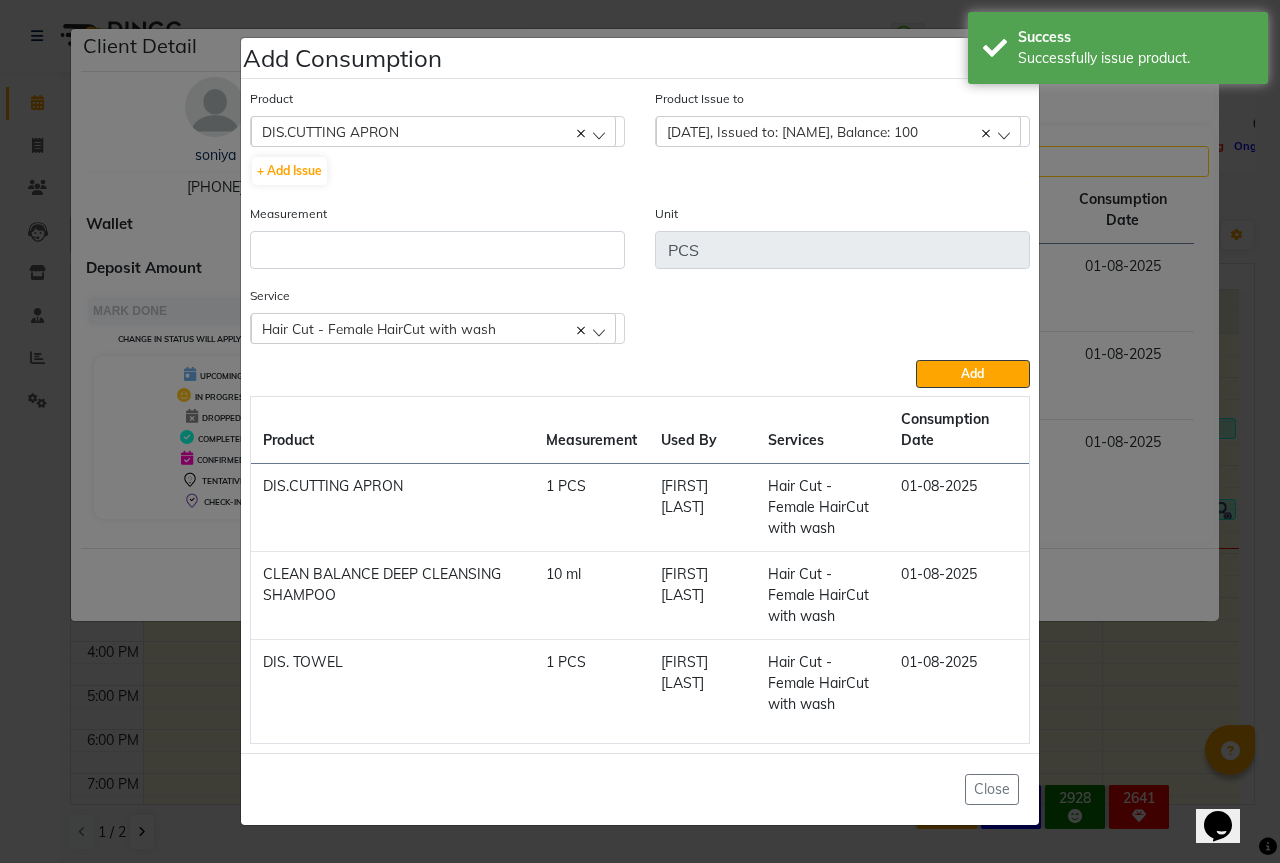 click on "Add Consumption × Product  DIS.CUTTING APRON  03+HYDRA FACIAL KIT (MELADERAM AGELOCK) - CLEANSER  + Add Issue  Product Issue to  2025-08-01, Issued to: Sipra Singh, Balance: 100  2025-08-01, Issued to: Sipra Singh, Balance: 100 2025-08-01, Issued to: Sipra Singh, Balance: 100 2025-07-30, Issued to: Sipra Singh, Balance: 31 2025-07-28, Issued to: Sipra Singh, Balance: 4 Measurement Unit PCS Service   Hair Cut - Female HairCut with wash  Rica Waxing - Upper Lip  Body Basics Threadinge - Eyebrows  Body Basics Threadinge - Forehead  Hair Cut - Female HairCut with wash  Add  Product Measurement Used By Services Consumption Date  DIS.CUTTING APRON   1 PCS   Akshay Gaikwad    Hair Cut - Female HairCut with wash   01-08-2025   CLEAN BALANCE DEEP CLEANSING SHAMPOO   10 ml   Akshay Gaikwad    Hair Cut - Female HairCut with wash   01-08-2025   DIS. TOWEL    1 PCS   Akshay Gaikwad    Hair Cut - Female HairCut with wash   01-08-2025   Close" 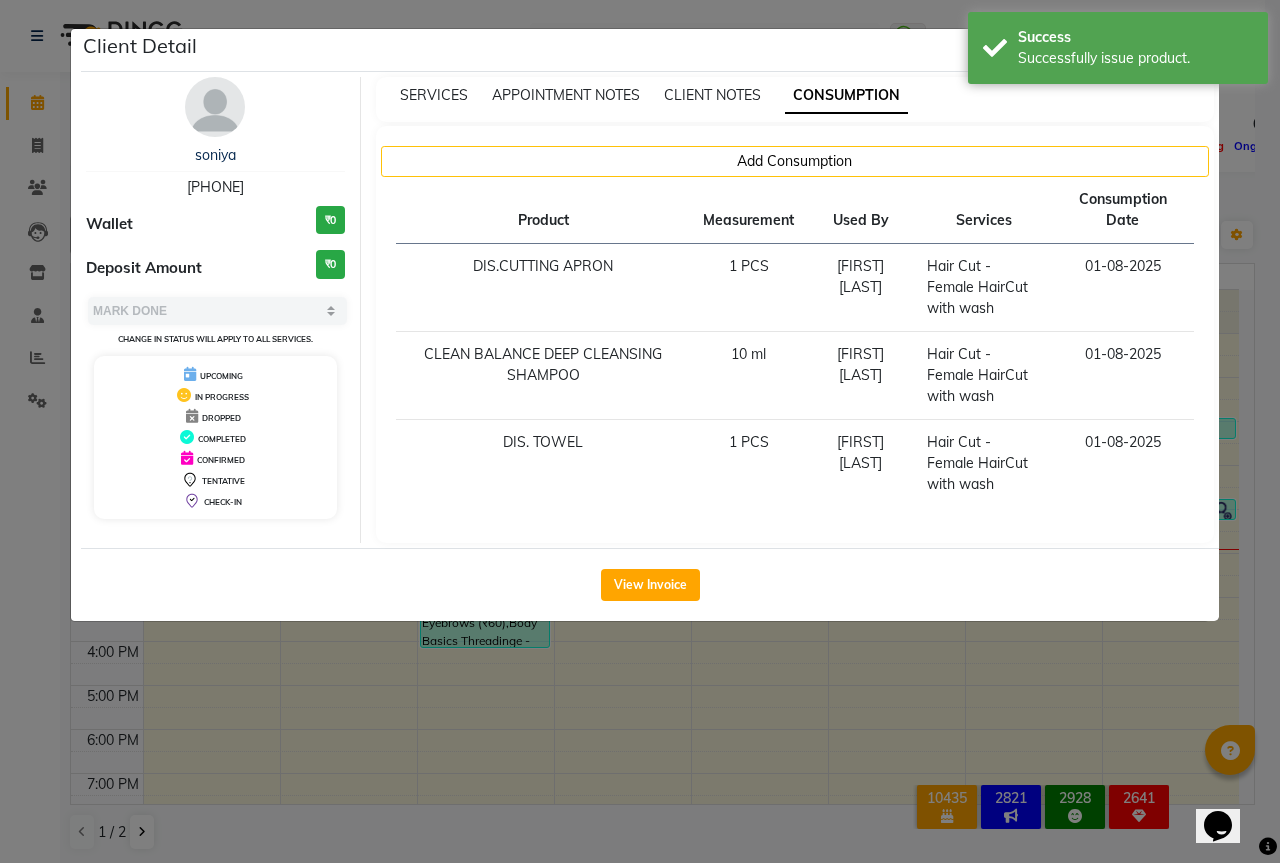 click on "Client Detail  soniya    8884961888 Wallet ₹0 Deposit Amount  ₹0  Select MARK DONE UPCOMING Change in status will apply to all services. UPCOMING IN PROGRESS DROPPED COMPLETED CONFIRMED TENTATIVE CHECK-IN SERVICES APPOINTMENT NOTES CLIENT NOTES CONSUMPTION Add Consumption Product Measurement Used By Services Consumption Date  DIS.CUTTING APRON   1 PCS   Akshay Gaikwad    Hair Cut - Female HairCut with wash   01-08-2025   CLEAN BALANCE DEEP CLEANSING SHAMPOO   10 ml   Akshay Gaikwad    Hair Cut - Female HairCut with wash   01-08-2025   DIS. TOWEL    1 PCS   Akshay Gaikwad    Hair Cut - Female HairCut with wash   01-08-2025   View Invoice" 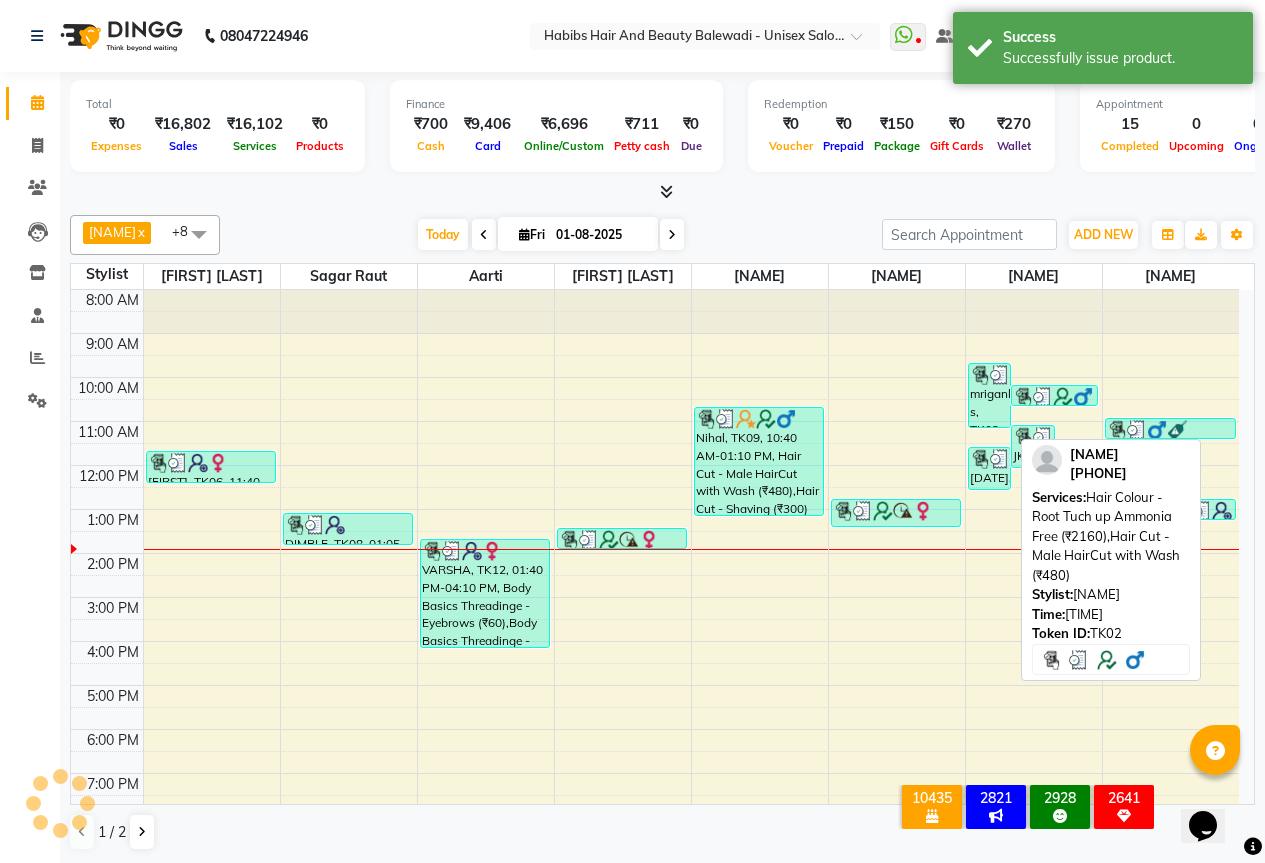 click on "mrigank s, TK02, 09:40 AM-11:10 AM, Hair Colour -Root Tuch up Ammonia Free (₹2160),Hair Cut - Male HairCut with Wash (₹480)" at bounding box center (990, 395) 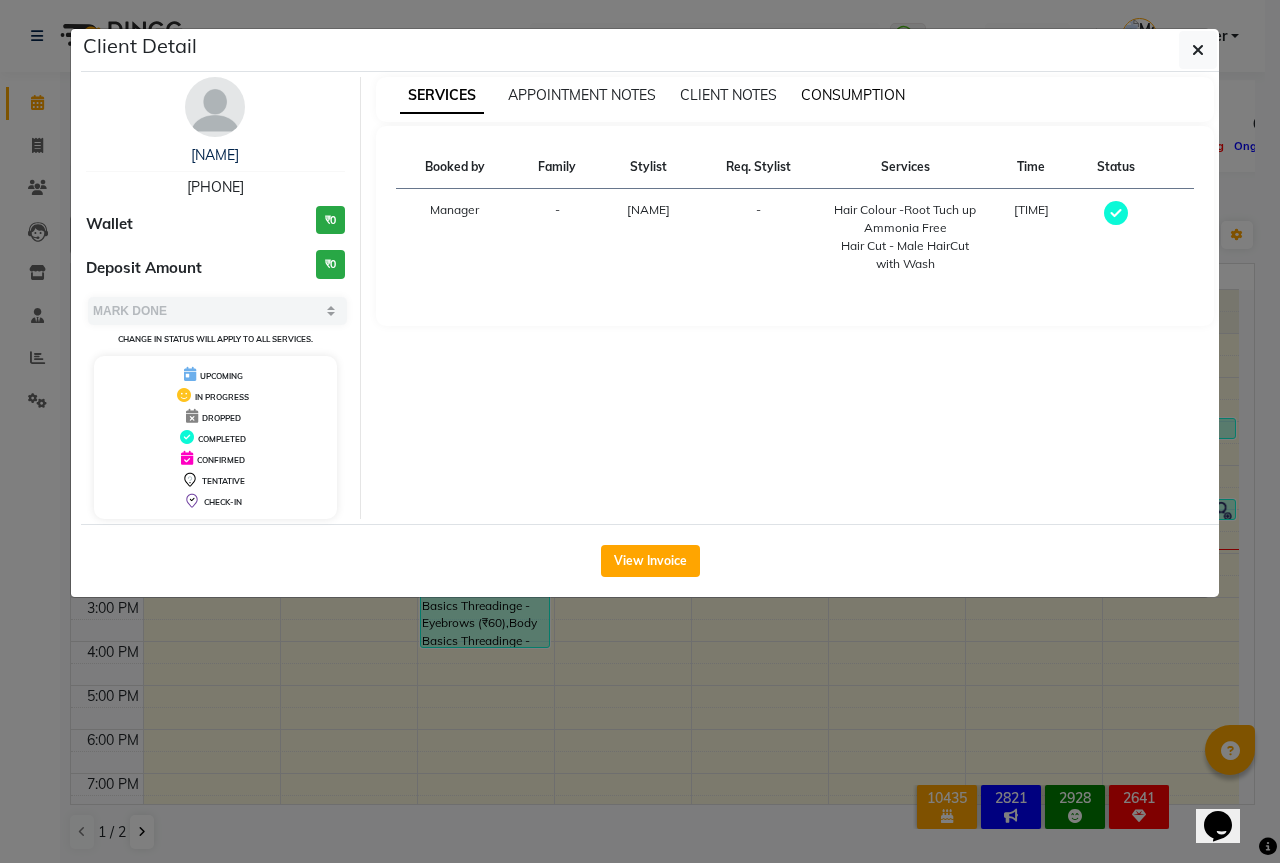 click on "CONSUMPTION" at bounding box center [853, 95] 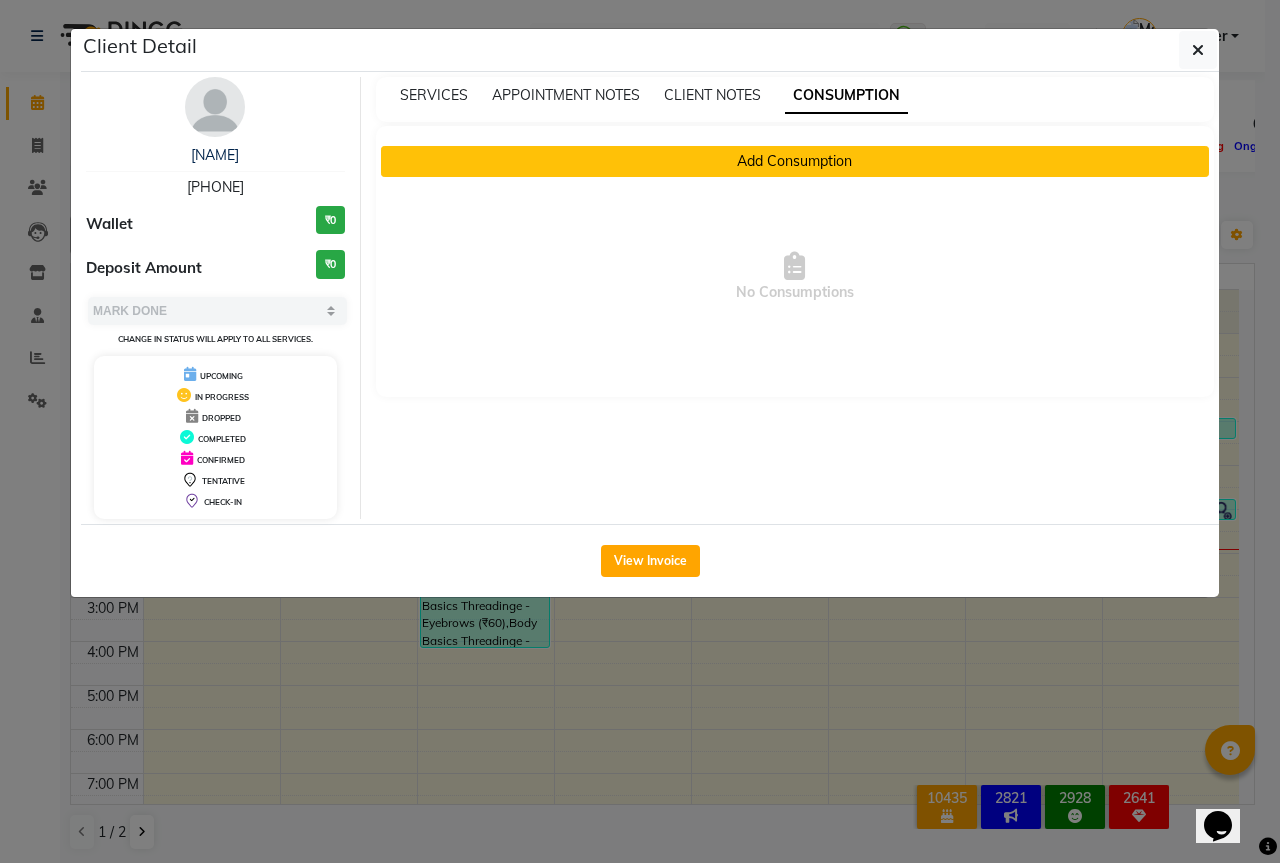 click on "Add Consumption" at bounding box center [795, 161] 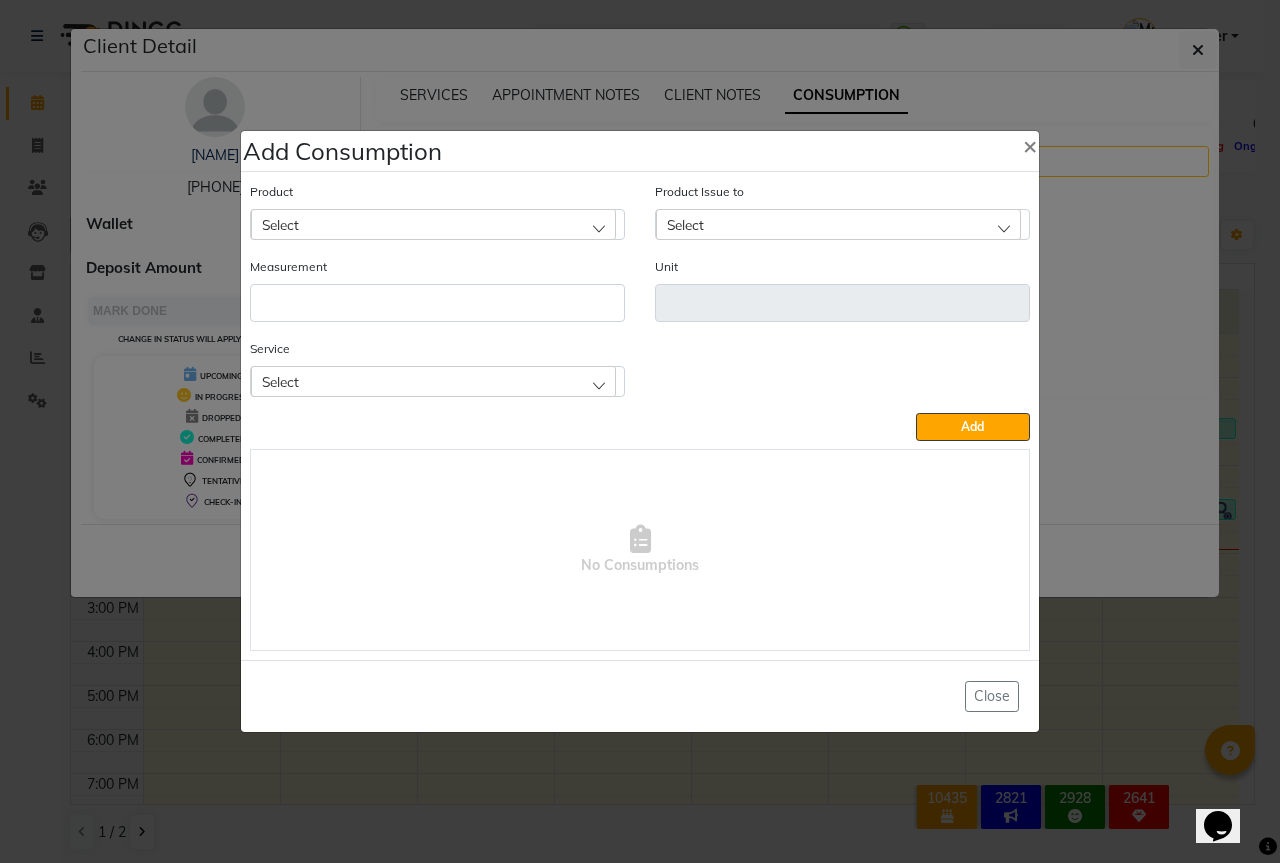 click on "Select" 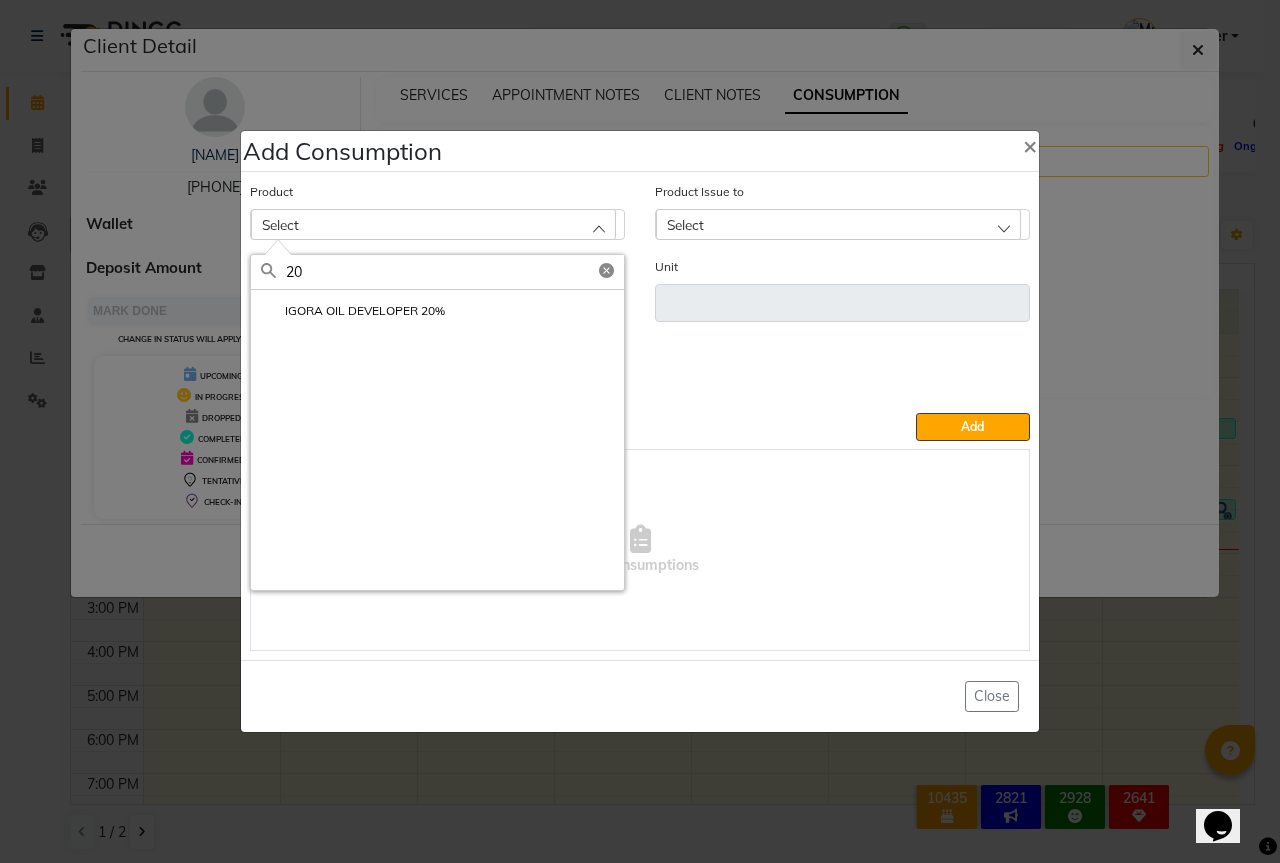 type on "20" 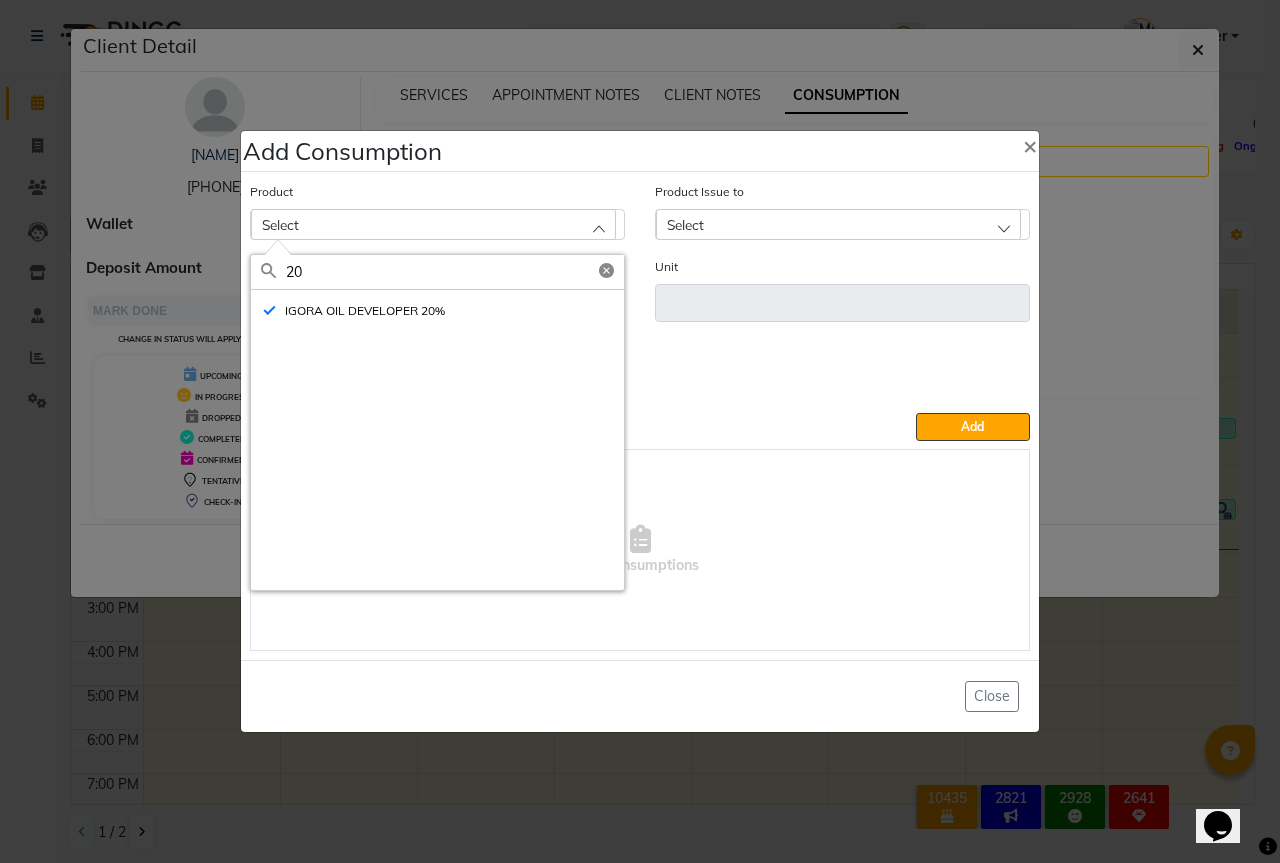 type on "ml" 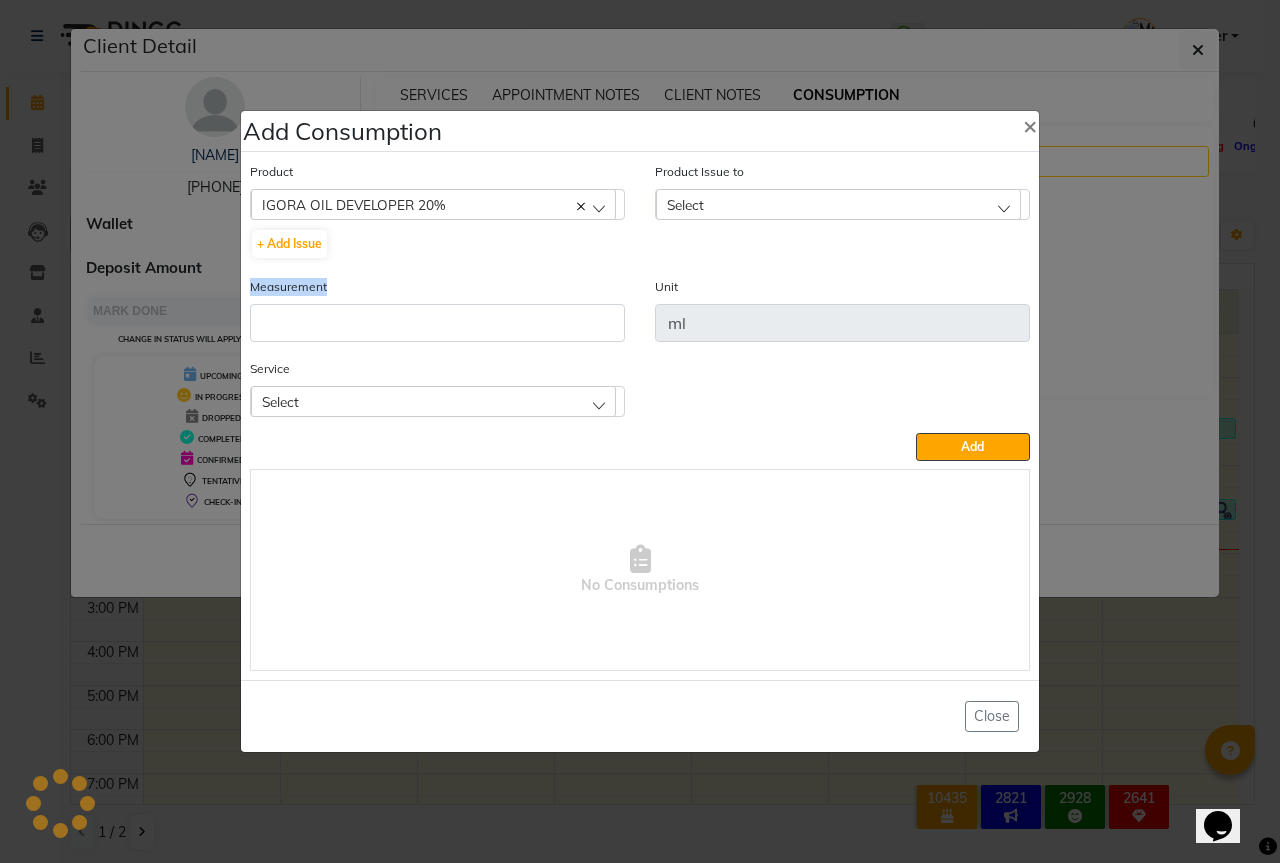 click on "Measurement" 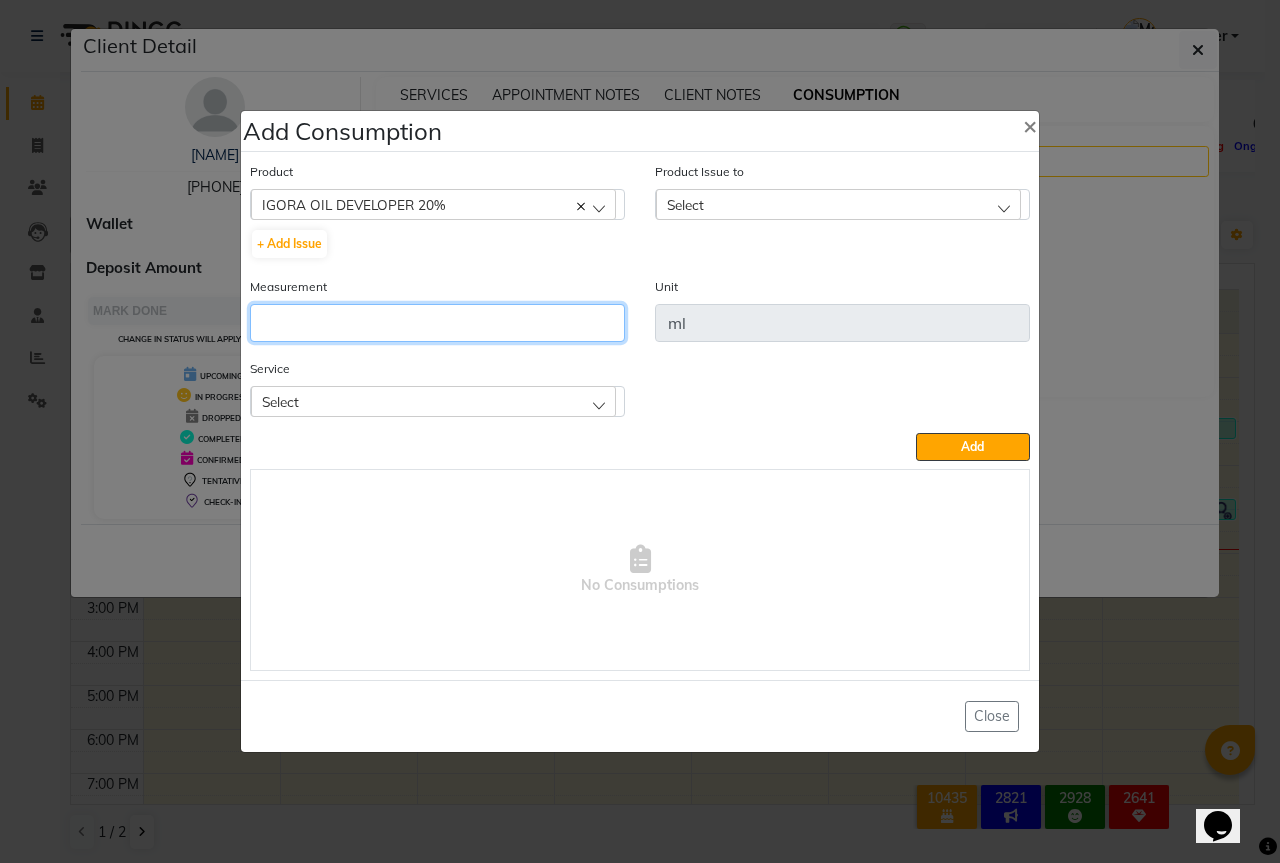 click 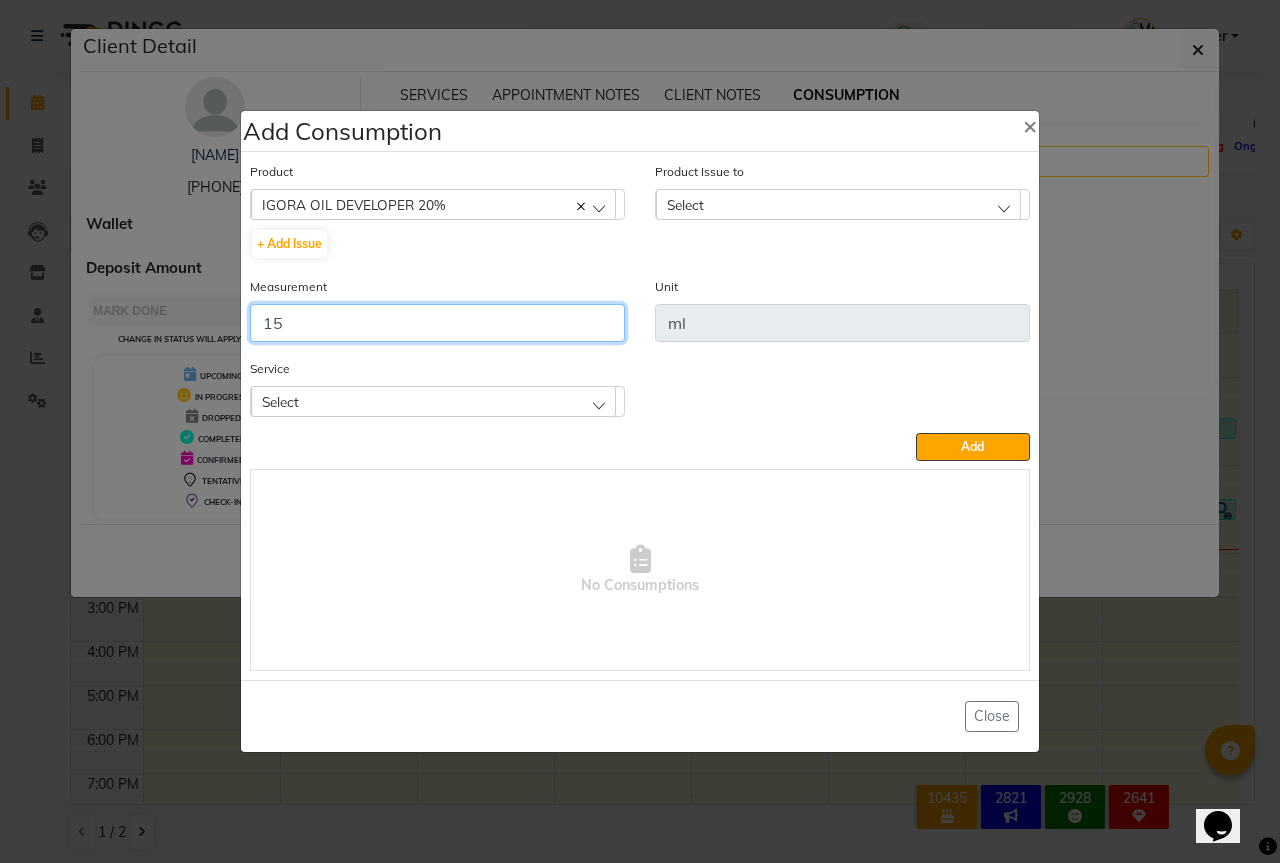 type on "15" 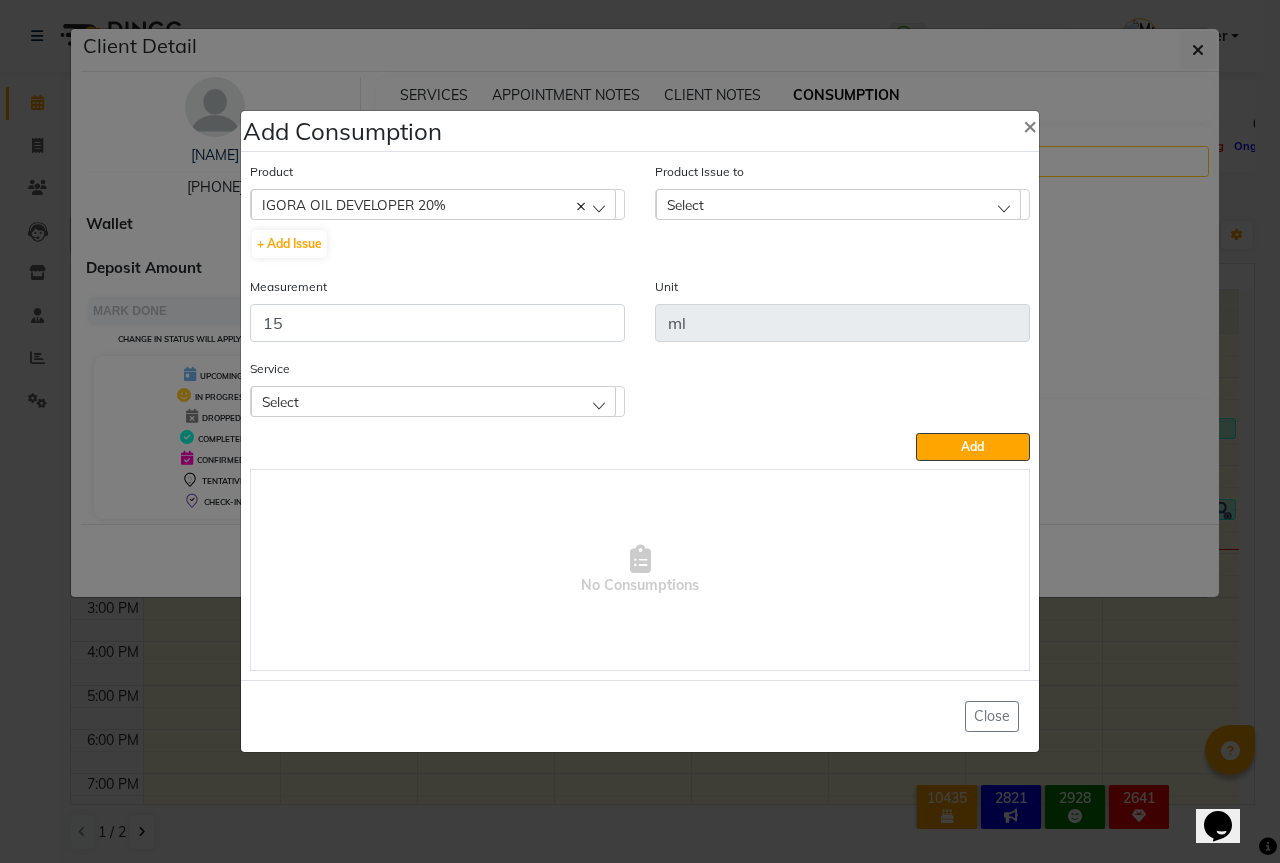 click on "Select" 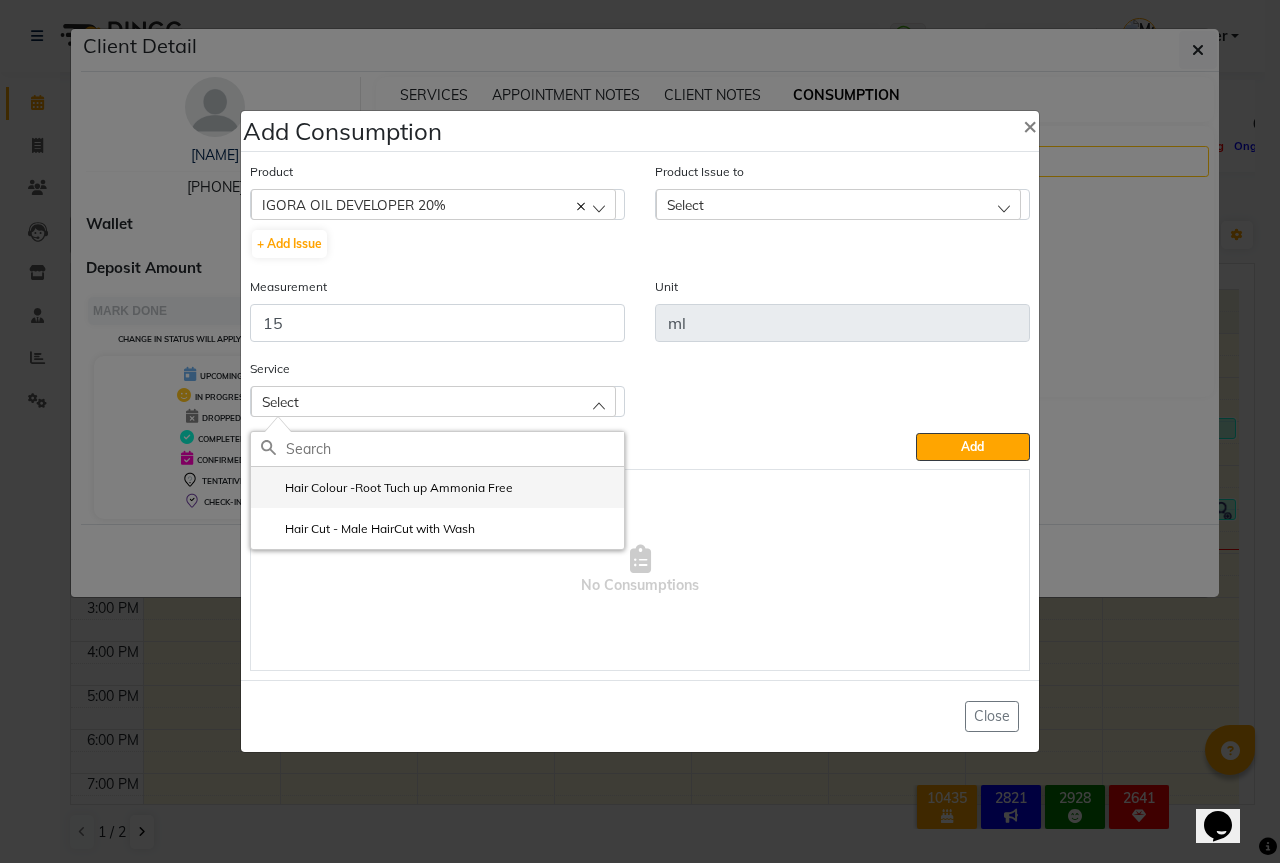 click on "Hair Colour -Root Tuch up Ammonia Free" 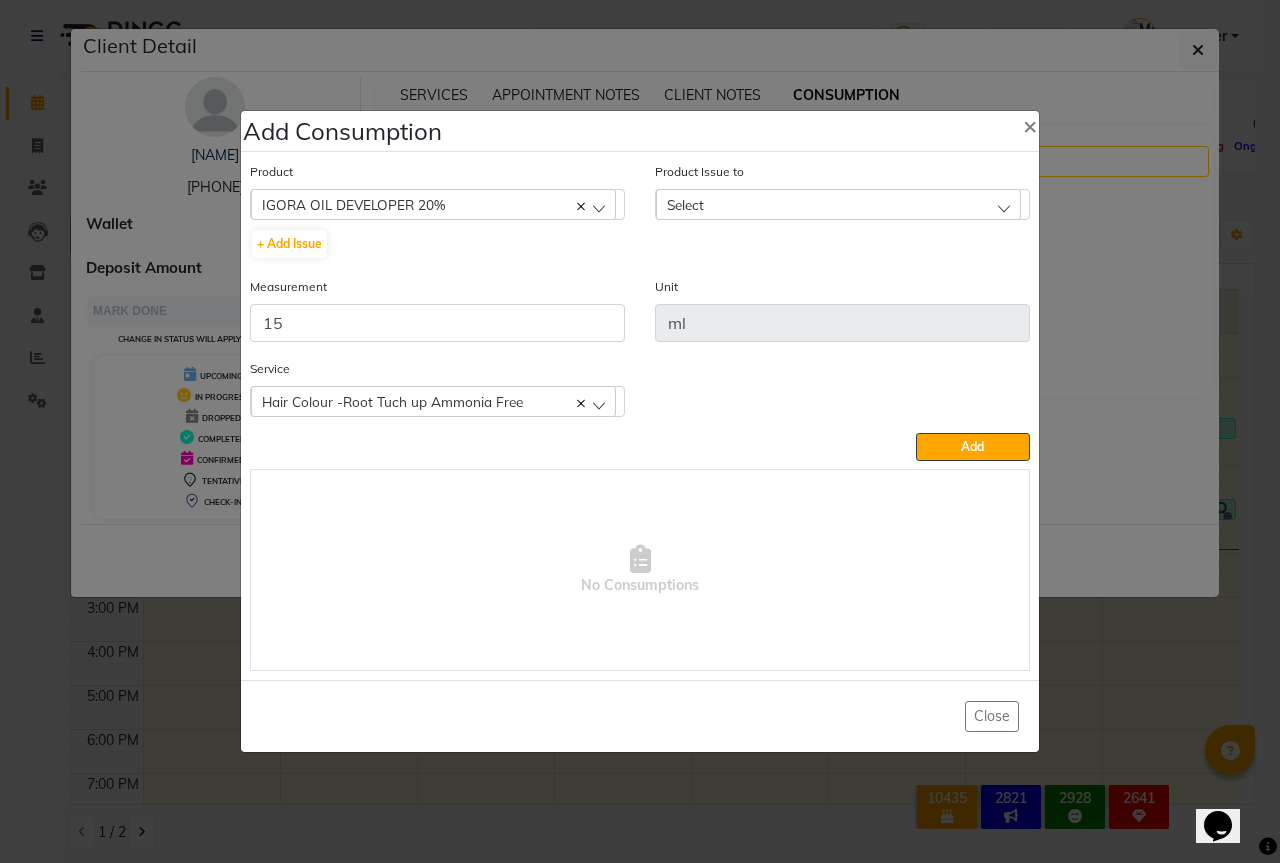 click on "Select" 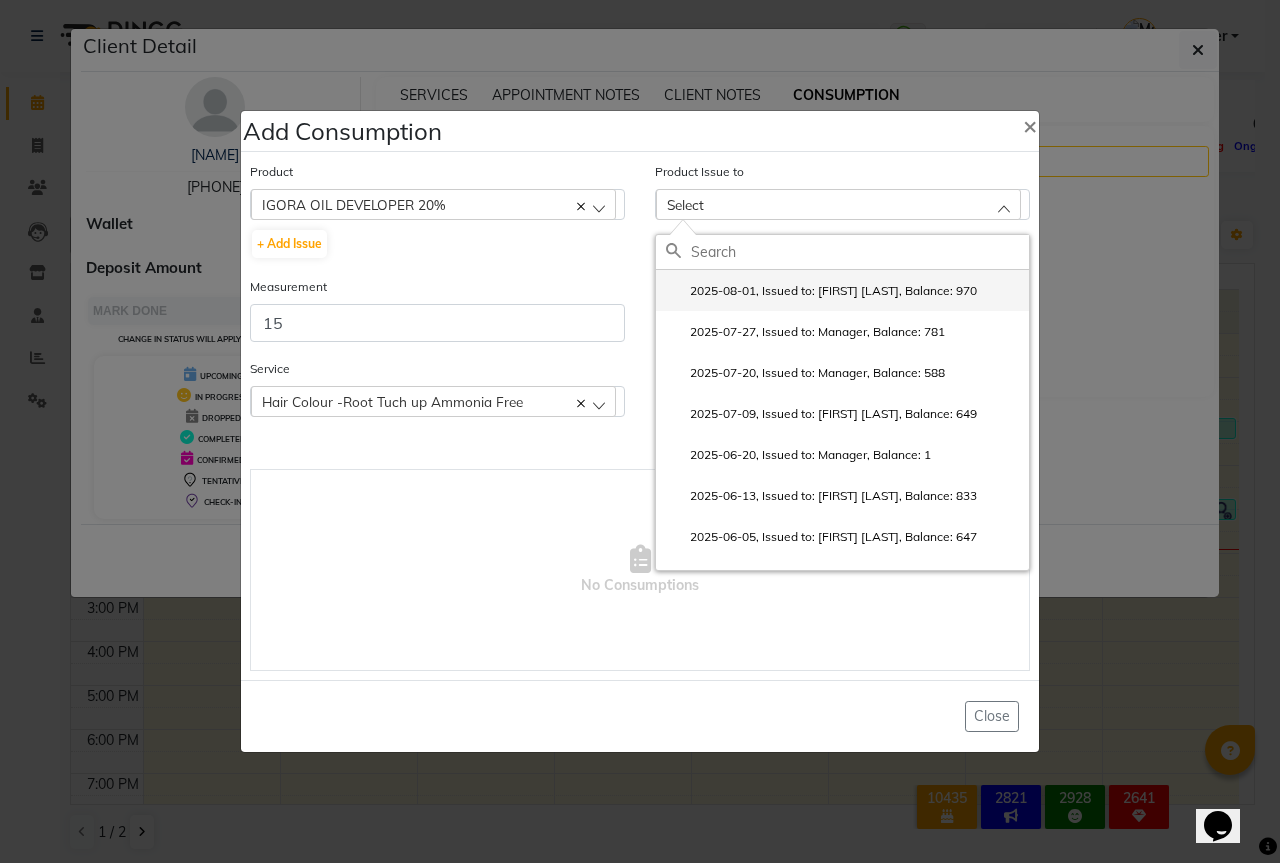 click on "2025-08-01, Issued to: Sipra Singh, Balance: 970" 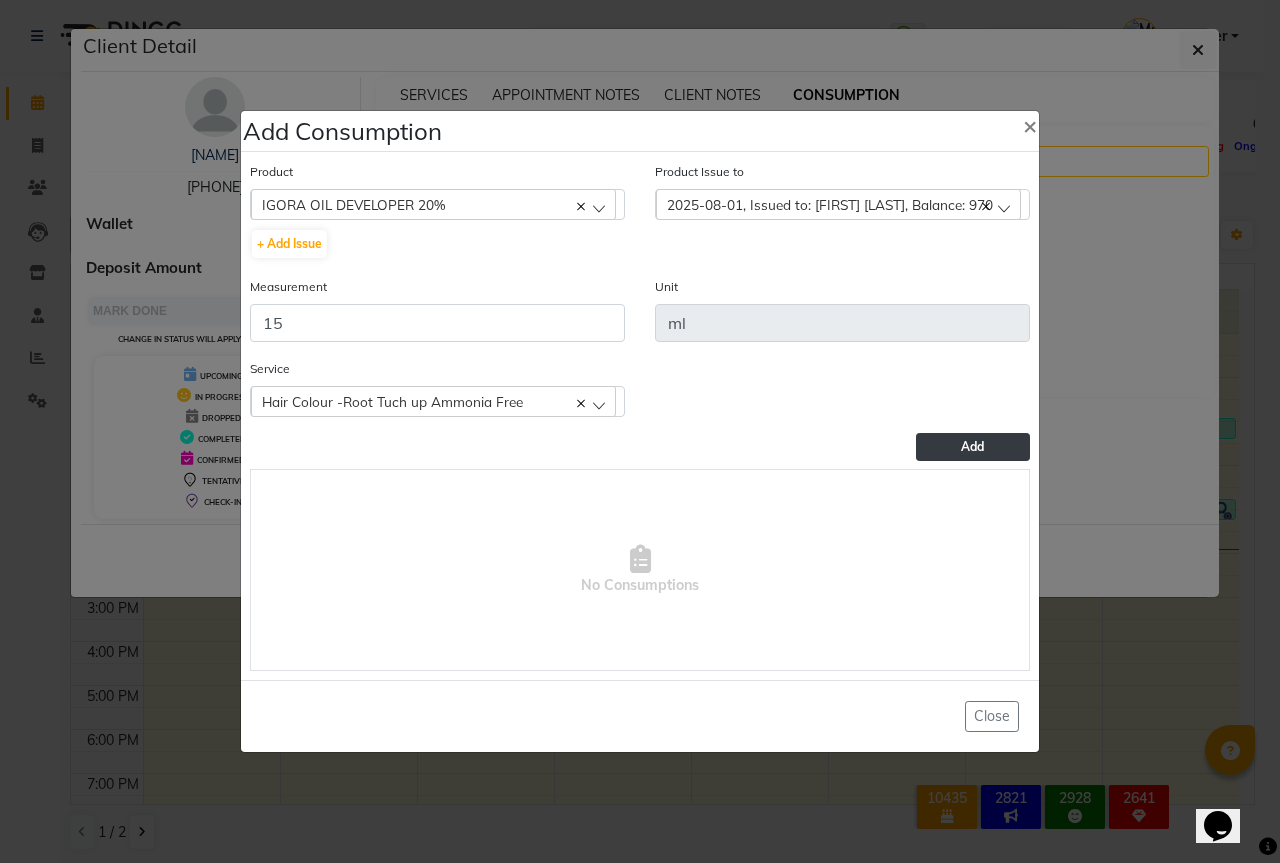 click on "Add" 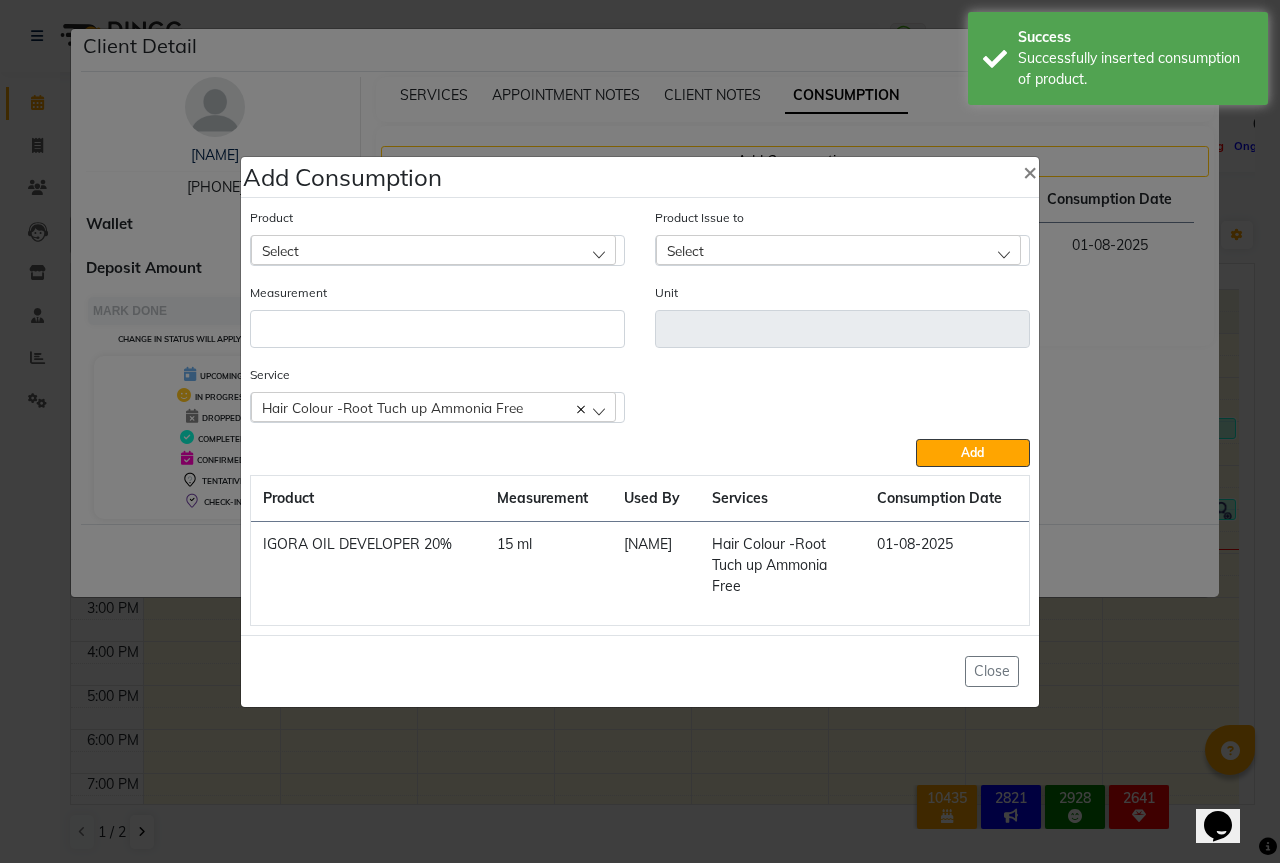 click on "Select" 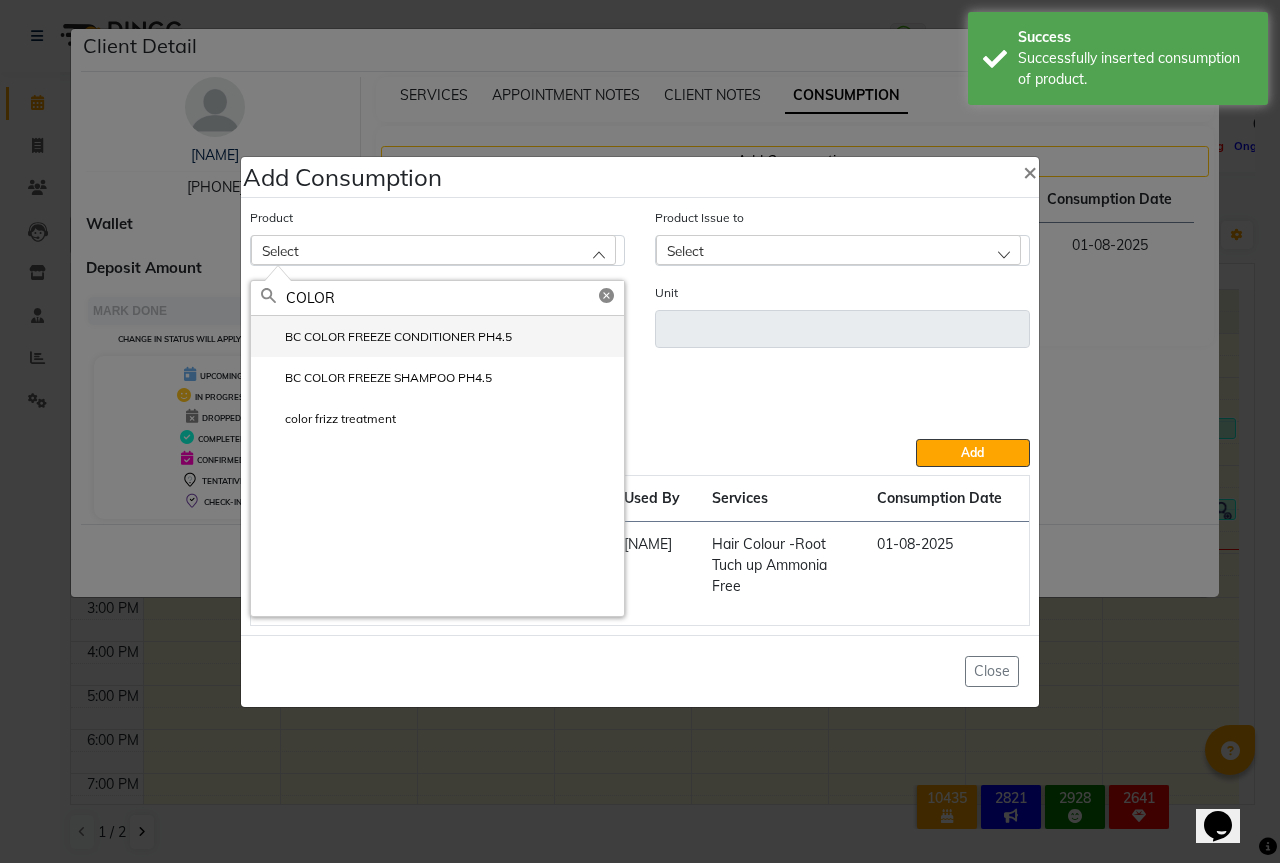 type on "COLOR" 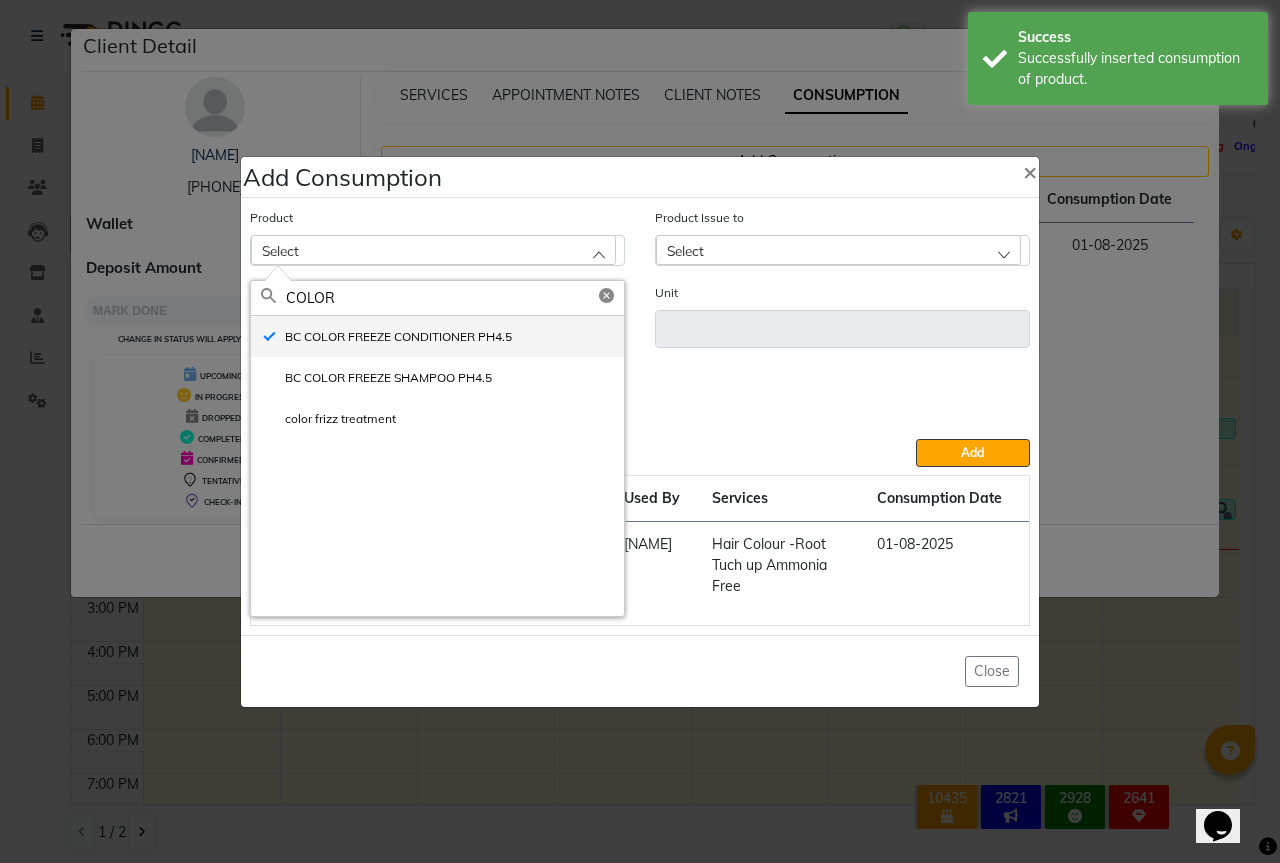 type on "ml" 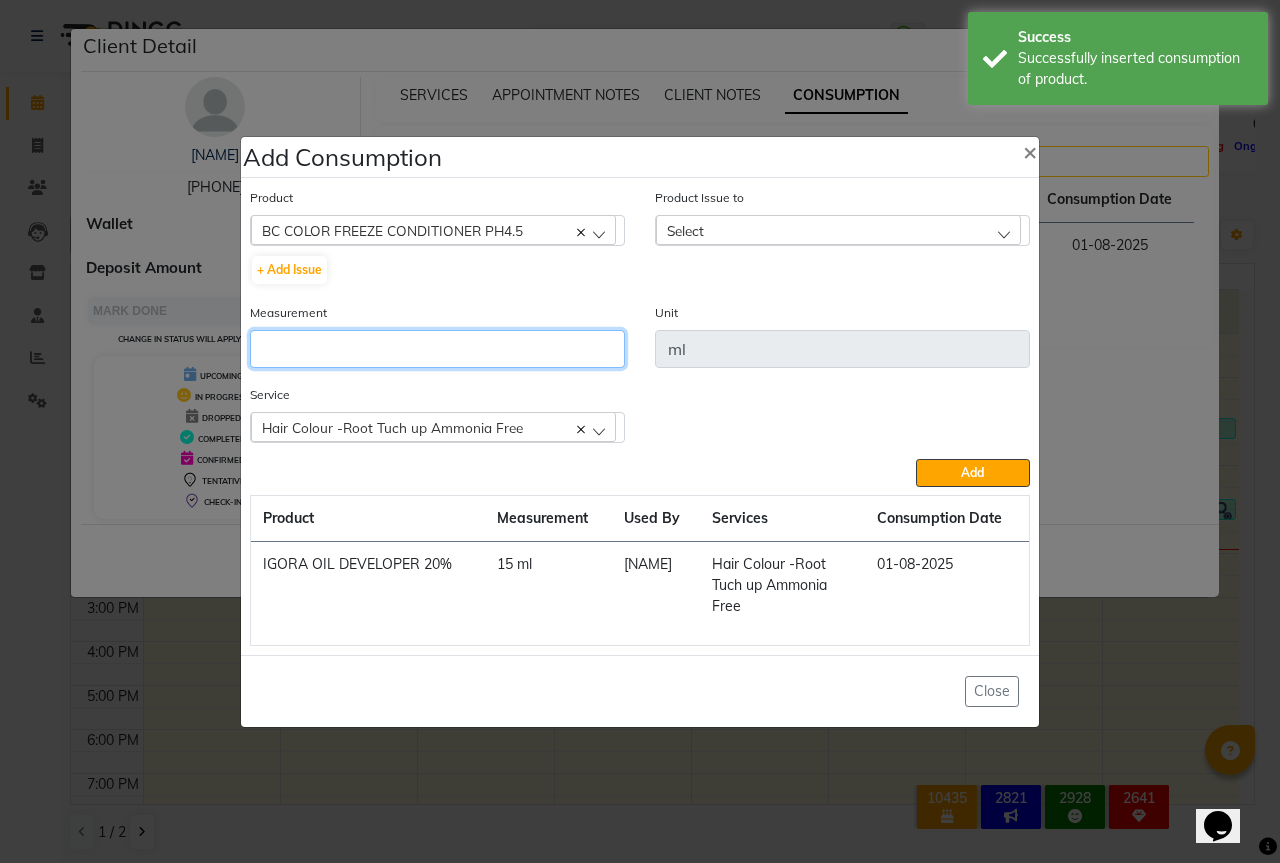 click 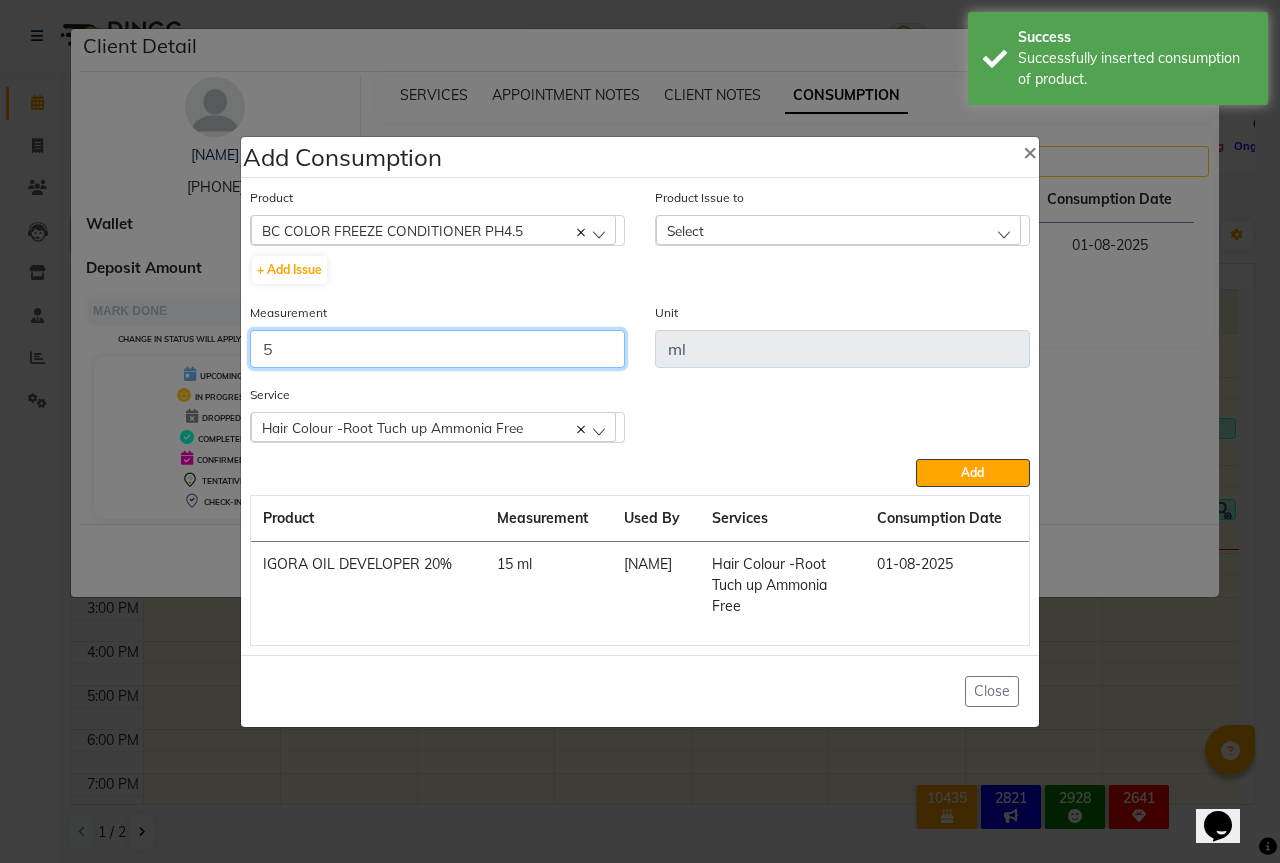 type on "5" 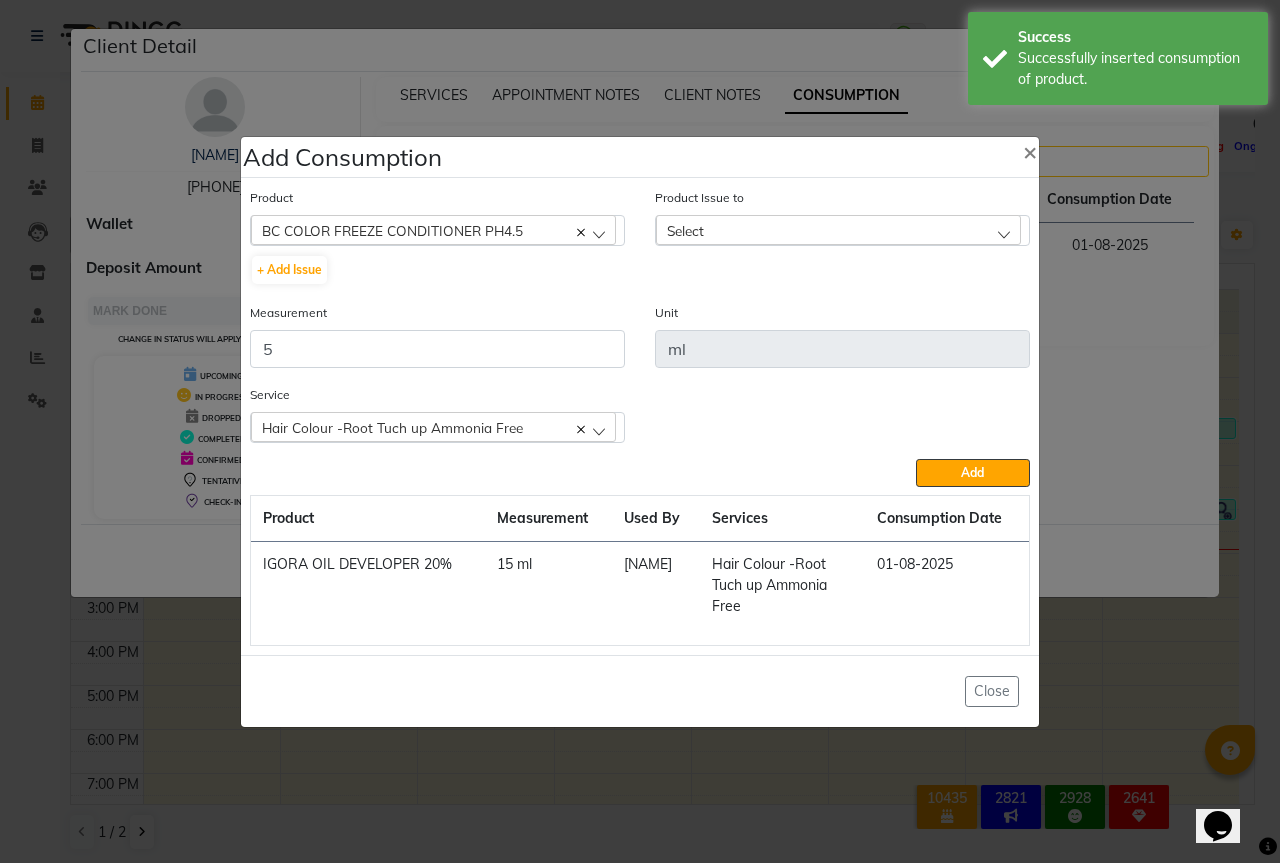 click on "Select" 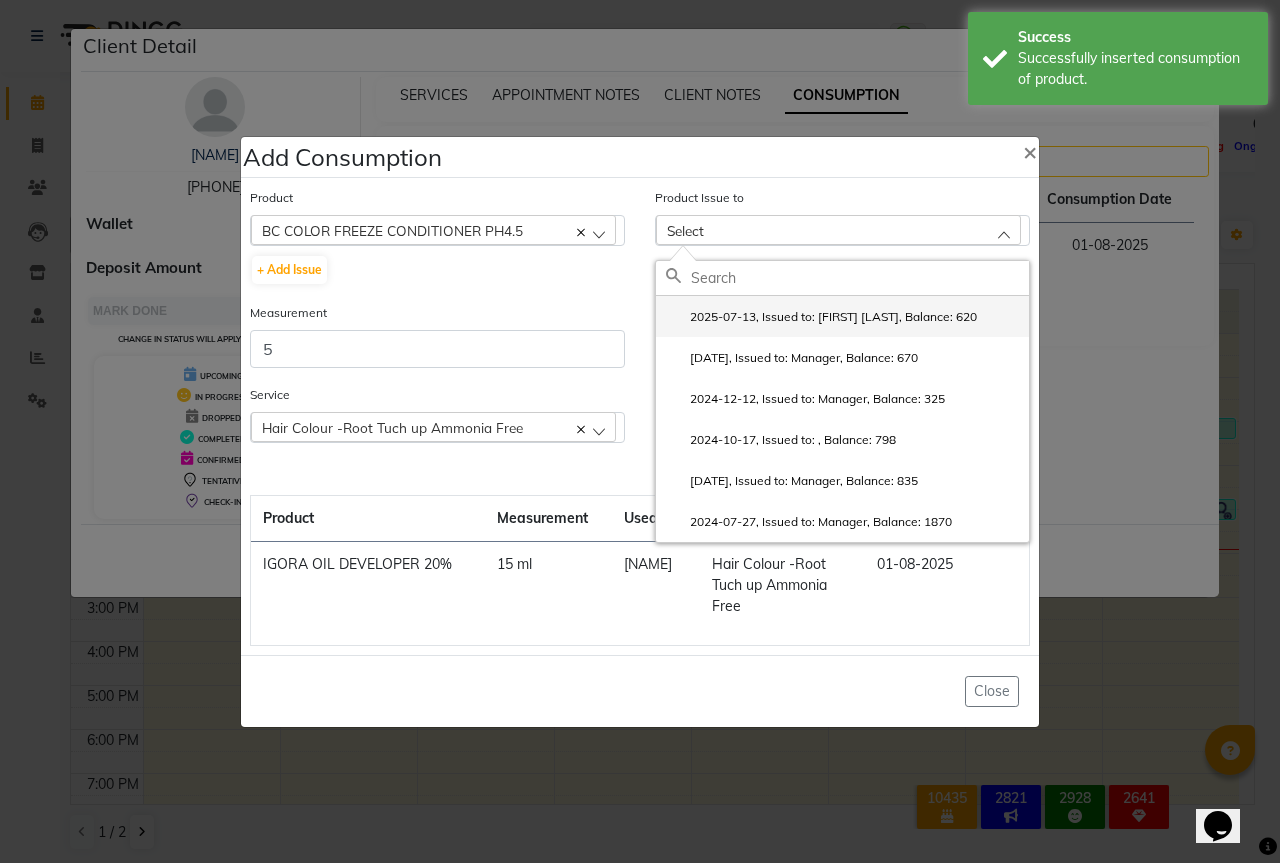 click on "2025-07-13, Issued to: Sipra Singh, Balance: 620" 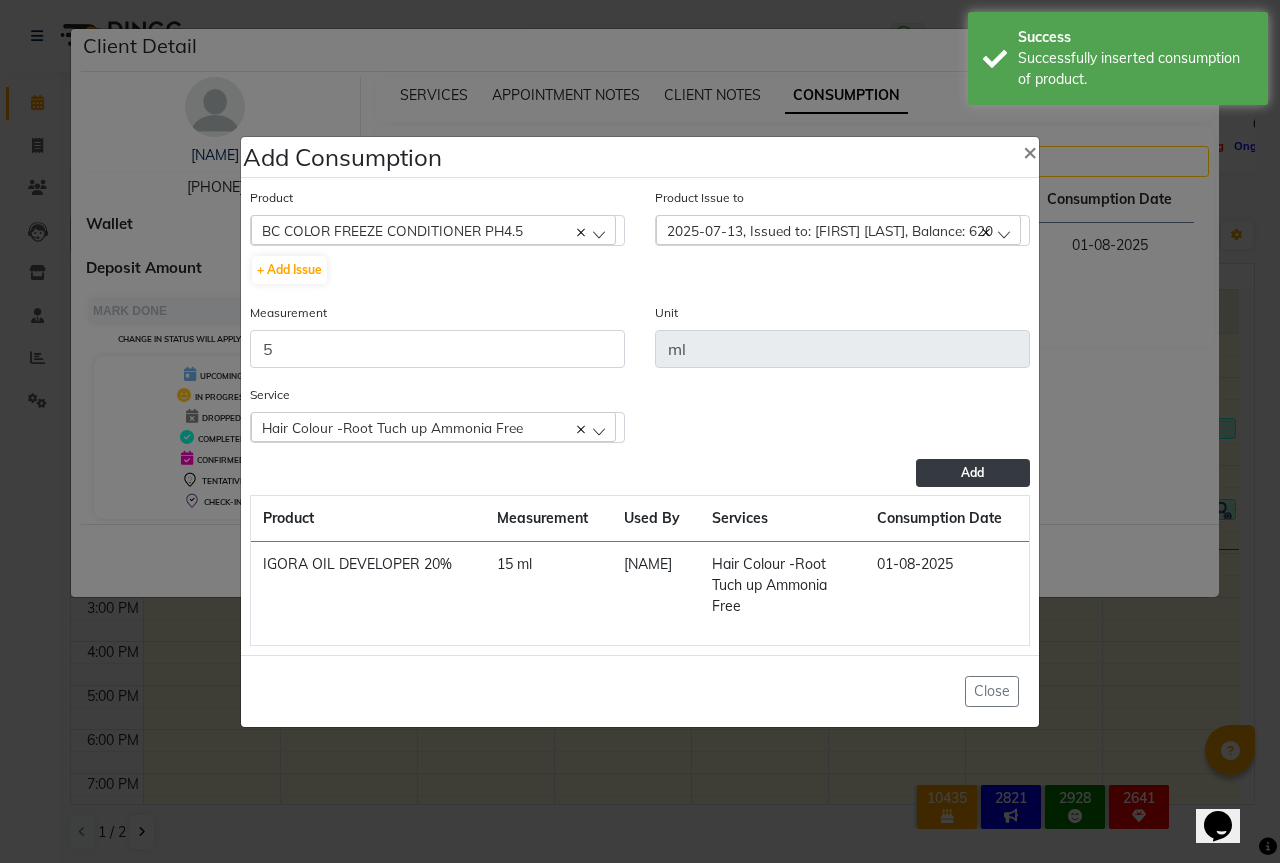 click on "Add" 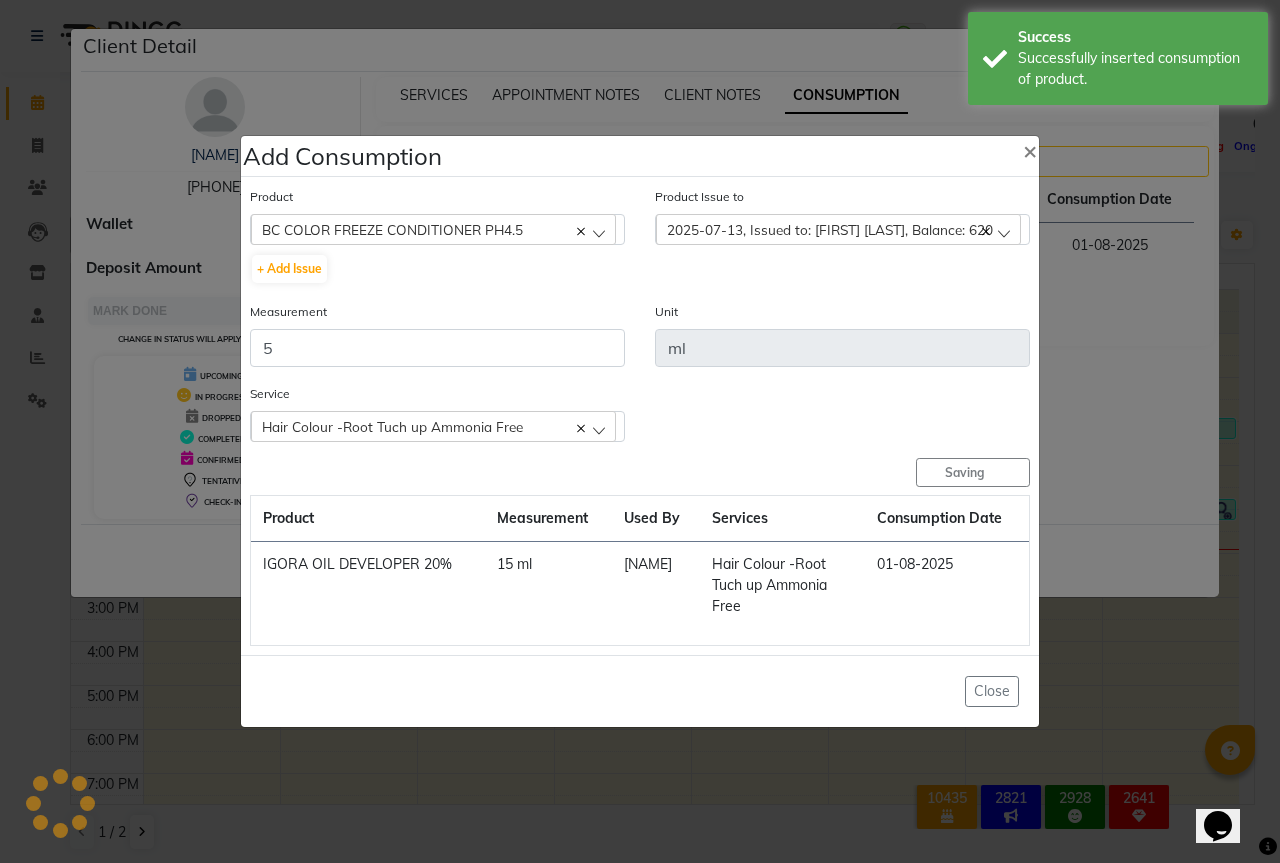 type 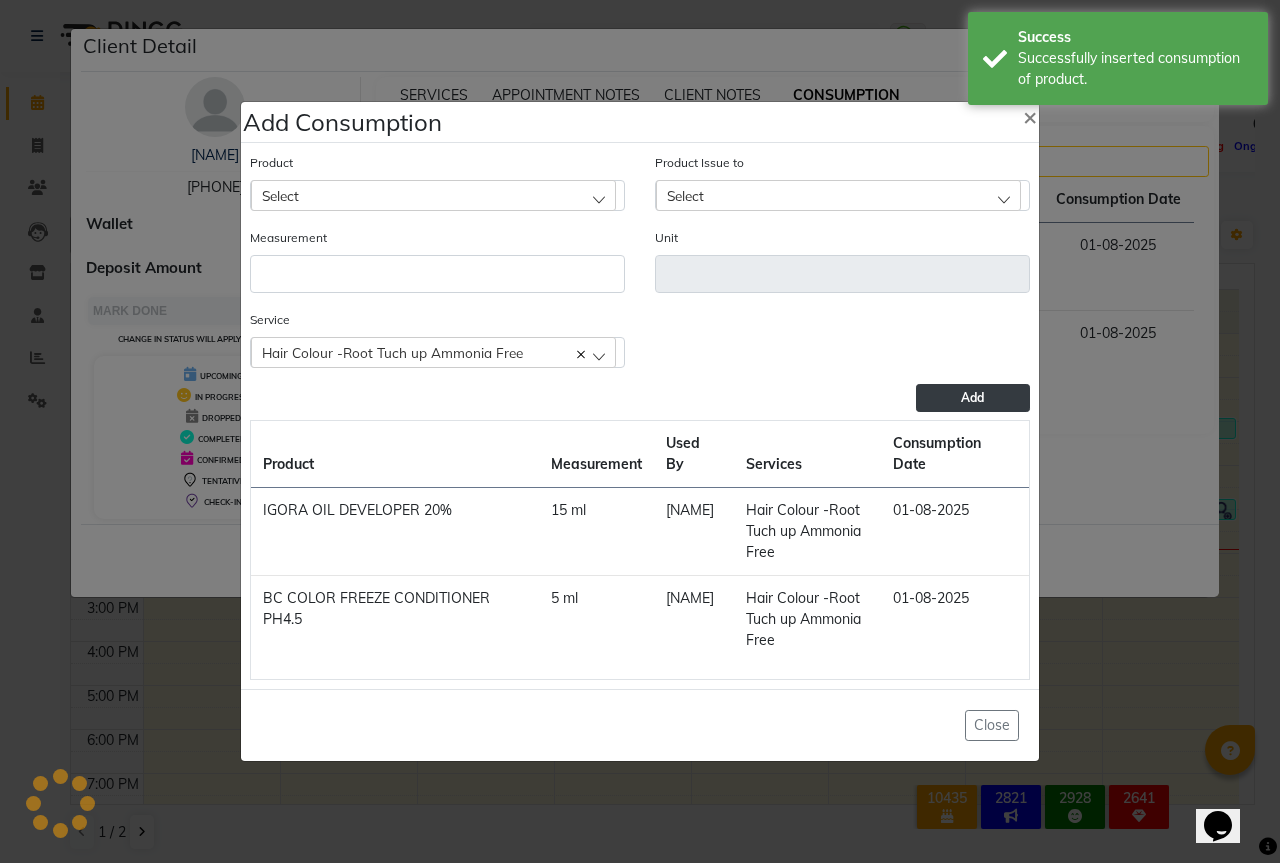 click on "Select" 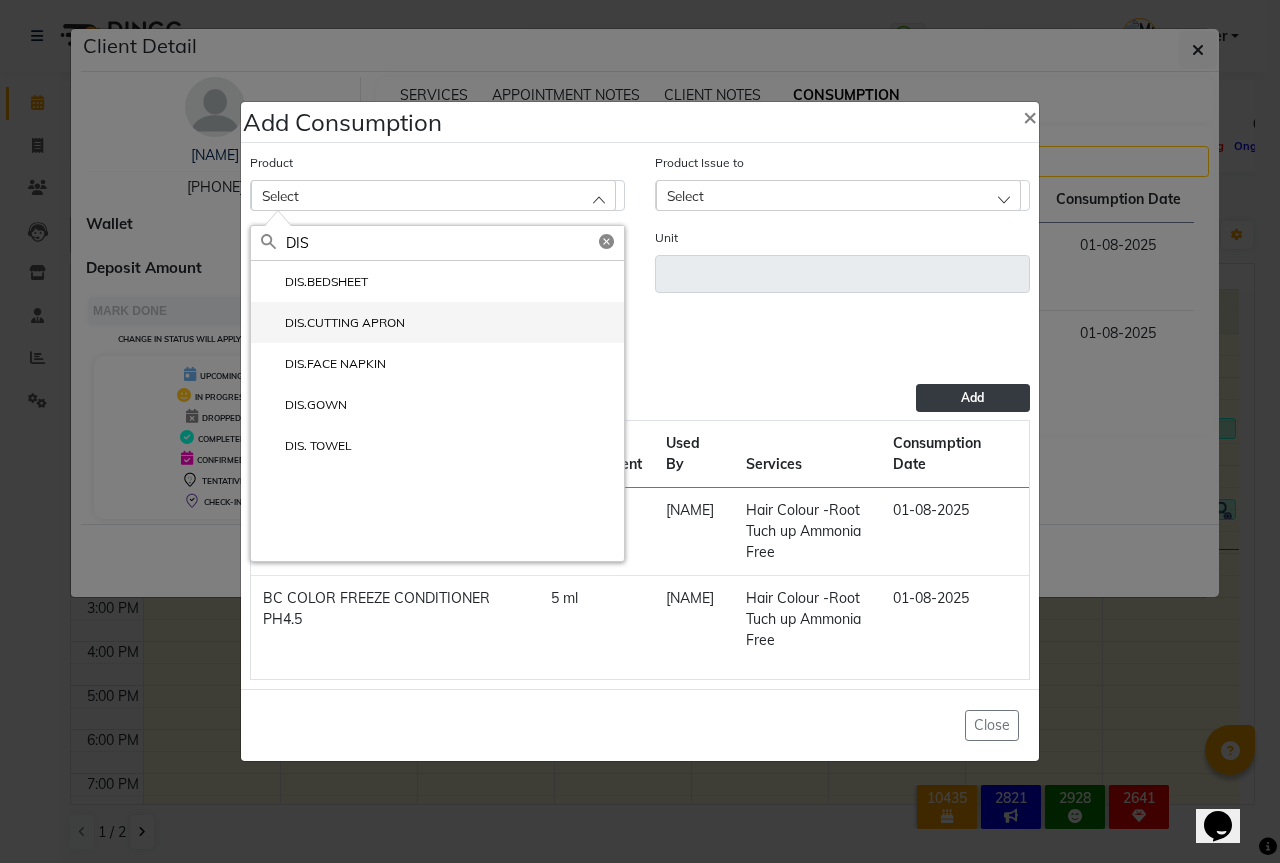type on "DIS" 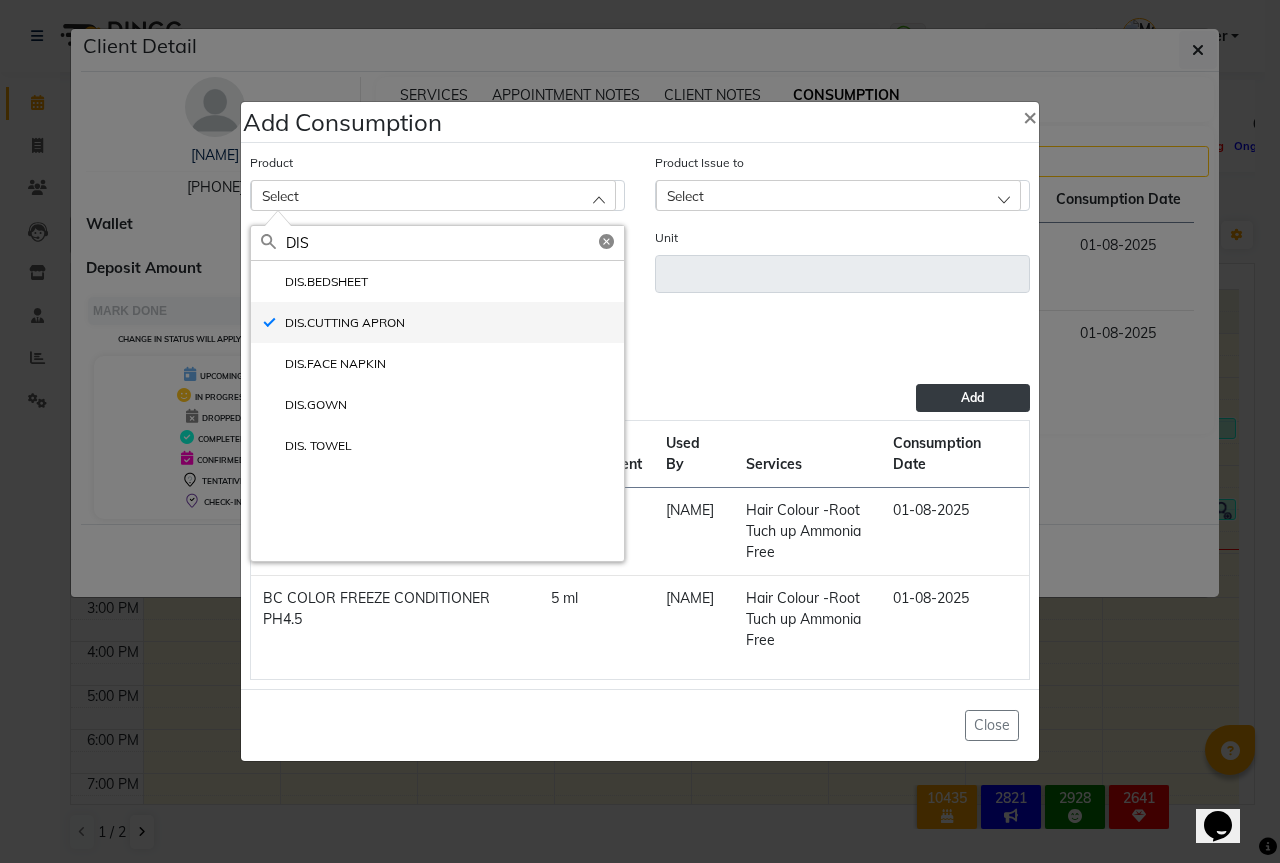 type 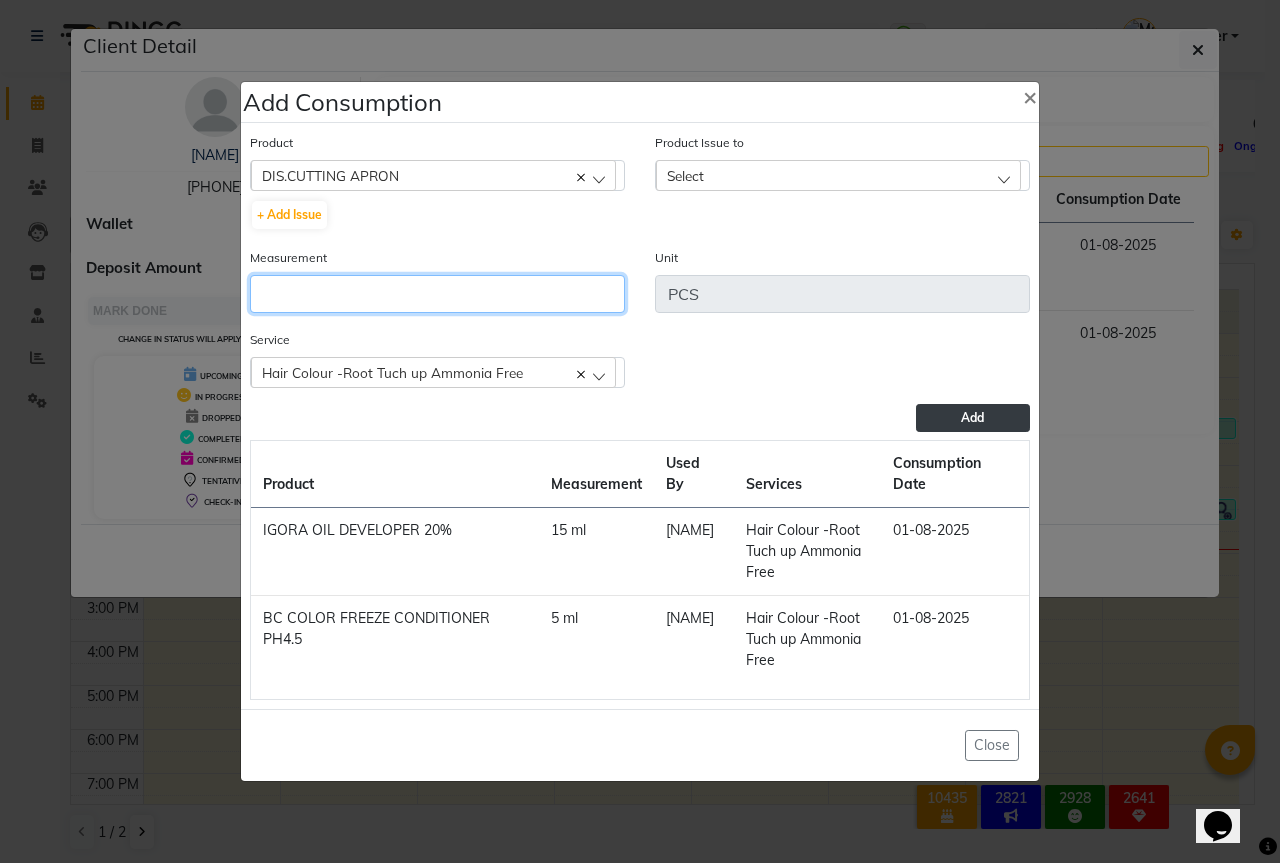 click 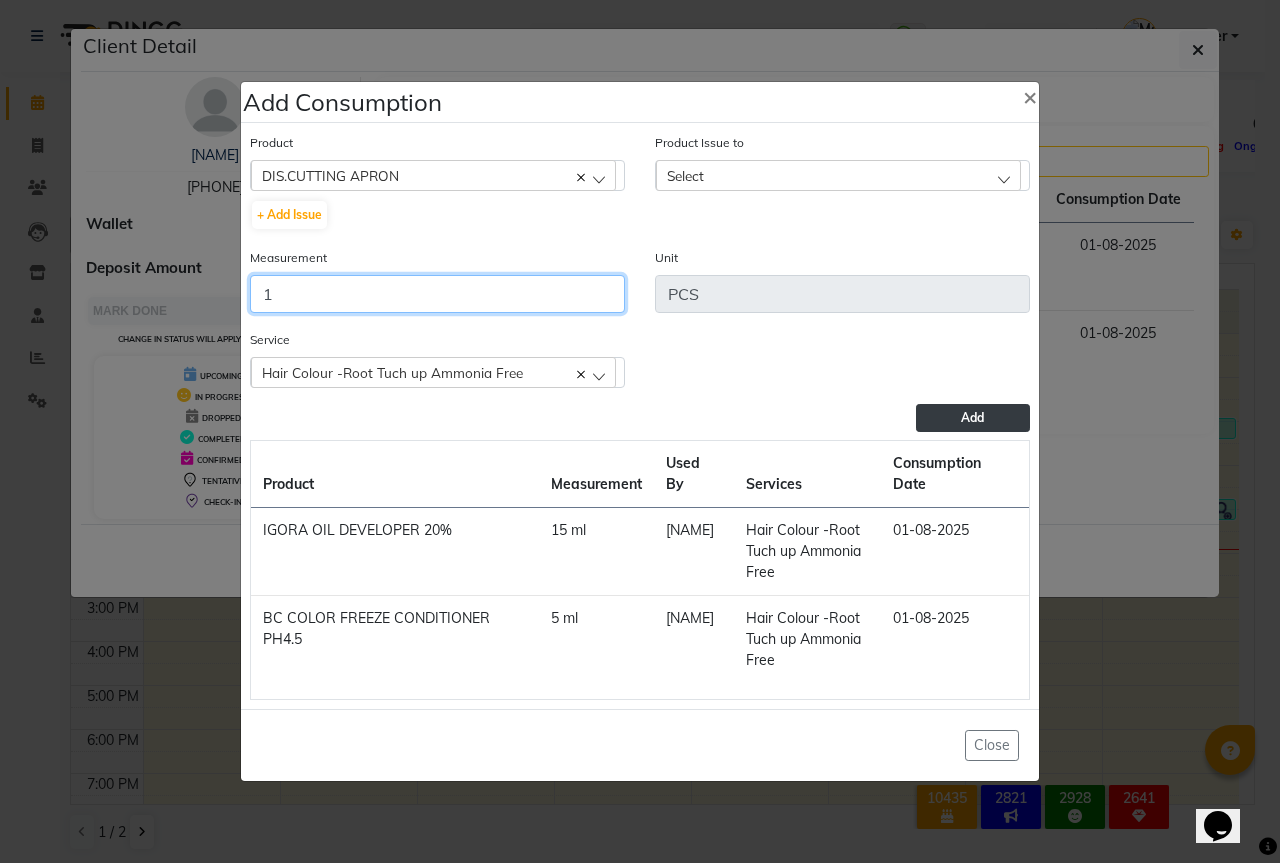type on "1" 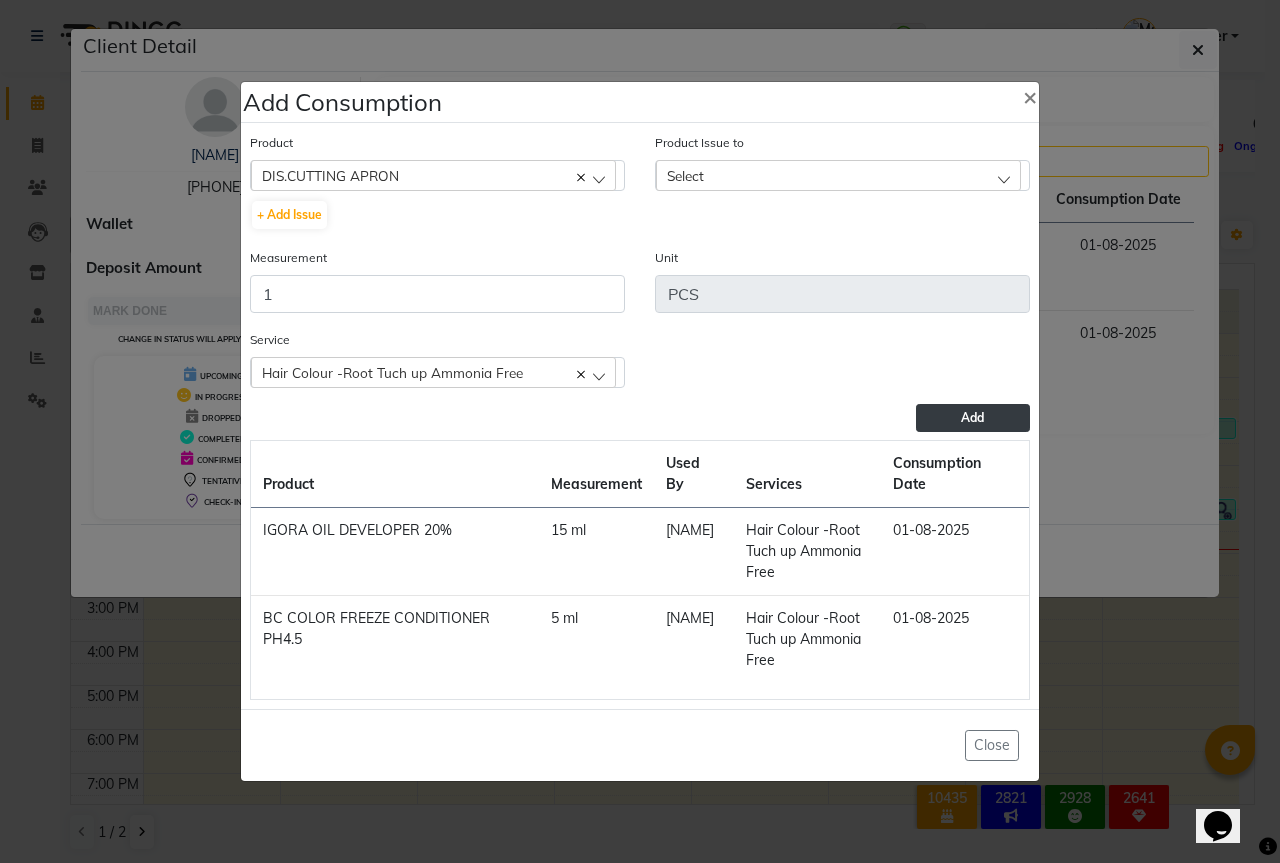 click on "Select" 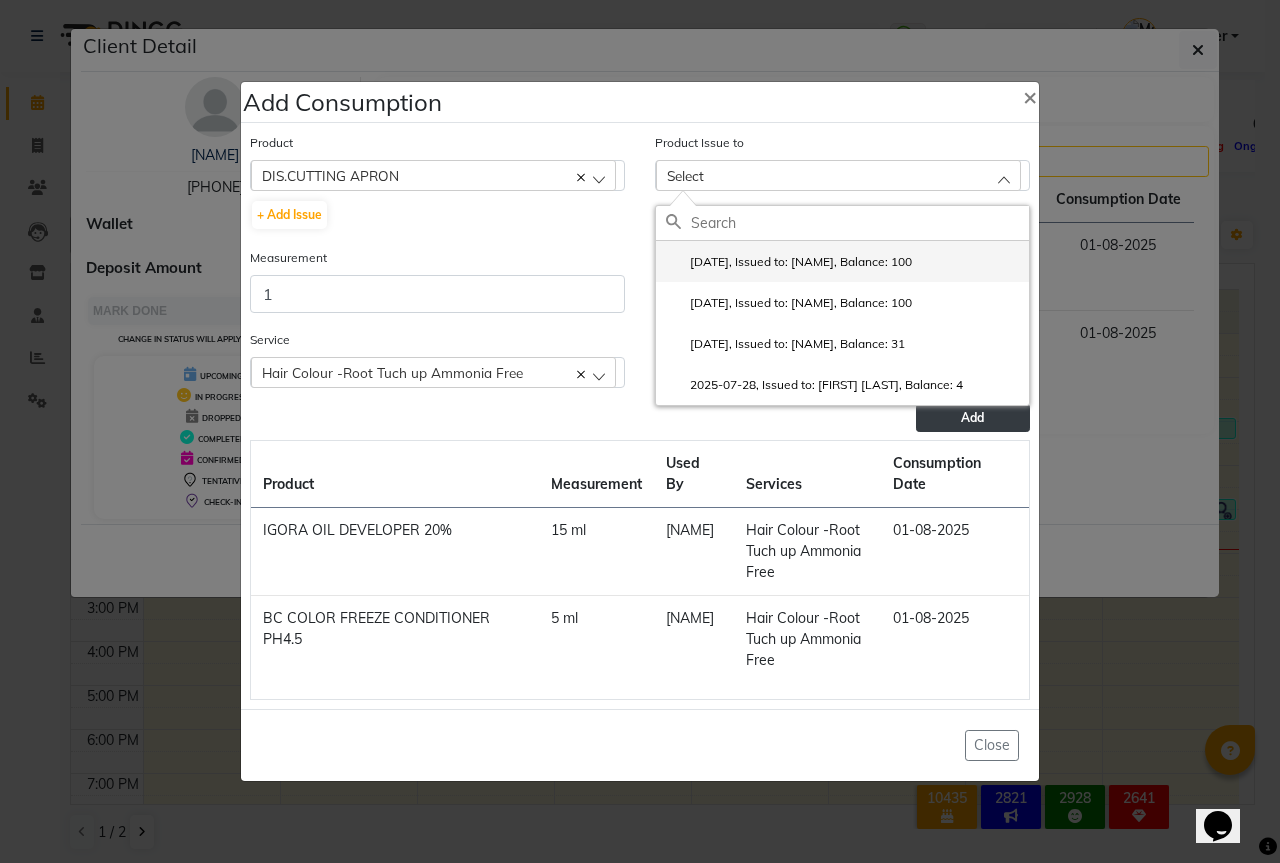 click on "2025-08-01, Issued to: Sipra Singh, Balance: 100" 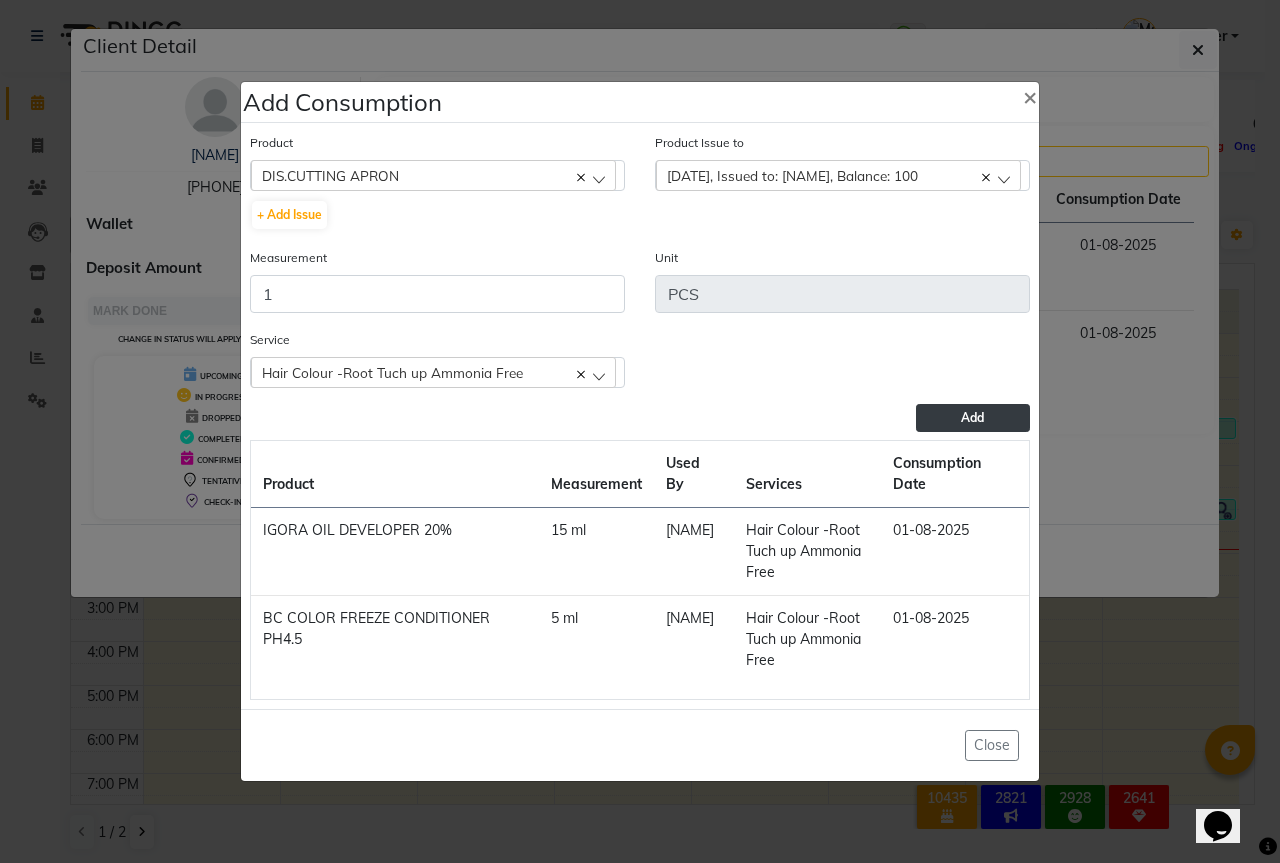 click on "Add" 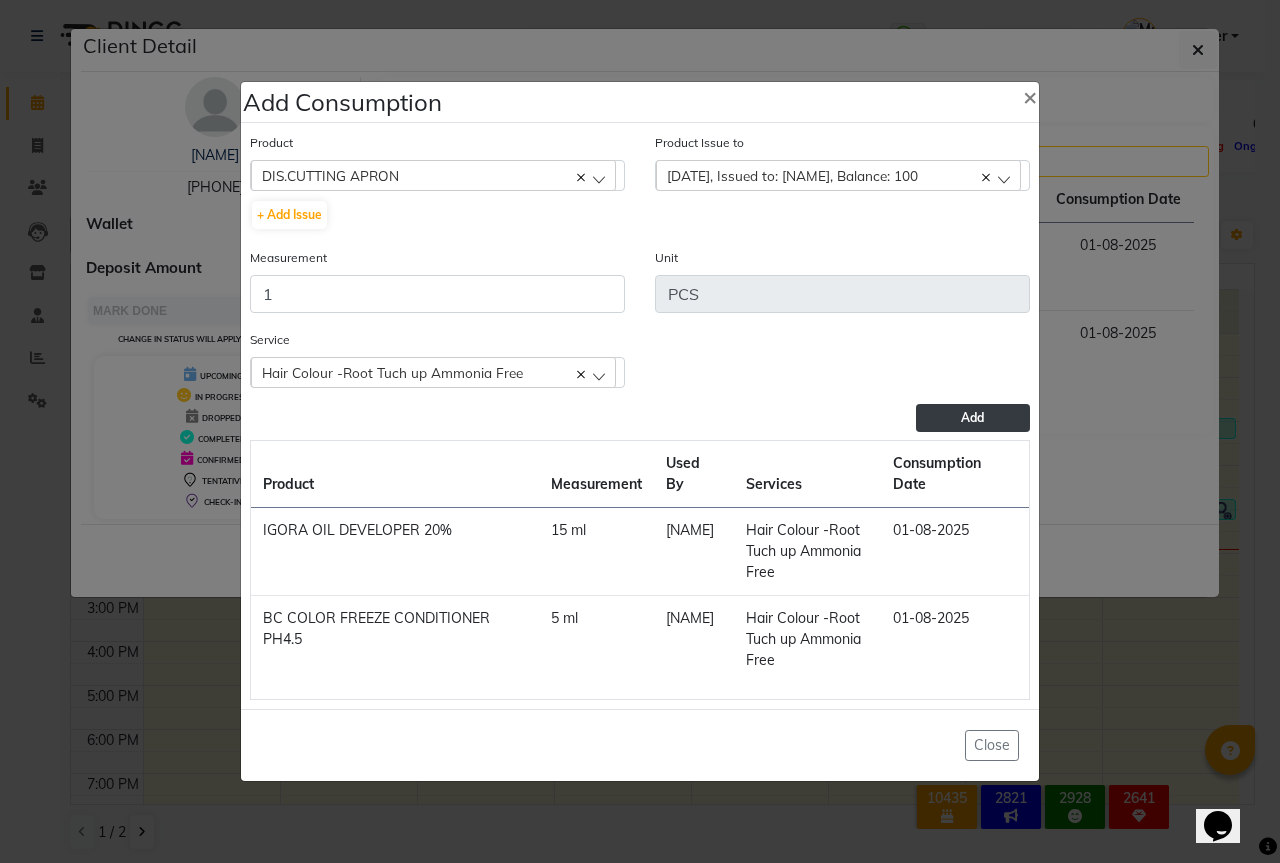 type 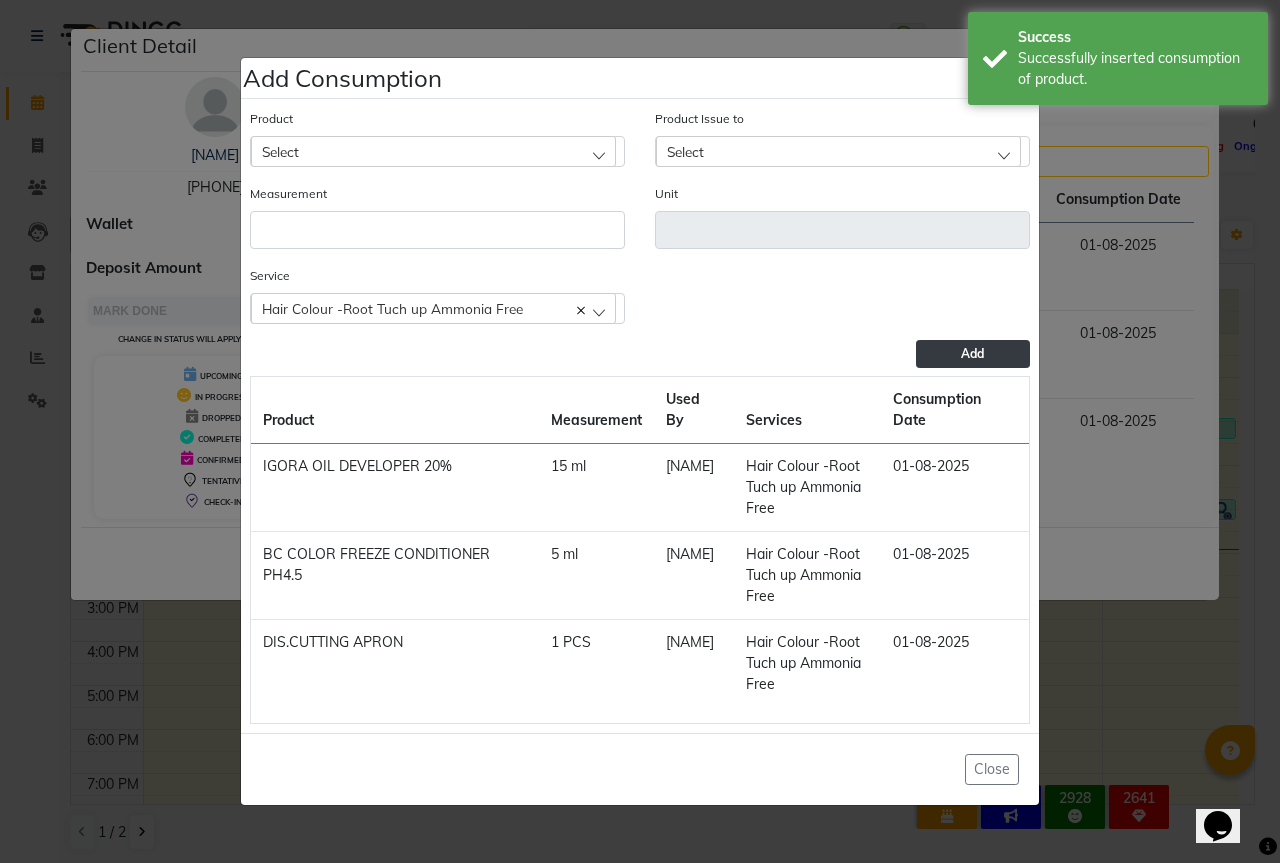 click on "Select" 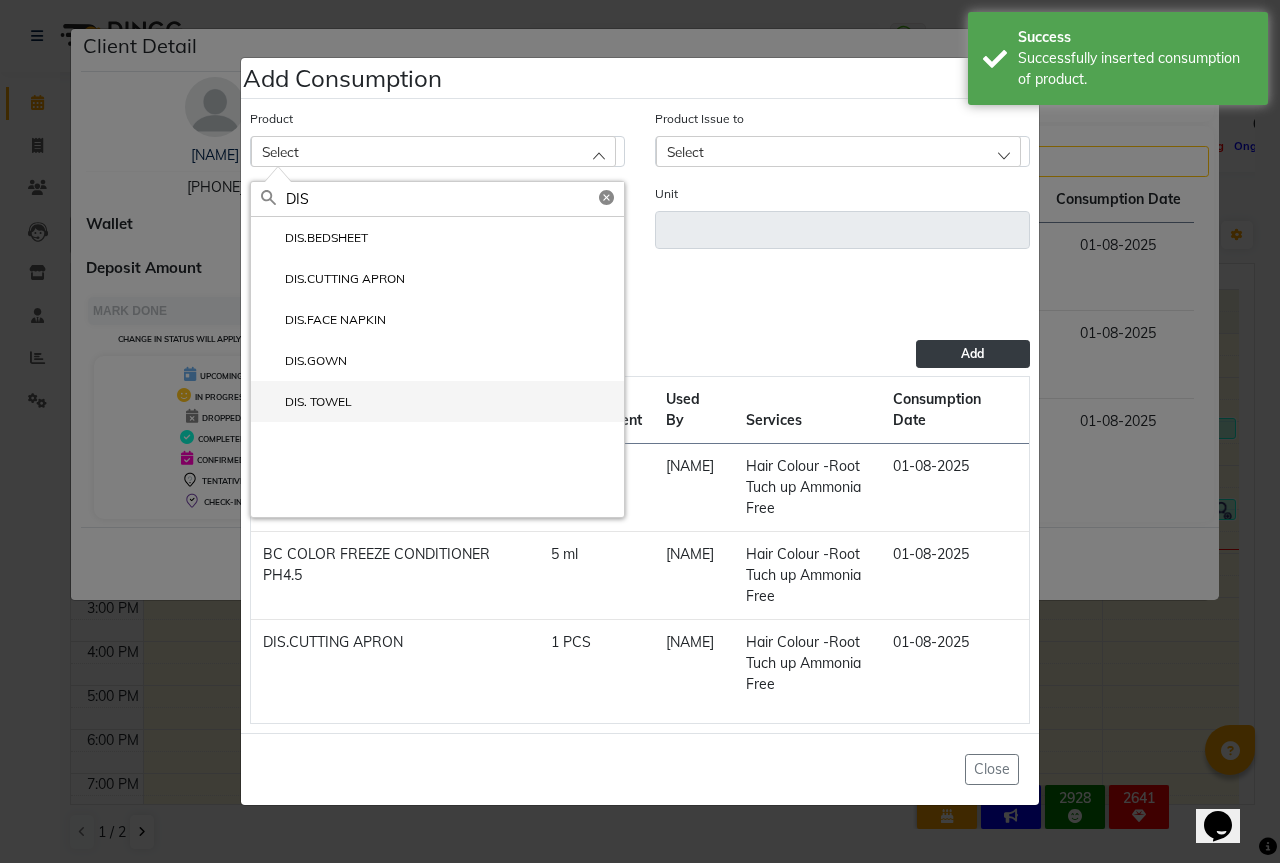 type on "DIS" 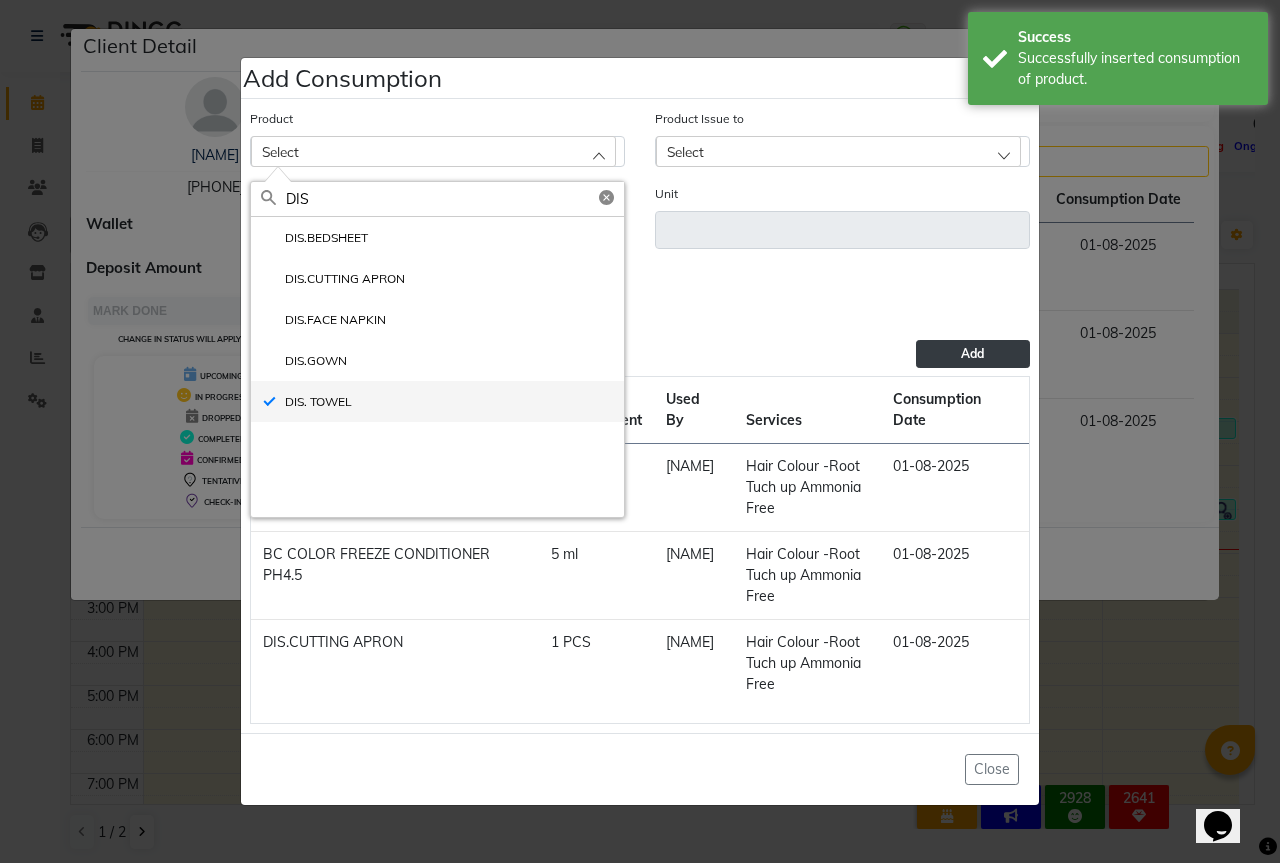 type on "PCS" 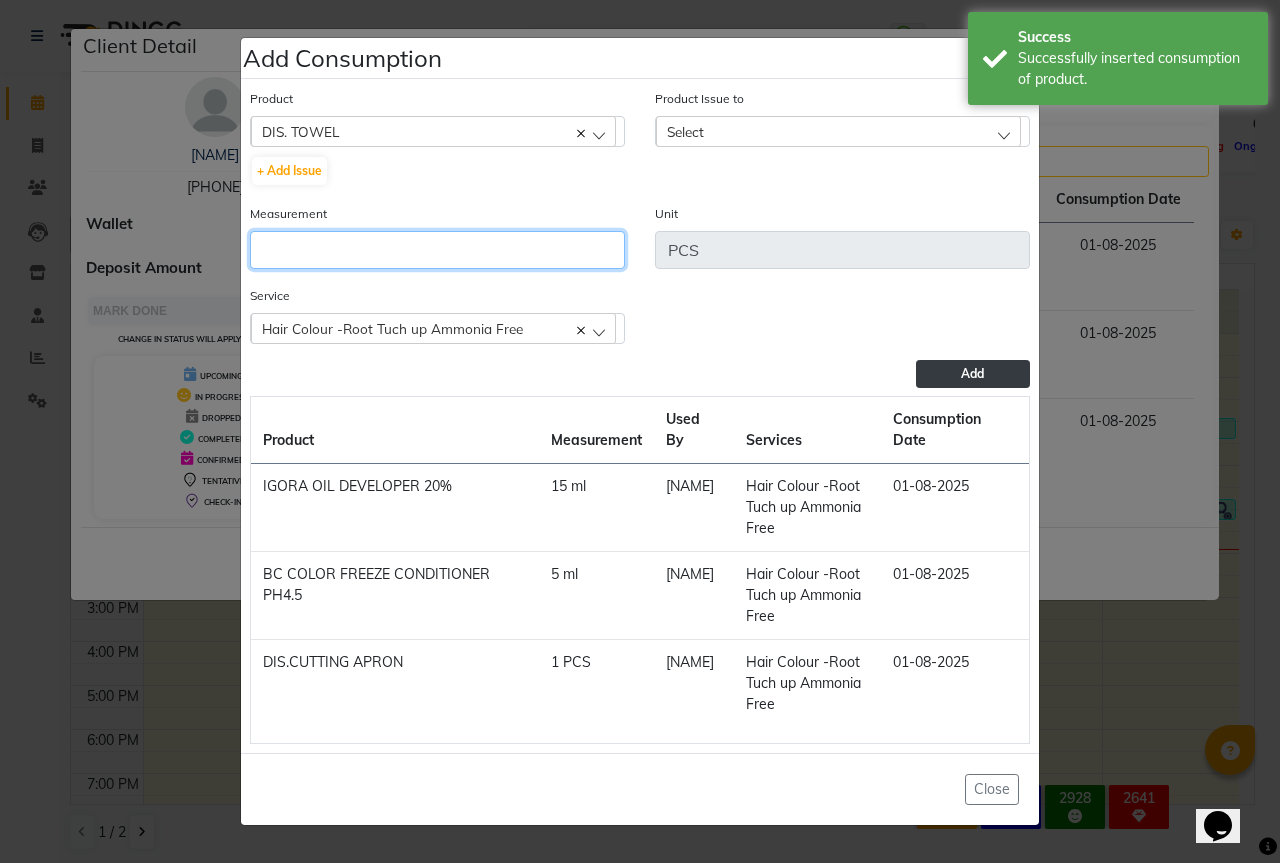 click 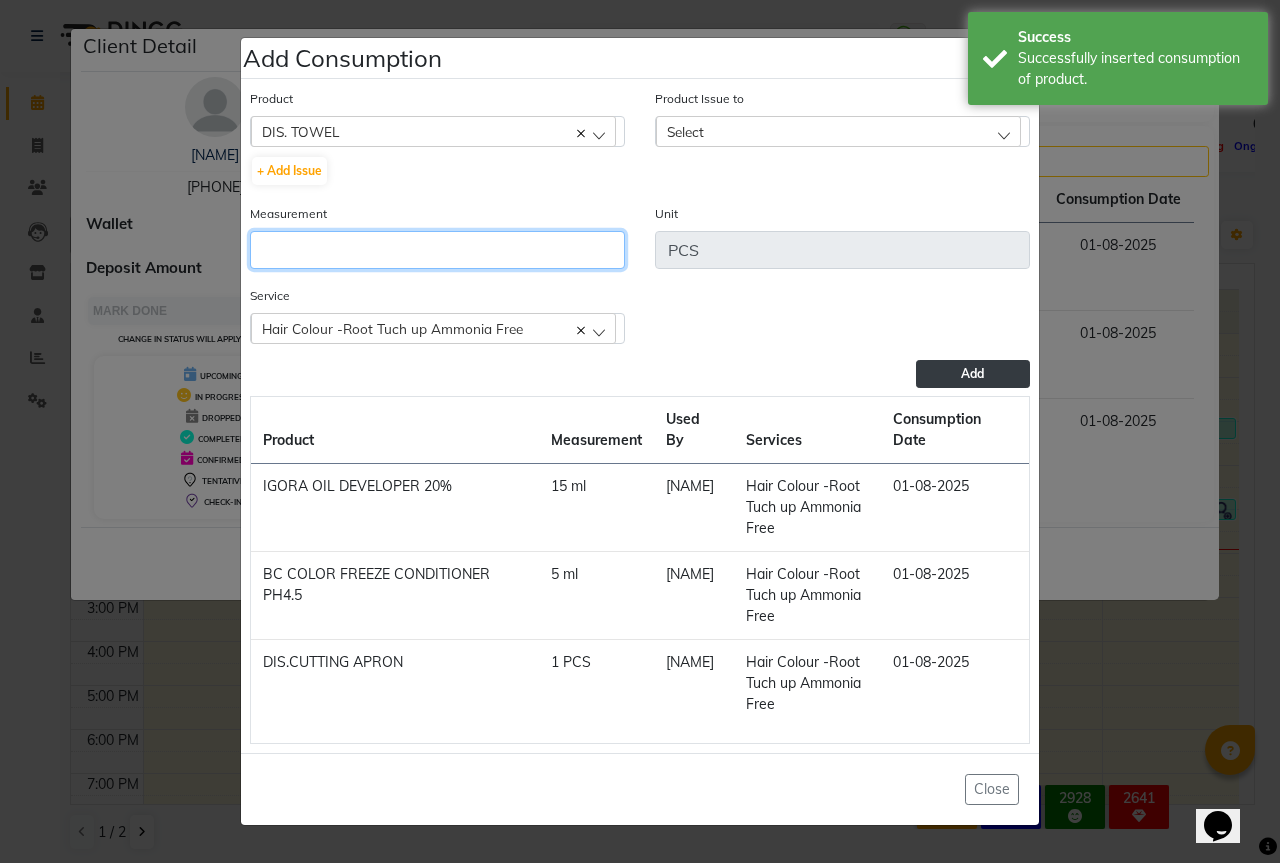 type on "1" 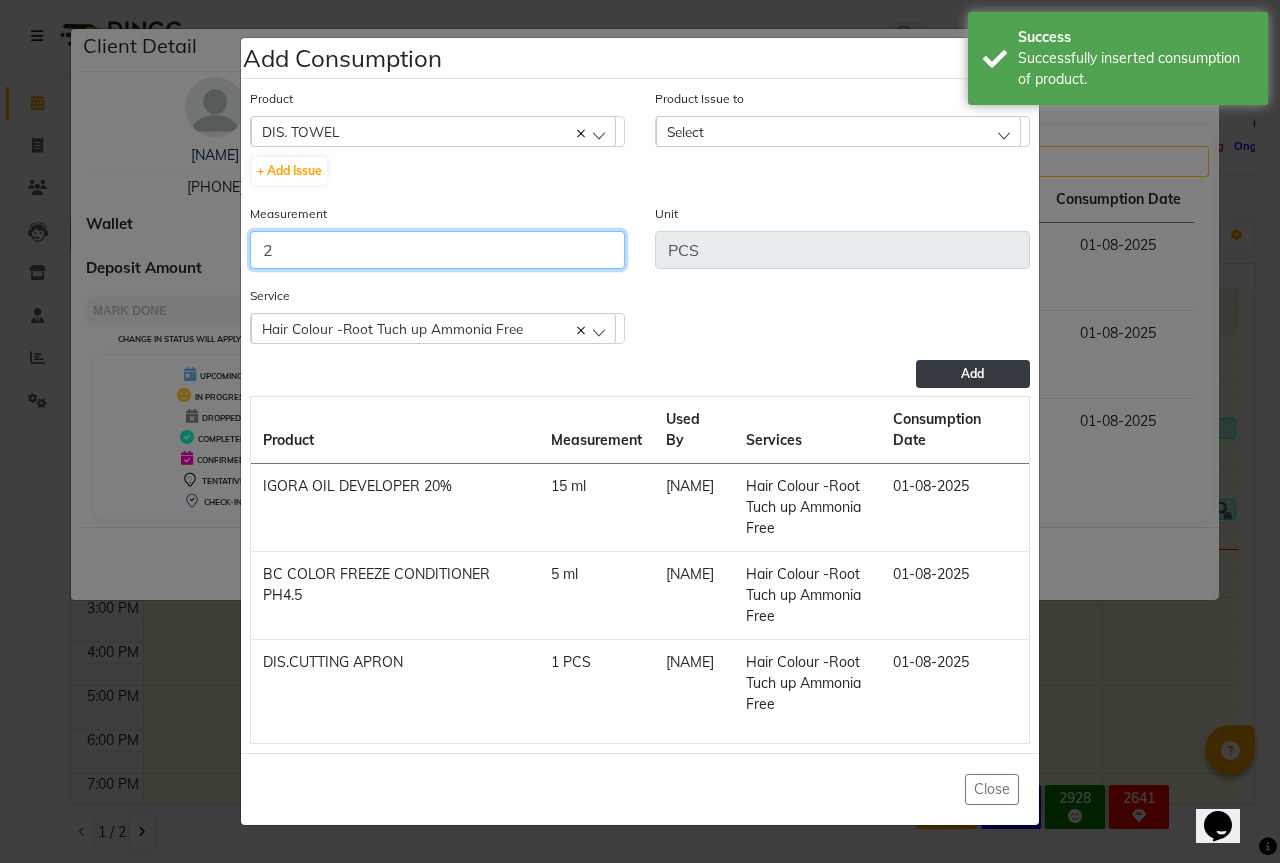 type on "2" 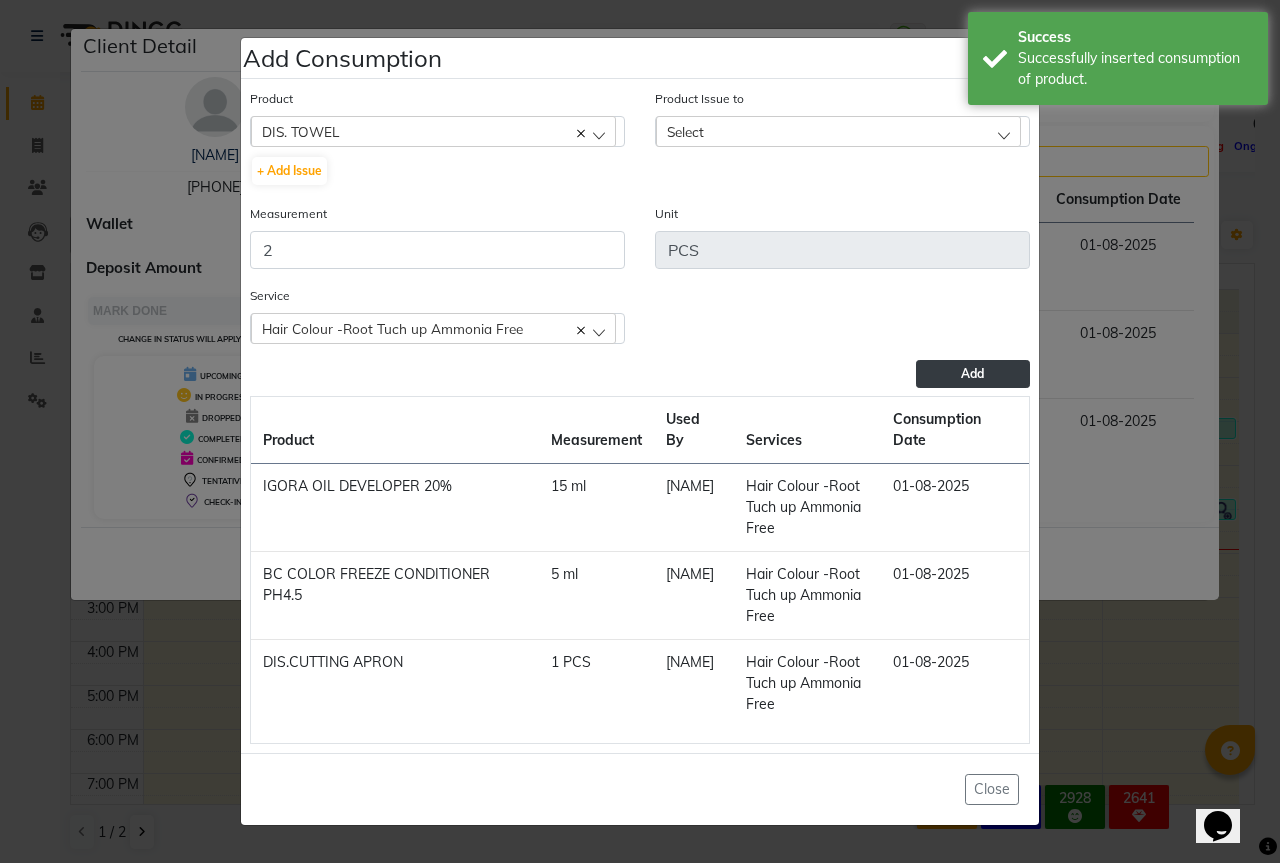 click on "Select" 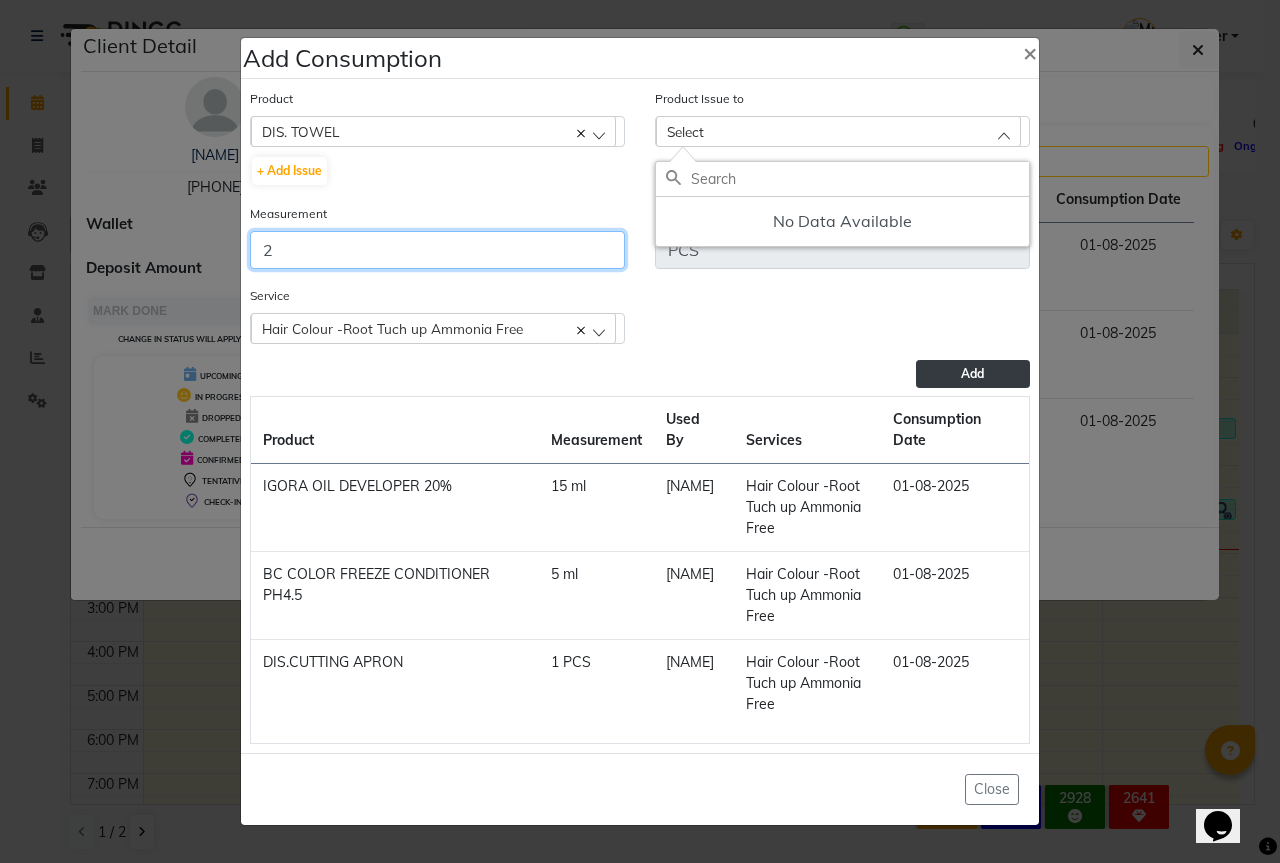 click on "2" 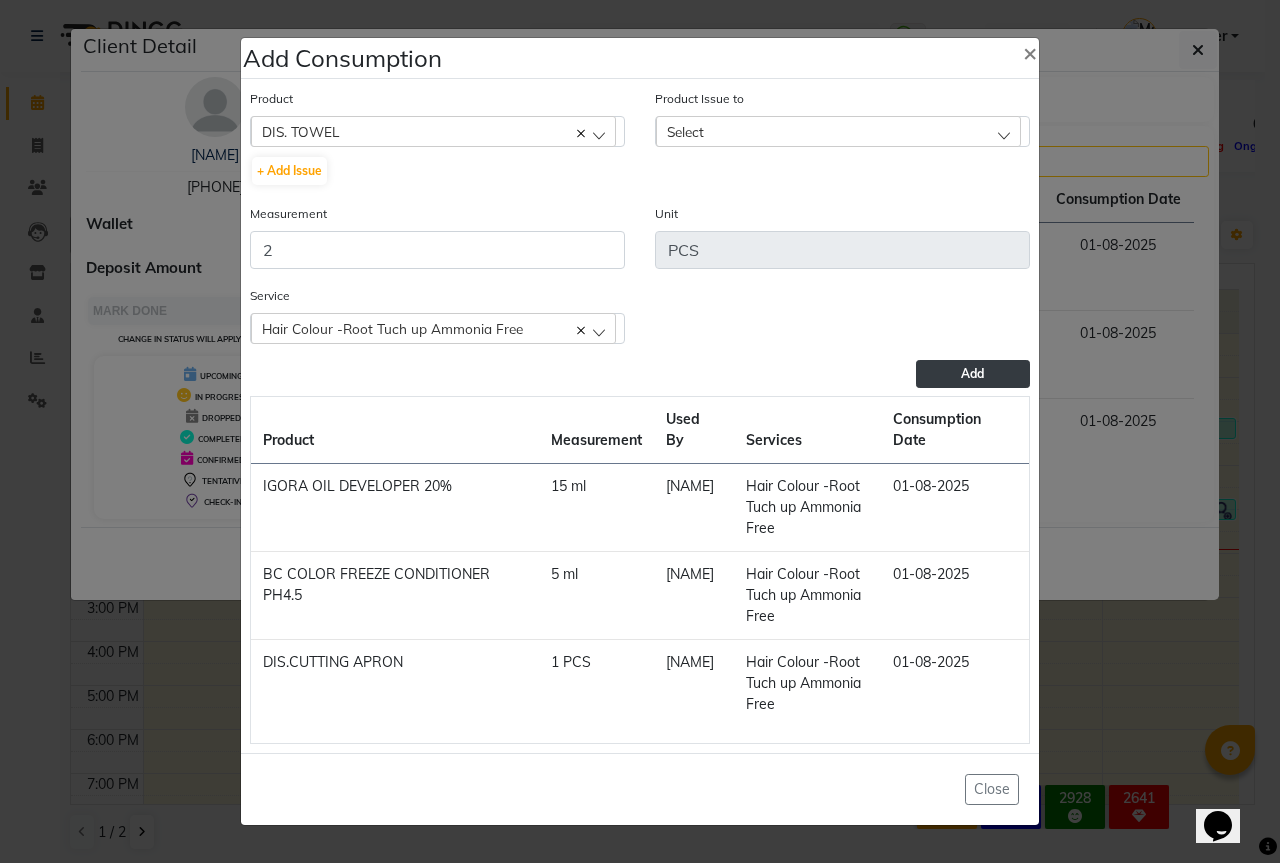 click on "Select" 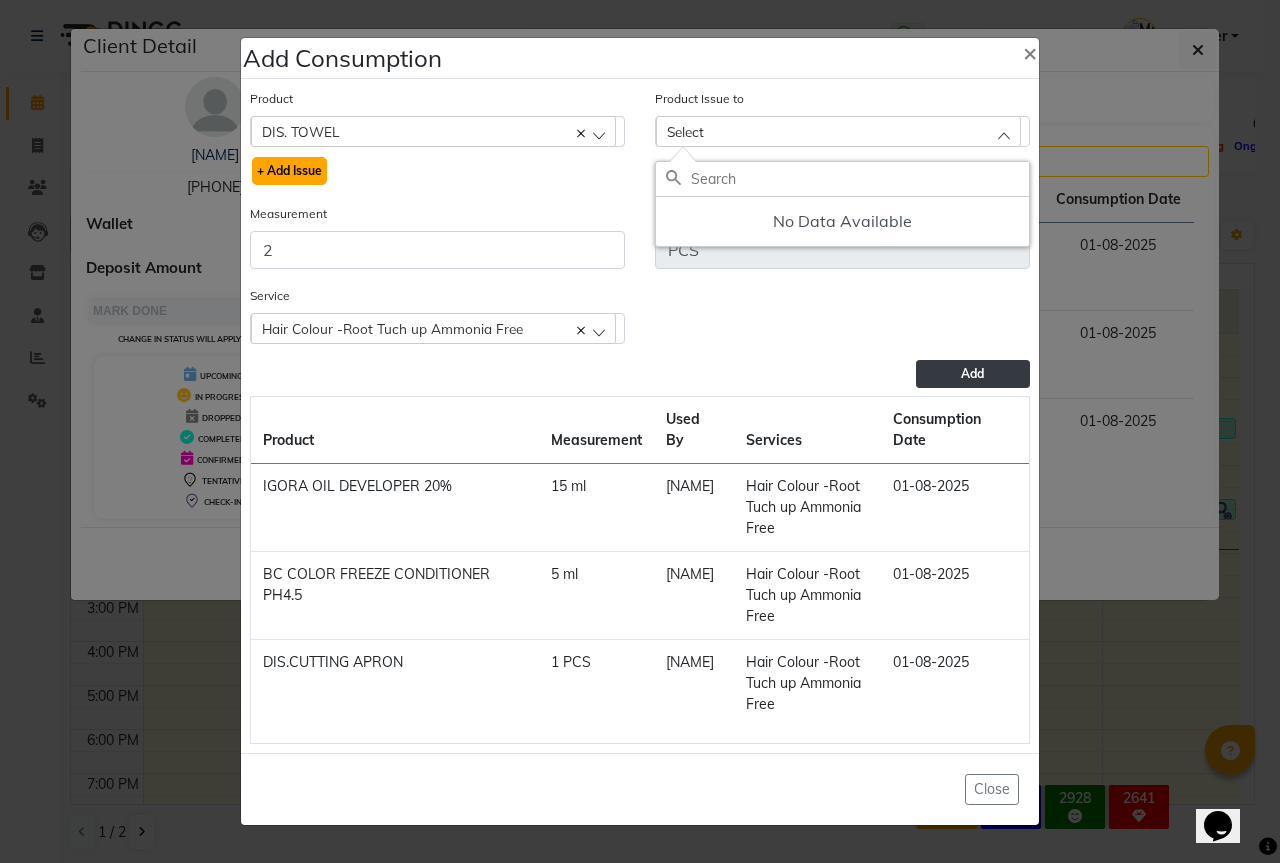 click on "+ Add Issue" 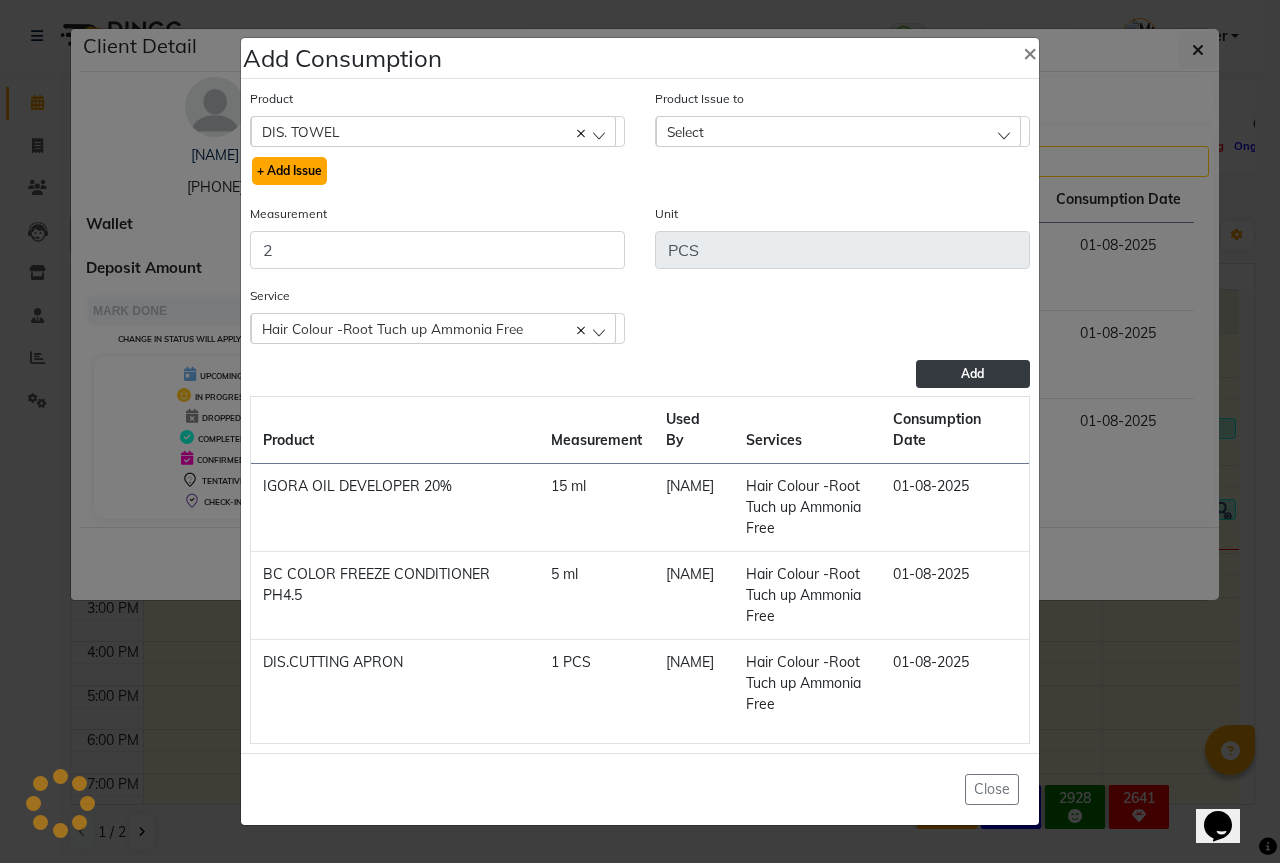 select 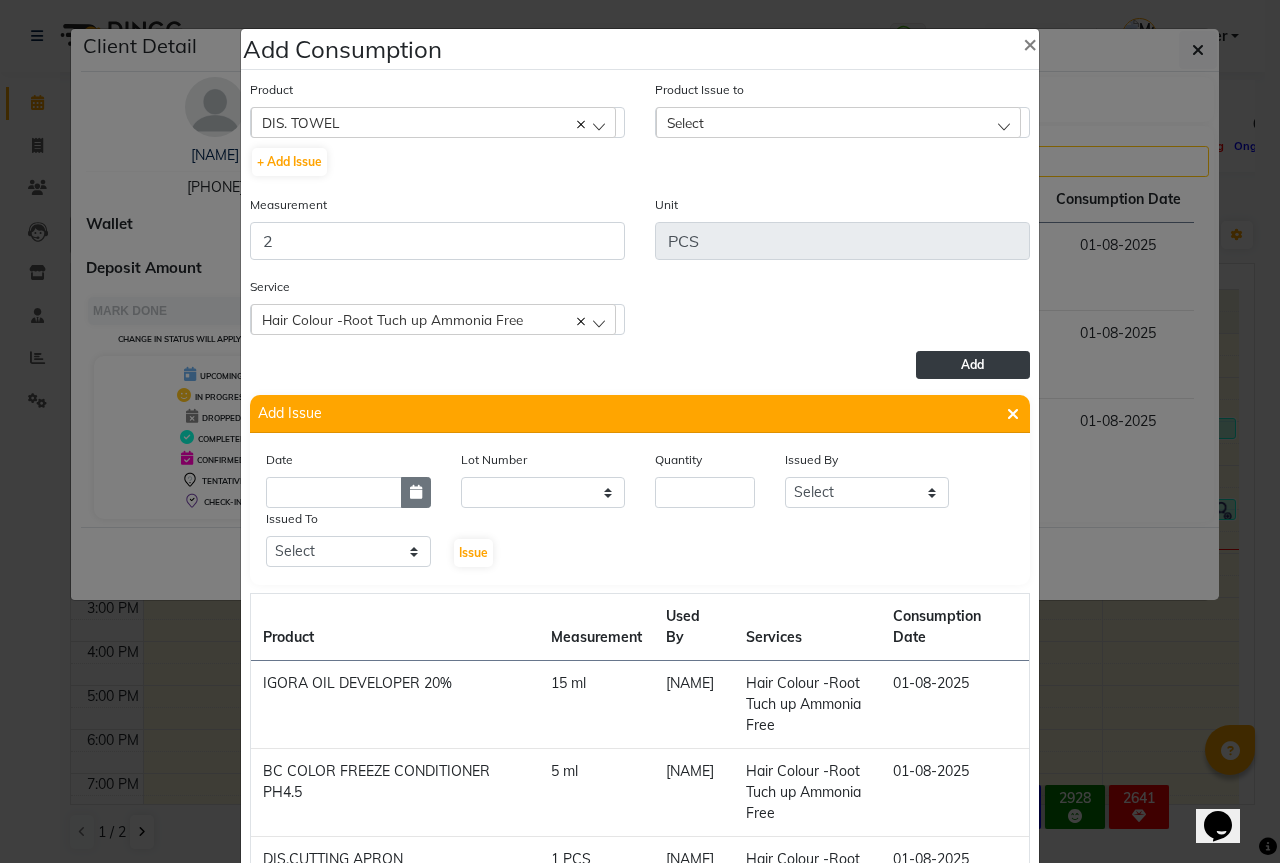 click 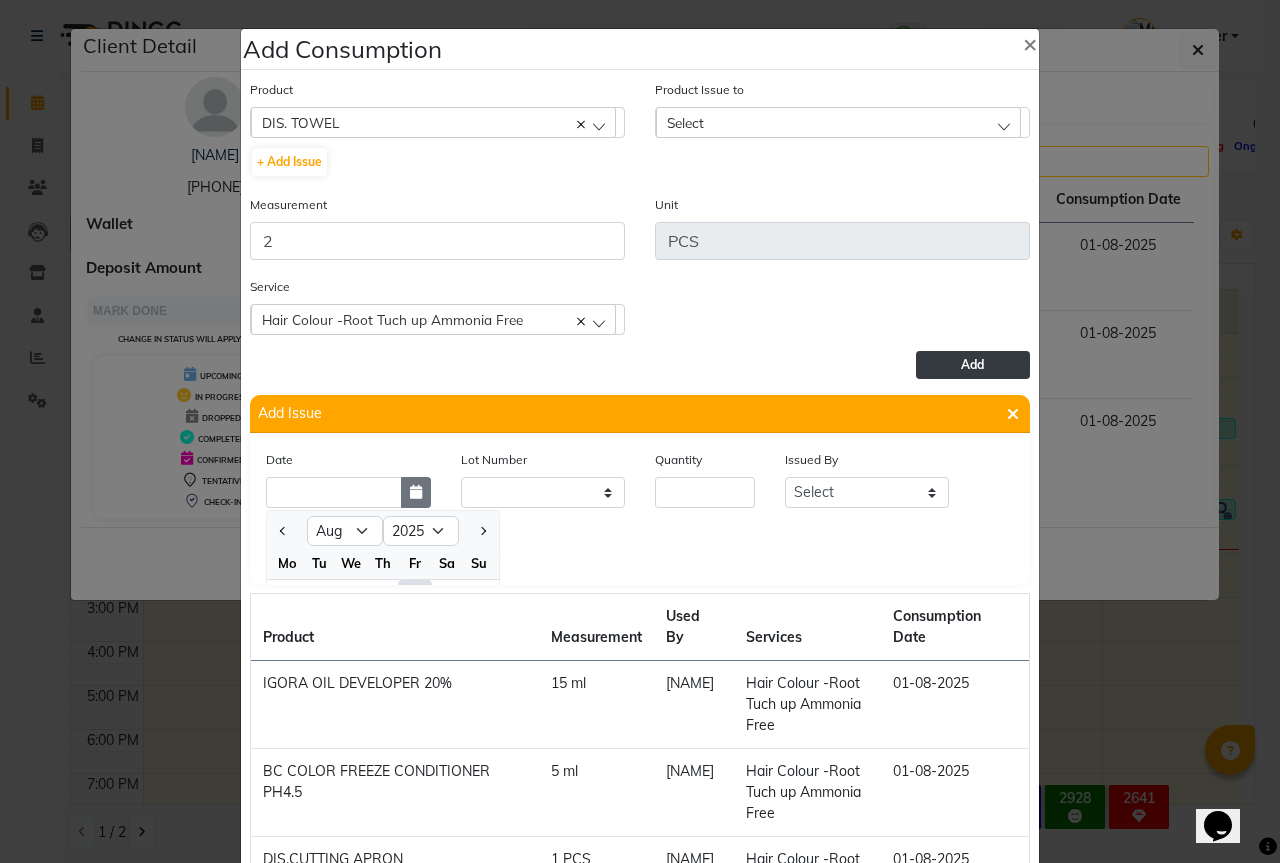 scroll, scrollTop: 27, scrollLeft: 0, axis: vertical 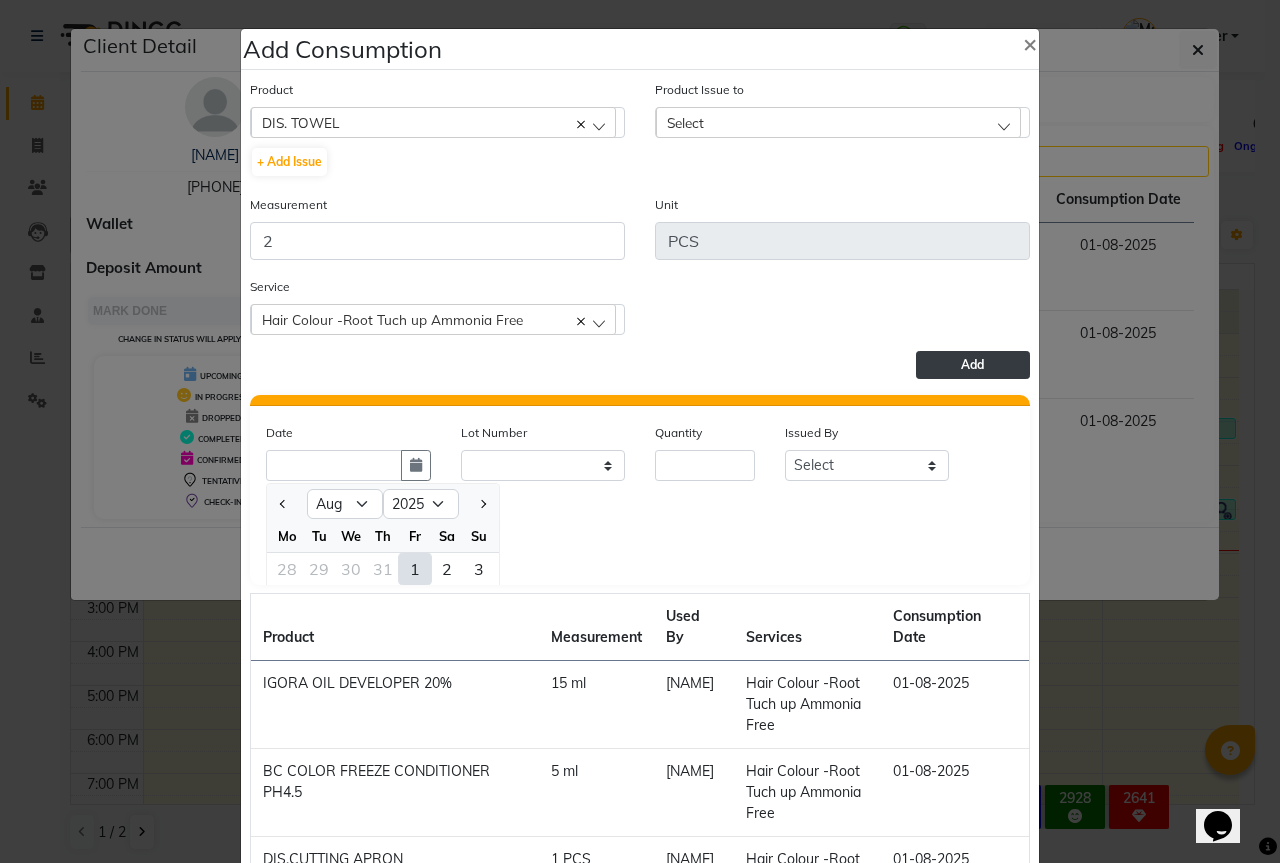 click on "1" 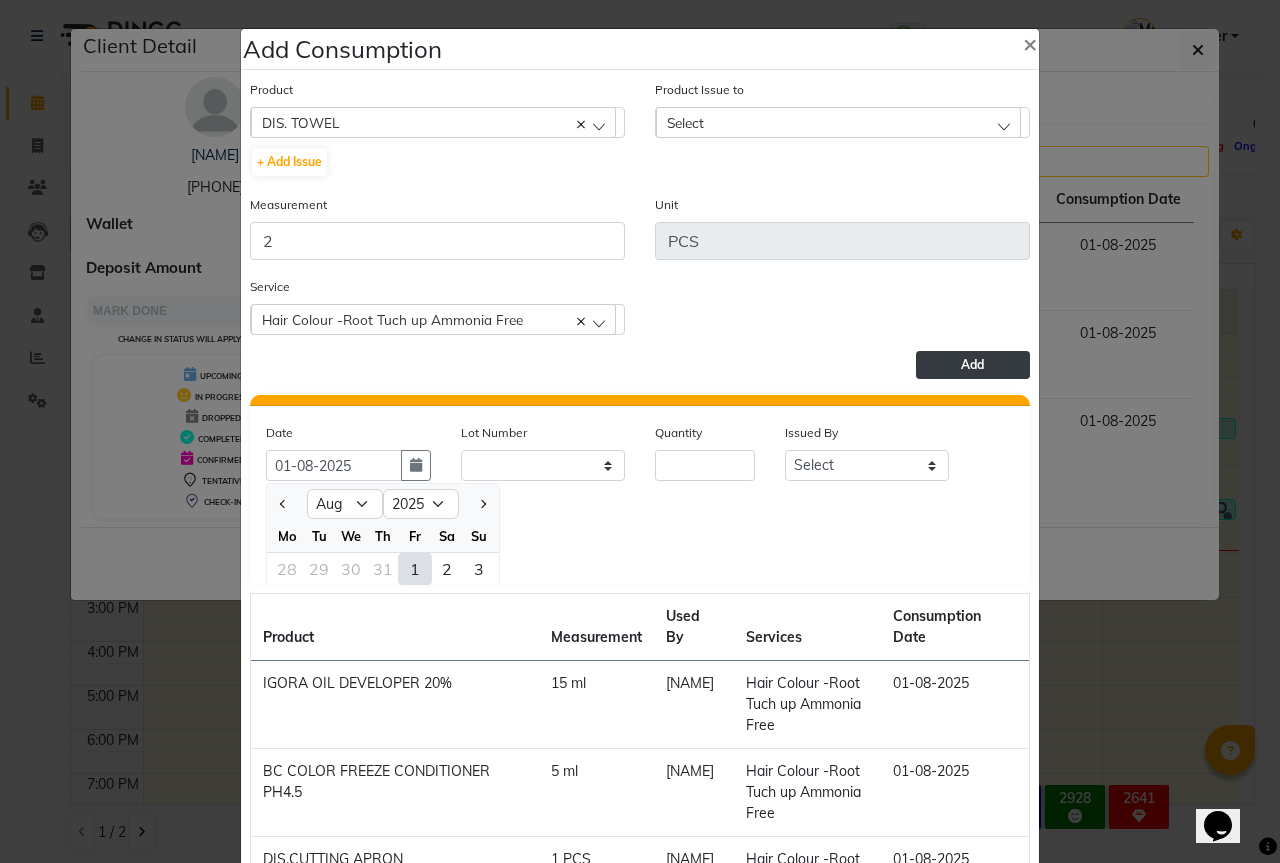 scroll, scrollTop: 0, scrollLeft: 0, axis: both 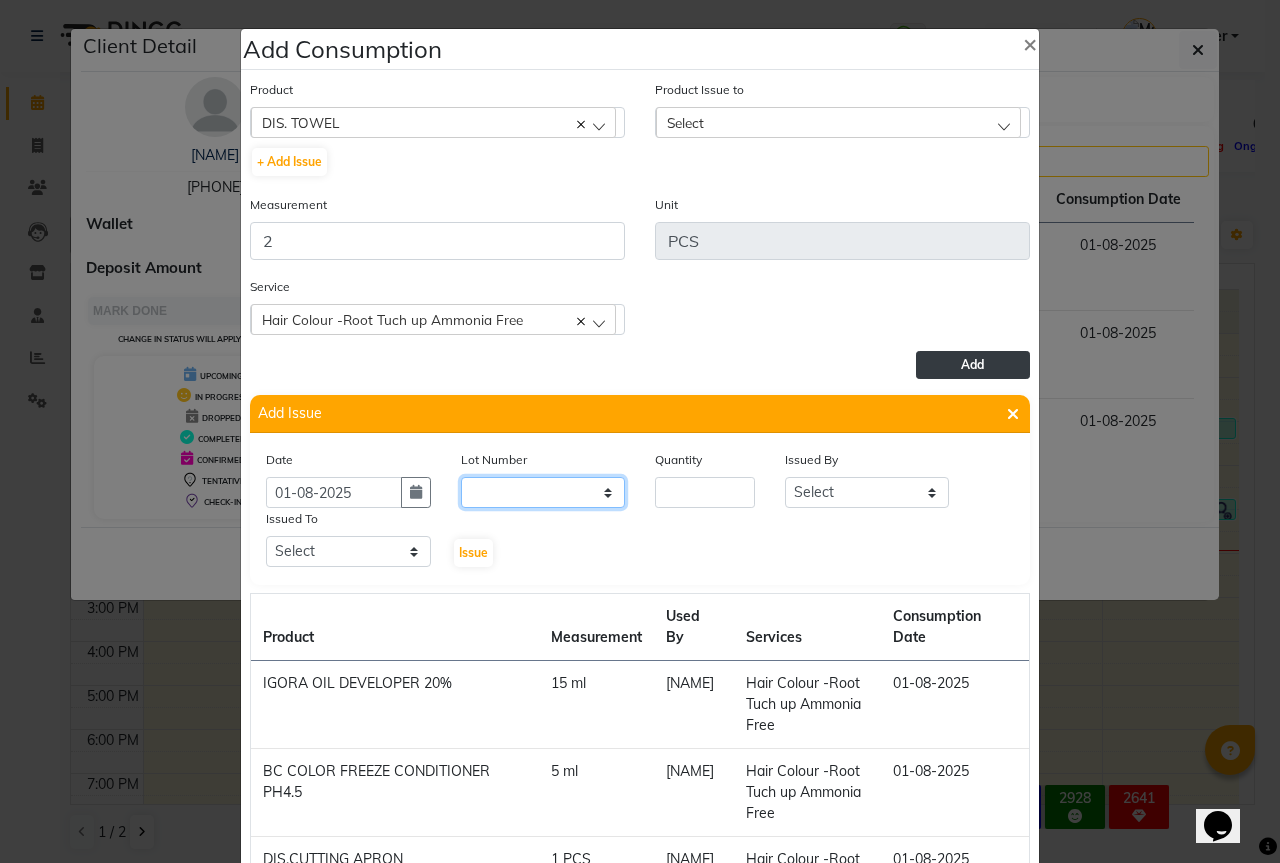 click on "None" 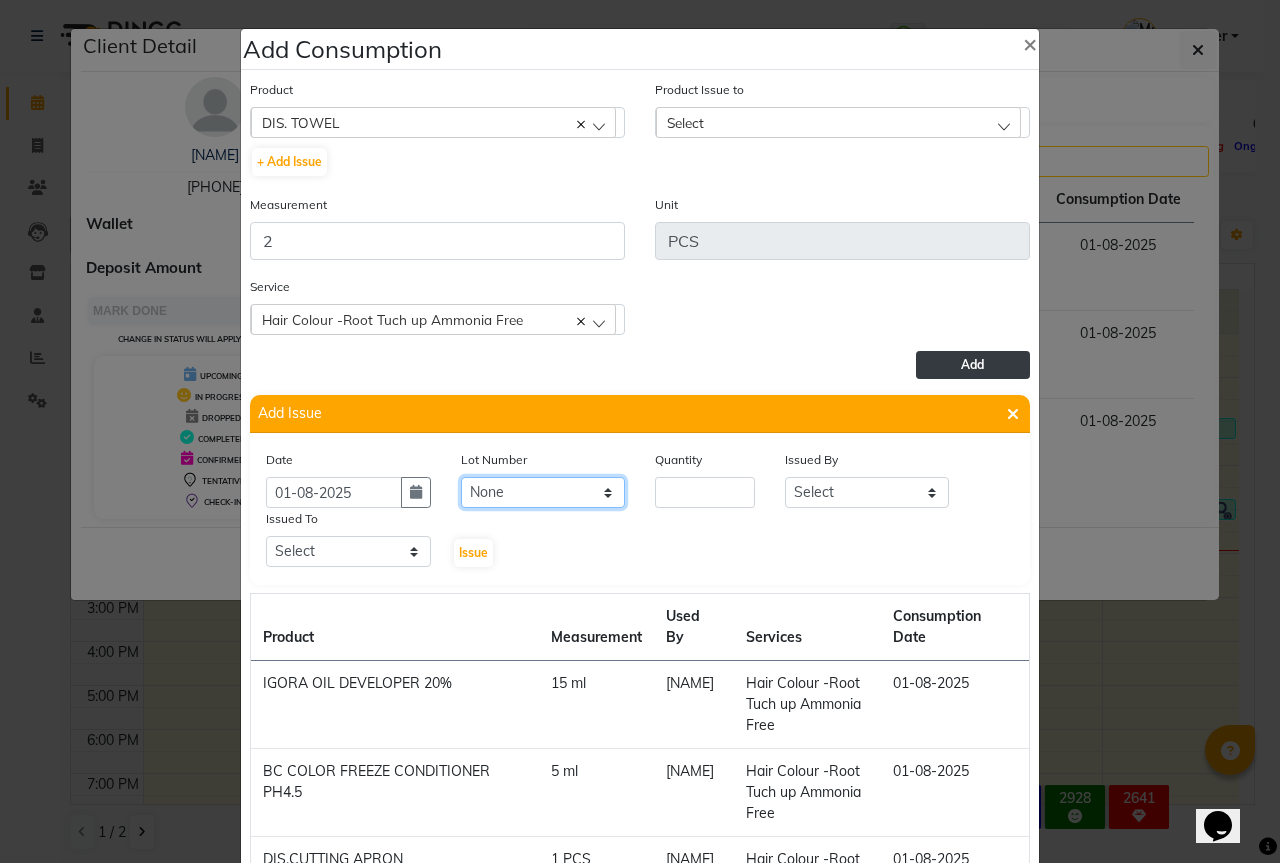 click on "None" 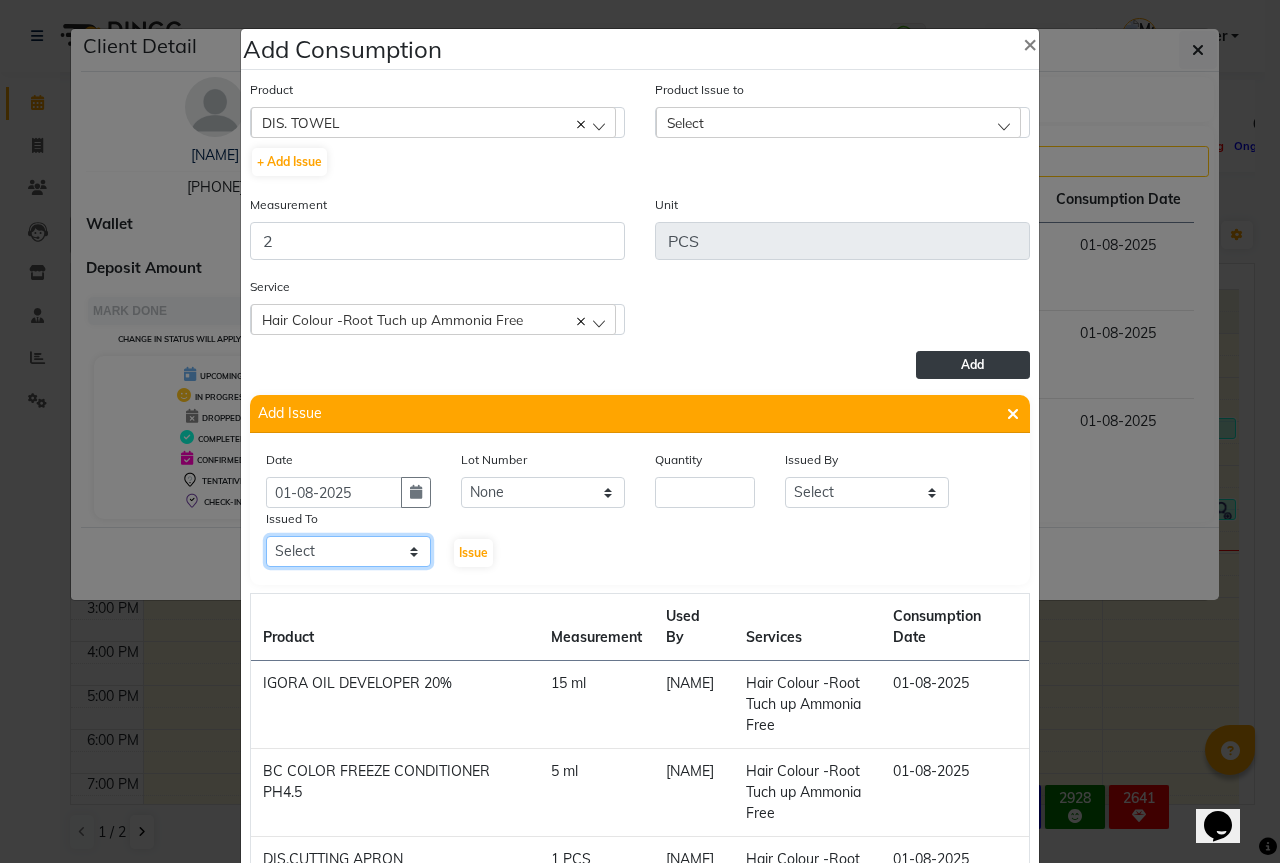 drag, startPoint x: 382, startPoint y: 552, endPoint x: 367, endPoint y: 566, distance: 20.518284 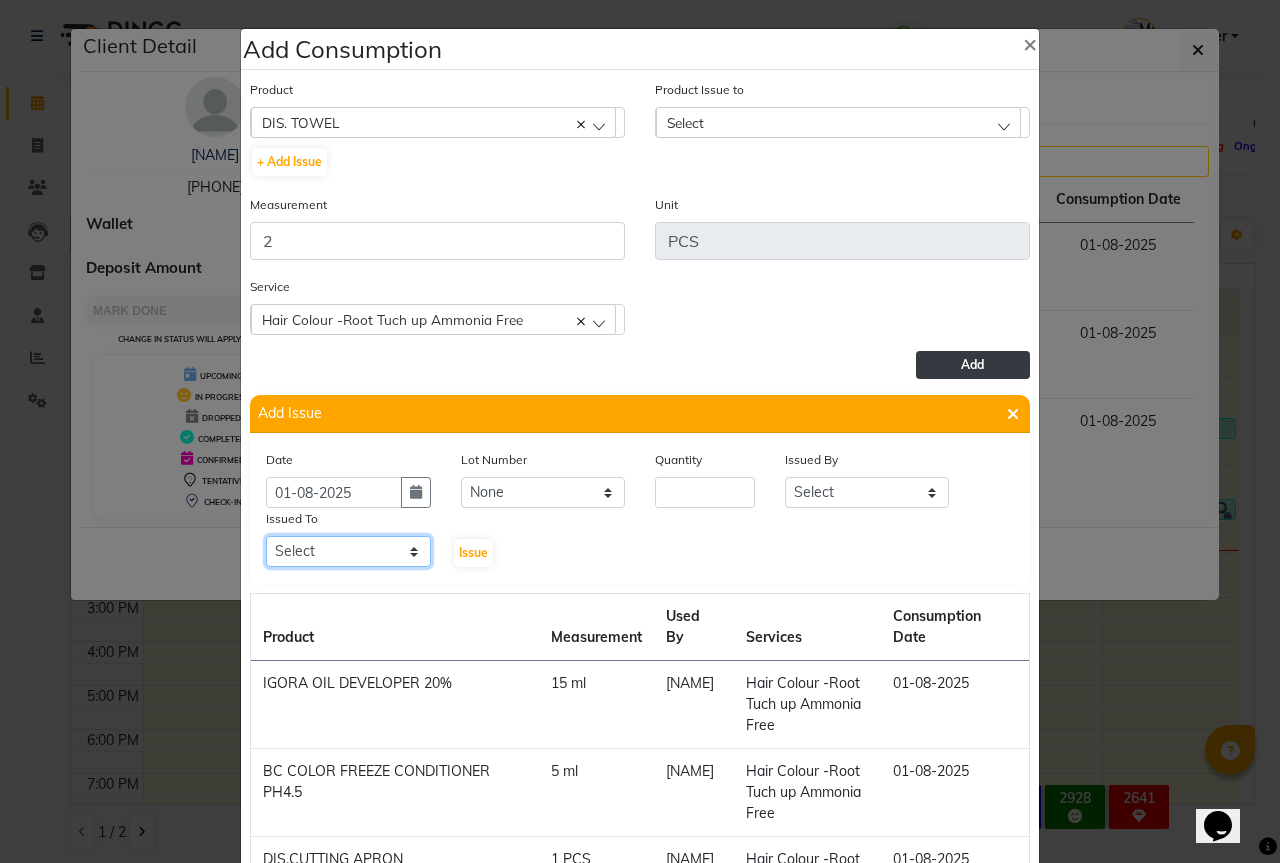 select on "55250" 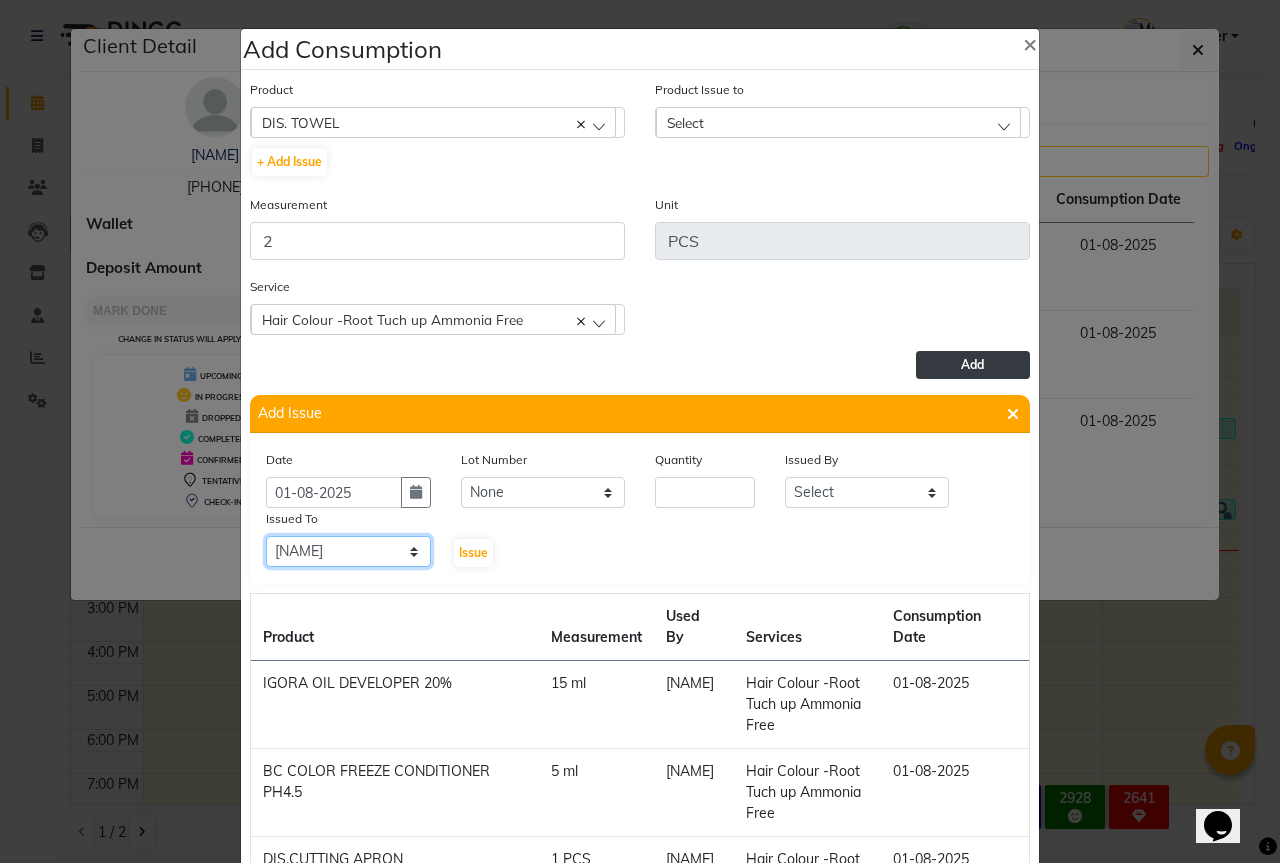click on "Select Aarti Akshay Gaikwad Ankita Balmiki Bhagvat Dnyaneshwar Borde Gajanan Ghaytade Govind Wadel HK Sagar Raut Sipra Singh Usha" 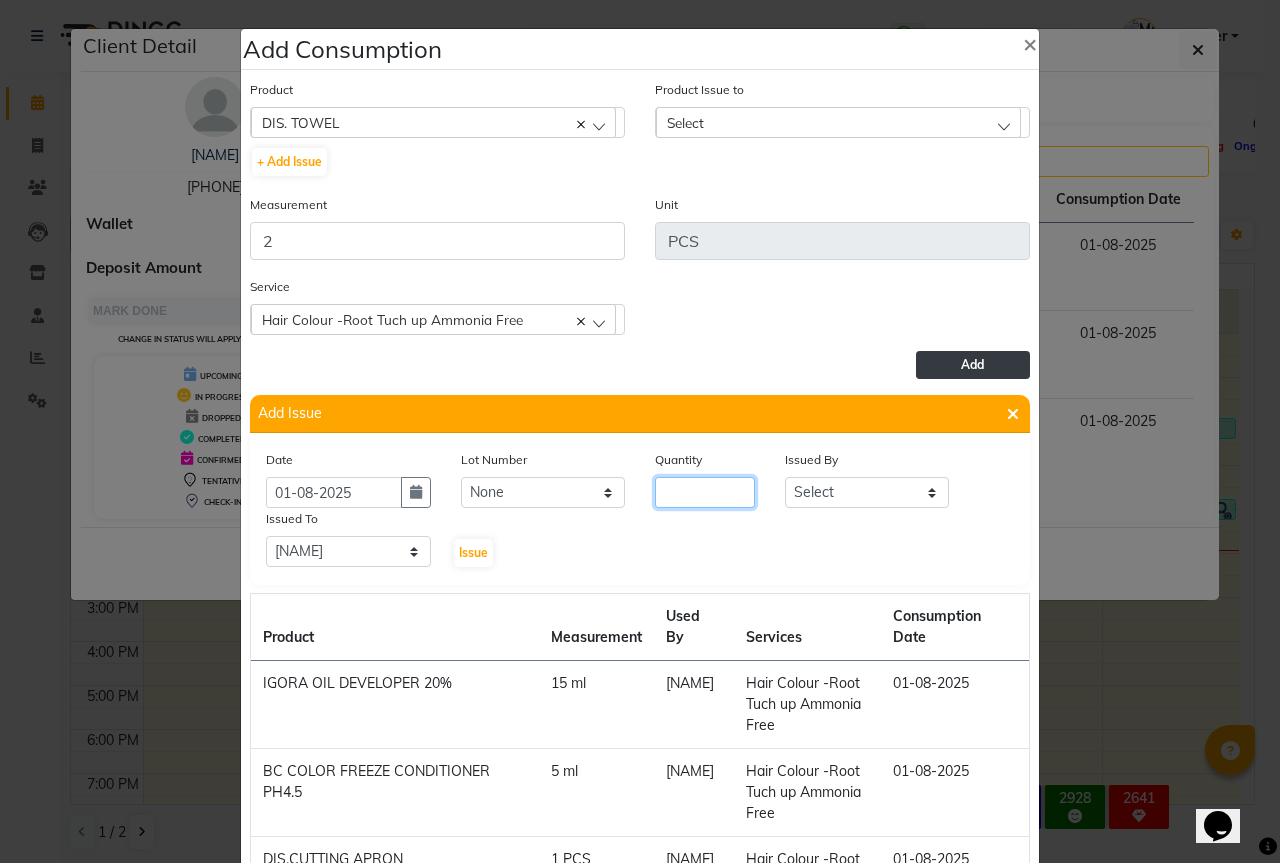click 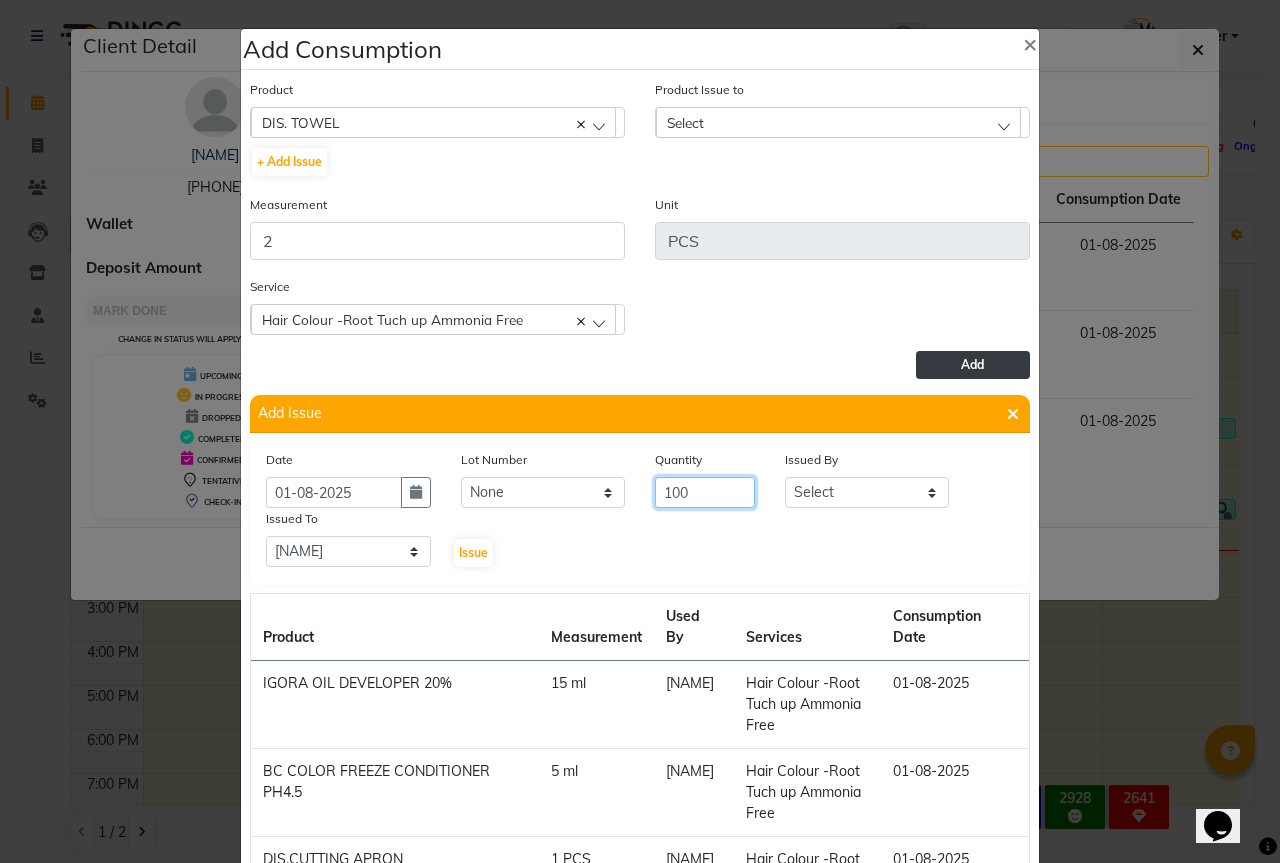 type on "100" 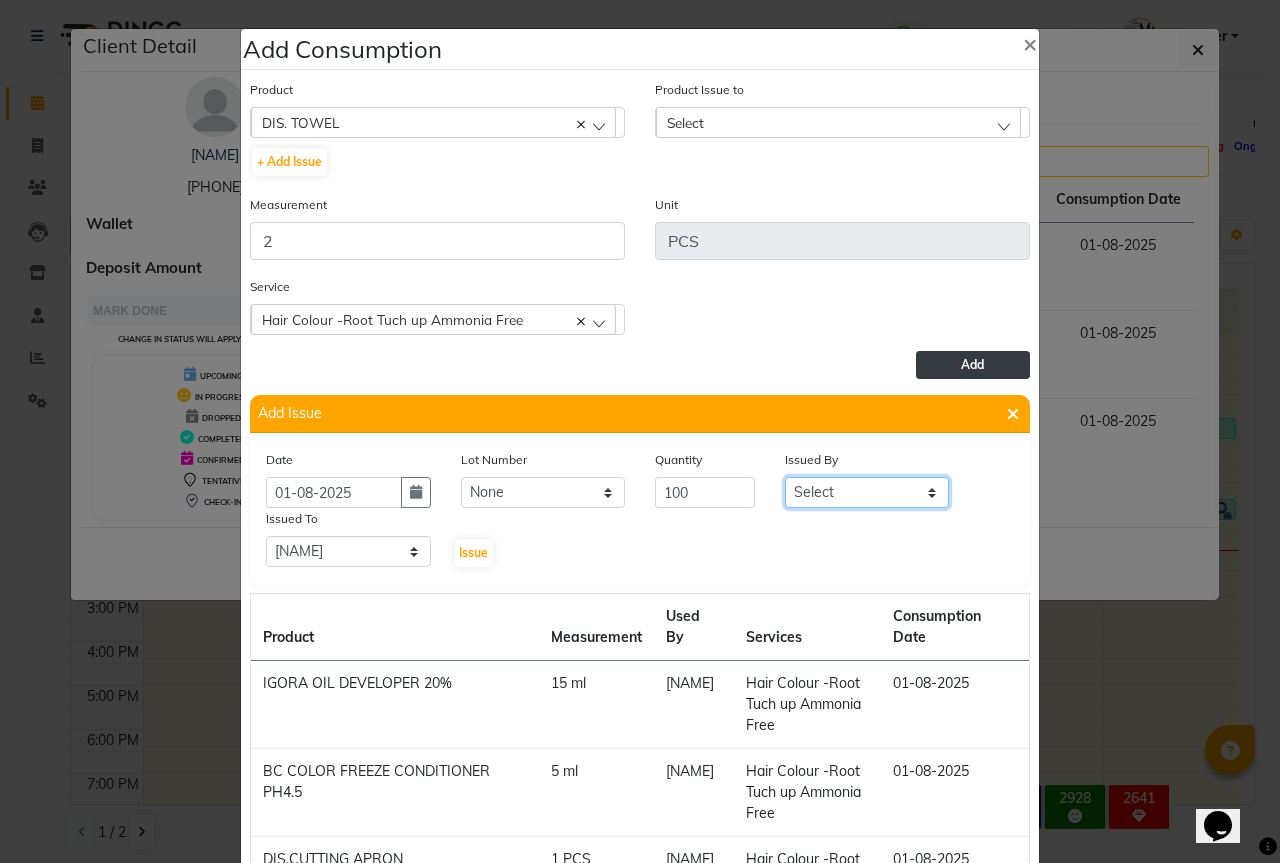 drag, startPoint x: 817, startPoint y: 498, endPoint x: 843, endPoint y: 503, distance: 26.476404 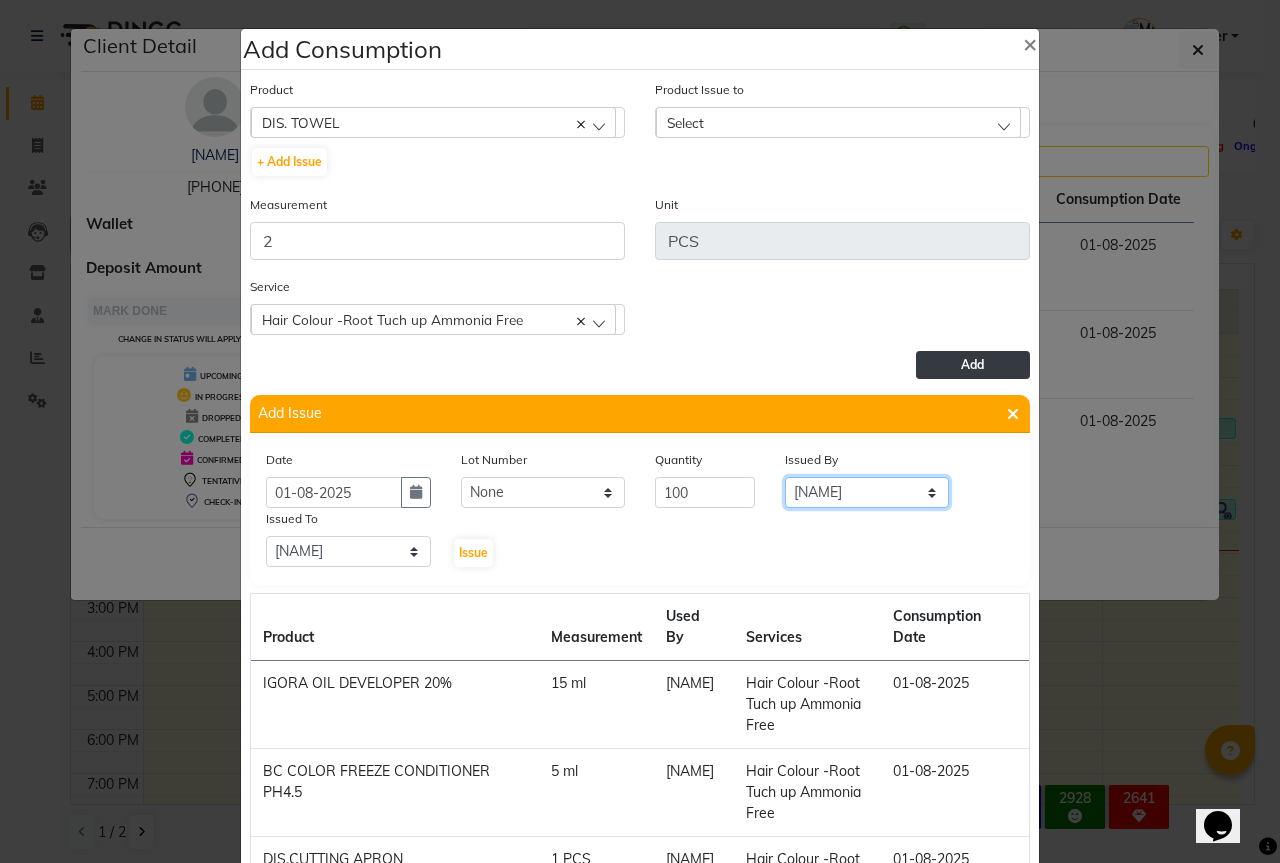 click on "Select Aarti Akshay Gaikwad Ankita Balmiki Bhagvat Dnyaneshwar Borde Gajanan Ghaytade Govind Wadel HK Sagar Raut Sipra Singh Usha" 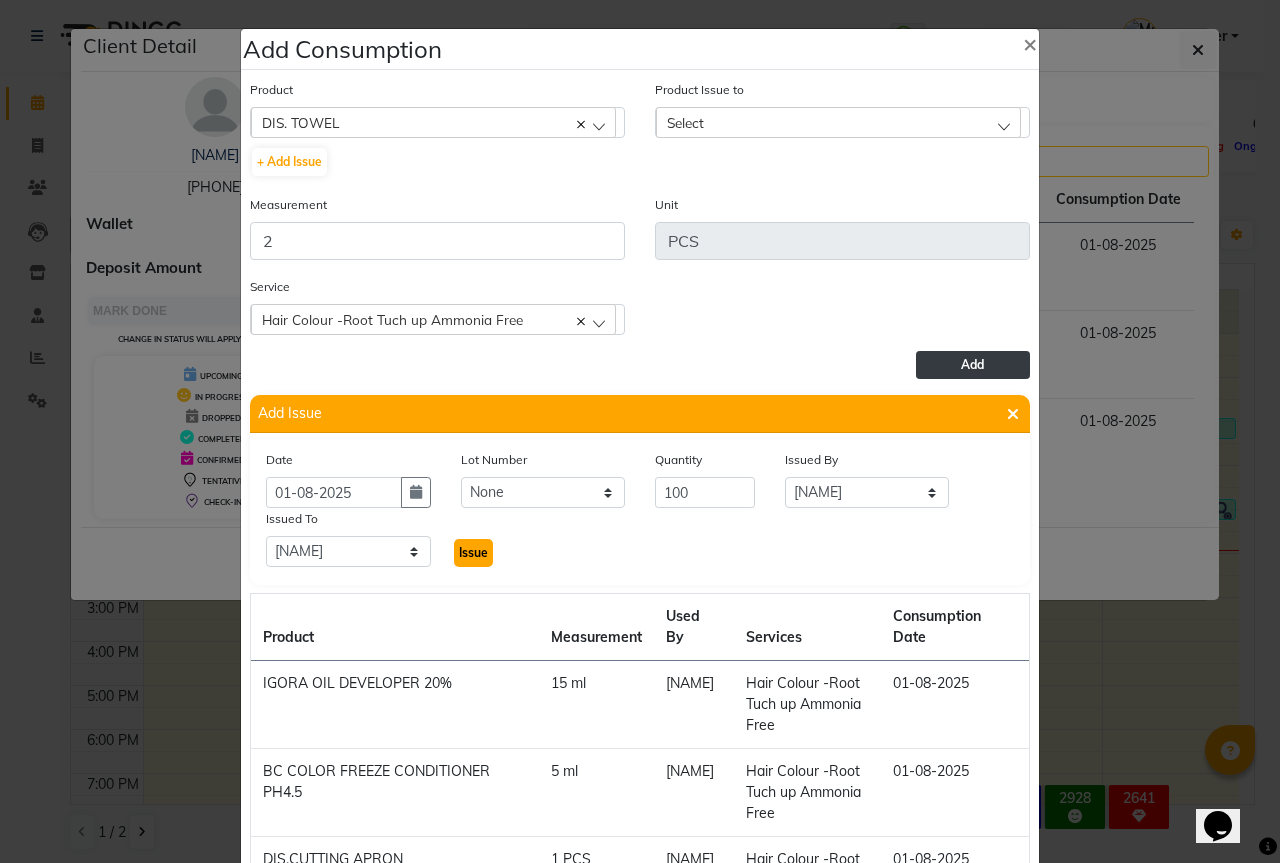 click on "Issue" 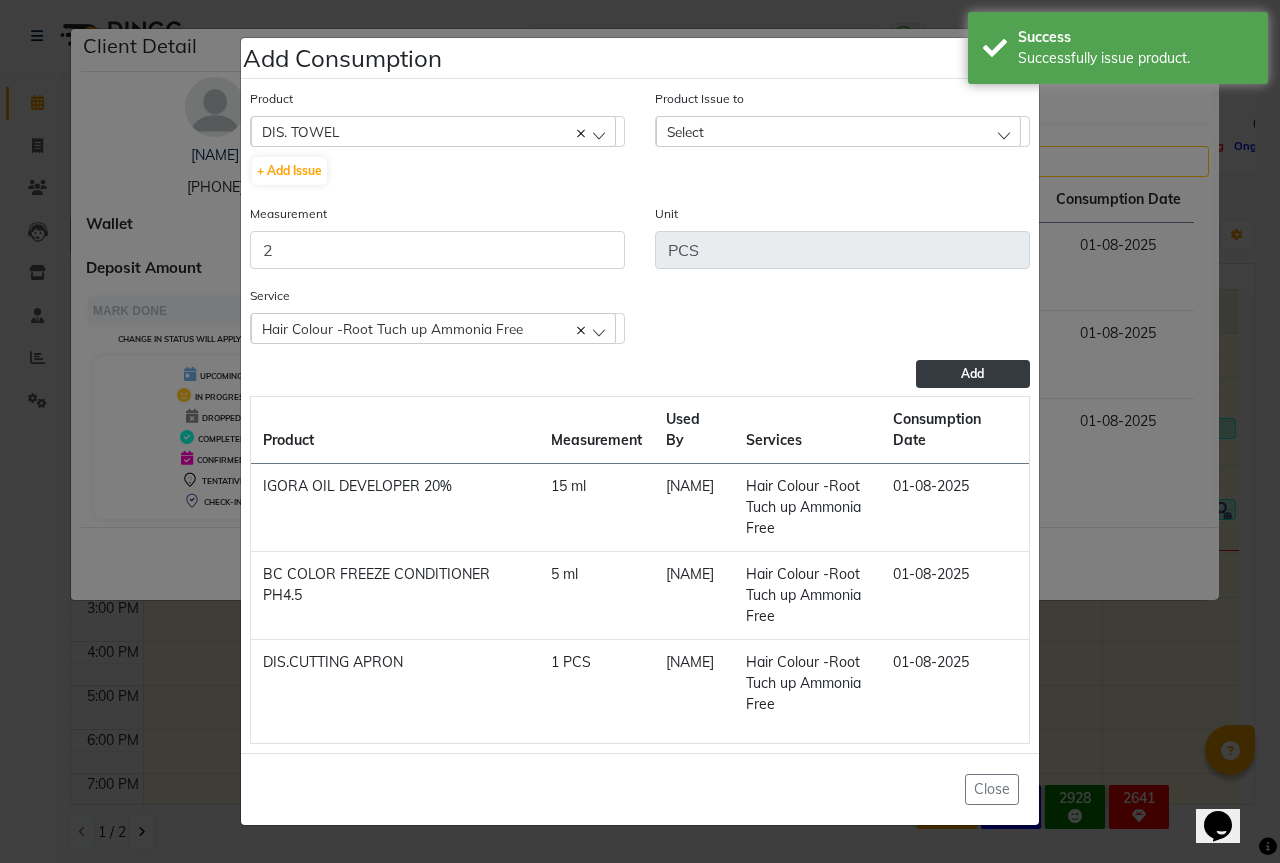 click on "Select" 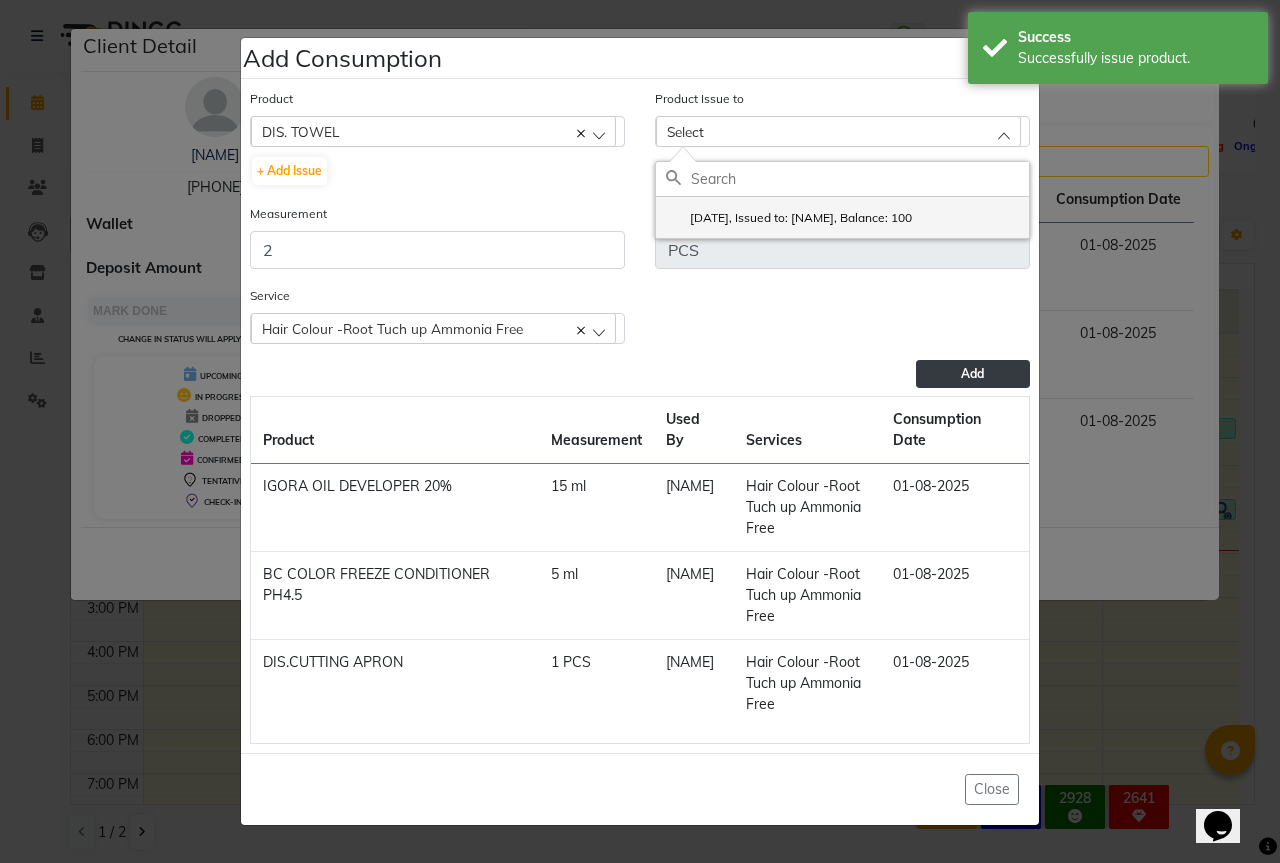 click on "2025-08-01, Issued to: Sipra Singh, Balance: 100" 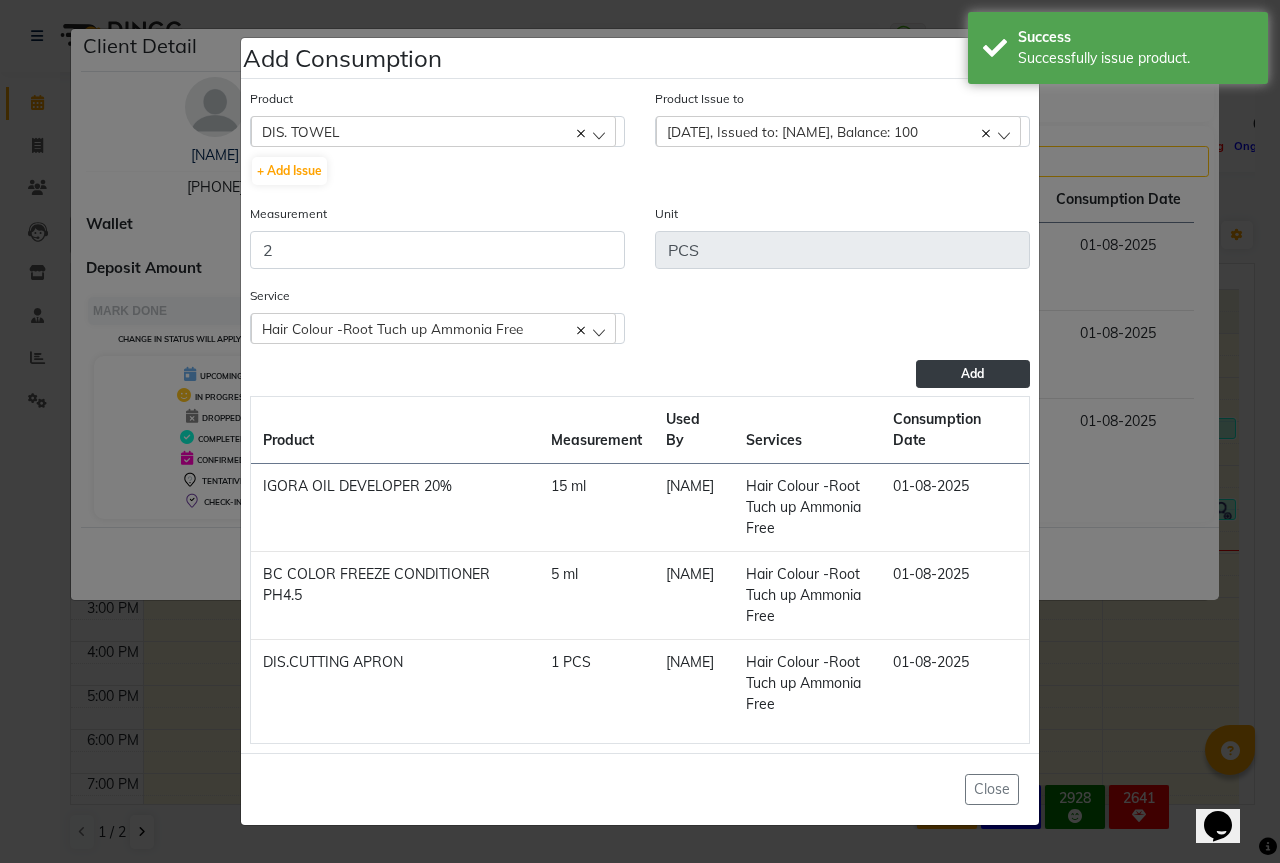click on "Add" 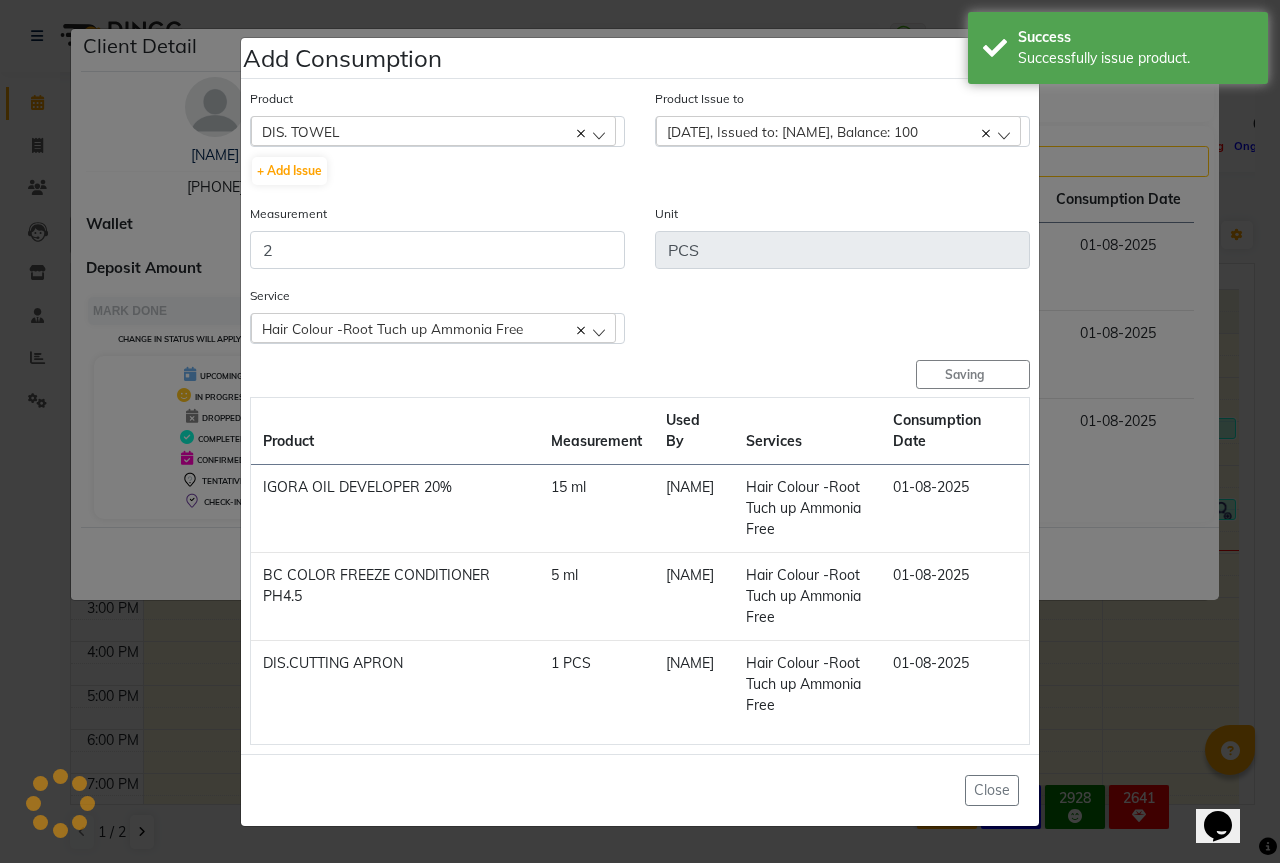 type 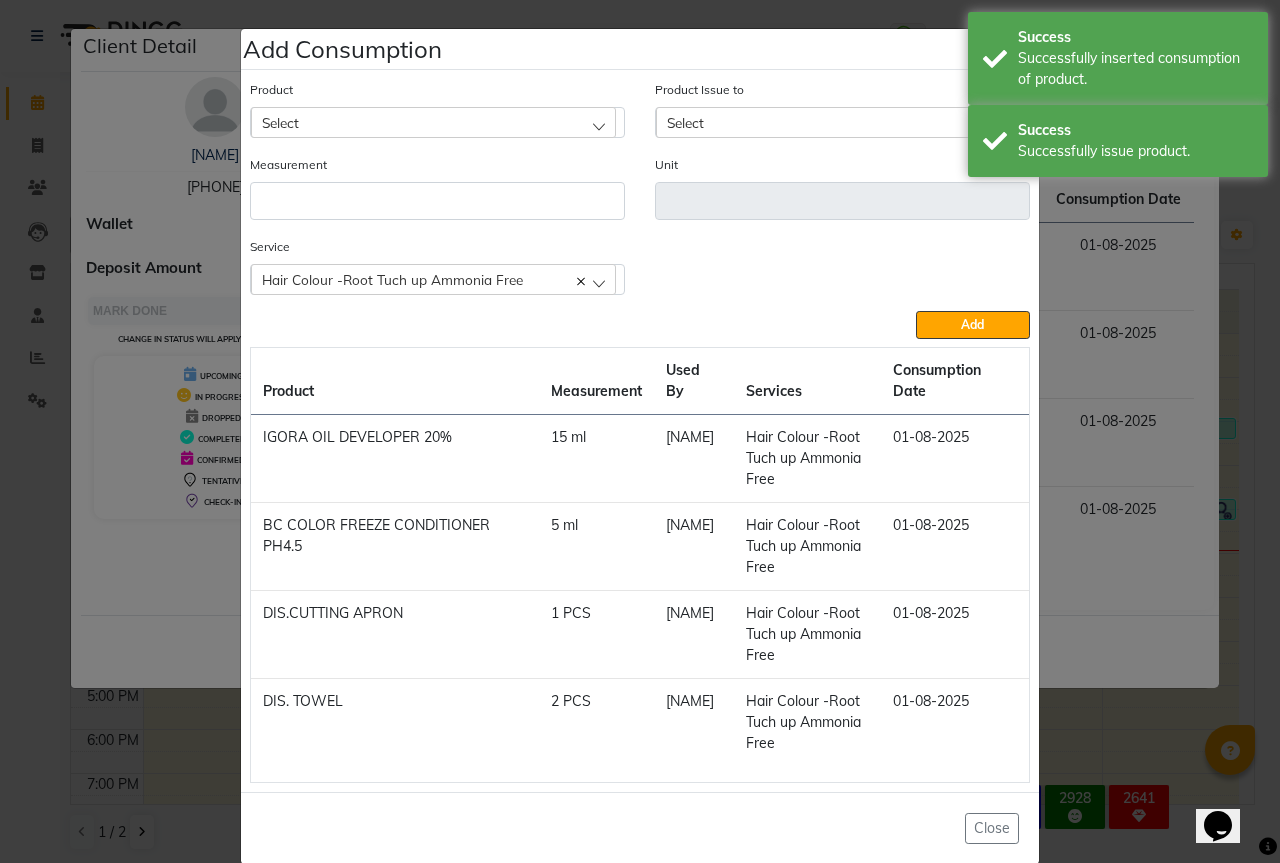 click on "Select" 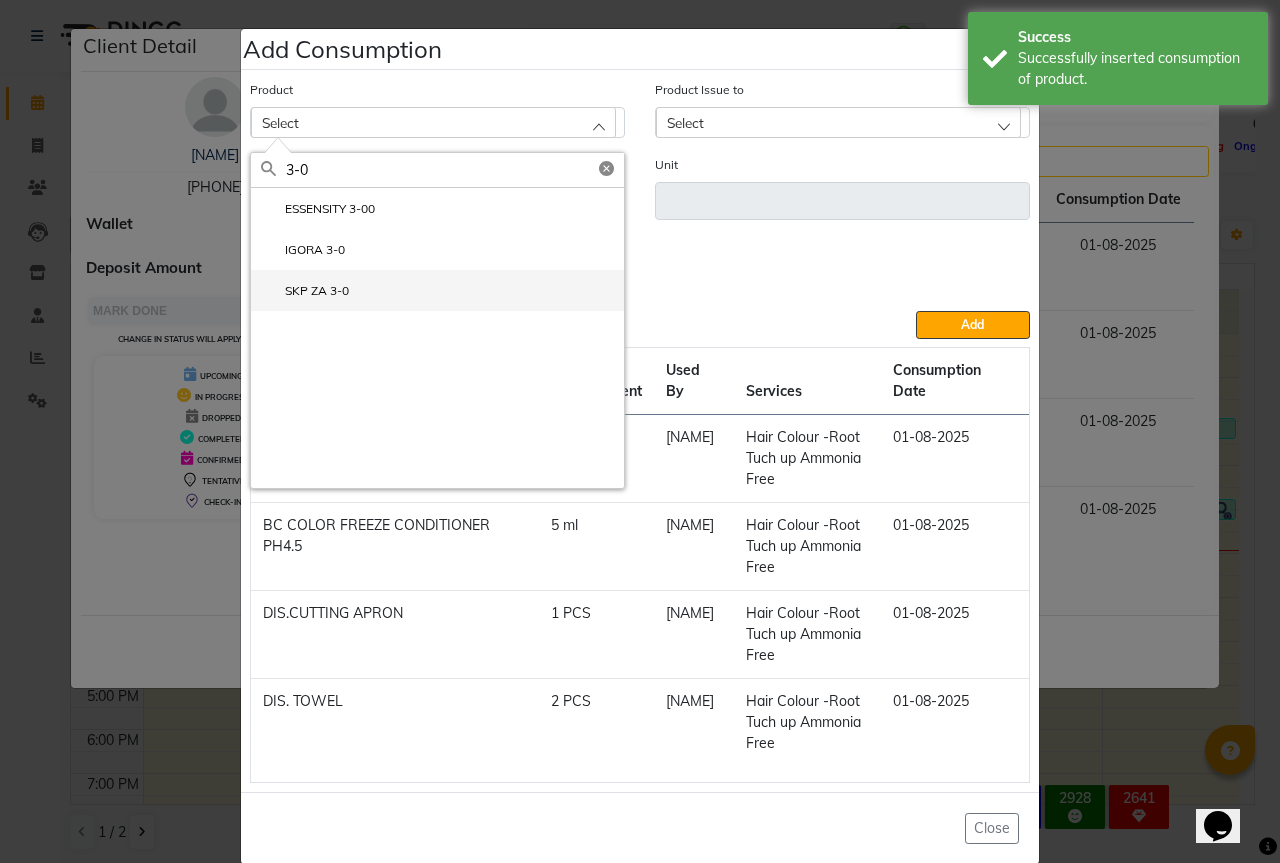 click on "SKP ZA 3-0" 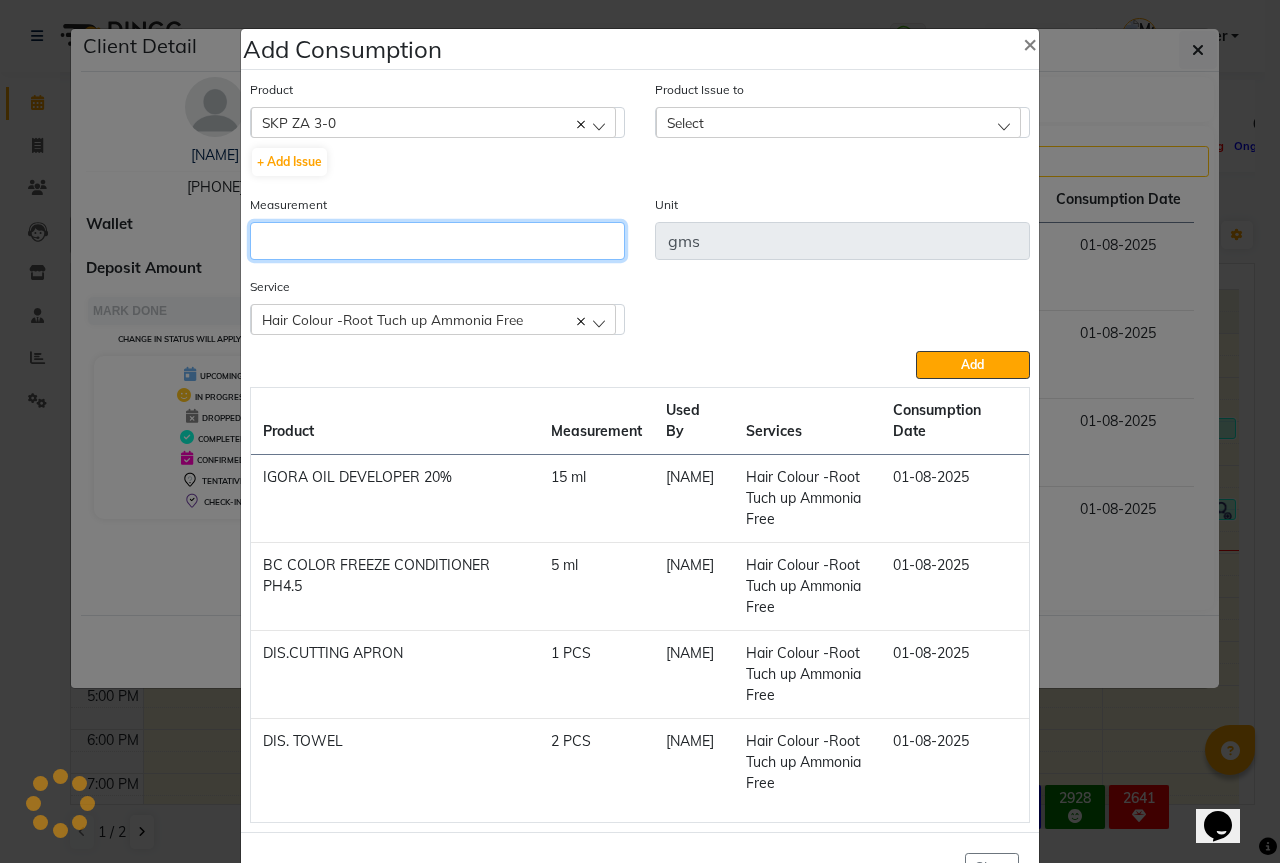 click 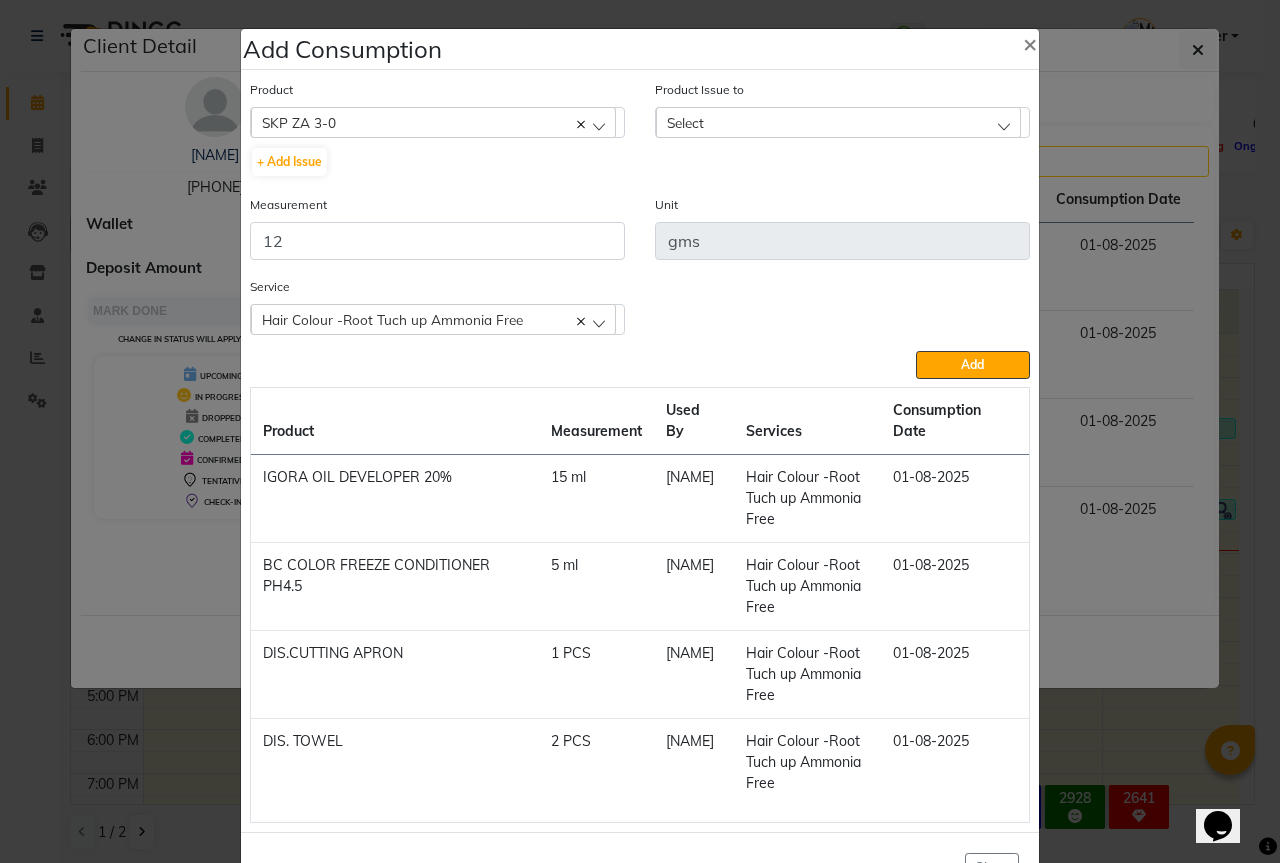 click on "Select" 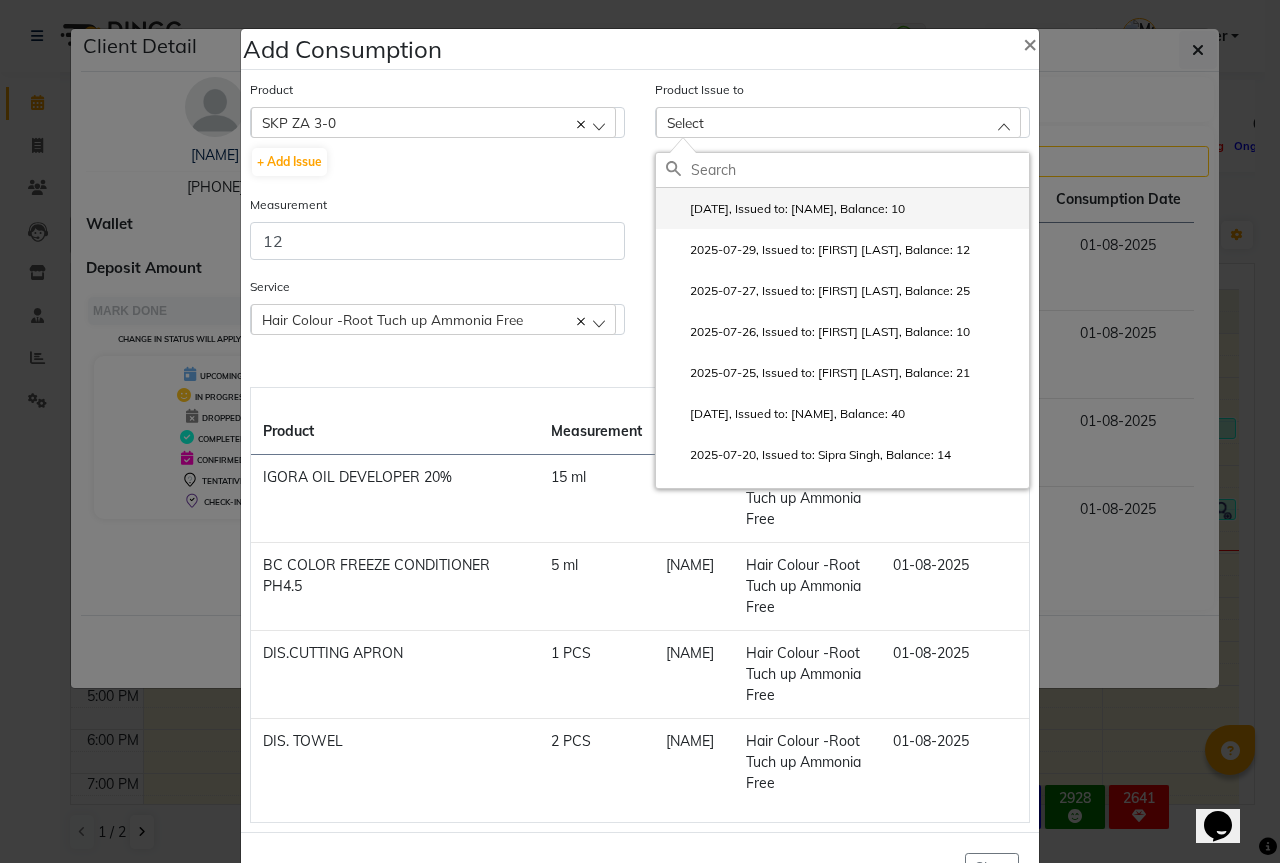 click on "2025-07-31, Issued to: Sipra Singh, Balance: 10" 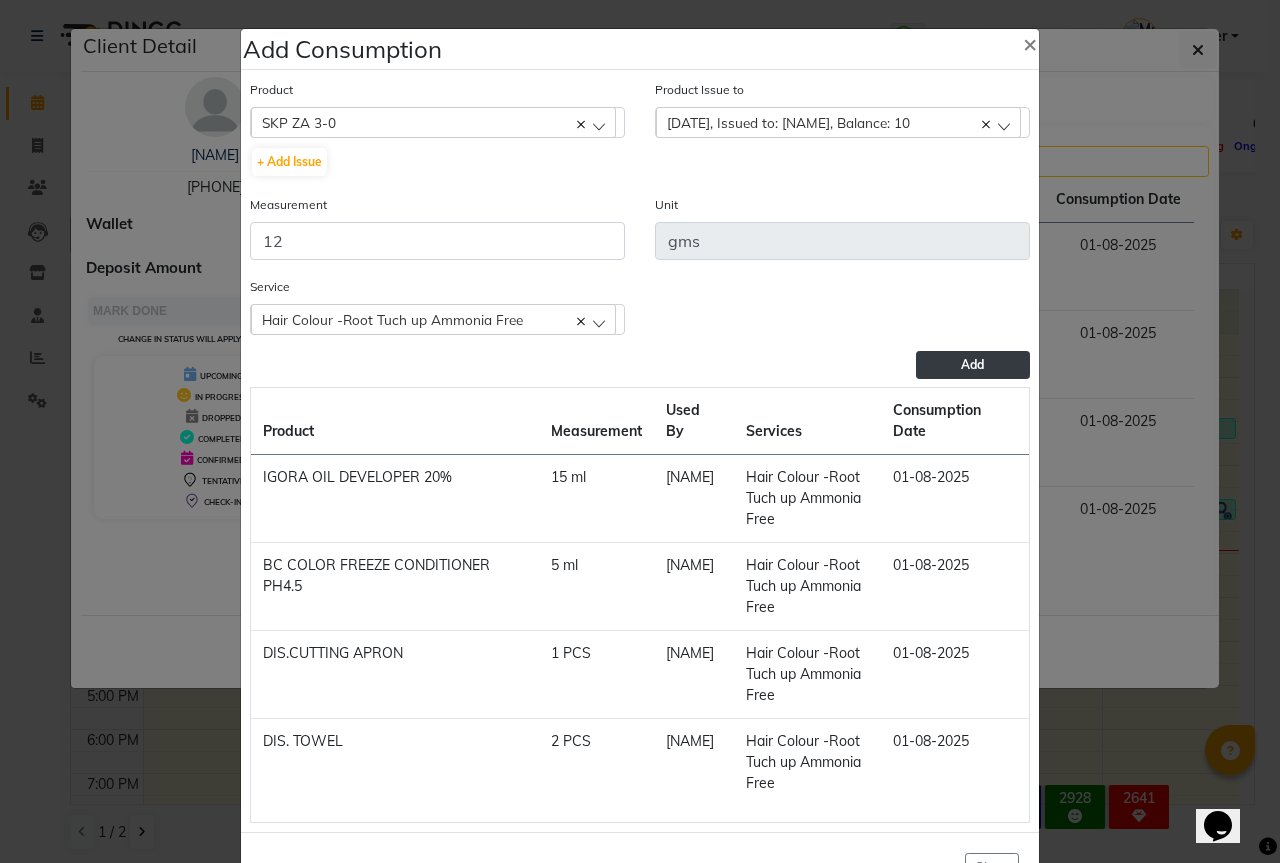 click on "Add" 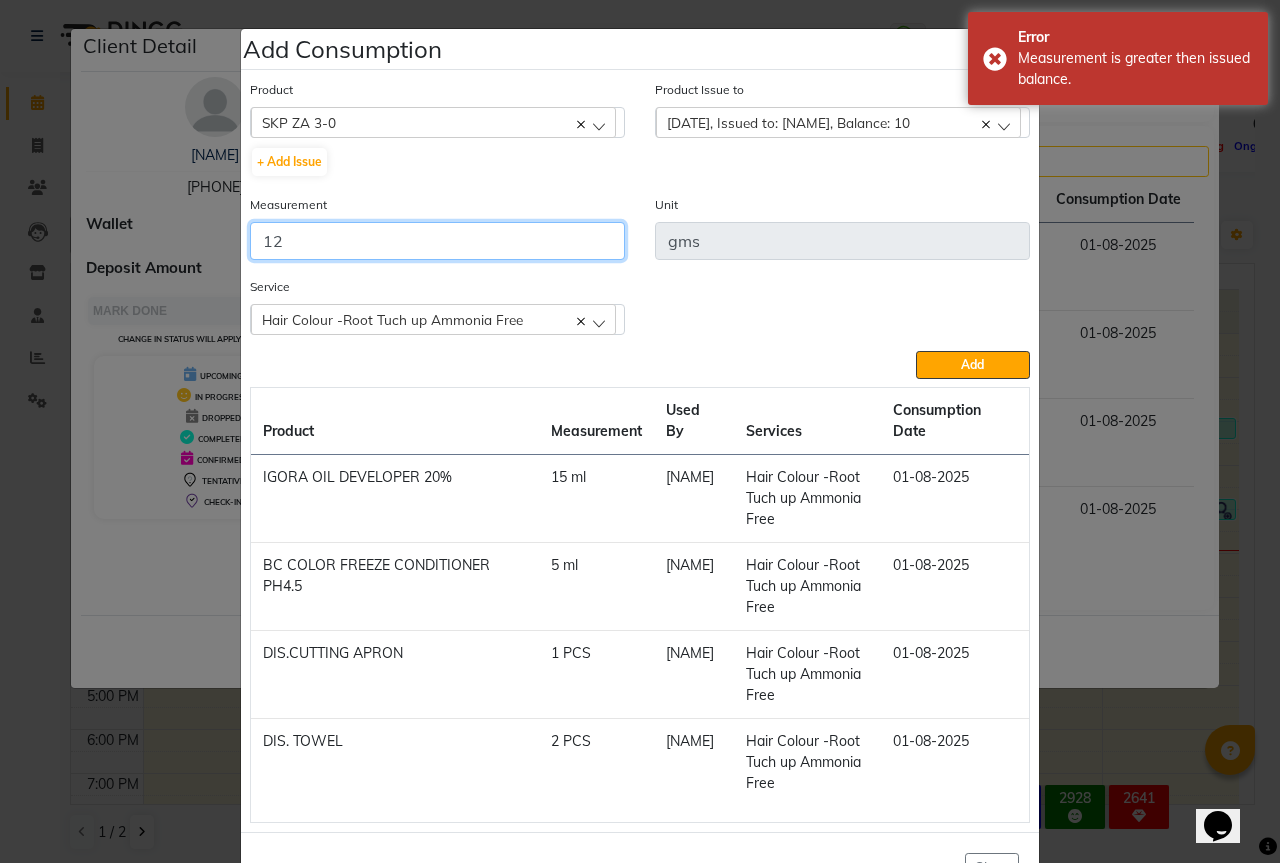 click on "12" 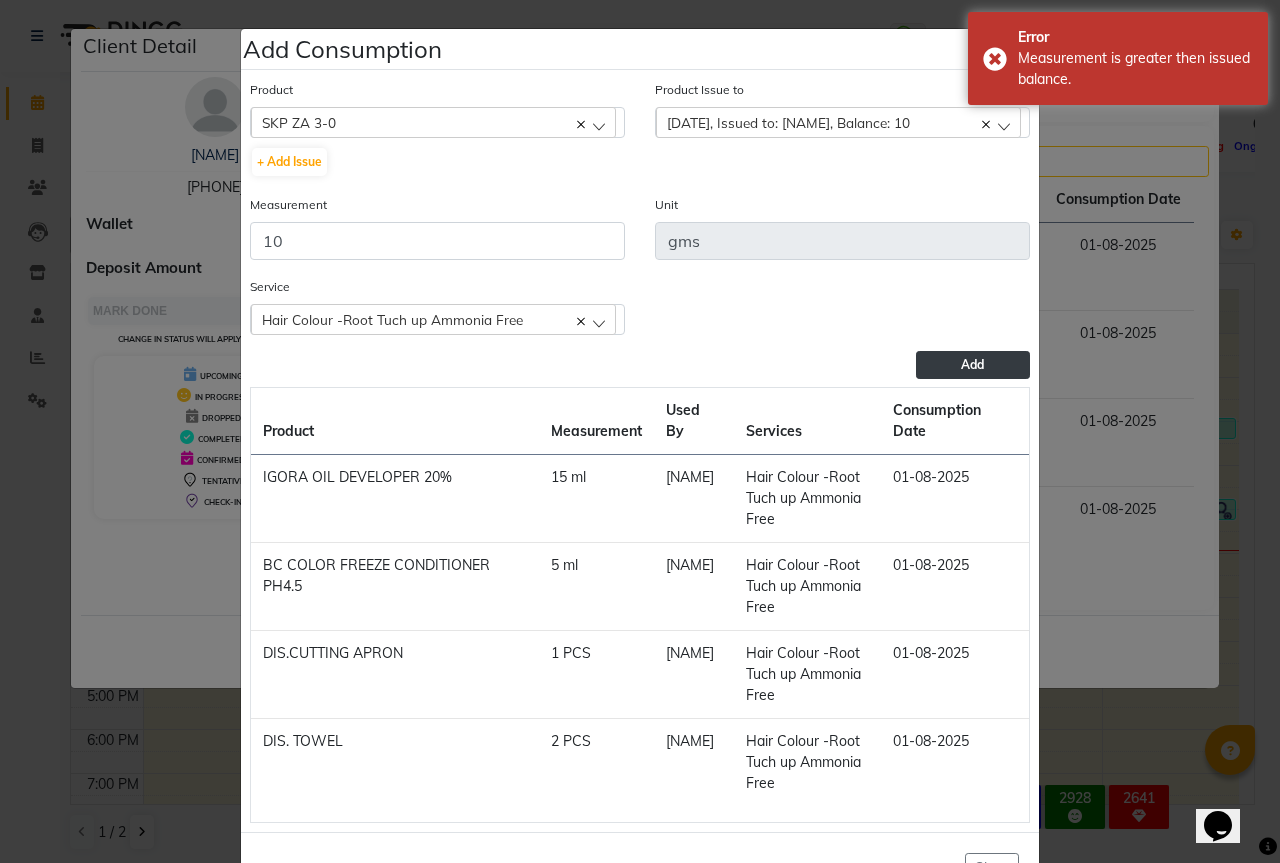 click on "Add" 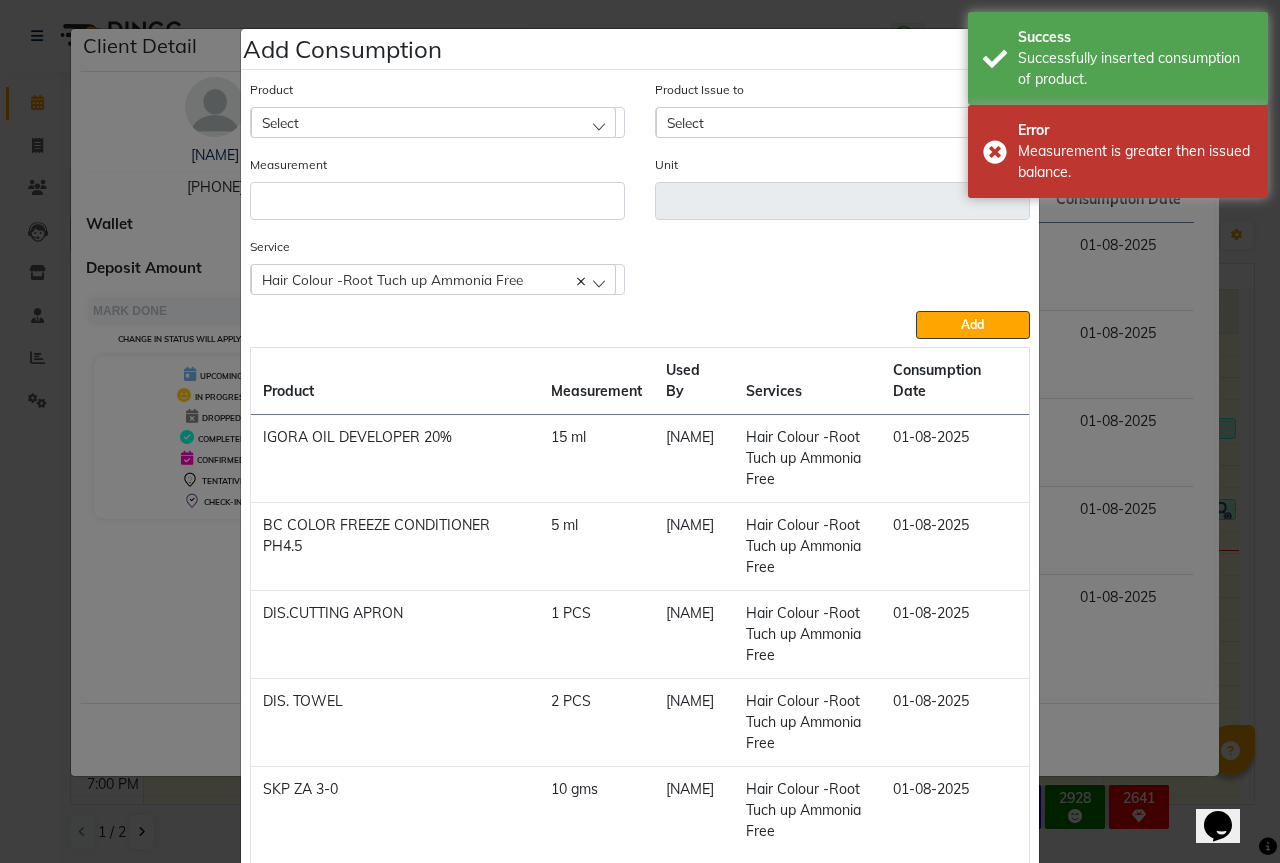 click on "Select" 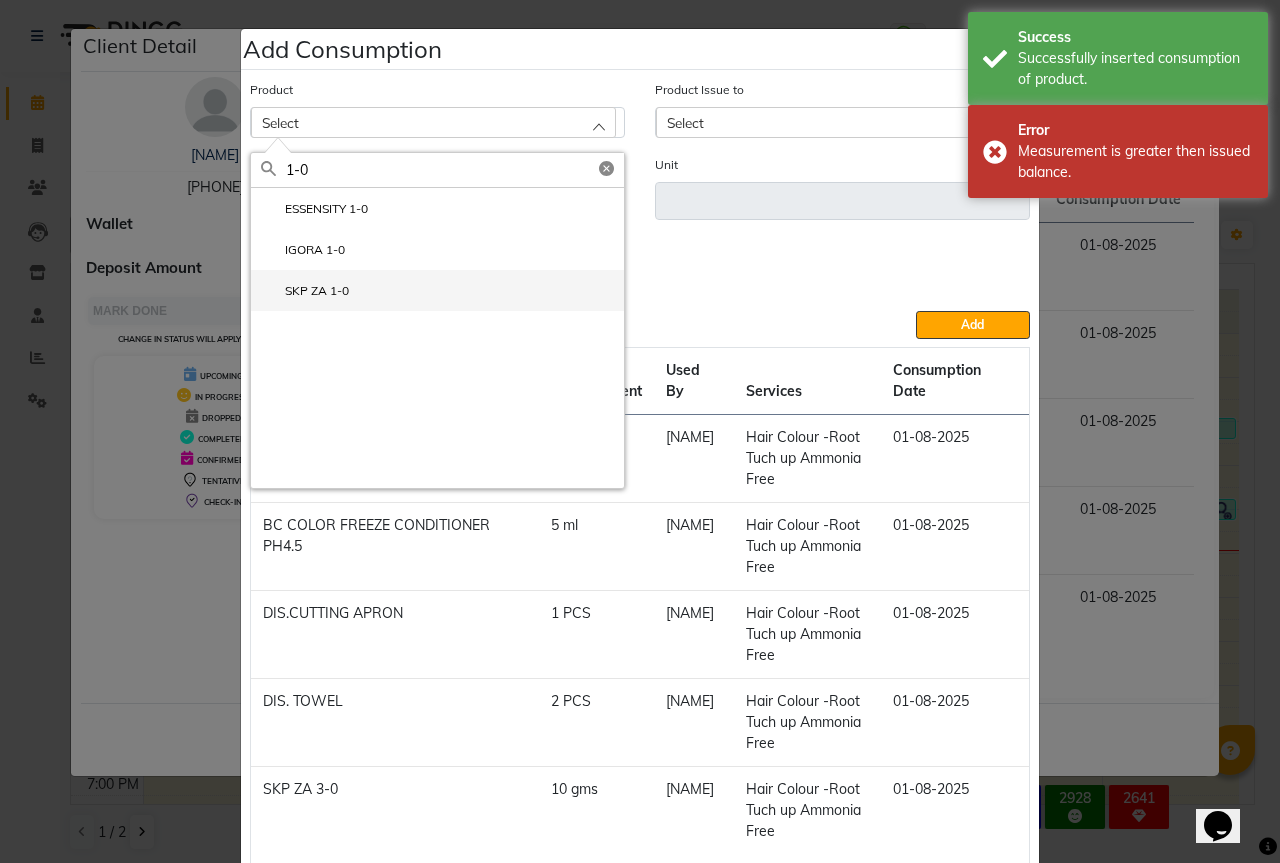click on "SKP ZA 1-0" 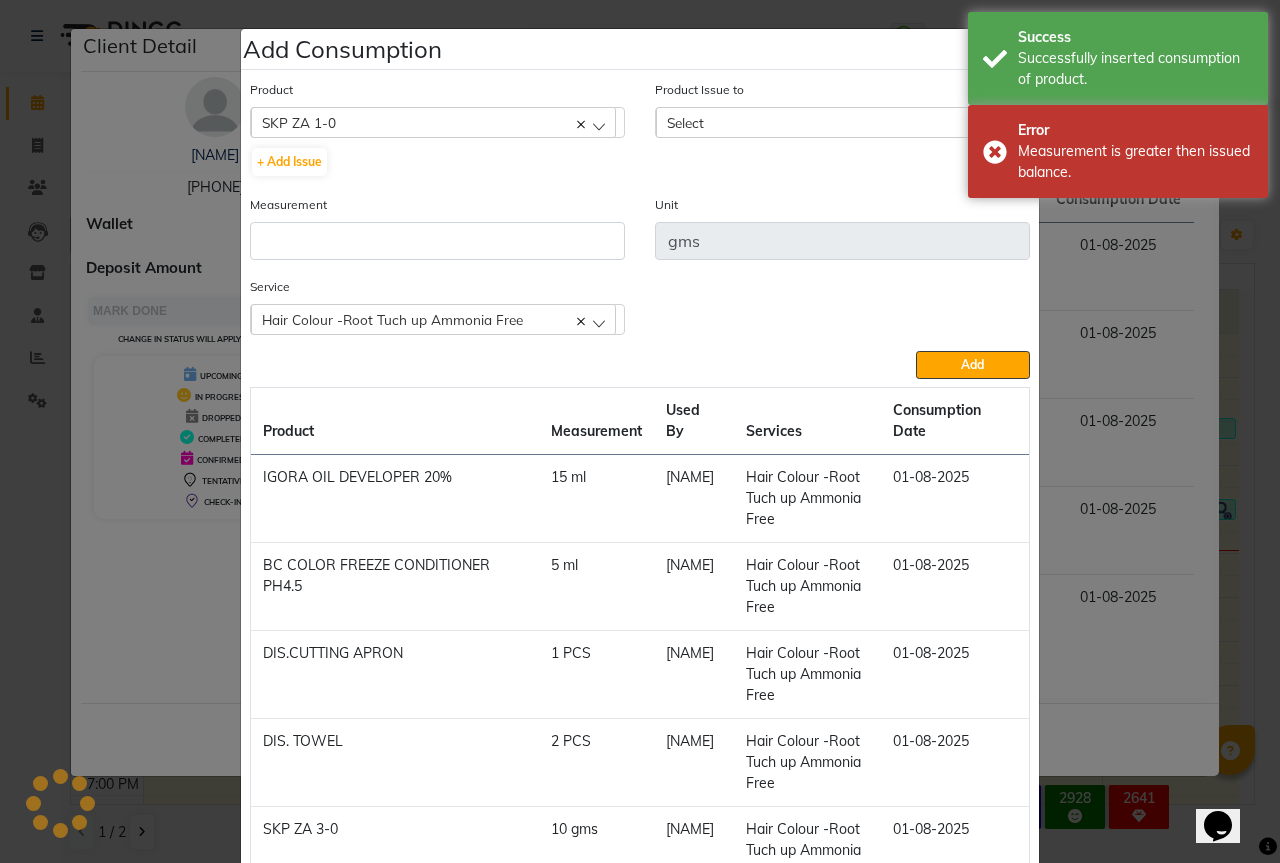 click on "Measurement" 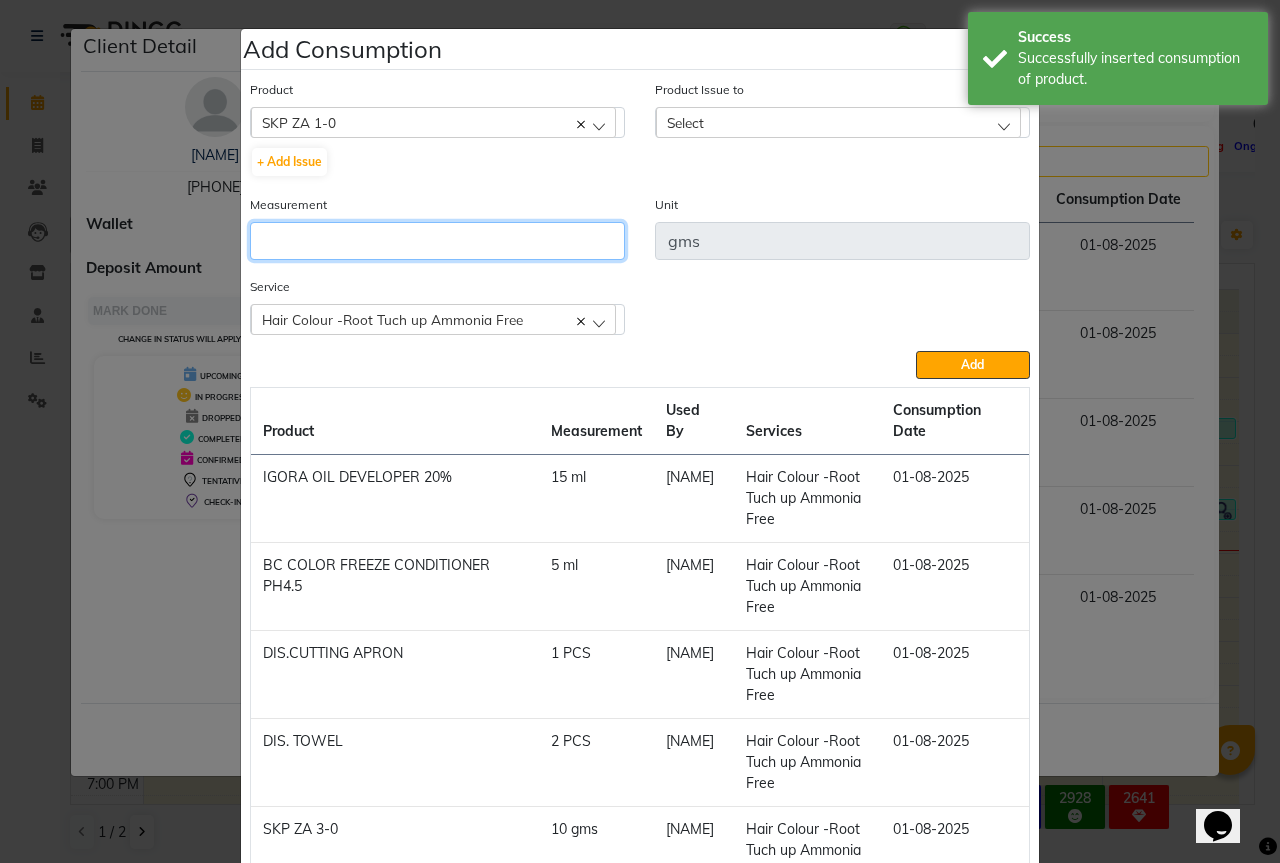 click 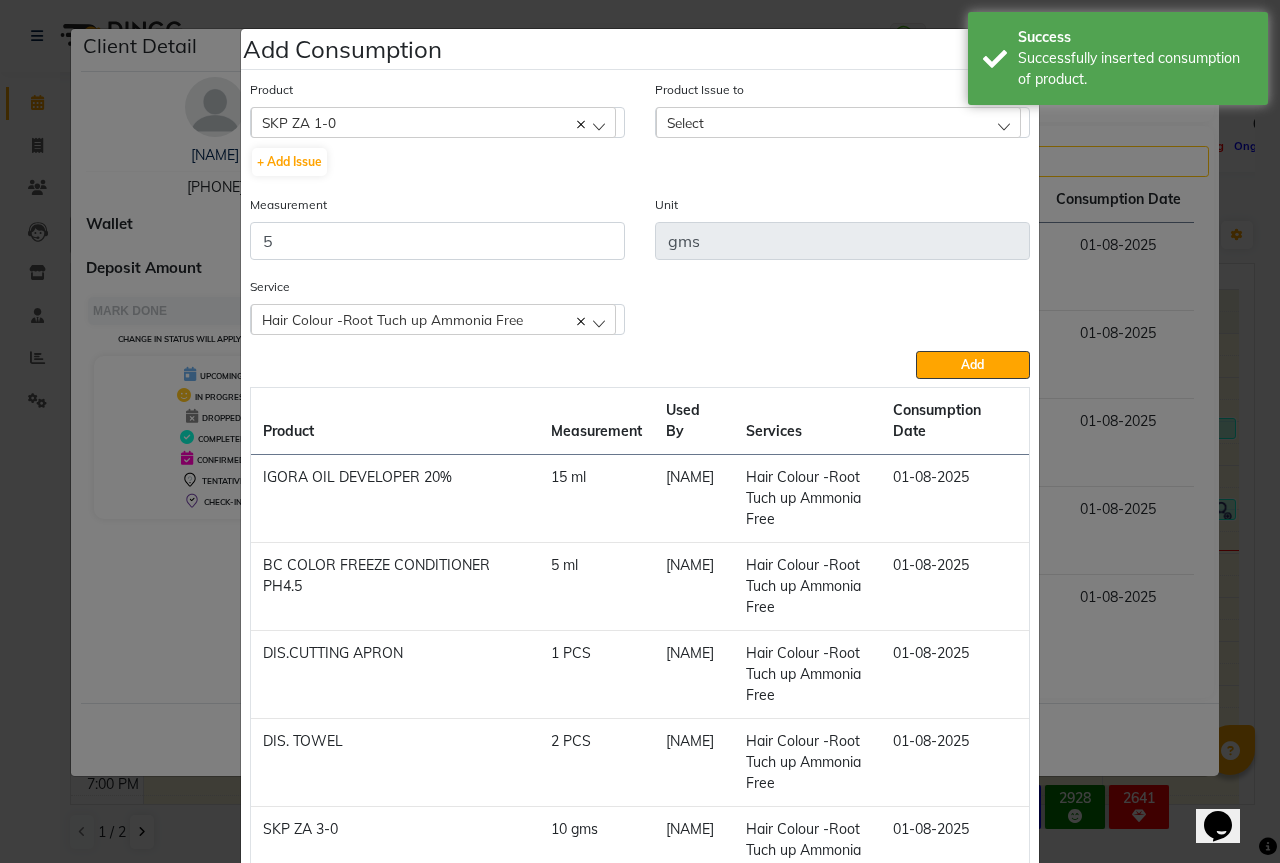 click on "Select" 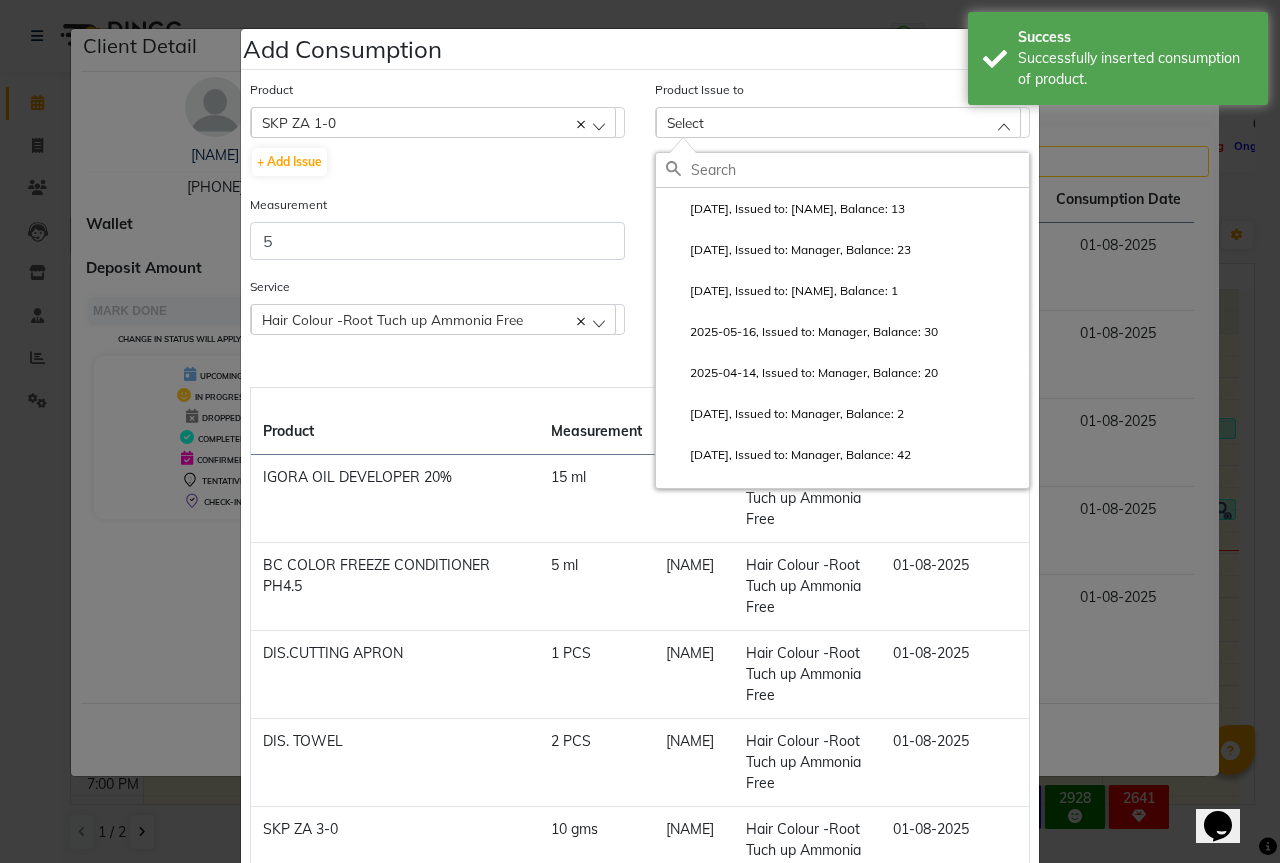 click on "2025-07-17, Issued to: Sipra Singh, Balance: 13" 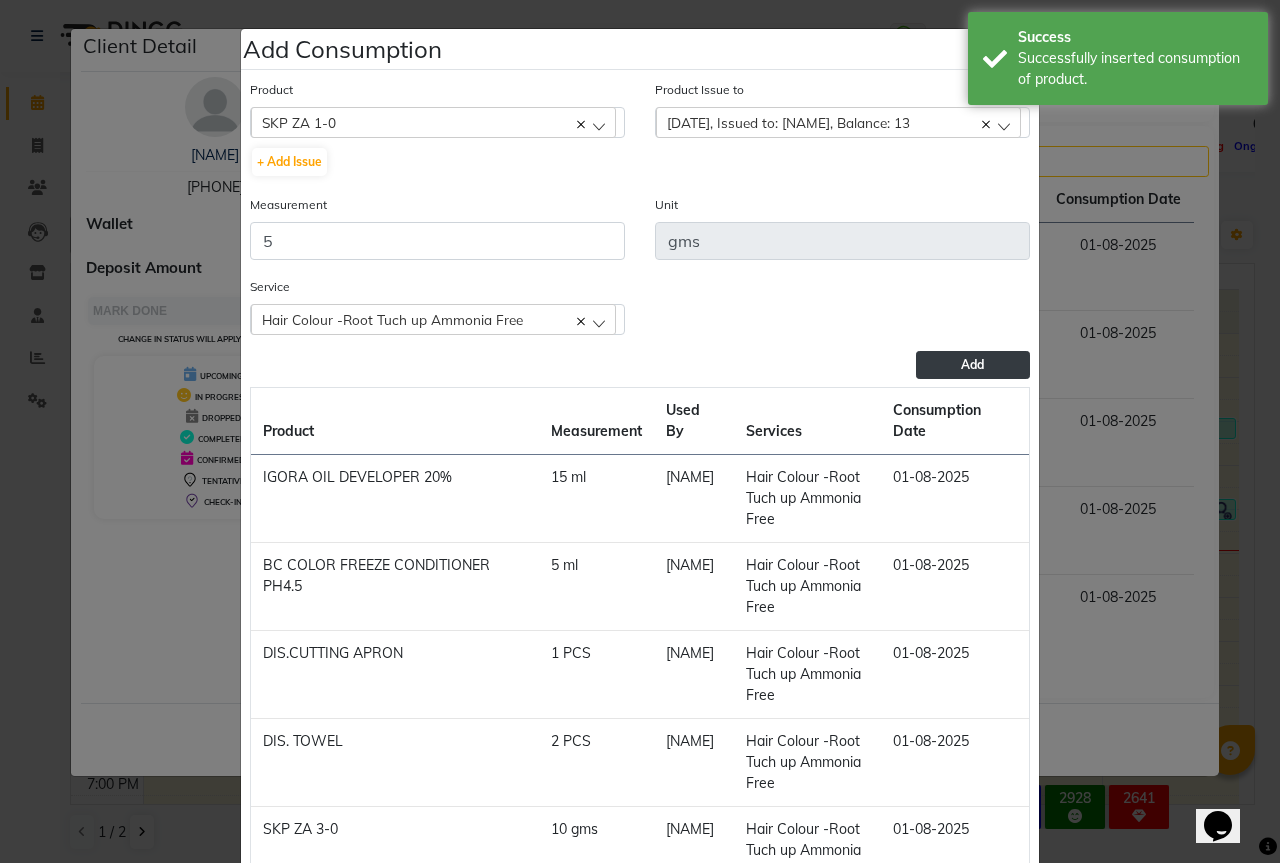 click on "Add" 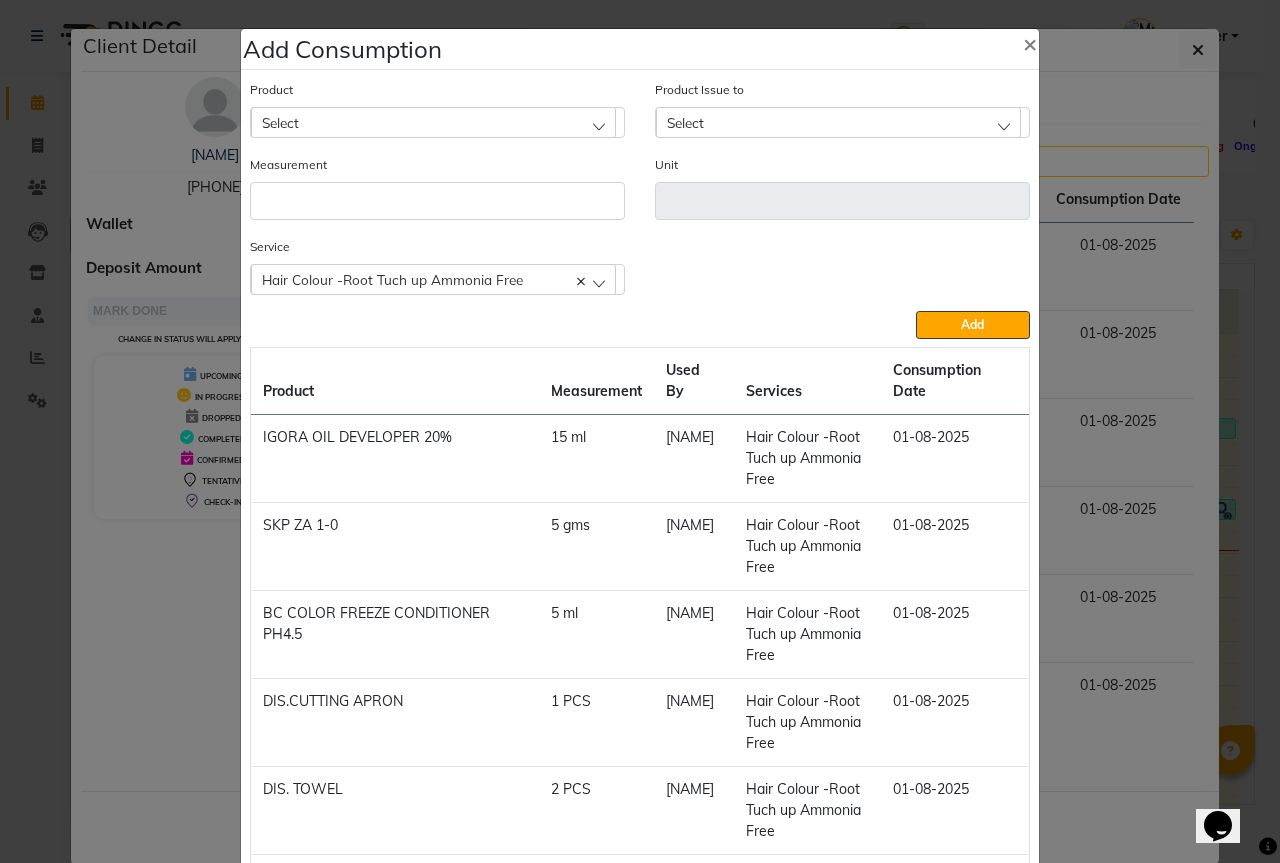 click on "Select" 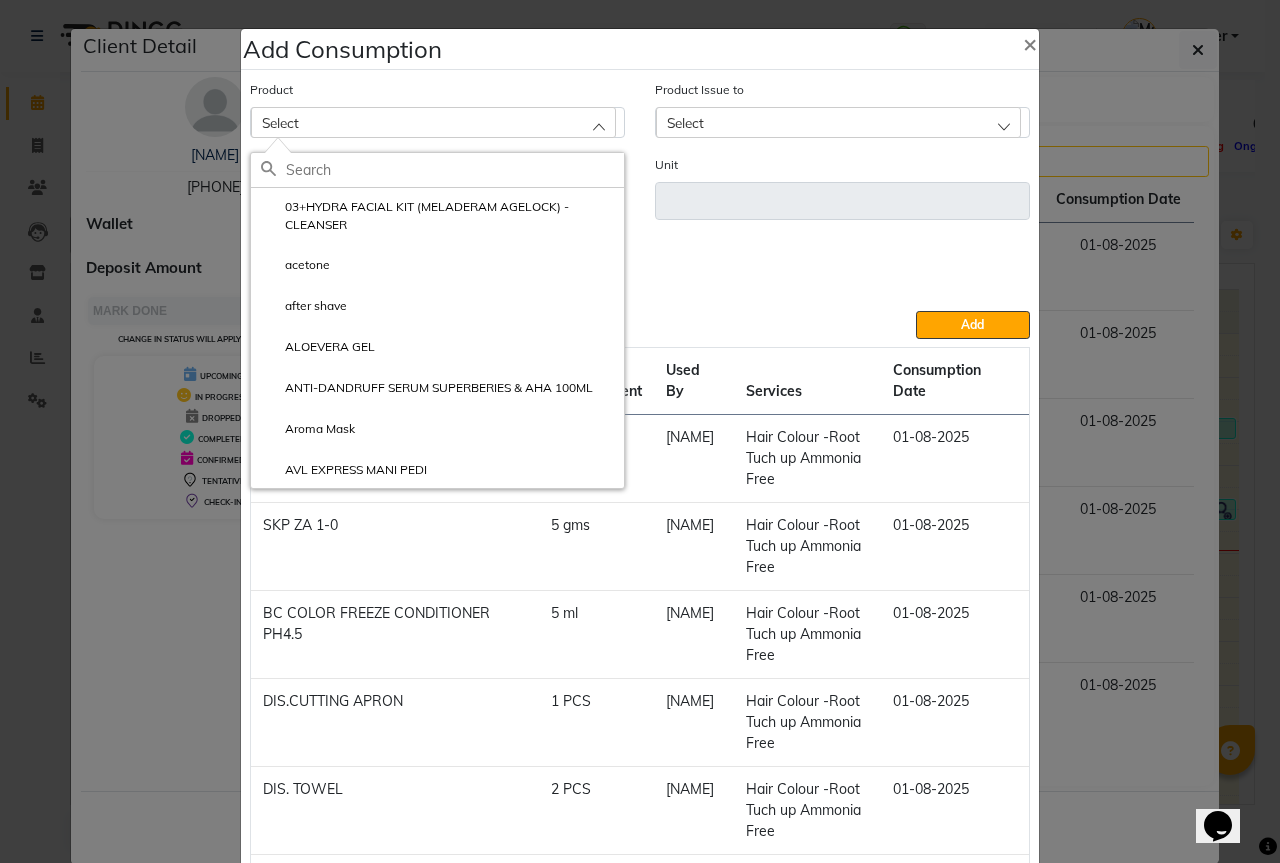 click on "Add Consumption × Product Select 03+HYDRA FACIAL KIT (MELADERAM AGELOCK) - CLEANSER acetone after shave ALOEVERA GEL ANTI-DANDRUFF SERUM  SUPERBERIES & AHA 100ML Aroma Mask AVL EXPRESS MANI PEDI Product Issue to Select 2025-07-17, Issued to: Sipra Singh, Balance: 13 2025-07-04, Issued to: Manager, Balance: 23 2025-05-29, Issued to: Akshay Gaikwad, Balance: 1 2025-05-16, Issued to: Manager, Balance: 30 2025-04-14, Issued to: Manager, Balance: 20 2025-03-31, Issued to: Manager, Balance: 2 2025-03-29, Issued to: Manager, Balance: 42 2025-03-08, Issued to: Manager, Balance: 18 2025-03-08, Issued to: Manager, Balance: 60 2025-02-22, Issued to: Manager, Balance: 45 2025-02-22, Issued to: Manager, Balance: 60 2025-02-07, Issued to: Manager, Balance: 20 2025-01-19, Issued to: Manager, Balance: 43 2025-01-11, Issued to: Manager, Balance: 40 2024-11-24, Issued to: Manager, Balance: 8 Measurement Unit Service  Hair Colour -Root Tuch up Ammonia Free  Hair Colour -Root Tuch up Ammonia Free  Add  Product Measurement" 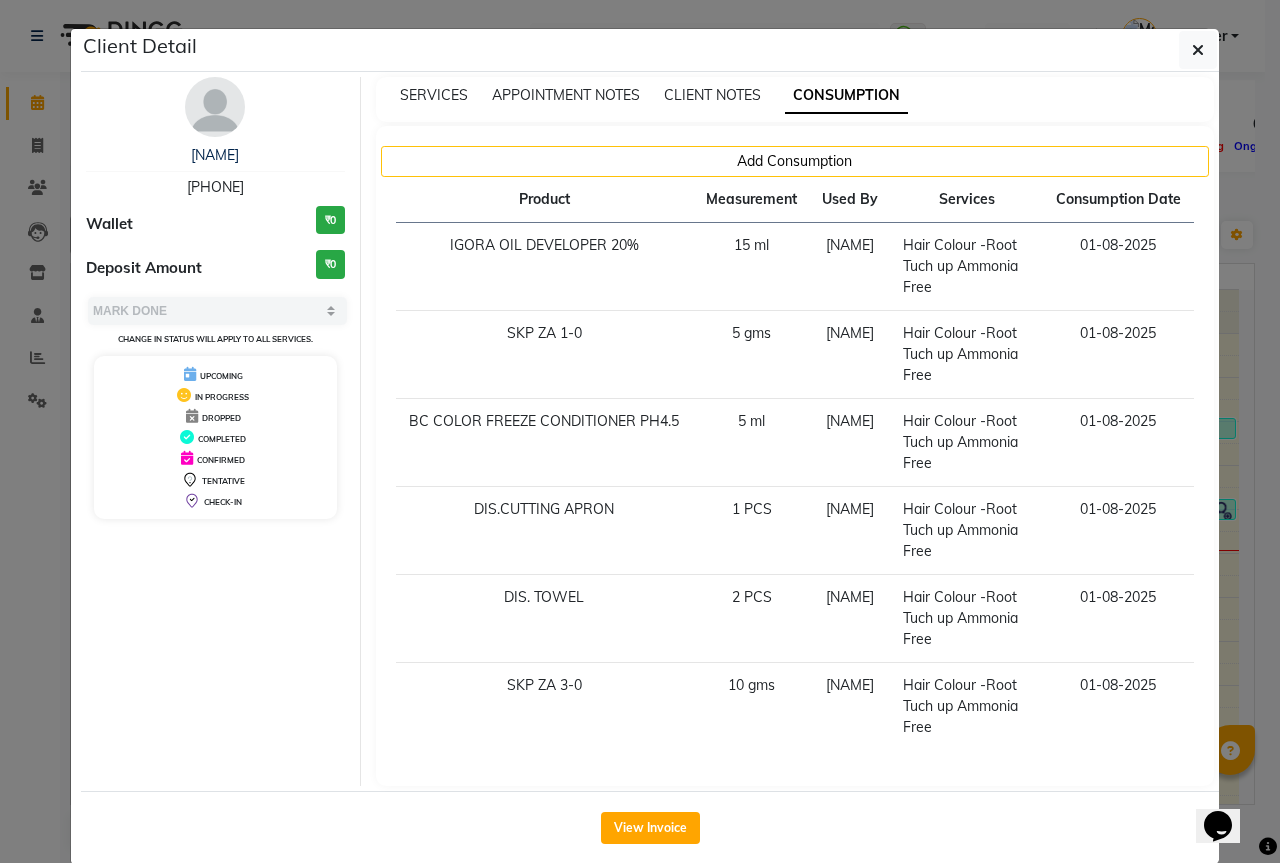 click on "Client Detail  mrigank s   9168144947 Wallet ₹0 Deposit Amount  ₹0  Select MARK DONE UPCOMING Change in status will apply to all services. UPCOMING IN PROGRESS DROPPED COMPLETED CONFIRMED TENTATIVE CHECK-IN SERVICES APPOINTMENT NOTES CLIENT NOTES CONSUMPTION Add Consumption Product Measurement Used By Services Consumption Date  IGORA OIL DEVELOPER 20%   15 ml   Bhagvat   Hair Colour -Root Tuch up Ammonia Free   01-08-2025   SKP ZA 1-0   5 gms   Bhagvat   Hair Colour -Root Tuch up Ammonia Free   01-08-2025   BC COLOR FREEZE CONDITIONER PH4.5   5 ml   Bhagvat   Hair Colour -Root Tuch up Ammonia Free   01-08-2025   DIS.CUTTING APRON   1 PCS   Bhagvat   Hair Colour -Root Tuch up Ammonia Free   01-08-2025   DIS. TOWEL    2 PCS   Bhagvat   Hair Colour -Root Tuch up Ammonia Free   01-08-2025   SKP ZA 3-0   10 gms   Bhagvat   Hair Colour -Root Tuch up Ammonia Free   01-08-2025   View Invoice" 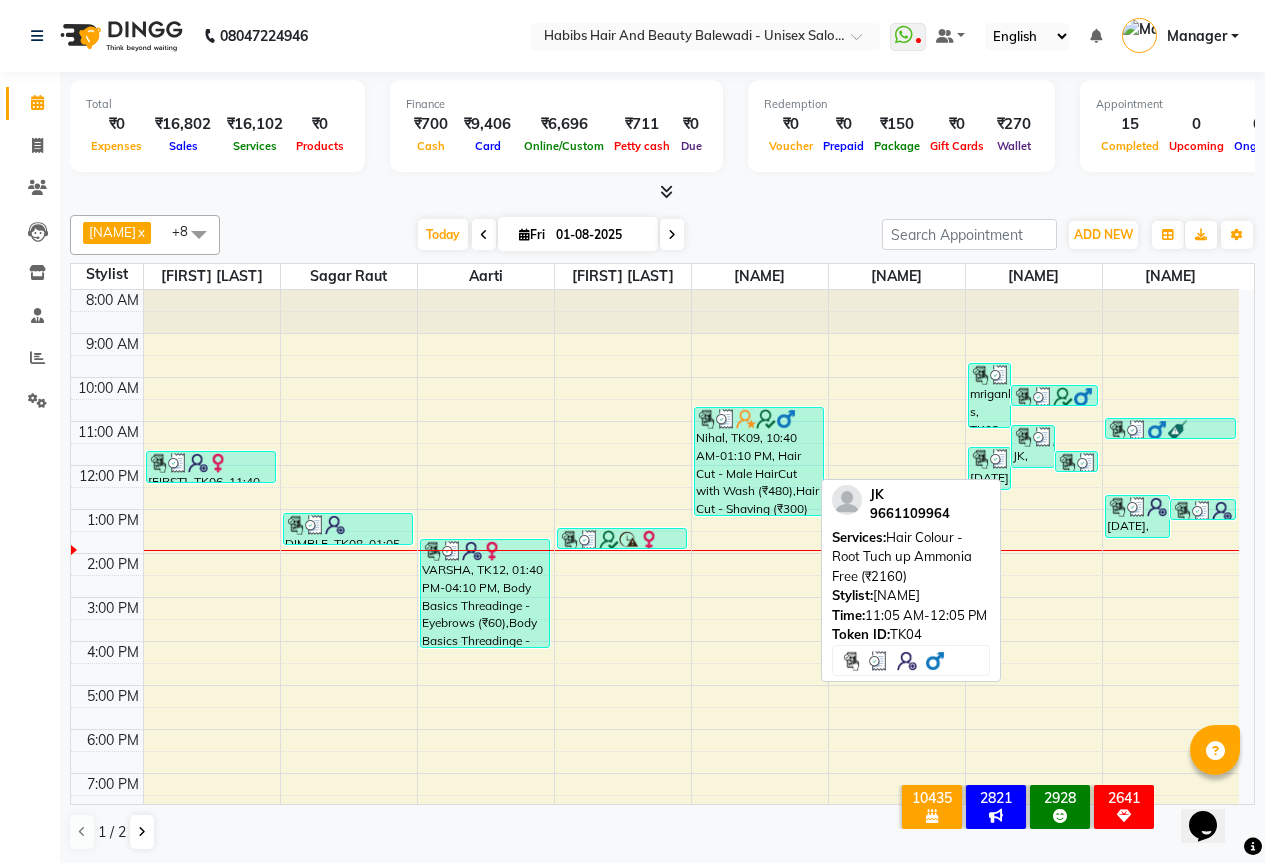 click on "JK, TK04, 11:05 AM-12:05 PM, Hair Colour -Root Tuch up Ammonia Free (₹2160)" at bounding box center (1033, 446) 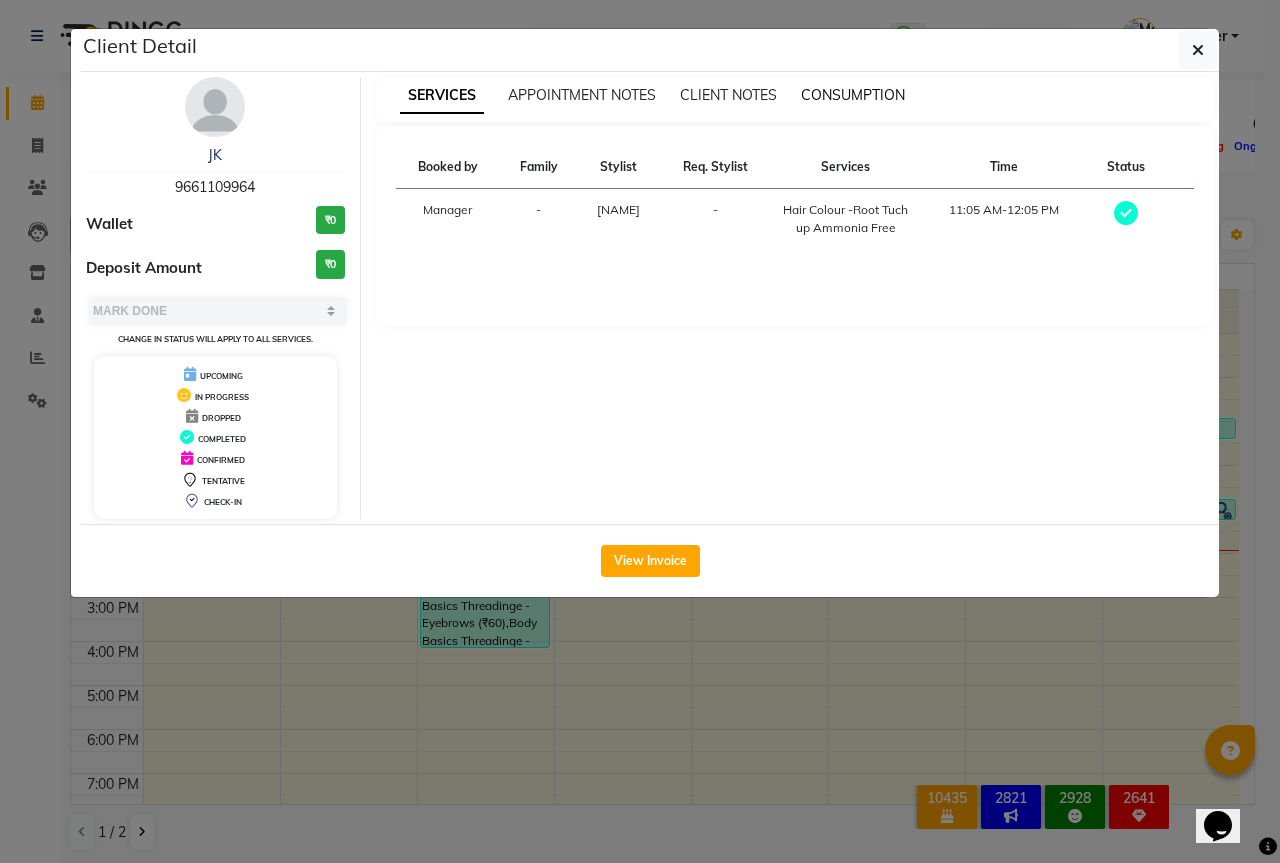click on "CONSUMPTION" at bounding box center [853, 95] 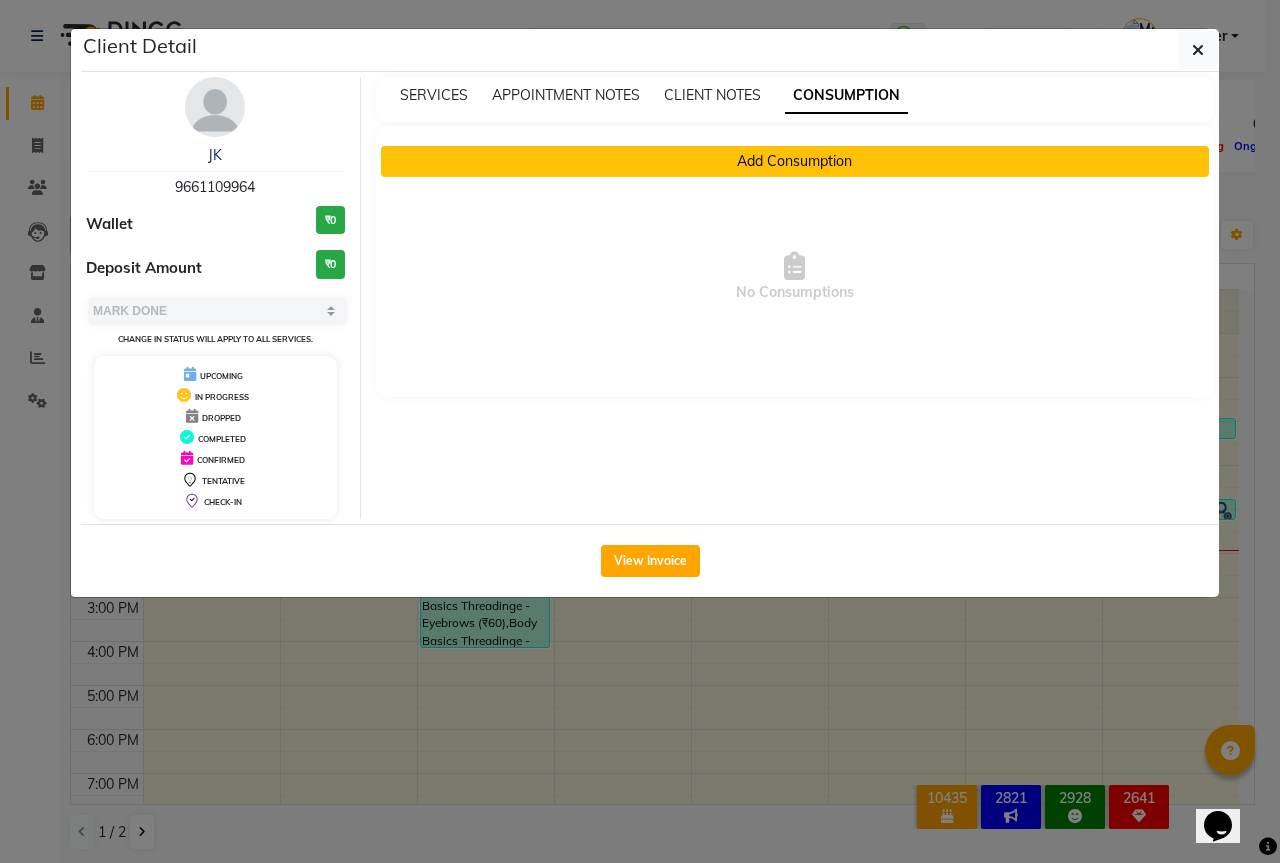 click on "Add Consumption" at bounding box center (795, 161) 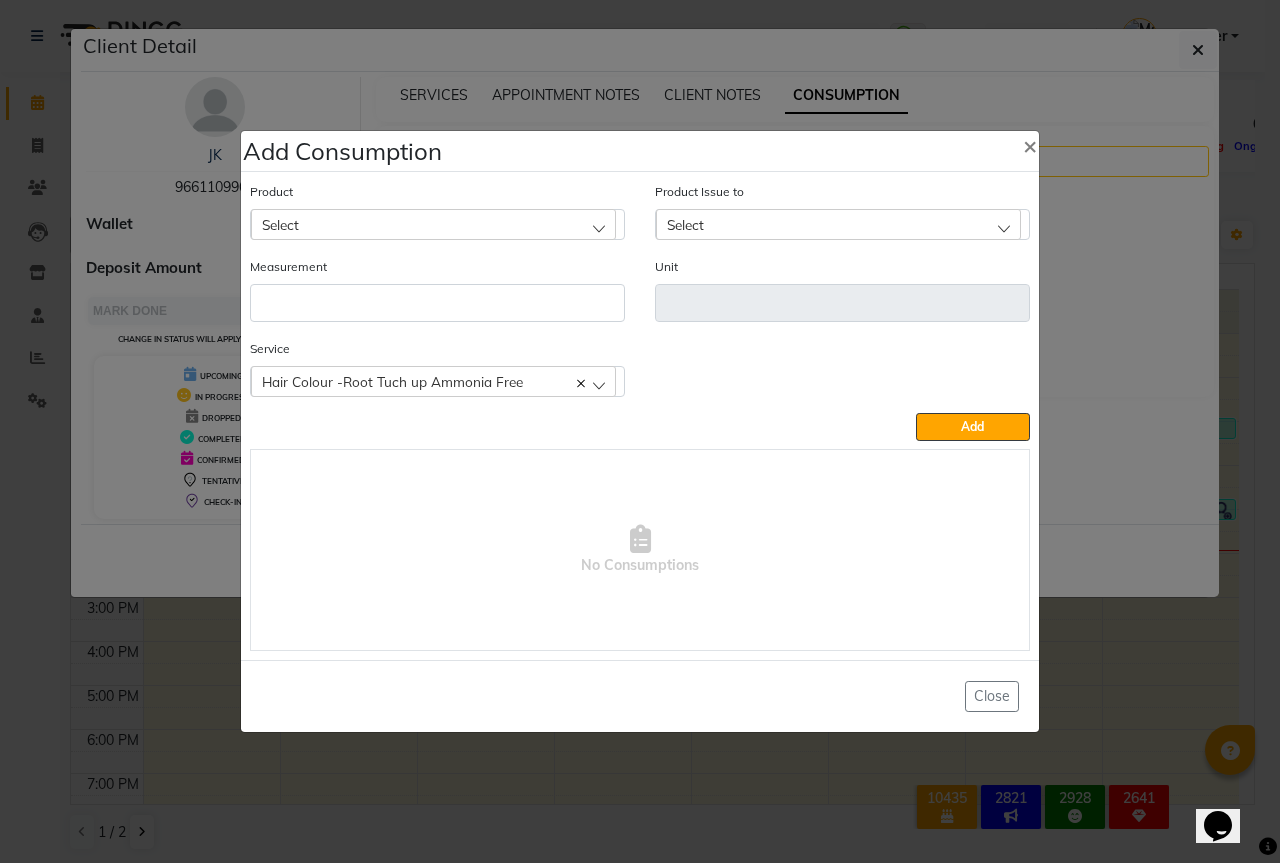 click on "Select" 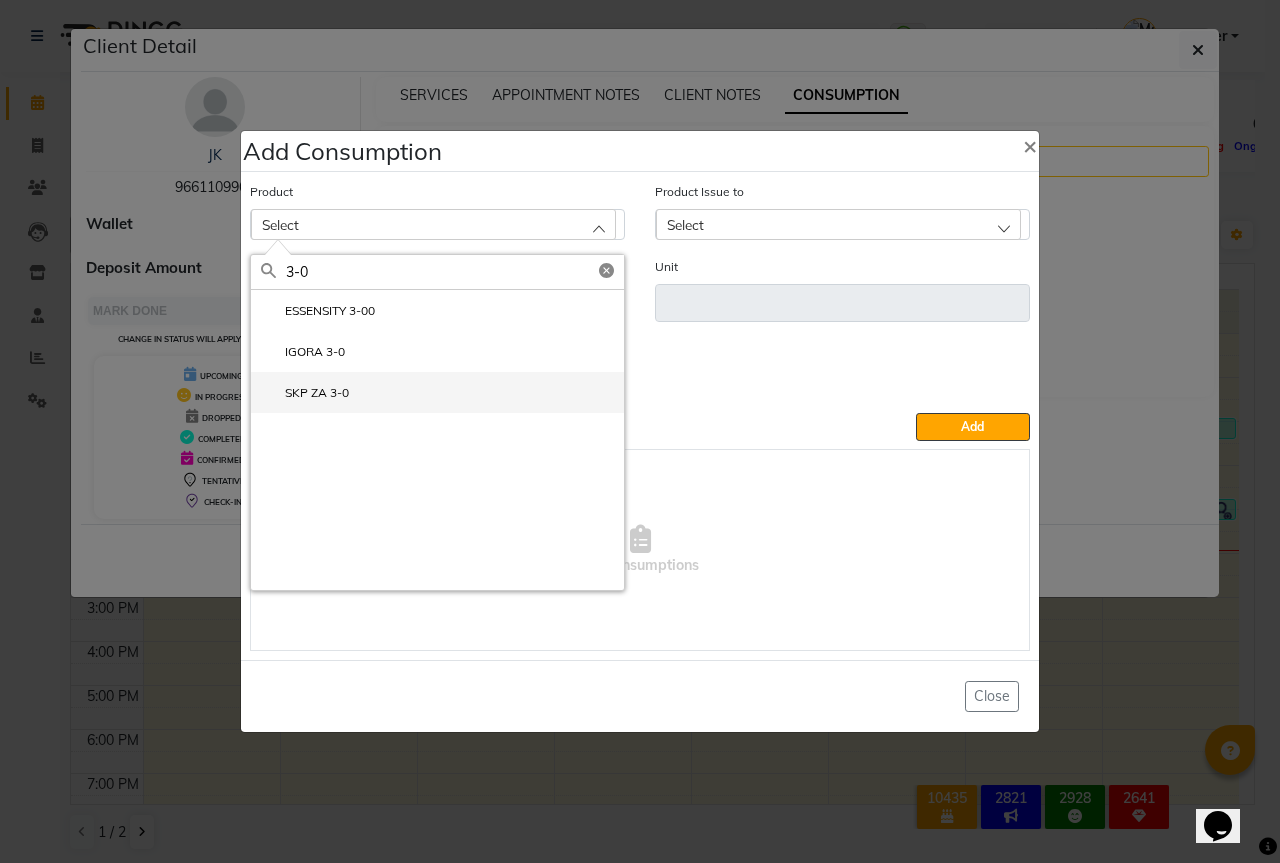click on "SKP ZA 3-0" 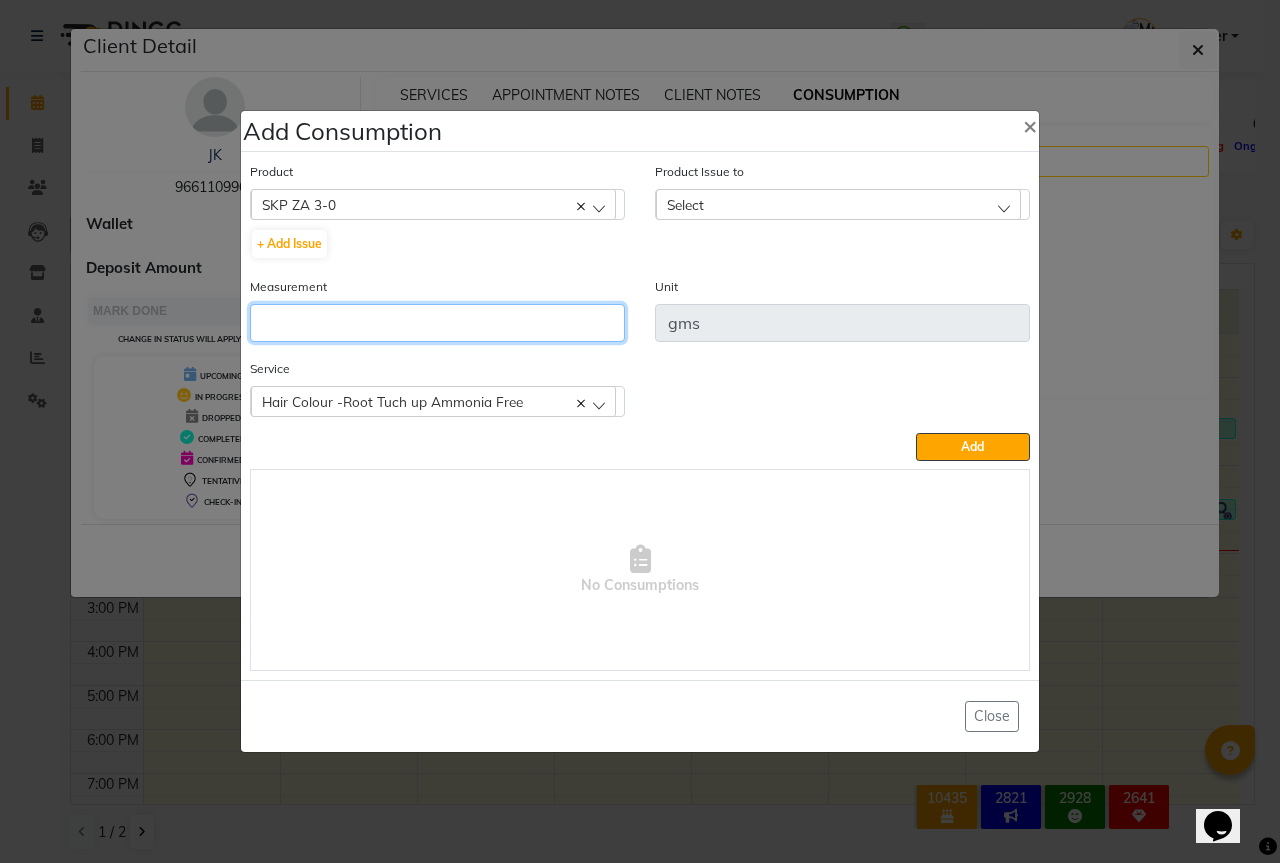 click 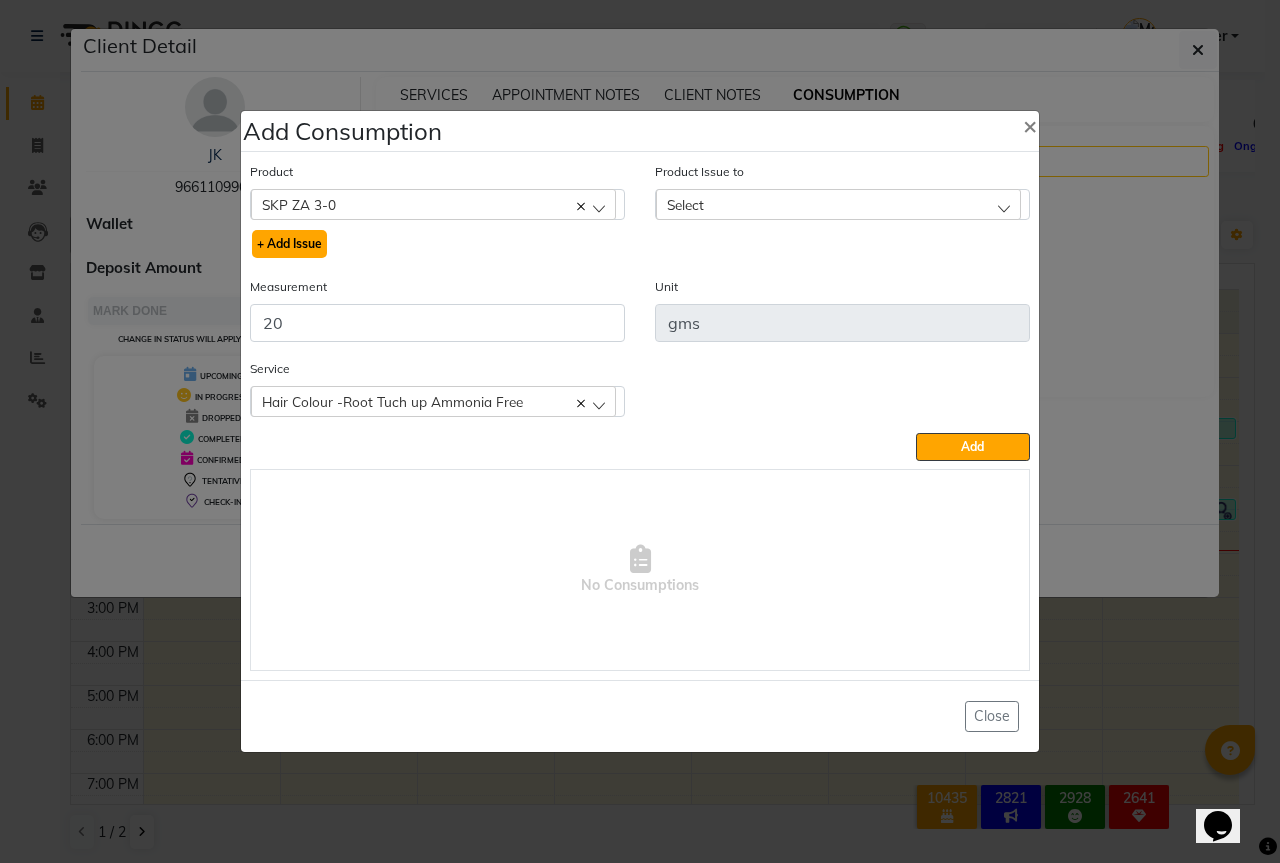 click on "+ Add Issue" 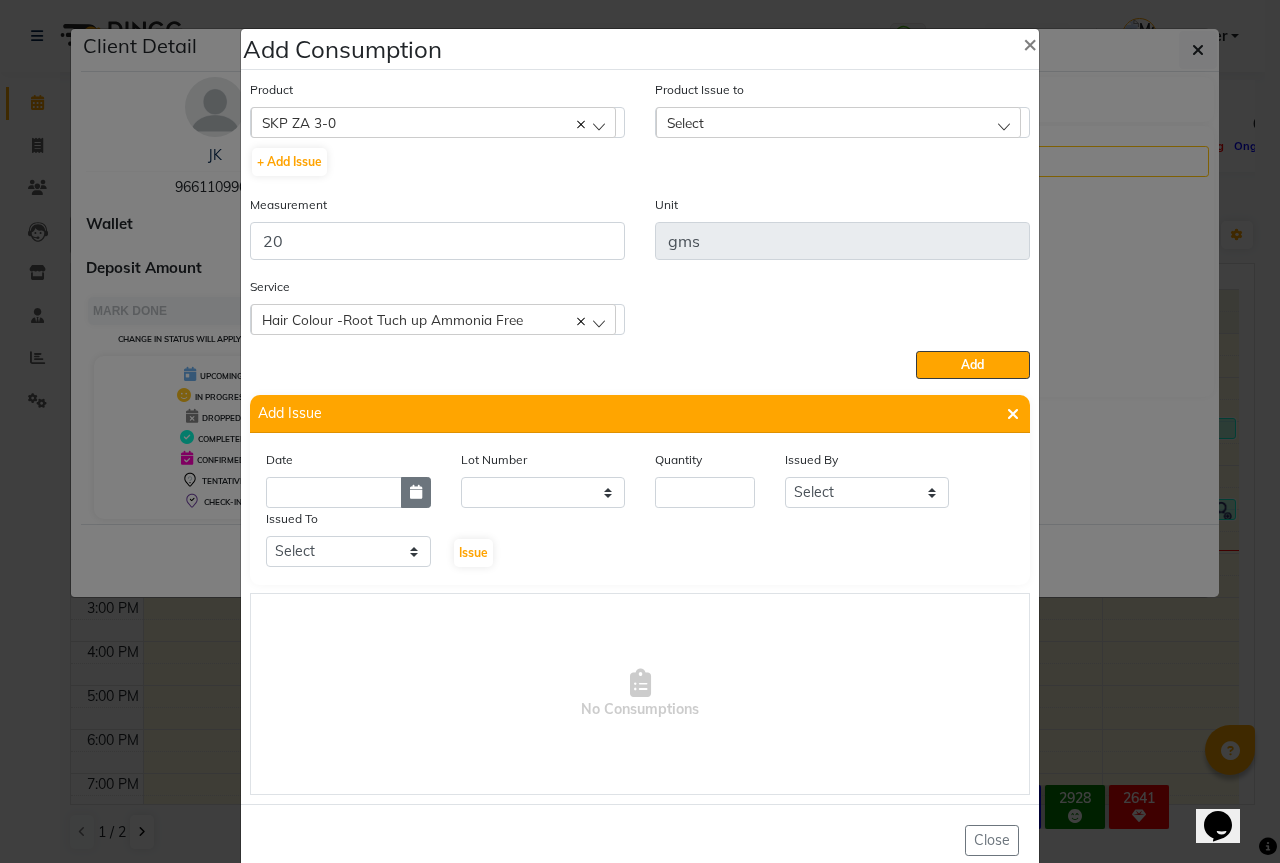 click 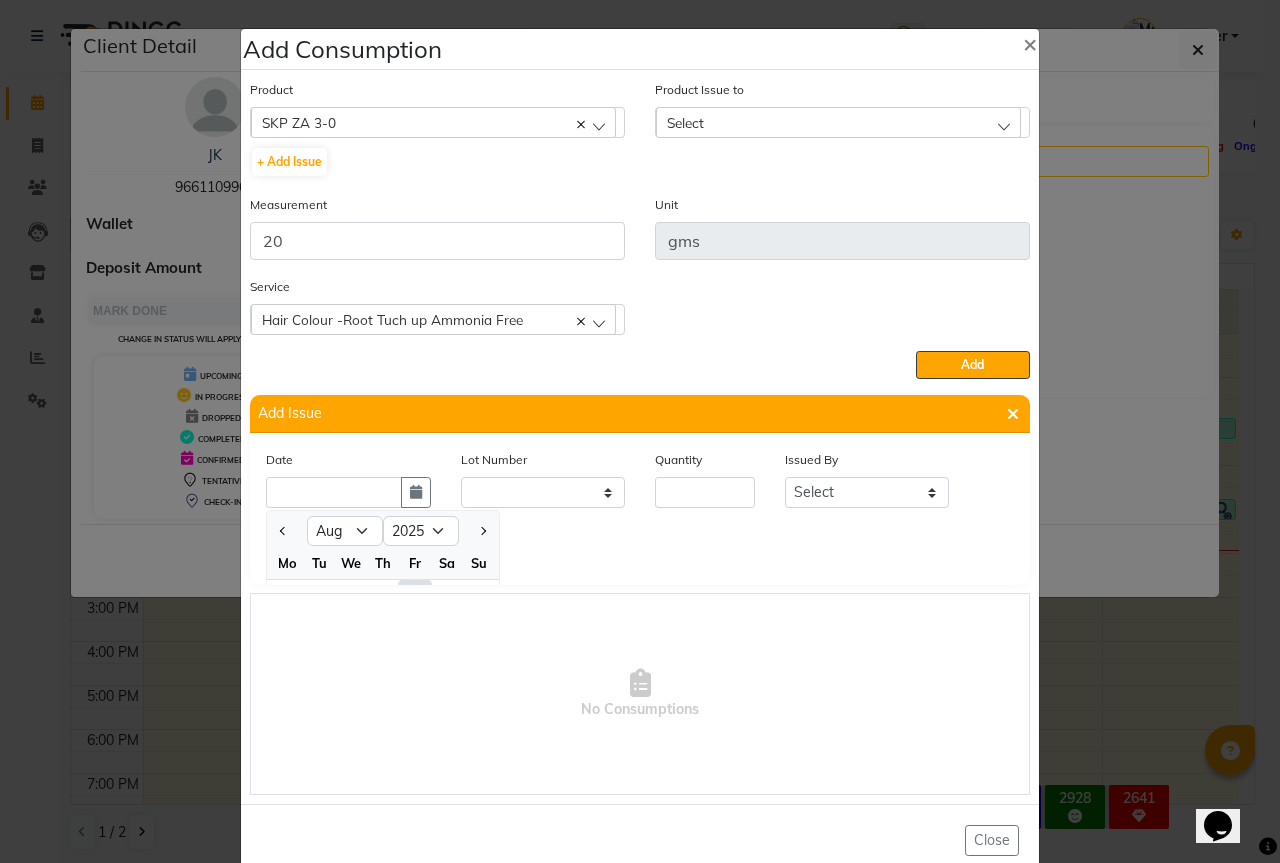 scroll, scrollTop: 27, scrollLeft: 0, axis: vertical 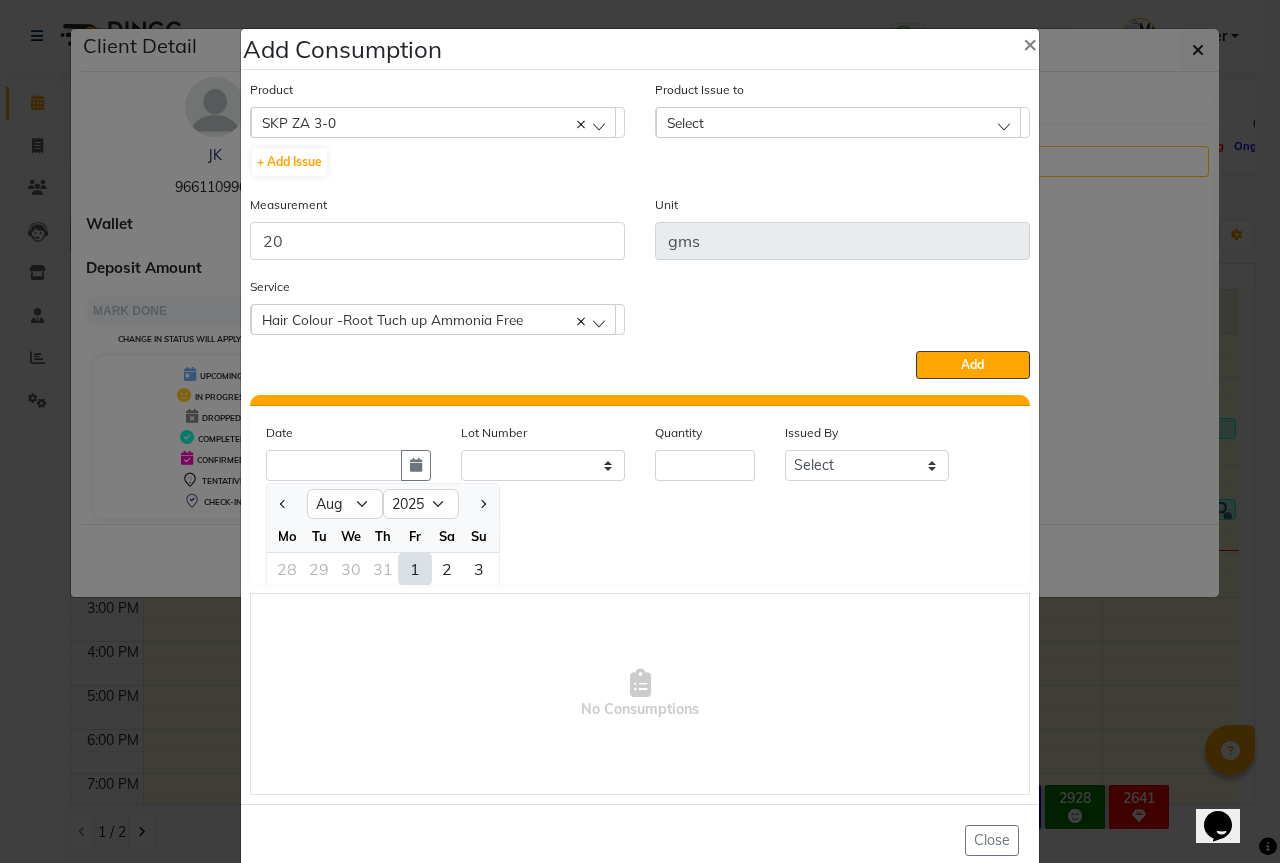 click on "1" 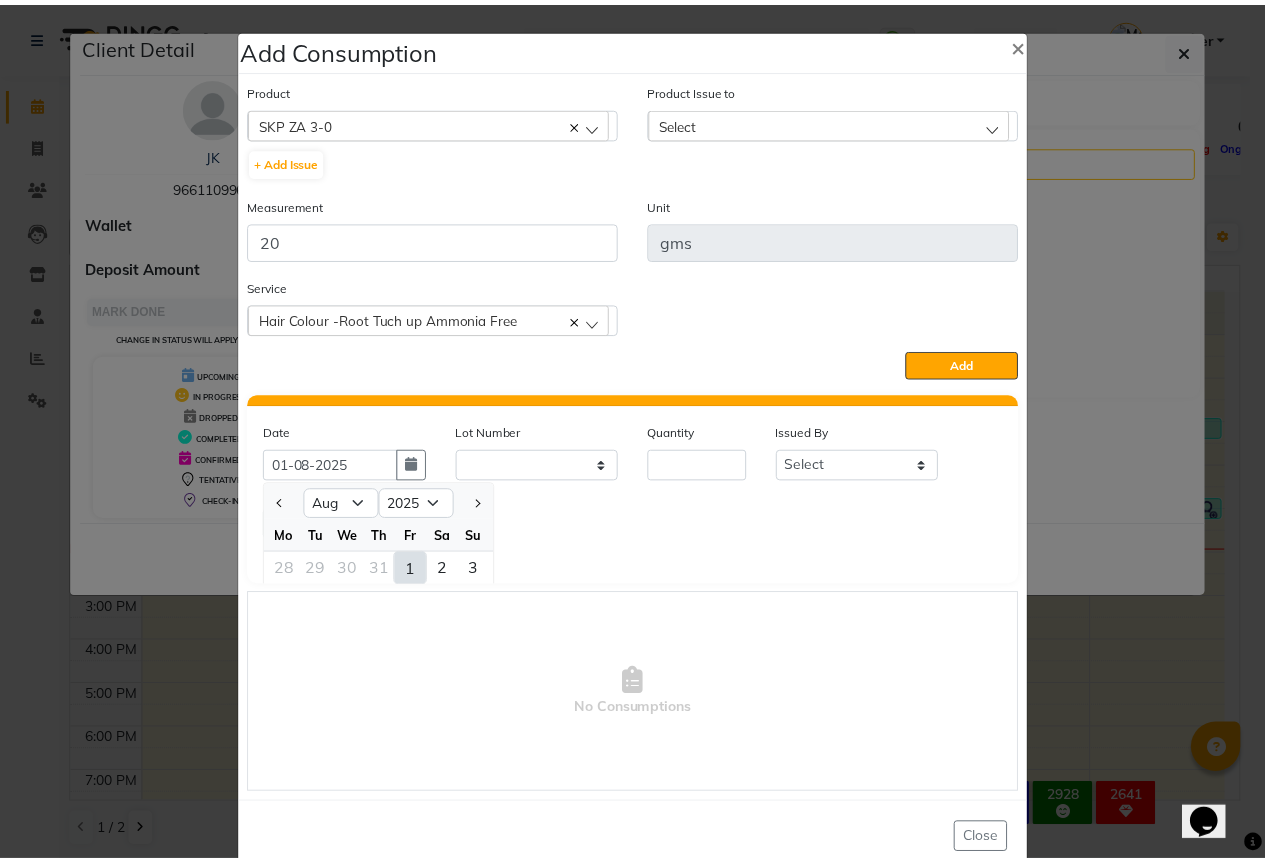 scroll, scrollTop: 0, scrollLeft: 0, axis: both 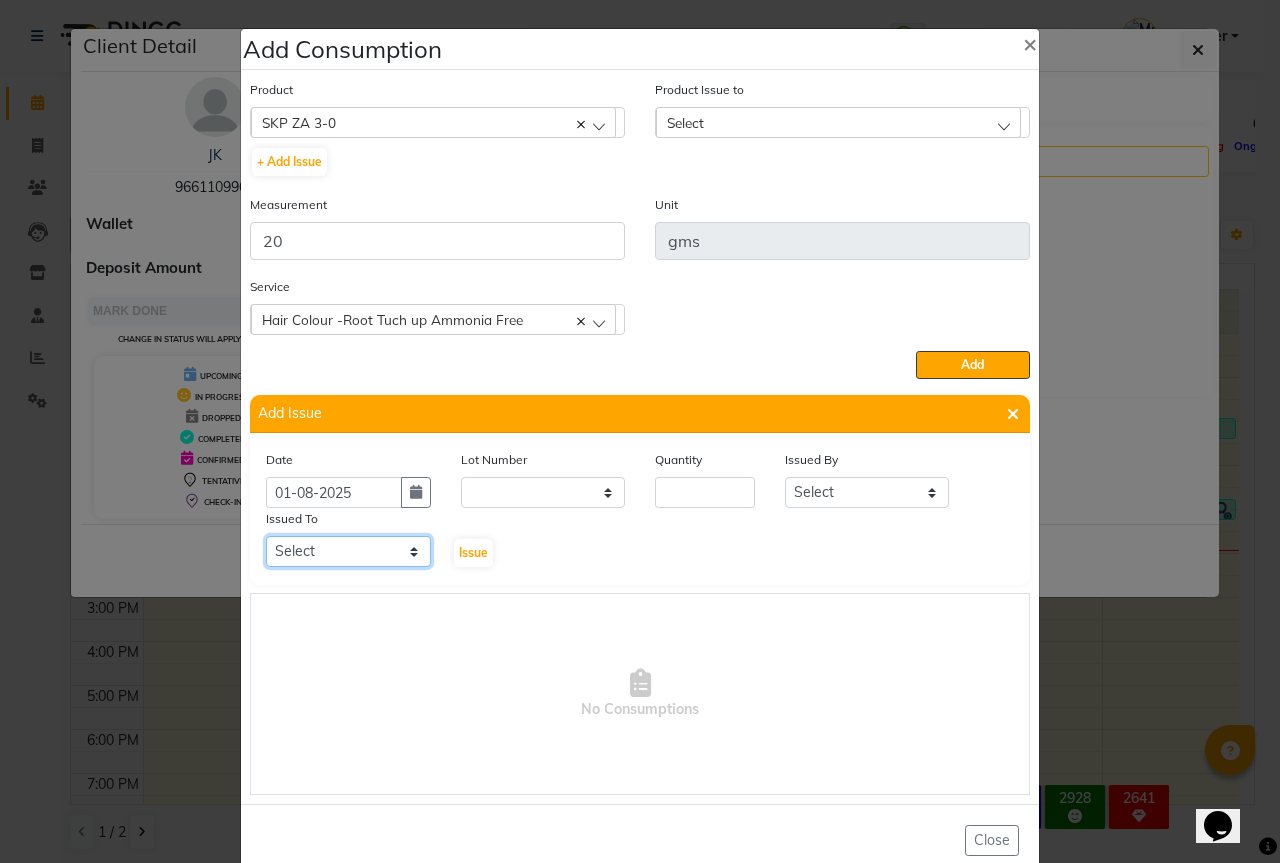 click on "Select Aarti Akshay Gaikwad Ankita Balmiki Bhagvat Dnyaneshwar Borde Gajanan Ghaytade Govind Wadel HK Sagar Raut Sipra Singh Usha" 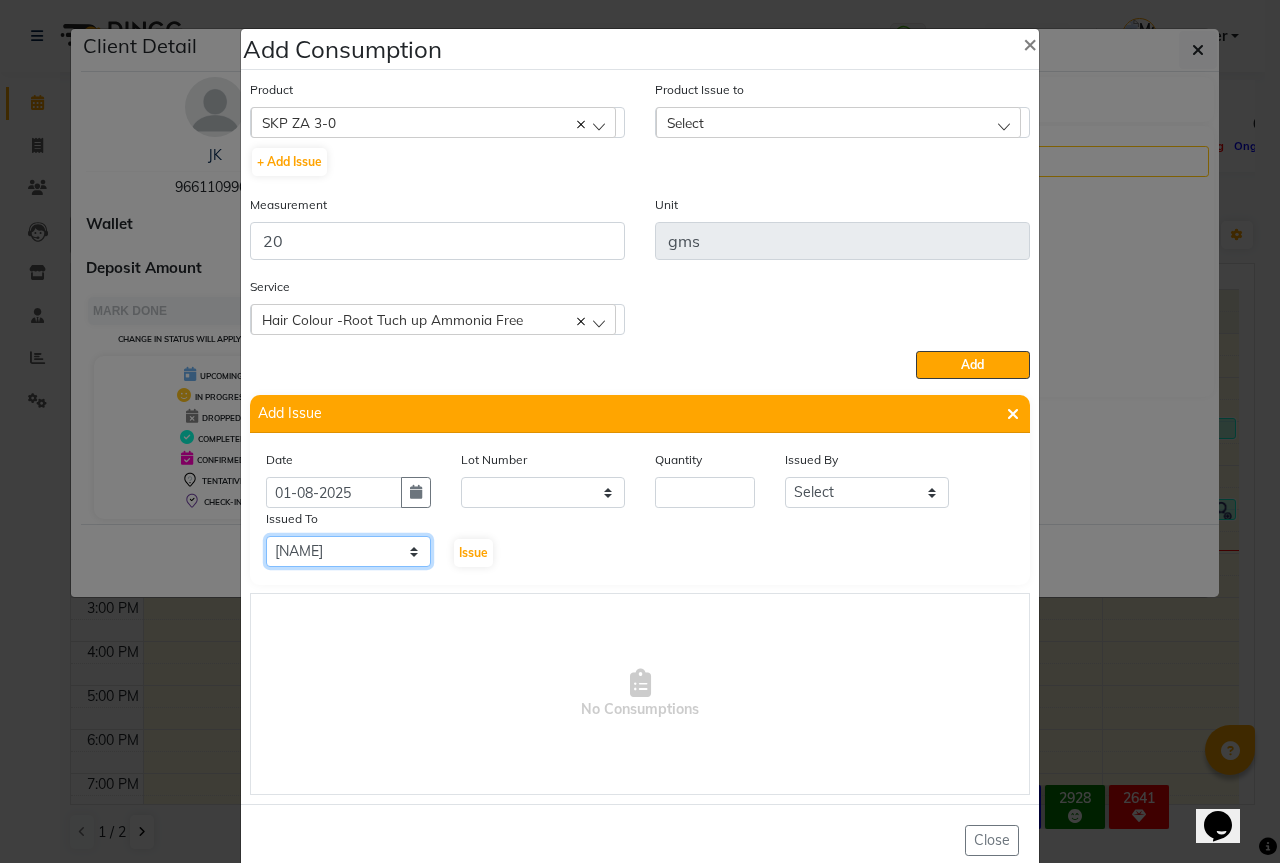click on "Select Aarti Akshay Gaikwad Ankita Balmiki Bhagvat Dnyaneshwar Borde Gajanan Ghaytade Govind Wadel HK Sagar Raut Sipra Singh Usha" 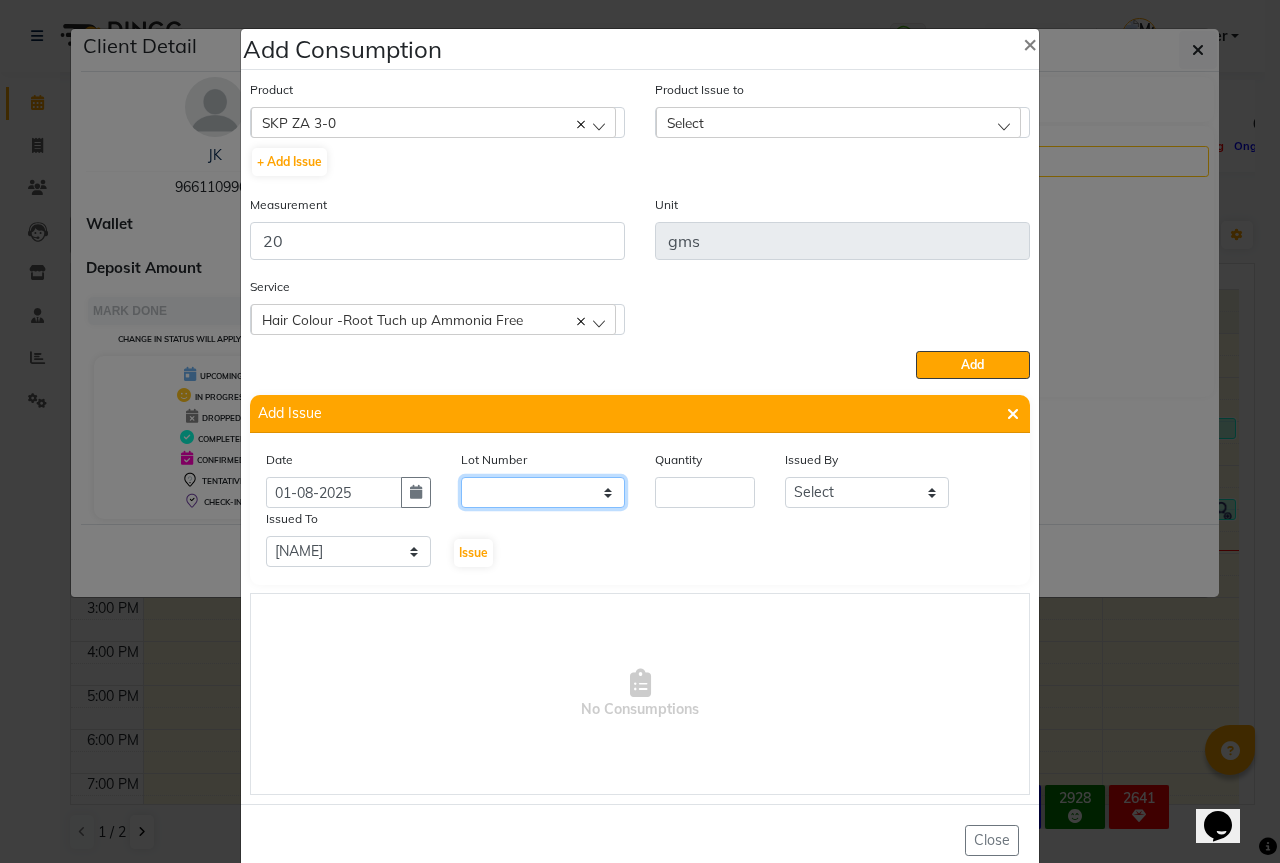 click on "None" 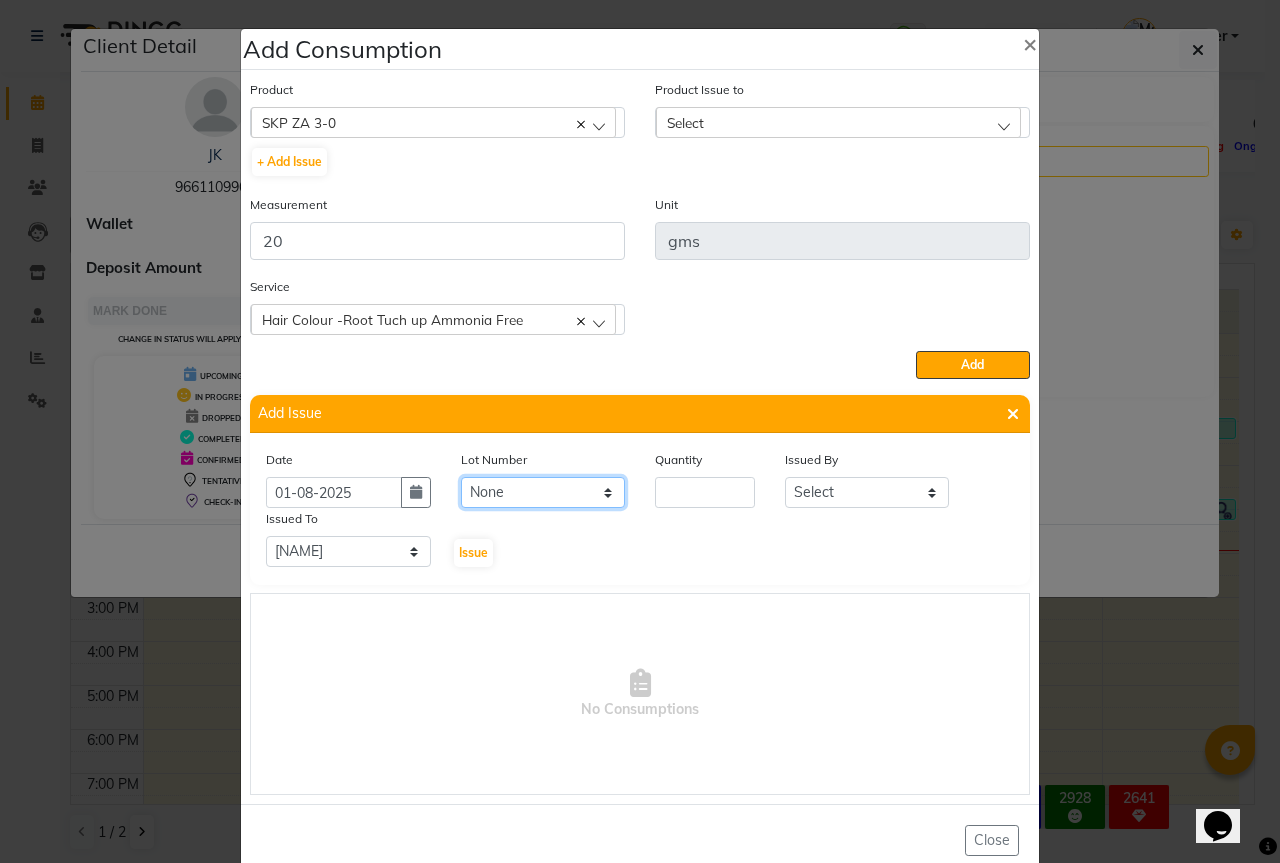 click on "None" 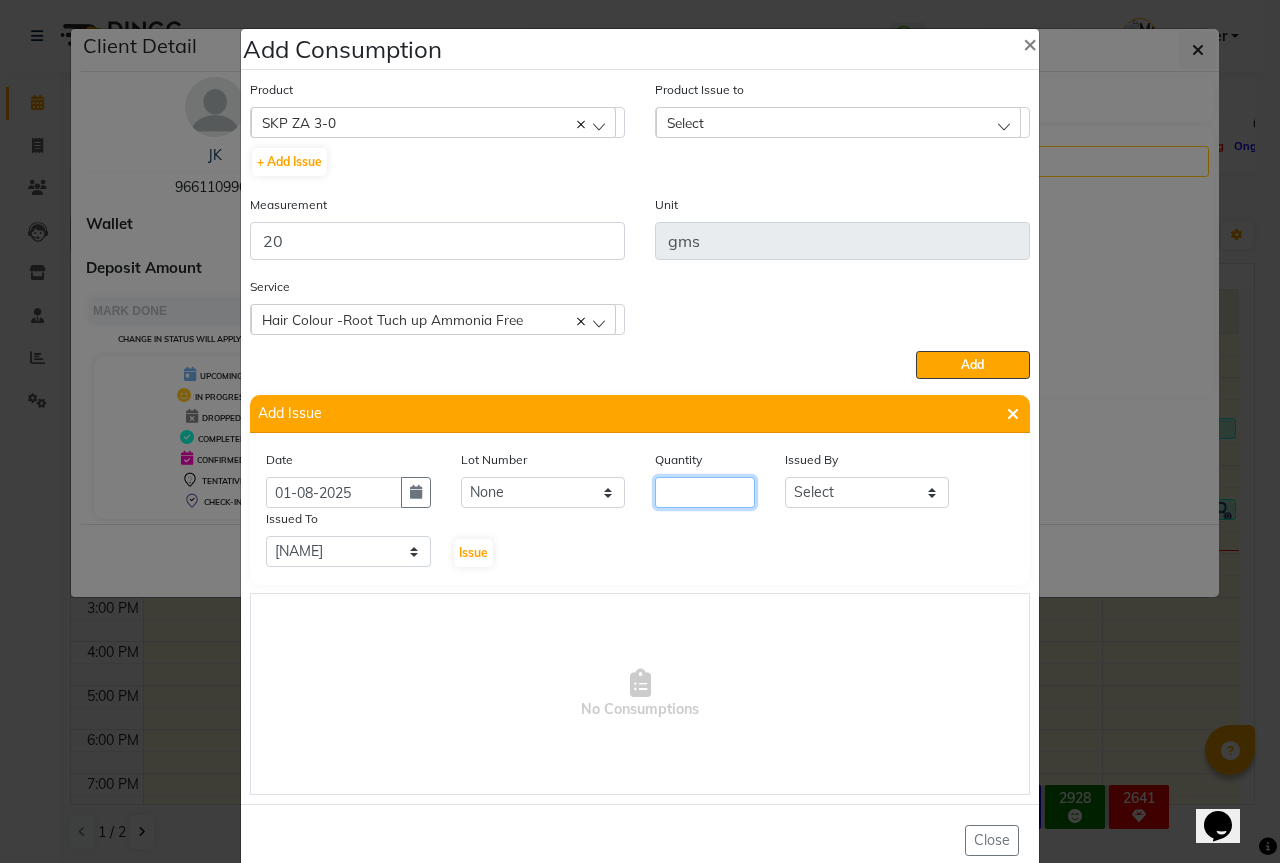 click 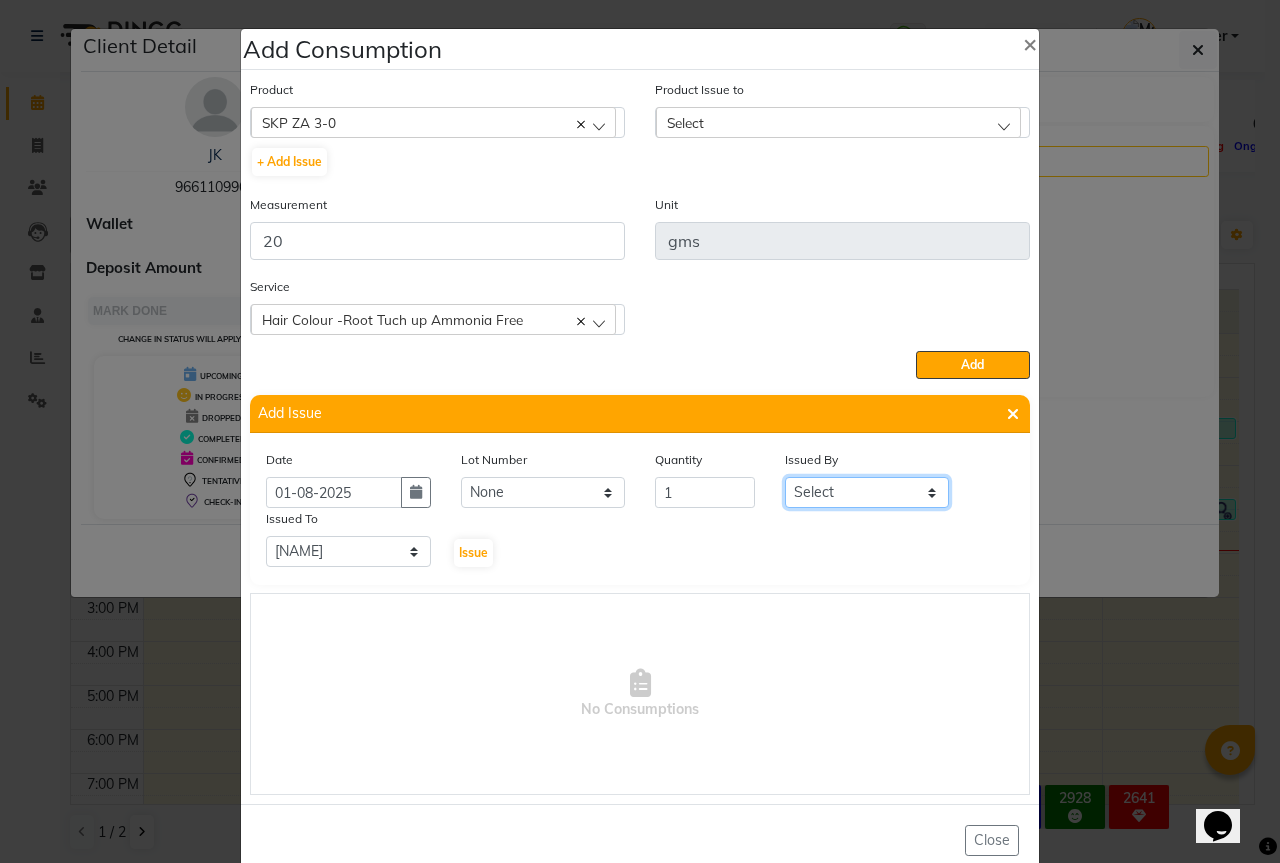 drag, startPoint x: 824, startPoint y: 486, endPoint x: 831, endPoint y: 505, distance: 20.248457 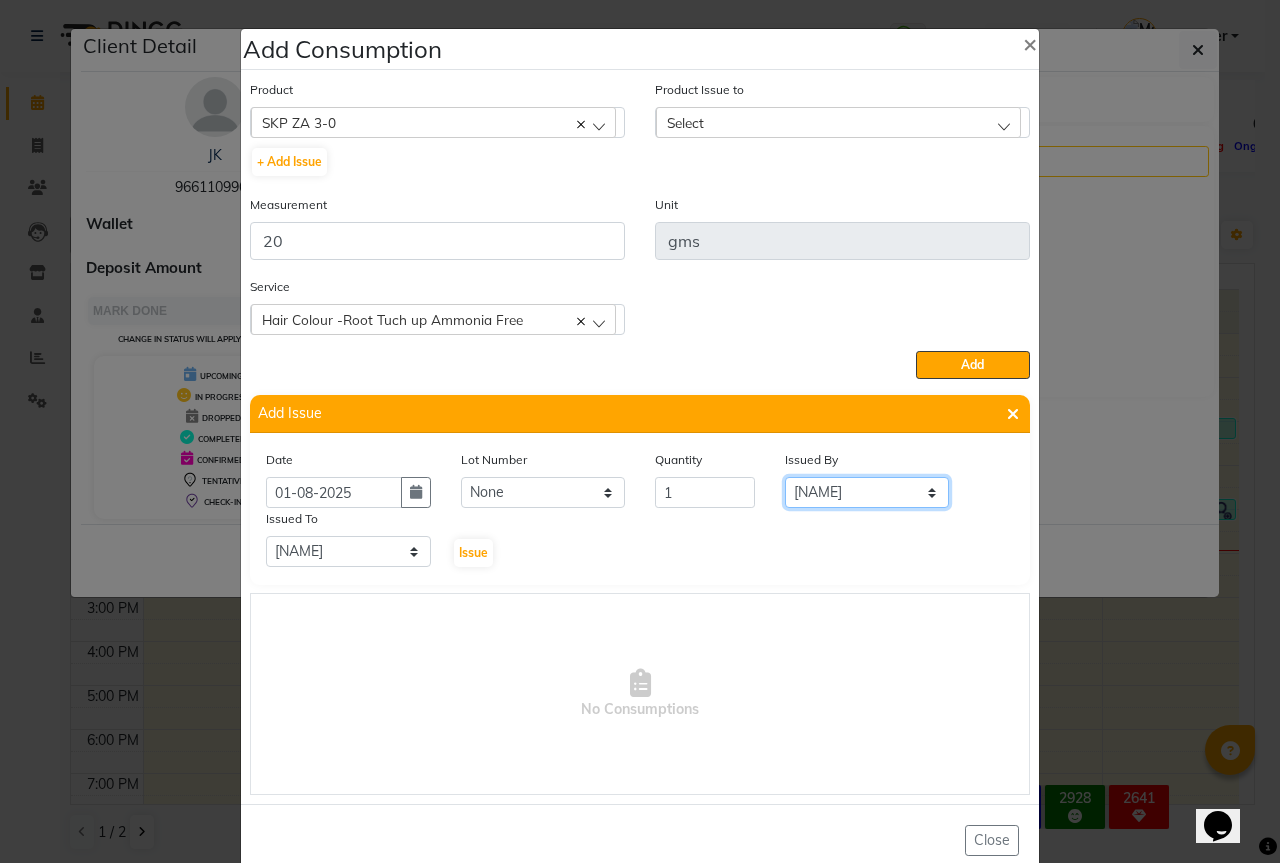 click on "Select Aarti Akshay Gaikwad Ankita Balmiki Bhagvat Dnyaneshwar Borde Gajanan Ghaytade Govind Wadel HK Sagar Raut Sipra Singh Usha" 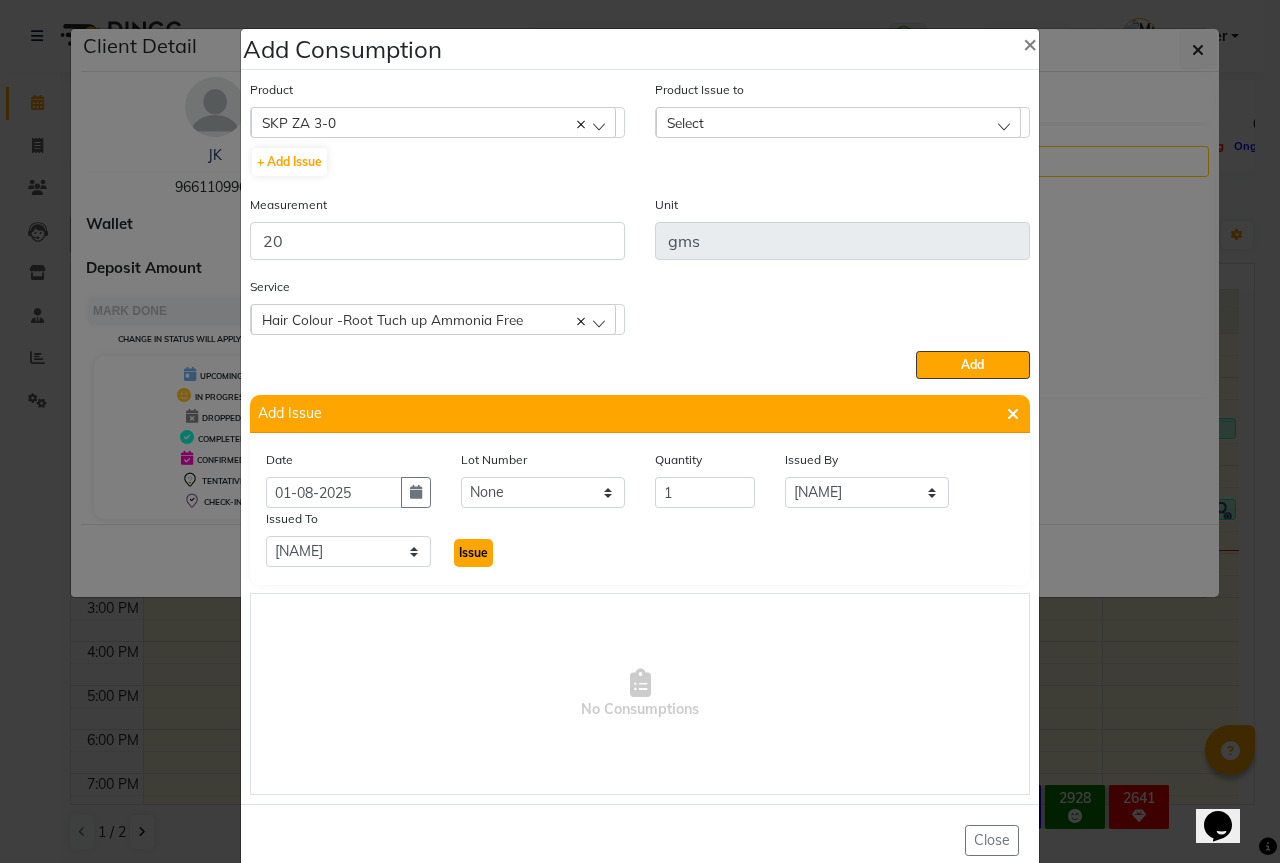 click on "Issue" 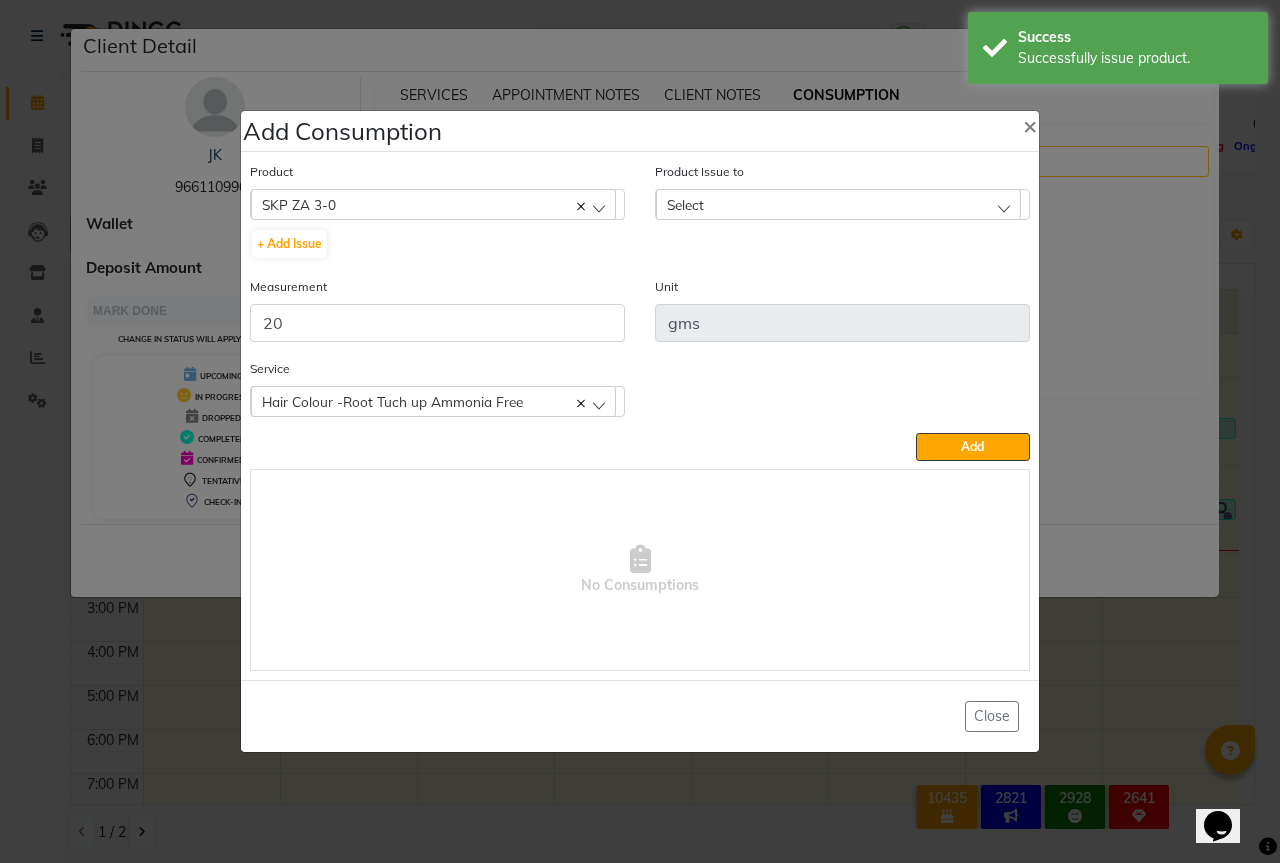 click on "Select" 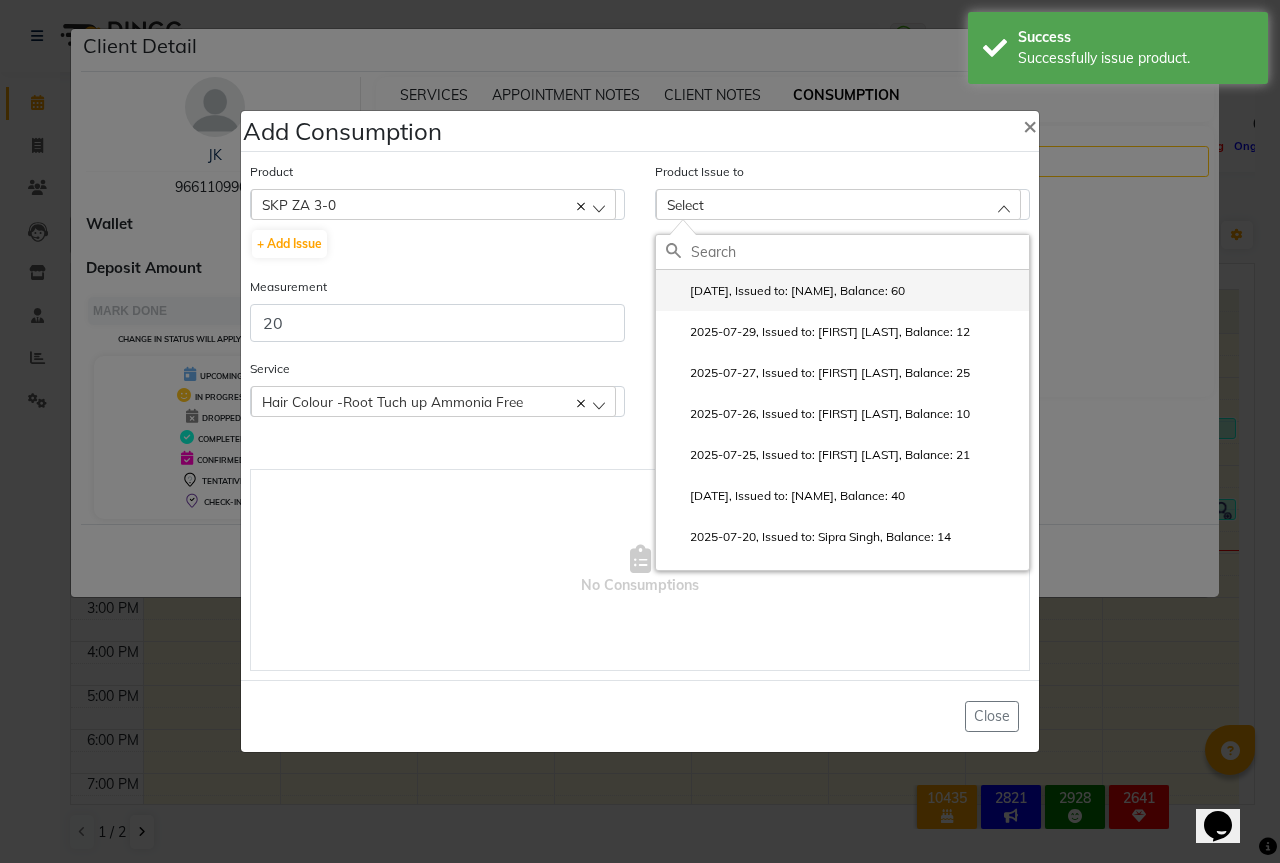 click on "2025-08-01, Issued to: Sipra Singh, Balance: 60" 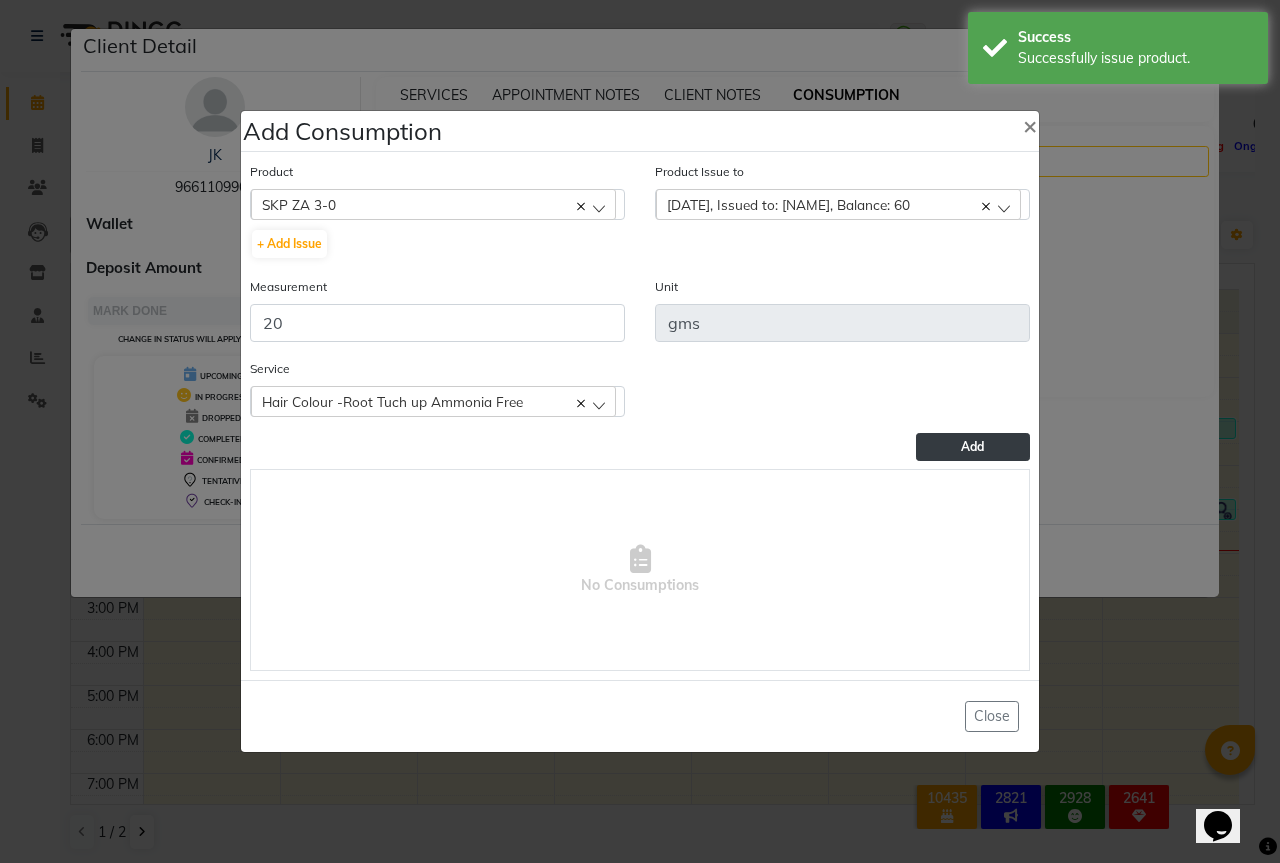 click on "Add" 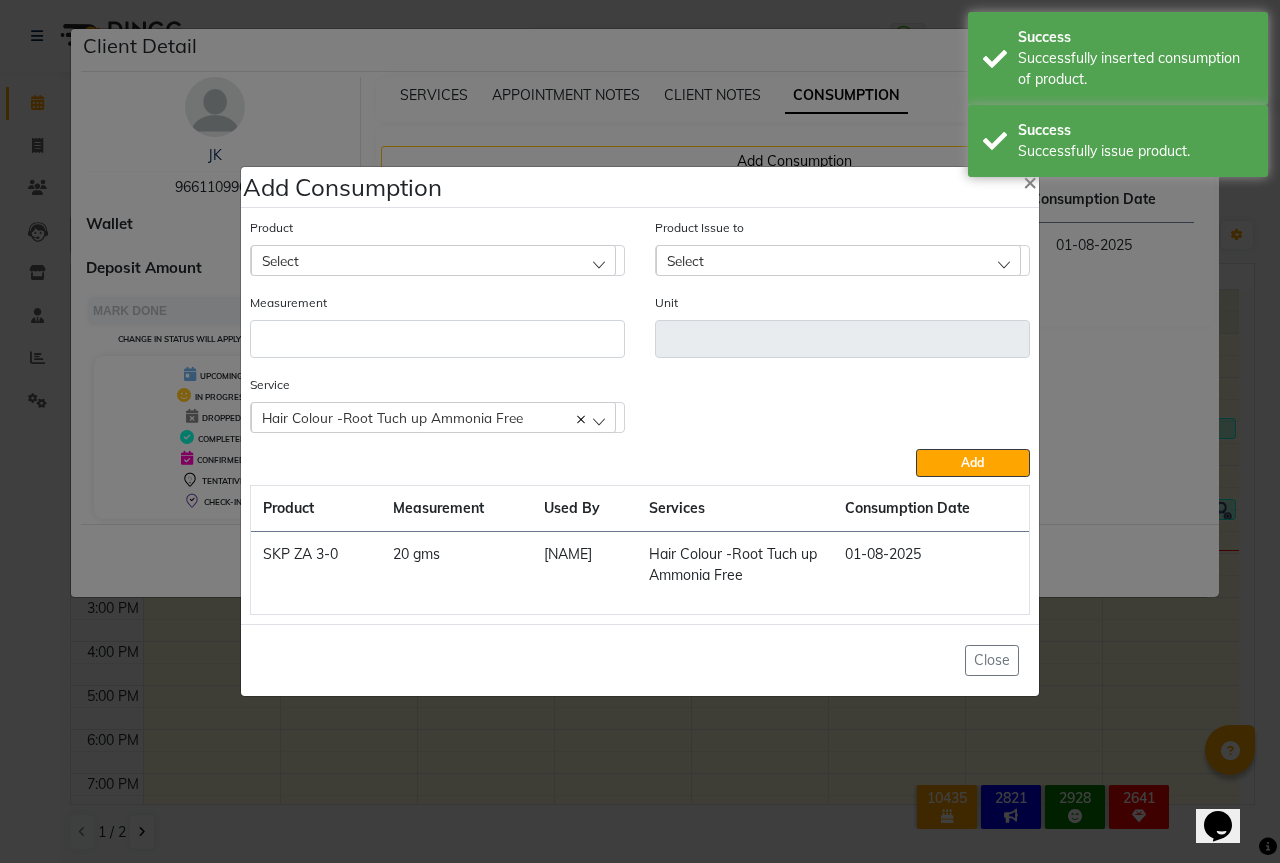 click on "Select" 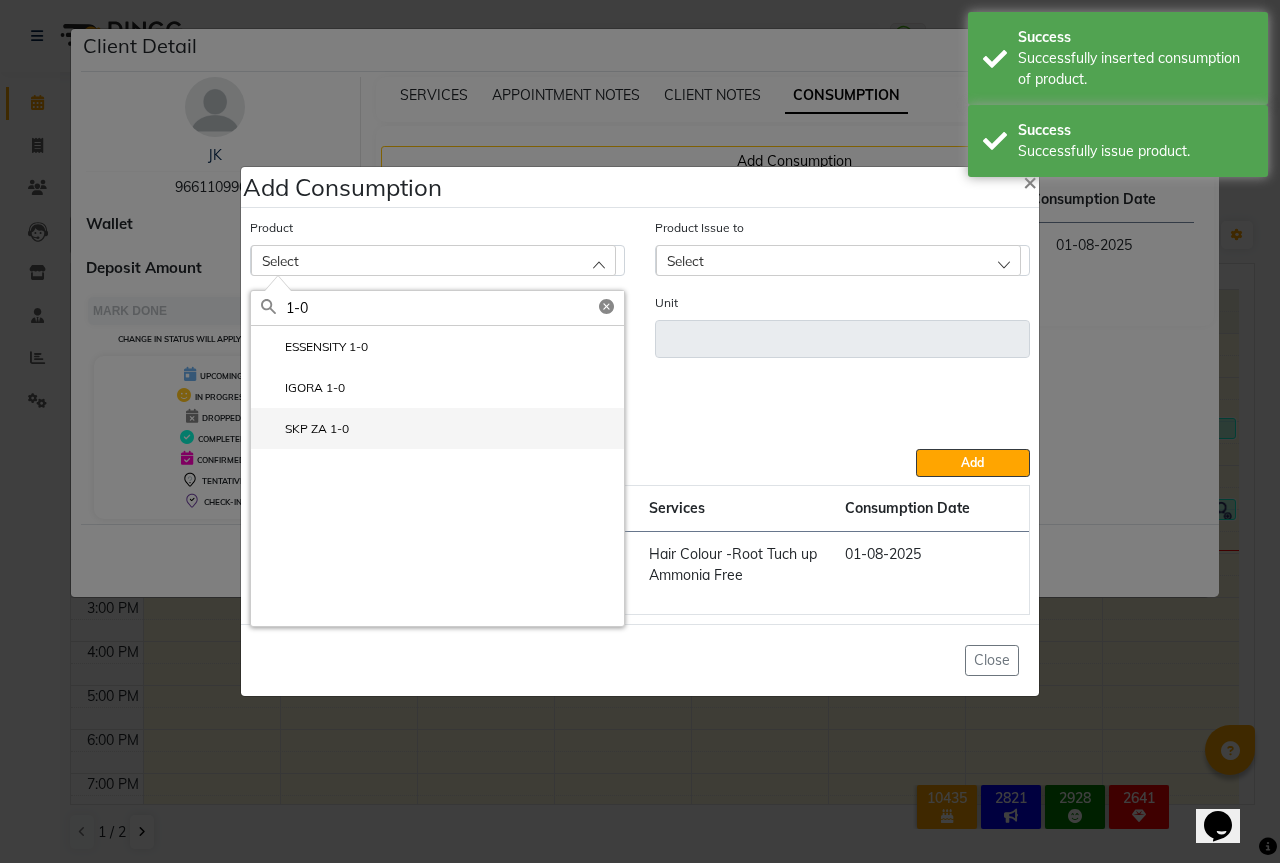 click on "SKP ZA 1-0" 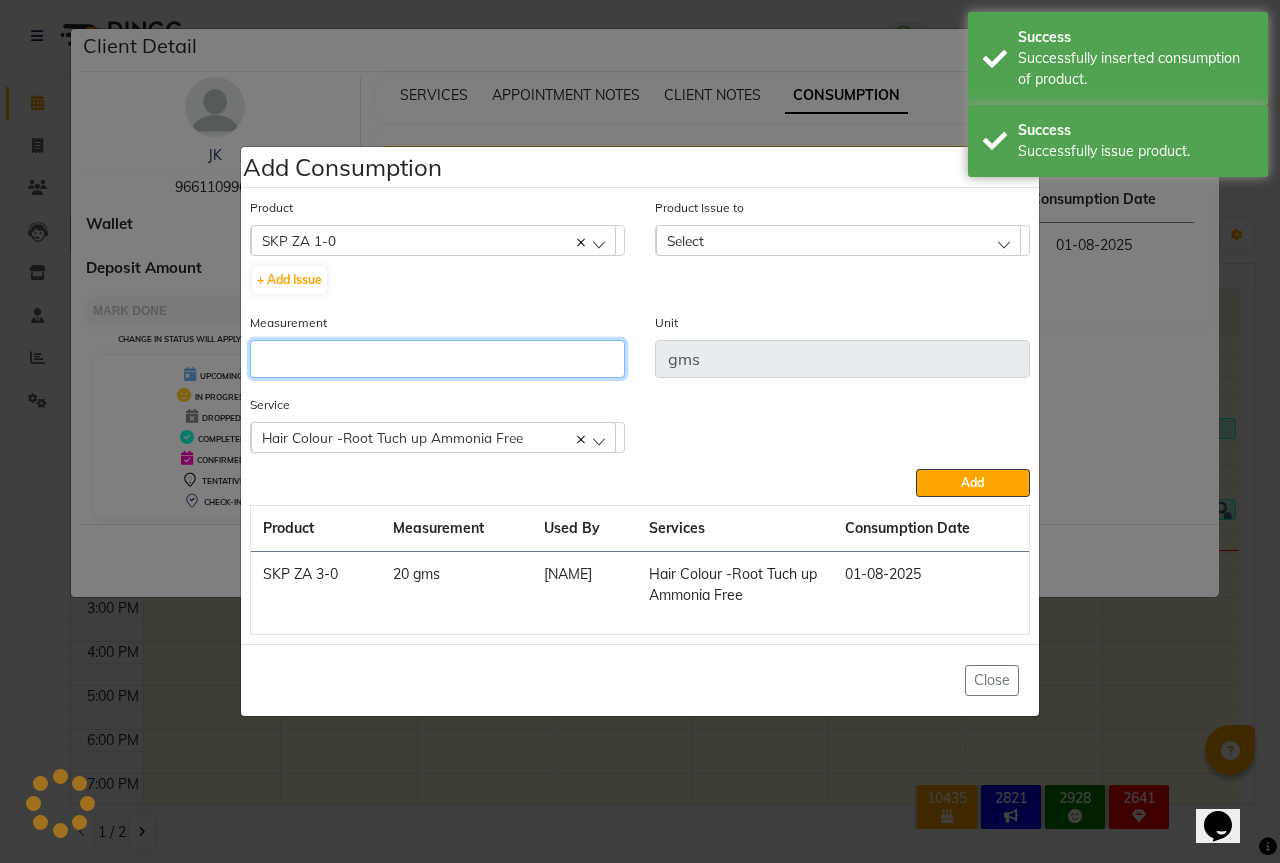 click 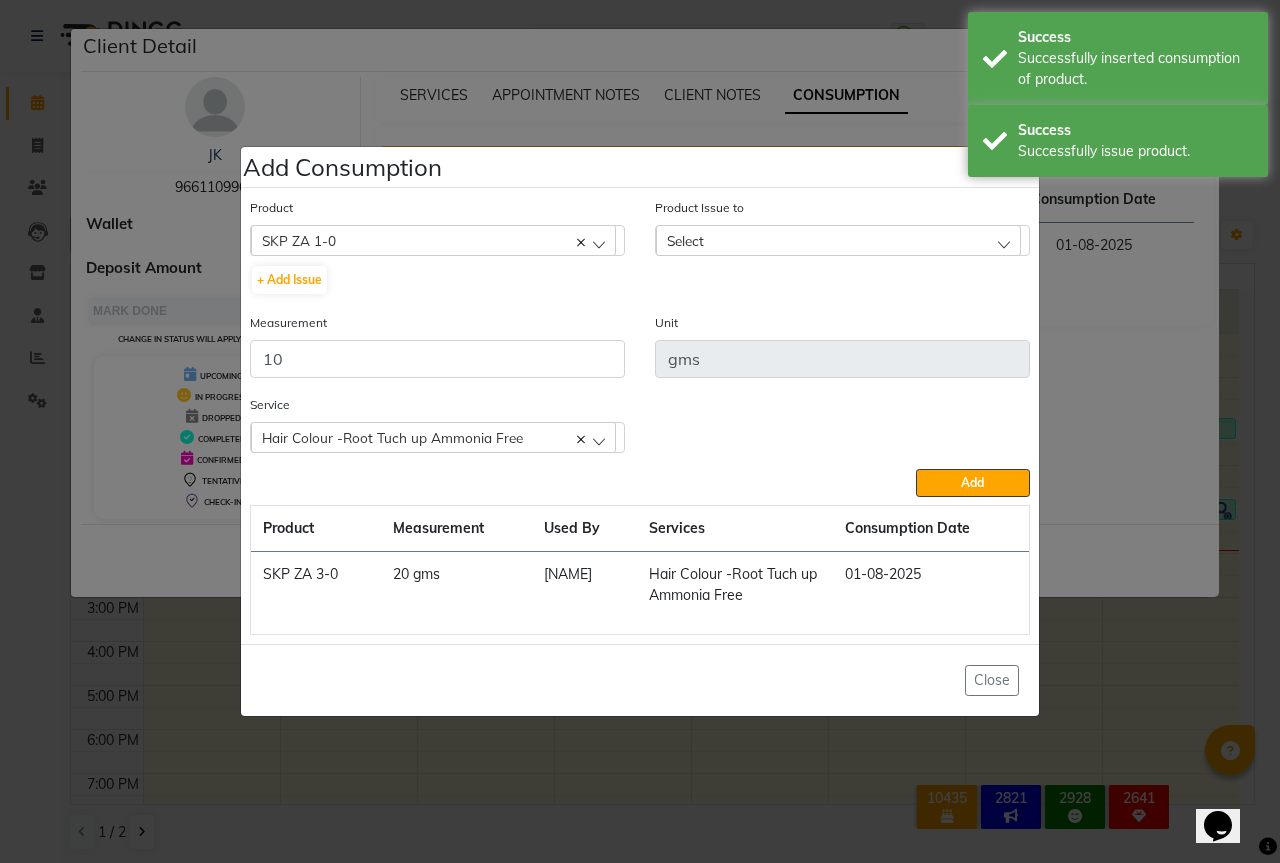 click on "Select" 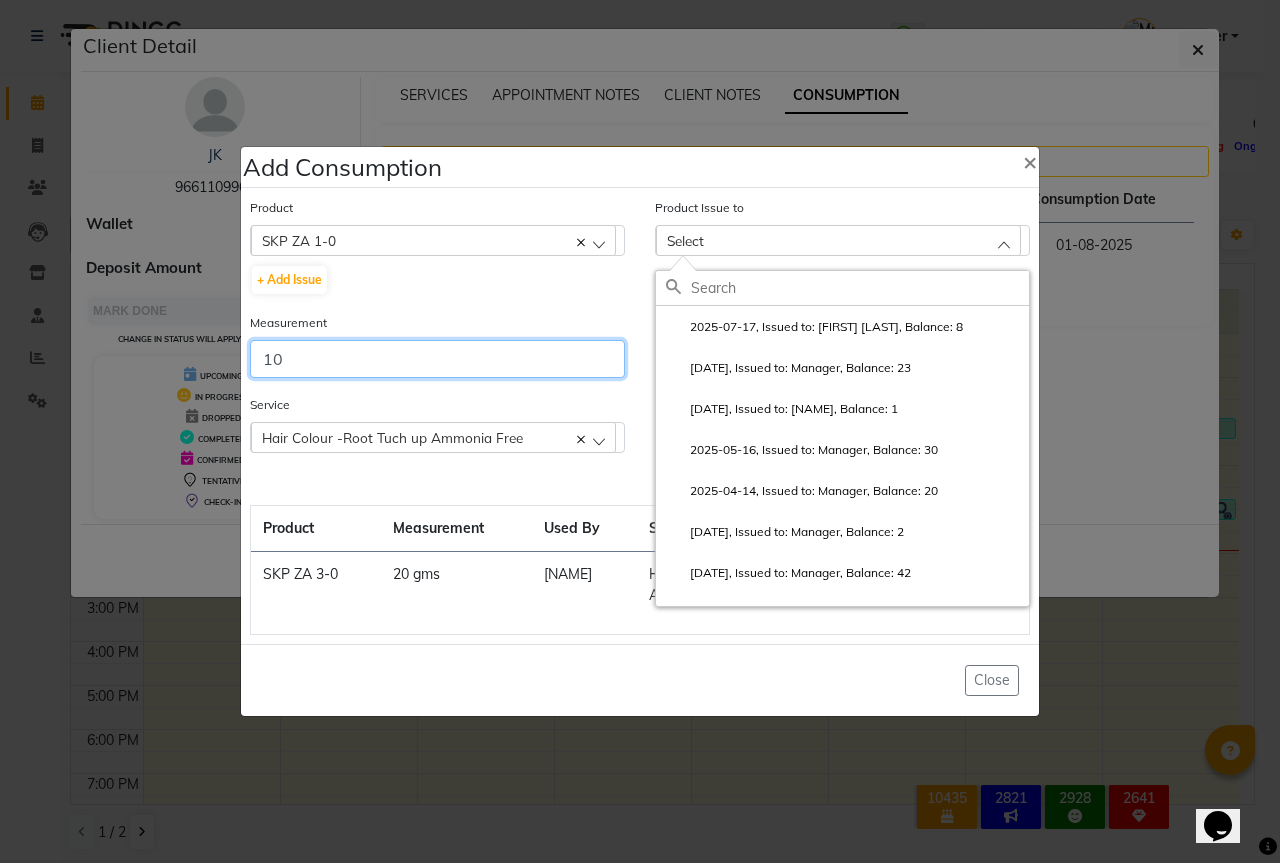 click on "10" 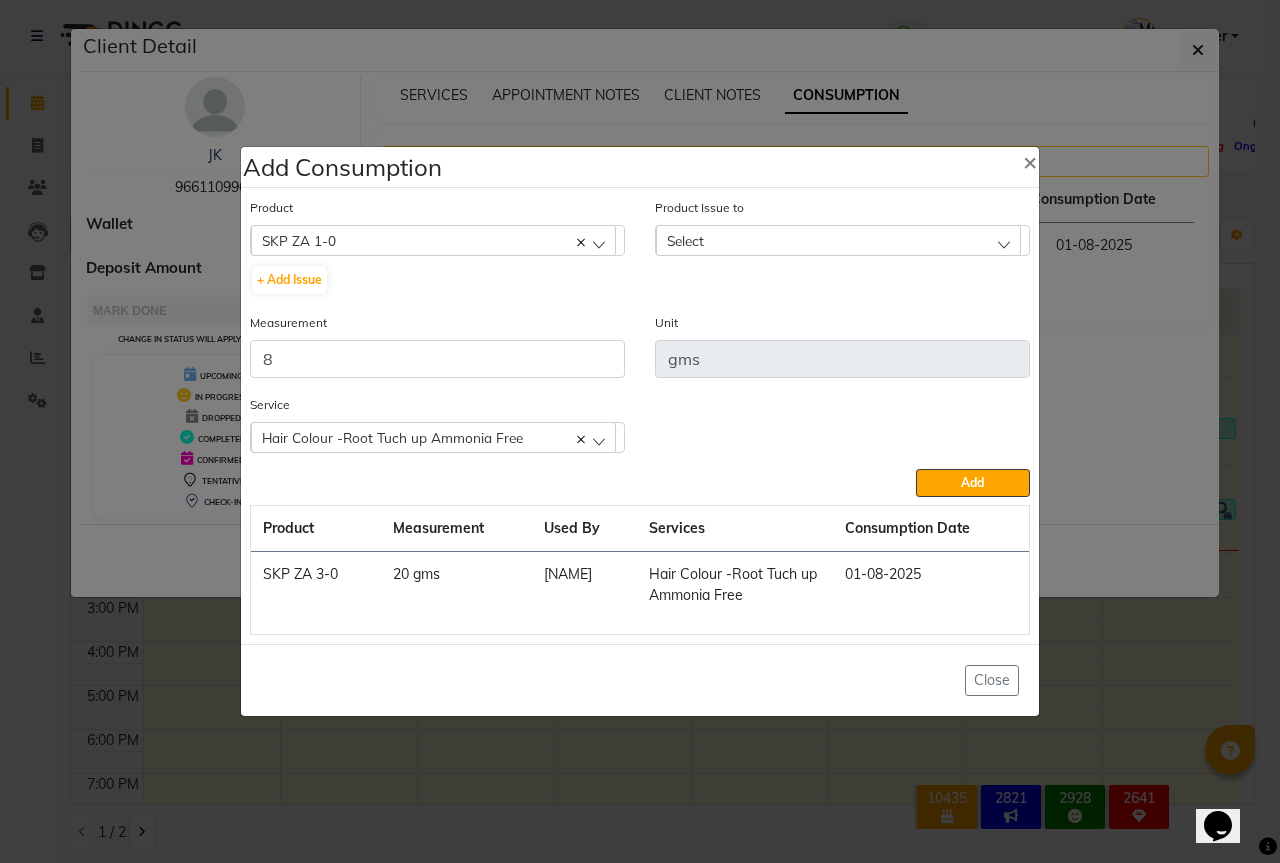click on "Select" 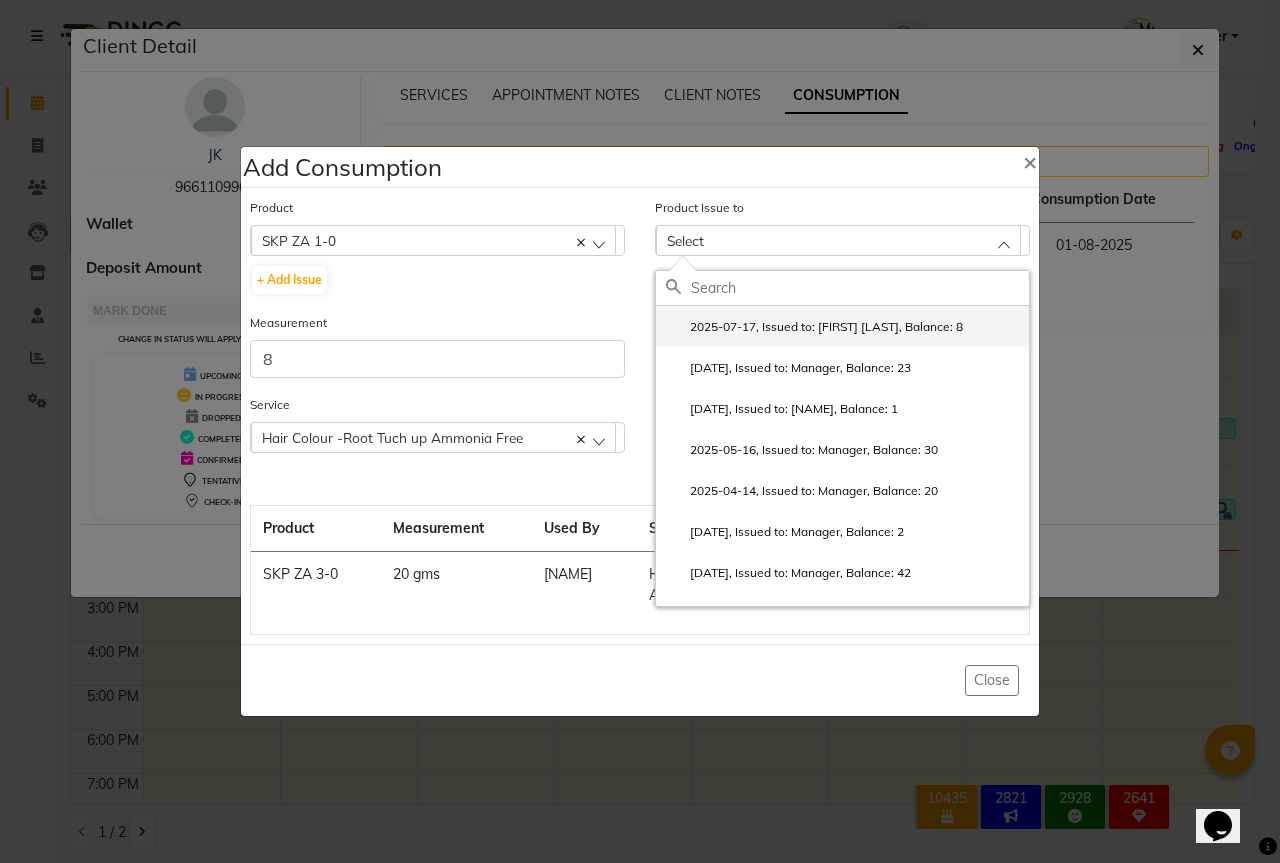 click on "2025-07-17, Issued to: Sipra Singh, Balance: 8" 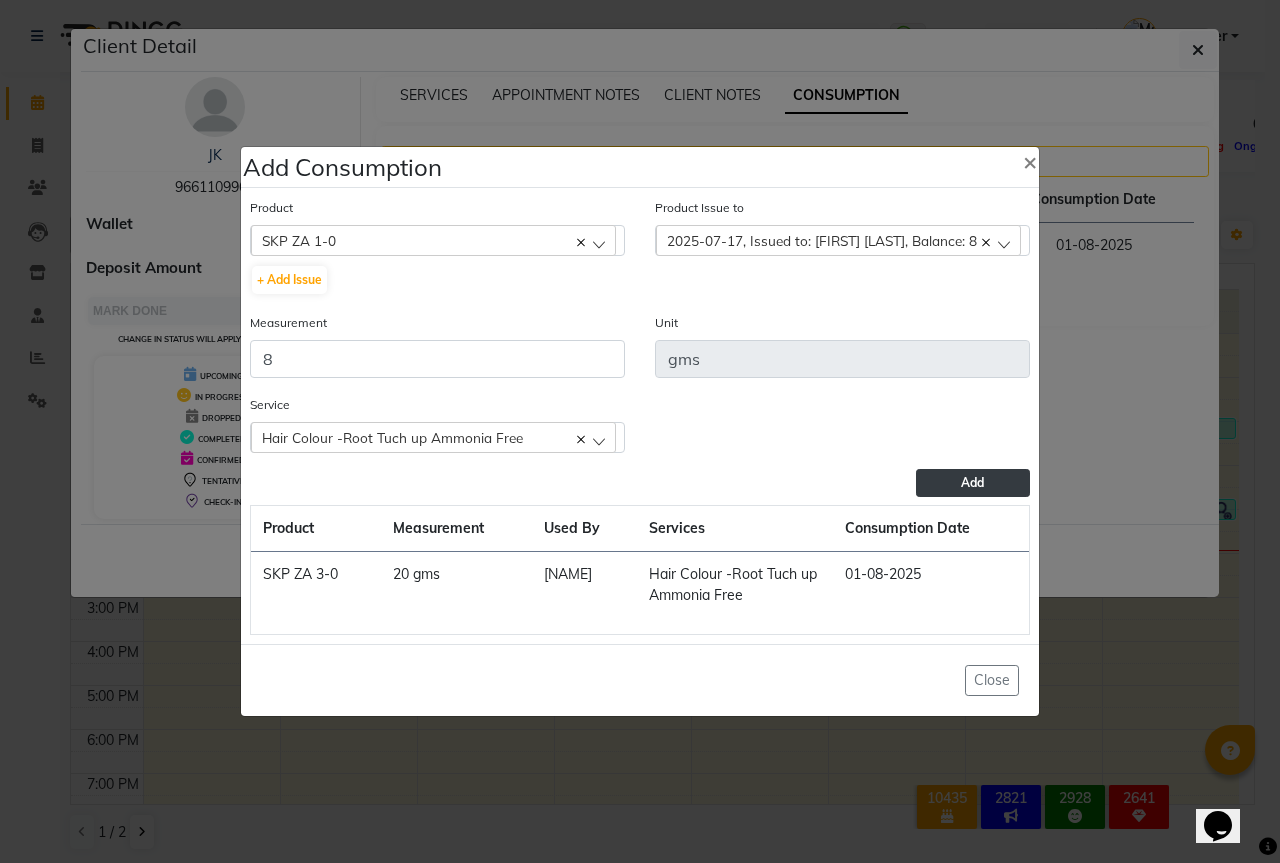 click on "Add" 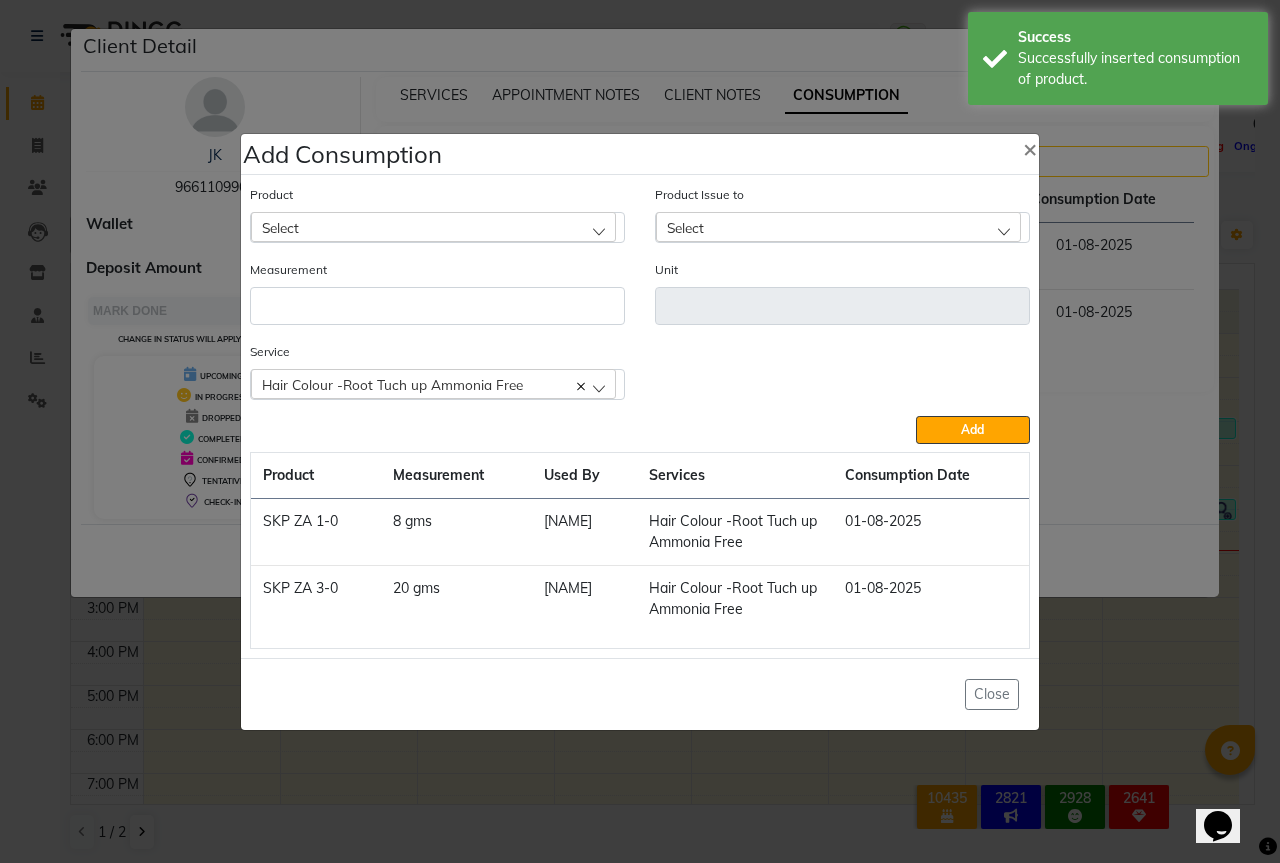 click on "Add Consumption × Product Select 03+HYDRA FACIAL KIT (MELADERAM AGELOCK) - CLEANSER Product Issue to Select 2025-07-17, Issued to: Sipra Singh, Balance: 8 2025-07-04, Issued to: Manager, Balance: 23 2025-05-29, Issued to: Akshay Gaikwad, Balance: 1 2025-05-16, Issued to: Manager, Balance: 30 2025-04-14, Issued to: Manager, Balance: 20 2025-03-31, Issued to: Manager, Balance: 2 2025-03-29, Issued to: Manager, Balance: 42 2025-03-08, Issued to: Manager, Balance: 18 2025-03-08, Issued to: Manager, Balance: 60 2025-02-22, Issued to: Manager, Balance: 45 2025-02-22, Issued to: Manager, Balance: 60 2025-02-07, Issued to: Manager, Balance: 20 2025-01-19, Issued to: Manager, Balance: 43 2025-01-11, Issued to: Manager, Balance: 40 2024-11-24, Issued to: Manager, Balance: 8 Measurement Unit Service  Hair Colour -Root Tuch up Ammonia Free  Hair Colour -Root Tuch up Ammonia Free  Add  Product Measurement Used By Services Consumption Date  SKP ZA 1-0   8 gms   Bhagvat   Hair Colour -Root Tuch up Ammonia Free   20 gms" 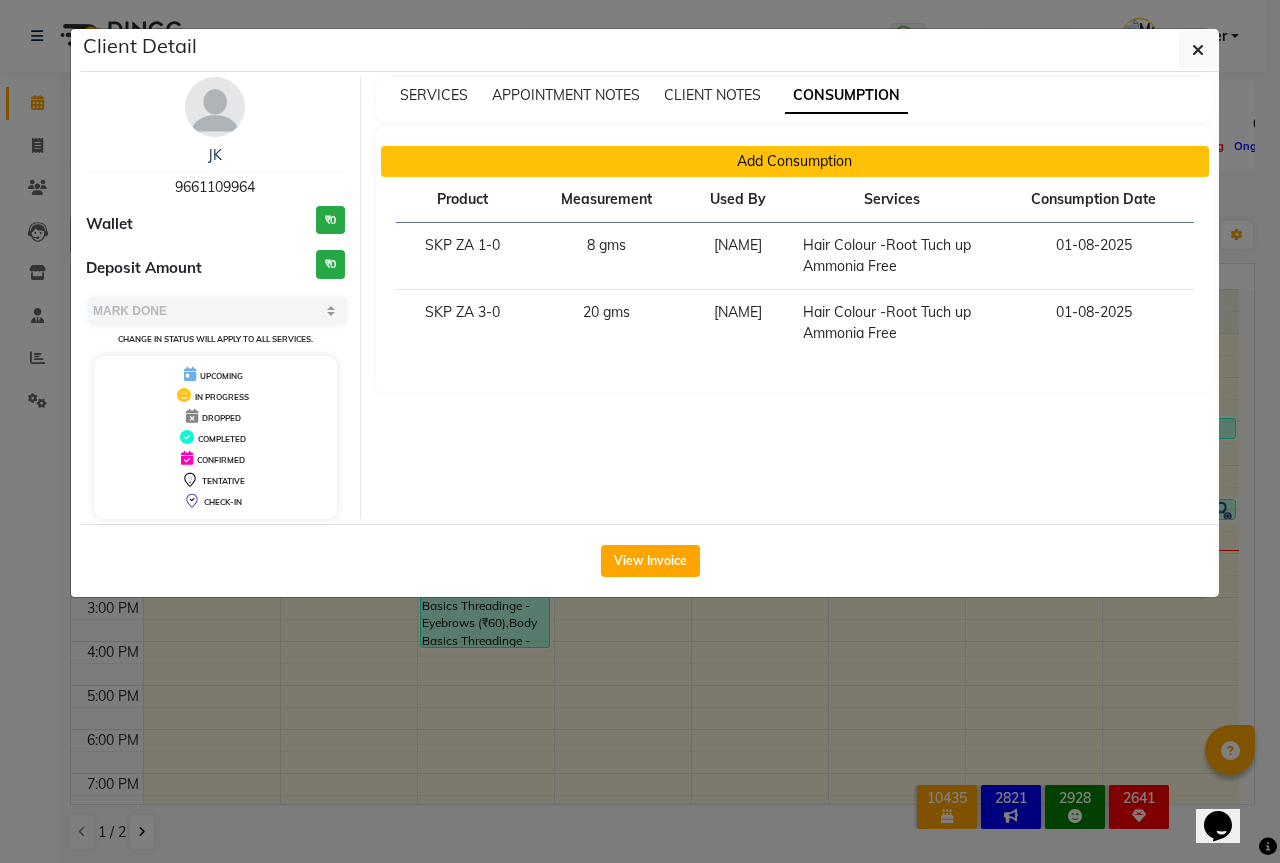 click on "Add Consumption" at bounding box center [795, 161] 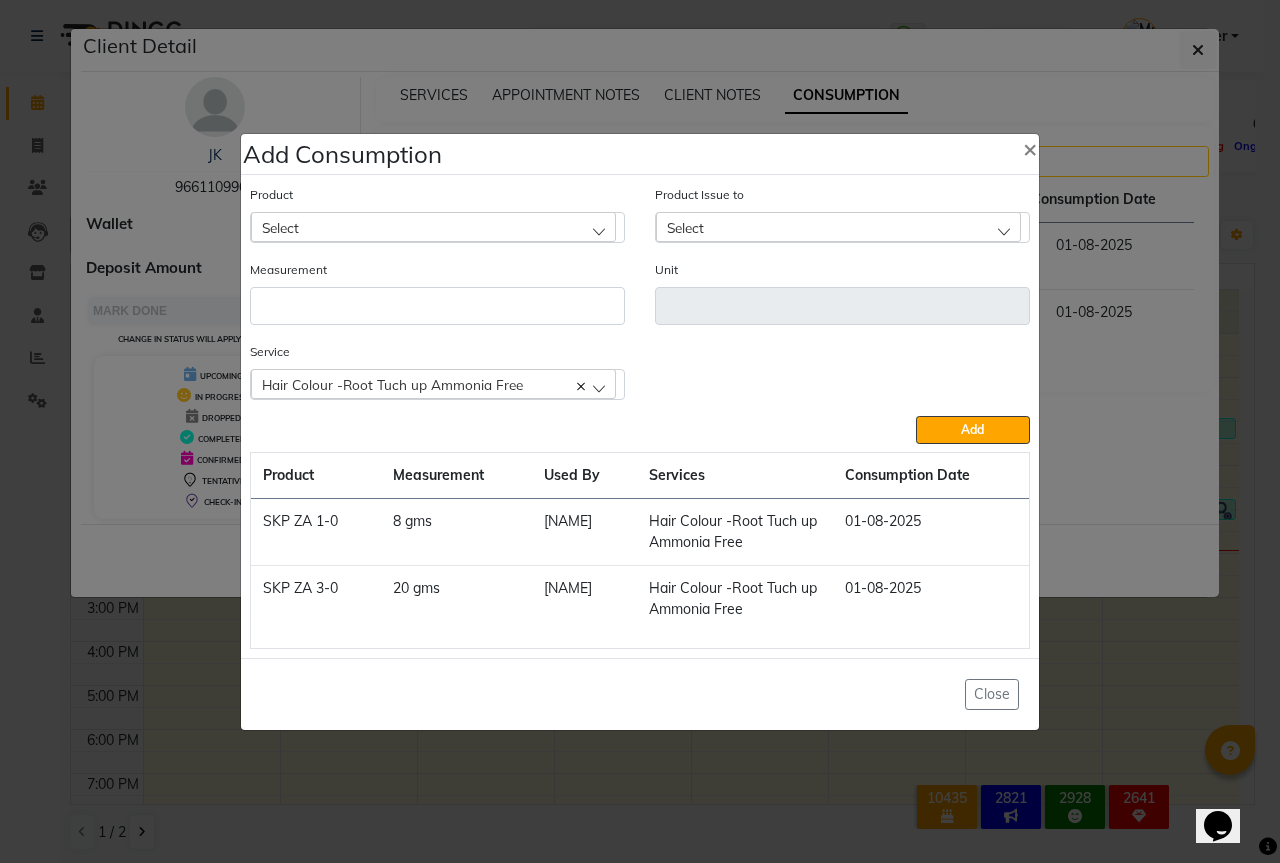 click on "Select" 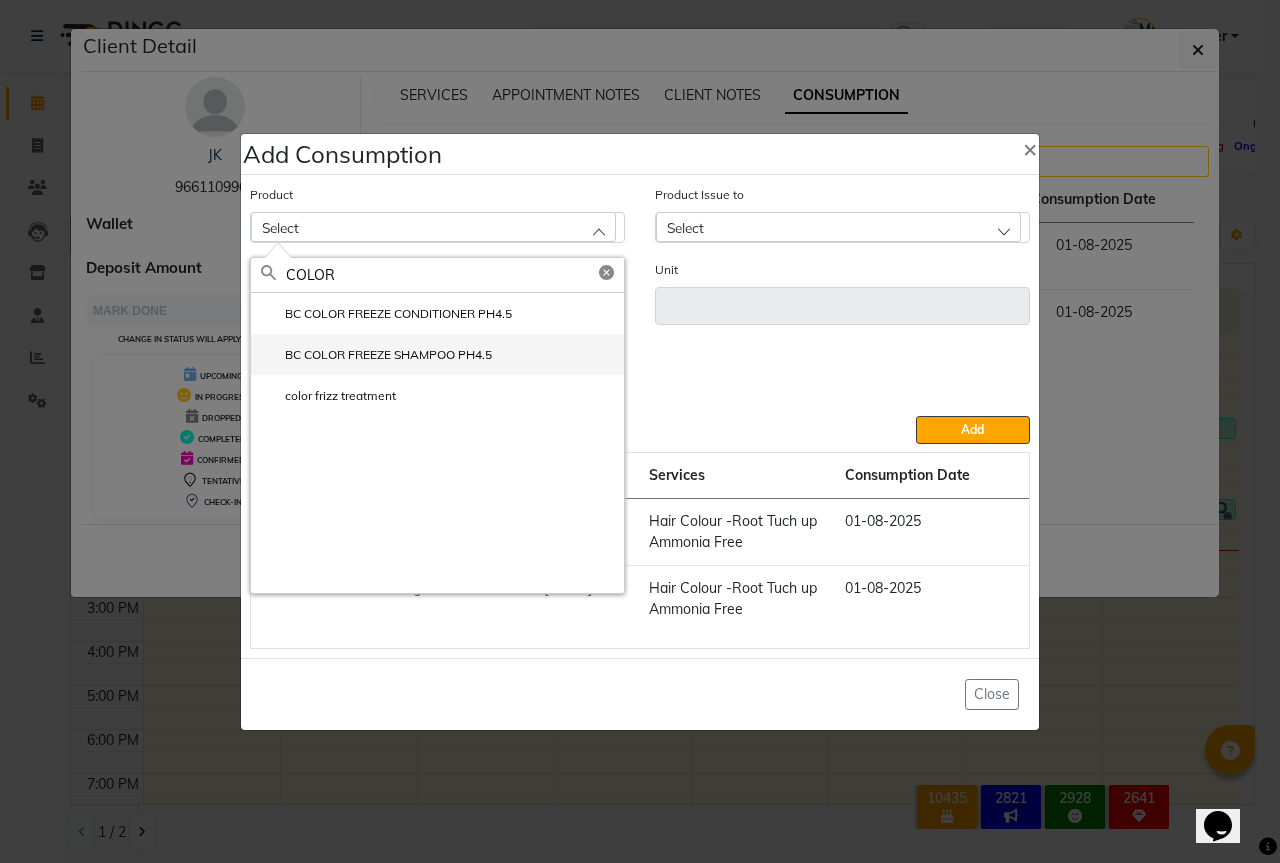 click on "BC COLOR FREEZE SHAMPOO PH4.5" 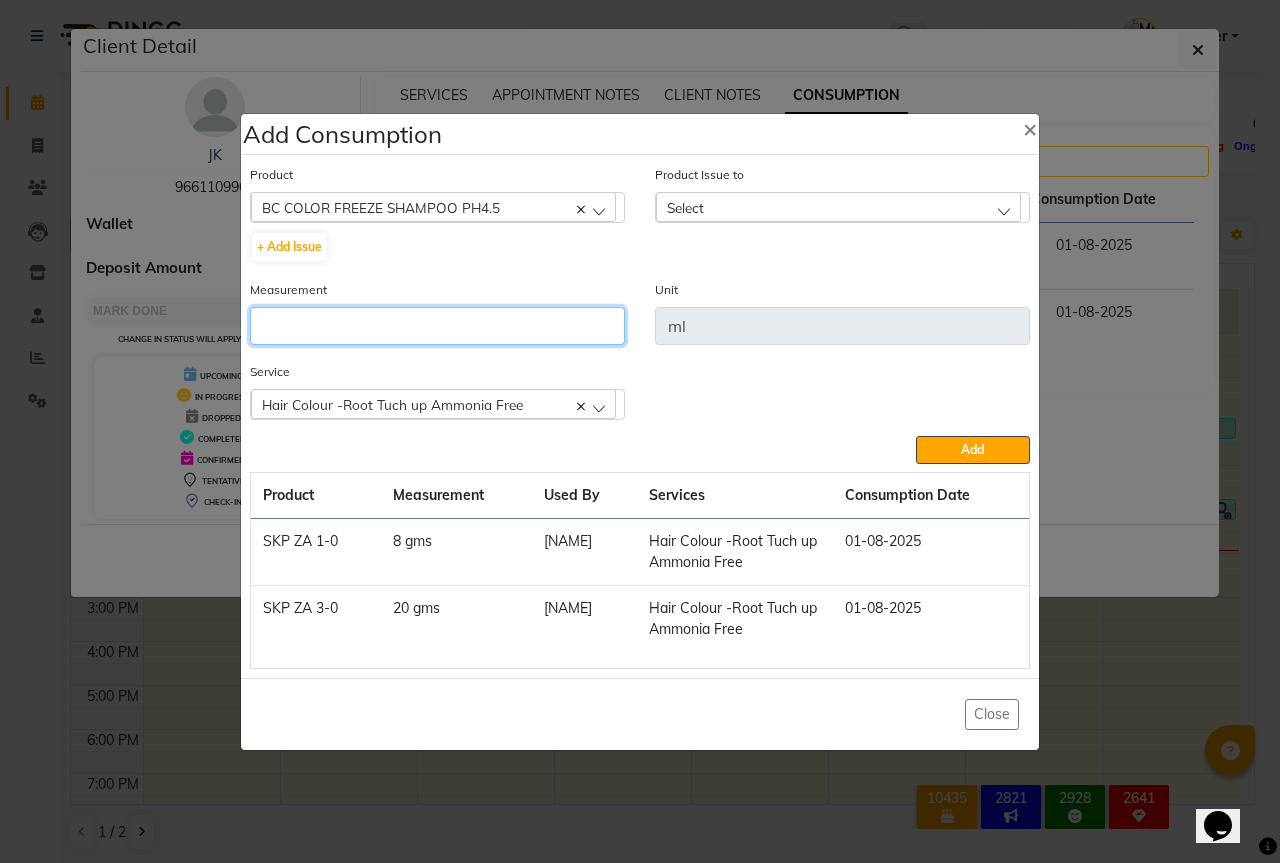 click 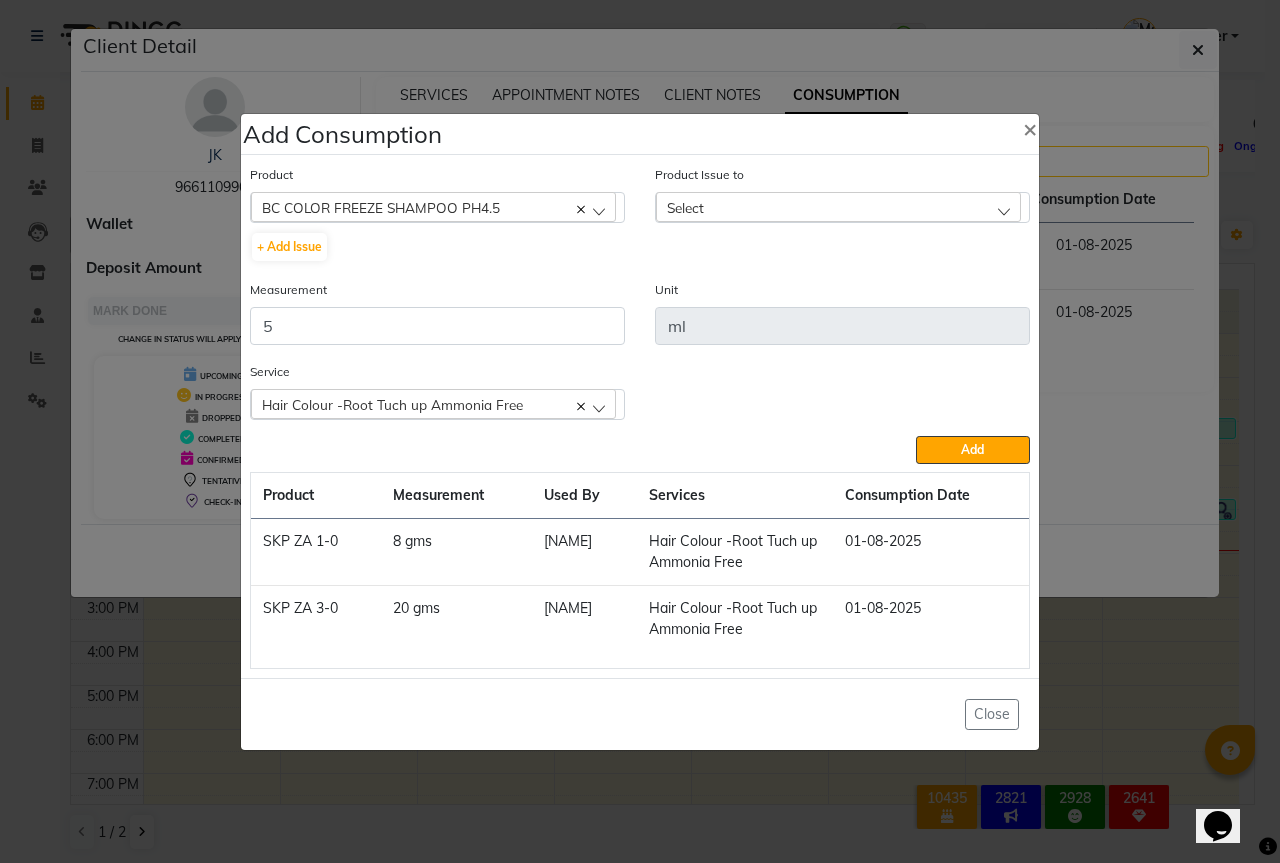 click on "Select" 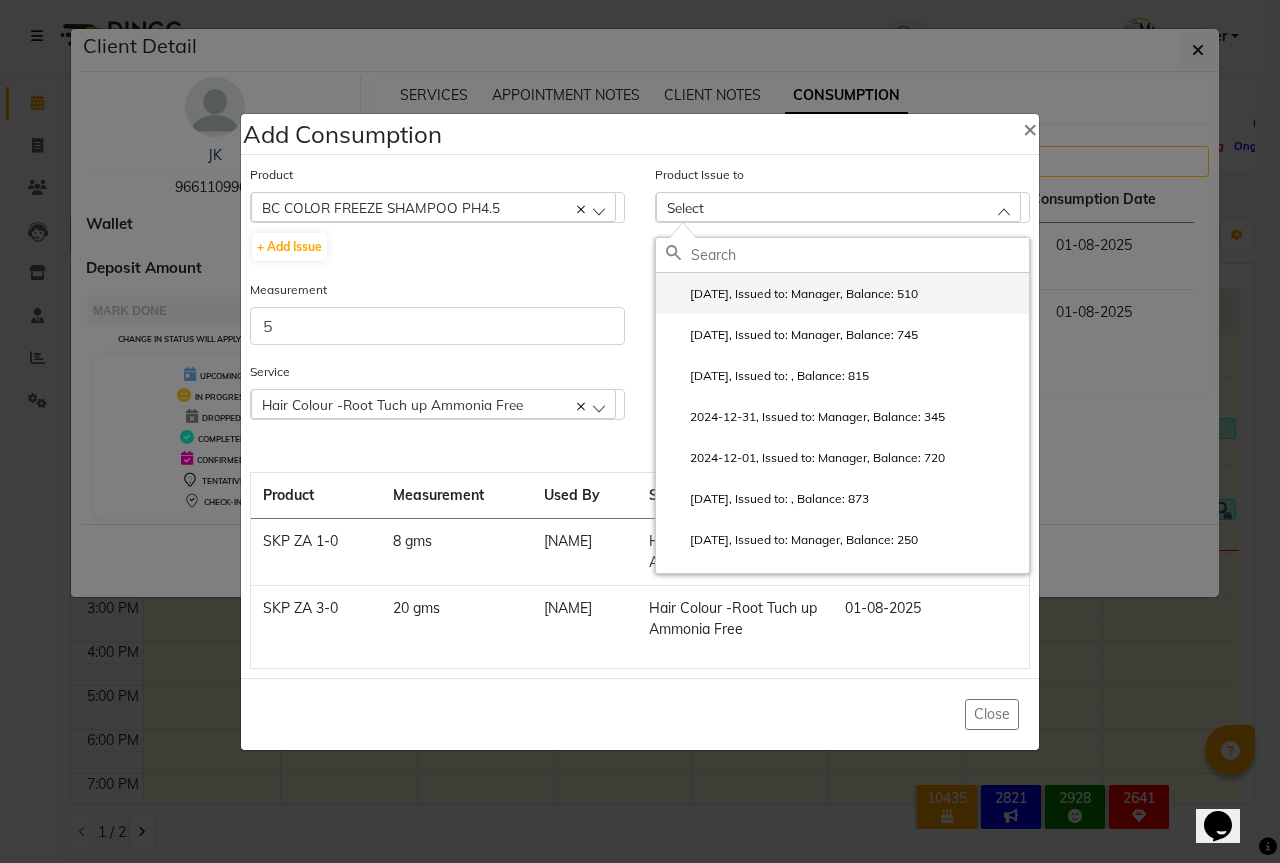 click on "2025-06-25, Issued to: Manager, Balance: 510" 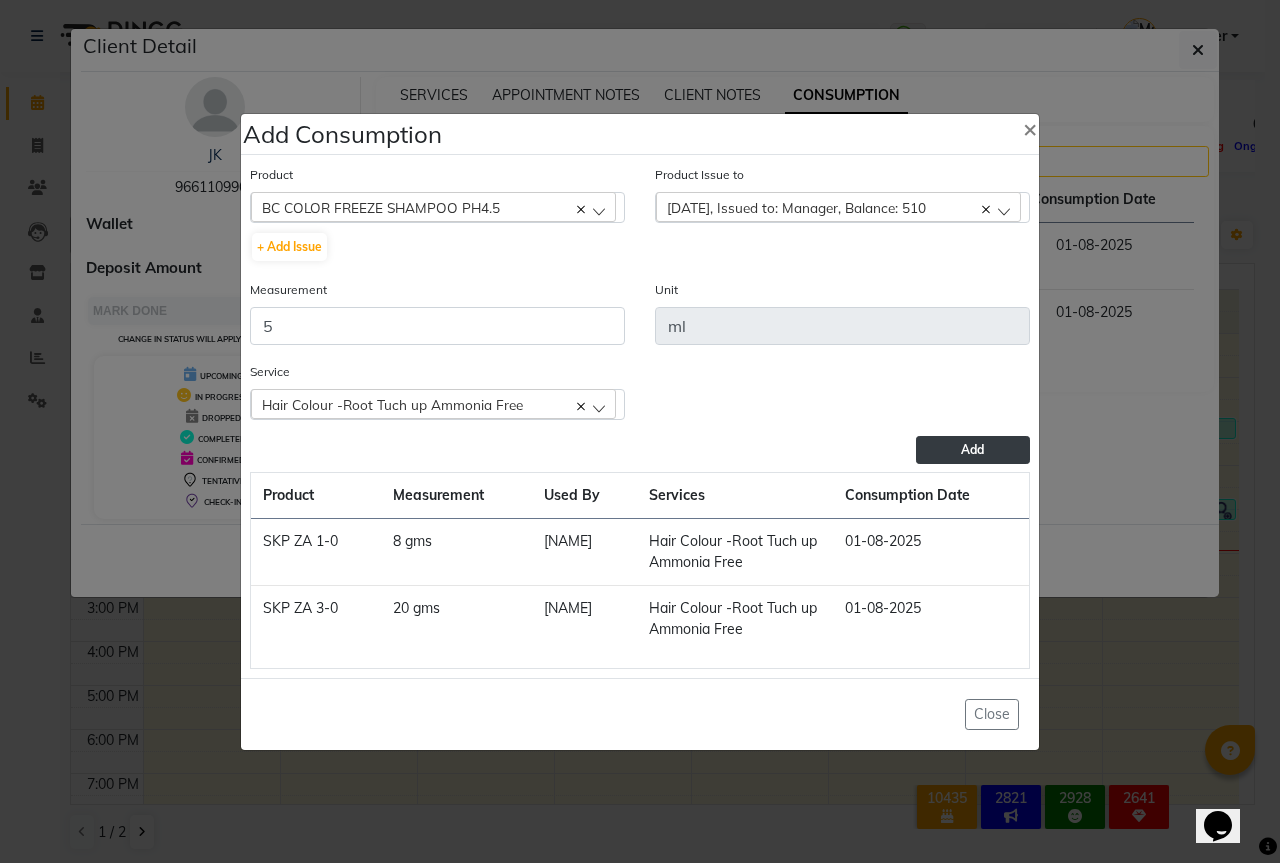 click on "Add" 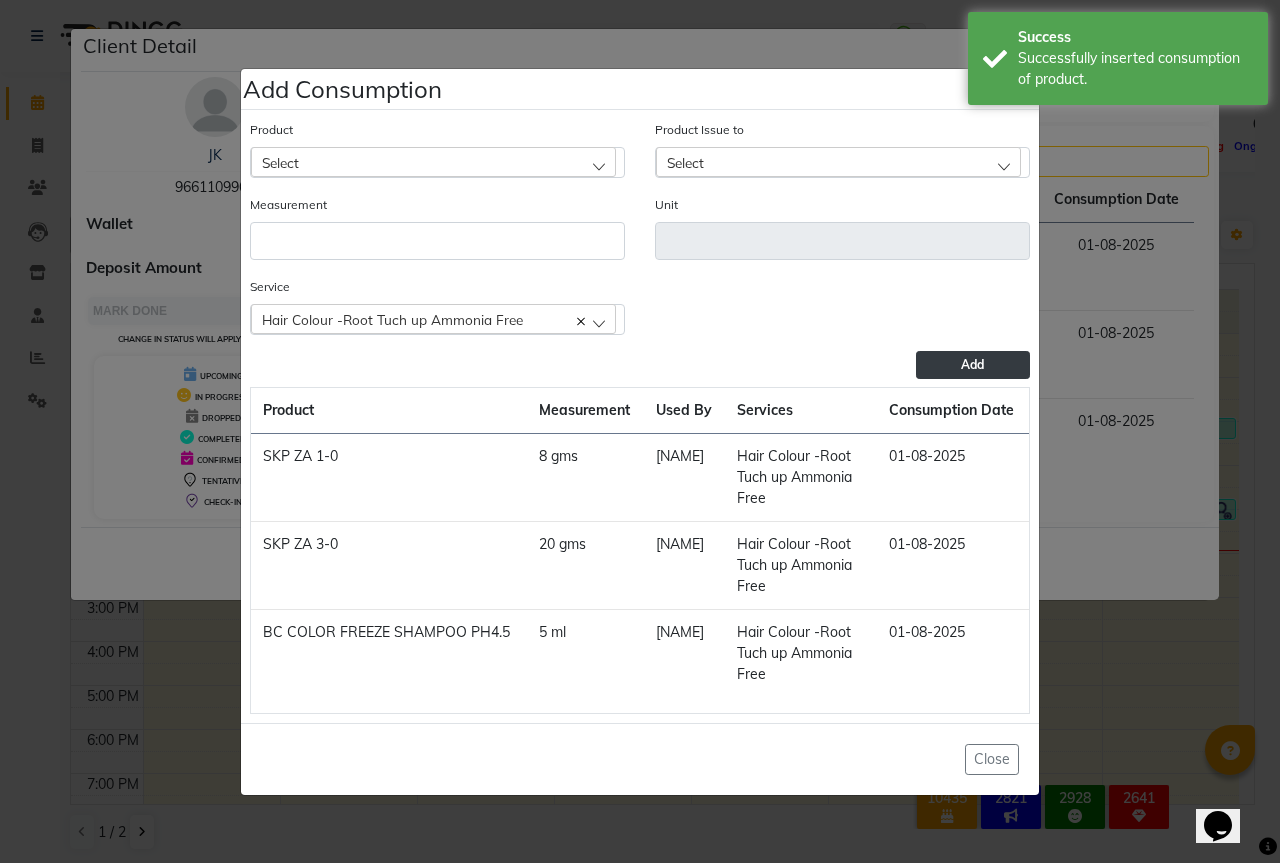 click on "Select" 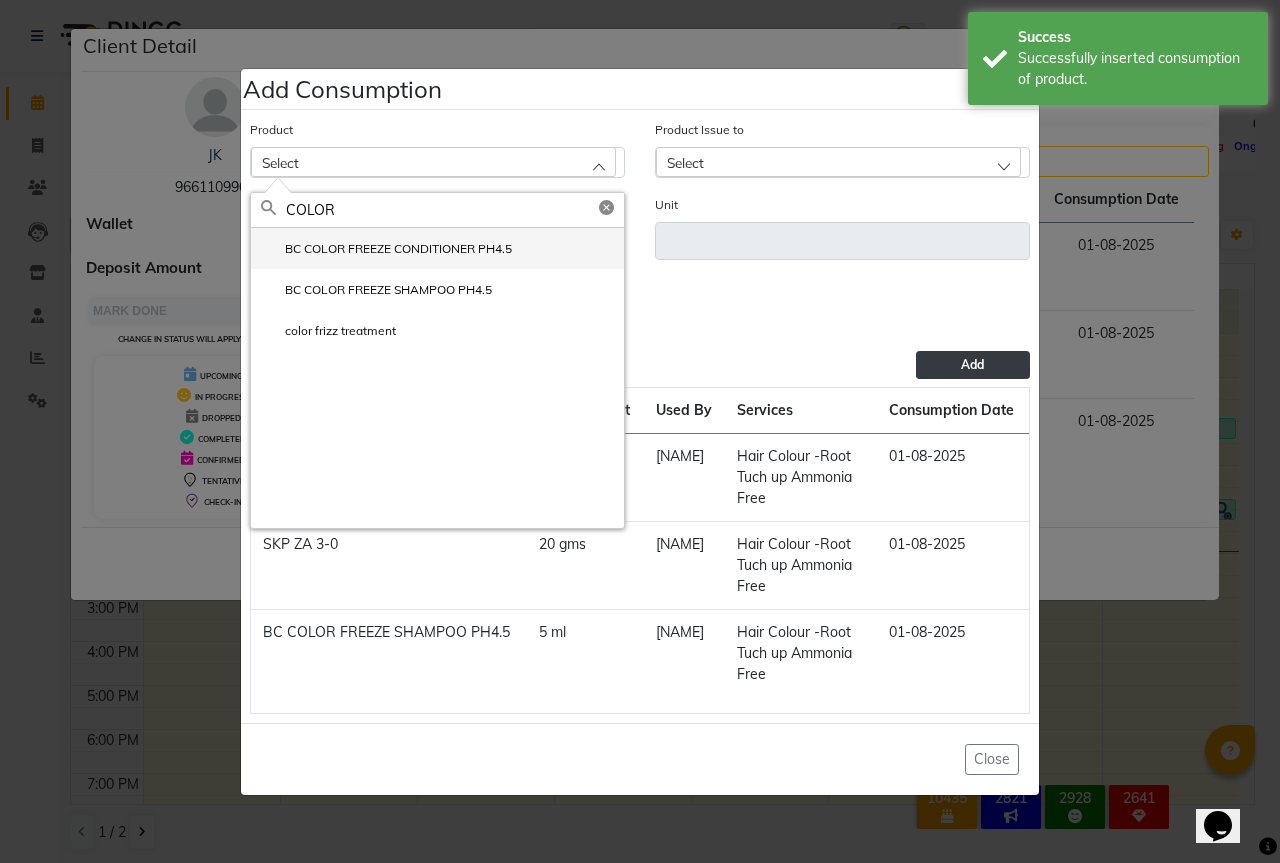 click on "BC COLOR FREEZE CONDITIONER PH4.5" 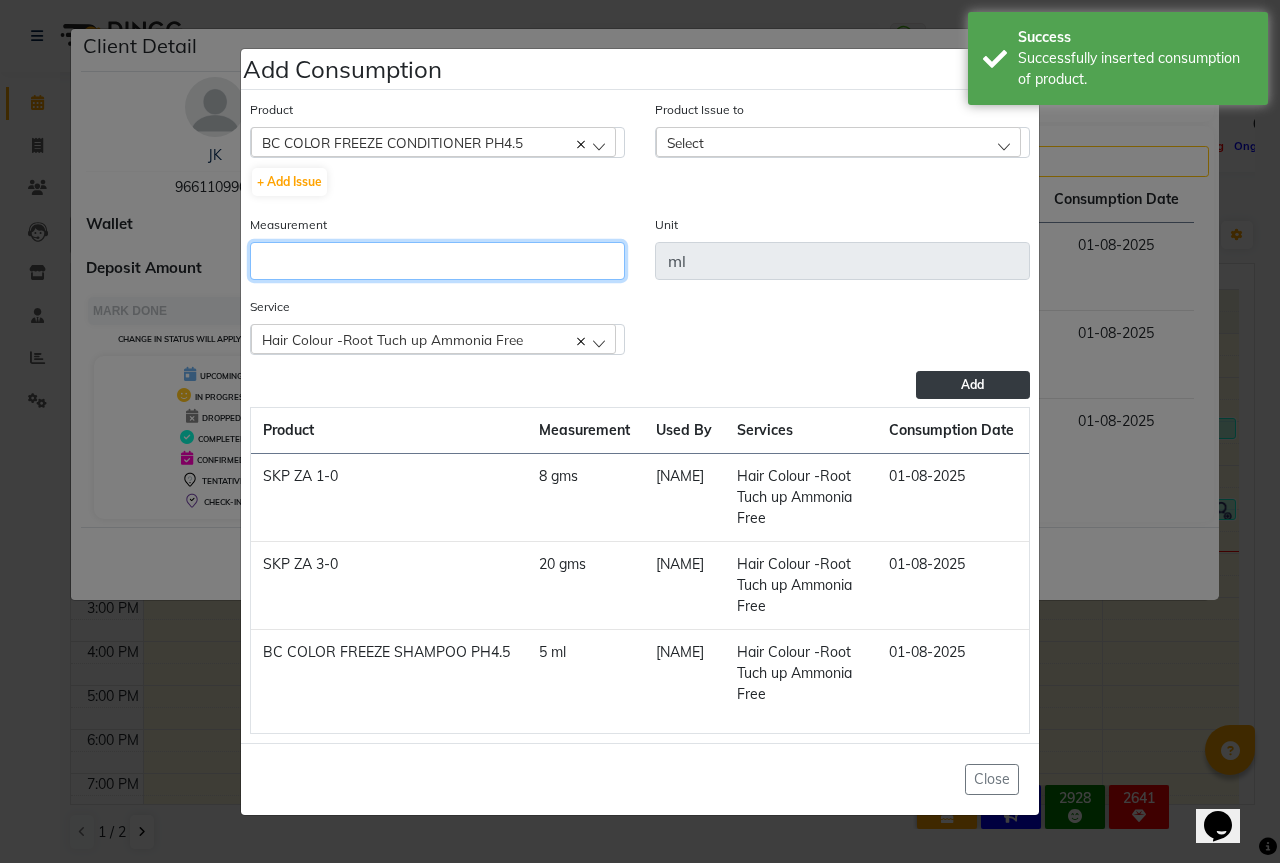 click 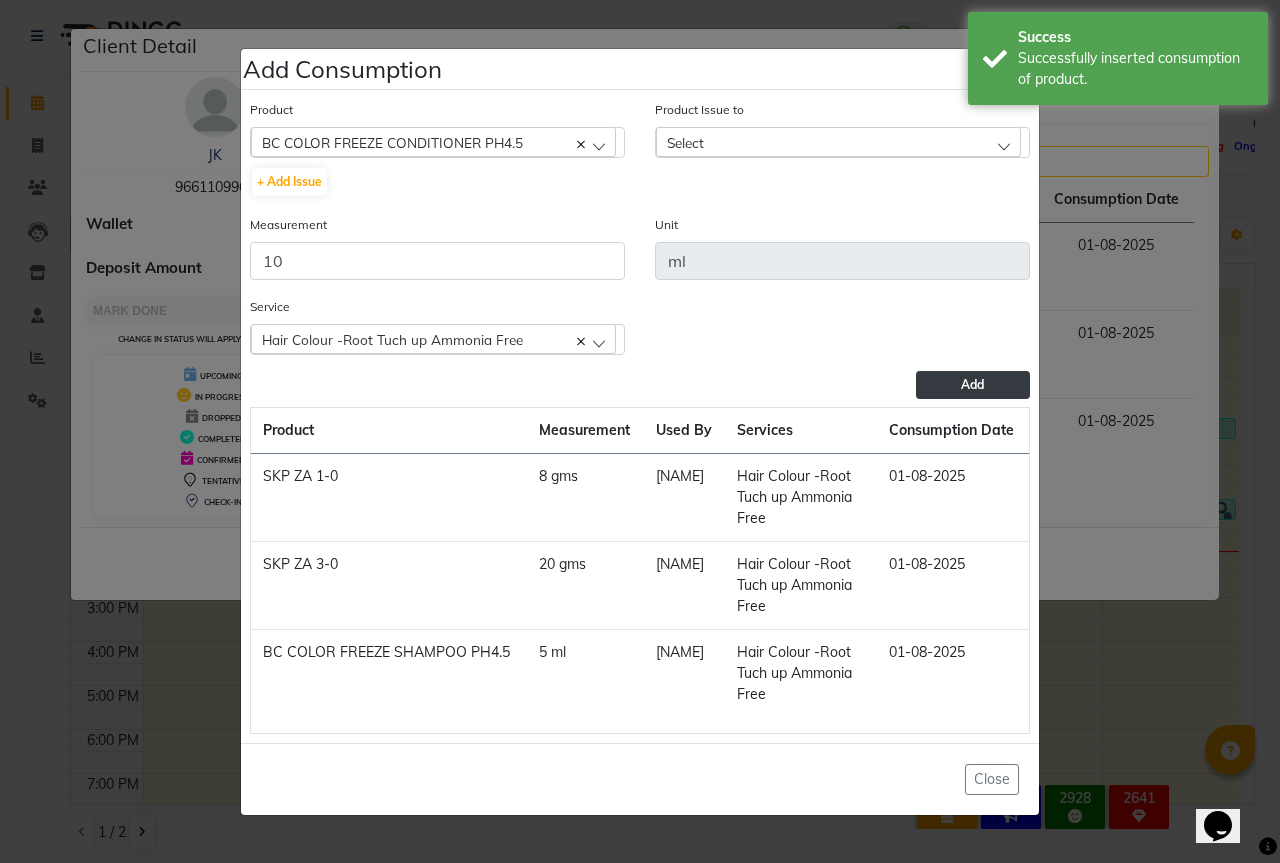 click on "Select" 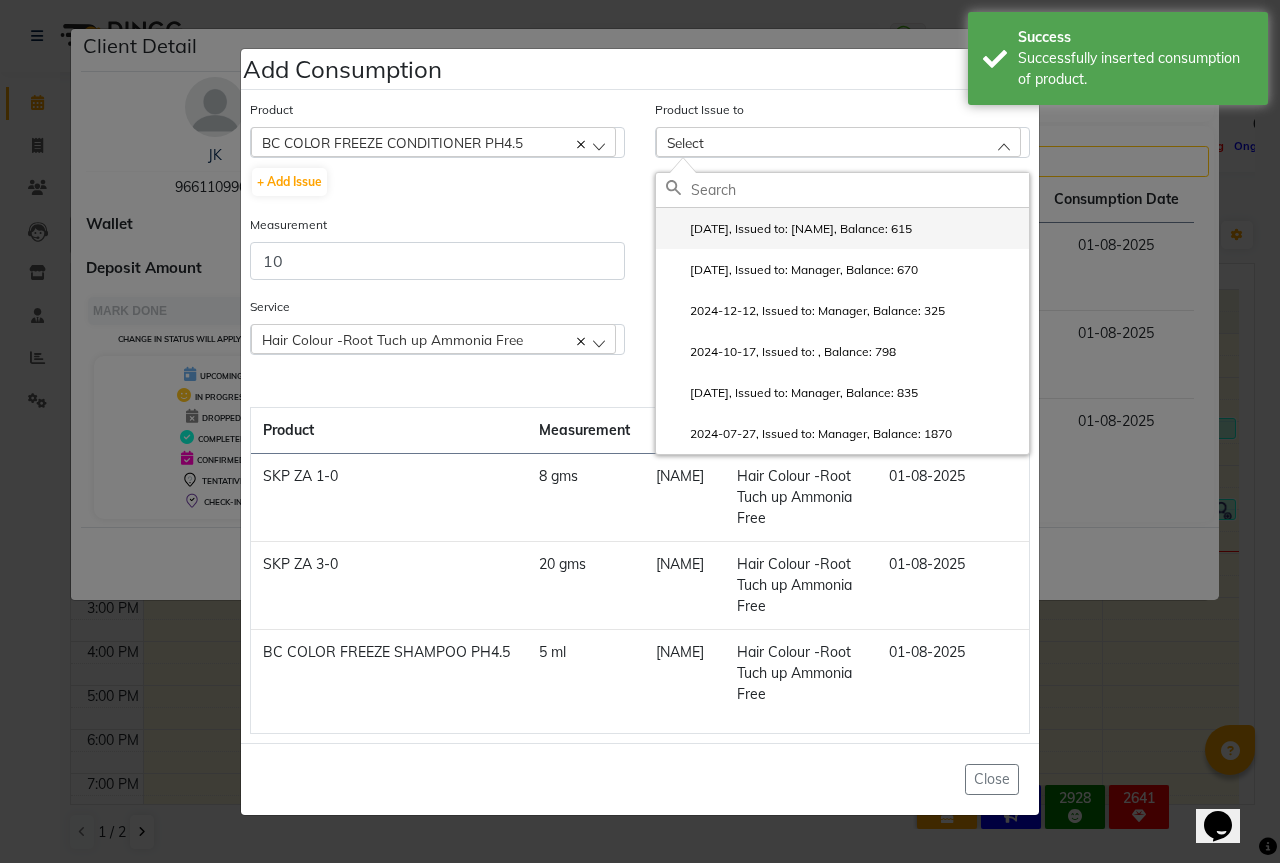 click on "2025-07-13, Issued to: Sipra Singh, Balance: 615" 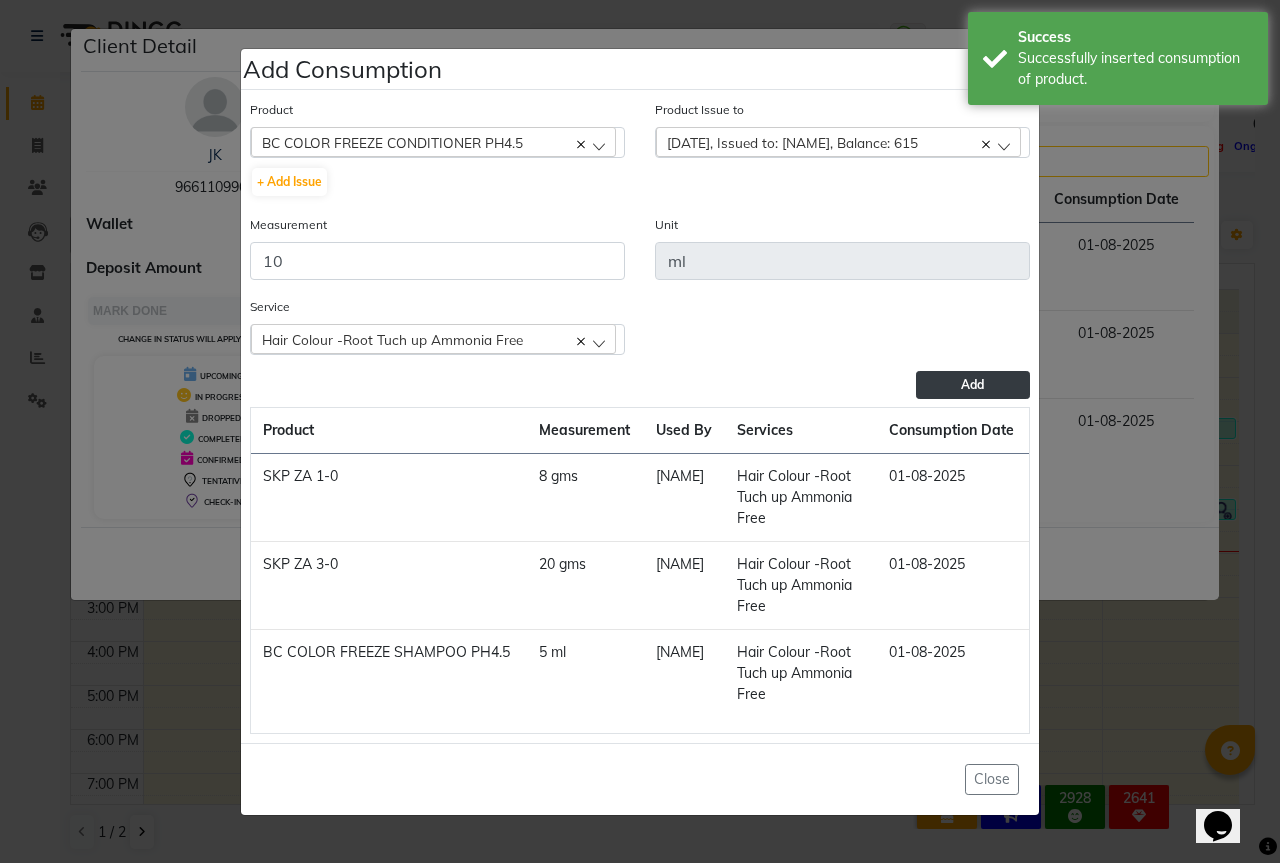 click on "Add" 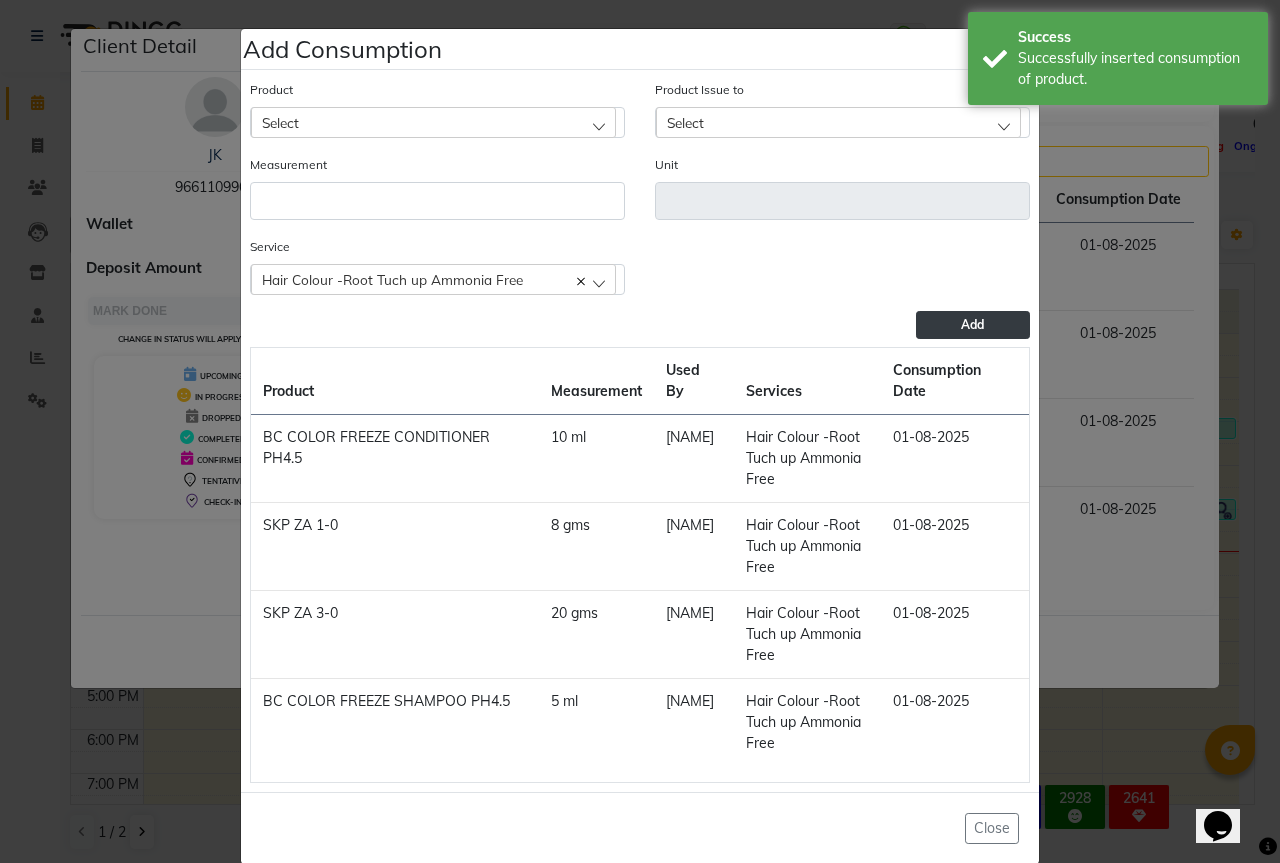 click on "Select" 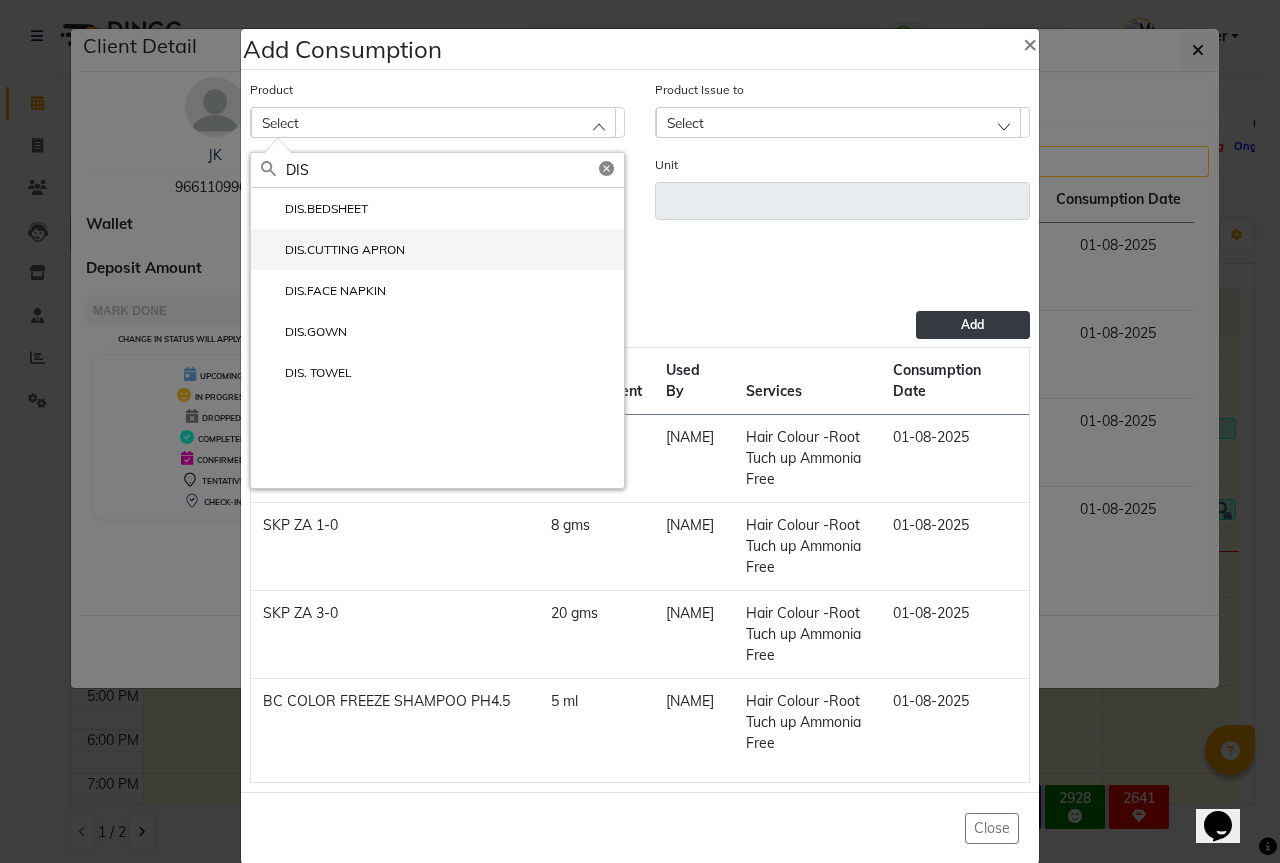 click on "DIS.CUTTING APRON" 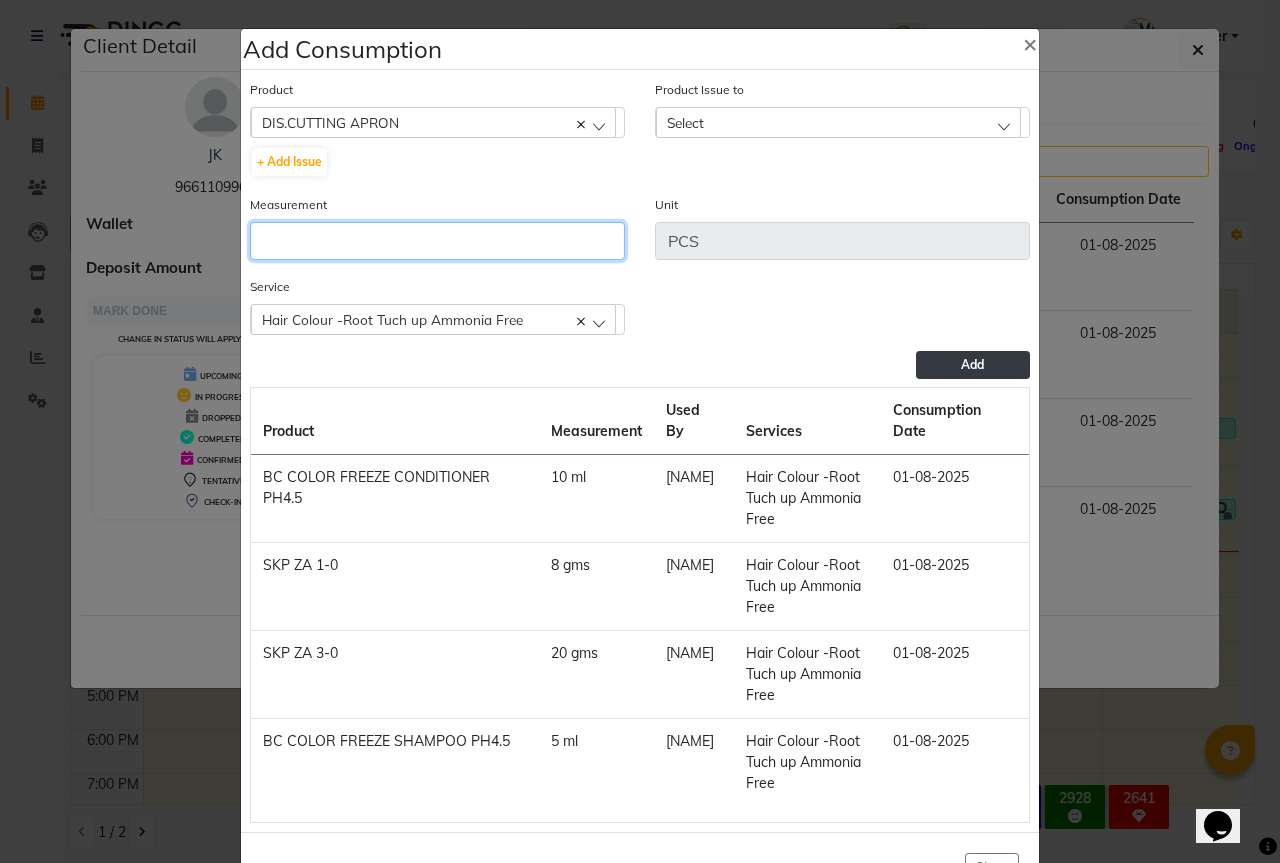 click 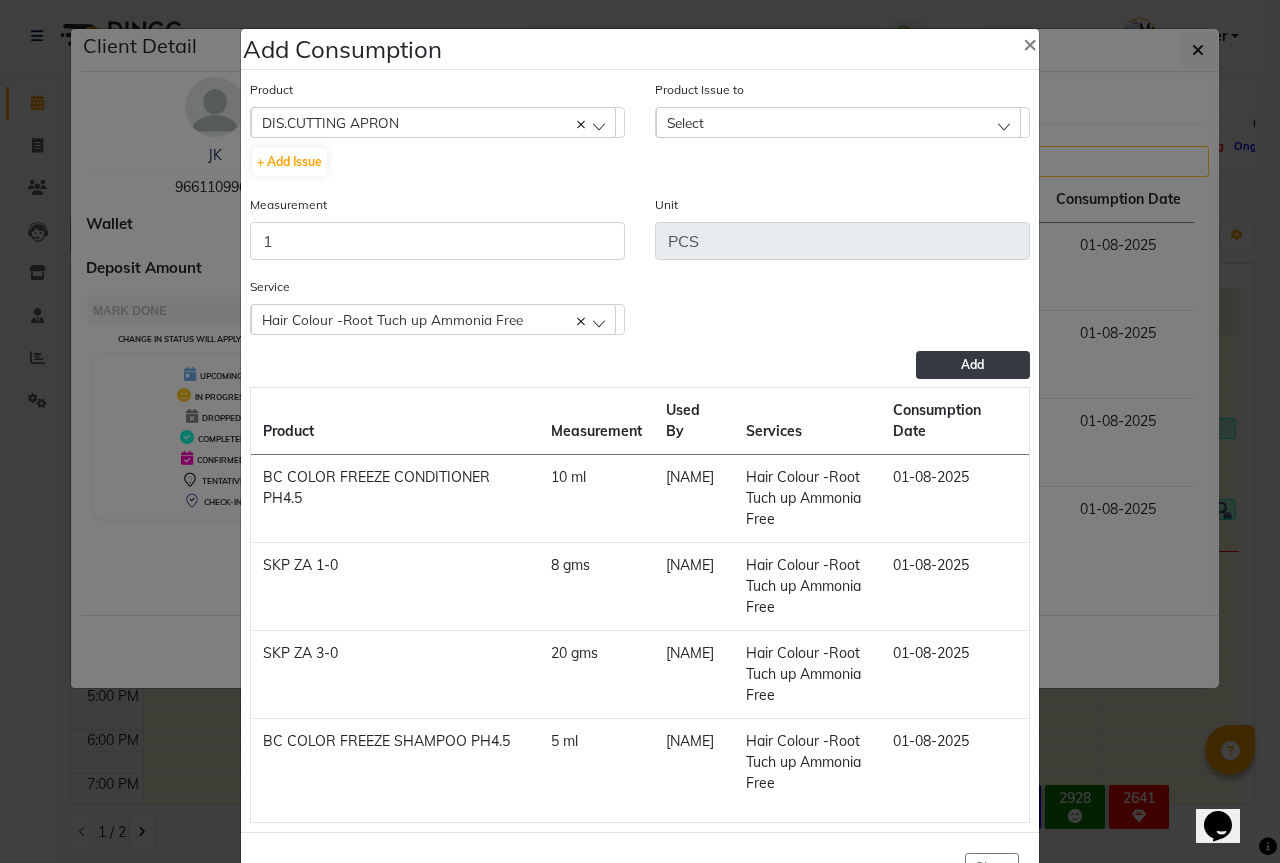 click on "Select" 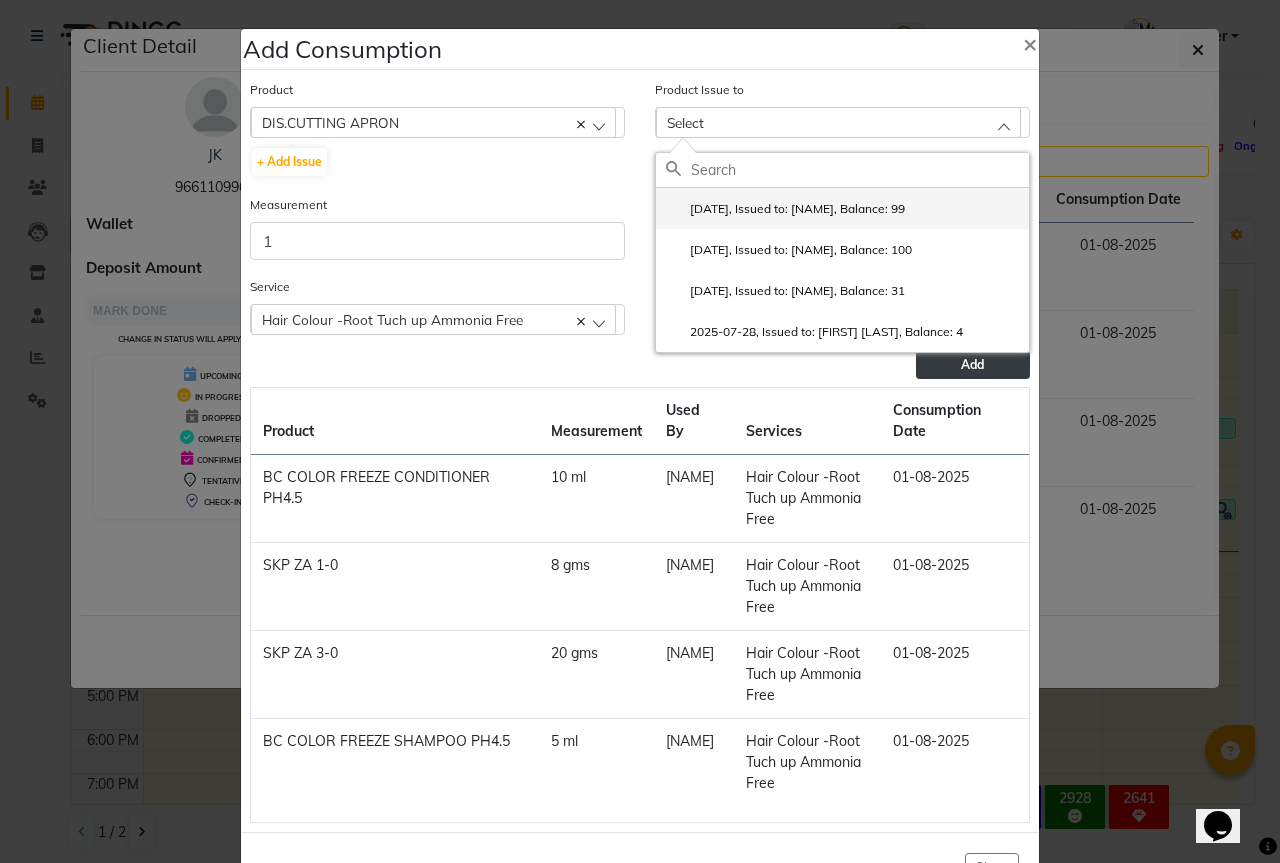 click on "2025-08-01, Issued to: Sipra Singh, Balance: 99" 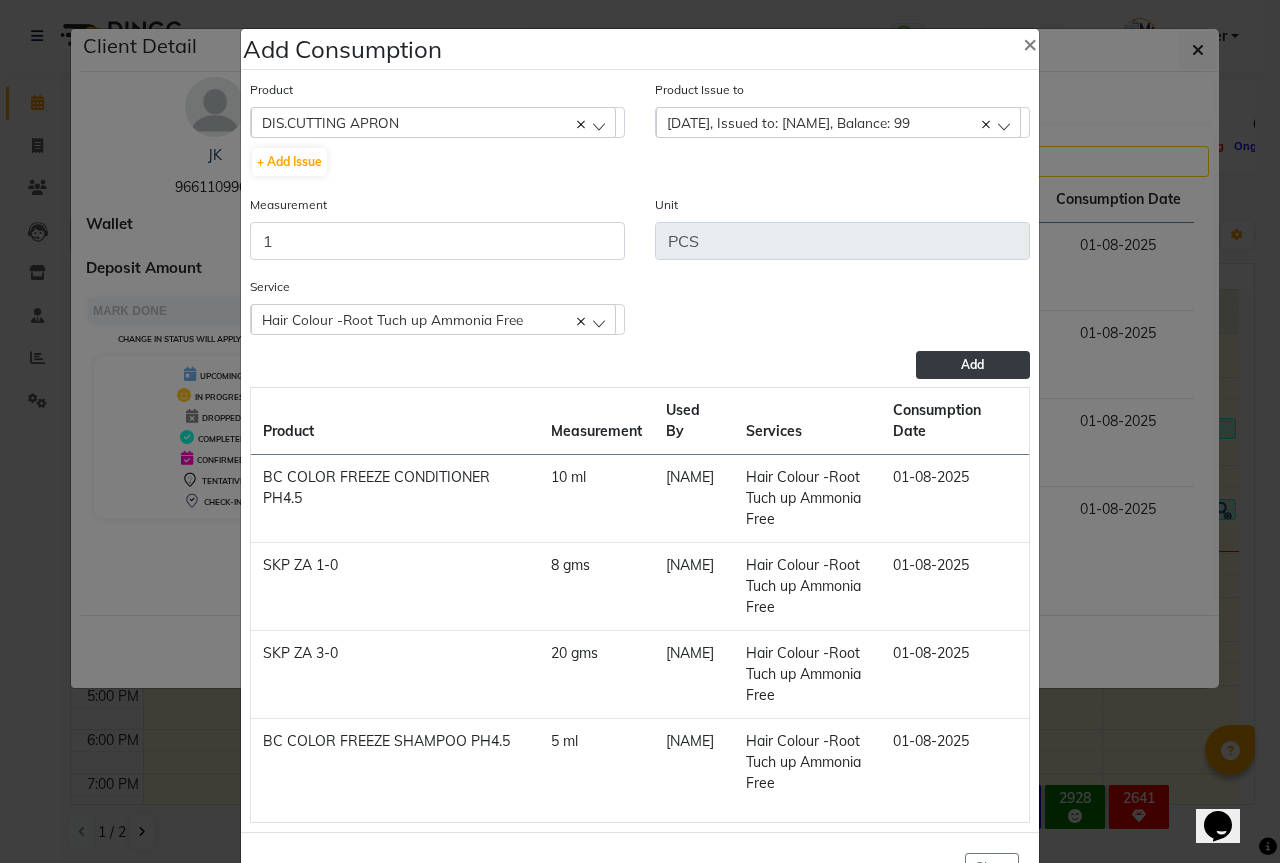 click on "Add" 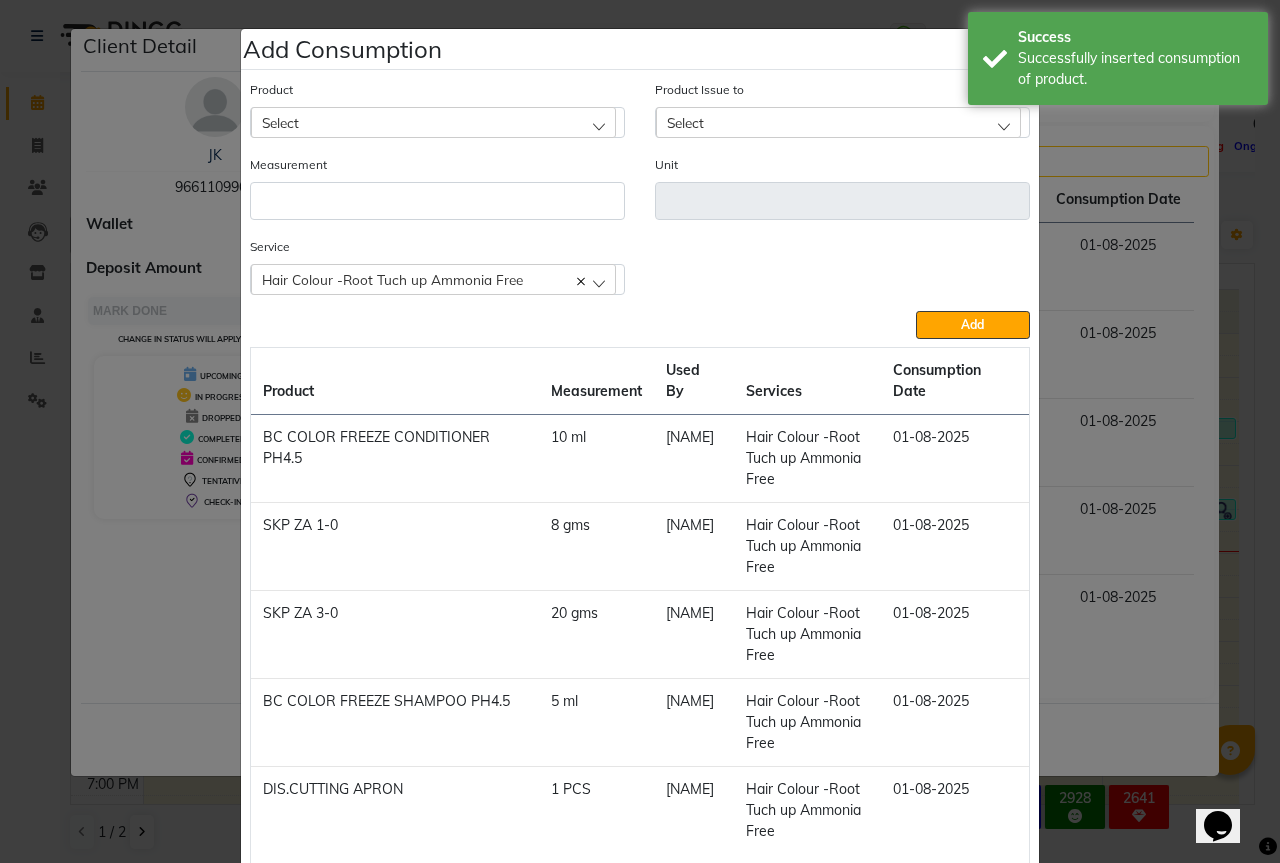 click on "Select" 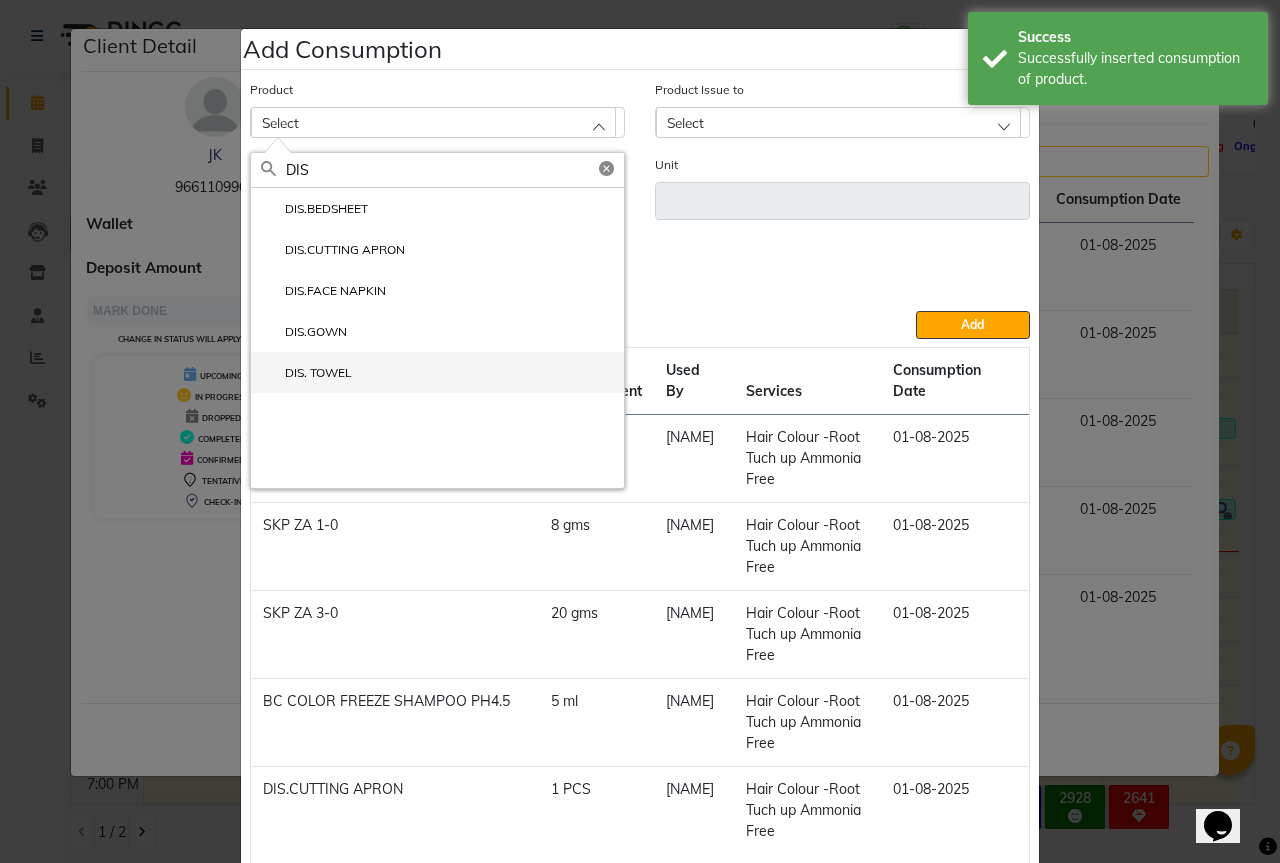 click on "DIS. TOWEL" 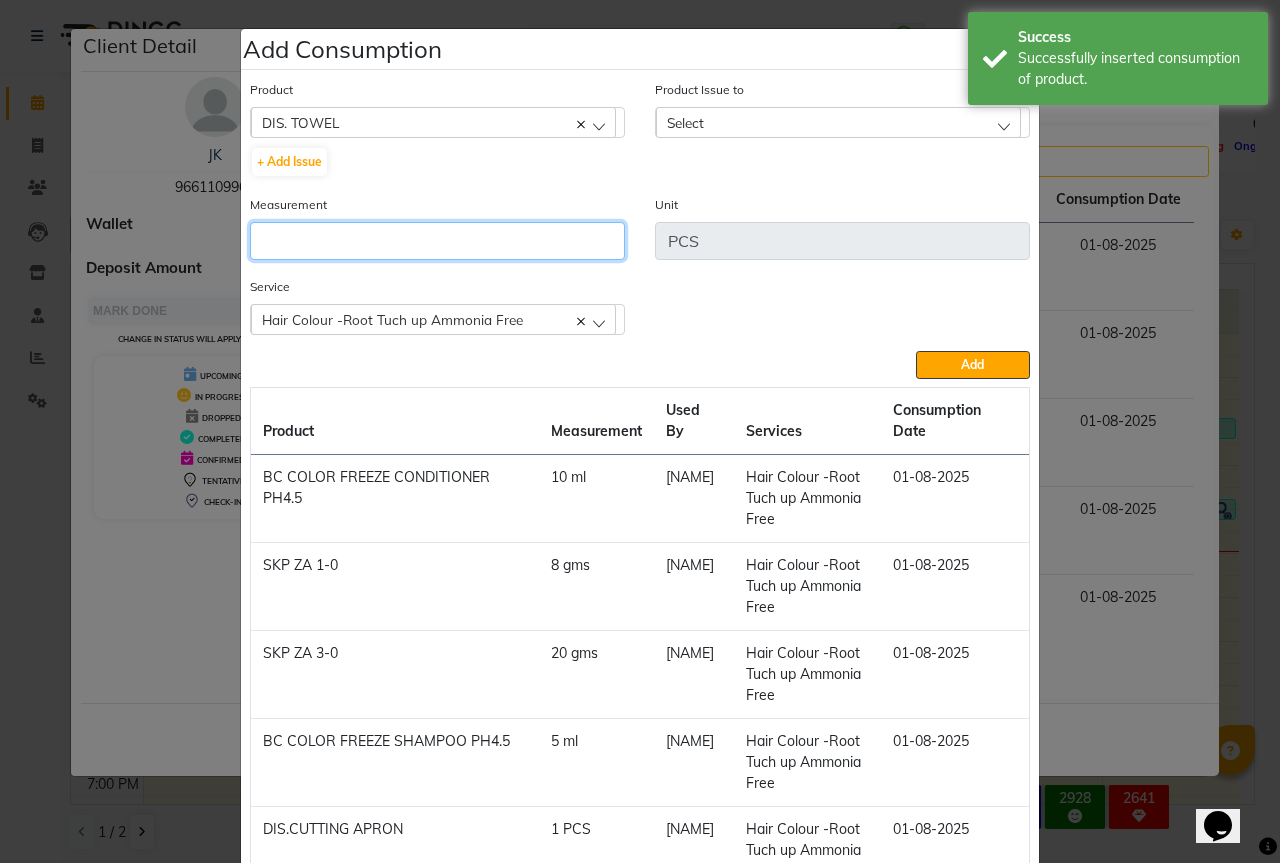 click 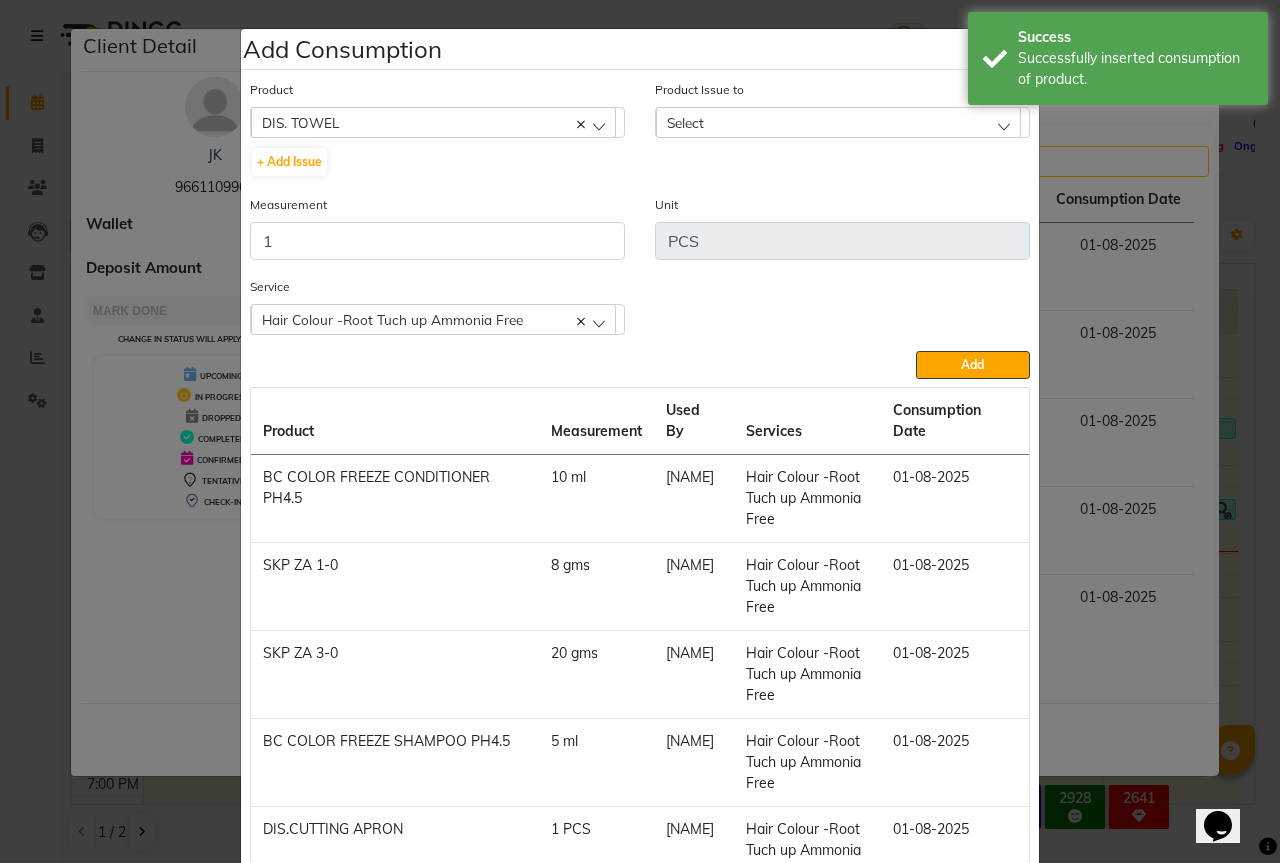 click on "Select" 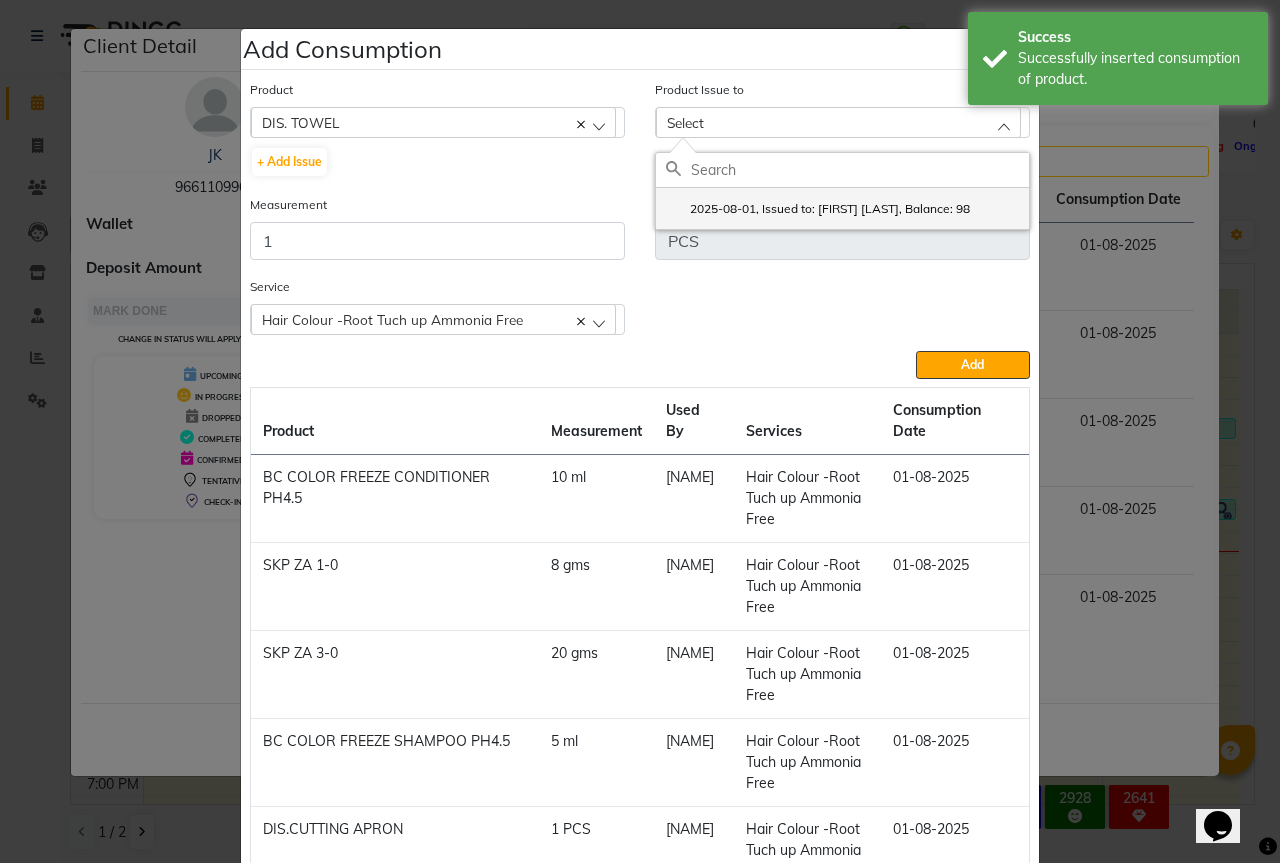 click on "2025-08-01, Issued to: Sipra Singh, Balance: 98" 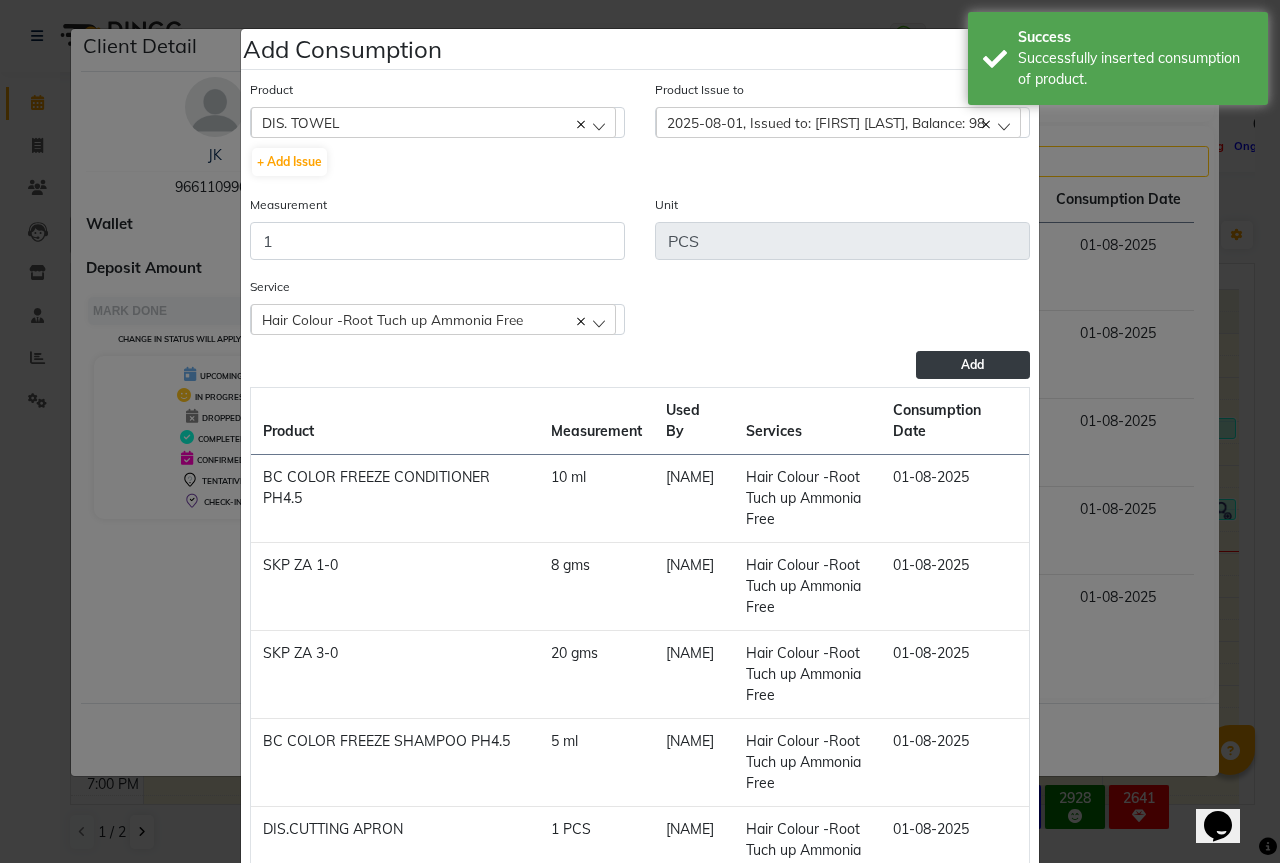 click on "Add" 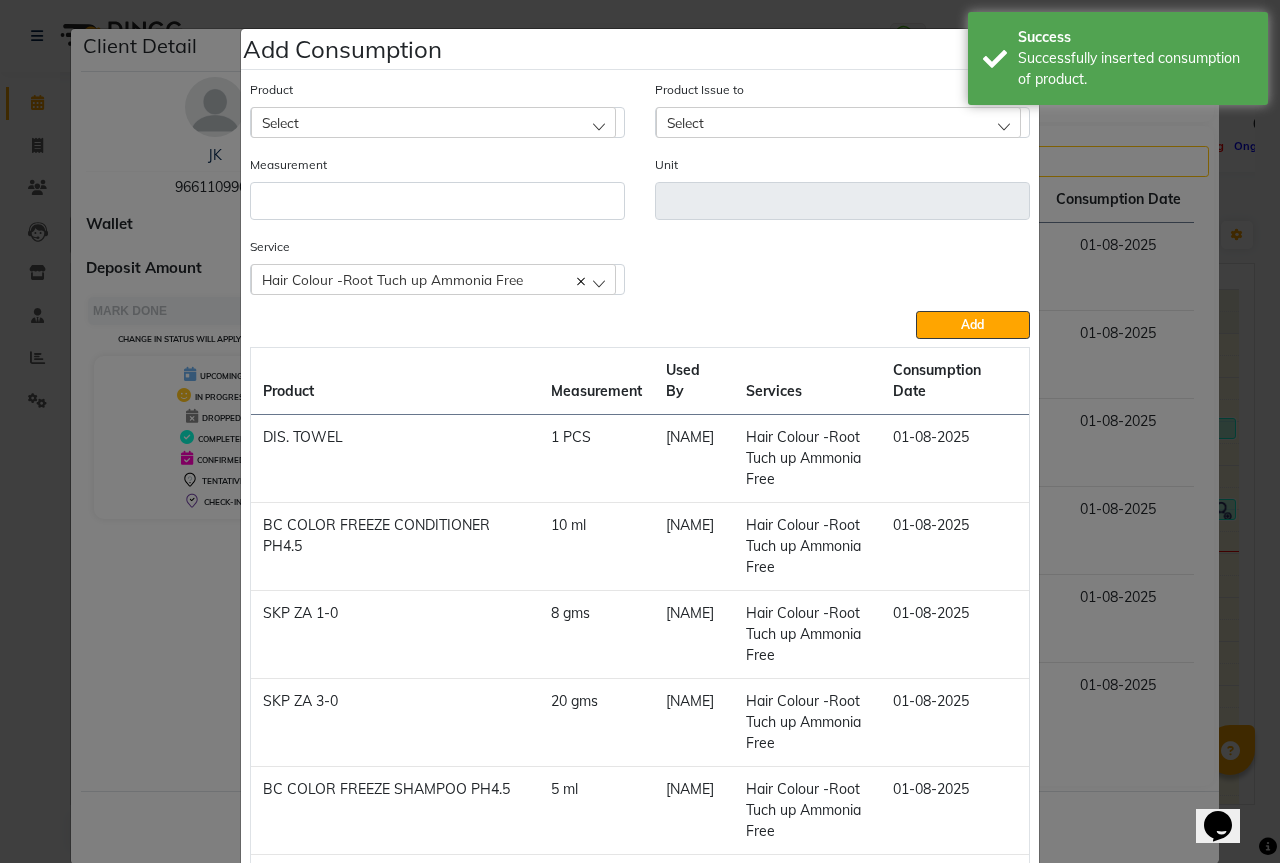 click on "Add Consumption × Product Select 03+HYDRA FACIAL KIT (MELADERAM AGELOCK) - CLEANSER Product Issue to Select 2025-08-01, Issued to: Sipra Singh, Balance: 98 Measurement Unit Service  Hair Colour -Root Tuch up Ammonia Free  Hair Colour -Root Tuch up Ammonia Free  Add  Product Measurement Used By Services Consumption Date  DIS. TOWEL    1 PCS   Bhagvat   Hair Colour -Root Tuch up Ammonia Free   01-08-2025   BC COLOR FREEZE CONDITIONER PH4.5   10 ml   Bhagvat   Hair Colour -Root Tuch up Ammonia Free   01-08-2025   SKP ZA 1-0   8 gms   Bhagvat   Hair Colour -Root Tuch up Ammonia Free   01-08-2025   SKP ZA 3-0   20 gms   Bhagvat   Hair Colour -Root Tuch up Ammonia Free   01-08-2025   BC COLOR FREEZE SHAMPOO PH4.5   5 ml   Bhagvat   Hair Colour -Root Tuch up Ammonia Free   01-08-2025   DIS.CUTTING APRON   1 PCS   Bhagvat   Hair Colour -Root Tuch up Ammonia Free   01-08-2025   Close" 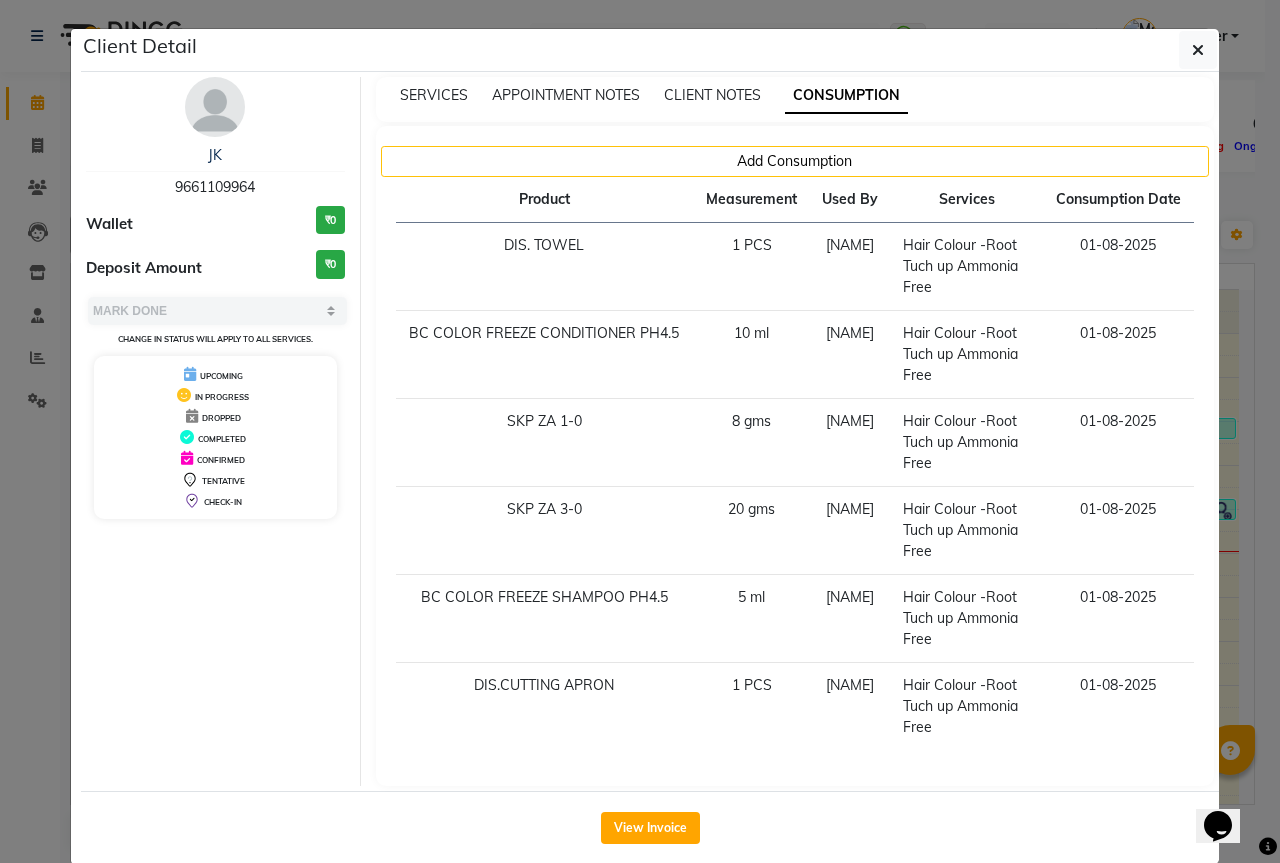 click on "Client Detail  JK    9661109964 Wallet ₹0 Deposit Amount  ₹0  Select MARK DONE UPCOMING Change in status will apply to all services. UPCOMING IN PROGRESS DROPPED COMPLETED CONFIRMED TENTATIVE CHECK-IN SERVICES APPOINTMENT NOTES CLIENT NOTES CONSUMPTION Add Consumption Product Measurement Used By Services Consumption Date  DIS. TOWEL    1 PCS   Bhagvat   Hair Colour -Root Tuch up Ammonia Free   01-08-2025   BC COLOR FREEZE CONDITIONER PH4.5   10 ml   Bhagvat   Hair Colour -Root Tuch up Ammonia Free   01-08-2025   SKP ZA 1-0   8 gms   Bhagvat   Hair Colour -Root Tuch up Ammonia Free   01-08-2025   SKP ZA 3-0   20 gms   Bhagvat   Hair Colour -Root Tuch up Ammonia Free   01-08-2025   BC COLOR FREEZE SHAMPOO PH4.5   5 ml   Bhagvat   Hair Colour -Root Tuch up Ammonia Free   01-08-2025   DIS.CUTTING APRON   1 PCS   Bhagvat   Hair Colour -Root Tuch up Ammonia Free   01-08-2025   View Invoice" 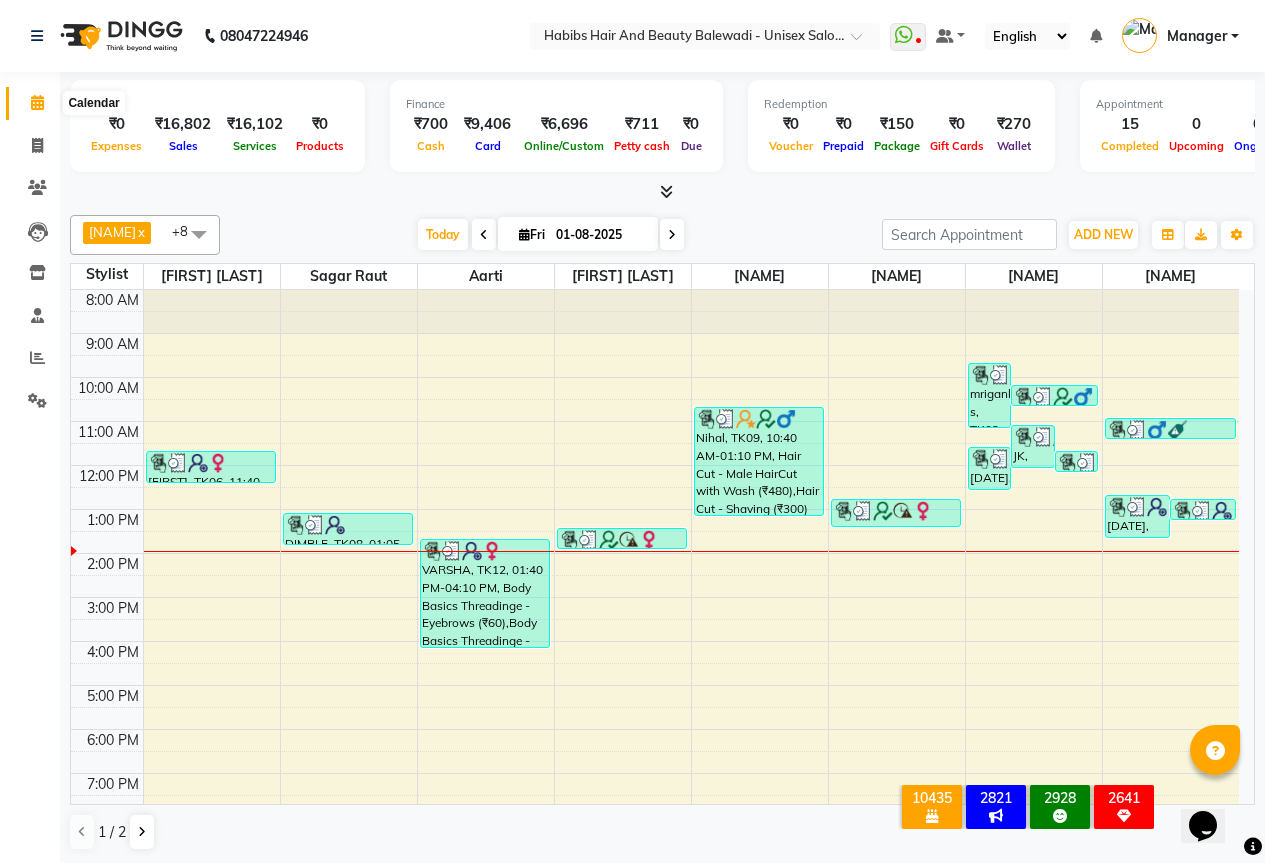 click 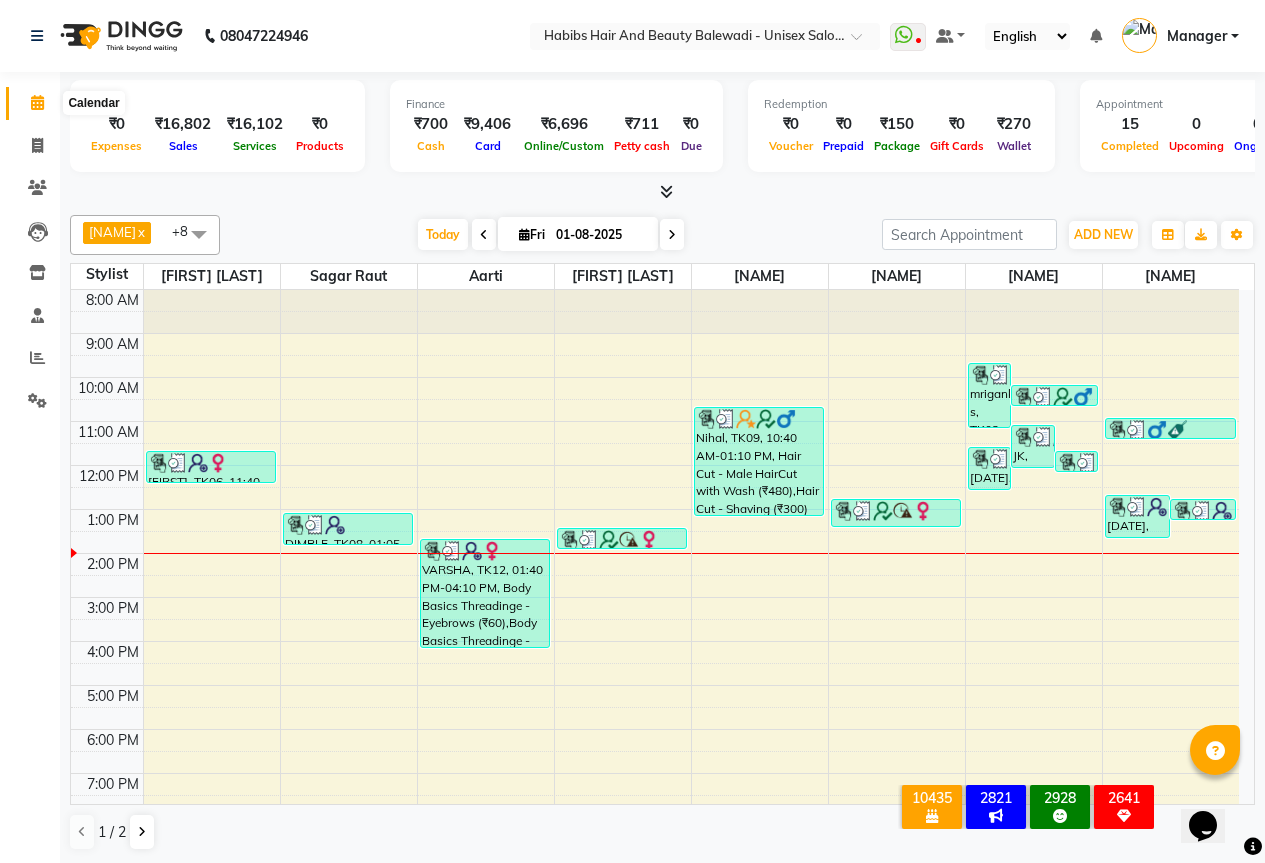 click 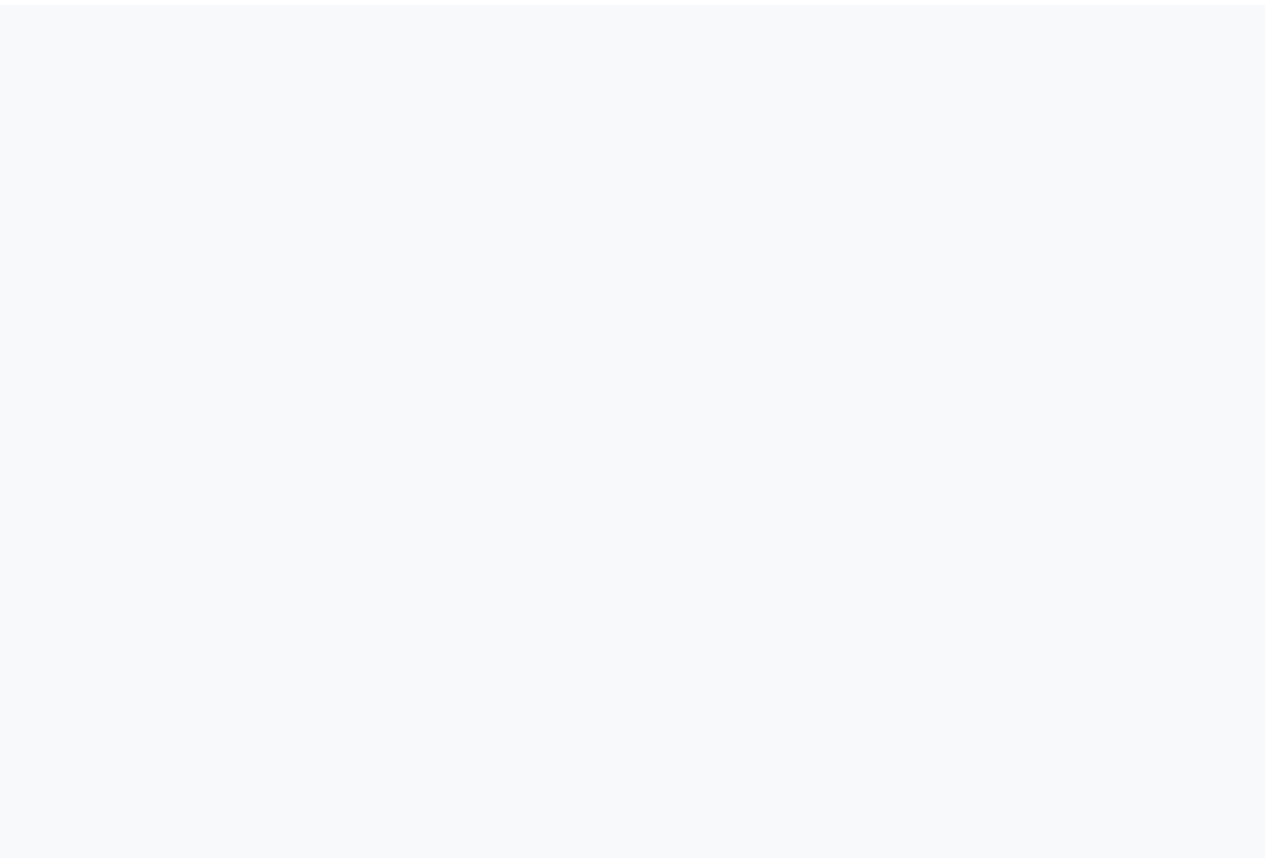 scroll, scrollTop: 0, scrollLeft: 0, axis: both 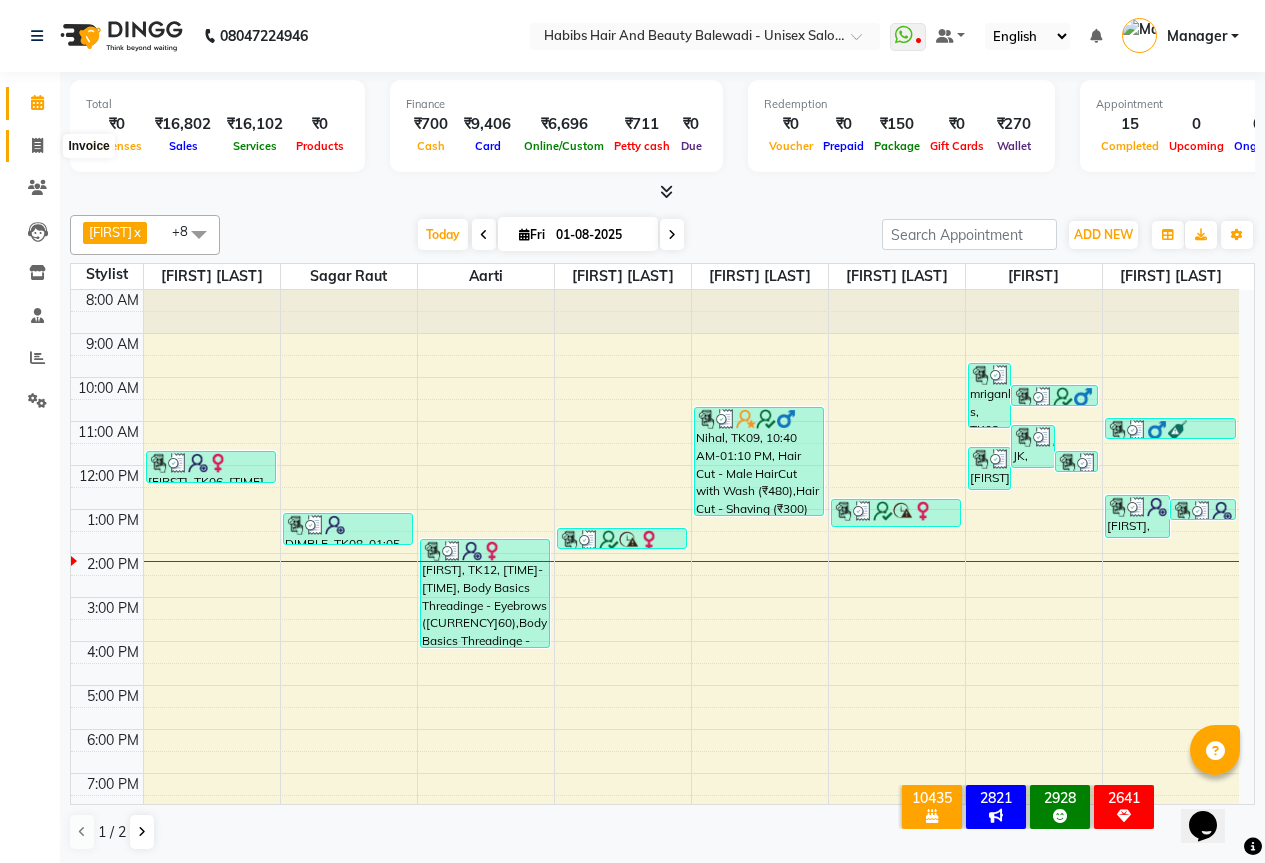 click 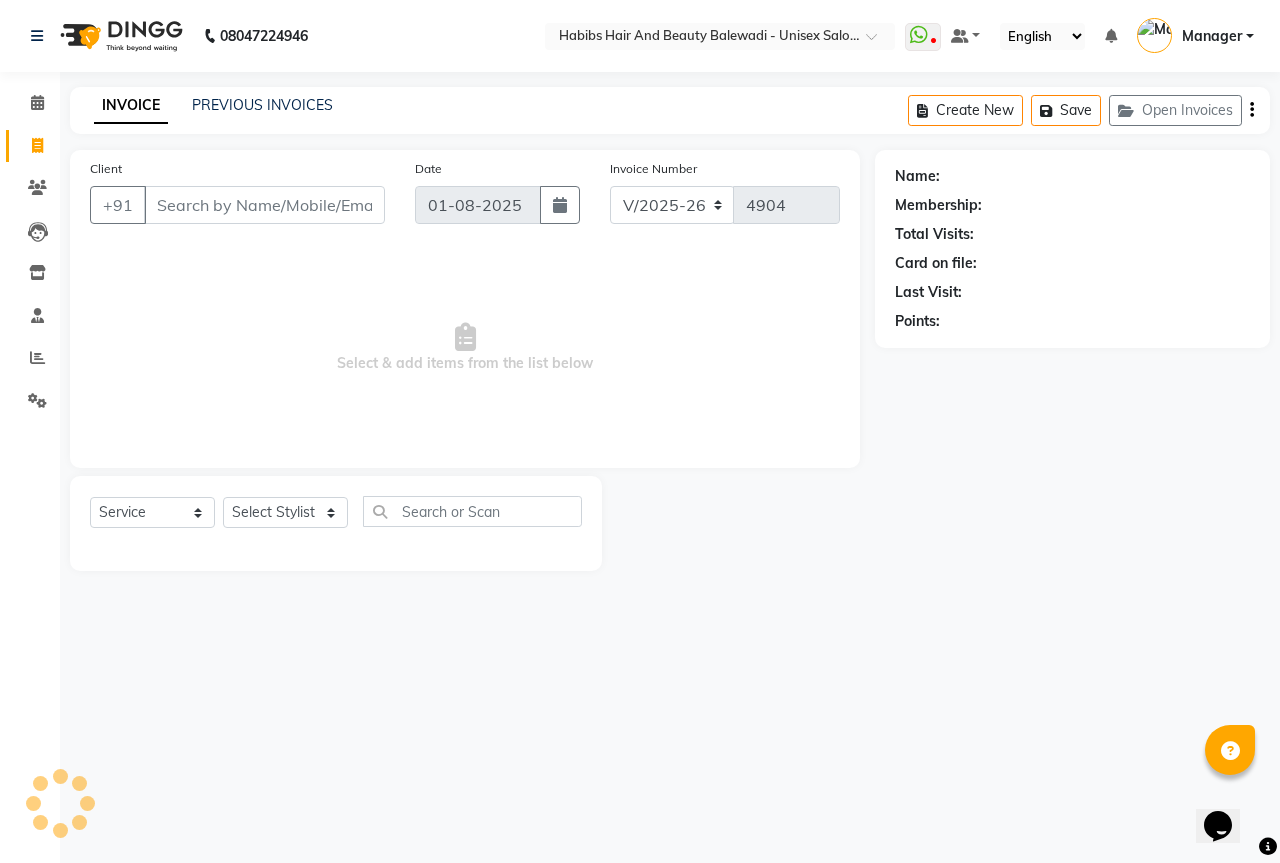 select on "package" 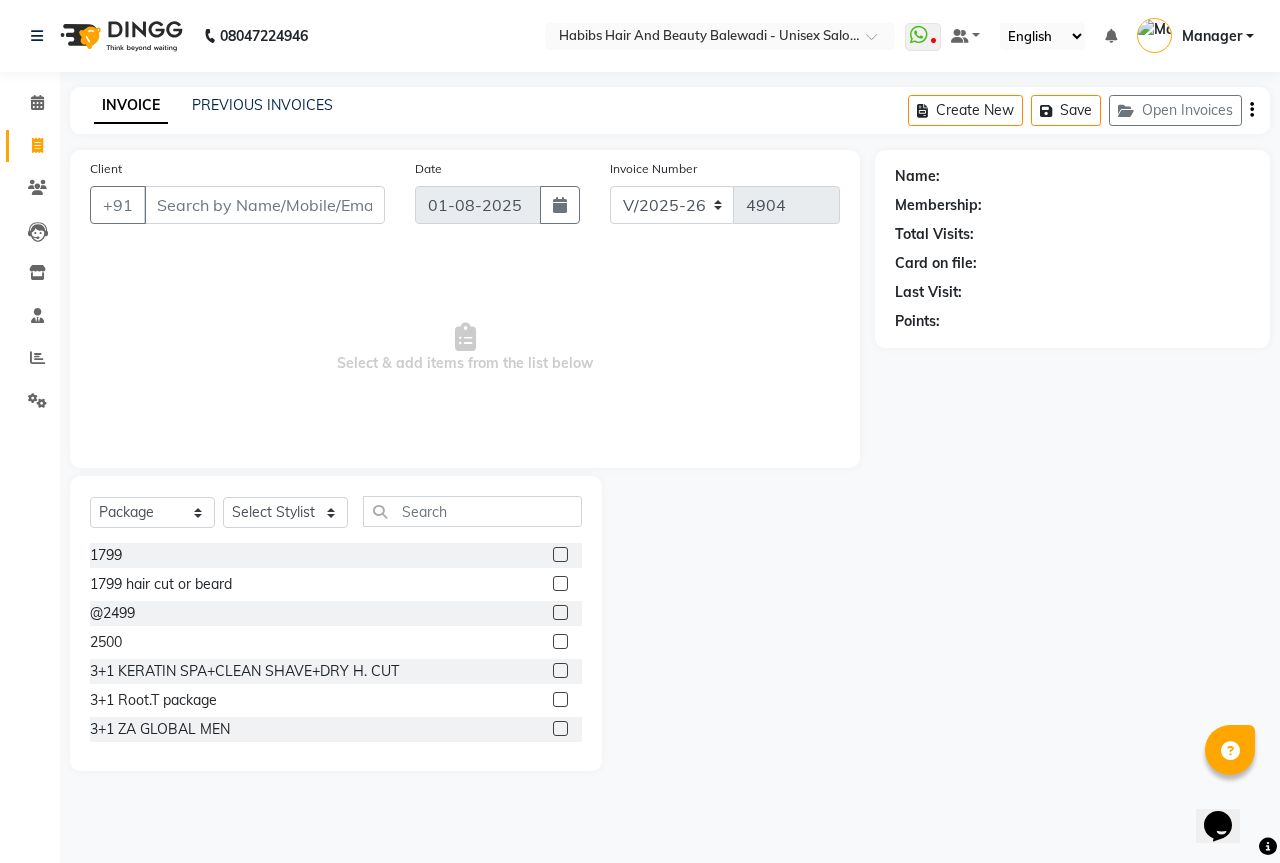 click on "Select & add items from the list below" at bounding box center [465, 348] 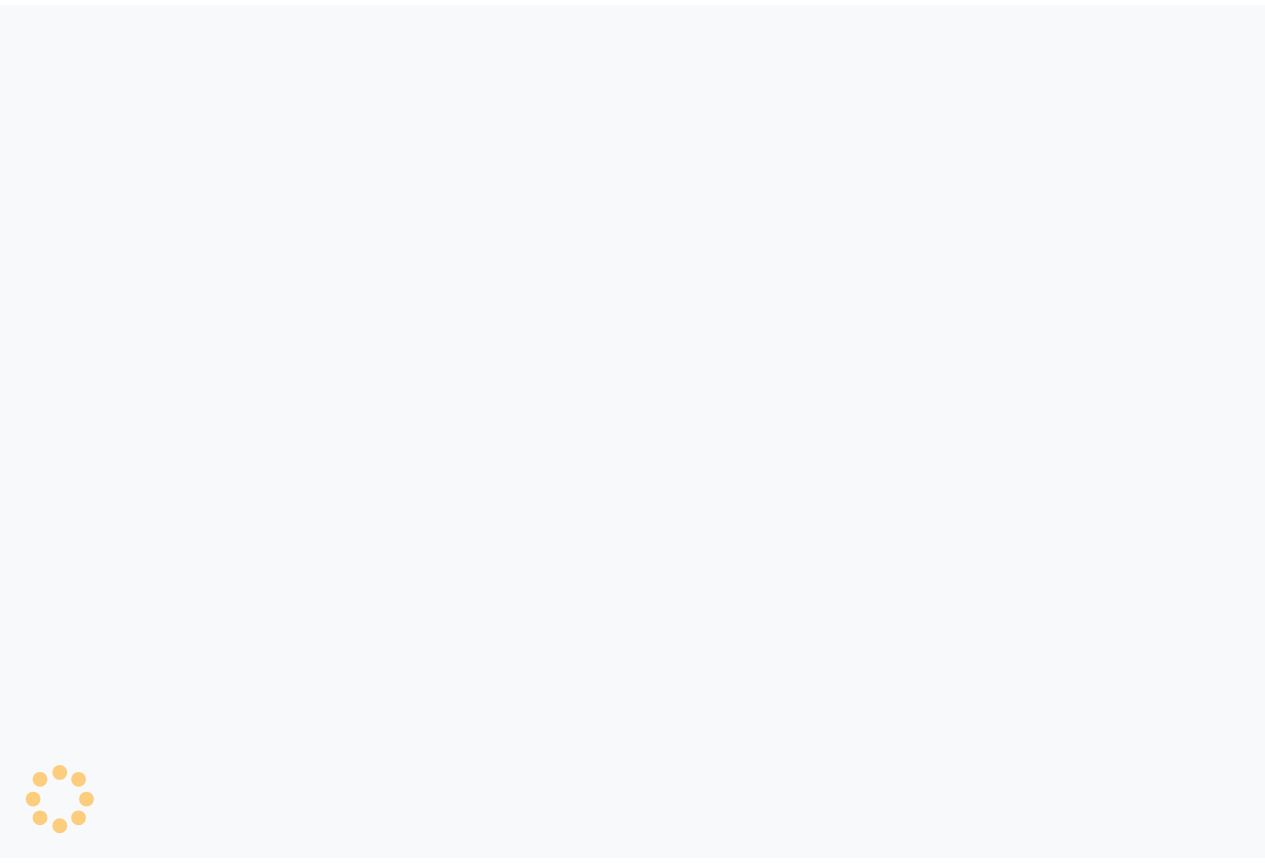 scroll, scrollTop: 0, scrollLeft: 0, axis: both 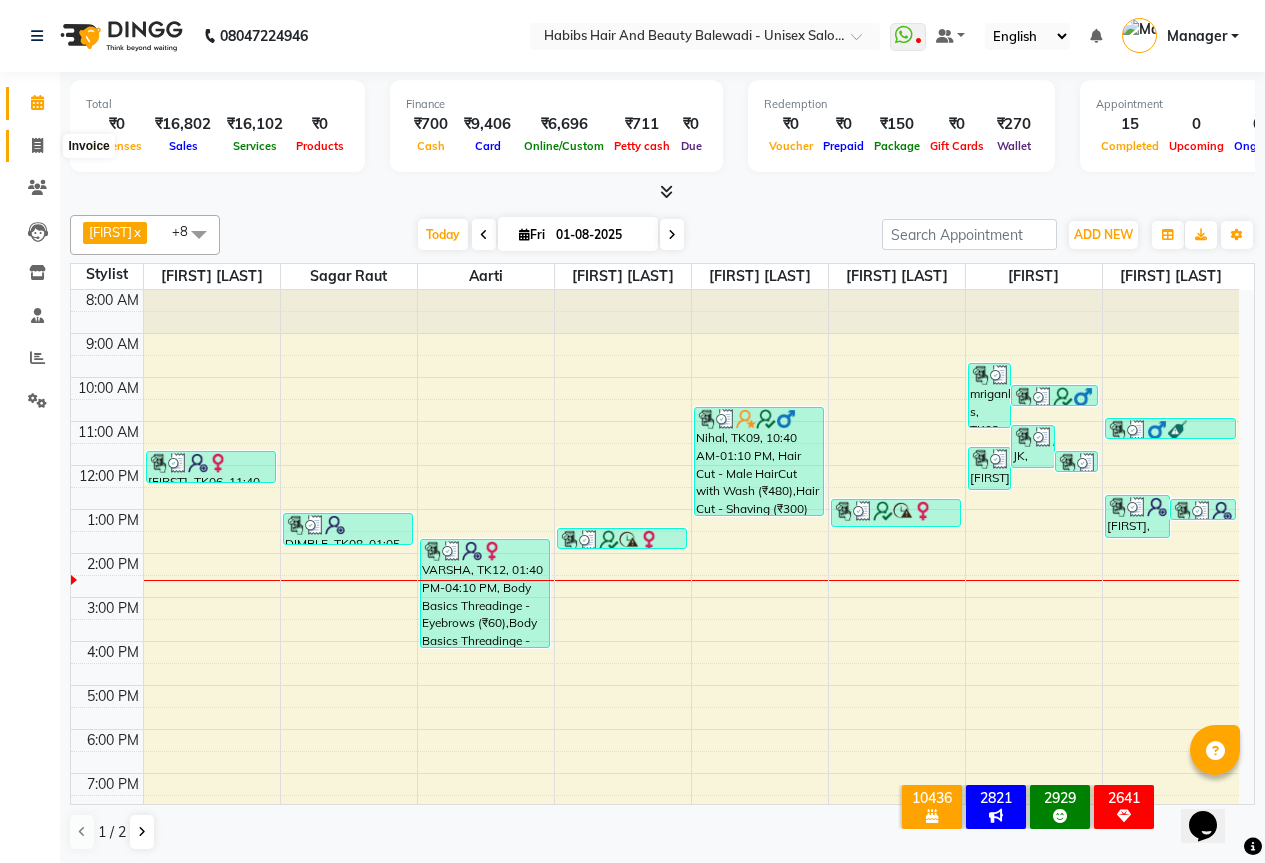 click 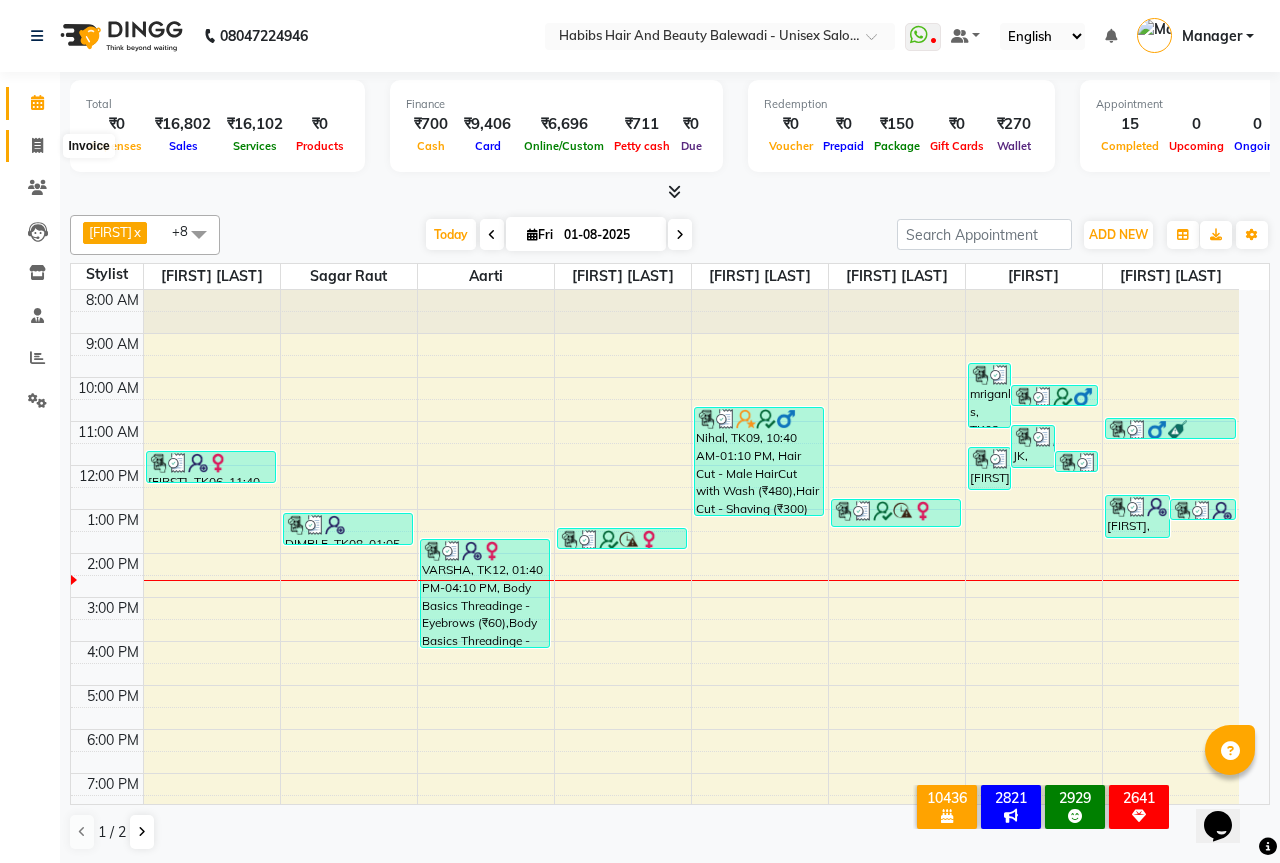 select on "5902" 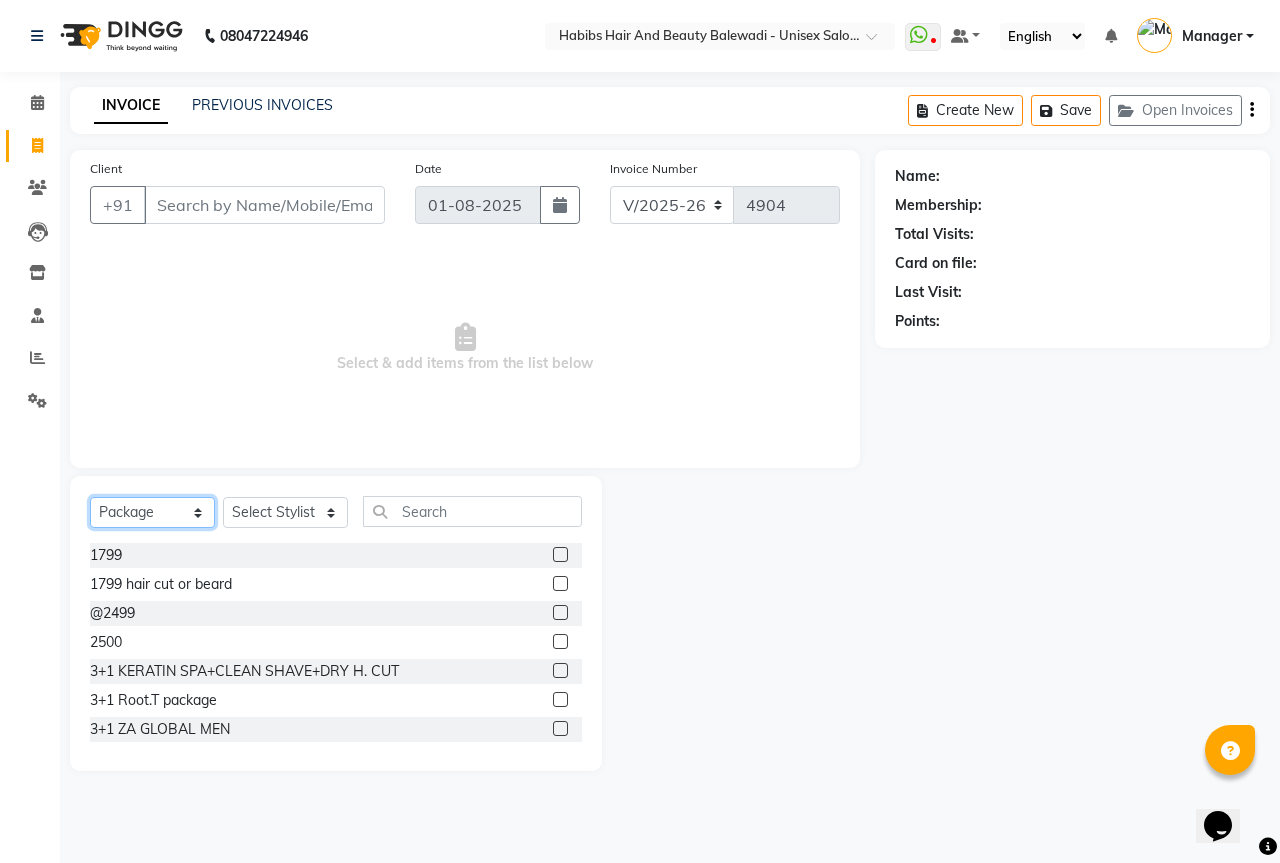click on "Select  Service  Product  Membership  Package Voucher Prepaid Gift Card" 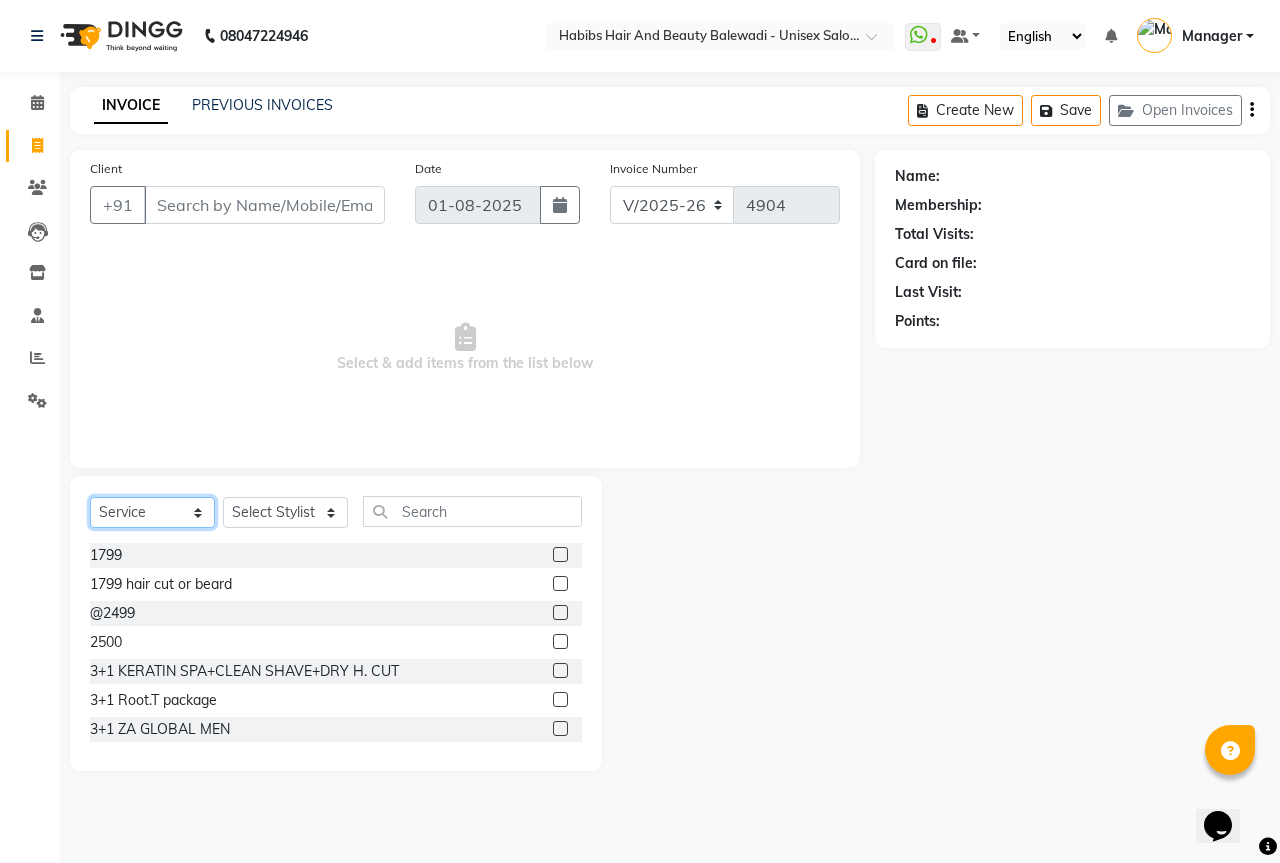 click on "Select  Service  Product  Membership  Package Voucher Prepaid Gift Card" 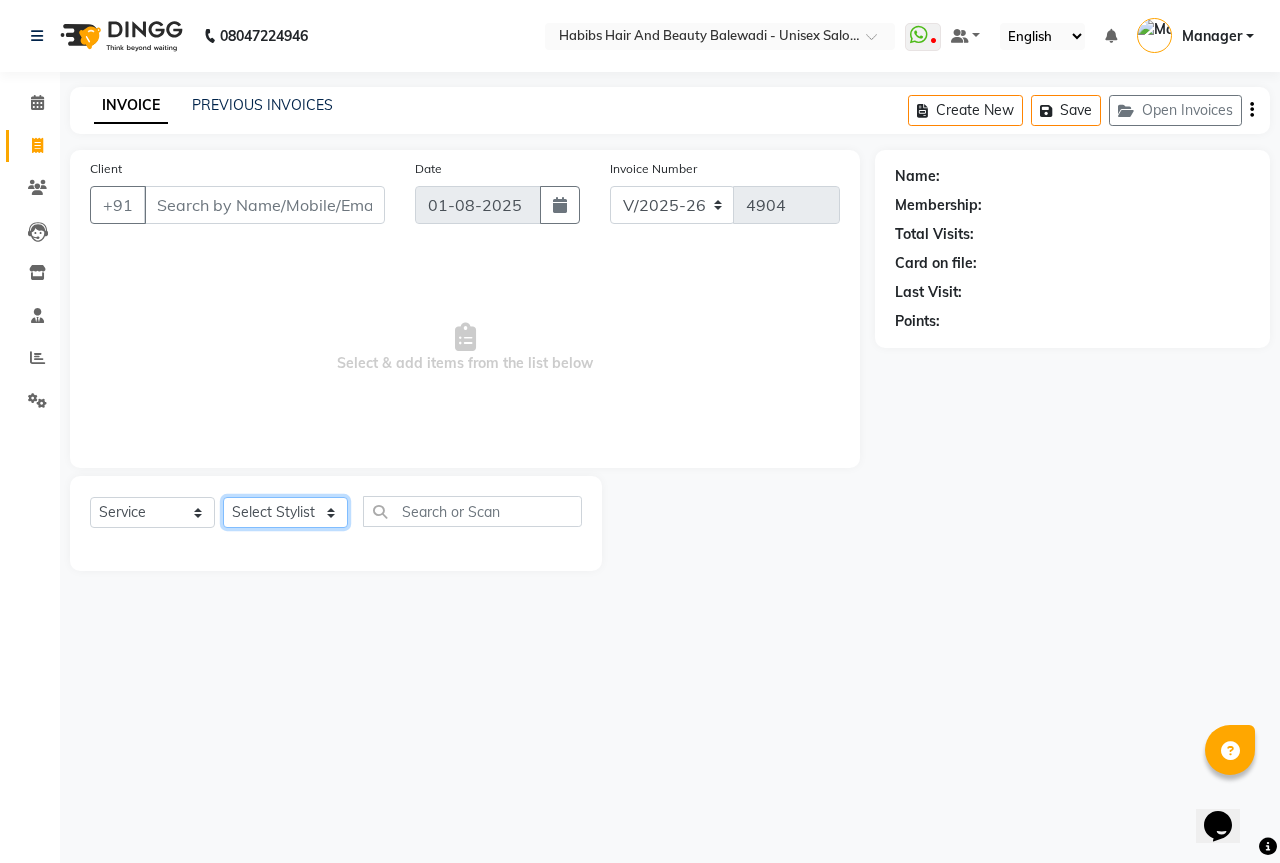 click on "Select Stylist Aarti Akshay Gaikwad Ankita Balmiki Bhagvat Dnyaneshwar Borde Gajanan Ghaytade Govind Wadel HK Manager Sagar Raut Sipra Singh Usha" 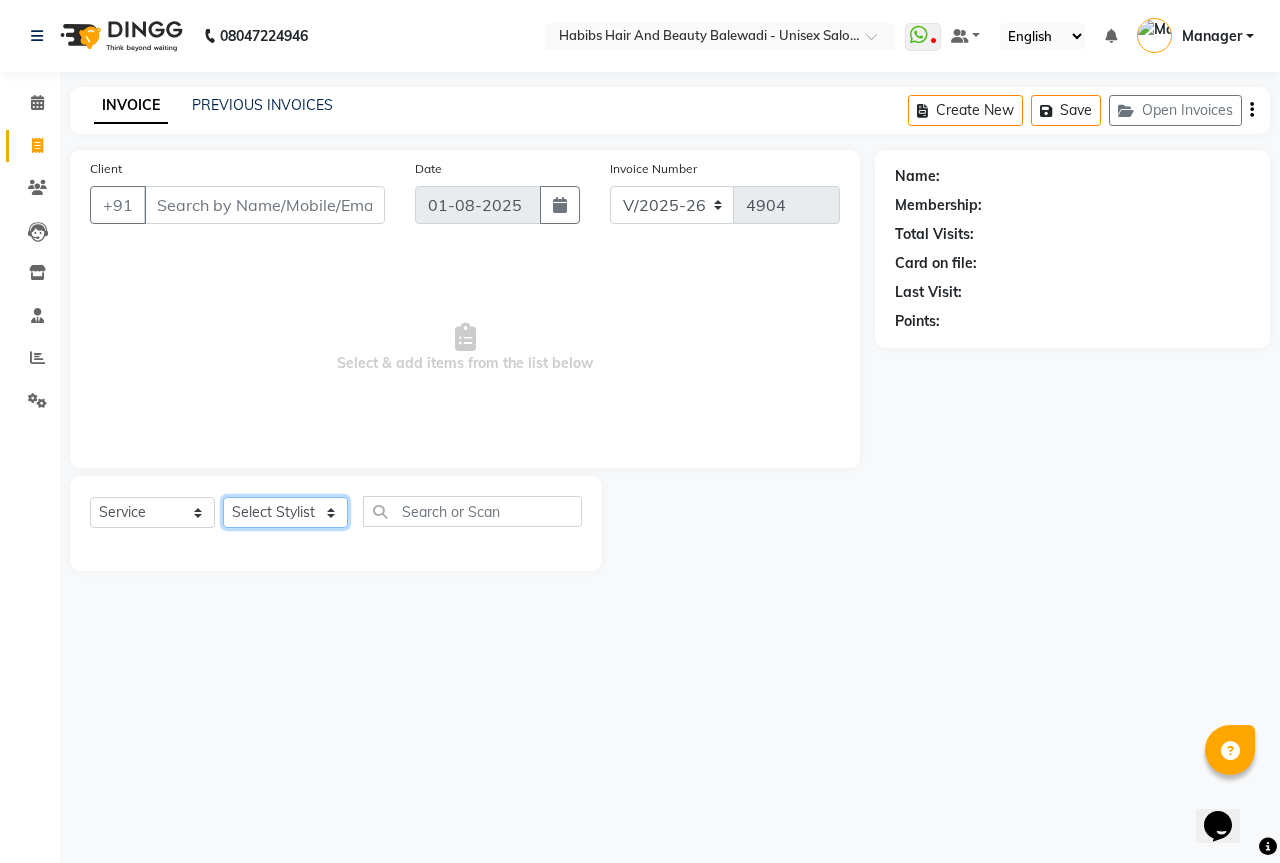 select on "65598" 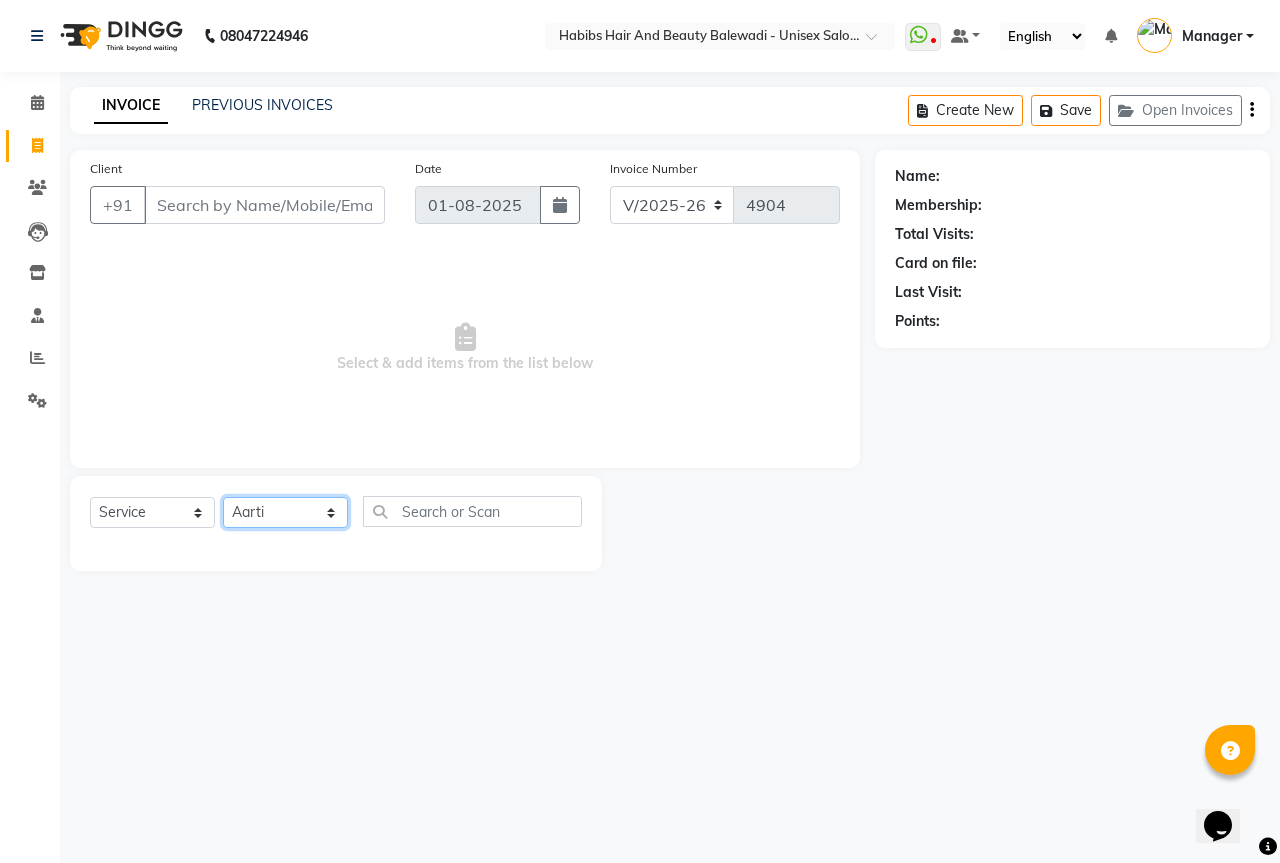 click on "Select Stylist Aarti Akshay Gaikwad Ankita Balmiki Bhagvat Dnyaneshwar Borde Gajanan Ghaytade Govind Wadel HK Manager Sagar Raut Sipra Singh Usha" 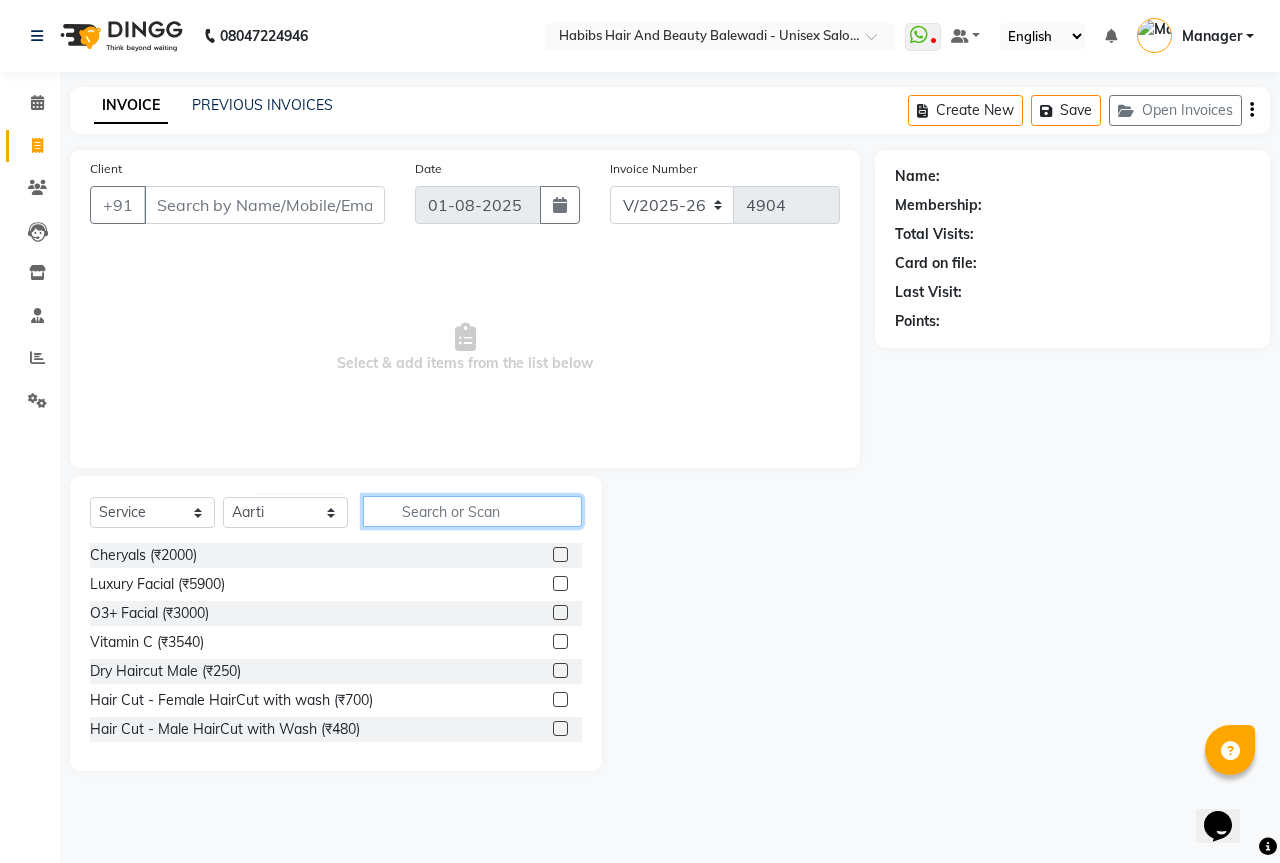 click 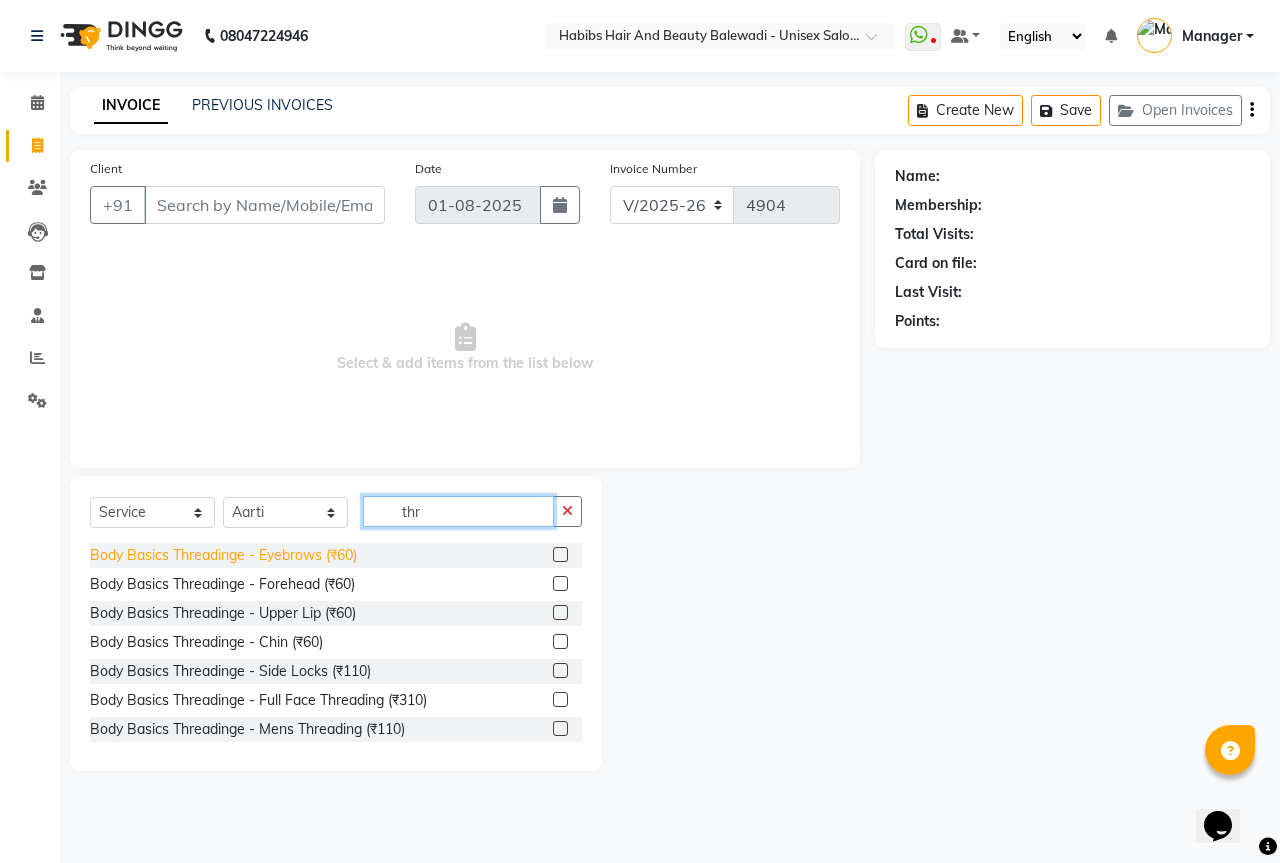 type on "thr" 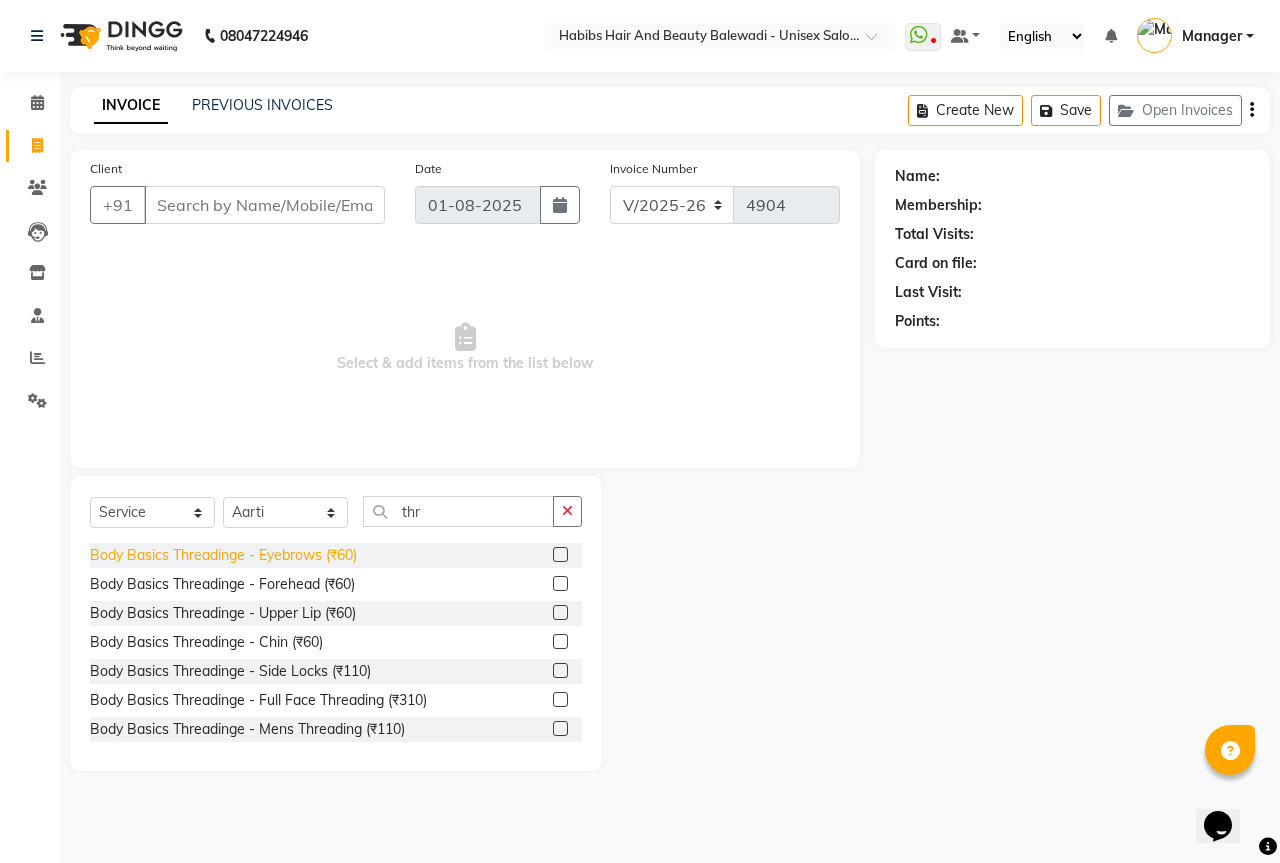 click on "Body Basics Threadinge - Eyebrows (₹60)" 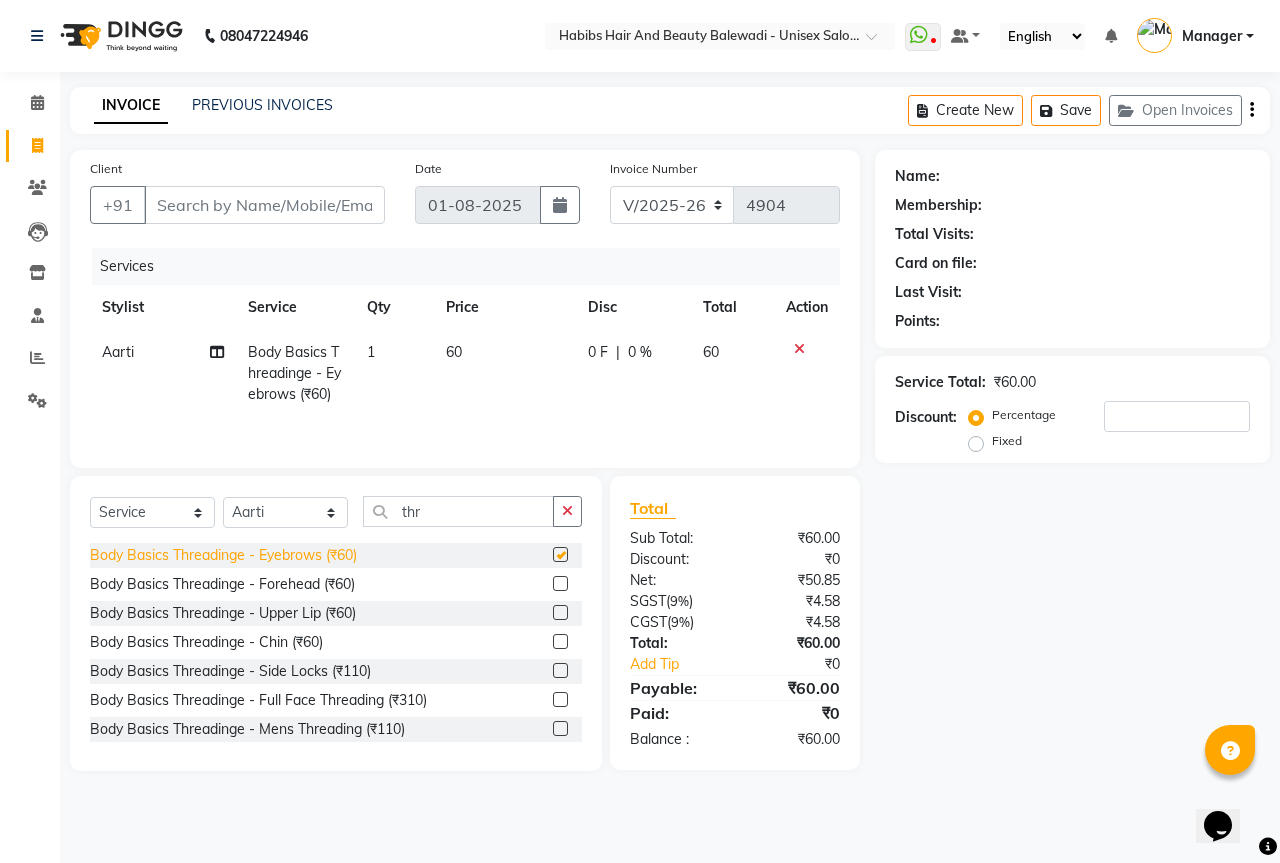 checkbox on "false" 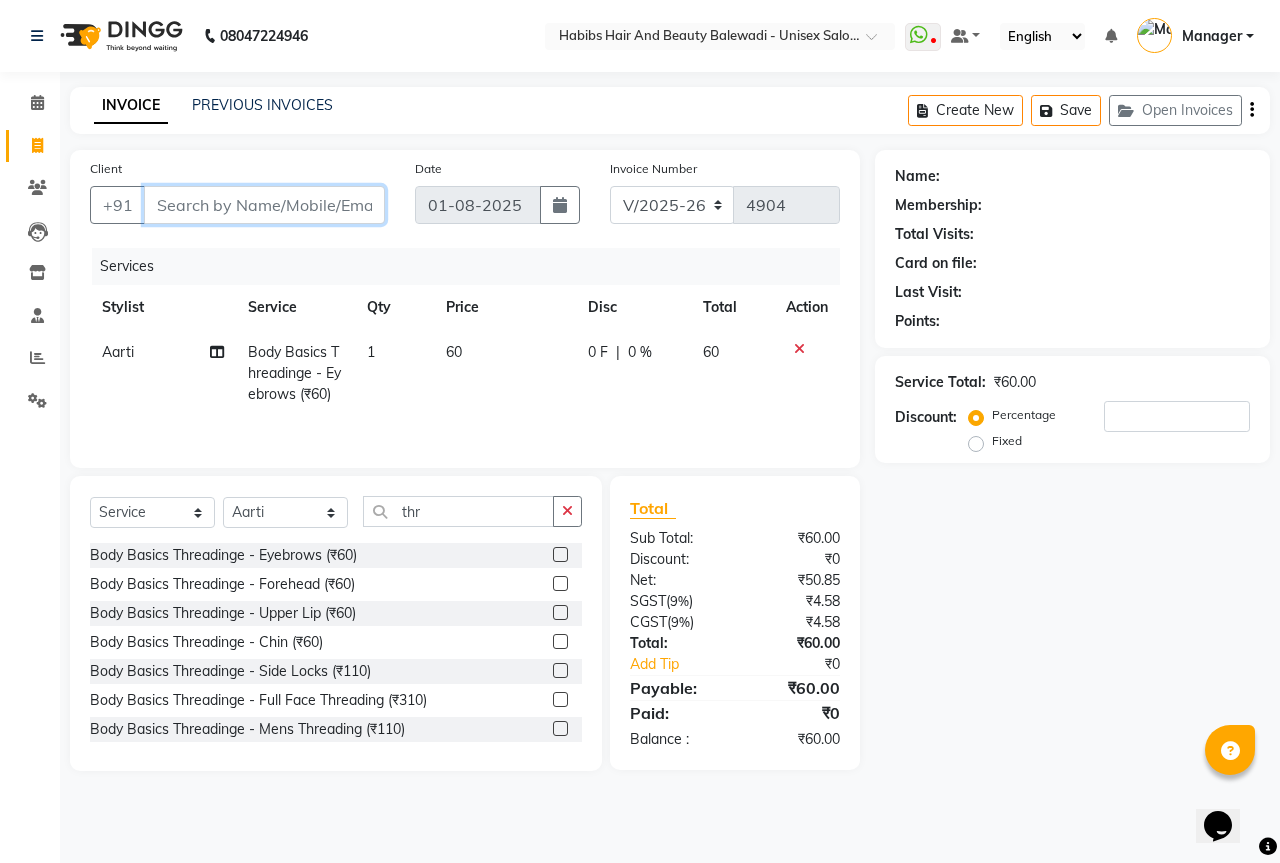 click on "Client" at bounding box center [264, 205] 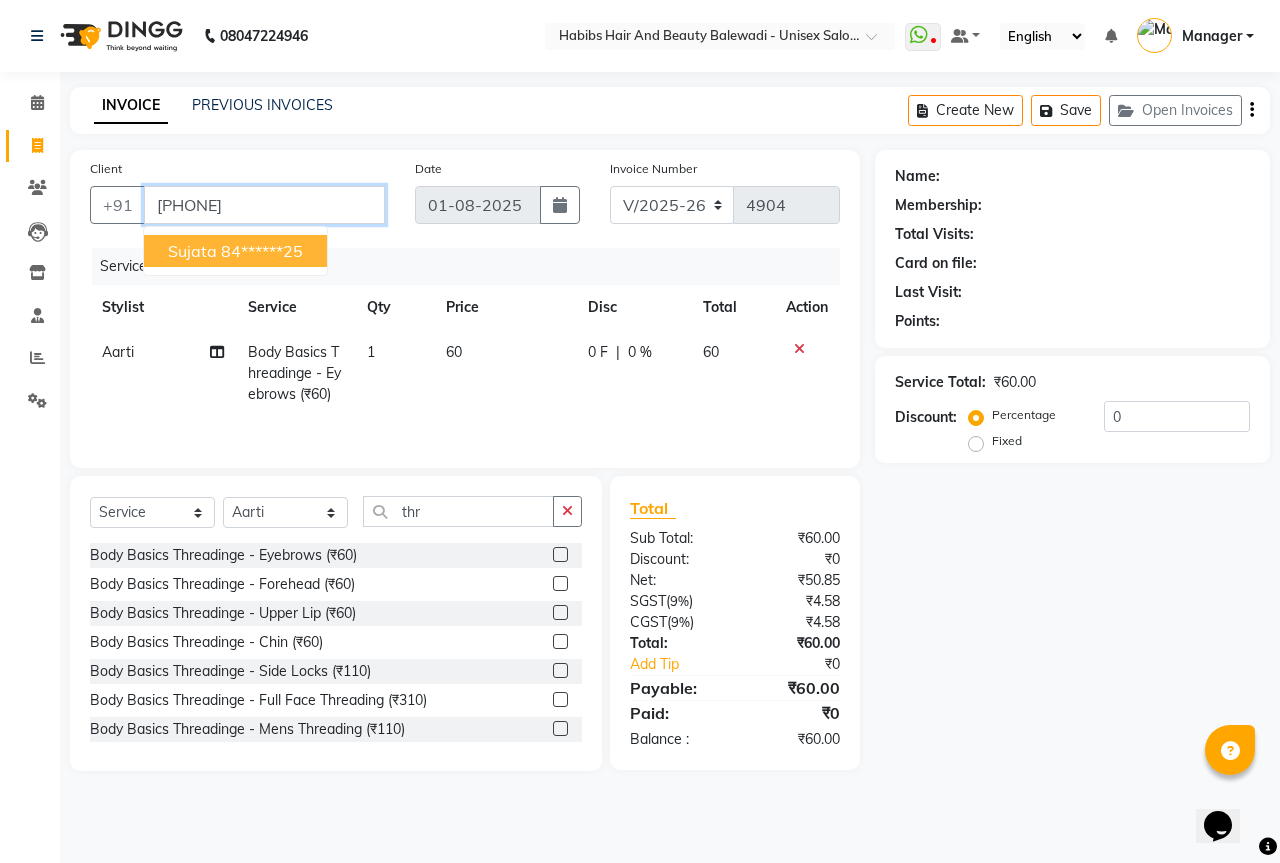 type on "[PHONE]" 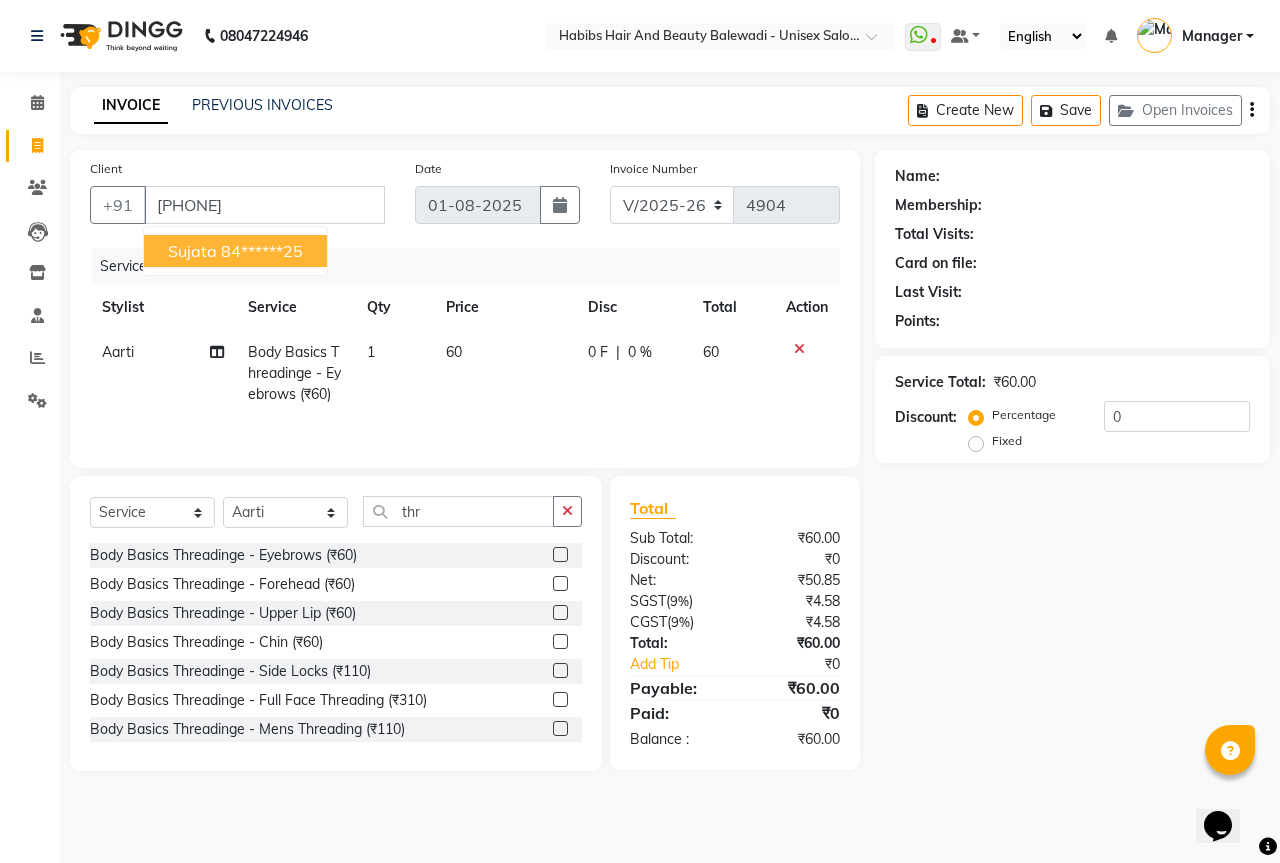 select on "1: Object" 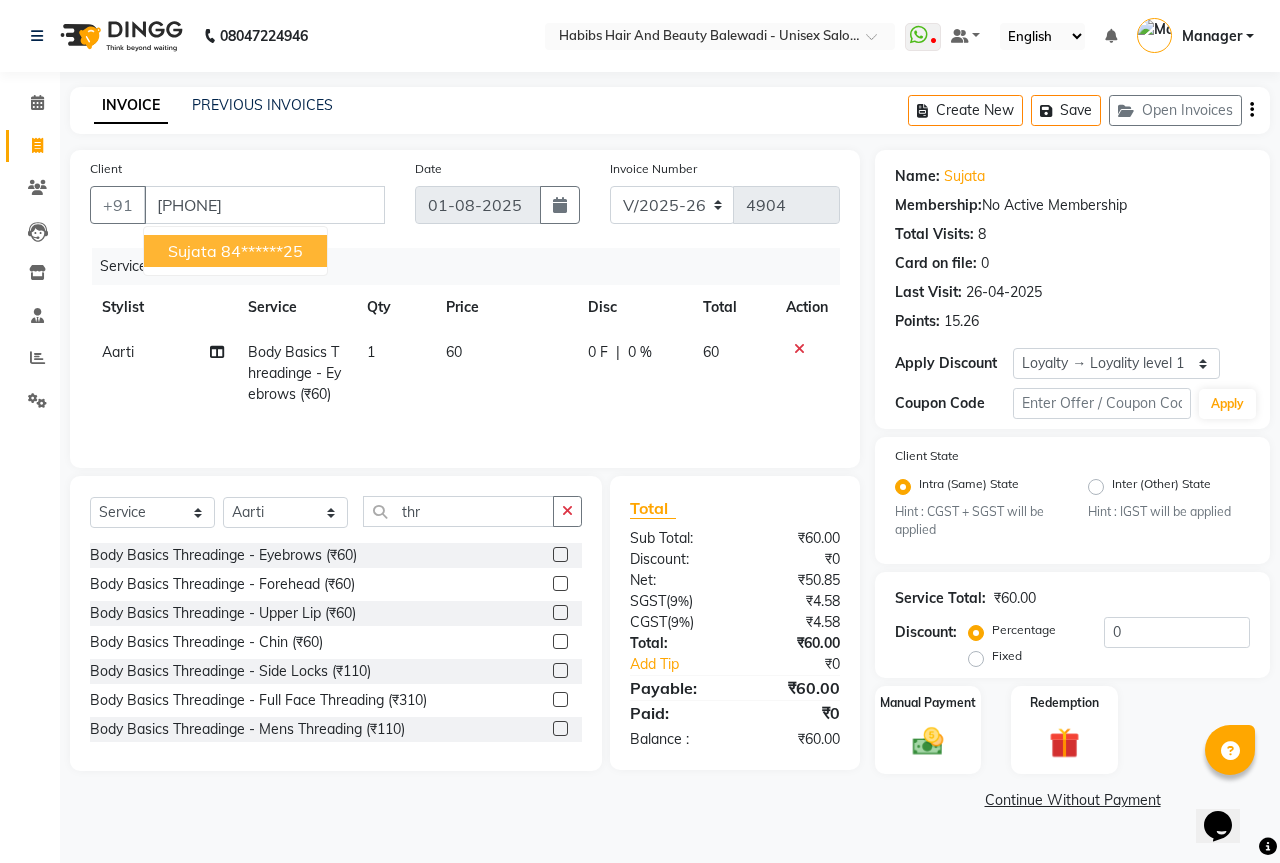 click on "sujata" at bounding box center (192, 251) 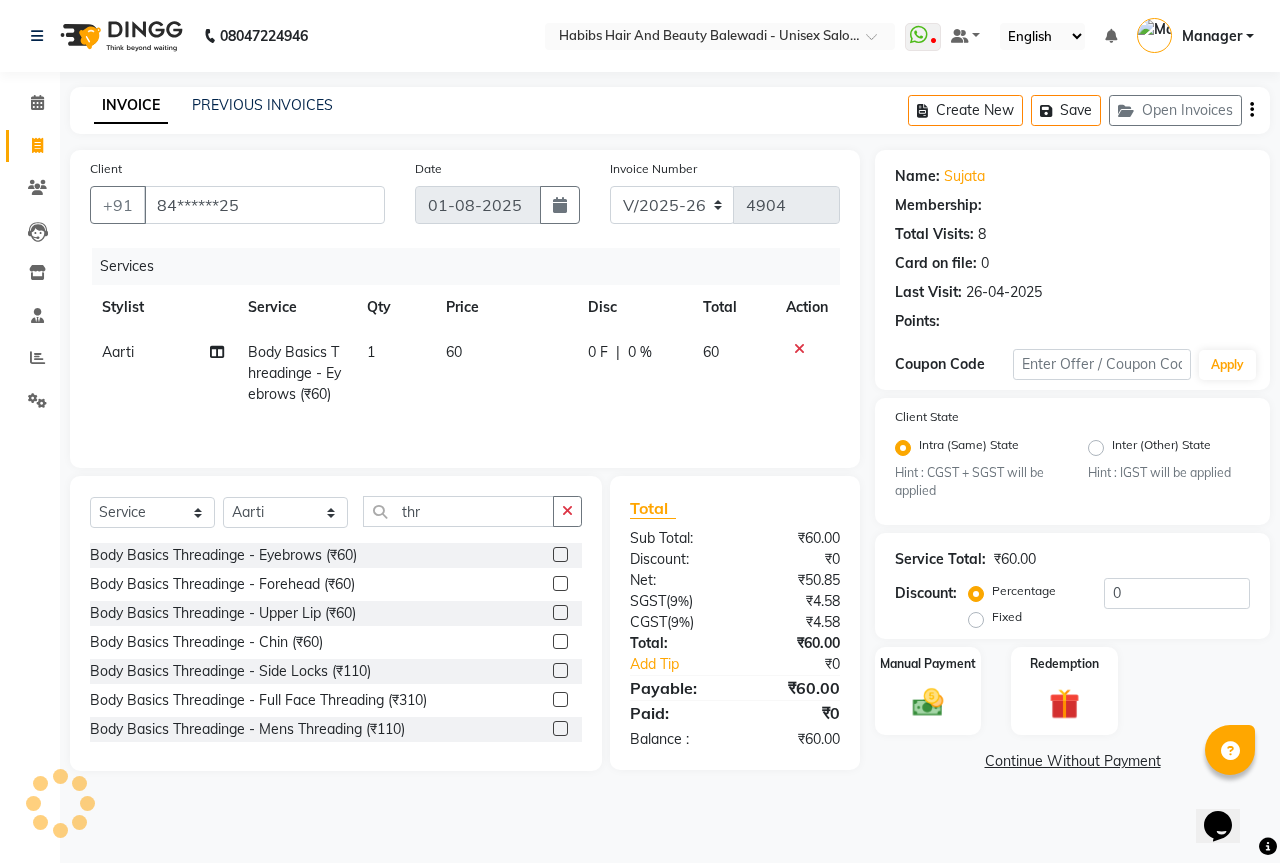 select on "1: Object" 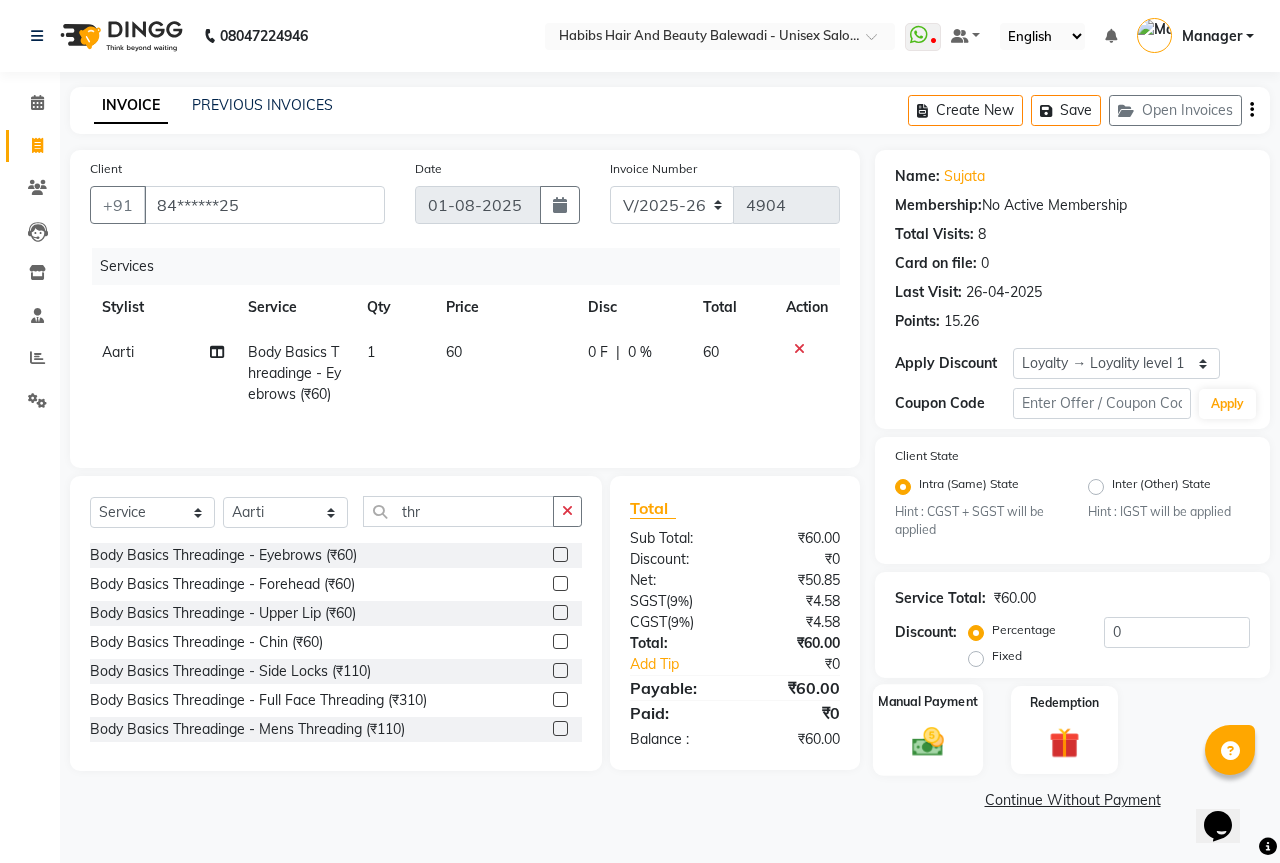 click on "Manual Payment" 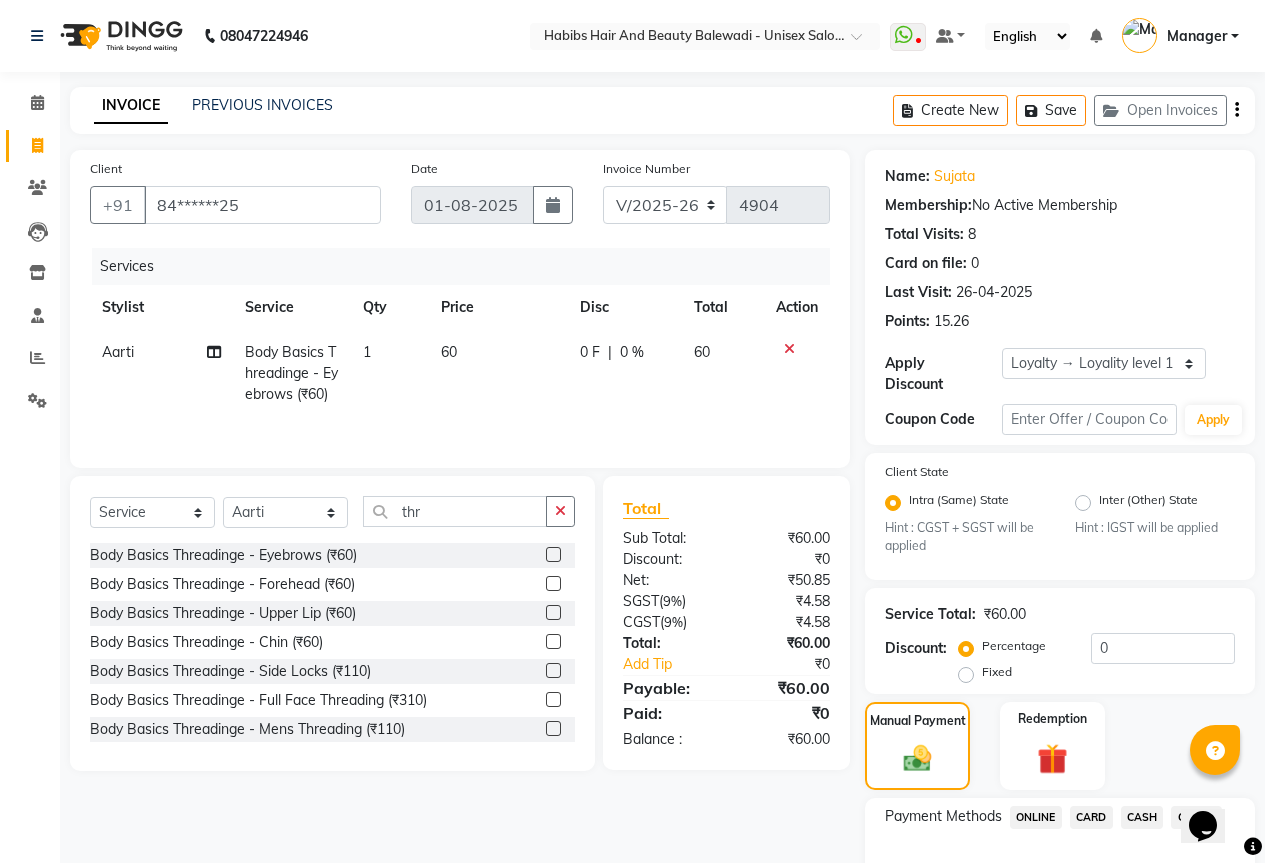click on "ONLINE" 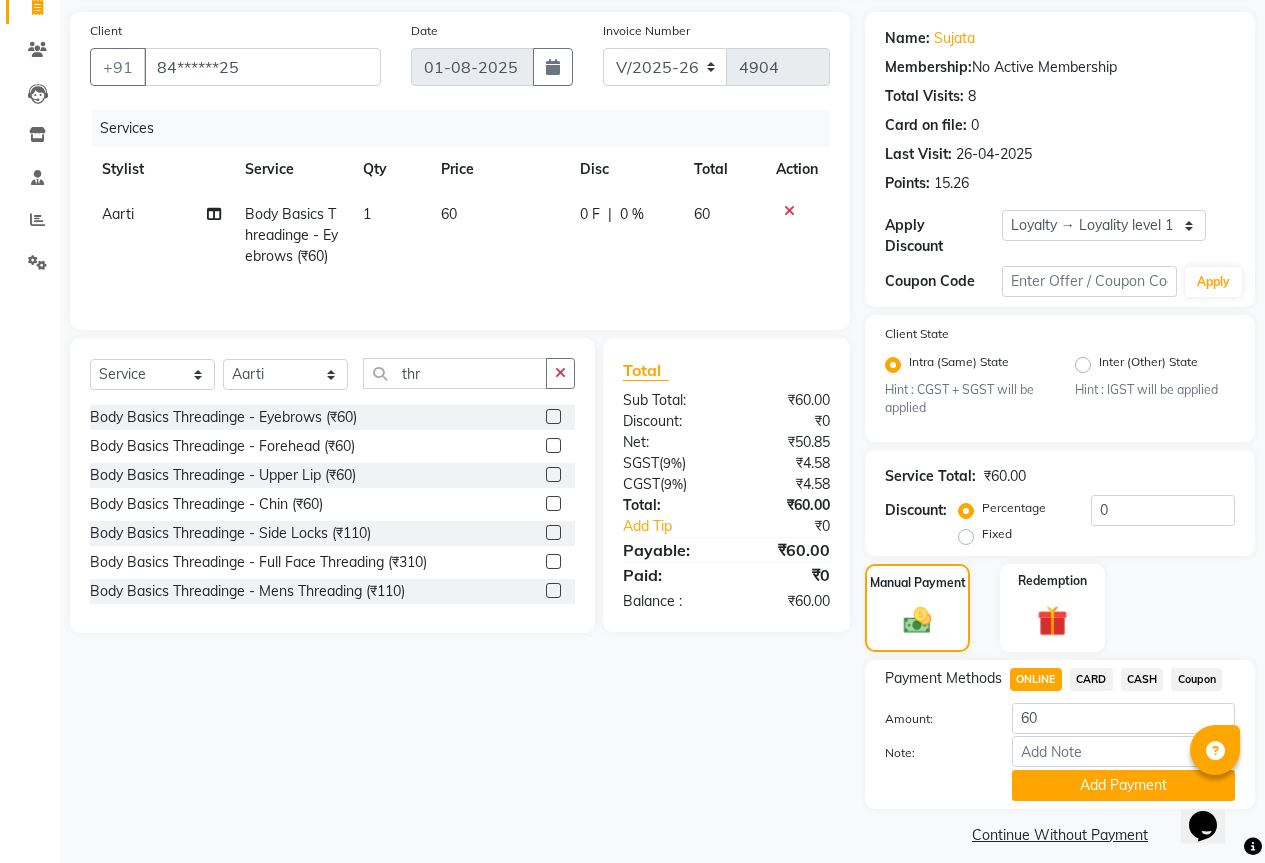 scroll, scrollTop: 139, scrollLeft: 0, axis: vertical 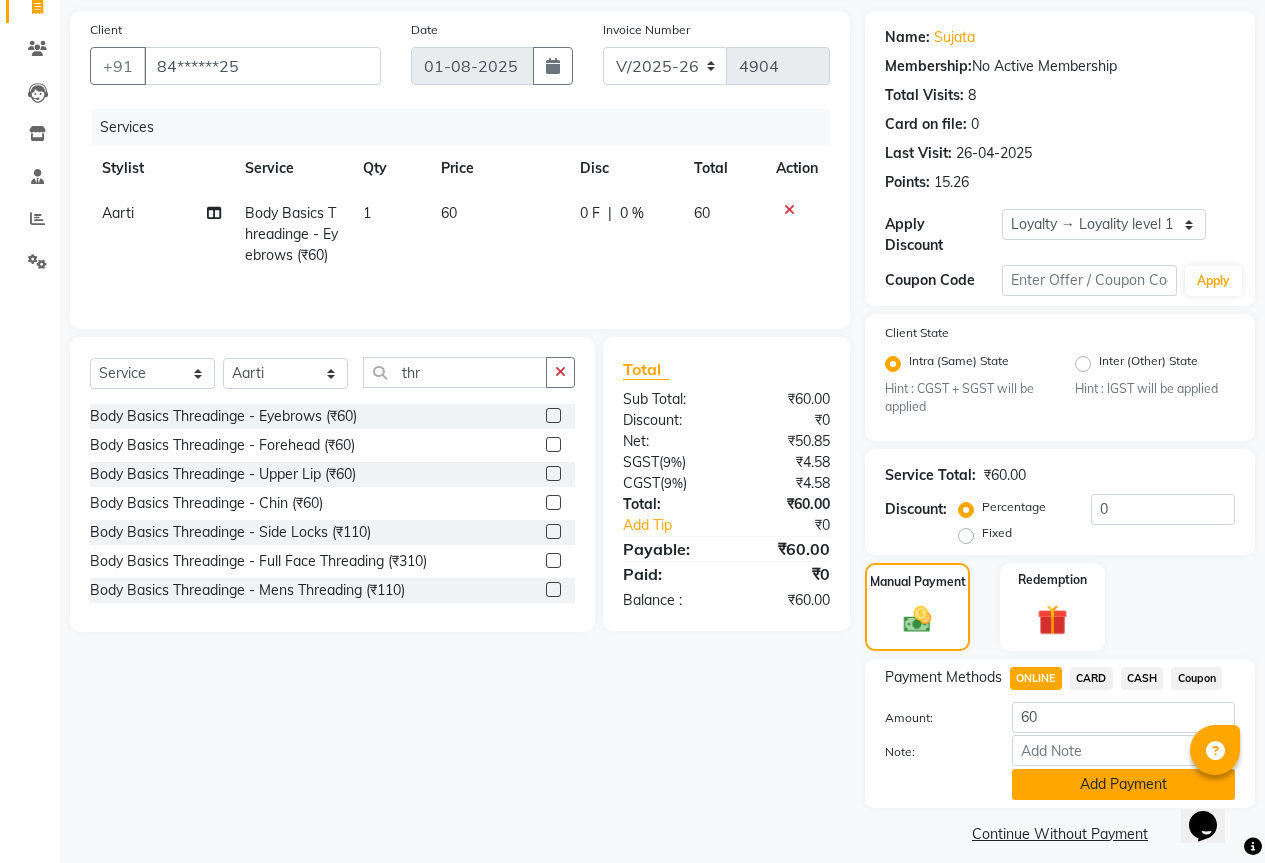 click on "Add Payment" 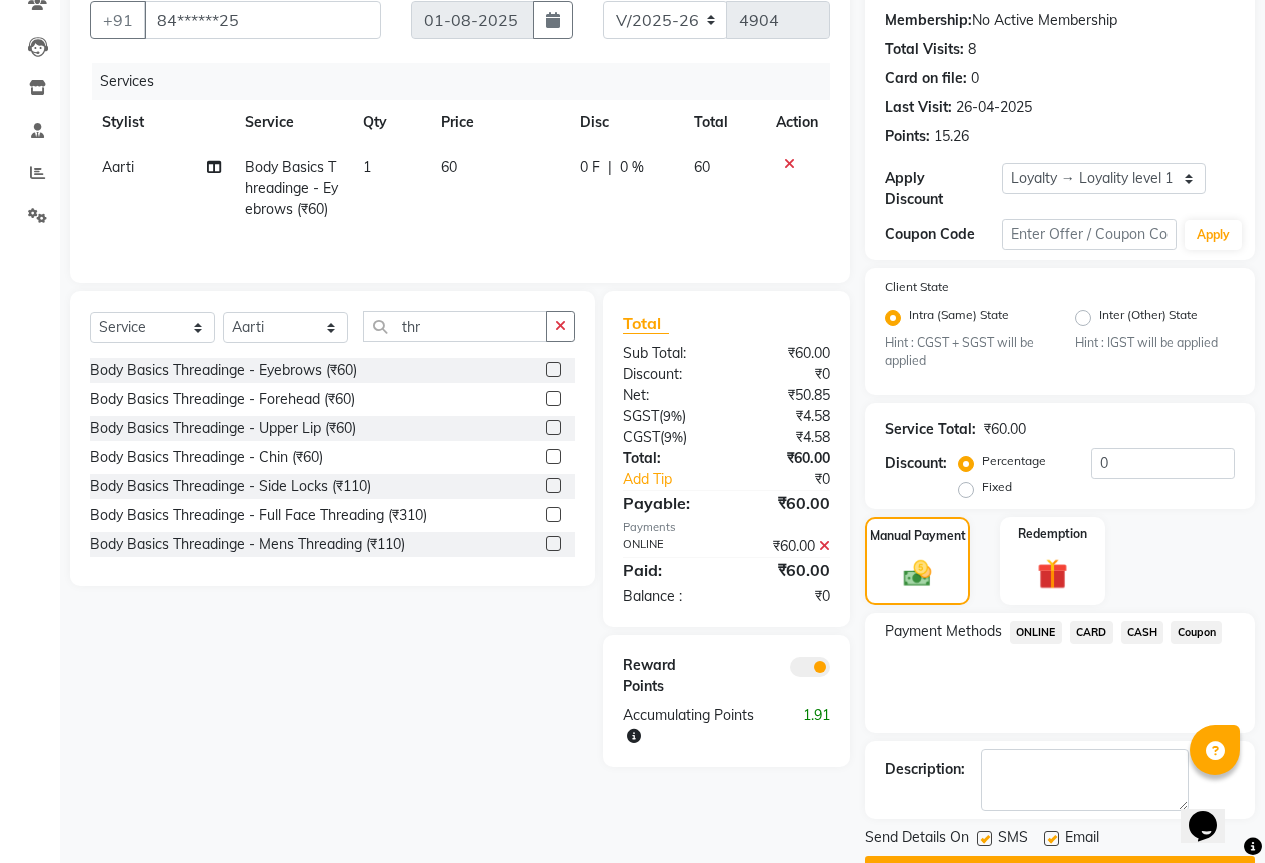 scroll, scrollTop: 223, scrollLeft: 0, axis: vertical 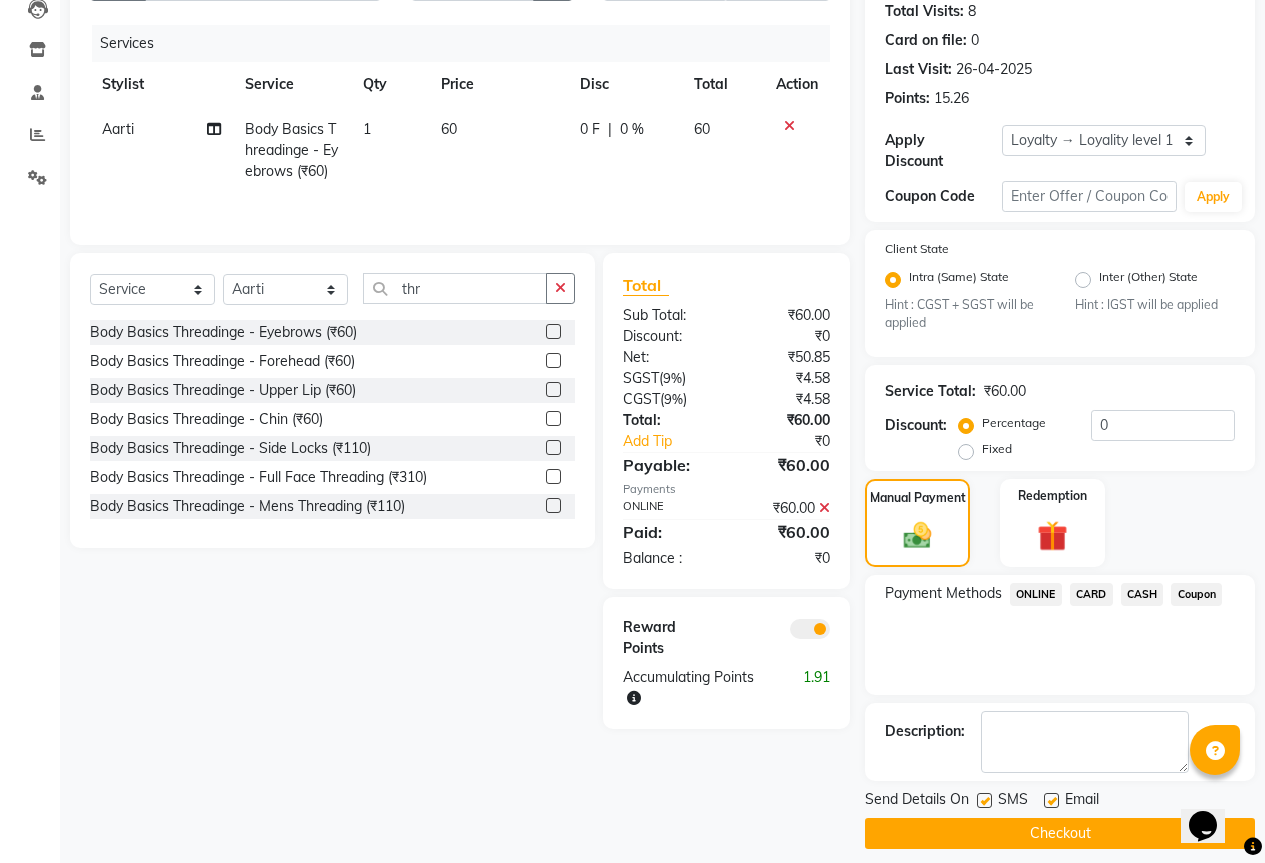 click on "Checkout" 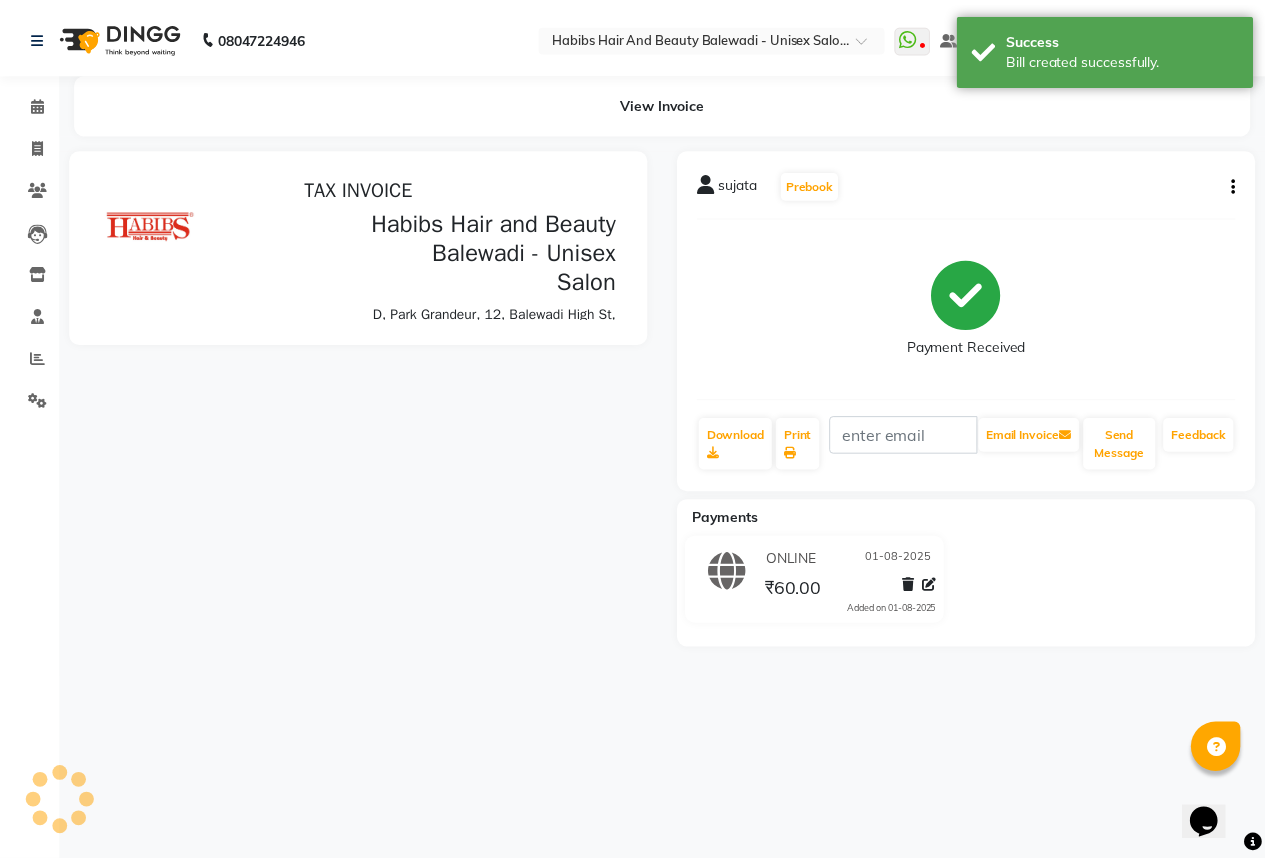 scroll, scrollTop: 0, scrollLeft: 0, axis: both 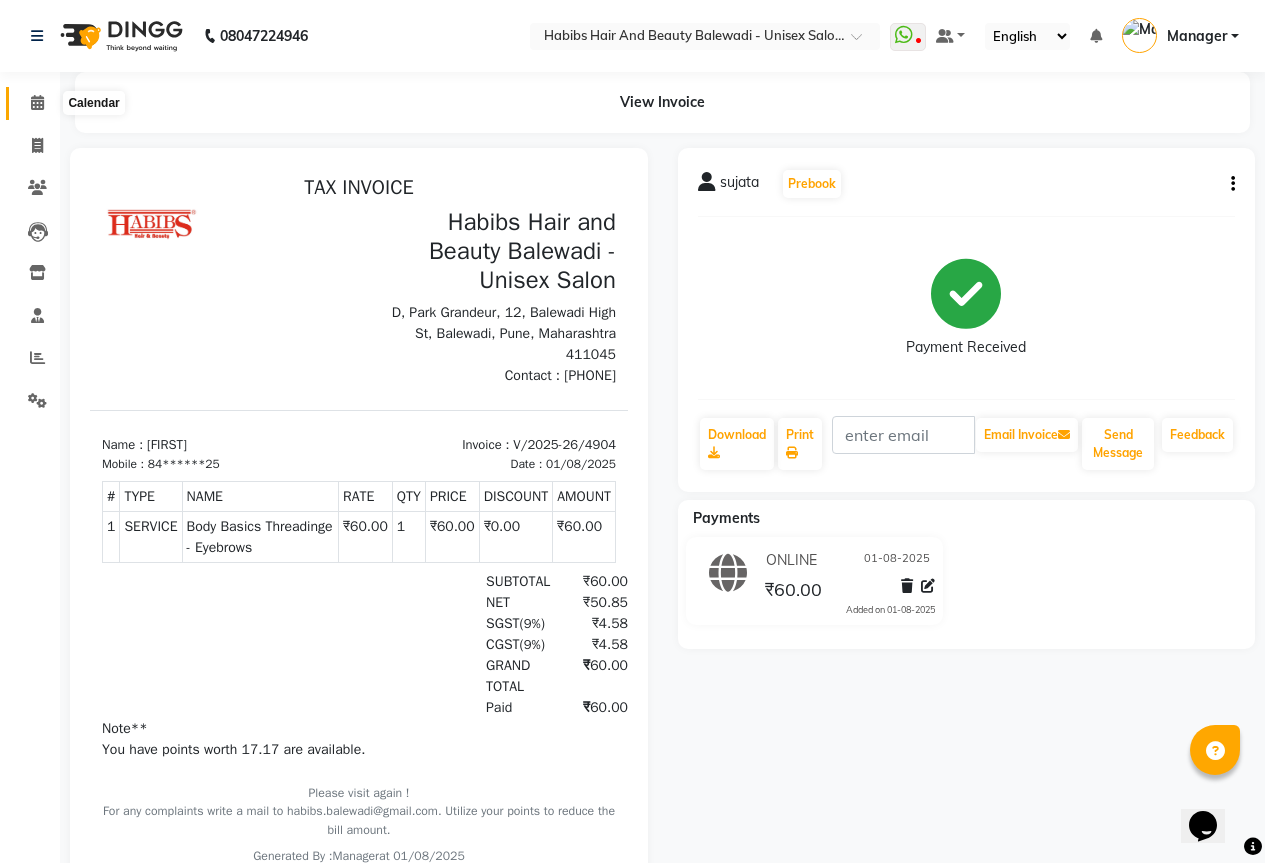 click 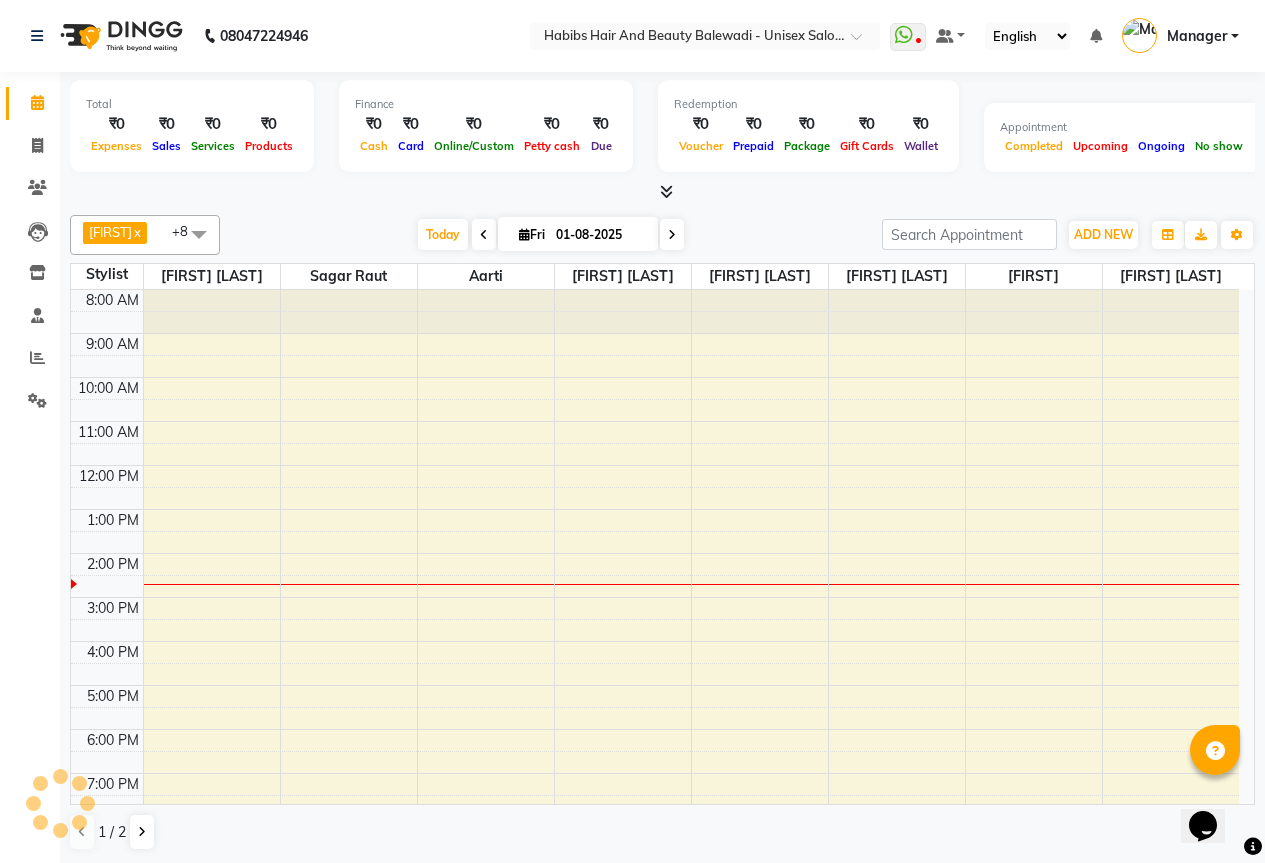scroll, scrollTop: 128, scrollLeft: 0, axis: vertical 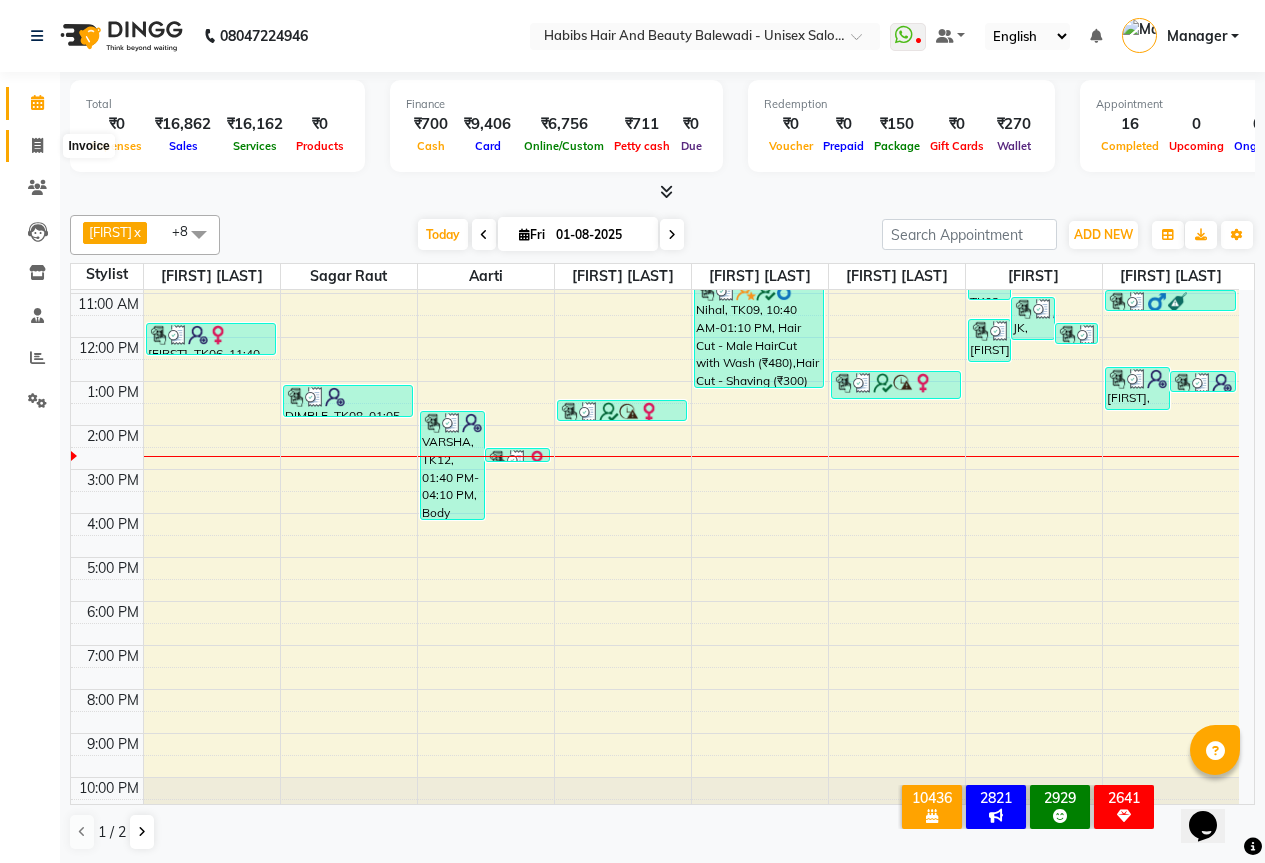 click 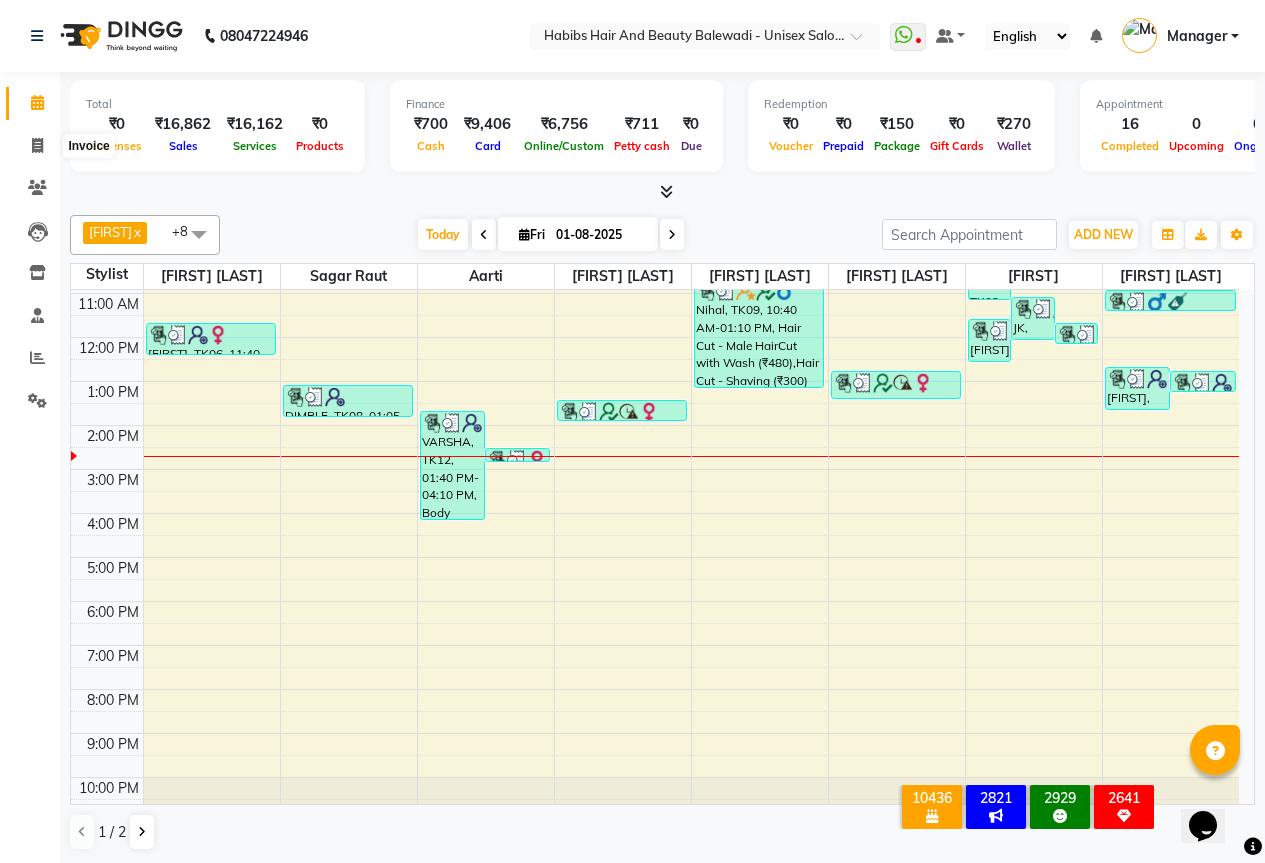 select on "service" 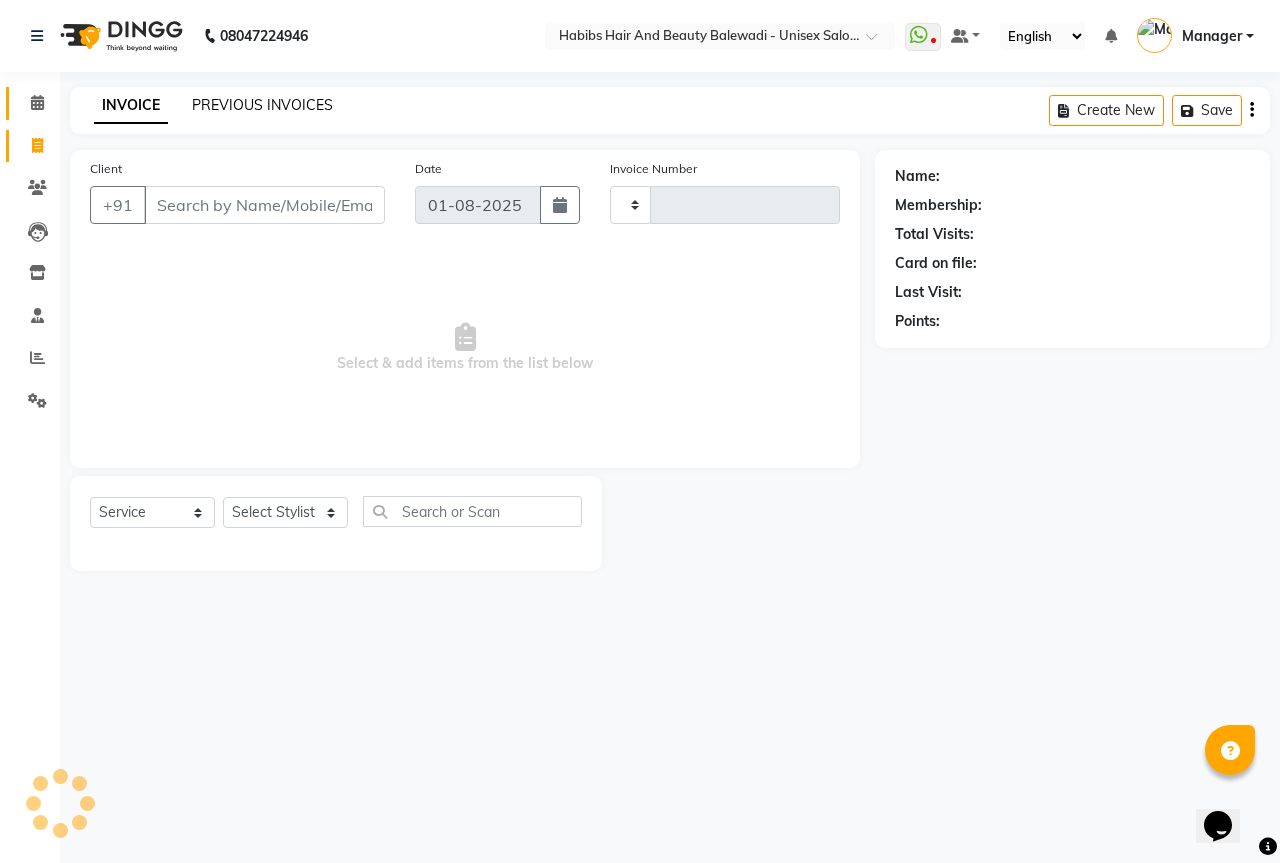 type on "4905" 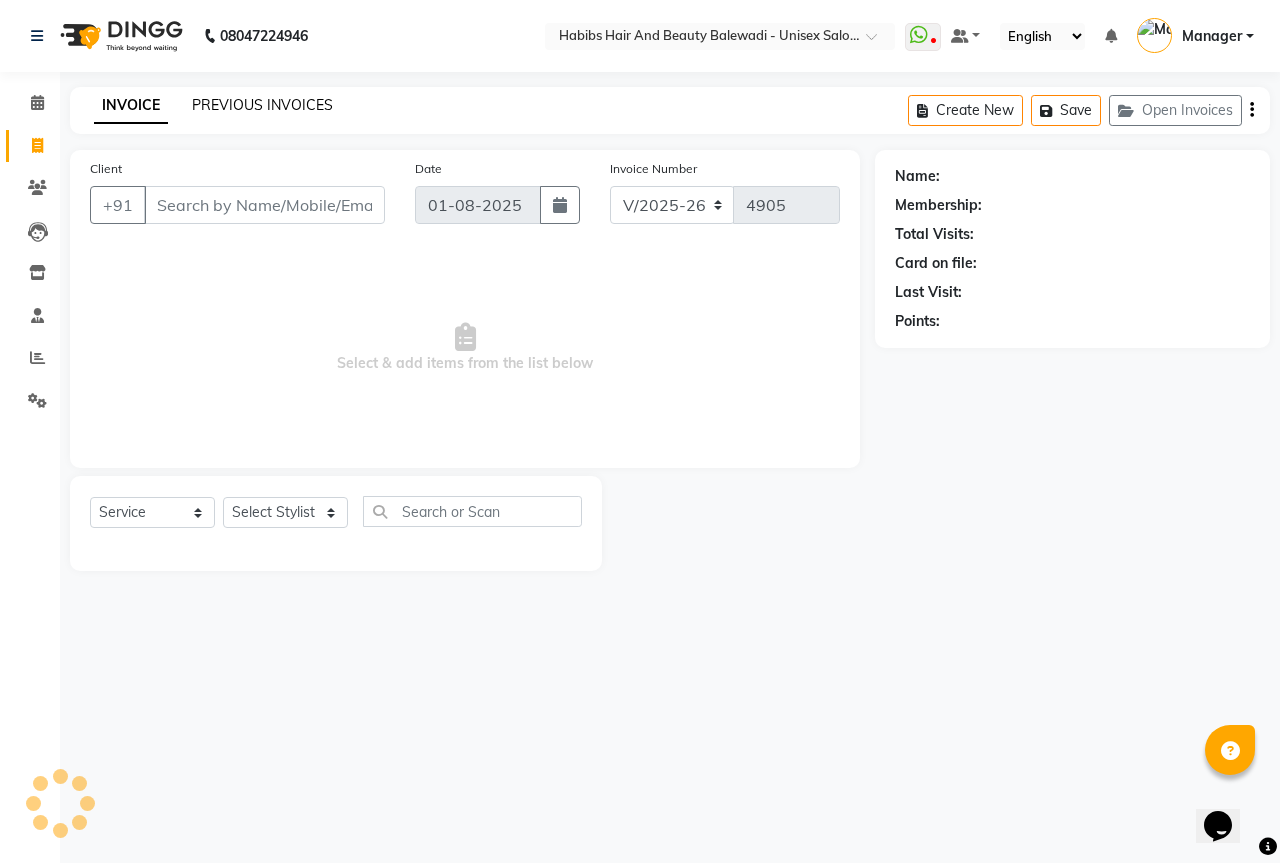 click on "PREVIOUS INVOICES" 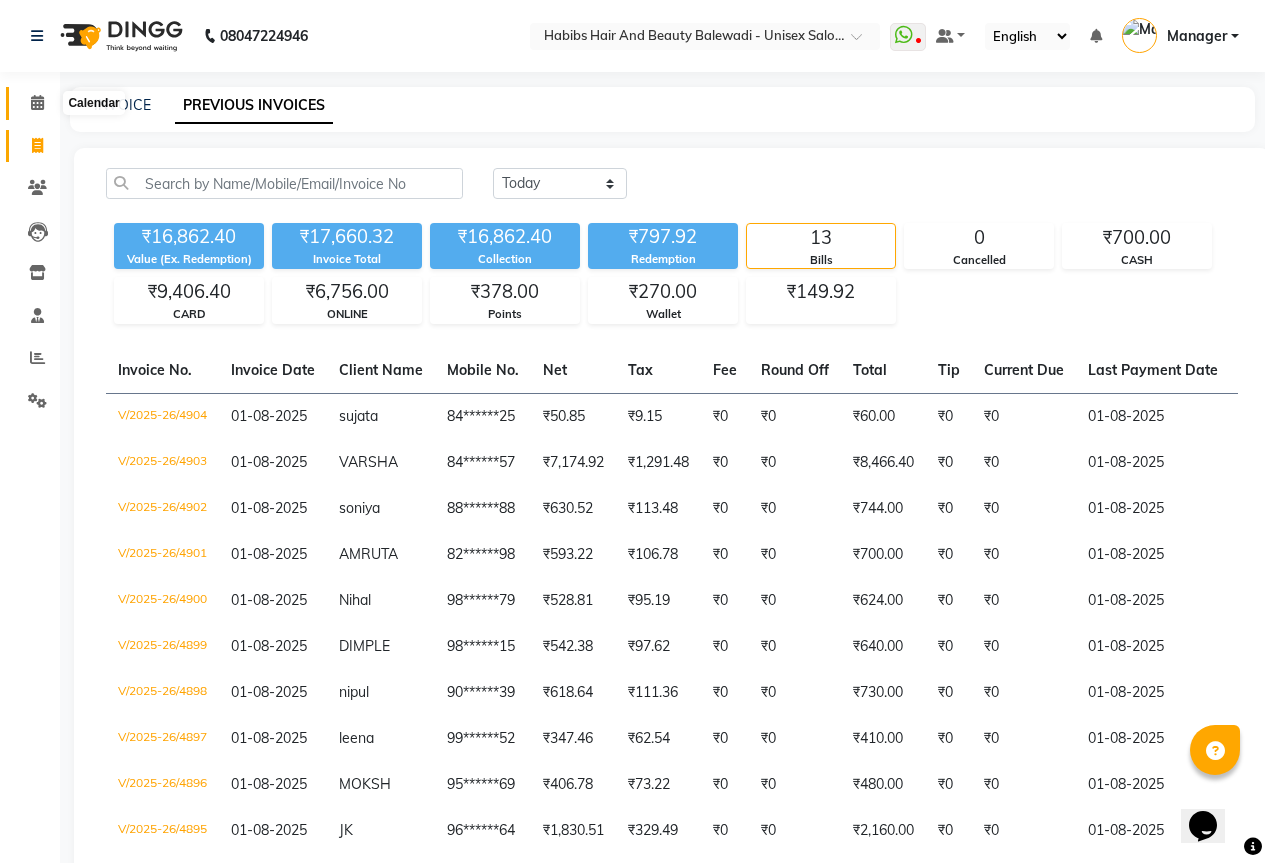 click 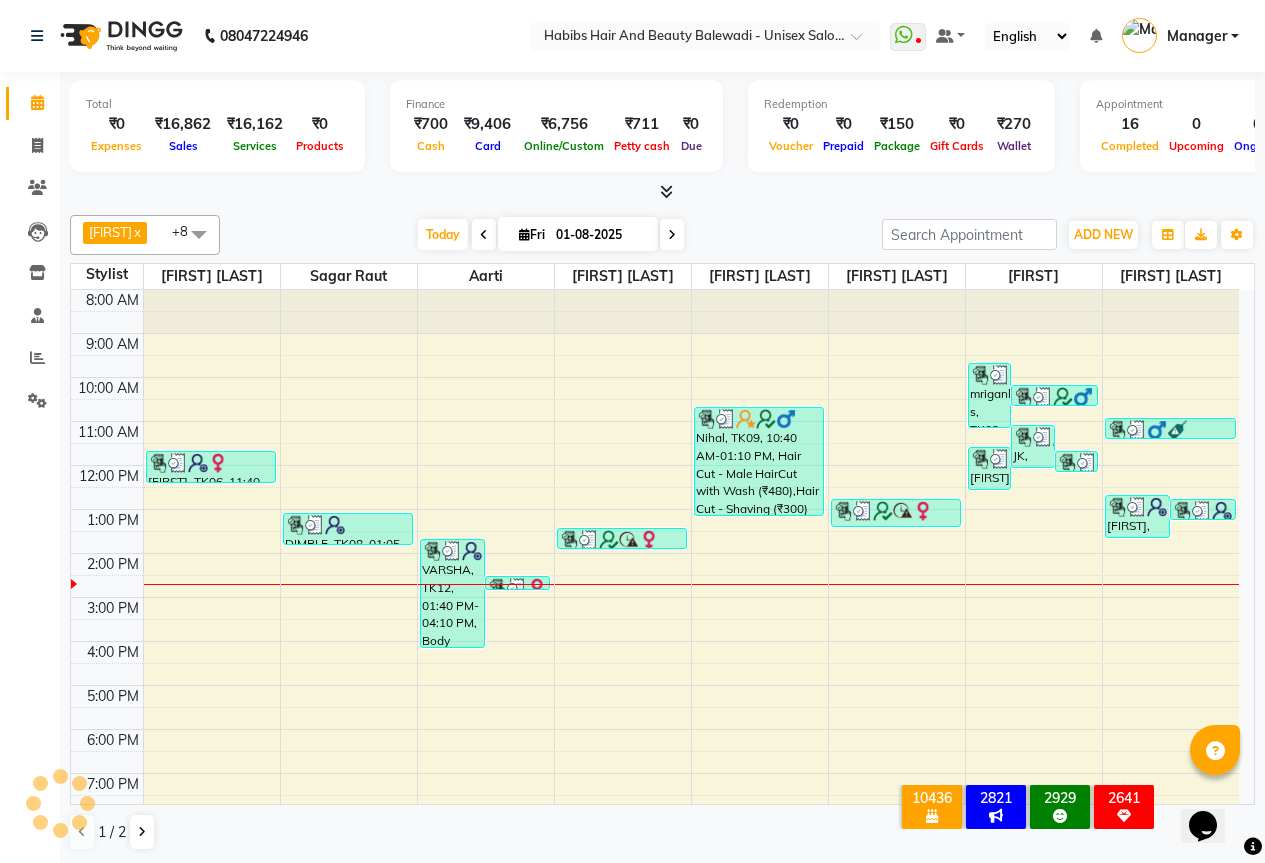 scroll, scrollTop: 0, scrollLeft: 0, axis: both 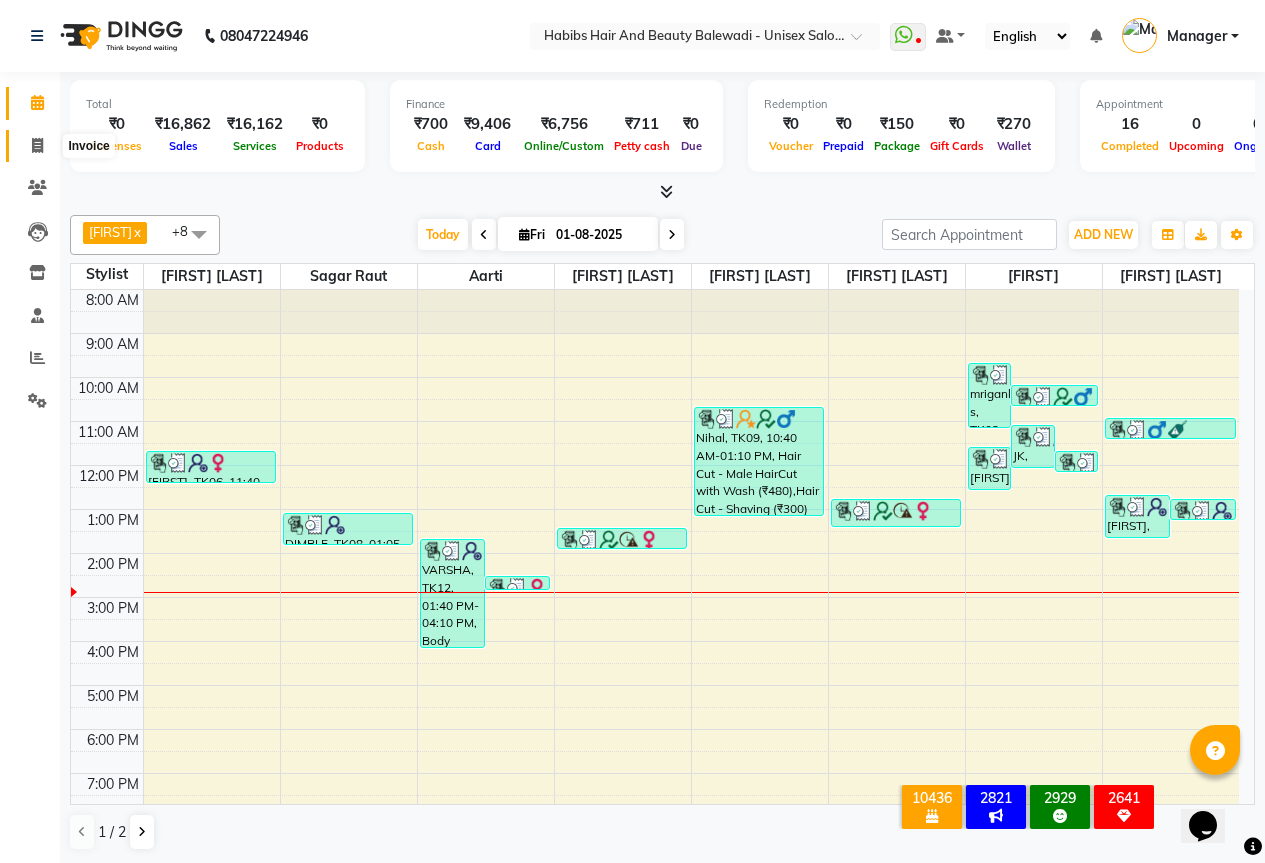 click 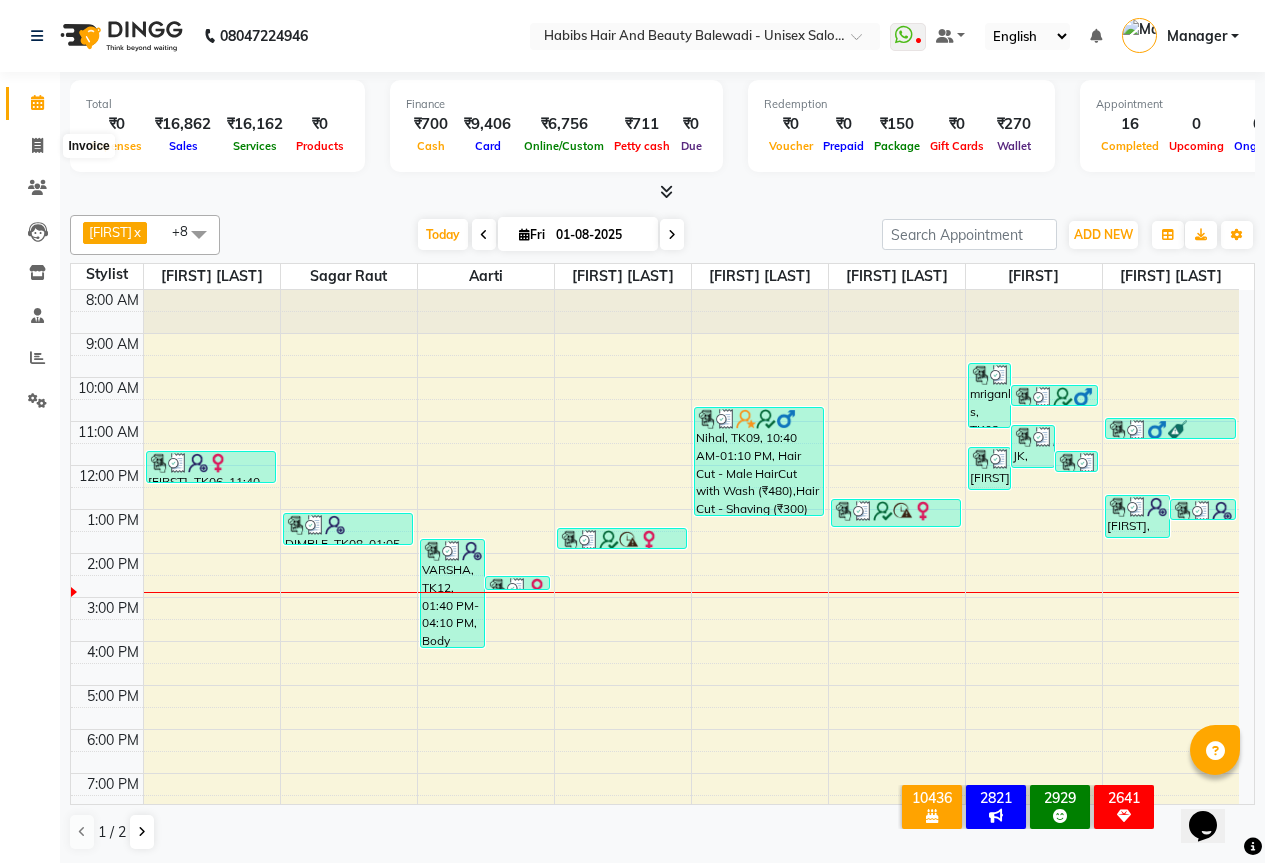 select on "5902" 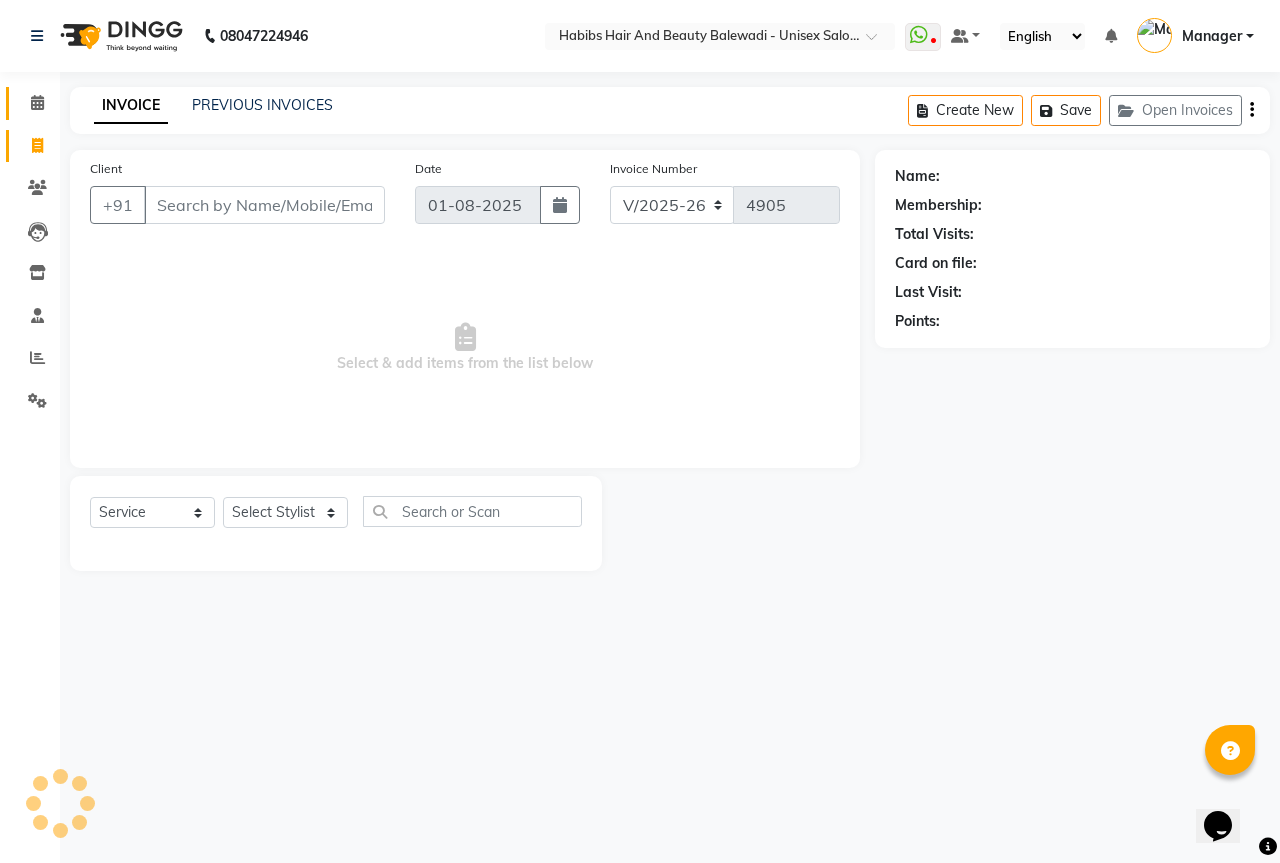 select on "package" 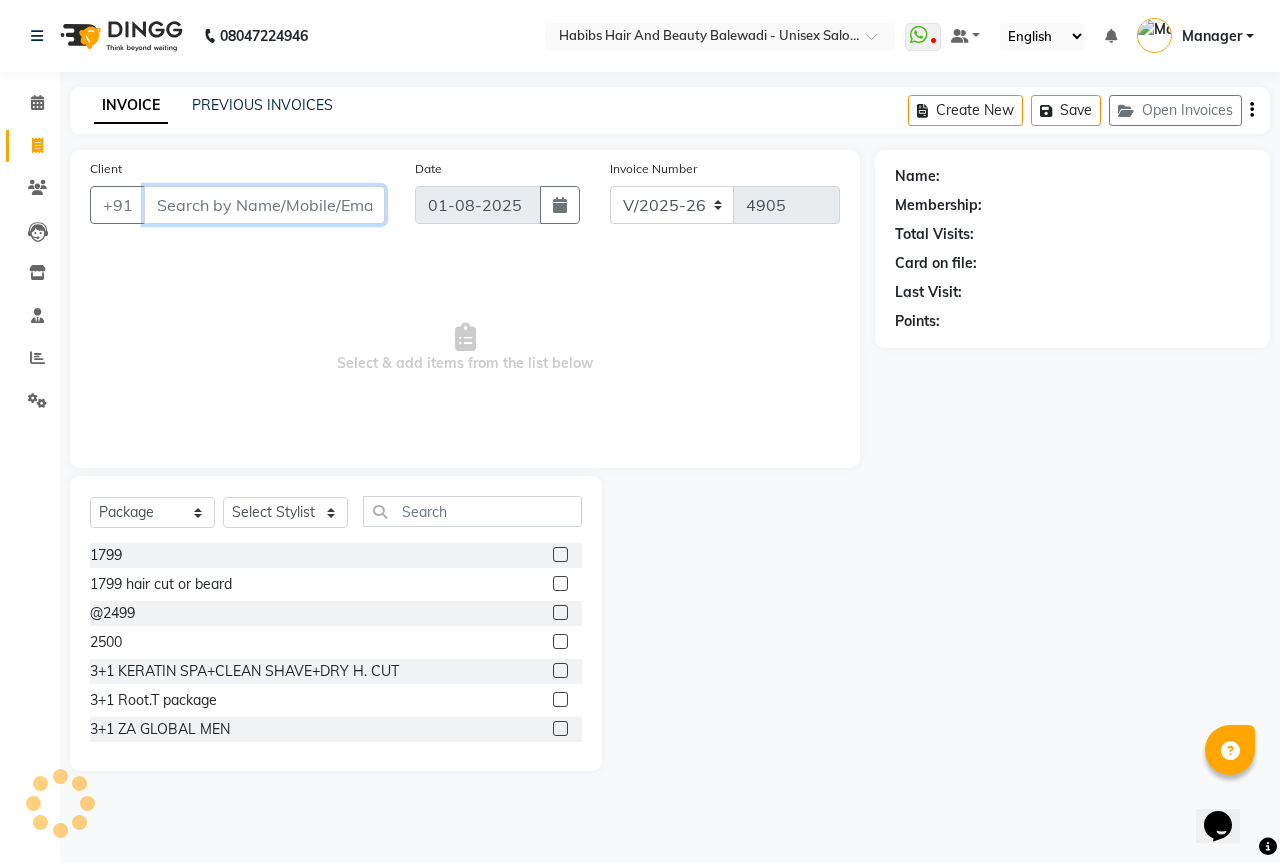 click on "Client" at bounding box center [264, 205] 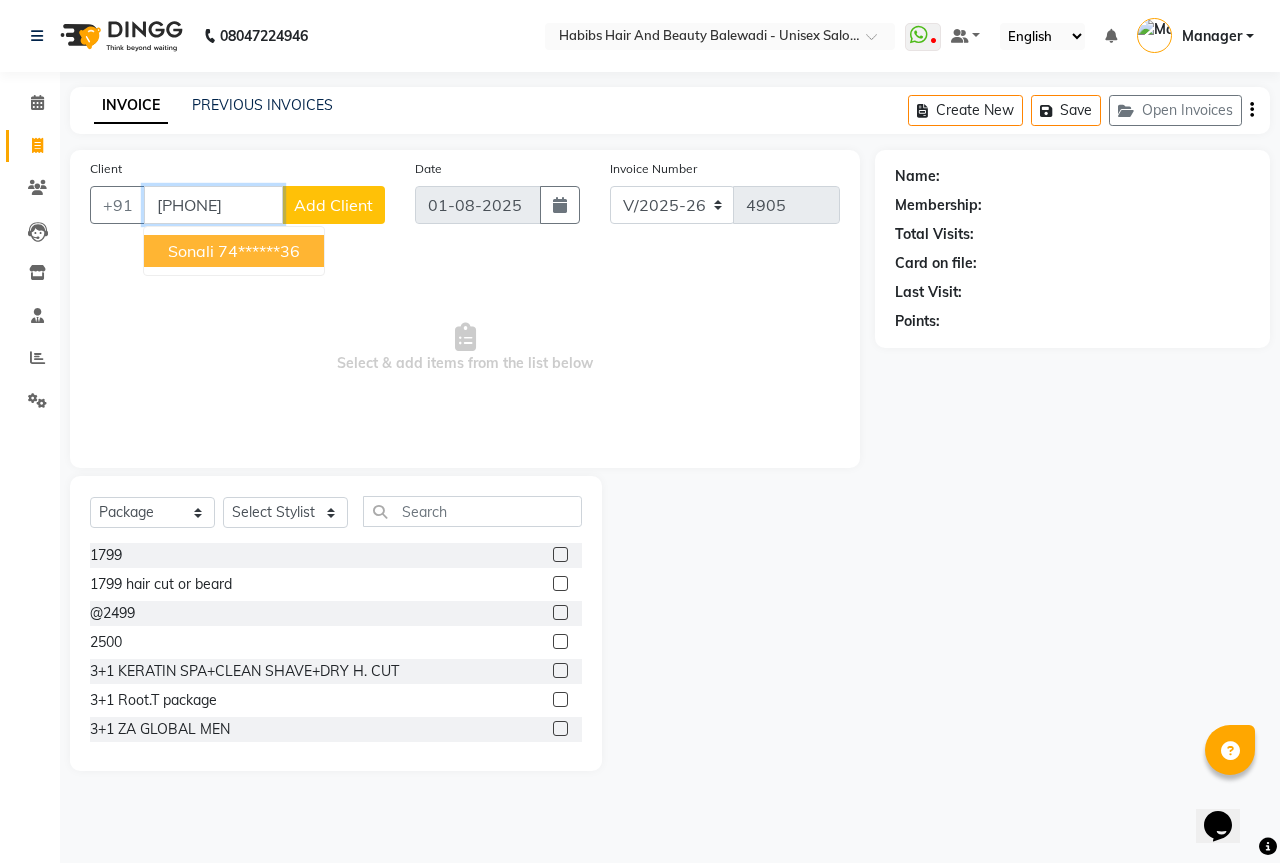 type on "[PHONE]" 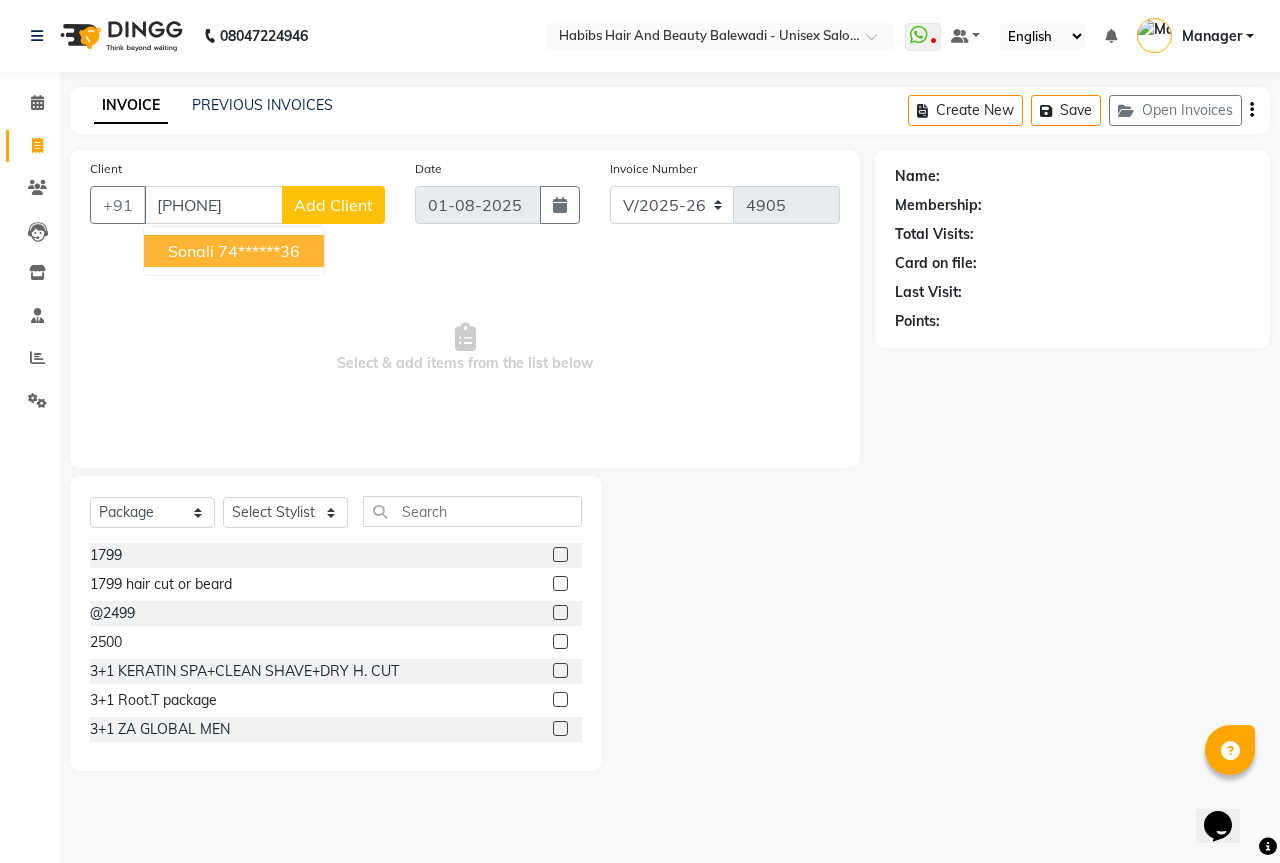 select on "2: Object" 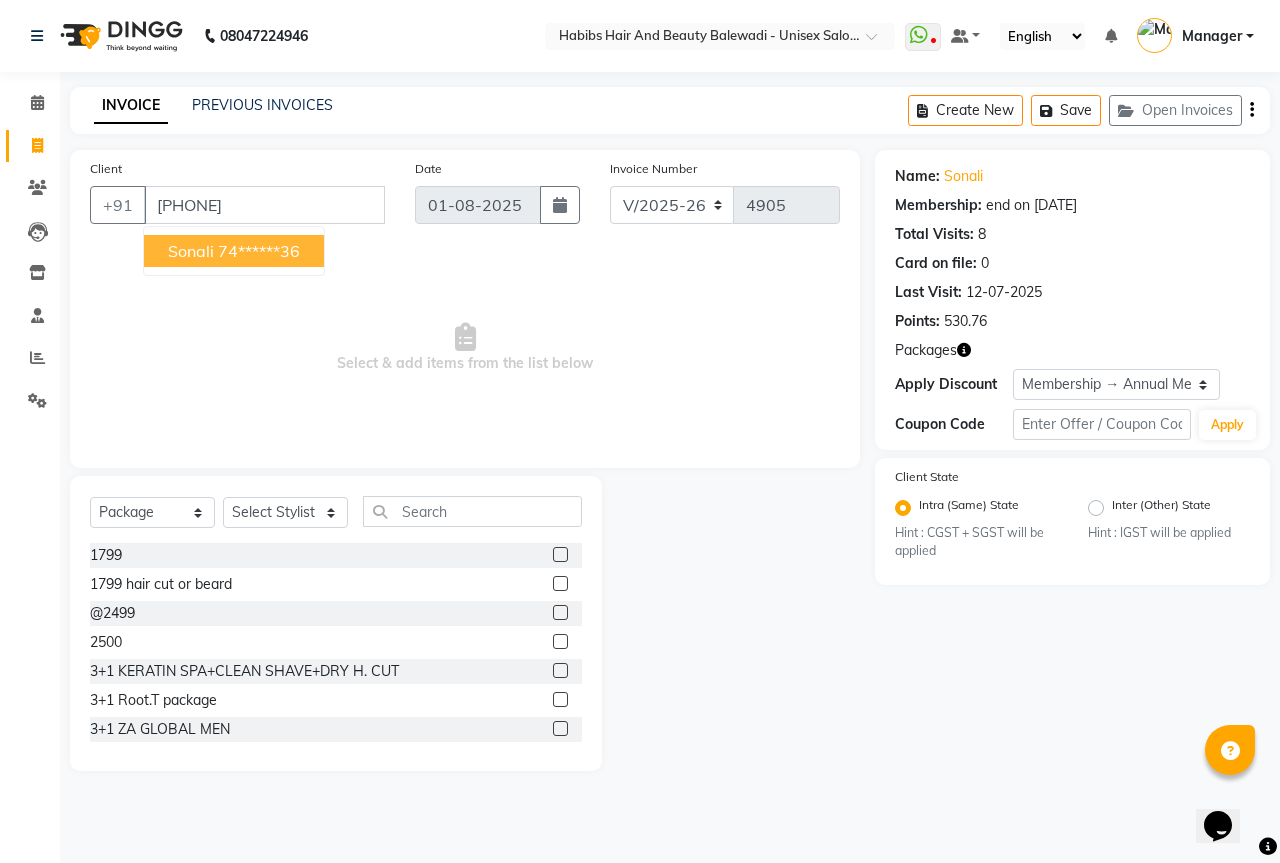 click 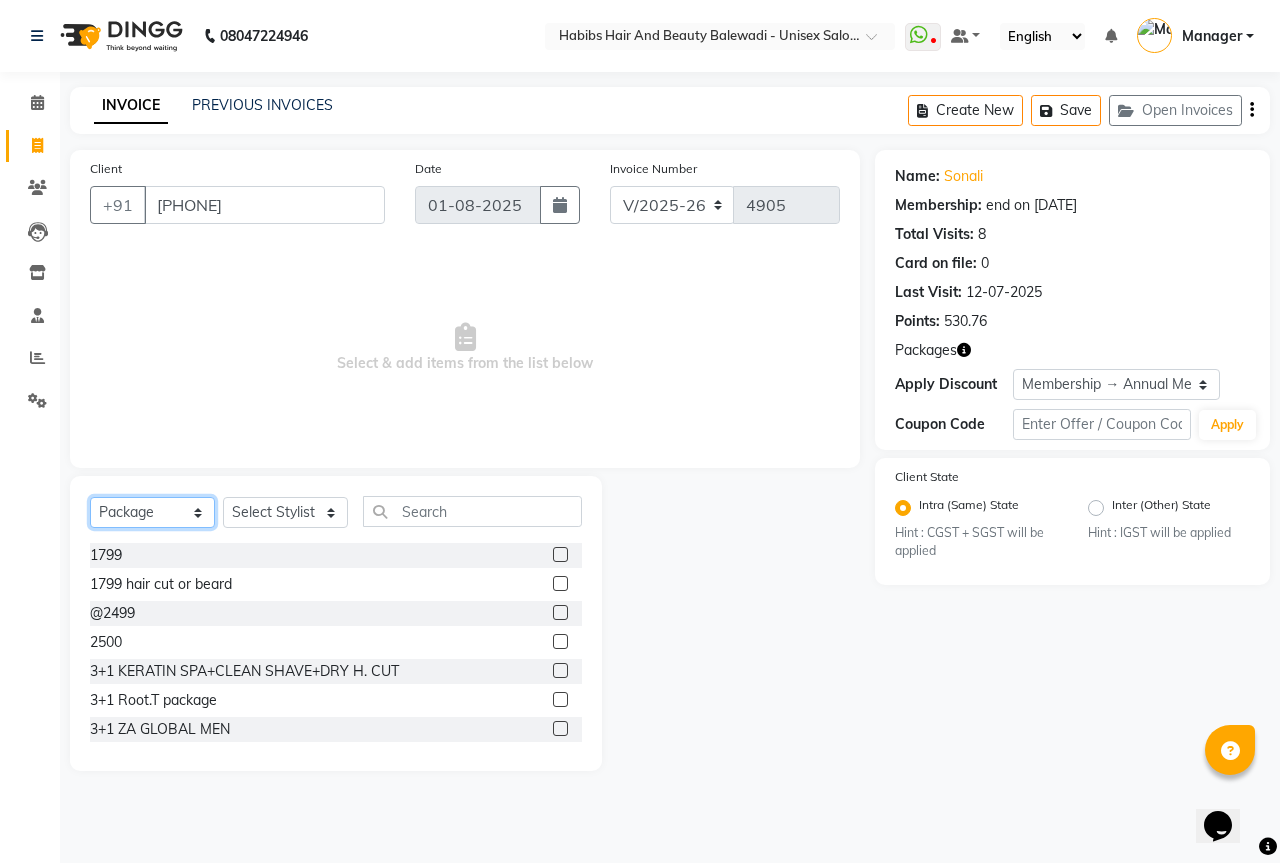 drag, startPoint x: 183, startPoint y: 512, endPoint x: 174, endPoint y: 527, distance: 17.492855 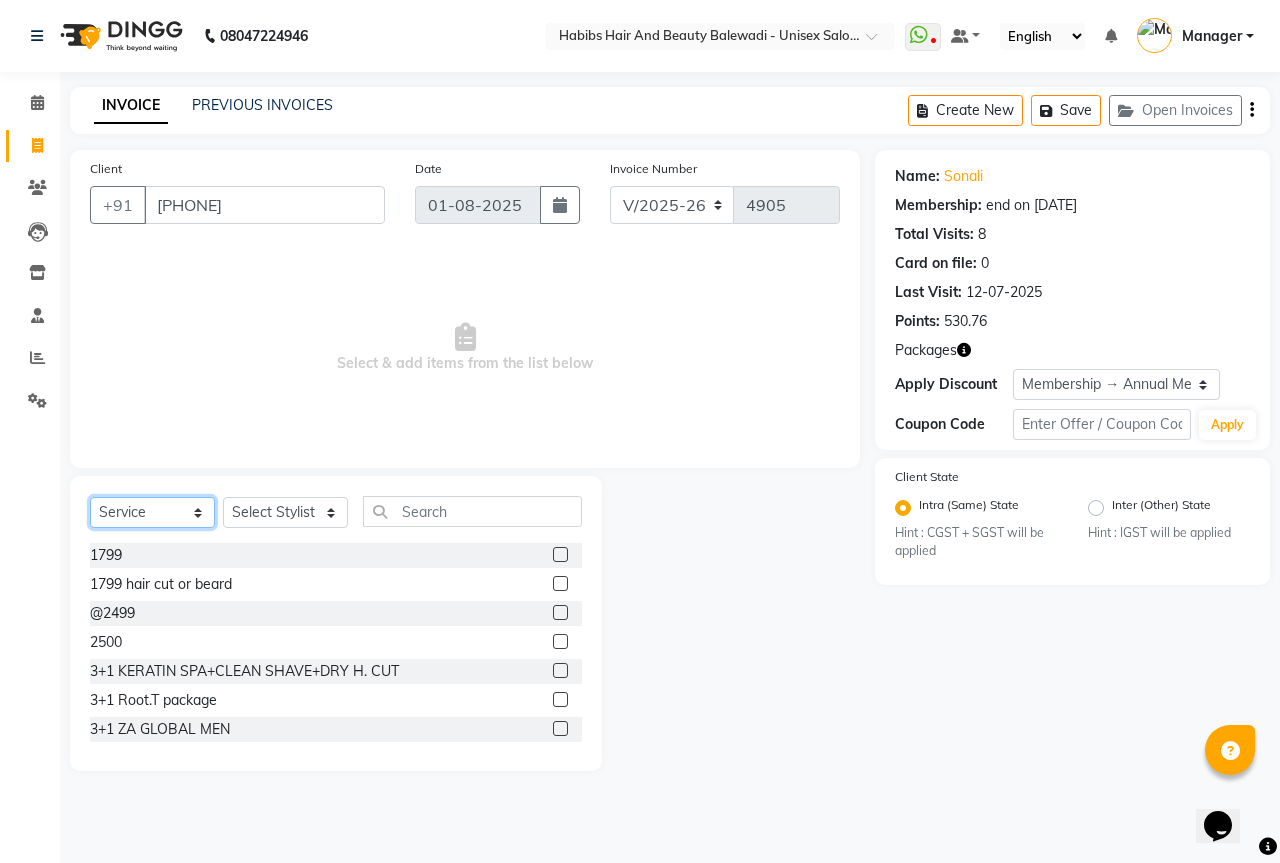 click on "Select  Service  Product  Membership  Package Voucher Prepaid Gift Card" 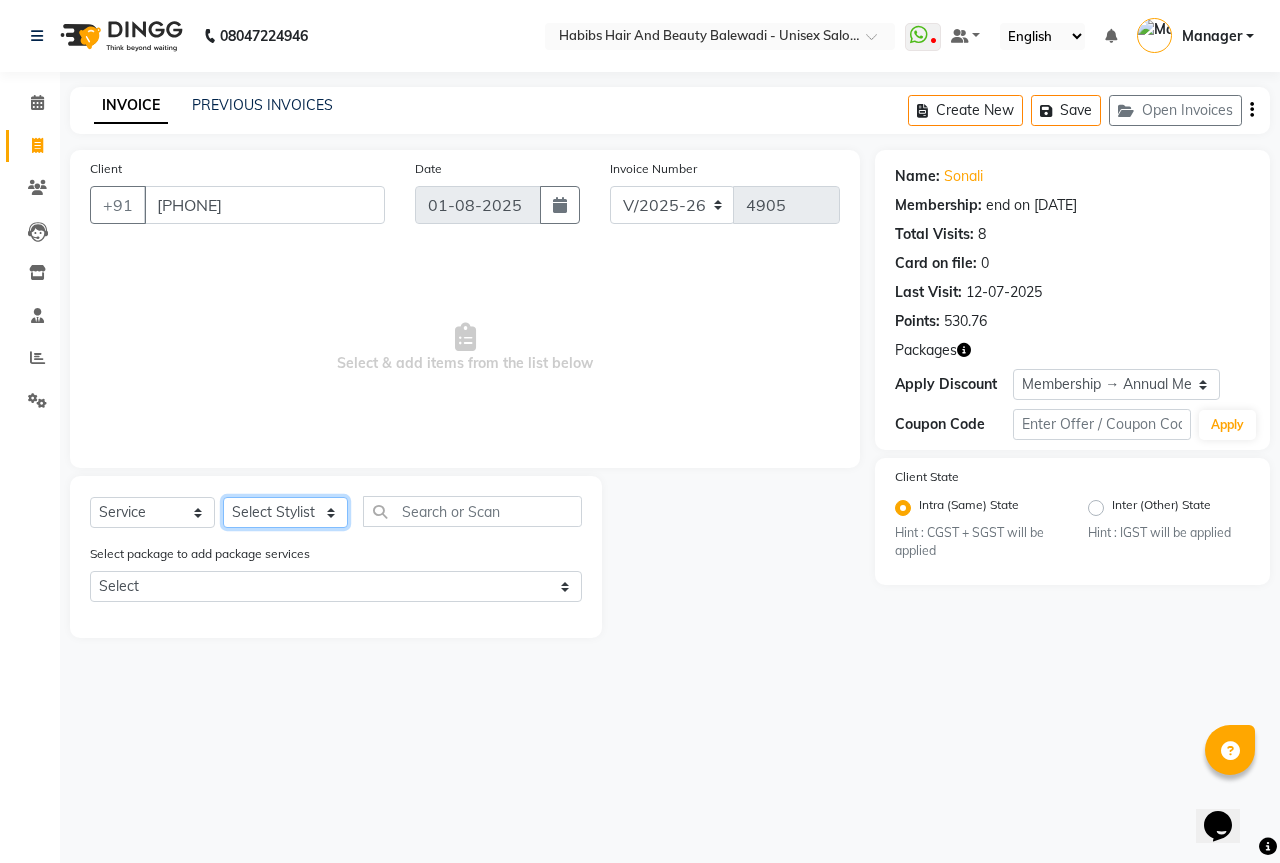 click on "Select Stylist Aarti Akshay Gaikwad Ankita Balmiki Bhagvat Dnyaneshwar Borde Gajanan Ghaytade Govind Wadel HK Manager Sagar Raut Sipra Singh Usha" 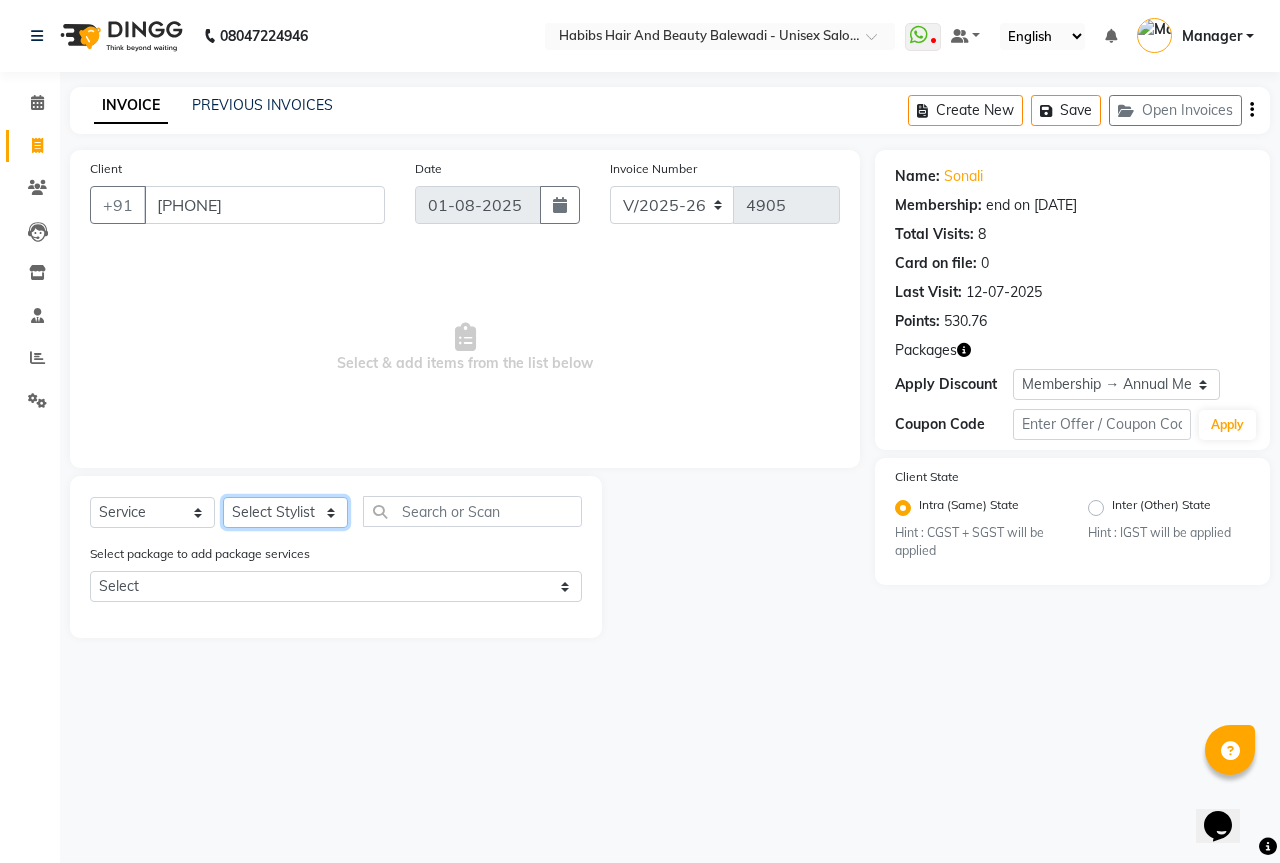 select on "67492" 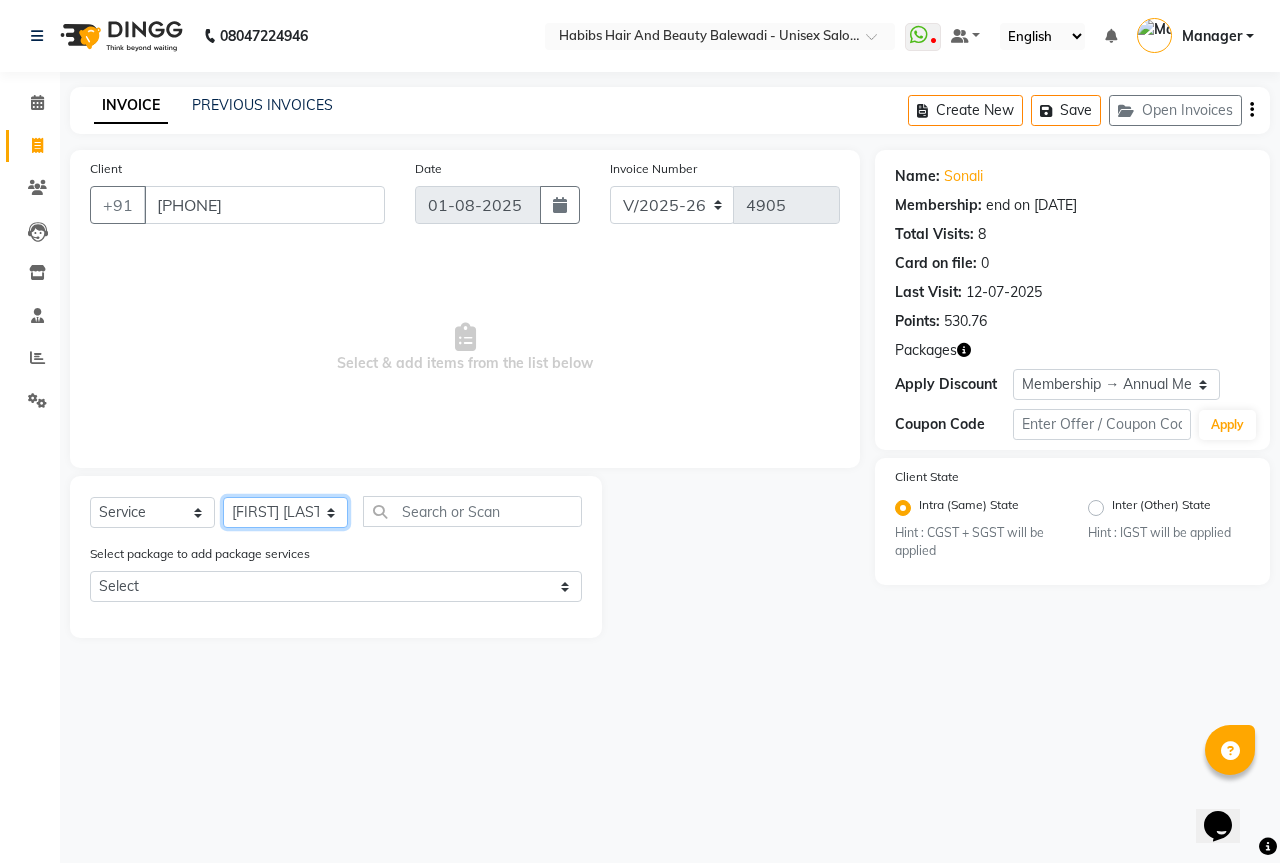 click on "Select Stylist Aarti Akshay Gaikwad Ankita Balmiki Bhagvat Dnyaneshwar Borde Gajanan Ghaytade Govind Wadel HK Manager Sagar Raut Sipra Singh Usha" 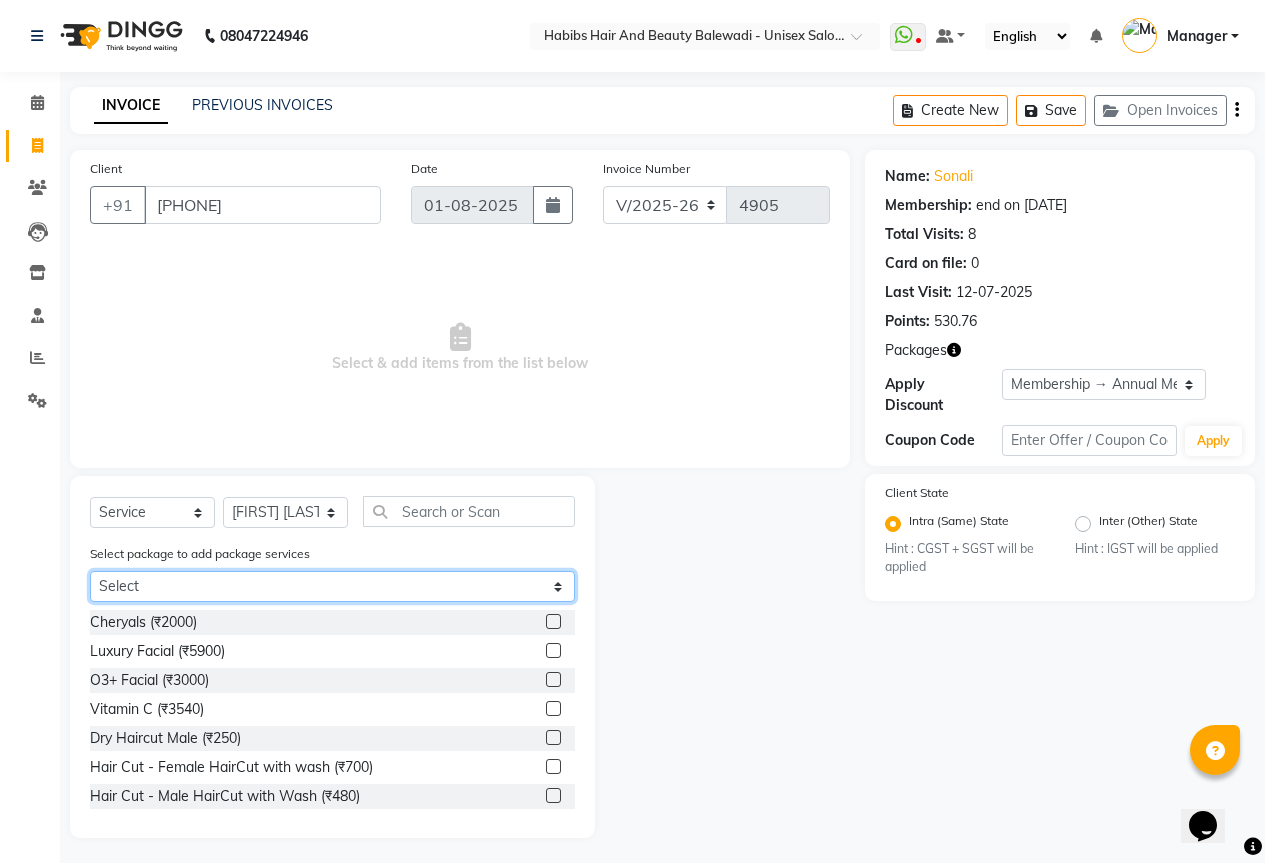 drag, startPoint x: 334, startPoint y: 587, endPoint x: 334, endPoint y: 601, distance: 14 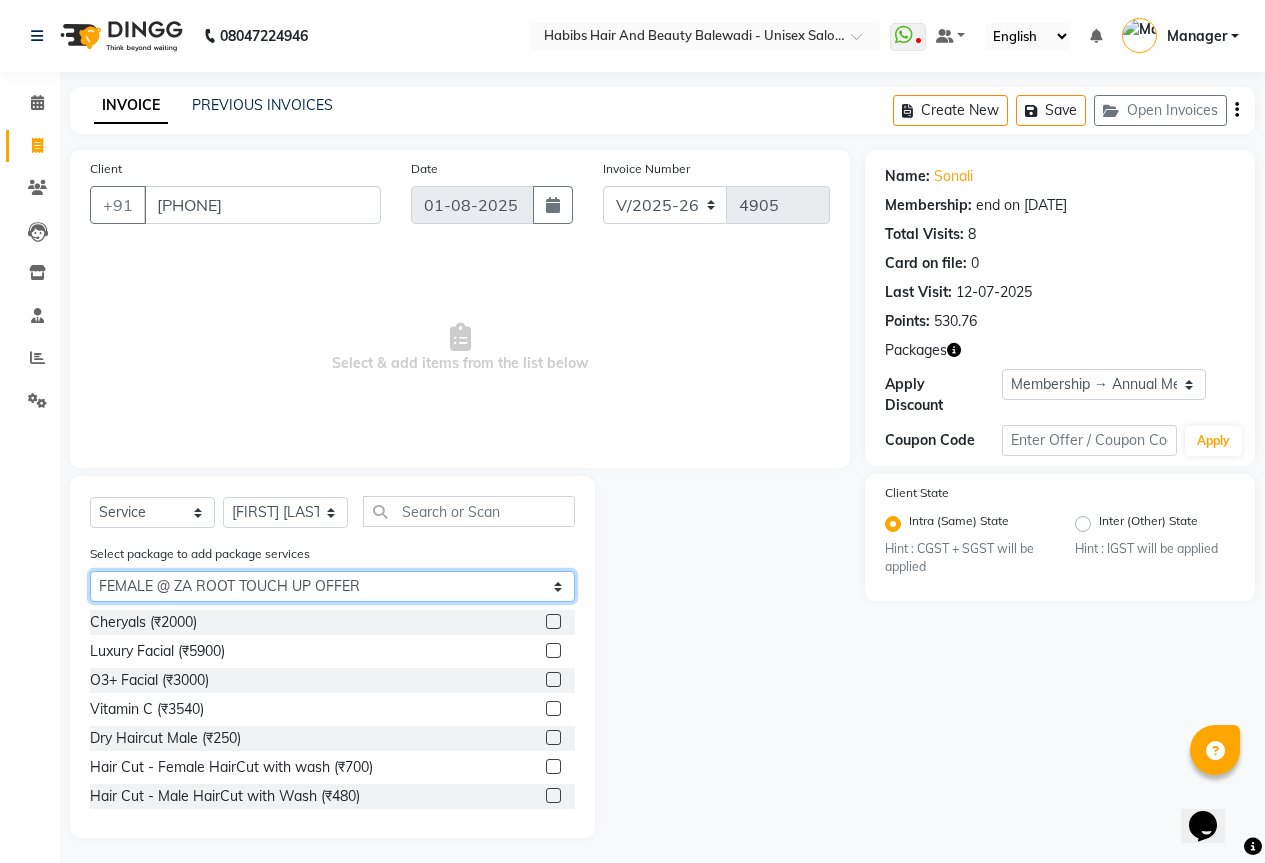 click on "Select FEMALE @ ZA ROOT TOUCH UP OFFER" 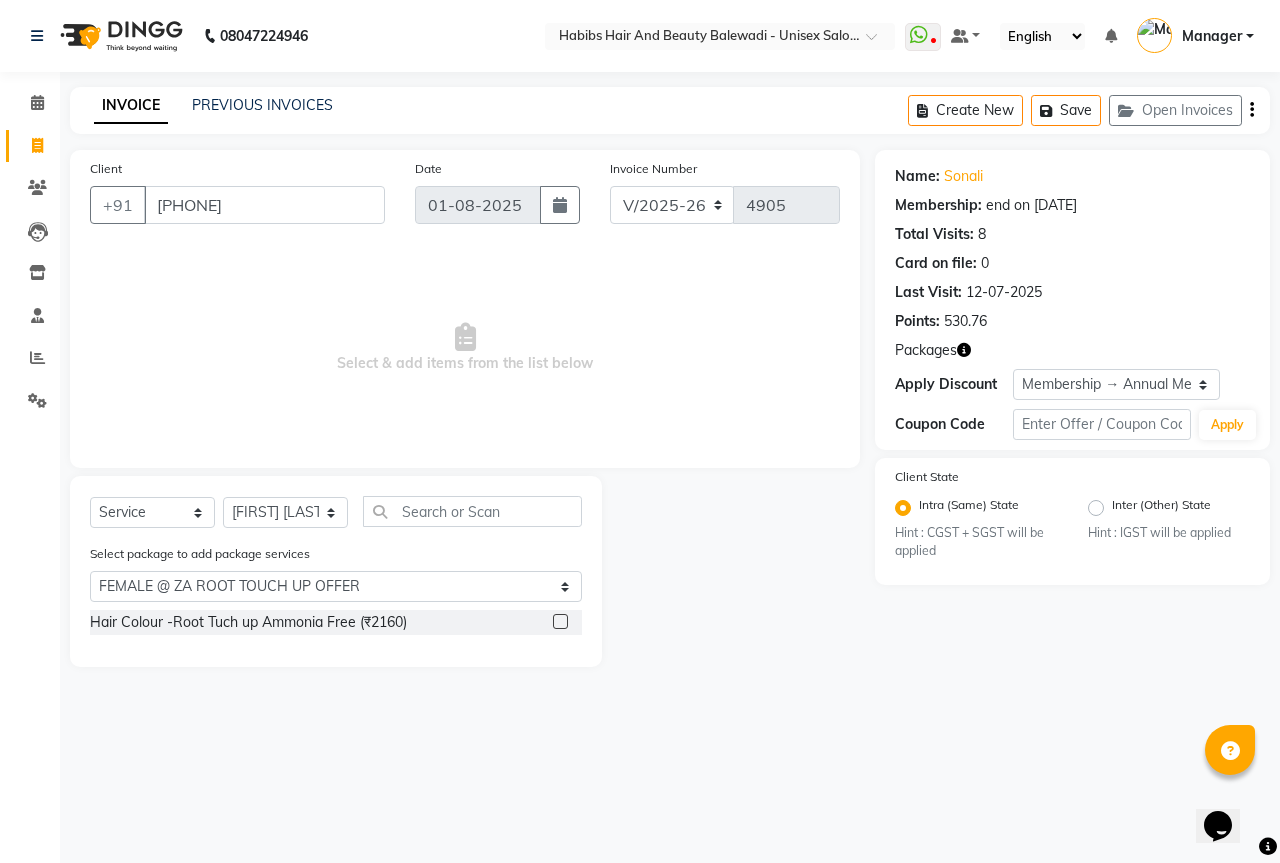 click 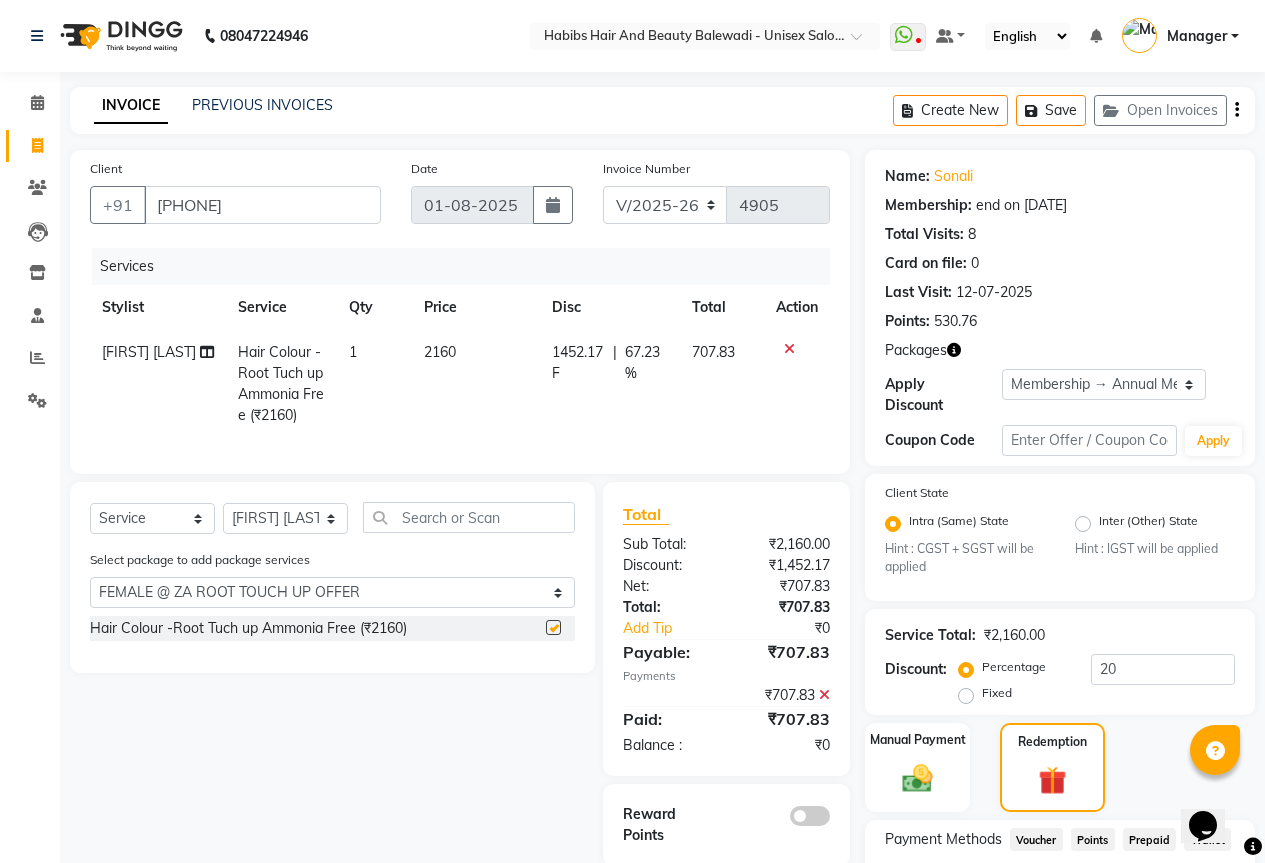 checkbox on "false" 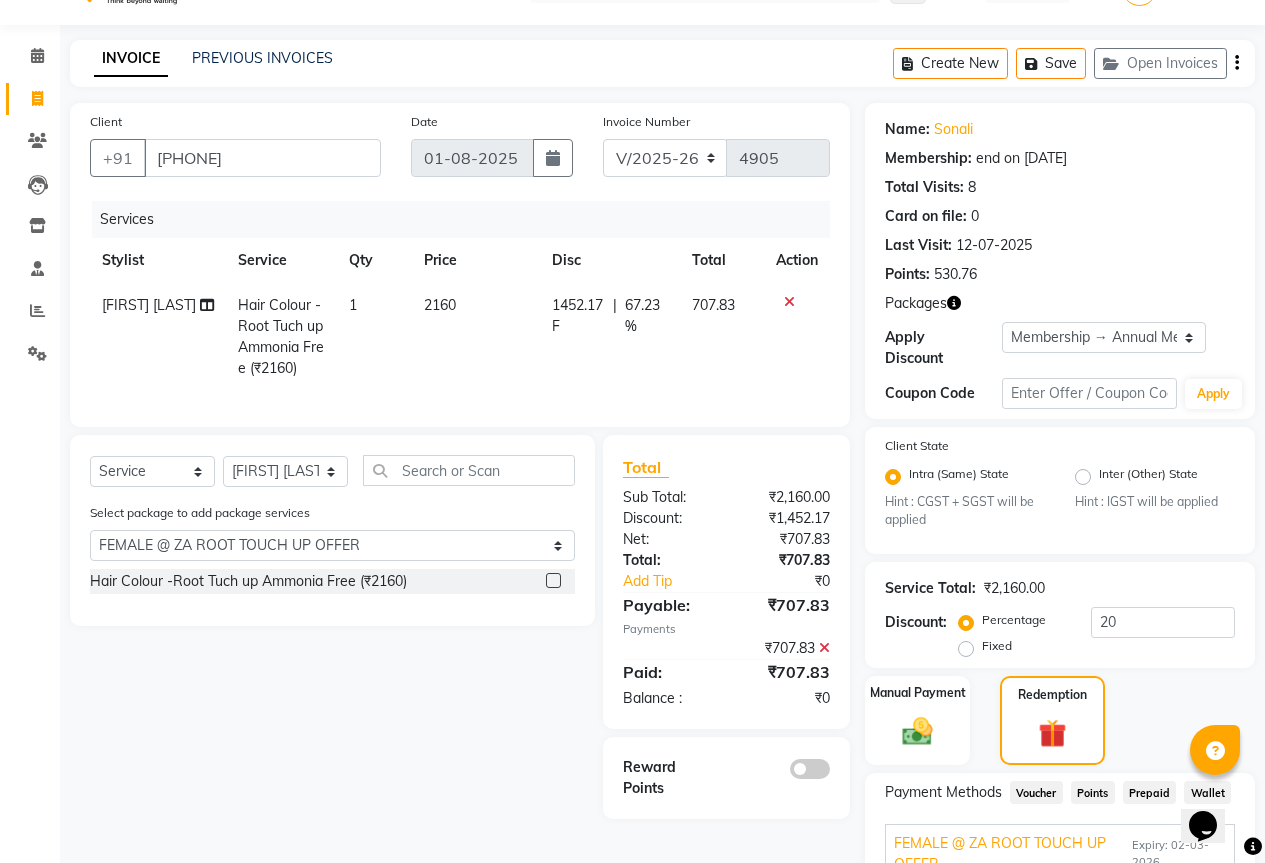 scroll, scrollTop: 0, scrollLeft: 0, axis: both 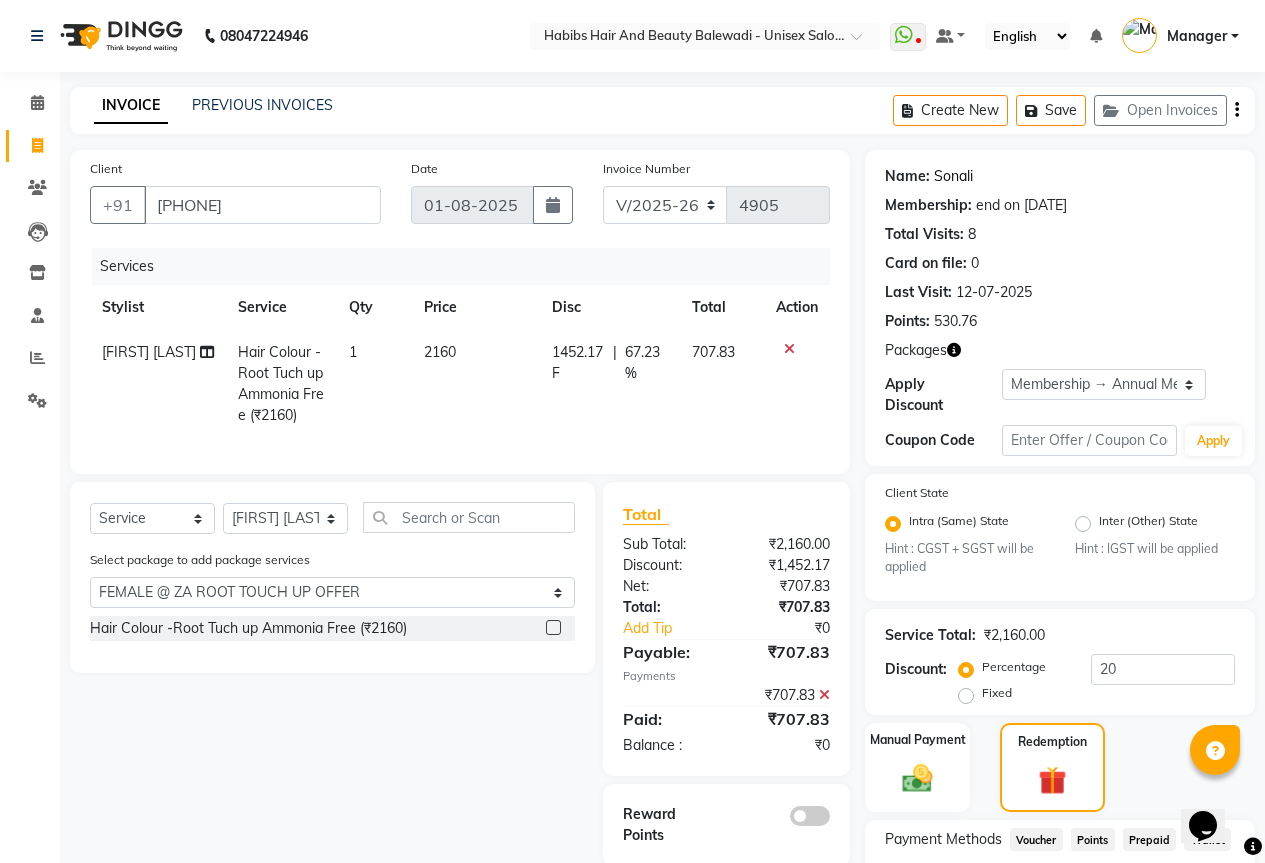 click on "Sonali" 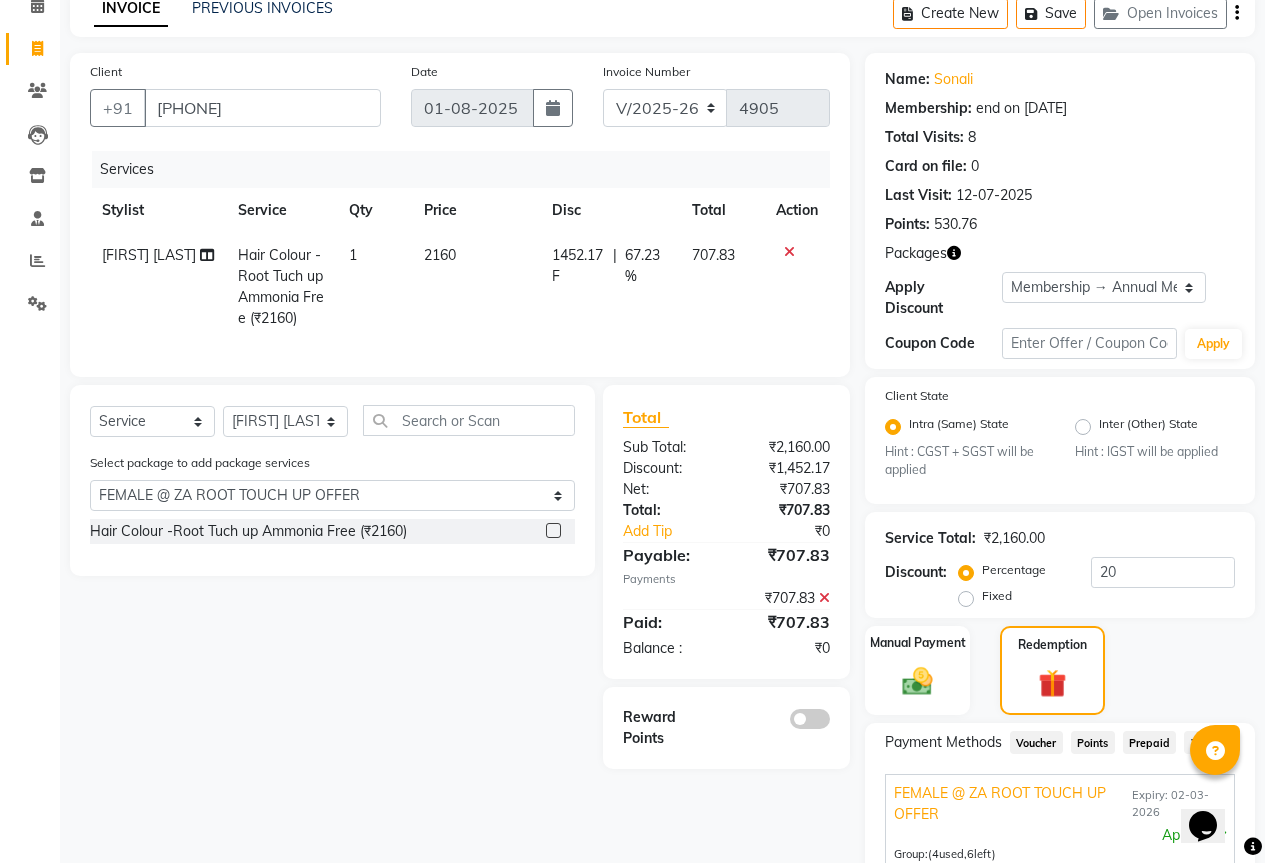 scroll, scrollTop: 300, scrollLeft: 0, axis: vertical 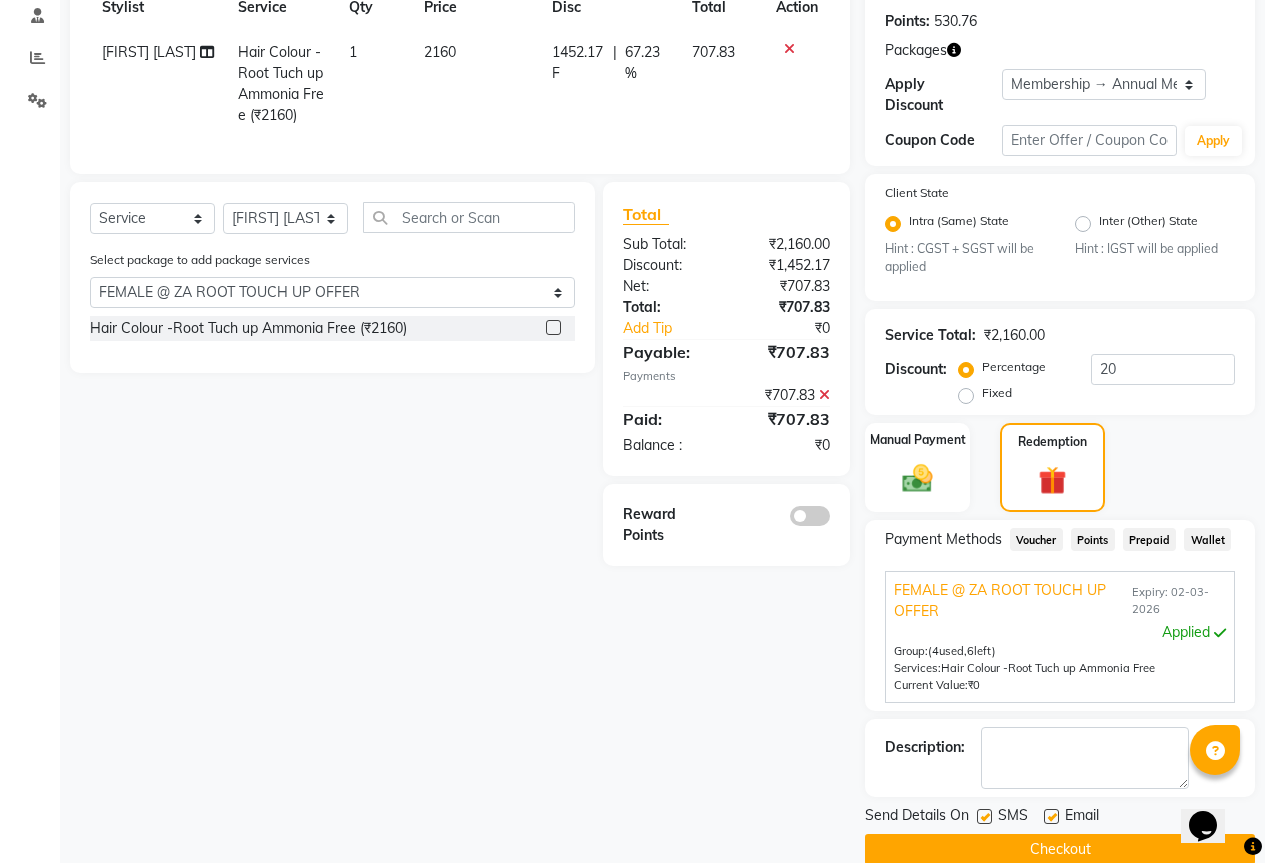 click 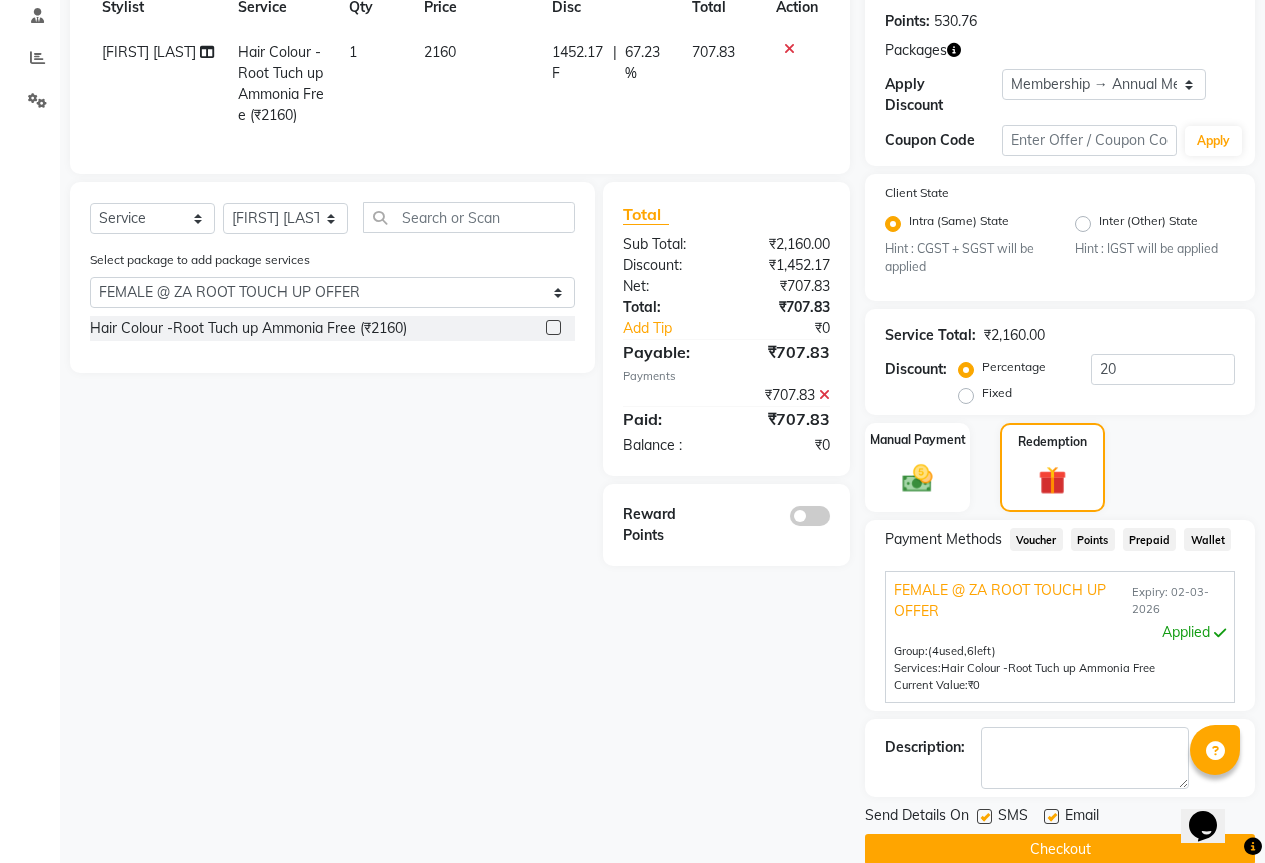 click 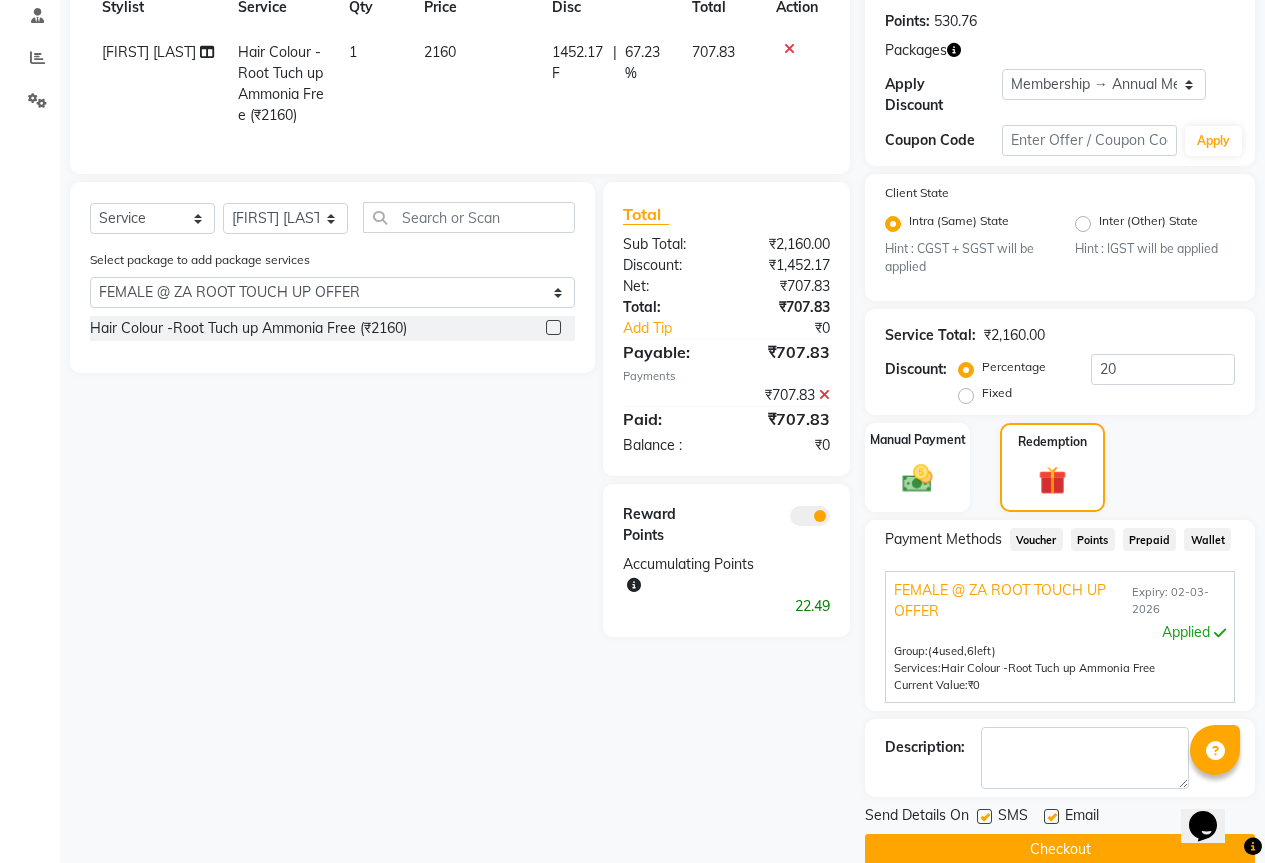 click on "Checkout" 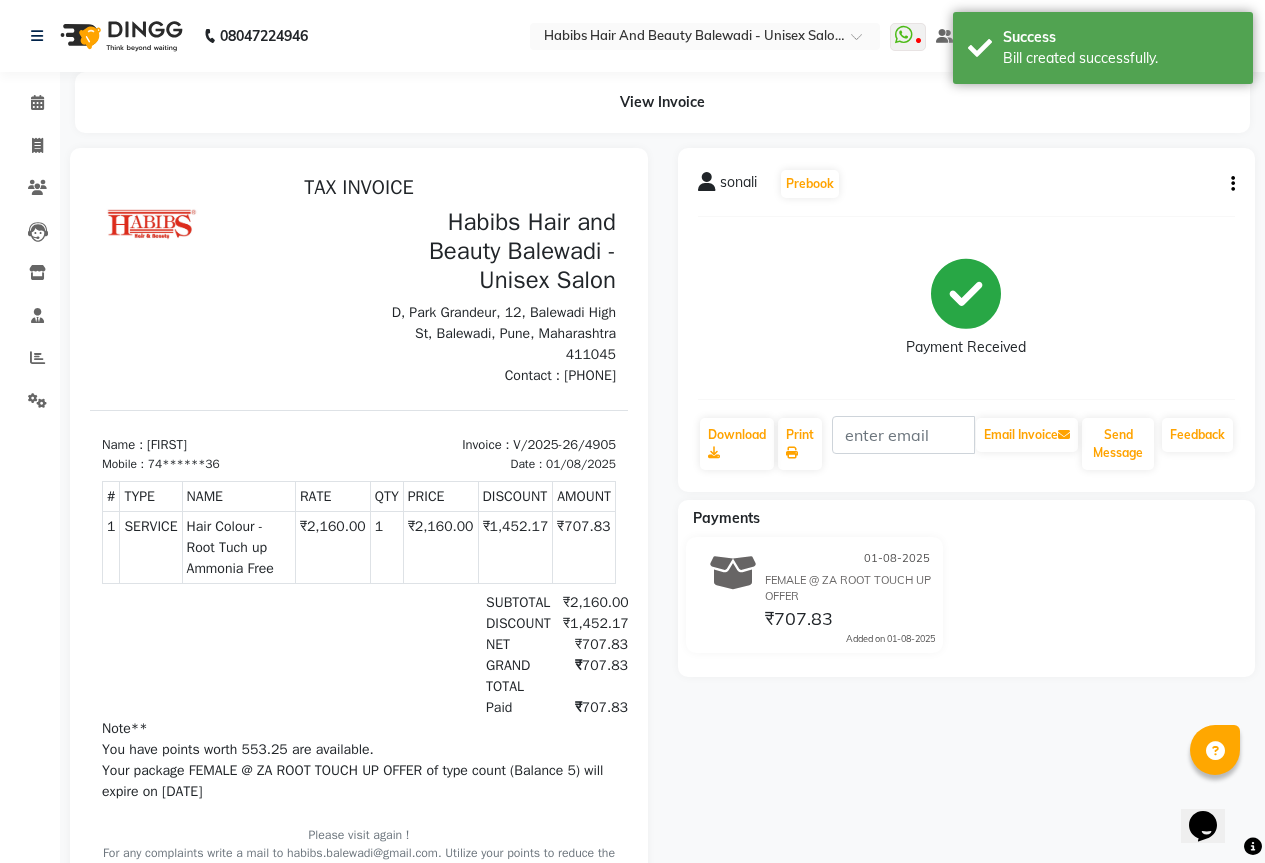 scroll, scrollTop: 0, scrollLeft: 0, axis: both 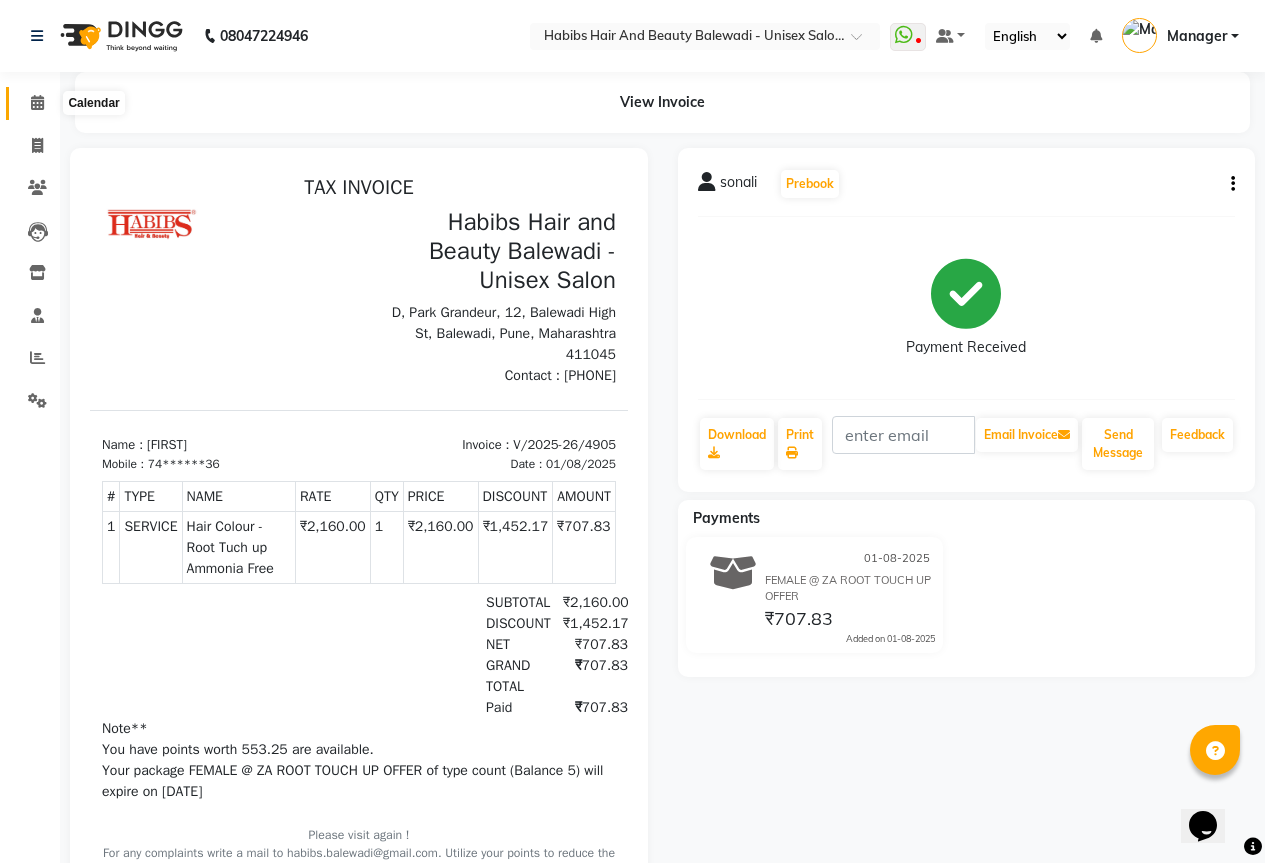 click 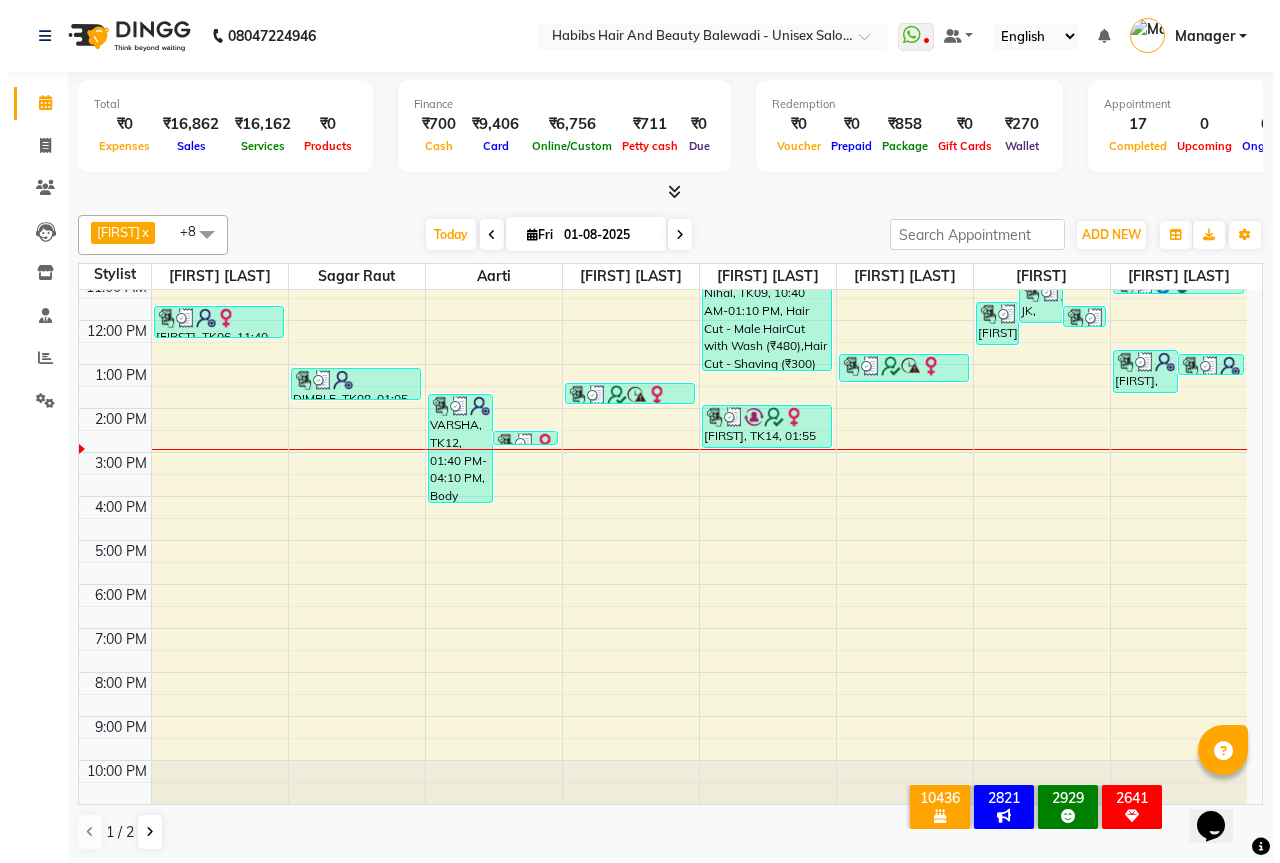 scroll, scrollTop: 166, scrollLeft: 0, axis: vertical 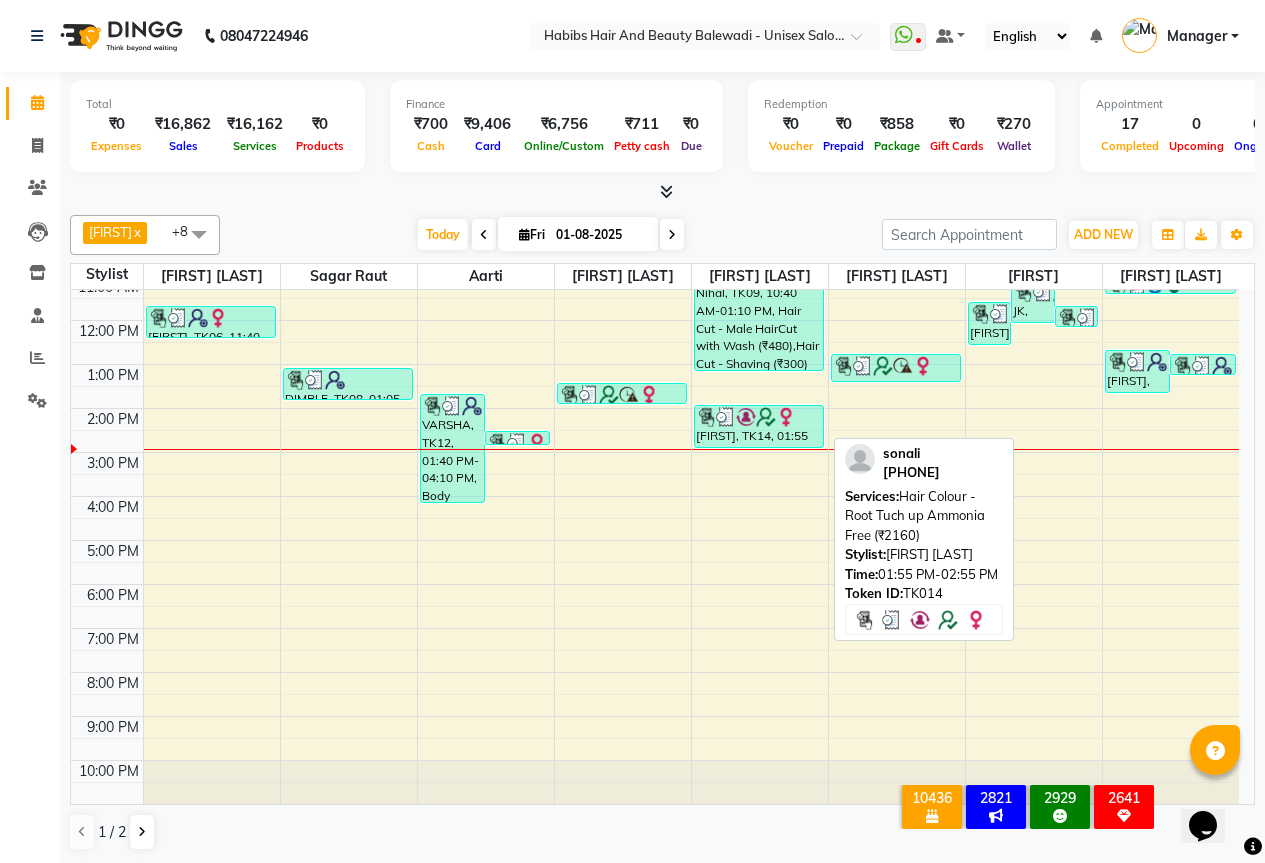 click on "[FIRST], TK14, 01:55 PM-02:55 PM, Hair Colour -Root Tuch up Ammonia Free (₹2160)" at bounding box center [759, 426] 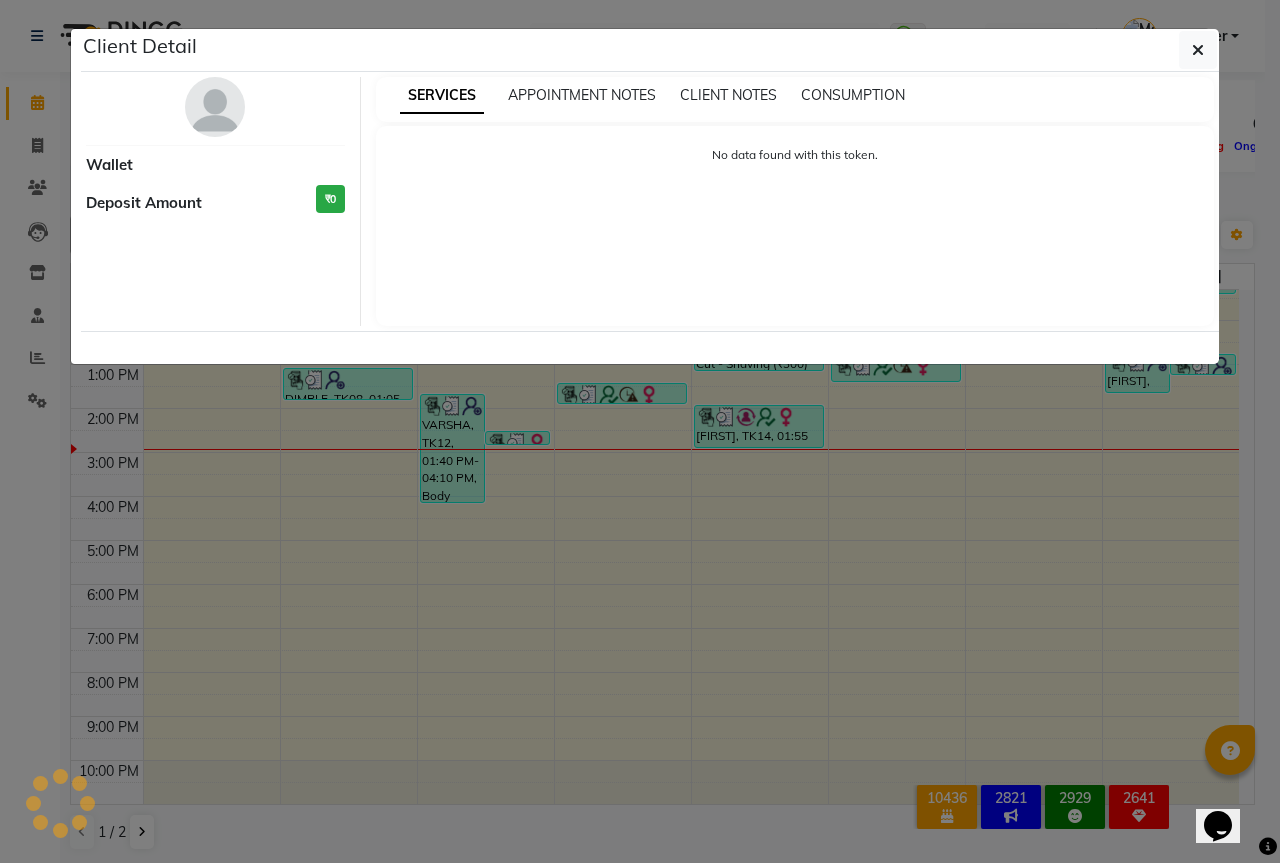 select on "3" 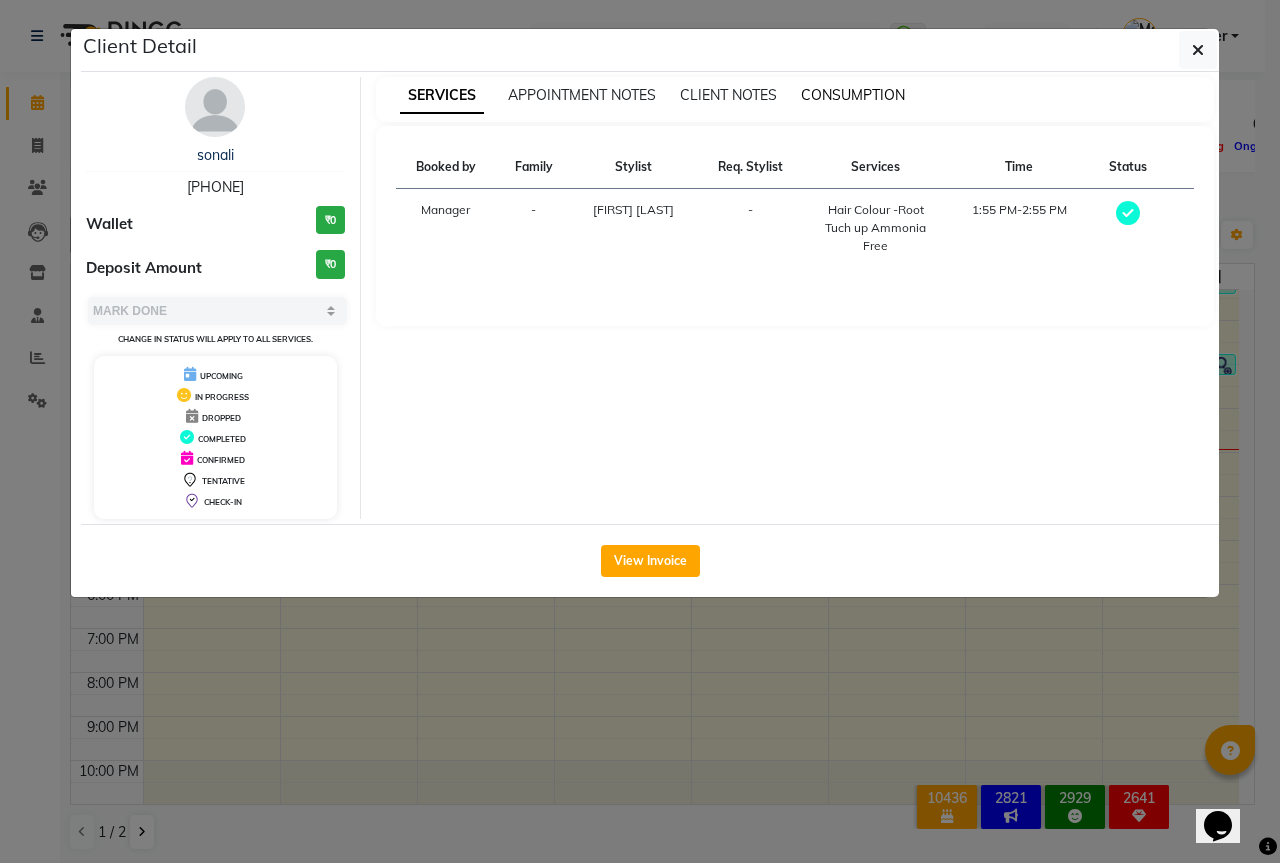 click on "CONSUMPTION" at bounding box center [853, 95] 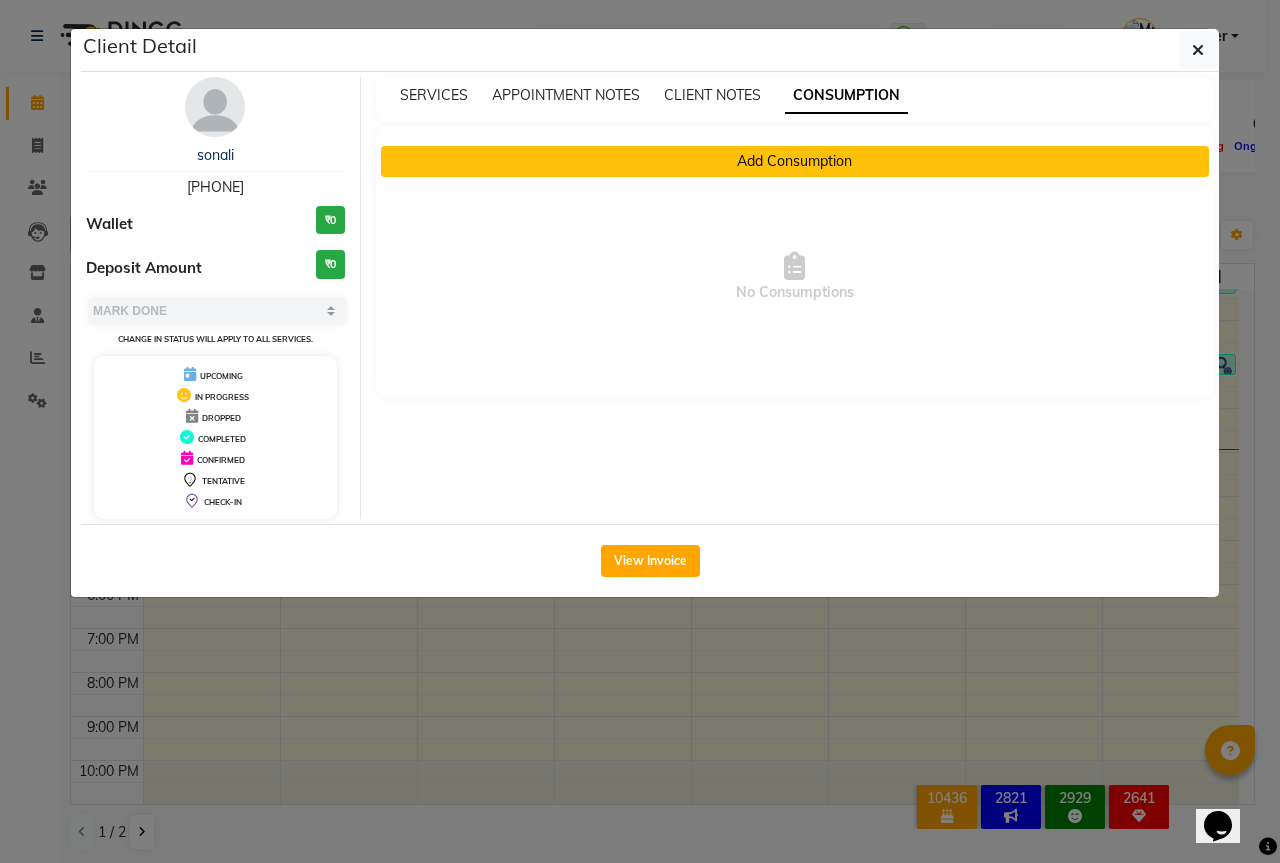 click on "Add Consumption" at bounding box center [795, 161] 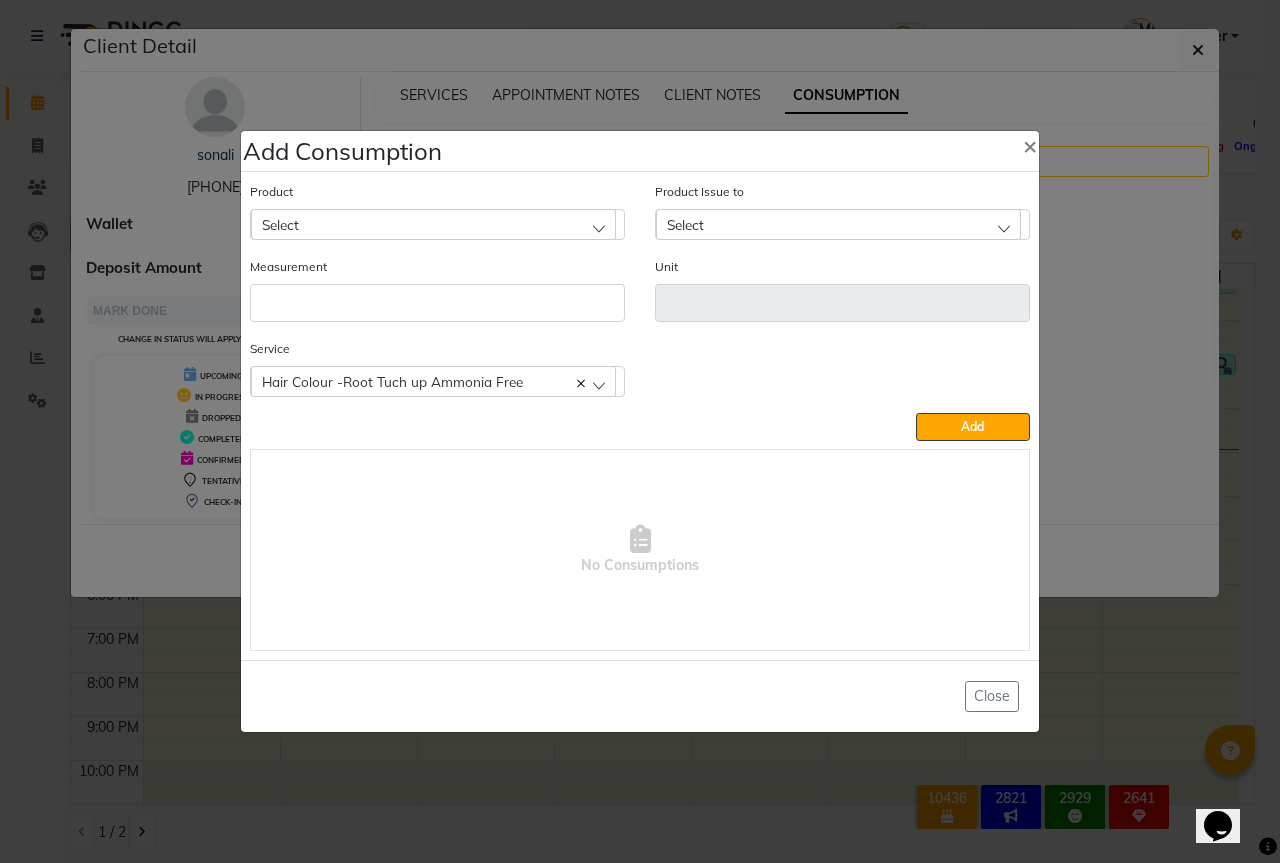 click on "Select" 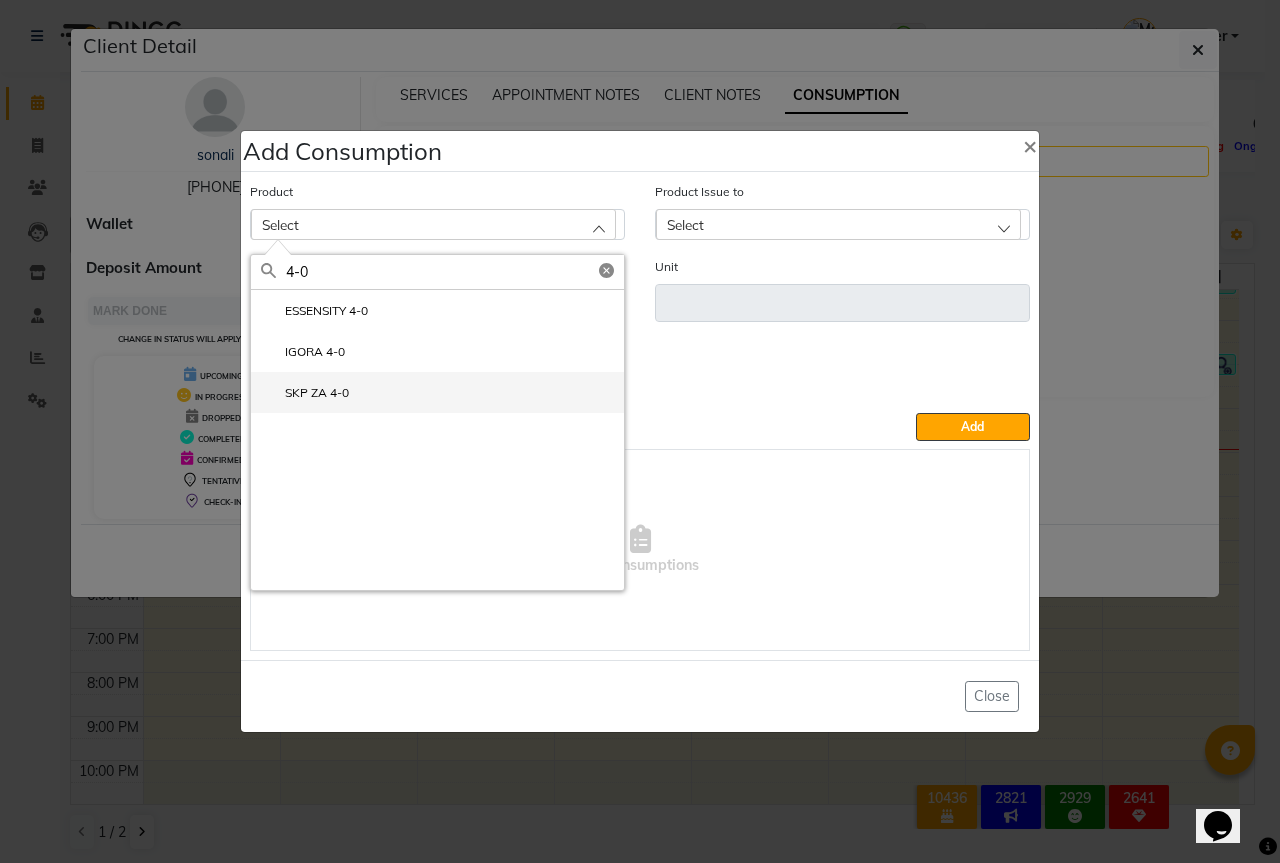 type on "4-0" 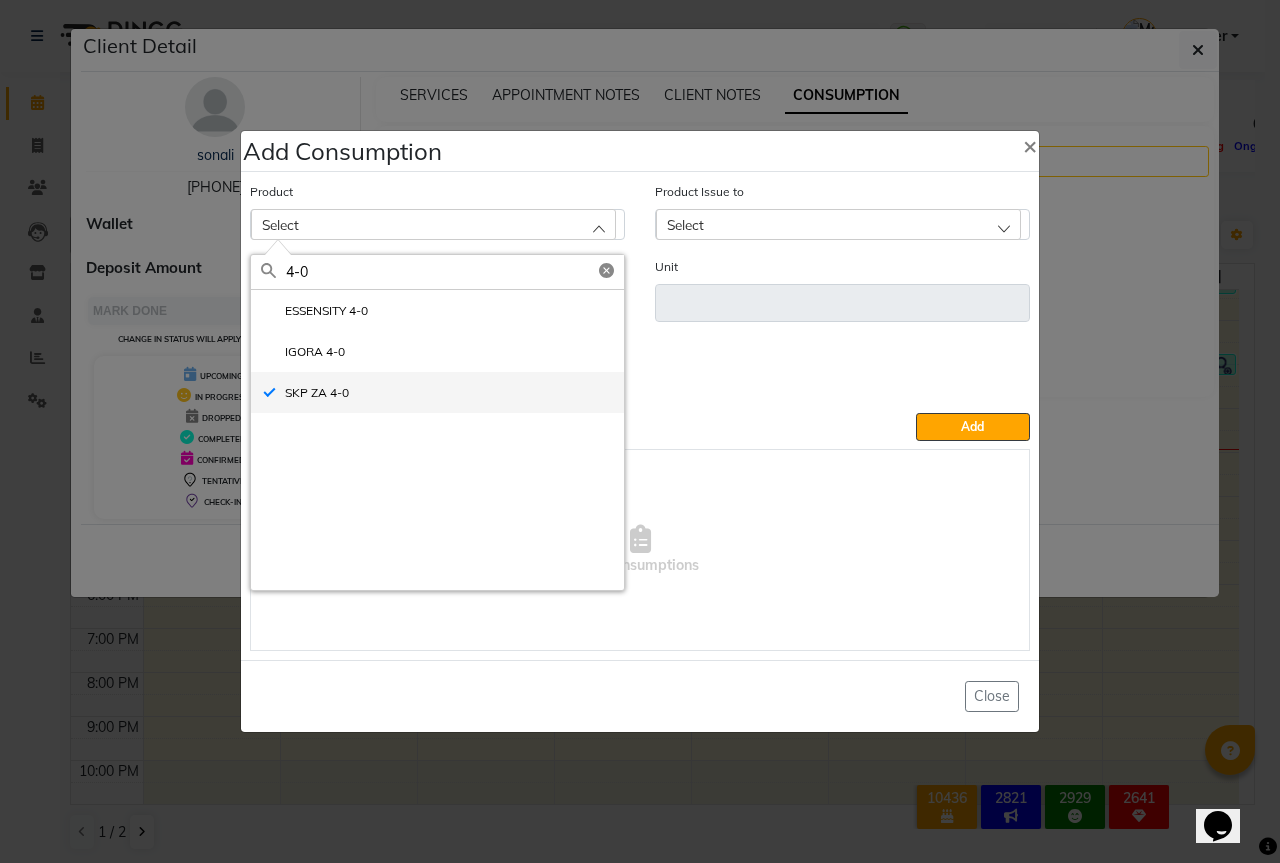 type on "gms" 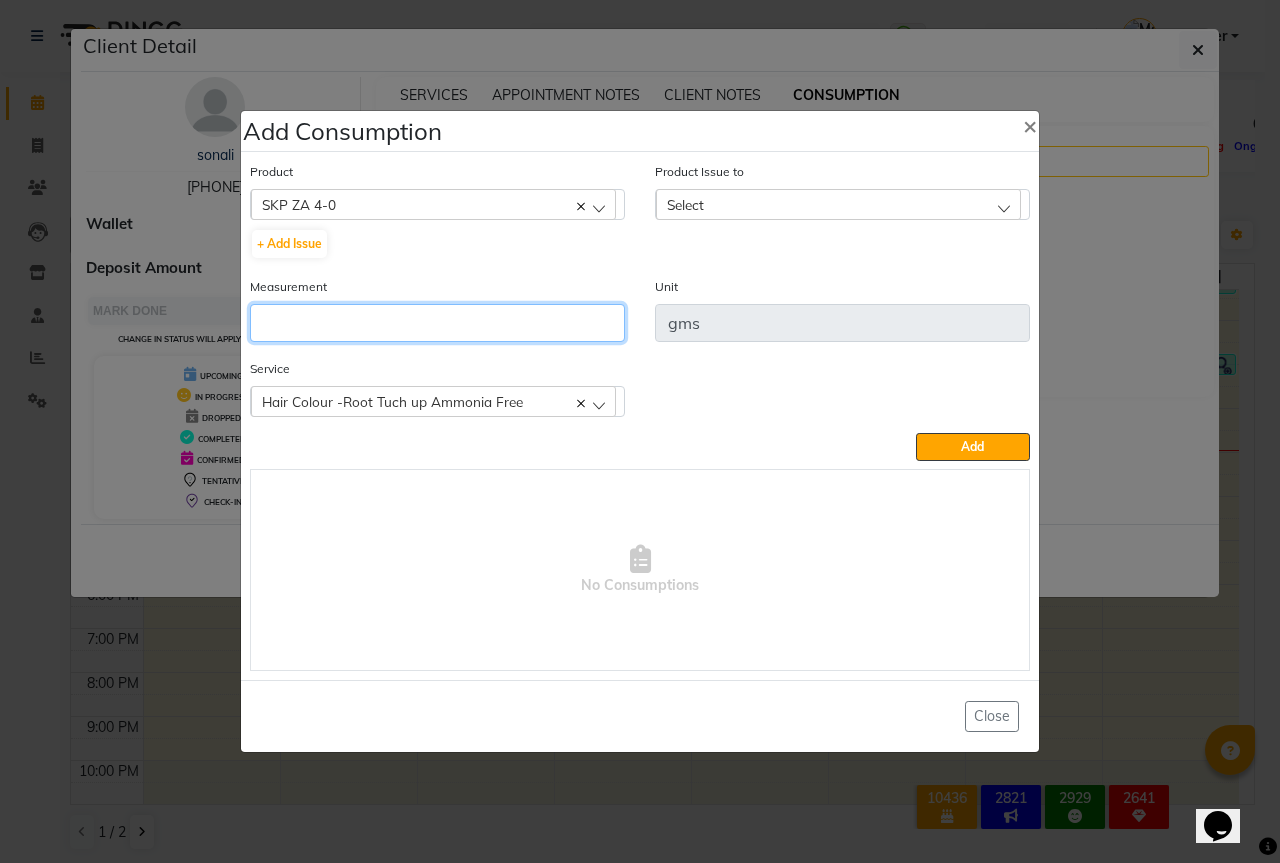 click 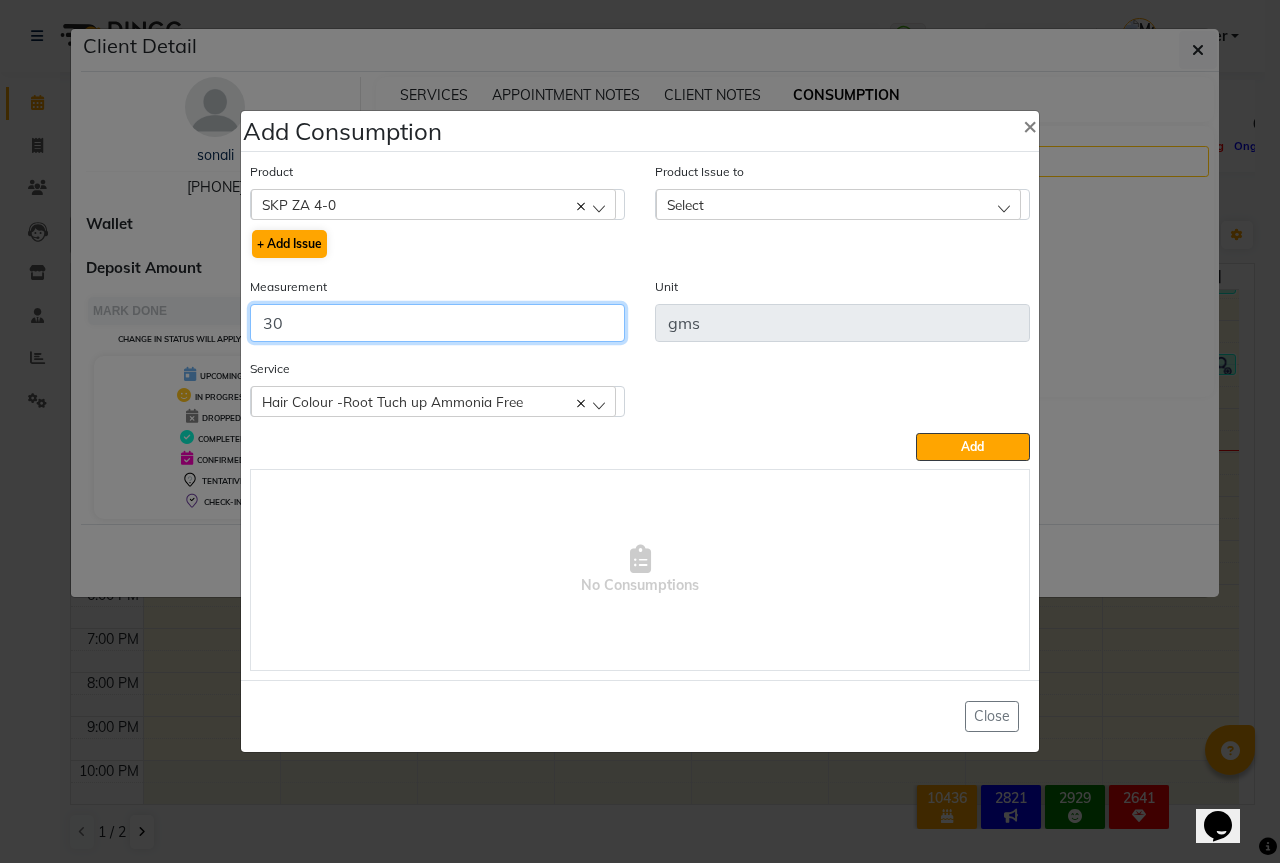 type on "30" 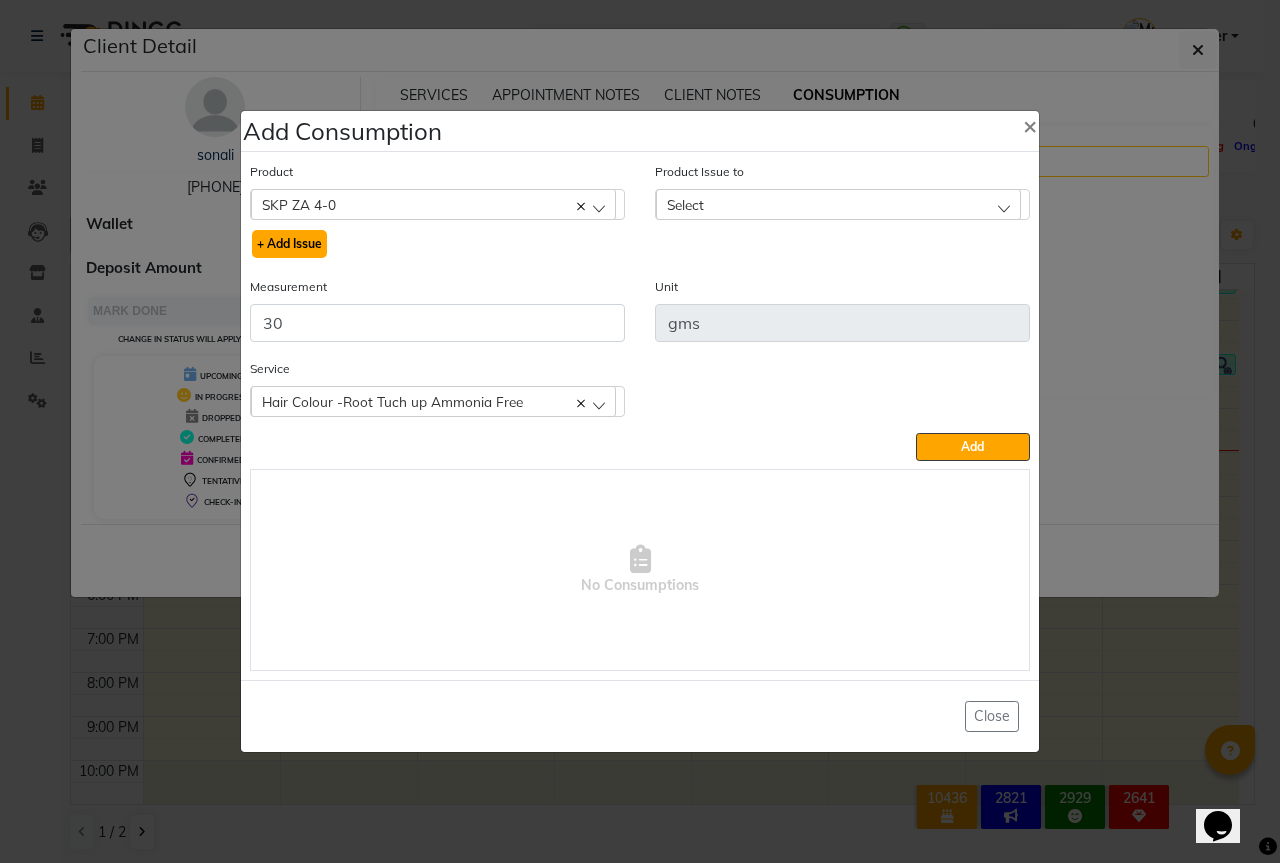 click on "+ Add Issue" 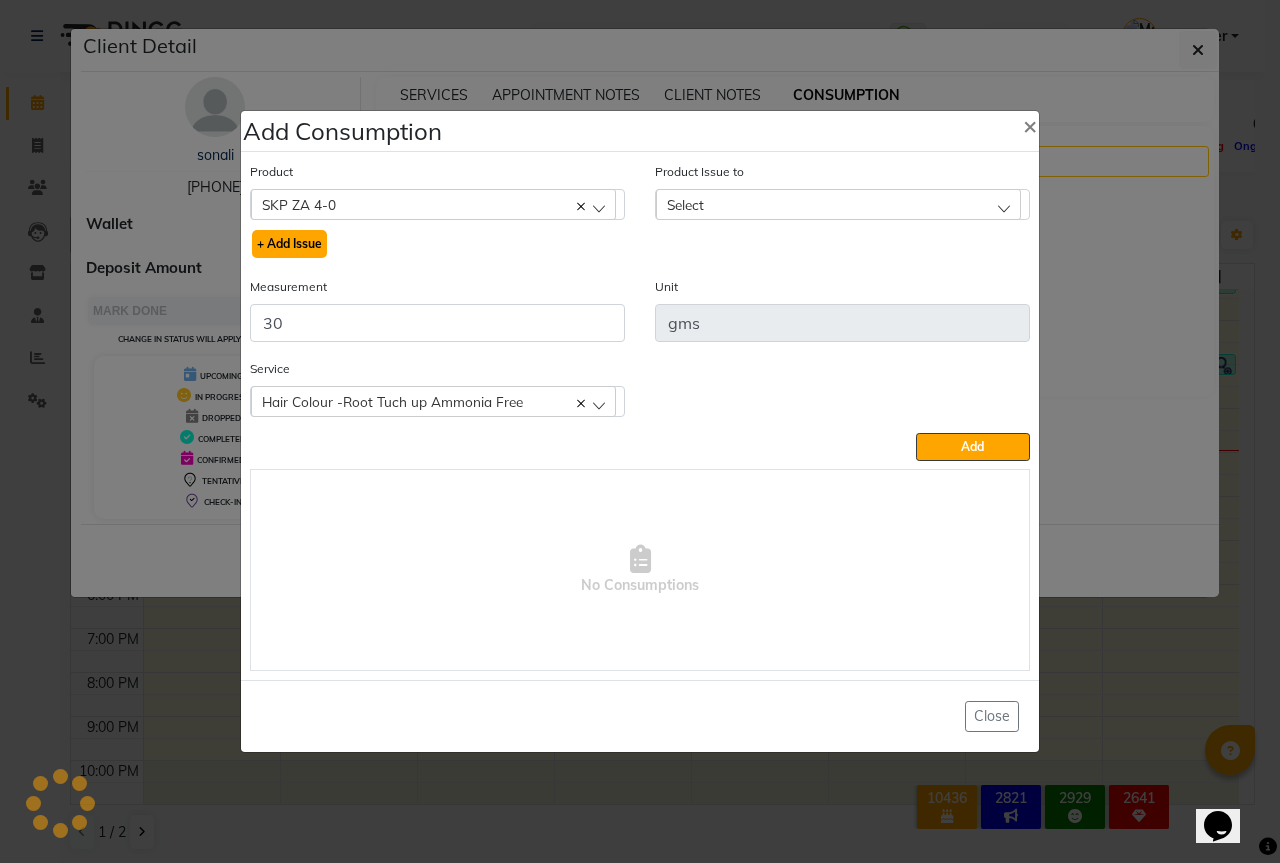 select 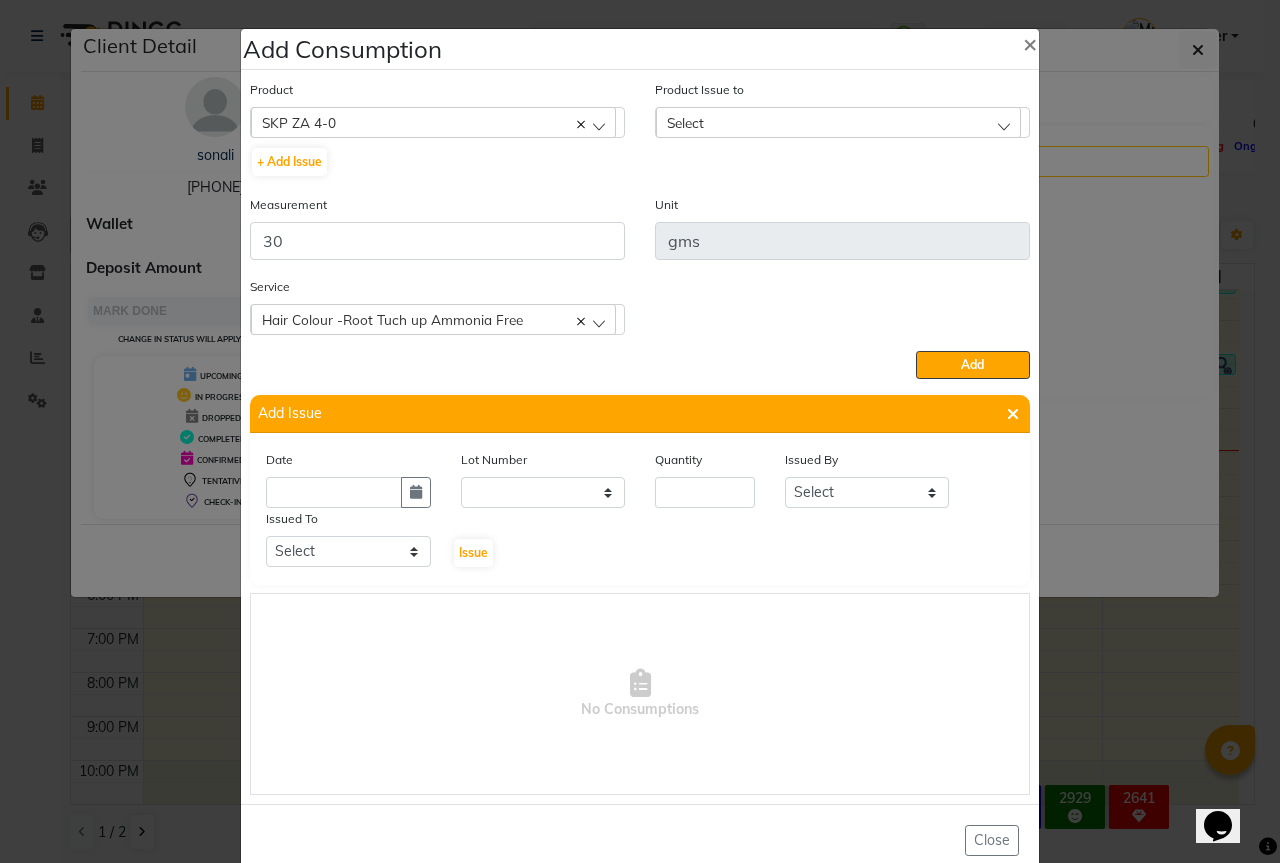 click on "Select" 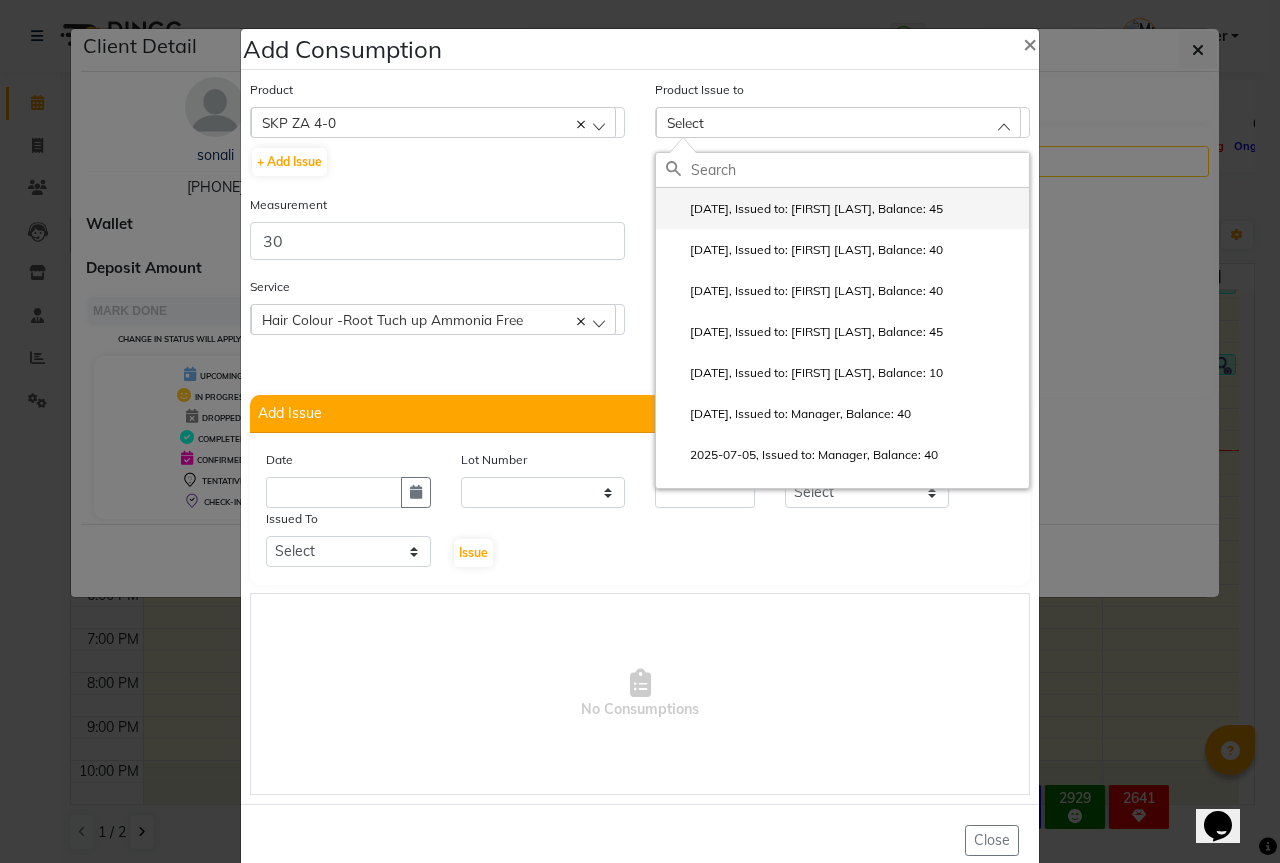 click on "[DATE], Issued to: [FIRST] [LAST], Balance: 45" 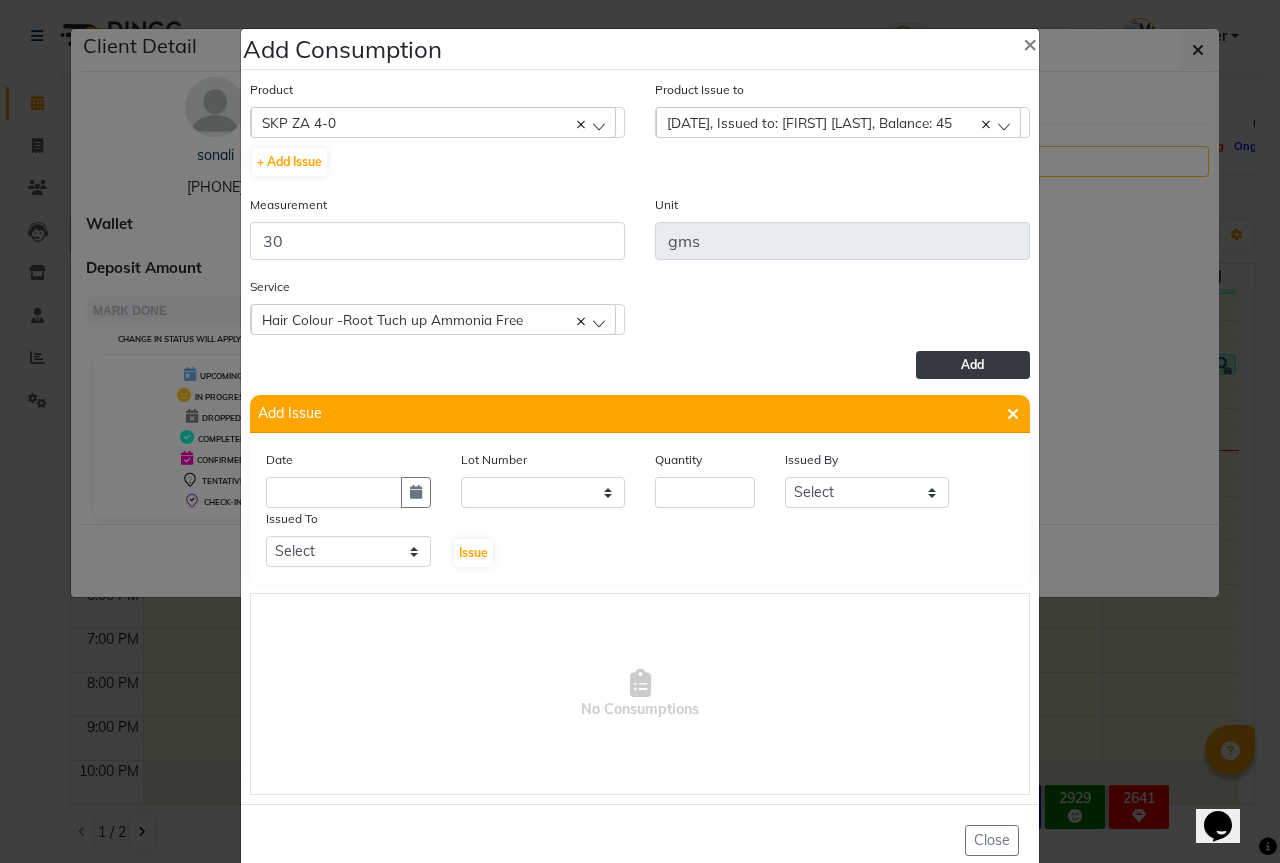 click on "Add" 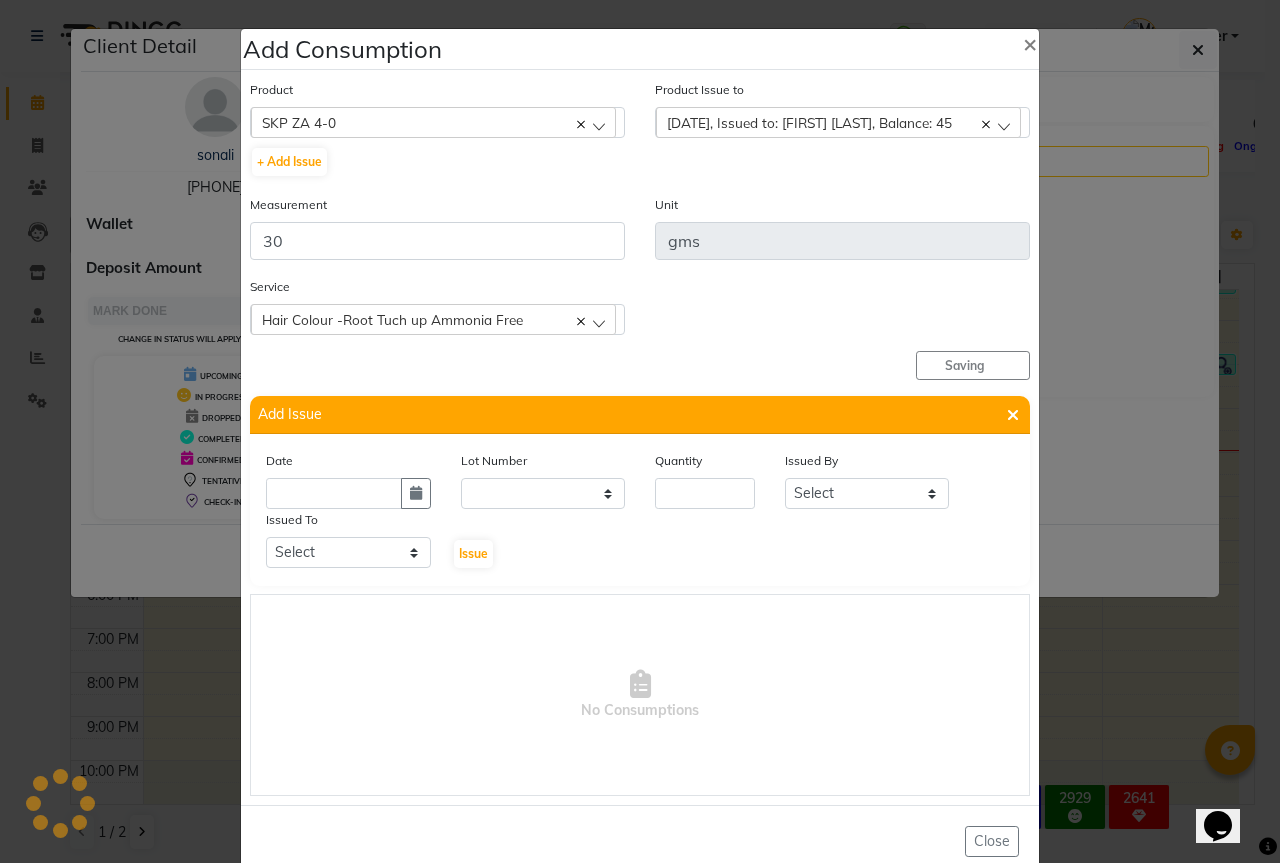type 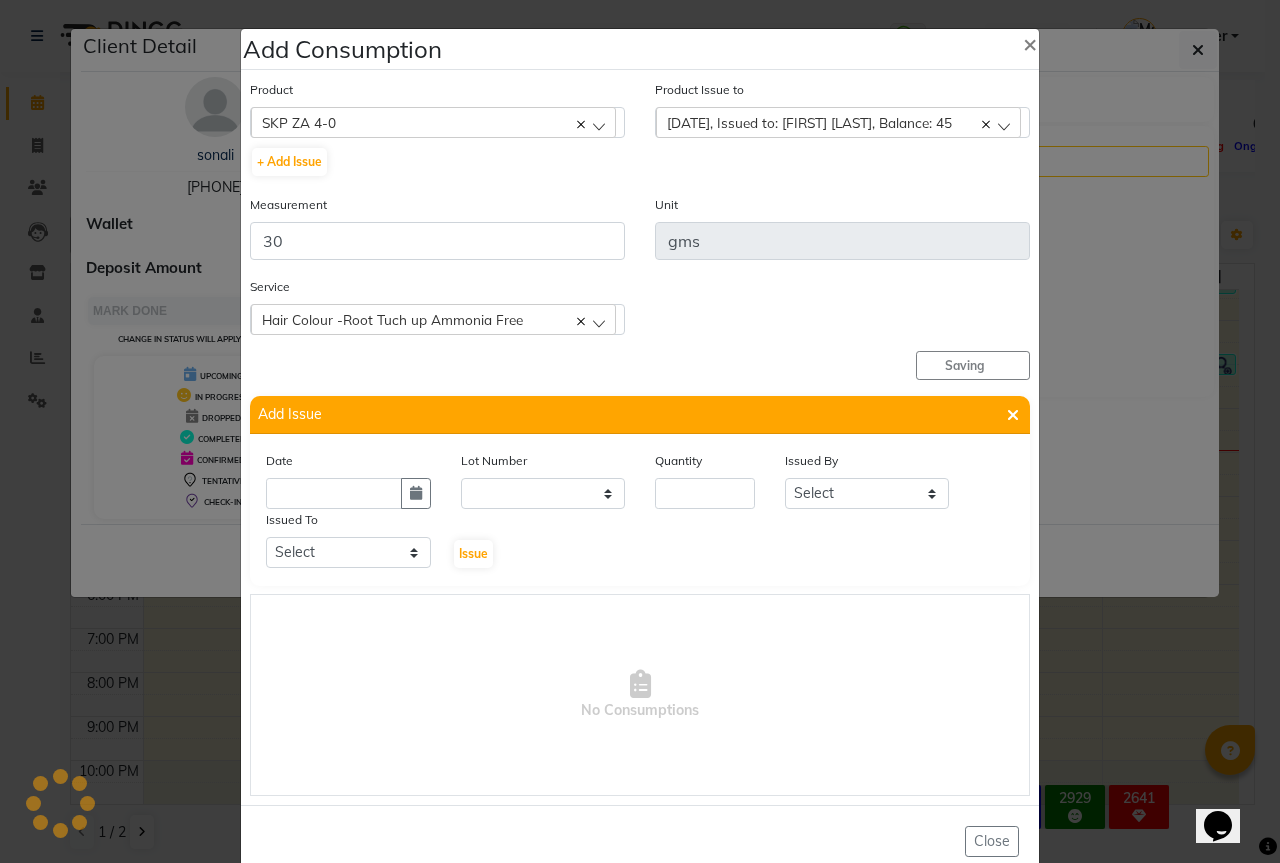 type 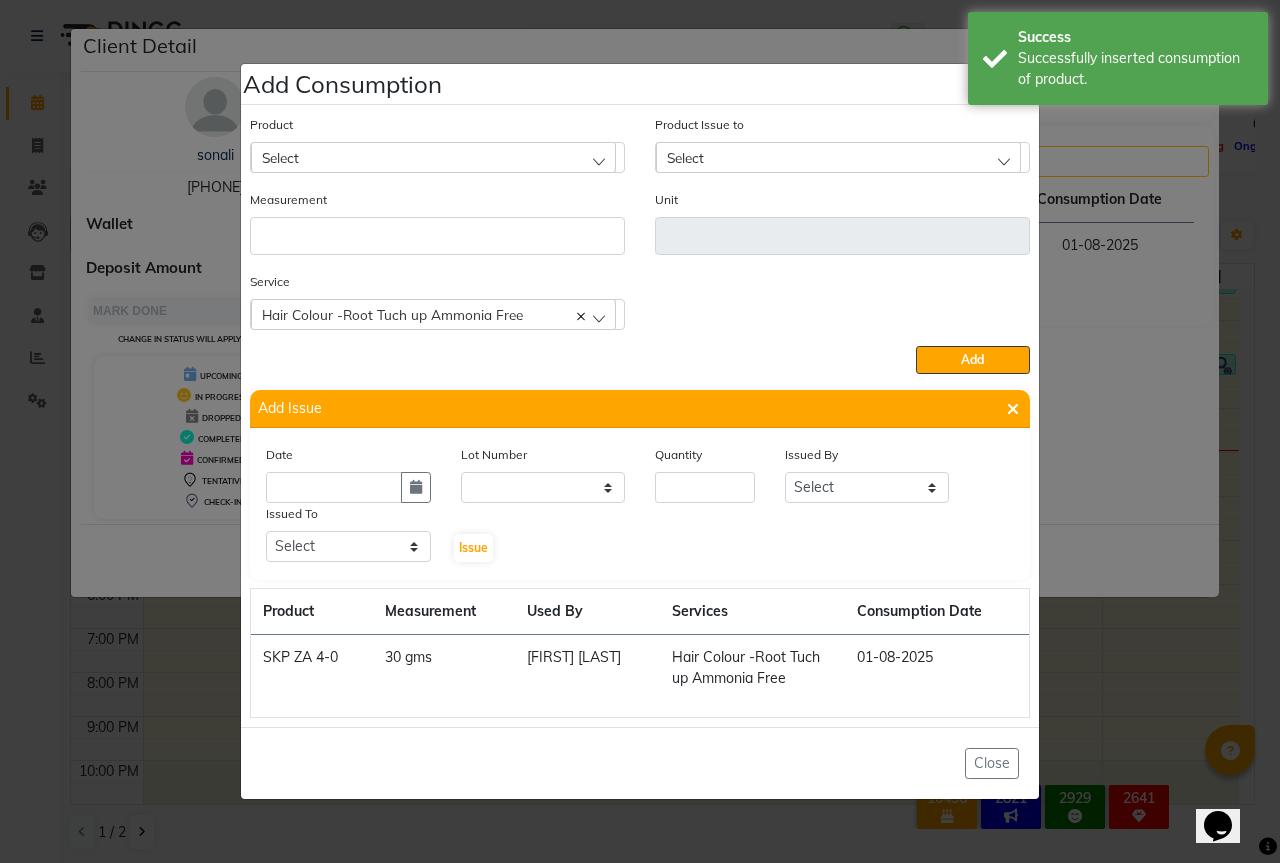 click on "Select" 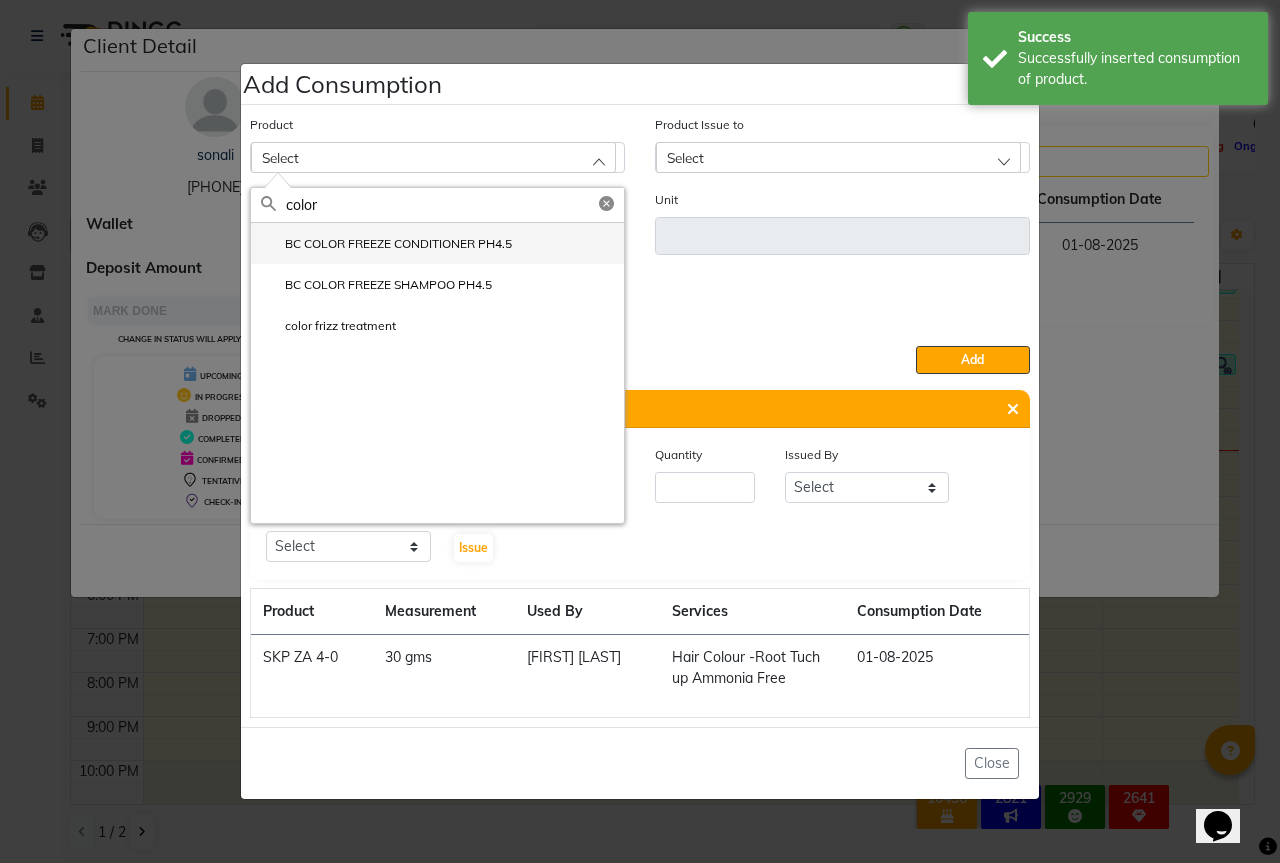 type on "color" 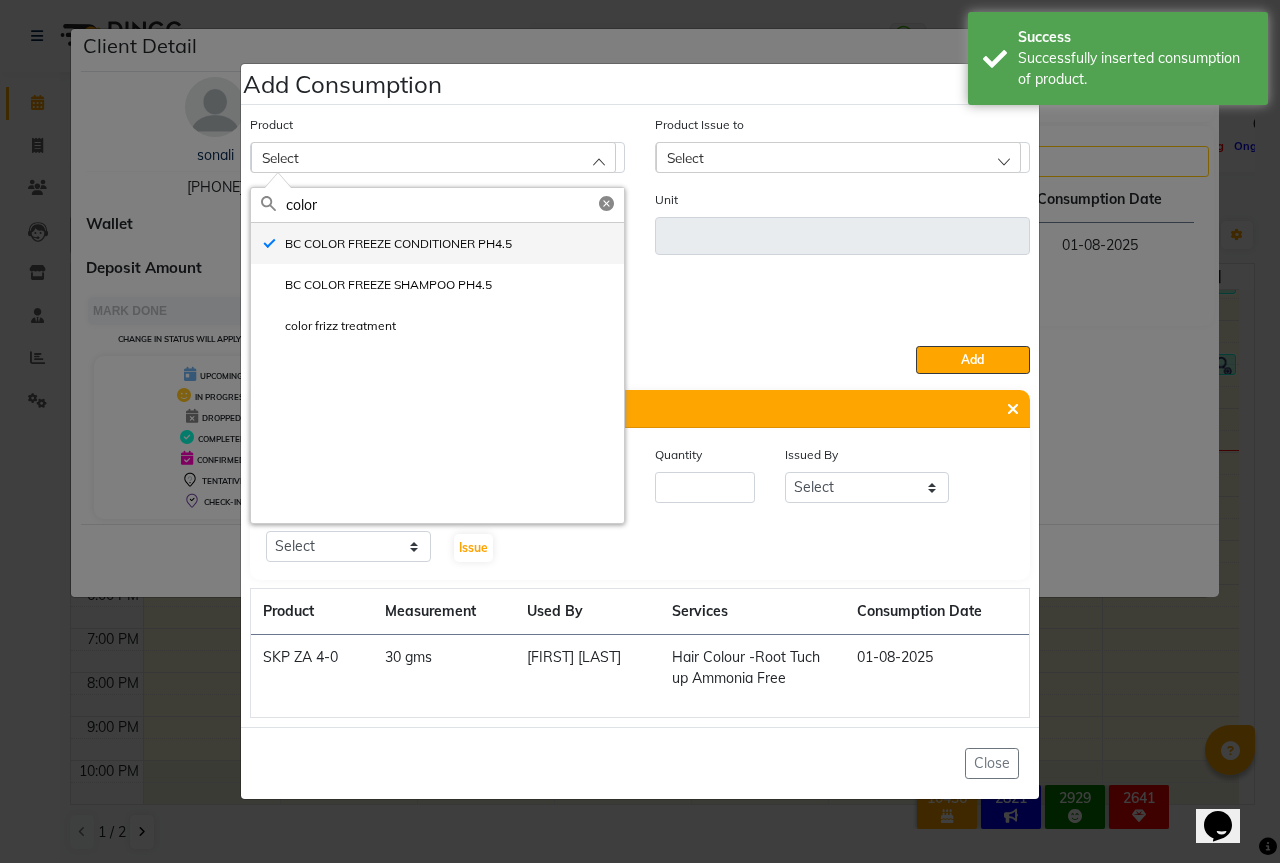 type on "ml" 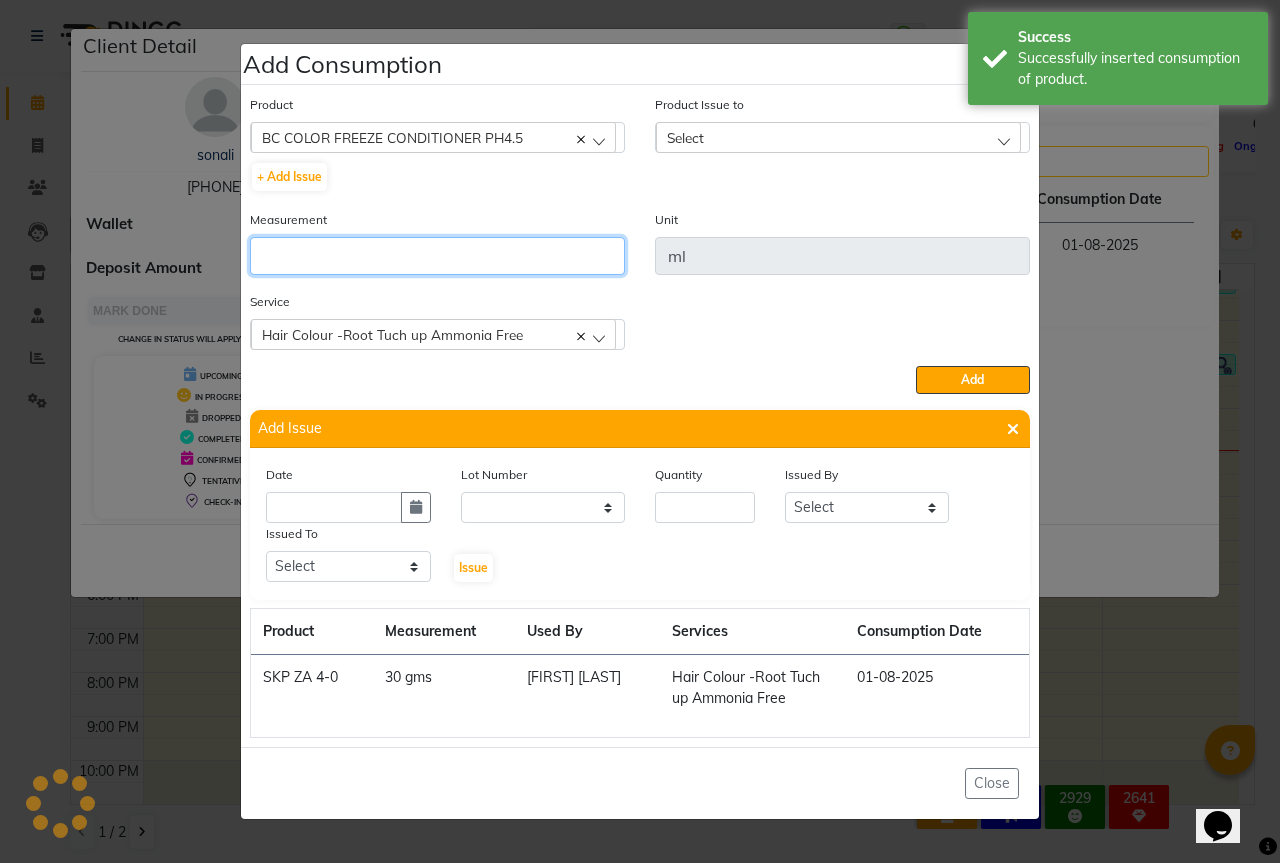 click 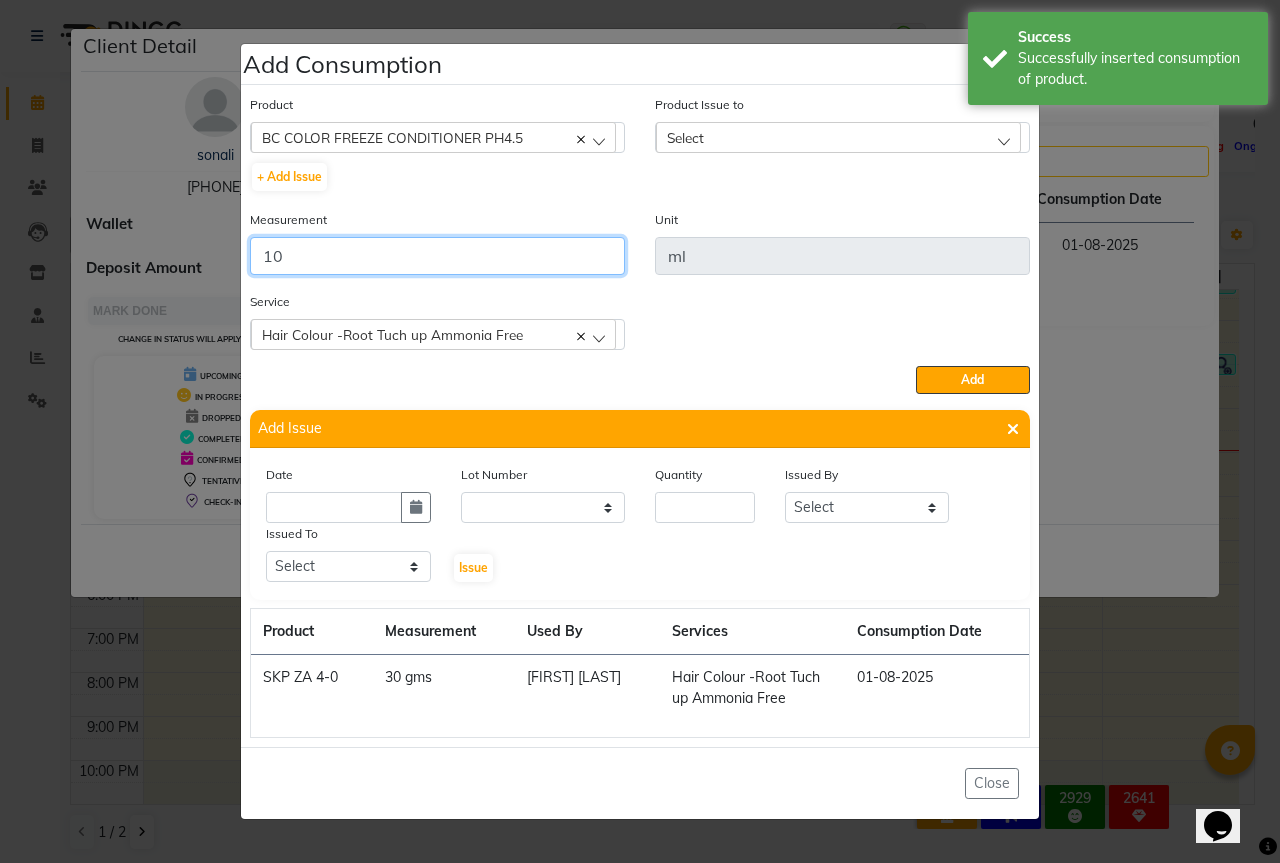 type on "10" 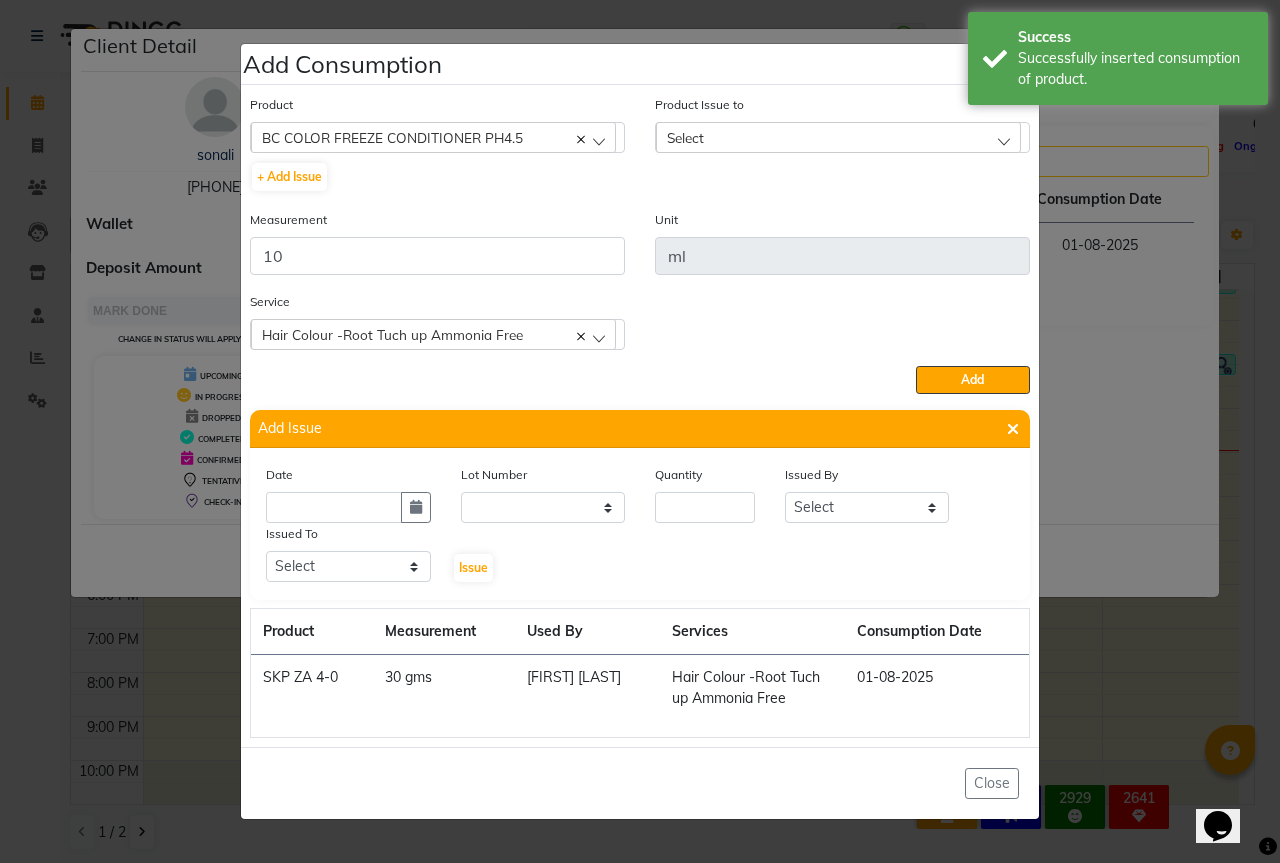 click on "Select" 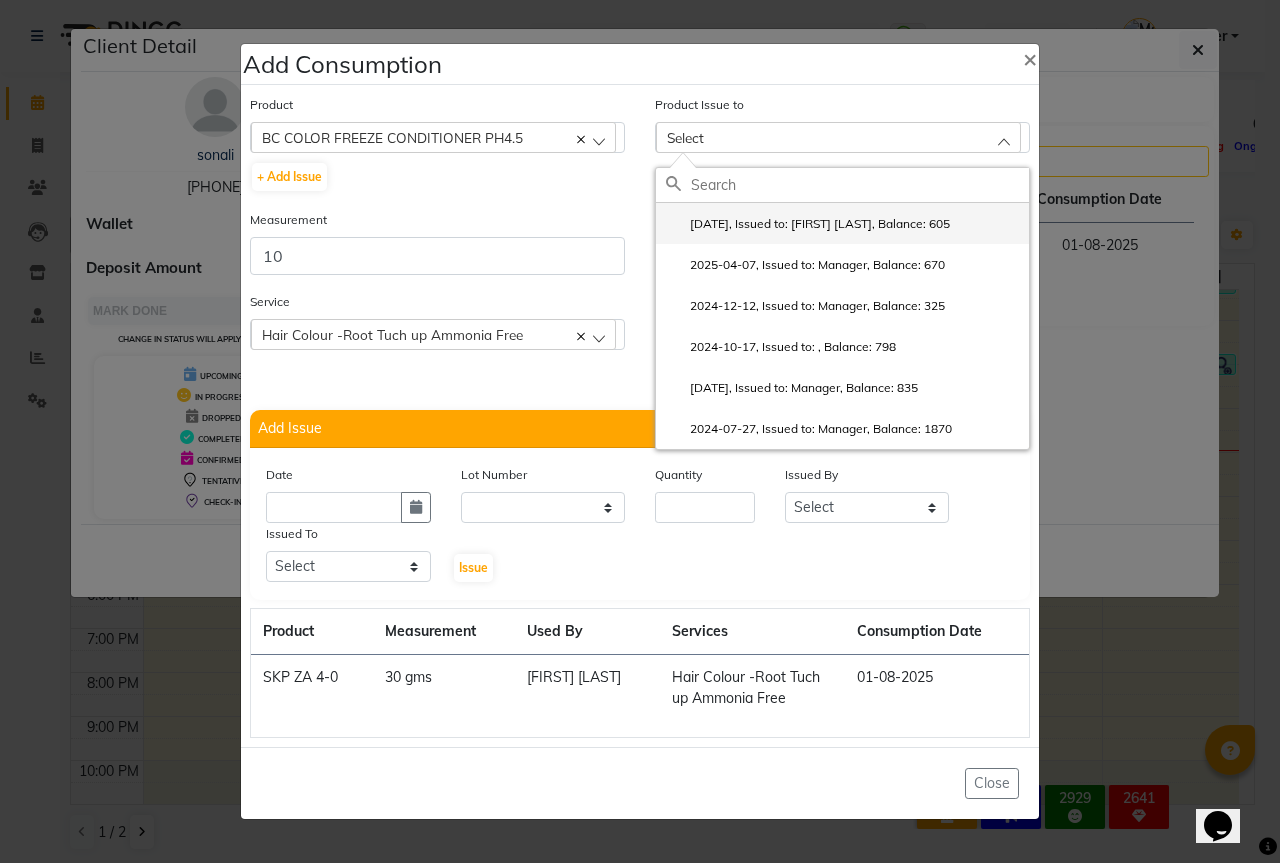 click on "[DATE], Issued to: [FIRST] [LAST], Balance: 605" 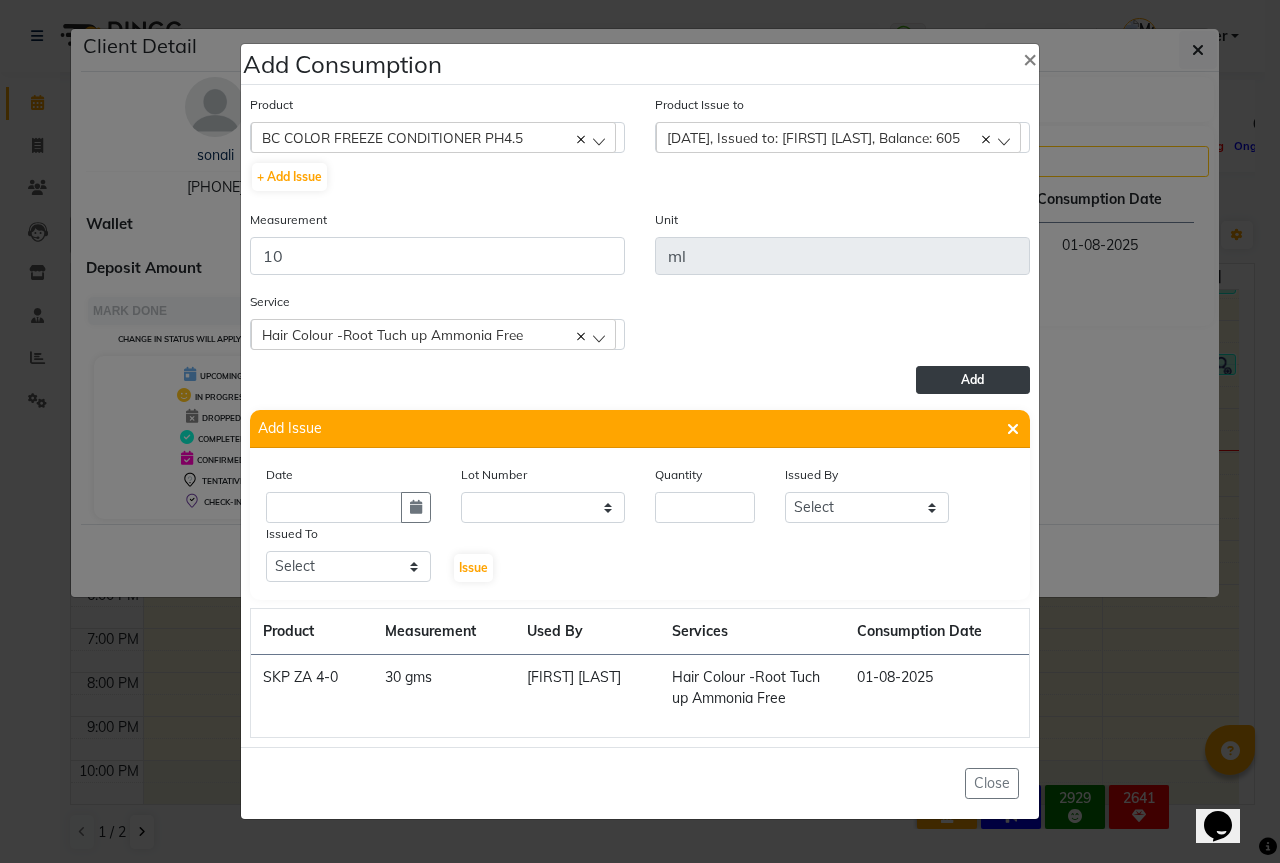 click on "Add" 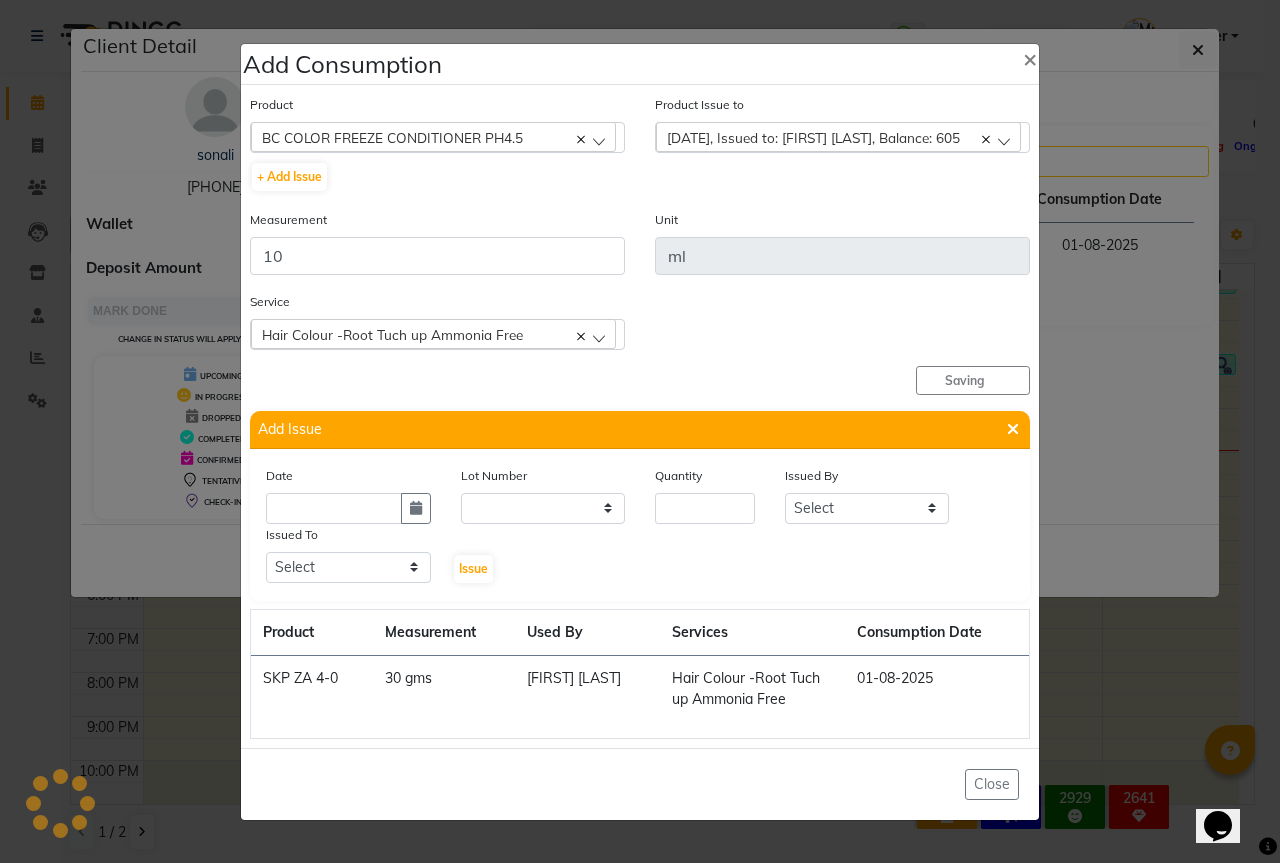 type 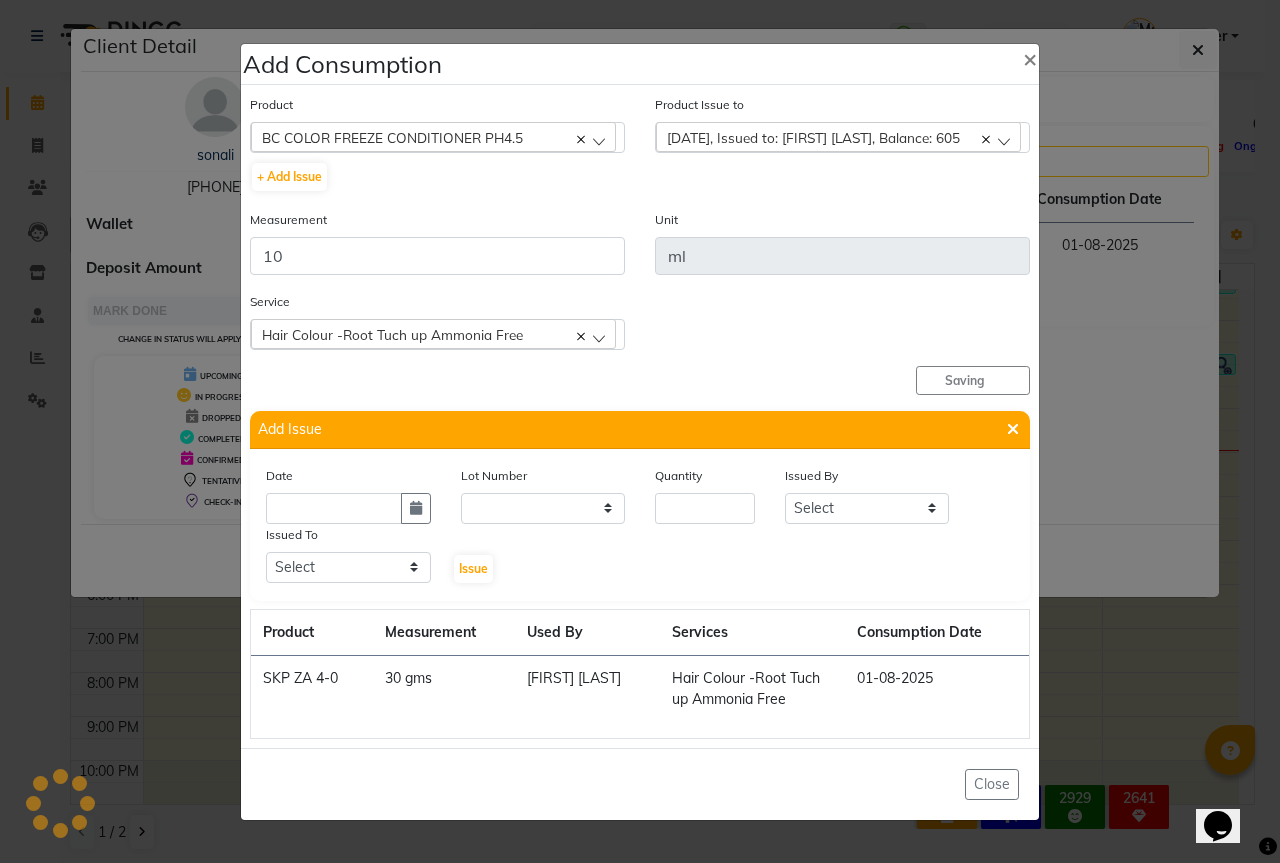 type 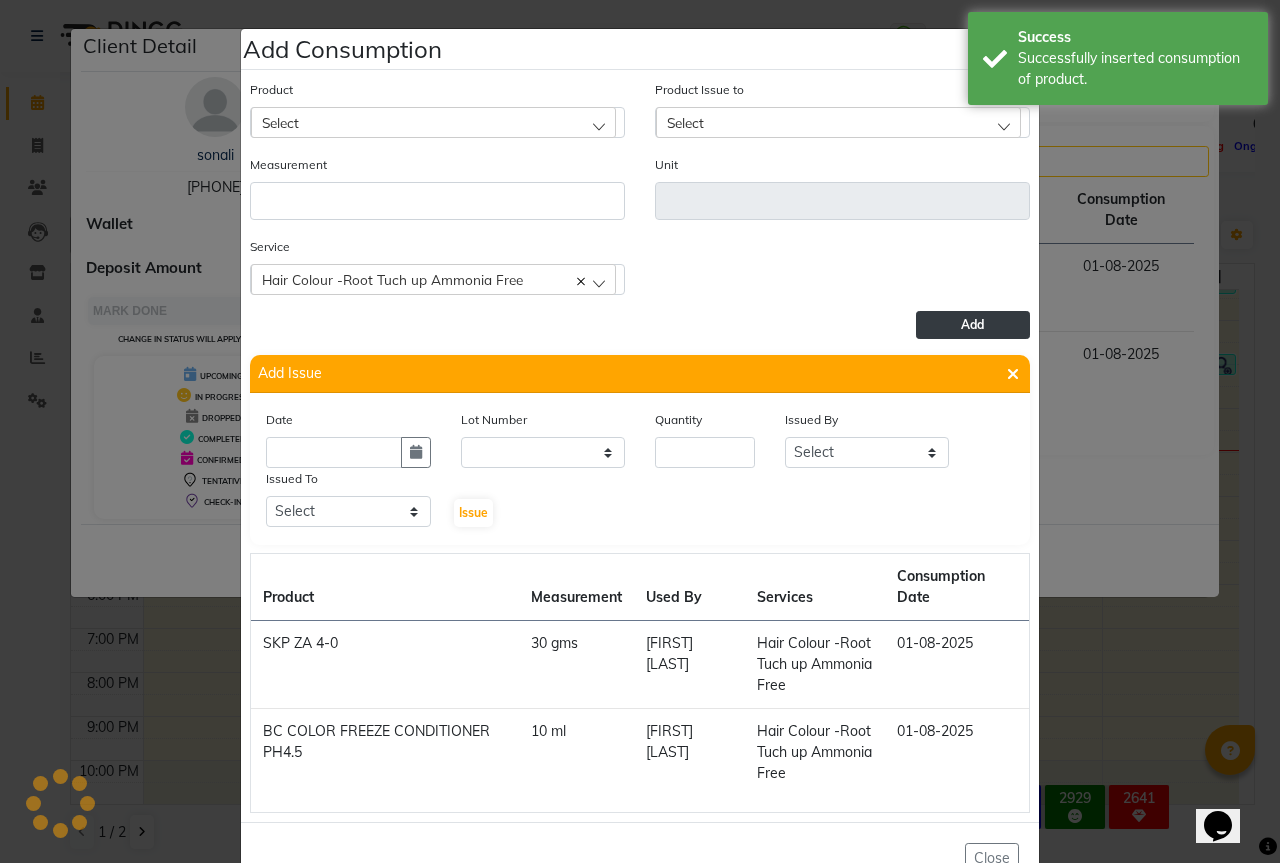 click on "Select" 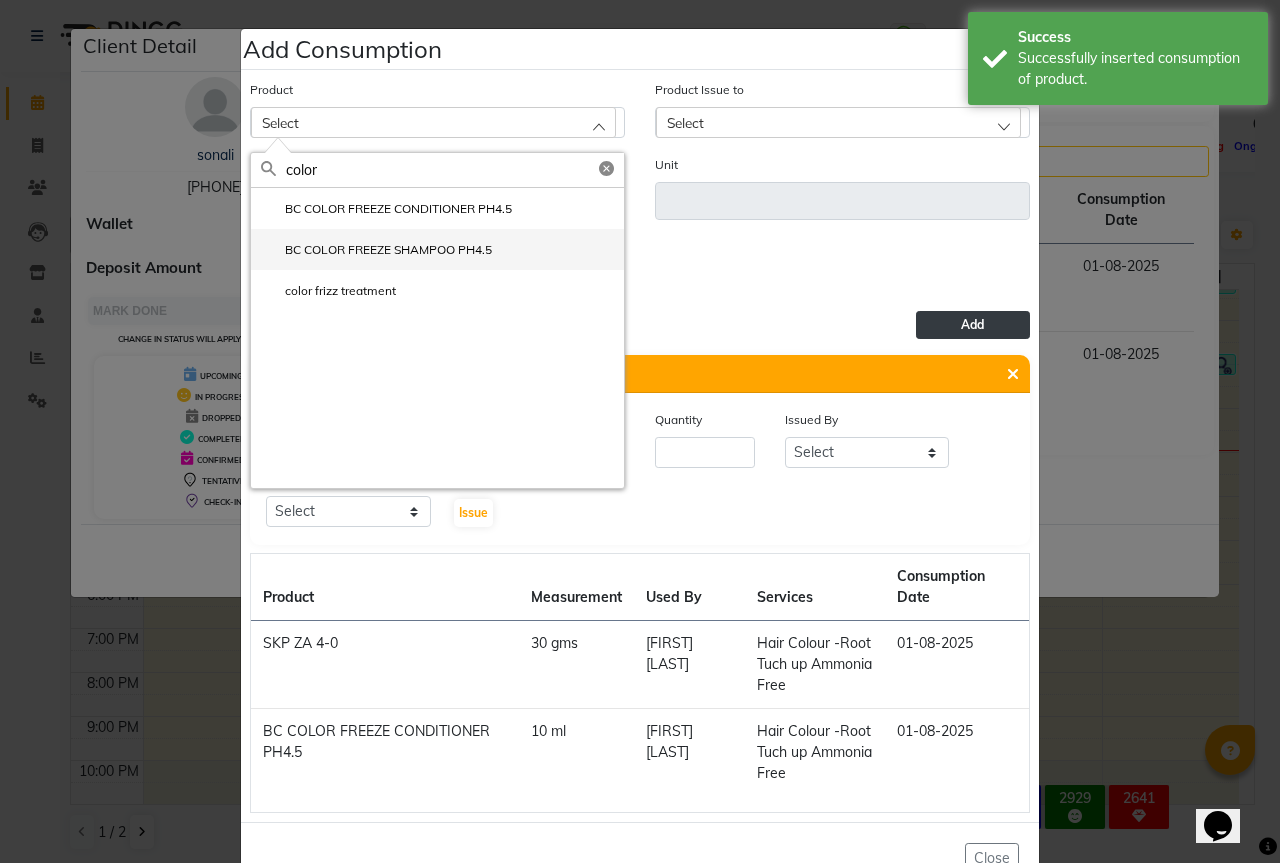 type on "color" 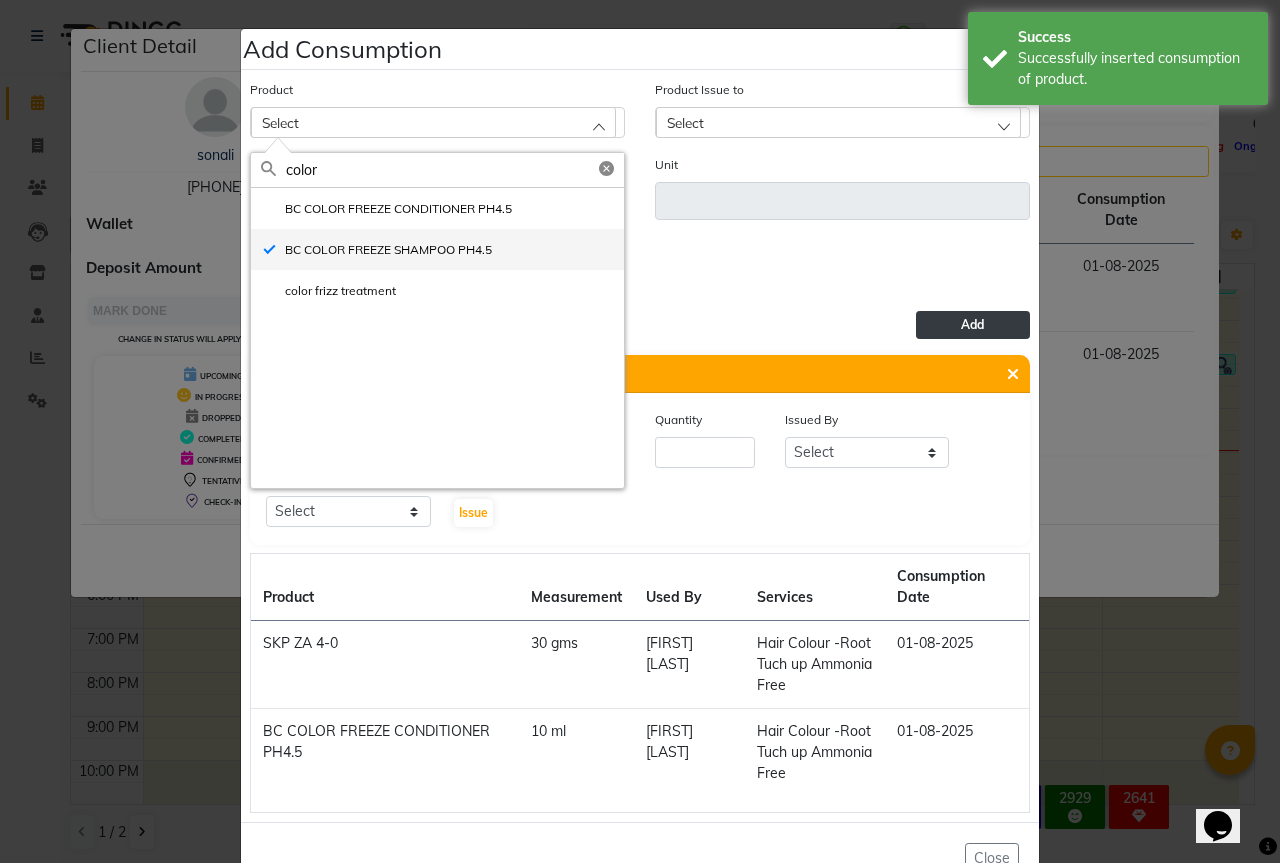 type on "ml" 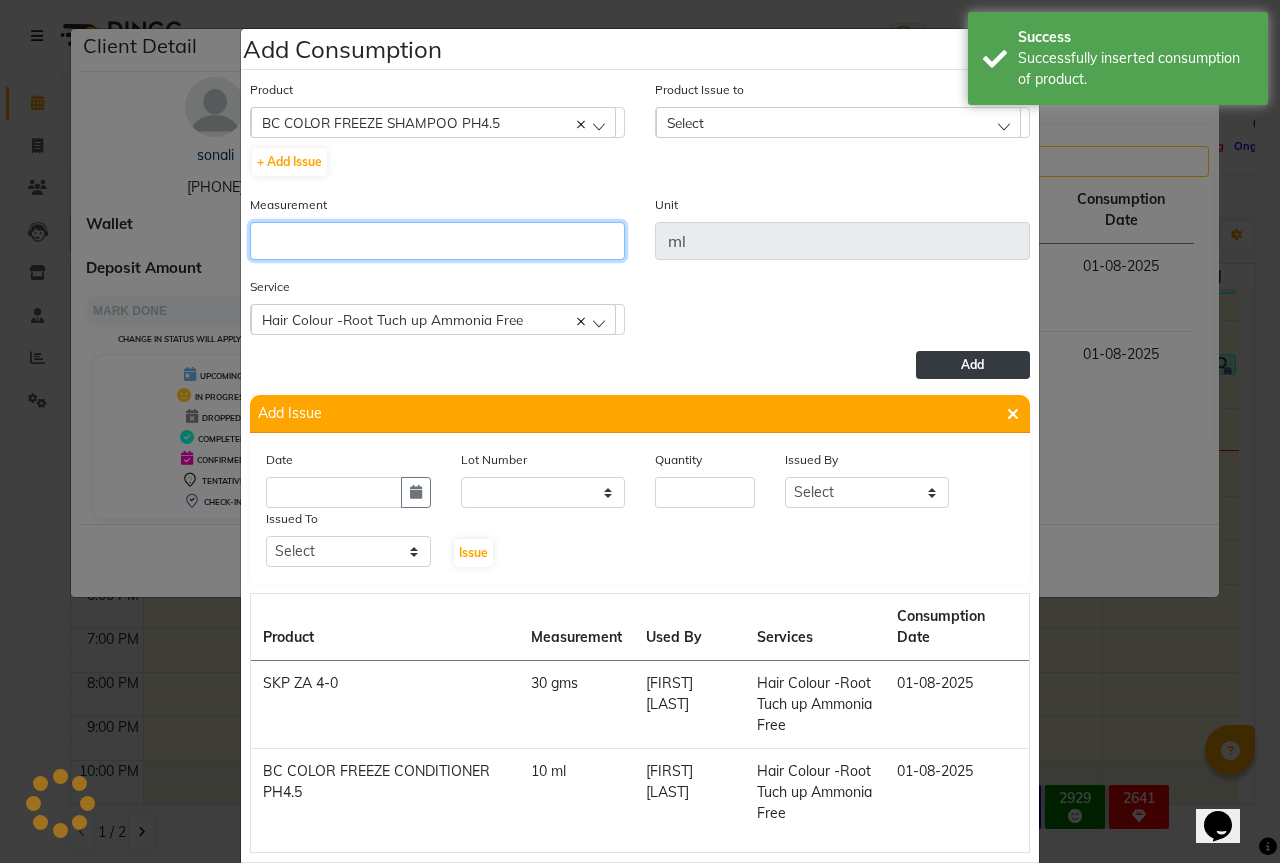 click 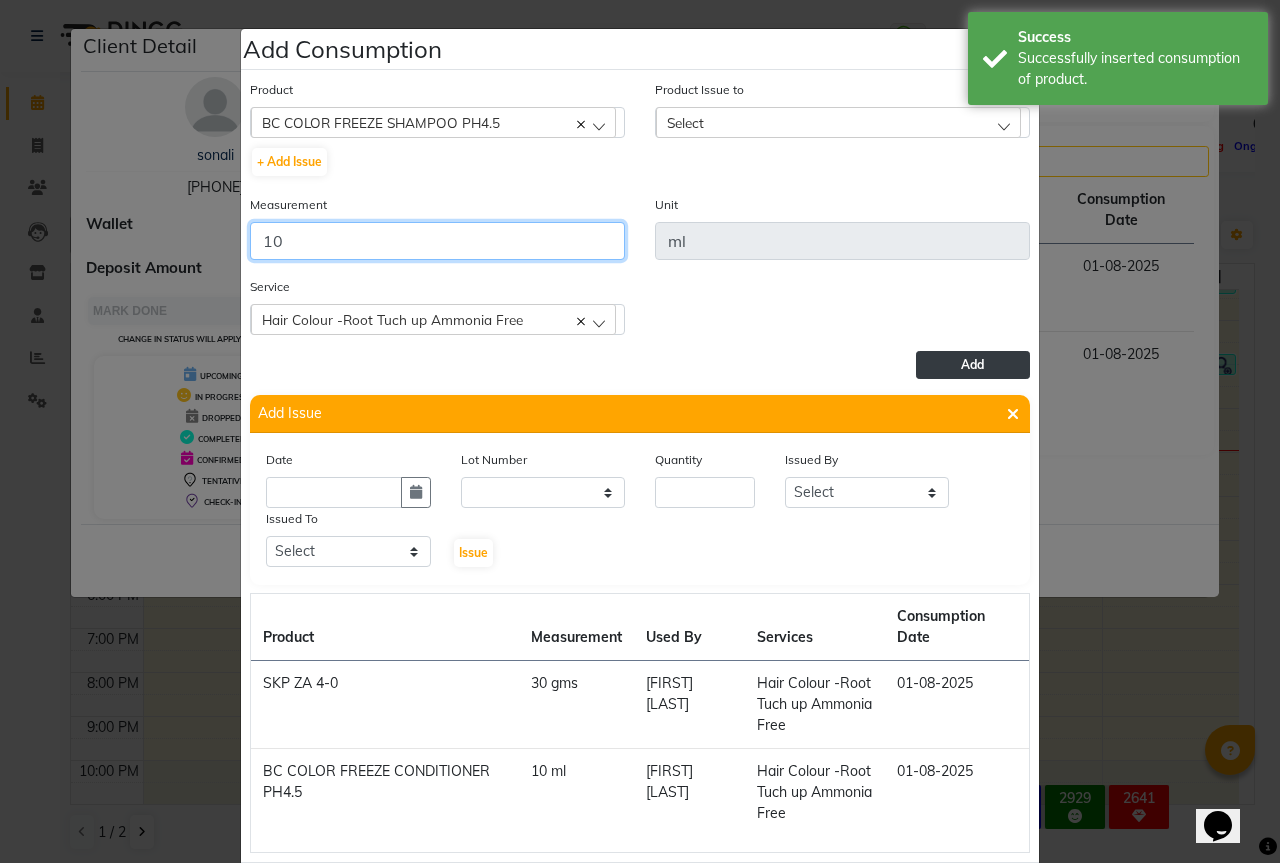 type on "10" 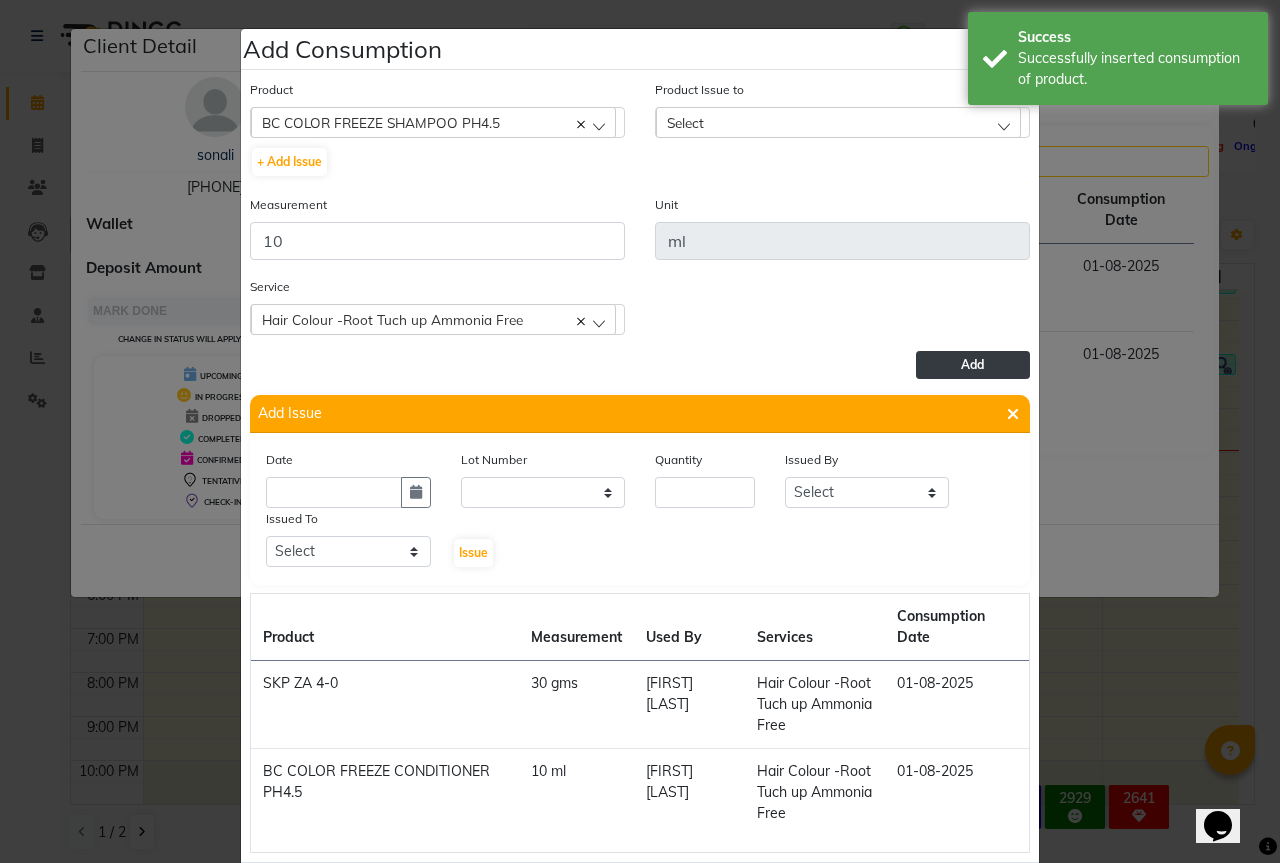 click on "Select" 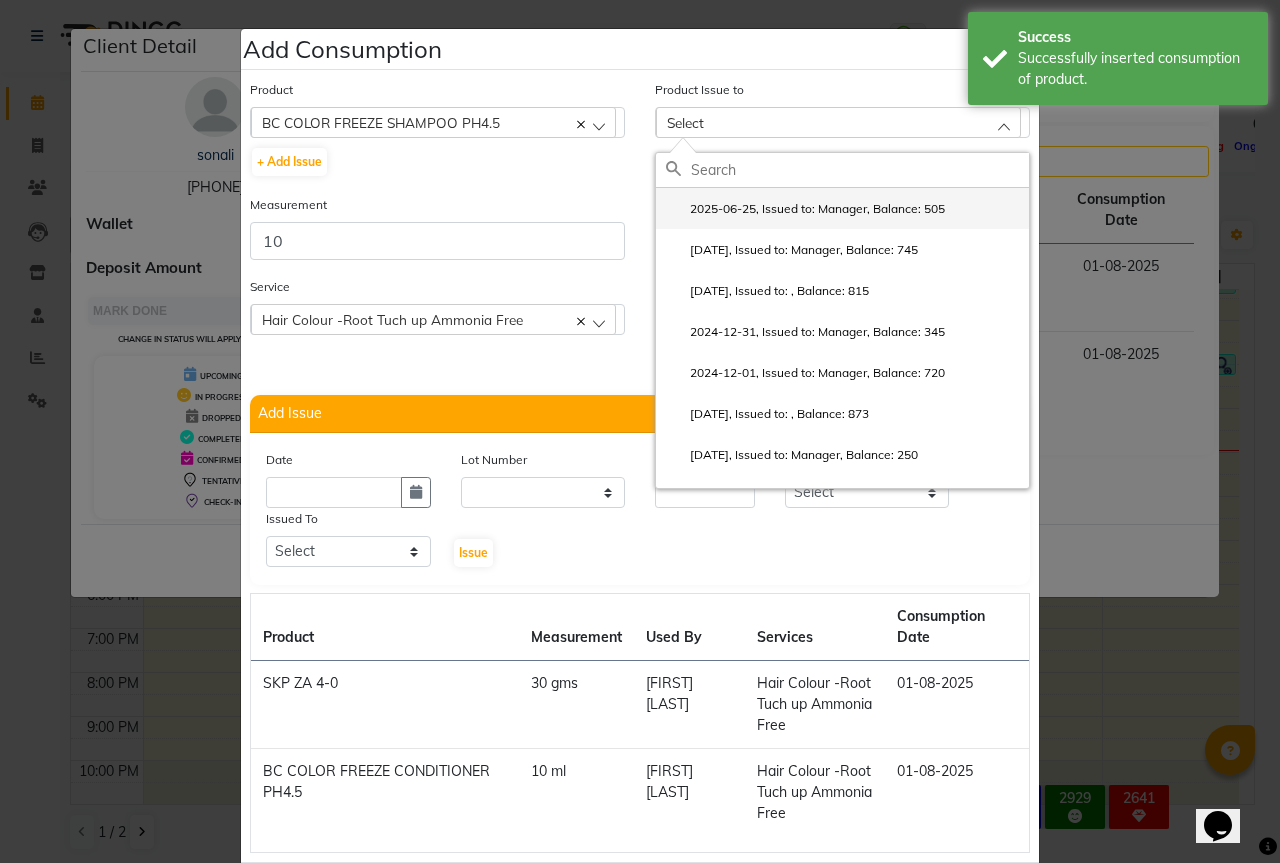 drag, startPoint x: 825, startPoint y: 210, endPoint x: 915, endPoint y: 289, distance: 119.753914 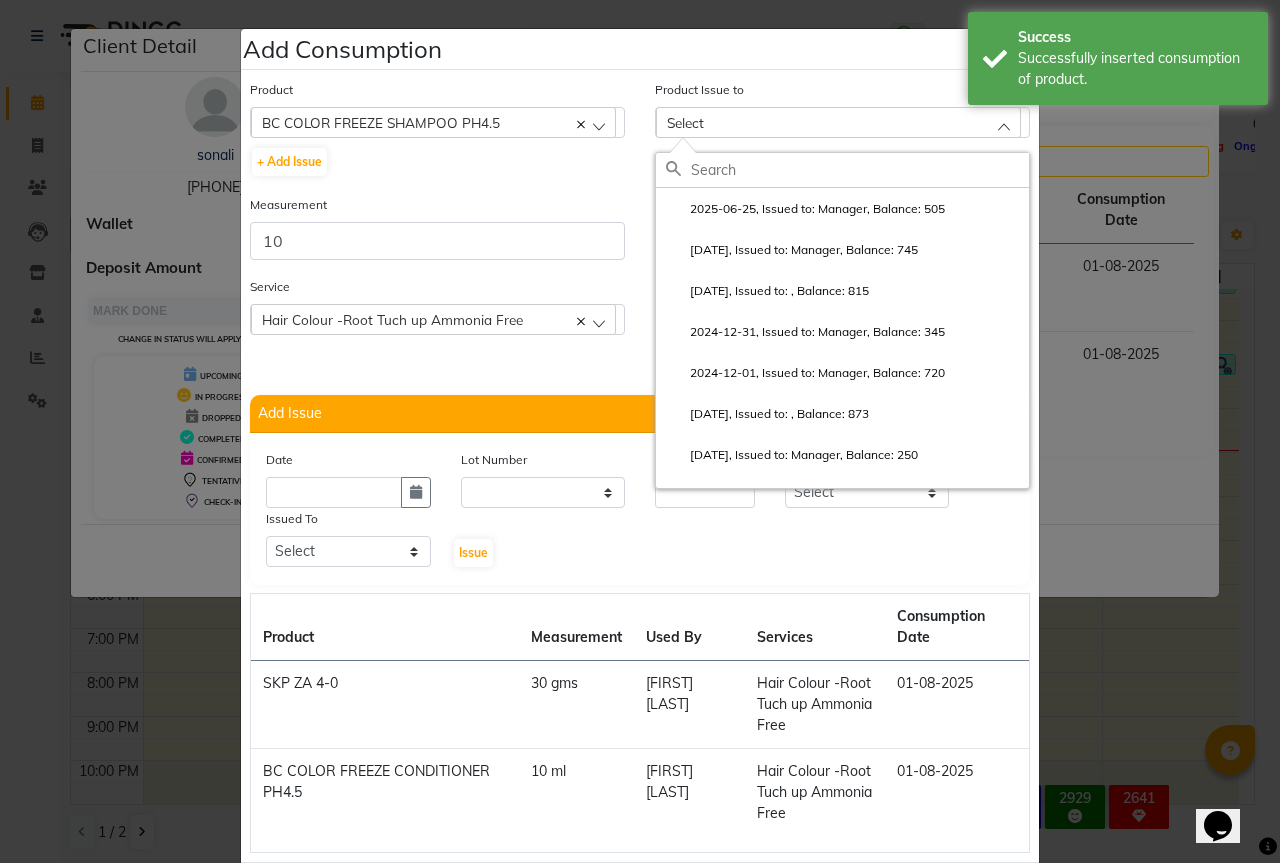 click on "2025-06-25, Issued to: Manager, Balance: 505" 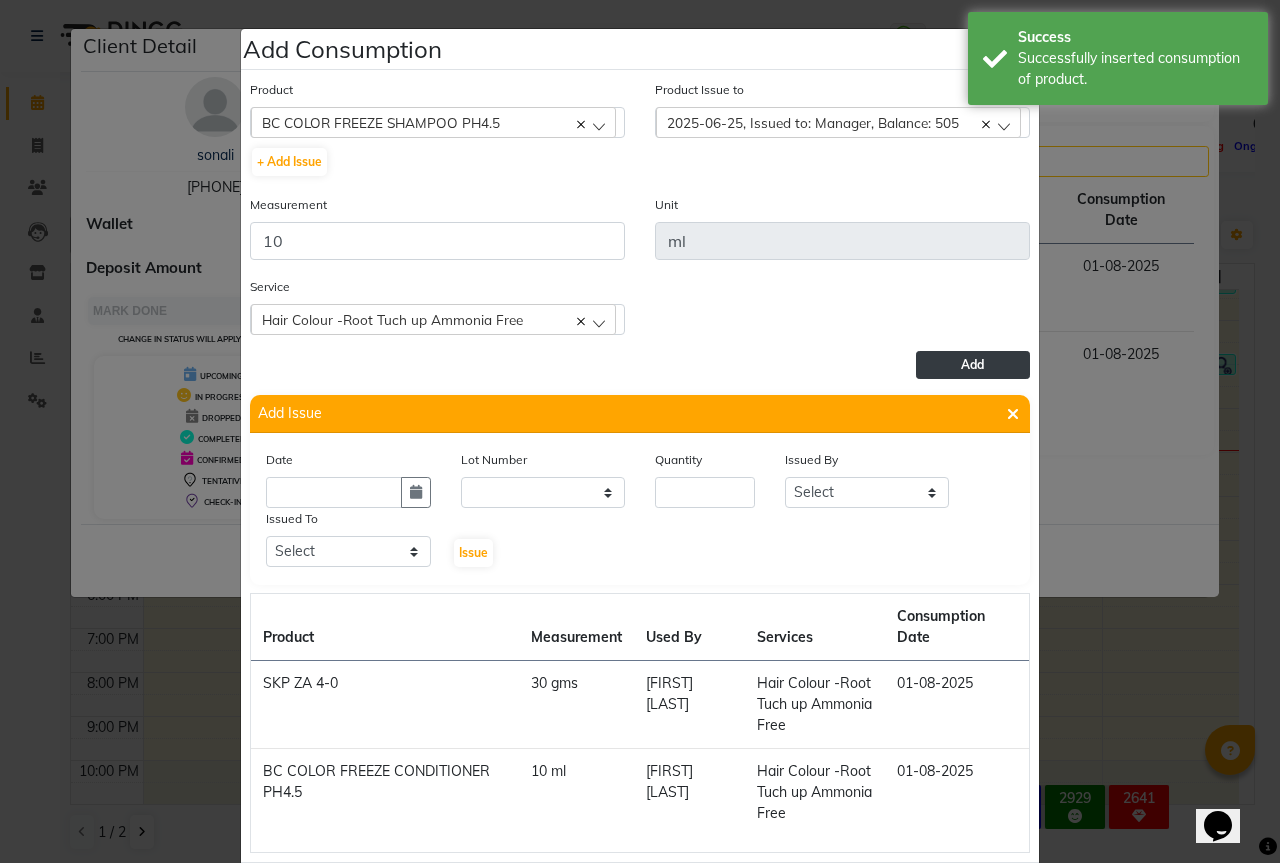 click on "Add" 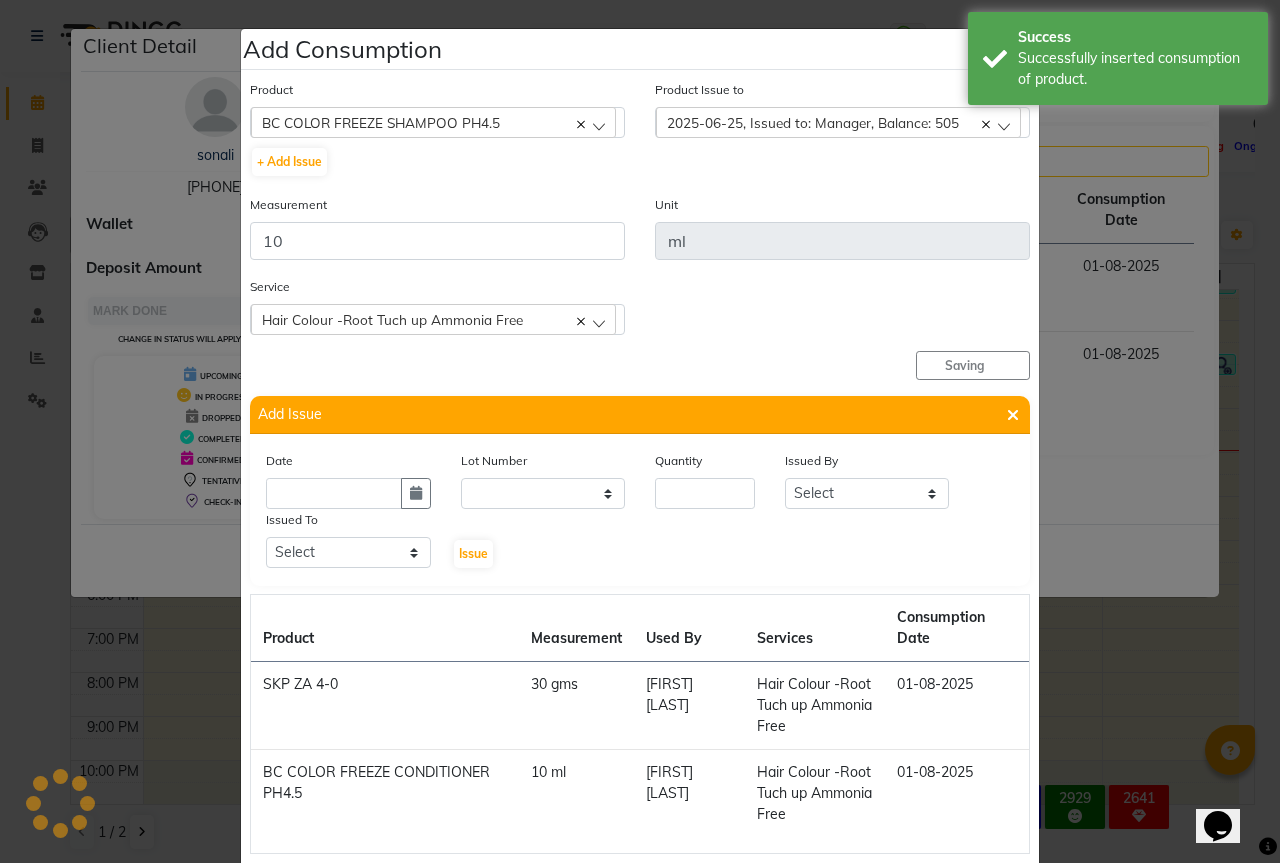 type 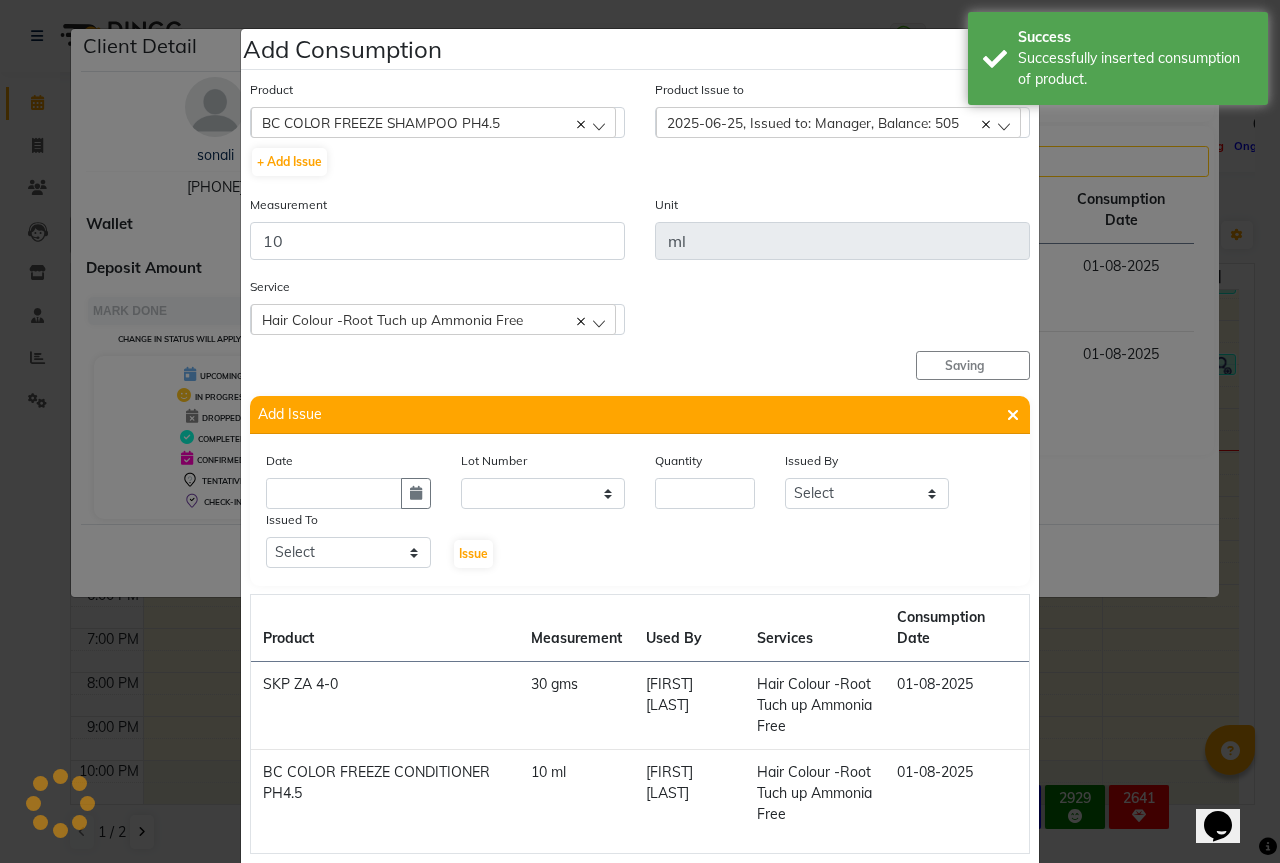 type 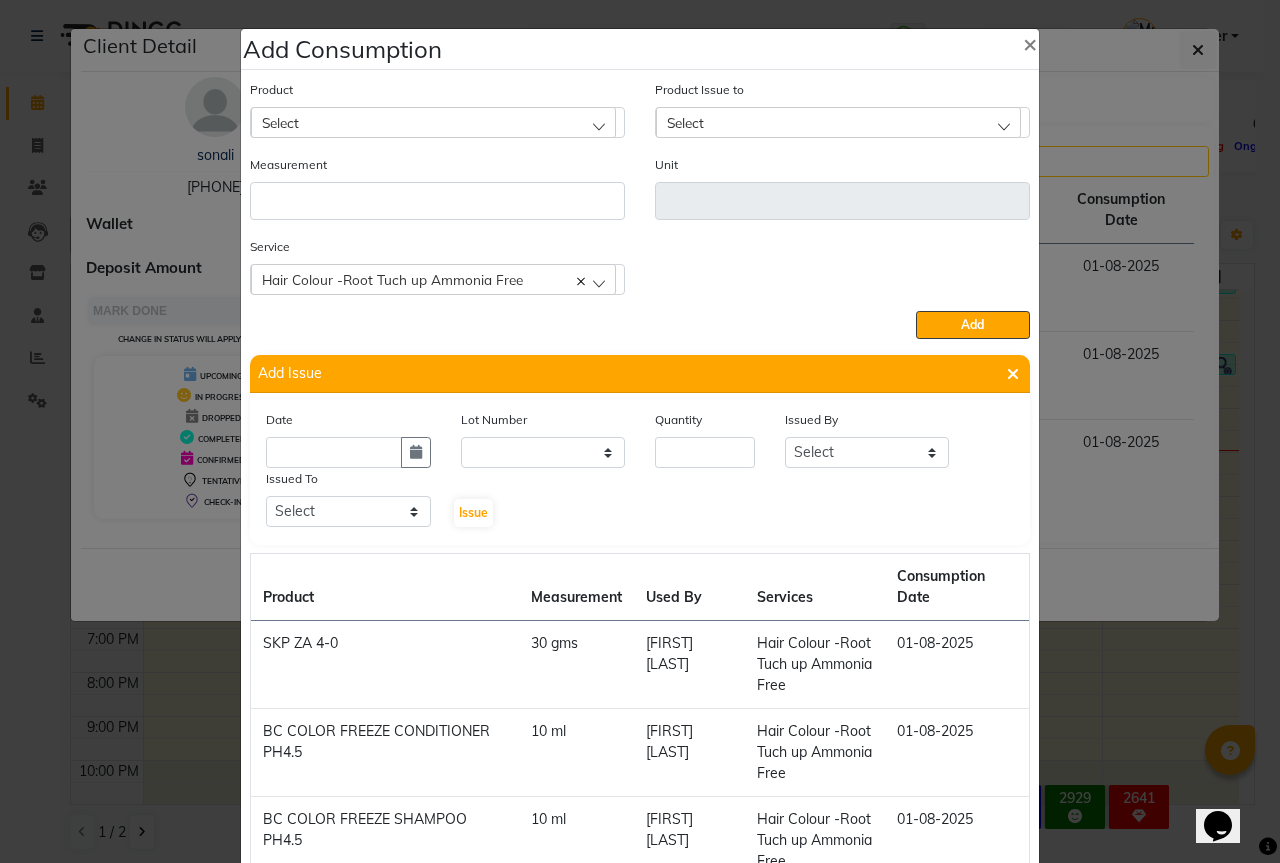 click on "Select" 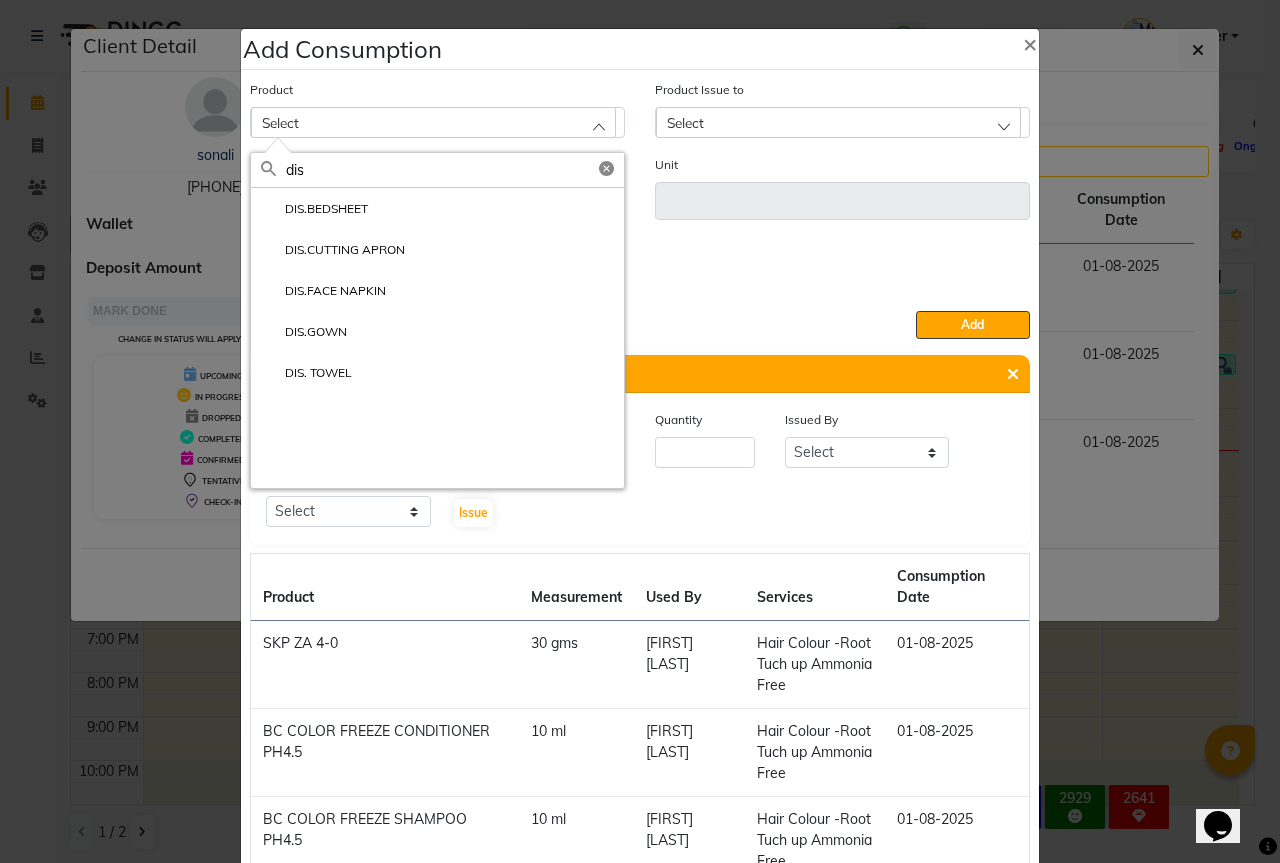 type on "dis" 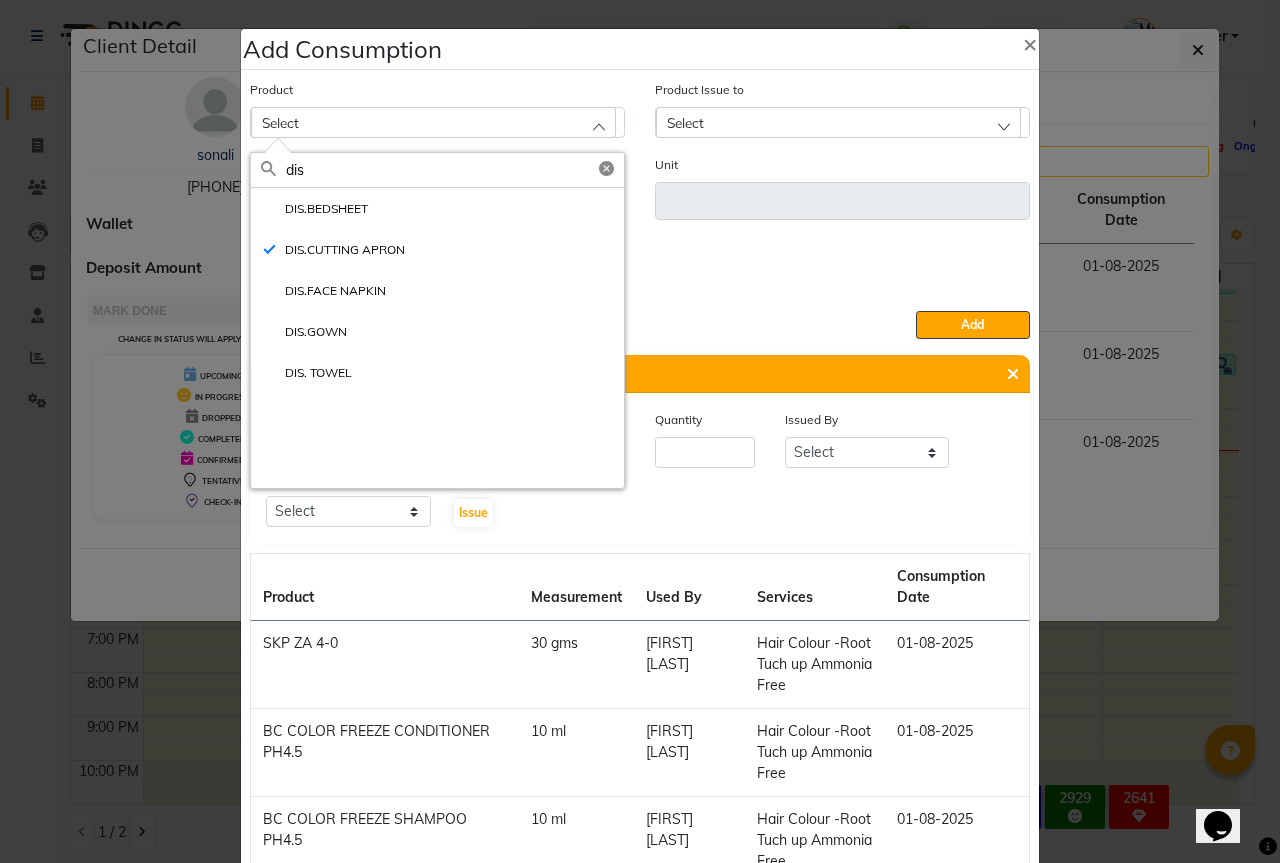 type on "PCS" 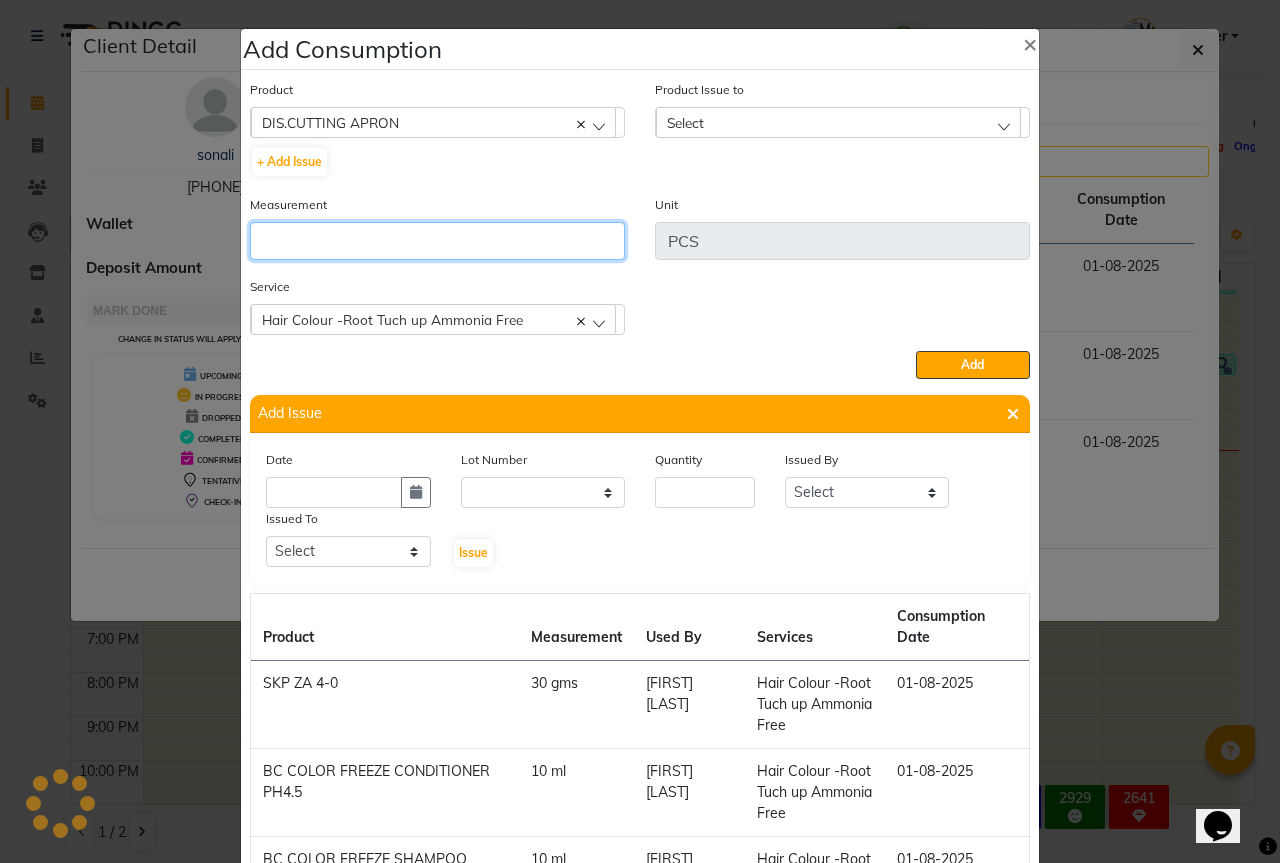 click 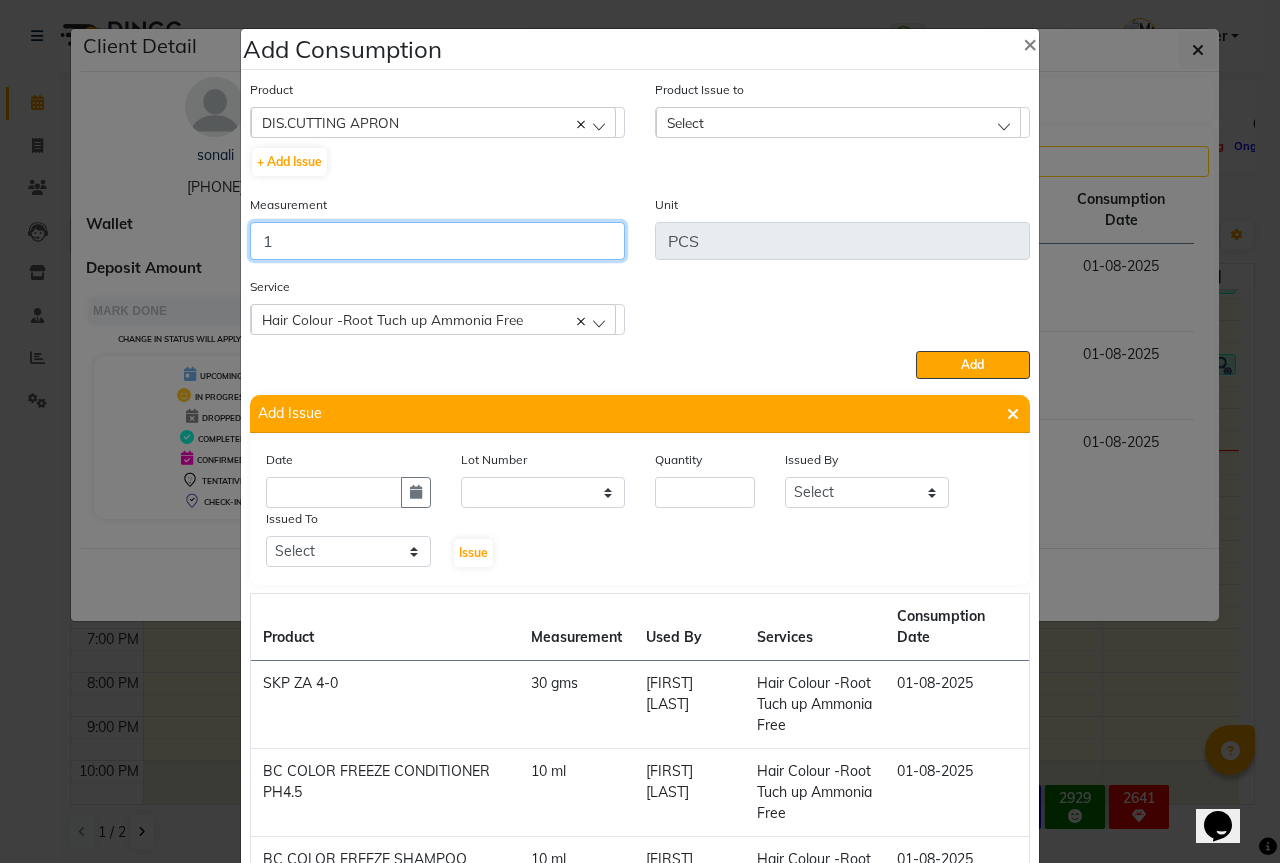 type on "1" 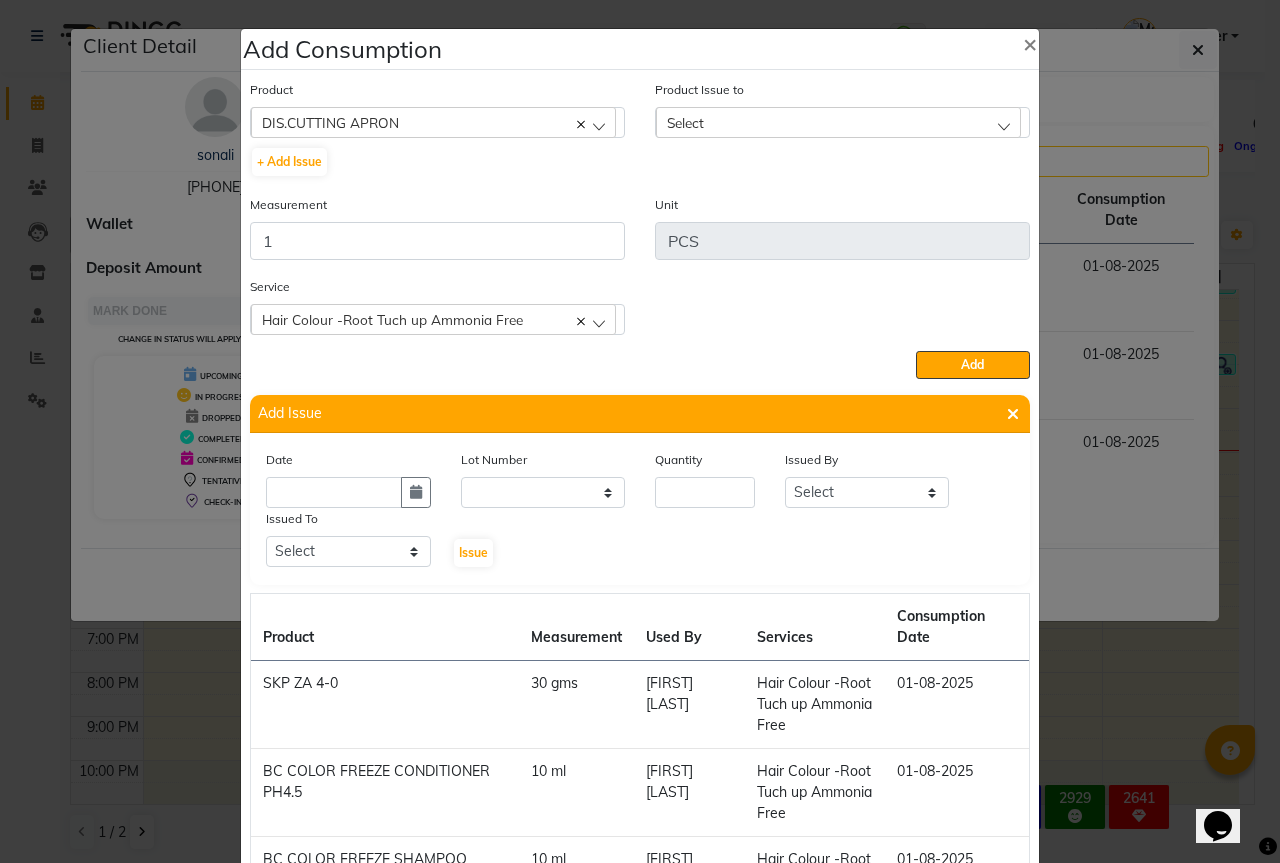 click on "Select" 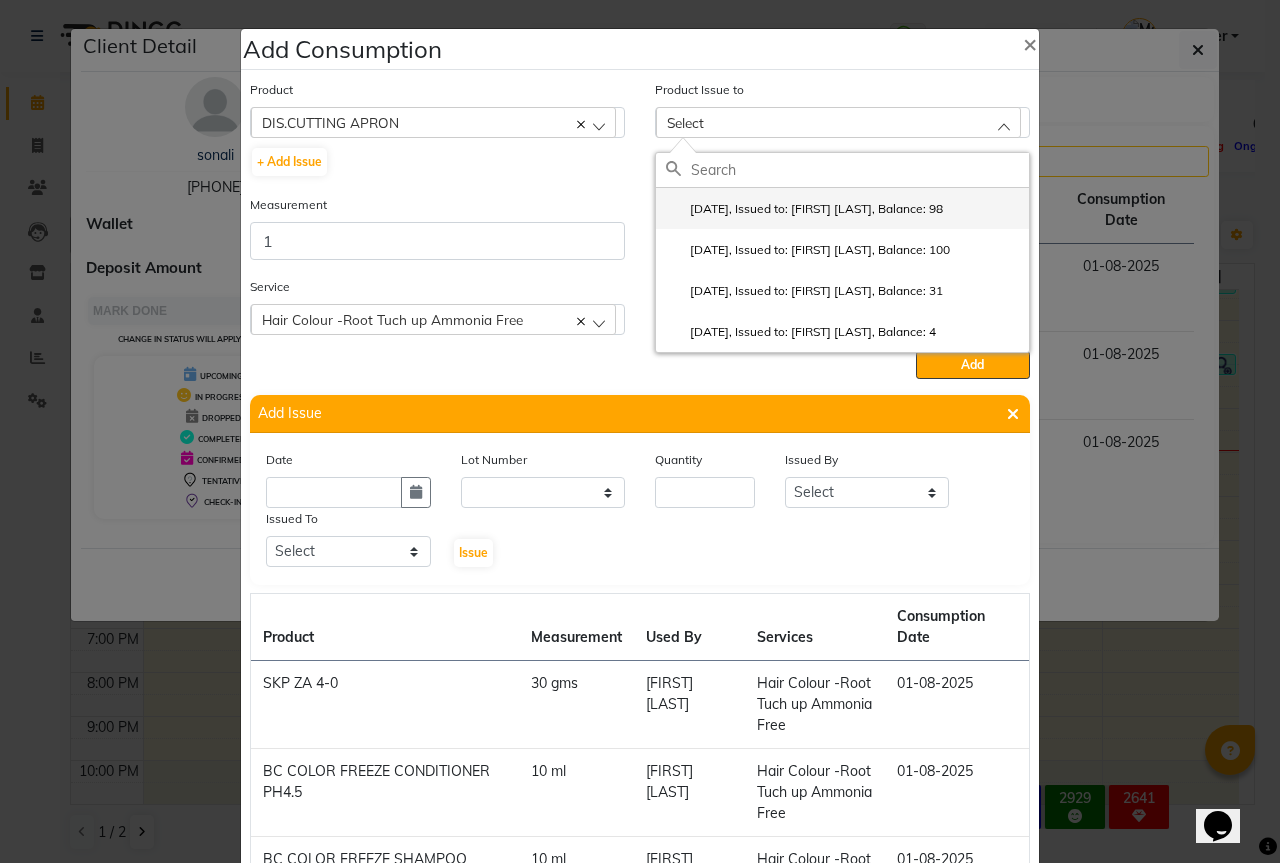click on "[DATE], Issued to: [FIRST] [LAST], Balance: 98" 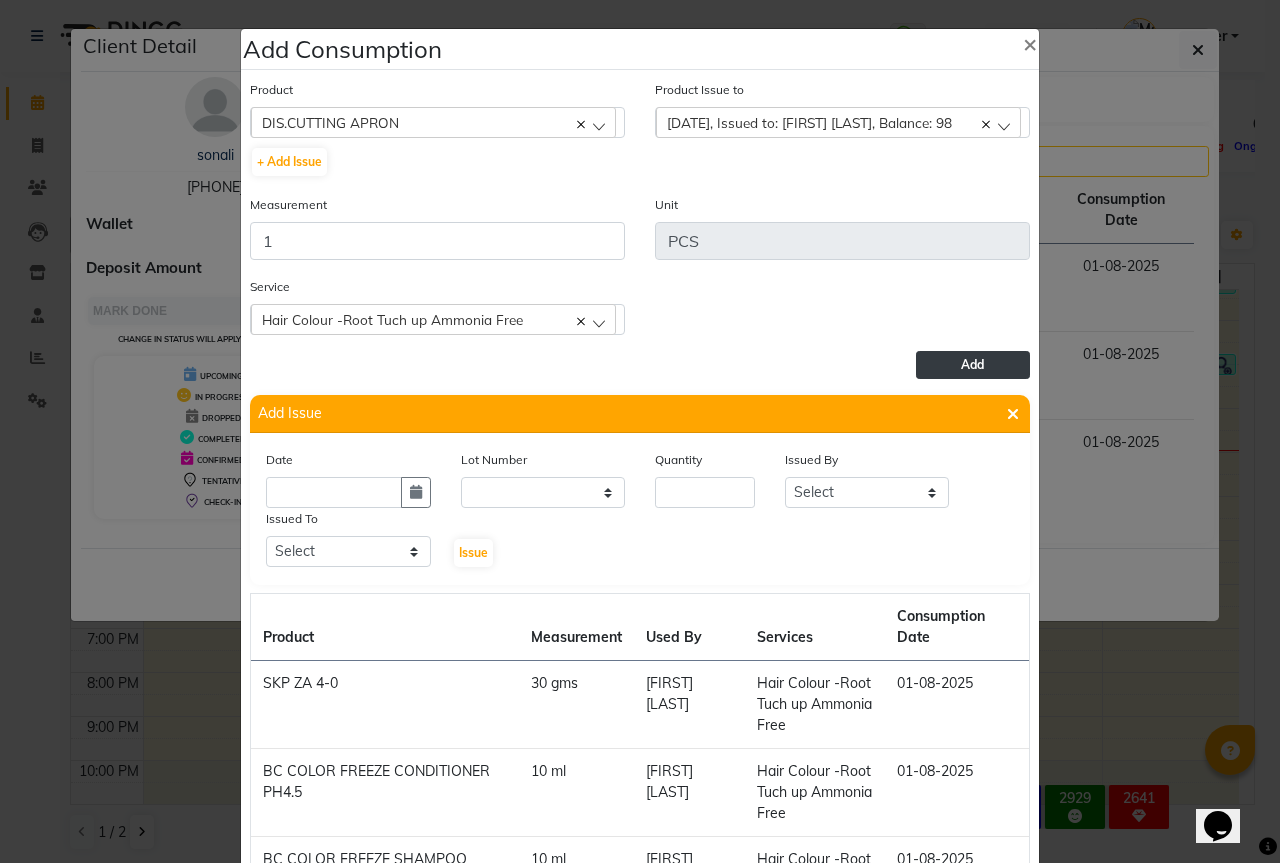 click on "Add" 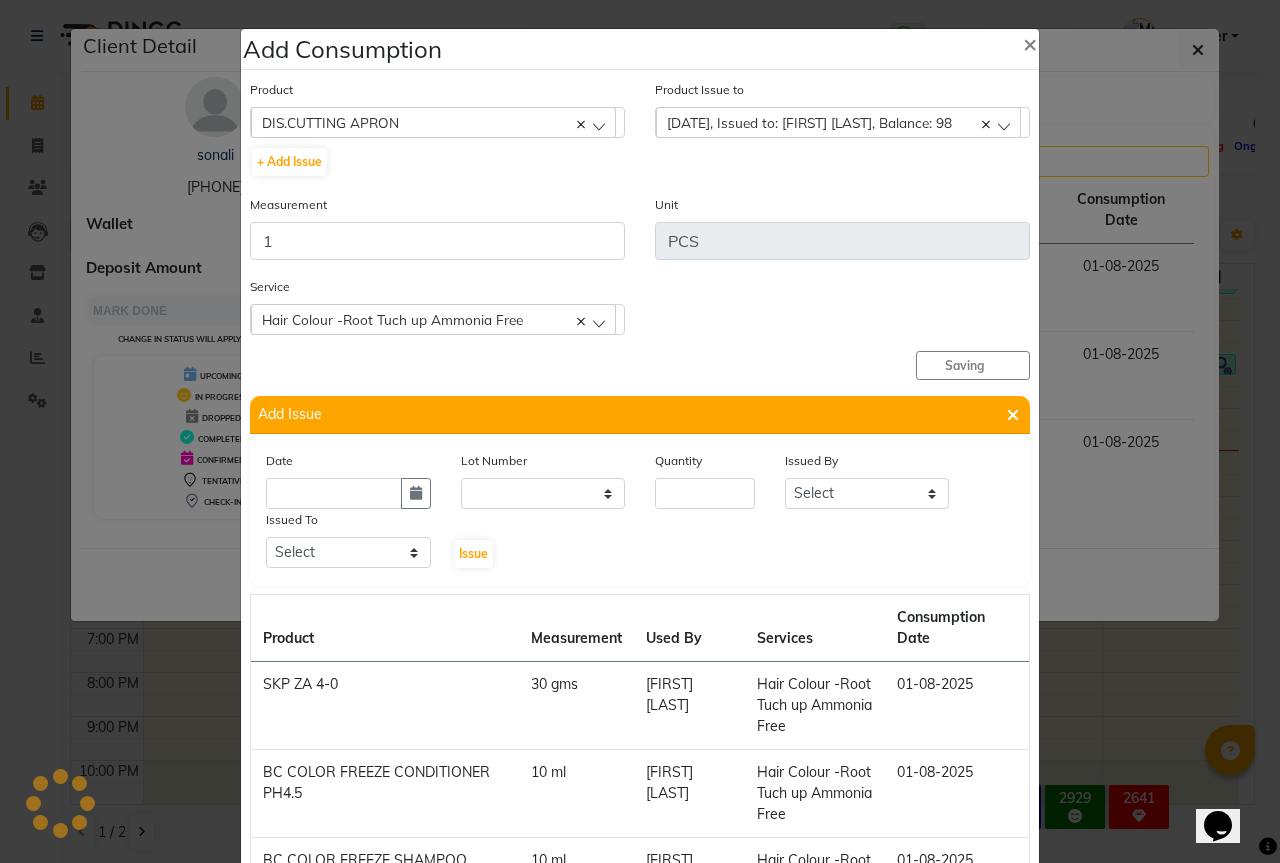 type 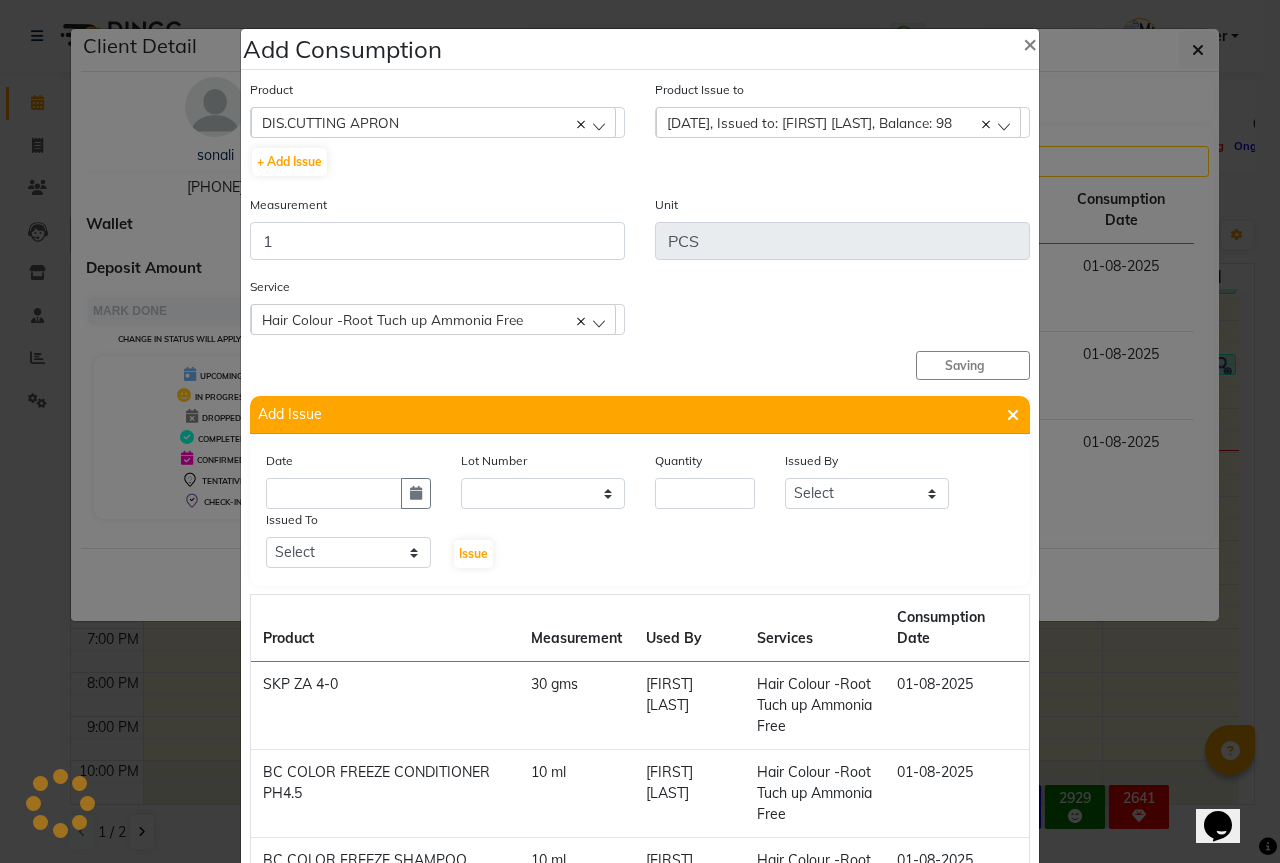 type 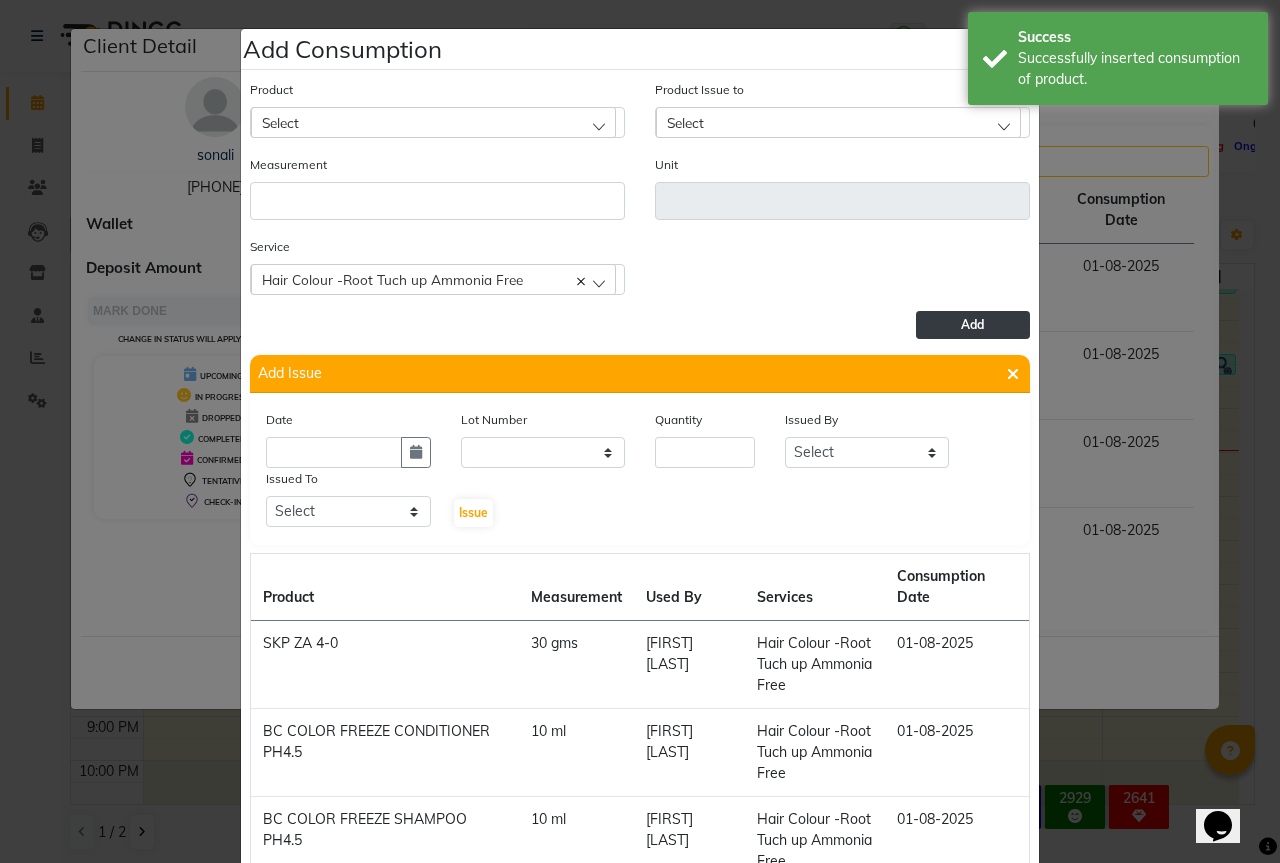 click on "Select" 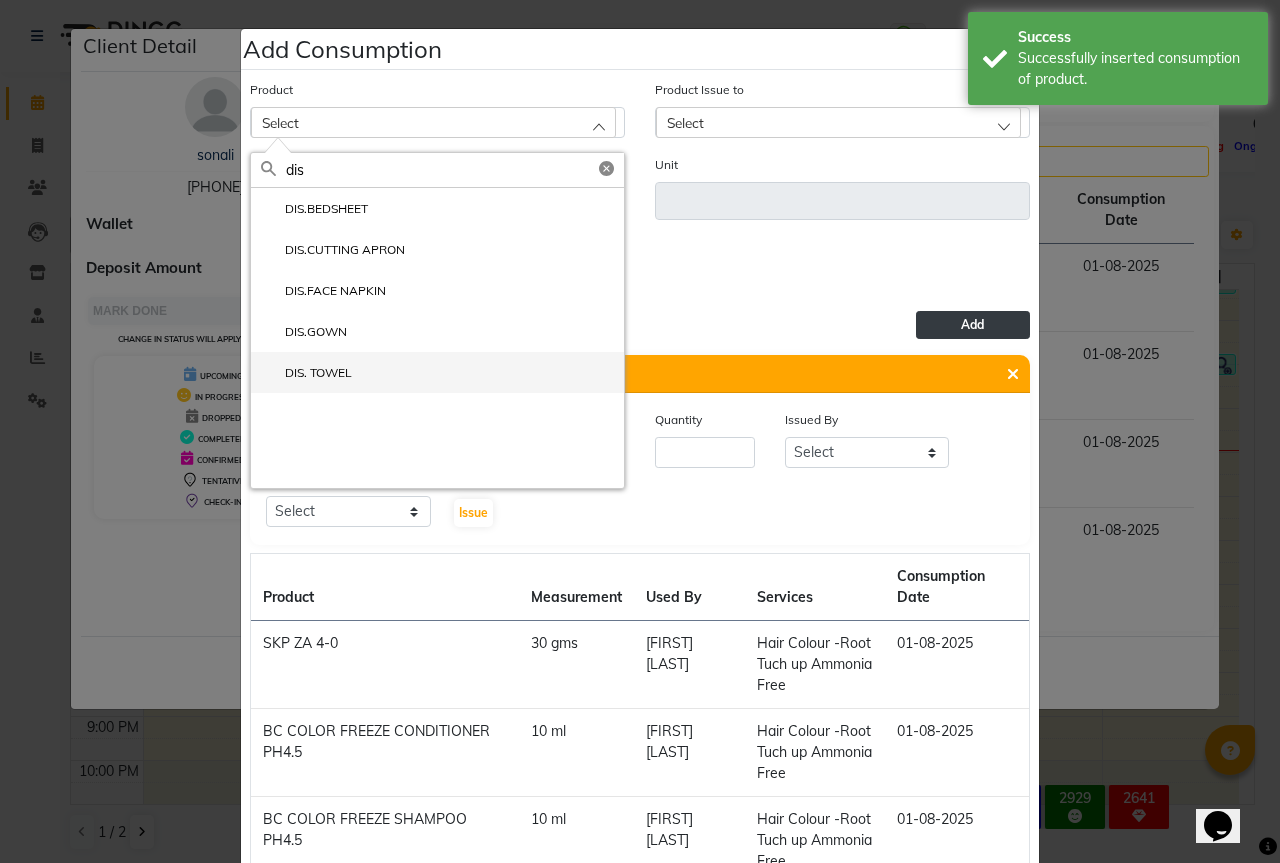 type on "dis" 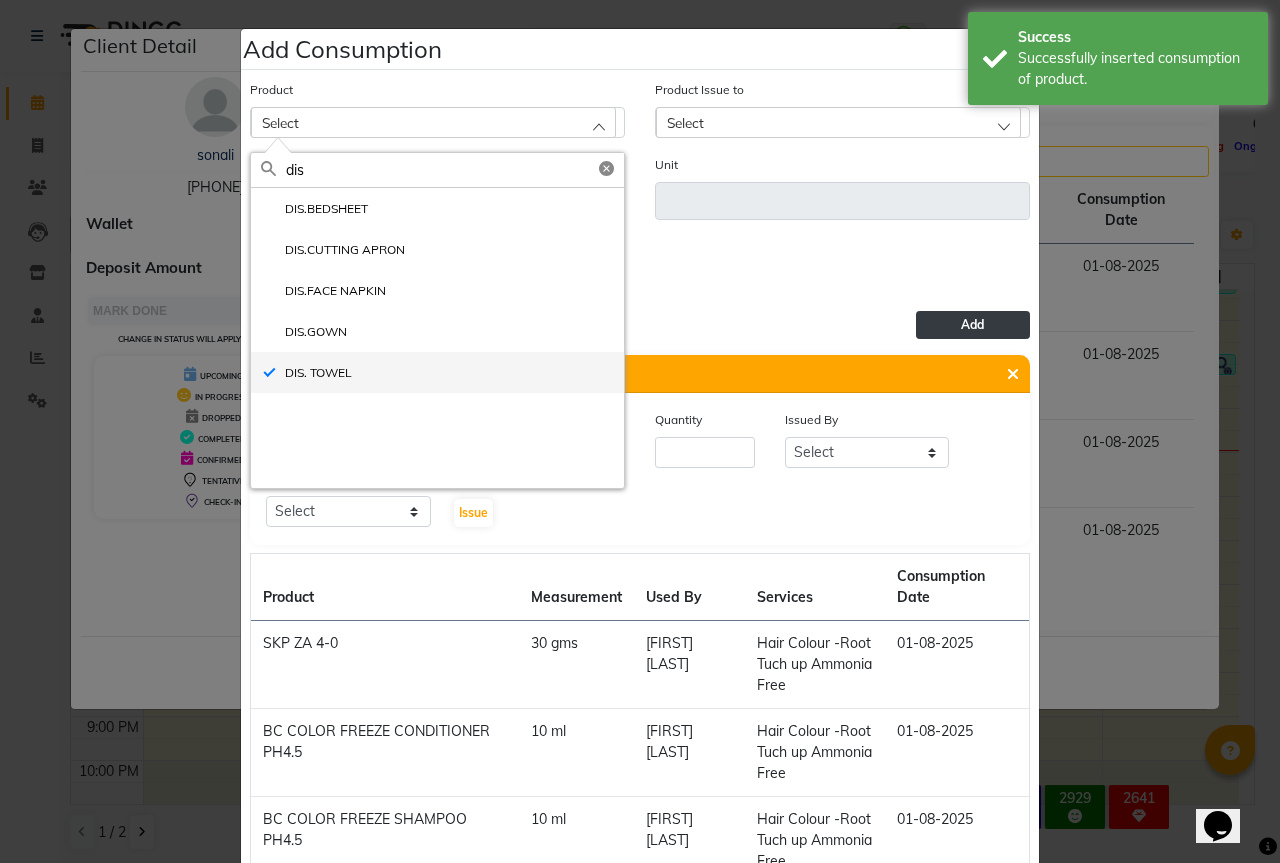 type on "PCS" 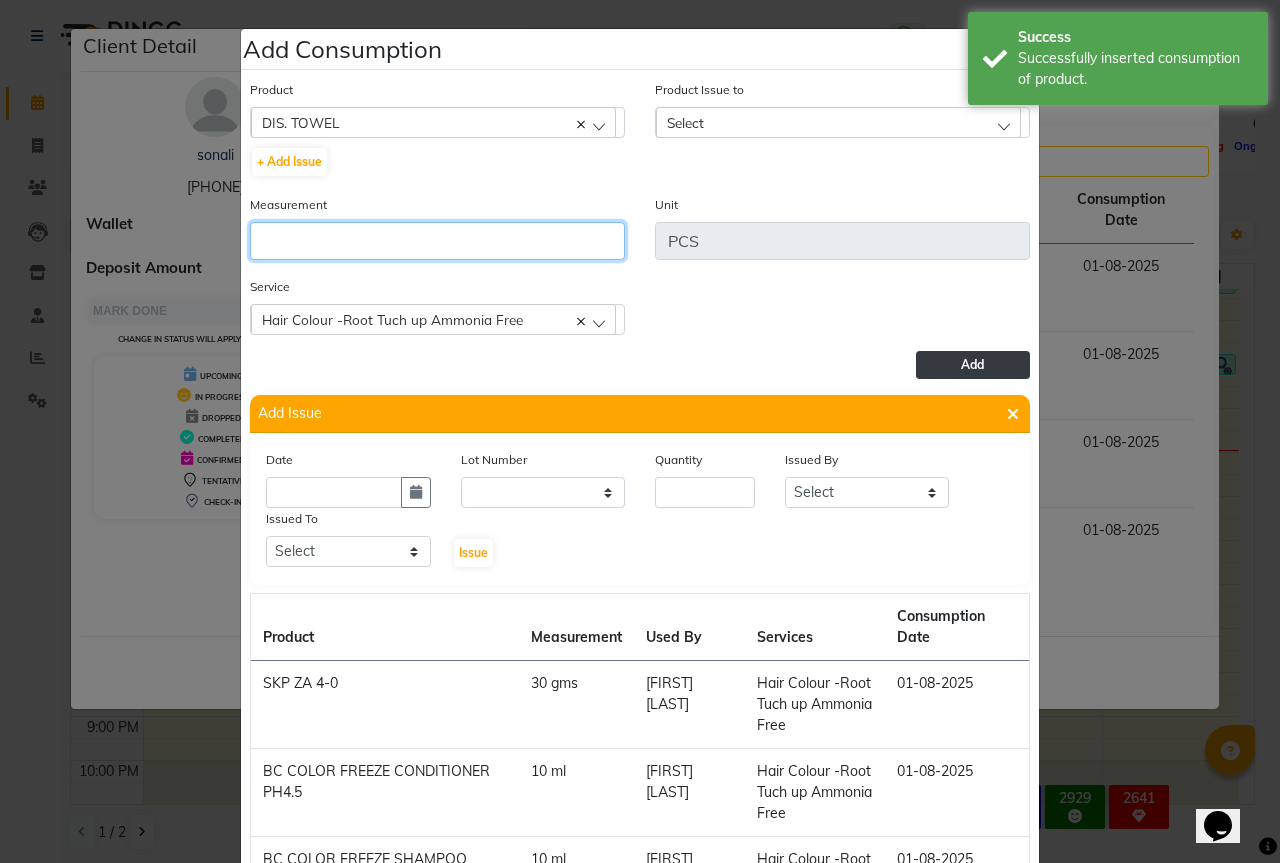 click 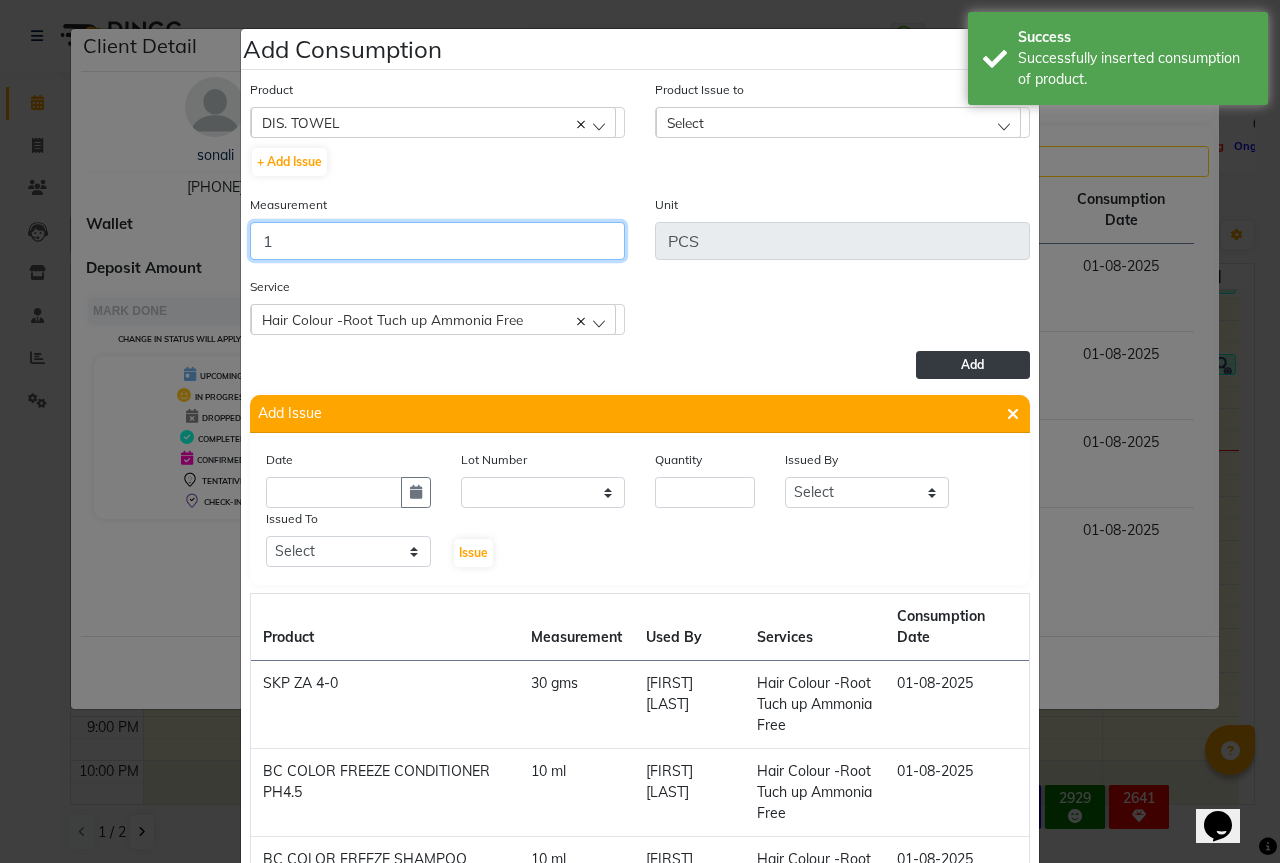 type on "1" 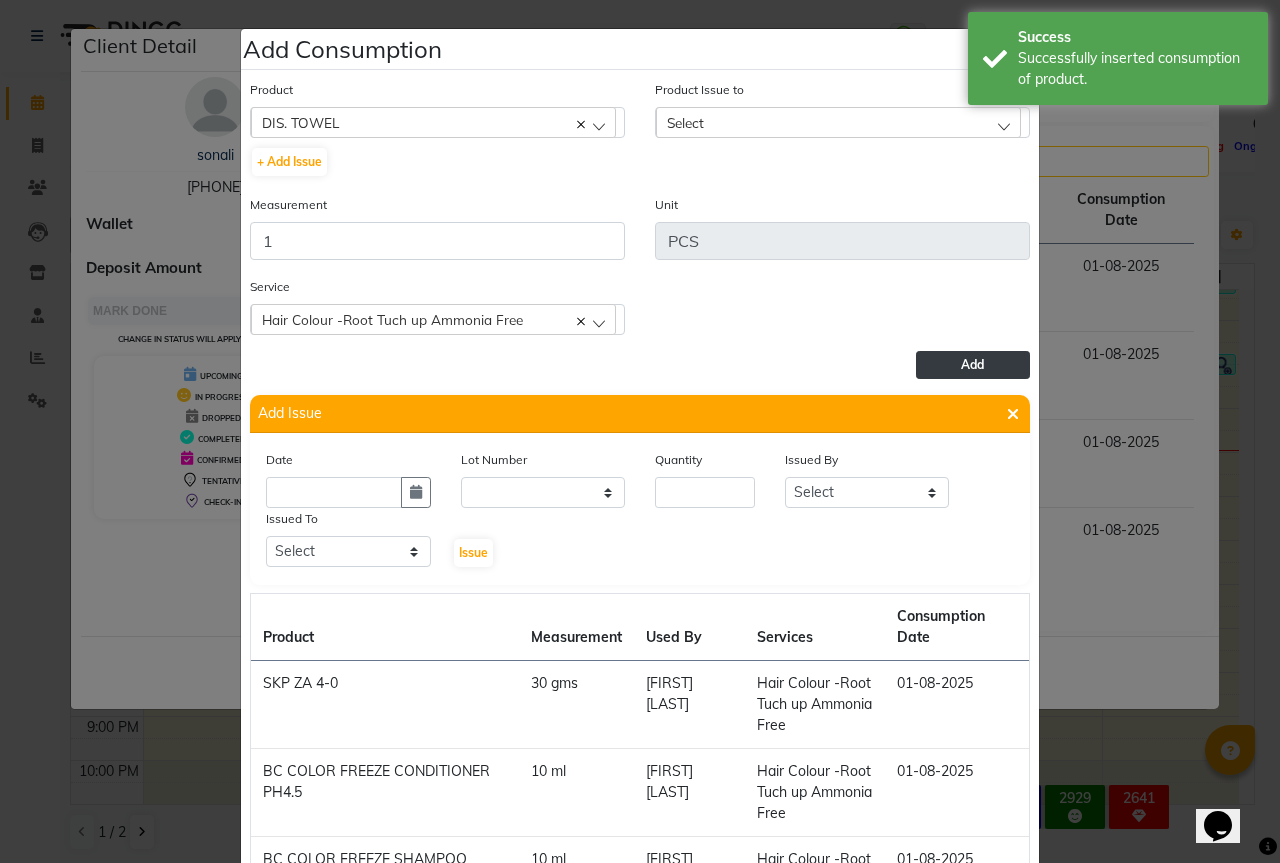 click on "Select" 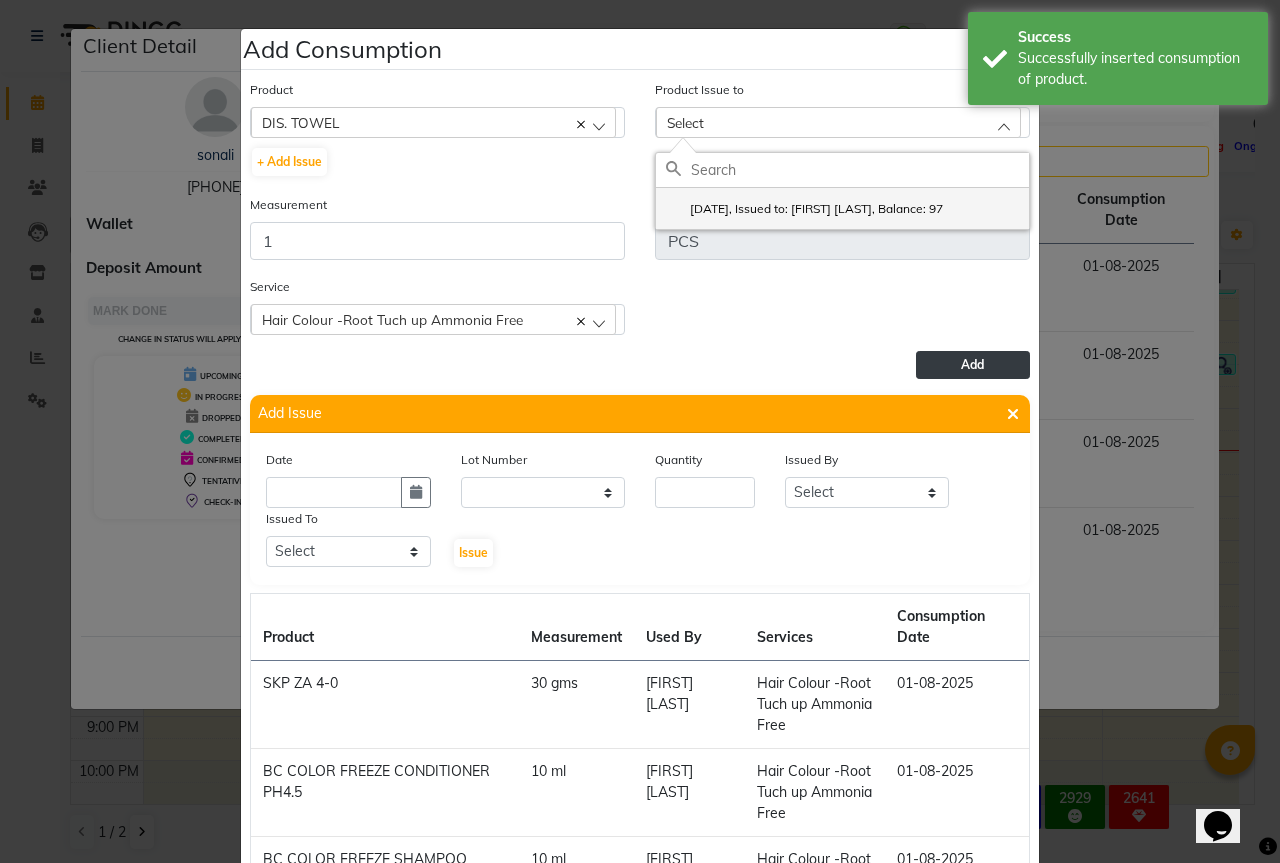 click on "[DATE], Issued to: [FIRST] [LAST], Balance: 97" 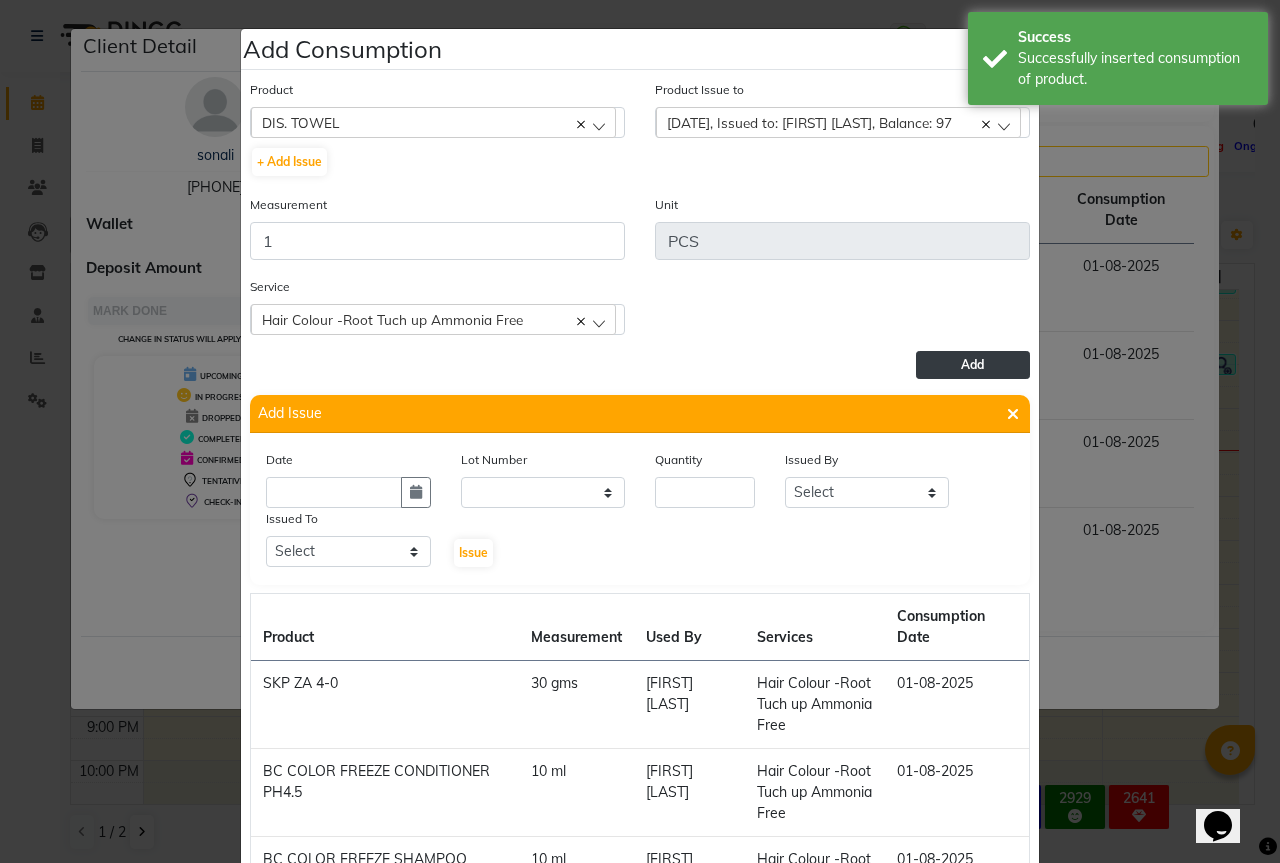 click on "Add" 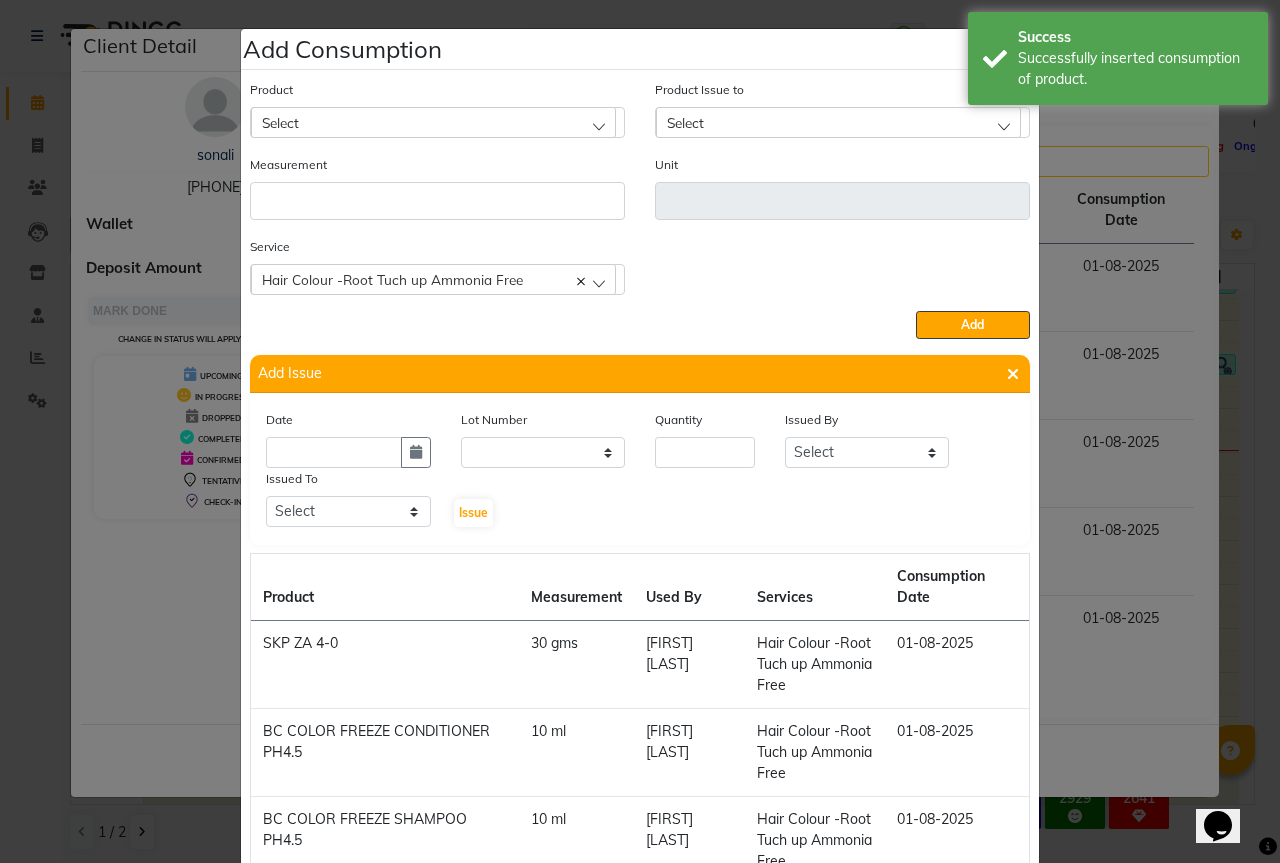 click on "Select" 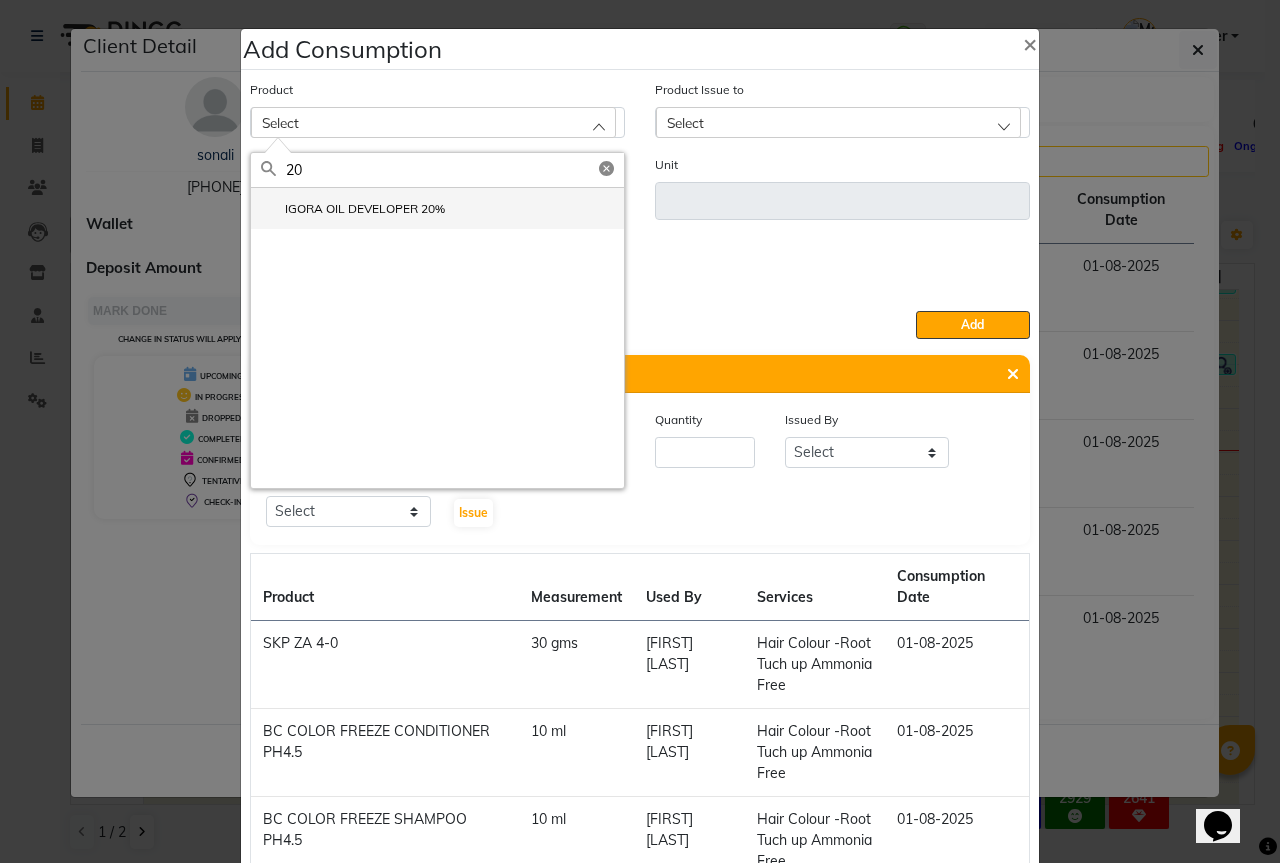 type on "20" 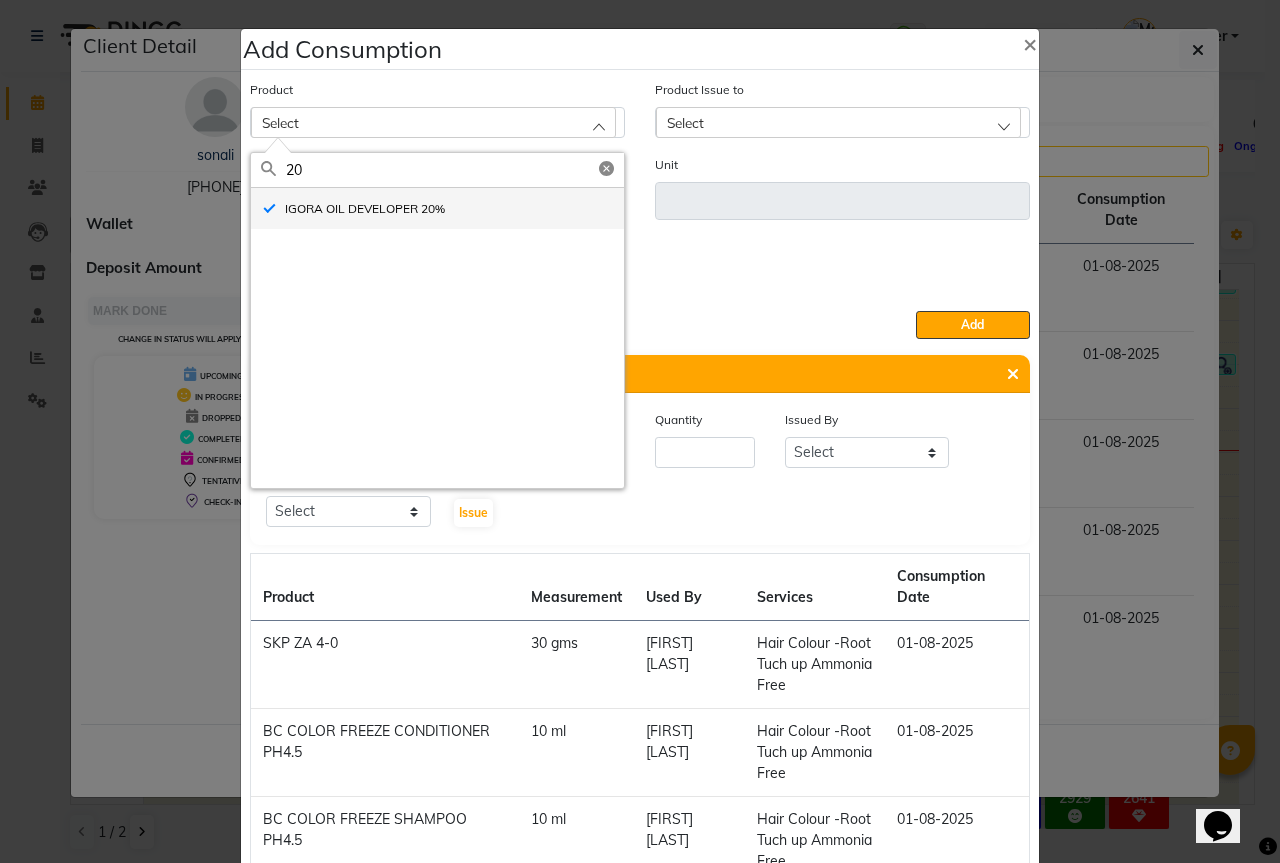 type on "ml" 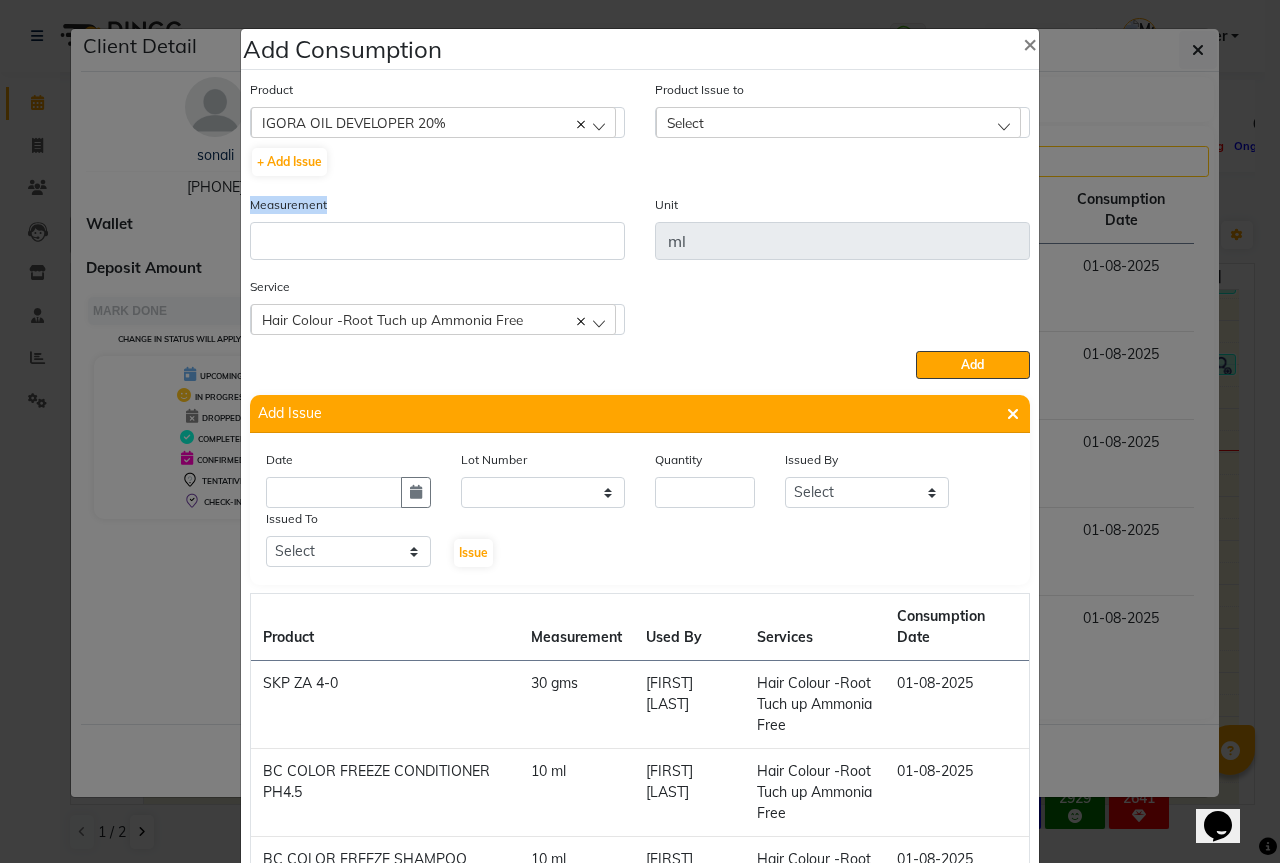 click on "Measurement" 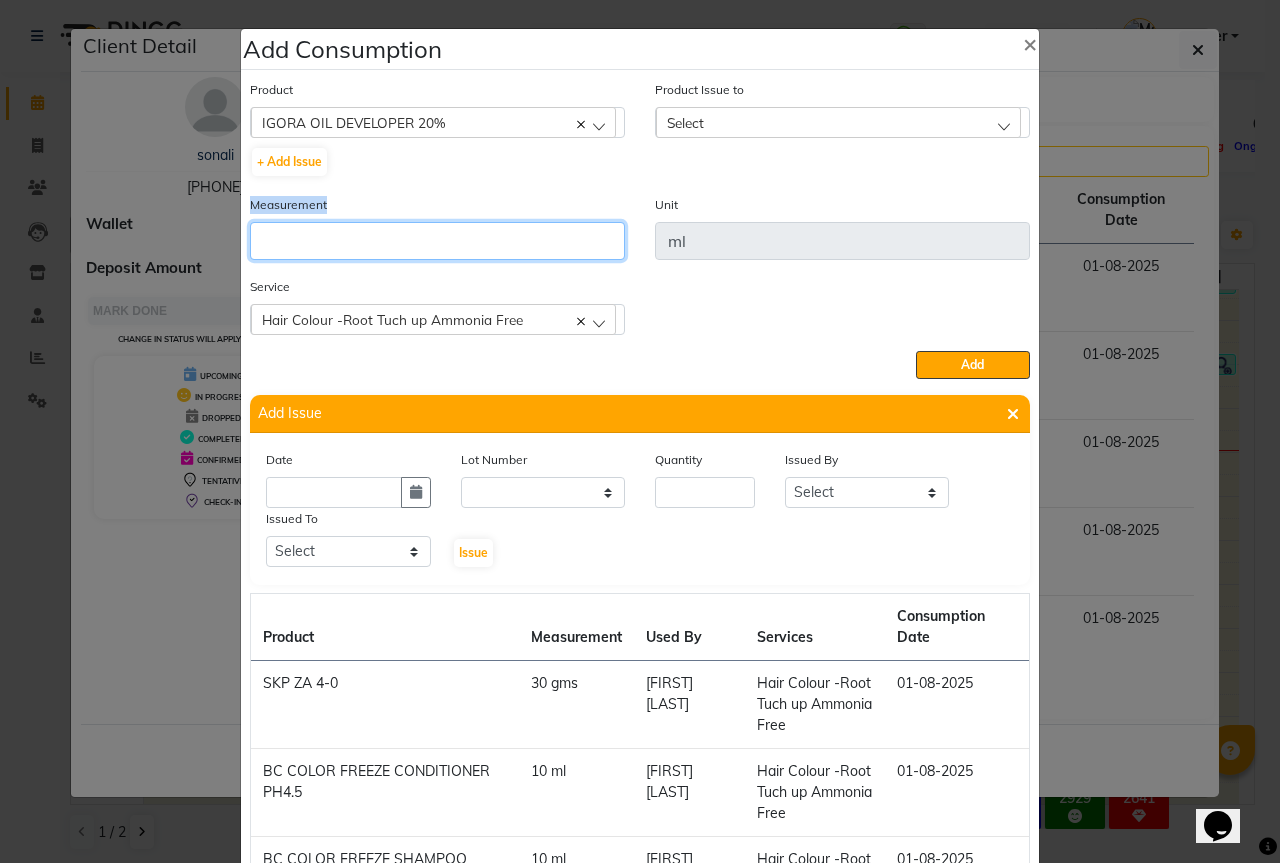 click 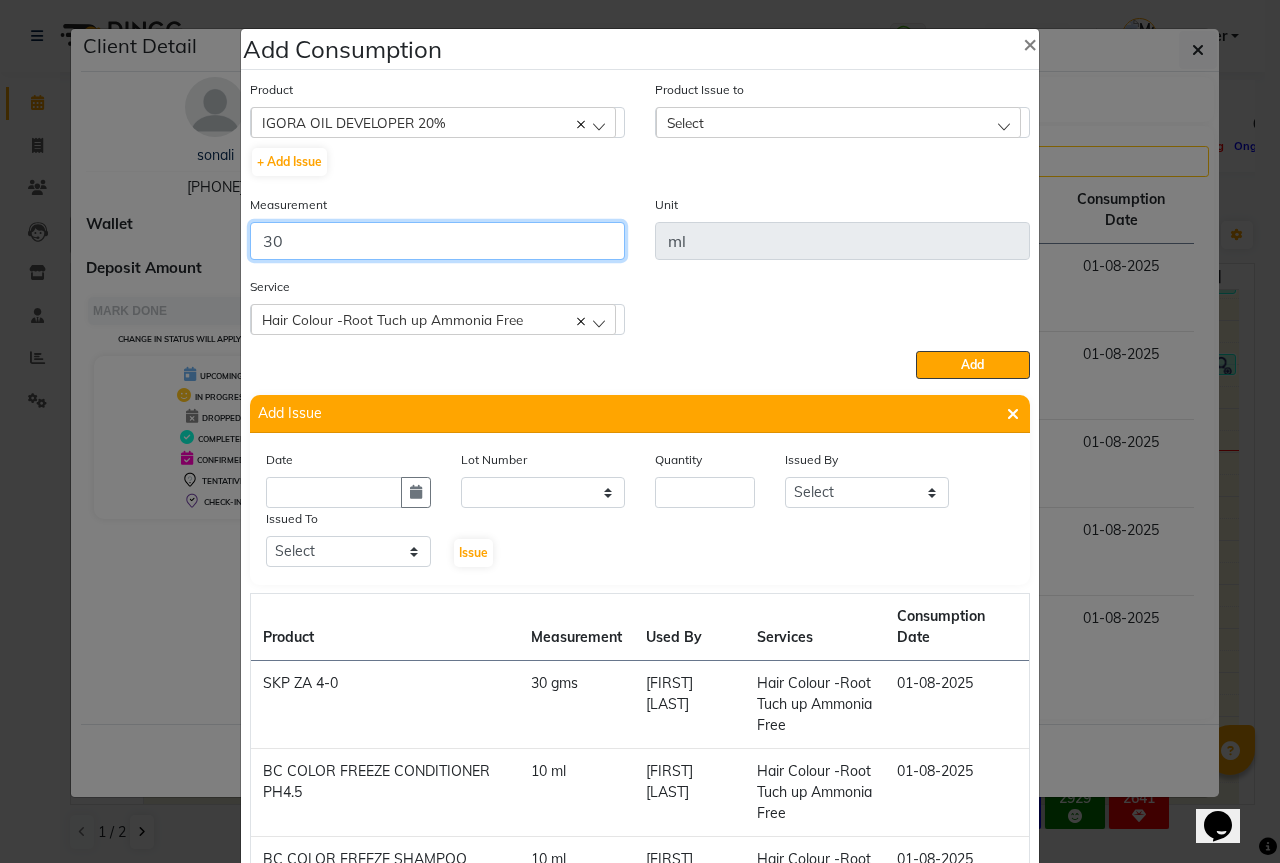 type on "30" 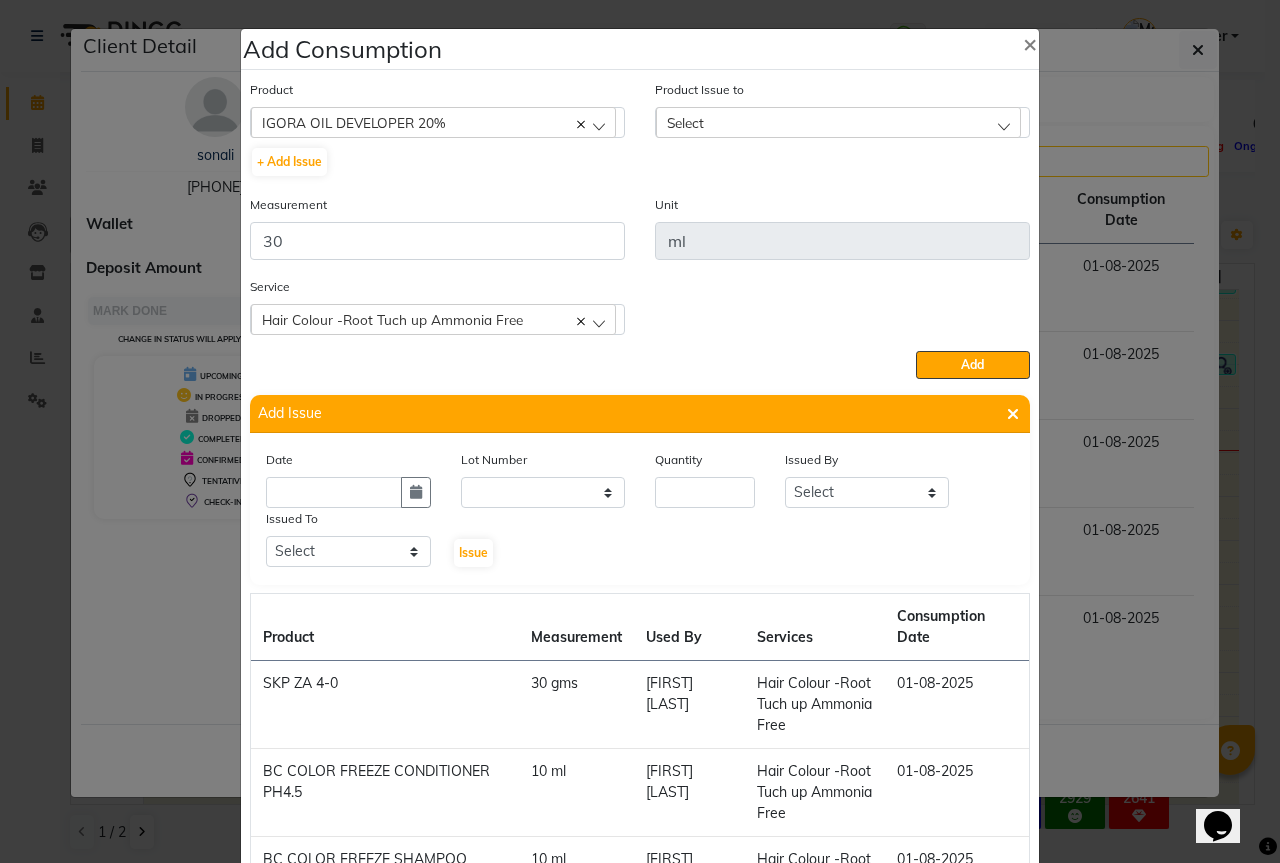 click on "Select" 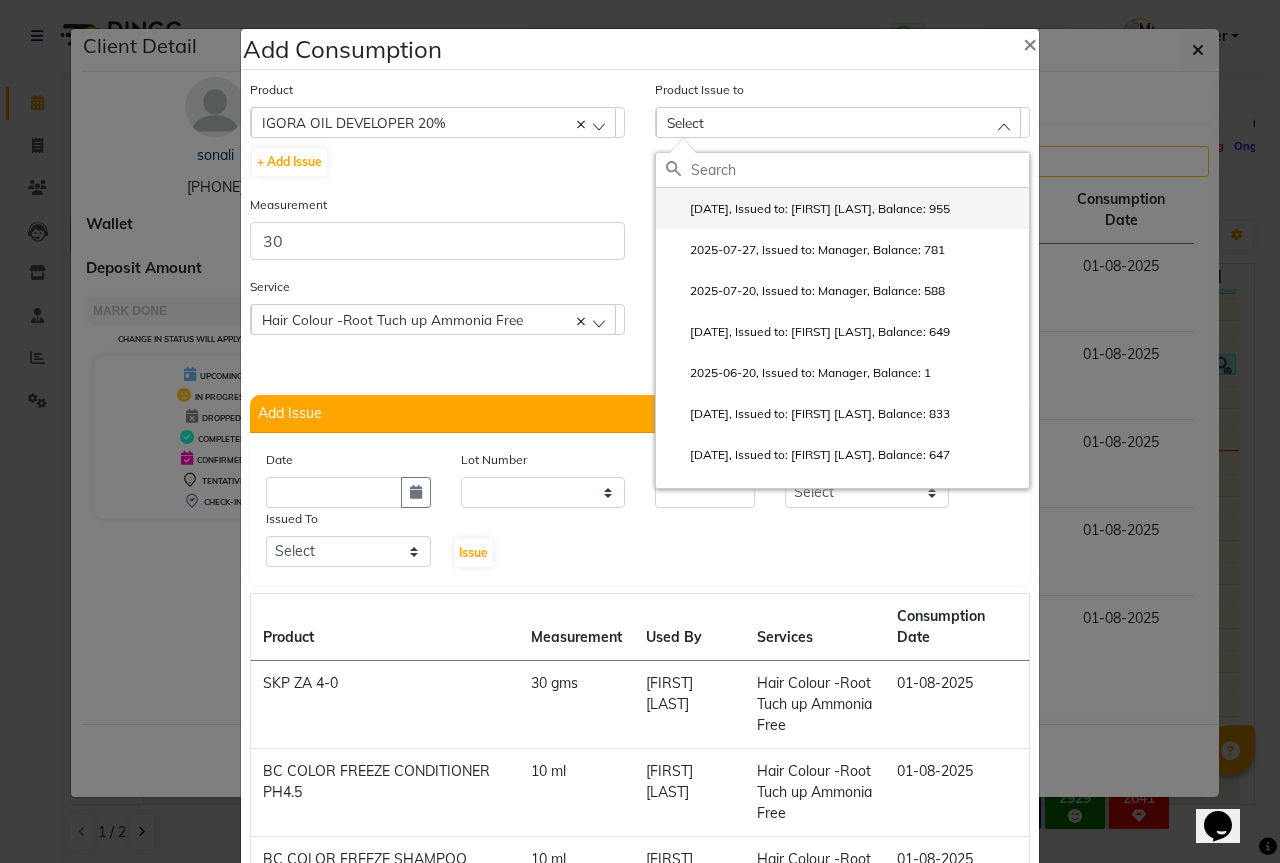 click on "[DATE], Issued to: [FIRST] [LAST], Balance: 955" 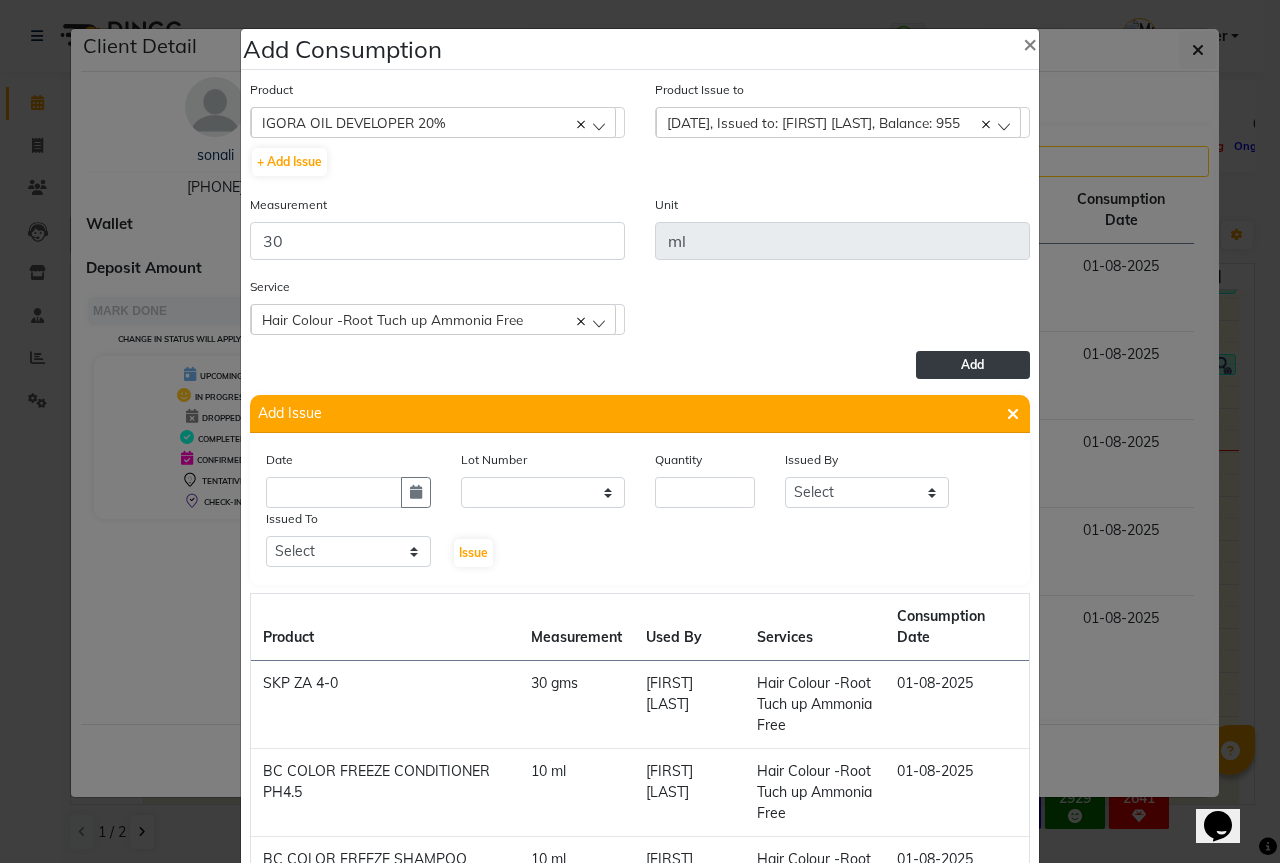 click on "Add" 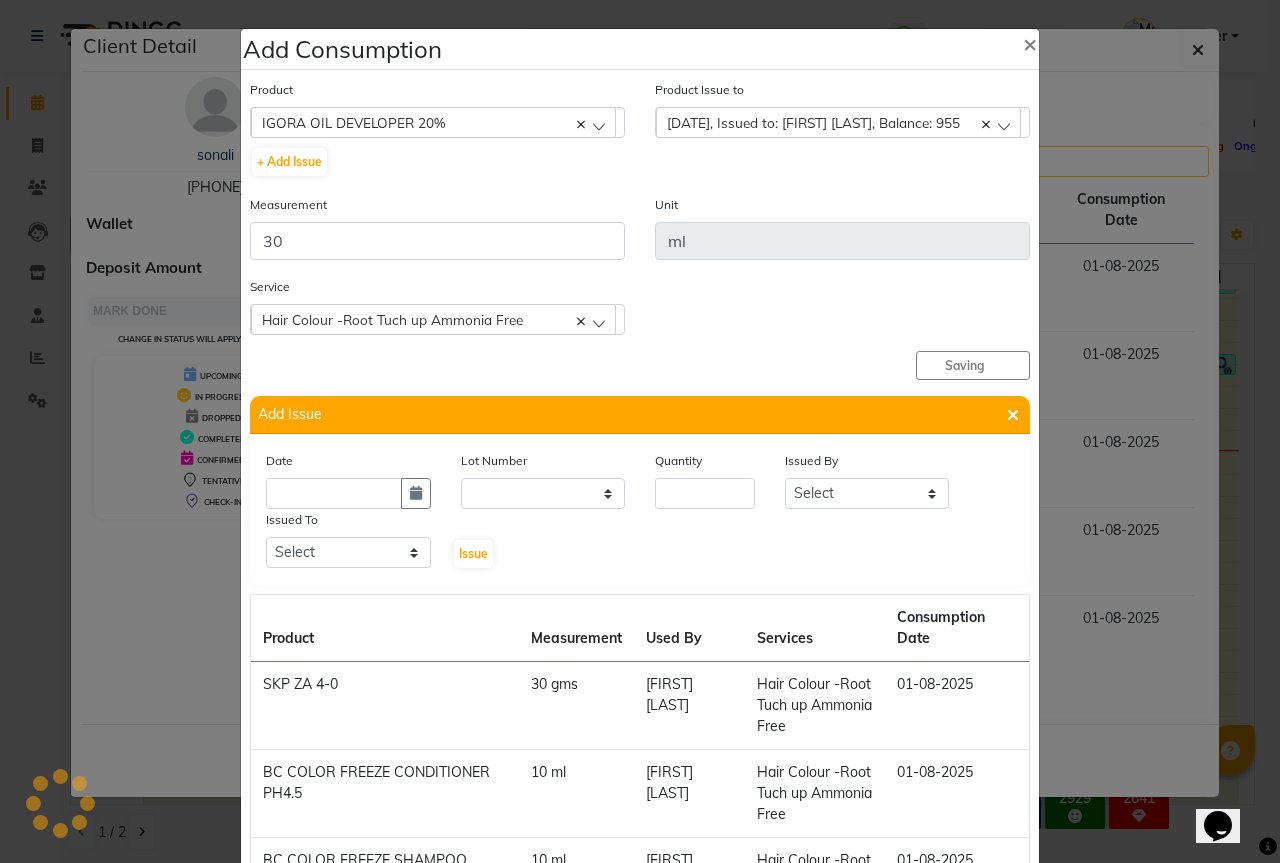 type 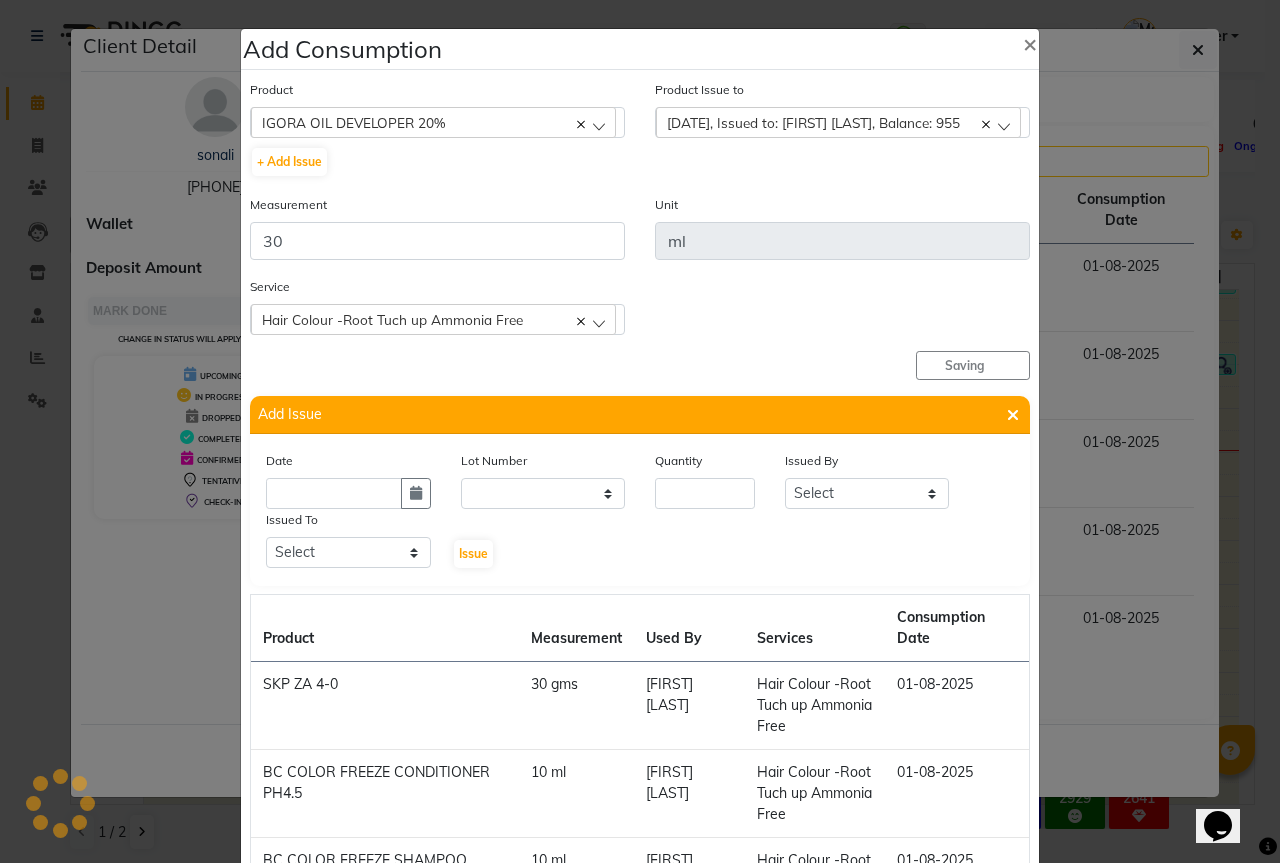 type 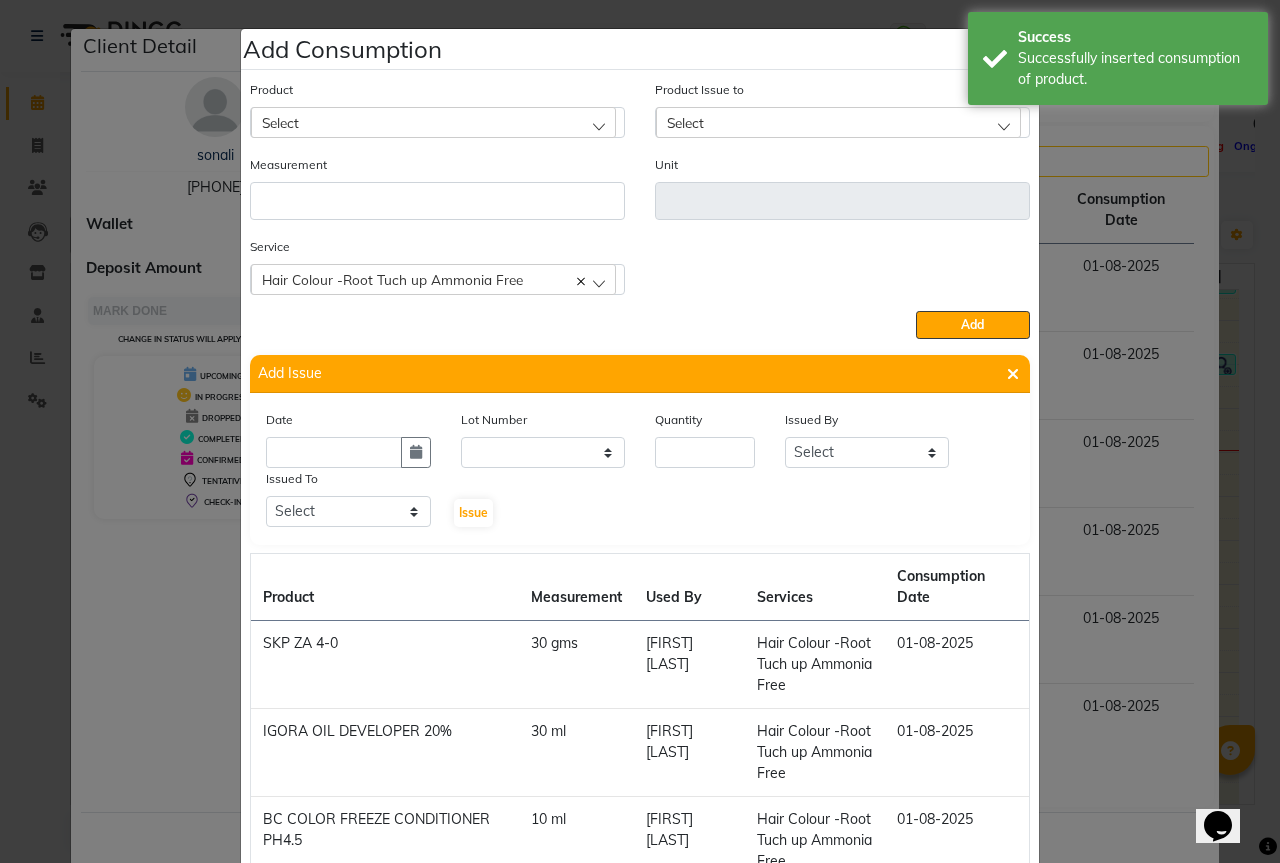 click on "Add Consumption × Product Select 03+HYDRA FACIAL KIT (MELADERAM AGELOCK) - CLEANSER Product Issue to Select [DATE], Issued to: [FIRST] [LAST], Balance: 955 [DATE], Issued to: Manager, Balance: 781 [DATE], Issued to: Manager, Balance: 588 [DATE], Issued to: [FIRST] [LAST], Balance: 649 [DATE], Issued to: Manager, Balance: 1 [DATE], Issued to: [FIRST] [LAST], Balance: 833 [DATE], Issued to: [FIRST] [LAST], Balance: 647 [DATE], Issued to: Manager, Balance: 537 [DATE], Issued to: Manager, Balance: 474 [DATE], Issued to: Manager, Balance: 770 [DATE], Issued to: Manager, Balance: 126 [DATE], Issued to: Manager, Balance: 444 [DATE], Issued to: Manager, Balance: 283 [DATE], Issued to: Manager, Balance: 741 [DATE], Issued to: Manager, Balance: 484 [DATE], Issued to: Manager, Balance: 208 [DATE], Issued to: Manager, Balance: 210 [DATE], Issued to: Manager, Balance: 628 [DATE], Issued to: Manager, Balance: 470 [DATE], Issued to: Manager, Balance: 9" 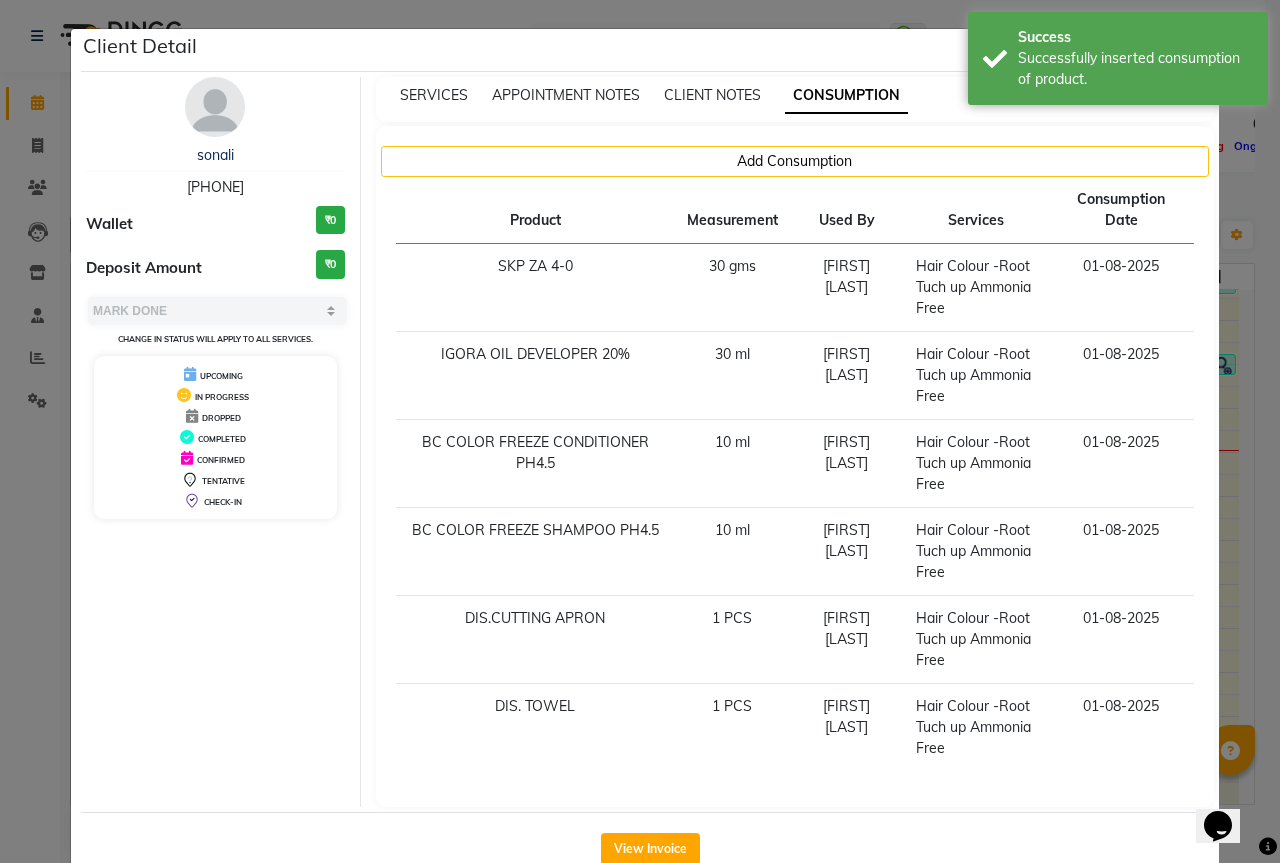 click on "Client Detail  [FIRST]    [PHONE] Wallet ₹0 Deposit Amount  ₹0  Select MARK DONE UPCOMING Change in status will apply to all services. UPCOMING IN PROGRESS DROPPED COMPLETED CONFIRMED TENTATIVE CHECK-IN SERVICES APPOINTMENT NOTES CLIENT NOTES CONSUMPTION Add Consumption Product Measurement Used By Services Consumption Date  SKP ZA 4-0   30 gms   [FIRST] [LAST]   Hair Colour -Root Tuch up Ammonia Free   01-08-2025   IGORA OIL DEVELOPER 20%   30 ml   [FIRST] [LAST]   Hair Colour -Root Tuch up Ammonia Free   01-08-2025   BC COLOR FREEZE CONDITIONER PH4.5   10 ml   [FIRST] [LAST]   Hair Colour -Root Tuch up Ammonia Free   01-08-2025   BC COLOR FREEZE SHAMPOO PH4.5   10 ml   [FIRST] [LAST]   Hair Colour -Root Tuch up Ammonia Free   01-08-2025   DIS.CUTTING APRON   1 PCS   [FIRST] [LAST]   Hair Colour -Root Tuch up Ammonia Free   01-08-2025   DIS. TOWEL    1 PCS   [FIRST] [LAST]   Hair Colour -Root Tuch up Ammonia Free   01-08-2025   View Invoice" 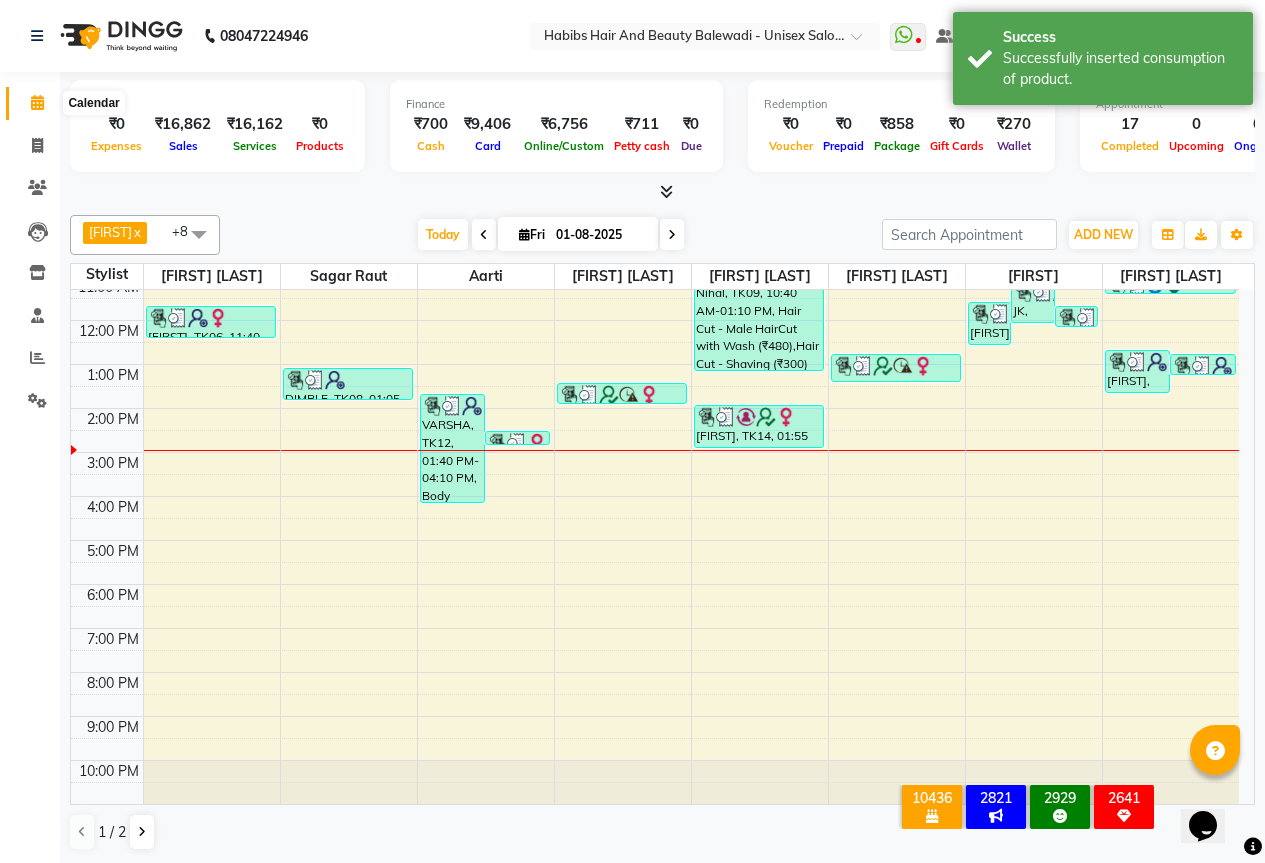 click 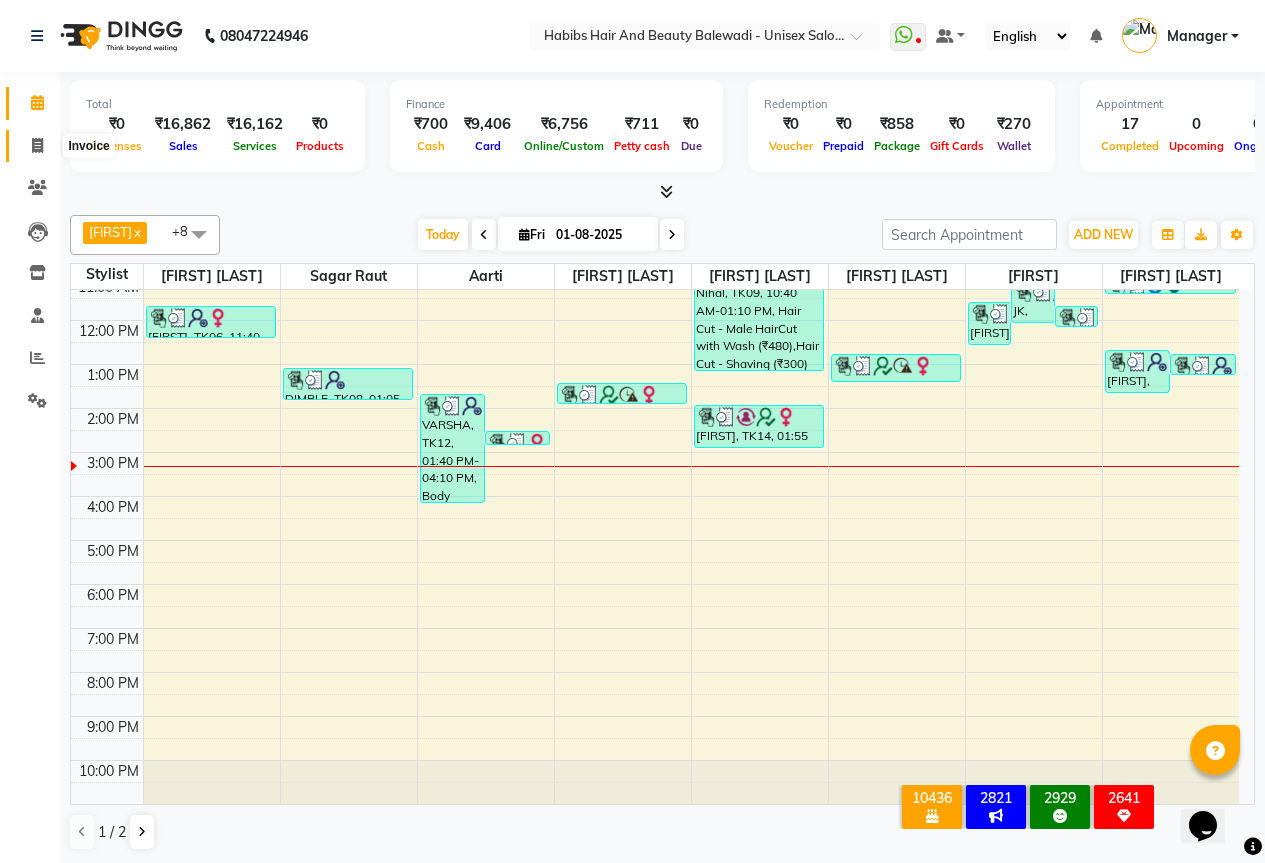 click 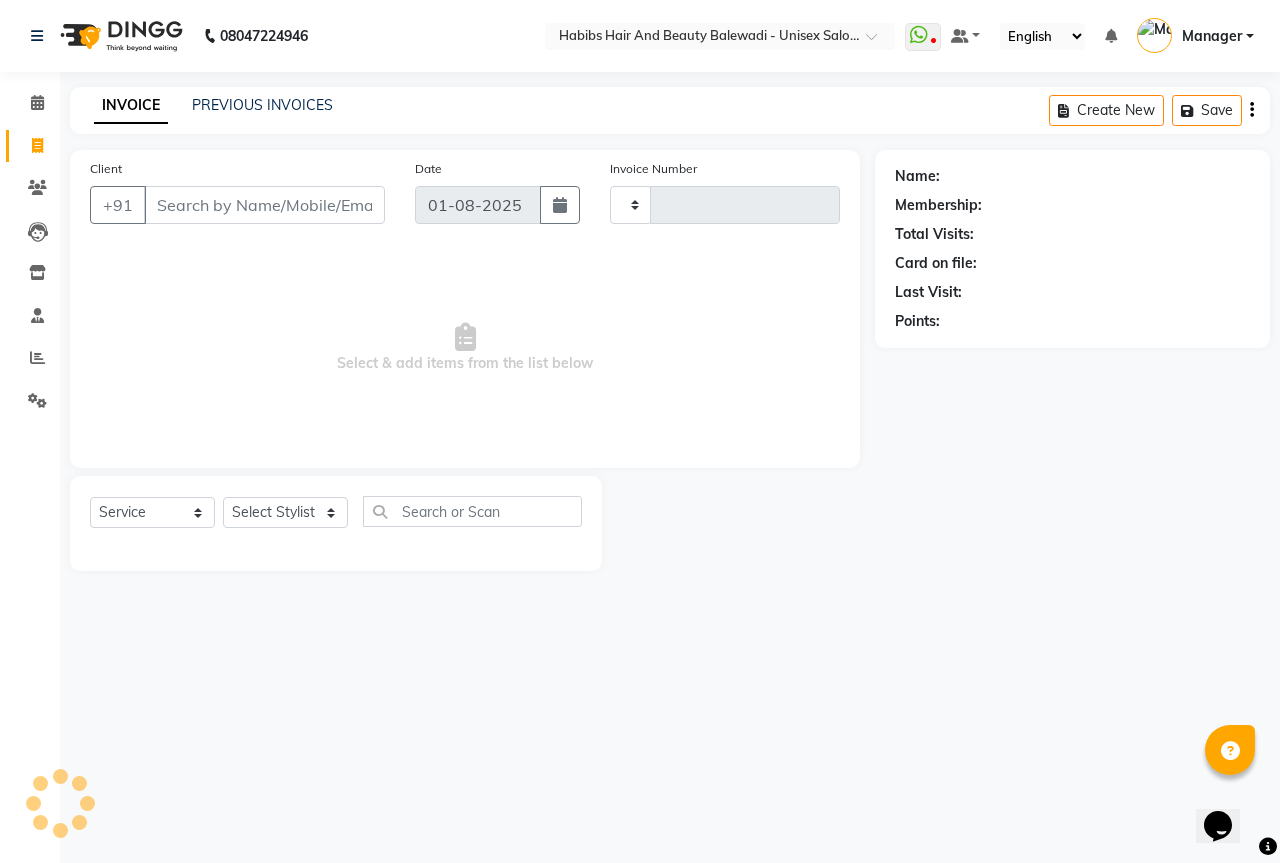 type on "4906" 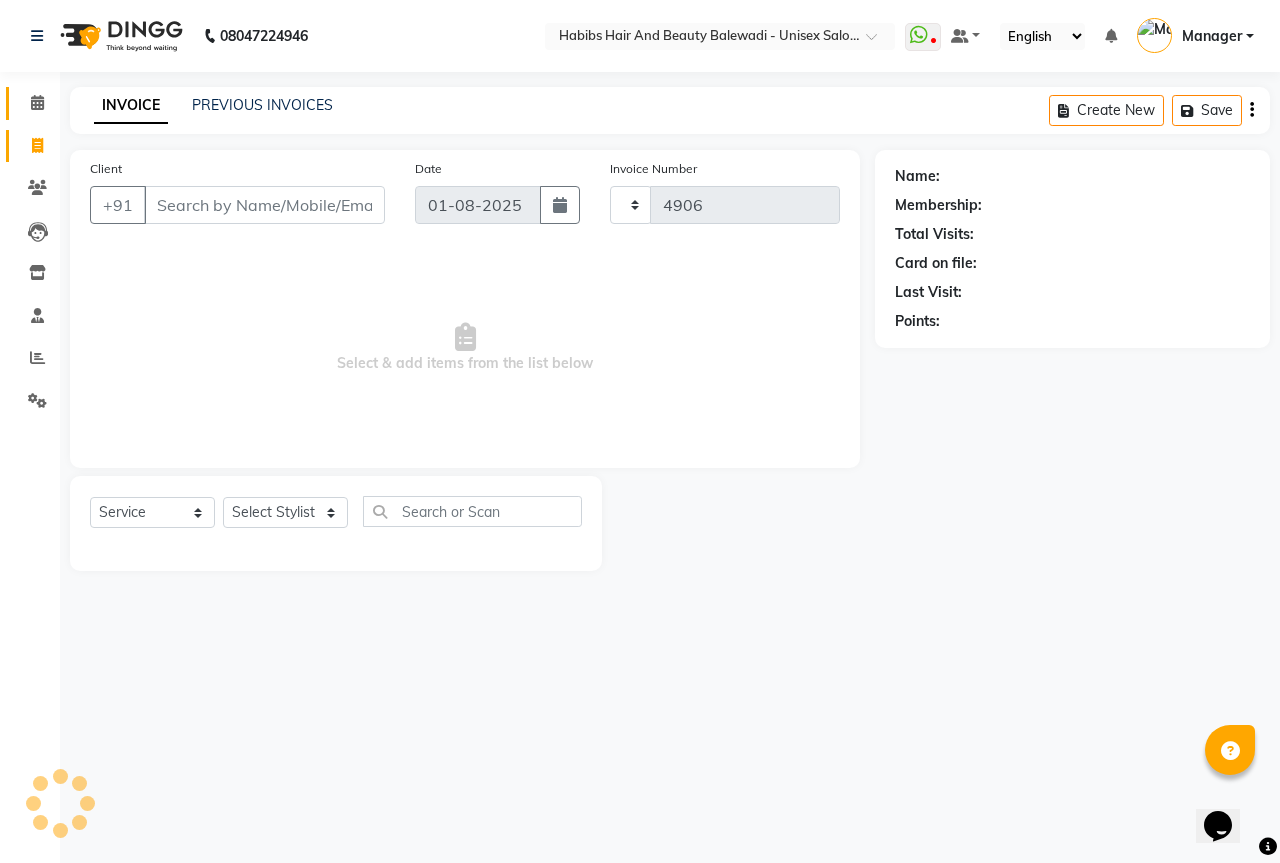 select on "5902" 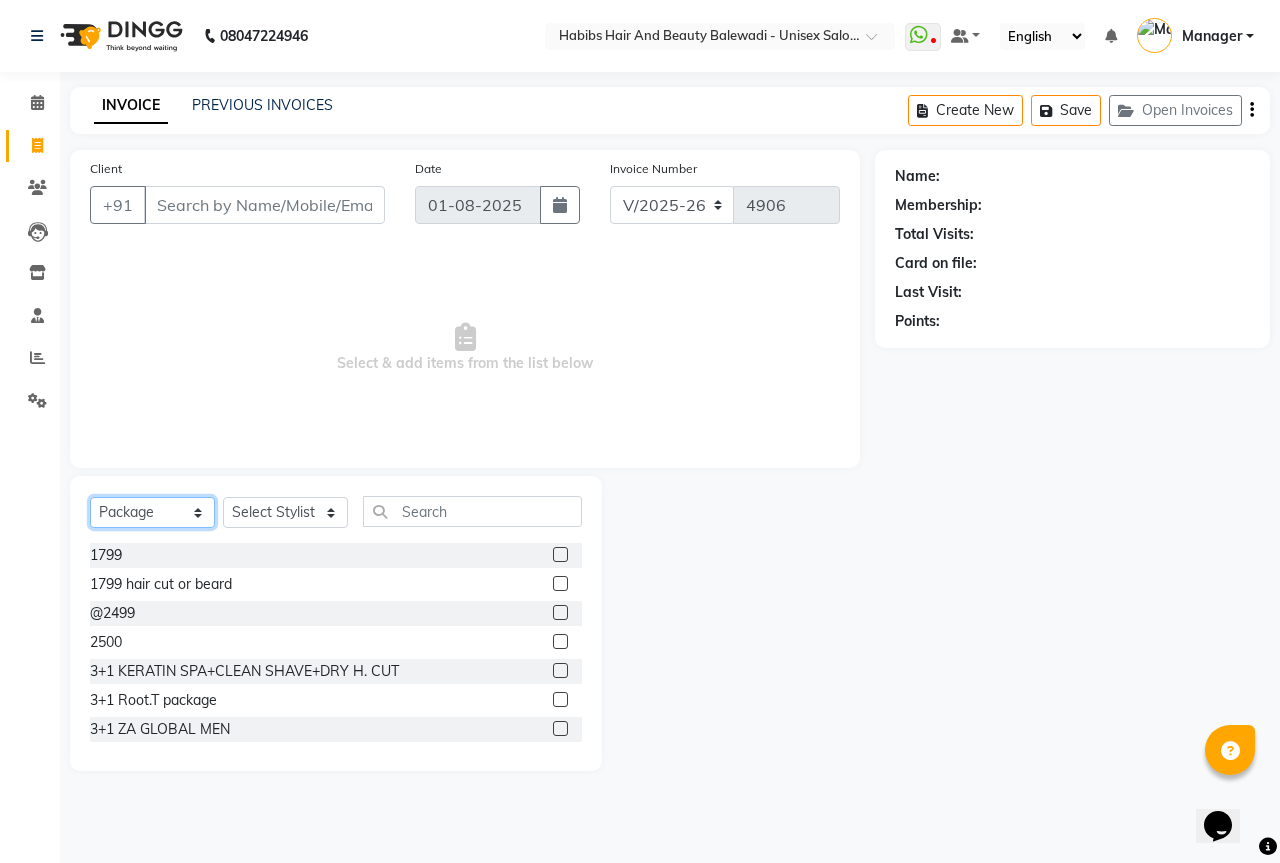 drag, startPoint x: 127, startPoint y: 522, endPoint x: 140, endPoint y: 522, distance: 13 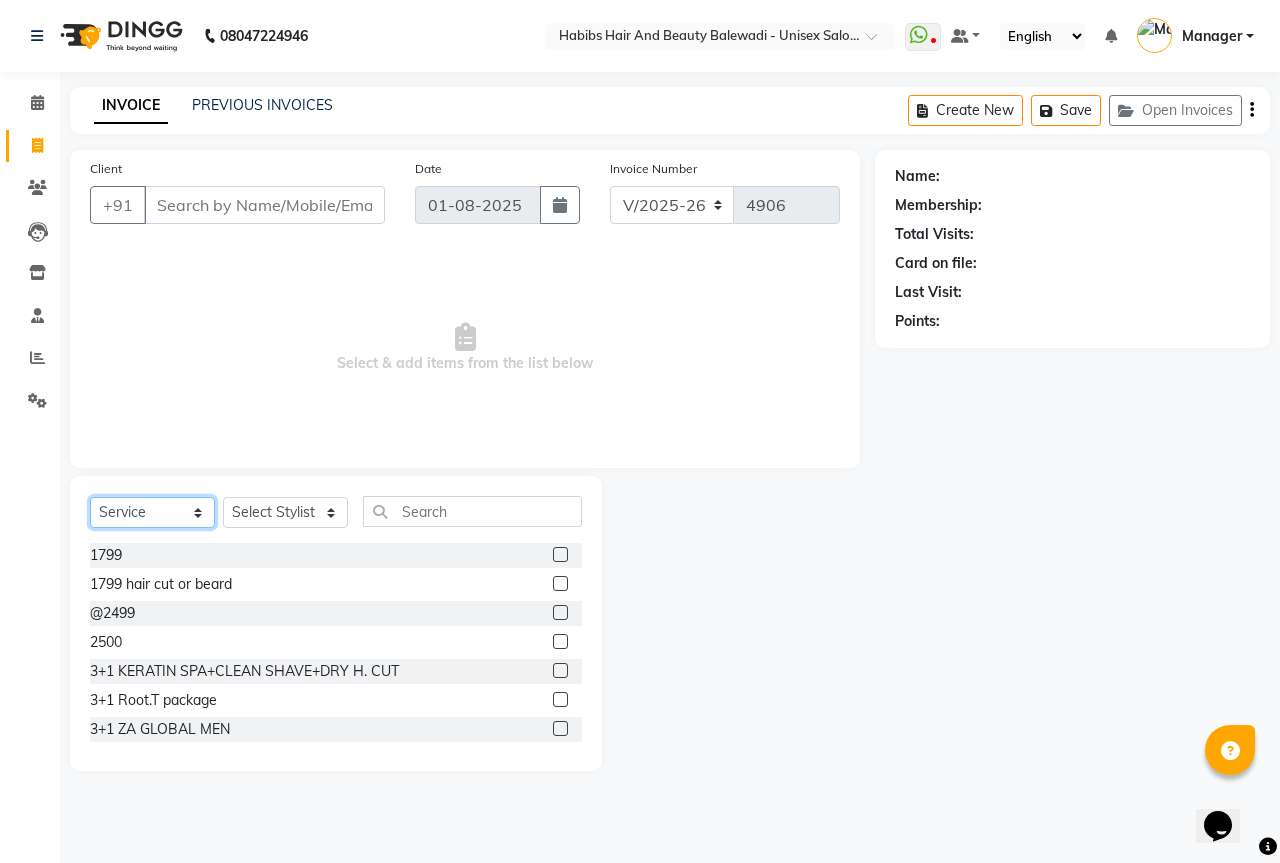 click on "Select  Service  Product  Membership  Package Voucher Prepaid Gift Card" 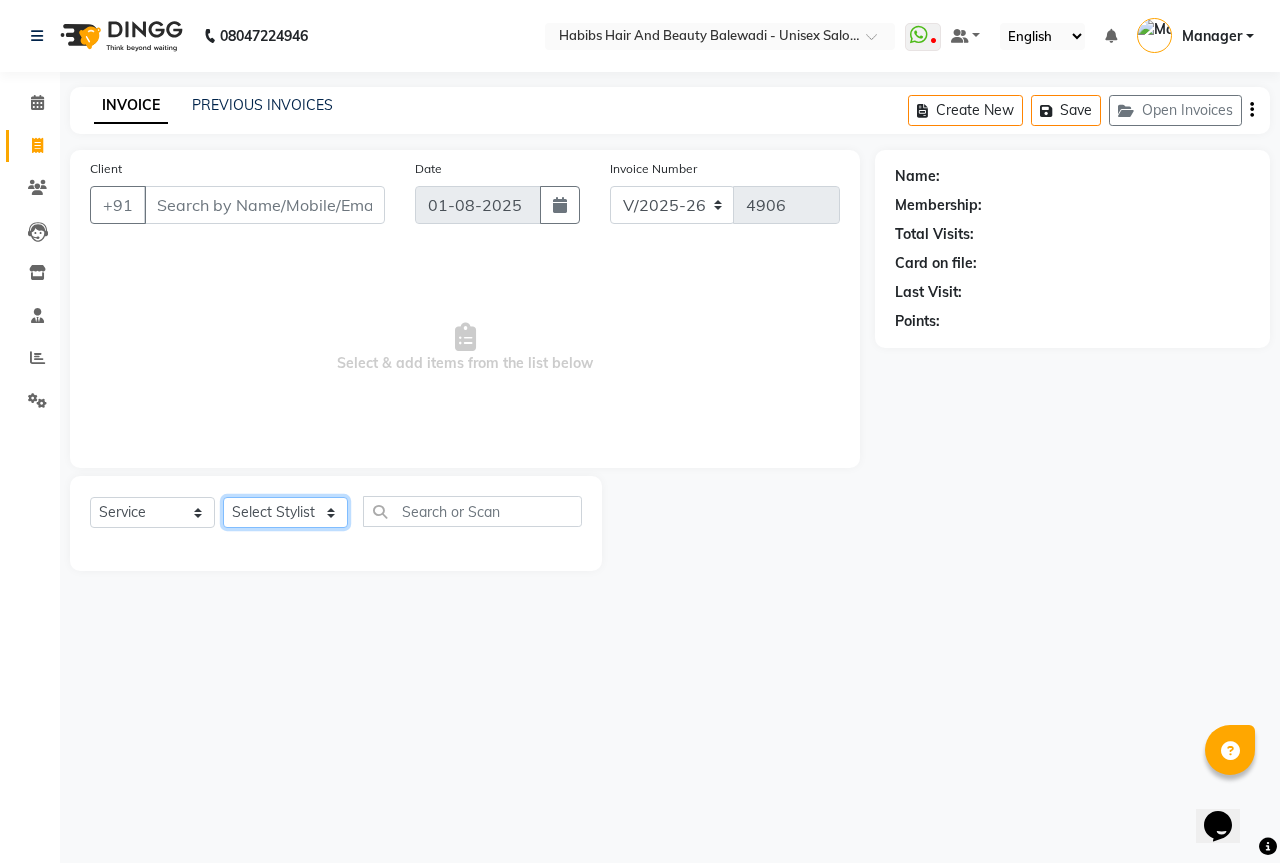 click on "Select Stylist Aarti Akshay Gaikwad Ankita Balmiki Bhagvat Dnyaneshwar Borde Gajanan Ghaytade Govind Wadel HK Manager Sagar Raut Sipra Singh Usha" 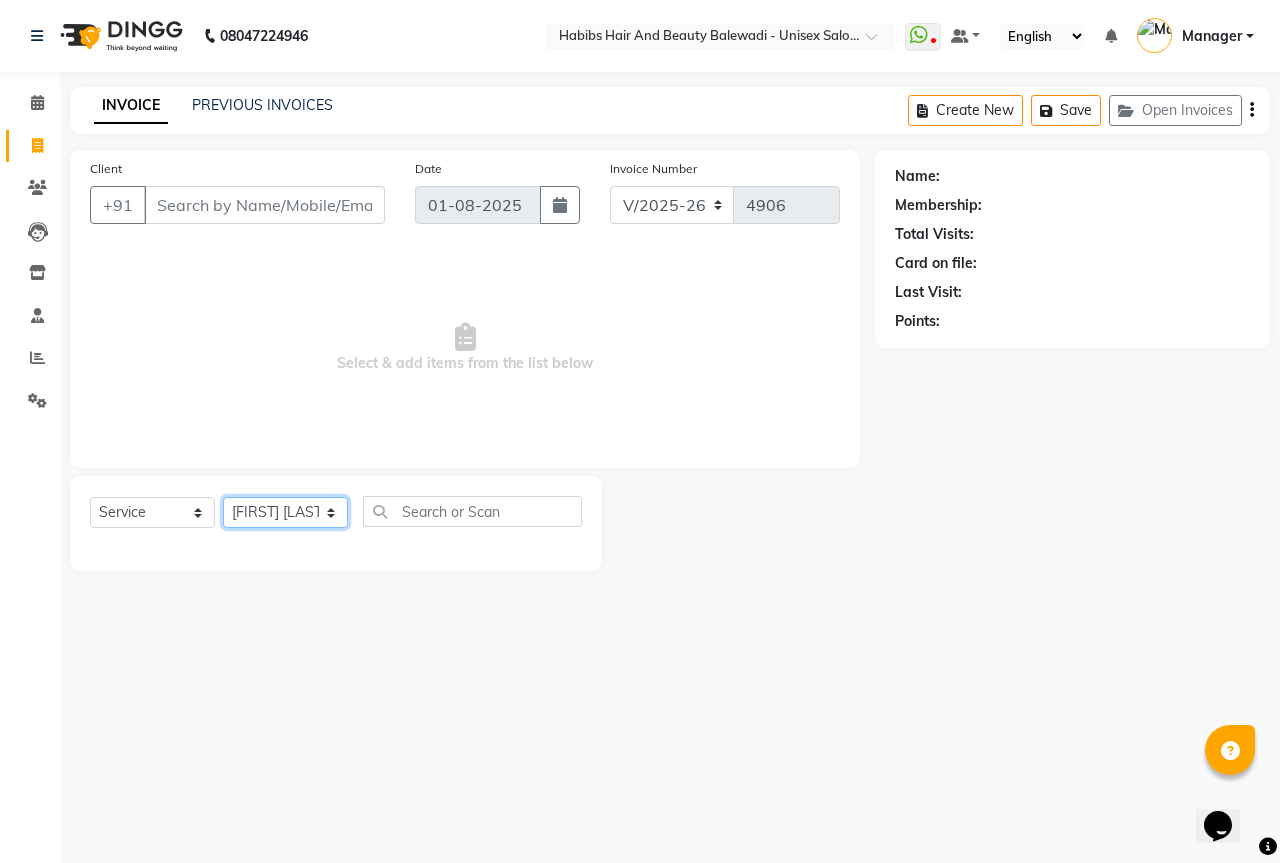 click on "Select Stylist Aarti Akshay Gaikwad Ankita Balmiki Bhagvat Dnyaneshwar Borde Gajanan Ghaytade Govind Wadel HK Manager Sagar Raut Sipra Singh Usha" 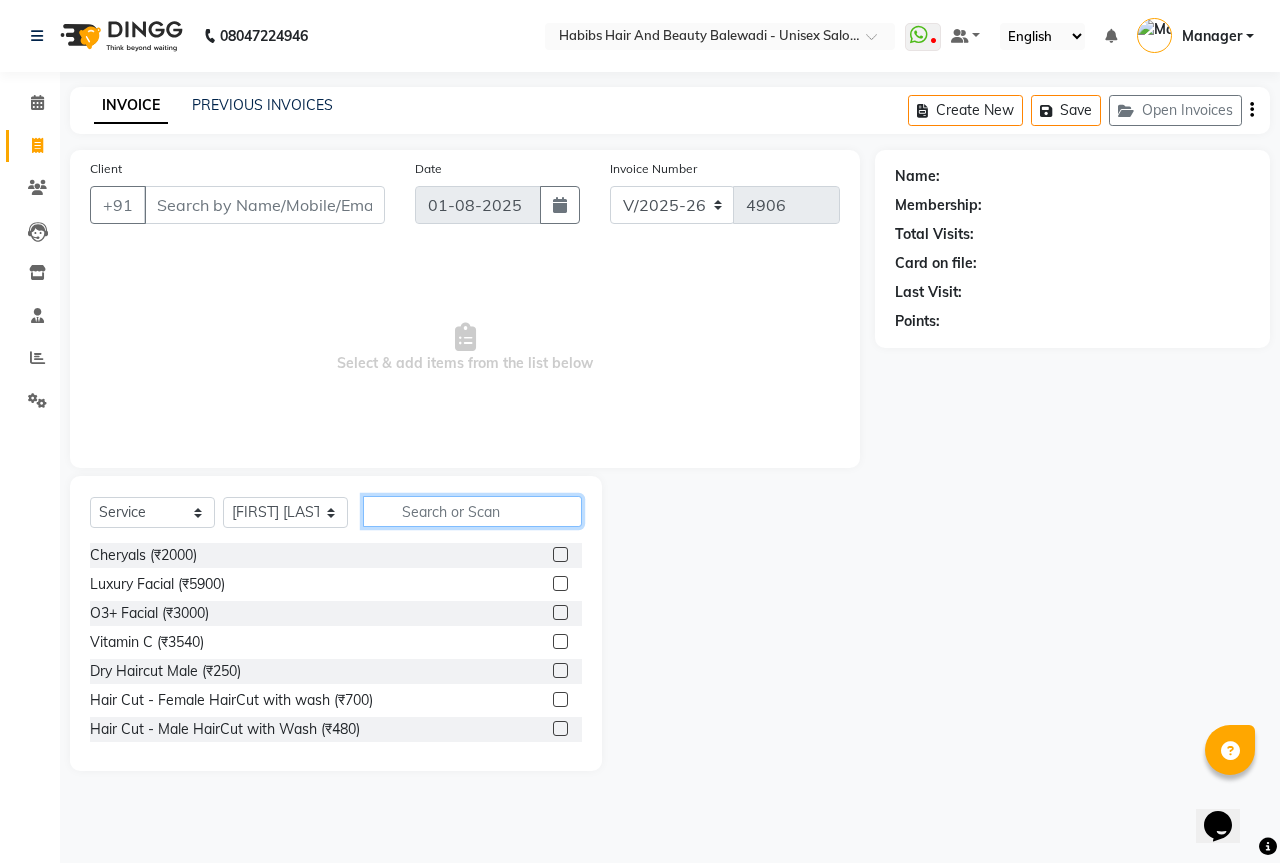 click 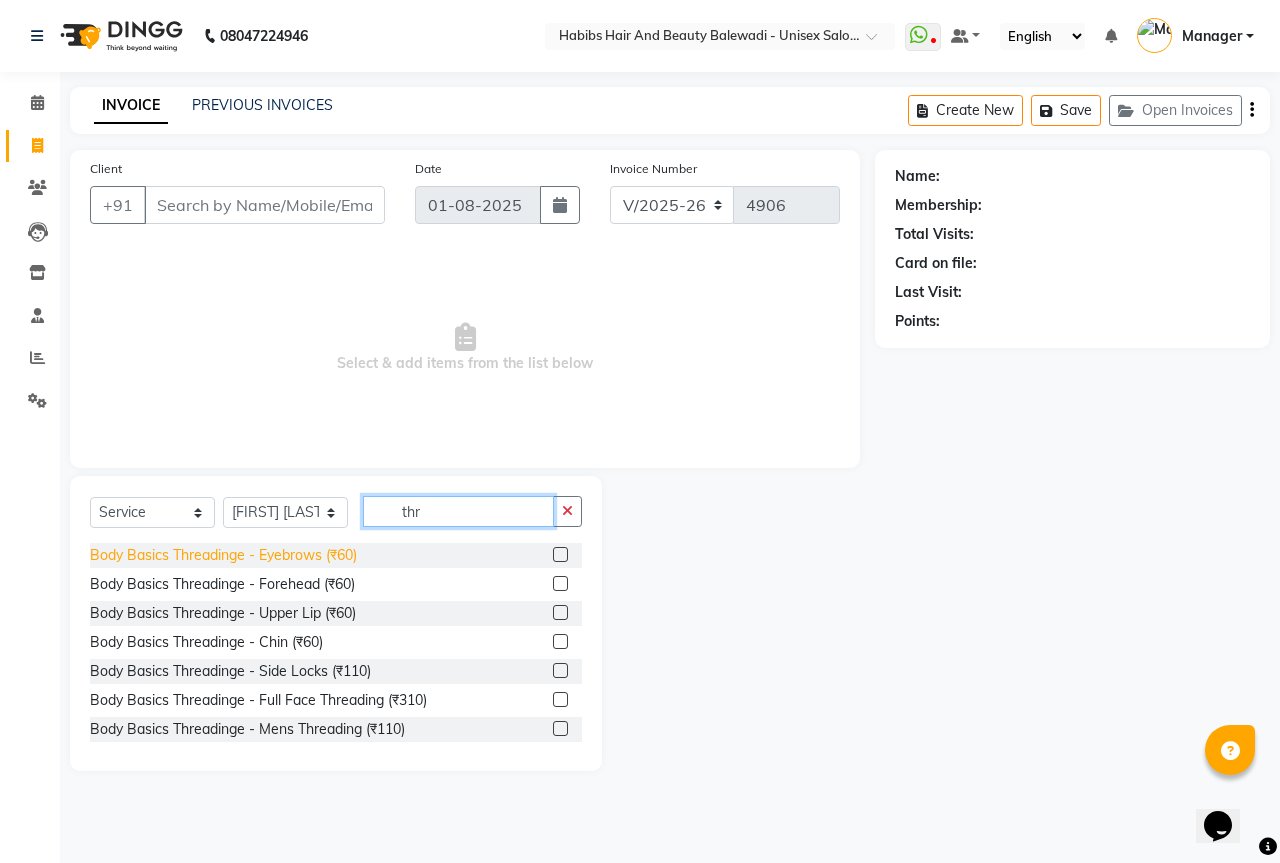 type on "thr" 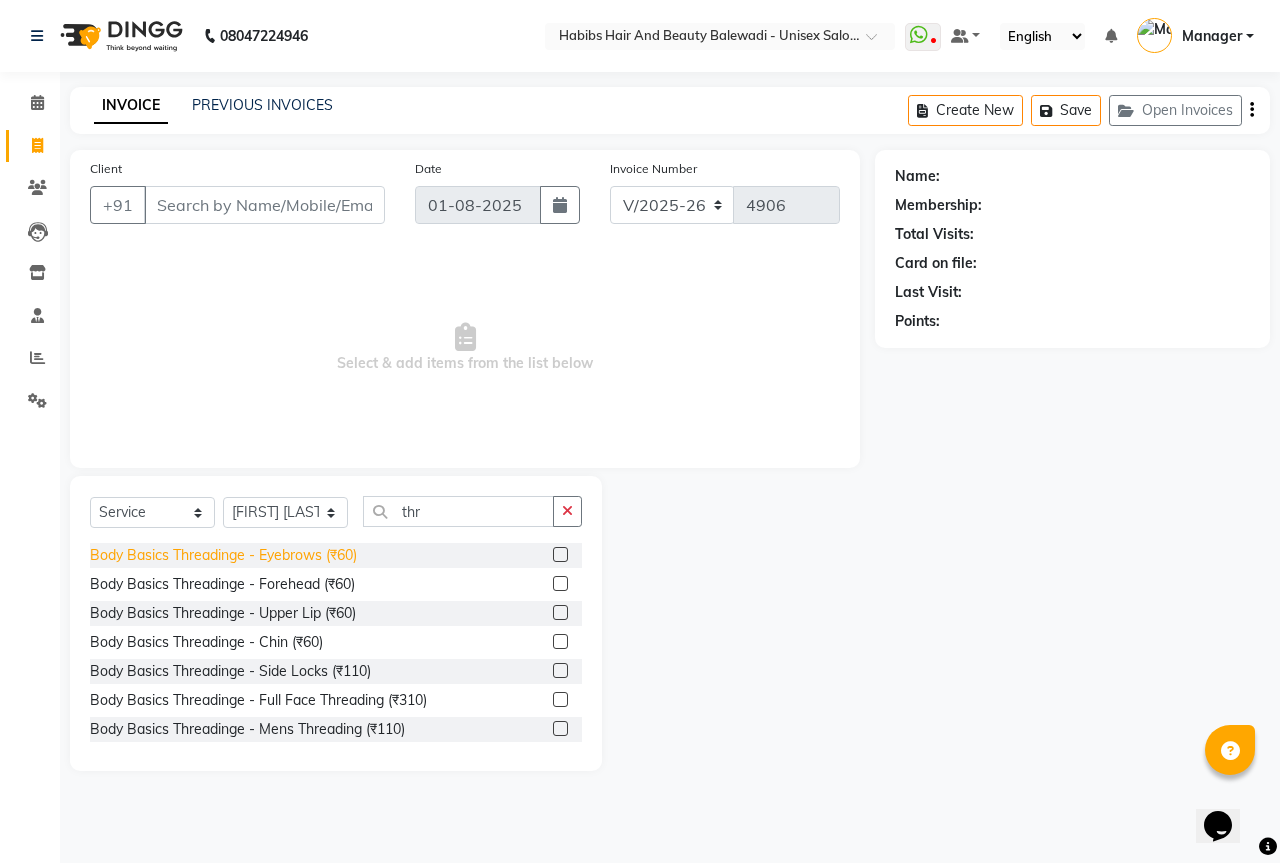 click on "Body Basics Threadinge - Eyebrows (₹60)" 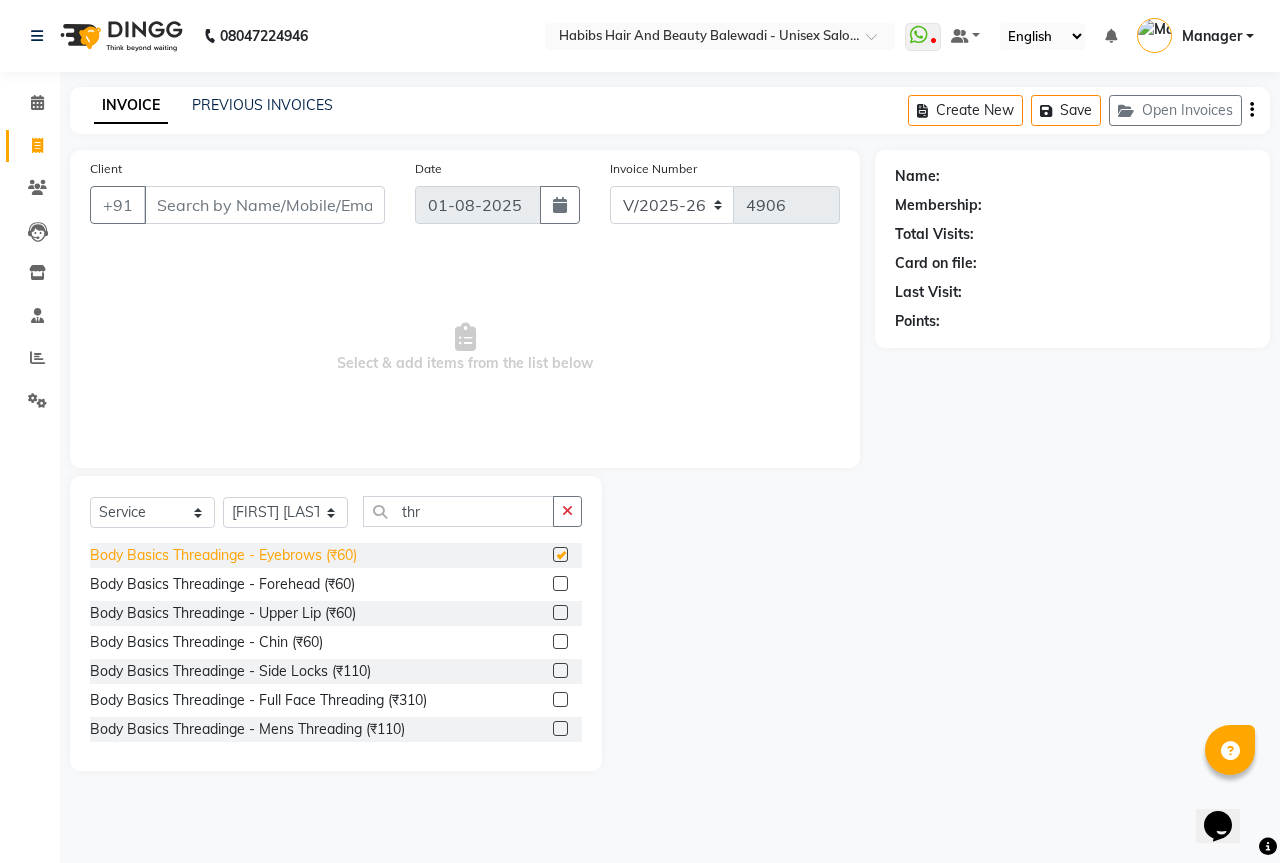 checkbox on "false" 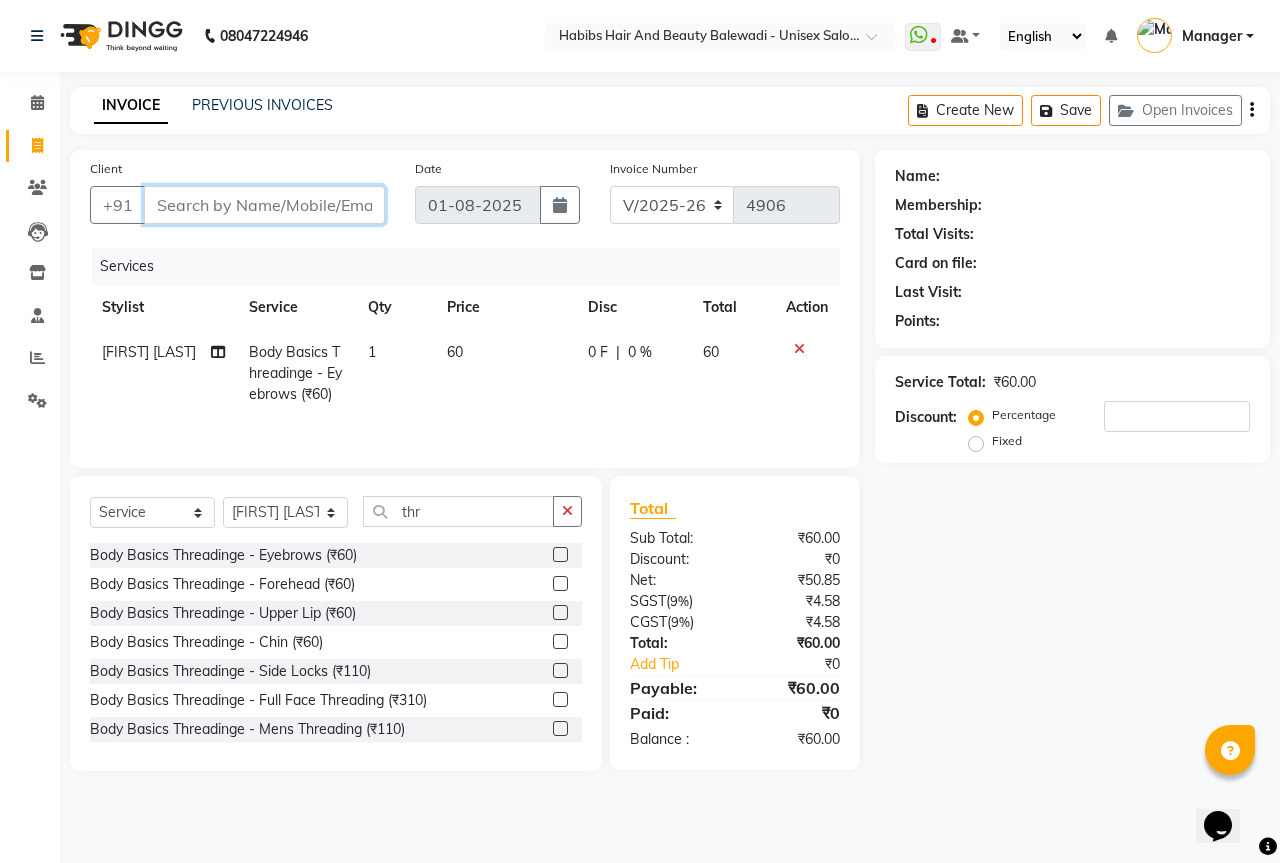 click on "Client" at bounding box center (264, 205) 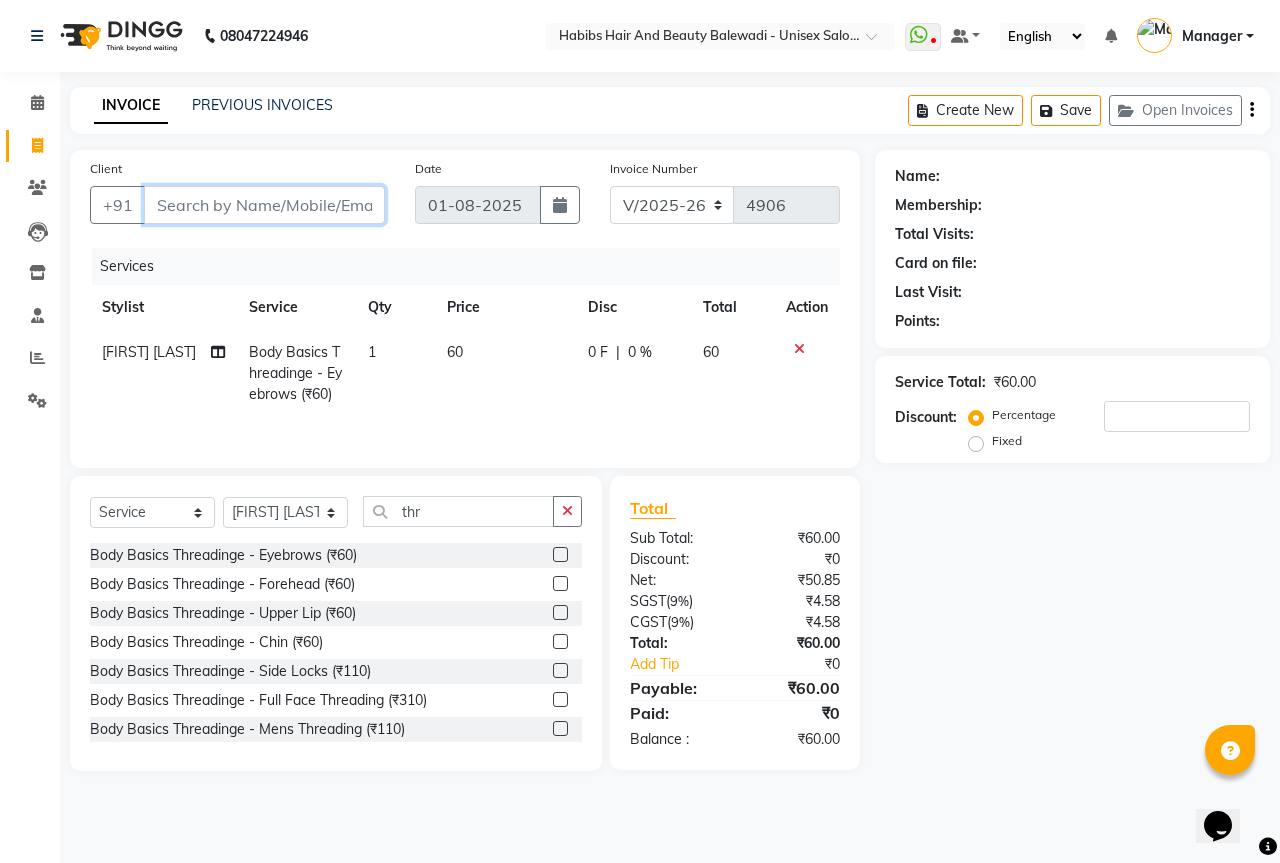 click on "Client" at bounding box center (264, 205) 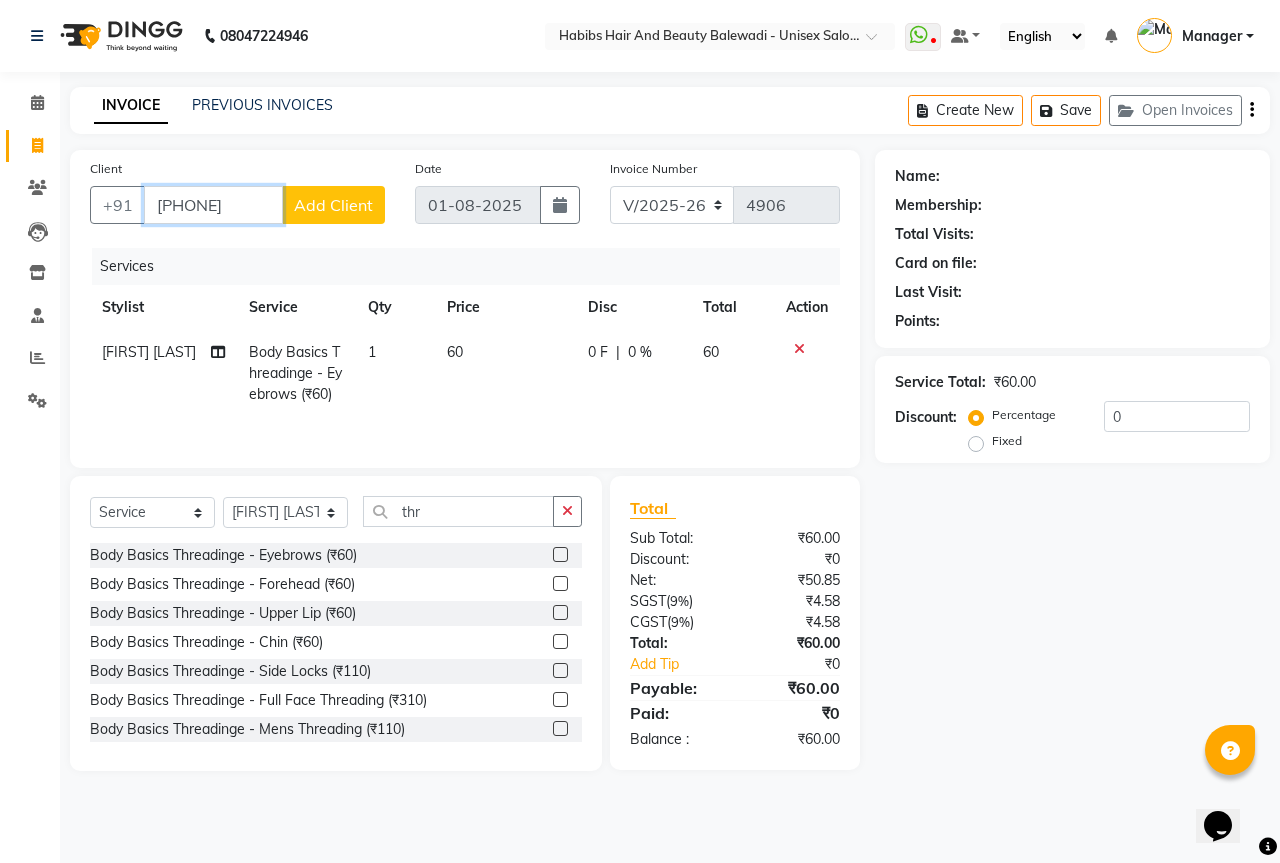 type on "[PHONE]" 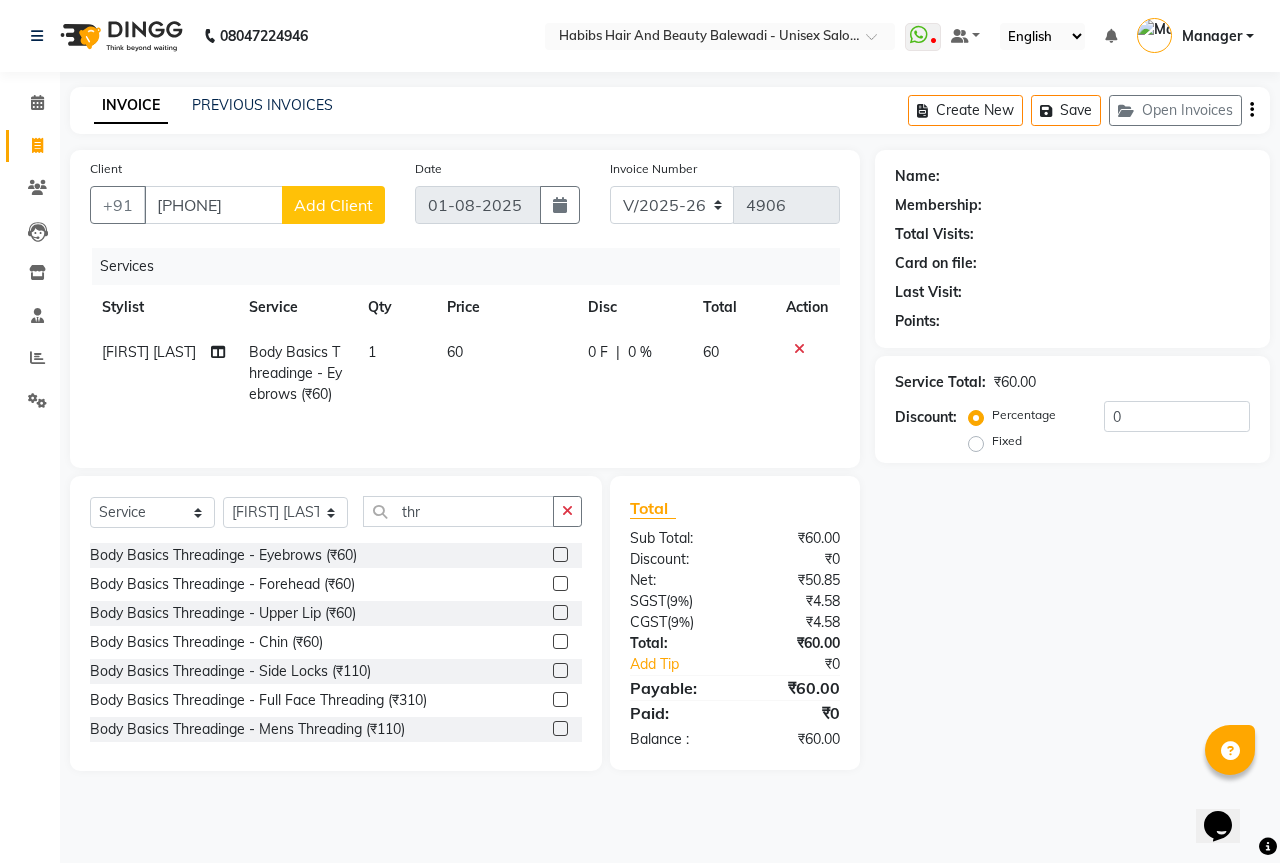 click on "Add Client" 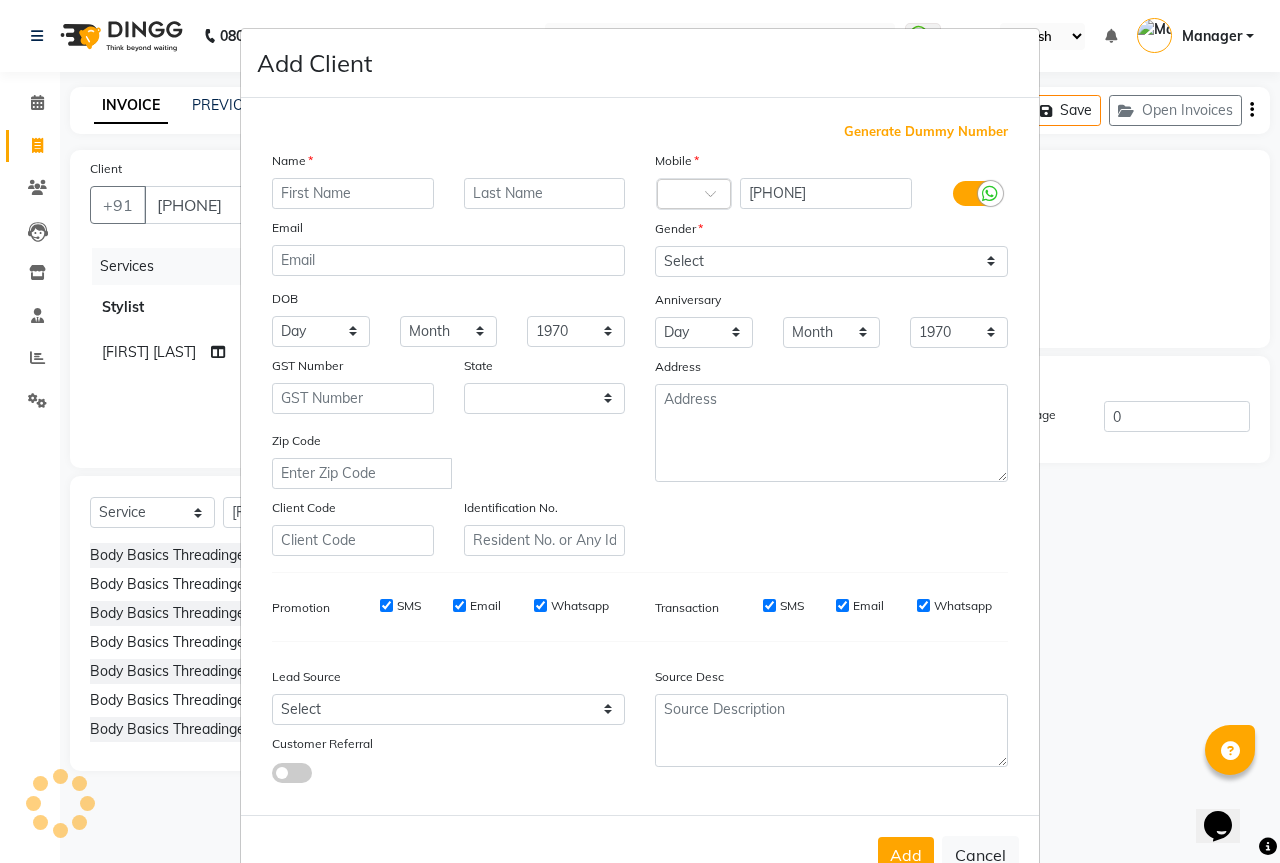 select on "22" 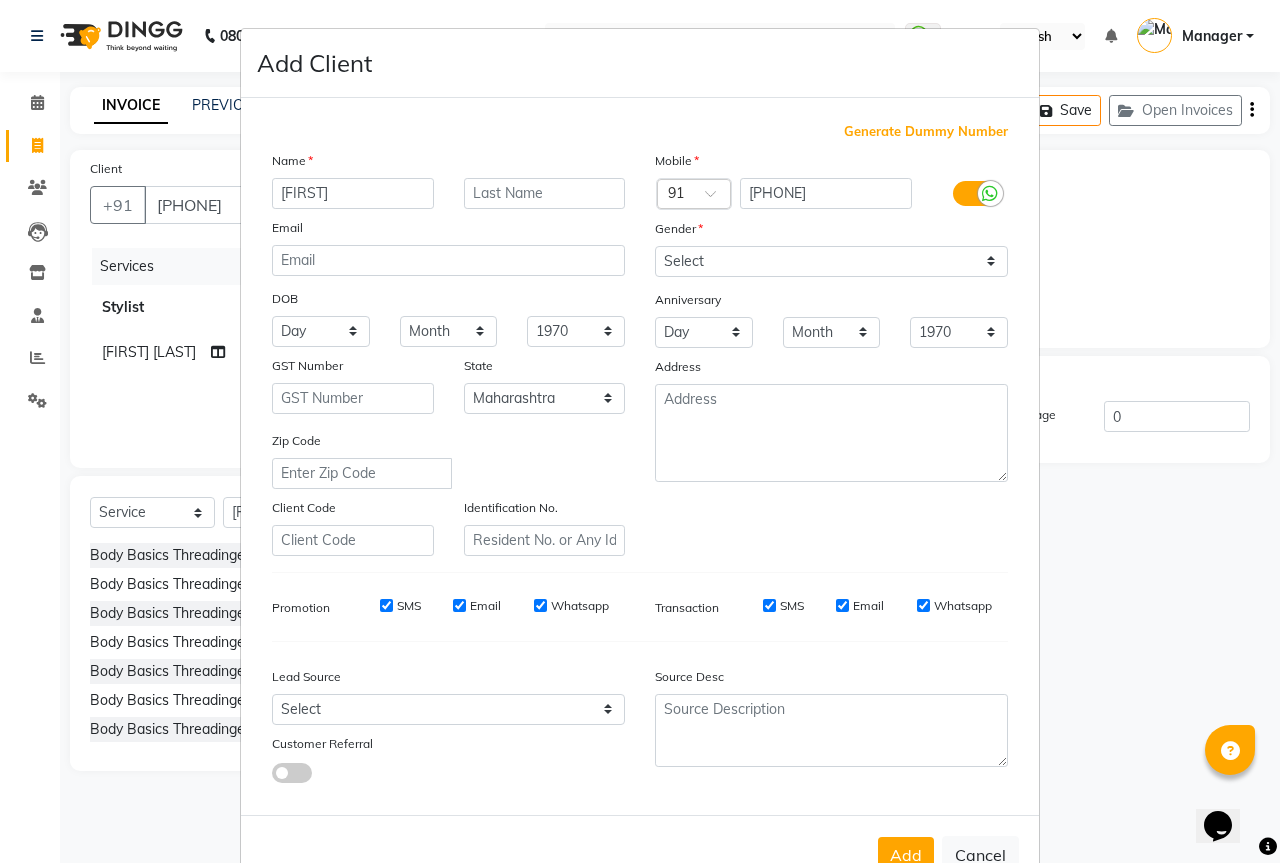 click on "[FIRST]" at bounding box center [353, 193] 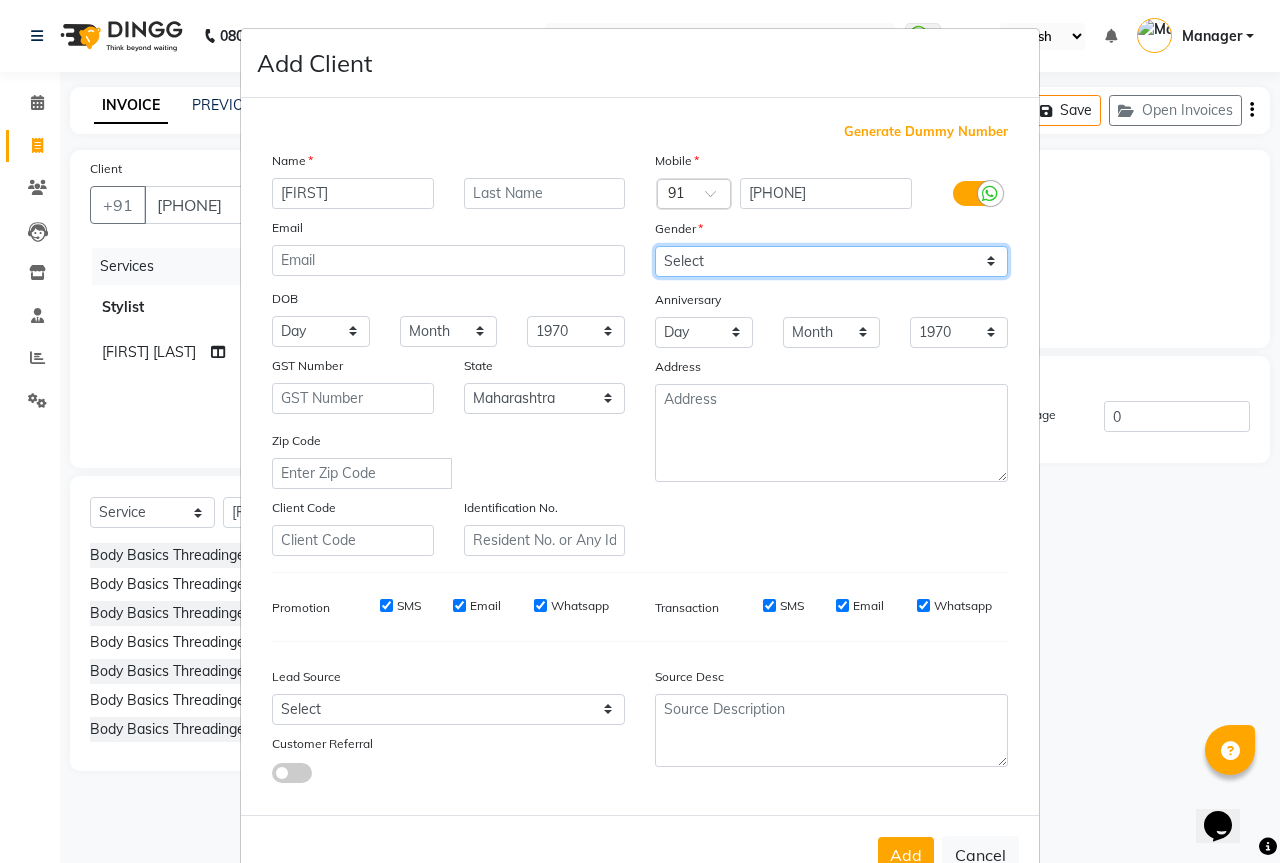 click on "Select Male Female Other Prefer Not To Say" at bounding box center (831, 261) 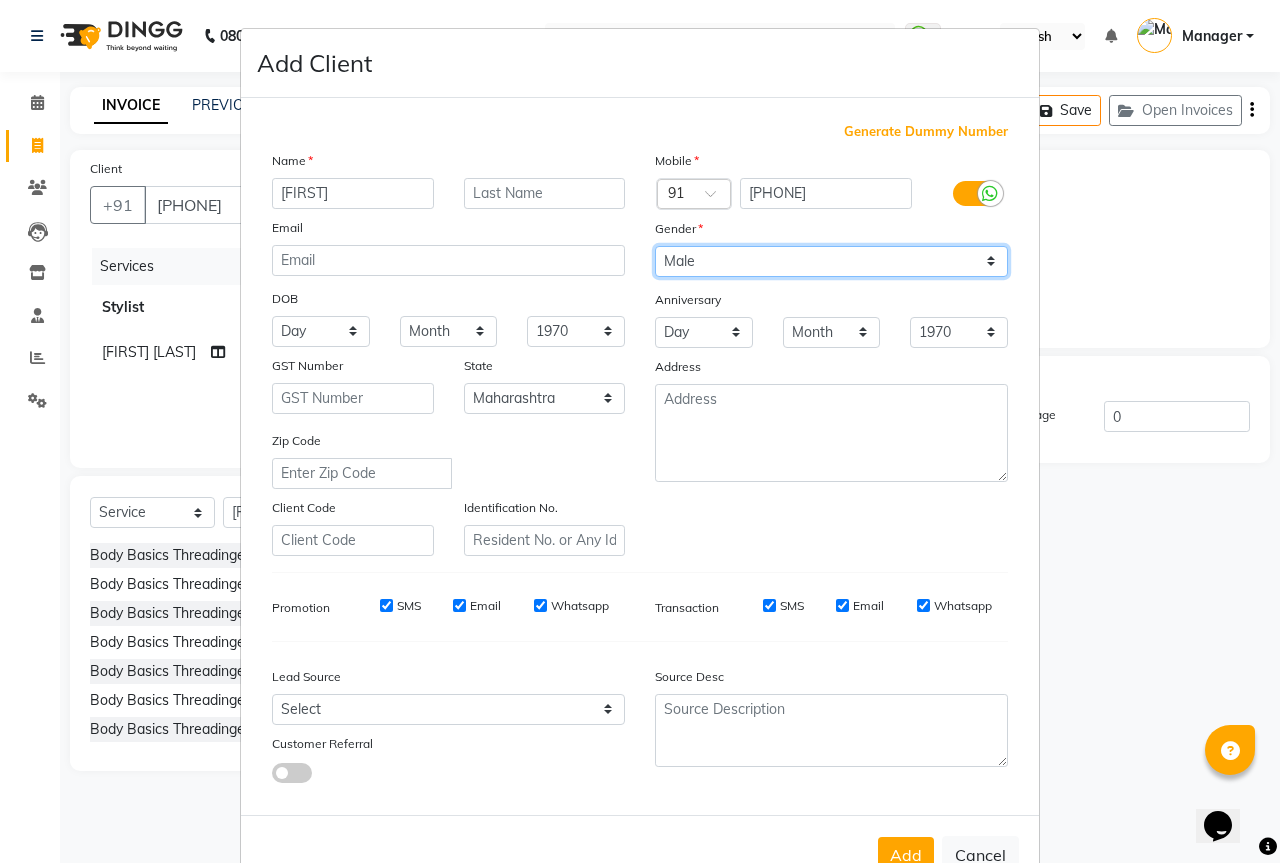 click on "Select Male Female Other Prefer Not To Say" at bounding box center [831, 261] 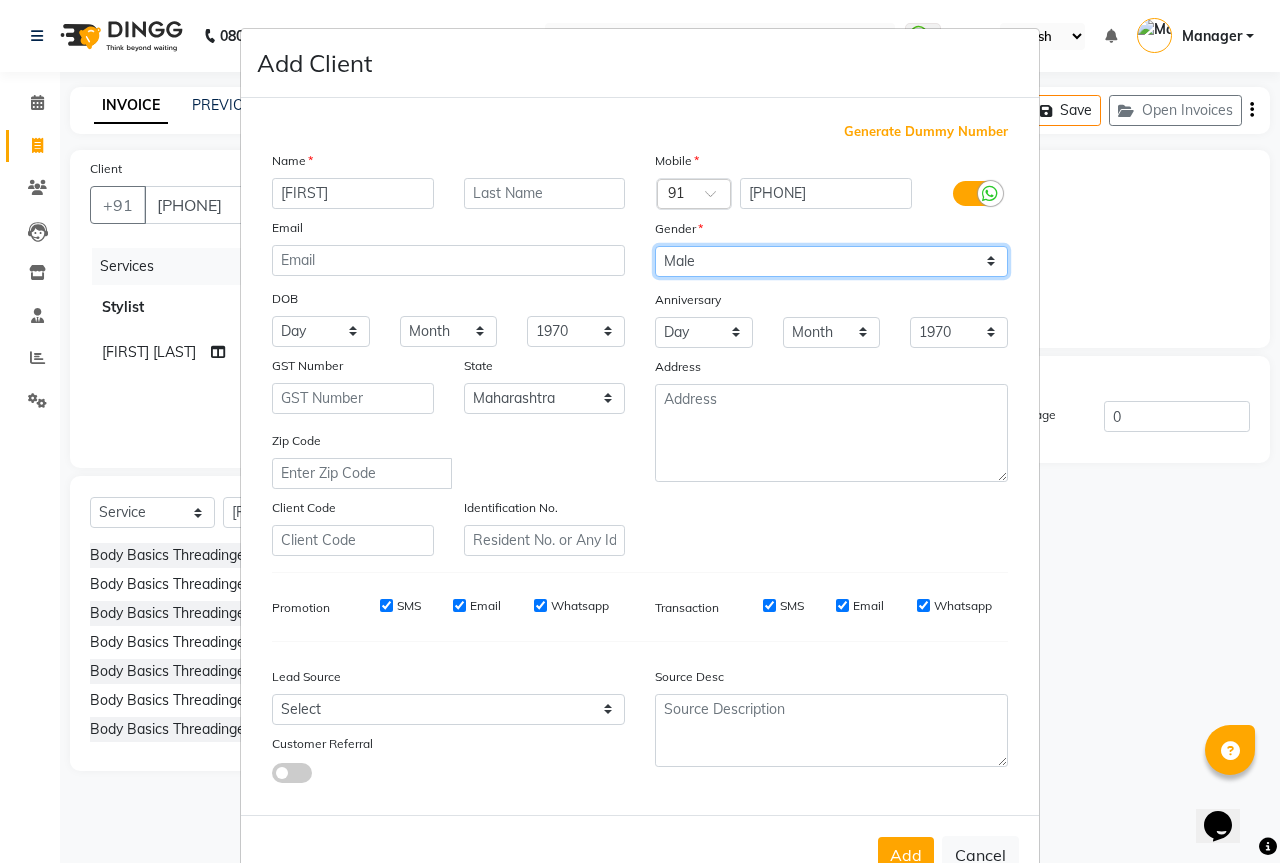 drag, startPoint x: 718, startPoint y: 260, endPoint x: 729, endPoint y: 272, distance: 16.27882 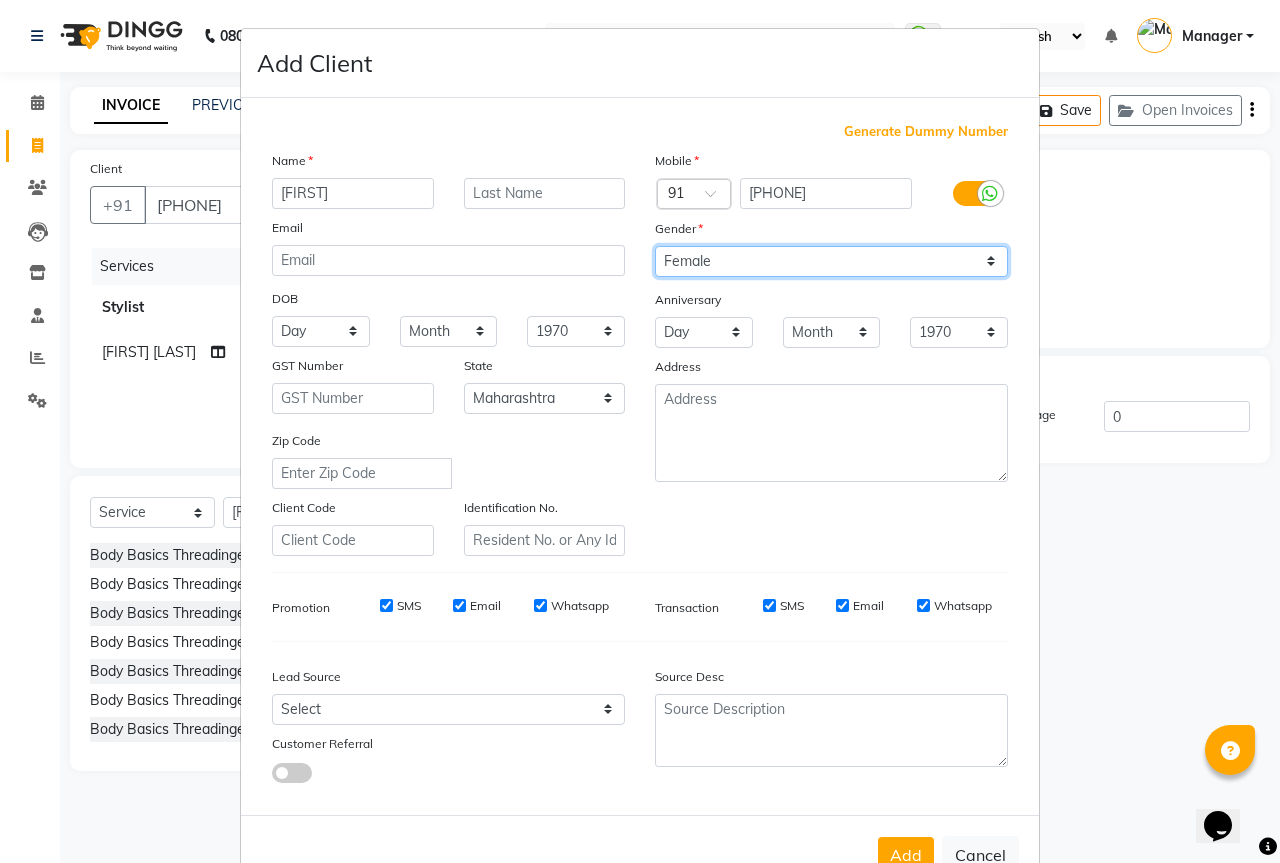 click on "Select Male Female Other Prefer Not To Say" at bounding box center (831, 261) 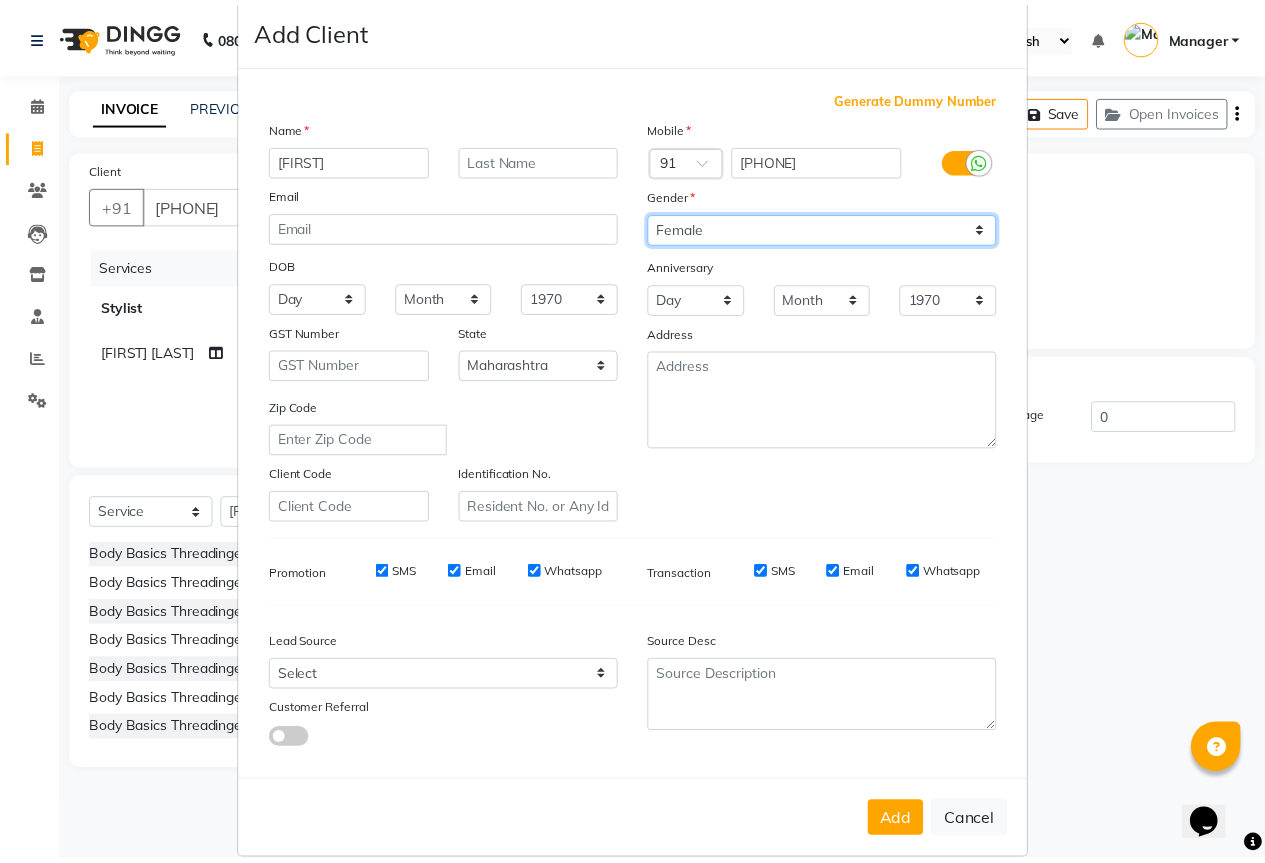 scroll, scrollTop: 60, scrollLeft: 0, axis: vertical 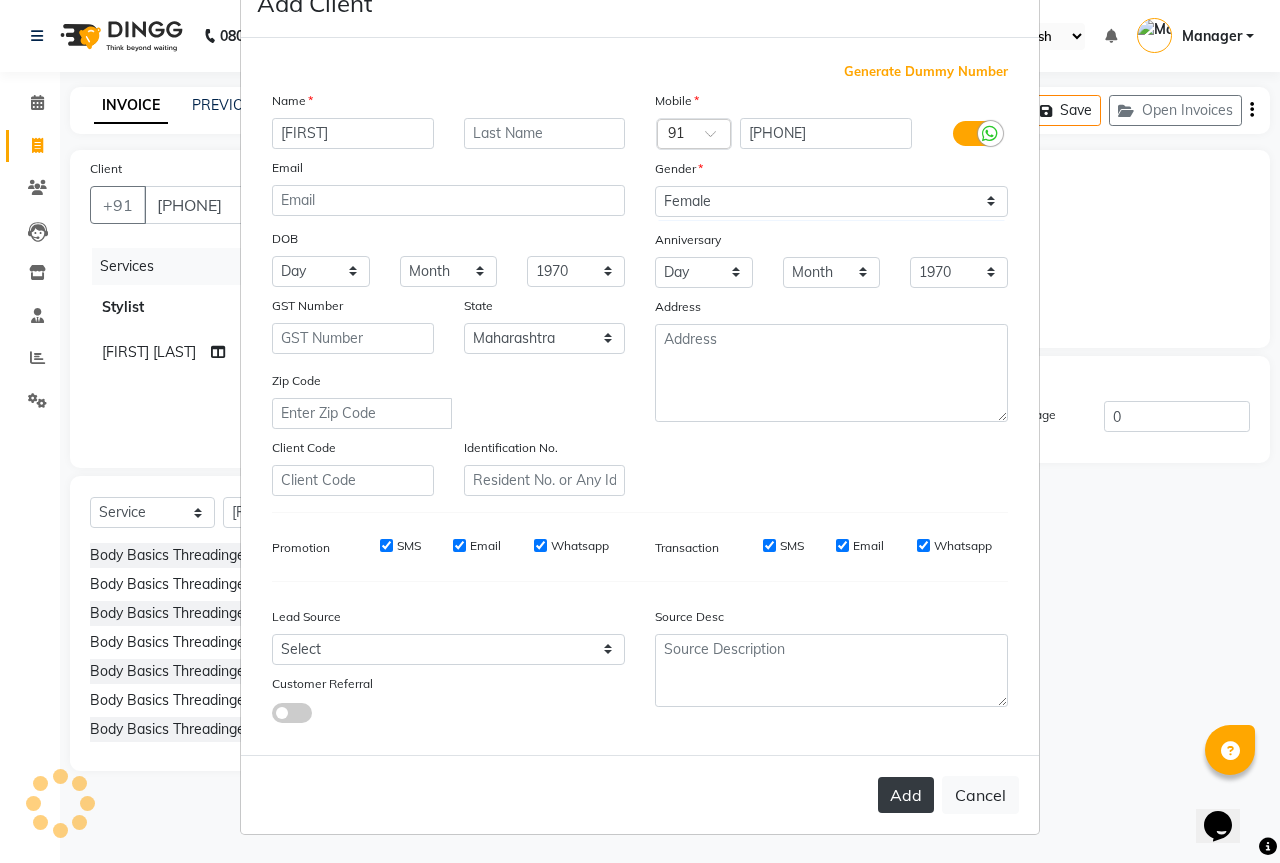click on "Add" at bounding box center (906, 795) 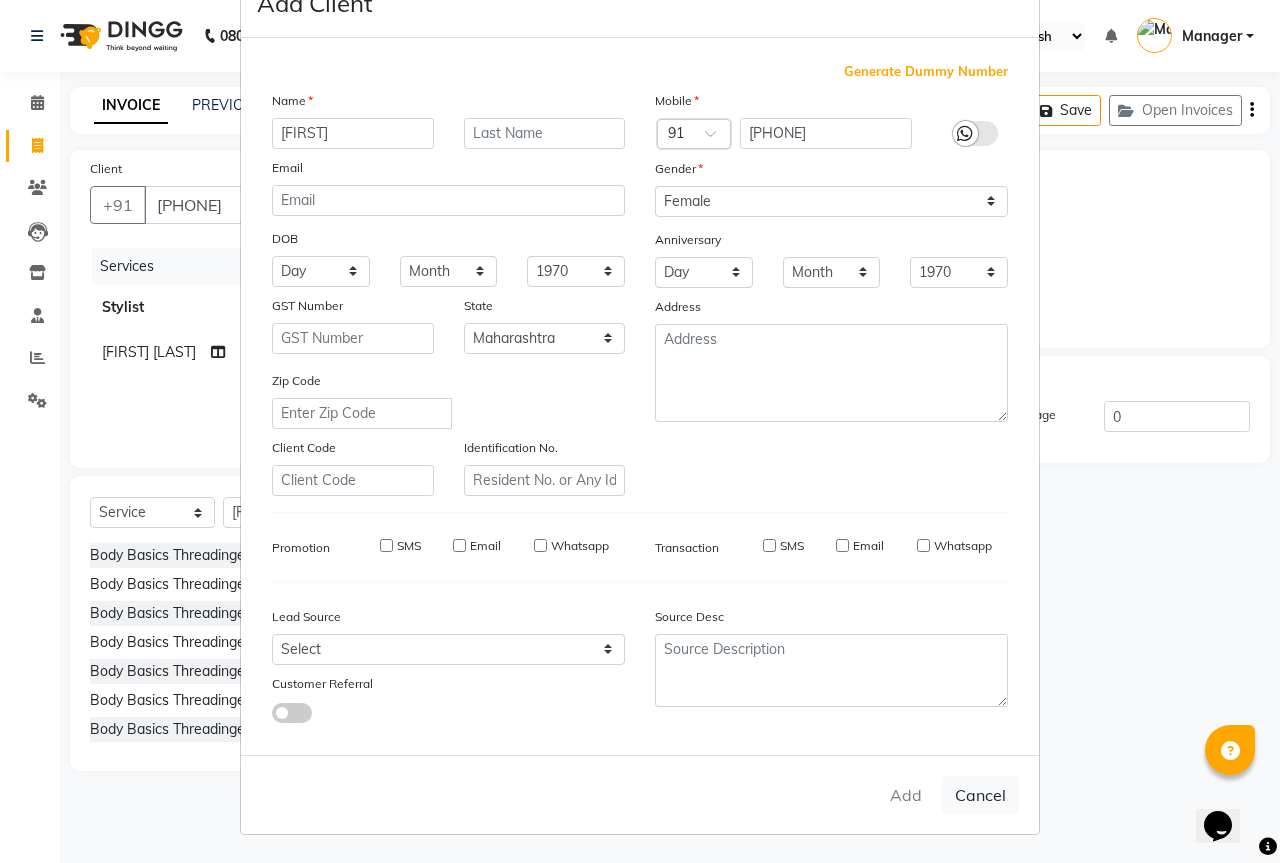 type on "98******26" 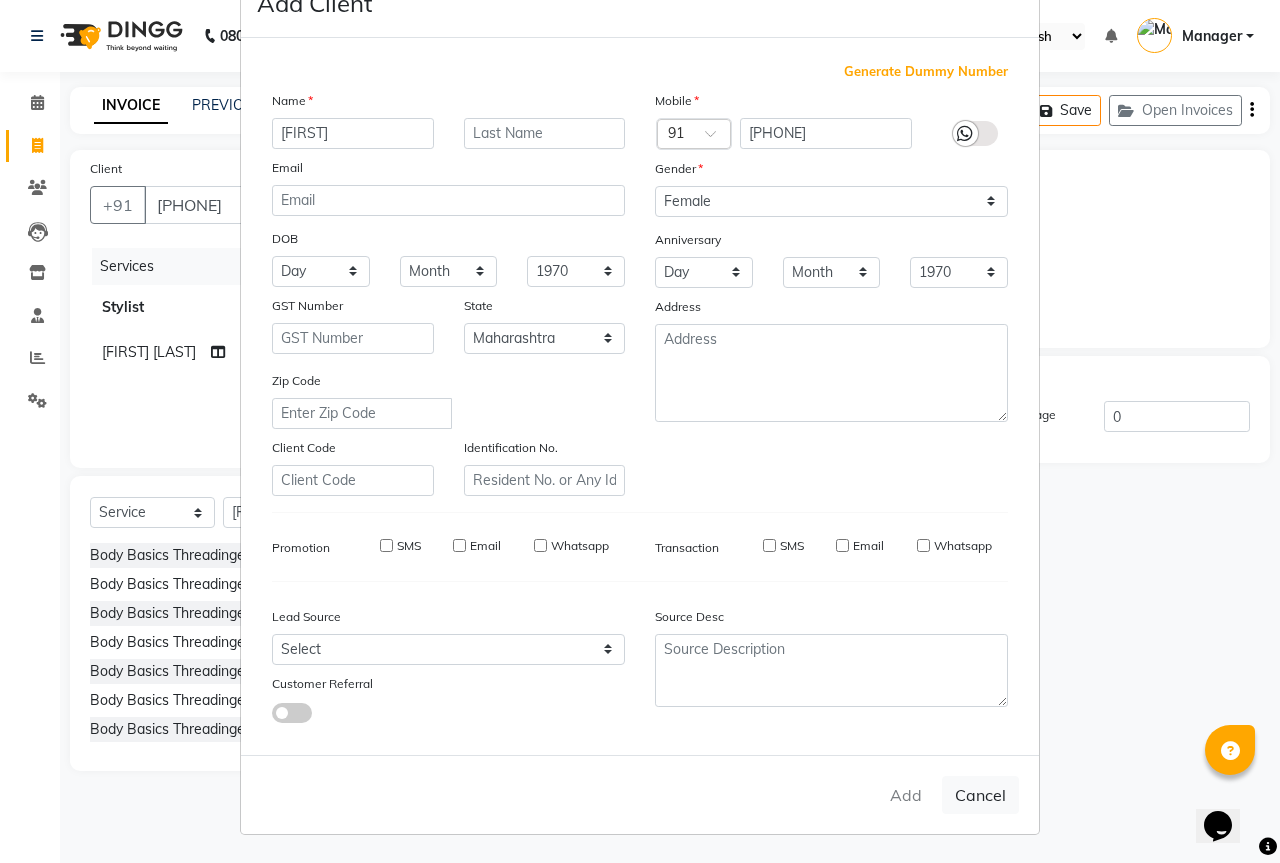 type 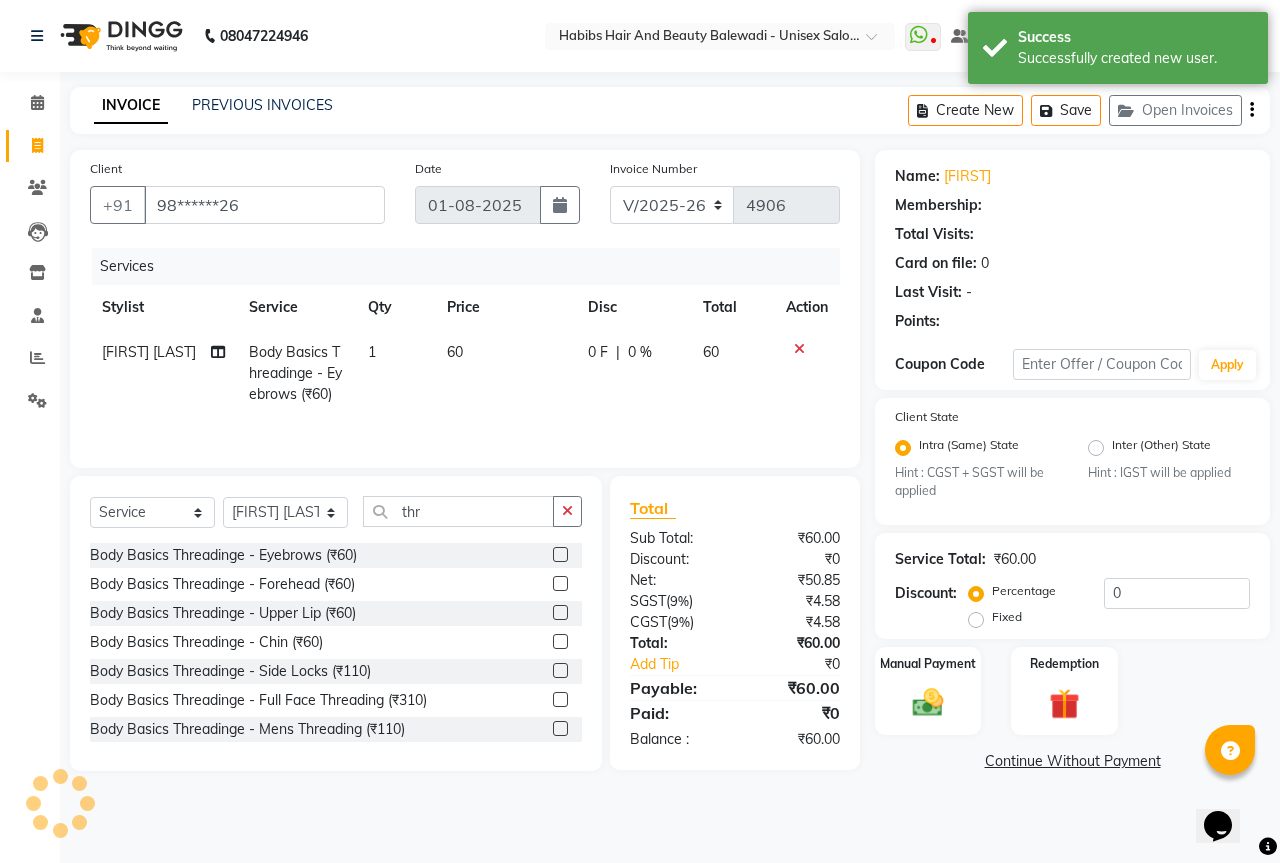 select on "1: Object" 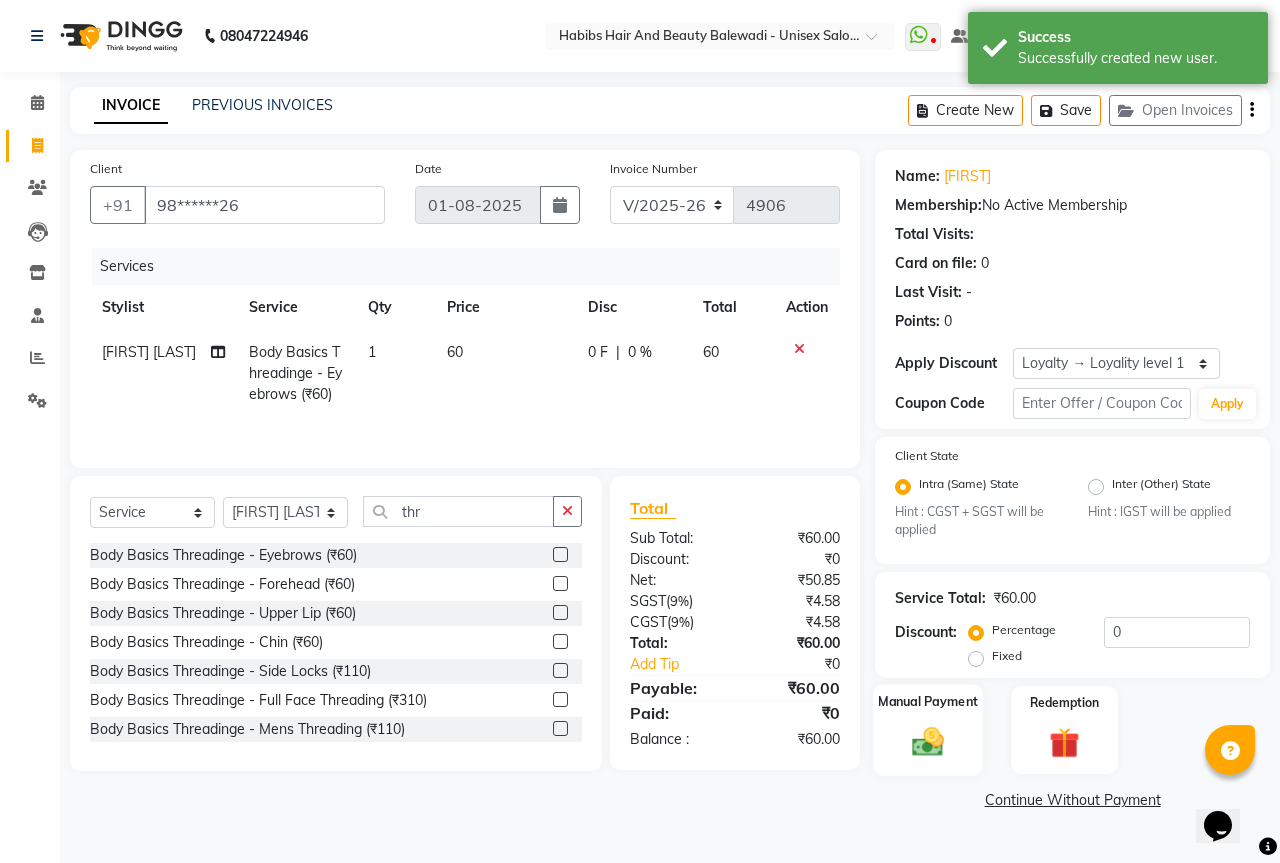 click 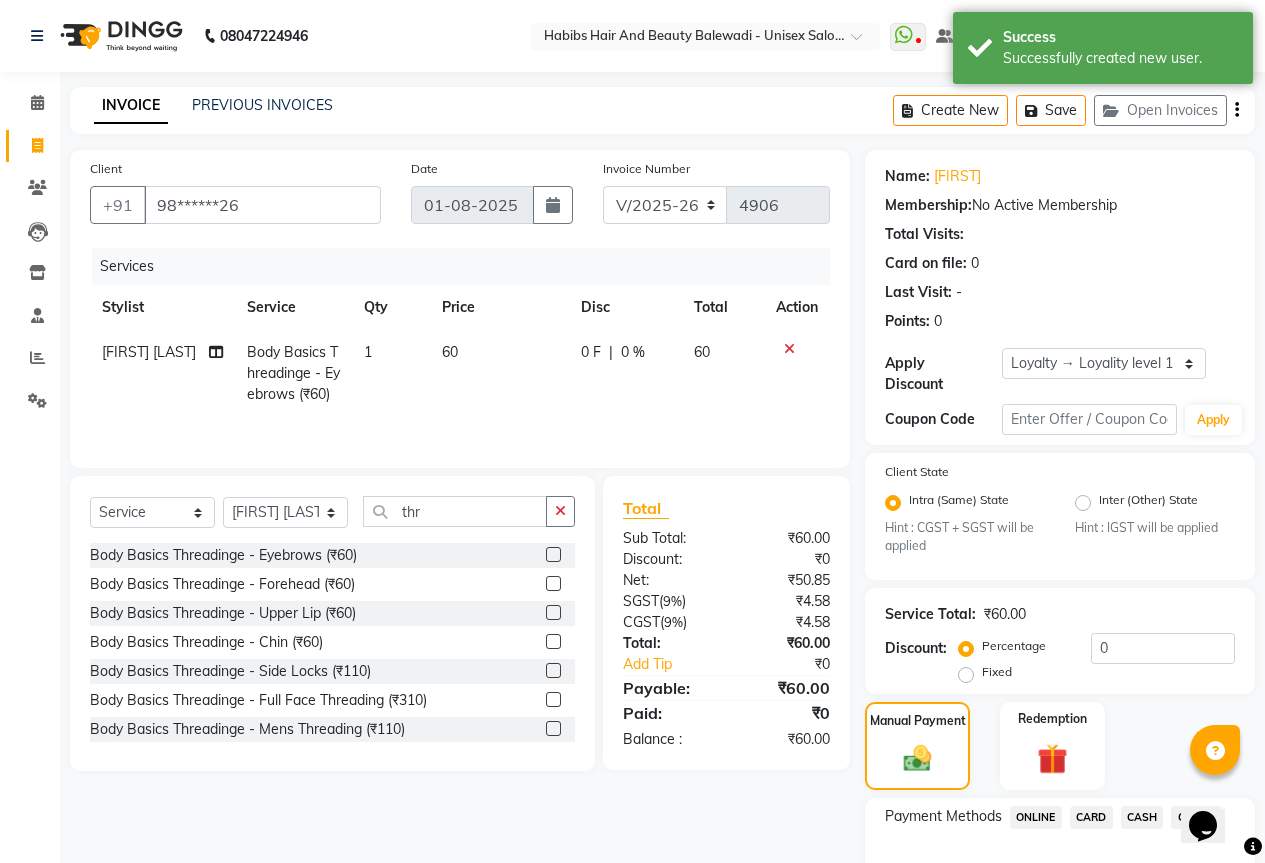 scroll, scrollTop: 110, scrollLeft: 0, axis: vertical 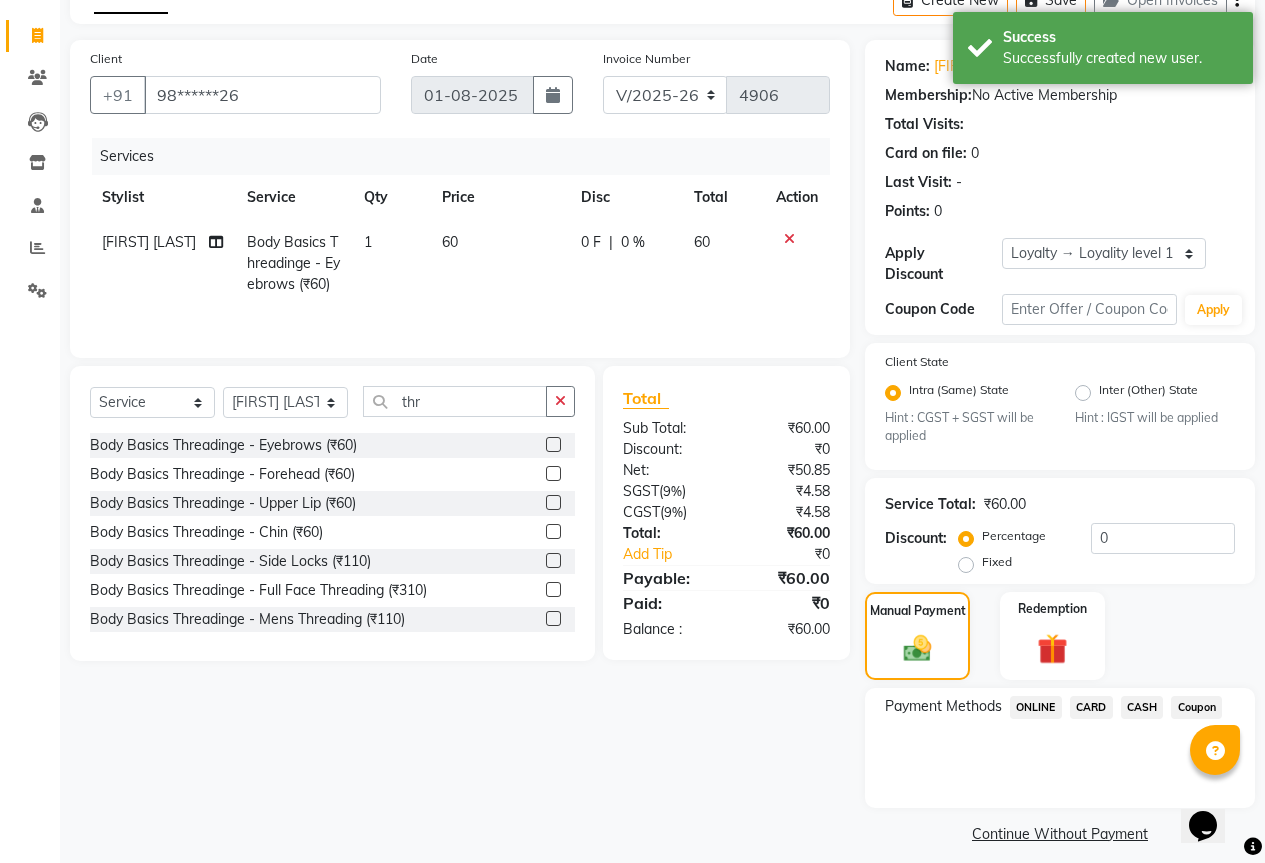 click on "ONLINE" 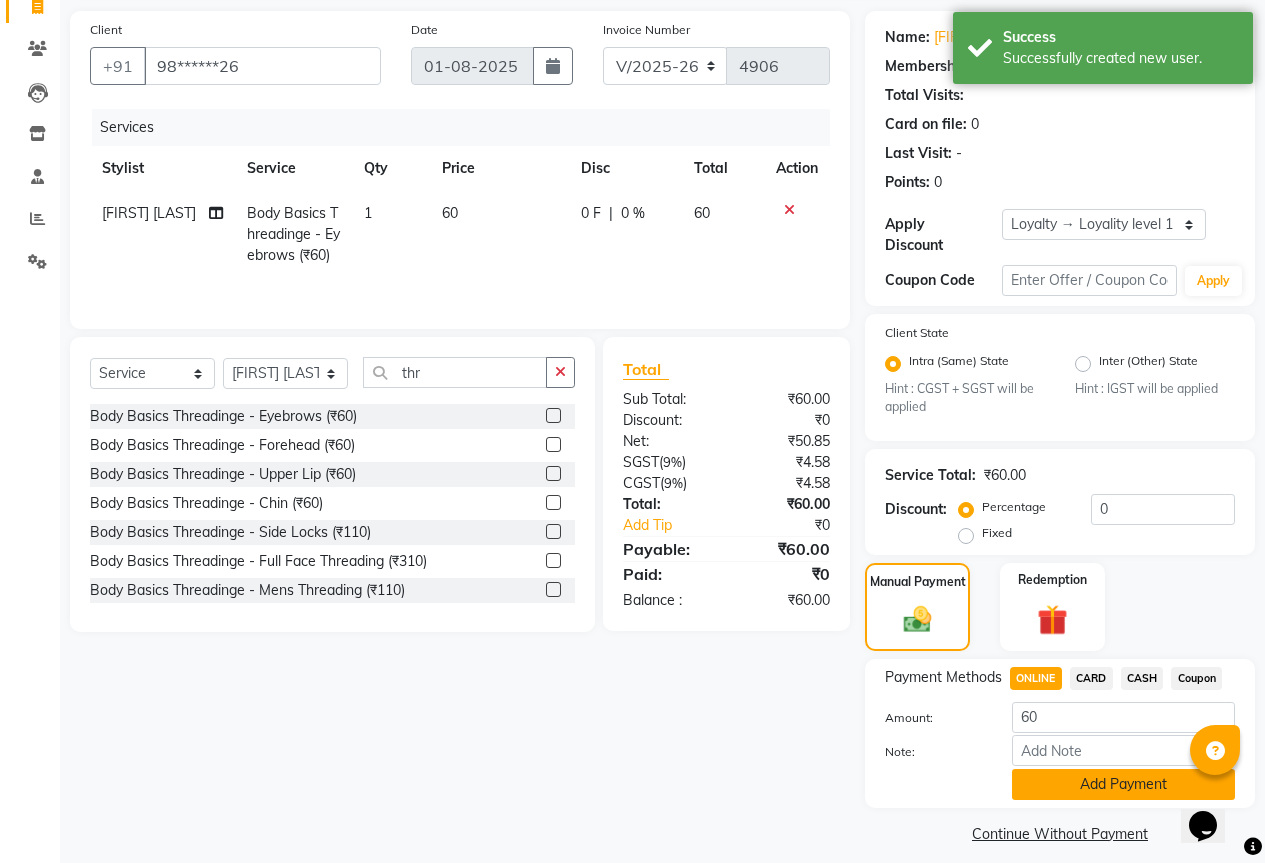 click on "Add Payment" 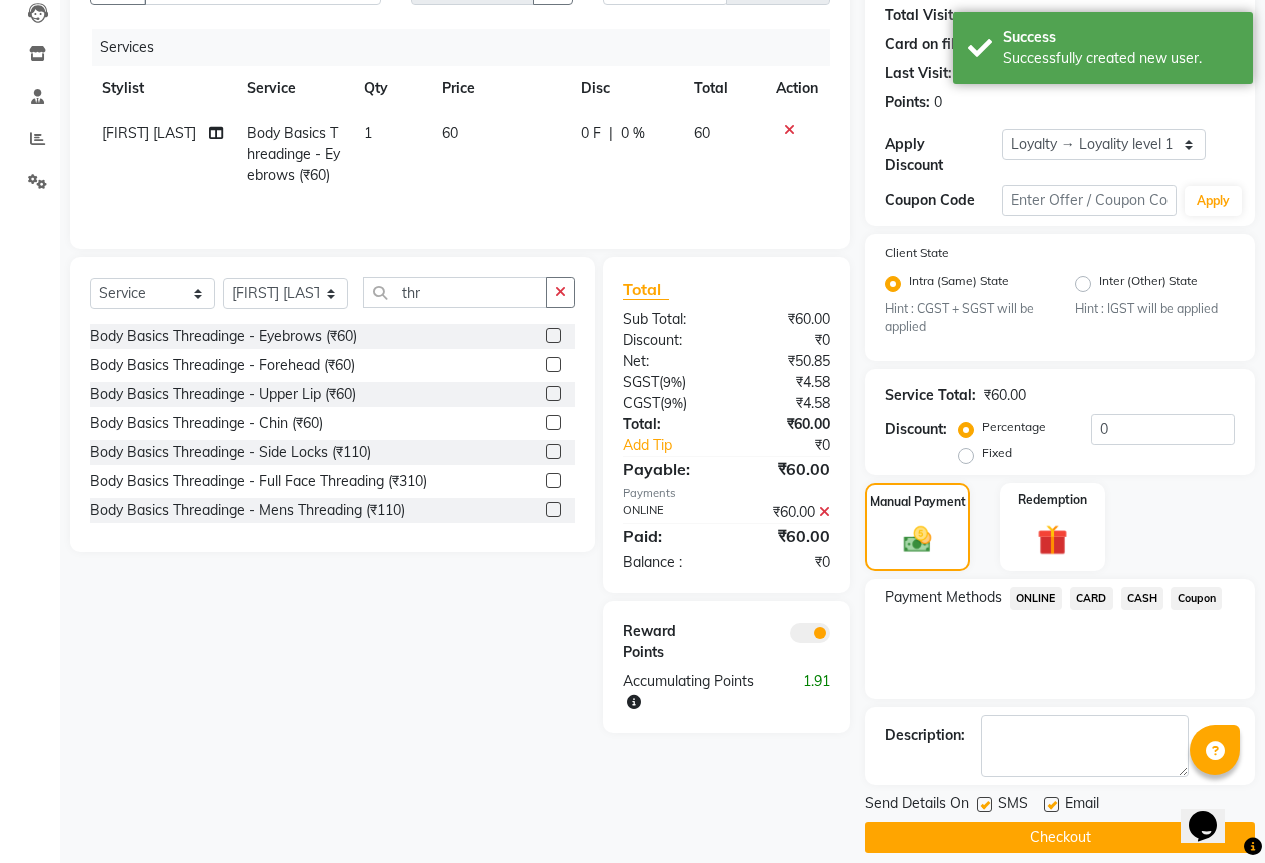 scroll, scrollTop: 223, scrollLeft: 0, axis: vertical 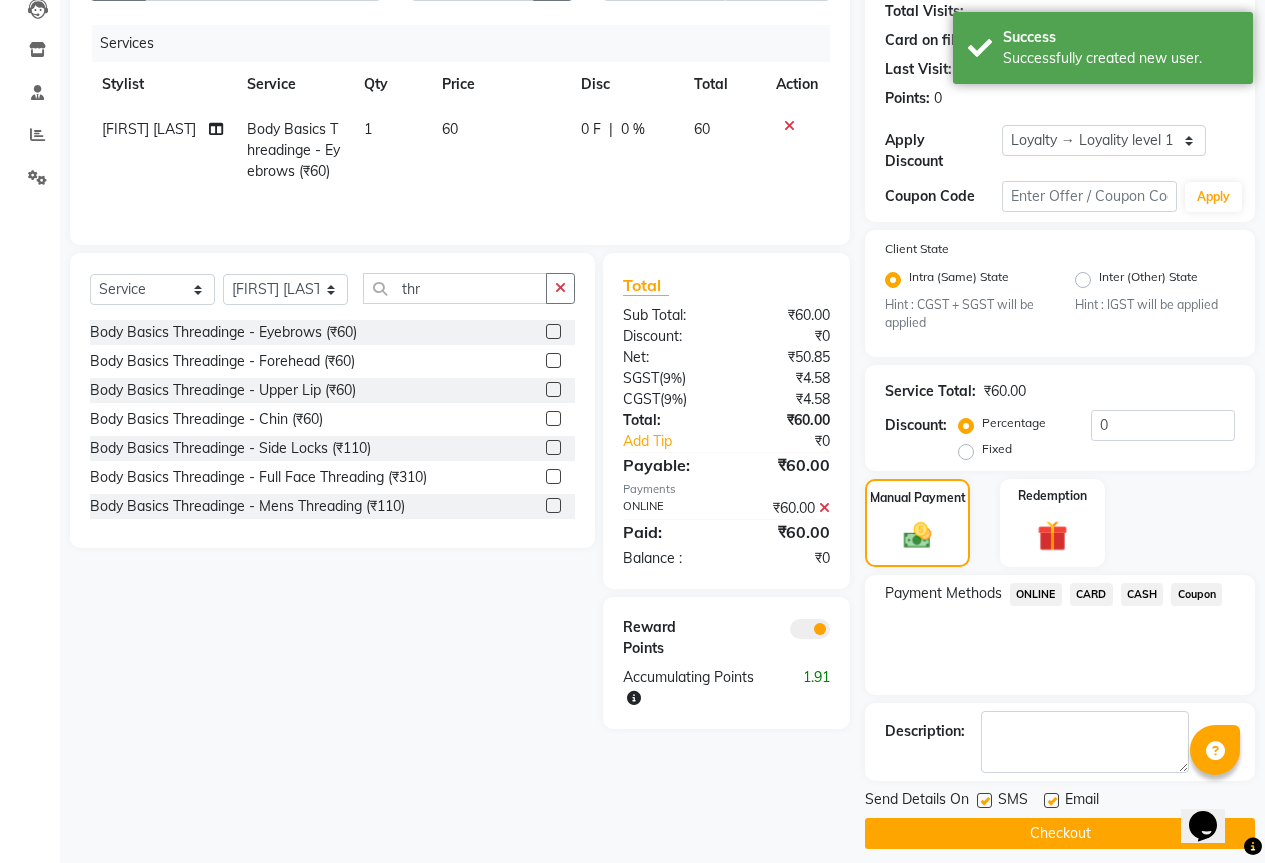 click on "Checkout" 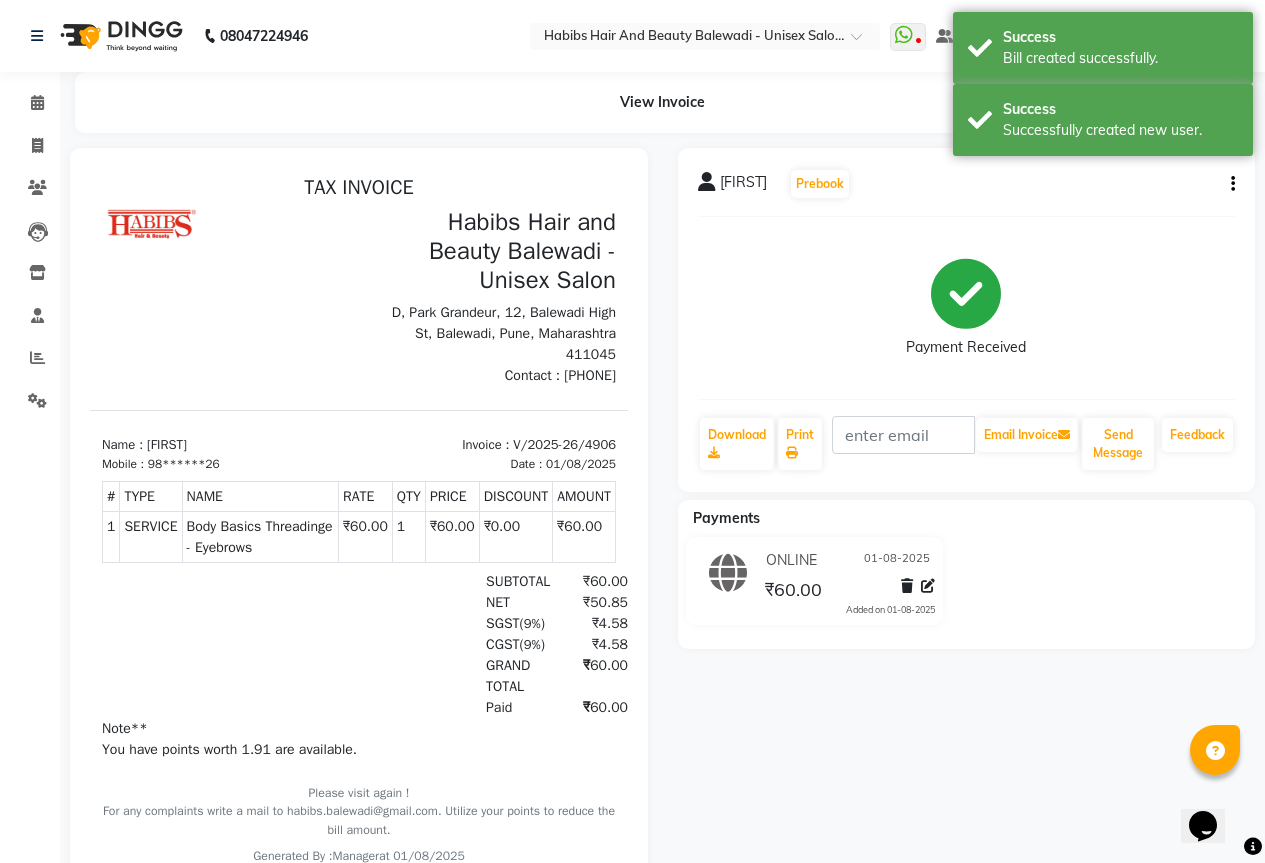 scroll, scrollTop: 0, scrollLeft: 0, axis: both 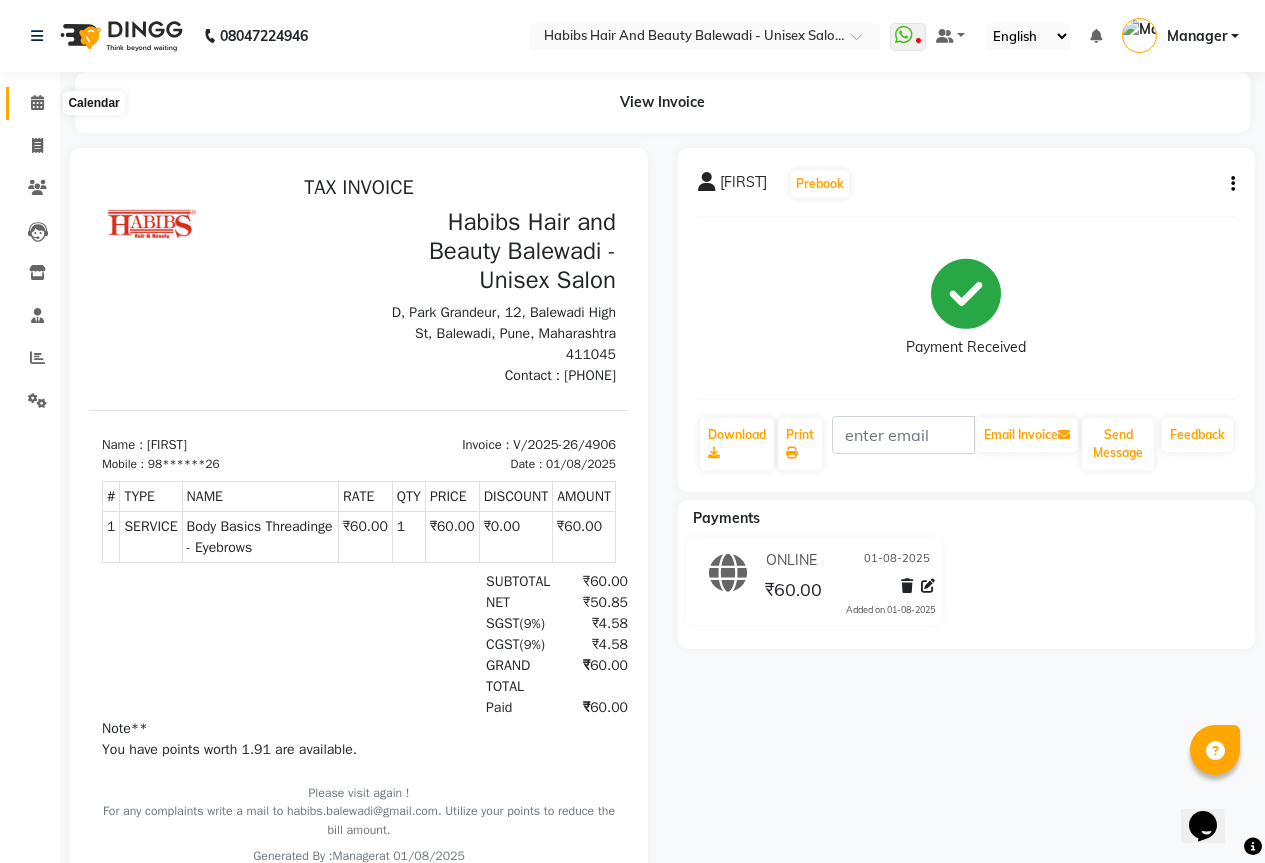 click 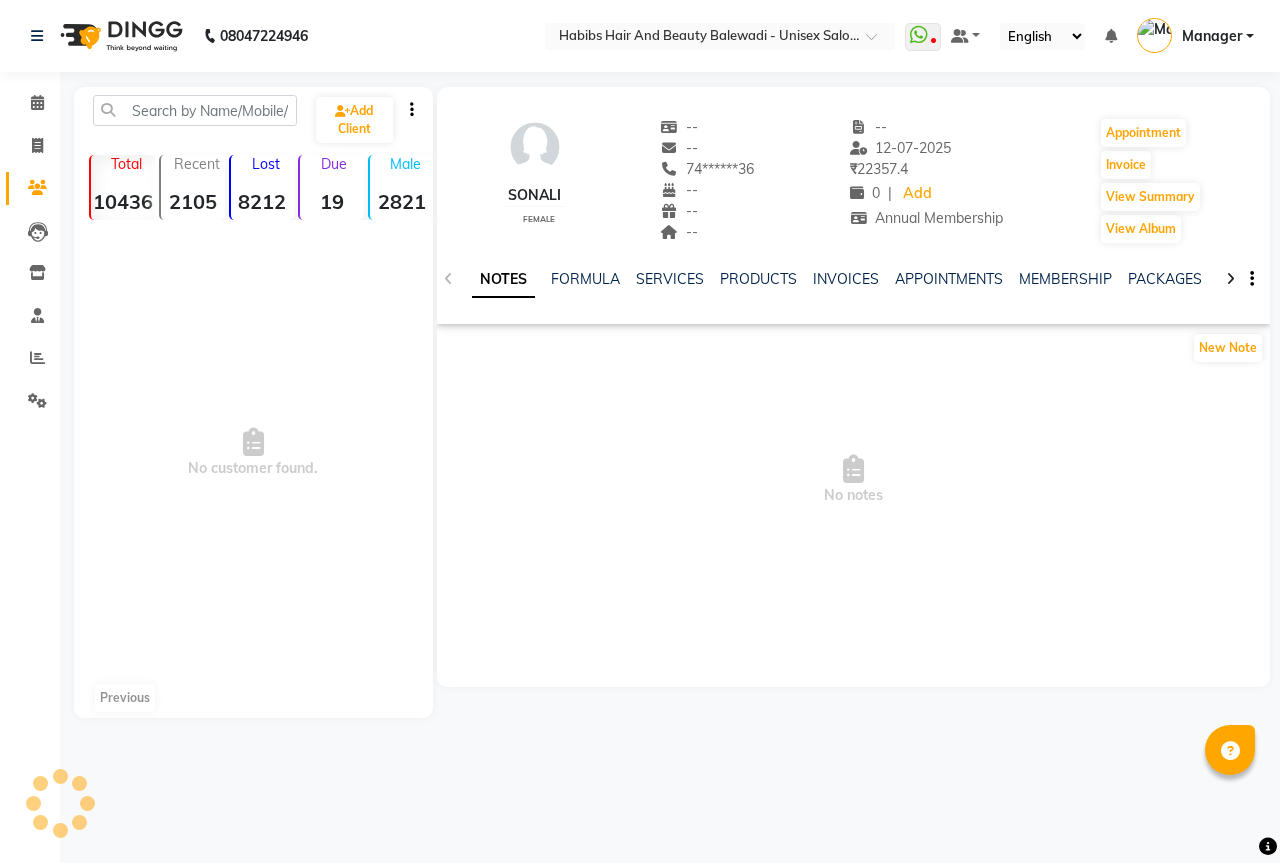 scroll, scrollTop: 0, scrollLeft: 0, axis: both 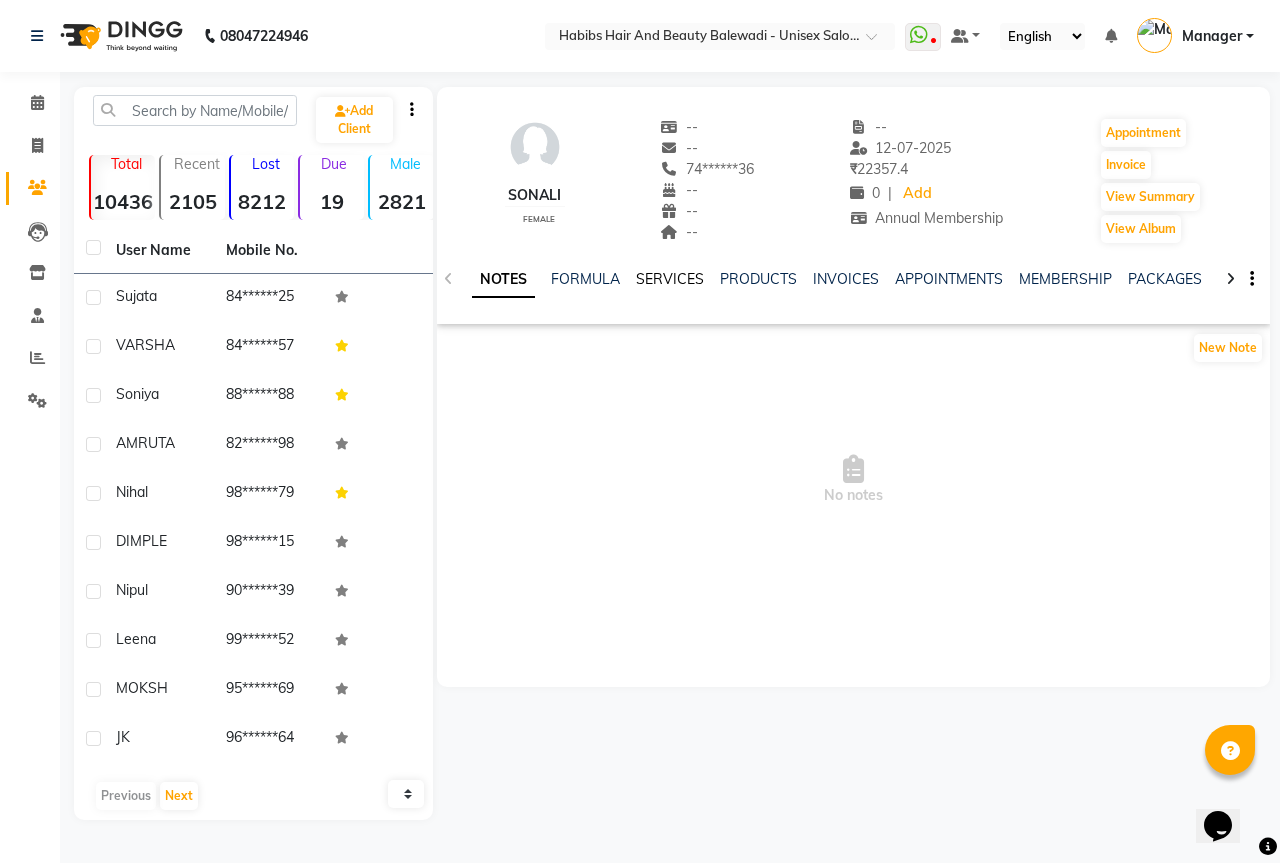 click on "SERVICES" 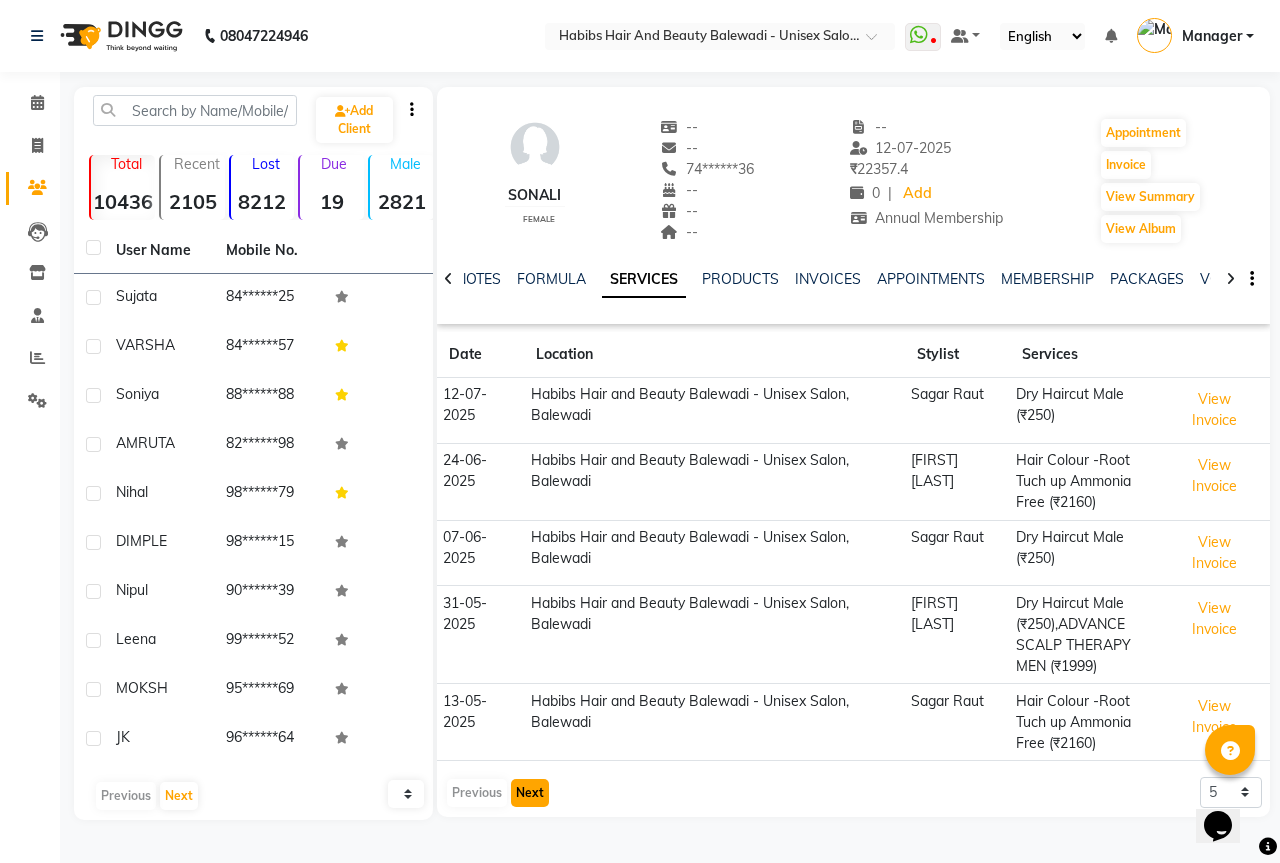 click on "Next" 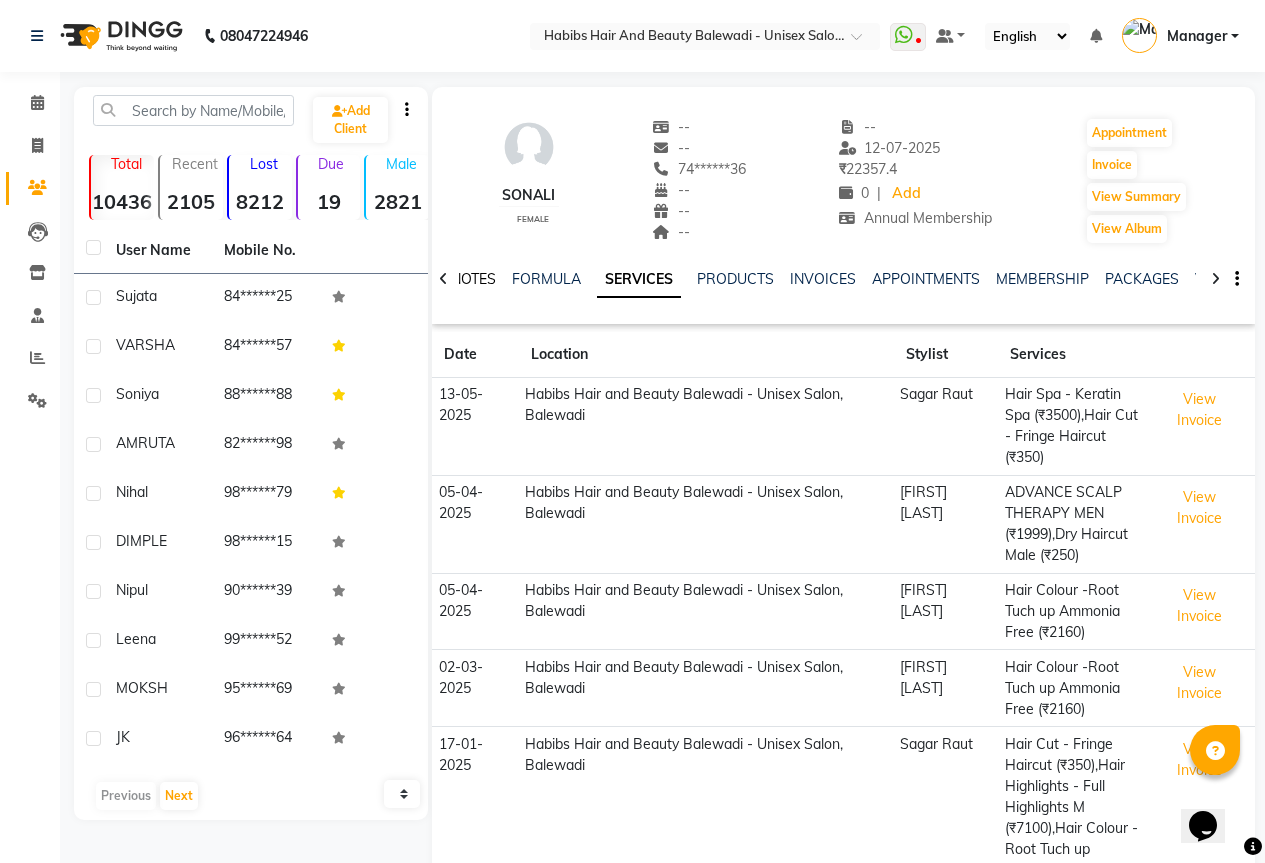 click on "NOTES" 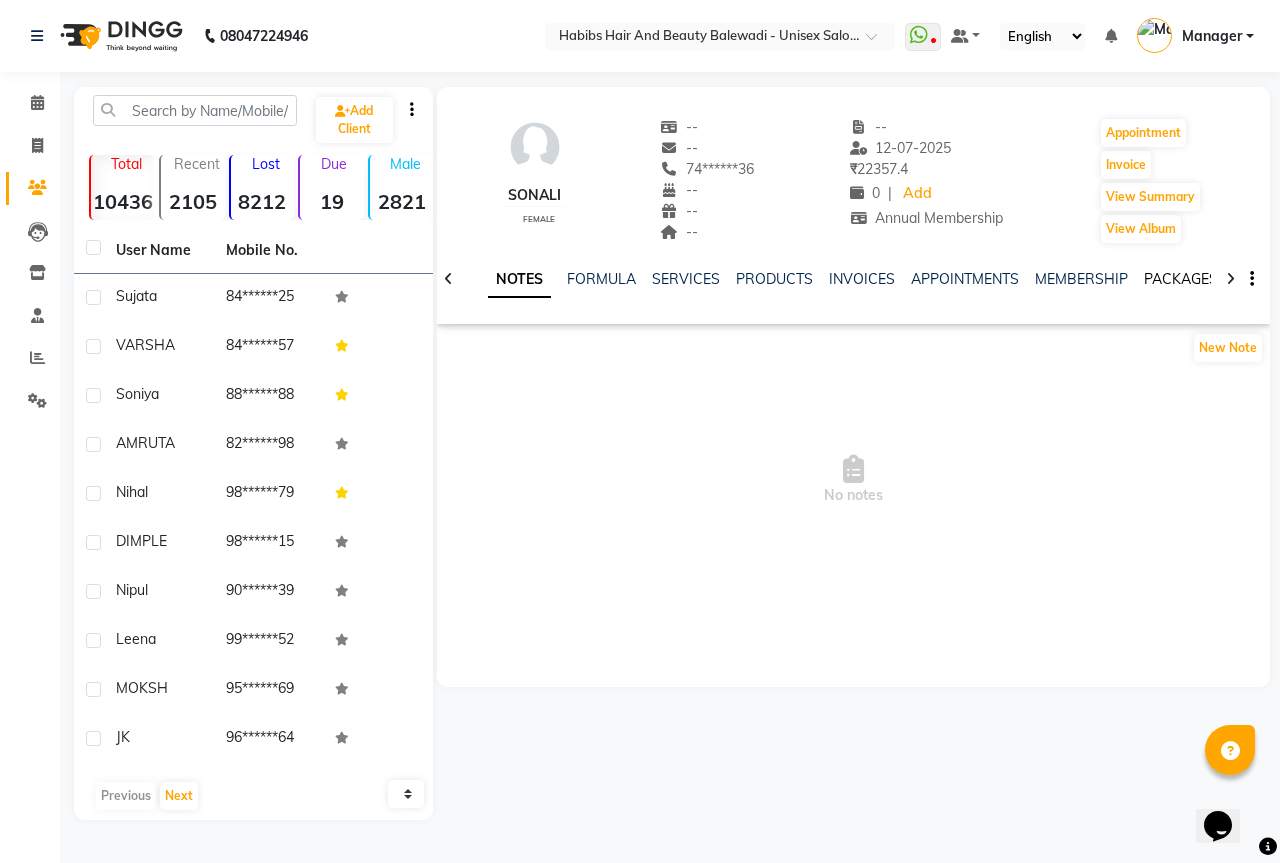 click on "PACKAGES" 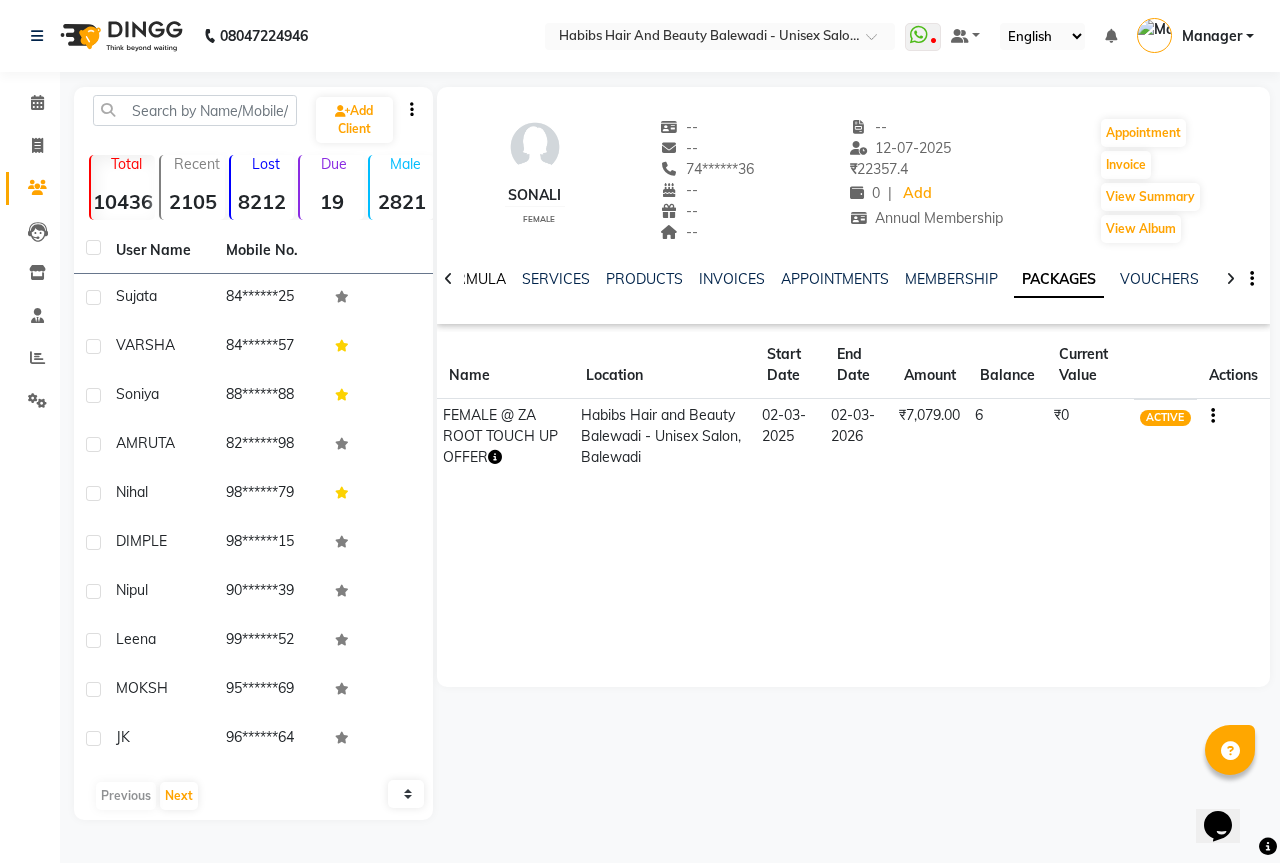 click on "FORMULA" 